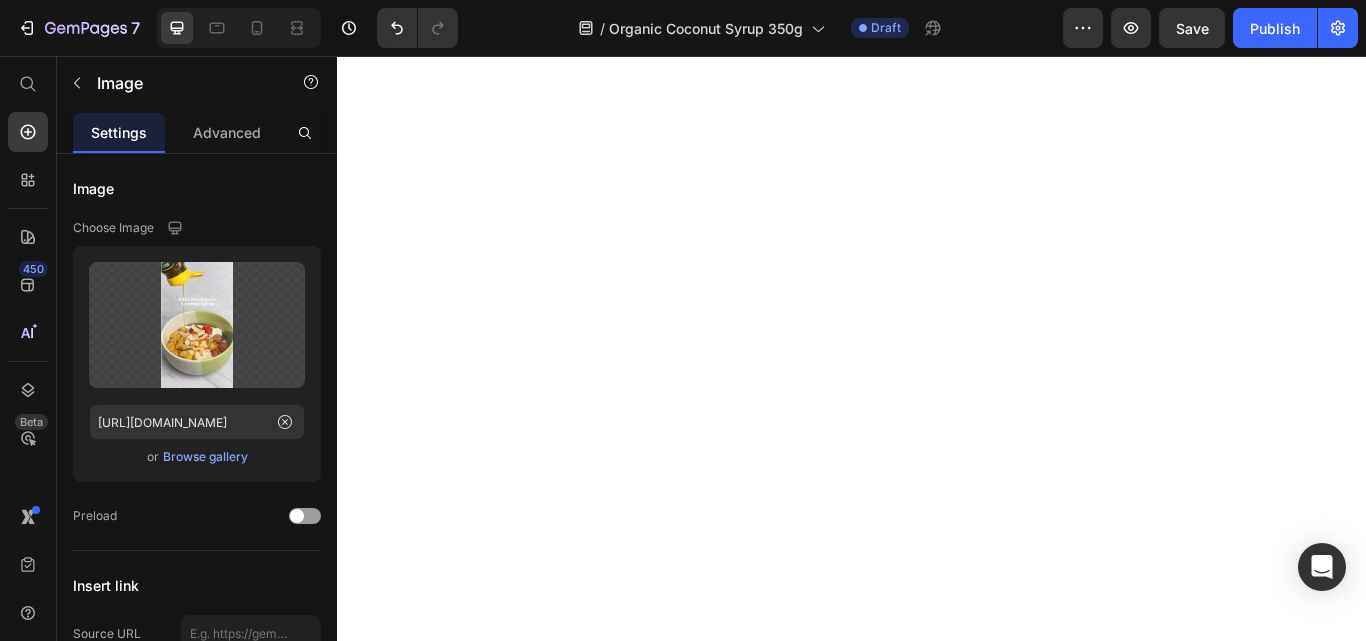 scroll, scrollTop: 0, scrollLeft: 0, axis: both 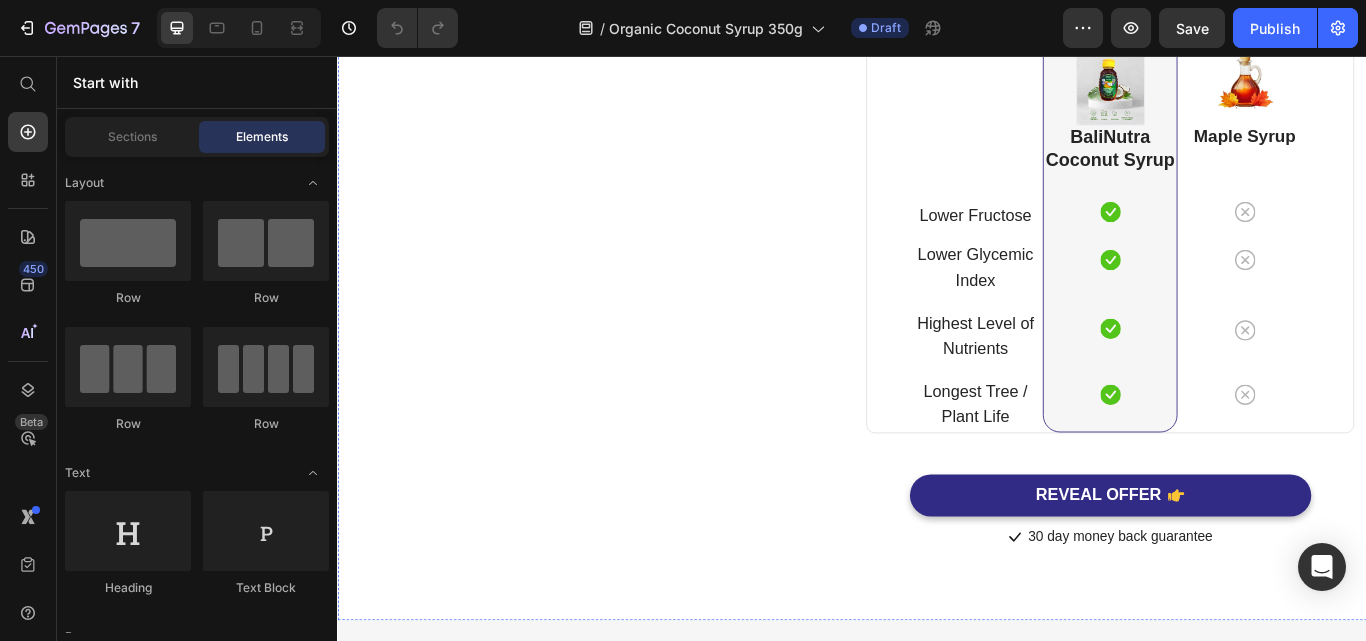 click 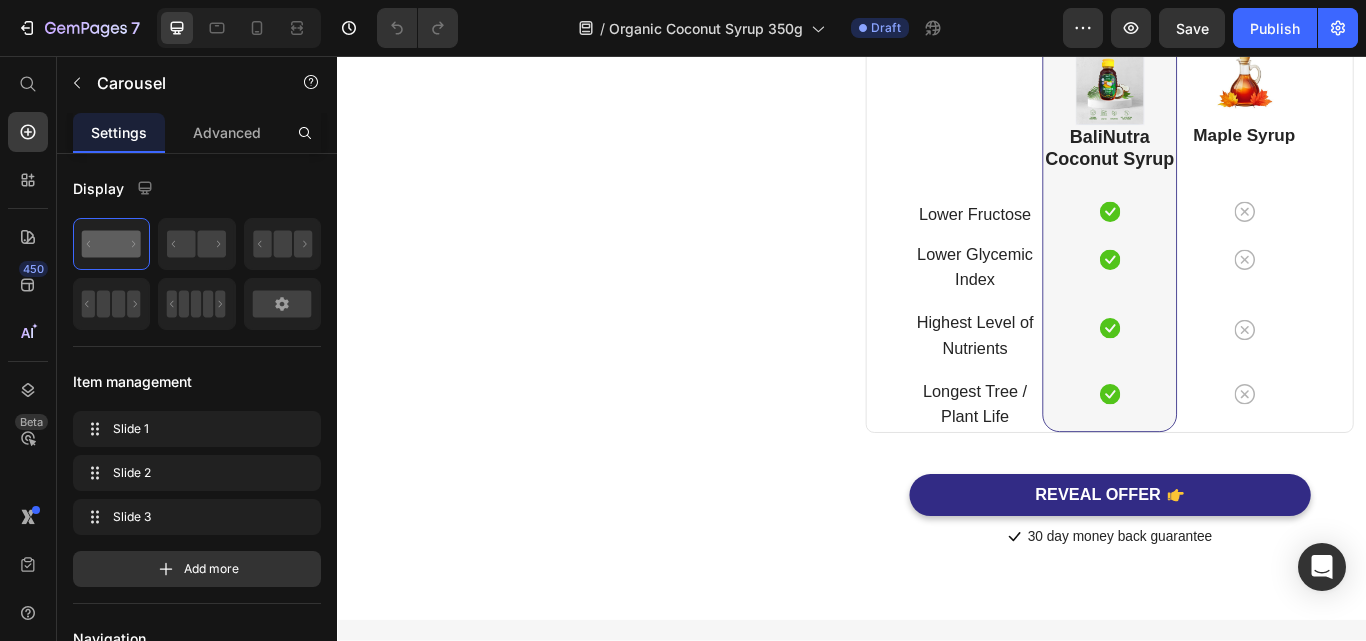 scroll, scrollTop: 5900, scrollLeft: 0, axis: vertical 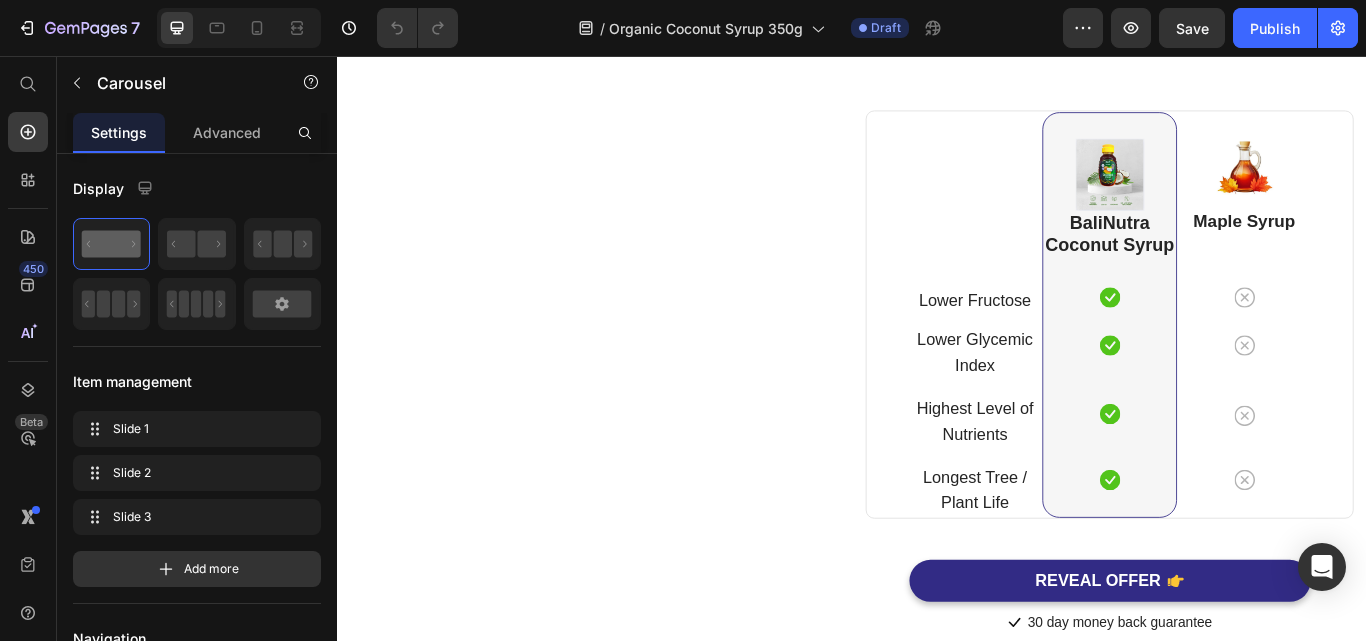 click 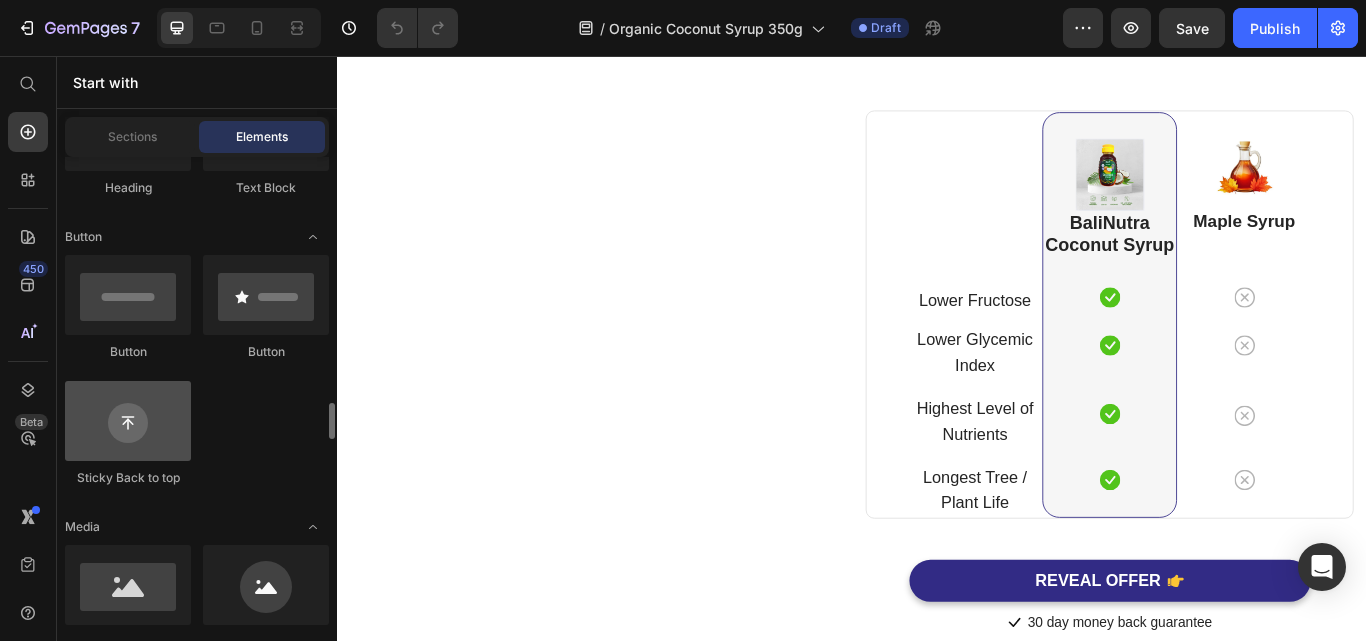 scroll, scrollTop: 600, scrollLeft: 0, axis: vertical 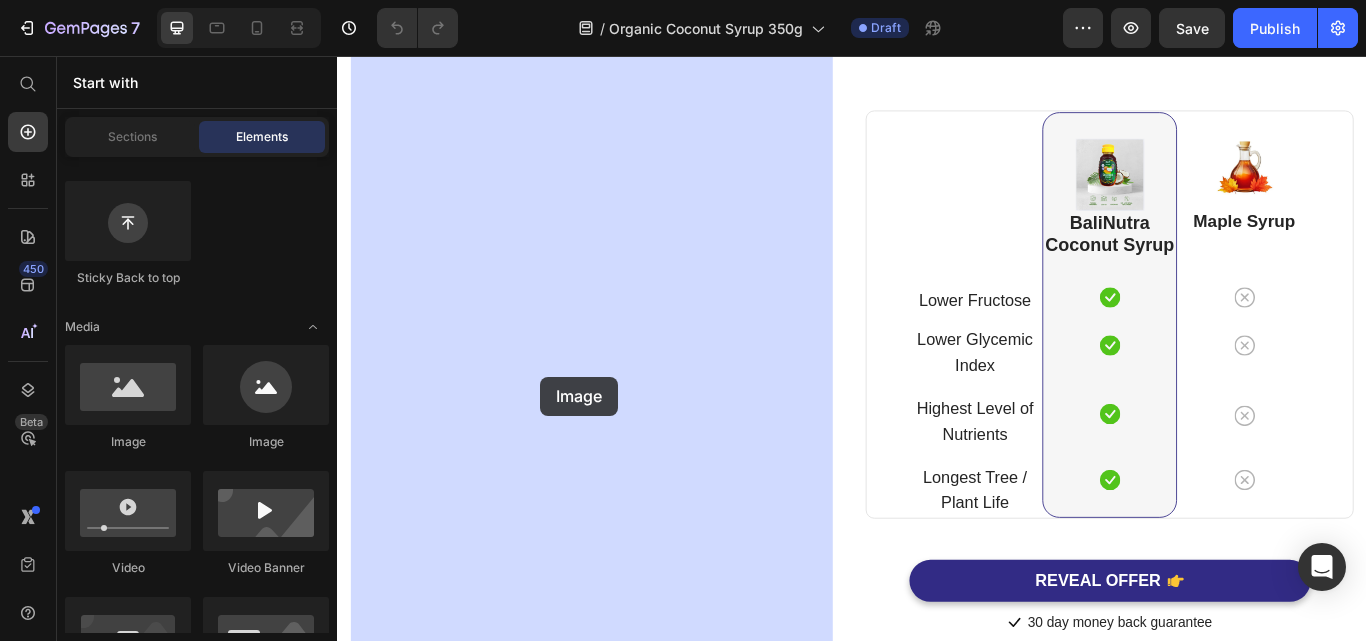 drag, startPoint x: 509, startPoint y: 422, endPoint x: 573, endPoint y: 430, distance: 64.49806 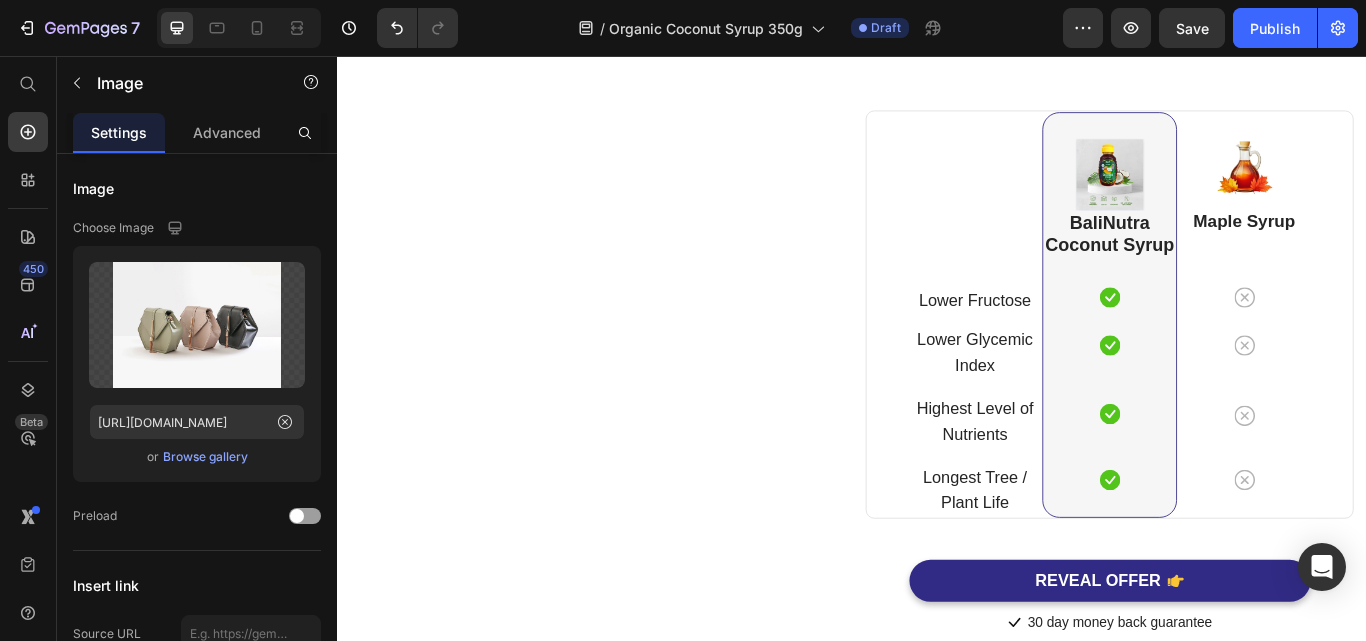 click at bounding box center [633, -87] 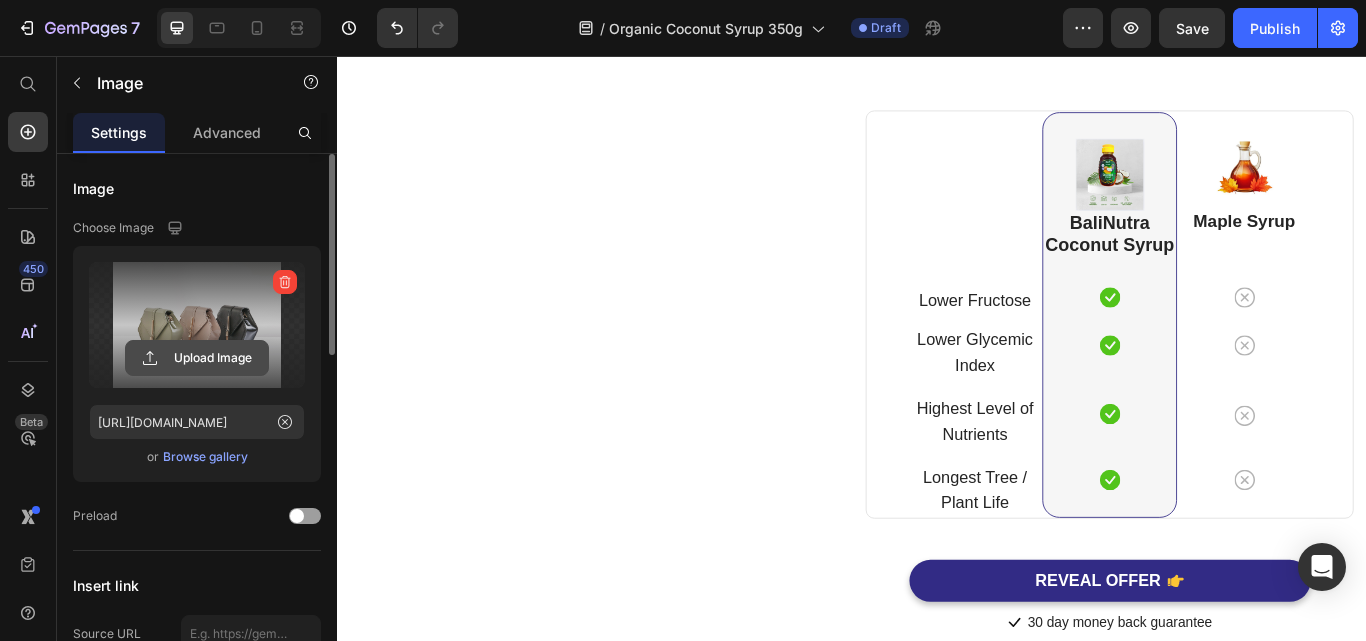 click 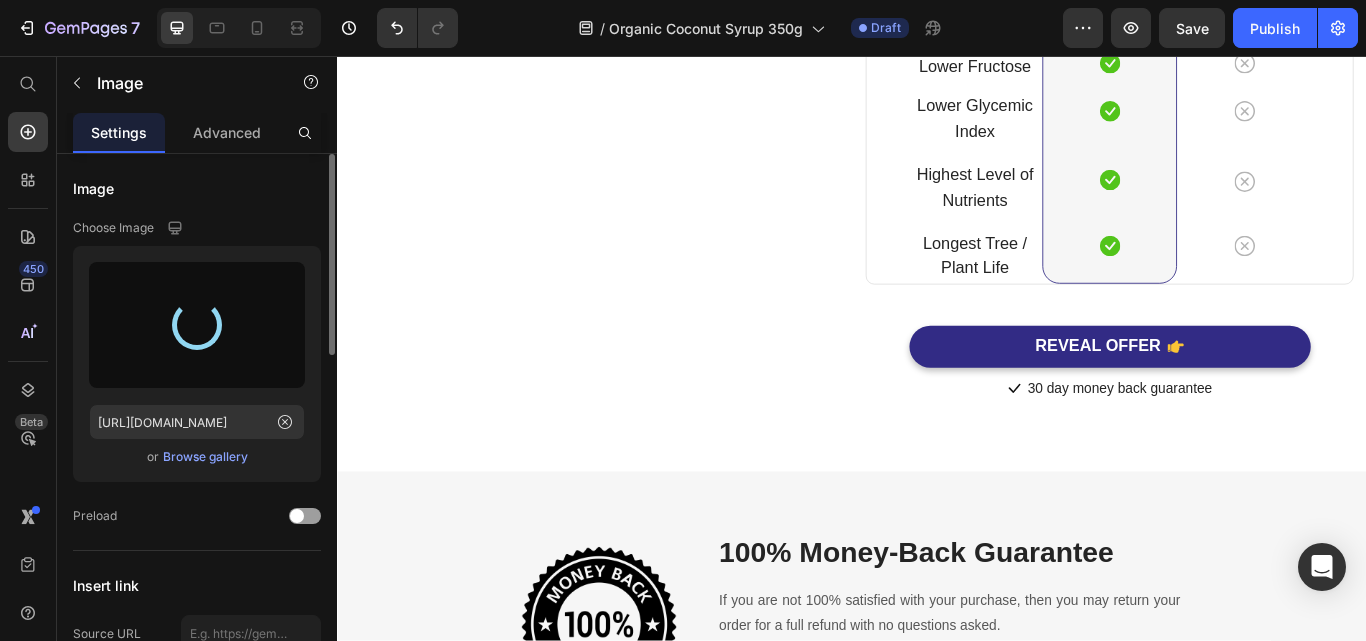 scroll, scrollTop: 6073, scrollLeft: 0, axis: vertical 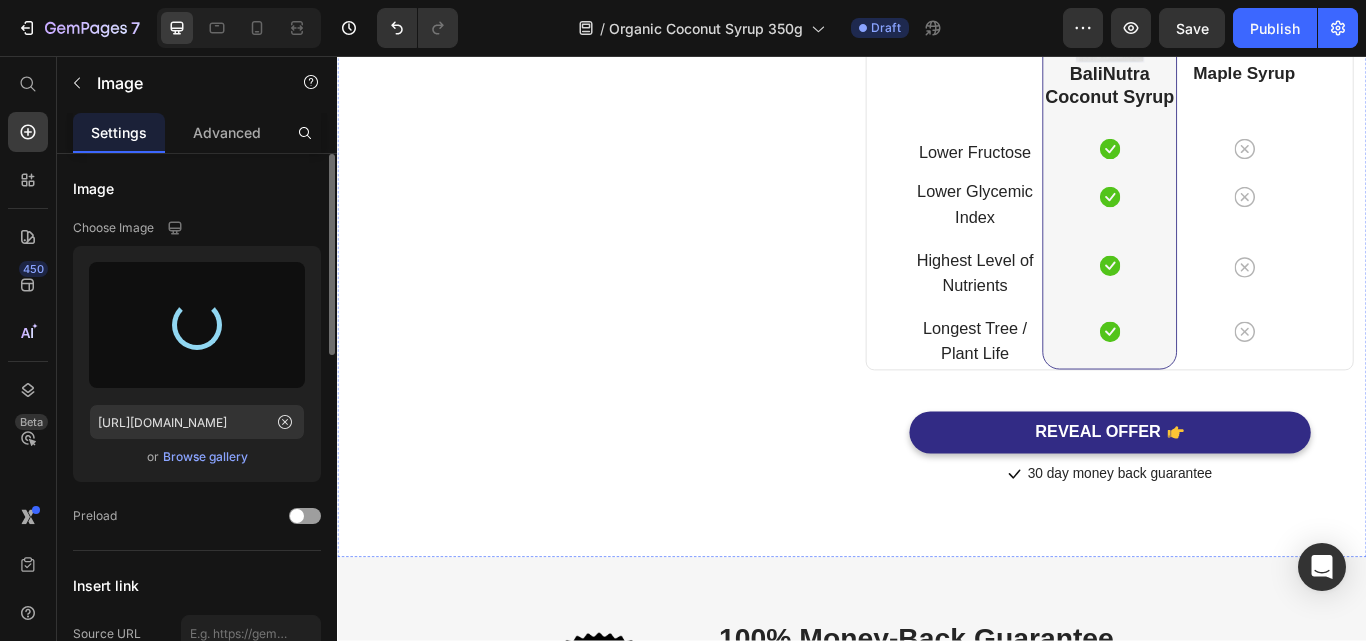 click 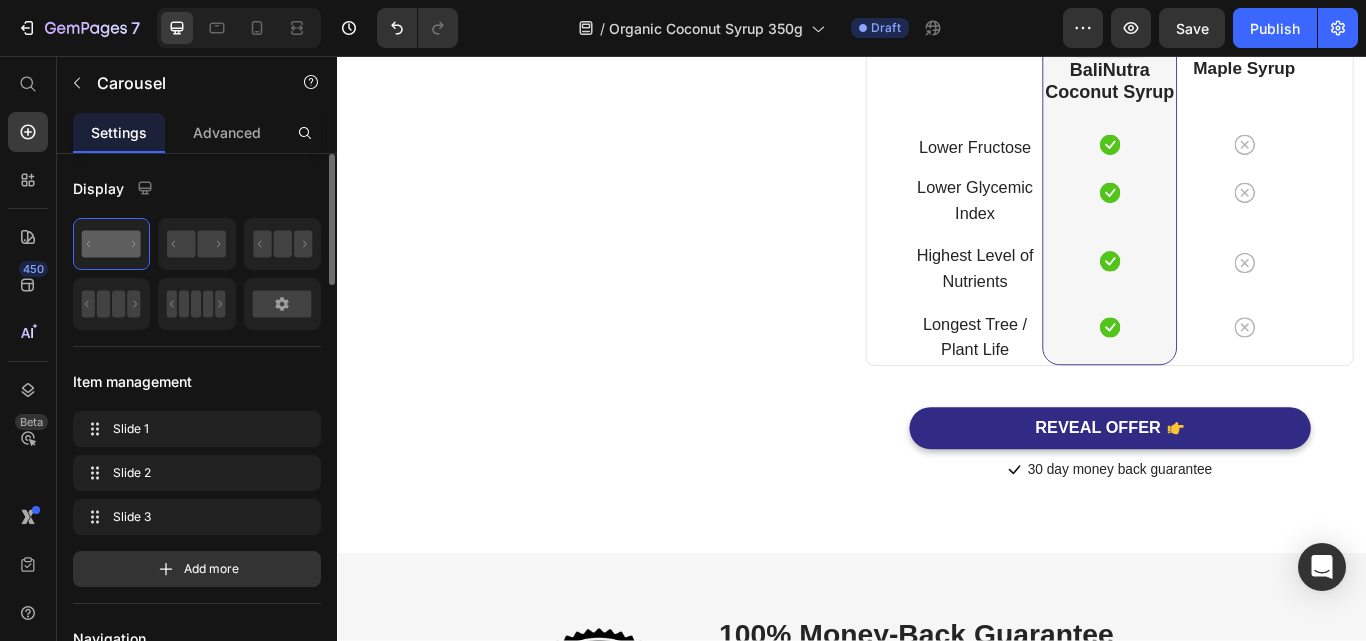 scroll, scrollTop: 6273, scrollLeft: 0, axis: vertical 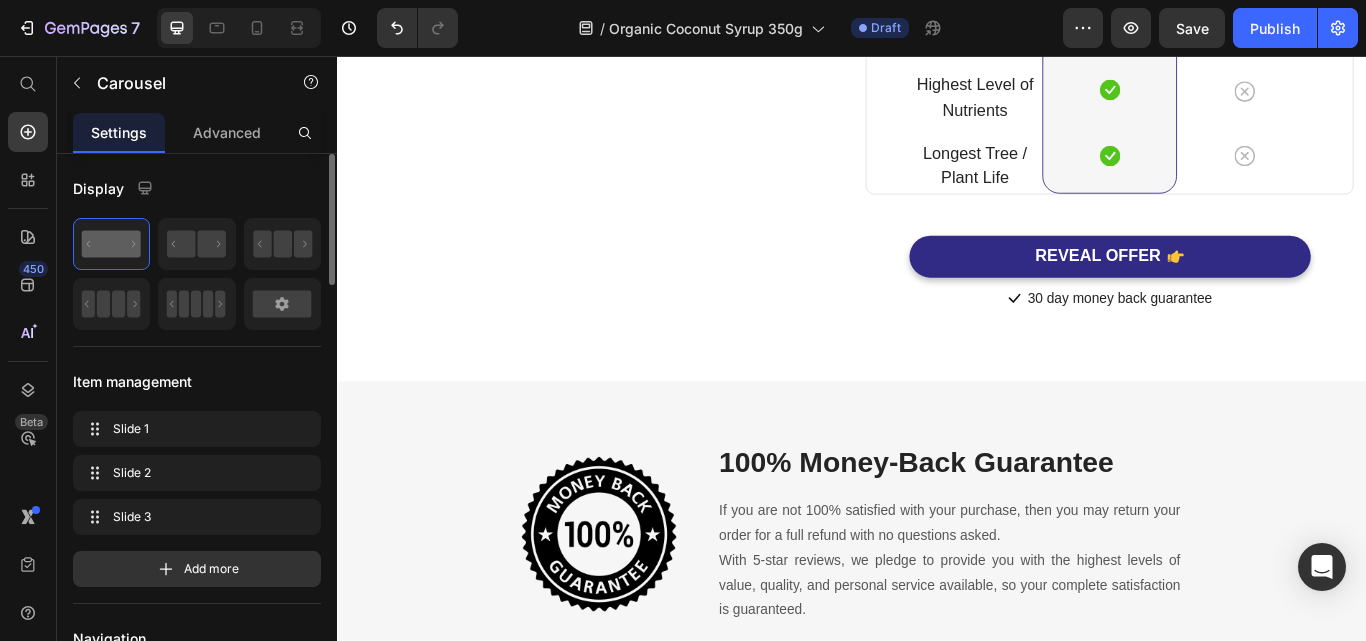 click at bounding box center (633, -465) 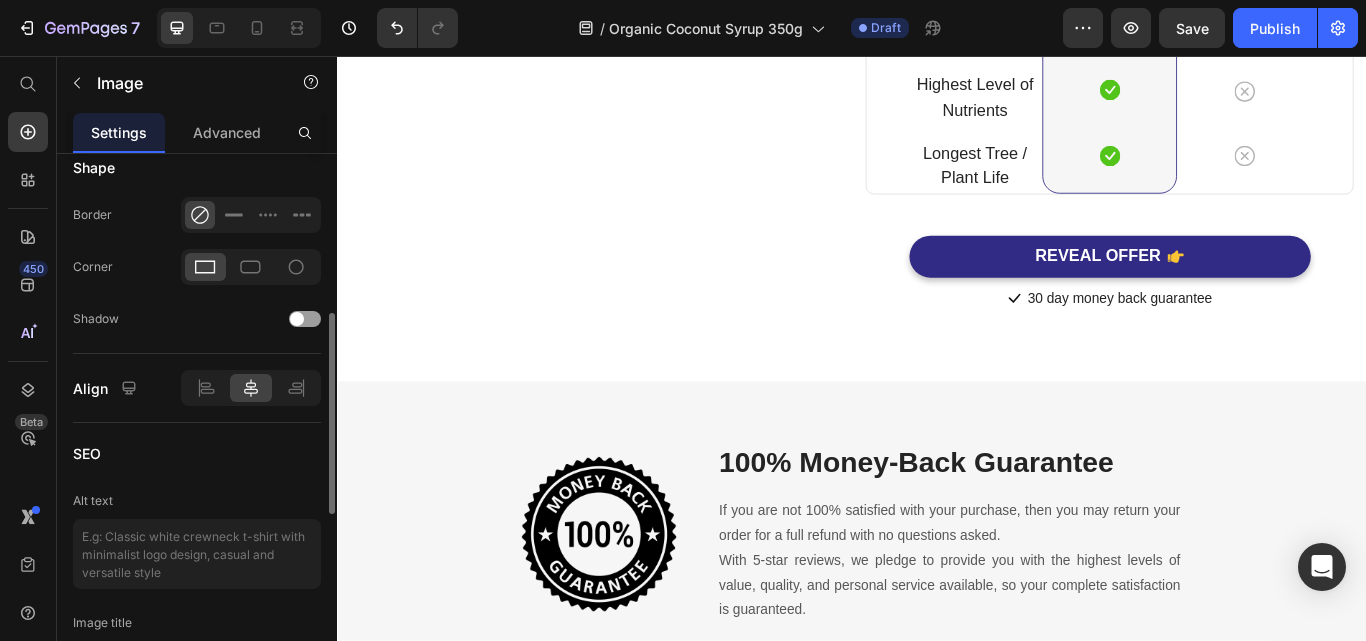 scroll, scrollTop: 700, scrollLeft: 0, axis: vertical 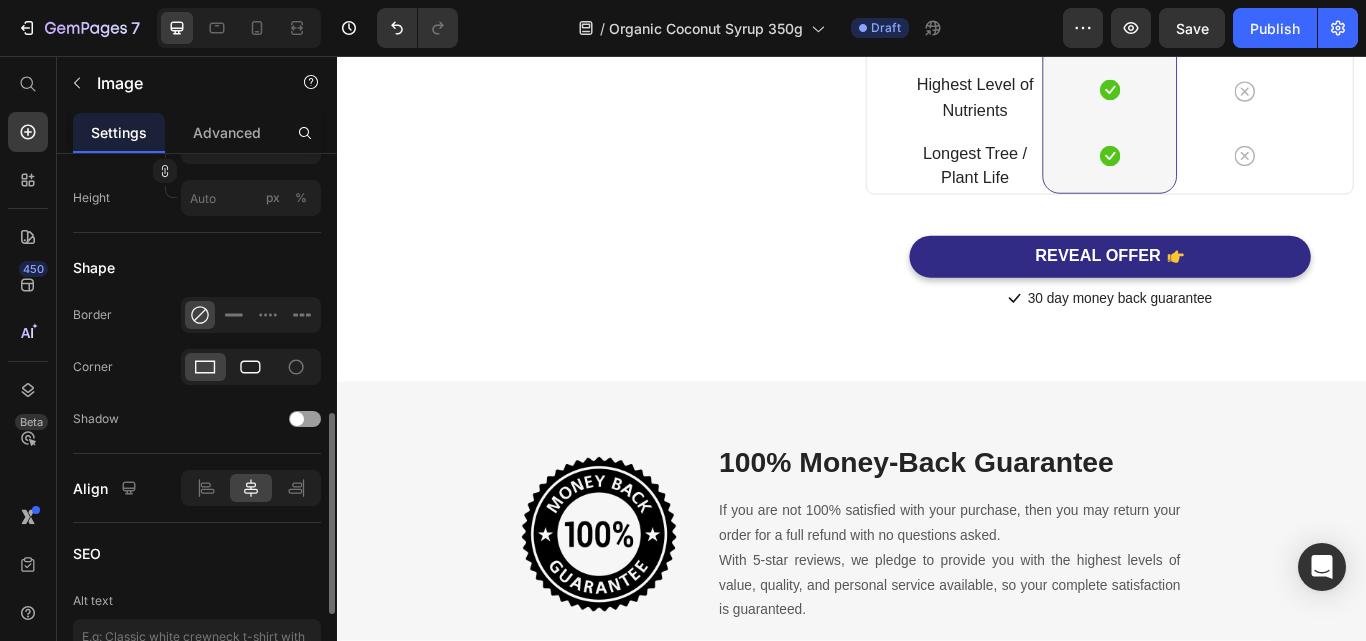 click 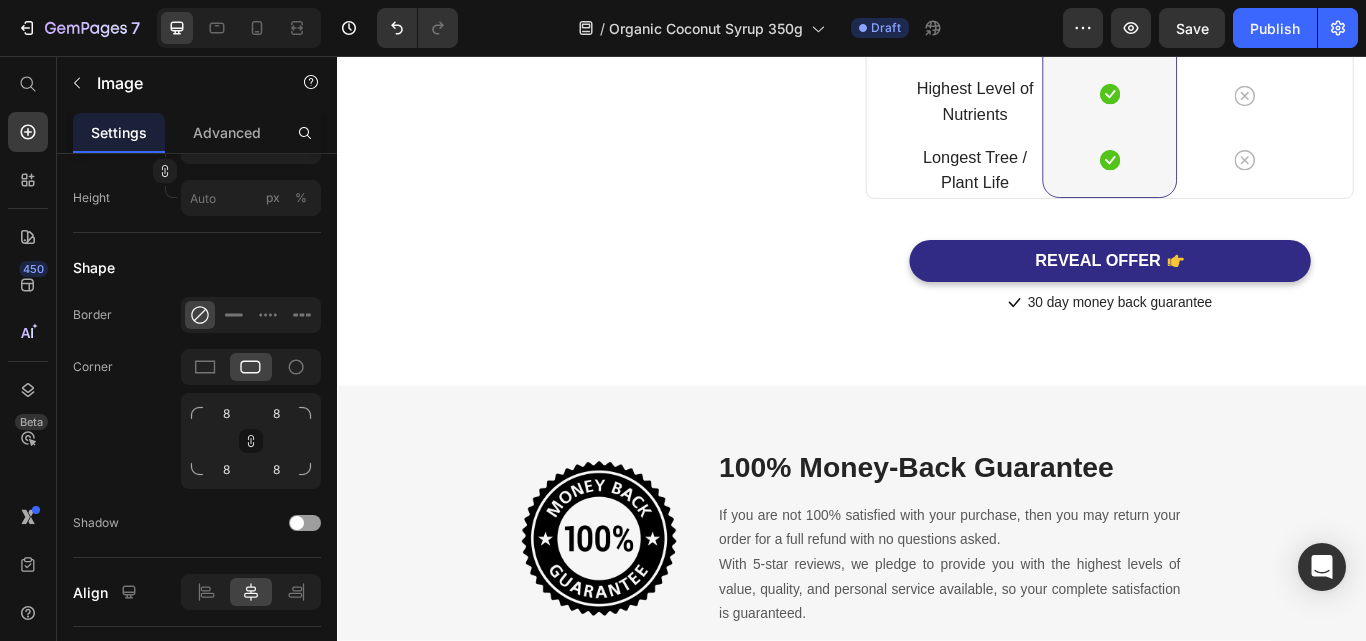 scroll, scrollTop: 6073, scrollLeft: 0, axis: vertical 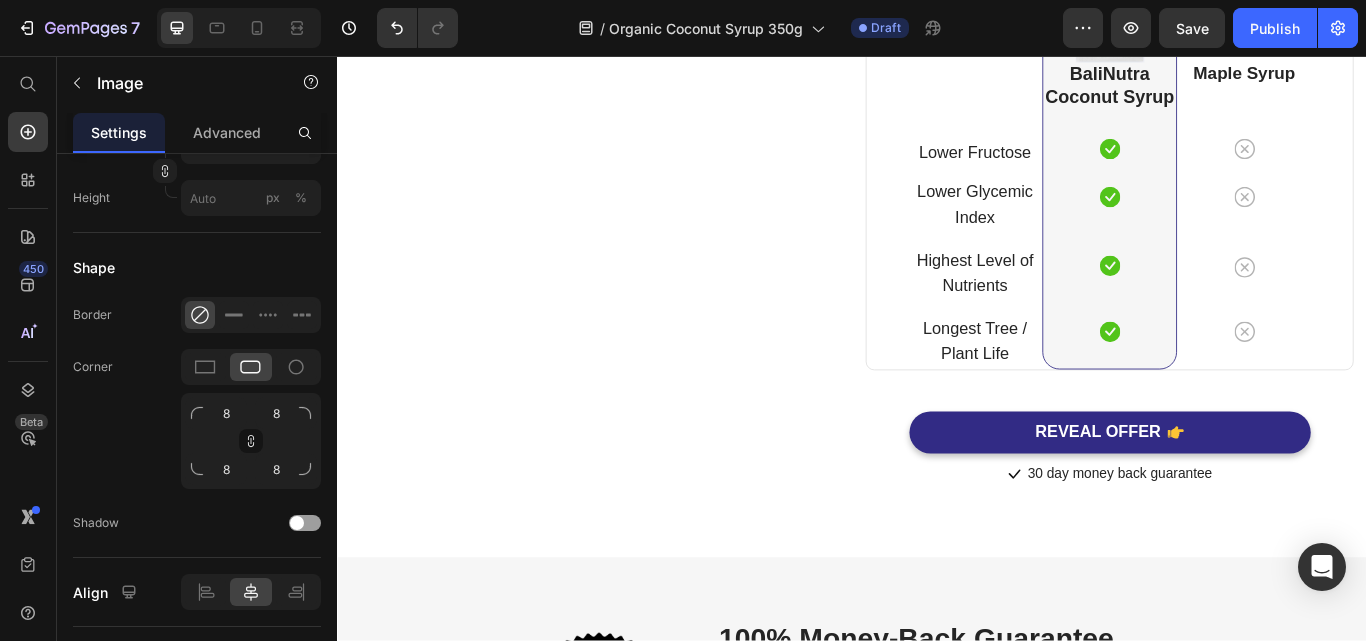 click at bounding box center (633, -260) 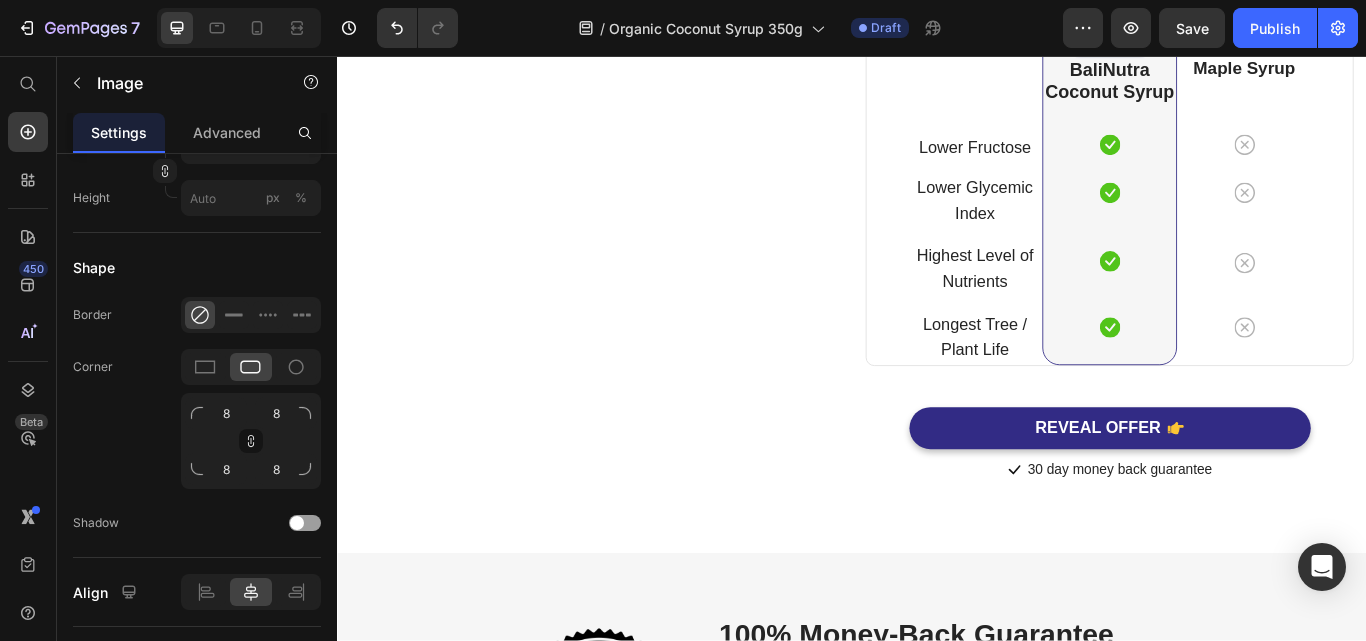 scroll, scrollTop: 6273, scrollLeft: 0, axis: vertical 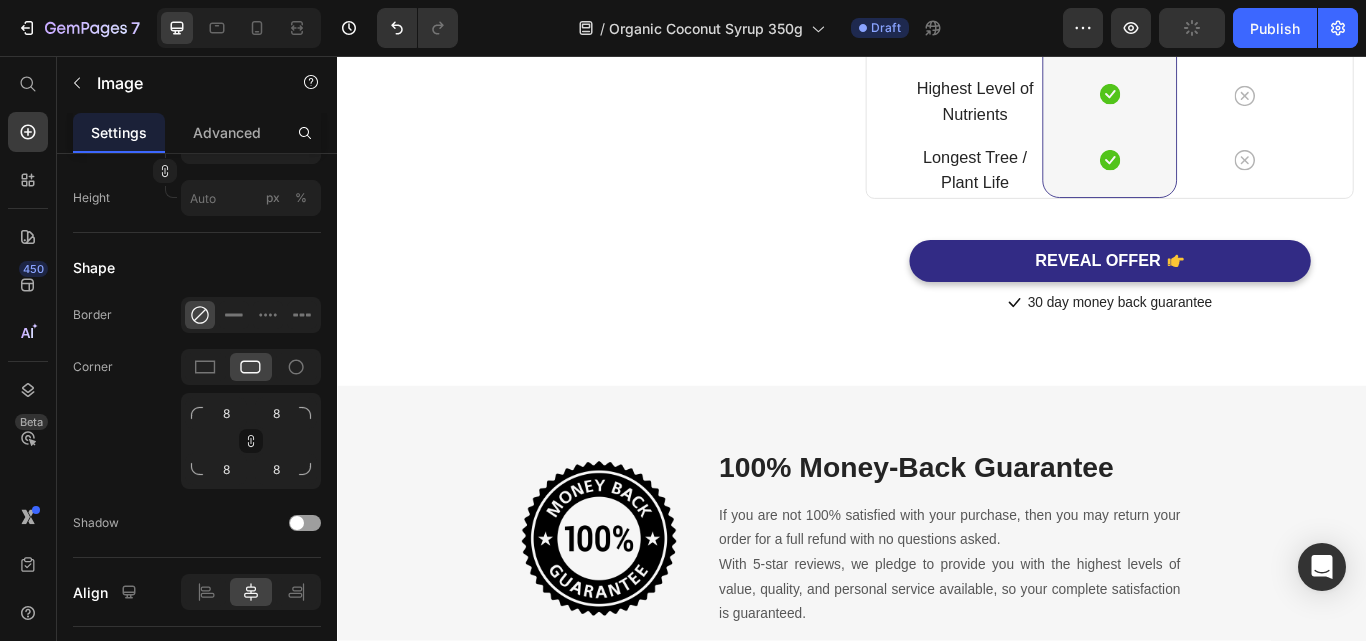 click at bounding box center [633, -460] 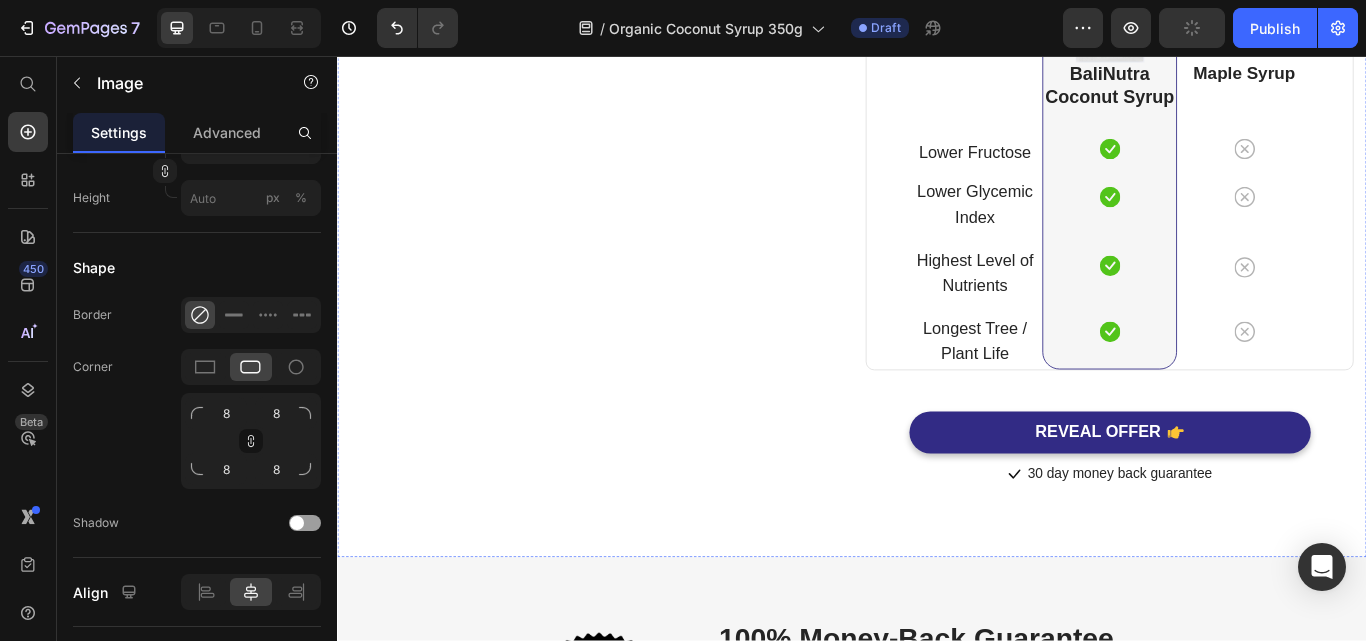 click 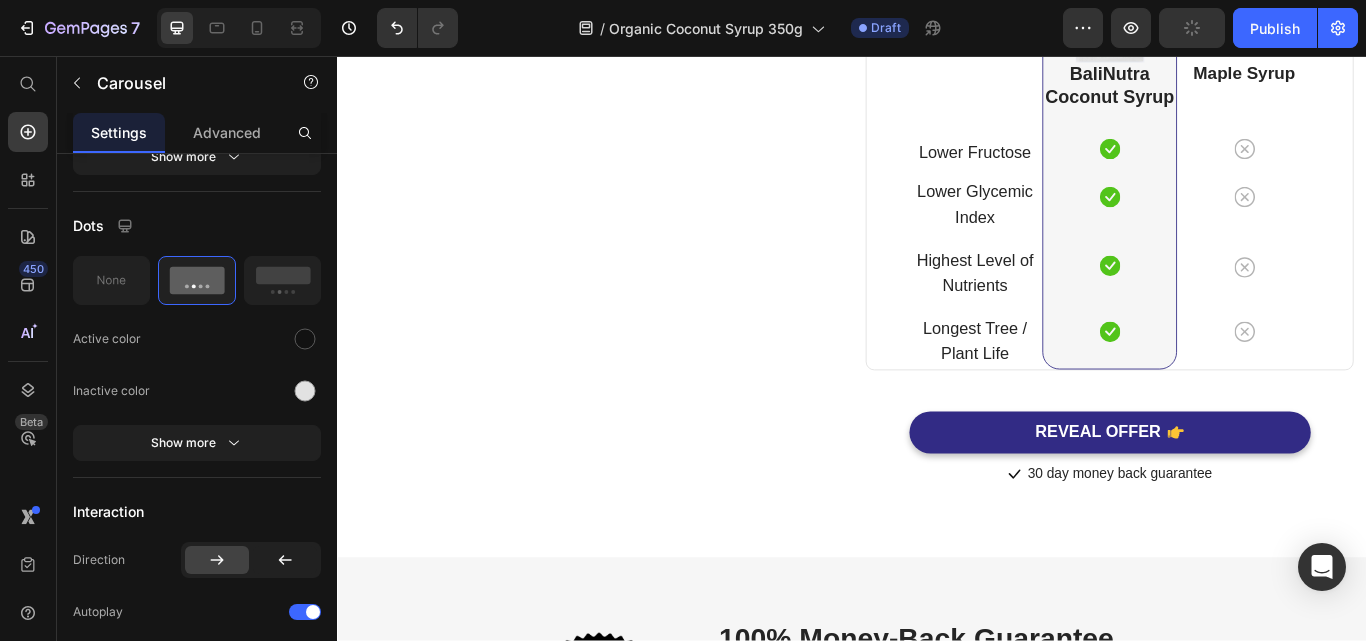 scroll, scrollTop: 0, scrollLeft: 0, axis: both 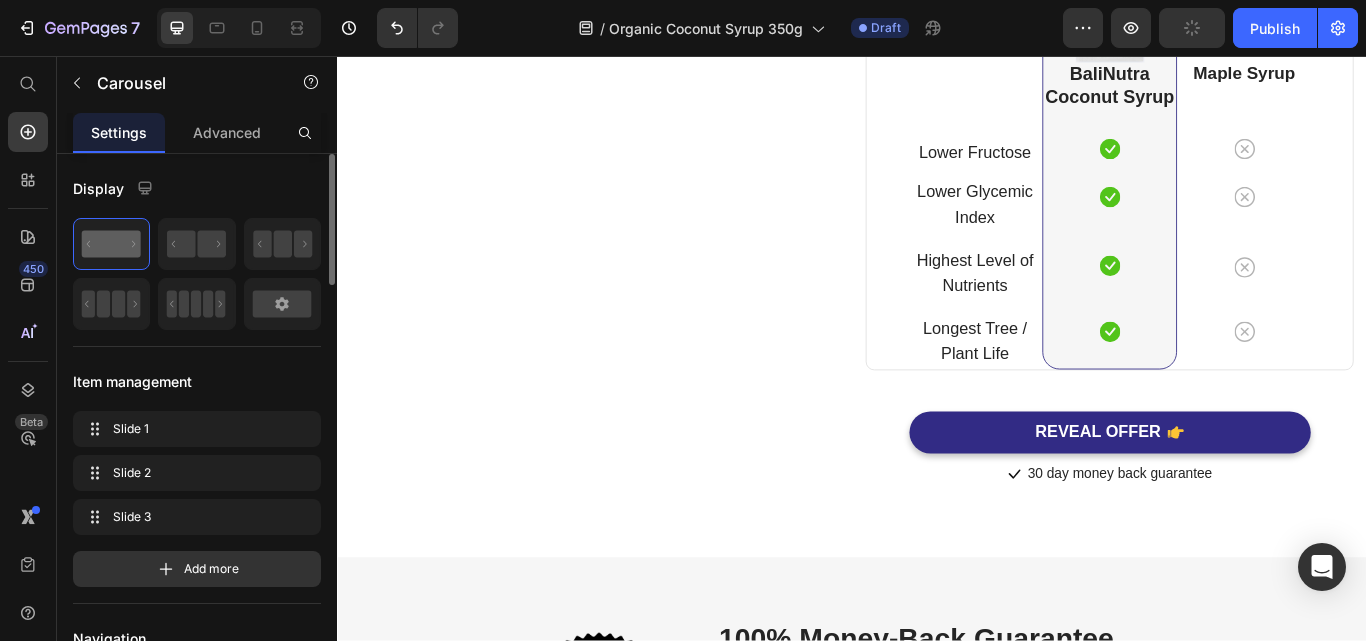 click at bounding box center [633, -260] 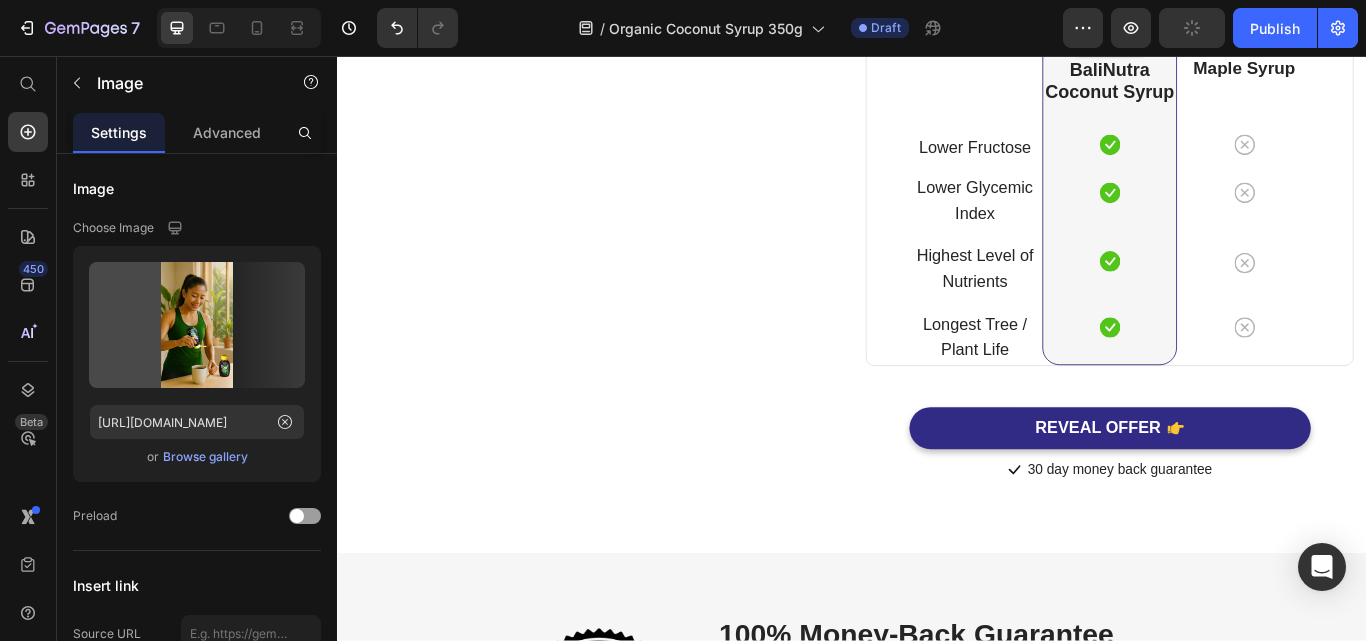 scroll, scrollTop: 6273, scrollLeft: 0, axis: vertical 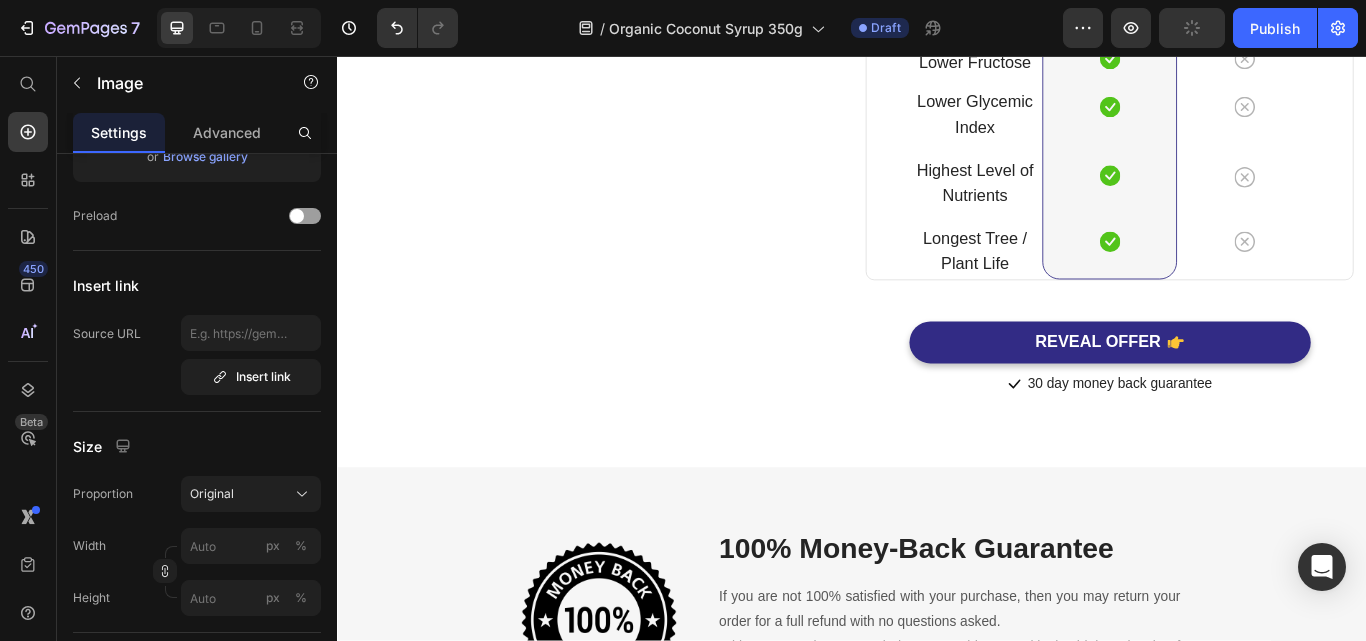click 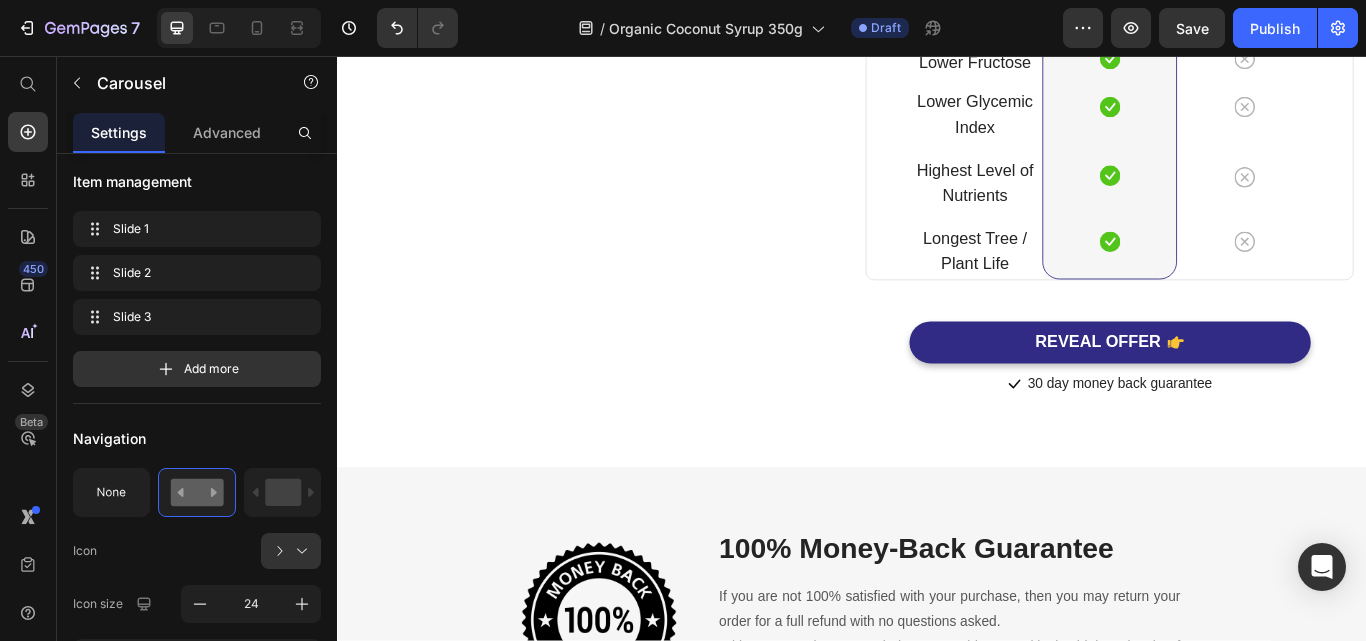 scroll, scrollTop: 0, scrollLeft: 0, axis: both 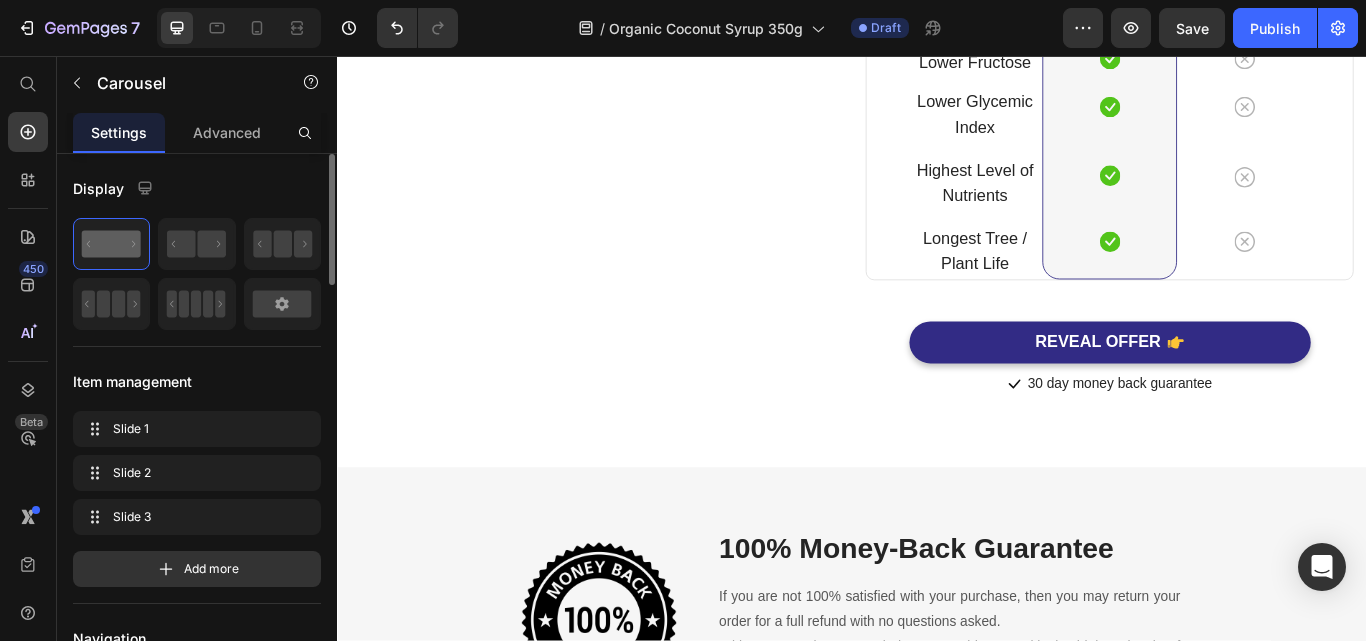 click at bounding box center (633, -365) 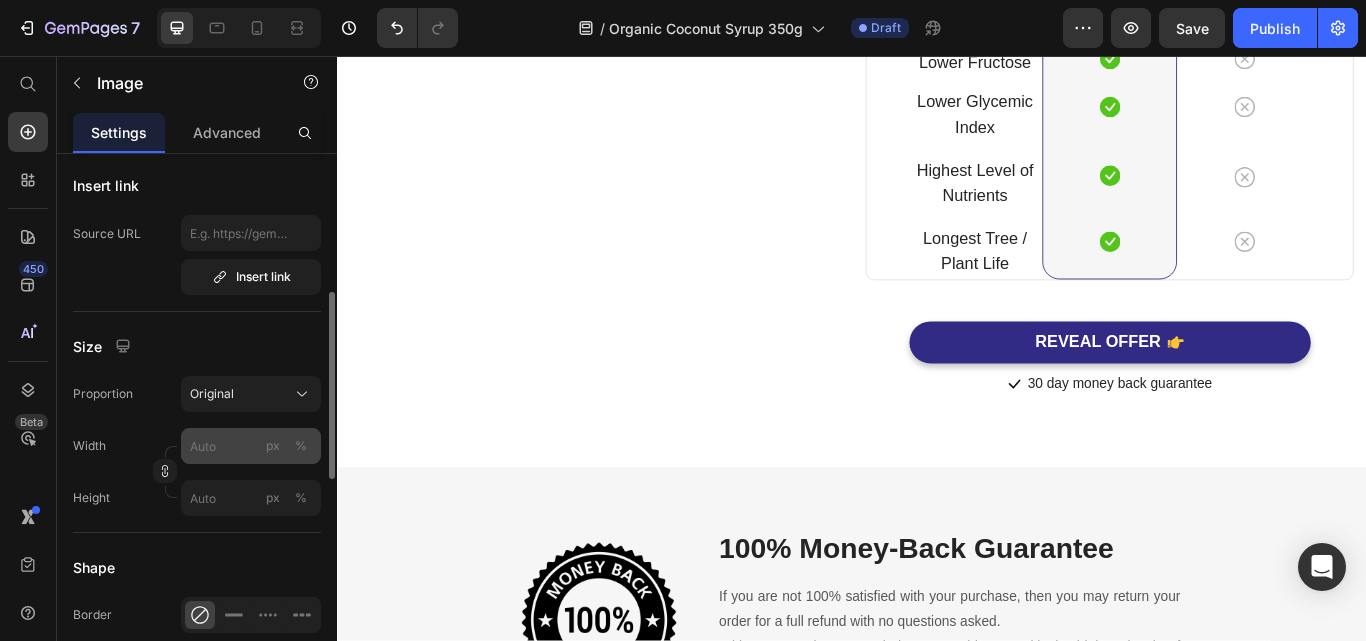 scroll, scrollTop: 700, scrollLeft: 0, axis: vertical 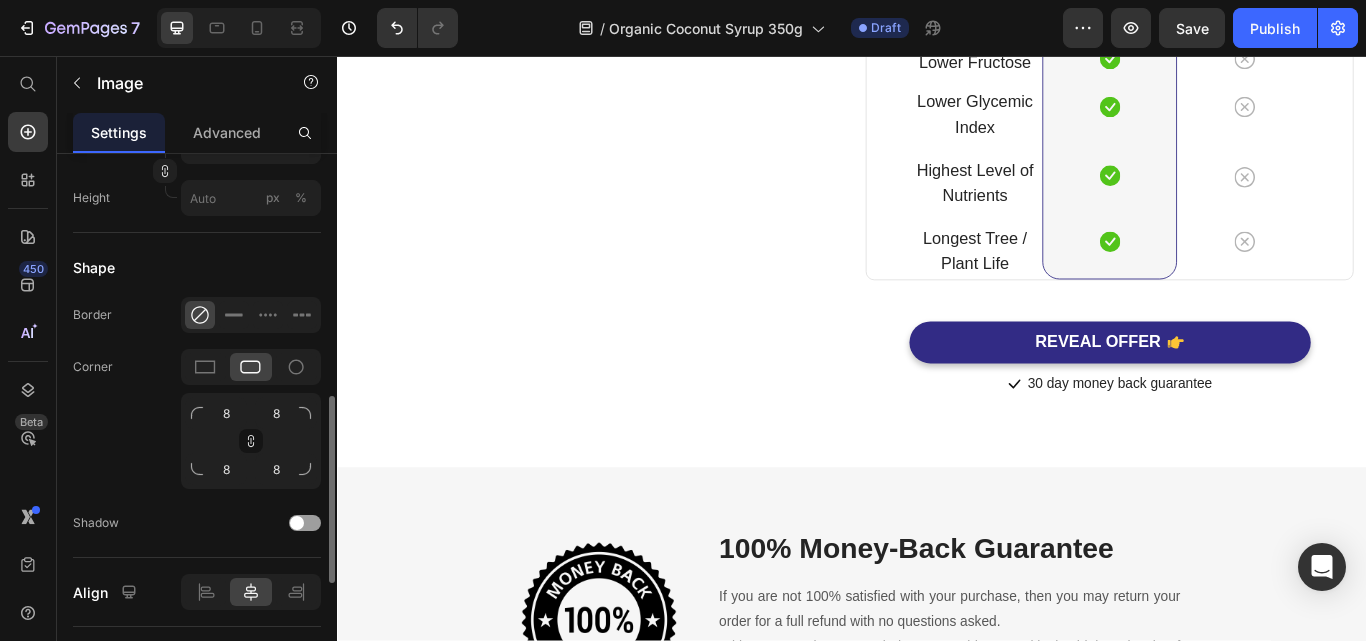 click 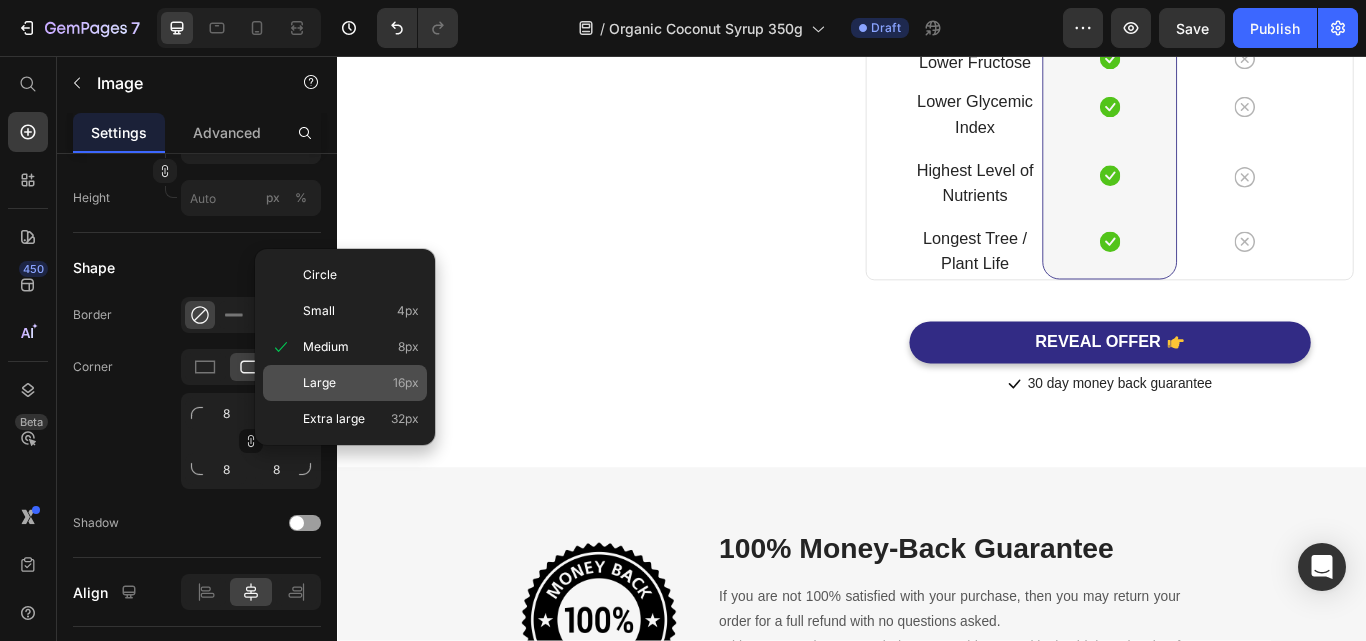click on "Large 16px" at bounding box center [361, 383] 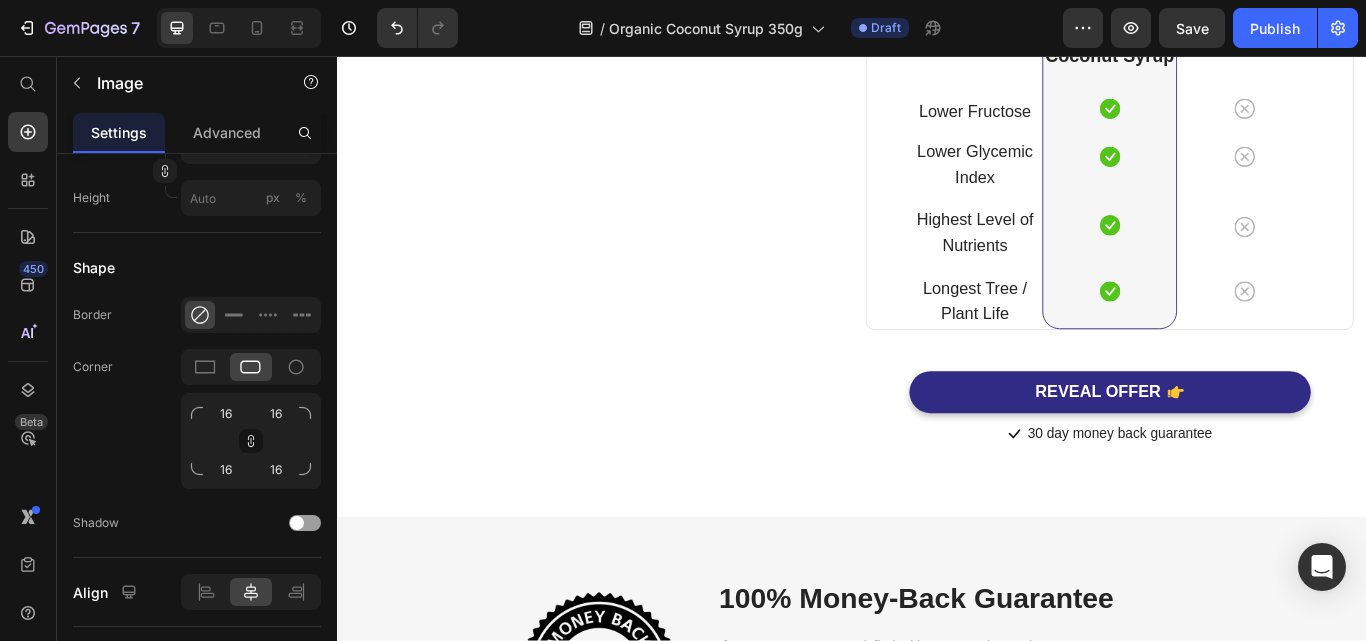 scroll, scrollTop: 6073, scrollLeft: 0, axis: vertical 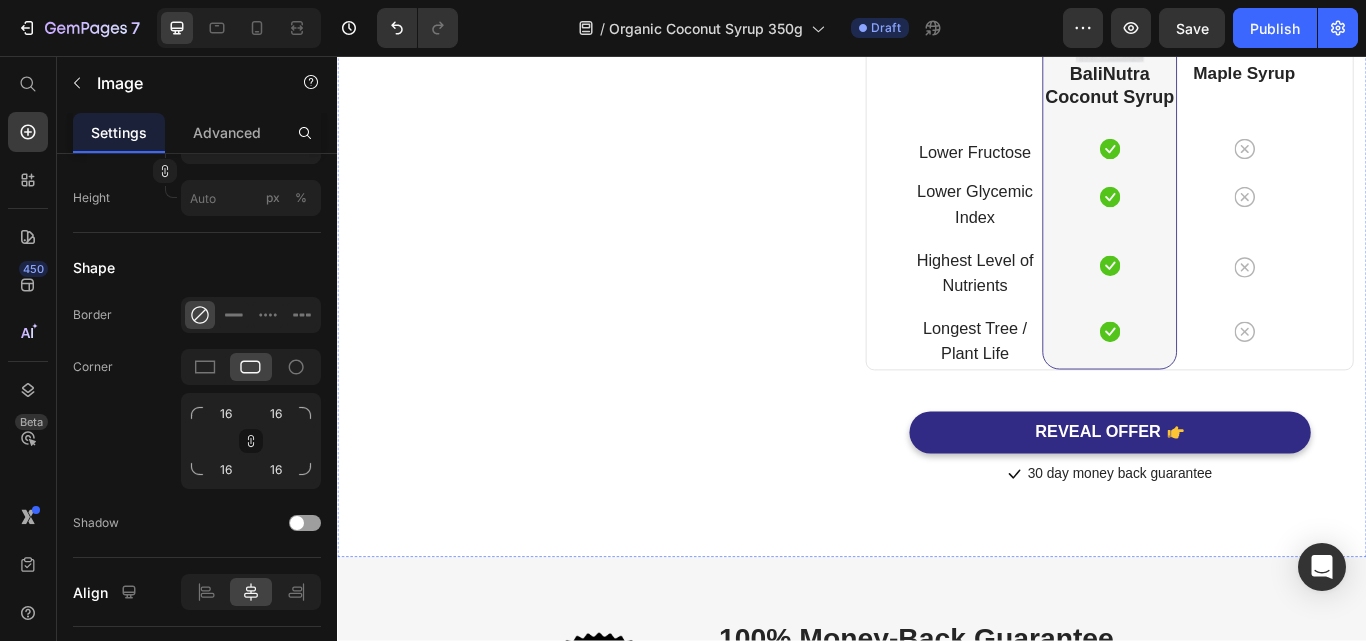 click 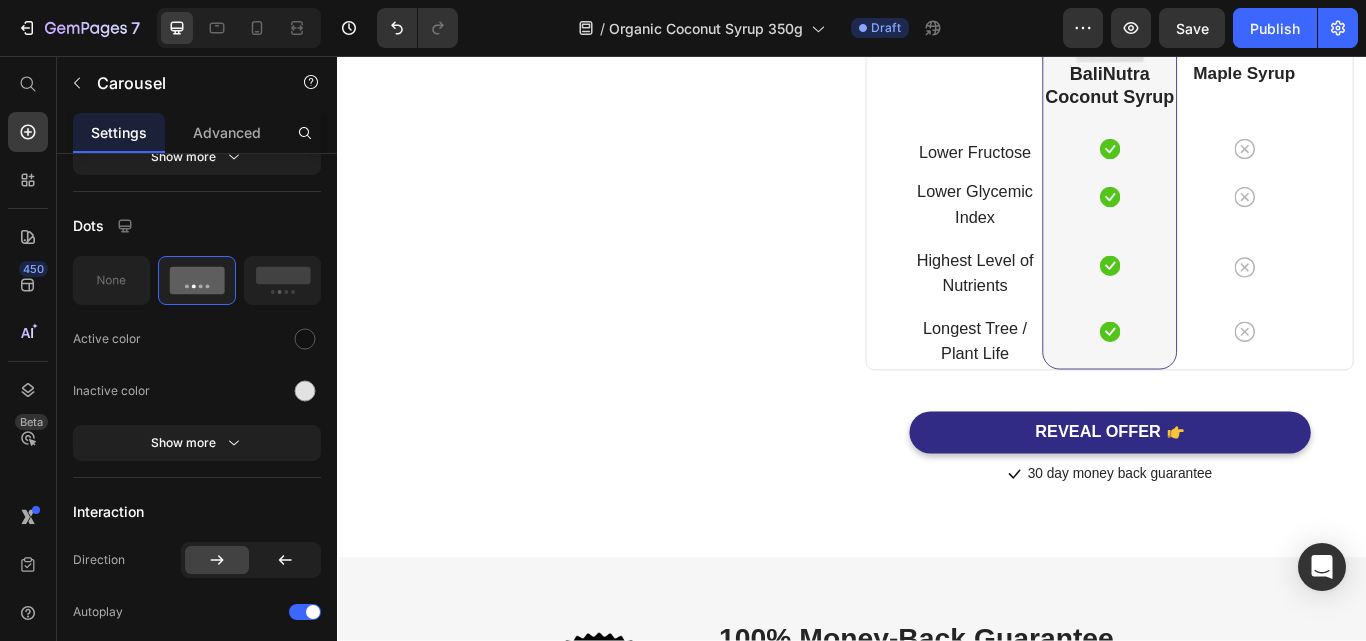 scroll, scrollTop: 0, scrollLeft: 0, axis: both 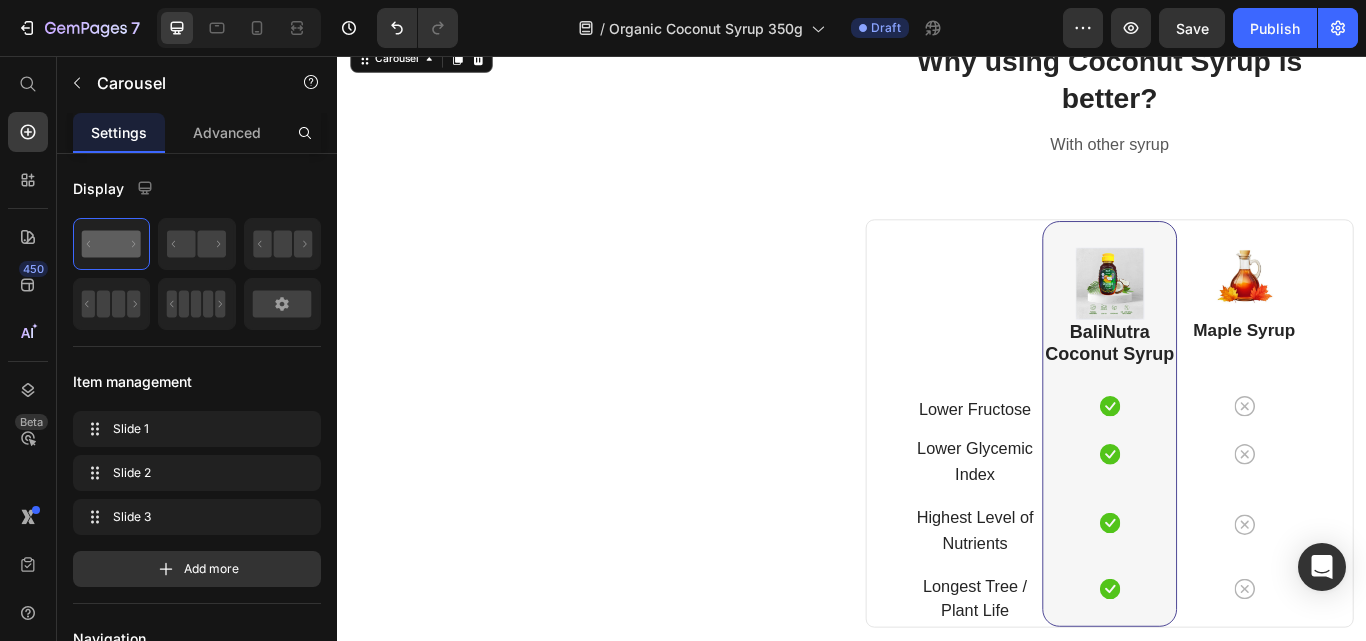 drag, startPoint x: 614, startPoint y: 271, endPoint x: 353, endPoint y: 306, distance: 263.33627 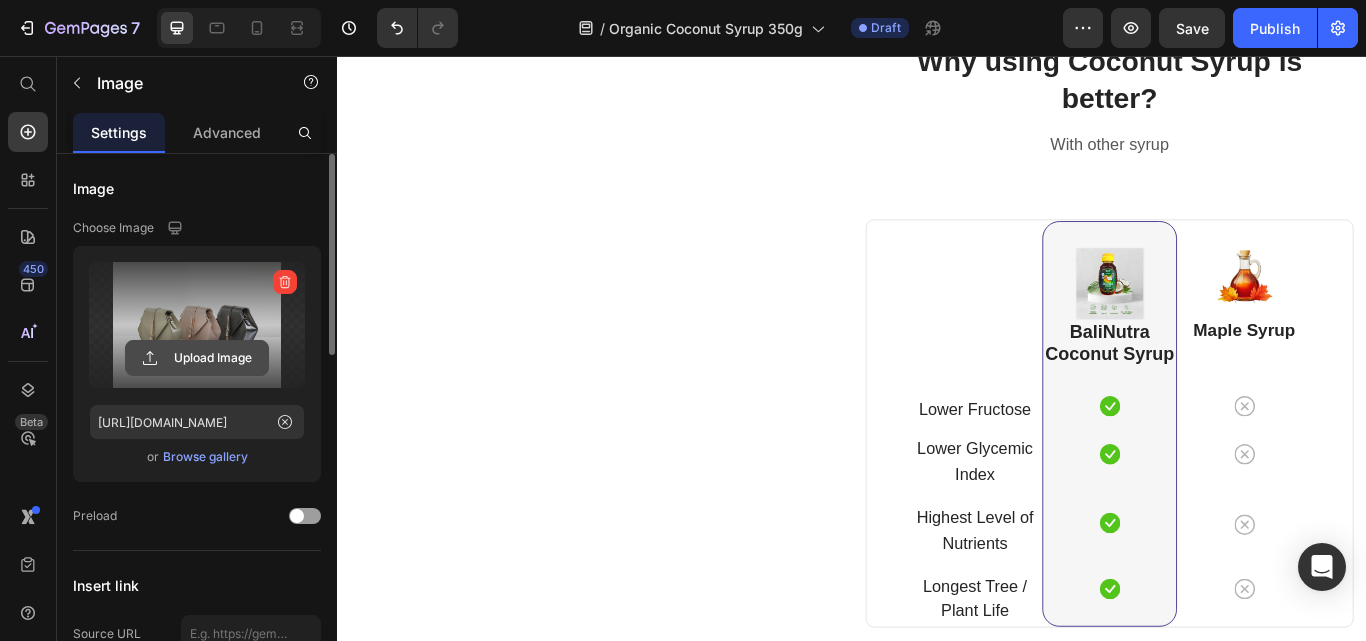 click 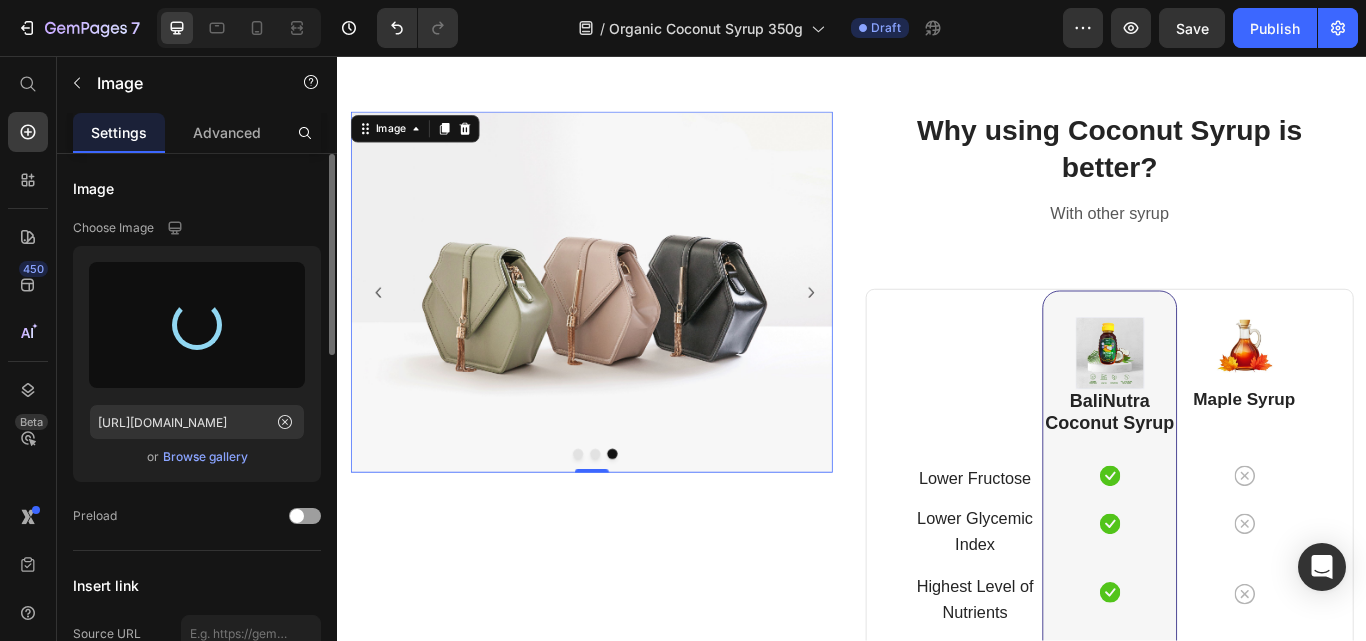 scroll, scrollTop: 5673, scrollLeft: 0, axis: vertical 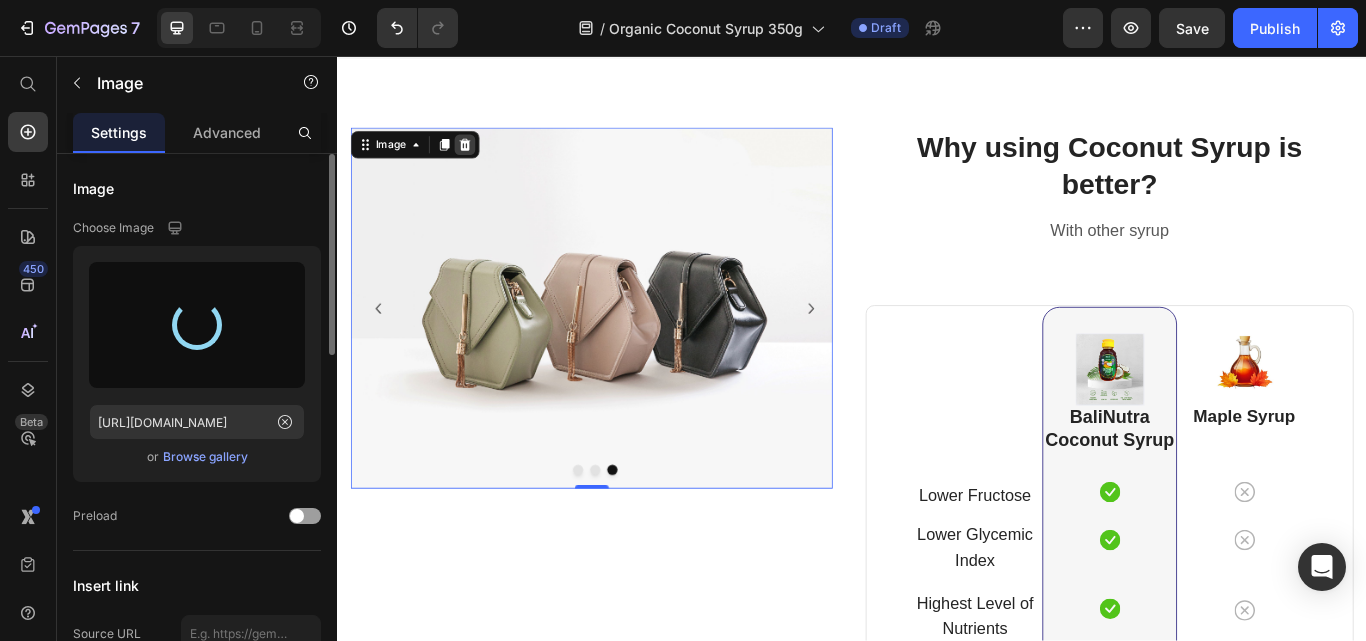 click 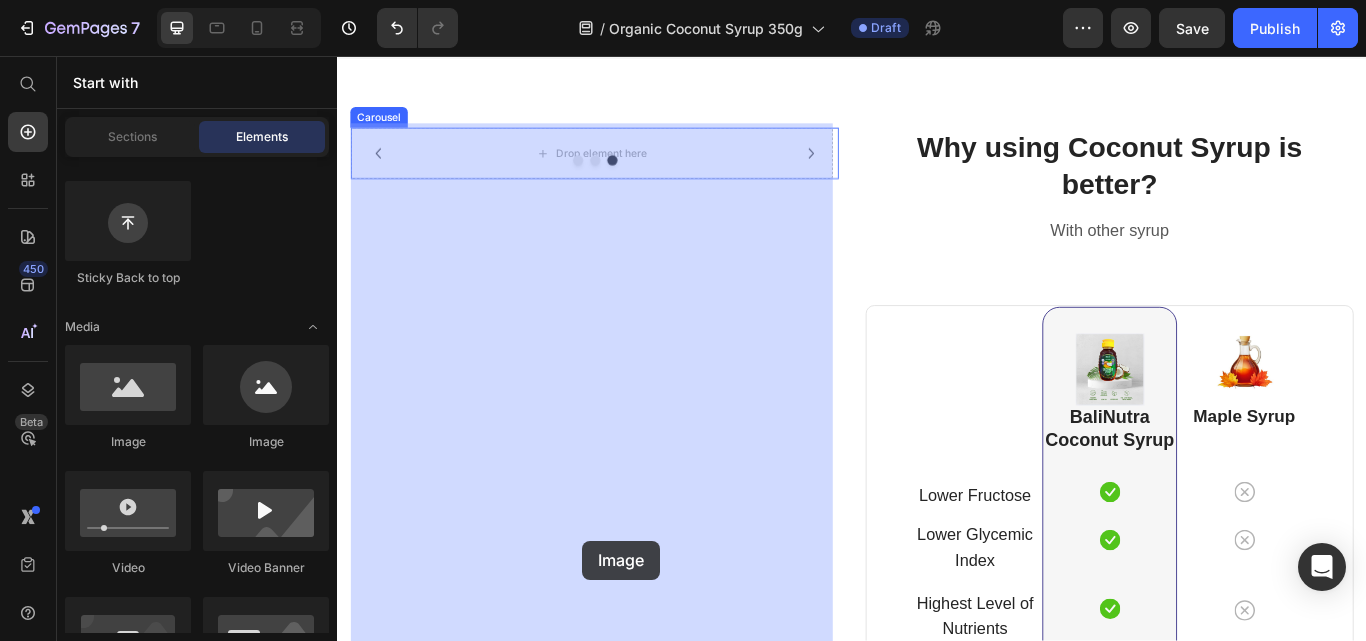 scroll, scrollTop: 5703, scrollLeft: 0, axis: vertical 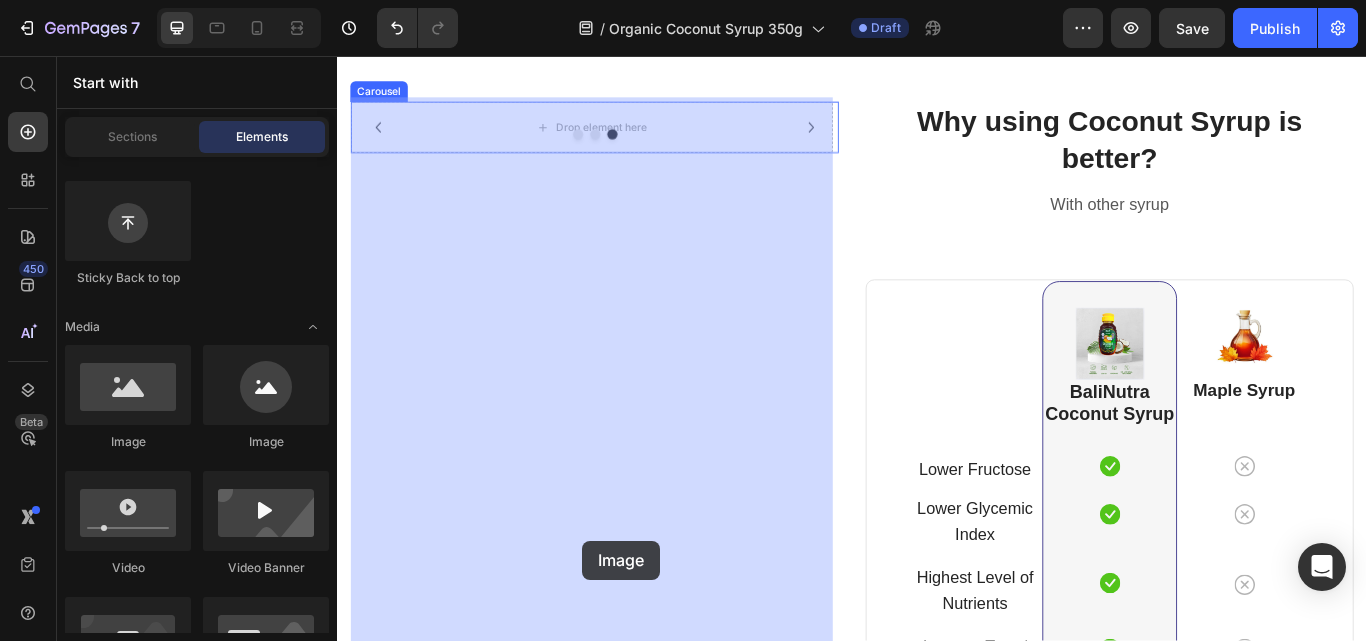 drag, startPoint x: 482, startPoint y: 465, endPoint x: 623, endPoint y: 621, distance: 210.27838 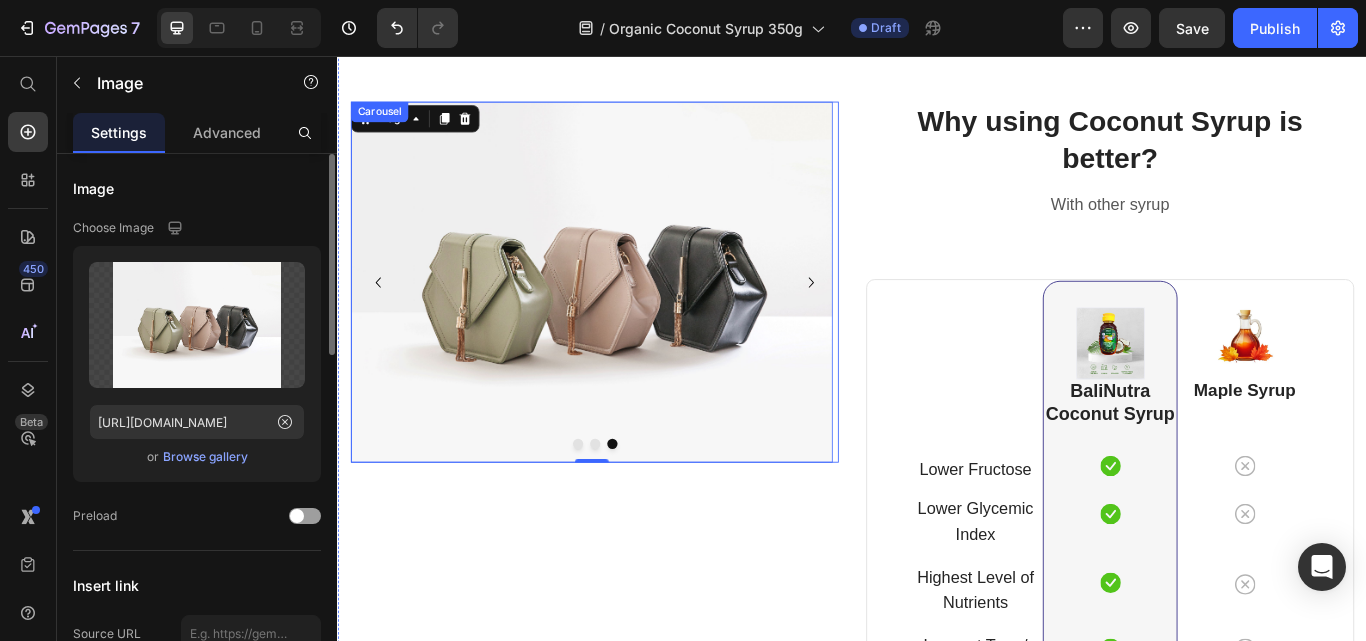 scroll, scrollTop: 5718, scrollLeft: 0, axis: vertical 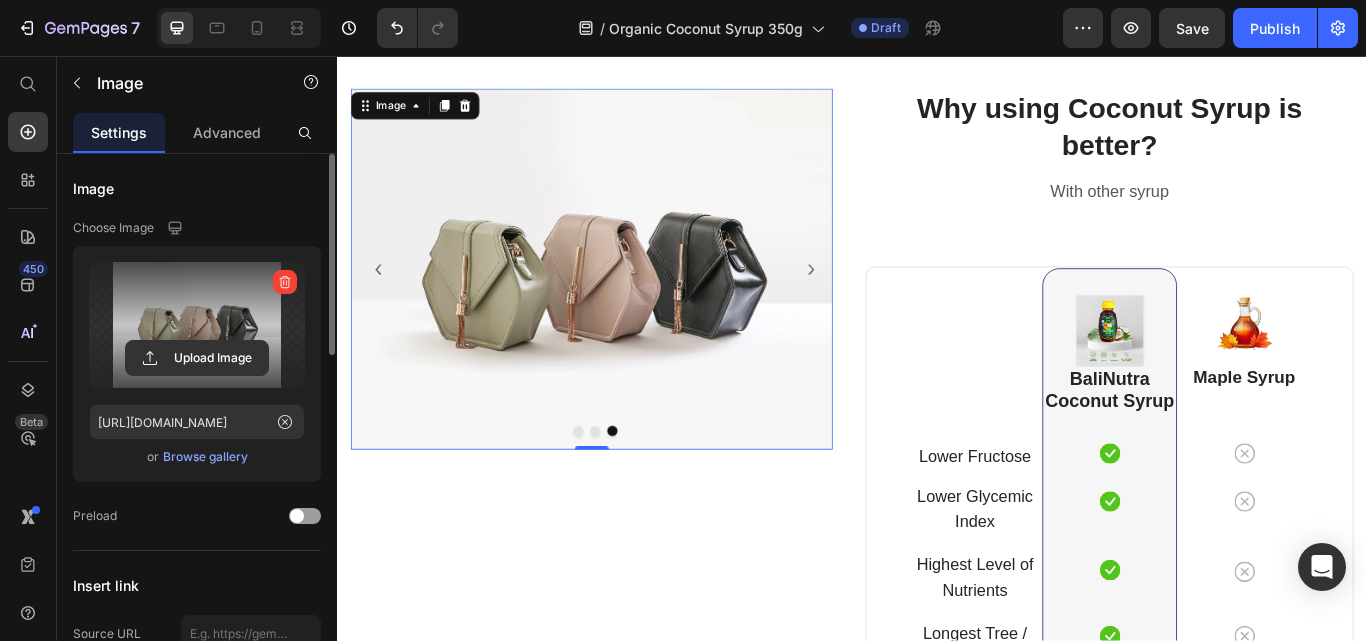 click 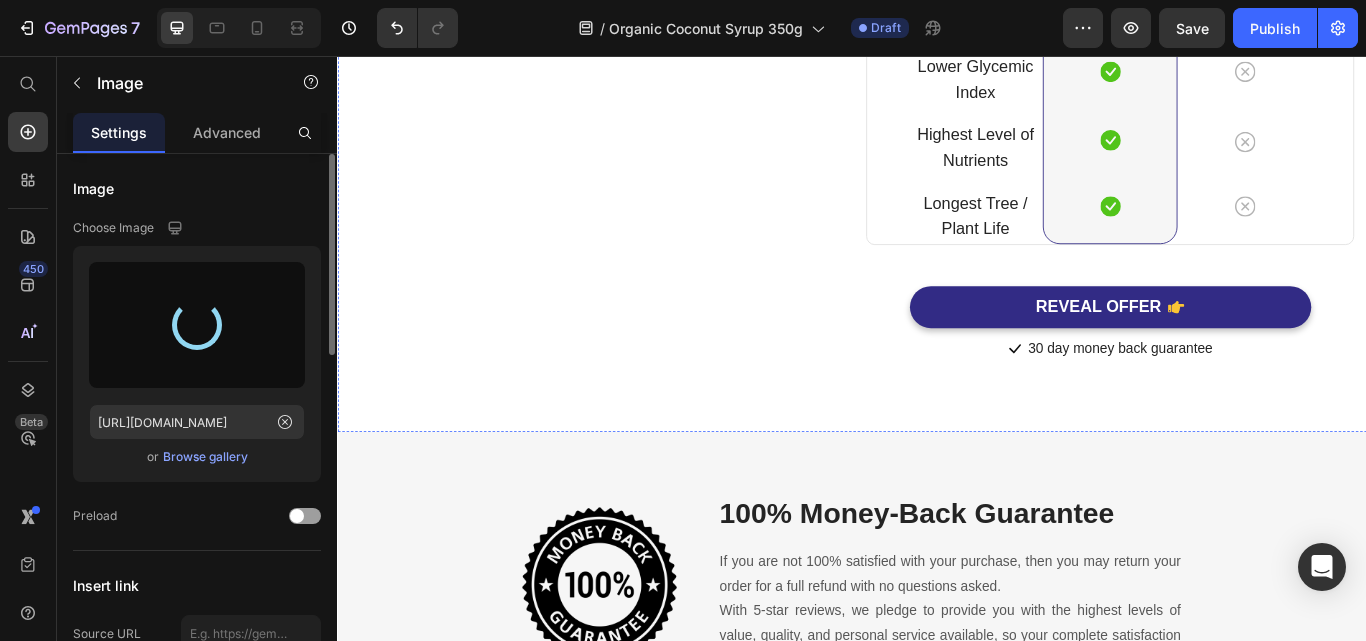 scroll, scrollTop: 6218, scrollLeft: 0, axis: vertical 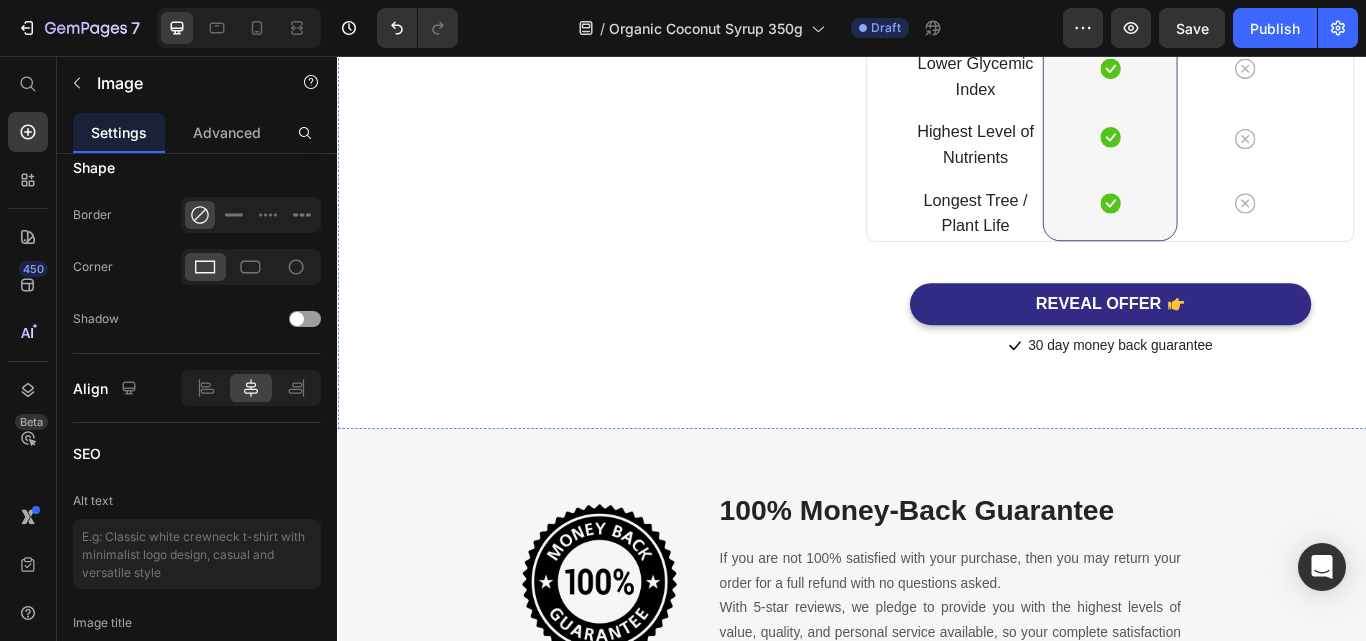 click at bounding box center [657, -11] 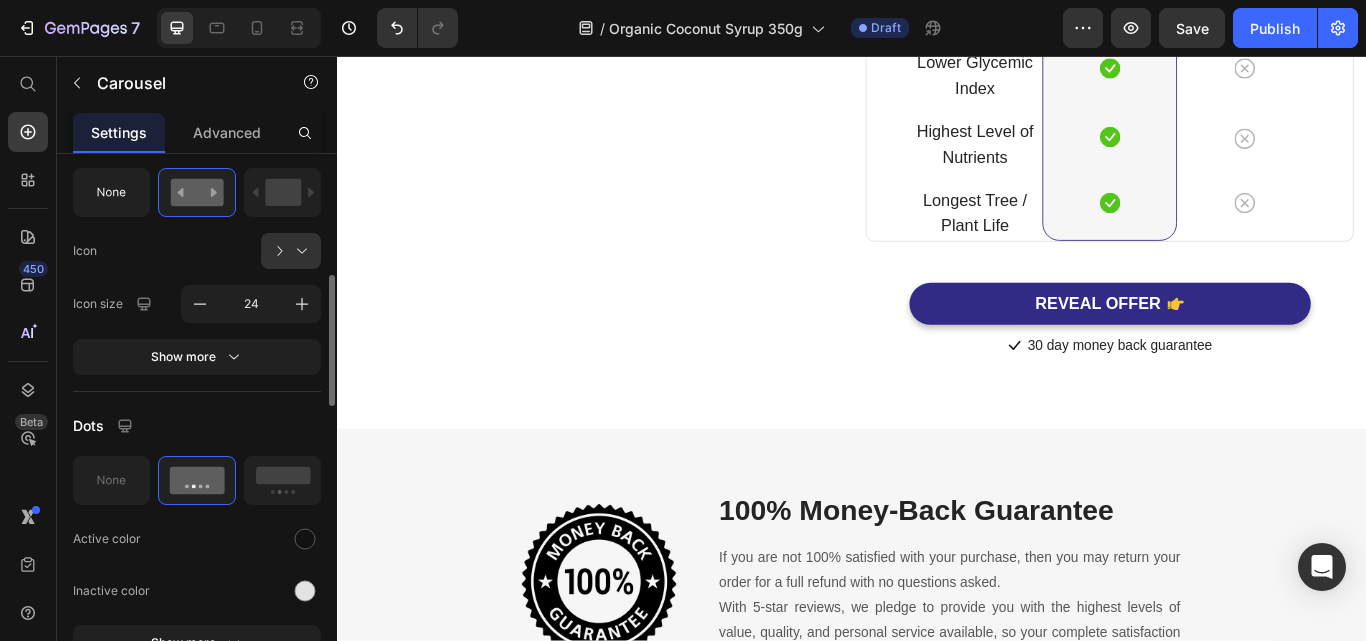 scroll, scrollTop: 700, scrollLeft: 0, axis: vertical 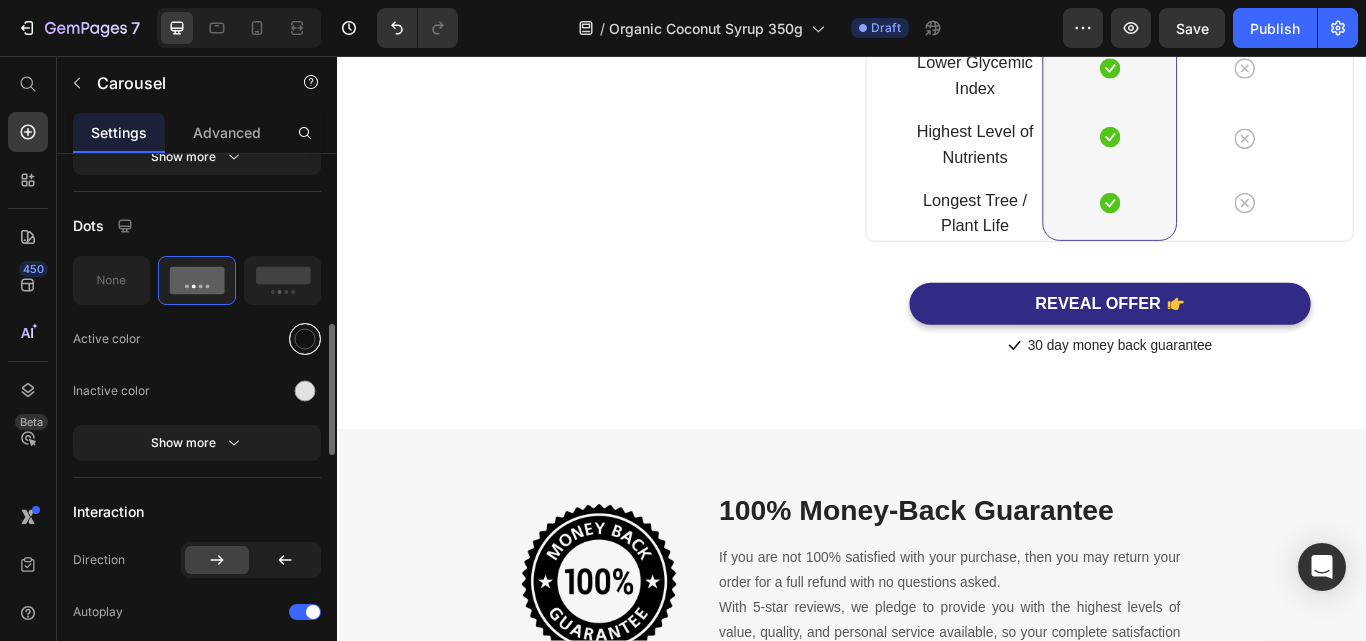 click at bounding box center (305, 338) 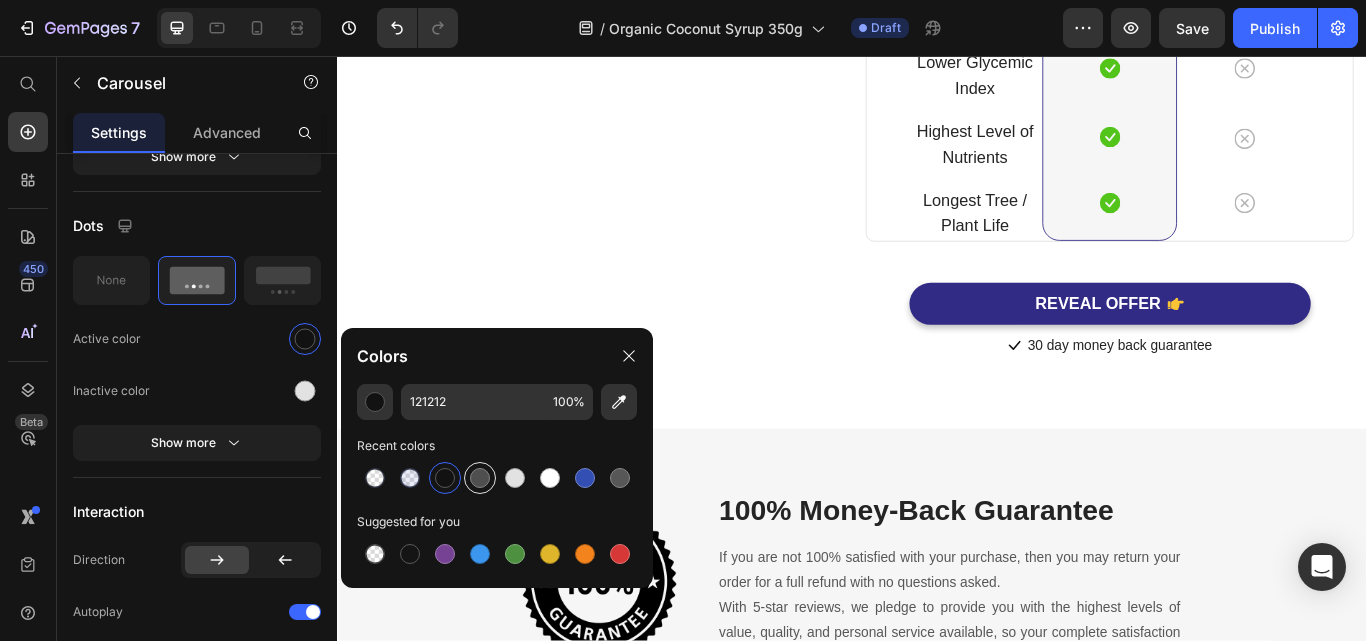 click at bounding box center (480, 478) 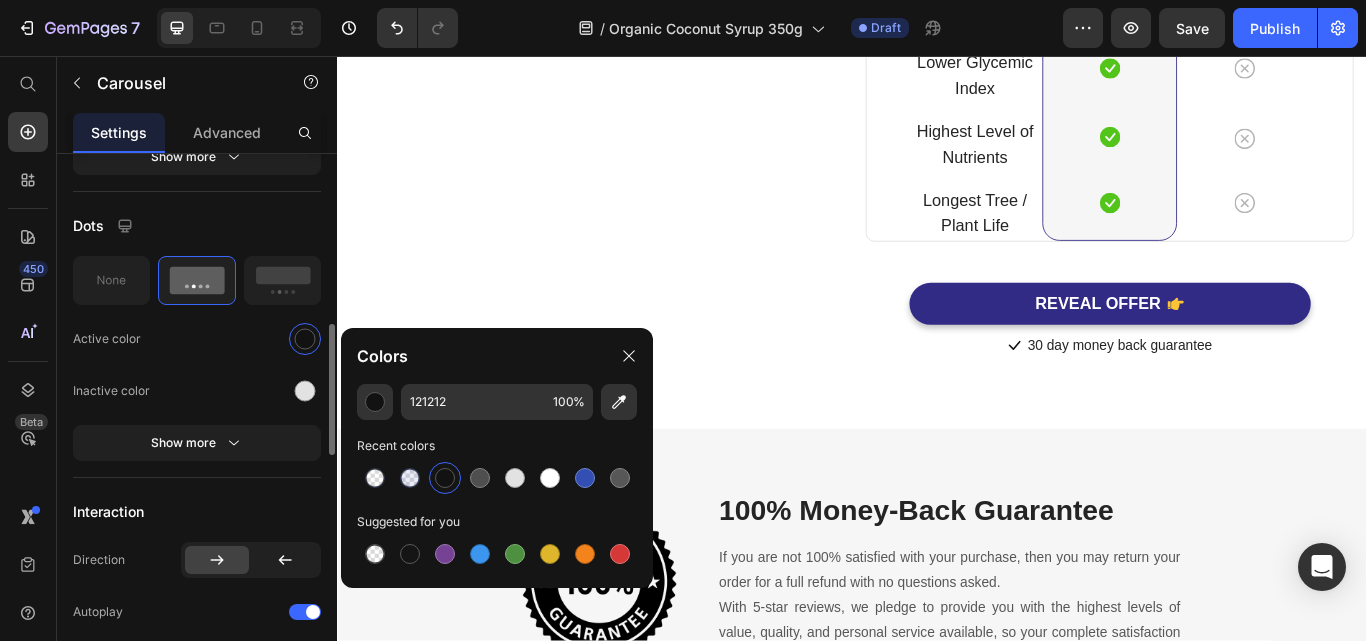 type on "4F4F4F" 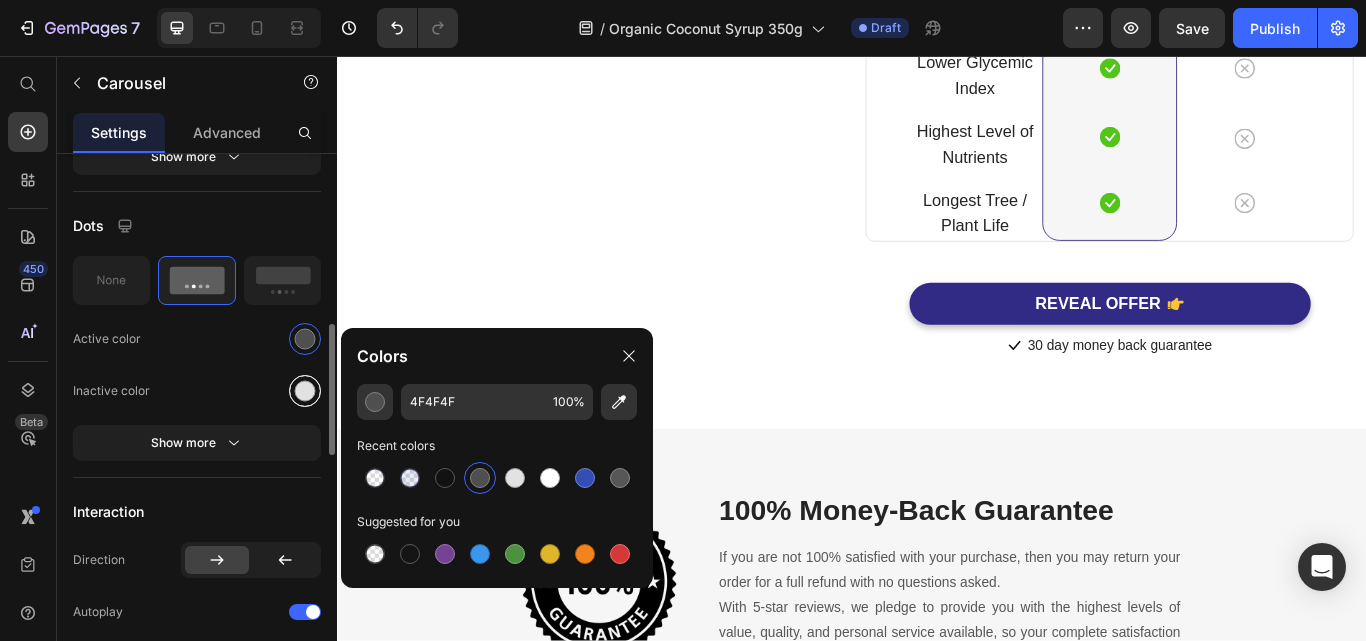 click at bounding box center (305, 390) 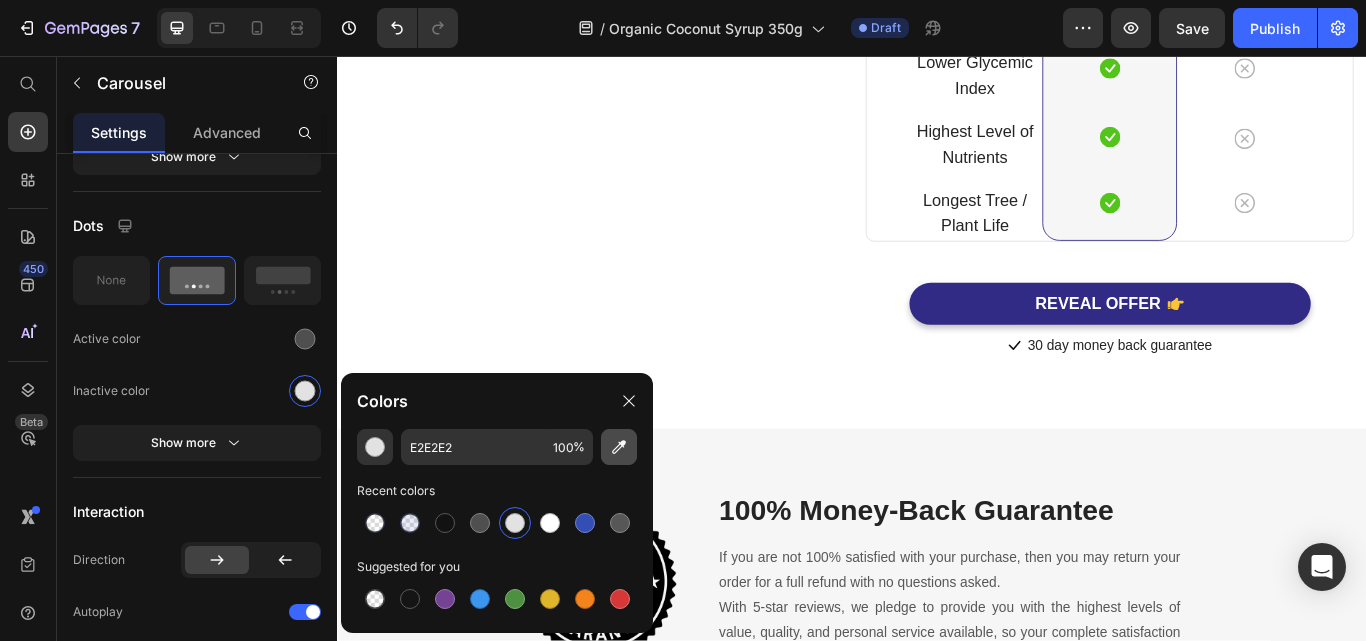 click 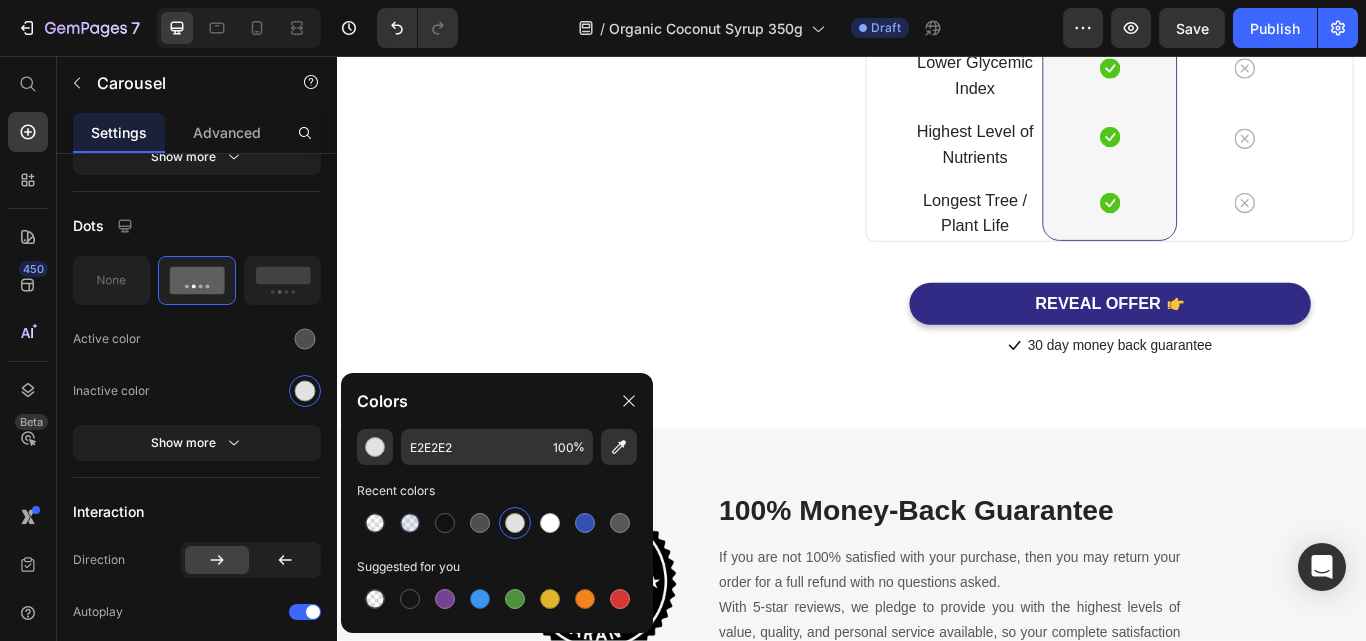 type on "FFFFFF" 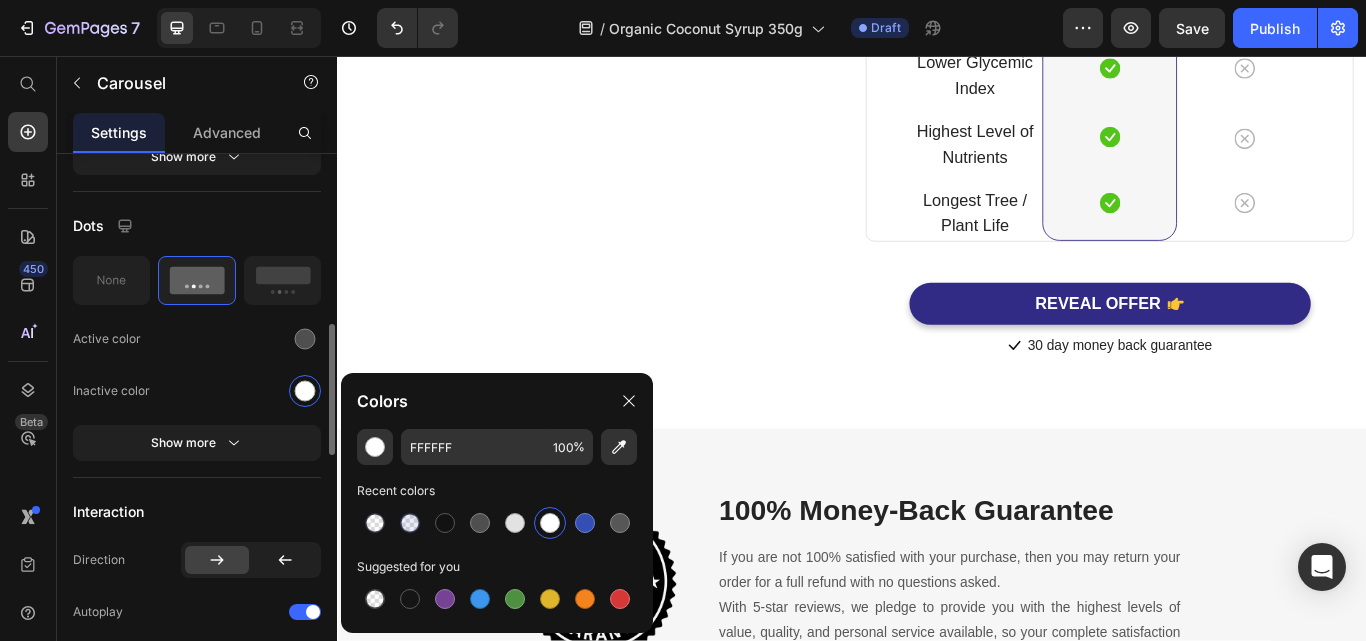click on "Inactive color" 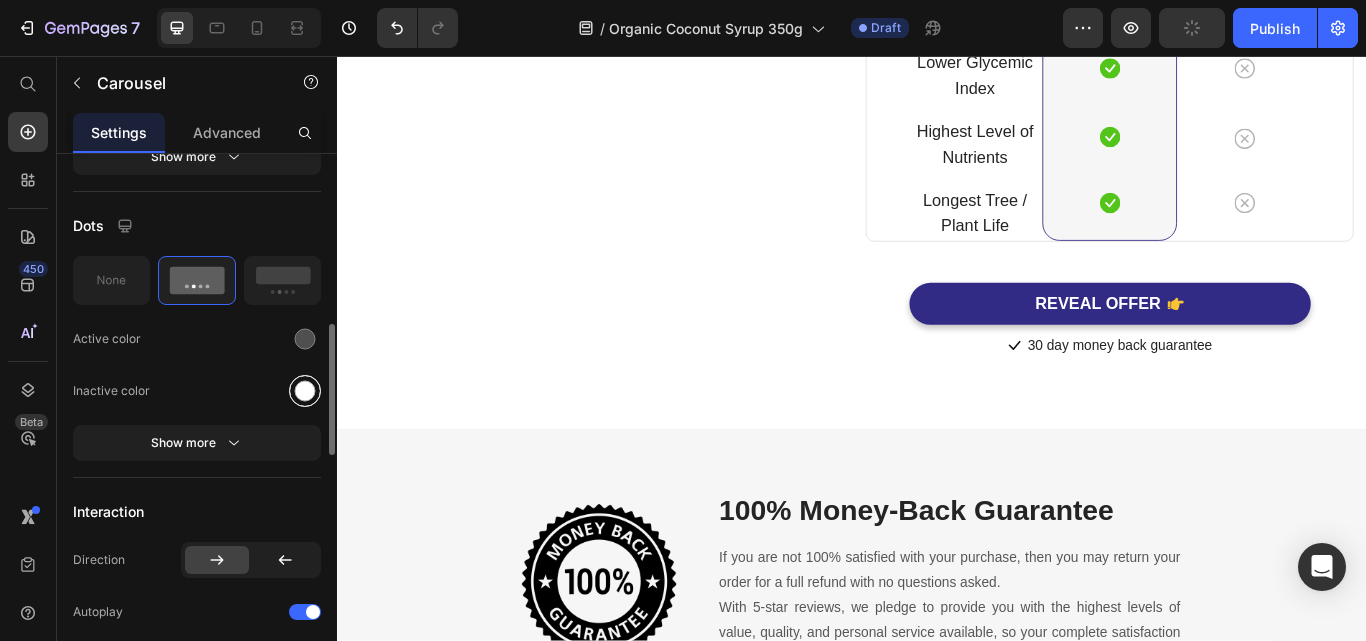 click at bounding box center (305, 390) 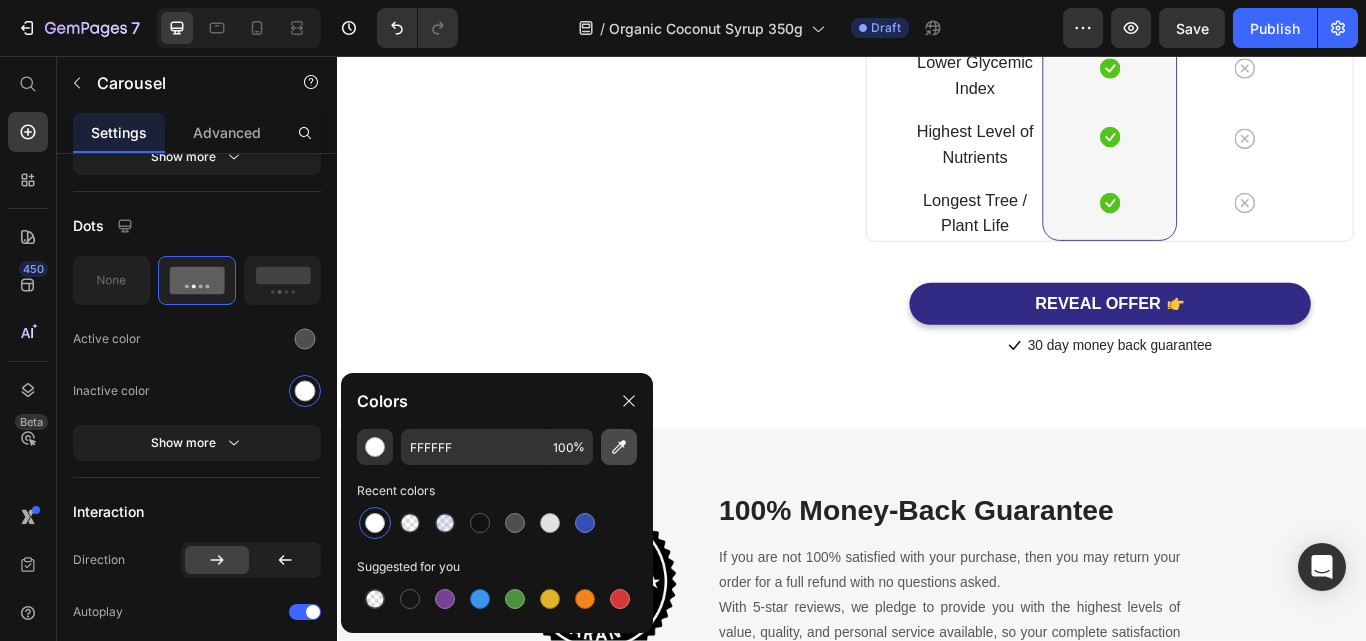 click 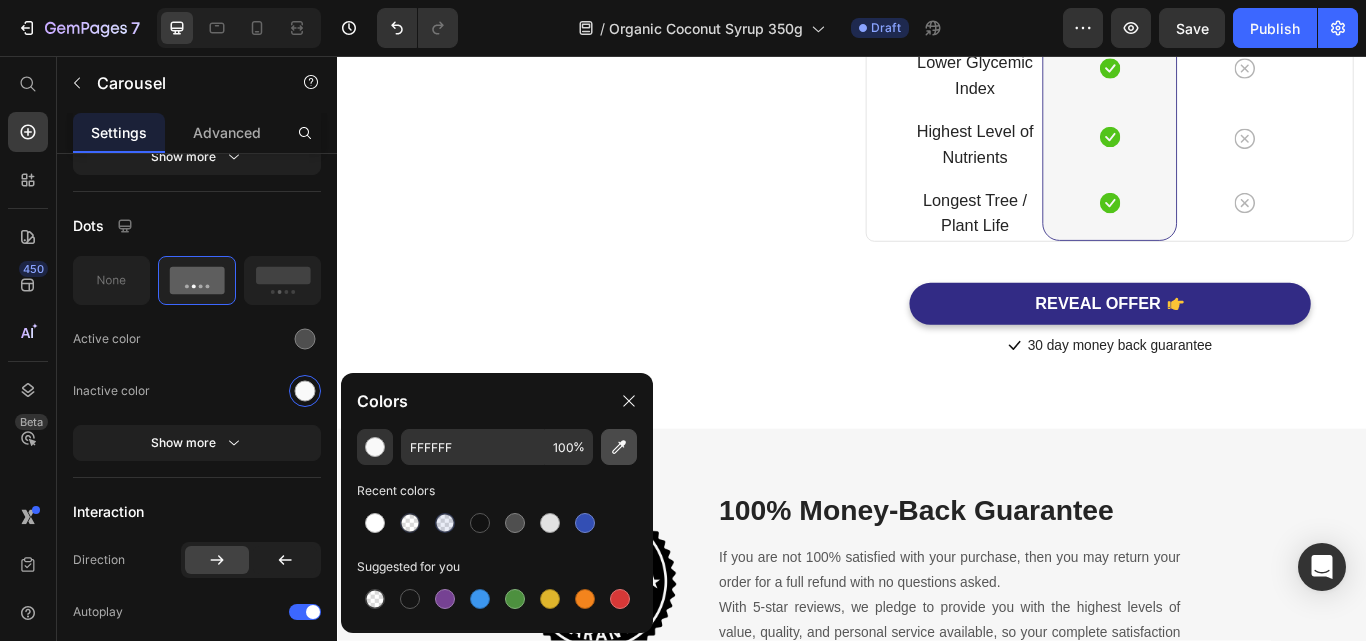 type on "F9F9F9" 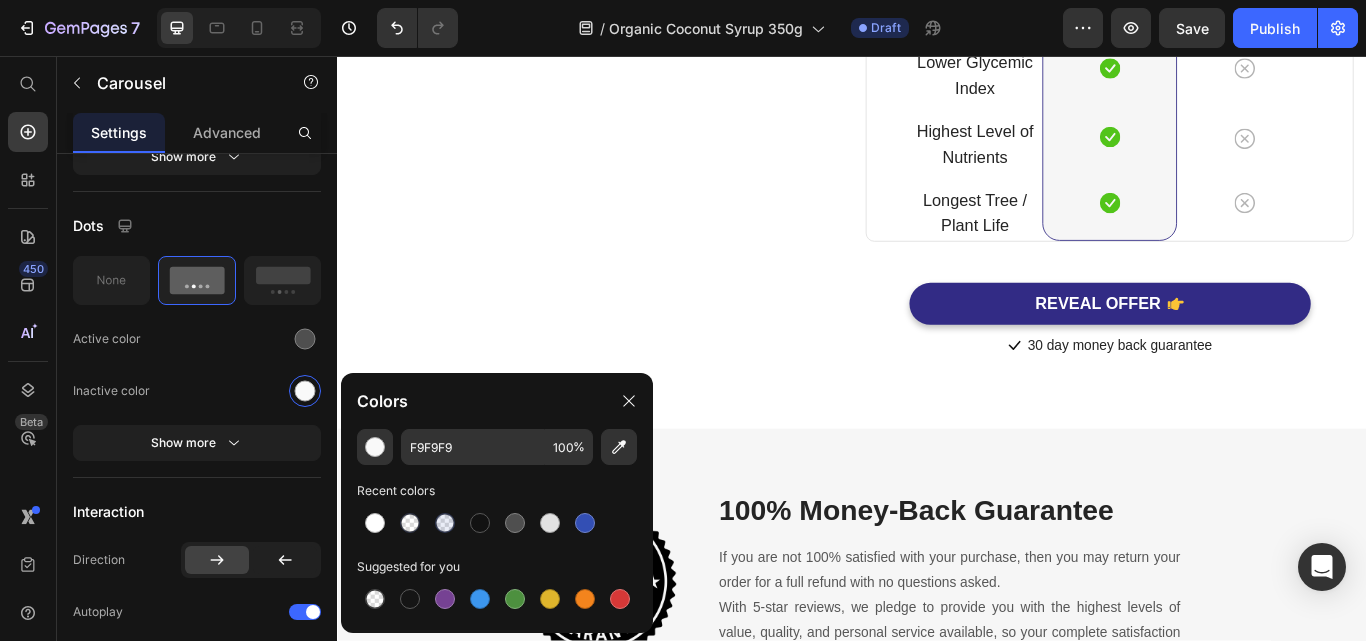 click on "Image" at bounding box center (633, -200) 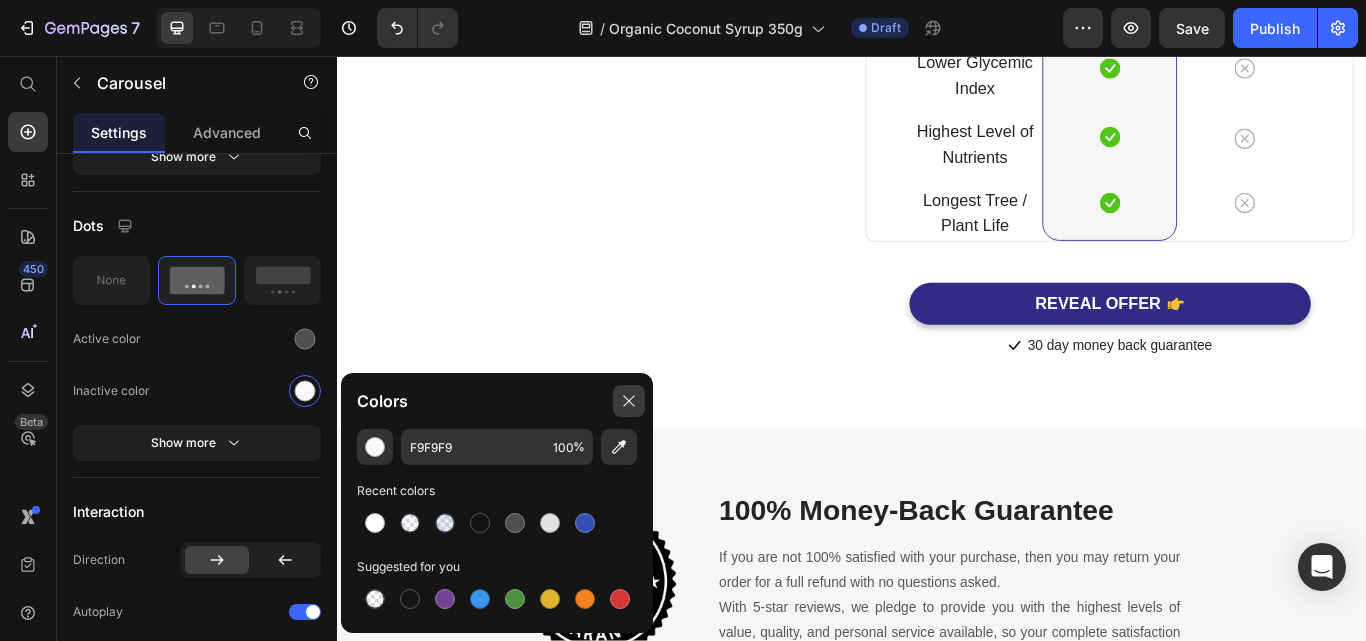 click 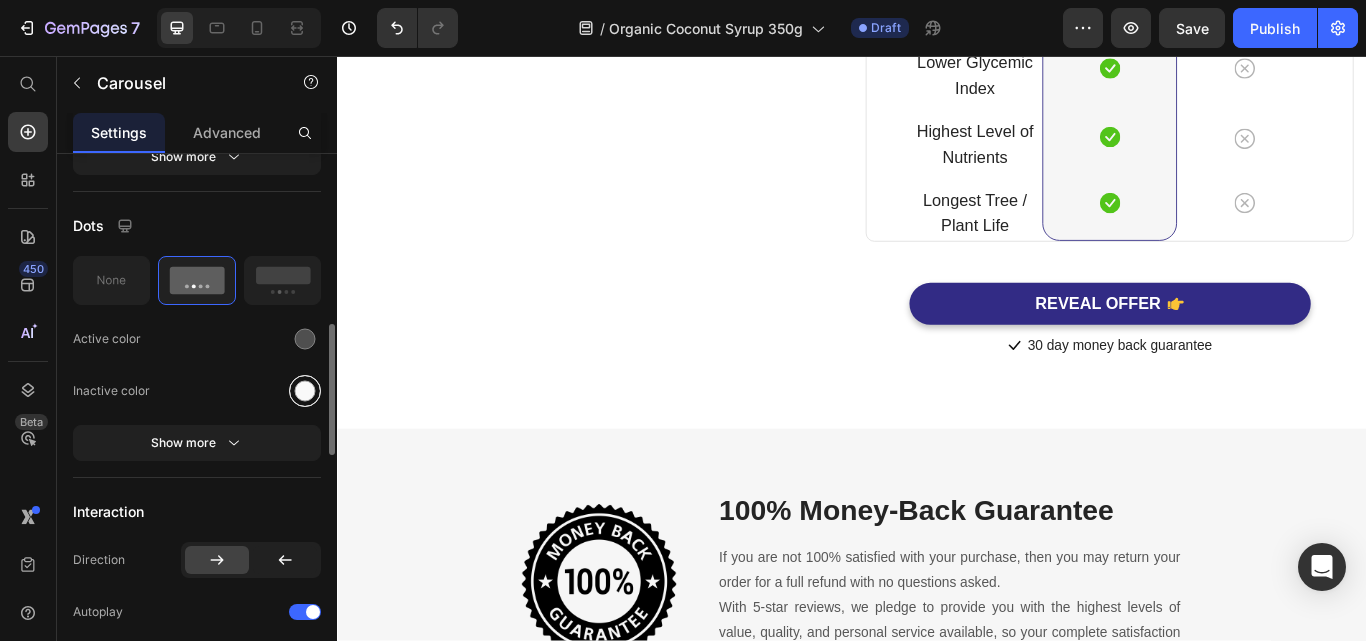 click at bounding box center [305, 390] 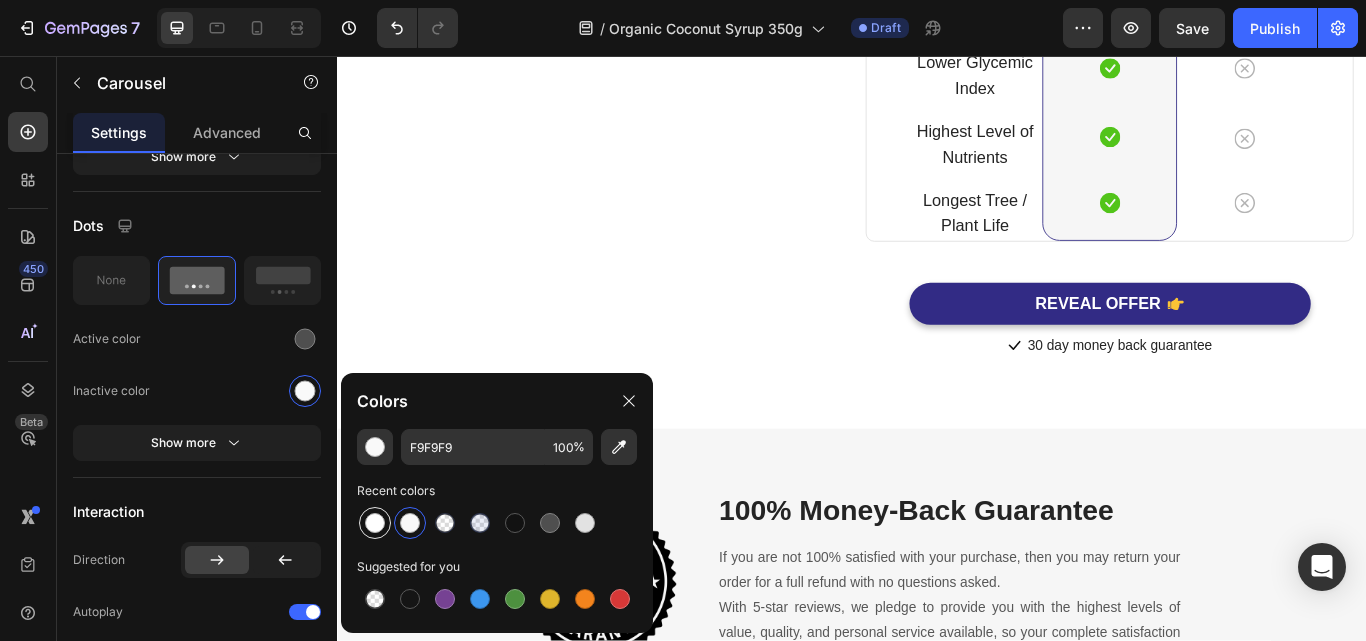 drag, startPoint x: 368, startPoint y: 509, endPoint x: 374, endPoint y: 522, distance: 14.3178215 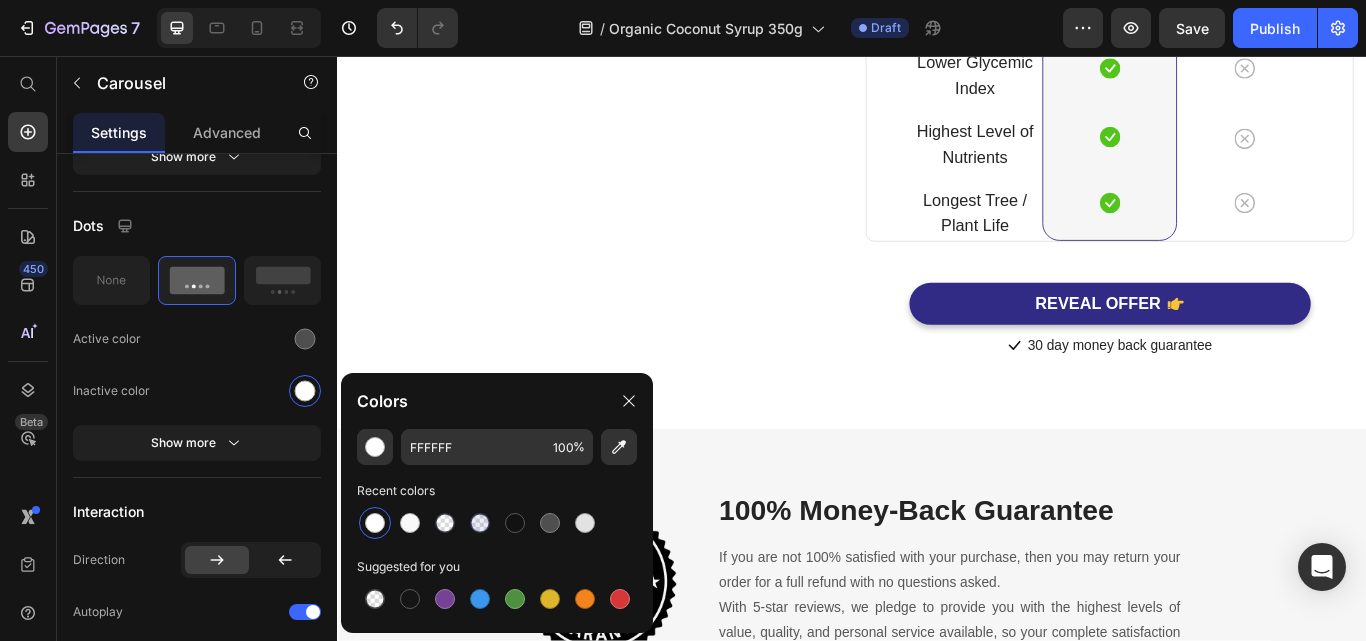 click at bounding box center (375, 523) 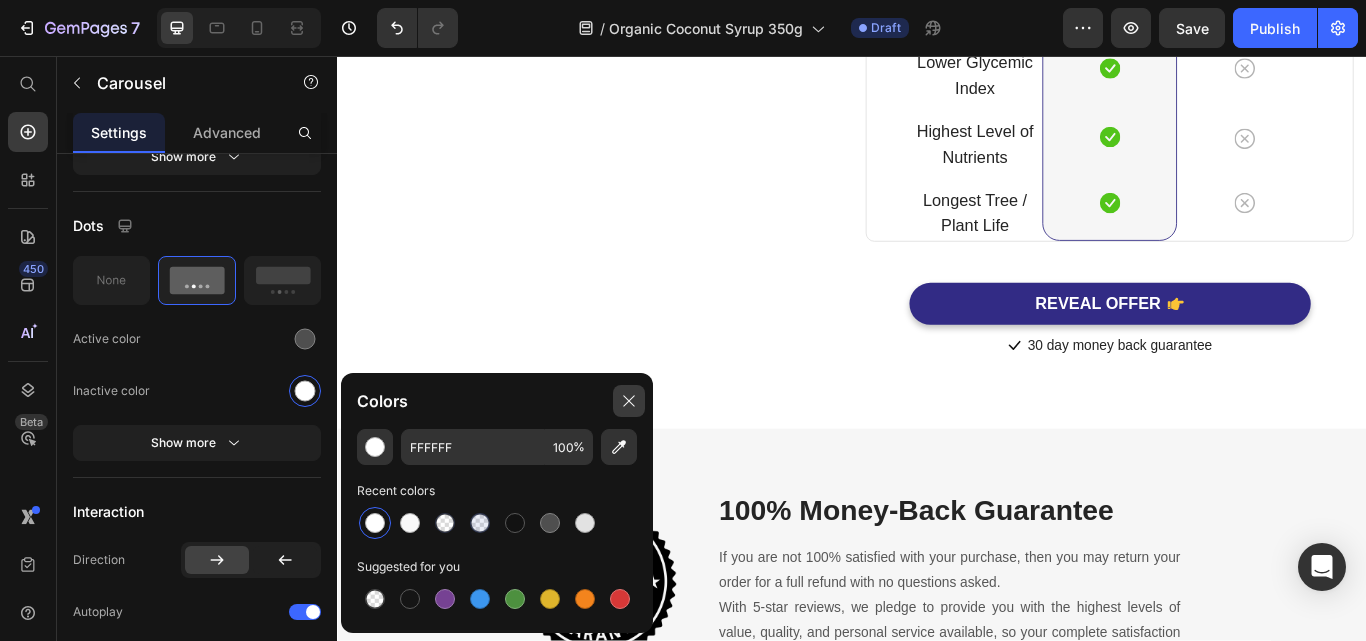 click 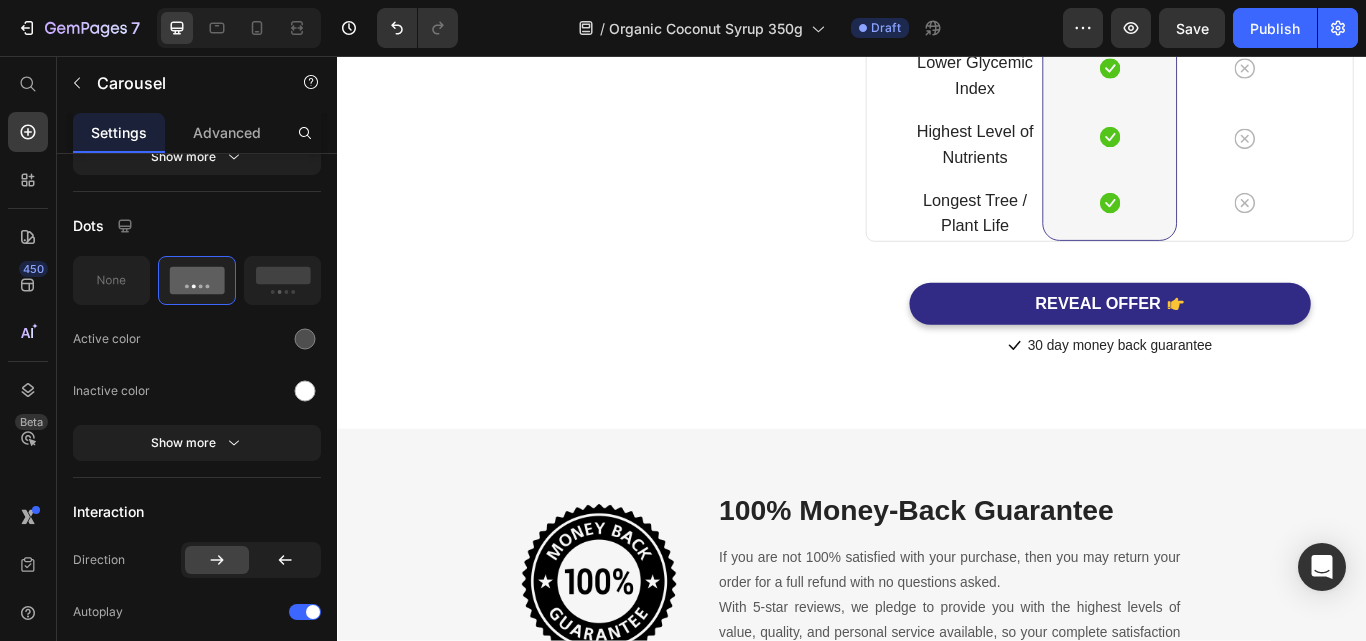 click on "Image" at bounding box center (633, -200) 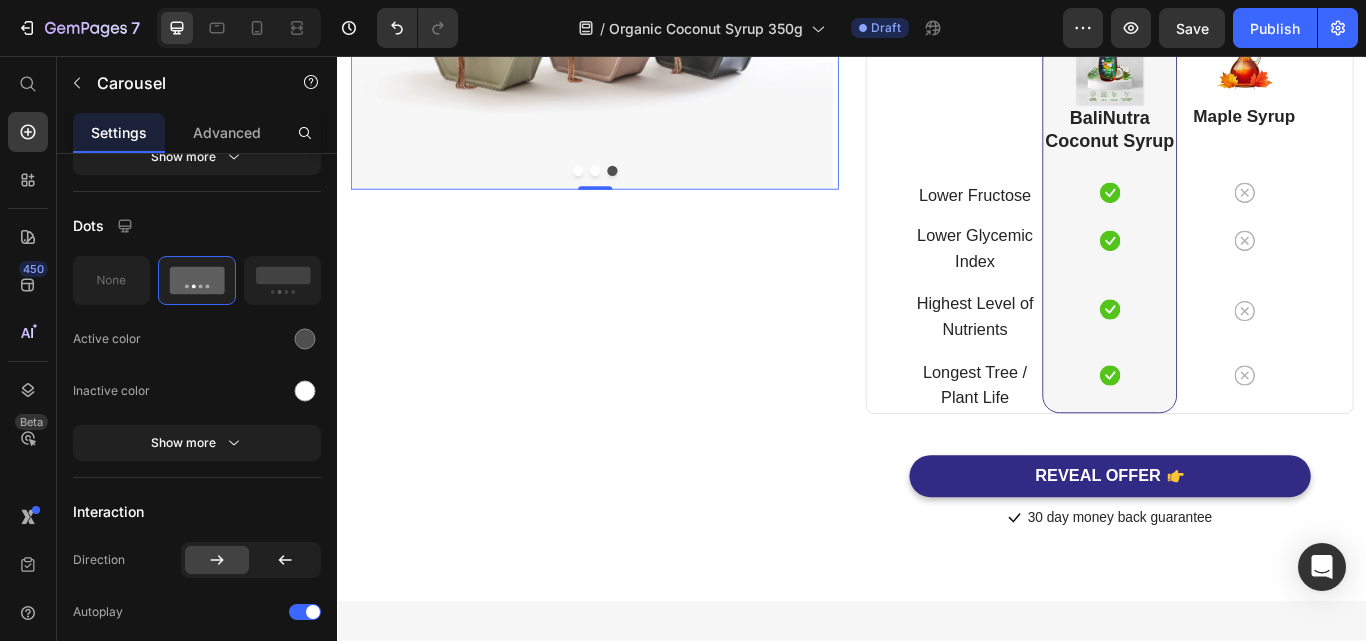 scroll, scrollTop: 5718, scrollLeft: 0, axis: vertical 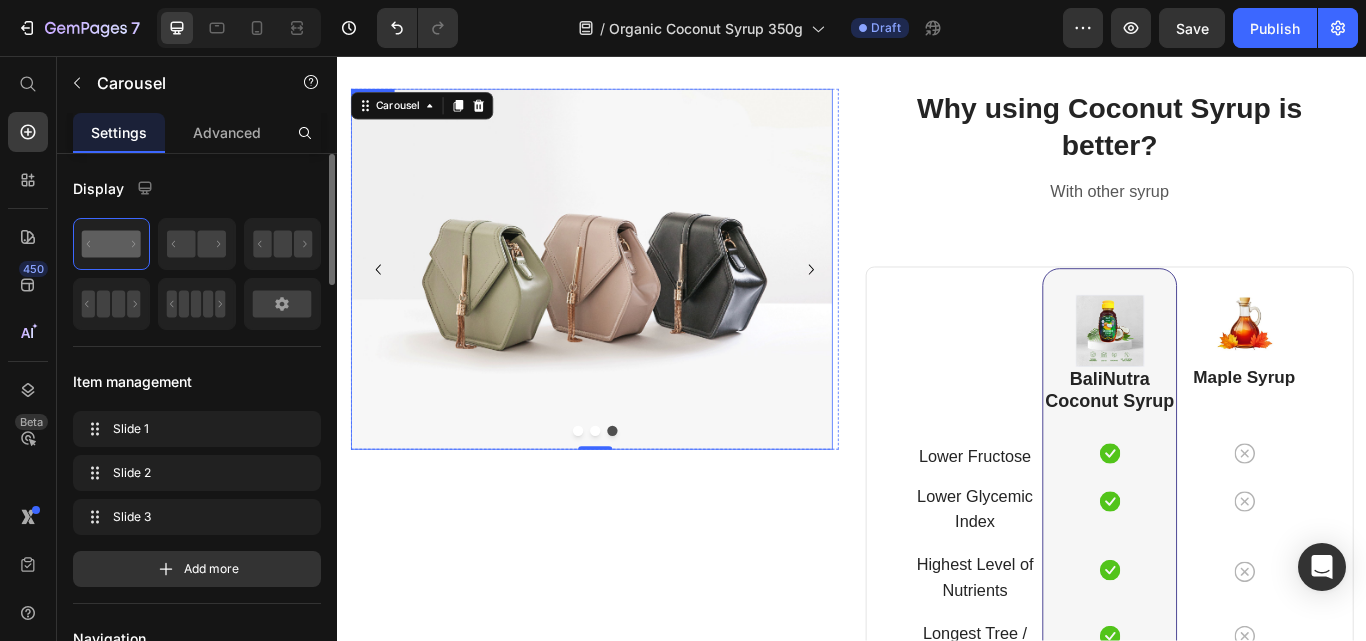 click at bounding box center [633, 305] 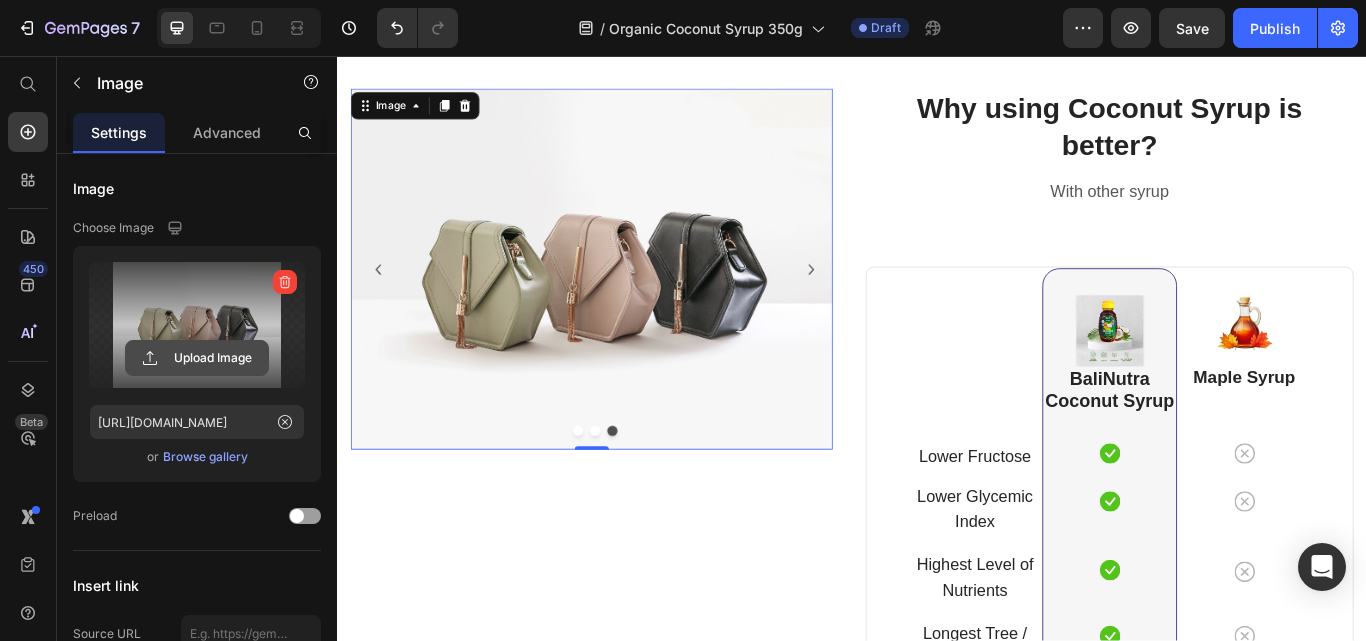 click 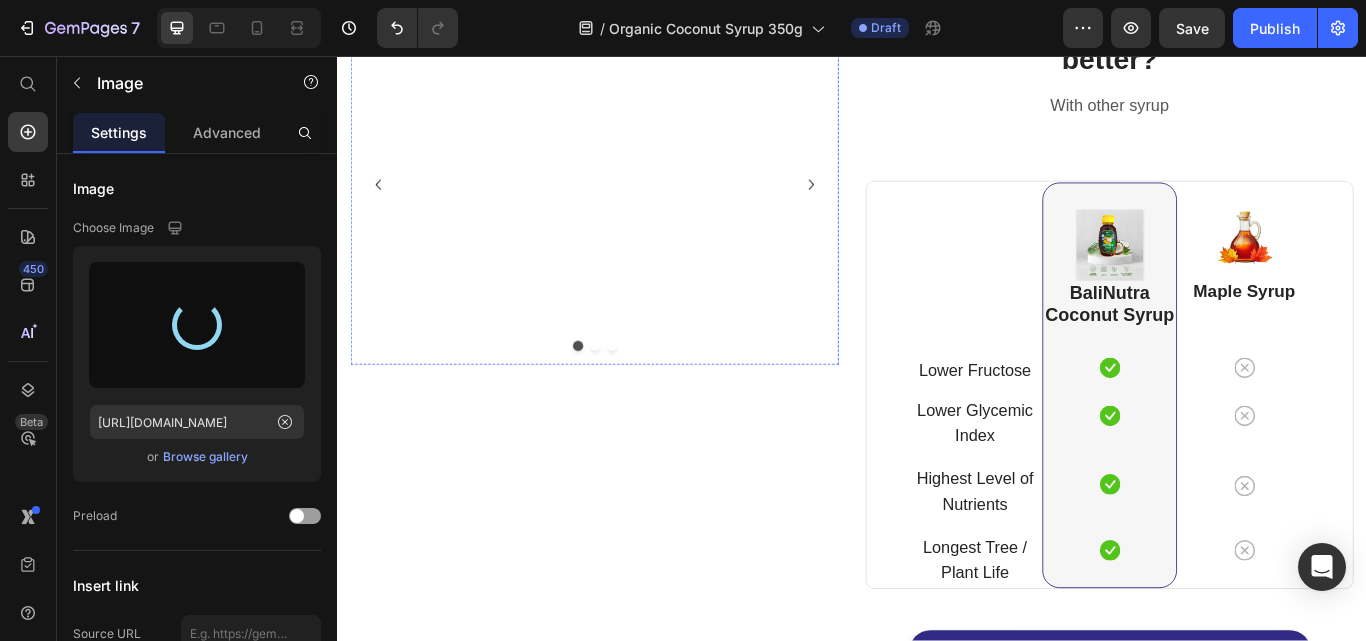 scroll, scrollTop: 5890, scrollLeft: 0, axis: vertical 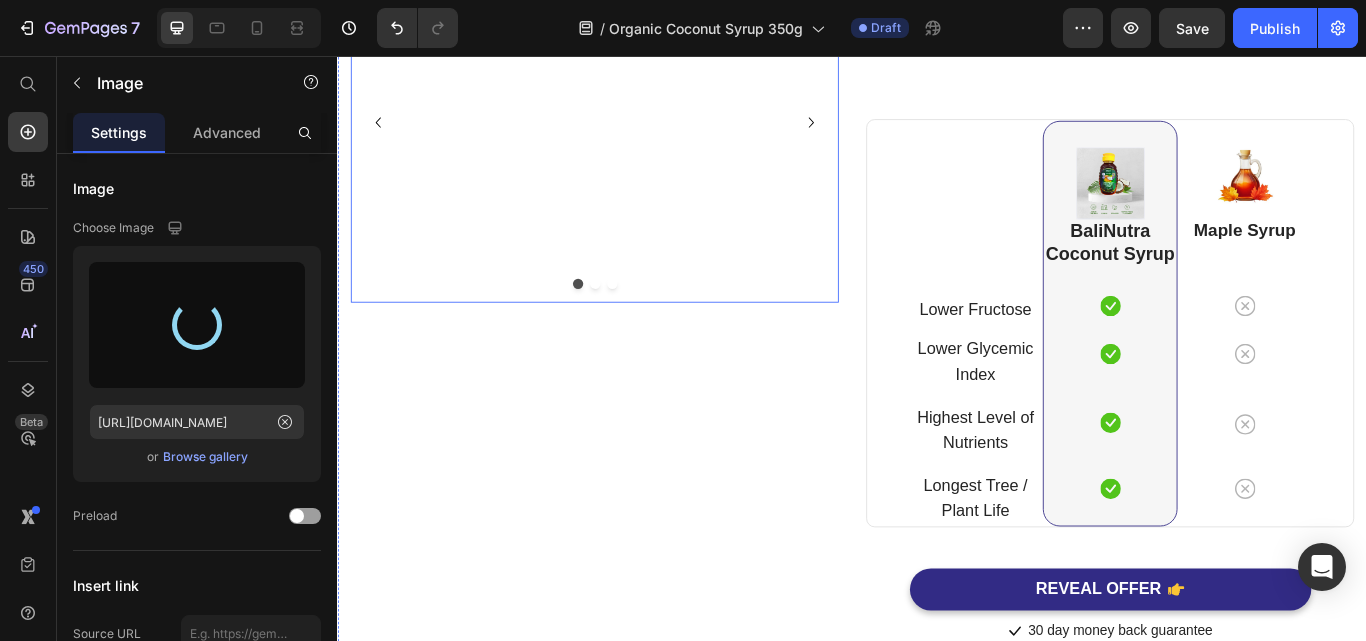 click 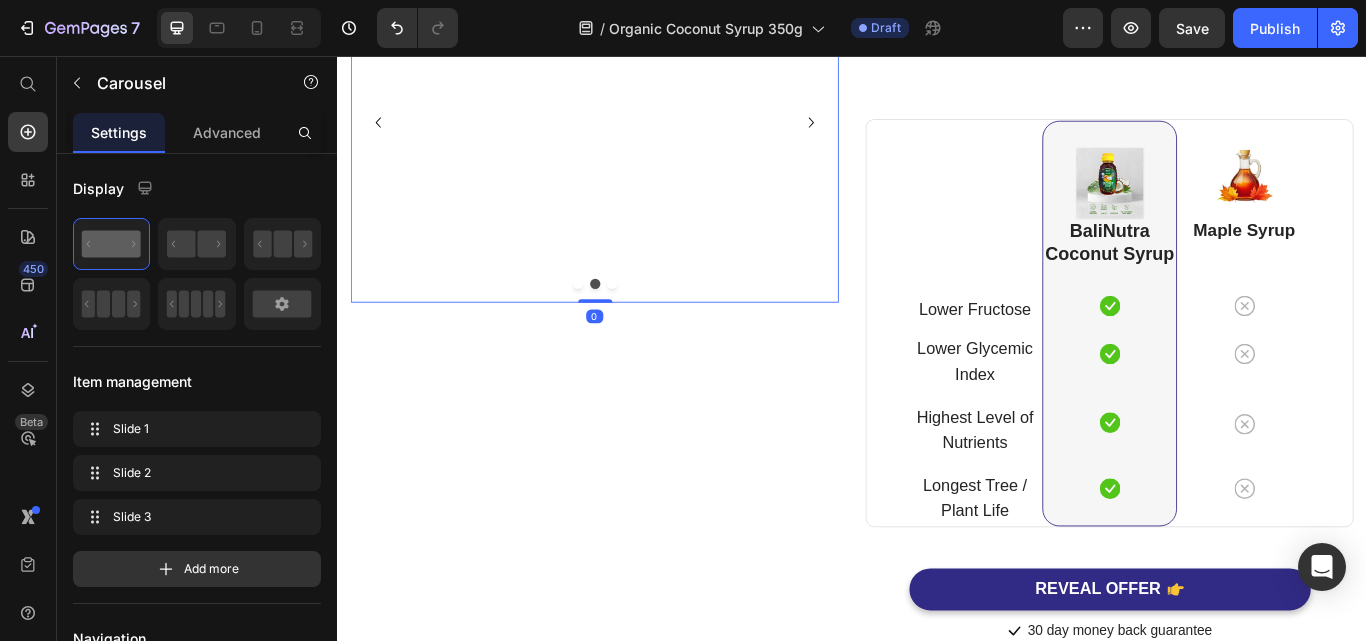 click 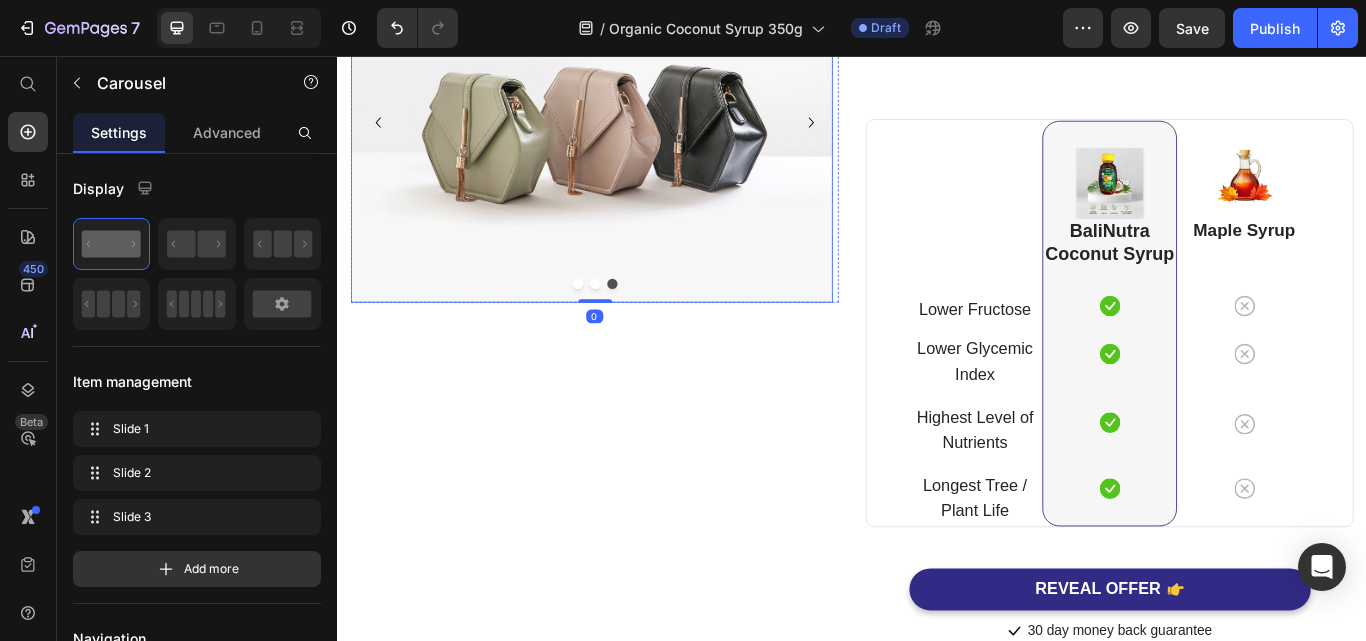 click at bounding box center [633, 133] 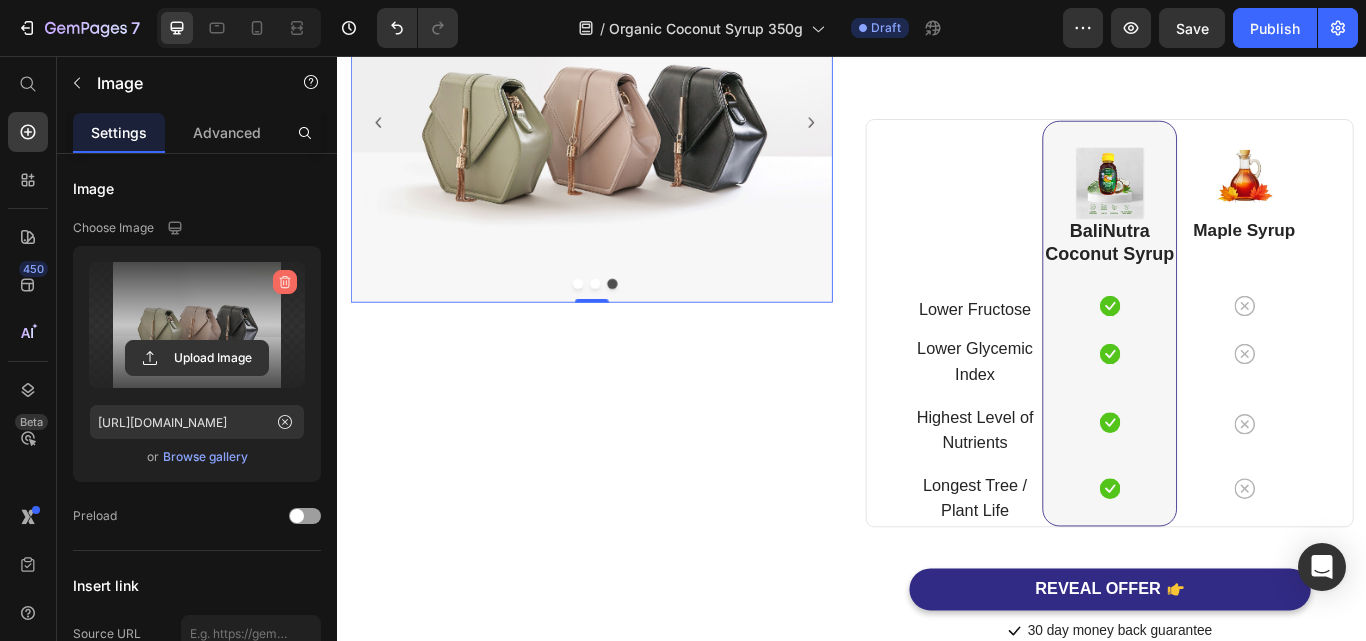 click 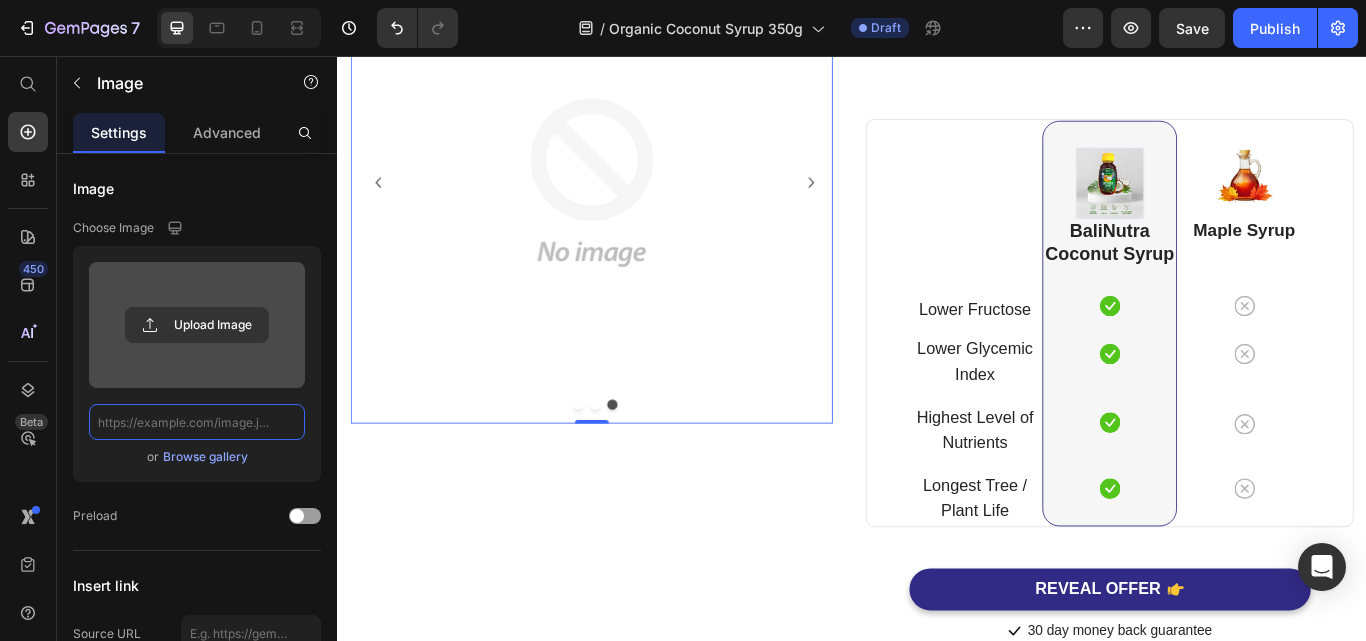 scroll, scrollTop: 0, scrollLeft: 0, axis: both 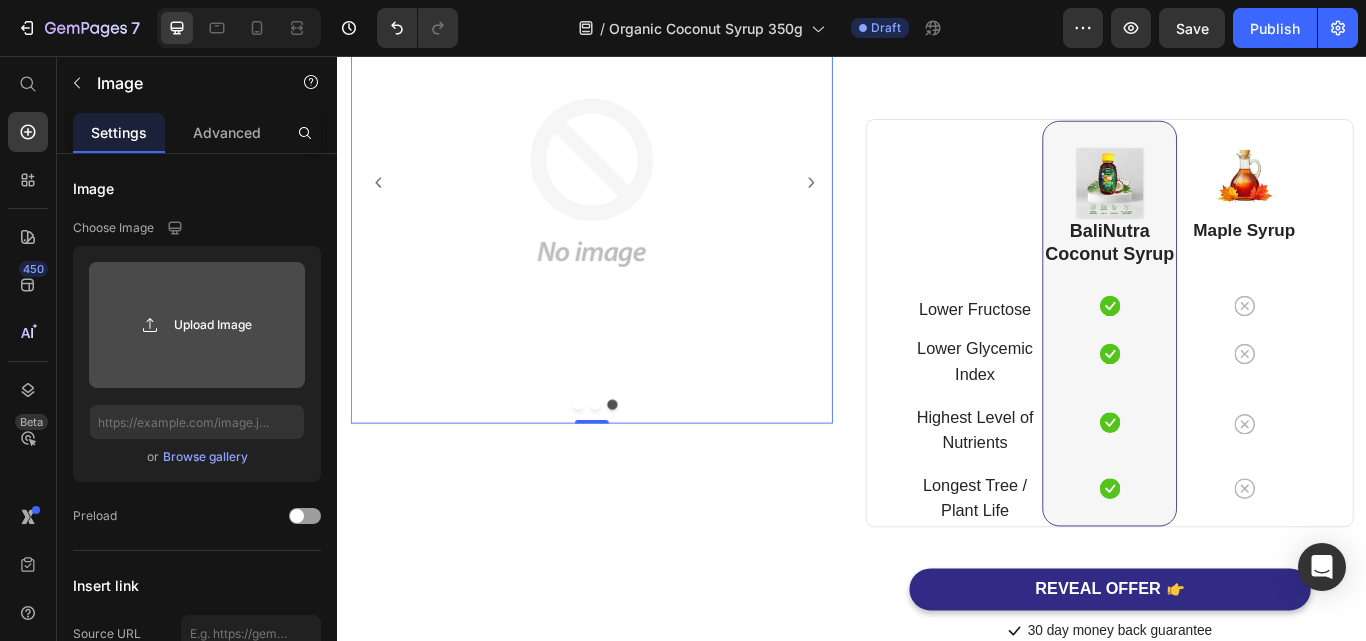 click 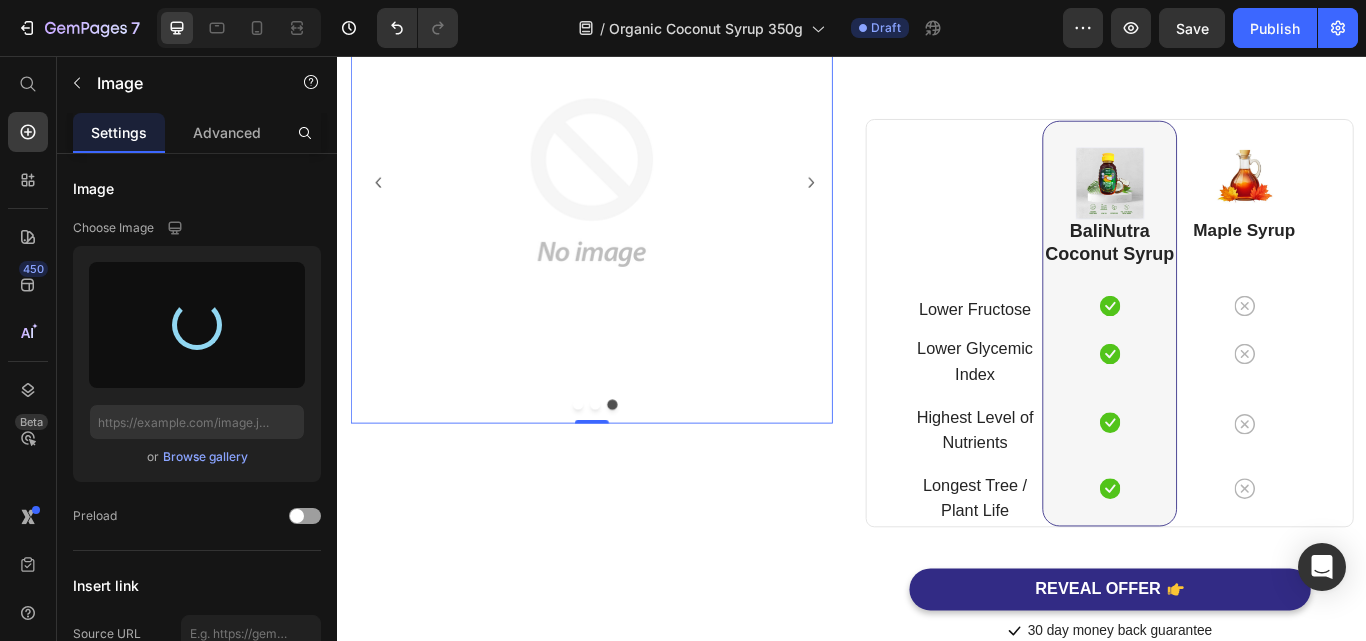 type on "https://cdn.shopify.com/s/files/1/0554/8032/0061/files/gempages_572444325800051864-982089dc-6f85-46e2-987e-fdc44a86c100.png" 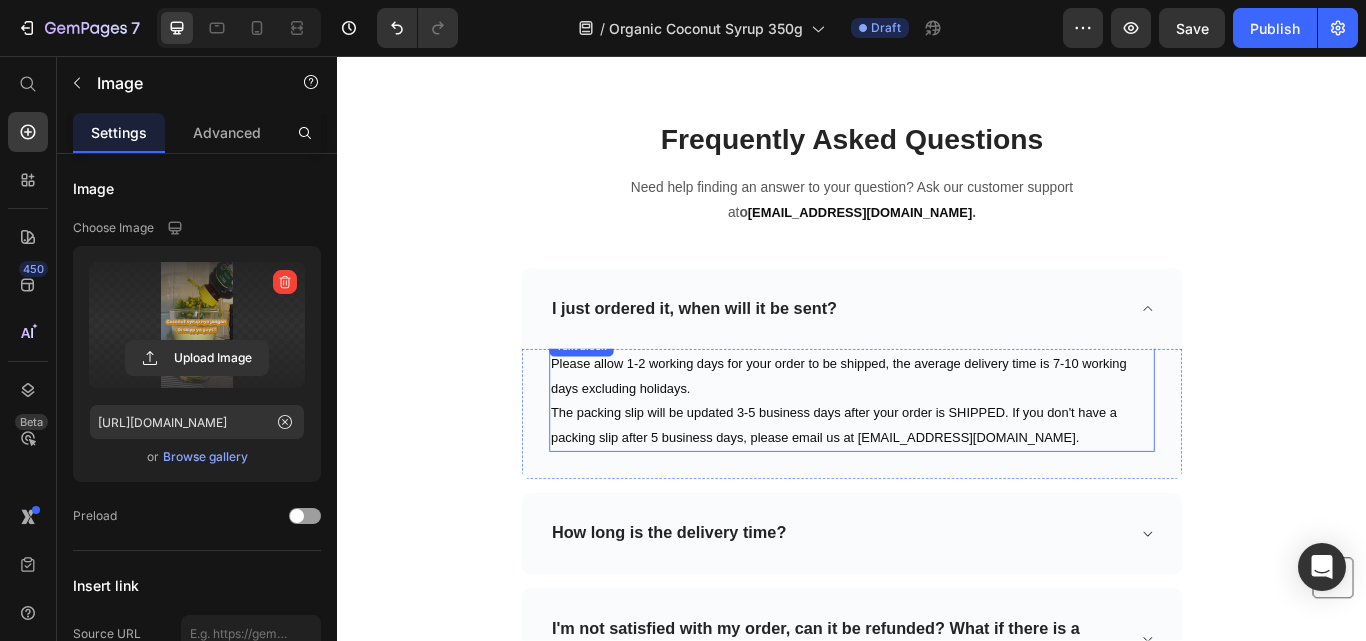 scroll, scrollTop: 7690, scrollLeft: 0, axis: vertical 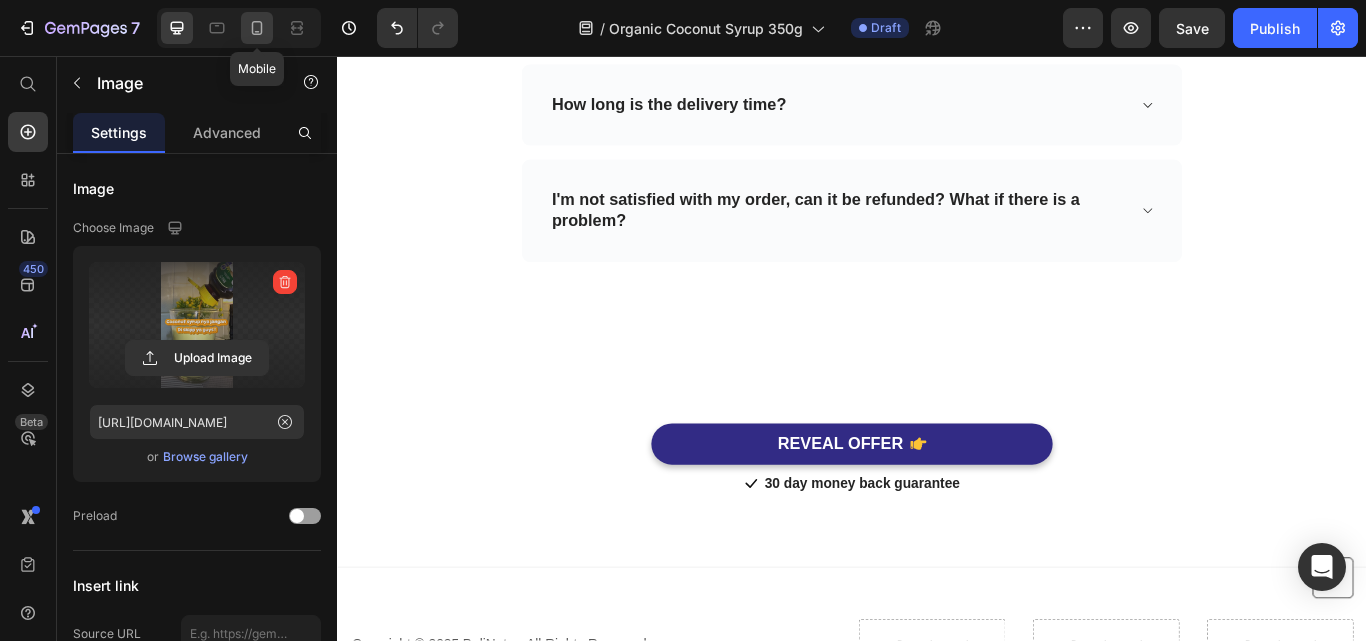 click 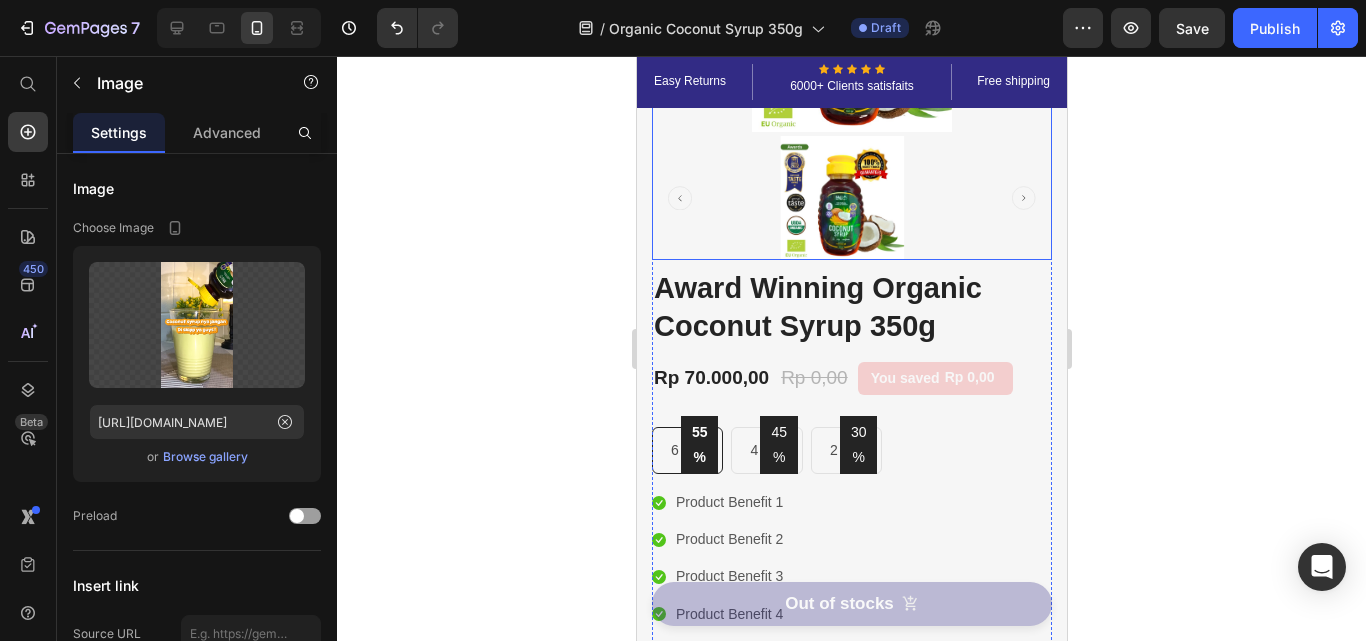 scroll, scrollTop: 0, scrollLeft: 0, axis: both 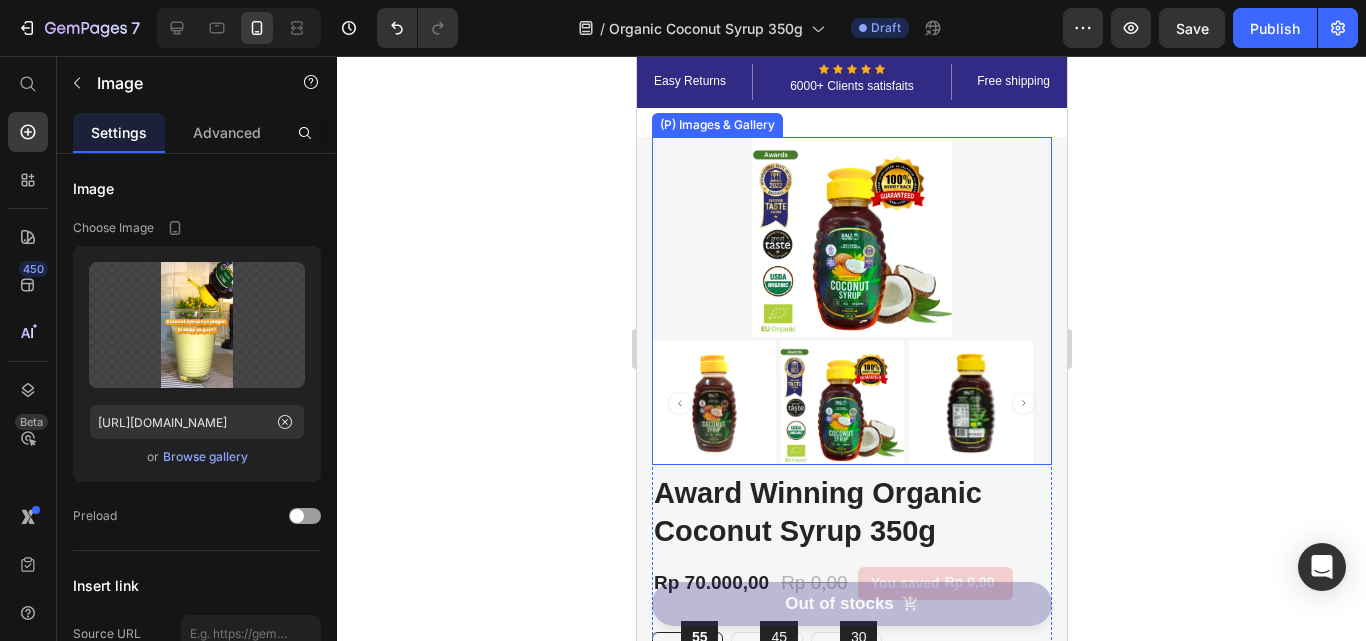 click 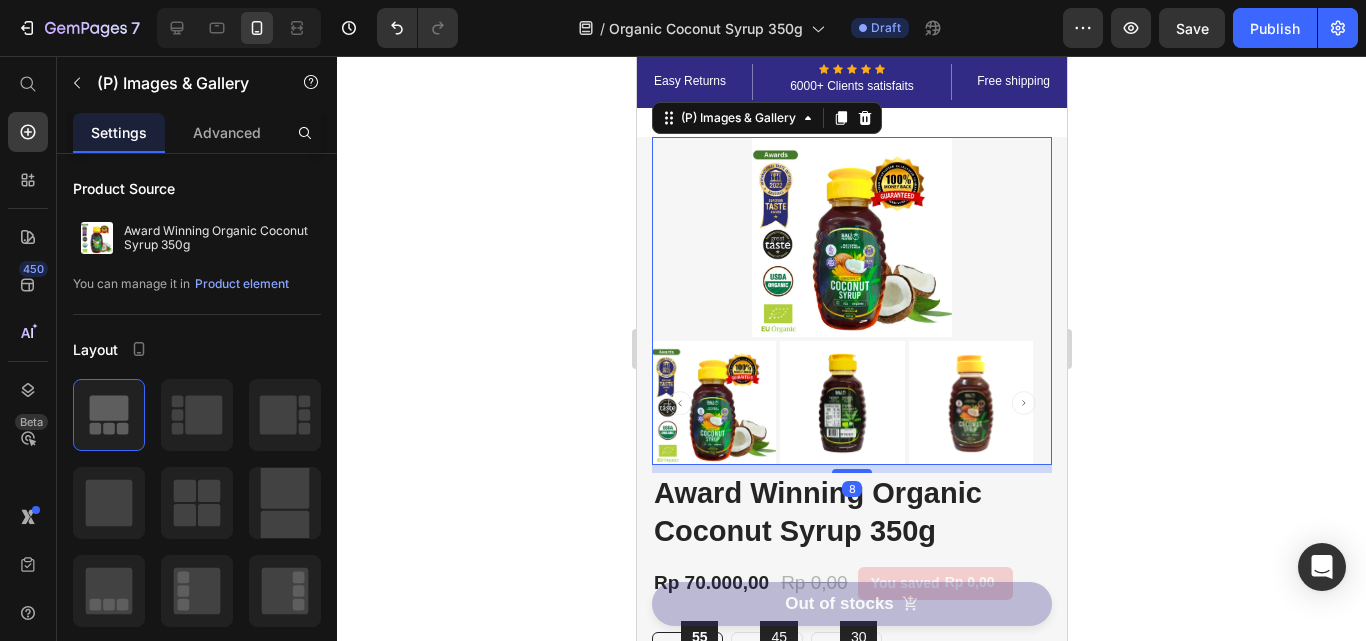 click 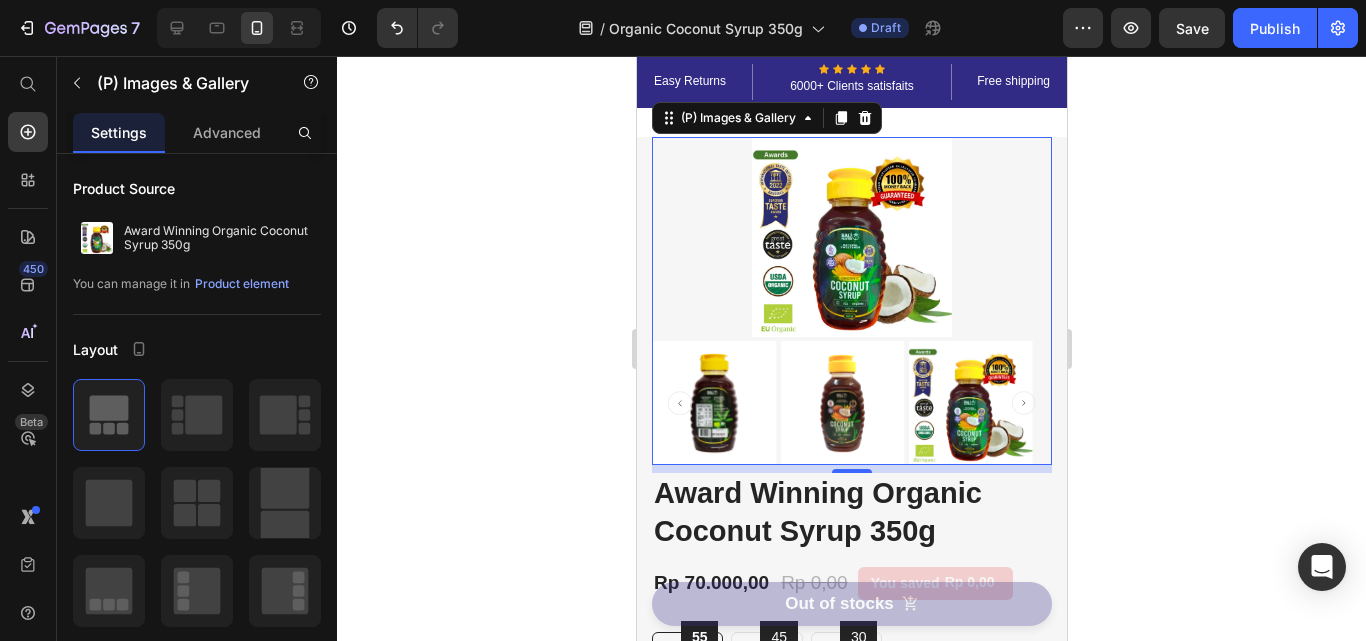 click 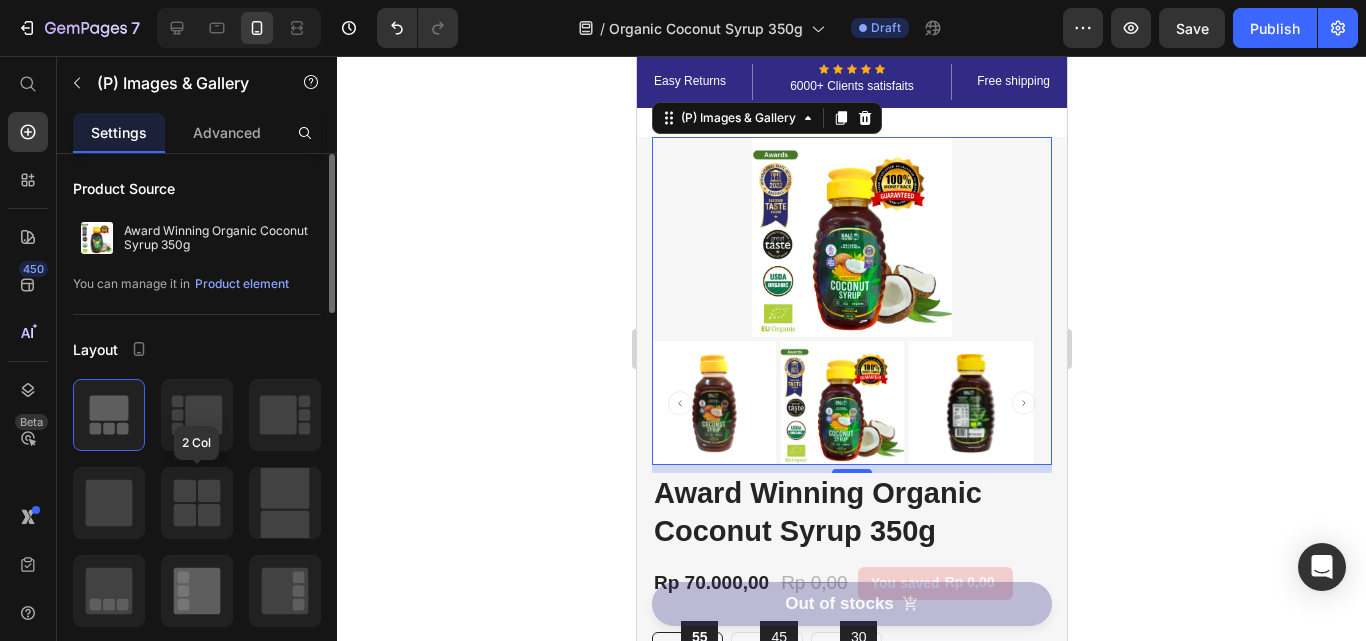scroll, scrollTop: 100, scrollLeft: 0, axis: vertical 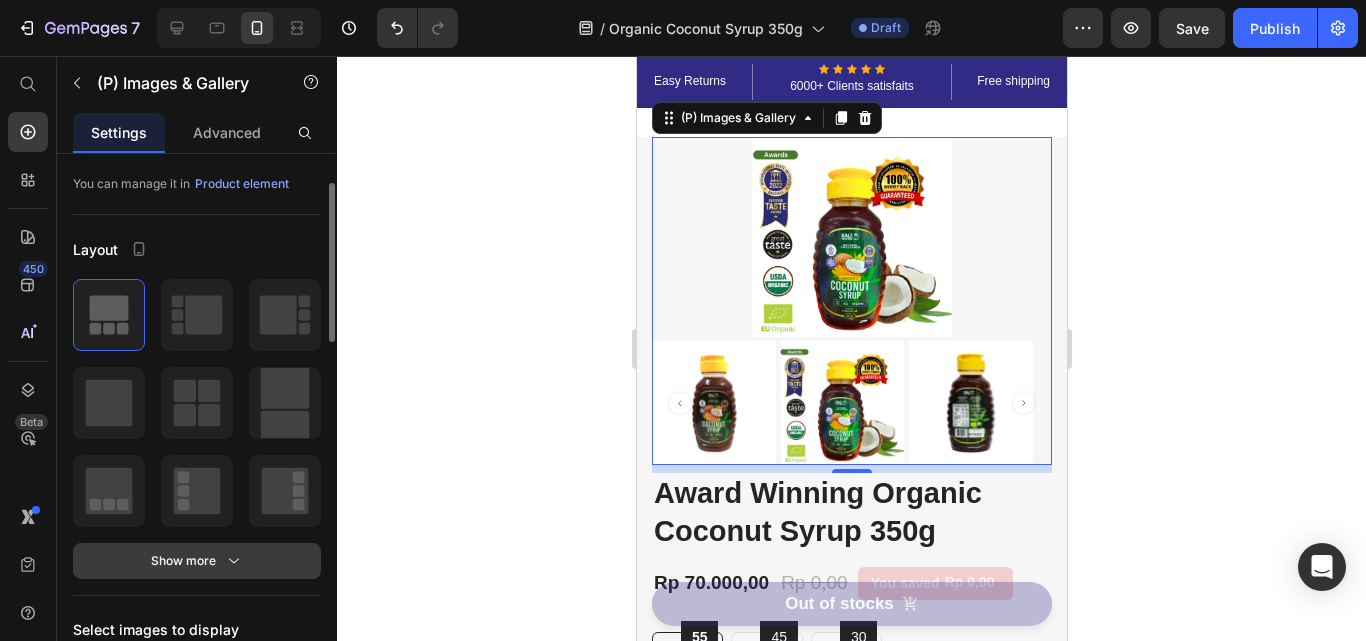 click 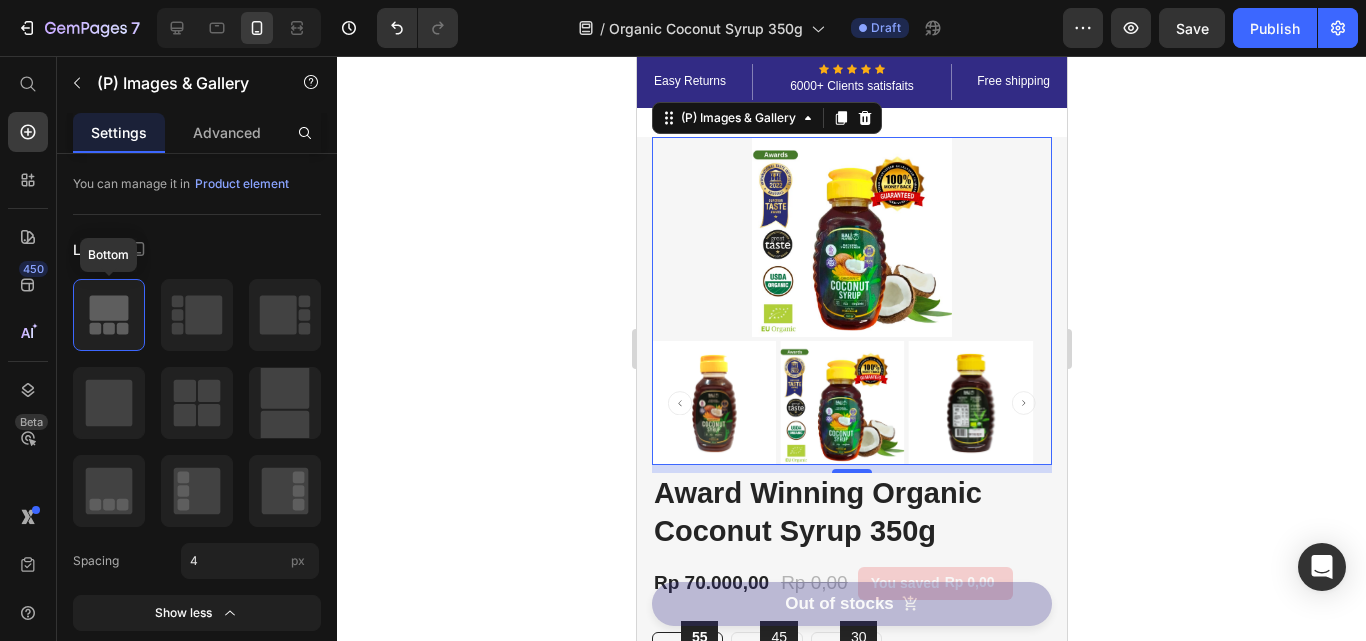 click 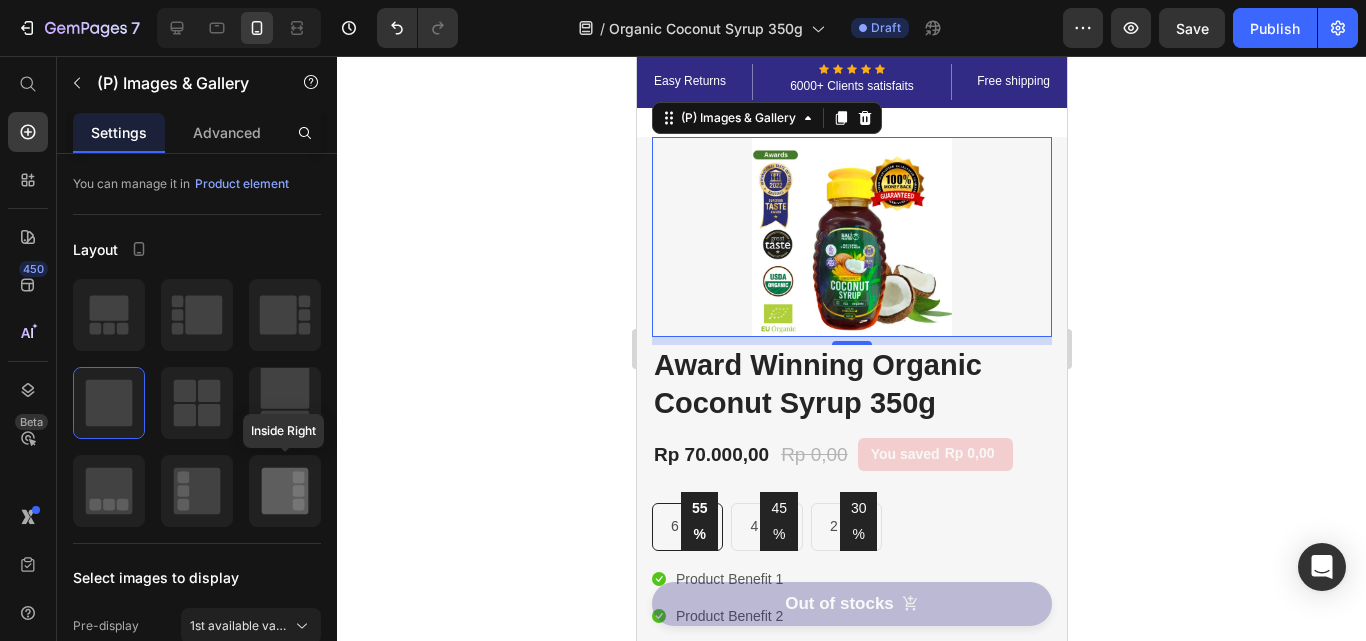 scroll, scrollTop: 200, scrollLeft: 0, axis: vertical 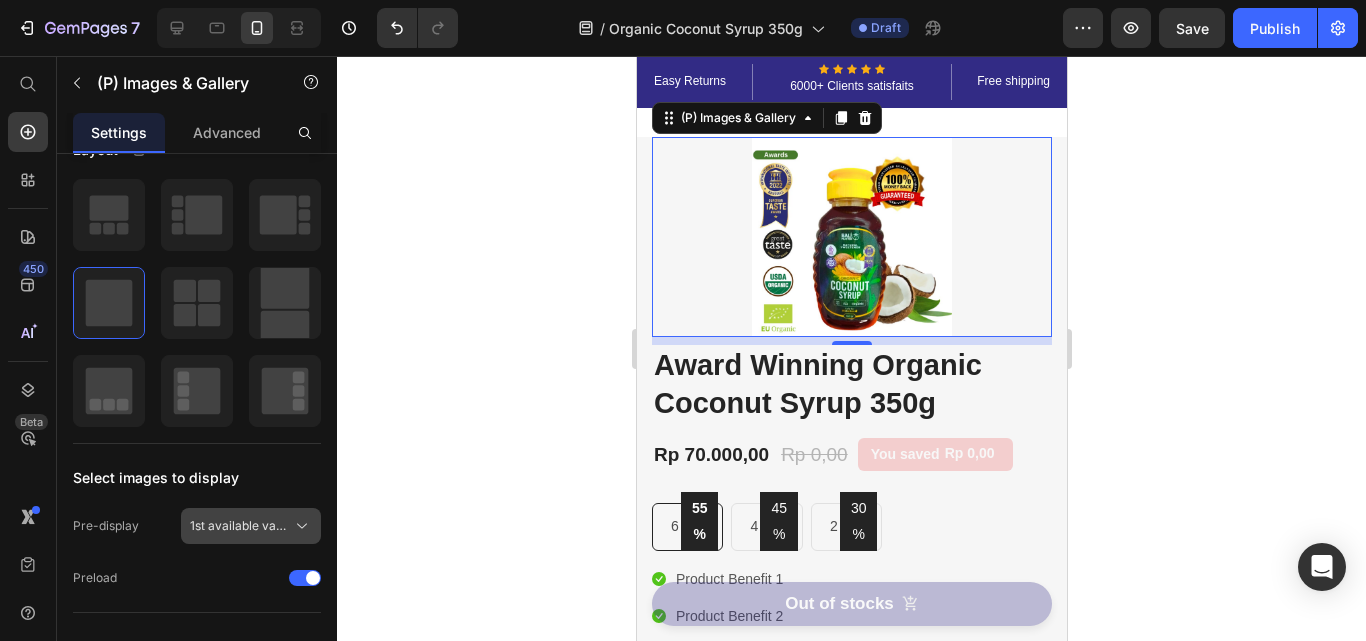 click 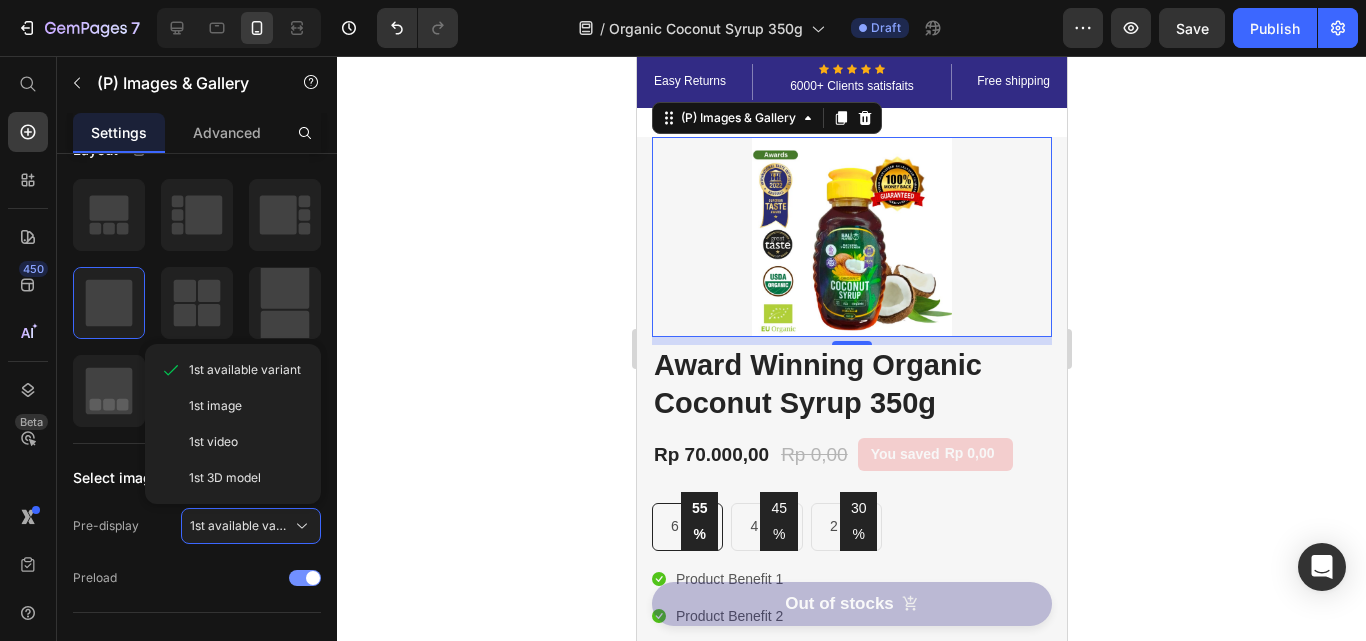 click on "Preload" 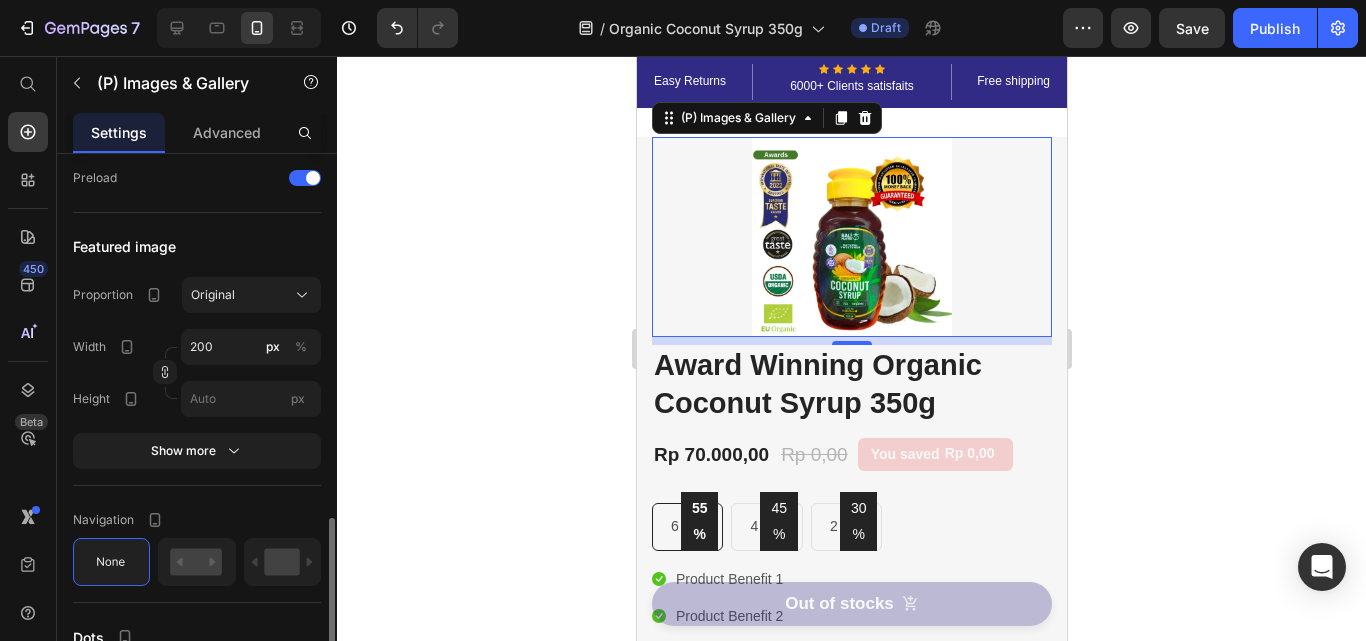 scroll, scrollTop: 700, scrollLeft: 0, axis: vertical 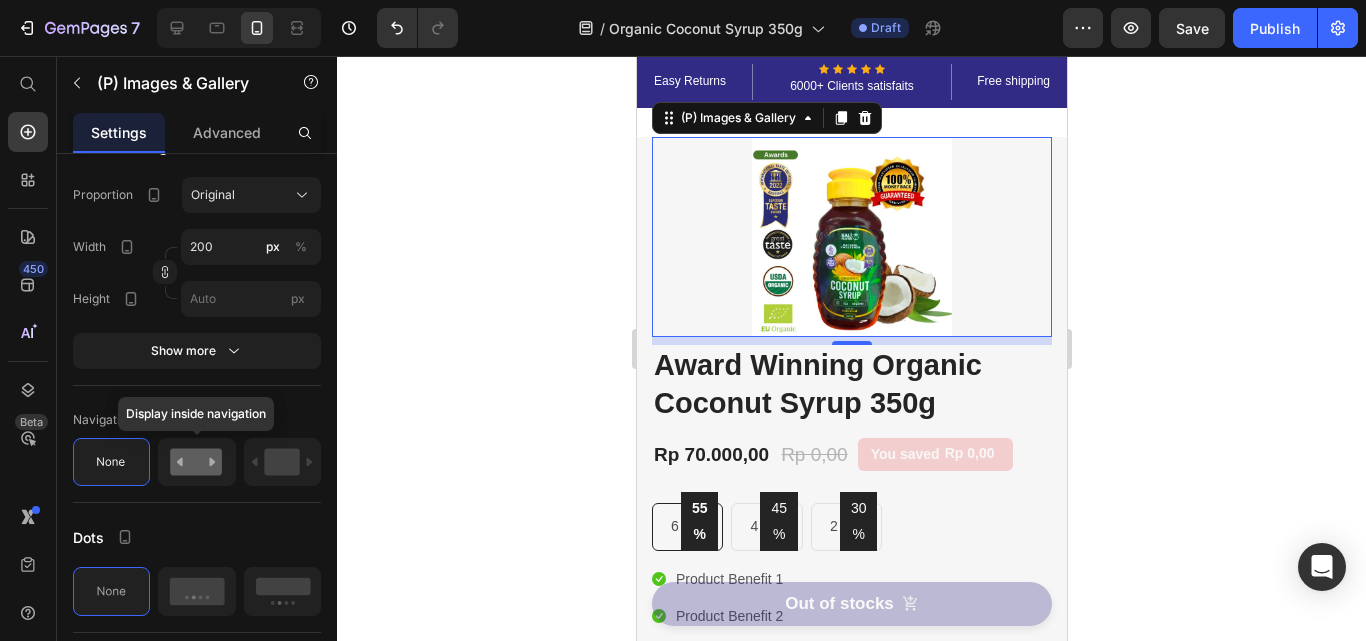 click 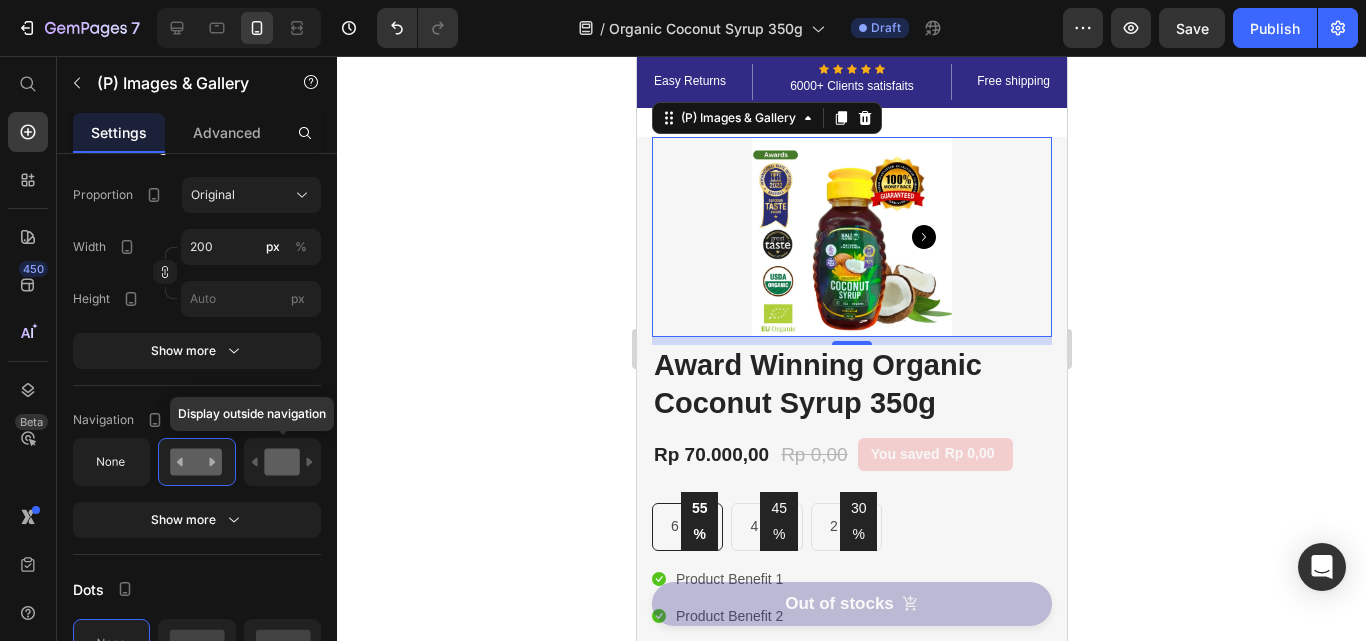click 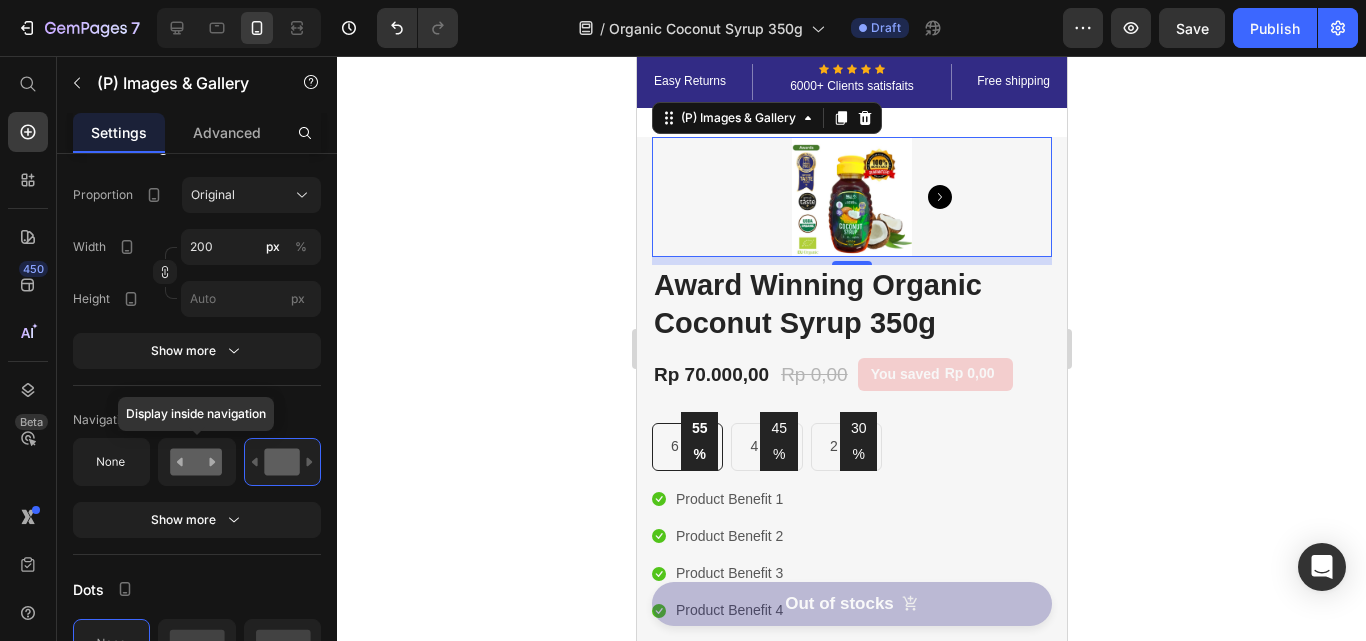 click 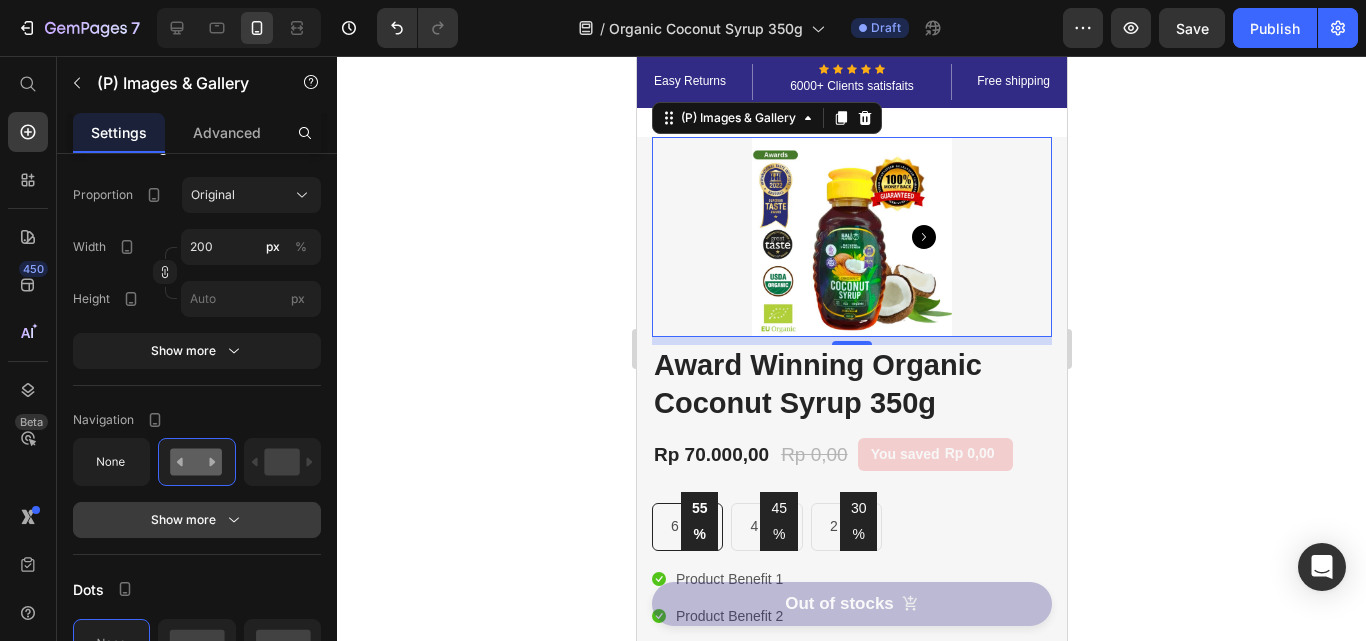 click on "Show more" at bounding box center (197, 520) 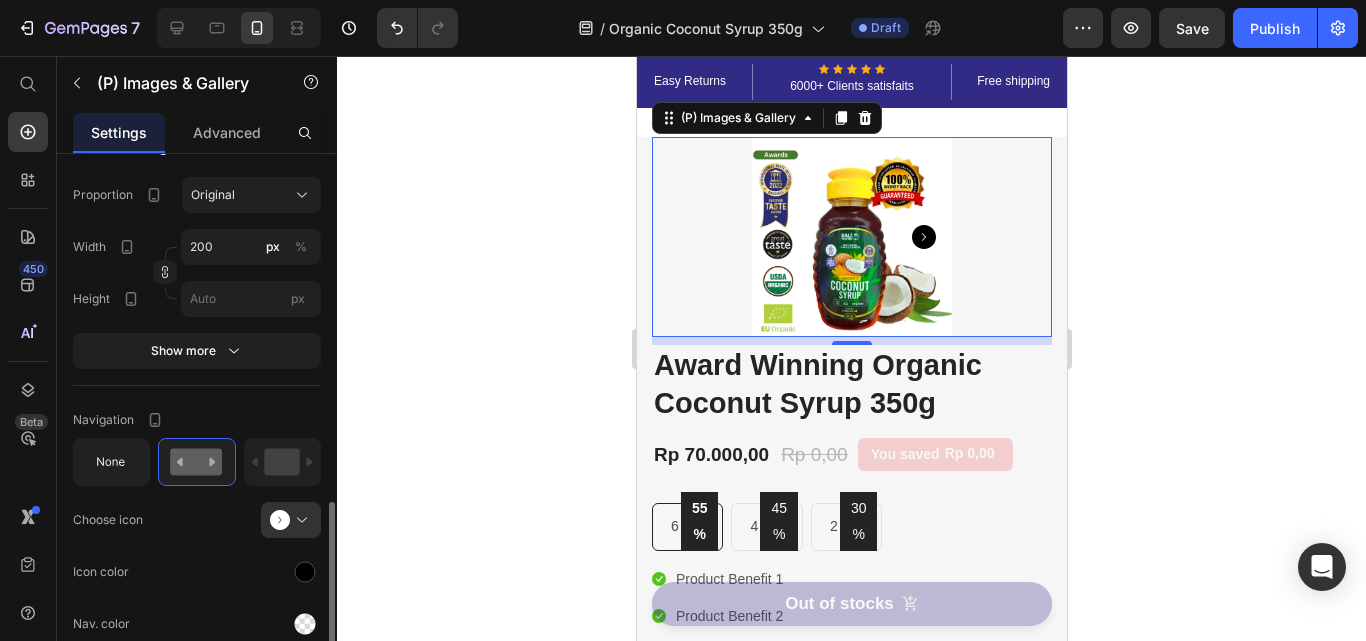 scroll, scrollTop: 800, scrollLeft: 0, axis: vertical 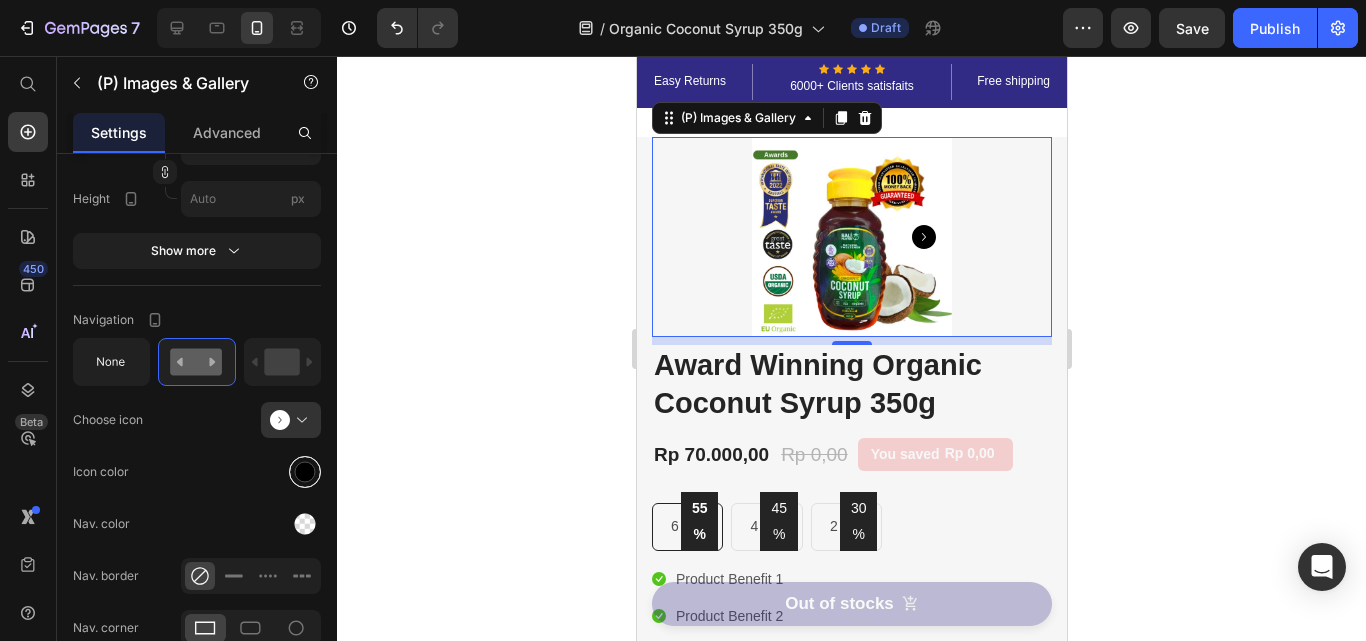 click at bounding box center [305, 472] 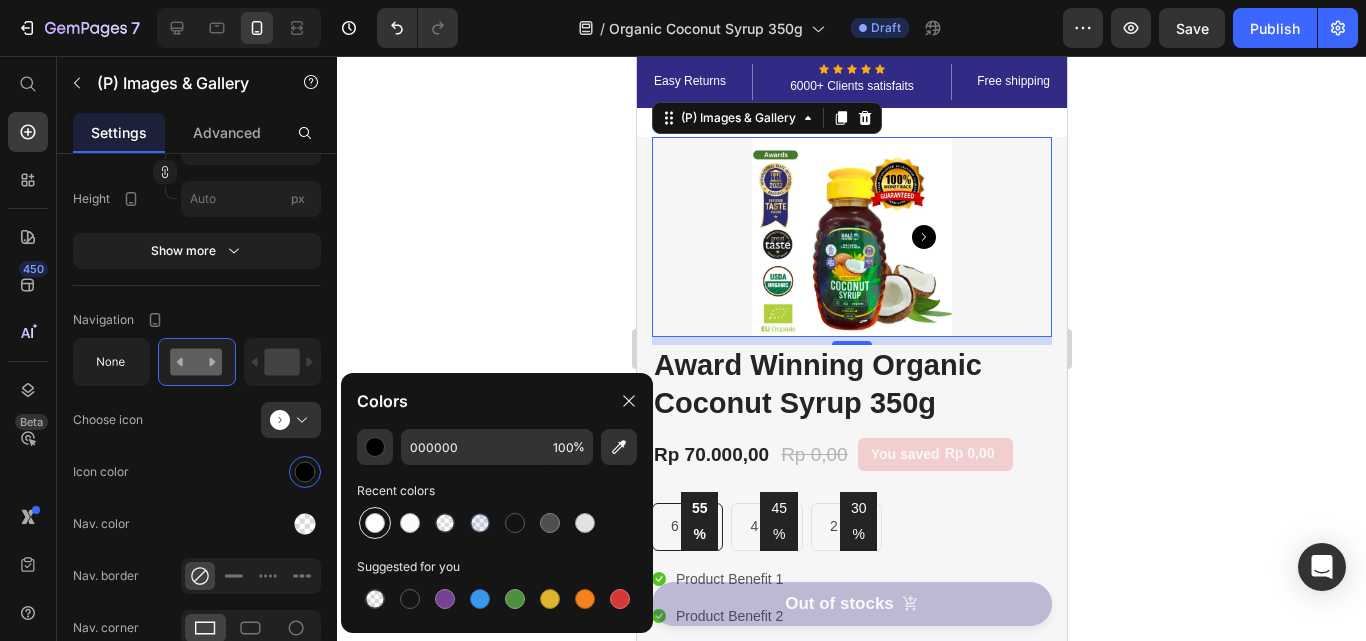 click at bounding box center [375, 523] 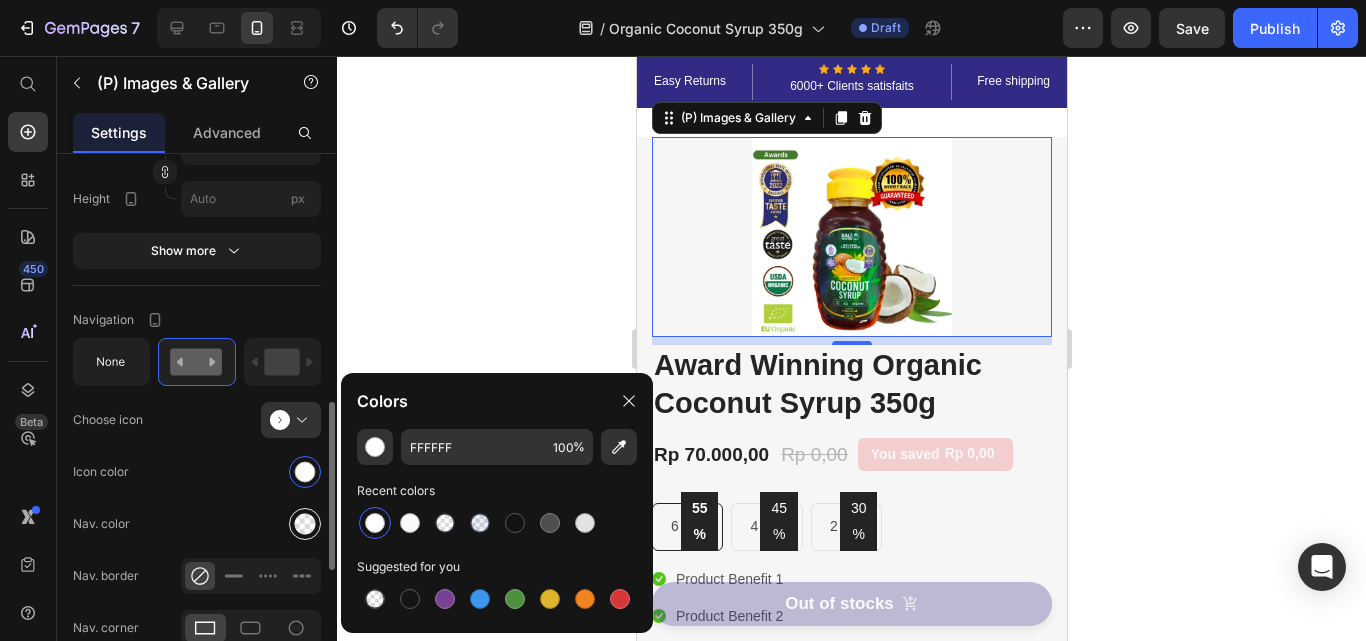 click at bounding box center [305, 524] 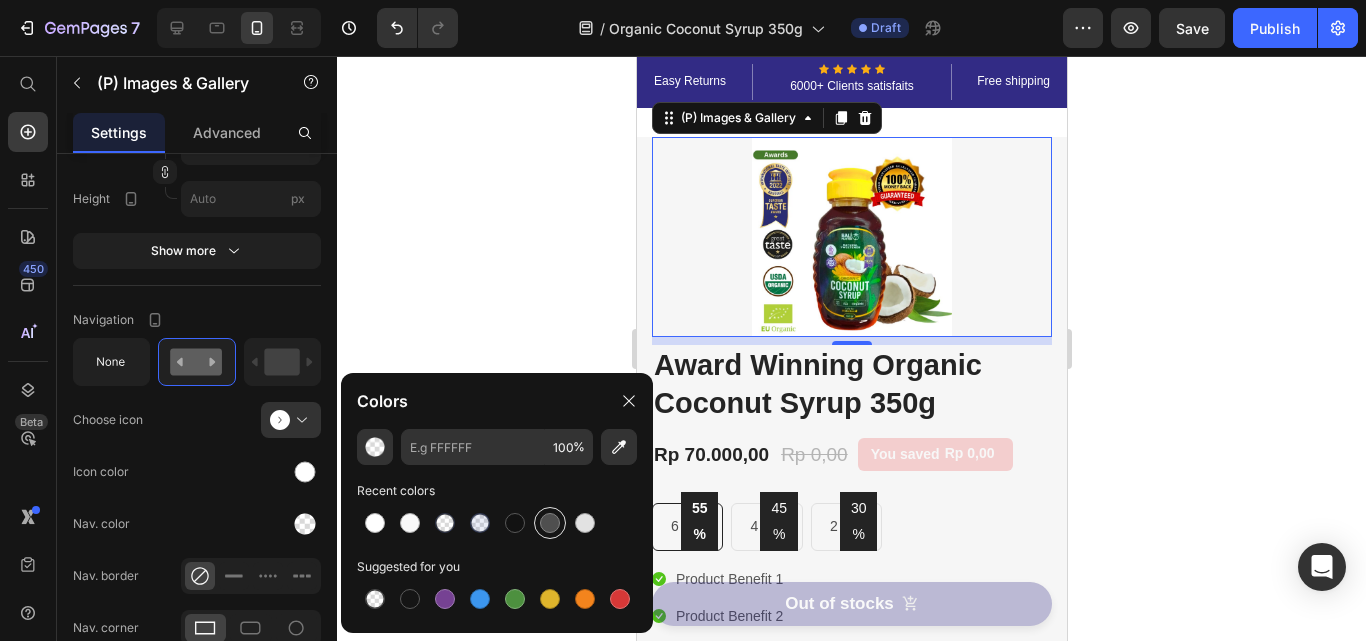 click at bounding box center (550, 523) 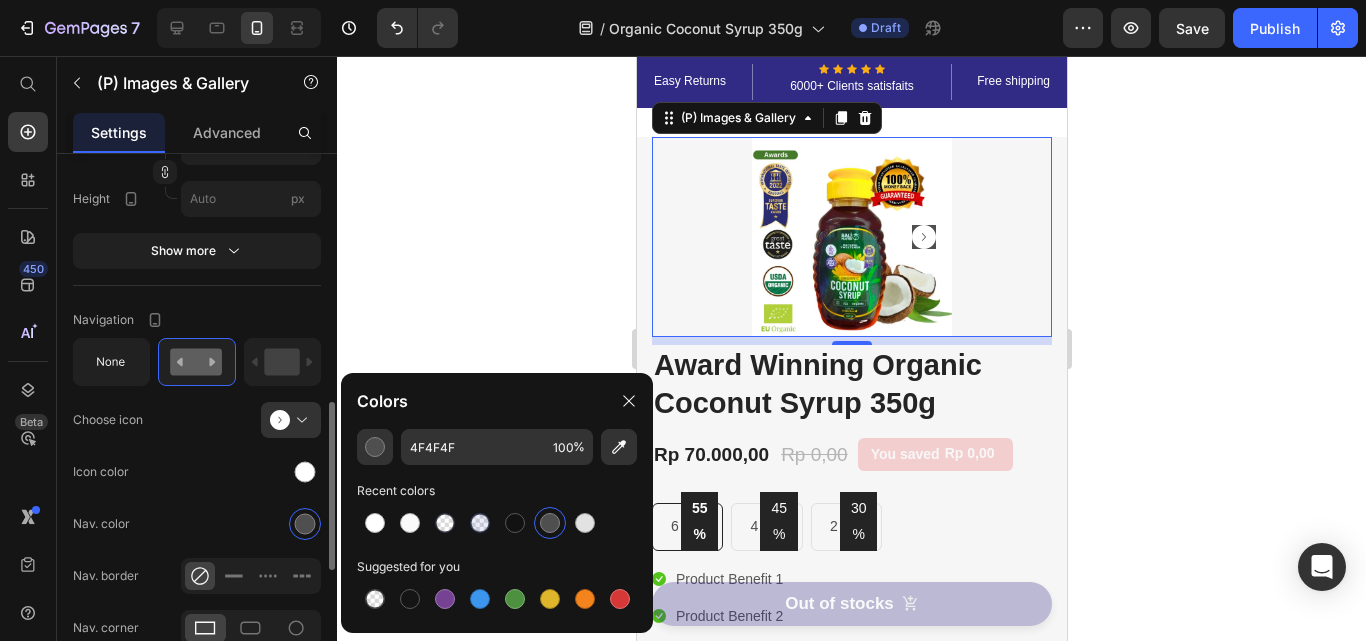 click on "Navigation Choose icon
Icon color Nav. color Nav. border Nav. corner Show less" 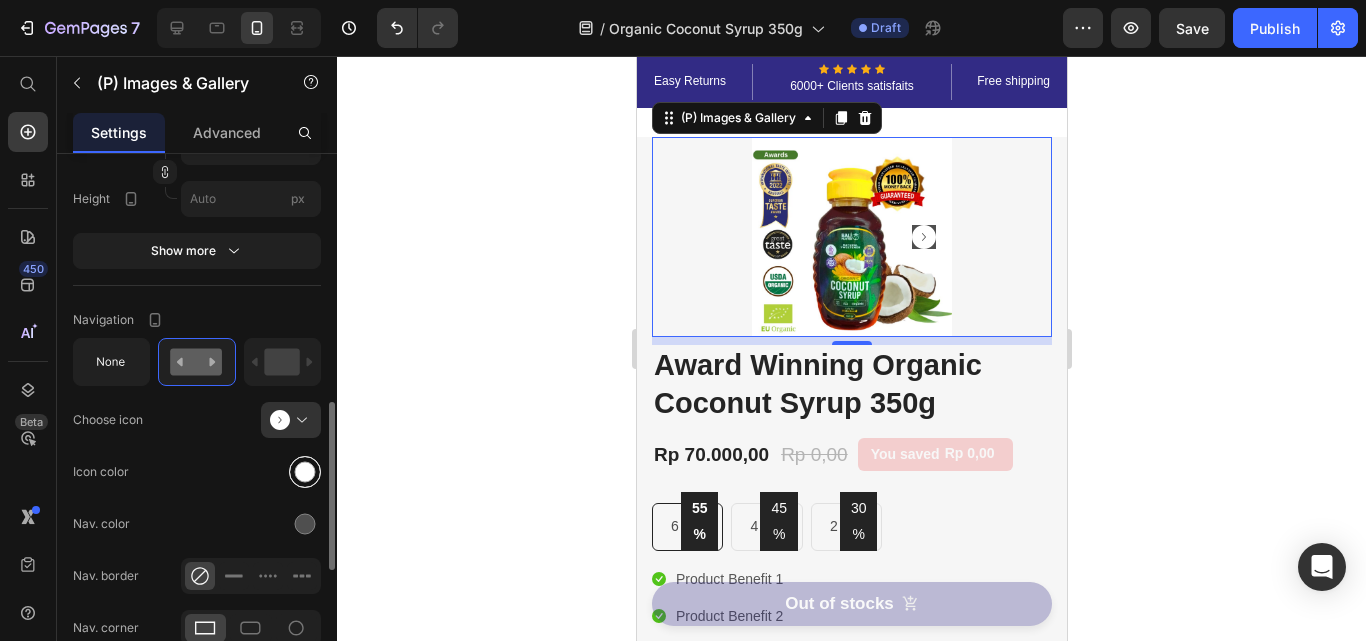 click at bounding box center [305, 472] 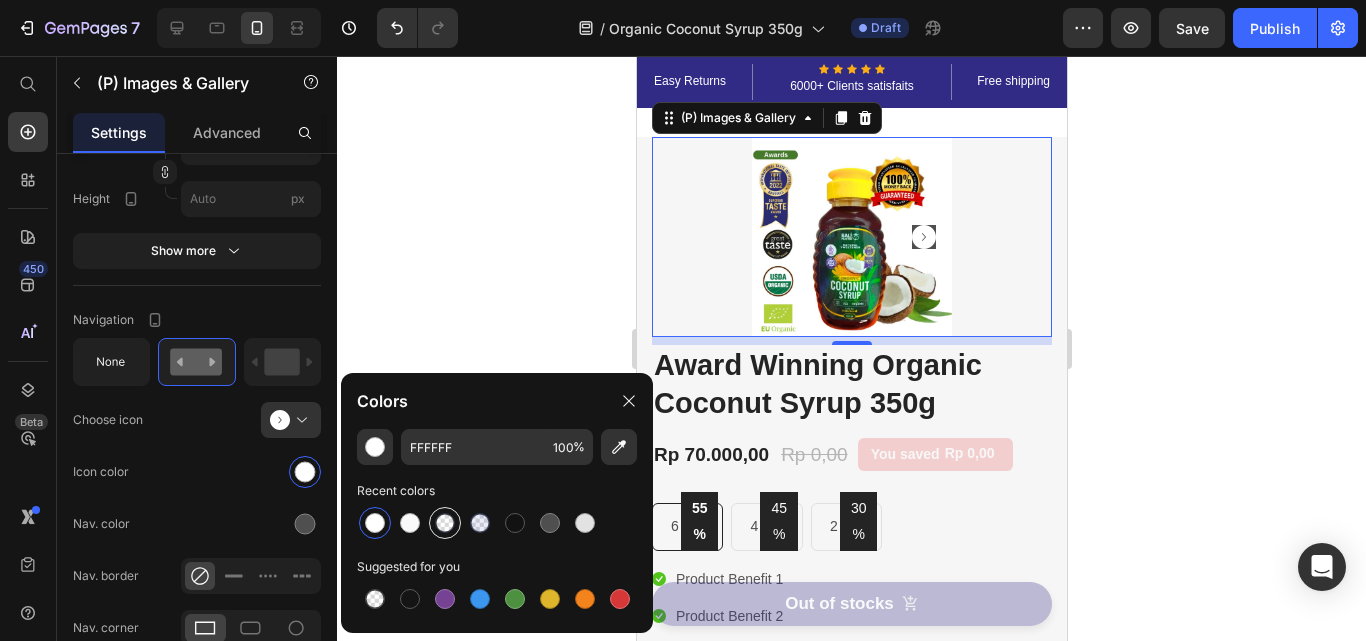 click at bounding box center [445, 523] 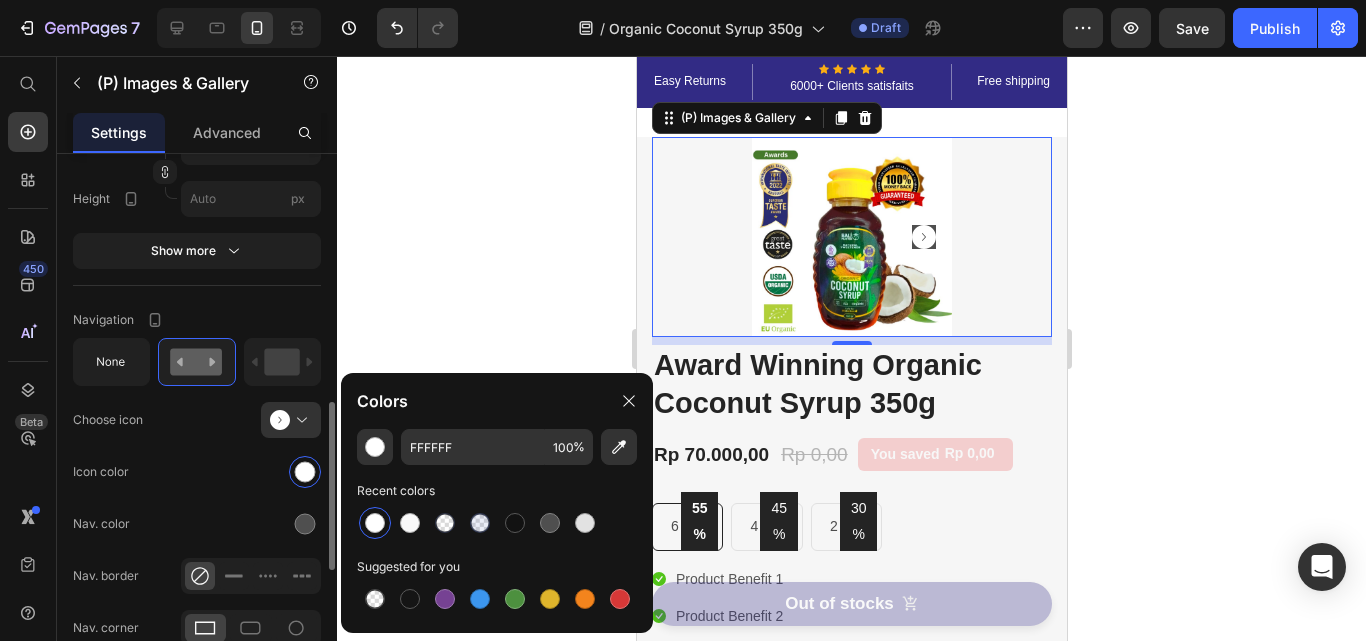 type on "334FB4" 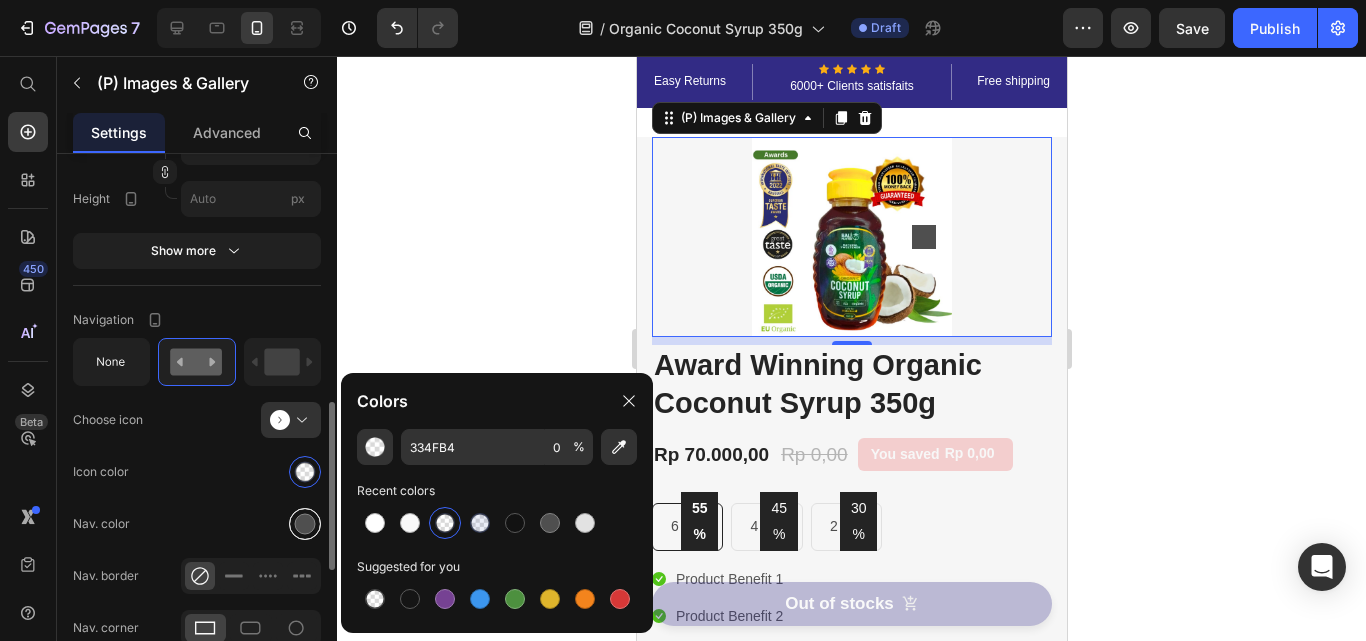 click at bounding box center (305, 524) 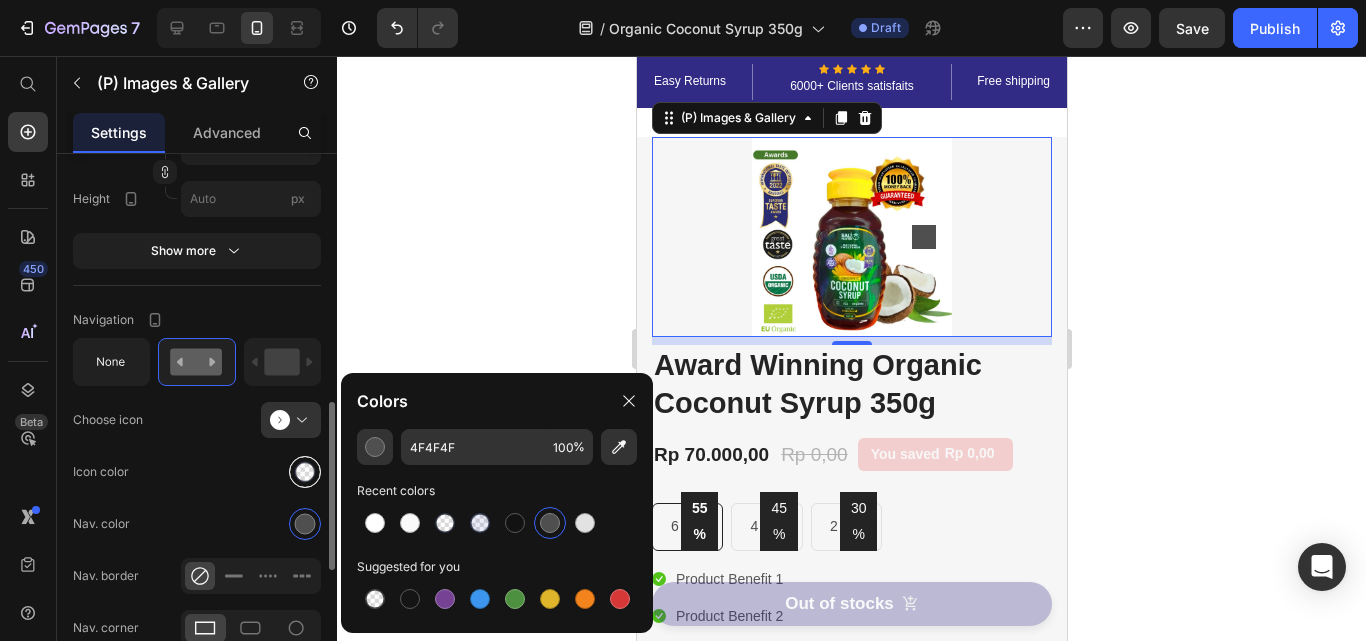 drag, startPoint x: 471, startPoint y: 524, endPoint x: 300, endPoint y: 474, distance: 178.16003 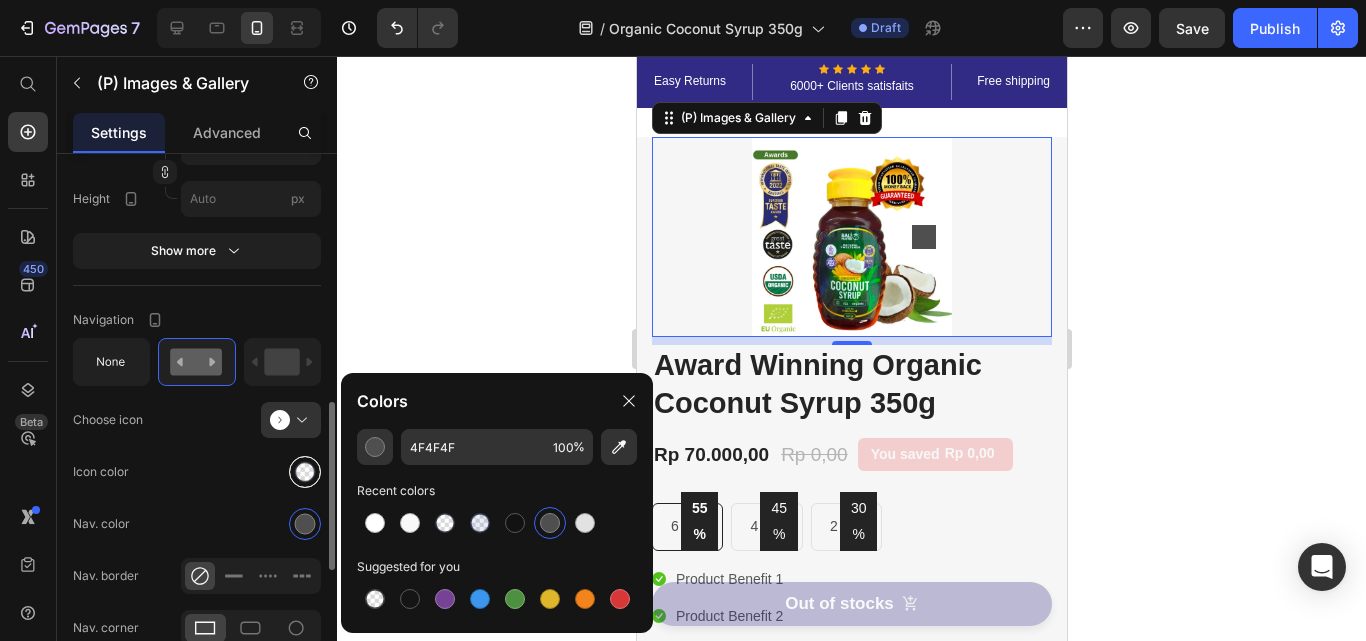 type on "334FB4" 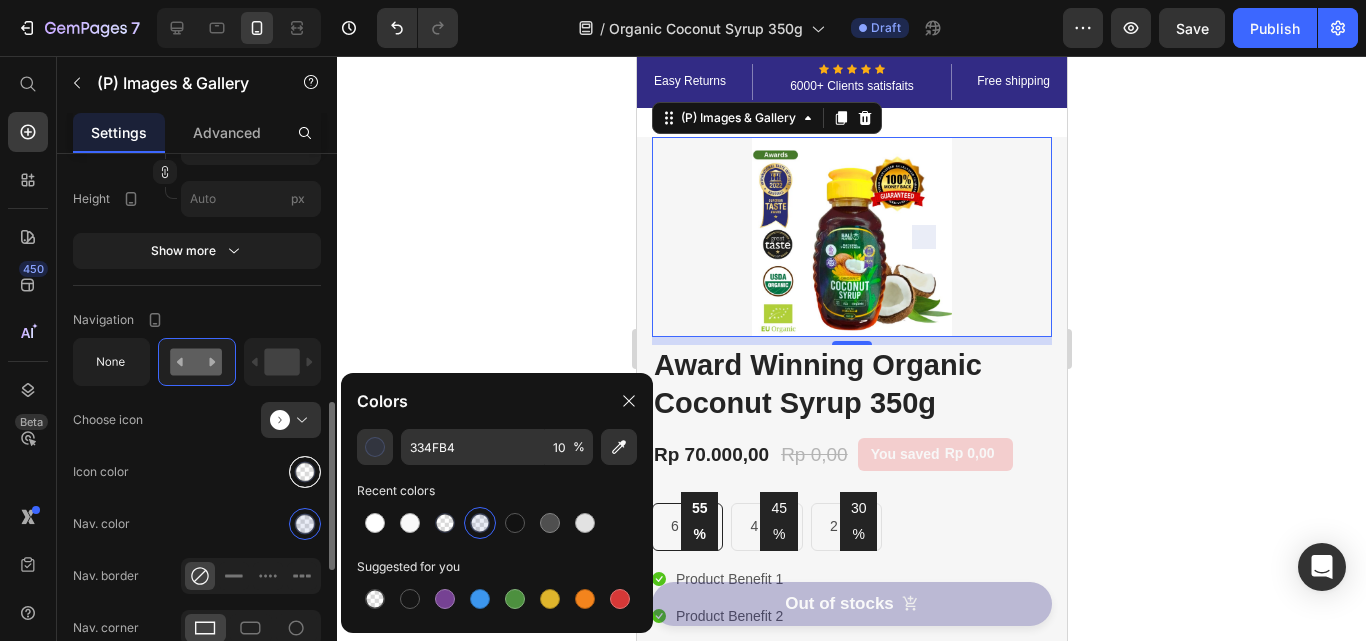 click at bounding box center (305, 472) 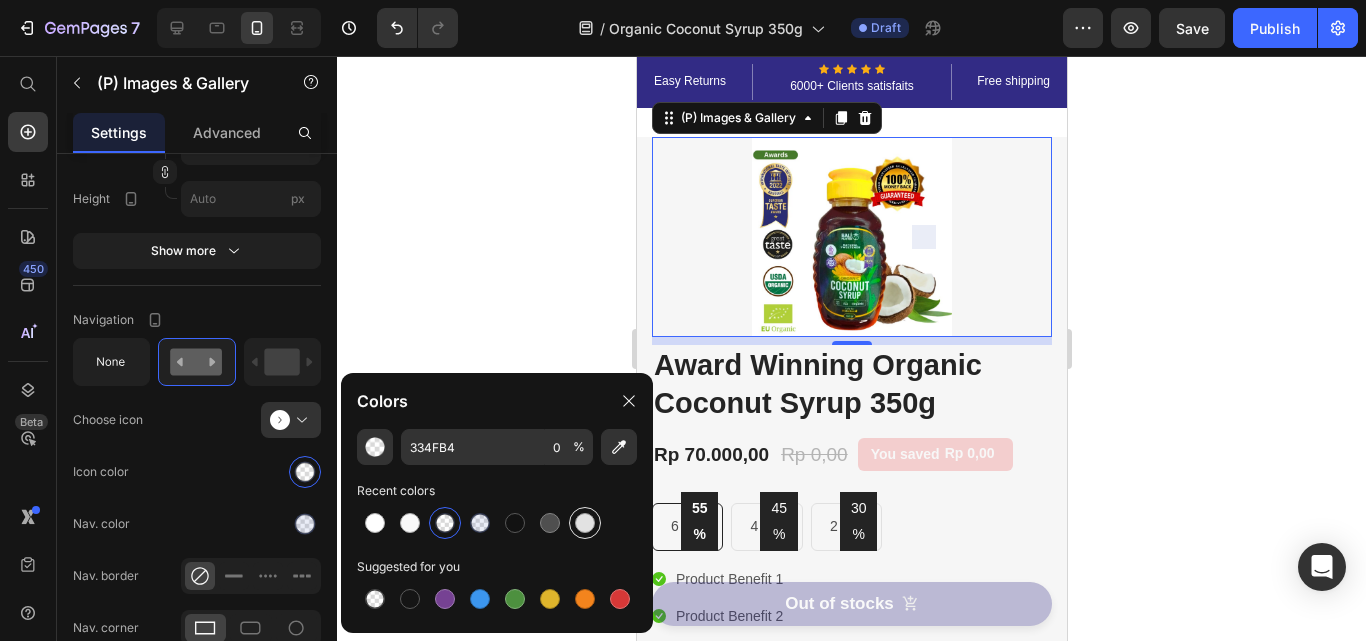 click at bounding box center (585, 523) 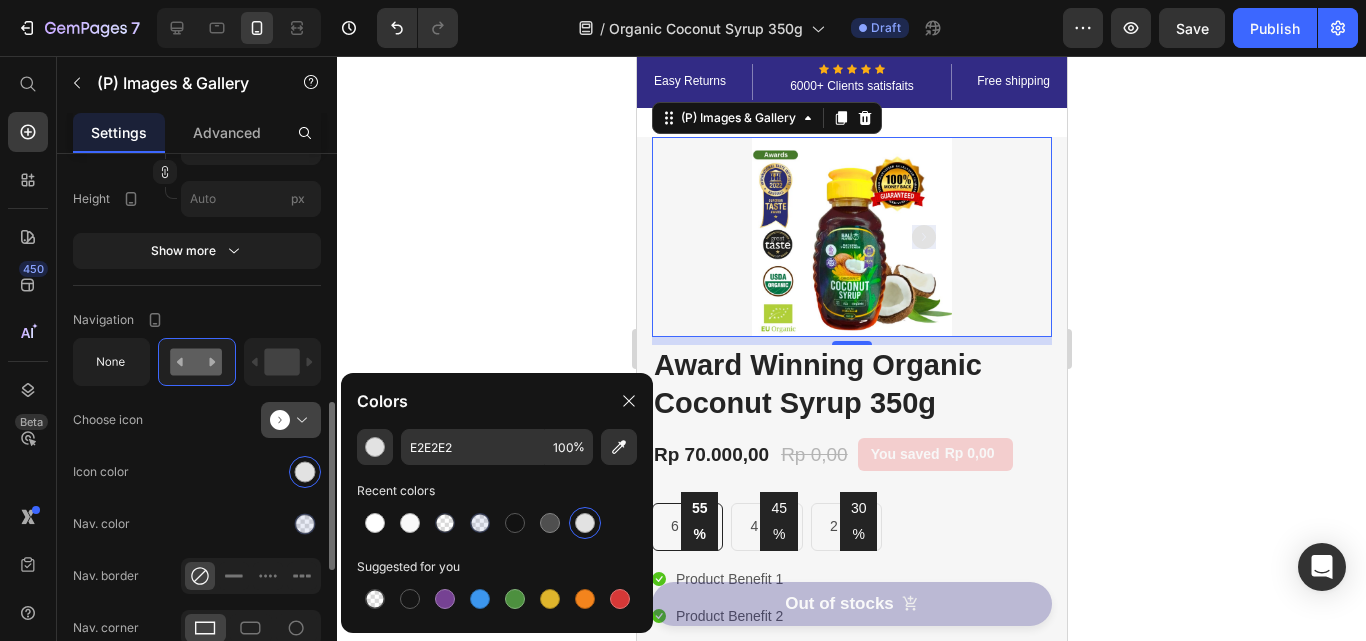 click at bounding box center (299, 420) 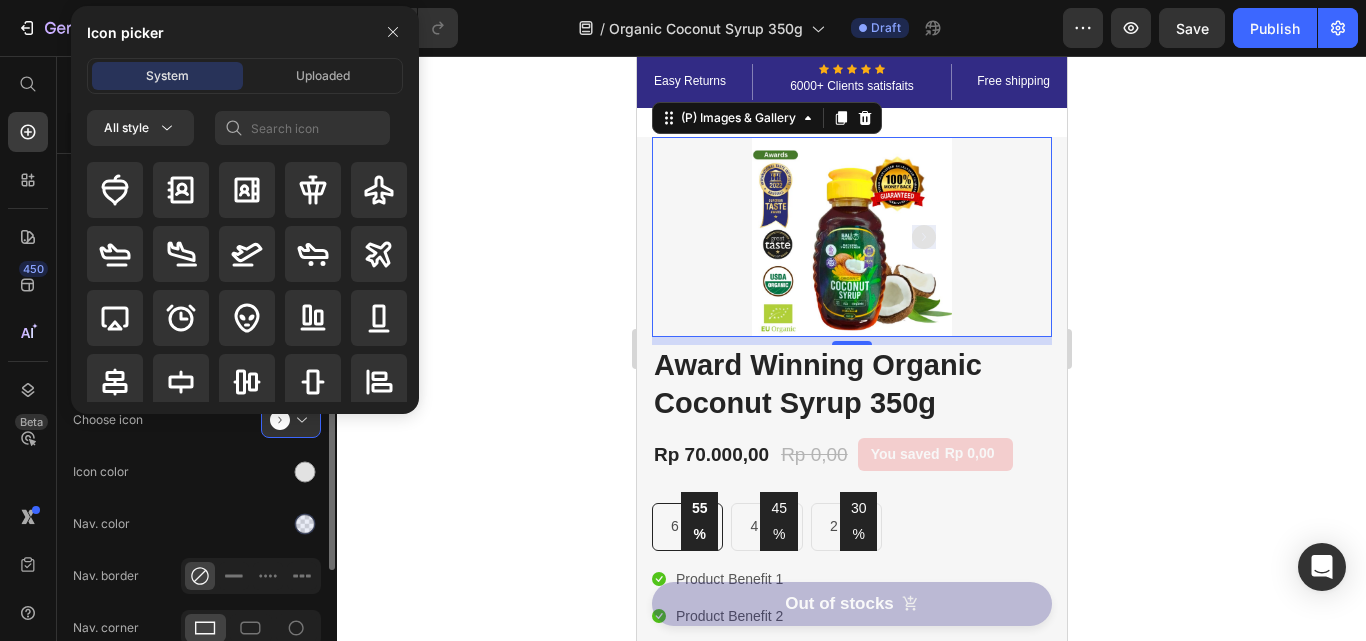 click on "Navigation Choose icon
Icon color Nav. color Nav. border Nav. corner Show less" 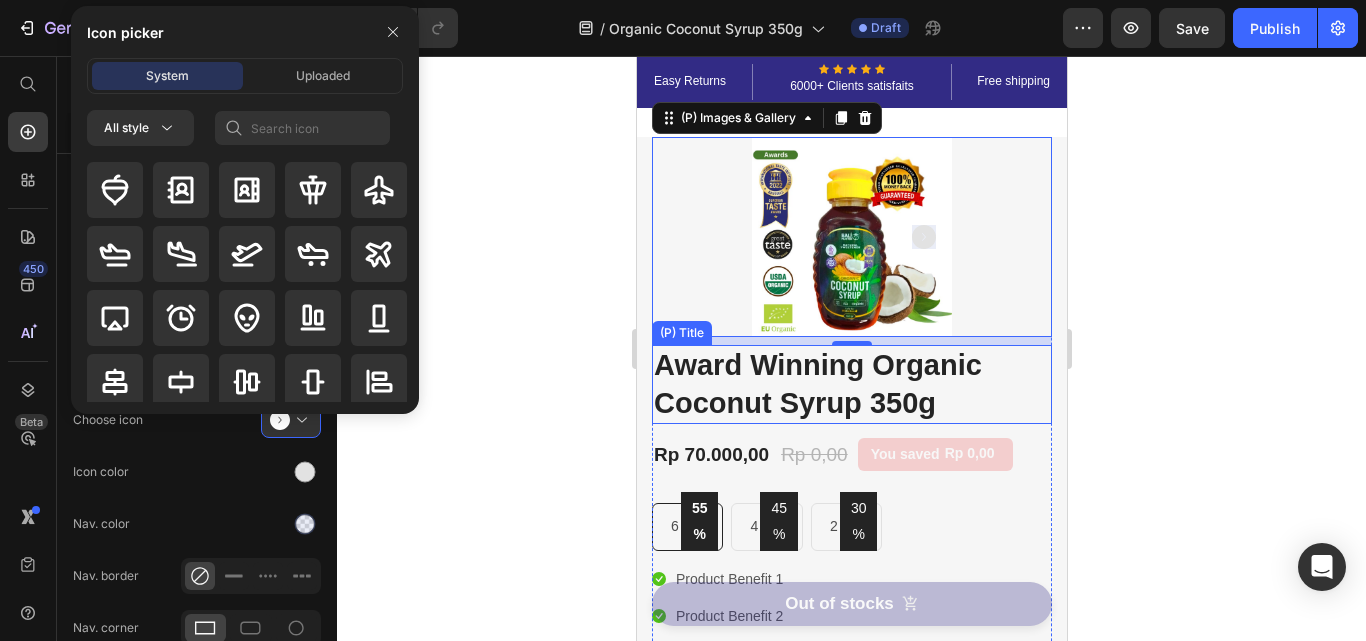 click on "Award Winning Organic Coconut Syrup 350g" at bounding box center [851, 384] 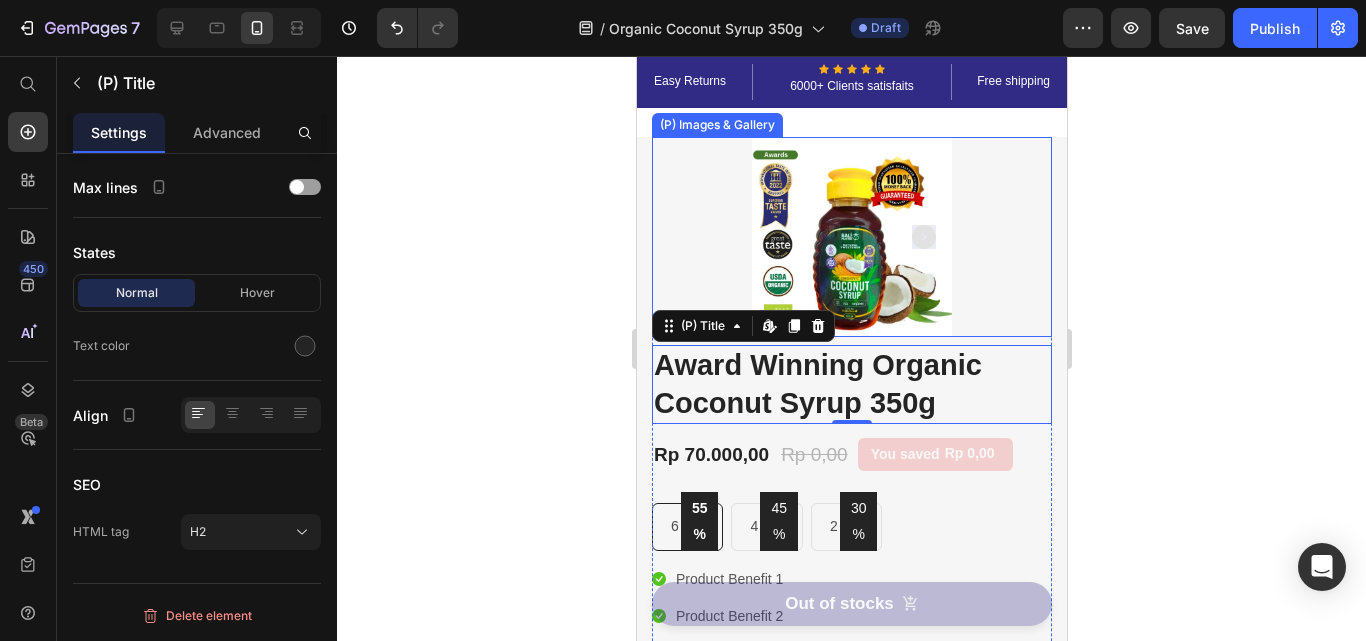 click 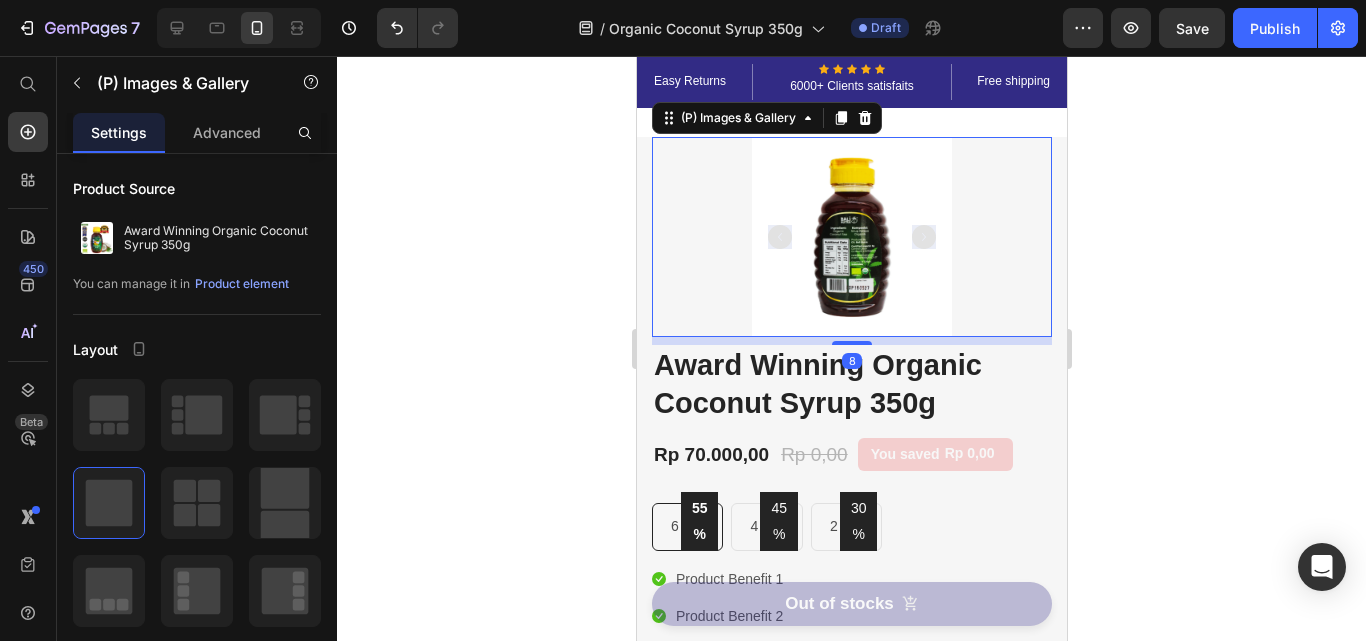 click 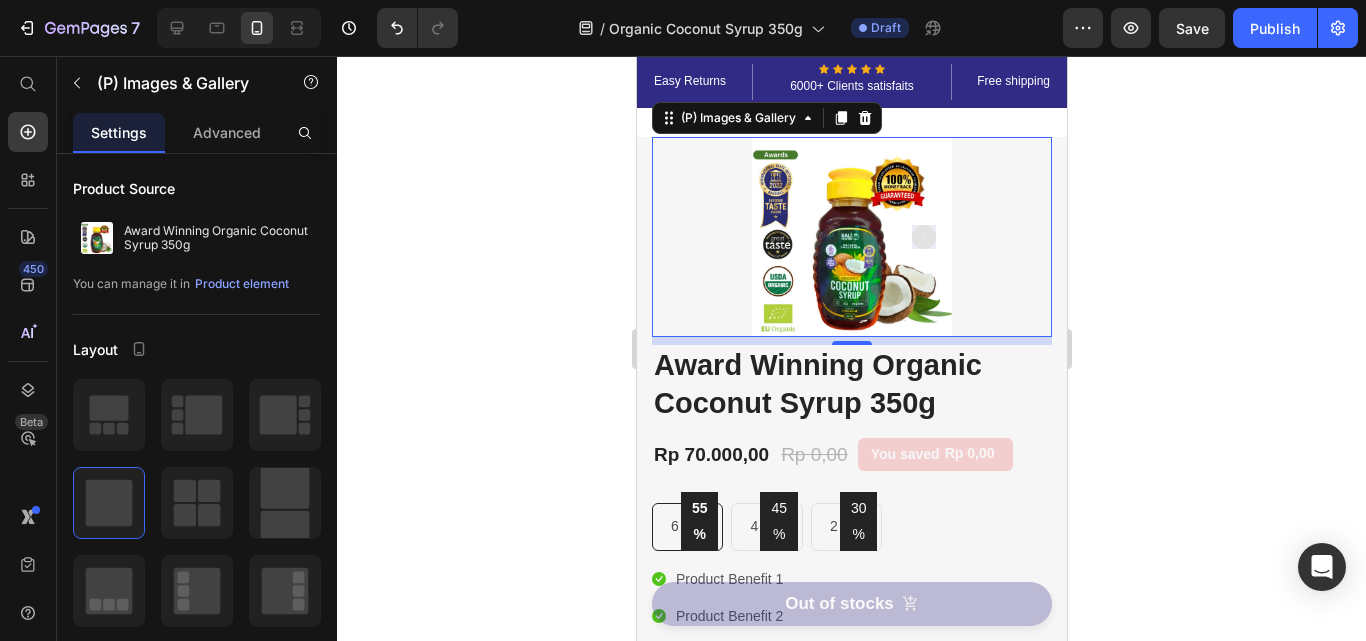 click 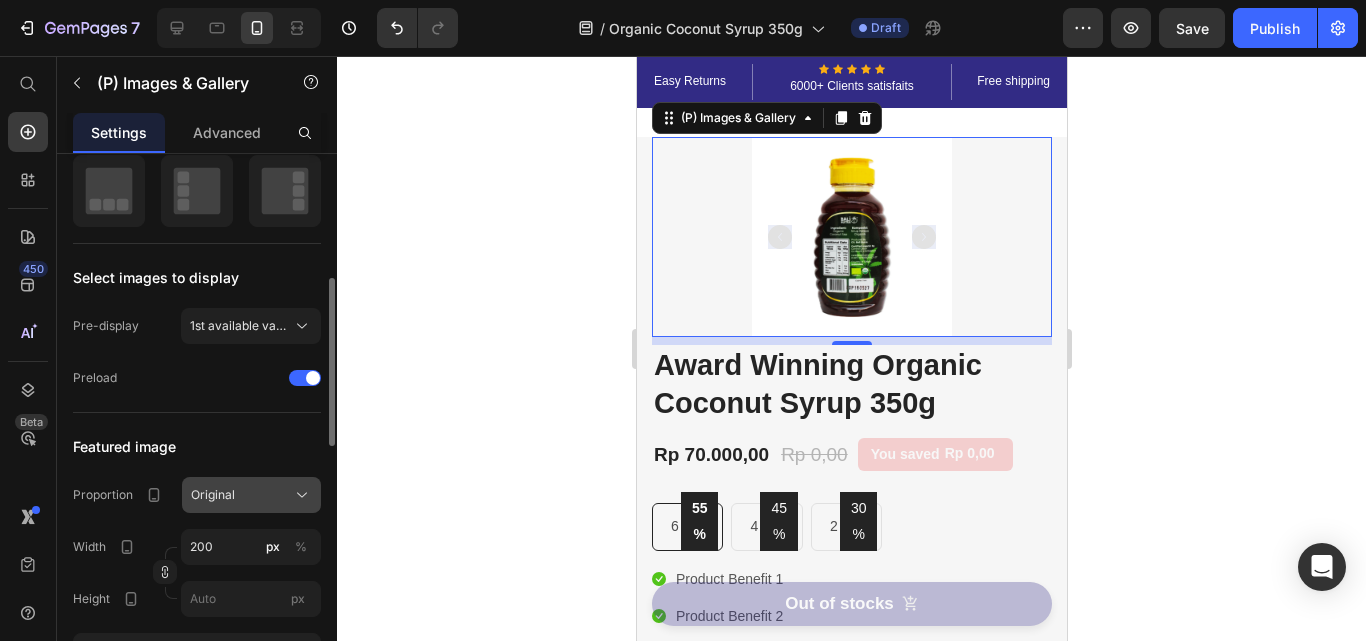 scroll, scrollTop: 500, scrollLeft: 0, axis: vertical 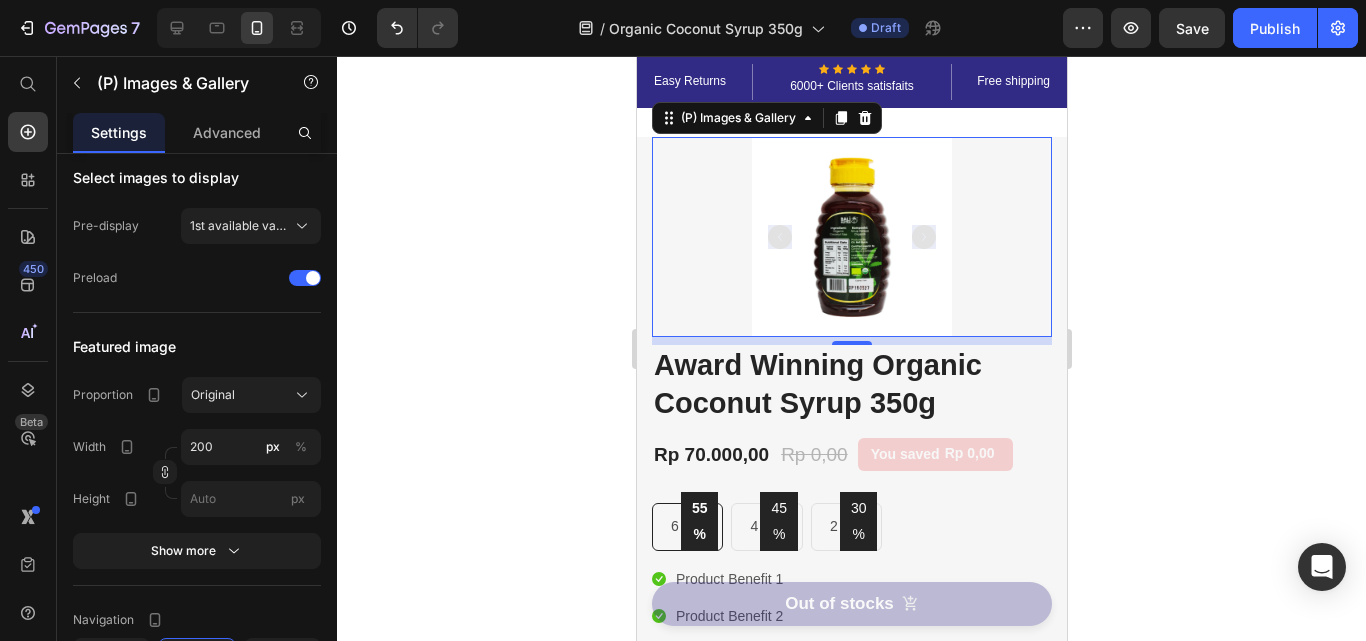 click 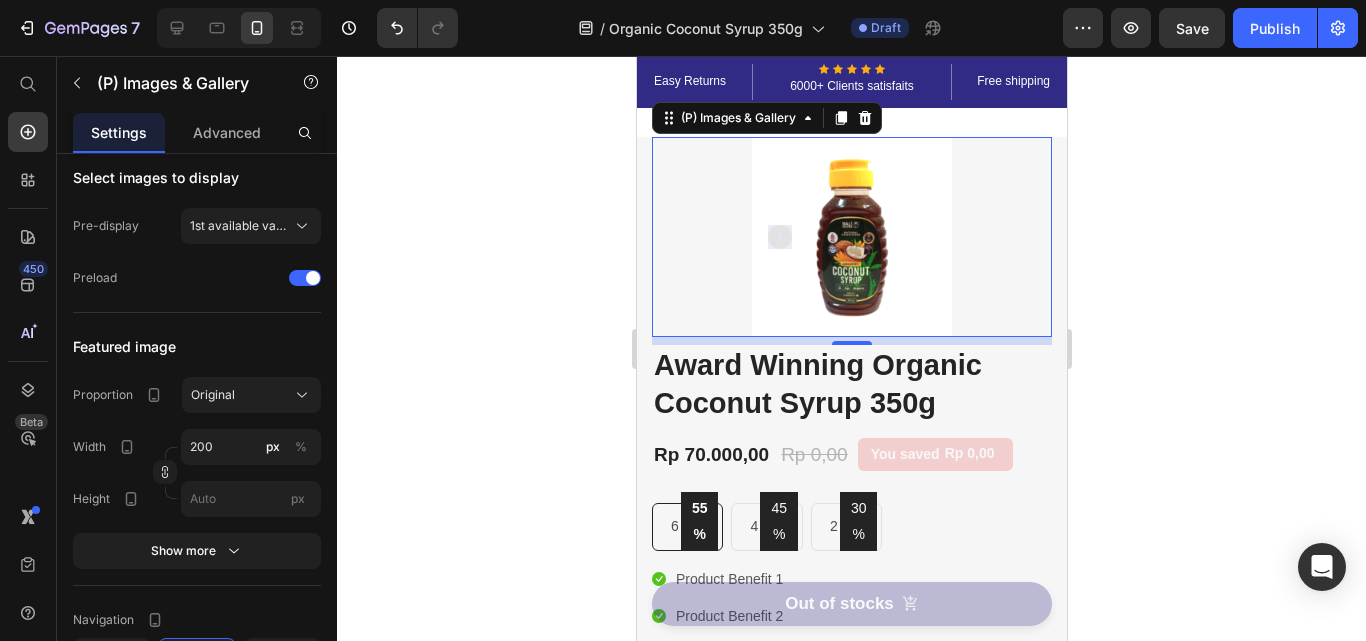 click at bounding box center [851, 237] 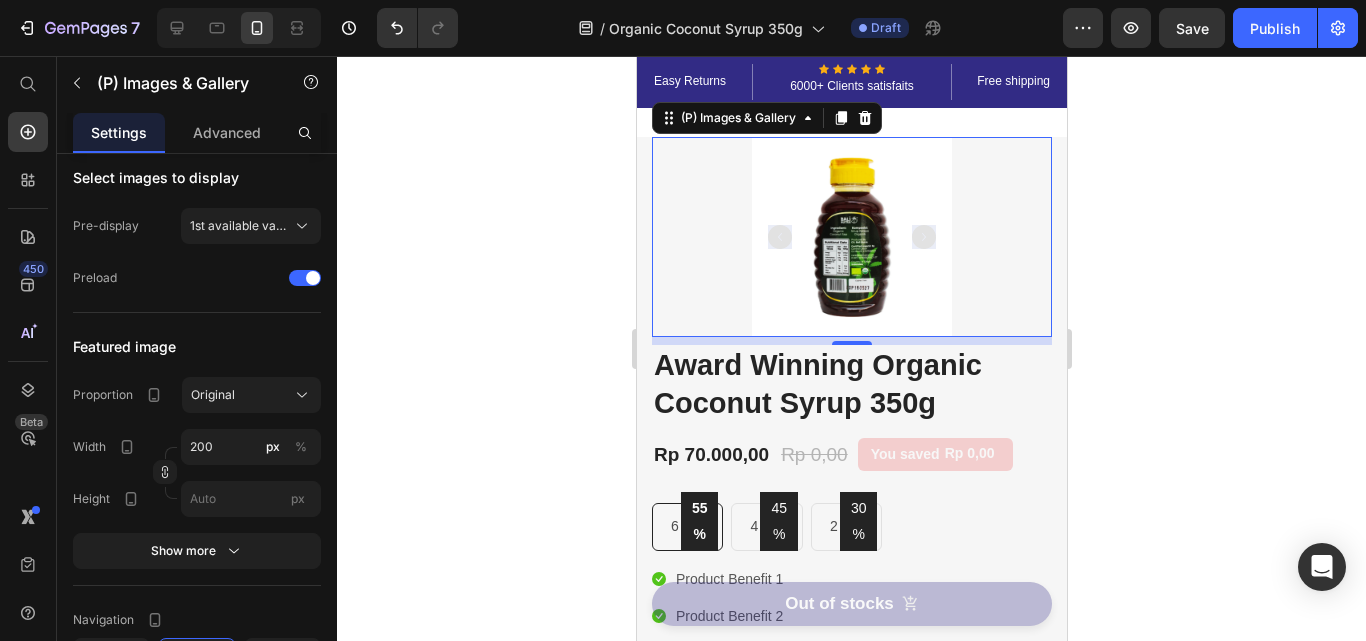 click 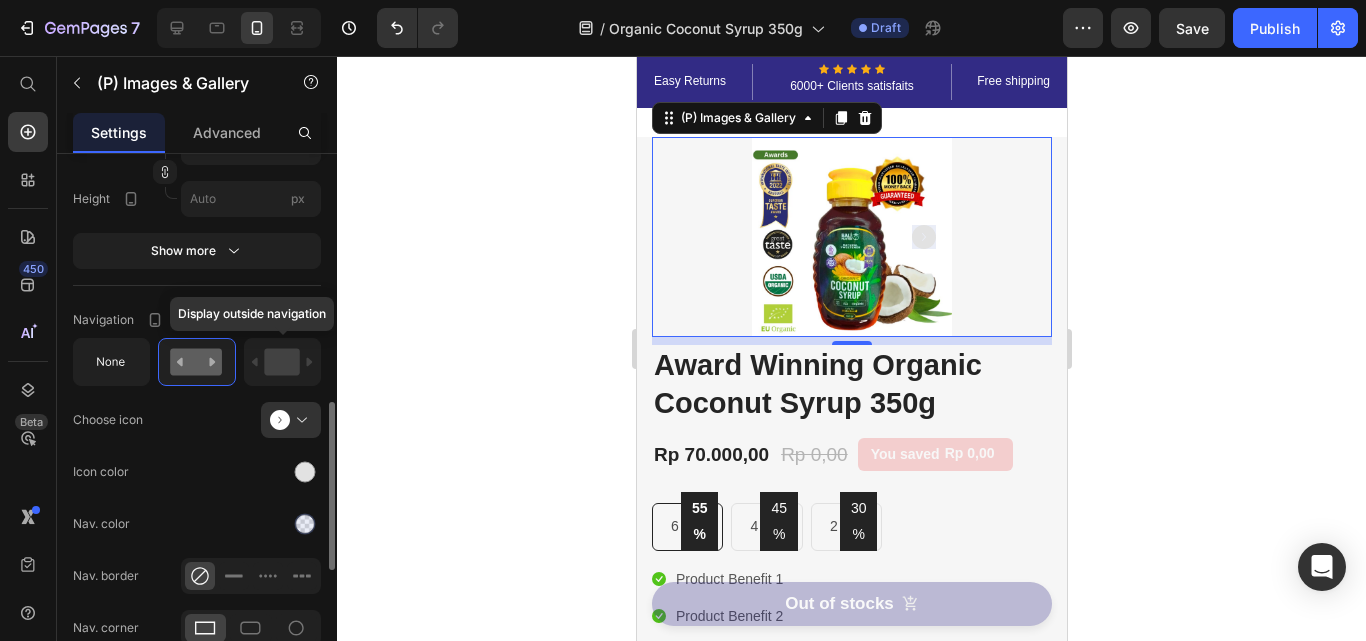scroll, scrollTop: 900, scrollLeft: 0, axis: vertical 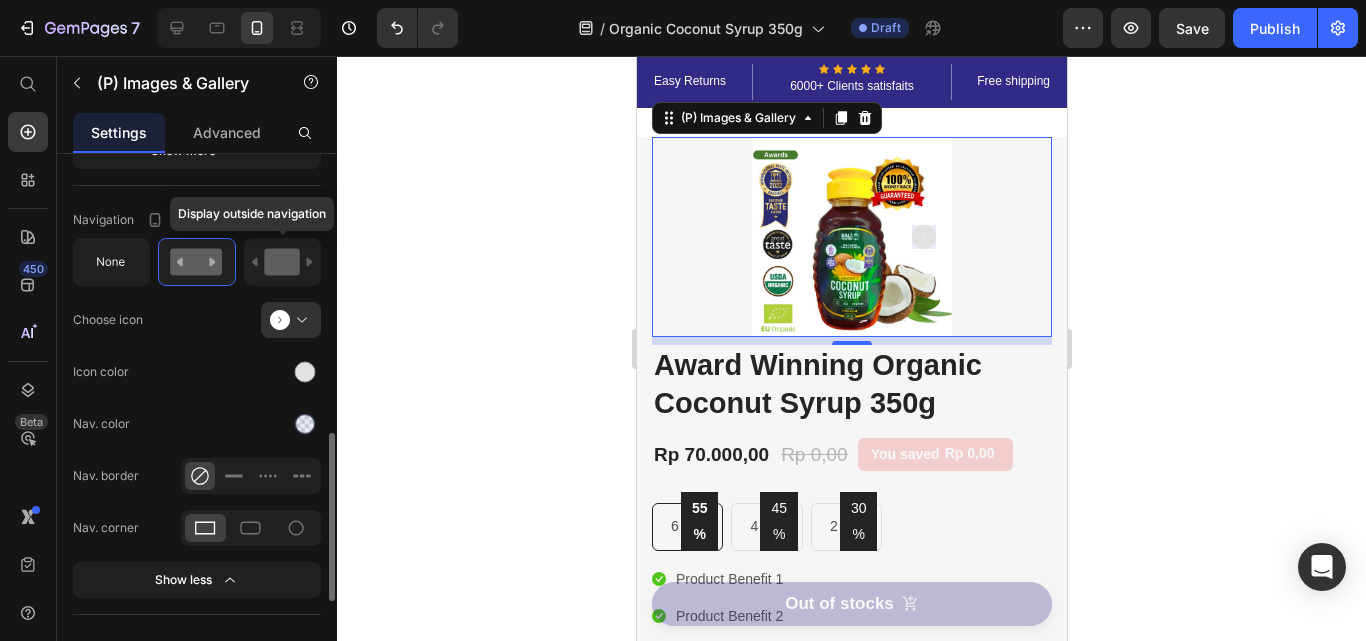 click 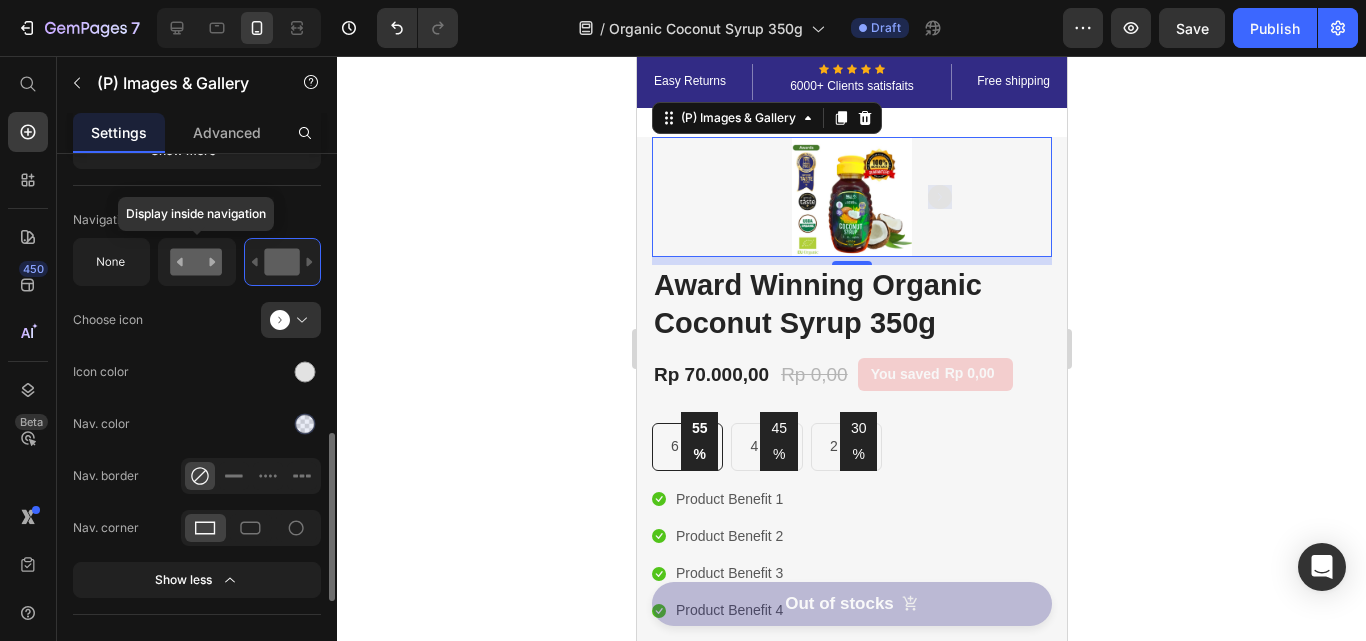 click 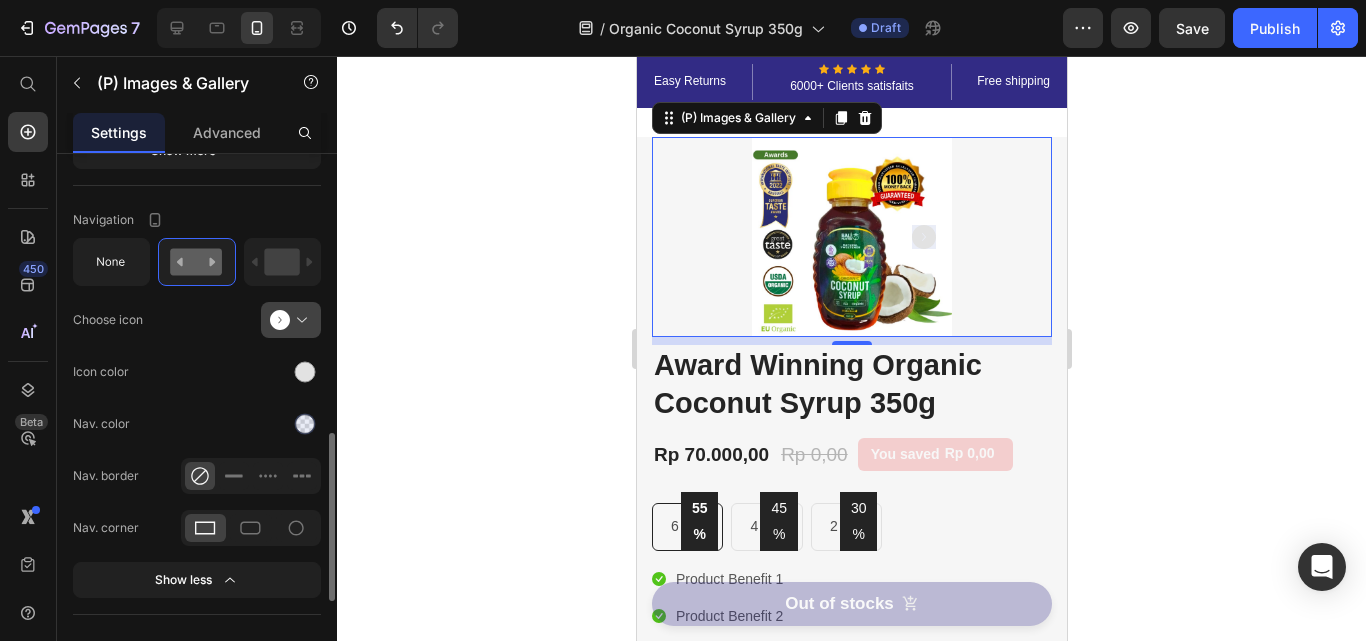 click at bounding box center [299, 320] 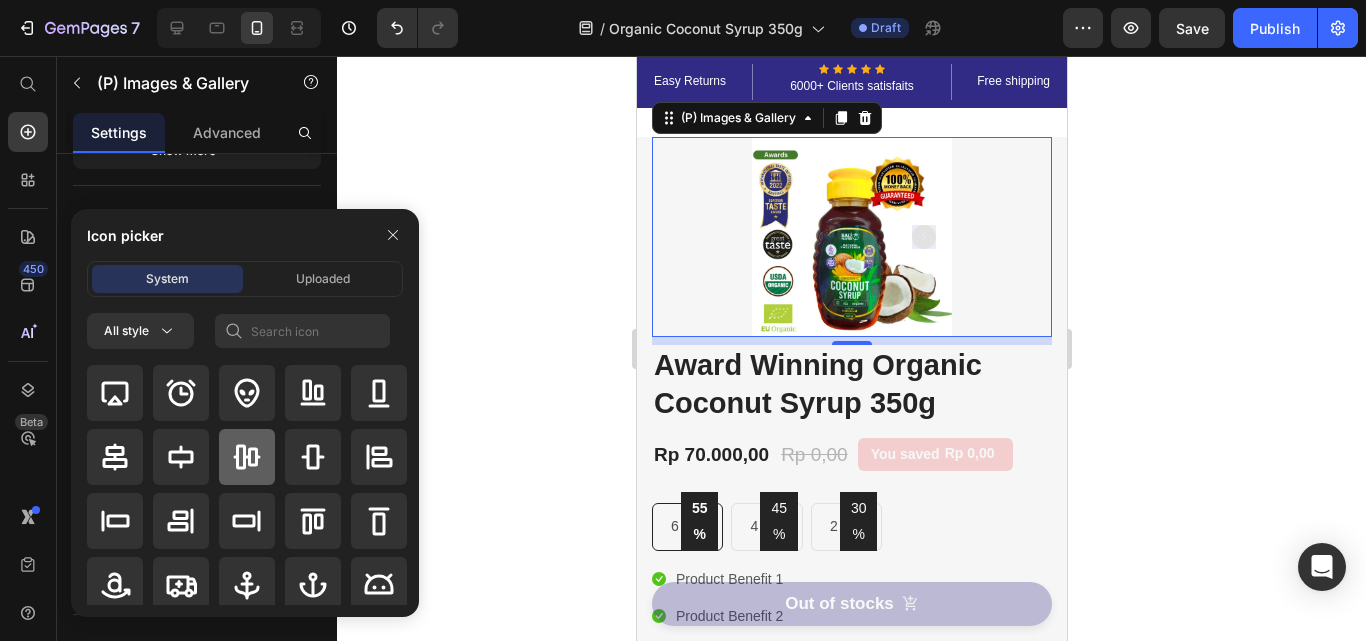 scroll, scrollTop: 0, scrollLeft: 0, axis: both 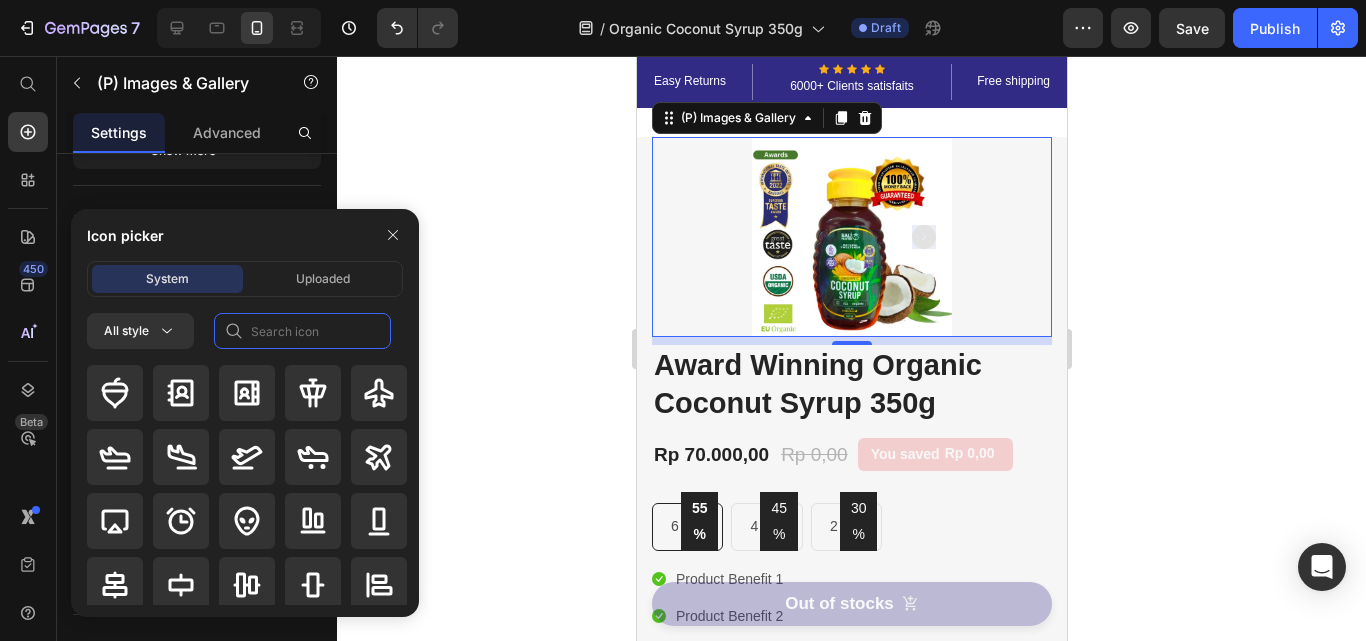 click 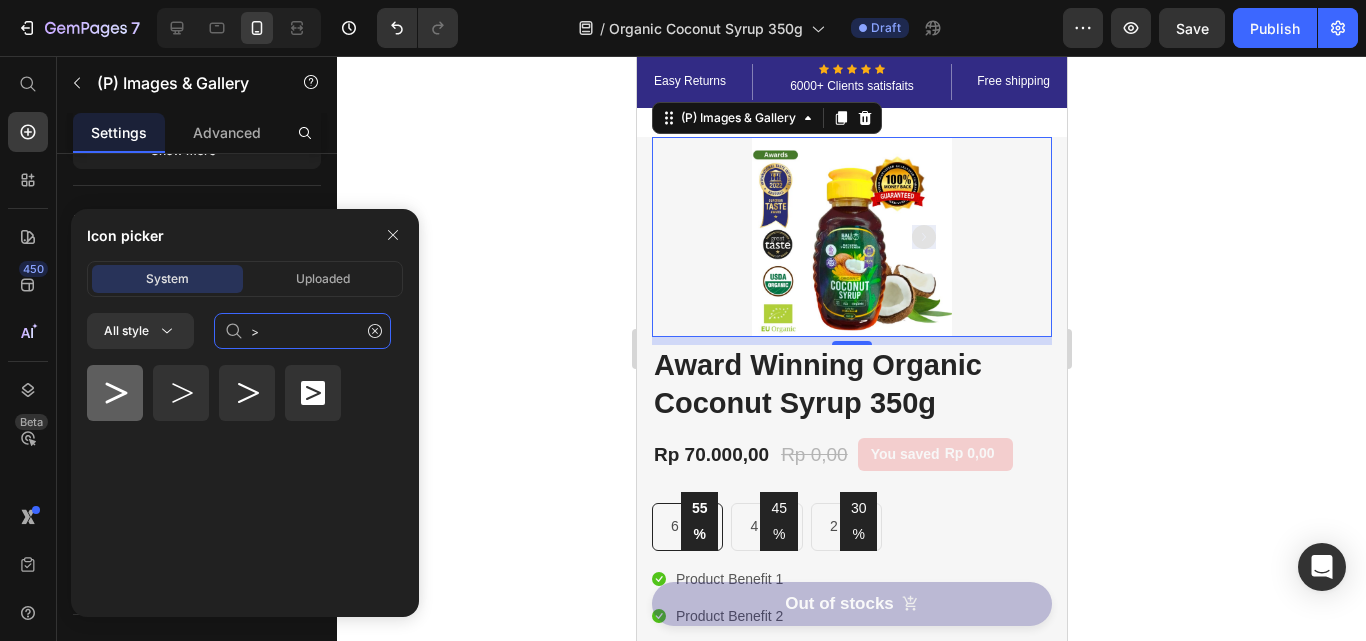 type on ">" 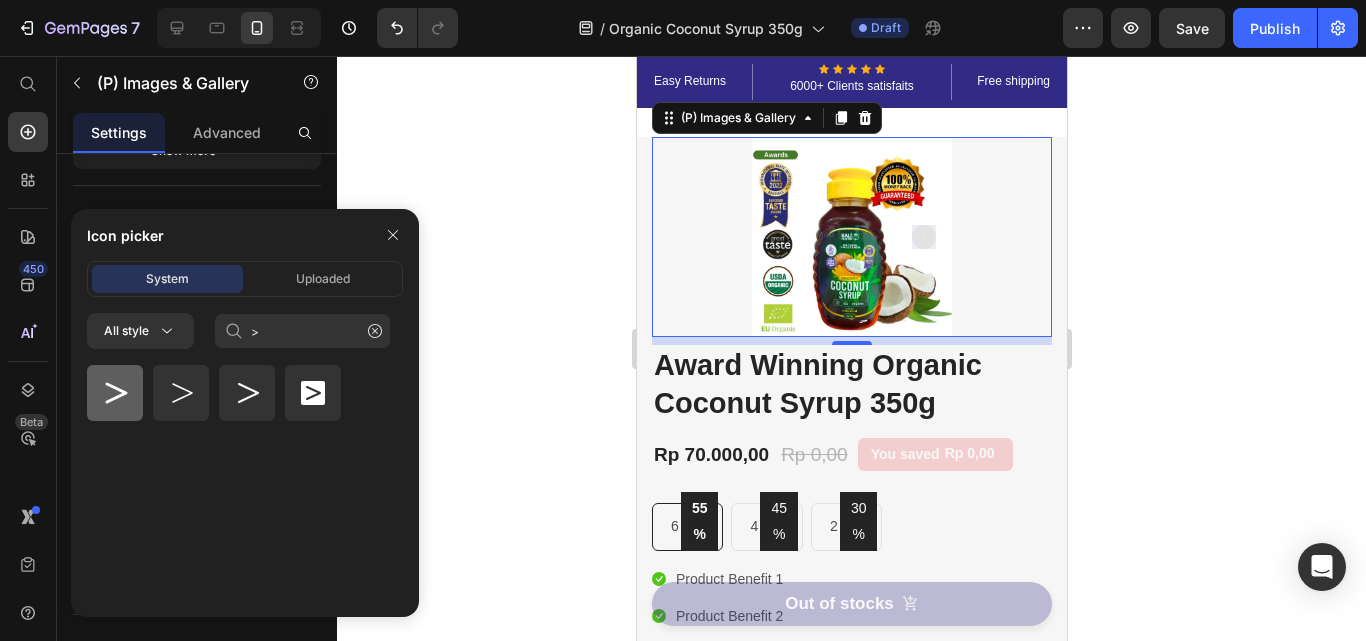 click 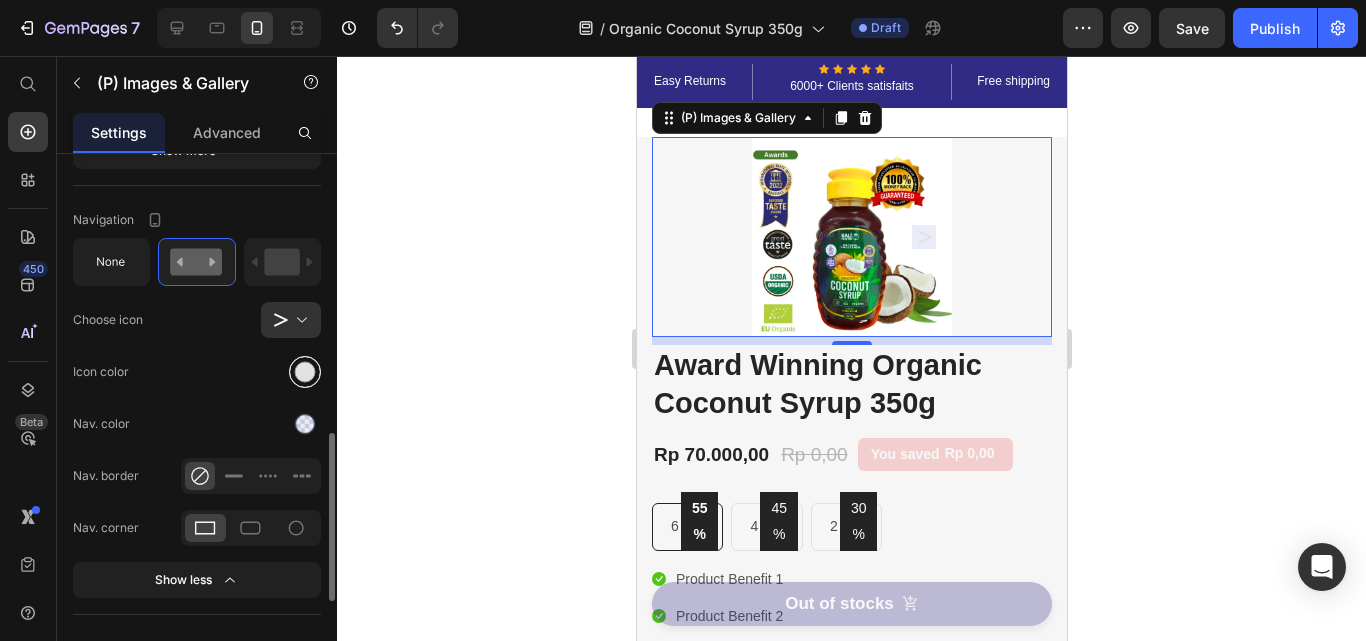 click at bounding box center (305, 372) 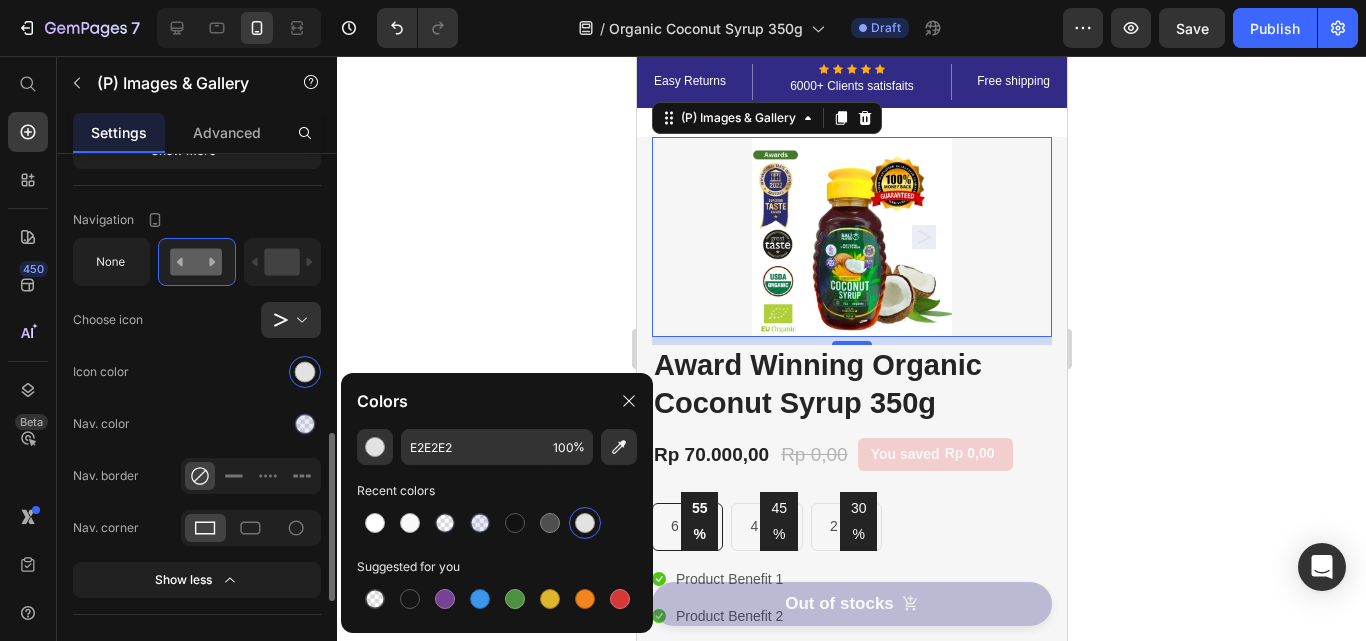 click on "Navigation Choose icon
Icon color Nav. color Nav. border Nav. corner Show less" 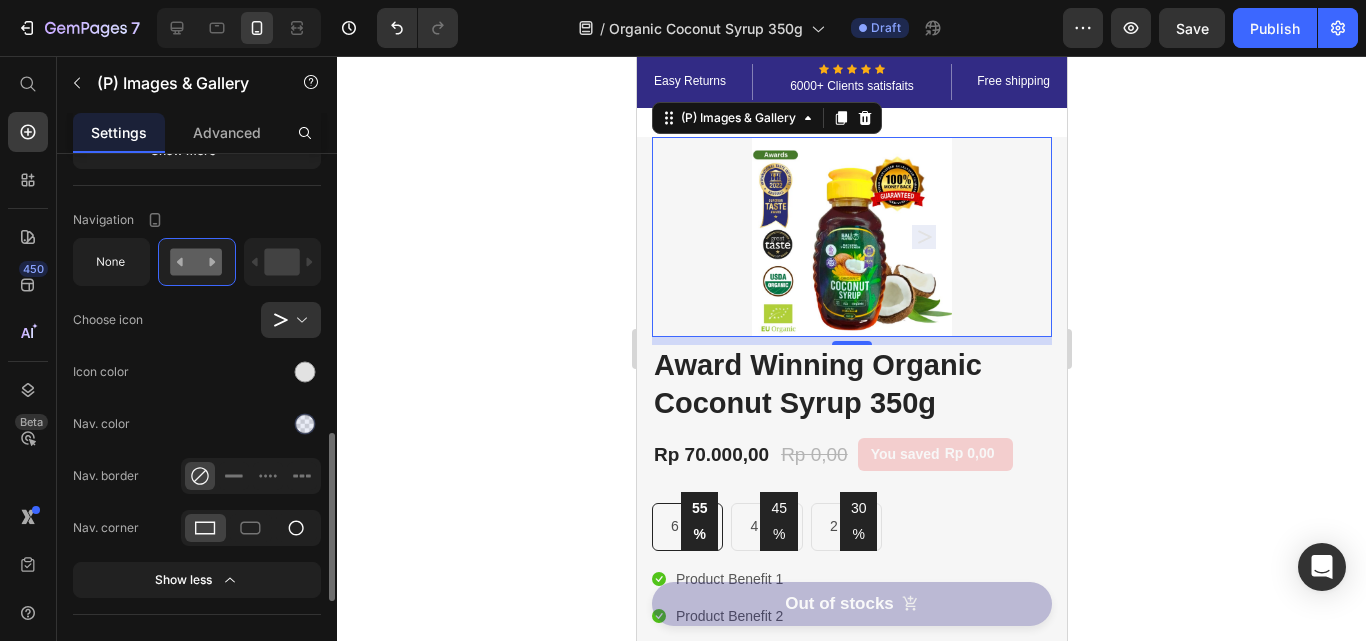 click 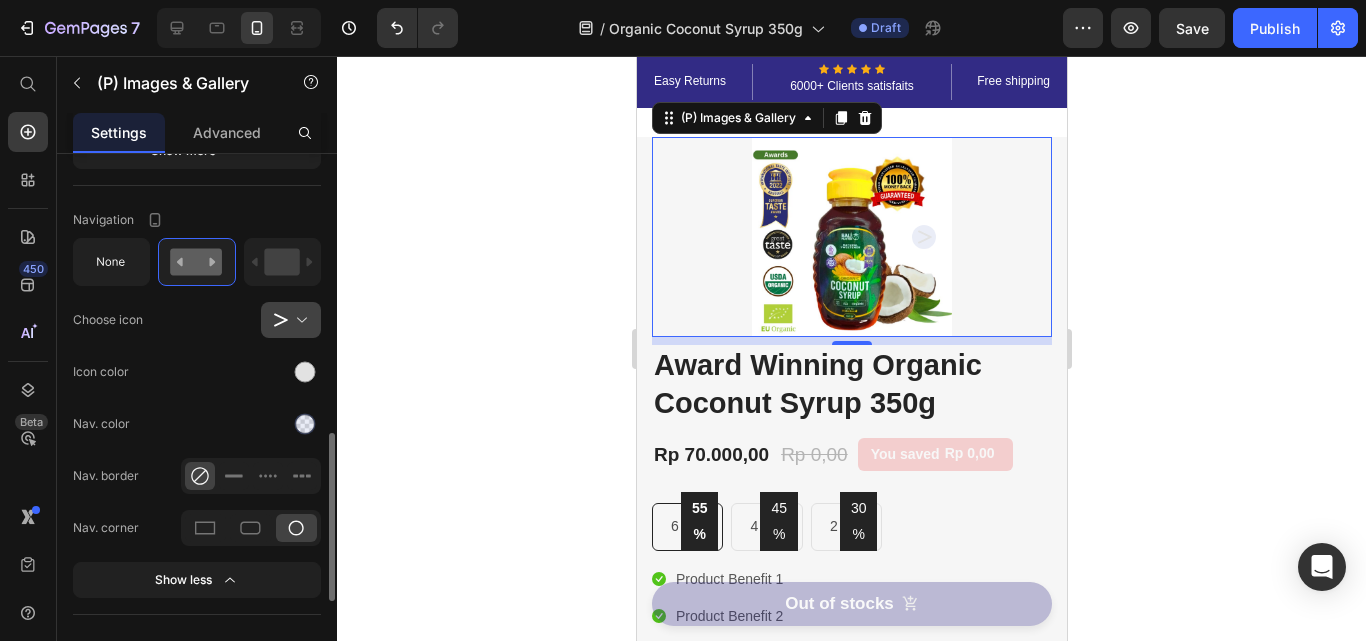 click at bounding box center [299, 320] 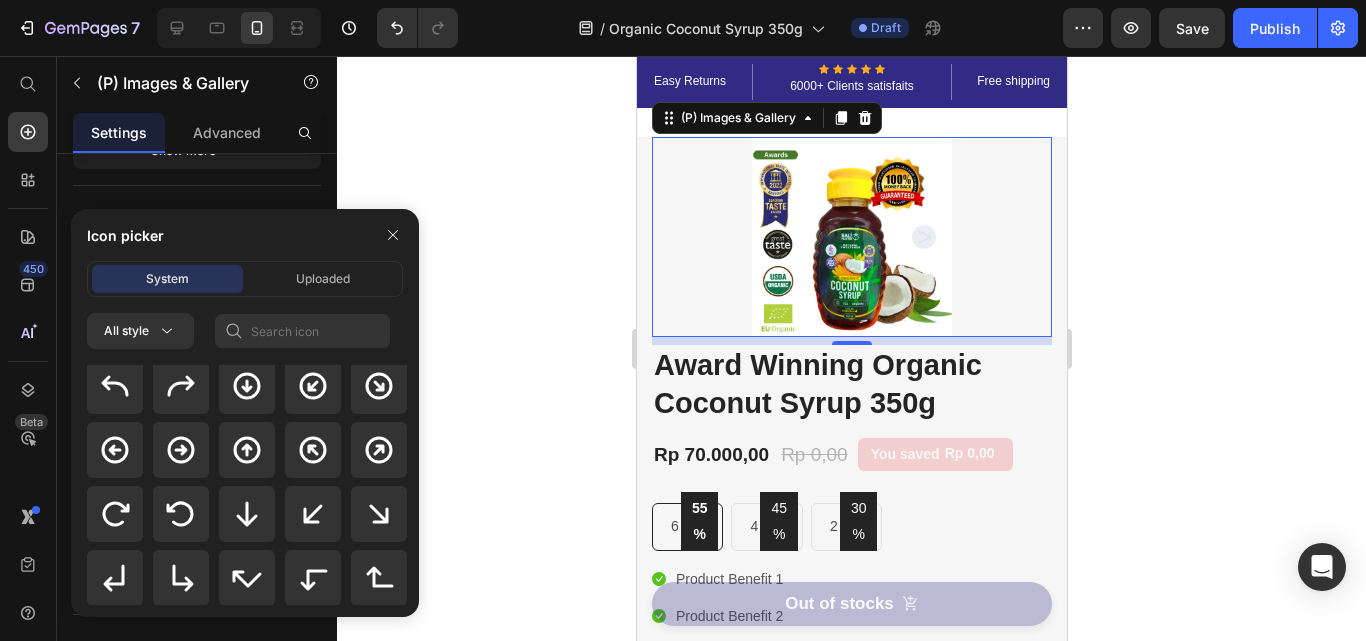 scroll, scrollTop: 600, scrollLeft: 0, axis: vertical 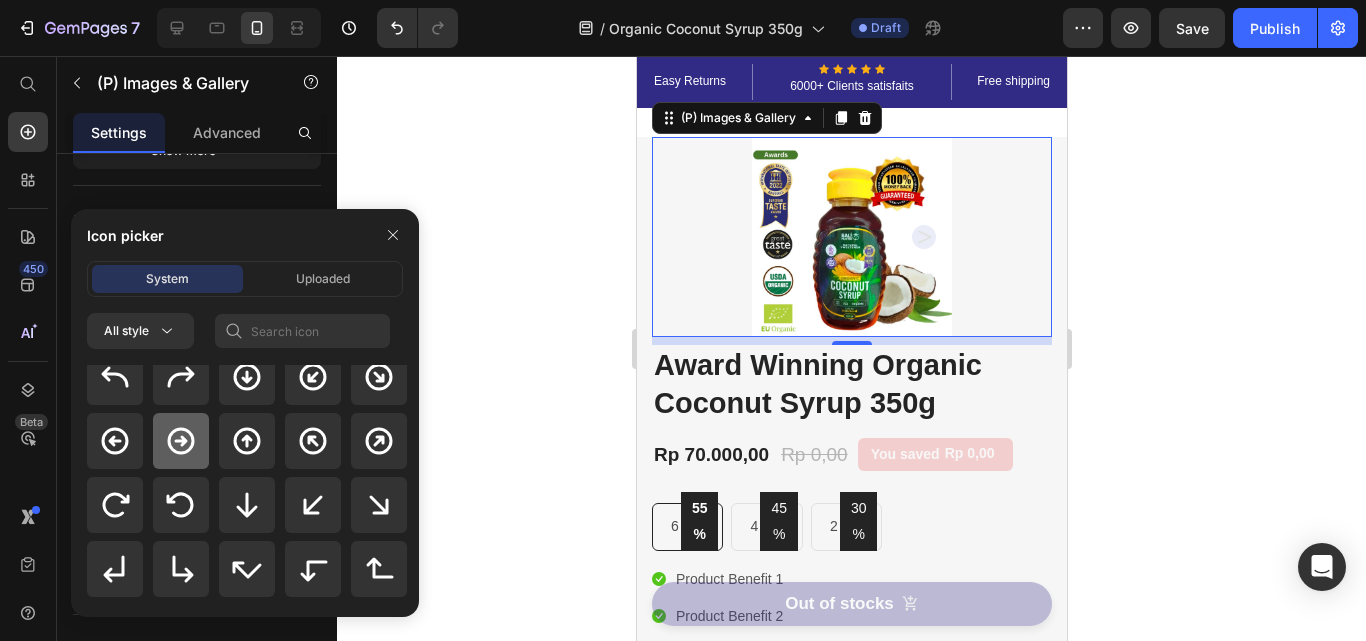 click 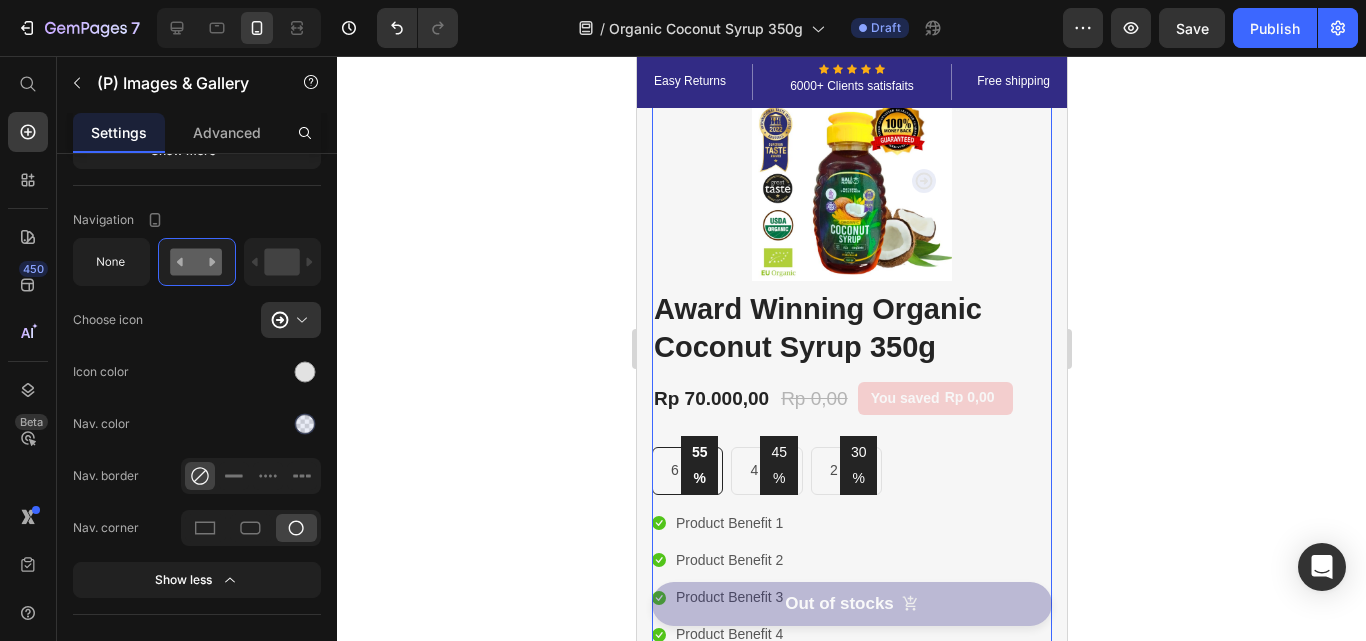 scroll, scrollTop: 0, scrollLeft: 0, axis: both 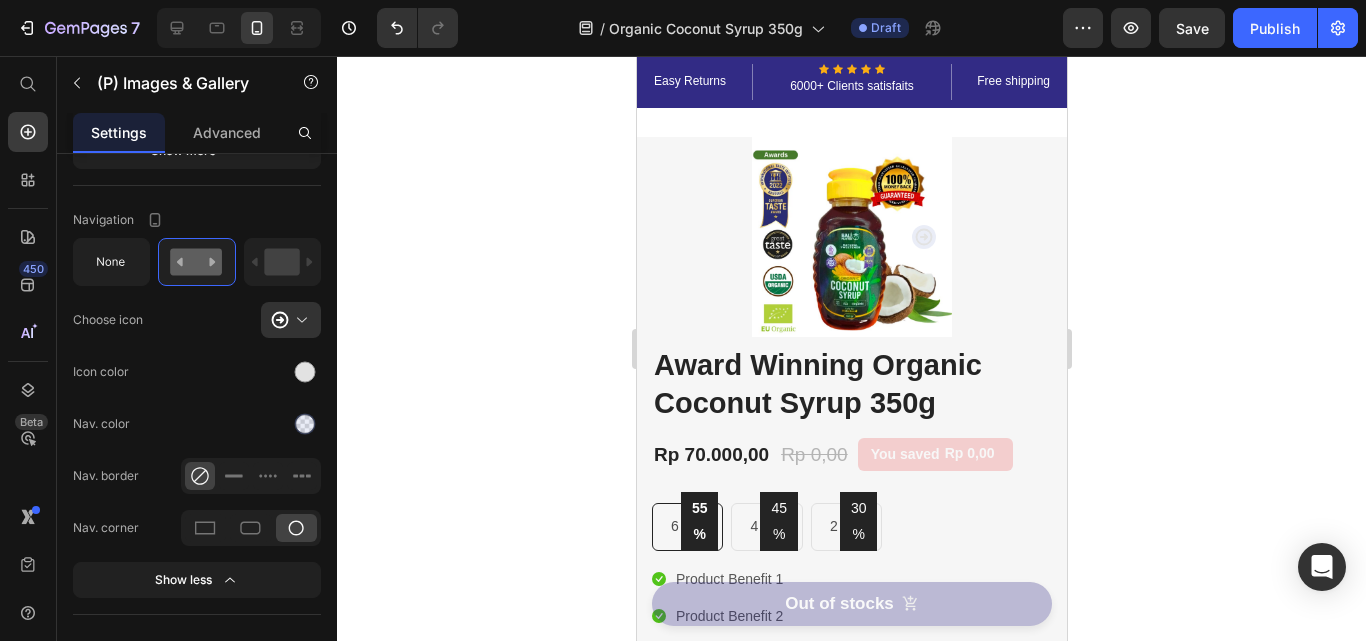 click 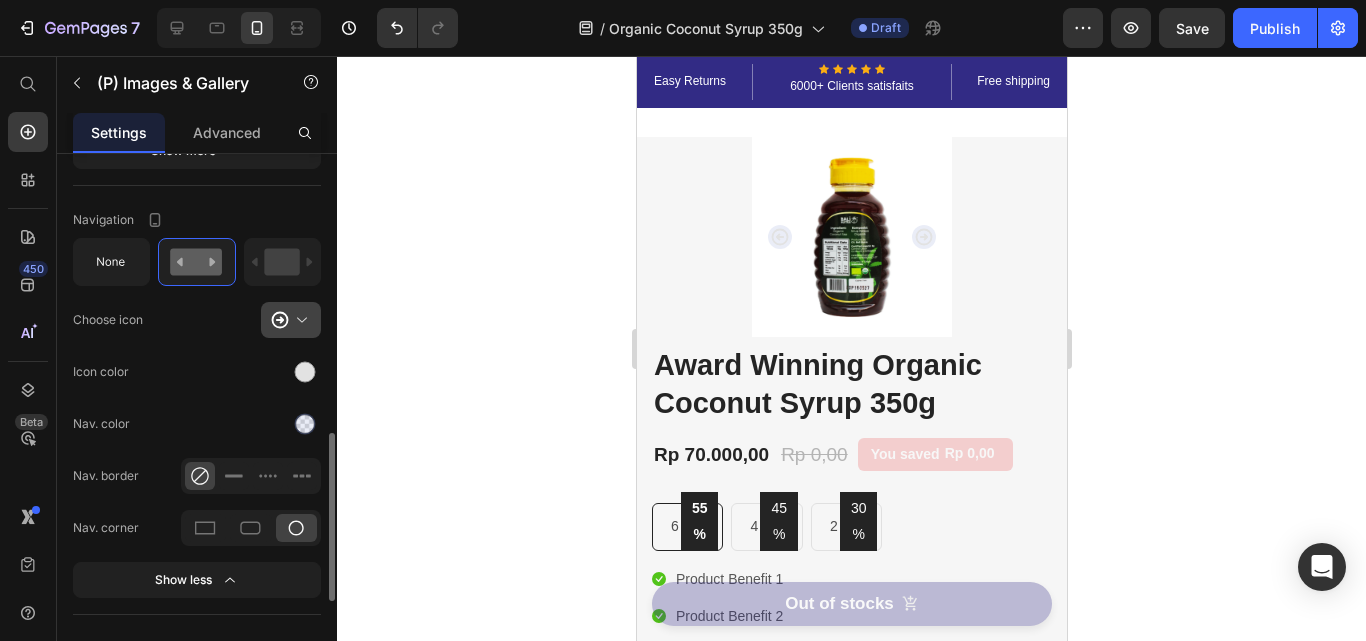 click at bounding box center (299, 320) 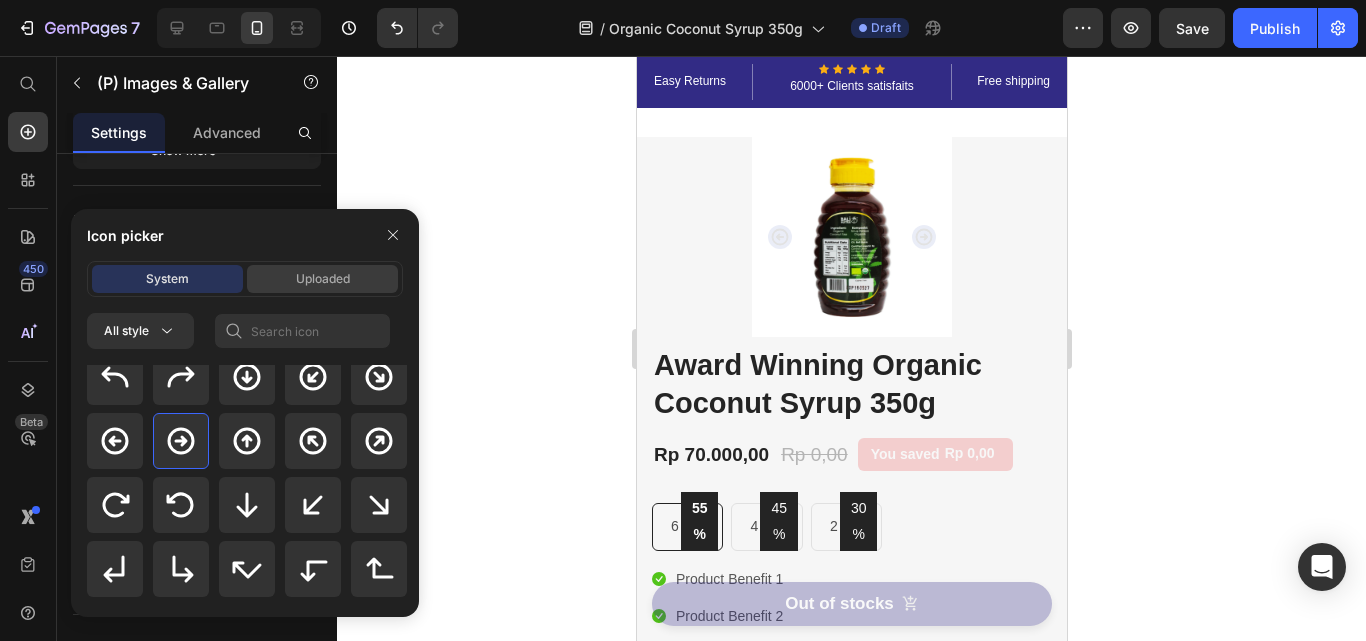 click on "Uploaded" at bounding box center [322, 279] 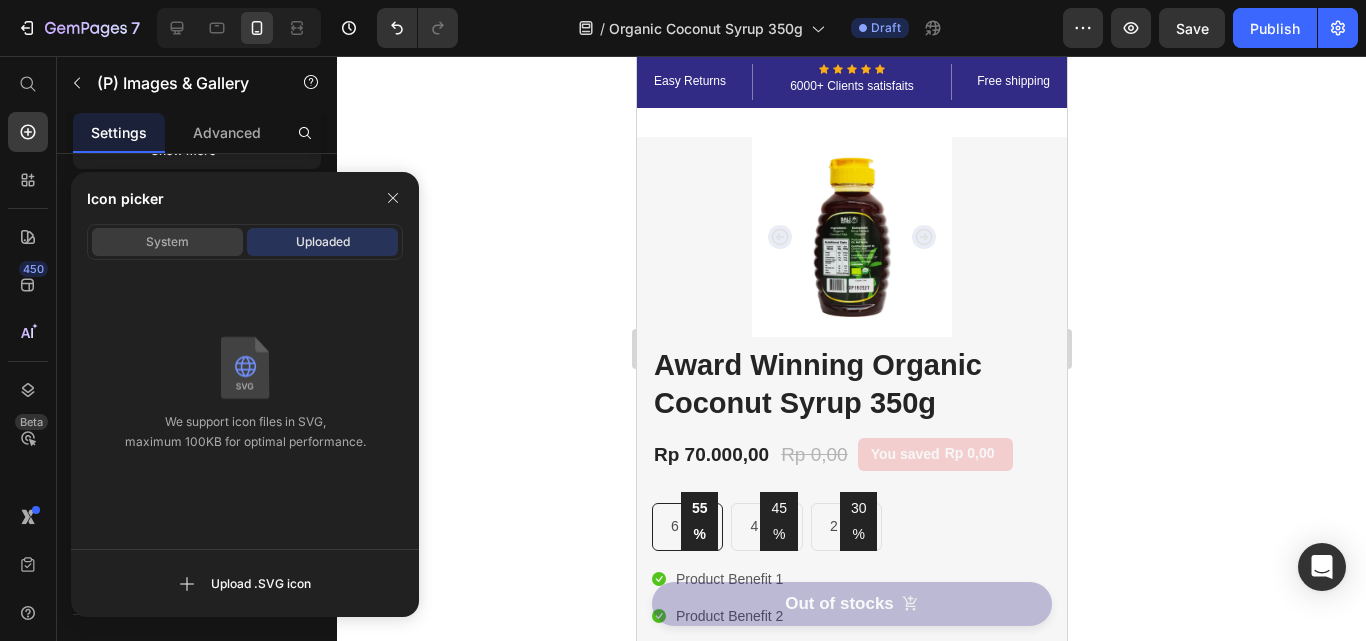 click on "System" at bounding box center [167, 242] 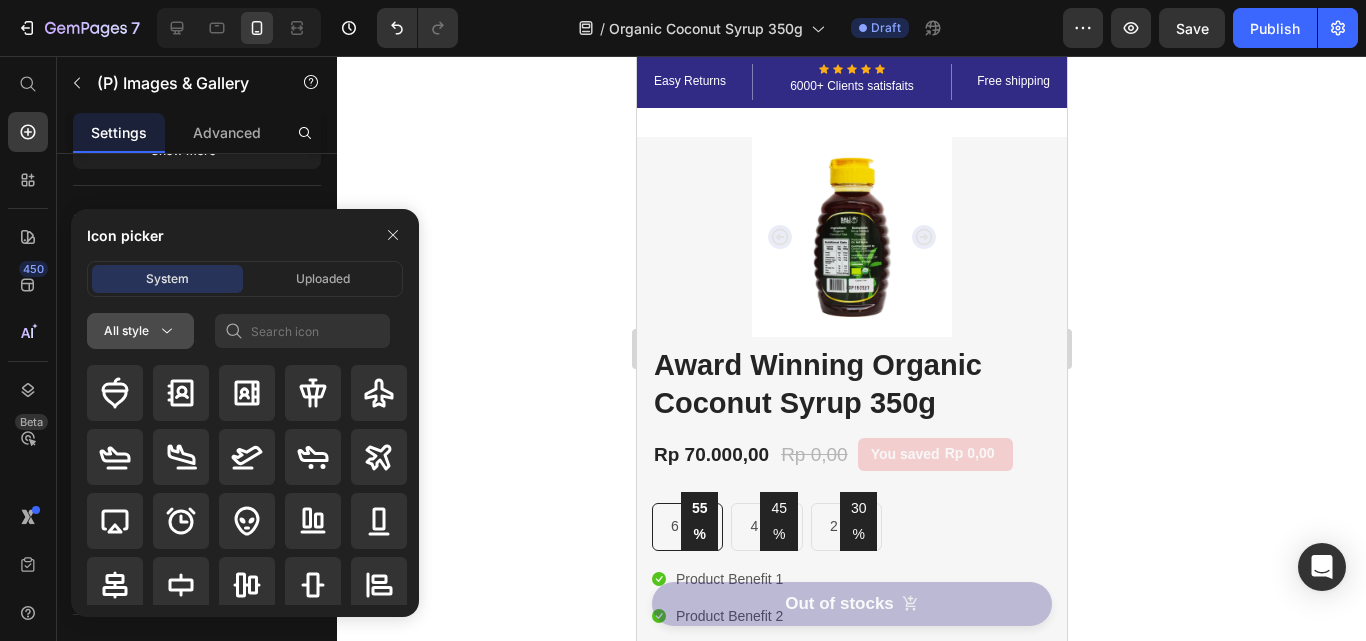 click 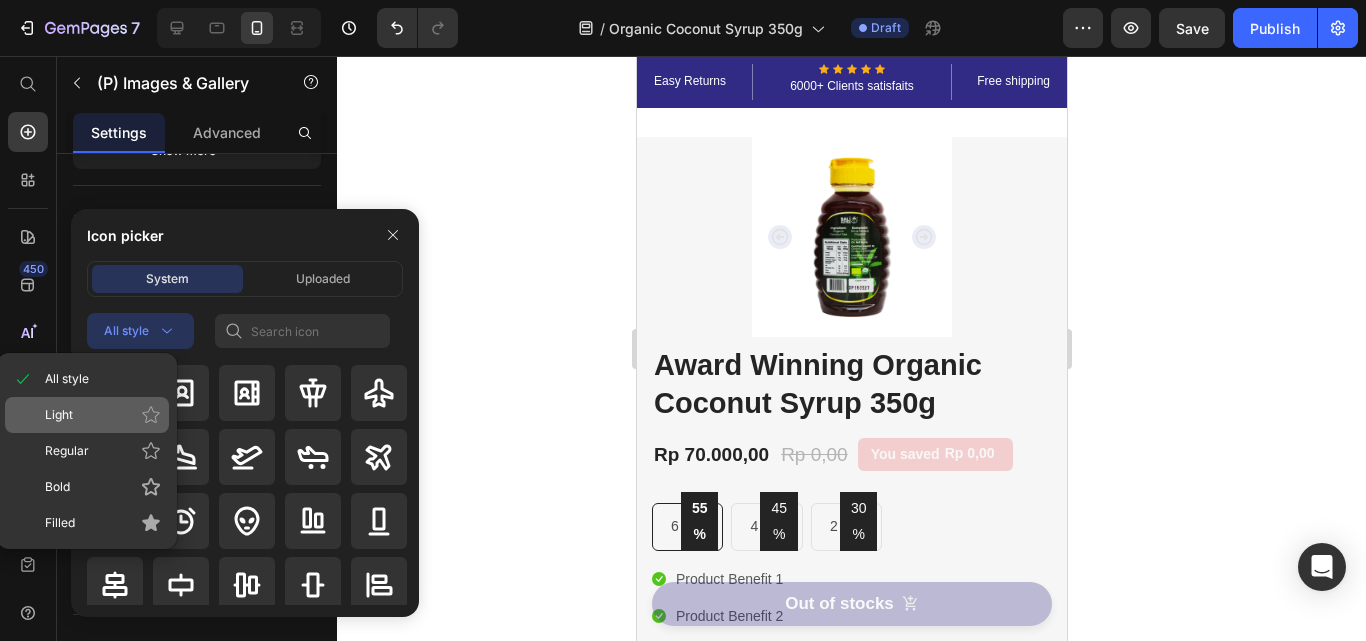 click on "Light" at bounding box center [103, 415] 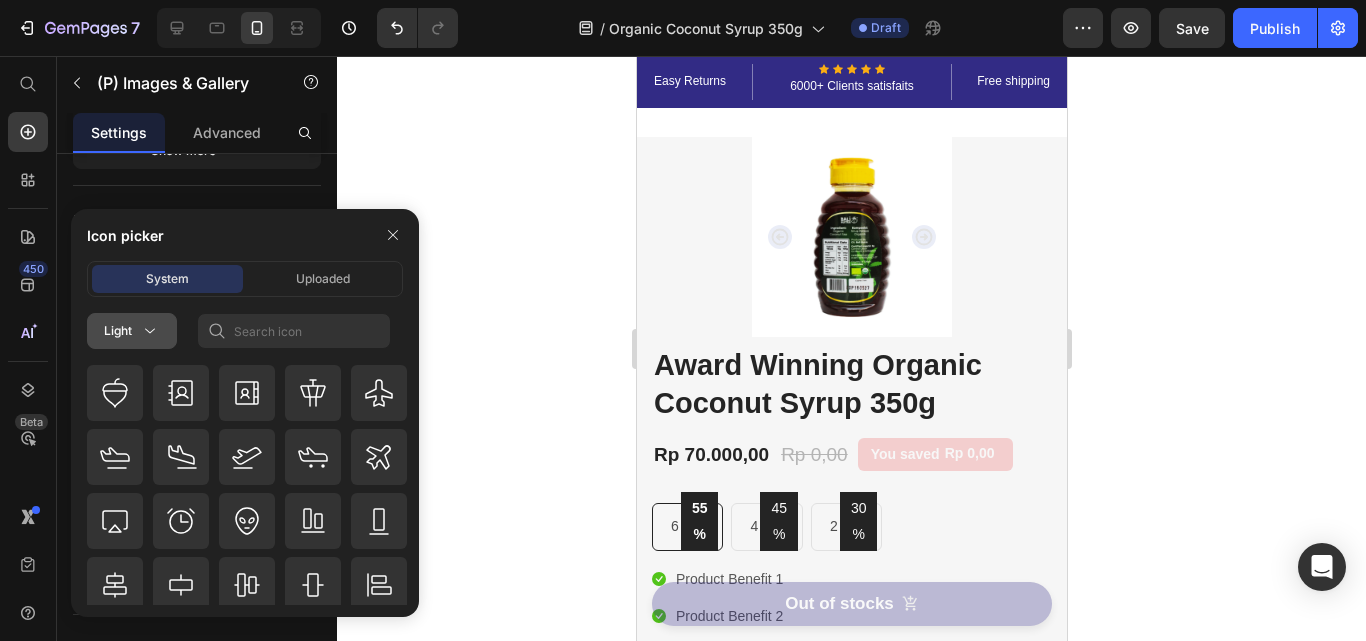 click 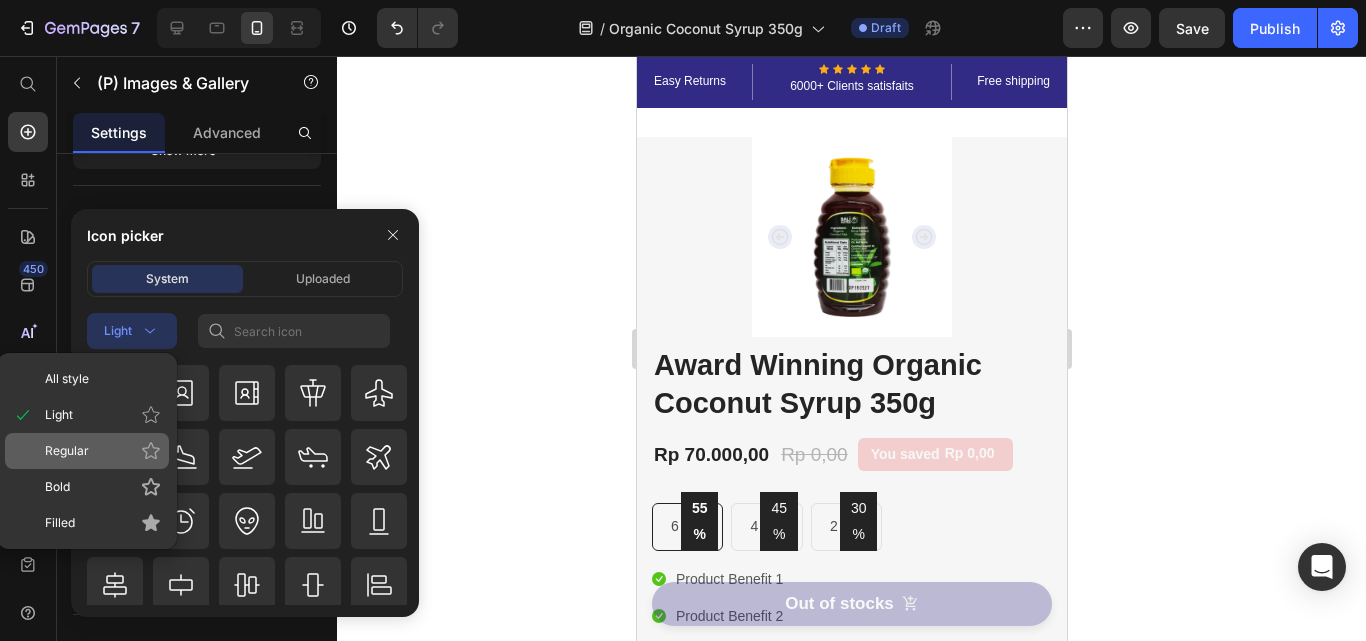click on "Regular" 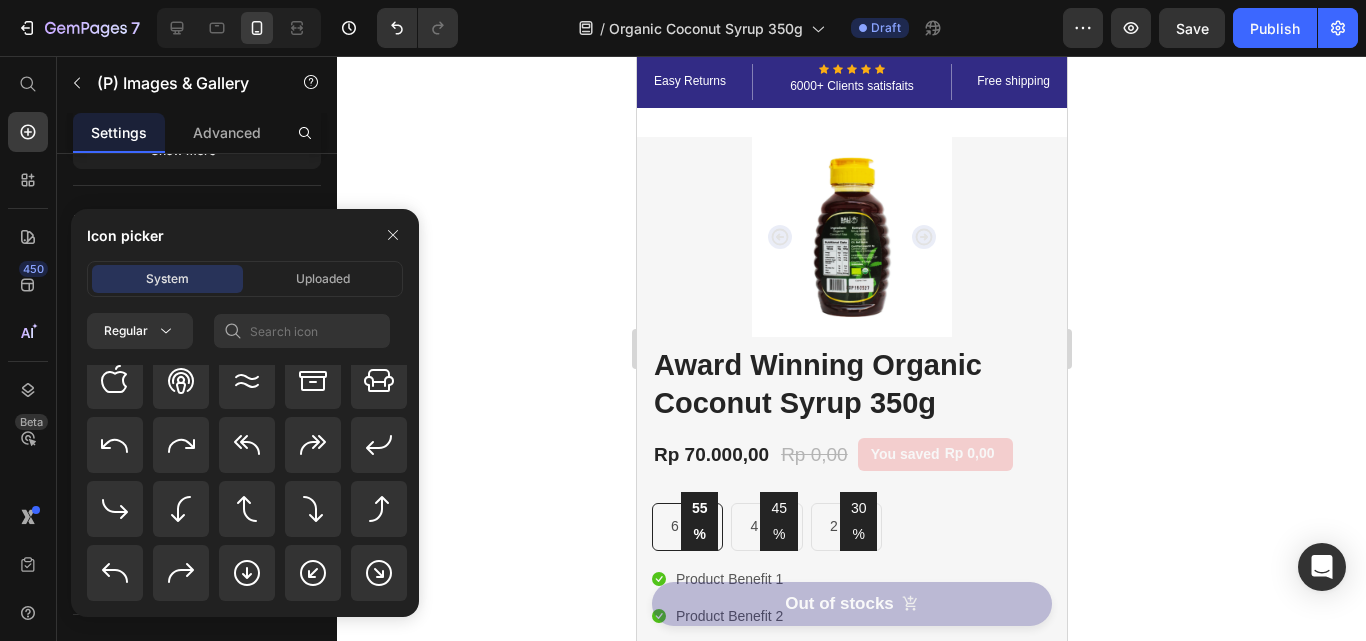 scroll, scrollTop: 228, scrollLeft: 0, axis: vertical 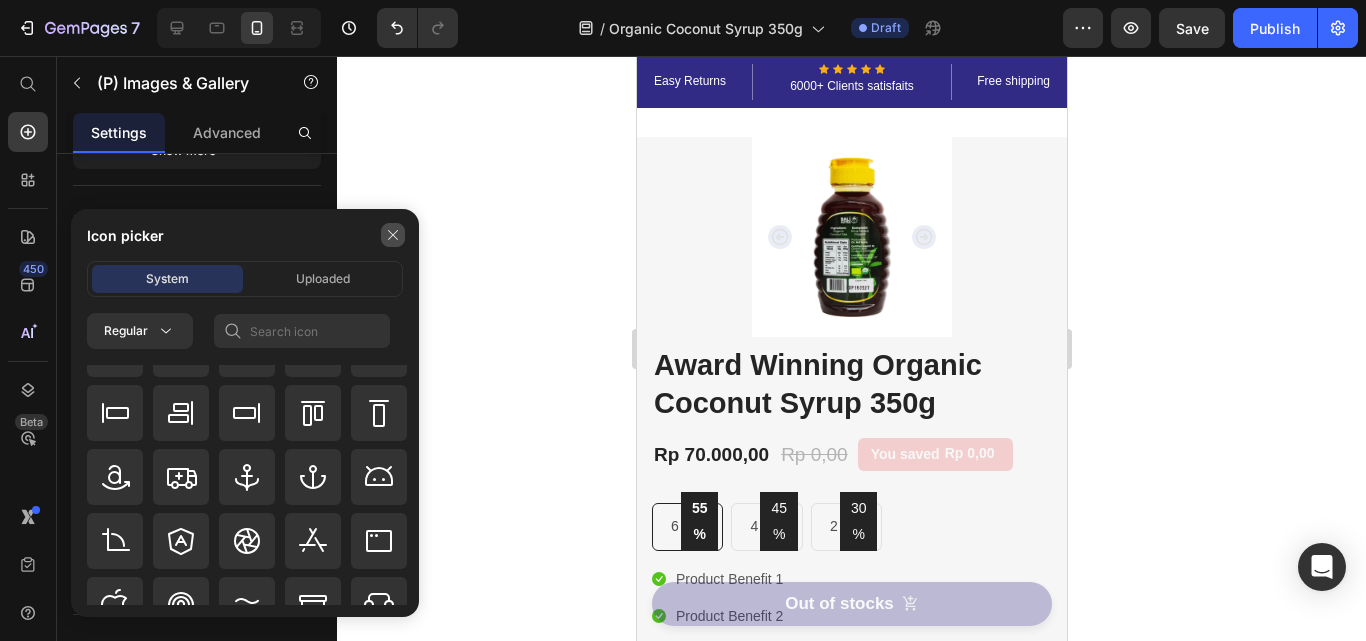 click 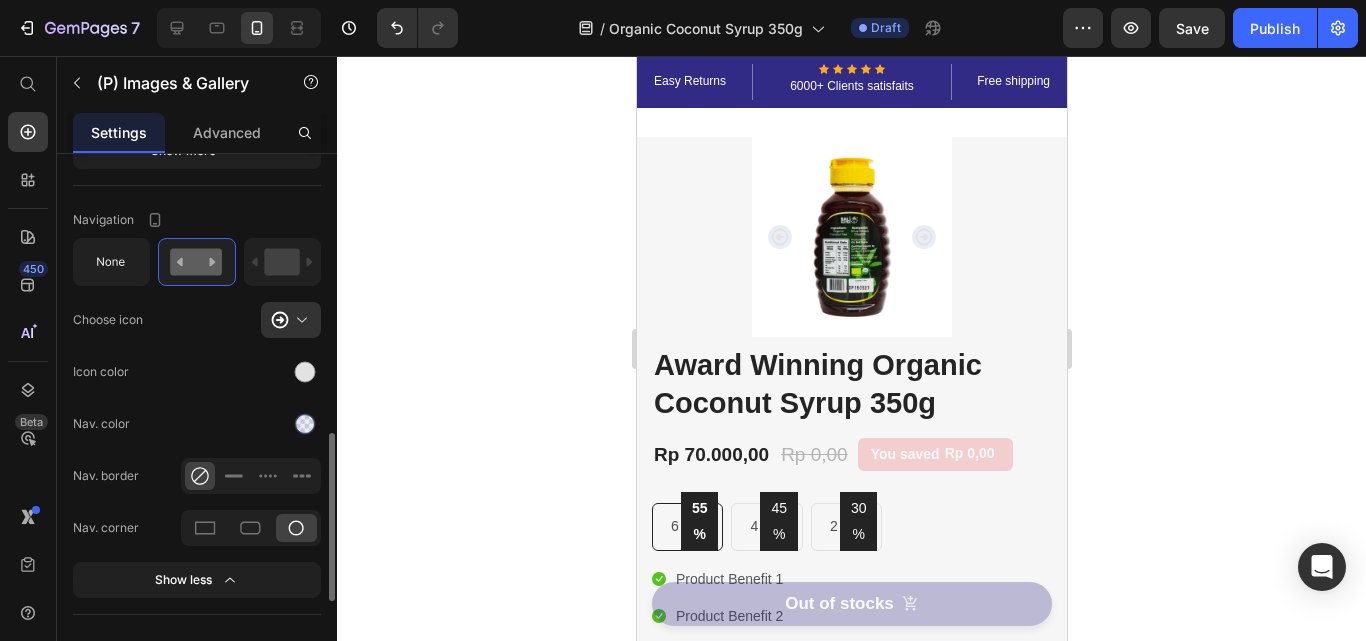 scroll, scrollTop: 1000, scrollLeft: 0, axis: vertical 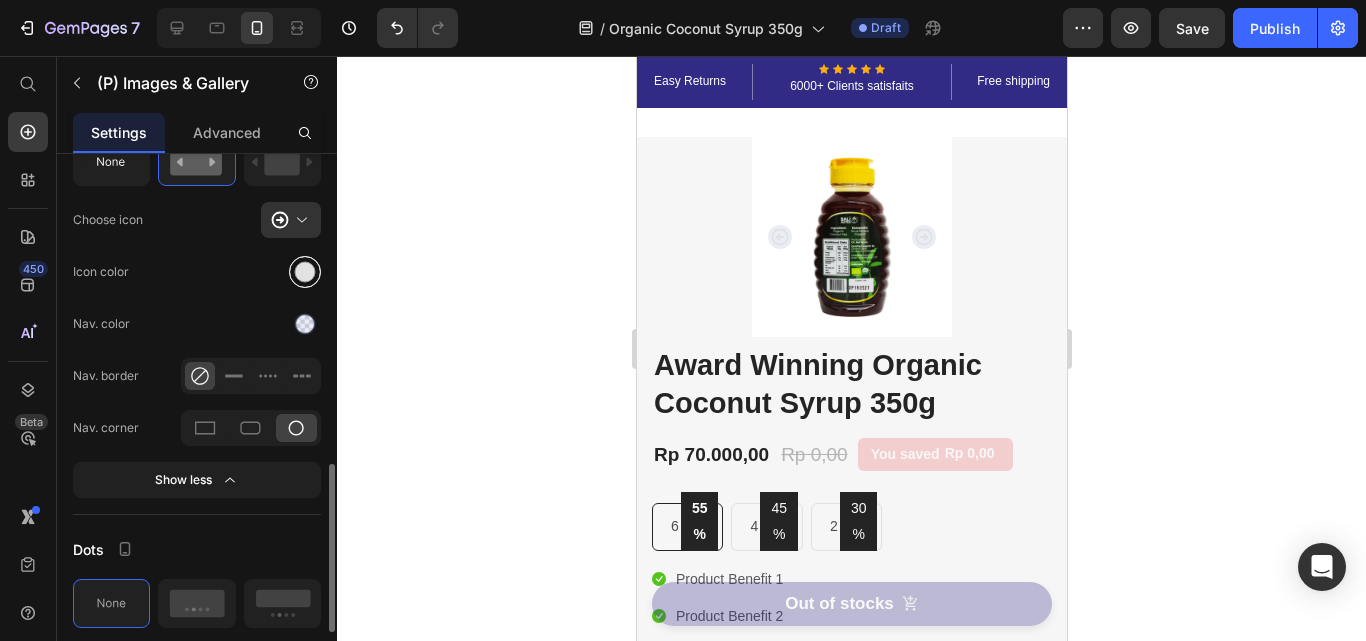 click at bounding box center [305, 272] 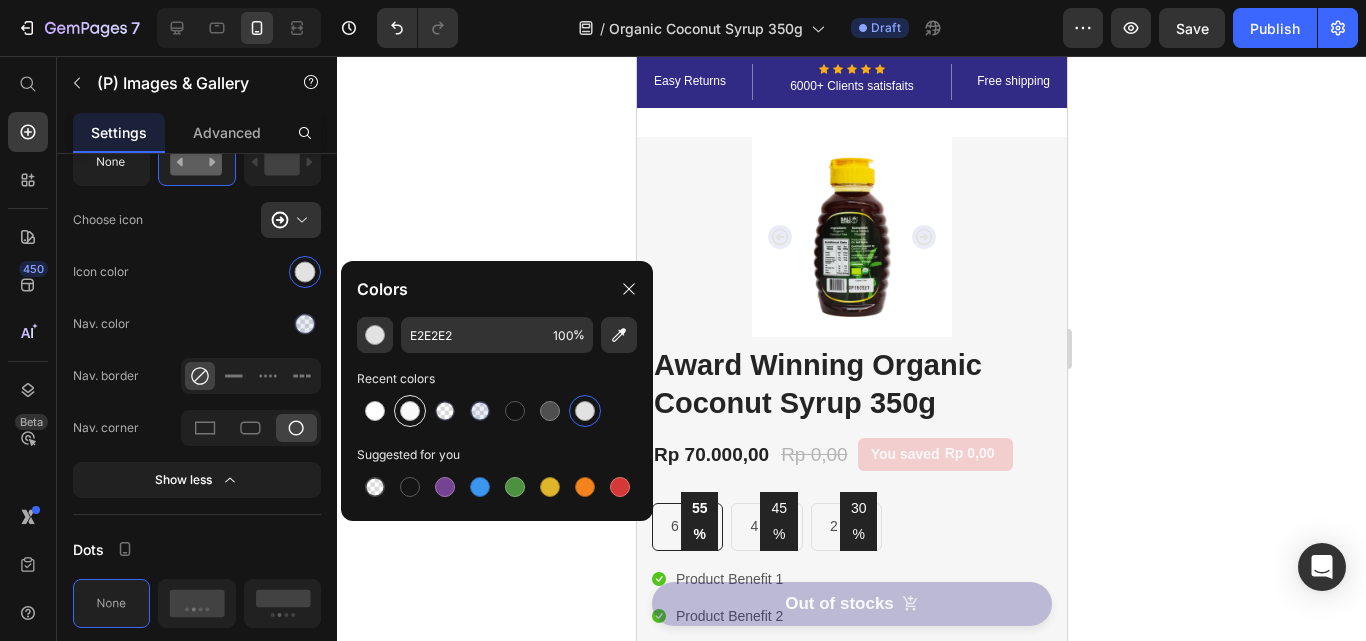 click at bounding box center [410, 411] 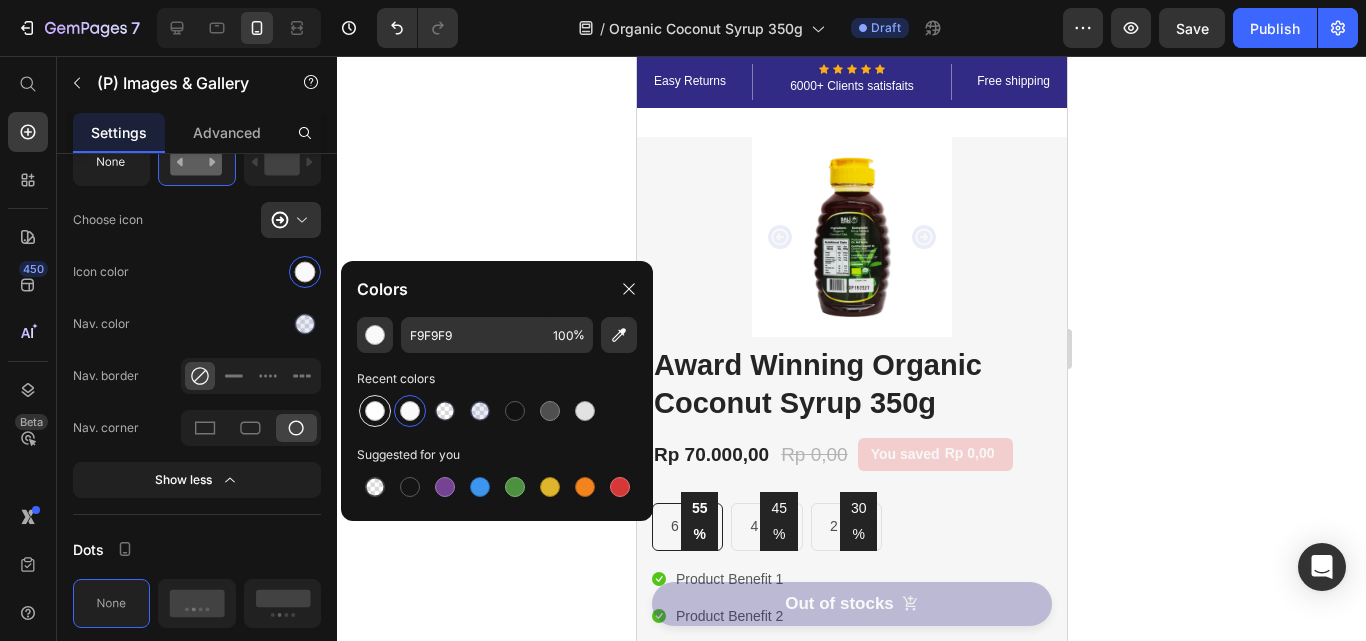 click at bounding box center (375, 411) 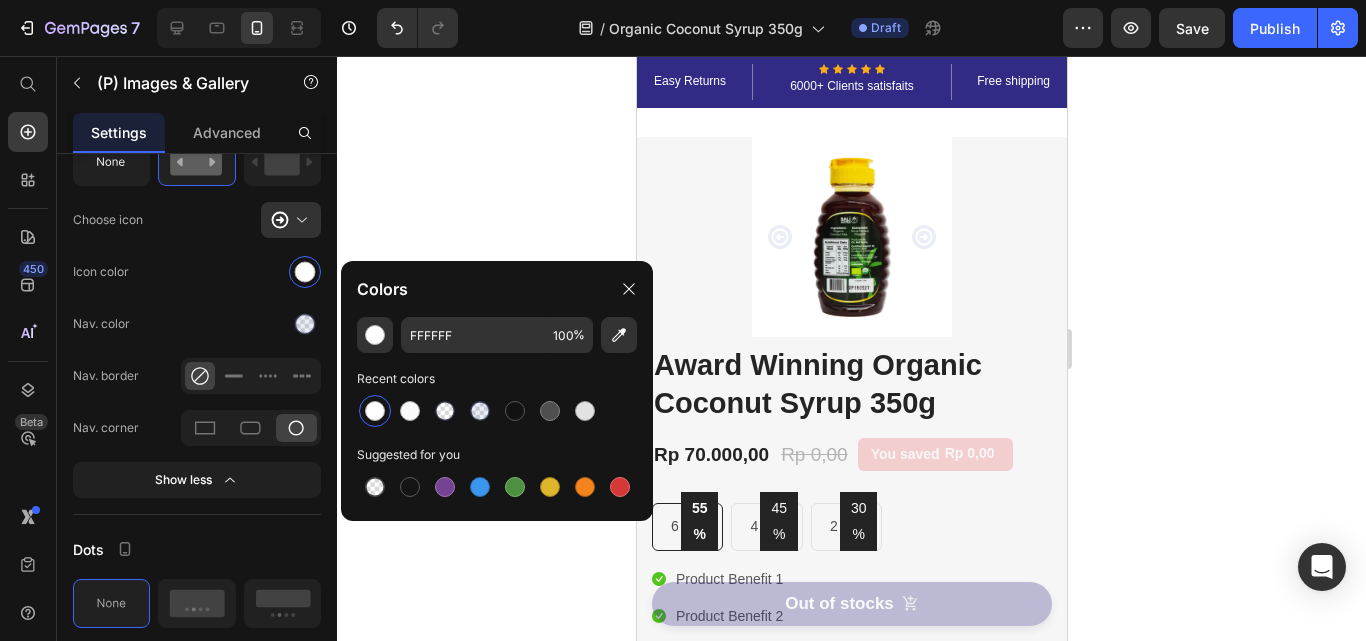 click at bounding box center (375, 411) 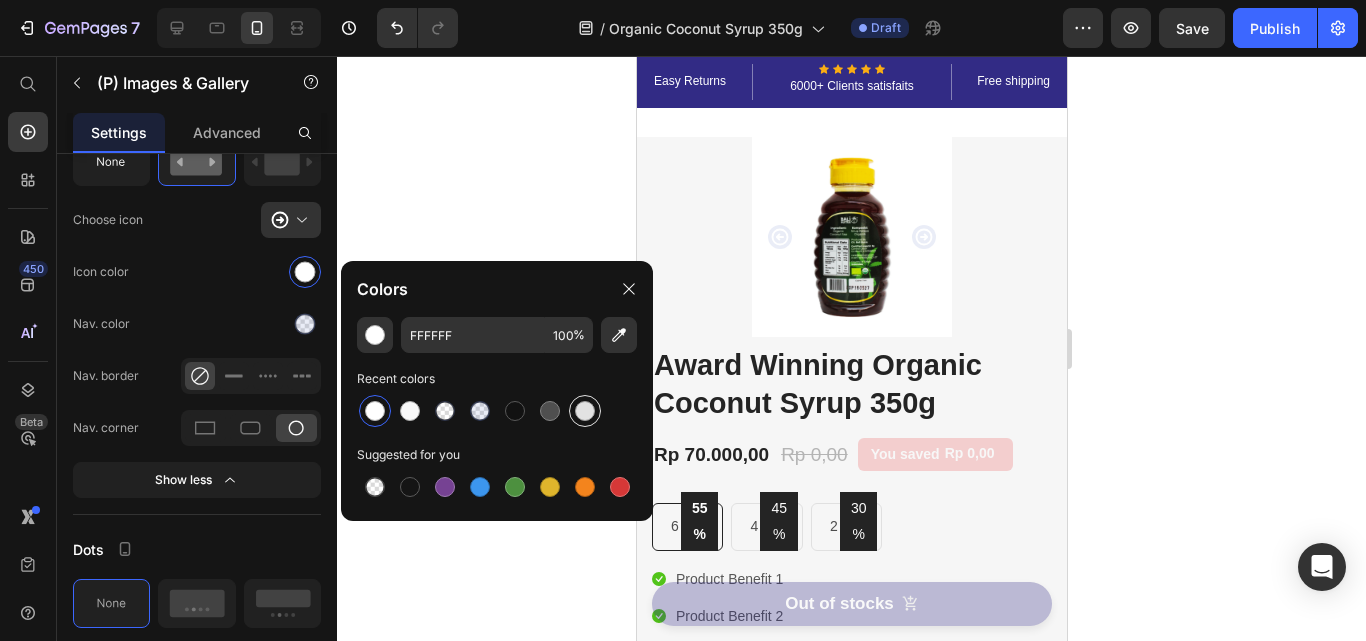click at bounding box center (585, 411) 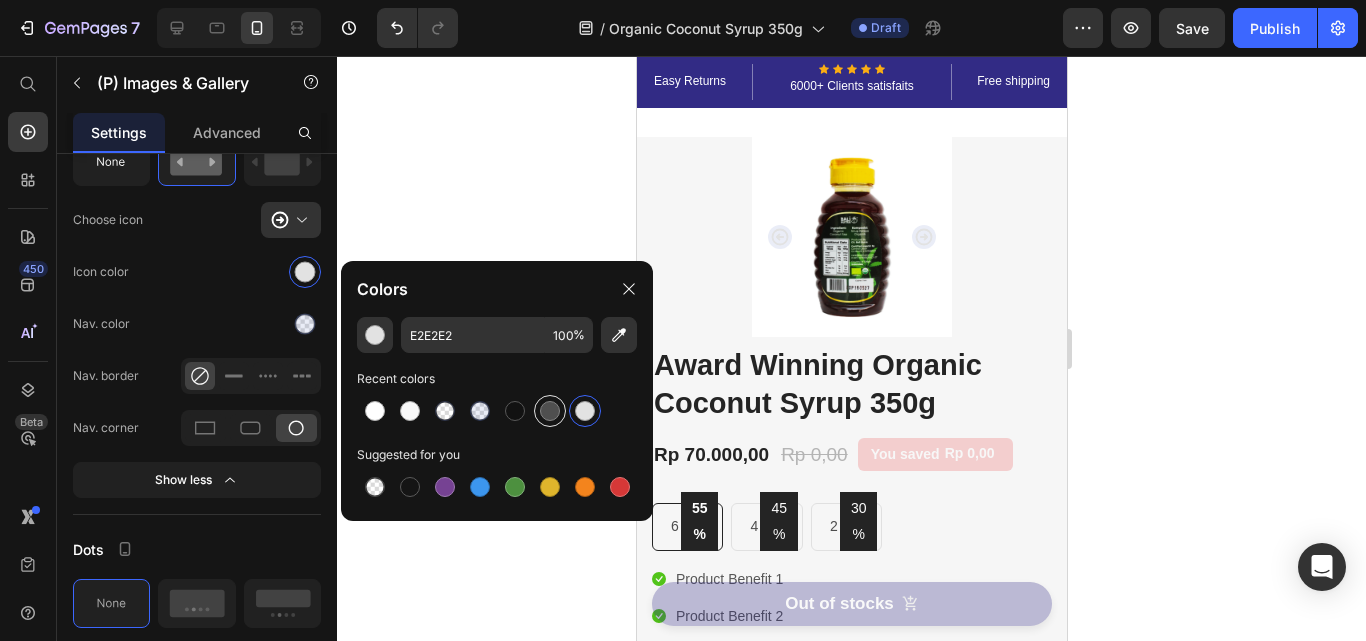 click at bounding box center [550, 411] 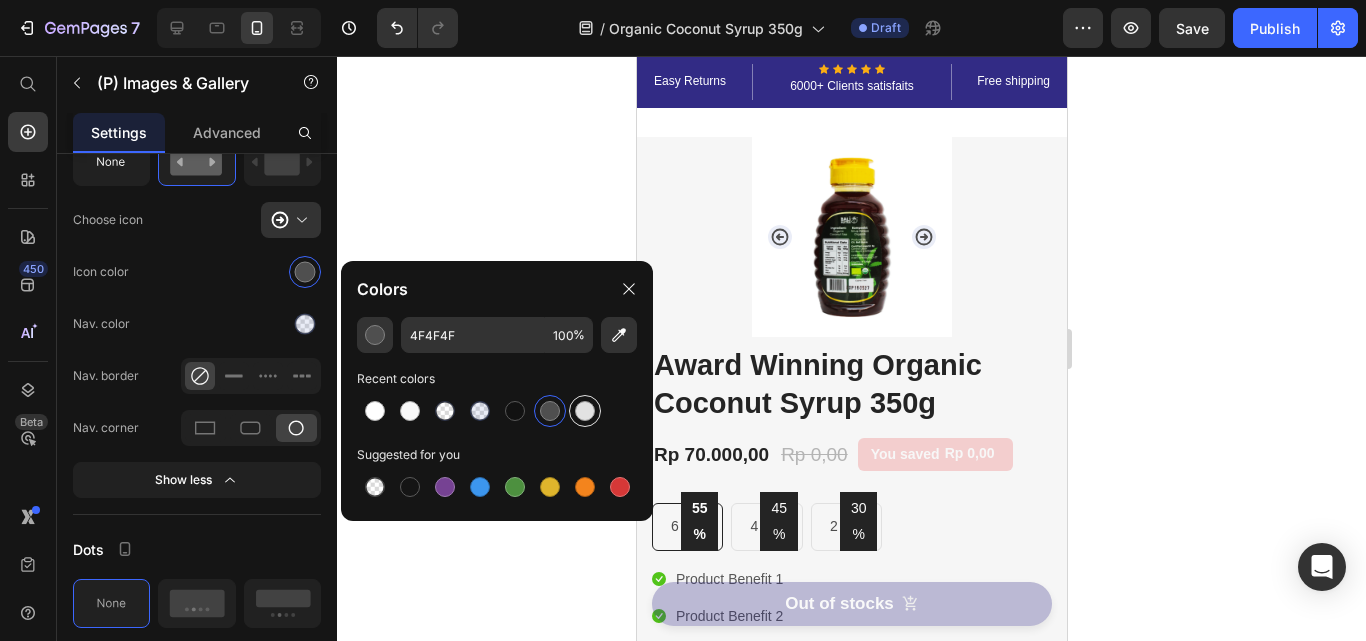 click at bounding box center [585, 411] 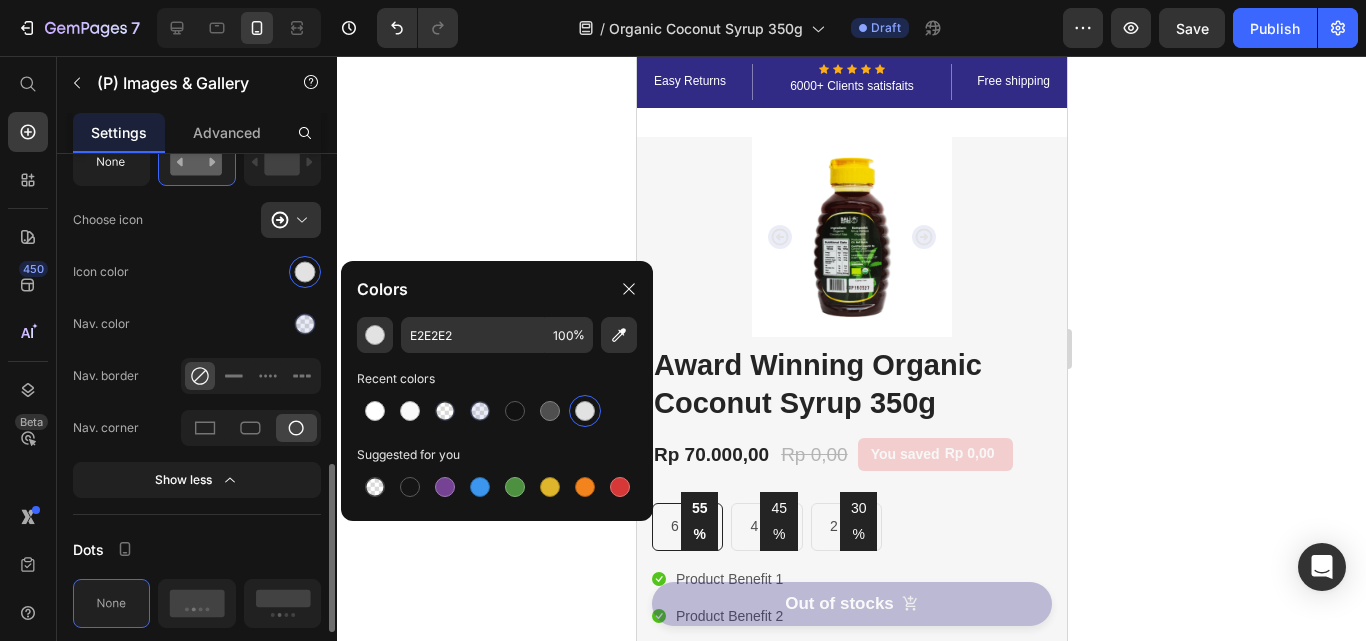 click on "Icon color" 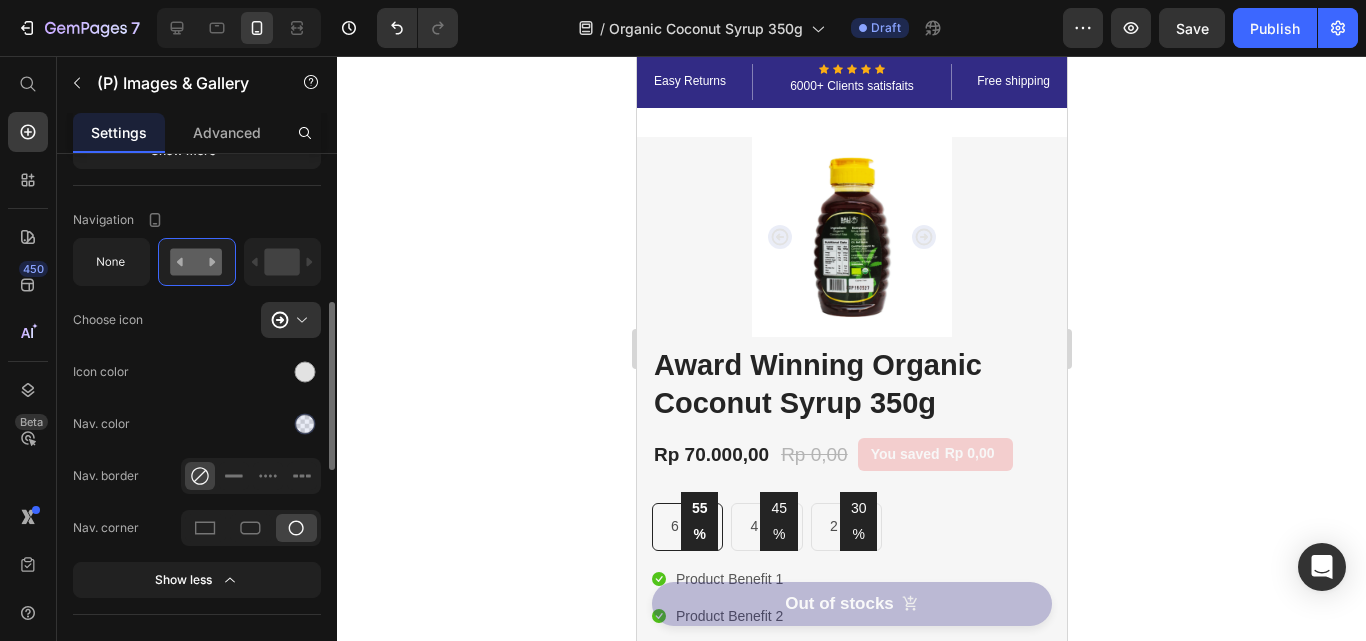 scroll, scrollTop: 800, scrollLeft: 0, axis: vertical 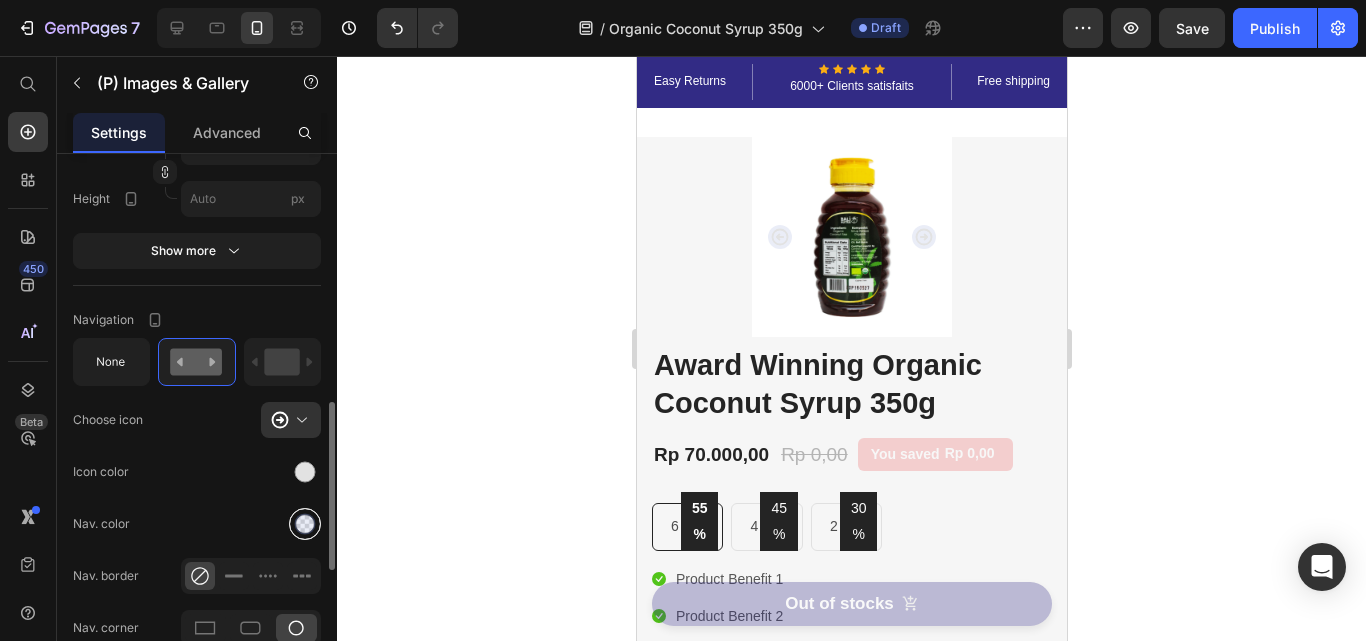 click at bounding box center (305, 524) 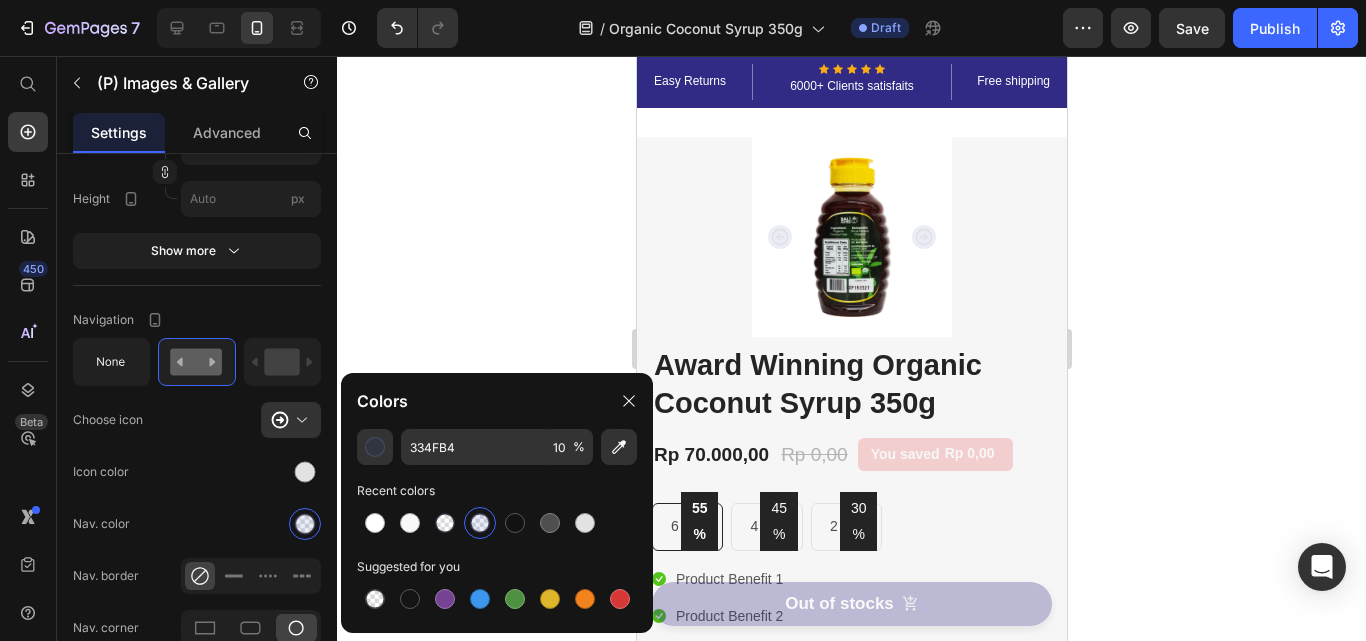 click at bounding box center [480, 523] 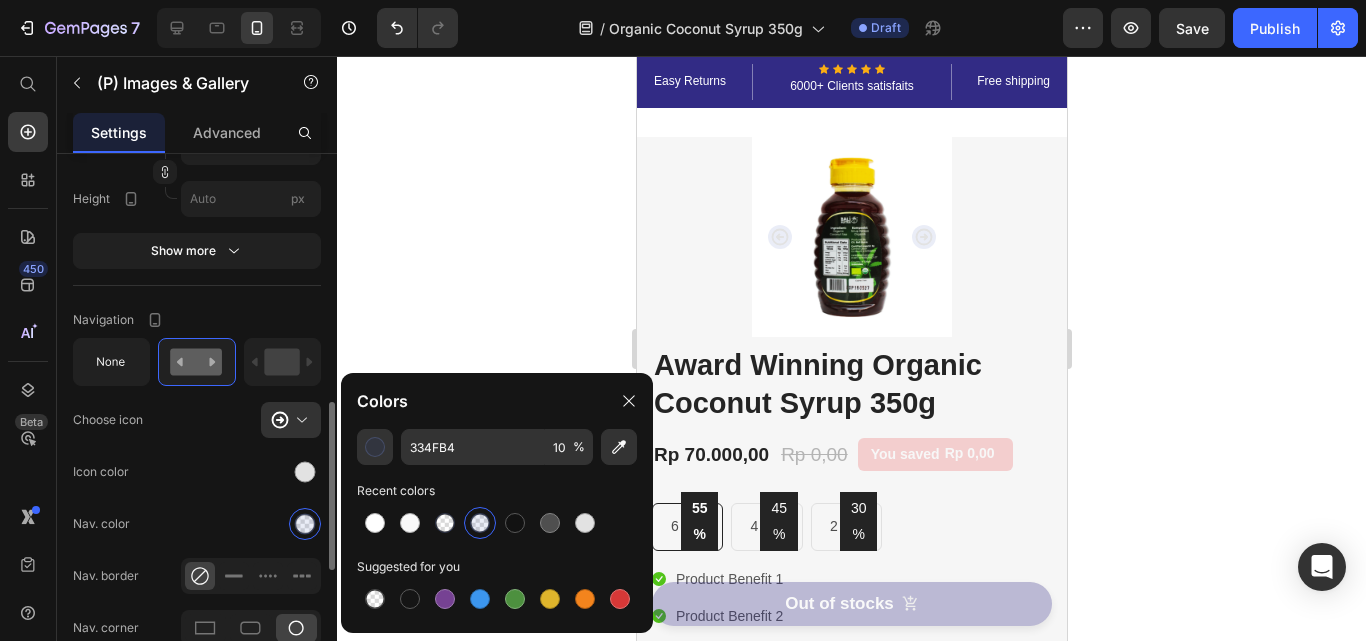 click on "Icon color" 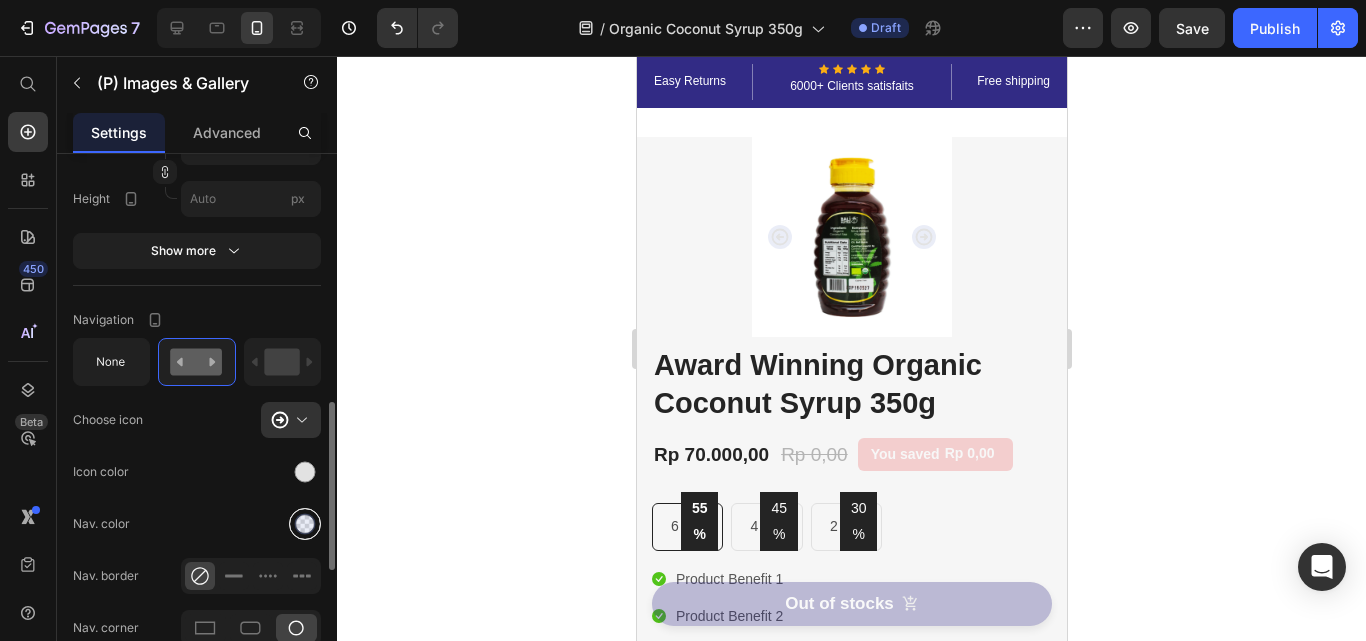 click at bounding box center [305, 524] 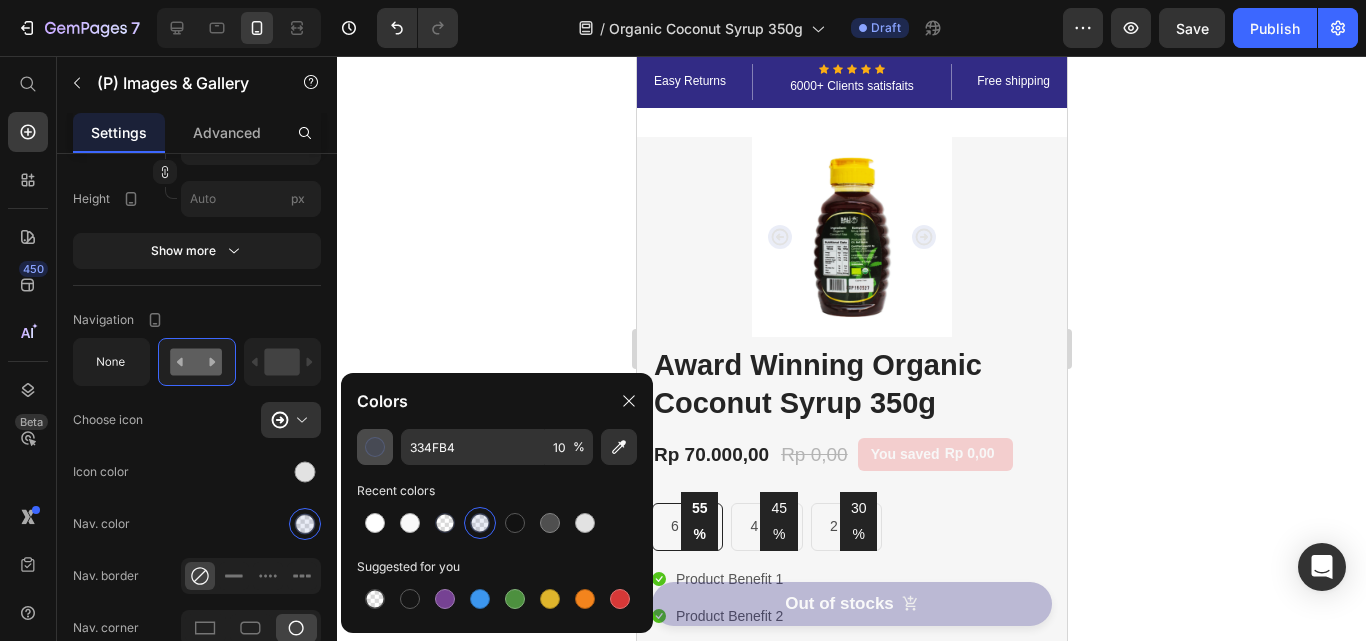 click at bounding box center [375, 447] 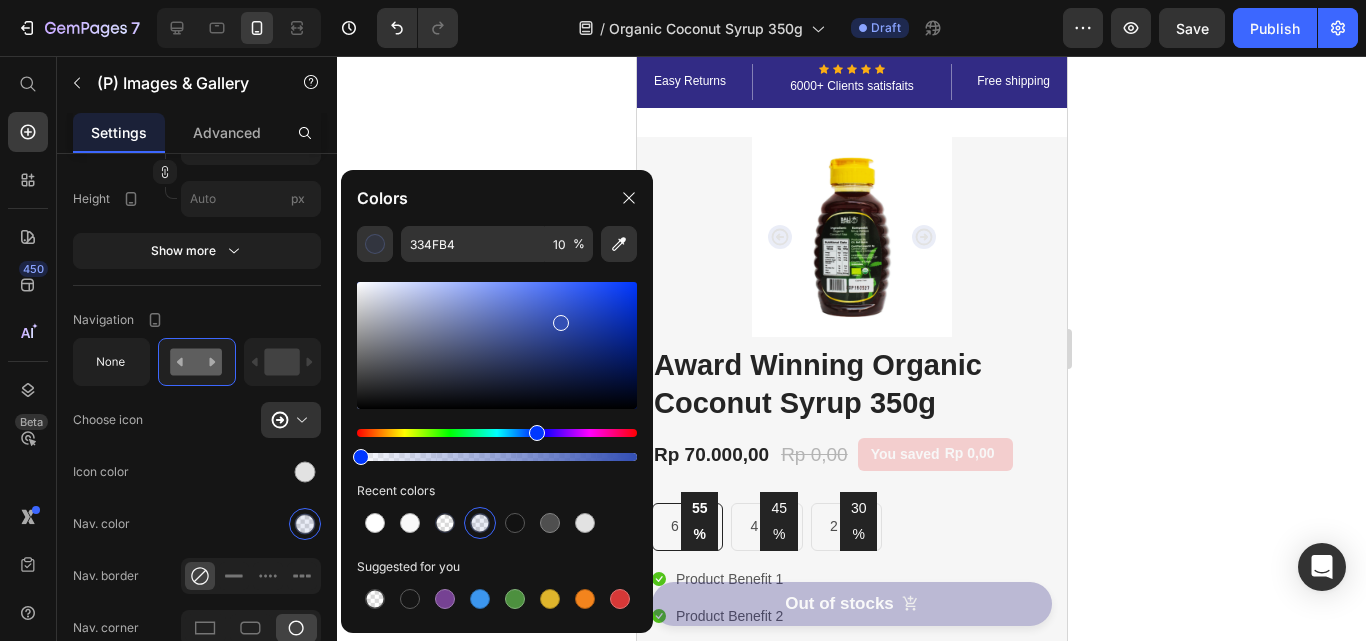 drag, startPoint x: 387, startPoint y: 458, endPoint x: 347, endPoint y: 457, distance: 40.012497 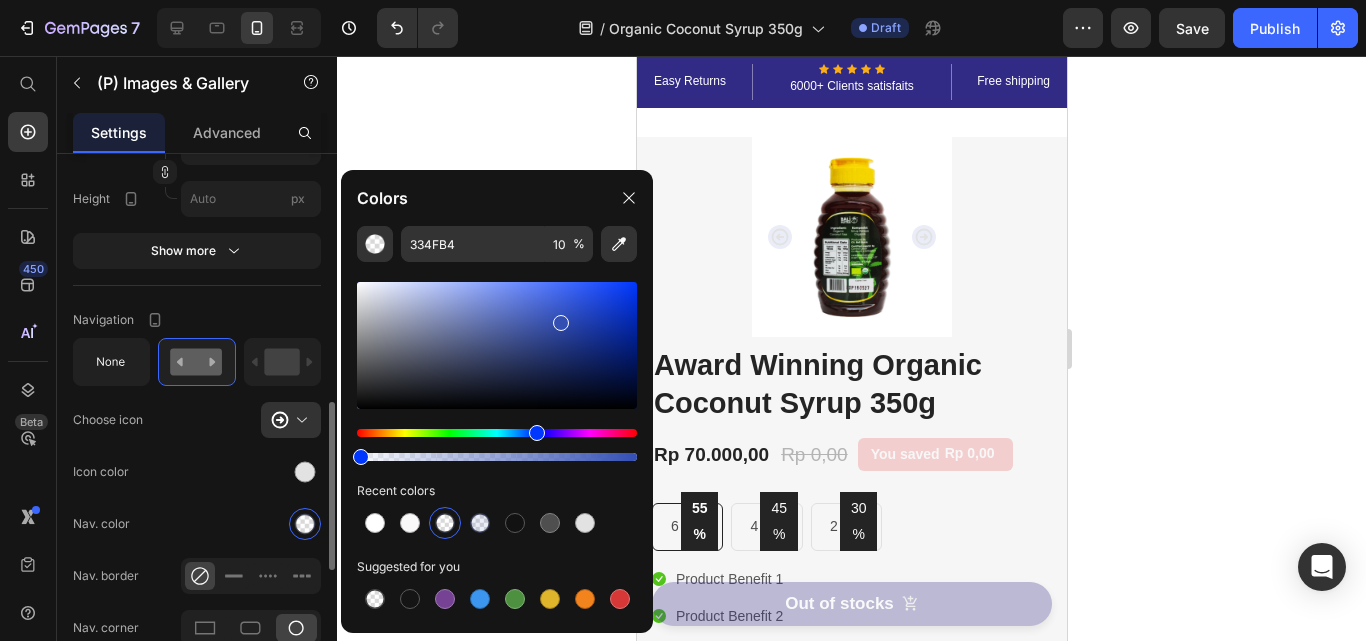 type on "0" 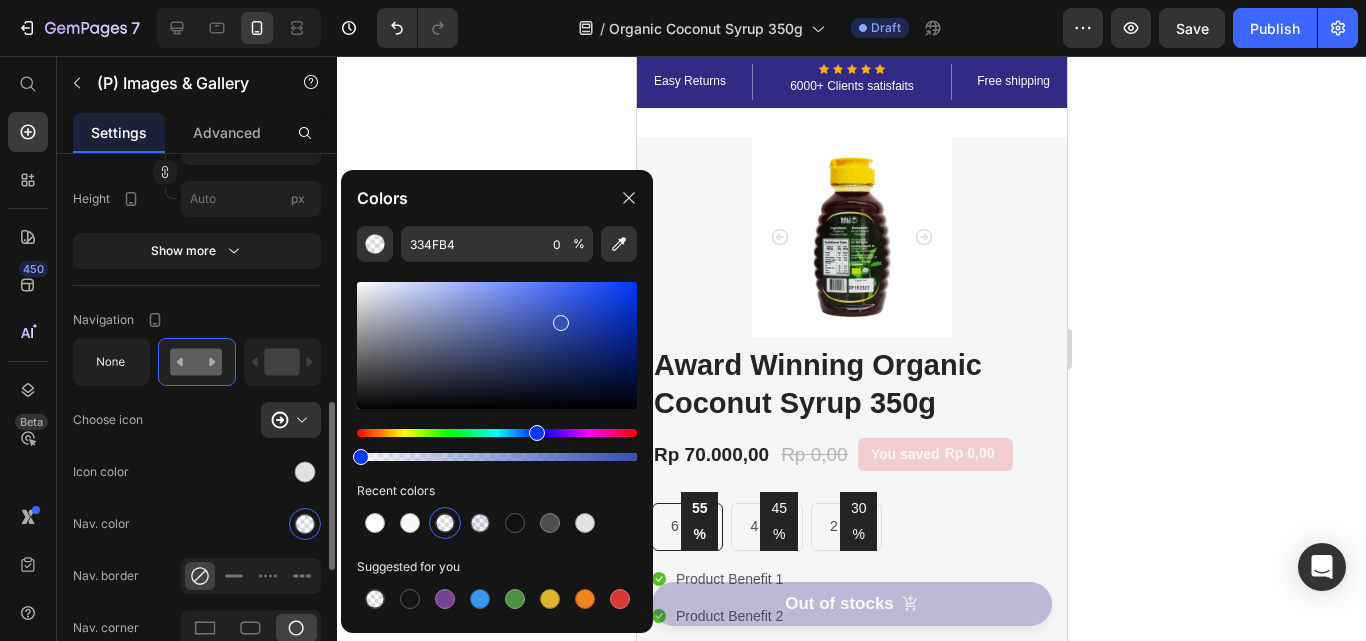 click on "Icon color" 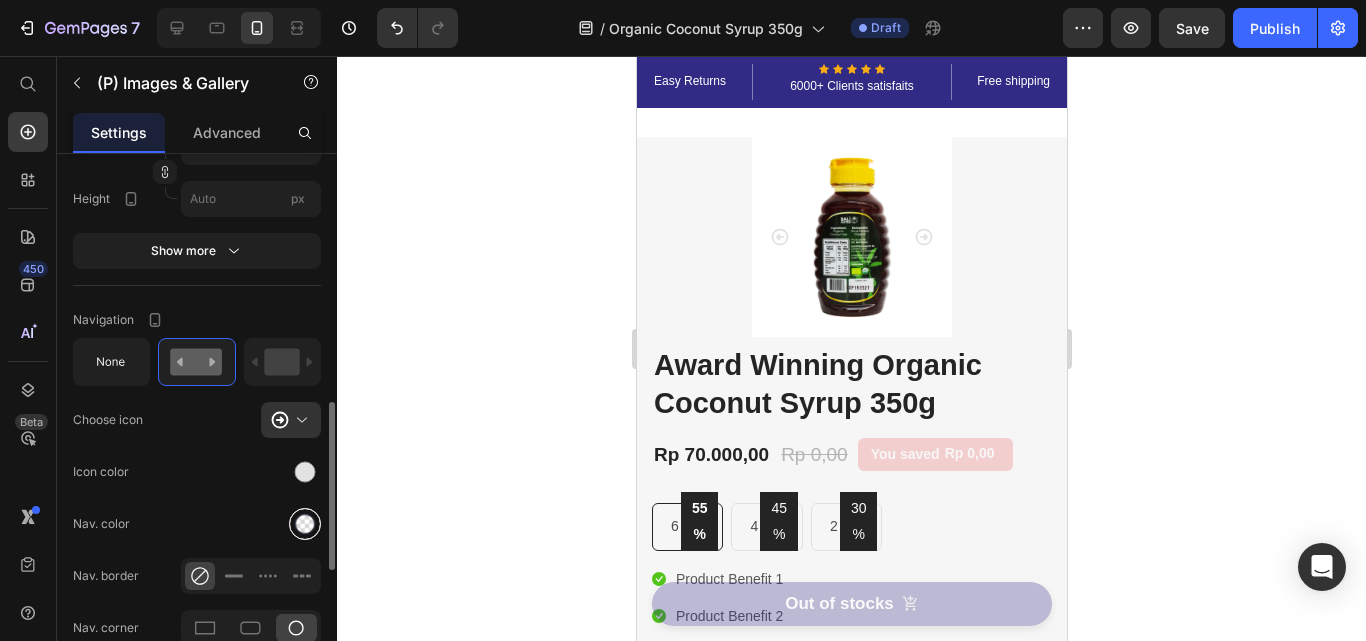 click at bounding box center (305, 524) 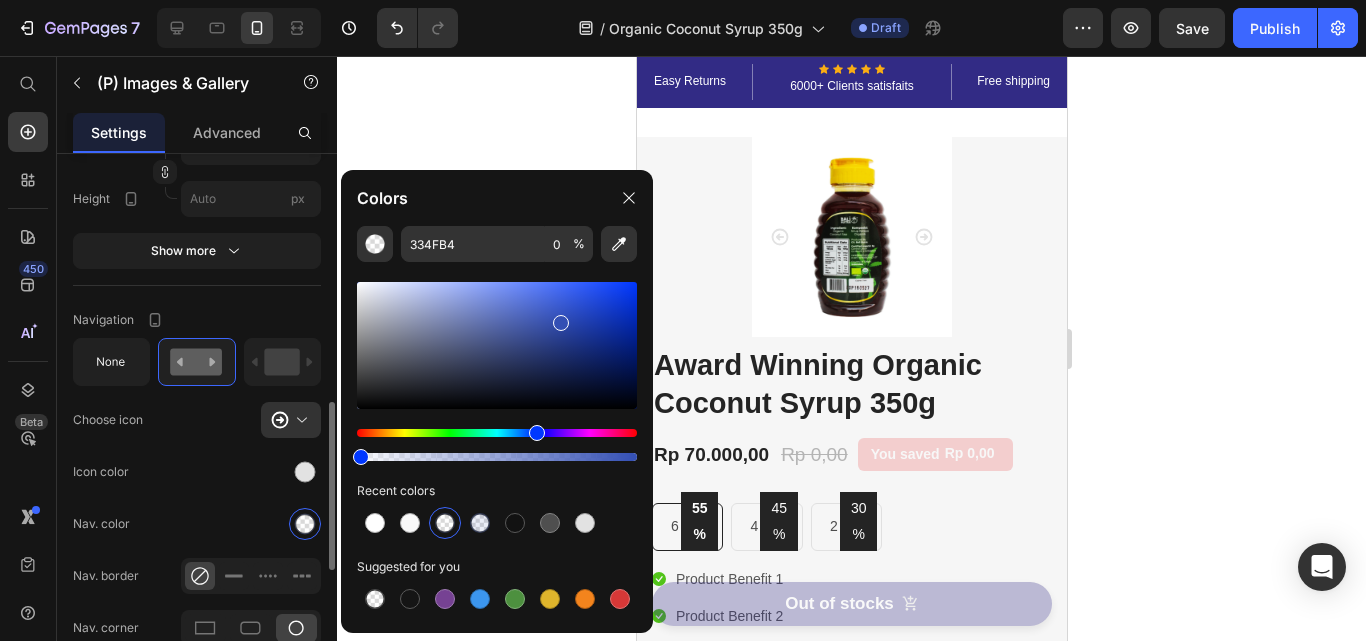 click on "Navigation Choose icon
Icon color Nav. color Nav. border Nav. corner Show less" 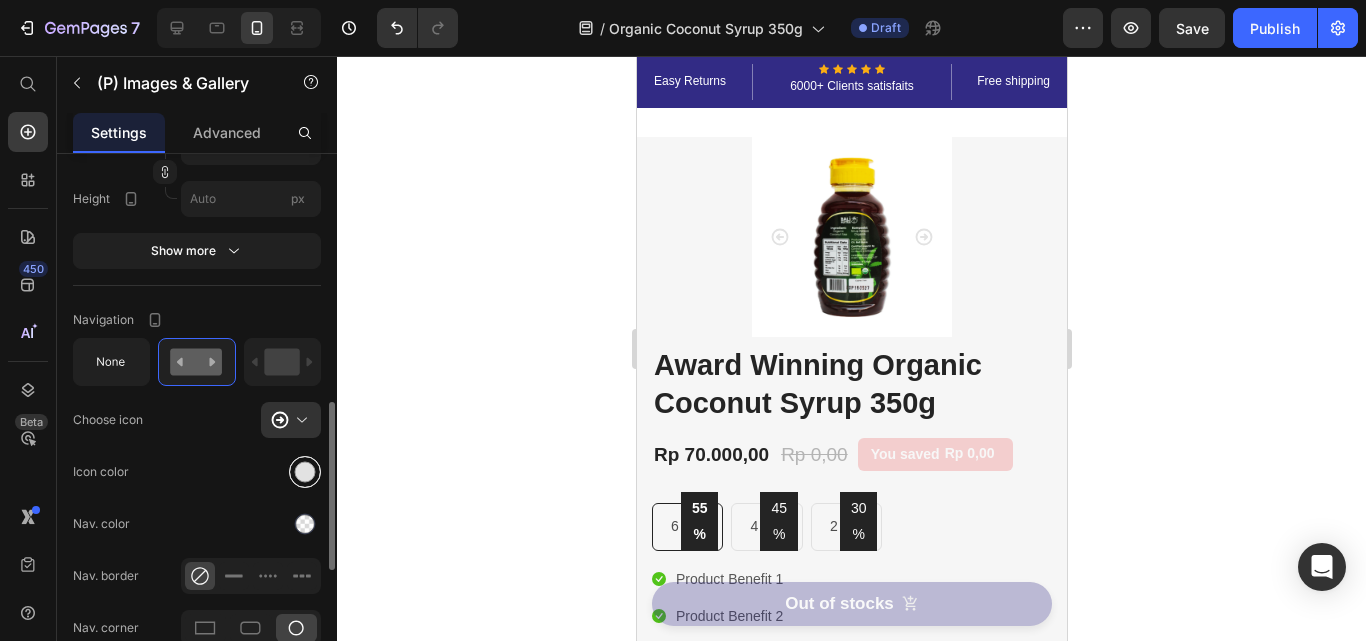 scroll, scrollTop: 900, scrollLeft: 0, axis: vertical 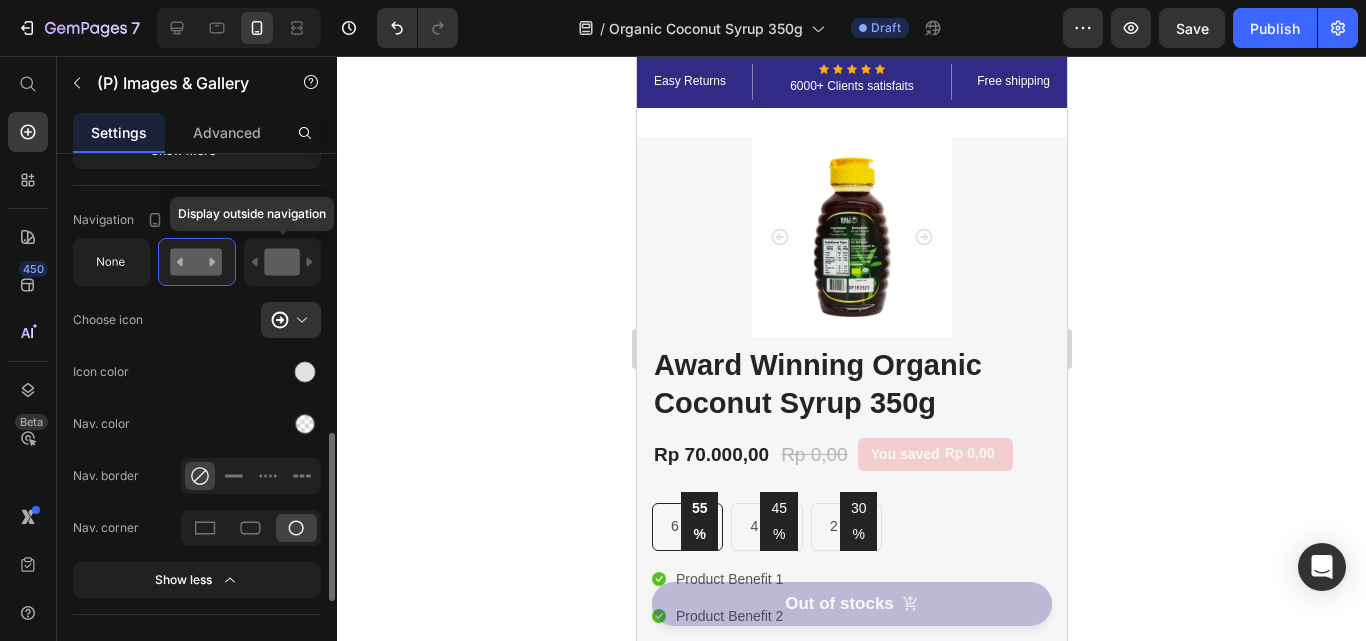 click 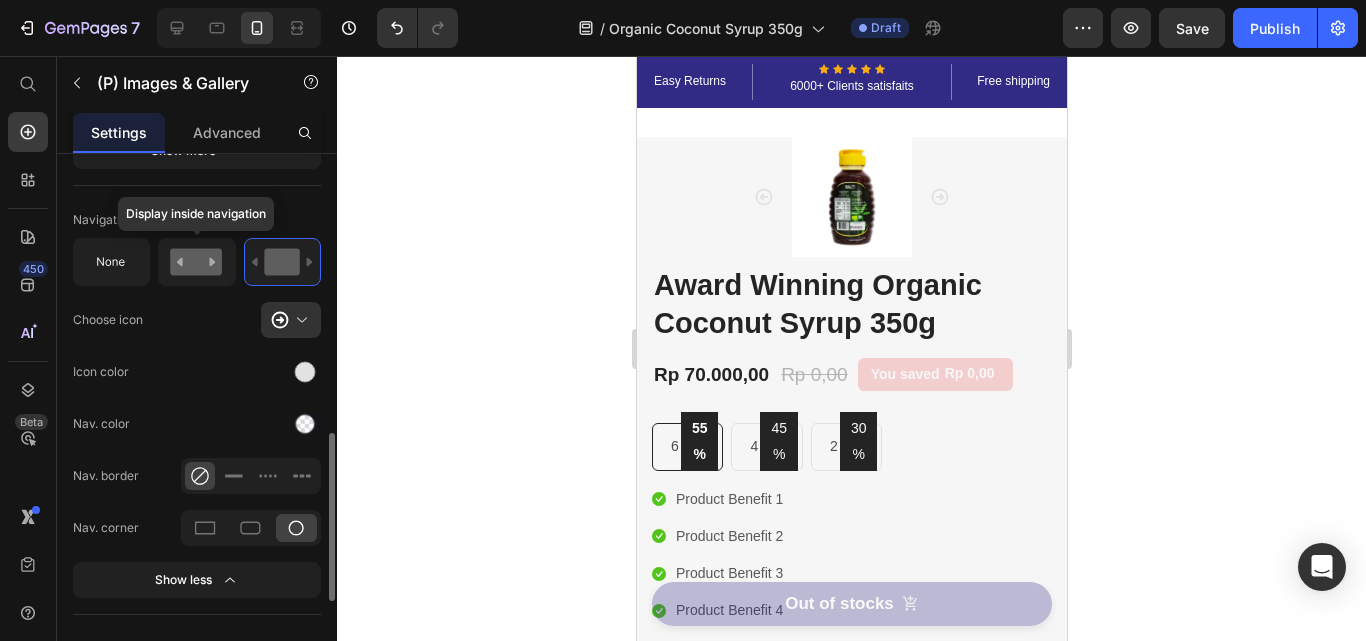 click 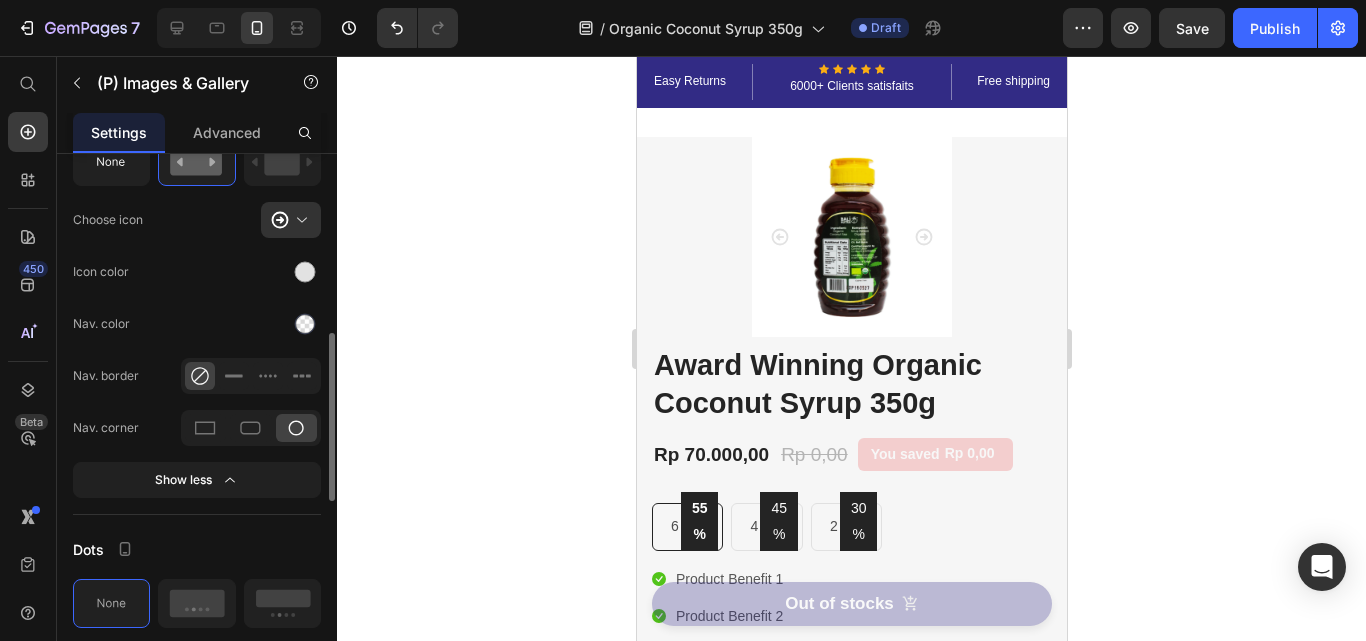 scroll, scrollTop: 900, scrollLeft: 0, axis: vertical 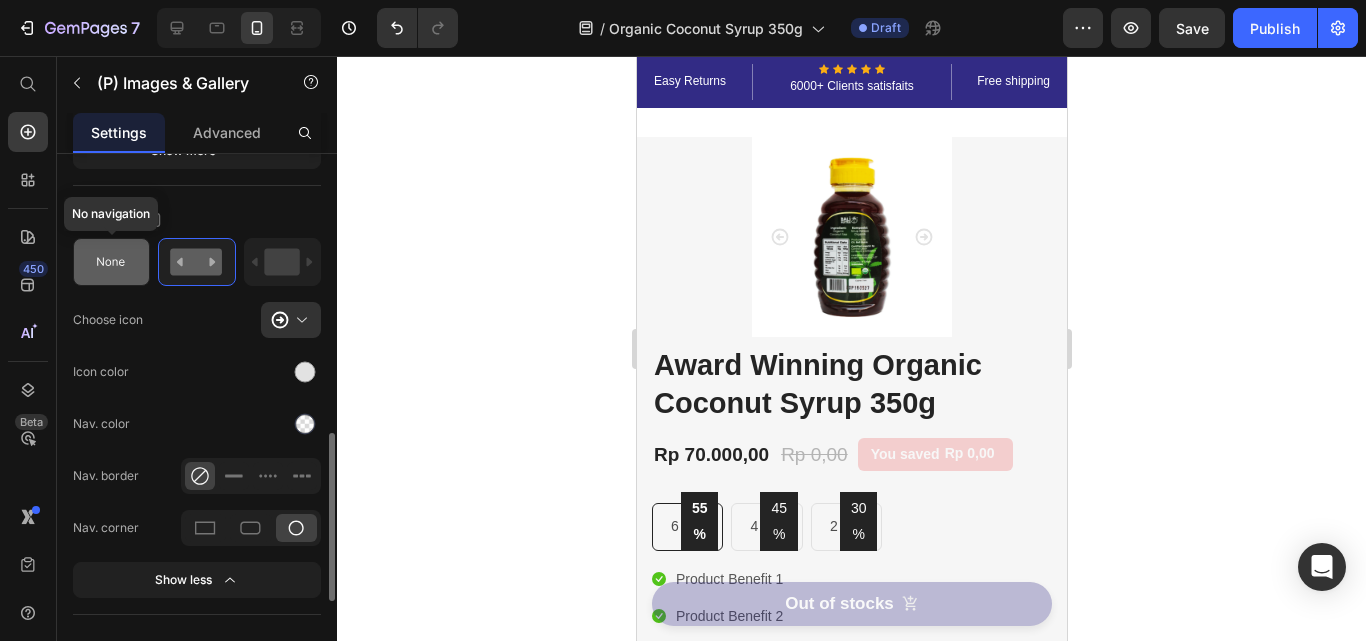 click 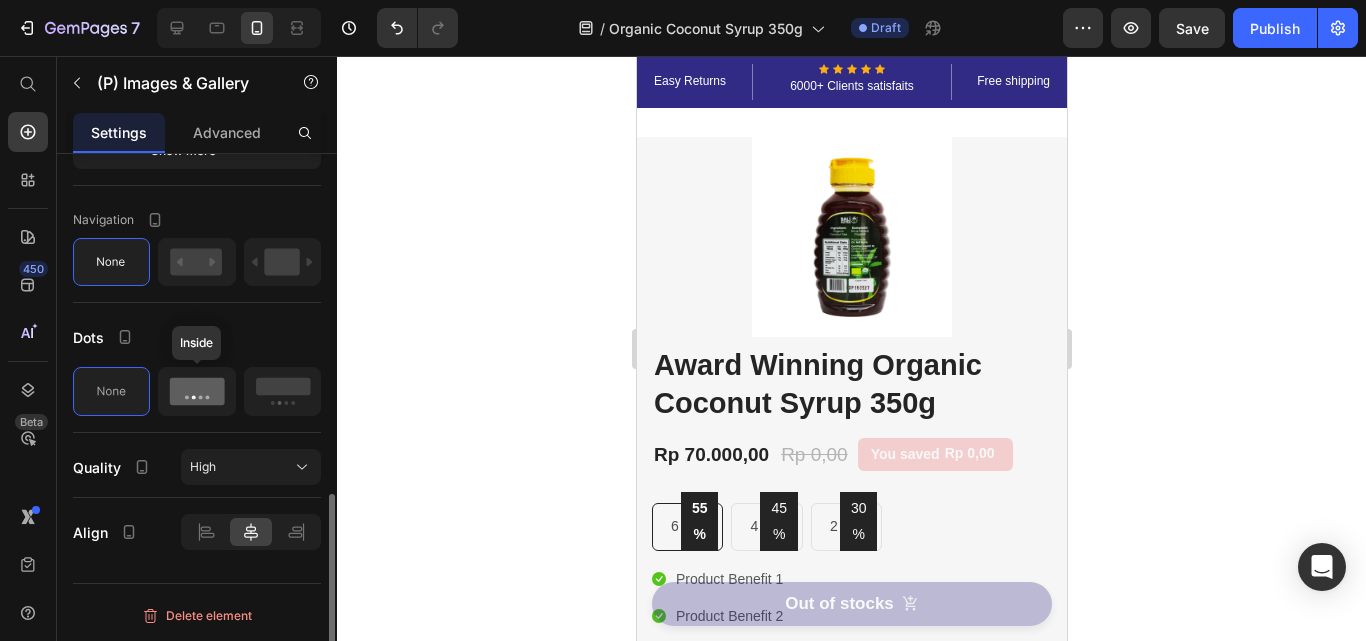 click 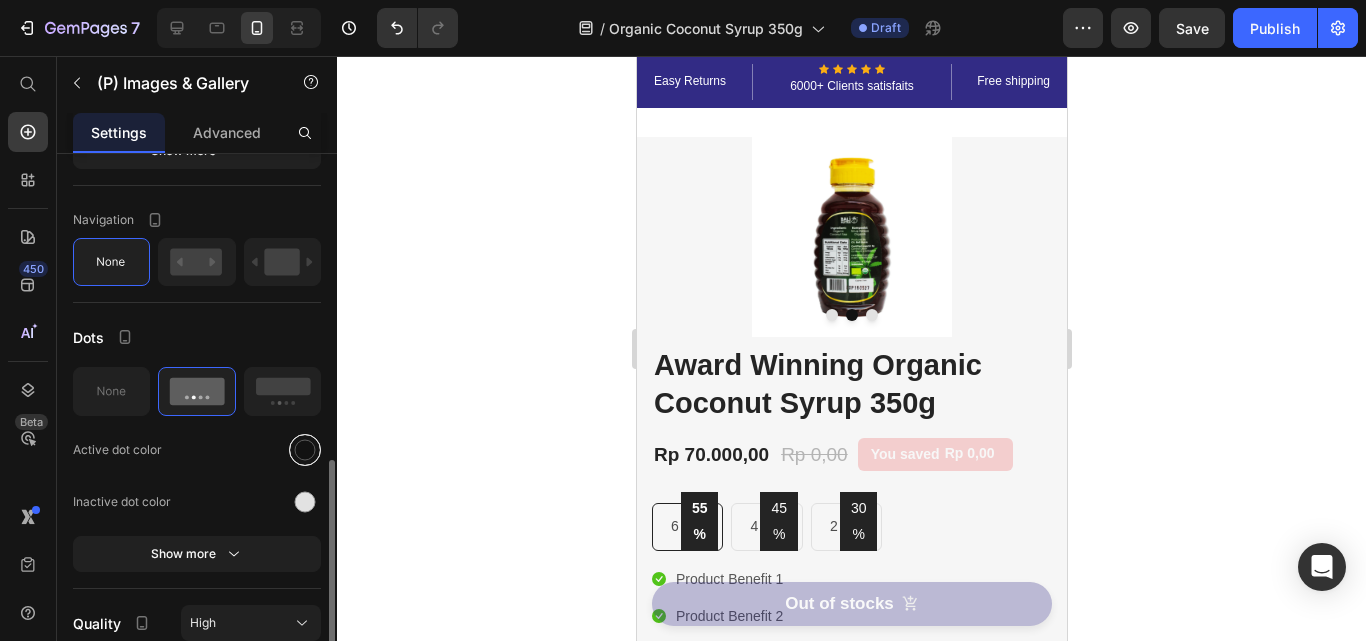 click at bounding box center (305, 450) 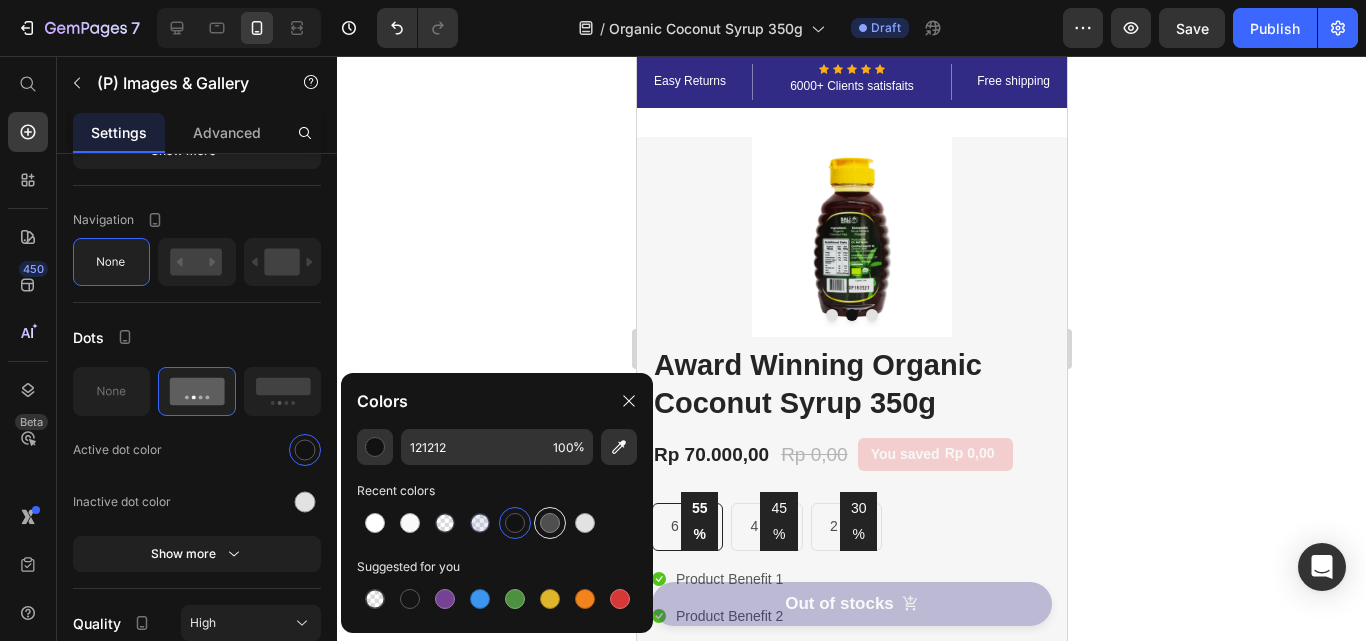 click at bounding box center [550, 523] 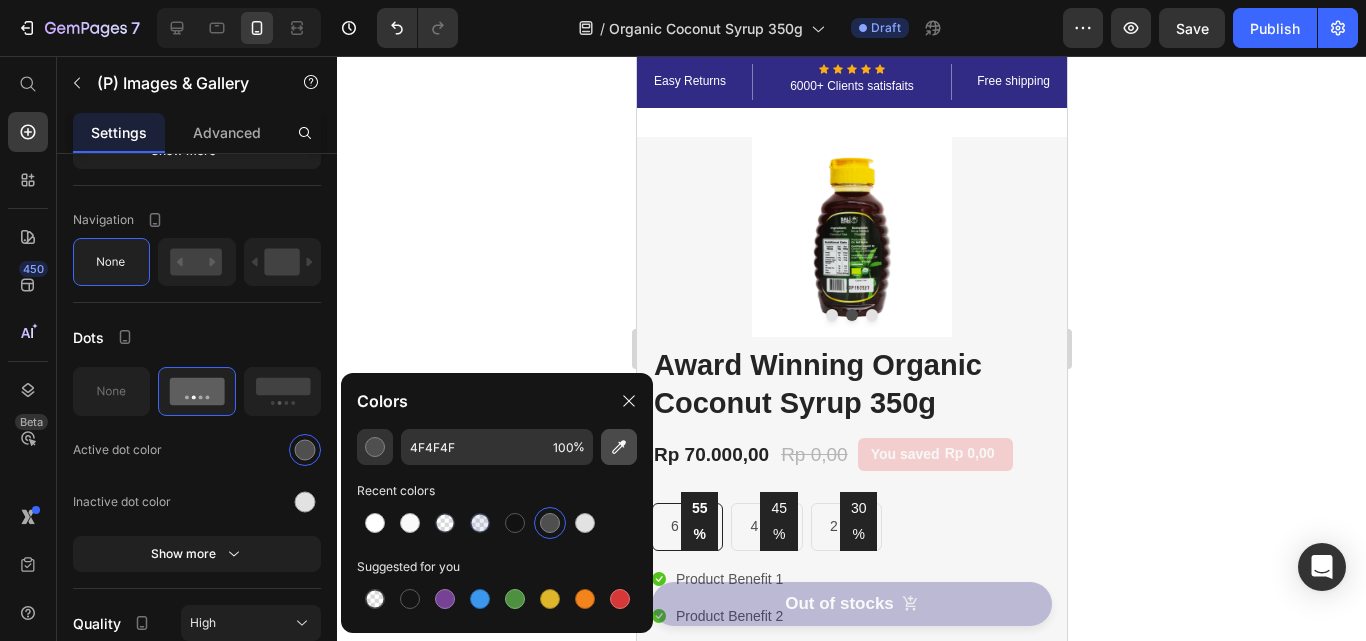 click 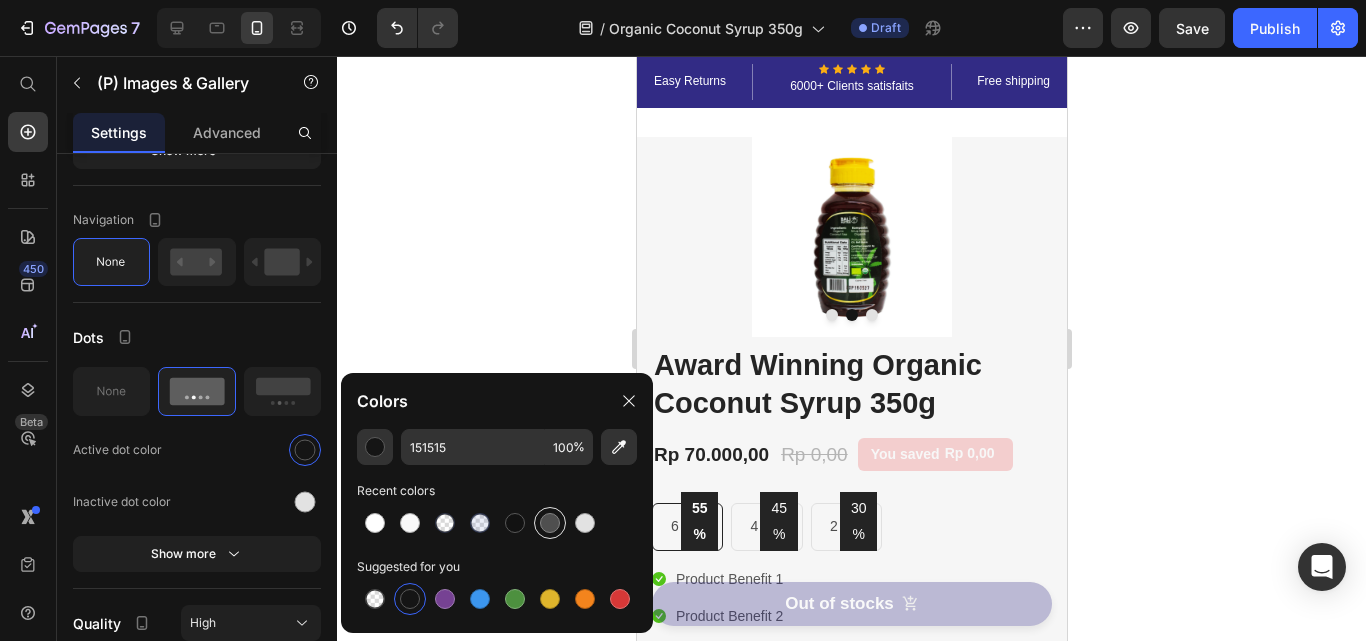 click at bounding box center [550, 523] 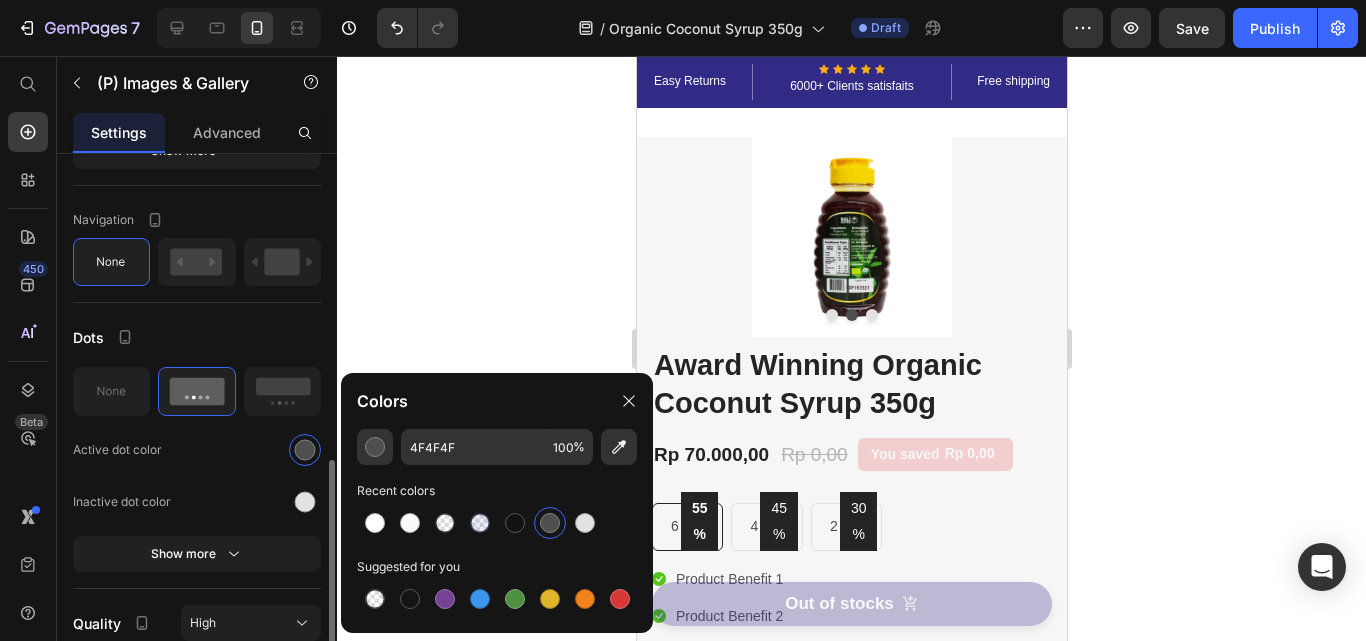 scroll, scrollTop: 1000, scrollLeft: 0, axis: vertical 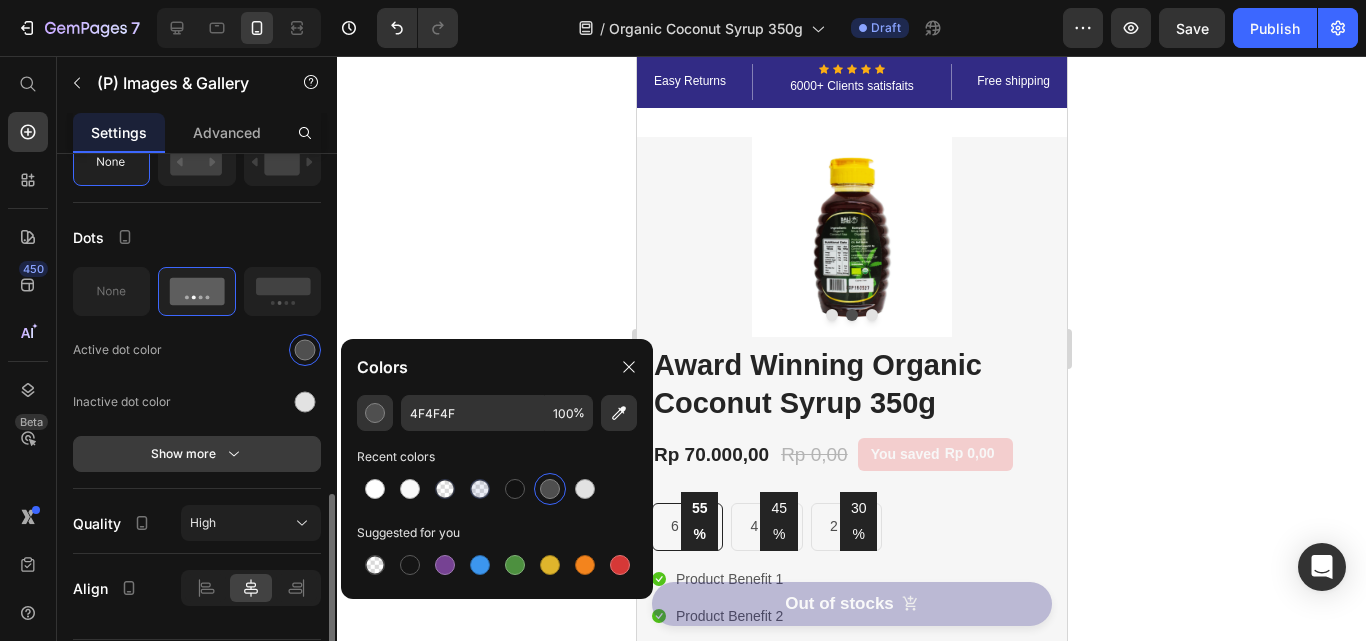 click on "Show more" at bounding box center (197, 454) 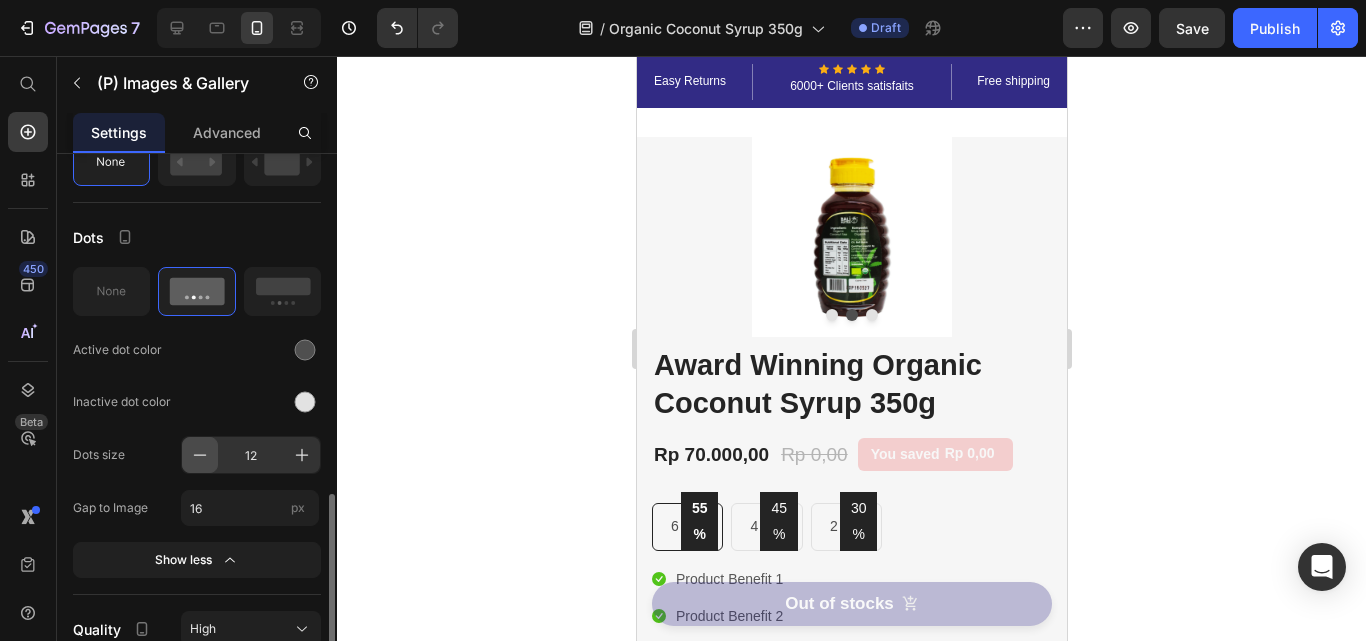 click 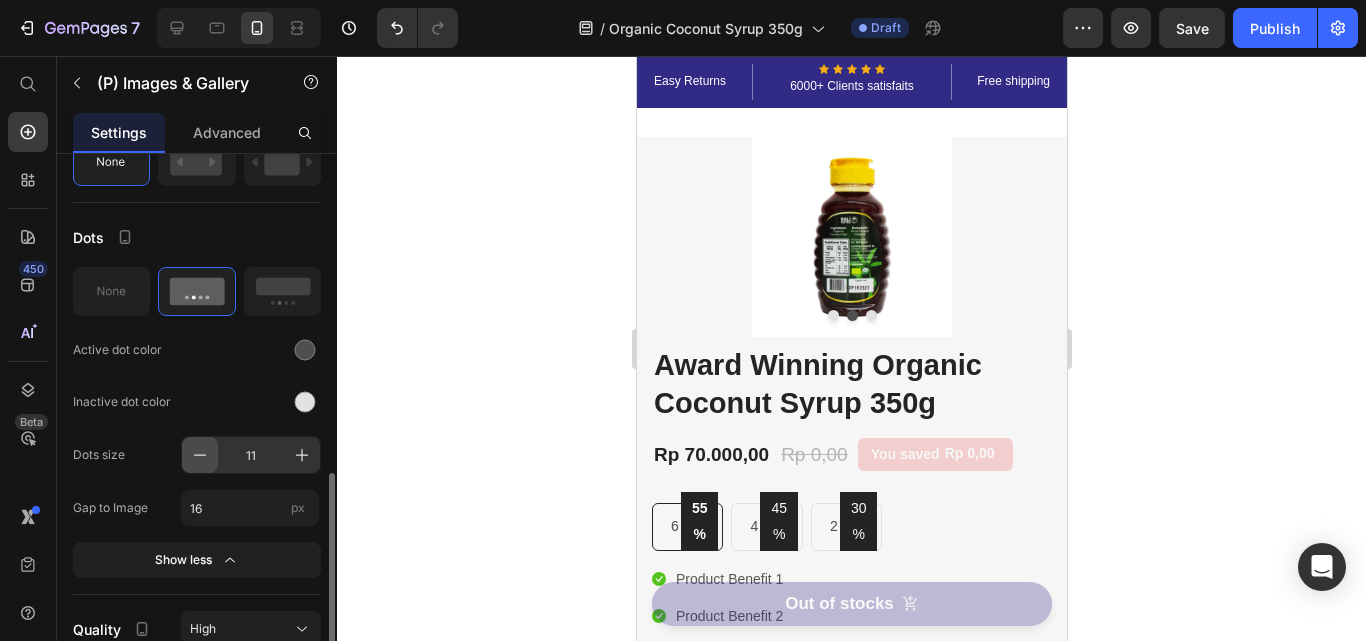 click 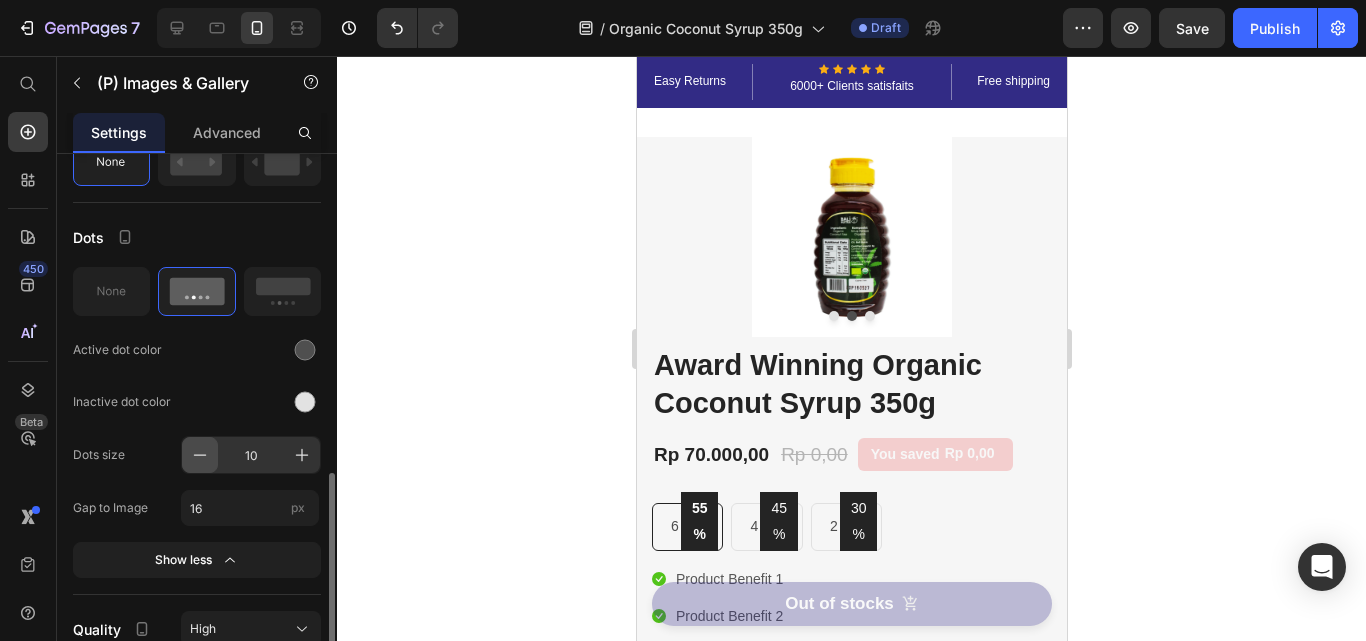 click 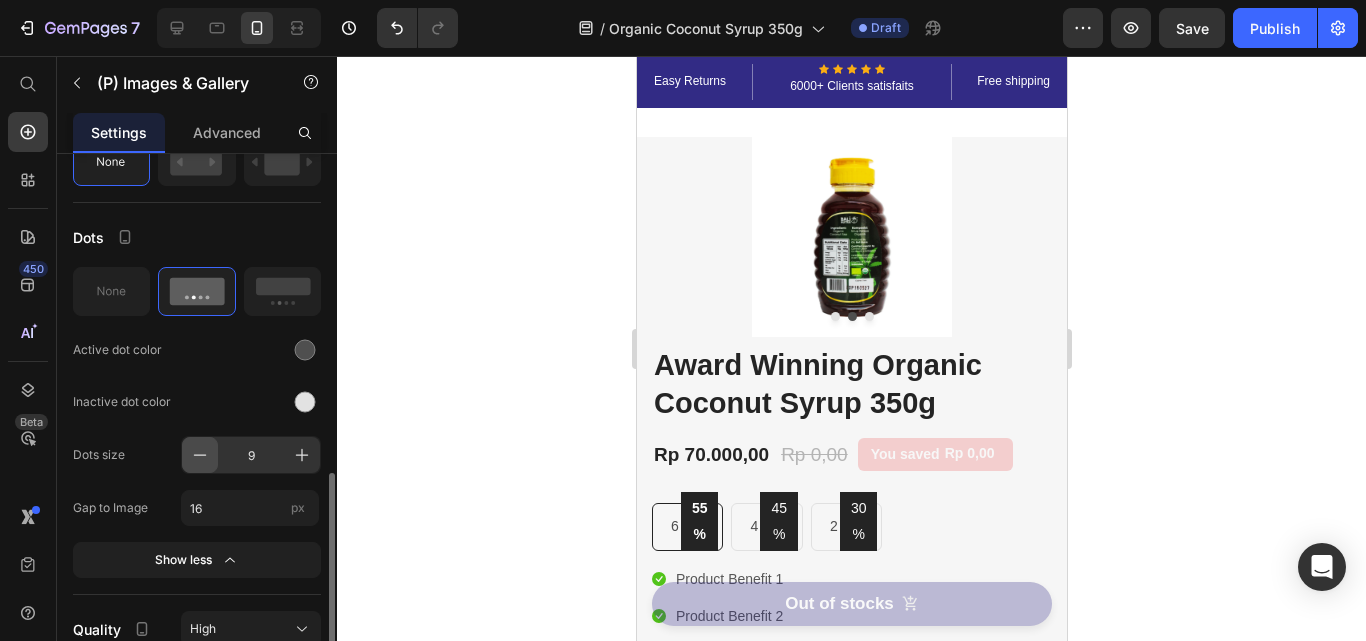 click 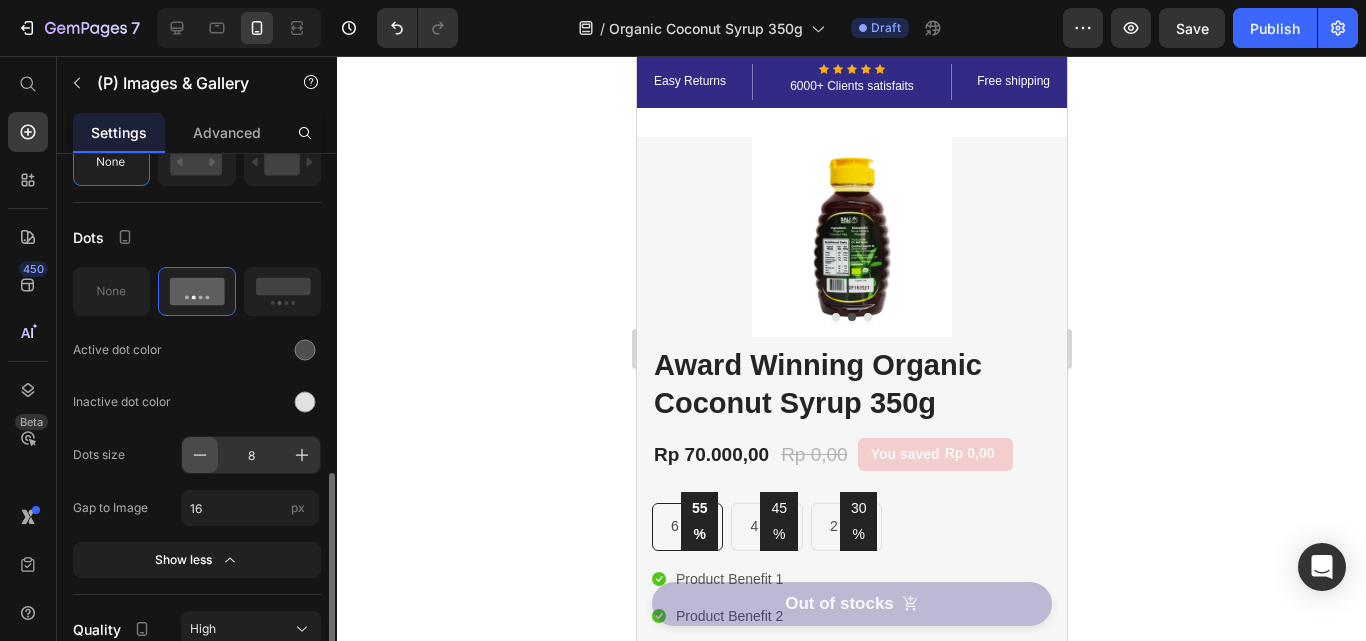 click 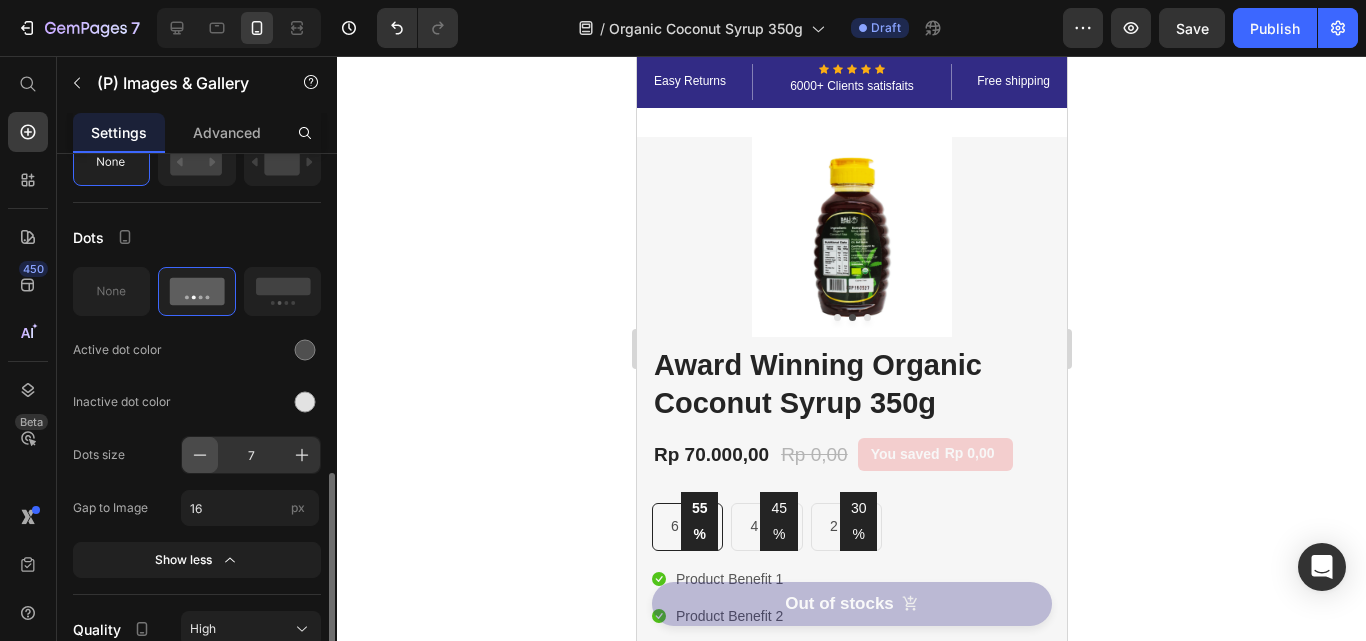 click 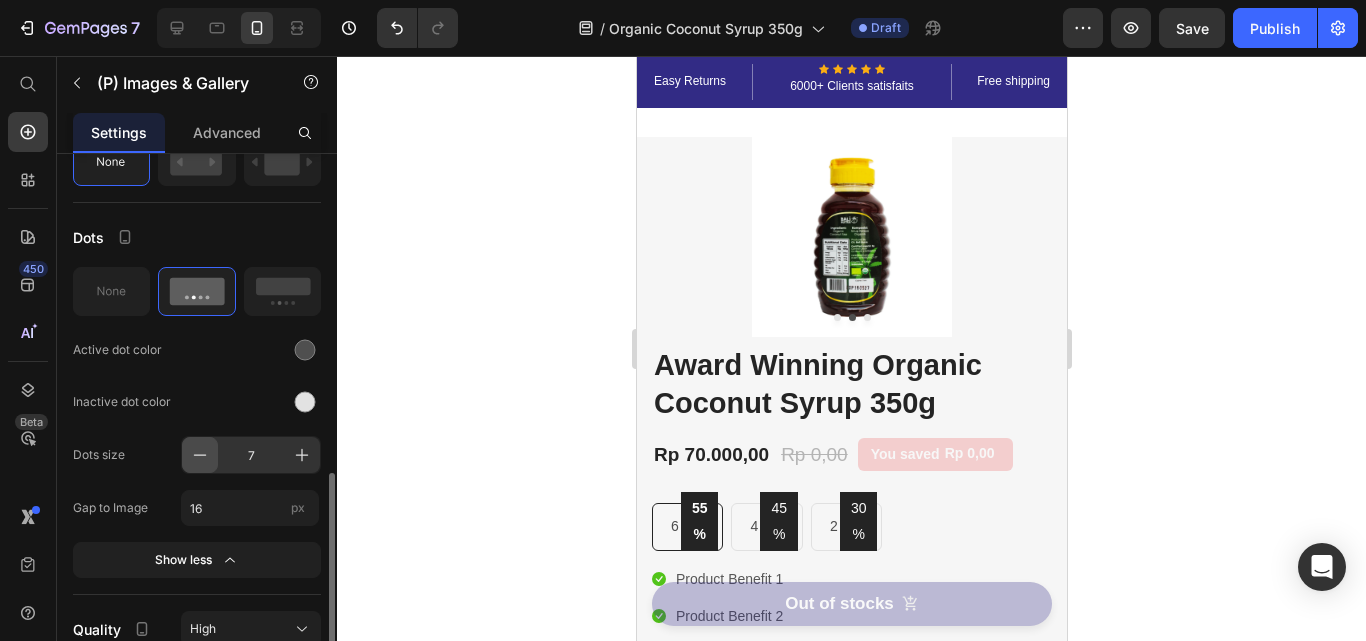 type on "6" 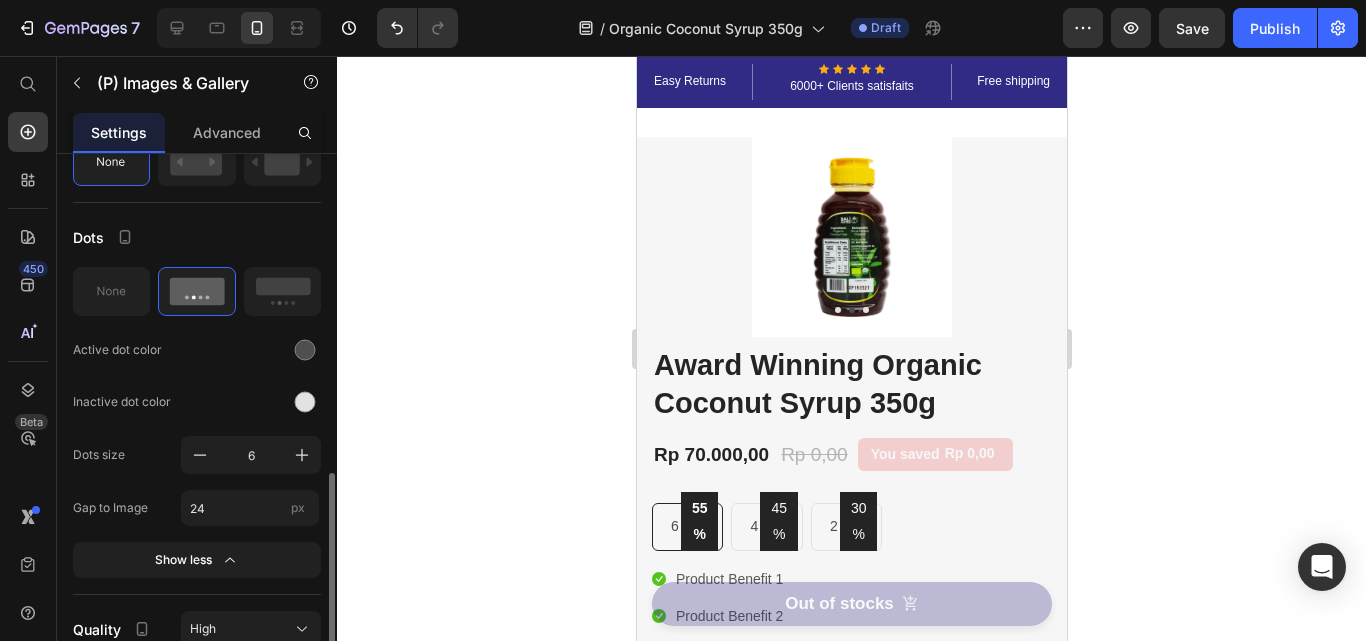 click on "Dots size 6" 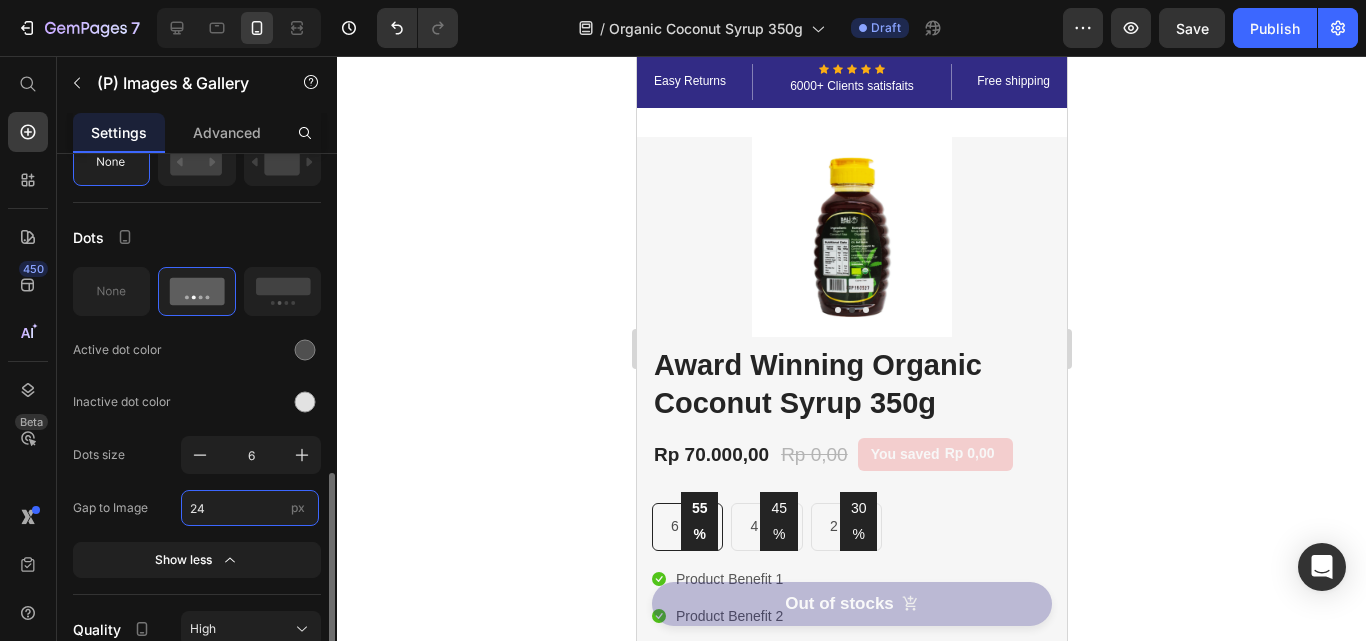 click on "24" at bounding box center [250, 508] 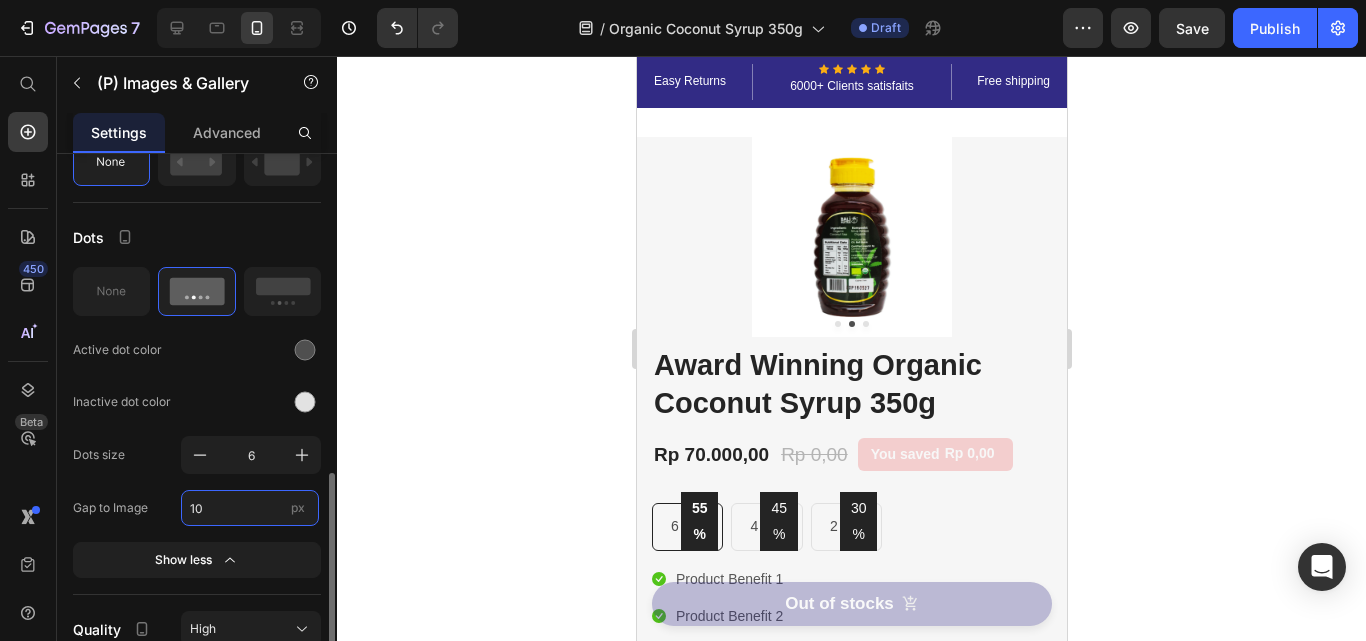 type on "10" 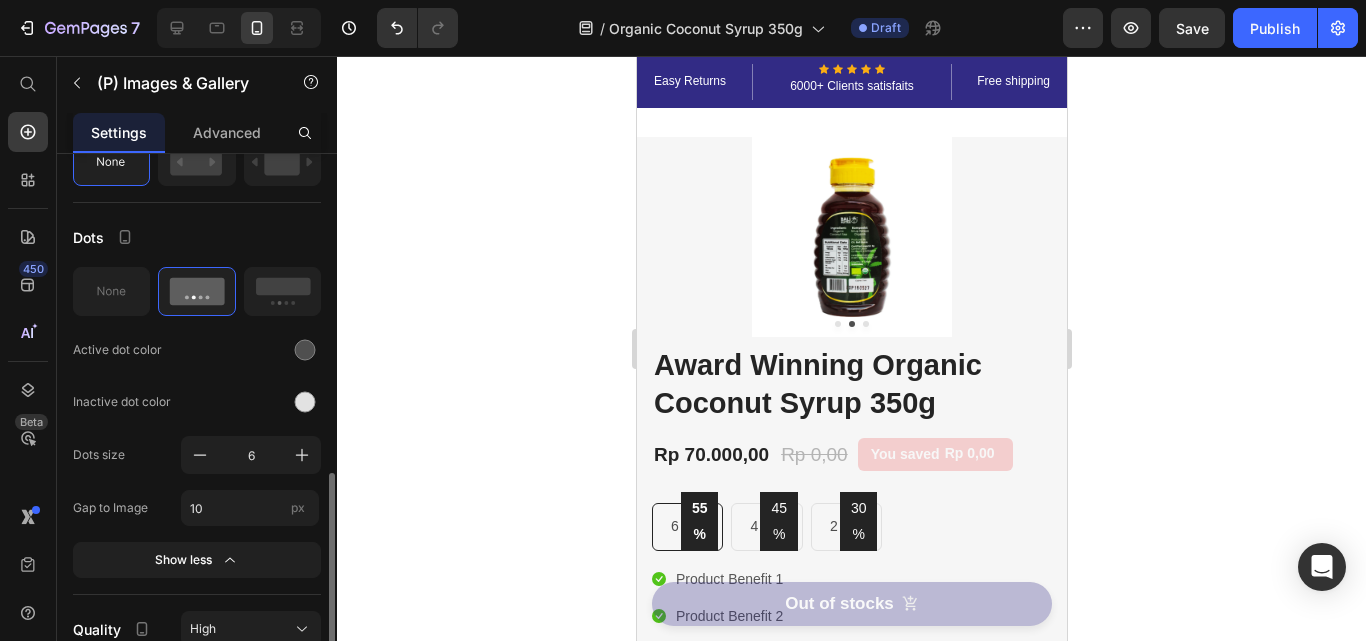 click on "Inactive dot color" 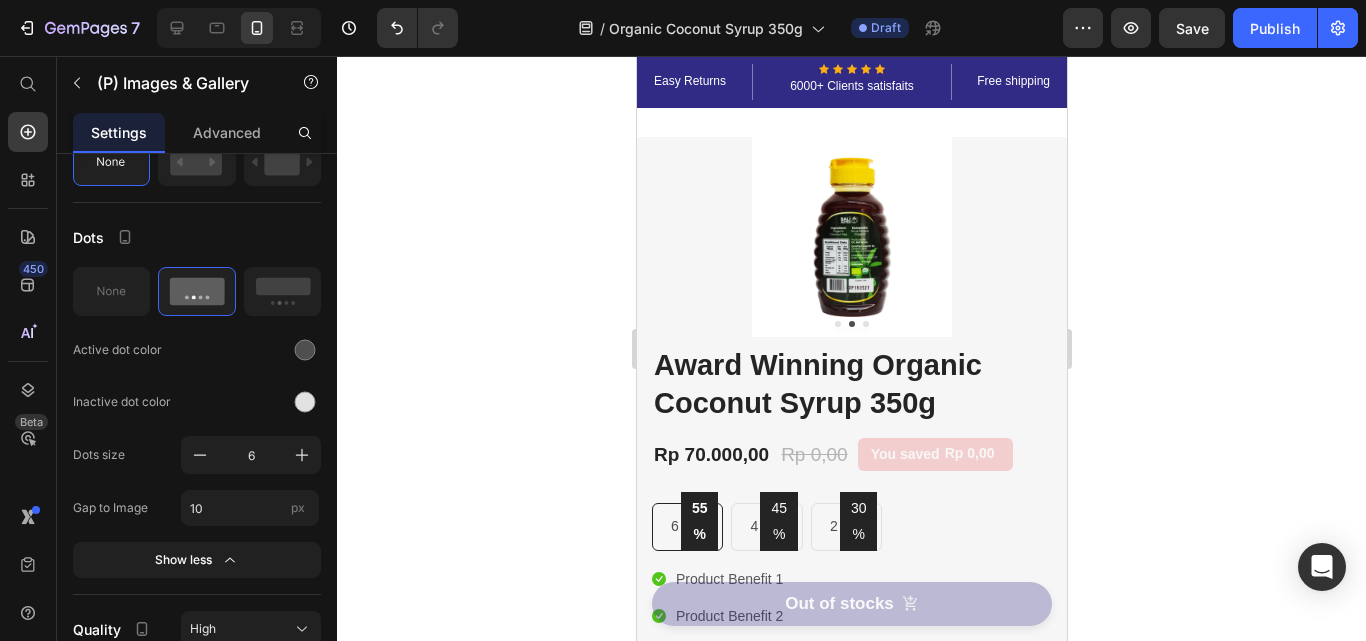 click at bounding box center [851, 237] 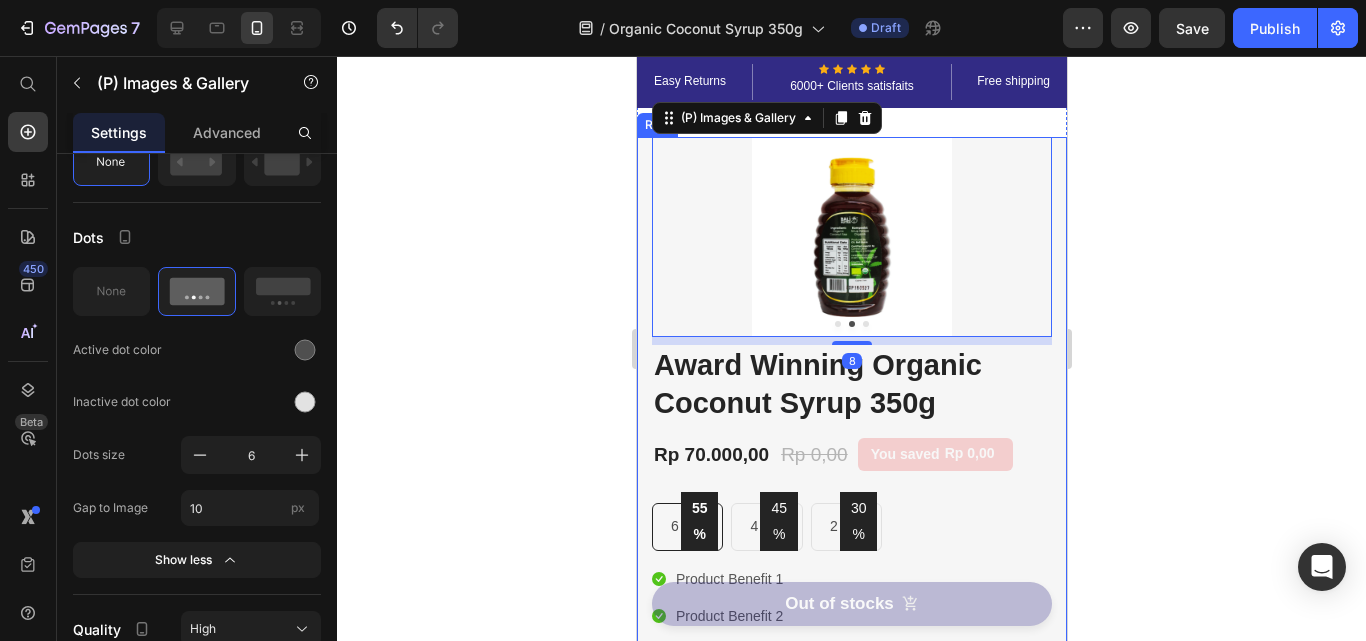 click 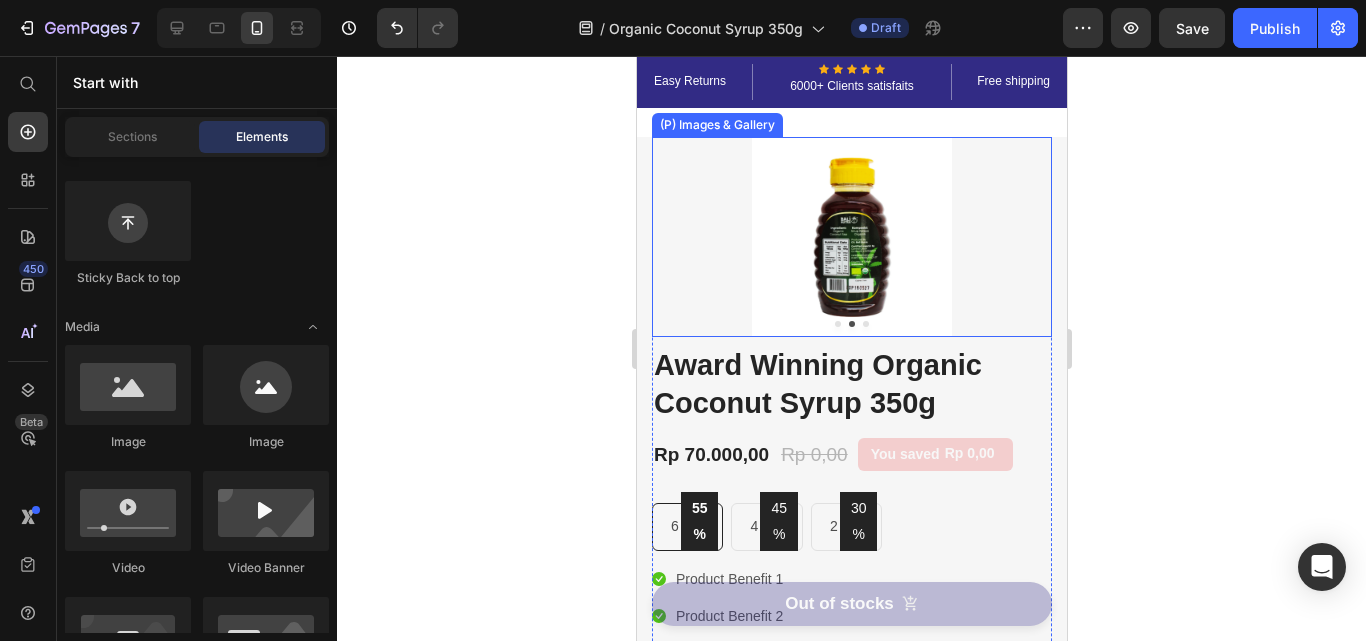 click at bounding box center [851, 237] 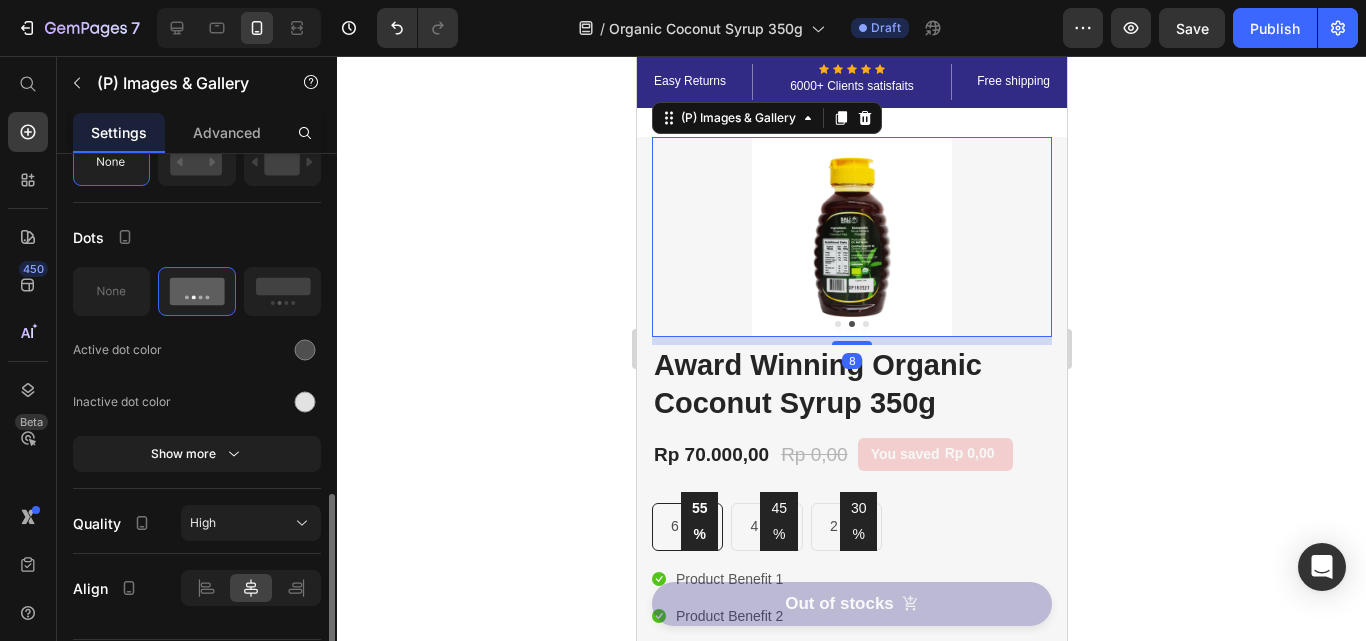 scroll, scrollTop: 1056, scrollLeft: 0, axis: vertical 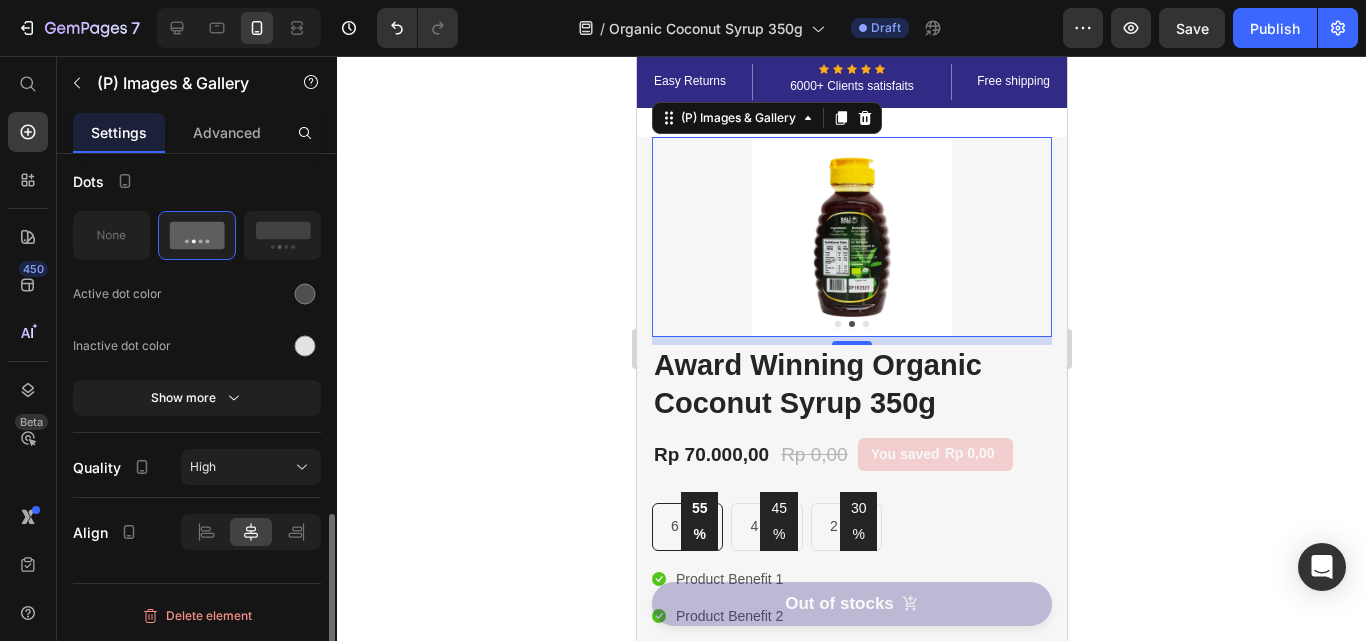 click on "Dots Active dot color Inactive dot color Show more" 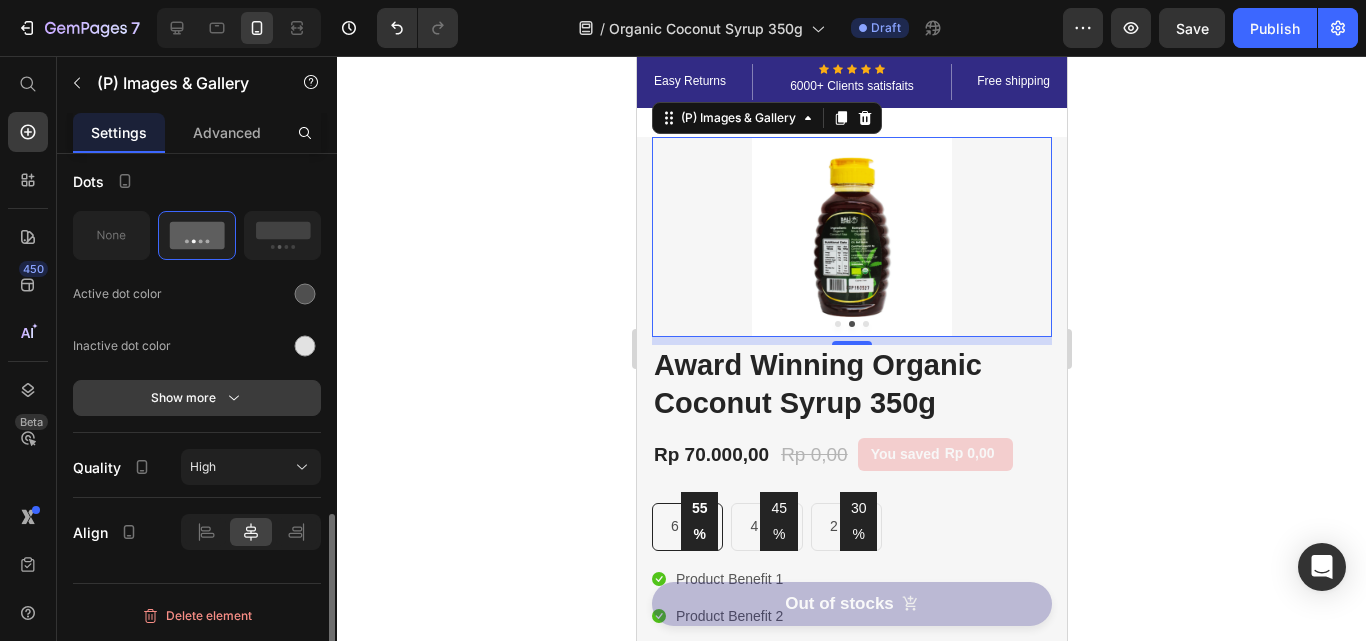 click 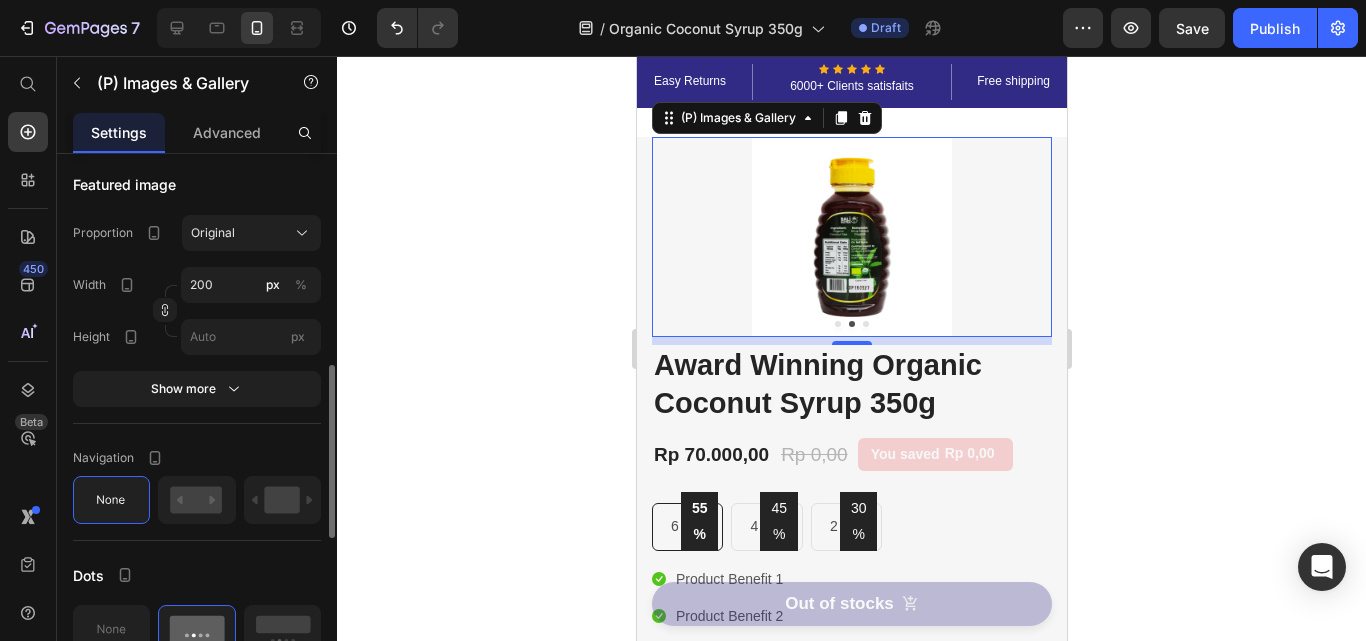 scroll, scrollTop: 562, scrollLeft: 0, axis: vertical 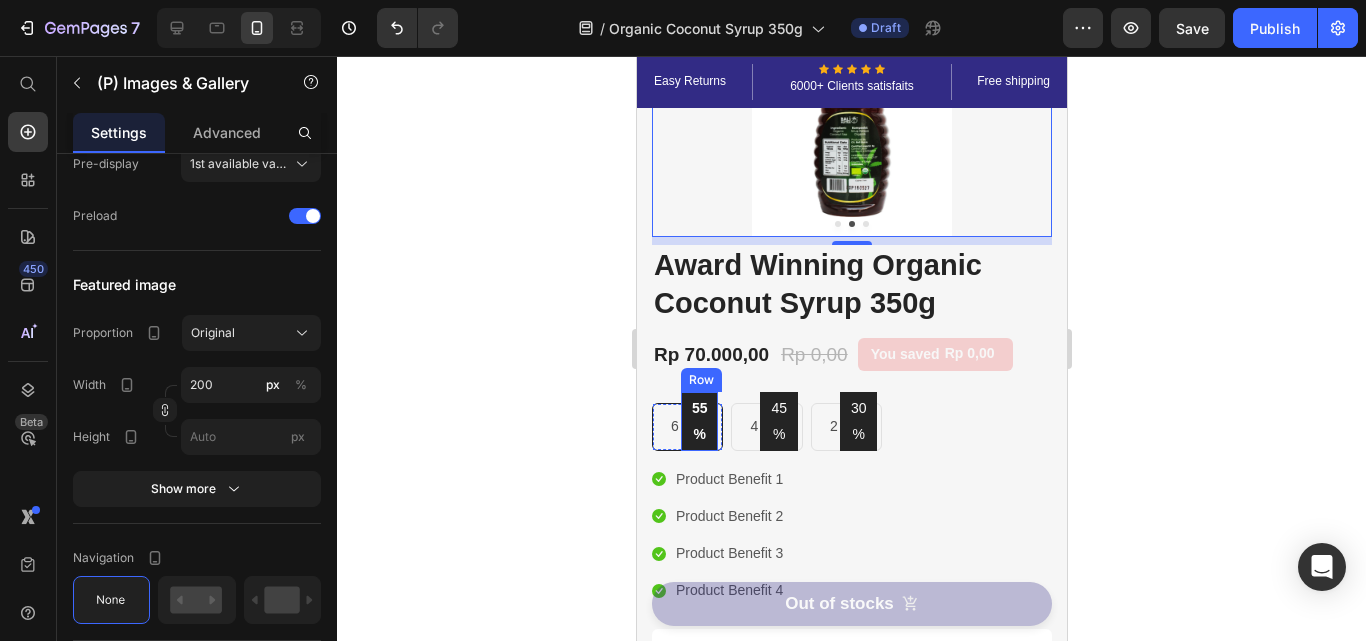 click on "55% Text block Row" at bounding box center [698, 421] 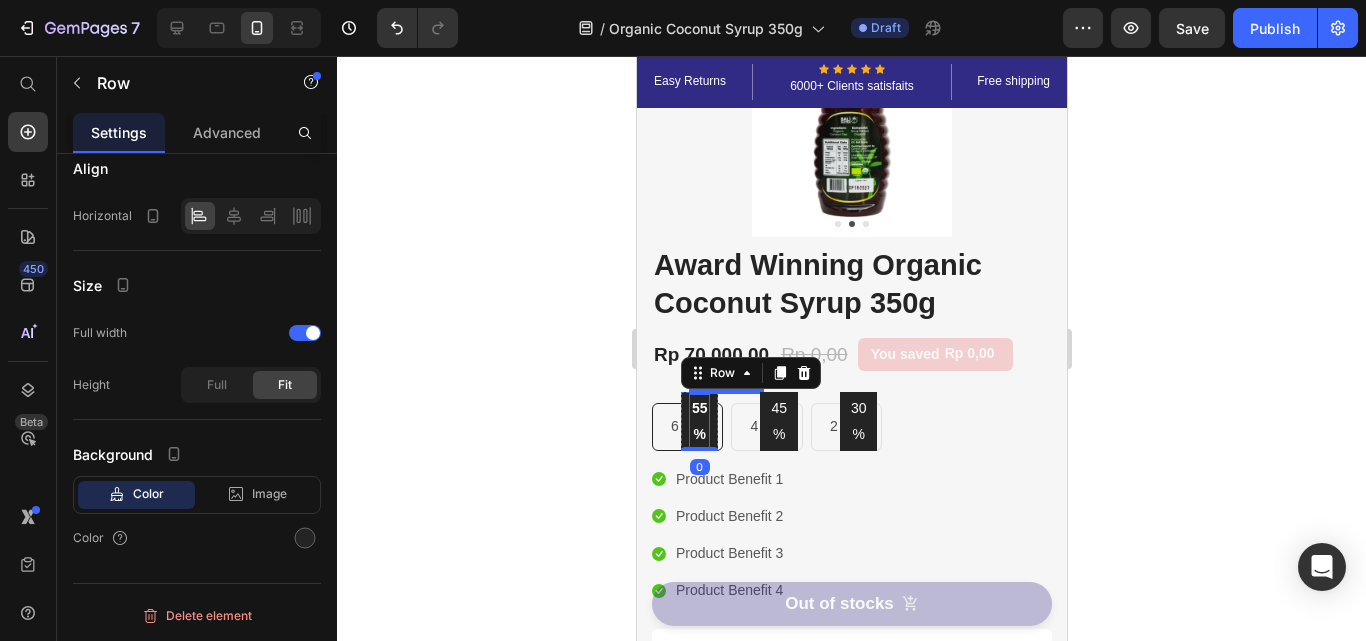 scroll, scrollTop: 0, scrollLeft: 0, axis: both 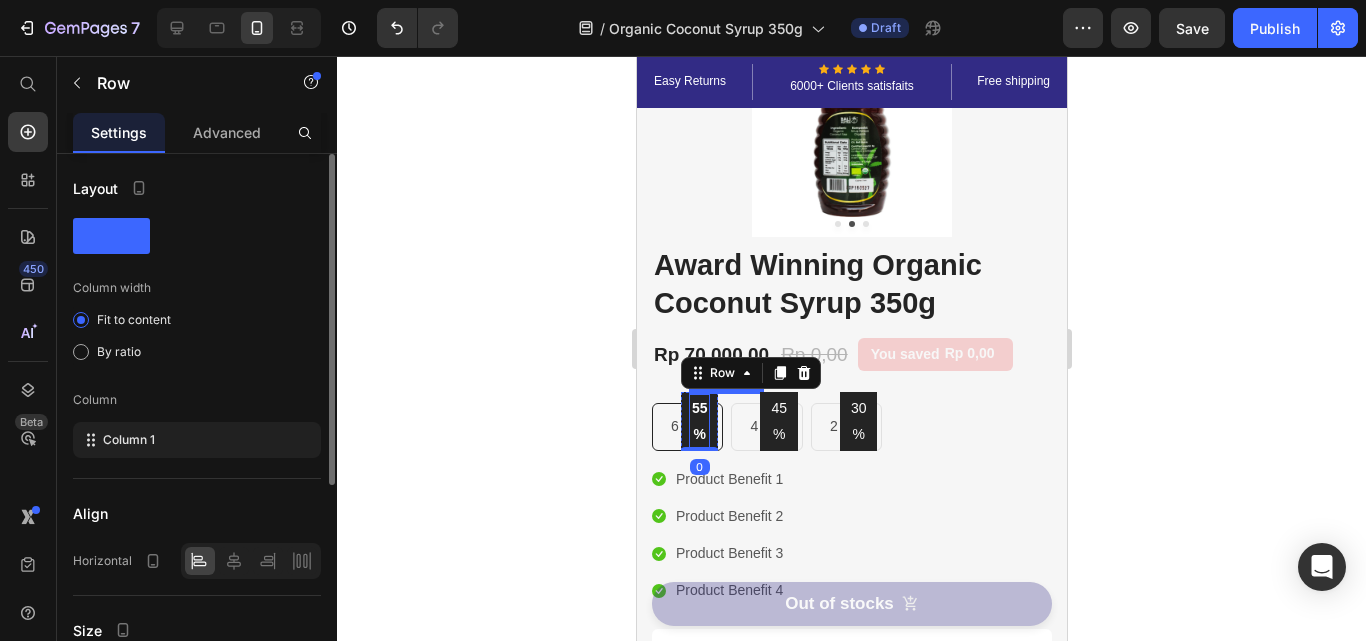 click on "55%" at bounding box center [698, 421] 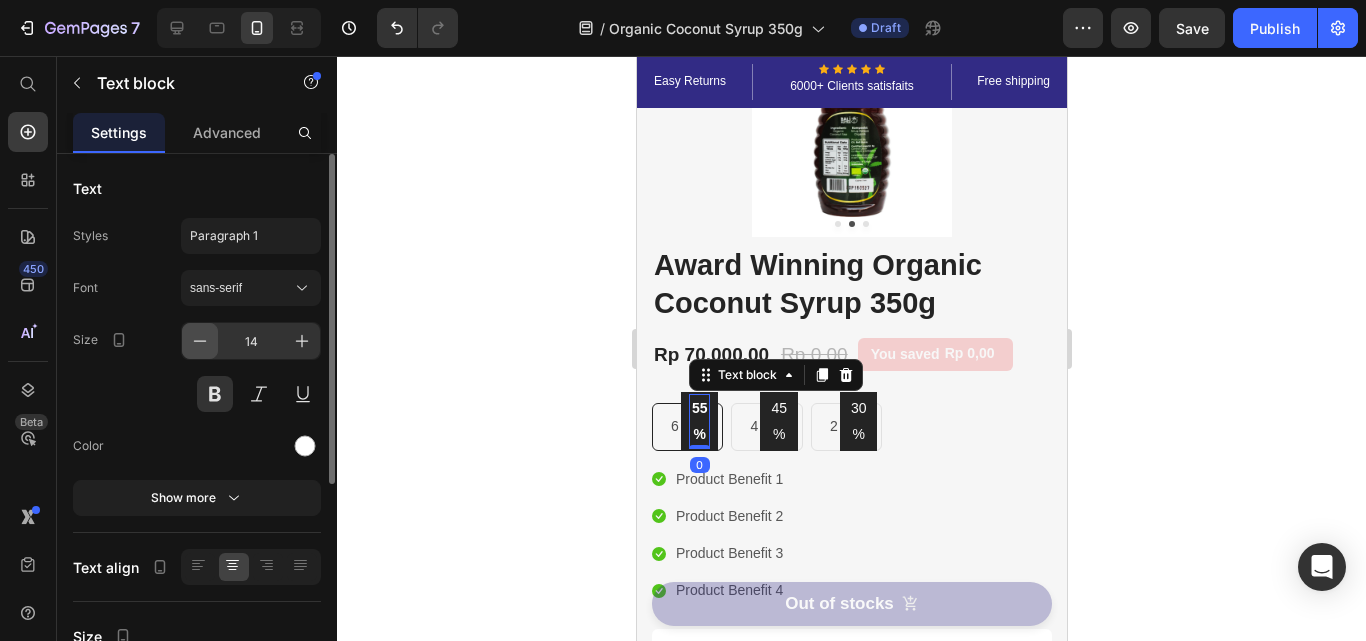 click 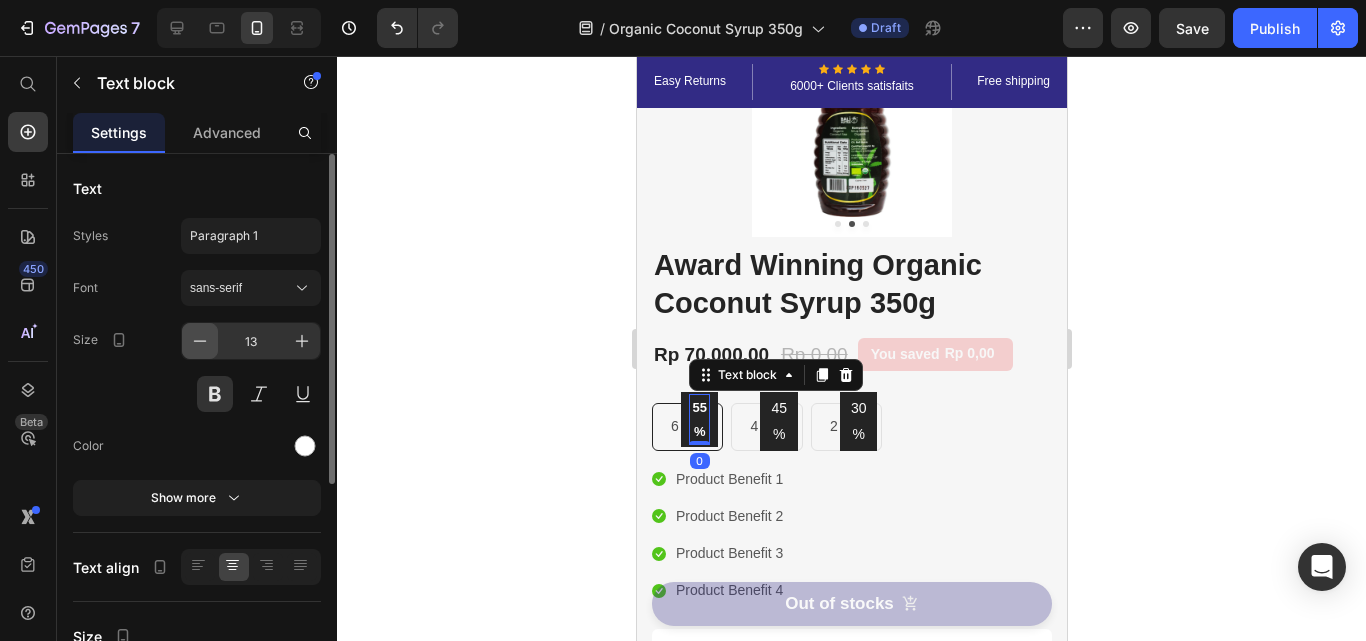 click 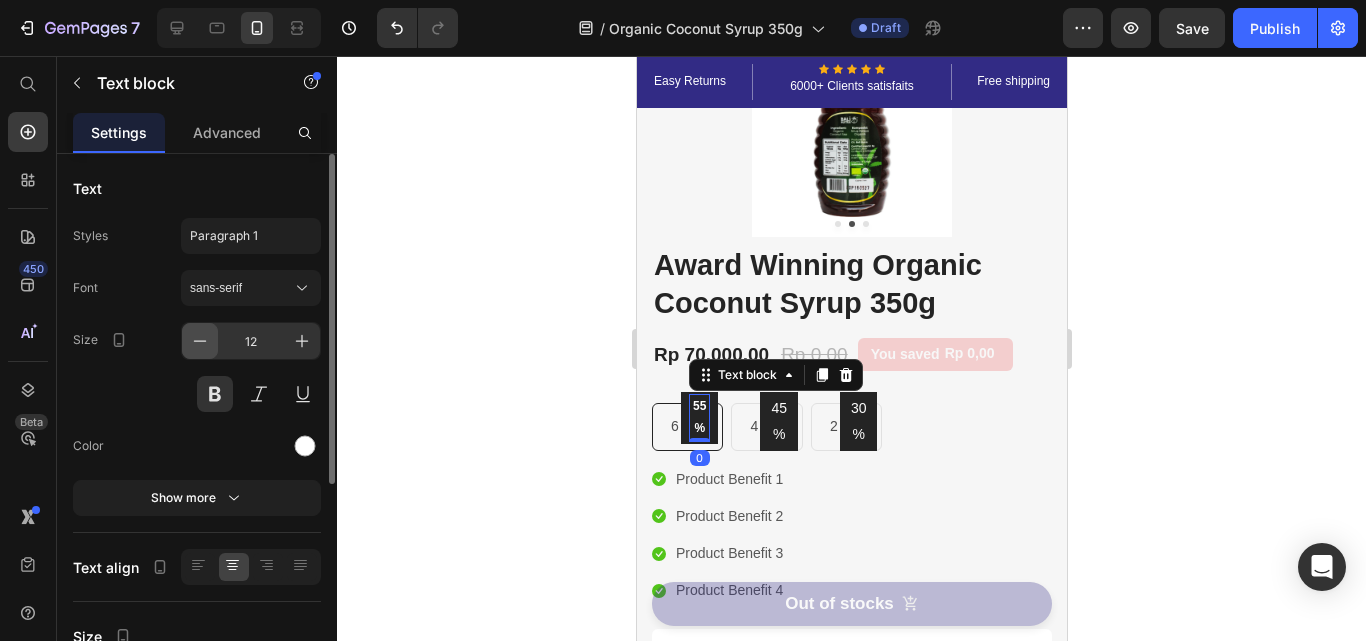 click 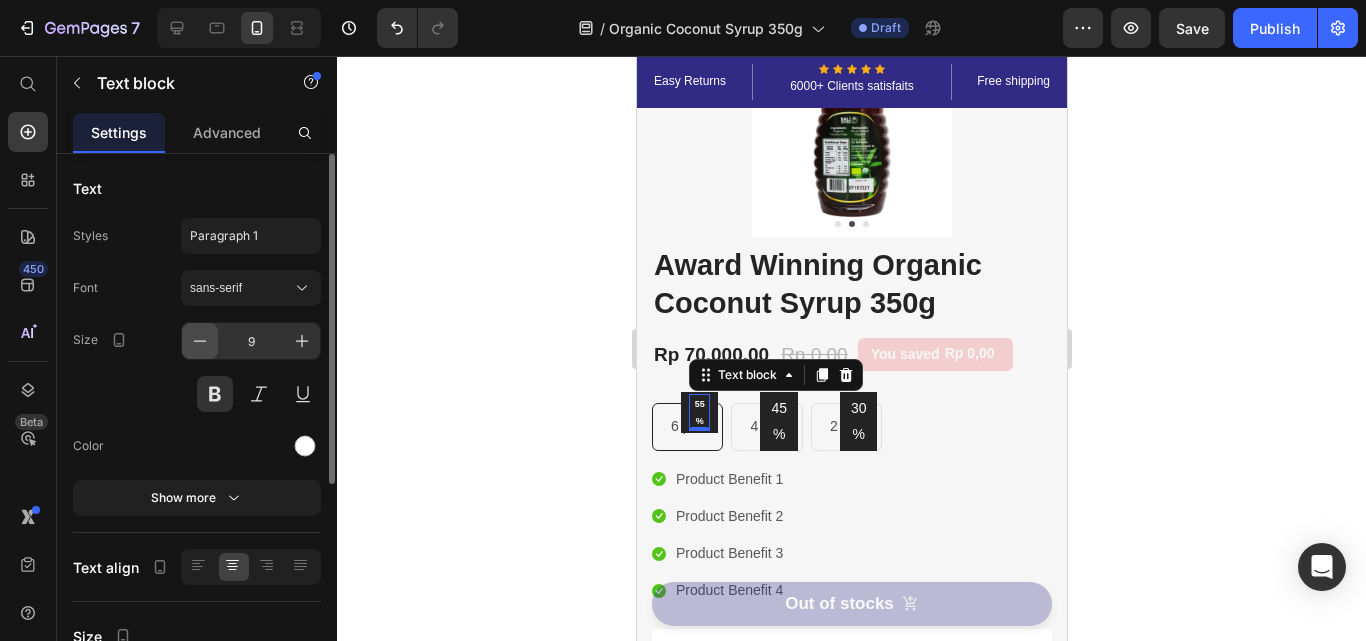 click 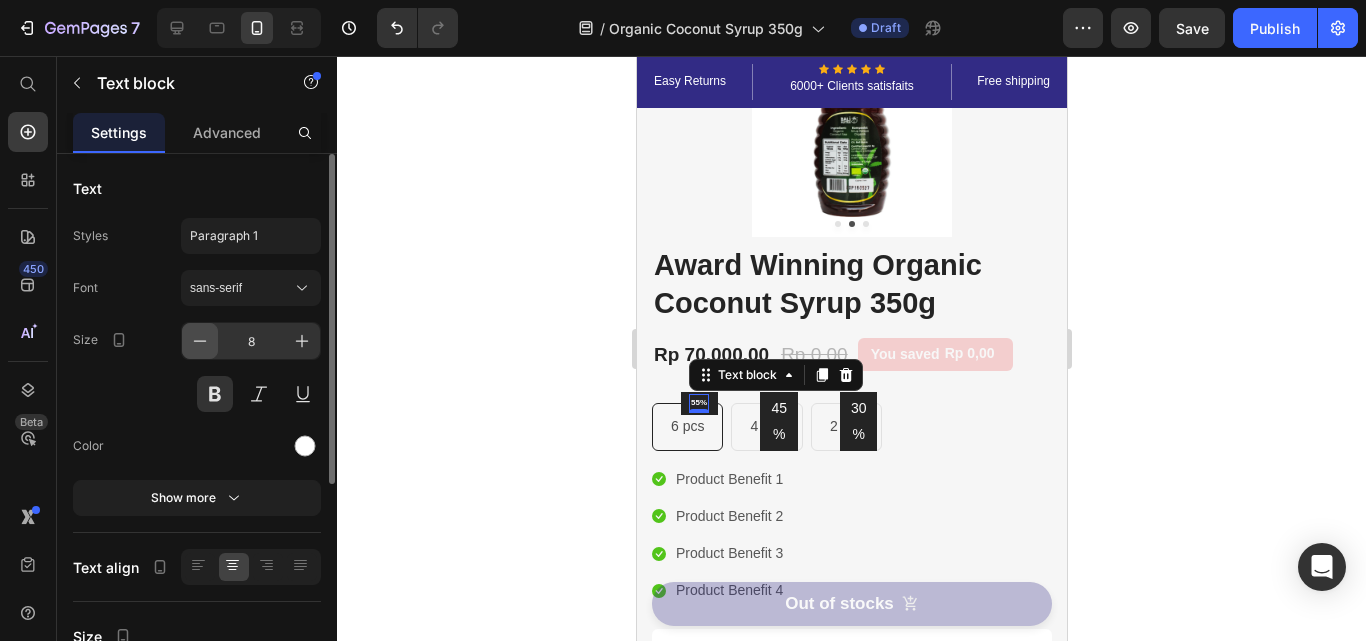 click 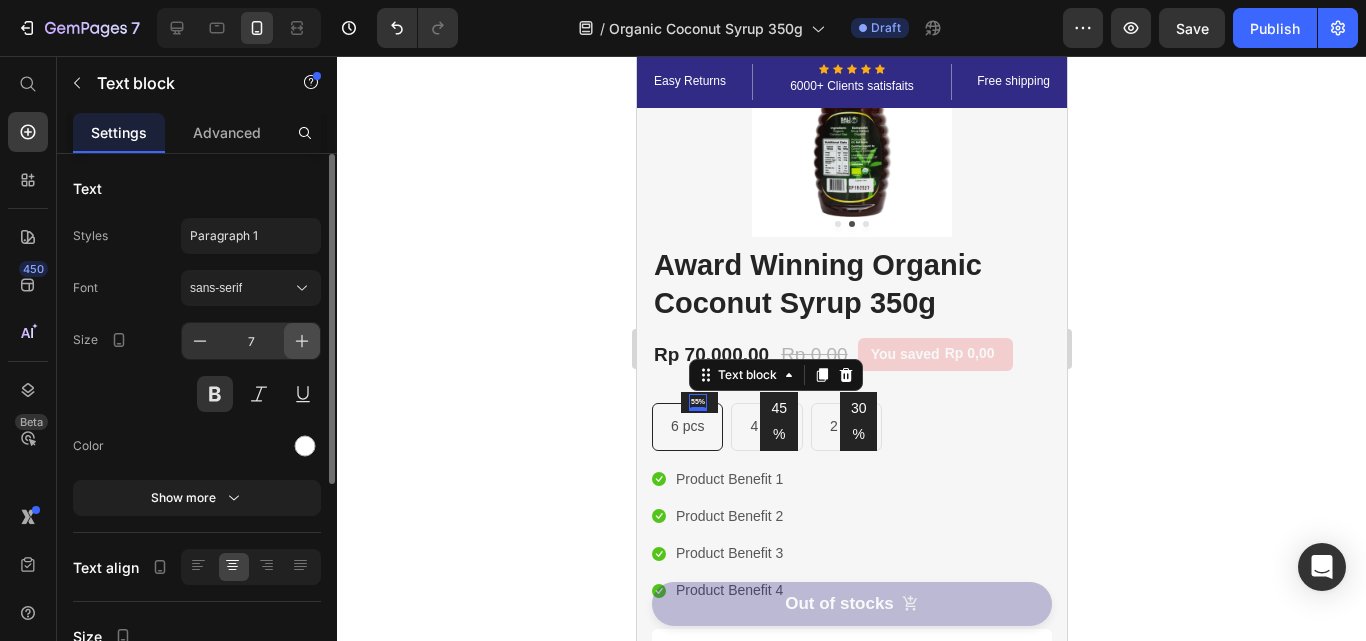 click 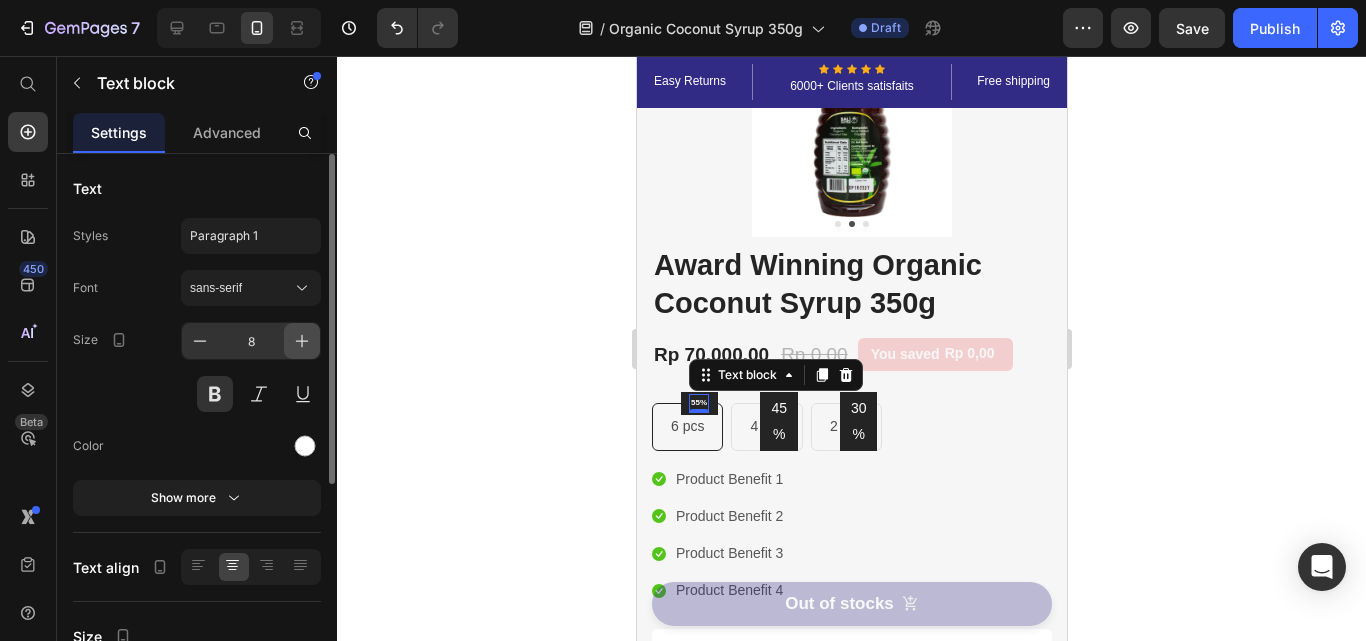 click 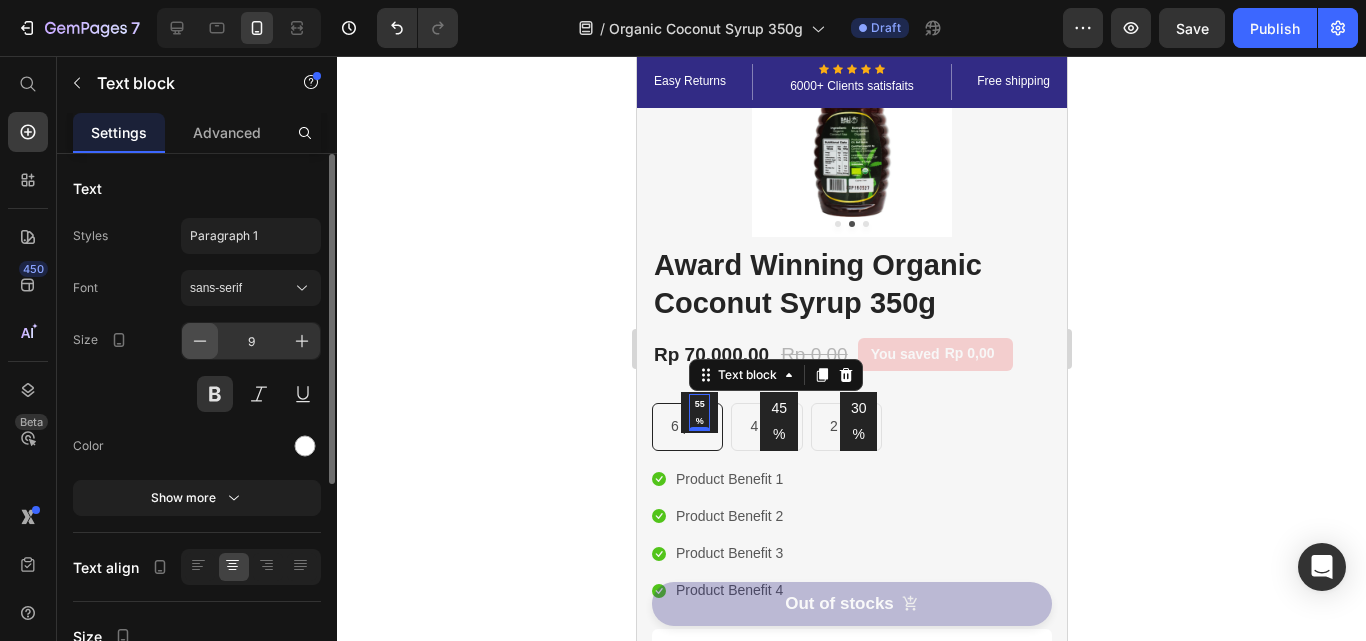click at bounding box center [200, 341] 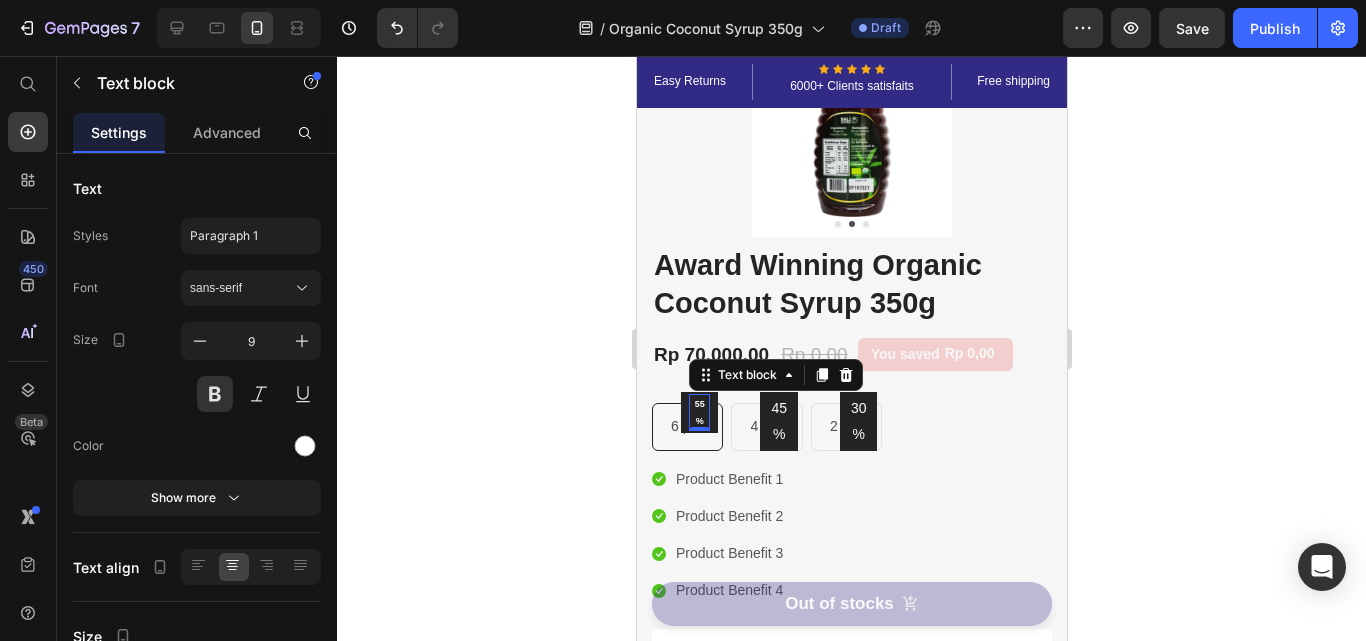 type on "8" 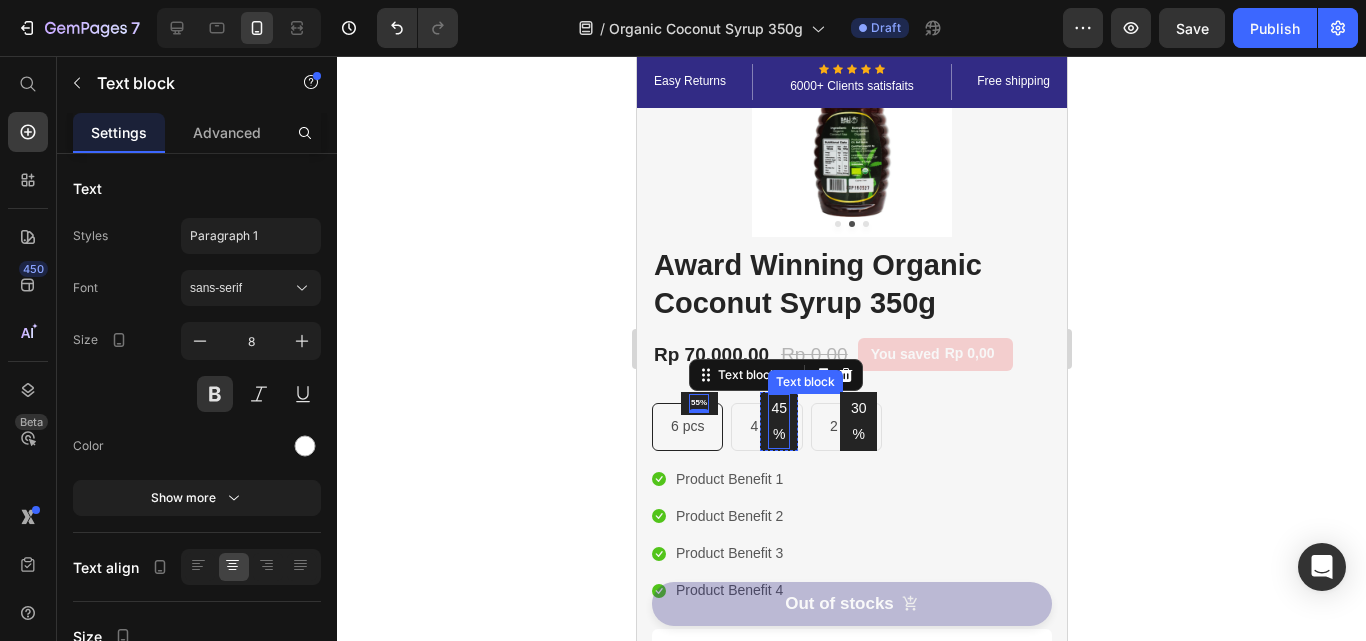 click on "45%" at bounding box center (777, 421) 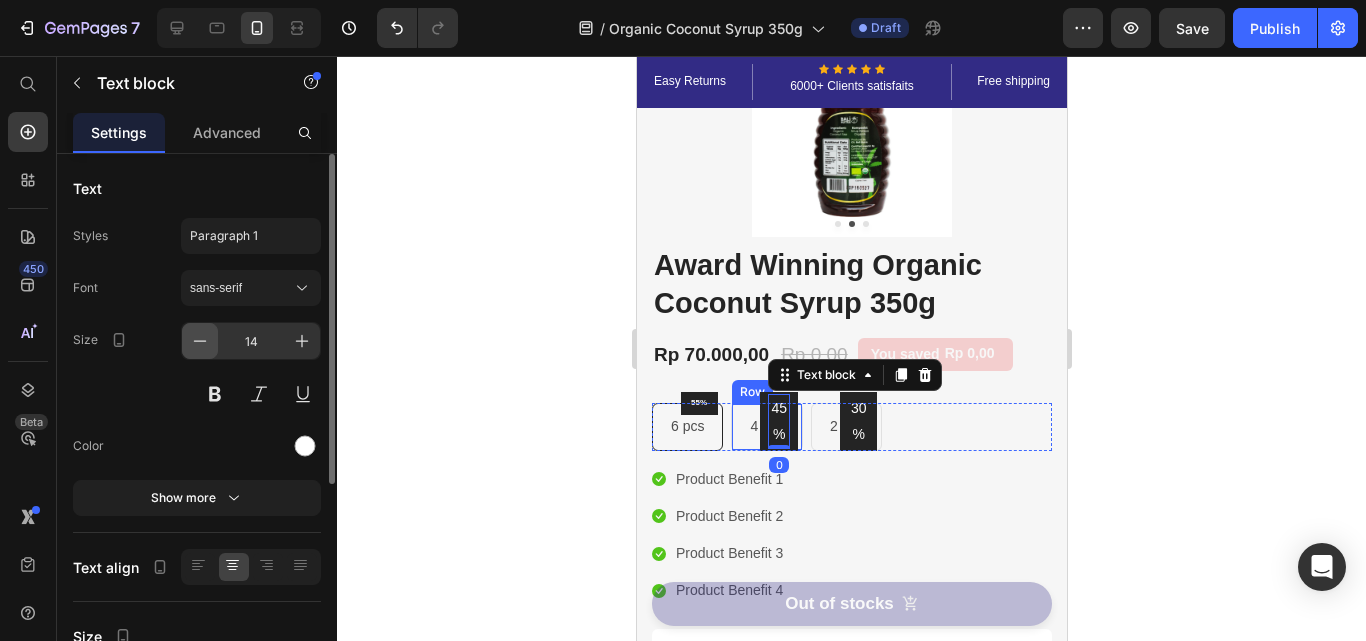 click 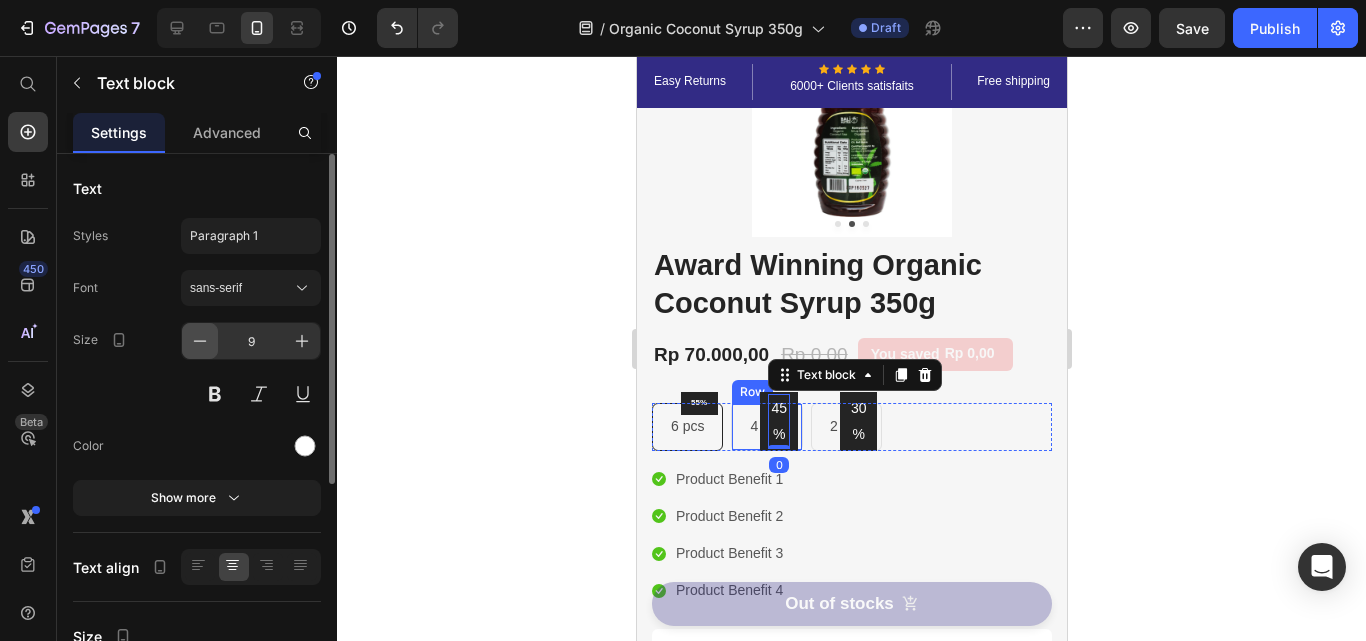 click 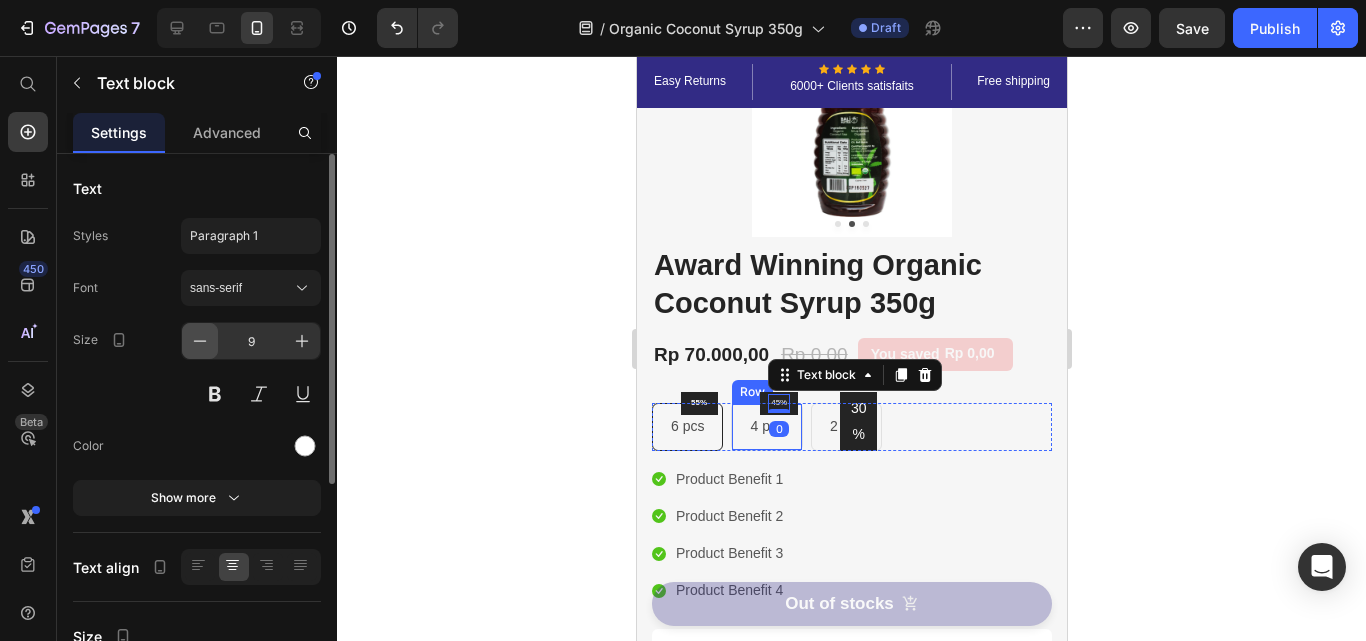 type on "8" 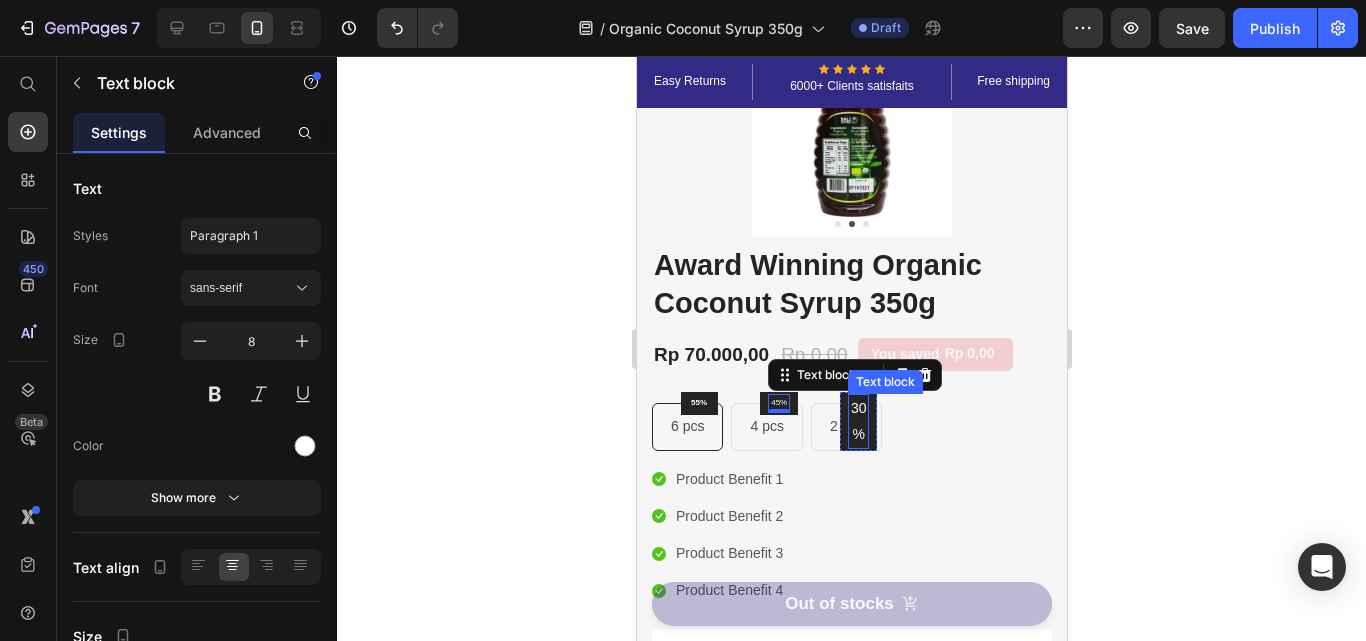 click on "30%" at bounding box center (857, 421) 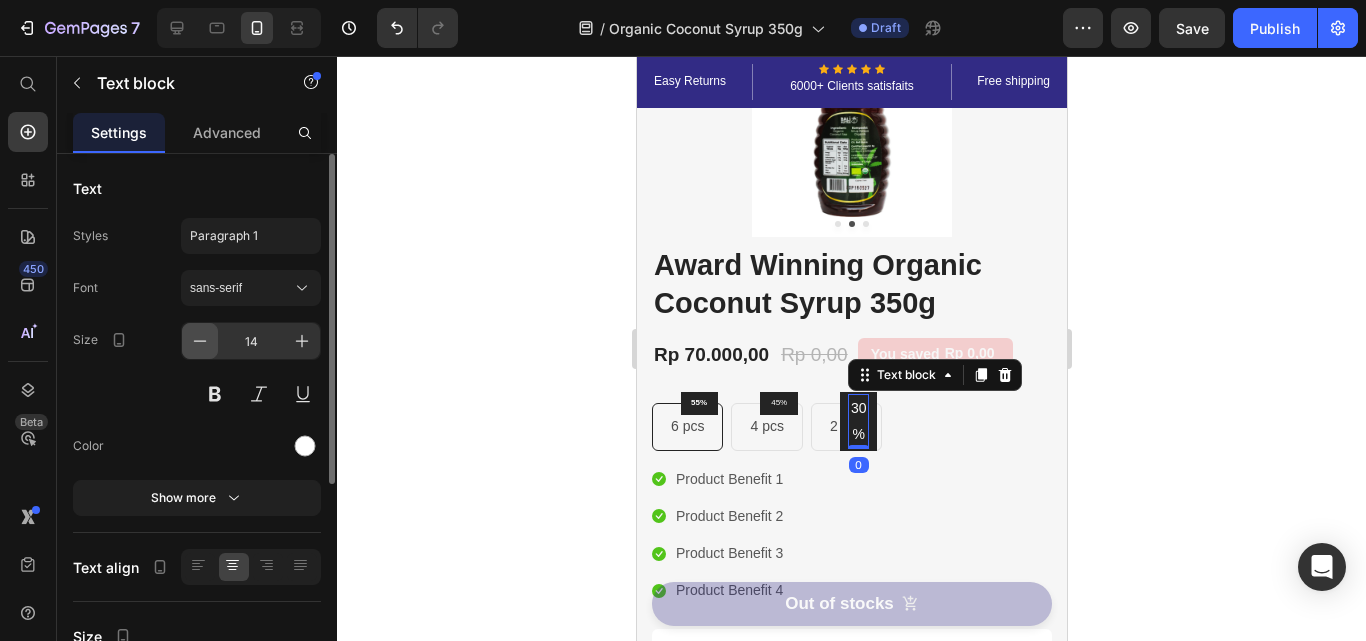 click 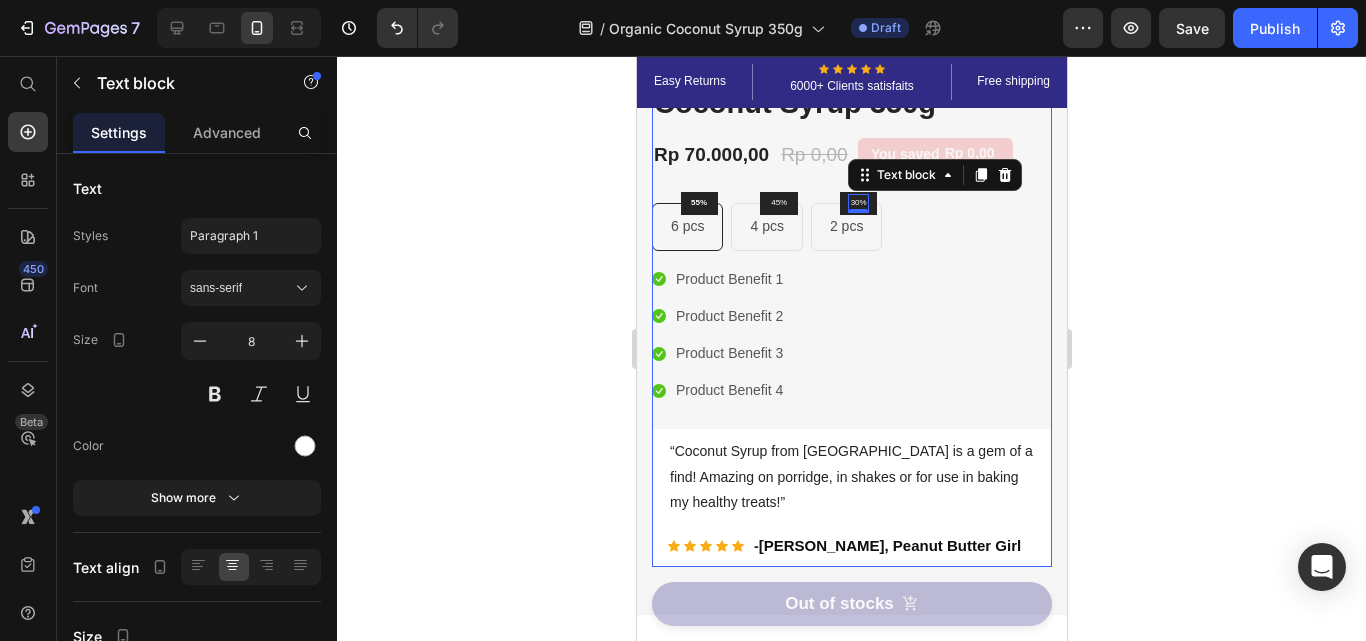 scroll, scrollTop: 0, scrollLeft: 0, axis: both 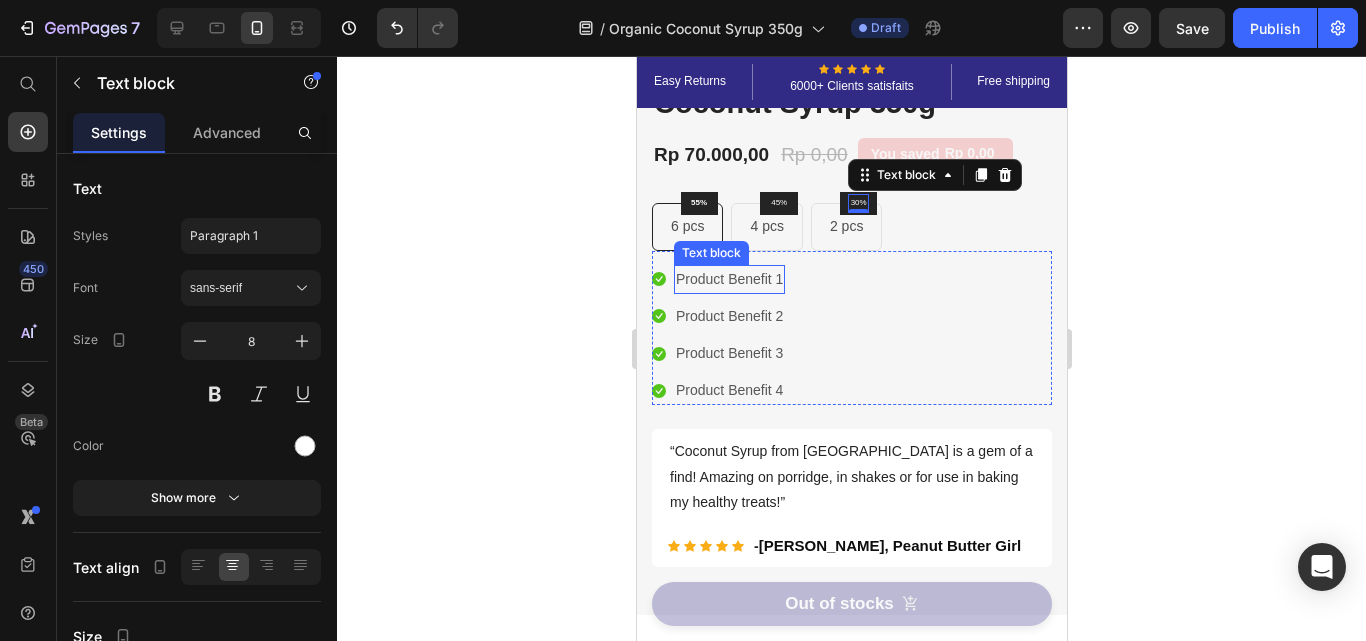 click on "Product Benefit 1" at bounding box center [728, 279] 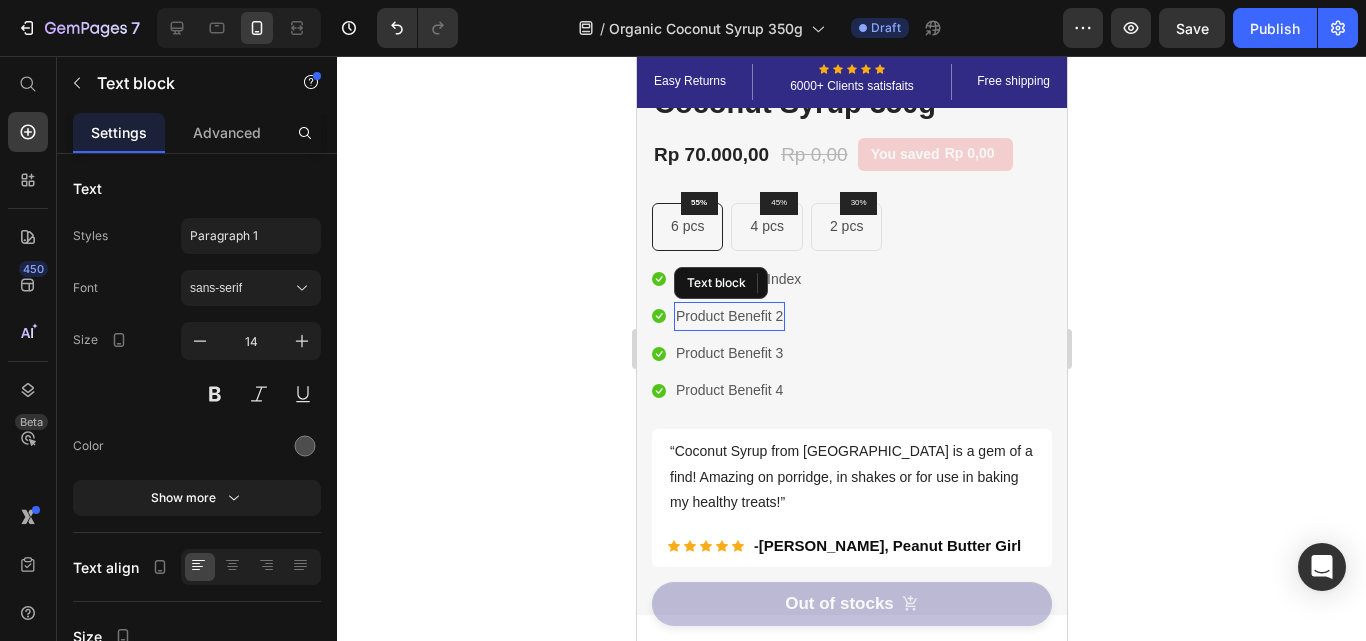 click on "Product Benefit 2" at bounding box center (728, 316) 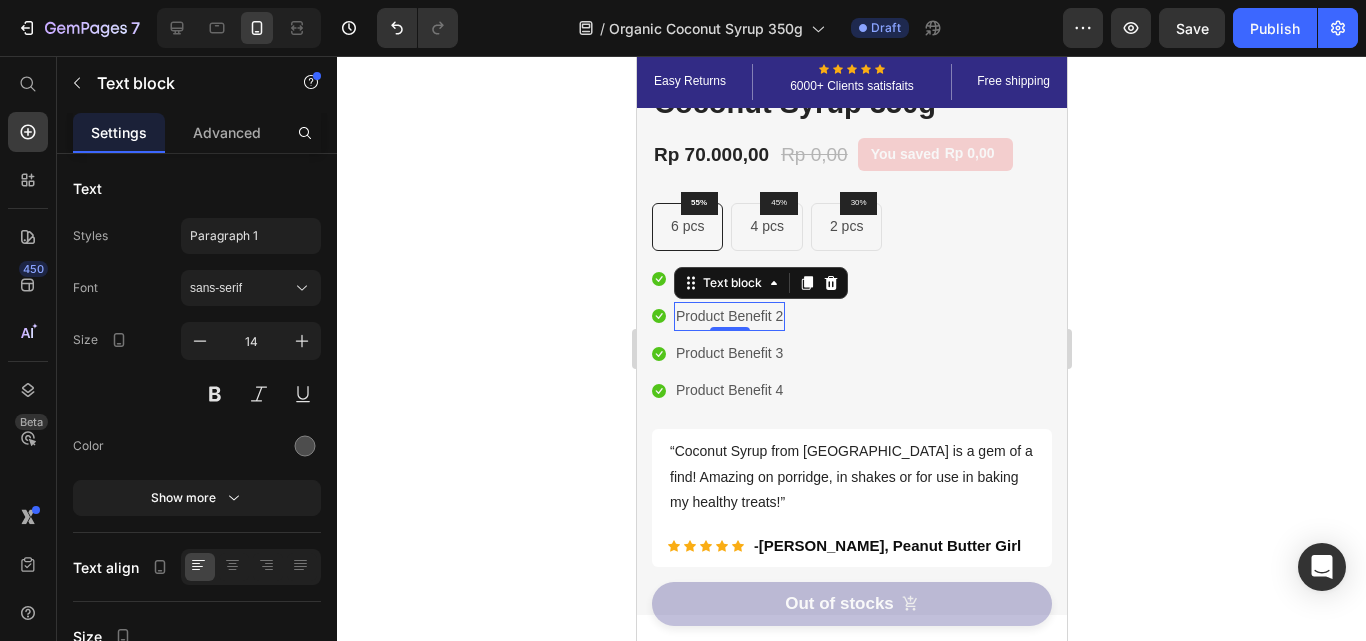 click on "Product Benefit 2" at bounding box center (728, 316) 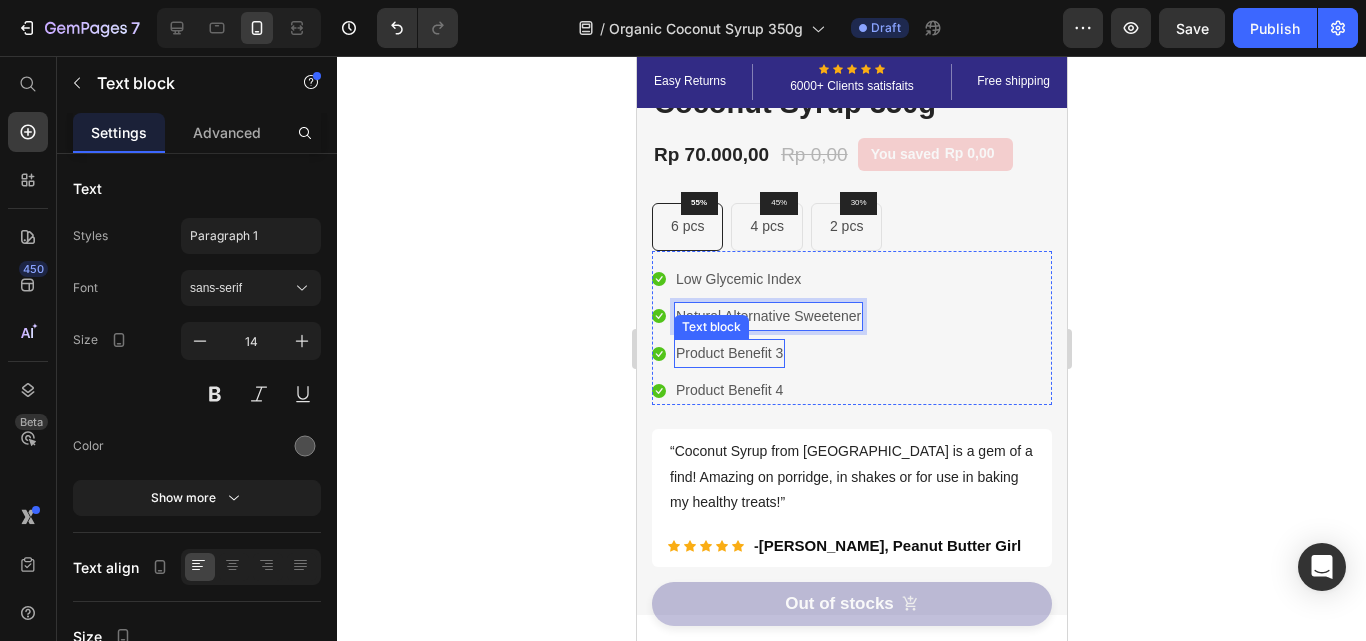 click on "Product Benefit 3" at bounding box center [728, 353] 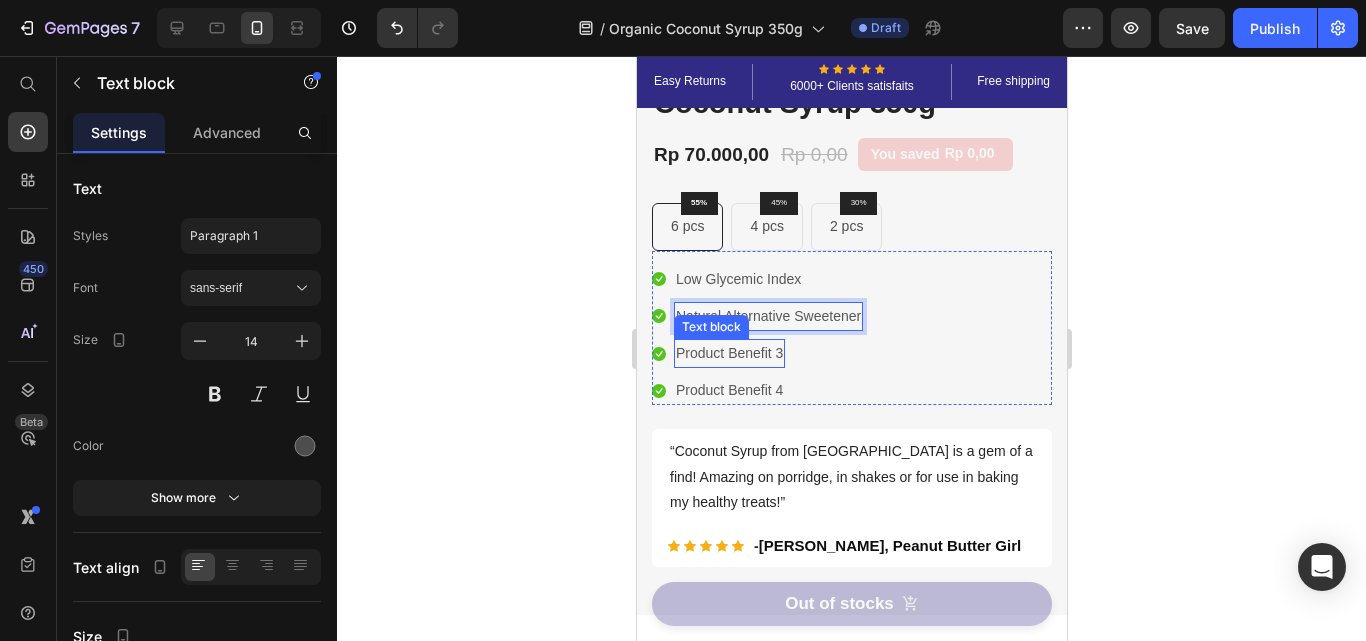 click on "Product Benefit 3" at bounding box center [728, 353] 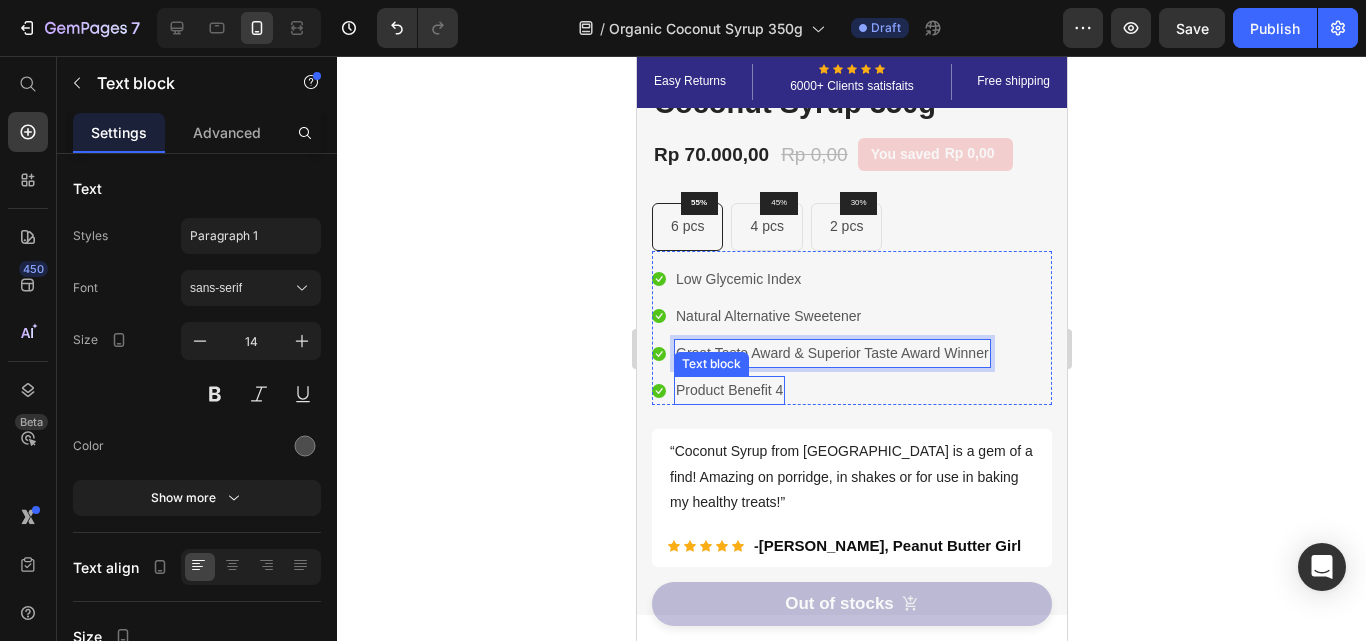 click on "Product Benefit 4" at bounding box center (728, 390) 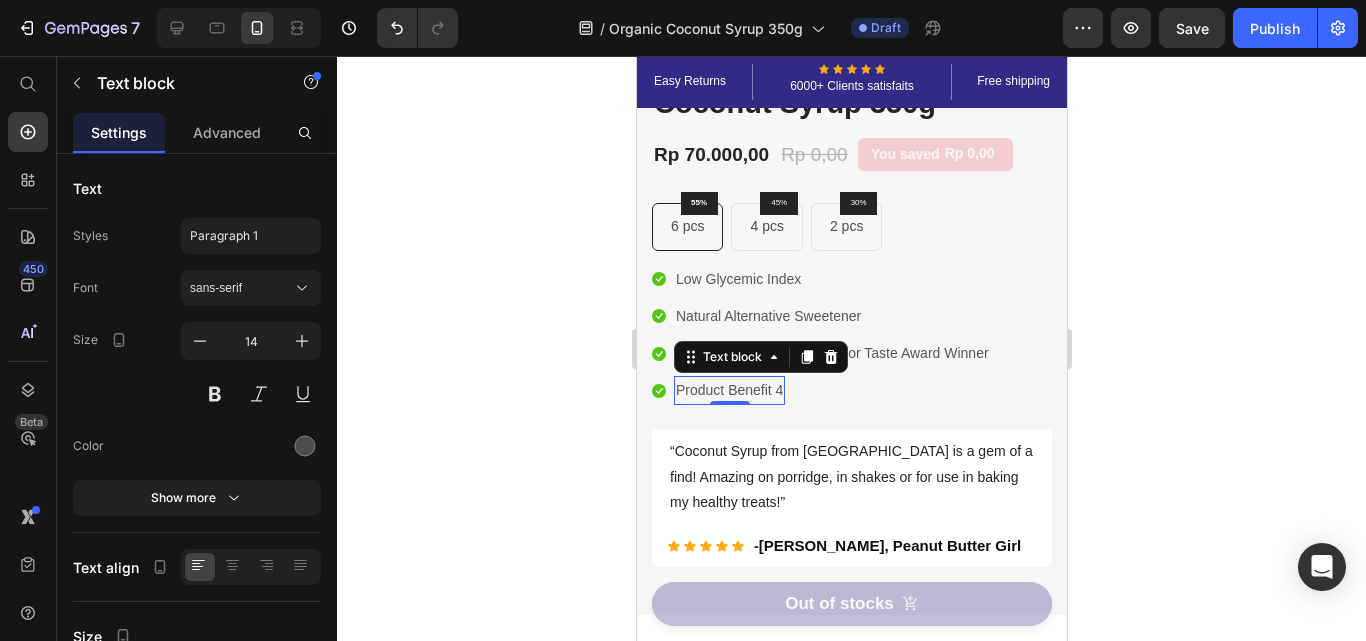 click on "Product Benefit 4" at bounding box center [728, 390] 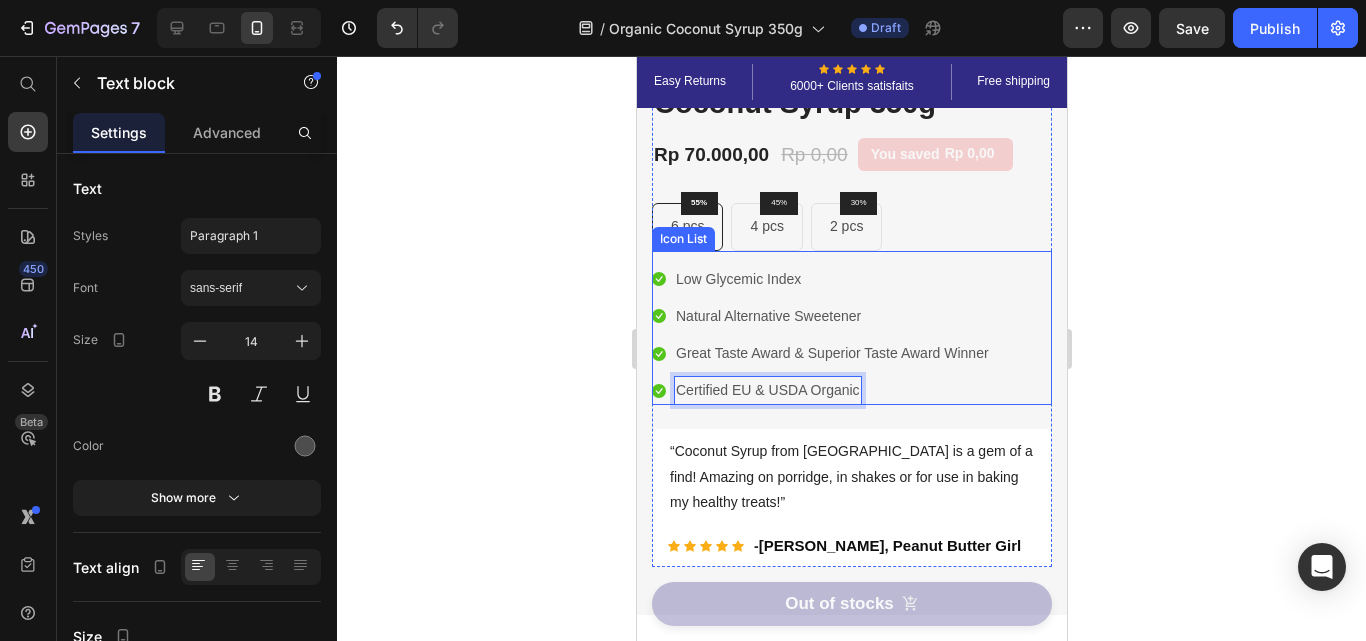 click on "Icon Certified EU & USDA Organic Text block   0" at bounding box center (820, 390) 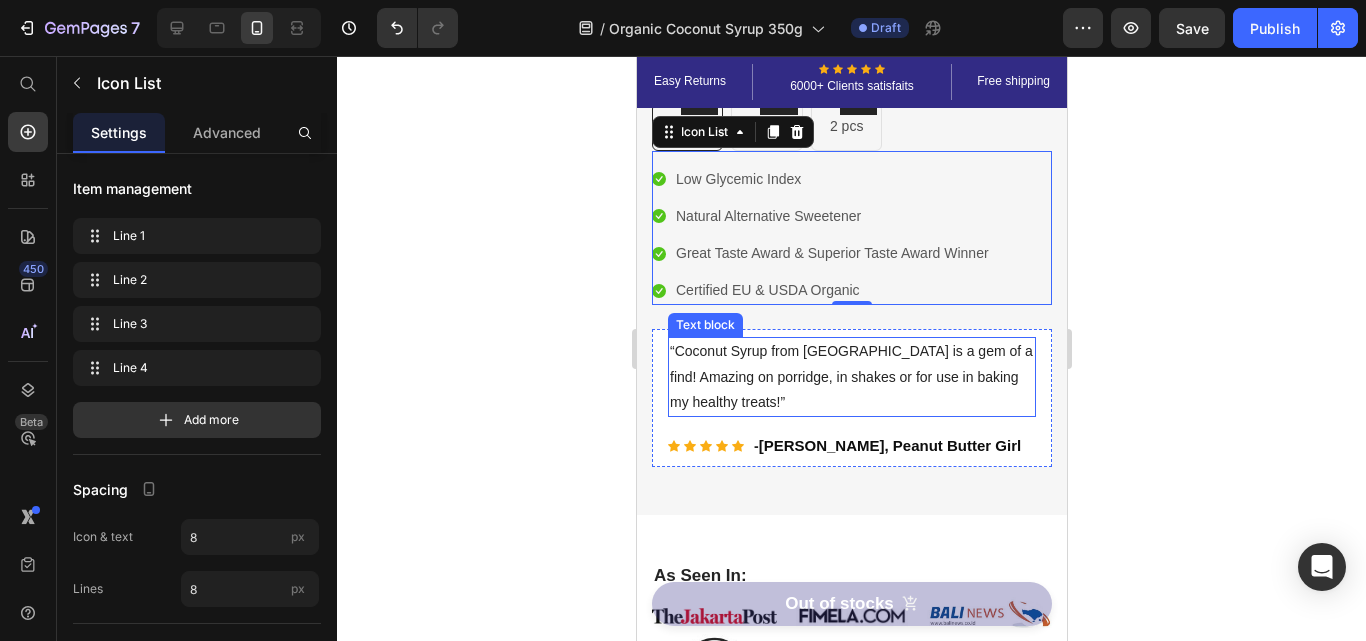 scroll, scrollTop: 500, scrollLeft: 0, axis: vertical 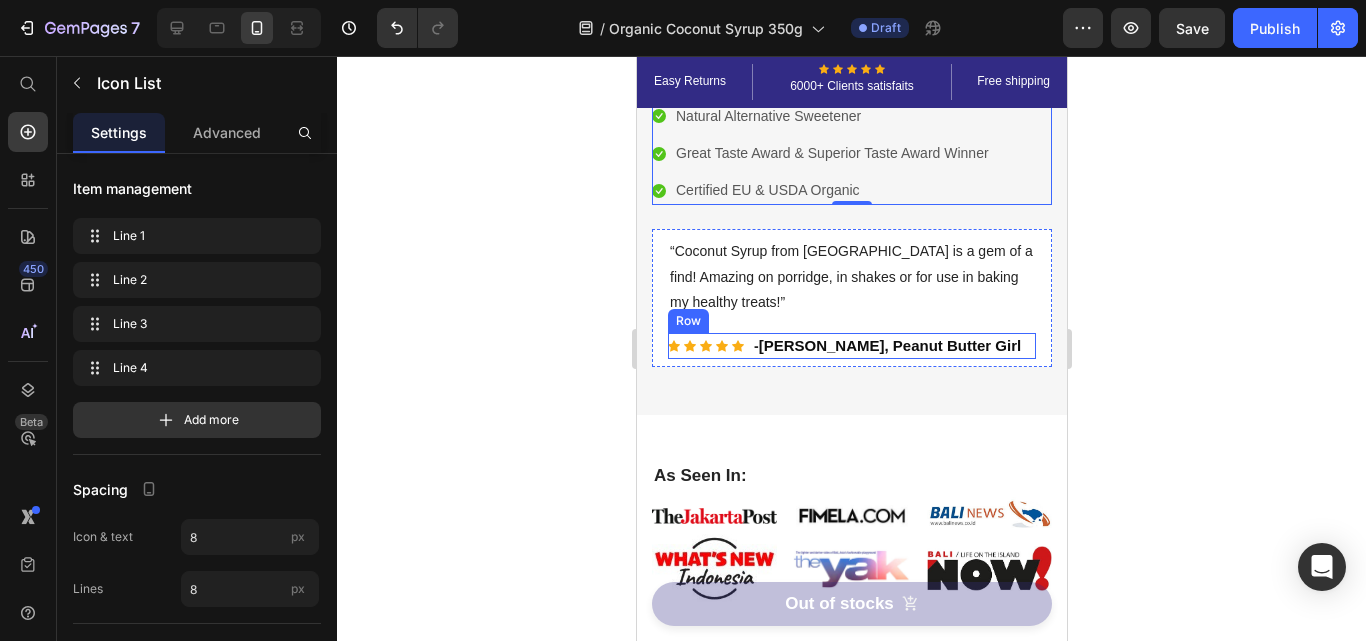 click on "Icon                Icon                Icon                Icon                Icon Icon List Hoz -  Tiffany Brien, Peanut Butter Girl Text block Row" at bounding box center (851, 346) 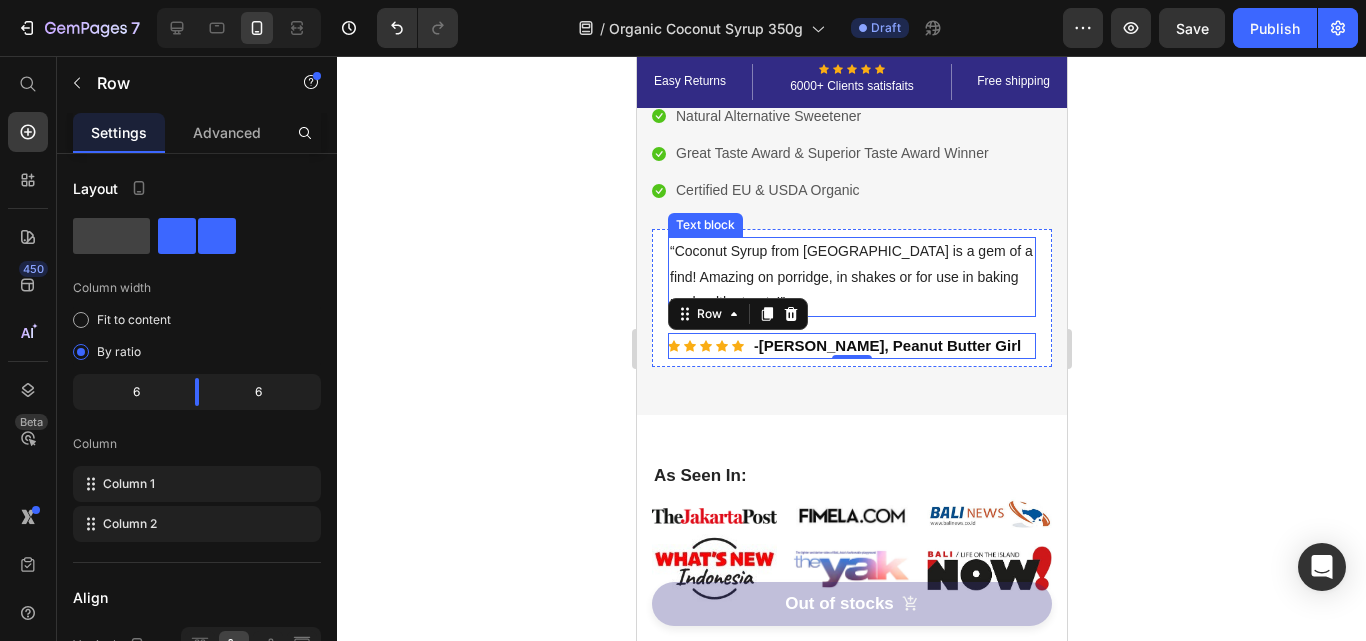 click on "“Coconut Syrup from [GEOGRAPHIC_DATA] is a gem of a find! Amazing on porridge, in shakes or for use in baking my healthy treats!”" at bounding box center (851, 277) 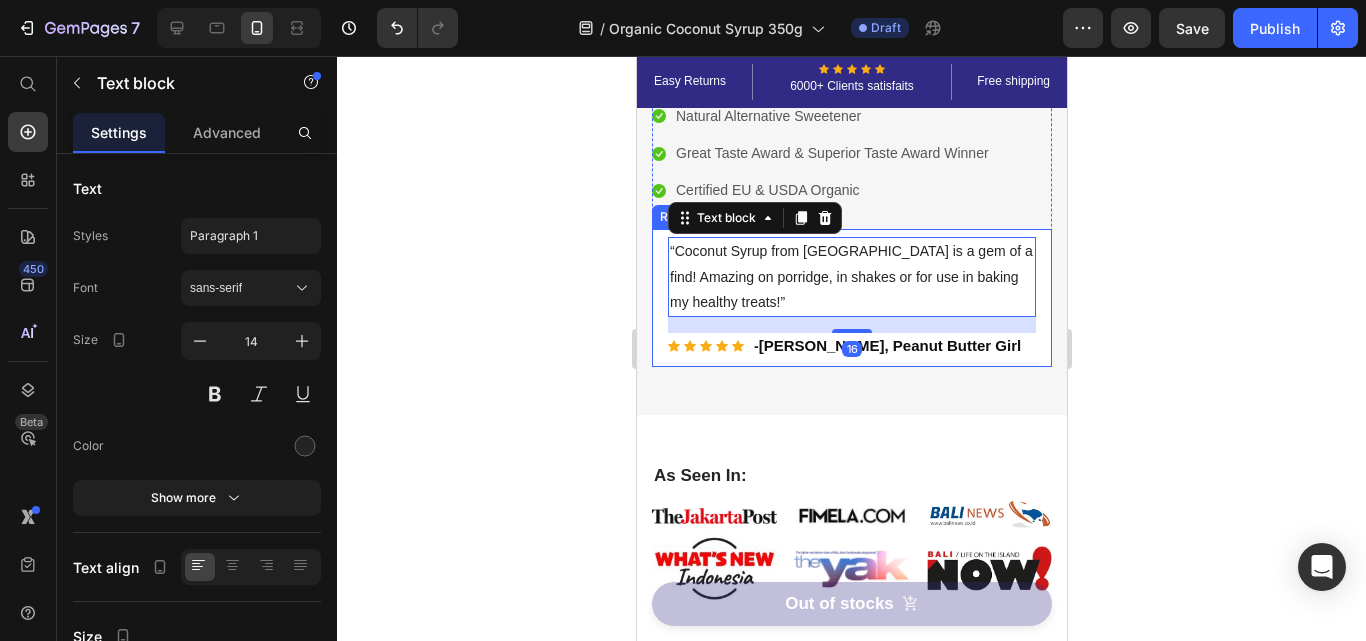 click on "“Coconut Syrup from Bali Nutra is a gem of a find! Amazing on porridge, in shakes or for use in baking my healthy treats!” Text block   16                Icon                Icon                Icon                Icon                Icon Icon List Hoz -  Tiffany Brien, Peanut Butter Girl Text block Row Row" at bounding box center [851, 298] 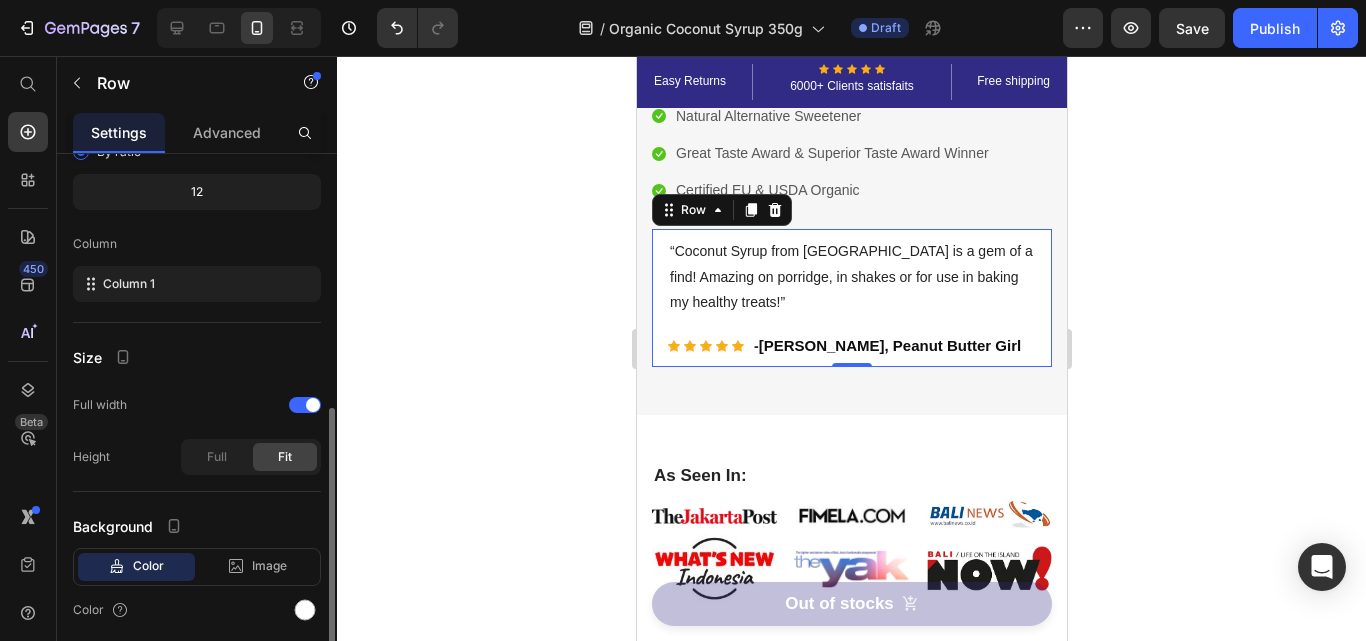 scroll, scrollTop: 272, scrollLeft: 0, axis: vertical 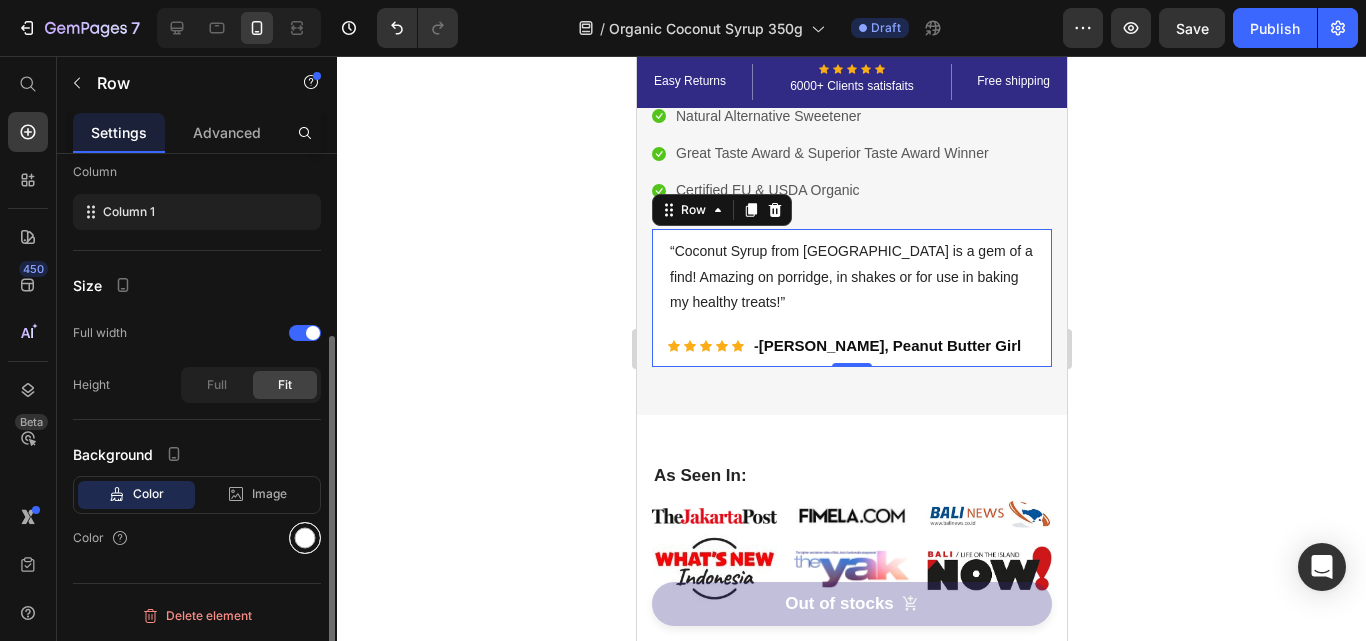 click at bounding box center [305, 538] 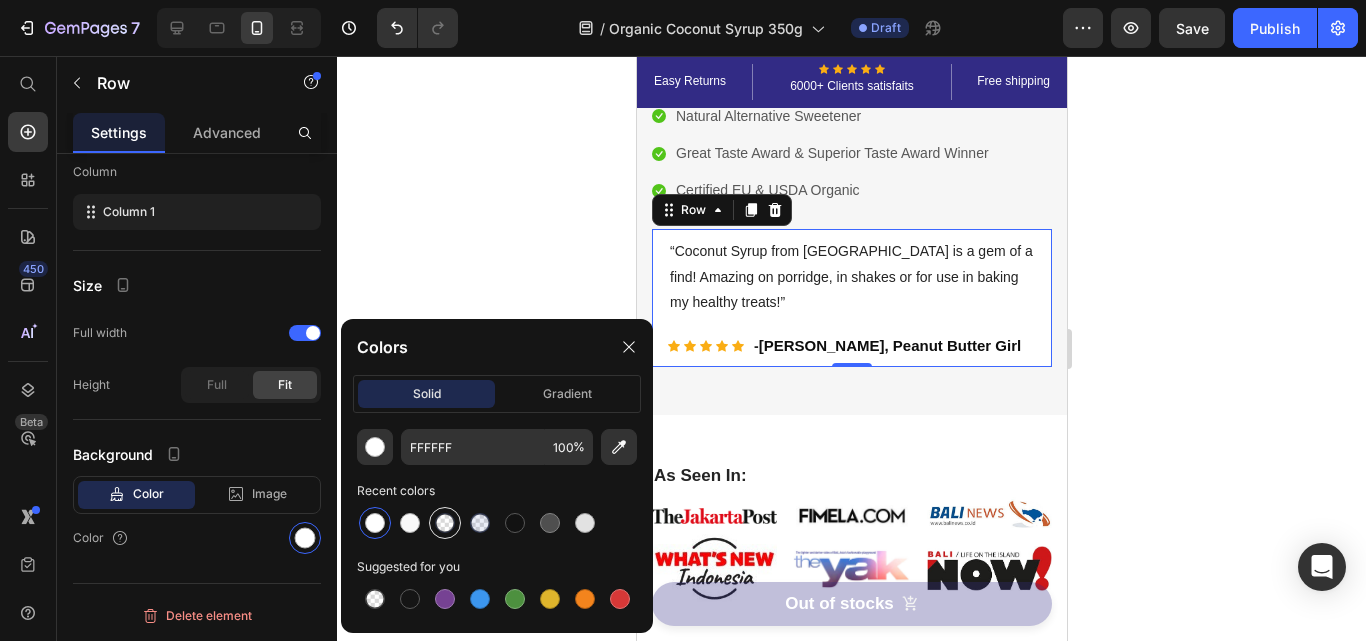 click at bounding box center [445, 523] 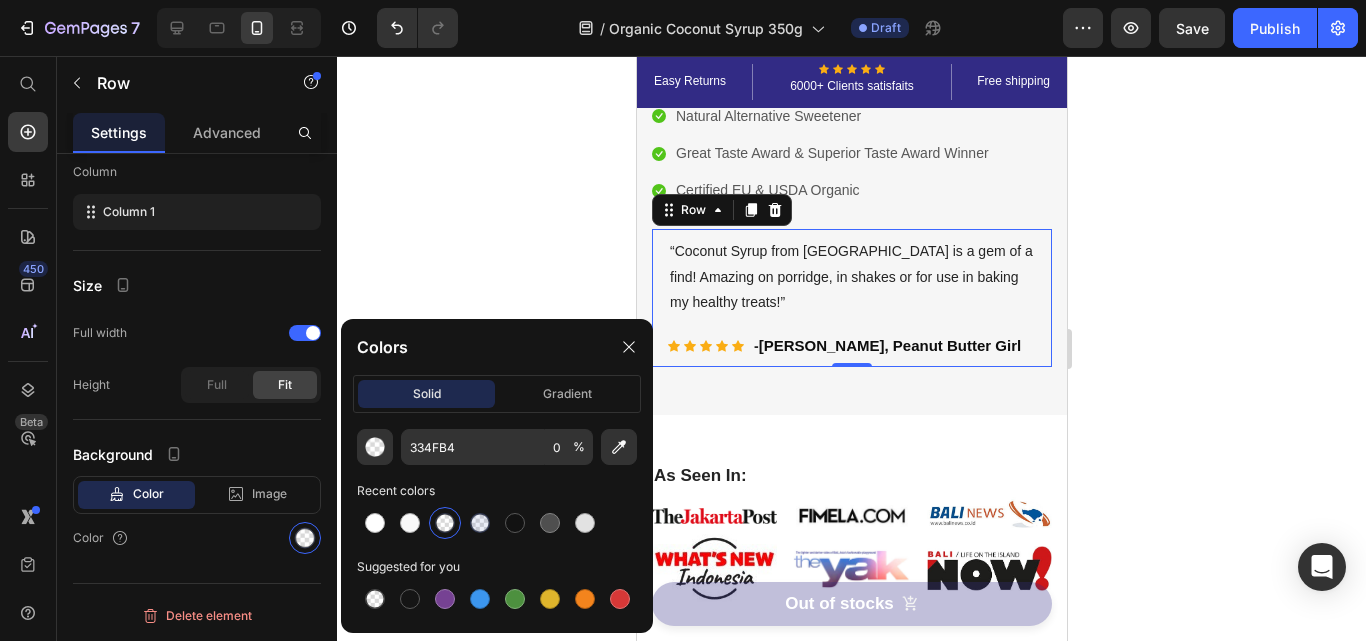 click 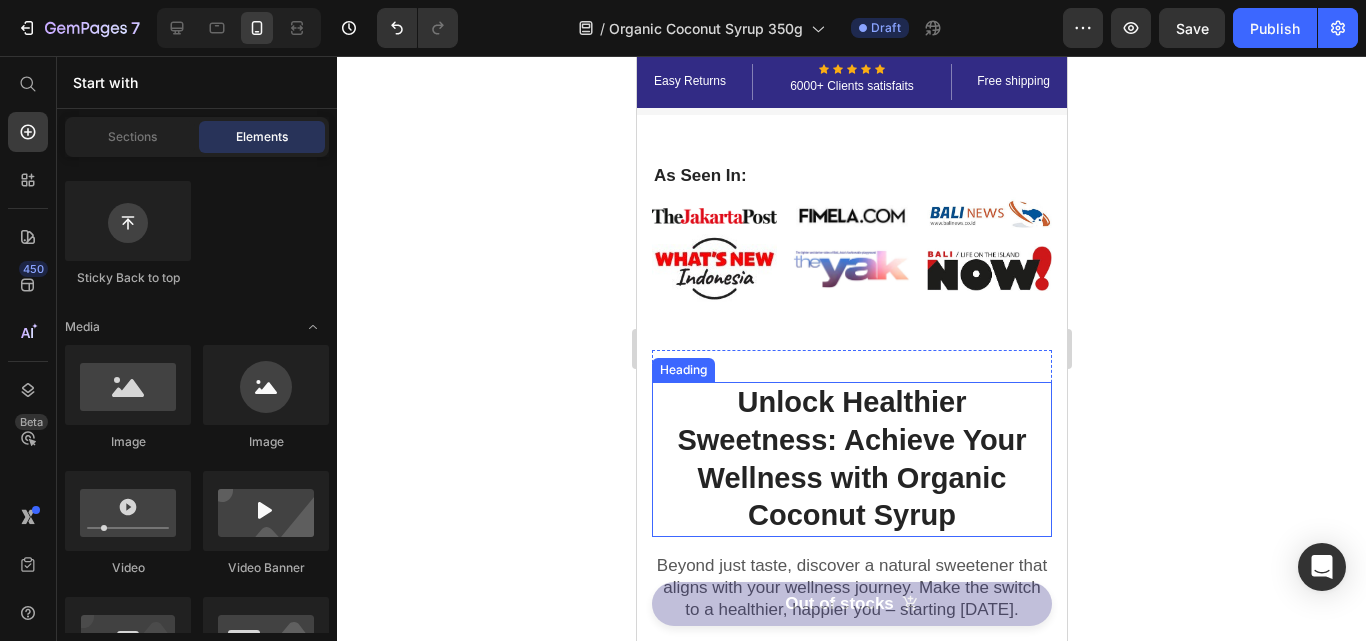 scroll, scrollTop: 700, scrollLeft: 0, axis: vertical 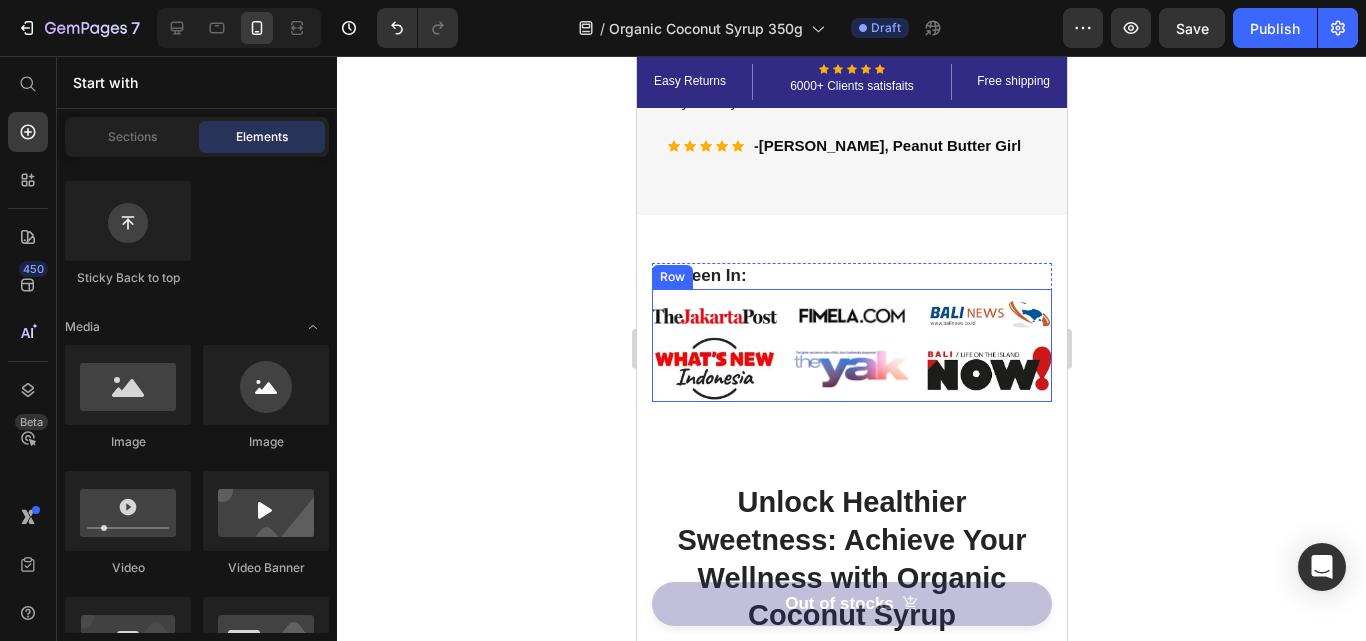 click on "Image Image Image Image Image Image Row" at bounding box center (851, 345) 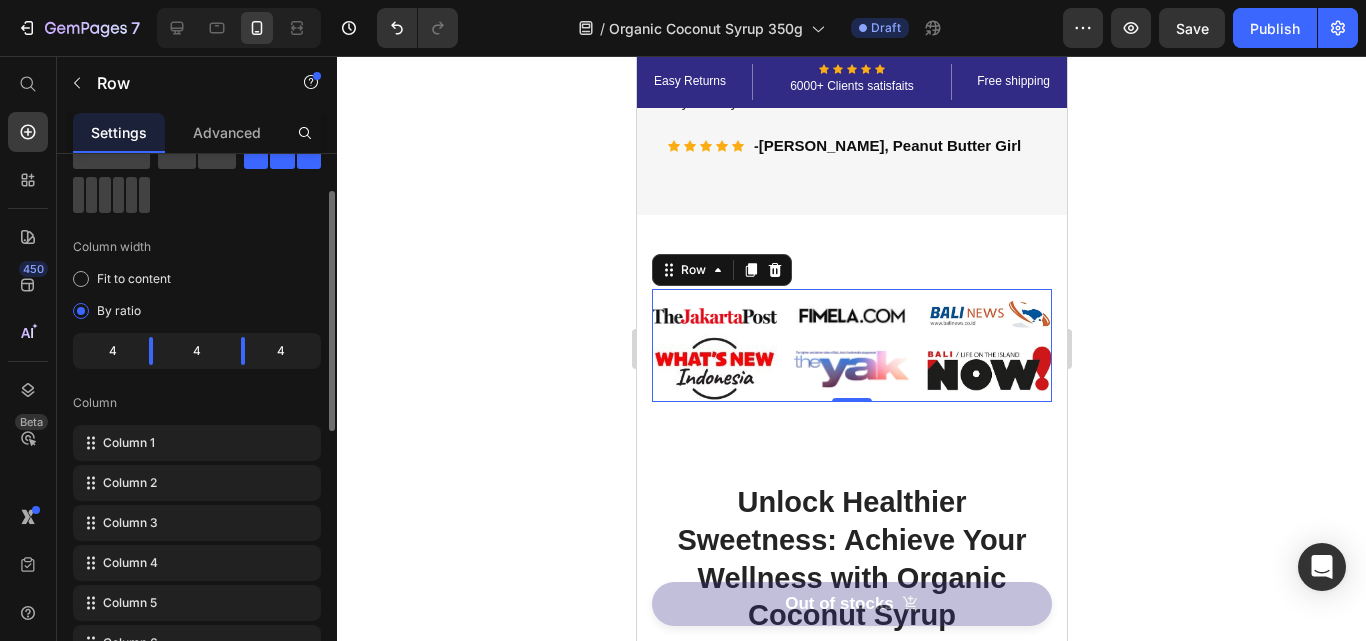scroll, scrollTop: 0, scrollLeft: 0, axis: both 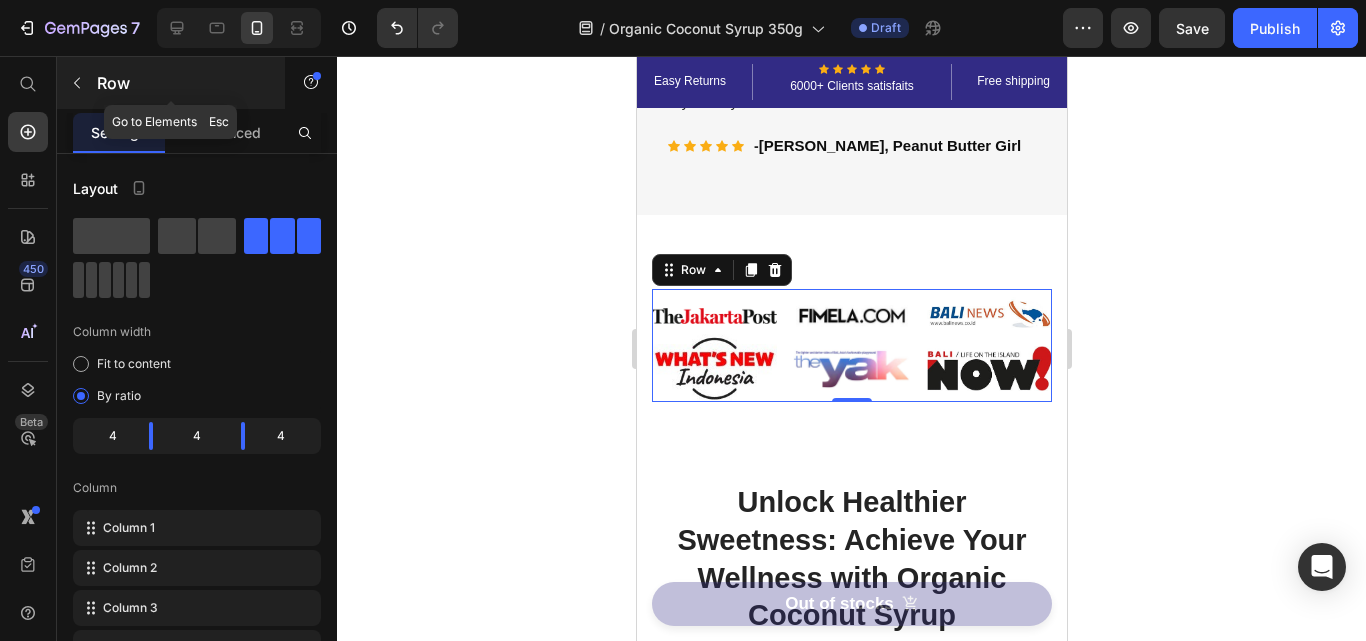 click 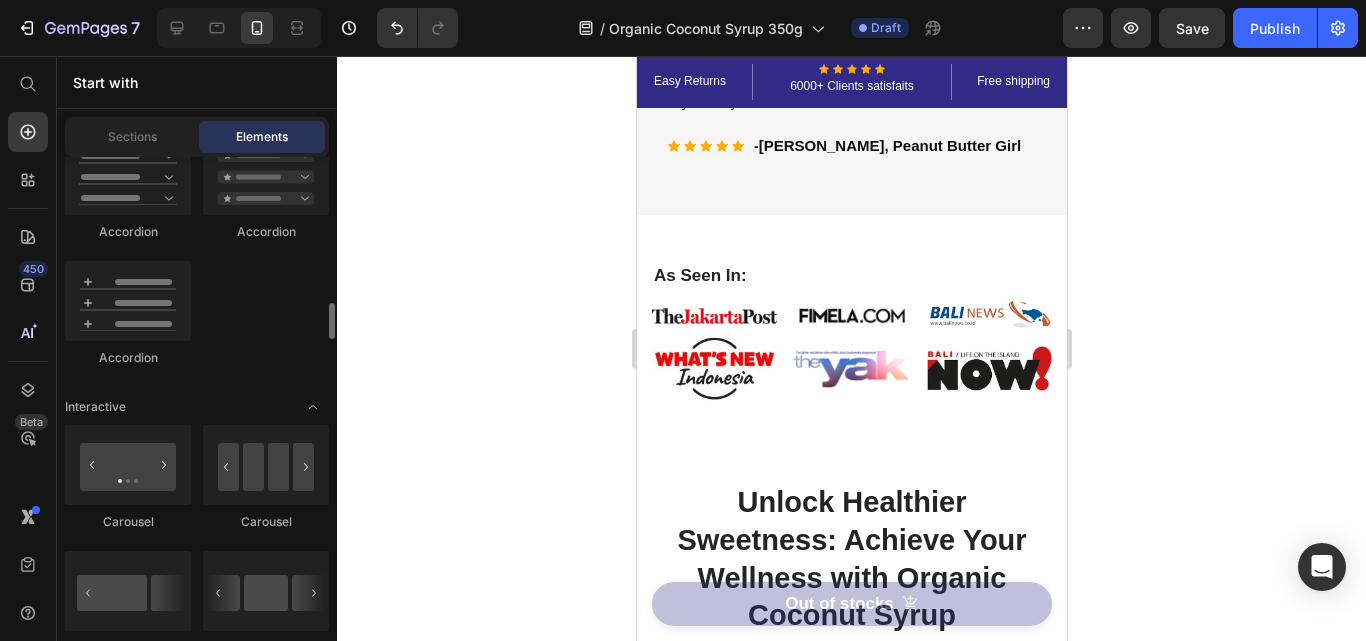scroll, scrollTop: 2000, scrollLeft: 0, axis: vertical 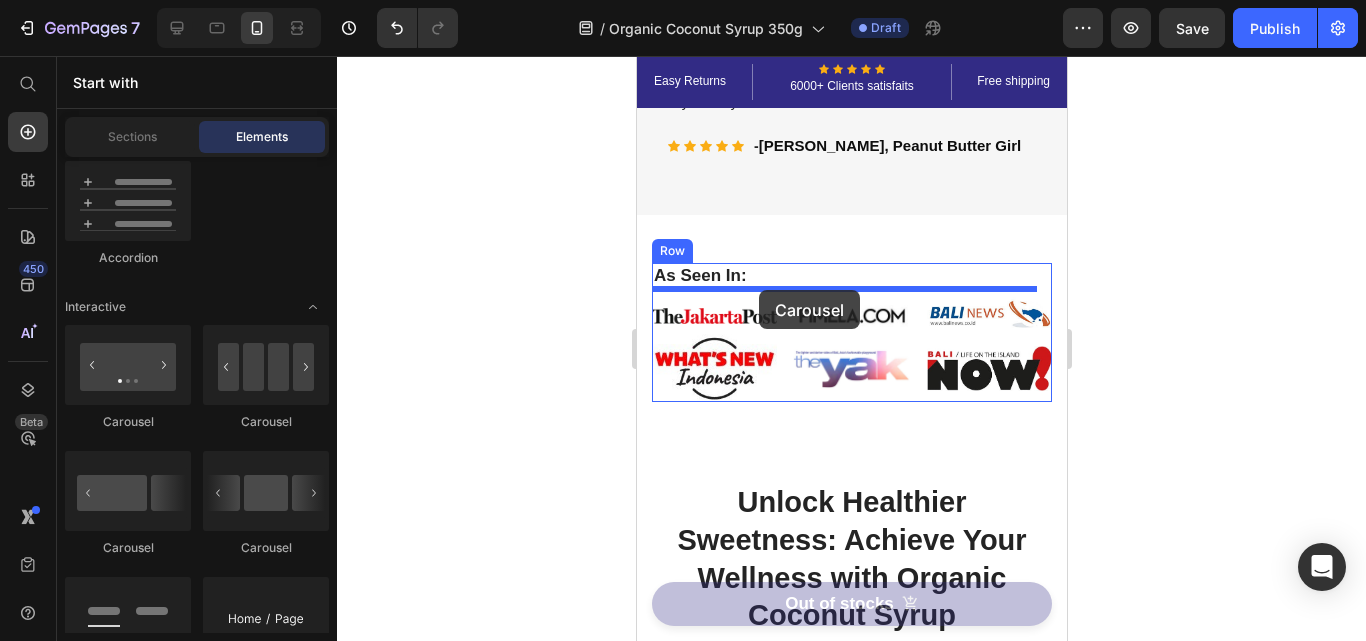 drag, startPoint x: 1028, startPoint y: 425, endPoint x: 758, endPoint y: 290, distance: 301.86917 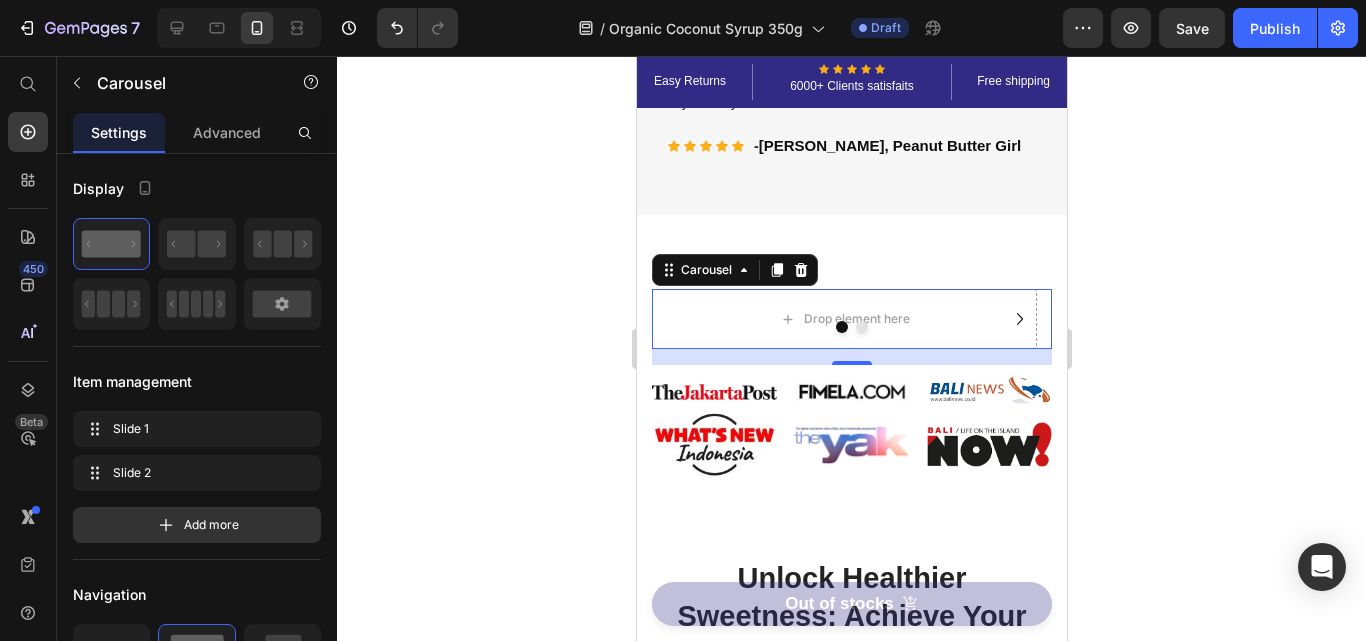 click 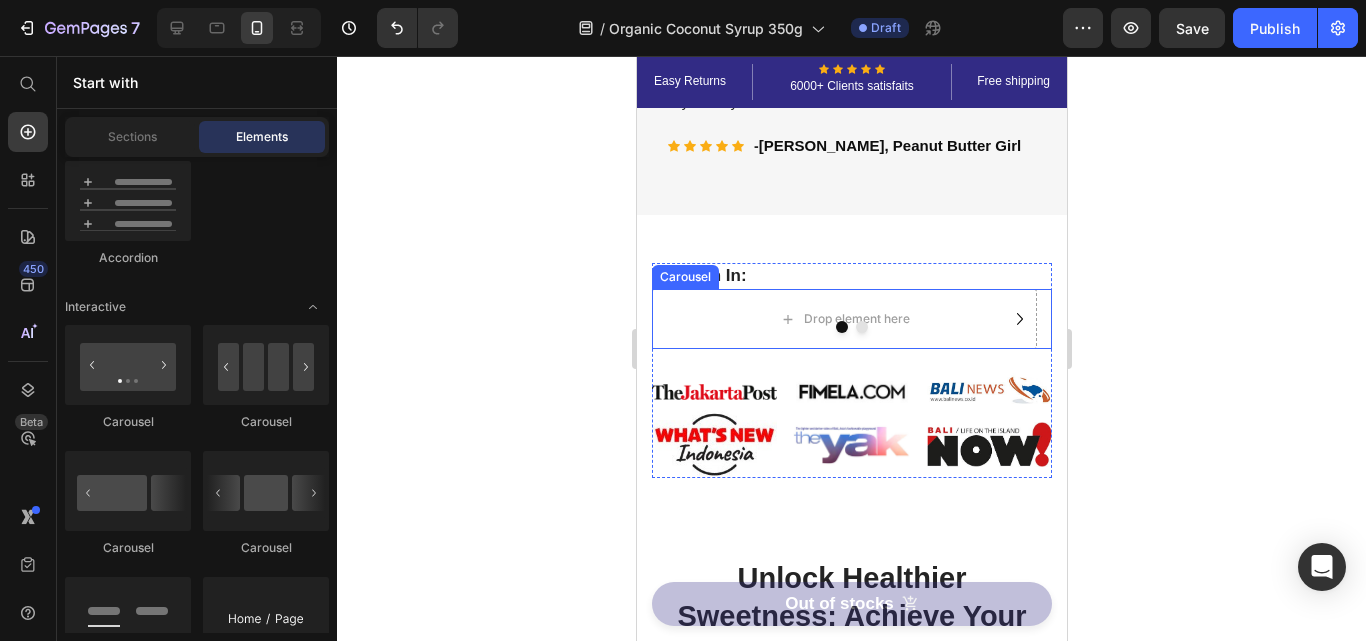 click at bounding box center (851, 327) 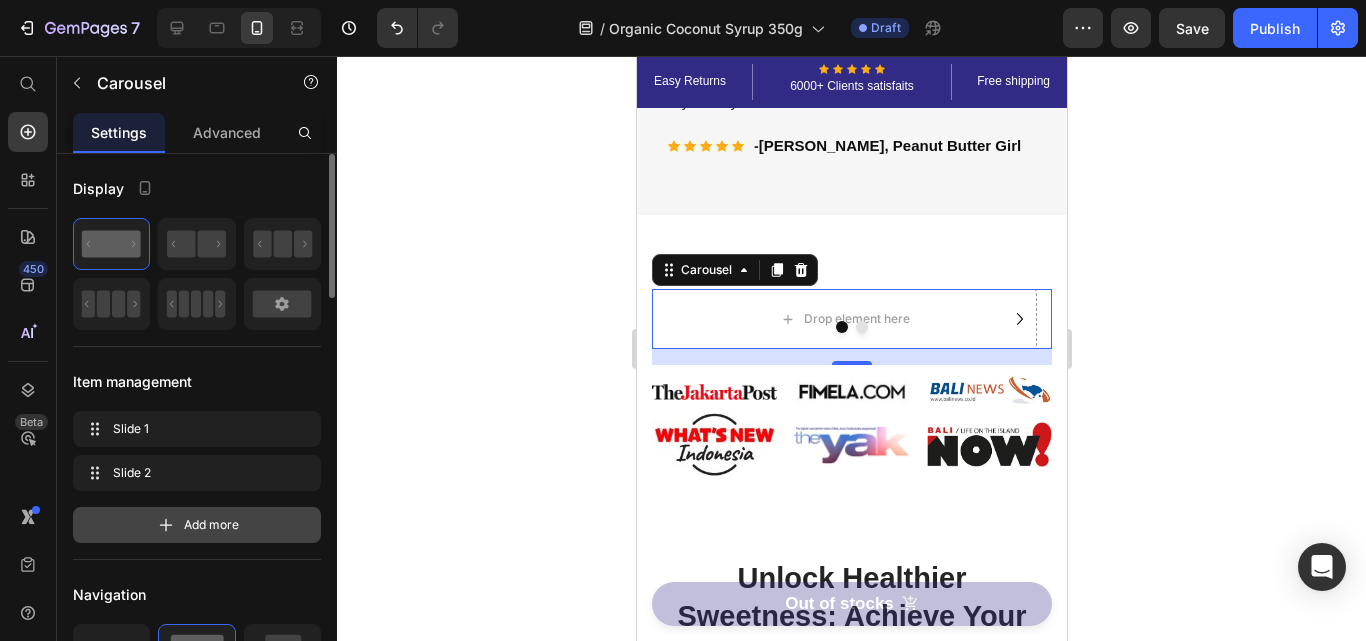 click on "Add more" at bounding box center (211, 525) 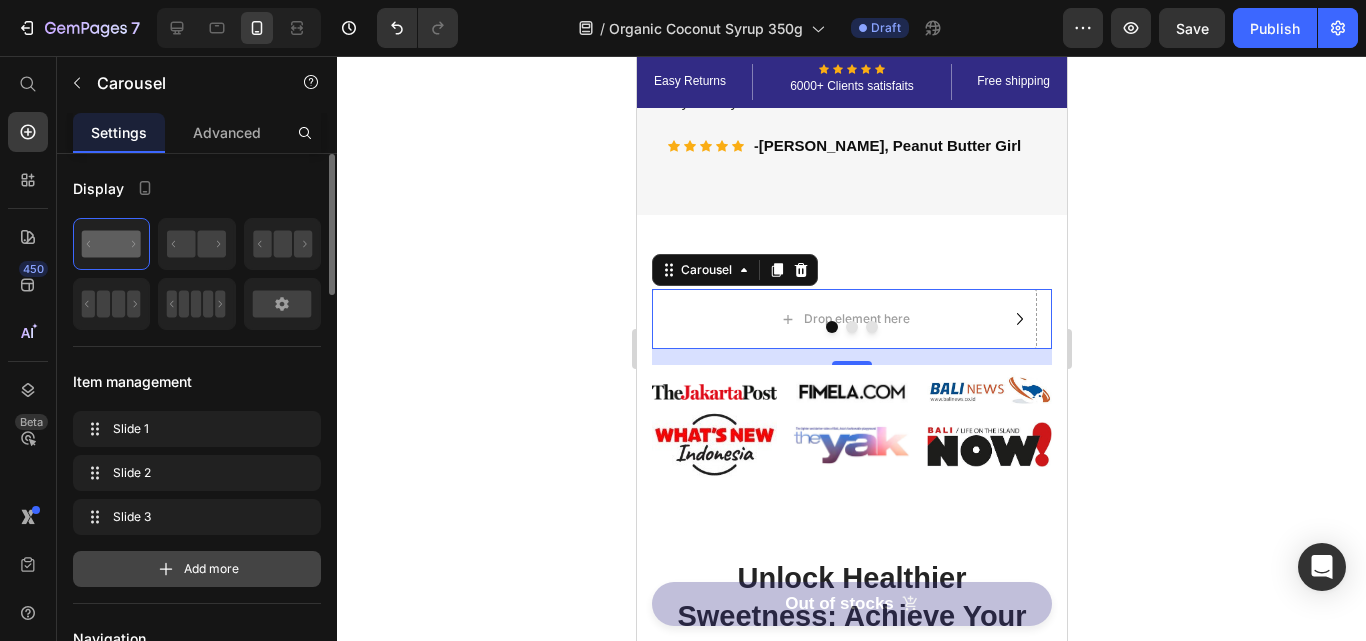 click on "Add more" at bounding box center (211, 569) 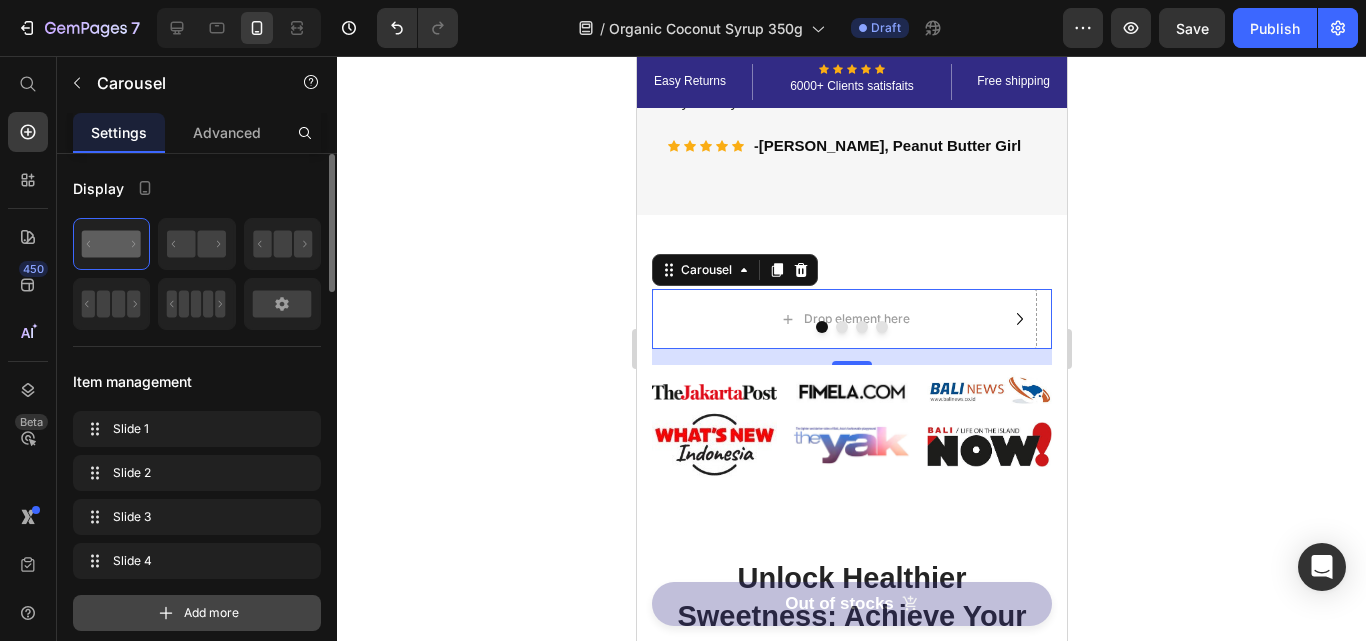 click on "Add more" at bounding box center [211, 613] 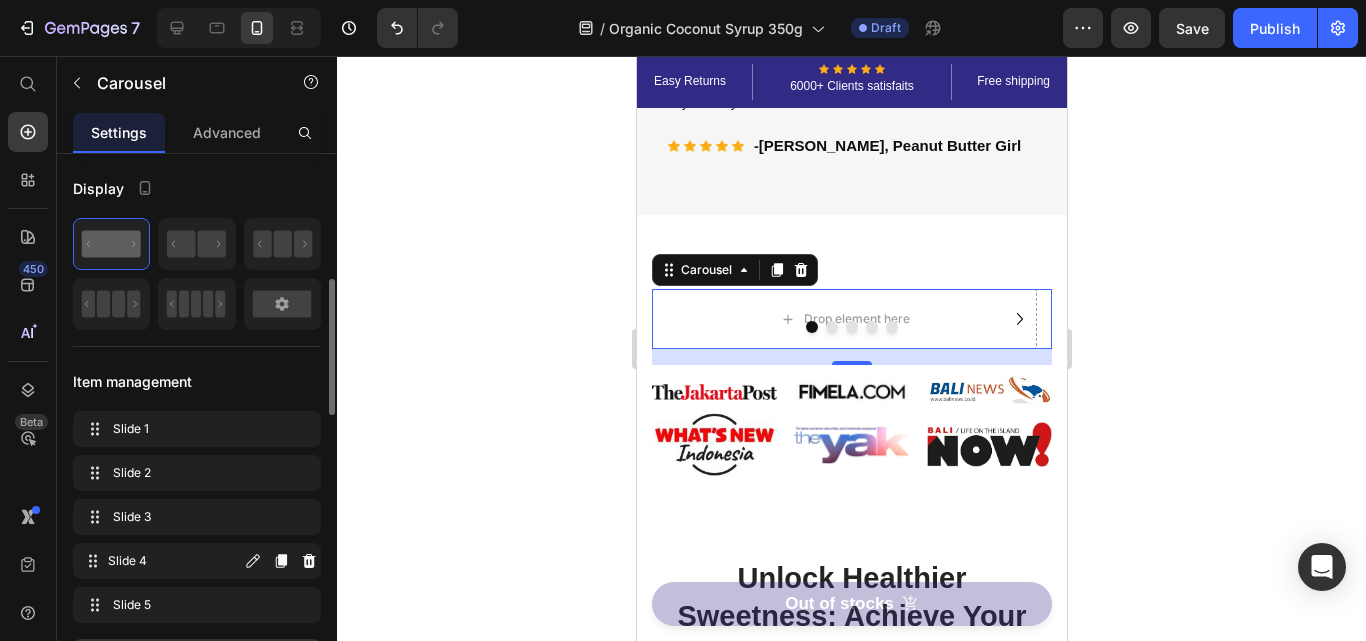 scroll, scrollTop: 100, scrollLeft: 0, axis: vertical 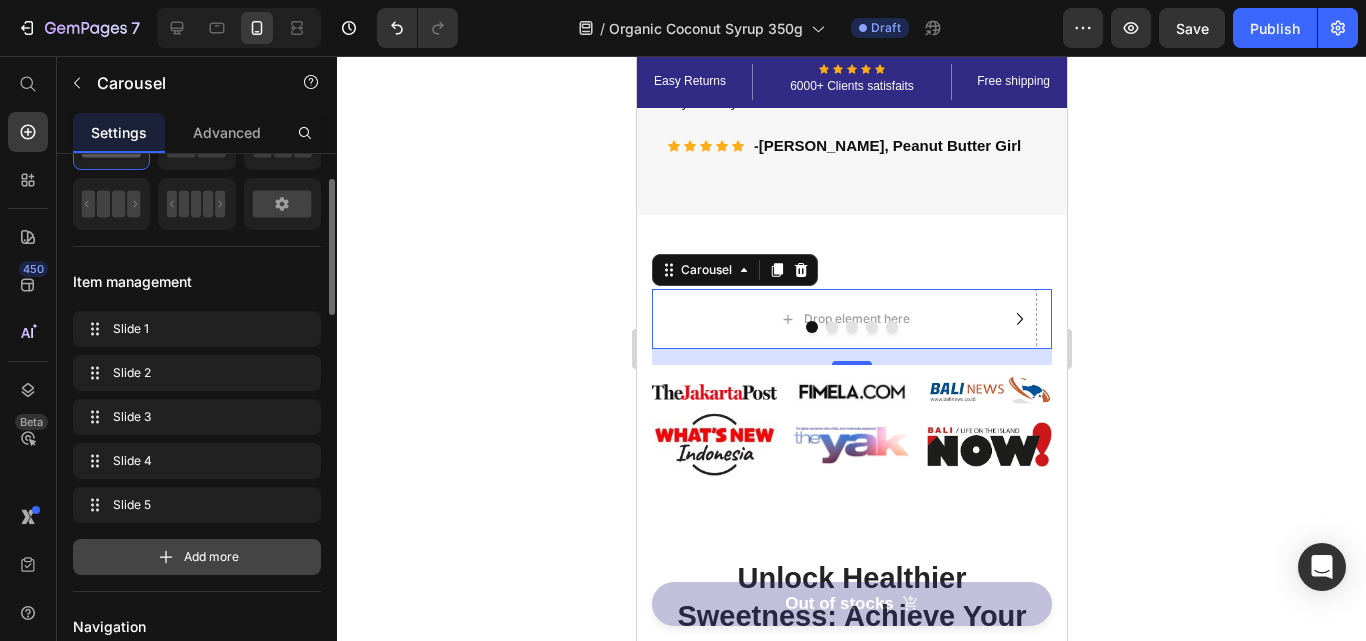 click on "Add more" at bounding box center (211, 557) 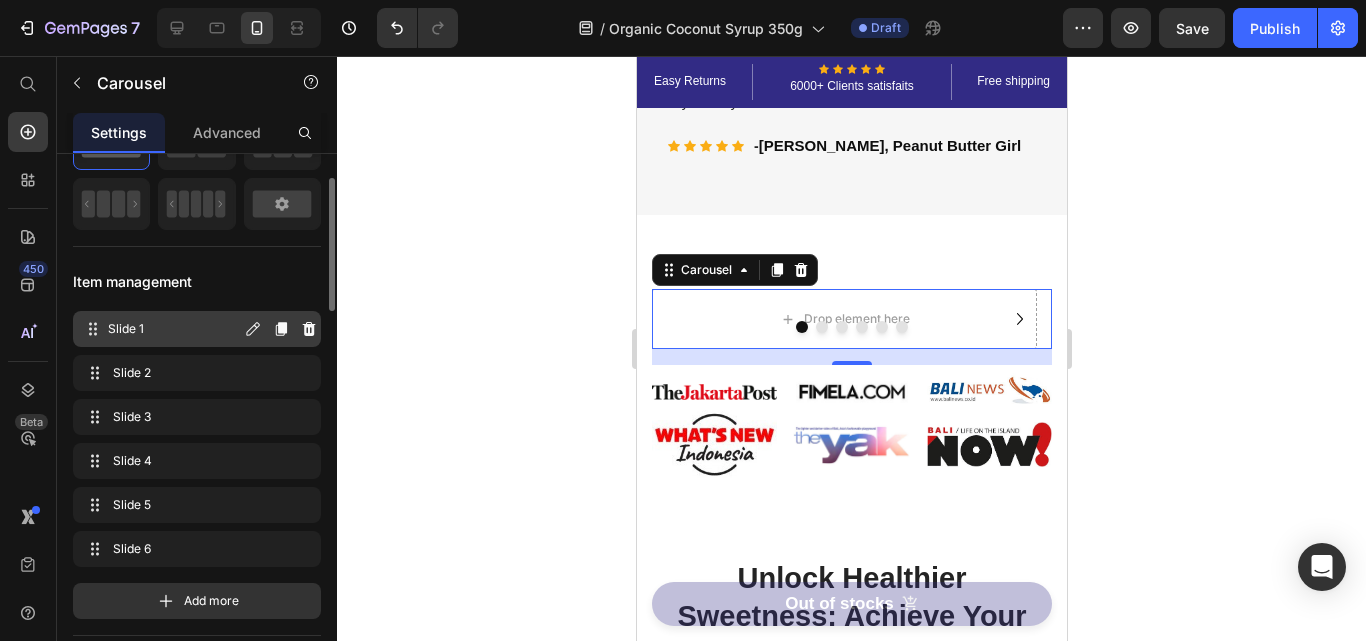 click on "Slide 1" at bounding box center (174, 329) 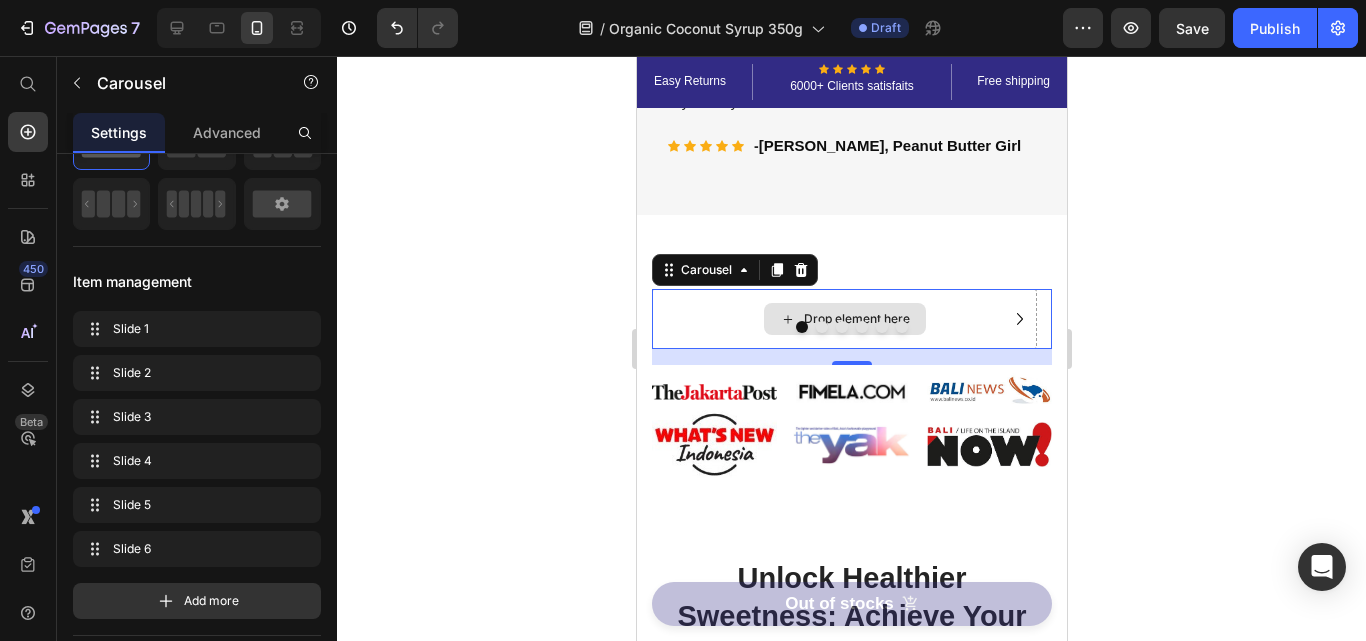 click on "Drop element here" at bounding box center (856, 319) 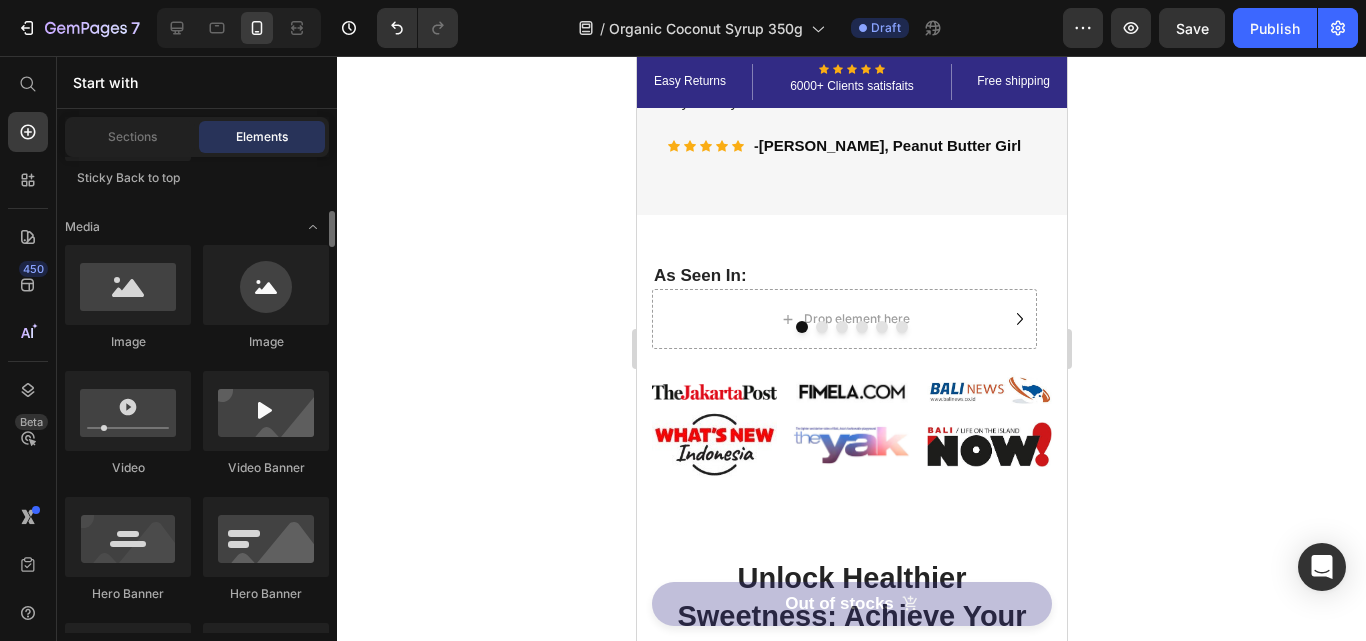 scroll, scrollTop: 600, scrollLeft: 0, axis: vertical 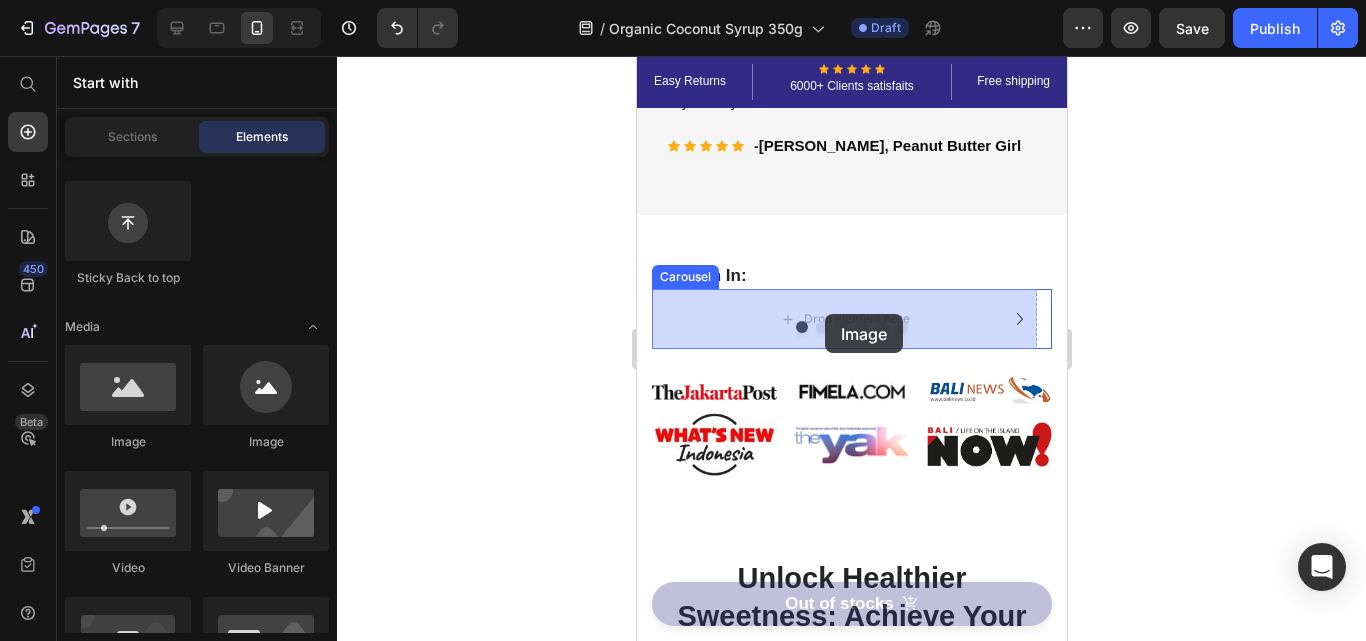 drag, startPoint x: 782, startPoint y: 459, endPoint x: 824, endPoint y: 303, distance: 161.55495 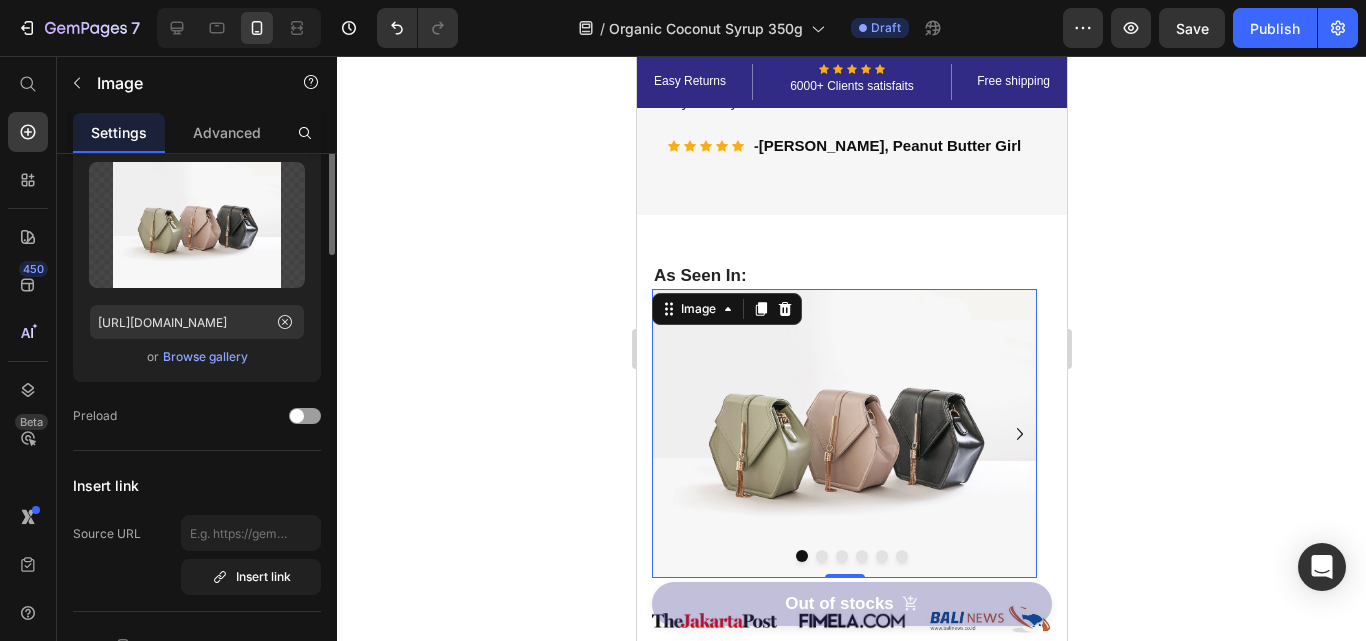 scroll, scrollTop: 0, scrollLeft: 0, axis: both 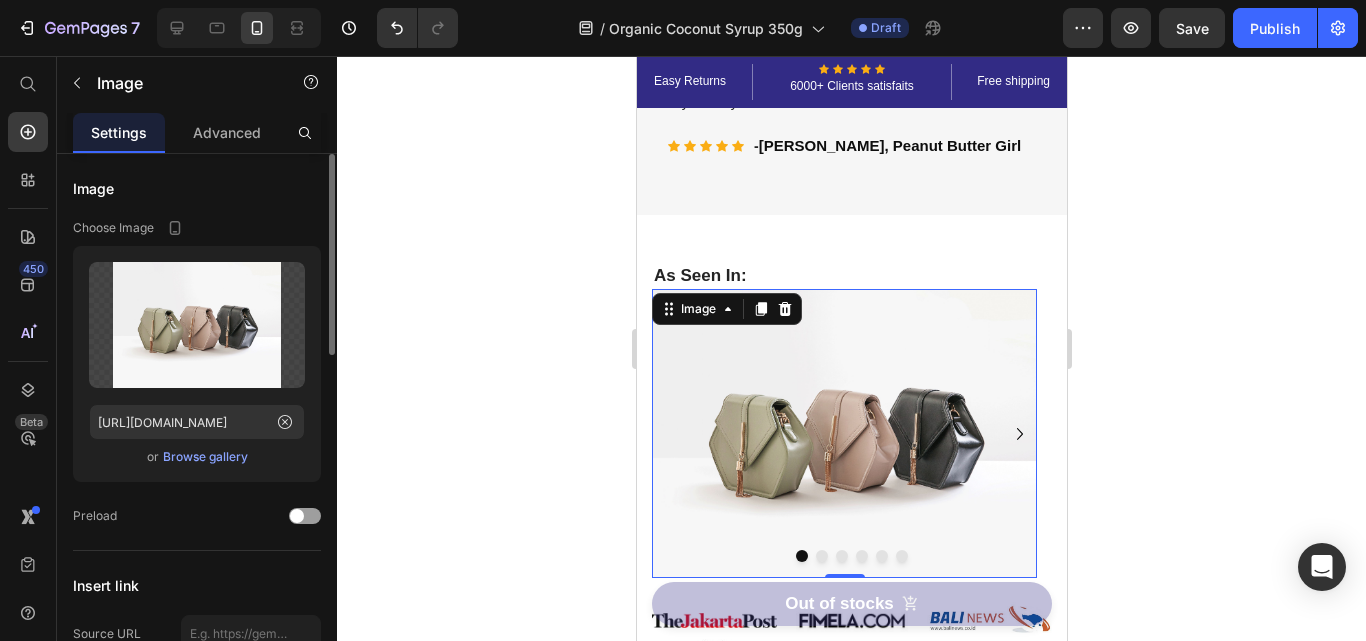 click on "Browse gallery" at bounding box center (205, 457) 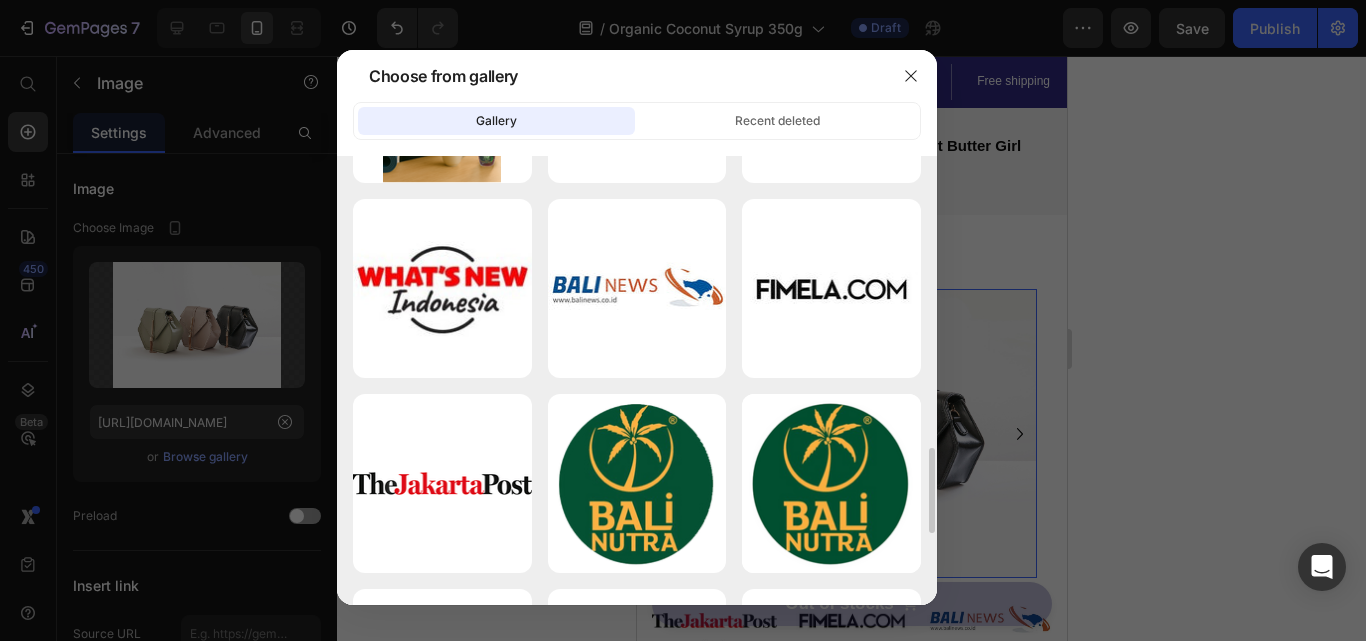 scroll, scrollTop: 1430, scrollLeft: 0, axis: vertical 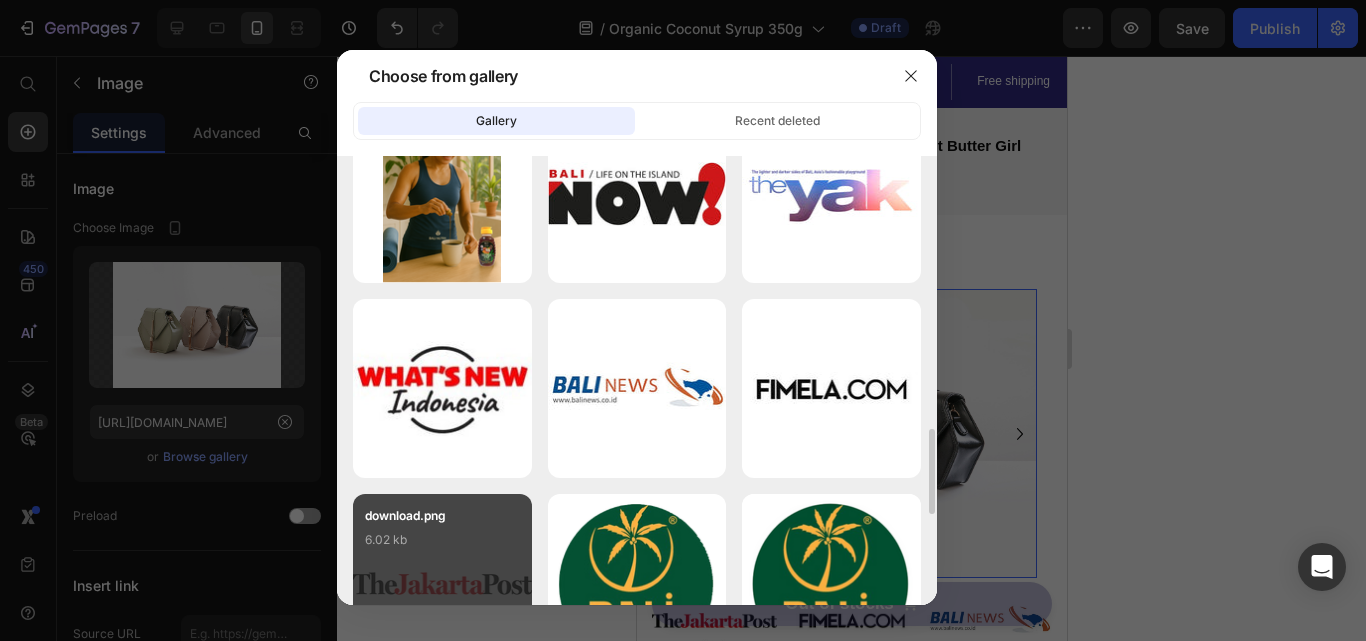 click on "download.png" at bounding box center [442, 516] 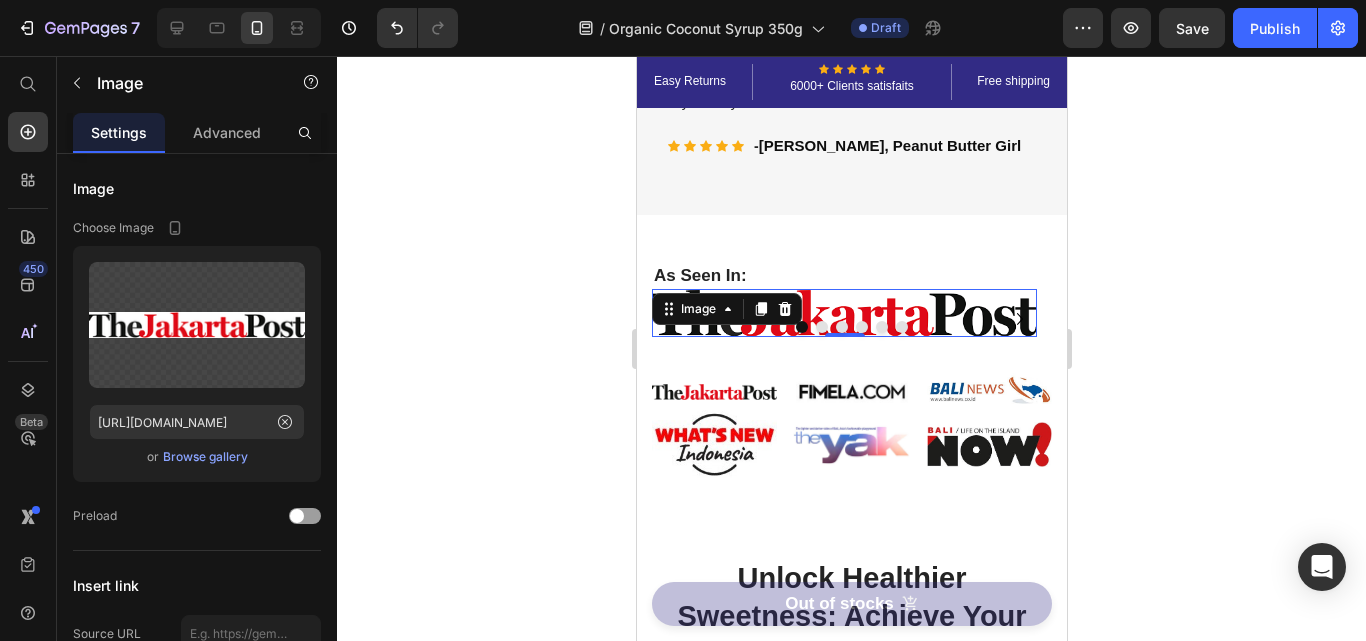 drag, startPoint x: 1162, startPoint y: 362, endPoint x: 1133, endPoint y: 352, distance: 30.675724 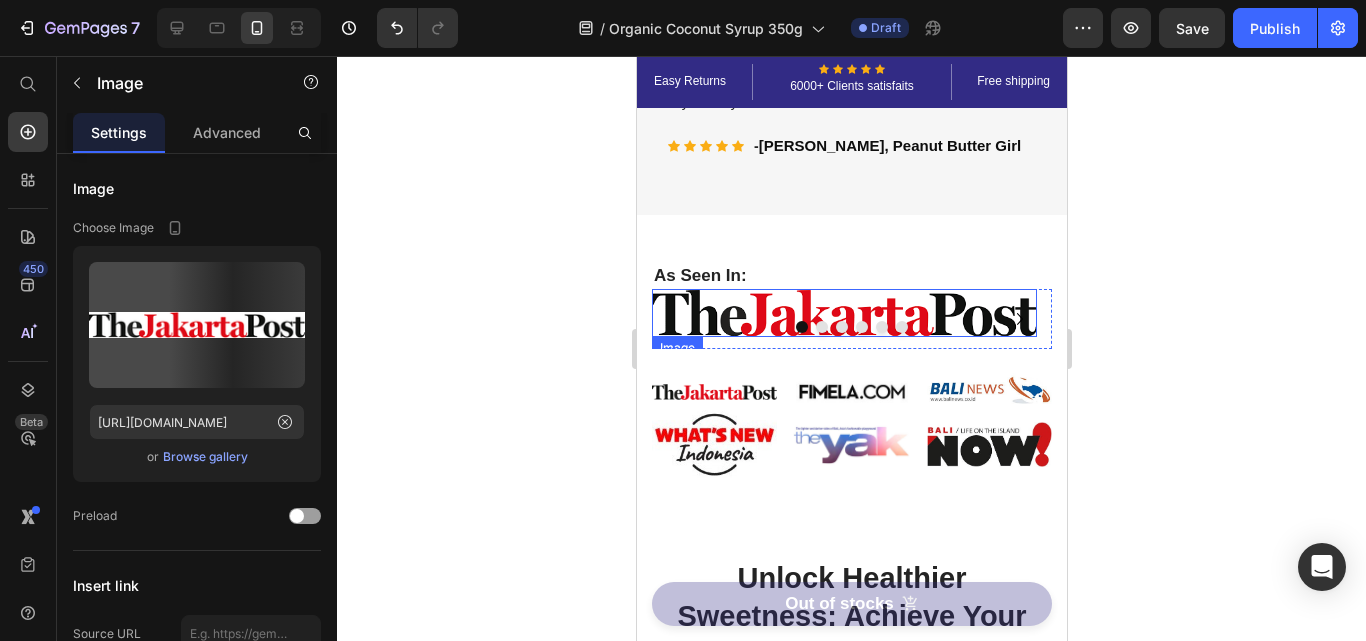 click at bounding box center [843, 313] 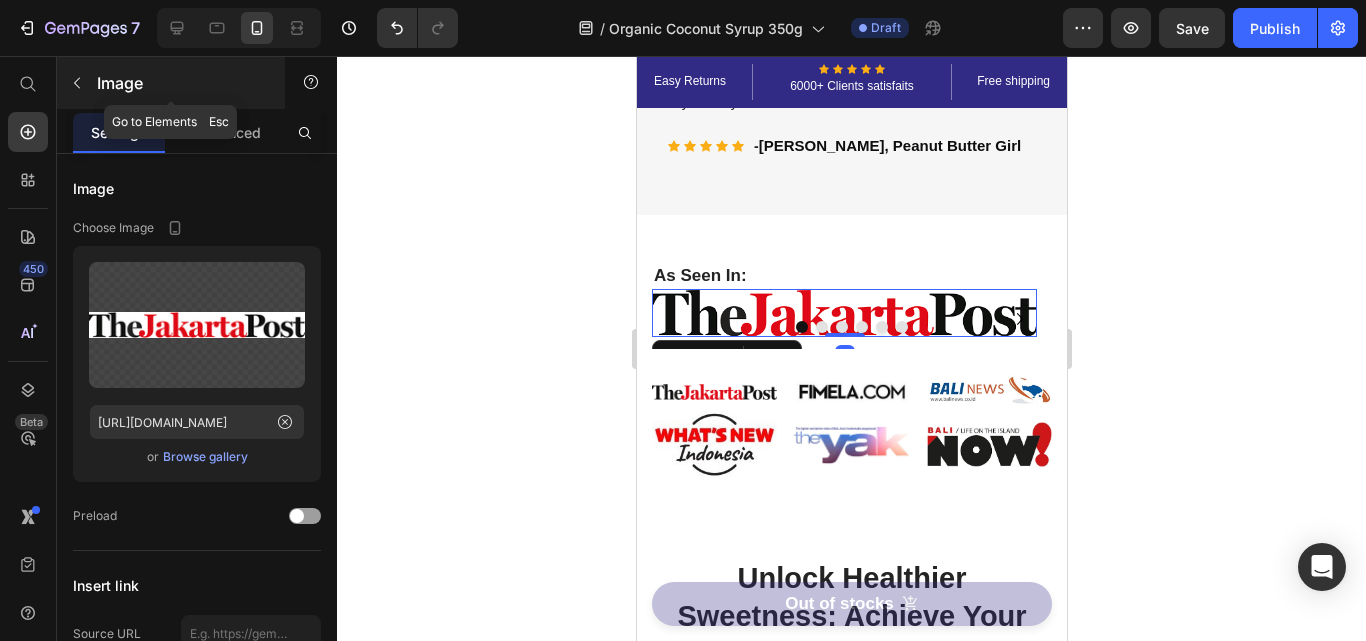 click at bounding box center [77, 83] 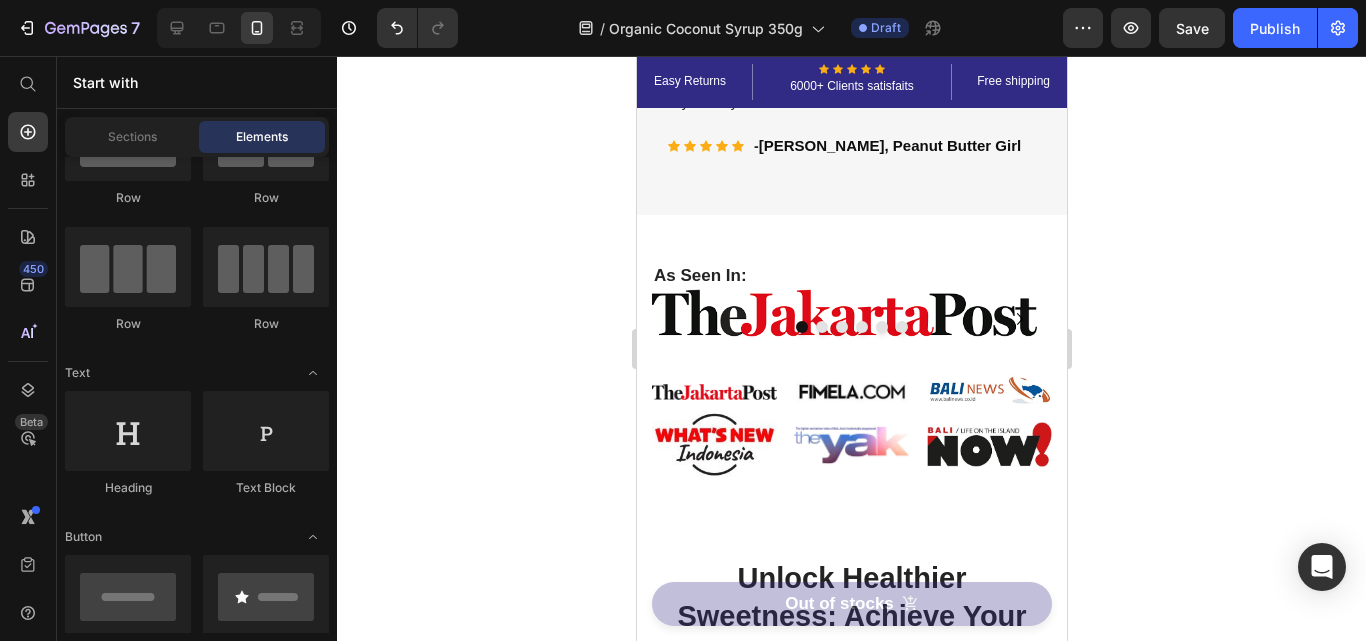 scroll, scrollTop: 0, scrollLeft: 0, axis: both 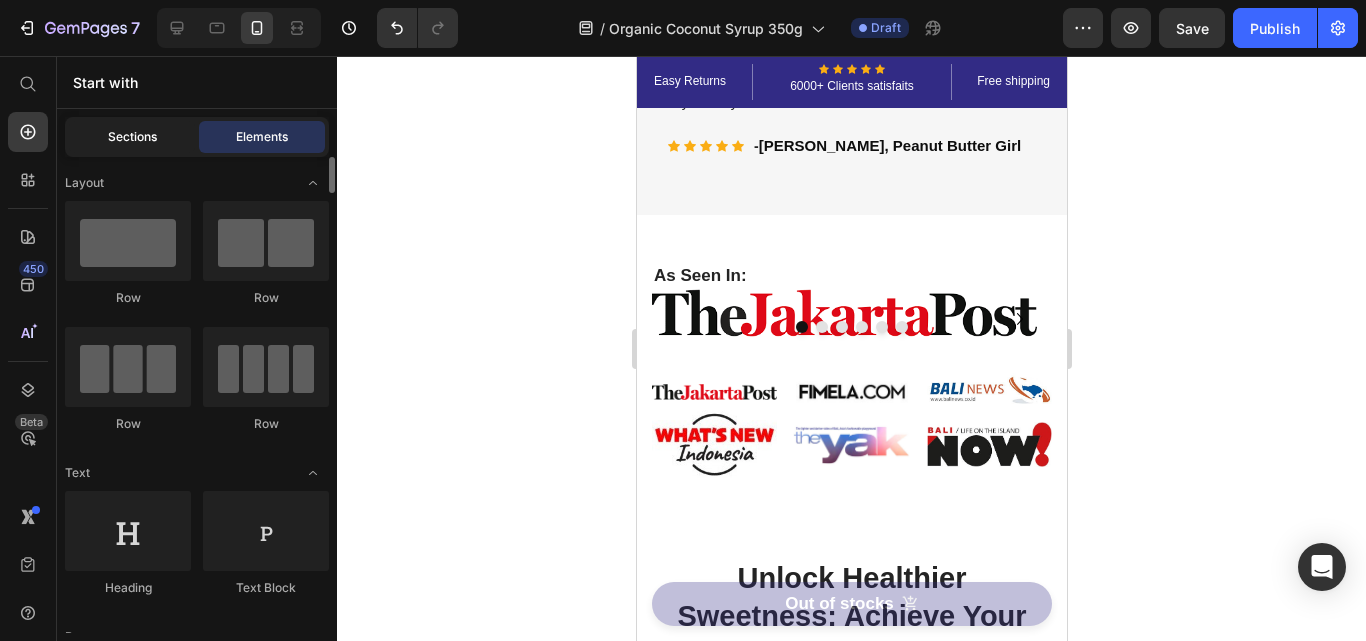 click on "Sections" 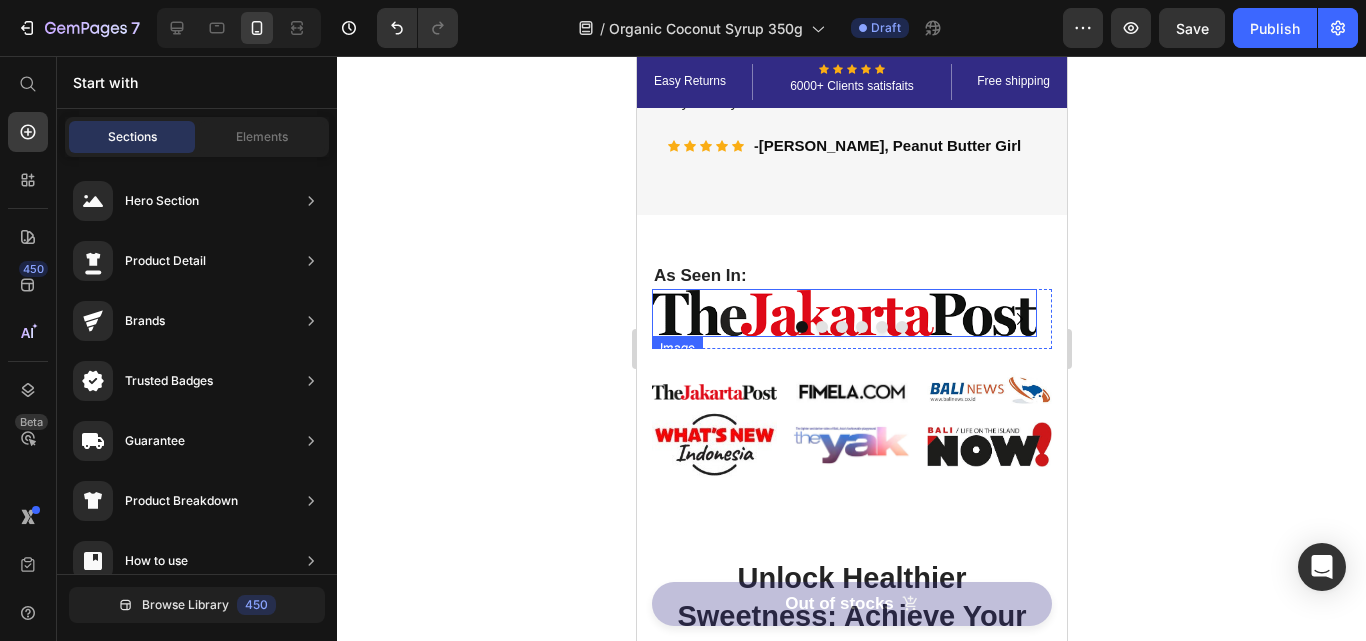 click at bounding box center (843, 313) 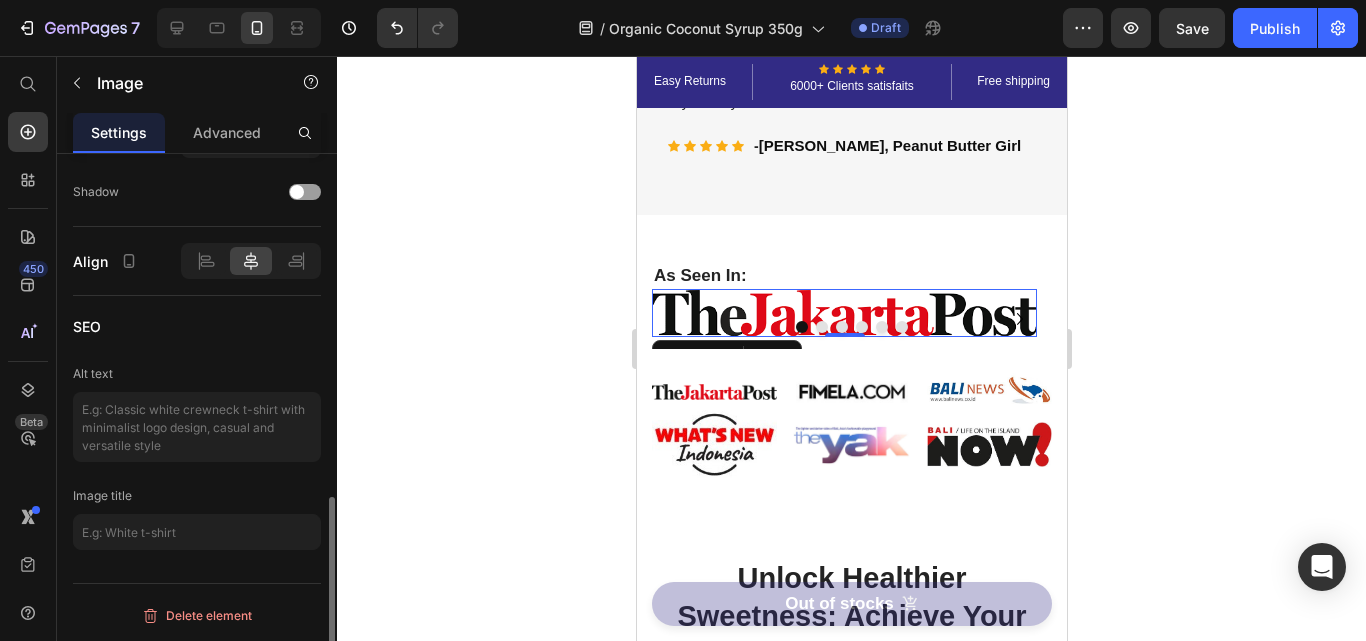 scroll, scrollTop: 427, scrollLeft: 0, axis: vertical 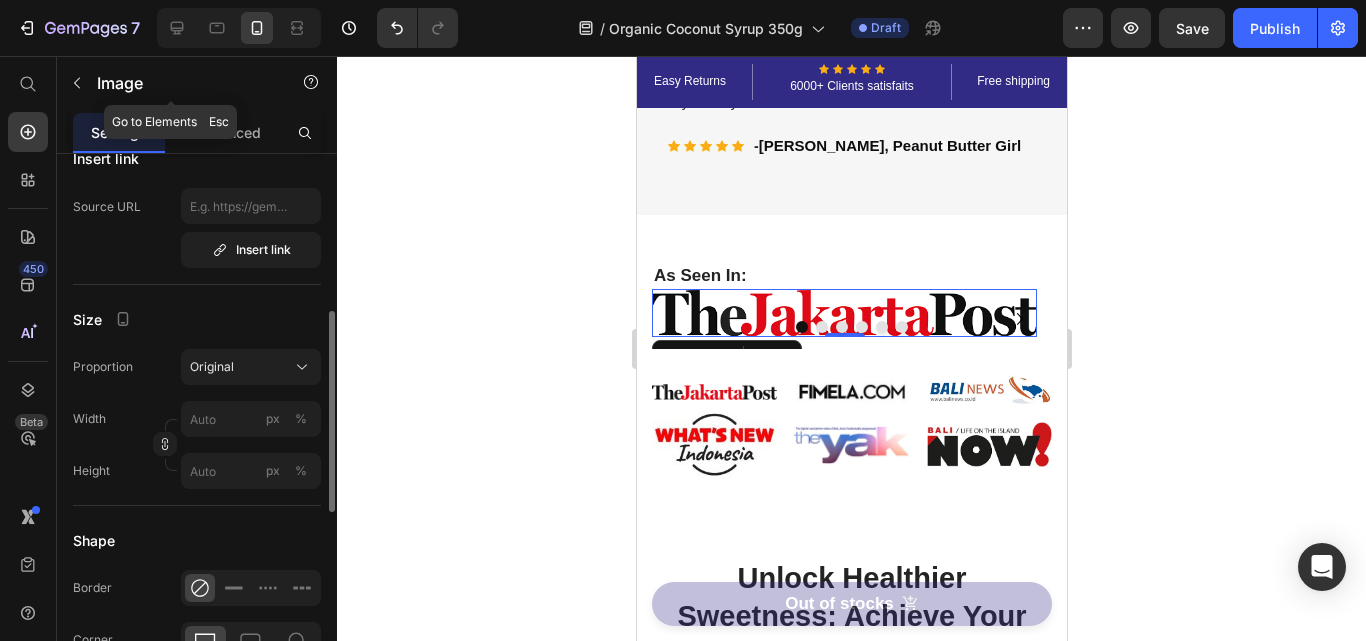 click at bounding box center (77, 83) 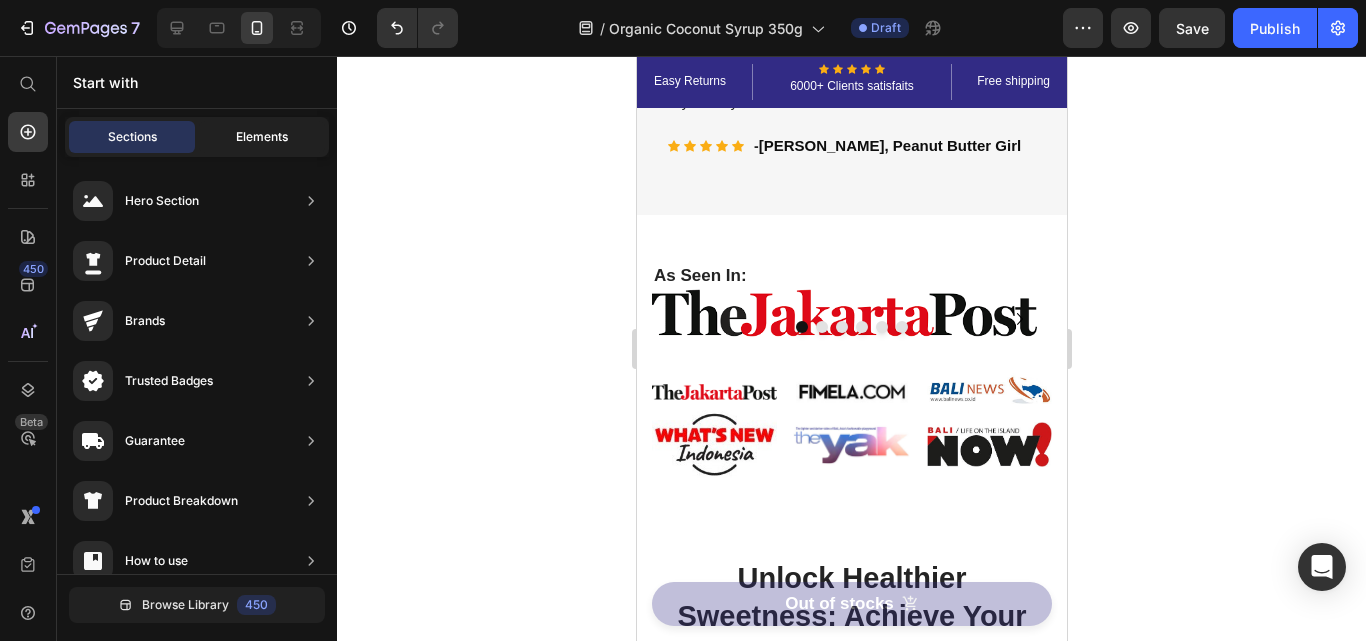 click on "Elements" at bounding box center (262, 137) 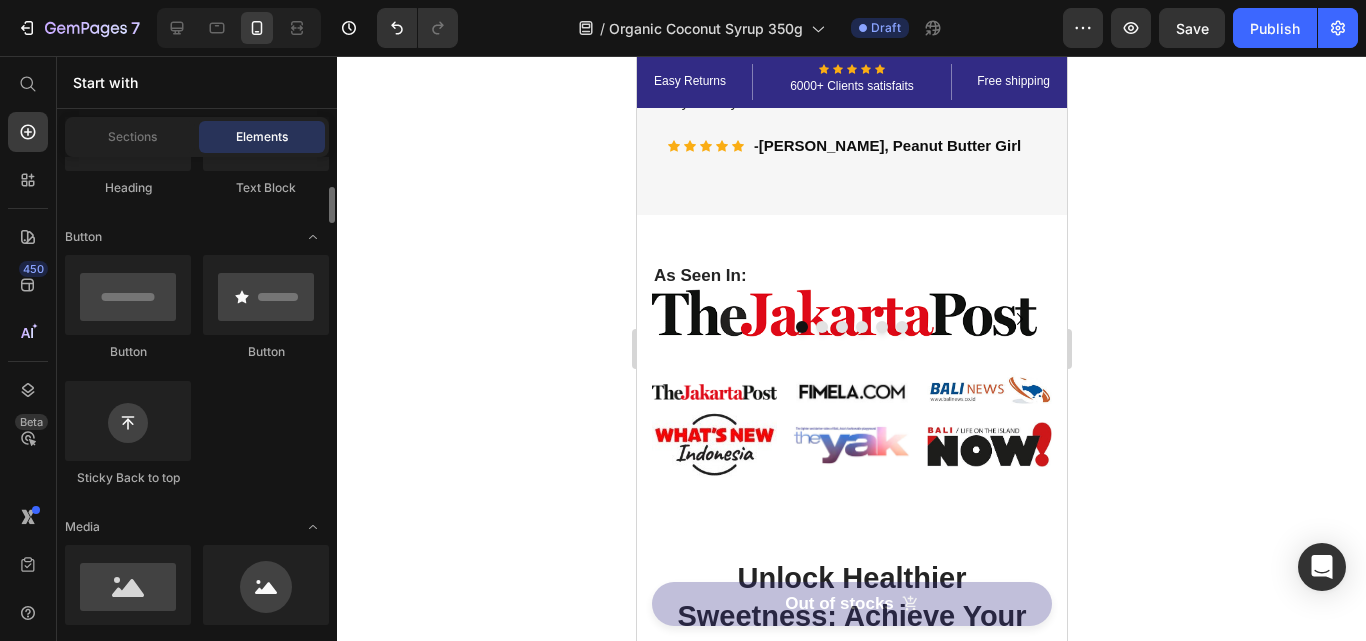 scroll, scrollTop: 0, scrollLeft: 0, axis: both 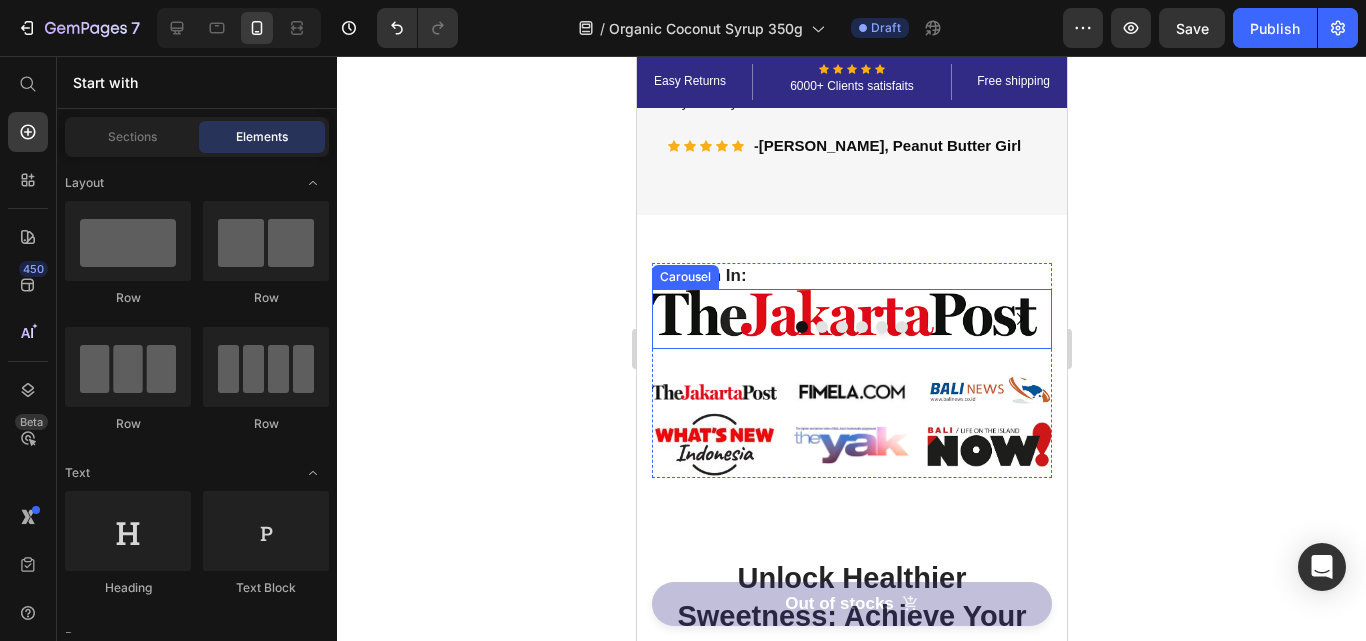 click on "Image" at bounding box center (843, 319) 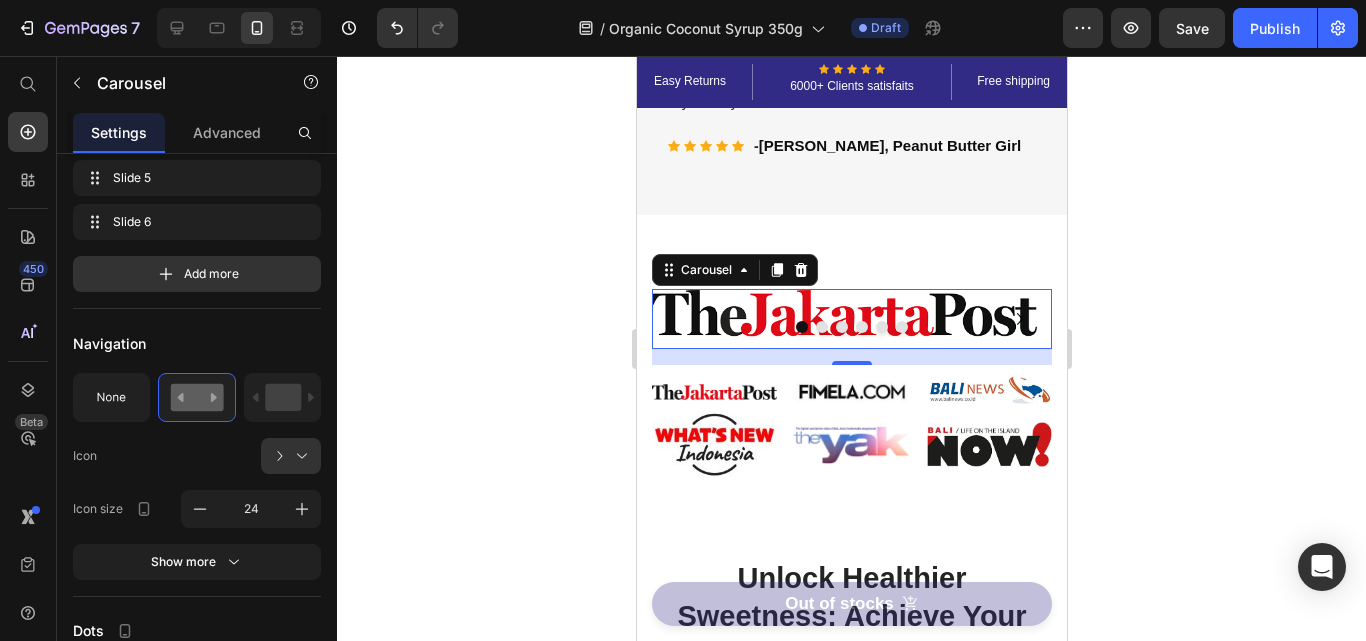 scroll, scrollTop: 0, scrollLeft: 0, axis: both 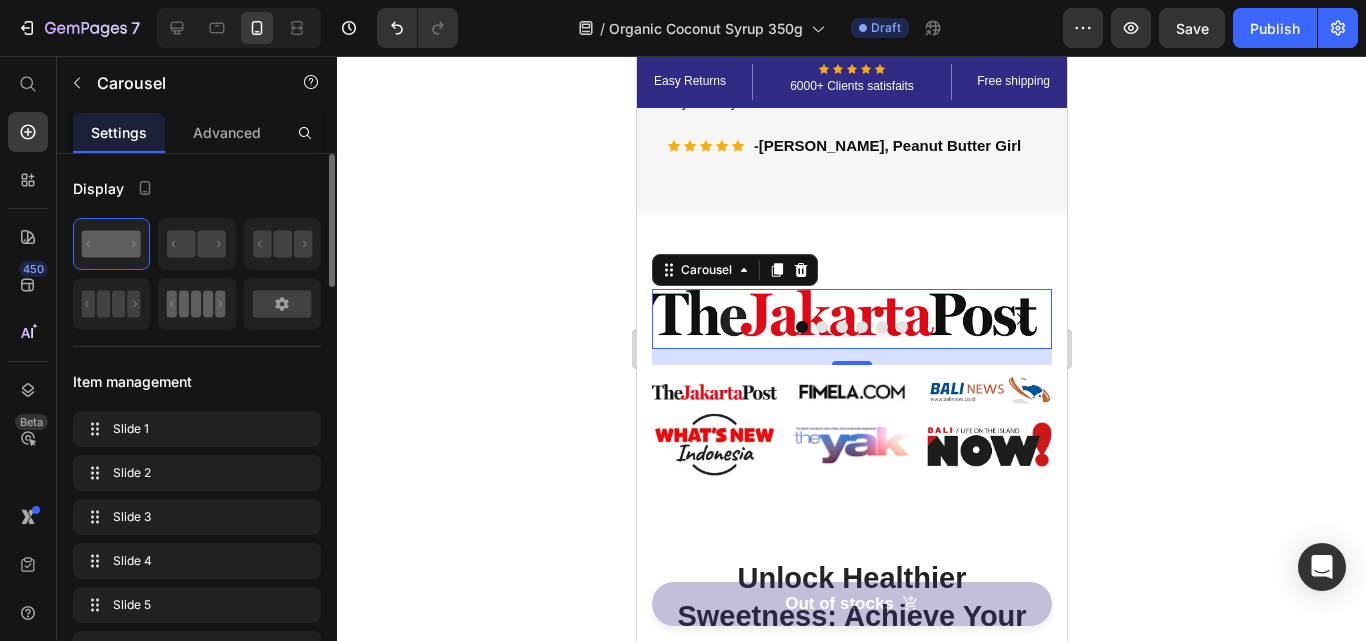 click 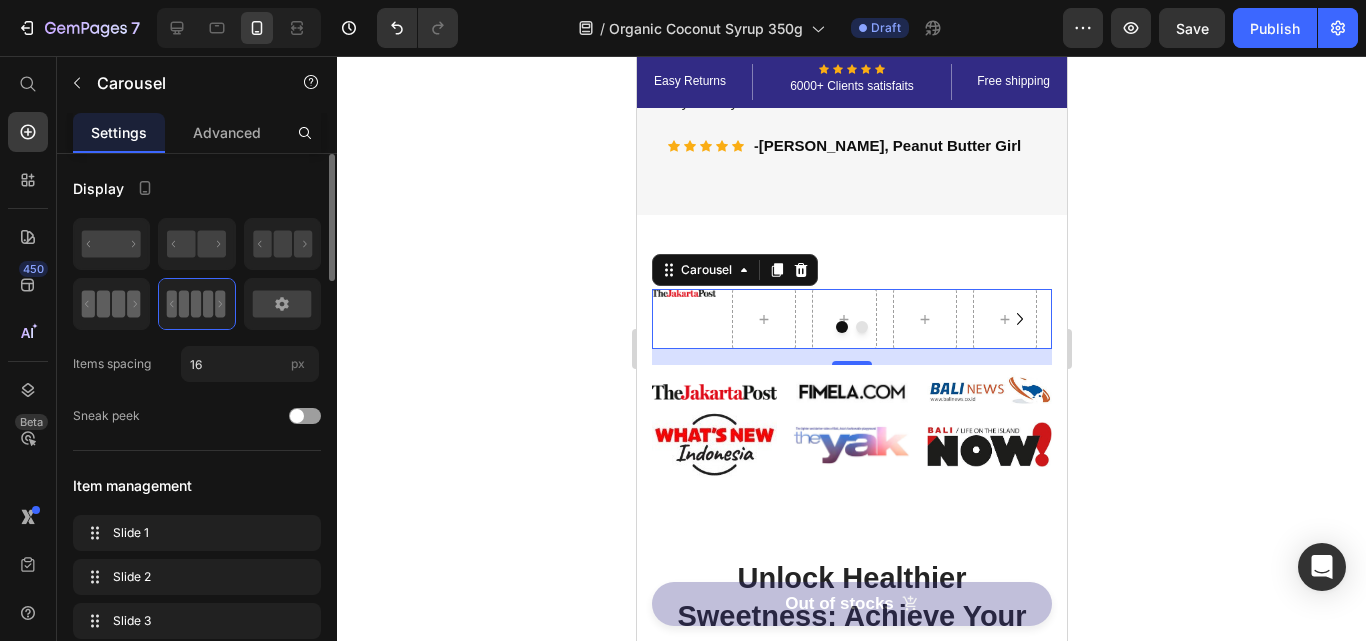 click 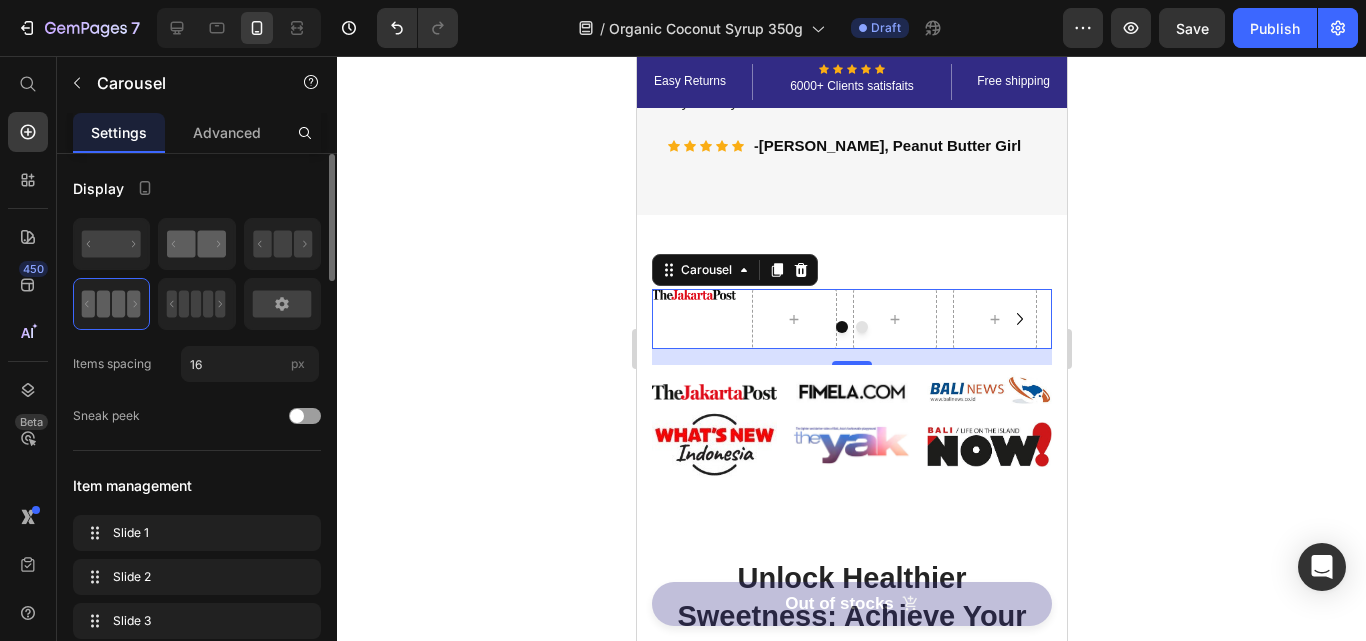 click 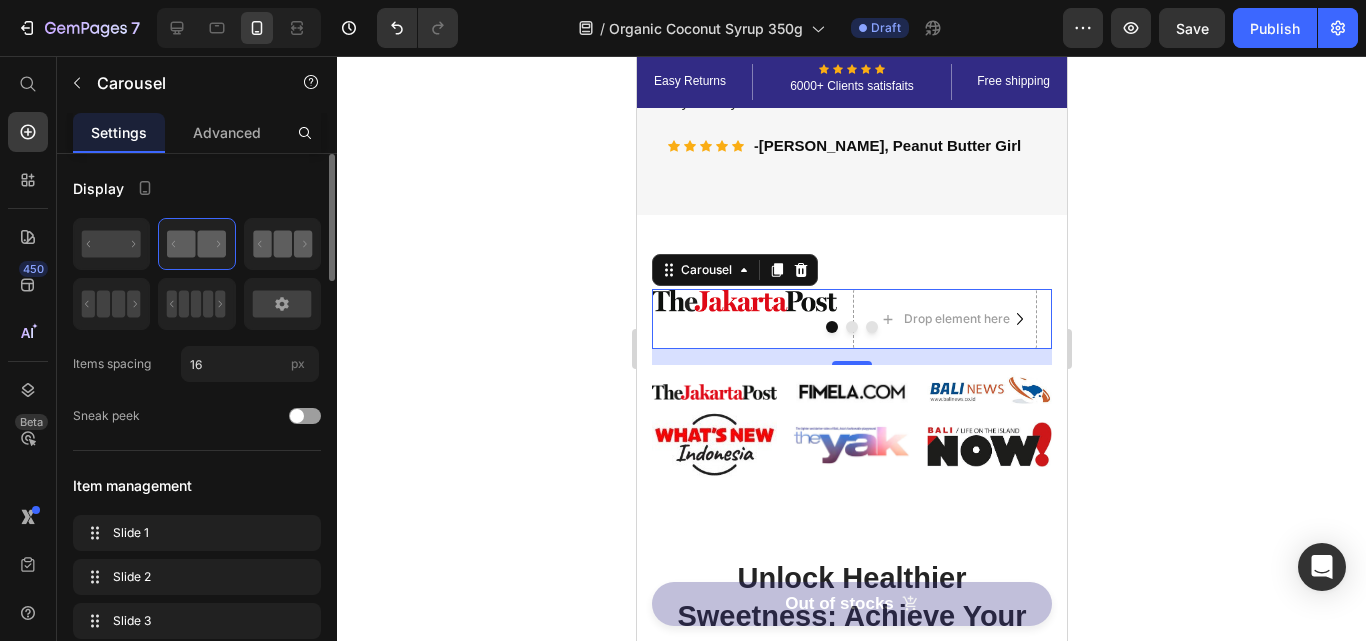 click 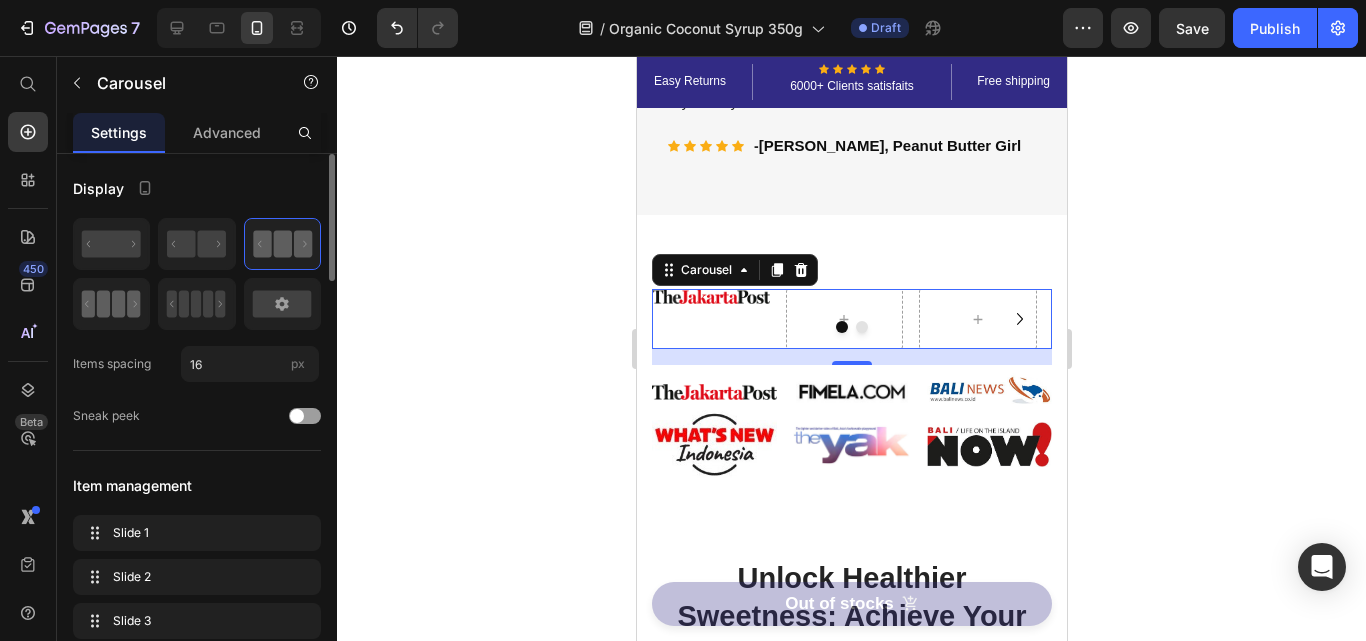 click 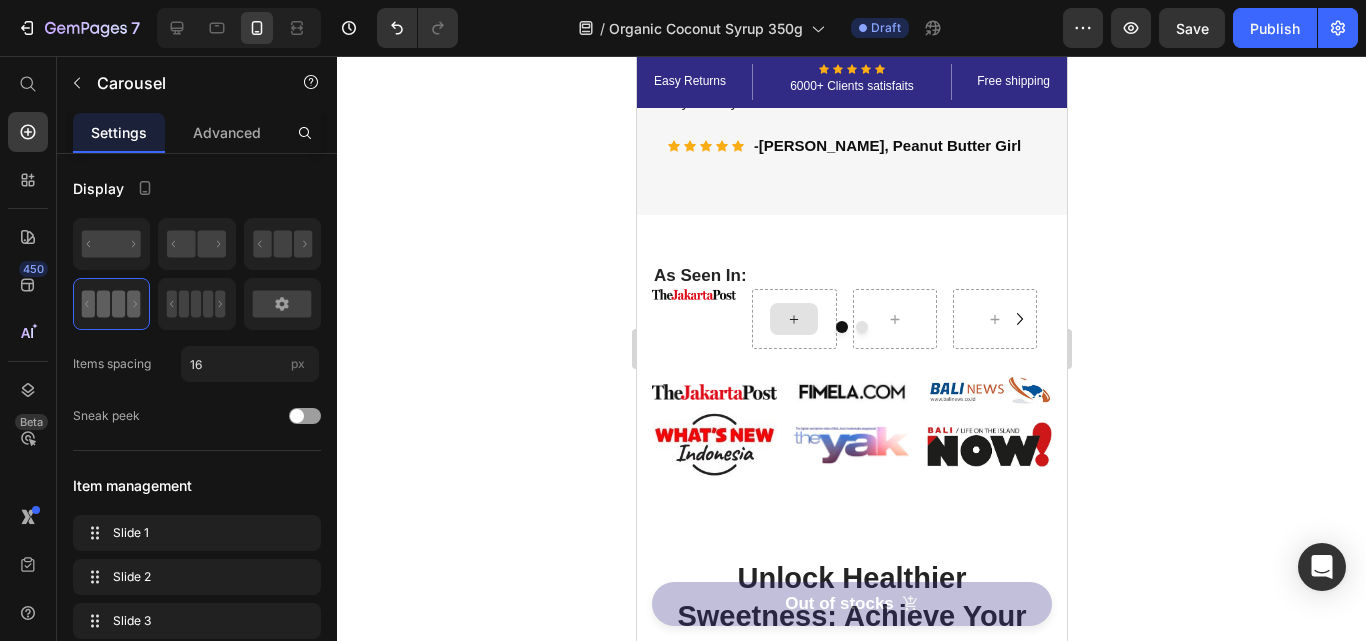 click 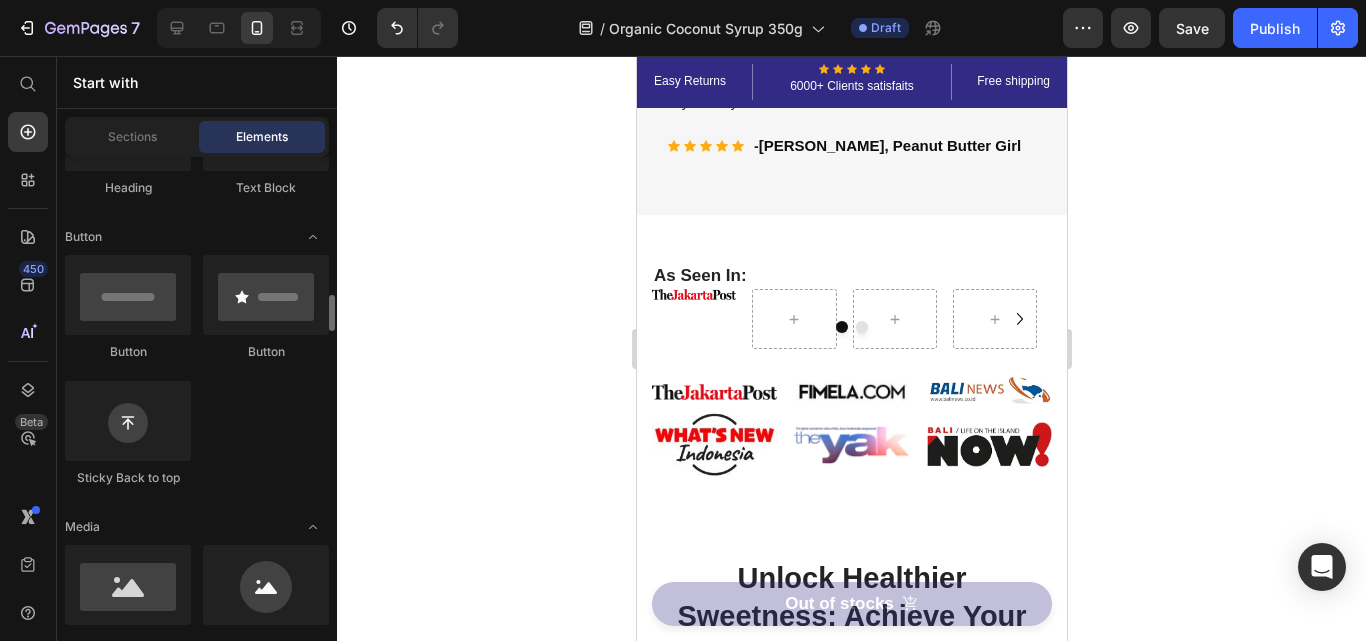 scroll, scrollTop: 600, scrollLeft: 0, axis: vertical 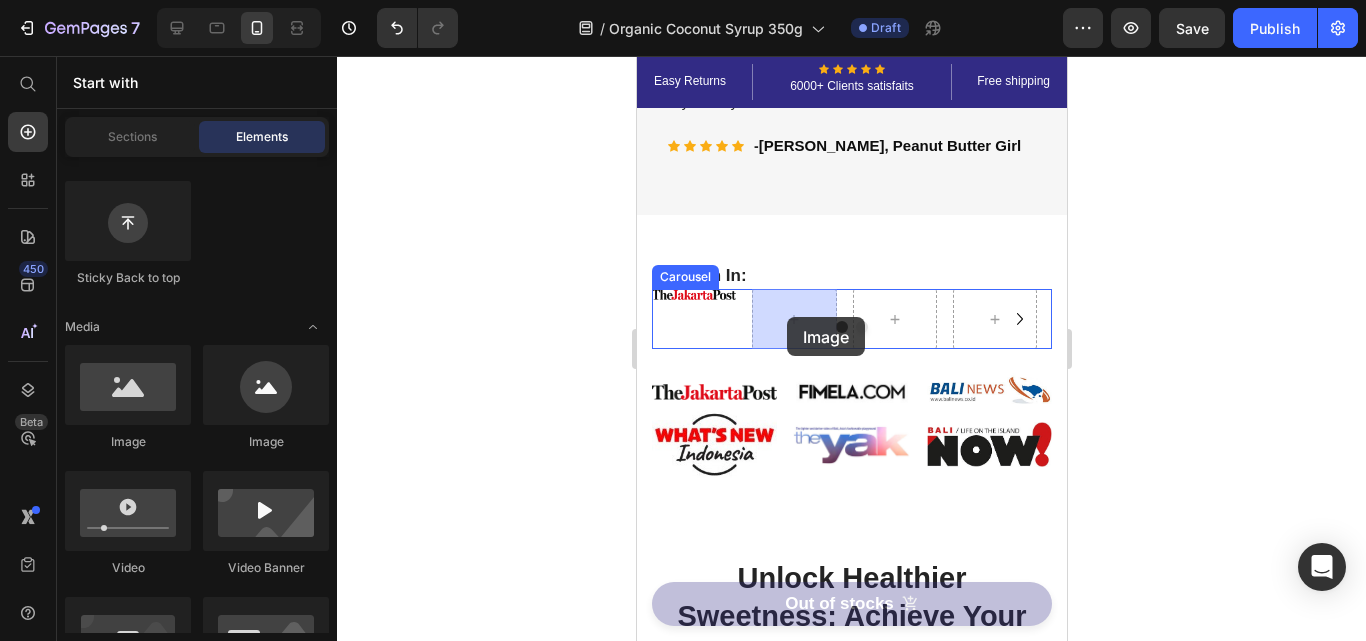 drag, startPoint x: 1313, startPoint y: 411, endPoint x: 786, endPoint y: 317, distance: 535.3177 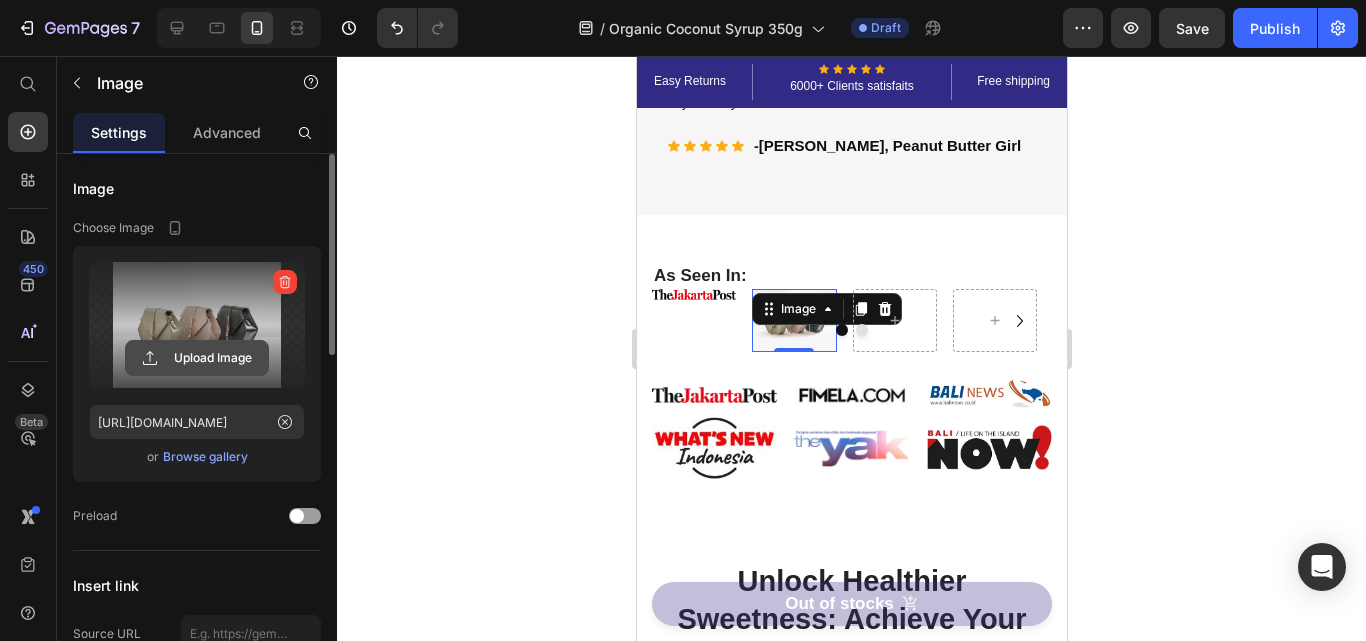 click 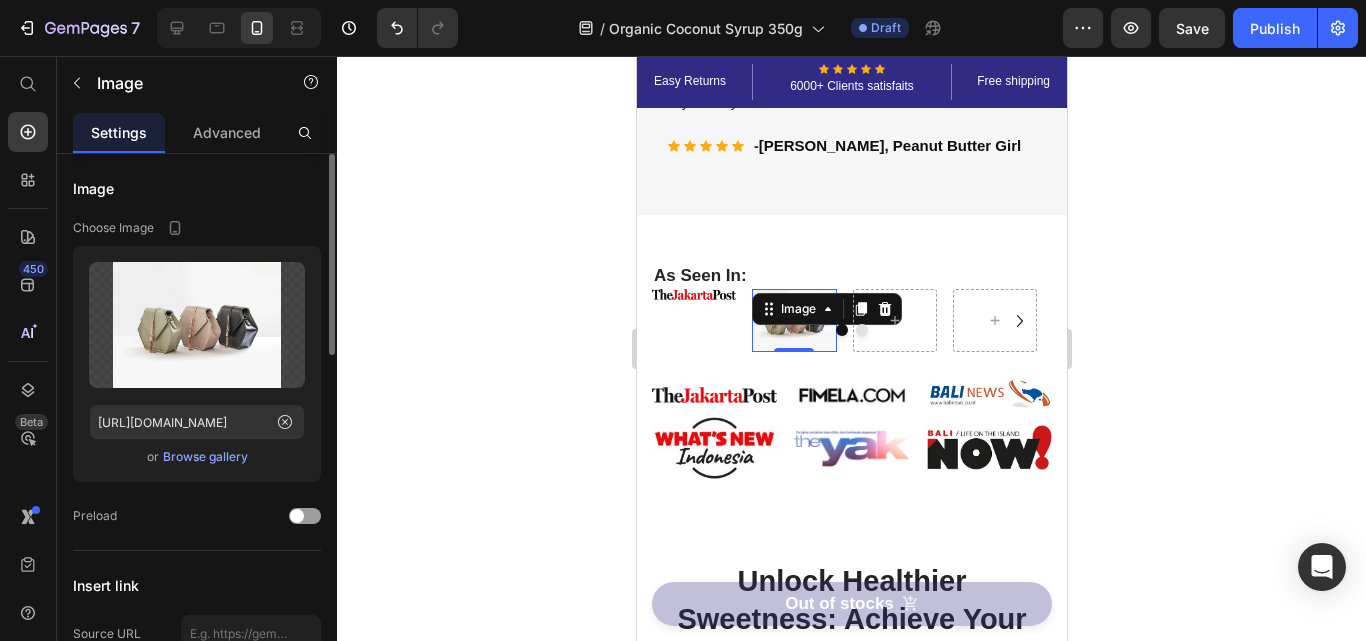 click on "Browse gallery" at bounding box center [205, 457] 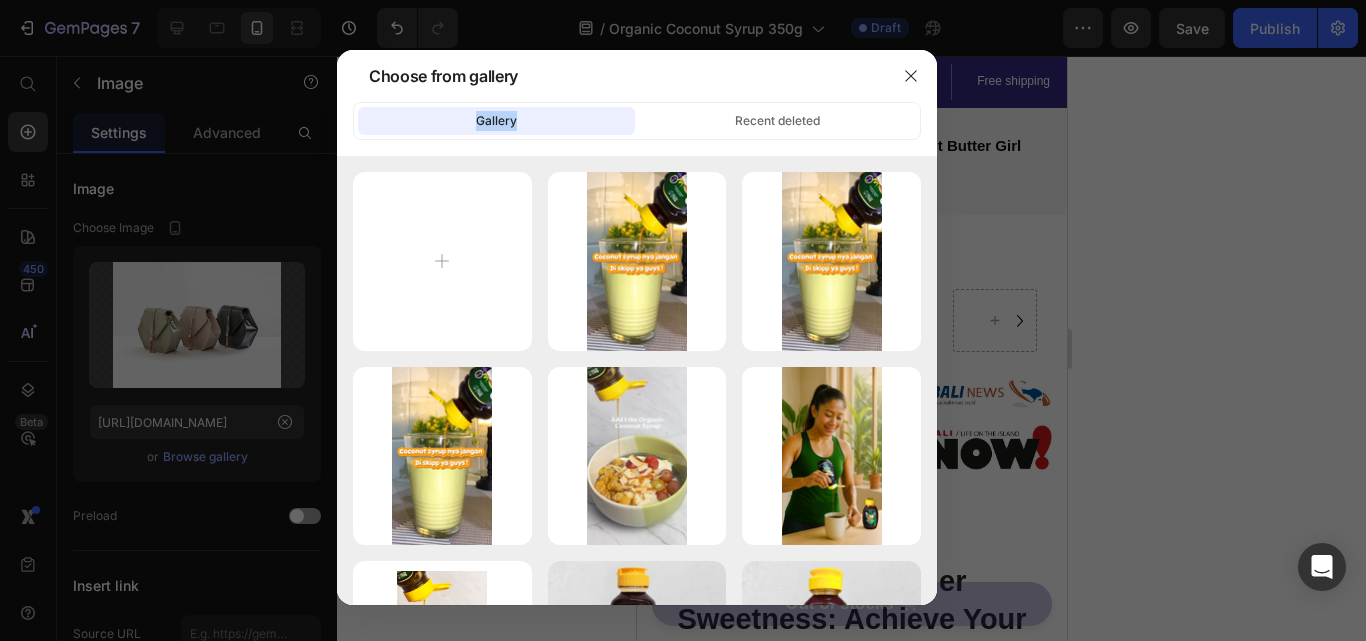 drag, startPoint x: 809, startPoint y: 78, endPoint x: 589, endPoint y: 99, distance: 221 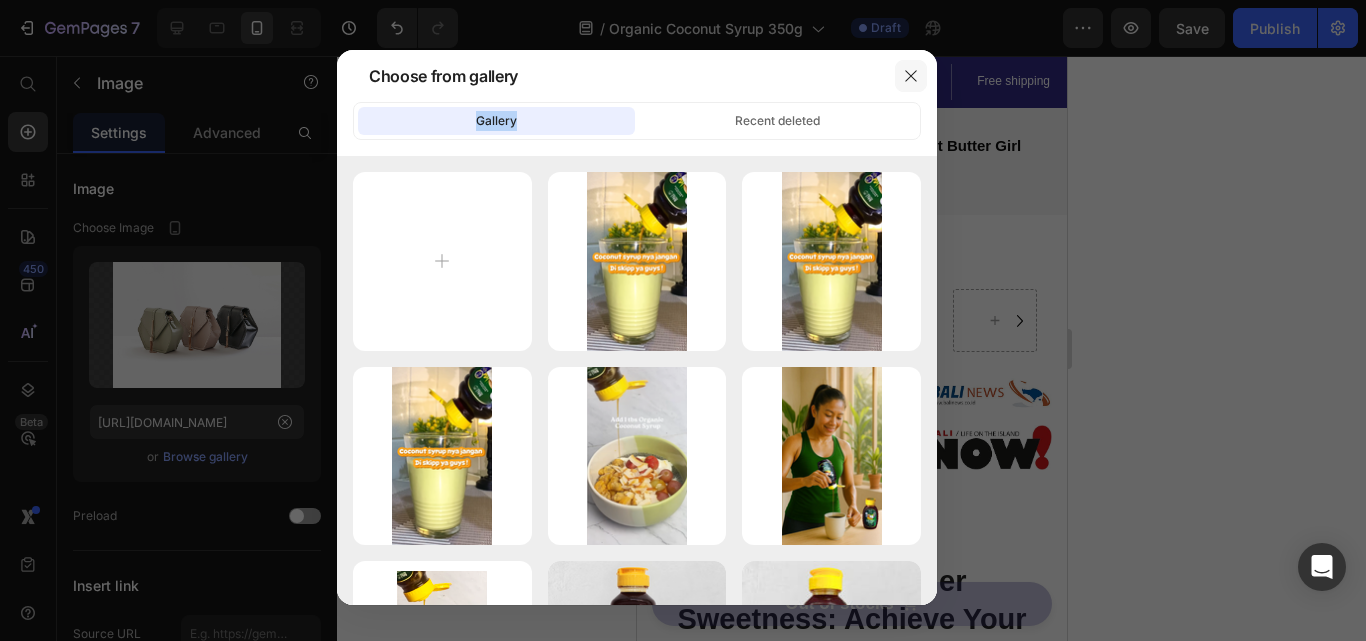 click at bounding box center [911, 76] 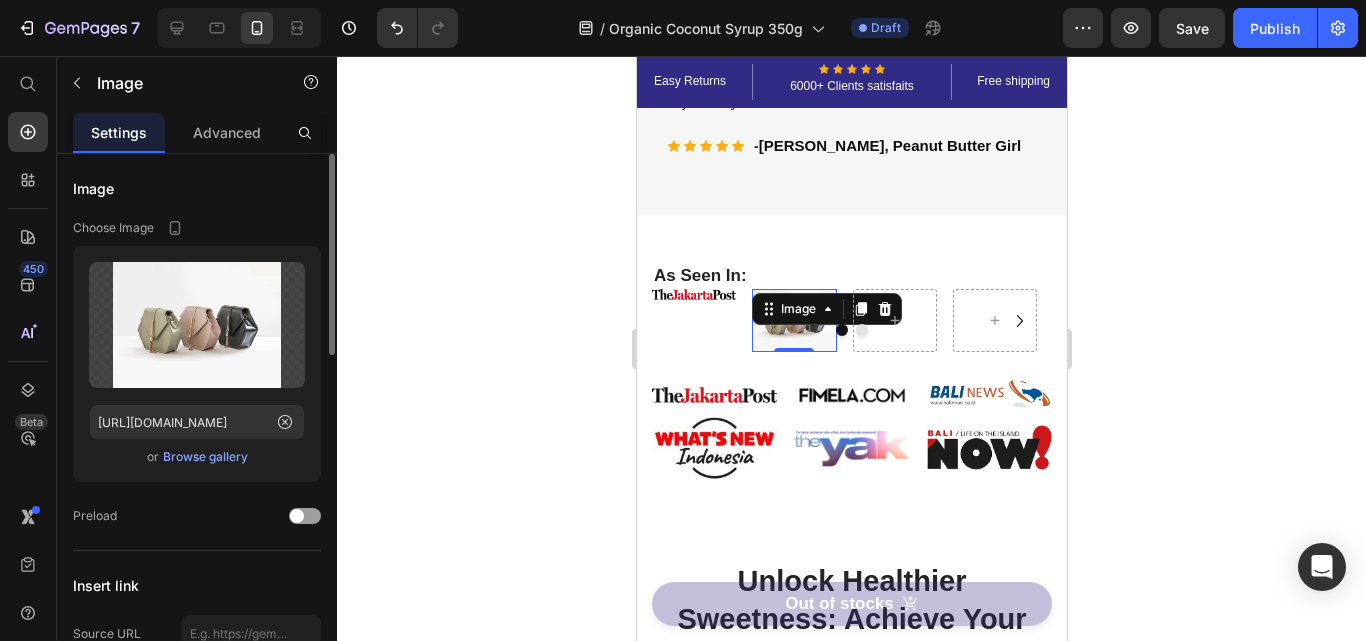 click on "Browse gallery" at bounding box center (205, 457) 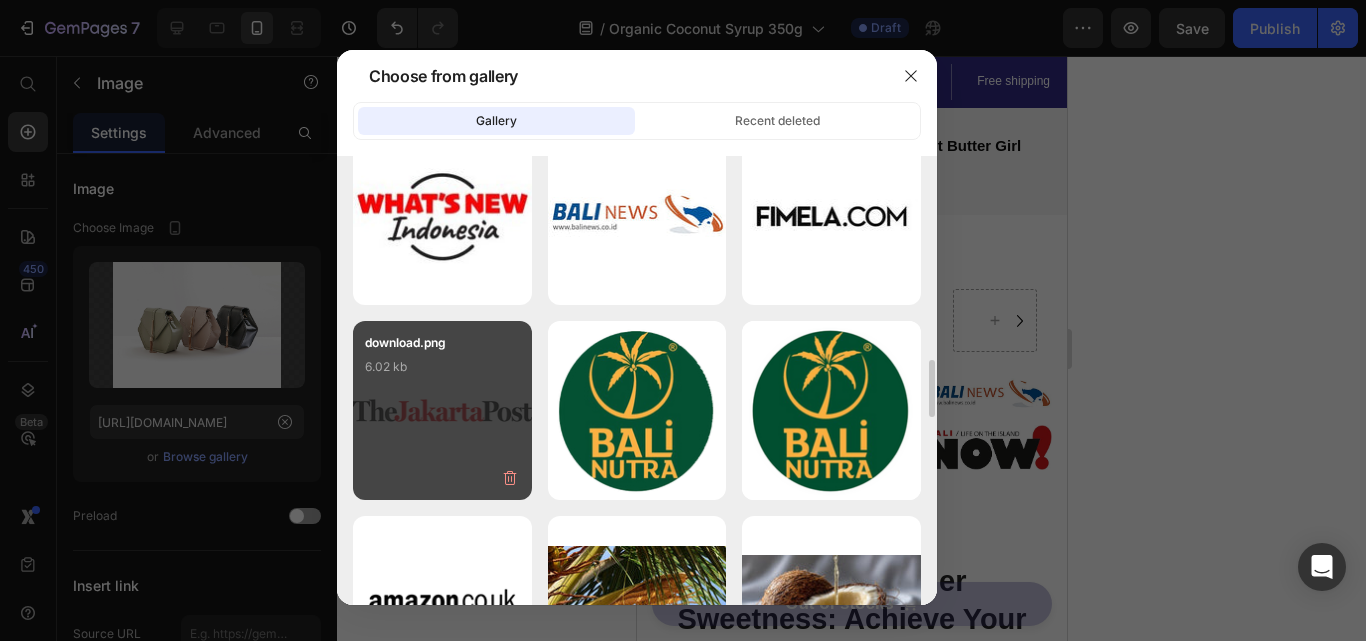 scroll, scrollTop: 1503, scrollLeft: 0, axis: vertical 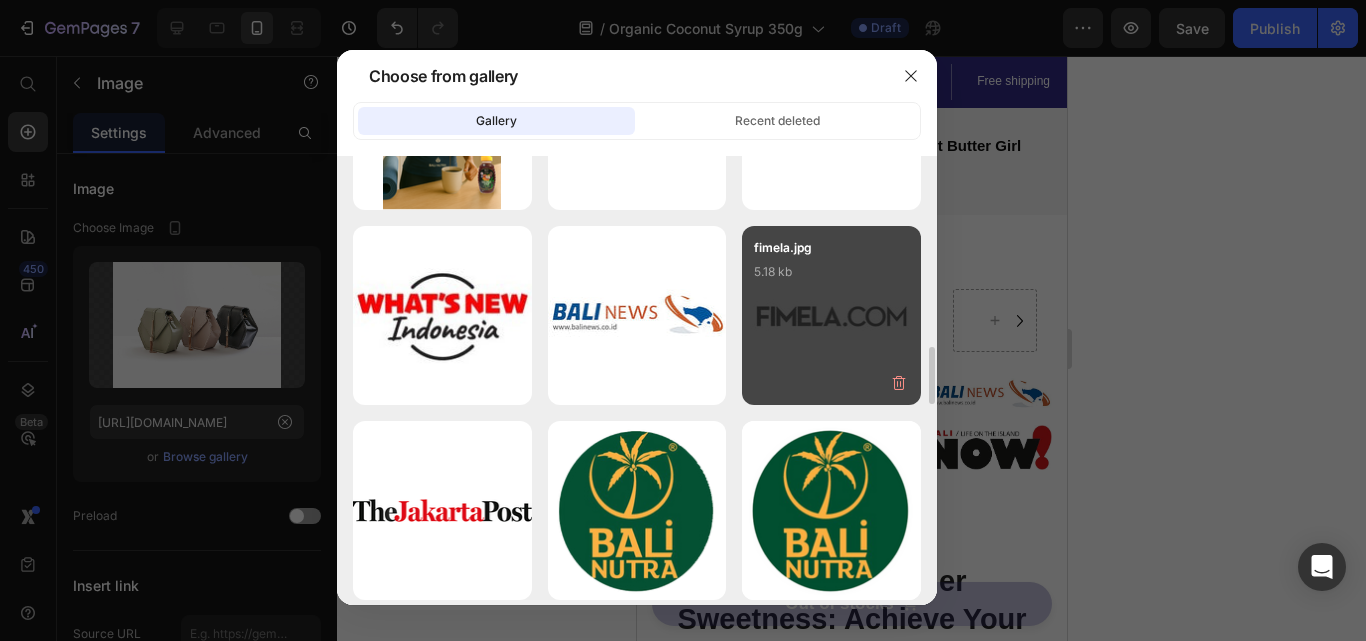 click on "fimela.jpg 5.18 kb" at bounding box center [831, 315] 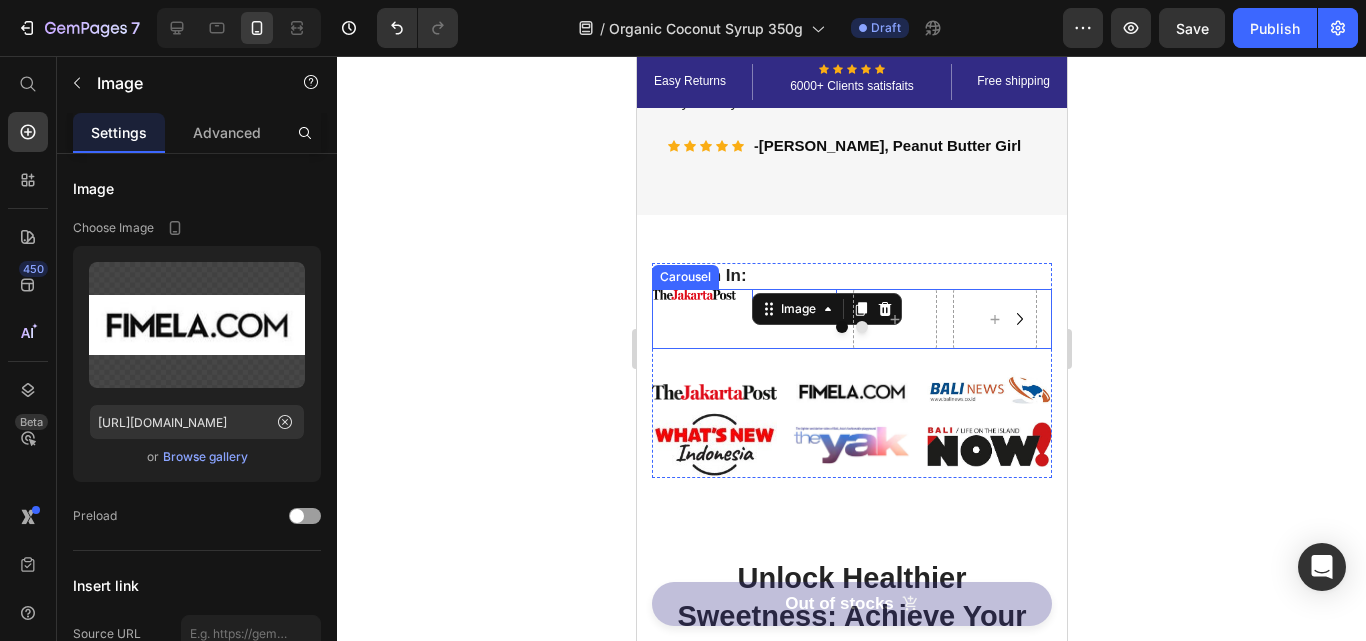 click at bounding box center (851, 327) 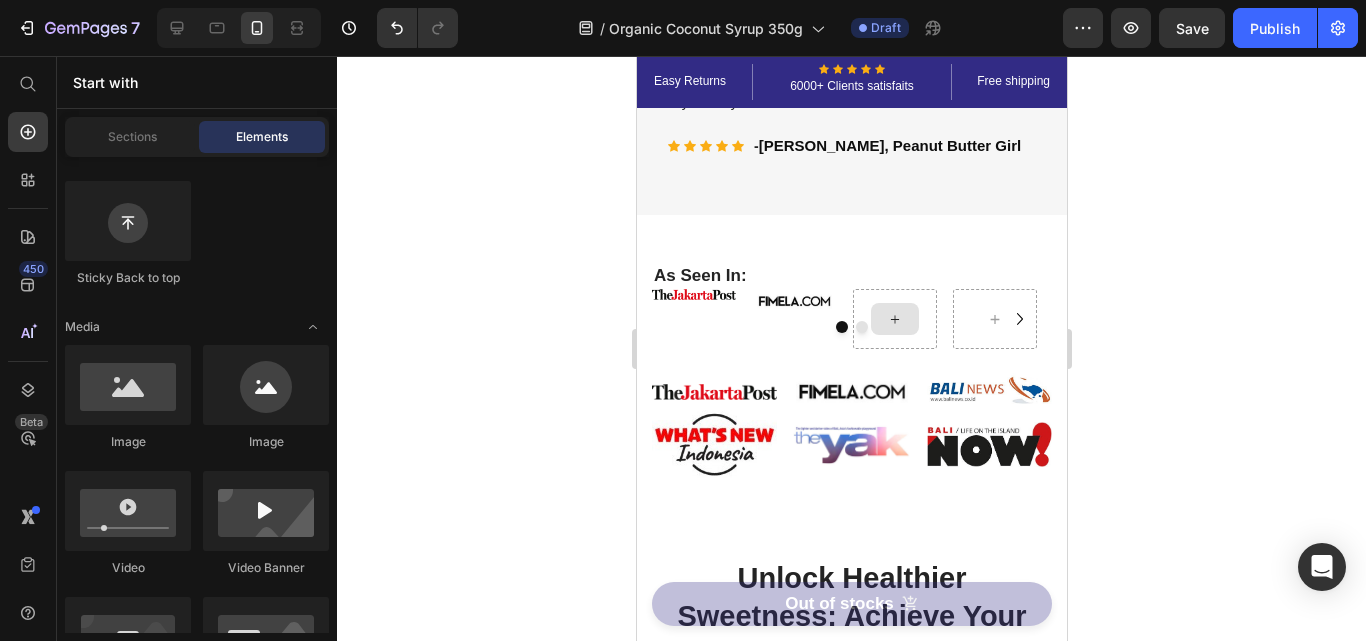 click 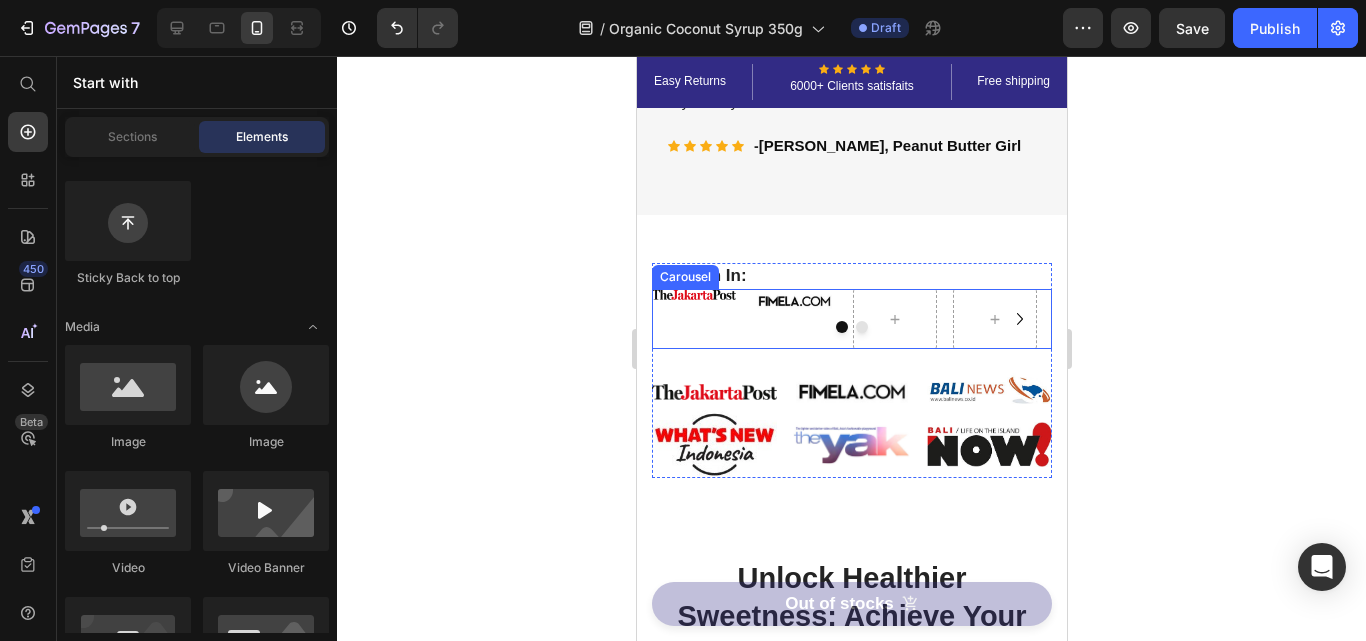 click on "Image" at bounding box center [693, 319] 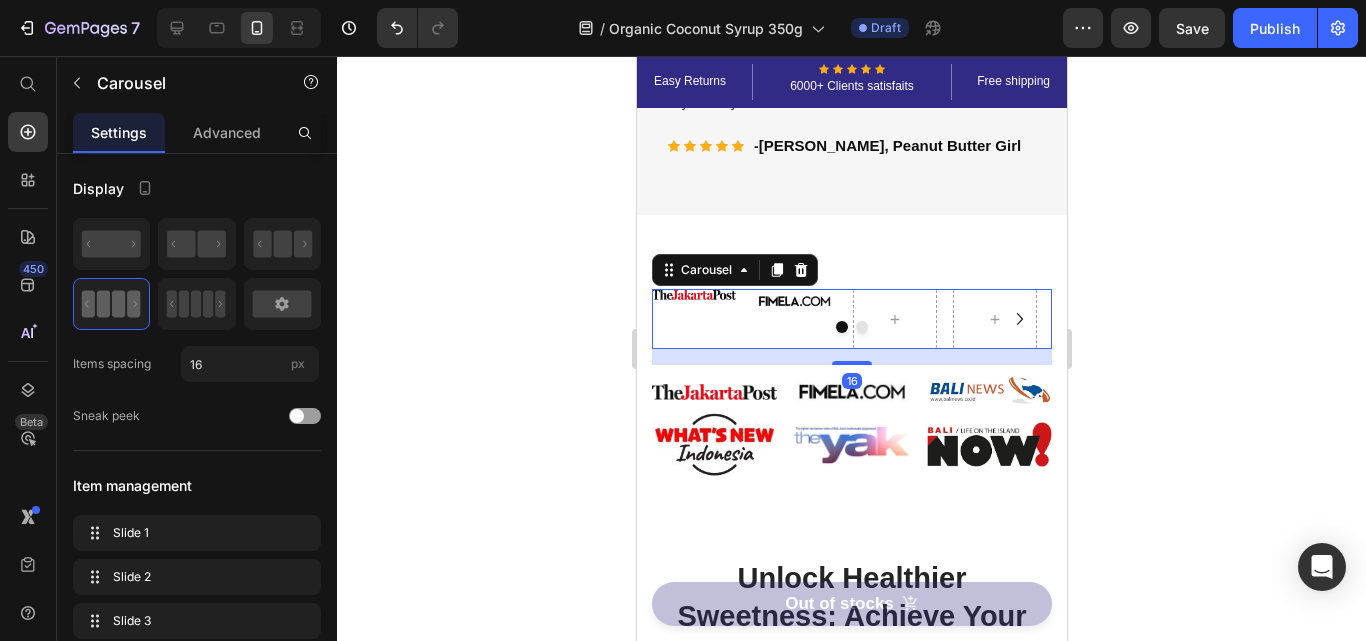 click on "Image" at bounding box center (693, 319) 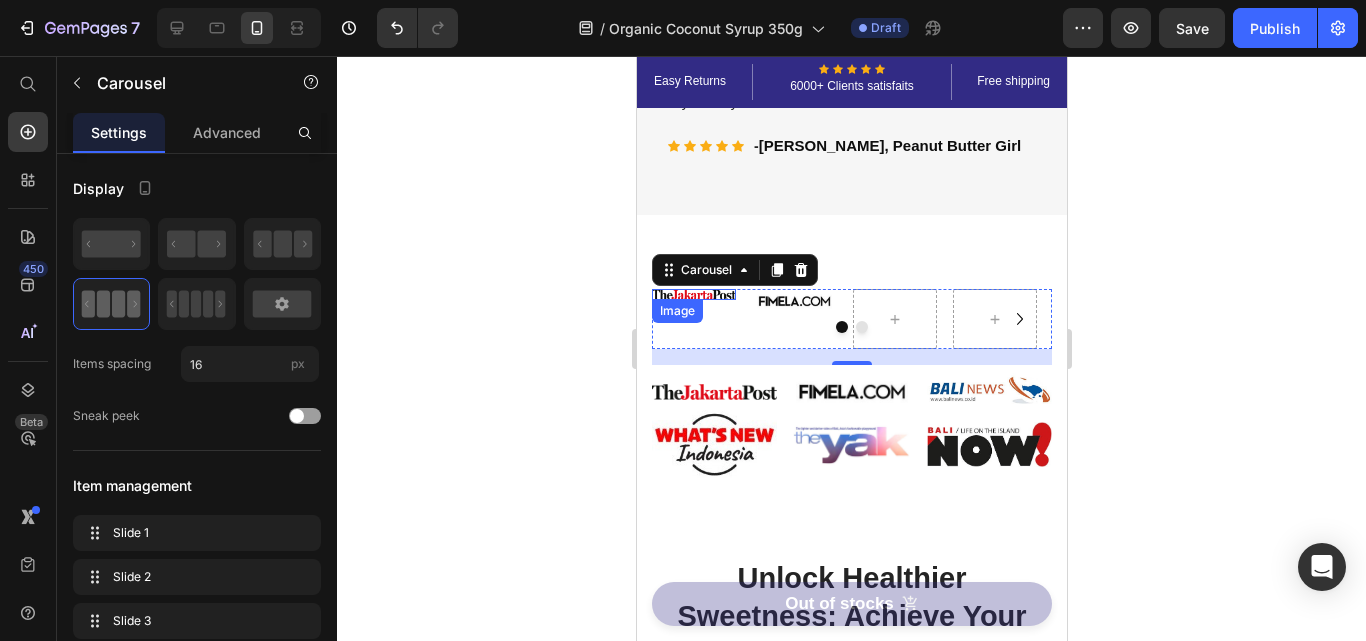 click at bounding box center (693, 294) 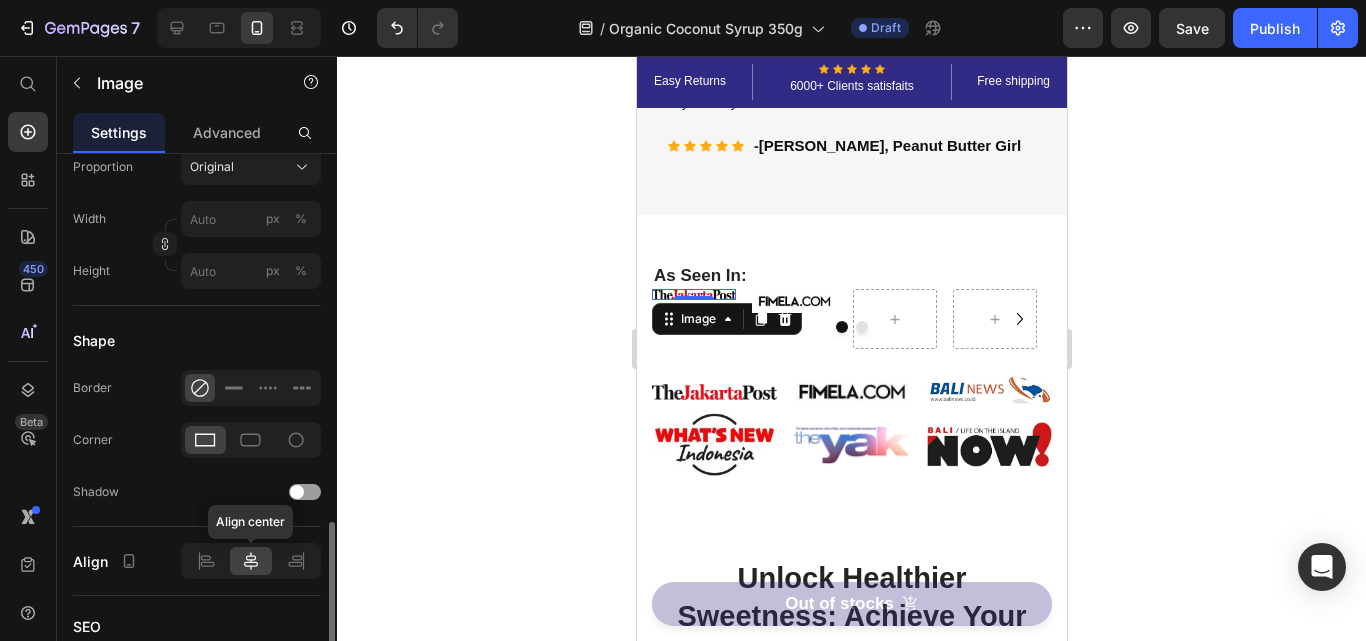 scroll, scrollTop: 527, scrollLeft: 0, axis: vertical 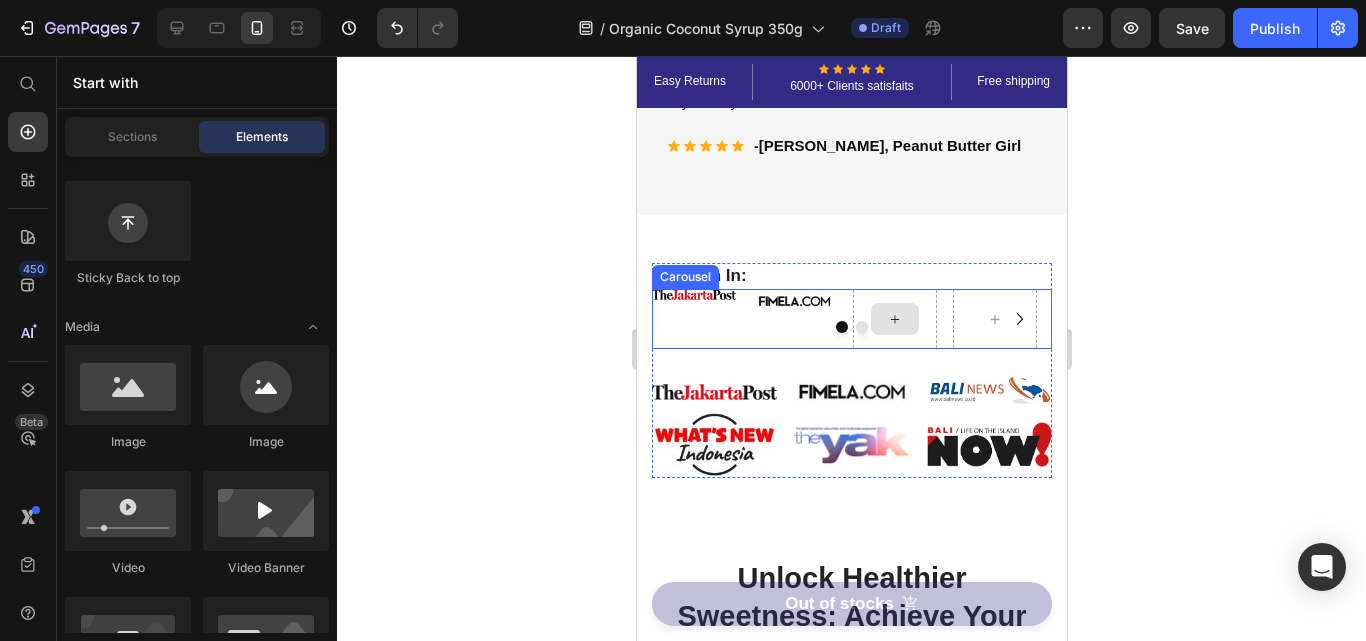 click 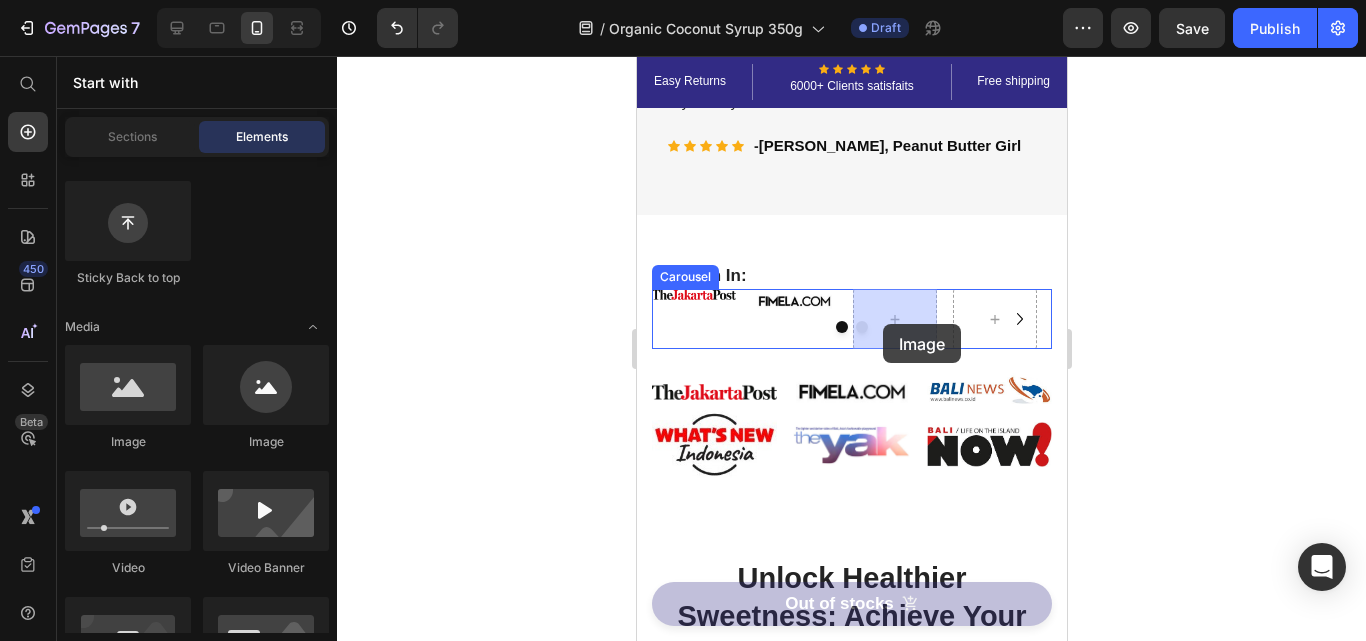 drag, startPoint x: 757, startPoint y: 469, endPoint x: 882, endPoint y: 324, distance: 191.4419 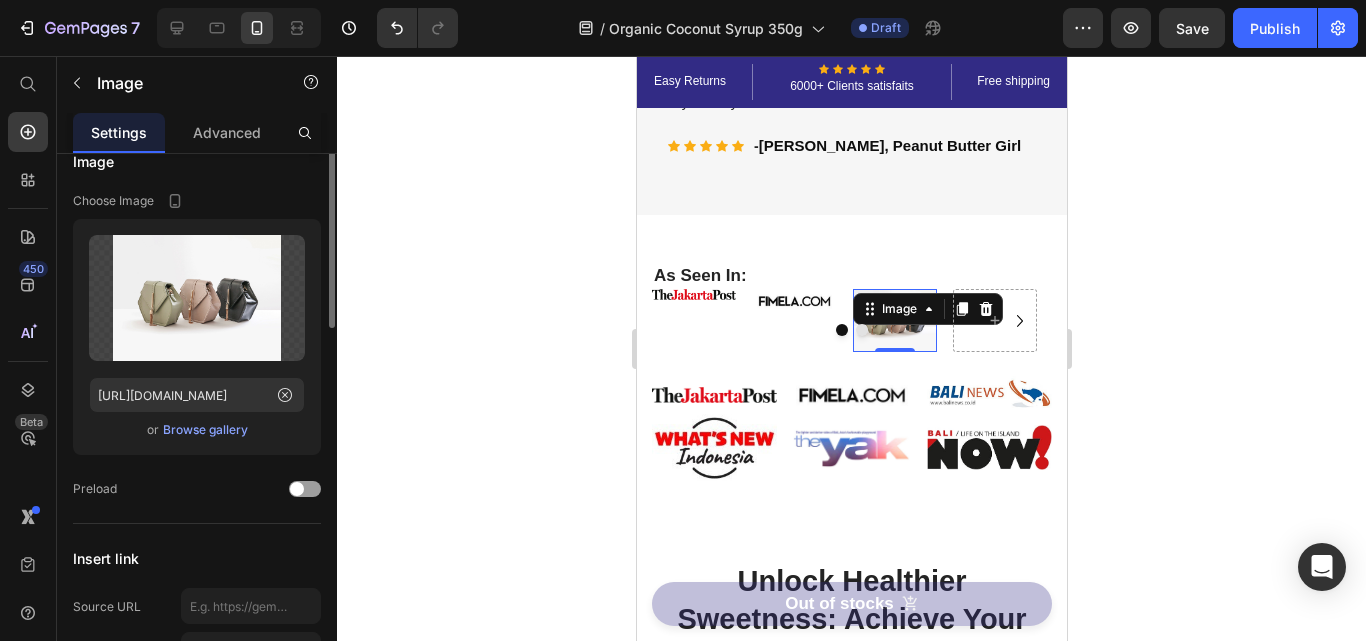 scroll, scrollTop: 0, scrollLeft: 0, axis: both 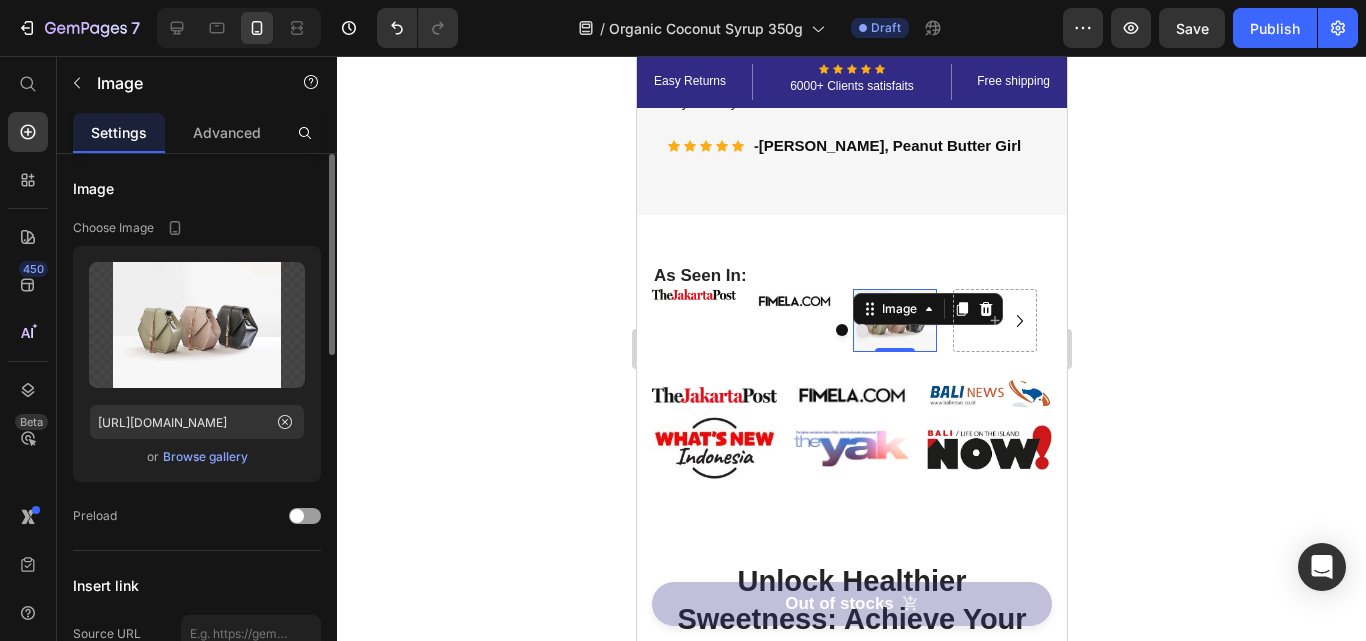 click on "Browse gallery" at bounding box center (205, 457) 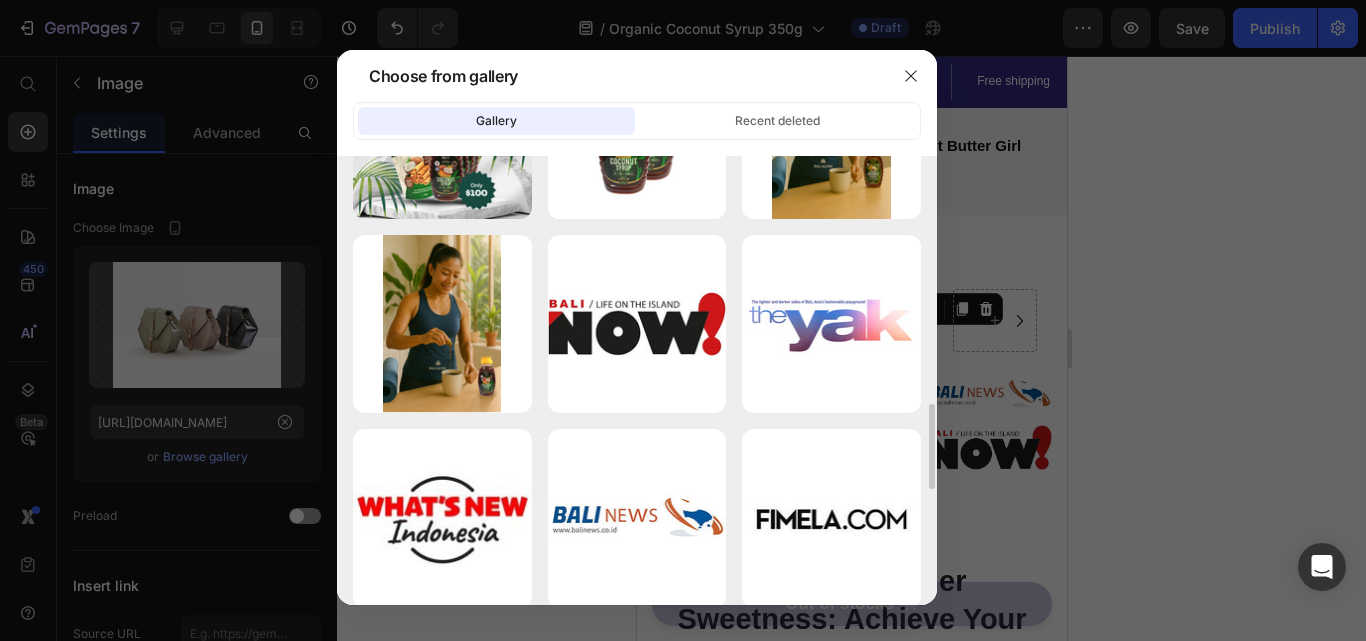 scroll, scrollTop: 1500, scrollLeft: 0, axis: vertical 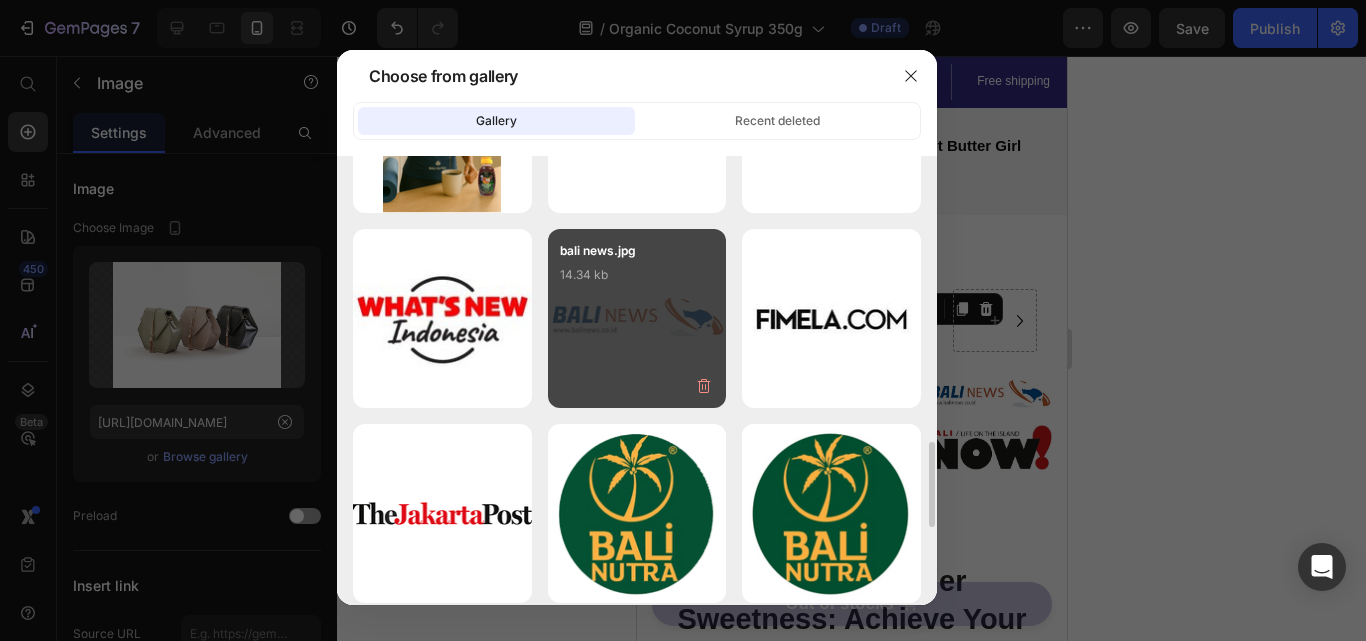 click on "bali news.jpg 14.34 kb" at bounding box center [637, 281] 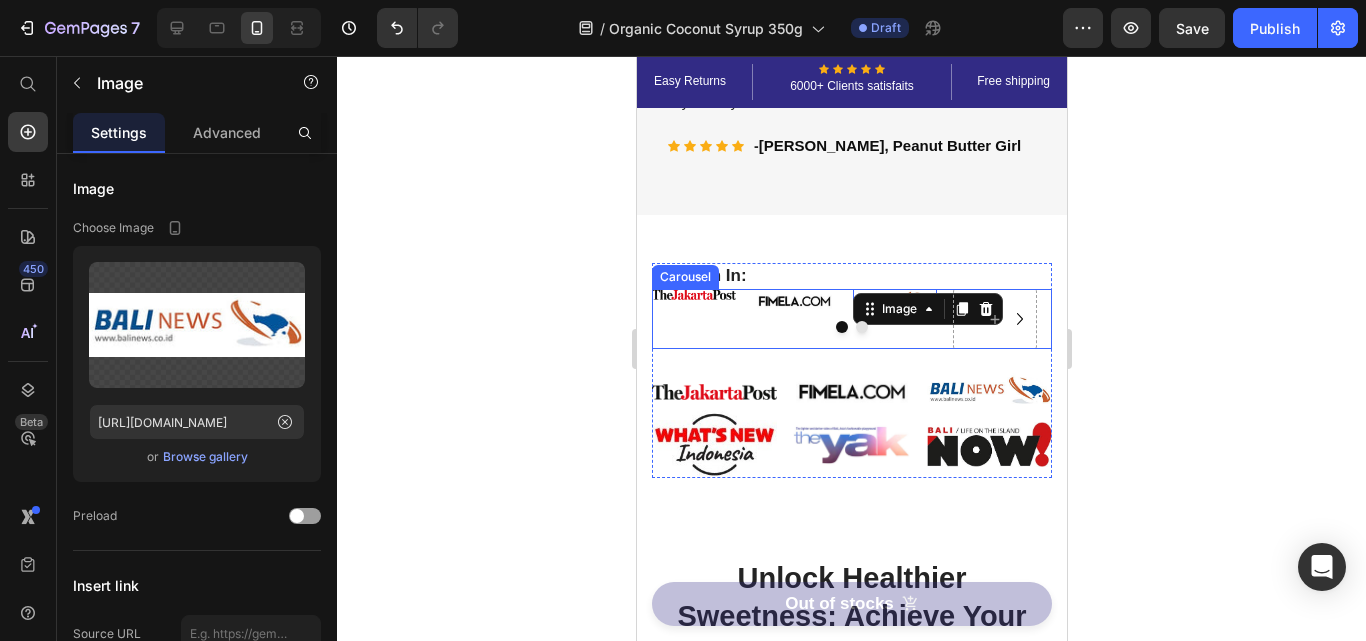 click at bounding box center [851, 327] 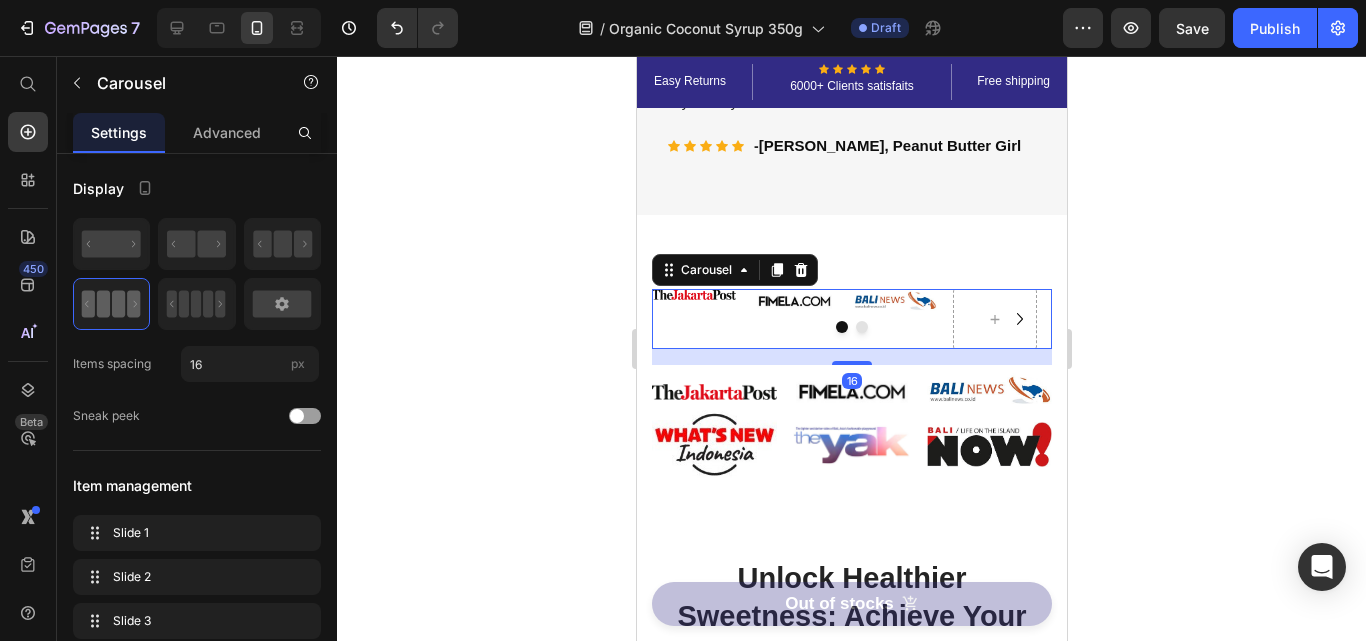 click 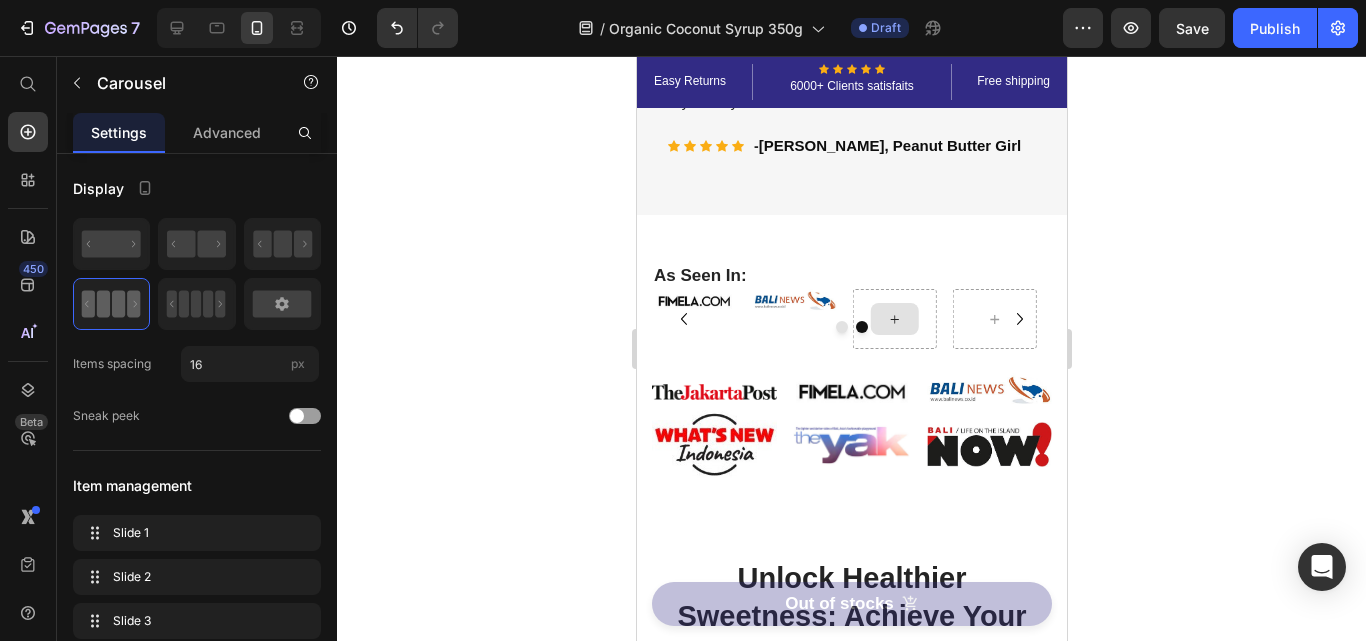 click 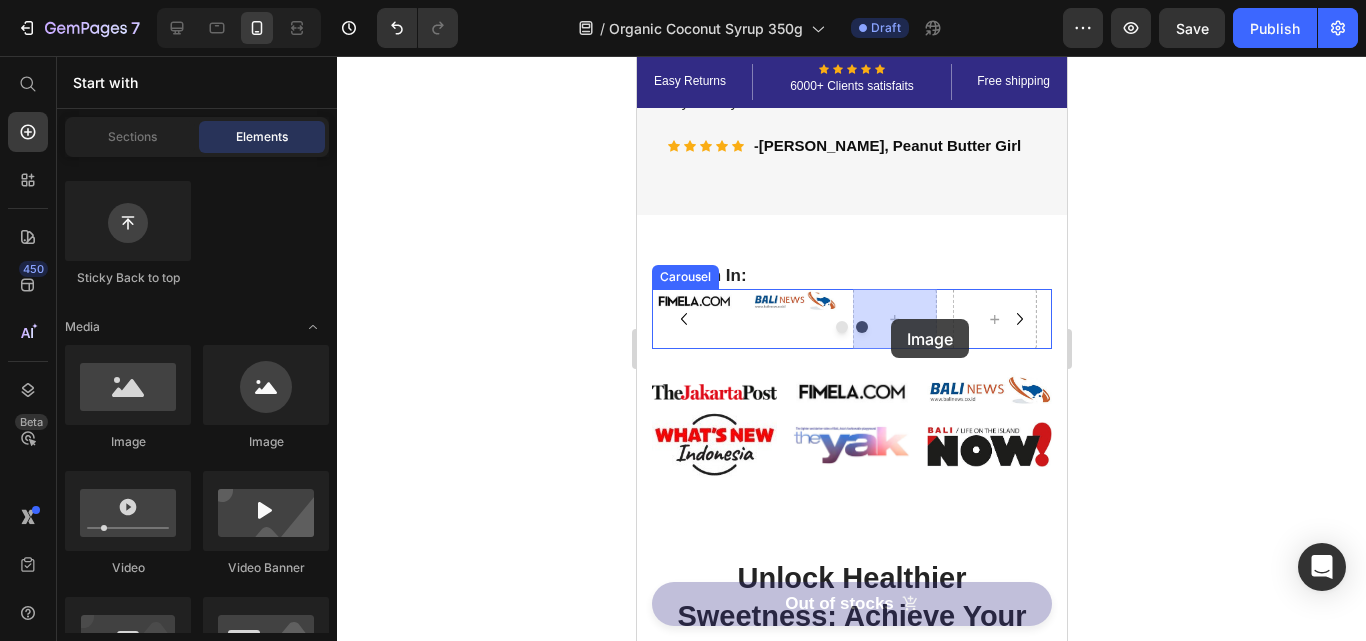 drag, startPoint x: 1158, startPoint y: 418, endPoint x: 894, endPoint y: 319, distance: 281.95212 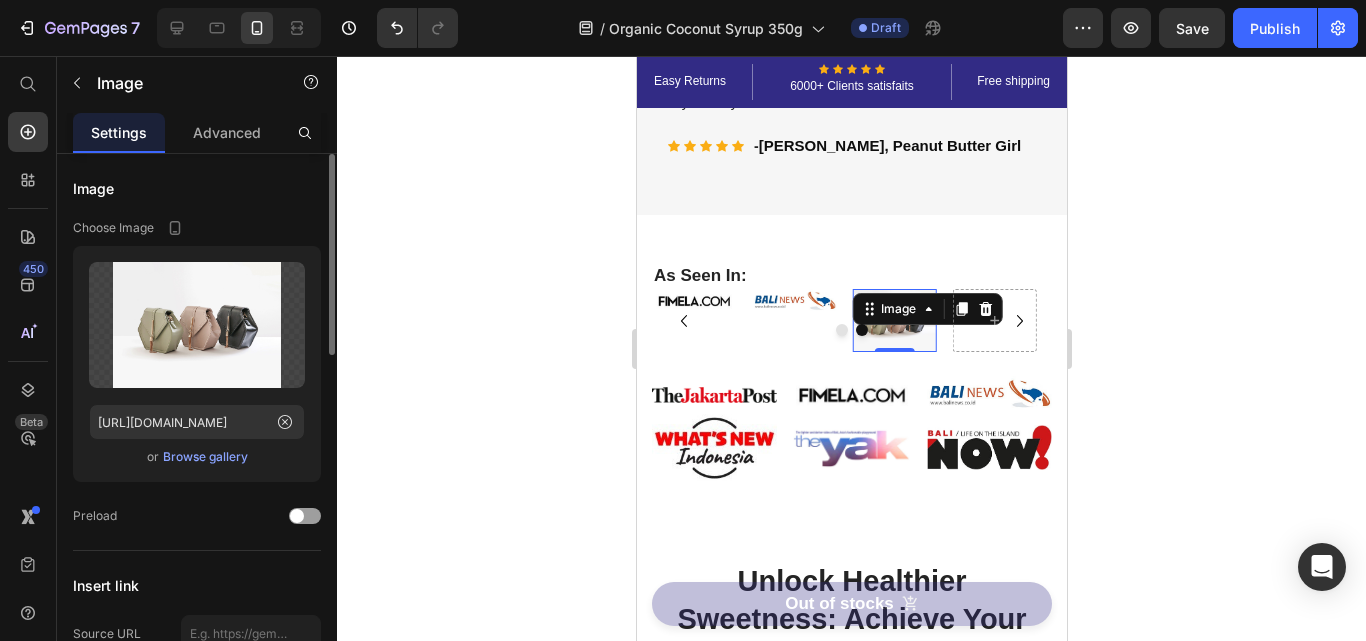 click on "Browse gallery" at bounding box center [205, 457] 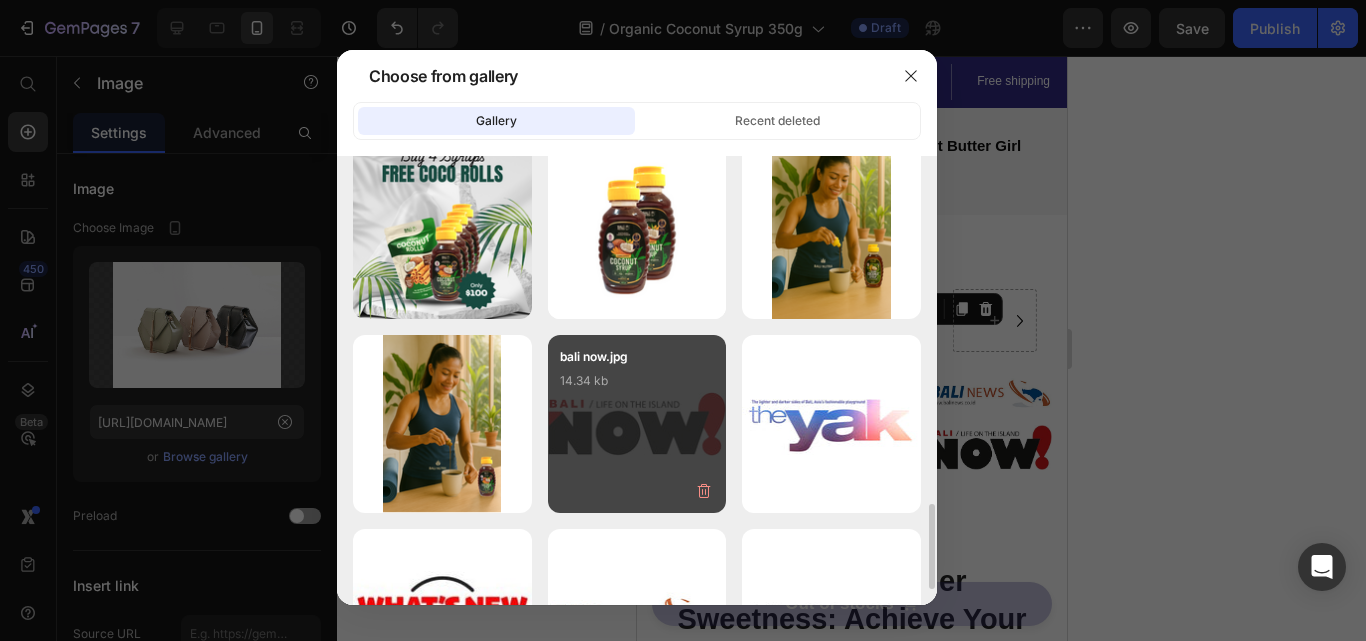 scroll, scrollTop: 1400, scrollLeft: 0, axis: vertical 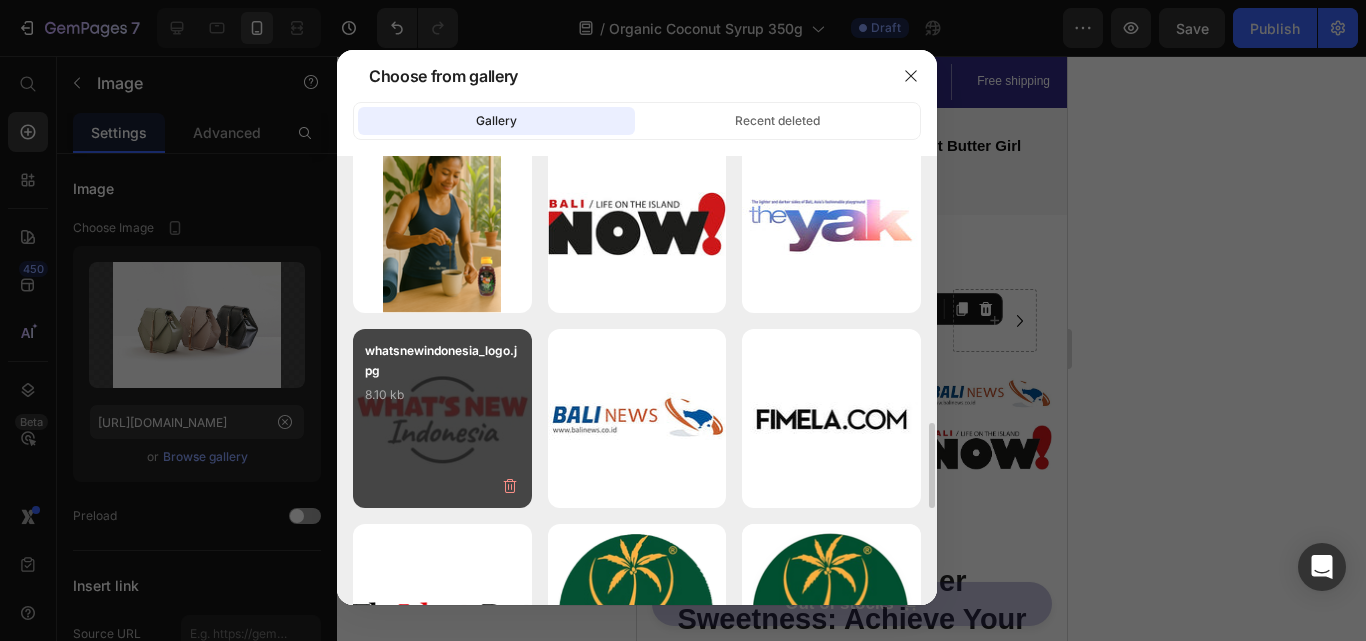 click on "8.10 kb" at bounding box center [442, 395] 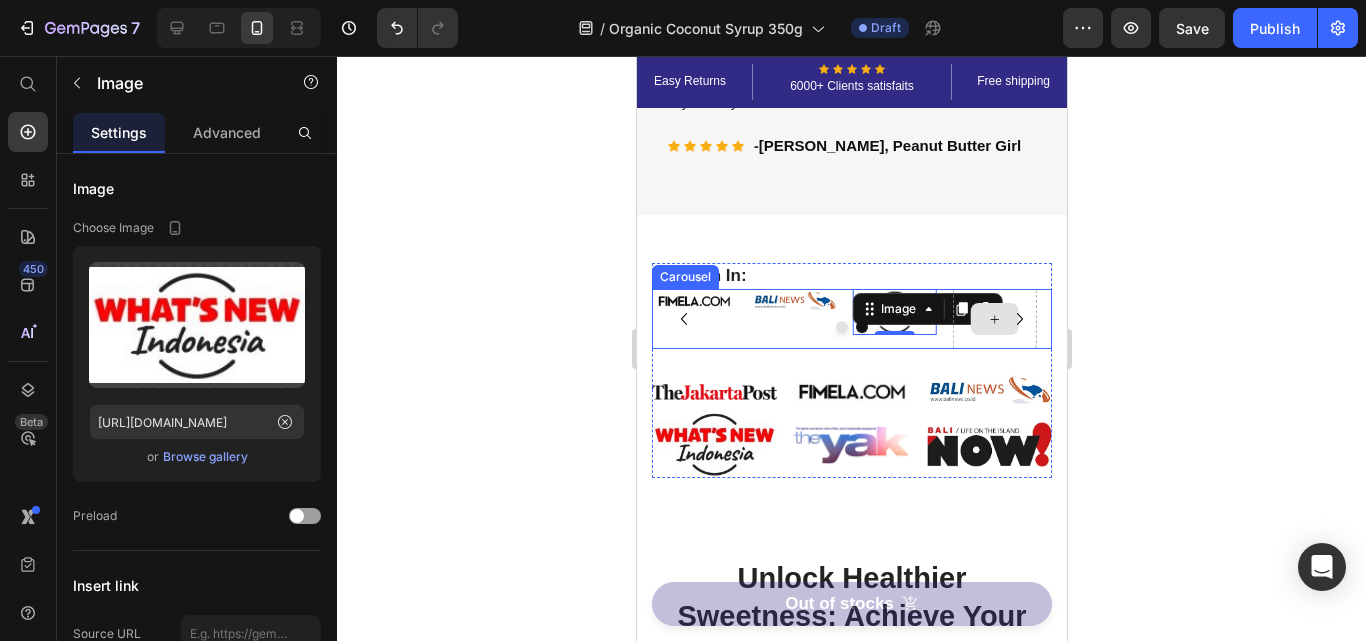 click at bounding box center [994, 319] 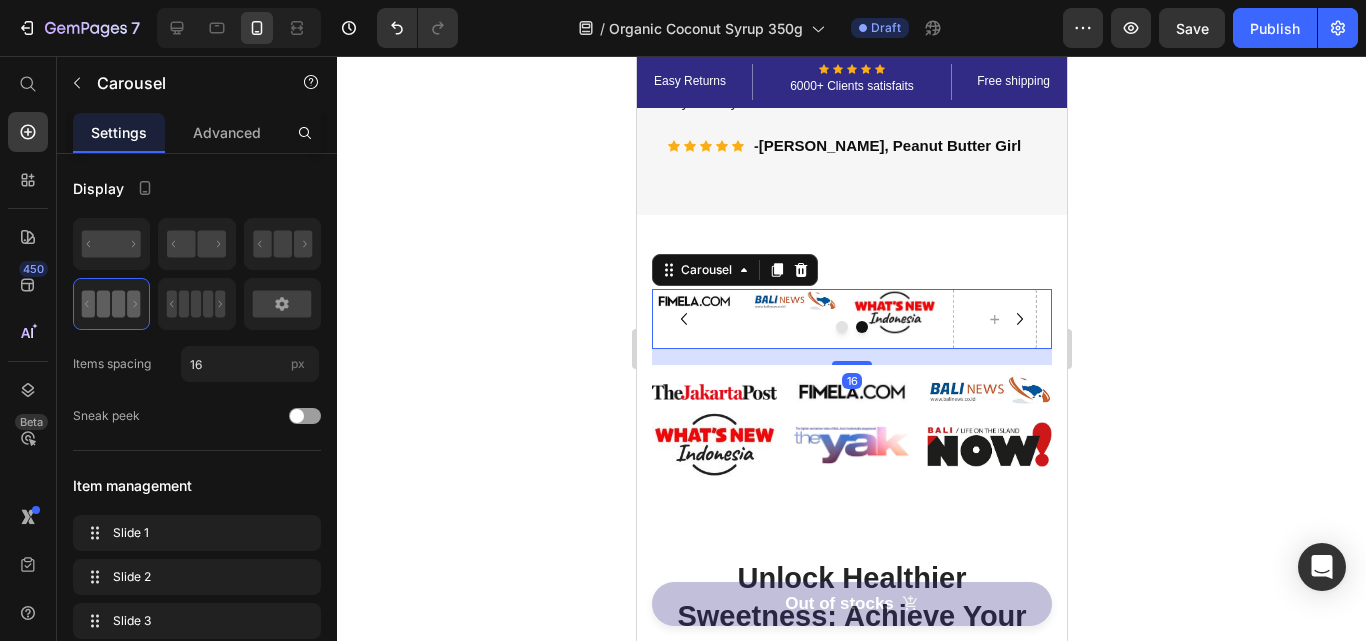 click at bounding box center (851, 327) 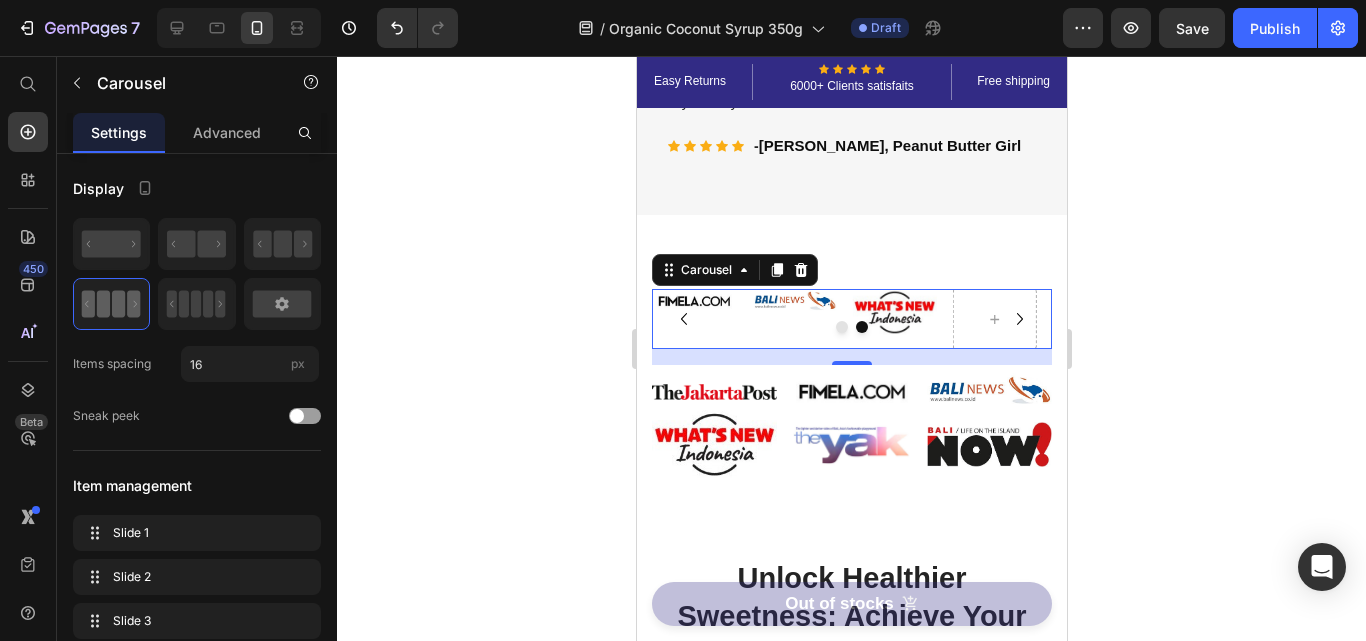 click 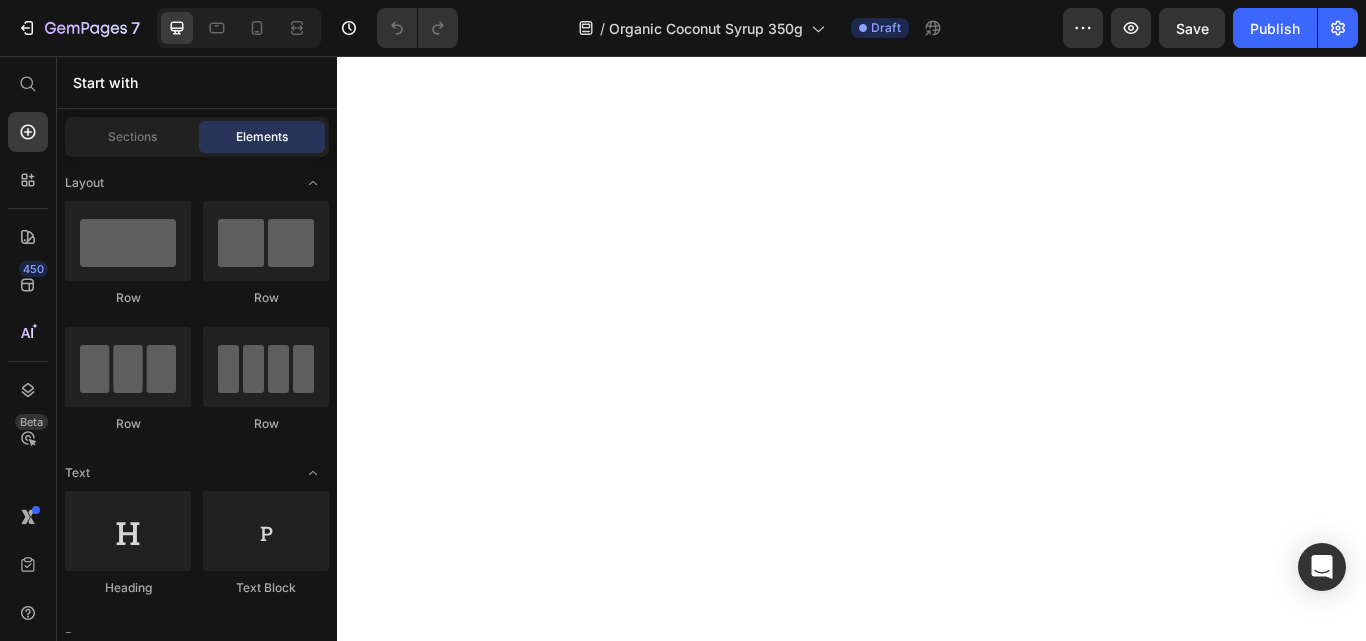 scroll, scrollTop: 0, scrollLeft: 0, axis: both 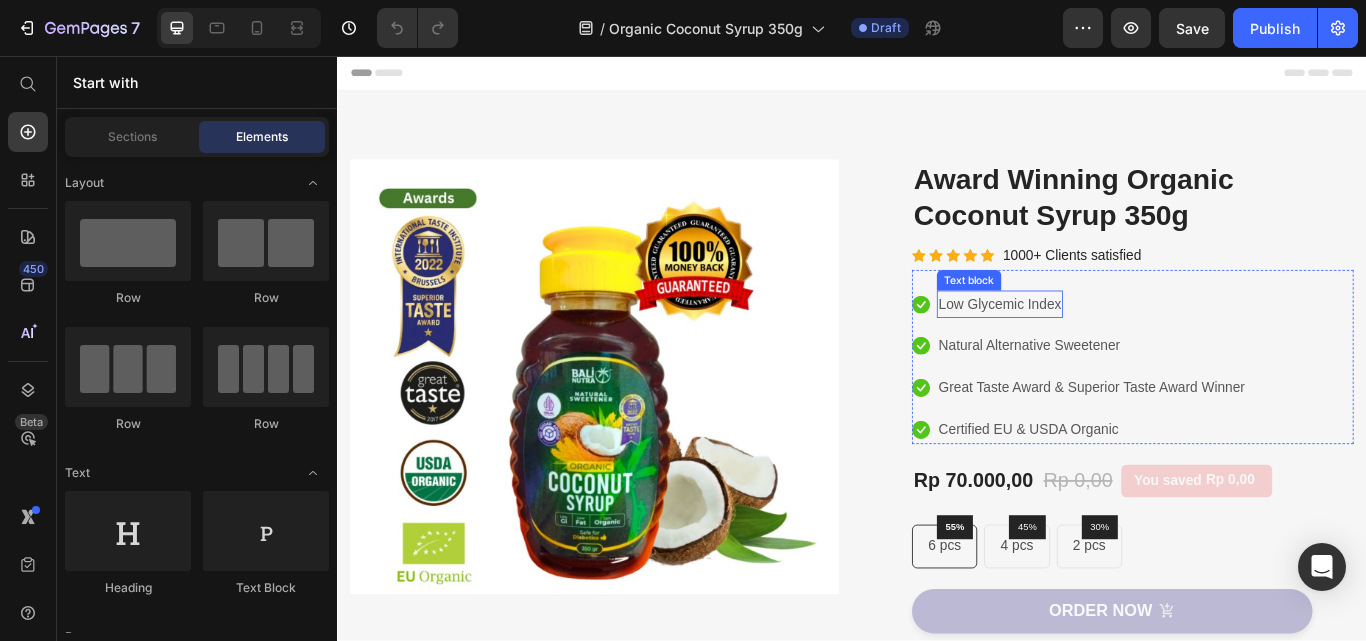 click on "Low Glycemic Index" at bounding box center (1109, 346) 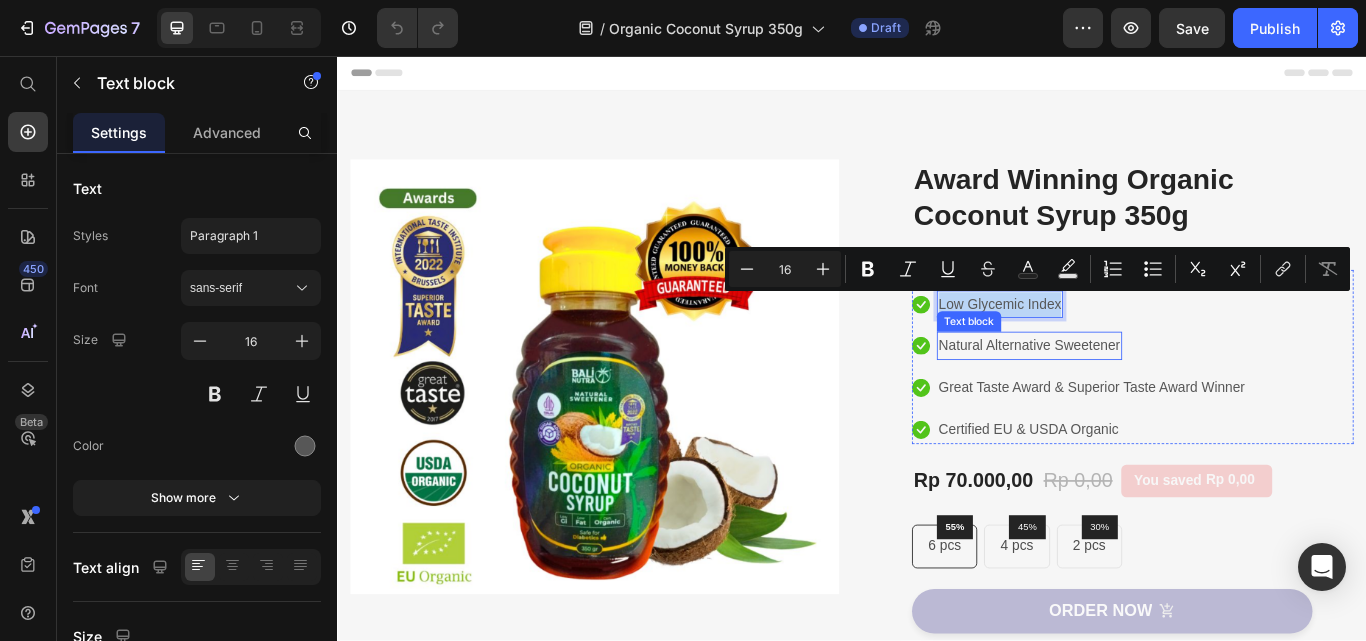 click on "Natural Alternative Sweetener" at bounding box center [1144, 394] 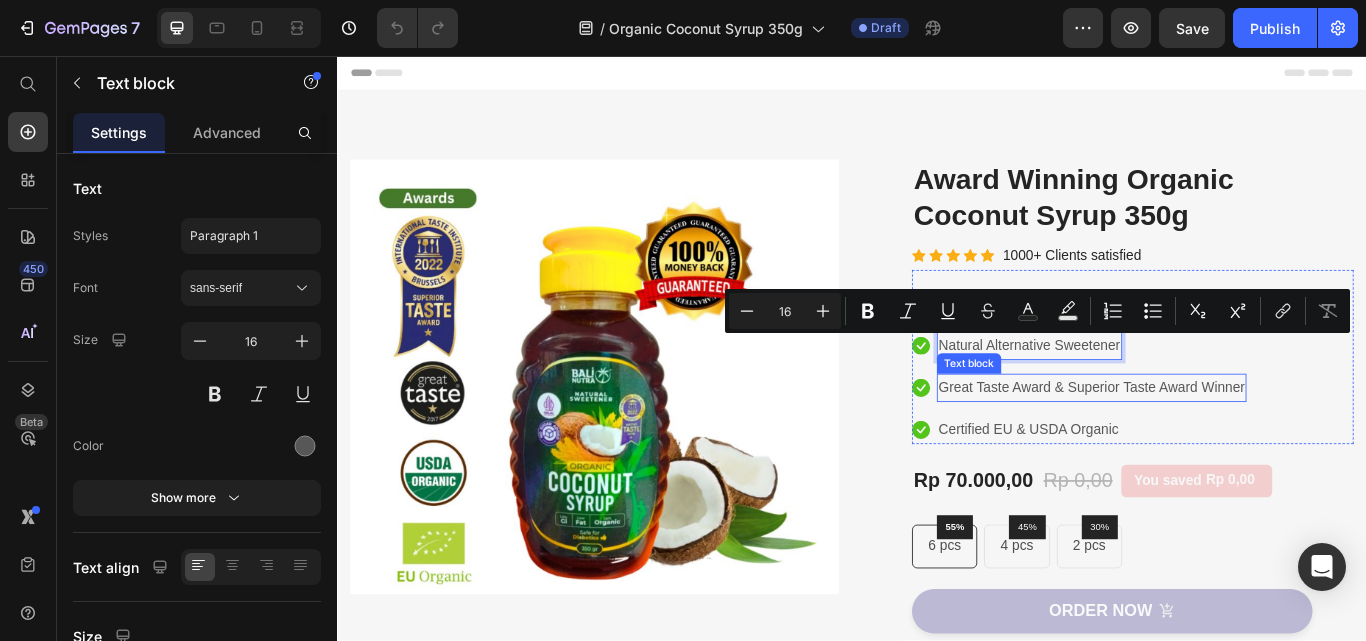click on "Great Taste Award & Superior Taste Award Winner" at bounding box center (1216, 443) 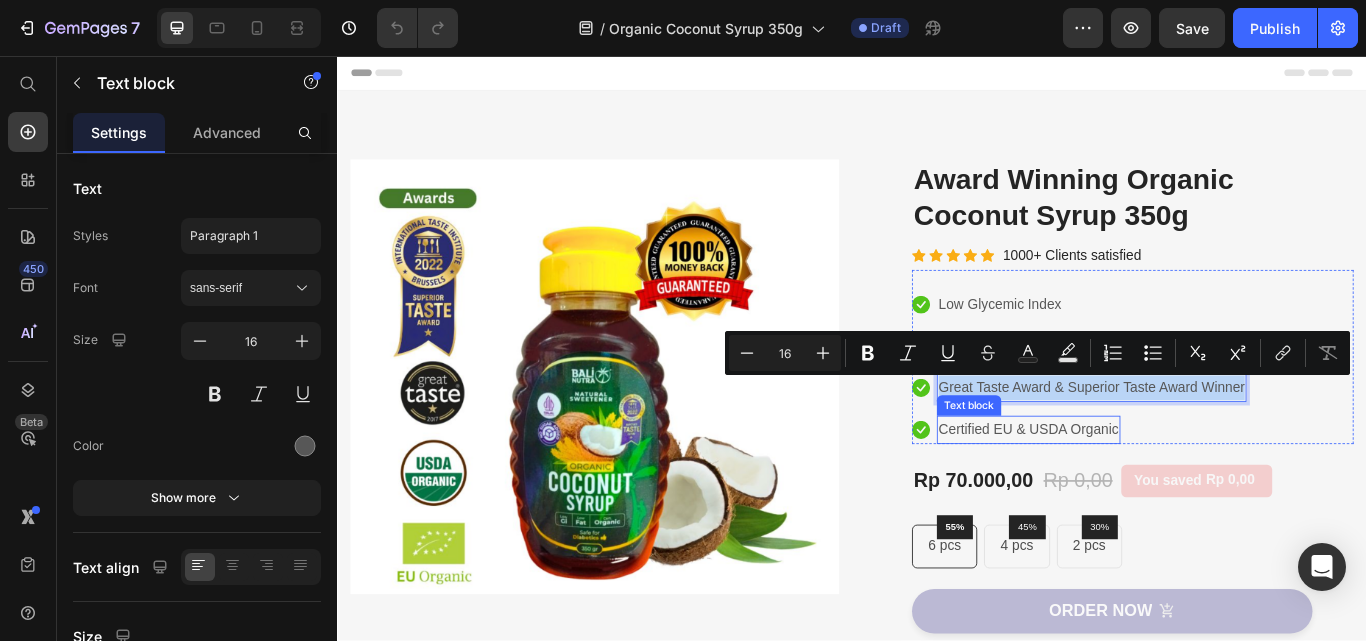 click on "Certified EU & USDA Organic" at bounding box center (1143, 492) 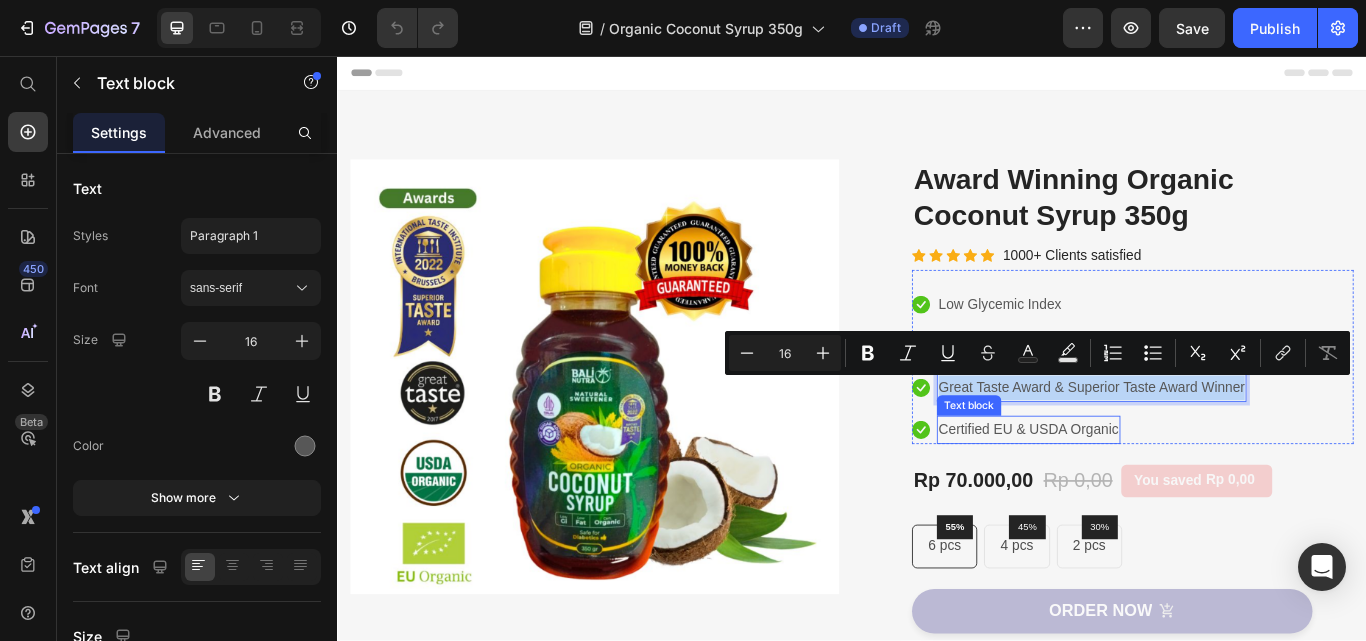 click on "Certified EU & USDA Organic" at bounding box center [1143, 492] 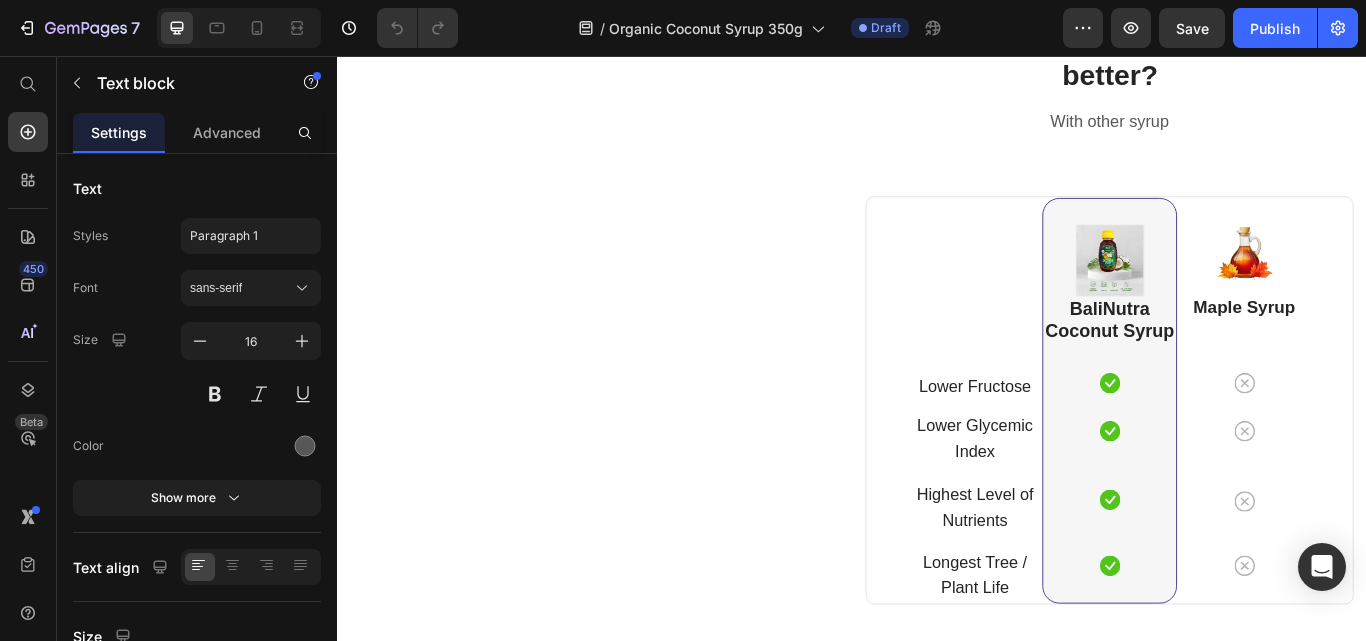 scroll, scrollTop: 5900, scrollLeft: 0, axis: vertical 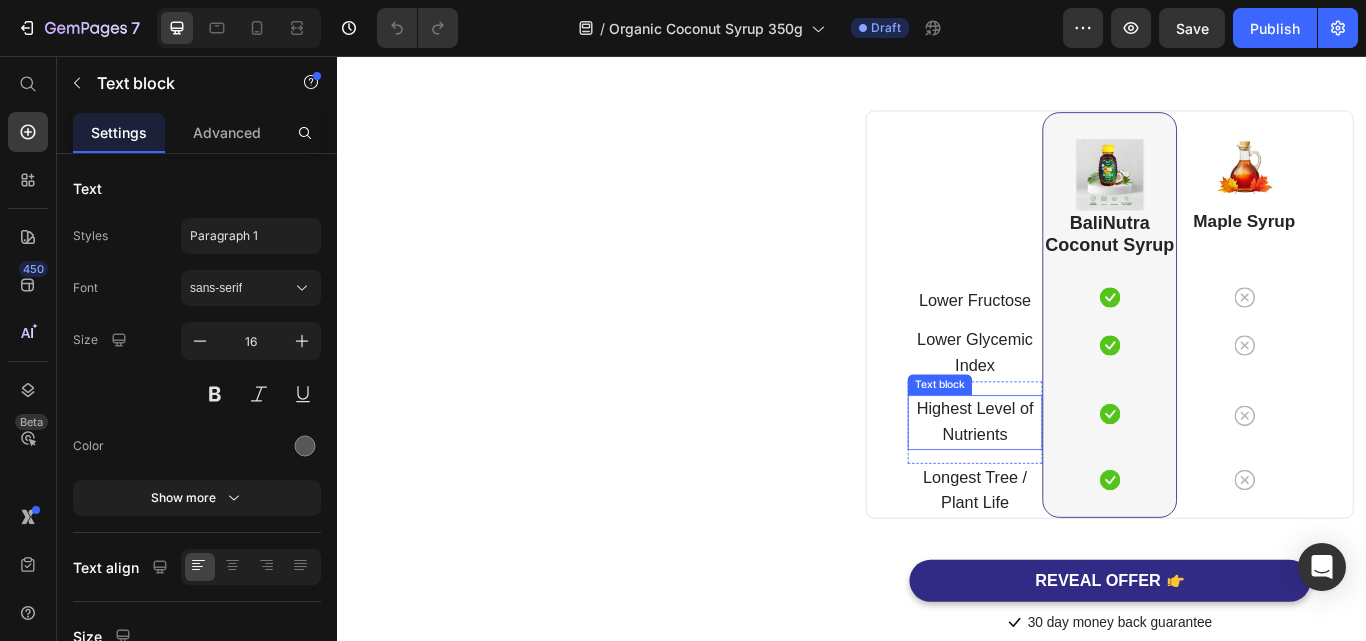 click on "Highest Level of Nutrients" at bounding box center (1080, 482) 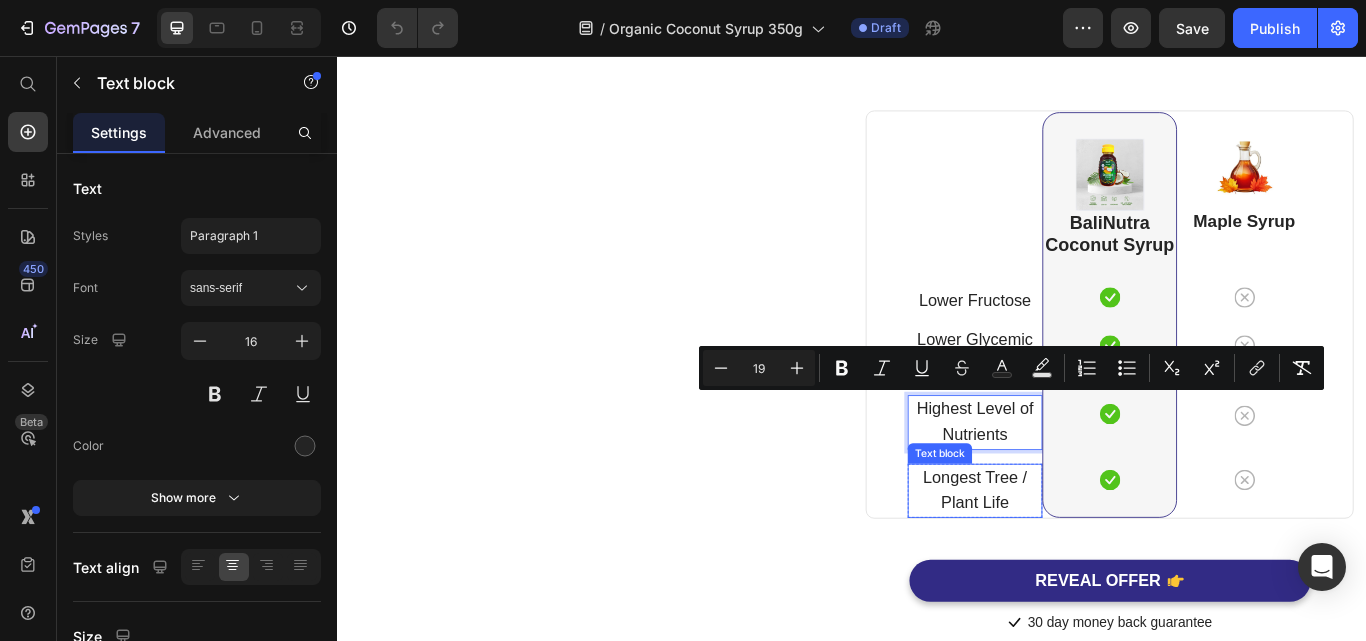click on "Longest Tree / Plant Life" at bounding box center (1080, 562) 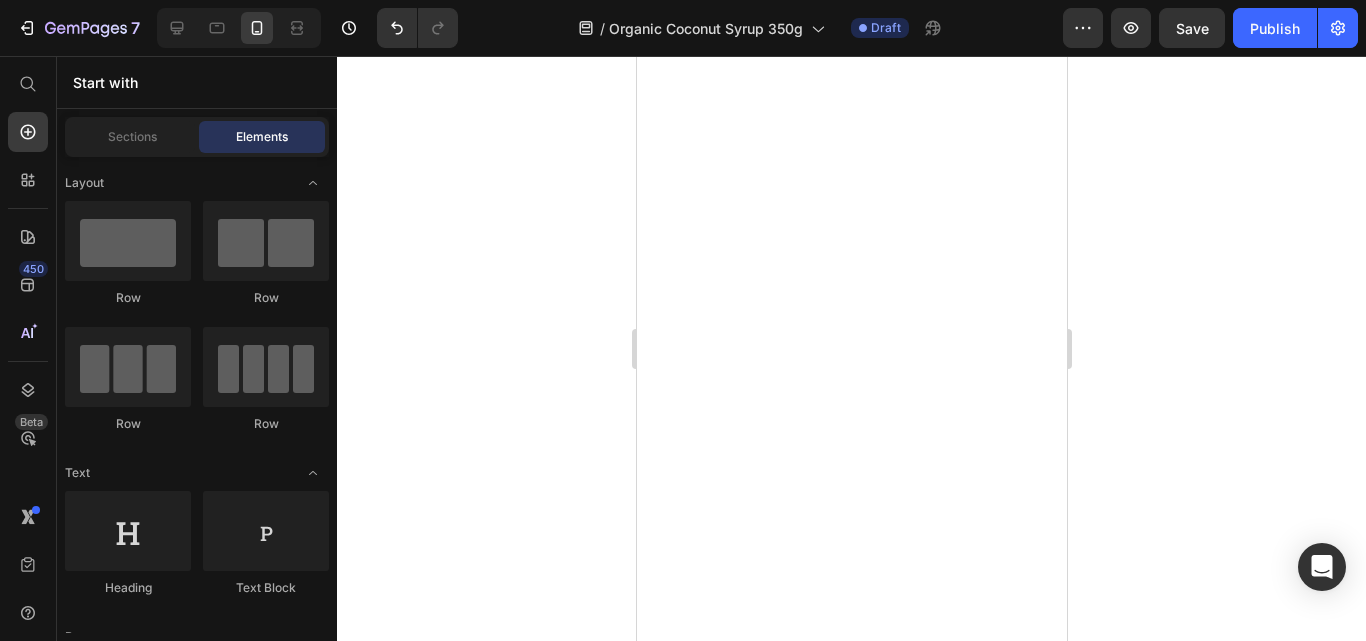 scroll, scrollTop: 0, scrollLeft: 0, axis: both 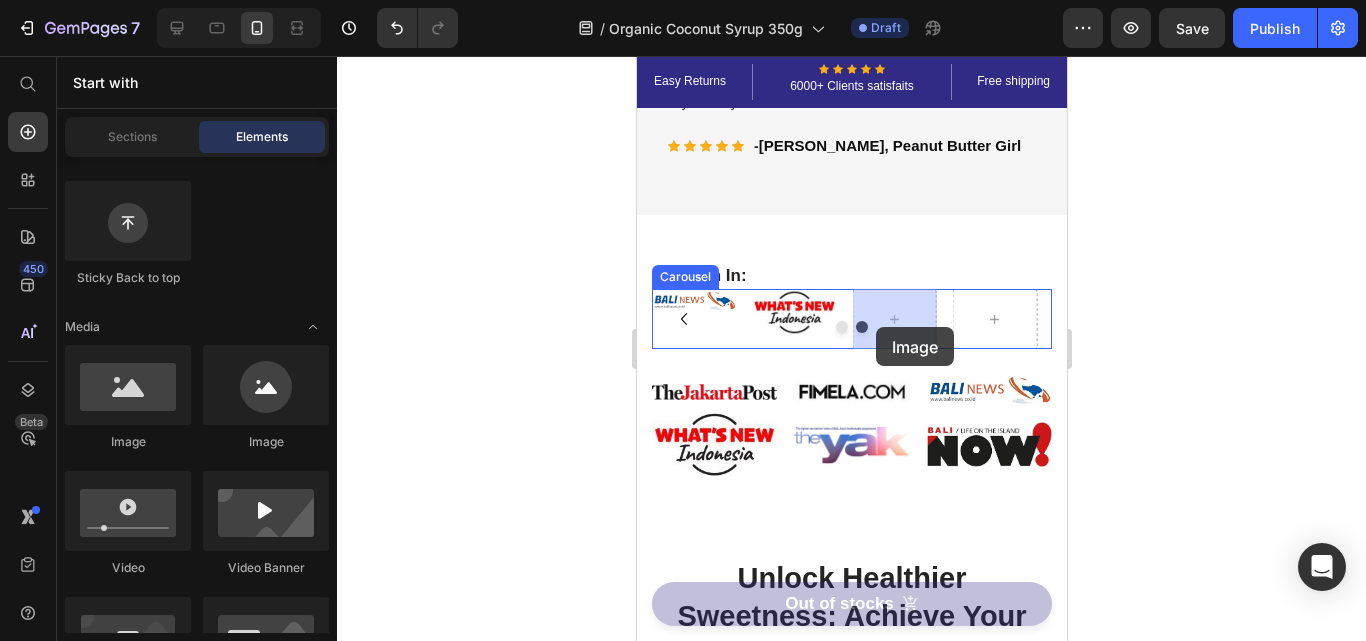drag, startPoint x: 768, startPoint y: 442, endPoint x: 875, endPoint y: 327, distance: 157.0796 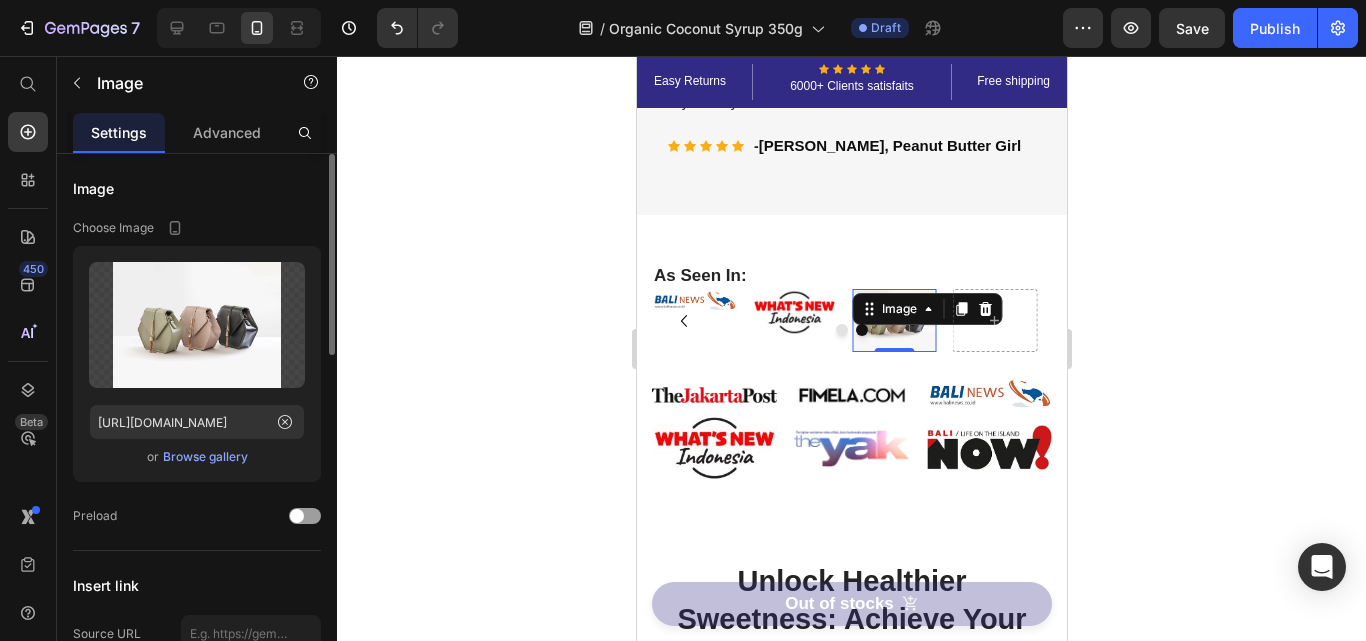 click on "Browse gallery" at bounding box center [205, 457] 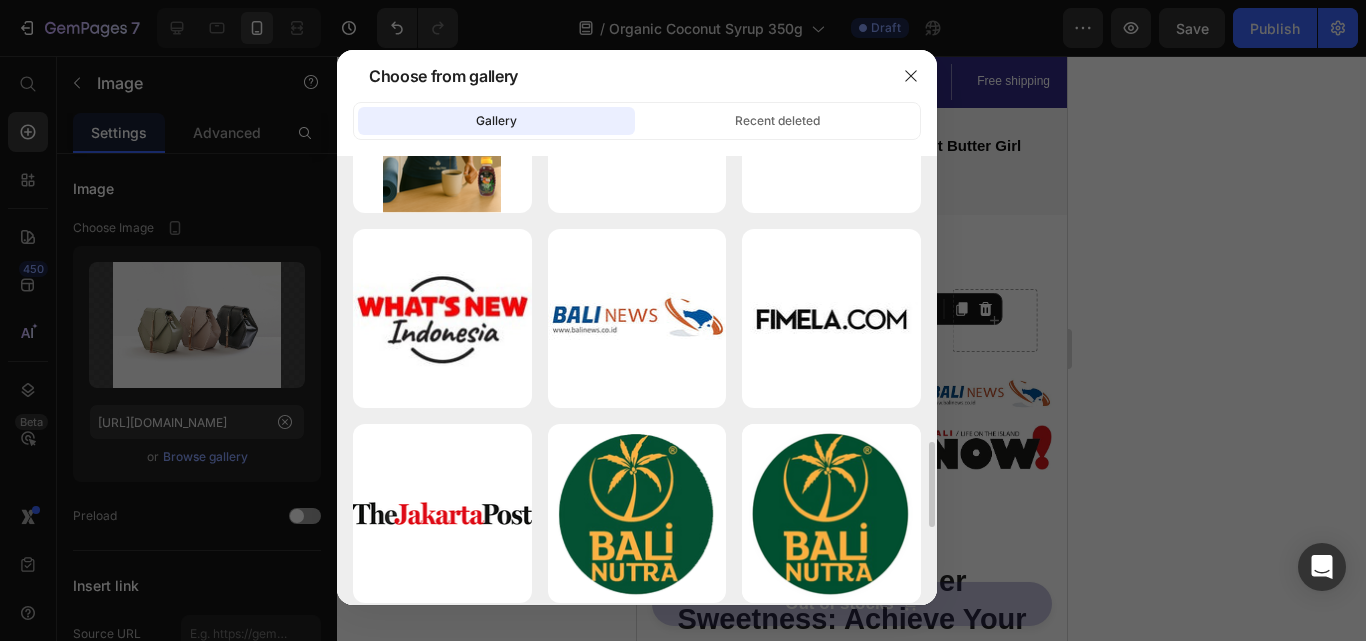 scroll, scrollTop: 1400, scrollLeft: 0, axis: vertical 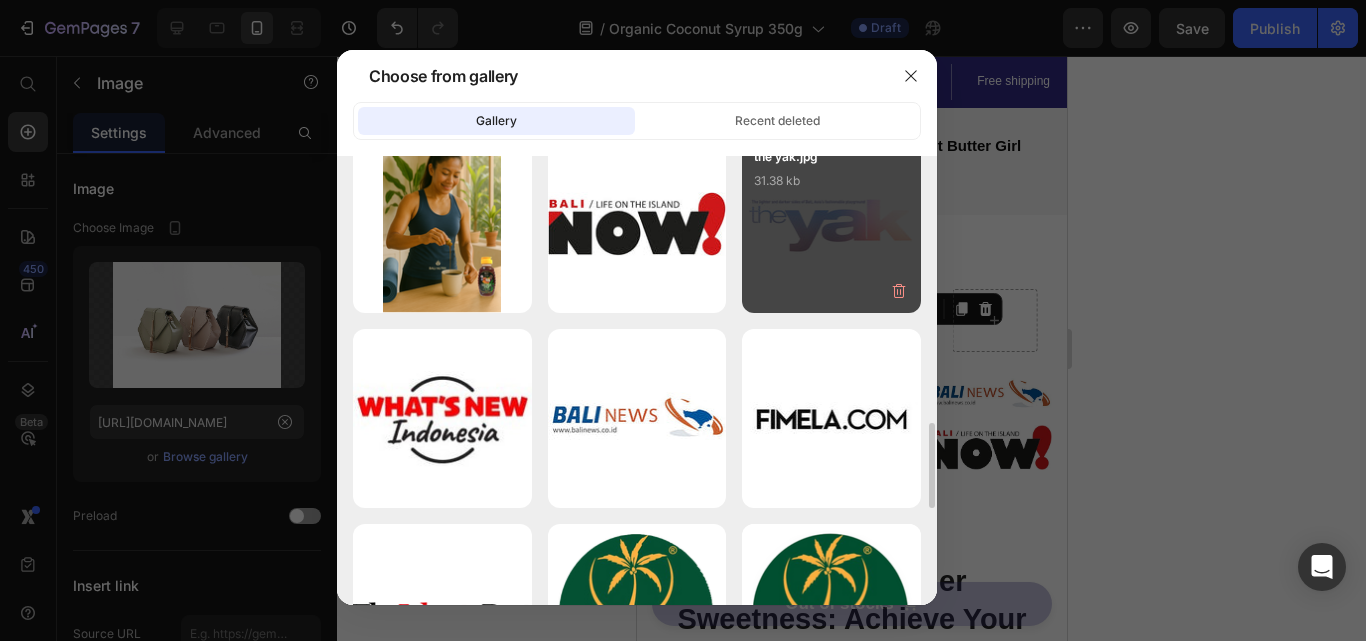 click on "the yak.jpg 31.38 kb" at bounding box center (831, 224) 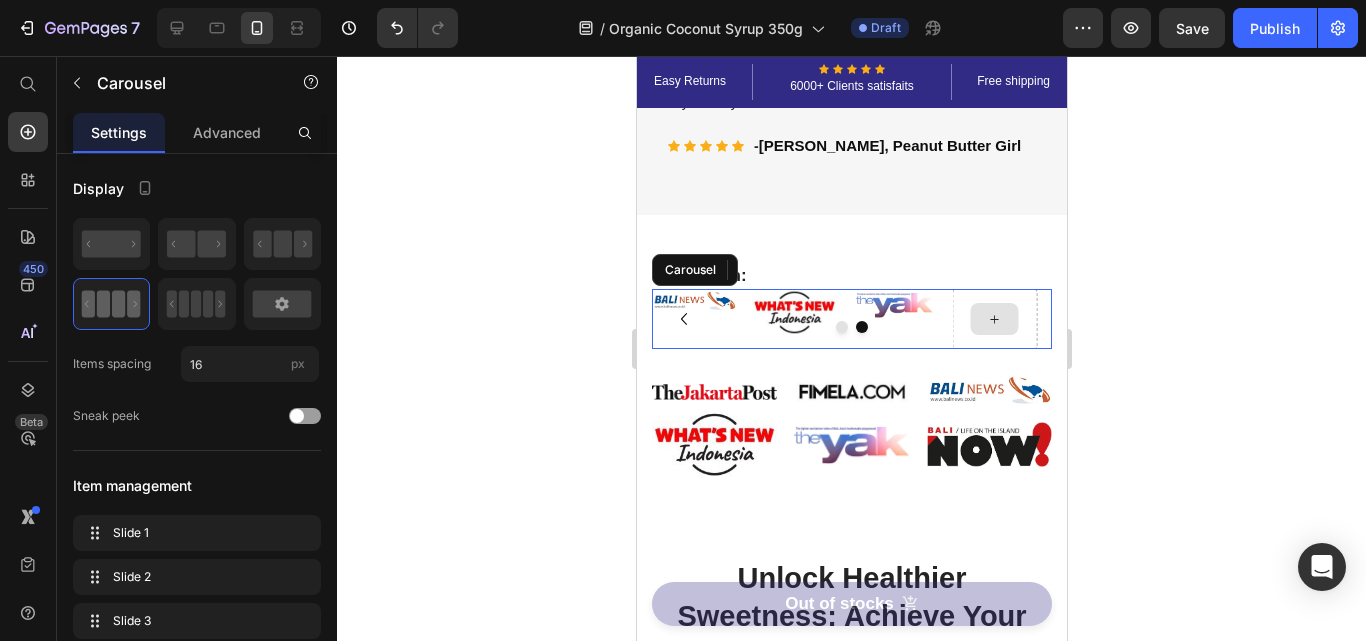 click at bounding box center [851, 327] 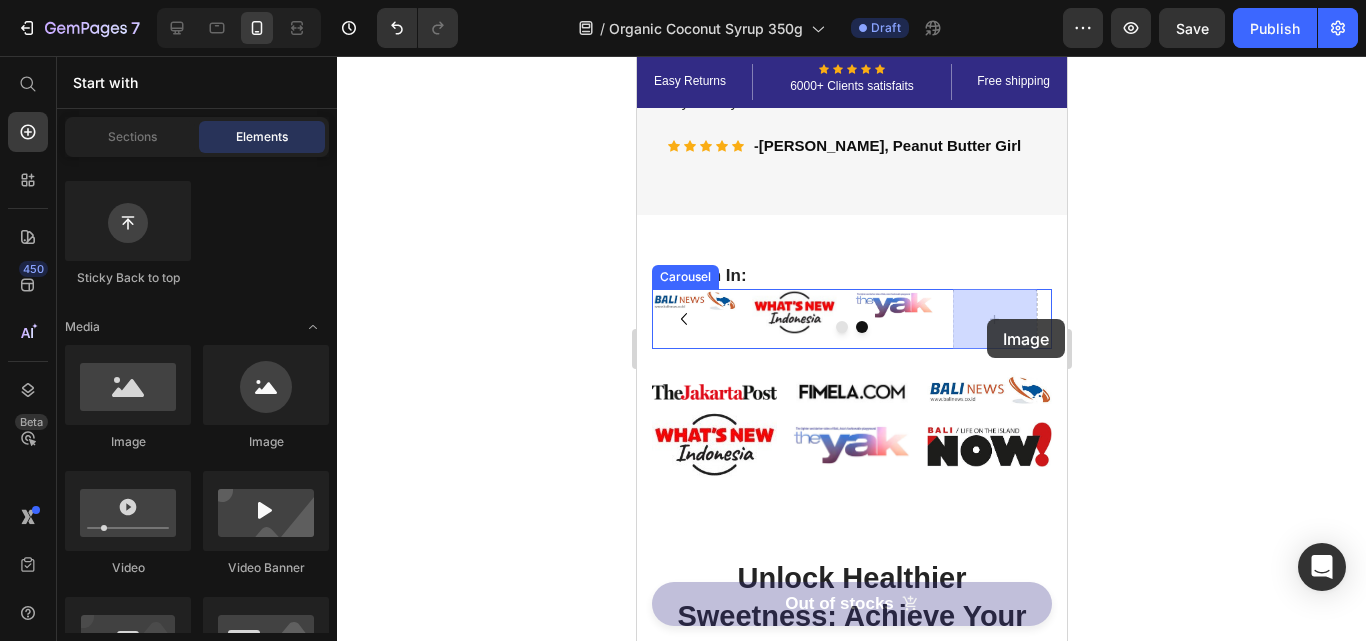 drag, startPoint x: 741, startPoint y: 440, endPoint x: 922, endPoint y: 392, distance: 187.25652 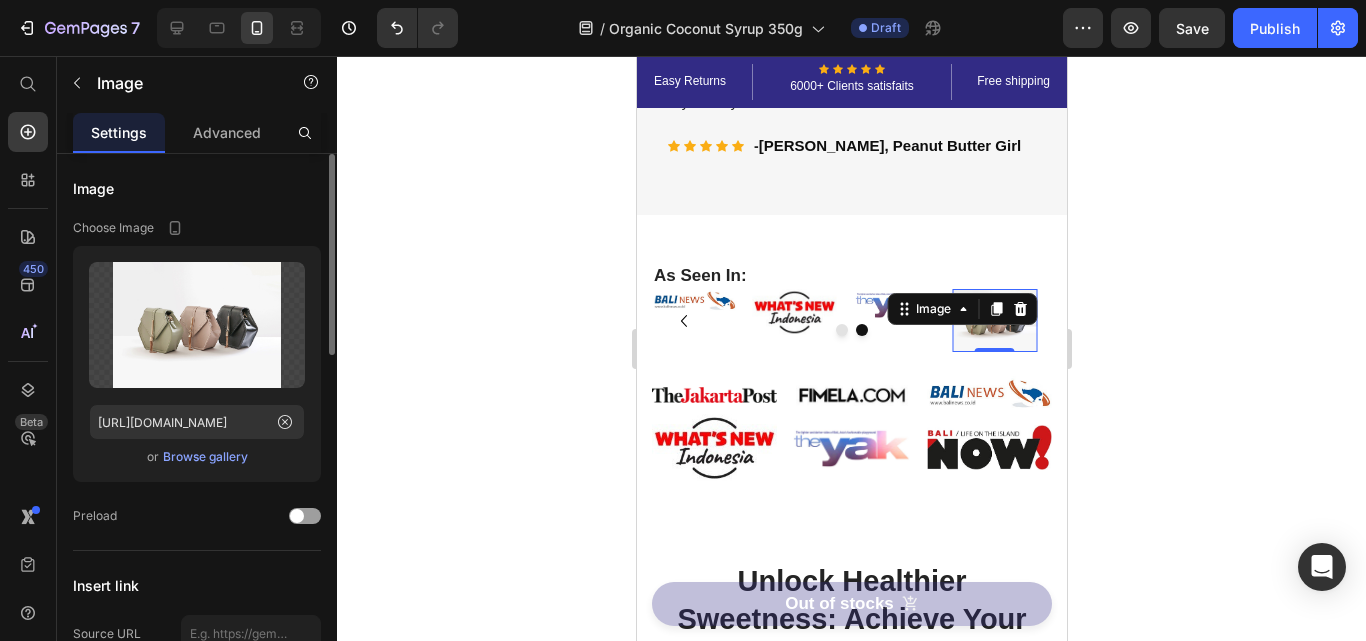 click on "Browse gallery" at bounding box center (205, 457) 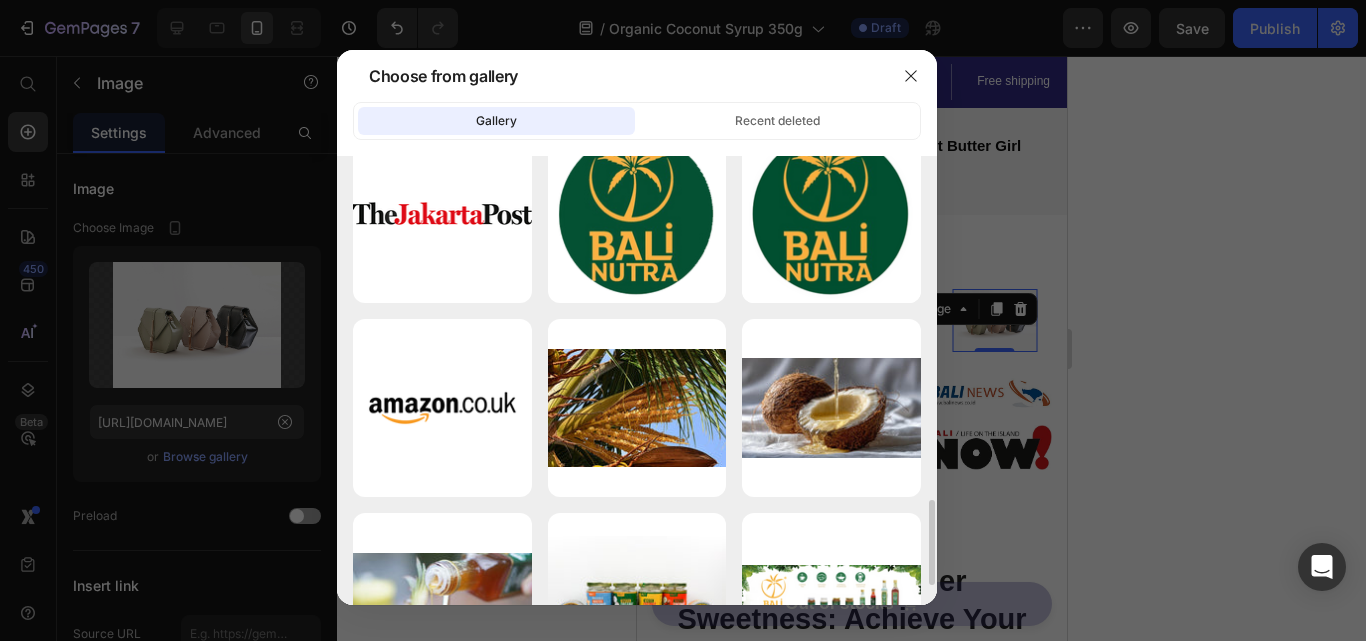 scroll, scrollTop: 1400, scrollLeft: 0, axis: vertical 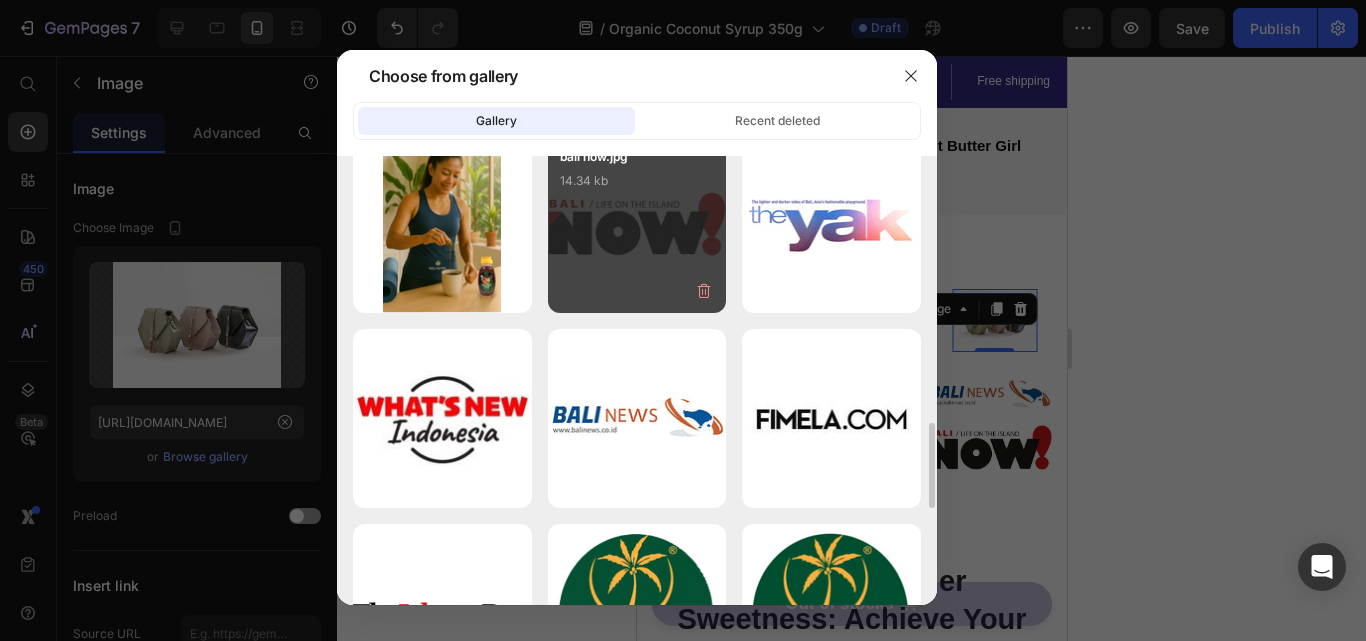 click on "bali now.jpg 14.34 kb" at bounding box center (637, 187) 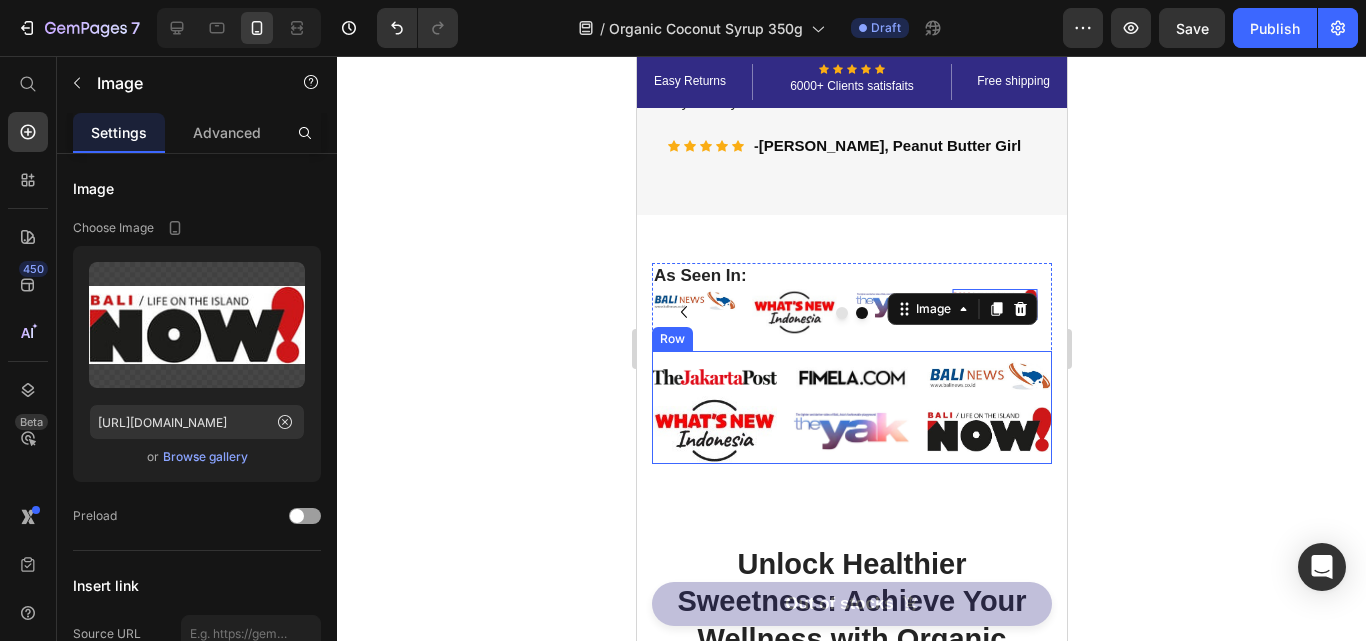 click on "Image" at bounding box center [713, 377] 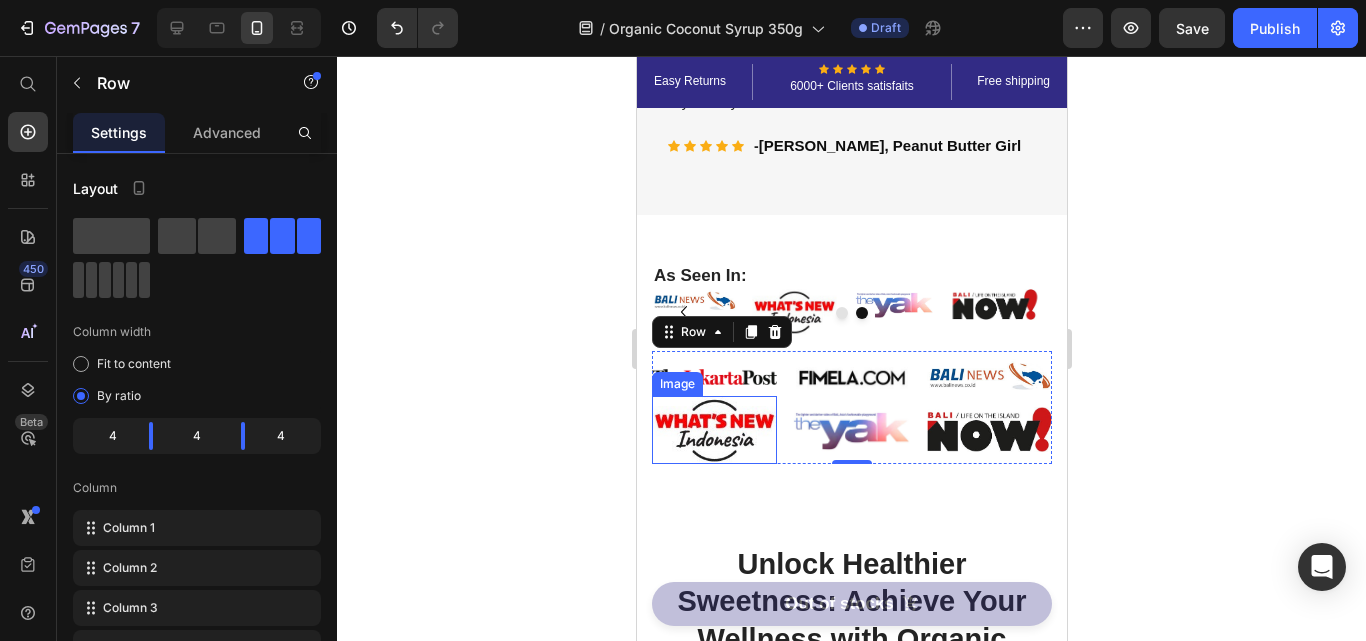 click at bounding box center [713, 430] 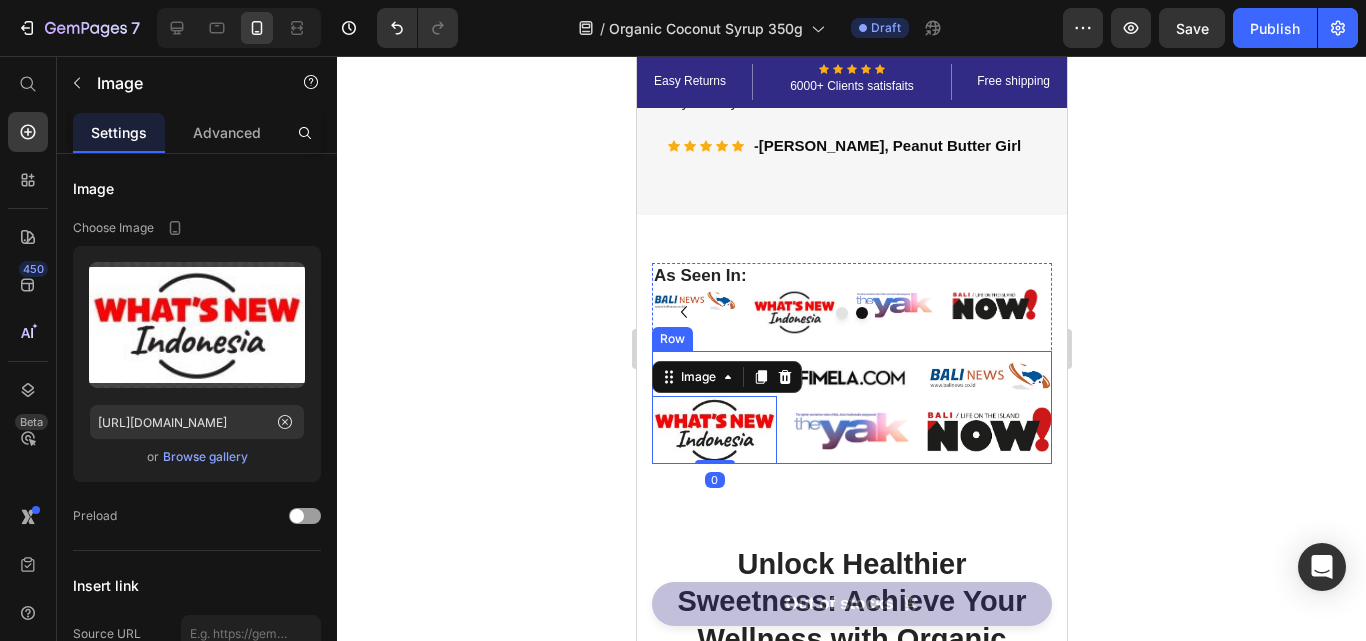 click on "Image Image Image Image   0 Image Image Row" at bounding box center [851, 407] 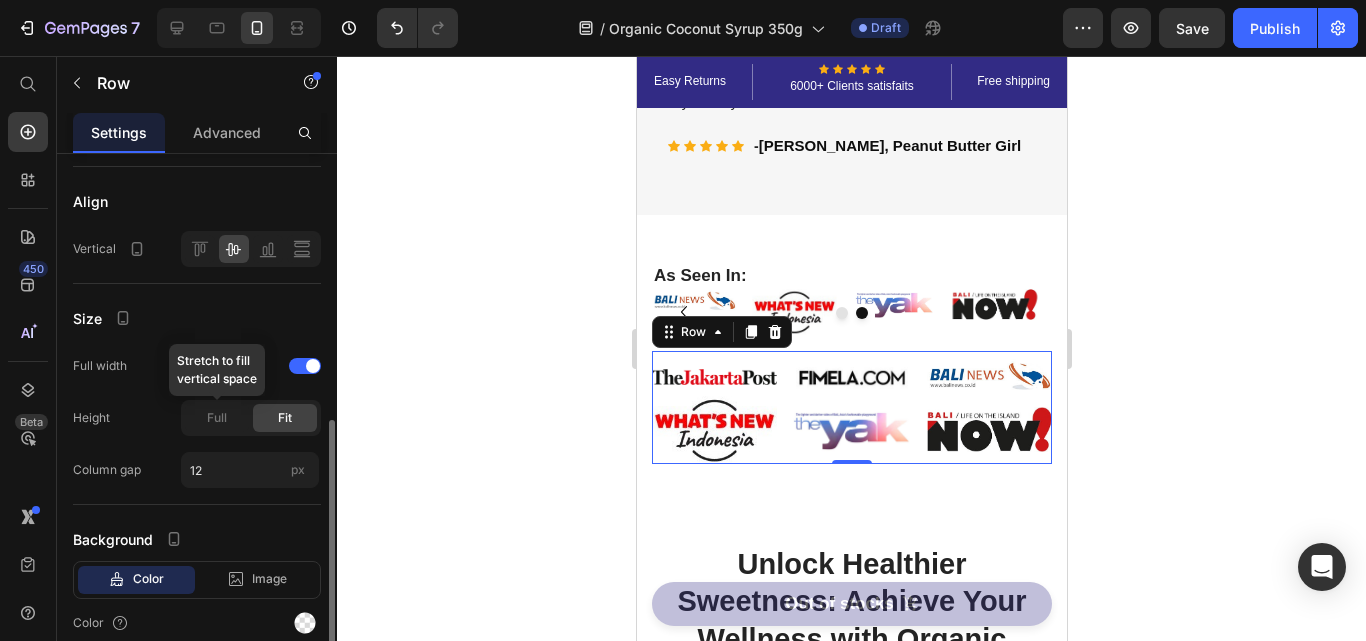 scroll, scrollTop: 685, scrollLeft: 0, axis: vertical 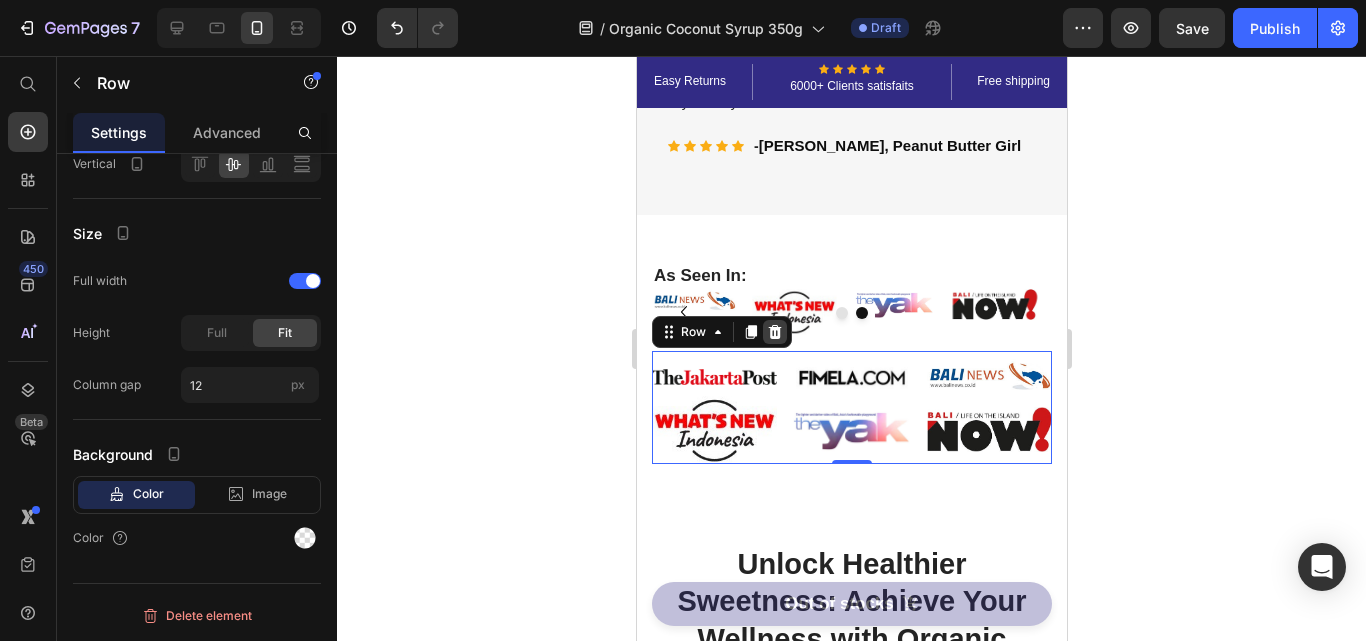 click 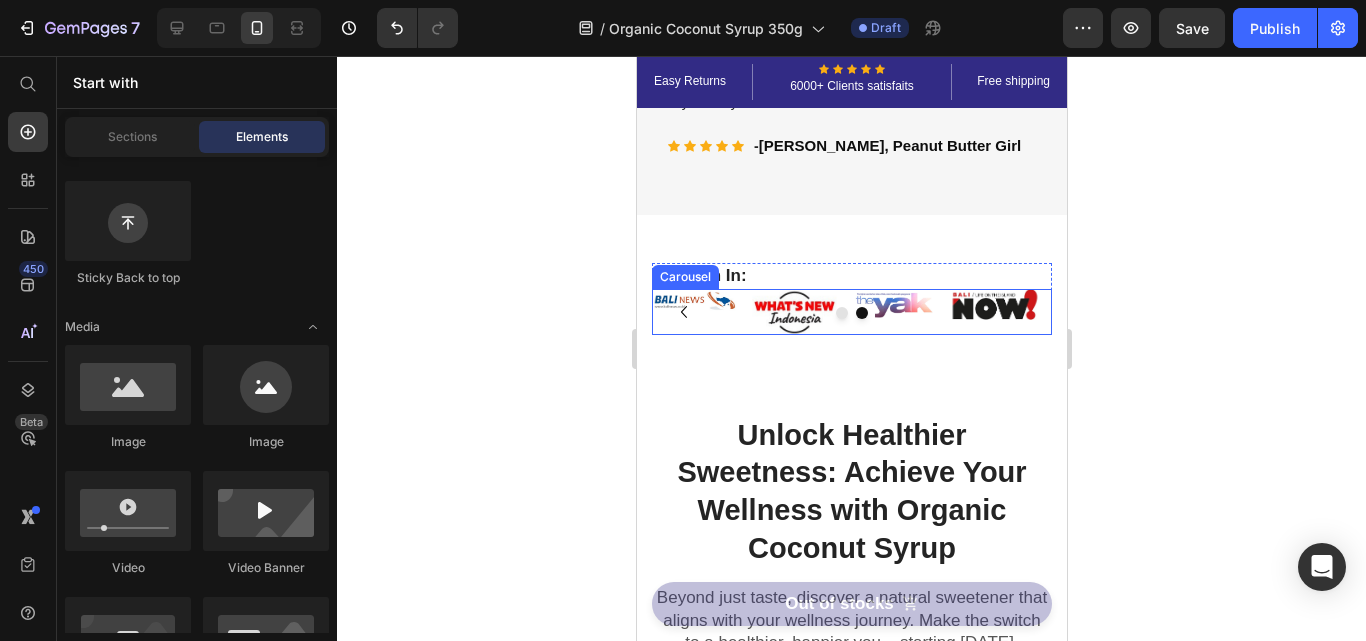 click on "Image" at bounding box center (894, 311) 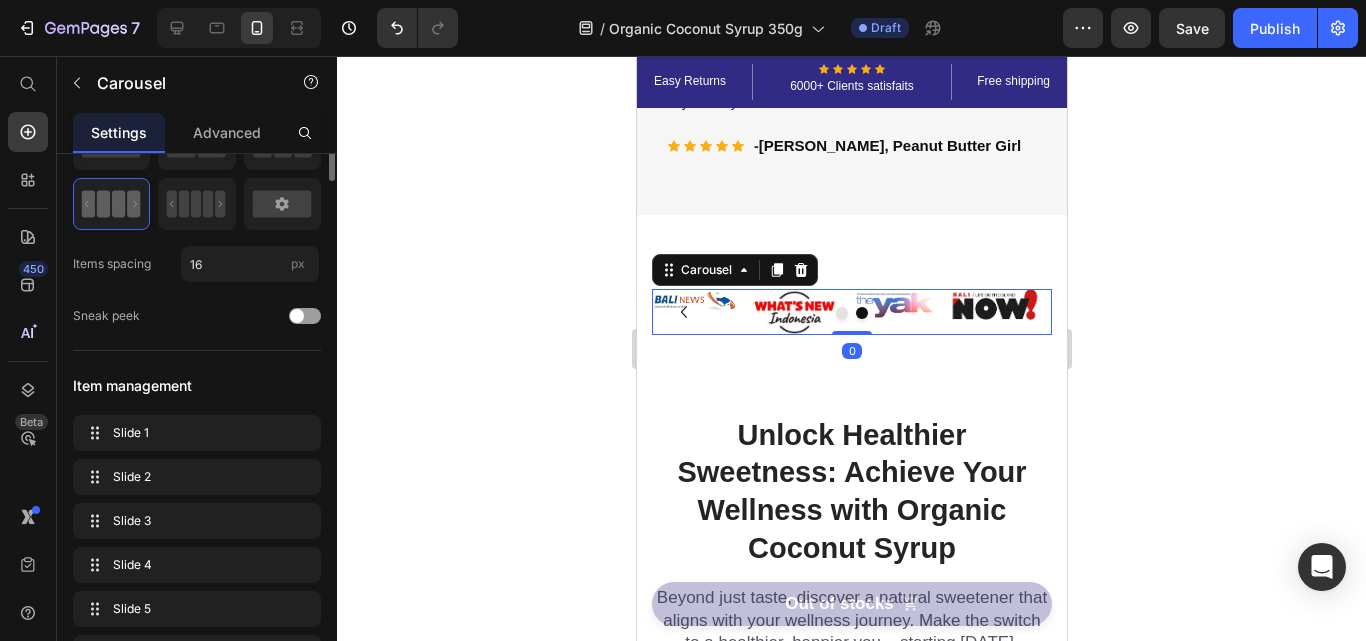 scroll, scrollTop: 0, scrollLeft: 0, axis: both 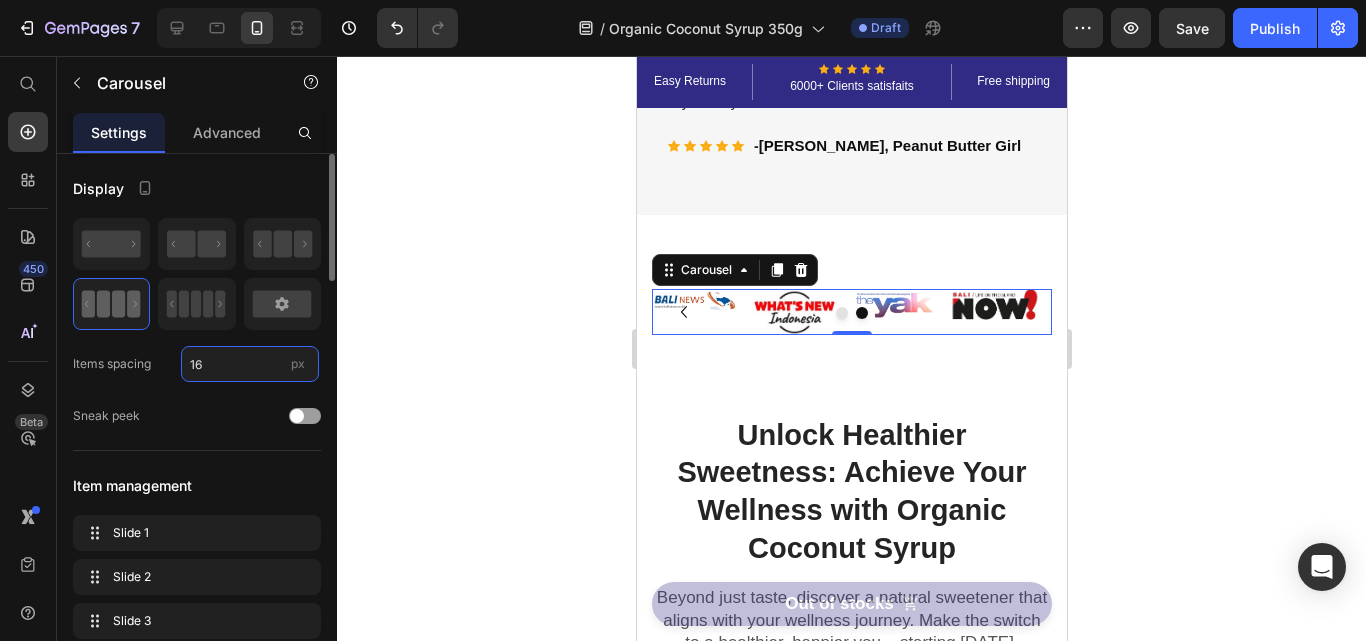 click on "16" at bounding box center [250, 364] 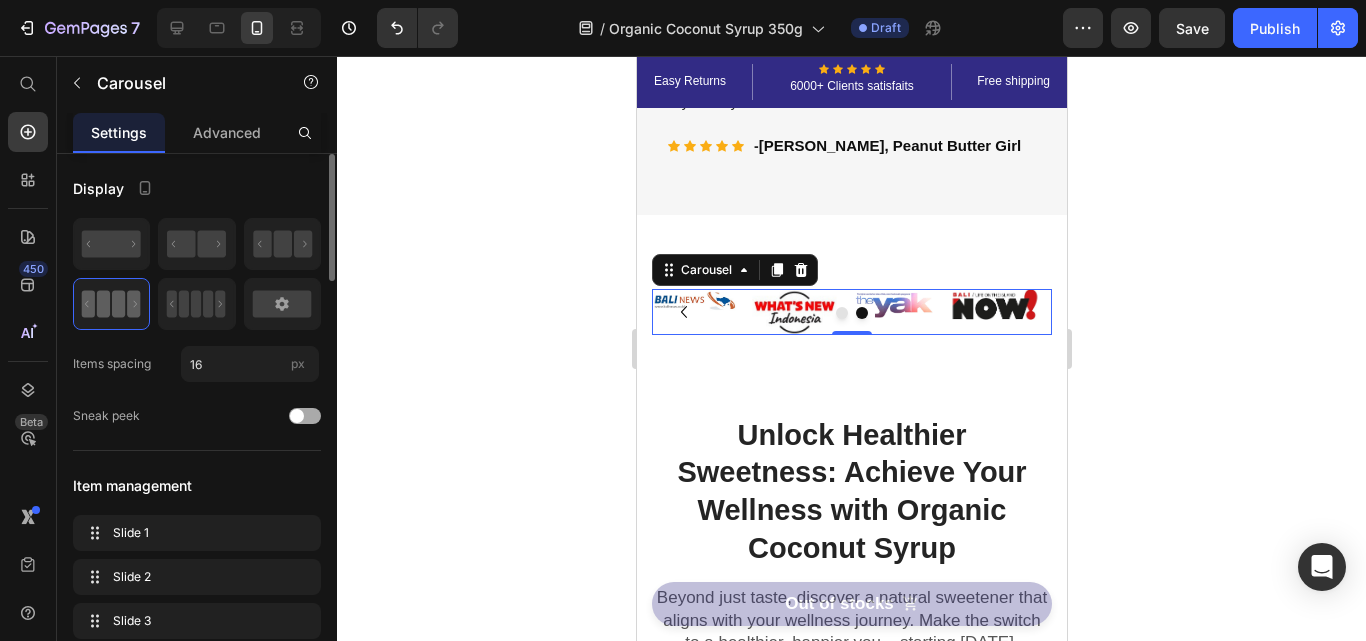 click at bounding box center (297, 416) 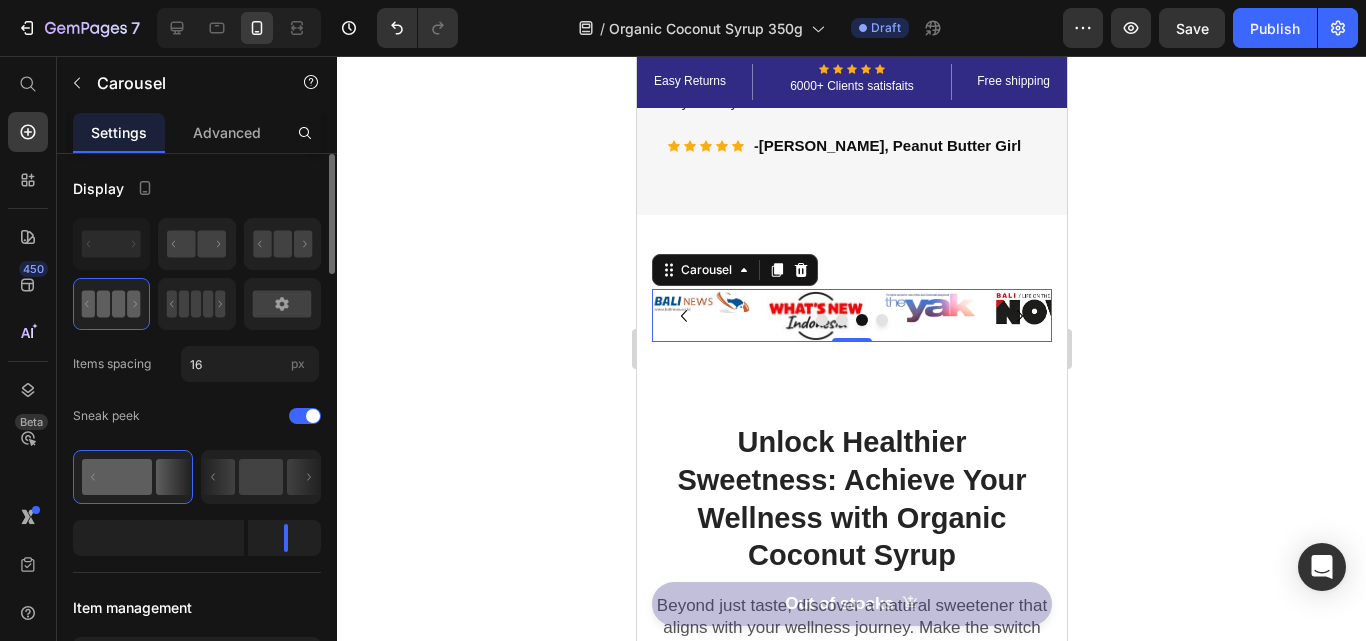 click 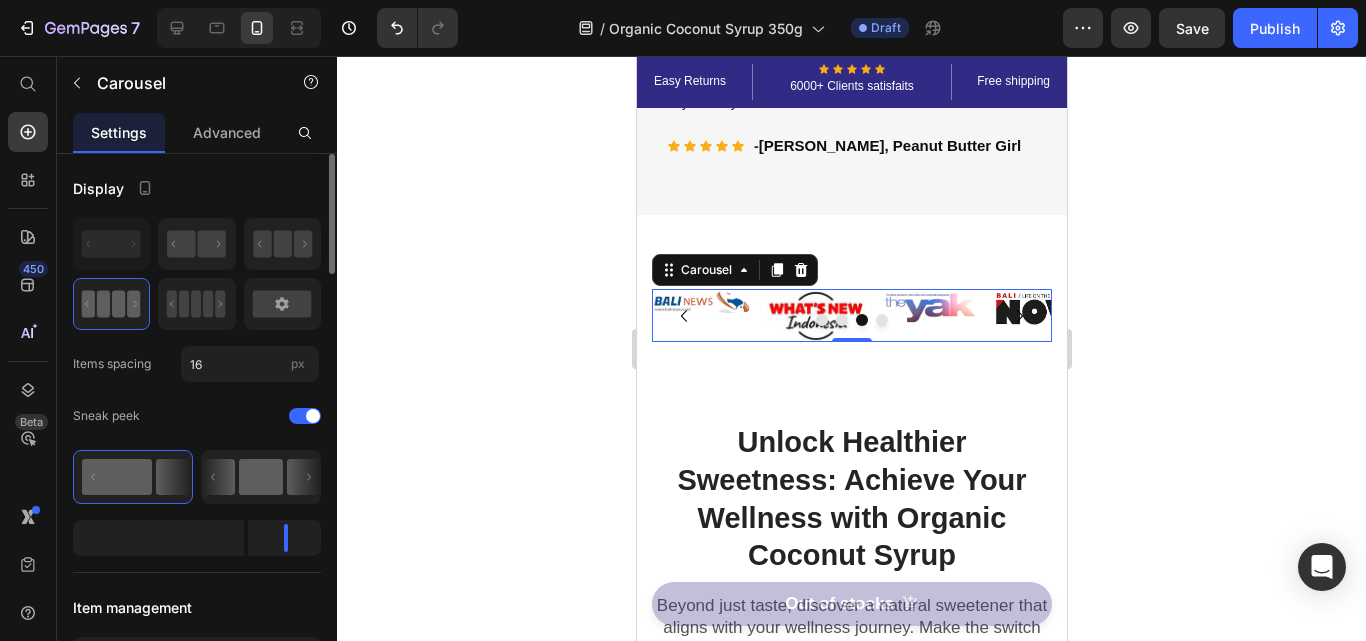 click 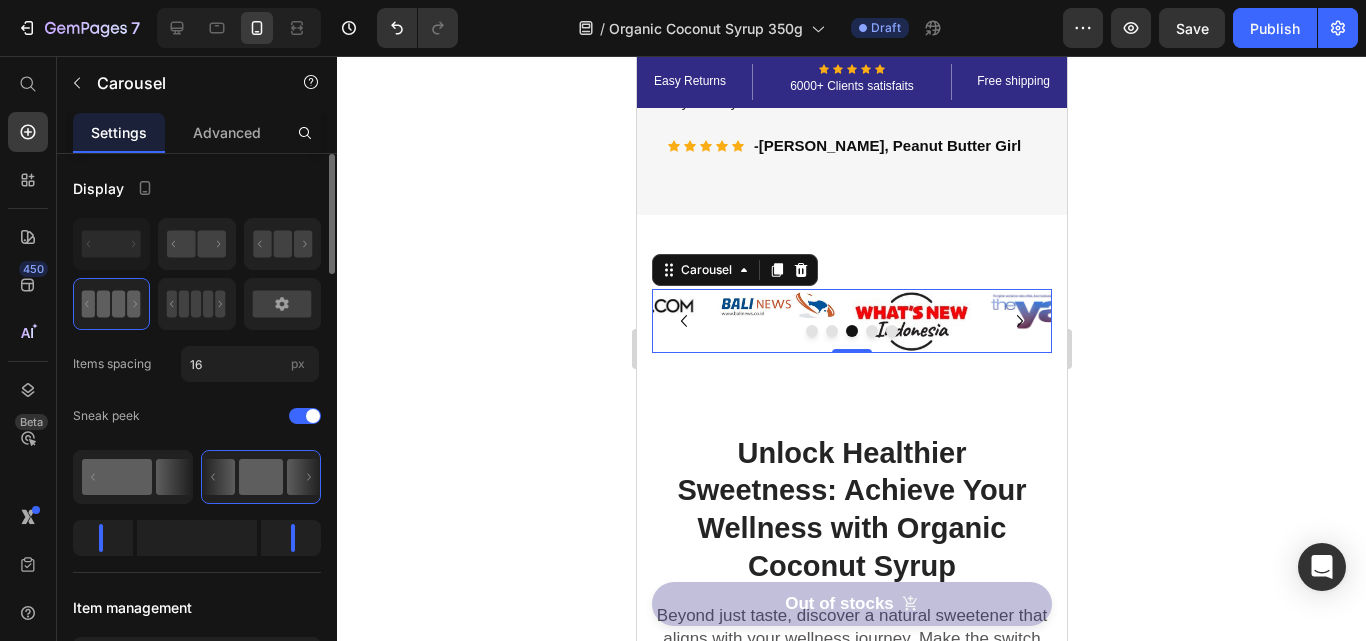 click 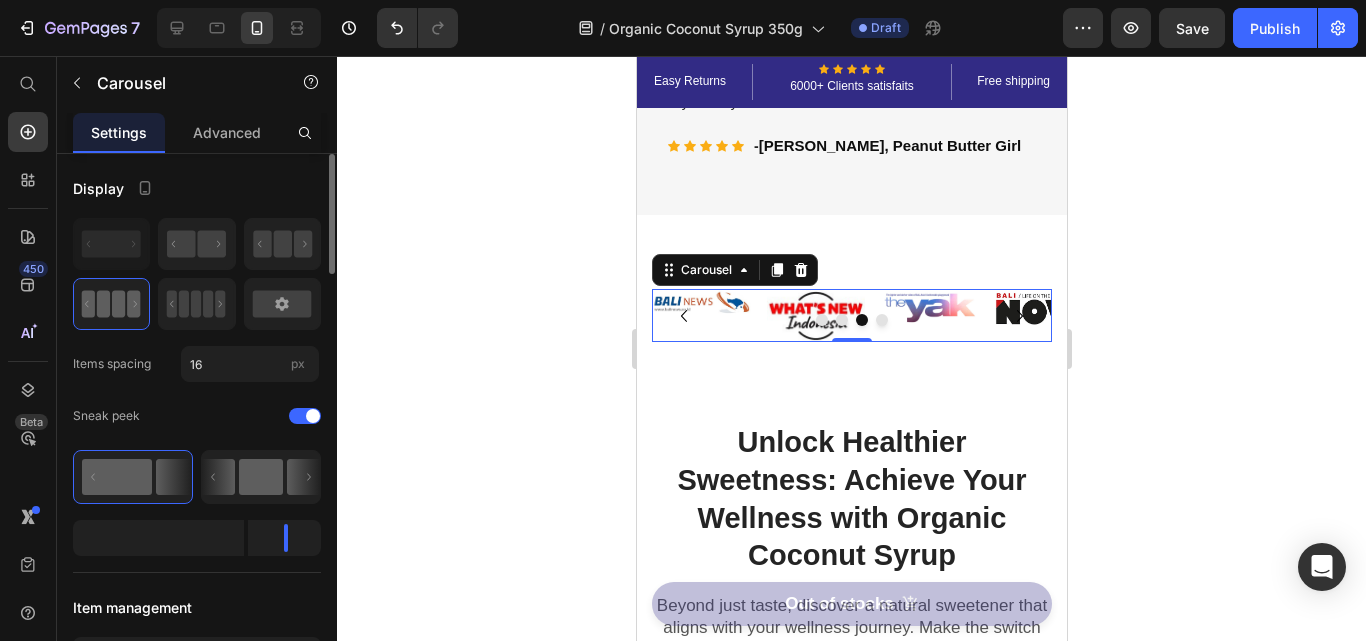 click 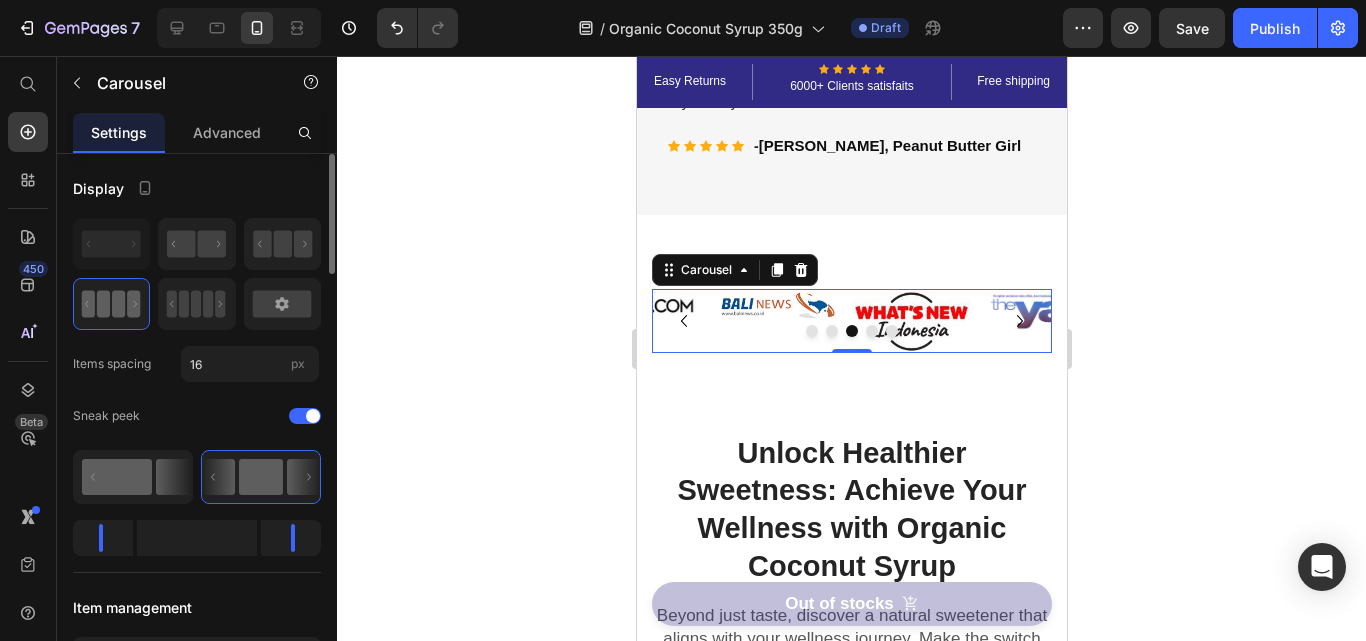 click 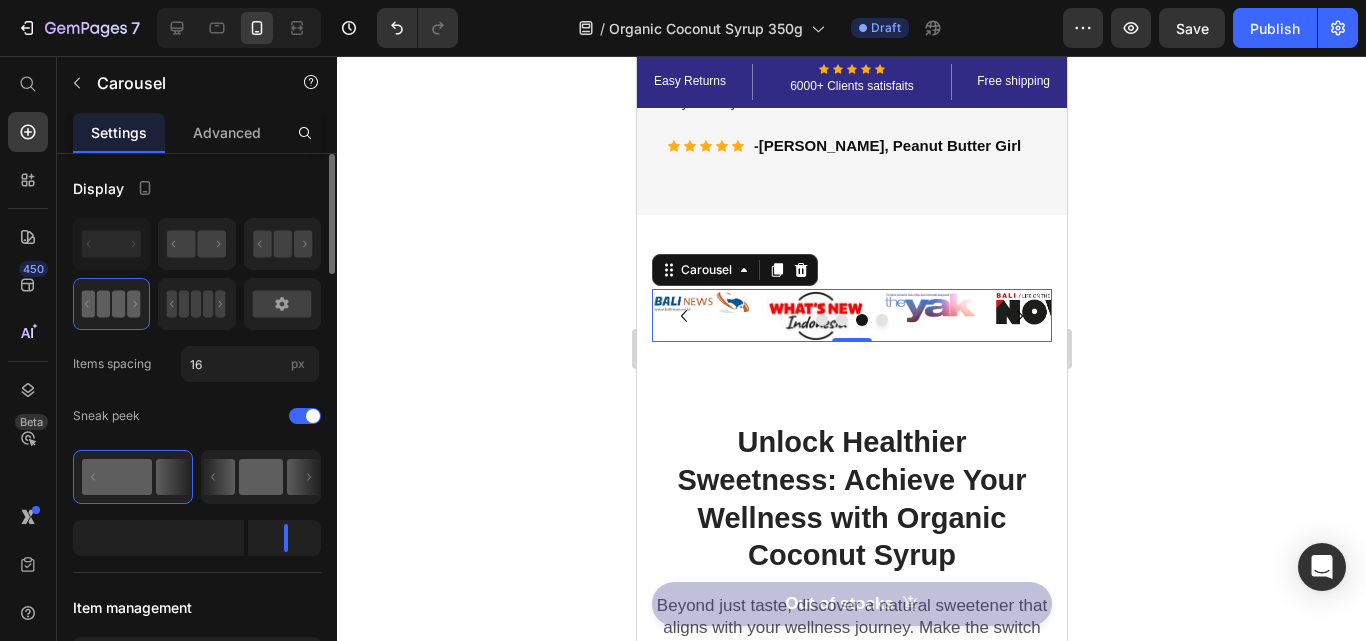 click 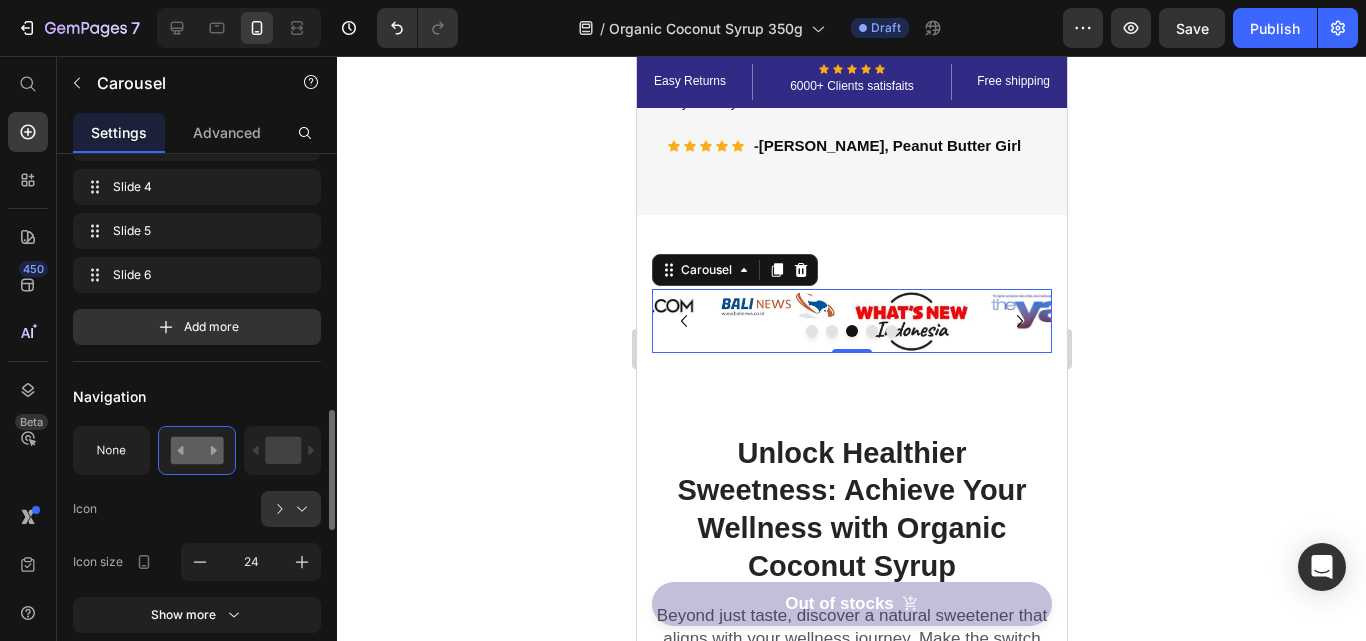 scroll, scrollTop: 700, scrollLeft: 0, axis: vertical 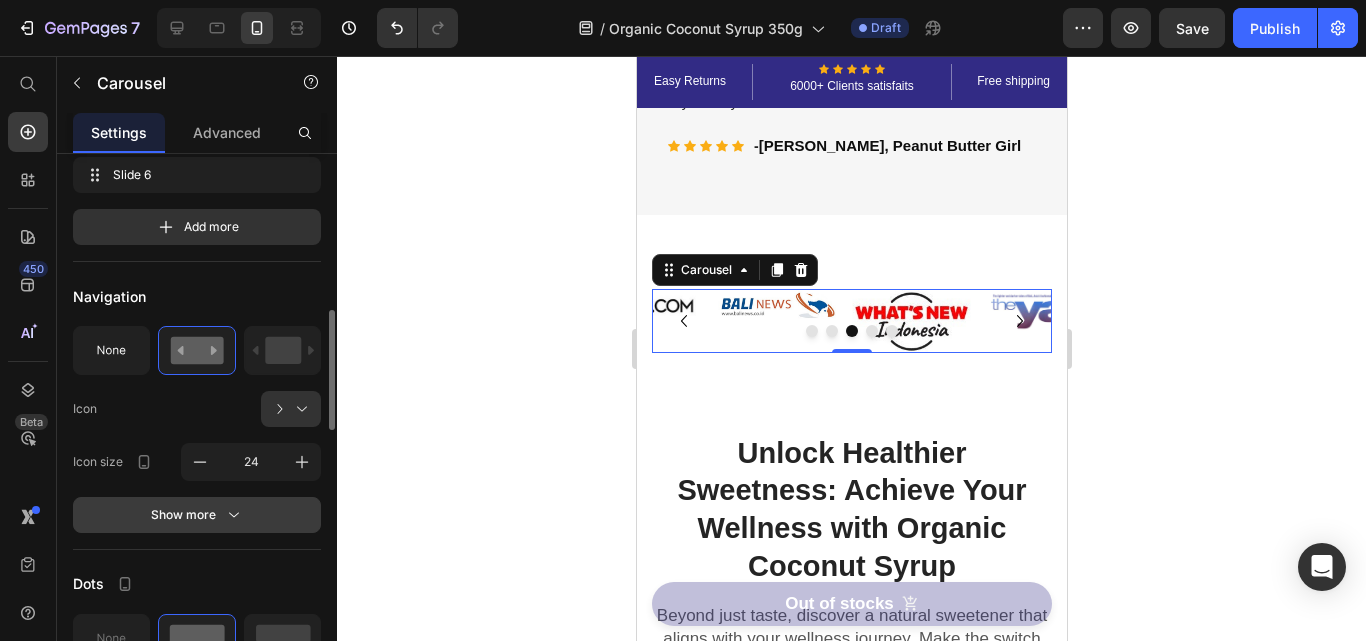 click 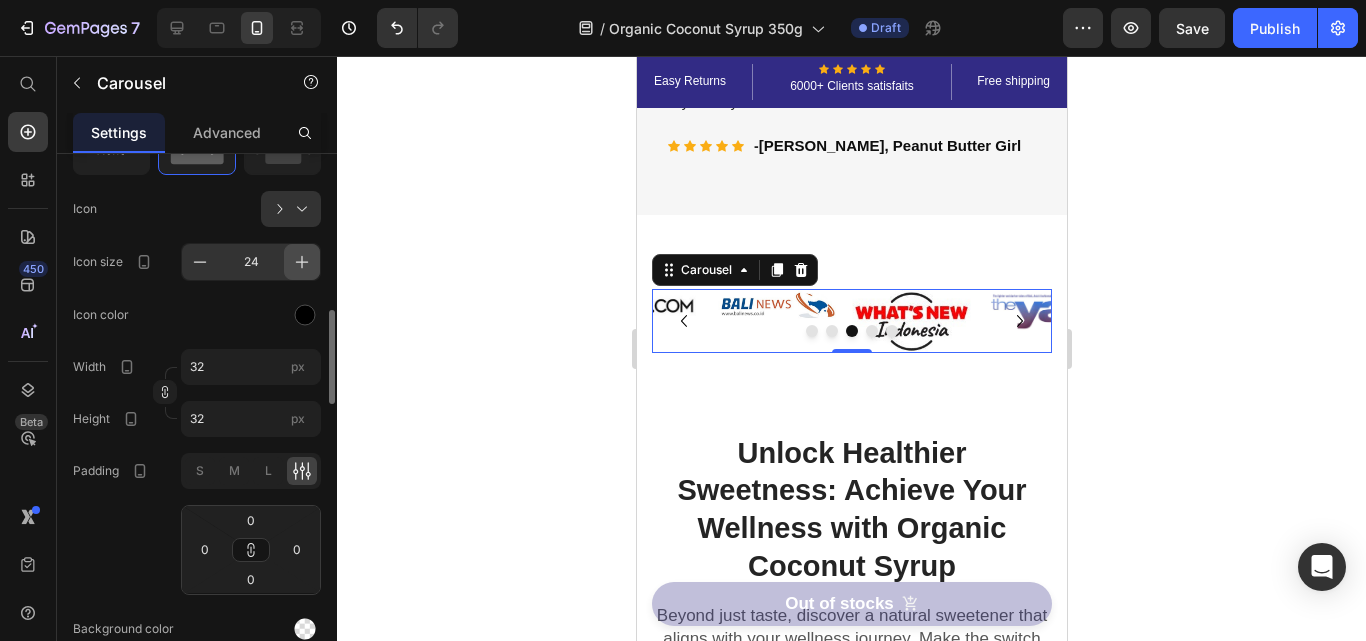 scroll, scrollTop: 800, scrollLeft: 0, axis: vertical 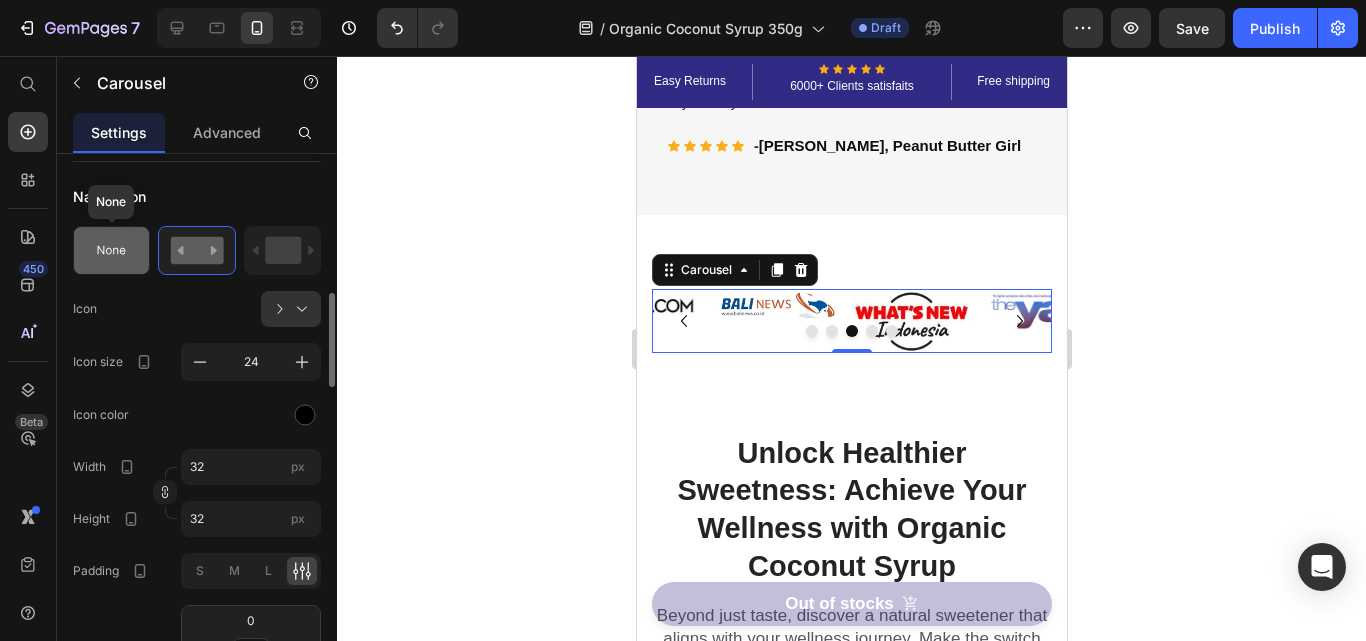 click 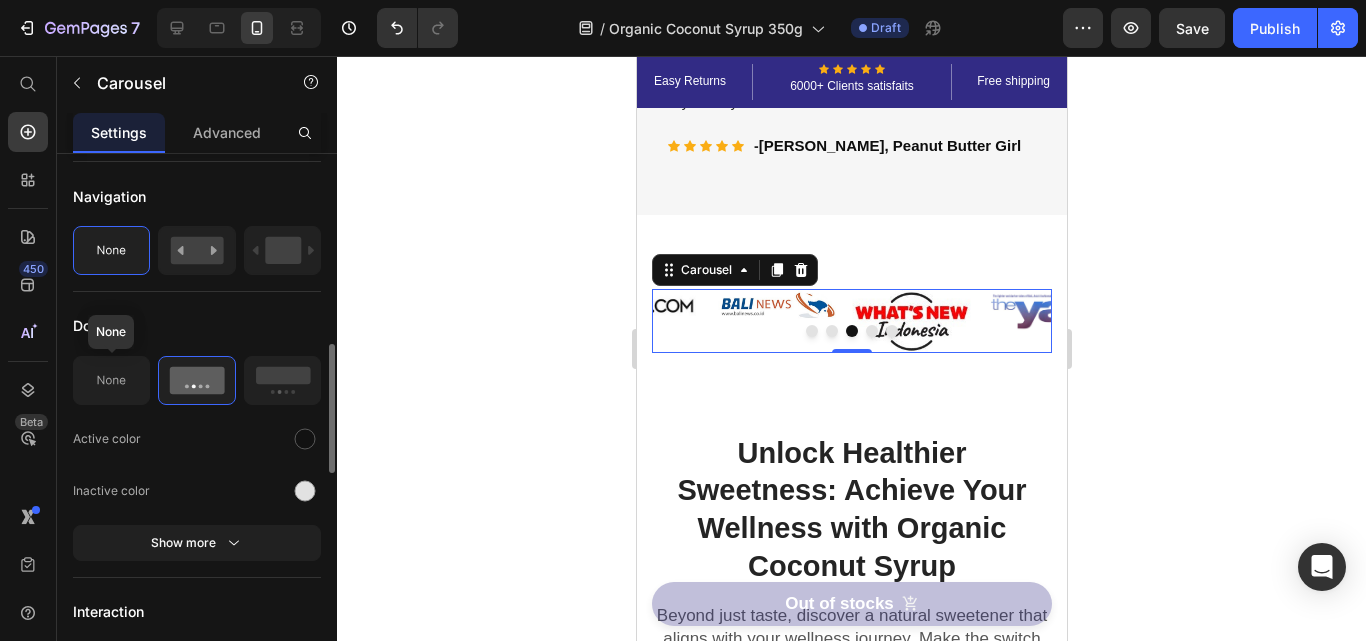 click 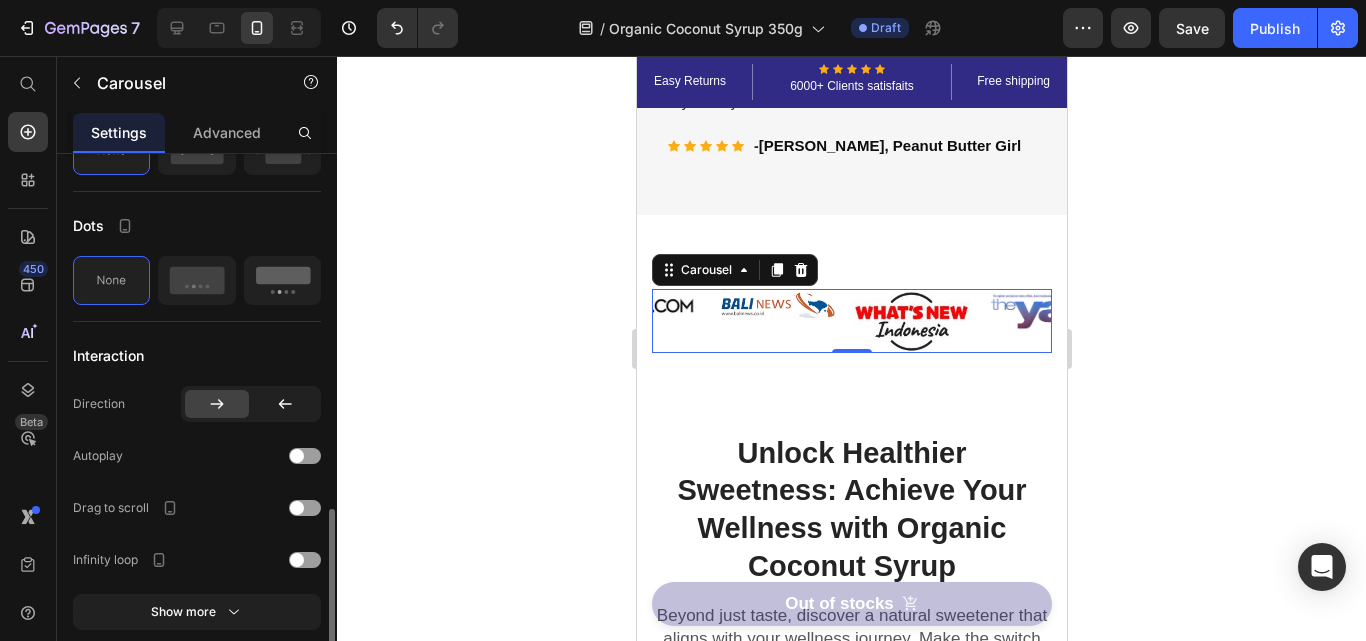 scroll, scrollTop: 1000, scrollLeft: 0, axis: vertical 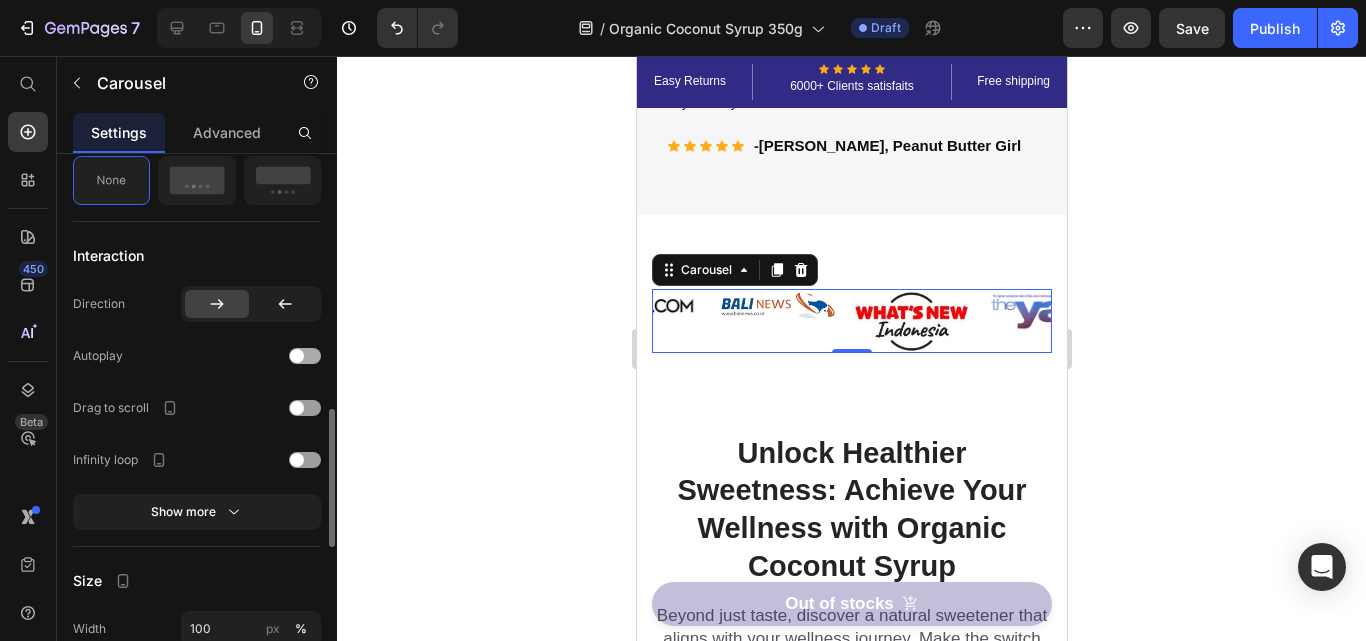 click at bounding box center (297, 356) 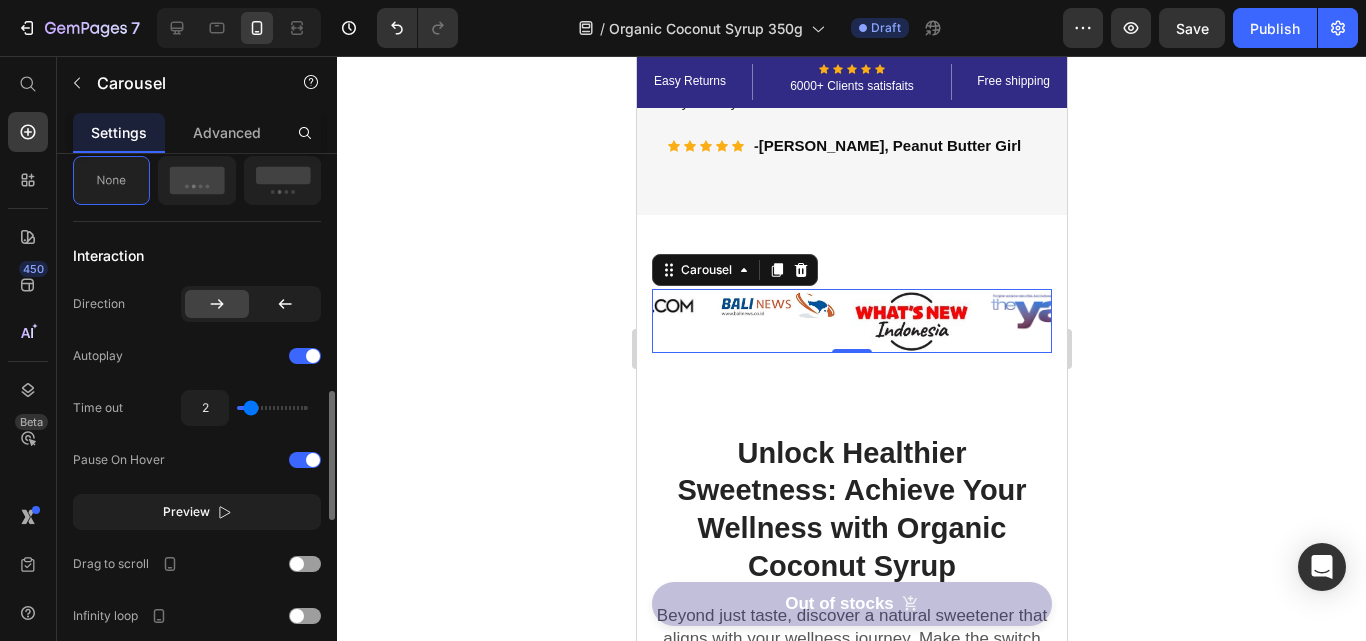 type on "1.5" 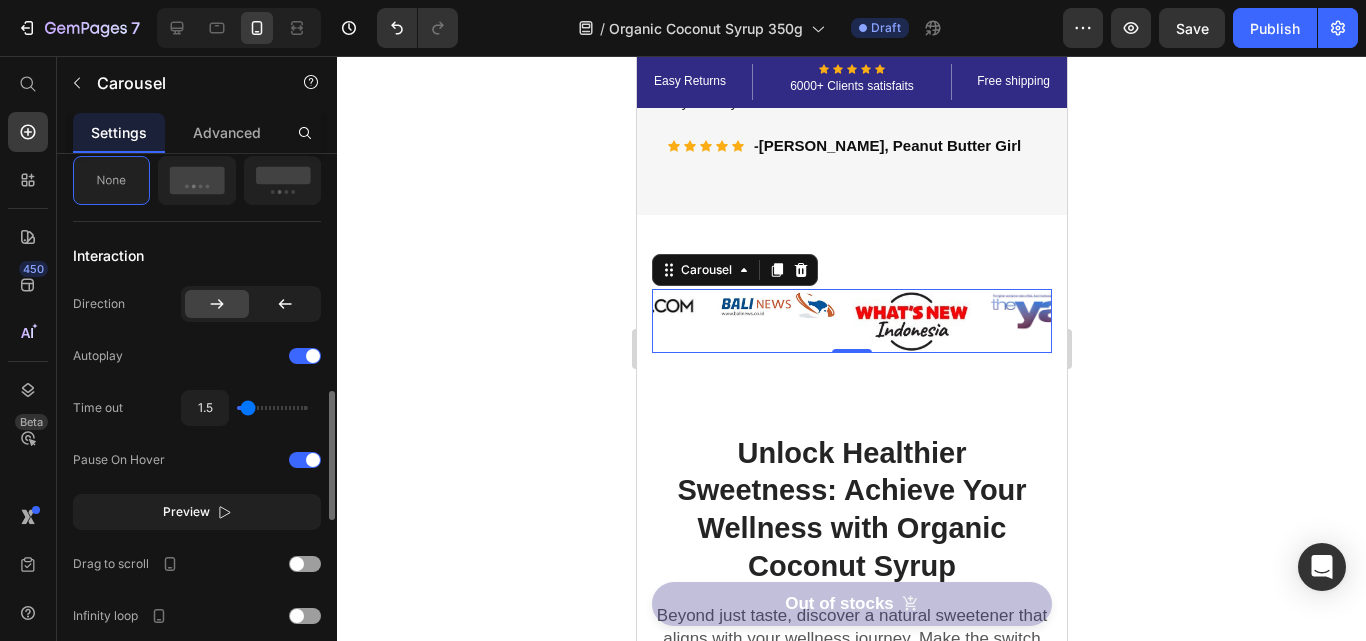 type on "1.3" 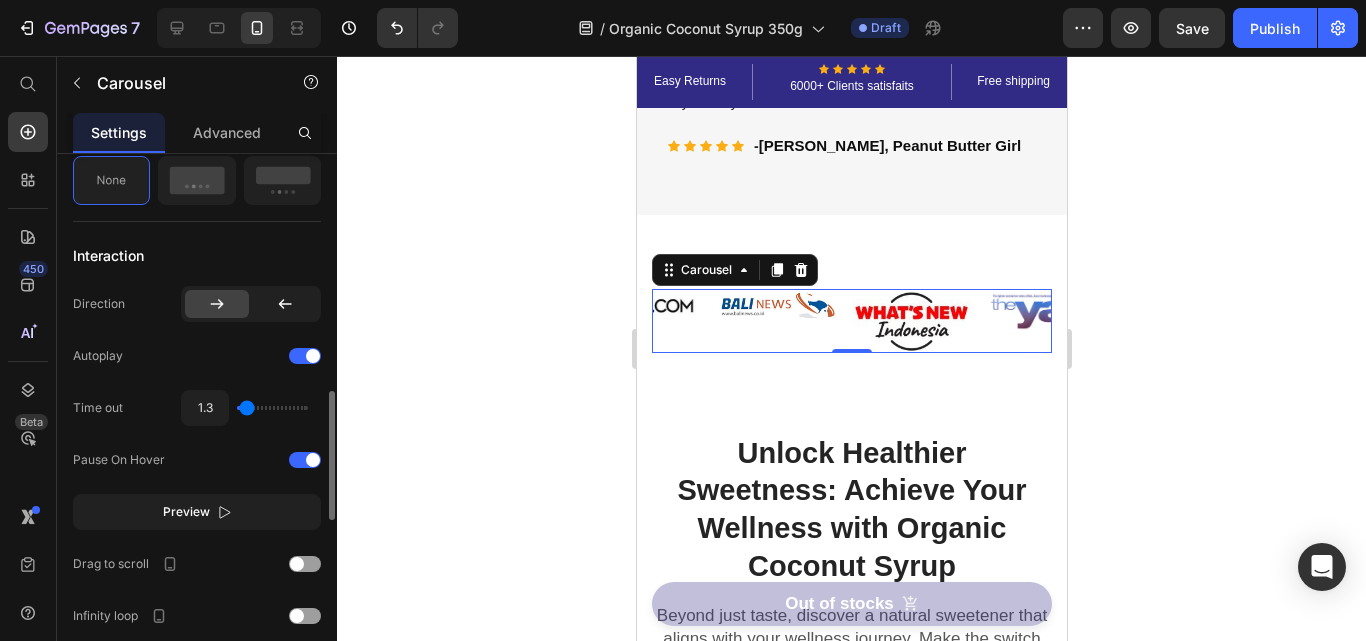 type on "1.2" 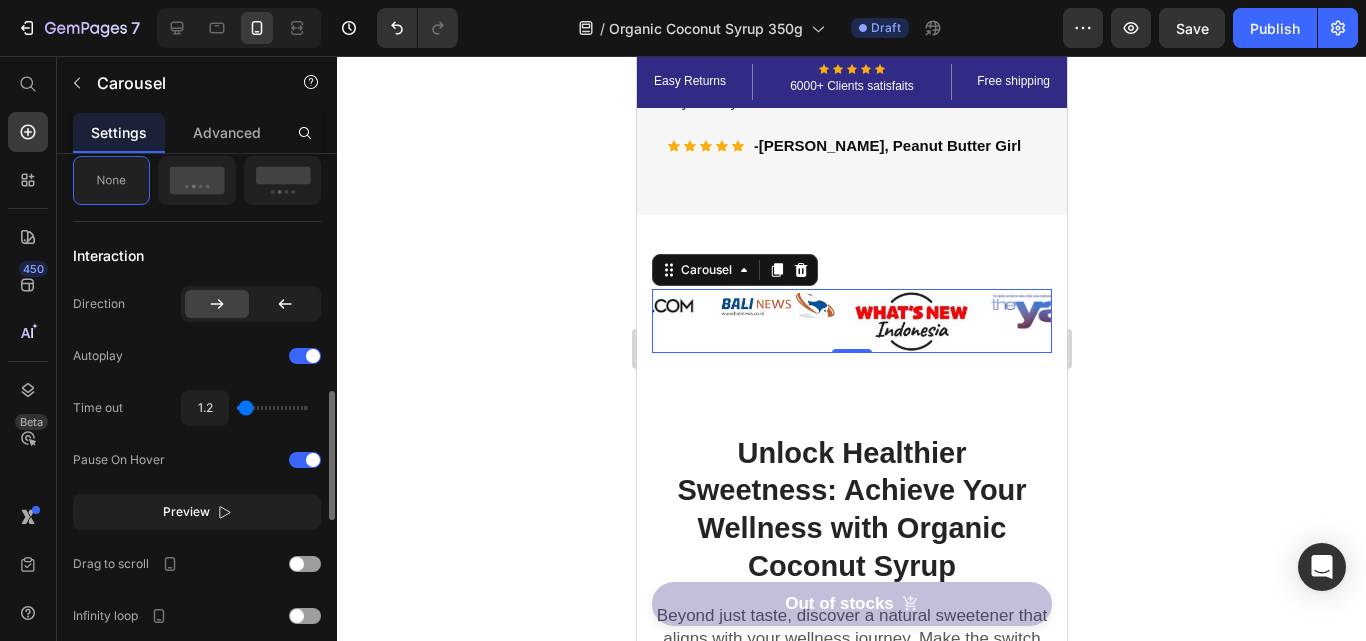type on "1" 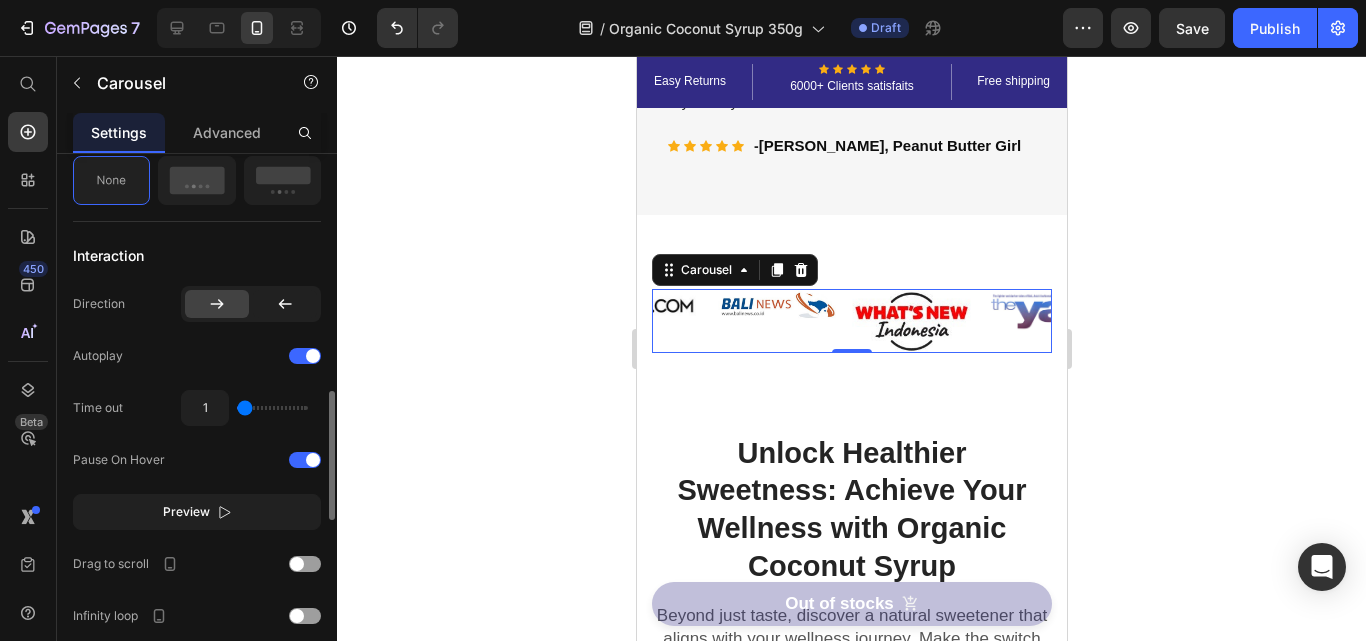 type on "1" 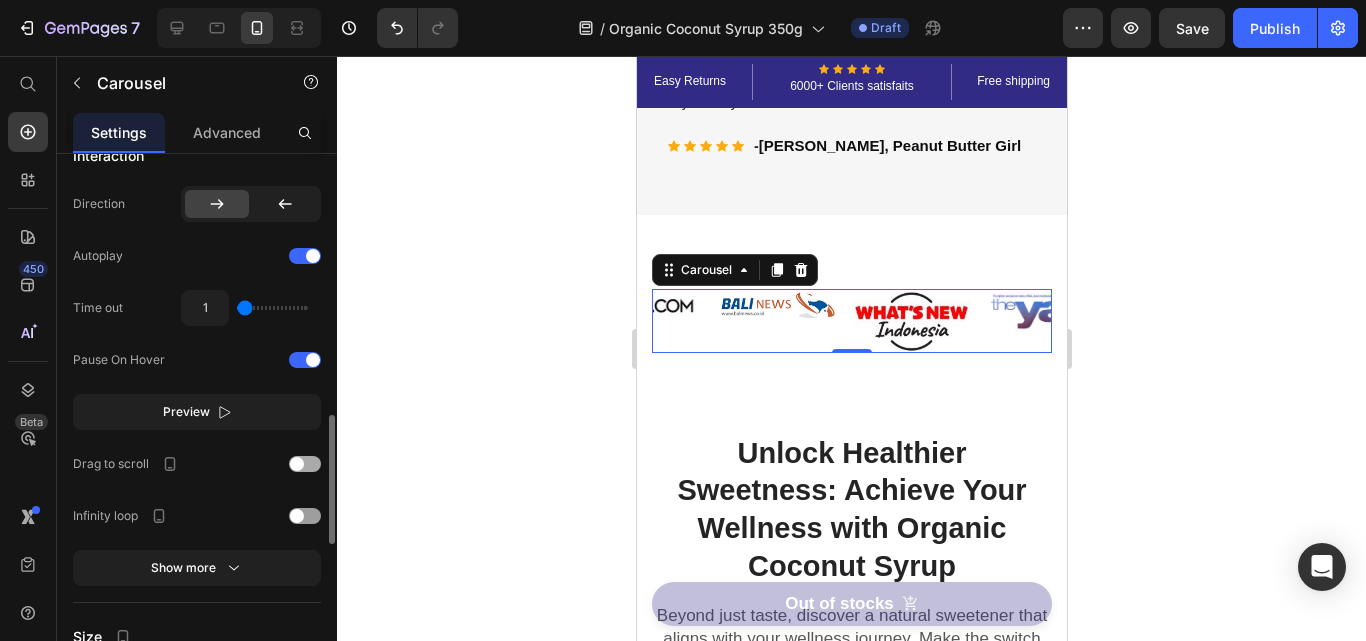 scroll, scrollTop: 1200, scrollLeft: 0, axis: vertical 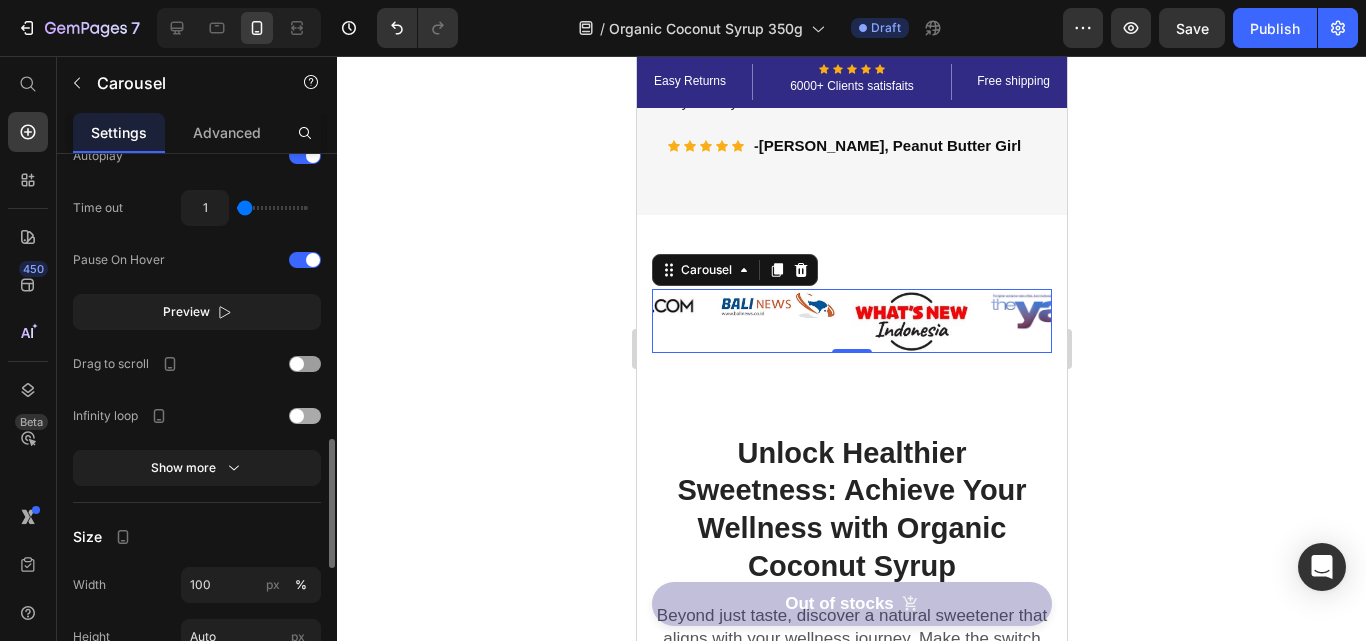 click at bounding box center (297, 416) 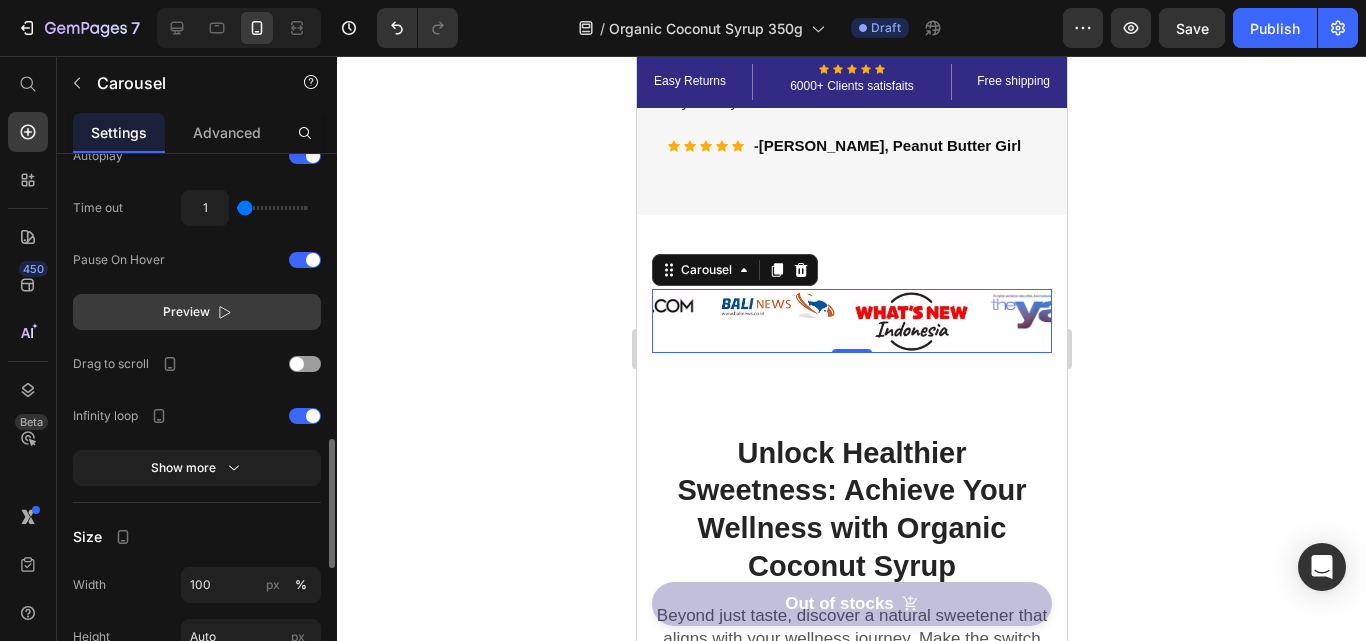 click 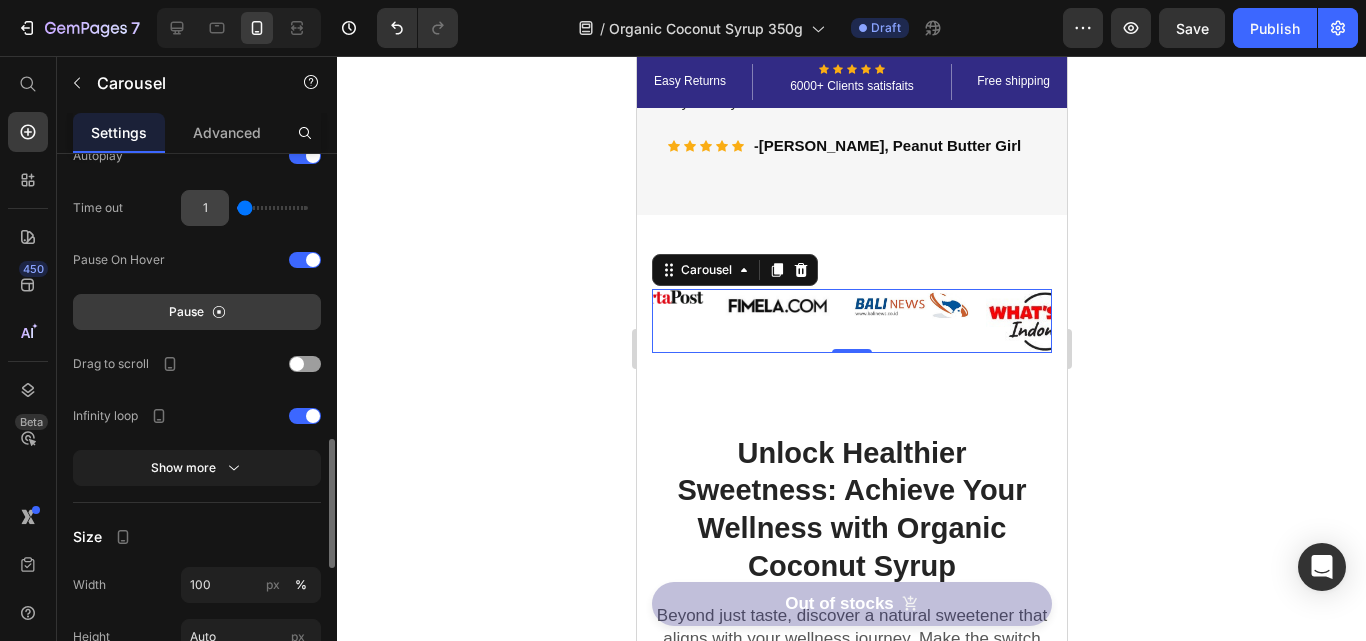 drag, startPoint x: 240, startPoint y: 208, endPoint x: 218, endPoint y: 204, distance: 22.36068 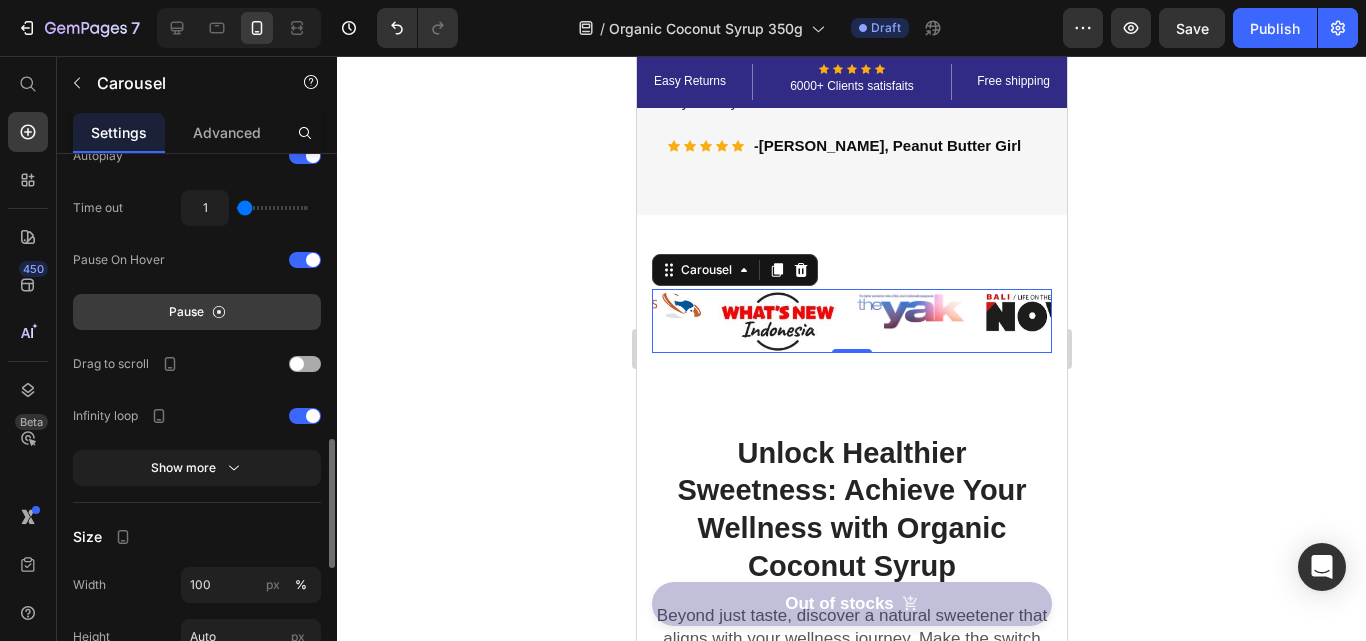 click at bounding box center [297, 364] 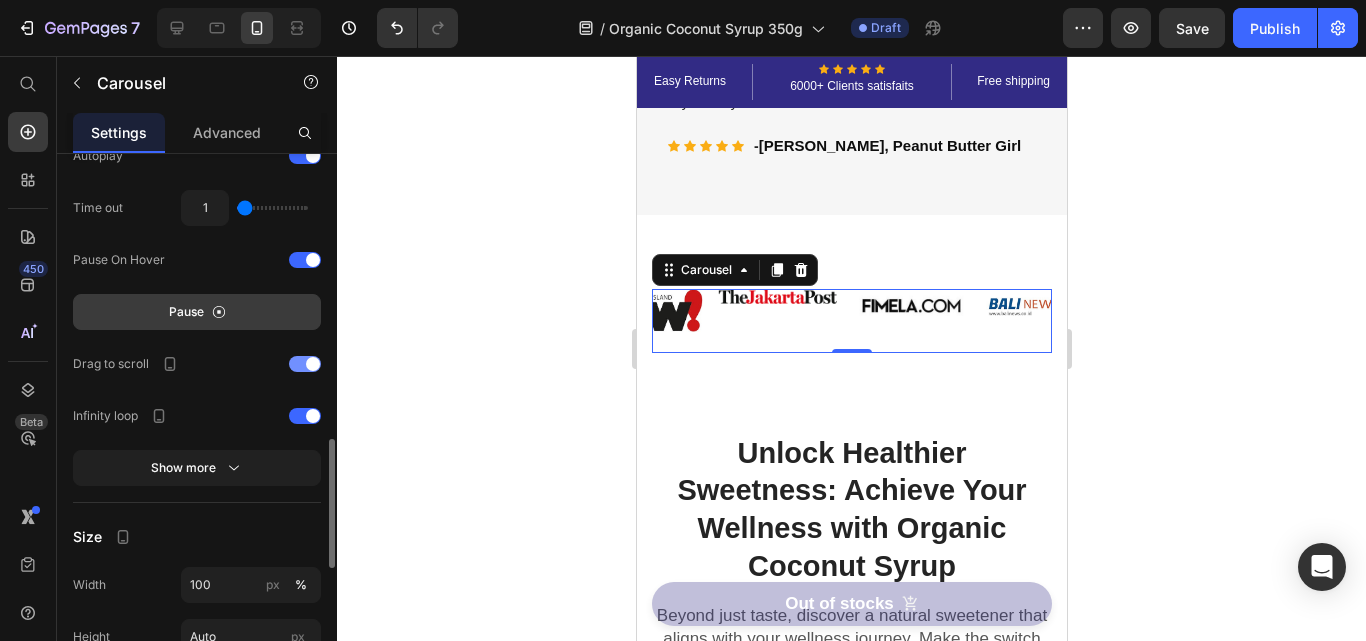 click at bounding box center (313, 364) 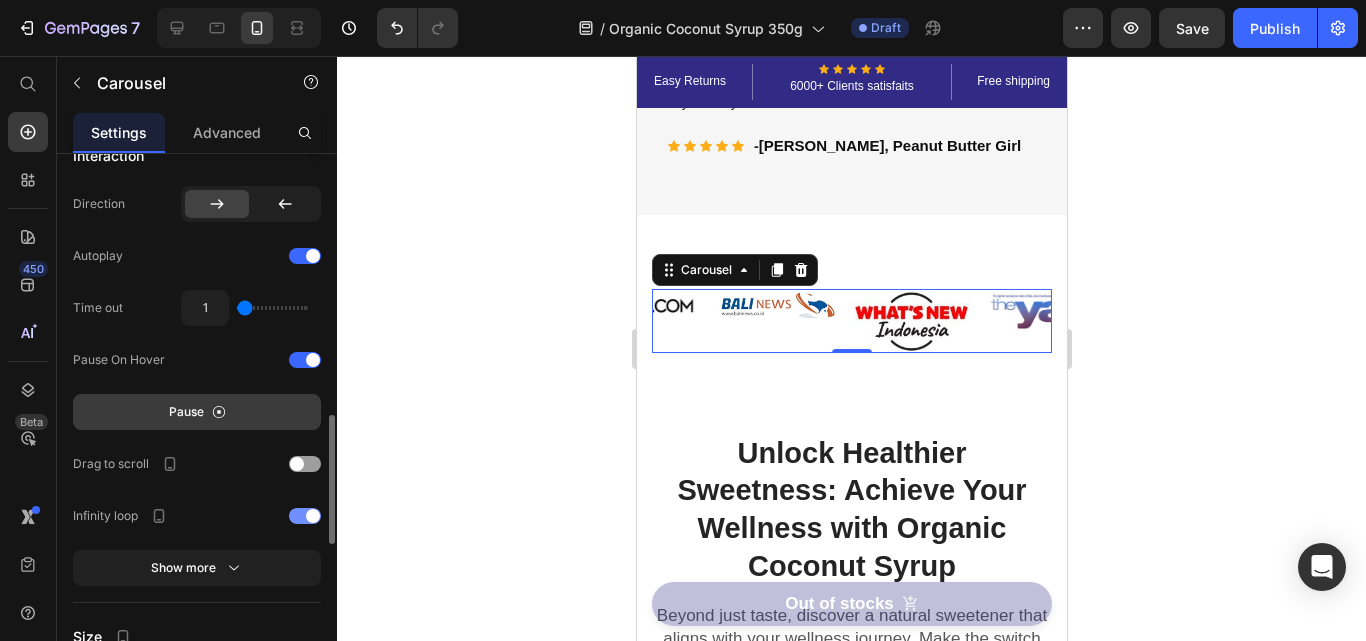 scroll, scrollTop: 1200, scrollLeft: 0, axis: vertical 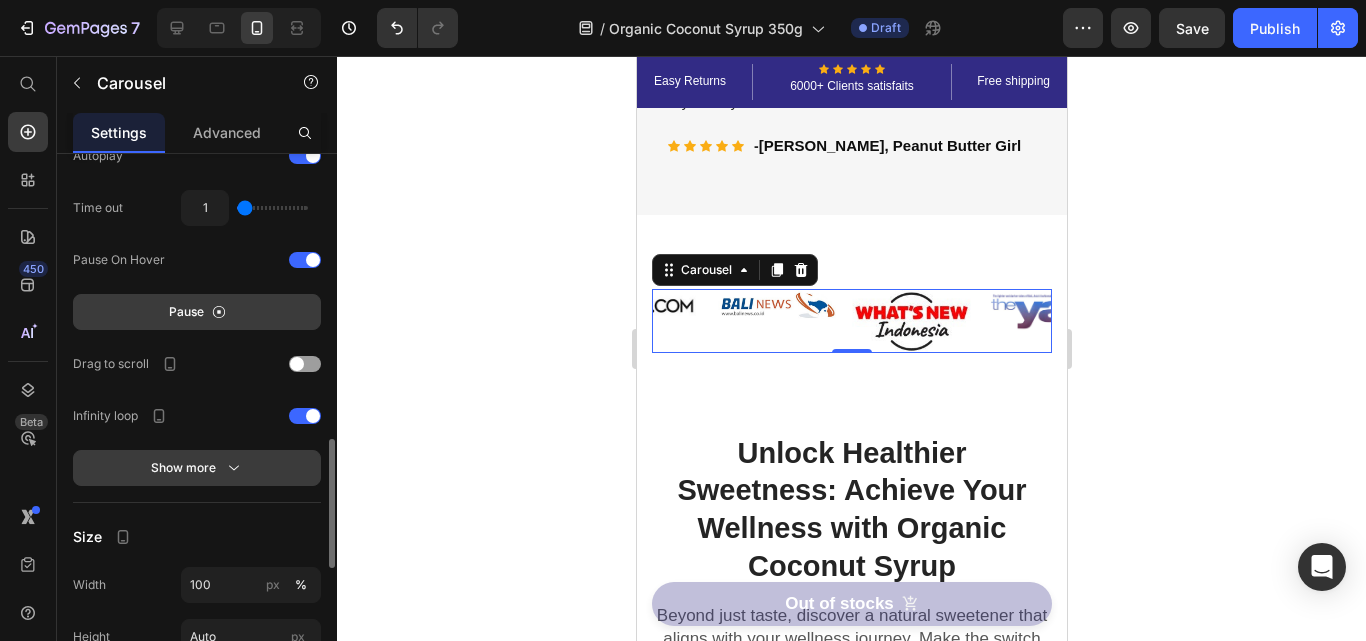 click on "Show more" at bounding box center [197, 468] 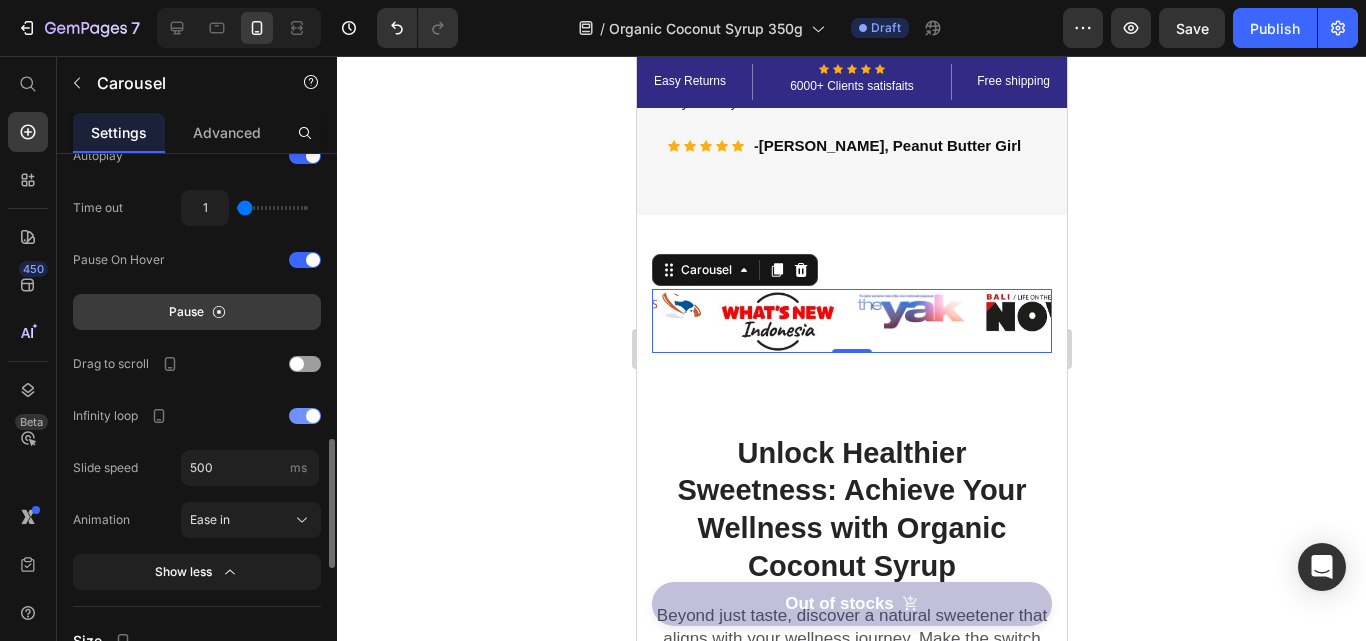 scroll, scrollTop: 1300, scrollLeft: 0, axis: vertical 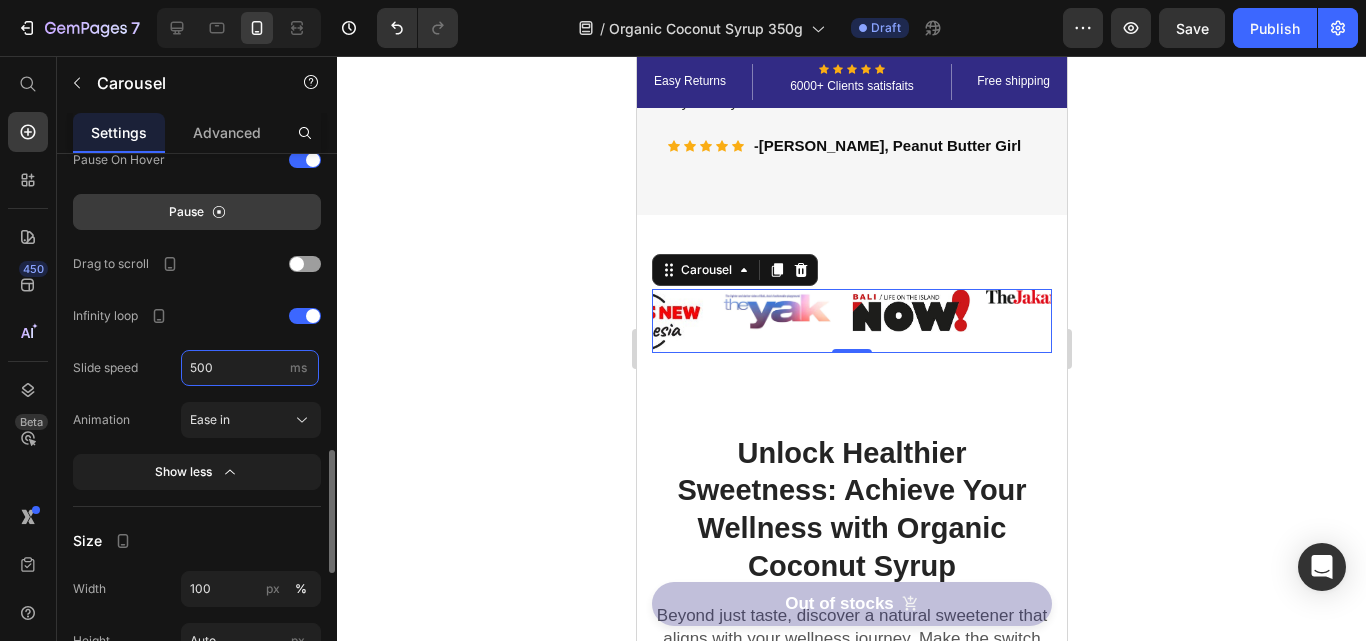 click on "500" at bounding box center (250, 368) 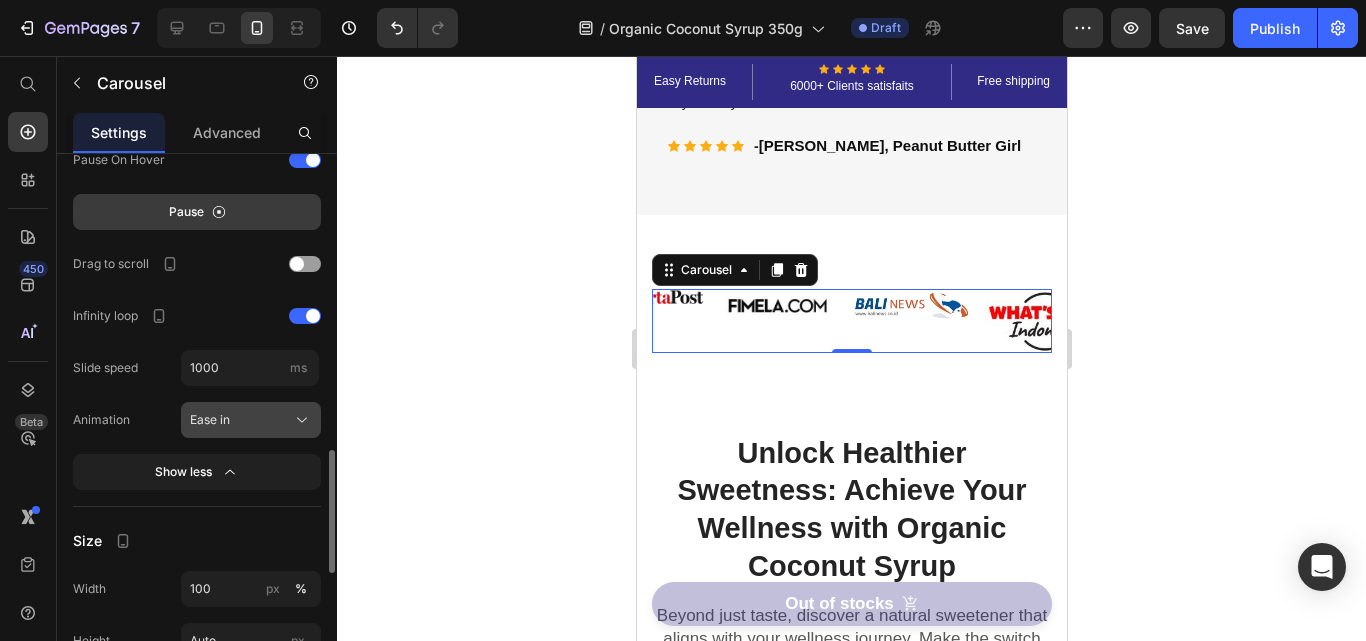 click on "Ease in" at bounding box center [251, 420] 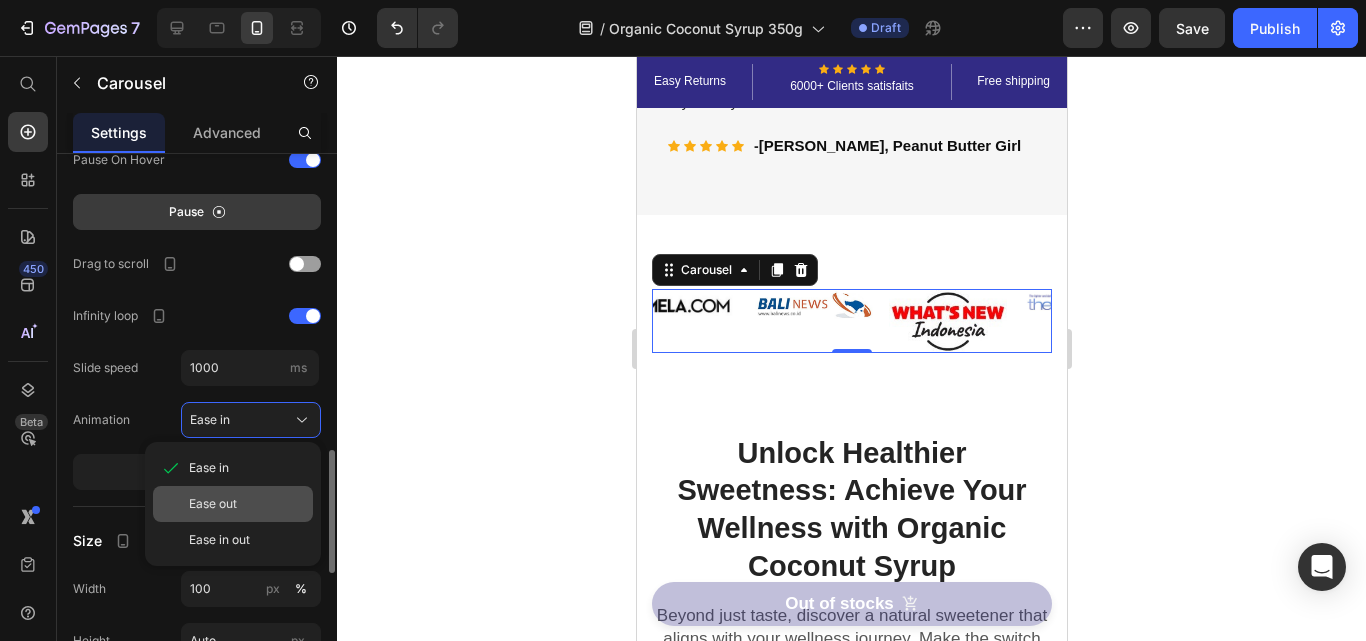 click on "Ease out" at bounding box center (247, 504) 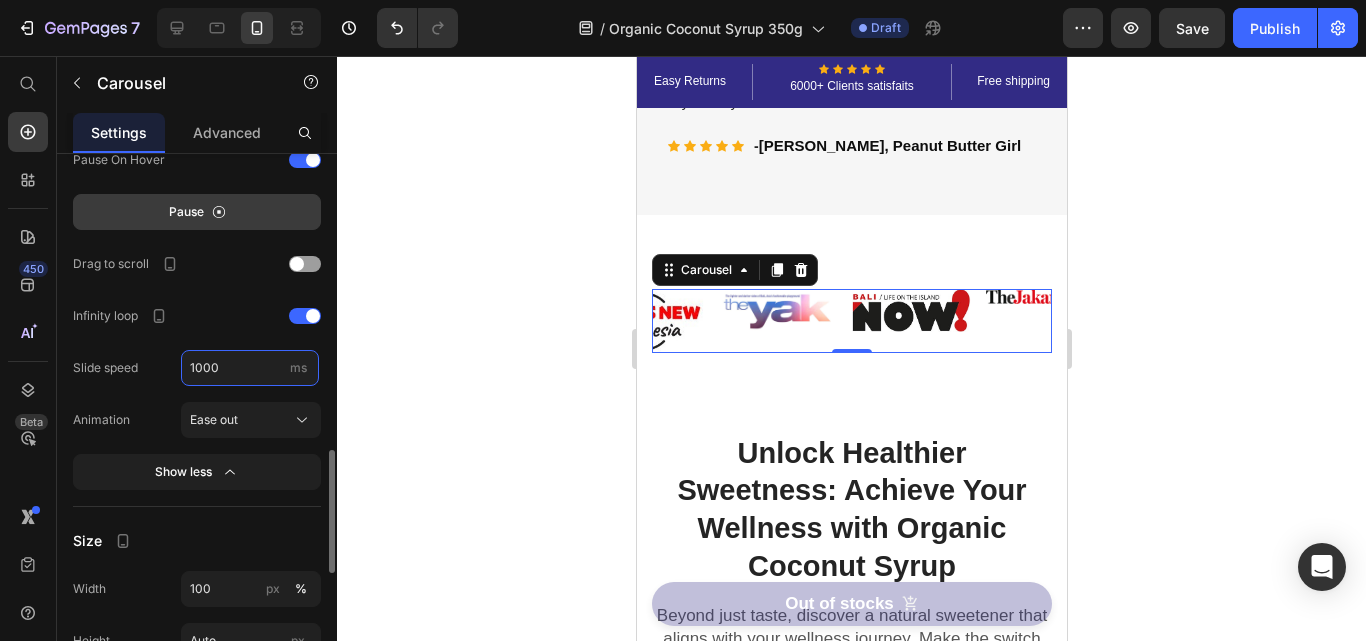 click on "1000" at bounding box center (250, 368) 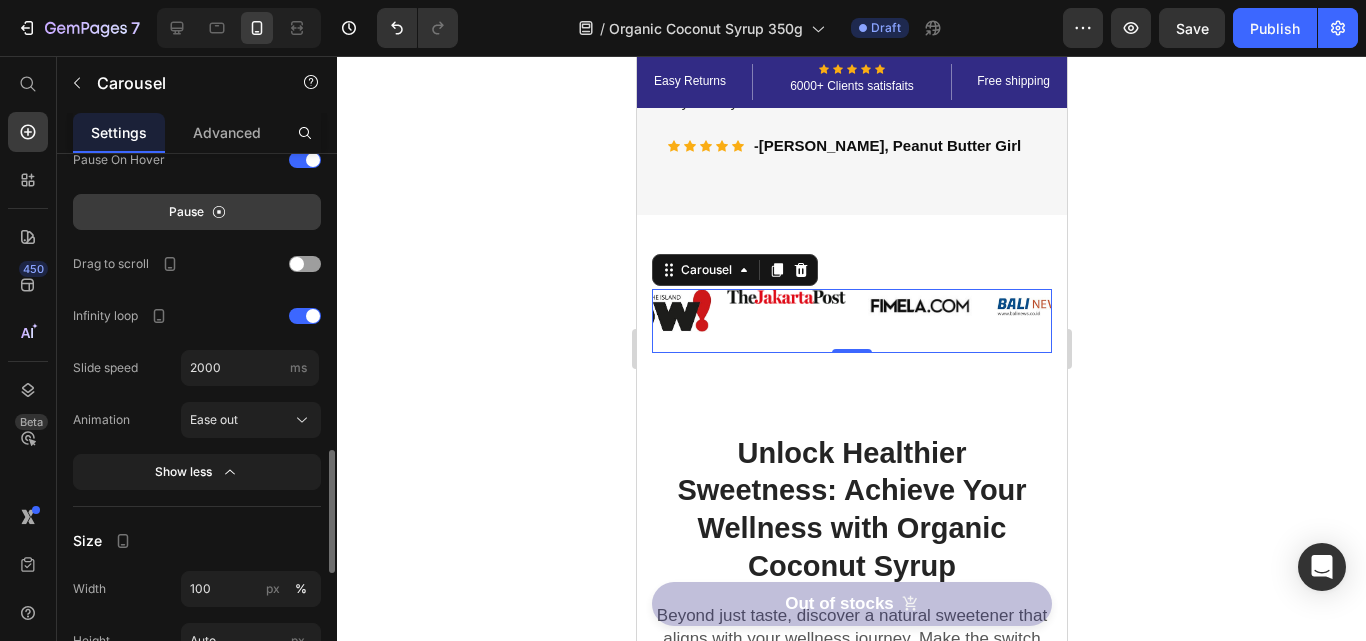 click on "Ease out" 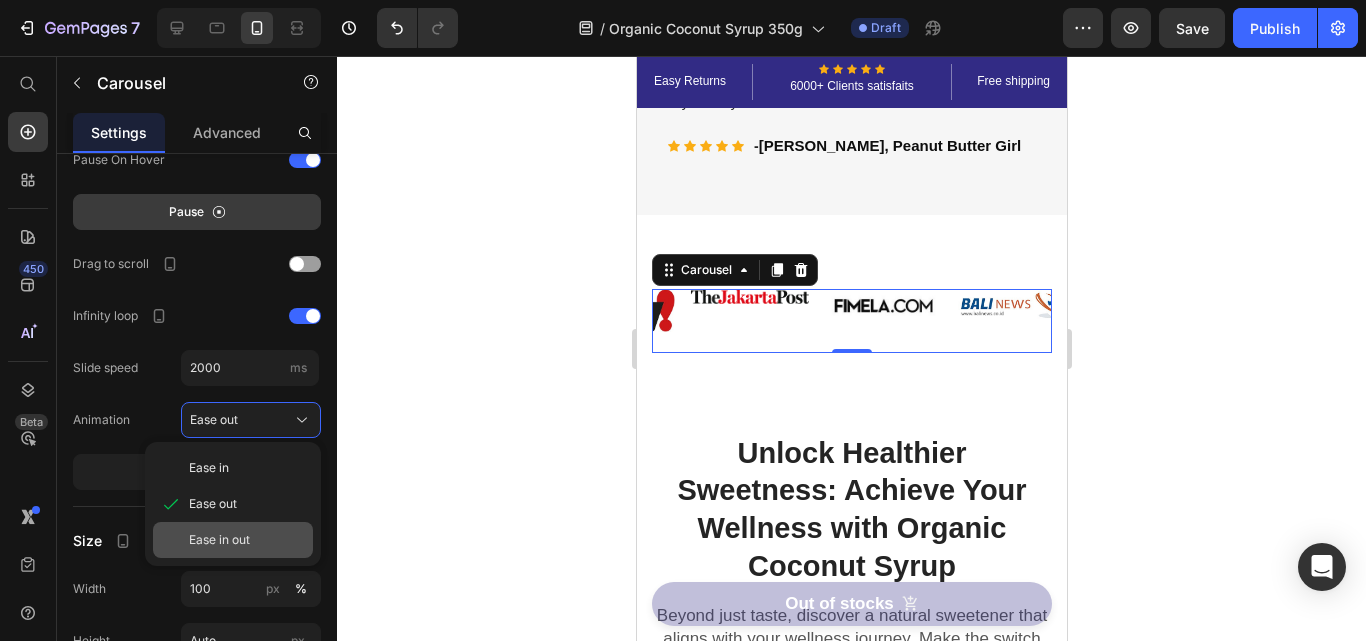 click on "Ease in out" at bounding box center (247, 540) 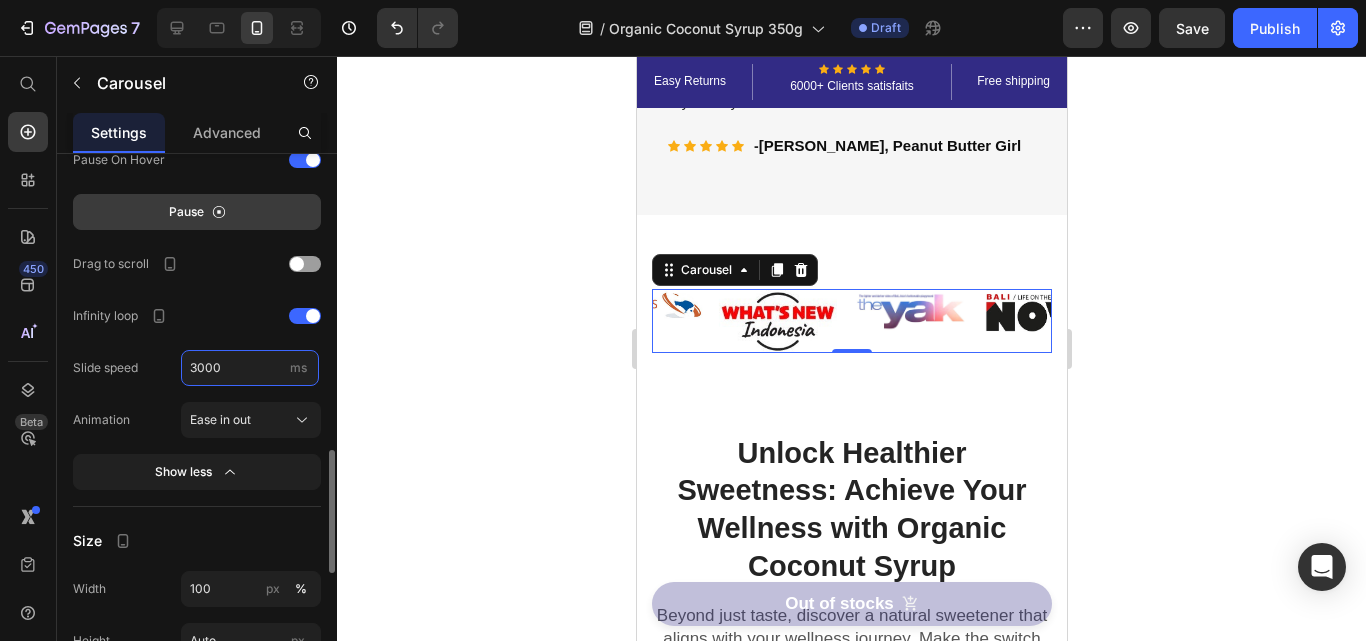 drag, startPoint x: 239, startPoint y: 362, endPoint x: 148, endPoint y: 364, distance: 91.02197 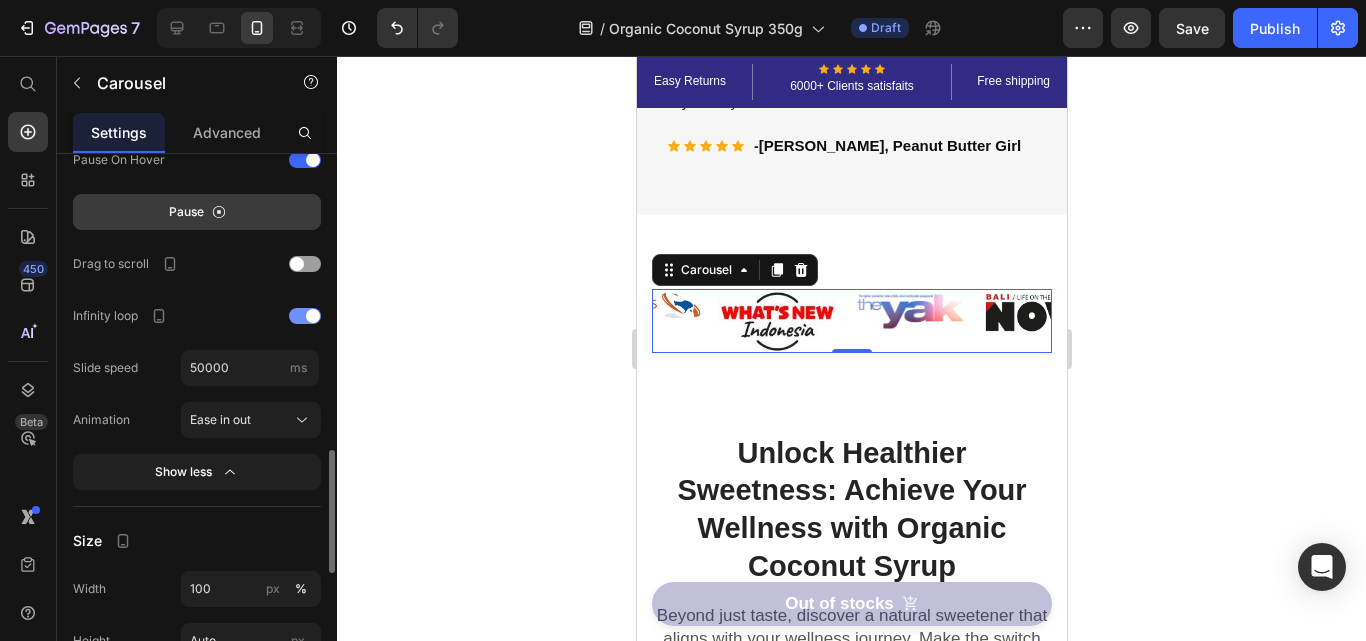 click on "Infinity loop" 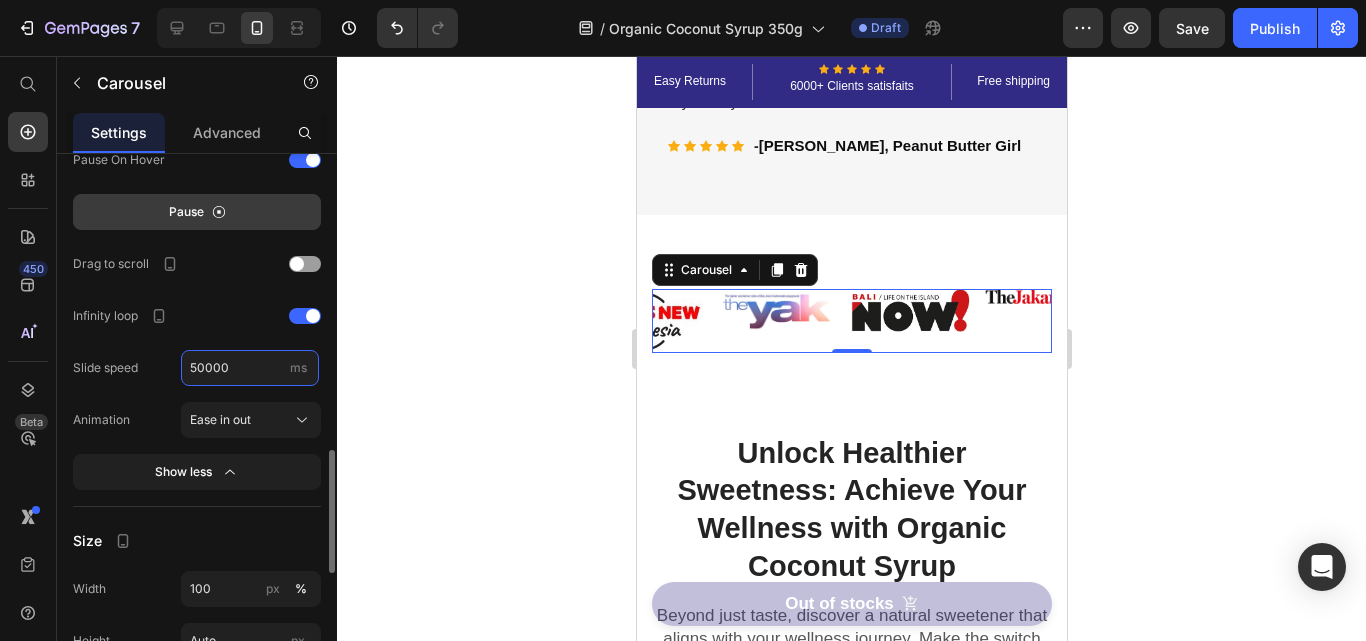 click on "50000" at bounding box center [250, 368] 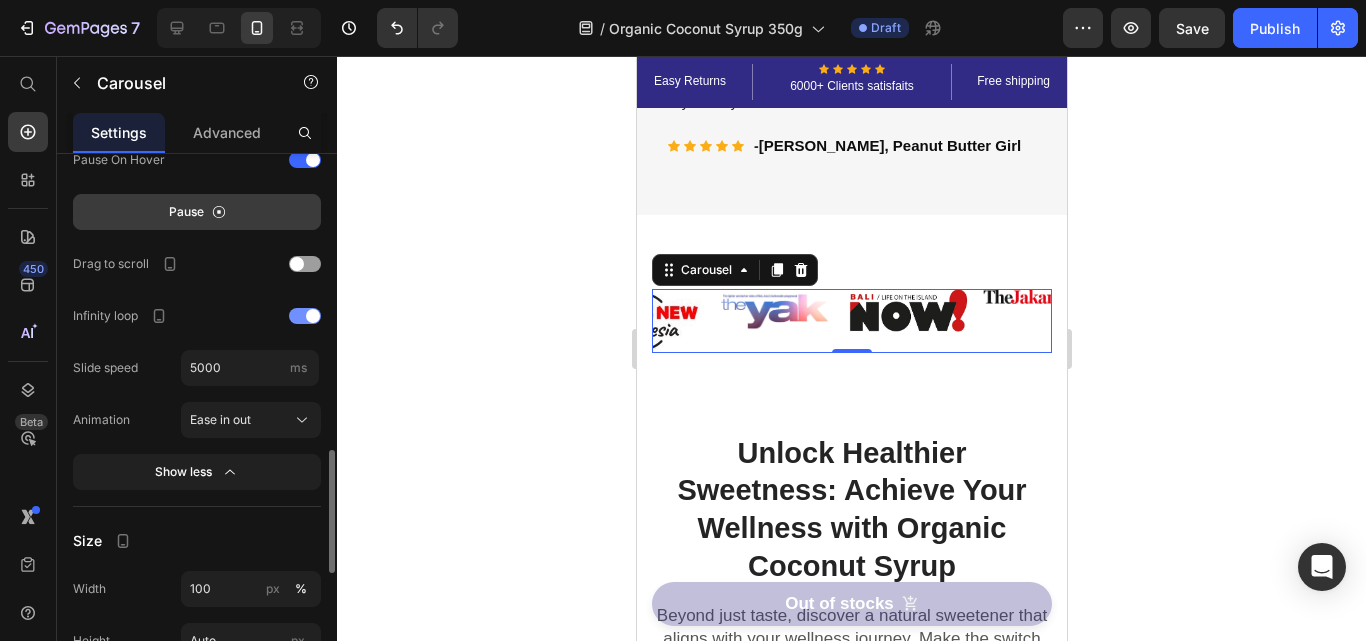 click on "Infinity loop" 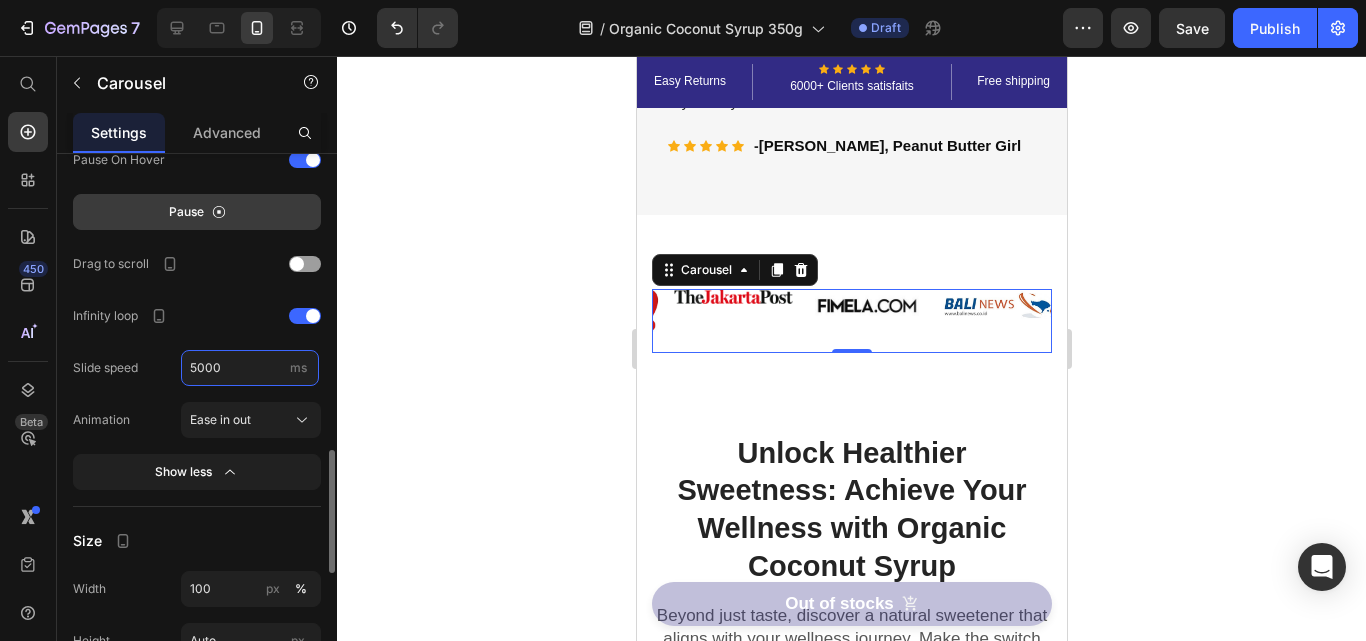 click on "5000" at bounding box center [250, 368] 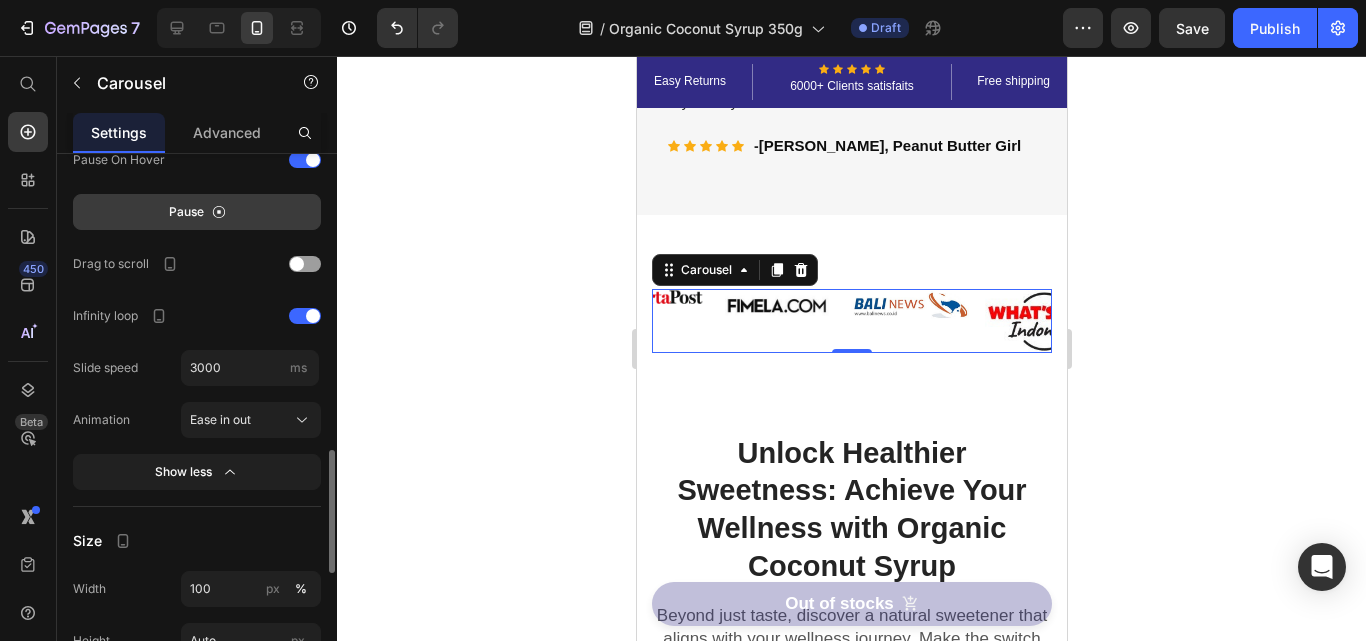 click on "Interaction Direction
Autoplay Time out 1 Pause On Hover Pause Drag to scroll Infinity loop Slide speed 3000 ms Animation Ease in out Show less" 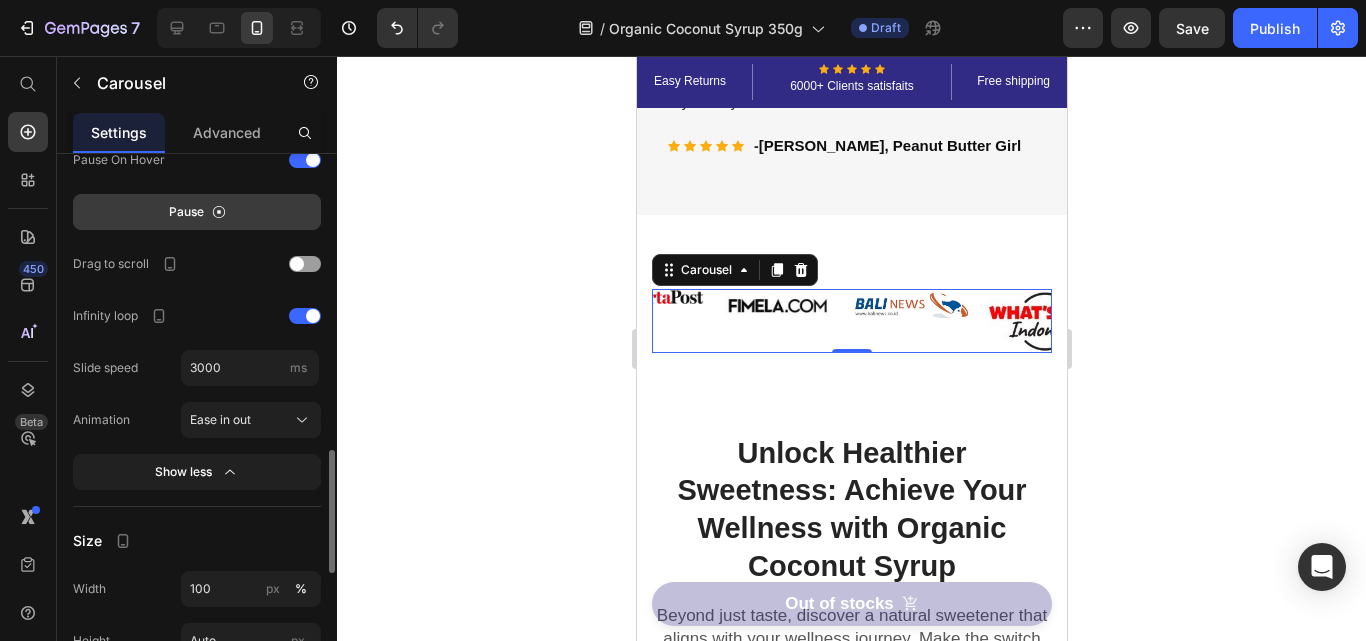 type on "3000" 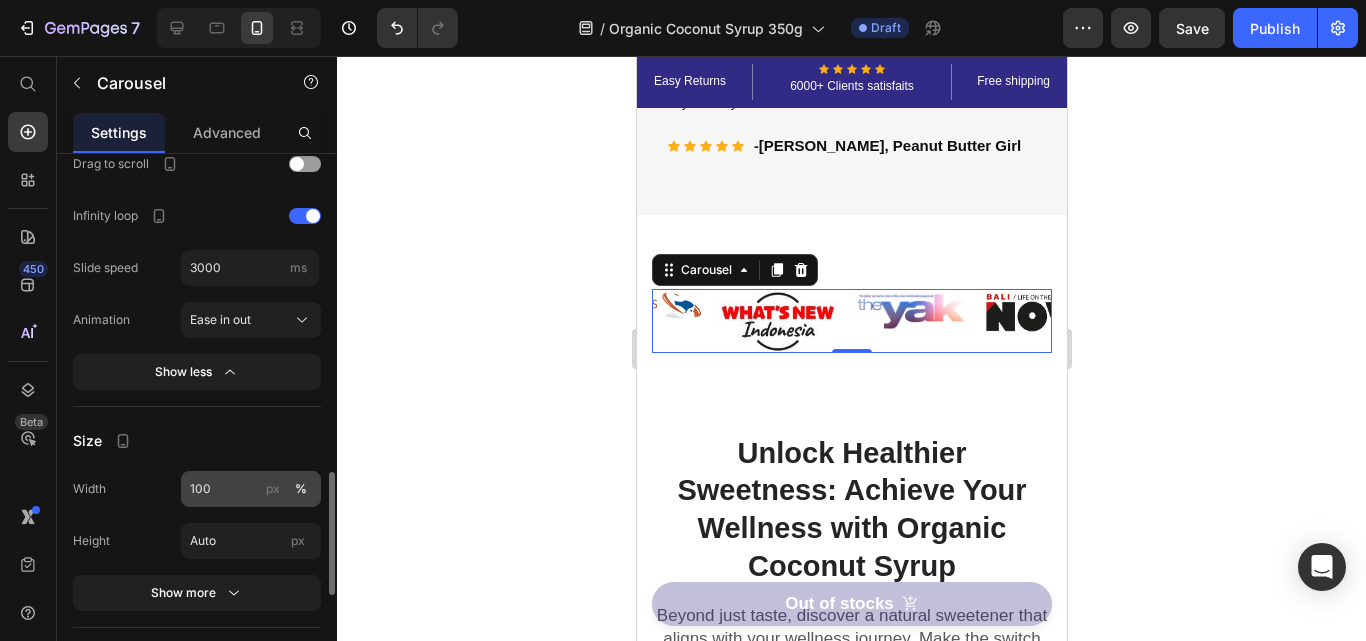 scroll, scrollTop: 1500, scrollLeft: 0, axis: vertical 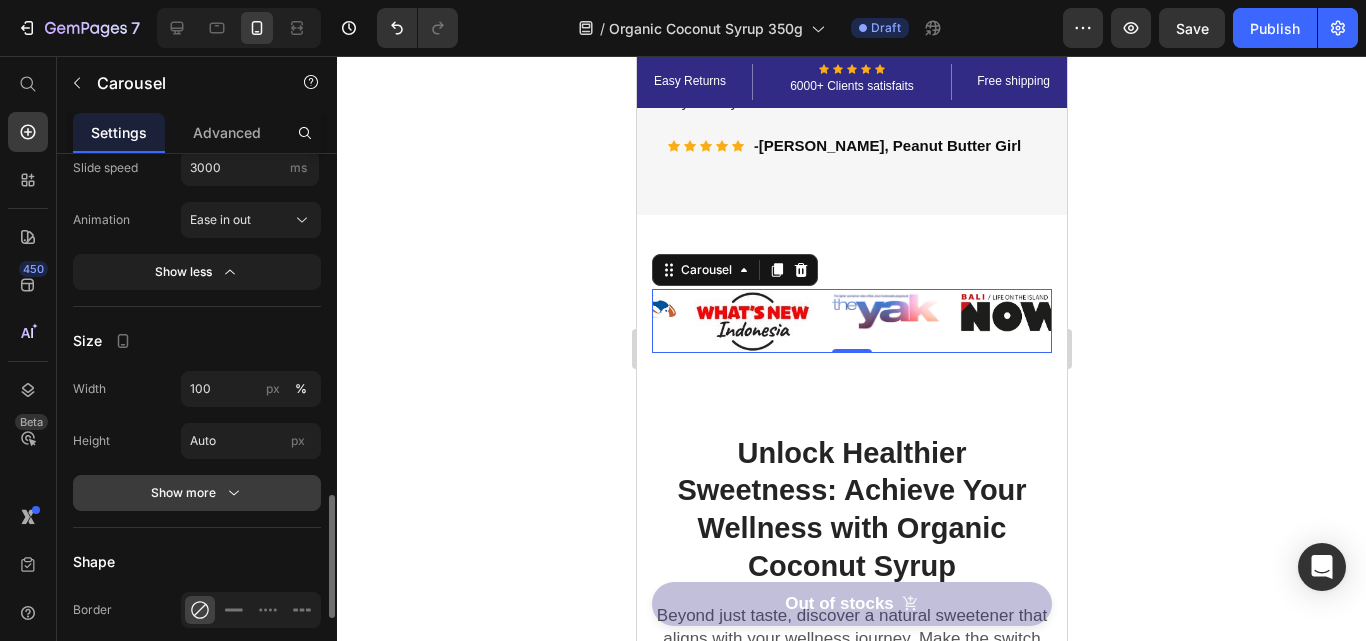 click on "Show more" at bounding box center (197, 493) 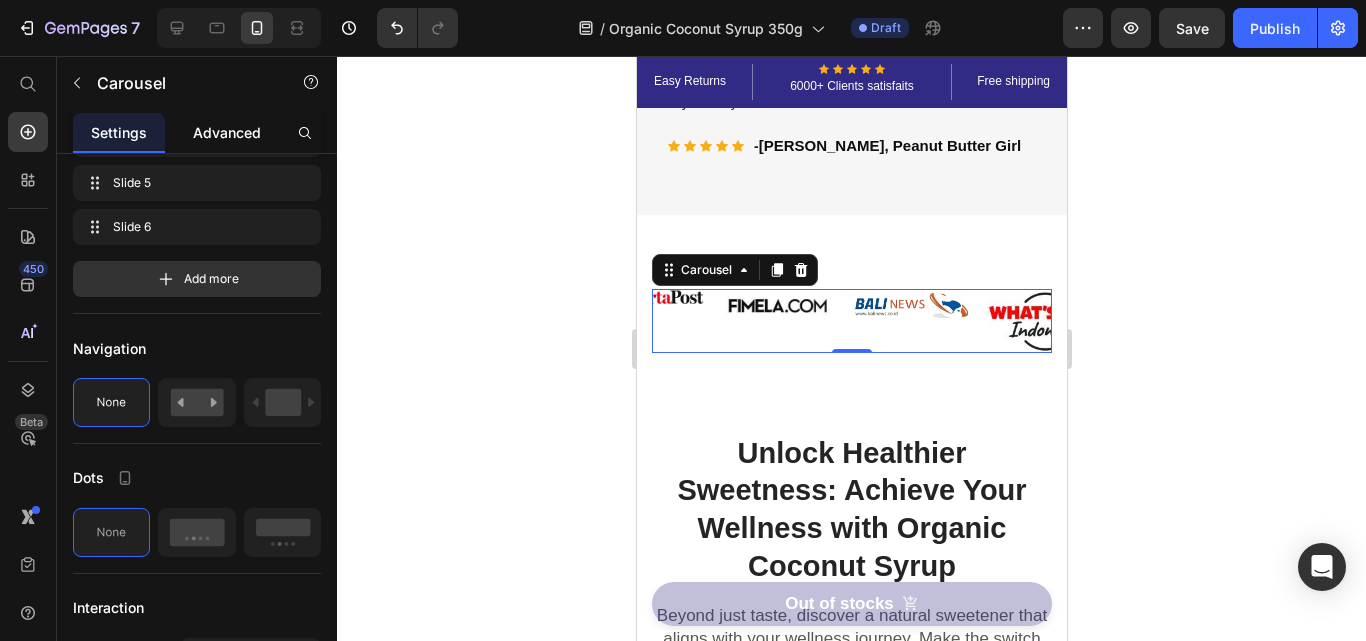 scroll, scrollTop: 148, scrollLeft: 0, axis: vertical 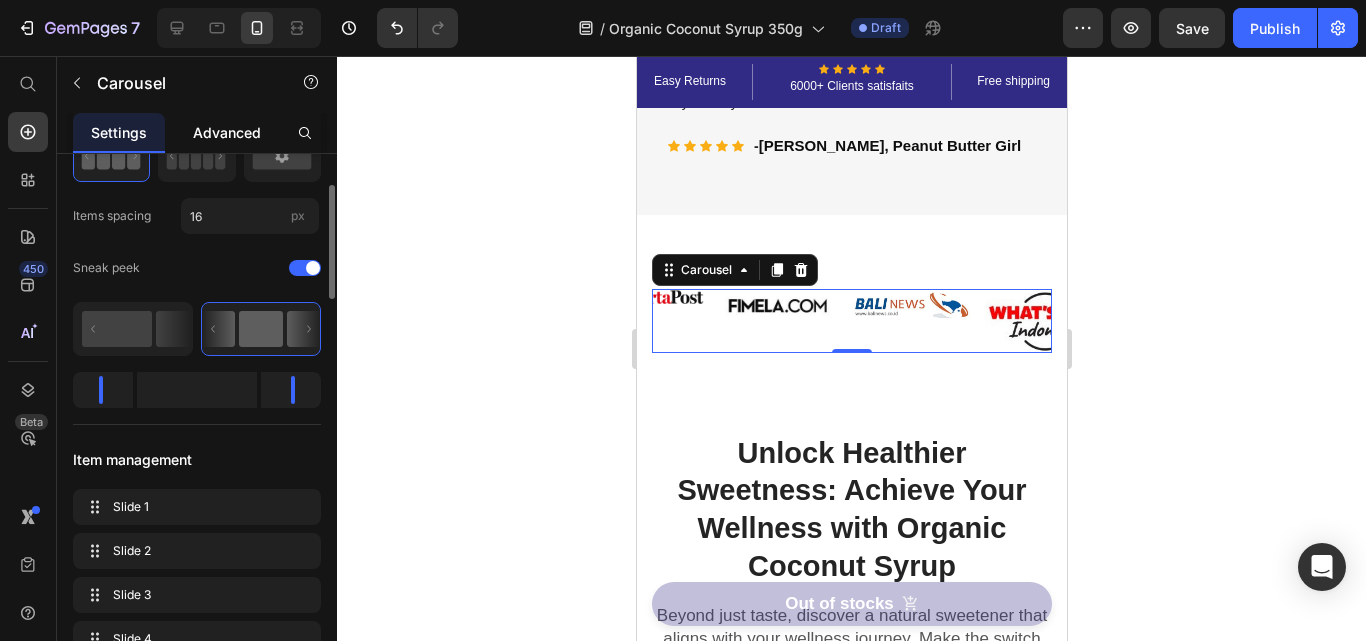 click on "Advanced" 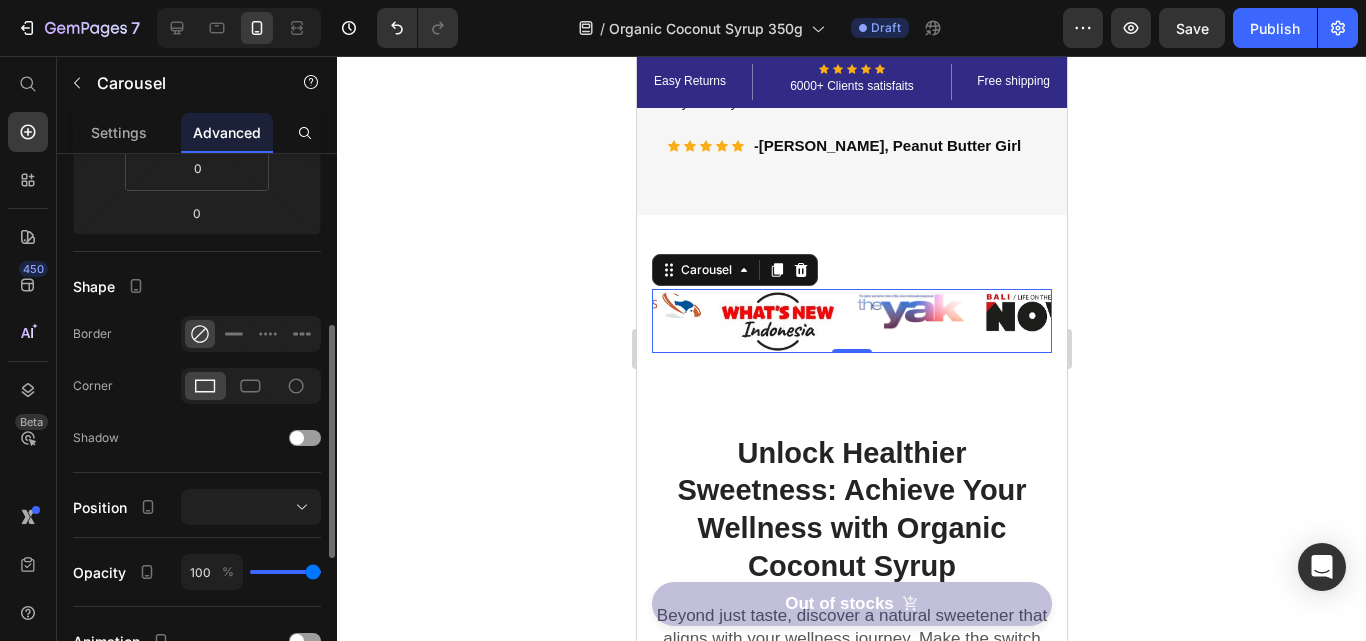 scroll, scrollTop: 600, scrollLeft: 0, axis: vertical 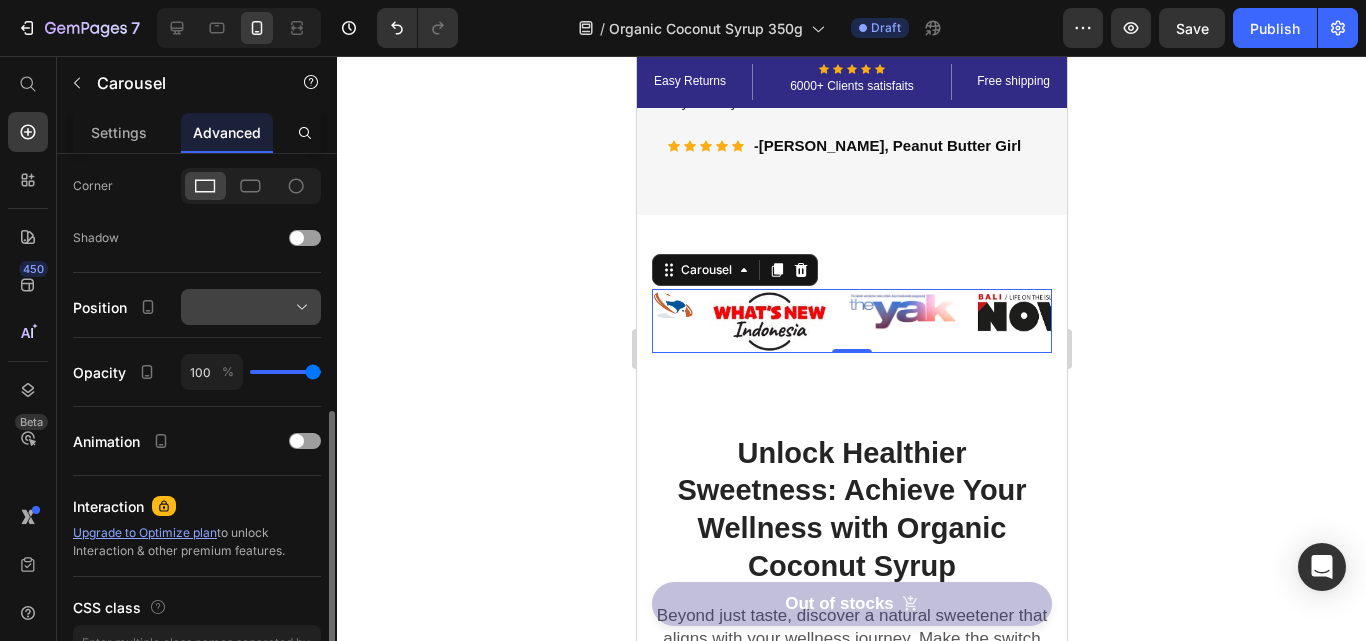 click 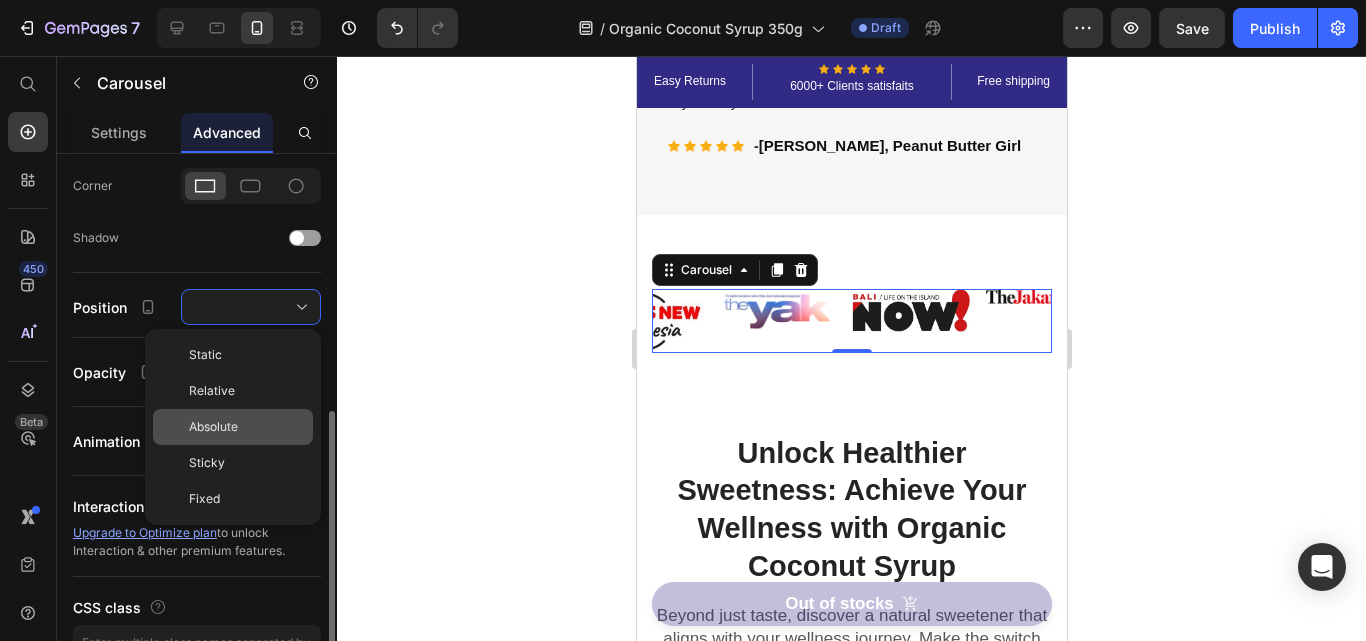 click on "Absolute" at bounding box center [213, 427] 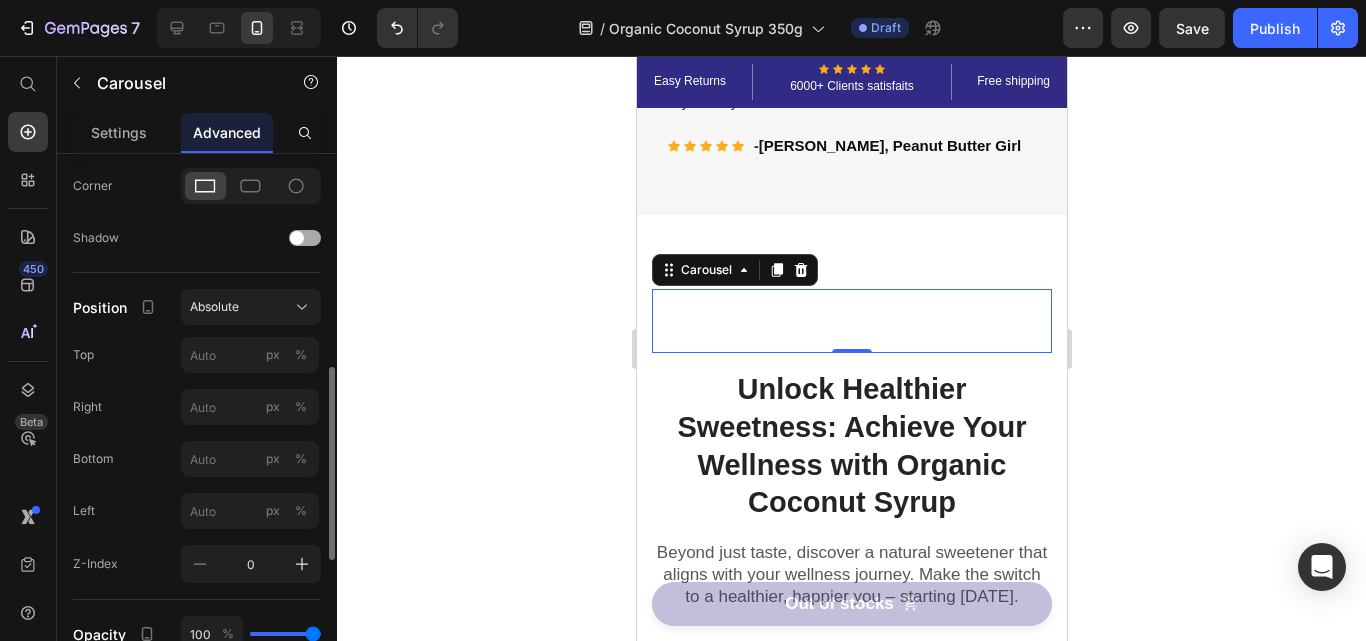 click on "Shadow" 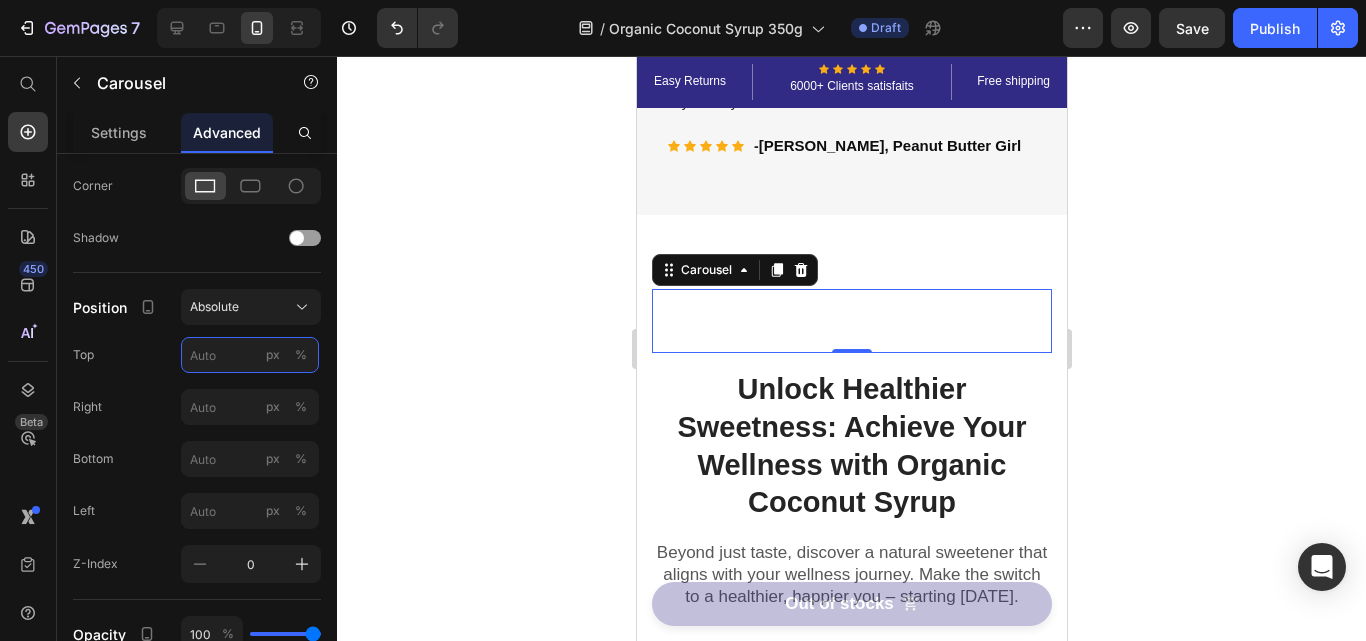 click on "px %" at bounding box center [250, 355] 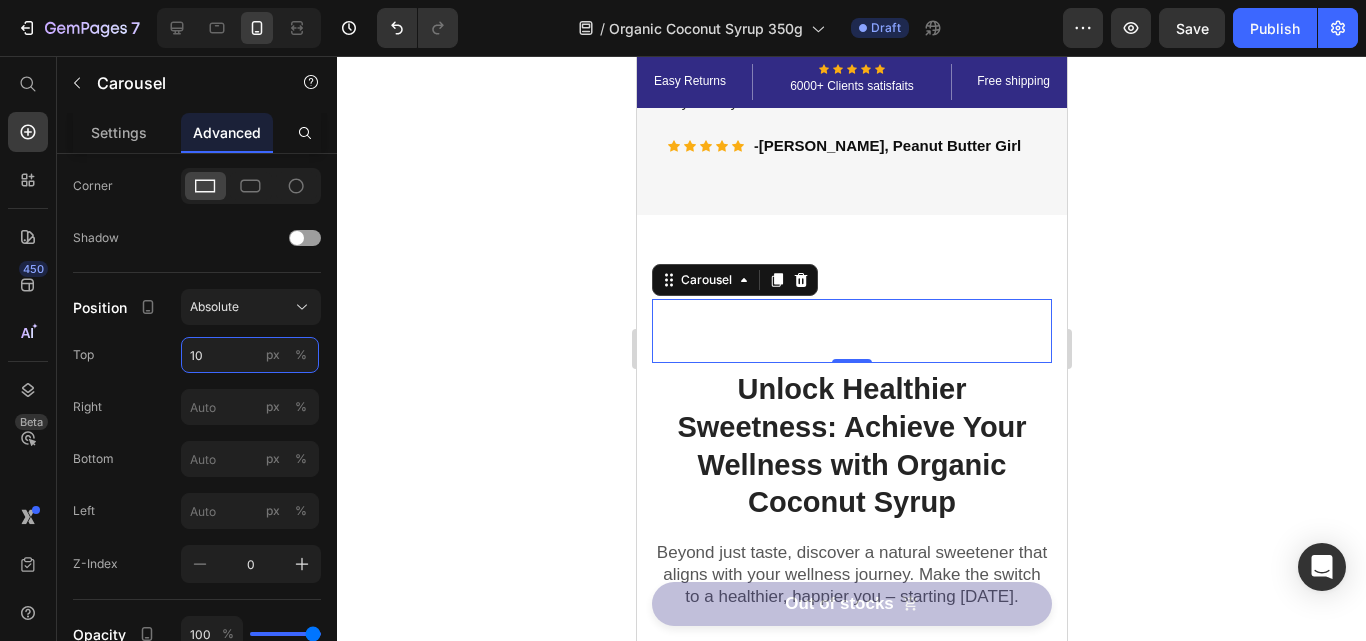 type on "1" 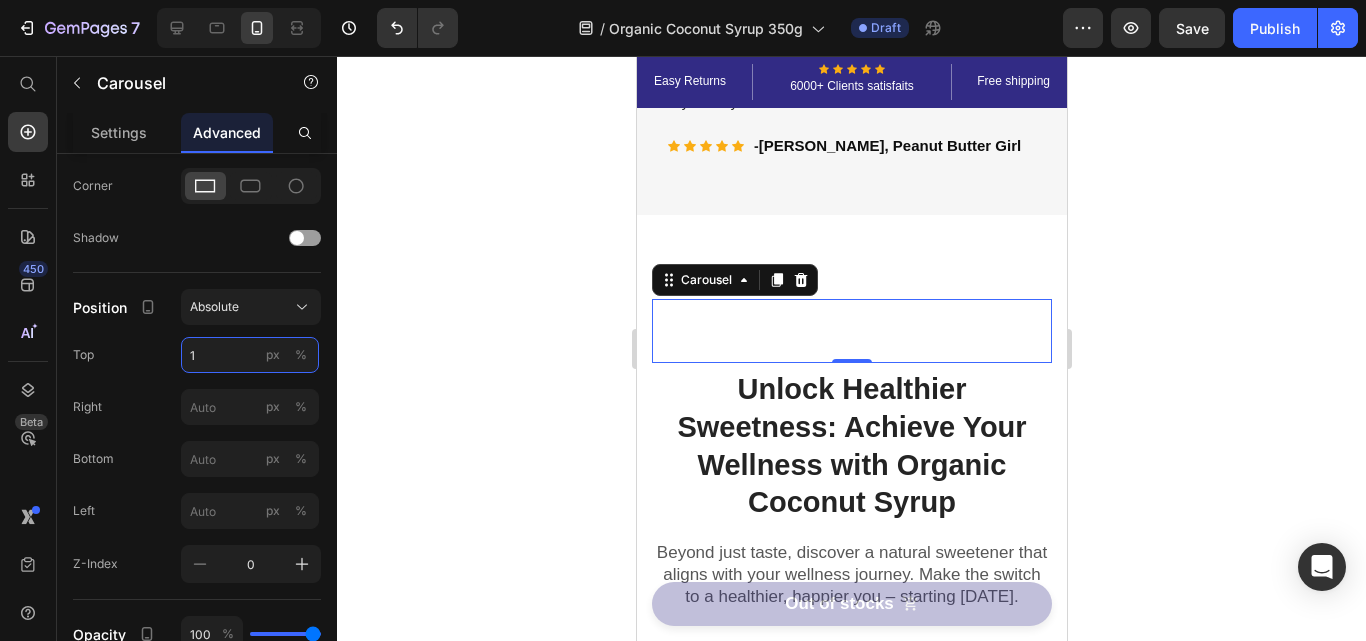 type 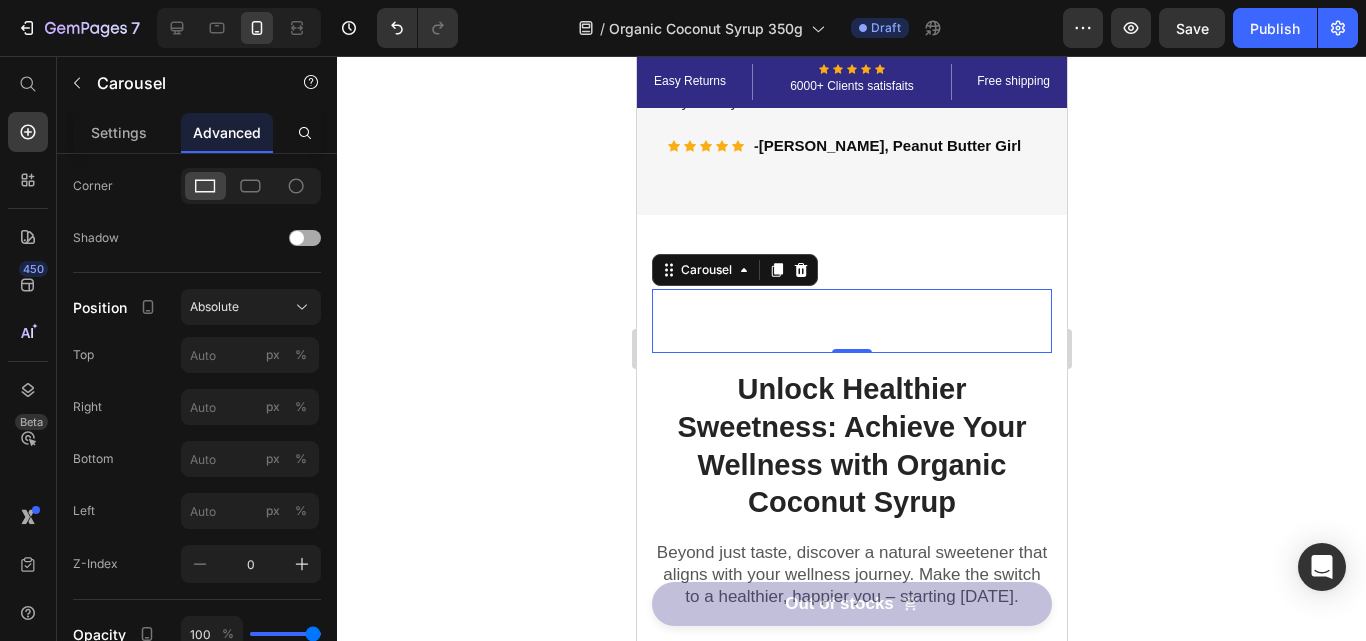 click on "Shadow" 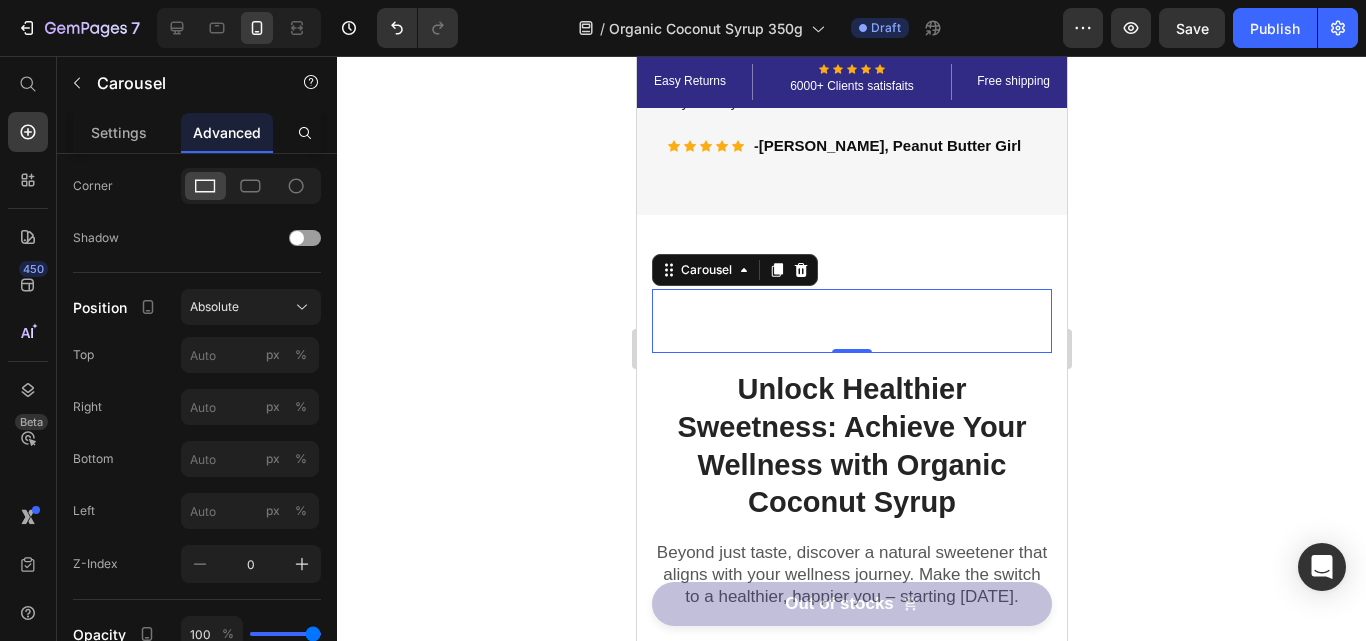 scroll, scrollTop: 900, scrollLeft: 0, axis: vertical 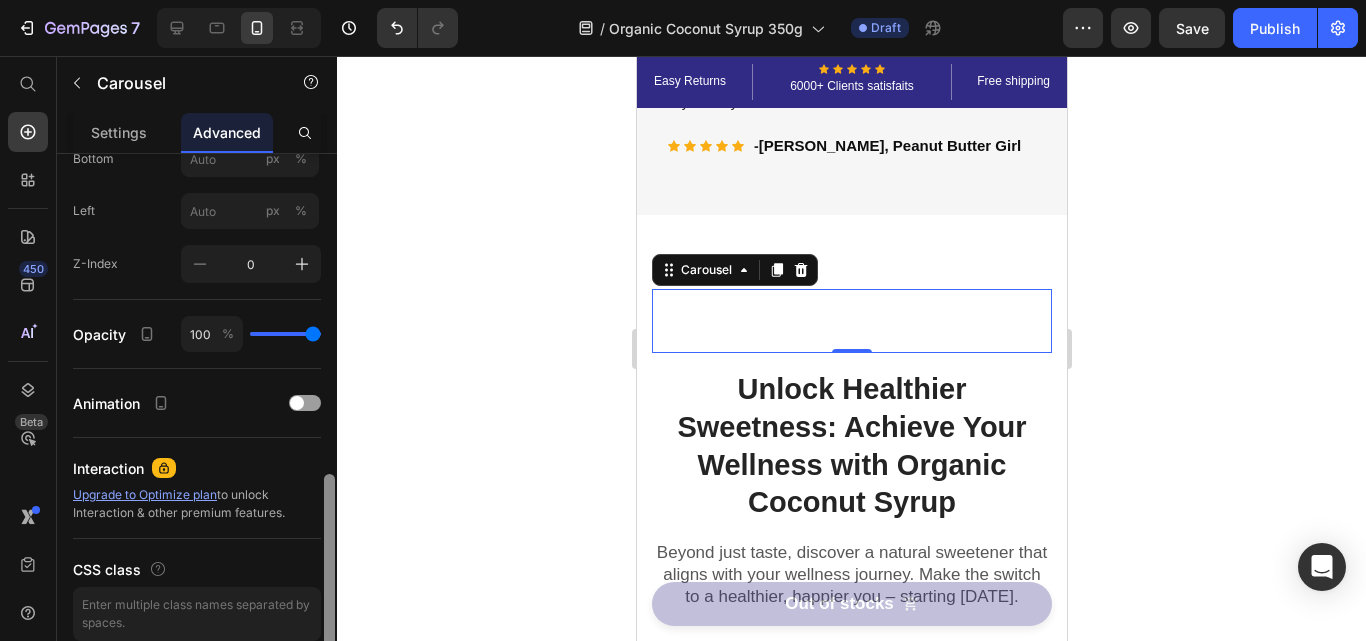 click on "Settings" at bounding box center (119, 132) 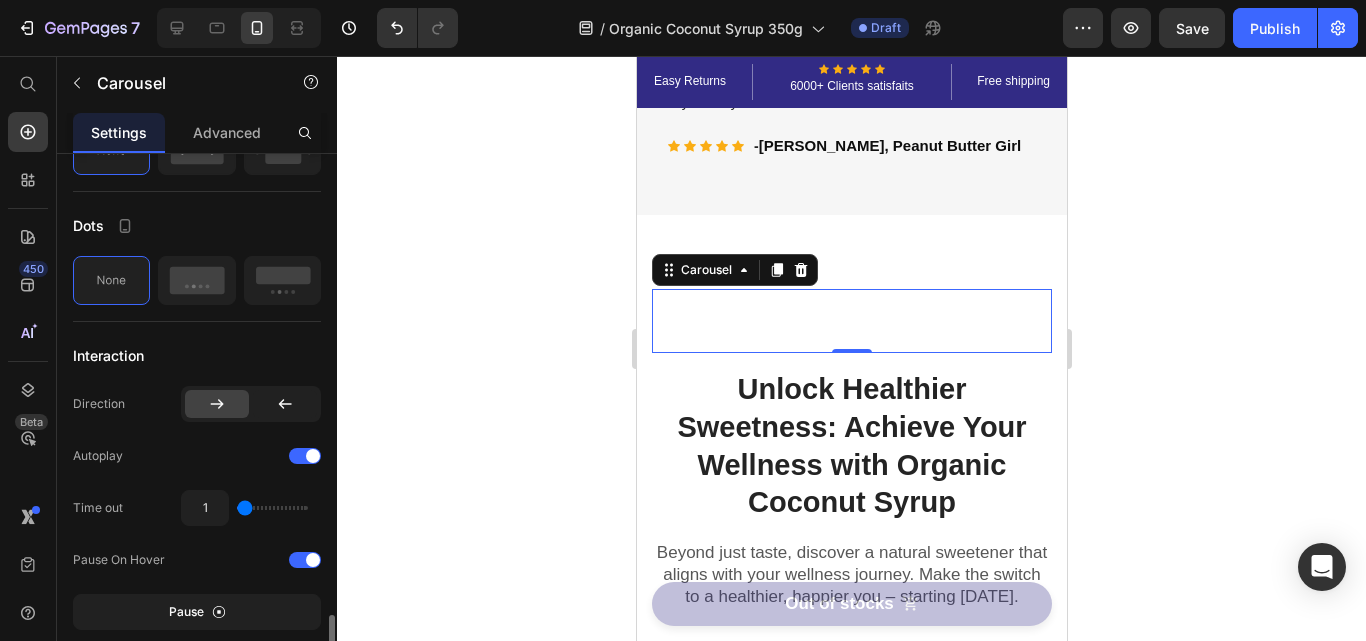 scroll, scrollTop: 1100, scrollLeft: 0, axis: vertical 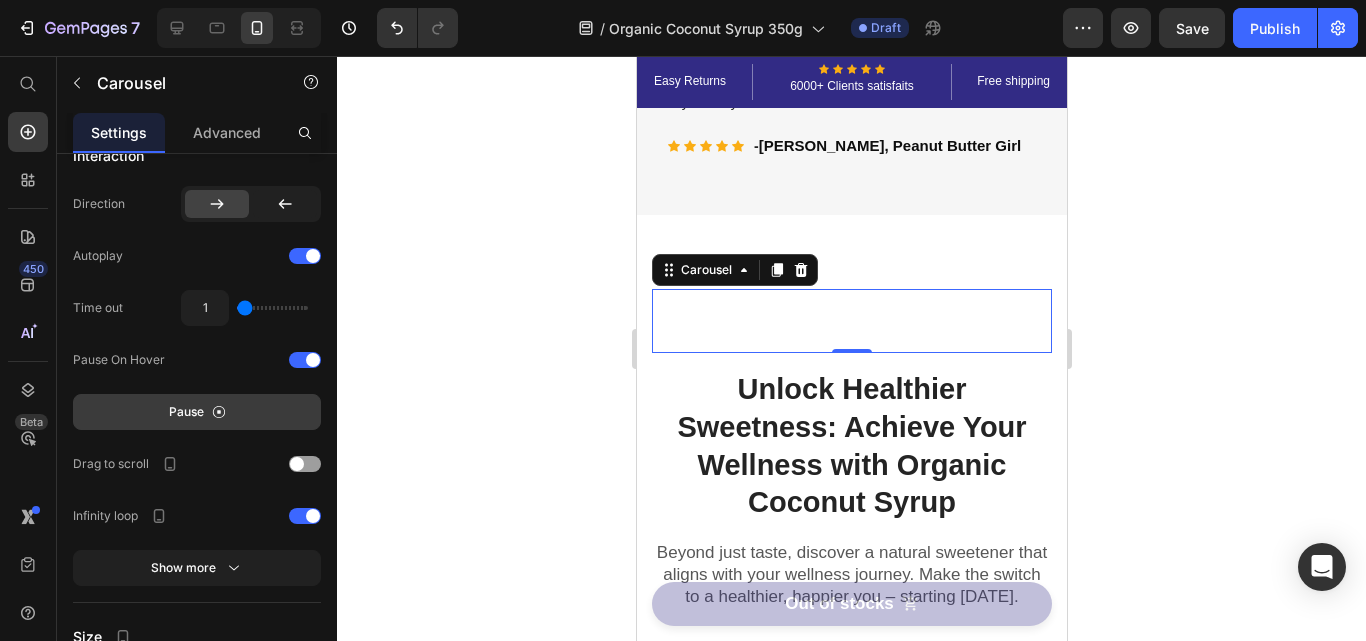 click on "Pause" at bounding box center (186, 412) 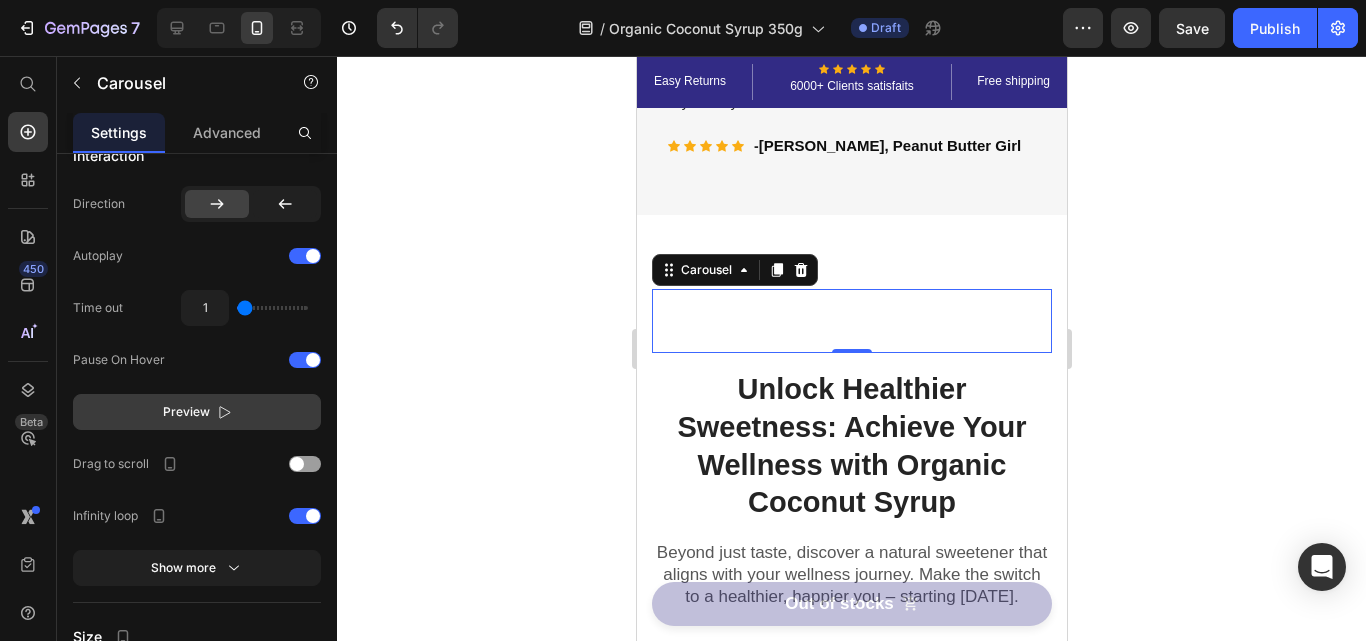 click on "Preview" 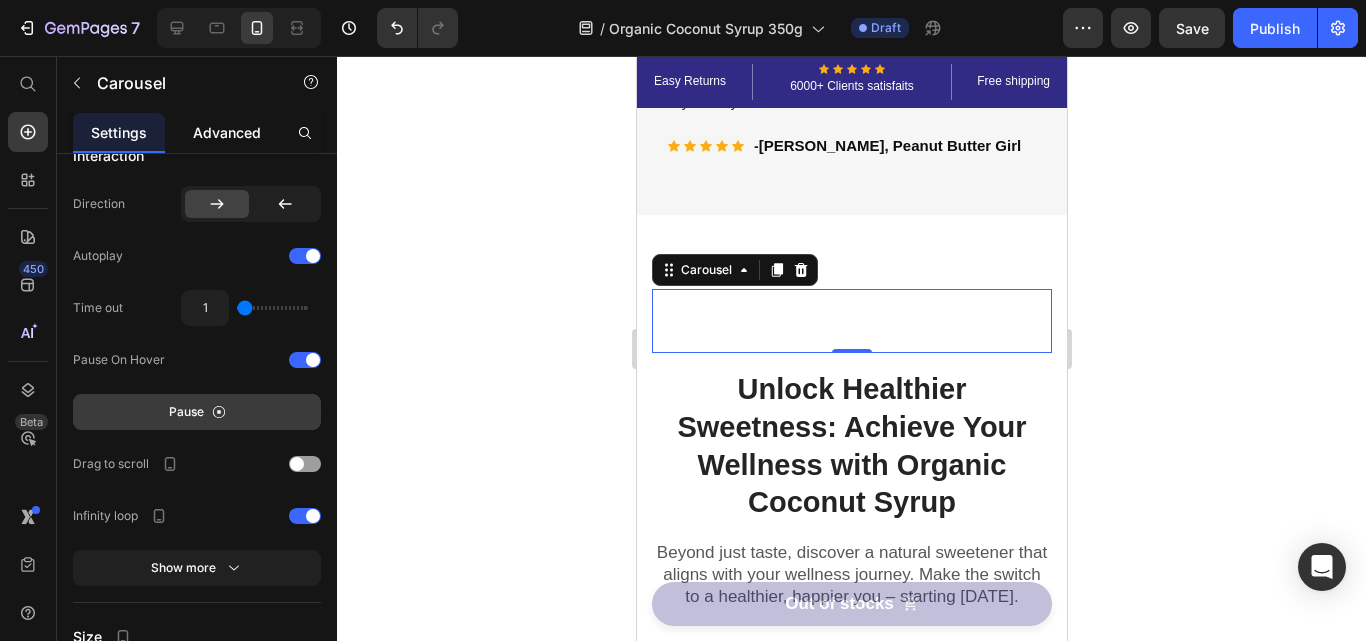 click on "Advanced" at bounding box center (227, 132) 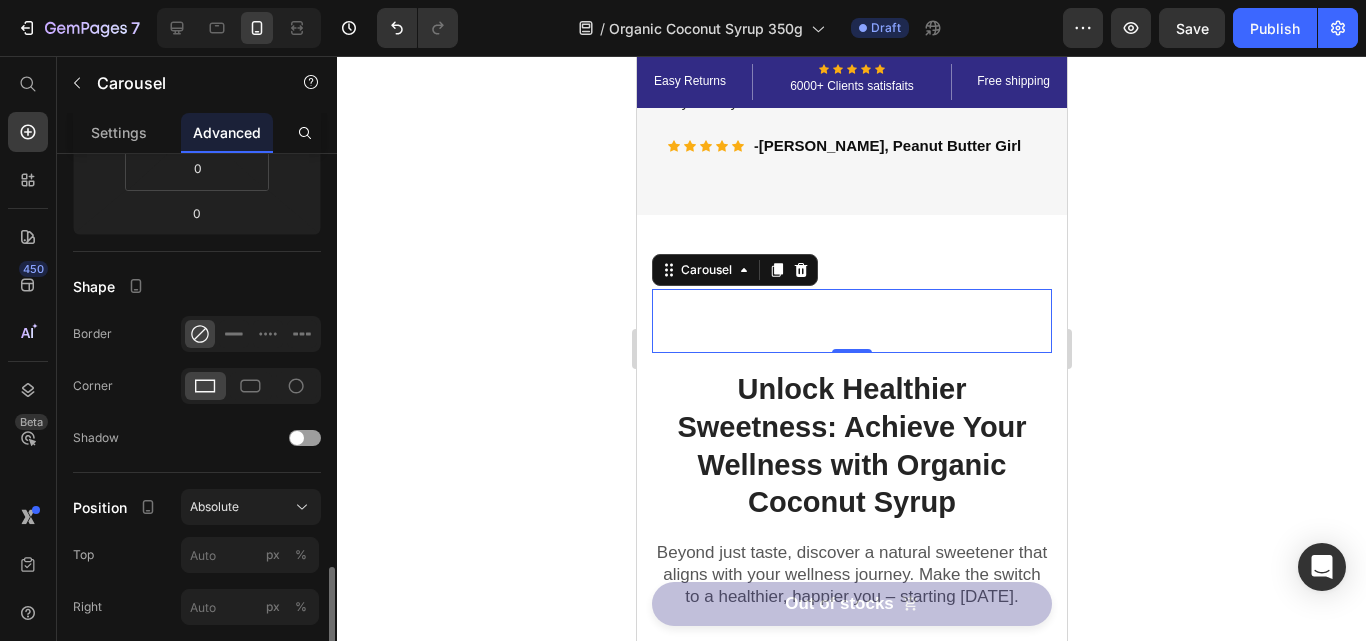 scroll, scrollTop: 700, scrollLeft: 0, axis: vertical 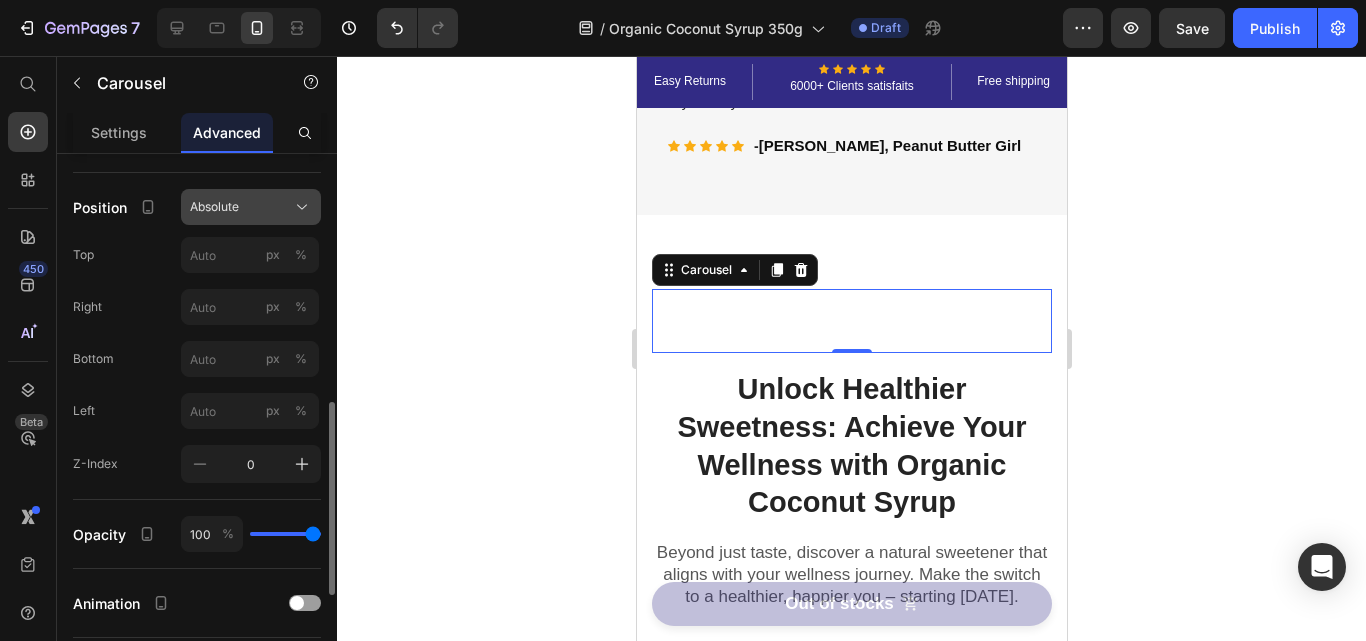 click on "Absolute" 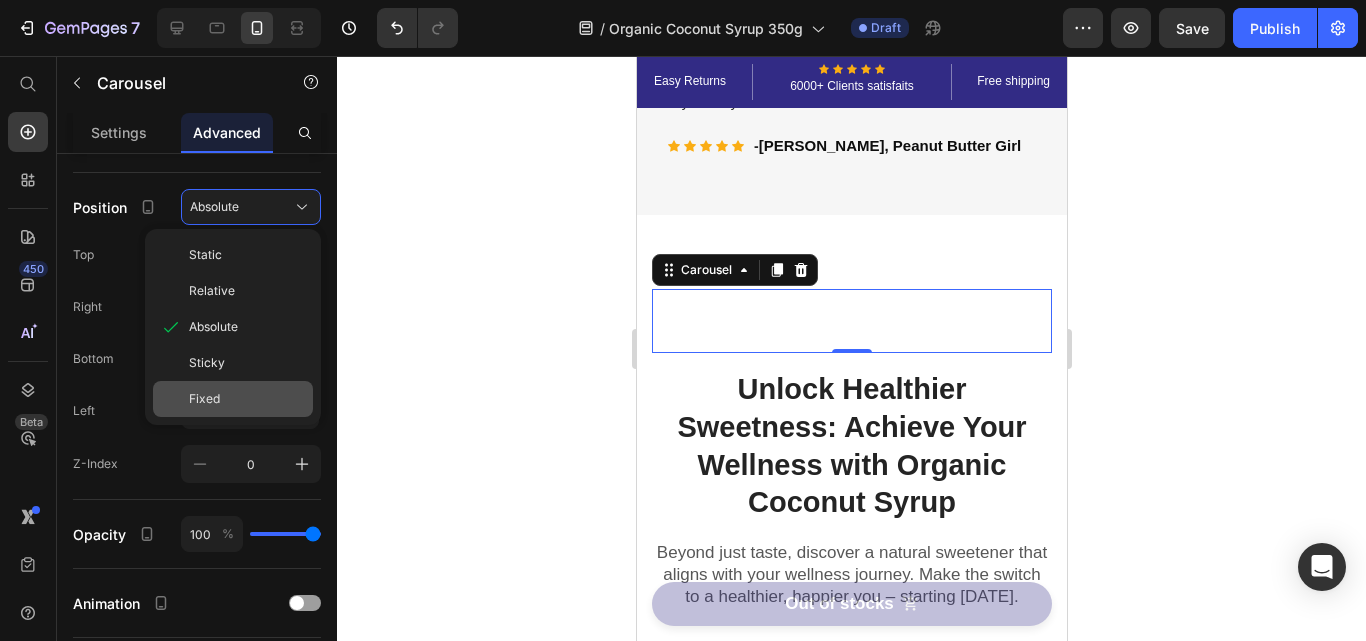 click on "Fixed" at bounding box center [247, 399] 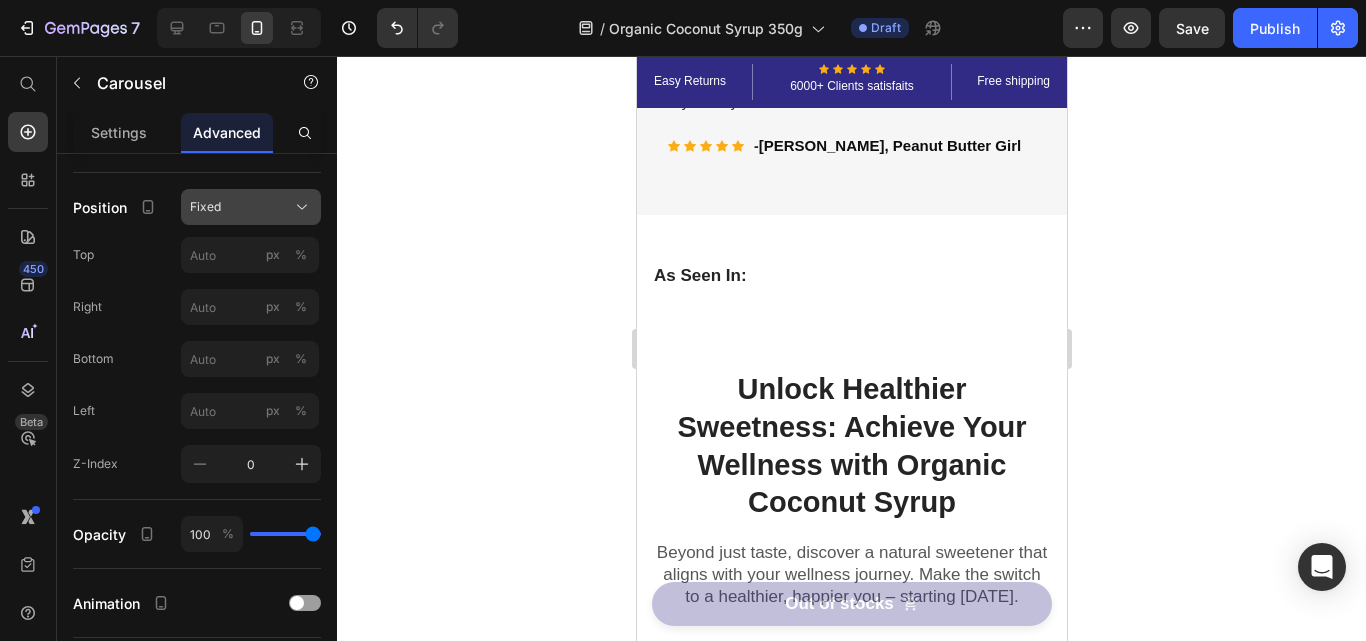 click on "Fixed" at bounding box center [251, 207] 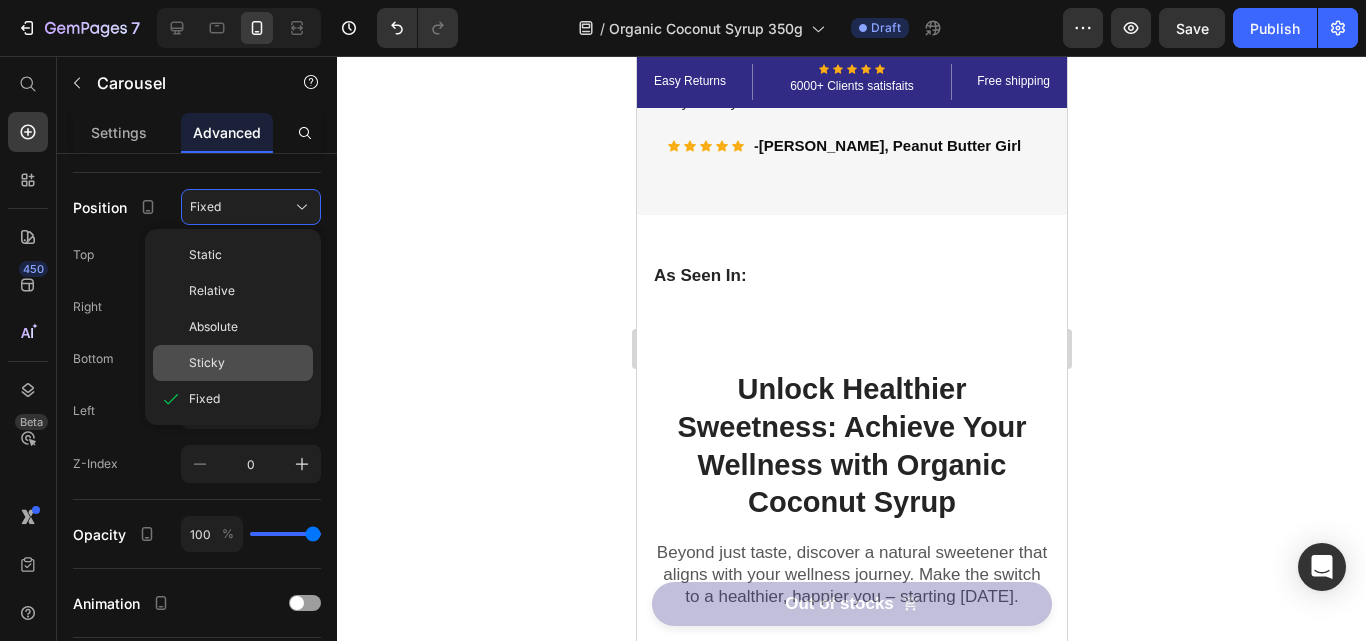 click on "Sticky" at bounding box center (247, 363) 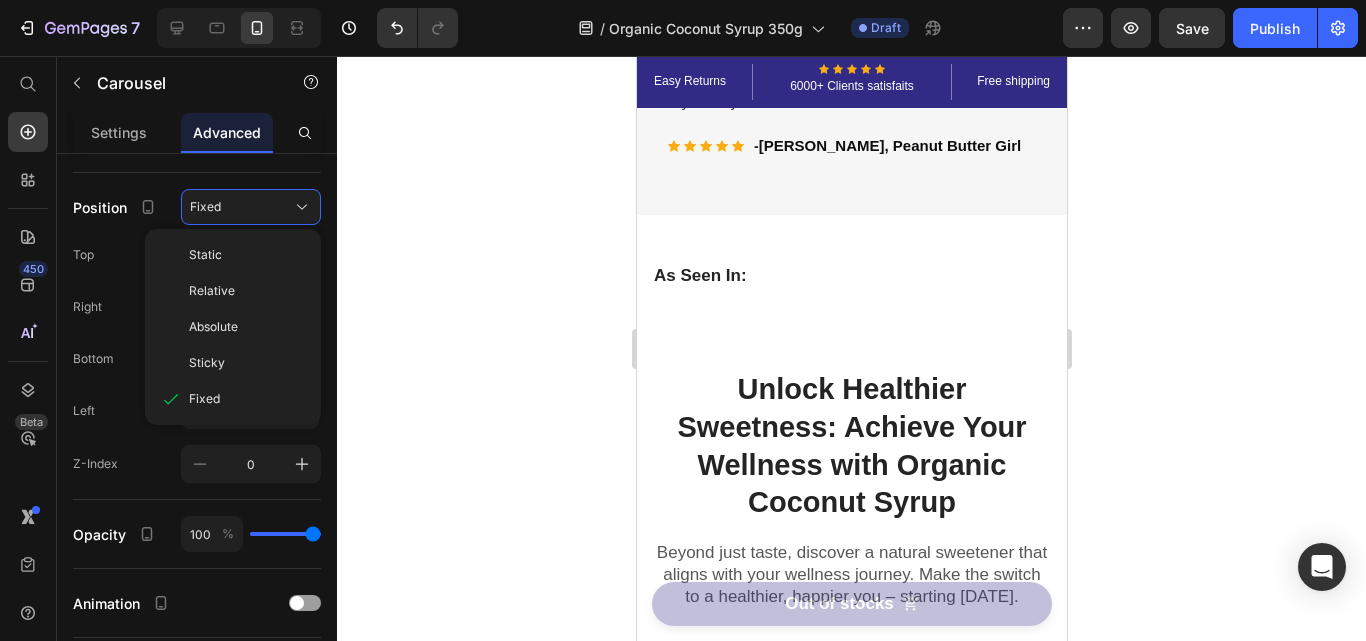 type on "0" 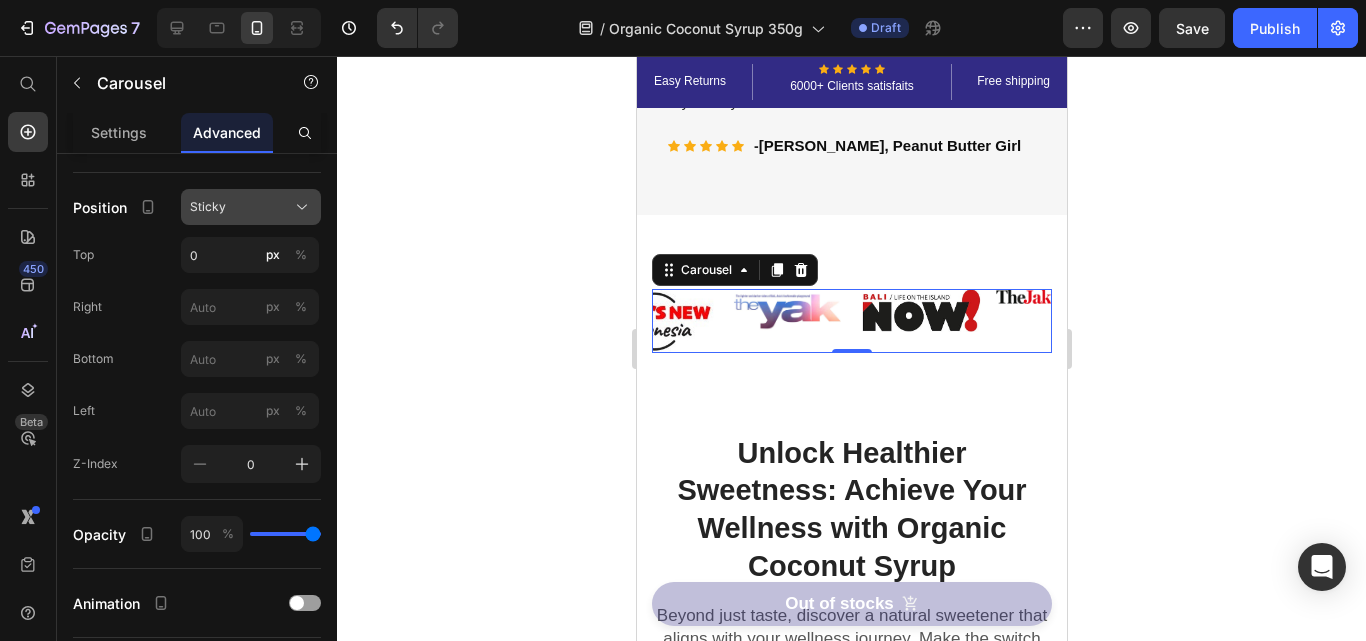 click on "Sticky" at bounding box center (251, 207) 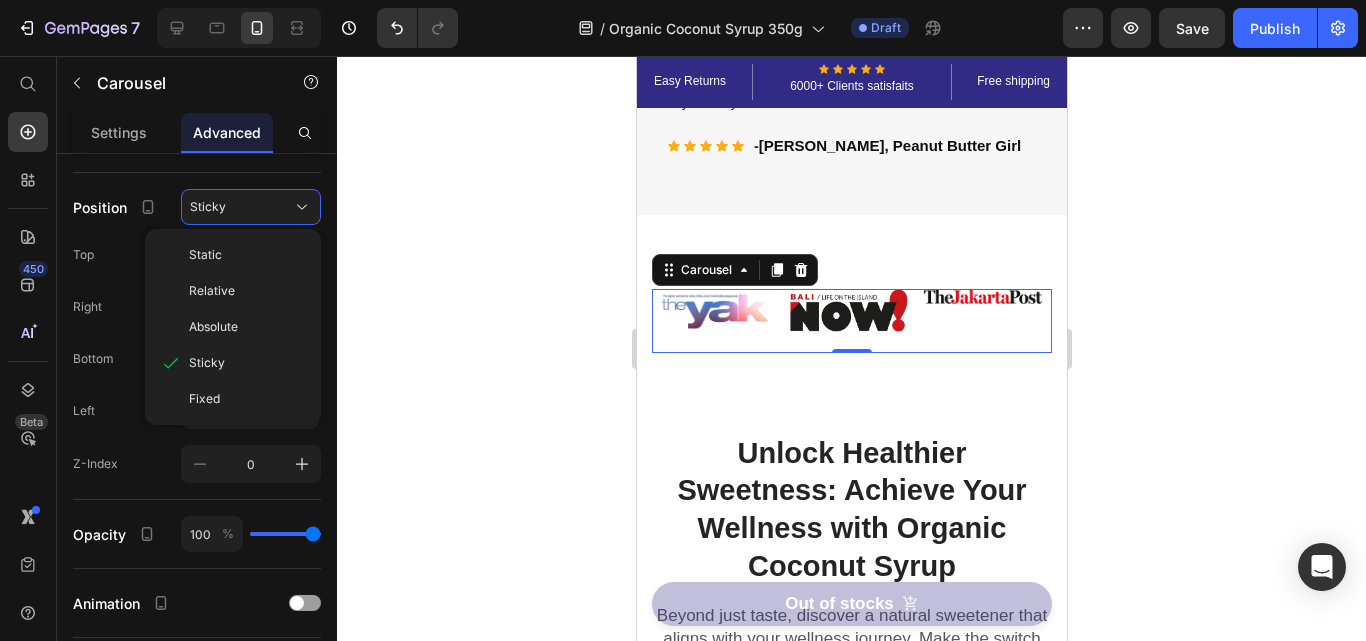click on "Relative" 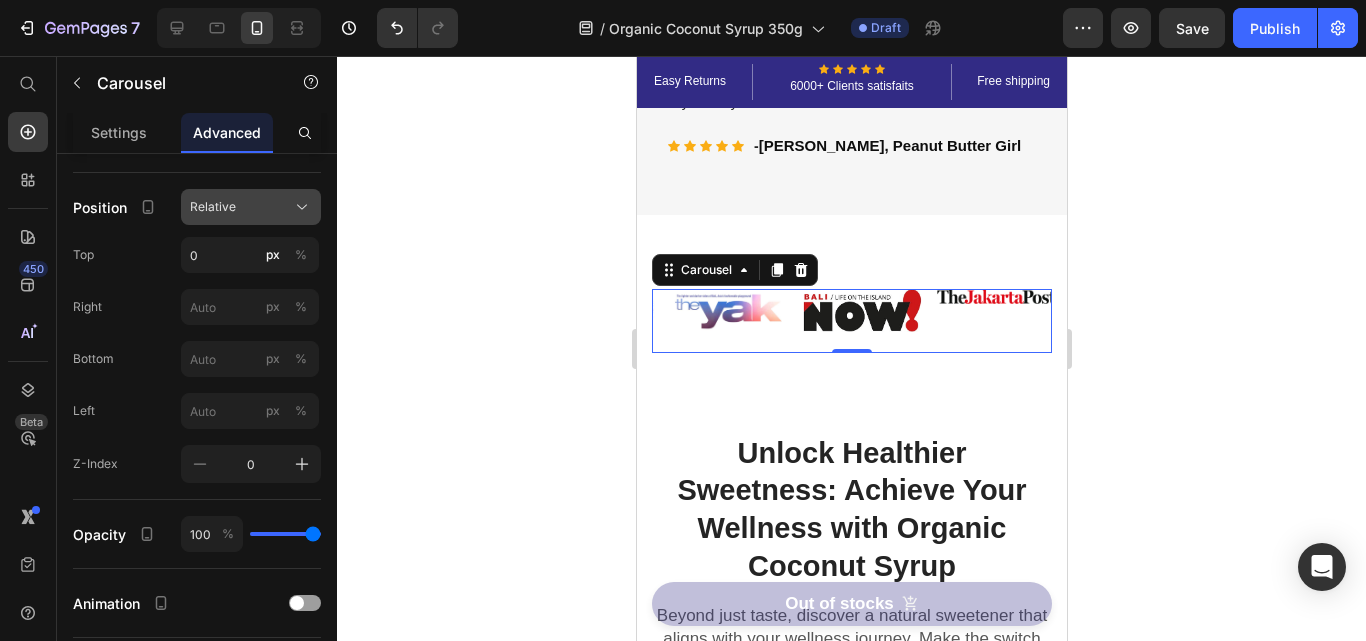 click on "Relative" 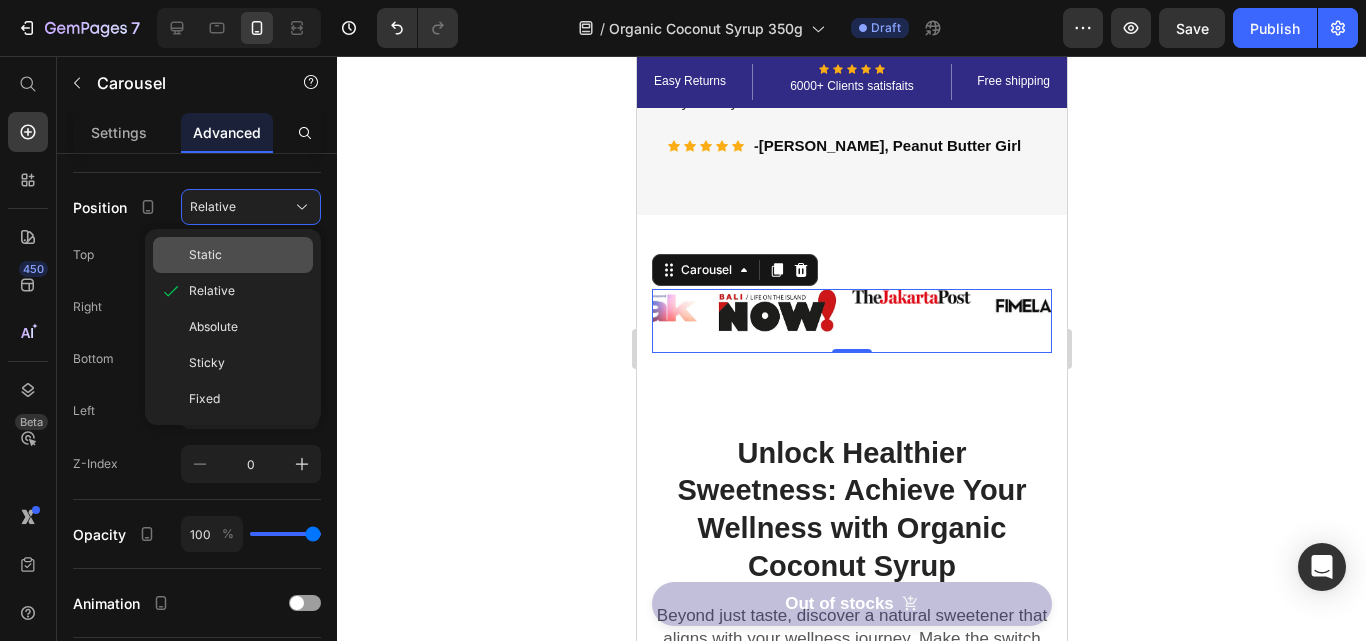 click on "Static" at bounding box center [247, 255] 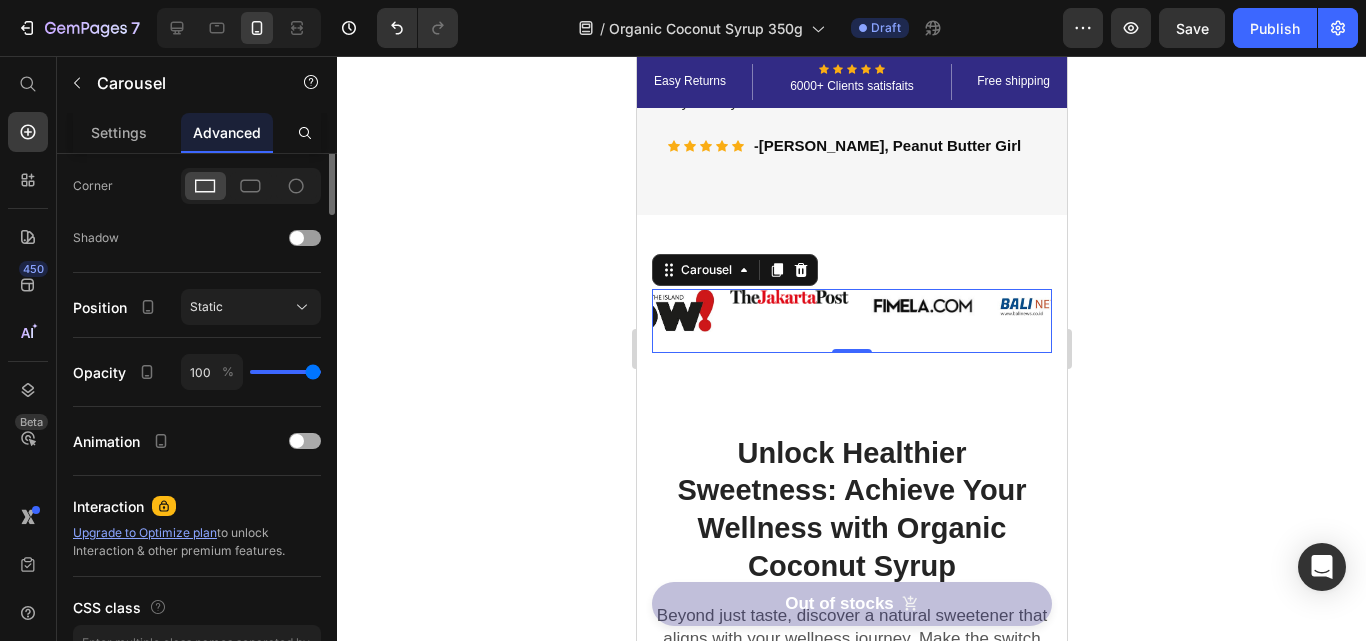 scroll, scrollTop: 300, scrollLeft: 0, axis: vertical 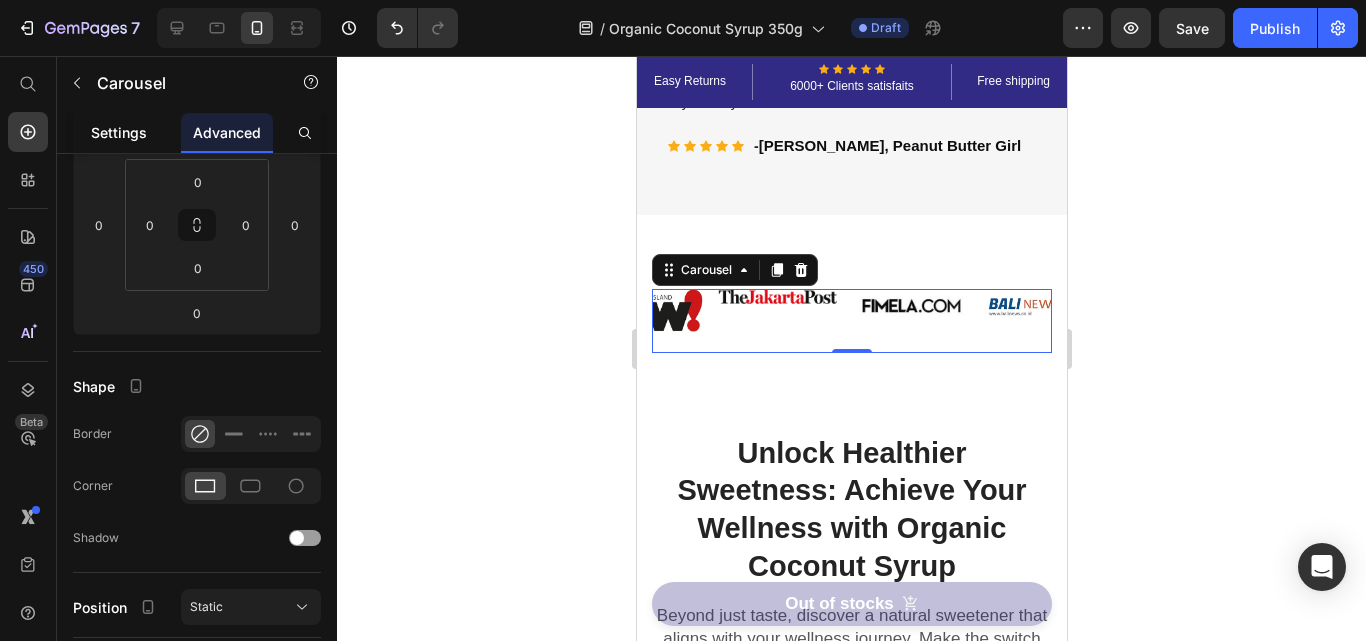 click on "Settings" at bounding box center [119, 132] 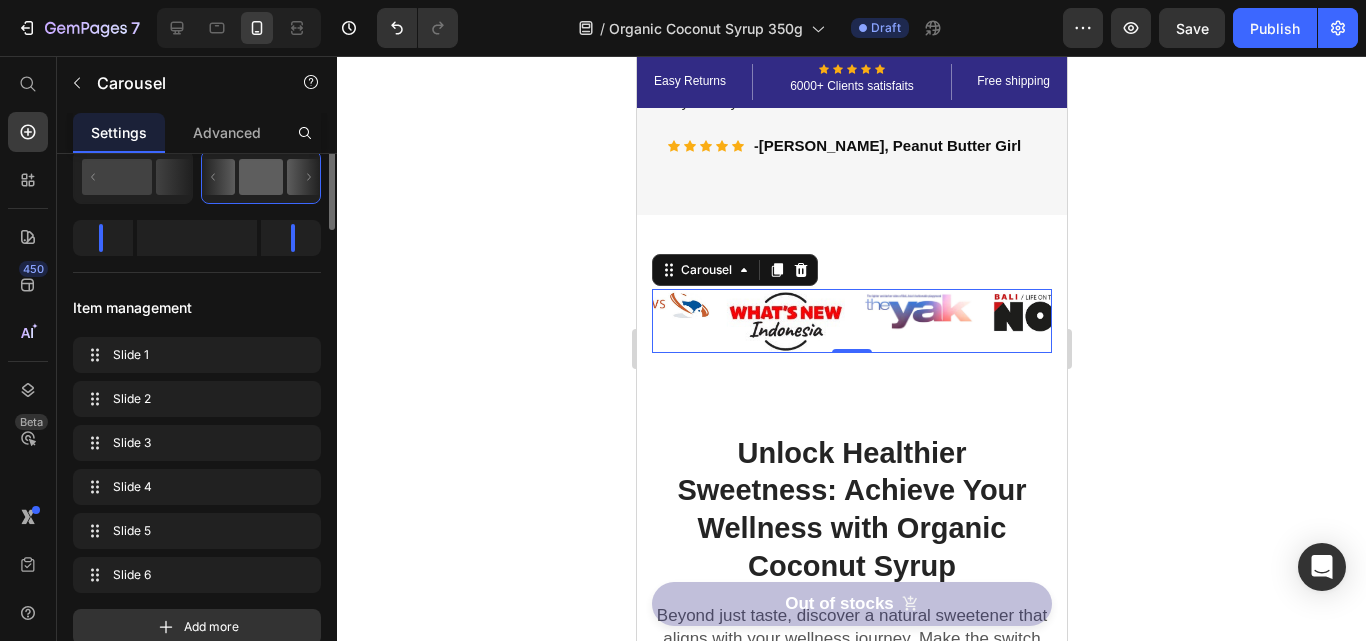 scroll, scrollTop: 200, scrollLeft: 0, axis: vertical 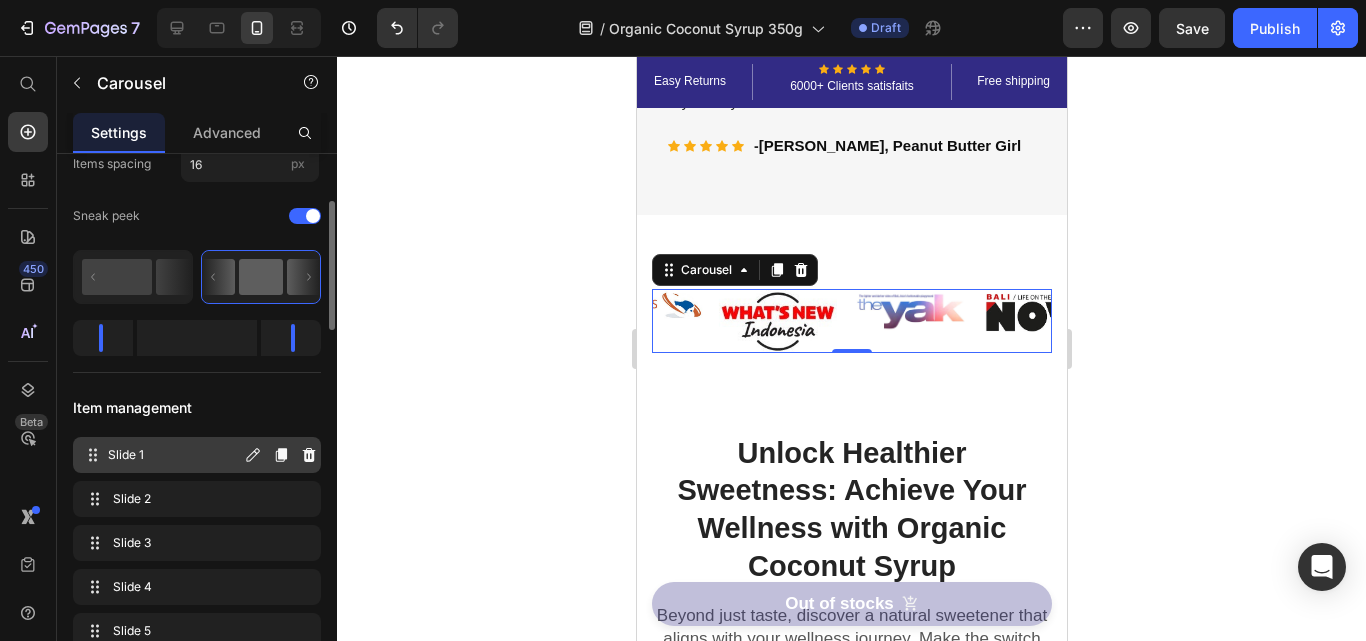 click on "Slide 1" at bounding box center [174, 455] 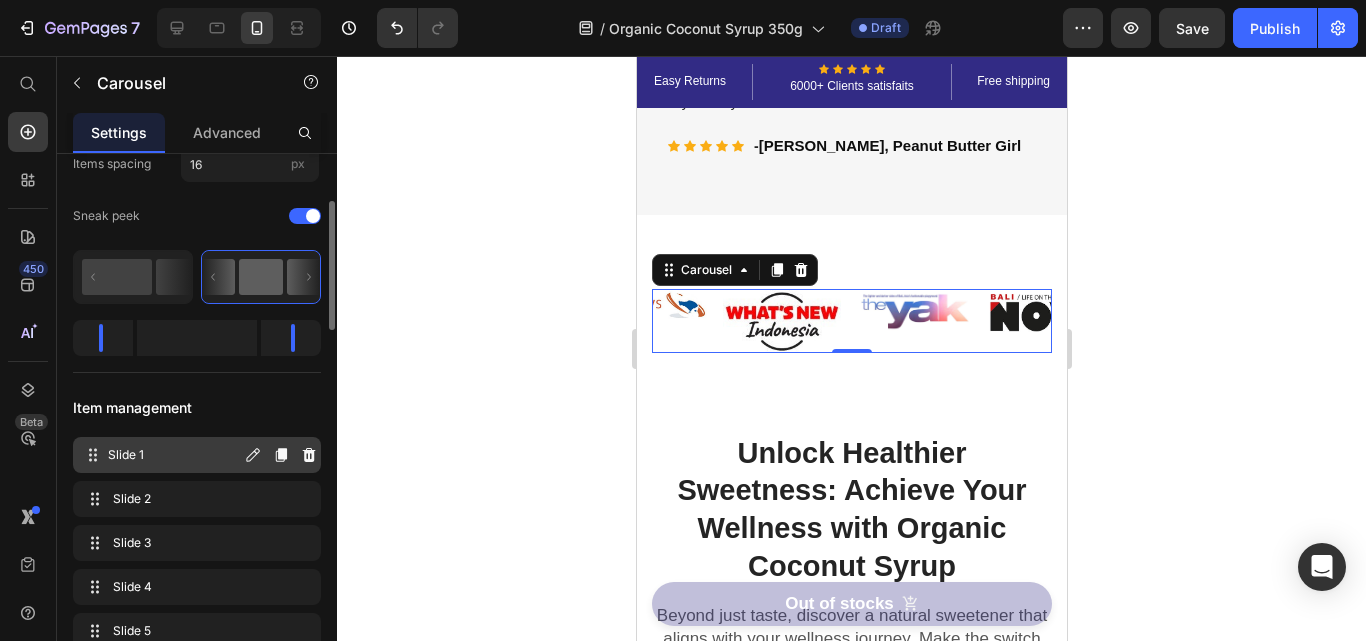 click on "Slide 1" at bounding box center [174, 455] 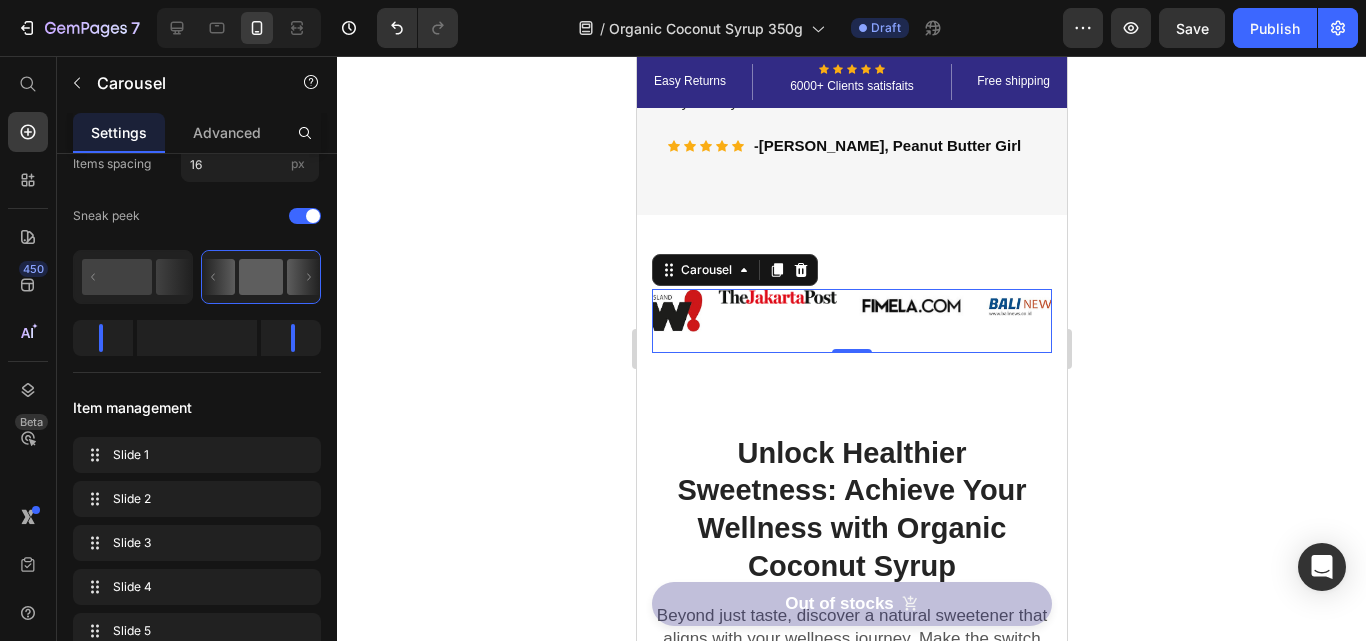 click at bounding box center (777, 296) 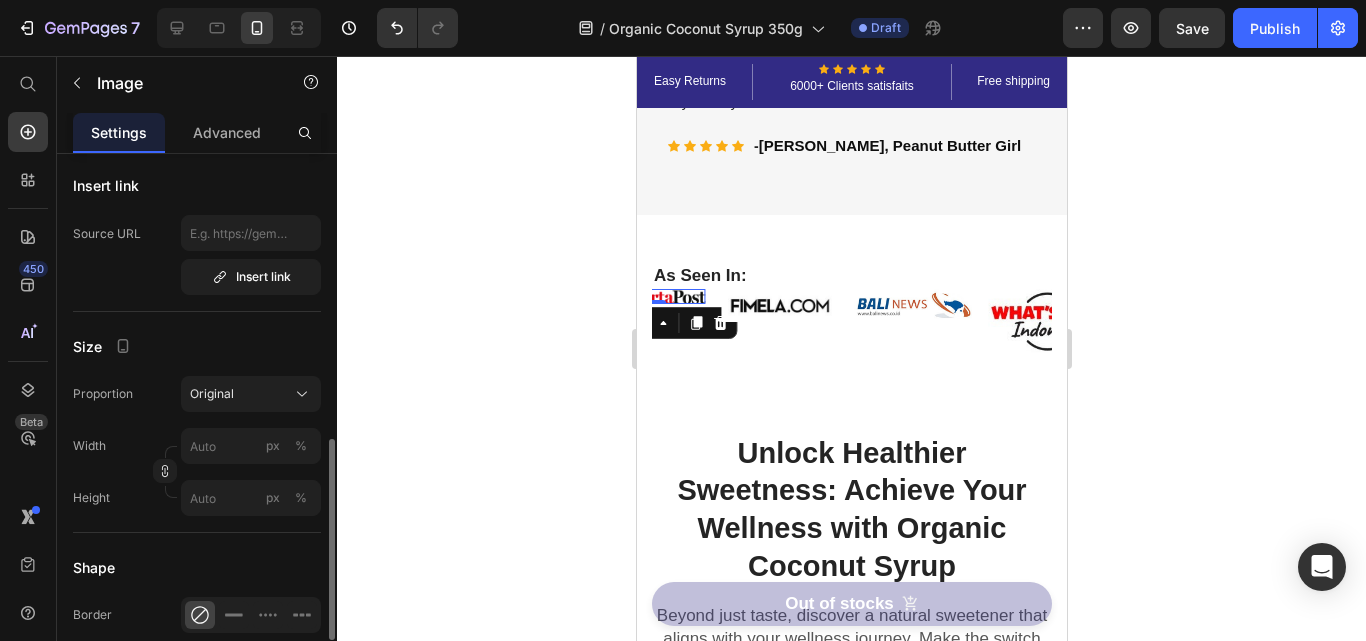 scroll, scrollTop: 500, scrollLeft: 0, axis: vertical 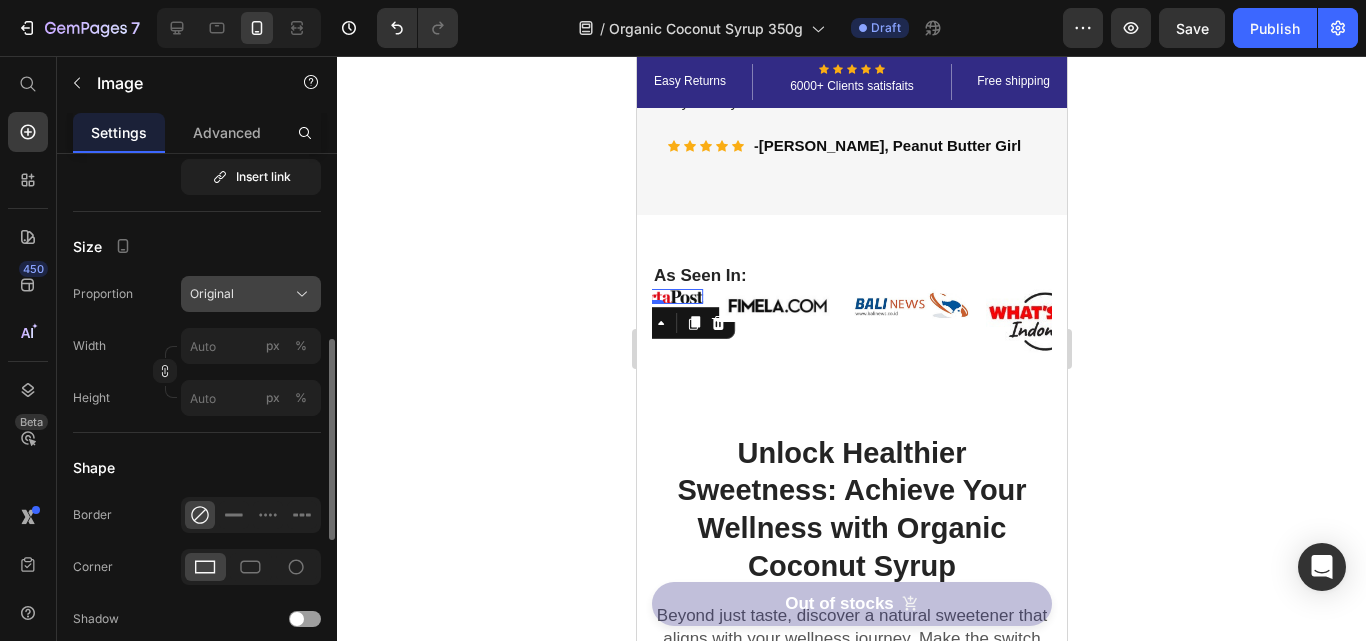 click on "Original" 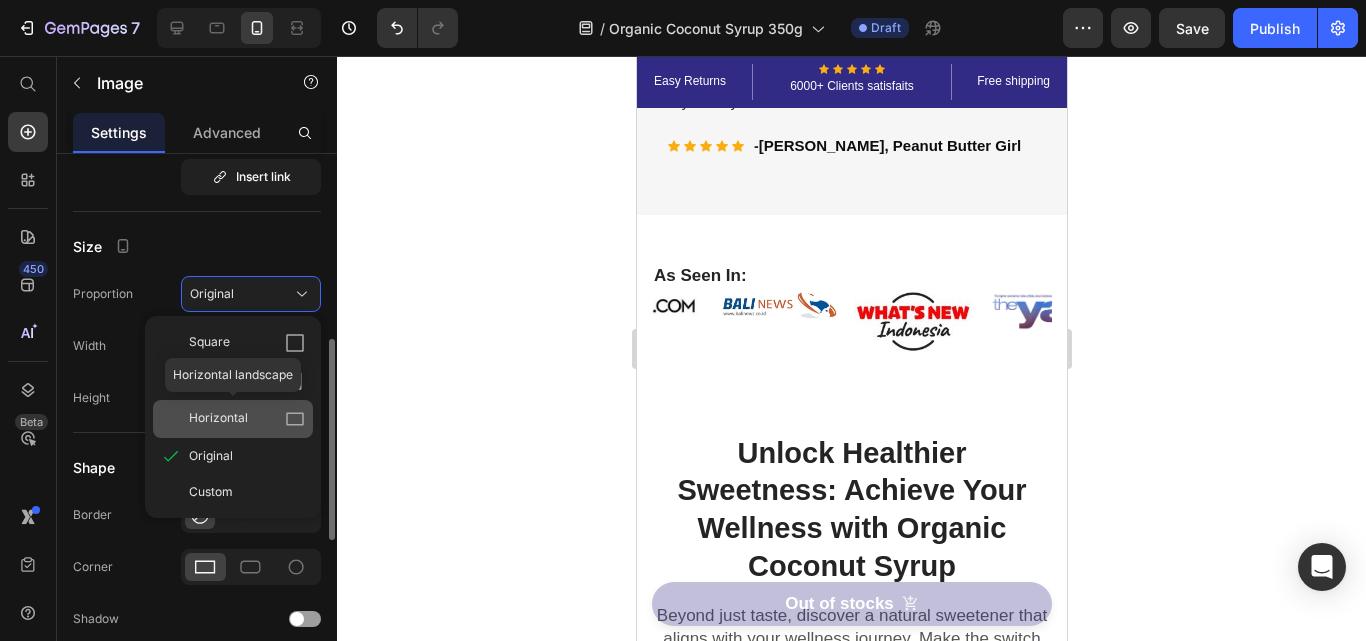 click on "Horizontal" at bounding box center (247, 419) 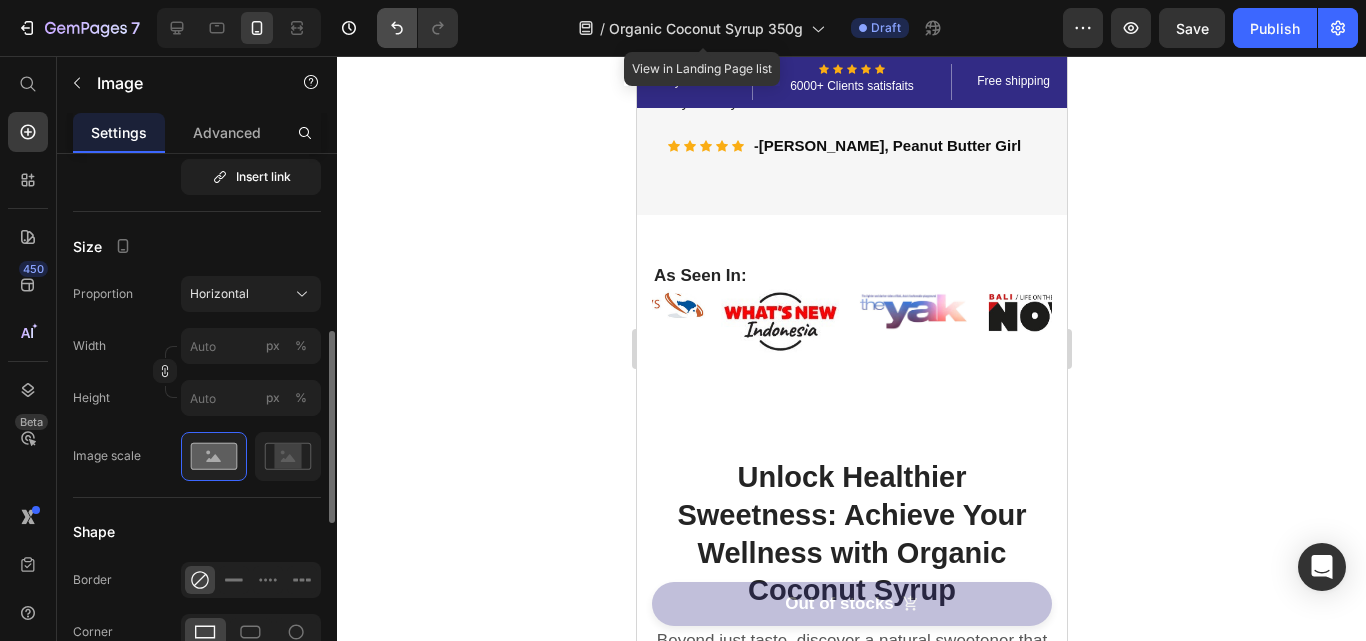click 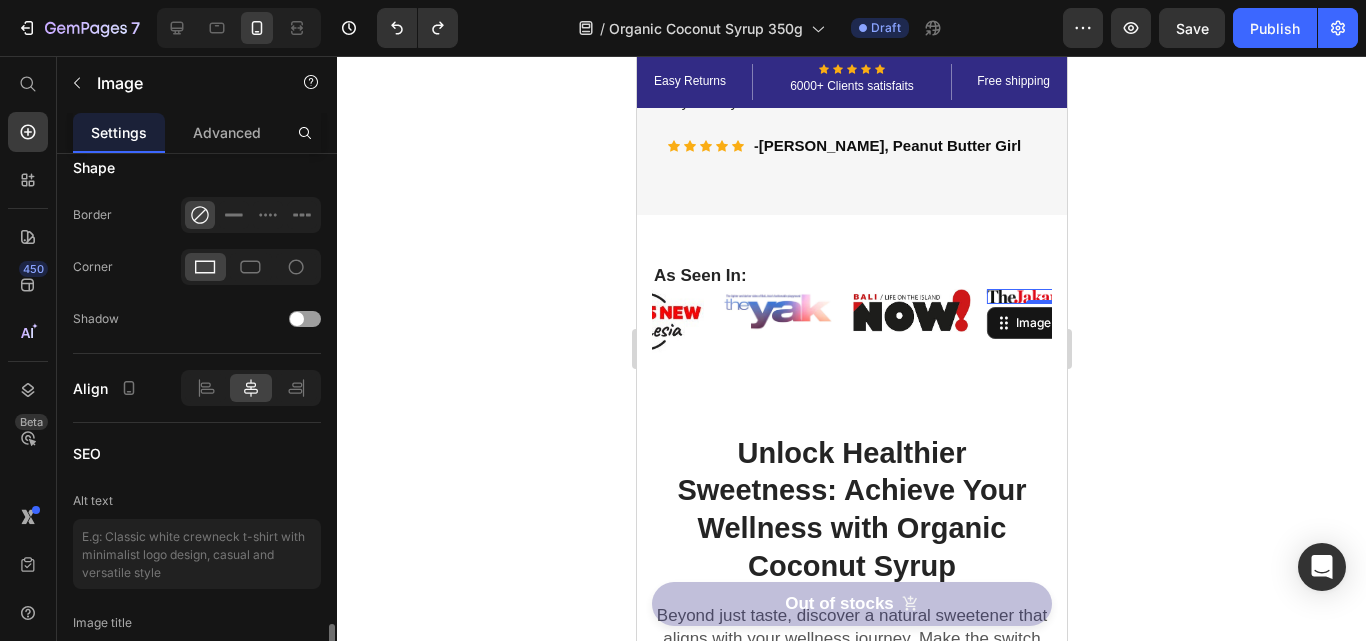 scroll, scrollTop: 927, scrollLeft: 0, axis: vertical 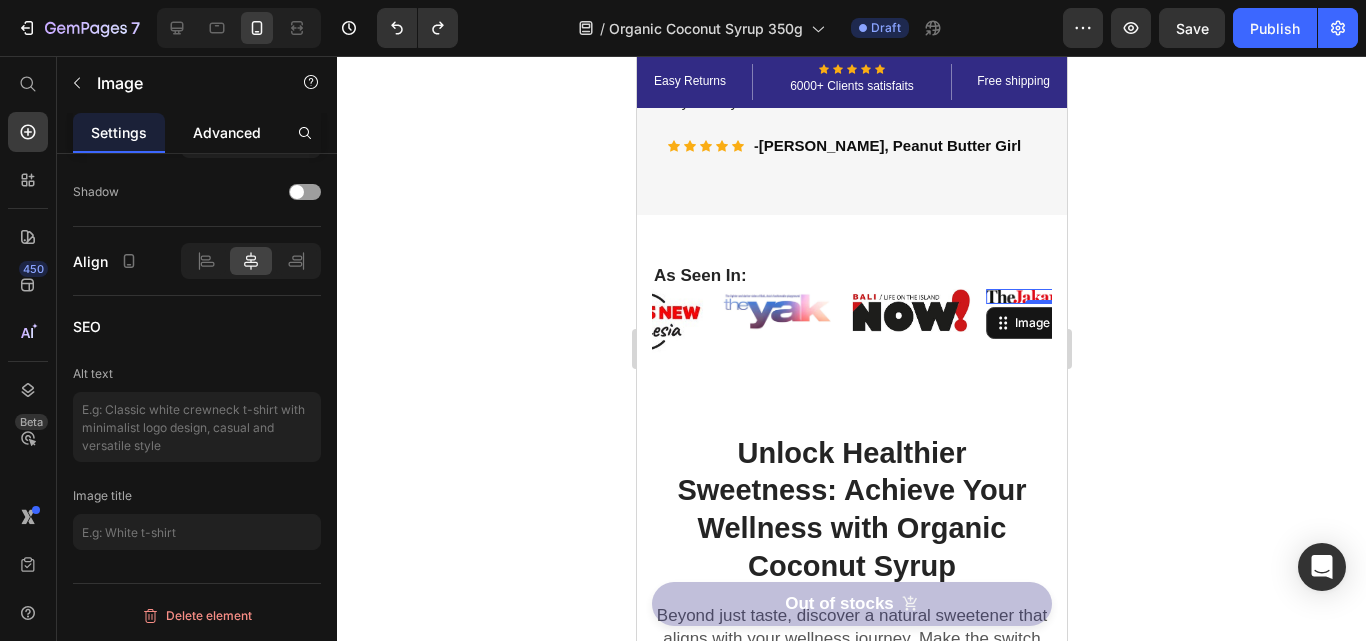click on "Advanced" at bounding box center [227, 132] 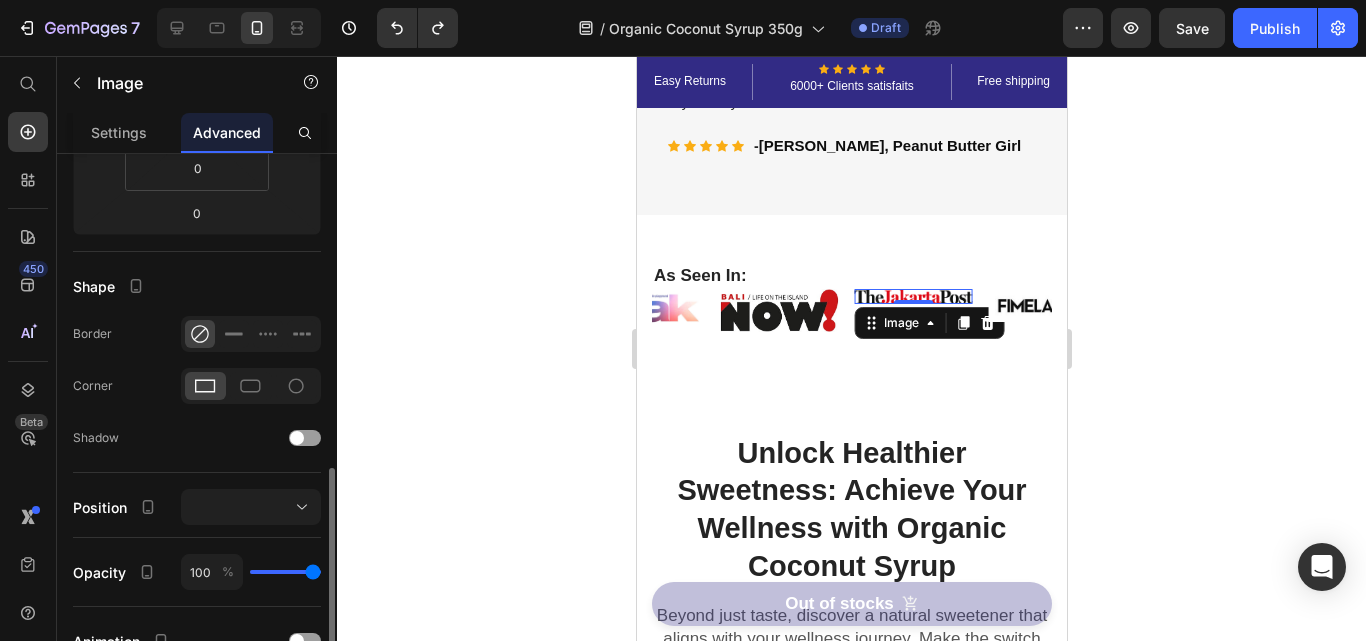 scroll, scrollTop: 500, scrollLeft: 0, axis: vertical 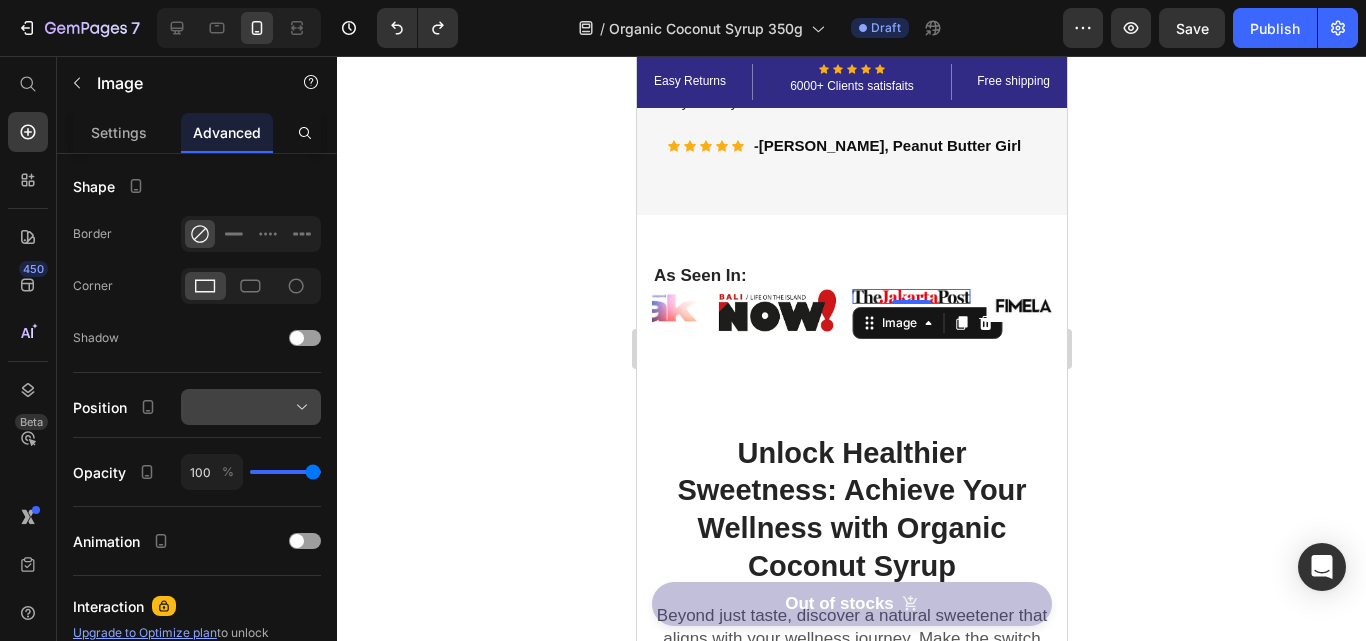 click at bounding box center (251, 407) 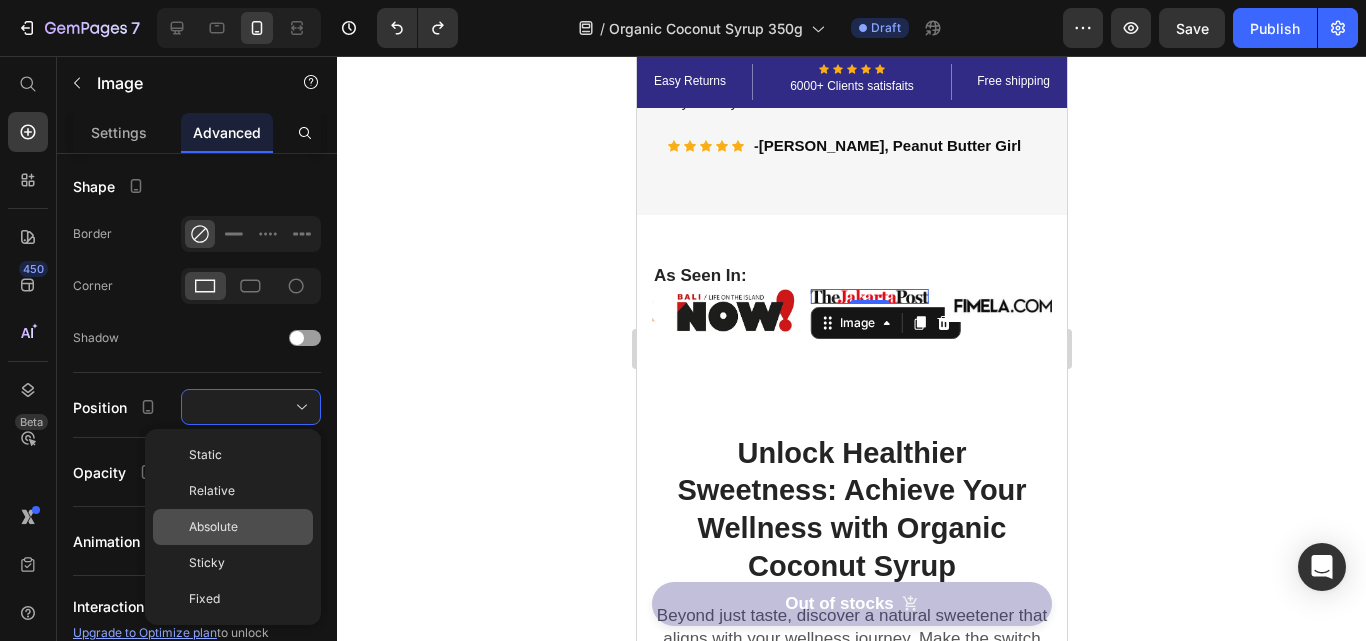 click on "Absolute" at bounding box center (213, 527) 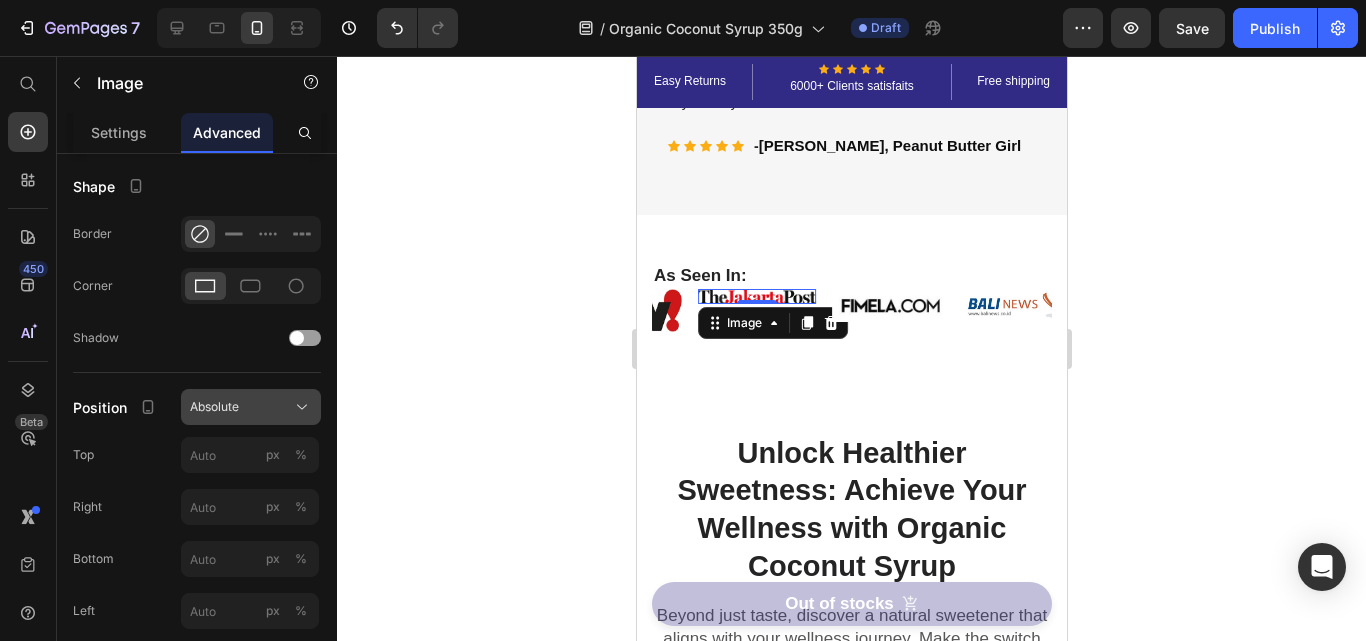 click on "Absolute" at bounding box center (251, 407) 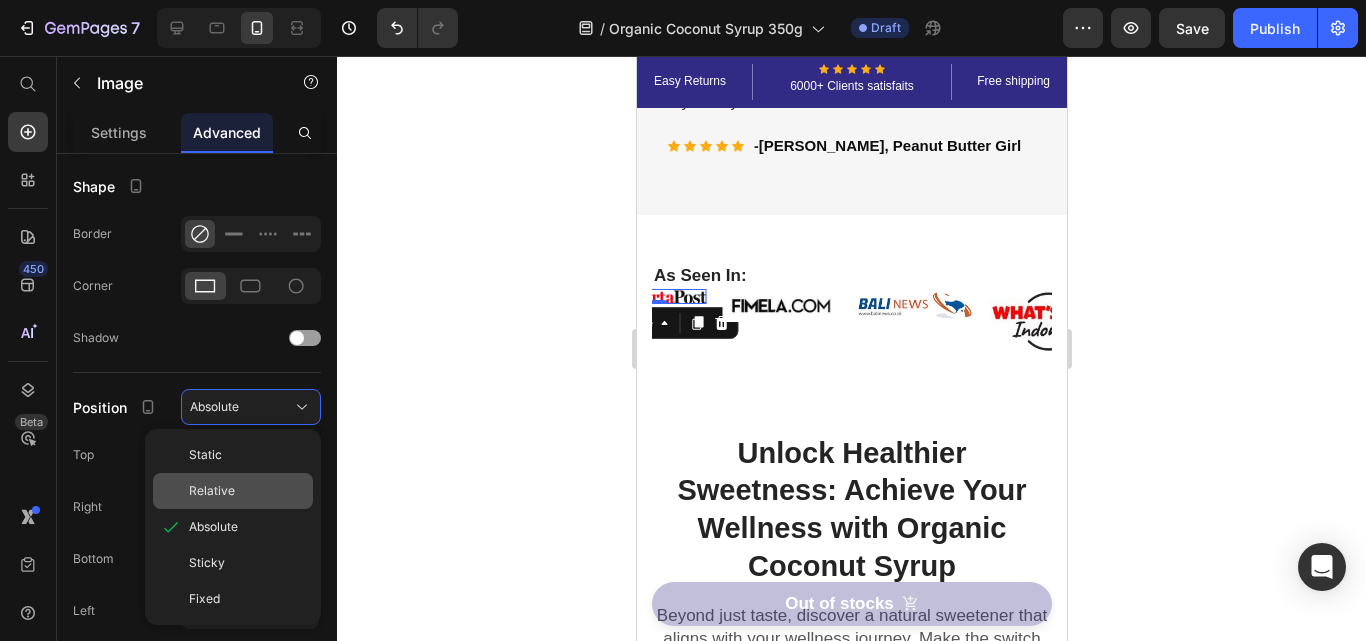 click on "Relative" at bounding box center (247, 491) 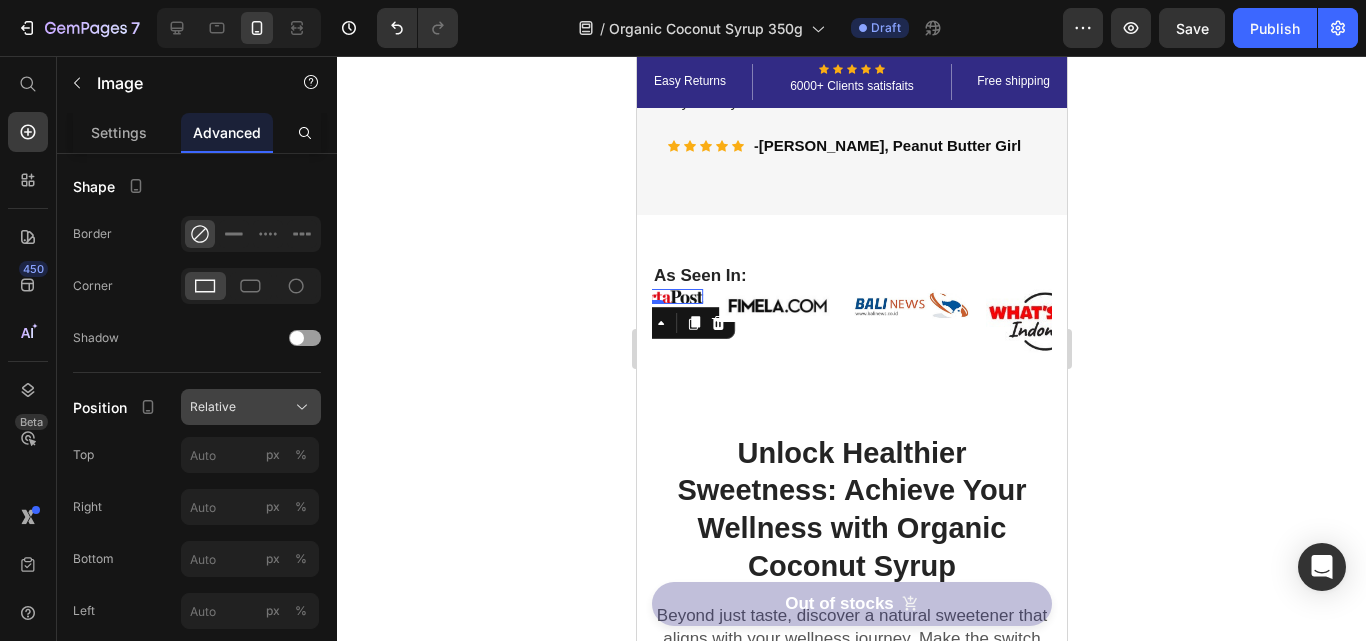 click on "Relative" at bounding box center [251, 407] 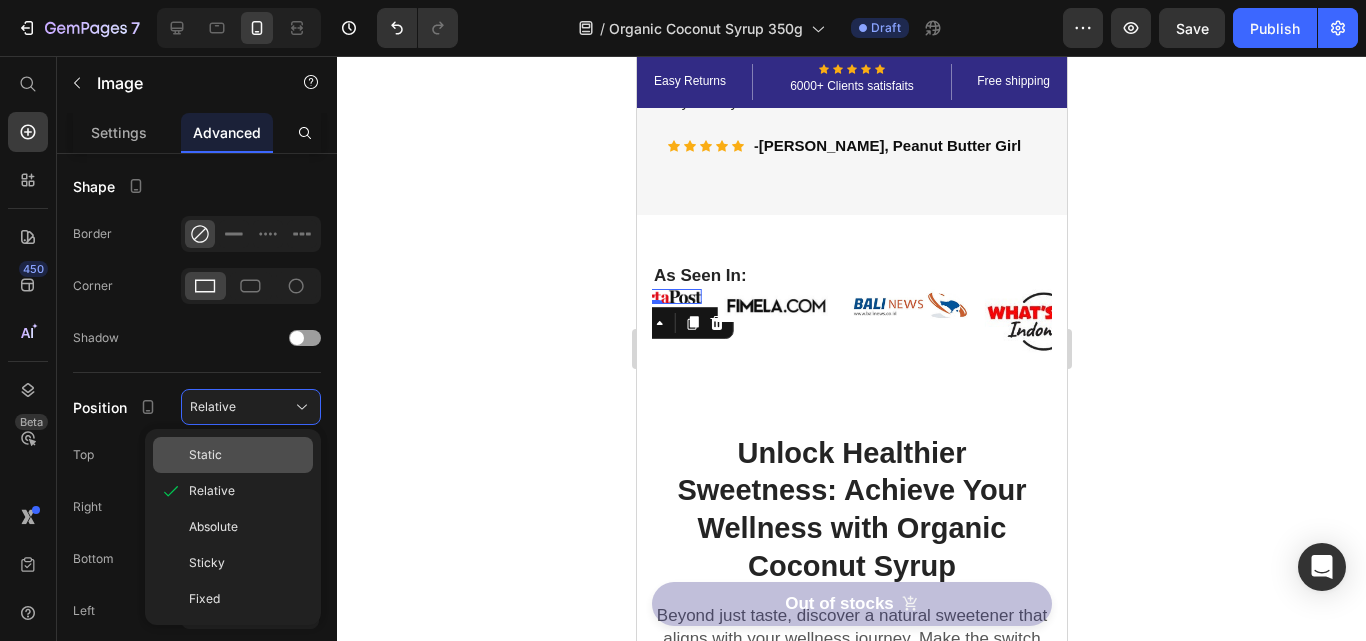 click on "Static" at bounding box center (247, 455) 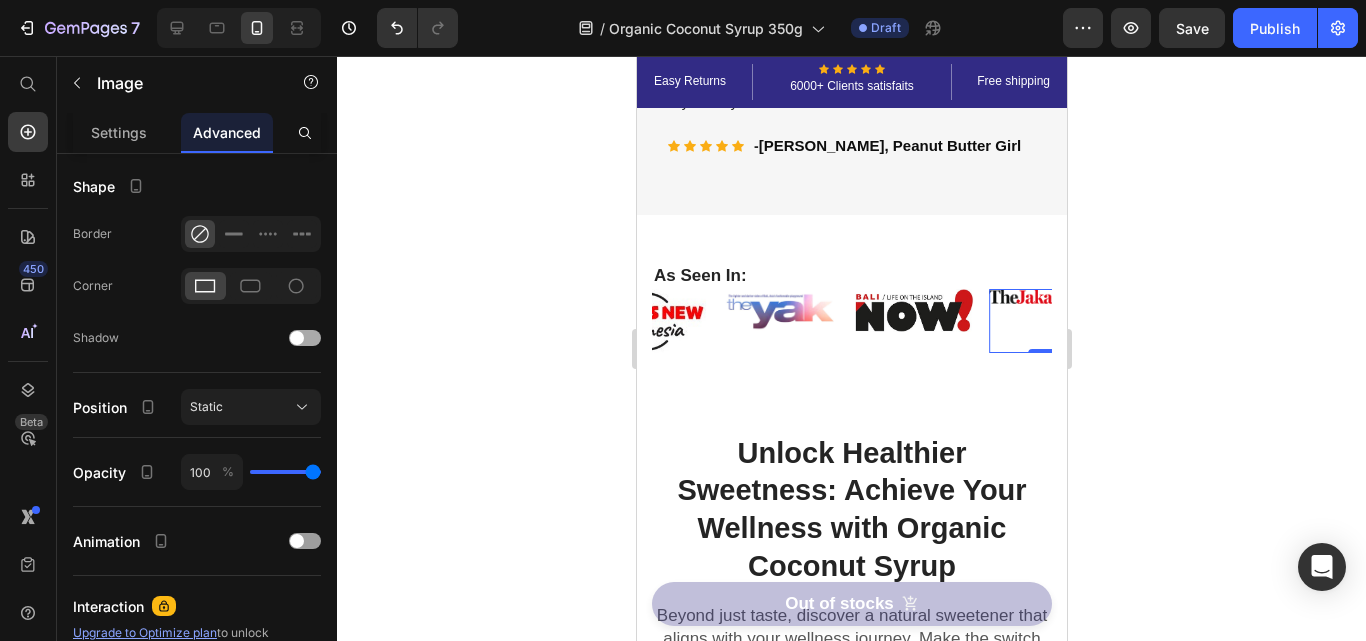click on "Shadow" 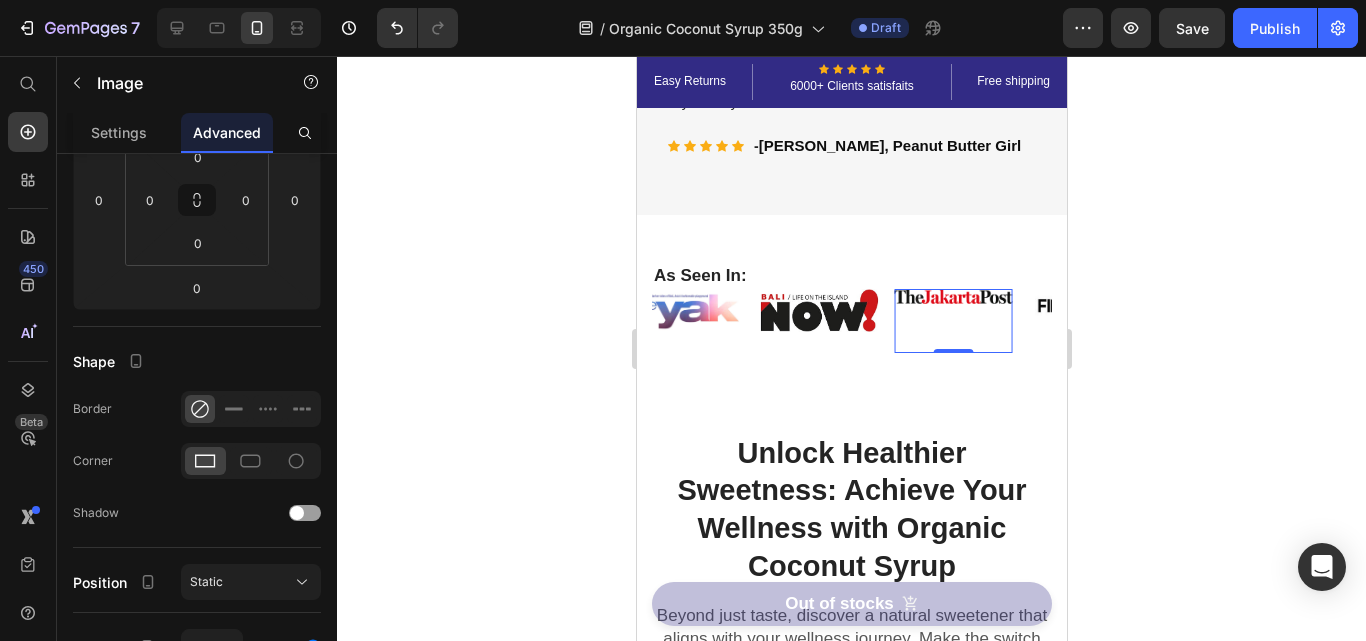 scroll, scrollTop: 0, scrollLeft: 0, axis: both 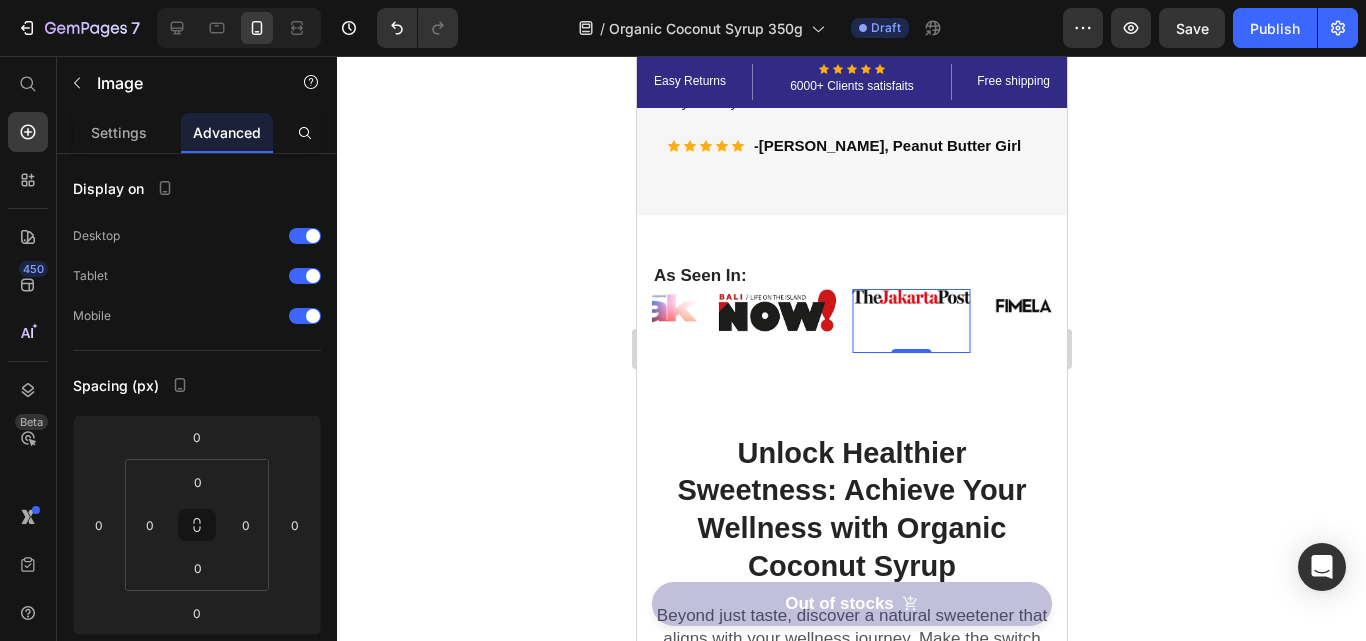 click at bounding box center [911, 321] 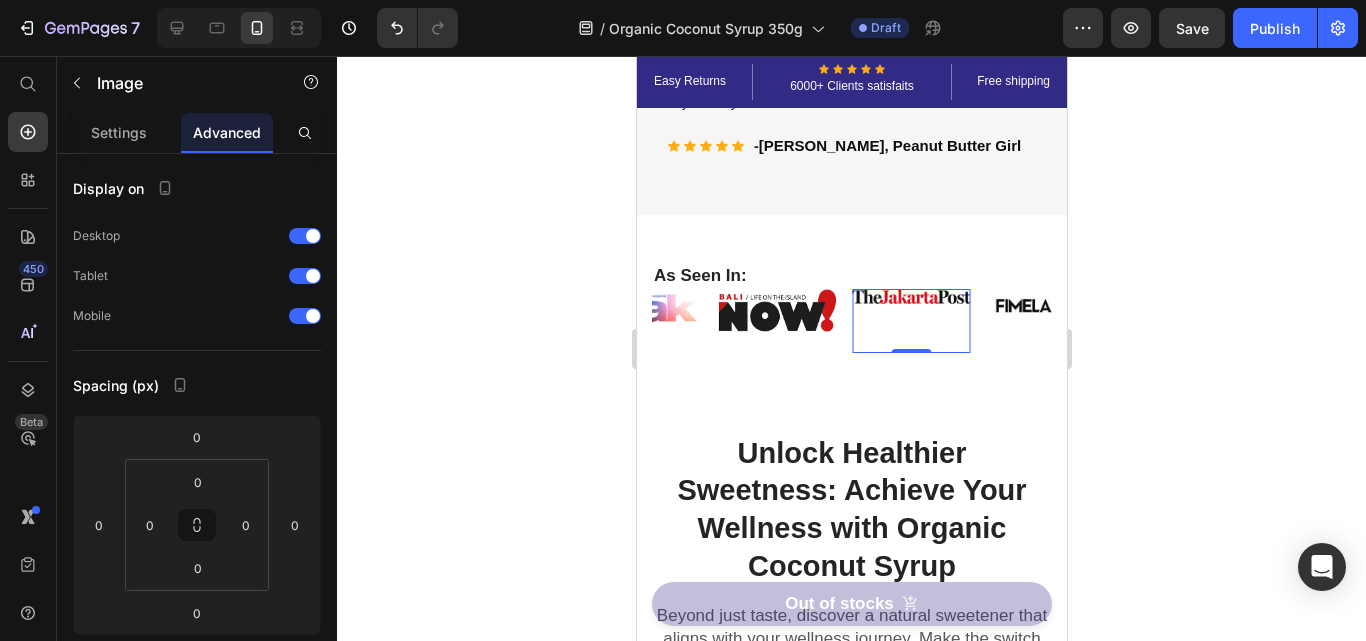 drag, startPoint x: 914, startPoint y: 350, endPoint x: 903, endPoint y: 306, distance: 45.35416 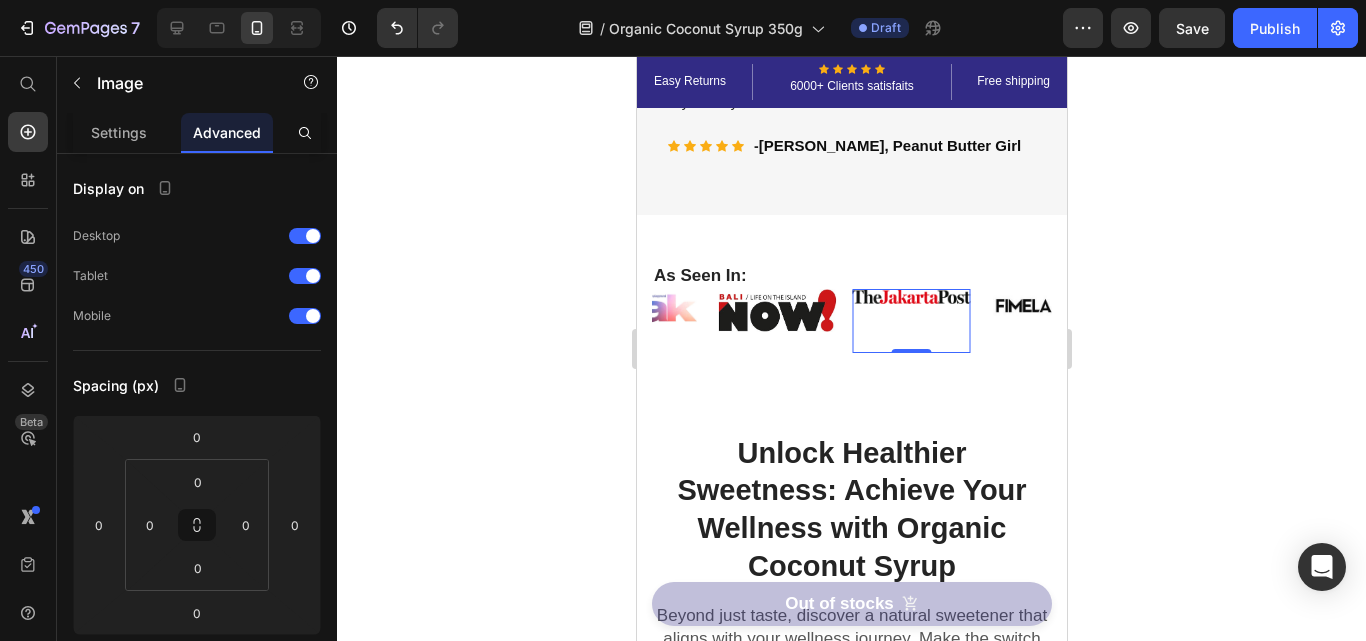click on "Image   0" at bounding box center [911, 296] 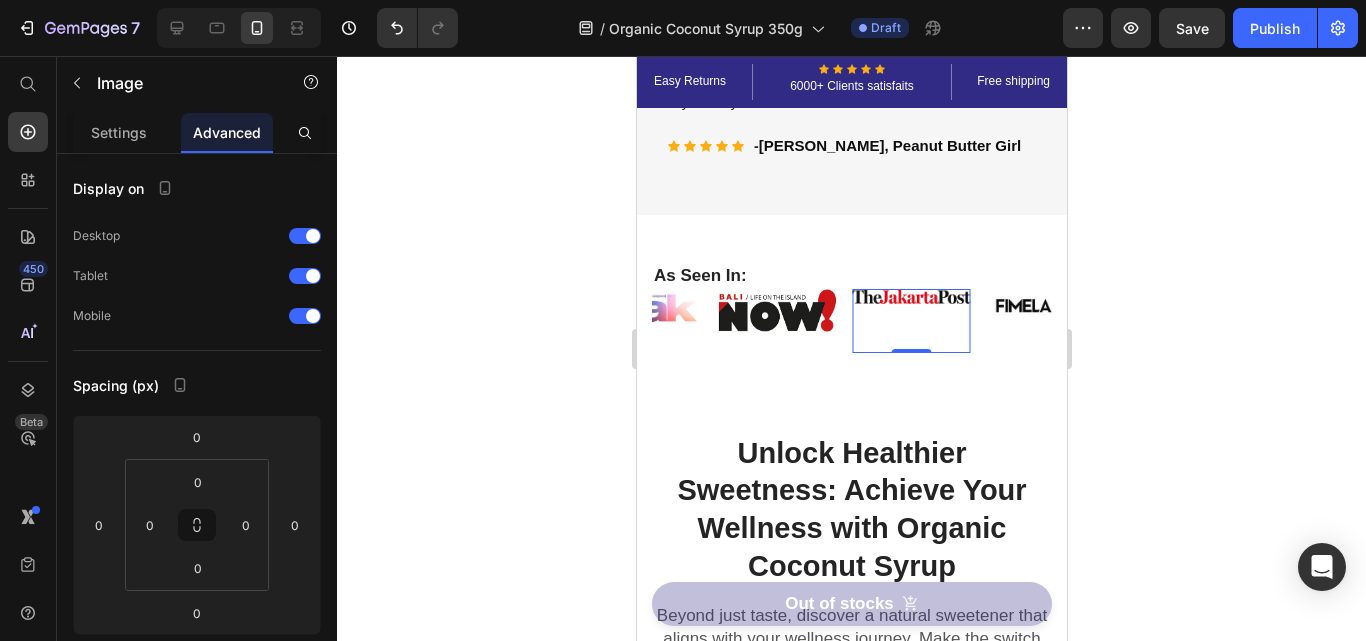 click at bounding box center [911, 321] 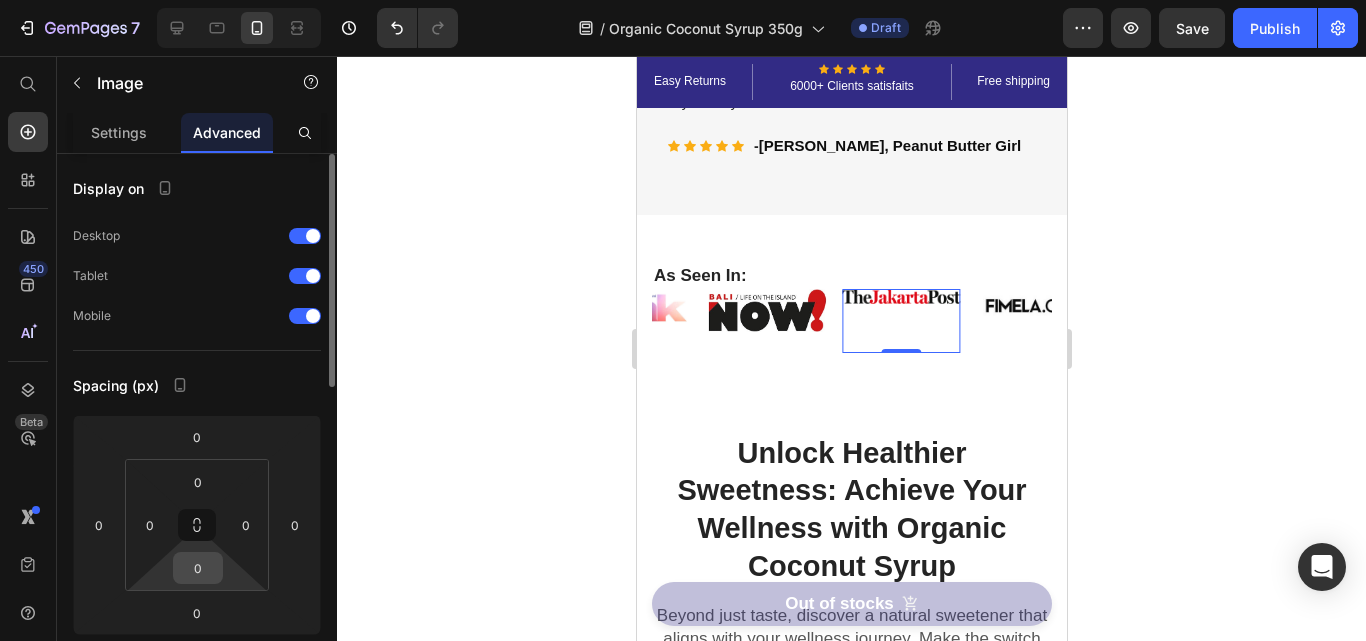 click on "0" at bounding box center (198, 568) 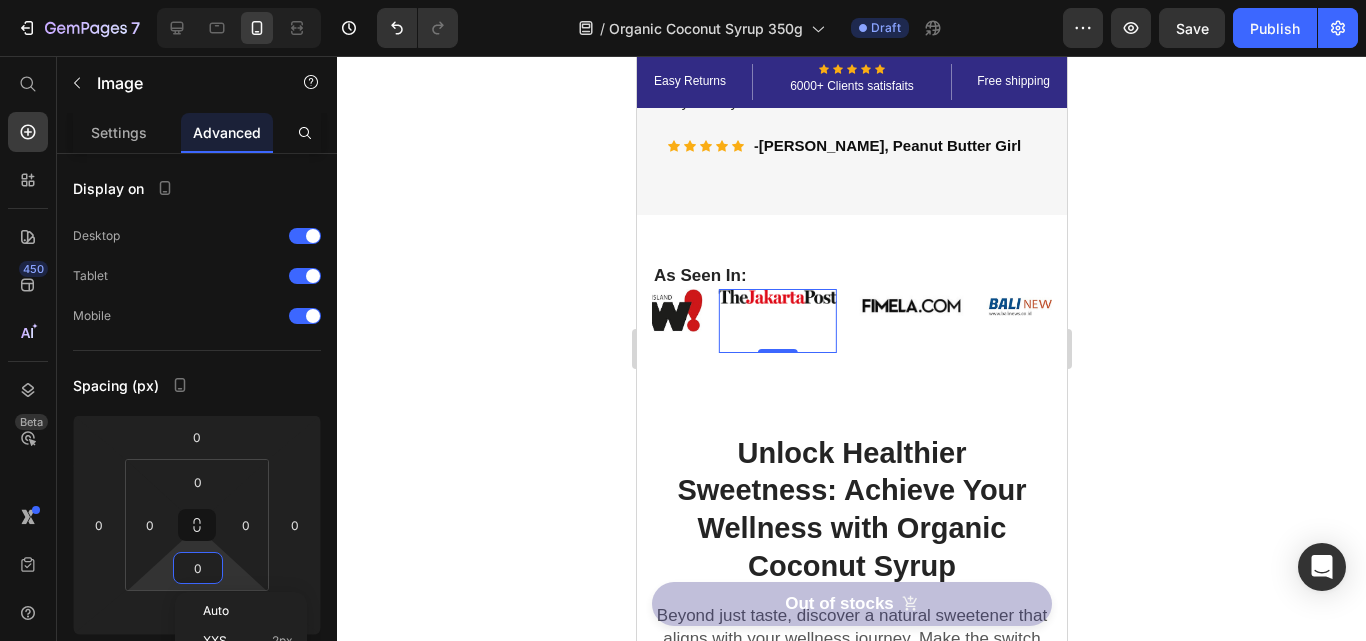 scroll, scrollTop: 100, scrollLeft: 0, axis: vertical 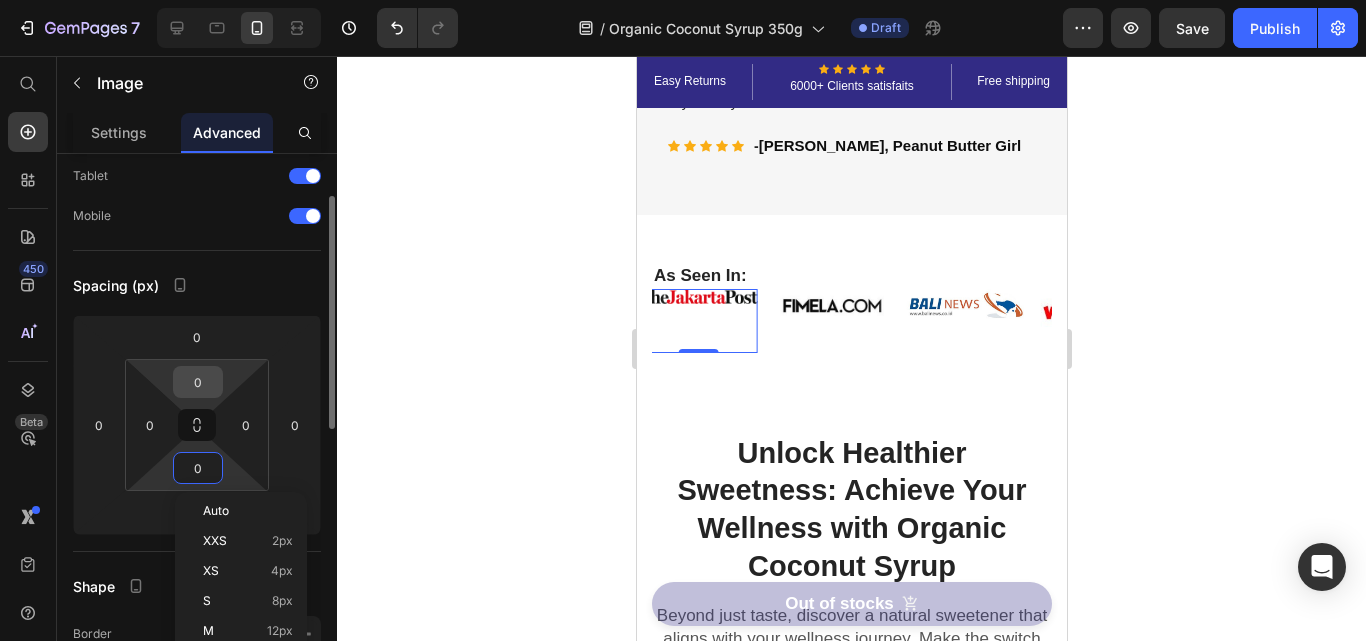 click on "0" at bounding box center (198, 382) 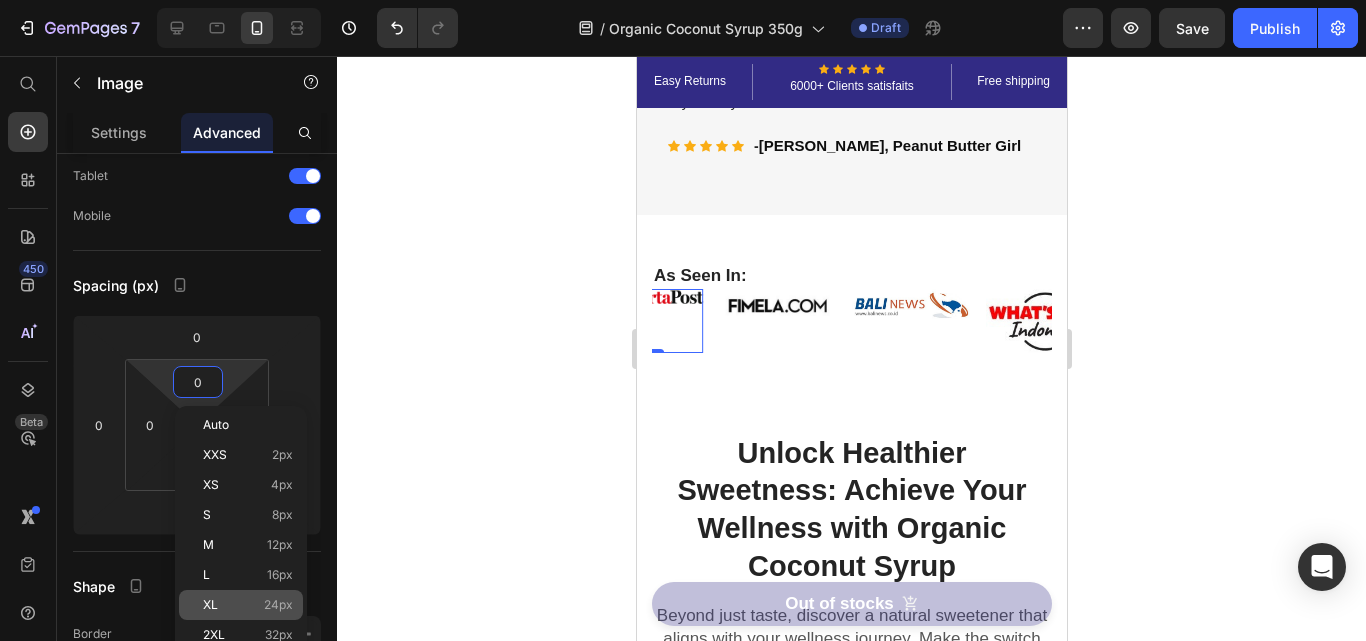 click on "24px" at bounding box center [278, 605] 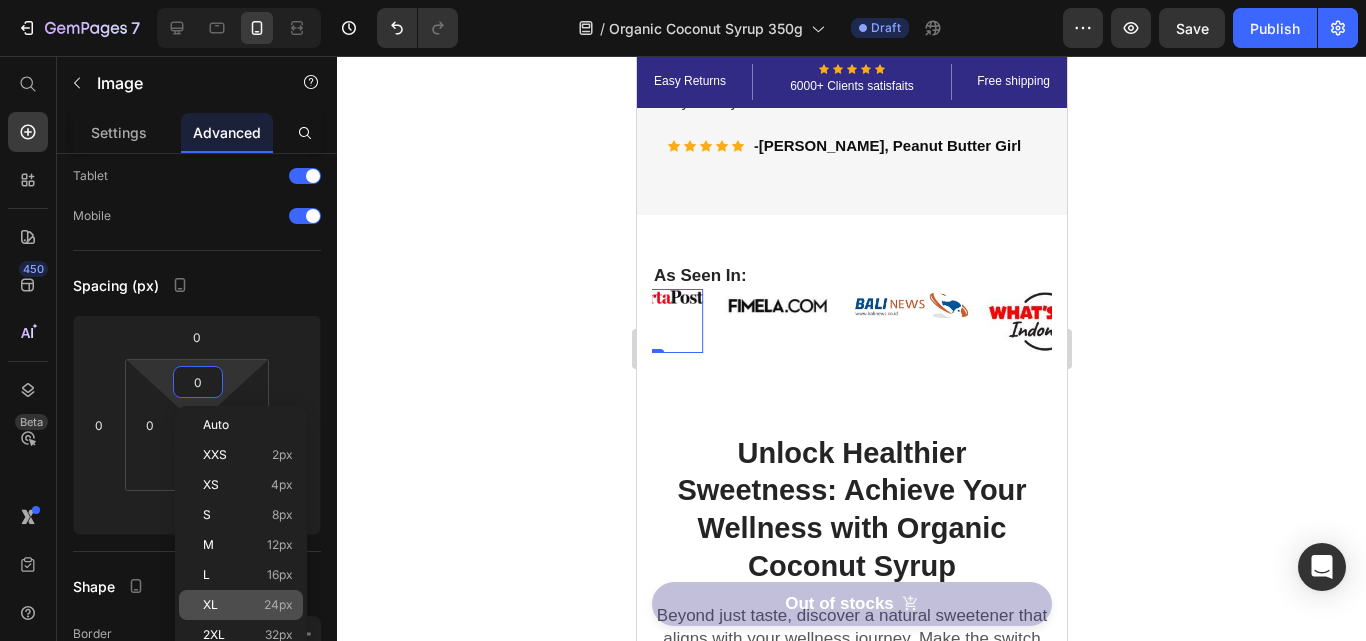 type on "24" 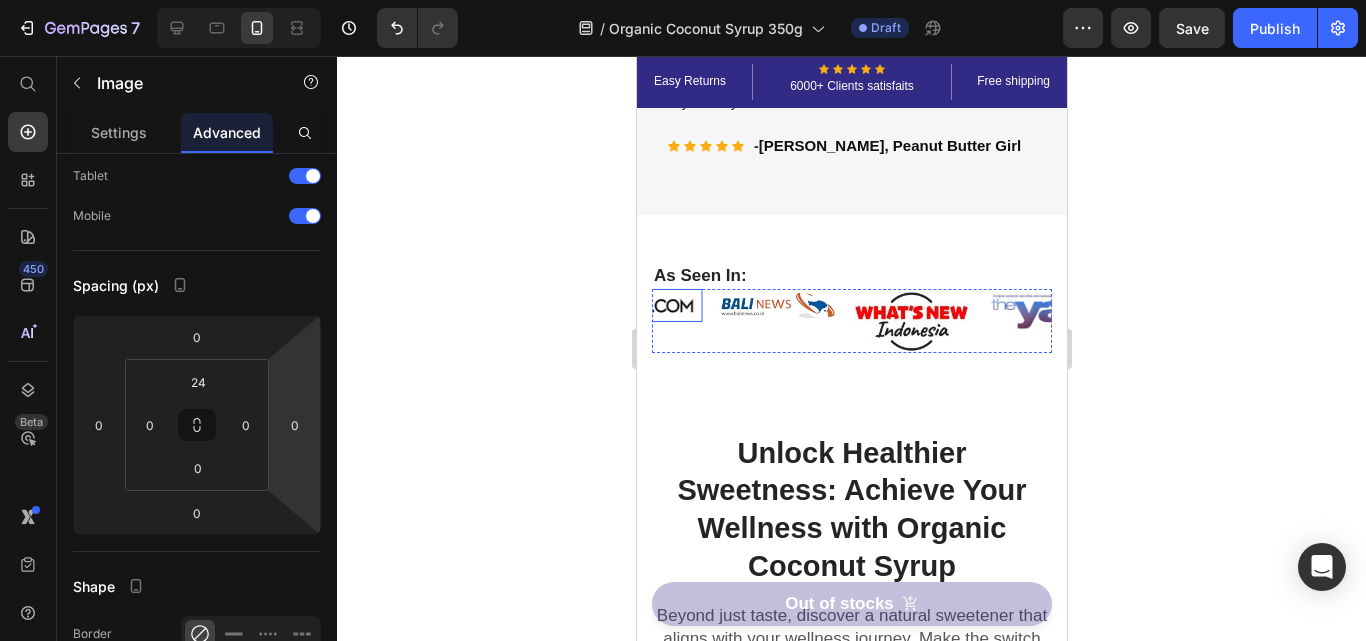 click at bounding box center (643, 305) 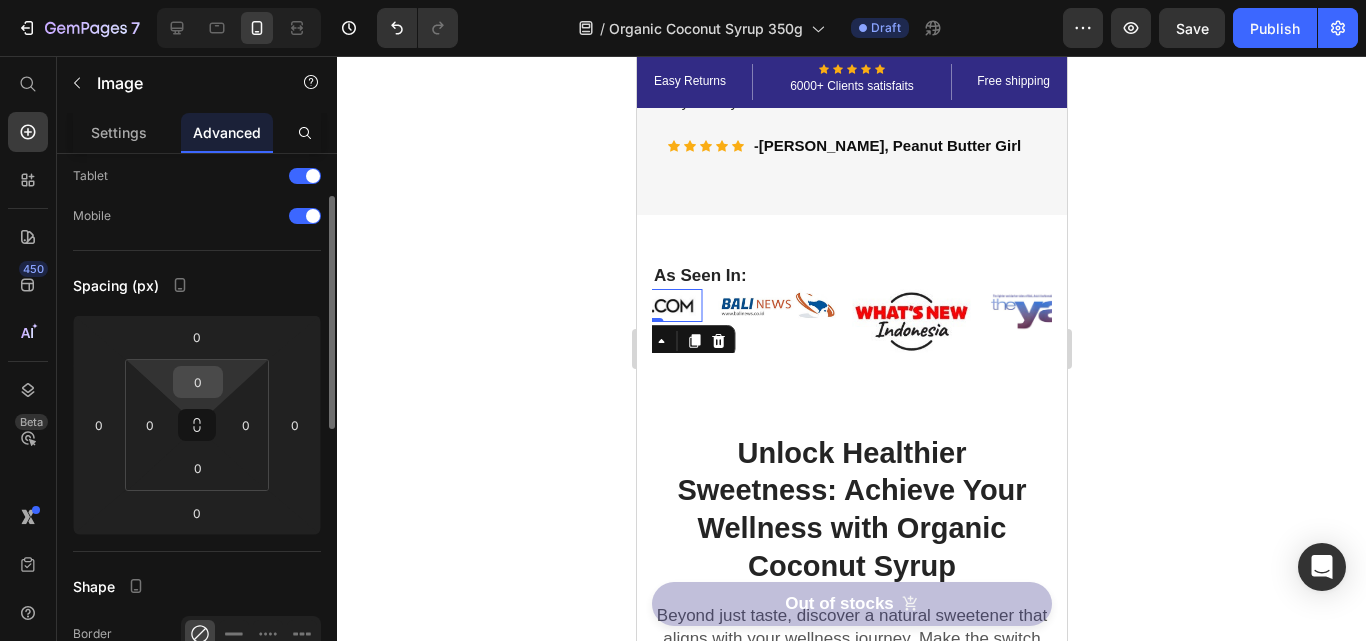 click on "0" at bounding box center (198, 382) 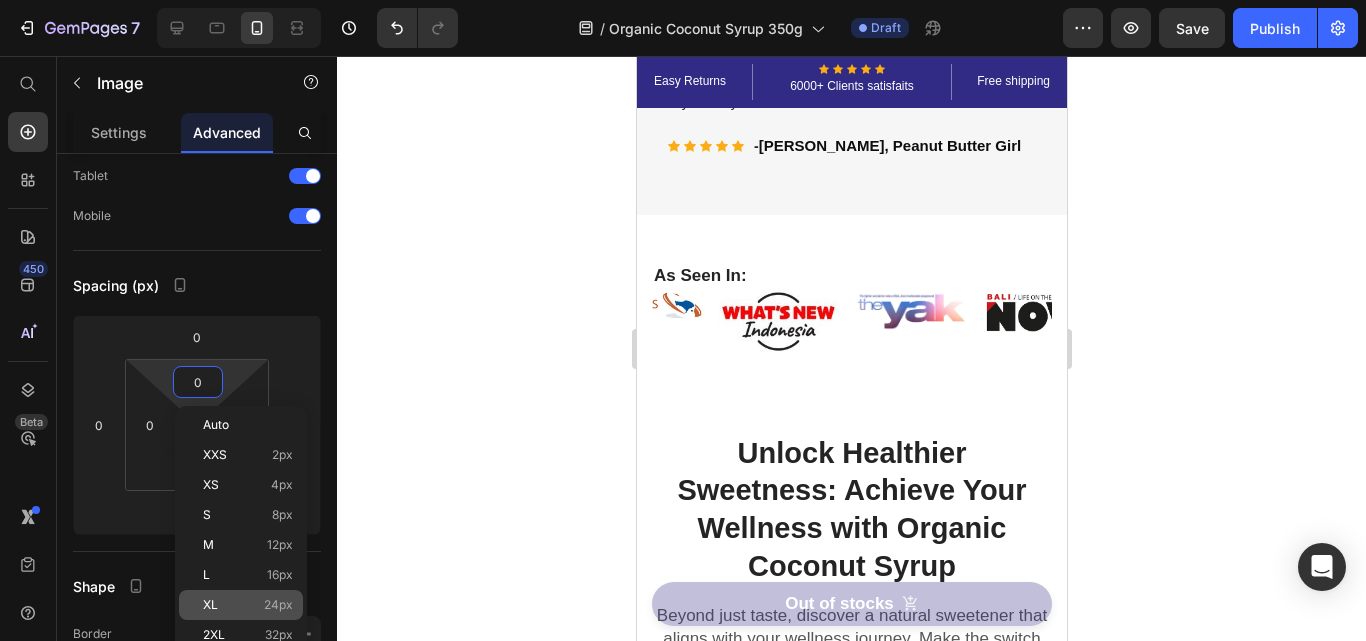 click on "XL 24px" 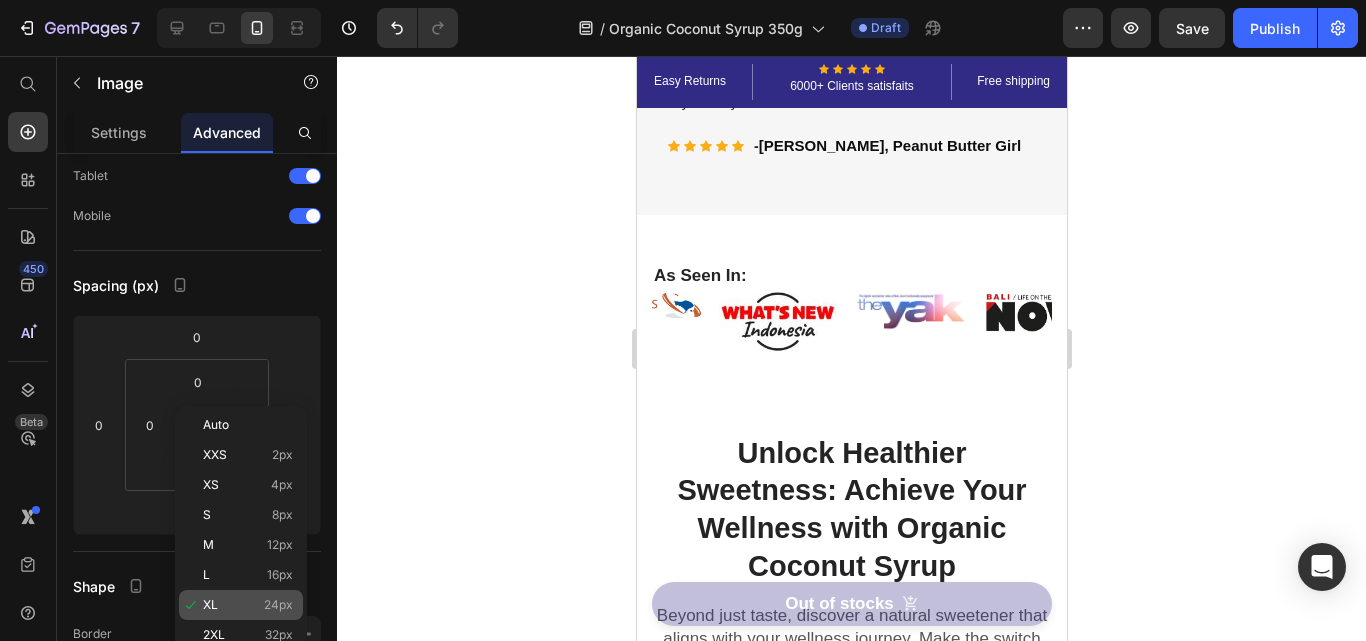 type on "24" 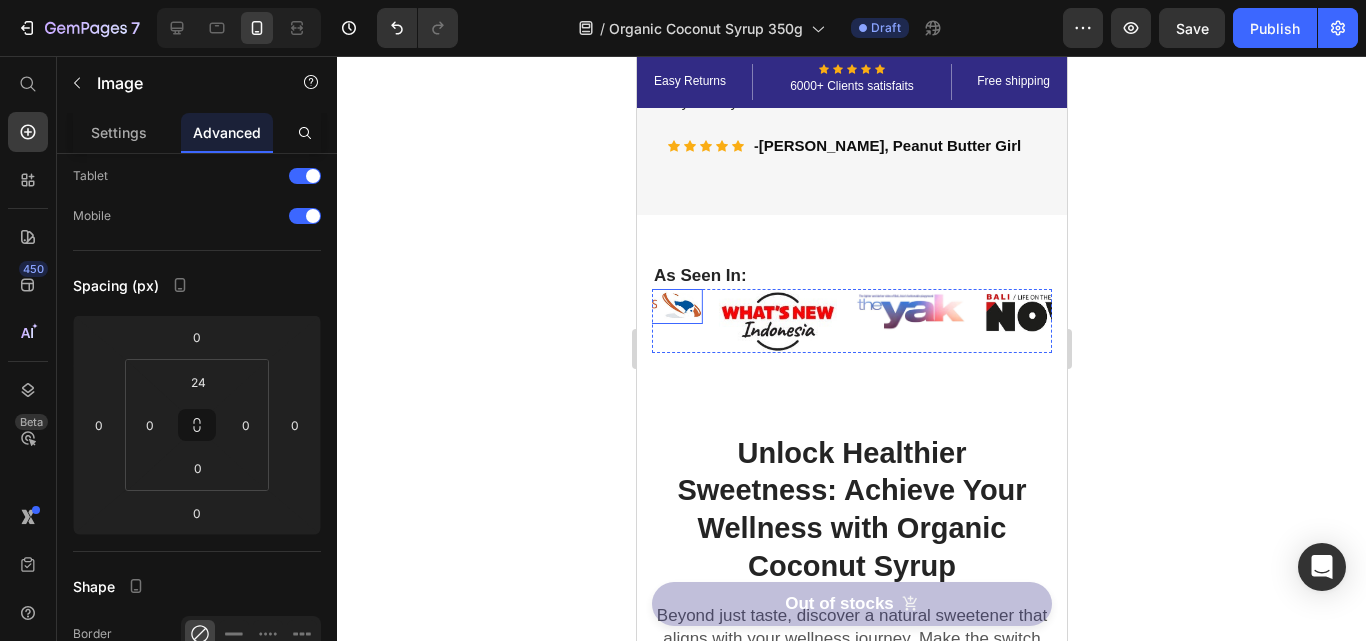 click at bounding box center (643, 306) 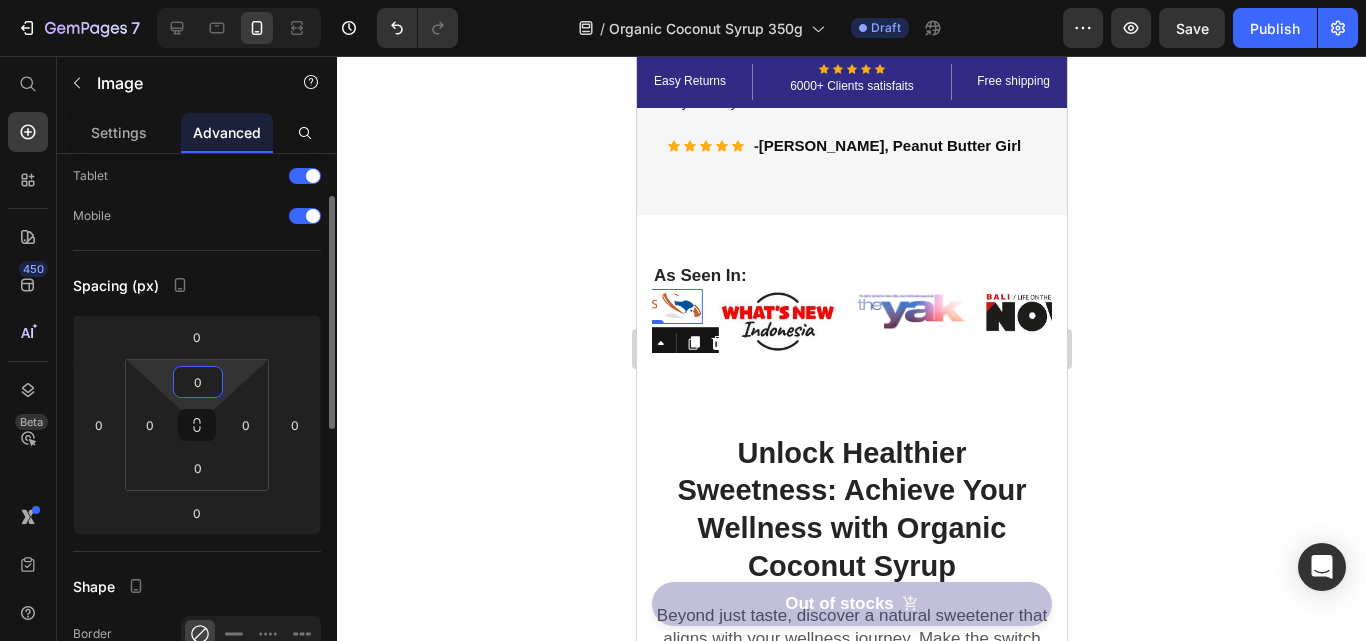 click on "0" at bounding box center (198, 382) 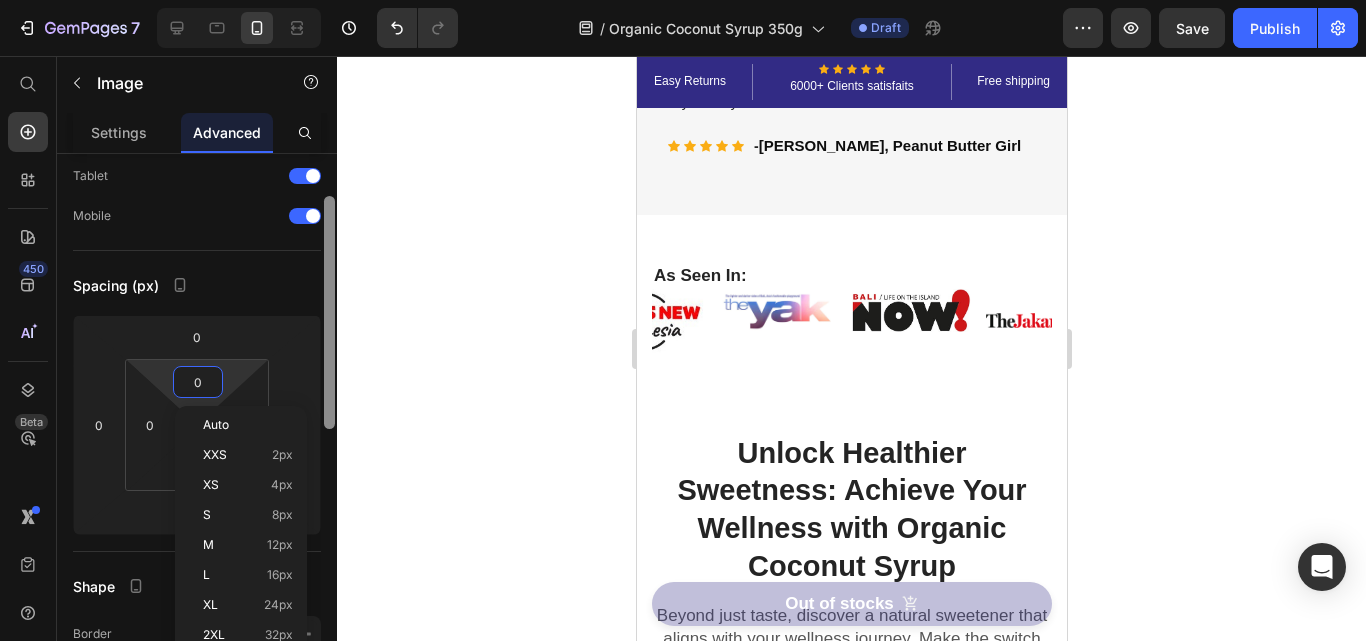 drag, startPoint x: 276, startPoint y: 602, endPoint x: 333, endPoint y: 553, distance: 75.16648 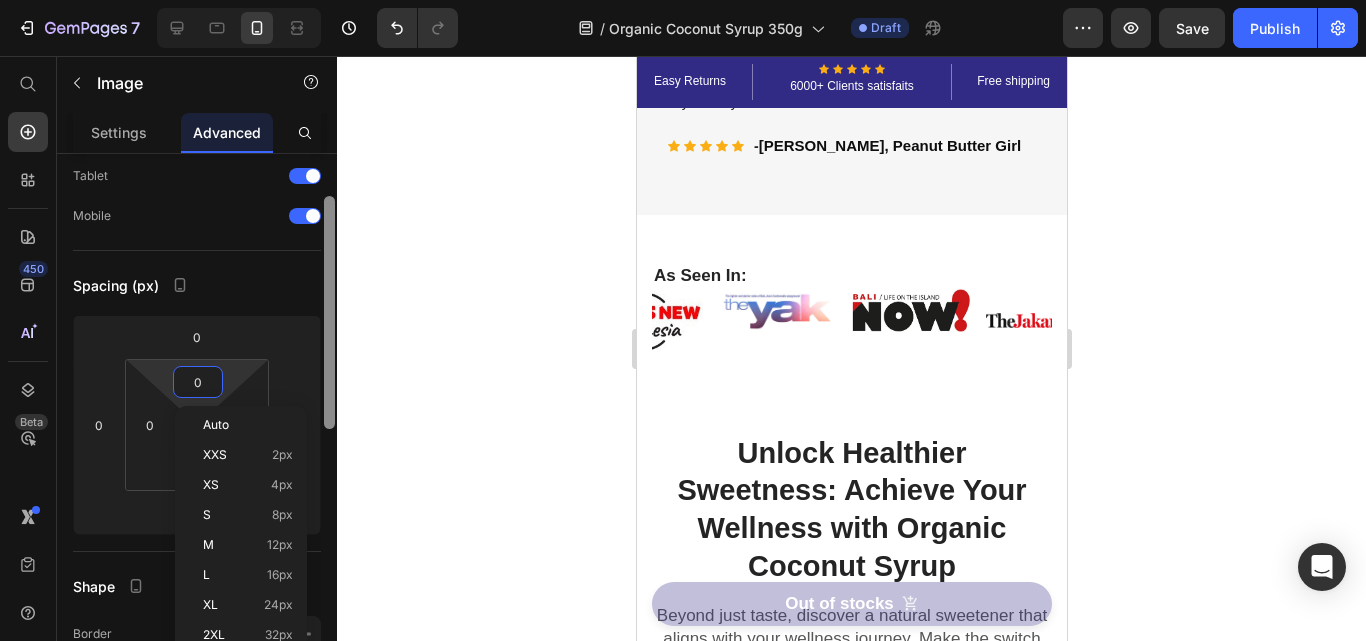 click on "24px" at bounding box center [278, 605] 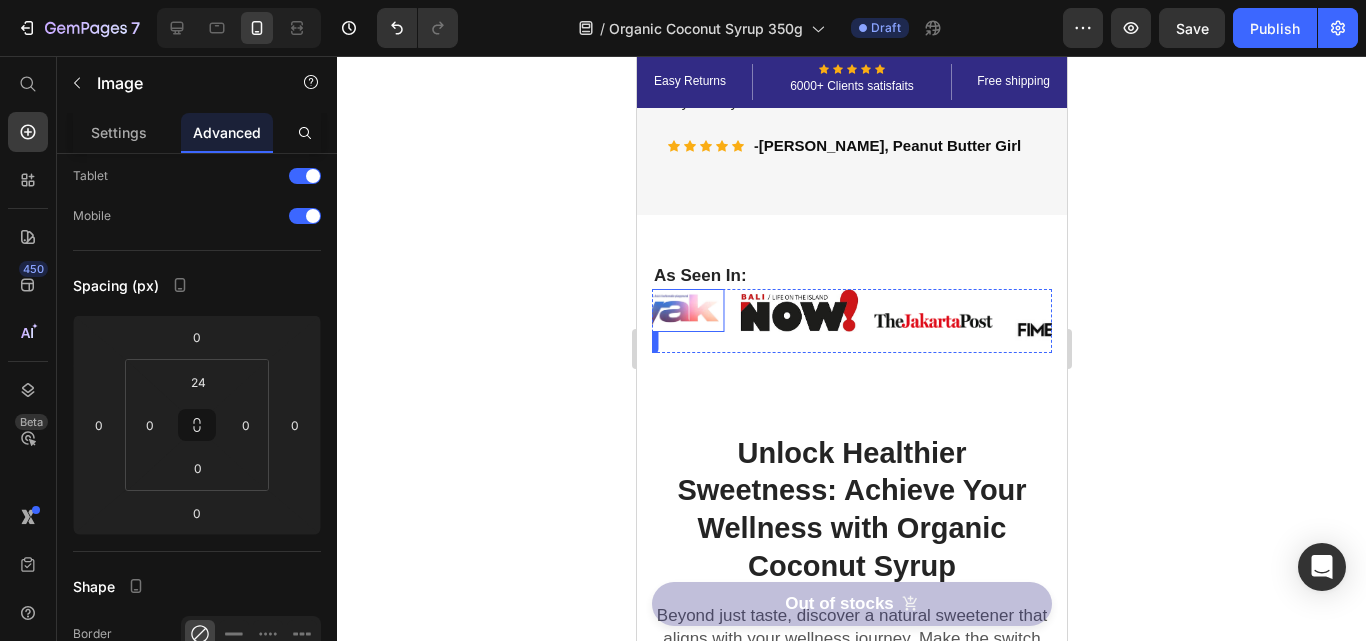 click at bounding box center [665, 310] 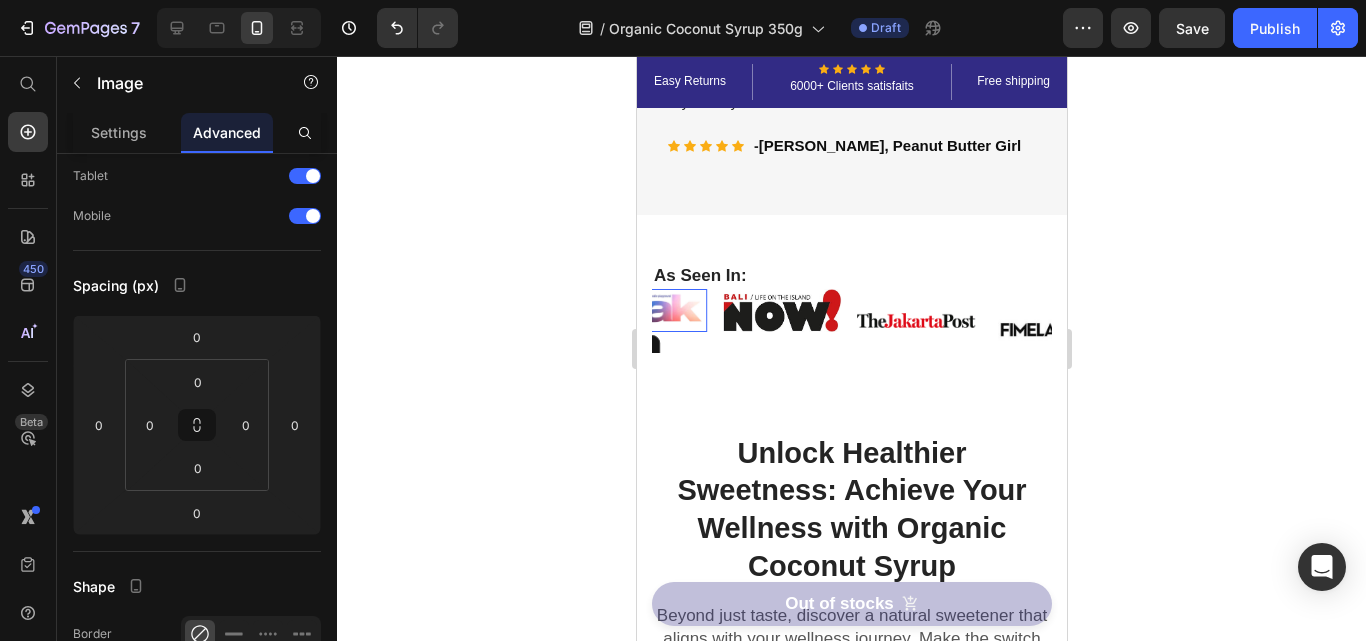 click at bounding box center [648, 310] 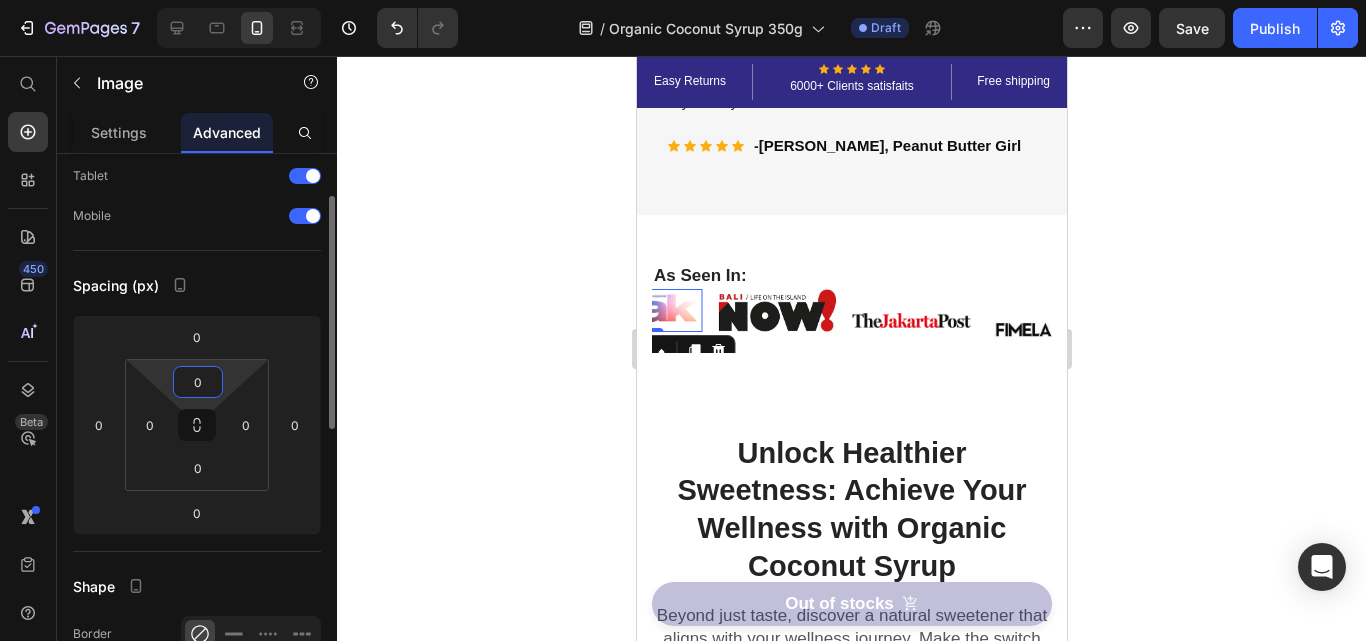 click on "0" at bounding box center [198, 382] 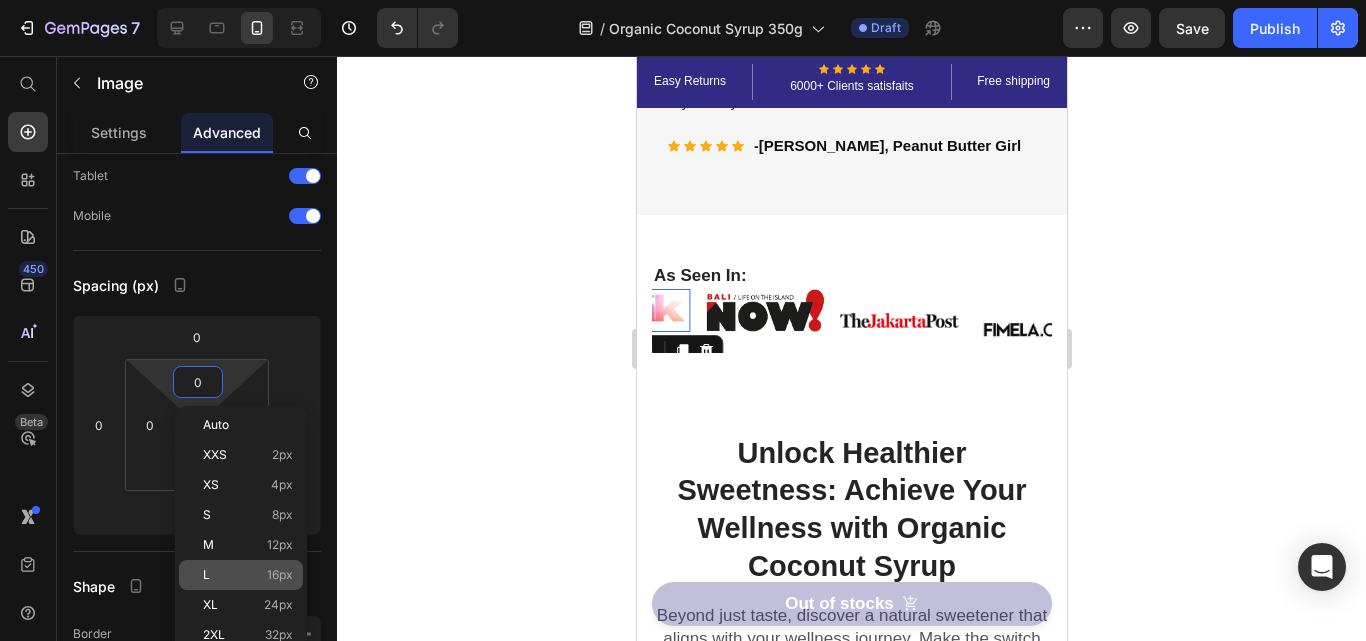 click on "16px" at bounding box center [280, 575] 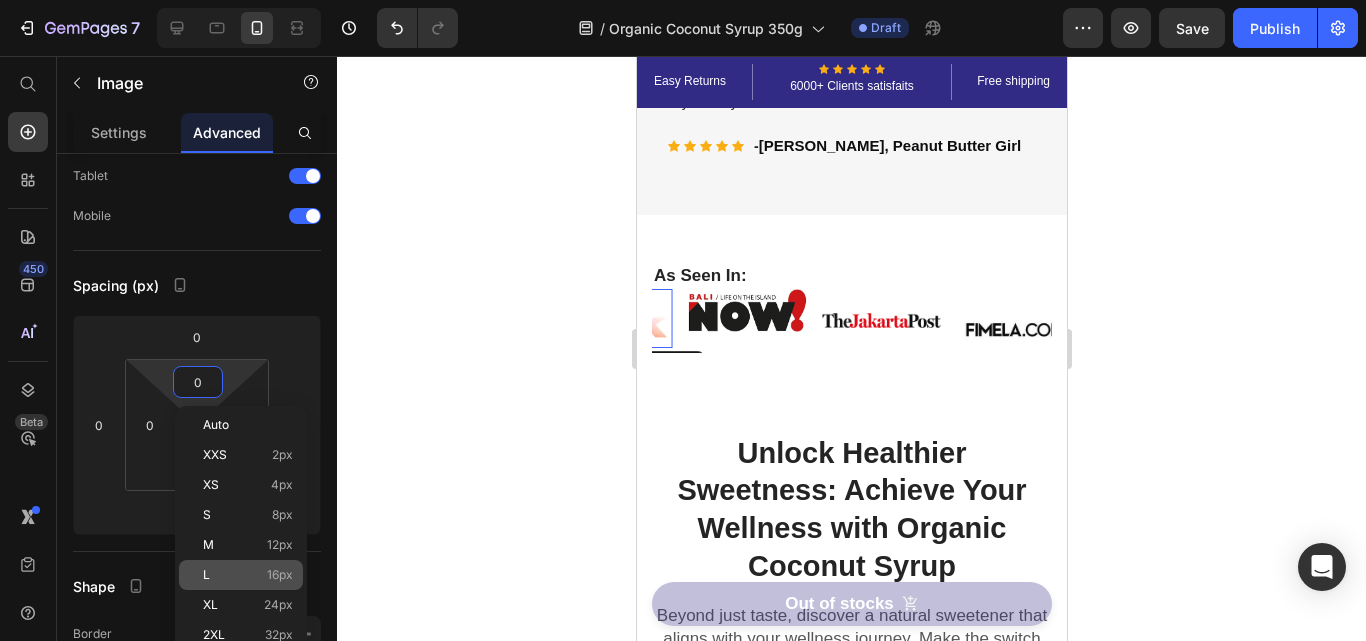 type on "16" 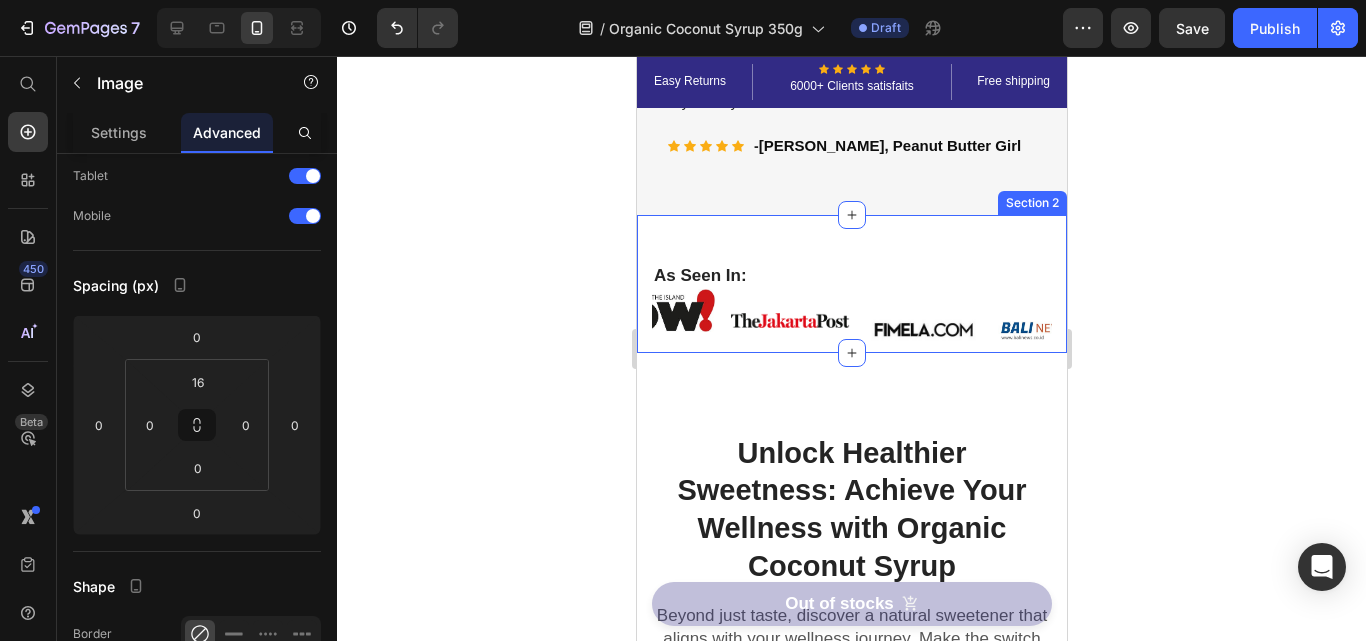 click at bounding box center (655, 310) 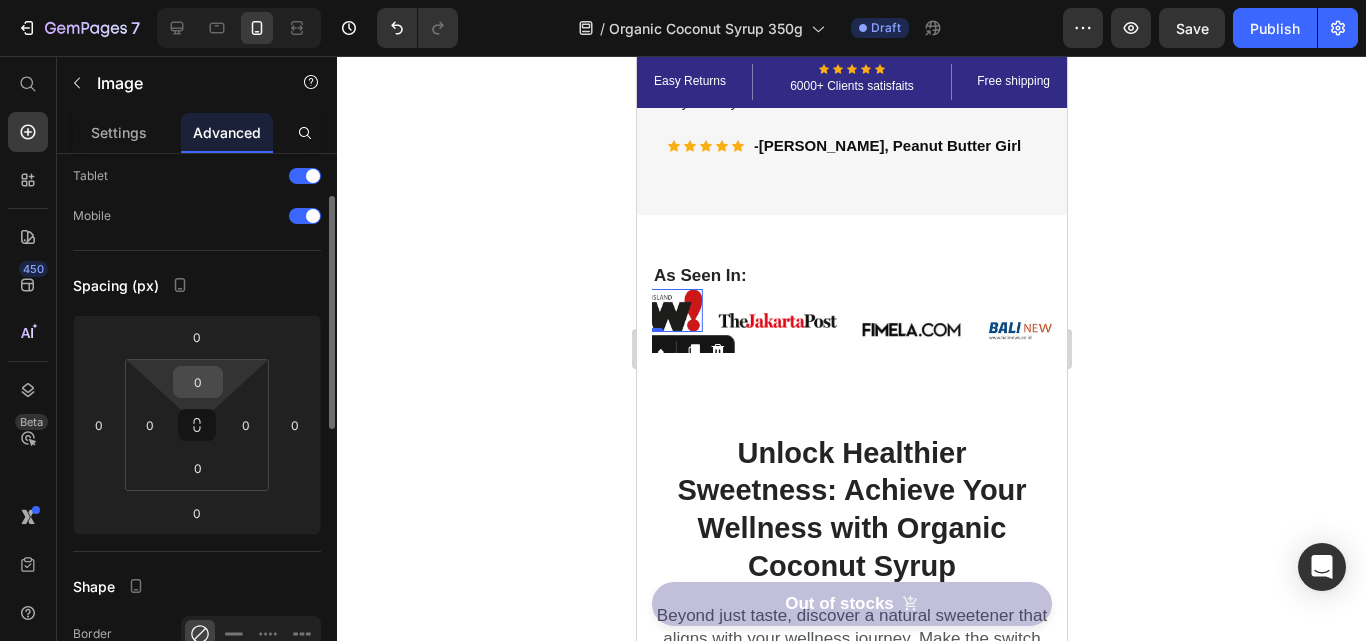 click on "0" at bounding box center [198, 382] 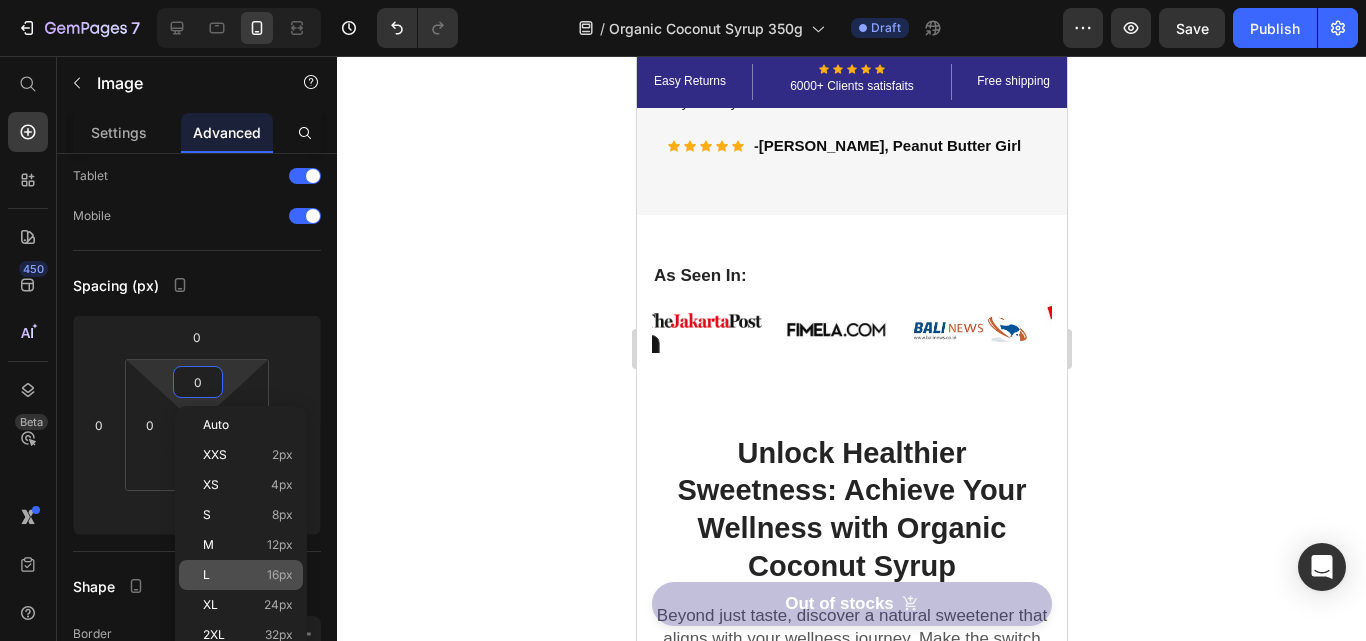 click on "16px" at bounding box center [280, 575] 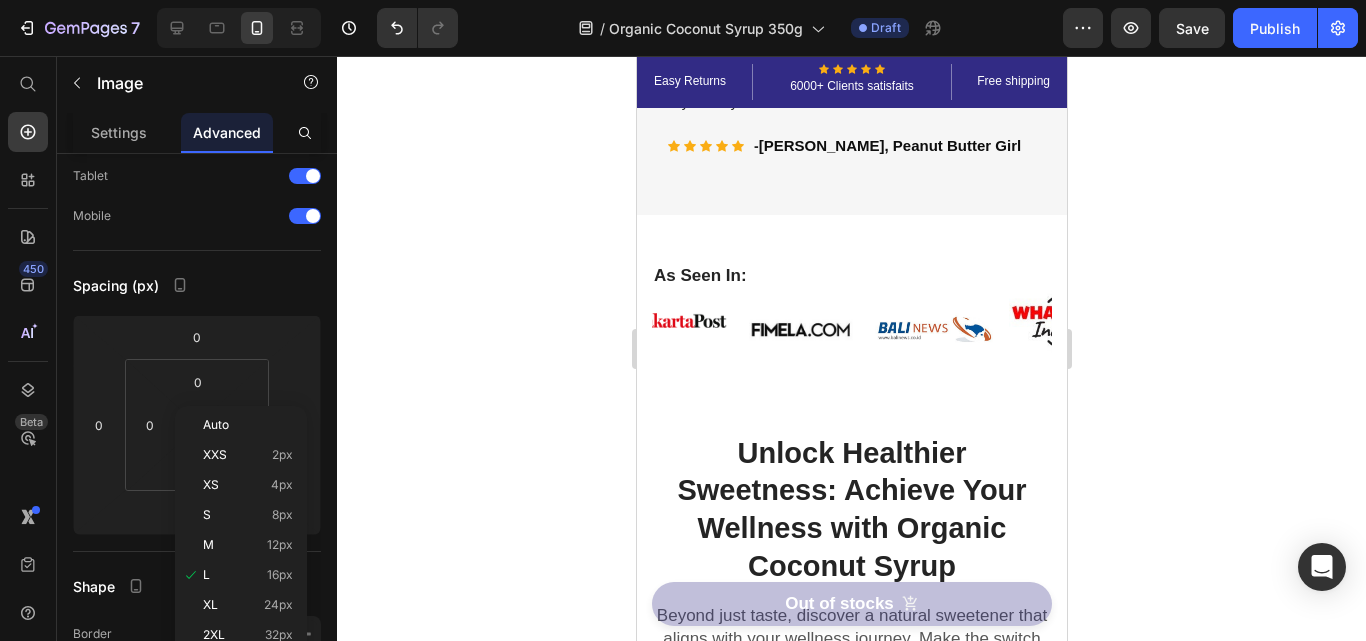 type on "16" 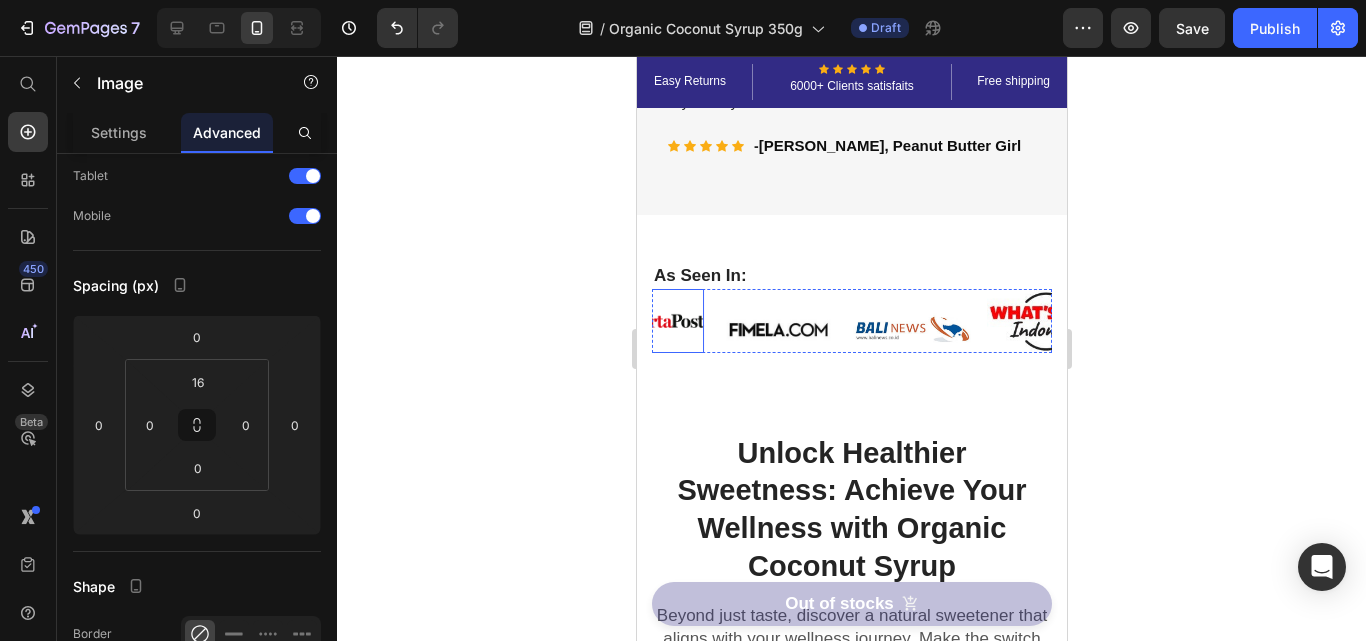 click at bounding box center [644, 321] 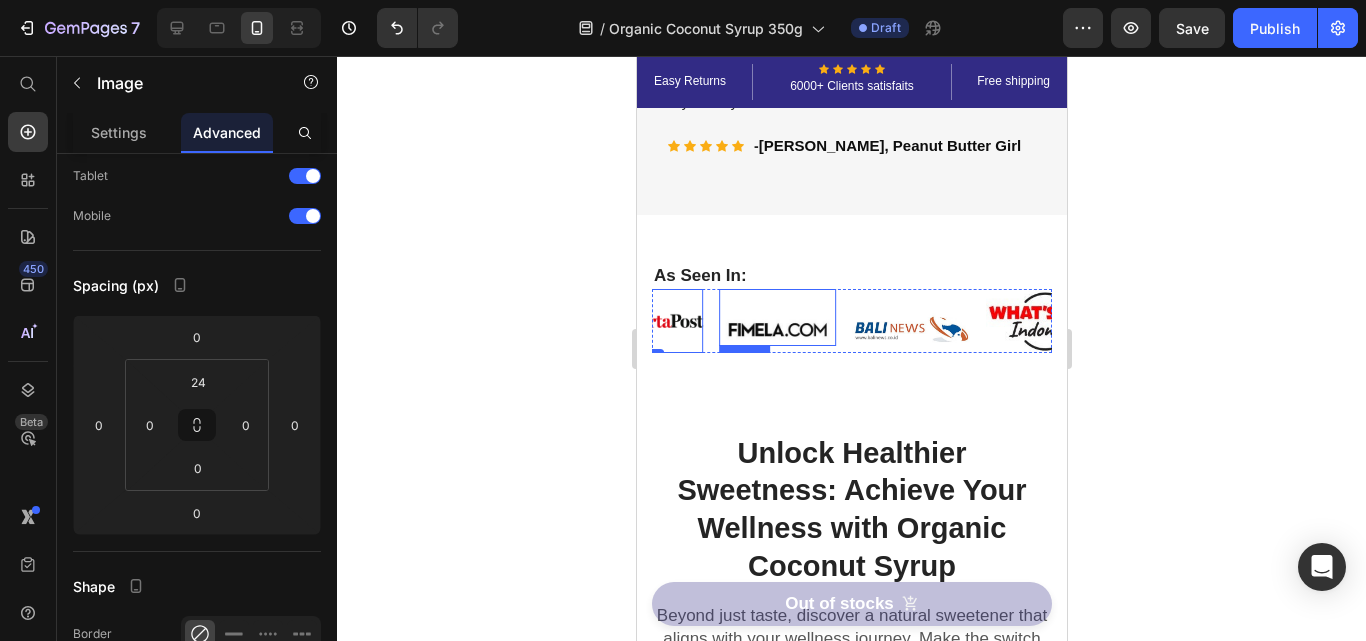 drag, startPoint x: 730, startPoint y: 328, endPoint x: 709, endPoint y: 331, distance: 21.213203 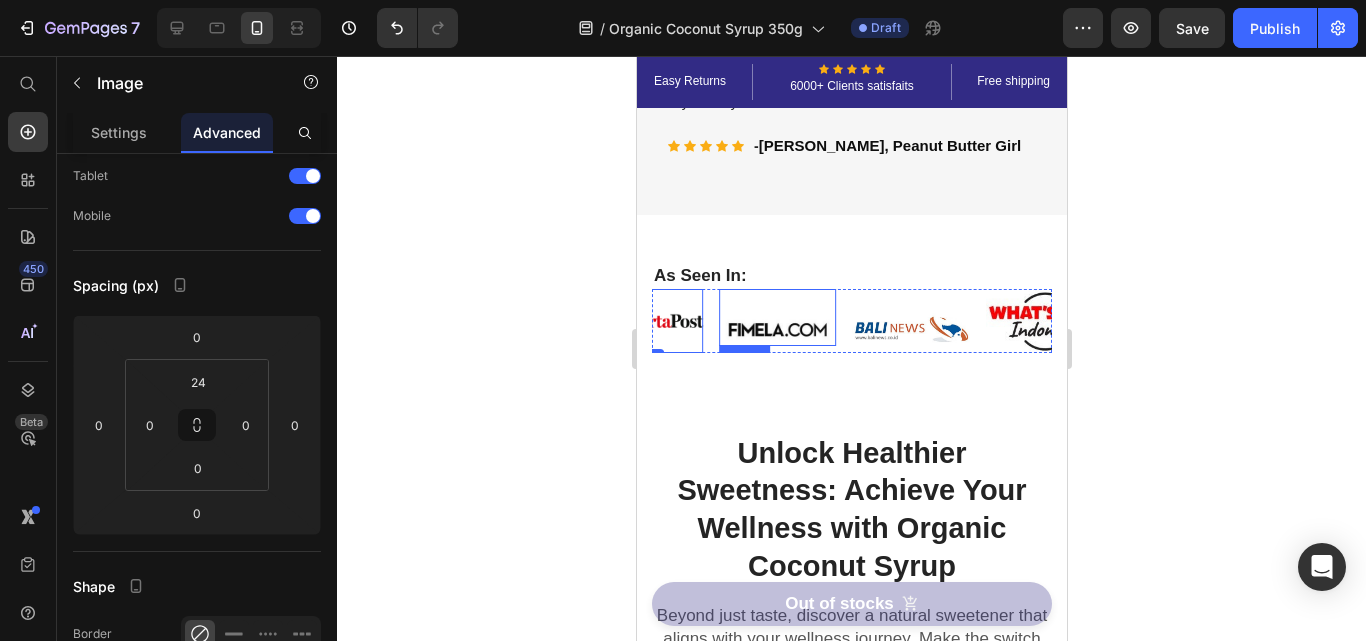 click at bounding box center [777, 317] 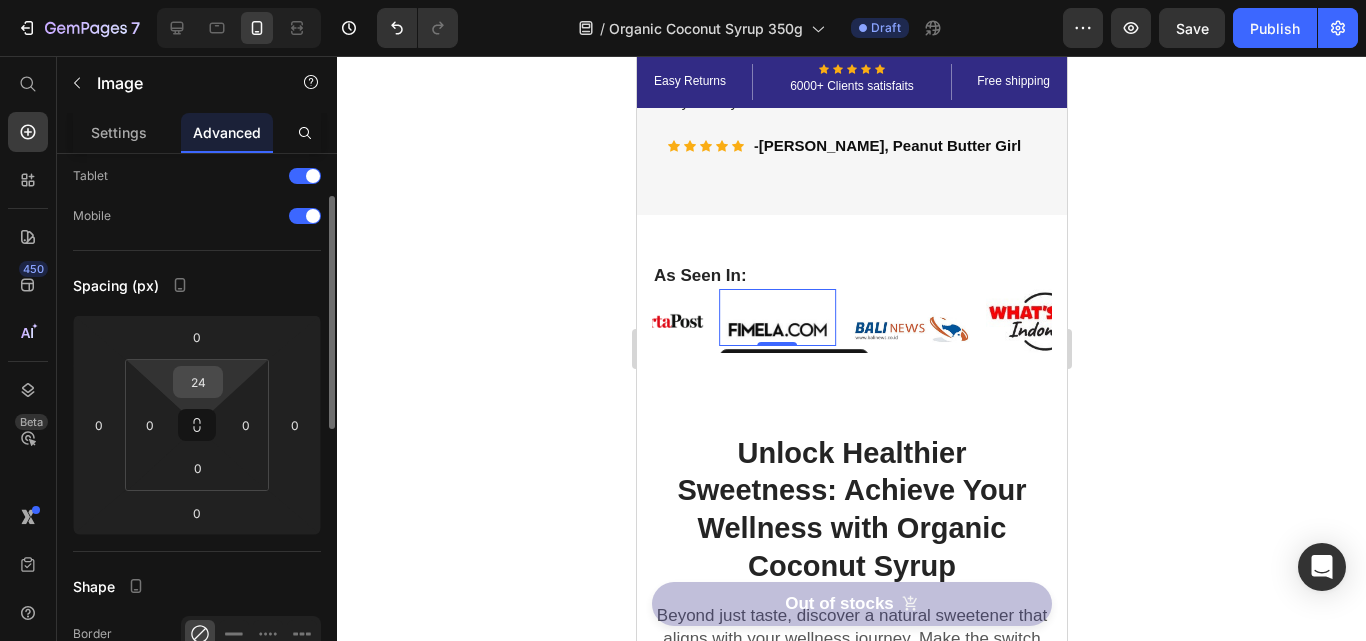 click on "24" at bounding box center [198, 382] 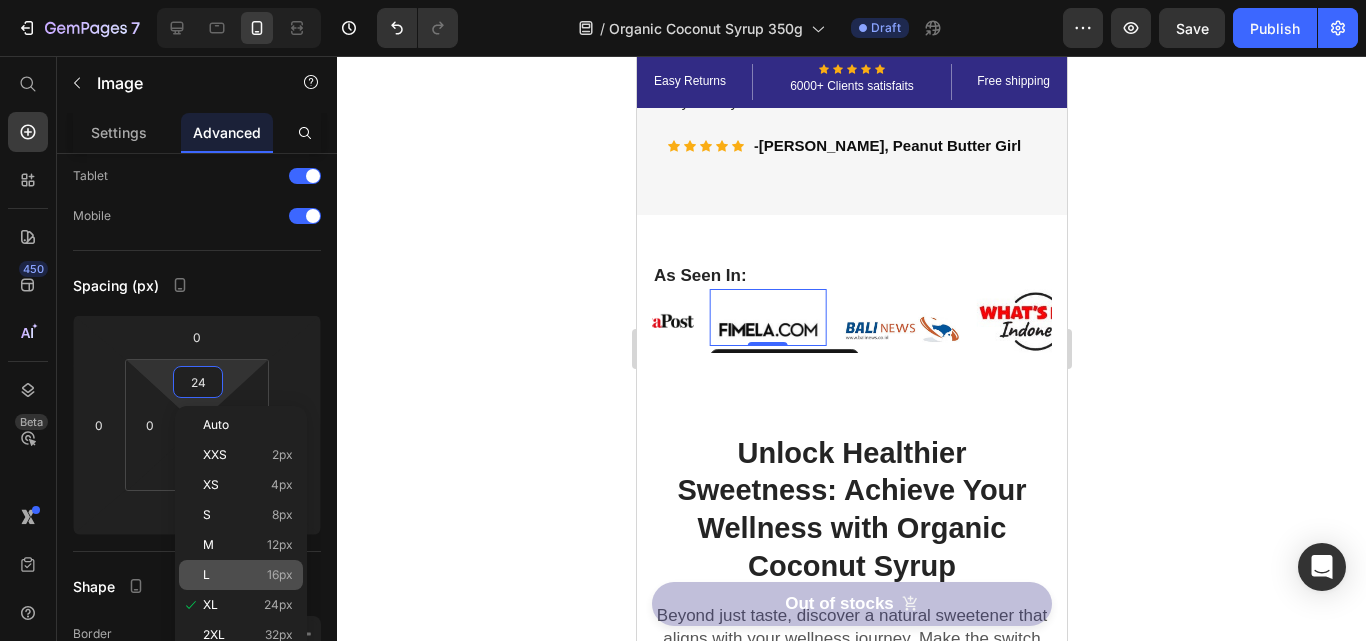click on "16px" at bounding box center (280, 575) 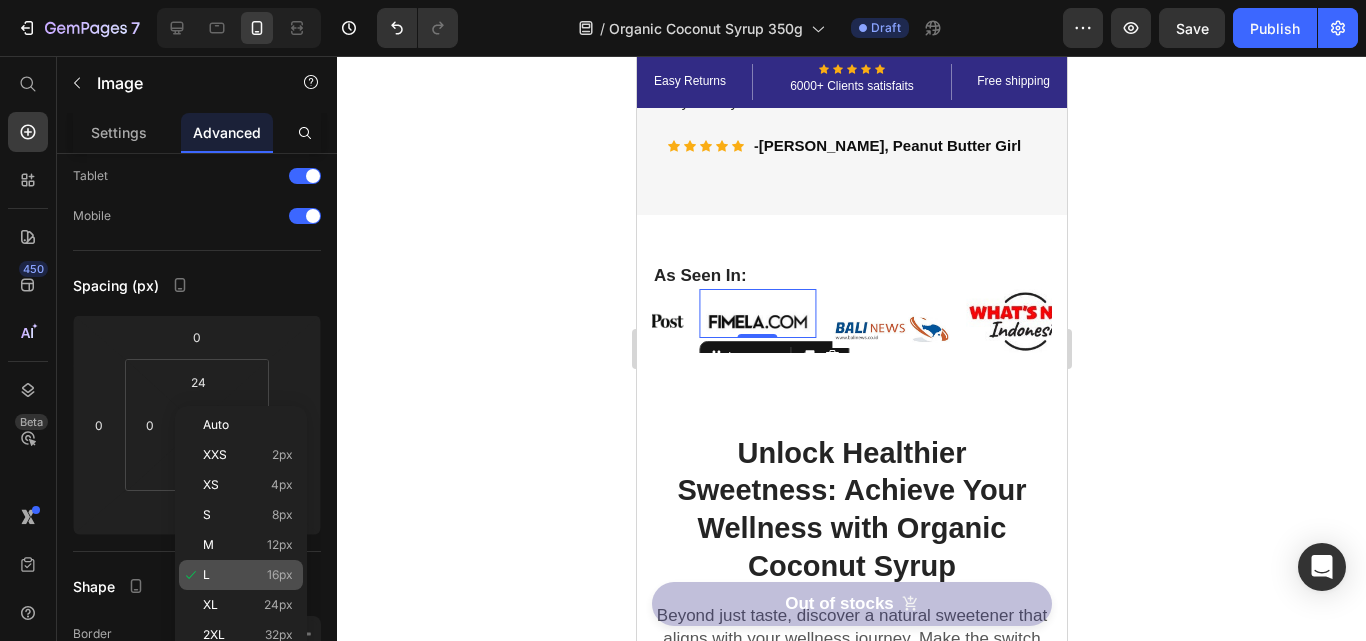type on "16" 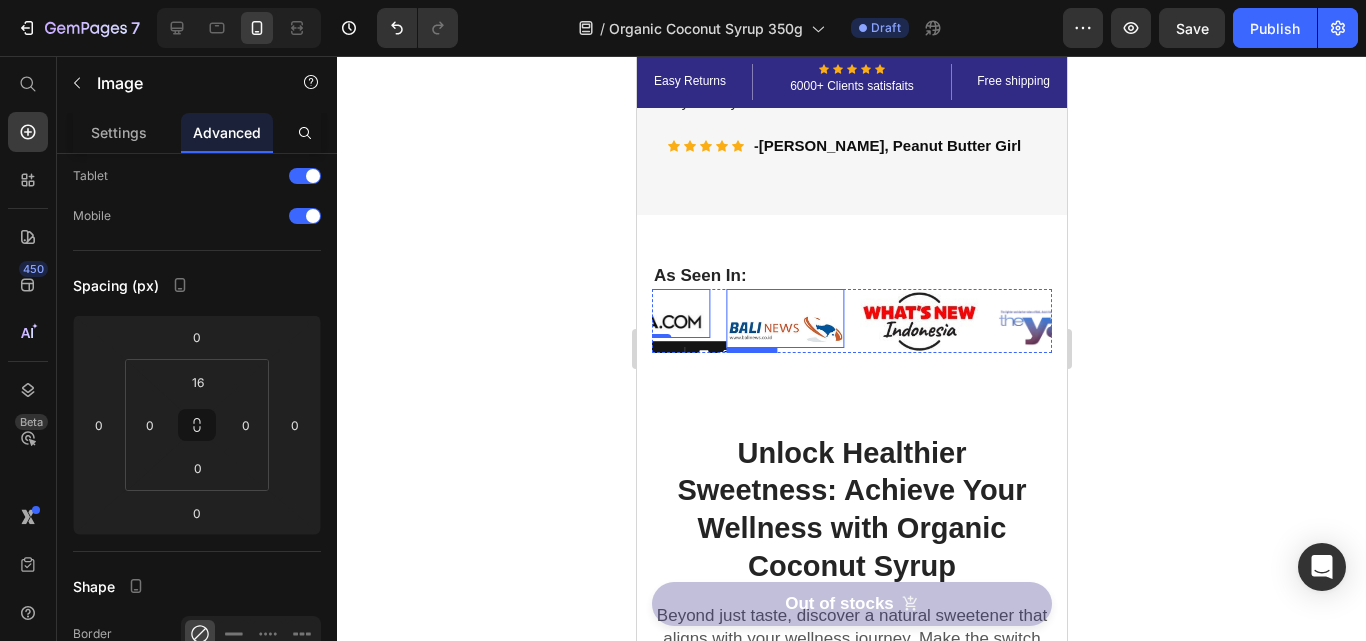 click at bounding box center [785, 318] 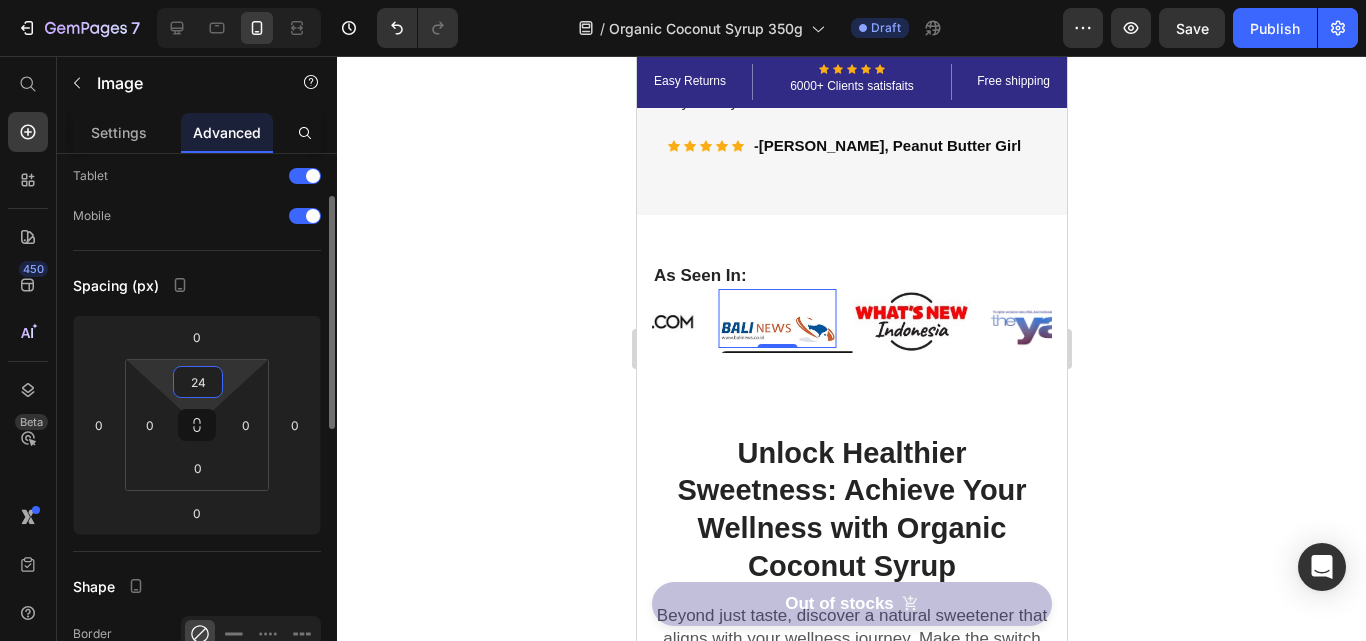 click on "24" at bounding box center (198, 382) 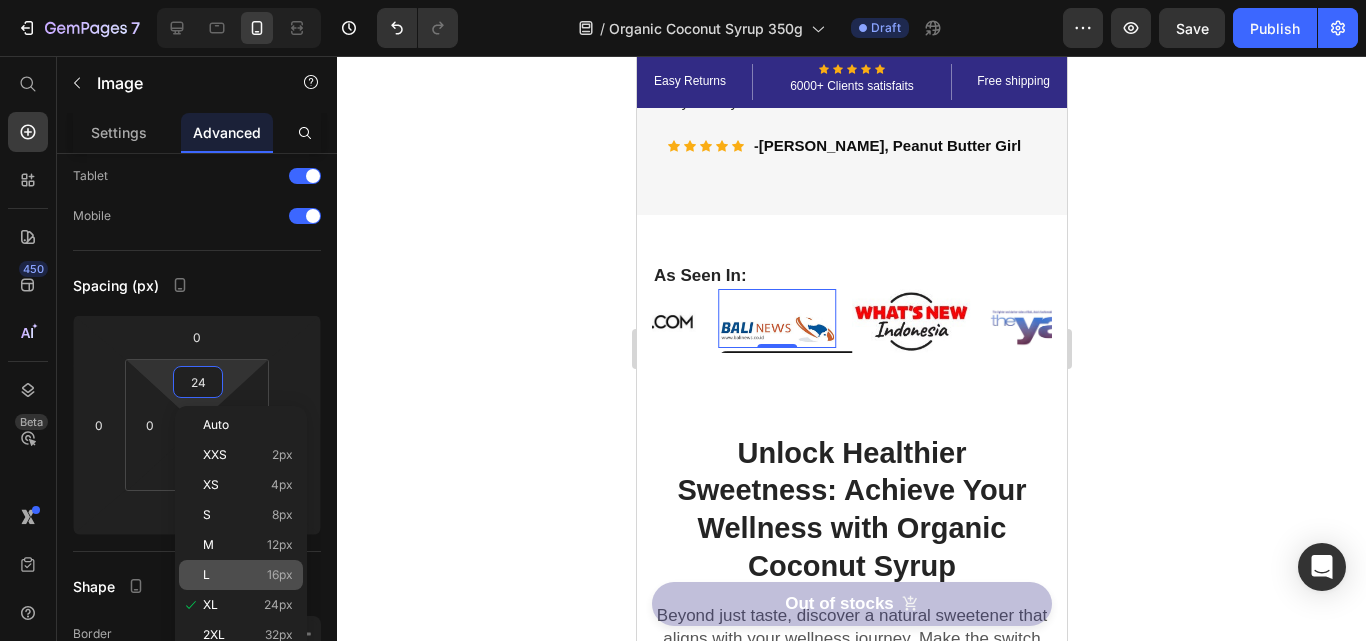 click on "16px" at bounding box center (280, 575) 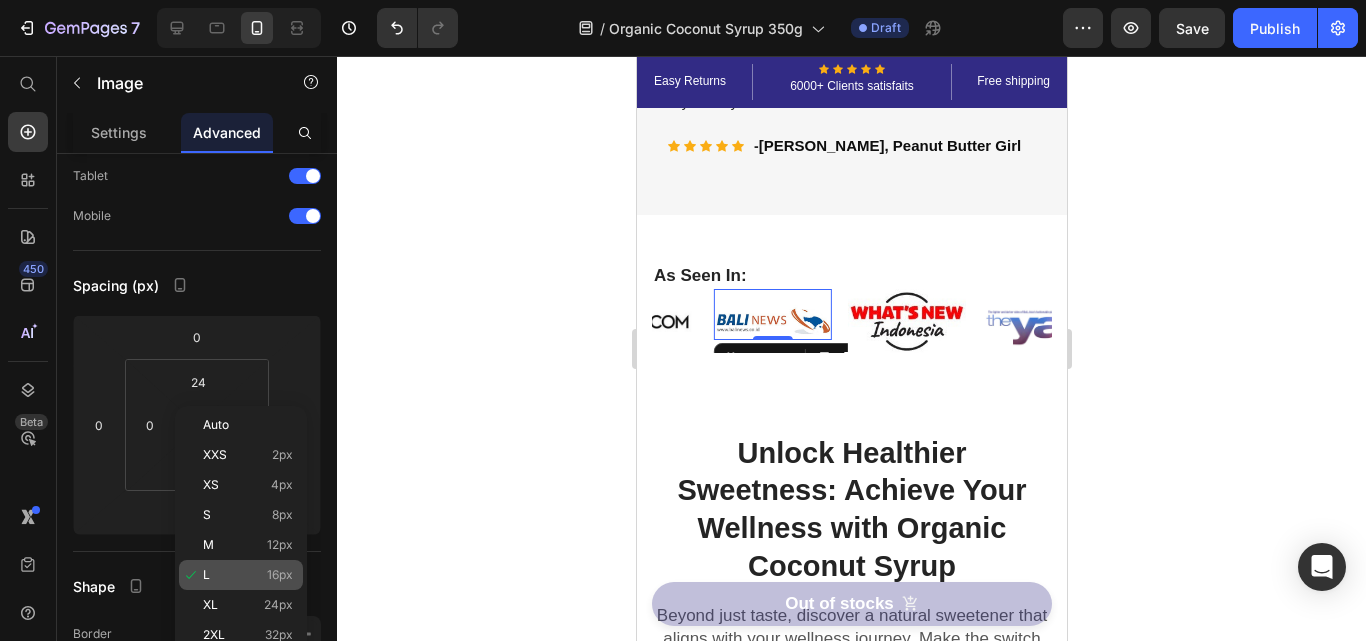 type on "16" 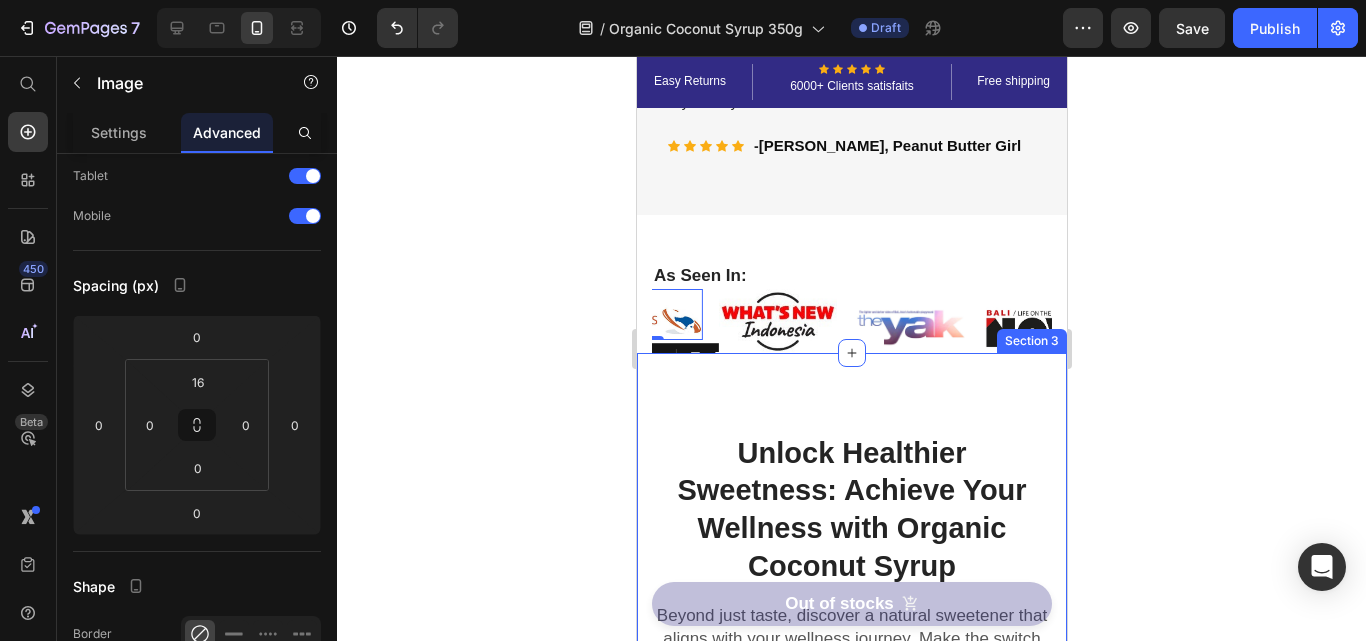 click at bounding box center (911, 318) 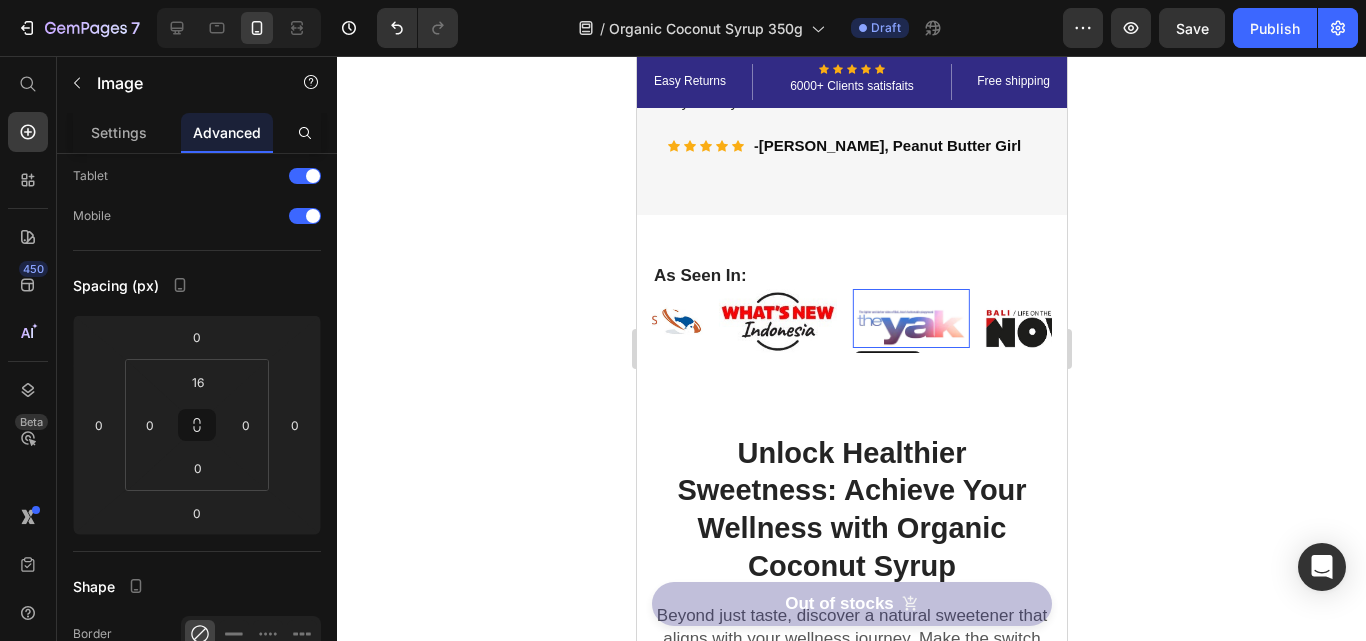 click at bounding box center [910, 318] 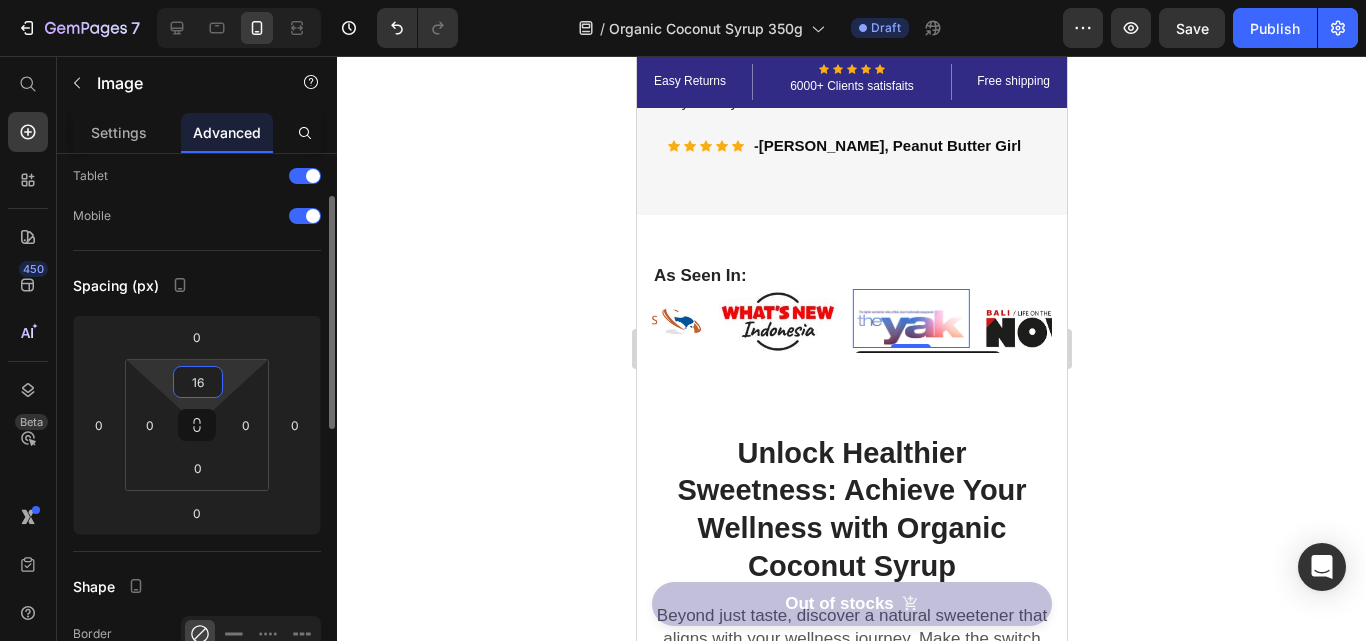 click on "16" at bounding box center (198, 382) 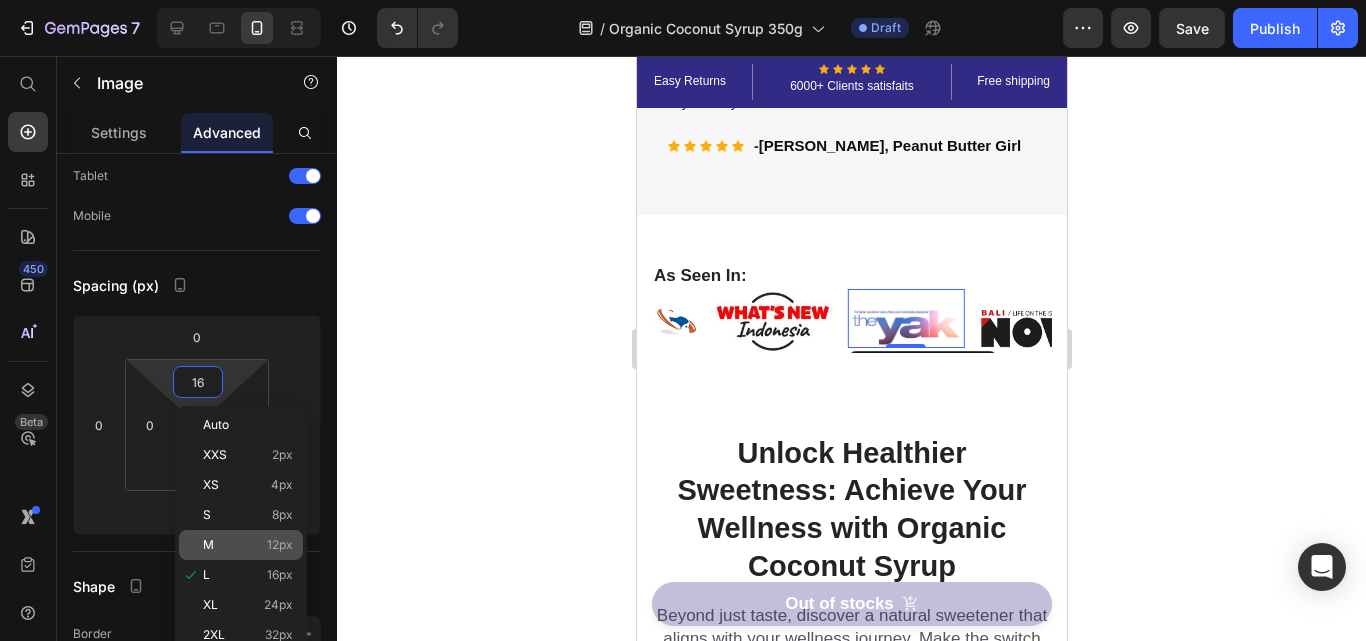 click on "12px" at bounding box center [280, 545] 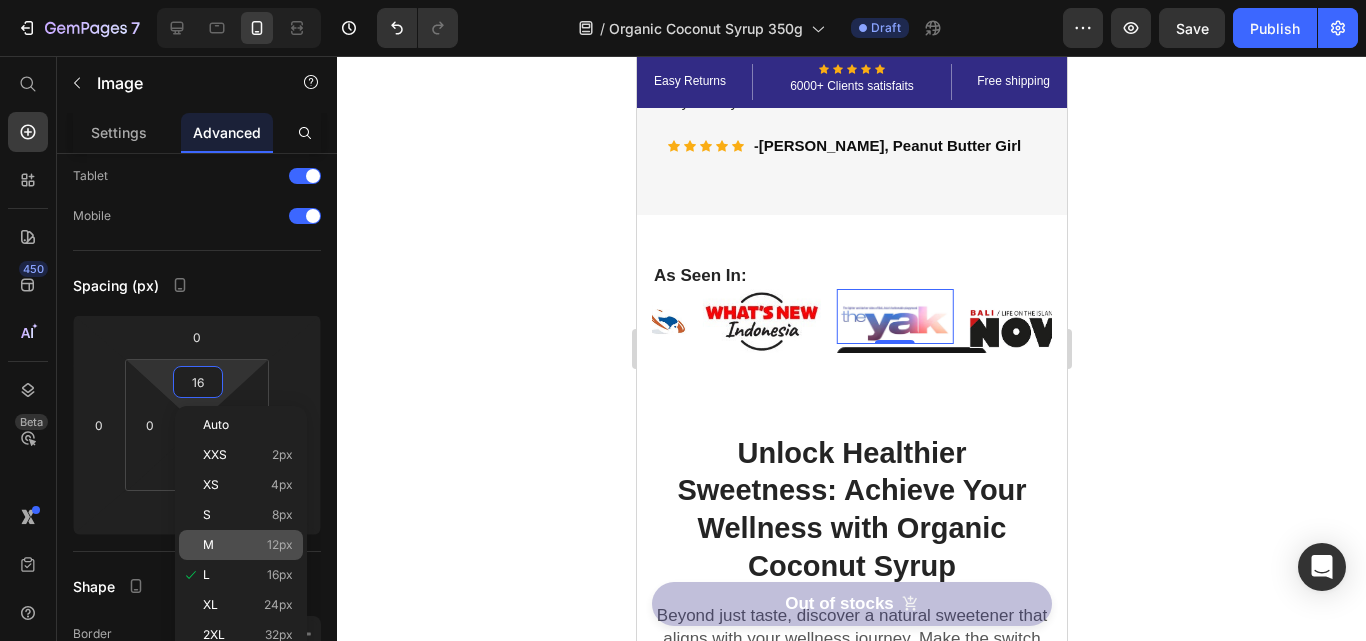 type on "12" 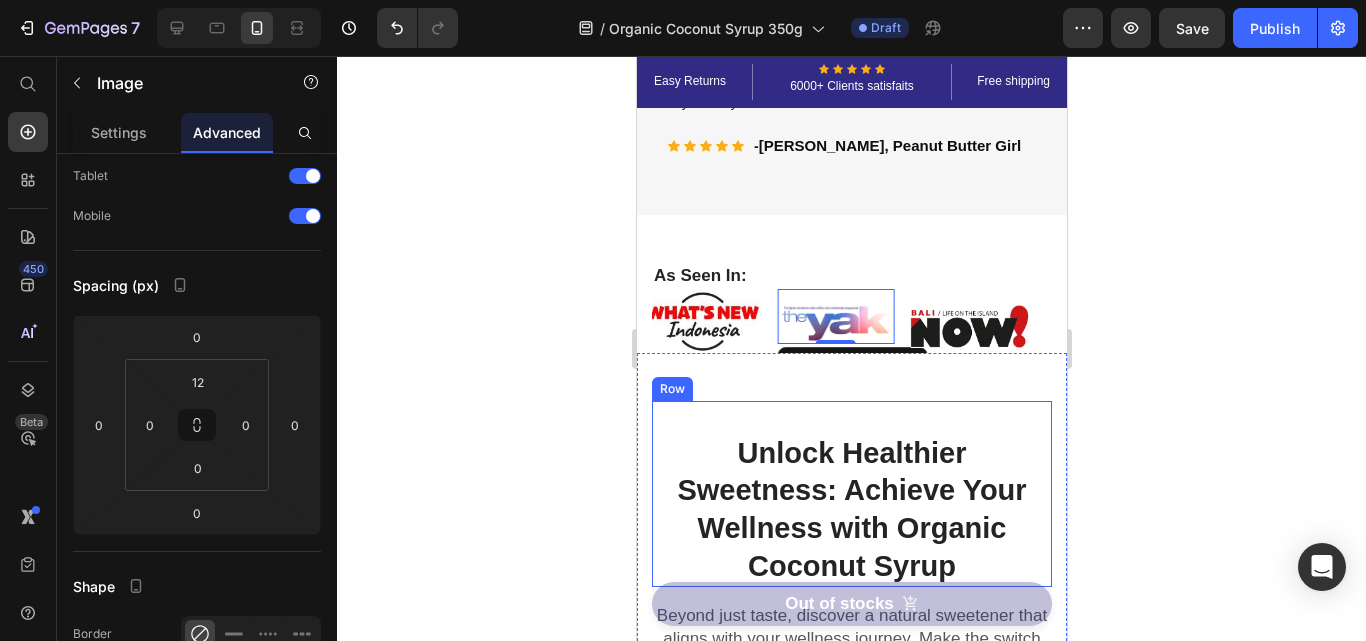 click at bounding box center (969, 318) 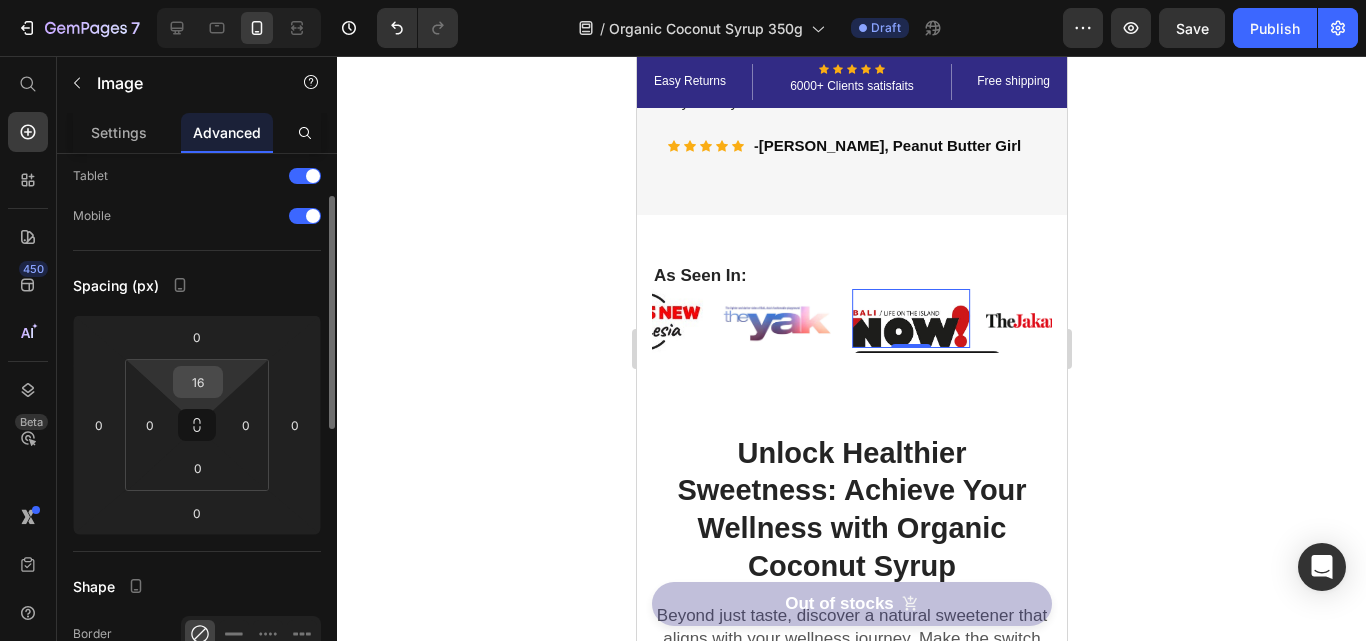 click on "16" at bounding box center [198, 382] 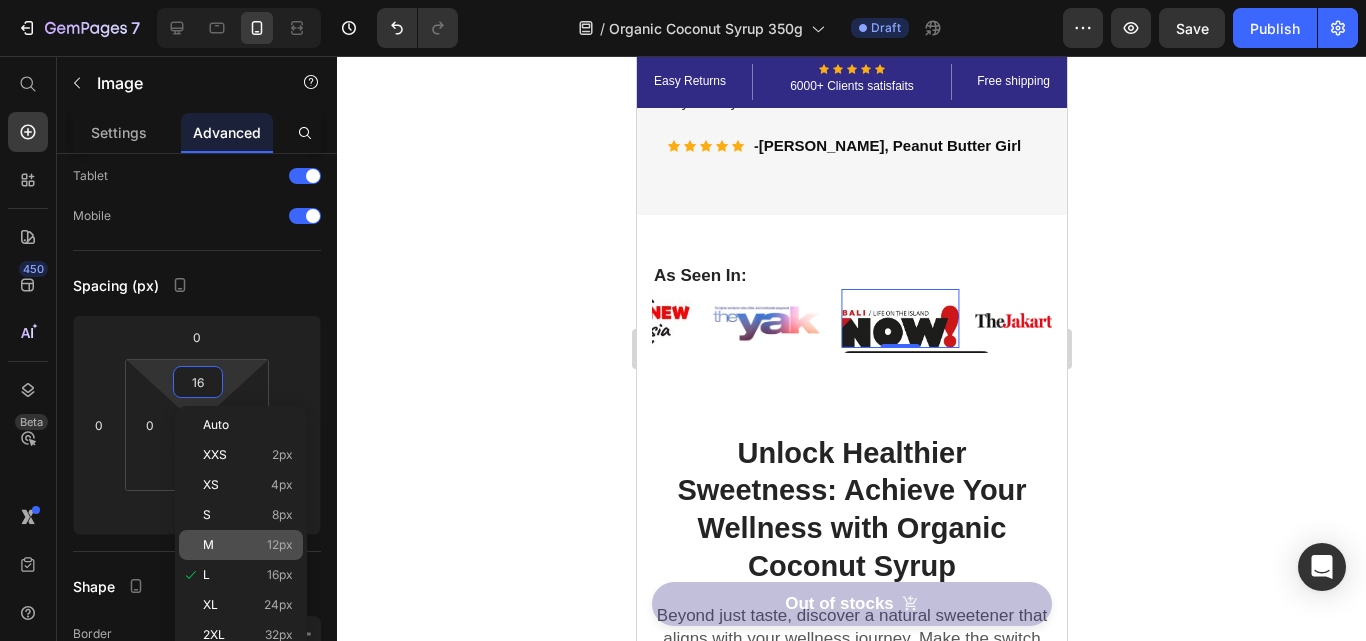 click on "12px" at bounding box center (280, 545) 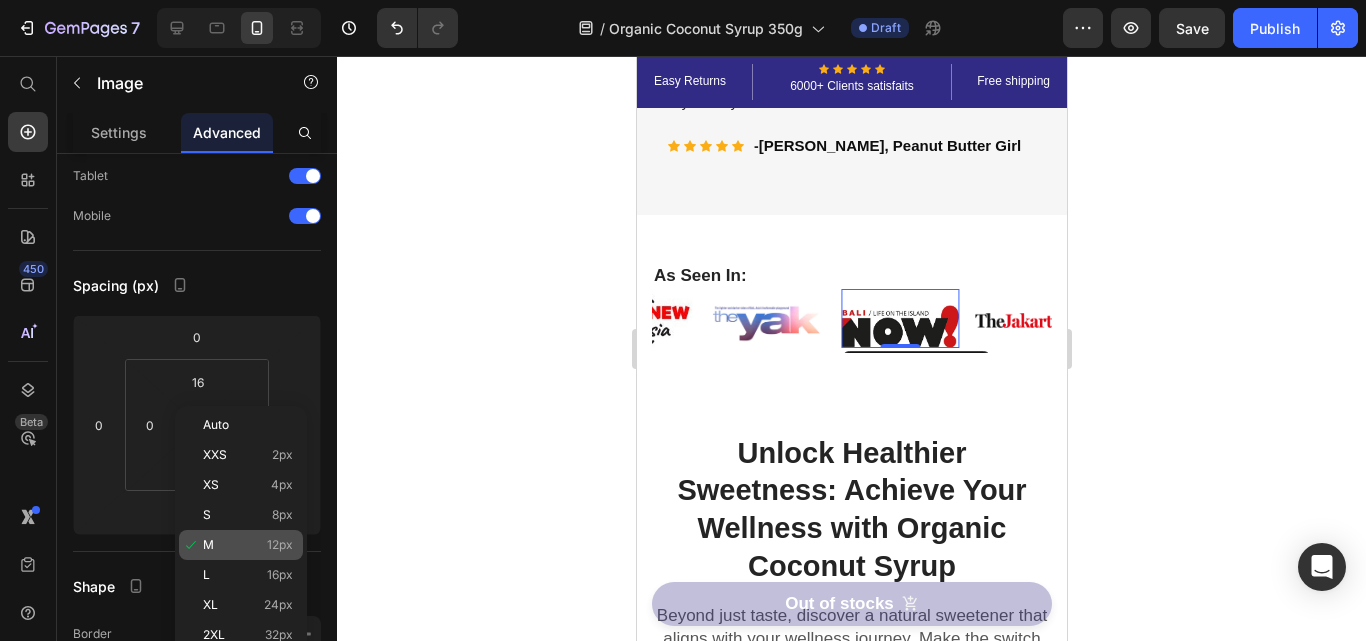 type on "12" 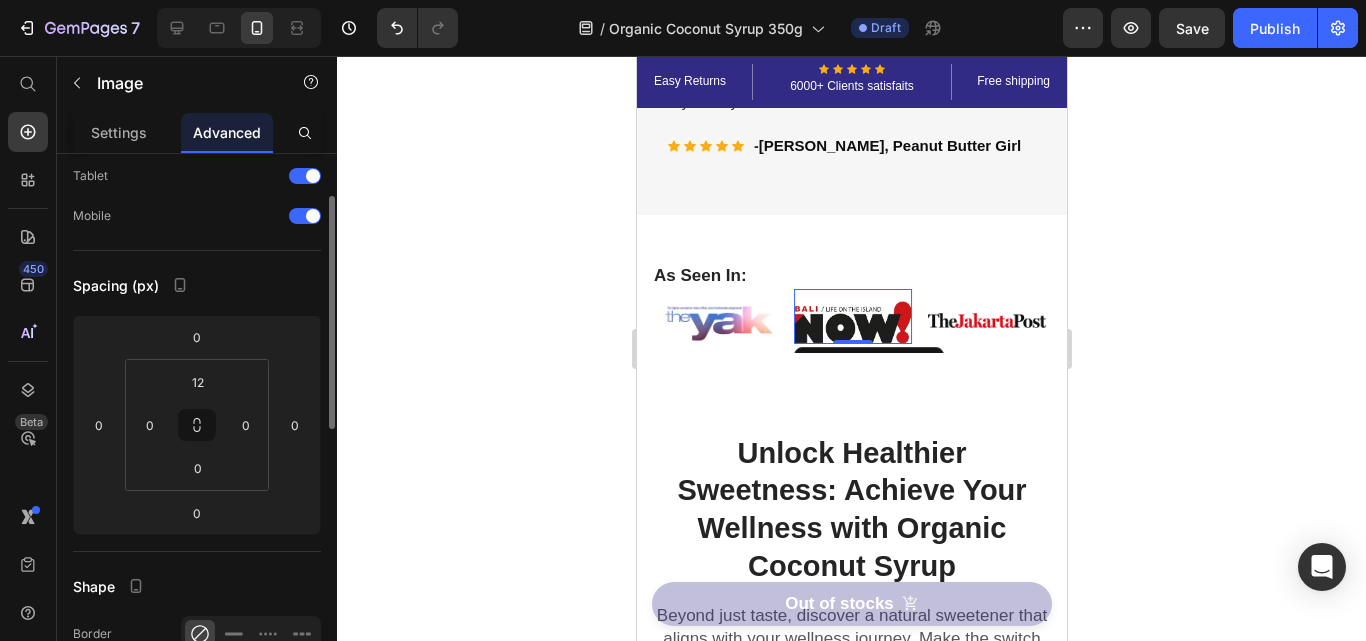 click on "Spacing (px)" at bounding box center [197, 285] 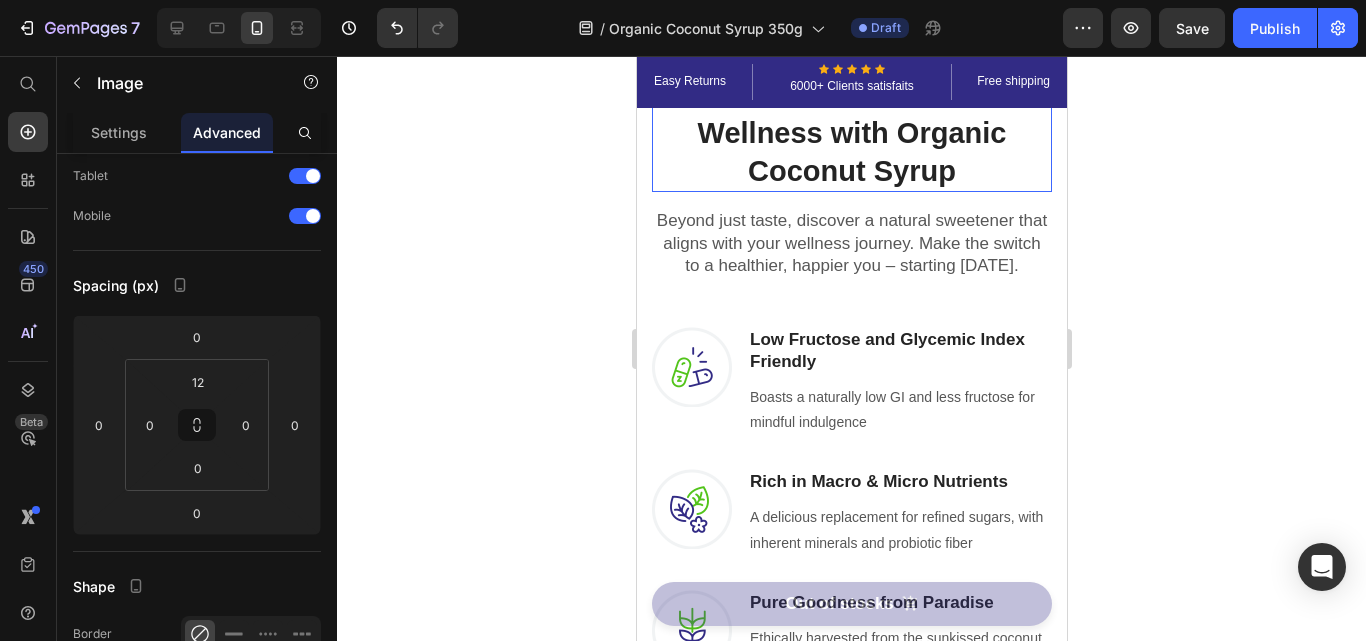 scroll, scrollTop: 1100, scrollLeft: 0, axis: vertical 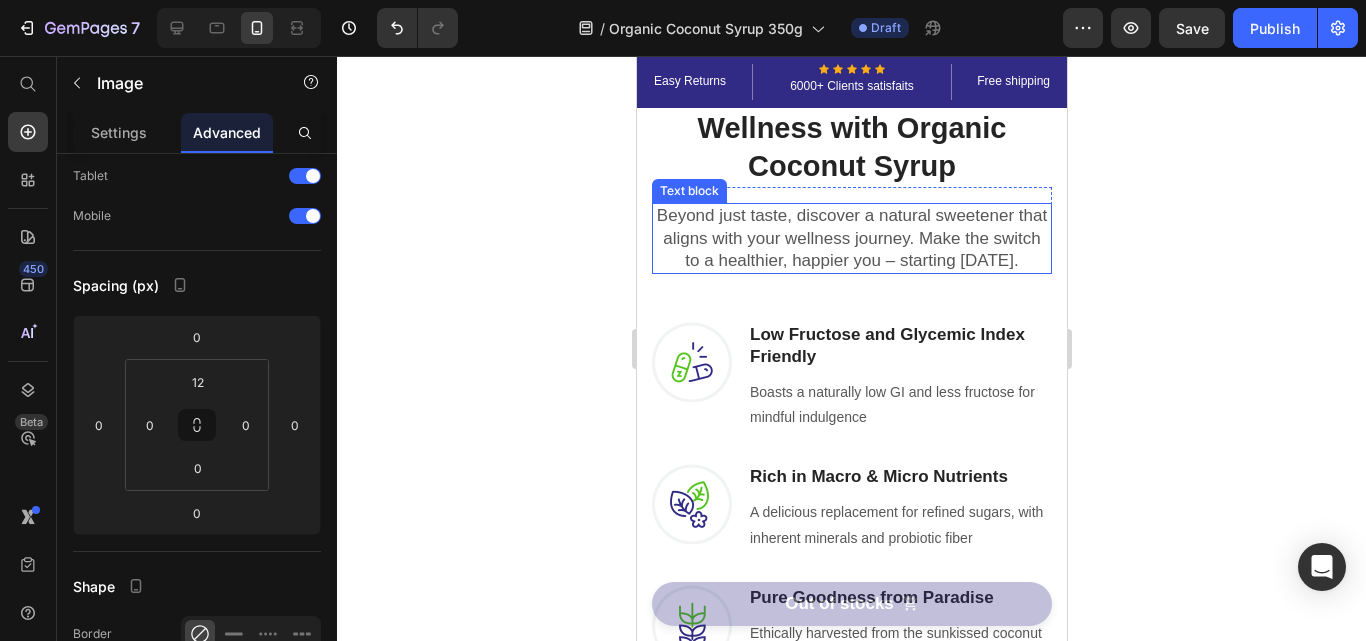 click on "Beyond just taste, discover a natural sweetener that aligns with your wellness journey. Make the switch to a healthier, happier you – starting [DATE]." at bounding box center (851, 238) 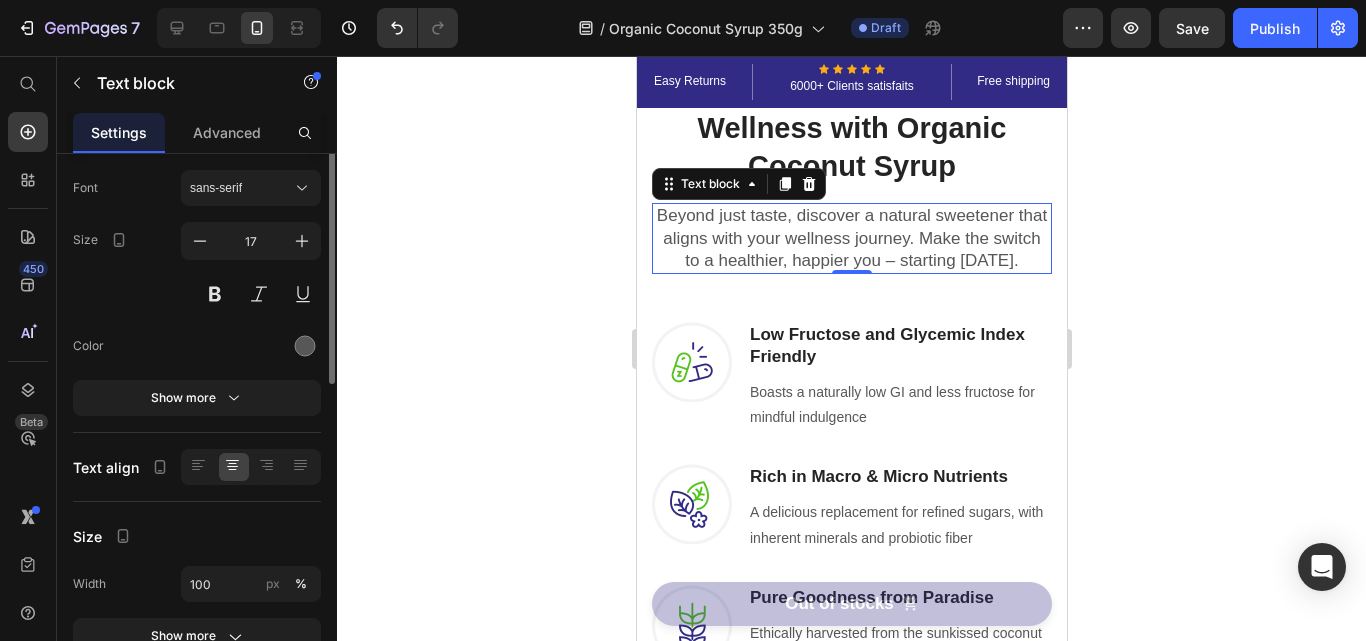 scroll, scrollTop: 0, scrollLeft: 0, axis: both 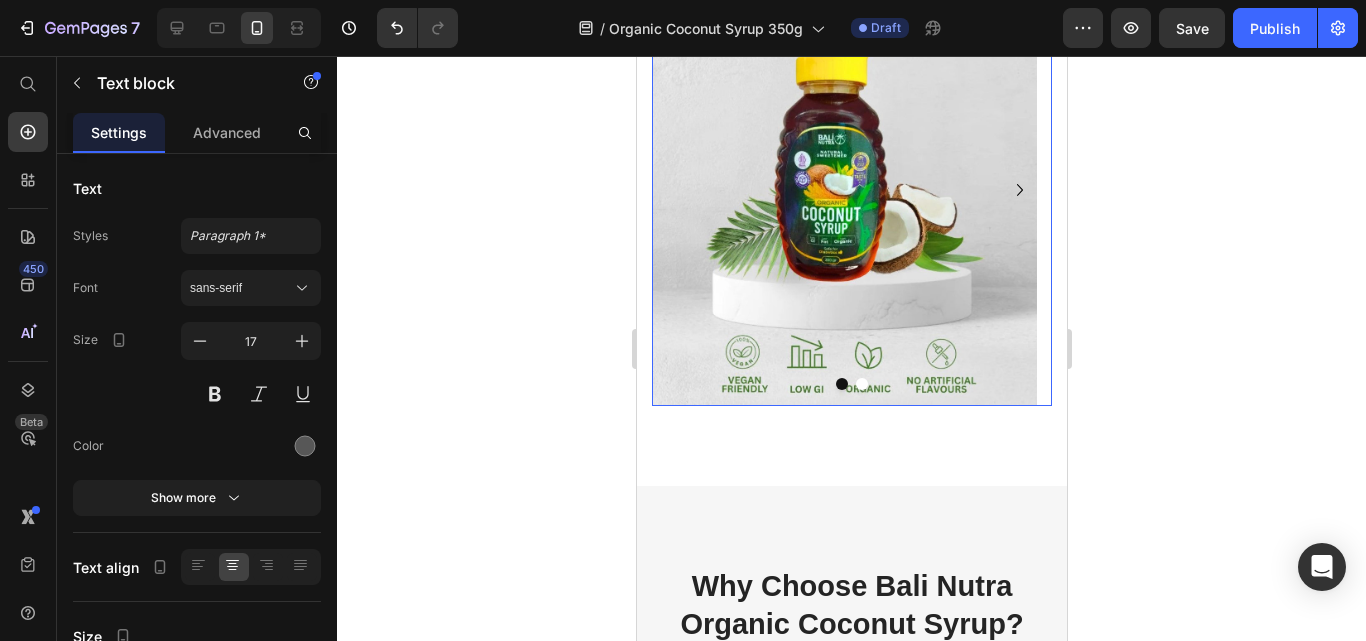 click at bounding box center (851, 384) 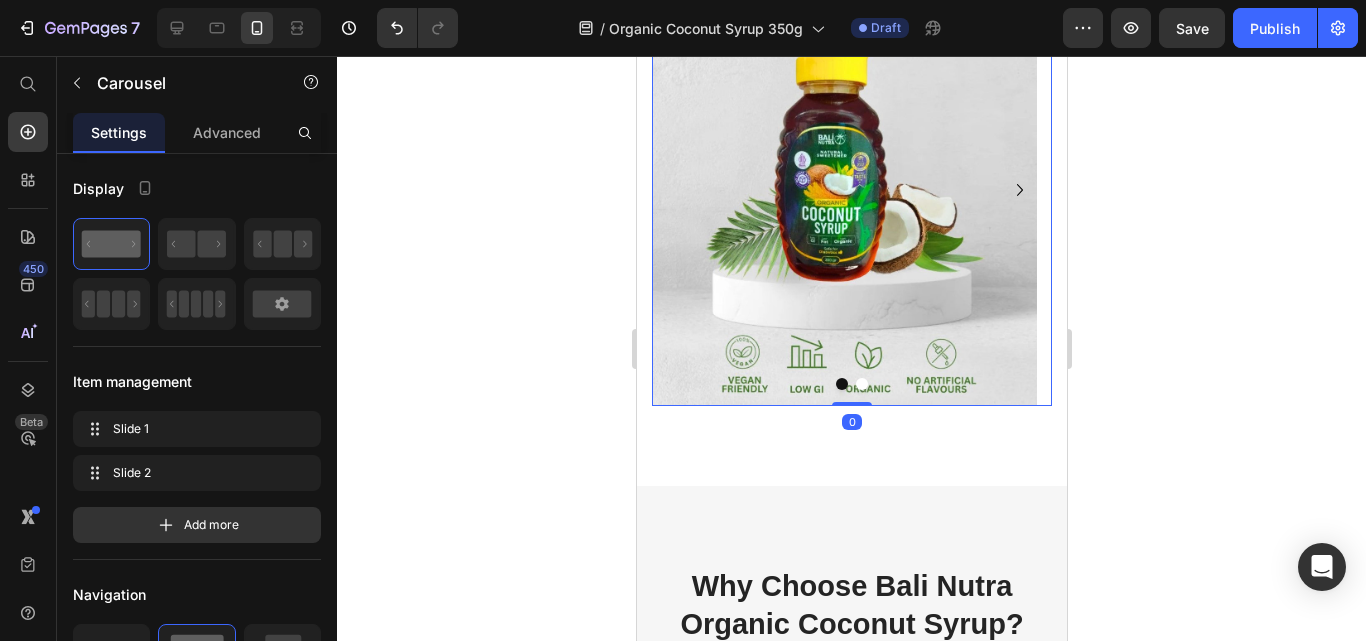 click at bounding box center [861, 384] 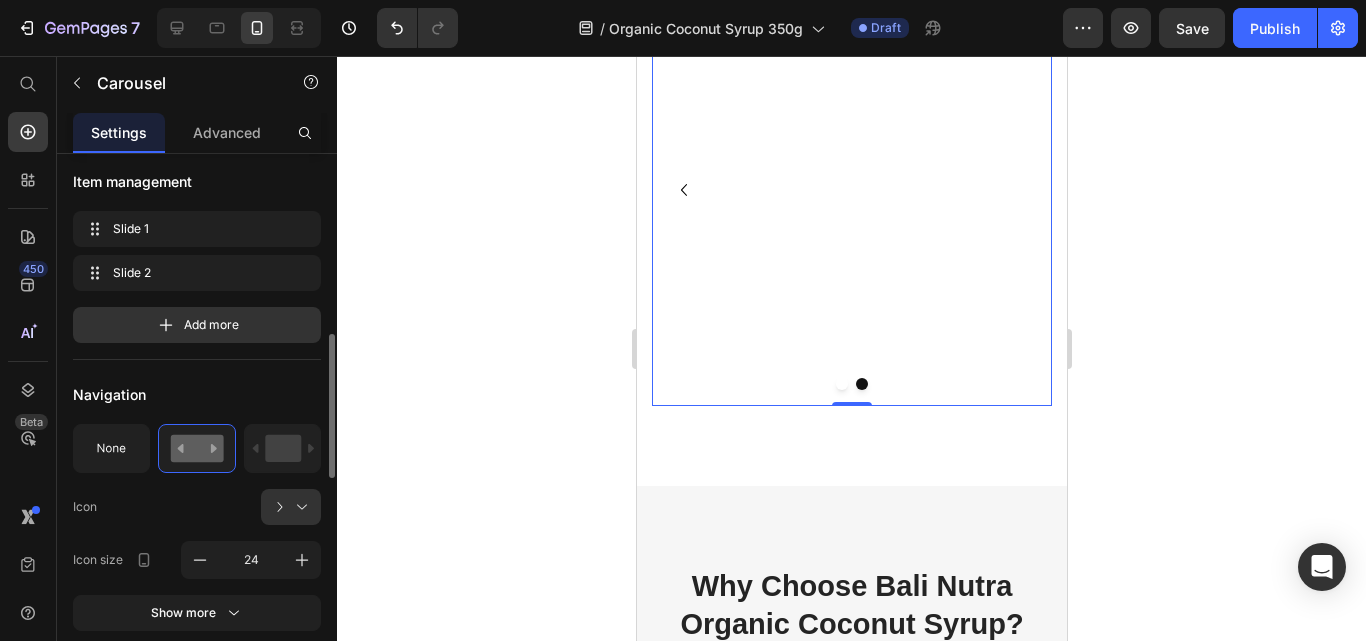 scroll, scrollTop: 300, scrollLeft: 0, axis: vertical 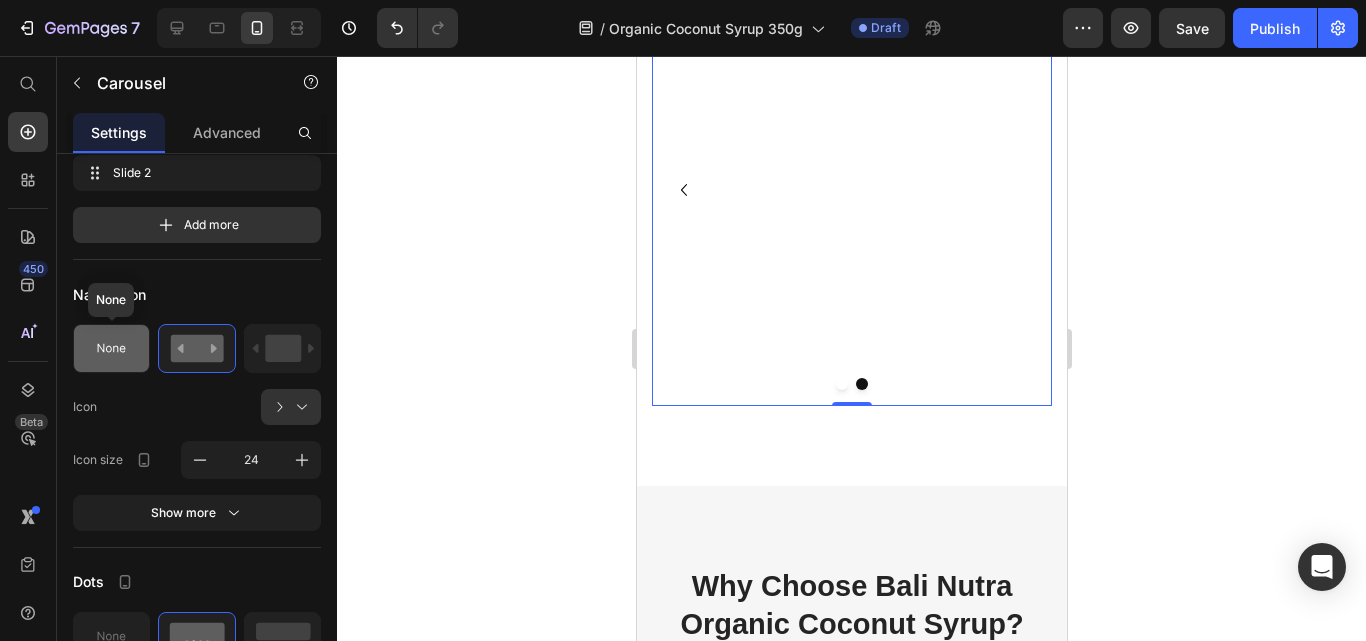 click 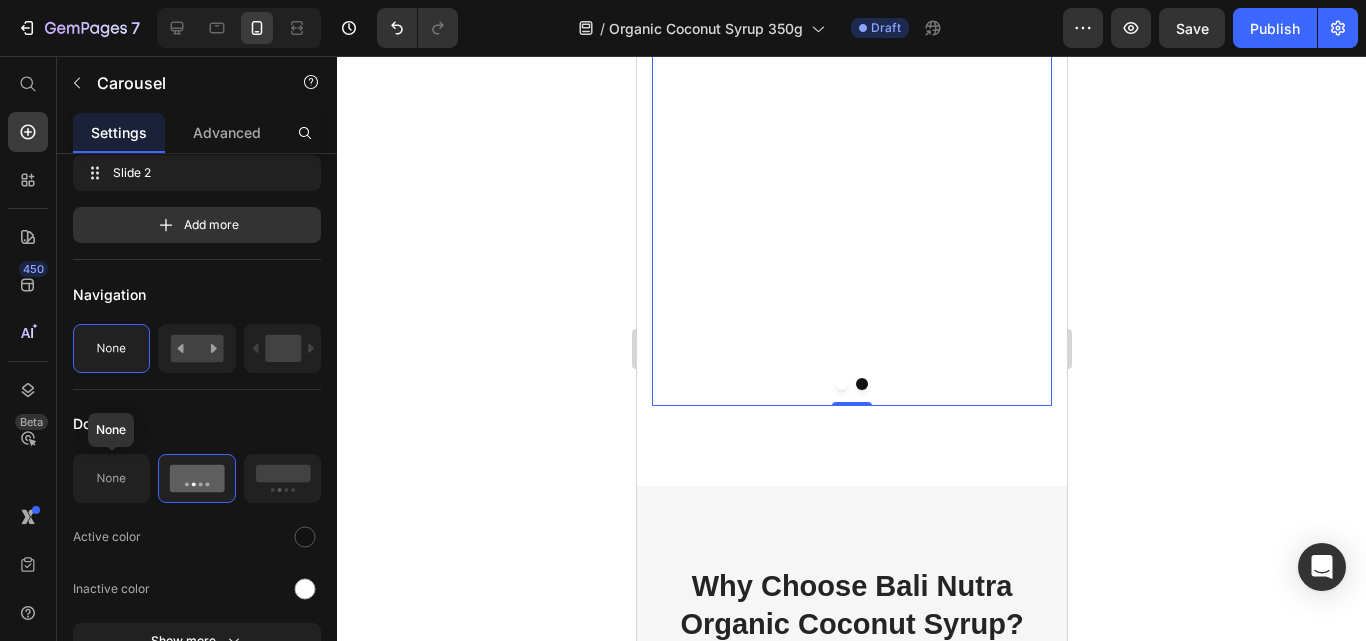 click 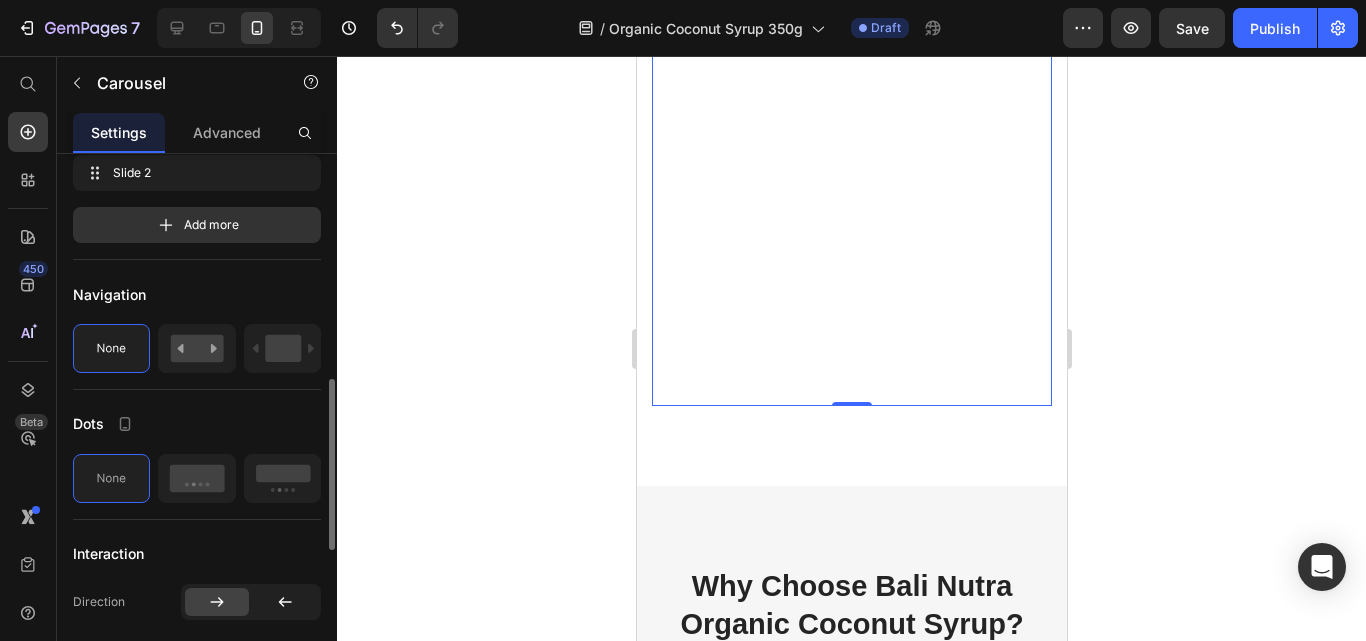 scroll, scrollTop: 500, scrollLeft: 0, axis: vertical 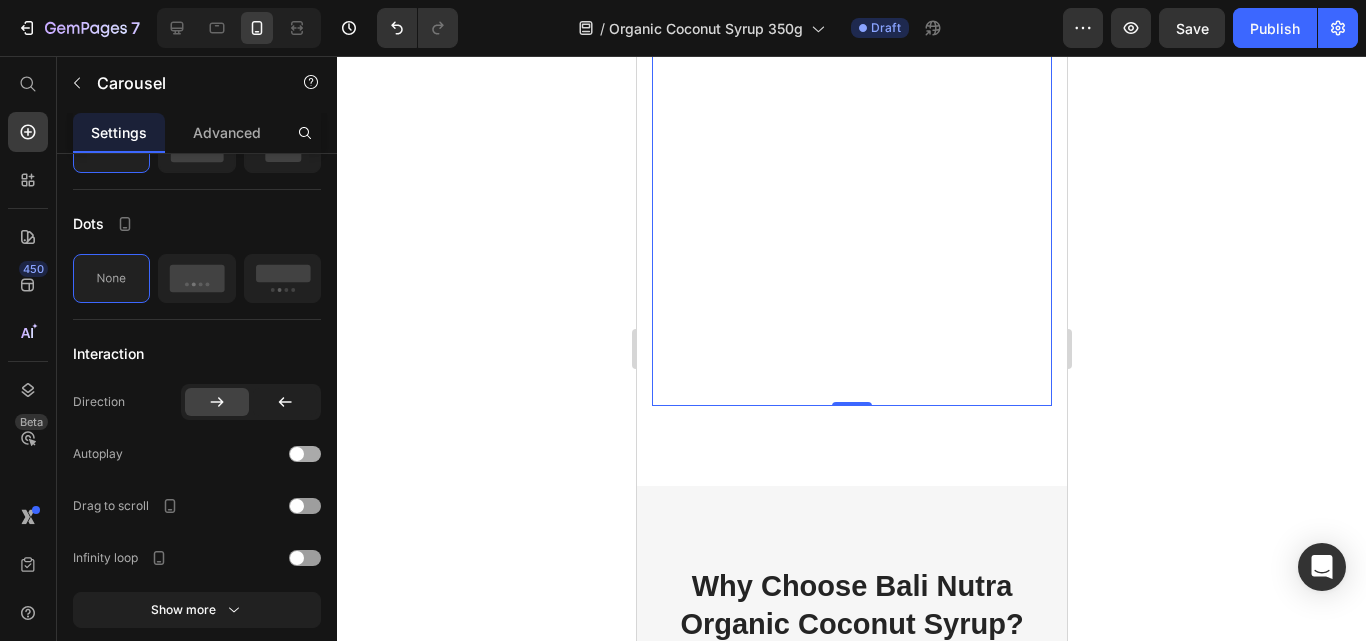 click at bounding box center (297, 454) 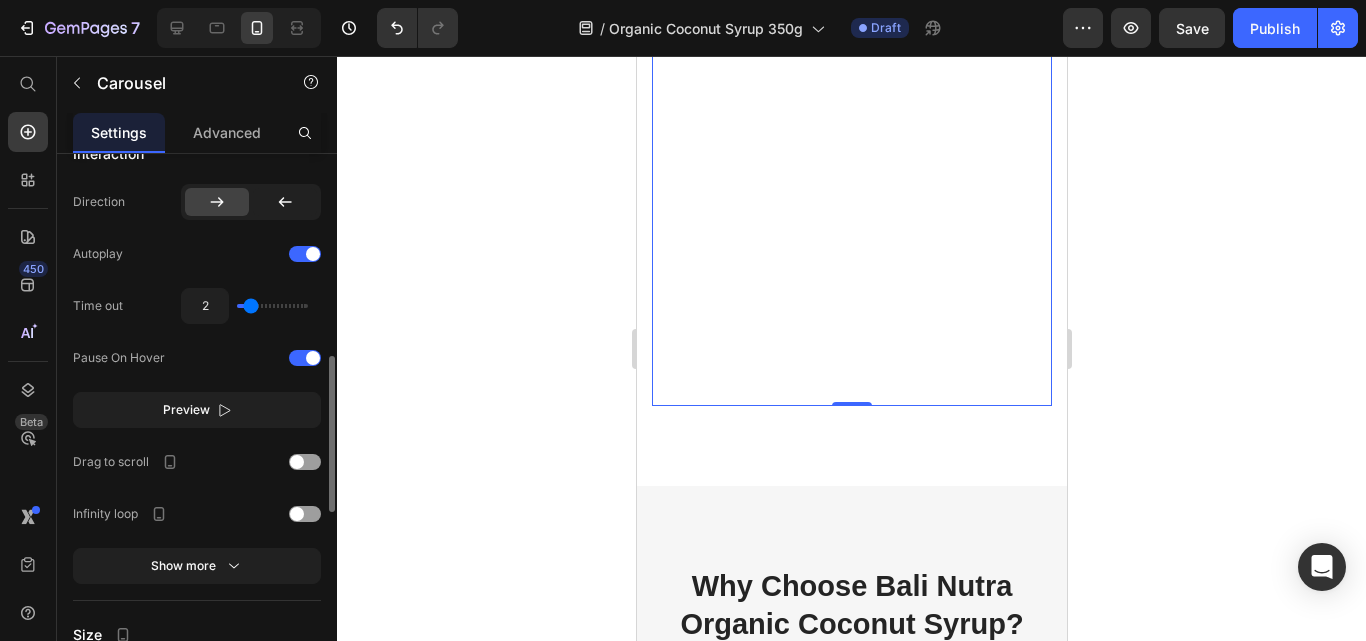 scroll, scrollTop: 800, scrollLeft: 0, axis: vertical 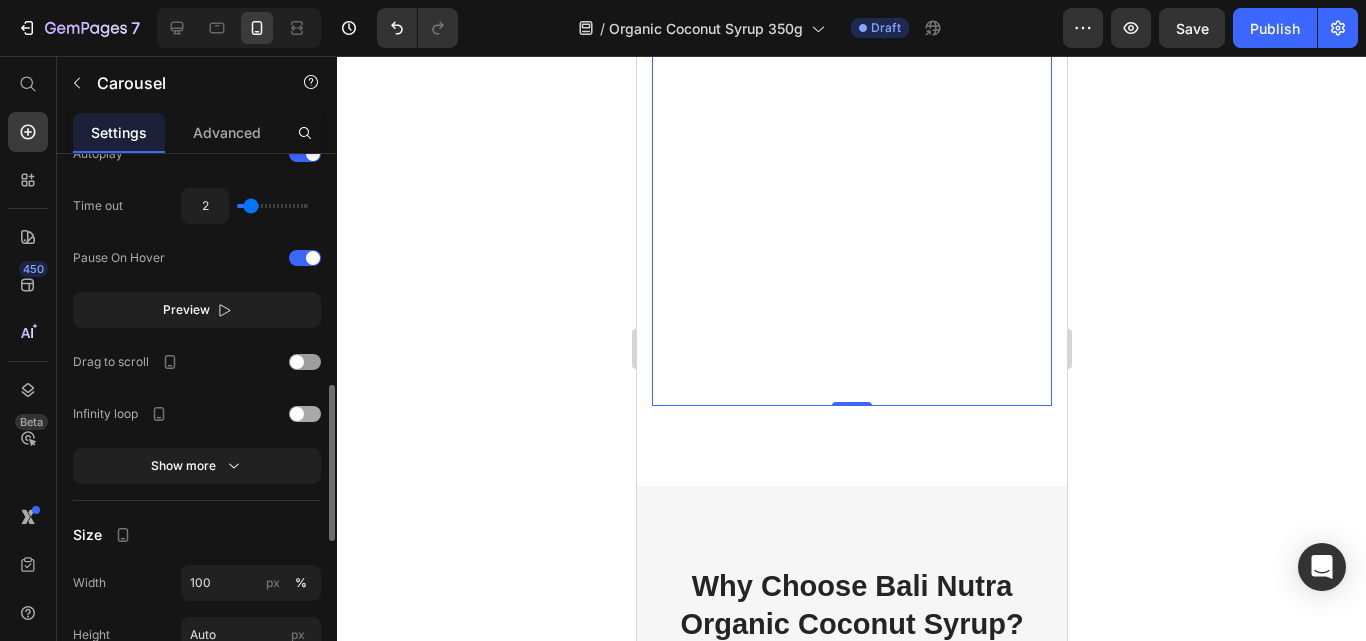 click at bounding box center [297, 414] 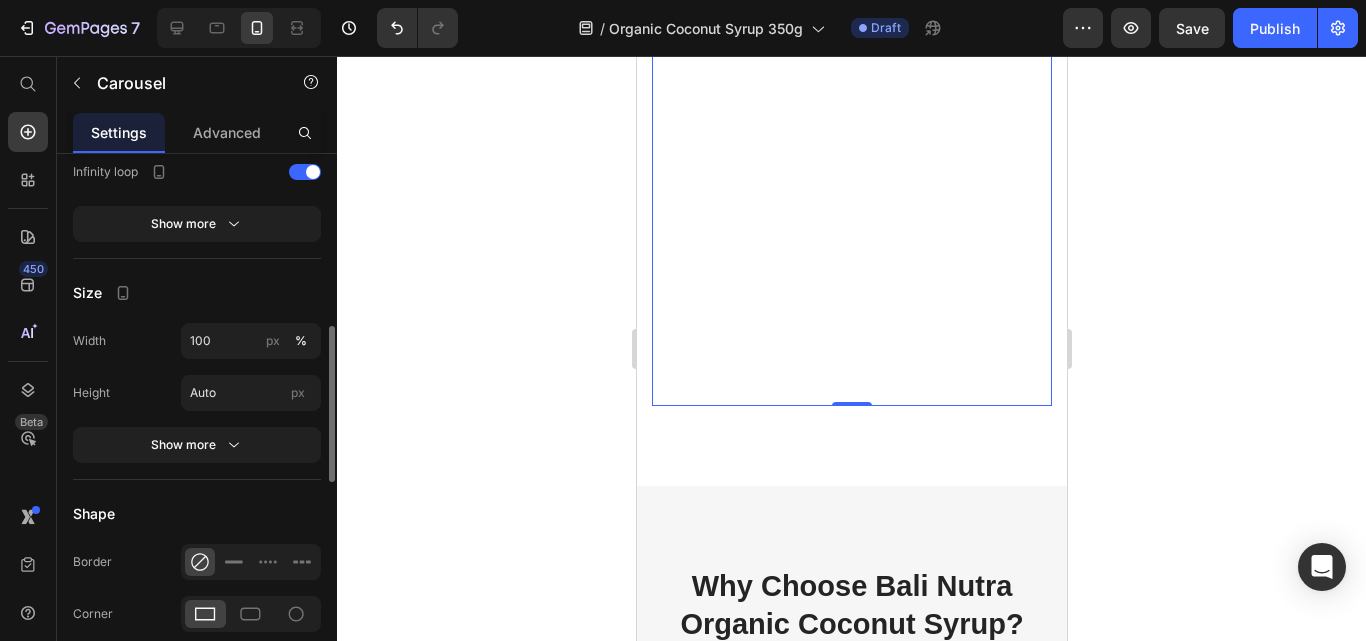 scroll, scrollTop: 842, scrollLeft: 0, axis: vertical 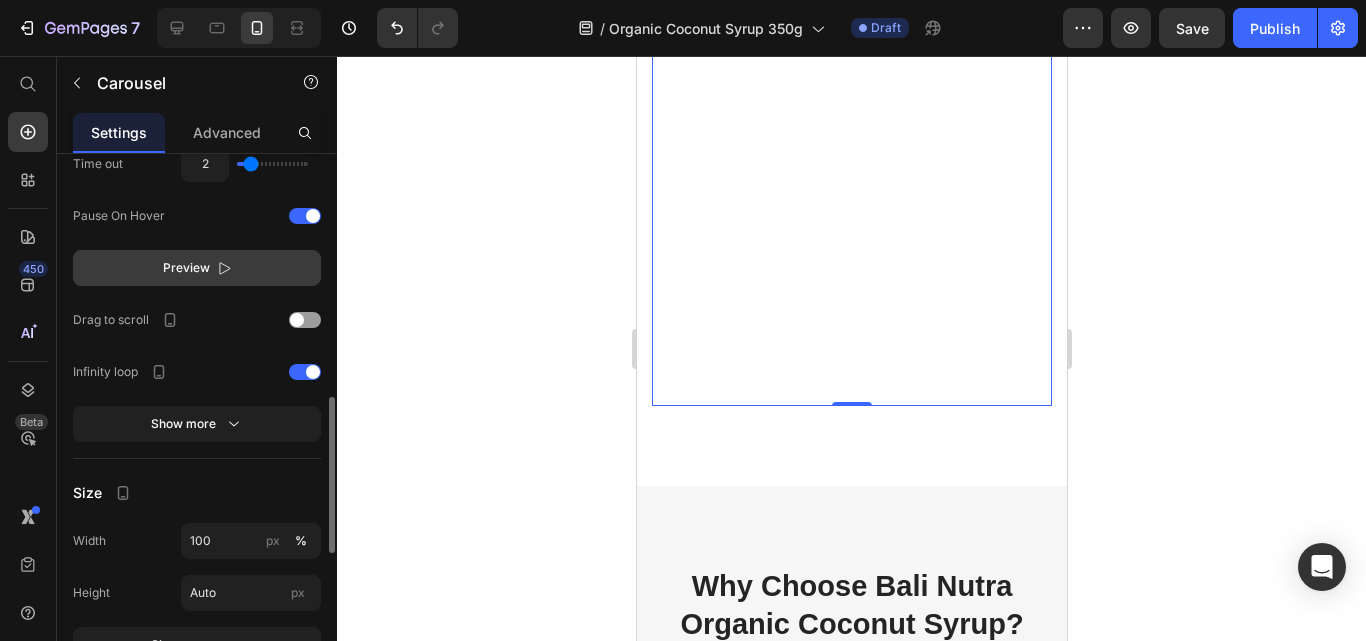 click on "Preview" at bounding box center (186, 268) 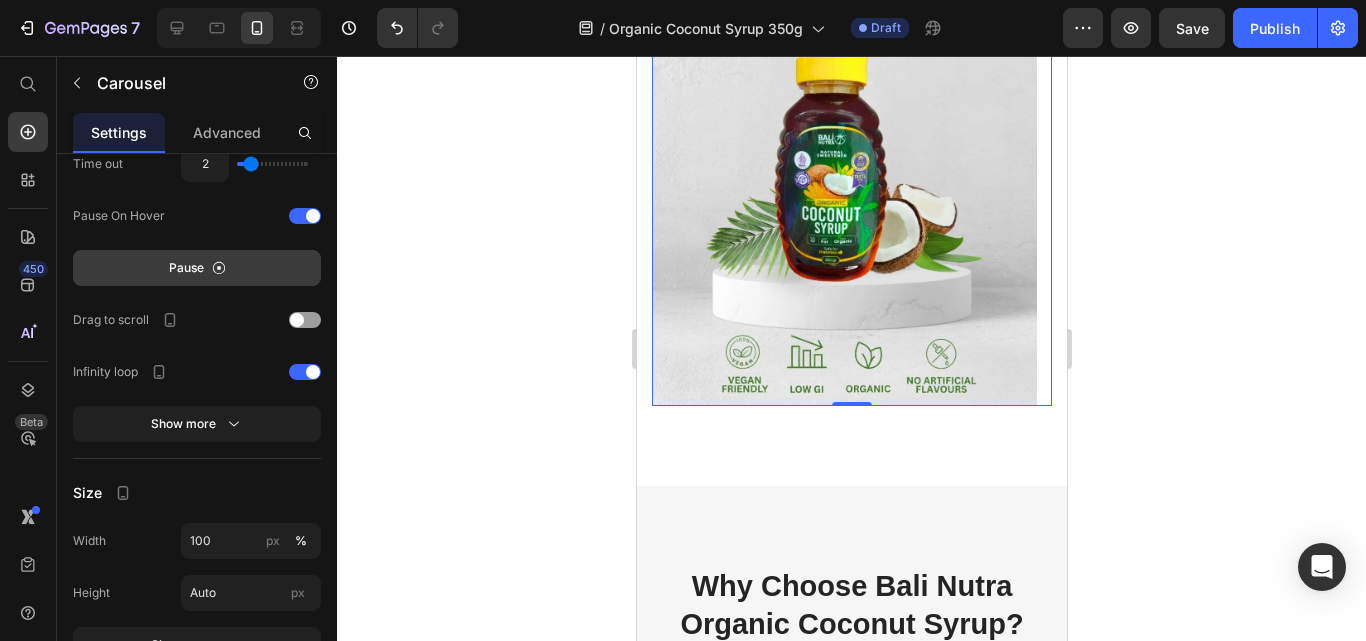 scroll, scrollTop: 742, scrollLeft: 0, axis: vertical 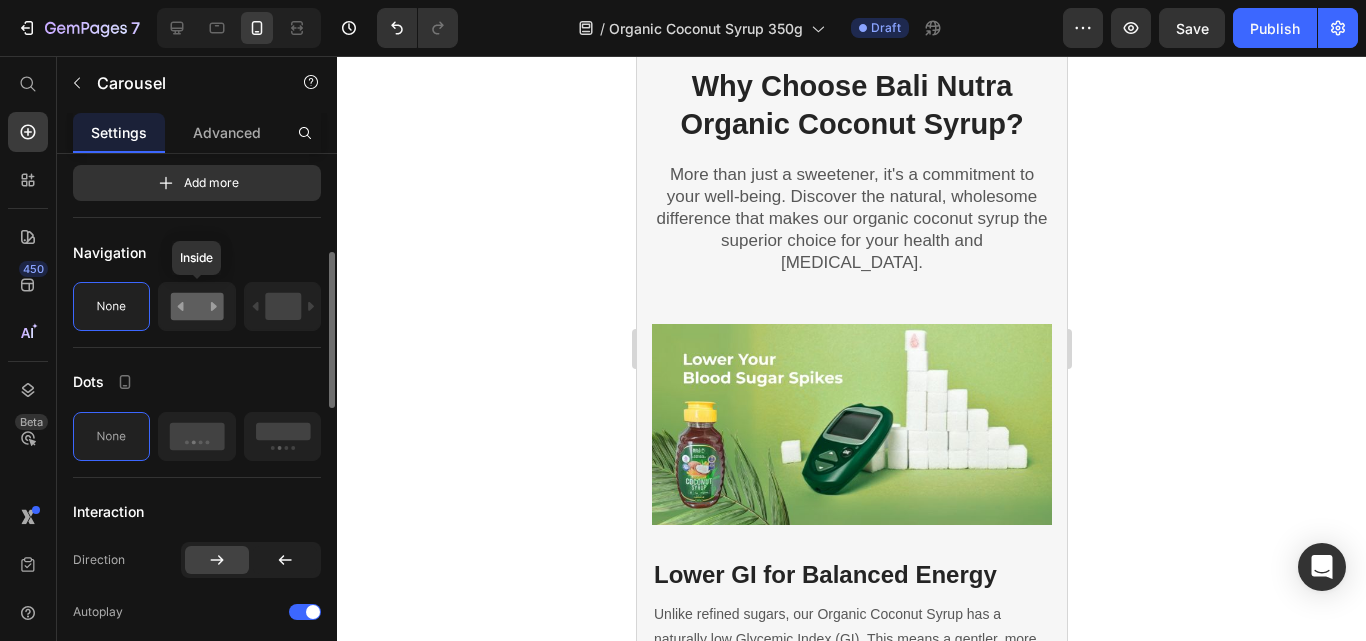 click 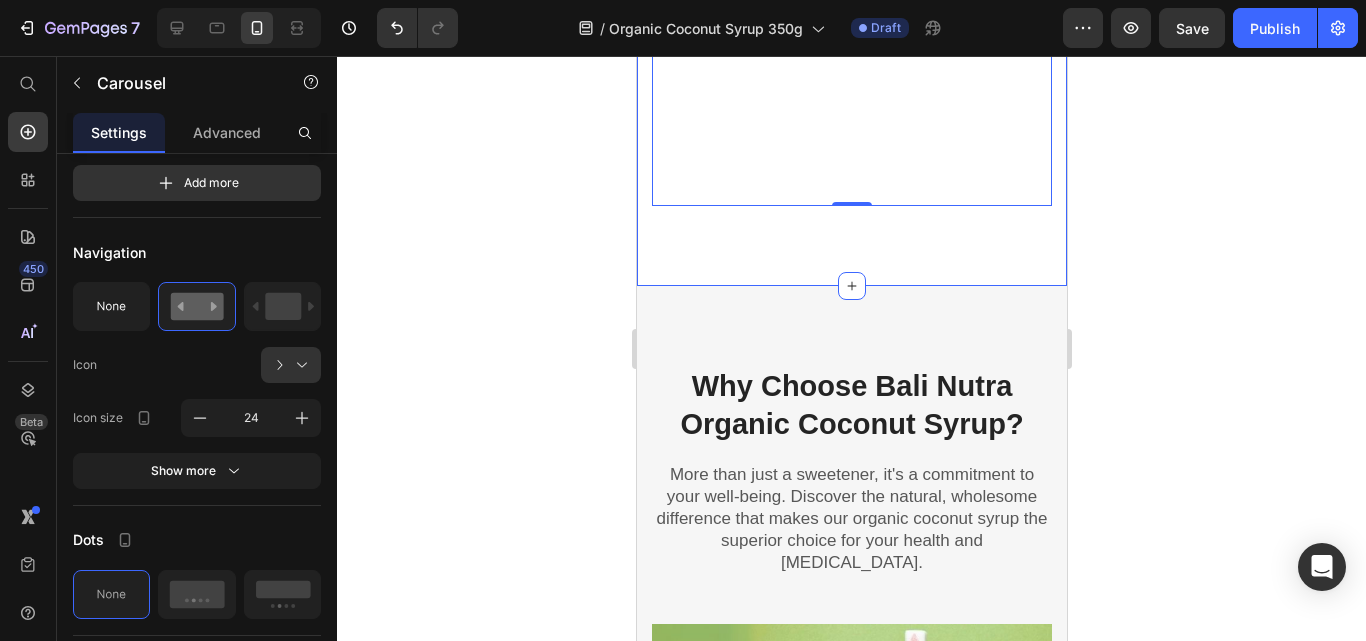 scroll, scrollTop: 1600, scrollLeft: 0, axis: vertical 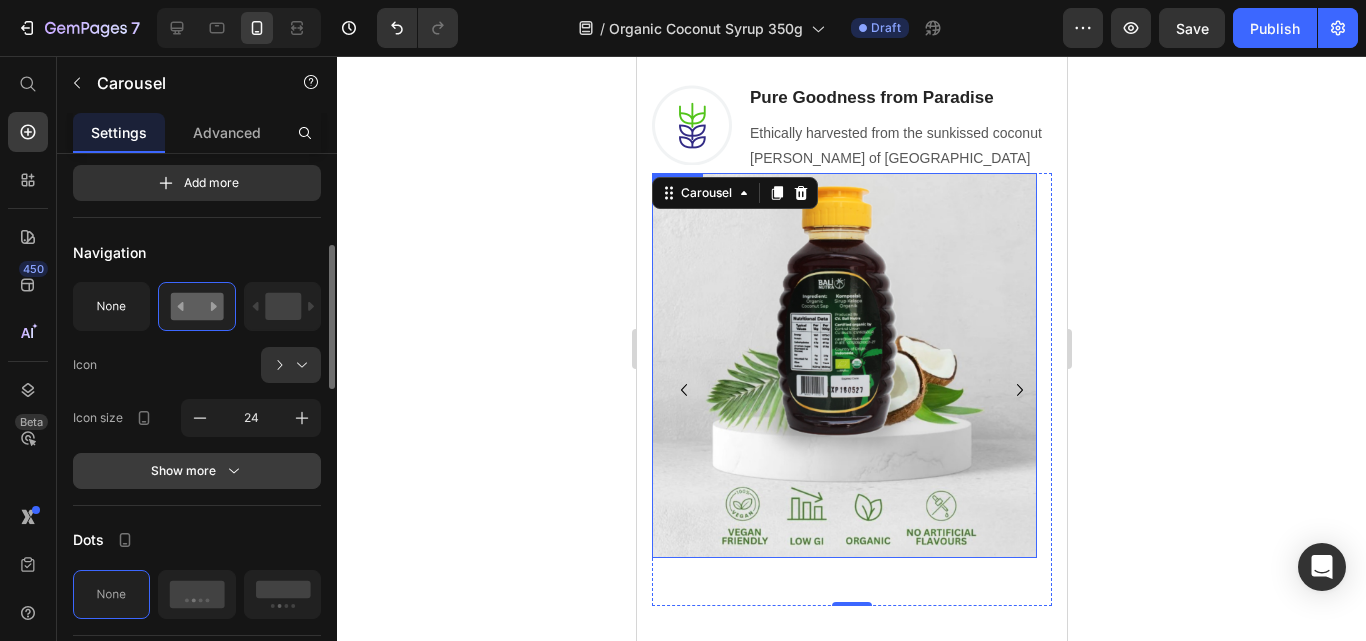 click on "Show more" at bounding box center (197, 471) 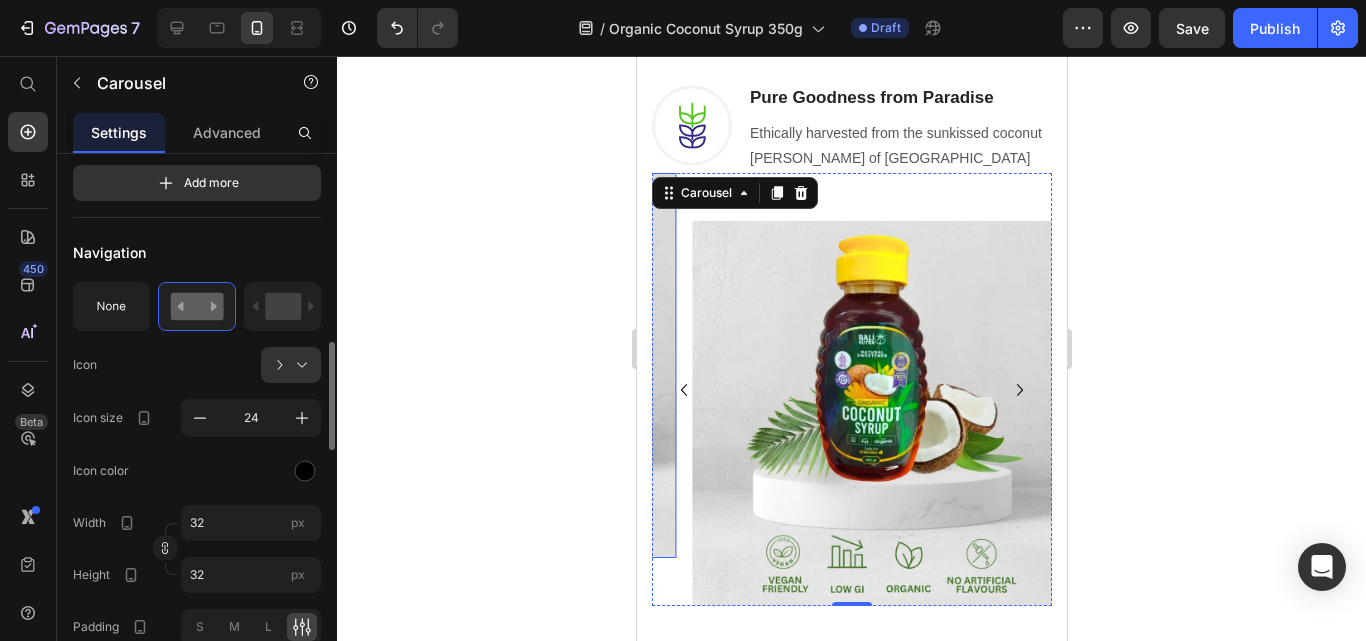 scroll, scrollTop: 442, scrollLeft: 0, axis: vertical 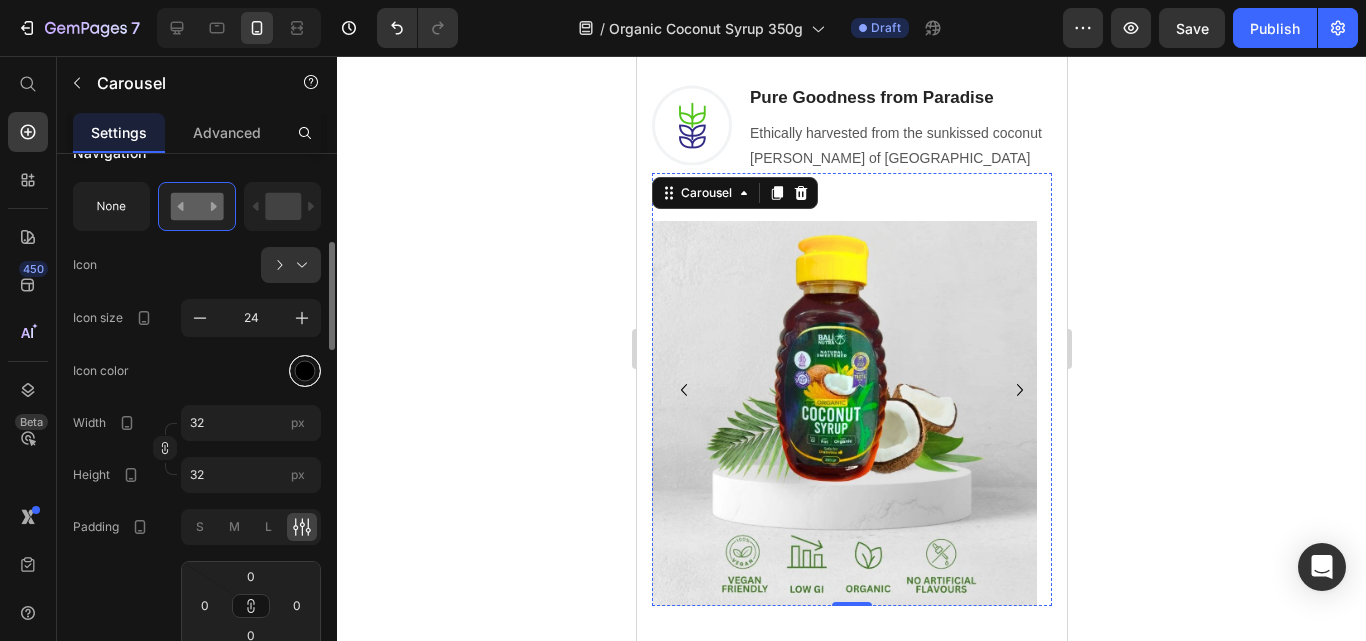 click at bounding box center [305, 371] 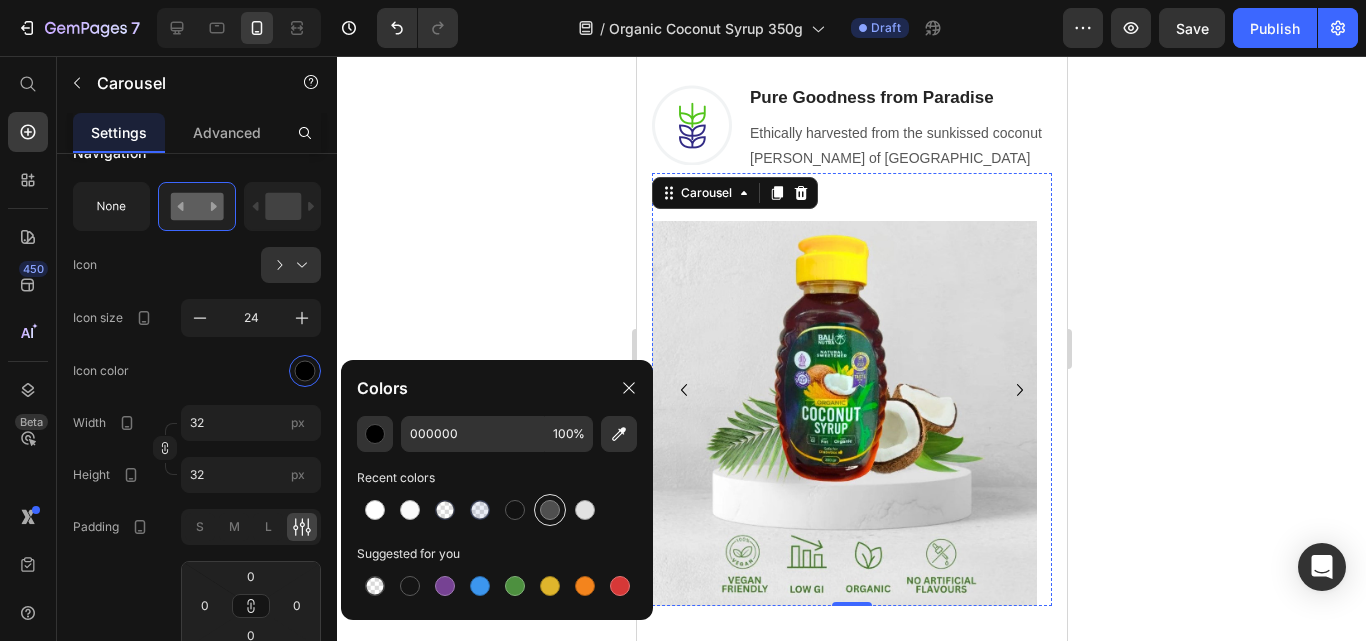 click at bounding box center (550, 510) 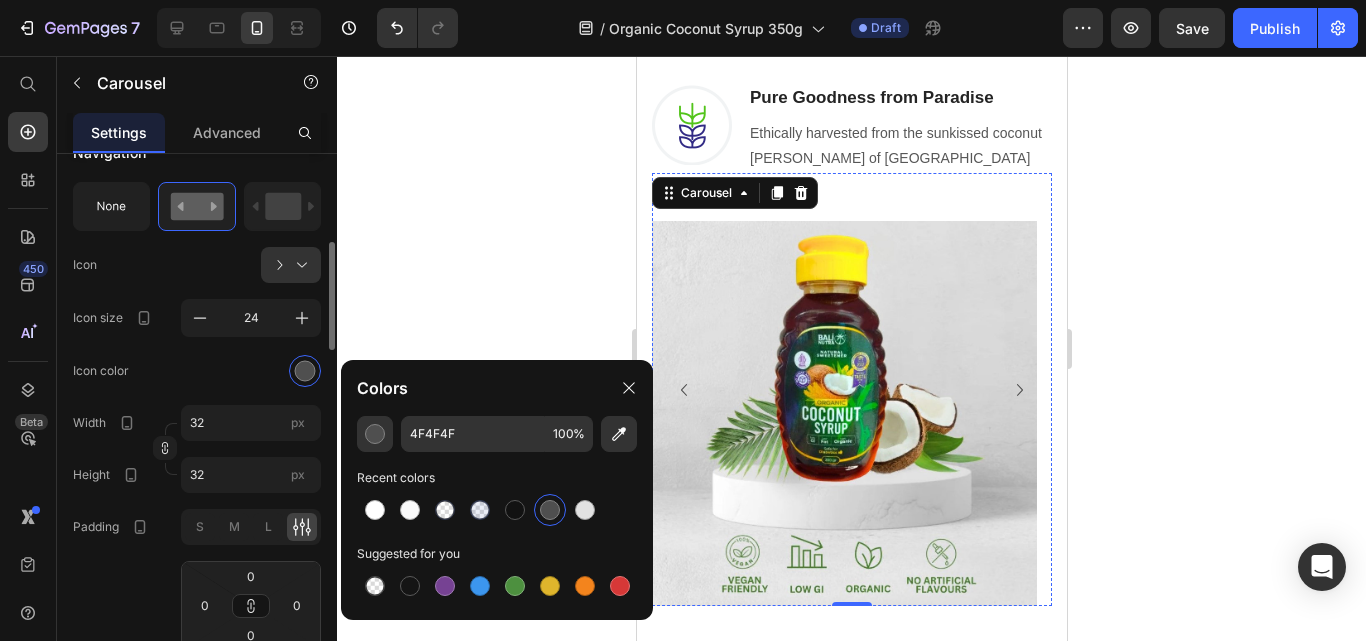 click on "Icon color" 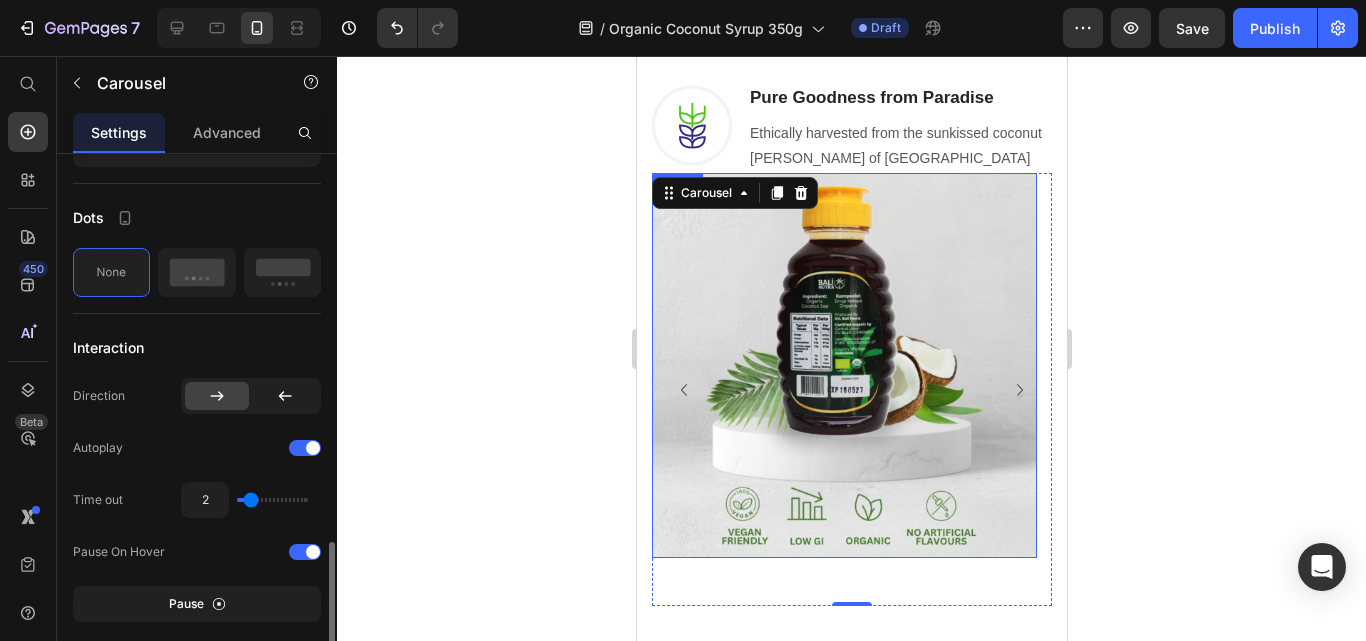 scroll, scrollTop: 1442, scrollLeft: 0, axis: vertical 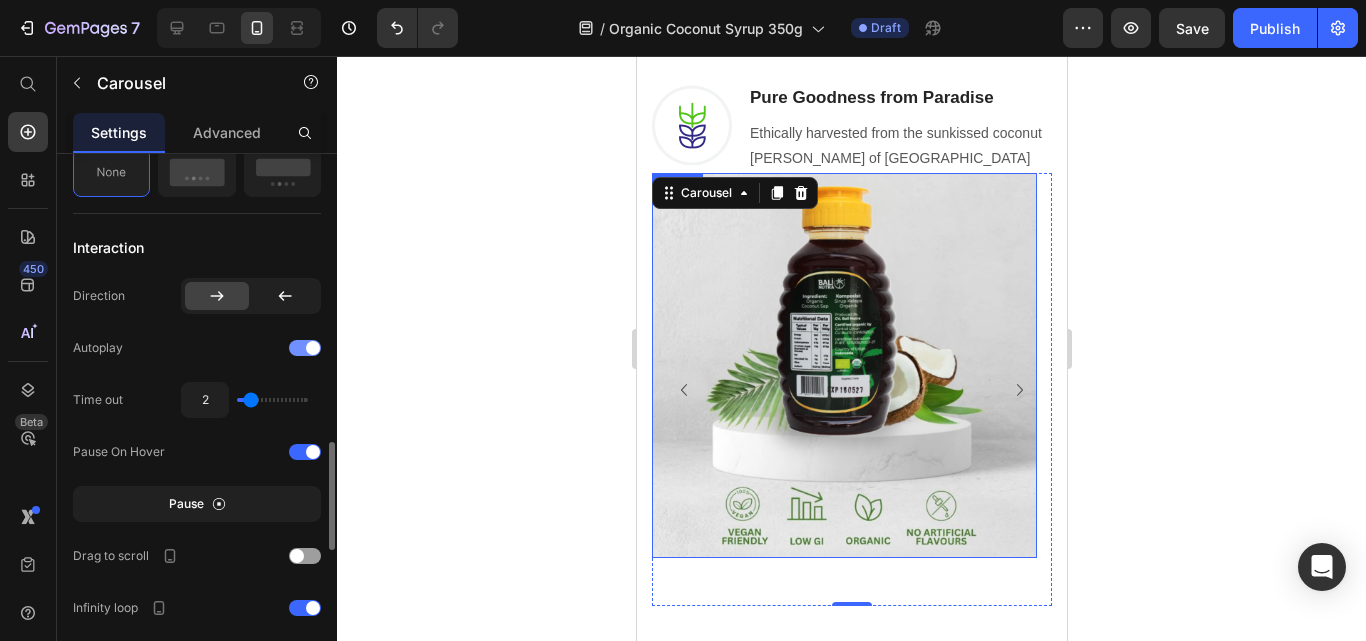 click at bounding box center (305, 348) 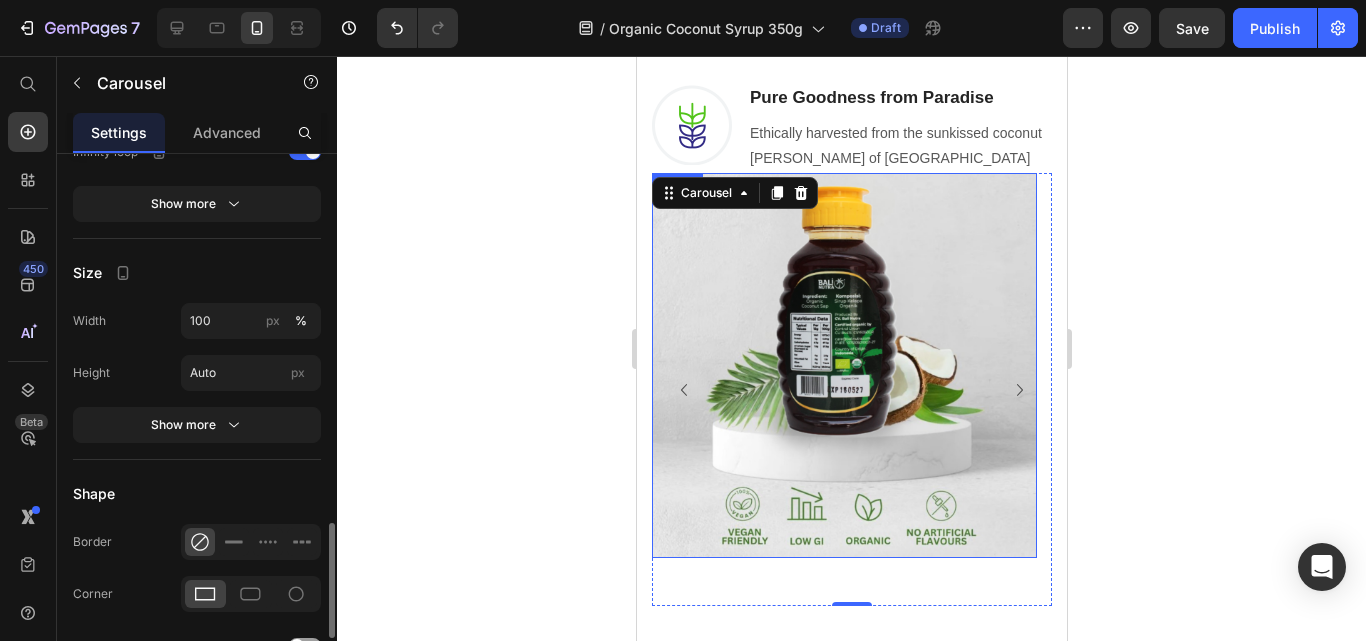 scroll, scrollTop: 2022, scrollLeft: 0, axis: vertical 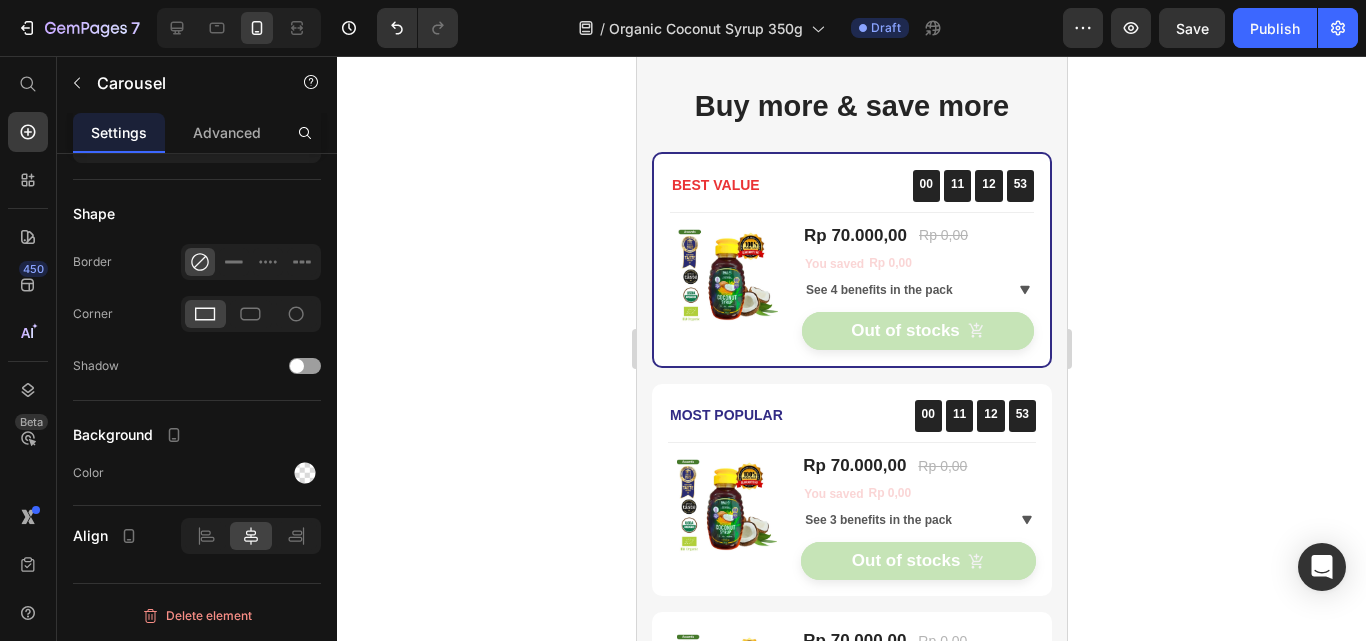 click on "Icon                Icon                Icon                Icon                Icon Icon List Hoz Suitable for diet Heading So it's like Maple Syrup, but it's made from organic coconut and really good for those who are on a diet because it's low GI and doesn't have any added sugar. It's also suitable for coffee, smoothies, and pancakes. Text block                Title Line Ade M. Heading
Icon Verified Buyer Text block Icon List Row                Icon                Icon                Icon                Icon                Icon Icon List Hoz Best choice Heading Having tried many refined sugar alternatives I have found the Bali Nutra Coconut Syrup to have a very distinctive and enjoyable taste. Text block                Title Line Julie Silver, UK Nutritional Therapist Heading
Icon Verified Buyer Text block Row Icon List Row                Icon                Icon                Icon                Icon Icon Title" at bounding box center (851, -242) 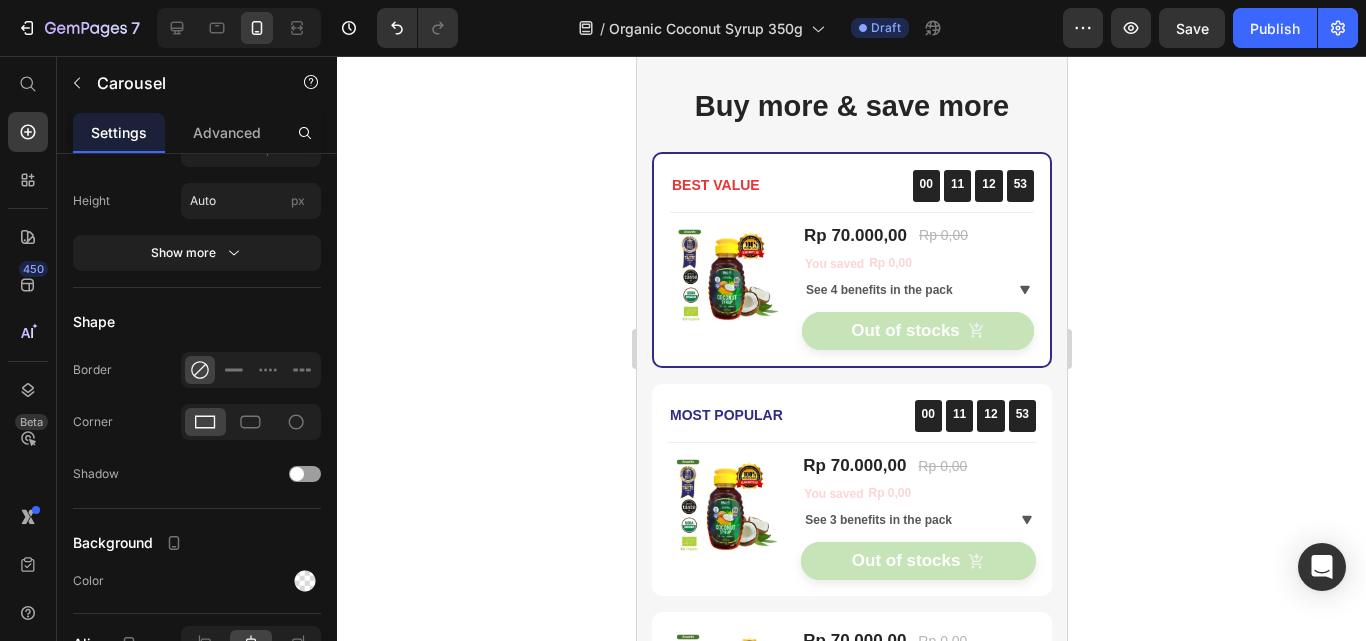 click on "Icon                Icon                Icon                Icon                Icon Icon List Hoz Suitable for diet Heading So it's like Maple Syrup, but it's made from organic coconut and really good for those who are on a diet because it's low GI and doesn't have any added sugar. It's also suitable for coffee, smoothies, and pancakes. Text block                Title Line Ade M. Heading
Icon Verified Buyer Text block Icon List Row                Icon                Icon                Icon                Icon                Icon Icon List Hoz Best choice Heading Having tried many refined sugar alternatives I have found the Bali Nutra Coconut Syrup to have a very distinctive and enjoyable taste. Text block                Title Line Julie Silver, UK Nutritional Therapist Heading
Icon Verified Buyer Text block Row Icon List Row                Icon                Icon                Icon                Icon Icon Title" at bounding box center (851, -244) 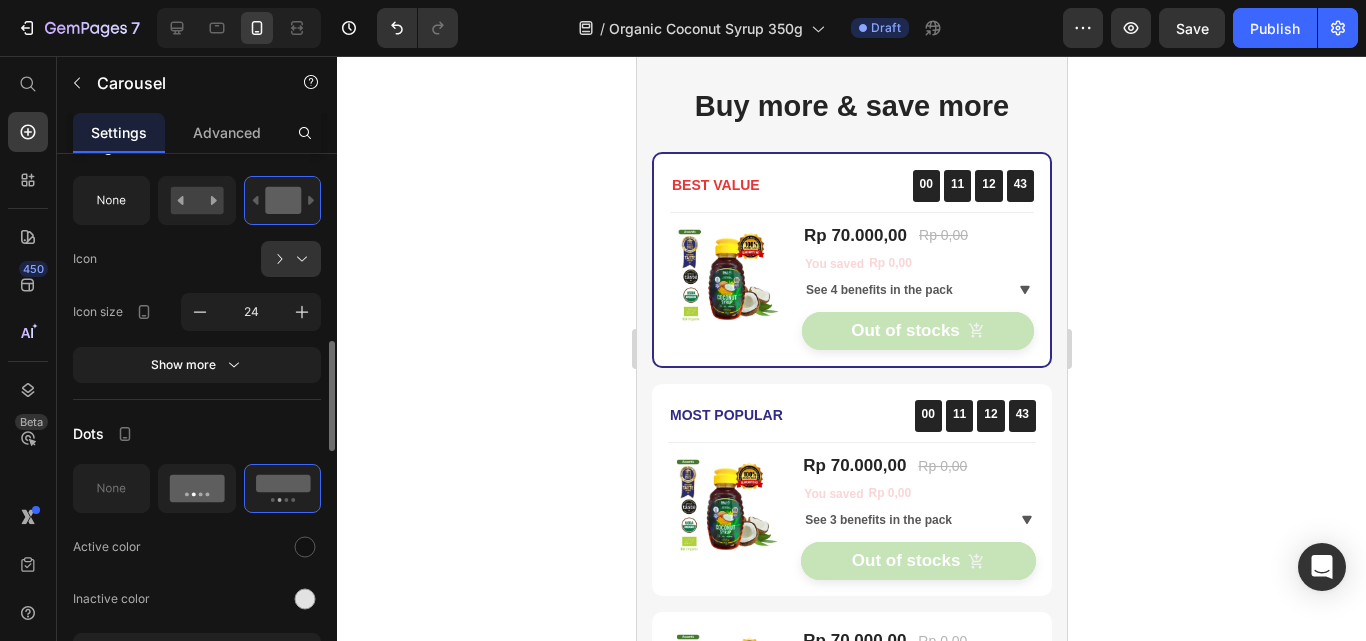 scroll, scrollTop: 822, scrollLeft: 0, axis: vertical 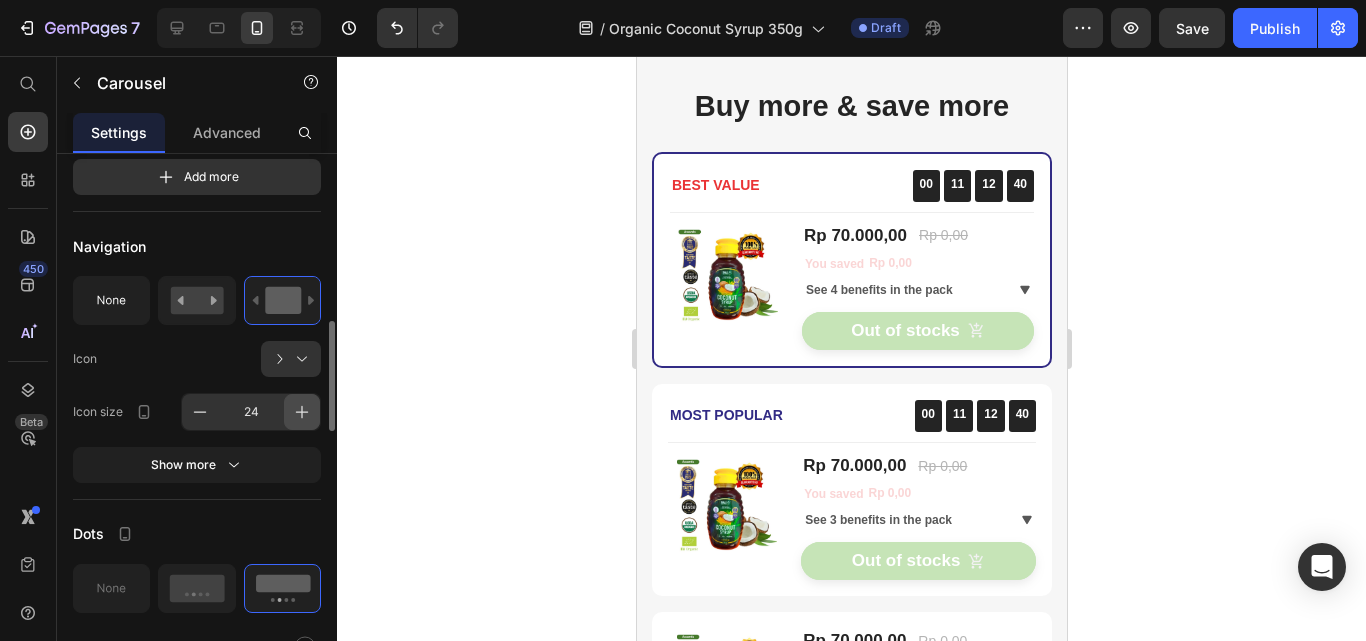drag, startPoint x: 238, startPoint y: 469, endPoint x: 319, endPoint y: 410, distance: 100.20978 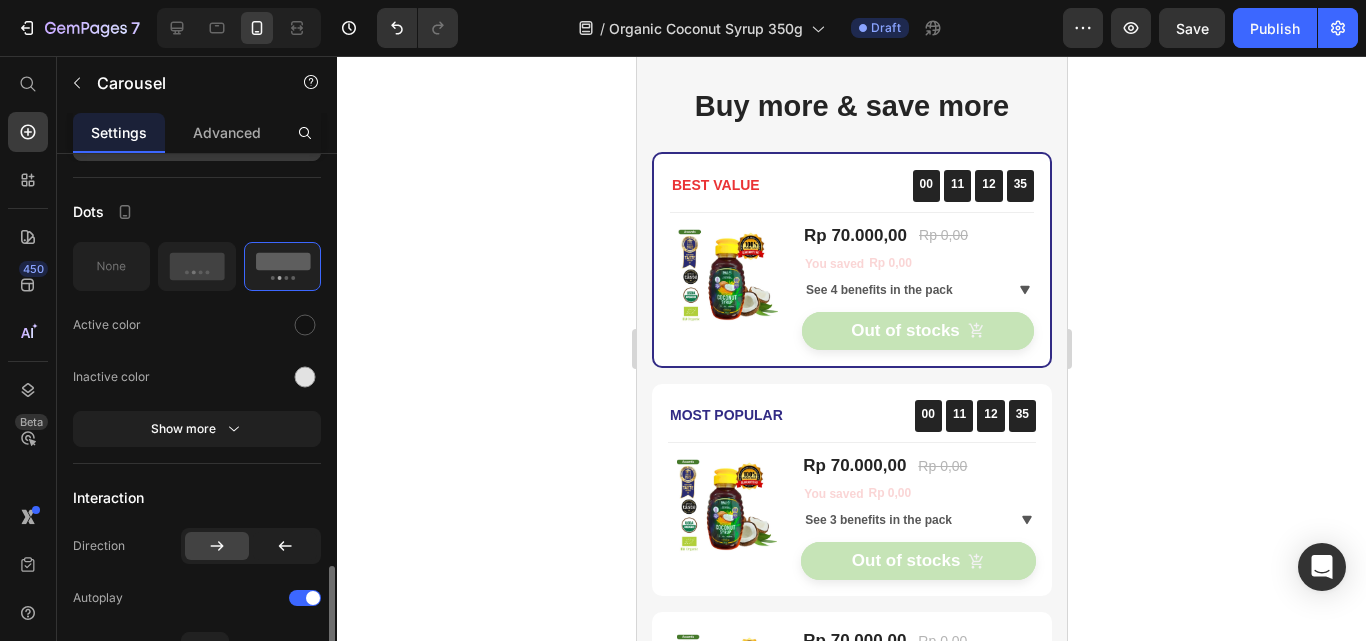 scroll, scrollTop: 1922, scrollLeft: 0, axis: vertical 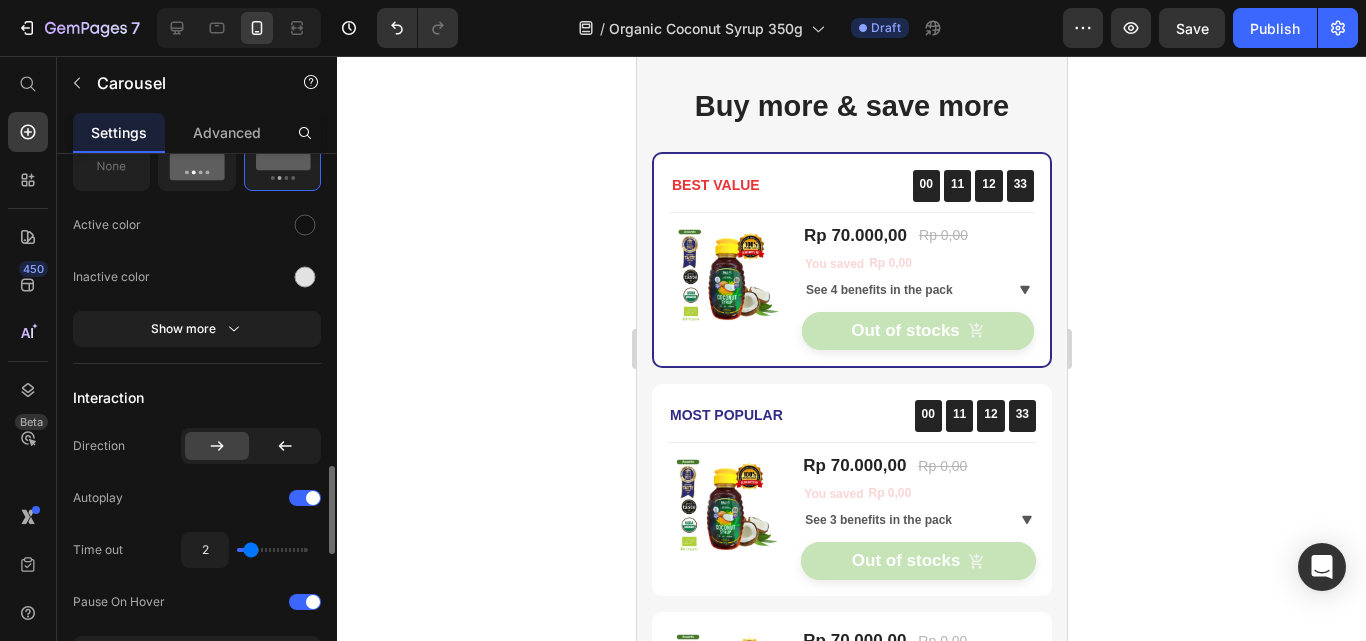 click 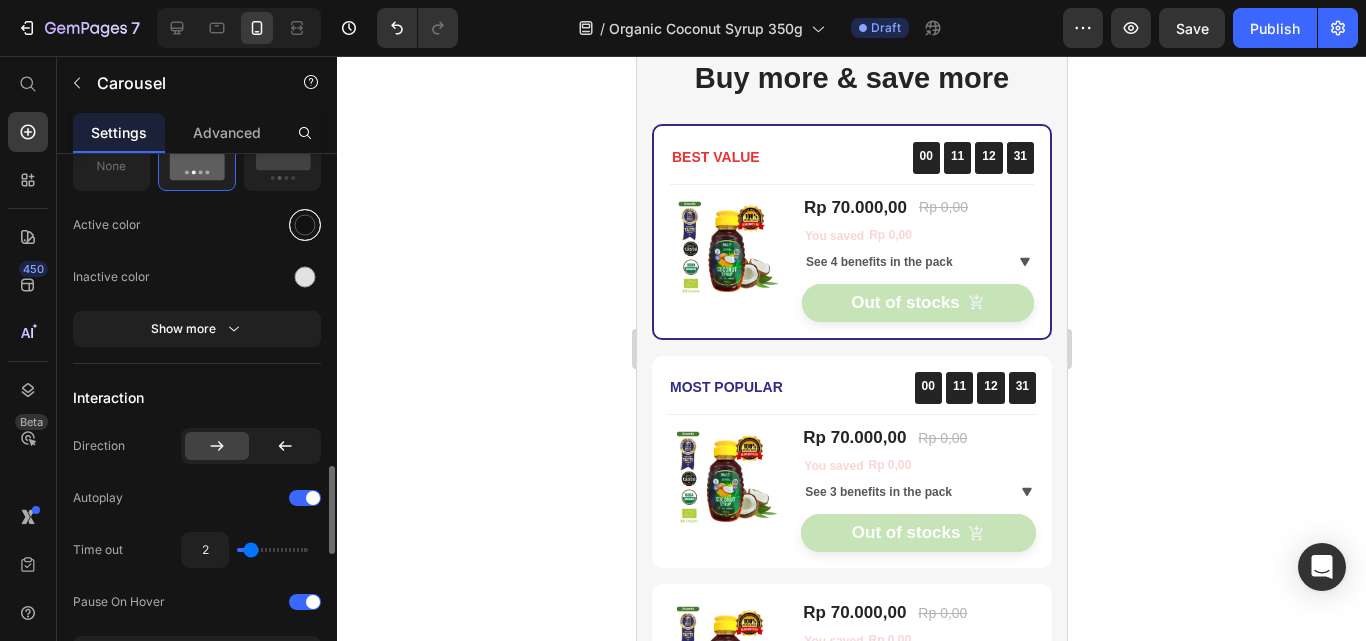 click 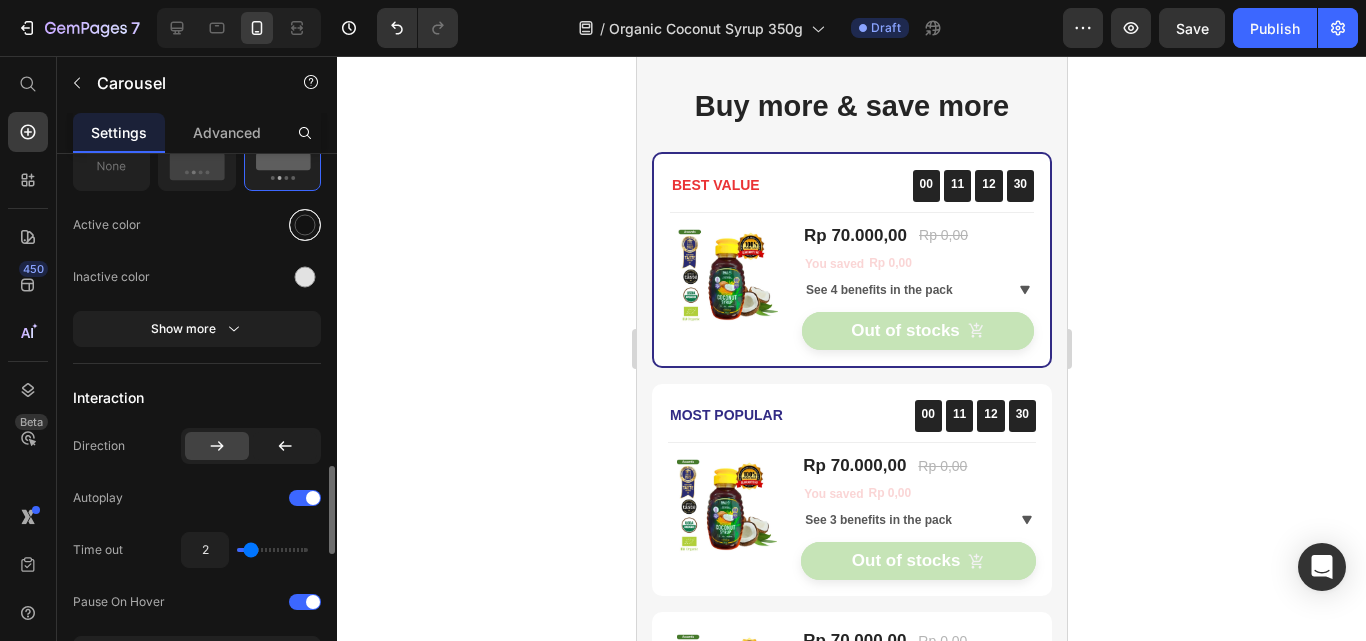 click at bounding box center (305, 224) 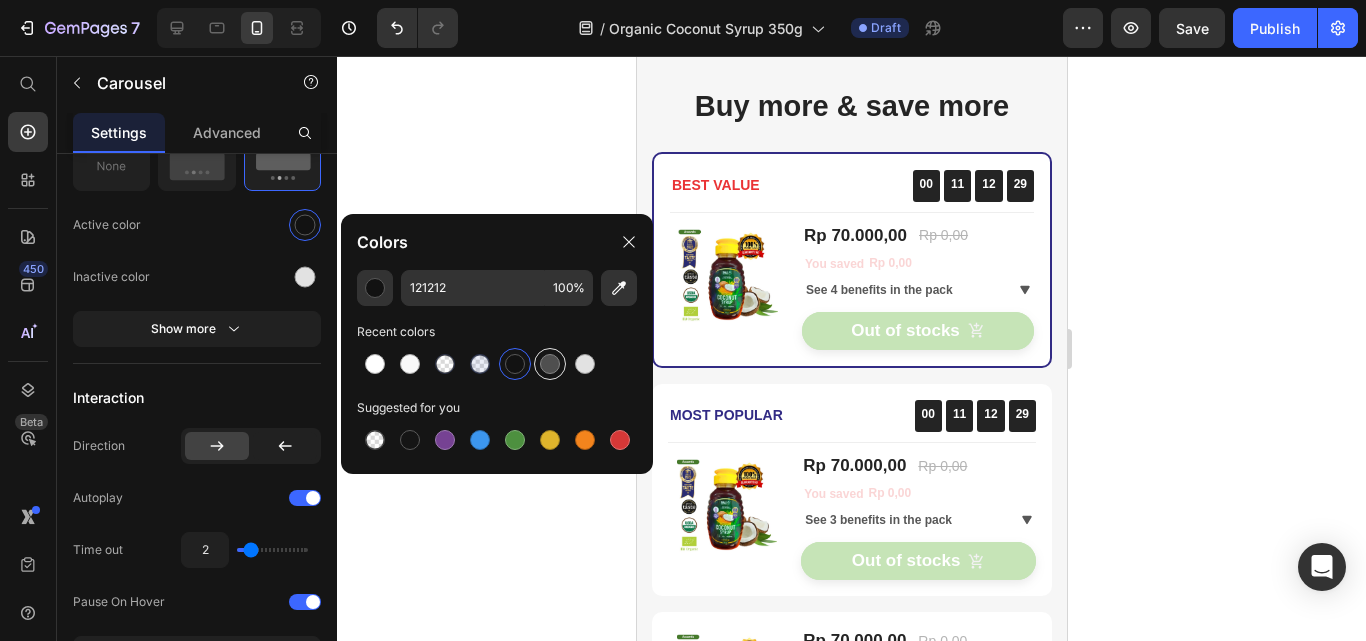 click at bounding box center (550, 364) 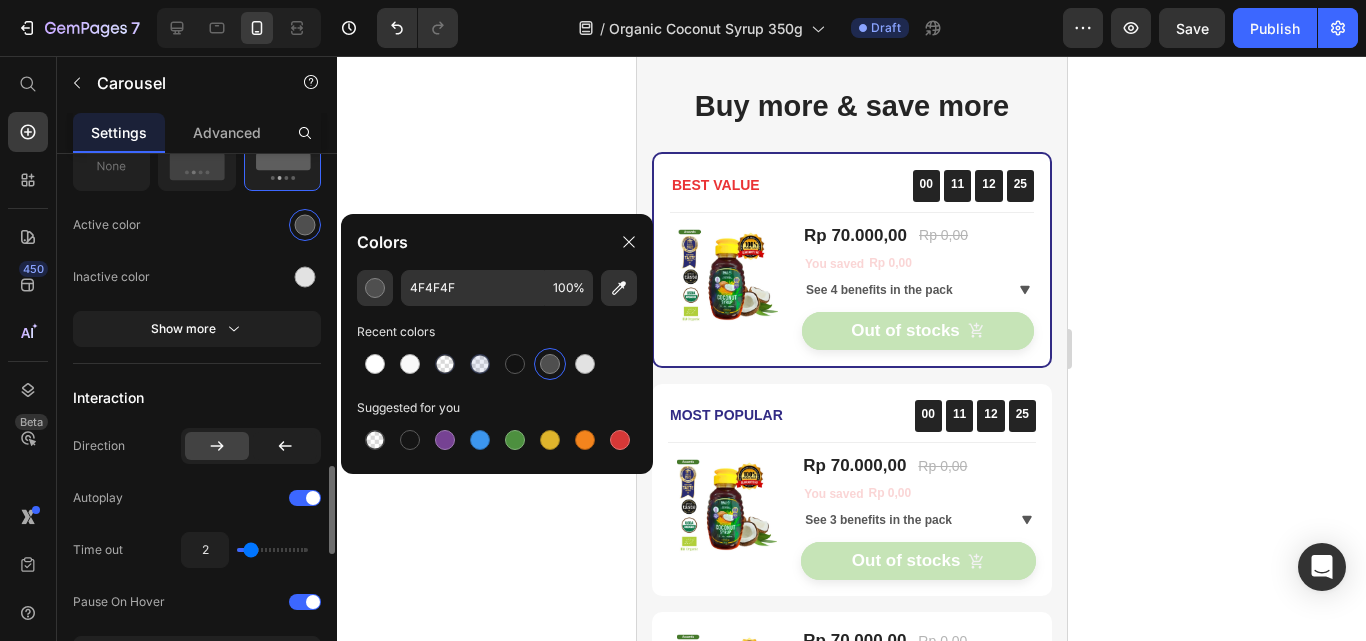 click on "Inactive color" 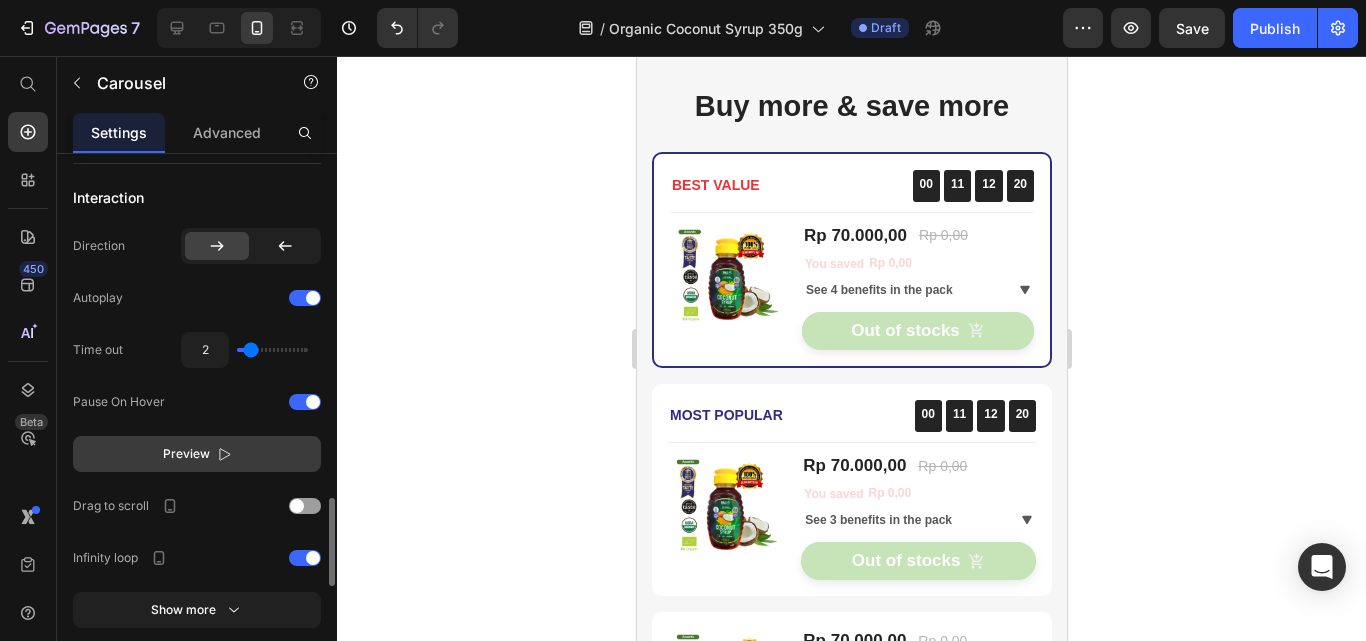 scroll, scrollTop: 2222, scrollLeft: 0, axis: vertical 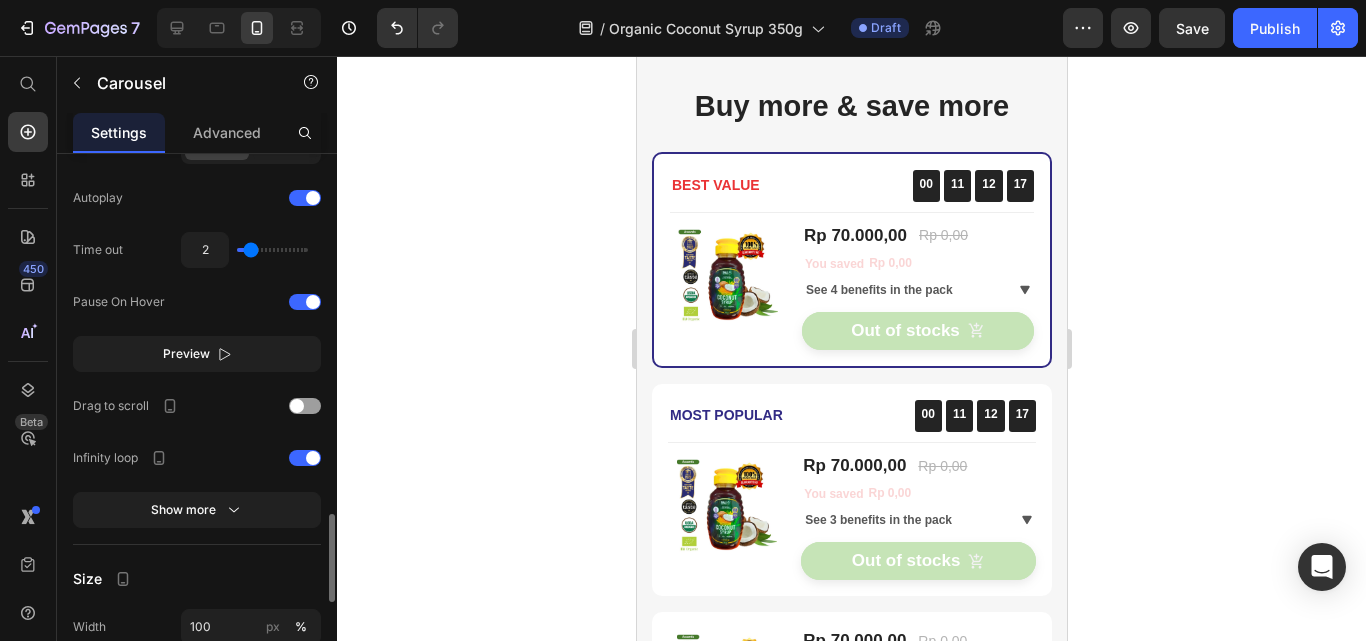 type on "1.3" 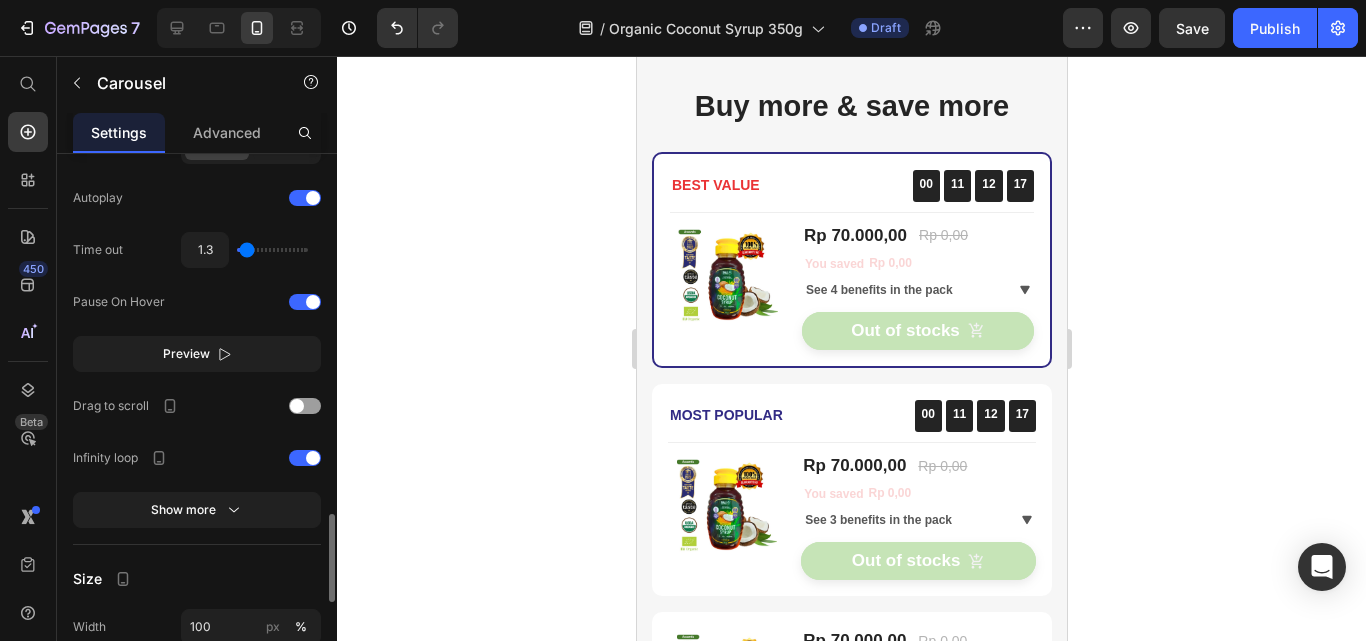 type on "1" 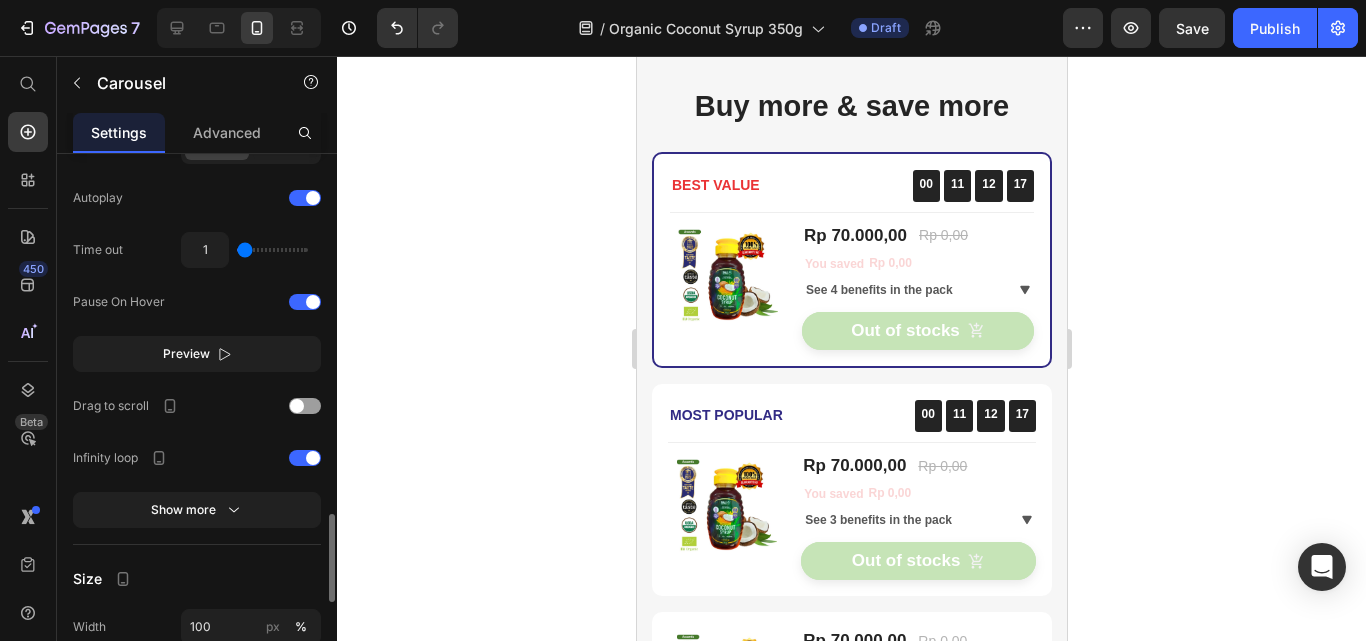 drag, startPoint x: 250, startPoint y: 245, endPoint x: 240, endPoint y: 239, distance: 11.661903 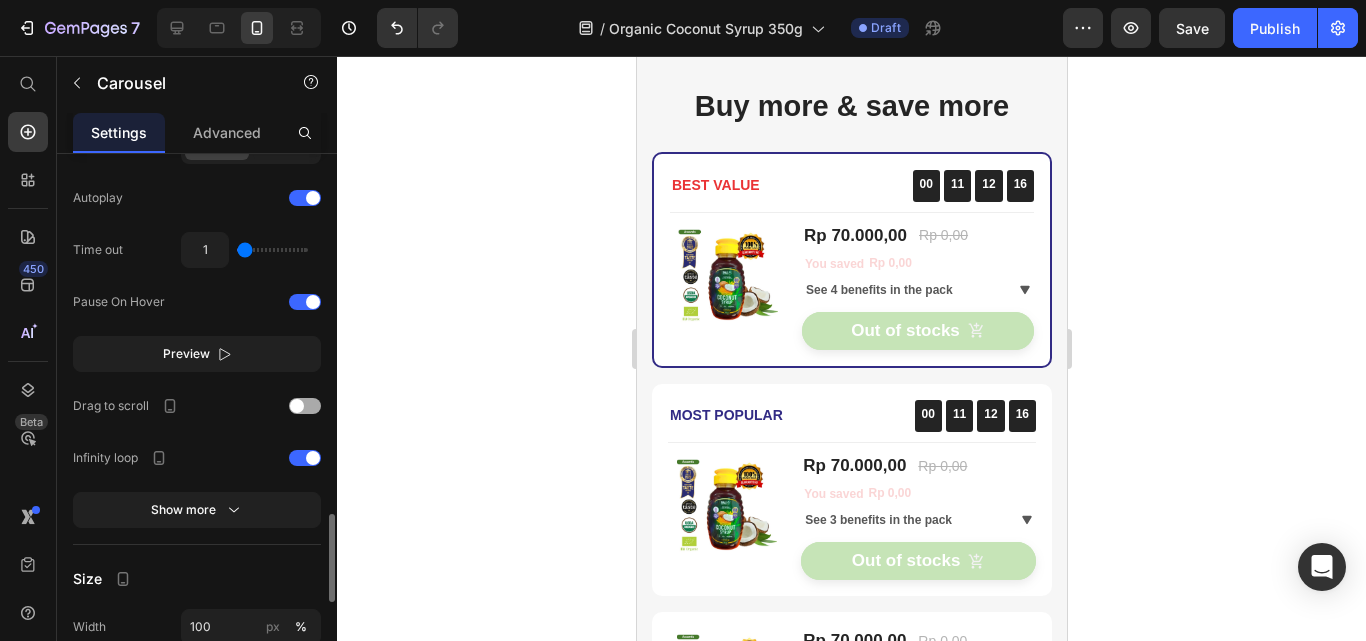 click on "Pause On Hover" 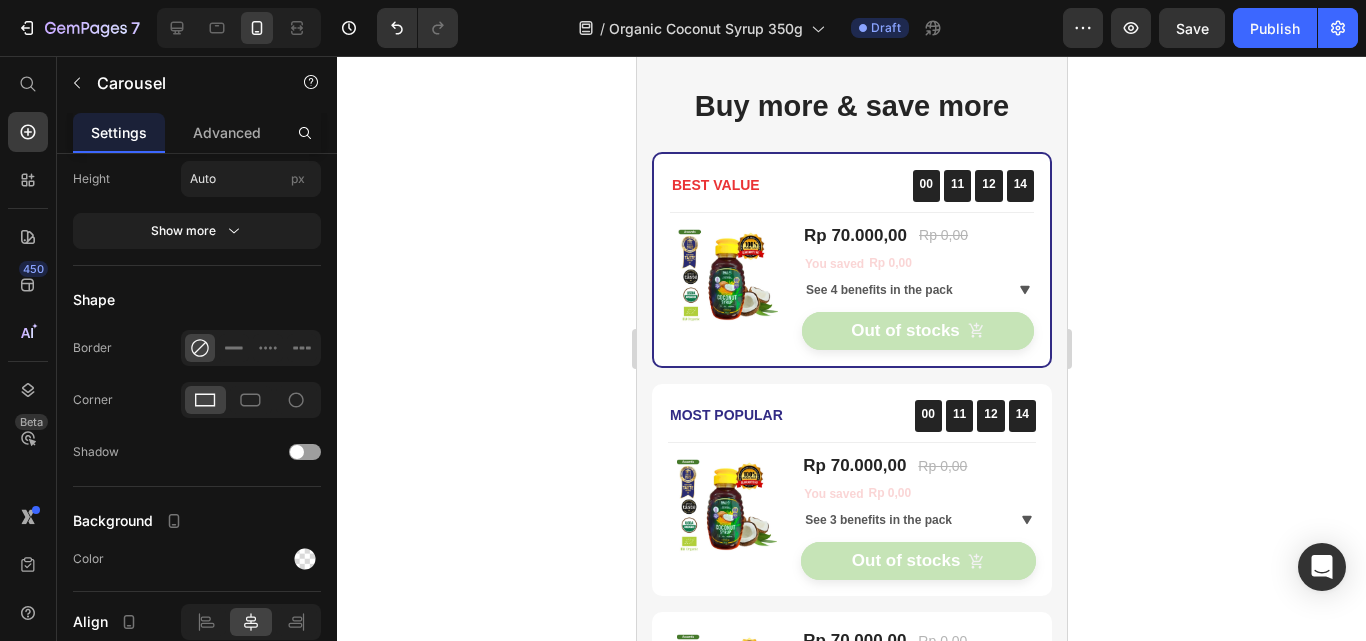 scroll, scrollTop: 2808, scrollLeft: 0, axis: vertical 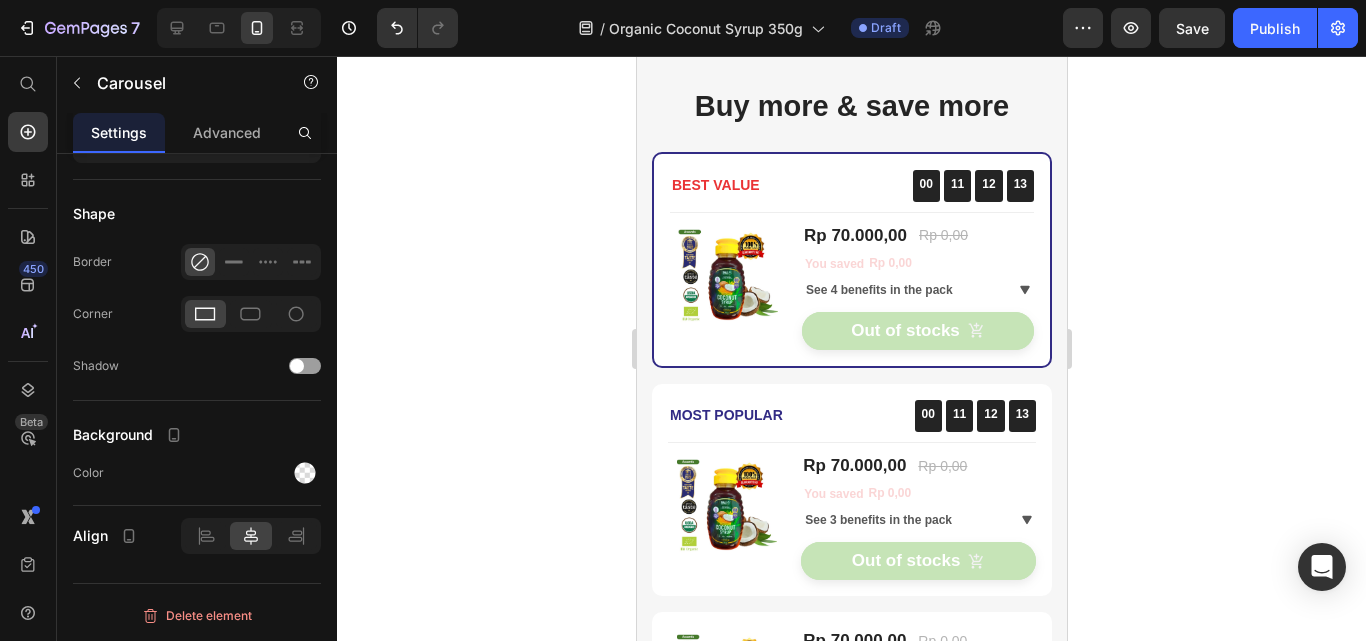 drag, startPoint x: 458, startPoint y: 421, endPoint x: 116, endPoint y: 377, distance: 344.8188 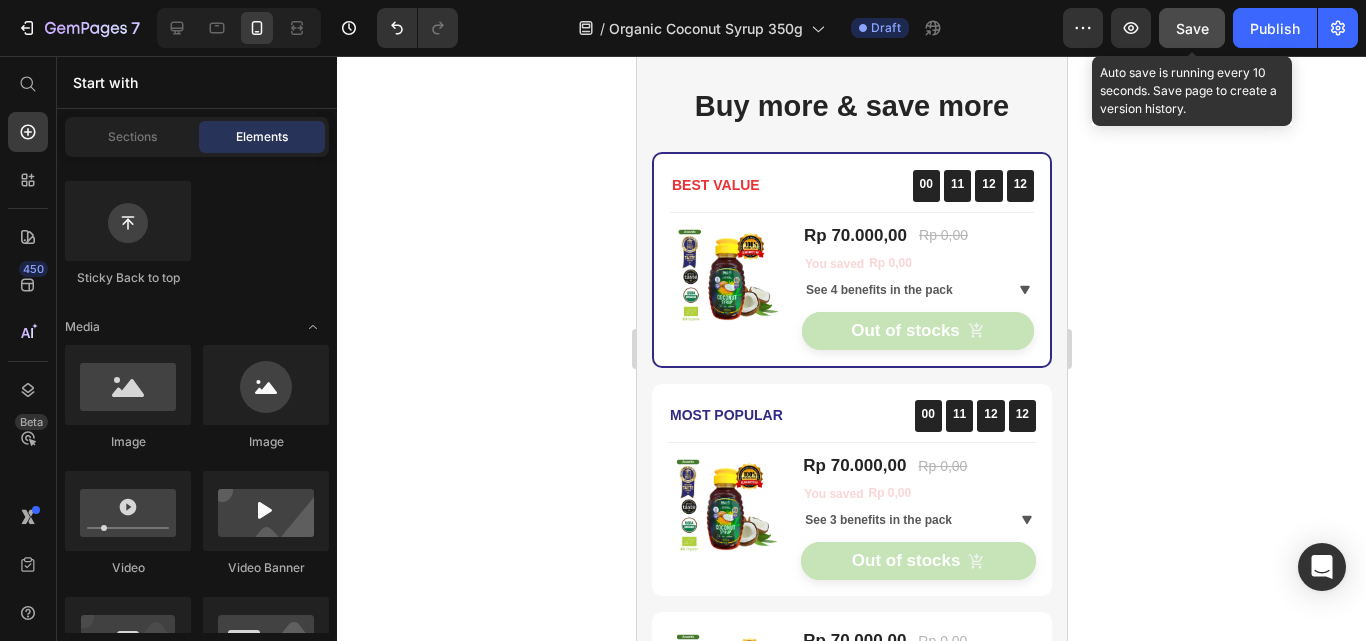drag, startPoint x: 362, startPoint y: 272, endPoint x: 1184, endPoint y: 24, distance: 858.59656 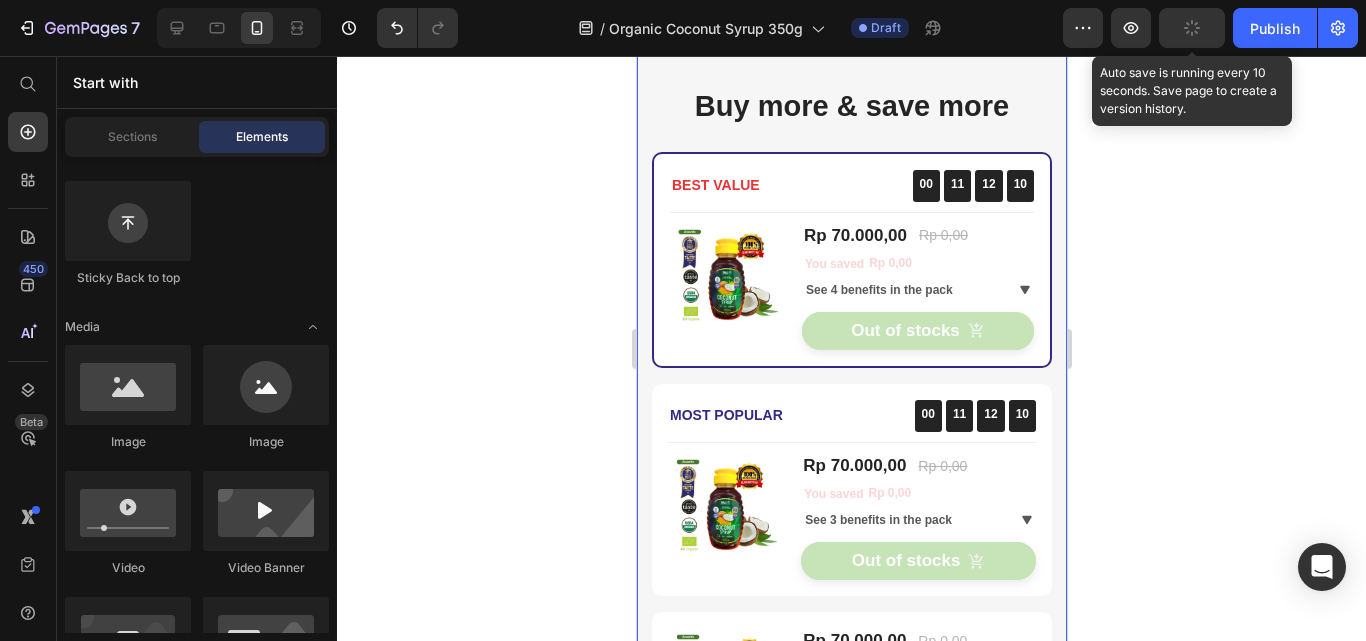 scroll, scrollTop: 4600, scrollLeft: 0, axis: vertical 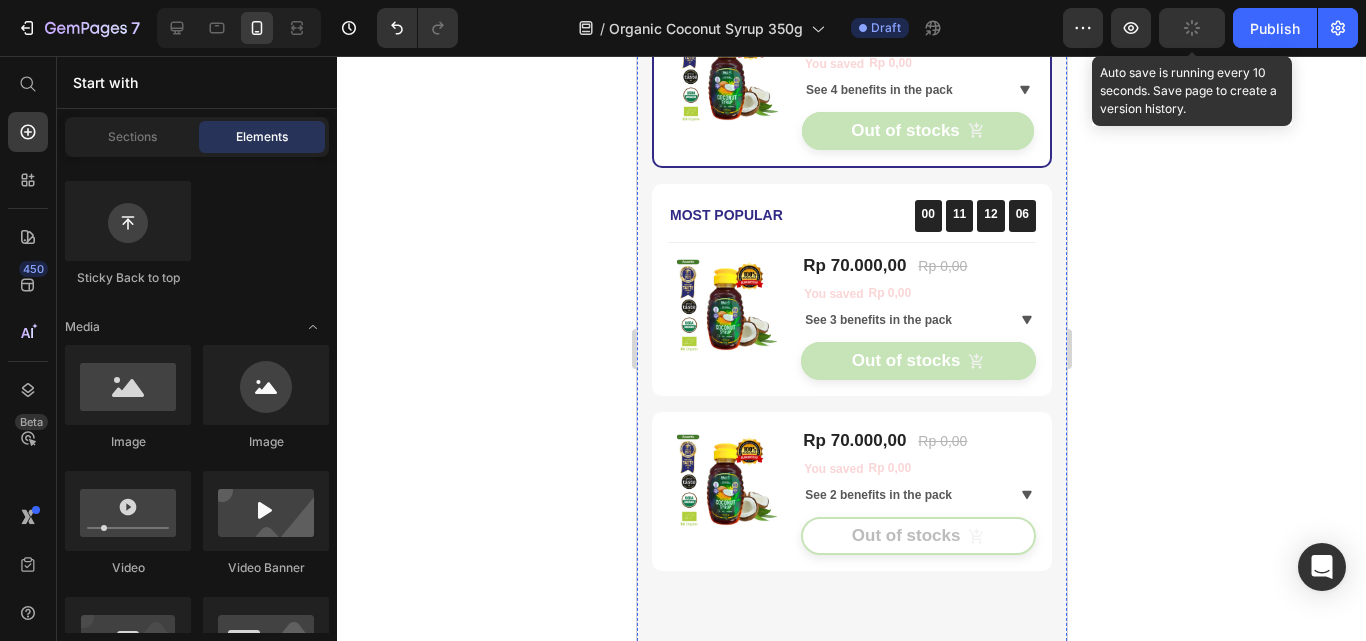 click on "00 11 12 06" at bounding box center (972, -14) 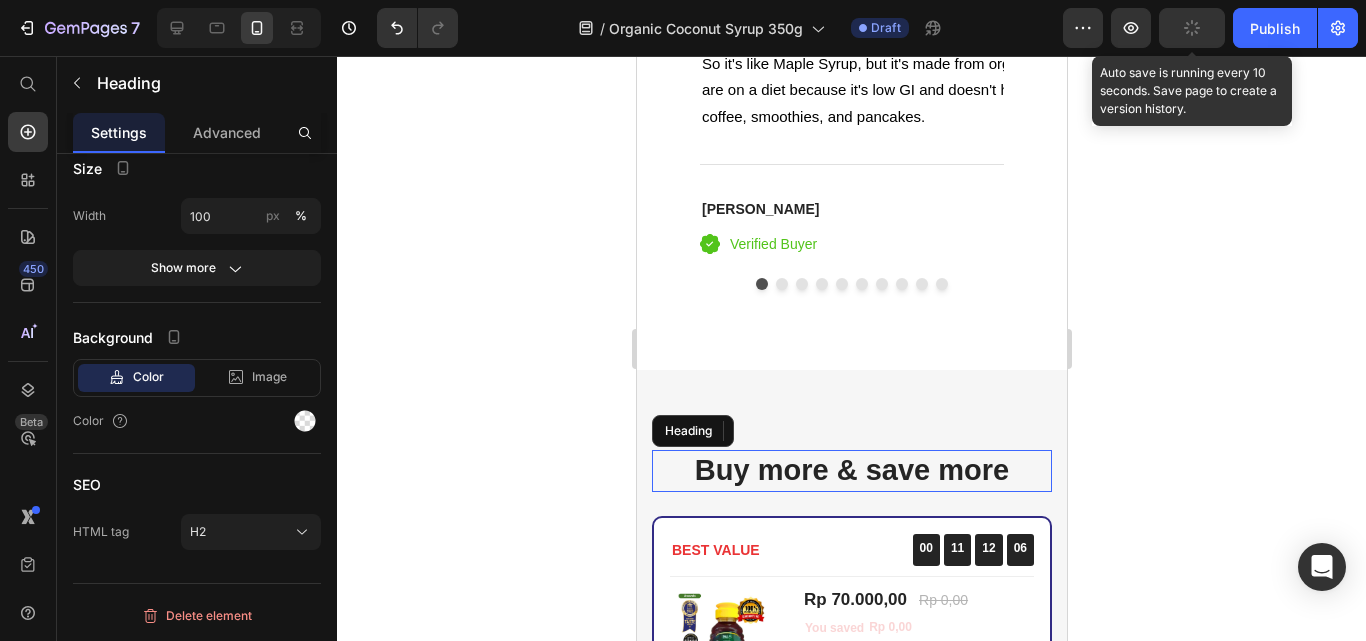 click on "Buy more & save more" at bounding box center [851, 471] 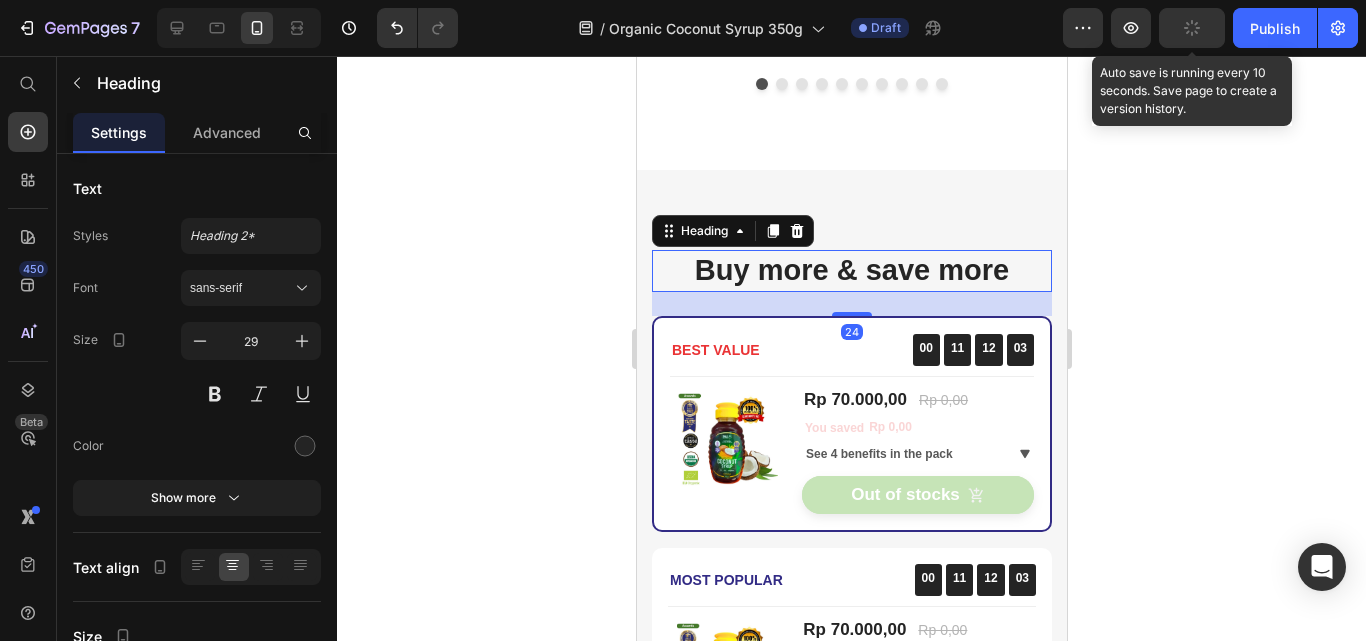 click on "Buy more & save more" at bounding box center (851, 271) 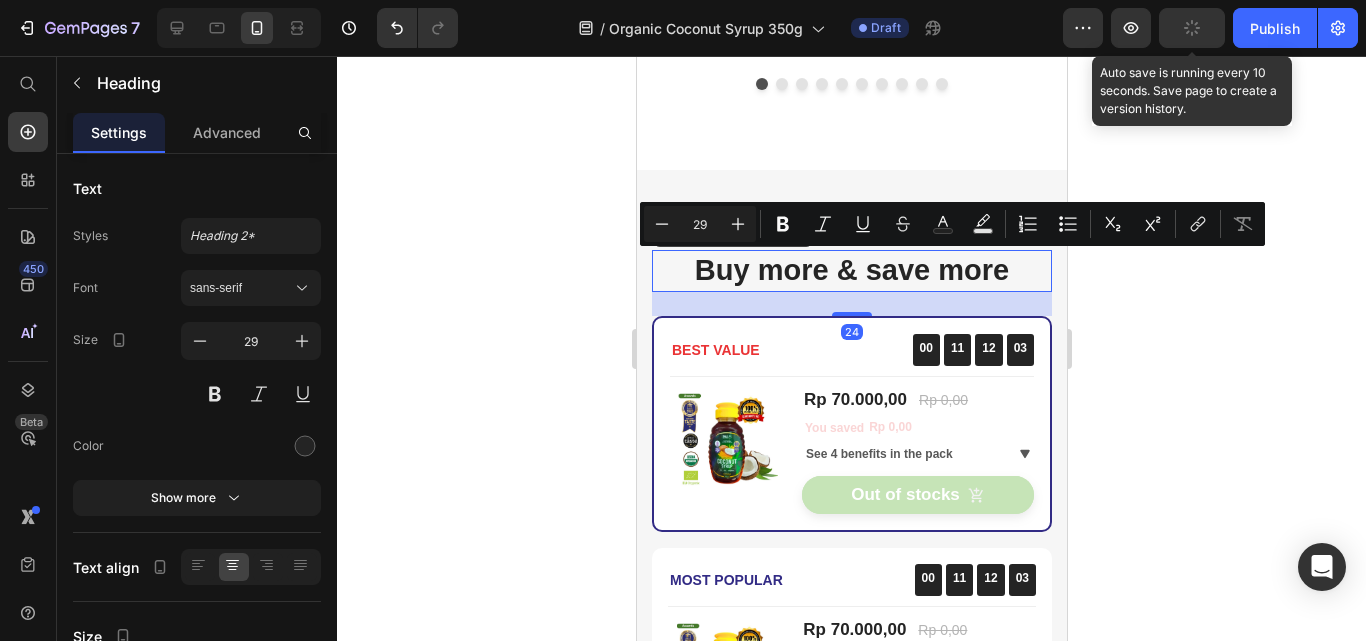 click on "Buy more & save more" at bounding box center (851, 271) 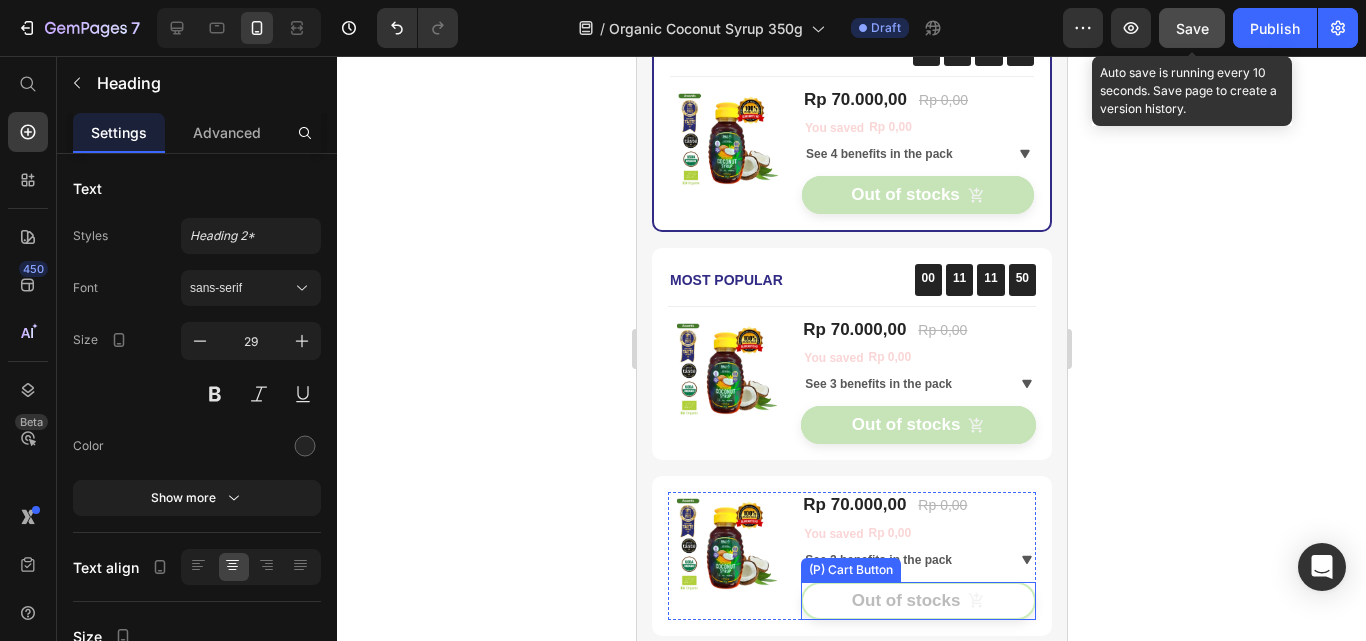scroll, scrollTop: 5300, scrollLeft: 0, axis: vertical 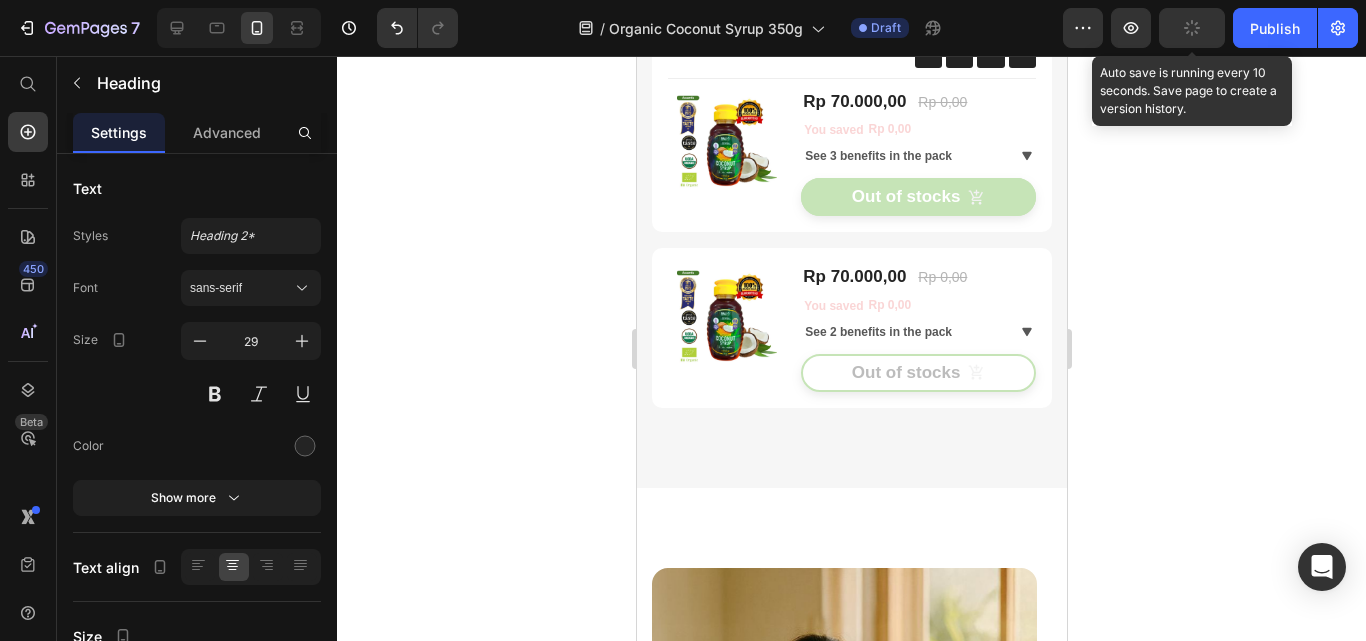 drag, startPoint x: 1151, startPoint y: 318, endPoint x: 286, endPoint y: 281, distance: 865.79095 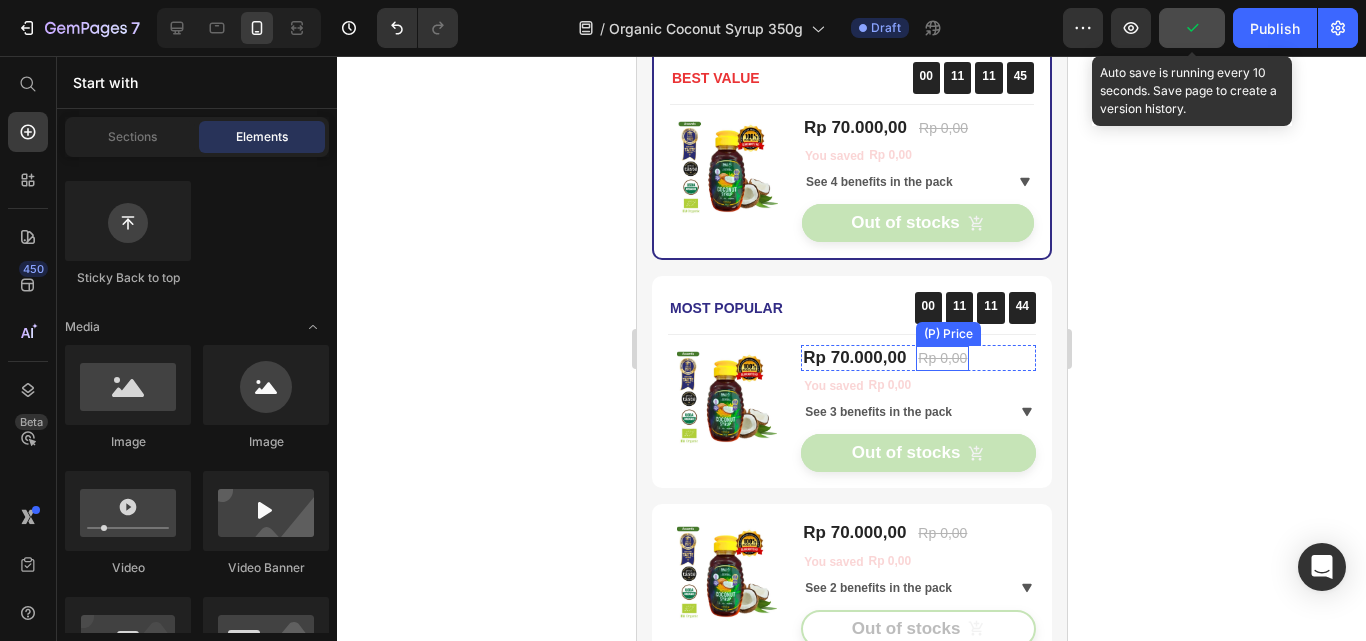 scroll, scrollTop: 4972, scrollLeft: 0, axis: vertical 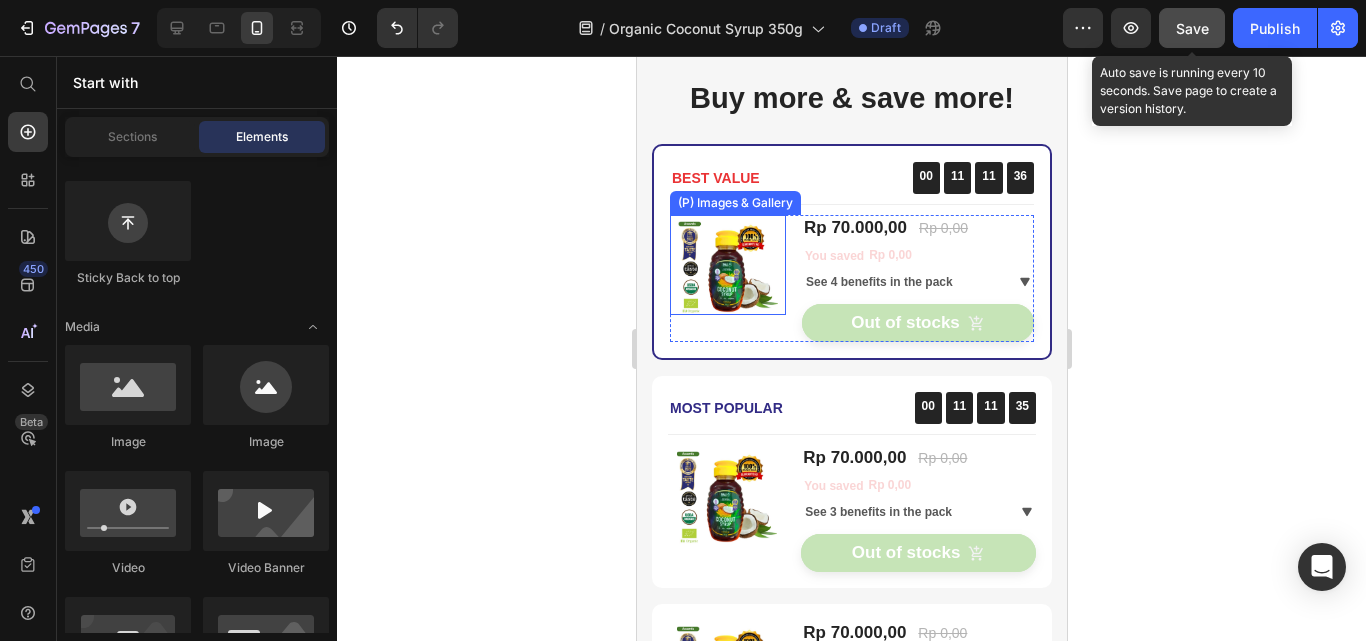 click at bounding box center [727, 265] 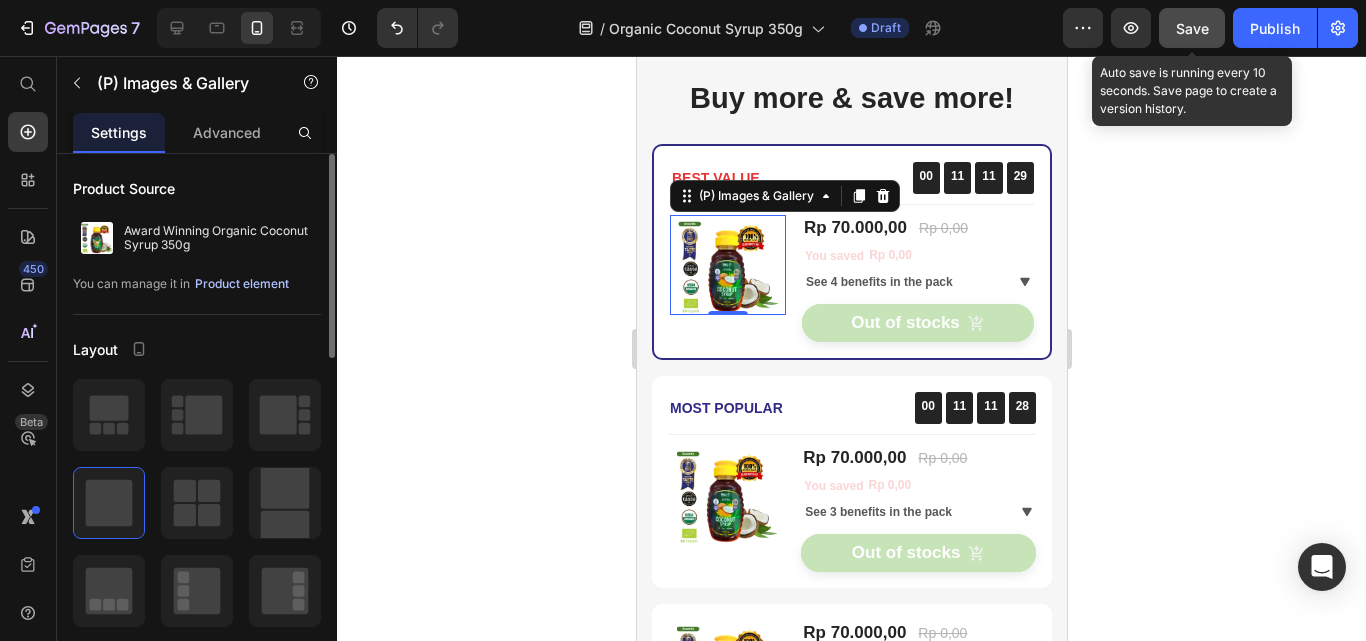 click on "Product element" at bounding box center (242, 284) 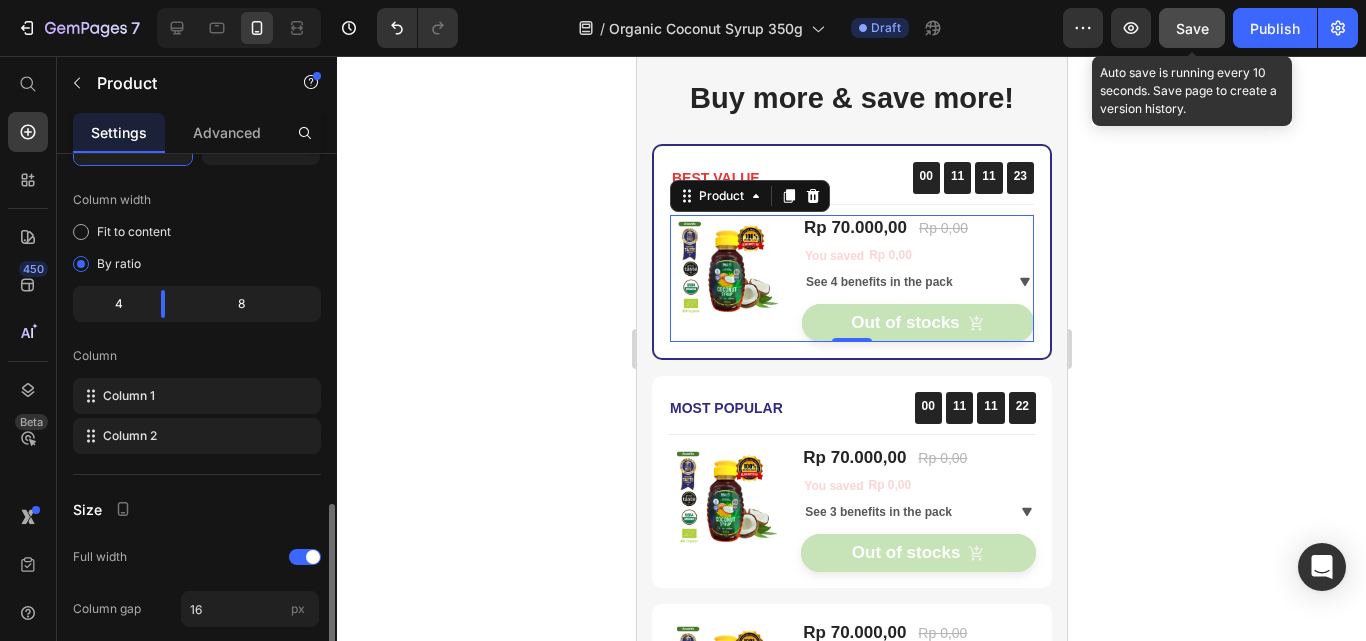 scroll, scrollTop: 600, scrollLeft: 0, axis: vertical 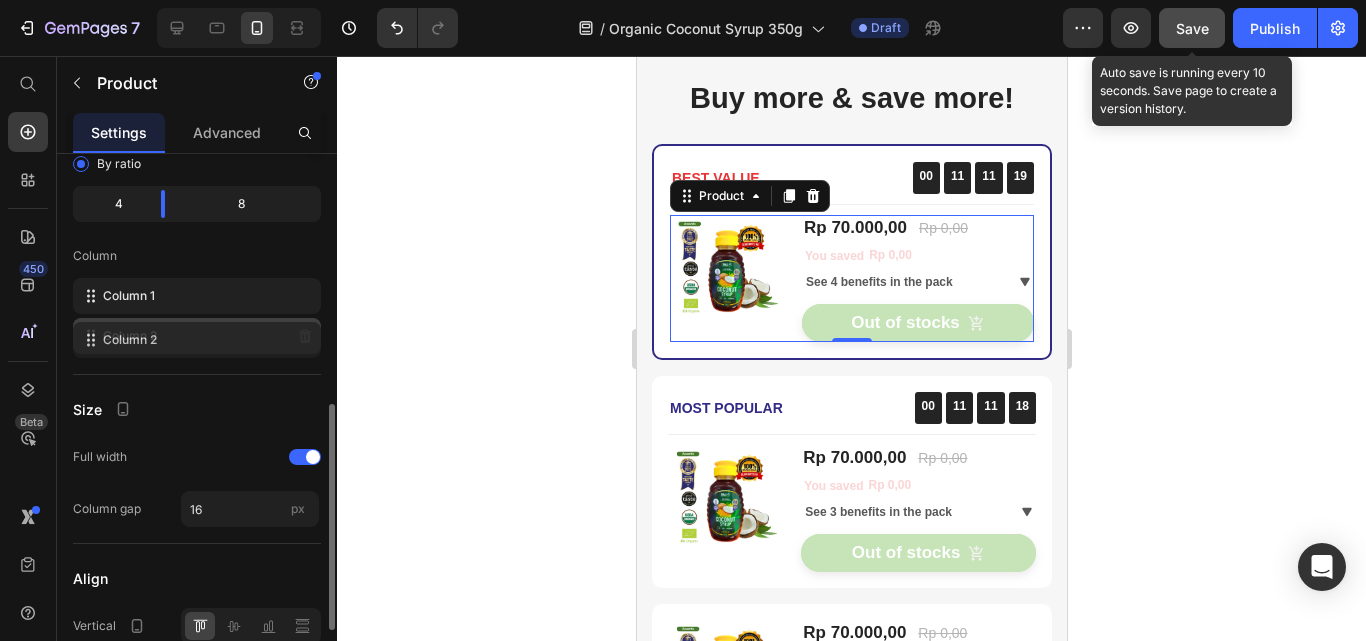 click on "Column 2" 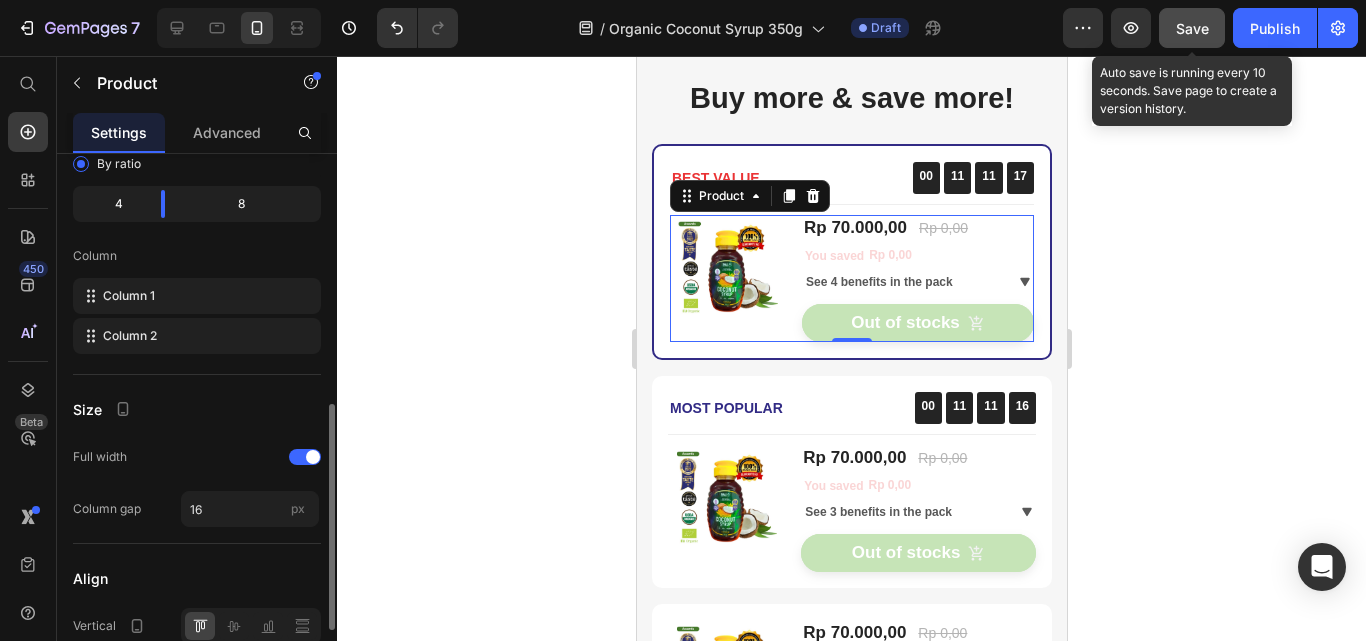 scroll, scrollTop: 763, scrollLeft: 0, axis: vertical 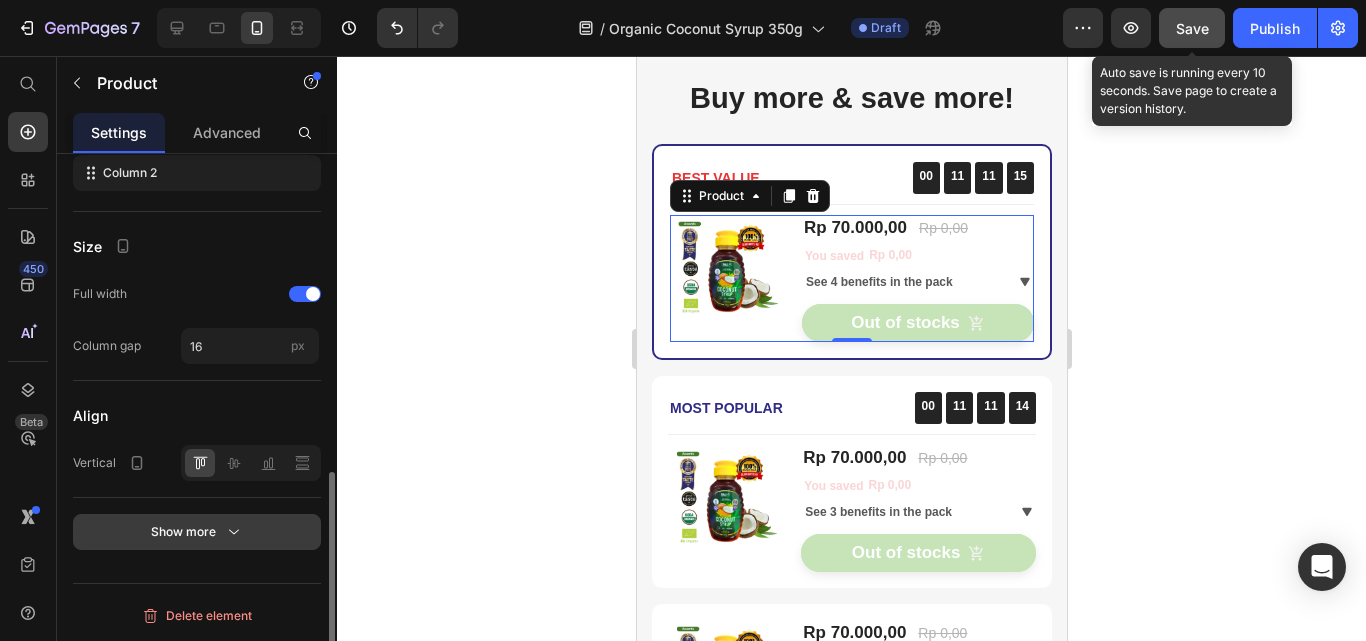 click on "Show more" at bounding box center (197, 532) 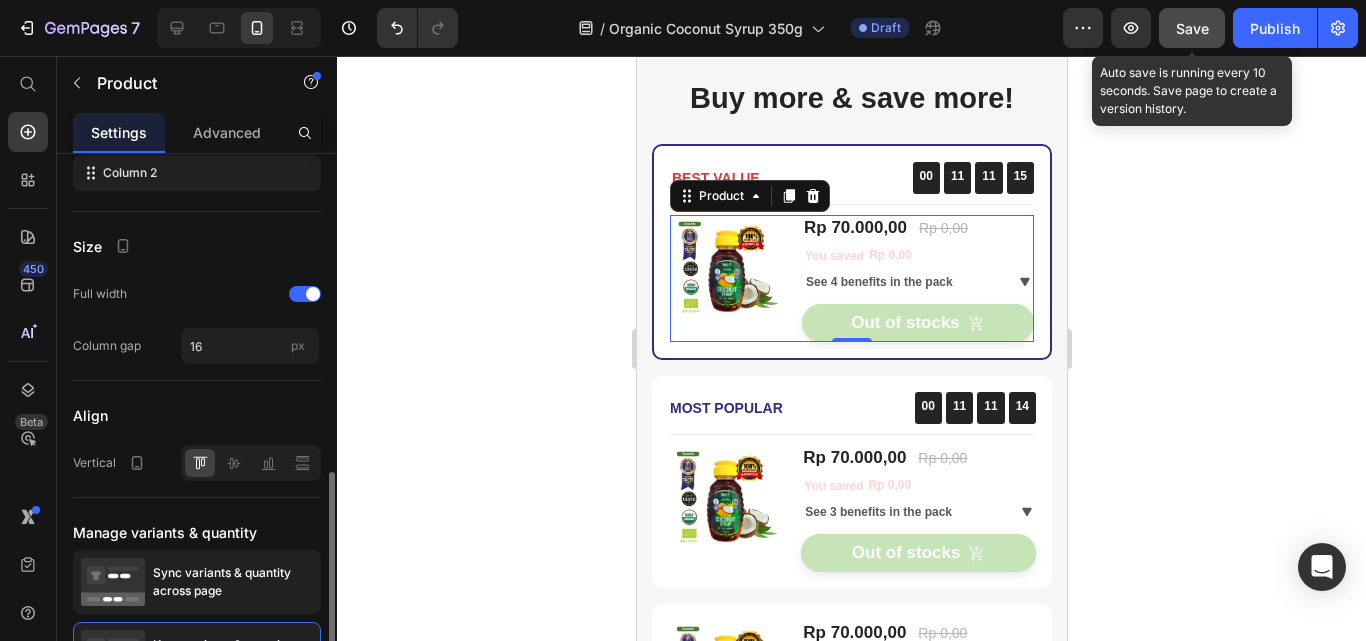 scroll, scrollTop: 947, scrollLeft: 0, axis: vertical 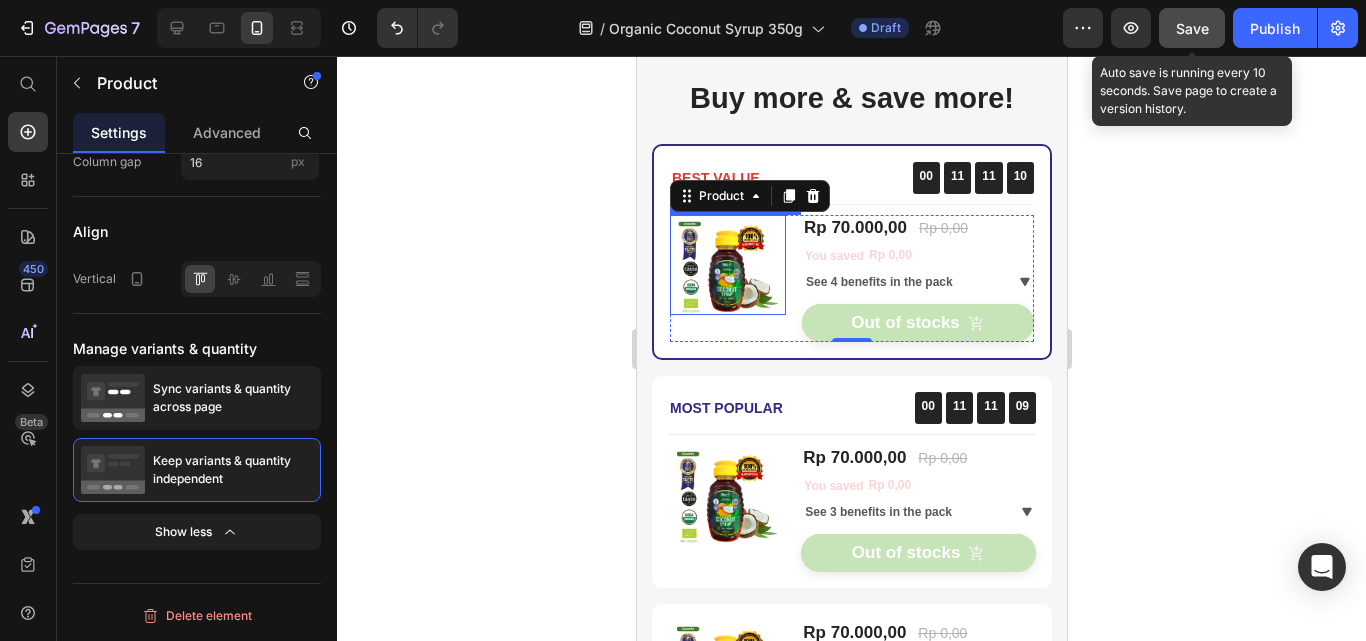 click at bounding box center (727, 265) 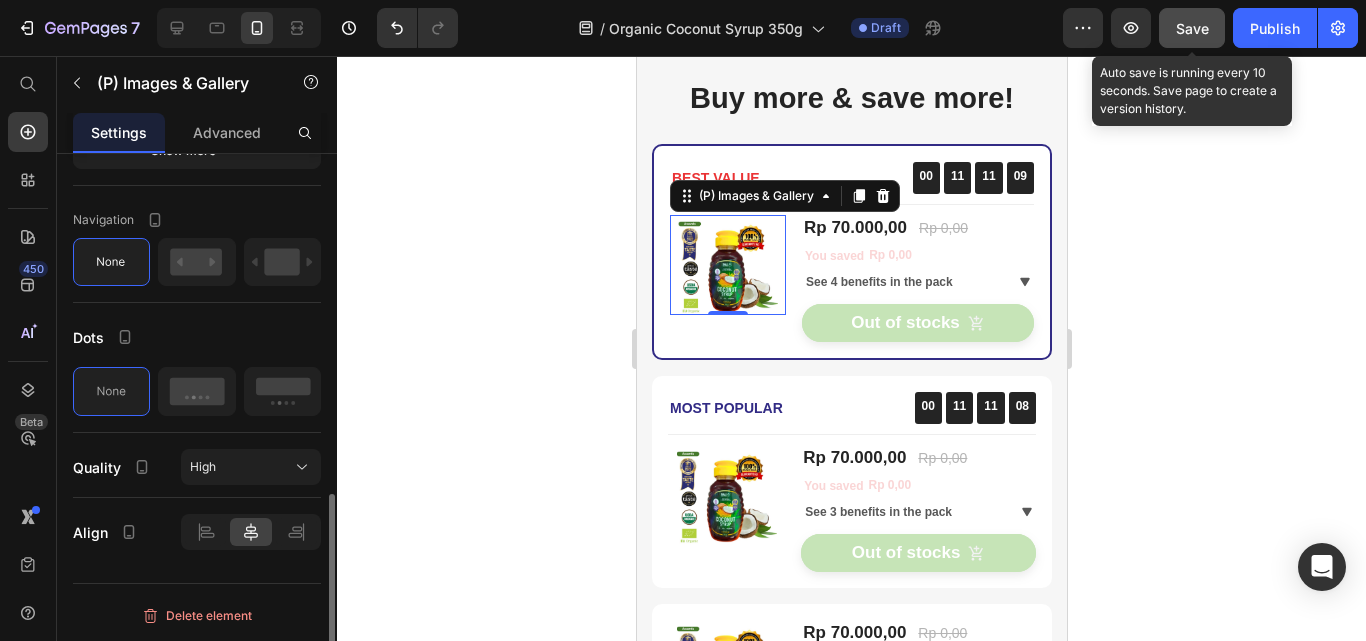 scroll, scrollTop: 0, scrollLeft: 0, axis: both 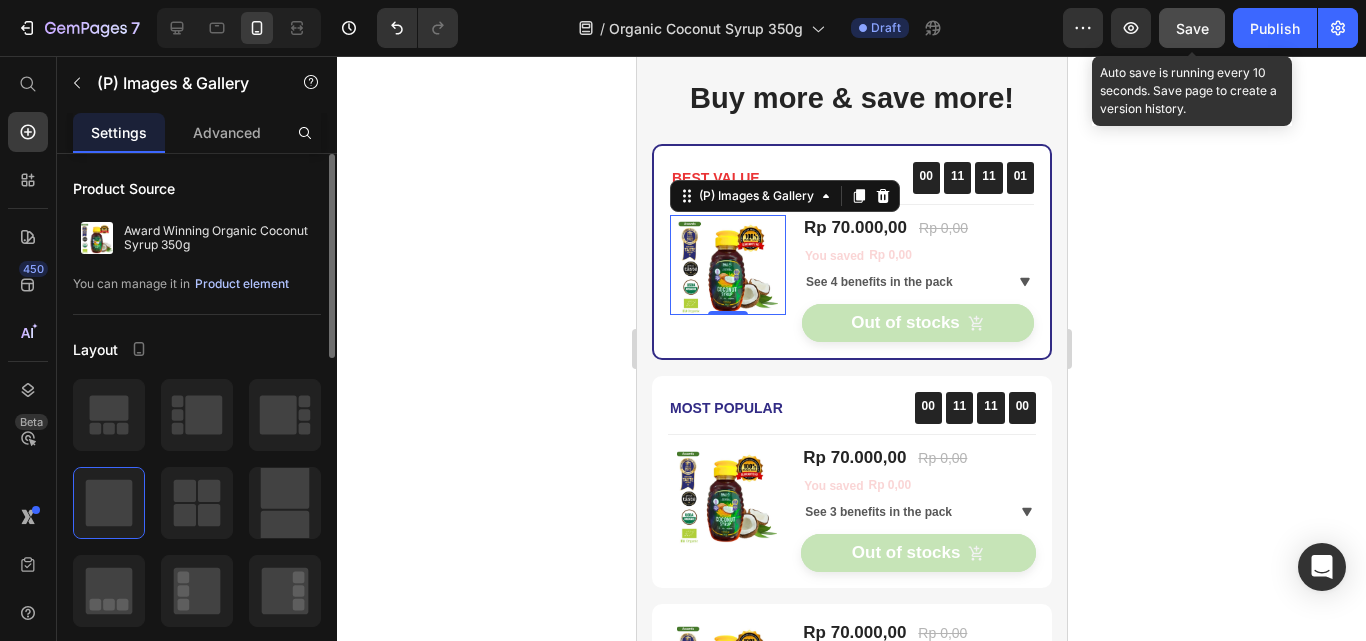 click on "Product element" at bounding box center (242, 284) 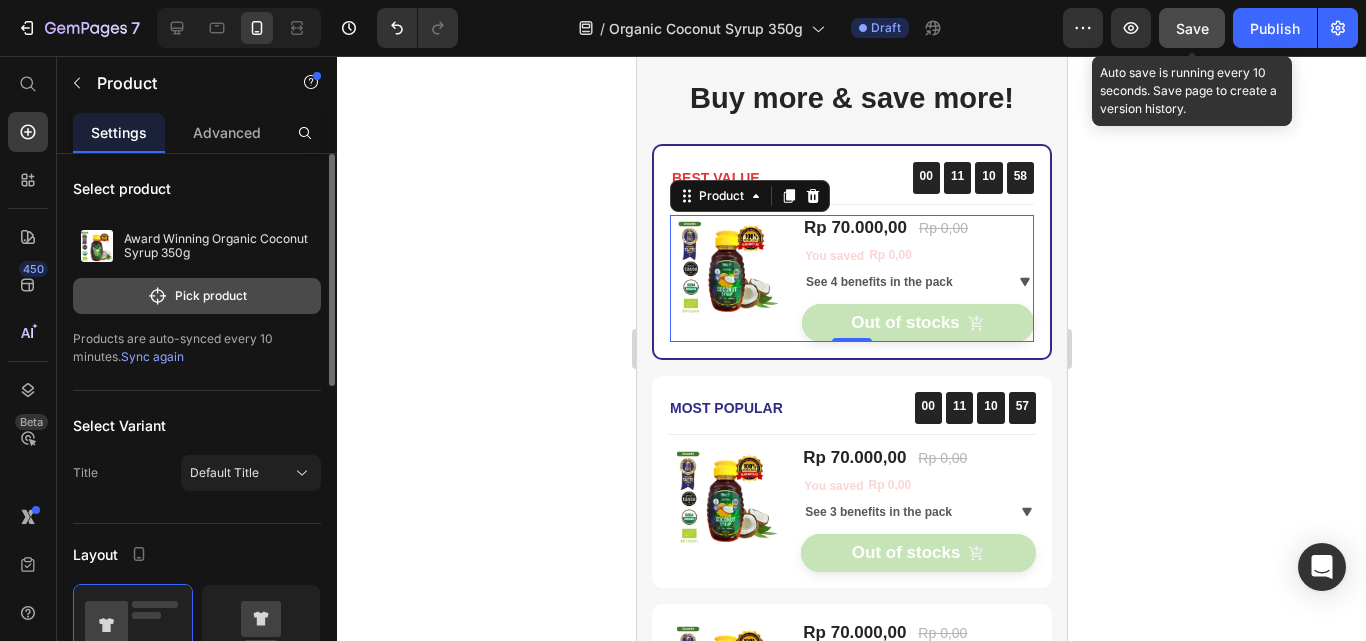 click on "Pick product" 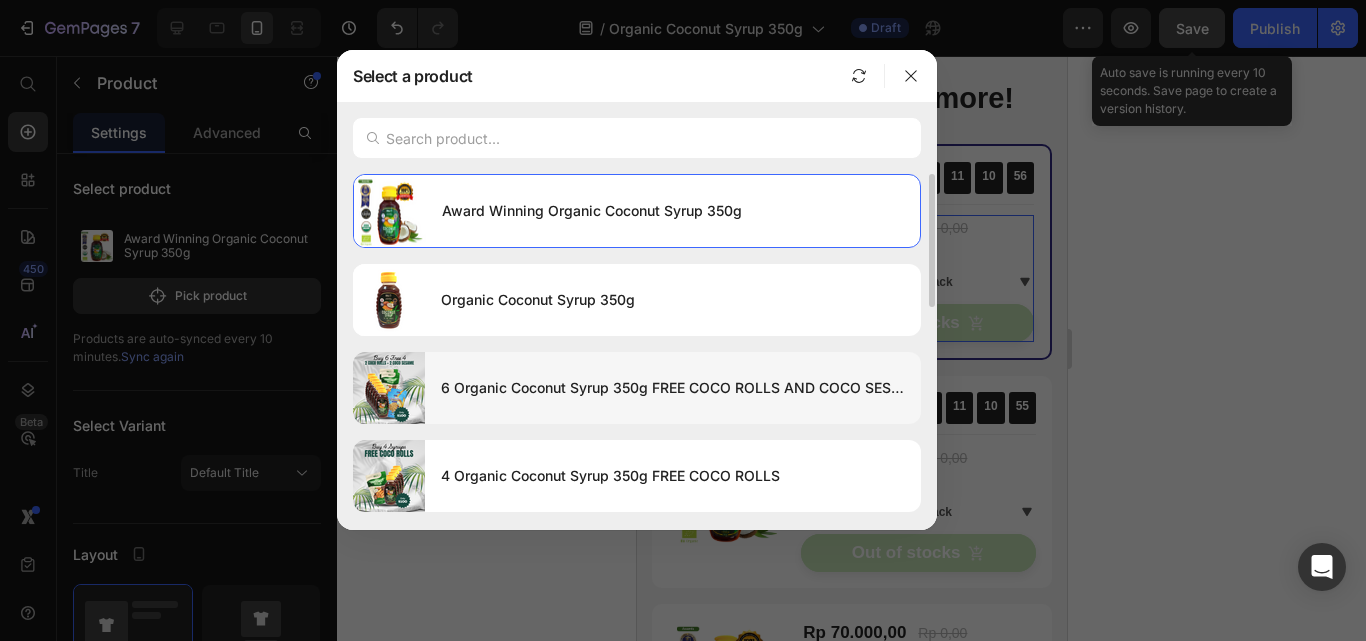 click on "6 Organic Coconut Syrup 350g FREE COCO ROLLS AND COCO SESAME" at bounding box center (673, 388) 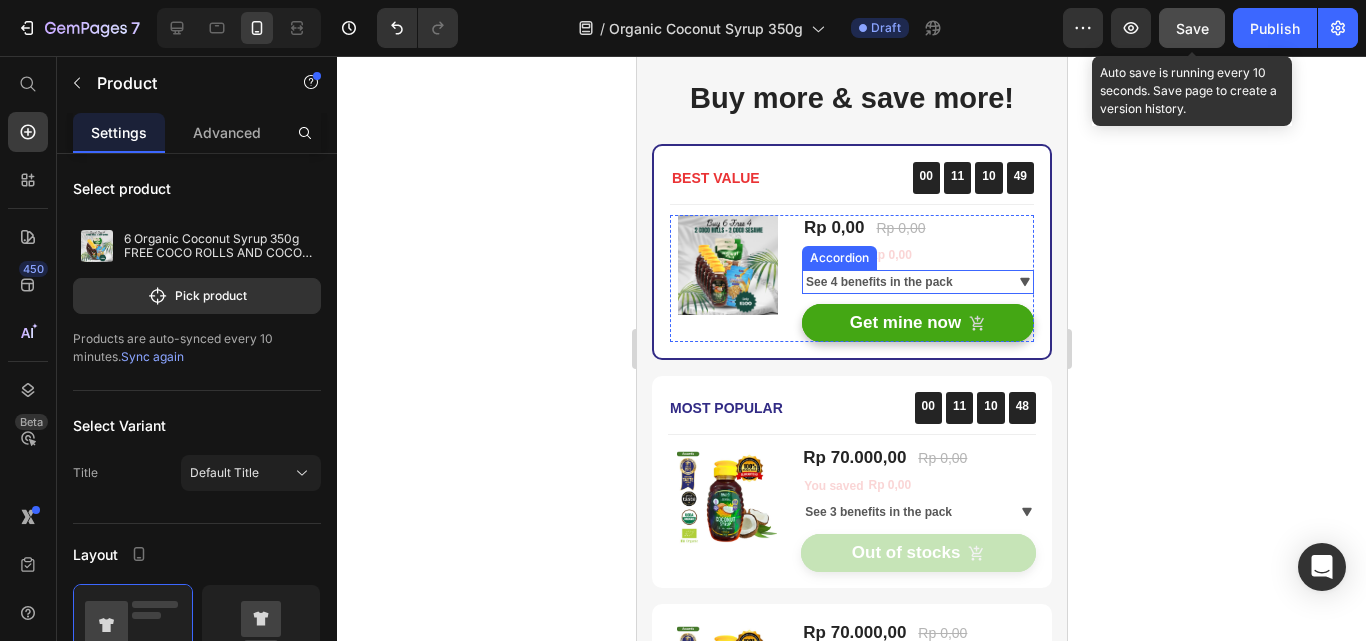 click 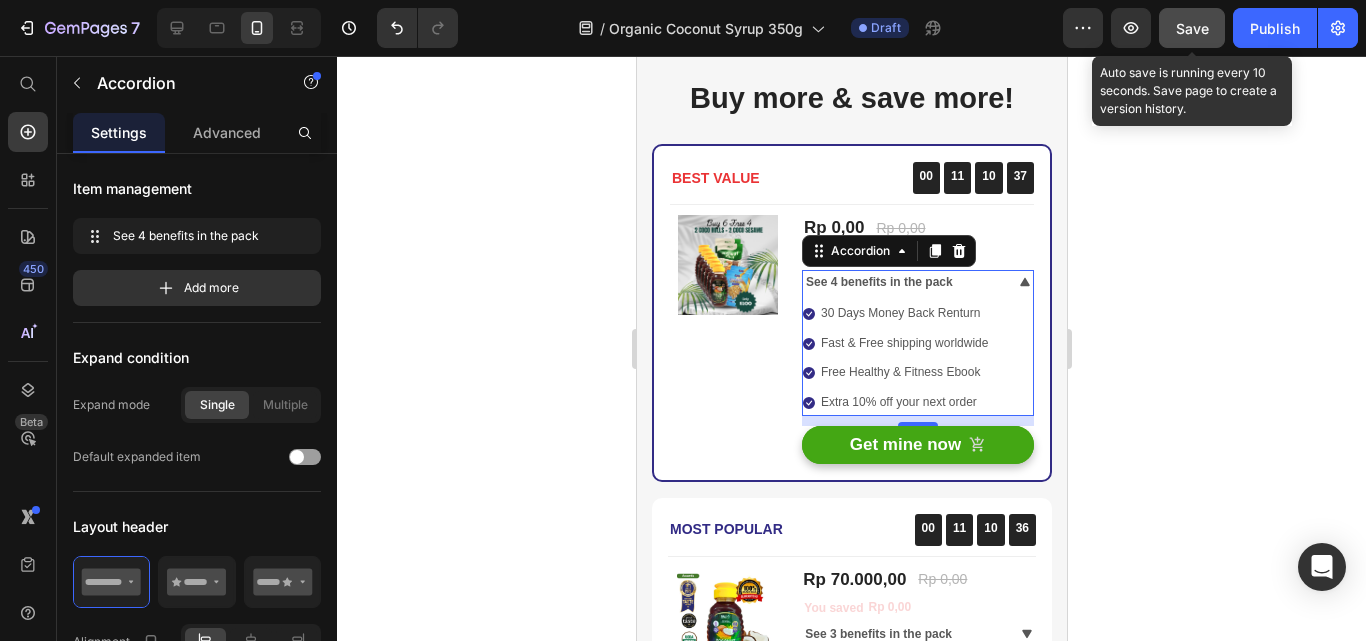 click on "See 4 benefits in the pack" at bounding box center (878, 282) 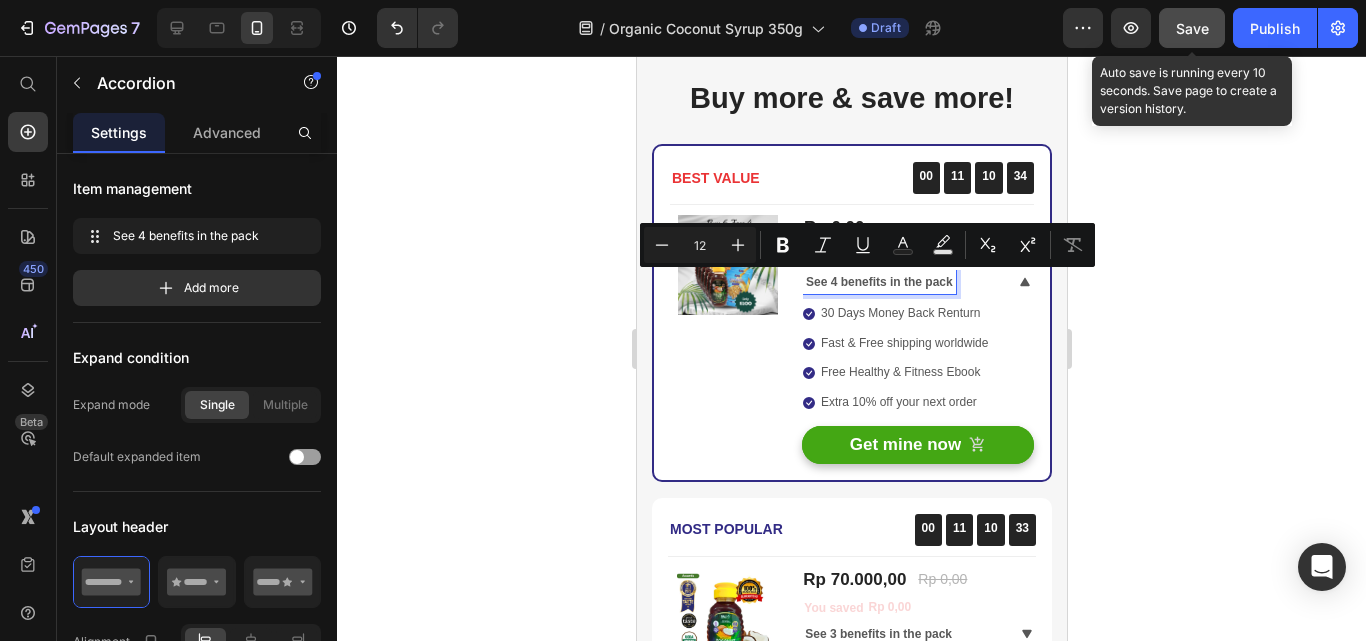 click on "See 4 benefits in the pack" at bounding box center (878, 282) 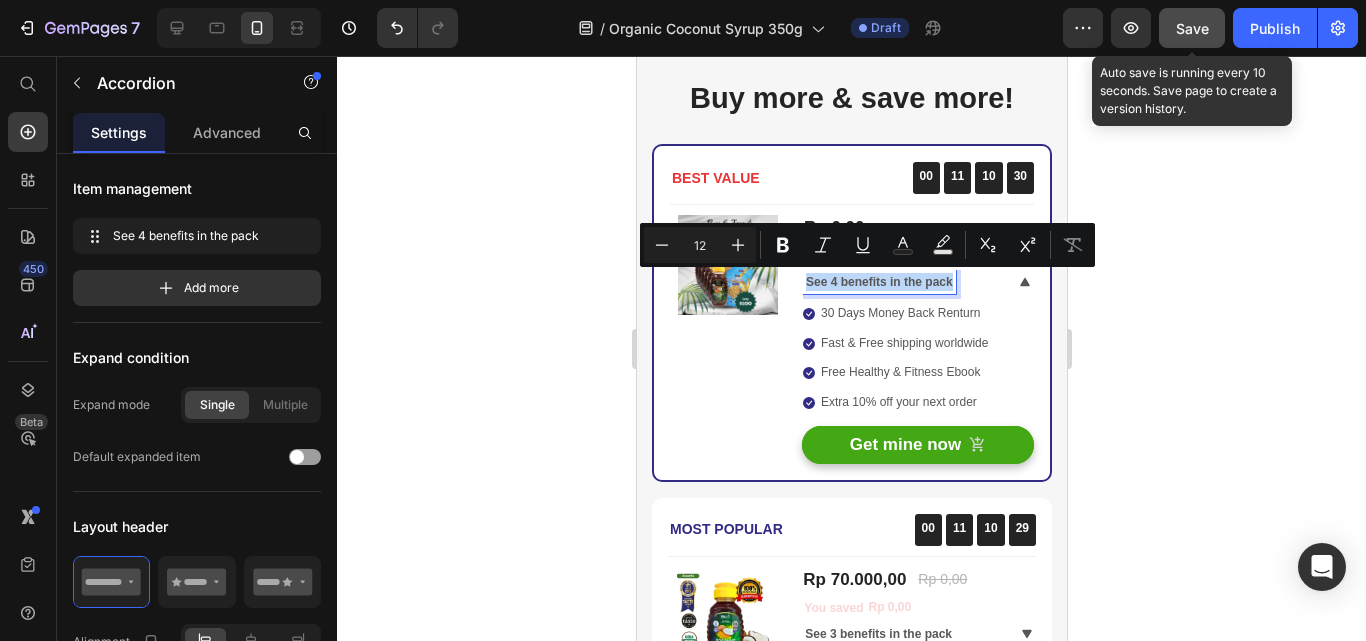 drag, startPoint x: 800, startPoint y: 284, endPoint x: 951, endPoint y: 286, distance: 151.01324 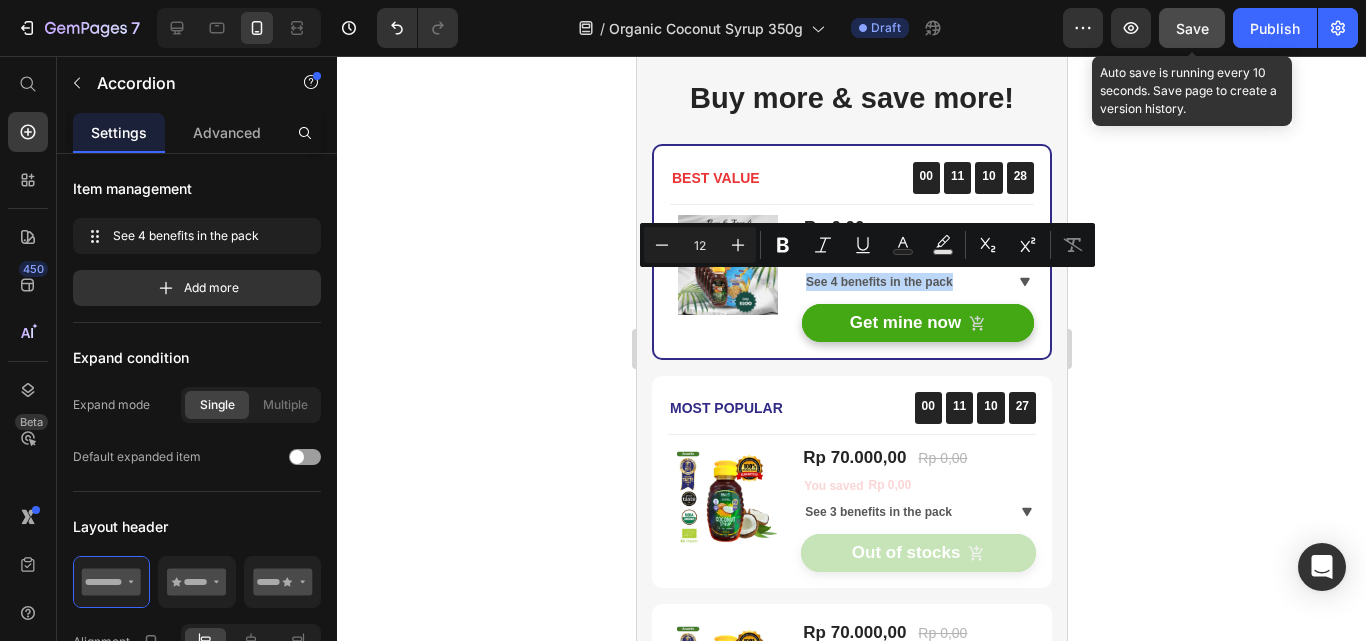 click 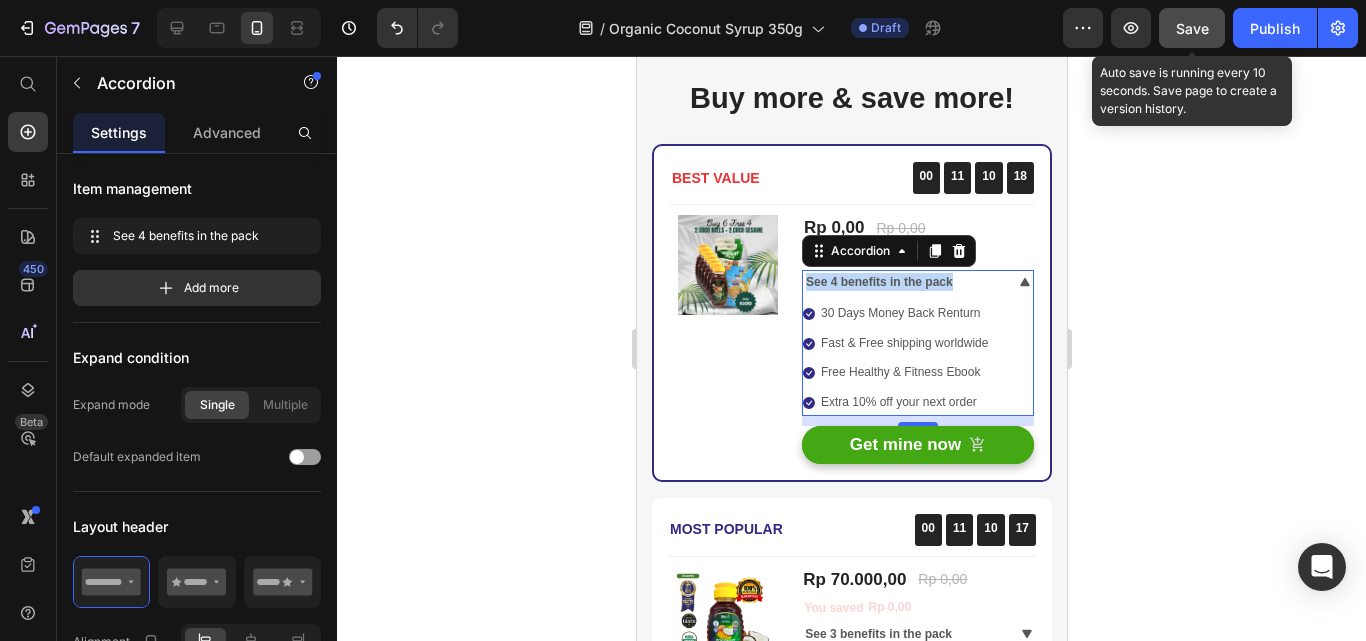 click on "See 4 benefits in the pack" at bounding box center (878, 282) 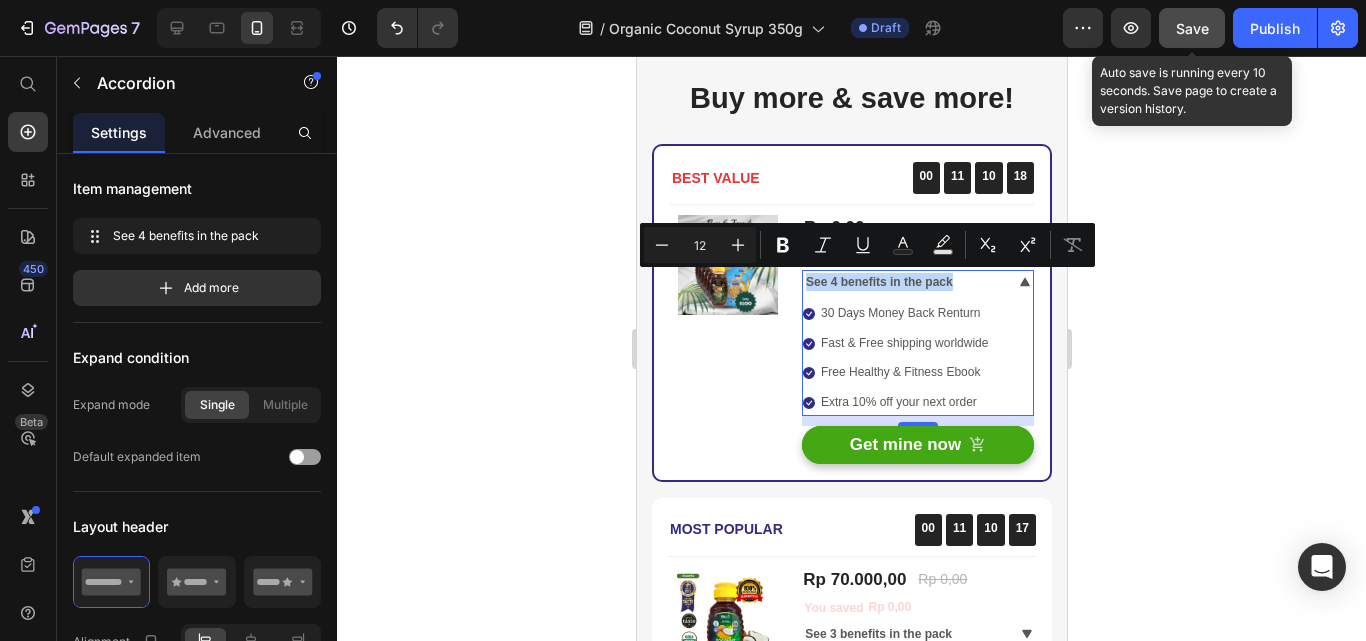 click on "See 4 benefits in the pack" at bounding box center [878, 282] 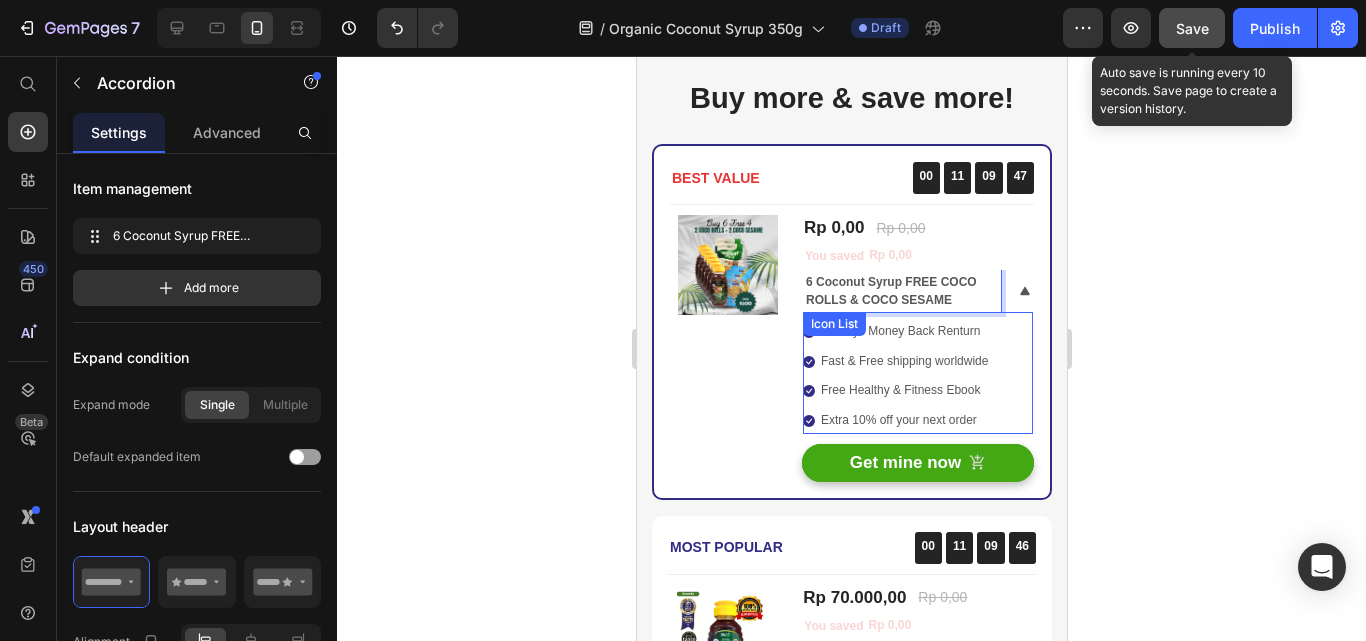 click on "Icon 30 Days Money Back Renturn Text block
Icon Fast & Free shipping worldwide Text block
Icon Free Healthy & Fitness Ebook  Text block
Icon Extra 10% off your next order Text block" at bounding box center (917, 376) 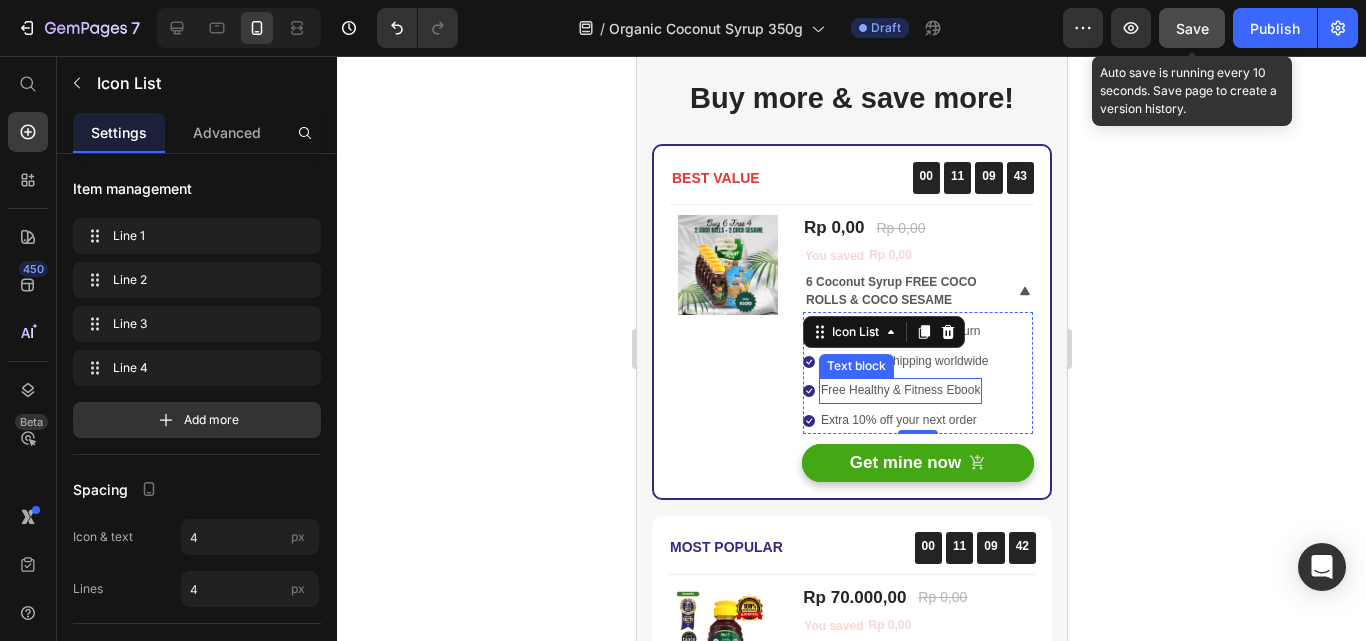 click on "Free Healthy & Fitness Ebook" at bounding box center [899, 391] 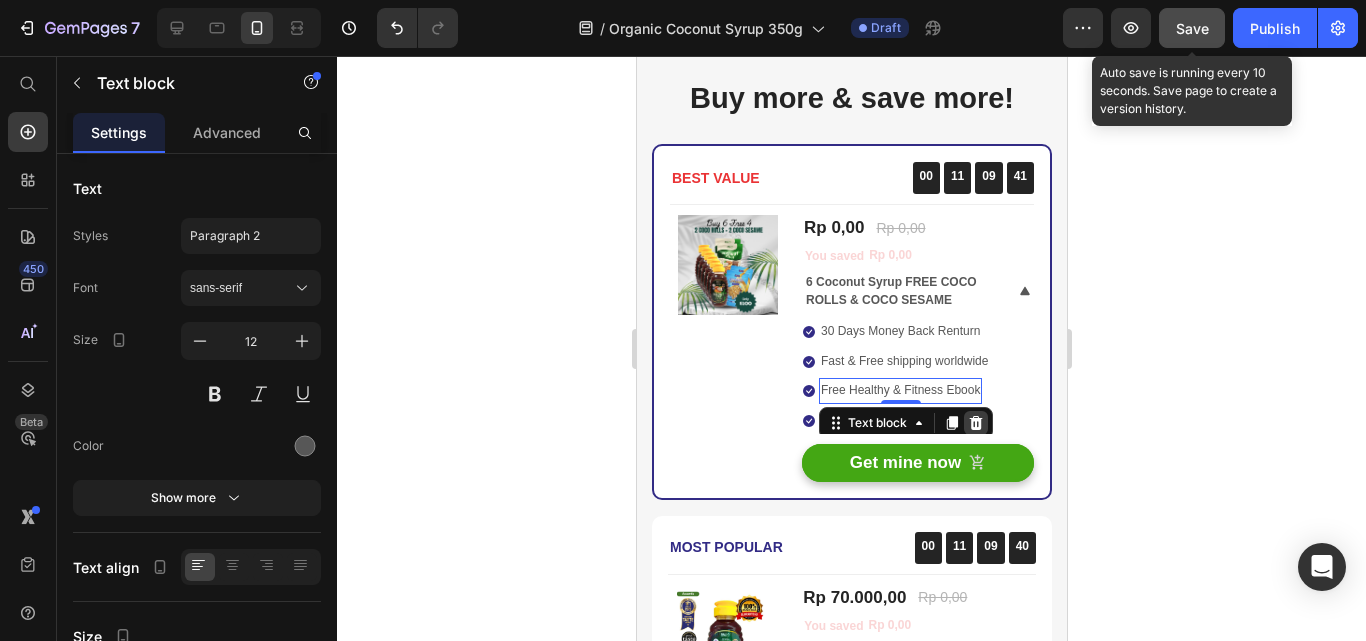 click 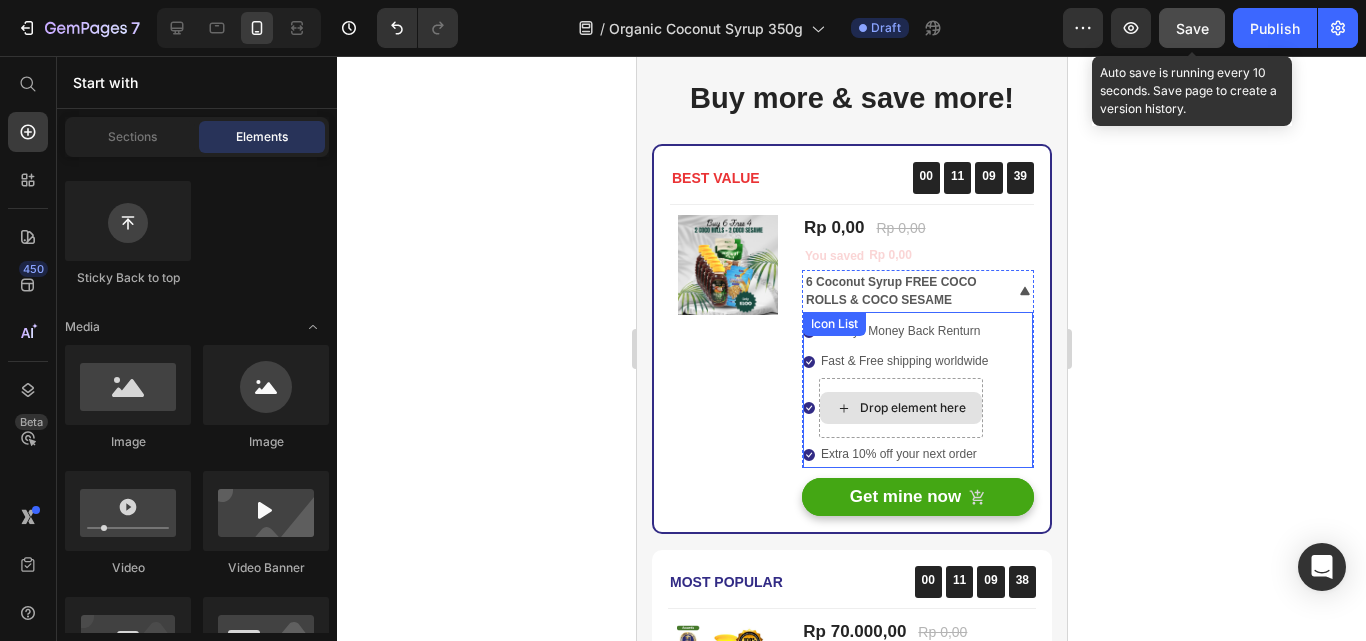 click on "Drop element here" at bounding box center (900, 408) 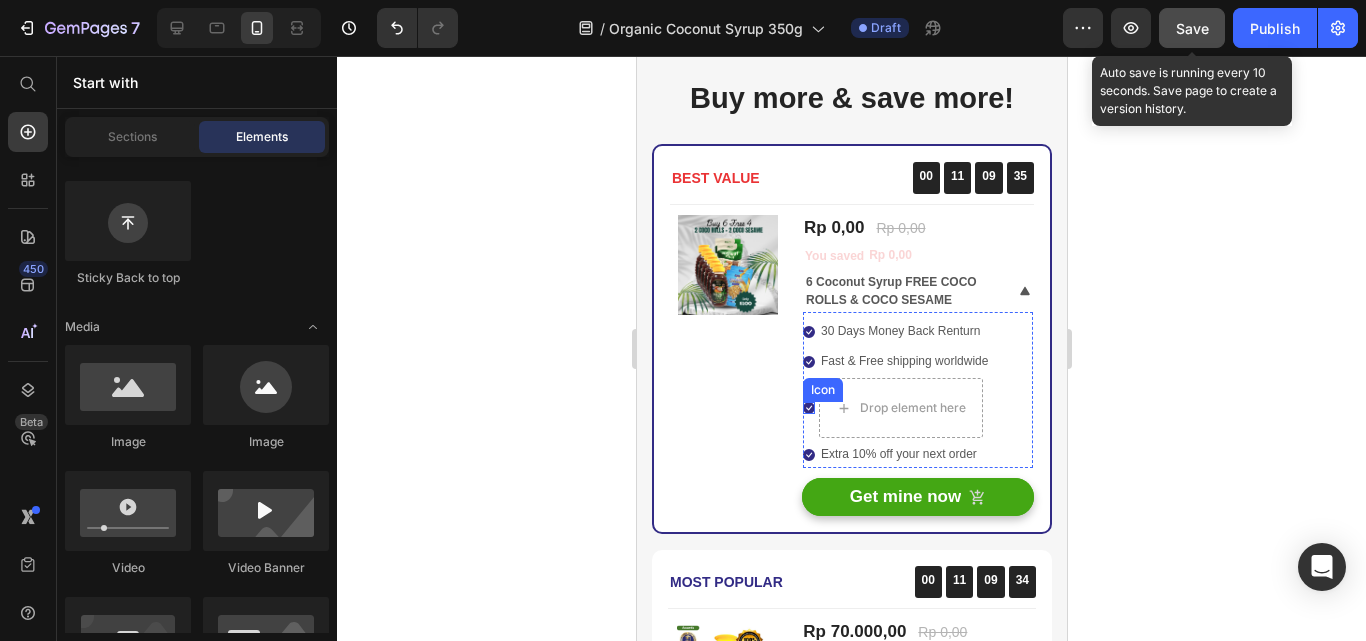 click 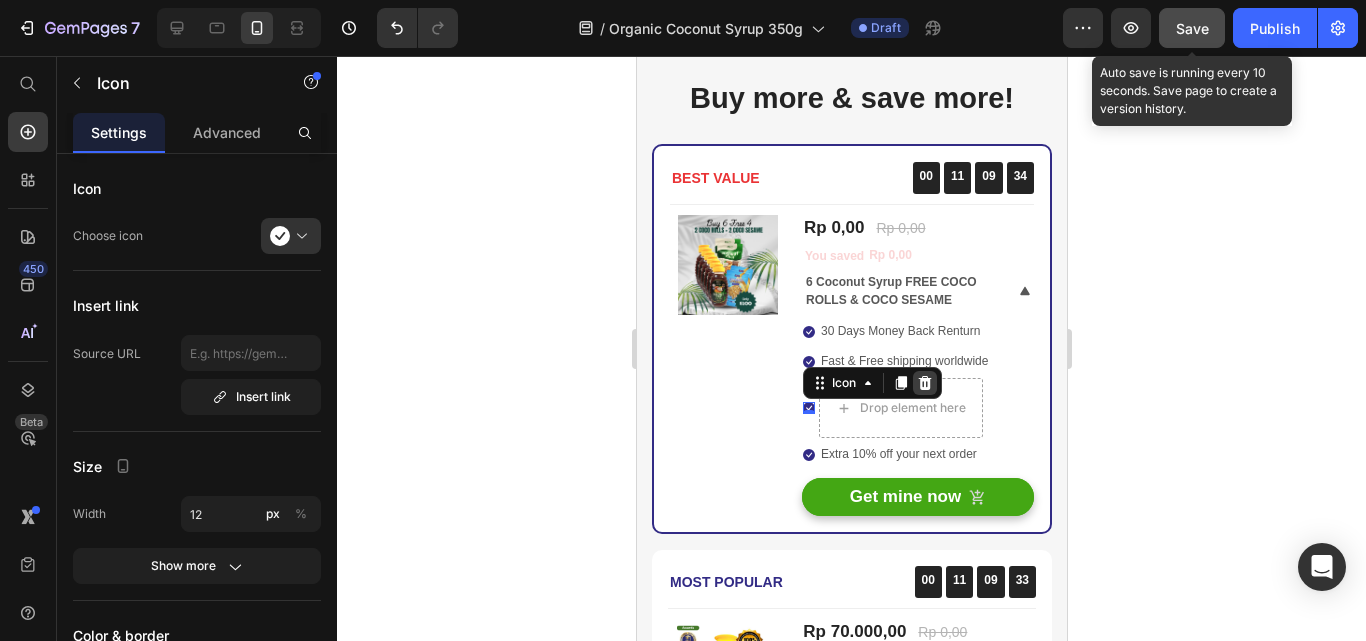 click 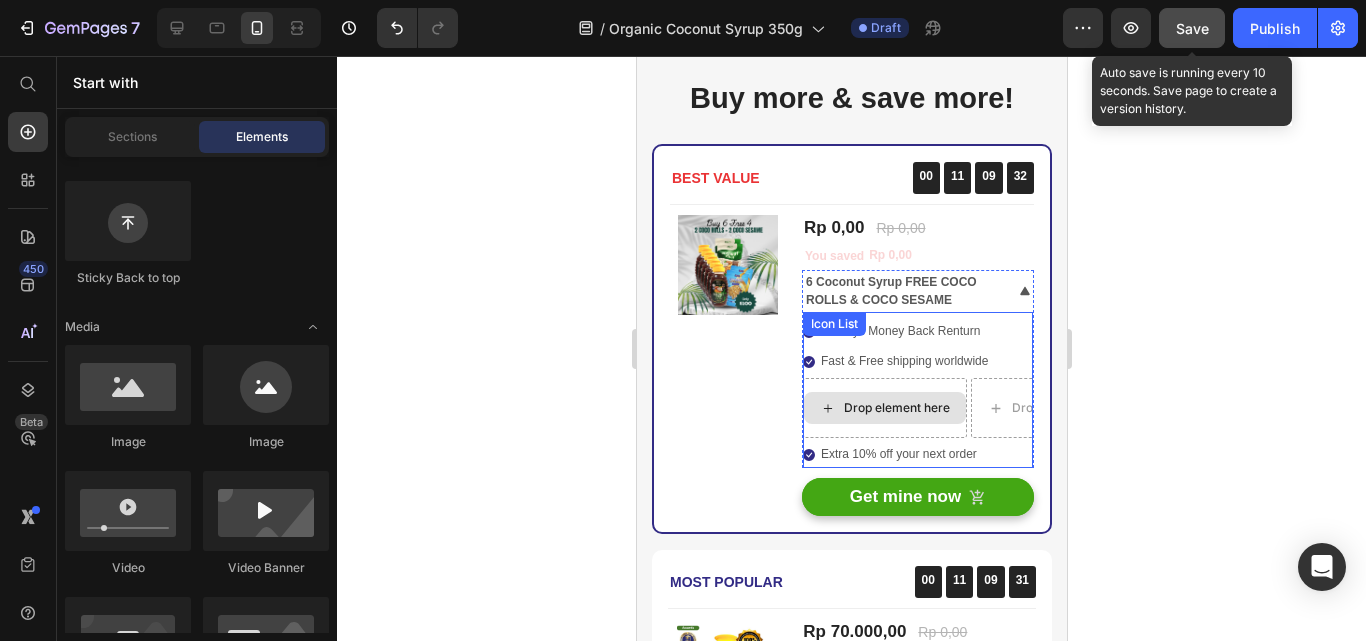 click on "Drop element here" at bounding box center (896, 408) 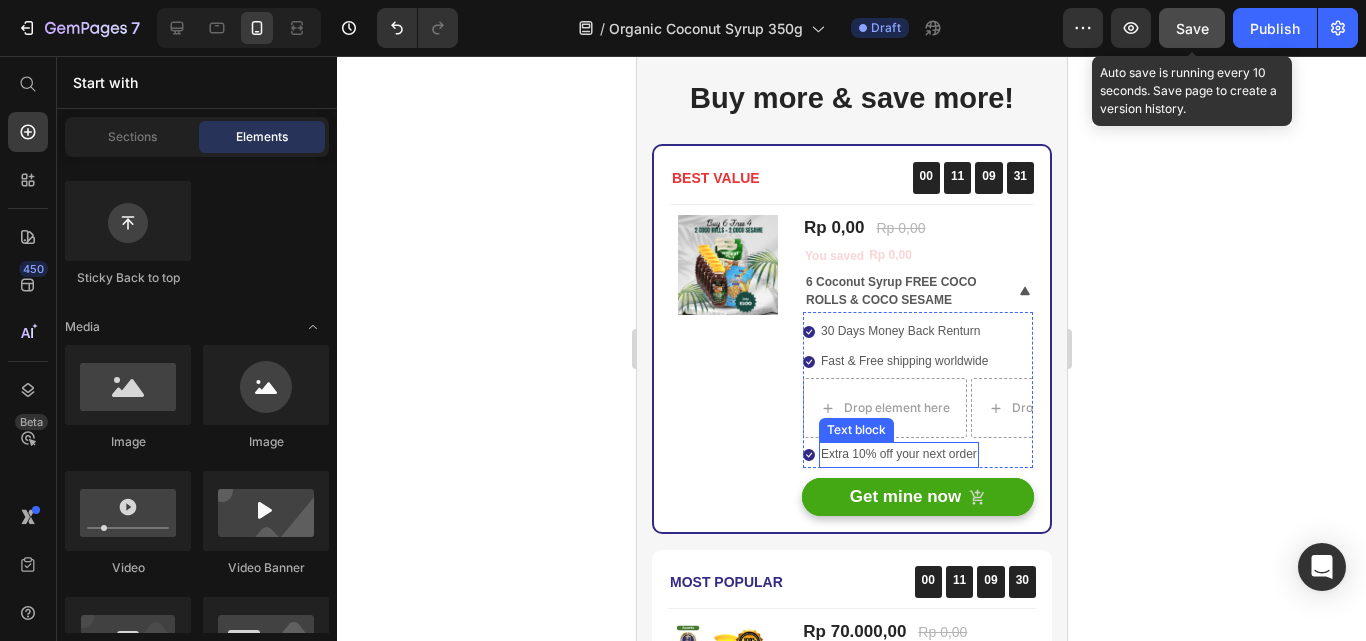 click on "Extra 10% off your next order" at bounding box center (898, 455) 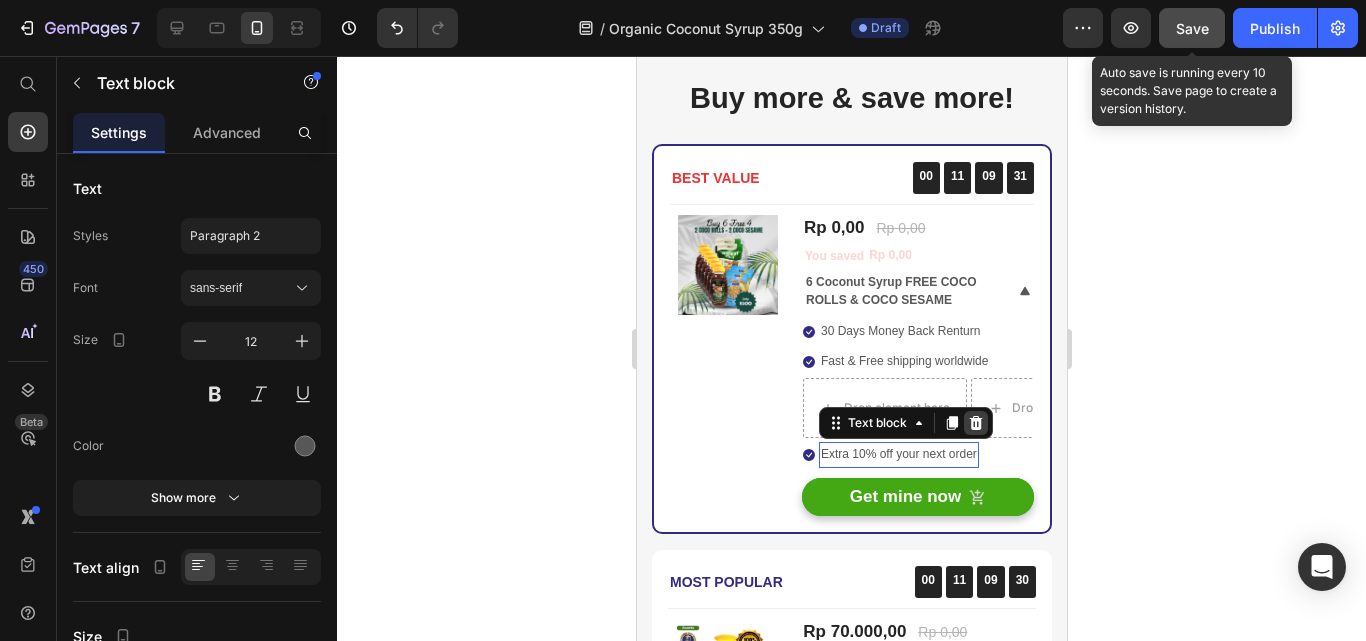 click 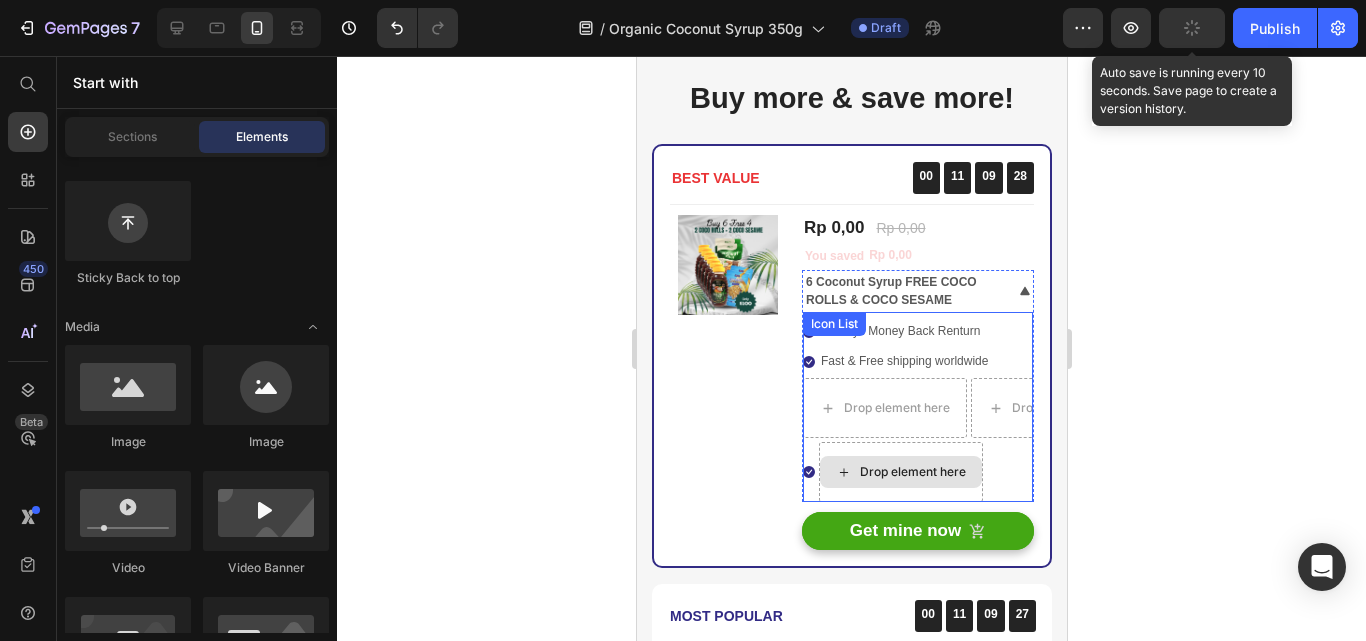click on "Drop element here" at bounding box center [912, 472] 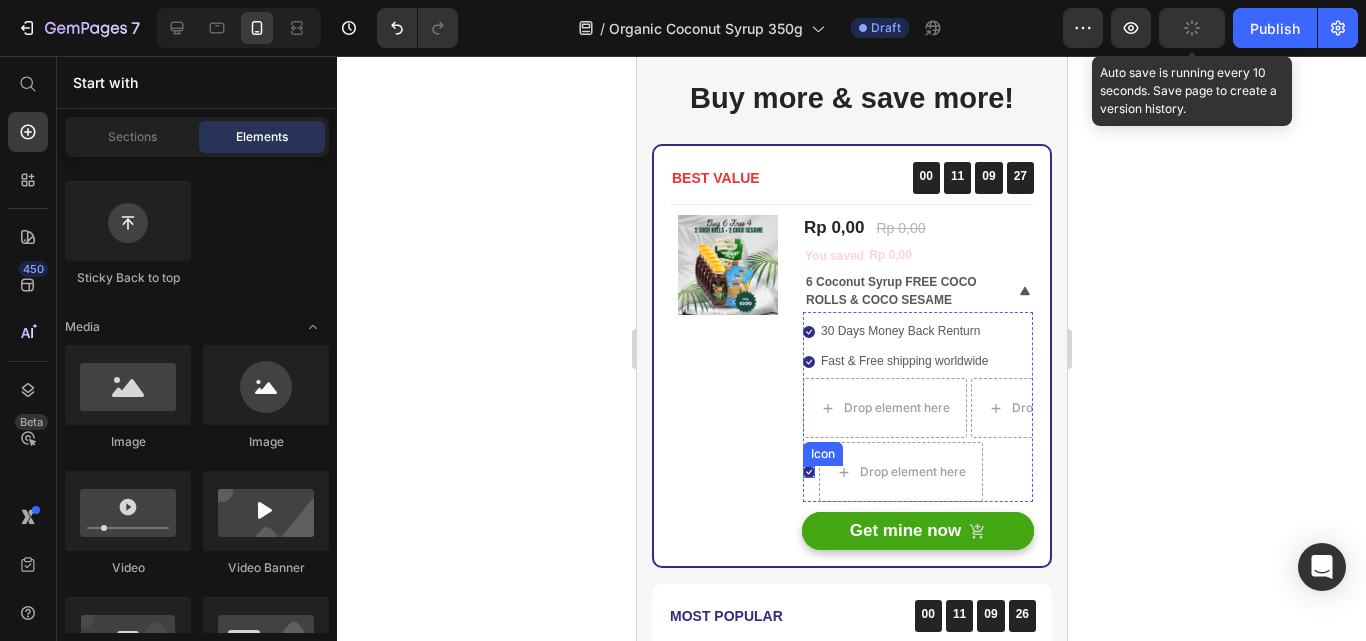 click 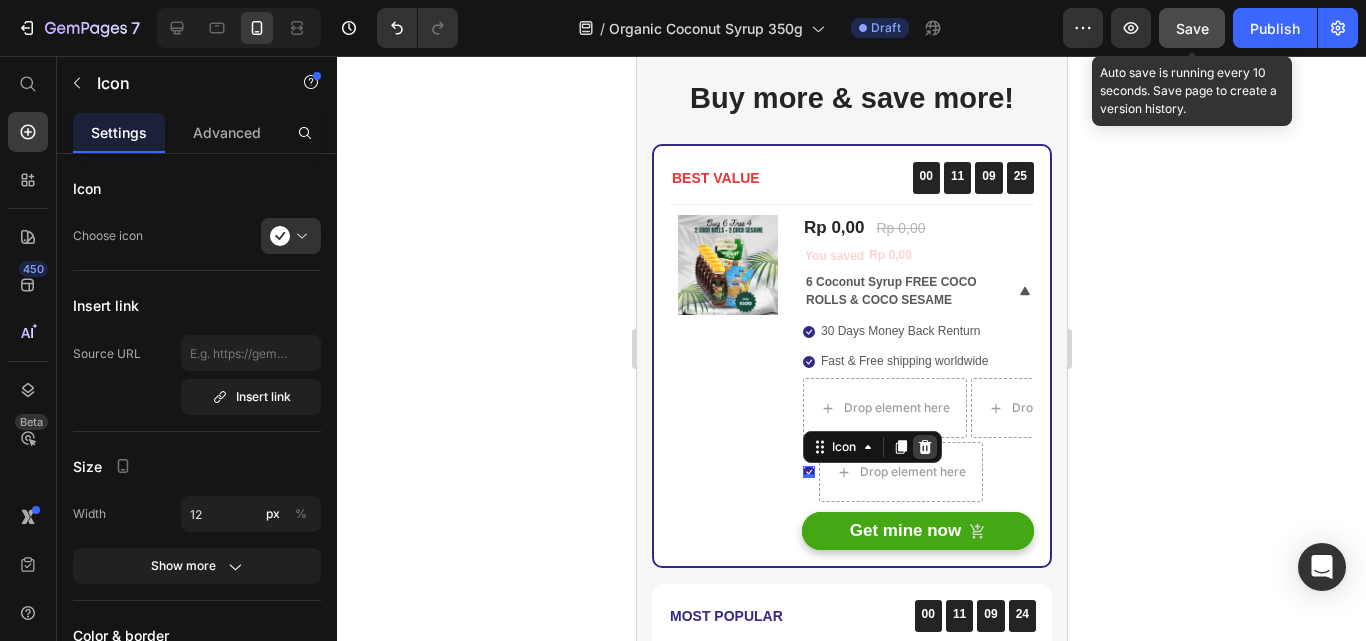 click 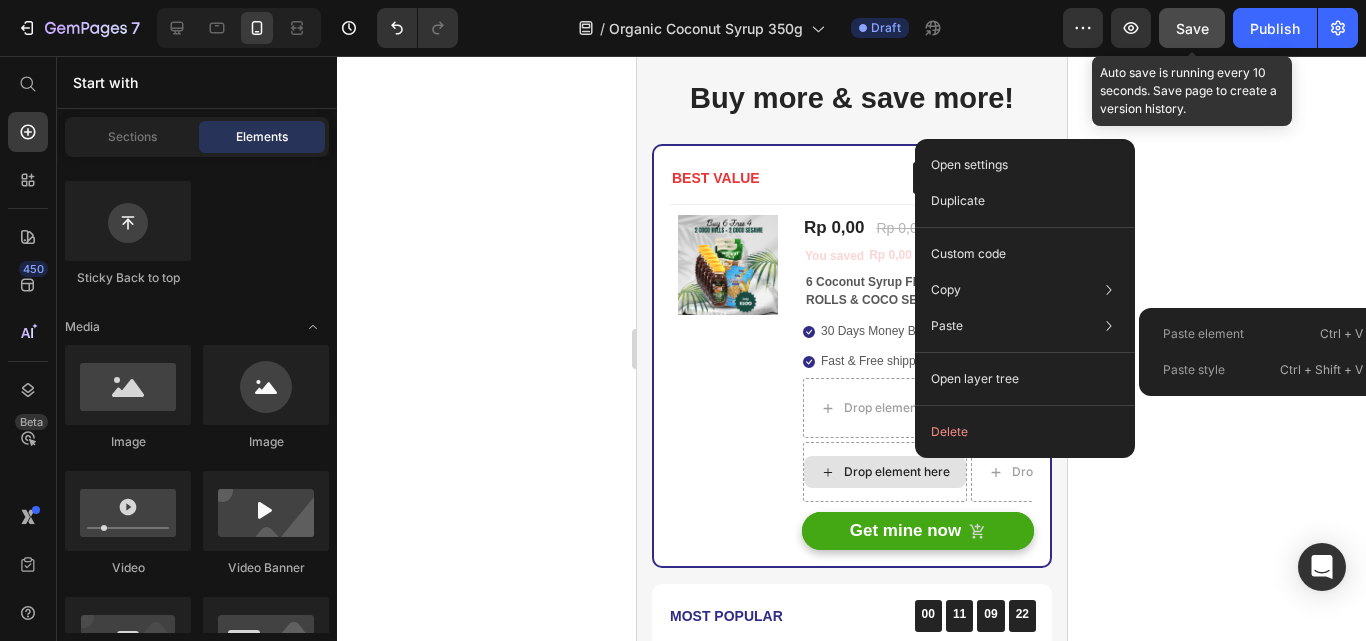 click on "(P) Images & Gallery You saved Rp 0,00 (P) Tag" at bounding box center (727, 382) 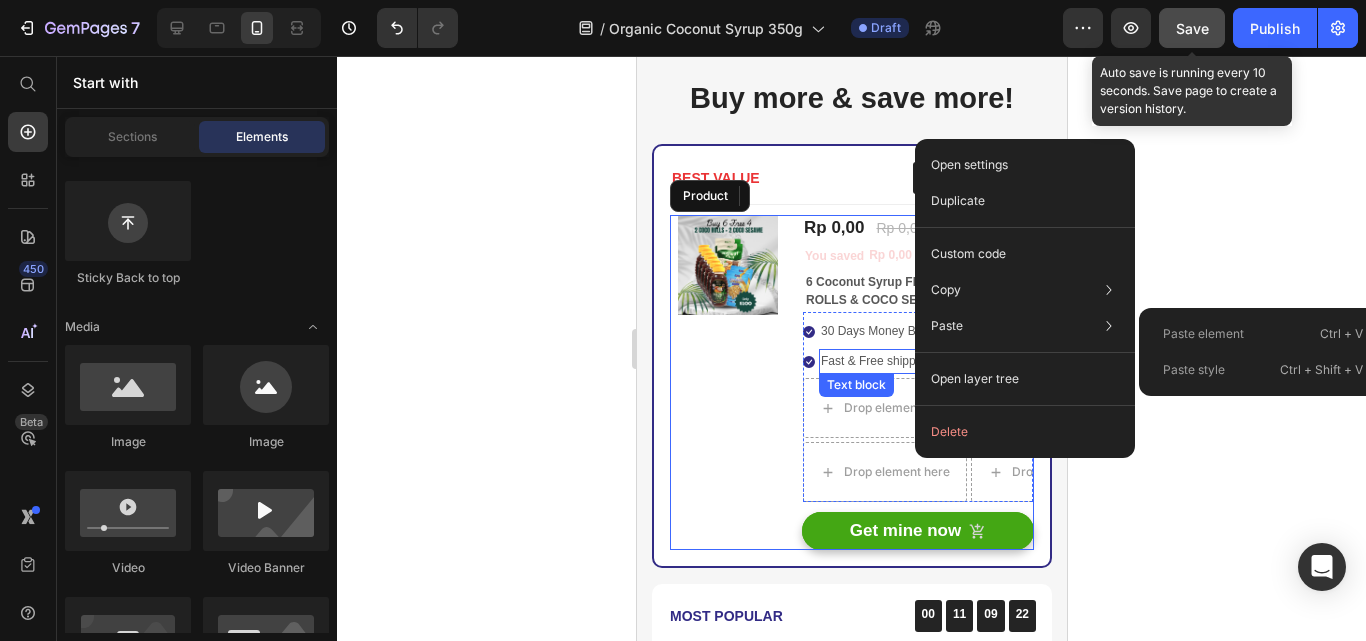 click on "Icon 30 Days Money Back Renturn Text block" at bounding box center (917, 332) 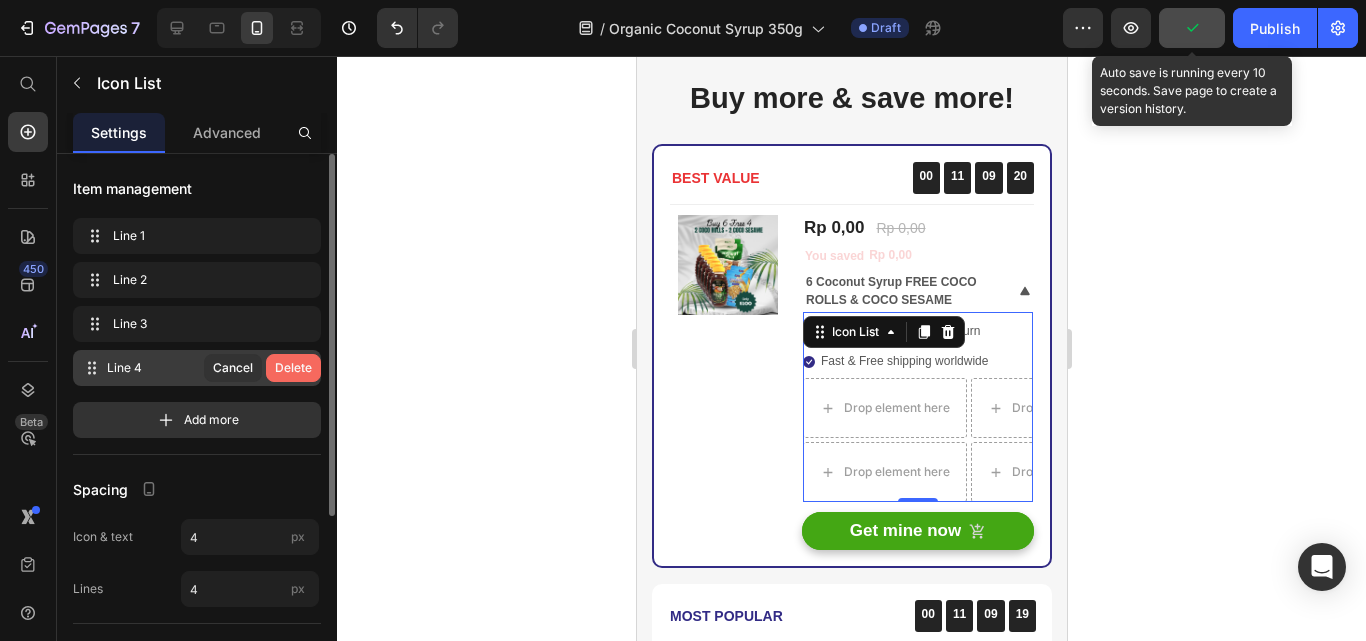 click on "Delete" at bounding box center (293, 368) 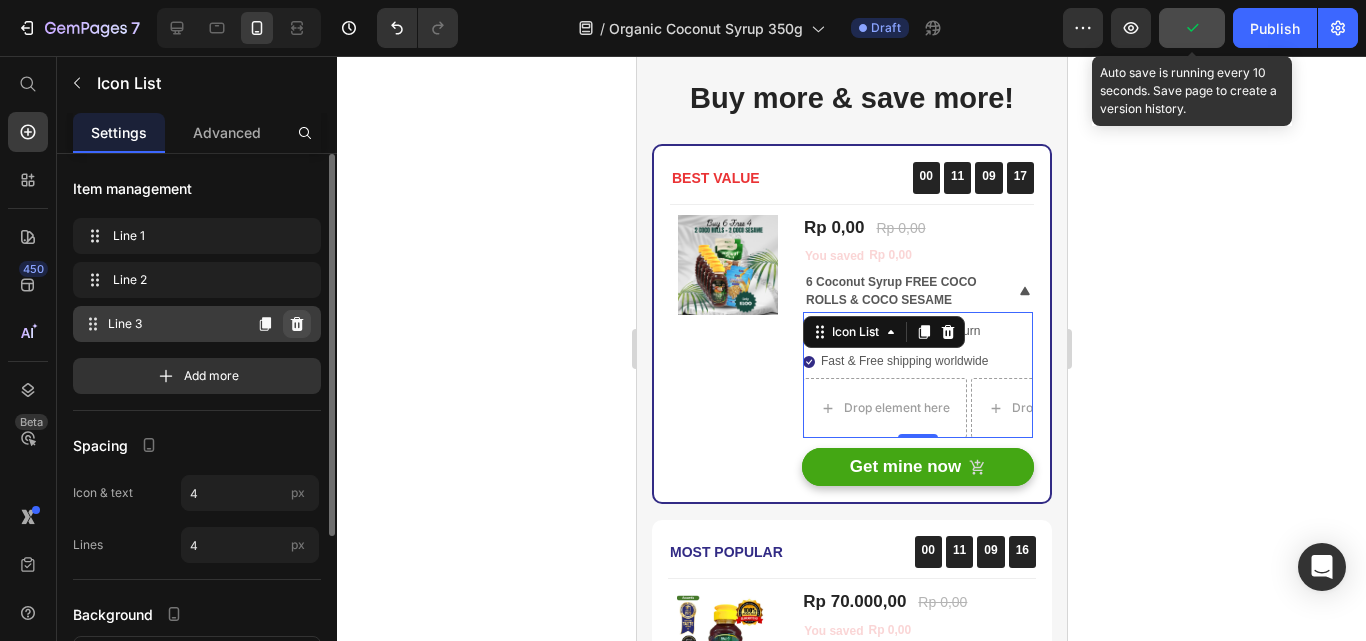 click 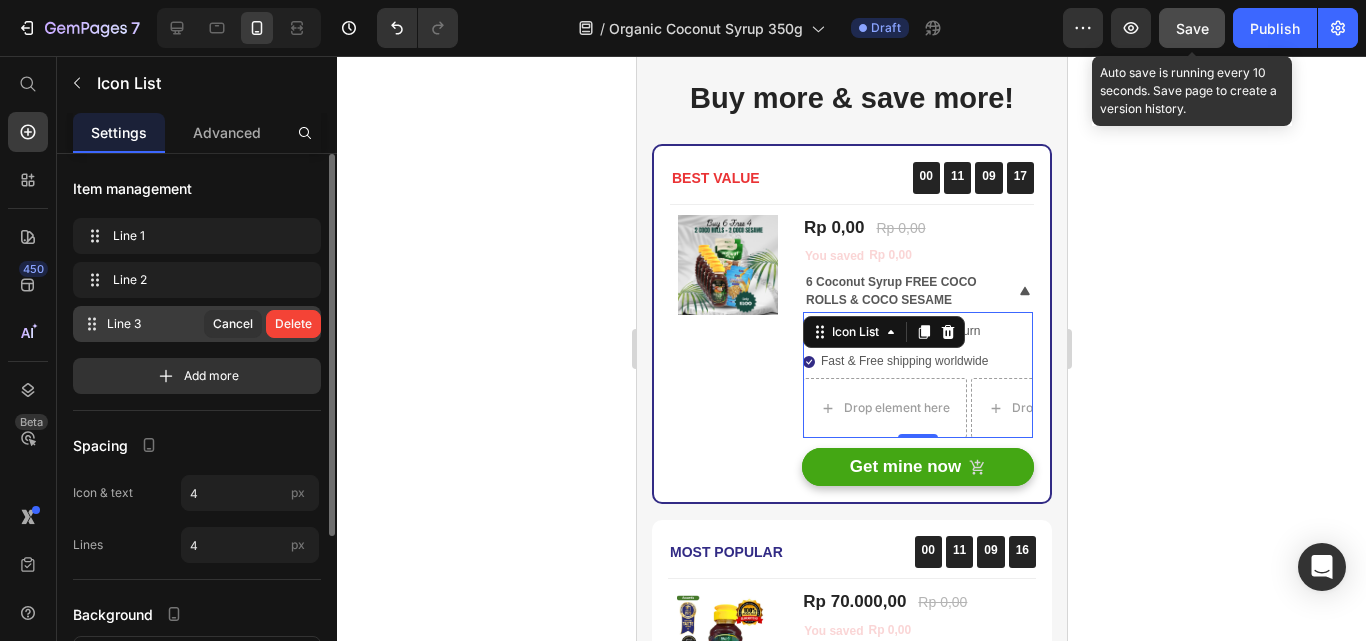 click on "Delete" at bounding box center [293, 324] 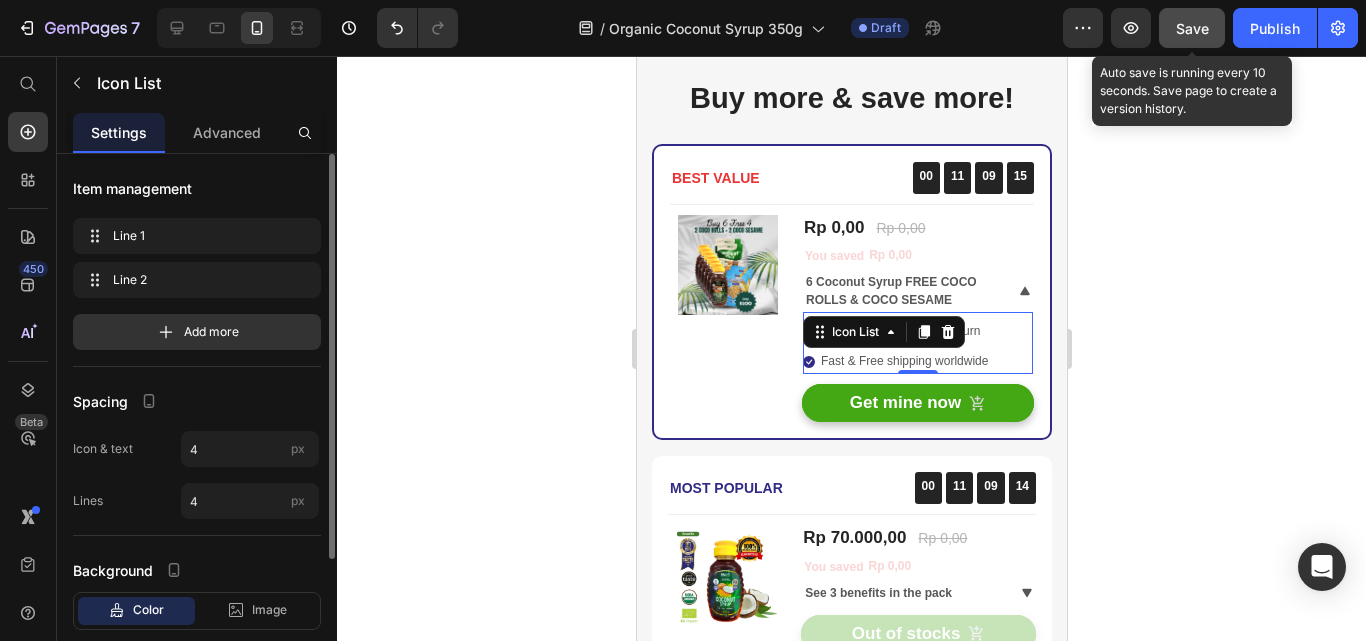 click 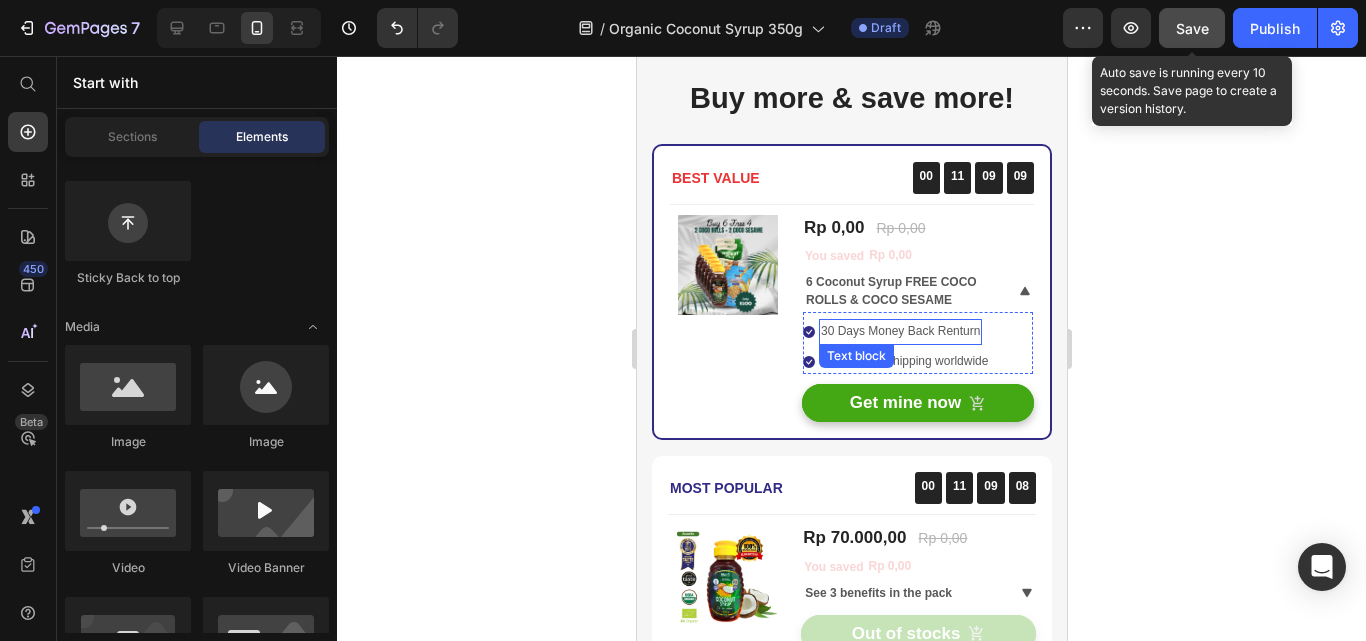 click on "30 Days Money Back Renturn" at bounding box center (899, 332) 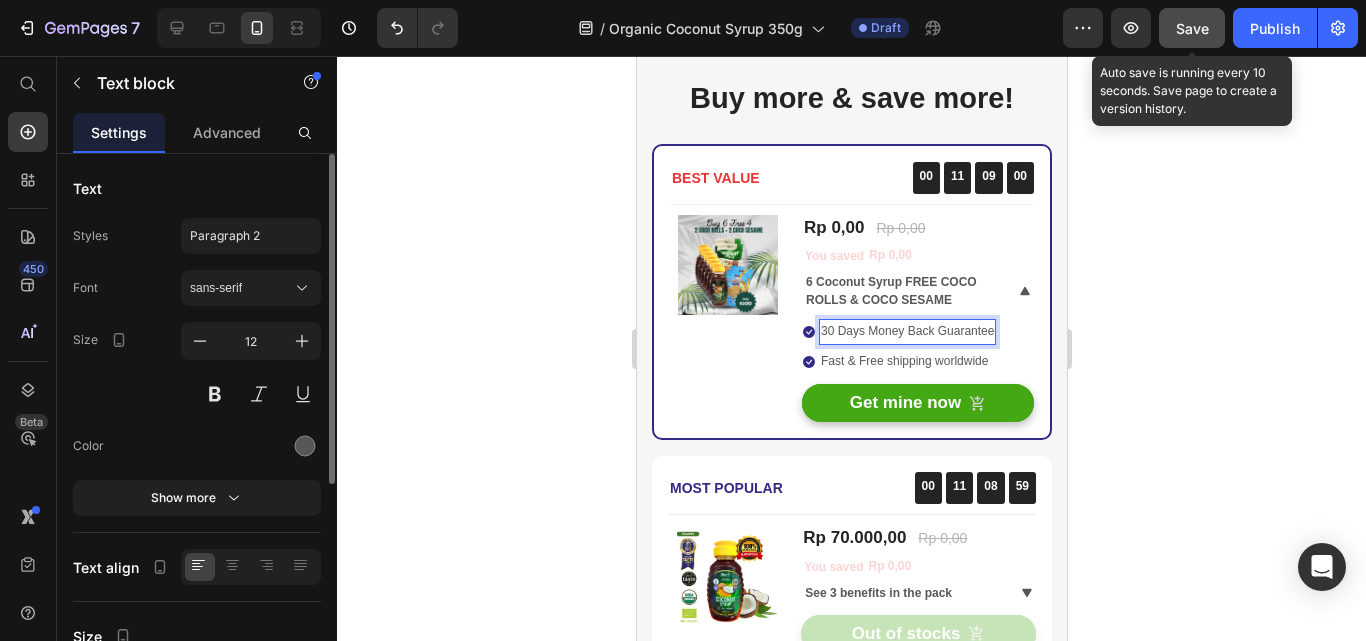 click 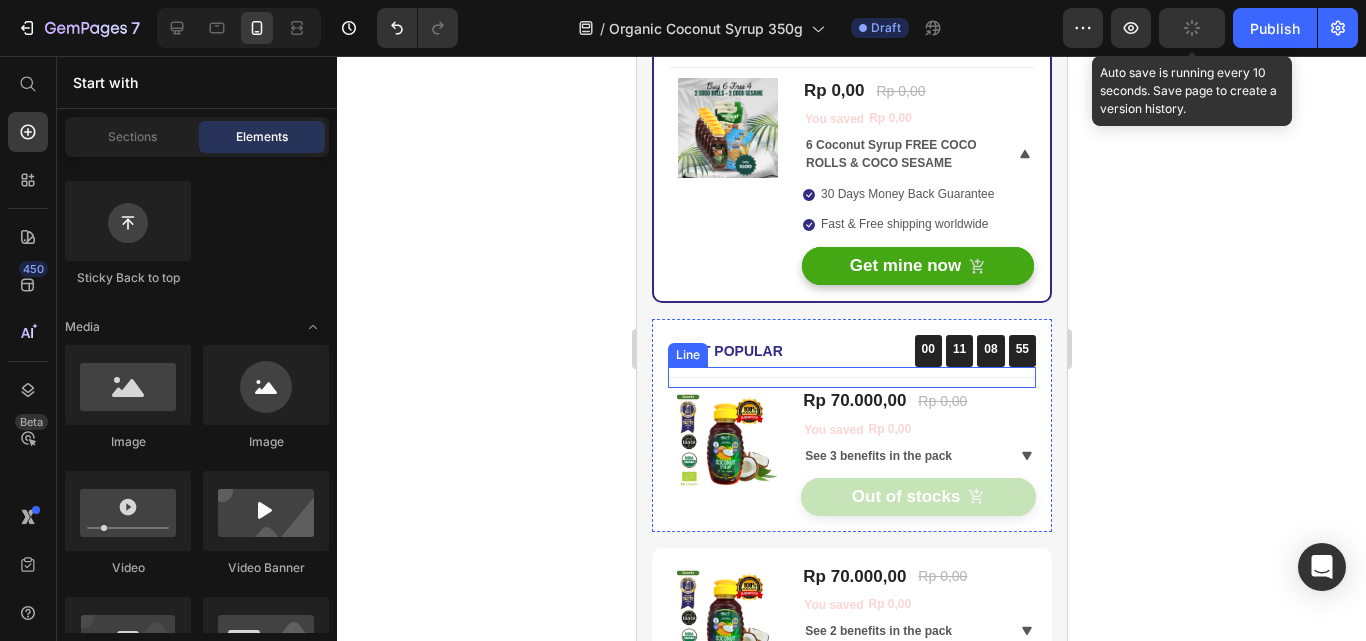 scroll, scrollTop: 5172, scrollLeft: 0, axis: vertical 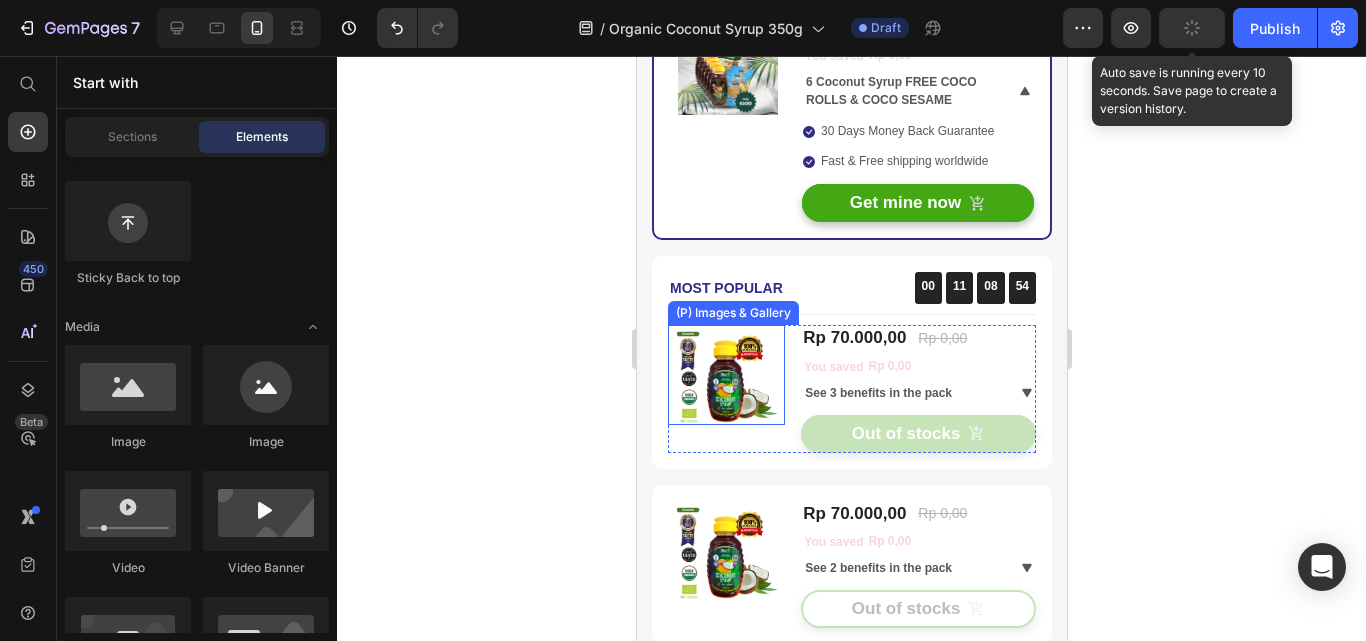 click at bounding box center (726, 375) 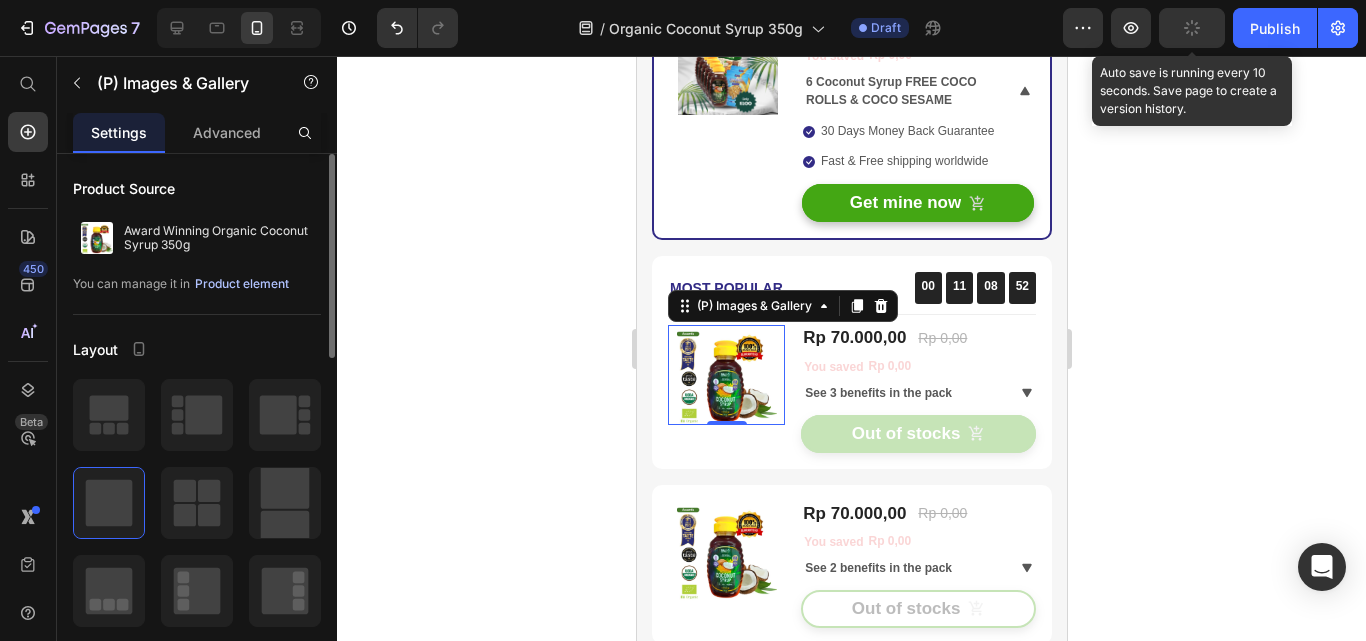 click on "Product element" at bounding box center (242, 284) 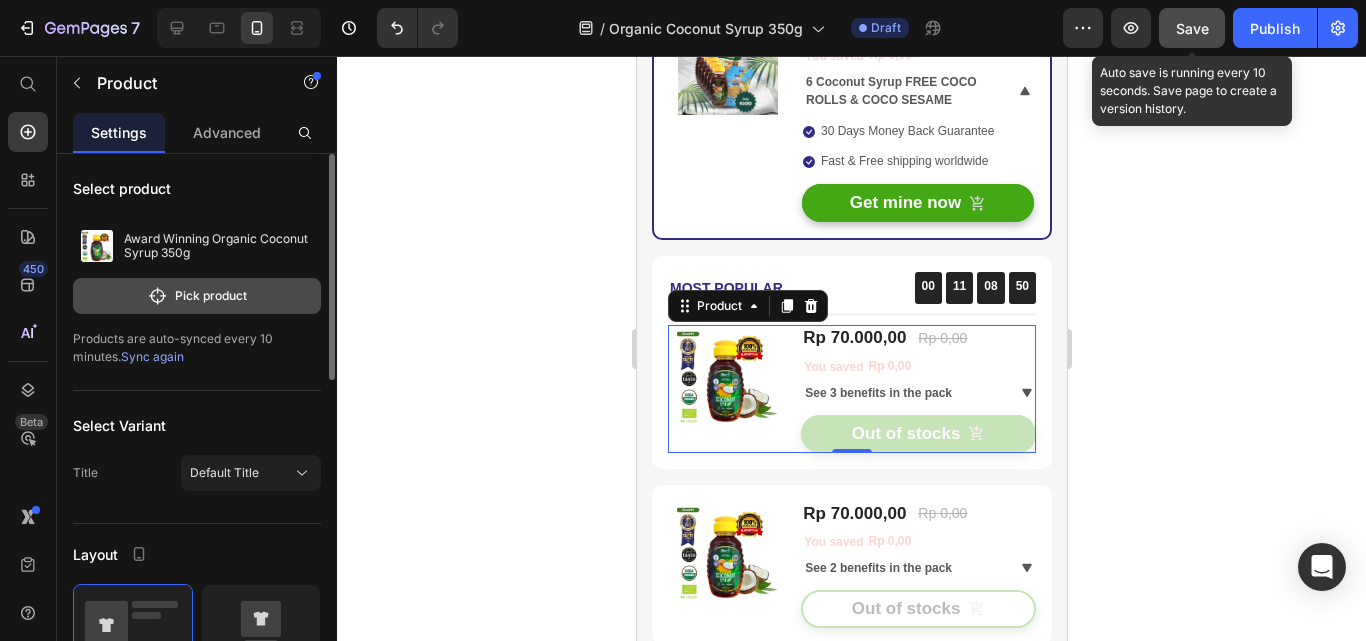 click on "Pick product" at bounding box center [197, 296] 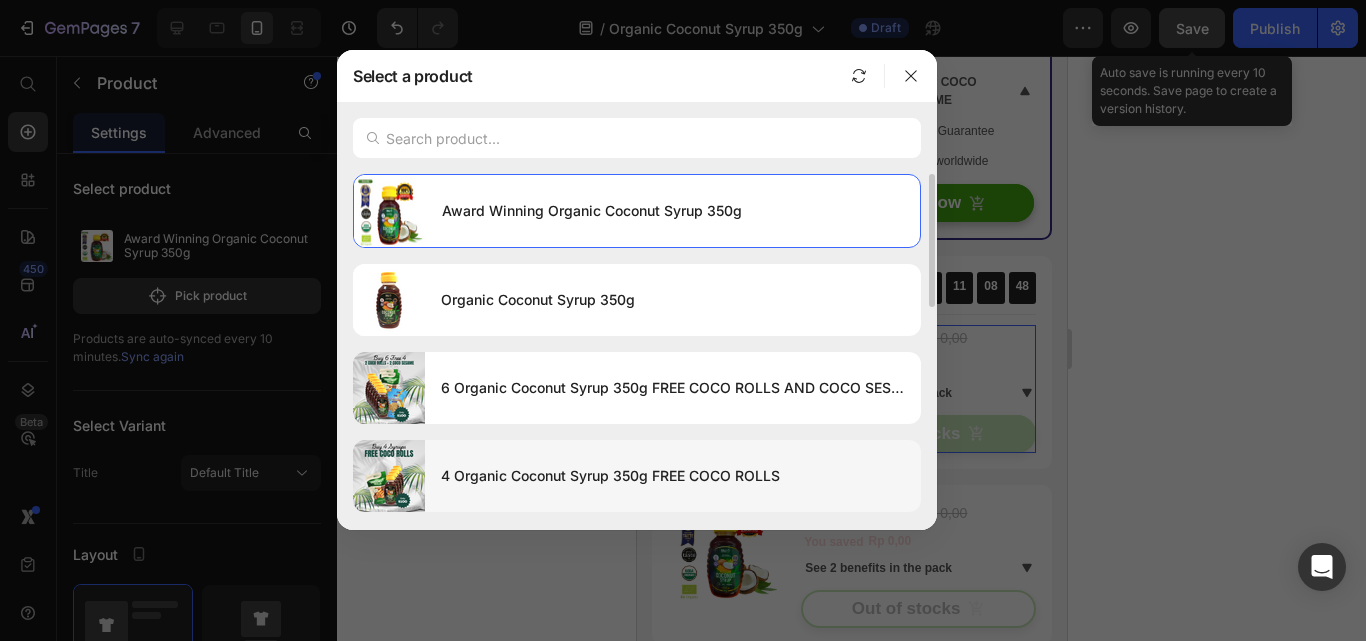 click on "4 Organic Coconut Syrup 350g FREE COCO ROLLS" at bounding box center (673, 476) 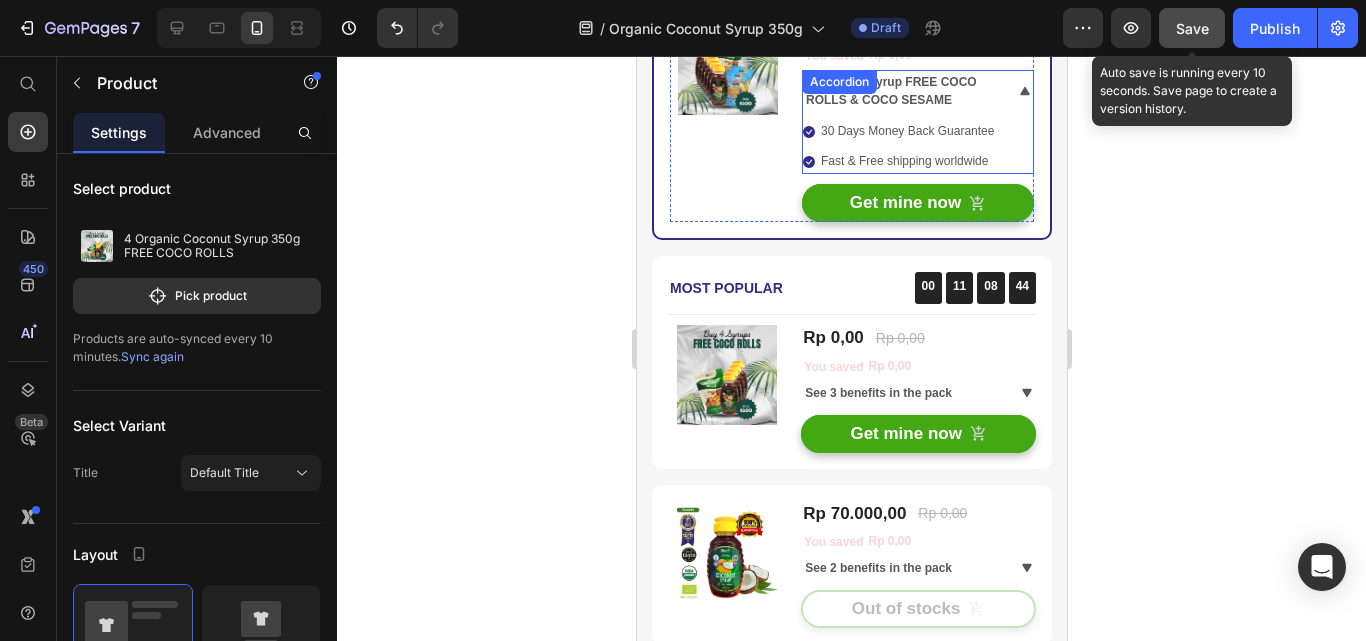 click on "Accordion" at bounding box center [838, 82] 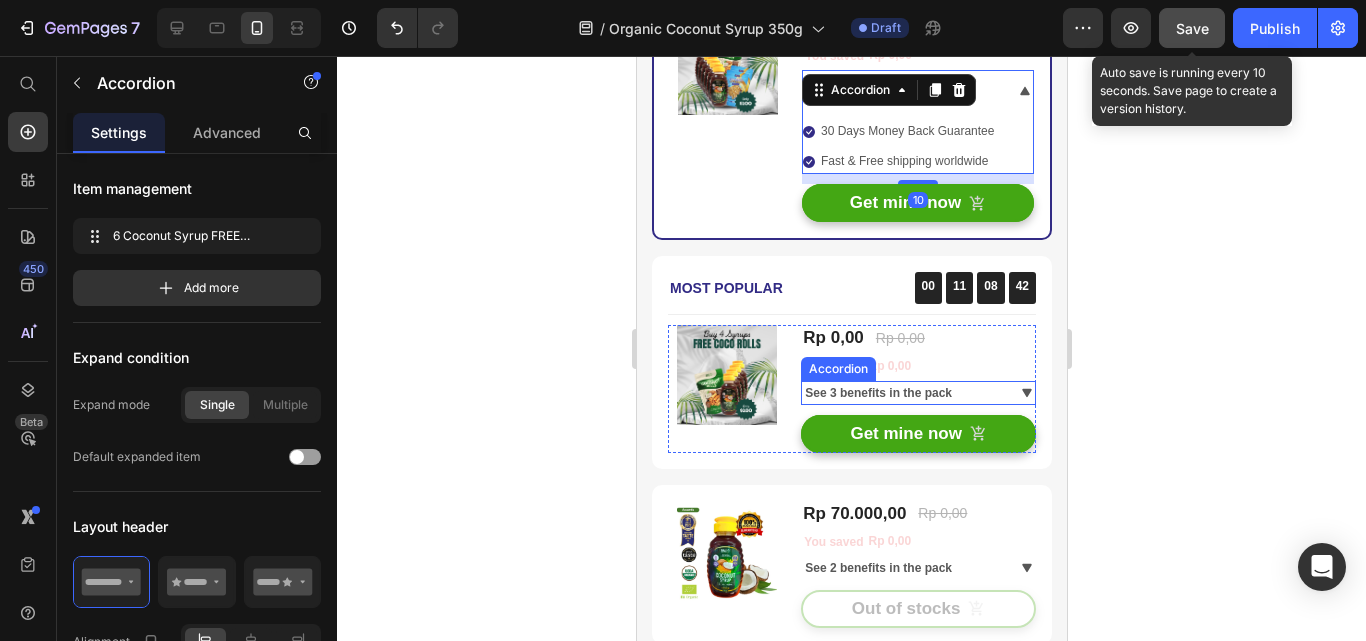 click on "See 3 benefits in the pack" at bounding box center [877, 393] 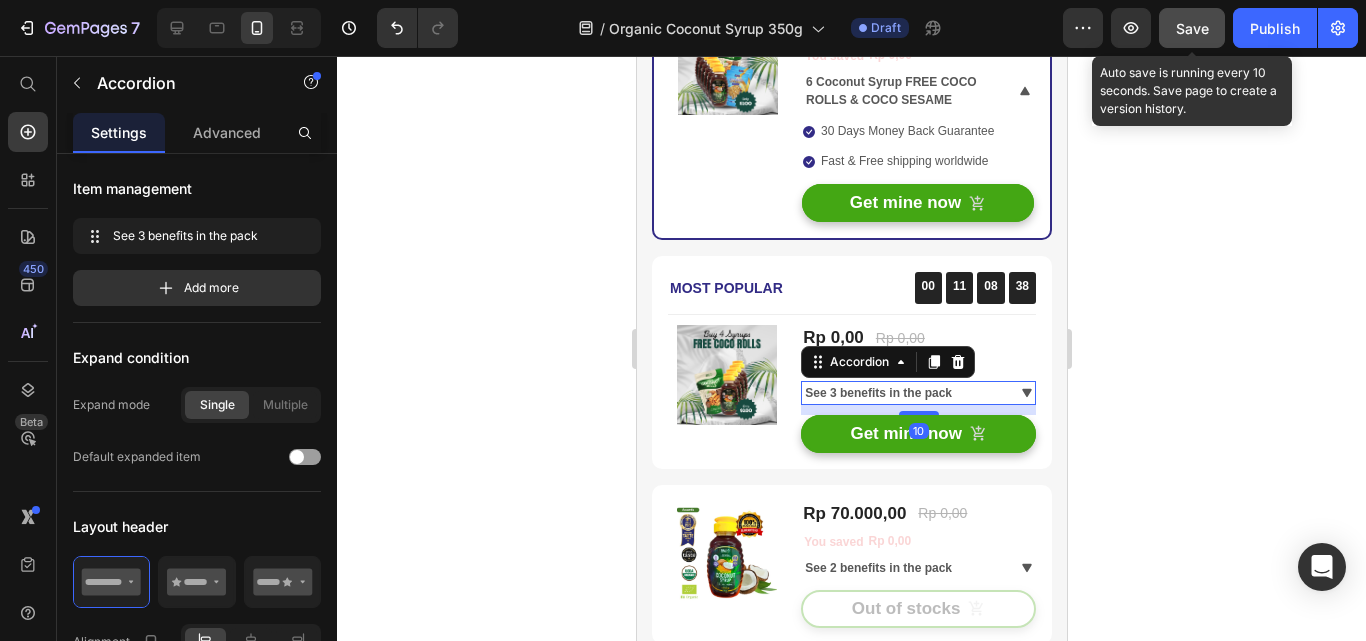 click on "See 3 benefits in the pack" at bounding box center [877, 393] 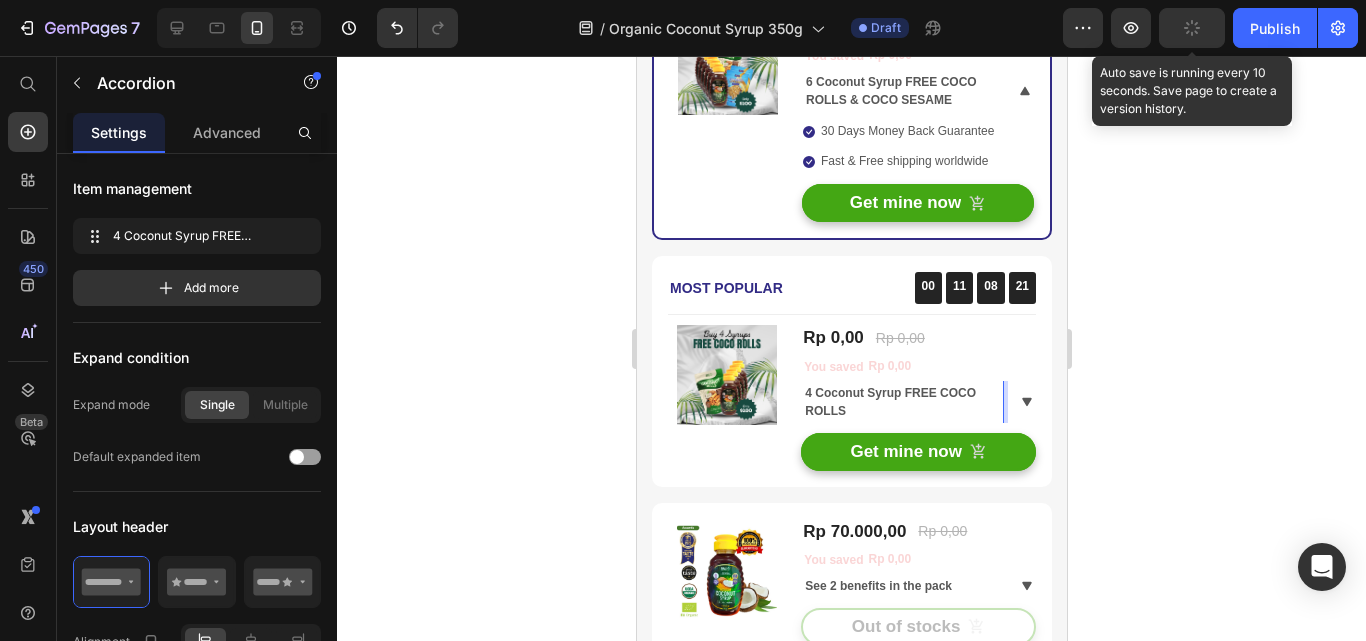 click 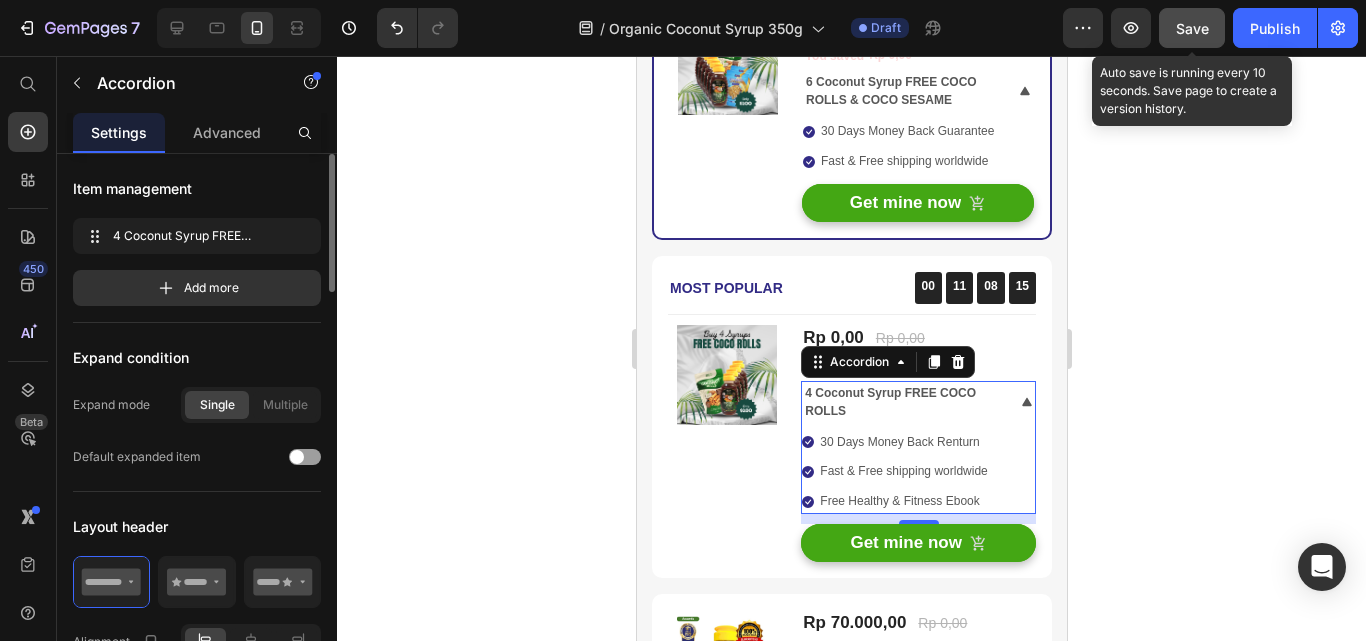 click on "Item management" at bounding box center (197, 188) 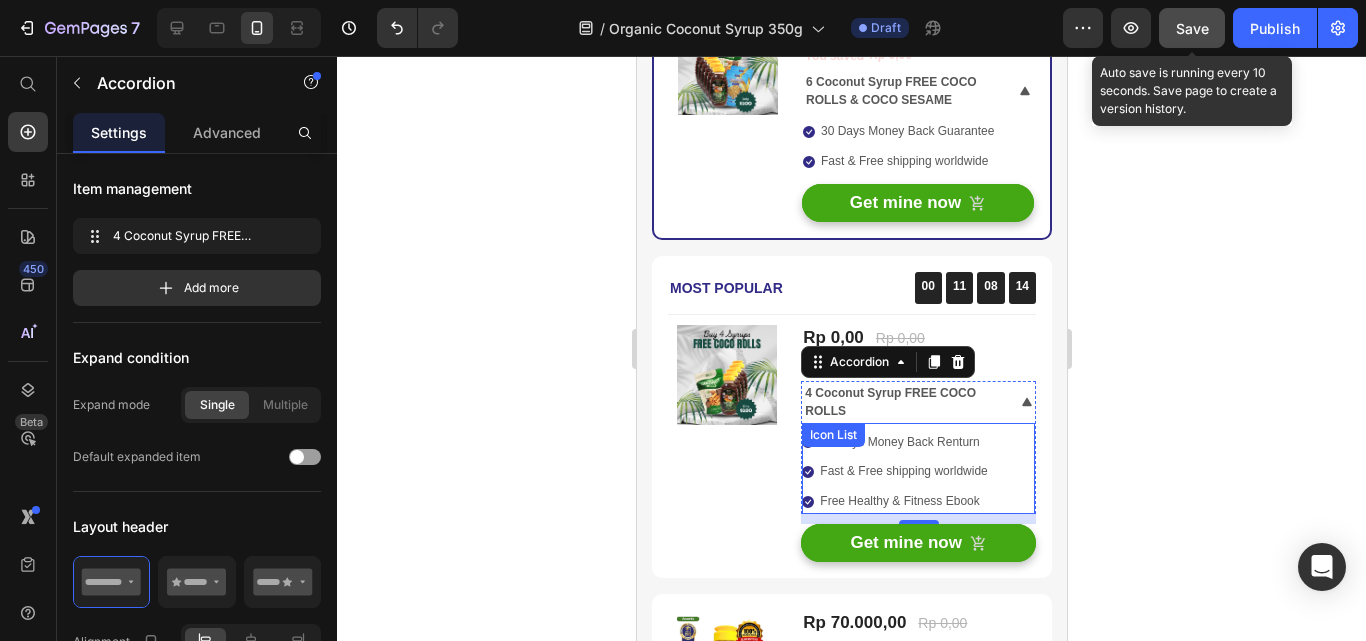click on "Icon 30 Days Money Back Renturn Text block
Icon Fast & Free shipping worldwide Text block
Icon Free Healthy & Fitness Ebook  Text block" at bounding box center (917, 472) 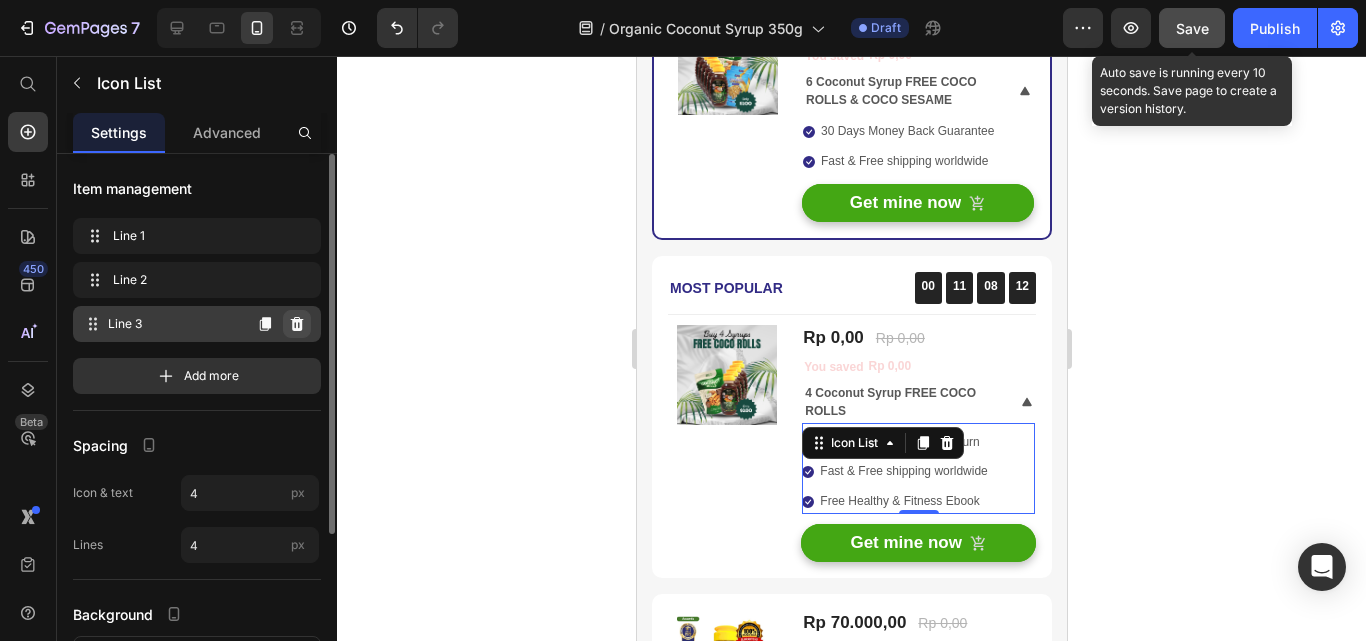 click 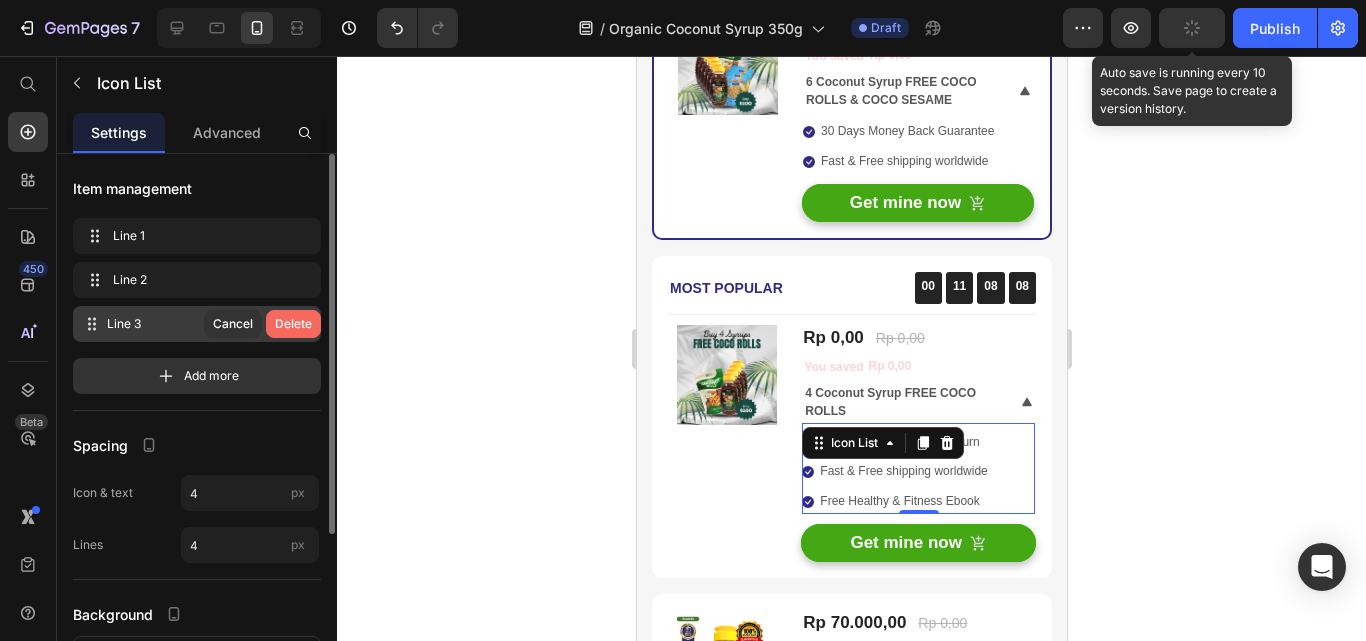 click on "Delete" at bounding box center (293, 324) 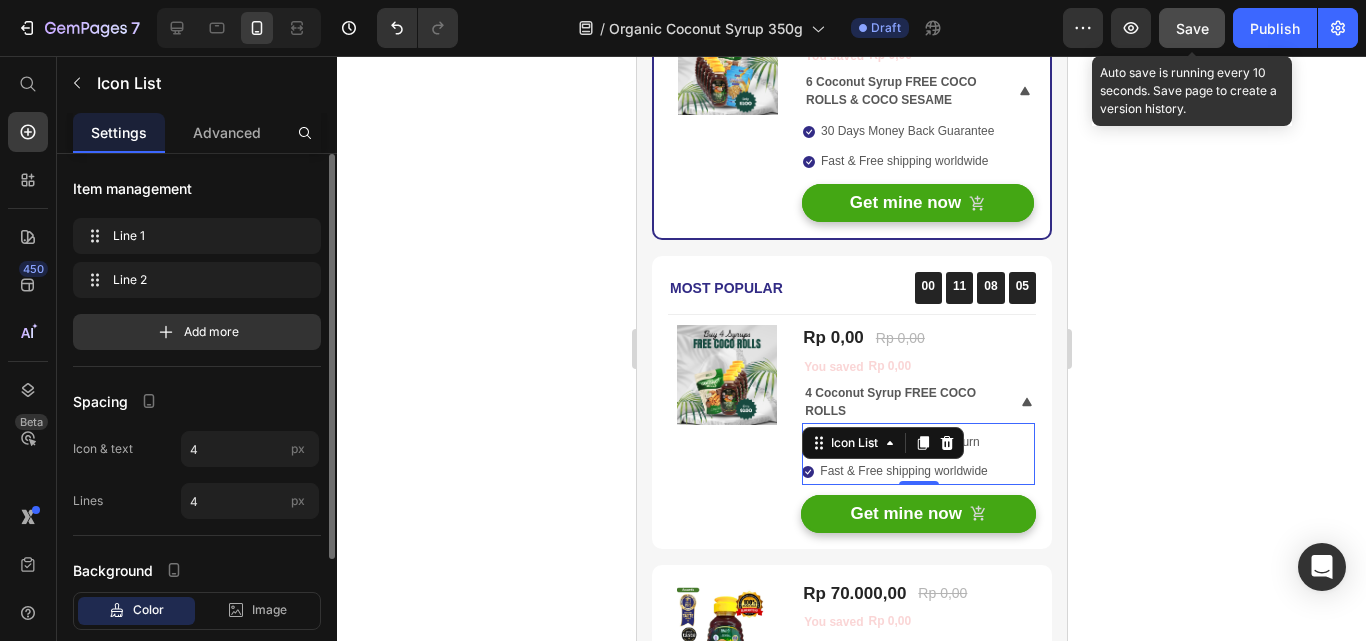 click on "Icon 30 Days Money Back Renturn Text block
Icon Fast & Free shipping worldwide Text block" at bounding box center (917, 457) 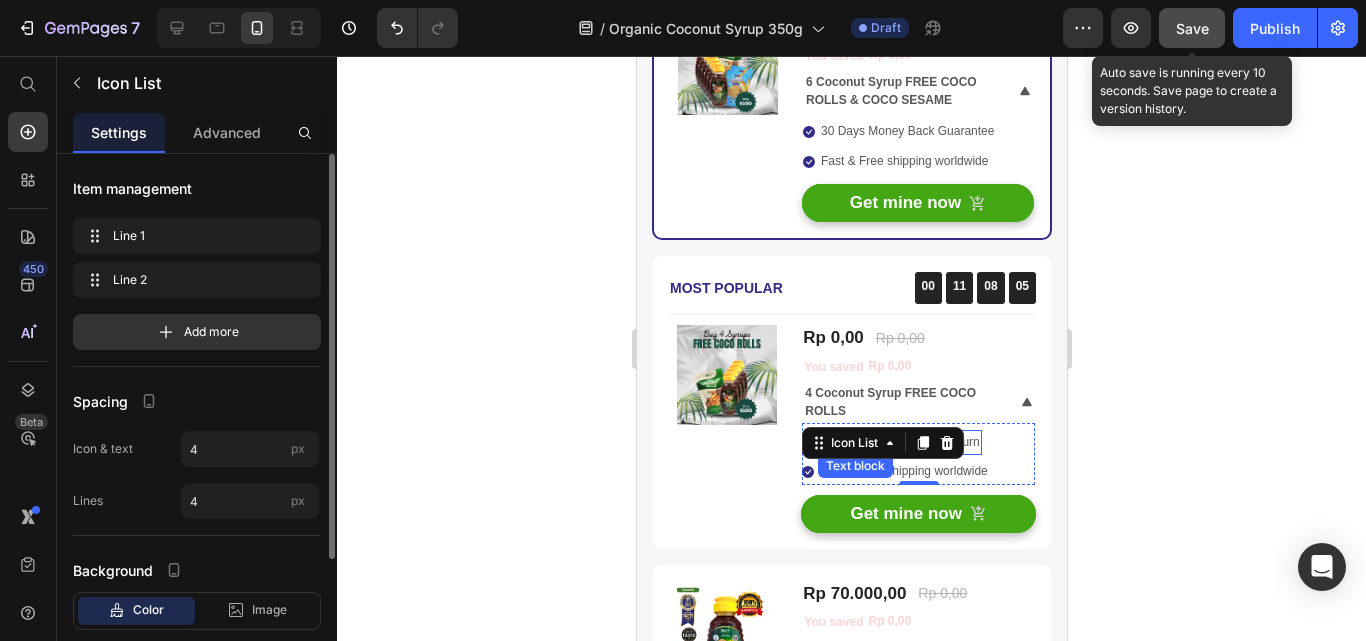 click on "30 Days Money Back Renturn" at bounding box center [898, 443] 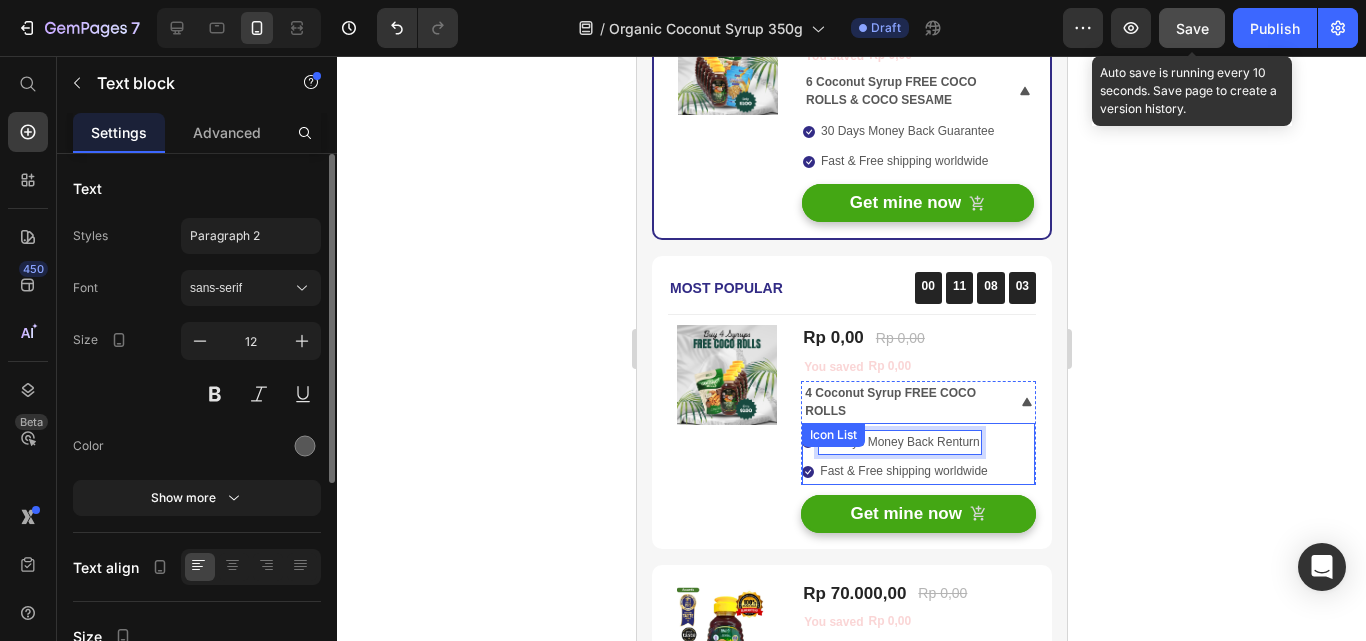 drag, startPoint x: 932, startPoint y: 441, endPoint x: 993, endPoint y: 451, distance: 61.81424 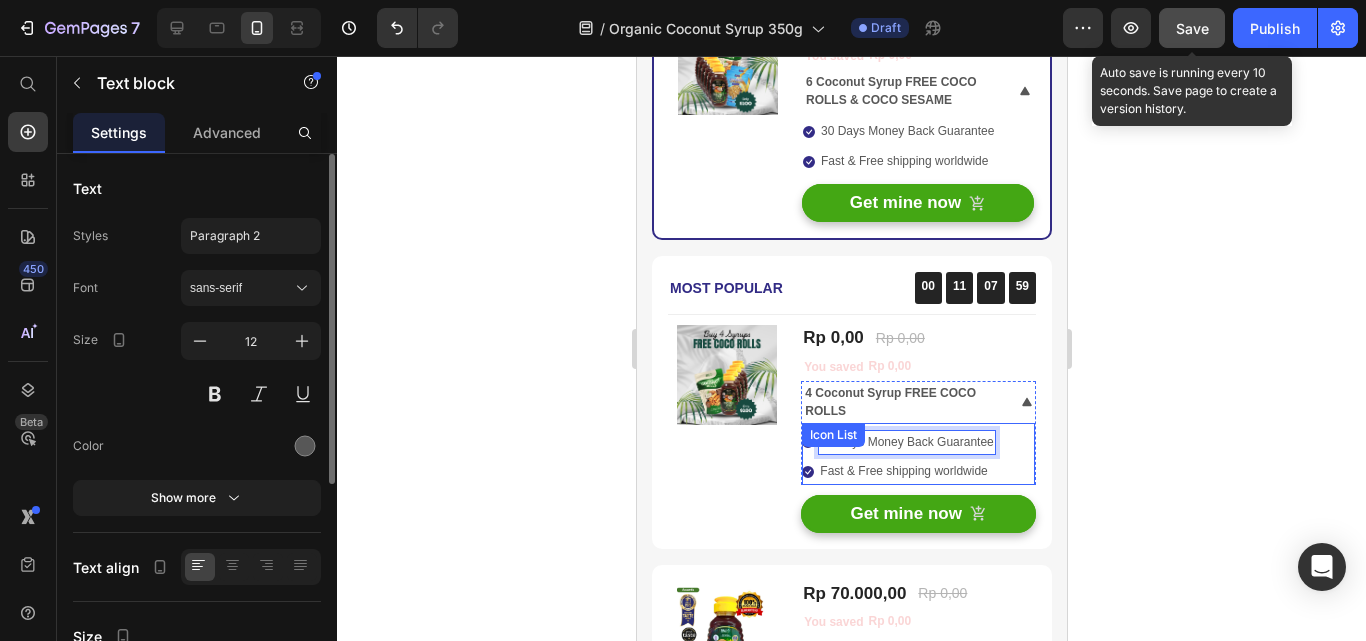 click 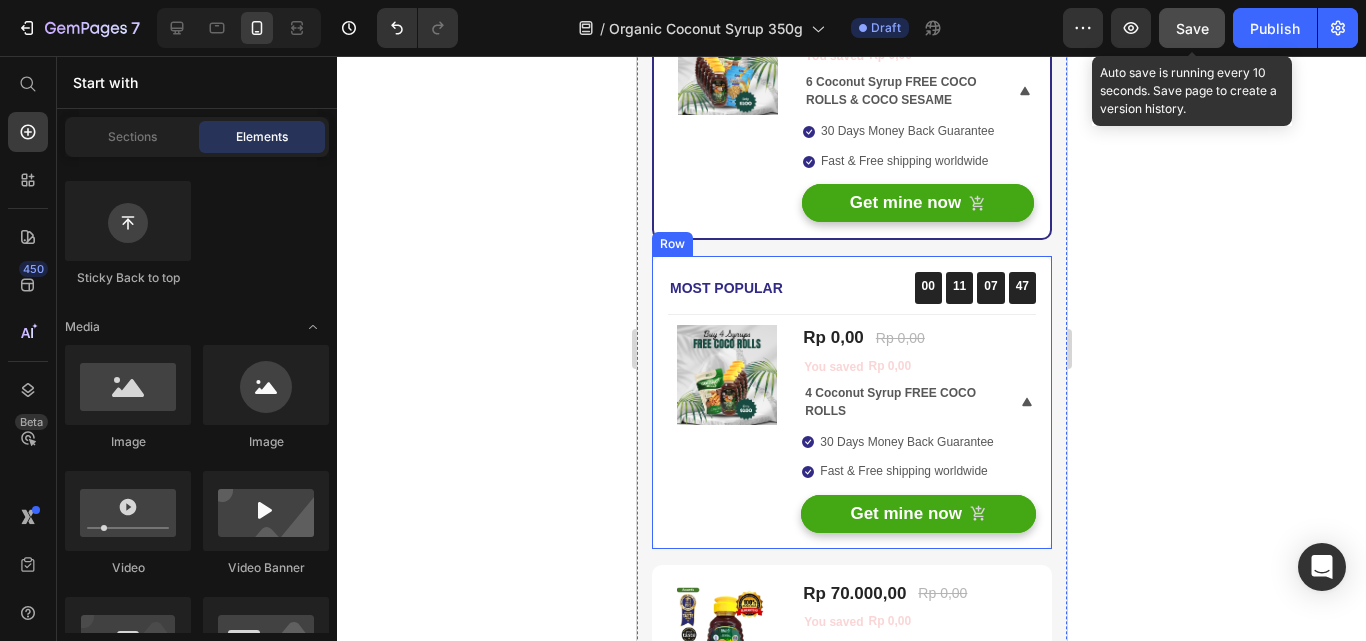 click 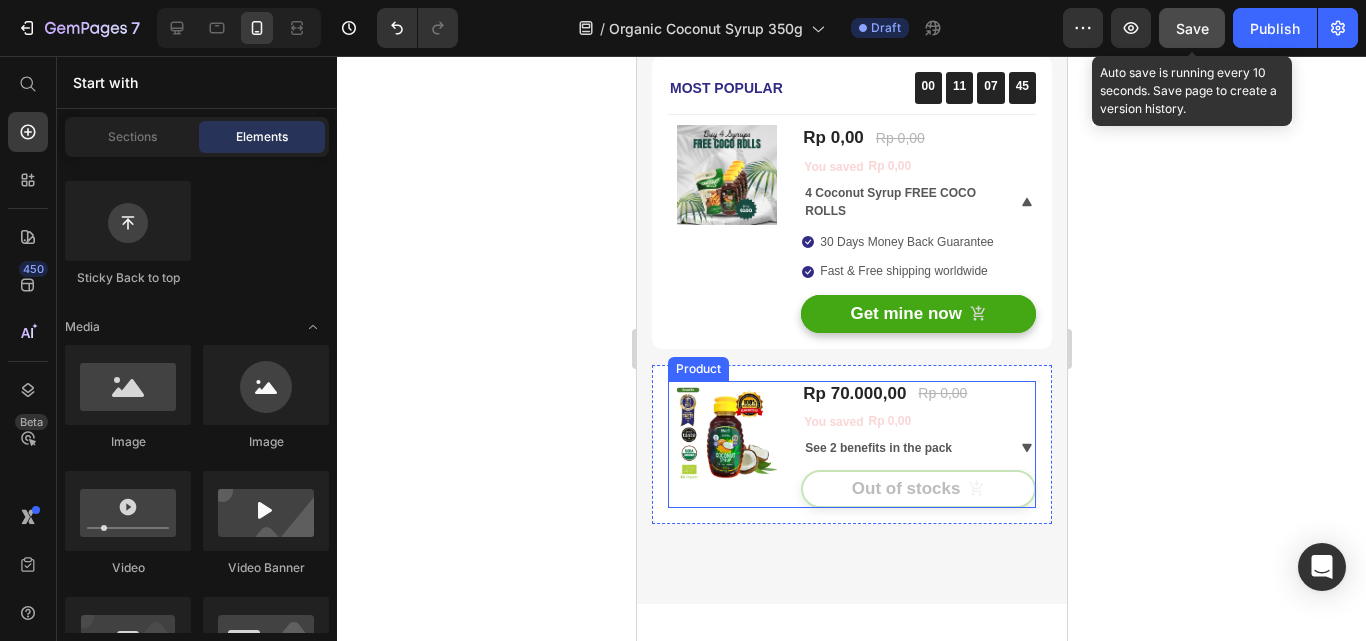 scroll, scrollTop: 5472, scrollLeft: 0, axis: vertical 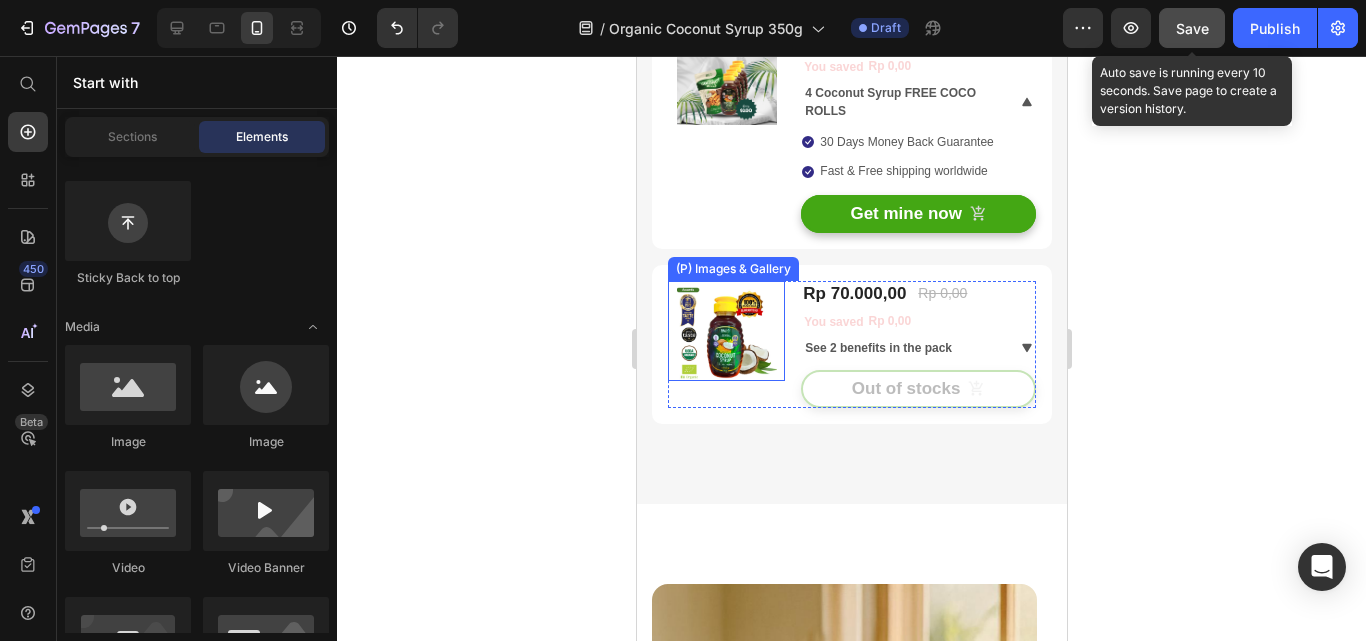 click at bounding box center [726, 331] 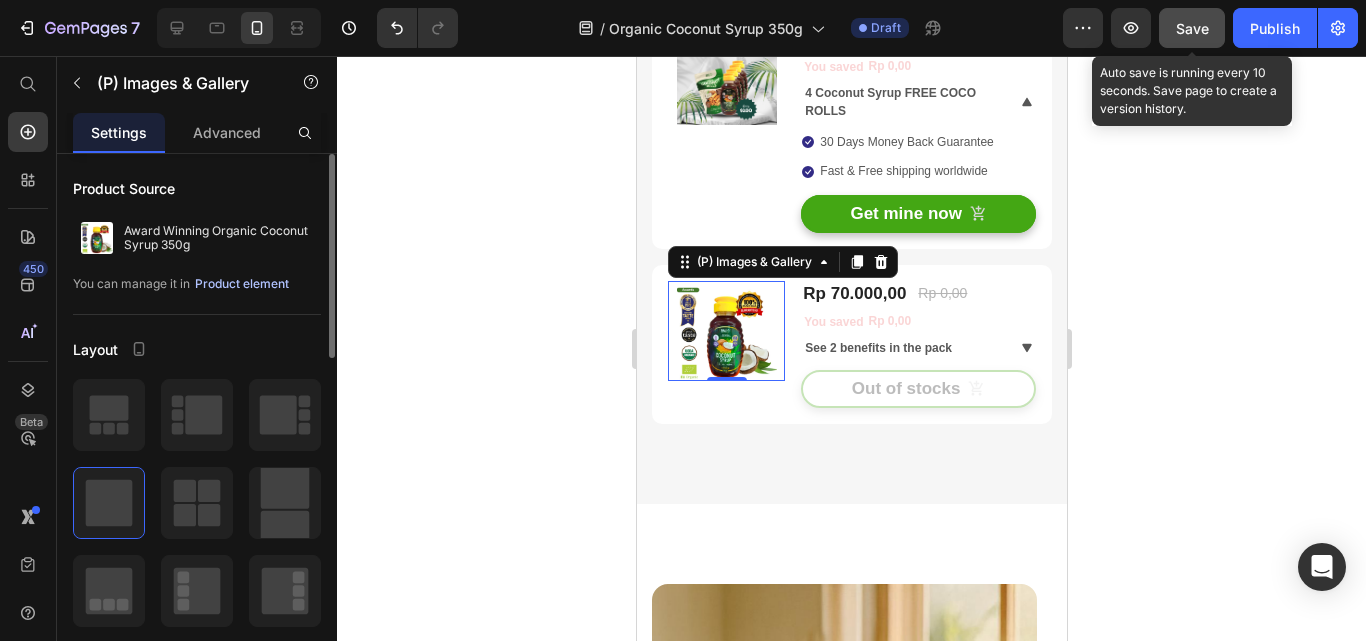 click on "Product element" at bounding box center (242, 284) 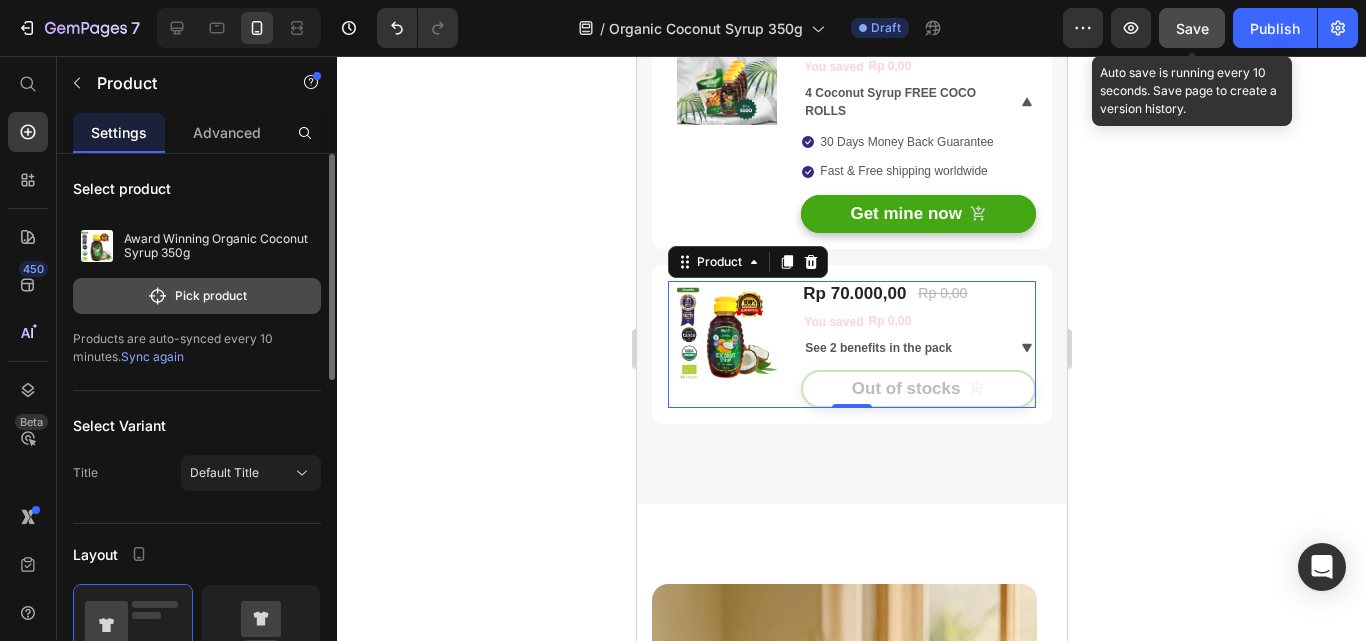 click on "Pick product" 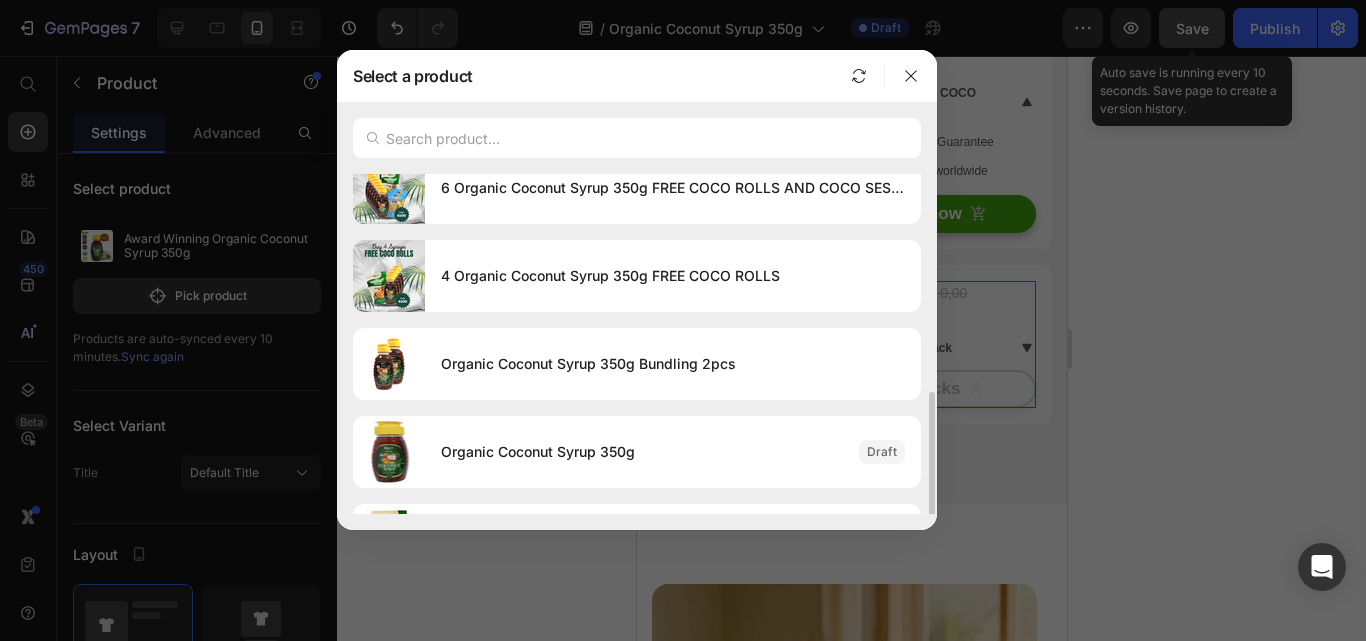 scroll, scrollTop: 300, scrollLeft: 0, axis: vertical 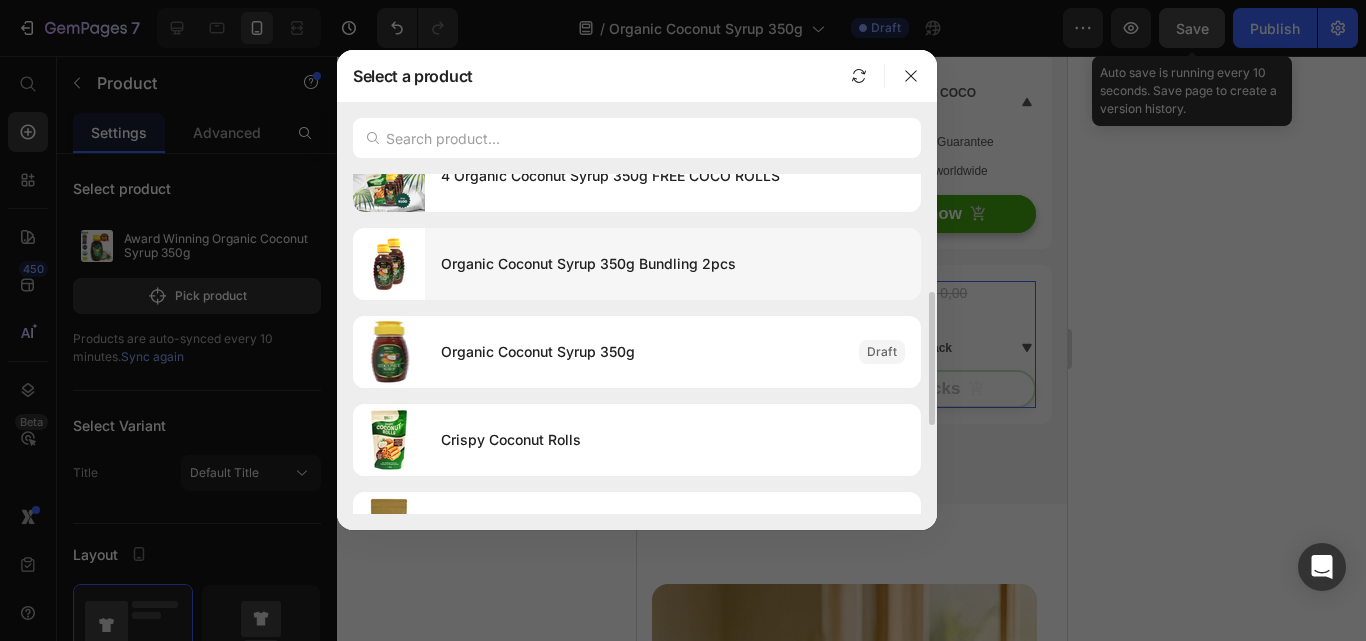 click on "Organic Coconut Syrup 350g Bundling 2pcs" at bounding box center (673, 264) 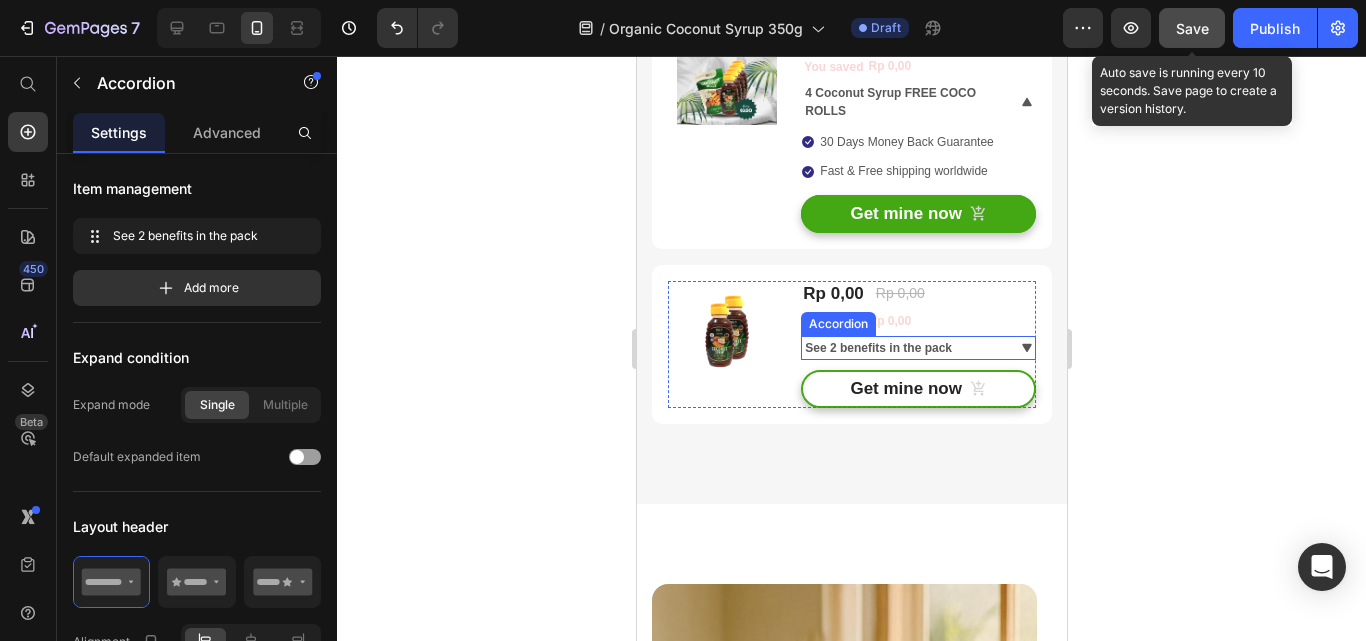 click 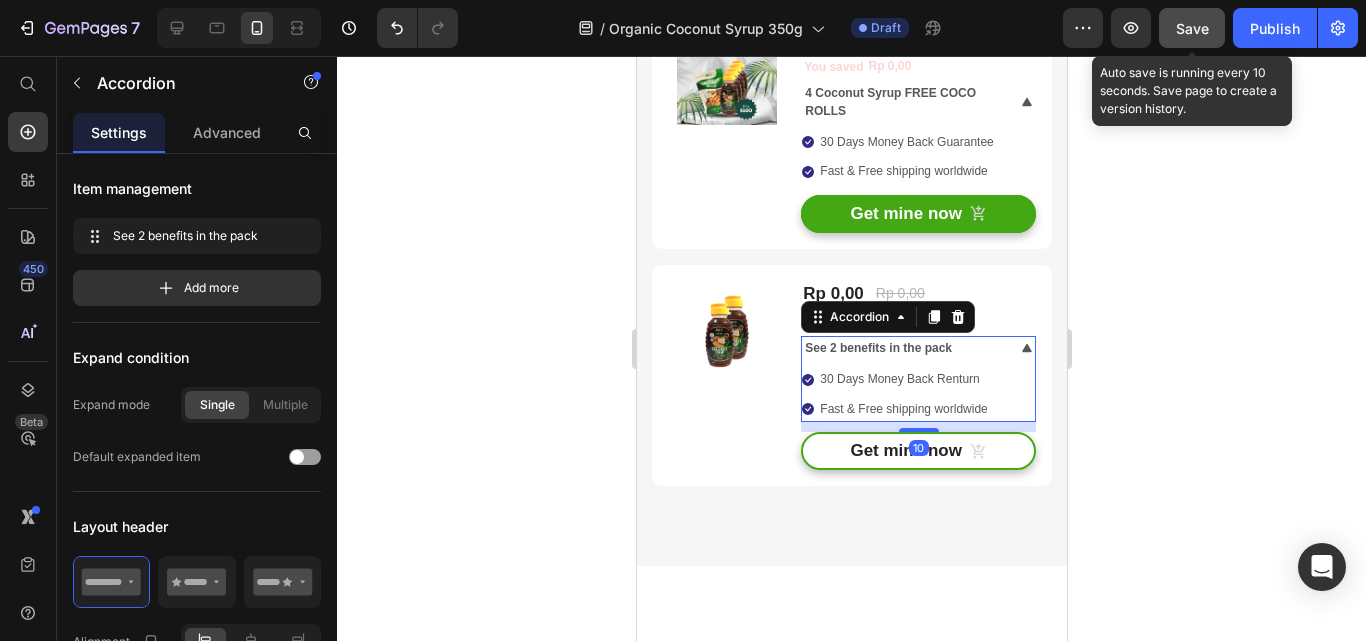 click on "See 2 benefits in the pack" at bounding box center [877, 348] 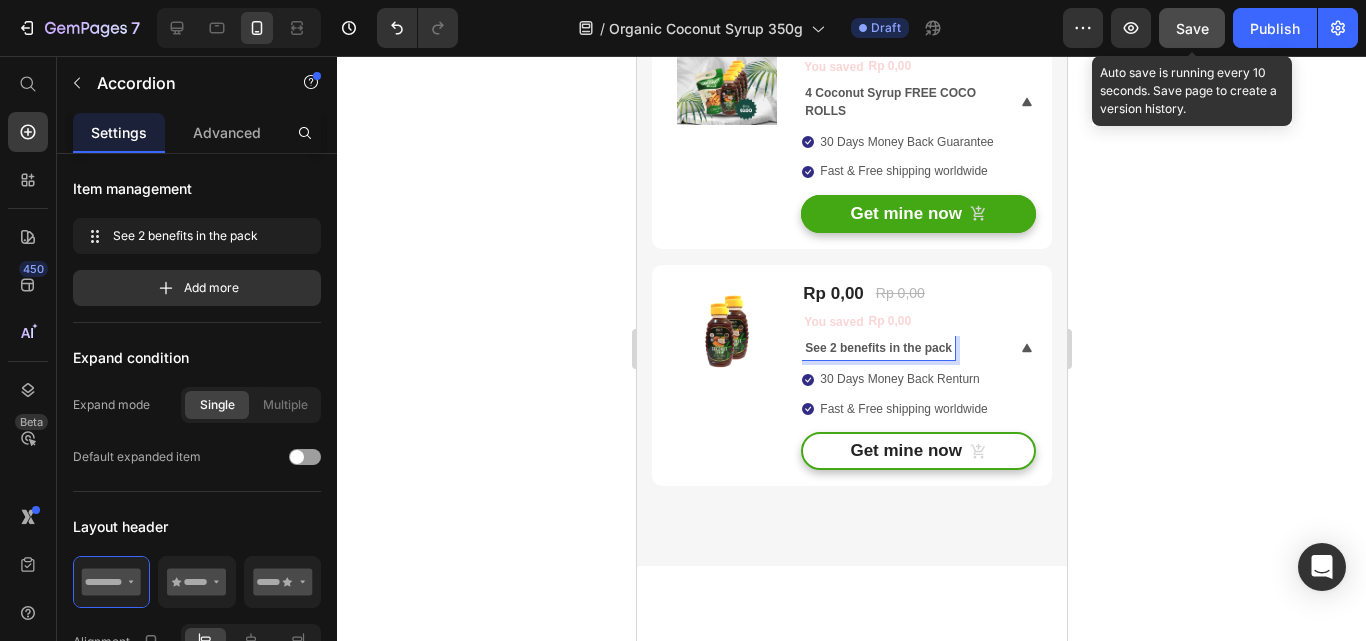 click on "See 2 benefits in the pack" at bounding box center (877, 348) 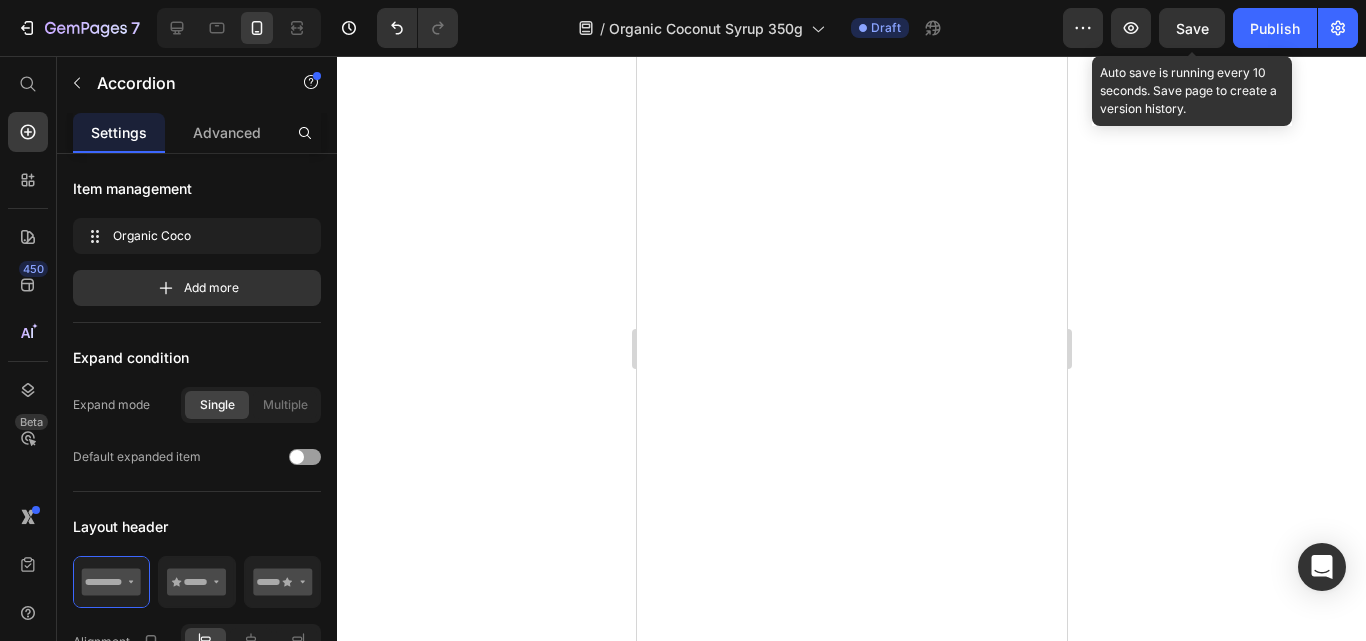 scroll, scrollTop: 0, scrollLeft: 0, axis: both 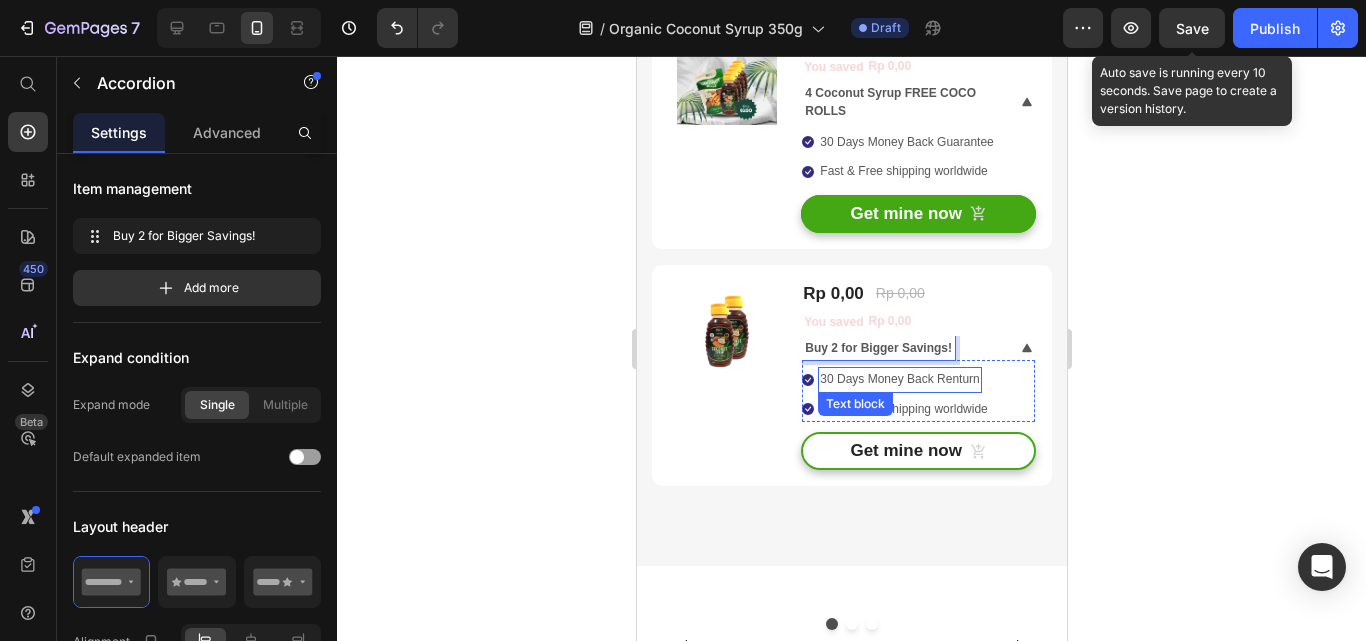 click on "30 Days Money Back Renturn" at bounding box center [898, 380] 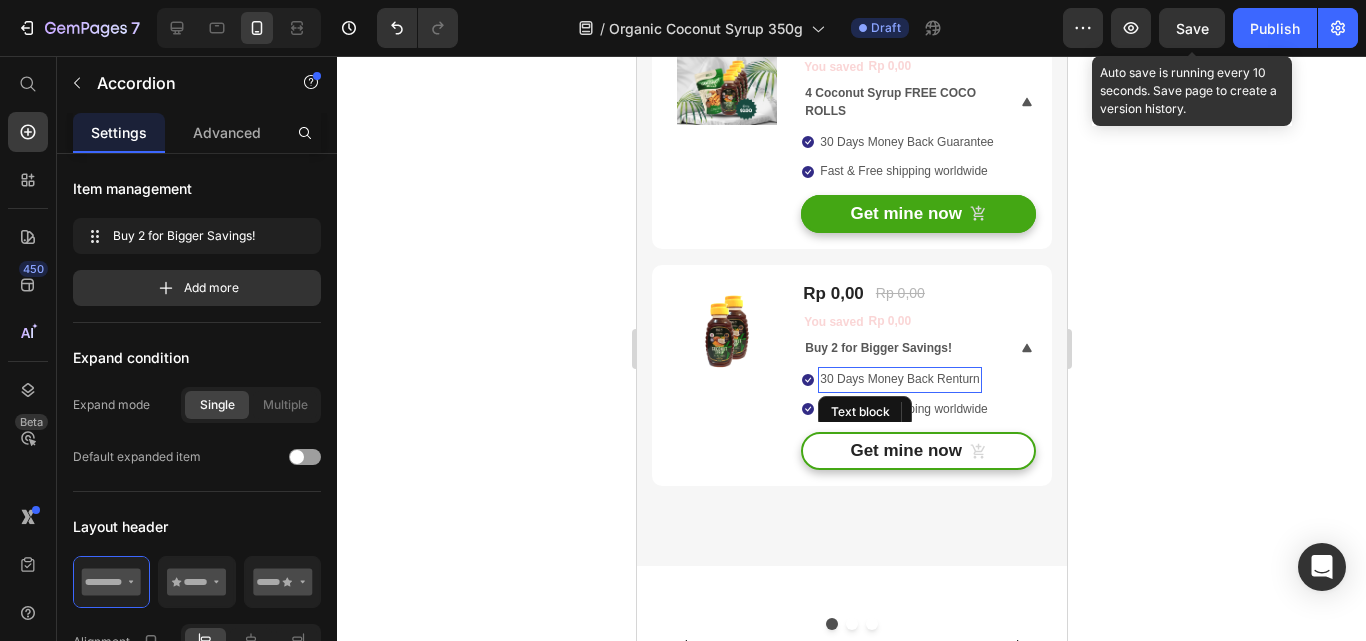 click on "30 Days Money Back Renturn" at bounding box center [898, 380] 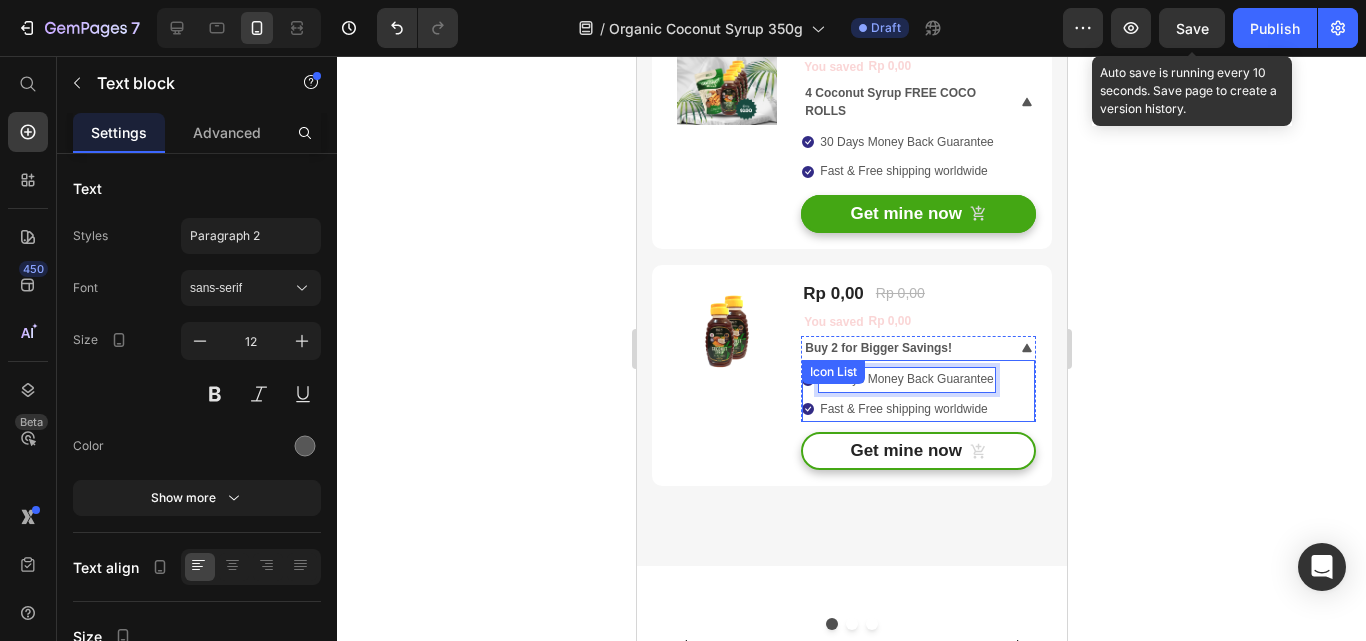 click on "Icon 30 Days Money Back Guarantee Text block   0
Icon Fast & Free shipping worldwide Text block" at bounding box center (917, 394) 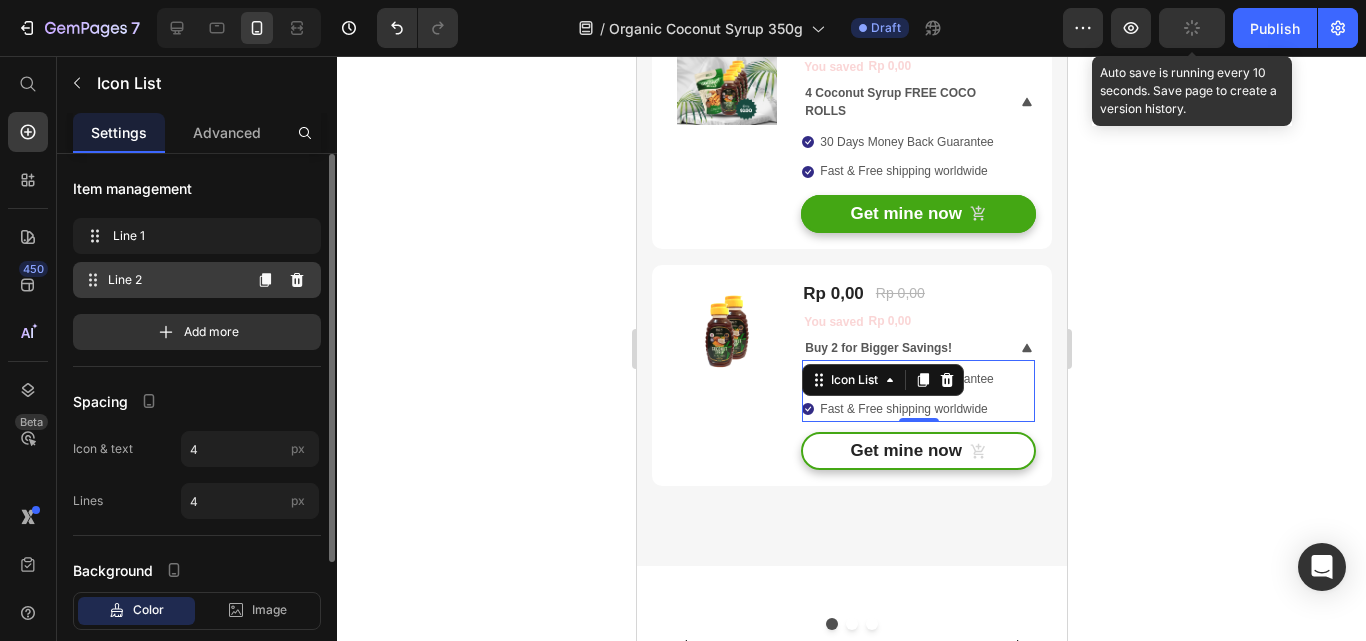 click on "Line 2" at bounding box center (174, 280) 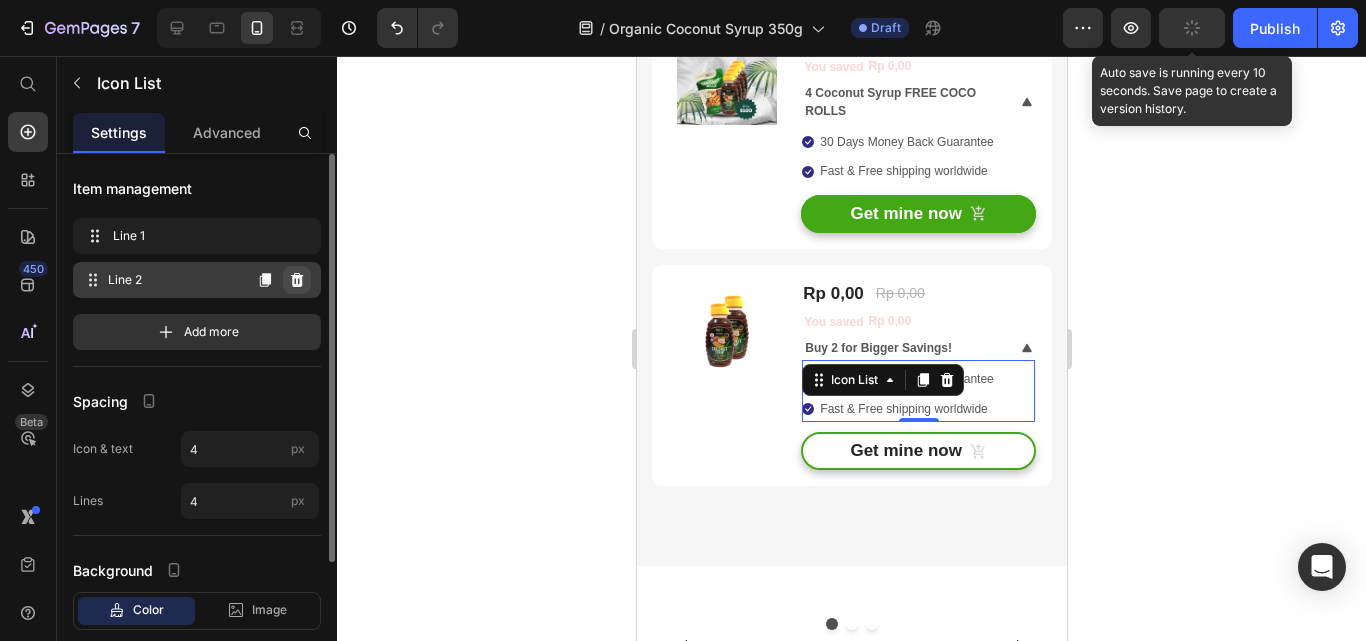 click 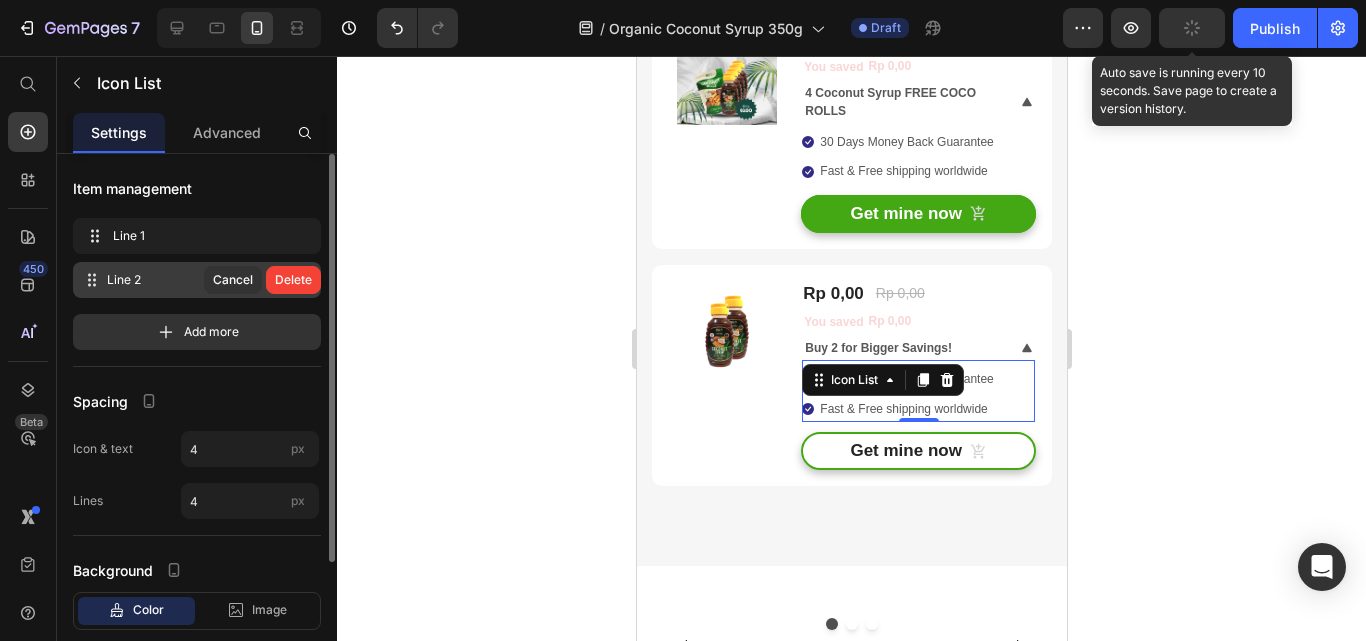 click on "Delete" at bounding box center (293, 280) 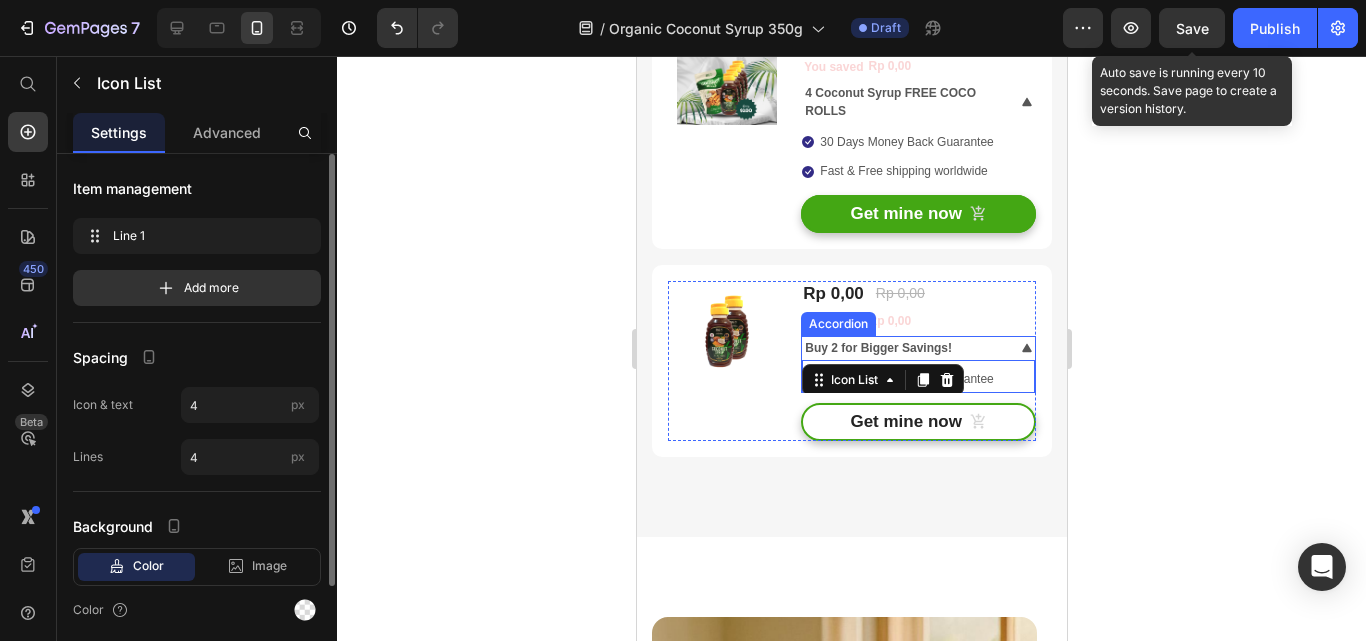 click on "Buy 2 for Bigger Savings!" at bounding box center (901, 348) 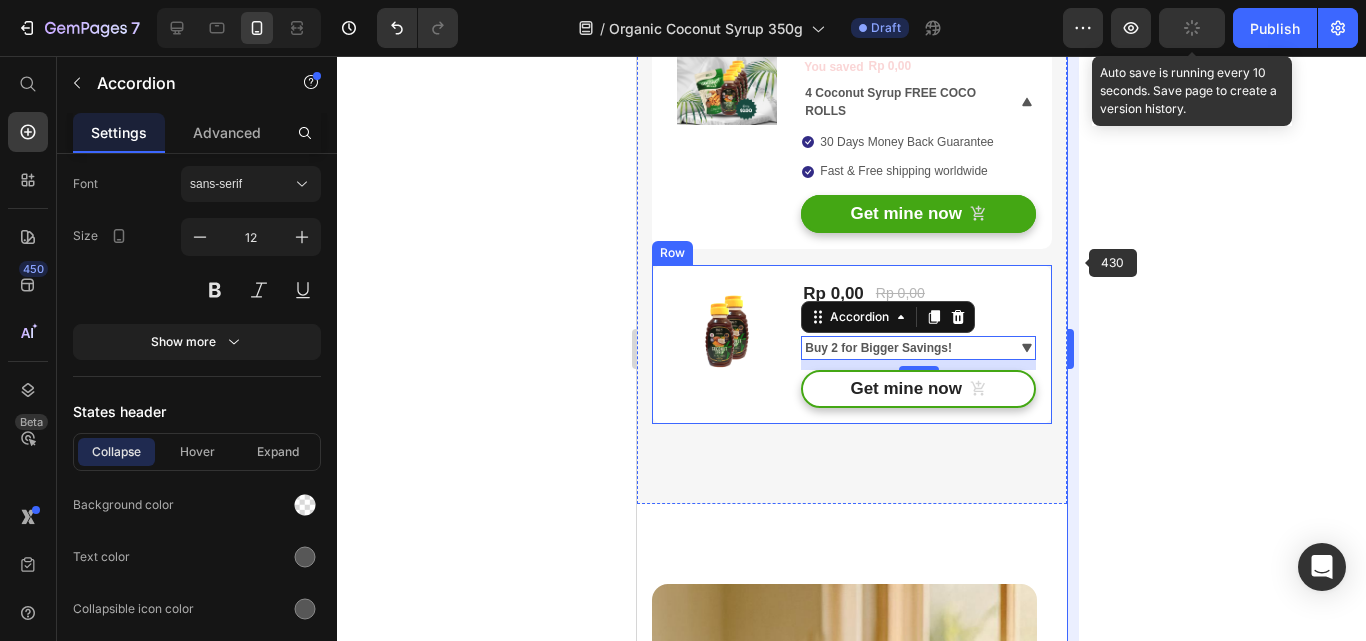 scroll, scrollTop: 1200, scrollLeft: 0, axis: vertical 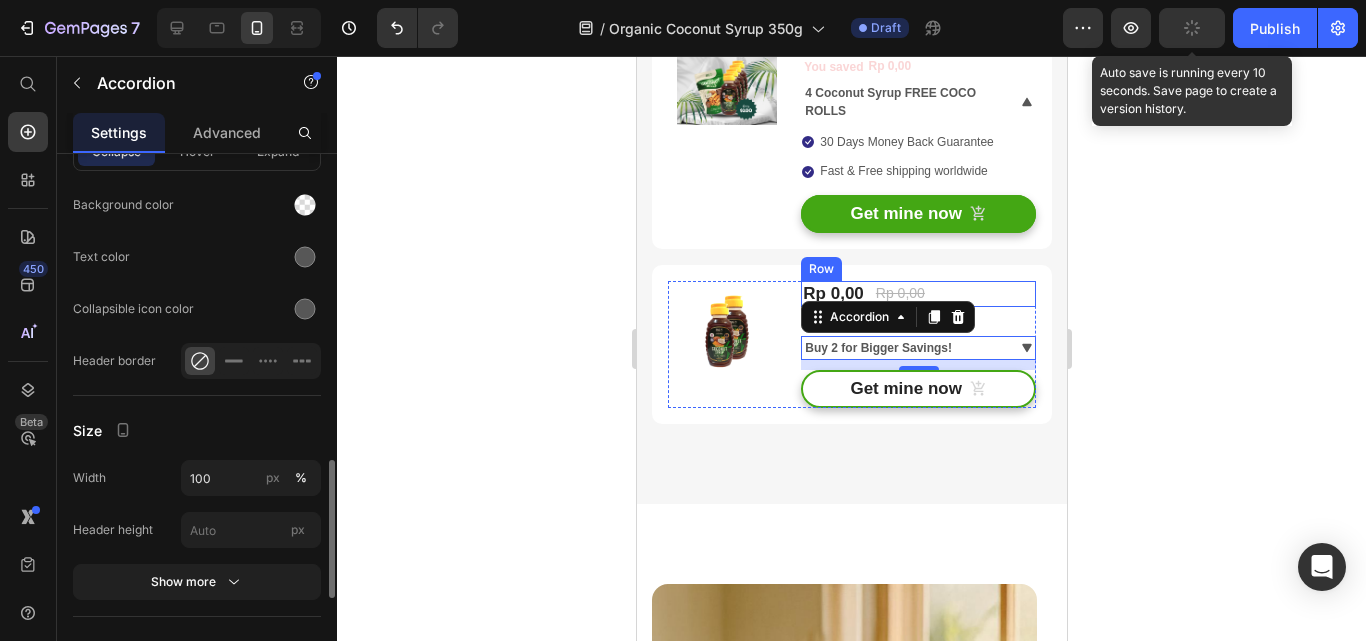 click on "Fast & Free shipping worldwide" at bounding box center (902, 172) 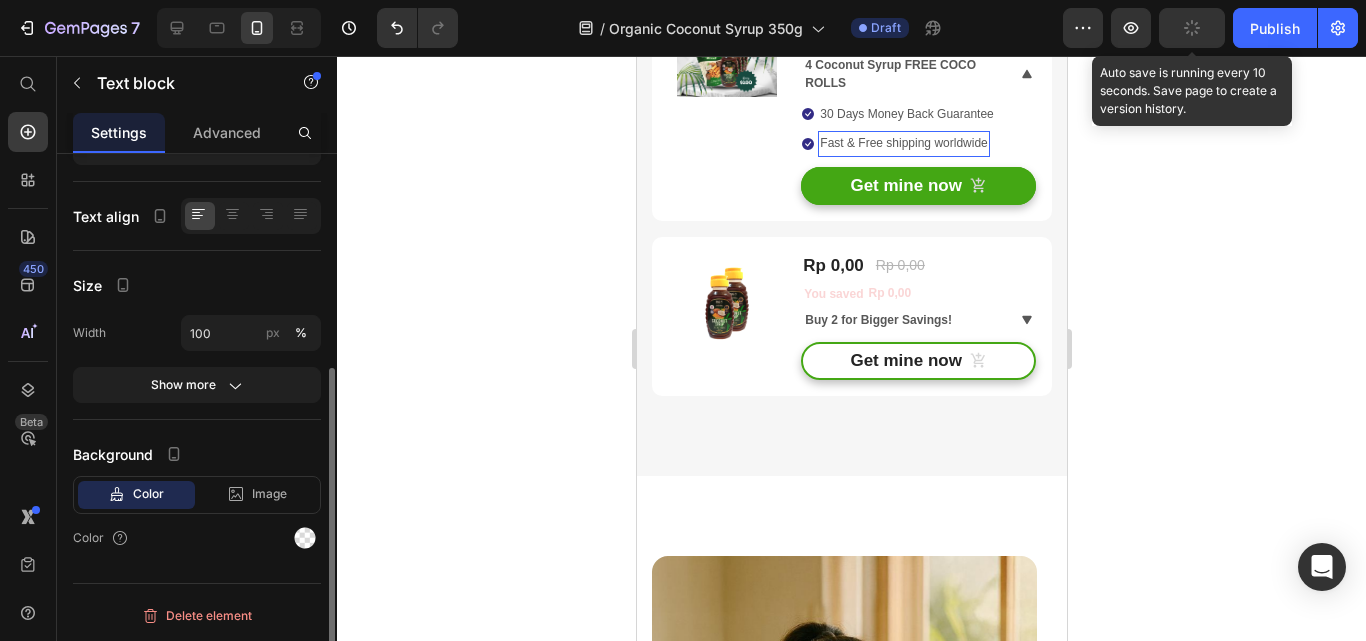 click on "Fast & Free shipping worldwide" at bounding box center [902, 144] 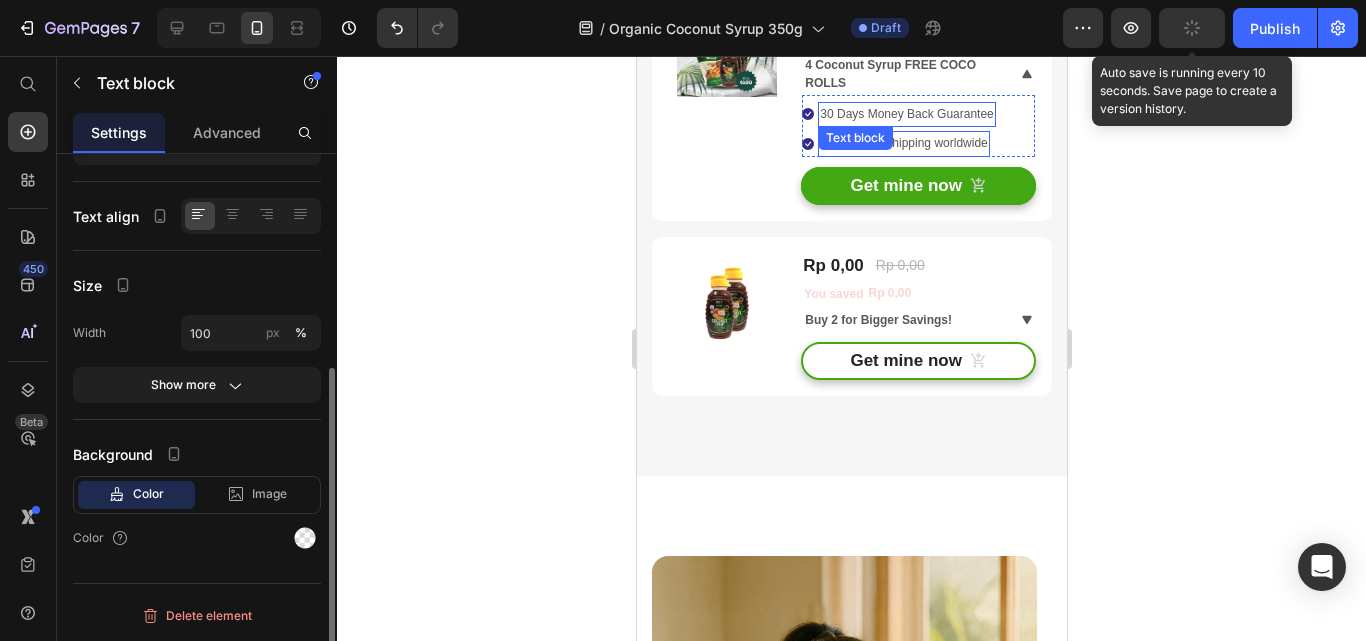 click on "Icon 30 Days Money Back Guarantee Text block
Icon Fast & Free shipping worldwide Text block" at bounding box center (917, 129) 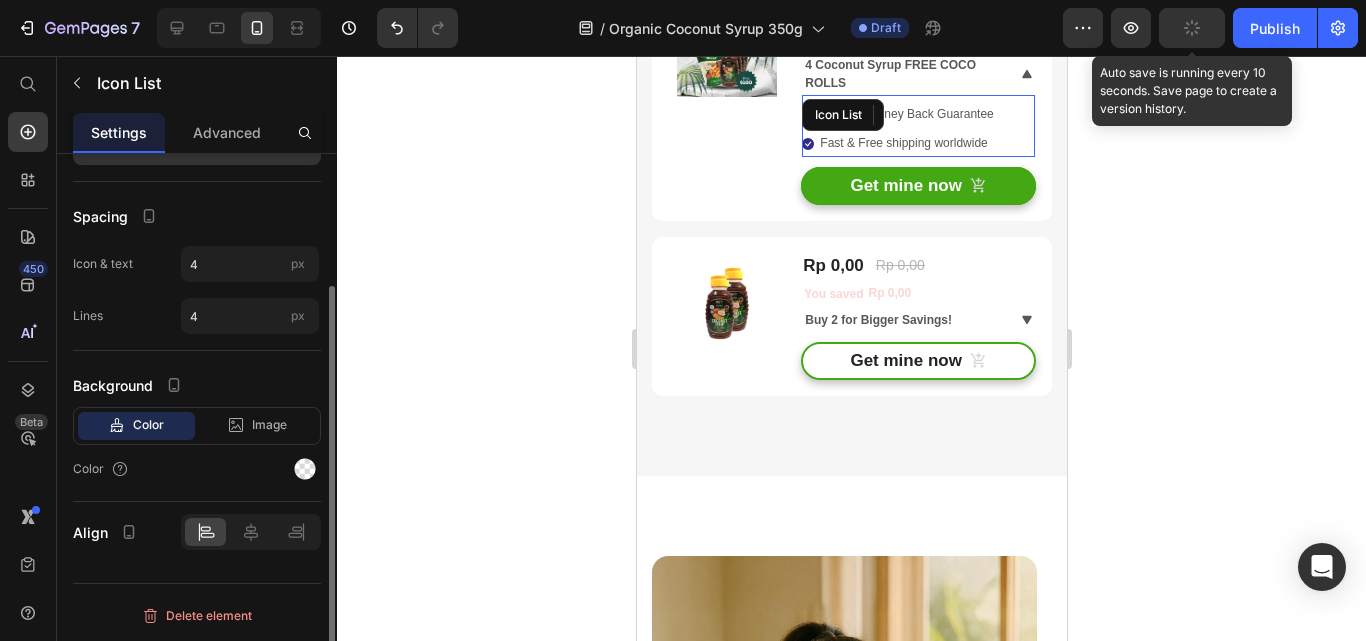 scroll, scrollTop: 5244, scrollLeft: 0, axis: vertical 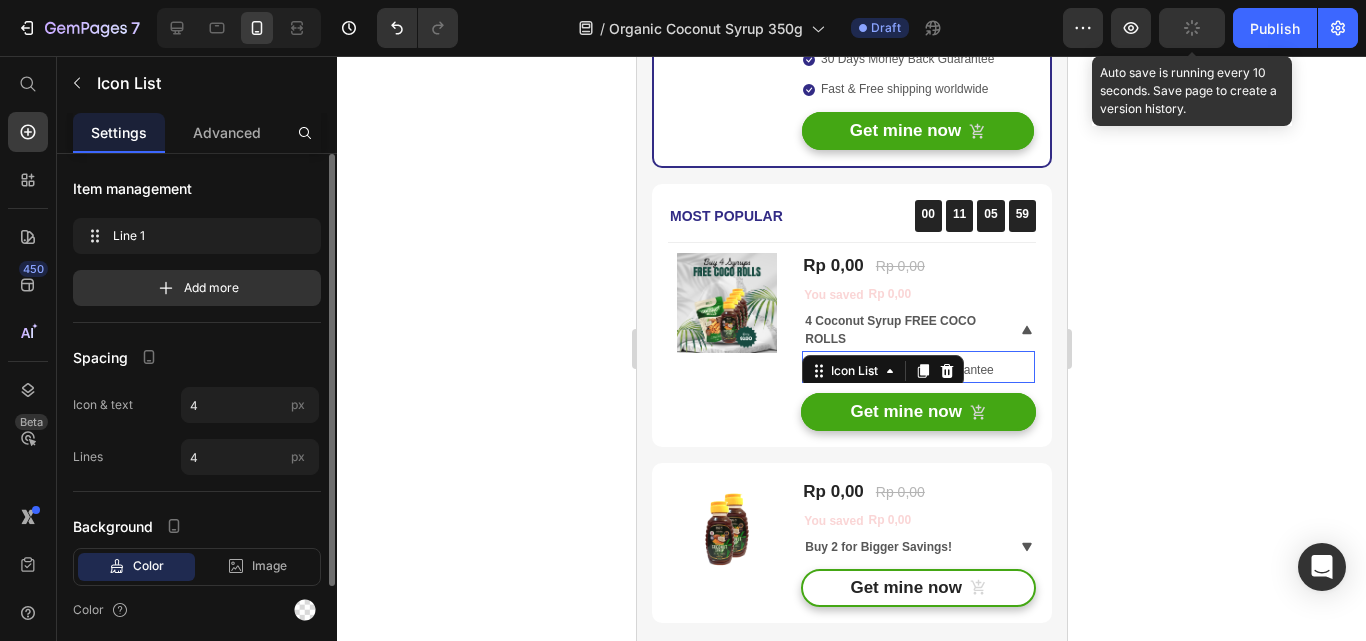 click 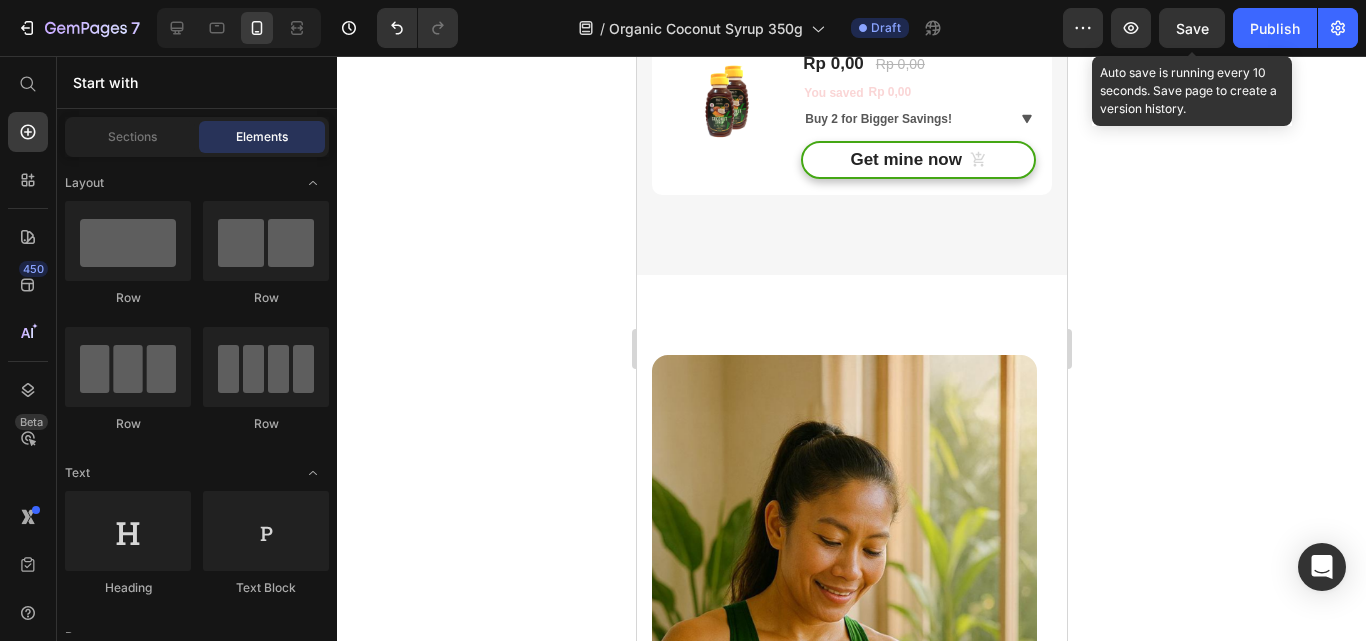 scroll, scrollTop: 6172, scrollLeft: 0, axis: vertical 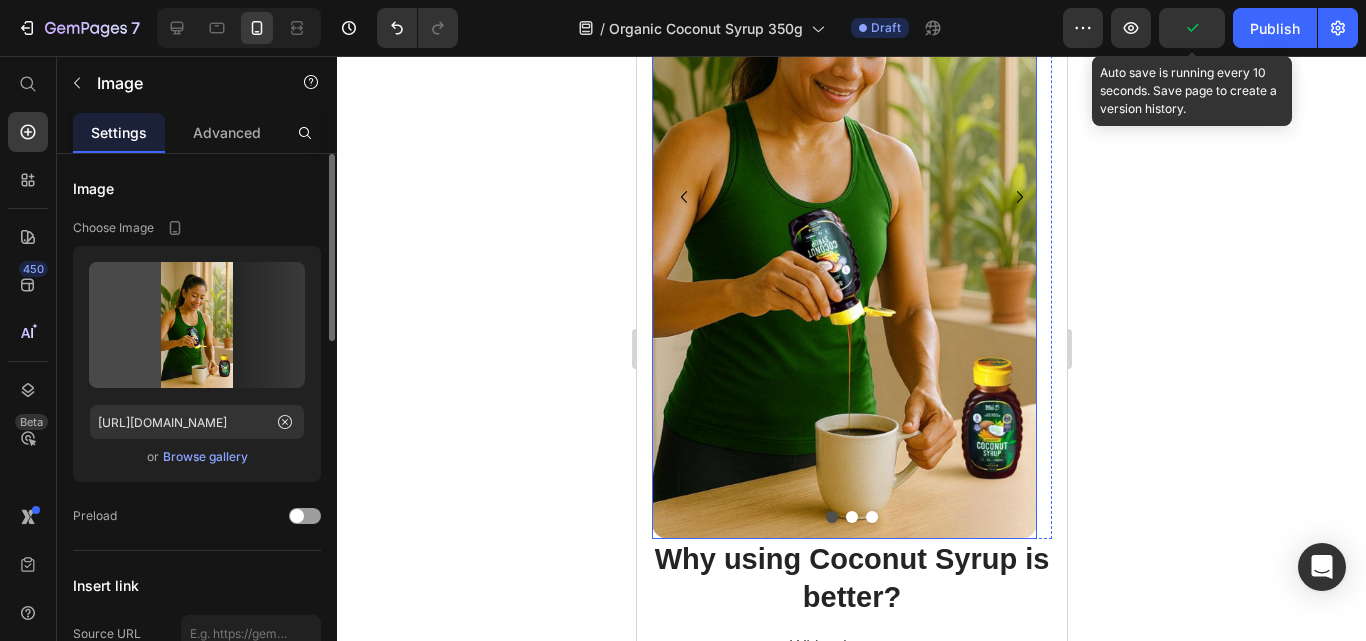 click at bounding box center (843, 197) 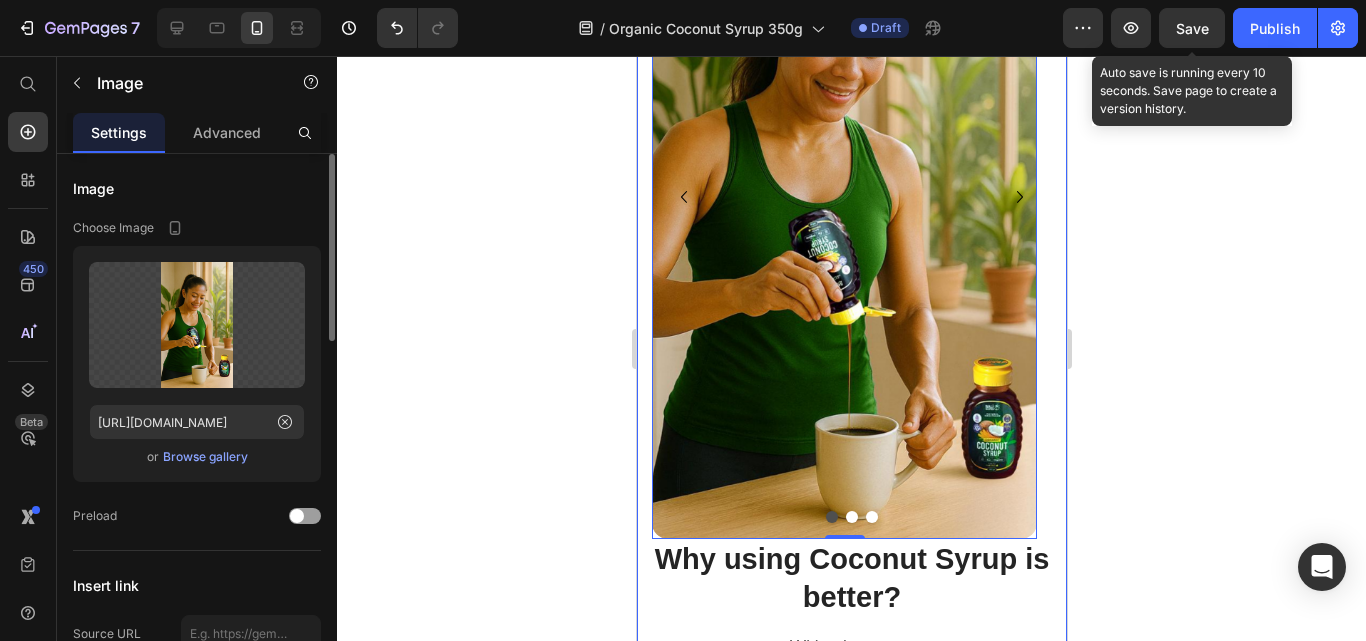 click on "Why using Coconut Syrup is better? Heading With other syrup Text block Row Lower Fructose Text block Row Lower Glycemic Index Text block Row Highest Level of Nutrients Text block Row Longest Tree / Plant Life Text block Row Image BaliNutra Coconut Syrup Heading
Icon Row
Icon Row
Icon Row
Icon Row Row Image Maple Syrup Heading
Icon Row
Icon Row
Icon Row
Icon Row Row Your Brand Heading Differentiation Point 1 Text block
Icon Row Differentiation Point 2 Text block
Icon Row Differentiation Point 3 Text block
Icon Row Differentiation Point 4 Text block
Icon Row Differentiation Point 5 Text block
Icon Row Differentiation Point 6 Text block
Icon Row Differentiation Point 7 Text block
Icon Row Differentiation Point 8 Text block
Icon Row Row Other Brands Heading Icon" at bounding box center (851, 771) 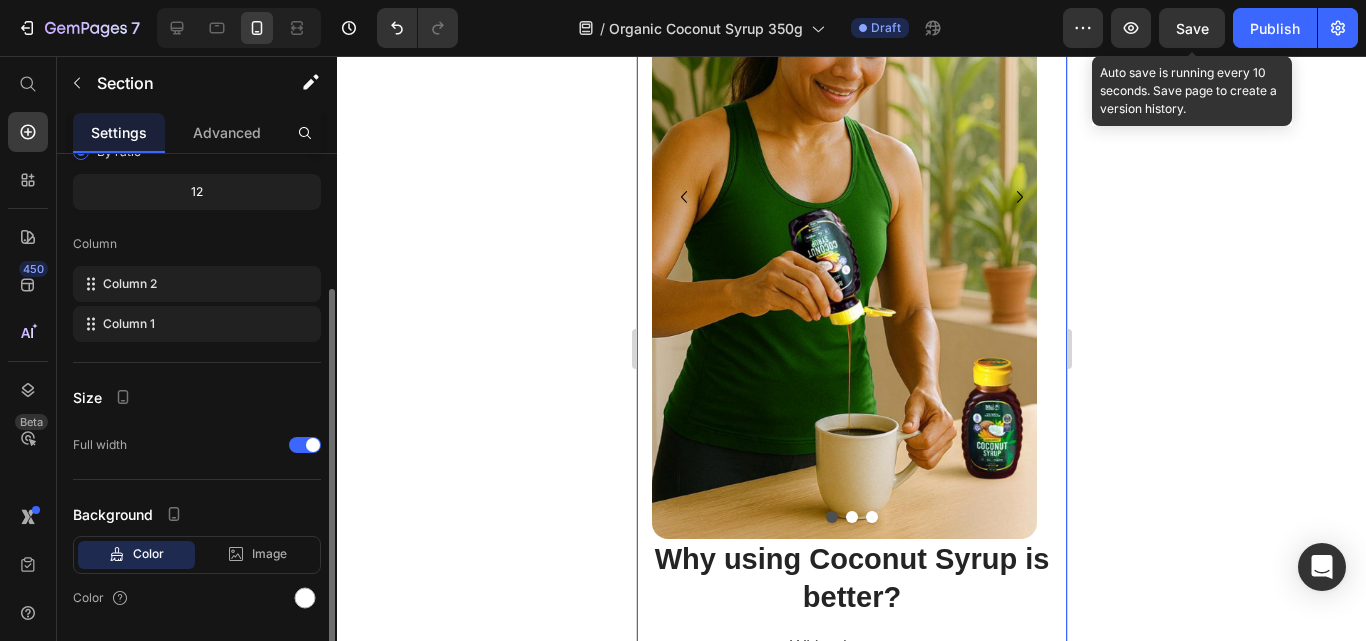 scroll, scrollTop: 260, scrollLeft: 0, axis: vertical 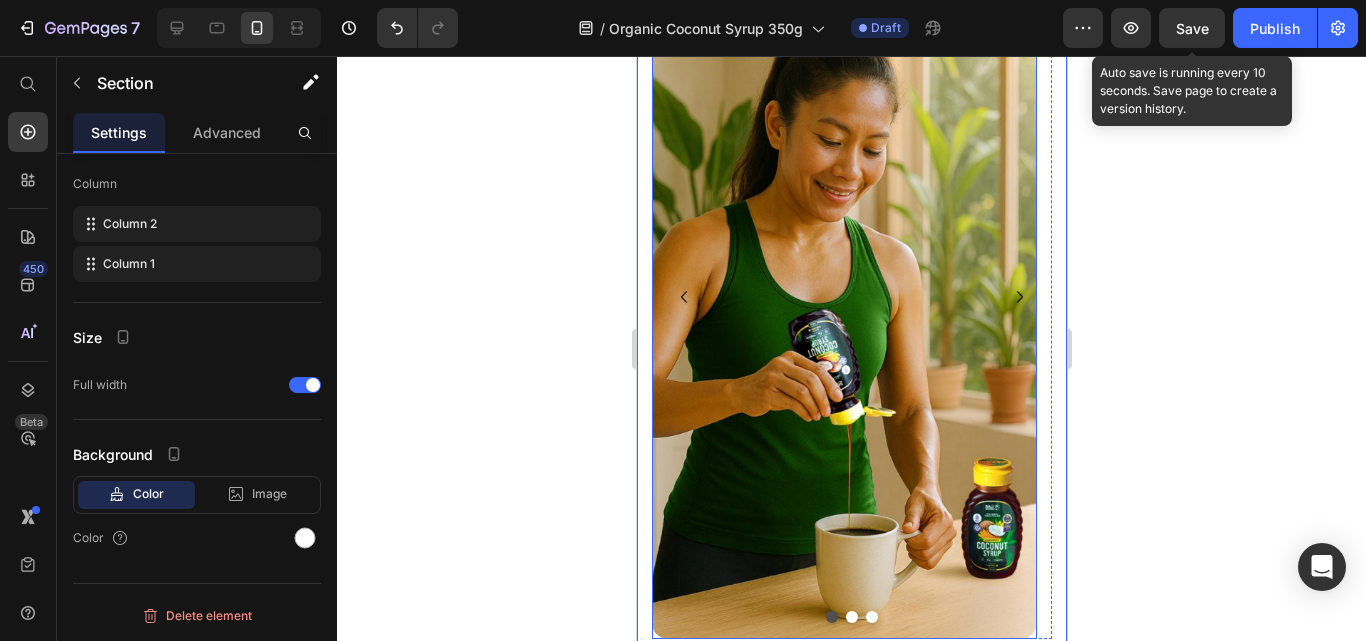 click at bounding box center (843, 297) 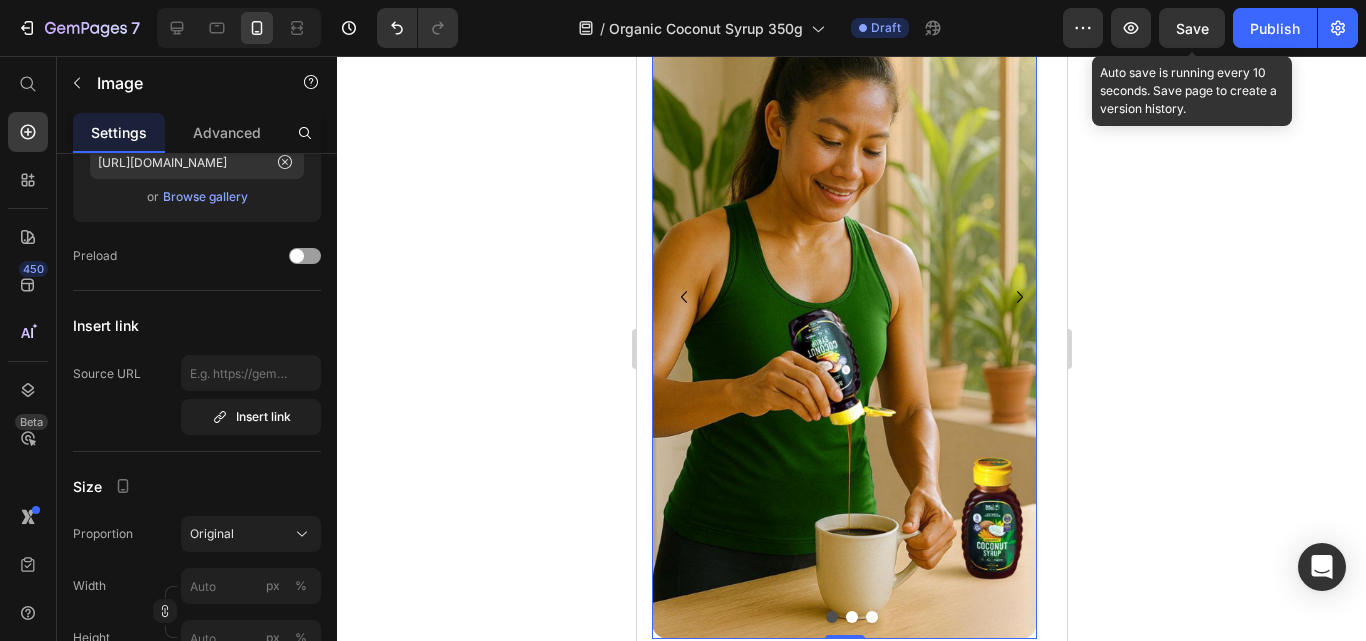 scroll, scrollTop: 0, scrollLeft: 0, axis: both 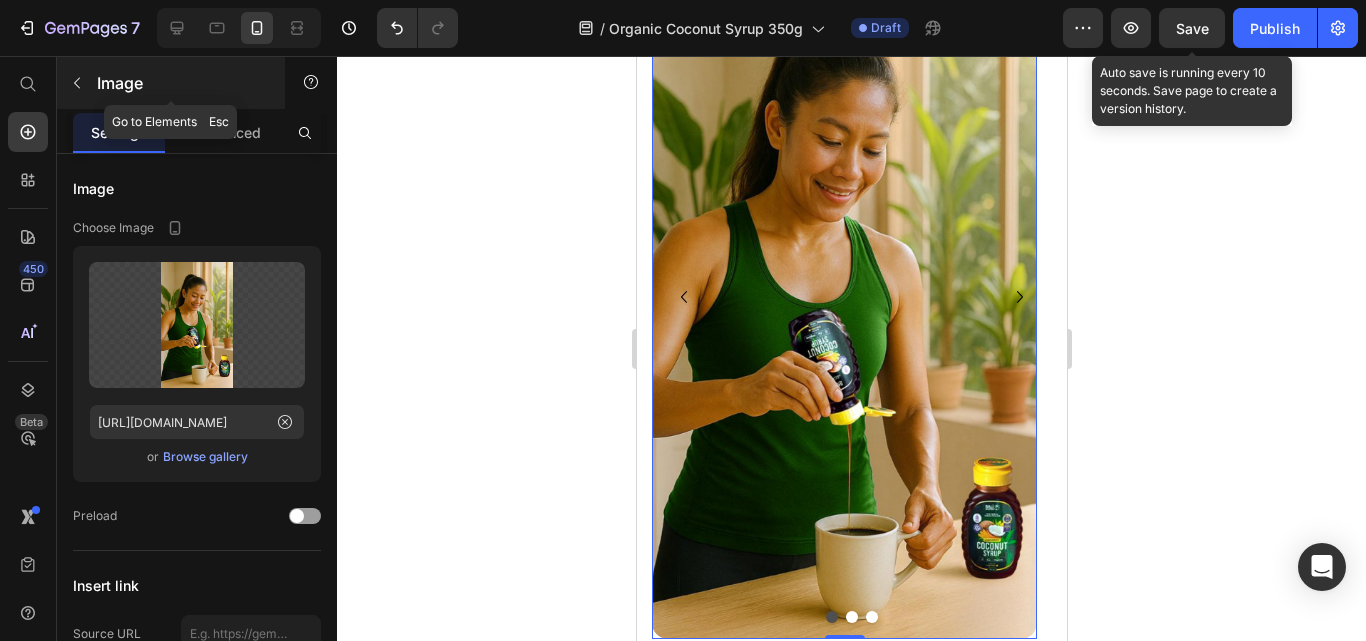 click at bounding box center (77, 83) 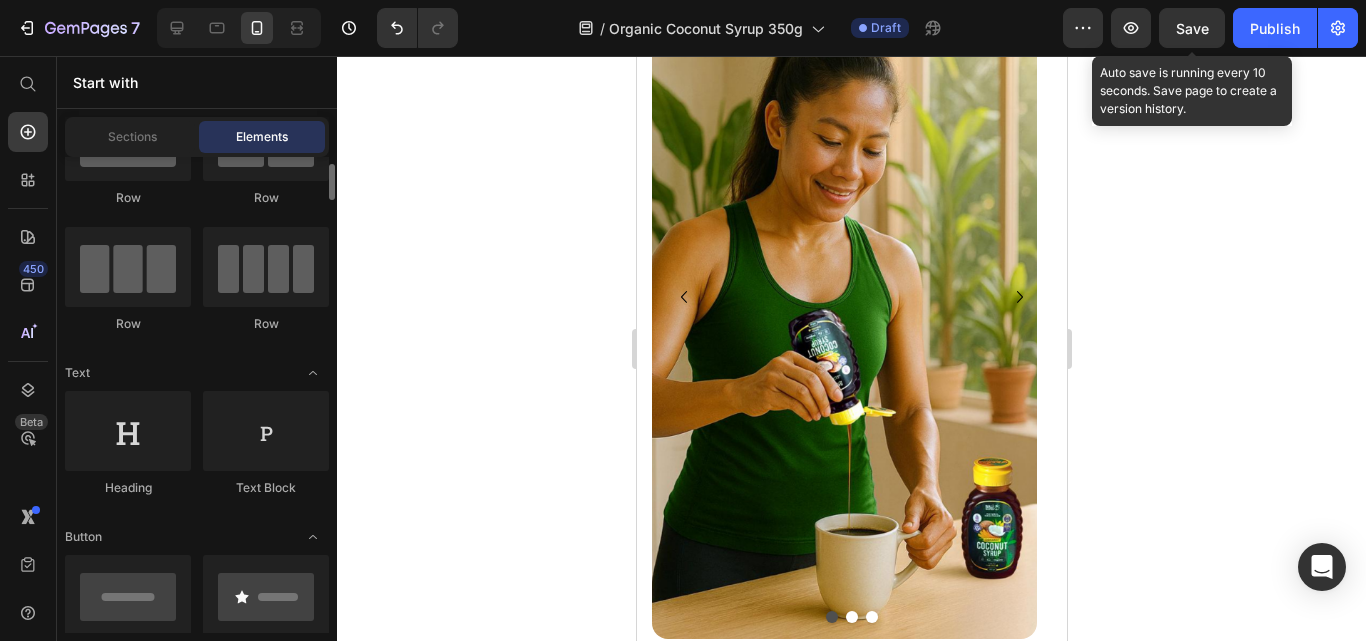 scroll, scrollTop: 0, scrollLeft: 0, axis: both 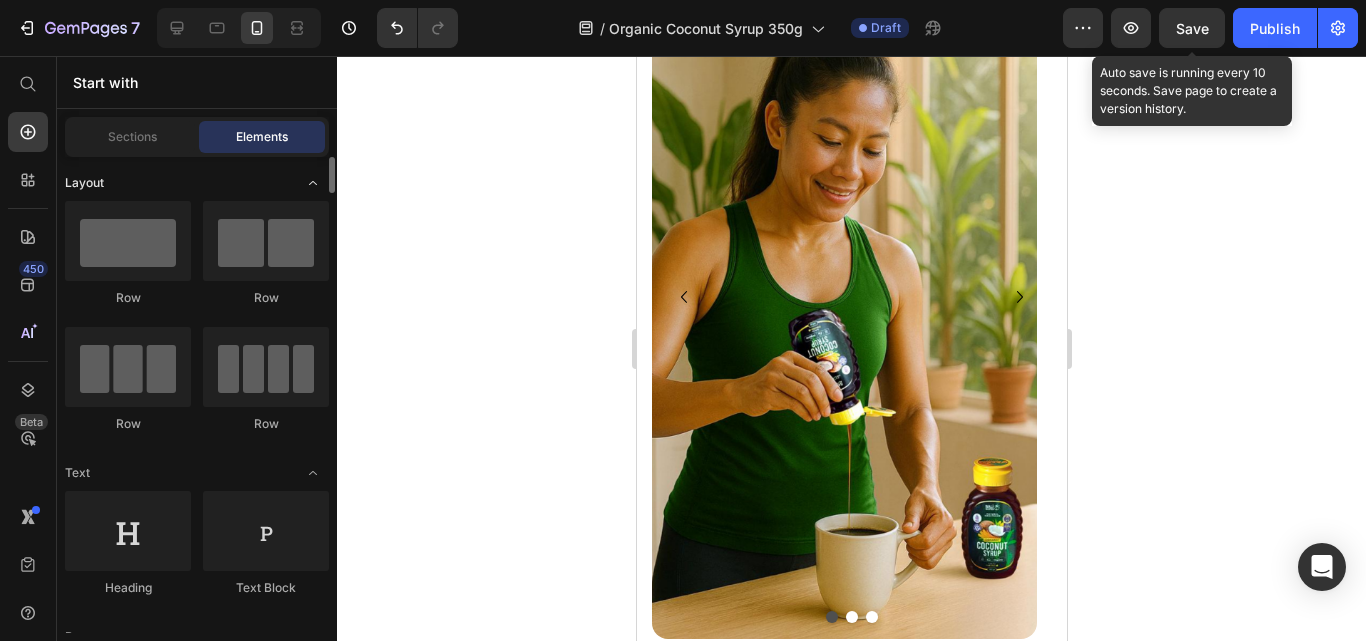 click on "Layout" 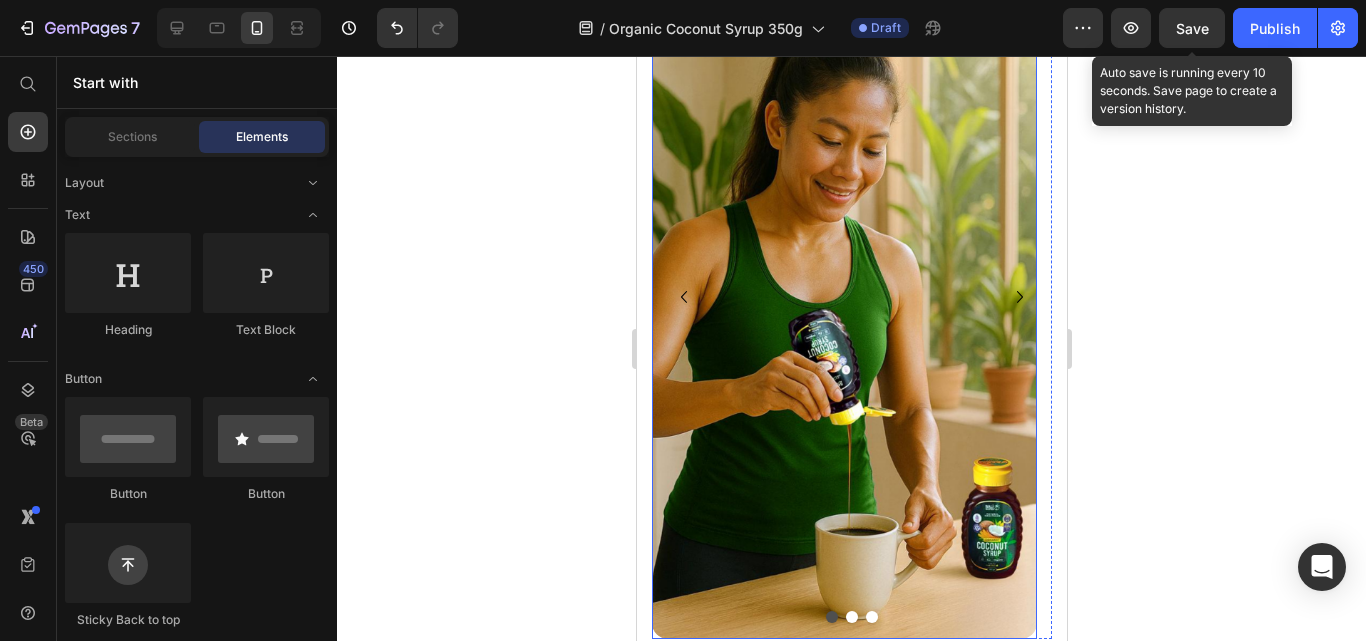 scroll, scrollTop: 5772, scrollLeft: 0, axis: vertical 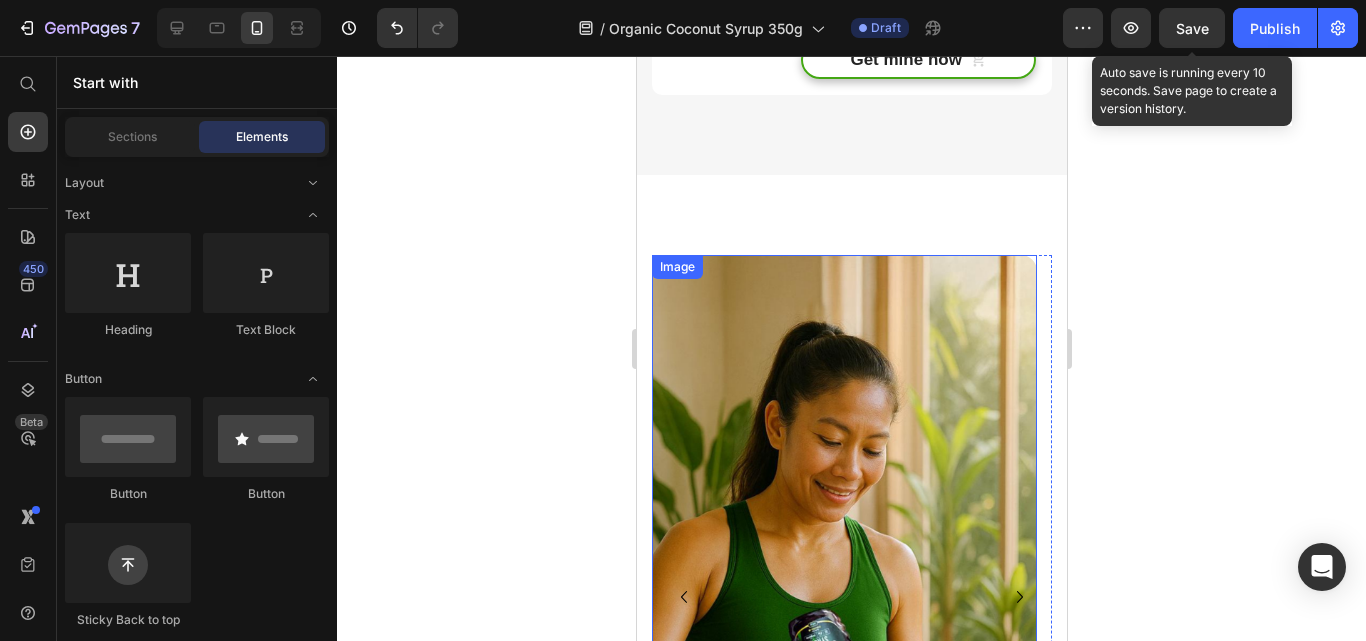 click on "Image" at bounding box center (843, 597) 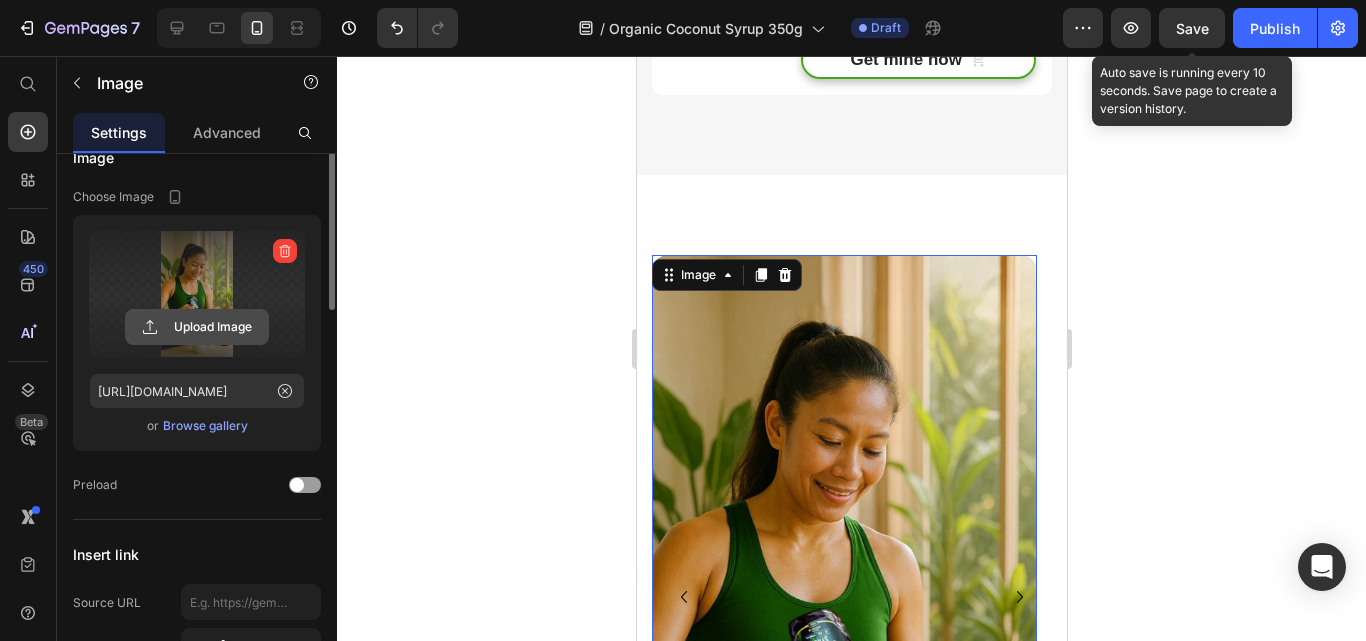 scroll, scrollTop: 0, scrollLeft: 0, axis: both 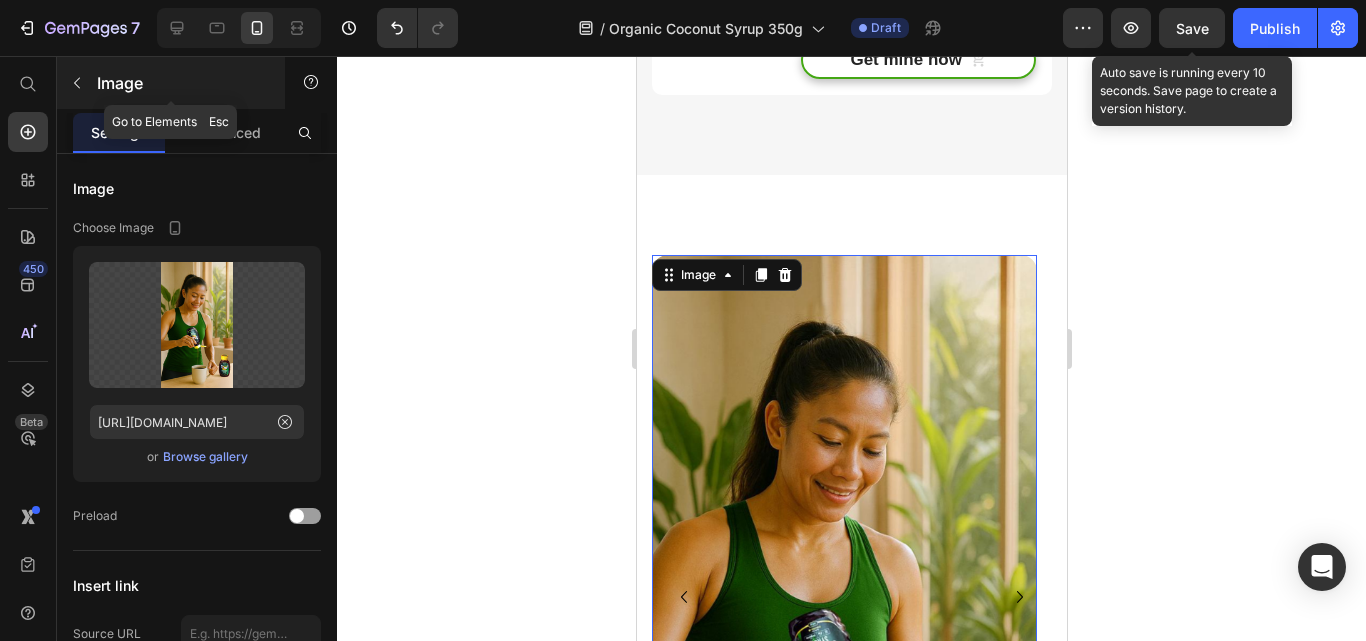 click at bounding box center [77, 83] 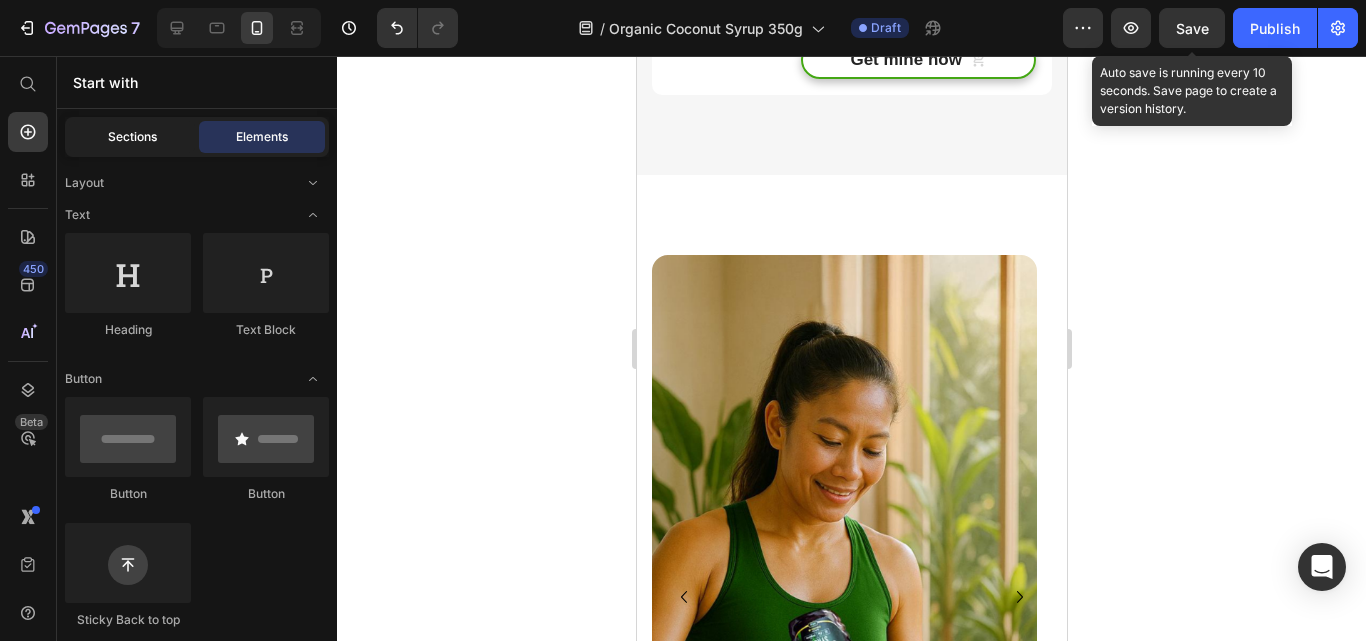 click on "Sections" 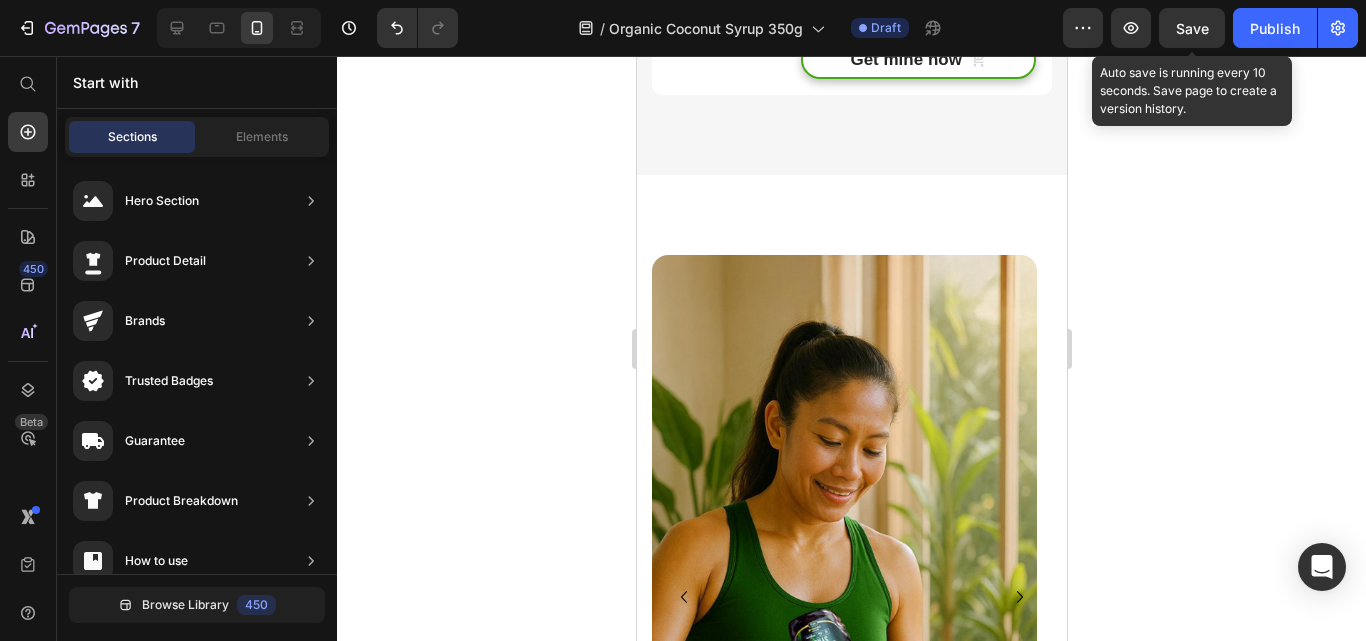 click 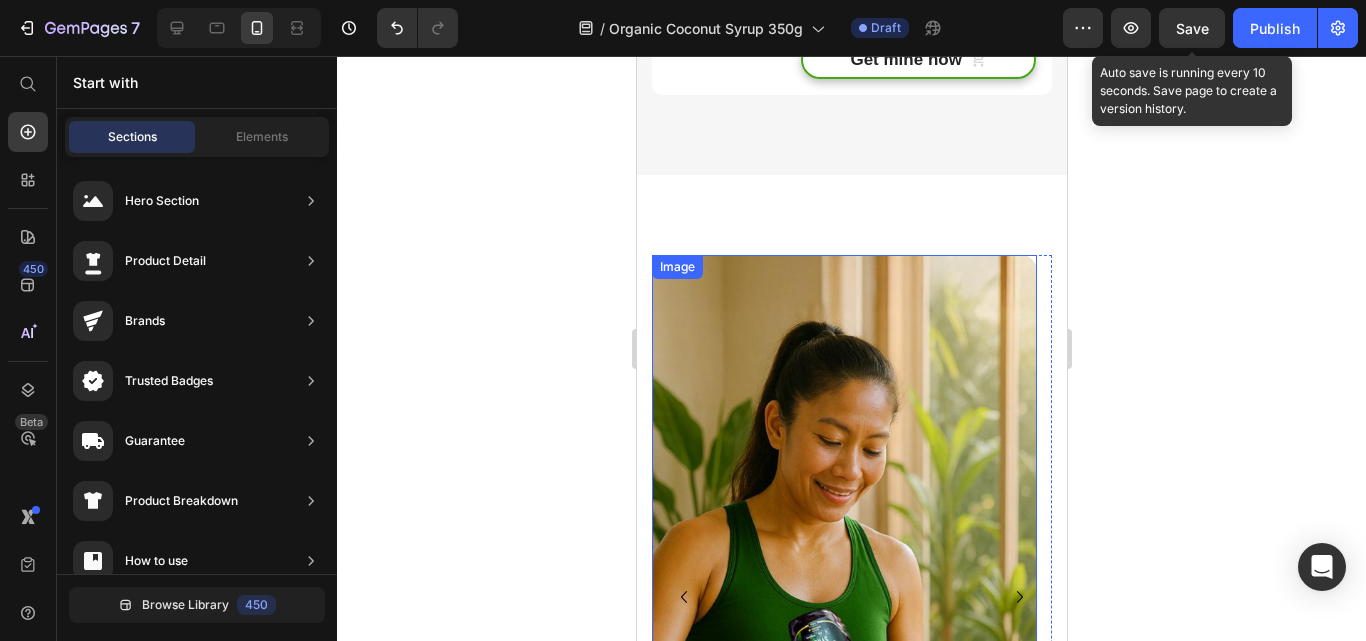 click at bounding box center [843, 597] 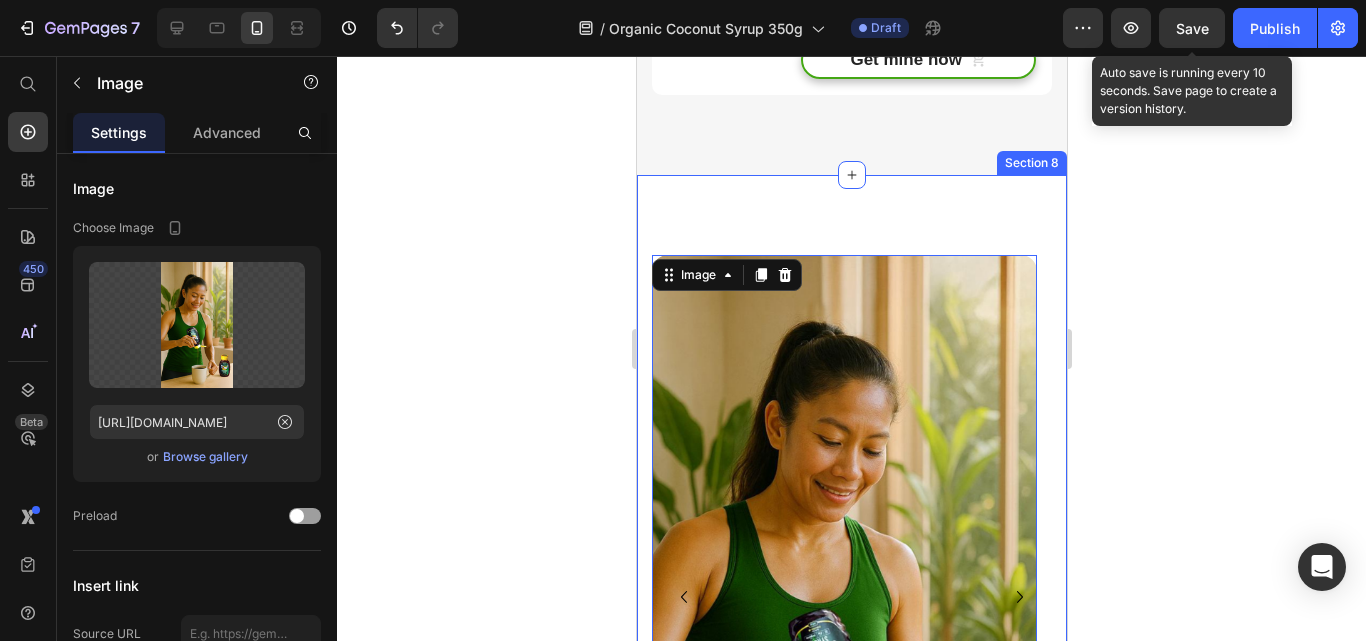 click on "Why using Coconut Syrup is better? Heading With other syrup Text block Row Lower Fructose Text block Row Lower Glycemic Index Text block Row Highest Level of Nutrients Text block Row Longest Tree / Plant Life Text block Row Image BaliNutra Coconut Syrup Heading
Icon Row
Icon Row
Icon Row
Icon Row Row Image Maple Syrup Heading
Icon Row
Icon Row
Icon Row
Icon Row Row Your Brand Heading Differentiation Point 1 Text block
Icon Row Differentiation Point 2 Text block
Icon Row Differentiation Point 3 Text block
Icon Row Differentiation Point 4 Text block
Icon Row Differentiation Point 5 Text block
Icon Row Differentiation Point 6 Text block
Icon Row Differentiation Point 7 Text block
Icon Row Differentiation Point 8 Text block
Icon Row Row Other Brands Heading Icon" at bounding box center [851, 1171] 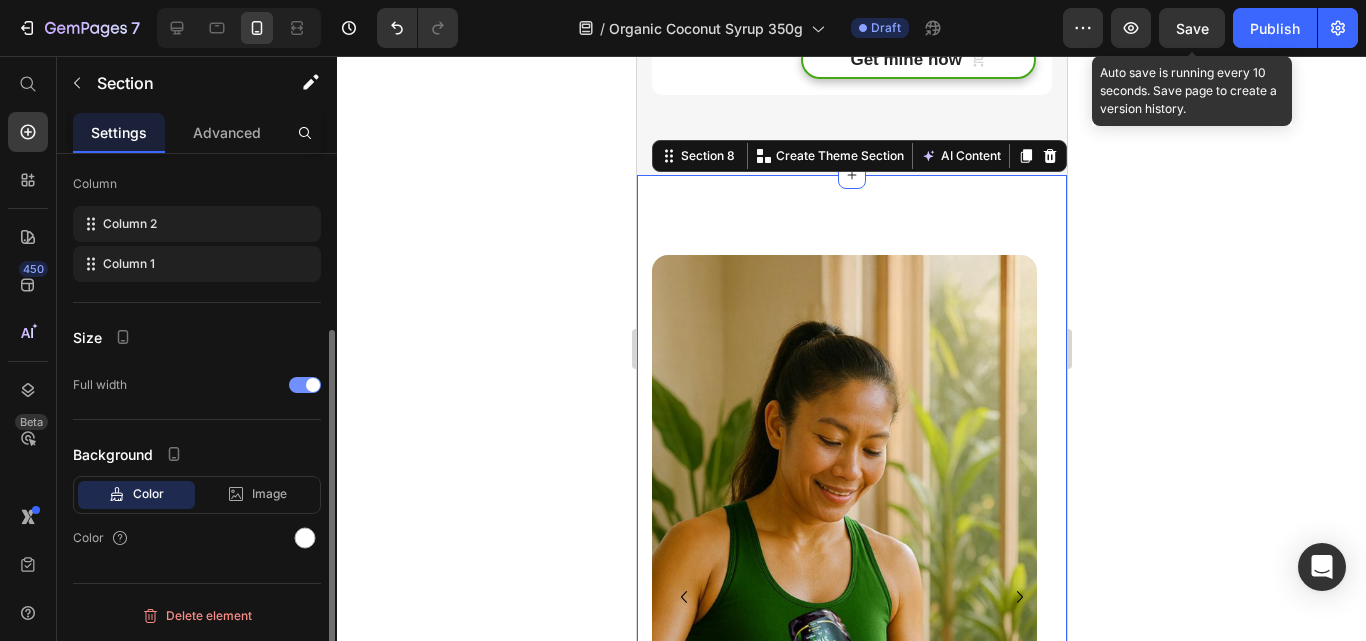 scroll, scrollTop: 0, scrollLeft: 0, axis: both 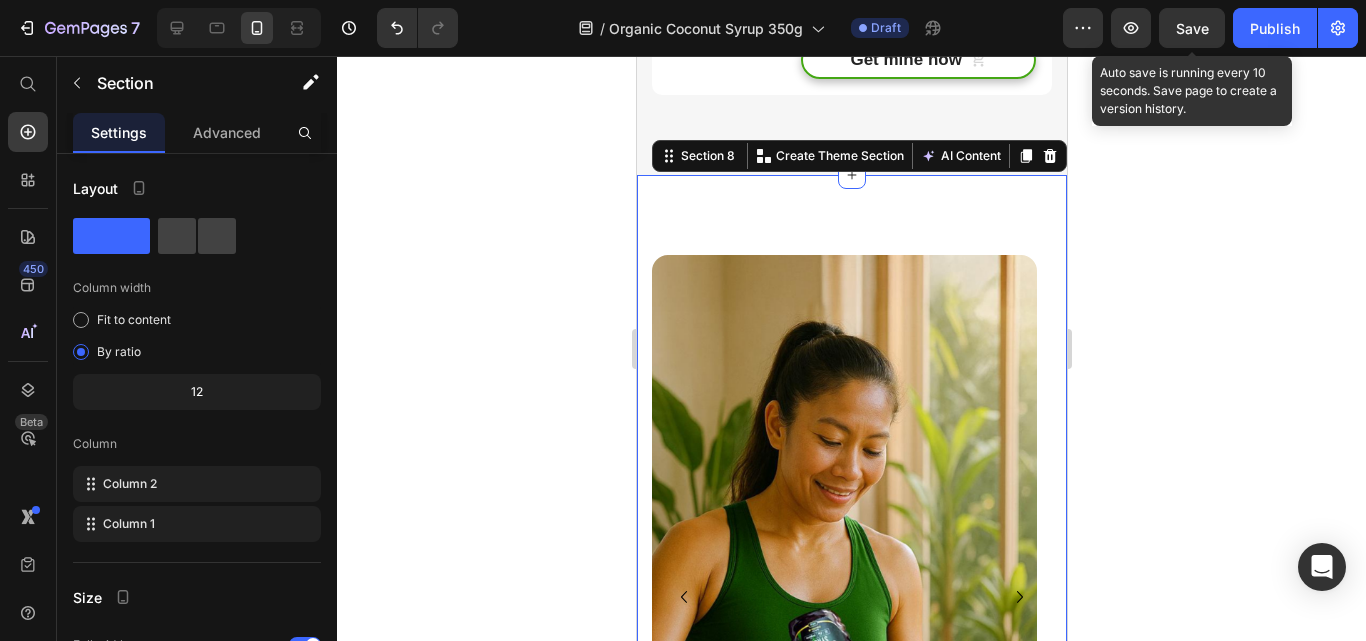 click on "Why using Coconut Syrup is better? Heading With other syrup Text block Row Lower Fructose Text block Row Lower Glycemic Index Text block Row Highest Level of Nutrients Text block Row Longest Tree / Plant Life Text block Row Image BaliNutra Coconut Syrup Heading
Icon Row
Icon Row
Icon Row
Icon Row Row Image Maple Syrup Heading
Icon Row
Icon Row
Icon Row
Icon Row Row Your Brand Heading Differentiation Point 1 Text block
Icon Row Differentiation Point 2 Text block
Icon Row Differentiation Point 3 Text block
Icon Row Differentiation Point 4 Text block
Icon Row Differentiation Point 5 Text block
Icon Row Differentiation Point 6 Text block
Icon Row Differentiation Point 7 Text block
Icon Row Differentiation Point 8 Text block
Icon Row Row Other Brands Heading Icon" at bounding box center (851, 1171) 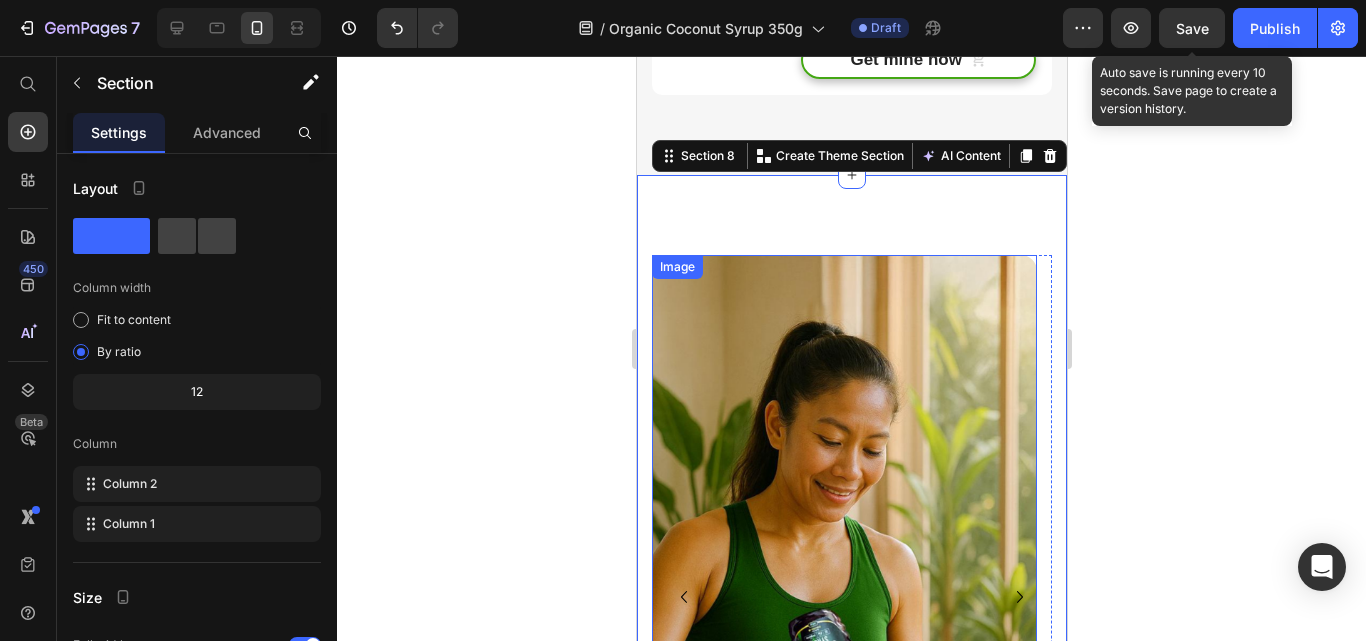 click on "Image" at bounding box center [843, 597] 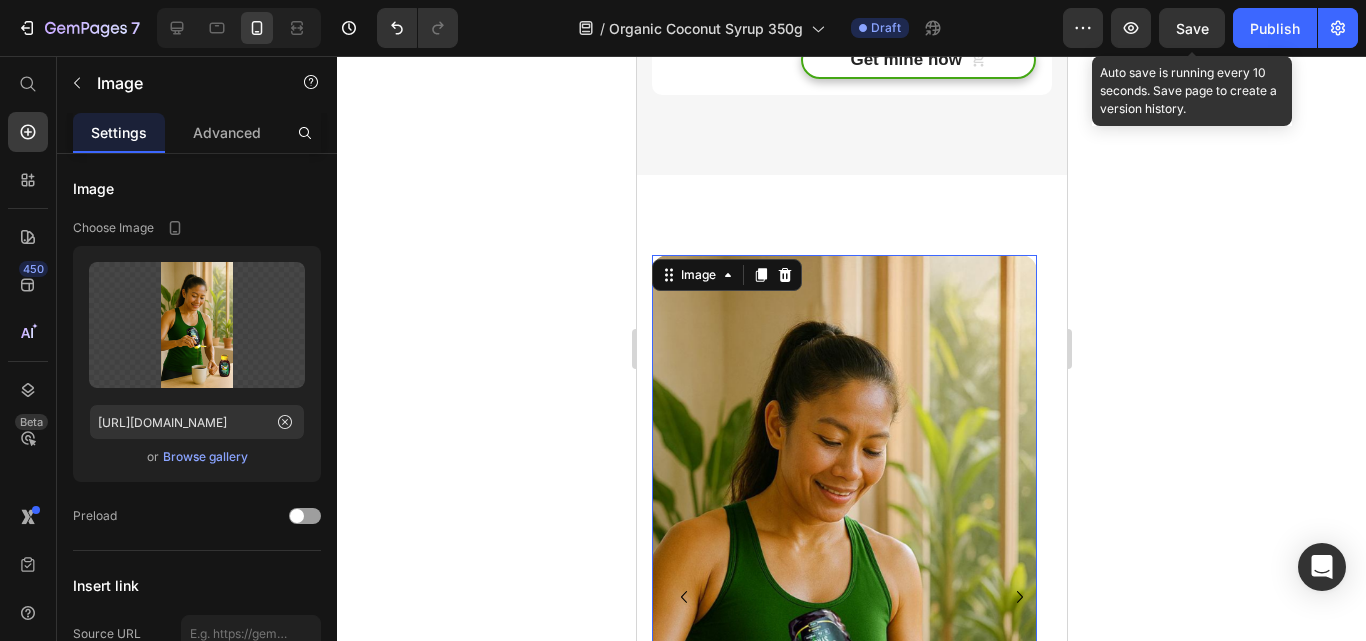 scroll, scrollTop: 200, scrollLeft: 0, axis: vertical 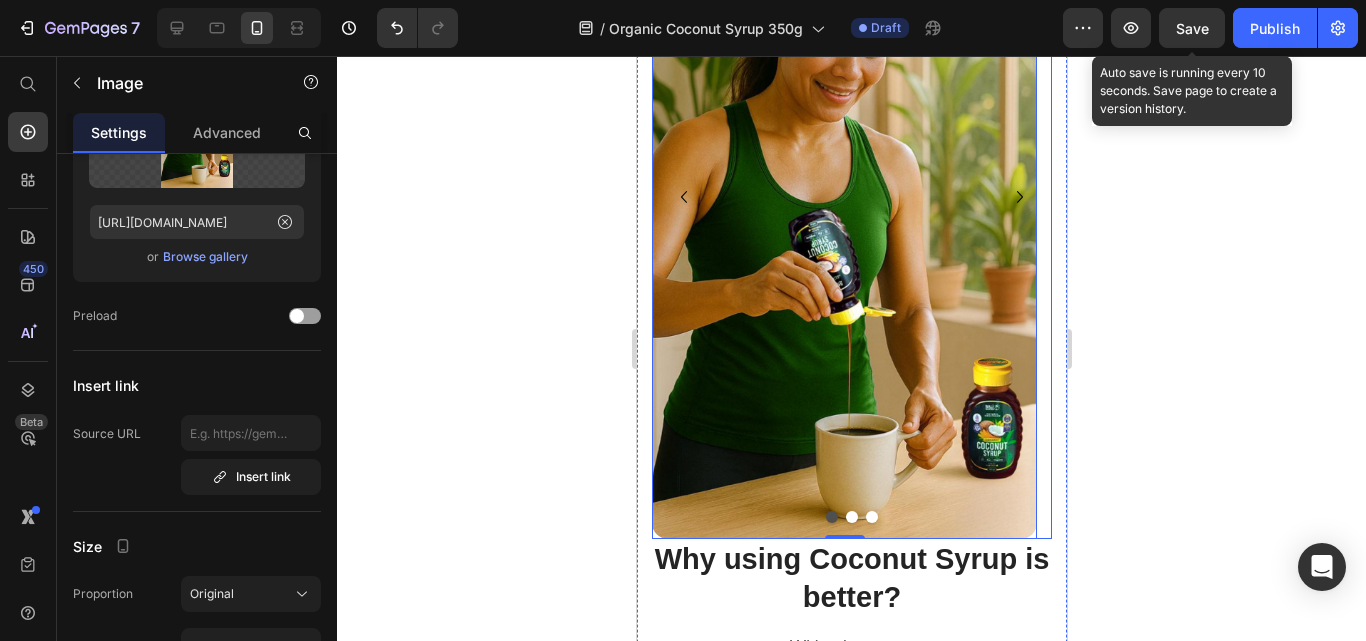 click 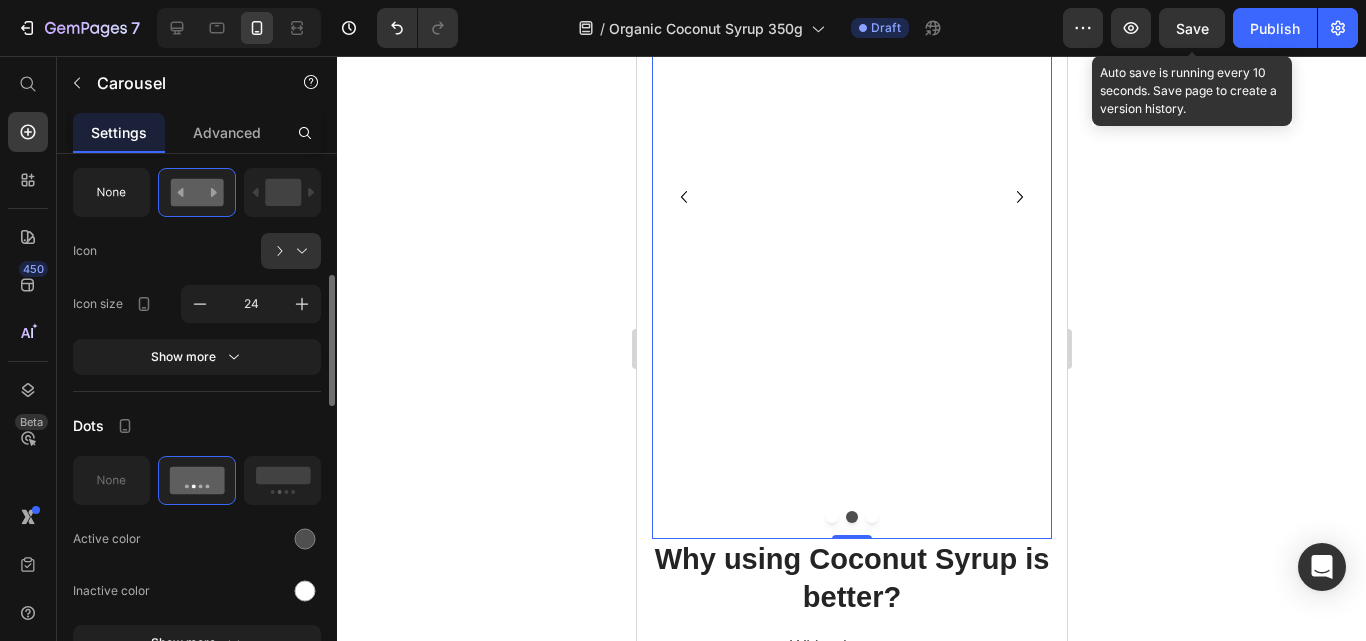 scroll, scrollTop: 400, scrollLeft: 0, axis: vertical 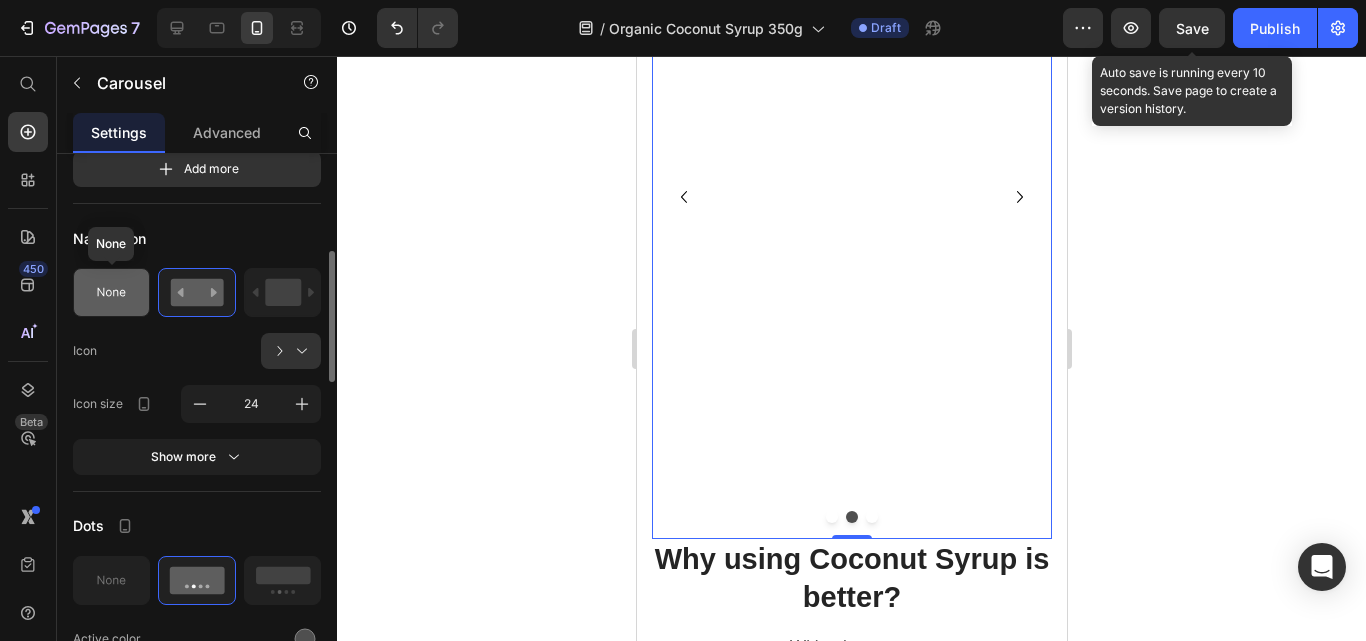 click 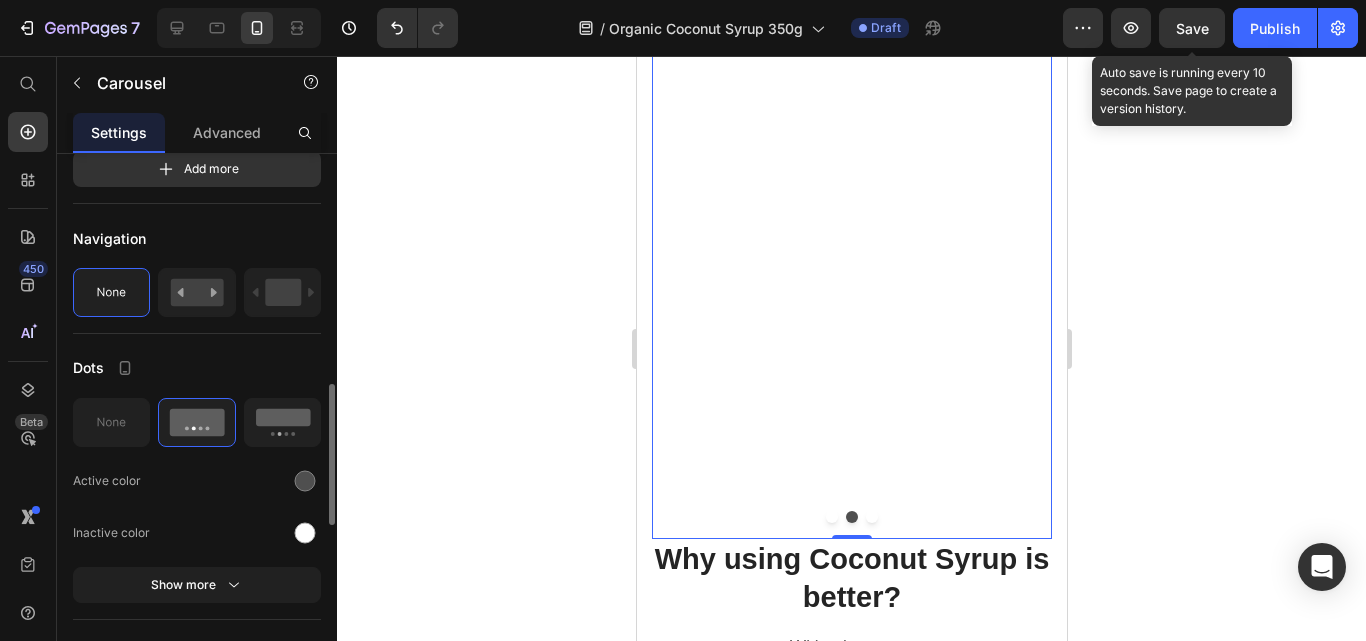 scroll, scrollTop: 600, scrollLeft: 0, axis: vertical 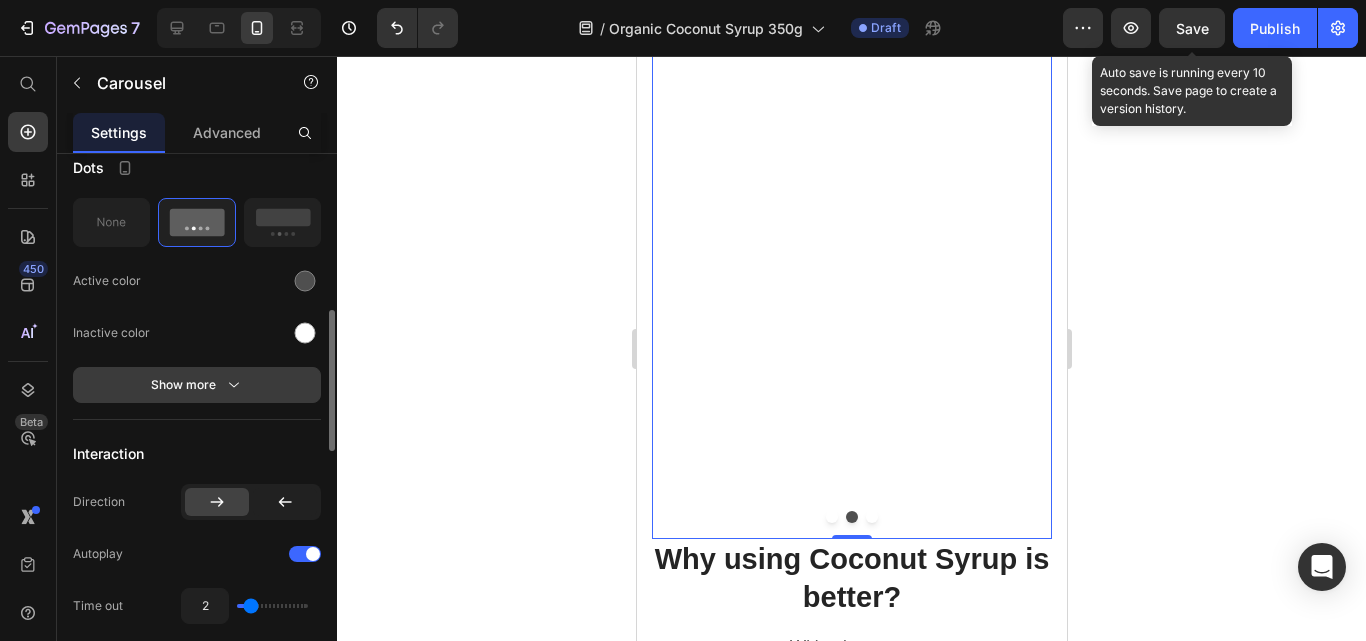click on "Show more" at bounding box center [197, 385] 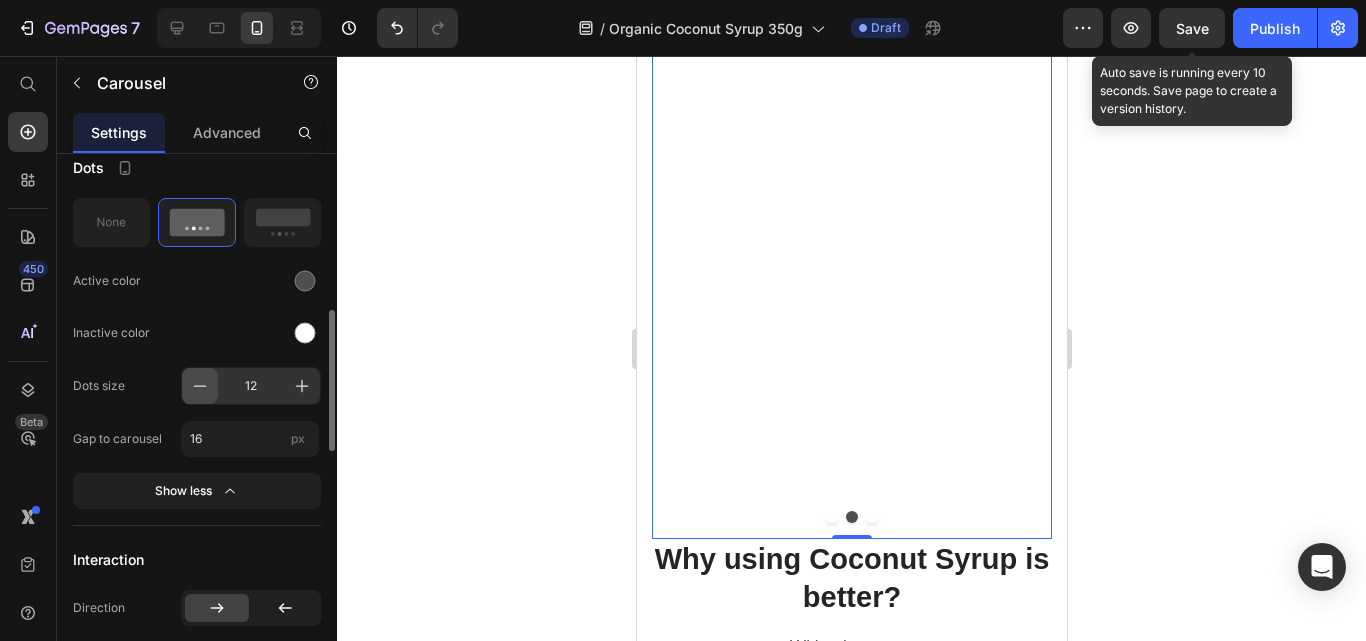 click 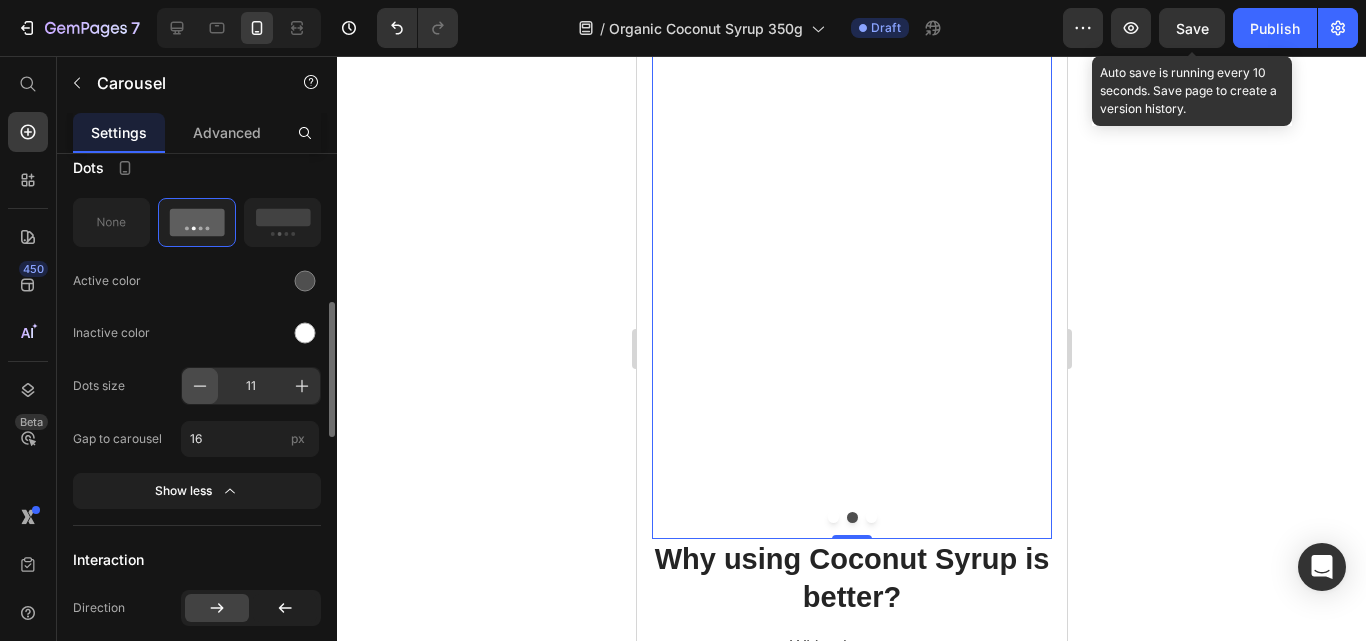 click 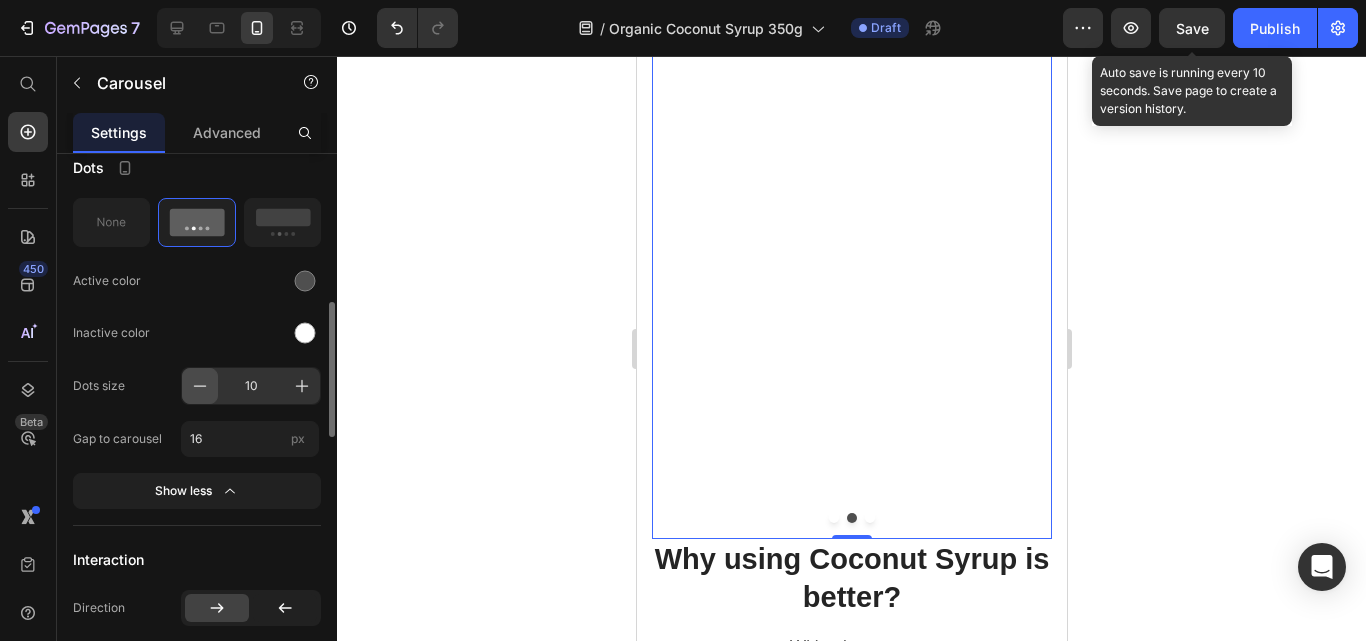 click 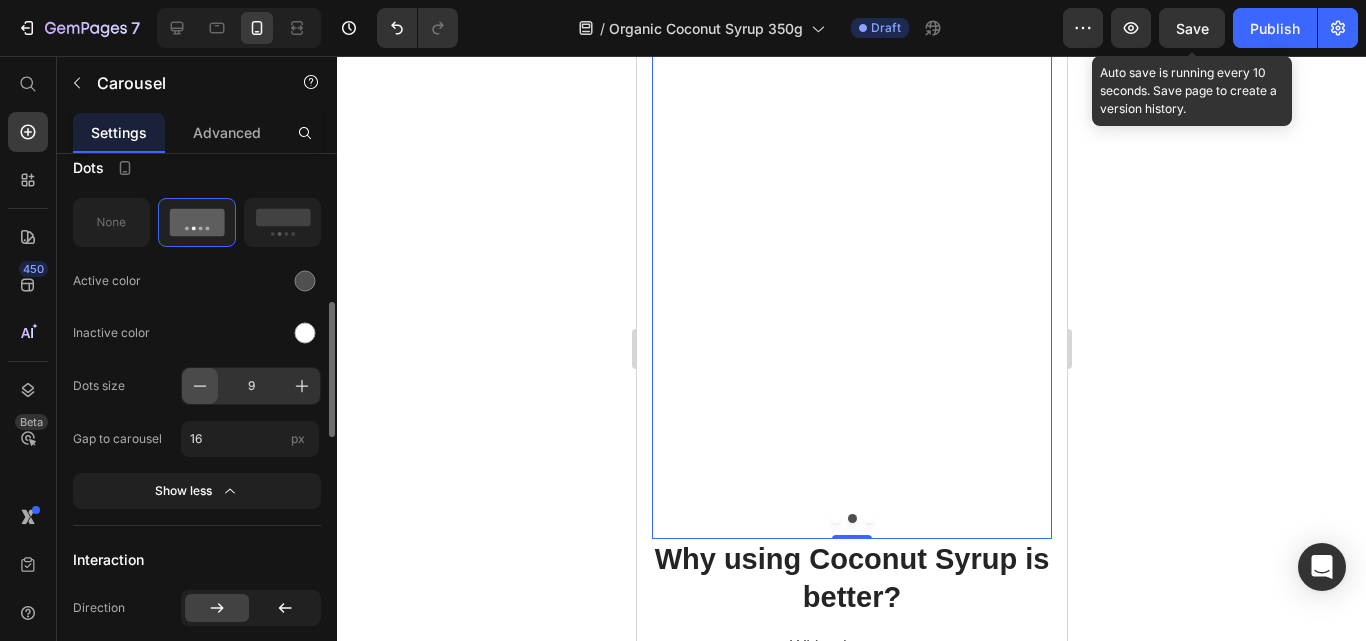 click 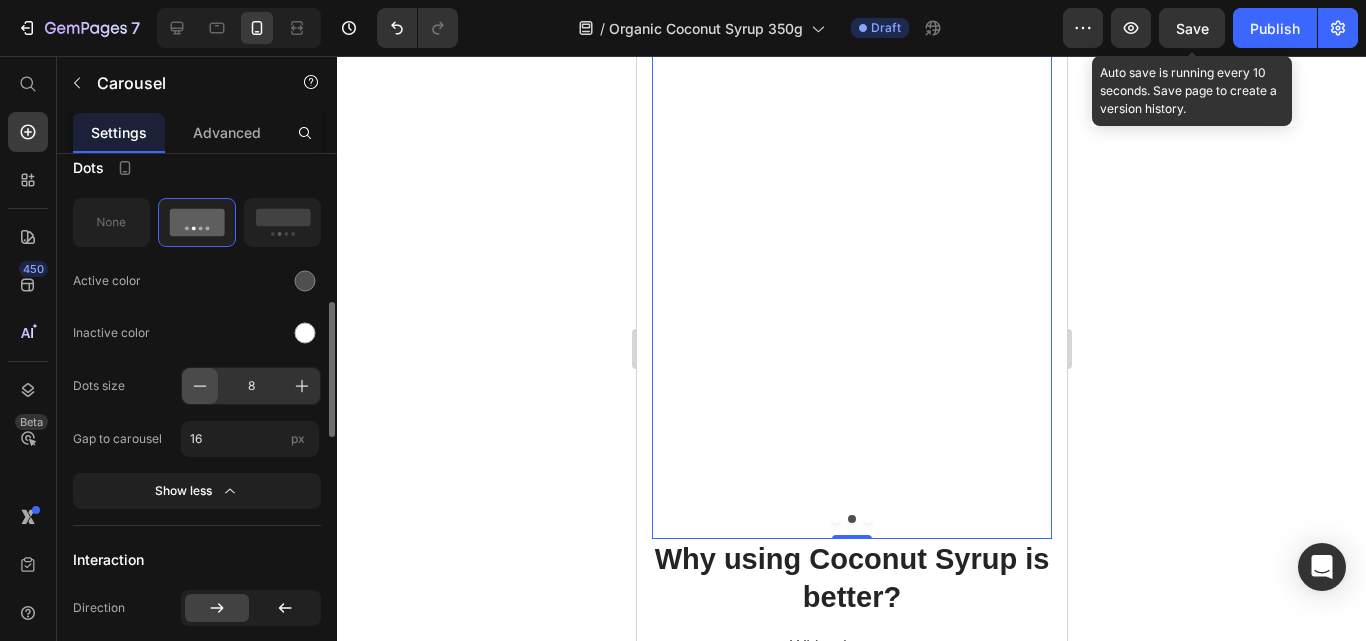 click 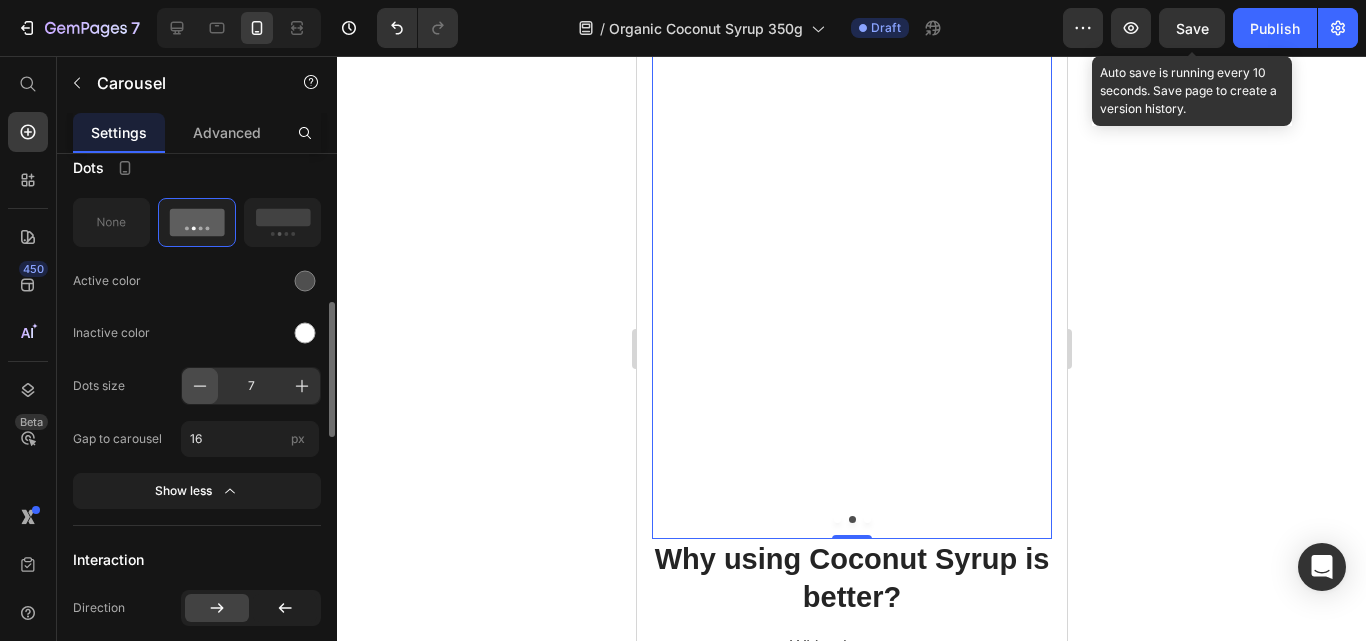 click 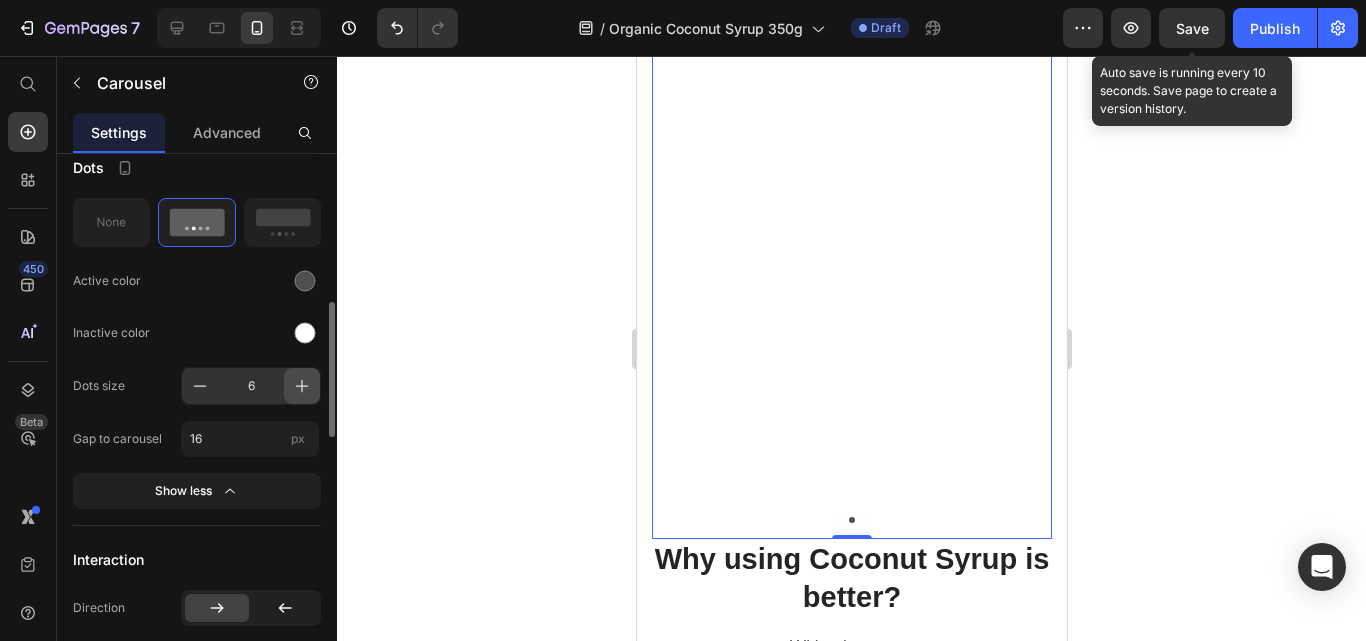 click 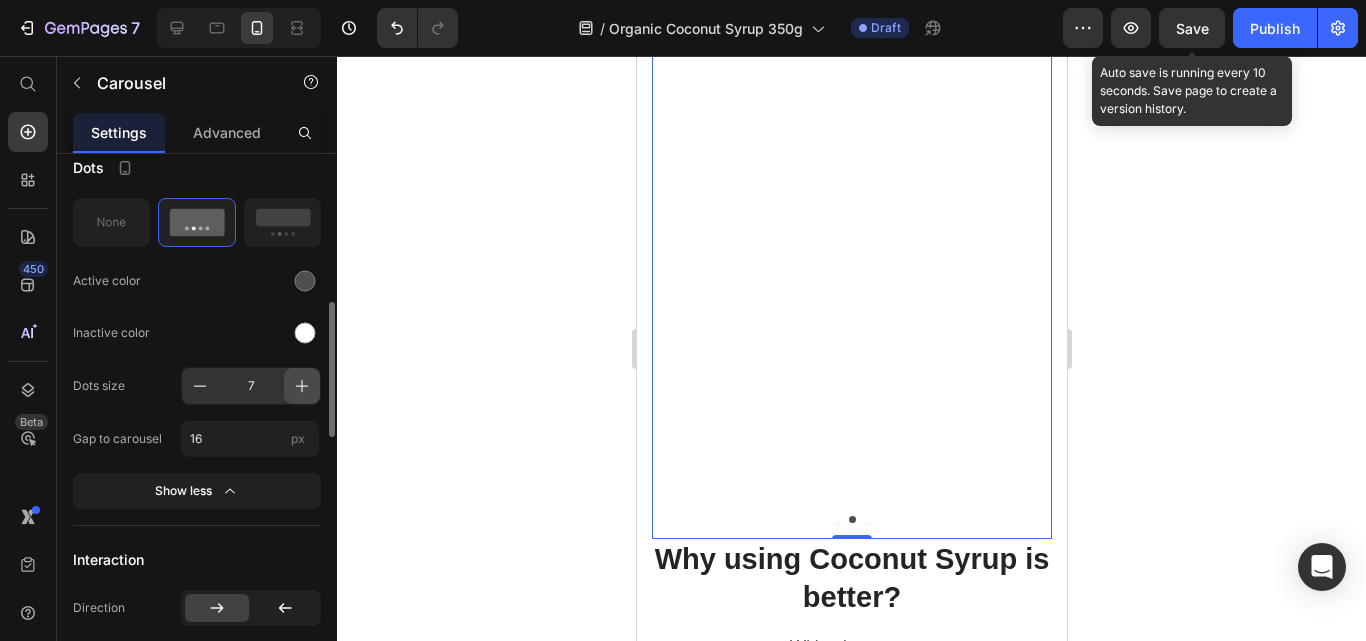 click 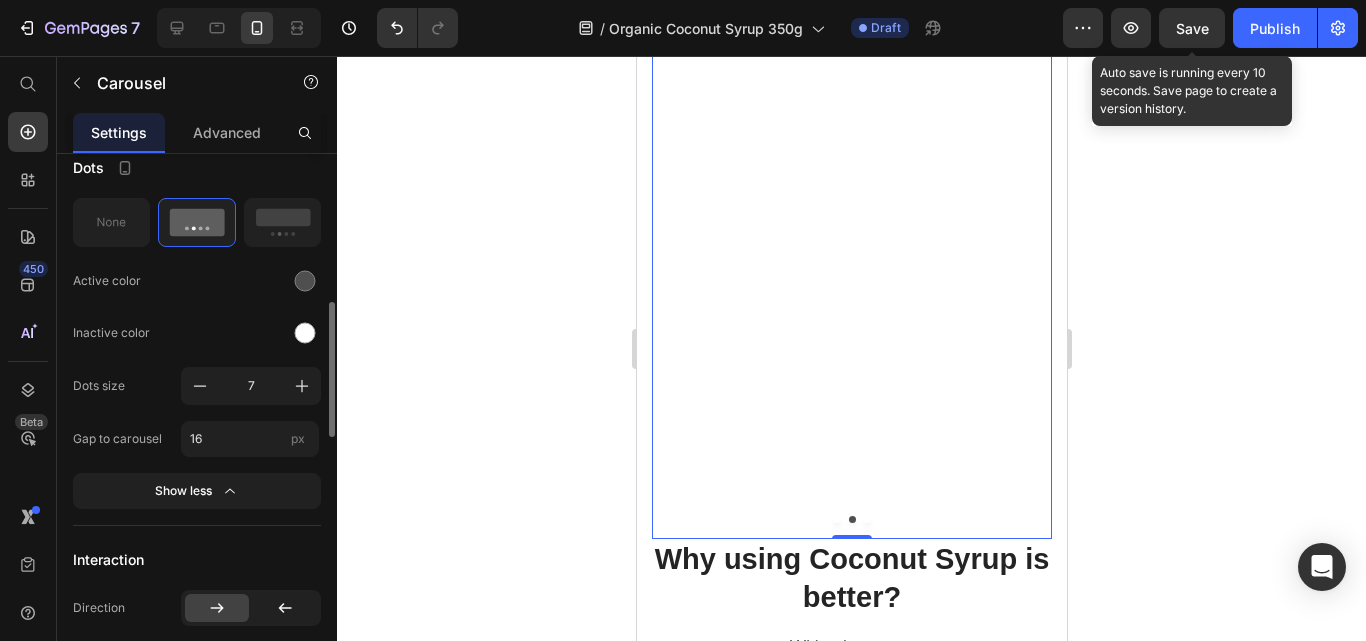 type on "8" 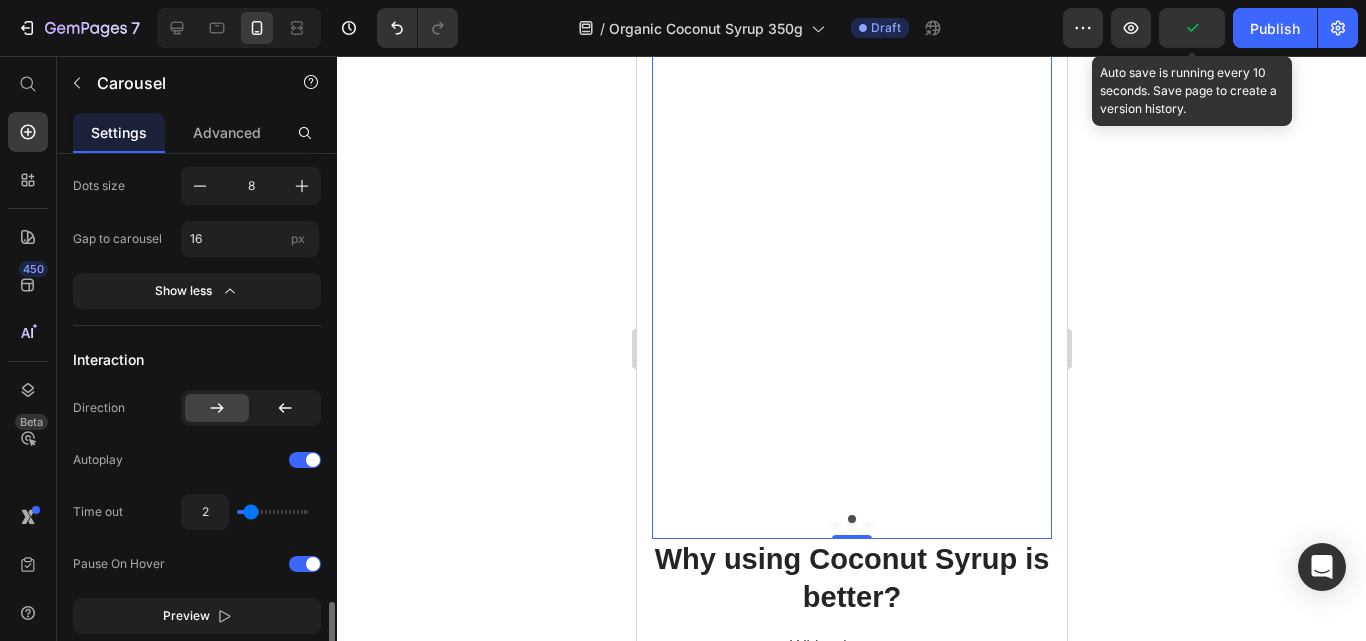 scroll, scrollTop: 1000, scrollLeft: 0, axis: vertical 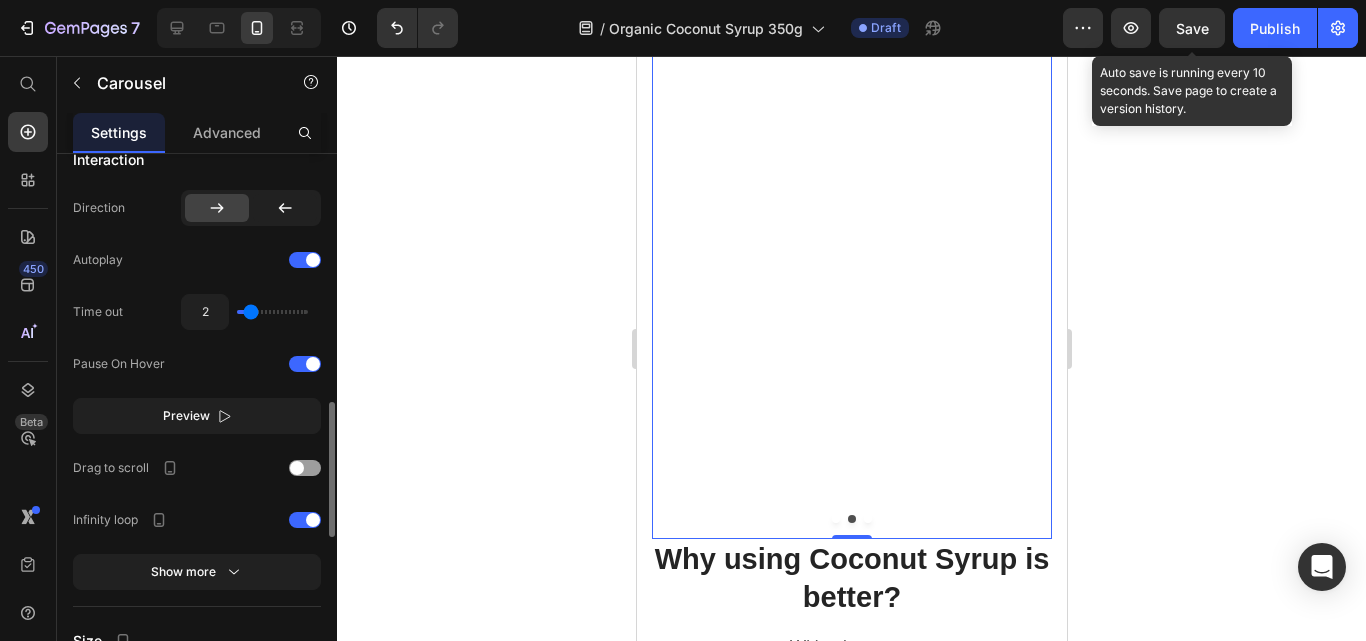 type on "1.5" 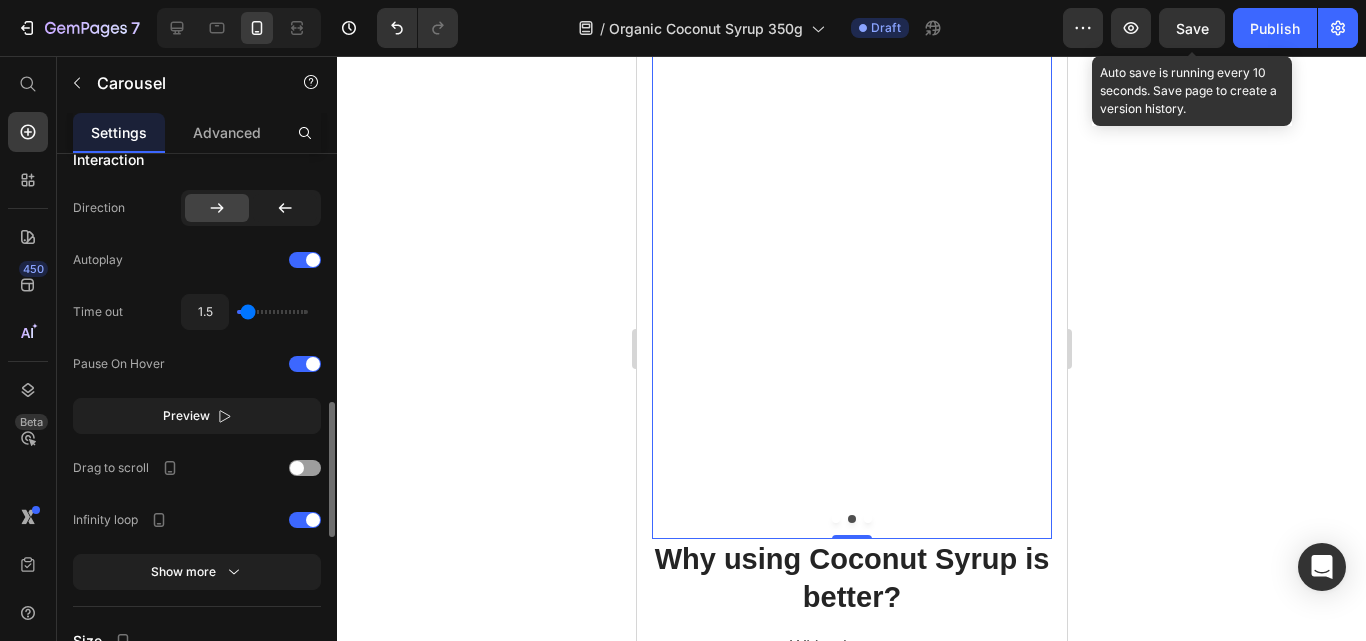 type on "1.3" 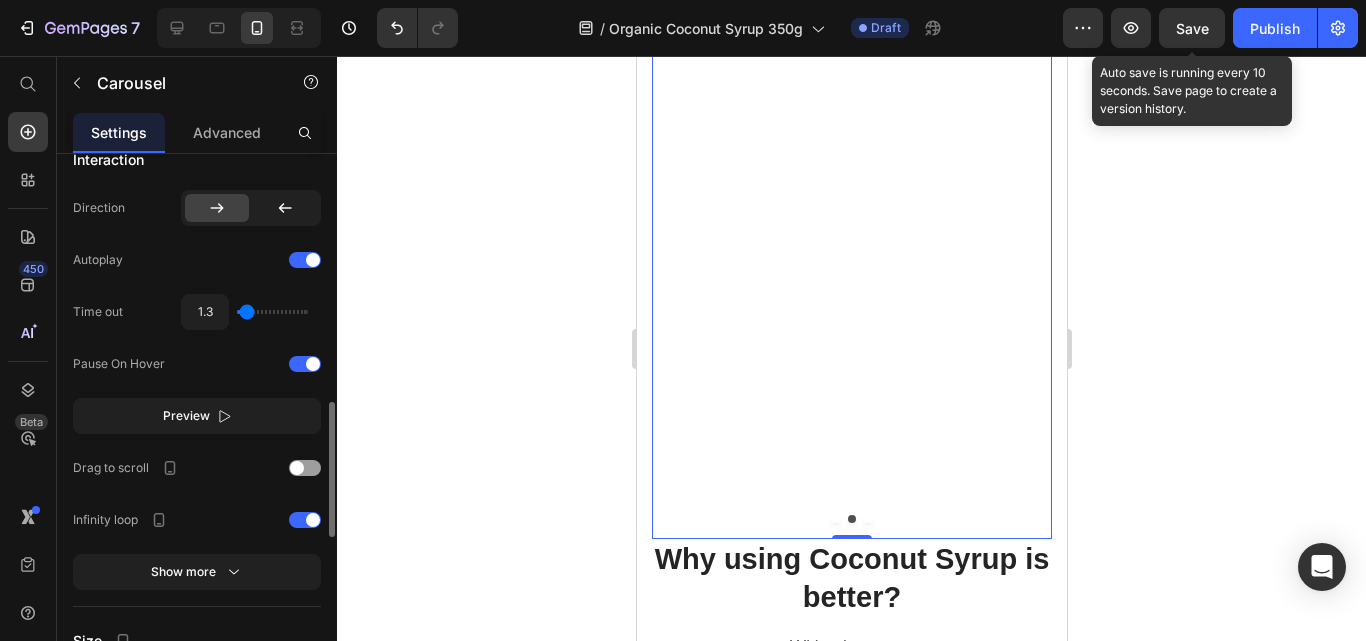 type on "1.2" 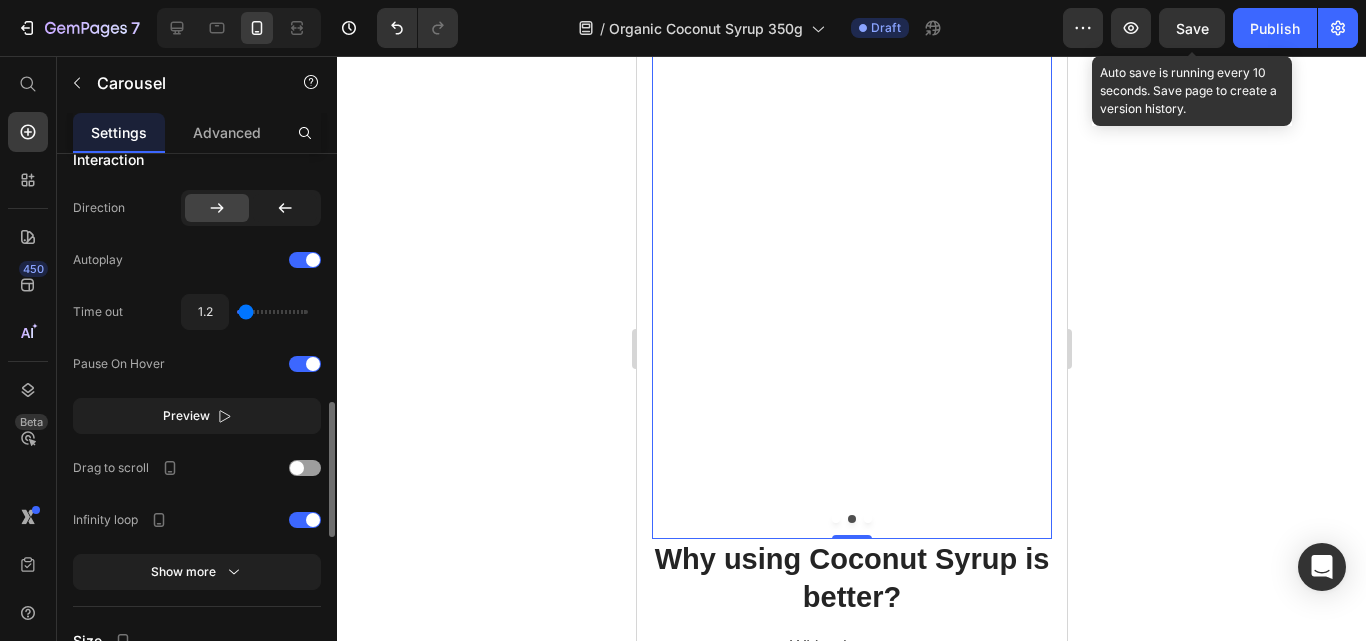 type on "1" 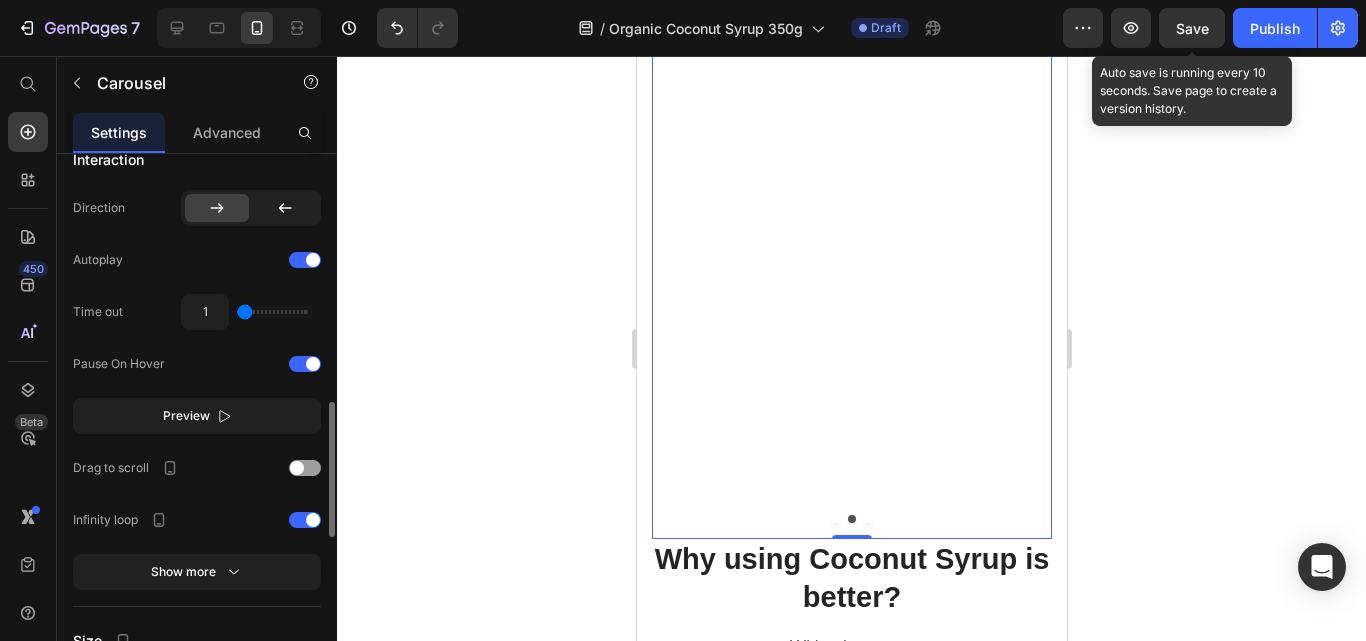 drag, startPoint x: 249, startPoint y: 313, endPoint x: 238, endPoint y: 311, distance: 11.18034 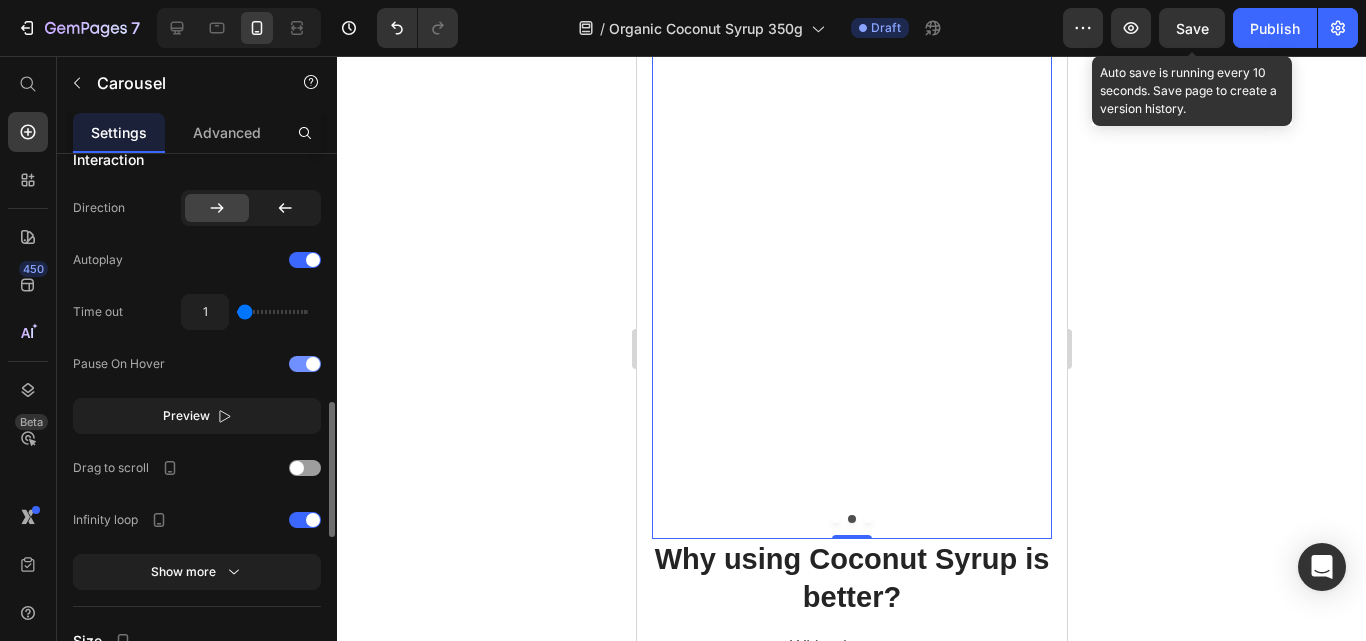 click on "Pause On Hover" 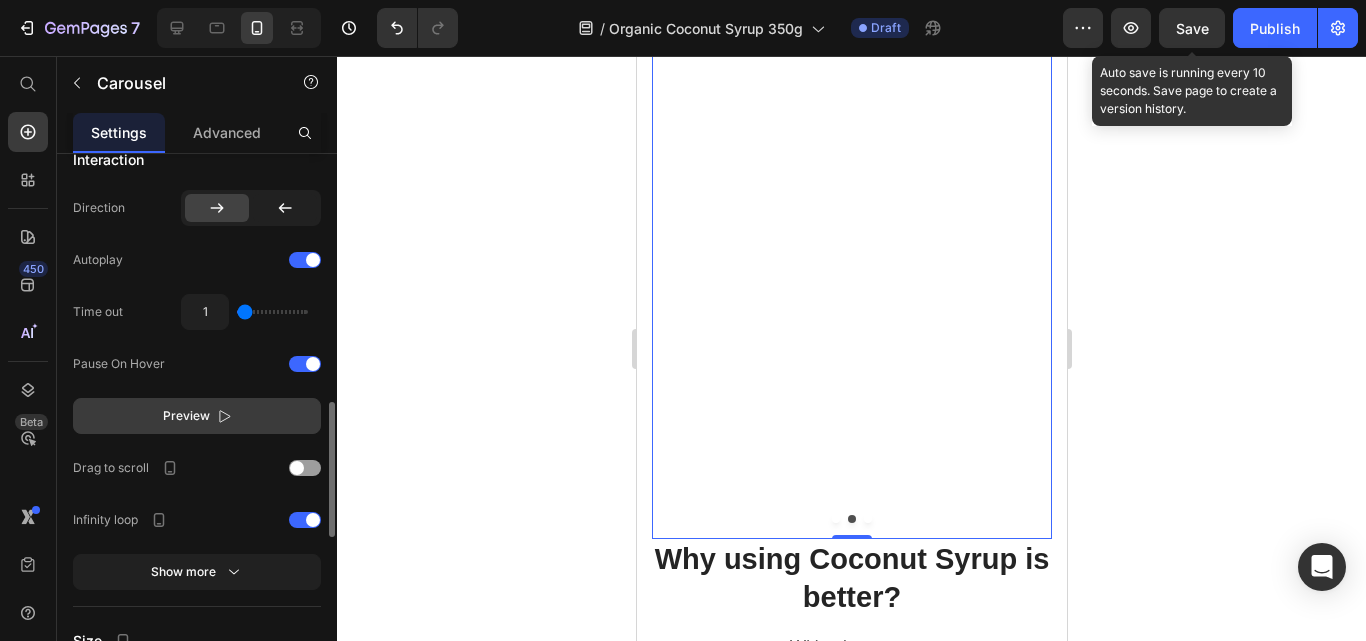 click on "Preview" at bounding box center [186, 416] 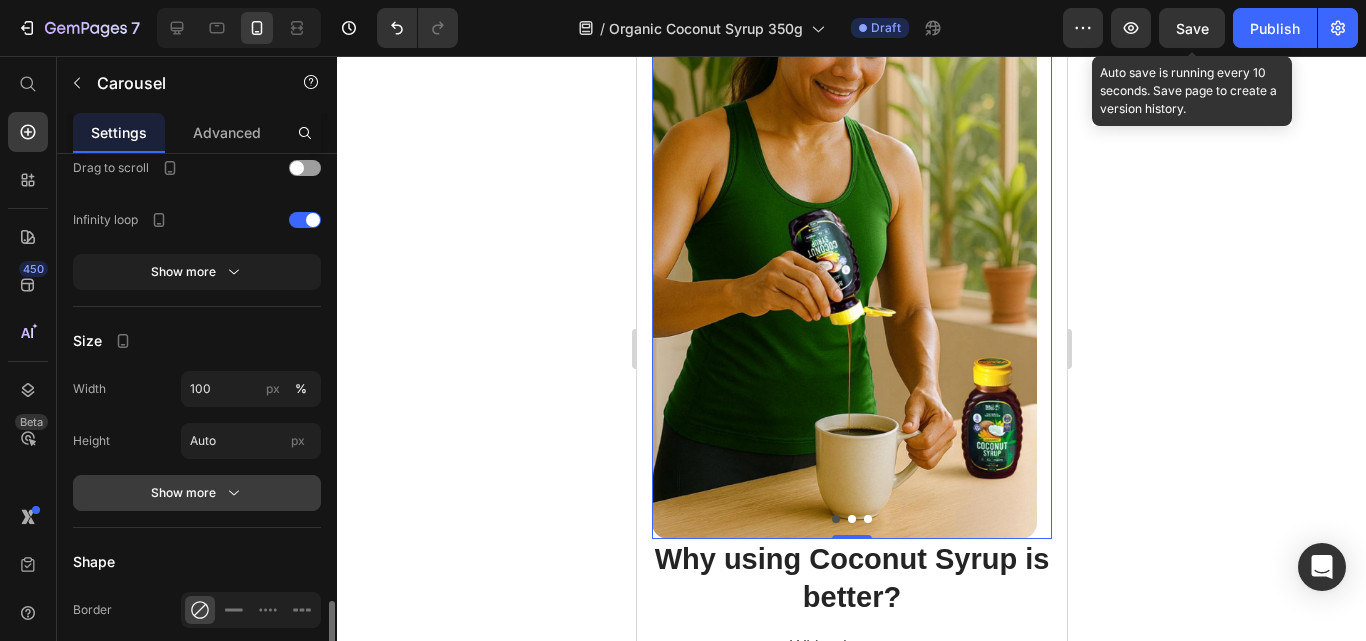 scroll, scrollTop: 1400, scrollLeft: 0, axis: vertical 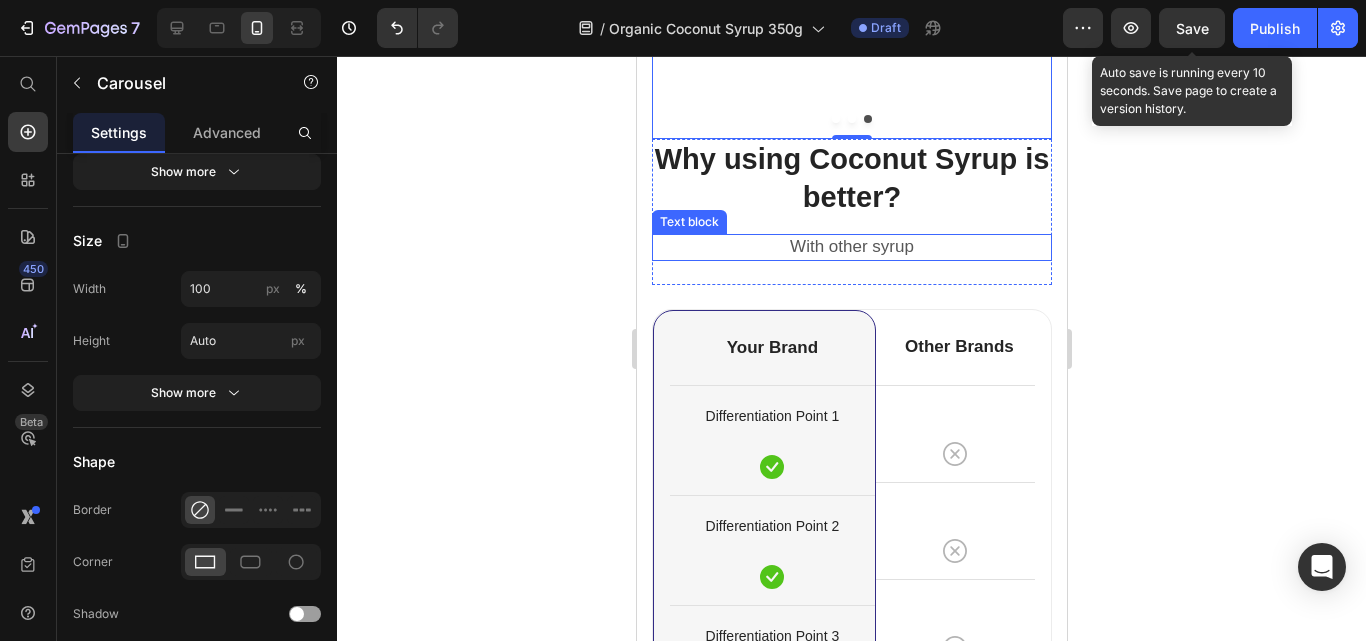 click on "With other syrup" at bounding box center [851, 247] 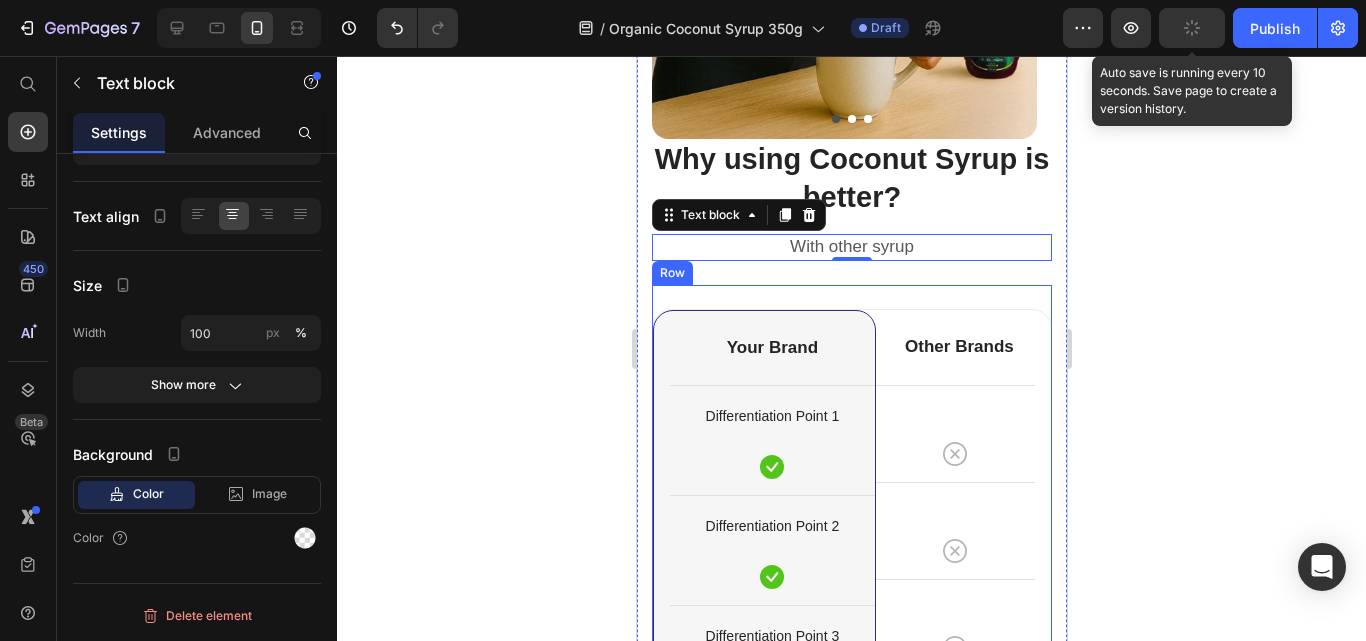 scroll, scrollTop: 0, scrollLeft: 0, axis: both 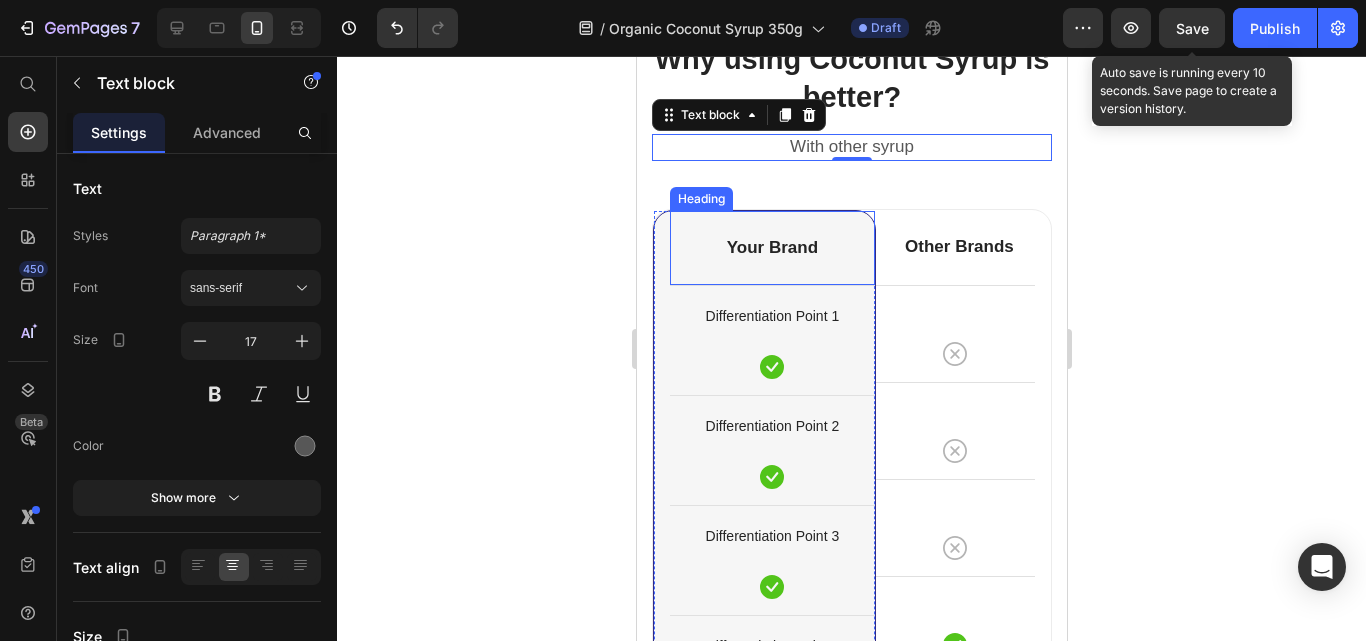click on "Your Brand" at bounding box center [771, 248] 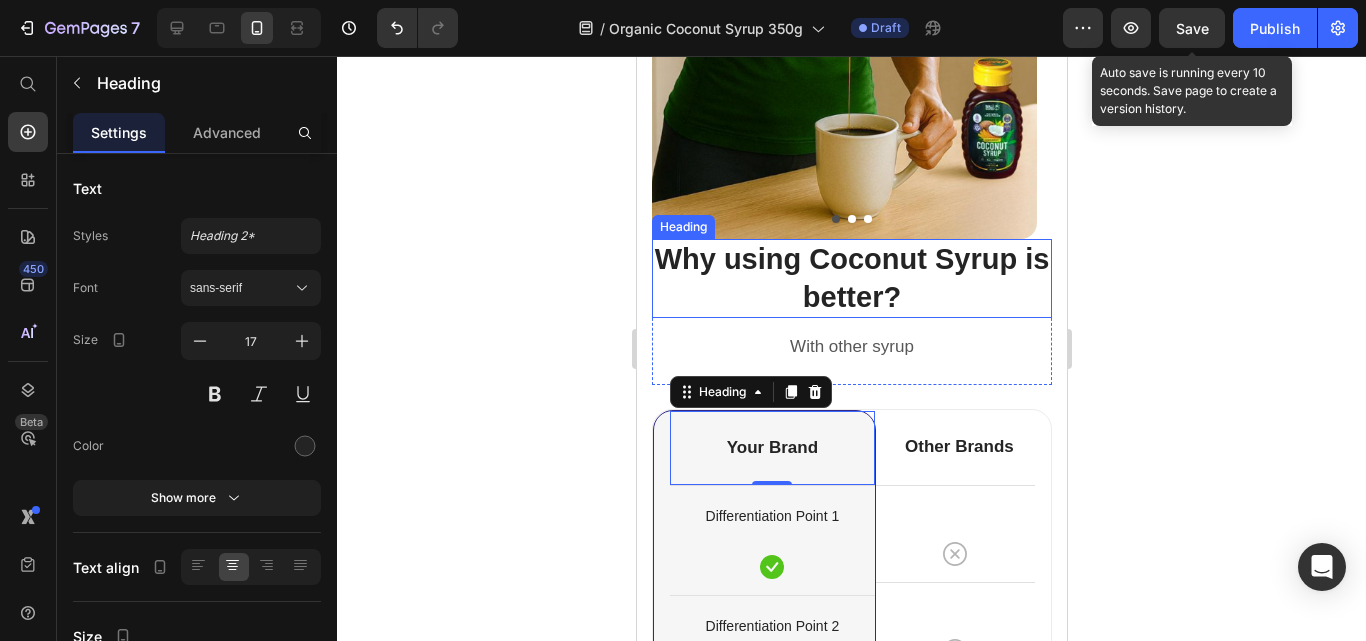 scroll, scrollTop: 6672, scrollLeft: 0, axis: vertical 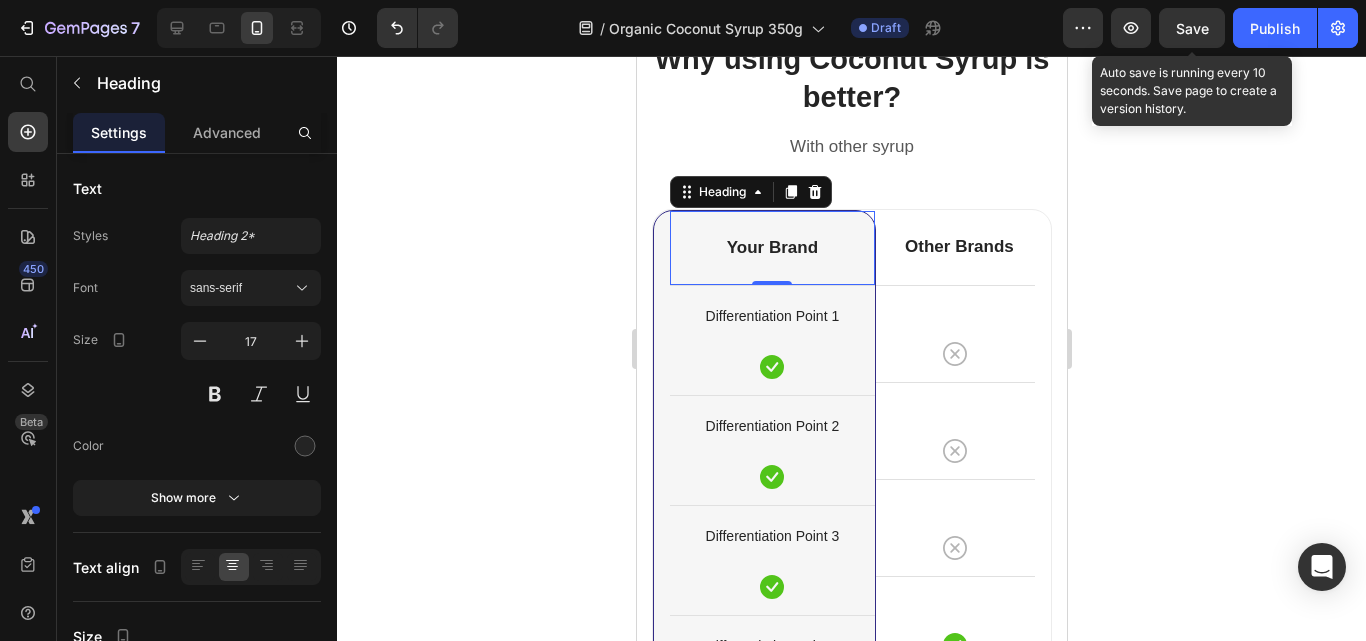 click on "Your Brand" at bounding box center (771, 248) 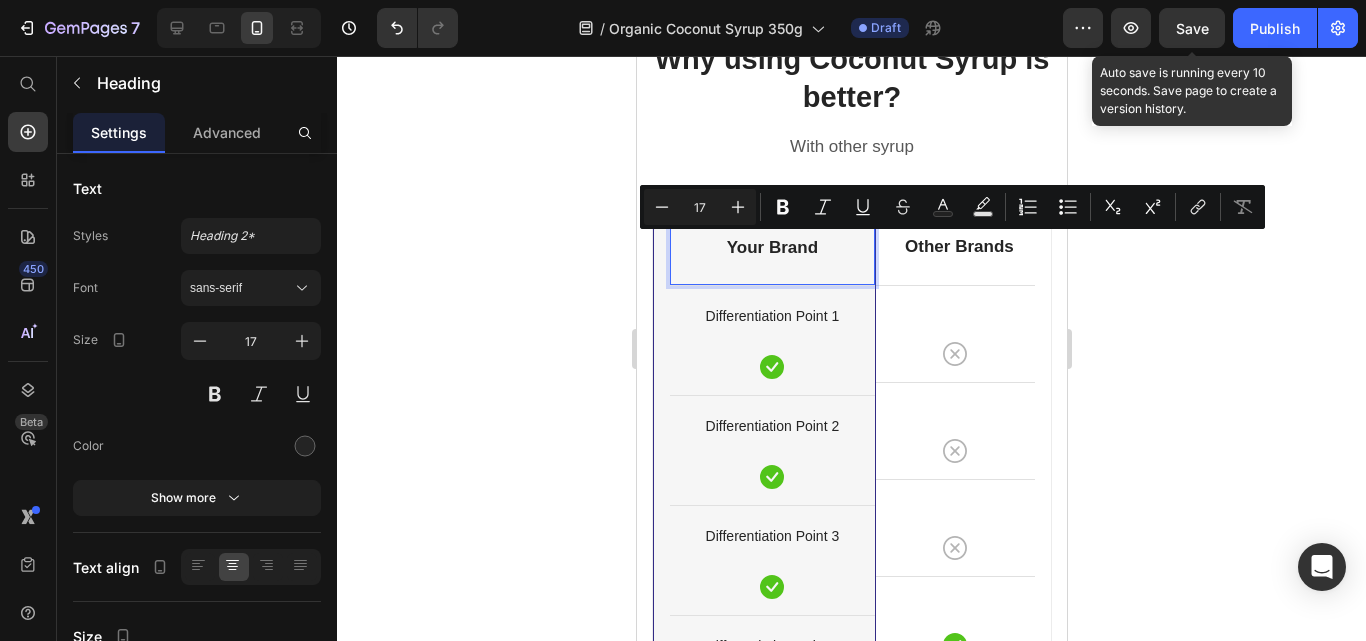 click on "Your Brand" at bounding box center (771, 248) 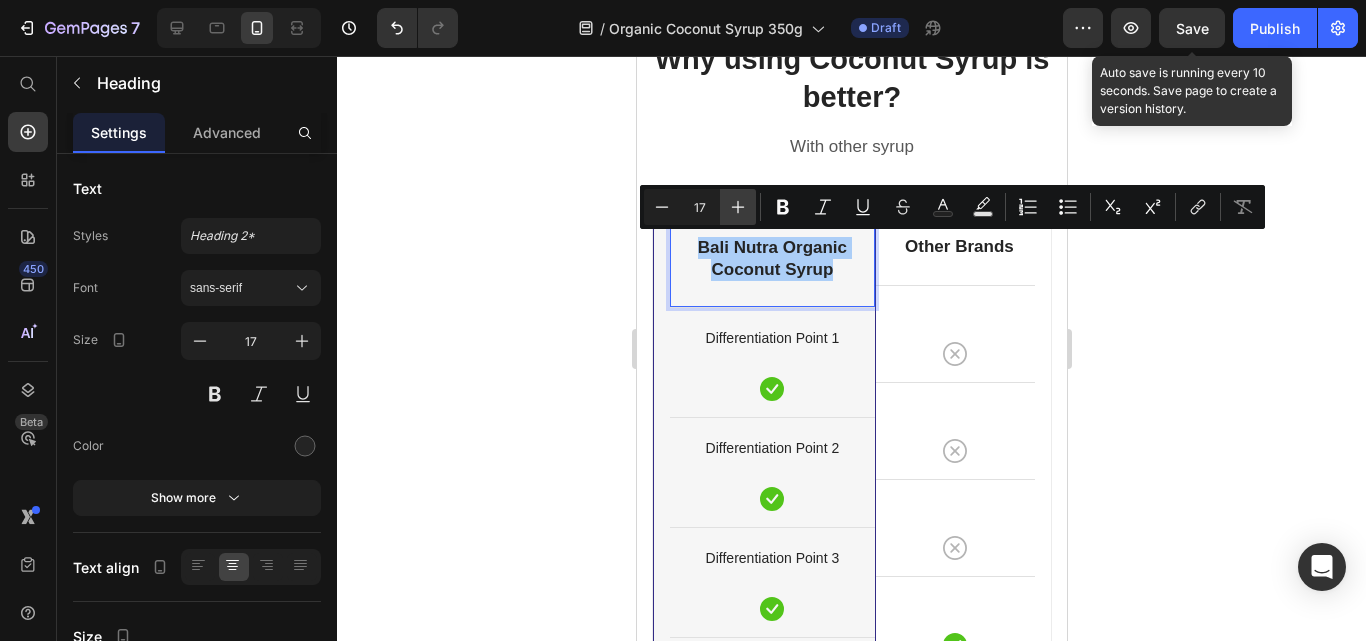 click 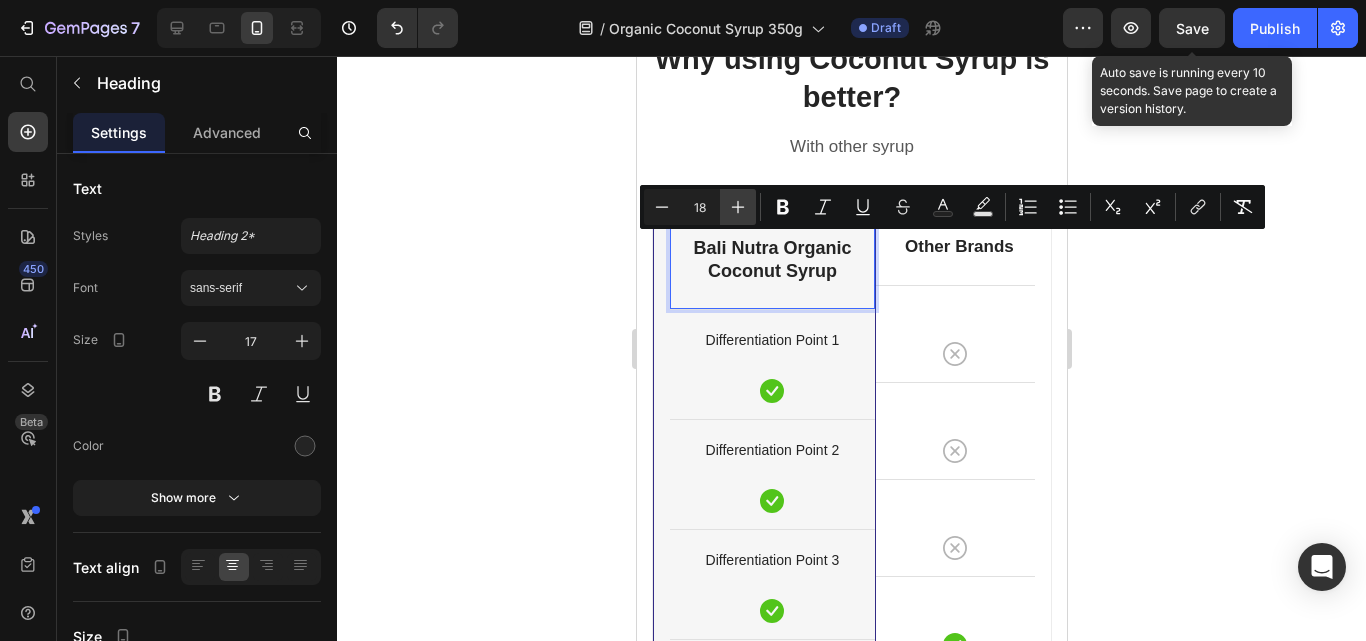 click 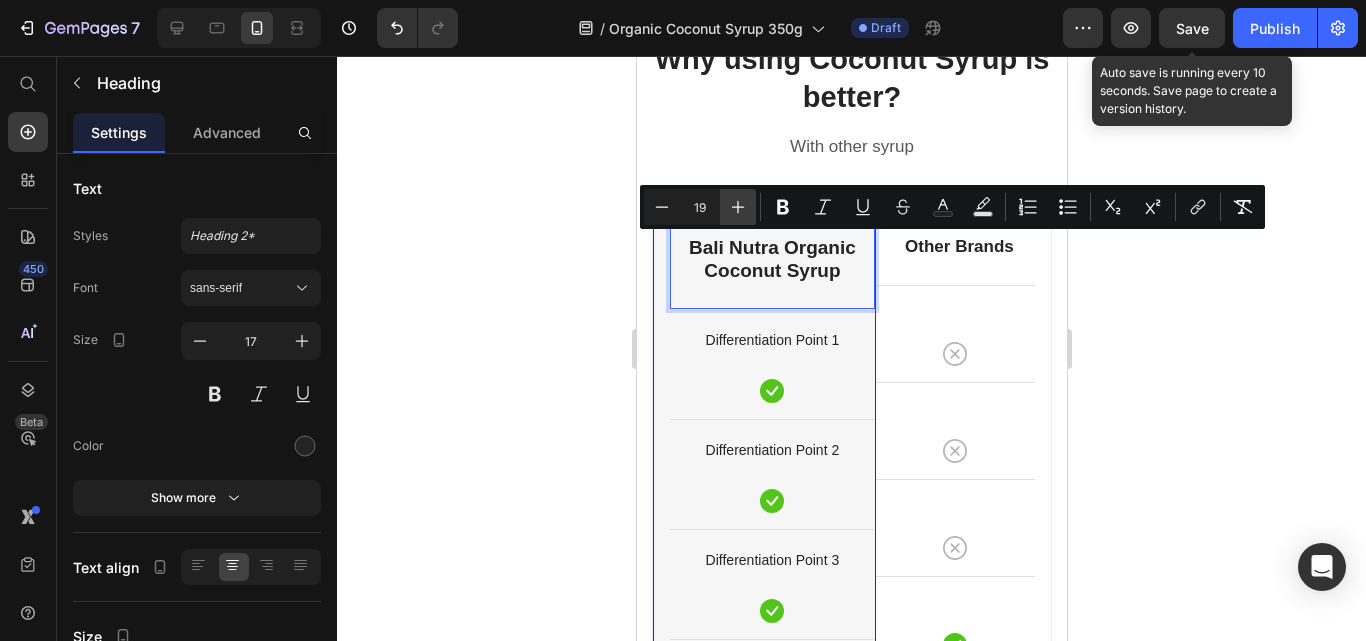 click 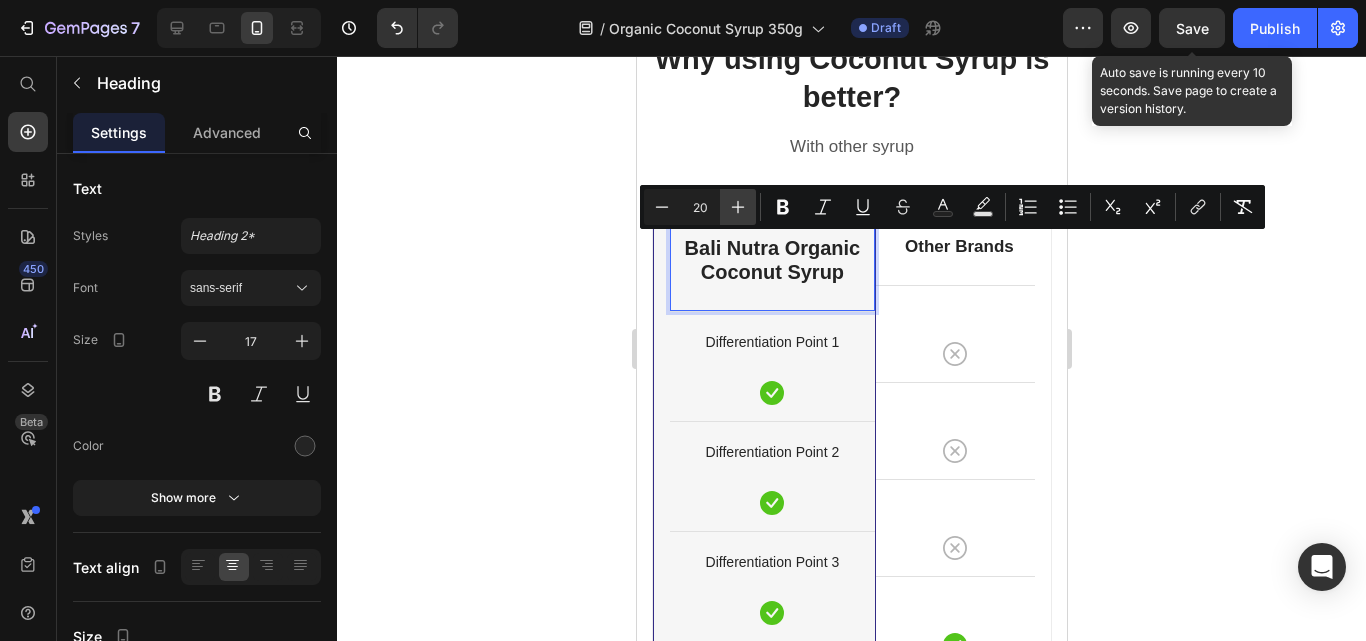 click 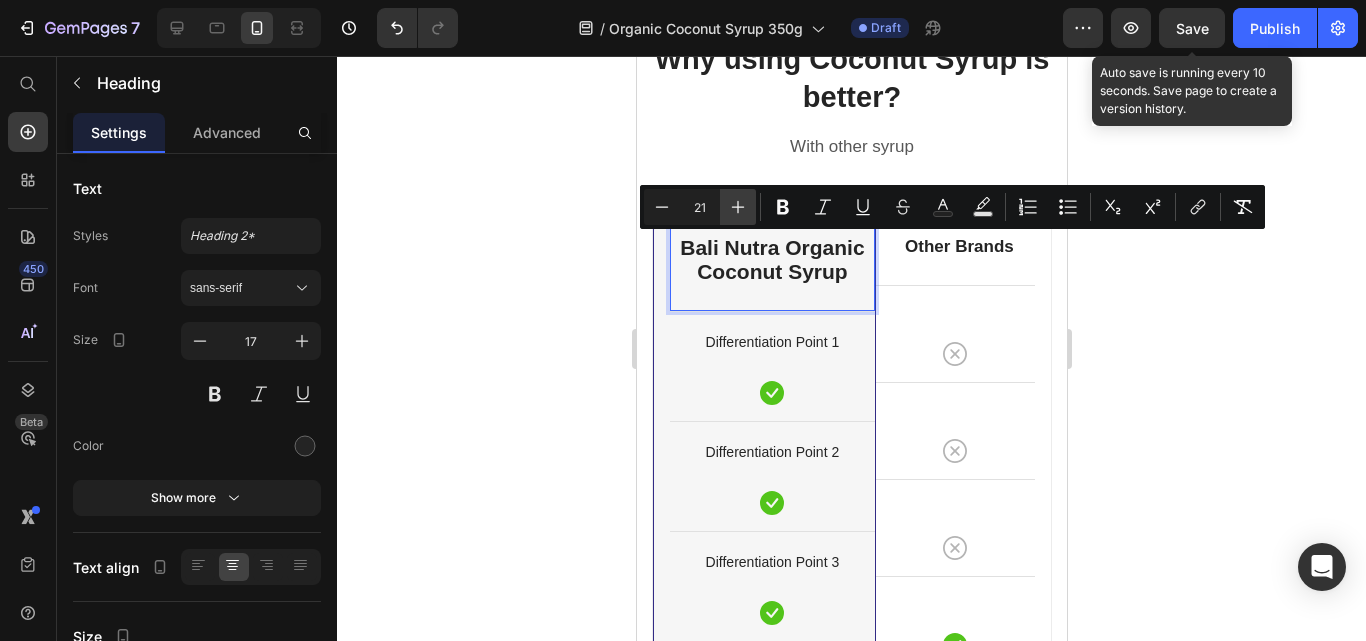 click 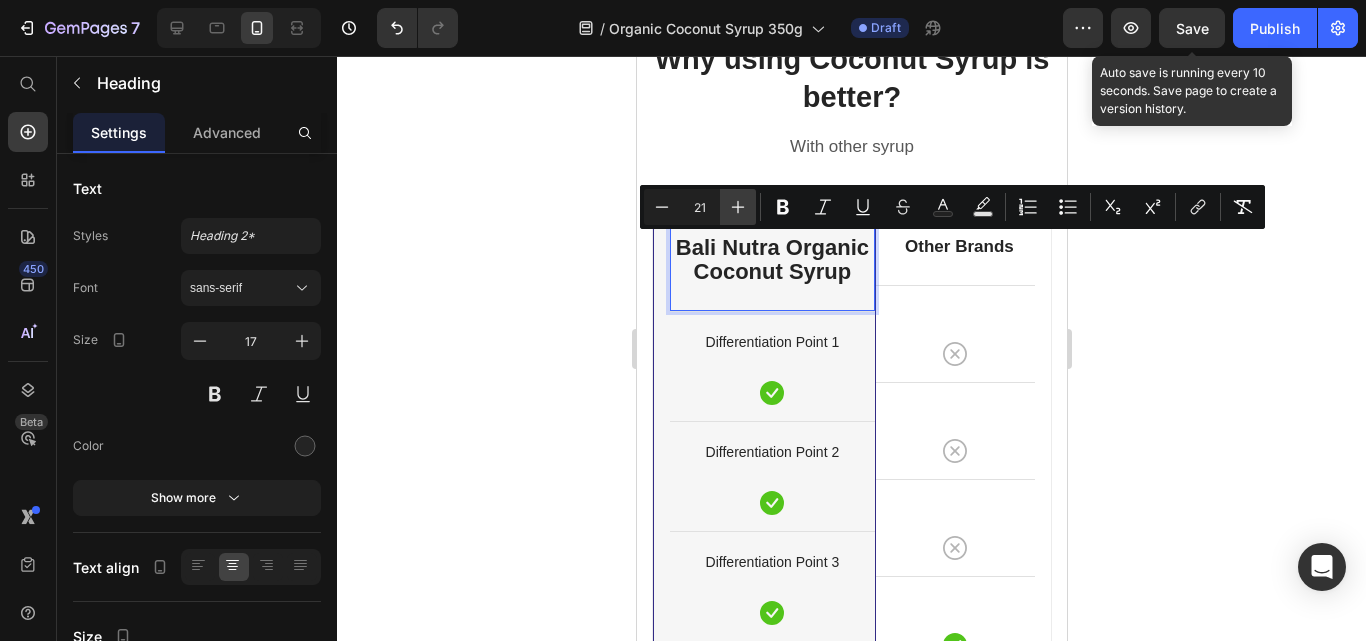type on "22" 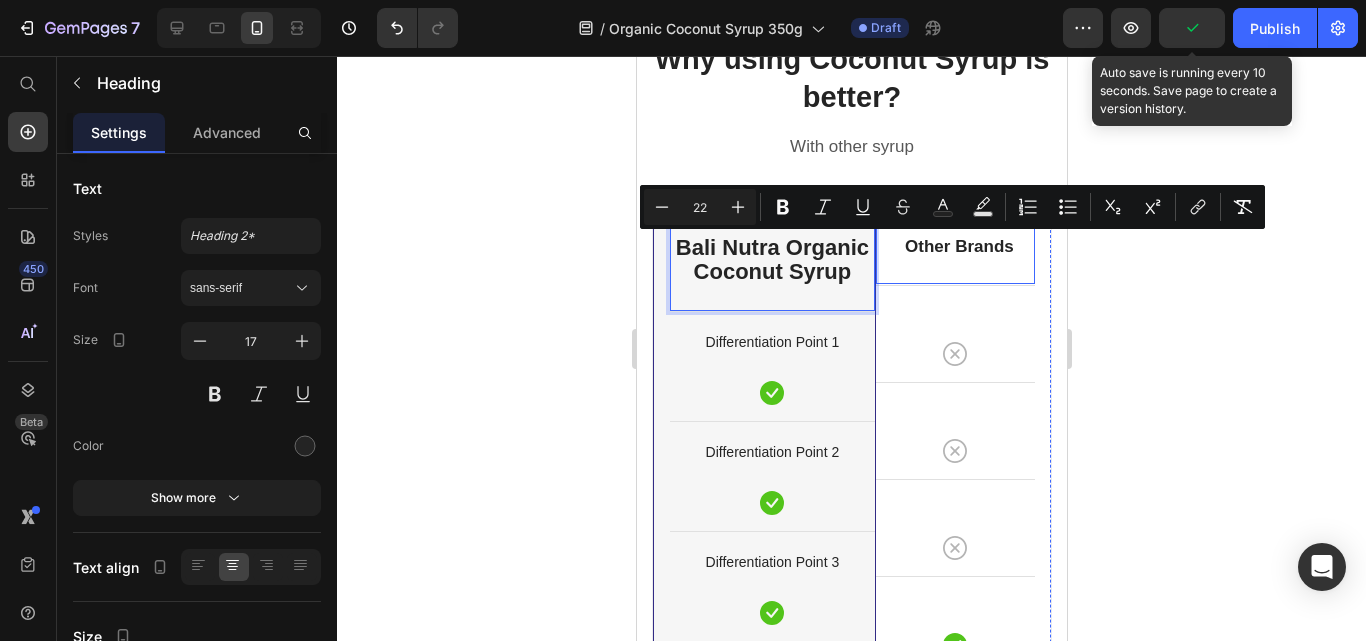 click on "Other Brands Heading" at bounding box center [954, 247] 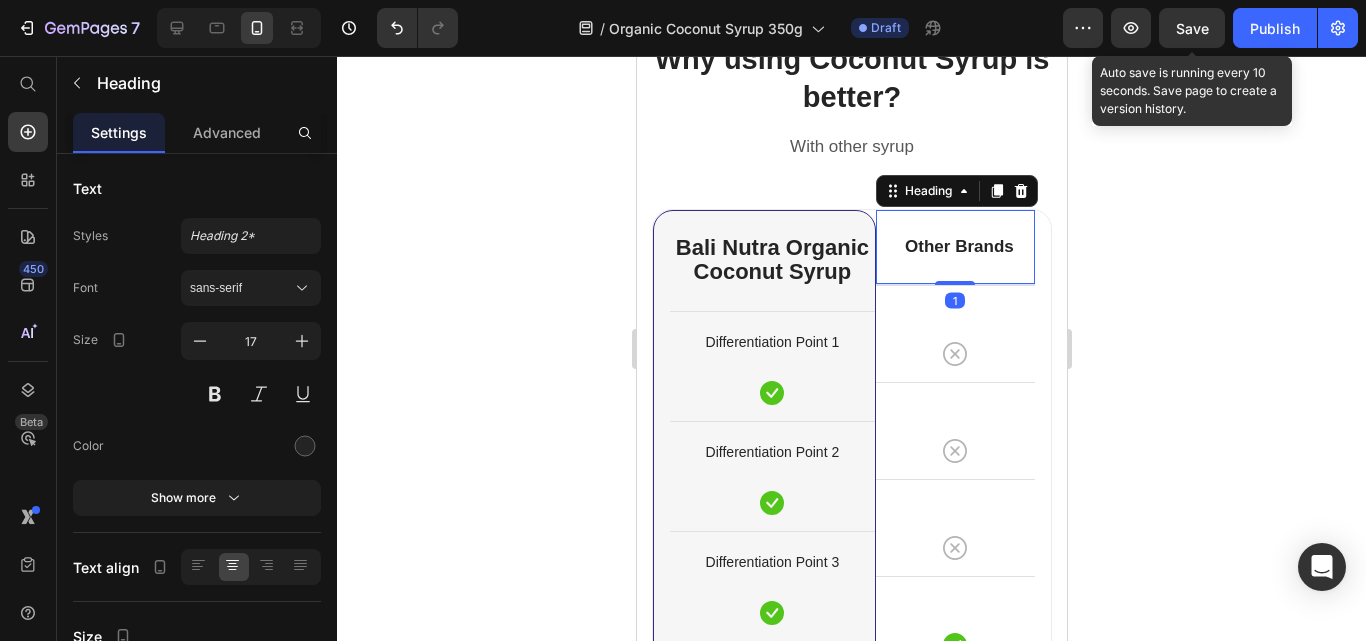 click on "Other Brands" at bounding box center [958, 247] 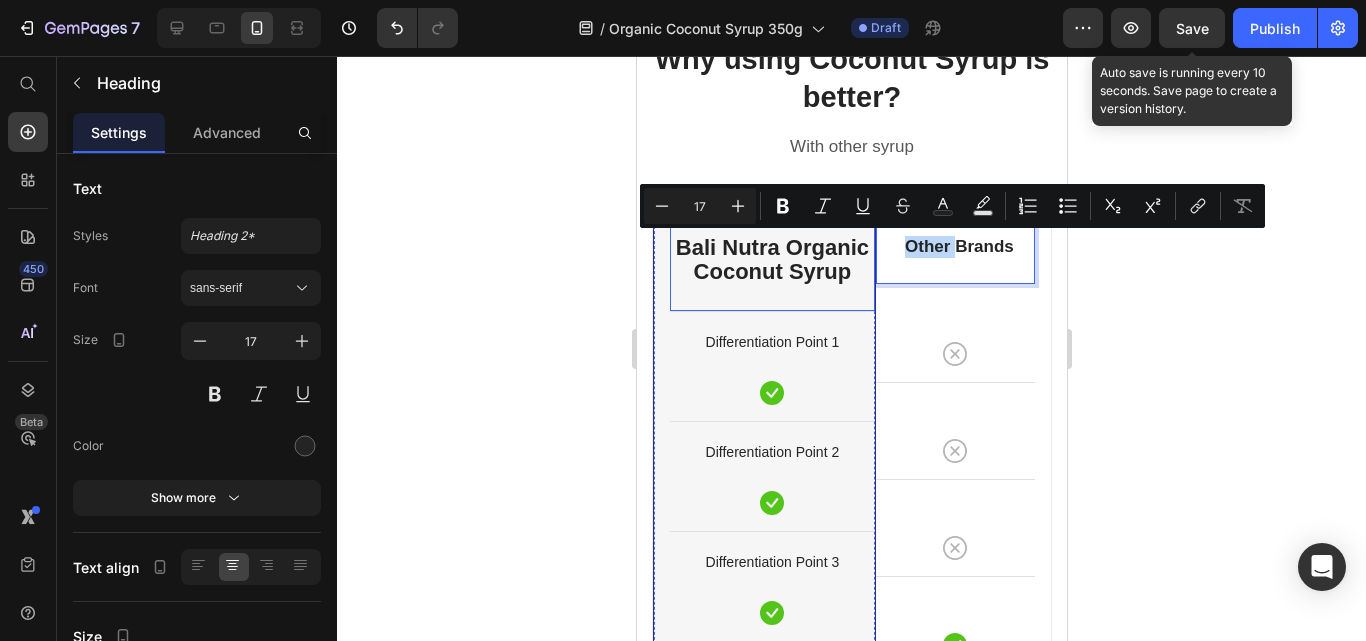 click on "Bali Nutra Organic Coconut Syrup" at bounding box center [771, 259] 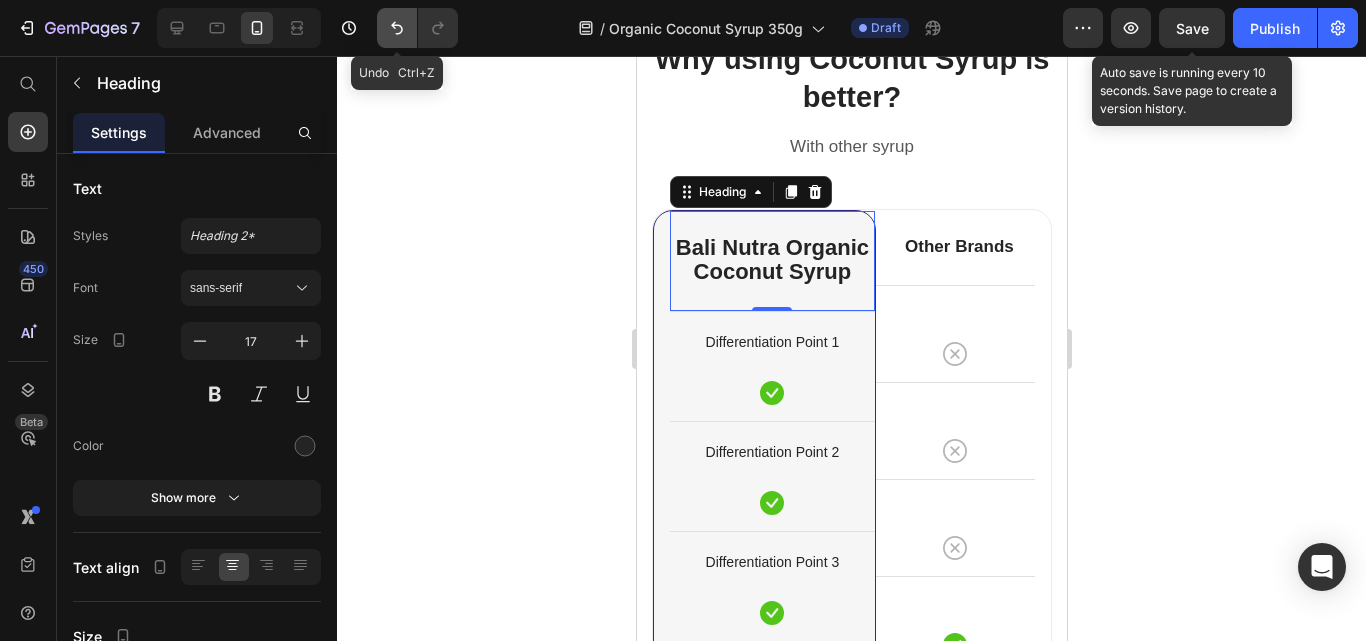 click 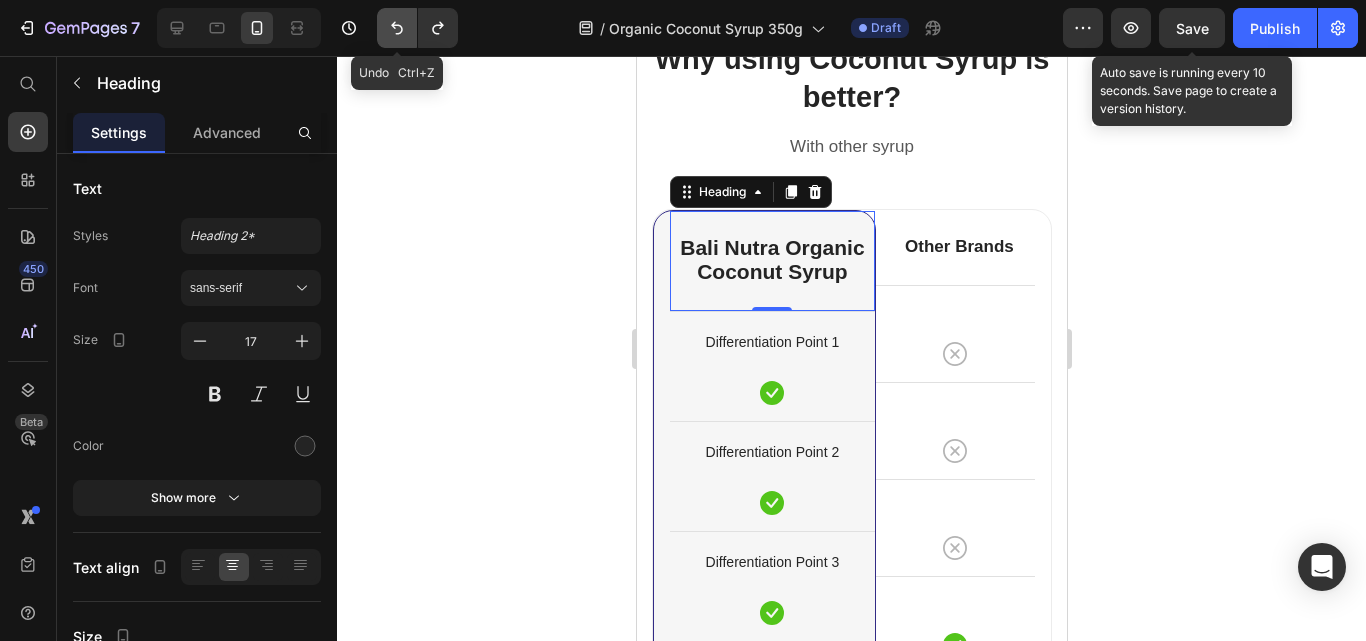 click 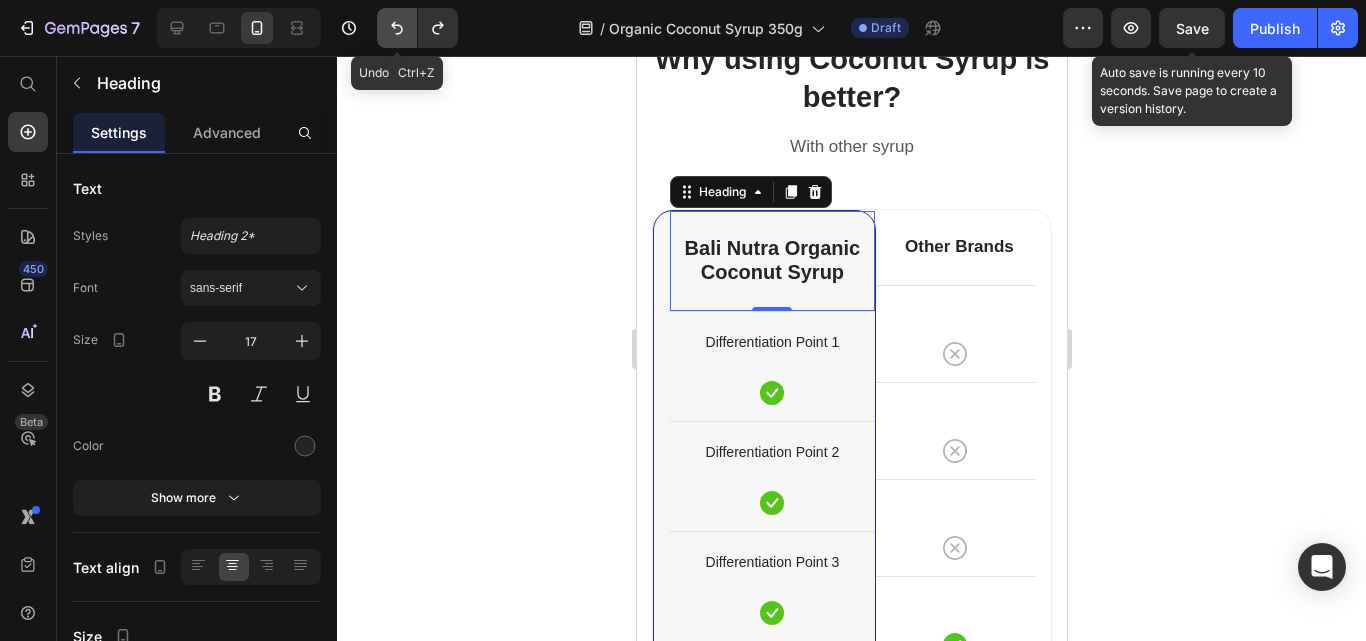 click 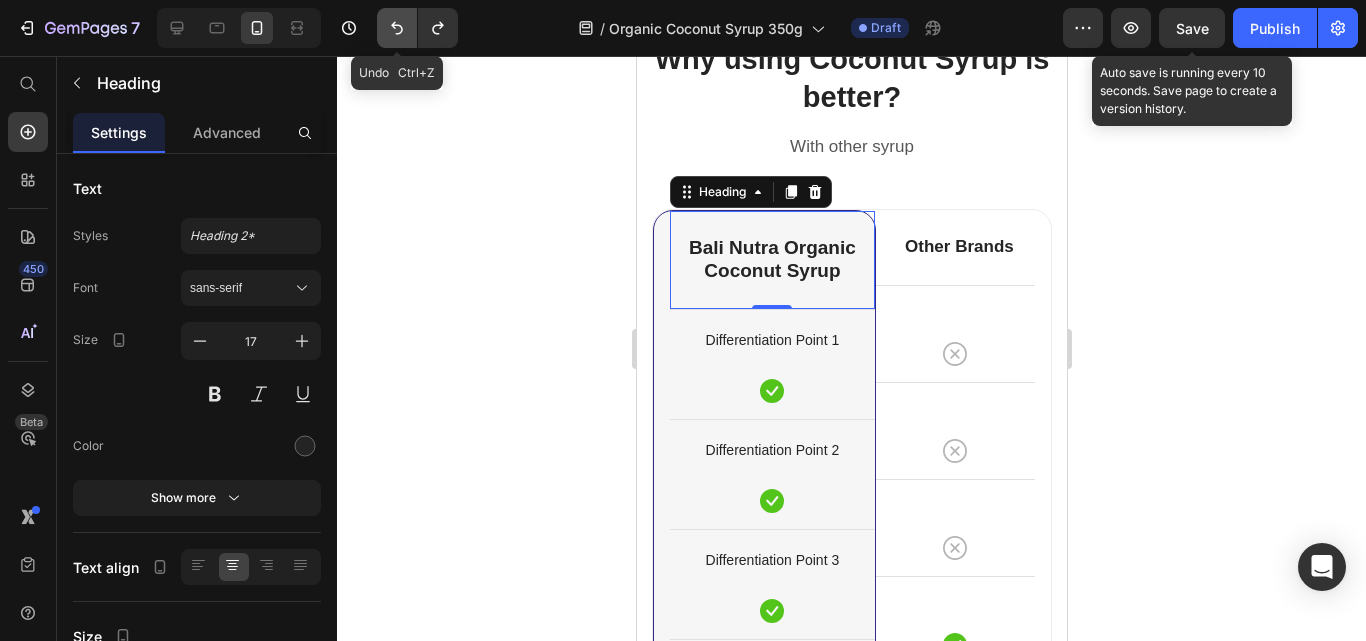 click 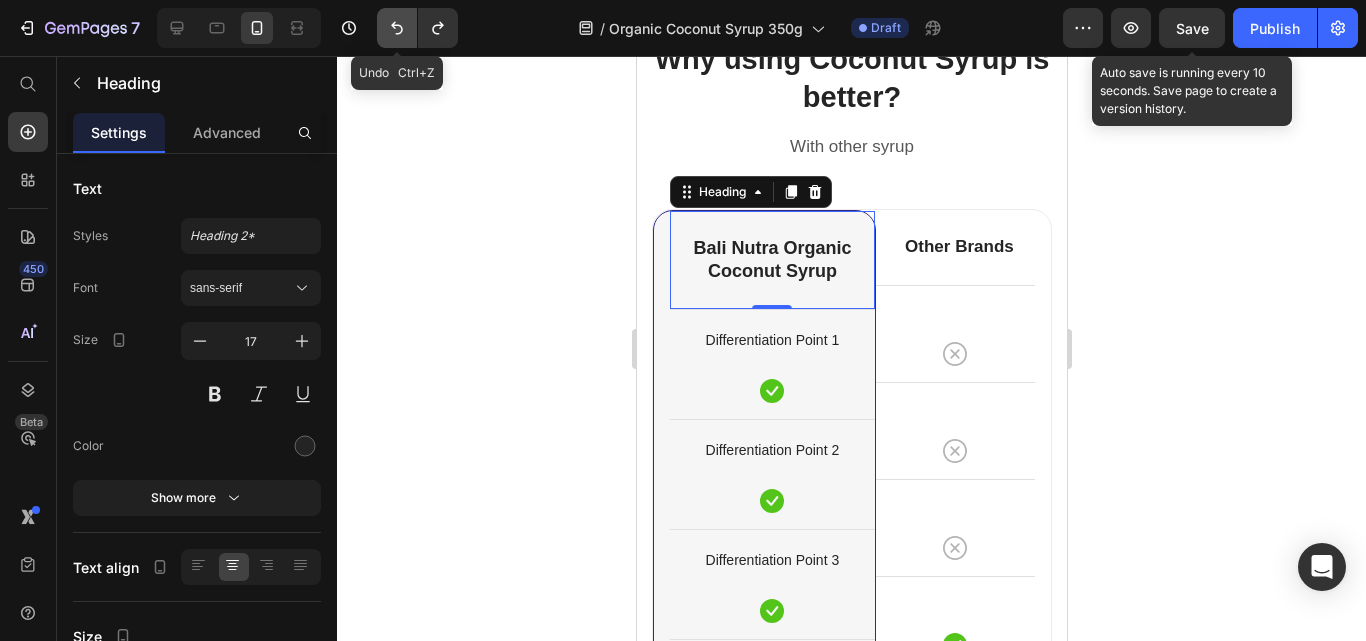 click 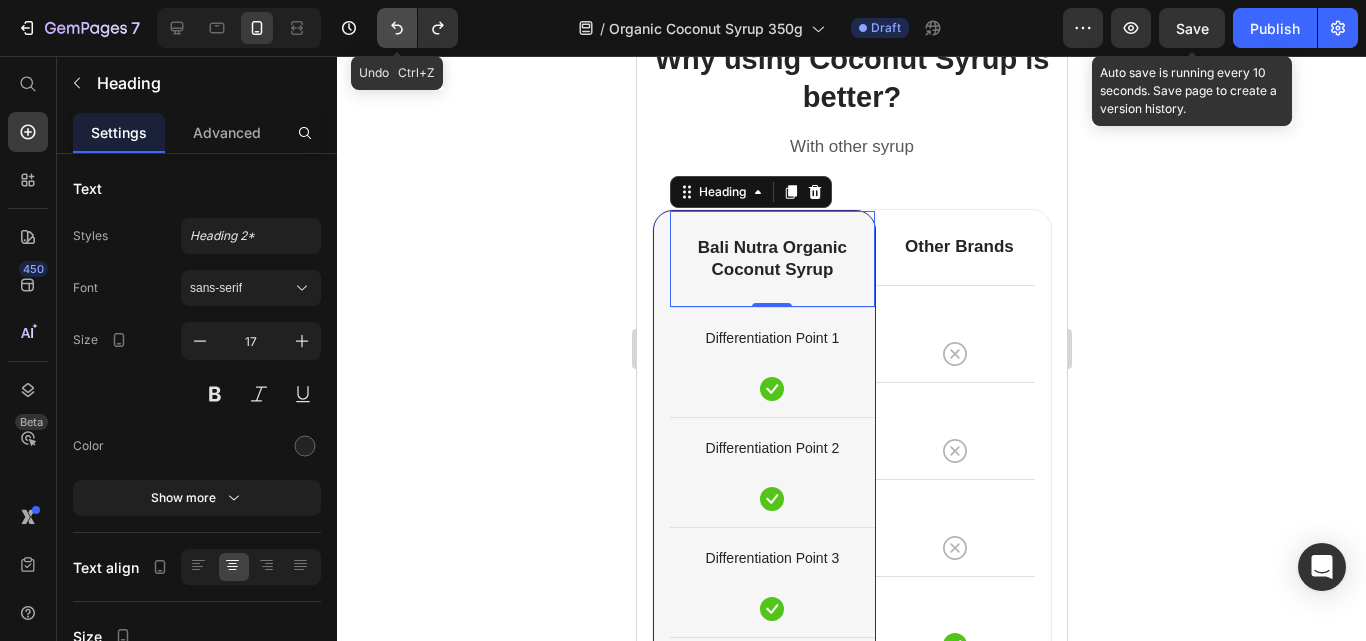 click 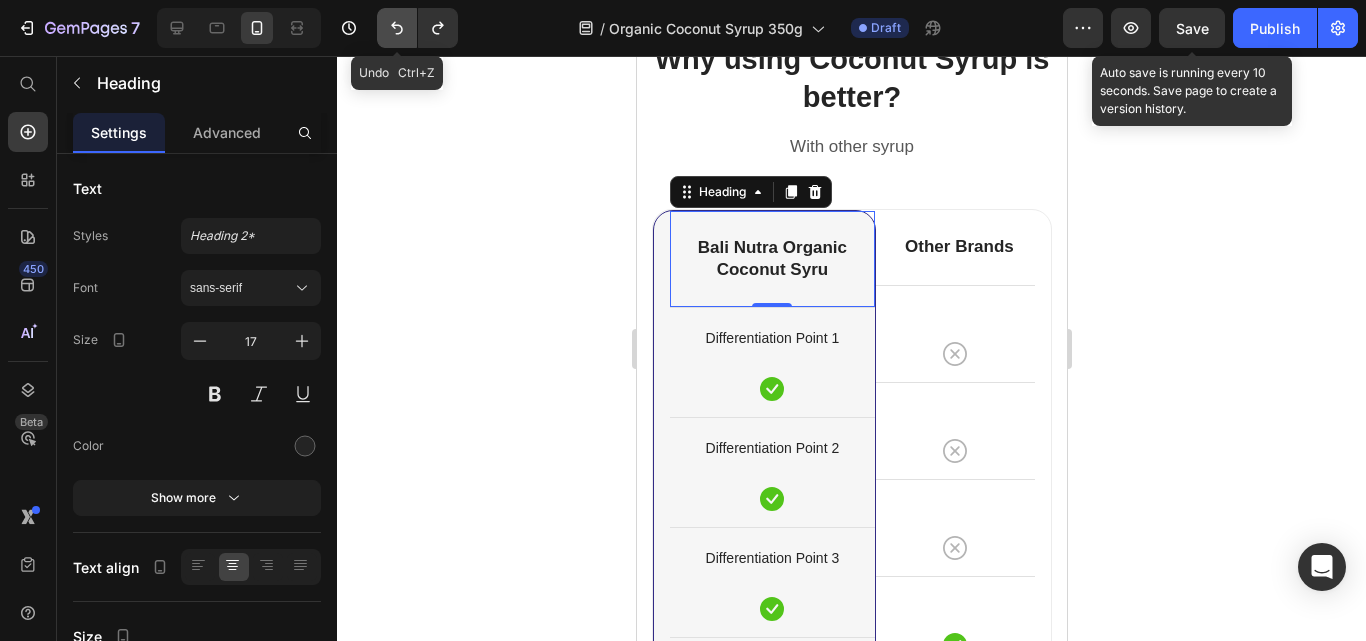 click 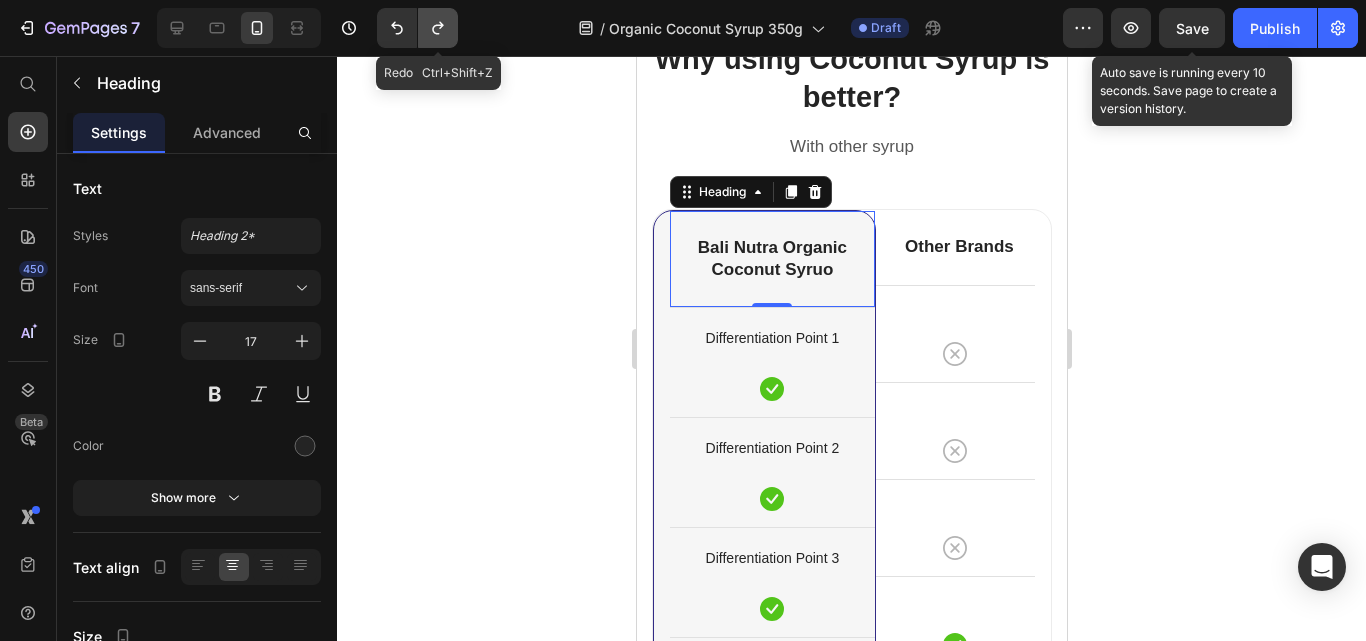 click 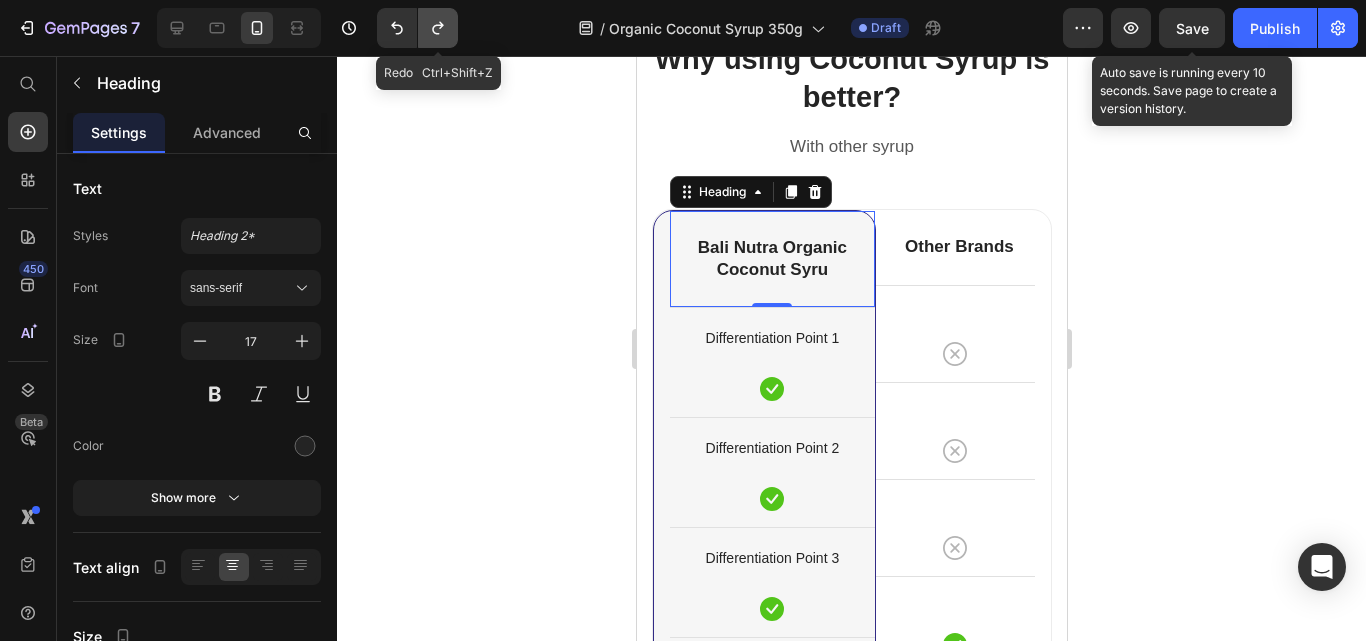 click 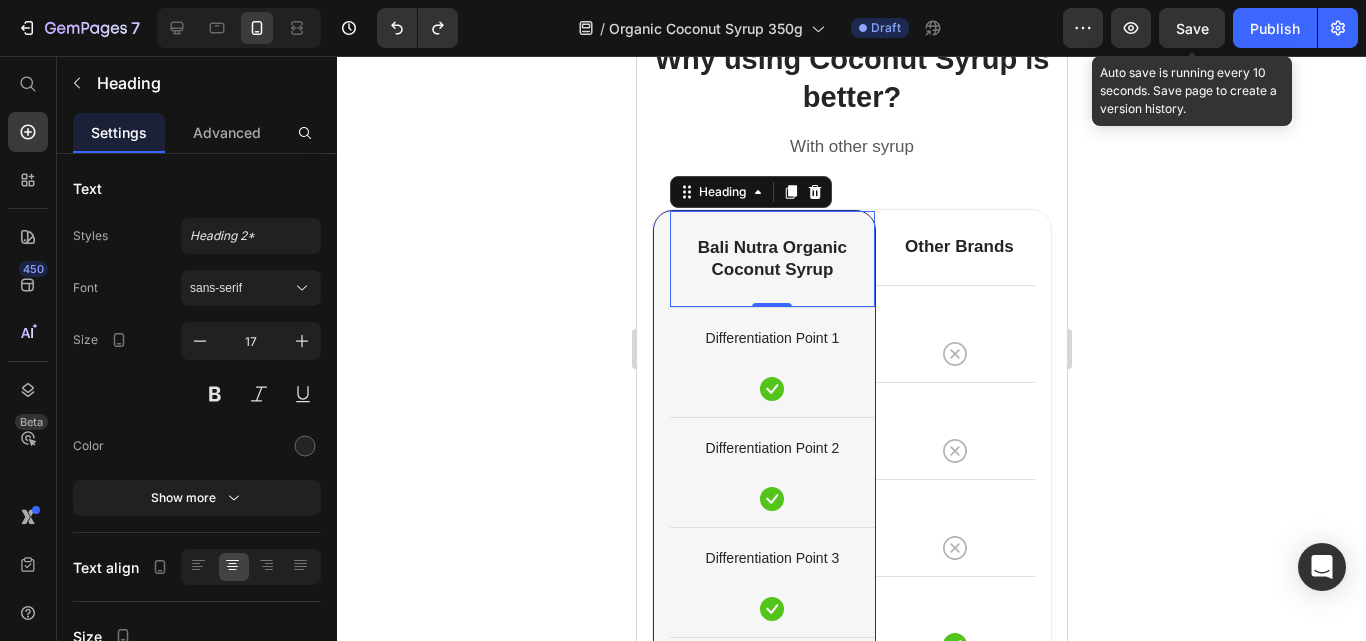 click on "Bali Nutra Organic Coconut Syrup" at bounding box center (771, 259) 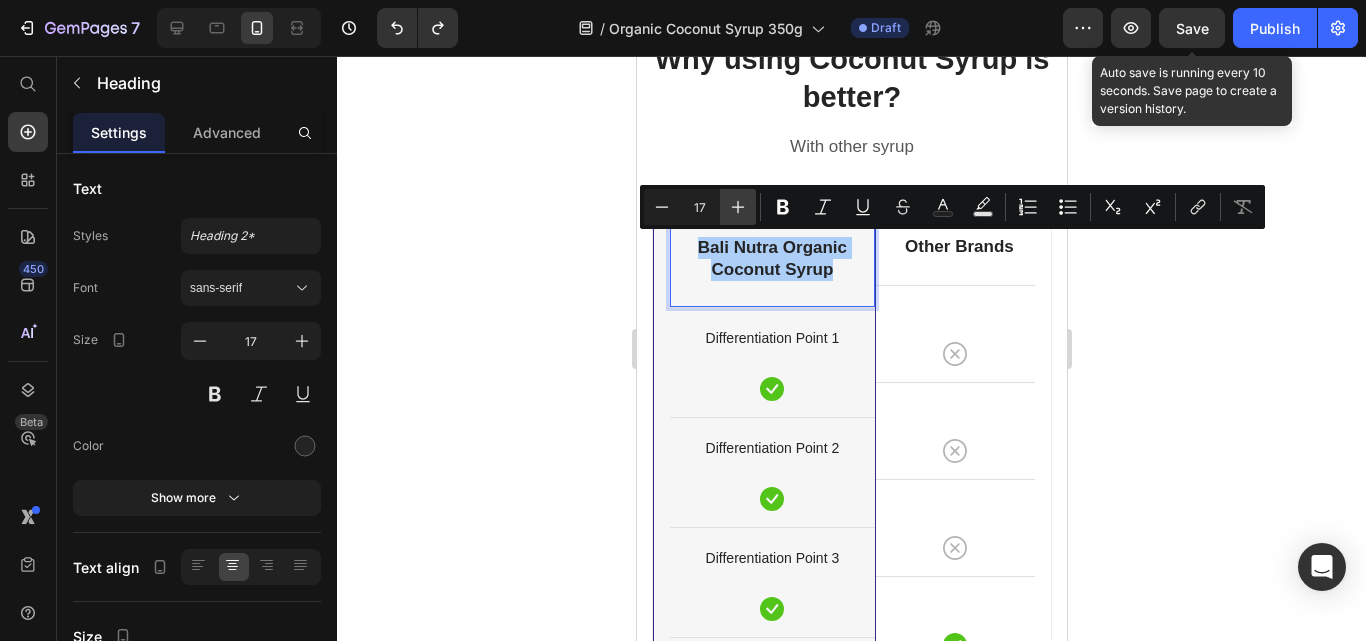 click 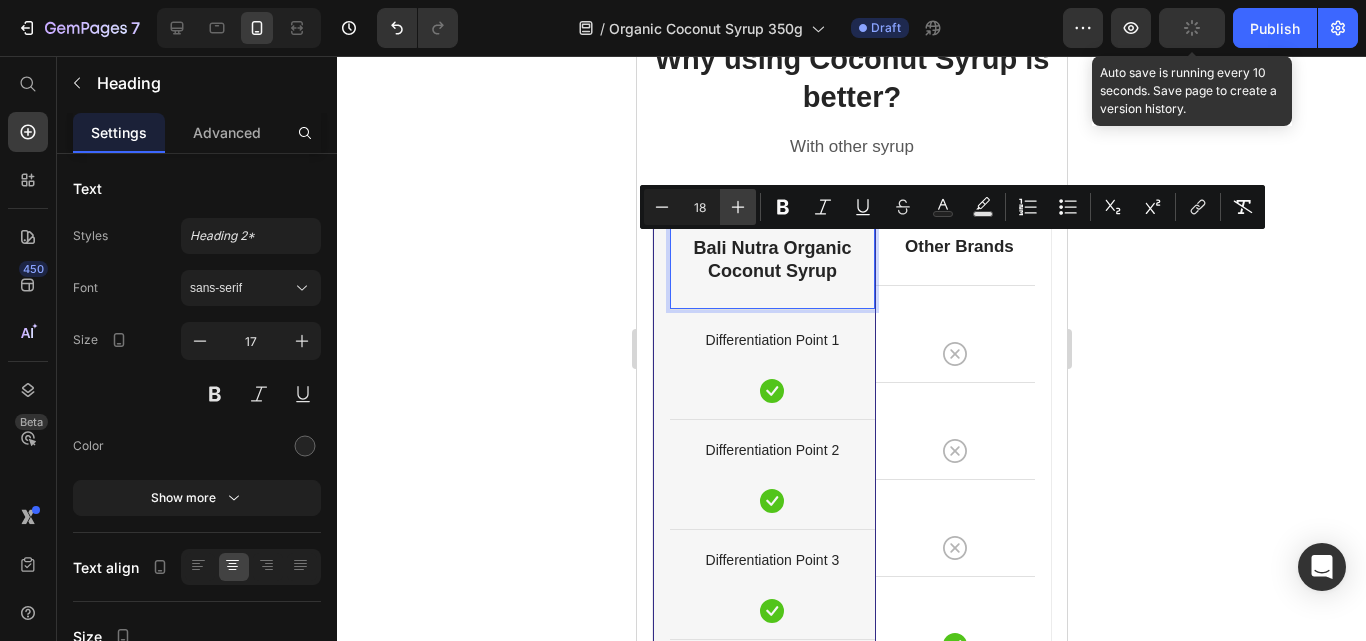 click 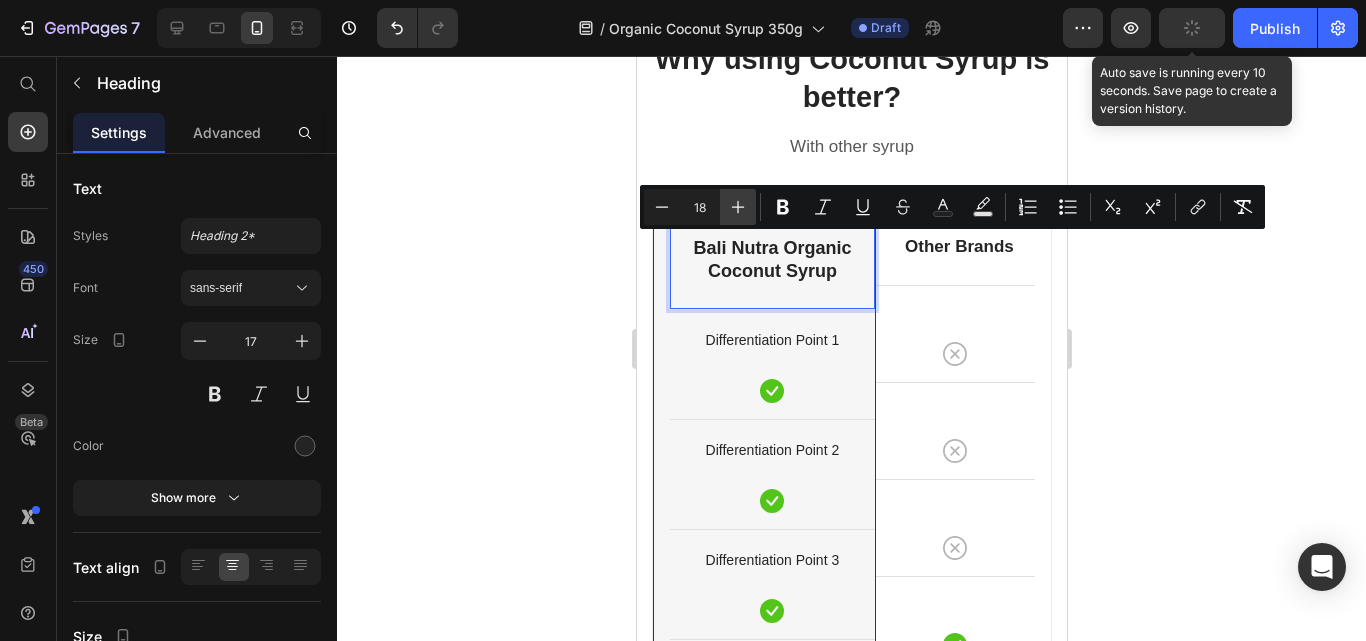 type on "19" 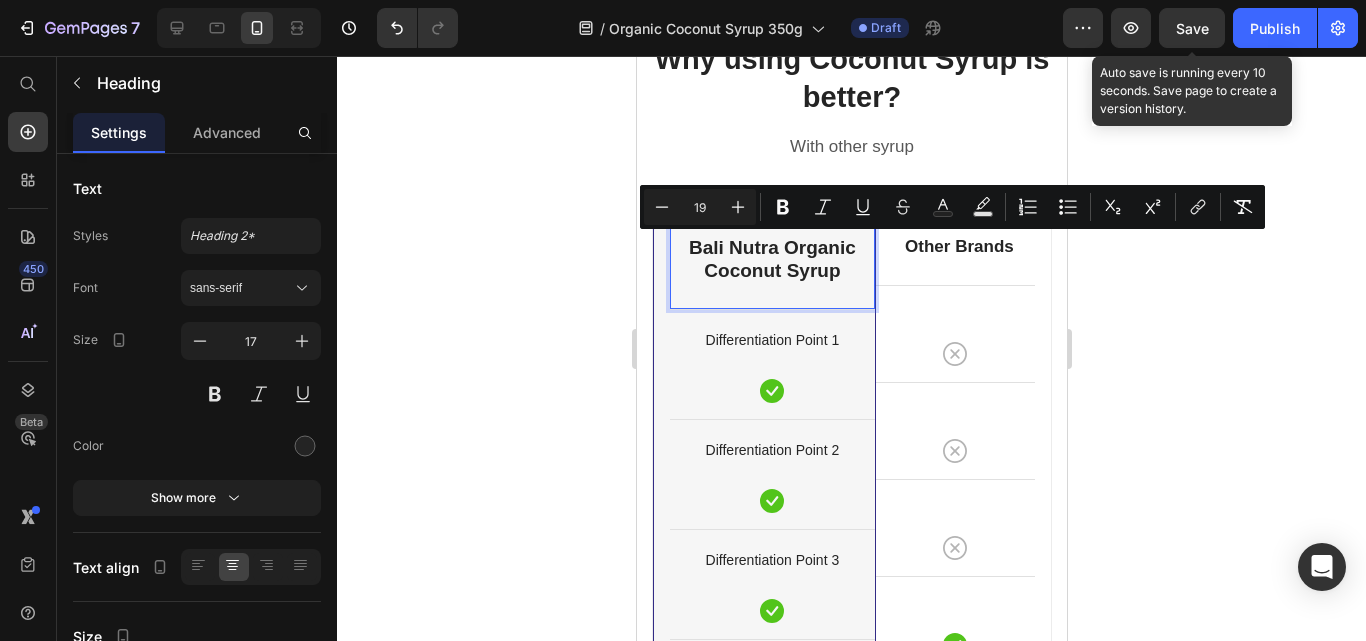 click on "Bali Nutra Organic Coconut Syrup" at bounding box center (771, 259) 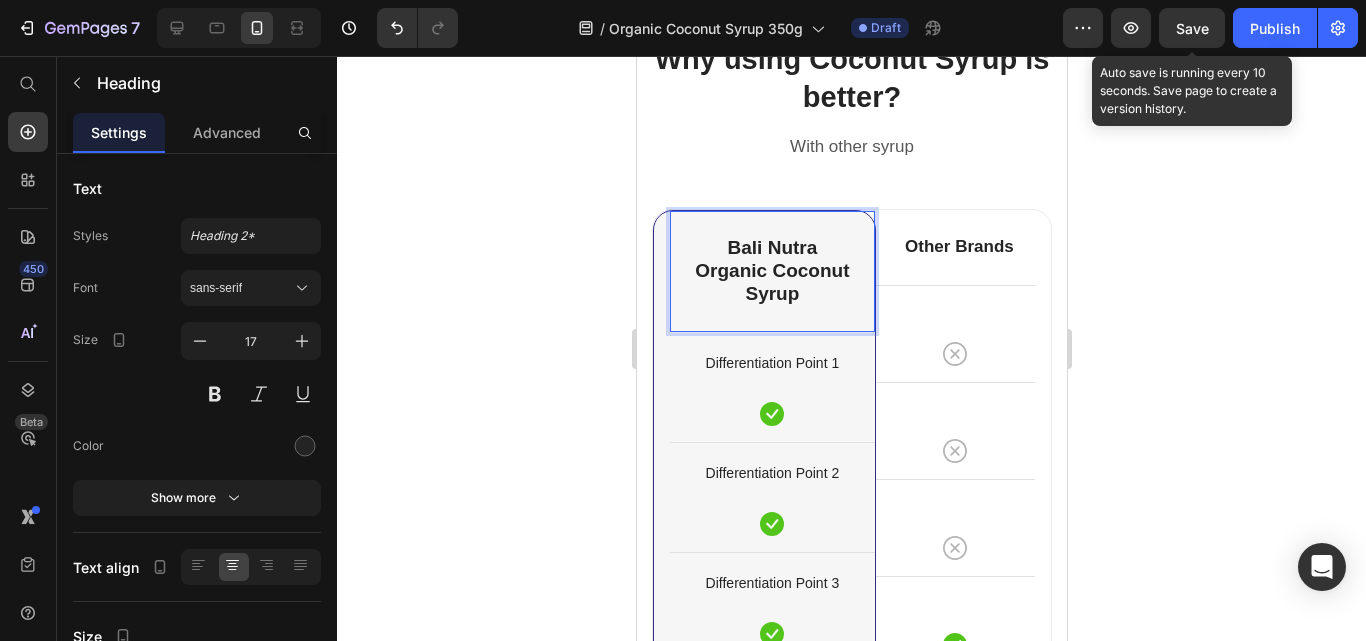 click on "Bali Nutra Organic Coconut Syrup" at bounding box center [771, 271] 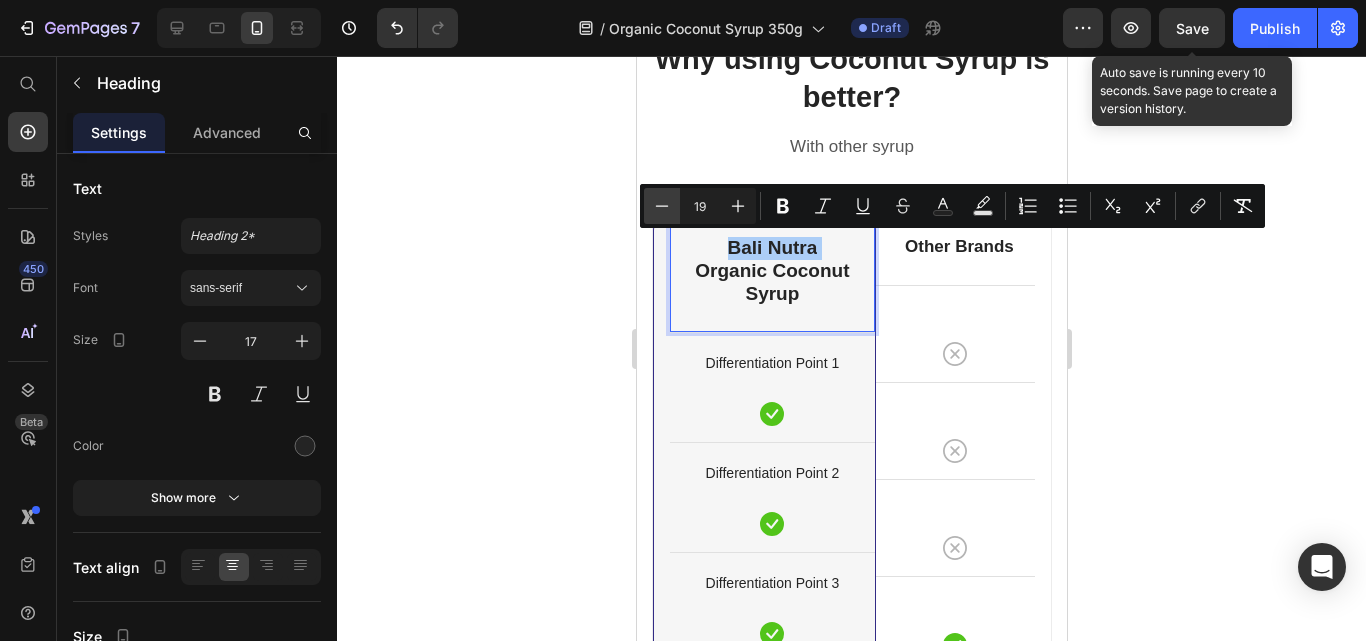click on "Minus" at bounding box center [662, 206] 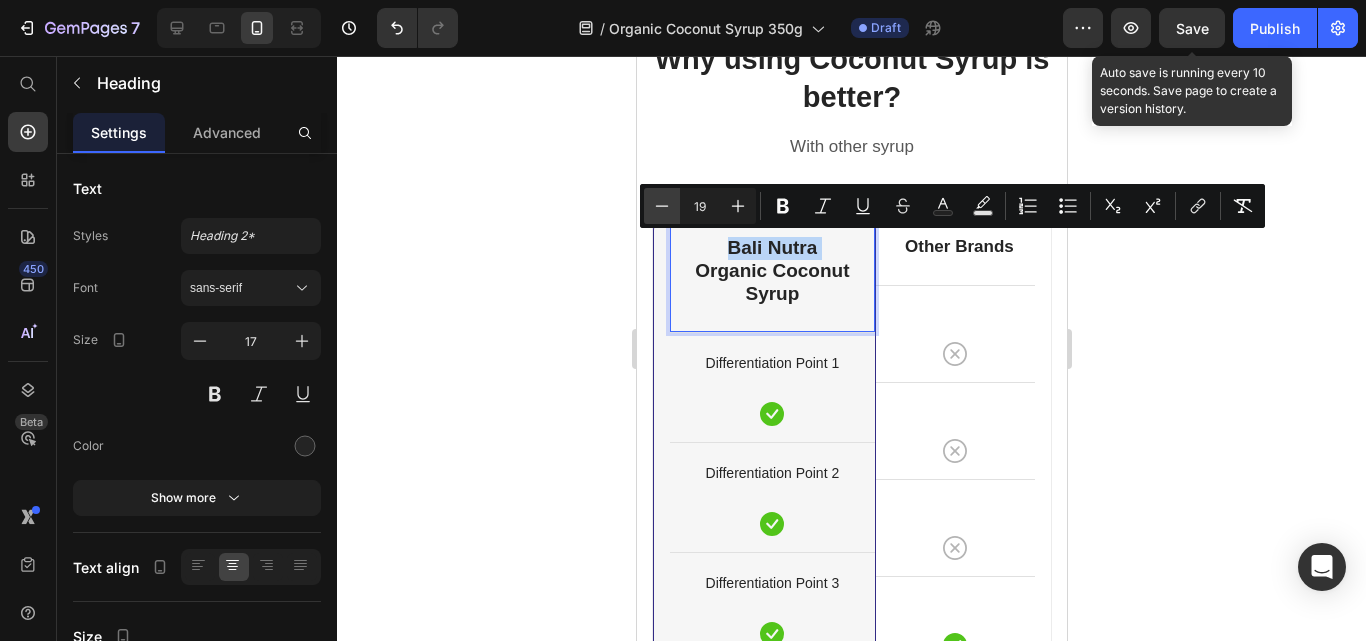 type on "18" 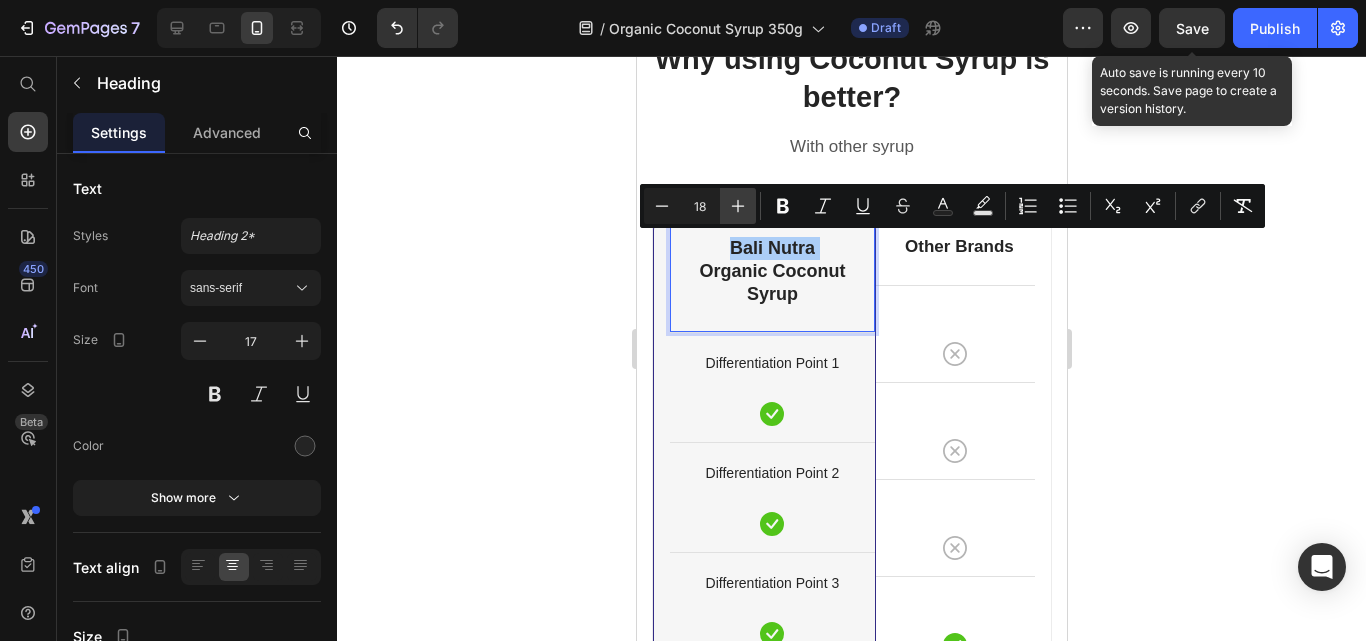 drag, startPoint x: 736, startPoint y: 203, endPoint x: 418, endPoint y: 199, distance: 318.02515 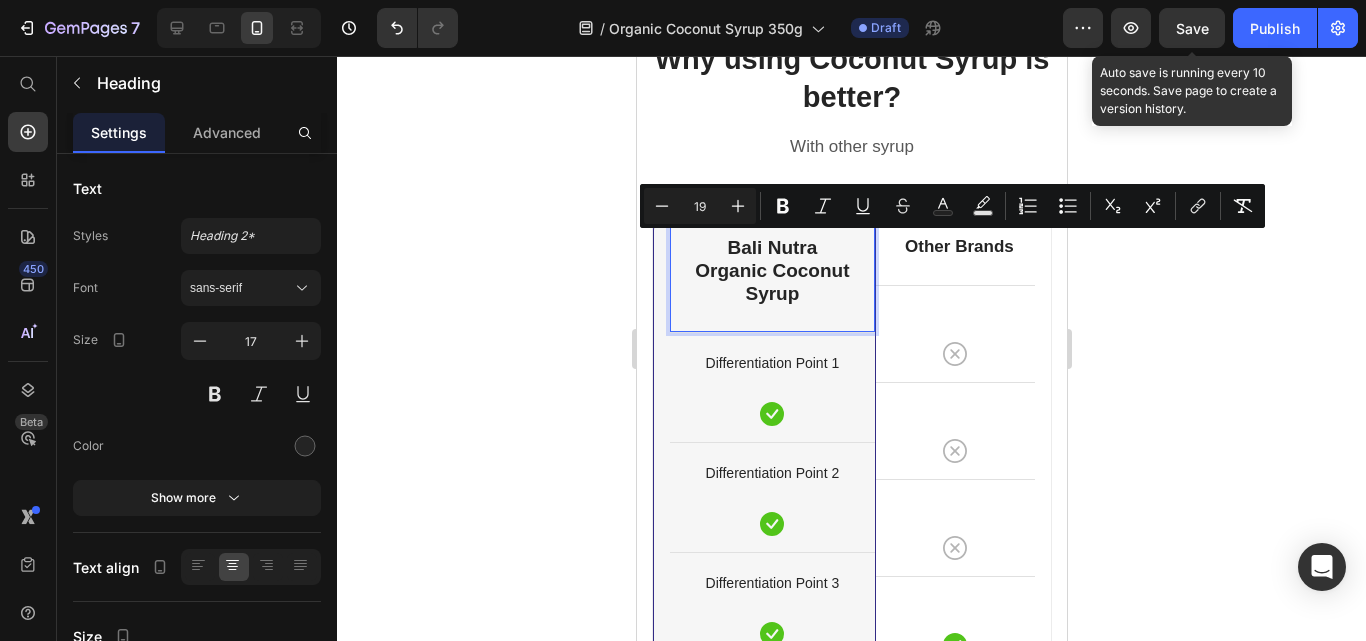 click on "Other Brands" at bounding box center (958, 247) 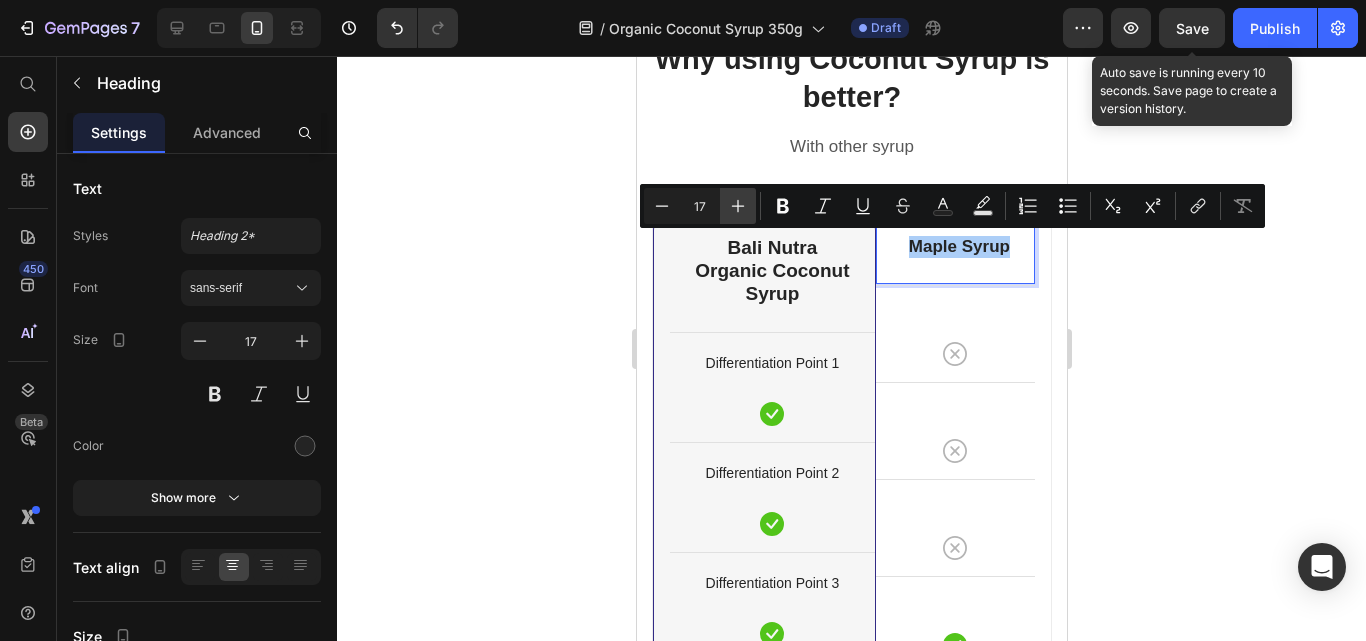 click 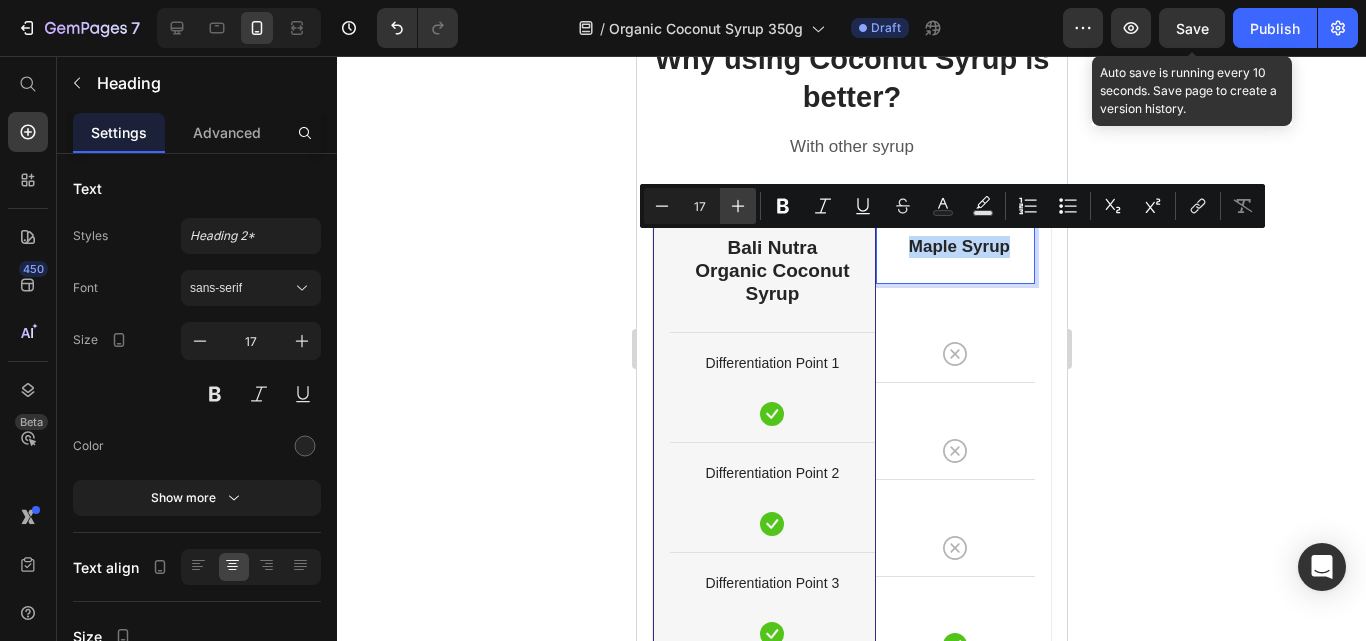 type on "18" 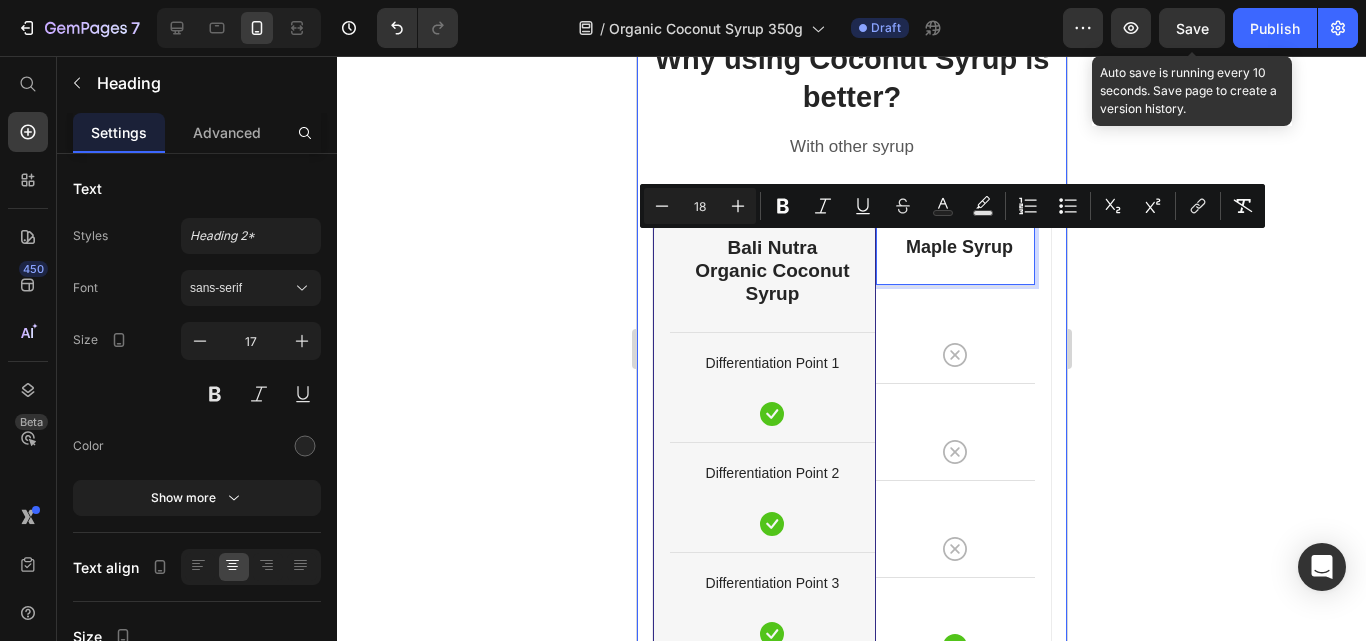 click 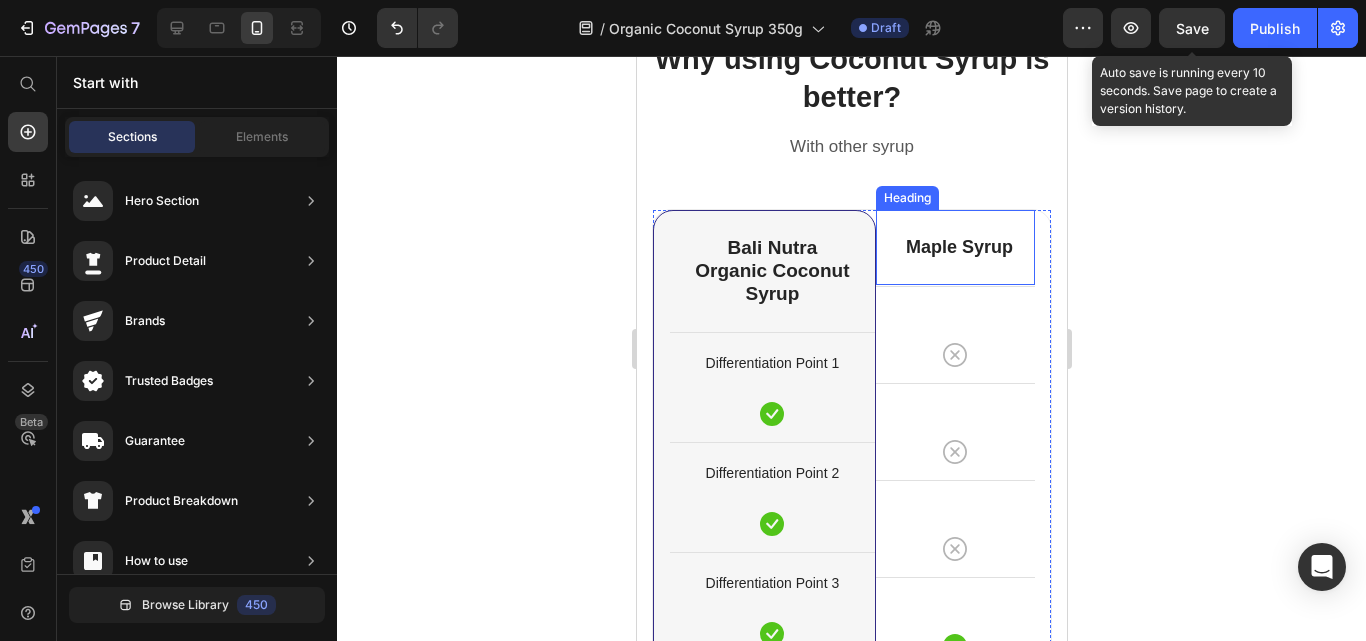 click on "⁠⁠⁠⁠⁠⁠⁠ Maple Syrup Heading" at bounding box center (954, 247) 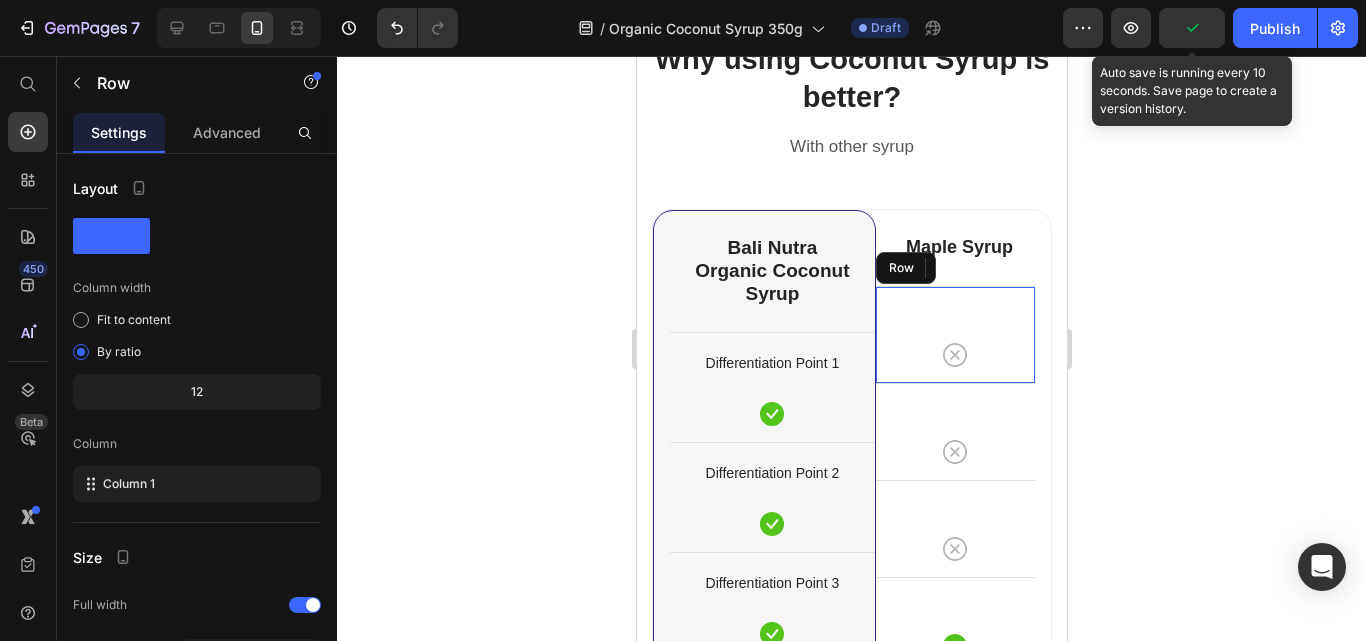 click on "Icon Row" at bounding box center [954, 334] 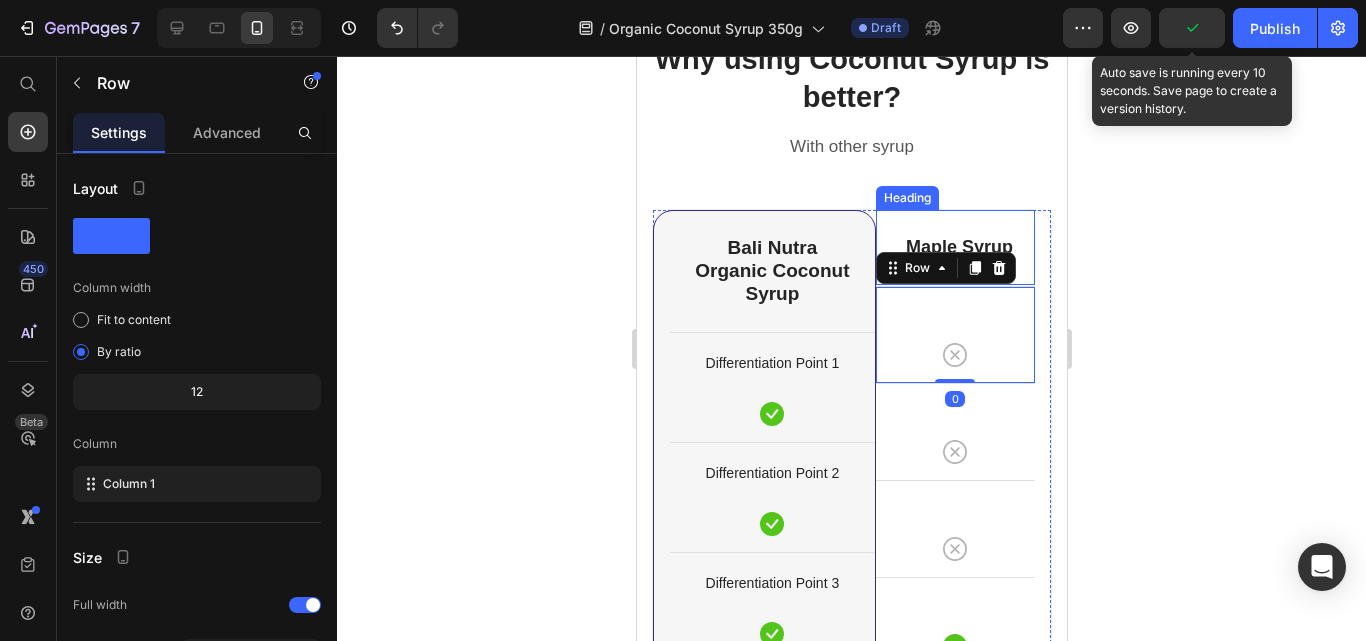 click on "⁠⁠⁠⁠⁠⁠⁠ Maple Syrup Heading" at bounding box center [954, 247] 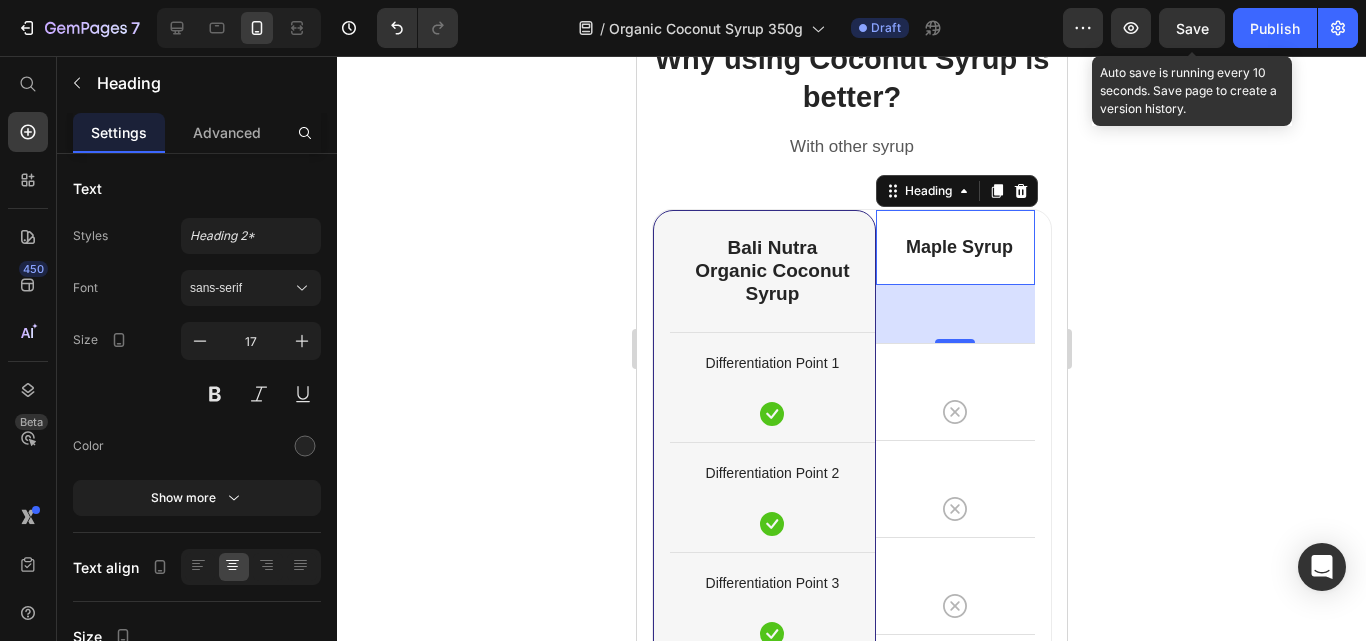 drag, startPoint x: 942, startPoint y: 285, endPoint x: 954, endPoint y: 342, distance: 58.249462 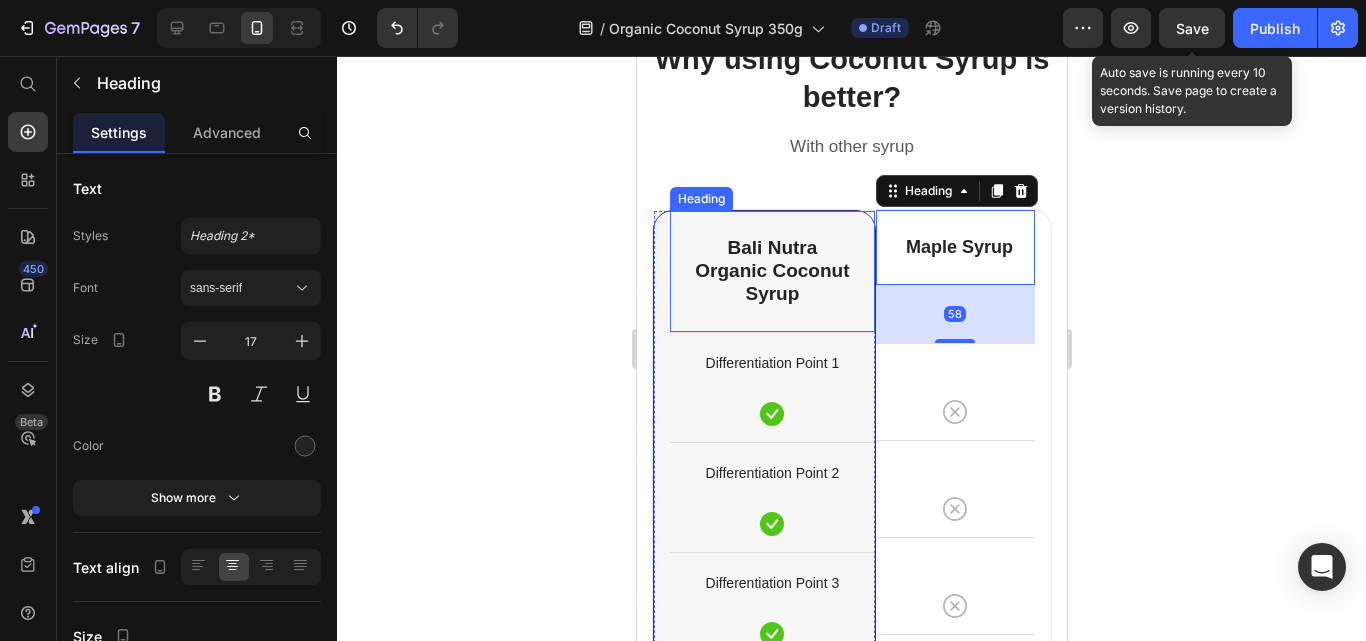 click on "⁠⁠⁠⁠⁠⁠⁠ Bali Nutra Organic Coconut Syrup Heading" at bounding box center [771, 271] 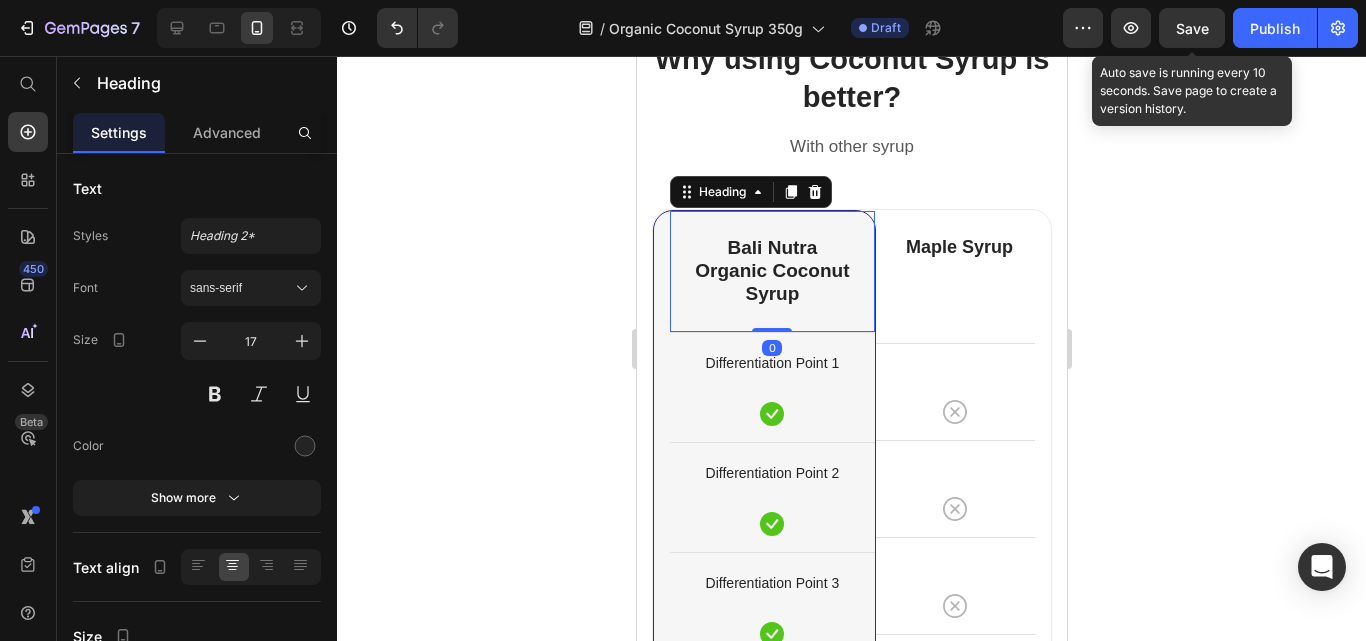 drag, startPoint x: 764, startPoint y: 329, endPoint x: 766, endPoint y: 309, distance: 20.09975 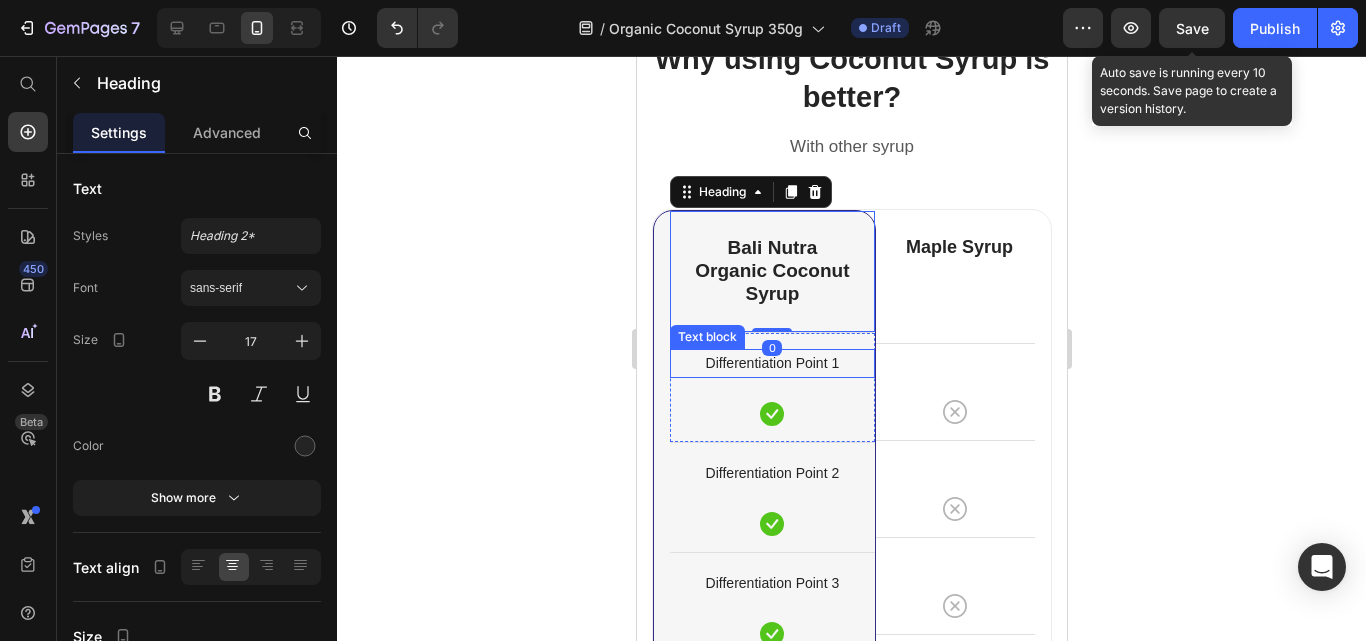 click on "Differentiation Point 1" at bounding box center (771, 363) 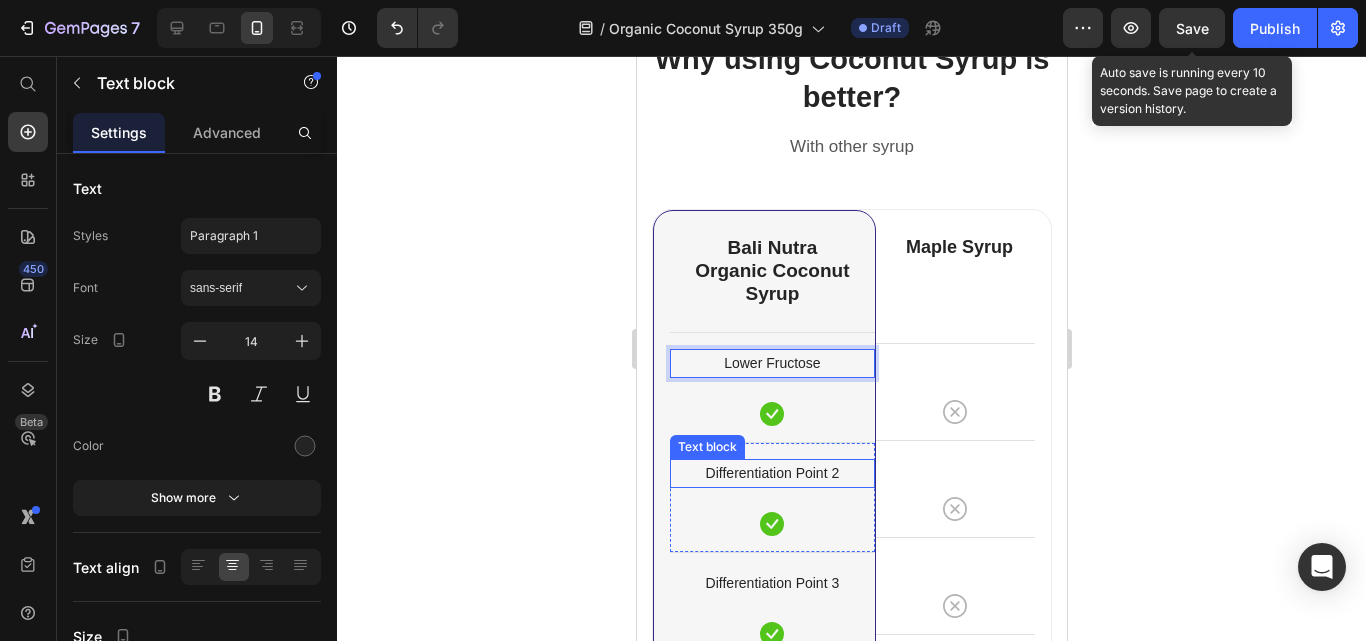 click on "Differentiation Point 2" at bounding box center (771, 473) 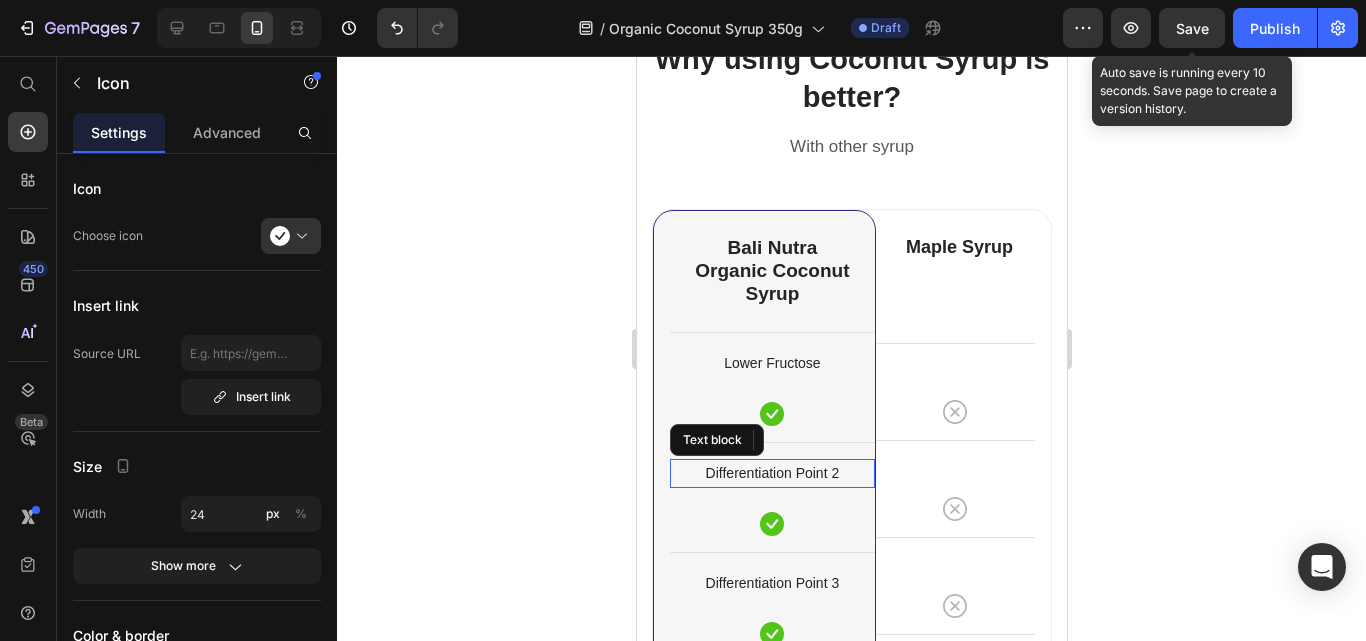 click on "Icon" at bounding box center (771, 414) 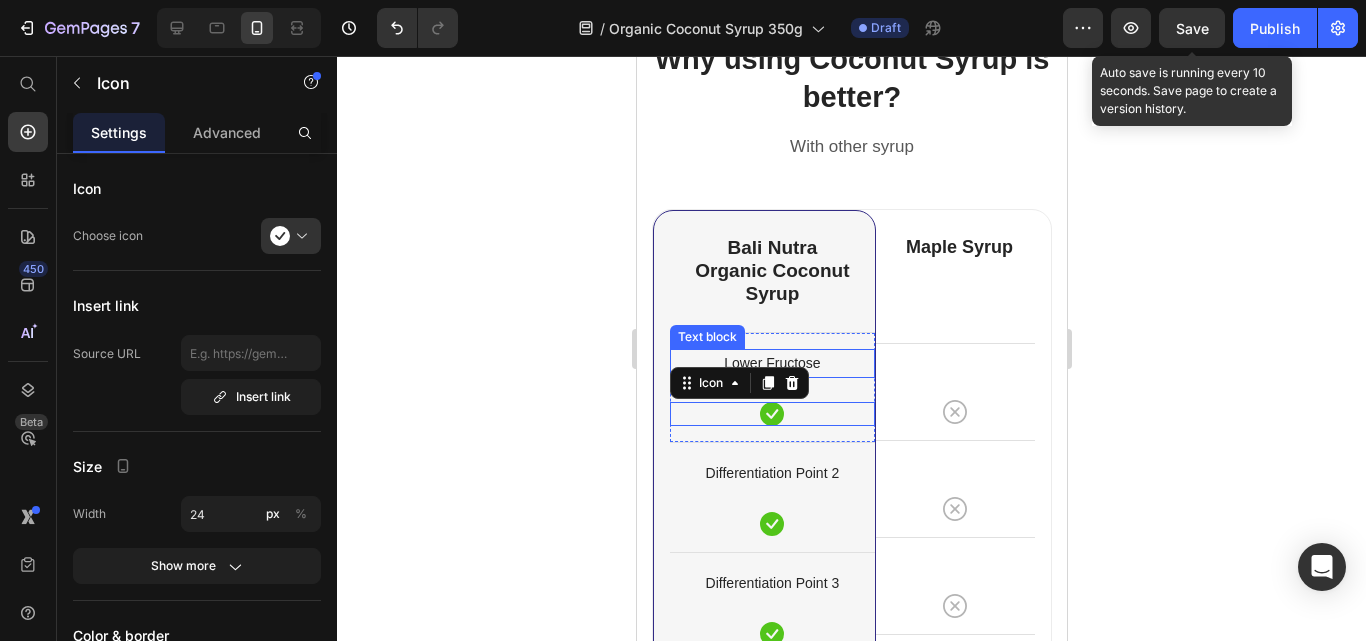 click on "Lower Fructose" at bounding box center (771, 363) 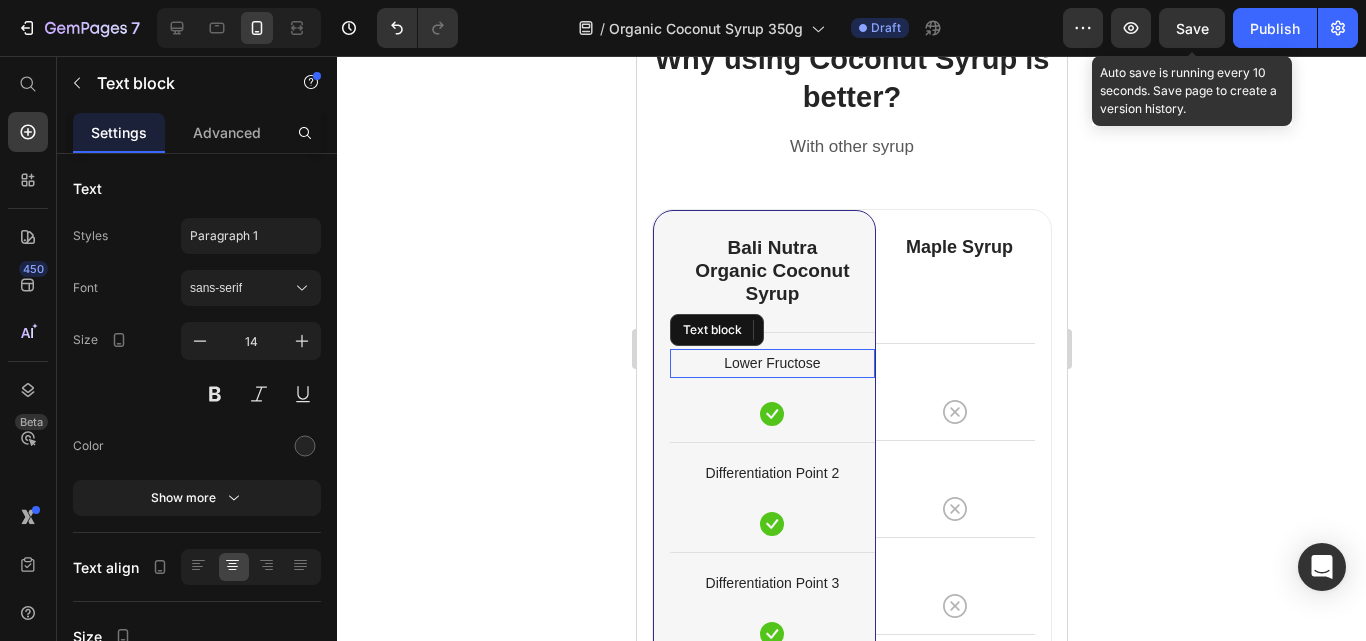click on "Lower Fructose Text block
Icon   0 Row" at bounding box center (771, 387) 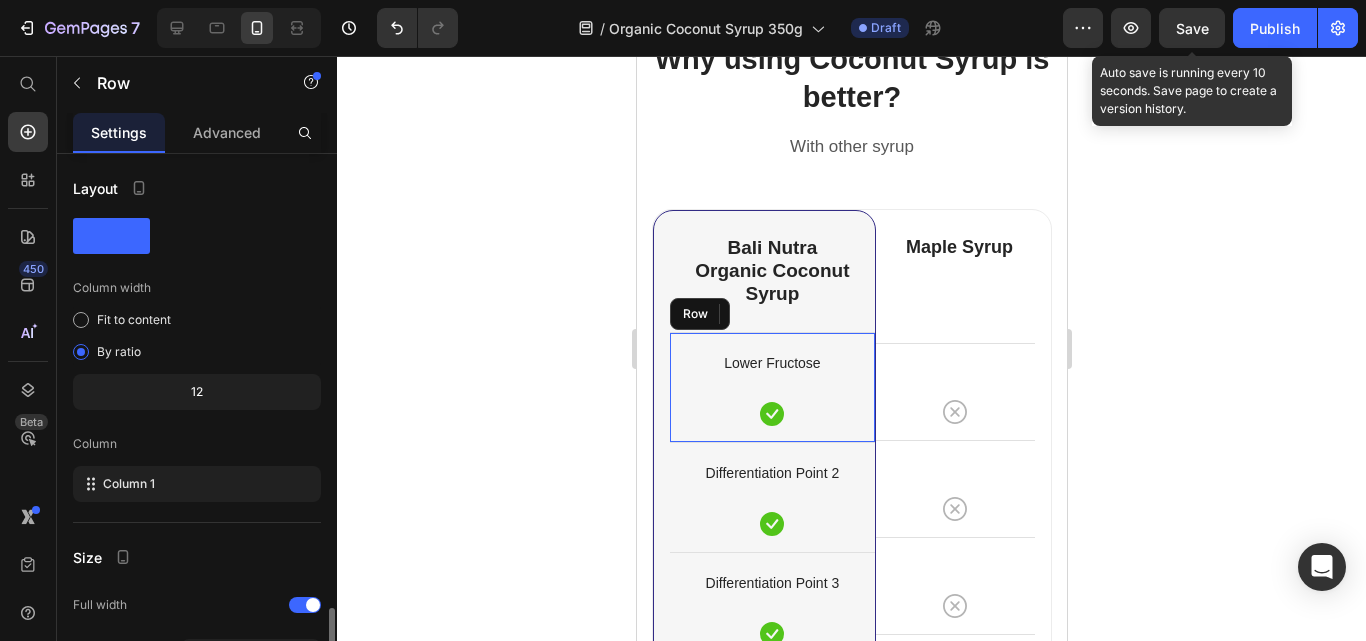 click on "Advanced" at bounding box center (227, 132) 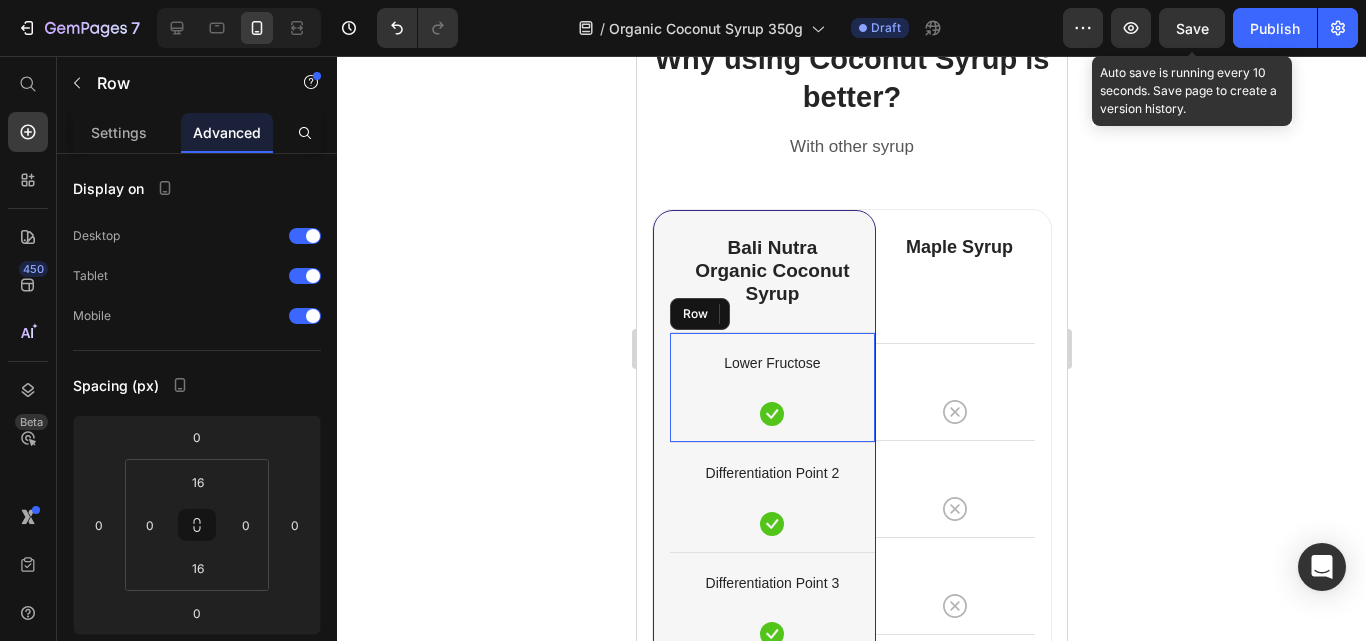 click on "Display on Desktop Tablet Mobile Spacing (px) 0 0 0 0 16 0 16 0 Shape Border Mixed Corner Shadow Position Opacity 100 % Animation Interaction Upgrade to Optimize plan  to unlock Interaction & other premium features. CSS class" at bounding box center (197, 761) 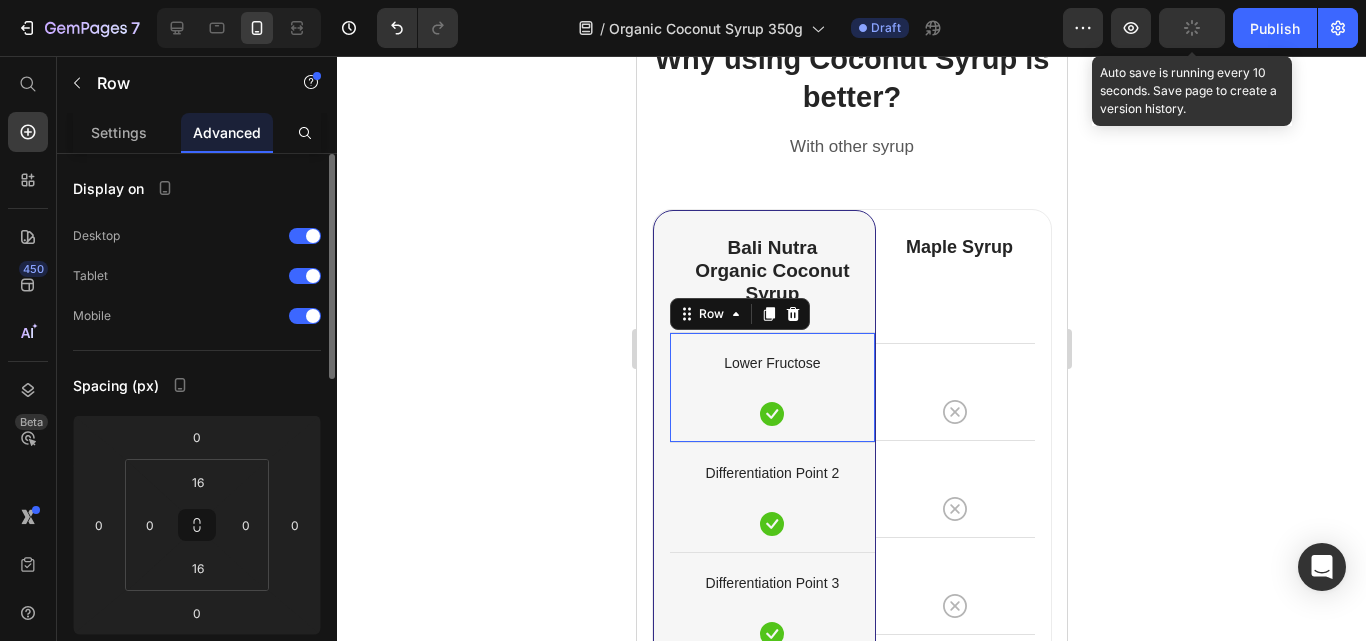 scroll, scrollTop: 0, scrollLeft: 0, axis: both 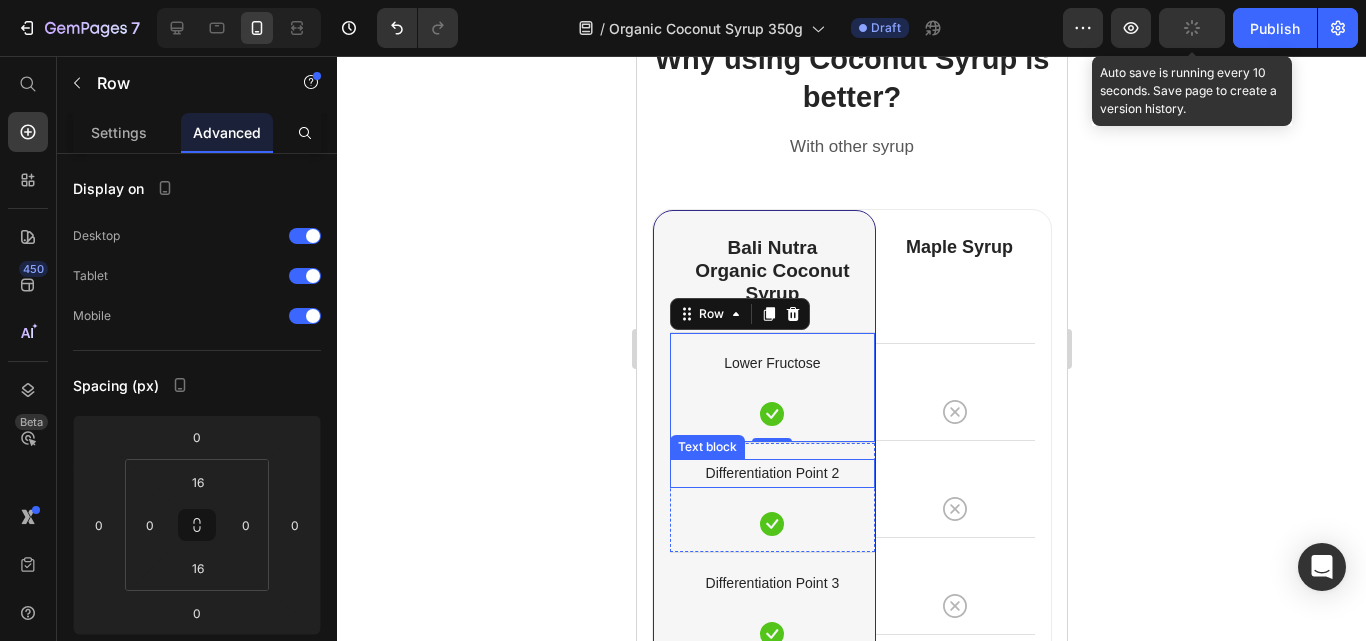 click on "Differentiation Point 2" at bounding box center [771, 473] 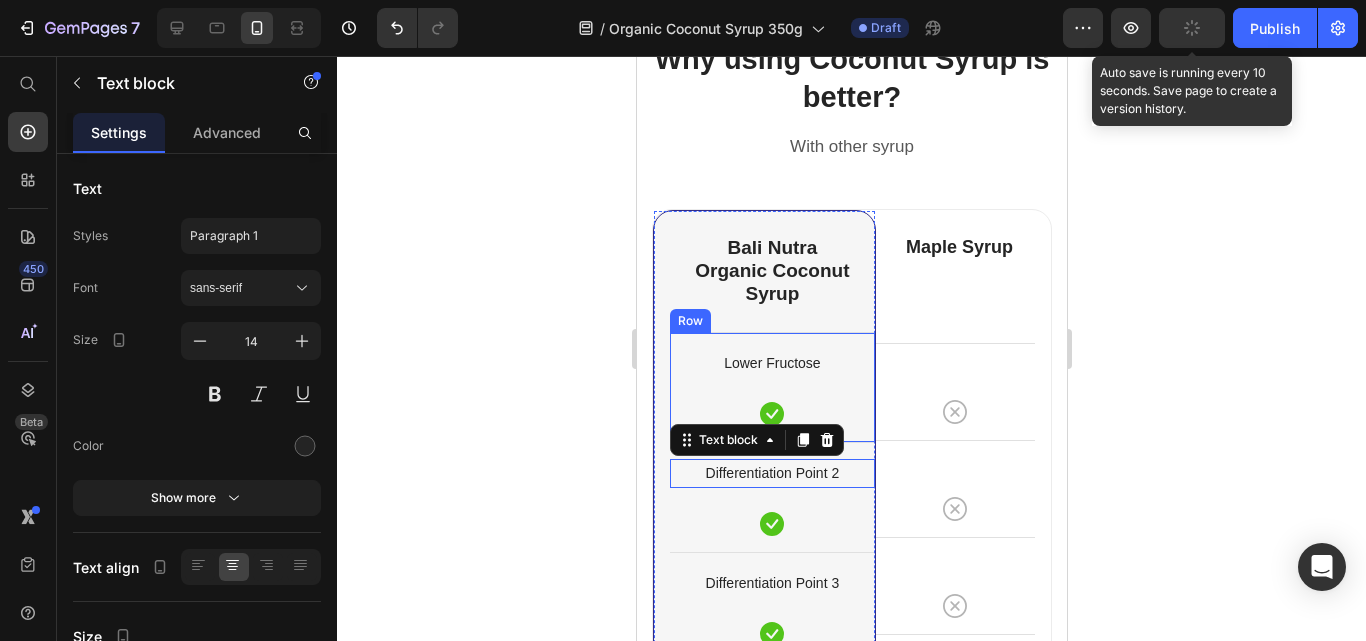 click on "⁠⁠⁠⁠⁠⁠⁠ Bali Nutra Organic Coconut Syrup" at bounding box center (771, 271) 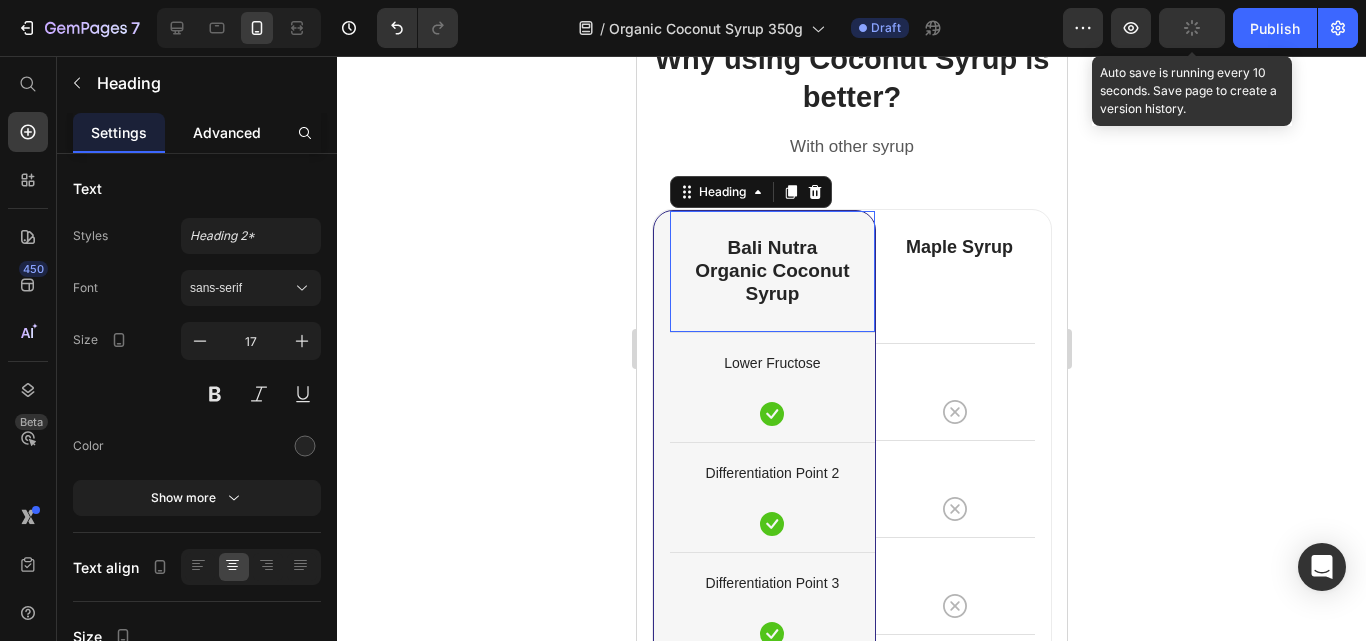 click on "Advanced" at bounding box center [227, 132] 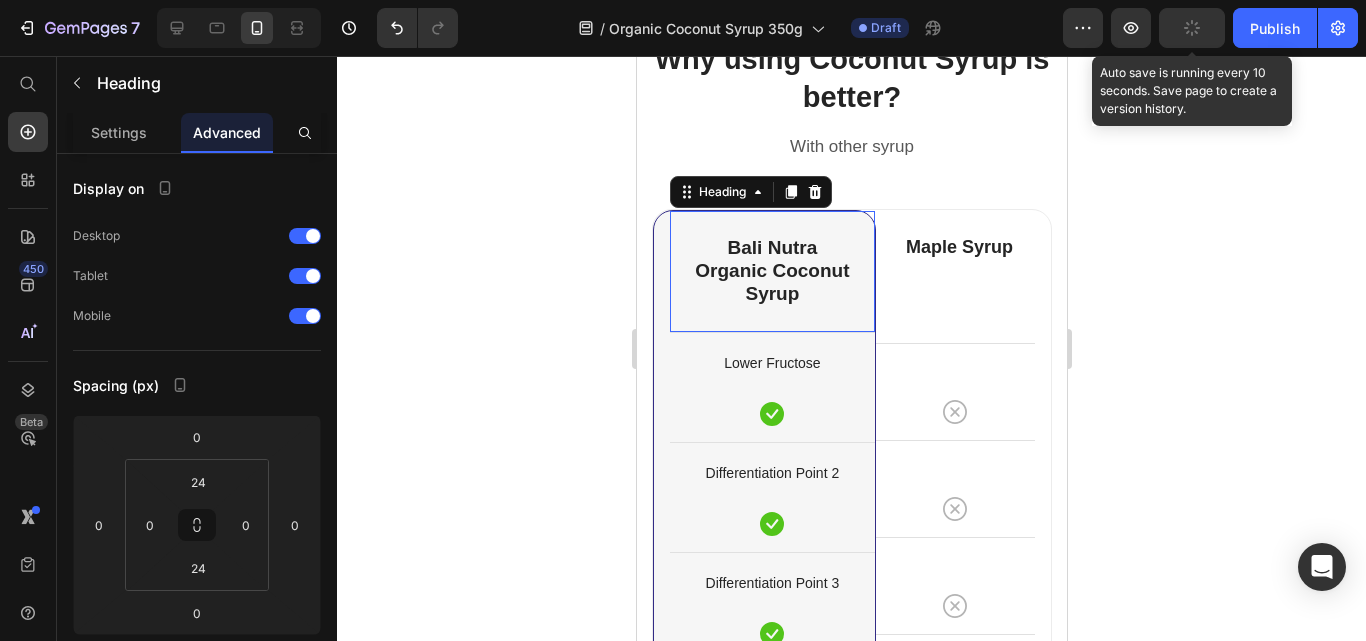 click 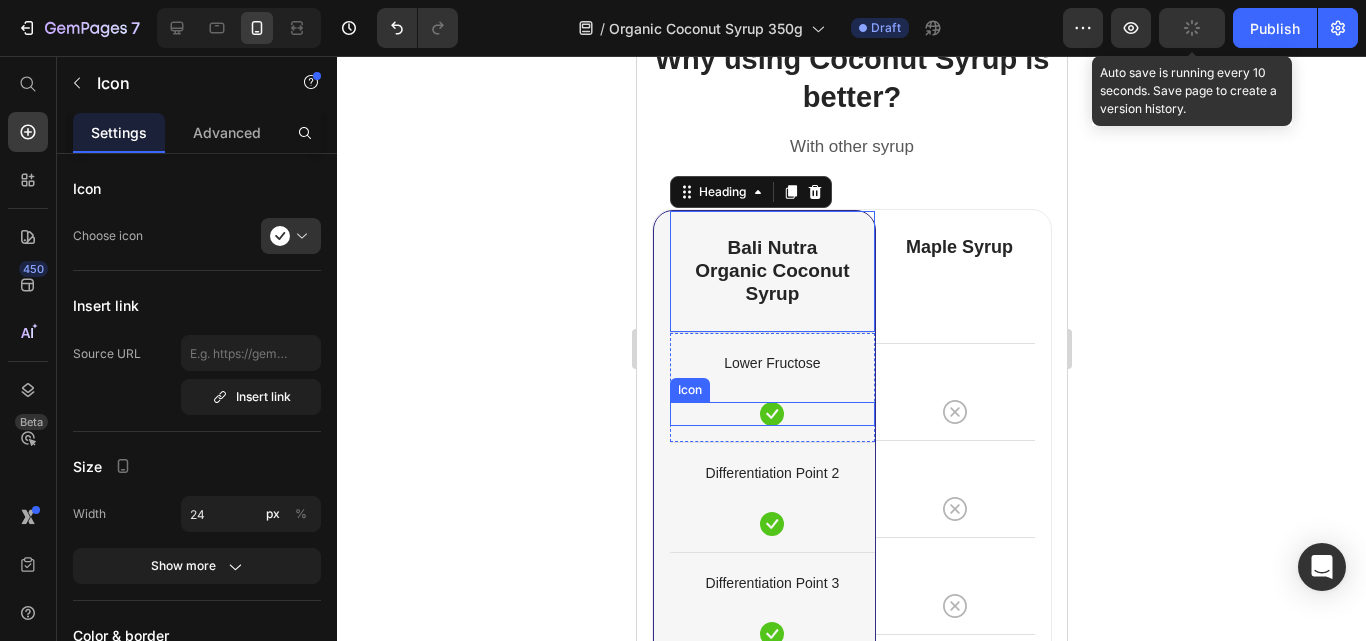 click on "Icon" at bounding box center (771, 414) 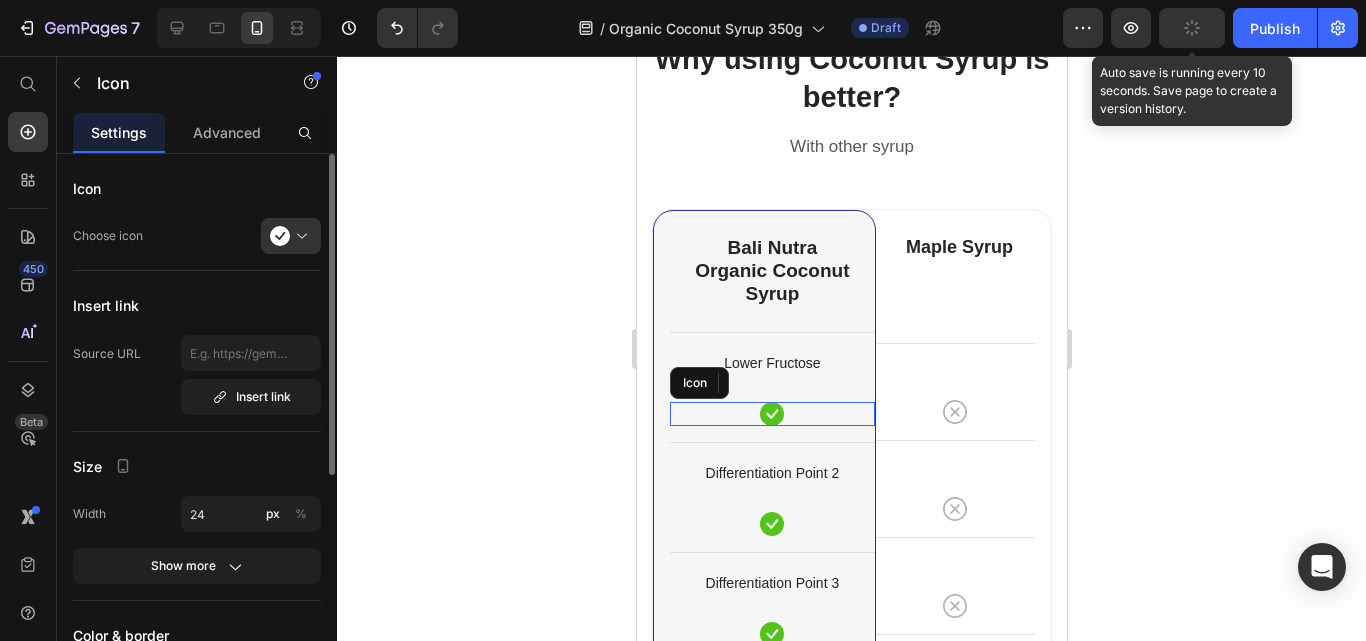 click on "Lower Fructose Text block
Icon Row" at bounding box center [771, 387] 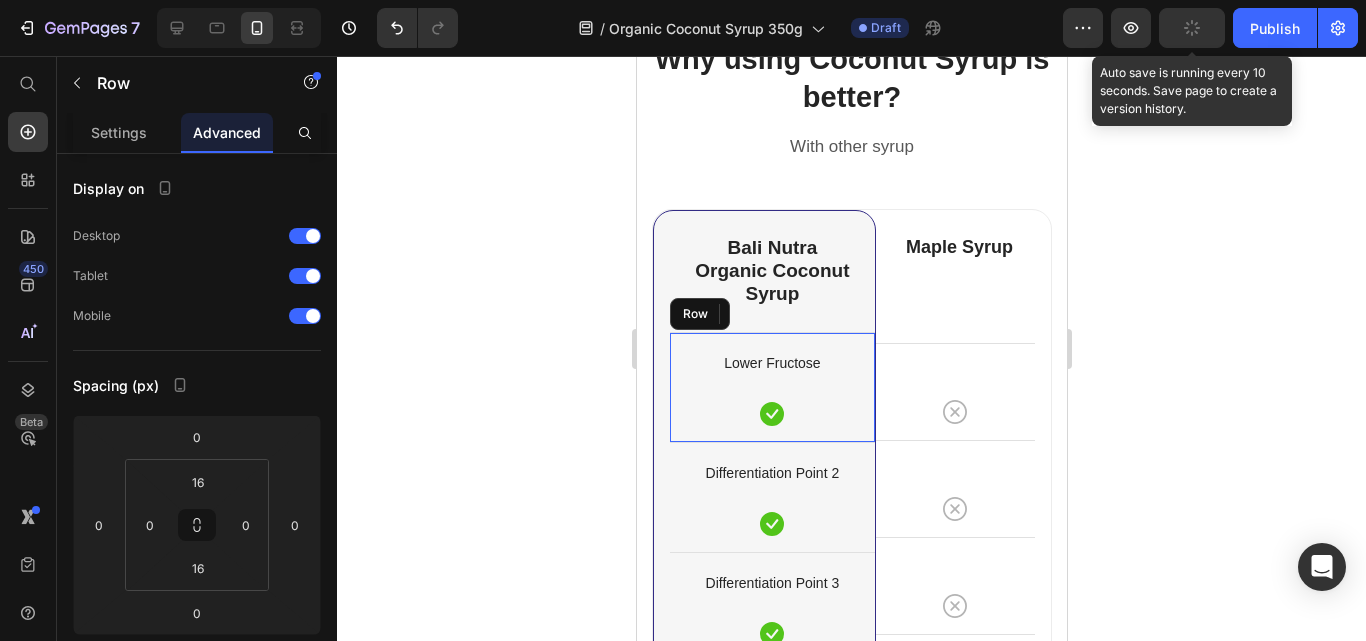 click on "Display on Desktop Tablet Mobile Spacing (px) 0 0 0 0 16 0 16 0 Shape Border Mixed Corner Shadow Position Opacity 100 % Animation Interaction Upgrade to Optimize plan  to unlock Interaction & other premium features. CSS class" at bounding box center (197, 761) 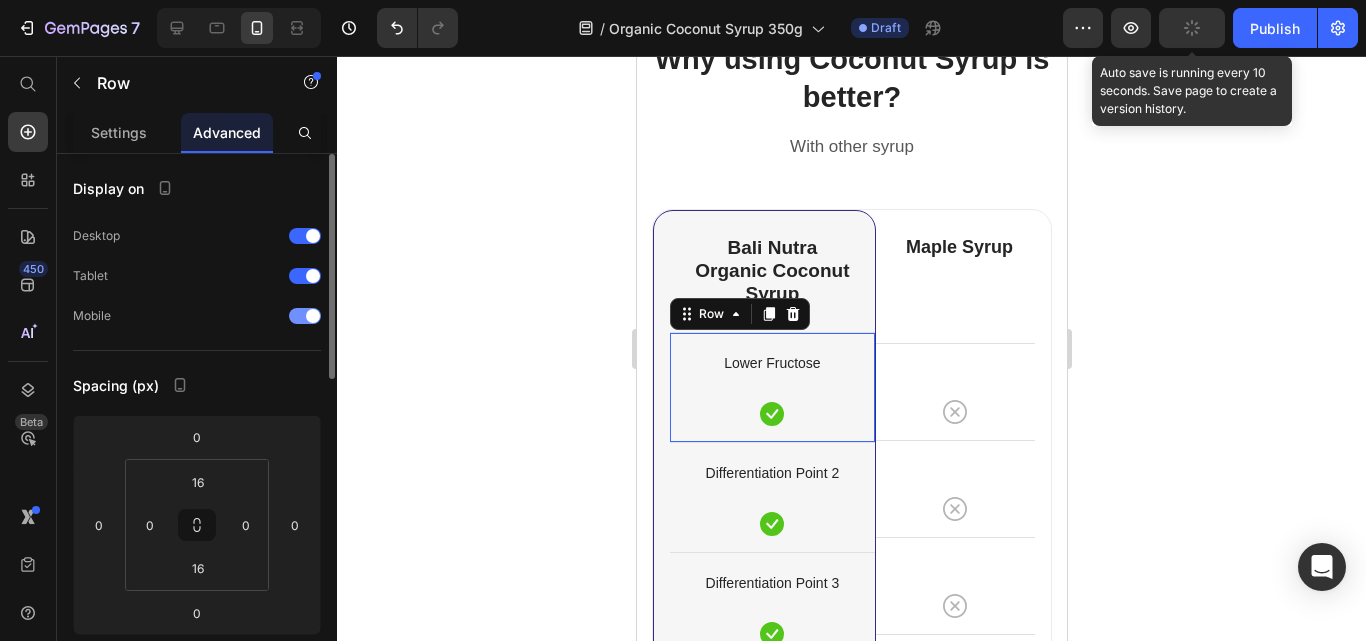 scroll, scrollTop: 0, scrollLeft: 0, axis: both 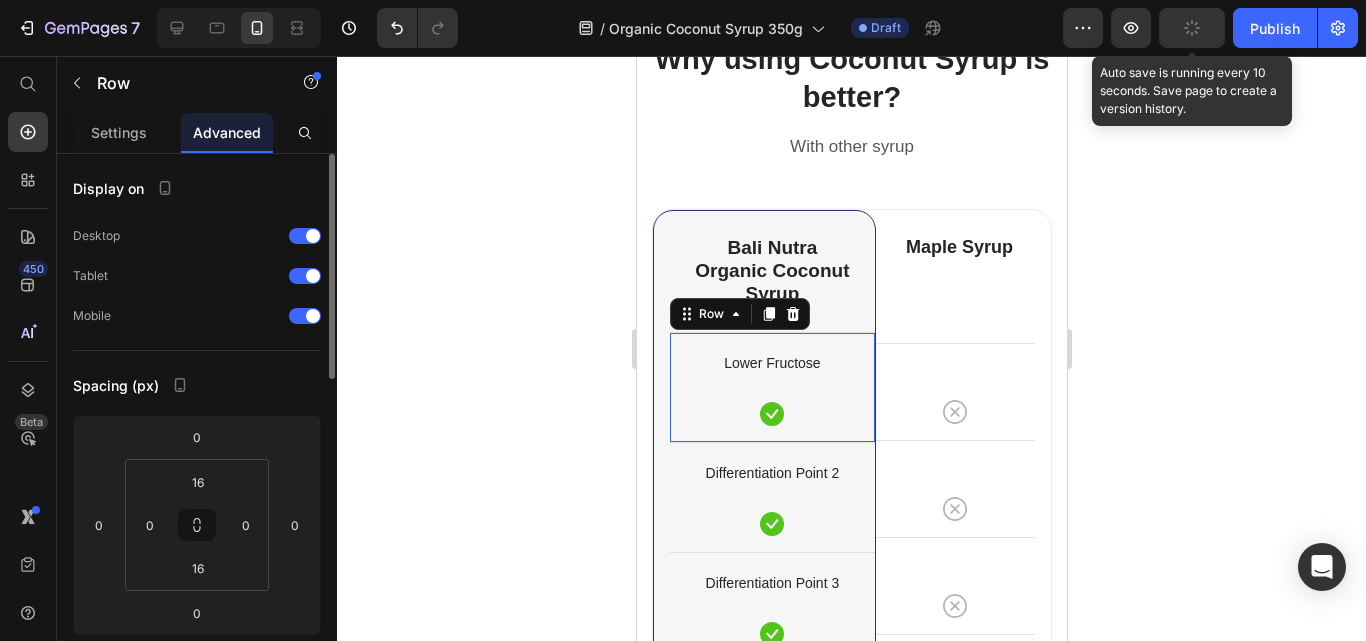 click on "Differentiation Point 2 Text block
Icon" at bounding box center (771, 497) 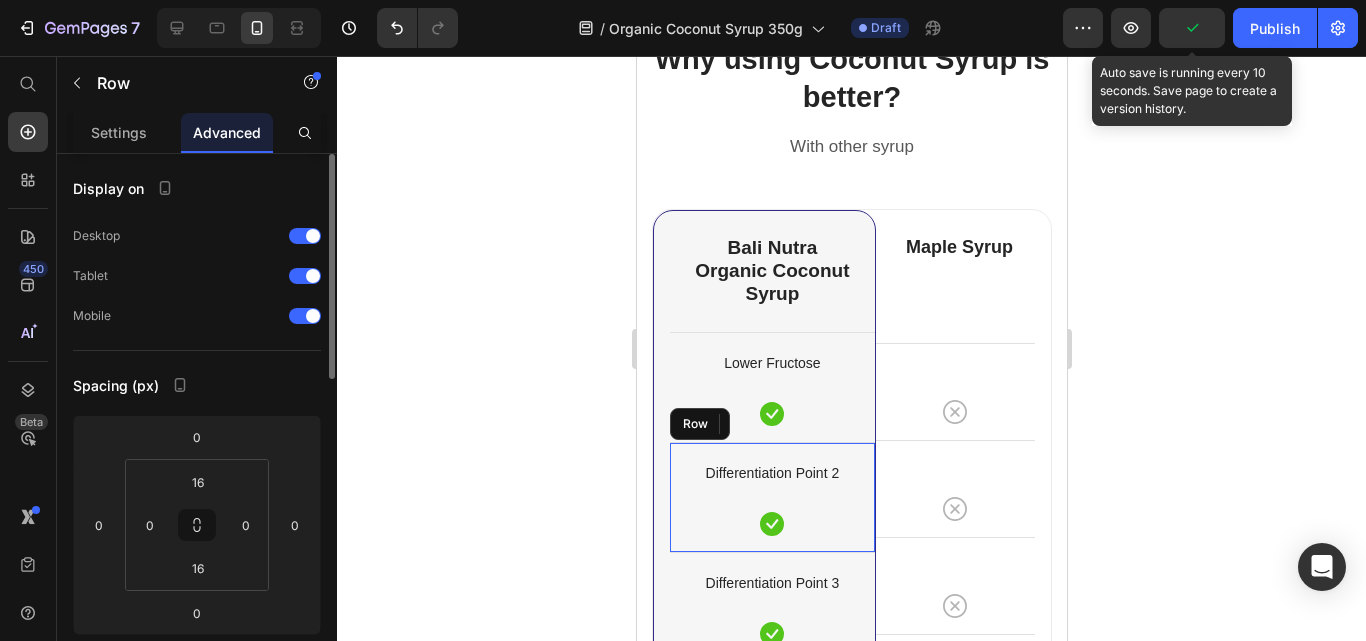 click on "Differentiation Point 2 Text block
Icon" at bounding box center [771, 497] 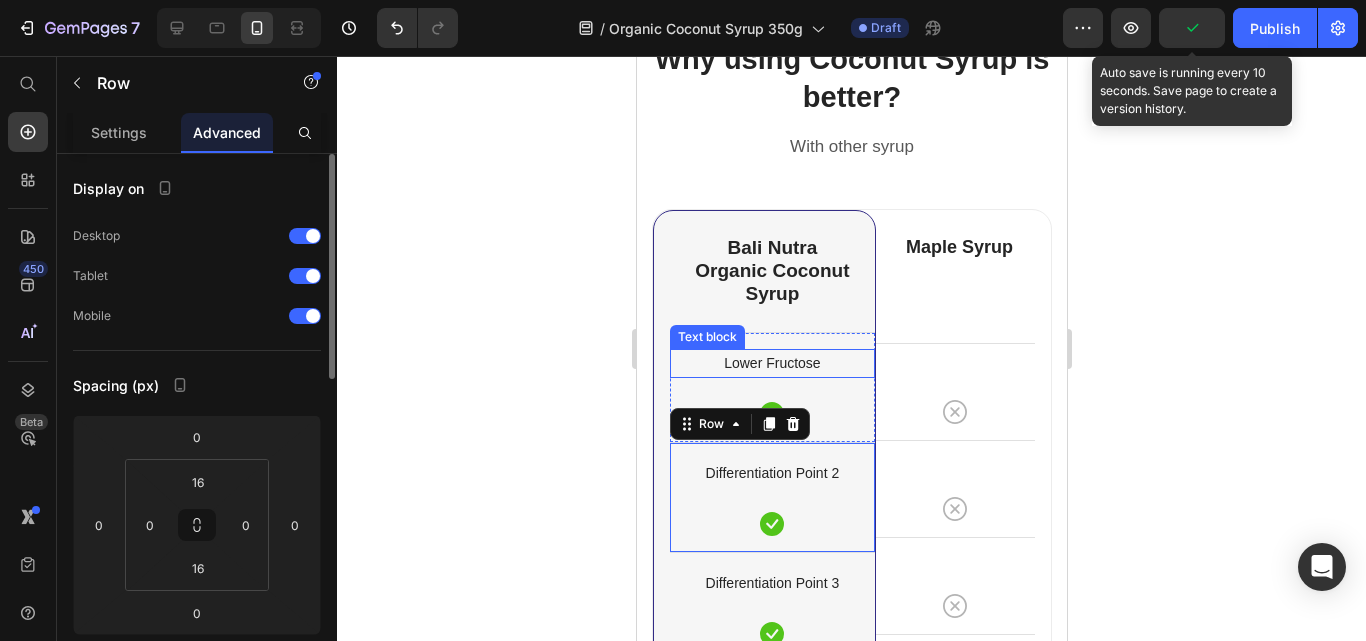 click on "Lower Fructose" at bounding box center [771, 363] 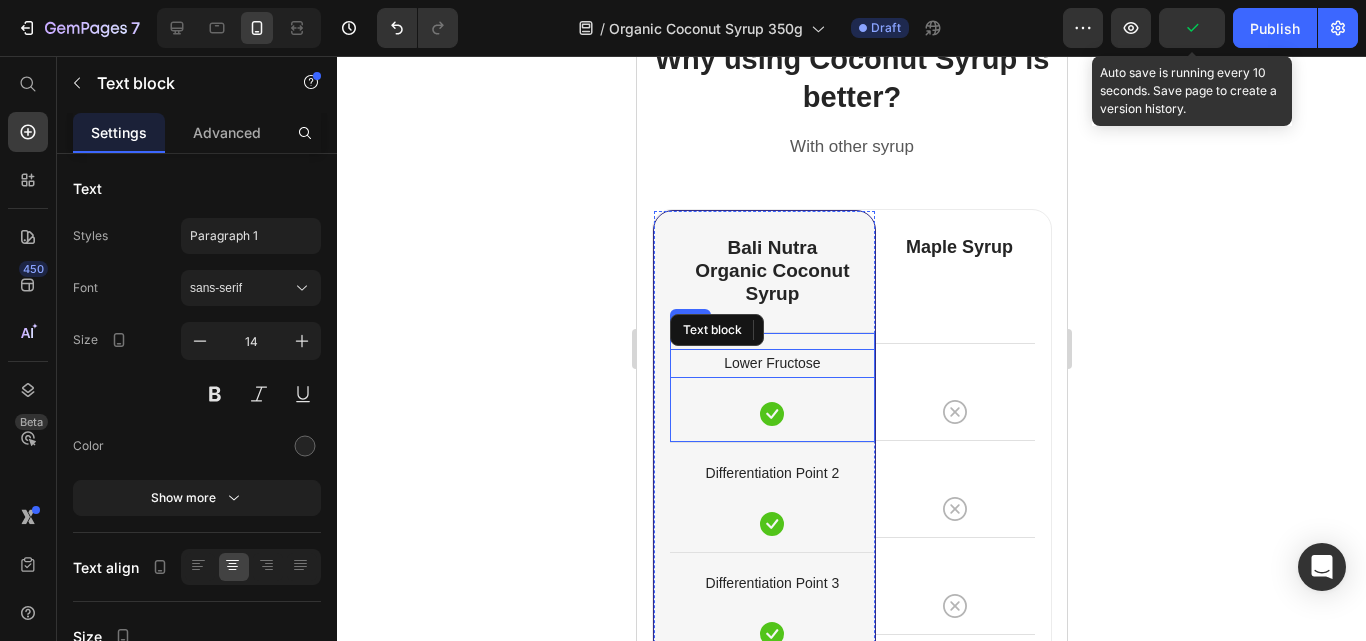 click on "Lower Fructose Text block
Icon Row" at bounding box center (771, 387) 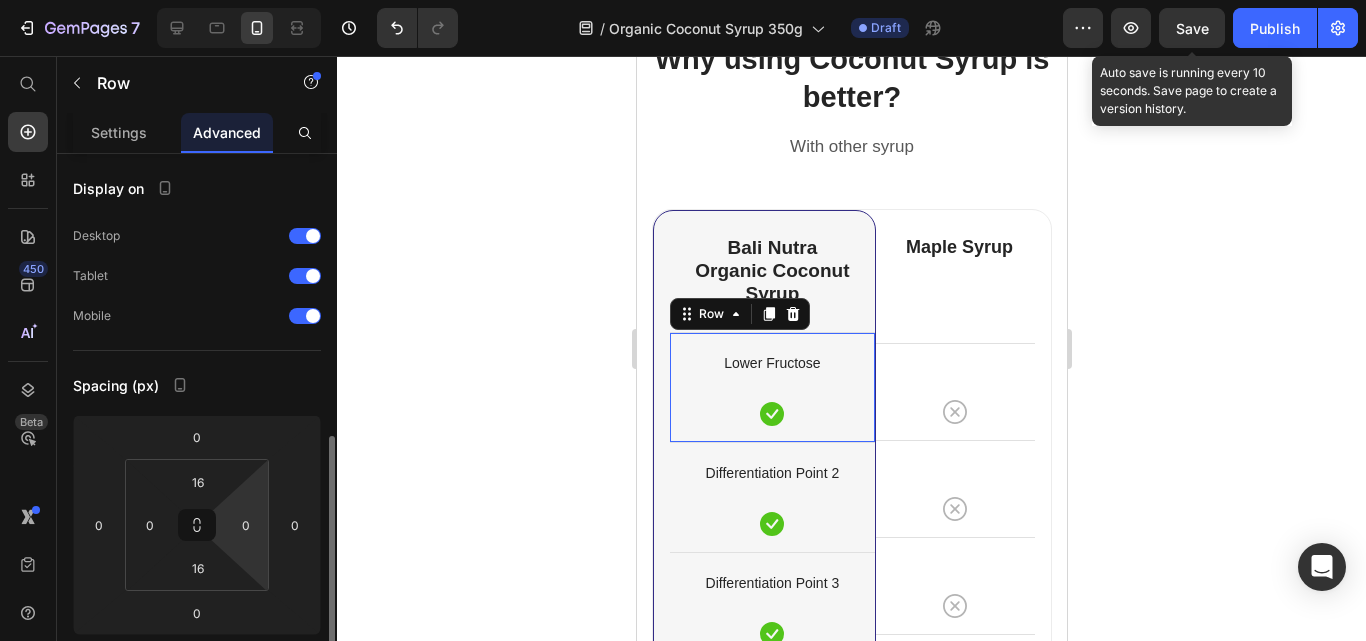 scroll, scrollTop: 400, scrollLeft: 0, axis: vertical 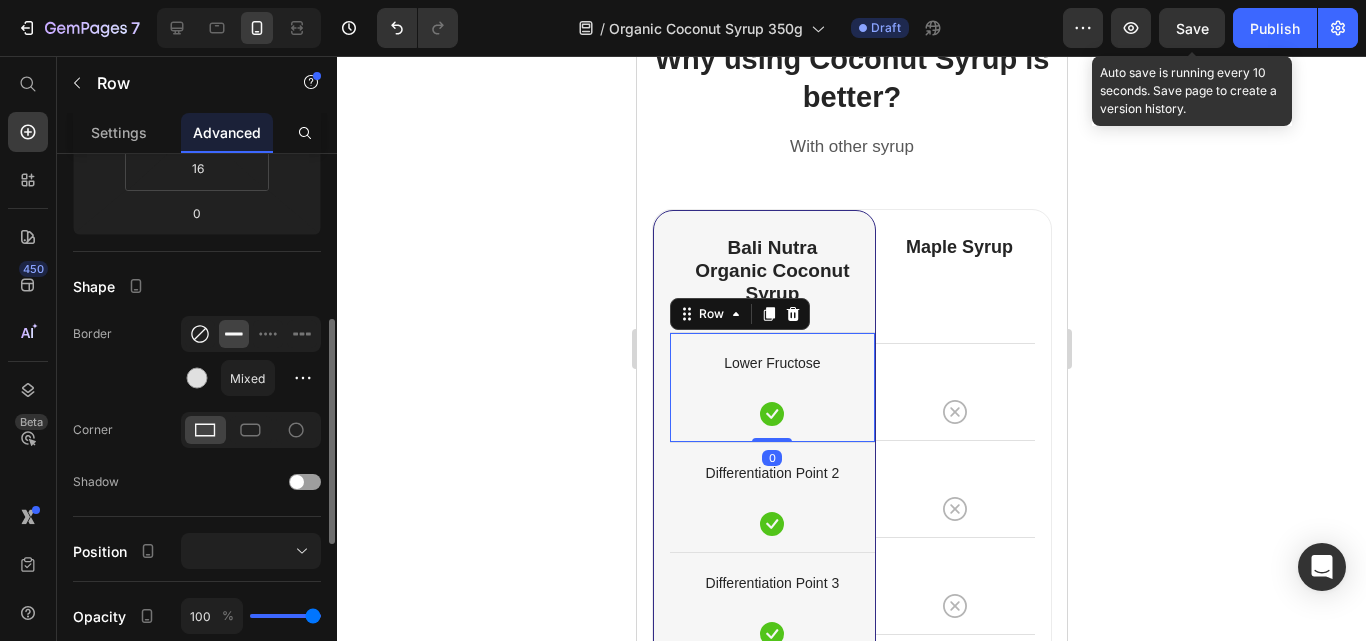 click 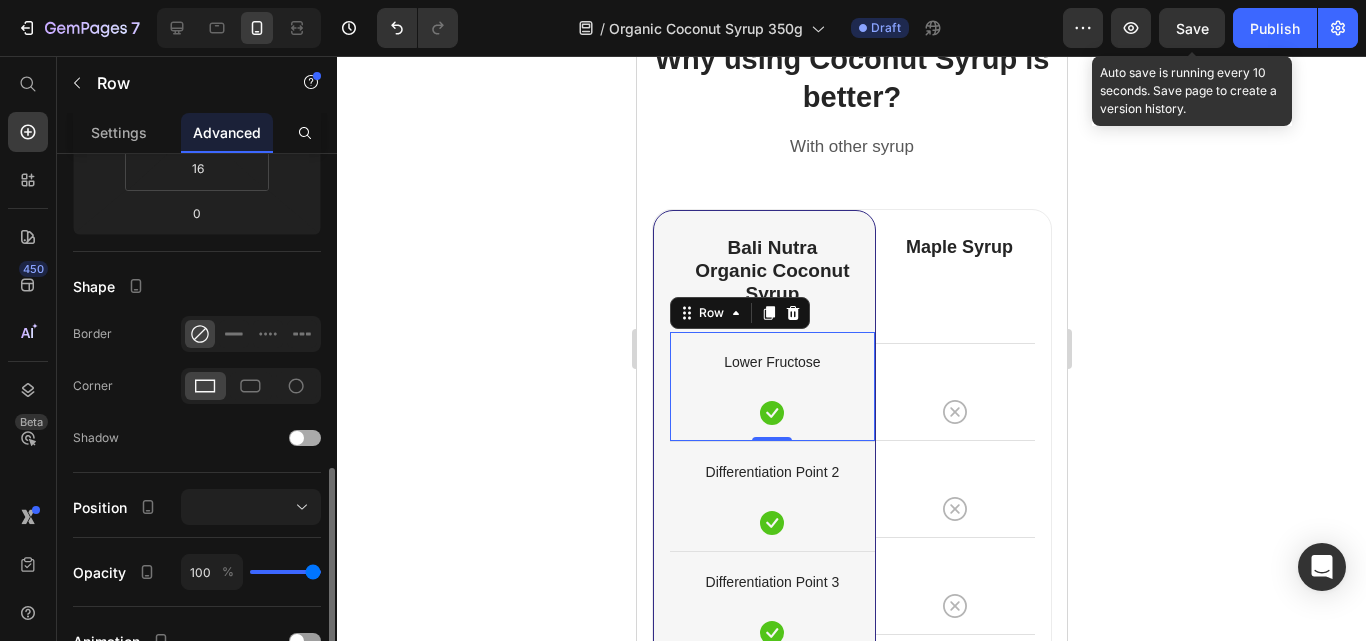 scroll, scrollTop: 500, scrollLeft: 0, axis: vertical 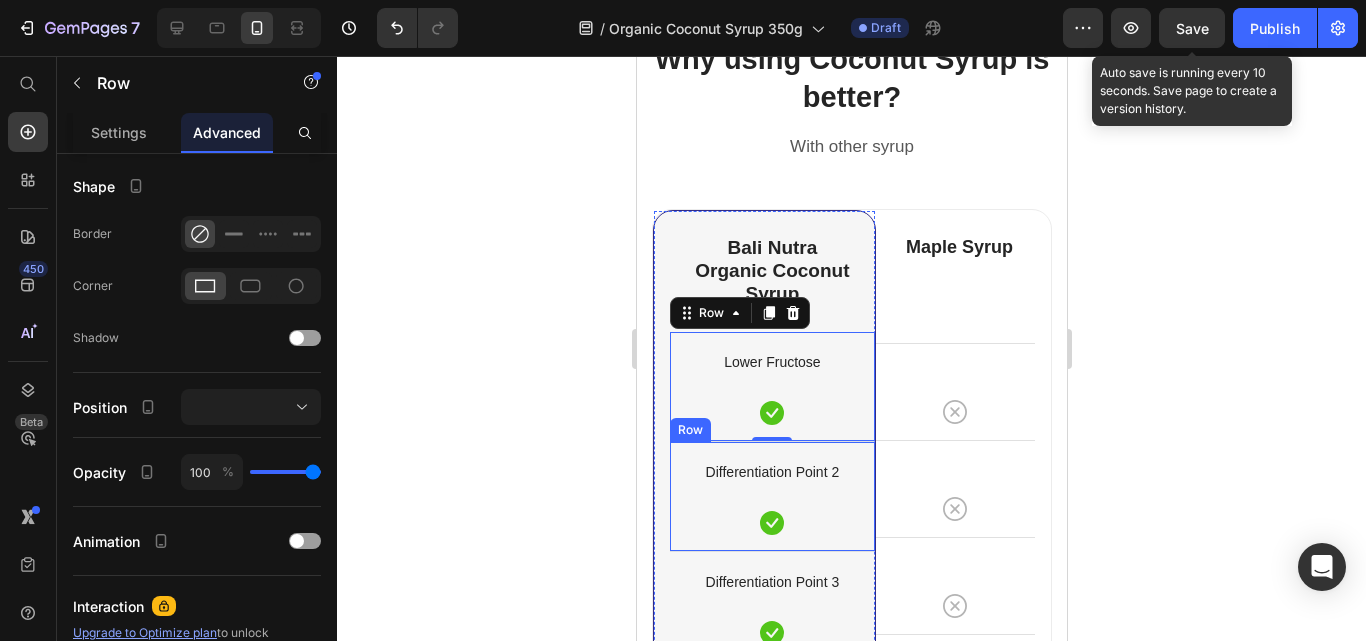 click on "Differentiation Point 2 Text block
Icon" at bounding box center [771, 496] 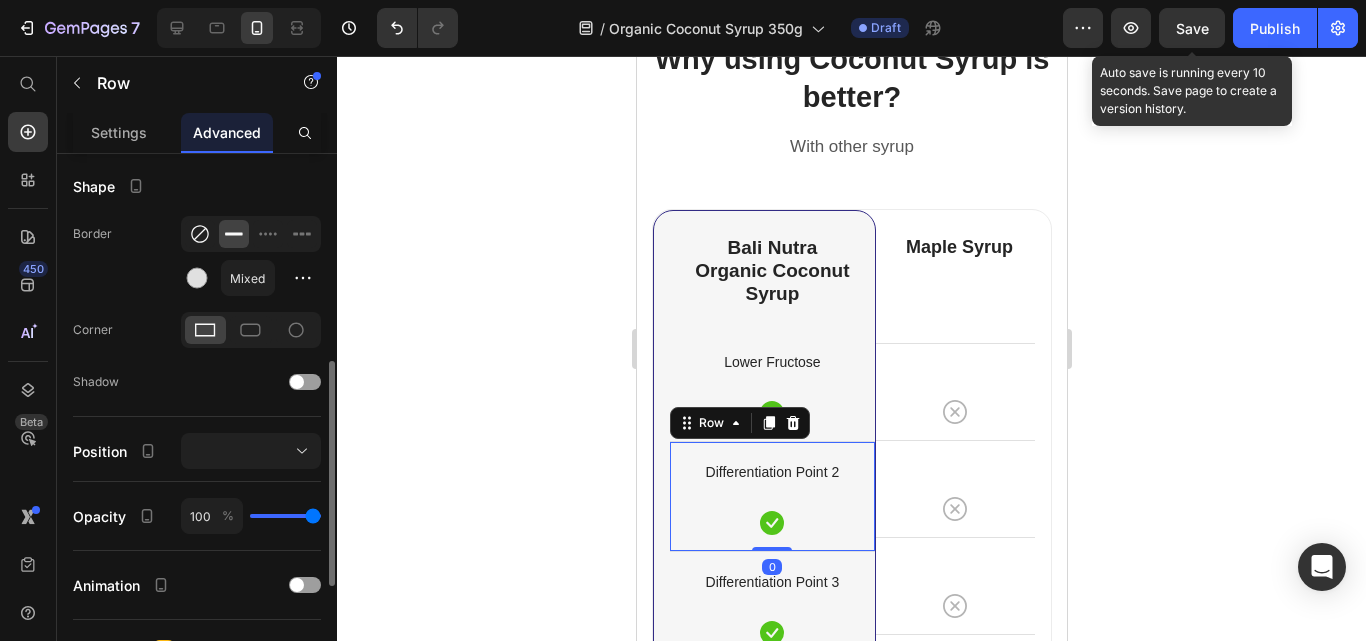drag, startPoint x: 195, startPoint y: 236, endPoint x: 57, endPoint y: 375, distance: 195.86986 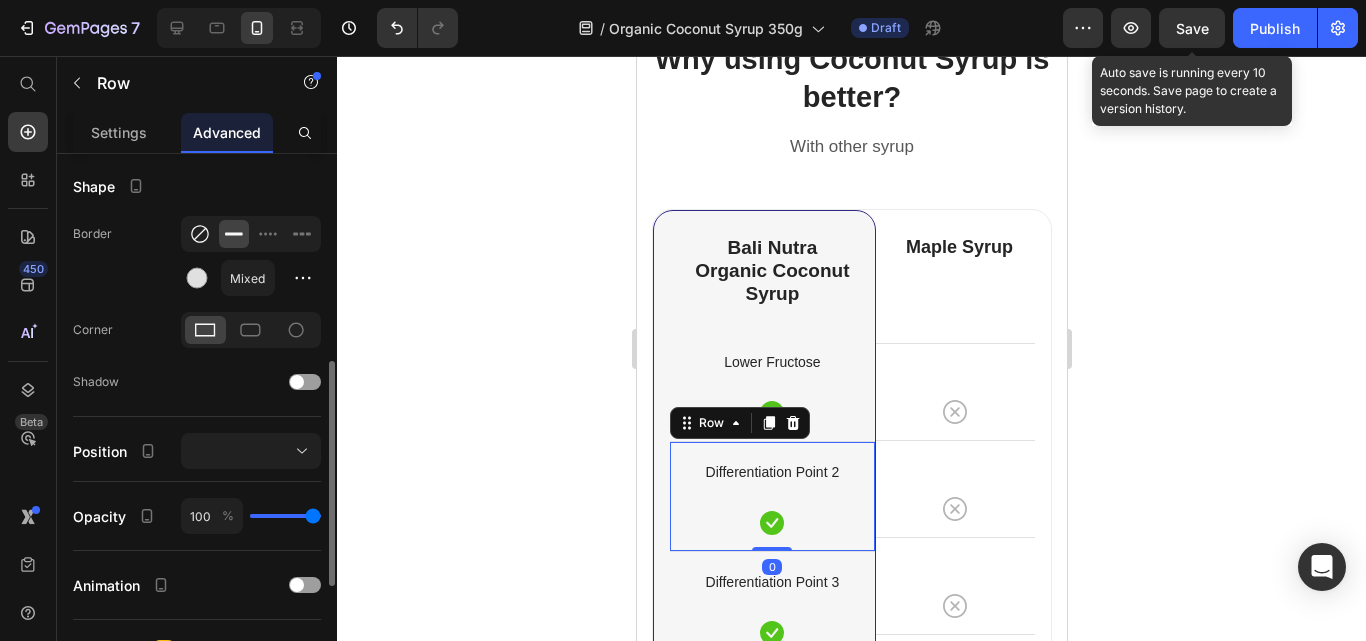 click 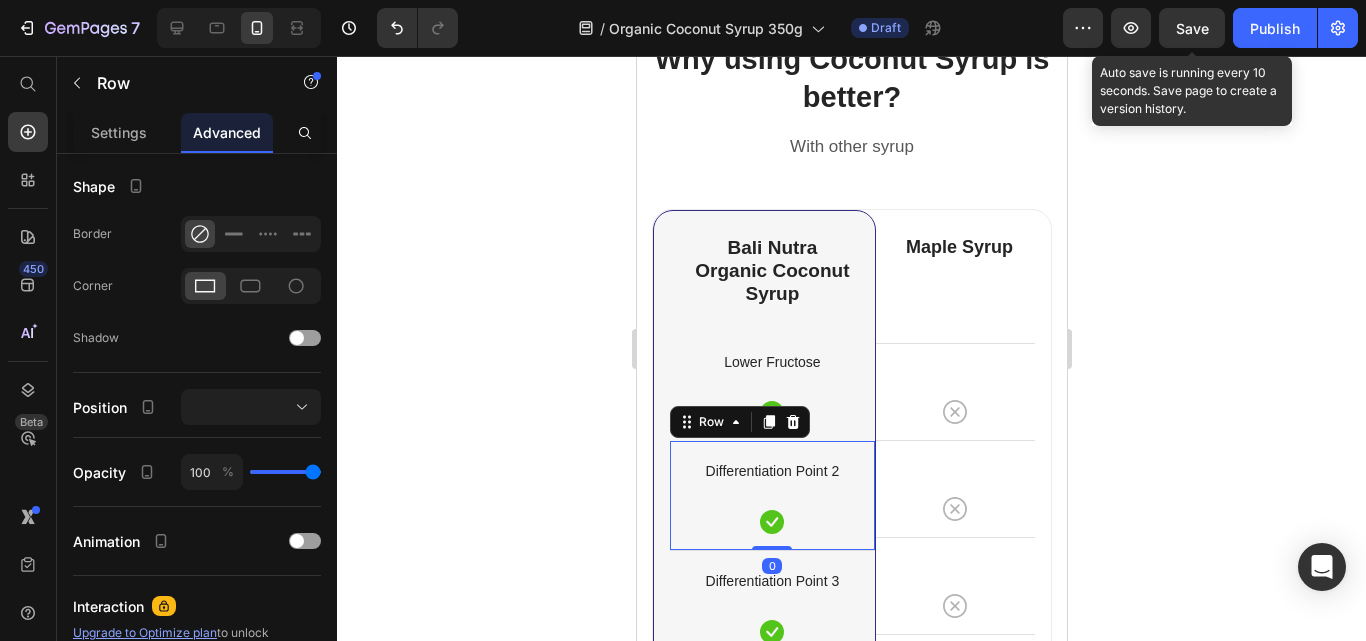scroll, scrollTop: 6772, scrollLeft: 0, axis: vertical 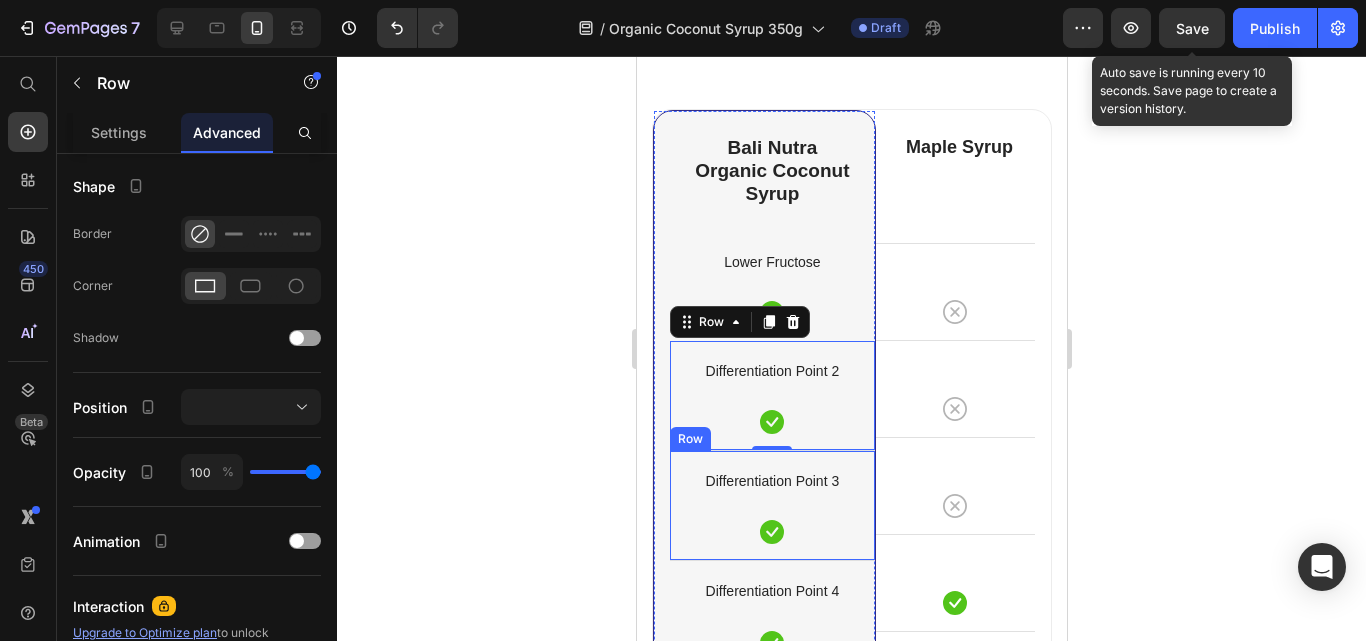 click on "Differentiation Point 3 Text block
Icon" at bounding box center (771, 505) 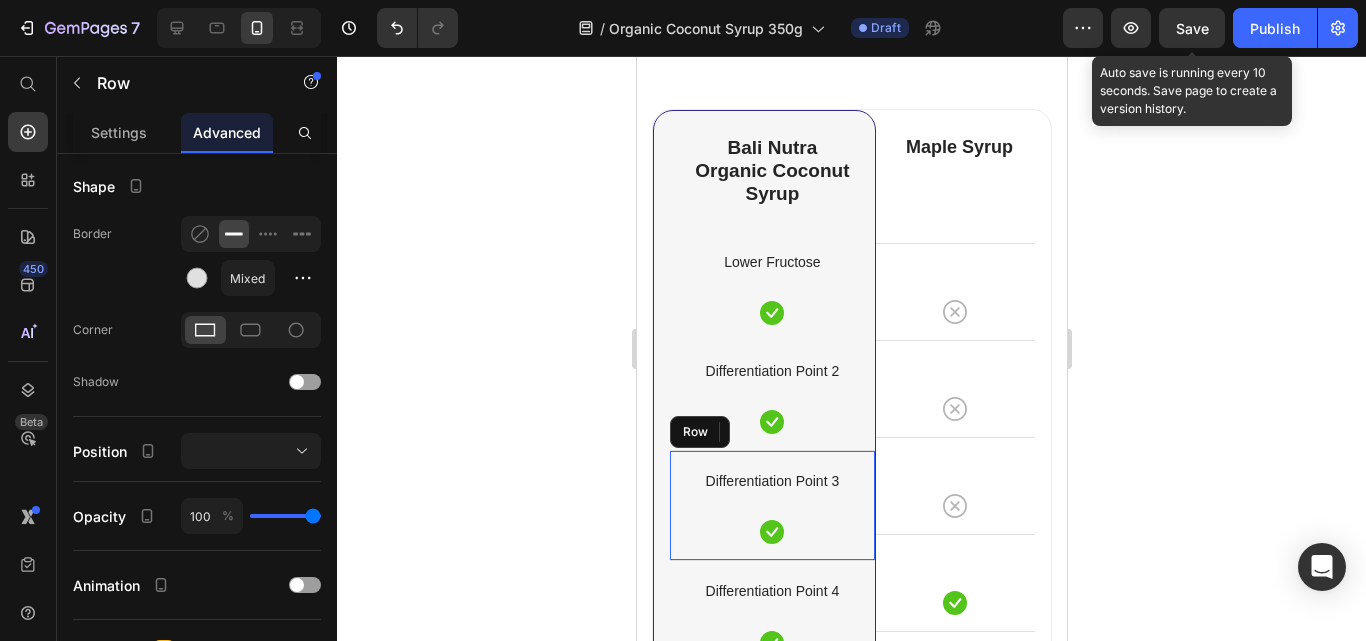 click 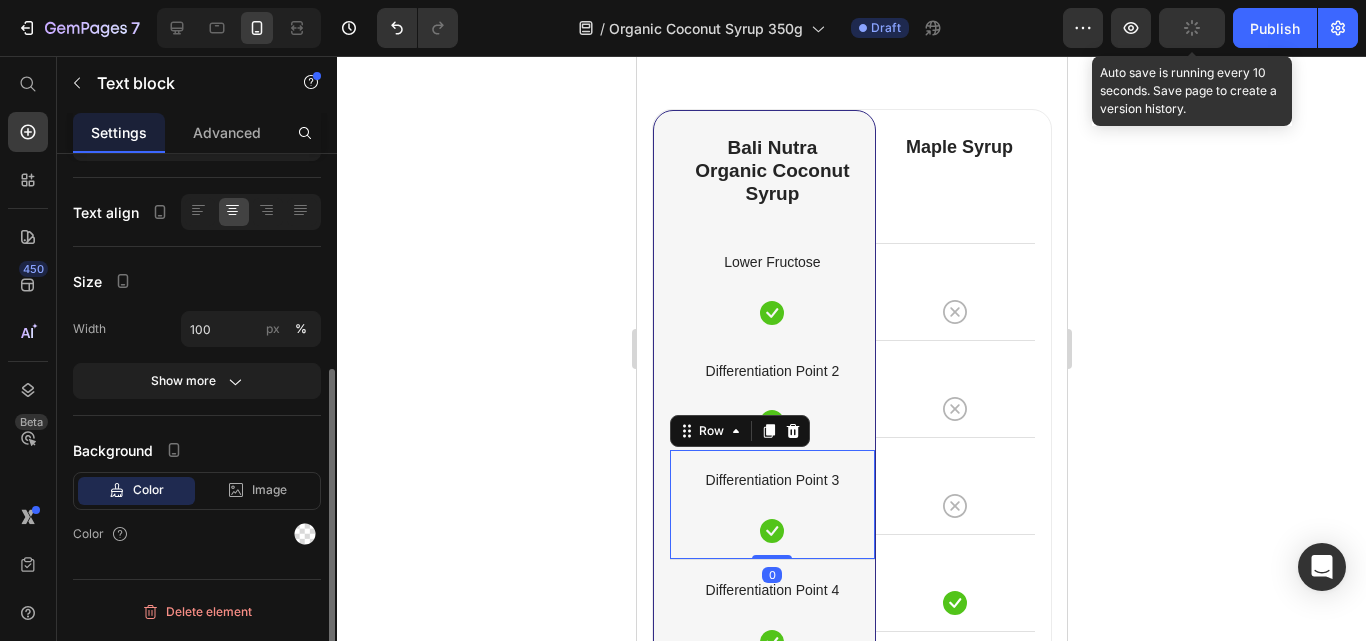 click on "Differentiation Point 5" at bounding box center (771, 701) 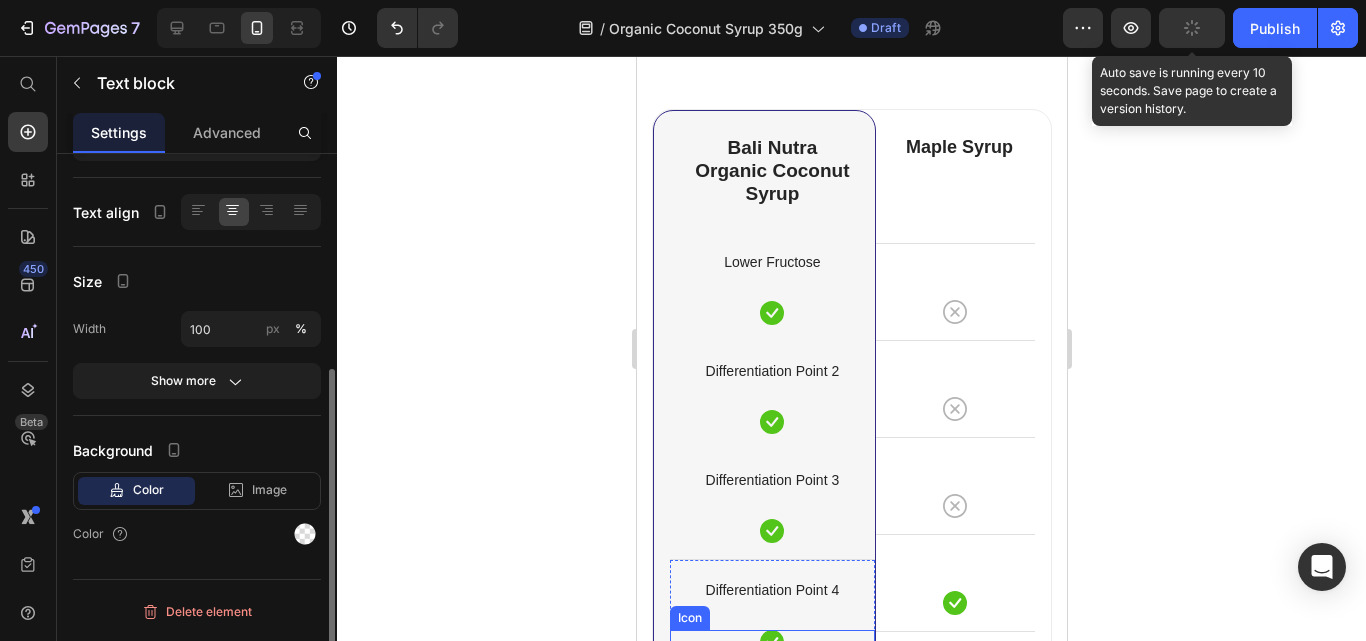 scroll, scrollTop: 6972, scrollLeft: 0, axis: vertical 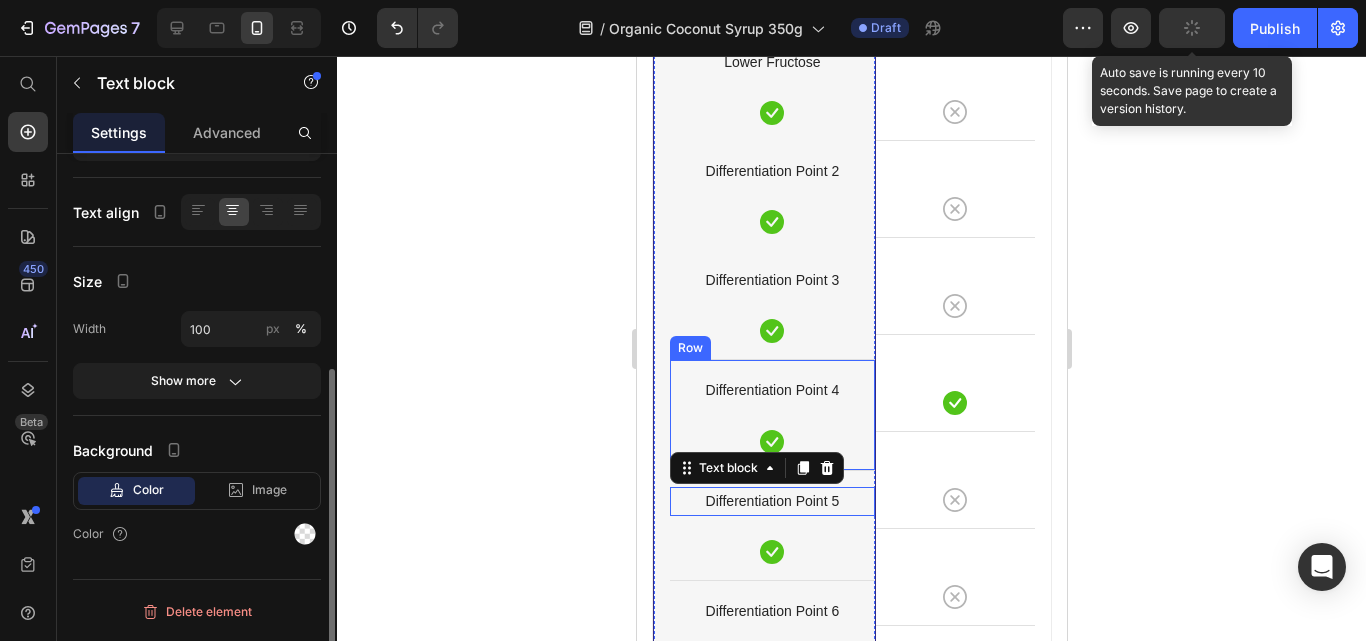 click on "Icon" at bounding box center [771, 442] 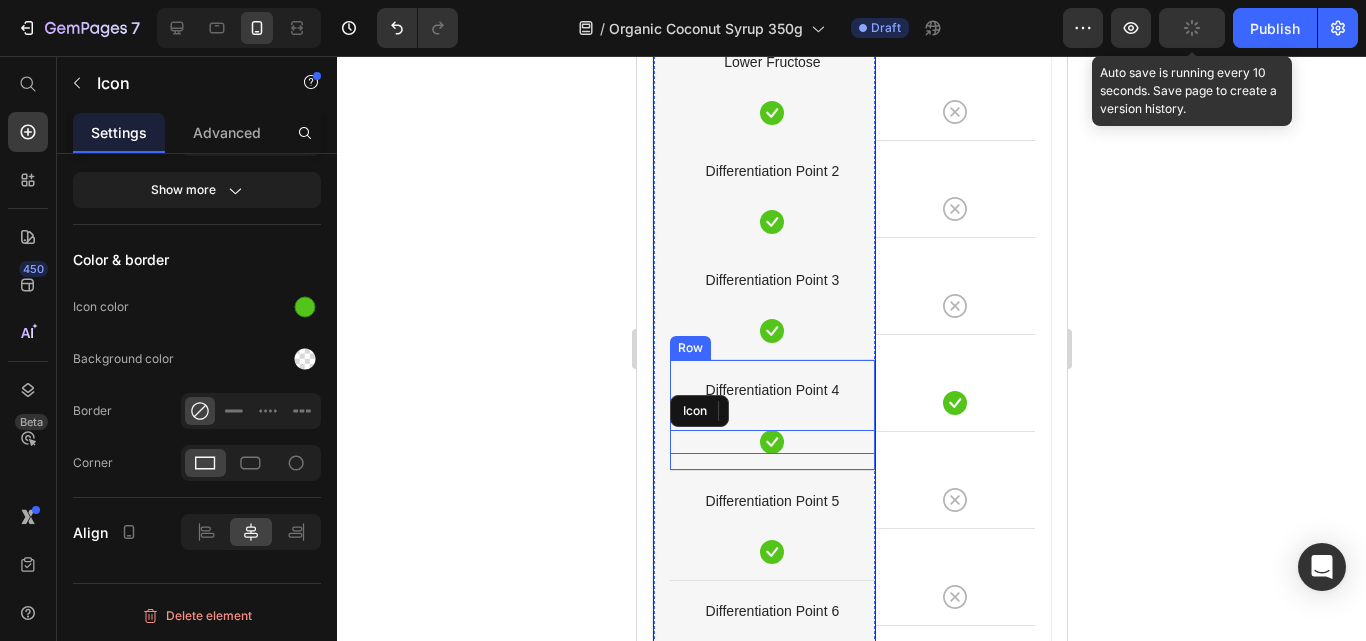 click on "Differentiation Point 4 Text block
Icon" at bounding box center [771, 414] 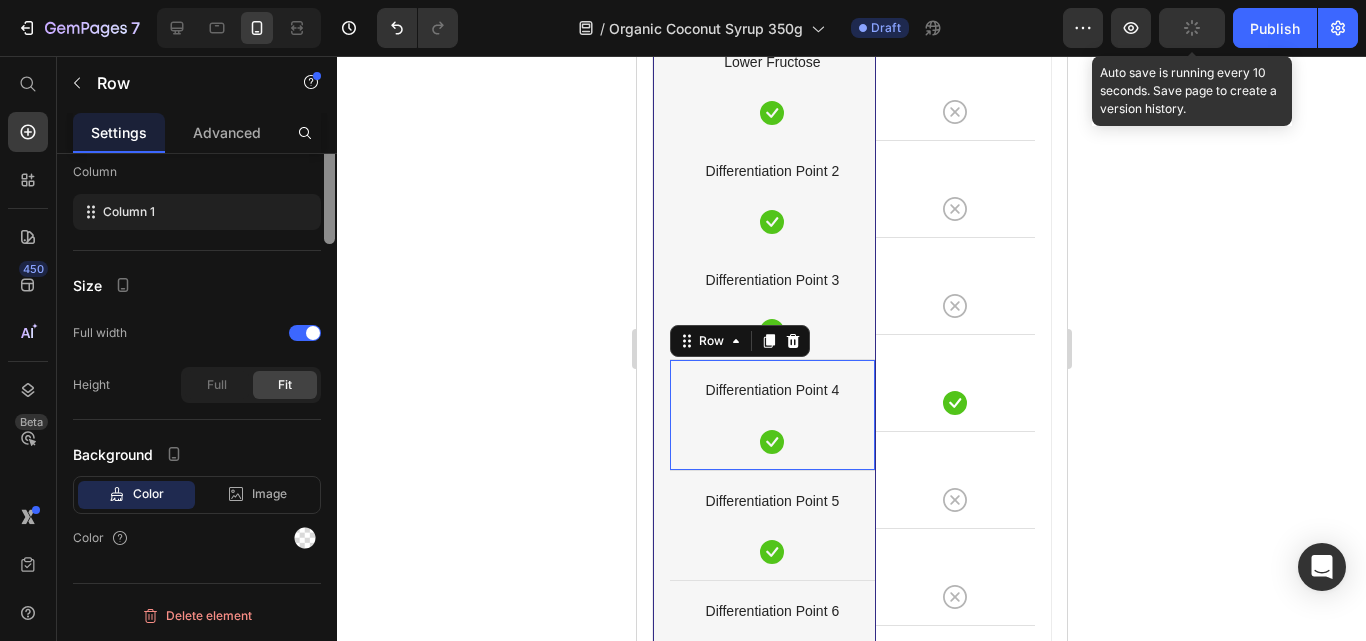 click on "Advanced" at bounding box center [227, 132] 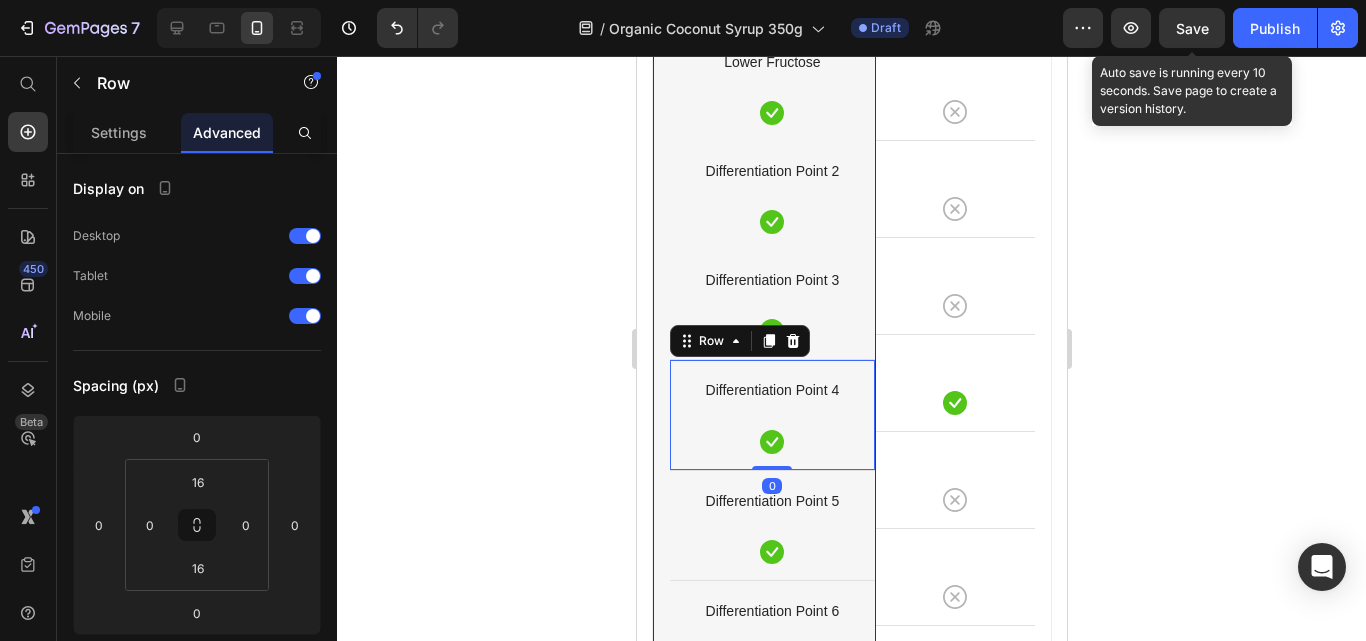 scroll, scrollTop: 400, scrollLeft: 0, axis: vertical 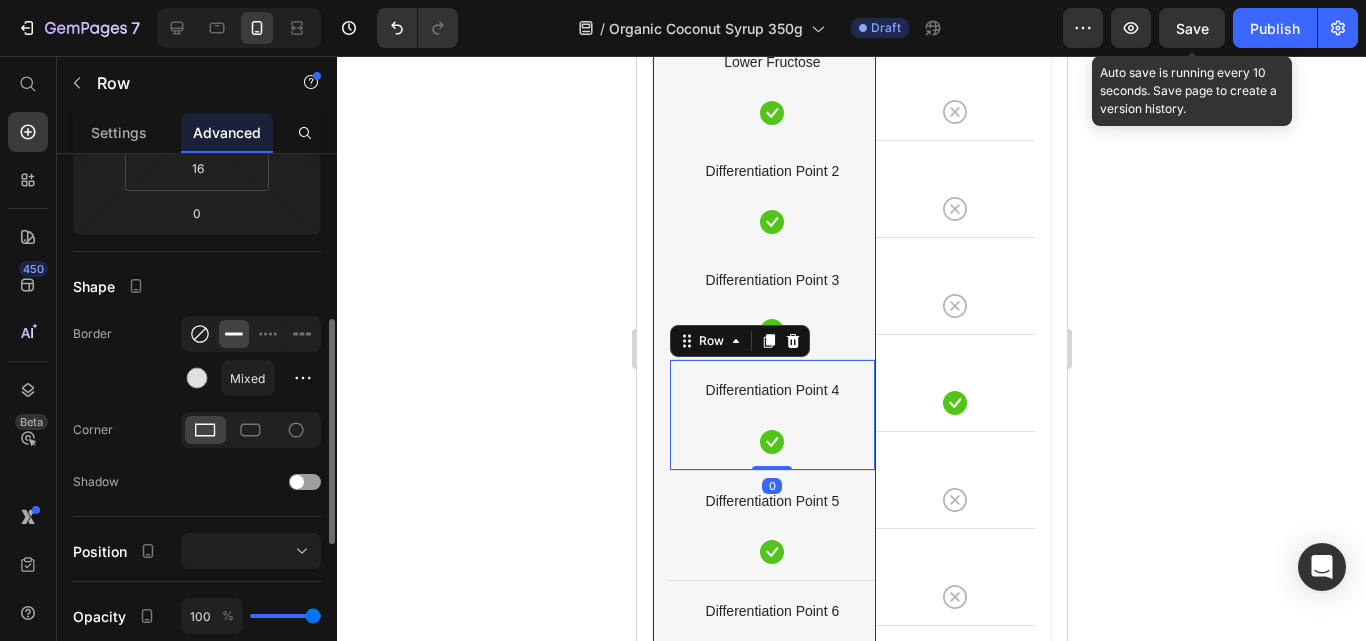 click 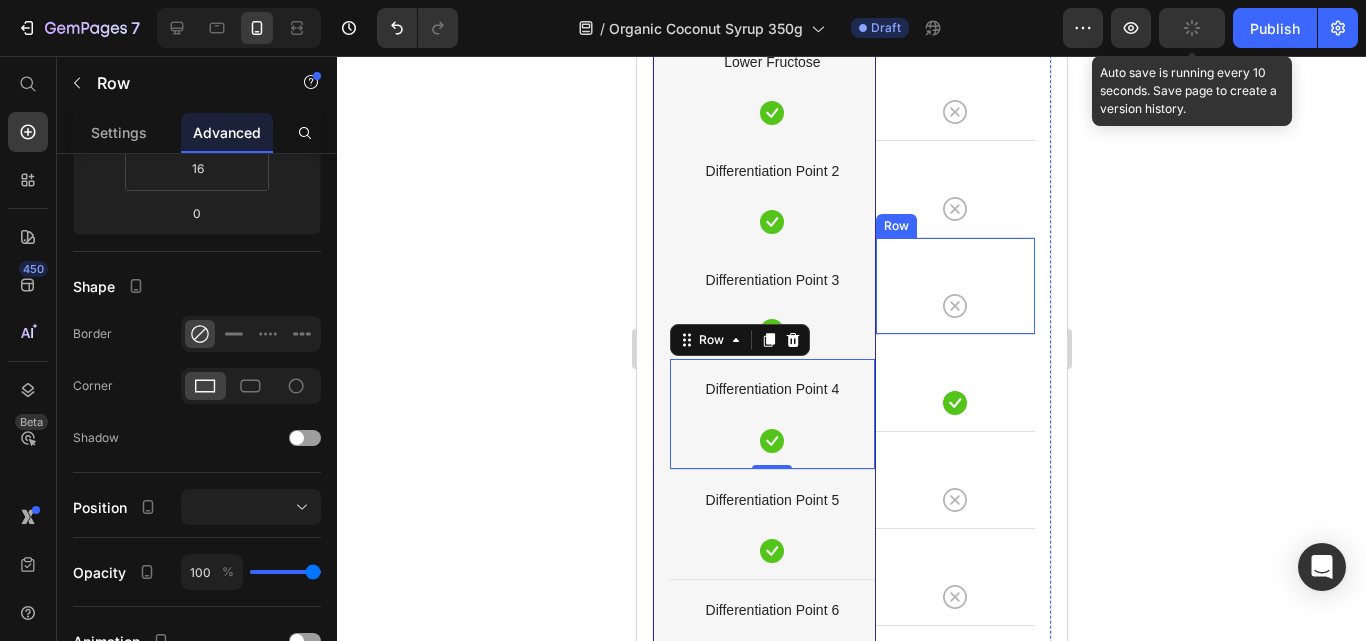 scroll, scrollTop: 6820, scrollLeft: 0, axis: vertical 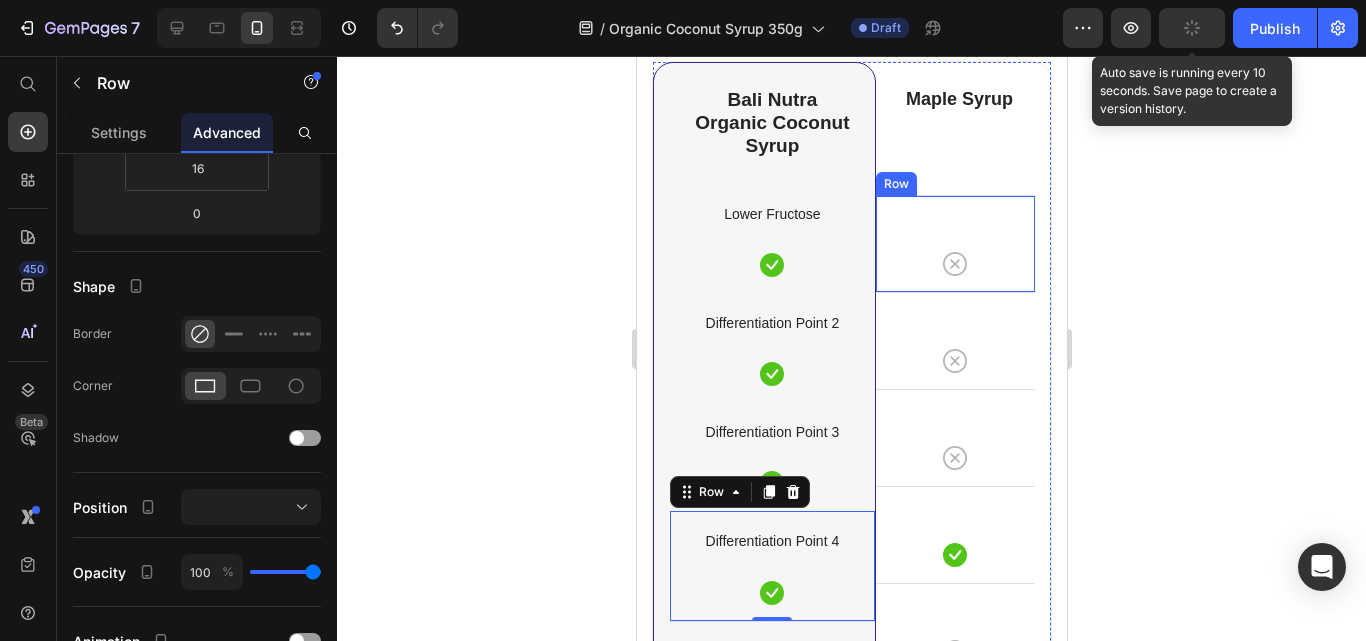 click on "Icon Row" at bounding box center [954, 243] 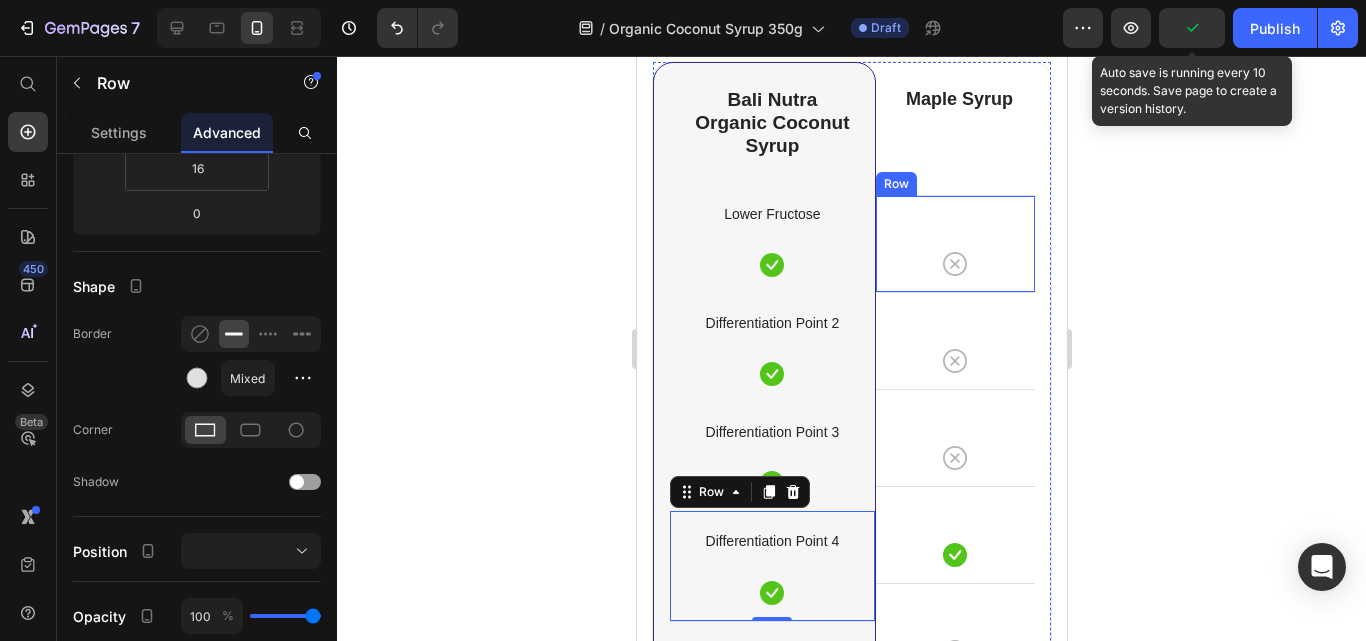 scroll, scrollTop: 6772, scrollLeft: 0, axis: vertical 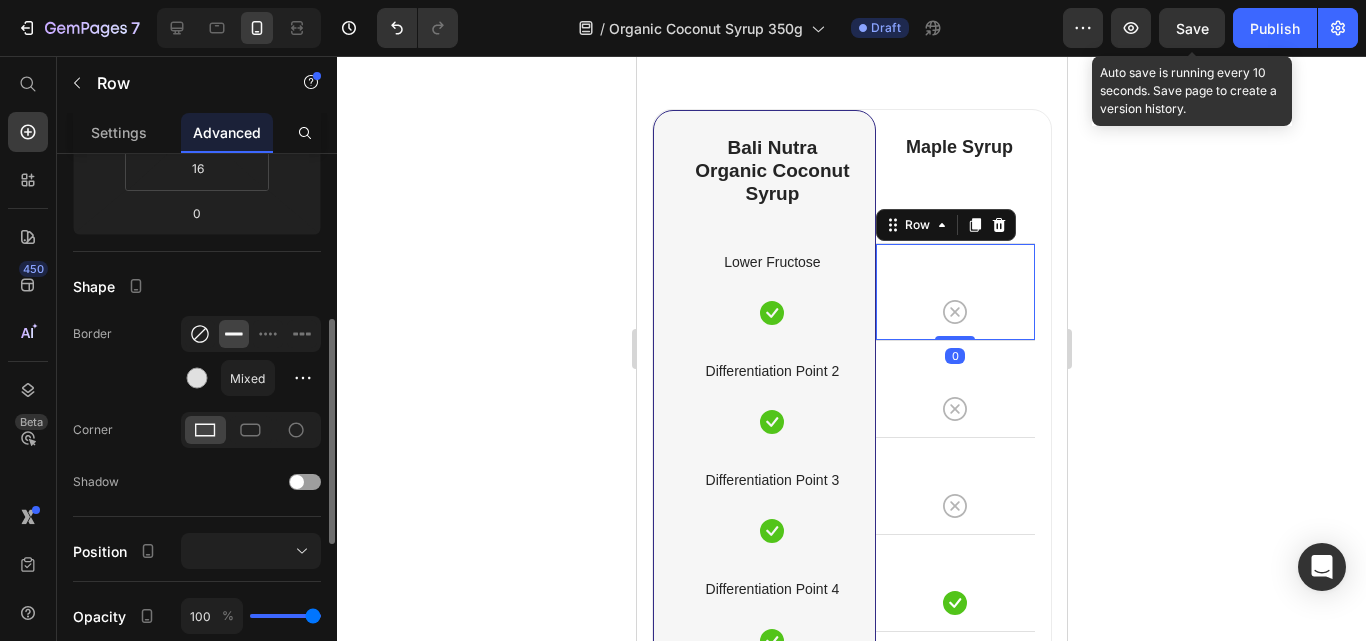 click 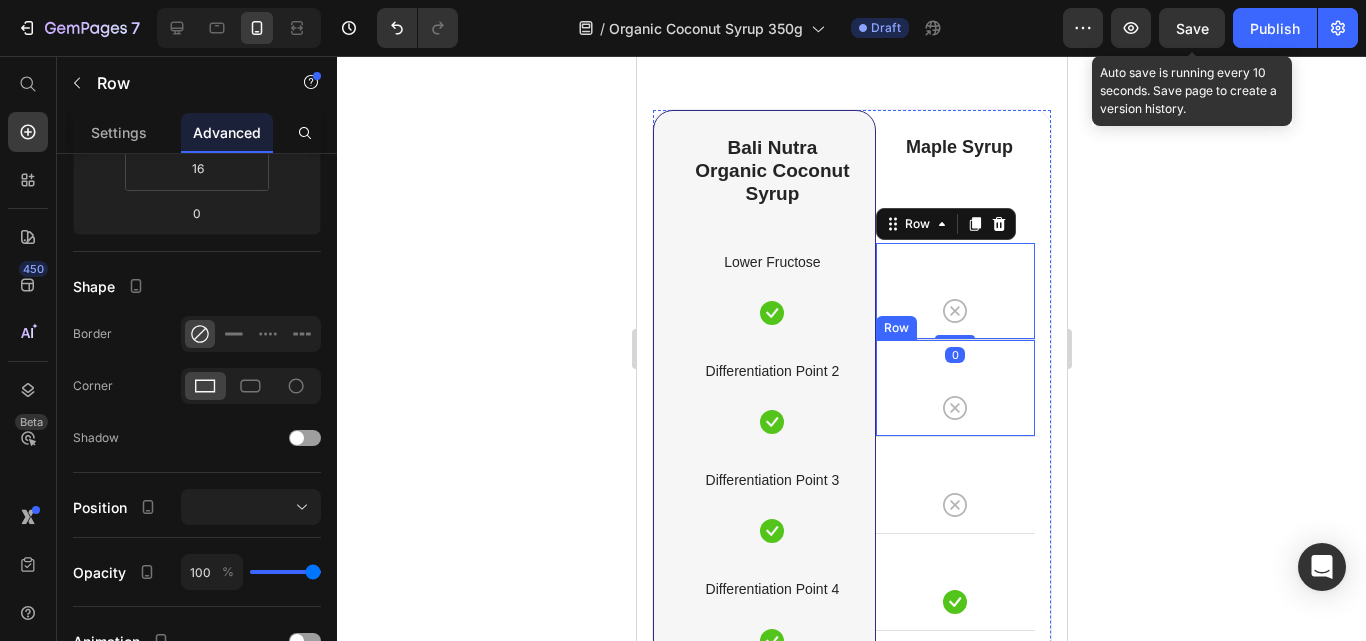 click on "Icon Row" at bounding box center [954, 387] 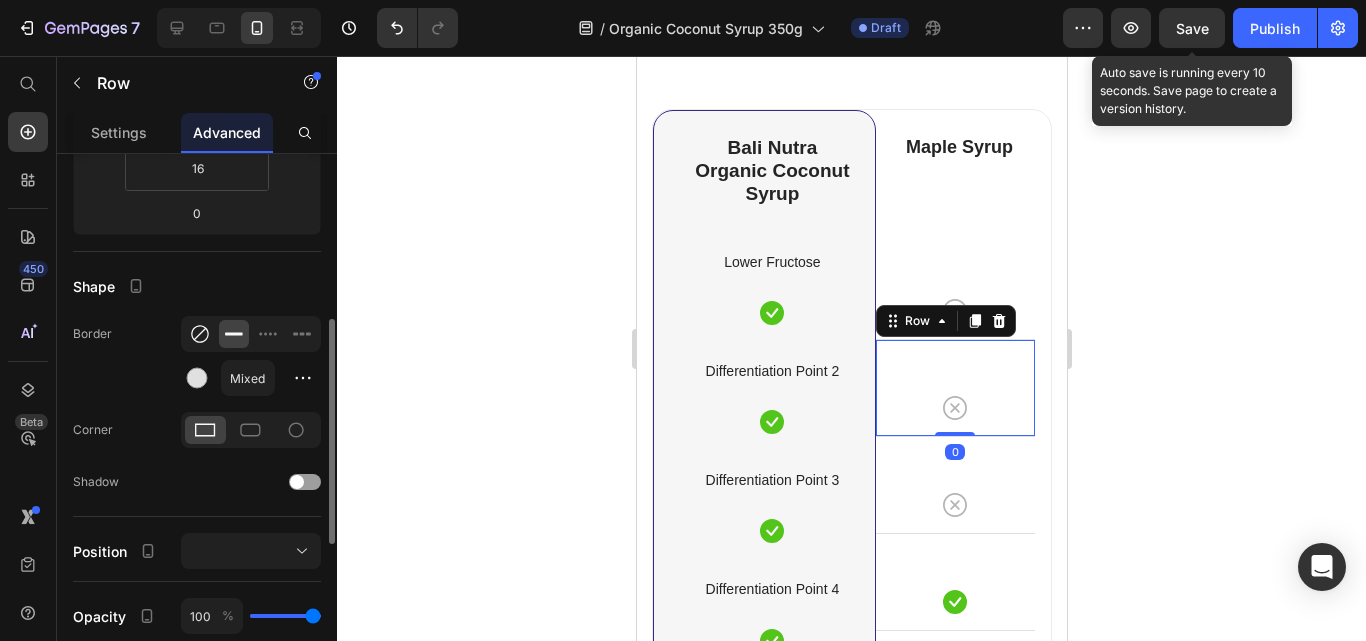 drag, startPoint x: 188, startPoint y: 336, endPoint x: 425, endPoint y: 333, distance: 237.01898 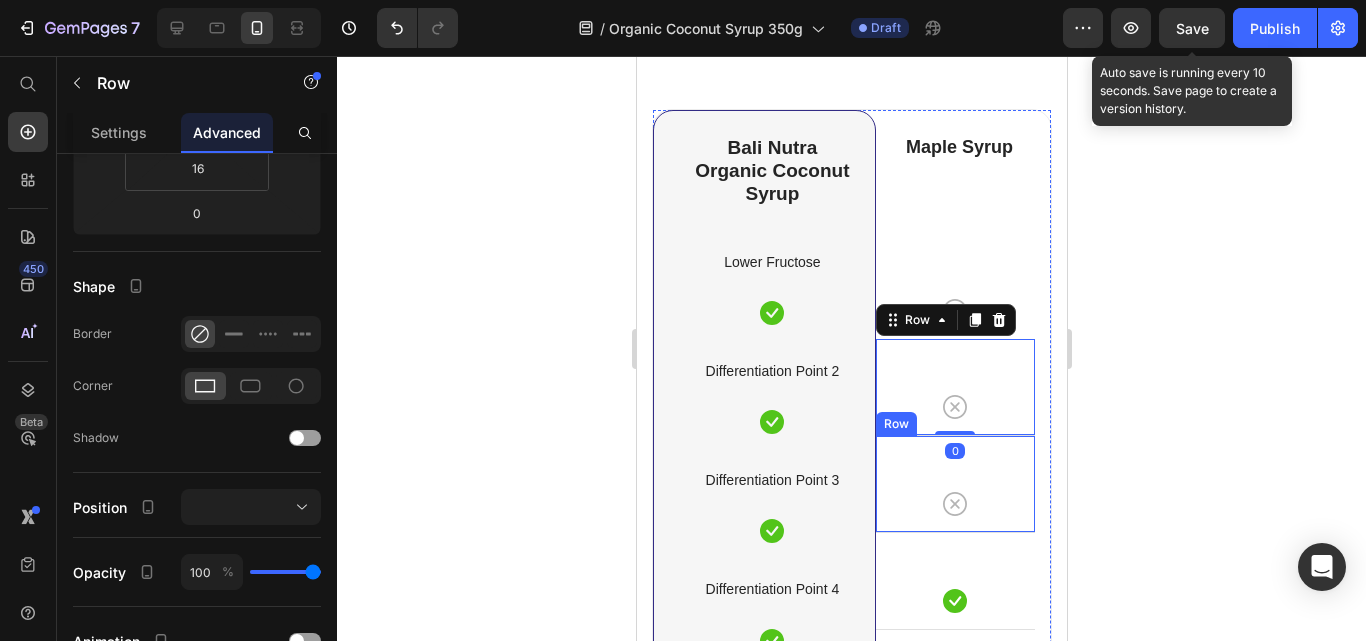 click on "Icon Row" at bounding box center (954, 483) 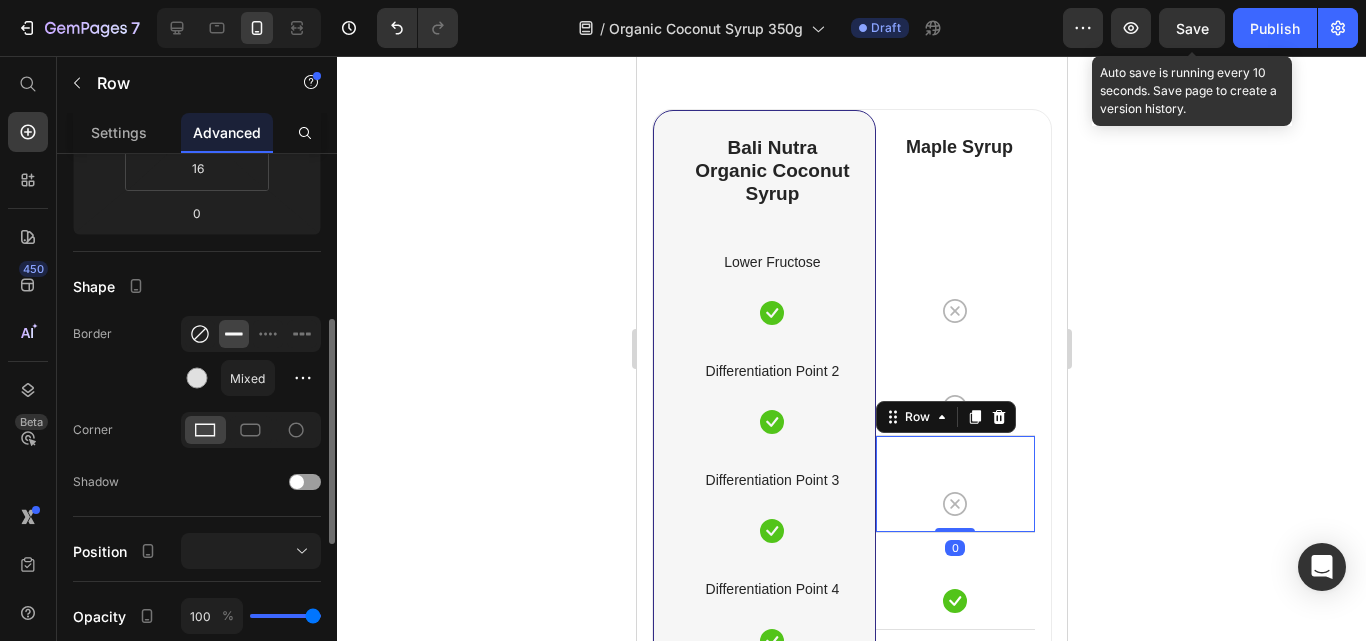 click 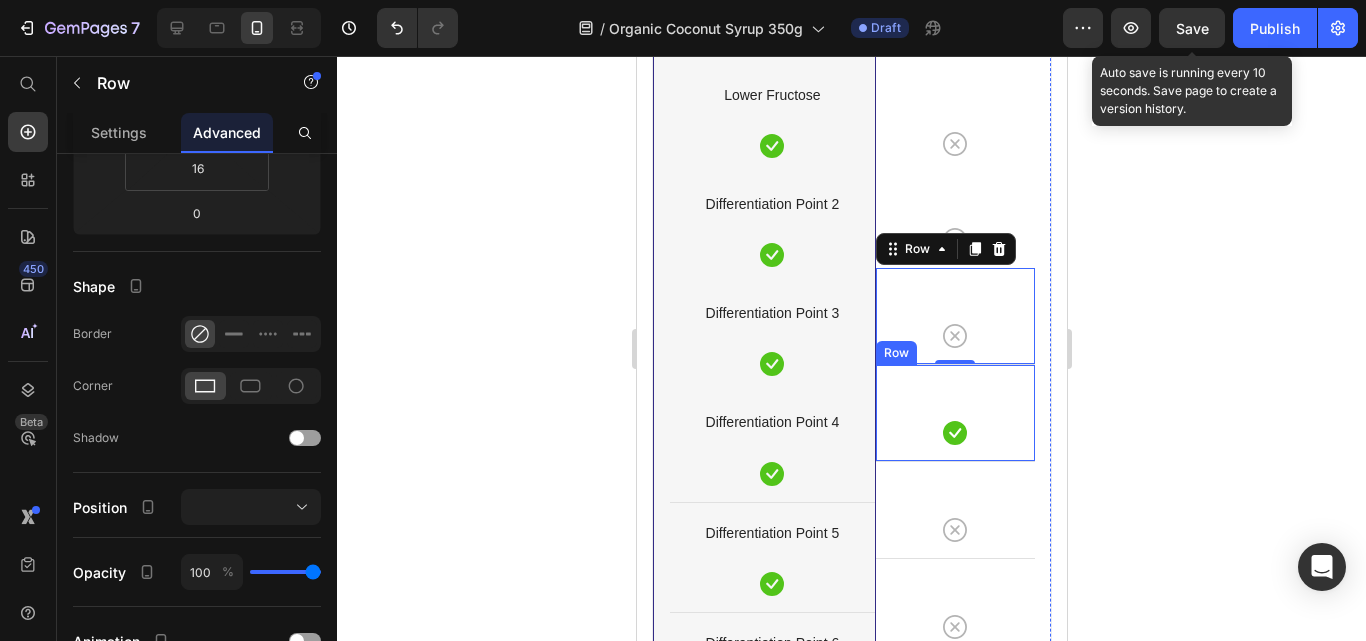 scroll, scrollTop: 6972, scrollLeft: 0, axis: vertical 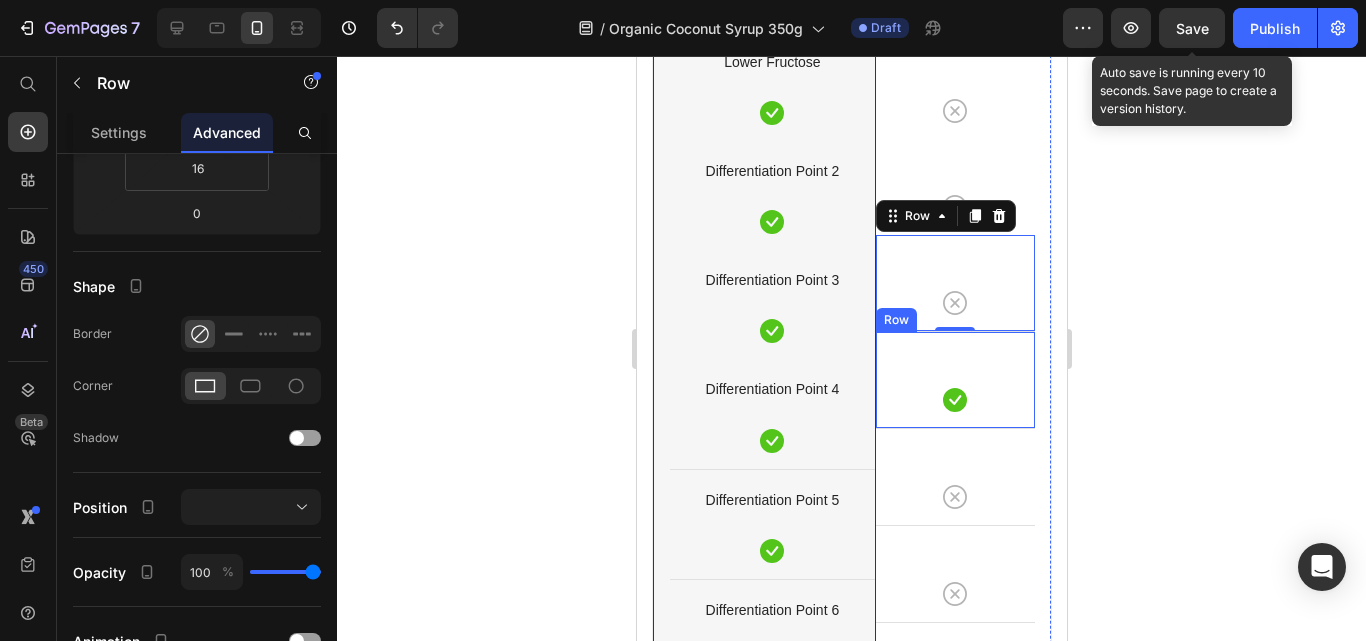 click on "Icon Row" at bounding box center (954, 379) 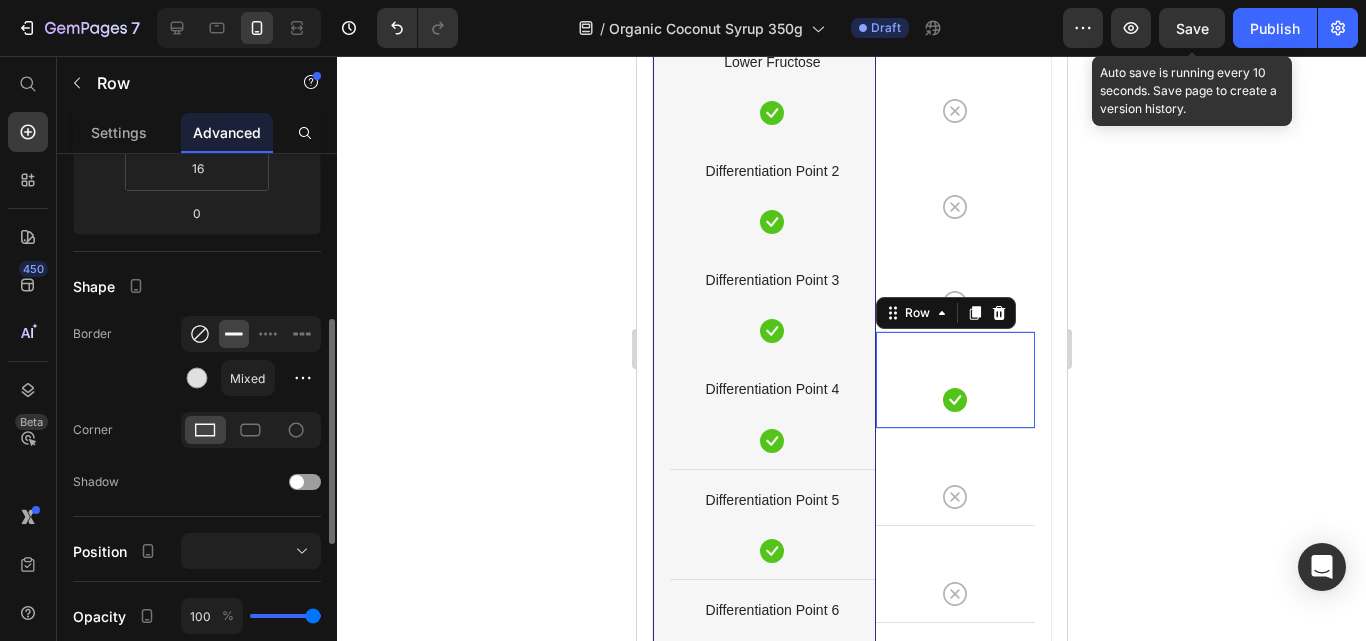 click 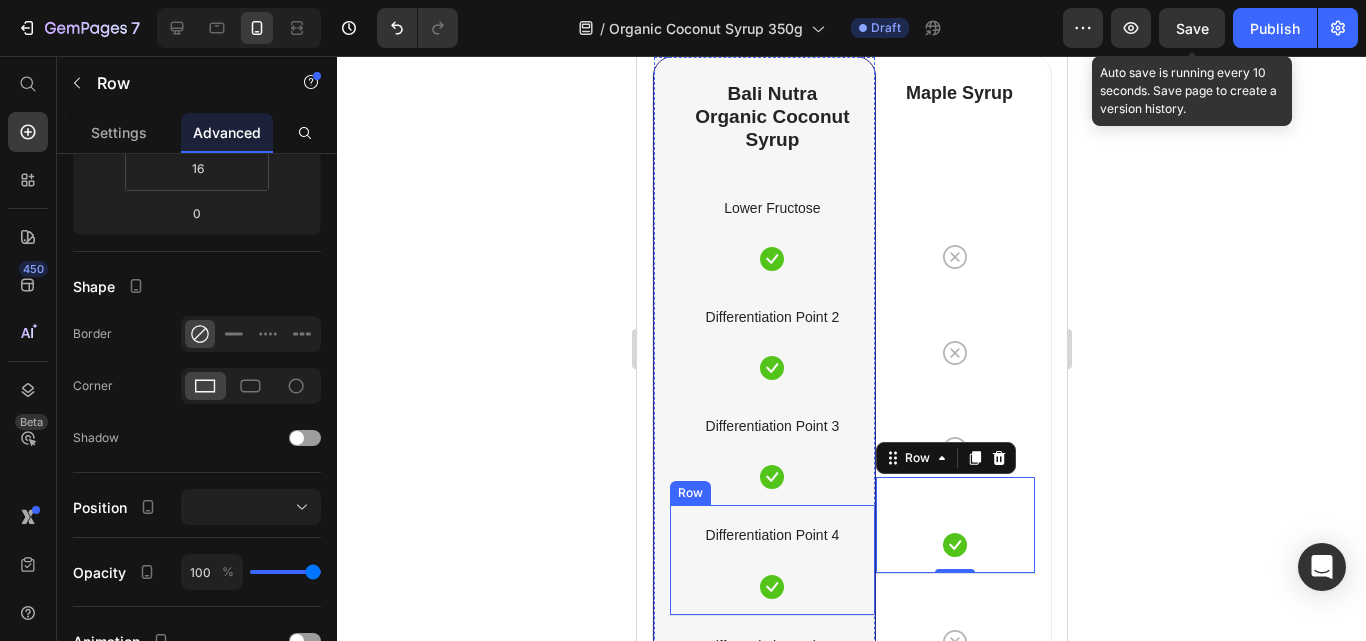 scroll, scrollTop: 6772, scrollLeft: 0, axis: vertical 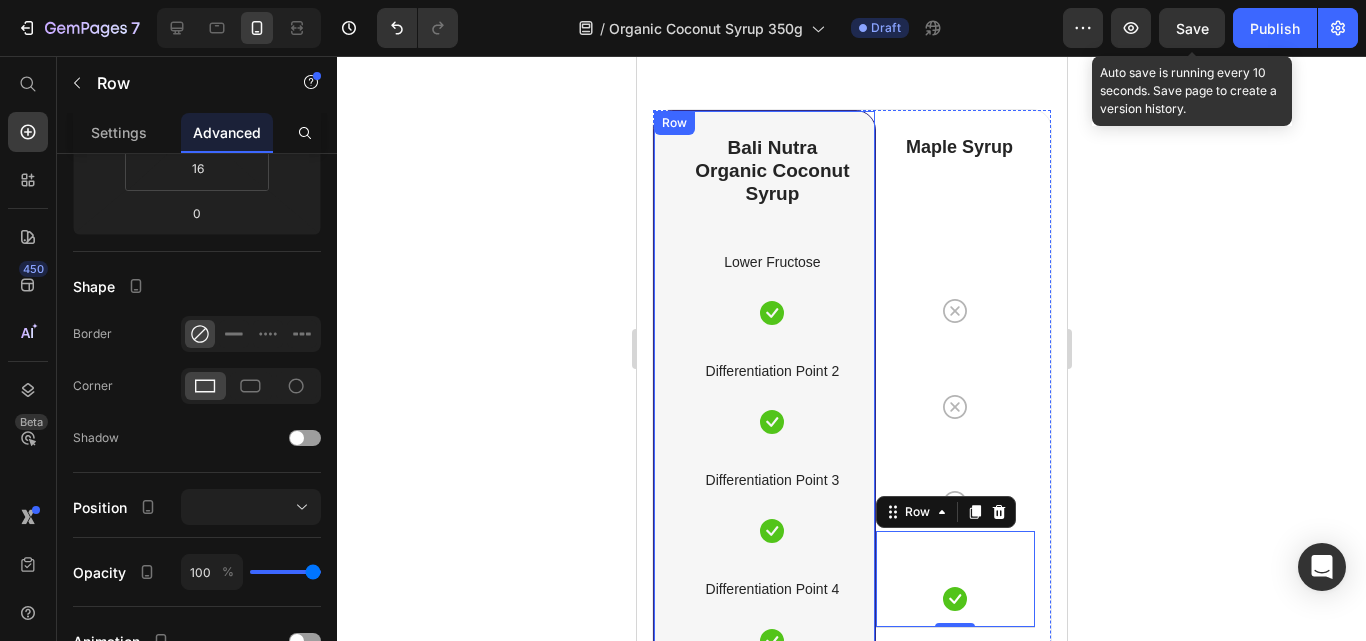 click on "⁠⁠⁠⁠⁠⁠⁠ Bali Nutra Organic Coconut Syrup Heading Lower Fructose Text block
Icon Row Differentiation Point 2 Text block
Icon Row Differentiation Point 3 Text block
Icon Row Differentiation Point 4 Text block
Icon Row Differentiation Point 5 Text block
Icon Row Differentiation Point 6 Text block
Icon Row Differentiation Point 7 Text block
Icon Row Differentiation Point 8 Text block
Icon Row Row" at bounding box center (763, 620) 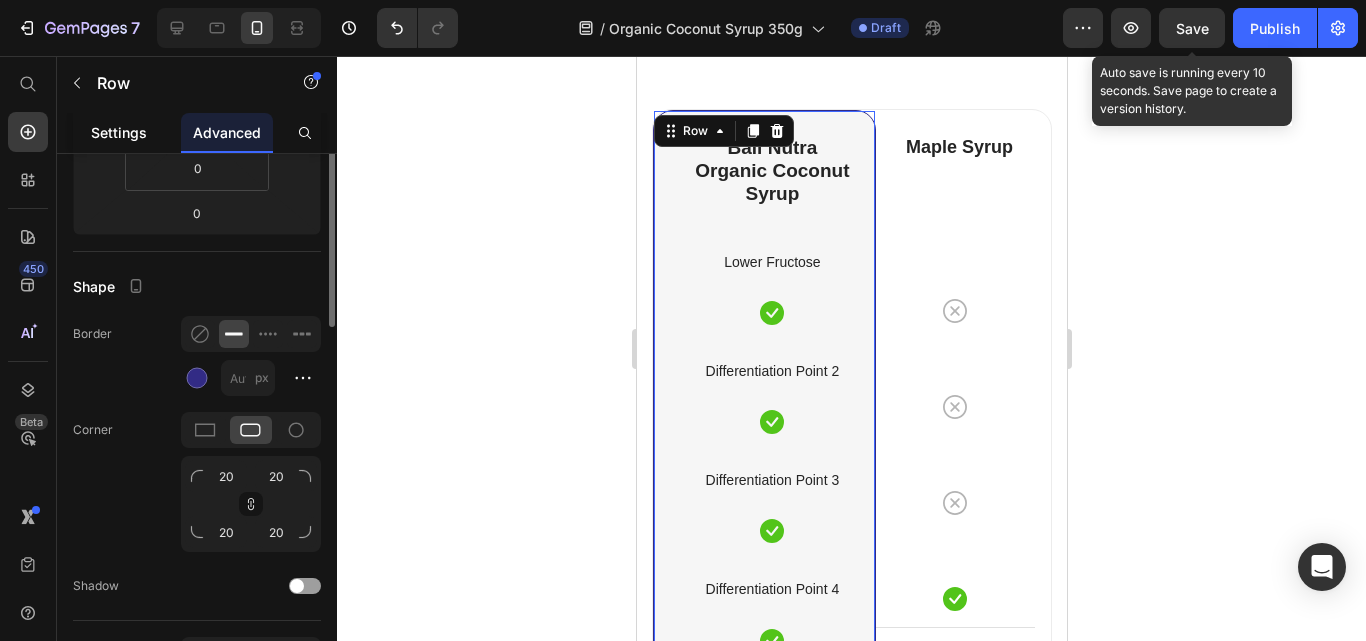 scroll, scrollTop: 300, scrollLeft: 0, axis: vertical 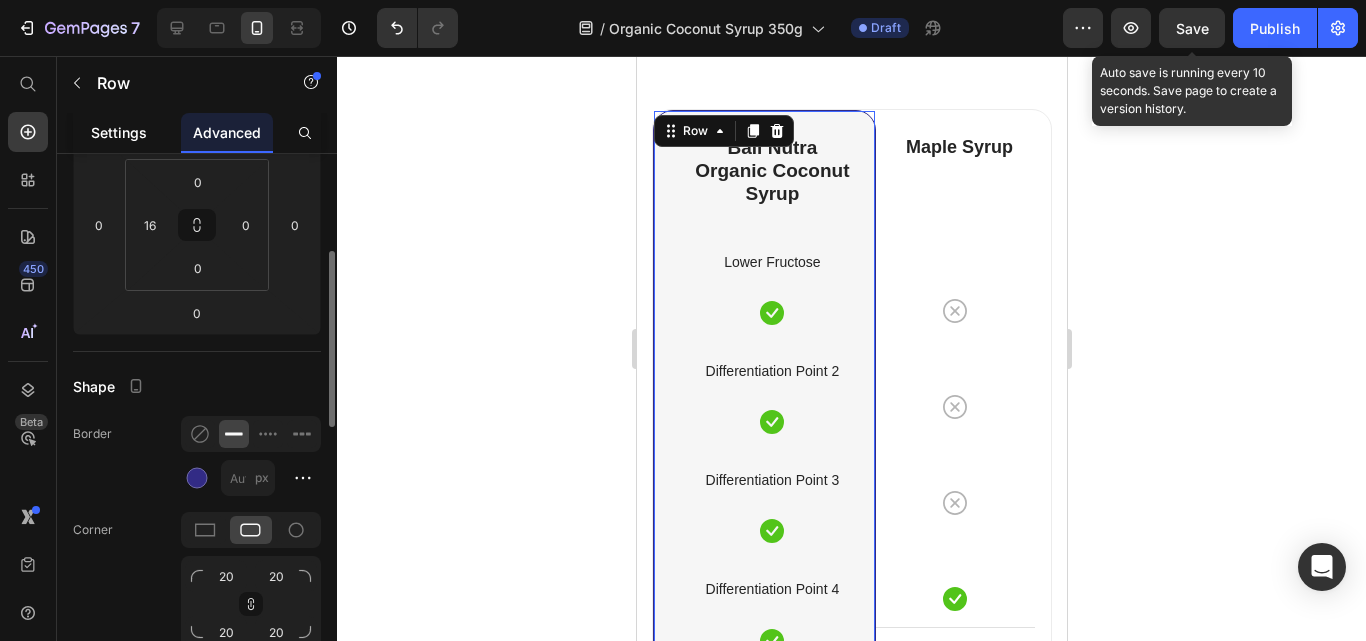 click on "Settings" at bounding box center [119, 132] 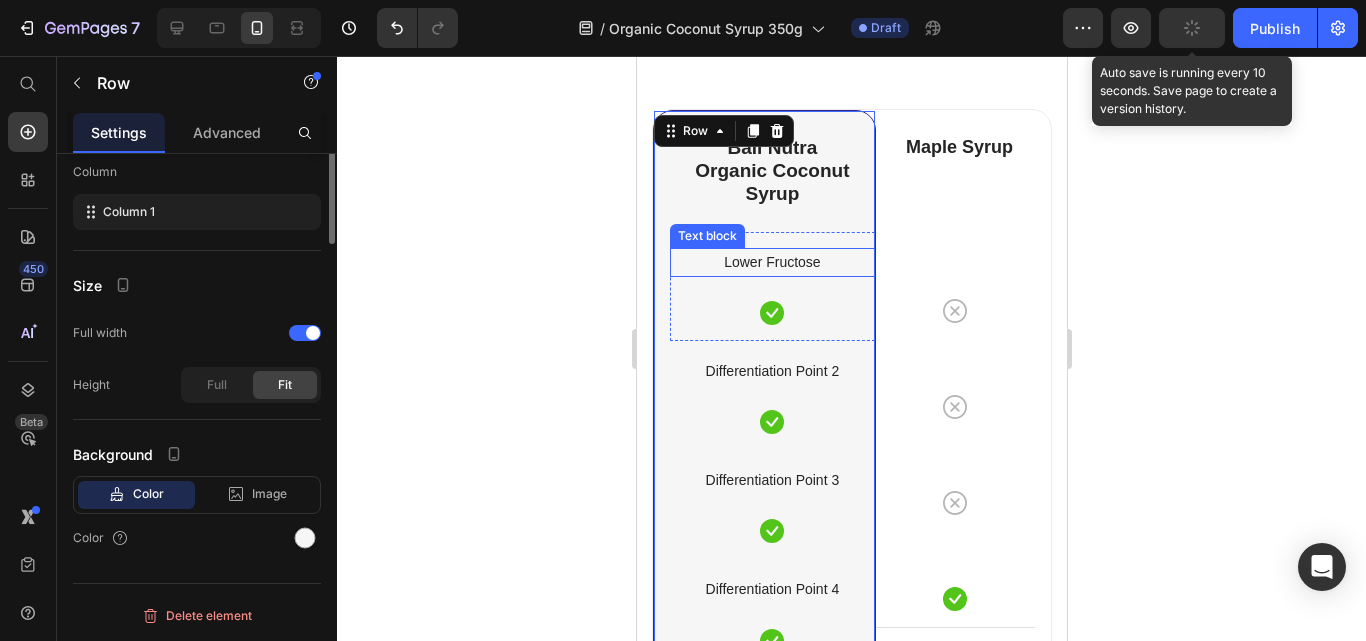 scroll, scrollTop: 0, scrollLeft: 0, axis: both 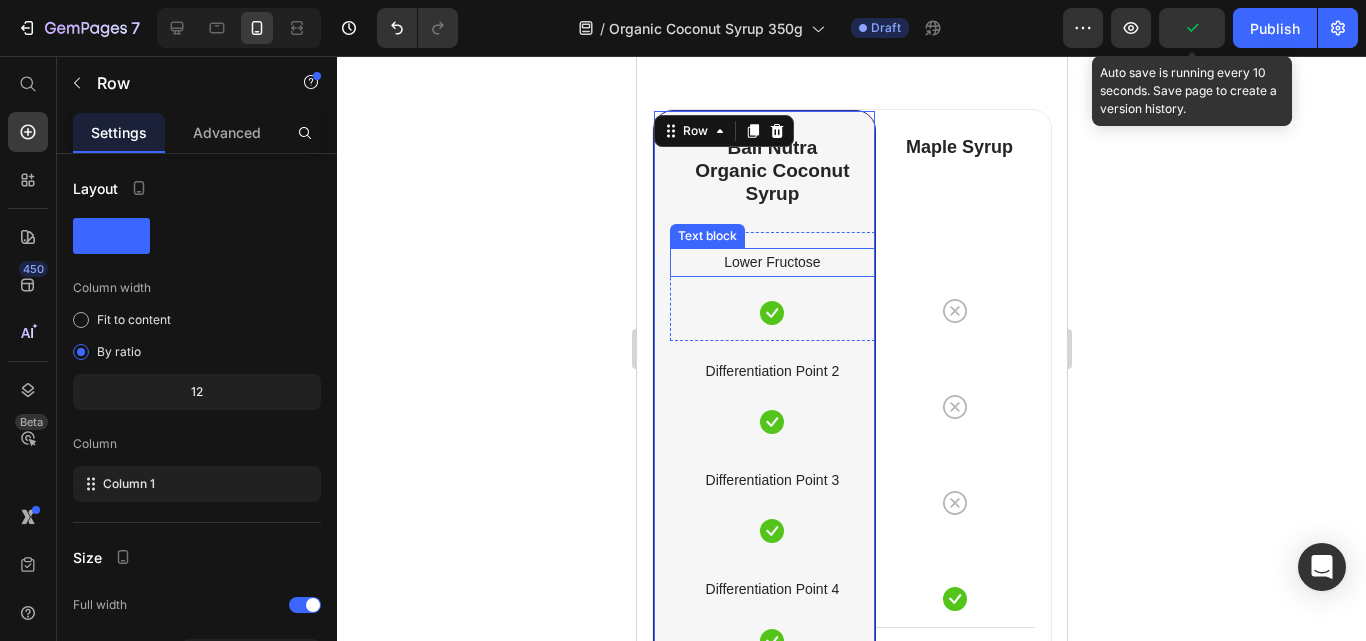 click on "Lower Fructose" at bounding box center [771, 262] 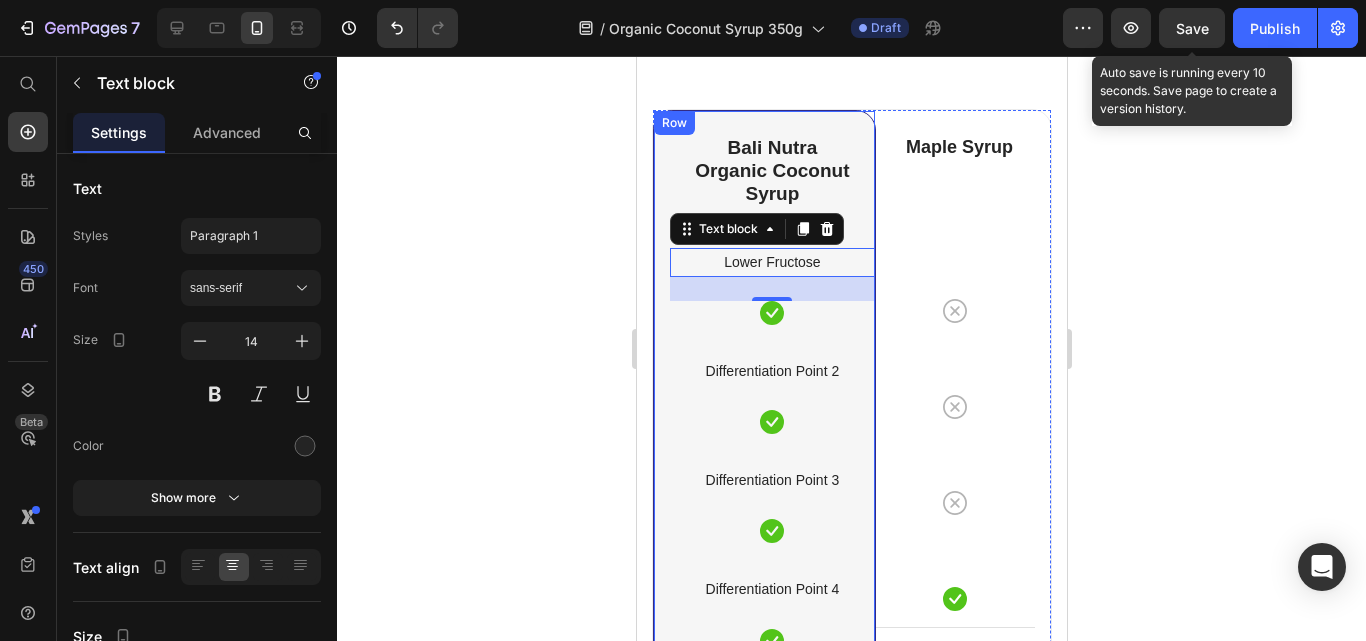 click on "⁠⁠⁠⁠⁠⁠⁠ Bali Nutra Organic Coconut Syrup Heading Lower Fructose Text block   24
Icon Row Differentiation Point 2 Text block
Icon Row Differentiation Point 3 Text block
Icon Row Differentiation Point 4 Text block
Icon Row Differentiation Point 5 Text block
Icon Row Differentiation Point 6 Text block
Icon Row Differentiation Point 7 Text block
Icon Row Differentiation Point 8 Text block
Icon Row Row" at bounding box center (763, 620) 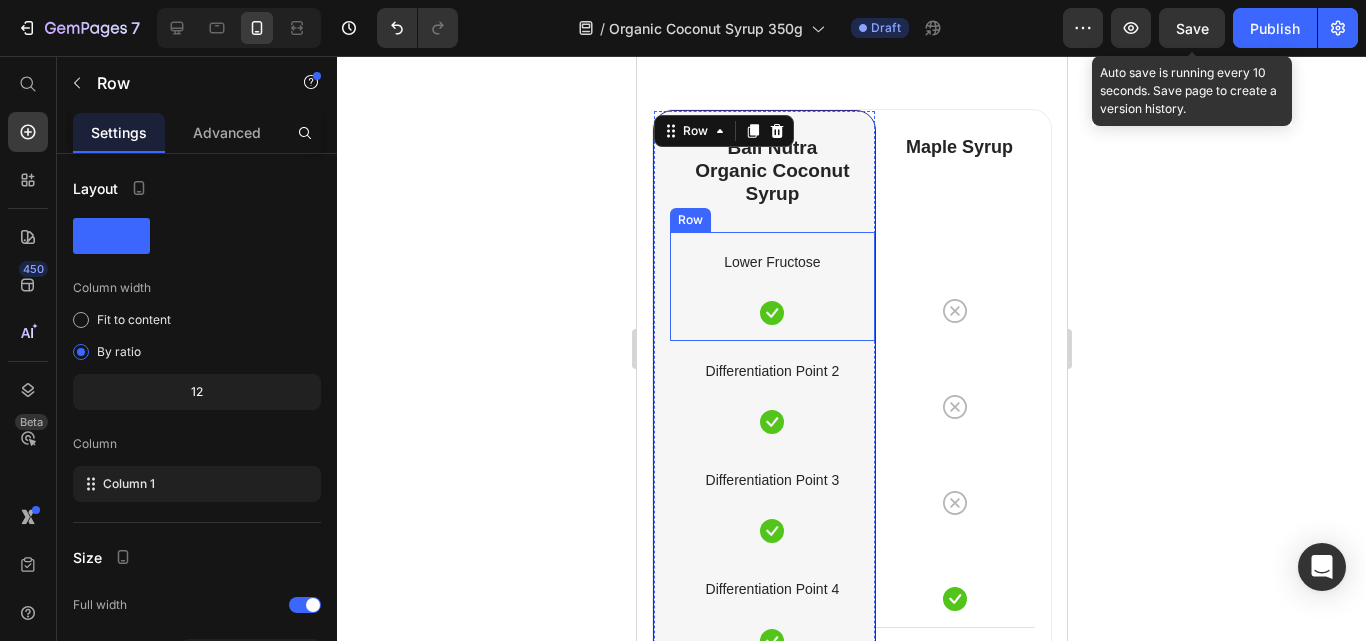 click on "Lower Fructose Text block" at bounding box center (771, 262) 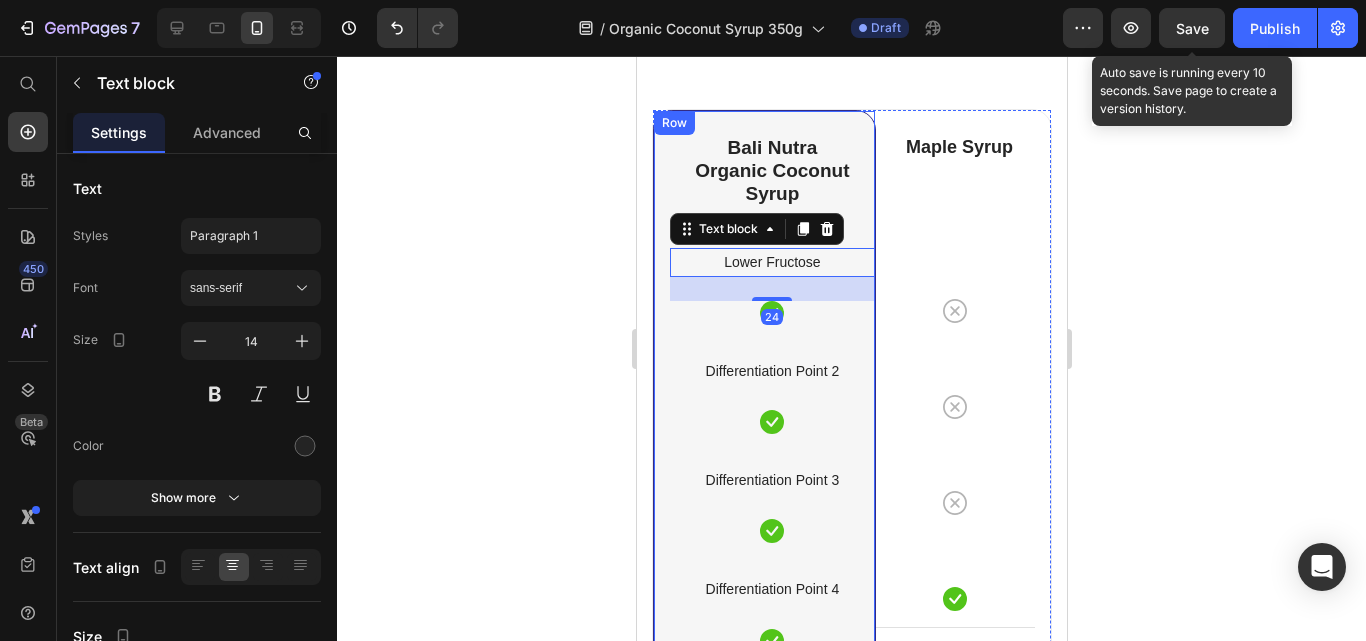 click on "⁠⁠⁠⁠⁠⁠⁠ Bali Nutra Organic Coconut Syrup Heading Lower Fructose Text block   24
Icon Row Differentiation Point 2 Text block
Icon Row Differentiation Point 3 Text block
Icon Row Differentiation Point 4 Text block
Icon Row Differentiation Point 5 Text block
Icon Row Differentiation Point 6 Text block
Icon Row Differentiation Point 7 Text block
Icon Row Differentiation Point 8 Text block
Icon Row Row" at bounding box center [763, 620] 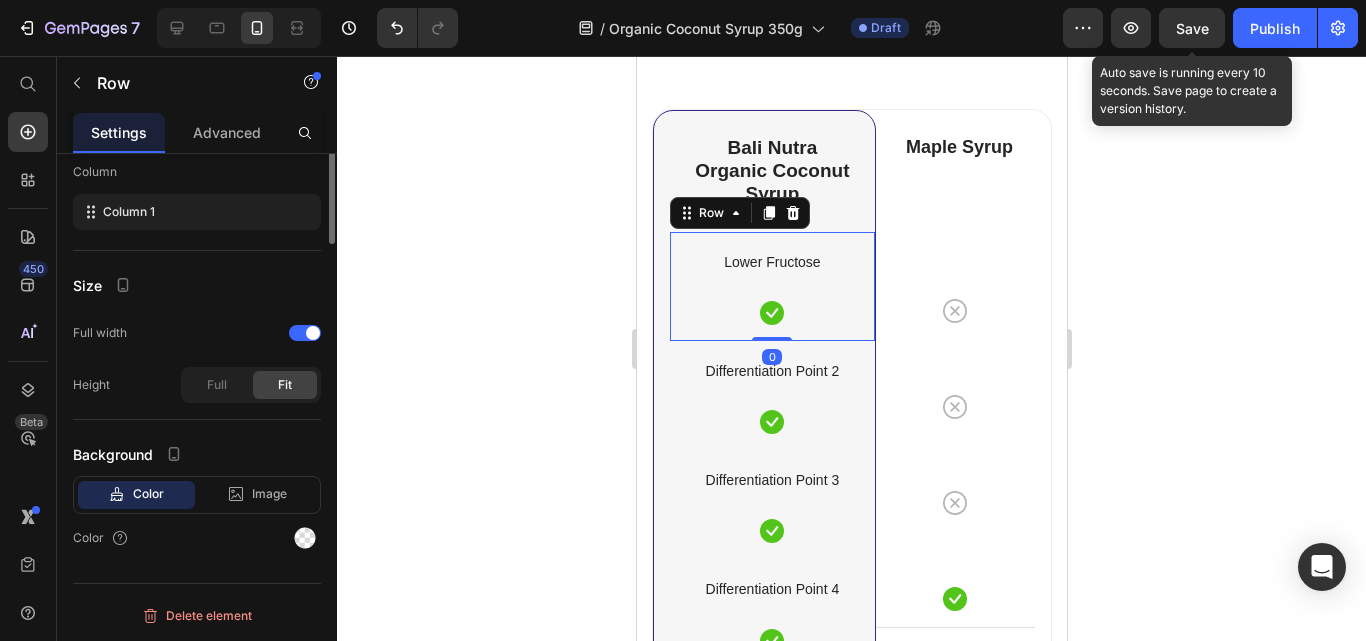 scroll, scrollTop: 0, scrollLeft: 0, axis: both 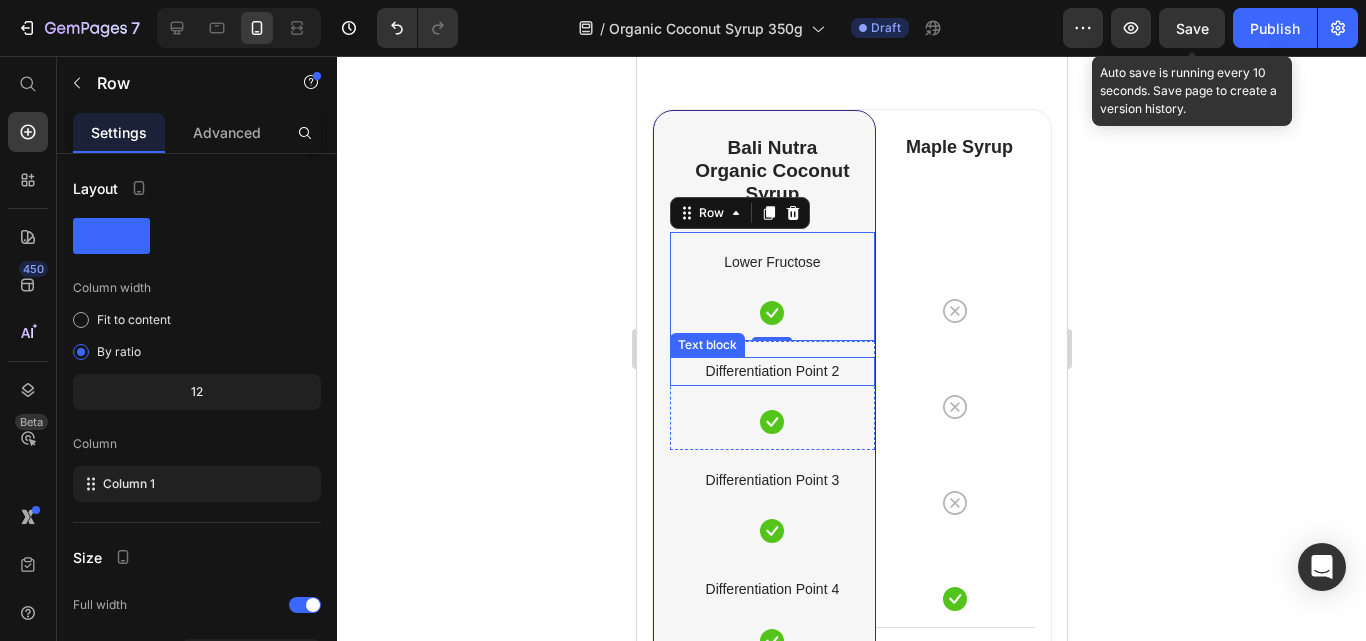 click on "Differentiation Point 2" at bounding box center [771, 371] 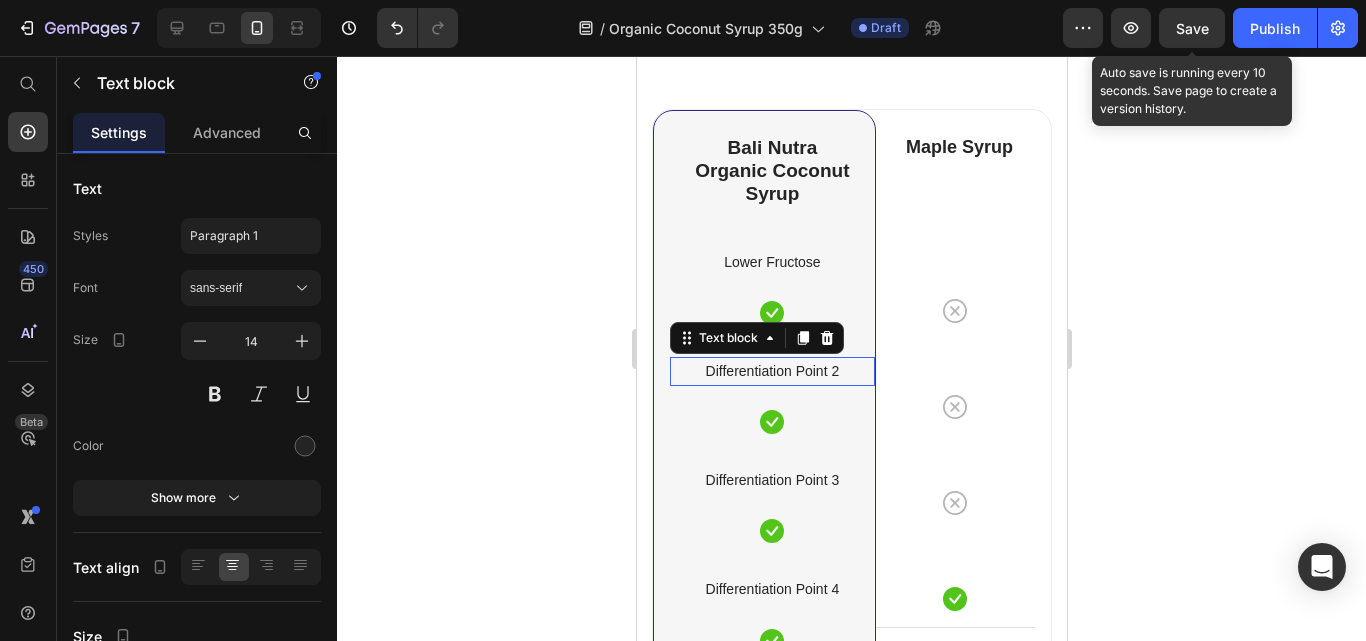 click on "Differentiation Point 2" at bounding box center [771, 371] 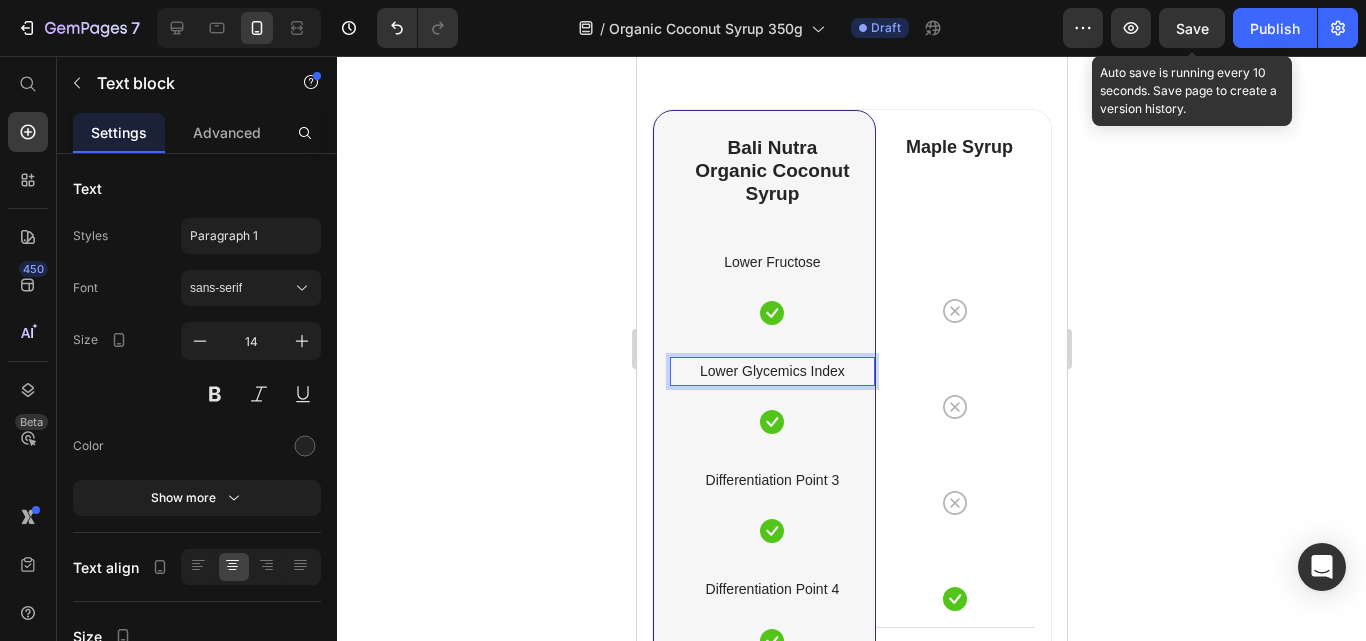 click on "Lower Glycemics Index" at bounding box center [771, 371] 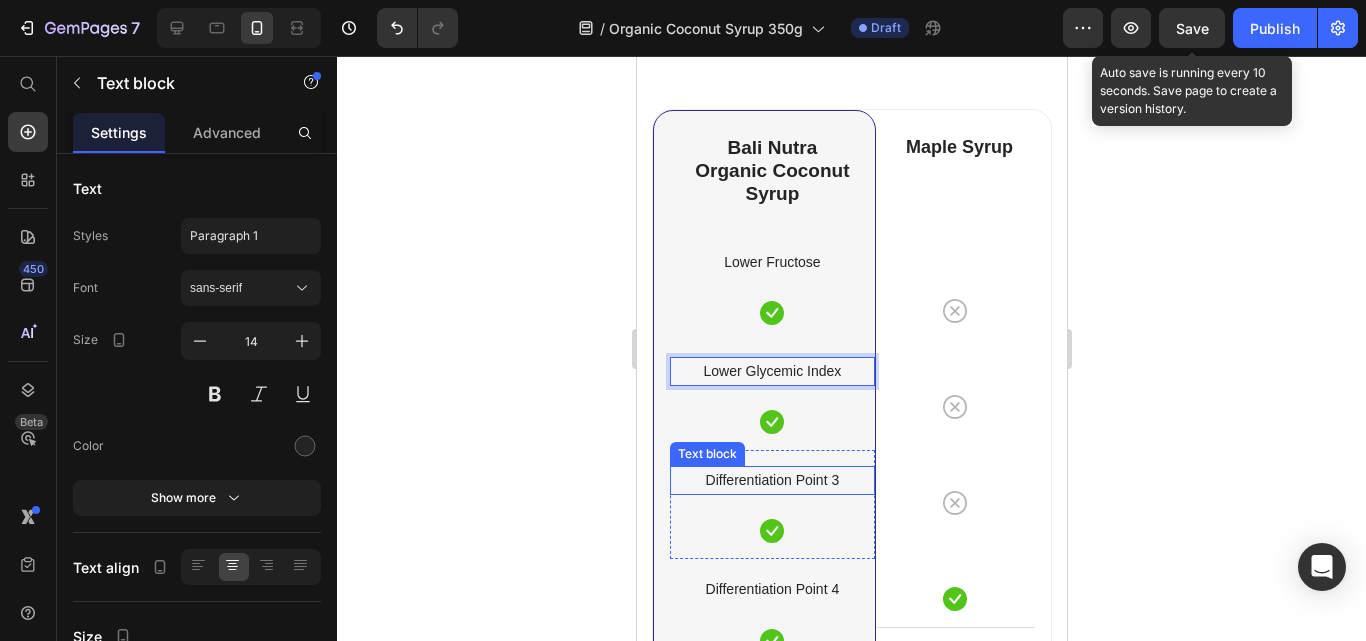 click on "Differentiation Point 3" at bounding box center (771, 480) 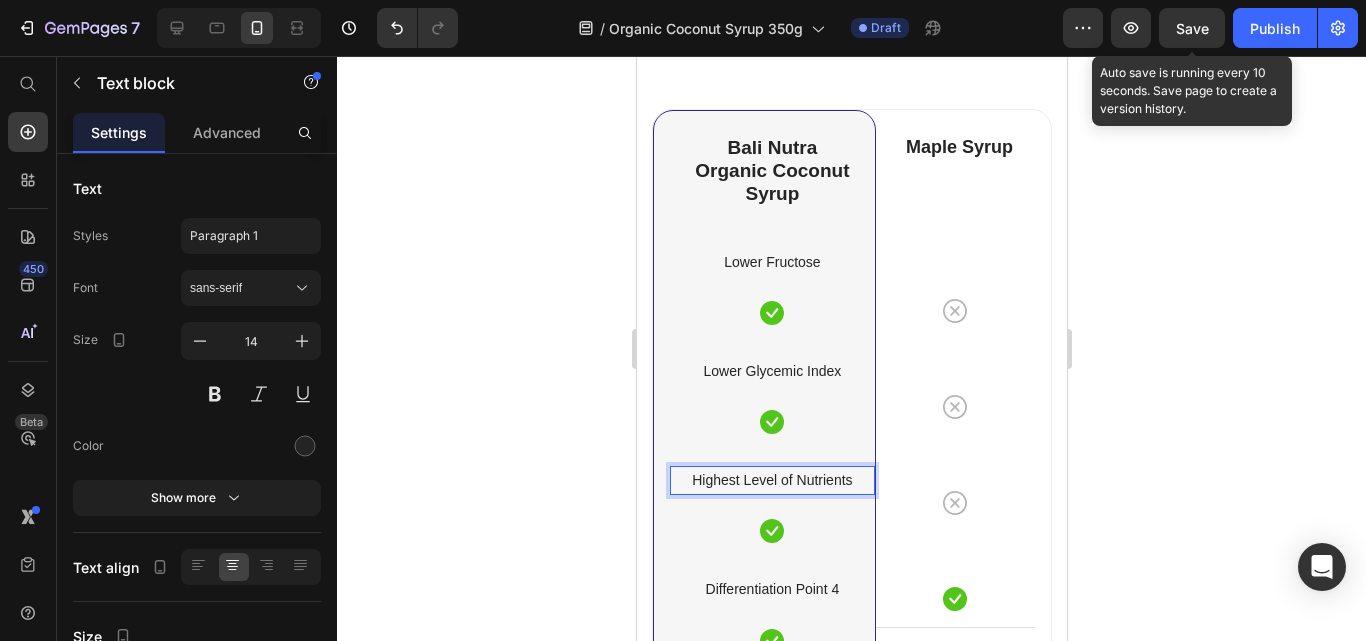 scroll, scrollTop: 6972, scrollLeft: 0, axis: vertical 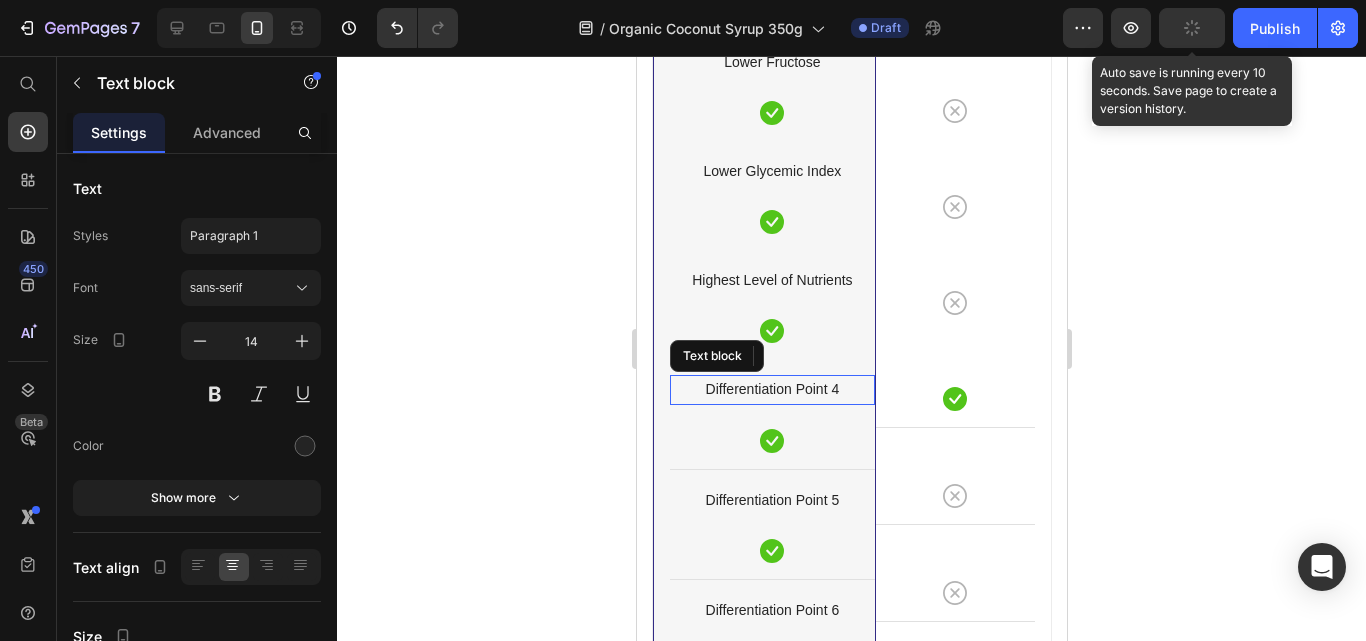 click on "Differentiation Point 4" at bounding box center [771, 389] 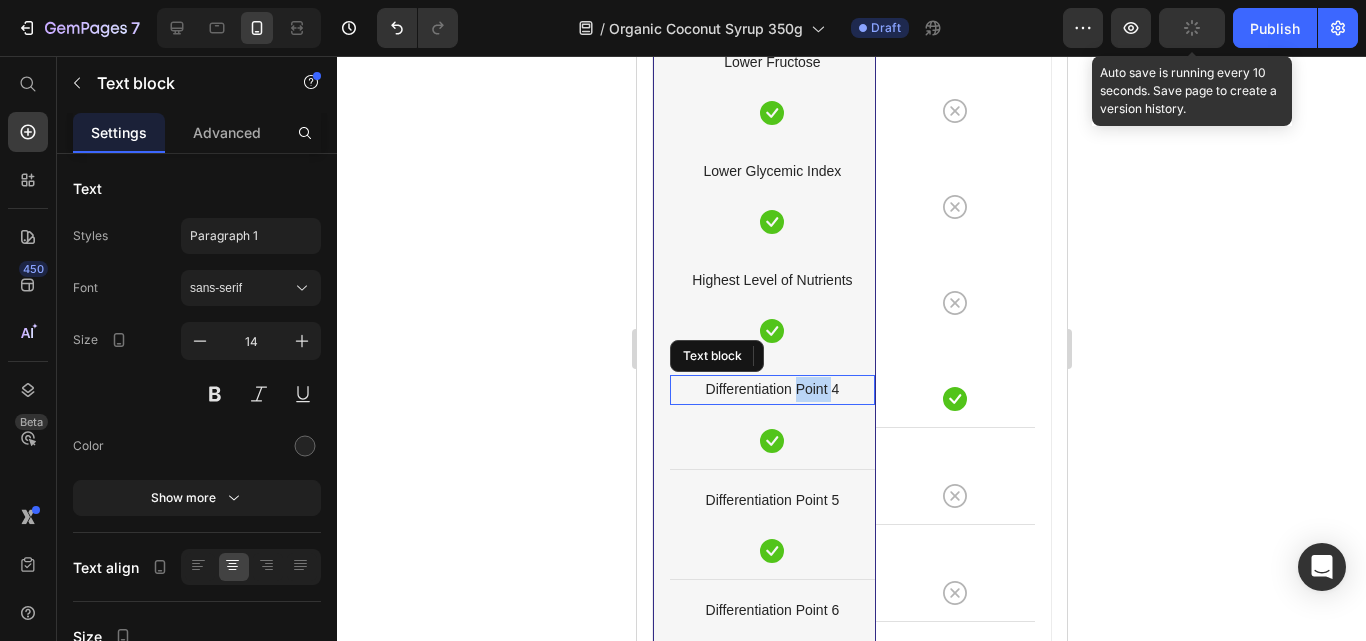 click on "Differentiation Point 4" at bounding box center (771, 389) 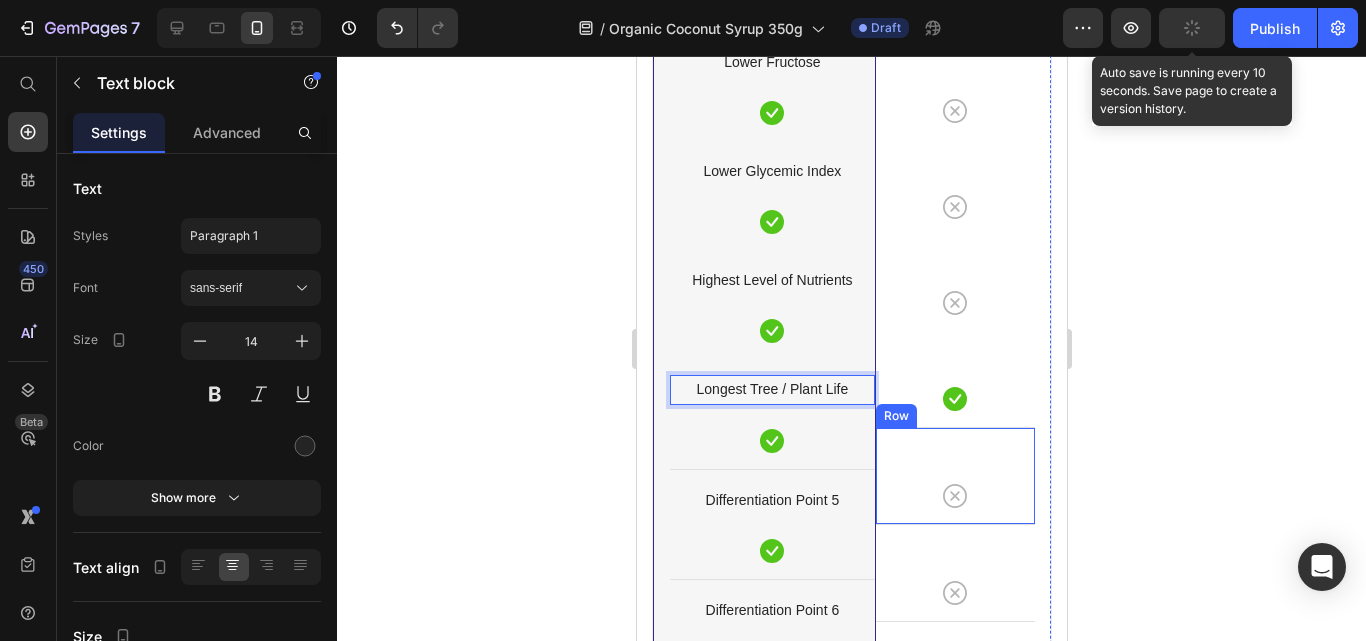 click 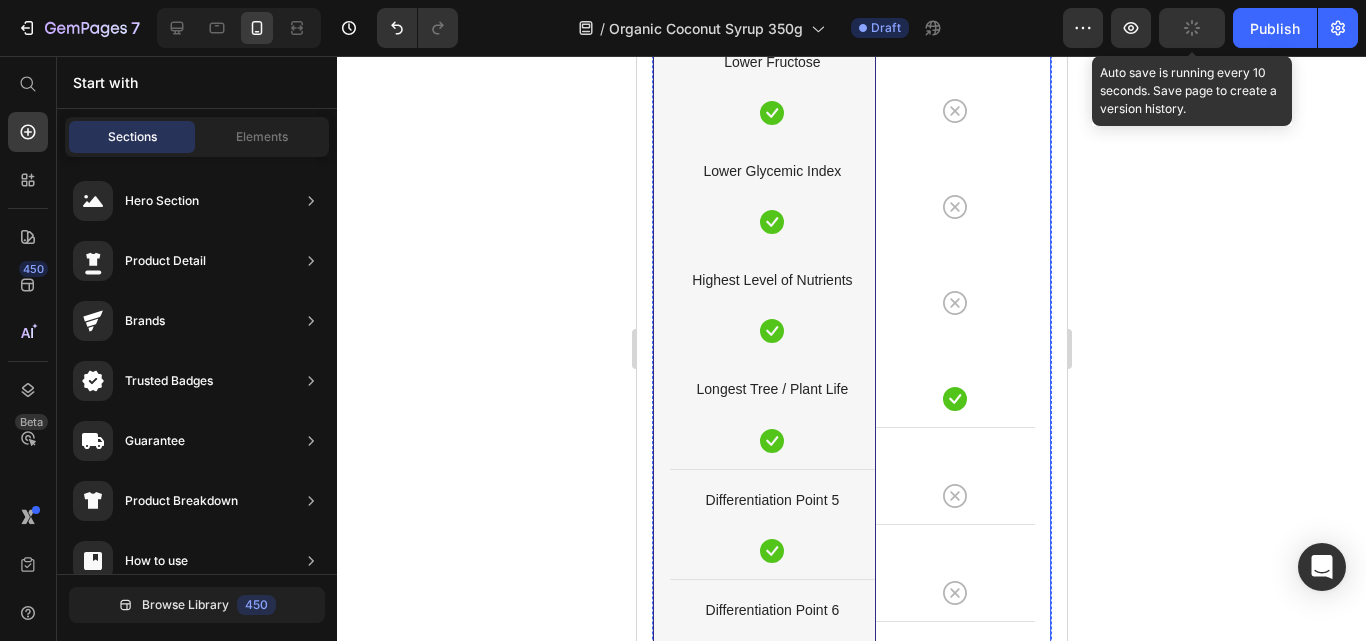 scroll, scrollTop: 6772, scrollLeft: 0, axis: vertical 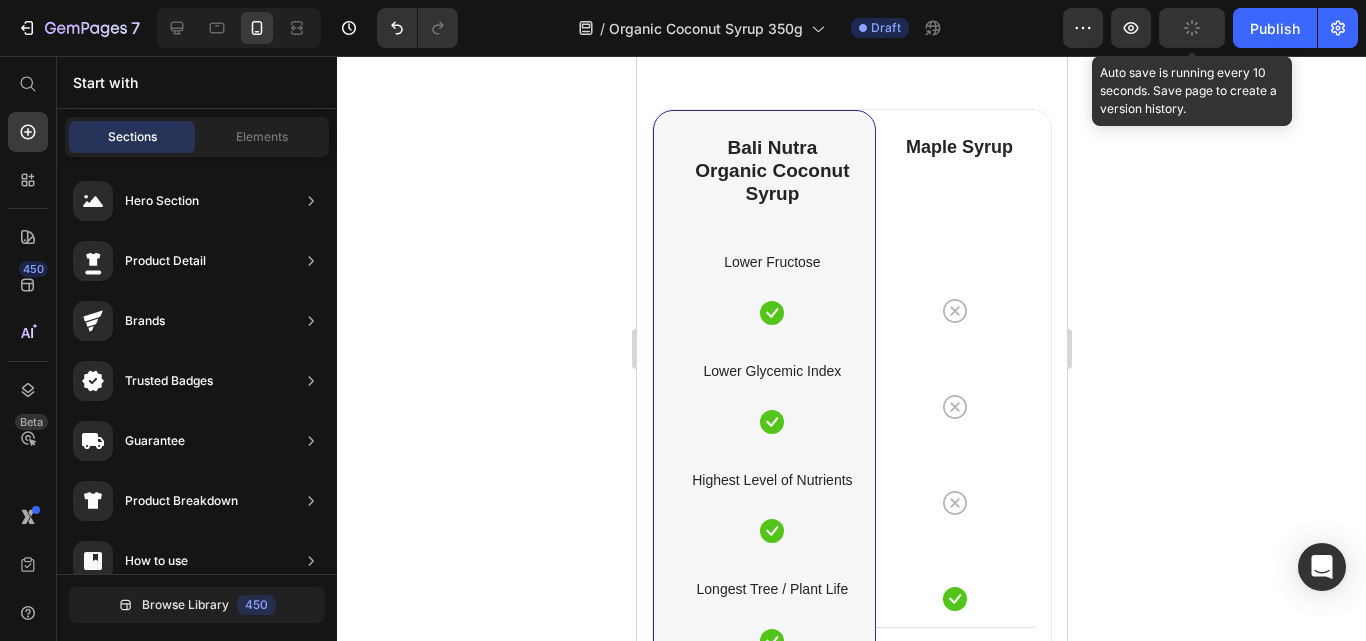 click on "Icon" at bounding box center (771, 751) 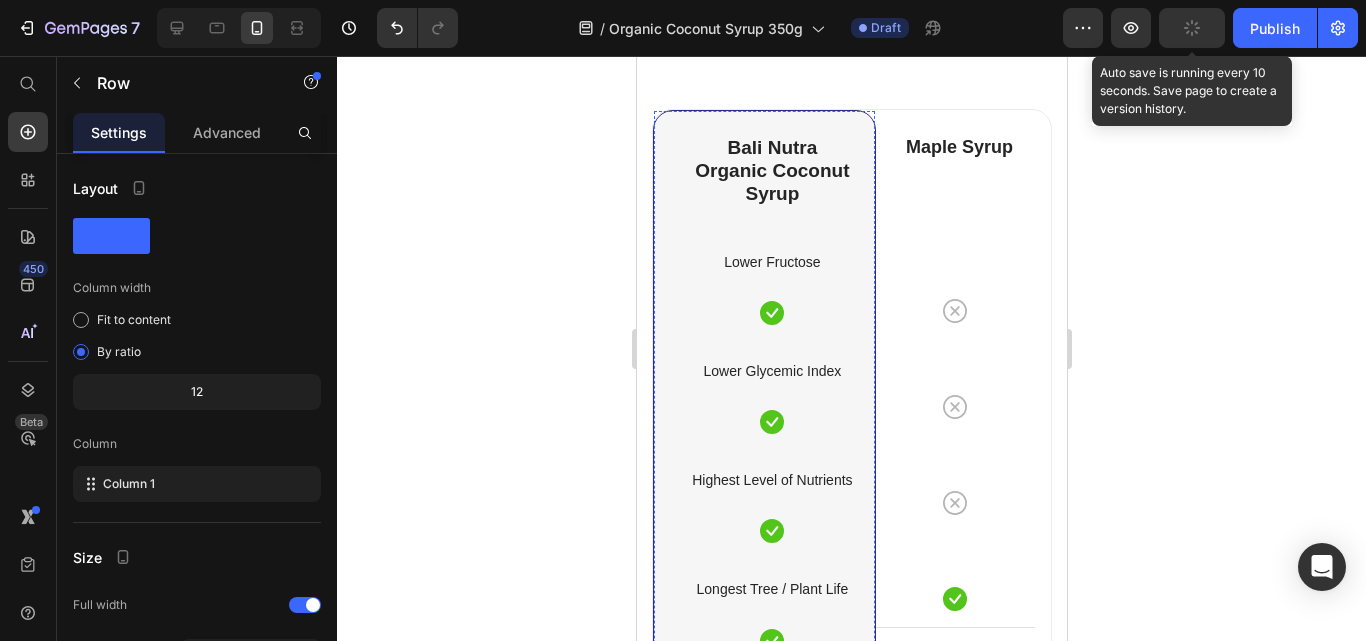 click on "Differentiation Point 5 Text block
Icon" at bounding box center (771, 724) 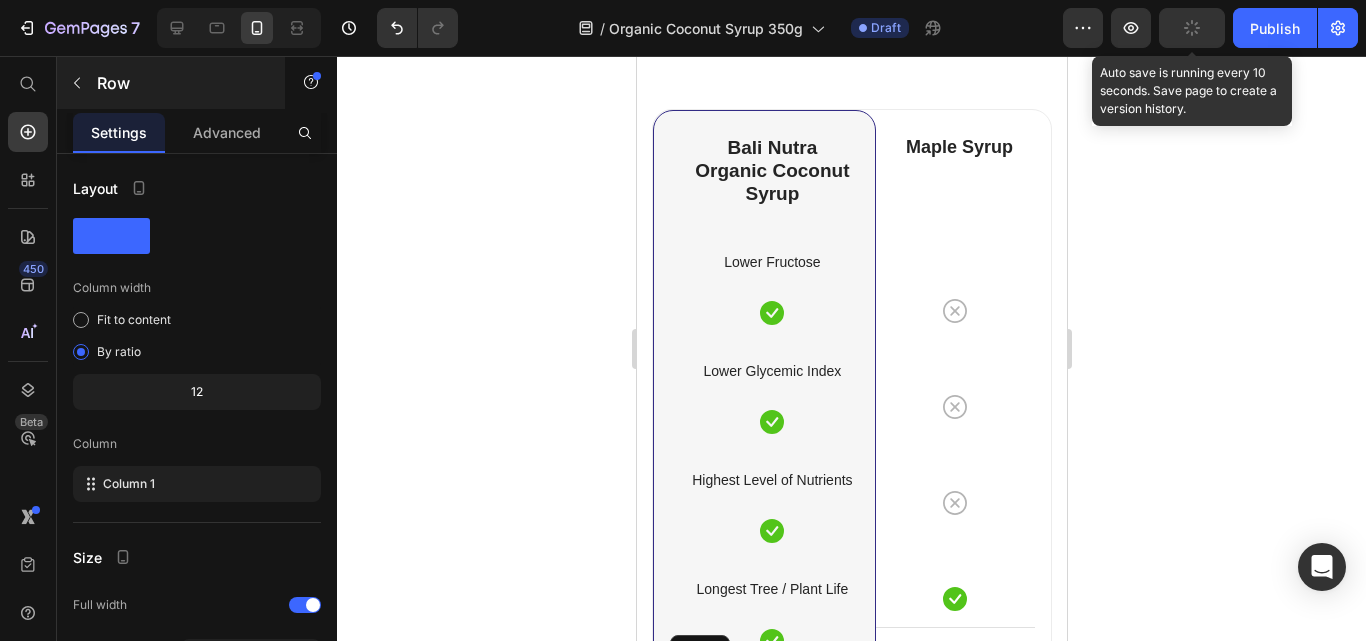 click 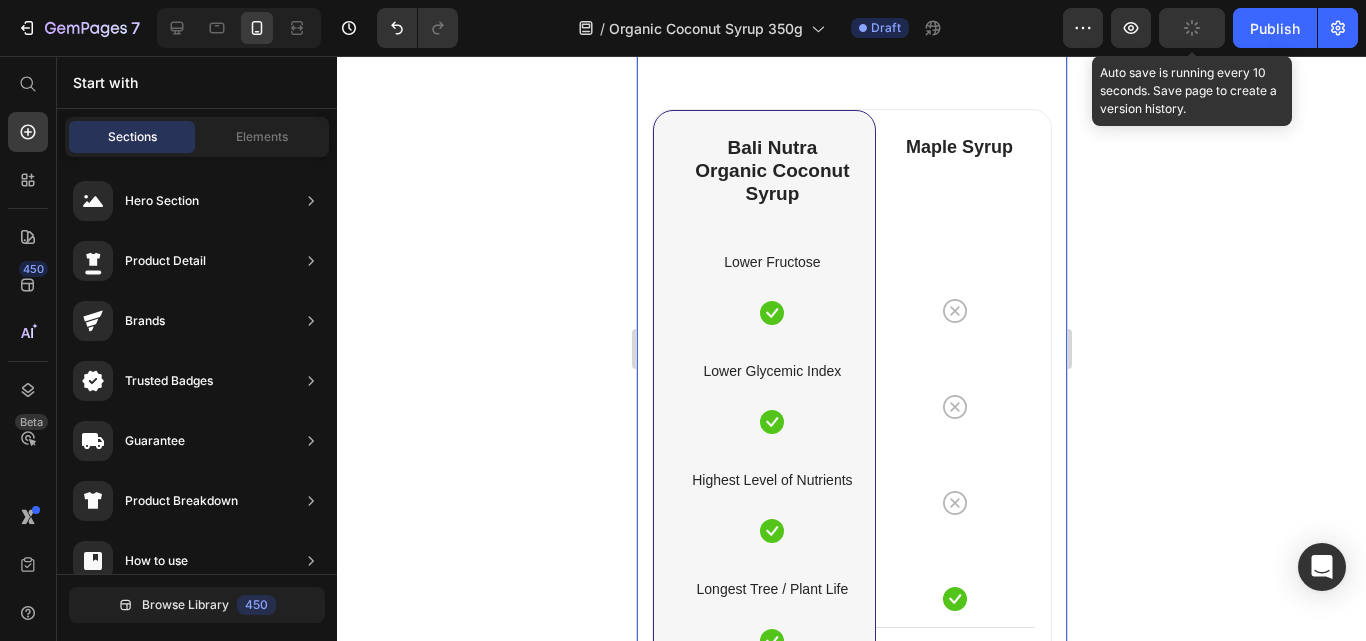 click on "Differentiation Point 8 Text block
Icon Row" at bounding box center (771, 1063) 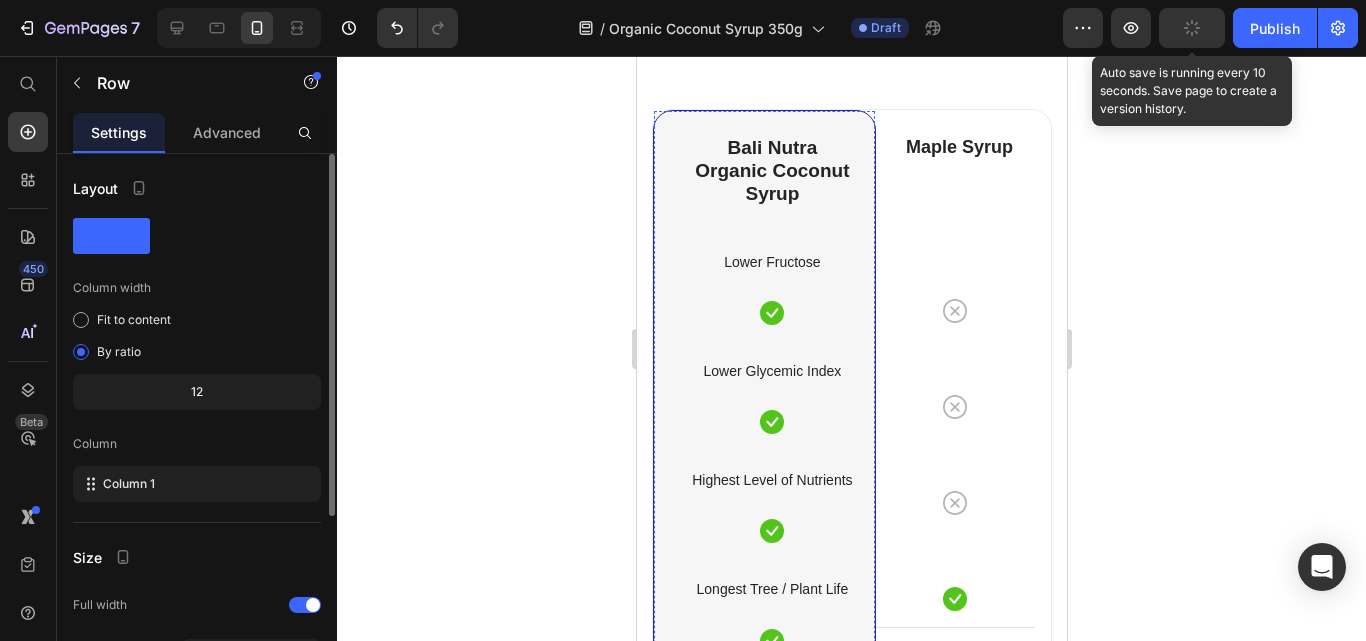 click on "Icon" at bounding box center [771, 751] 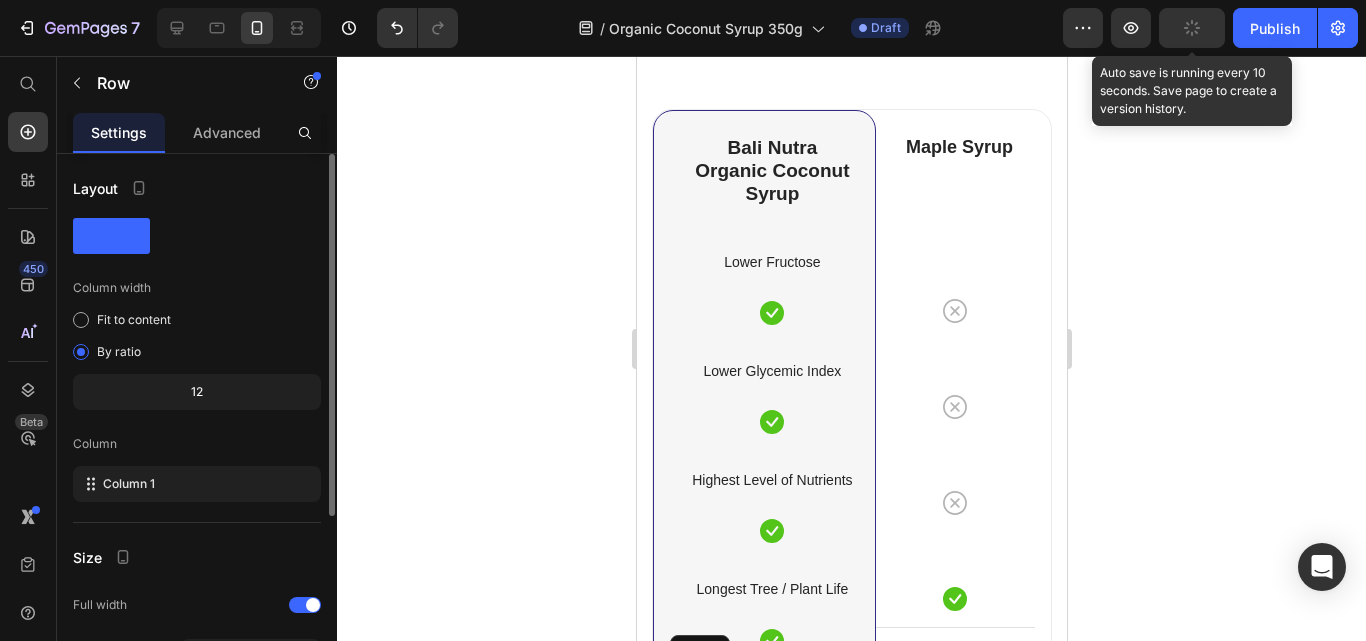 scroll, scrollTop: 0, scrollLeft: 0, axis: both 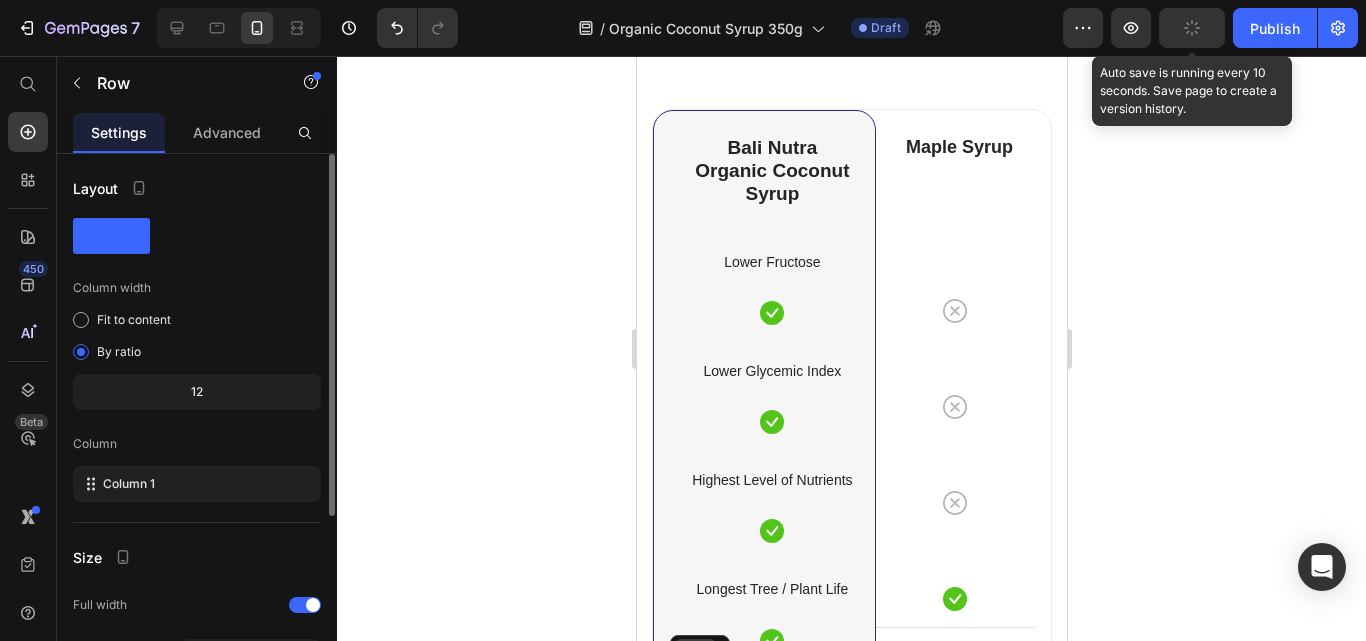 click on "Row" at bounding box center [694, 651] 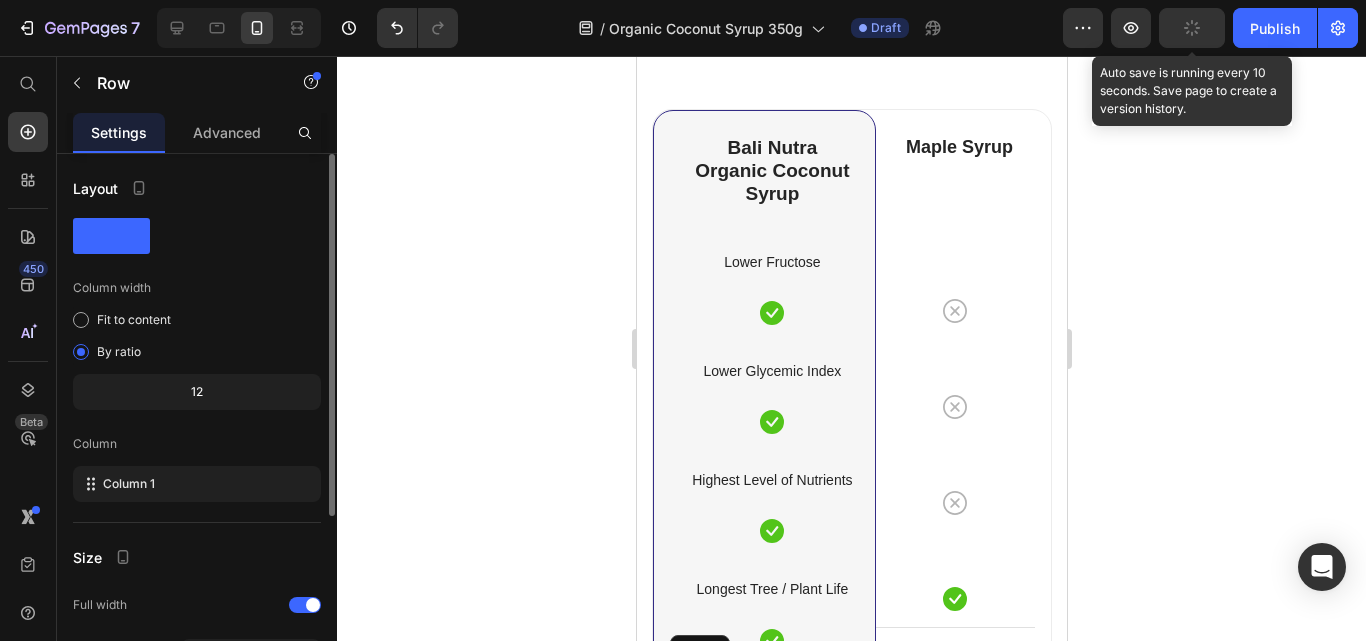 click on "Differentiation Point 5 Text block
Icon" at bounding box center [771, 724] 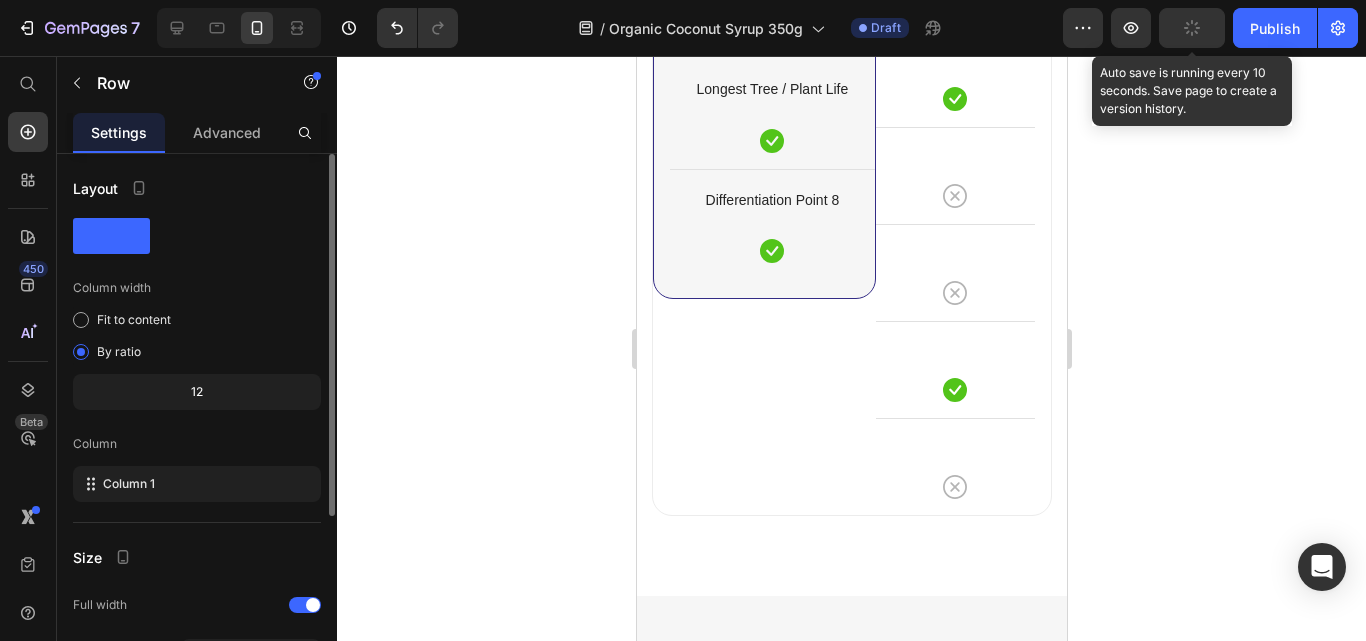 click on "Differentiation Point 8 Text block
Icon" at bounding box center (771, 224) 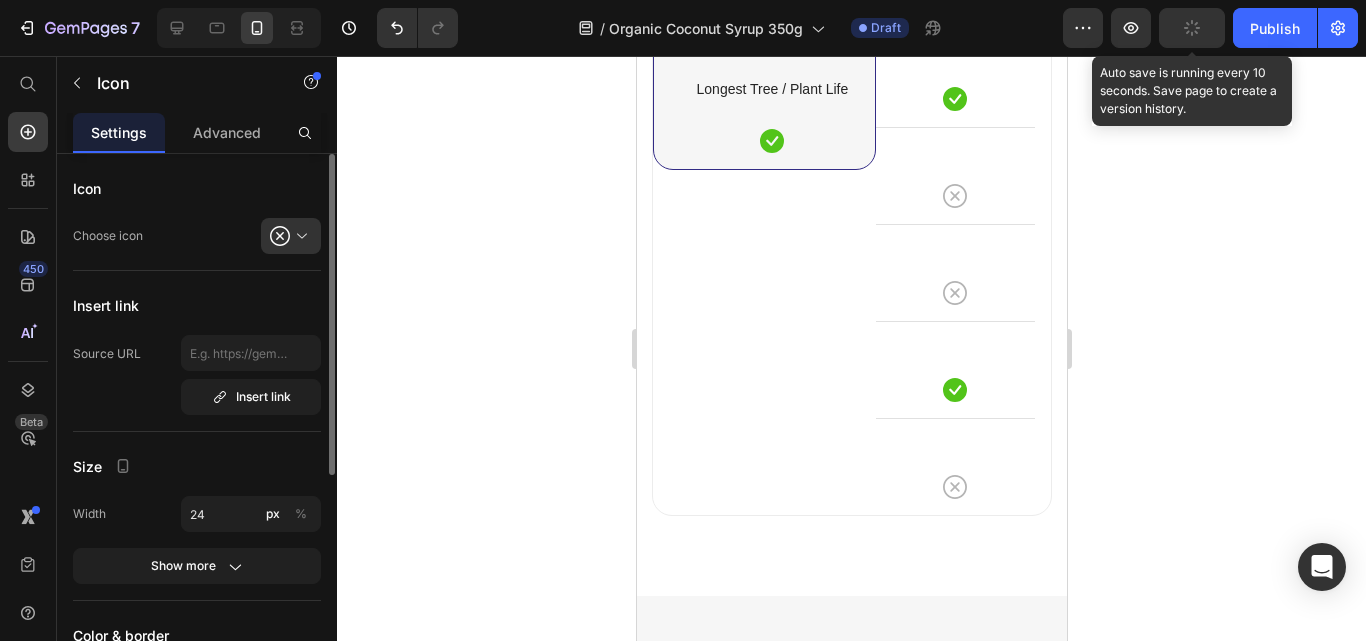 click on "Icon" at bounding box center (954, -93) 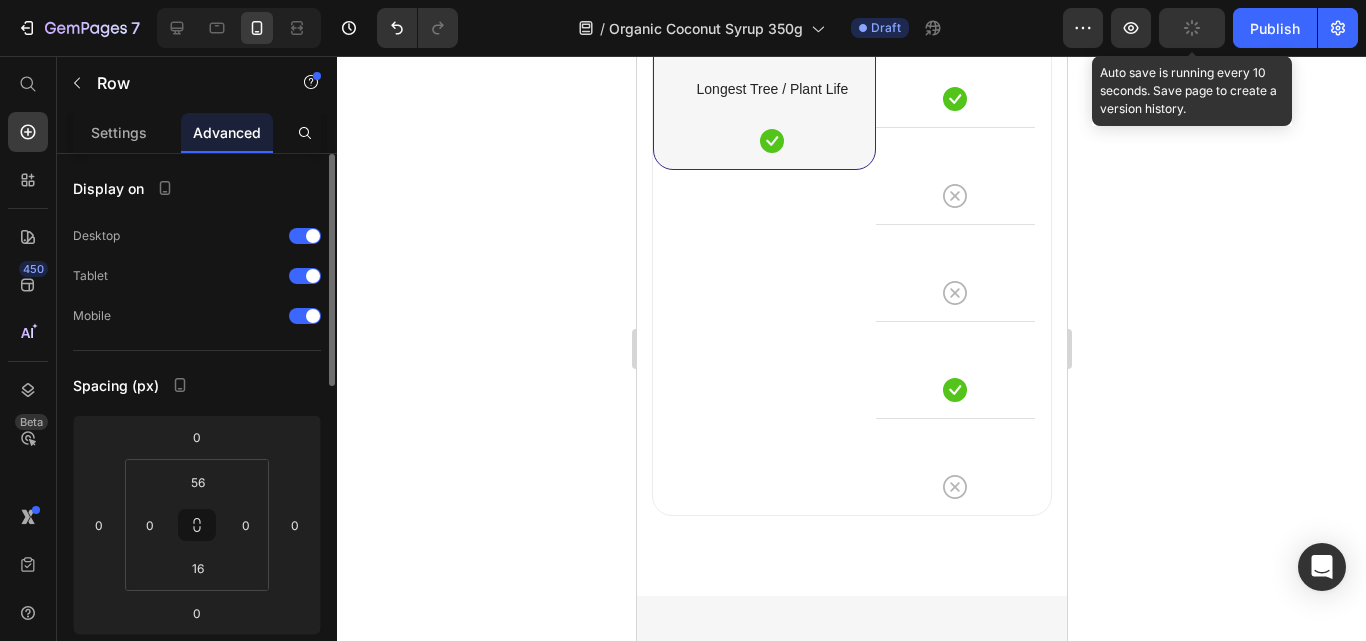 click on "Icon Row" at bounding box center (954, -113) 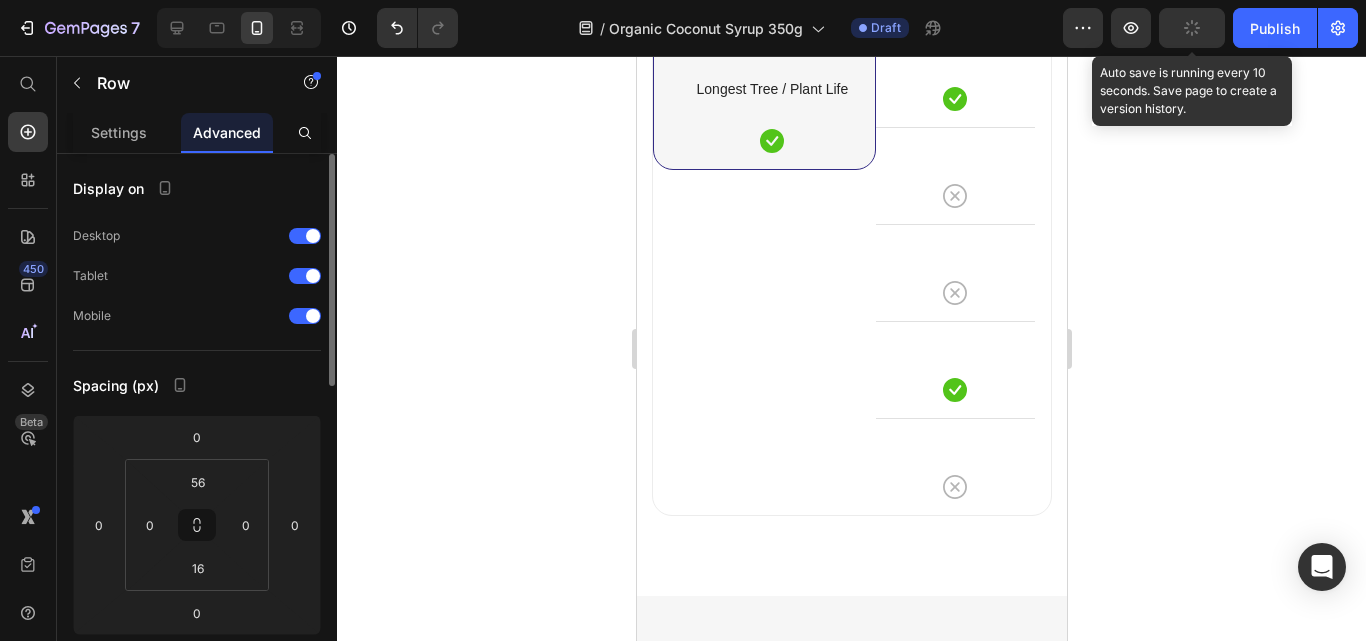 click on "Icon Row" at bounding box center [954, -17] 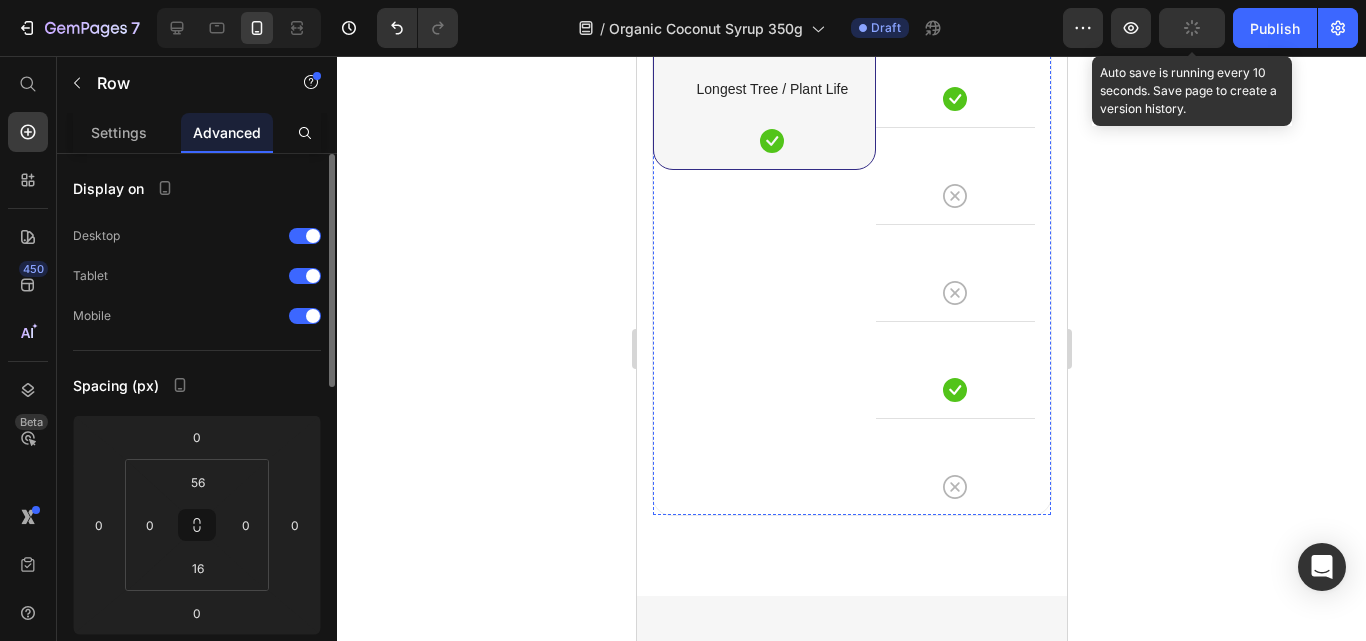 click on "Icon Row" at bounding box center [954, -113] 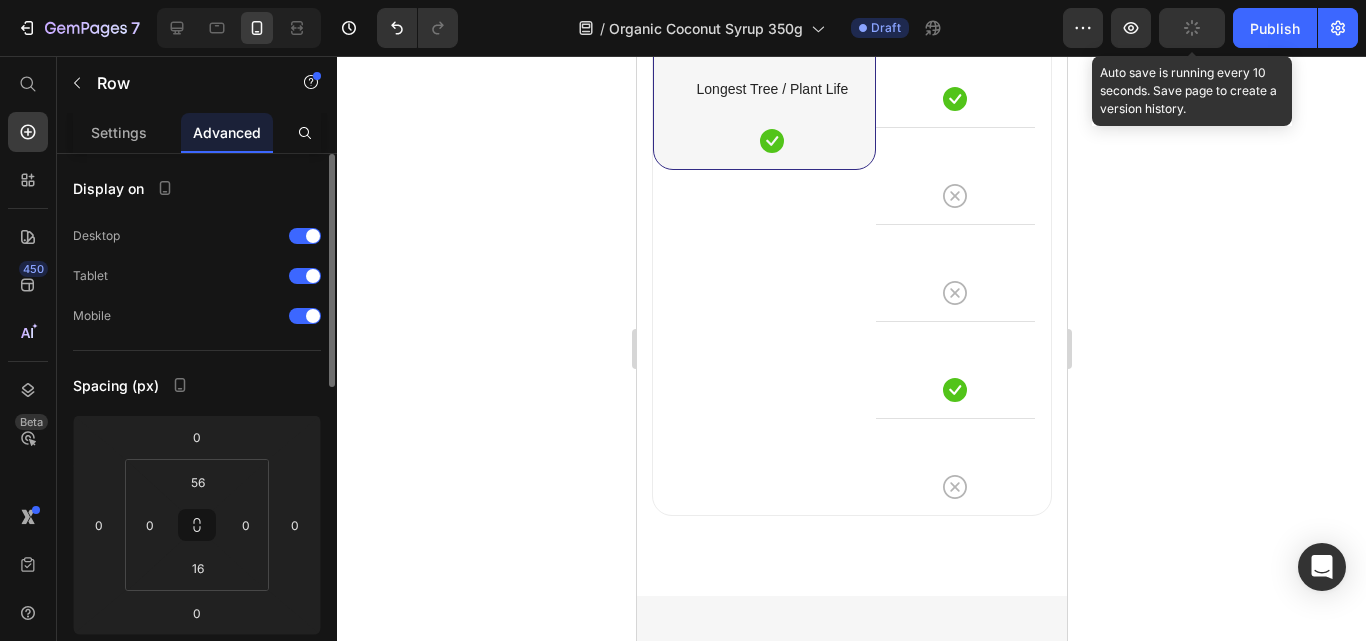 click on "Icon Row" at bounding box center (954, -113) 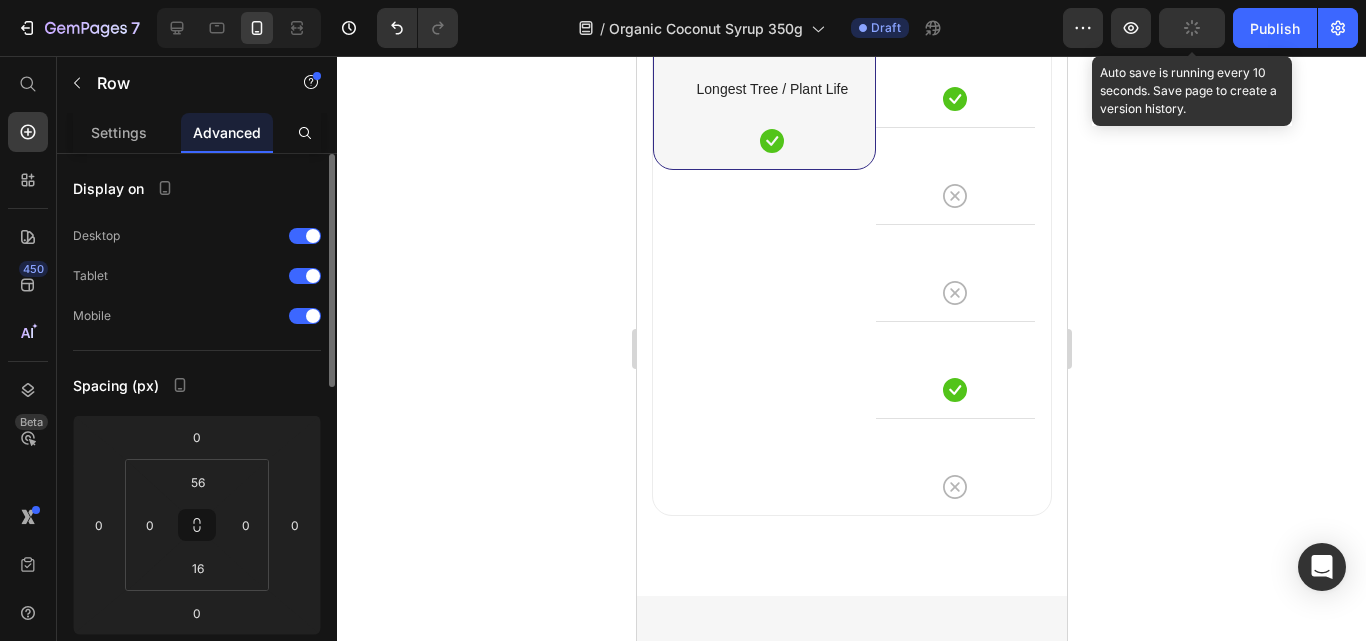 click on "Icon" at bounding box center (954, -93) 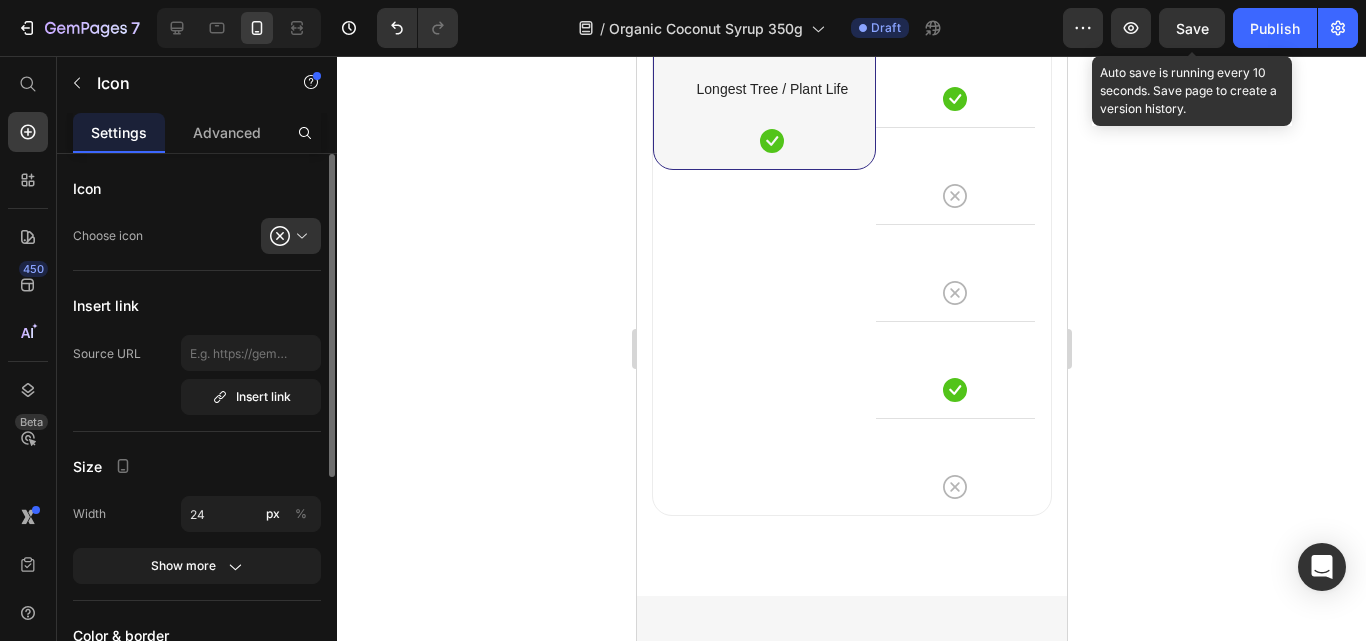 click on "Icon Row" at bounding box center [954, -113] 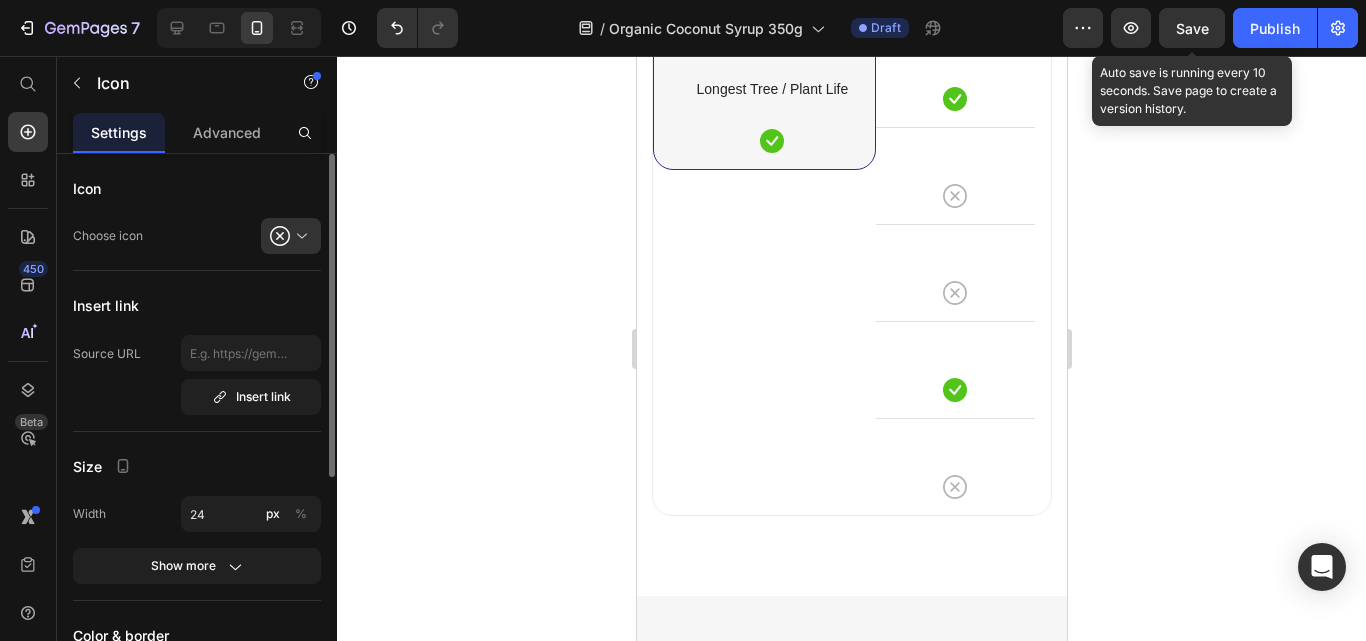 click 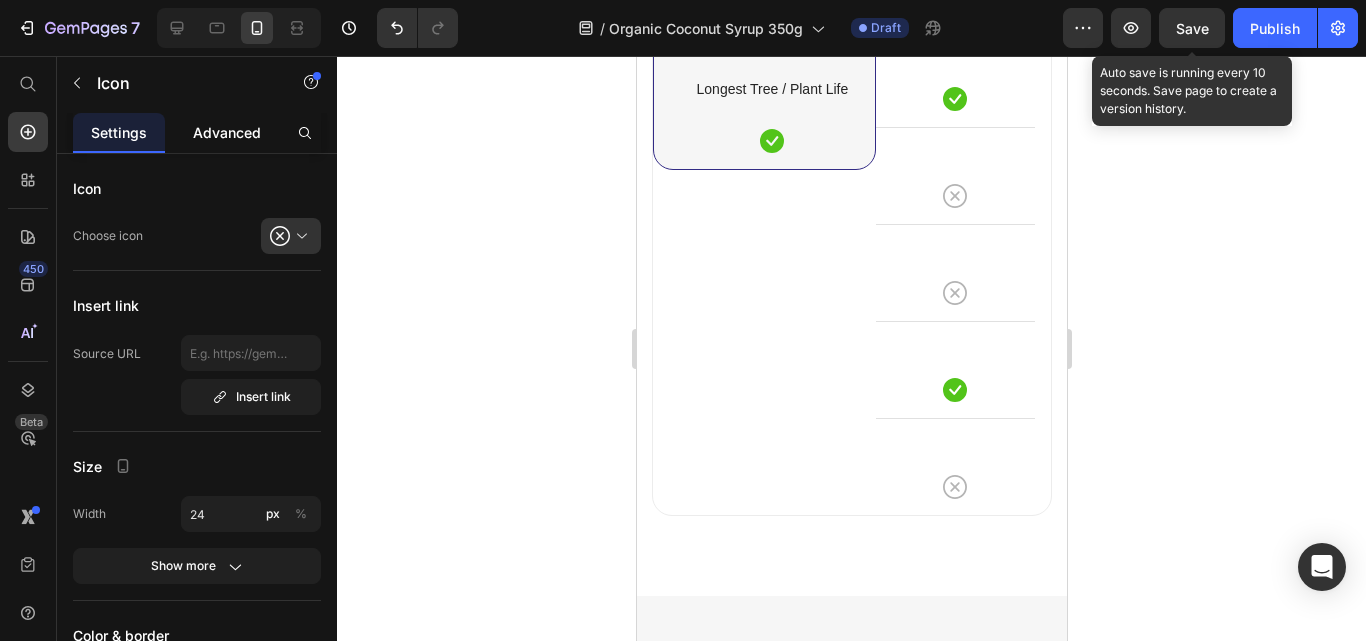 click on "Advanced" 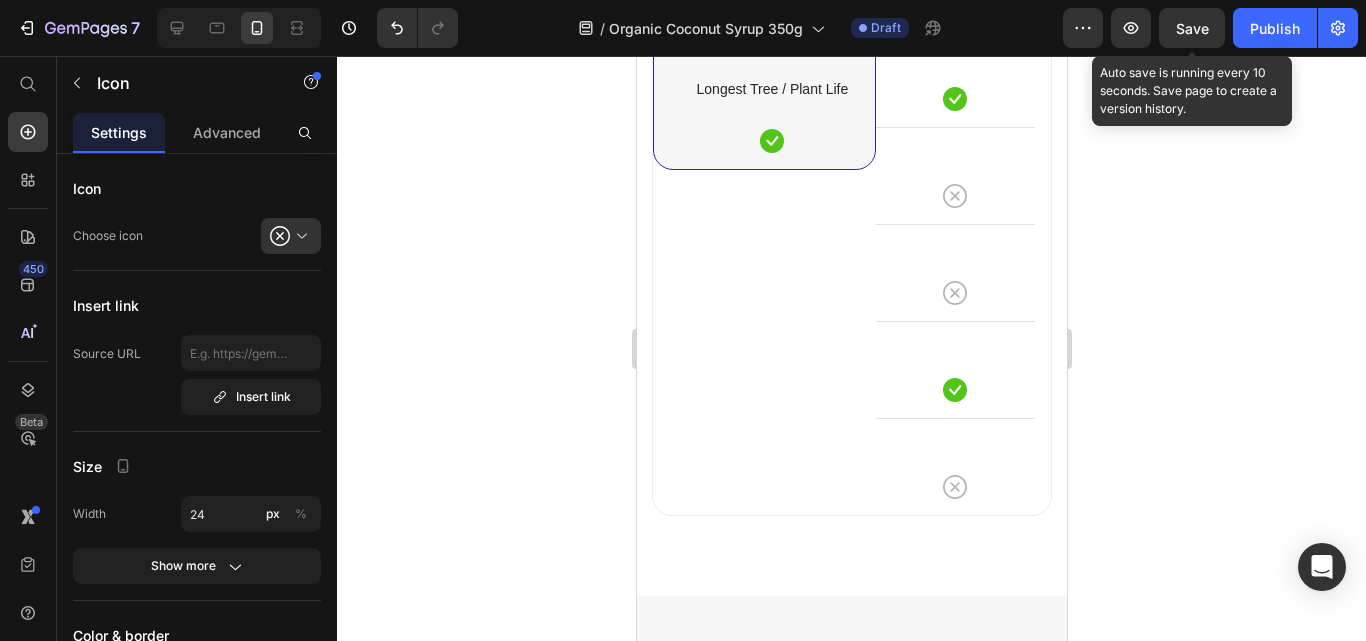 click on "Icon" at bounding box center (954, -93) 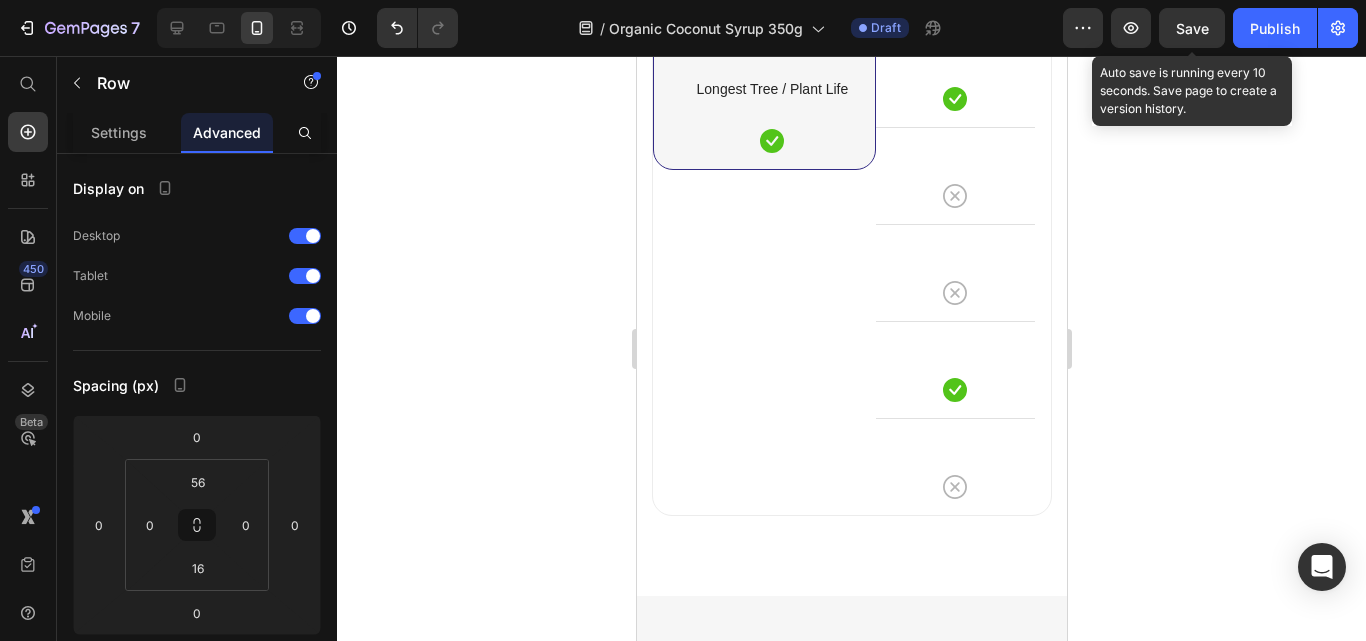 click on "Icon Row" at bounding box center (954, -113) 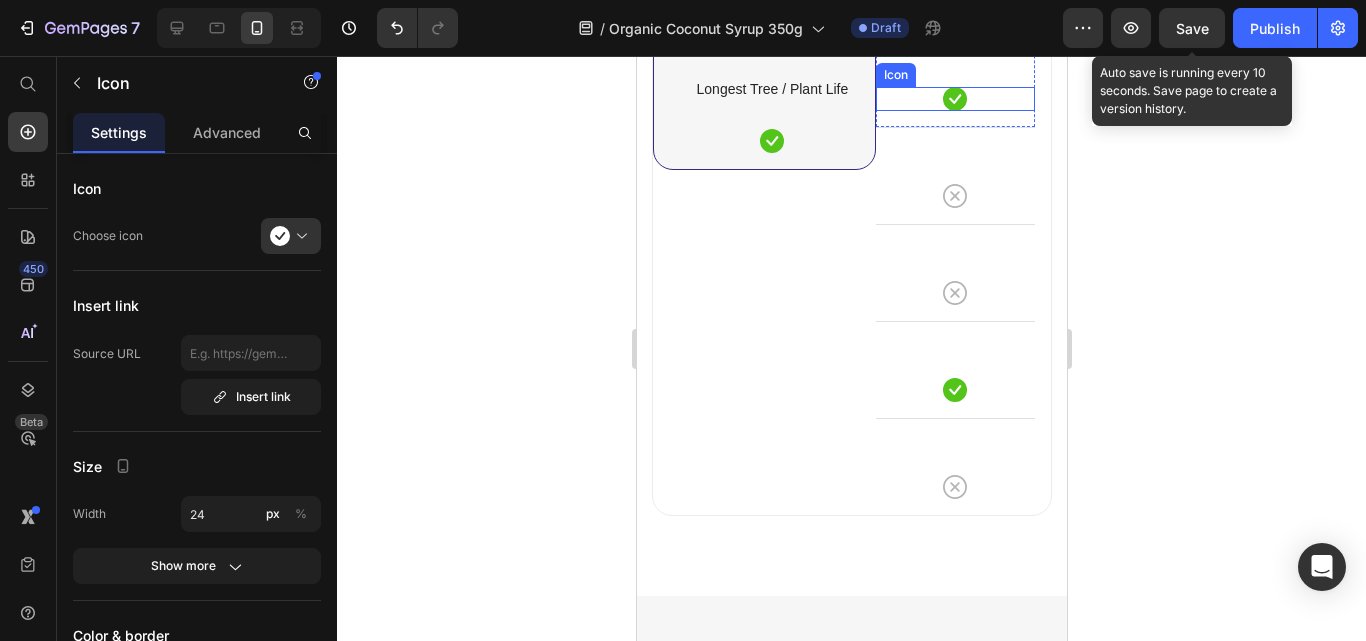click 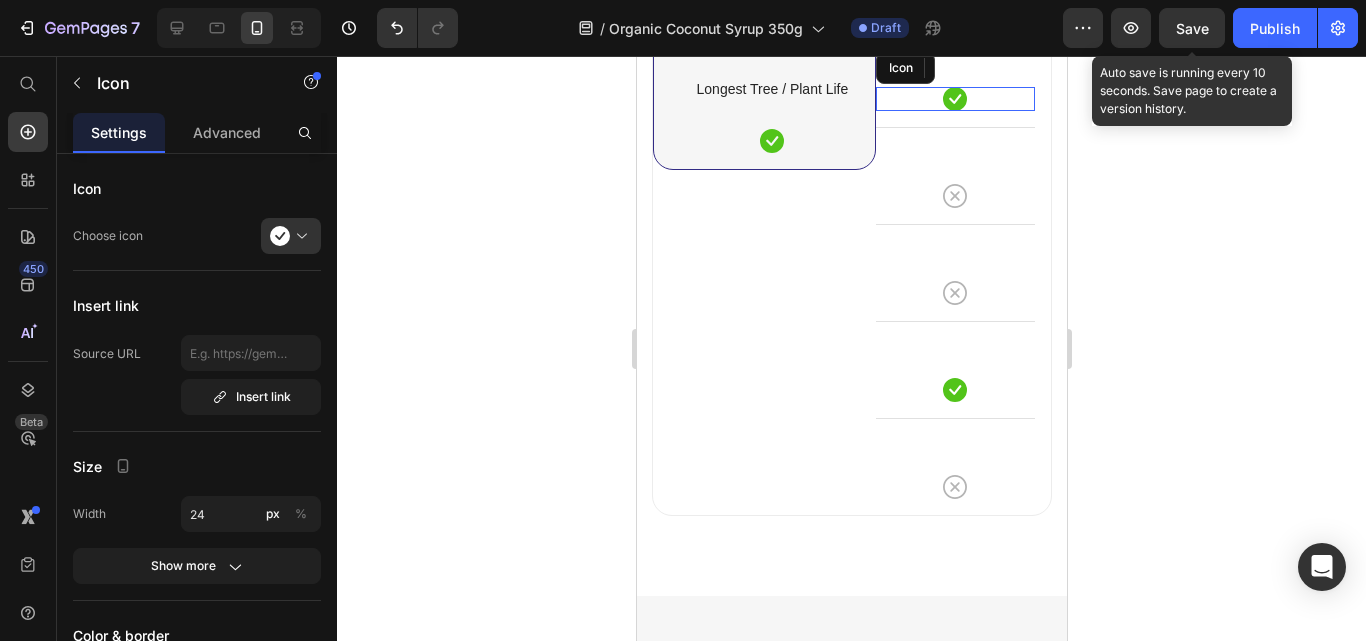 click at bounding box center (299, 236) 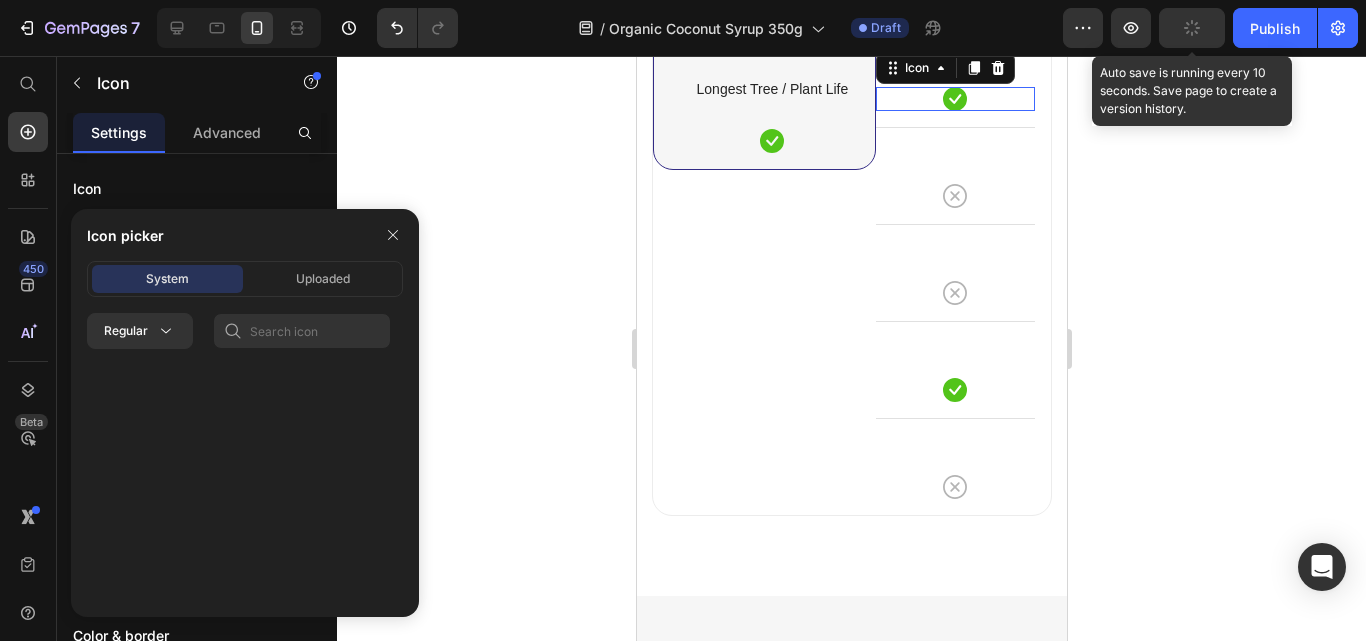 click 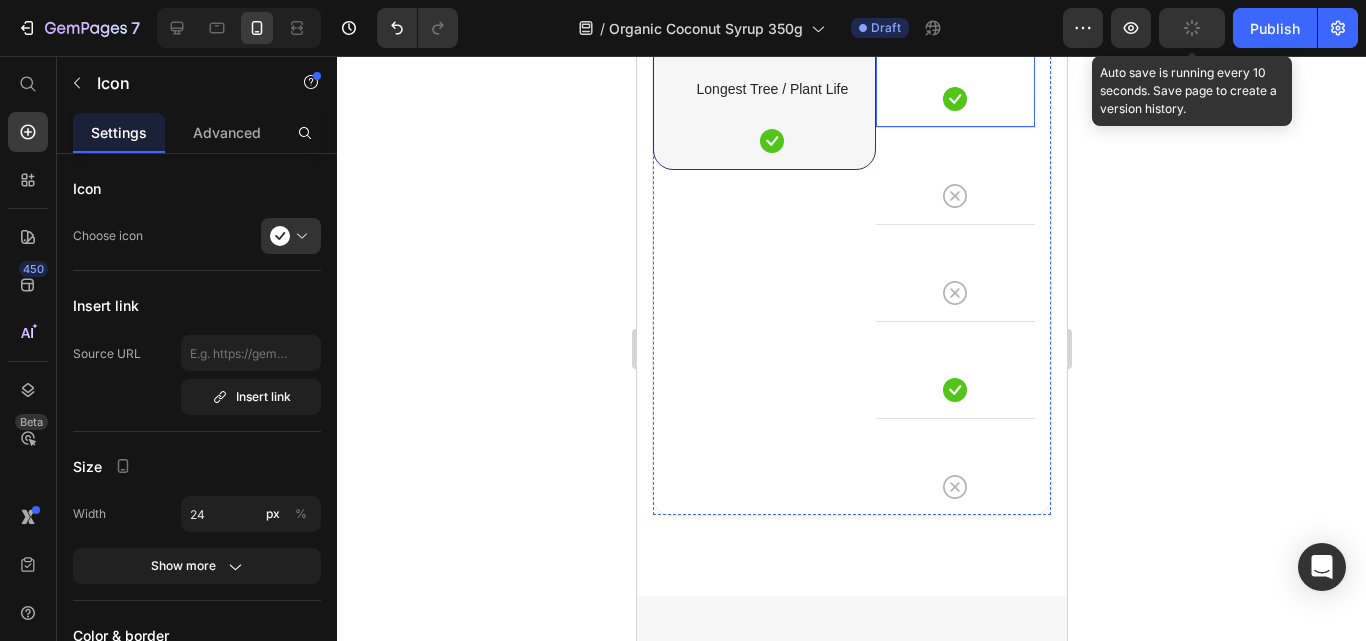click 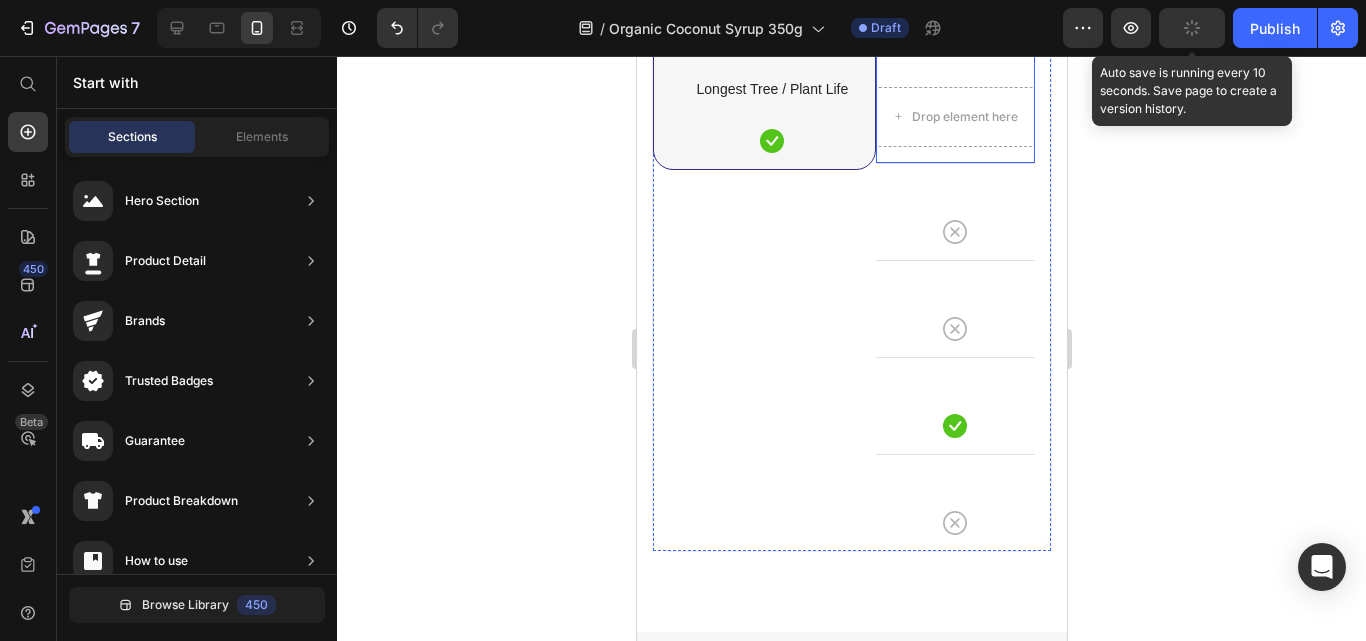 click on "Drop element here" at bounding box center (964, 117) 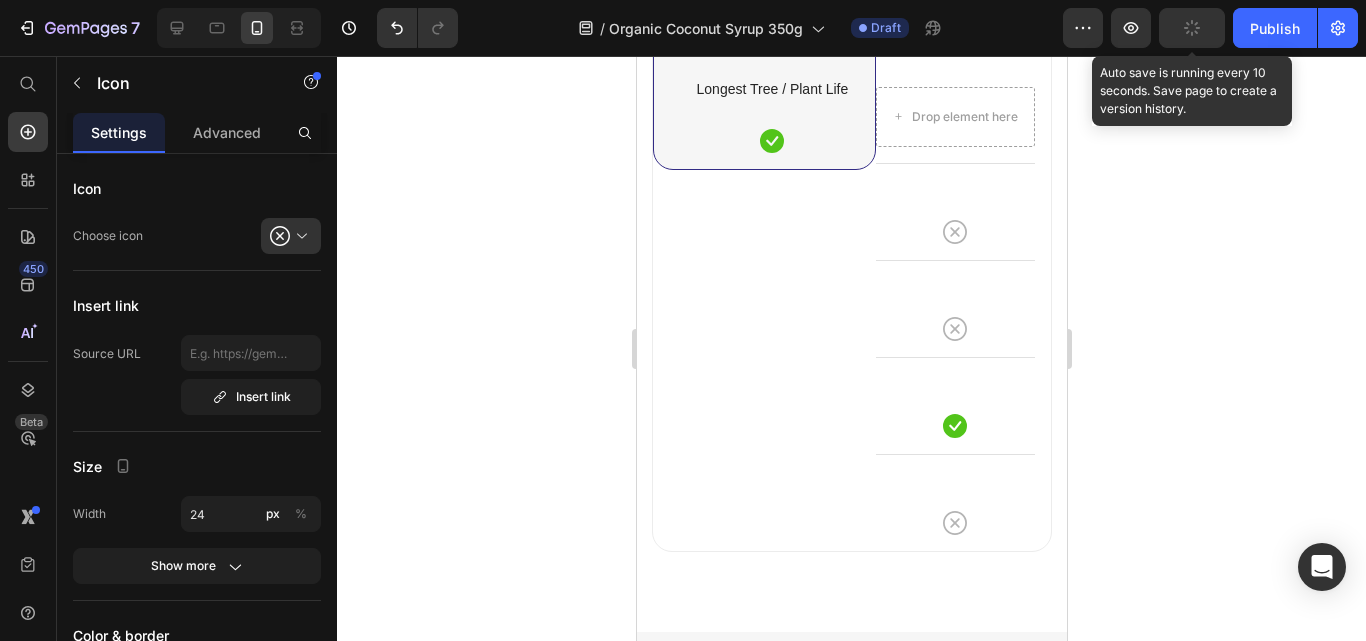 click 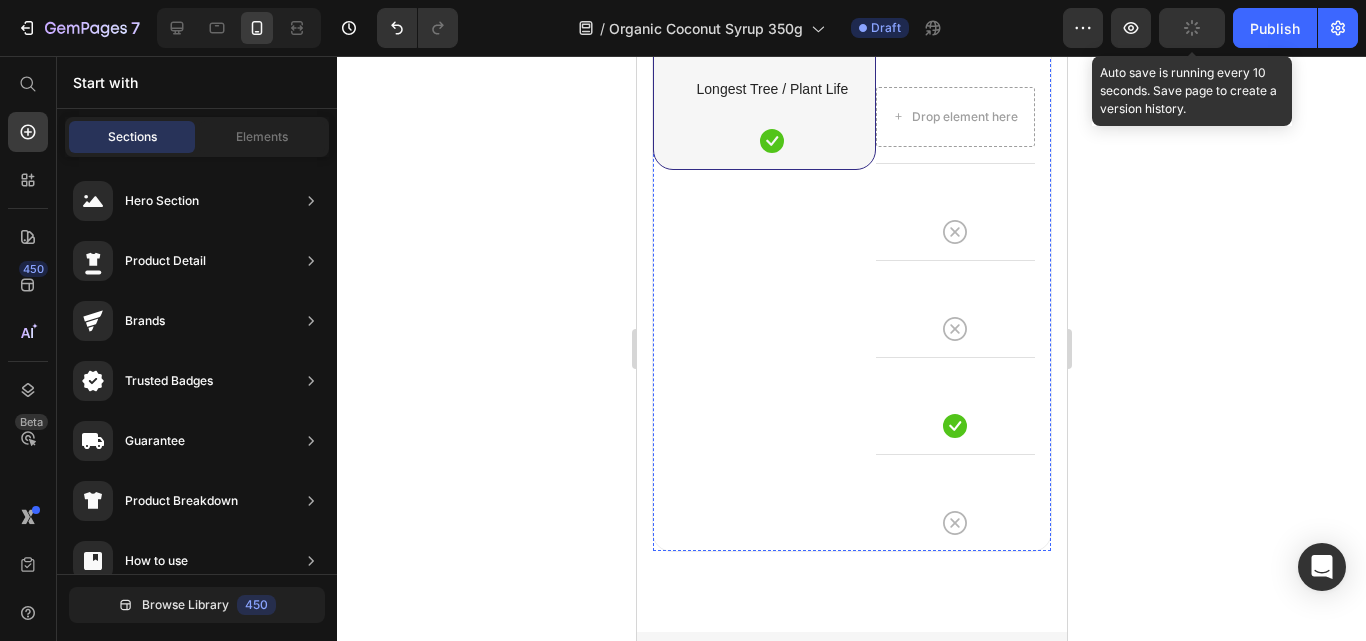 click on "Drop element here" at bounding box center (964, 117) 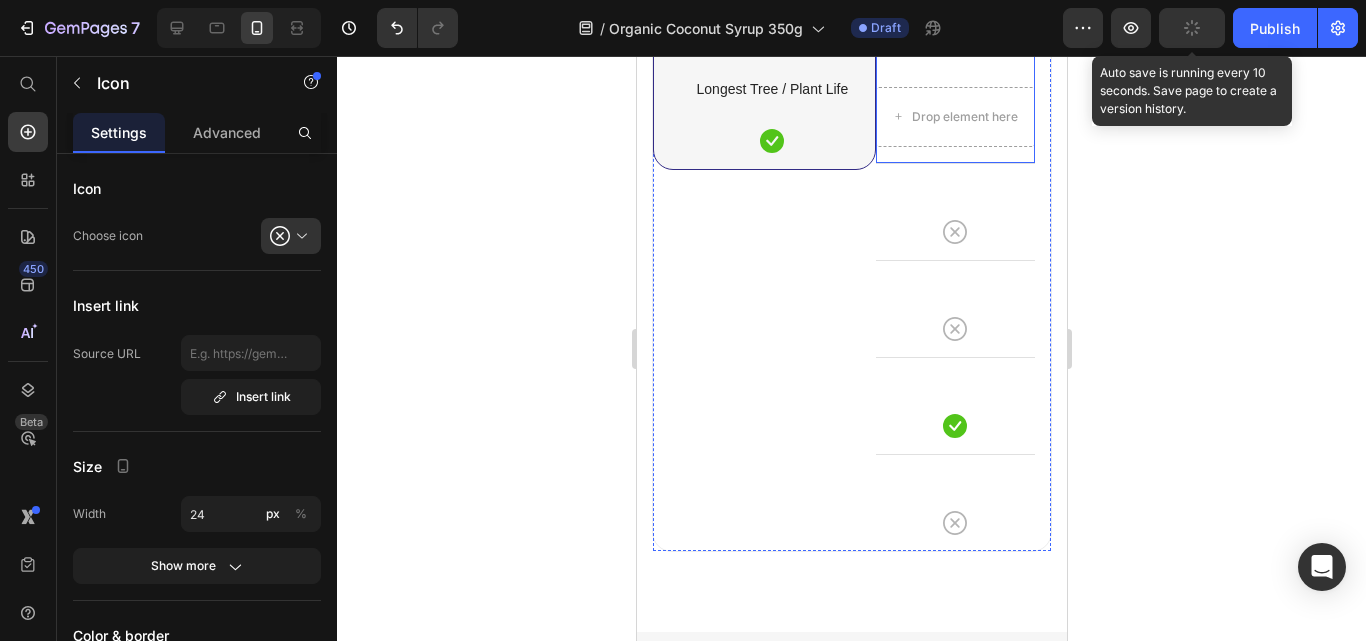 click 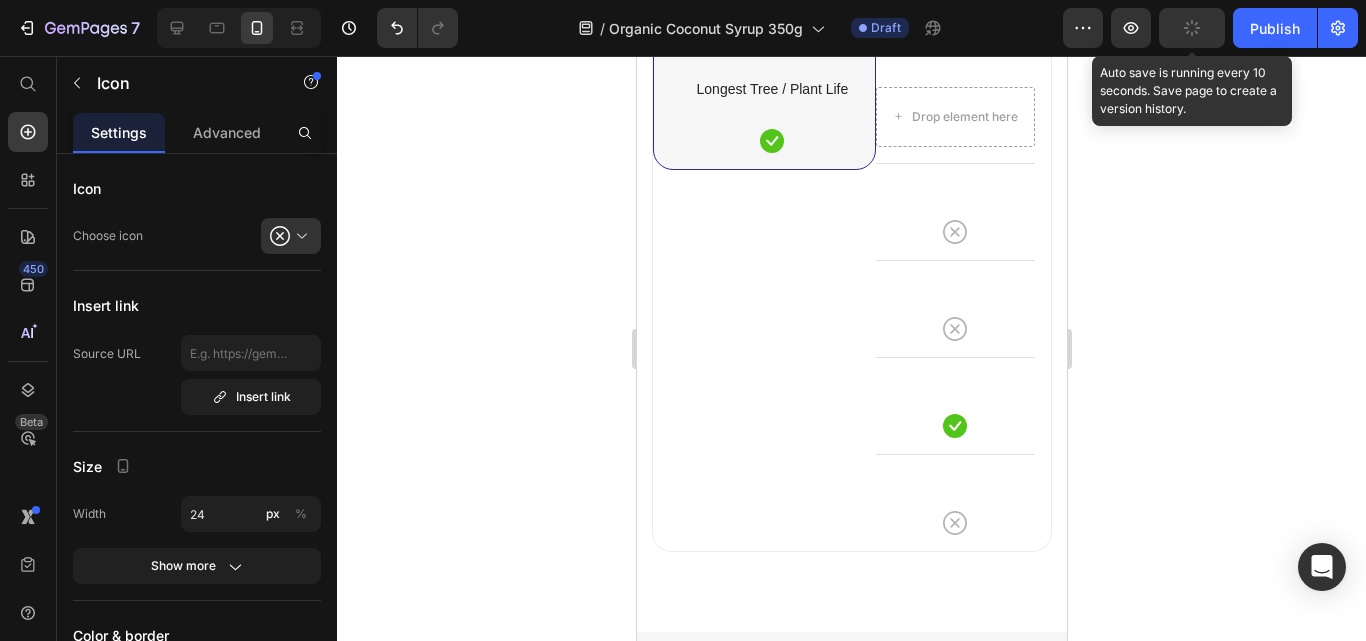 click on "Icon" at bounding box center (954, 3) 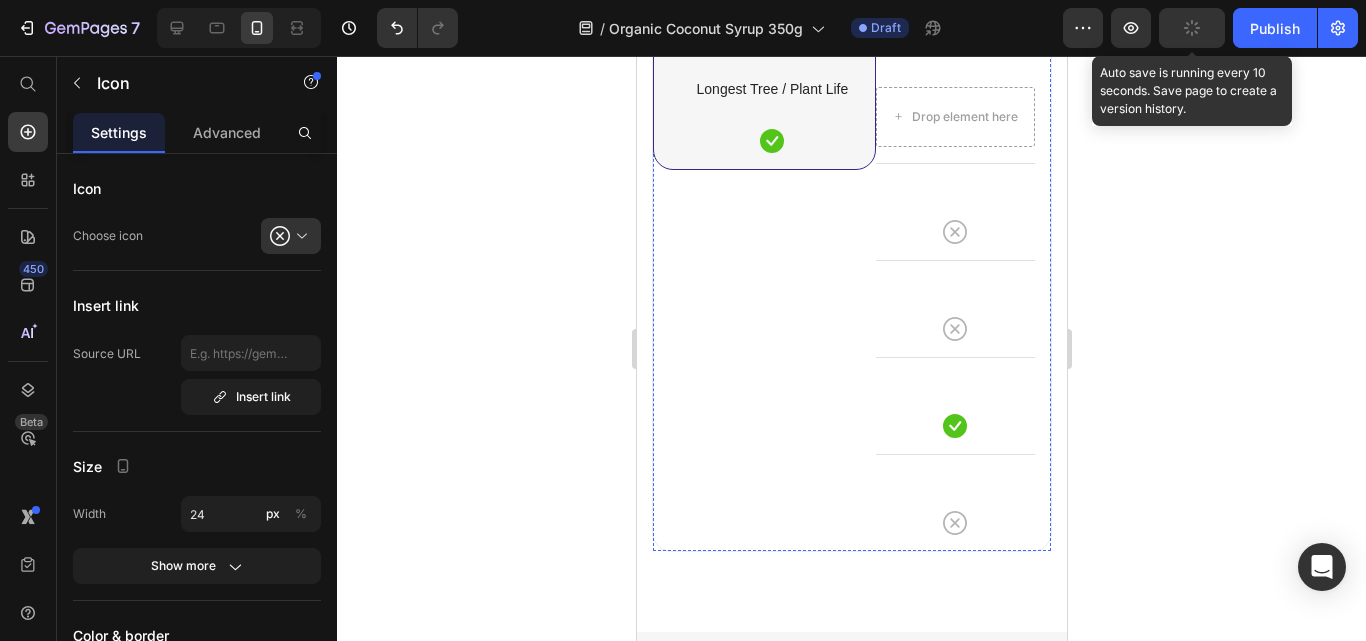 click on "Icon" at bounding box center [954, 3] 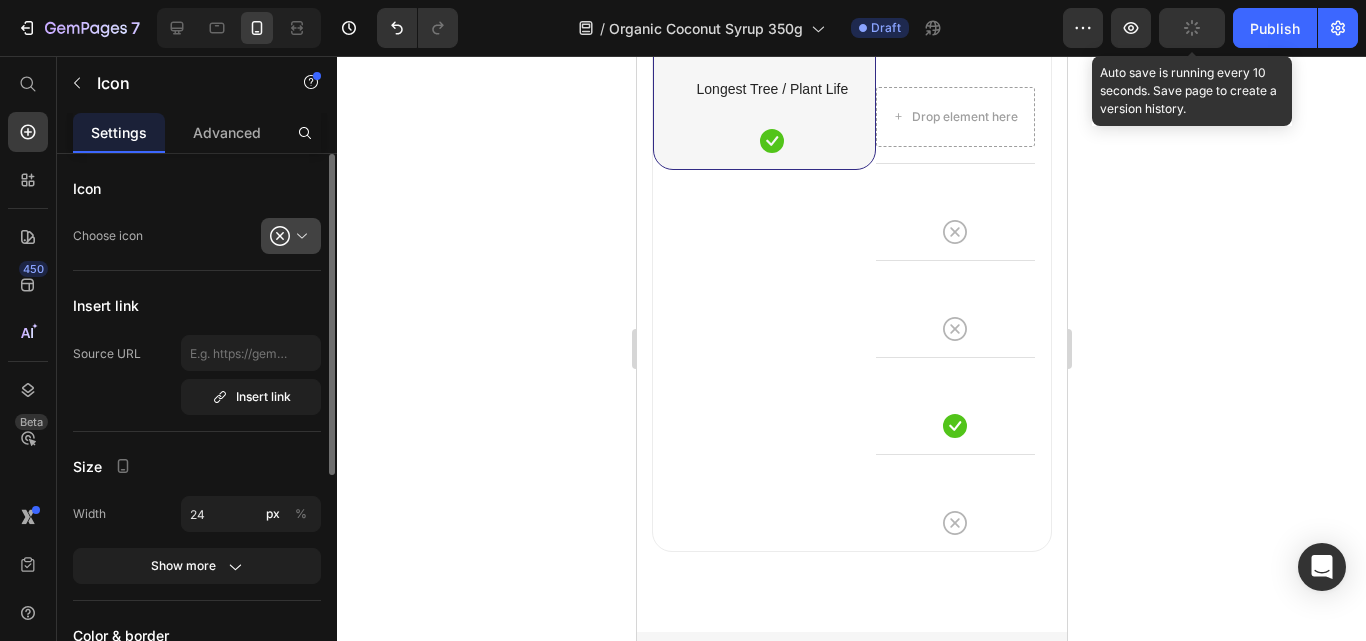 click at bounding box center [299, 236] 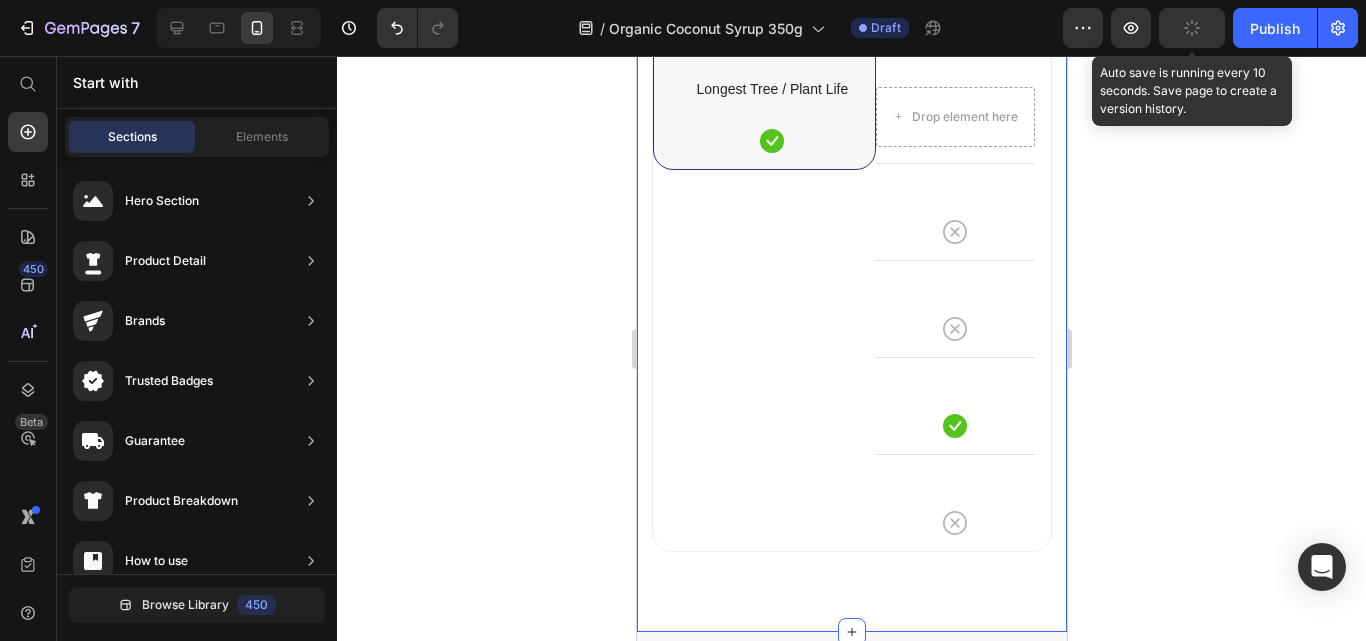 click on "Drop element here" at bounding box center [964, 117] 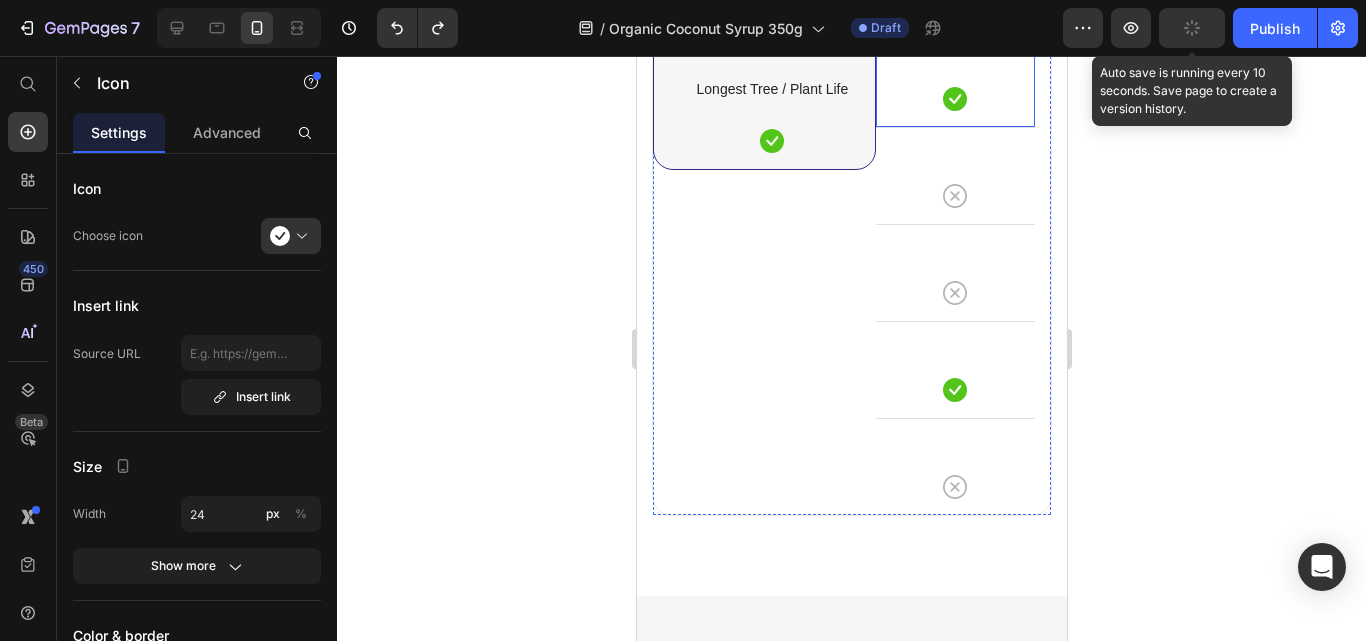 click on "Icon" at bounding box center [954, 99] 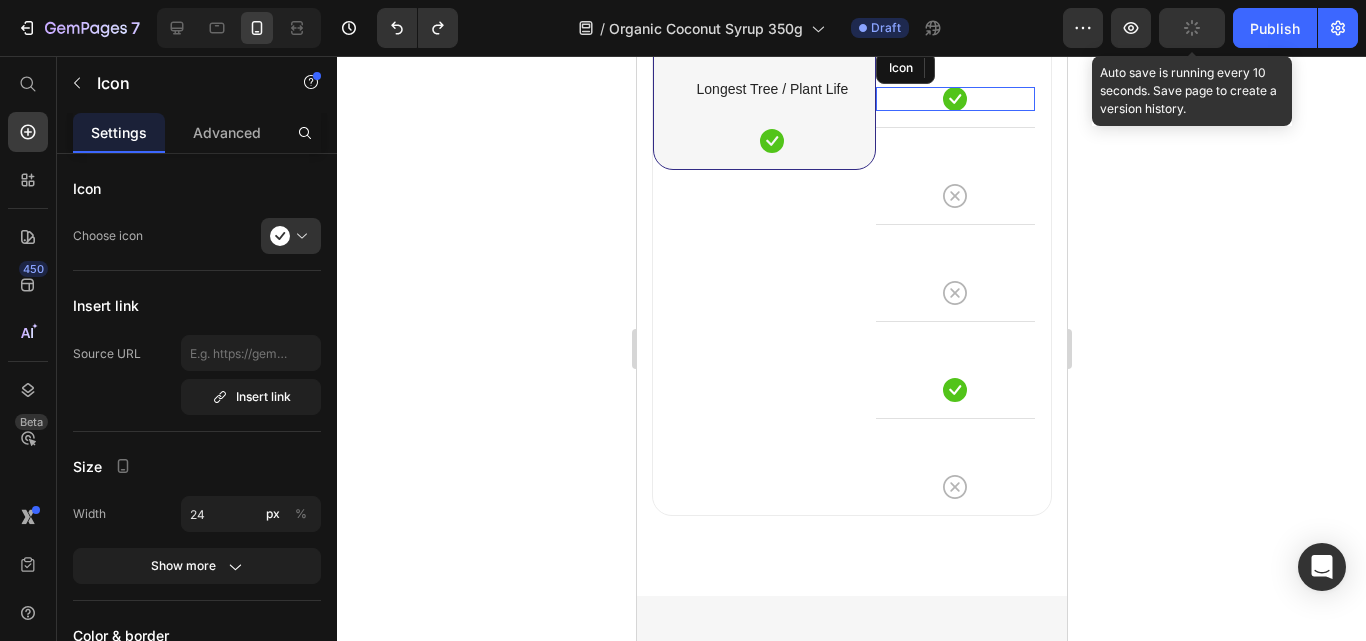 click 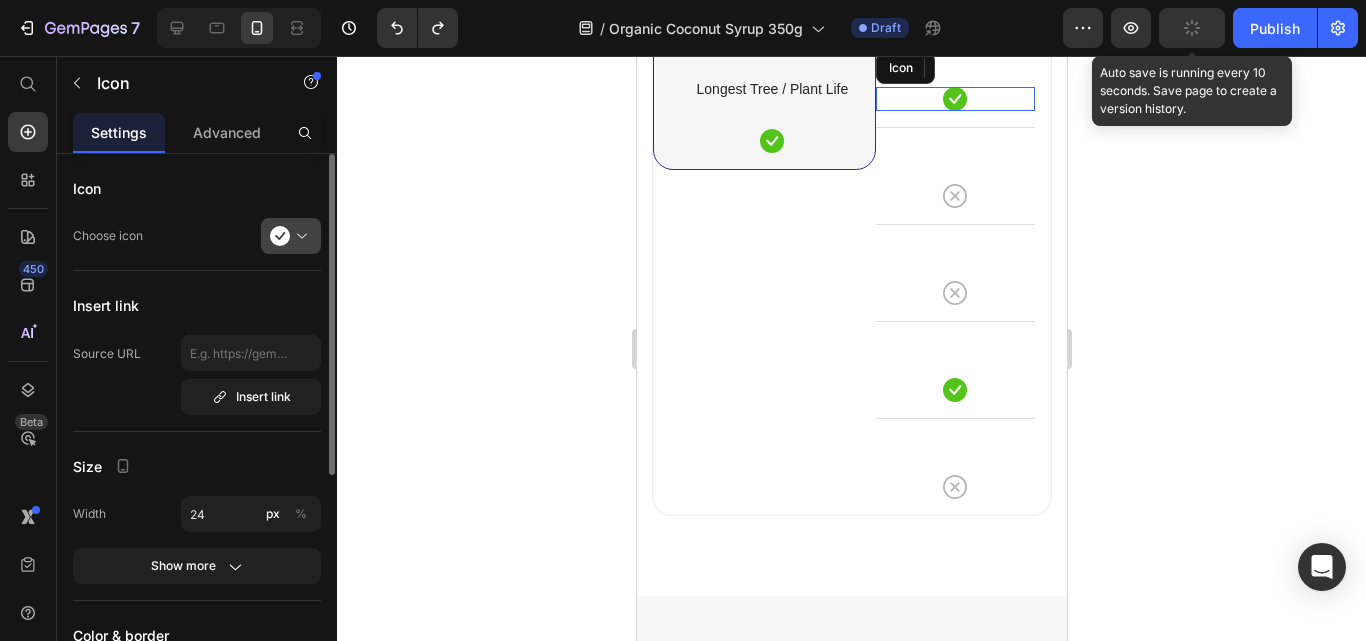 click at bounding box center (299, 236) 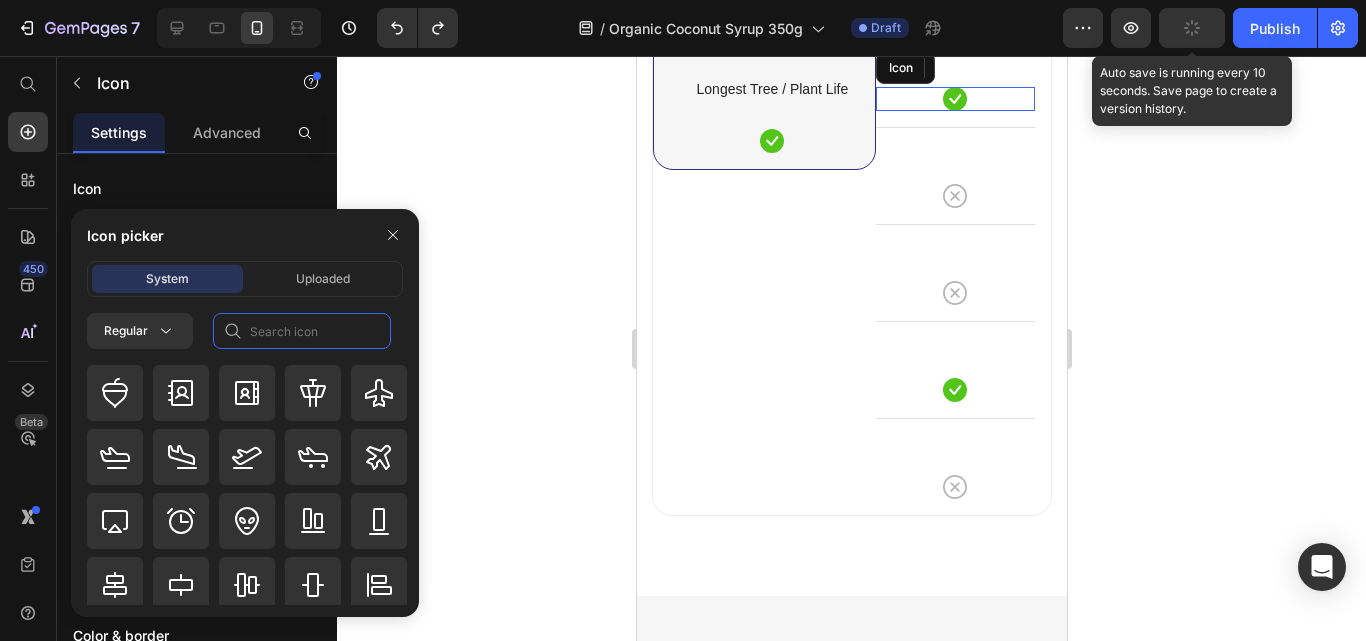 click 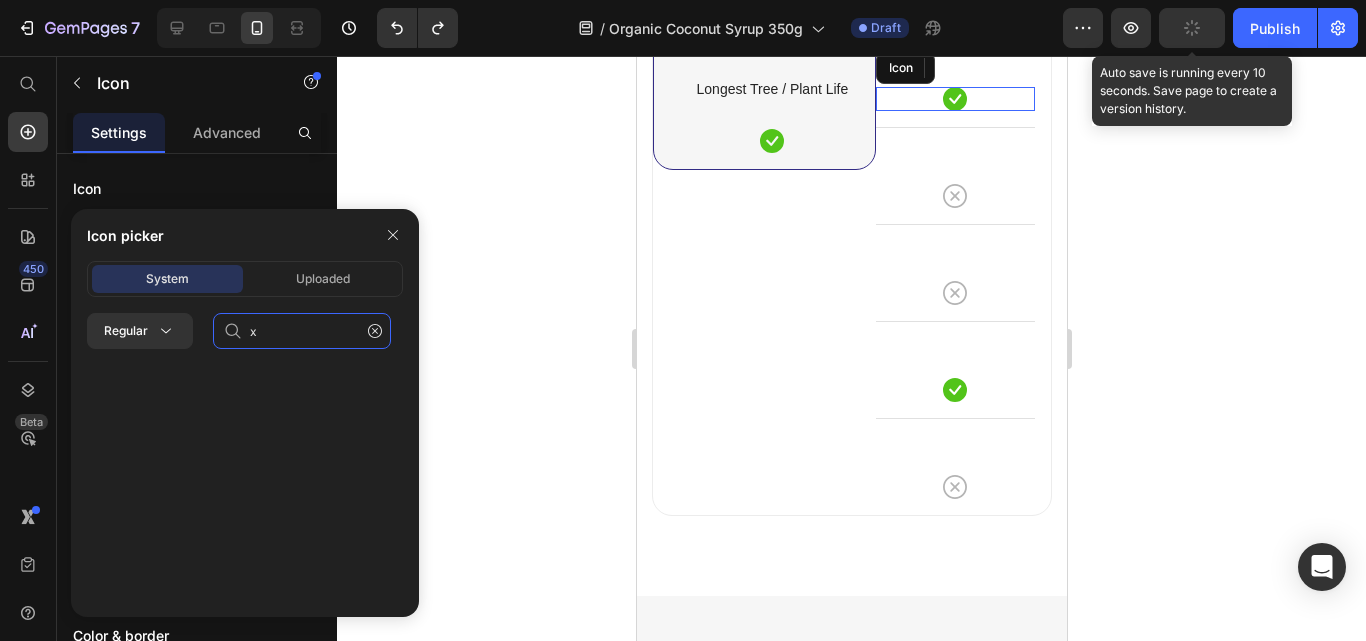 click on "x" 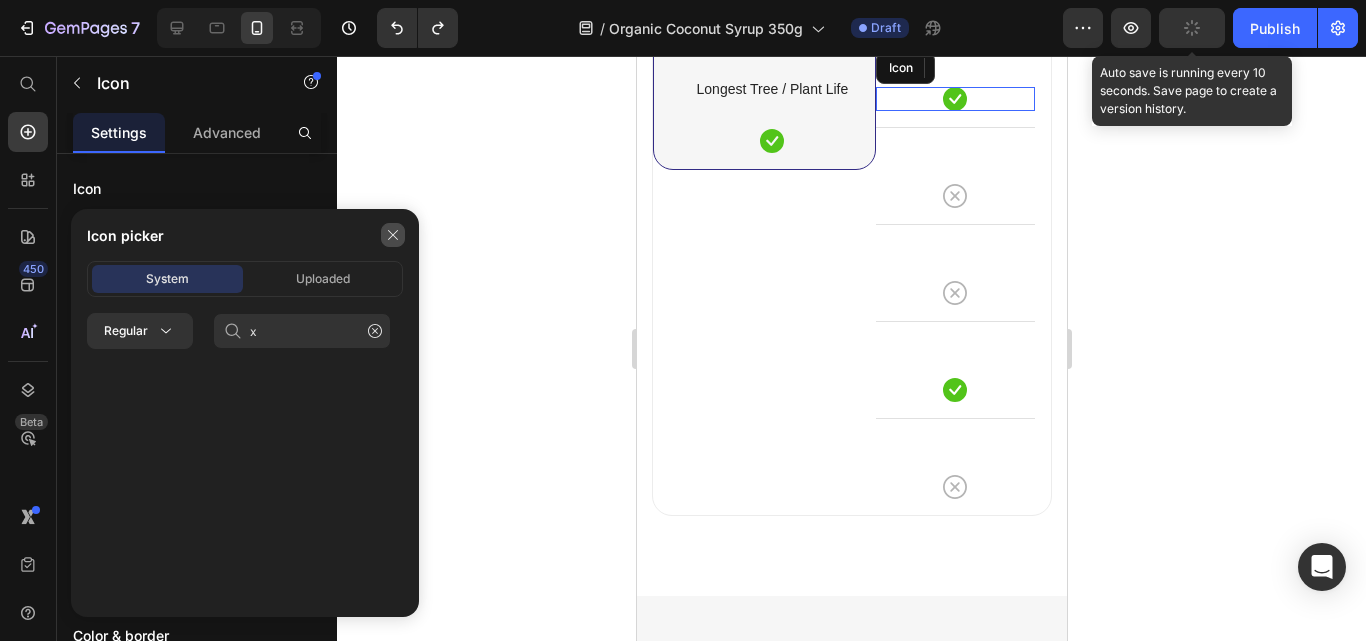 click at bounding box center [393, 235] 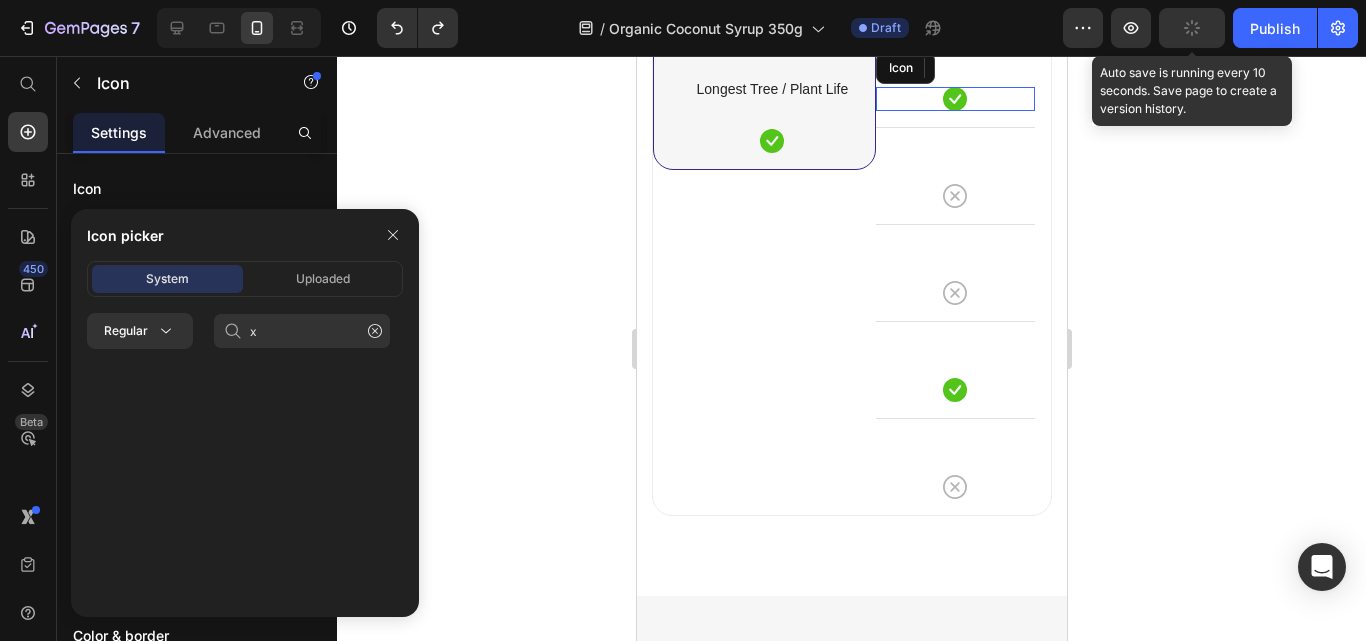 click on "Icon" at bounding box center (954, 3) 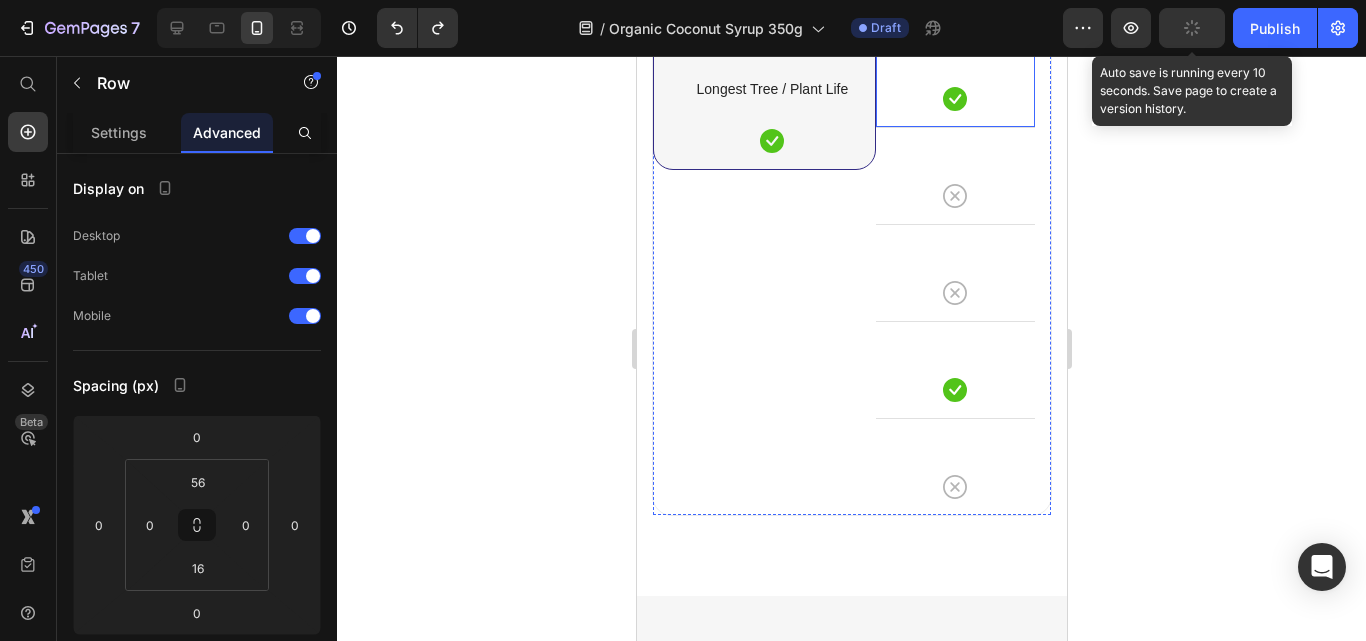 drag, startPoint x: 953, startPoint y: 417, endPoint x: 947, endPoint y: 394, distance: 23.769728 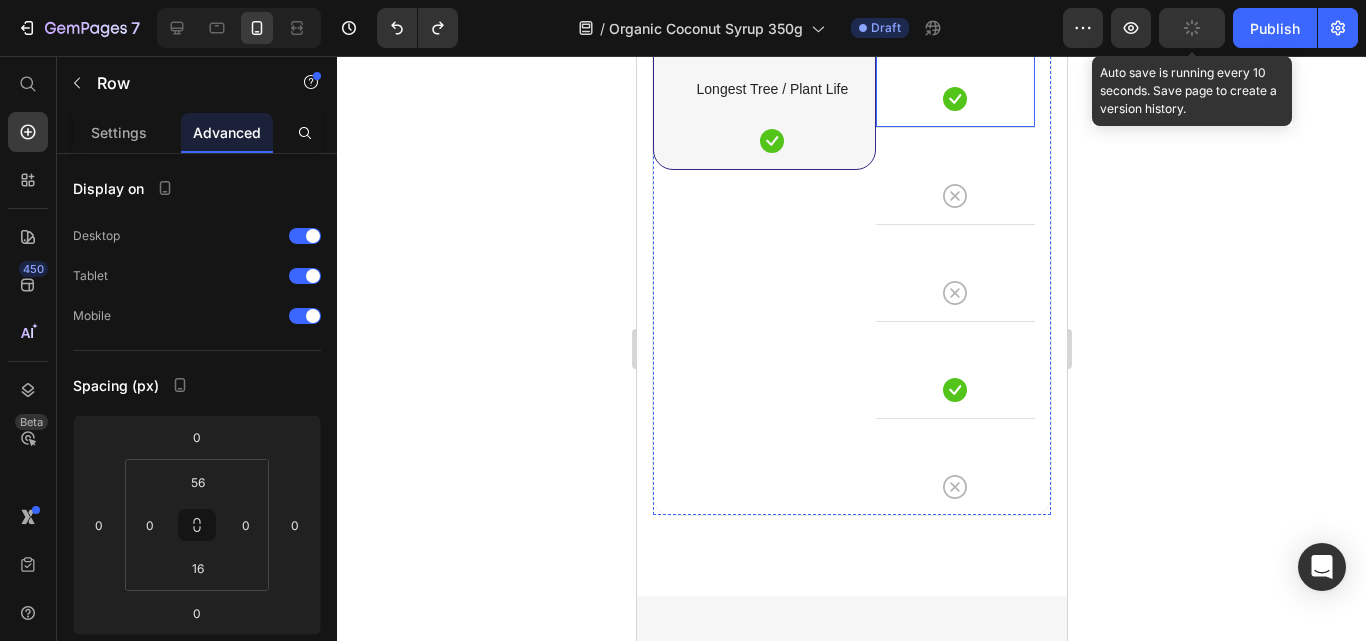 click on "⁠⁠⁠⁠⁠⁠⁠ Maple Syrup Heading
Icon Row
Icon Row
Icon Row
Icon Row
Icon Row
Icon Row
Icon Row
Icon Row" at bounding box center (954, 62) 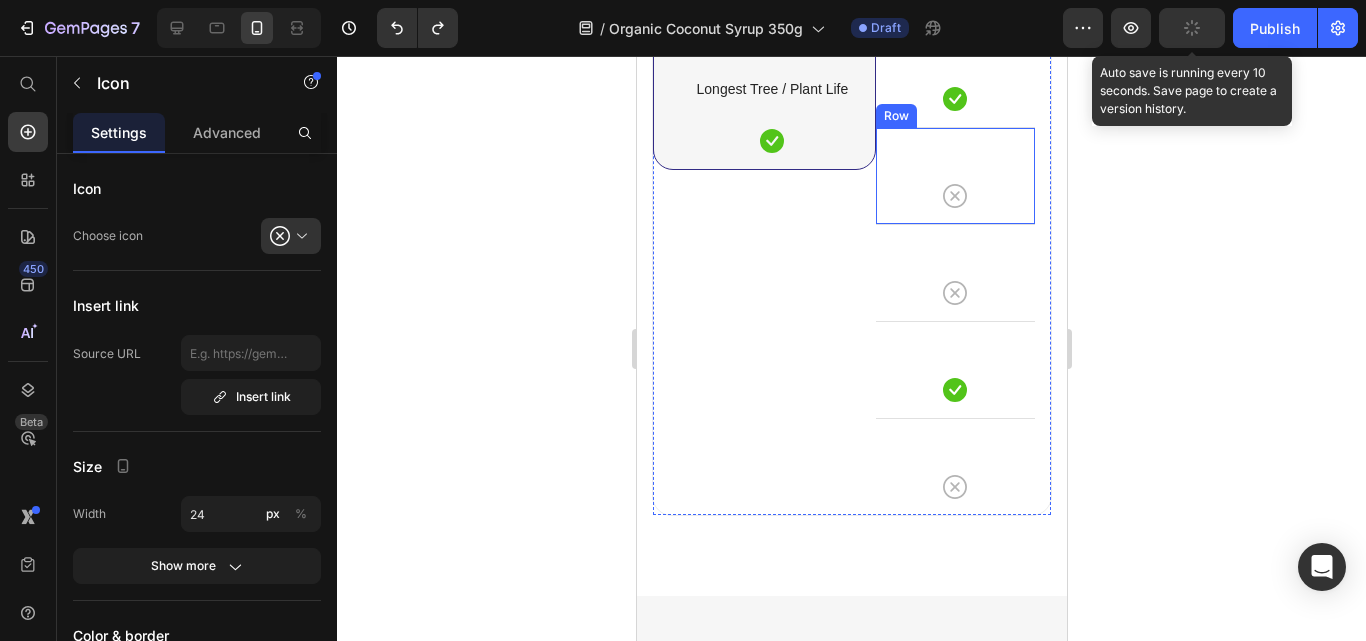 click 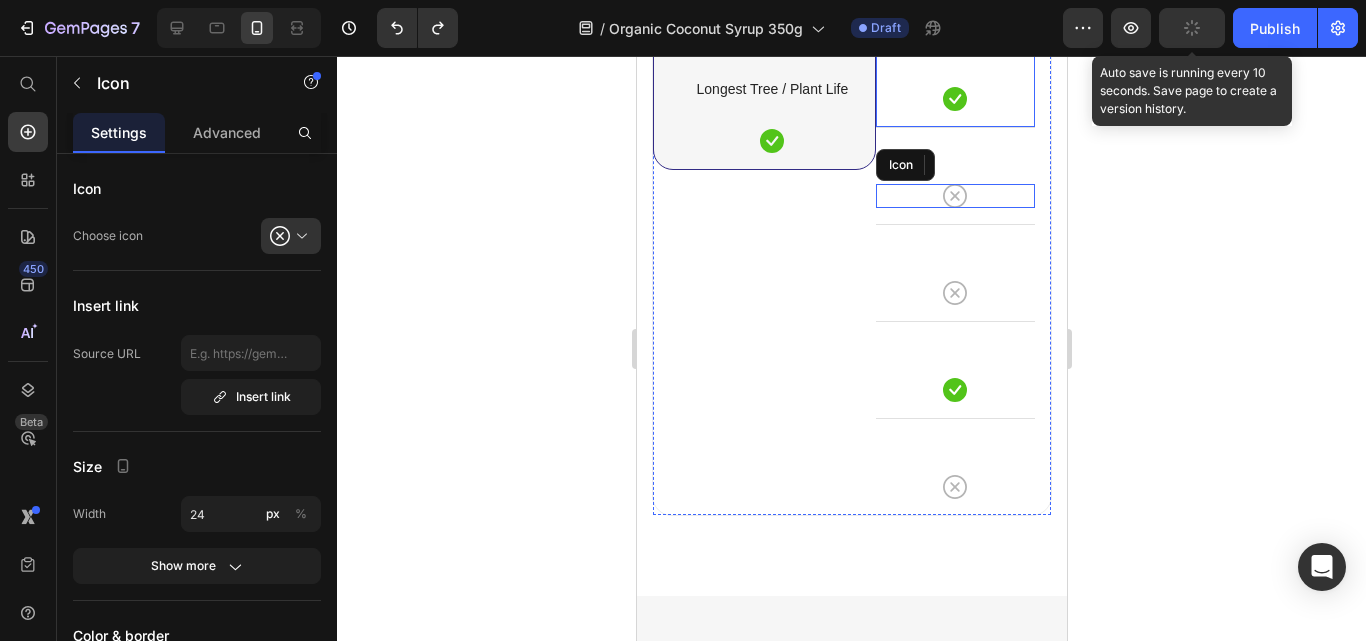 drag, startPoint x: 944, startPoint y: 494, endPoint x: 941, endPoint y: 383, distance: 111.040535 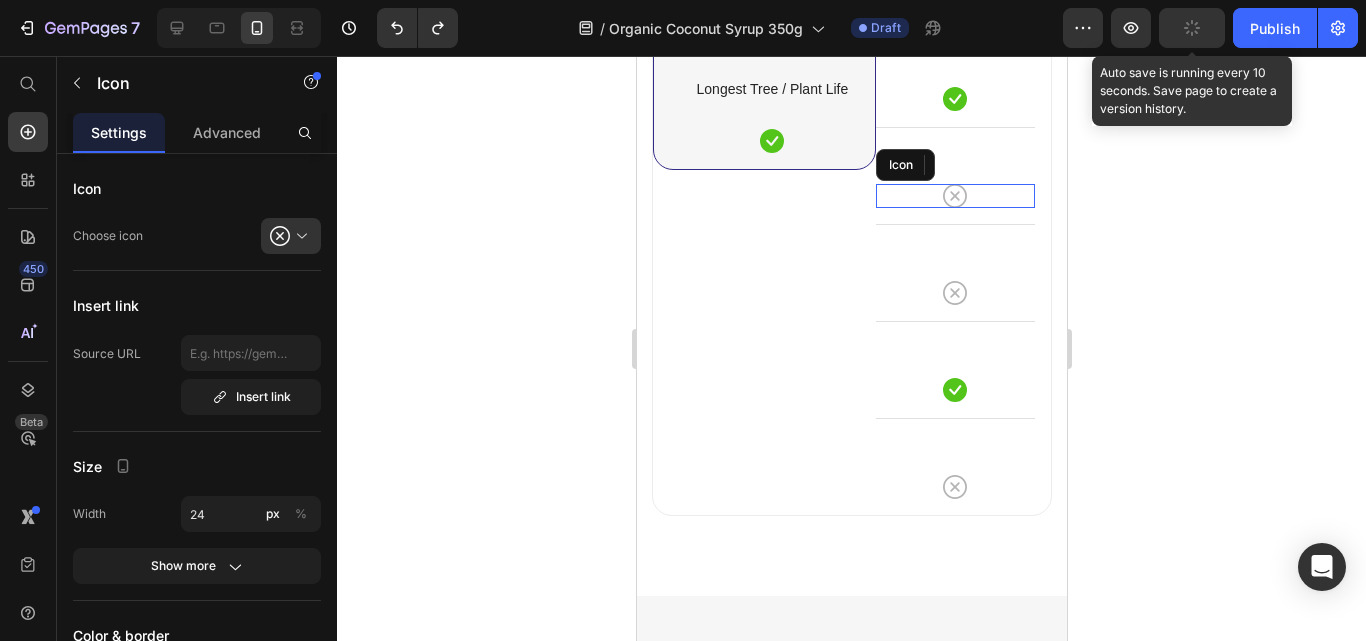 click 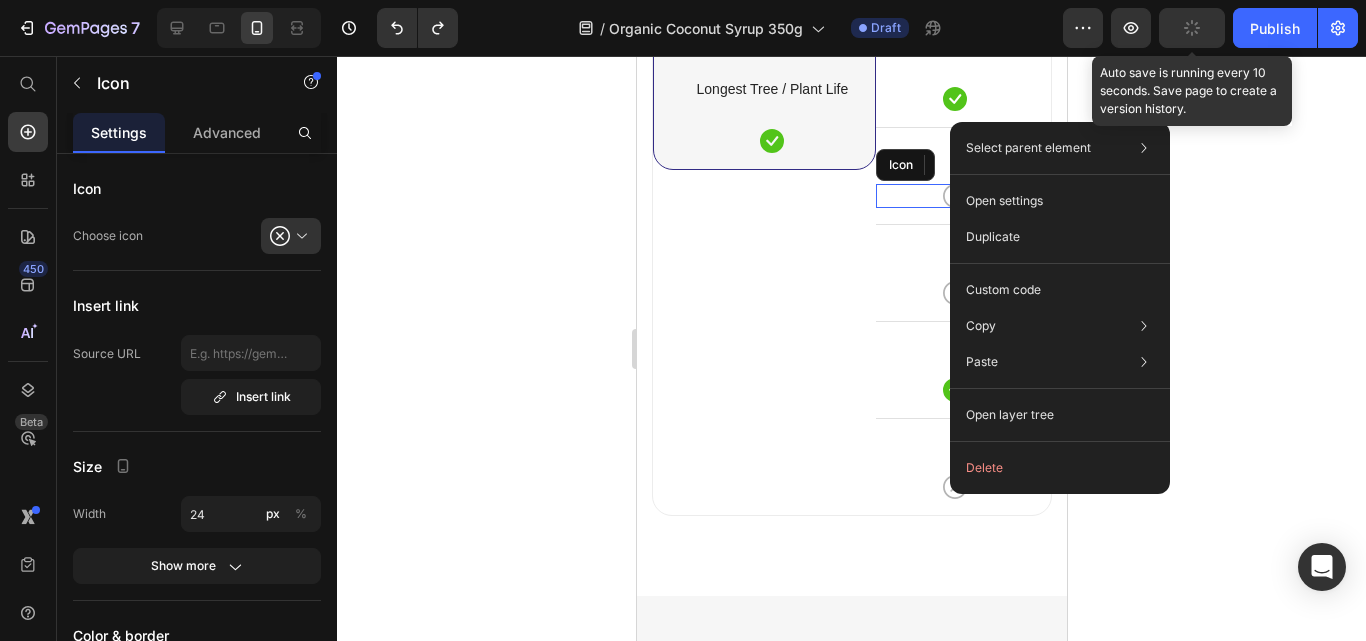 click on "Duplicate" at bounding box center (993, 237) 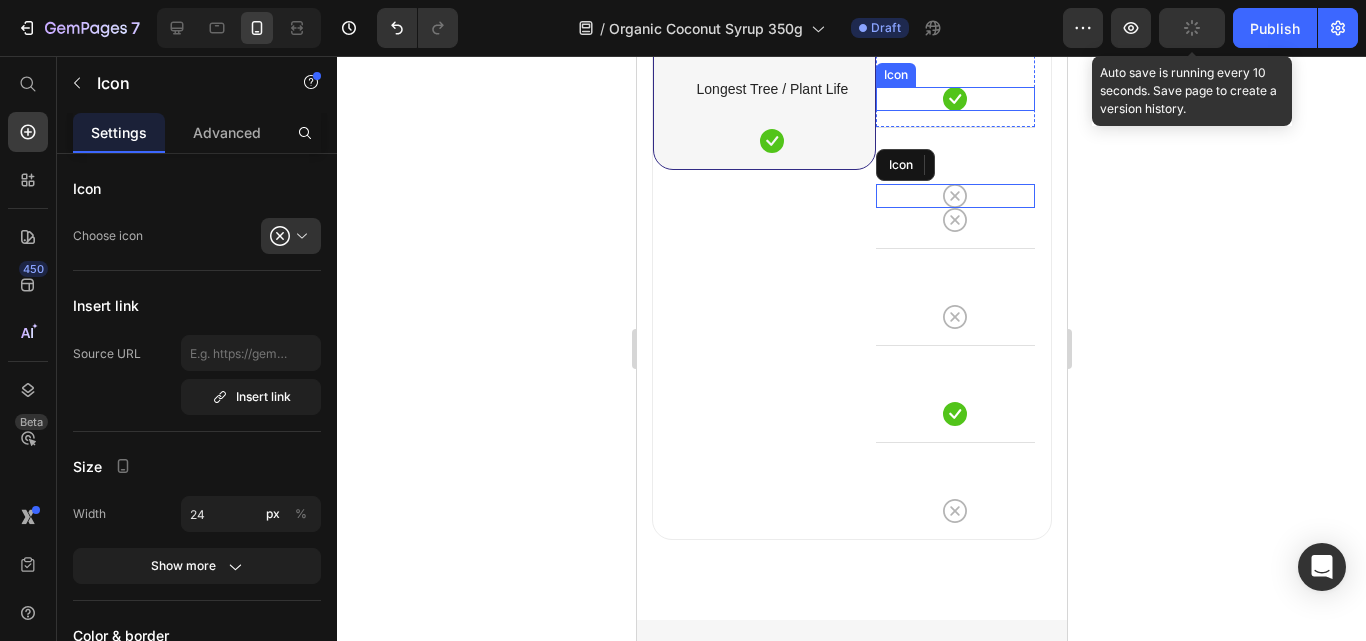 drag, startPoint x: 937, startPoint y: 447, endPoint x: 942, endPoint y: 400, distance: 47.26521 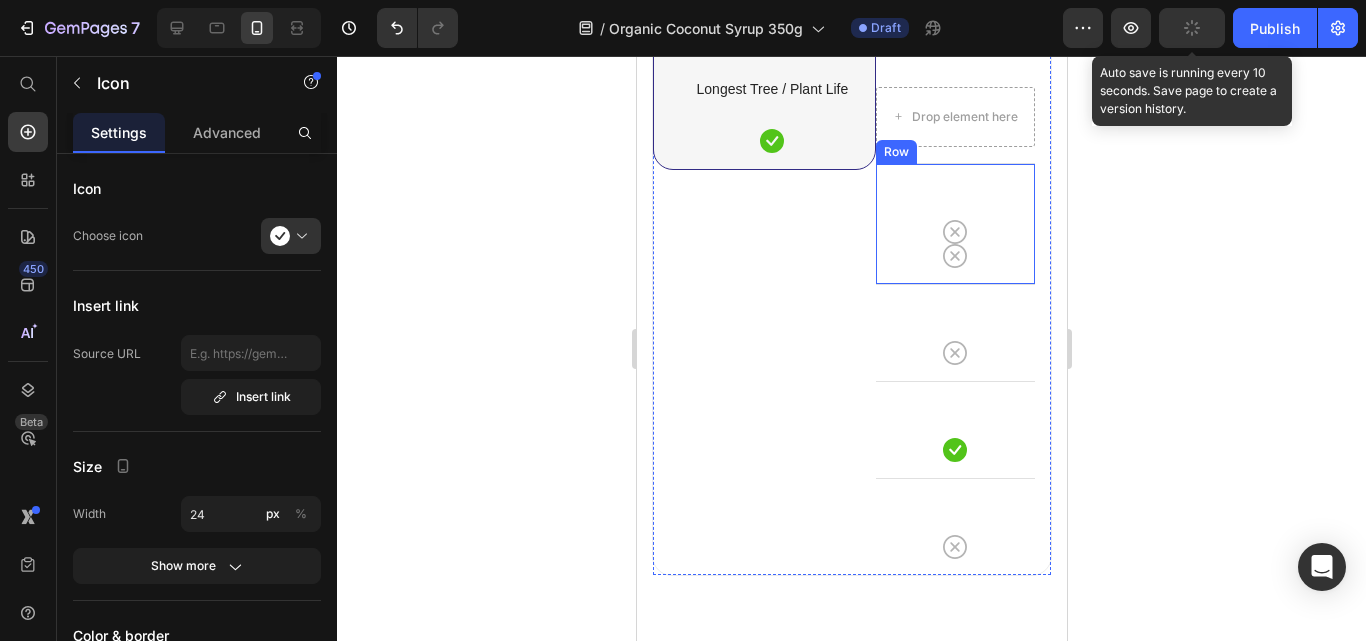 click 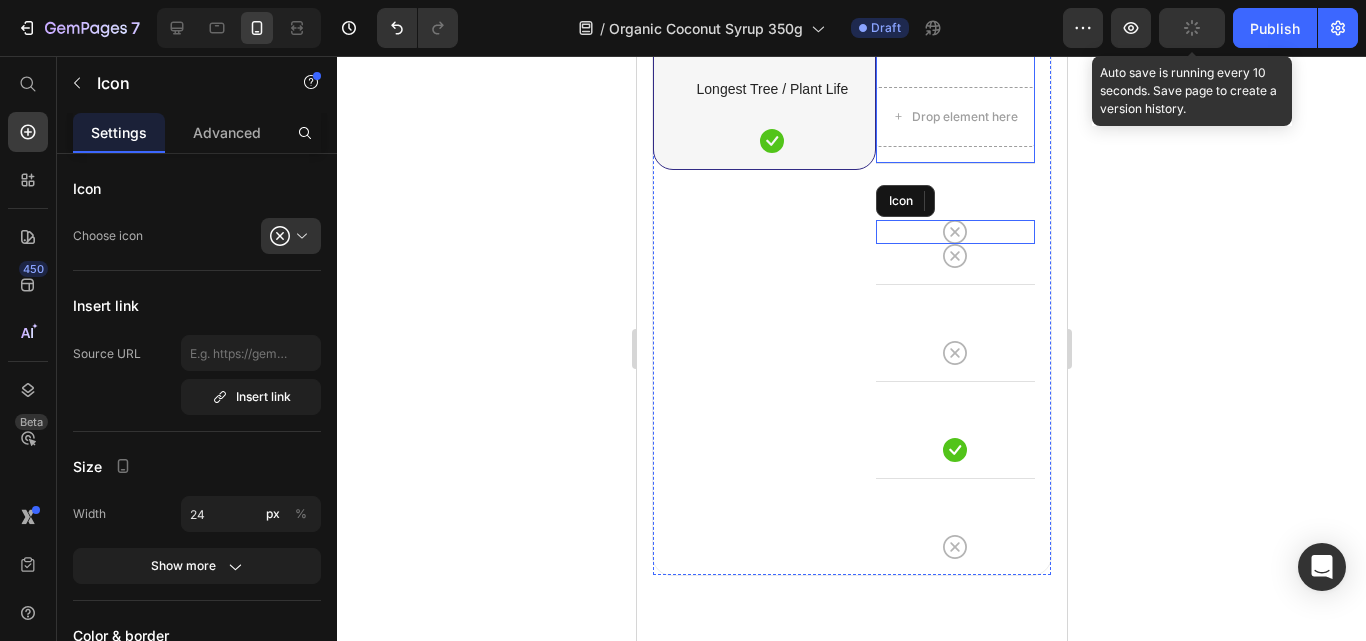 drag, startPoint x: 942, startPoint y: 531, endPoint x: 931, endPoint y: 415, distance: 116.520386 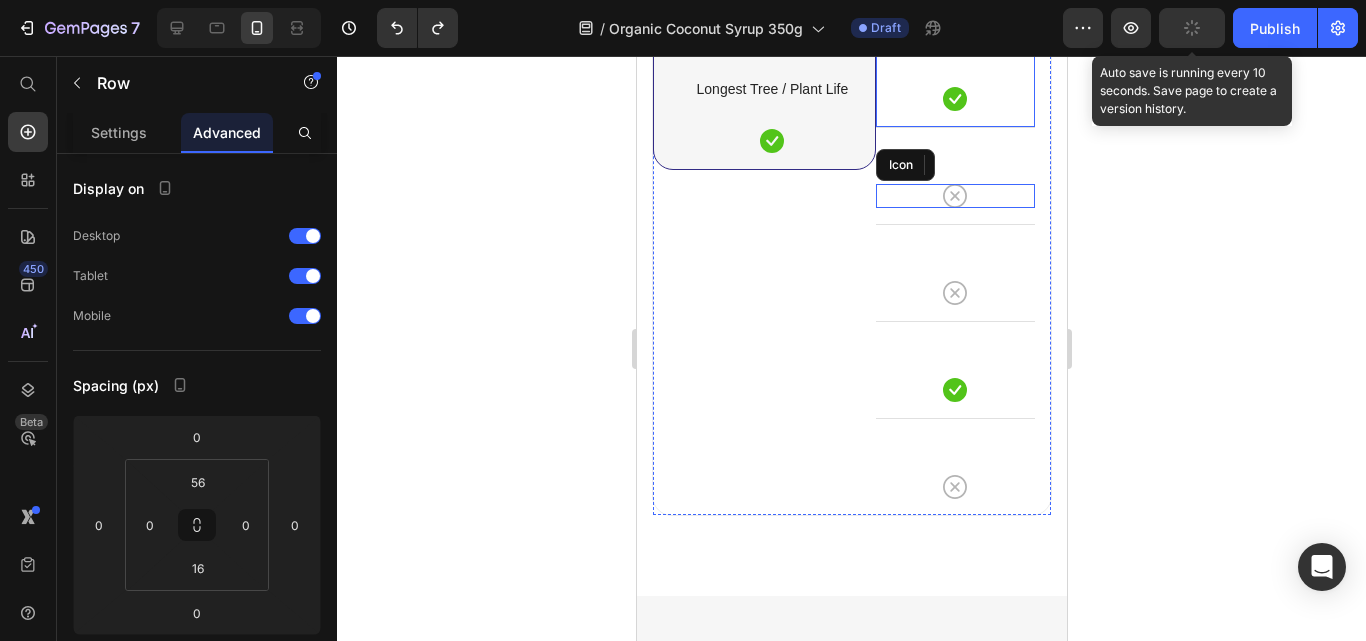 click on "Icon Row" at bounding box center [954, 79] 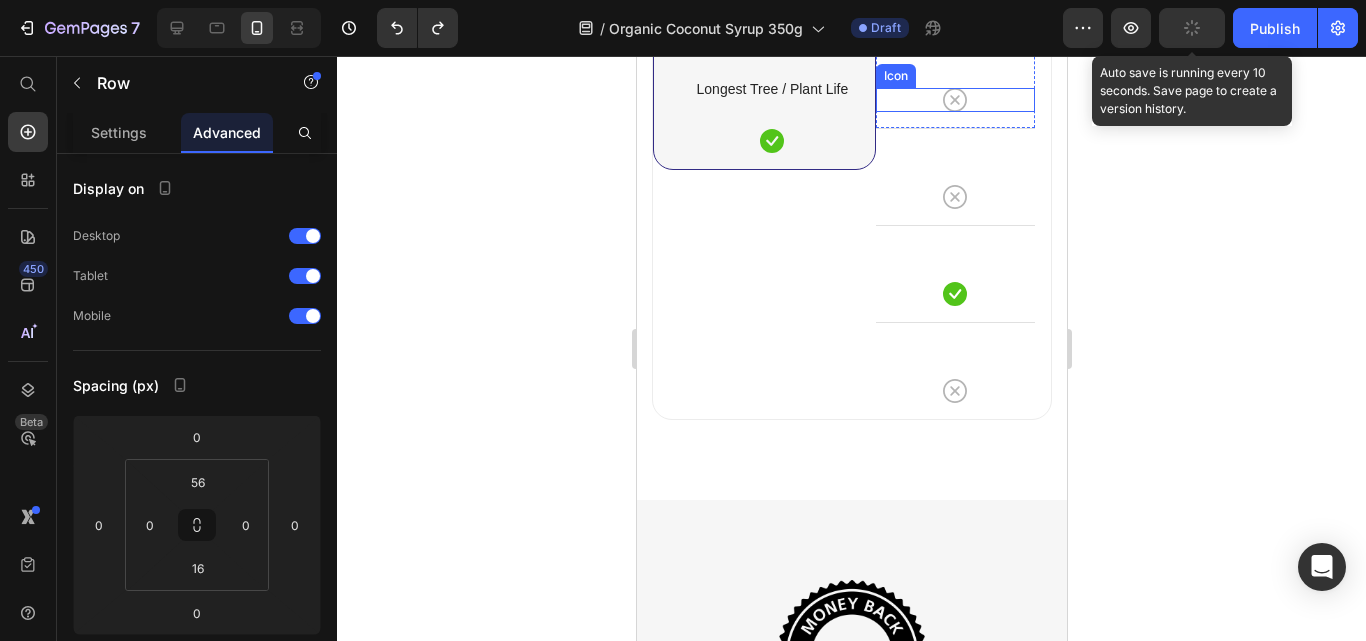 click on "Icon" at bounding box center (954, 197) 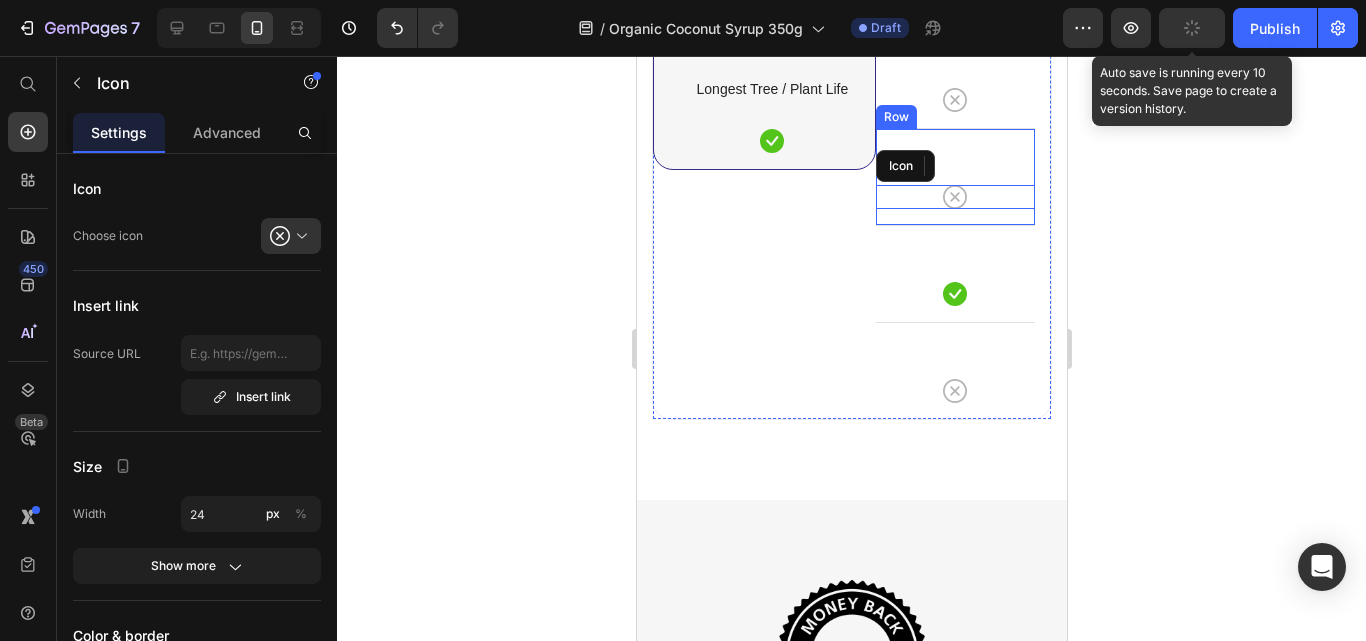 click on "Icon Row" at bounding box center (954, 176) 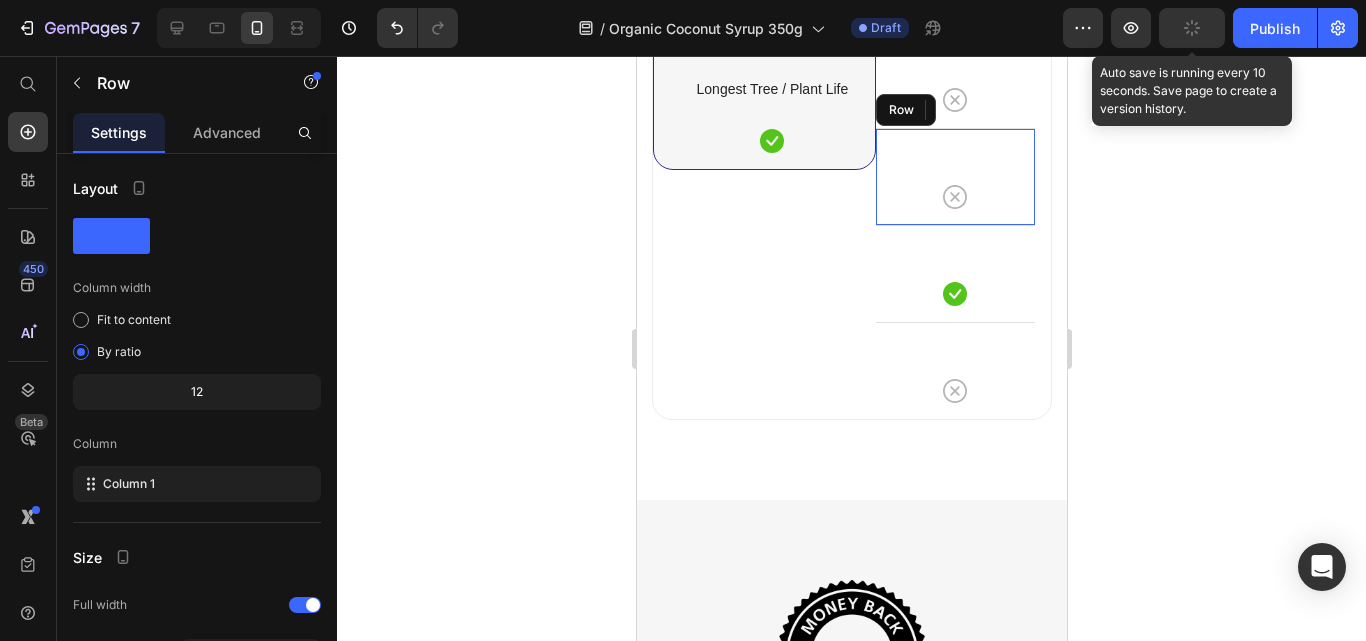 click on "Icon Row" at bounding box center (954, 273) 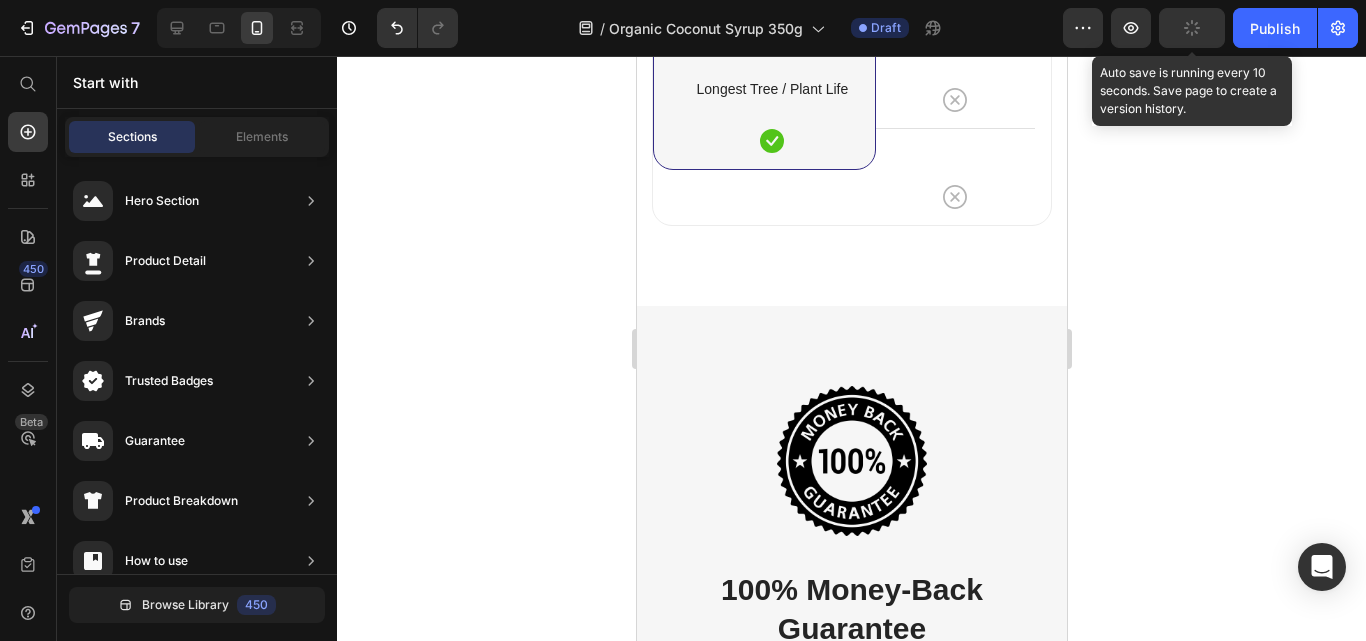 click on "Icon Row" at bounding box center (954, 176) 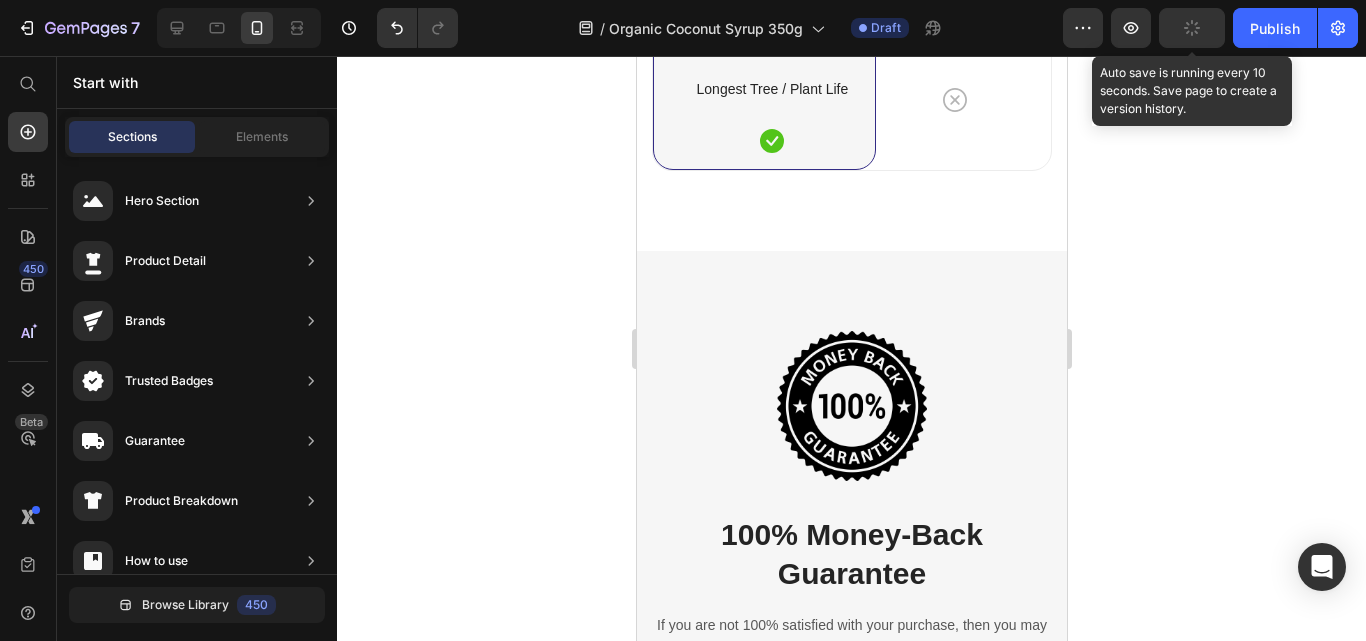 click on "Icon" at bounding box center (954, 3) 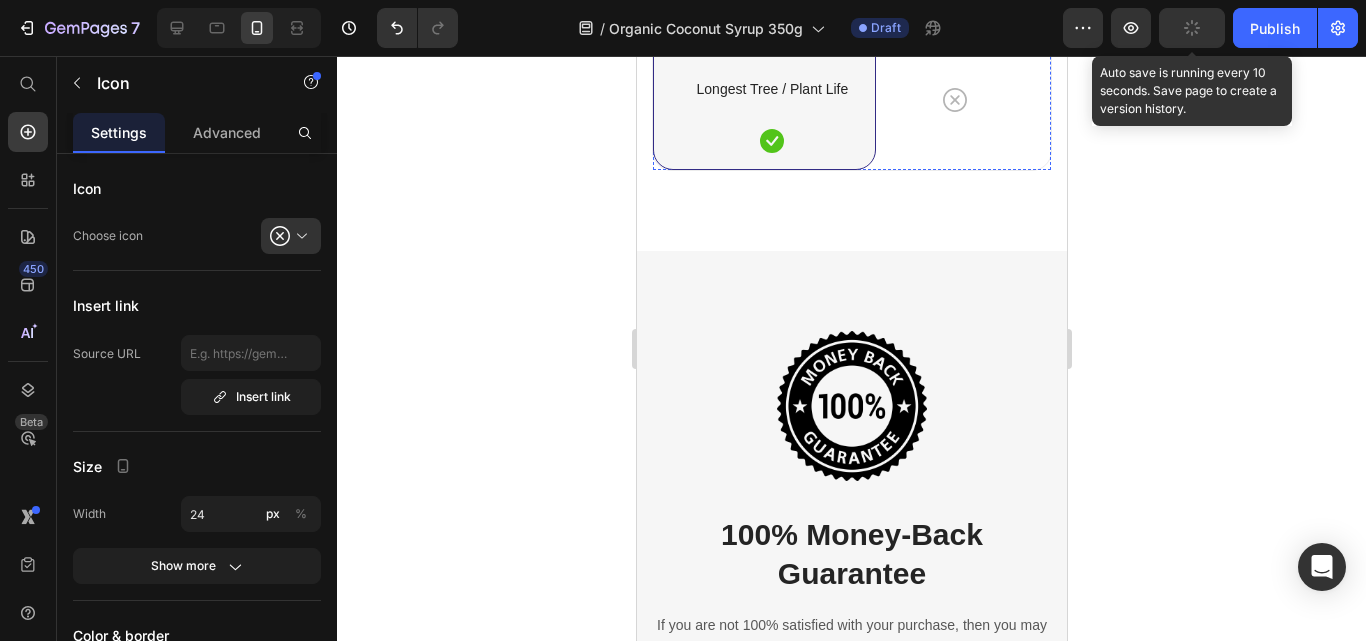 click on "Icon Row" at bounding box center (954, -17) 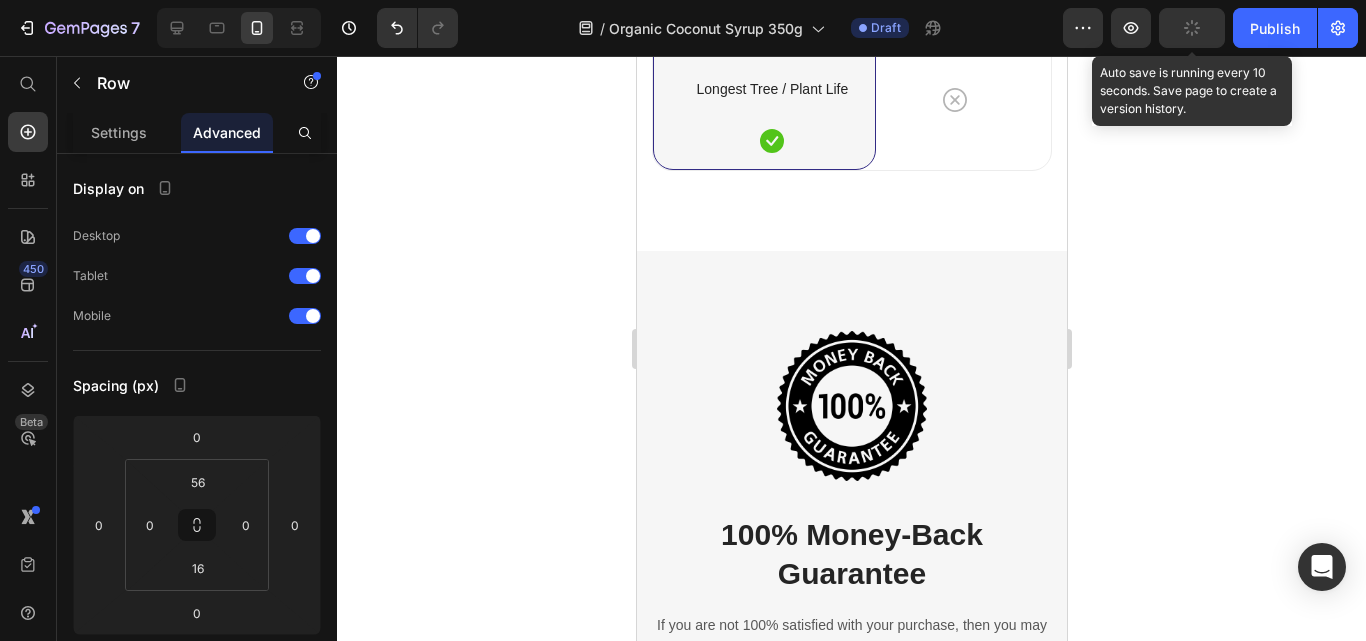 drag, startPoint x: 1143, startPoint y: 409, endPoint x: 358, endPoint y: 368, distance: 786.06995 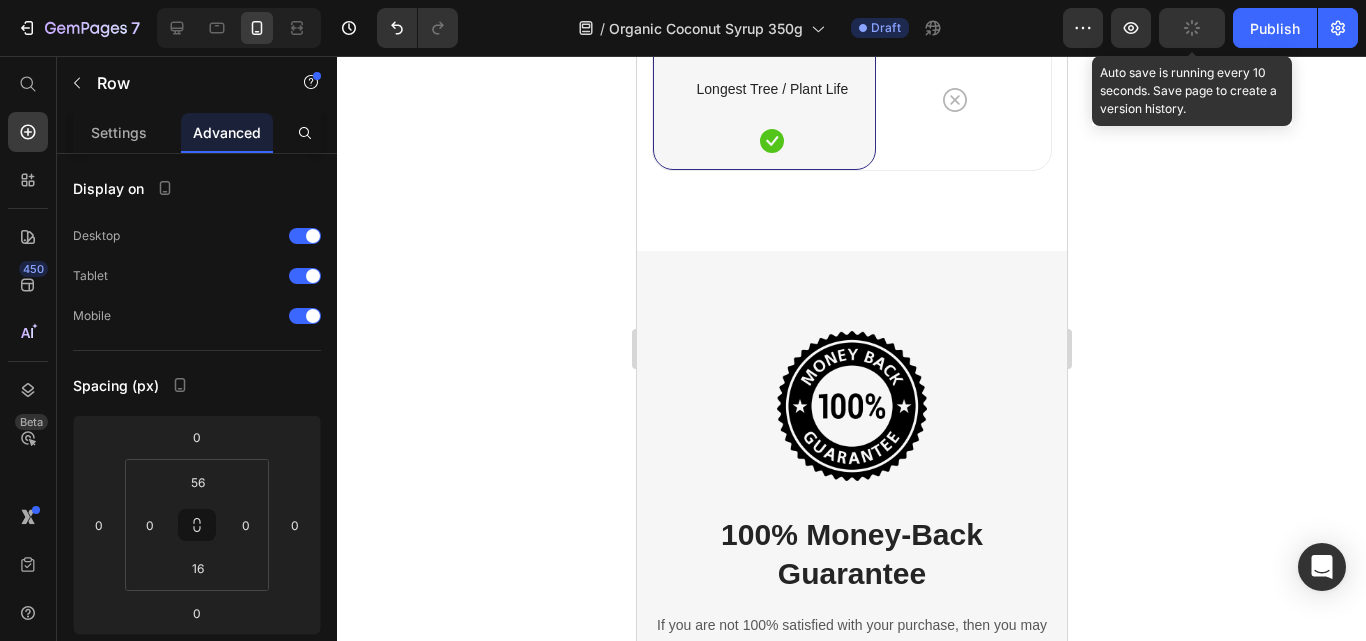 click 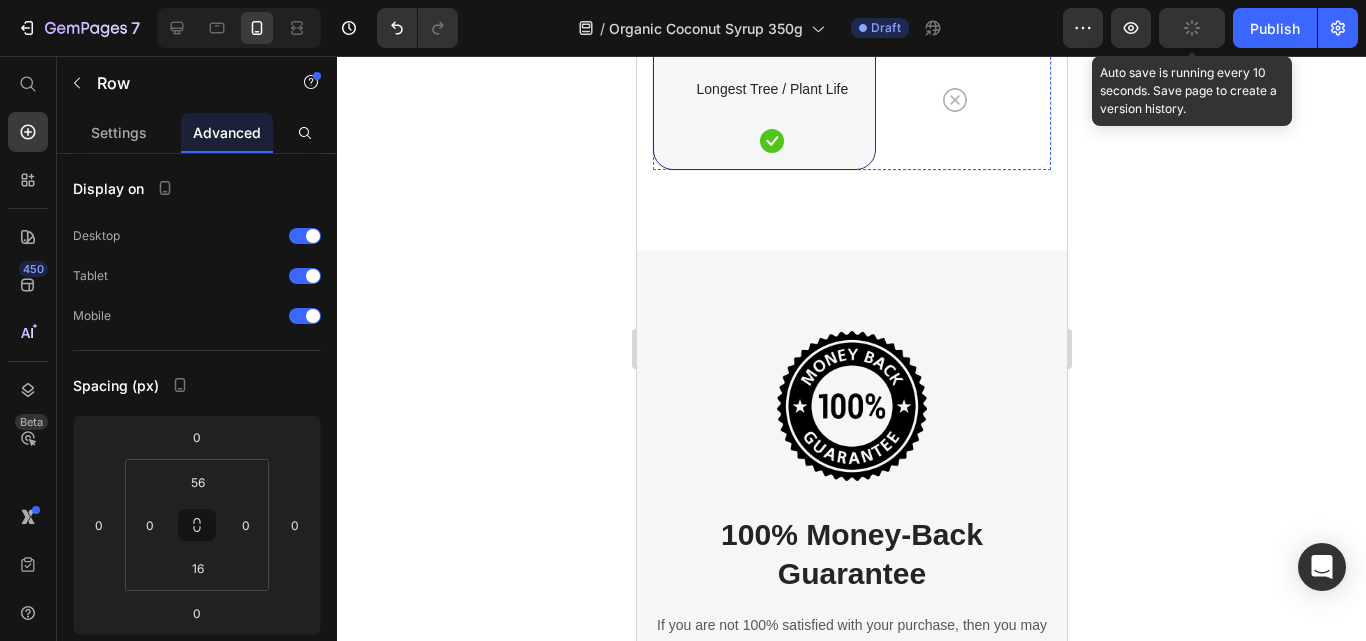 click on "Icon Row" at bounding box center (954, -17) 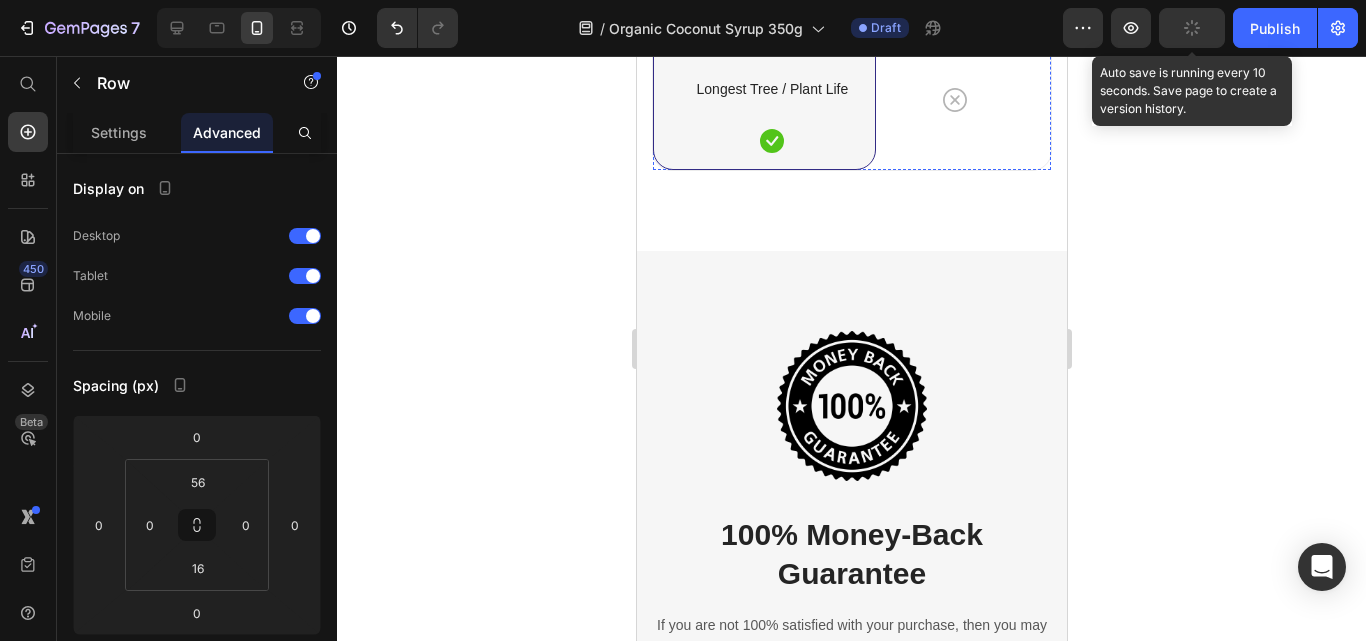 click on "Icon Row" at bounding box center (954, -17) 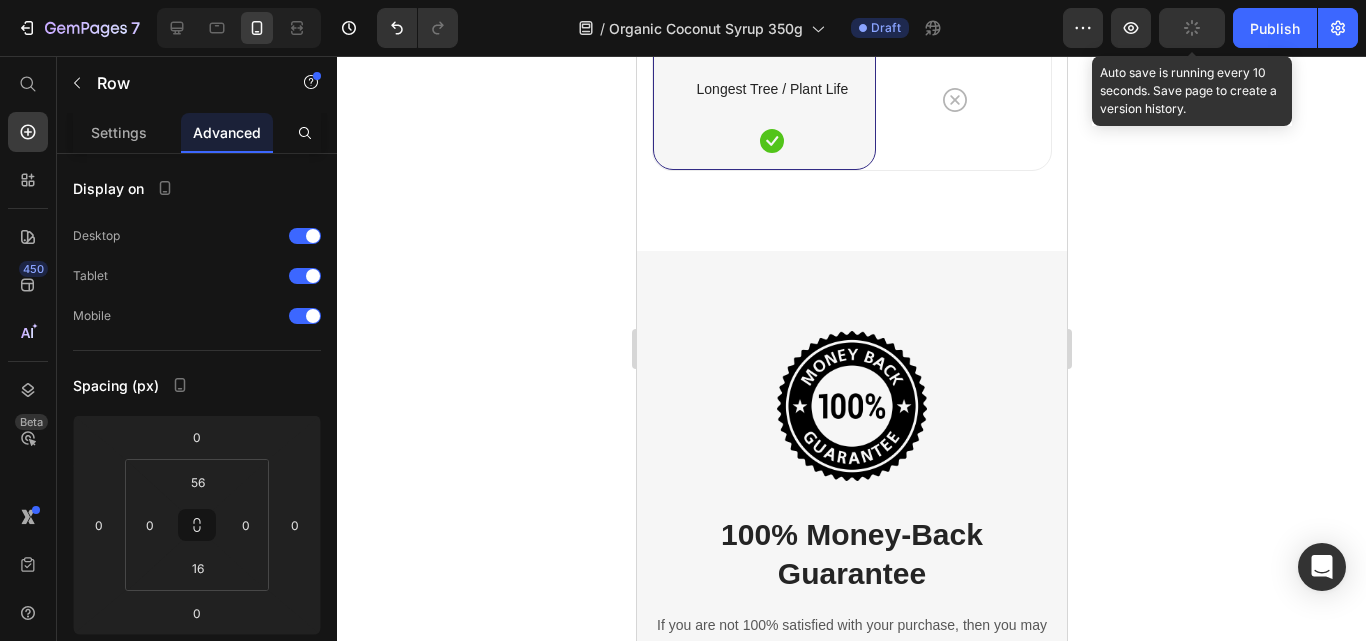 click on "Display on Desktop Tablet Mobile Spacing (px) 0 0 0 0 56 0 16 0 Shape Border Corner Shadow Position Opacity 100 % Animation Interaction Upgrade to Optimize plan  to unlock Interaction & other premium features. CSS class" at bounding box center (197, 739) 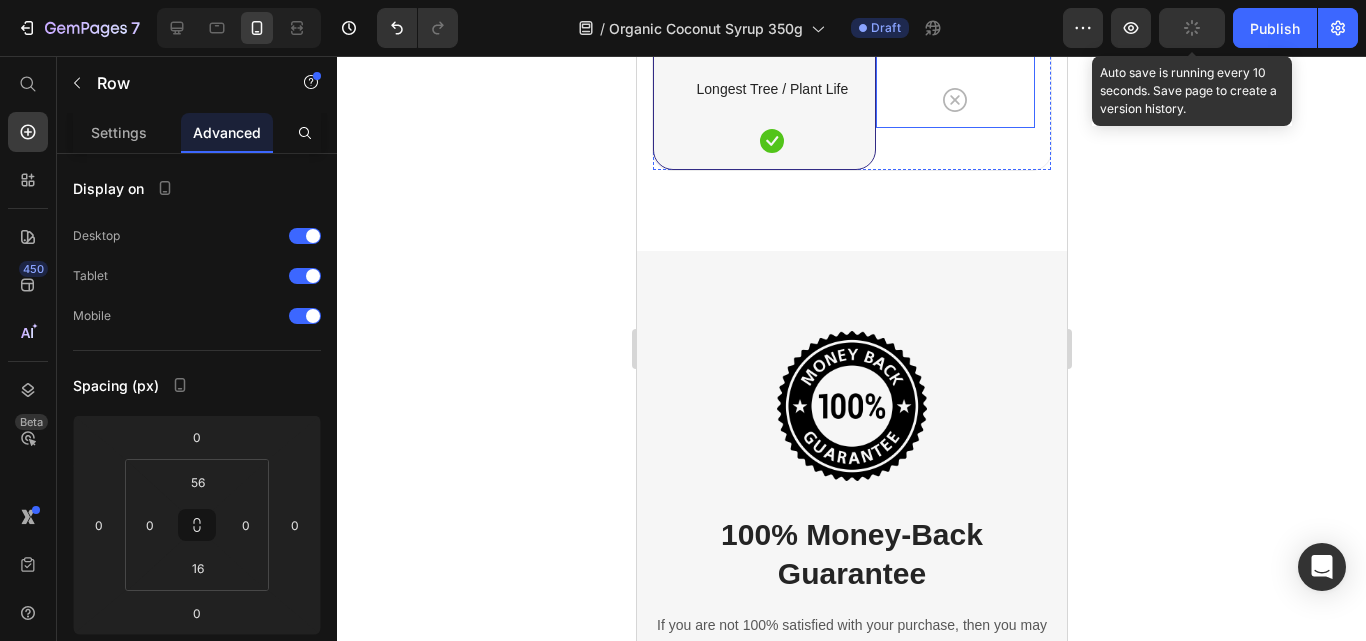 click on "Icon Row" at bounding box center (954, 79) 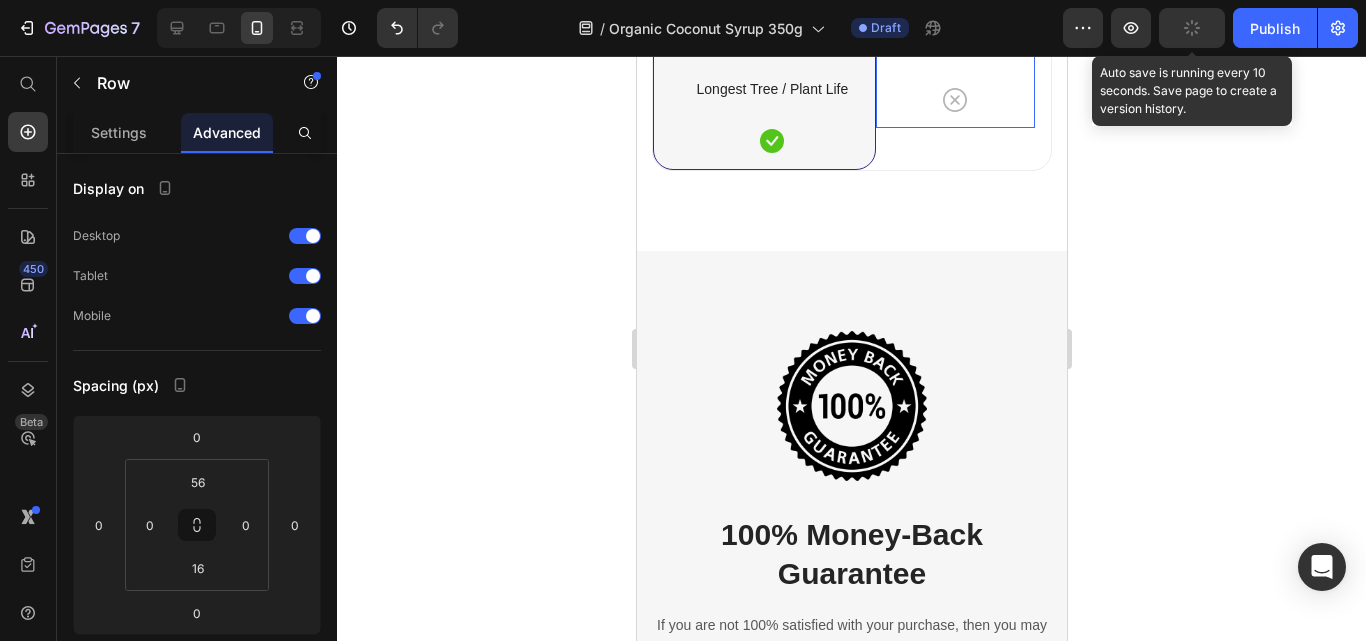 click 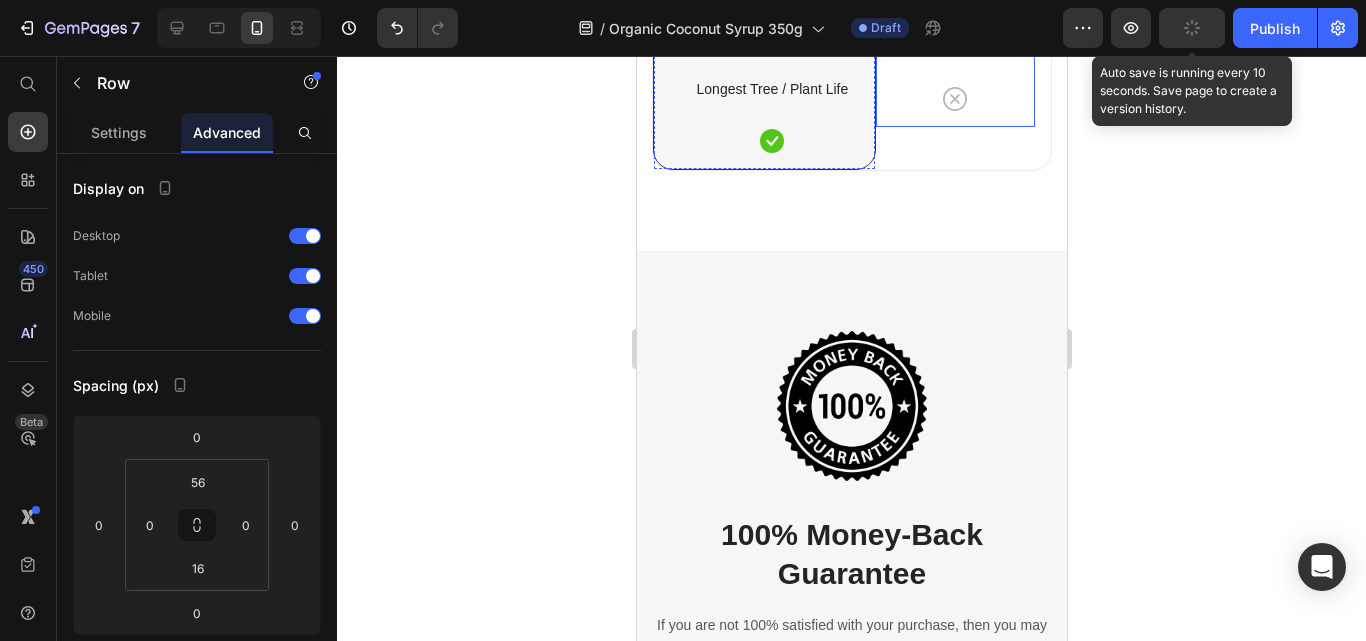 click 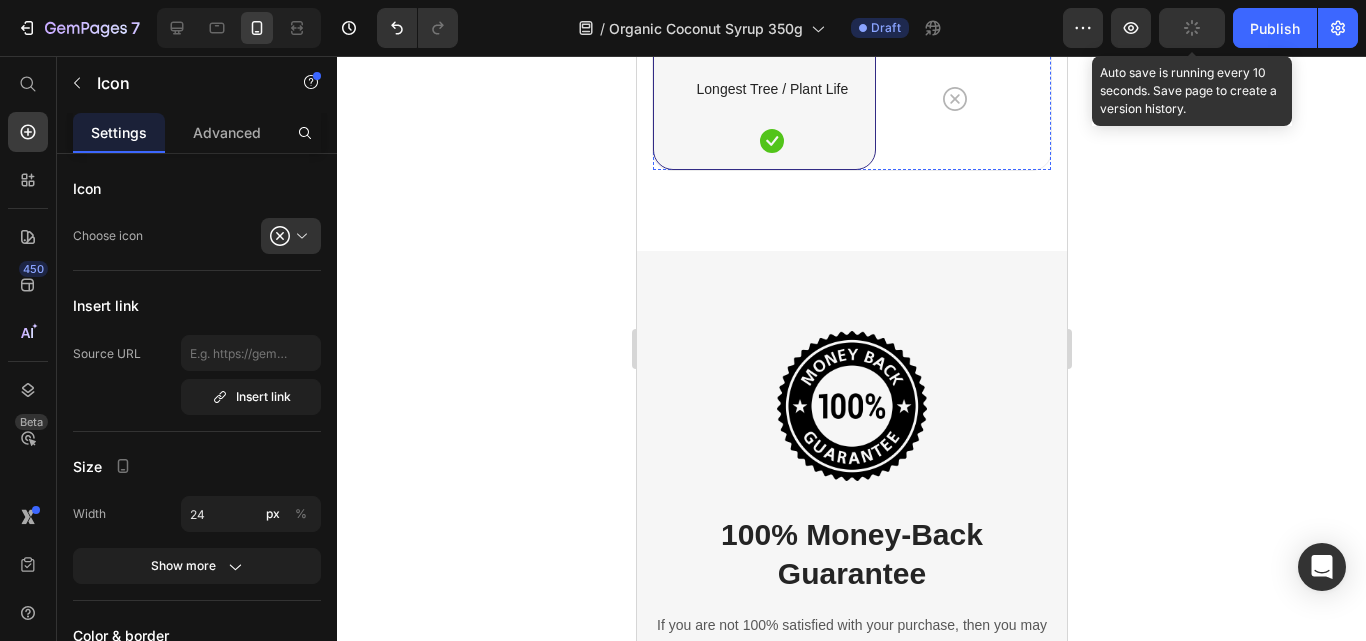 click on "Icon" at bounding box center [954, -93] 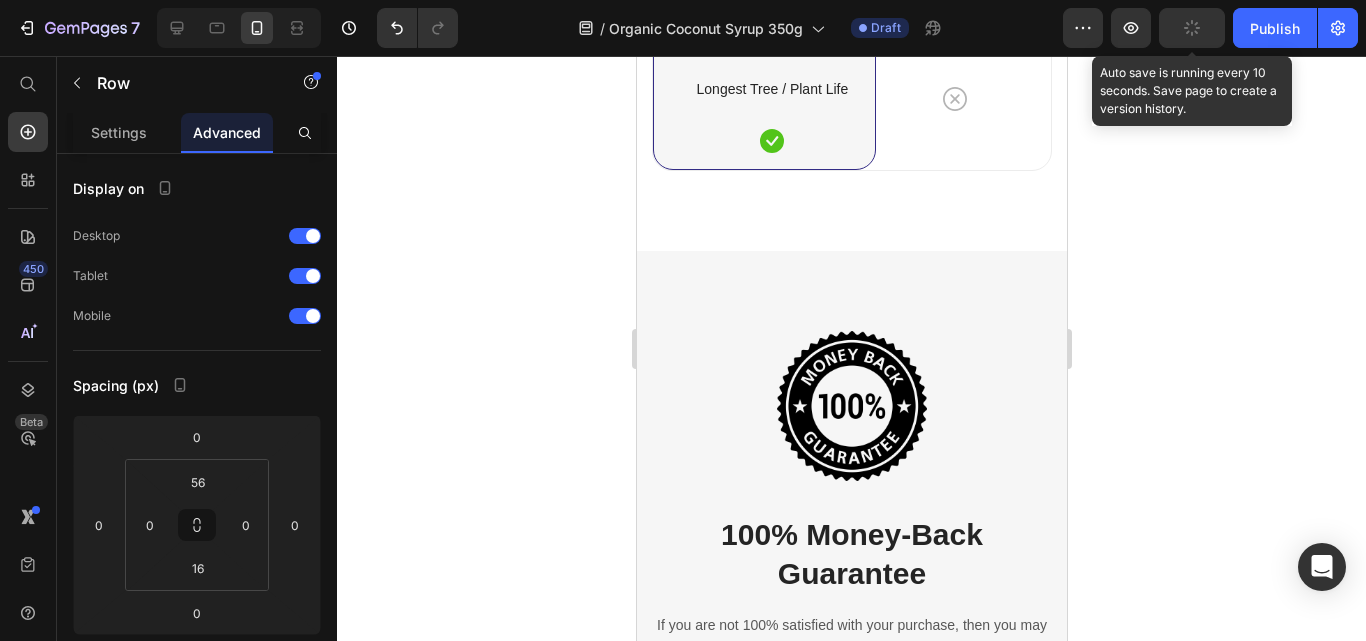click on "Icon Row" at bounding box center [954, -113] 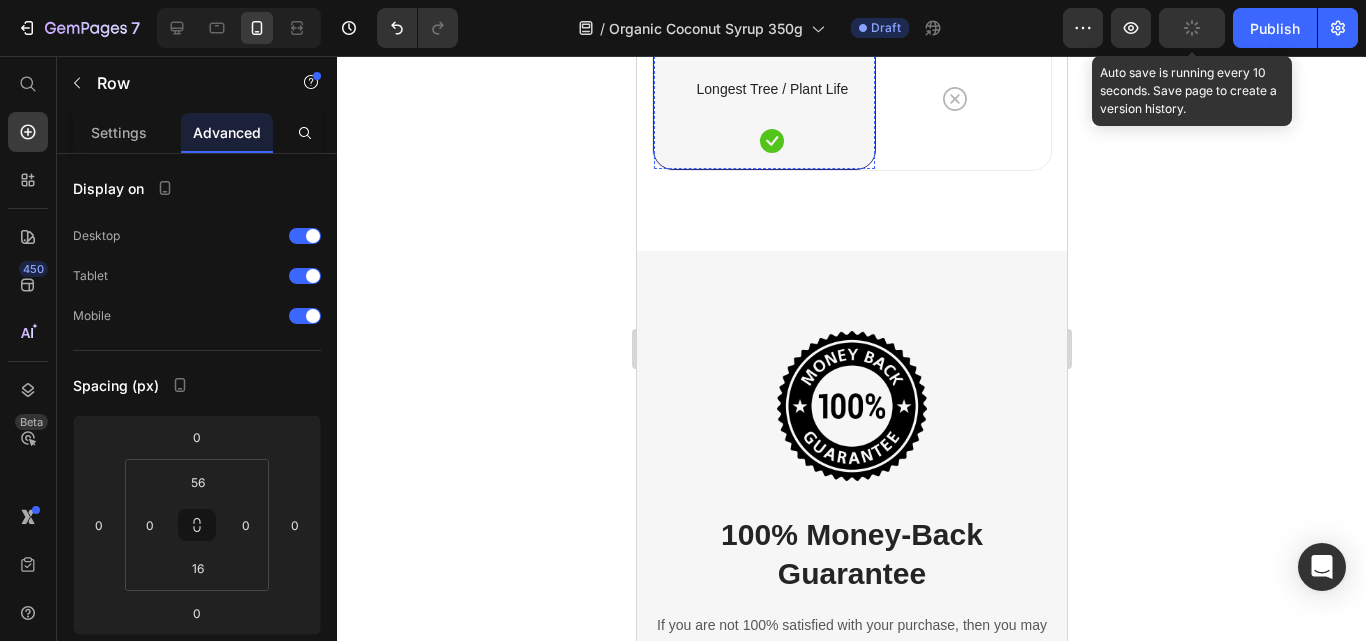 click on "Lower Fructose Text block
Icon Row" at bounding box center (771, -214) 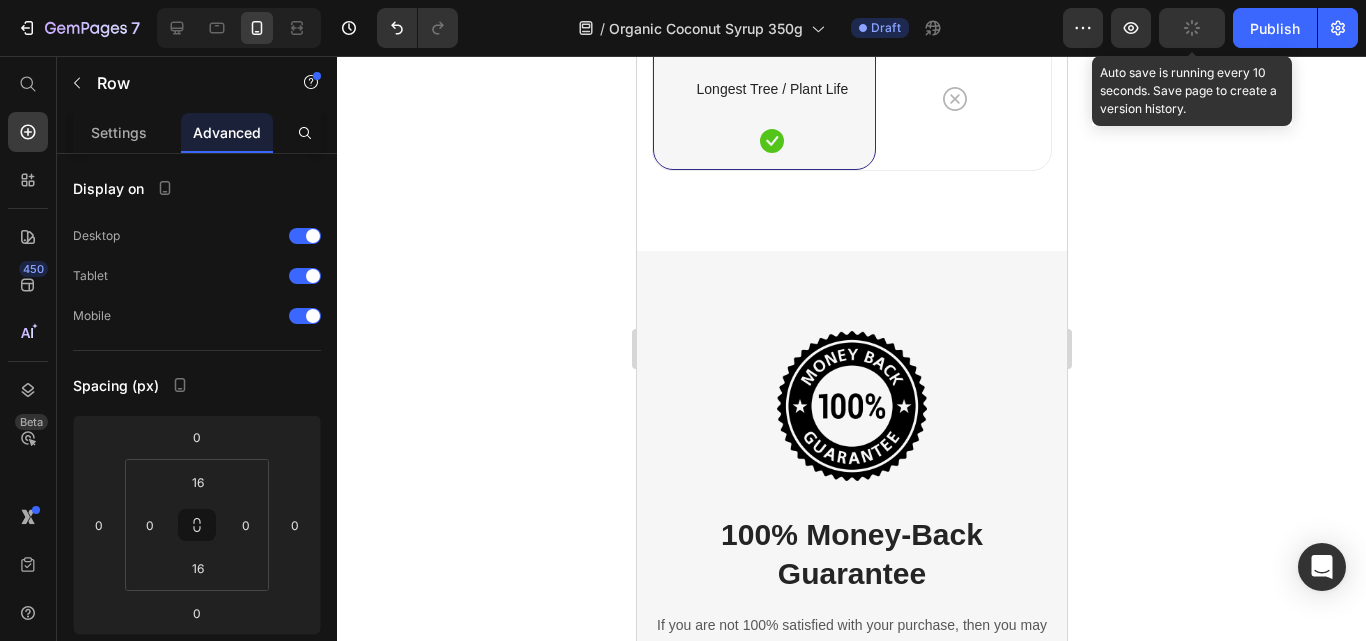 click on "Lower Fructose Text block
Icon Row" at bounding box center (771, -214) 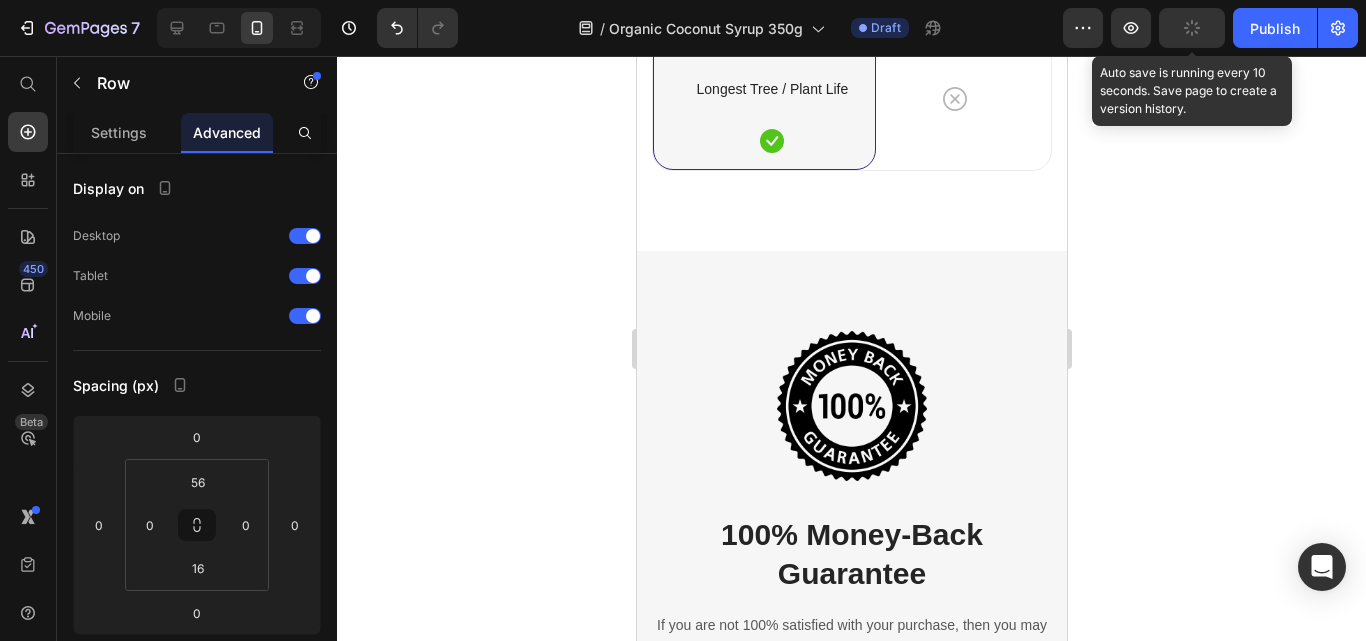 click 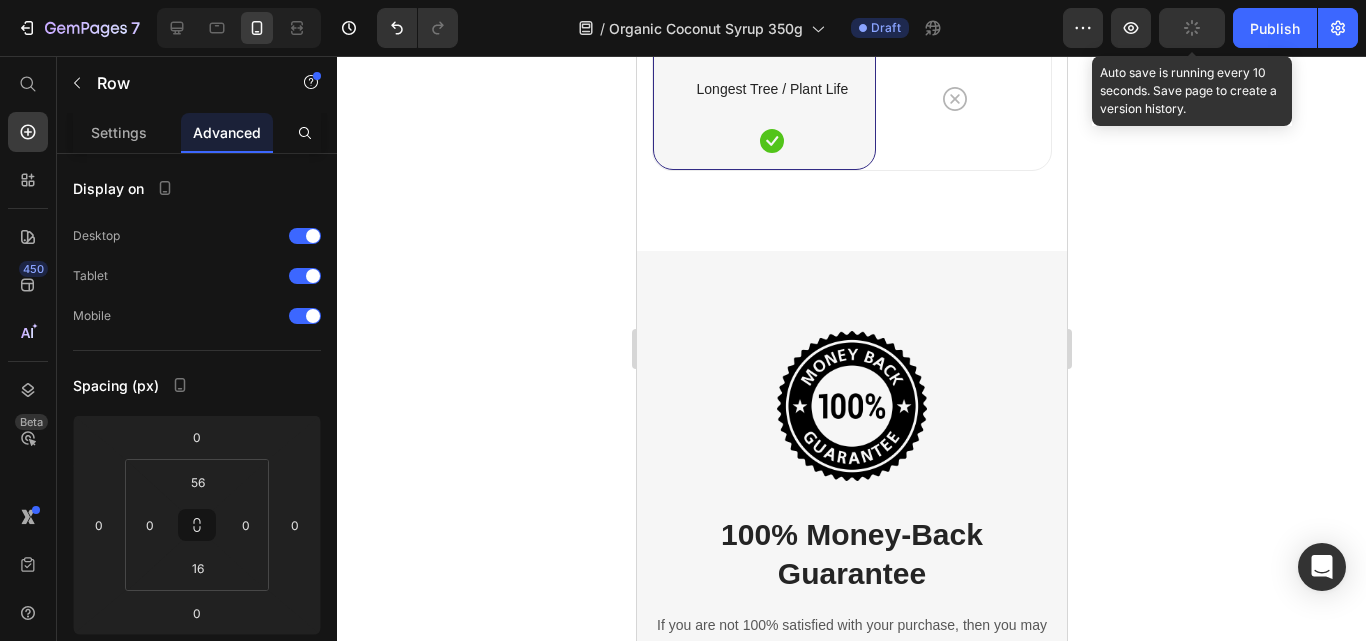 click on "Absolute" at bounding box center [213, 787] 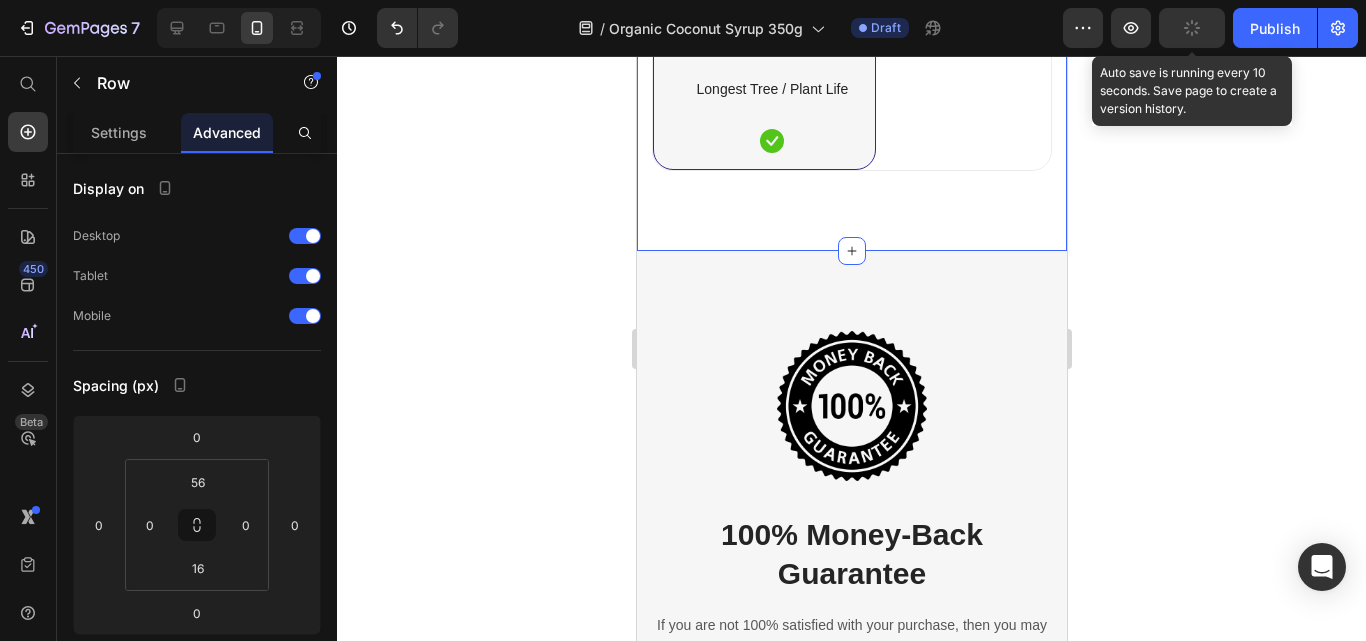 click 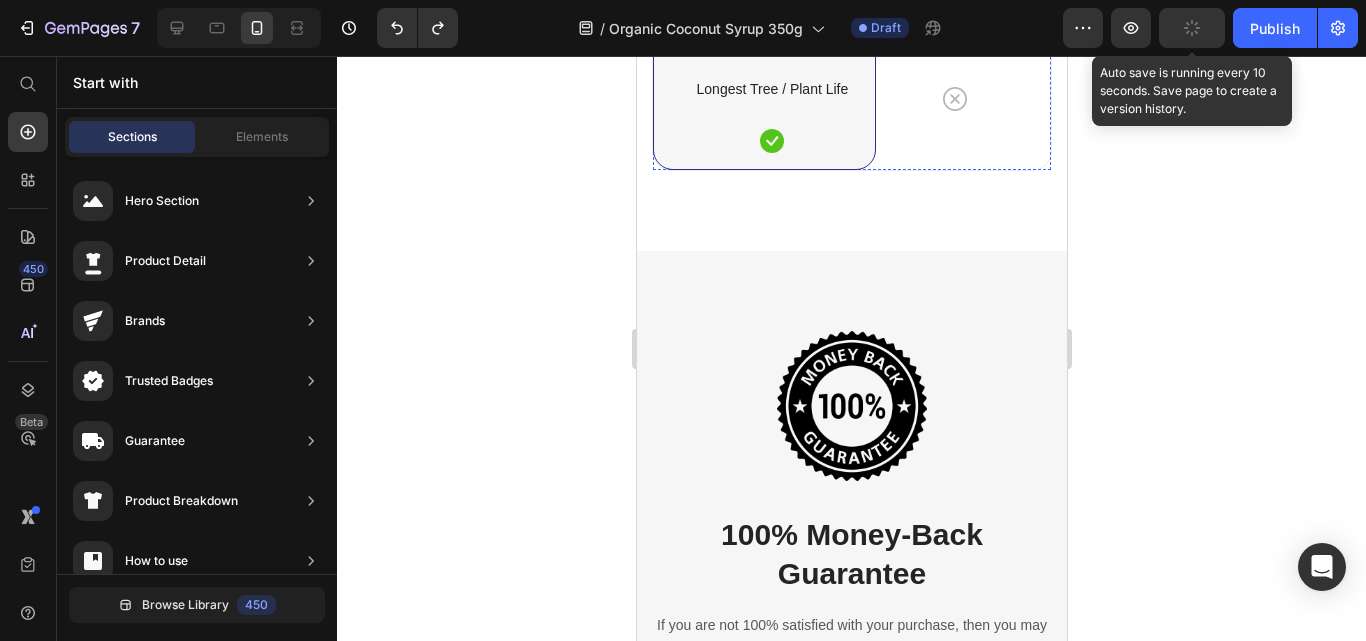 click on "Icon Row" at bounding box center [954, -209] 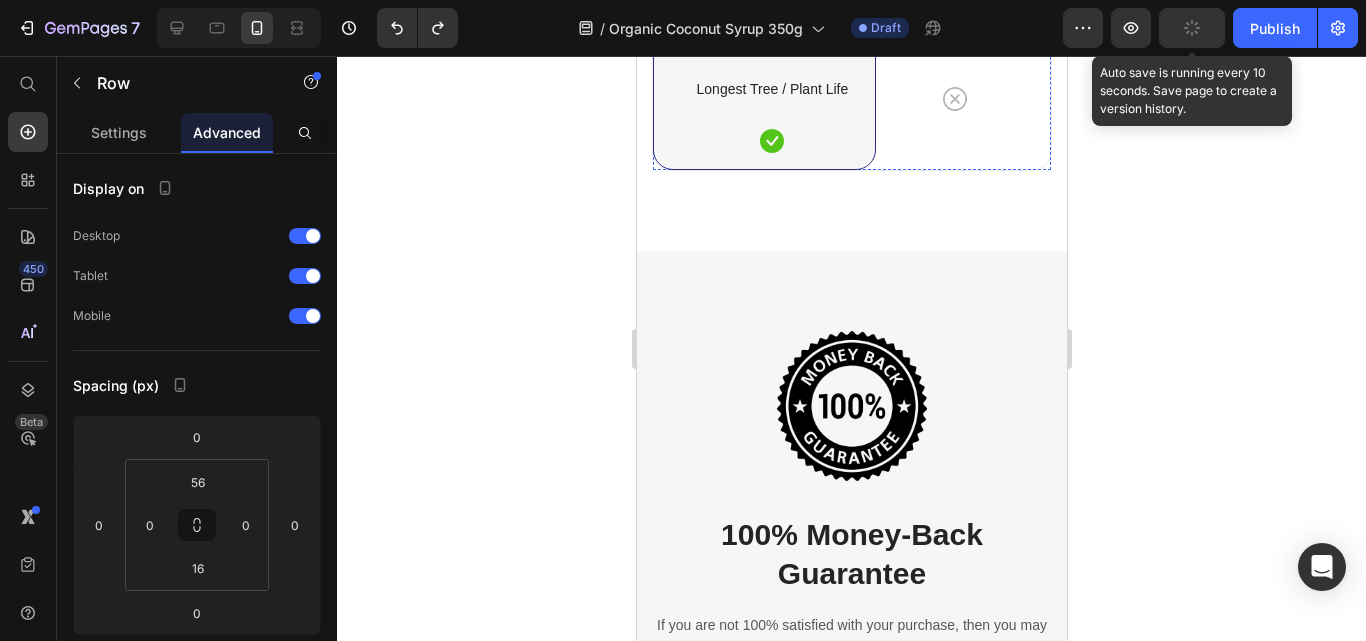 click on "⁠⁠⁠⁠⁠⁠⁠ Maple Syrup Heading
Icon Row
Icon Row
Icon Row
Icon Row" at bounding box center [954, -110] 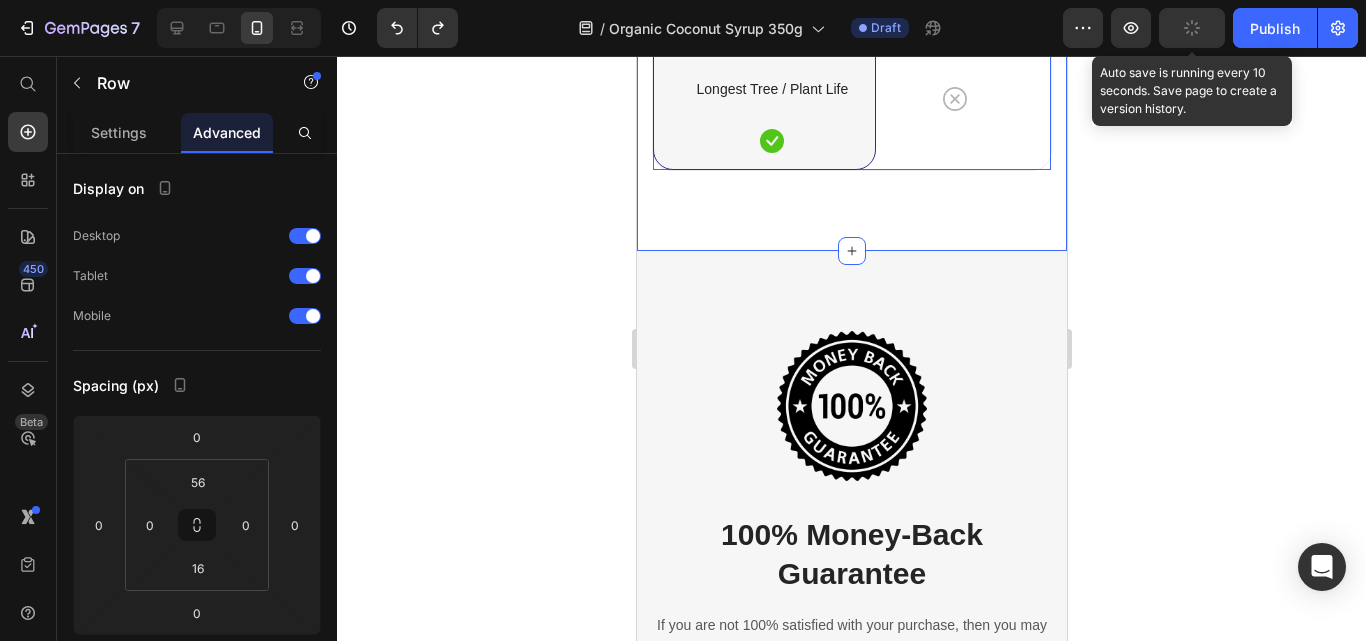click on "Icon Row" at bounding box center (954, 79) 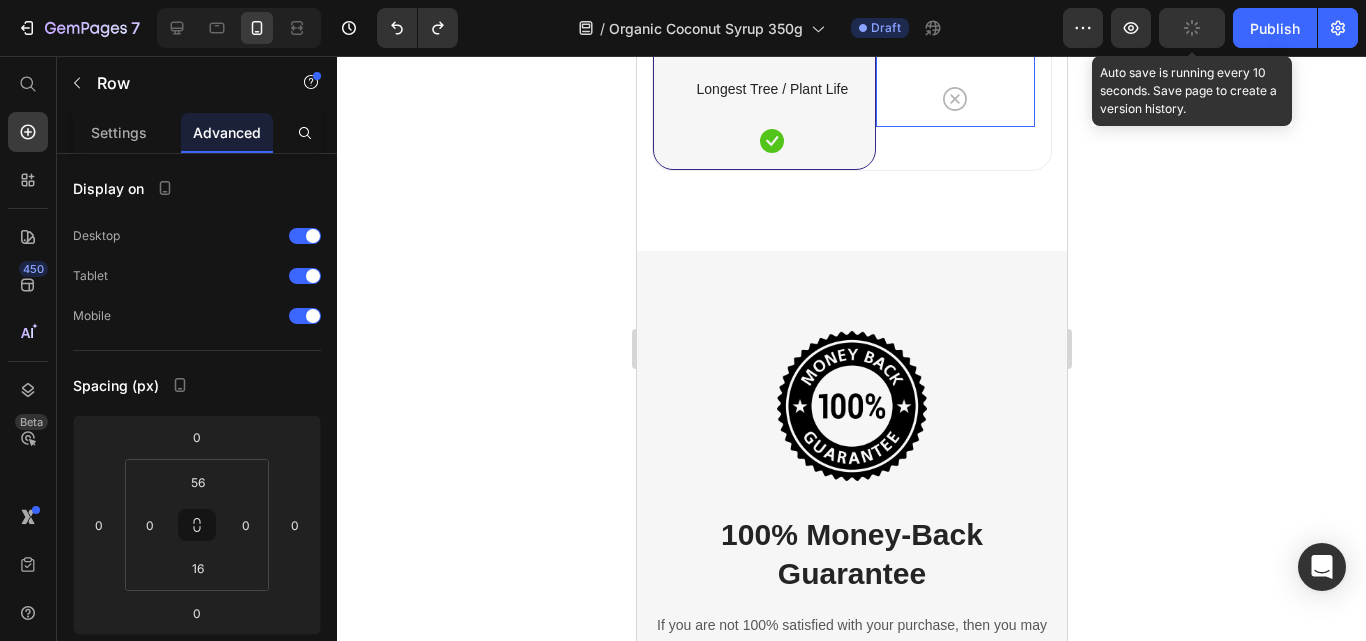 click on "Icon Row" at bounding box center (954, 79) 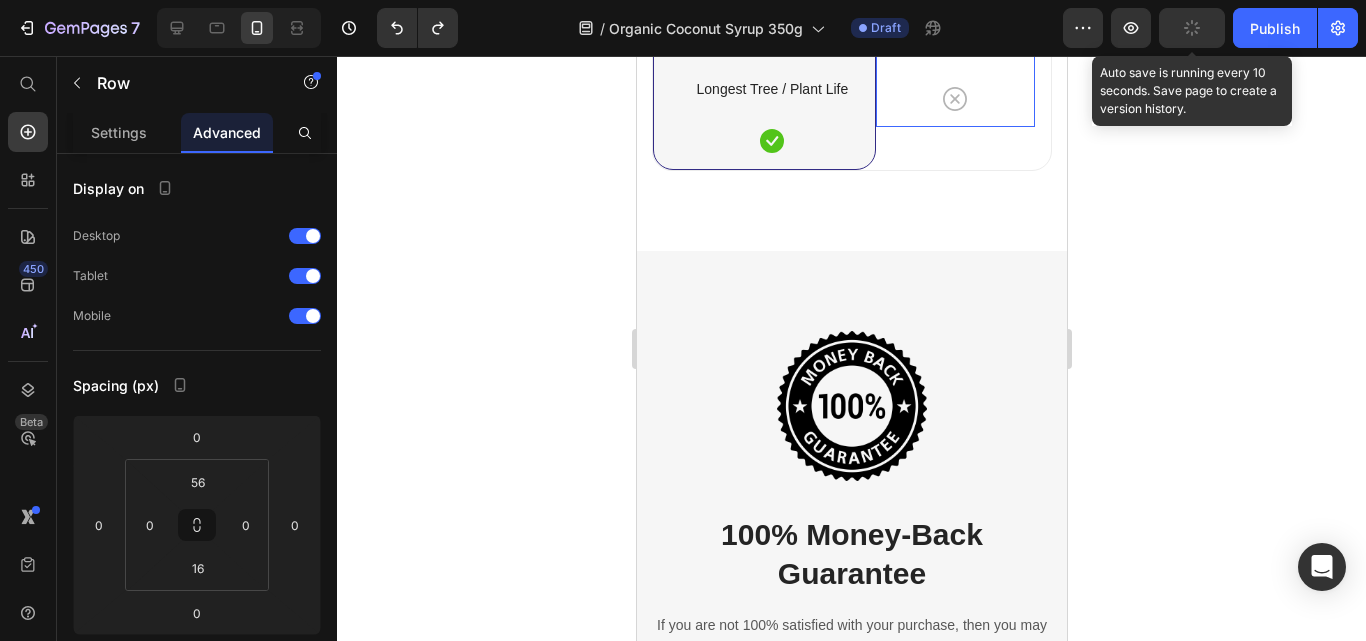 click on "⁠⁠⁠⁠⁠⁠⁠ Maple Syrup Heading
Icon Row
Icon Row
Icon Row
Icon Row" at bounding box center [954, -110] 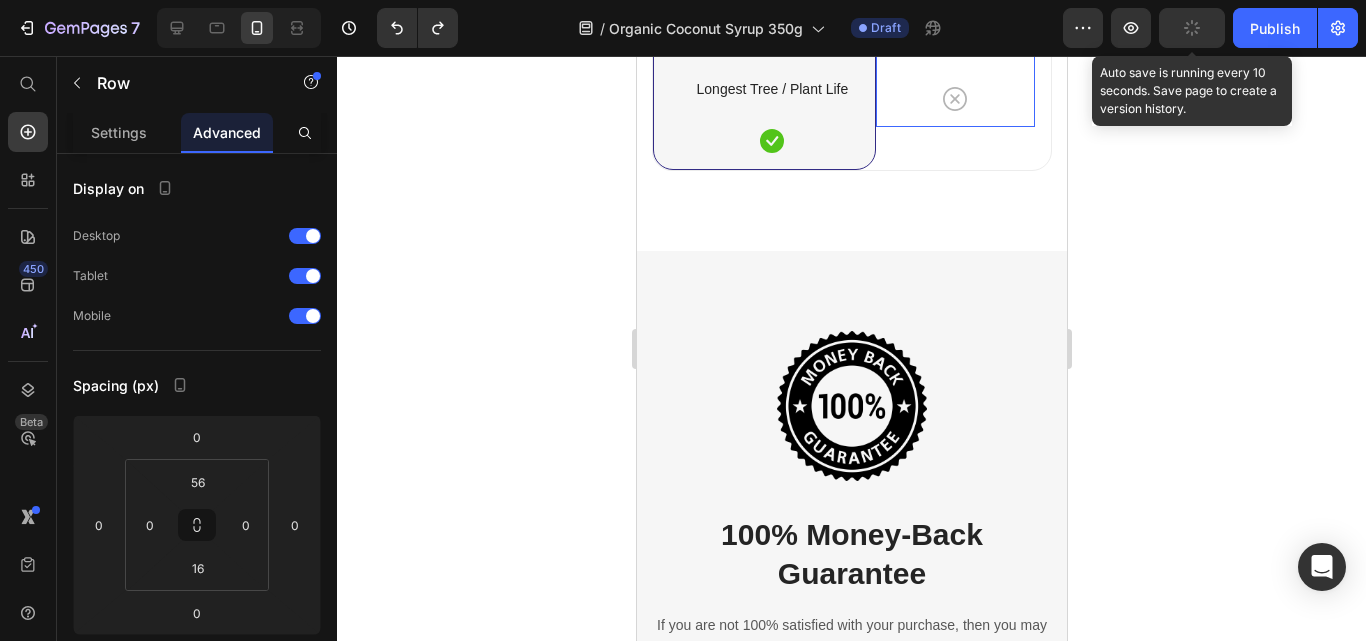 click 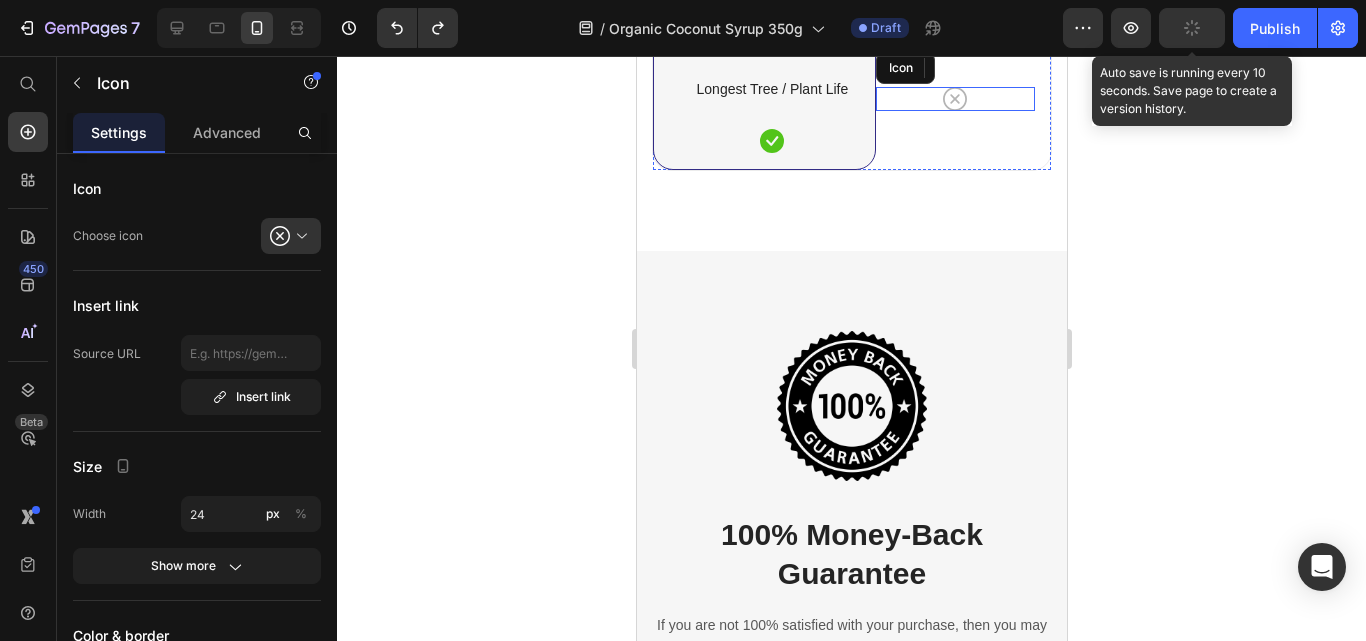 click on "Icon Row" at bounding box center [954, 79] 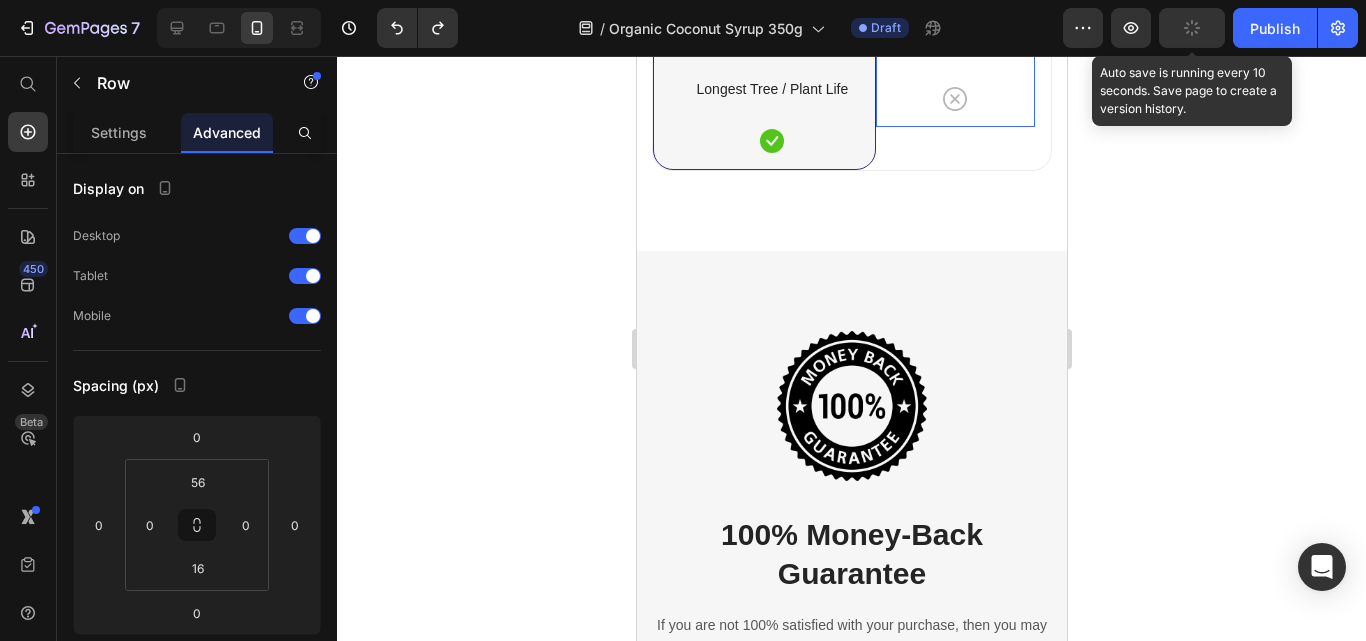 click on "Lower Fructose Text block
Icon Row" at bounding box center [771, -214] 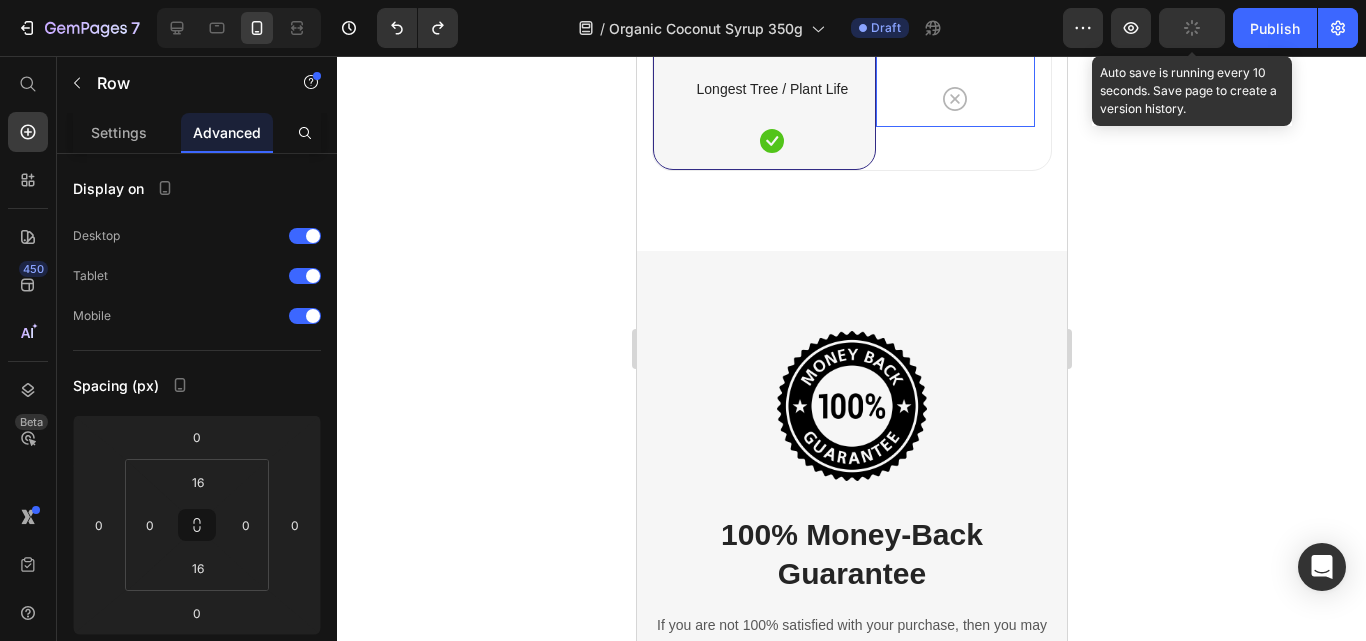 click on "Lower Fructose" at bounding box center [771, -238] 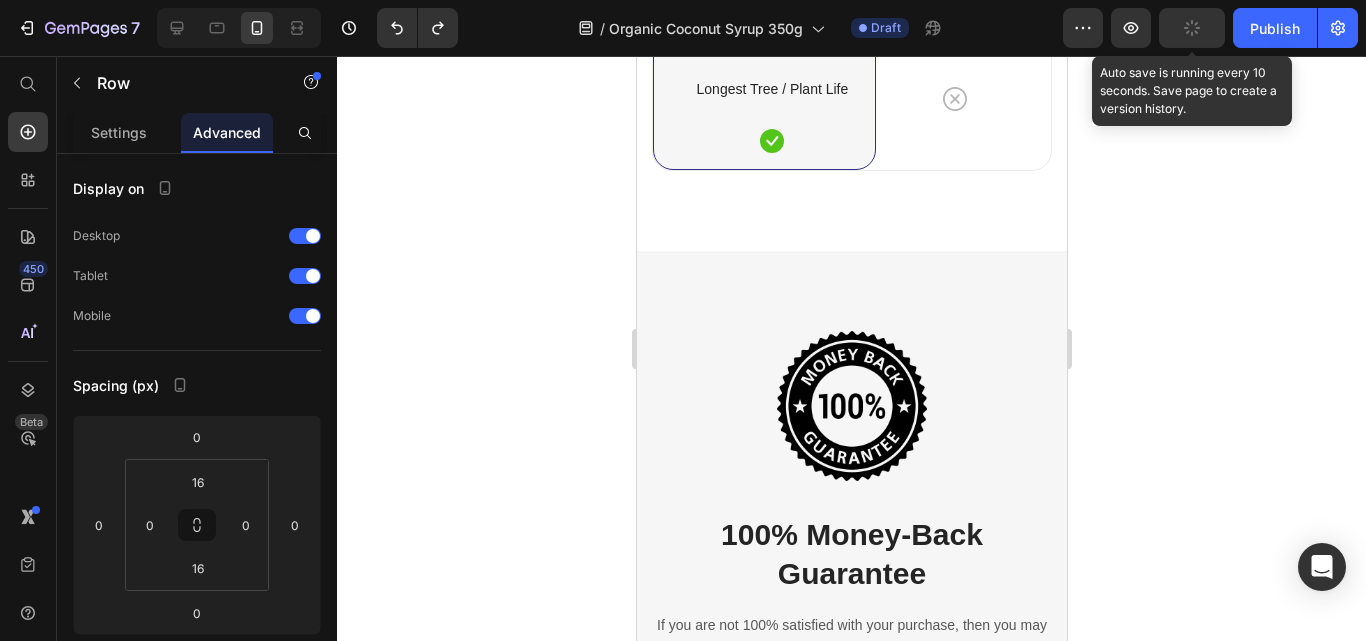 click on "Lower Fructose Text block
Icon" at bounding box center [771, -214] 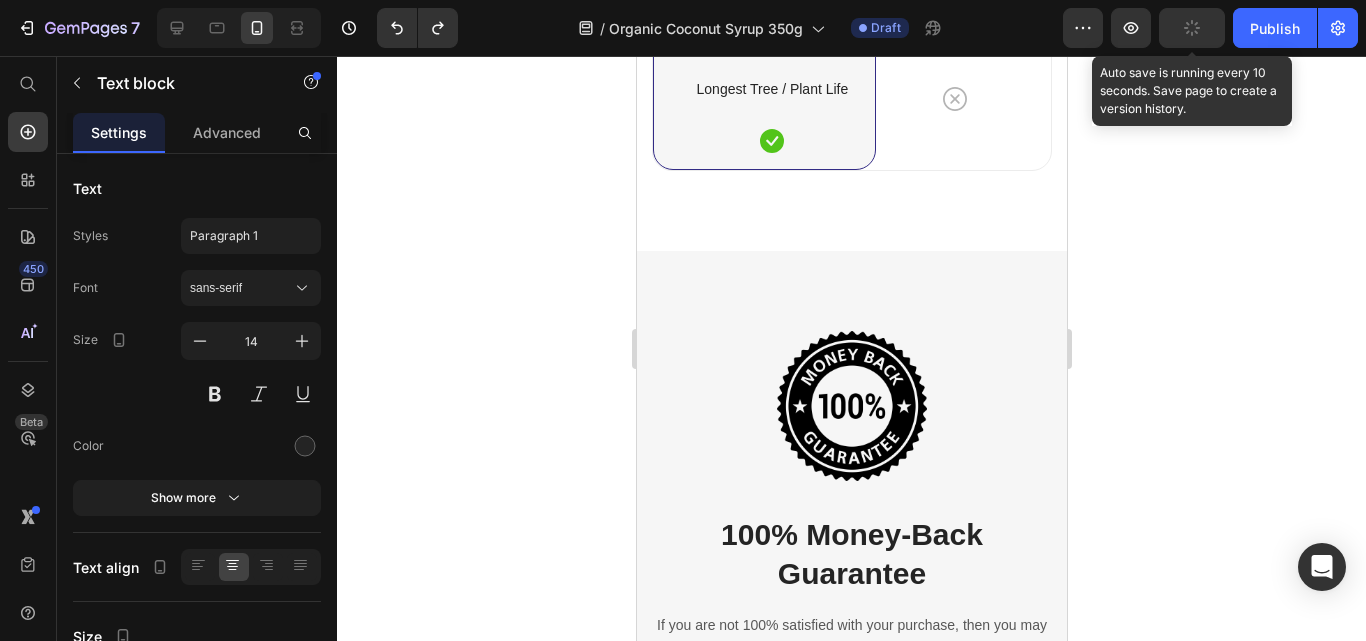 click on "Lower Fructose" at bounding box center (771, -238) 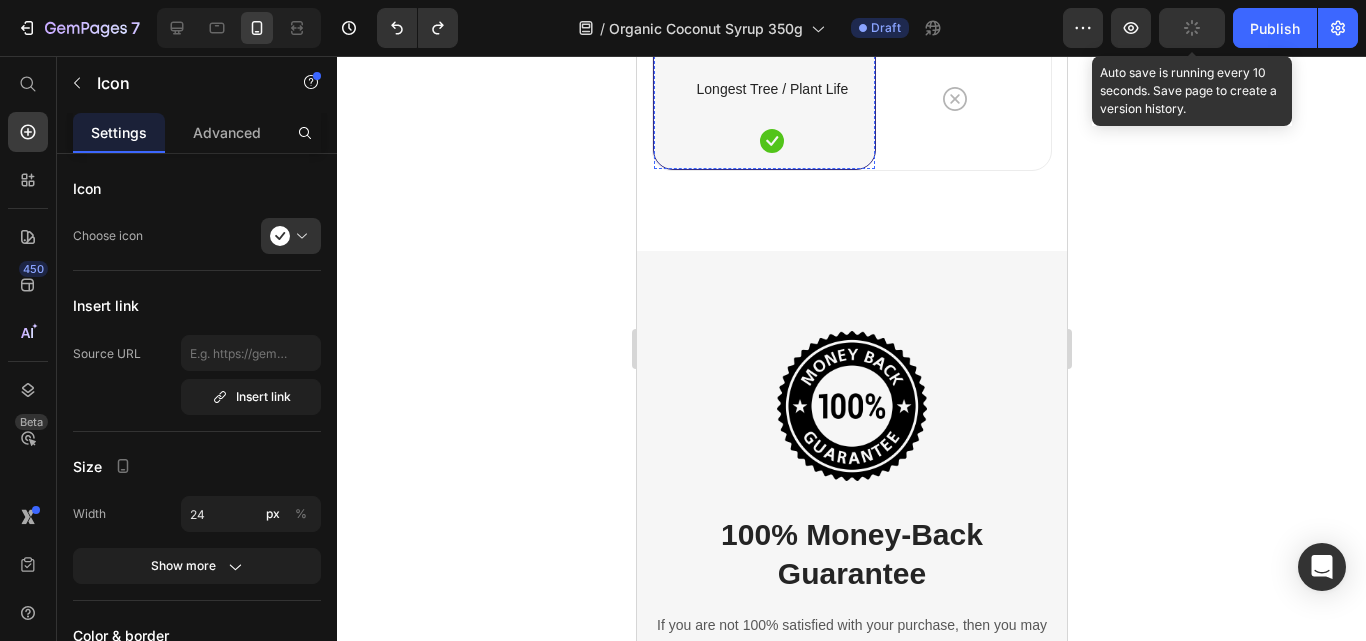 click on "Lower Fructose Text block
Icon" at bounding box center [771, -214] 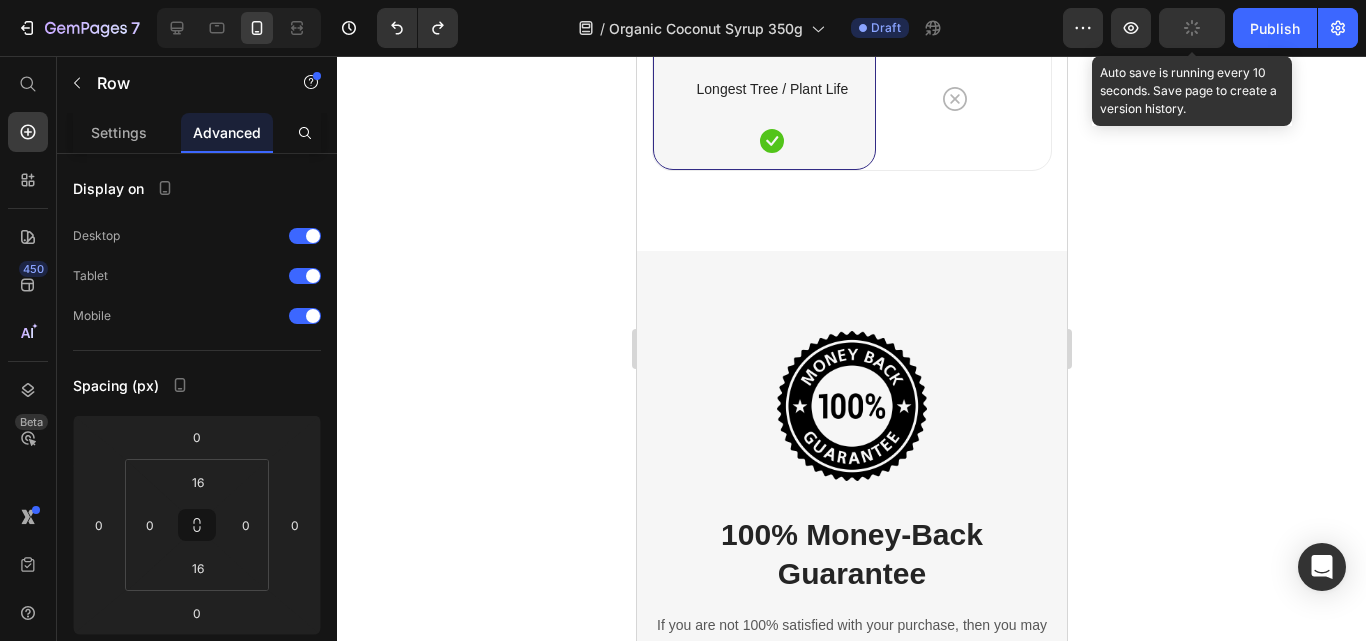 click on "Lower Fructose Text block
Icon" at bounding box center (771, -214) 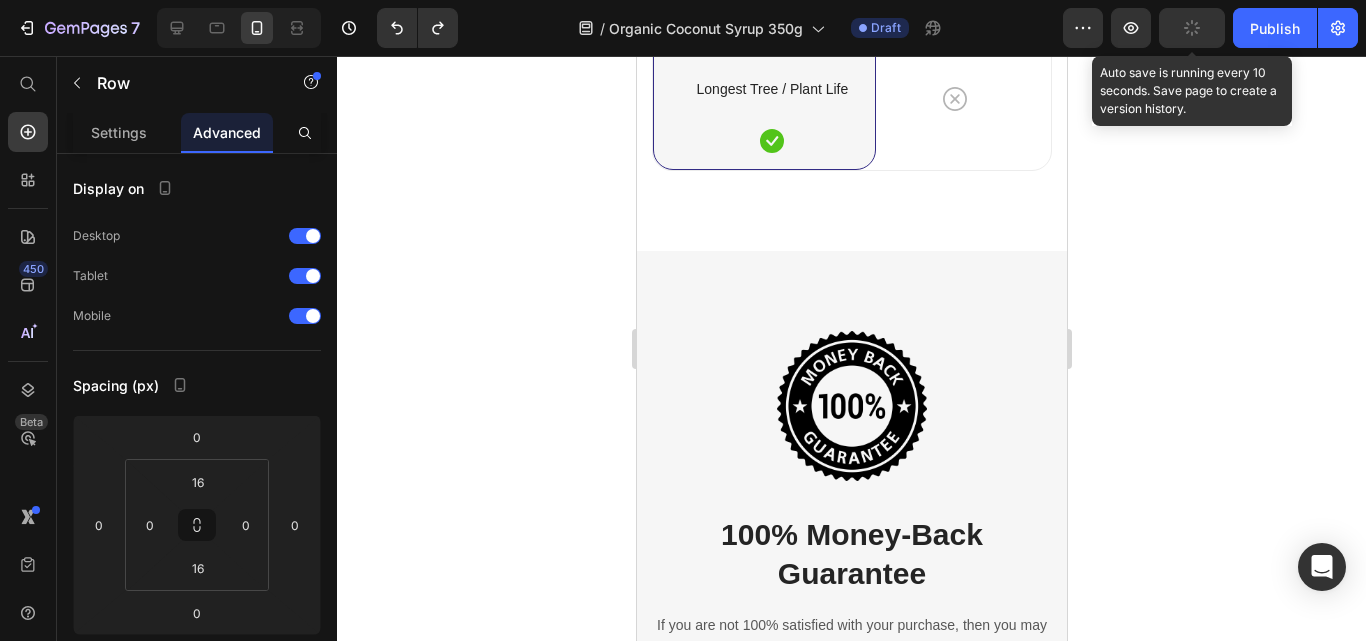 click on "Lower Fructose Text block
Icon" at bounding box center [771, -214] 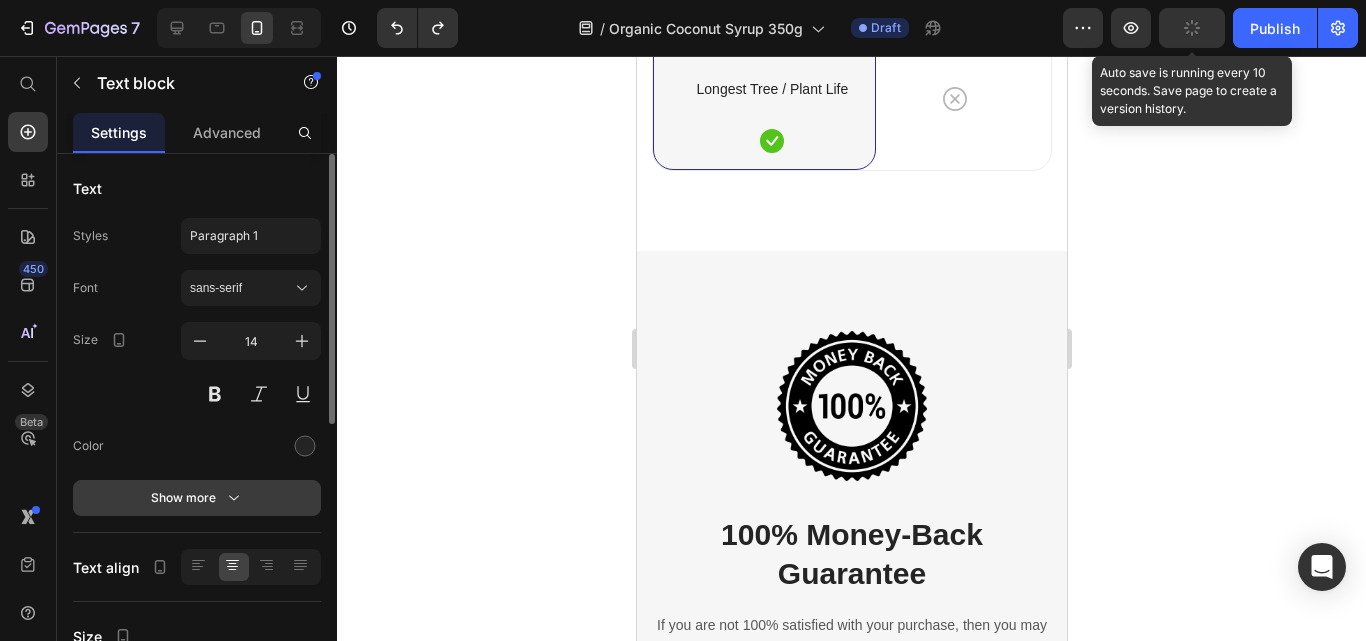 click on "Show more" at bounding box center (197, 498) 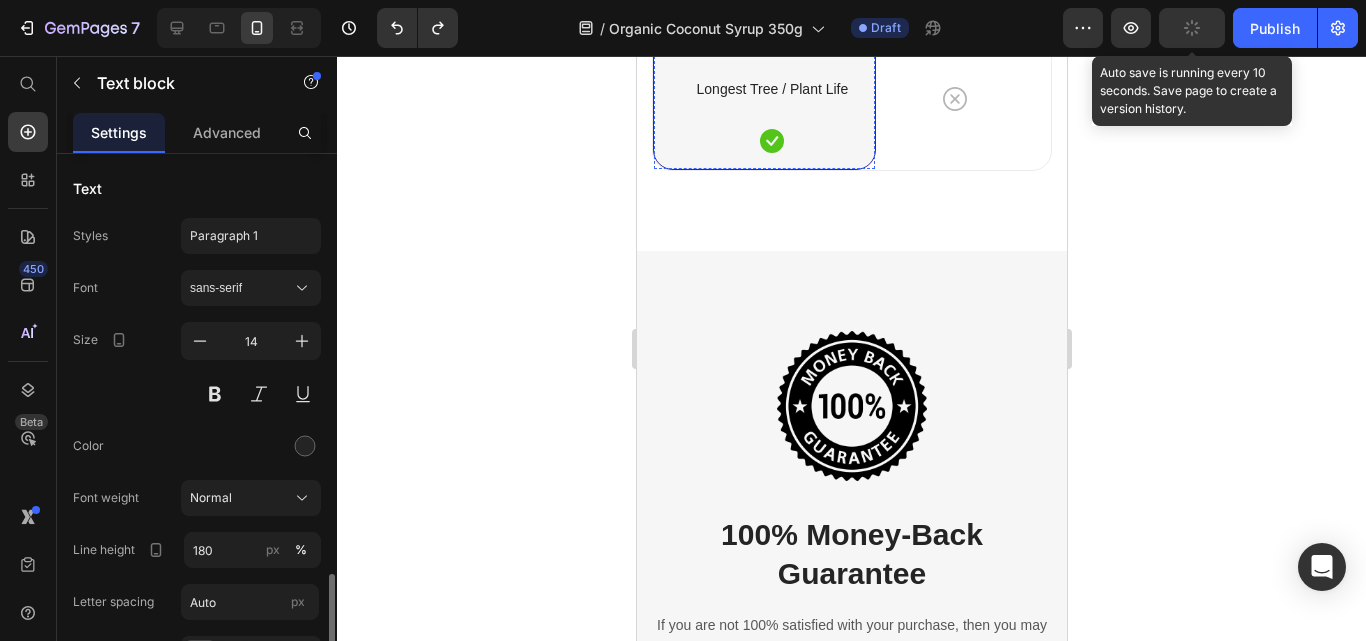 click on "Organic Coconut Syrup" at bounding box center (771, -318) 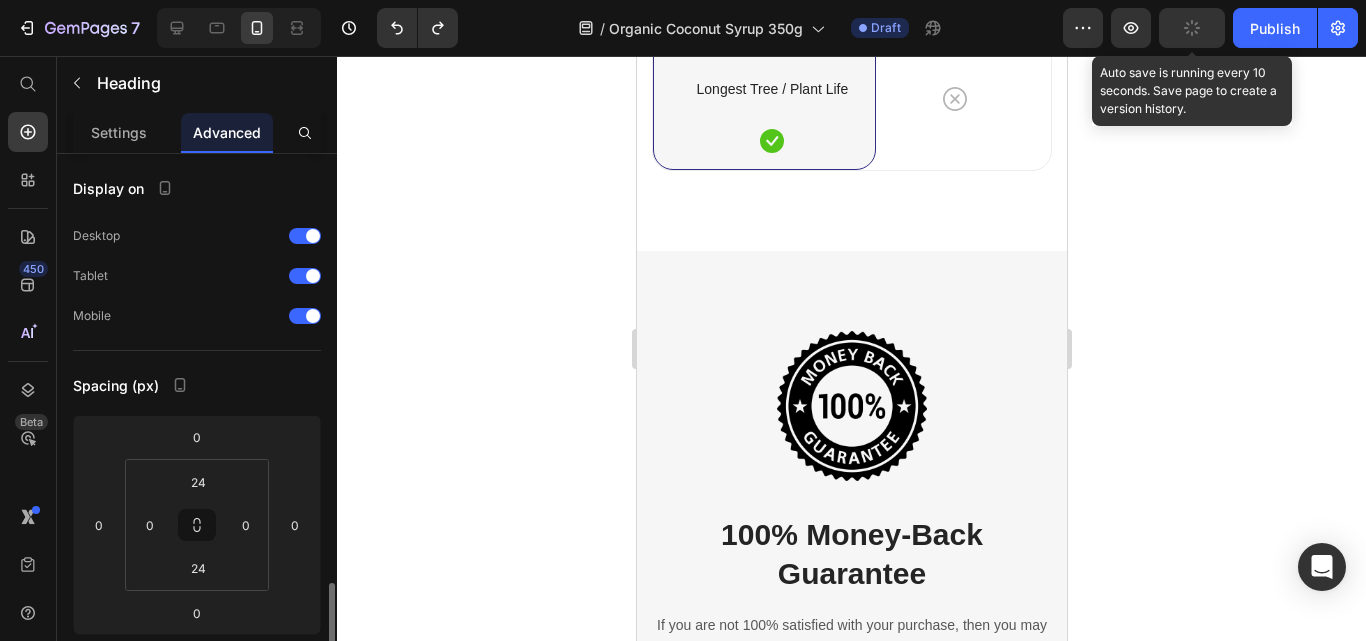 click on "Lower Fructose" at bounding box center (771, -238) 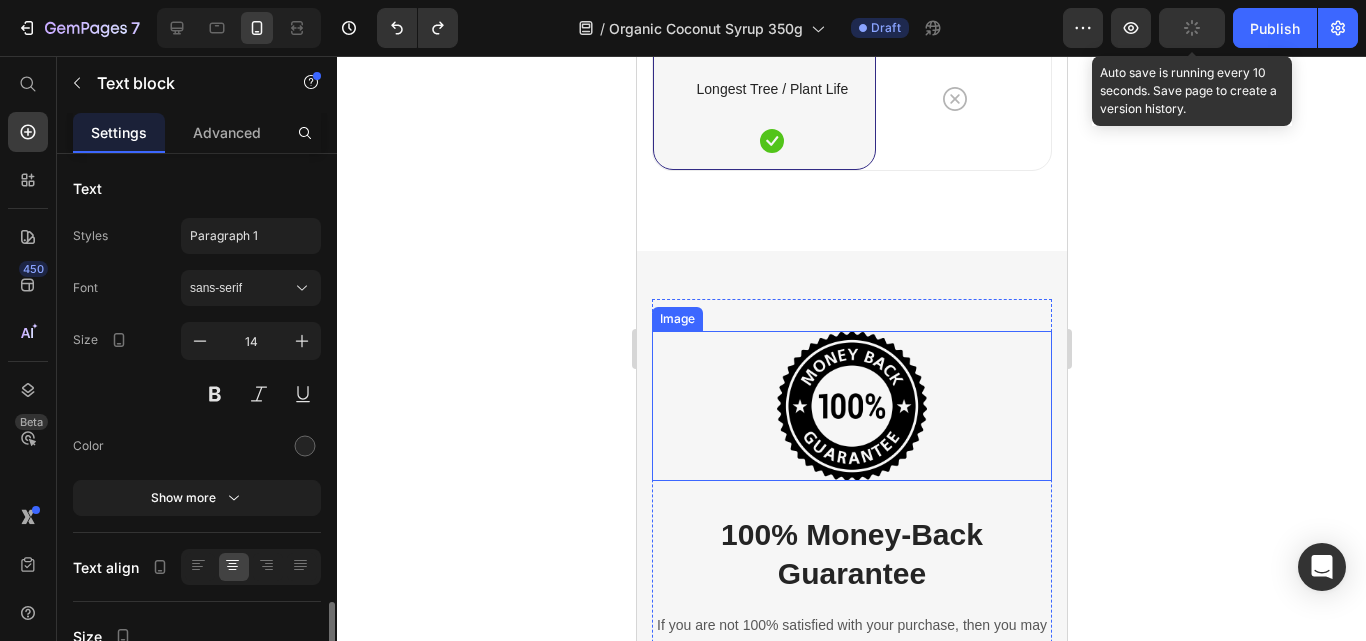 click at bounding box center (851, 406) 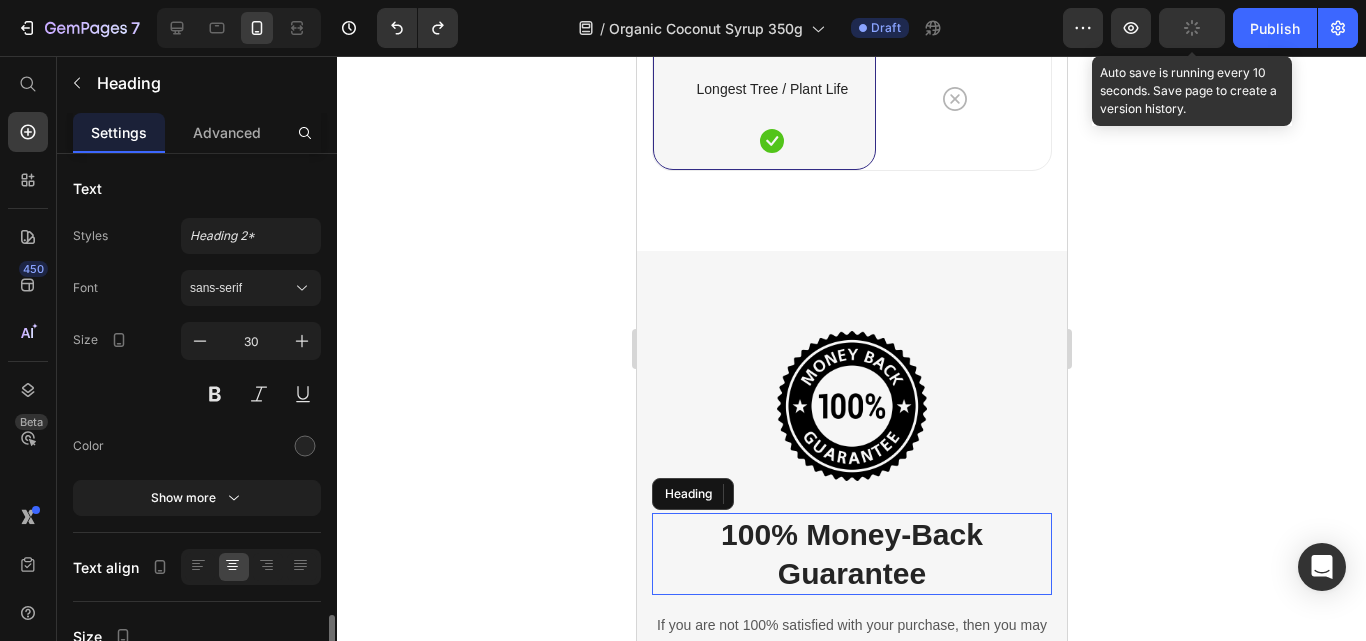click on "100% Money-Back Guarantee" at bounding box center [851, 554] 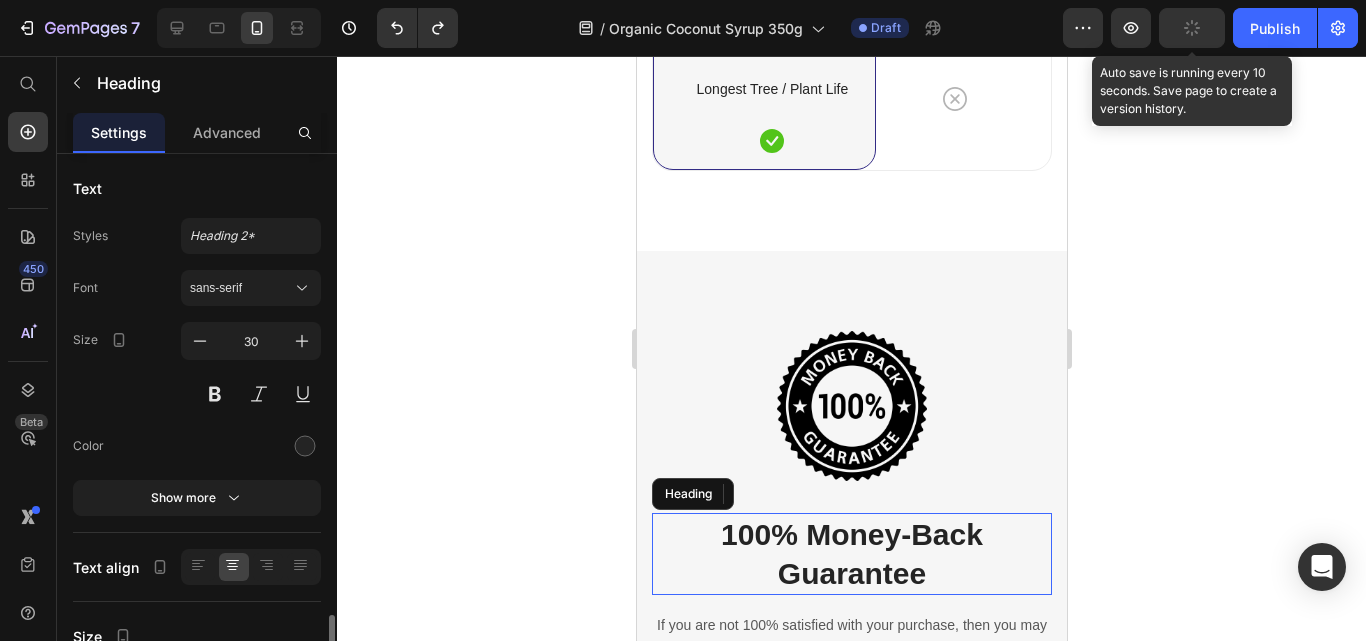 click on "100% Money-Back Guarantee" at bounding box center (851, 554) 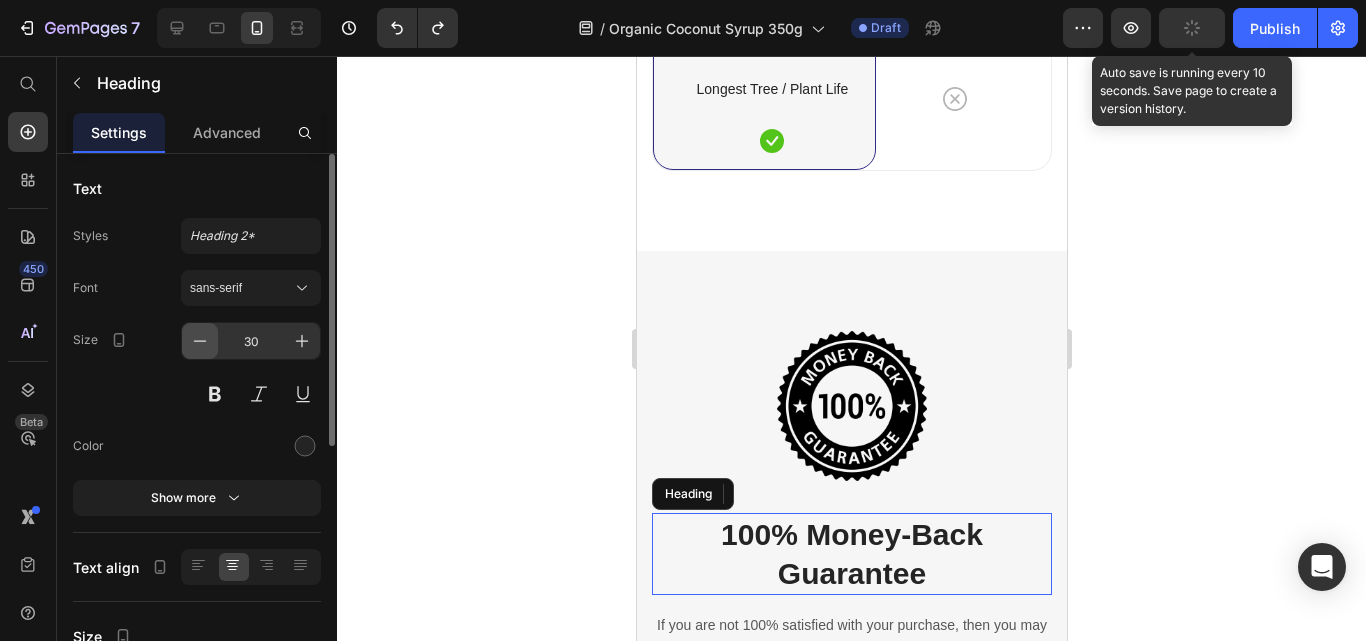 drag, startPoint x: 108, startPoint y: 288, endPoint x: 190, endPoint y: 340, distance: 97.097885 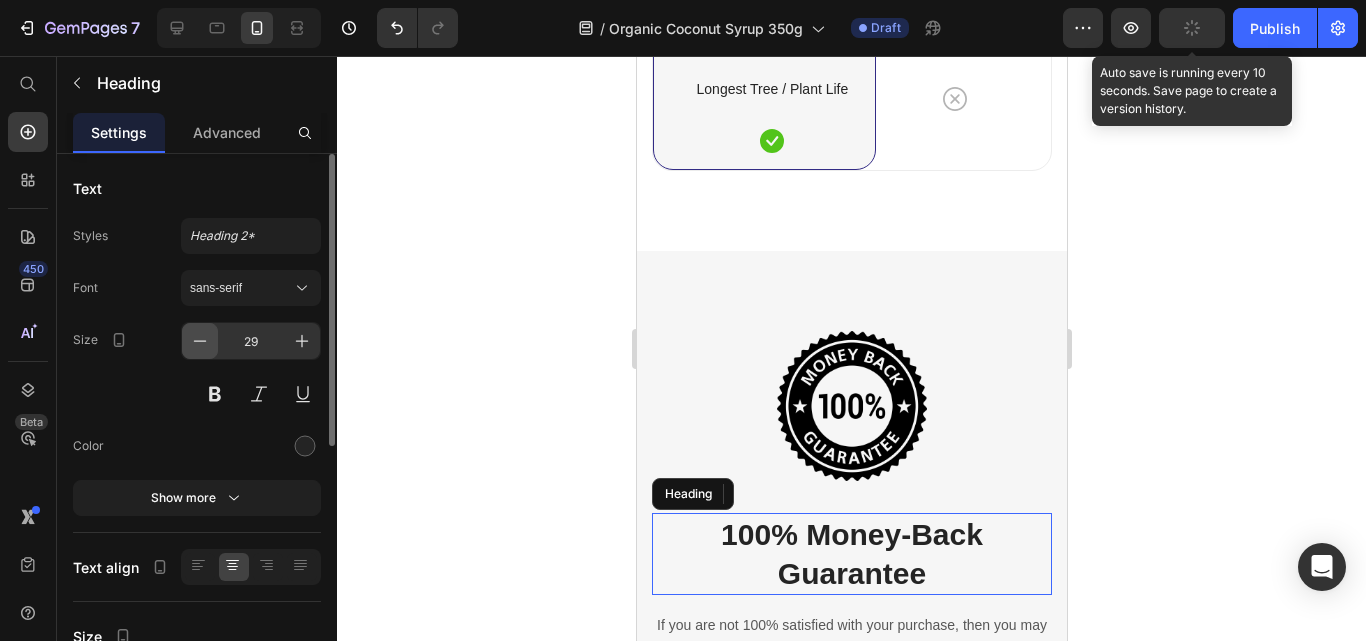 click 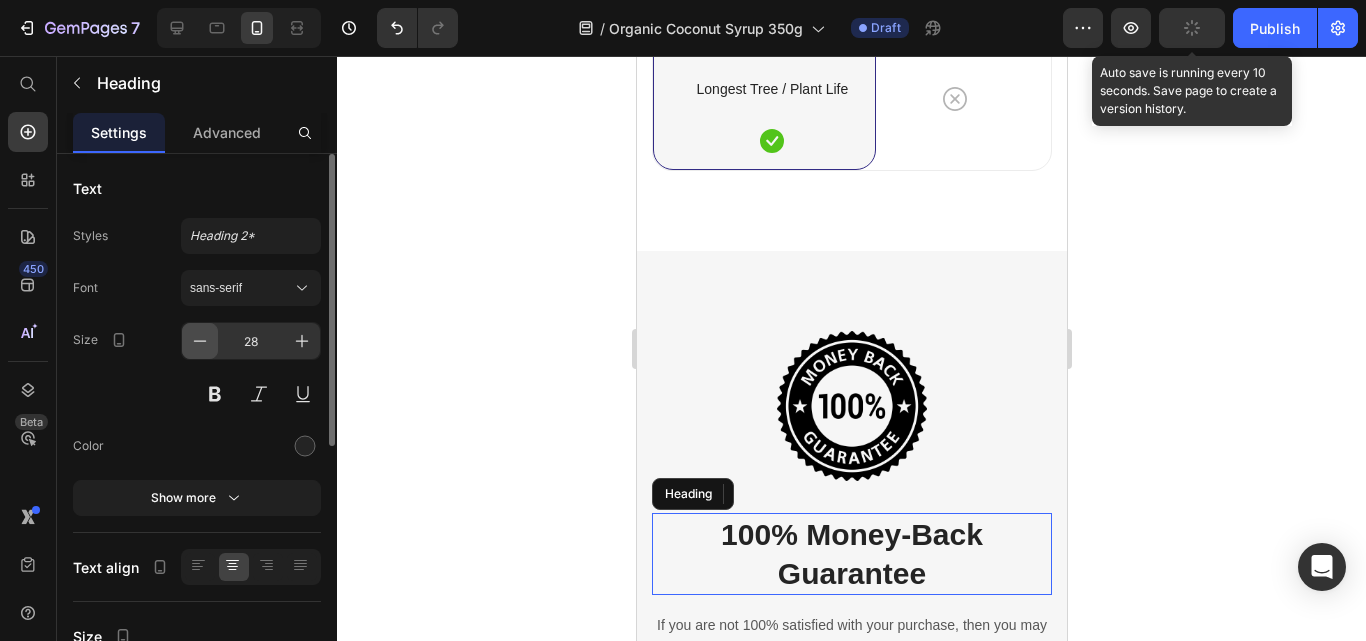 click 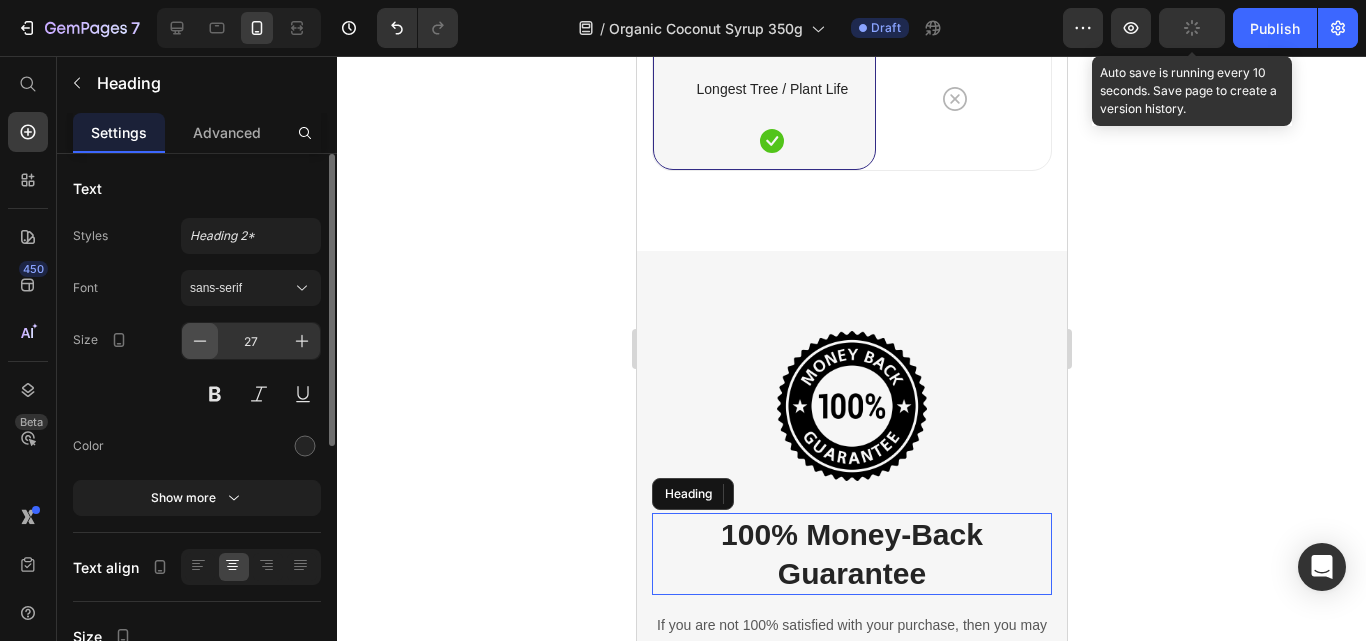 click 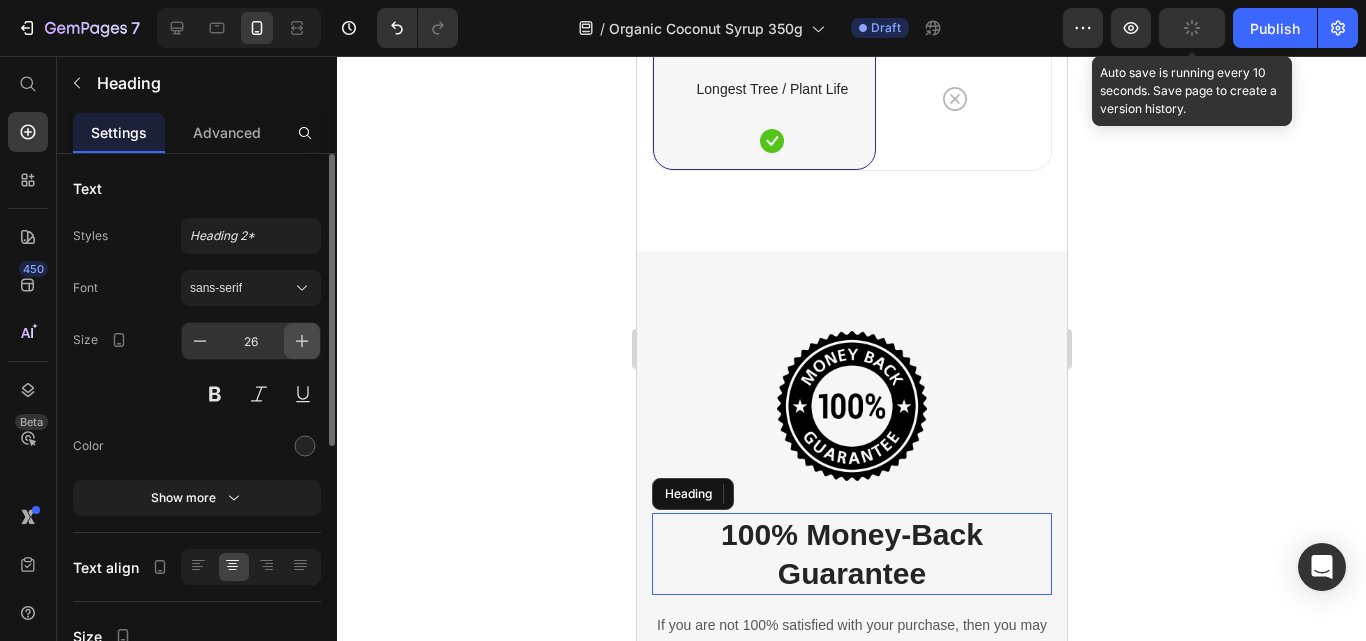 drag, startPoint x: 303, startPoint y: 345, endPoint x: 210, endPoint y: 355, distance: 93.53609 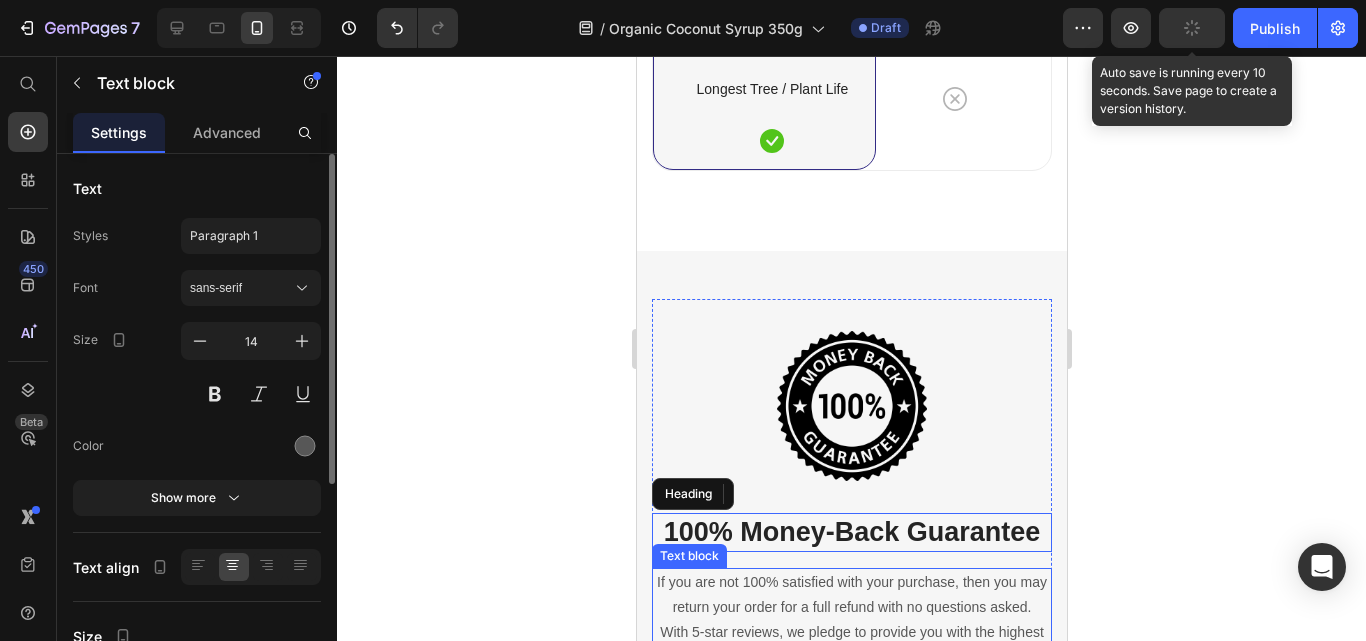 click on "If you are not 100% satisfied with your purchase, then you may return your order for a full refund with no questions asked." at bounding box center (851, 595) 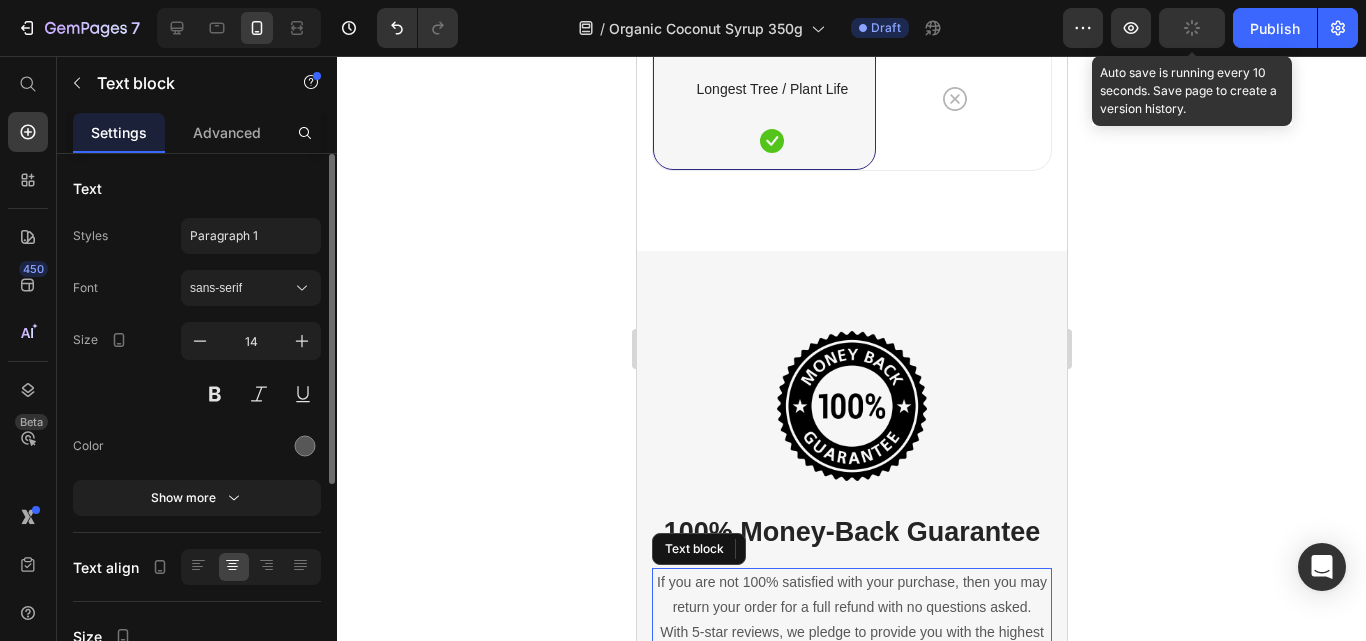 click on "If you are not 100% satisfied with your purchase, then you may return your order for a full refund with no questions asked." at bounding box center (851, 595) 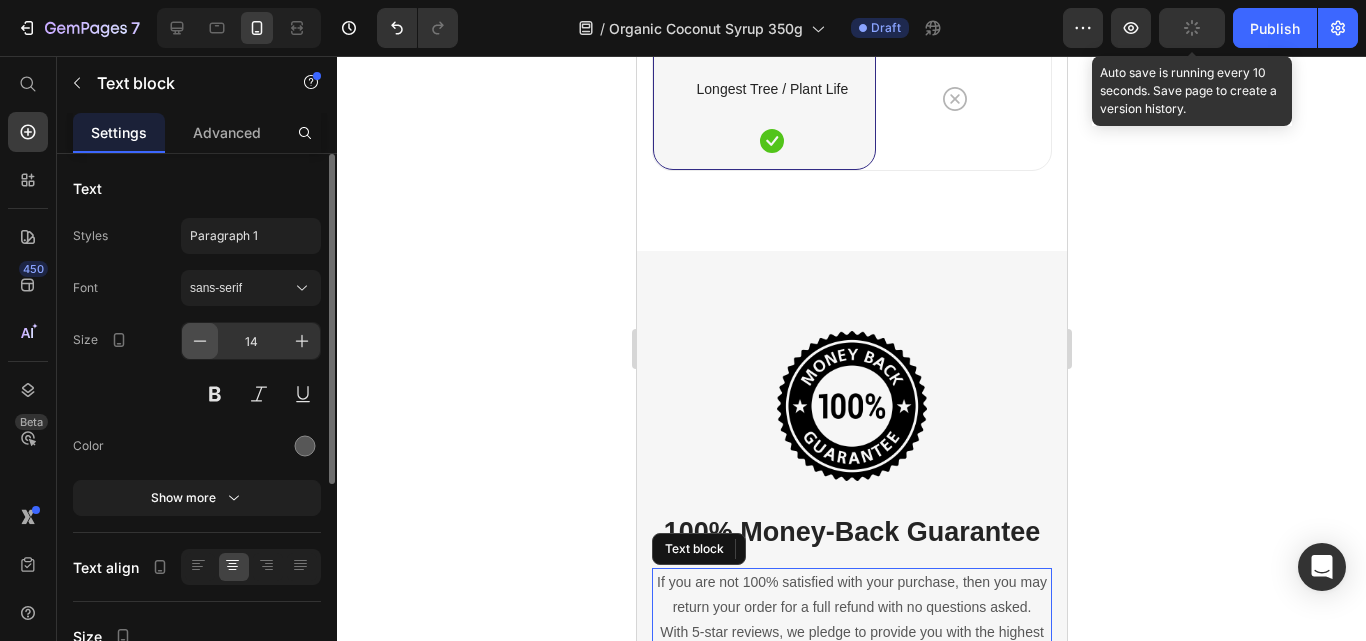 click 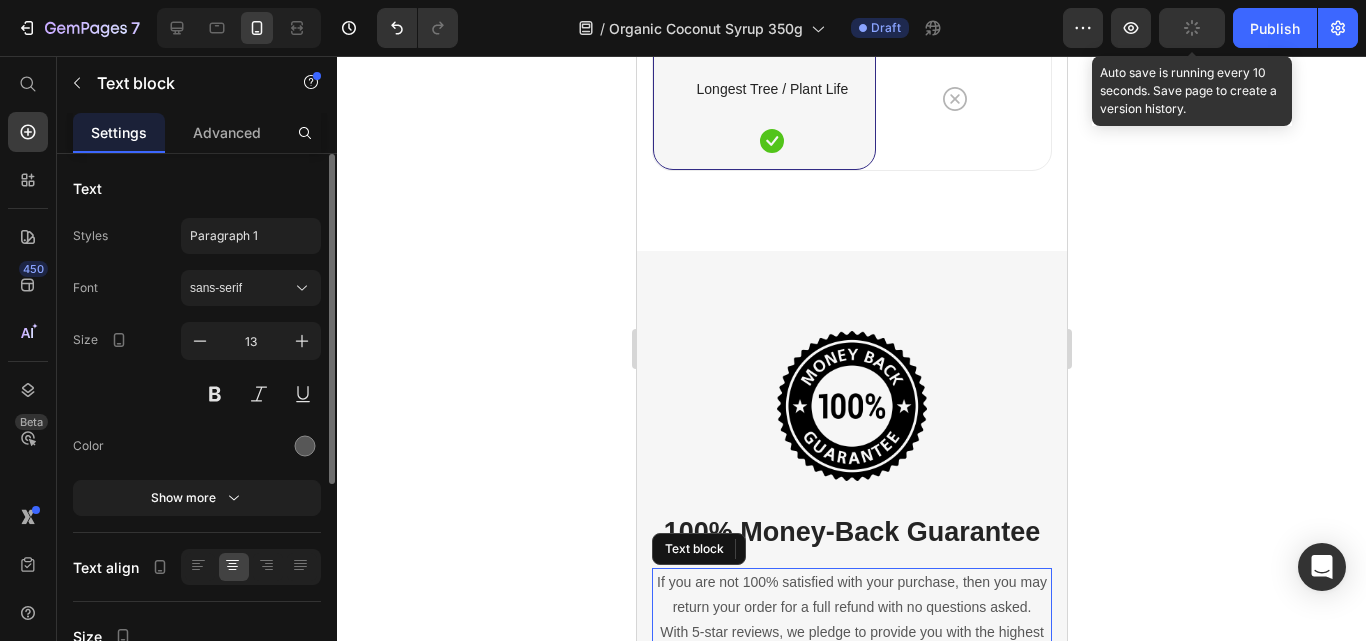 click 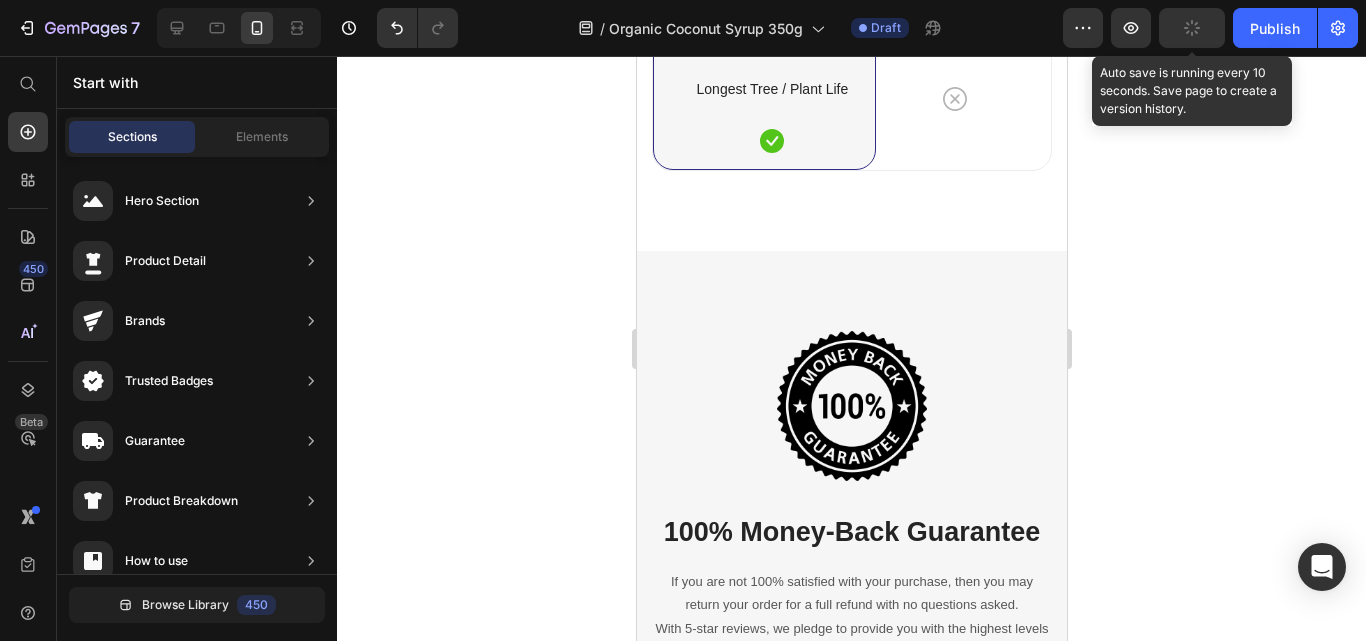 scroll, scrollTop: 0, scrollLeft: 0, axis: both 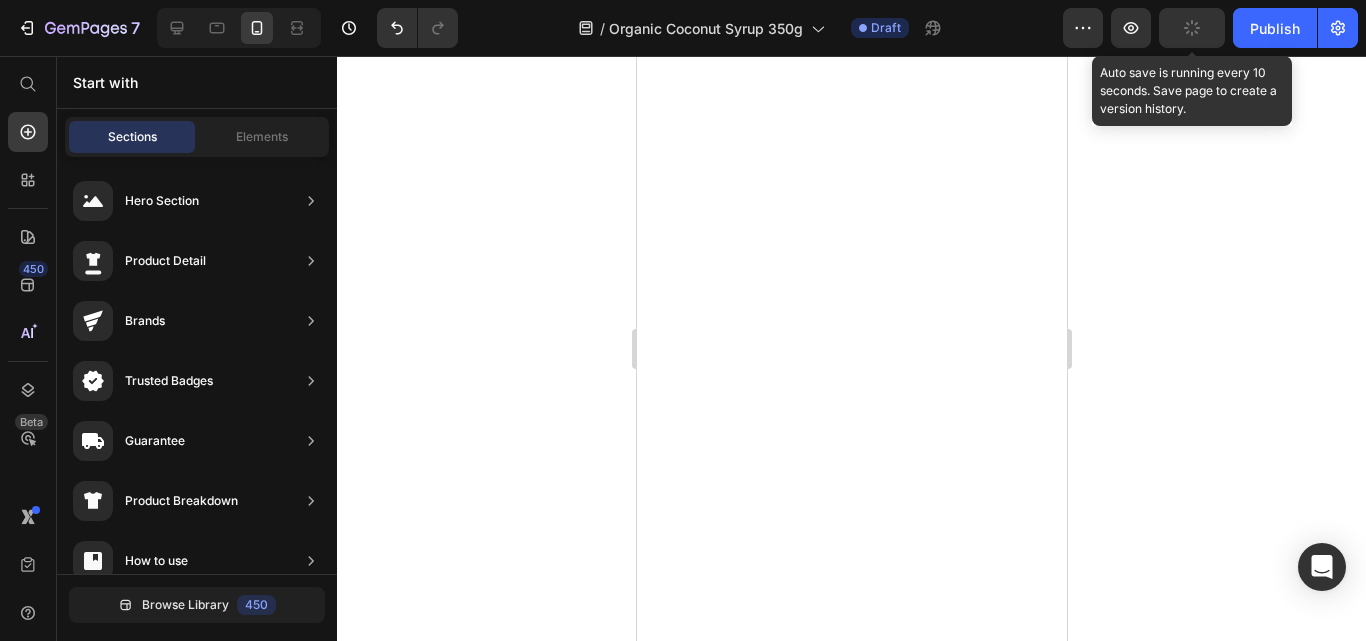 click on "Image 100% Money-Back Guarantee Heading If you are not 100% satisfied with your purchase, then you may return your order for a full refund with no questions asked. With 5-star reviews, we pledge to provide you with the highest levels of value, quality, and personal service available, so your complete satisfaction is guaranteed. Text block Row" at bounding box center (851, -634) 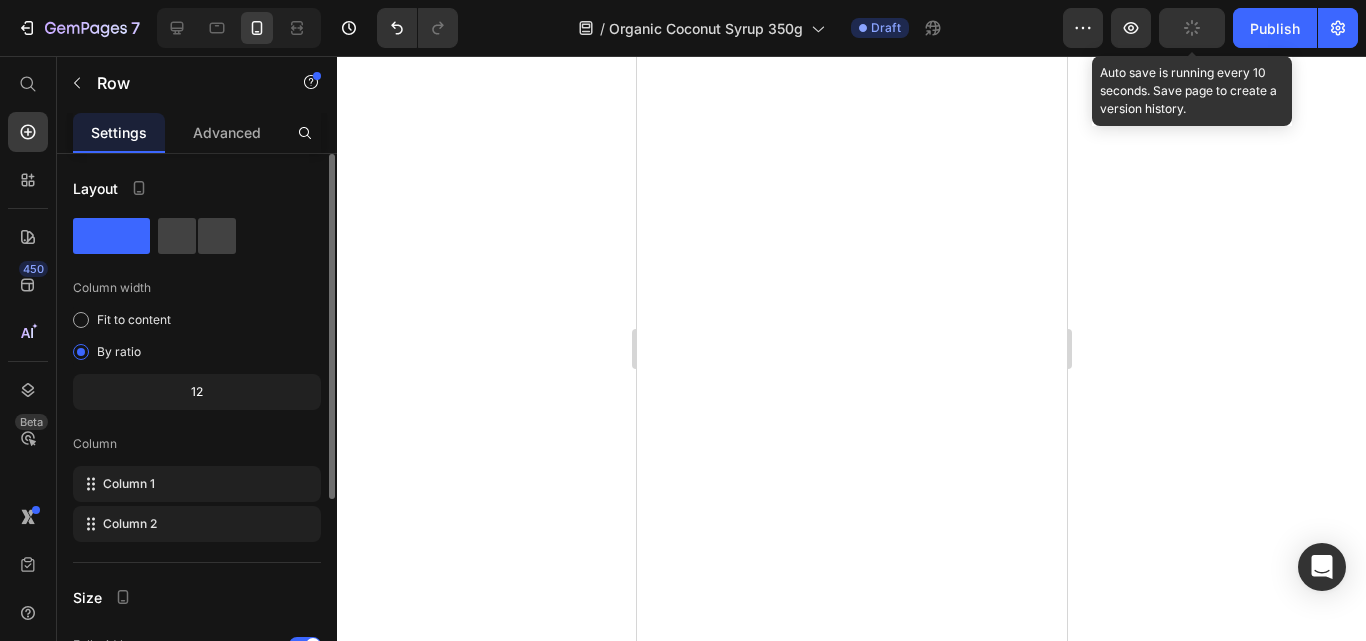 click on "Image 100% Money-Back Guarantee Heading If you are not 100% satisfied with your purchase, then you may return your order for a full refund with no questions asked. With 5-star reviews, we pledge to provide you with the highest levels of value, quality, and personal service available, so your complete satisfaction is guaranteed. Text block Row Section 9" at bounding box center [851, -634] 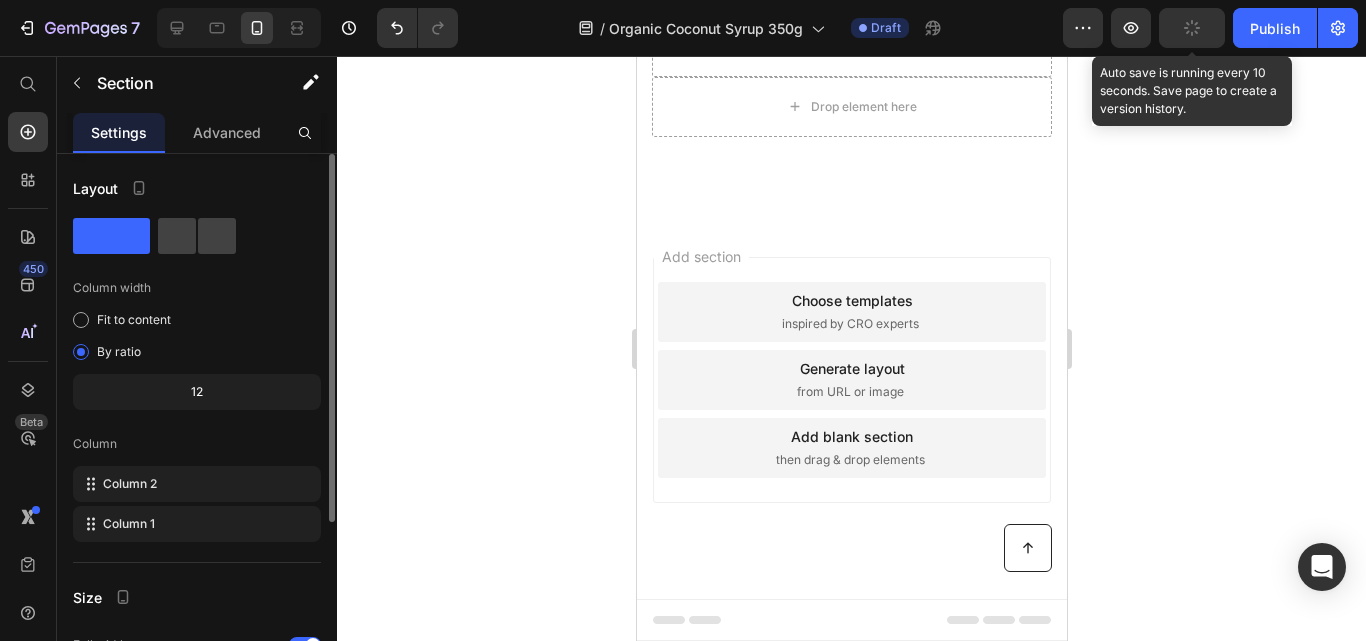 drag, startPoint x: 544, startPoint y: 140, endPoint x: 377, endPoint y: 238, distance: 193.63109 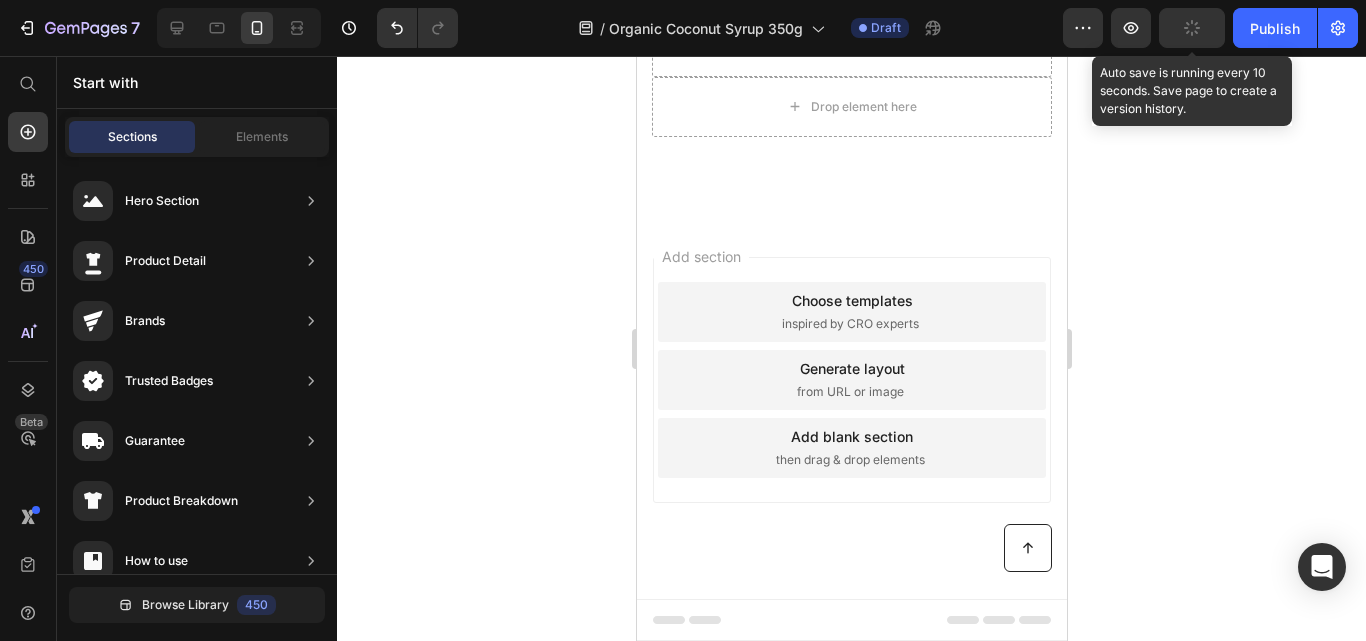 click 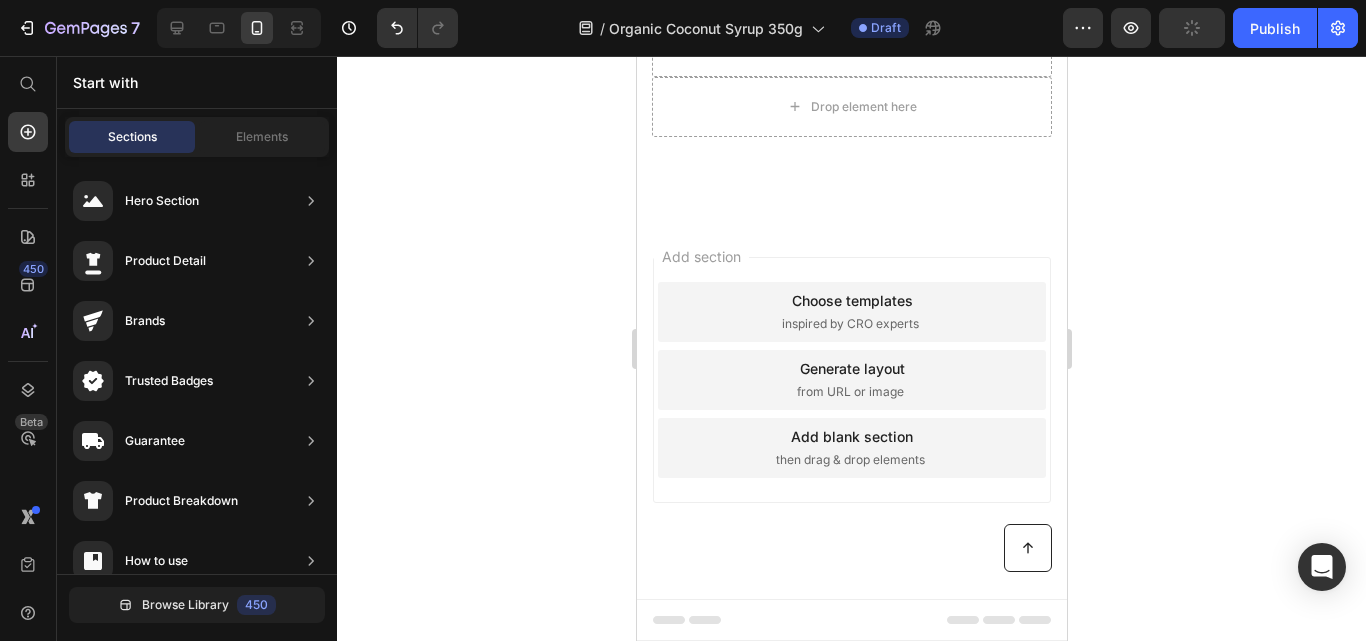 click 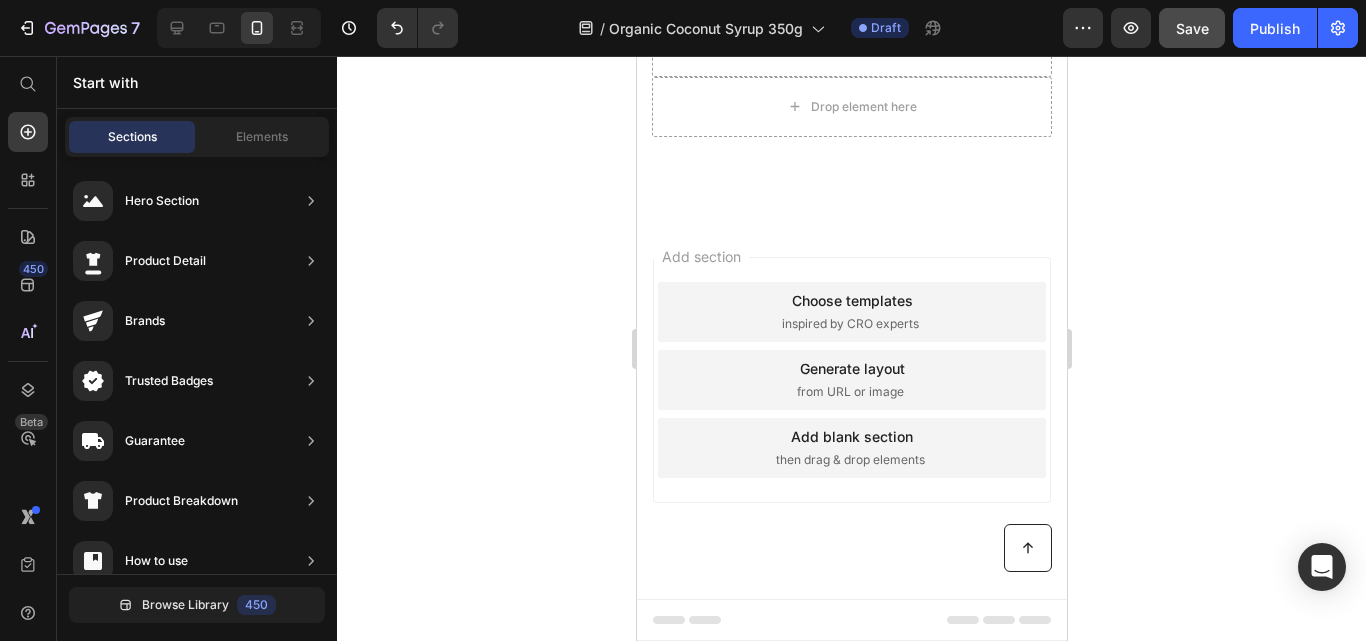 click on "Save" at bounding box center (1192, 28) 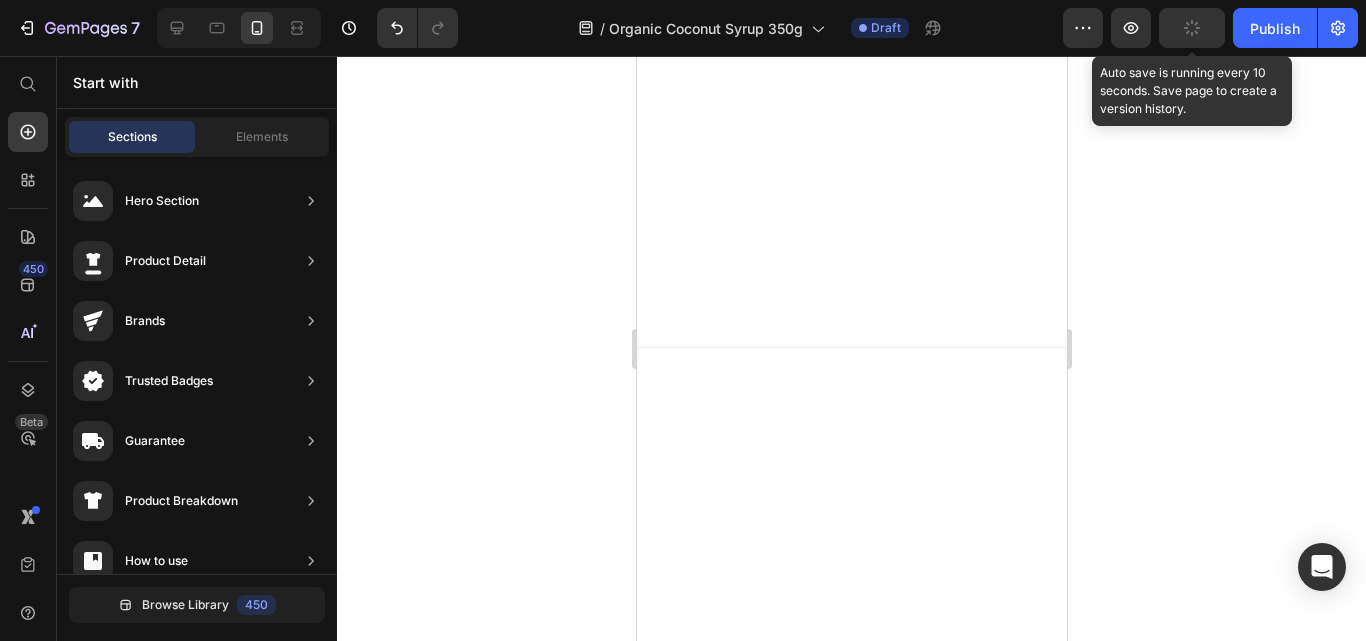 scroll, scrollTop: 6092, scrollLeft: 0, axis: vertical 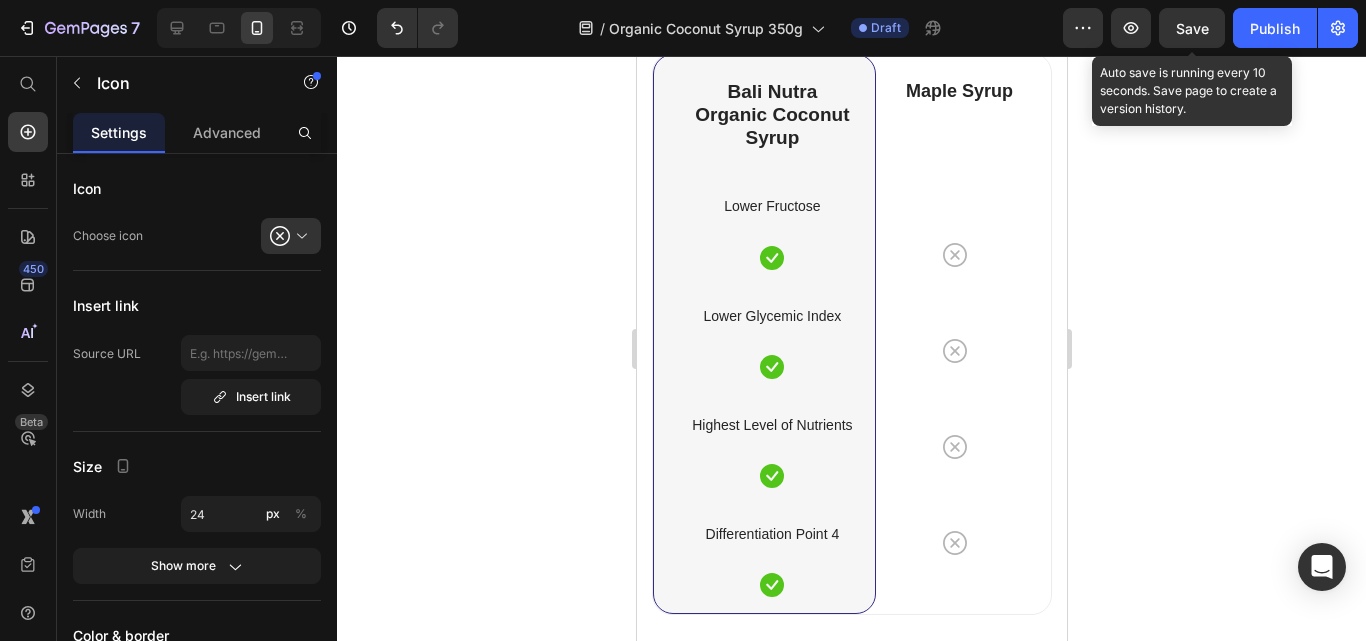 click 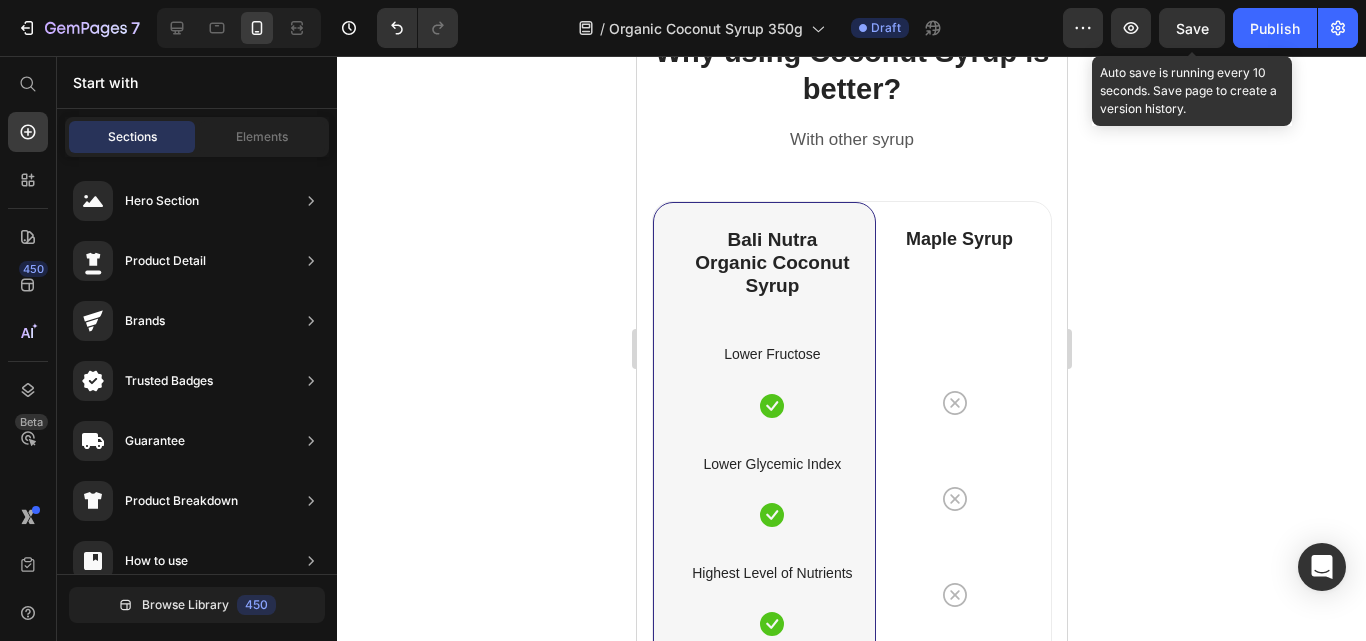 scroll, scrollTop: 6092, scrollLeft: 0, axis: vertical 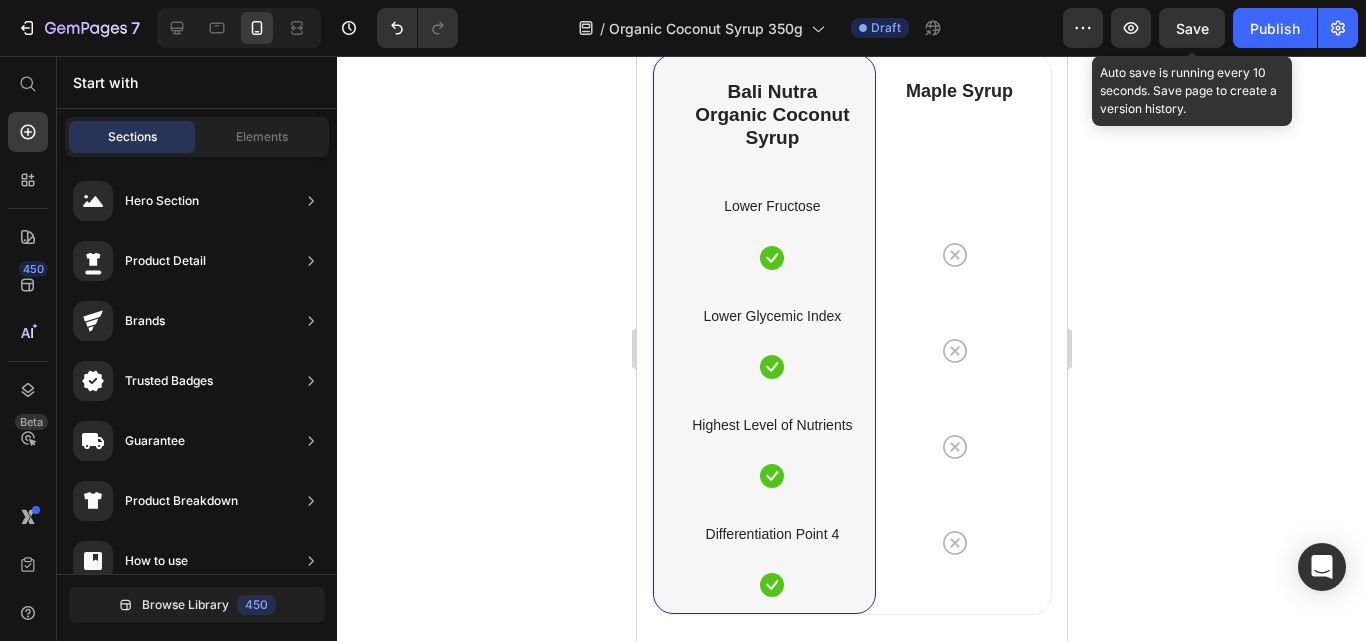 click 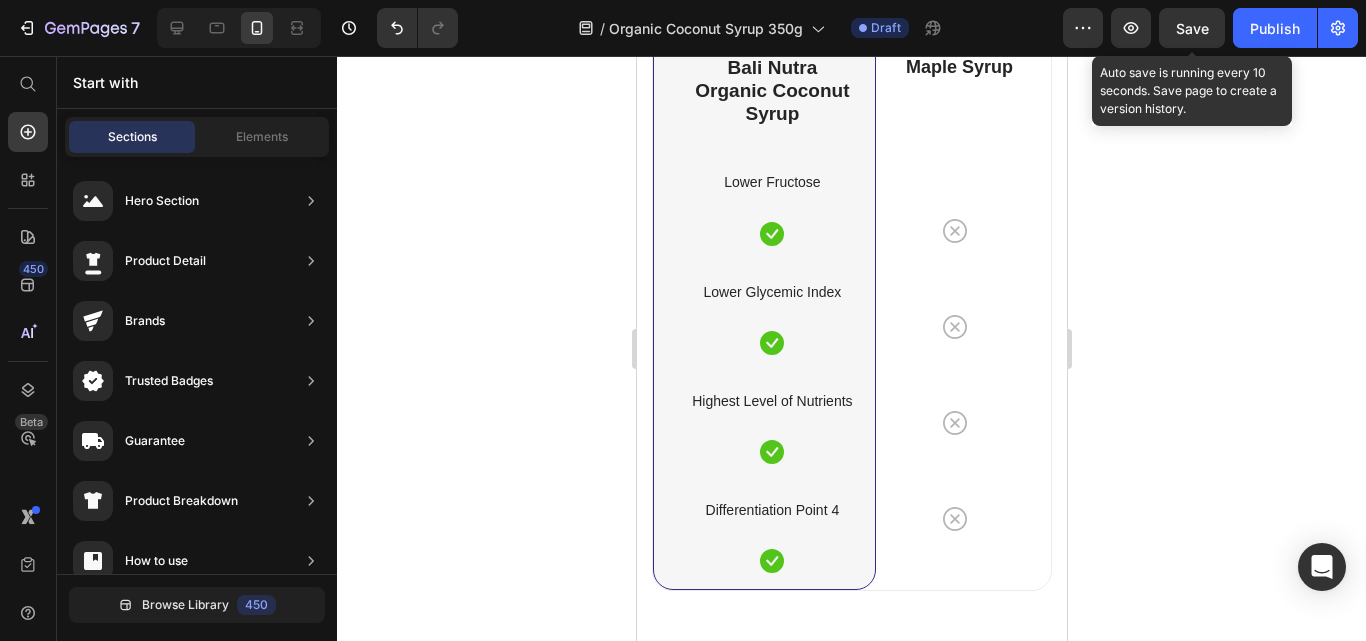 scroll, scrollTop: 6068, scrollLeft: 0, axis: vertical 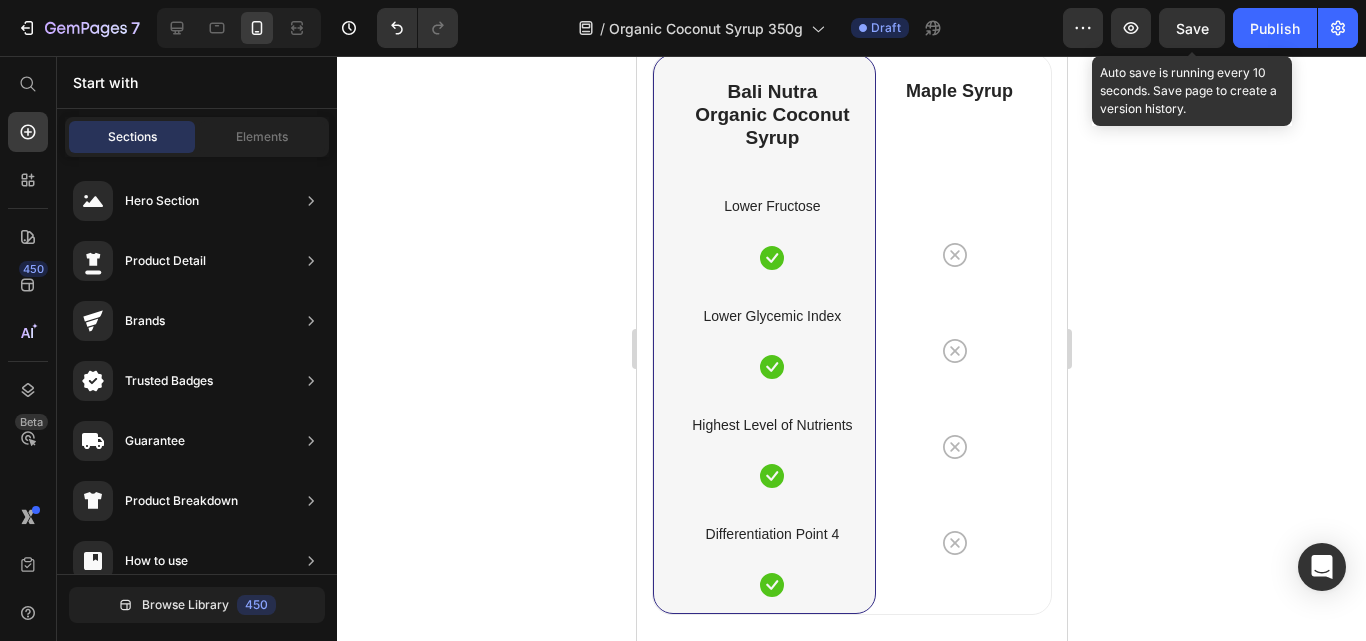 click 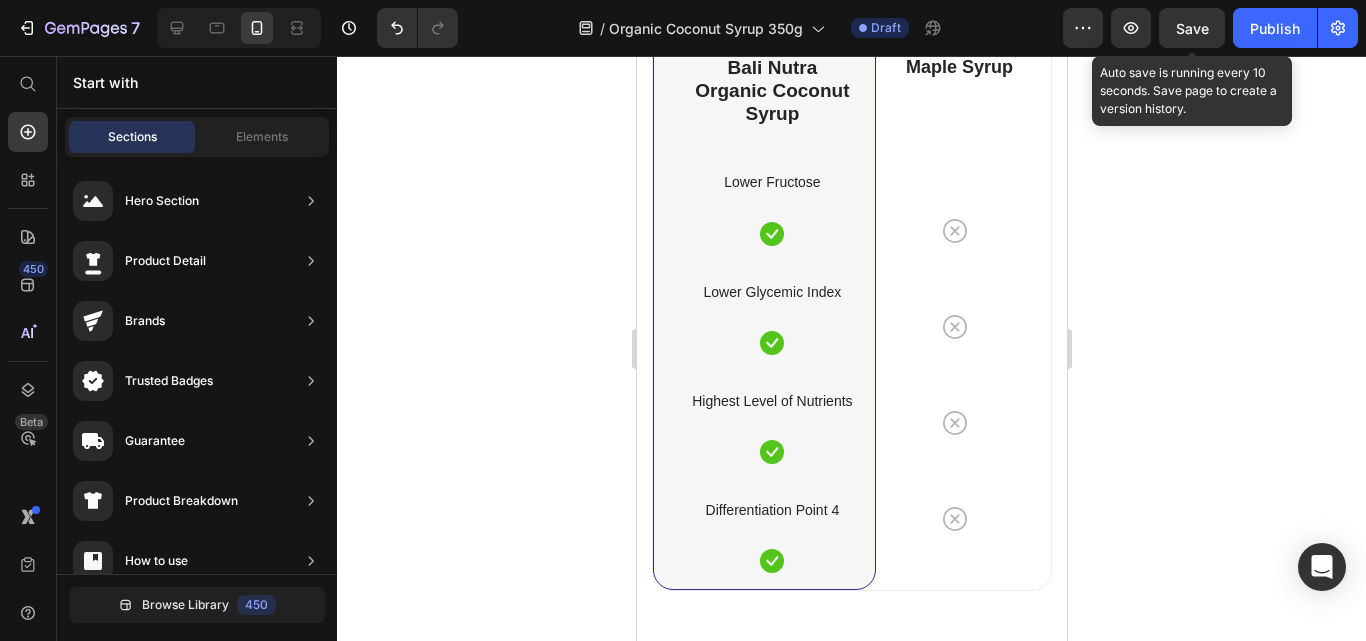 scroll, scrollTop: 6044, scrollLeft: 0, axis: vertical 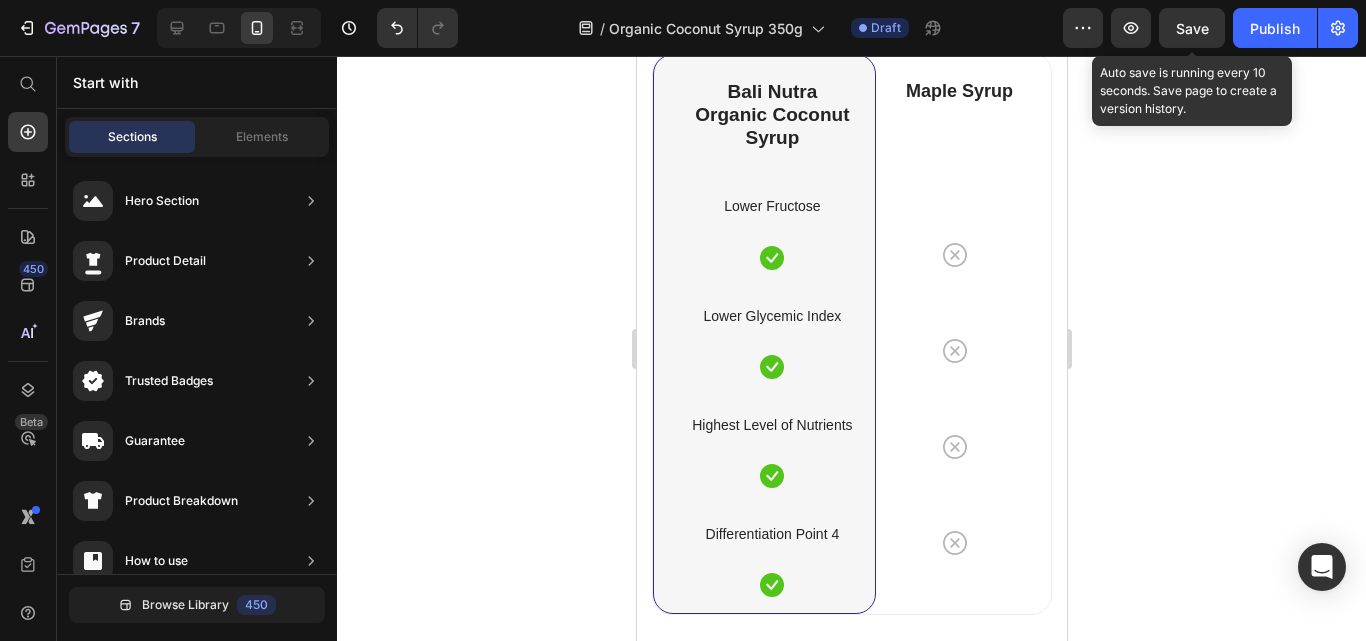 click at bounding box center [851, -136] 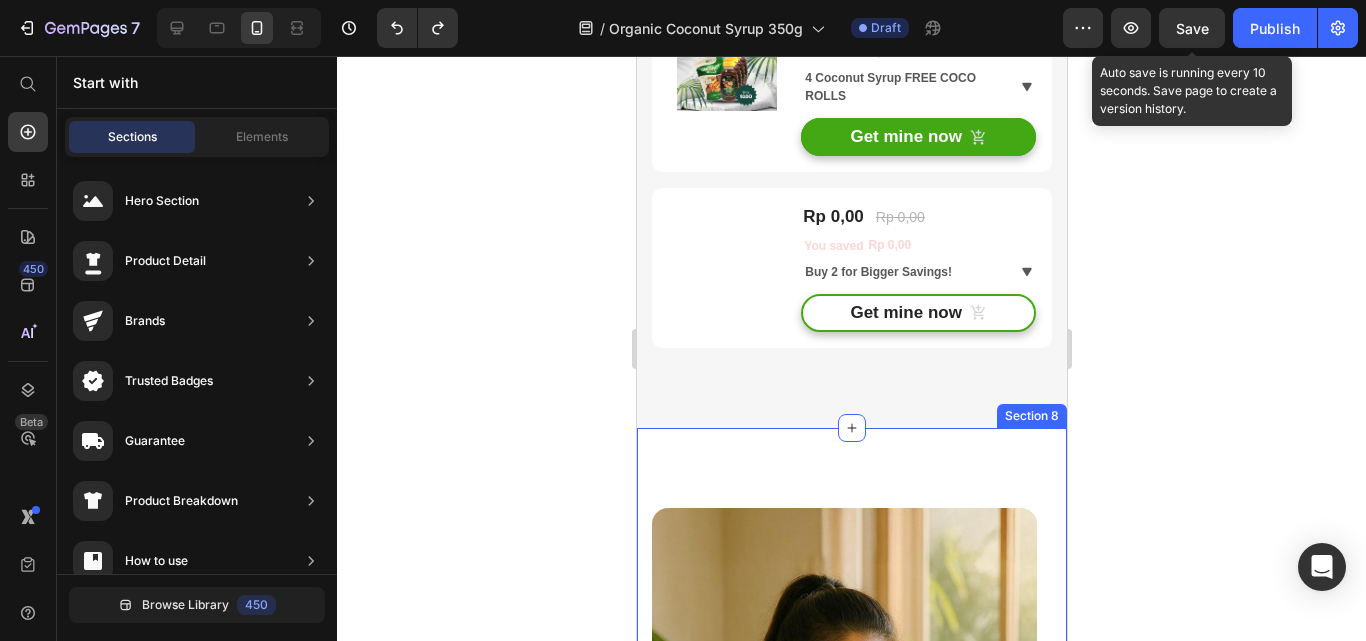scroll, scrollTop: 6044, scrollLeft: 0, axis: vertical 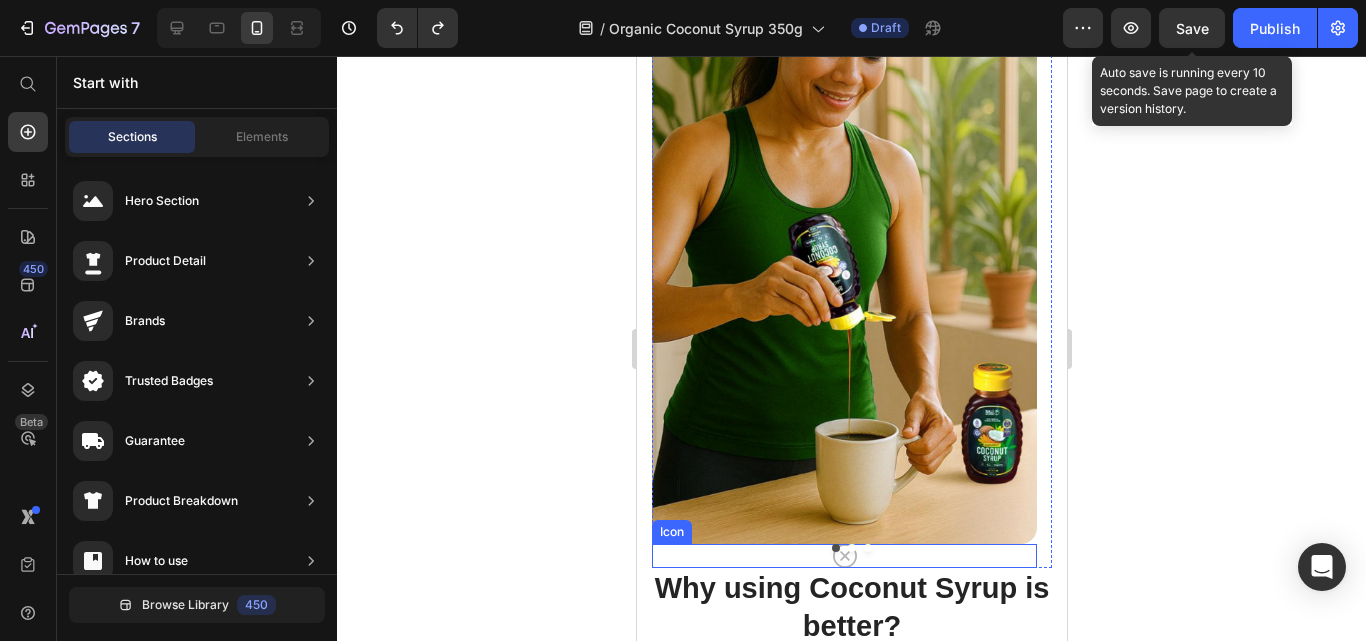 click 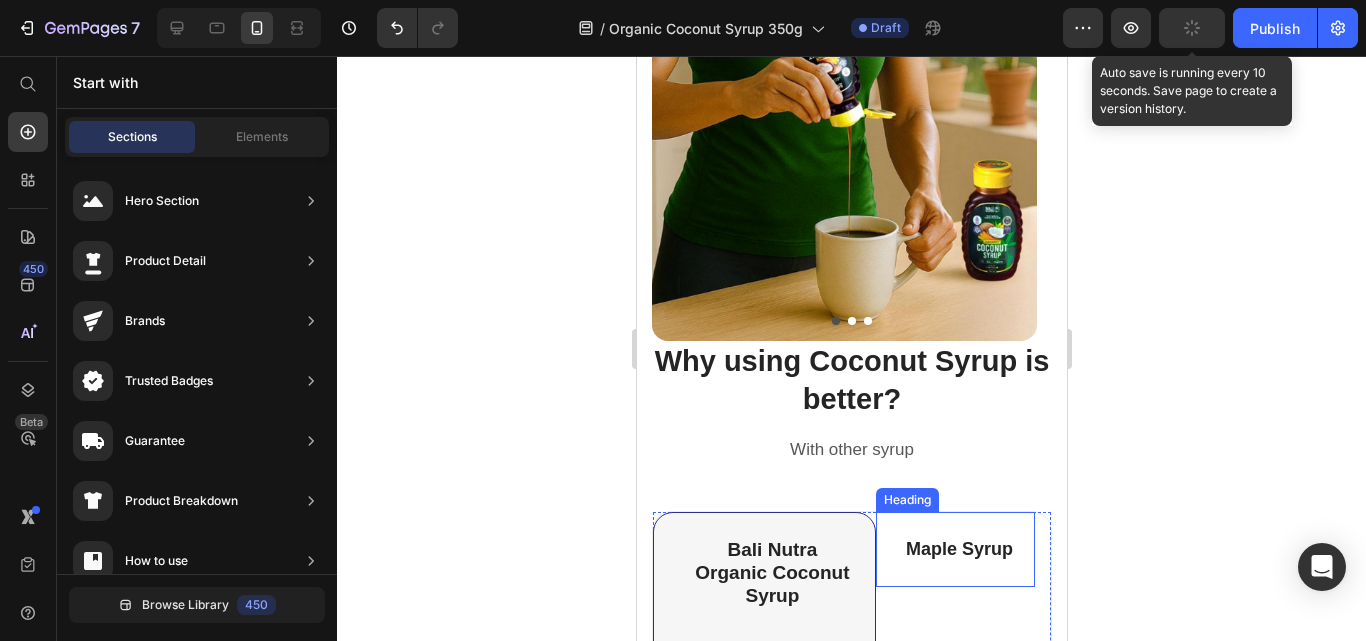 scroll, scrollTop: 6320, scrollLeft: 0, axis: vertical 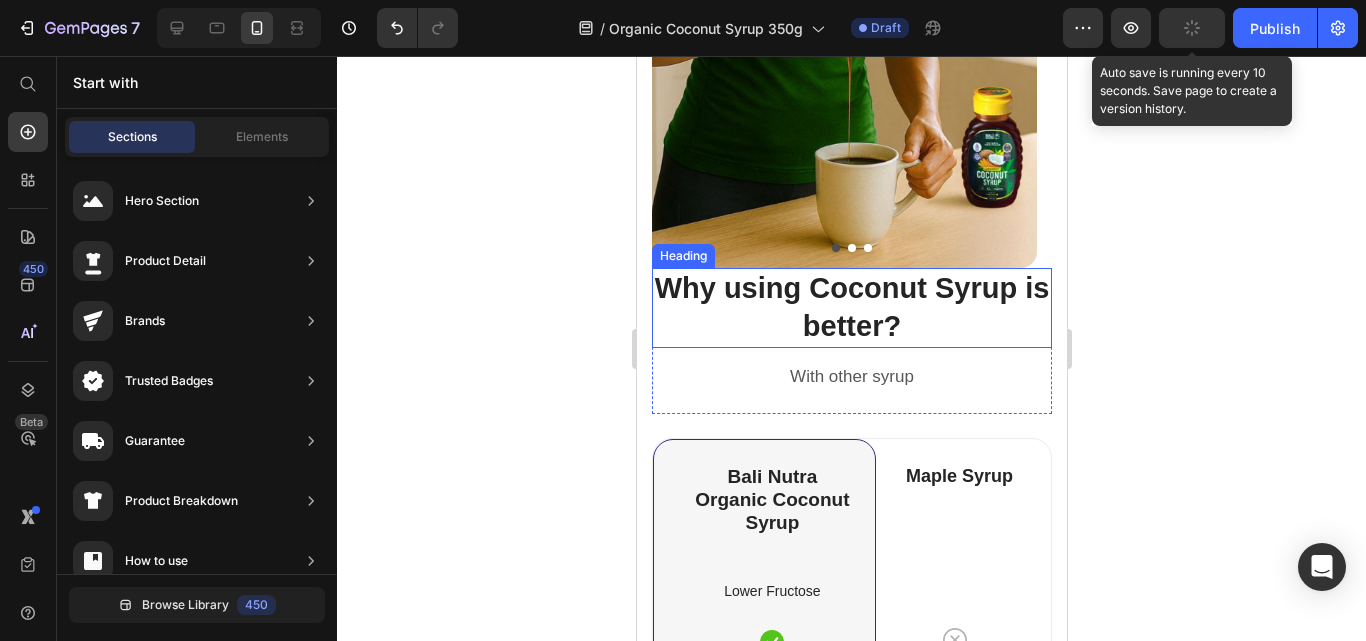 click on "Why using Coconut Syrup is better?" at bounding box center [851, 307] 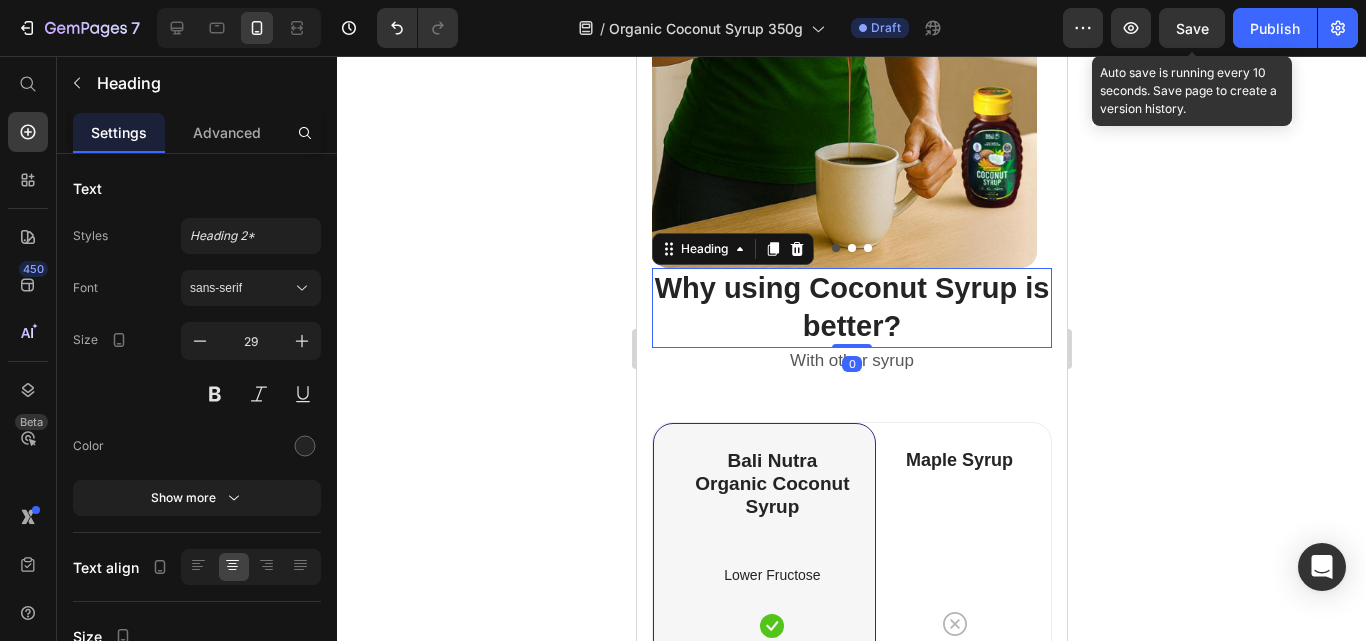 drag, startPoint x: 844, startPoint y: 361, endPoint x: 840, endPoint y: 336, distance: 25.317978 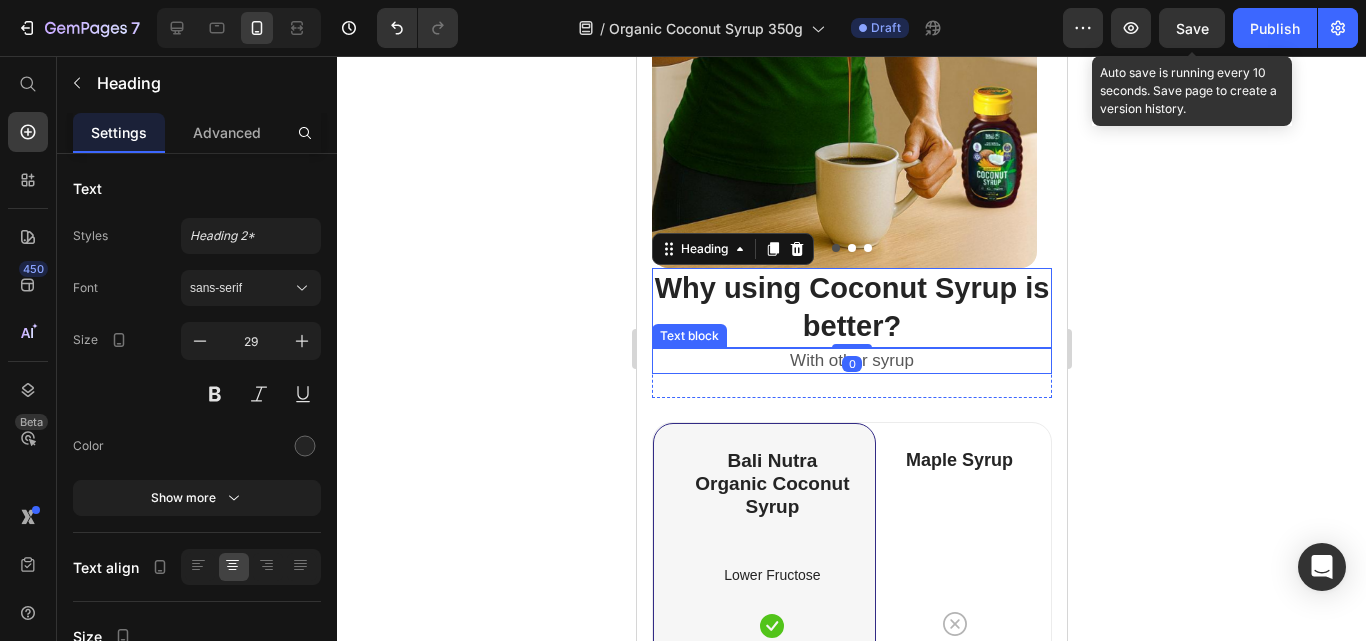 click on "With other syrup" at bounding box center (851, 361) 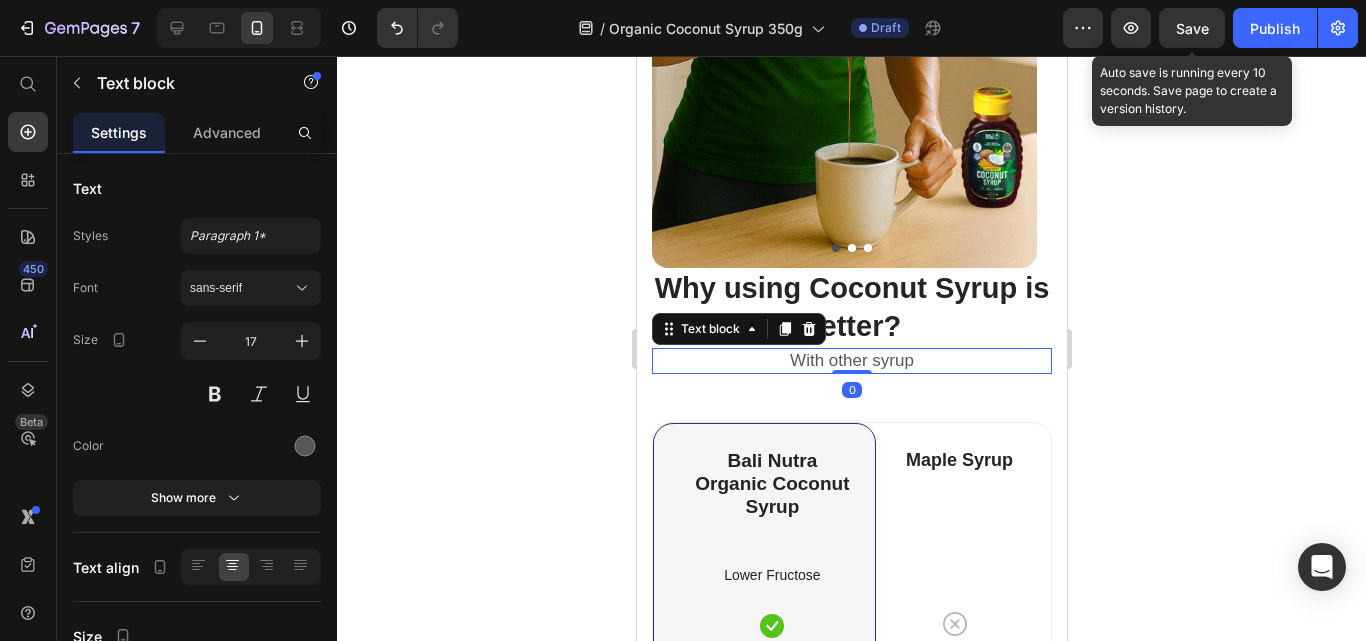 drag, startPoint x: 841, startPoint y: 370, endPoint x: 832, endPoint y: 395, distance: 26.57066 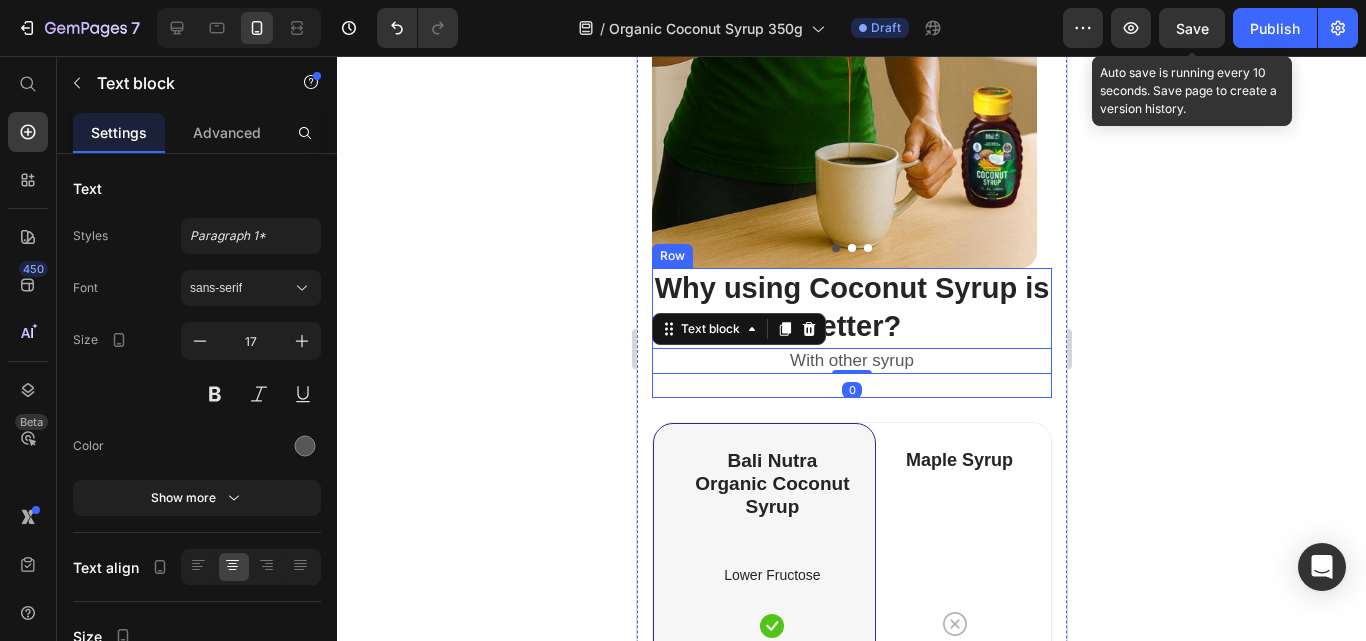 click on "Why using Coconut Syrup is better? Heading With other syrup Text block   0 Row" at bounding box center [851, 333] 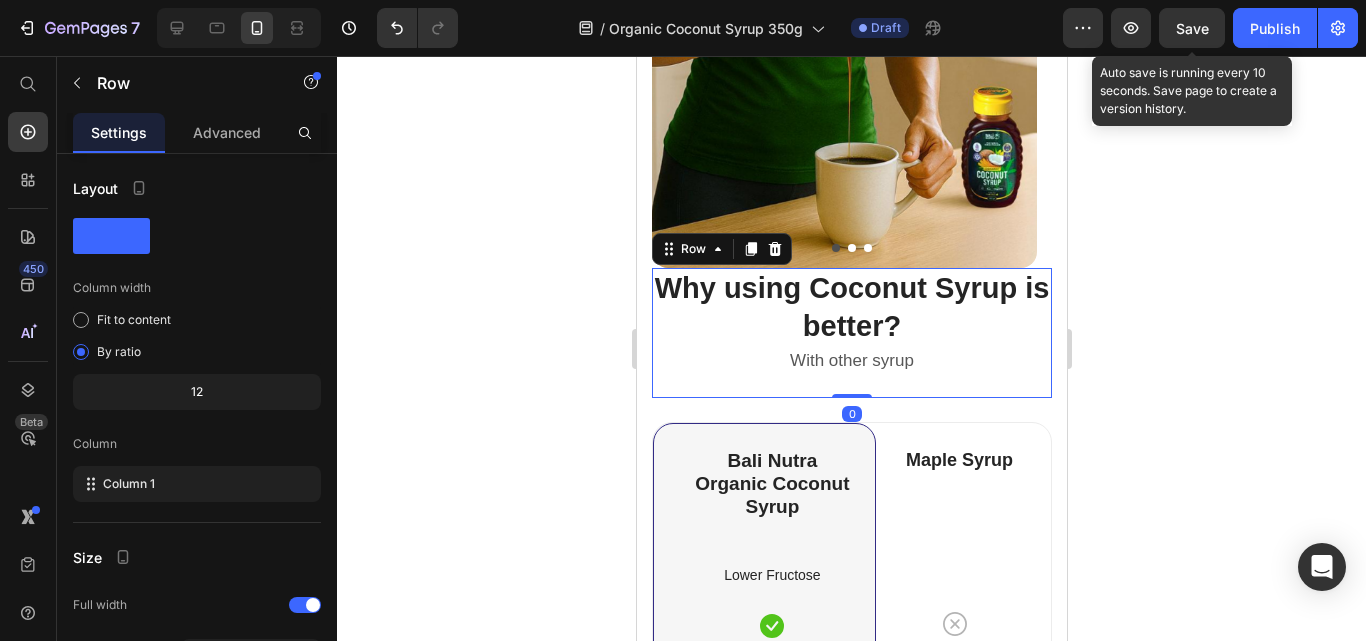 drag, startPoint x: 846, startPoint y: 396, endPoint x: 848, endPoint y: 380, distance: 16.124516 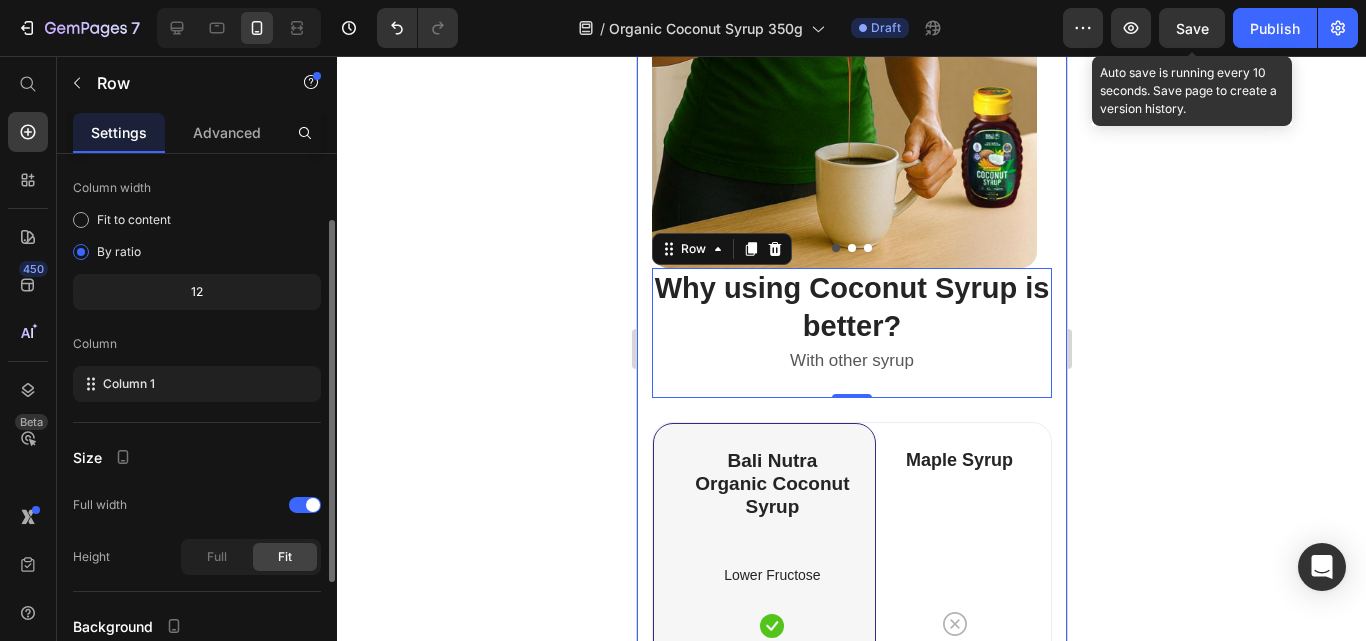 scroll, scrollTop: 0, scrollLeft: 0, axis: both 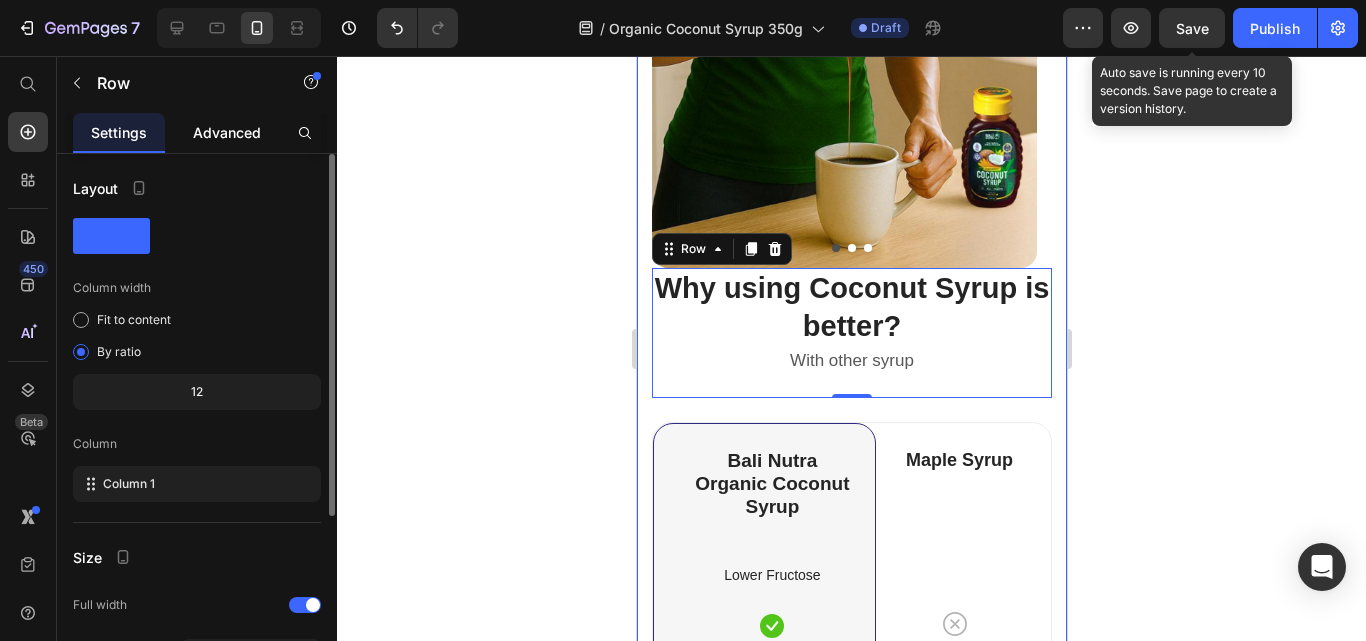 click on "Advanced" at bounding box center (227, 132) 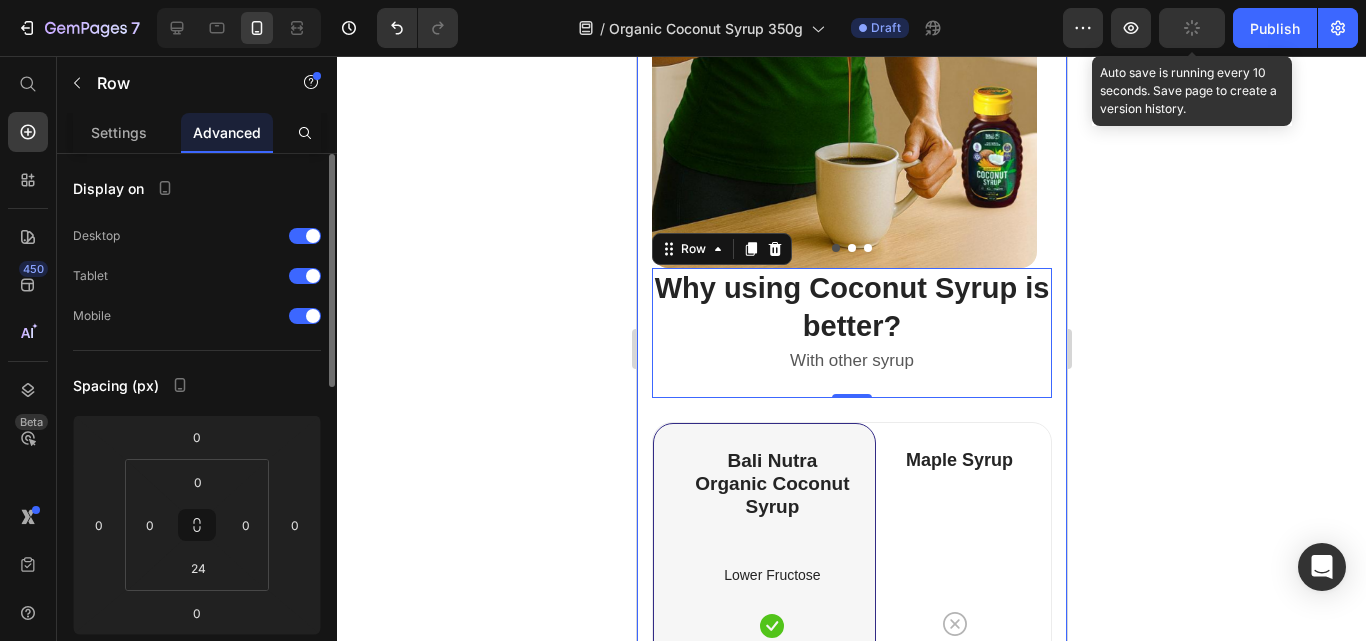 click on "Advanced" at bounding box center (227, 132) 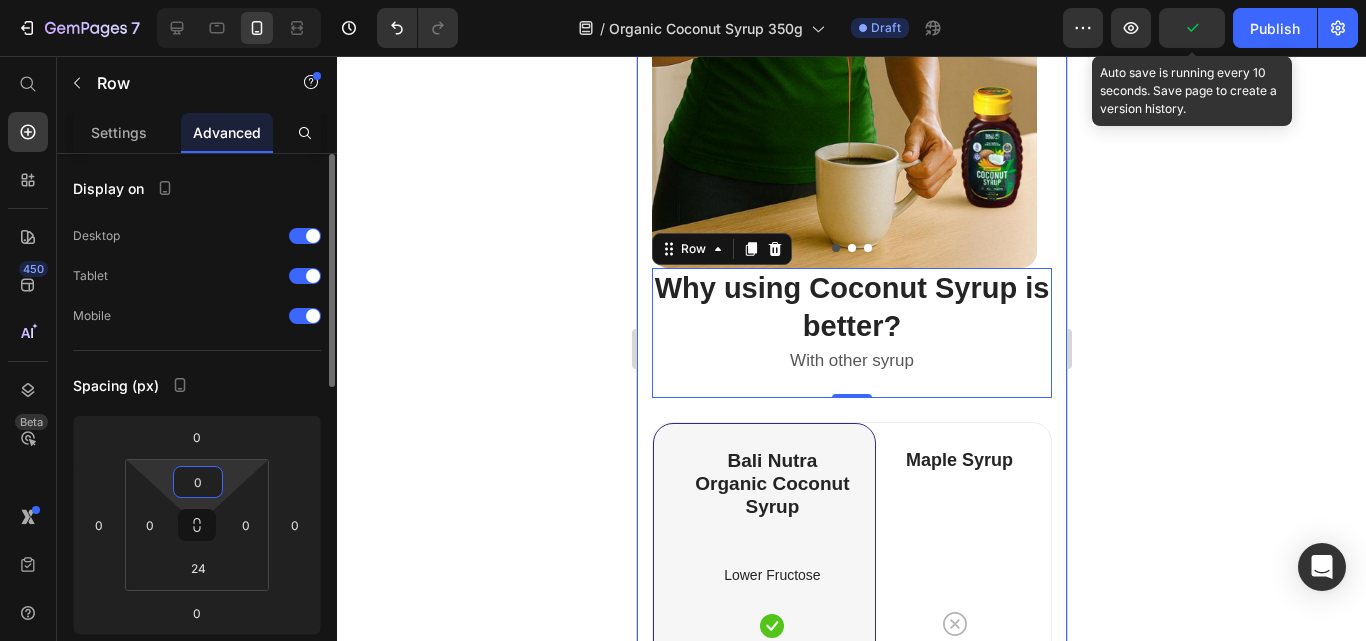 click on "0" at bounding box center (198, 482) 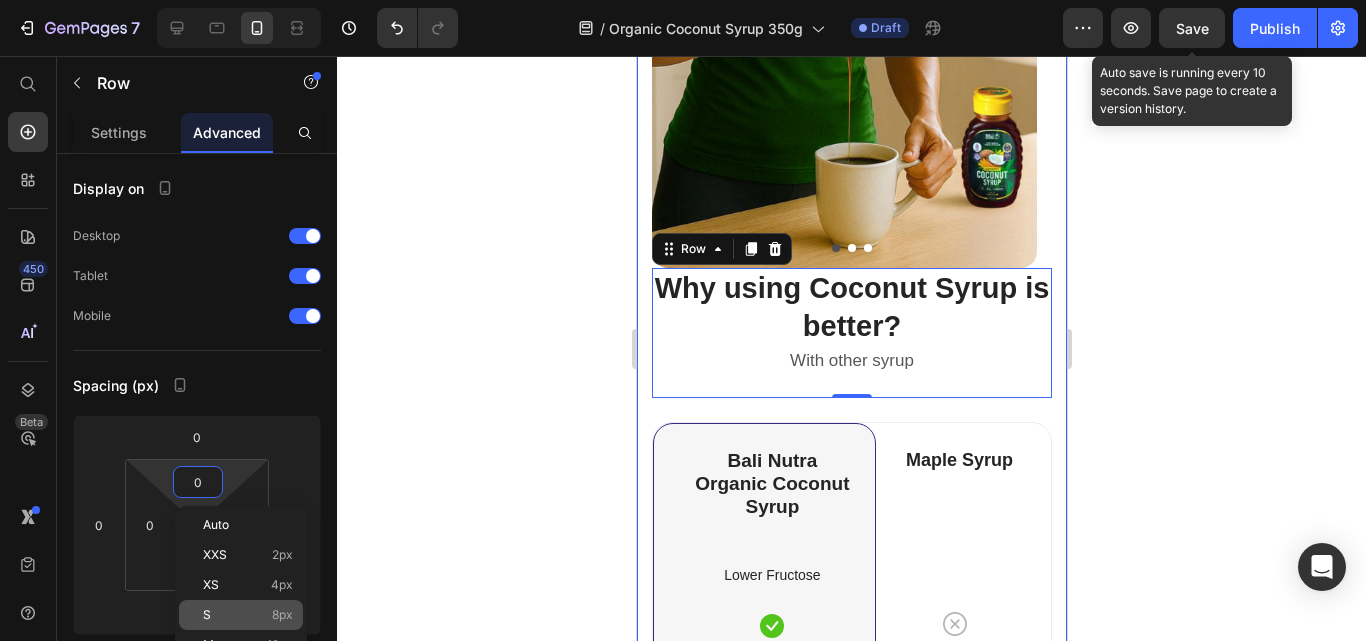 click on "S 8px" 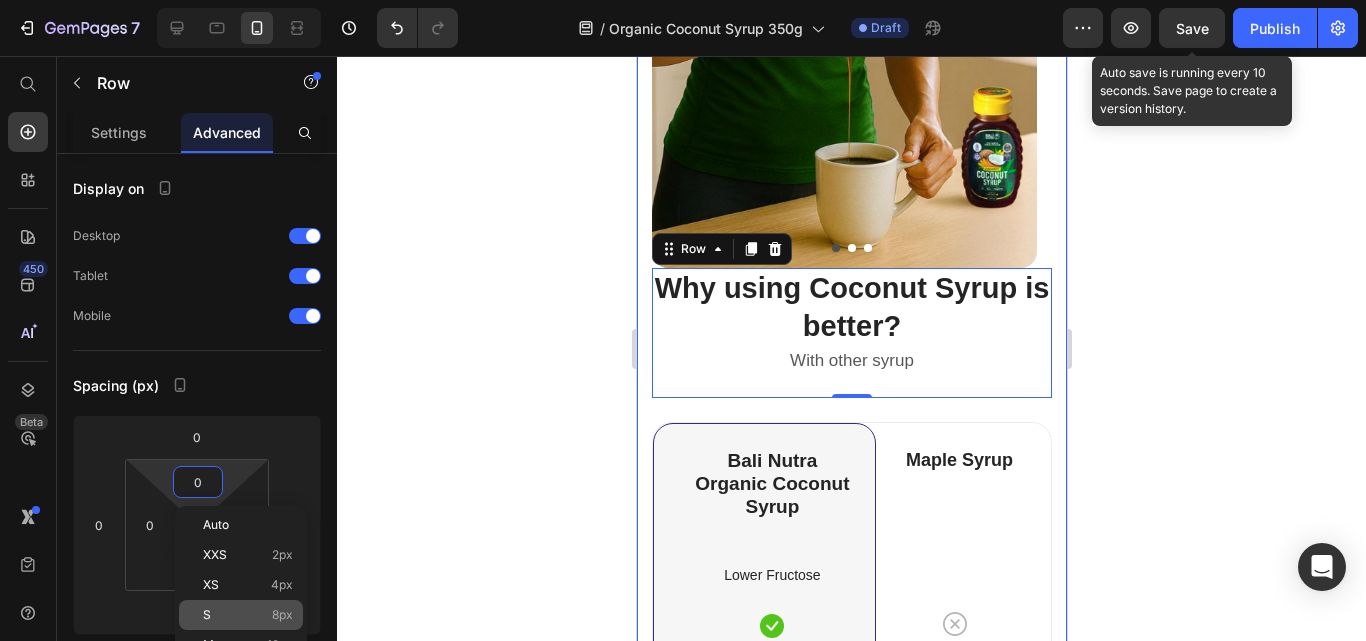 type on "8" 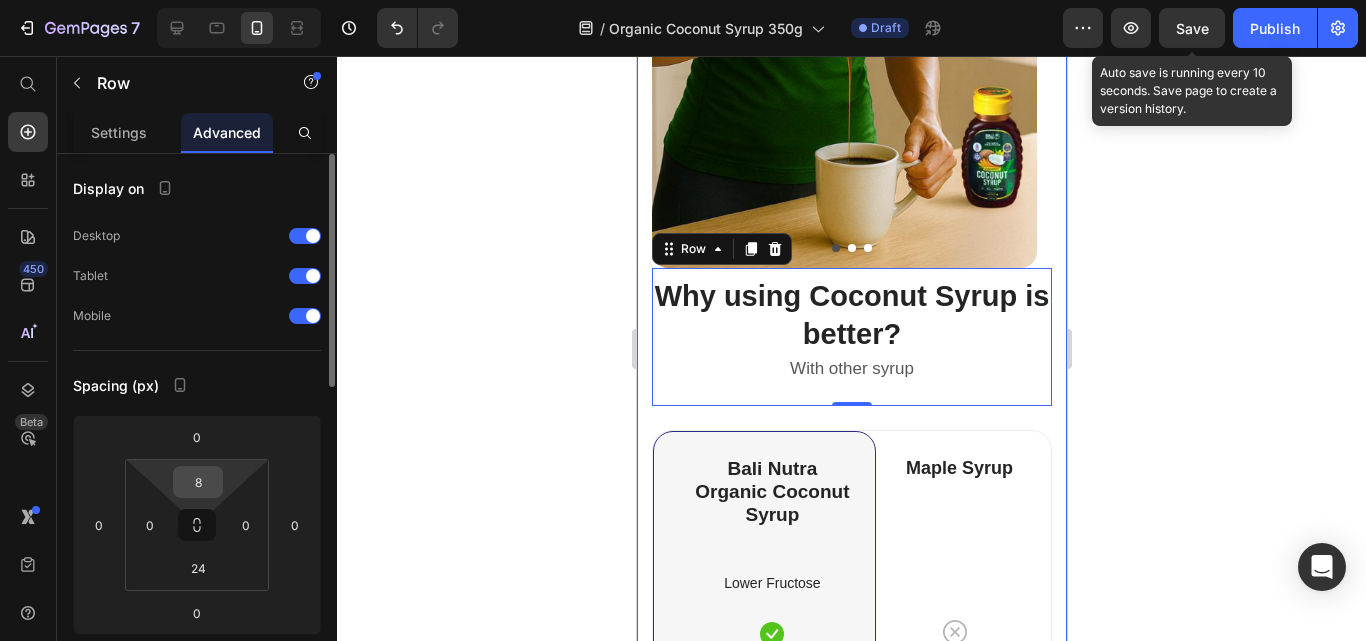 click on "8" at bounding box center [198, 482] 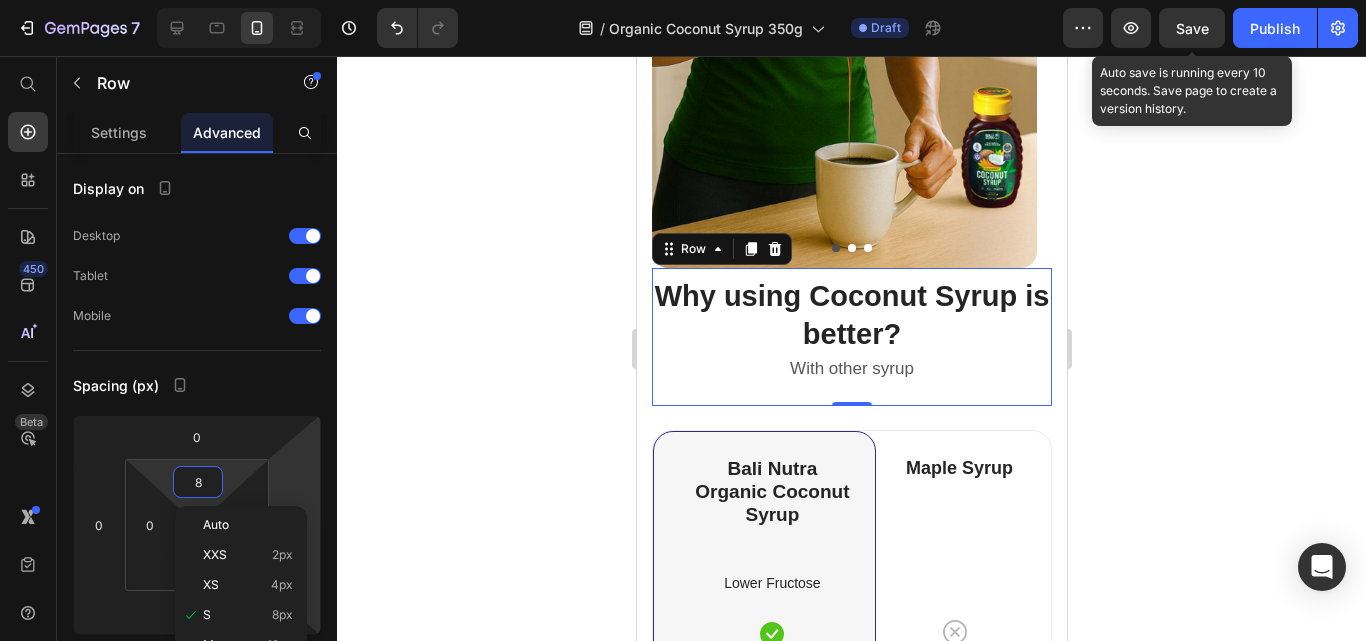 click on "7  Version history  /  Organic Coconut Syrup 350g Draft Preview  Save  Auto save is running every 10 seconds. Save page to create a version history.  Publish  450 Beta Start with Sections Elements Hero Section Product Detail Brands Trusted Badges Guarantee Product Breakdown How to use Testimonials Compare Bundle FAQs Social Proof Brand Story Product List Collection Blog List Contact Sticky Add to Cart Custom Footer Browse Library 450 Layout Text
Heading
Text Block Button
Button
Button
Sticky Back to top Media
Image
Image
Video" at bounding box center (683, 0) 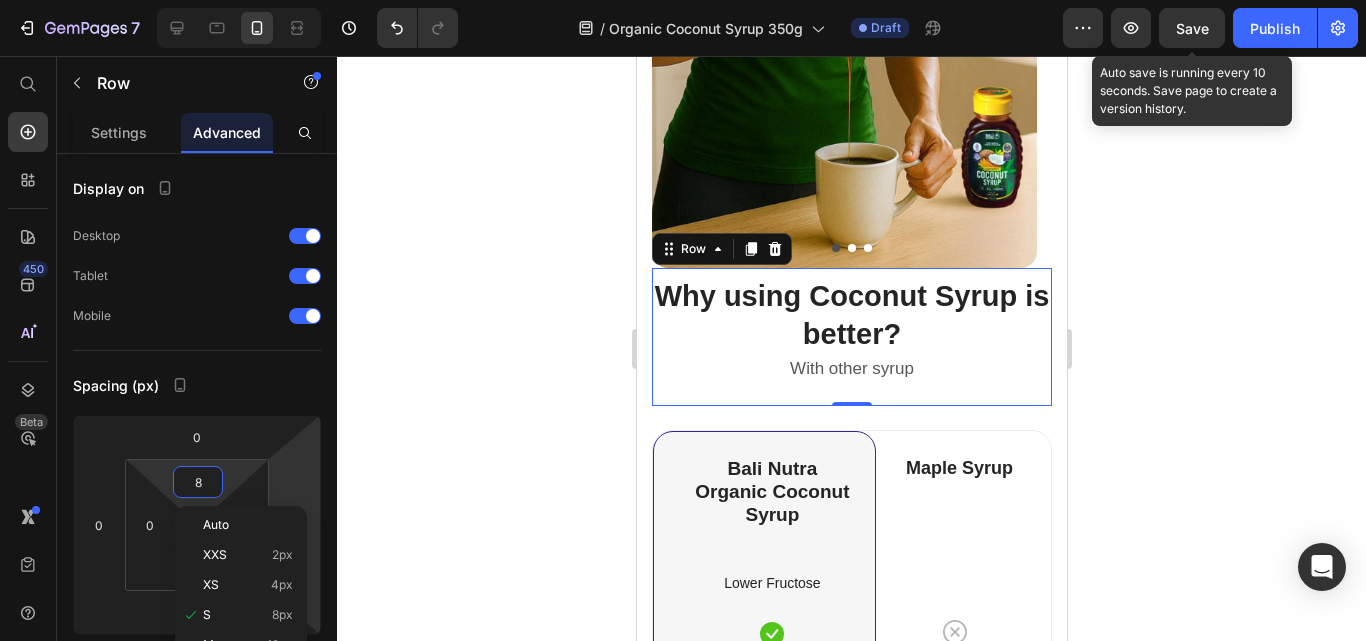 click 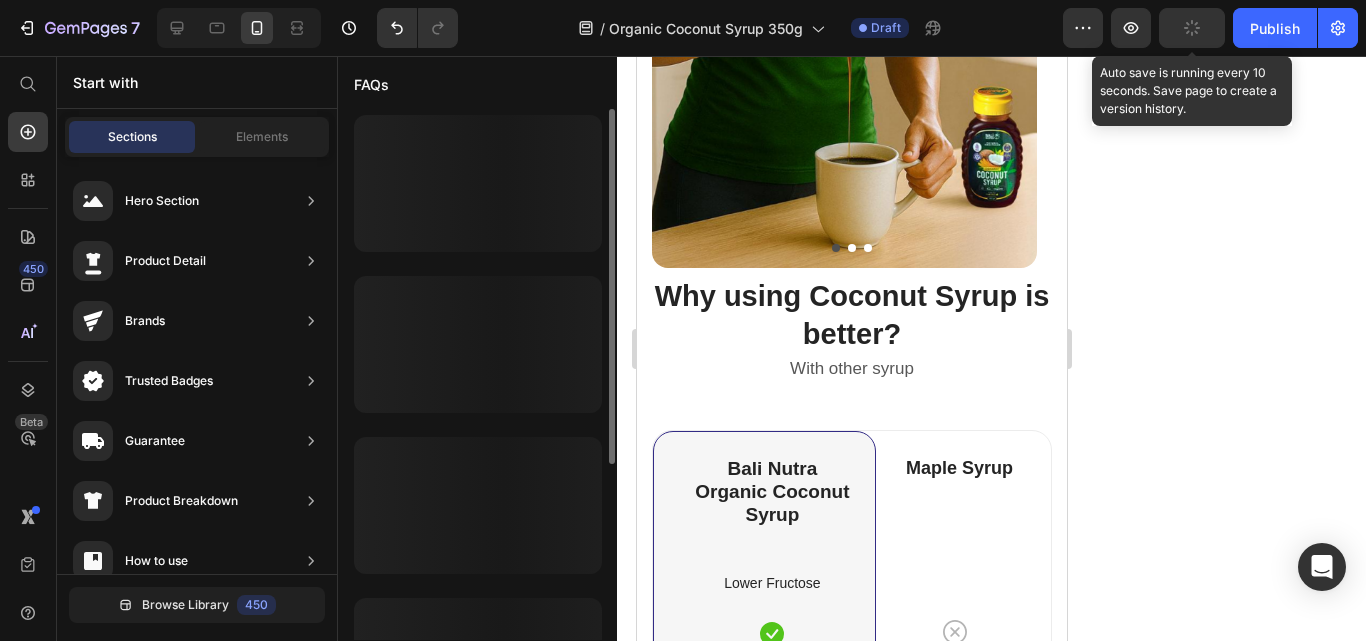 scroll, scrollTop: 400, scrollLeft: 0, axis: vertical 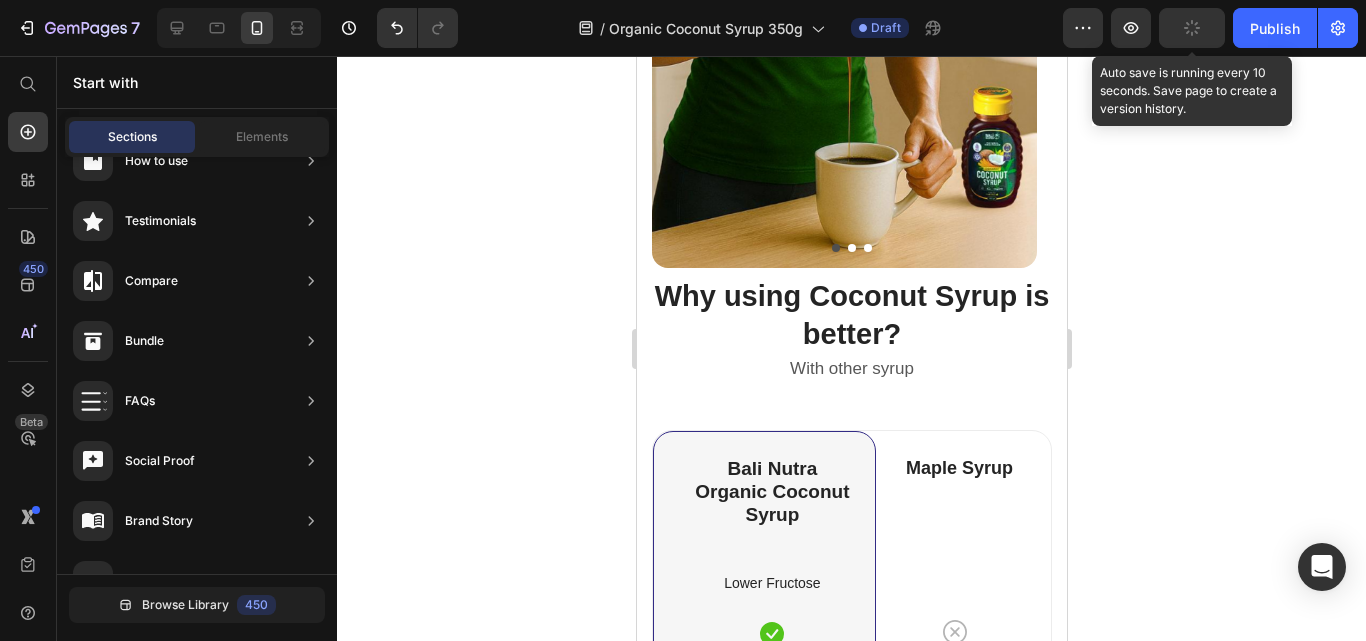 click 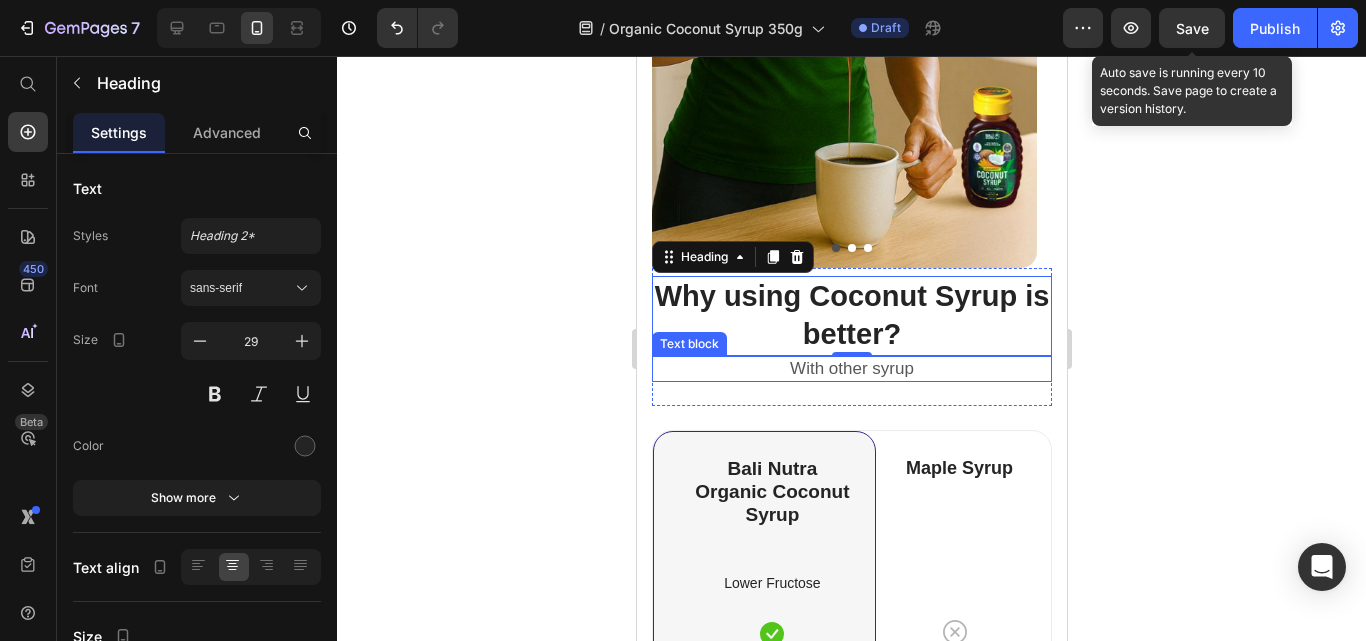 click on "With other syrup" at bounding box center [851, 369] 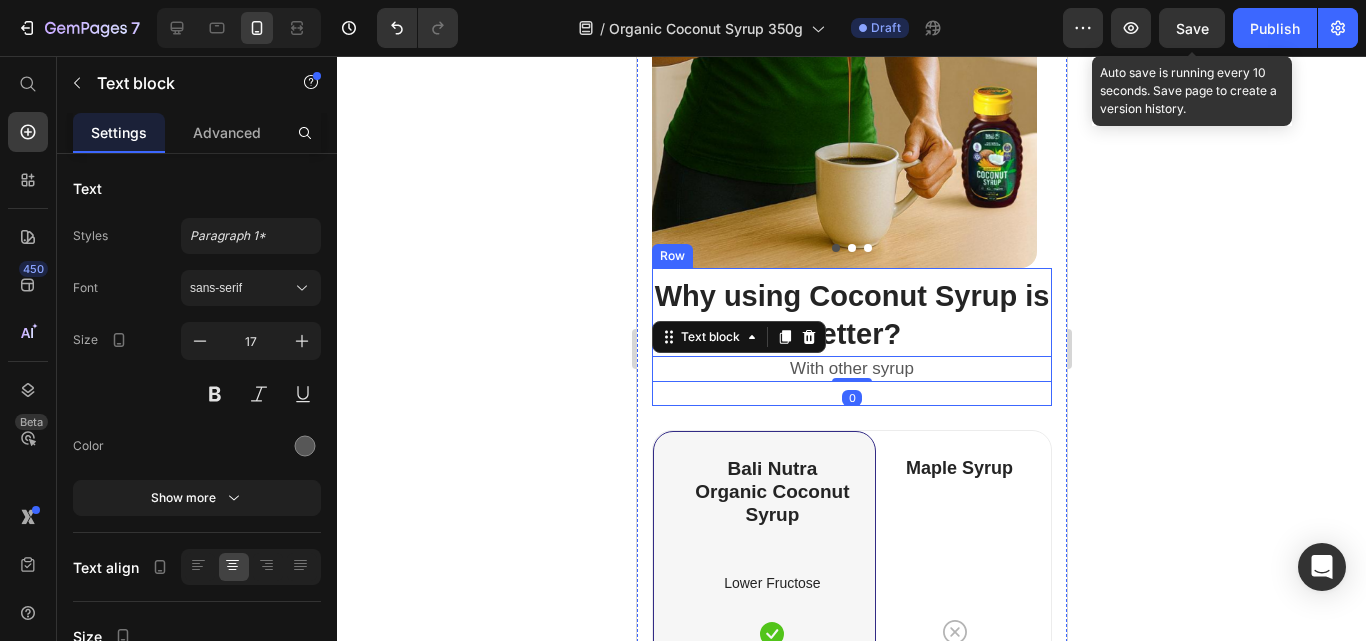 click on "Why using Coconut Syrup is better? Heading With other syrup Text block   0 Row" at bounding box center (851, 337) 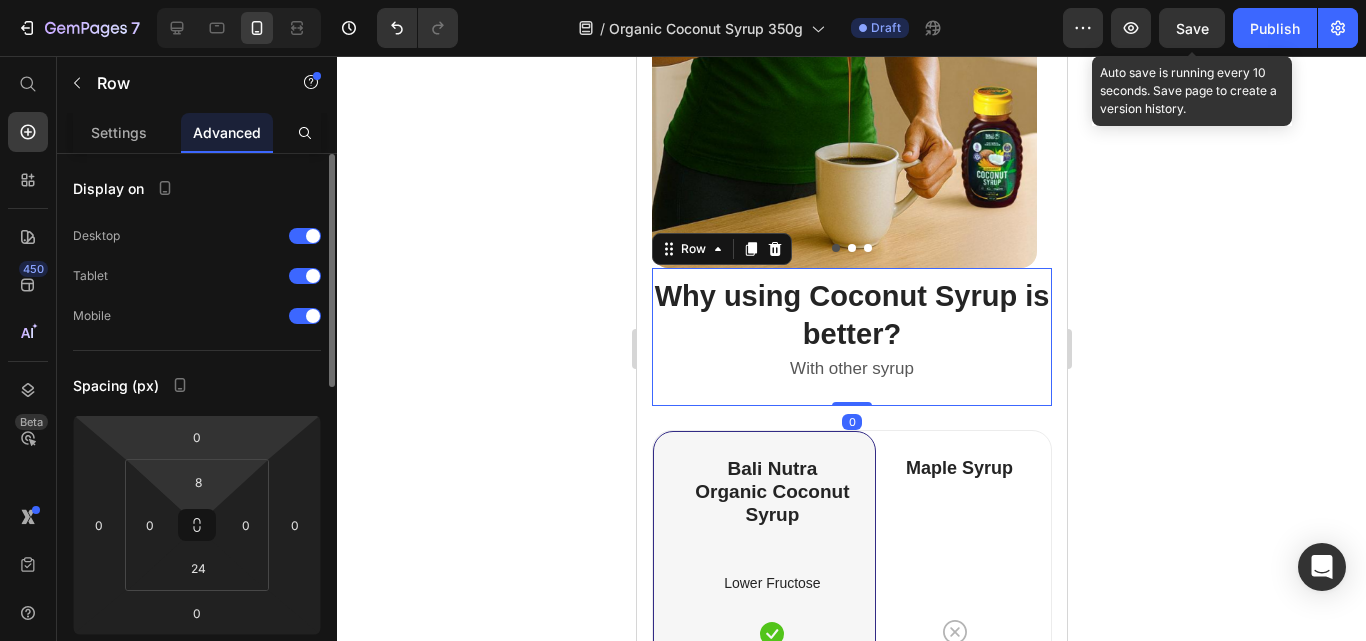 scroll, scrollTop: 200, scrollLeft: 0, axis: vertical 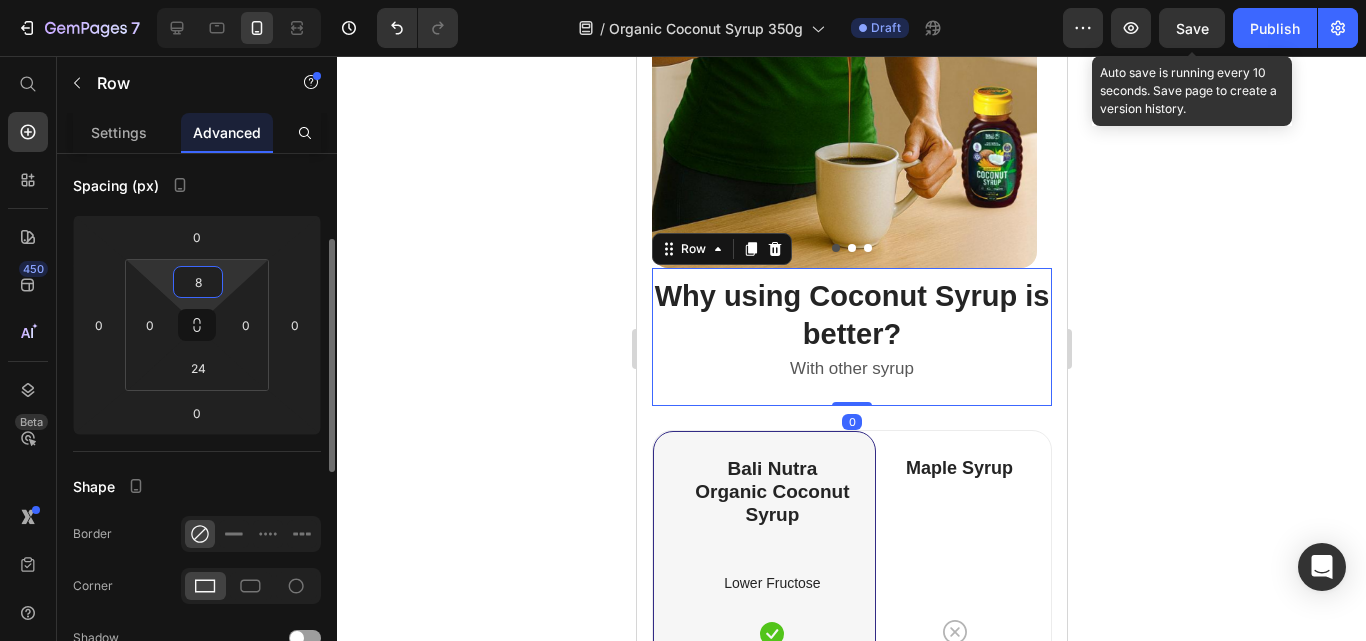 click on "8" at bounding box center (198, 282) 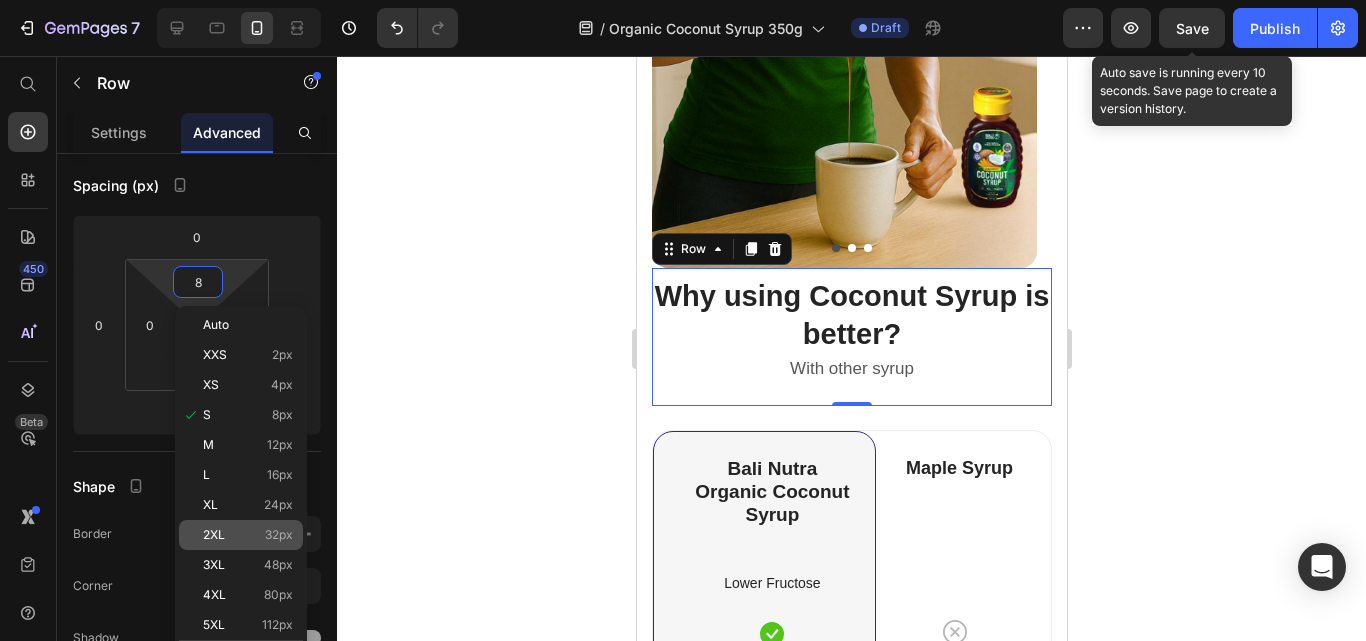 click on "32px" at bounding box center [279, 535] 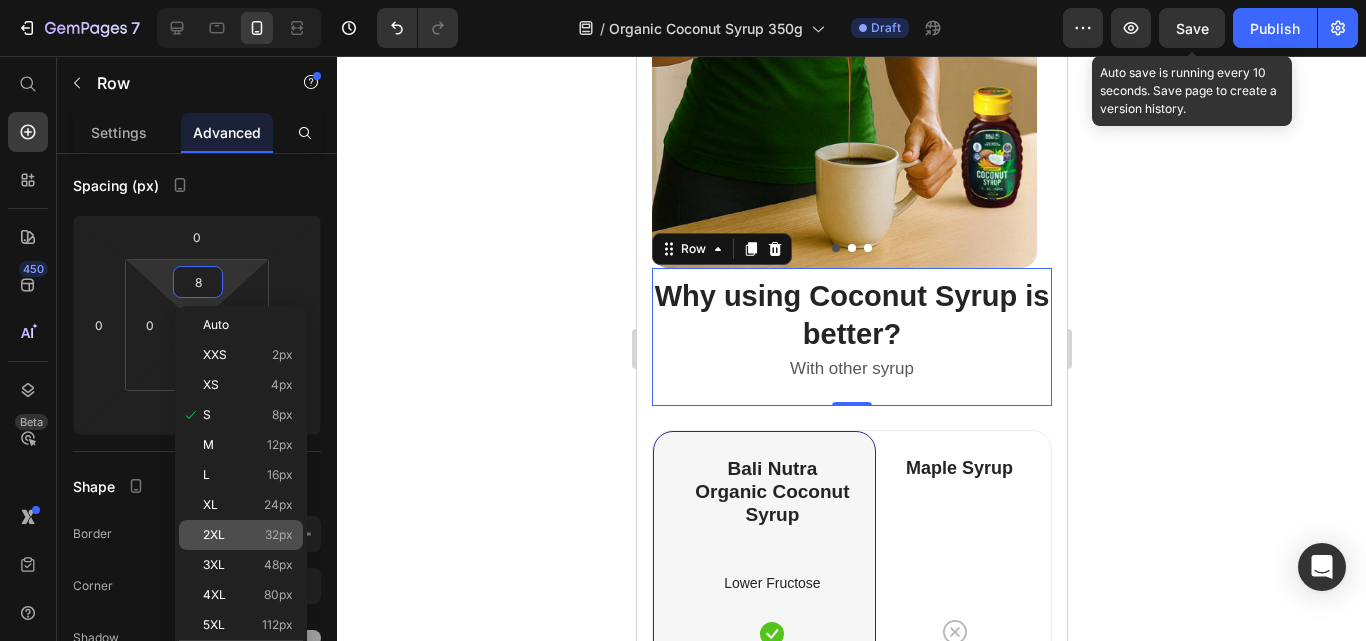 type on "32" 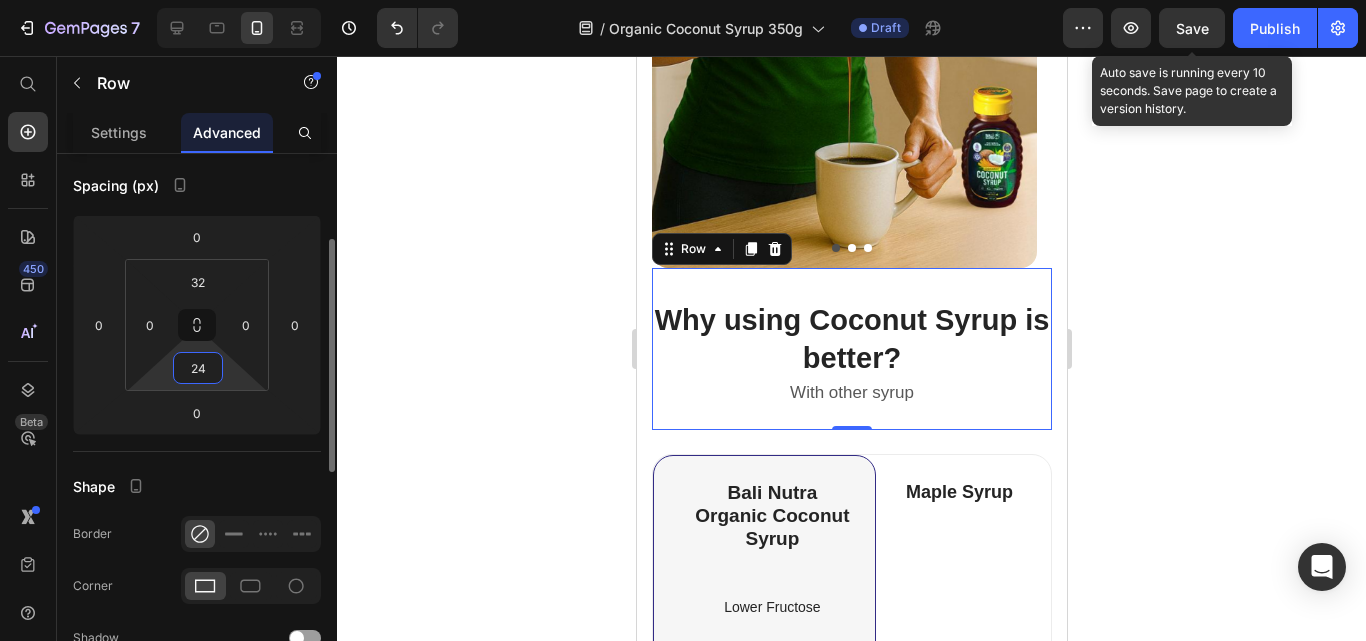 click on "24" at bounding box center (198, 368) 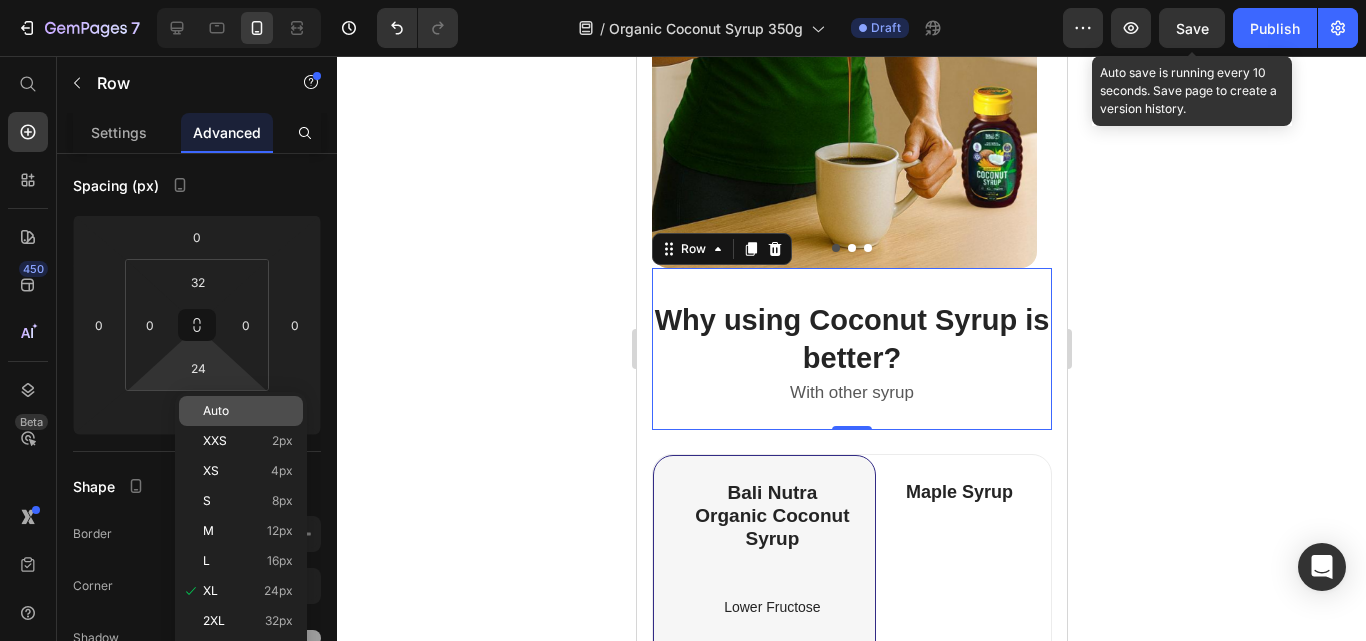 click on "Auto" at bounding box center (248, 411) 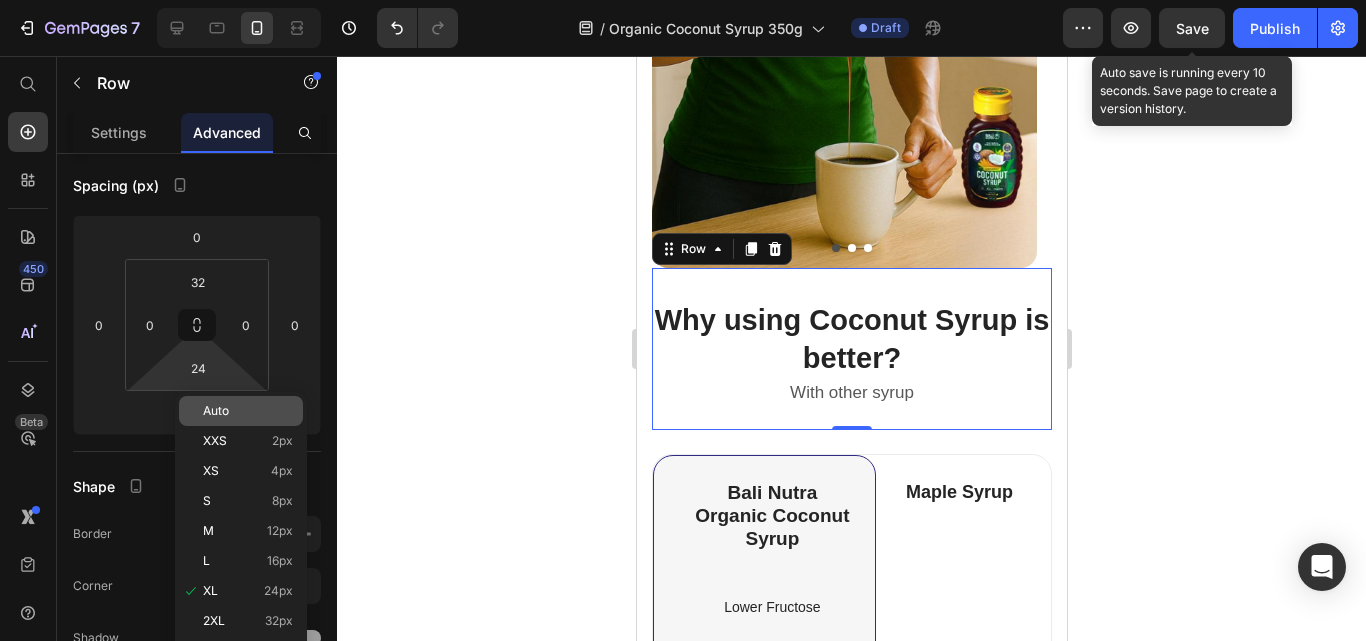 type 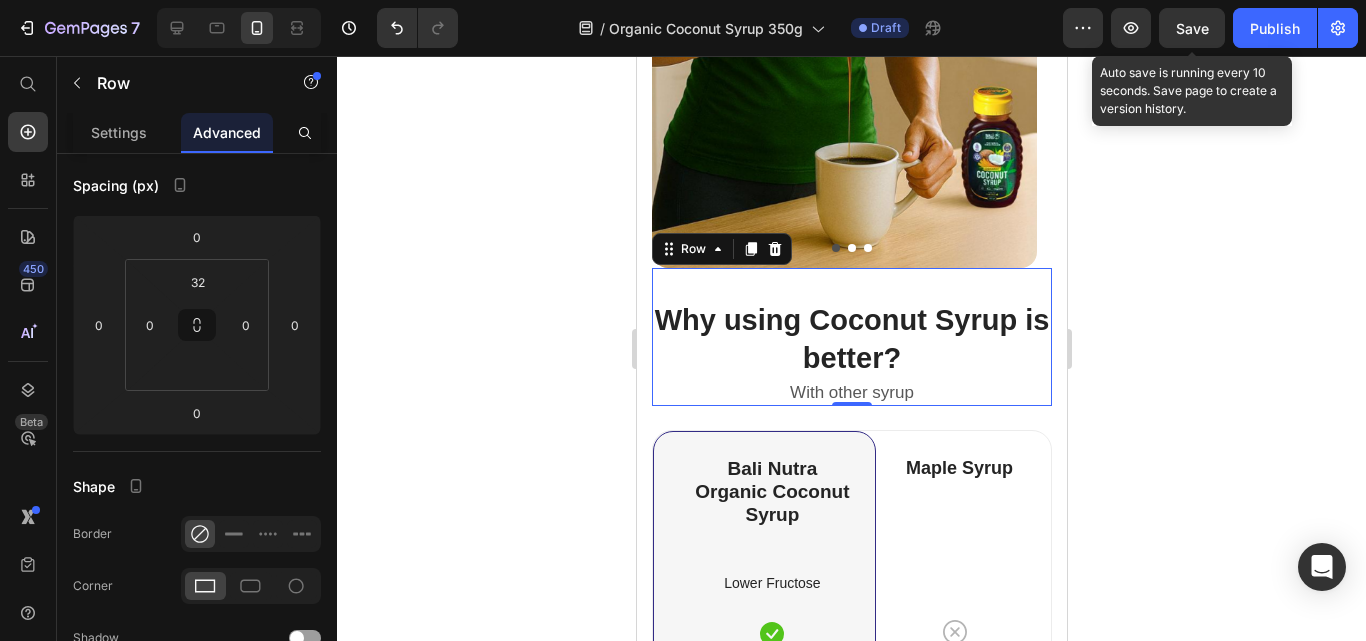 click 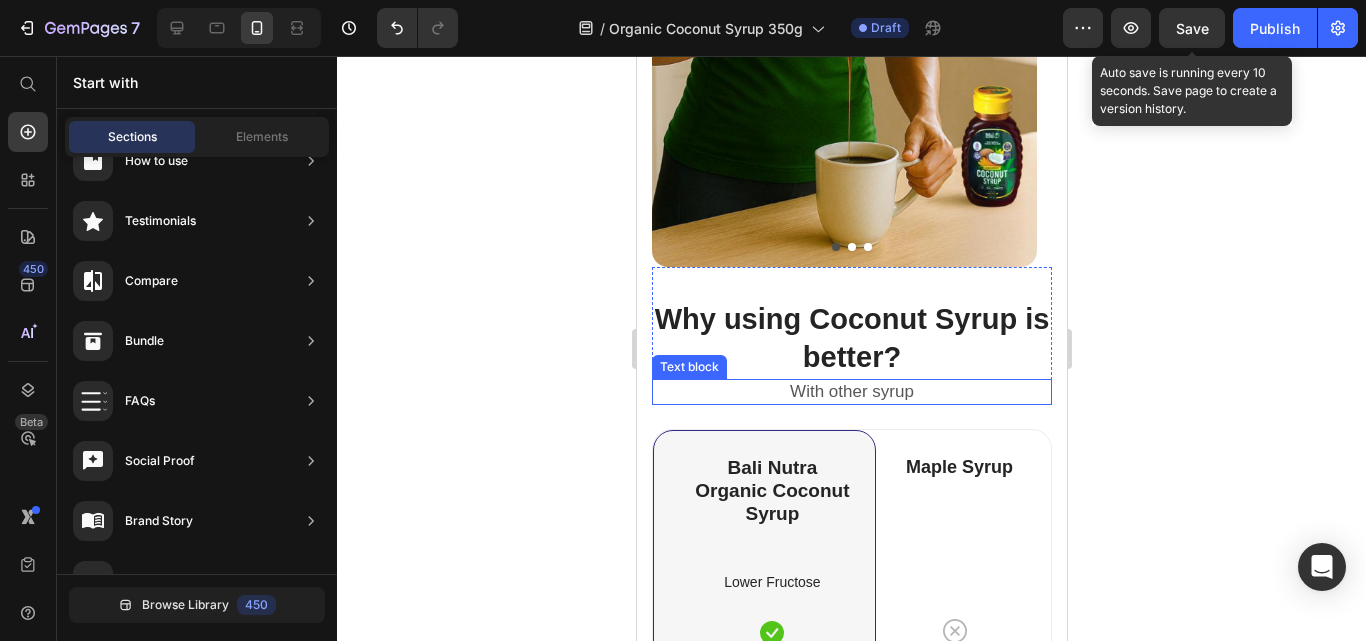 scroll, scrollTop: 6420, scrollLeft: 0, axis: vertical 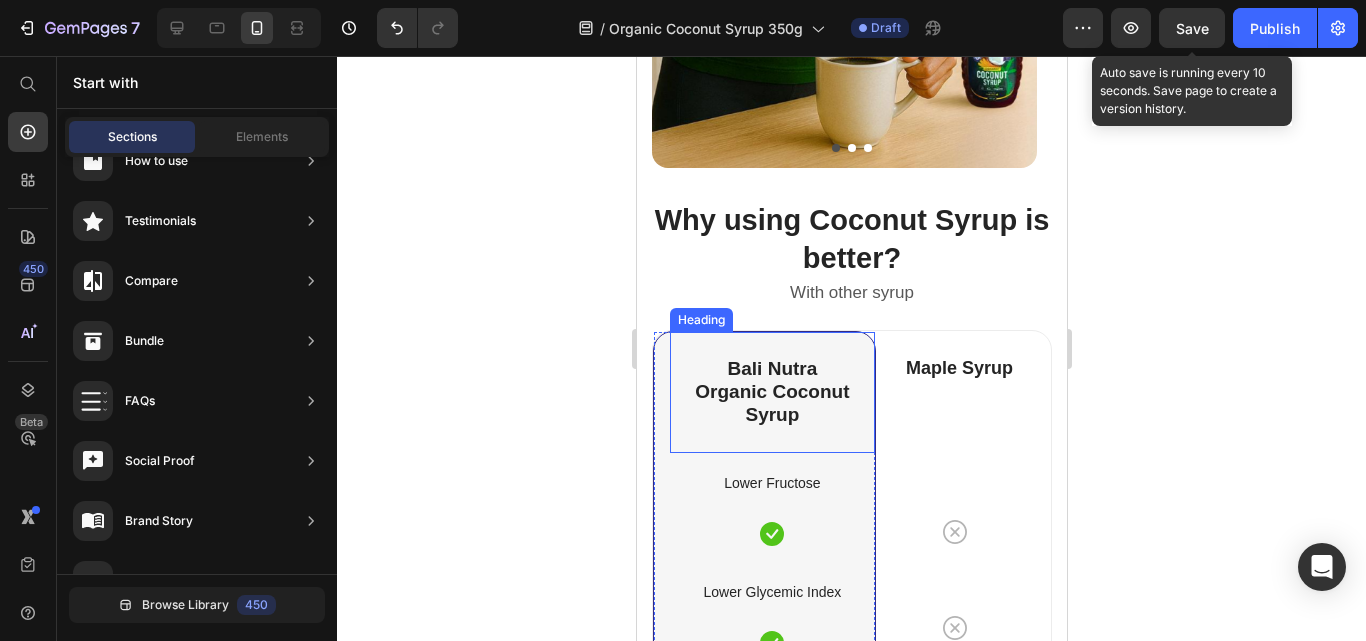 click on "Bali Nutra Organic Coconut Syrup Heading" at bounding box center (771, 392) 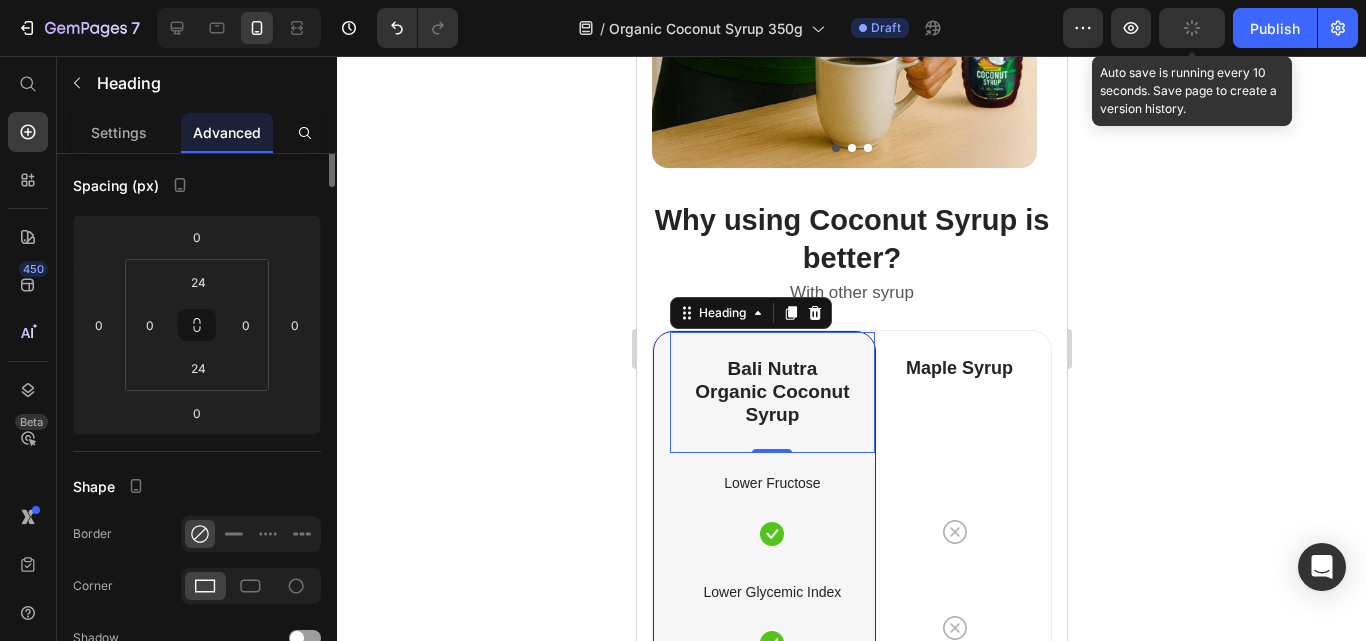 scroll, scrollTop: 0, scrollLeft: 0, axis: both 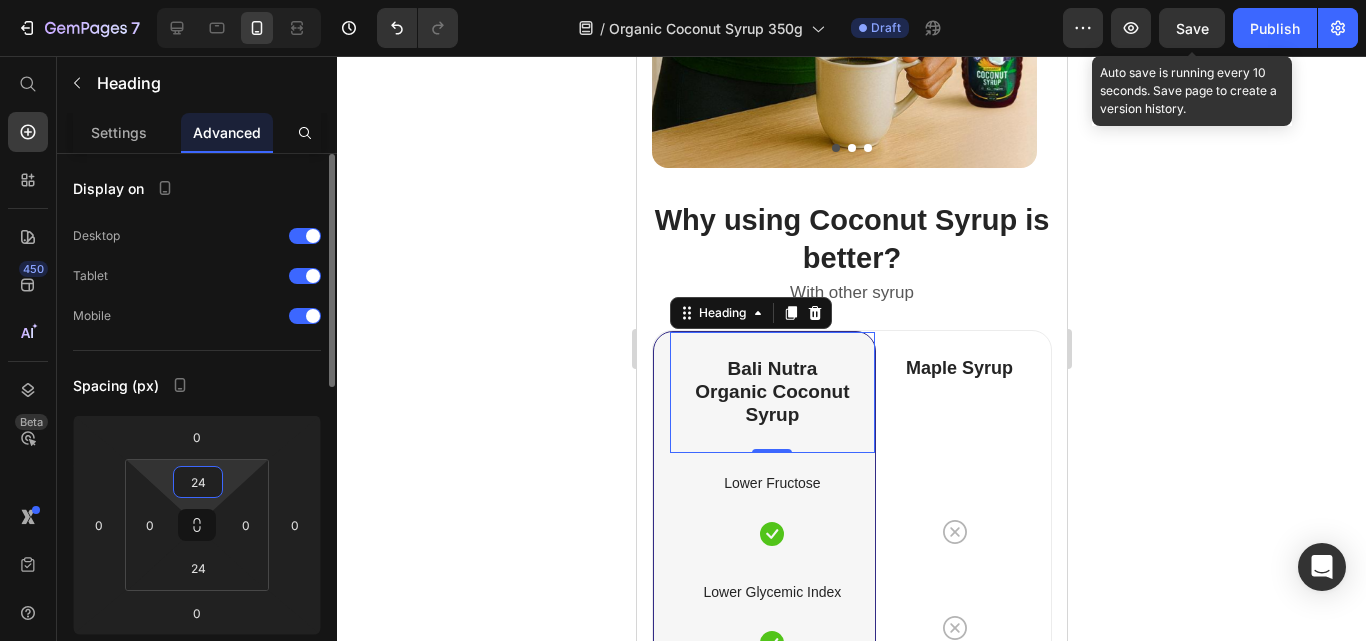 click on "24" at bounding box center (198, 482) 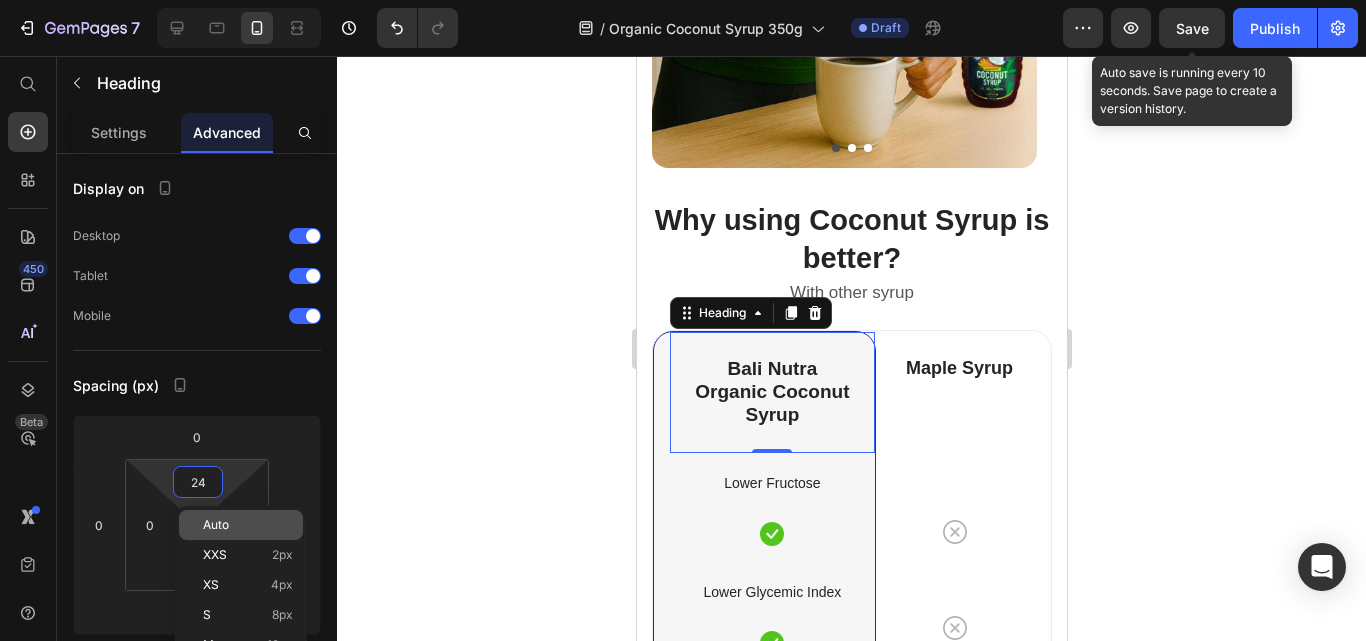 click on "Auto" at bounding box center (248, 525) 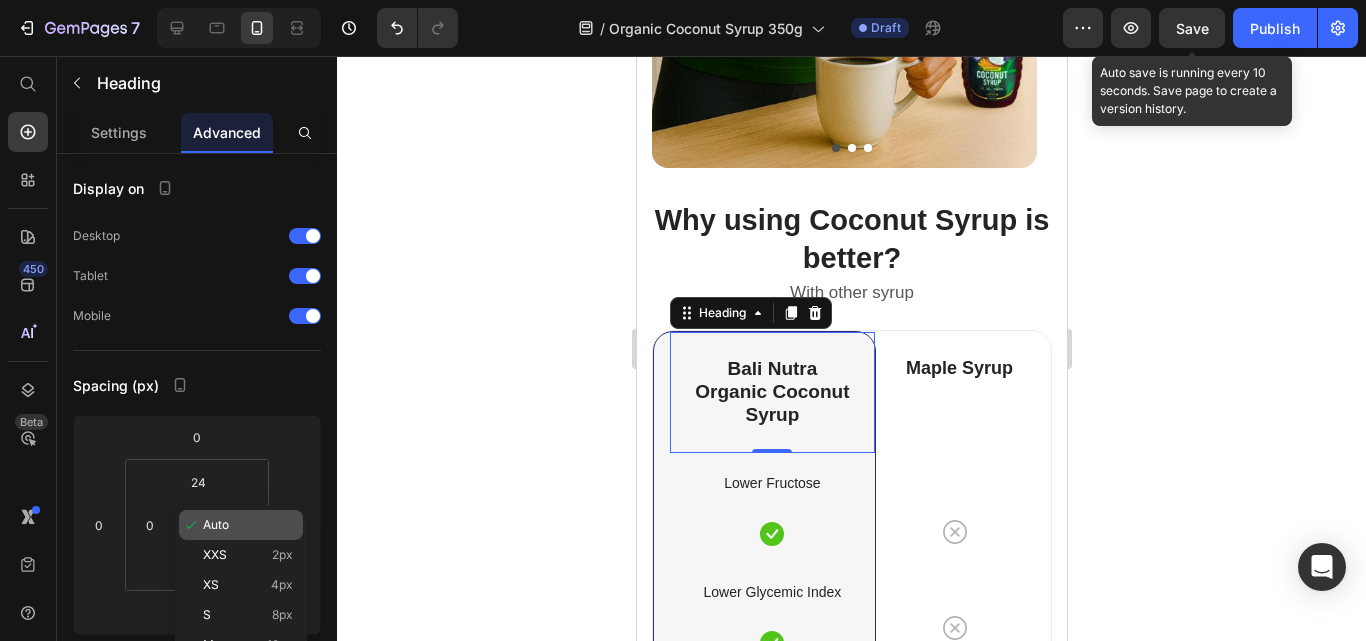 type 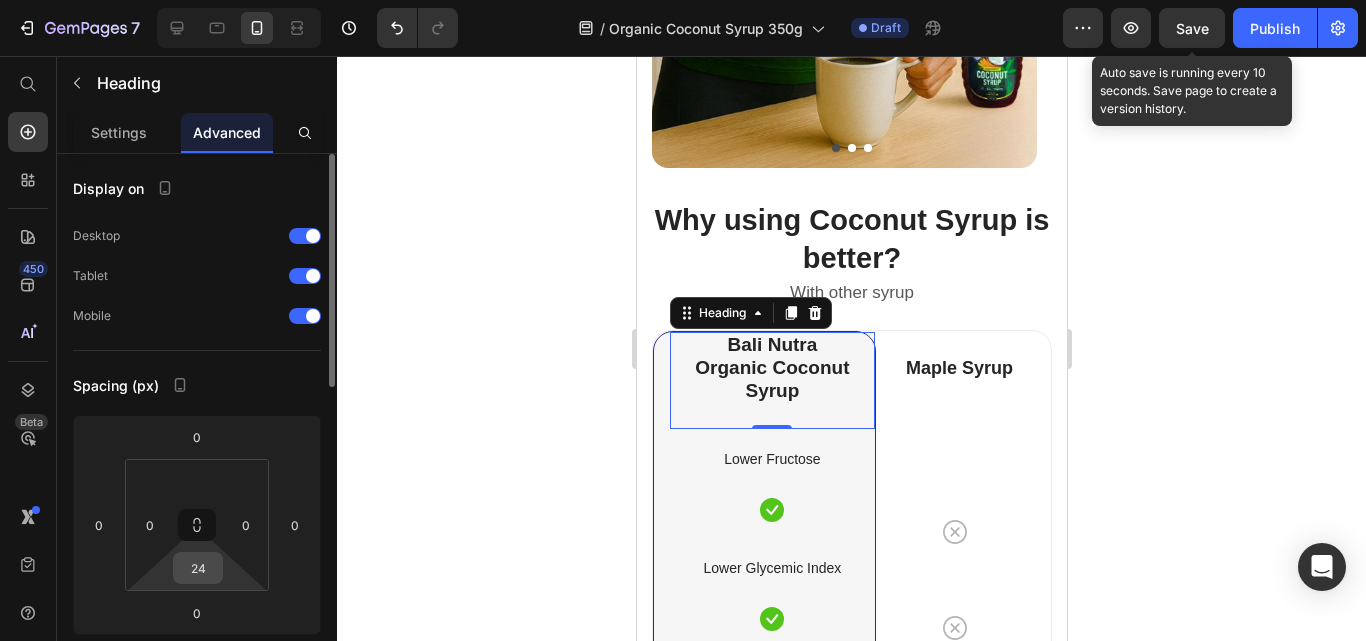 click on "24" at bounding box center (198, 568) 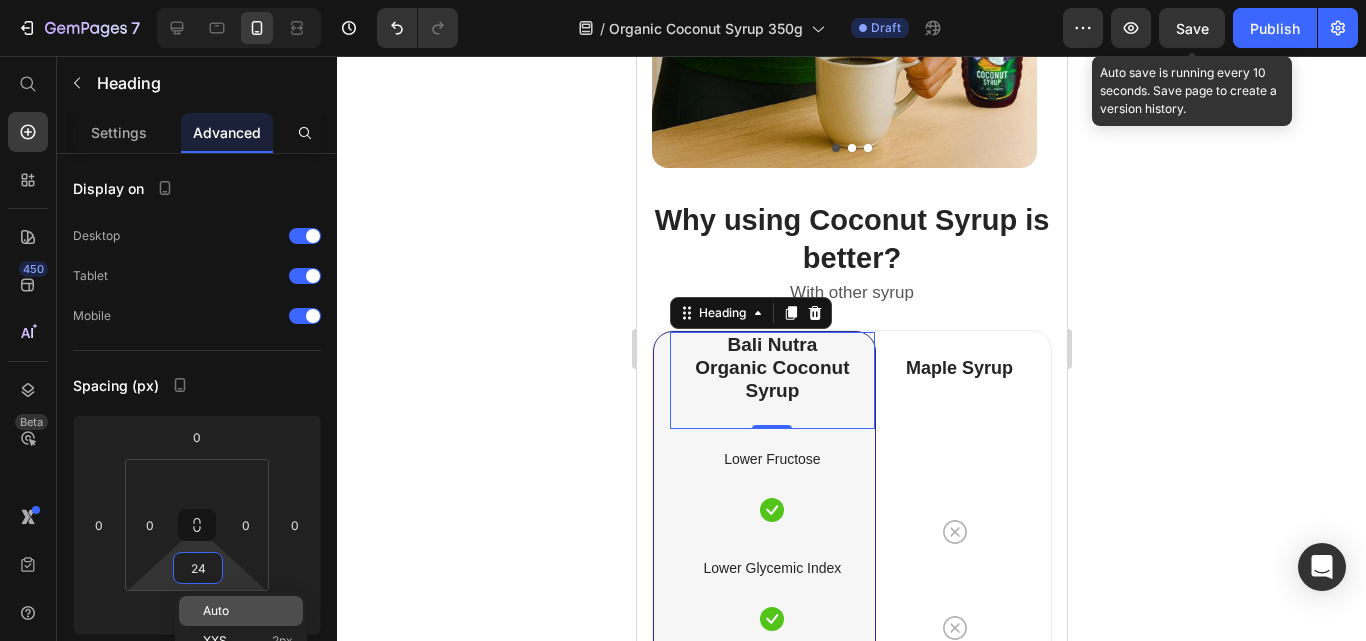 click on "Auto" at bounding box center (248, 611) 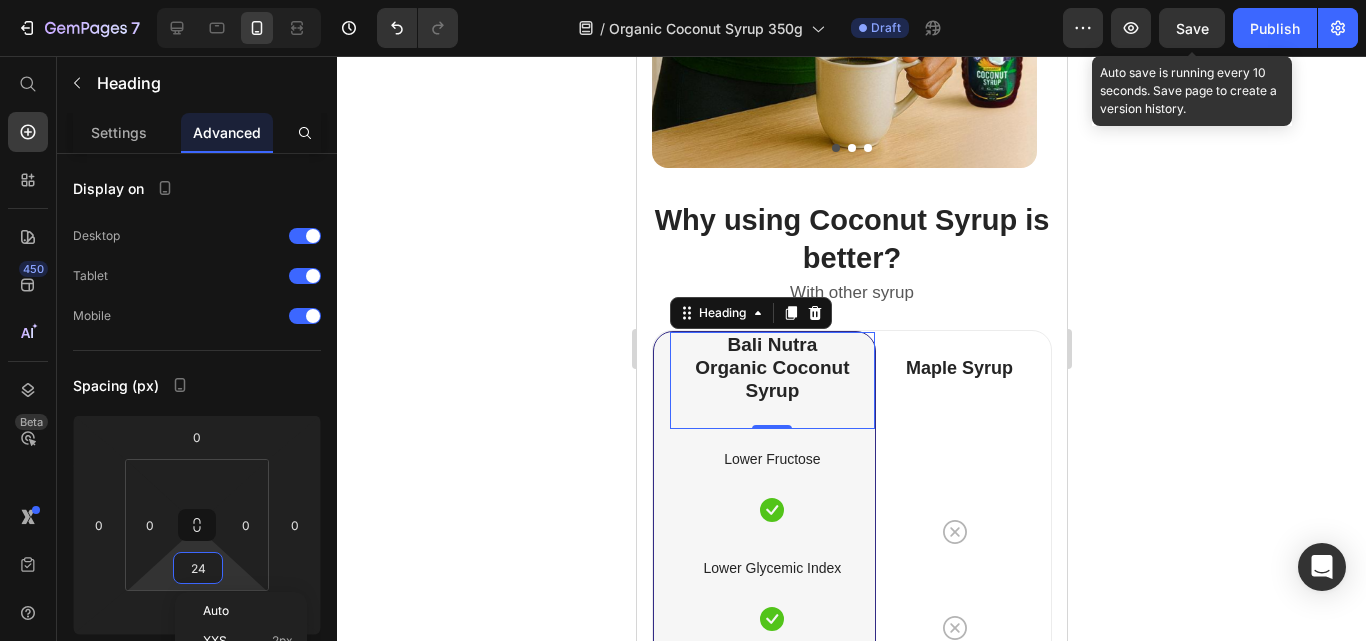 type 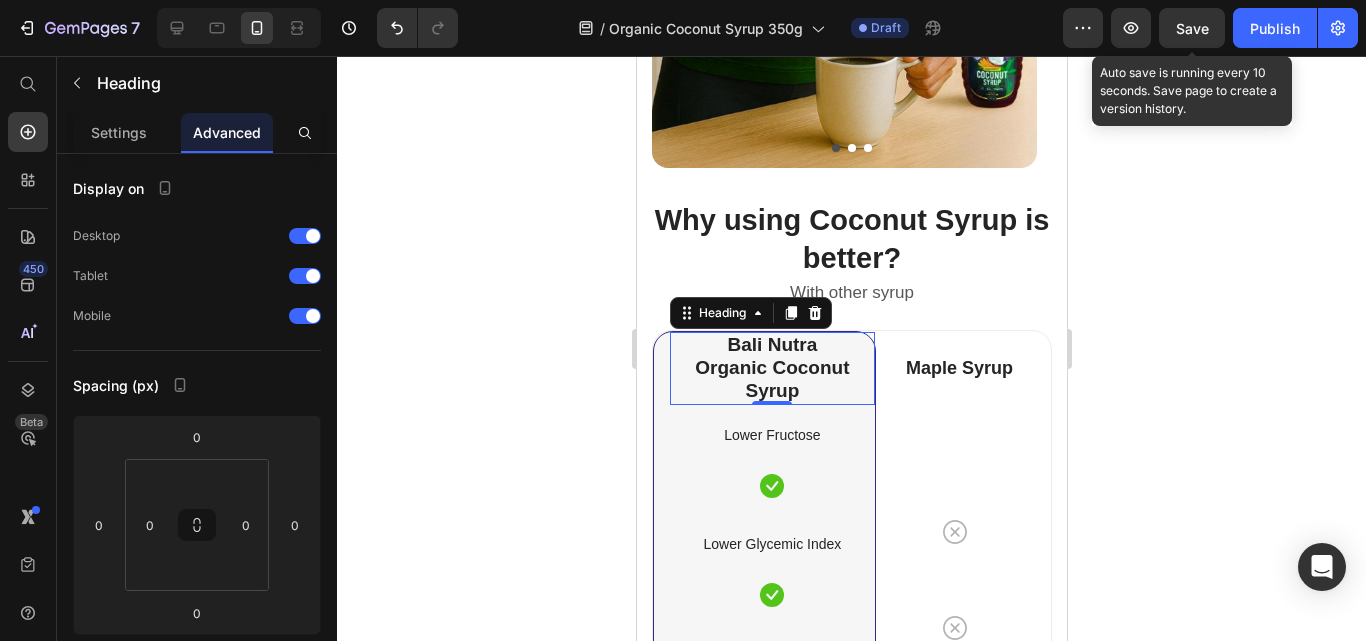 drag, startPoint x: 1230, startPoint y: 351, endPoint x: 1206, endPoint y: 337, distance: 27.784887 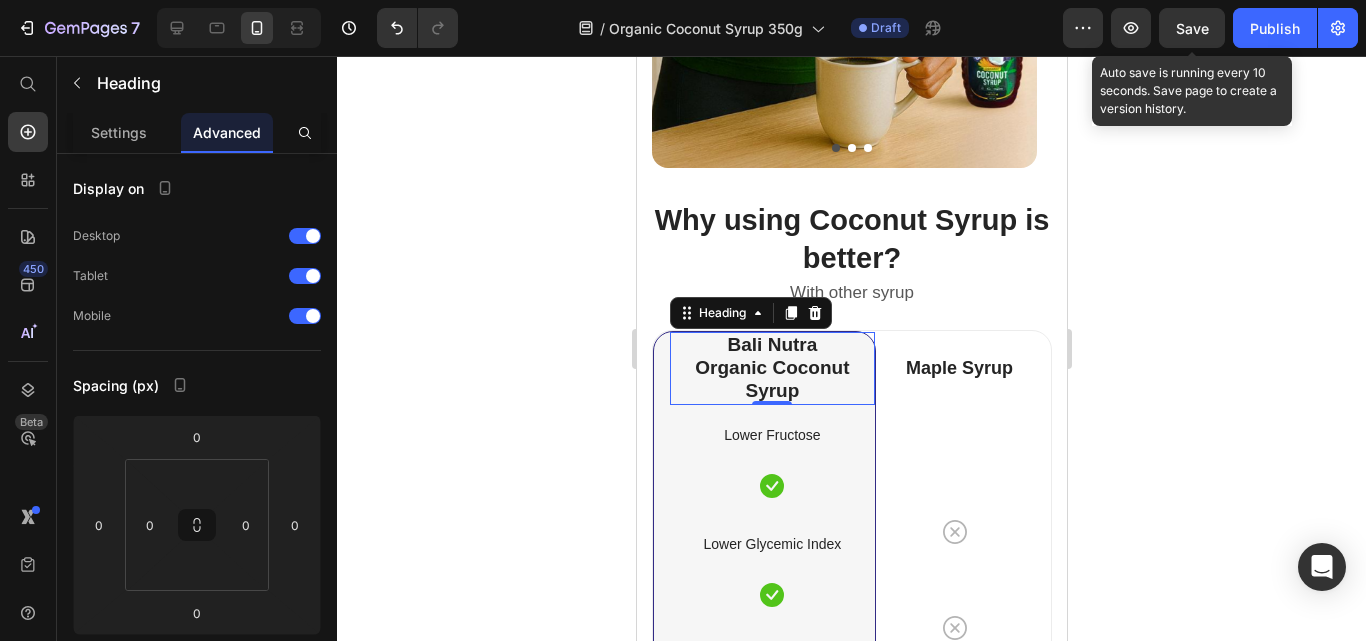 click 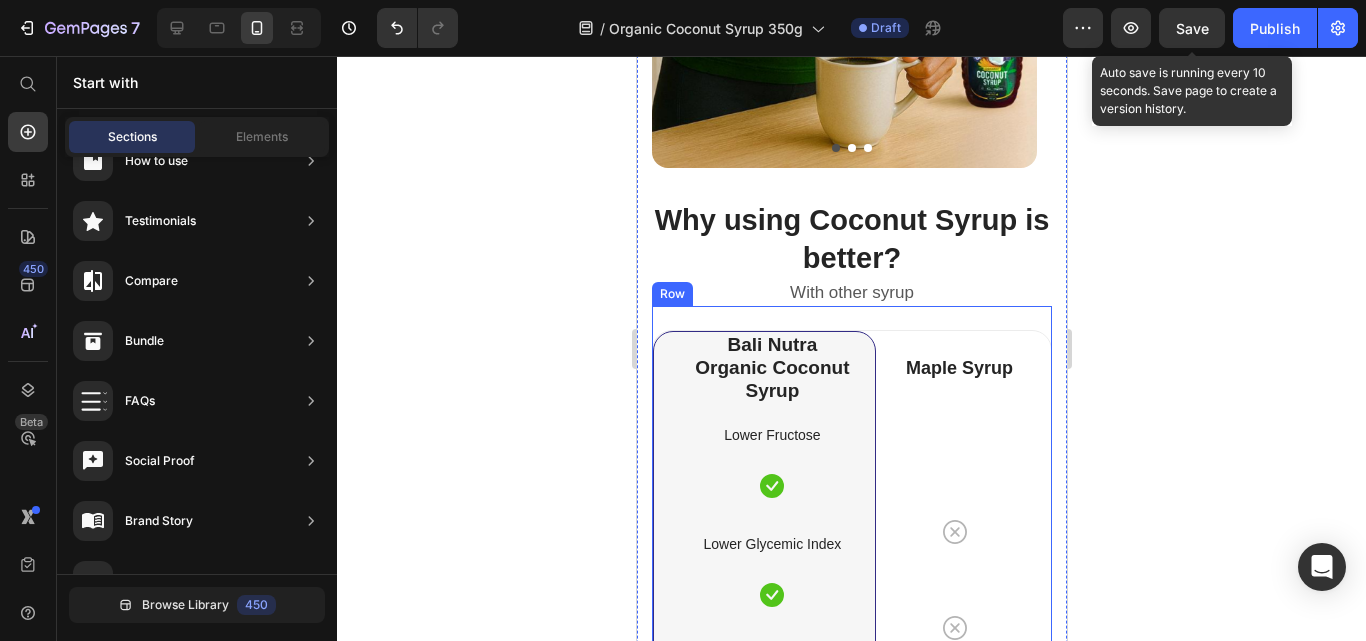 scroll, scrollTop: 6520, scrollLeft: 0, axis: vertical 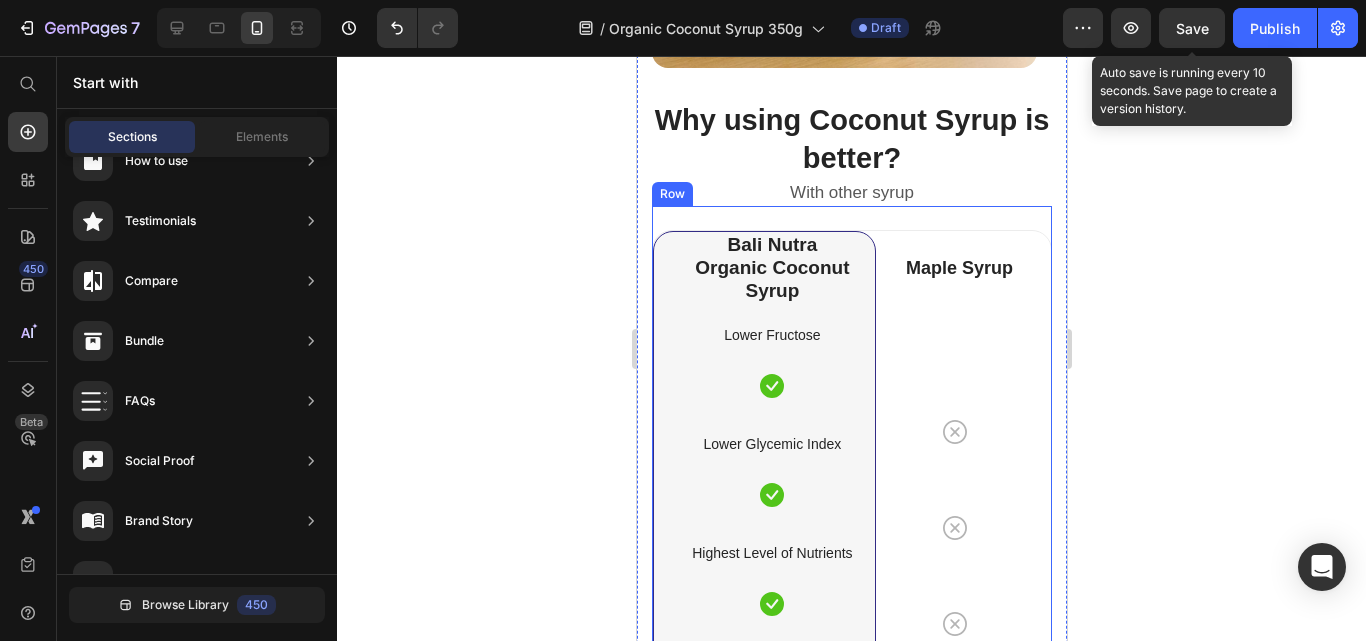 click on "Lower Fructose Text block Row Lower Glycemic Index Text block Row Highest Level of Nutrients Text block Row Longest Tree / Plant Life Text block Row Image BaliNutra Coconut Syrup Heading
Icon Row
Icon Row
Icon Row
Icon Row Row Image Maple Syrup Heading
Icon Row
Icon Row
Icon Row
Icon Row Row Bali Nutra Organic Coconut Syrup Heading Lower Fructose Text block
Icon Row Lower Glycemic Index Text block
Icon Row Highest Level of Nutrients Text block
Icon Row Differentiation Point 4 Text block
Icon Row Row Maple Syrup Heading
Icon Row
Icon Row
Icon Row
Icon Row Row Row" at bounding box center (851, 477) 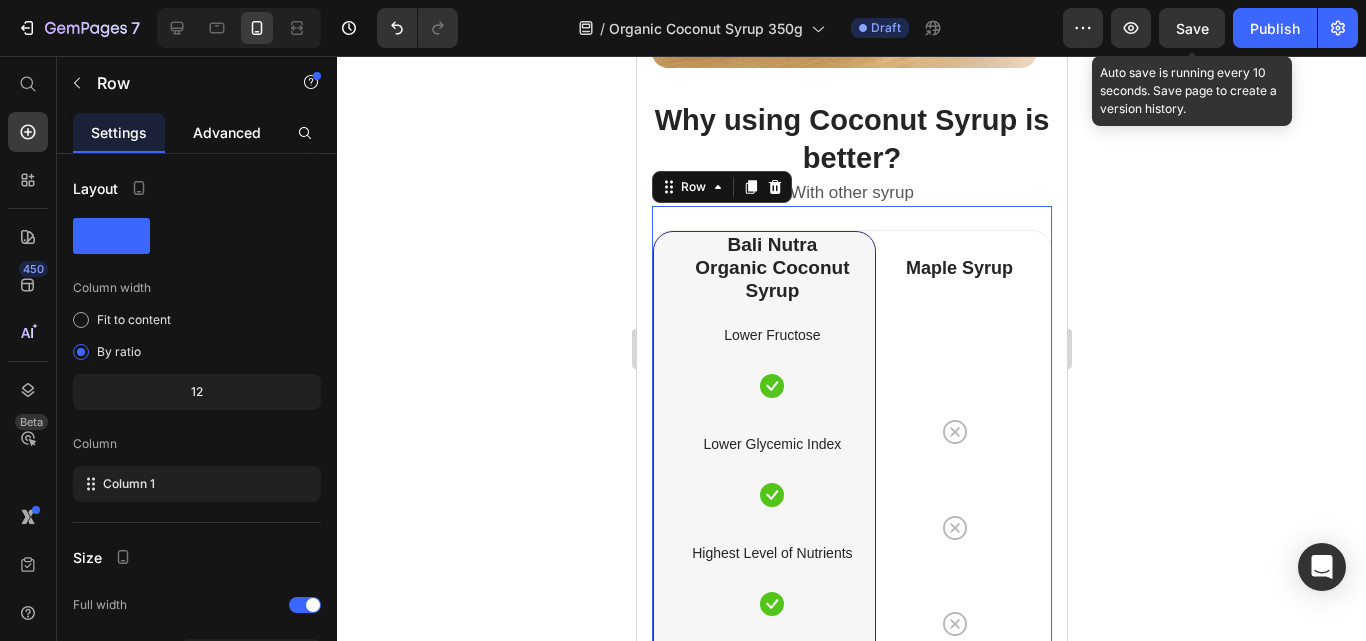 click on "Advanced" at bounding box center [227, 132] 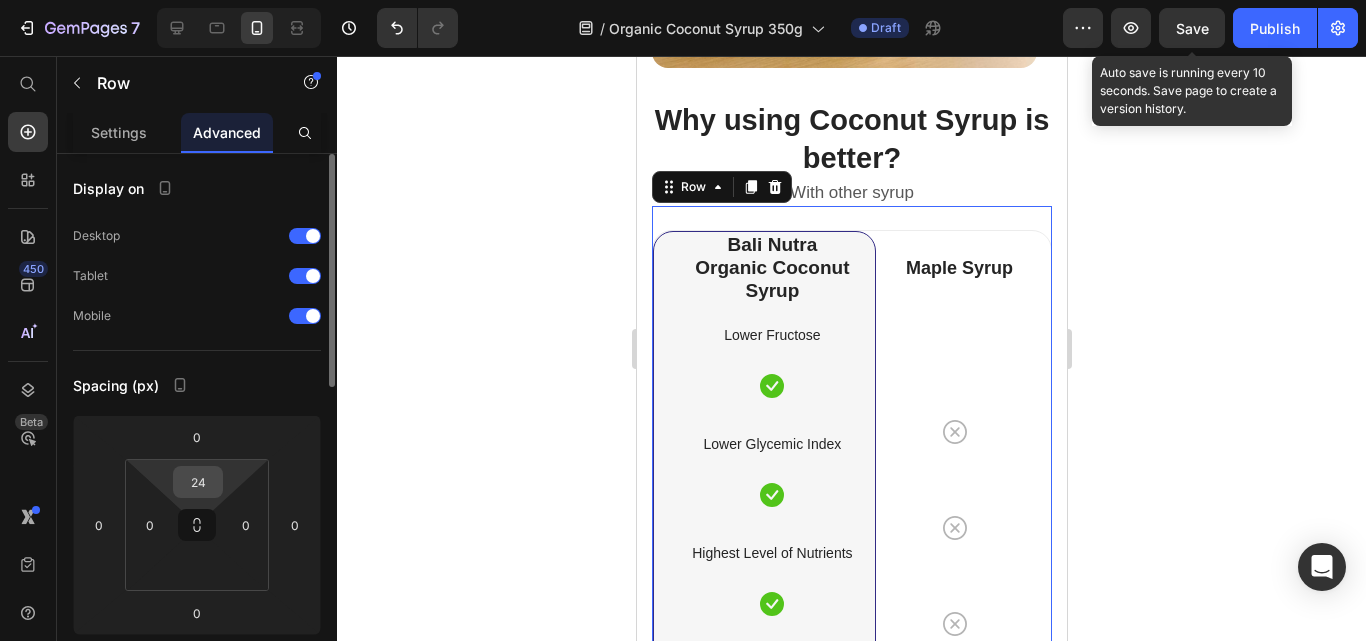click on "24" at bounding box center [198, 482] 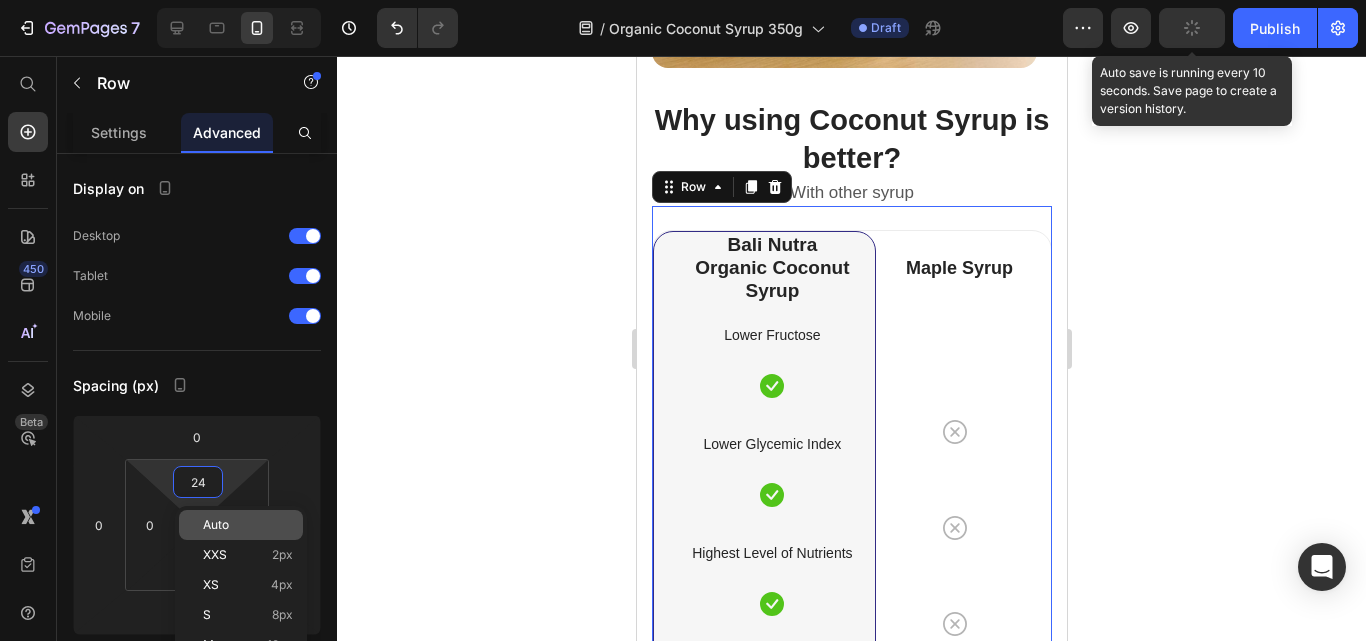 click on "Auto" 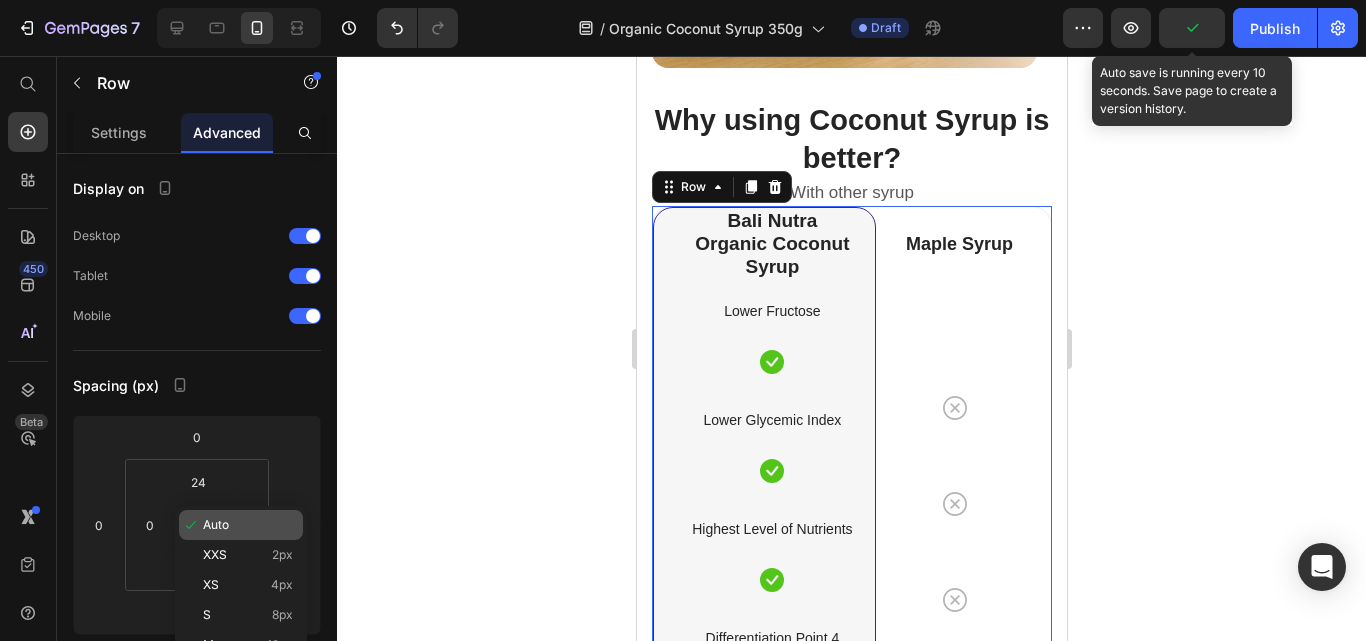 type 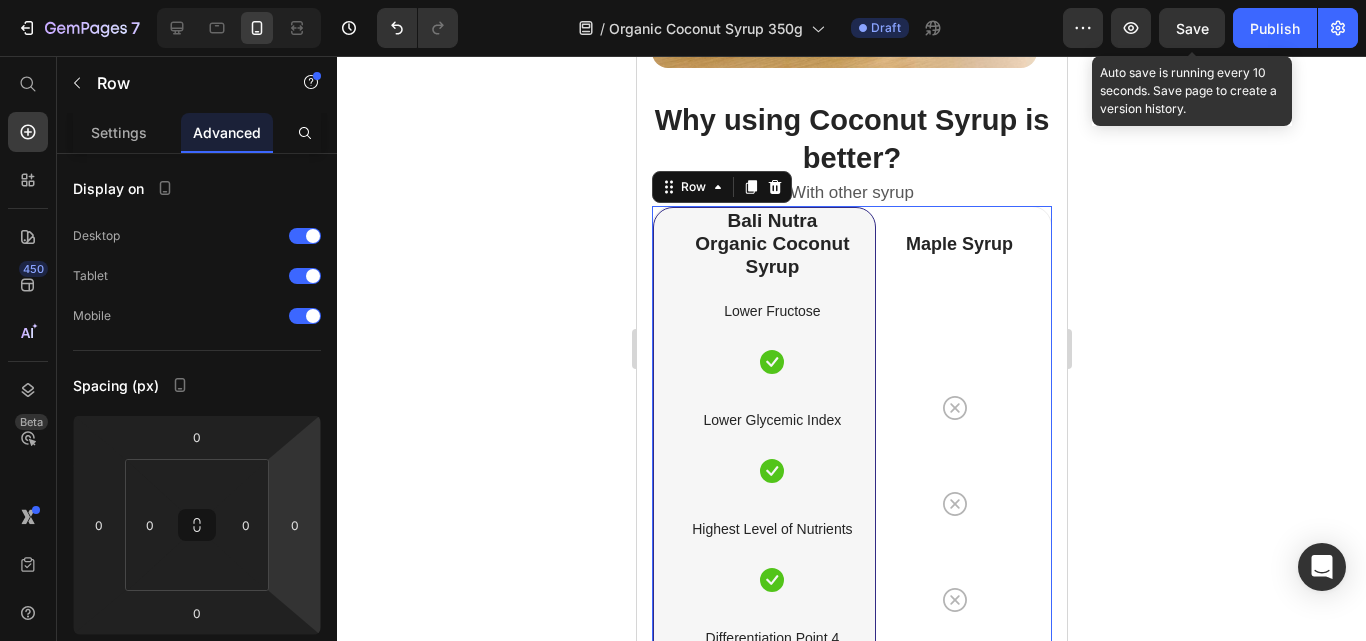 click 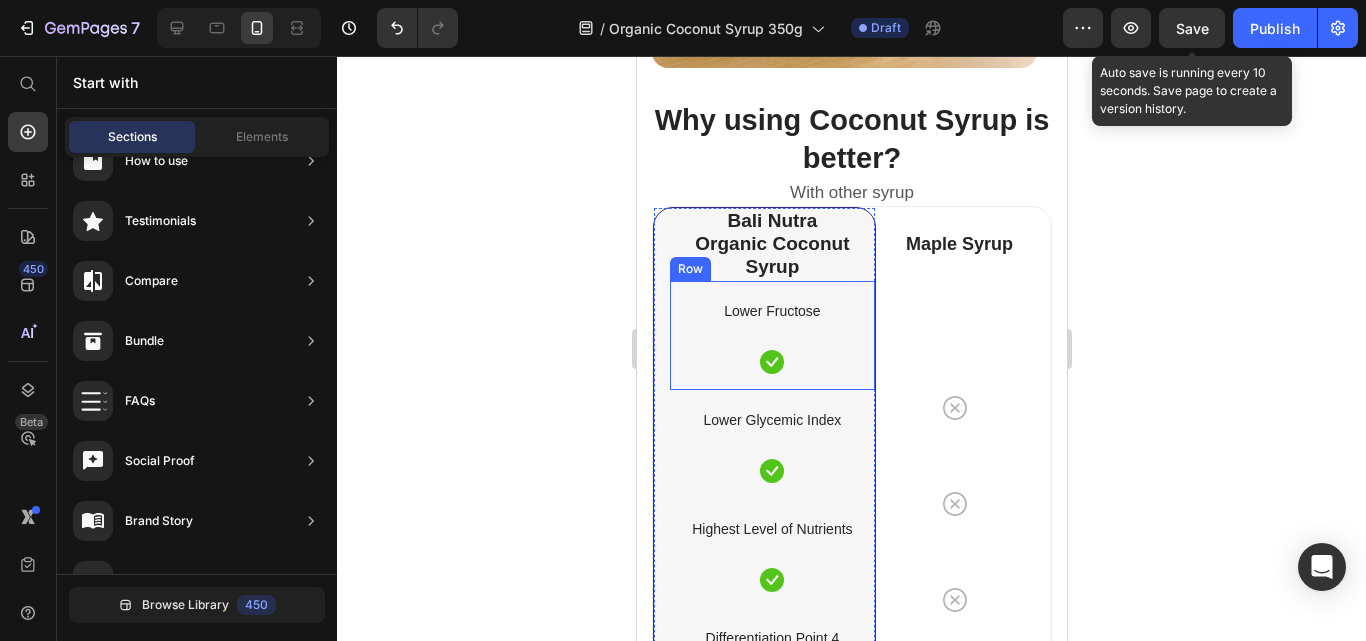 click on "Lower Fructose Text block
Icon" at bounding box center [771, 335] 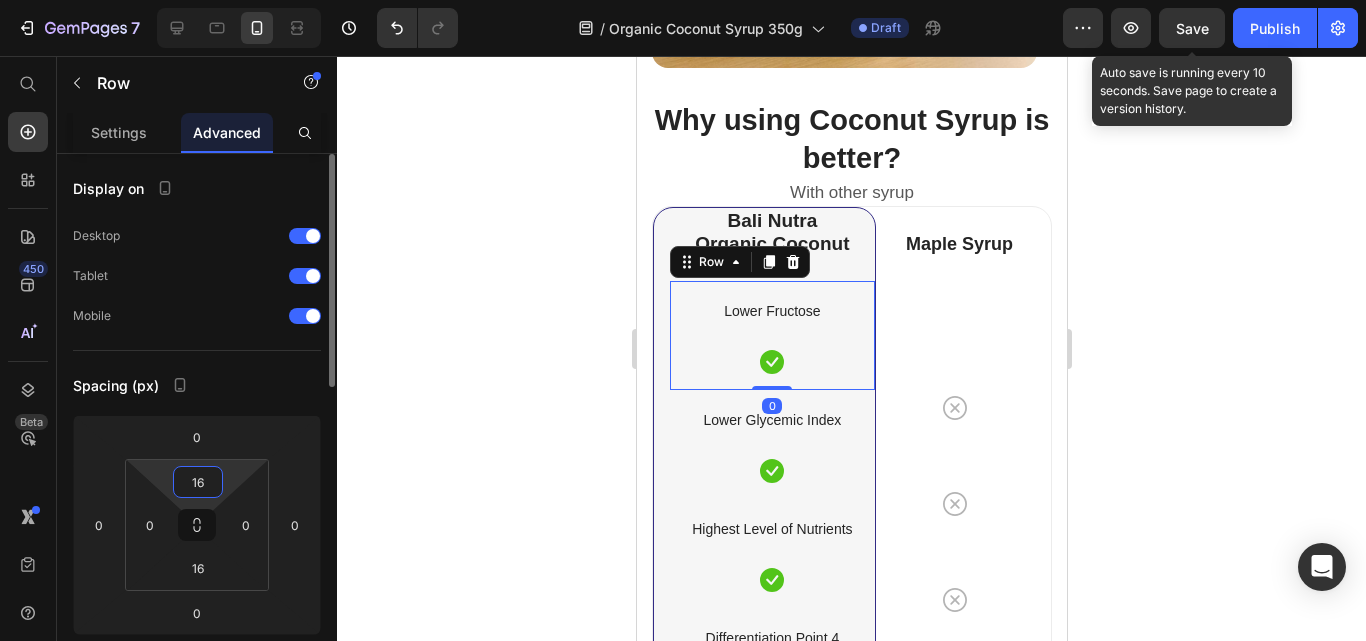 click on "16" at bounding box center [198, 482] 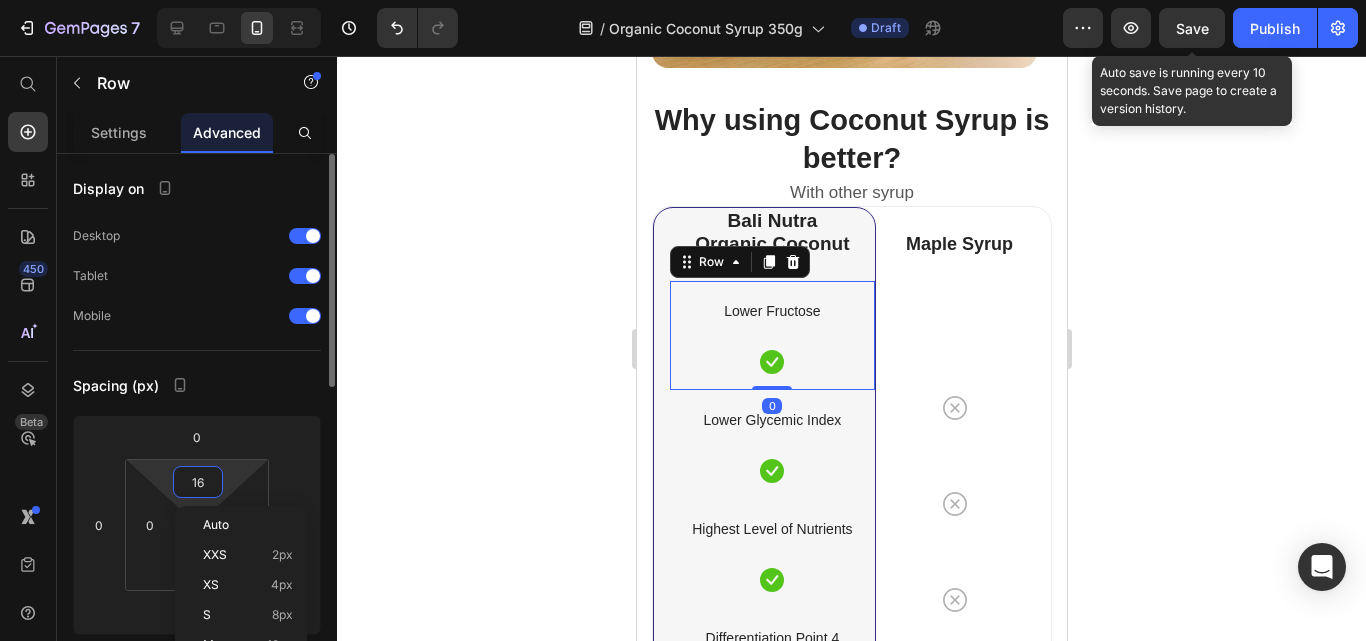 click on "7  Version history  /  Organic Coconut Syrup 350g Draft Preview  Save  Auto save is running every 10 seconds. Save page to create a version history.  Publish  450 Beta Start with Sections Elements Hero Section Product Detail Brands Trusted Badges Guarantee Product Breakdown How to use Testimonials Compare Bundle FAQs Social Proof Brand Story Product List Collection Blog List Contact Sticky Add to Cart Custom Footer Browse Library 450 Layout Text
Heading
Text Block Button
Button
Button
Sticky Back to top Media
Image
Image
Video" at bounding box center (683, 0) 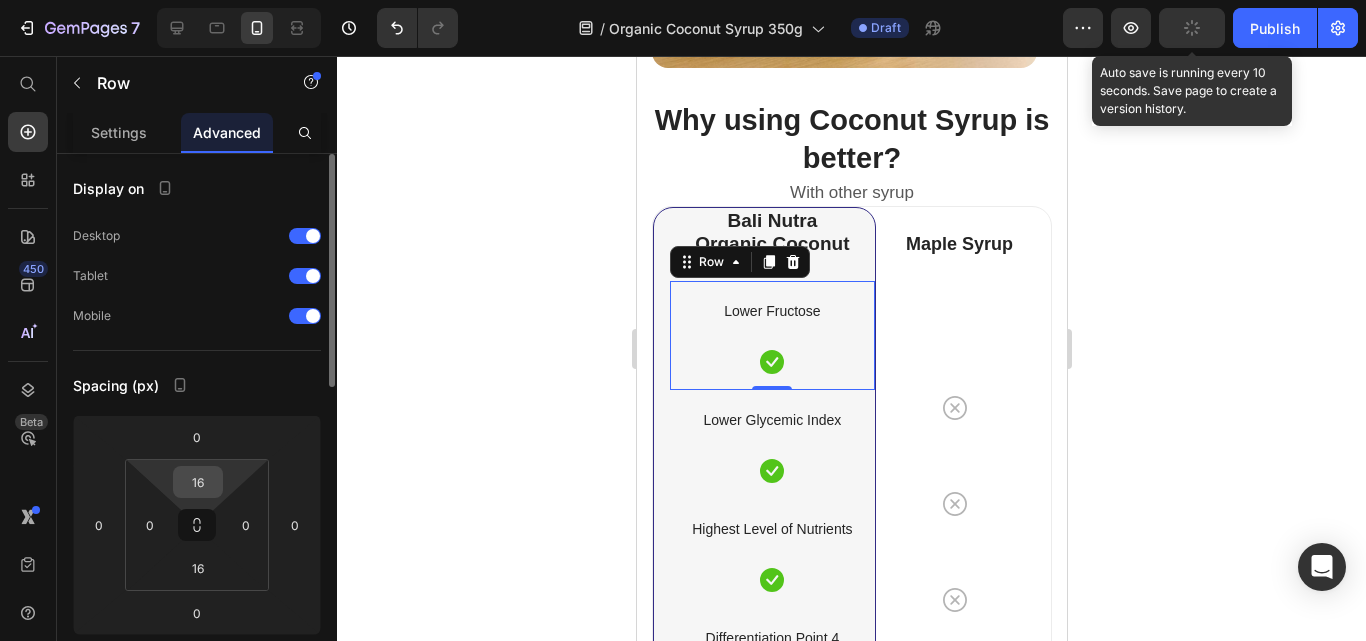 click on "16" at bounding box center [198, 482] 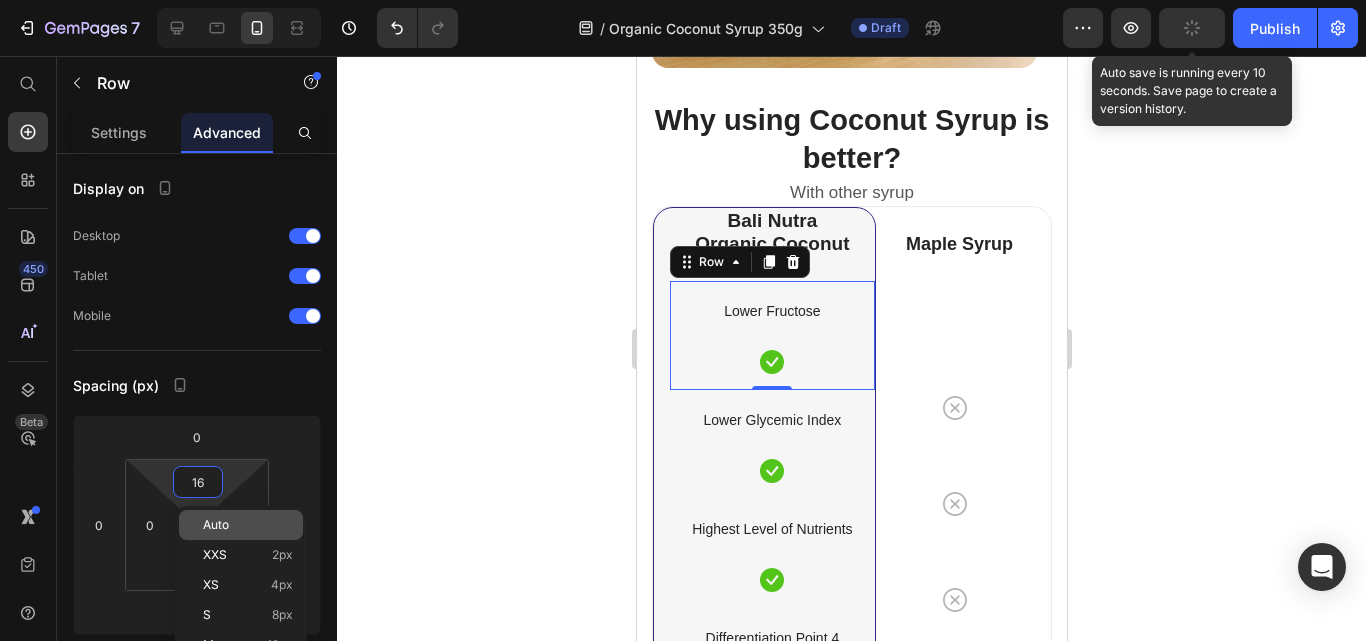 click on "Auto" at bounding box center (216, 525) 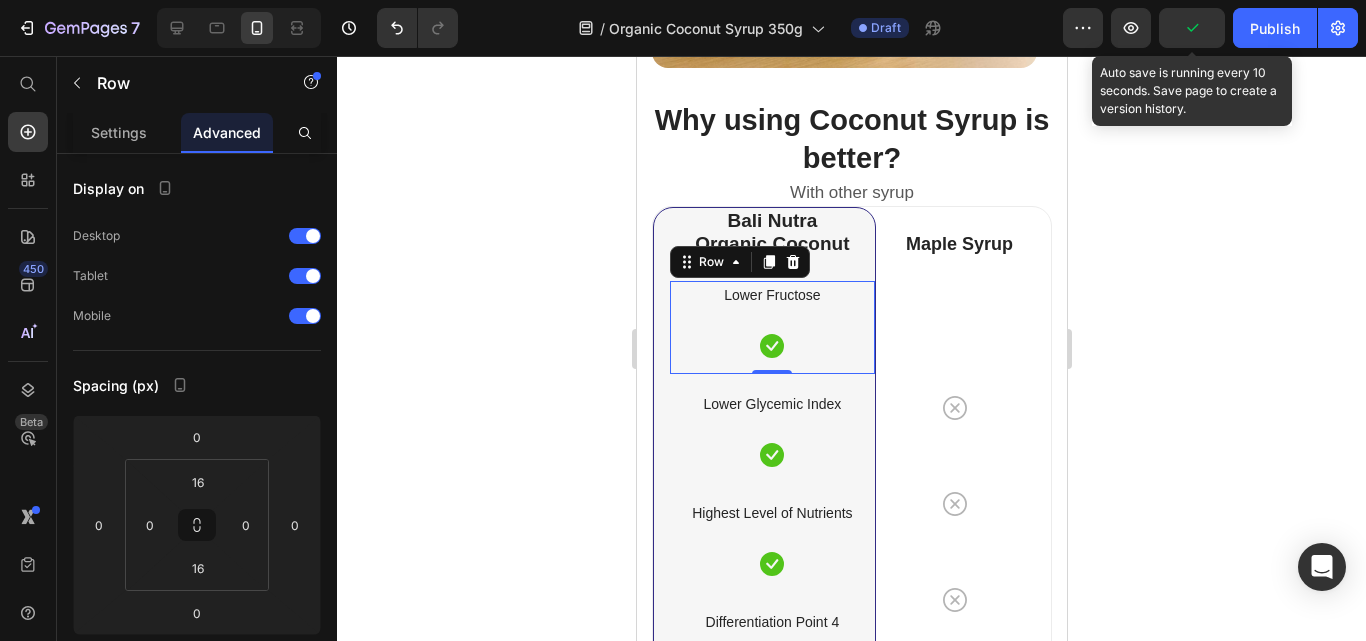 click on "Auto" 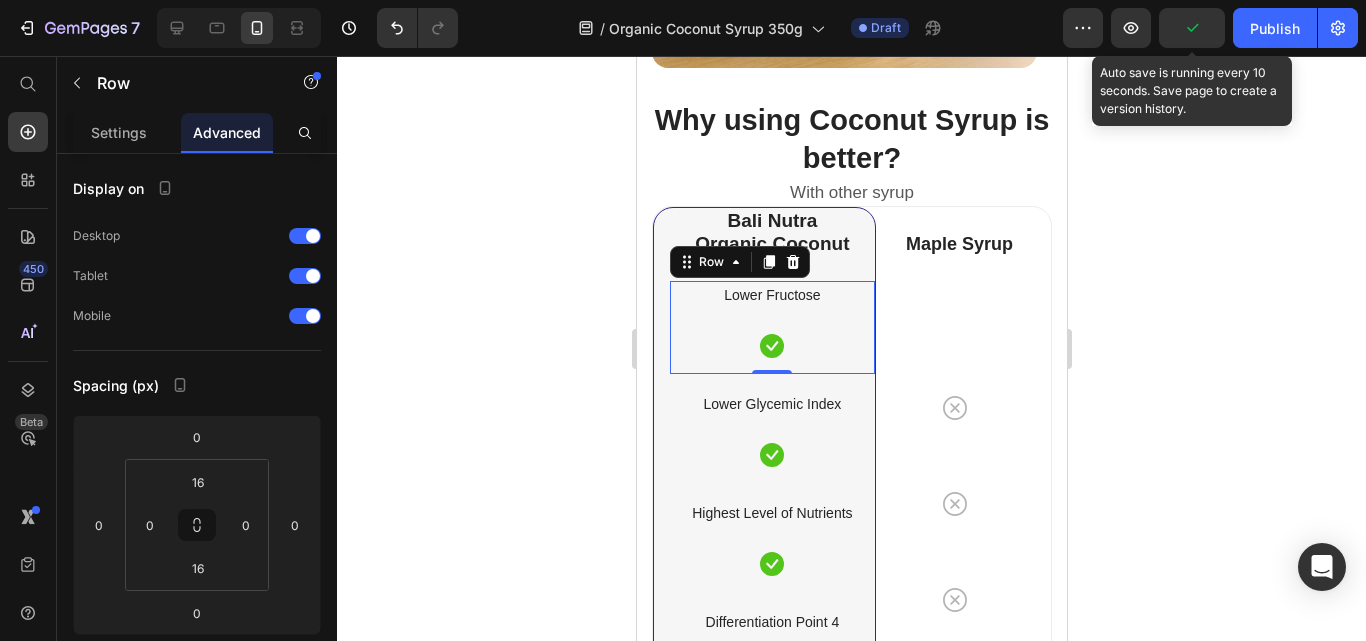 type 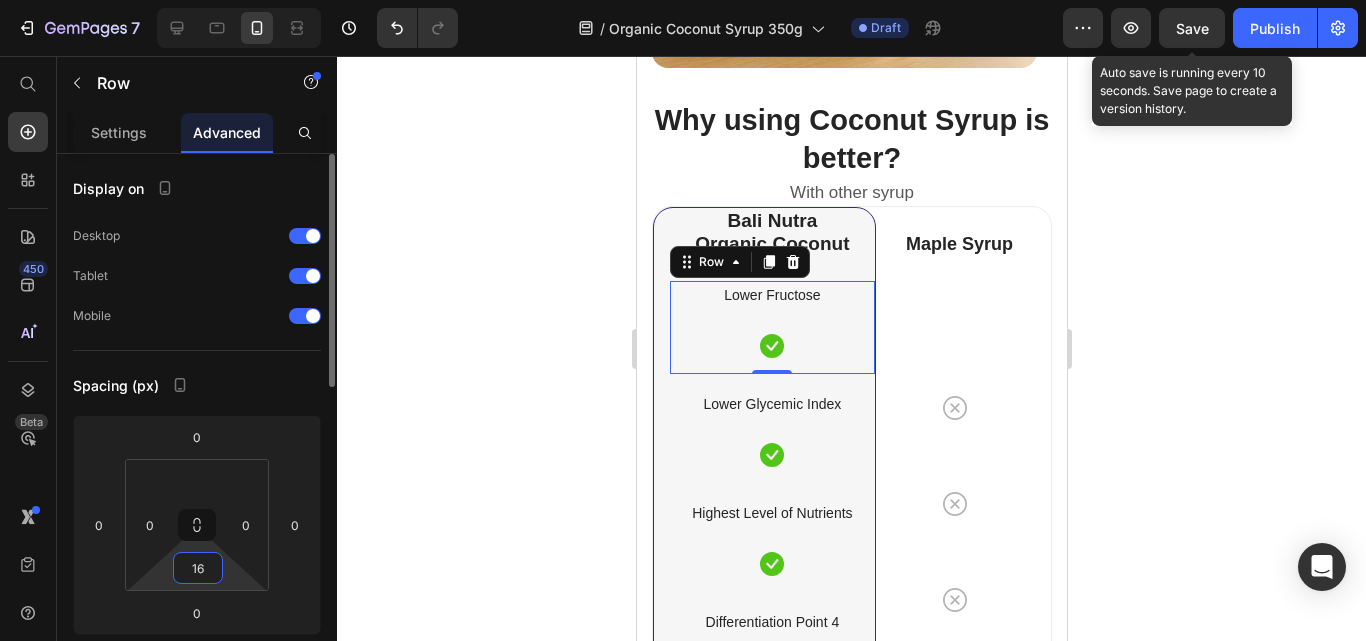 click on "16" at bounding box center (198, 568) 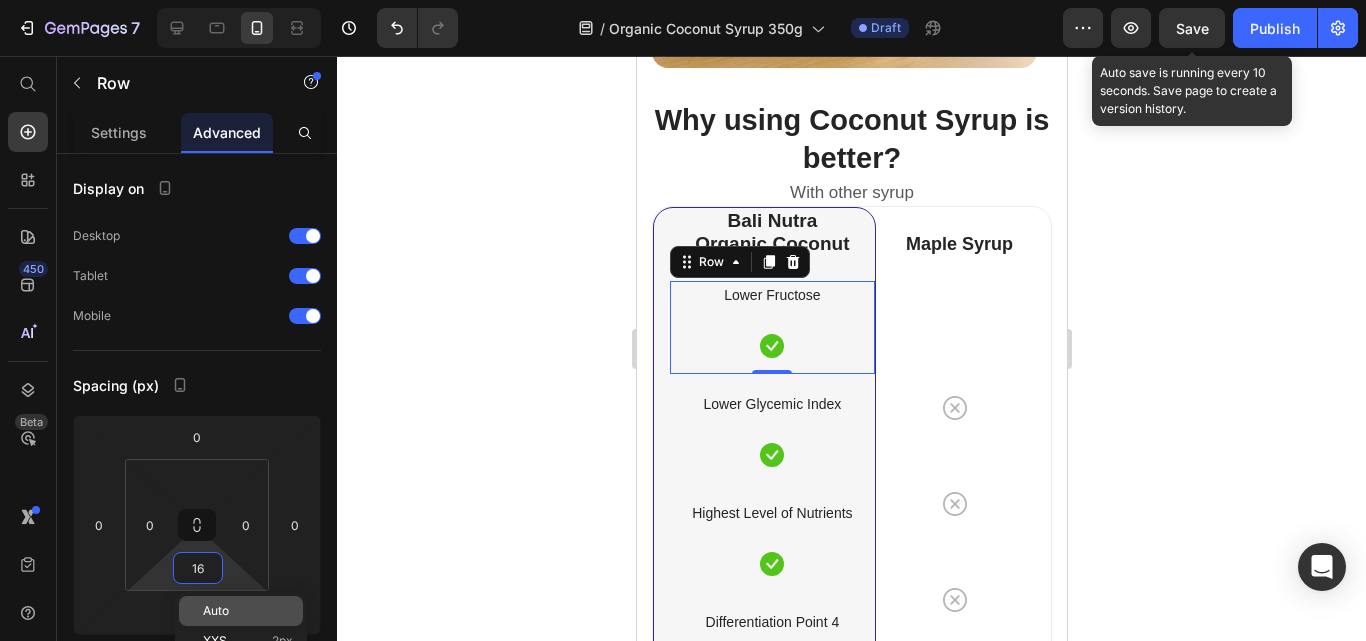 click on "Auto" at bounding box center [248, 611] 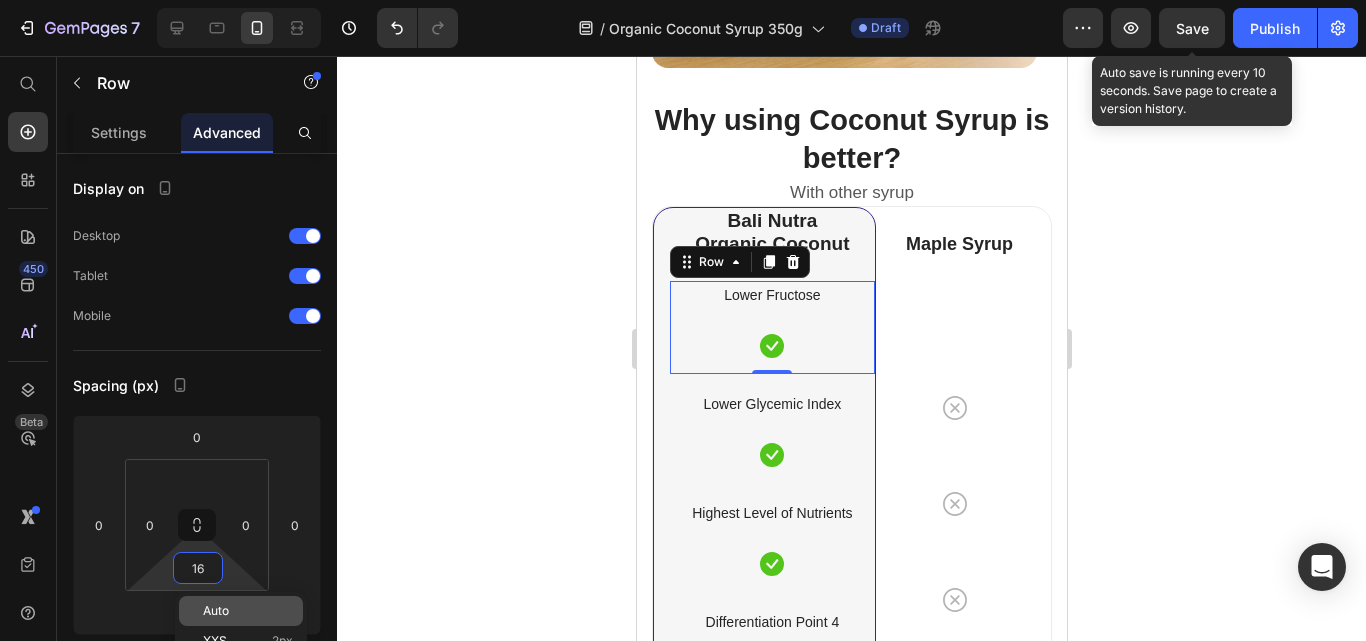 type 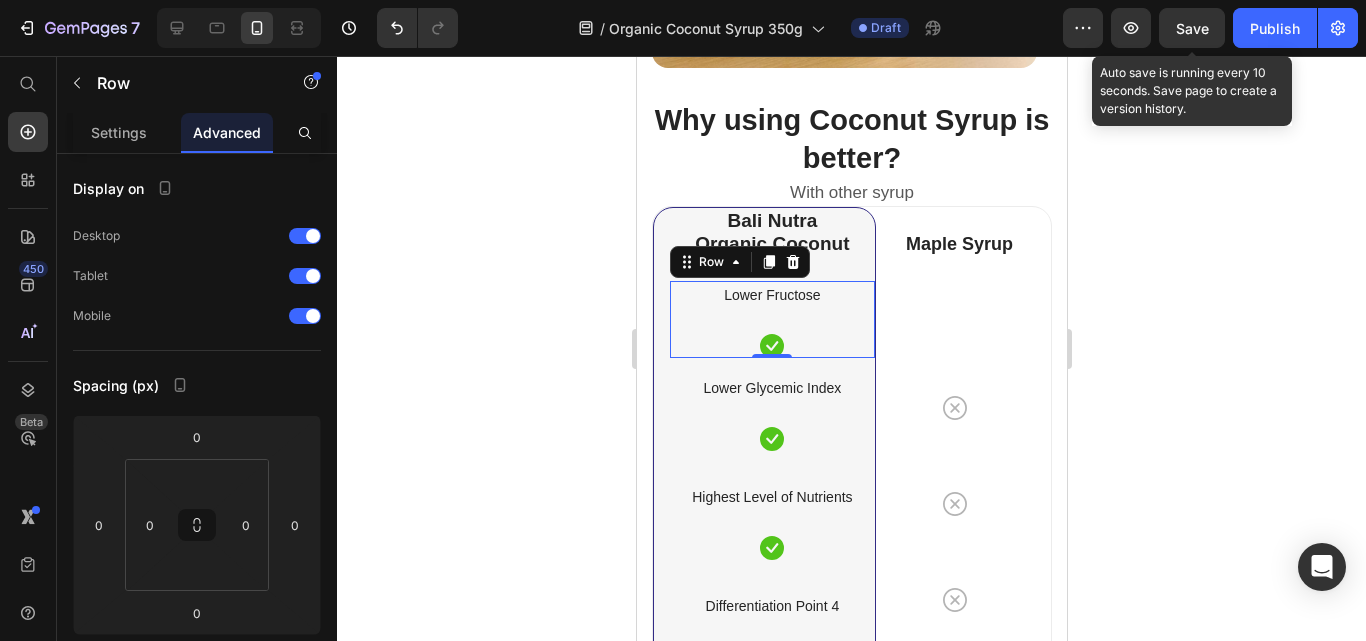 click on "Lower Fructose Text block
Icon" at bounding box center (771, 319) 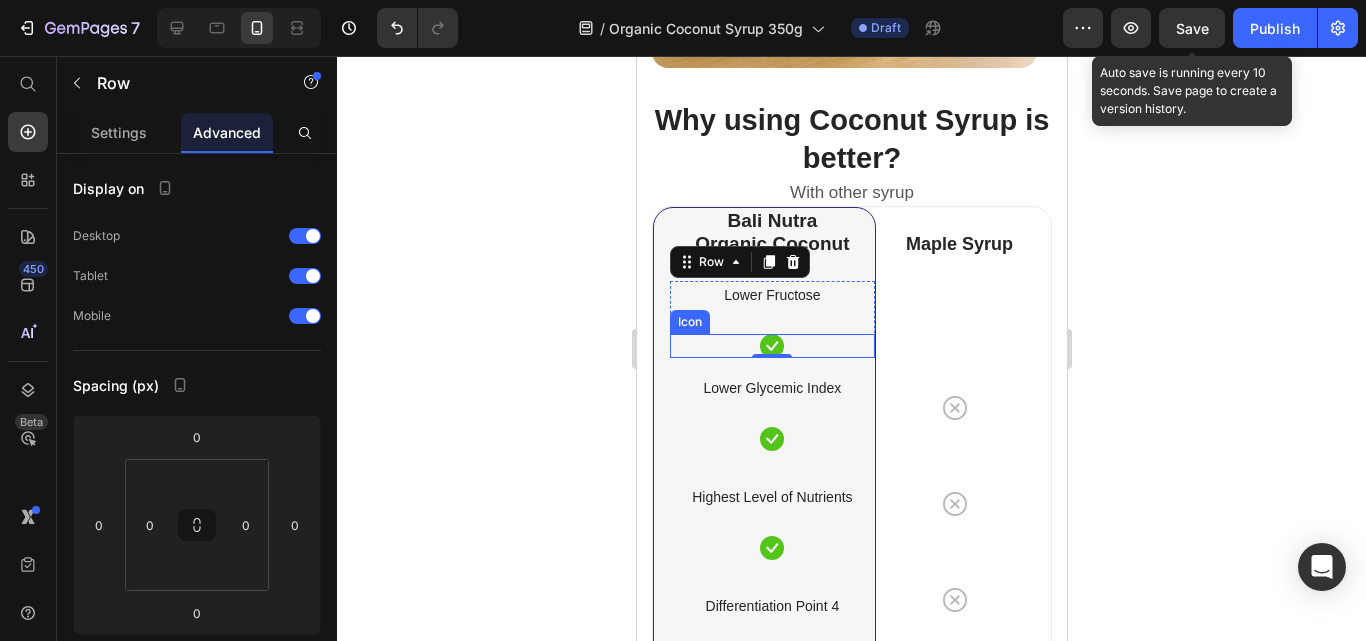 click 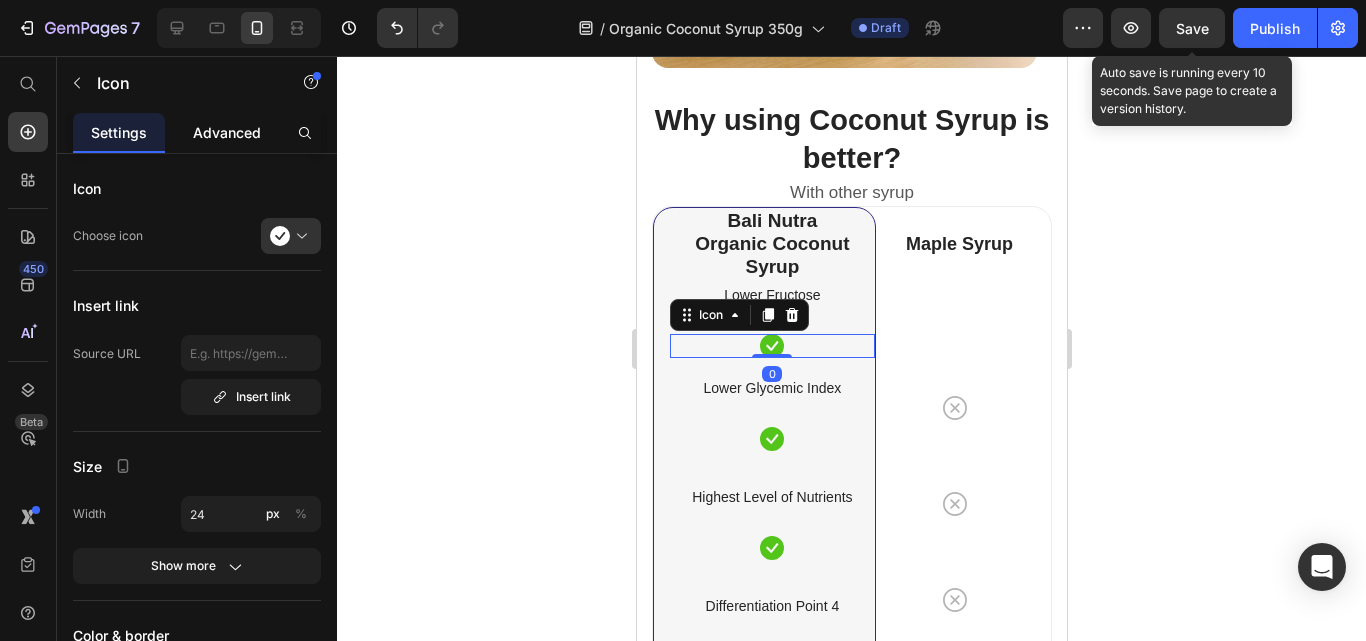 click on "Advanced" at bounding box center [227, 132] 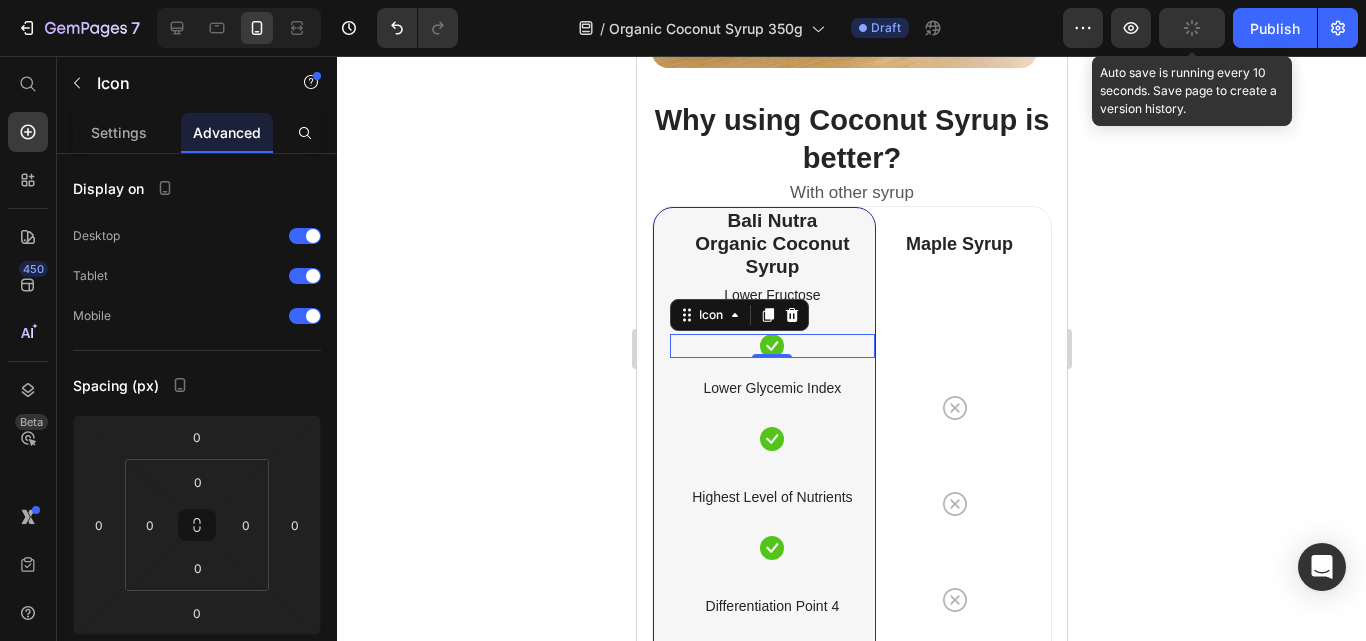 click 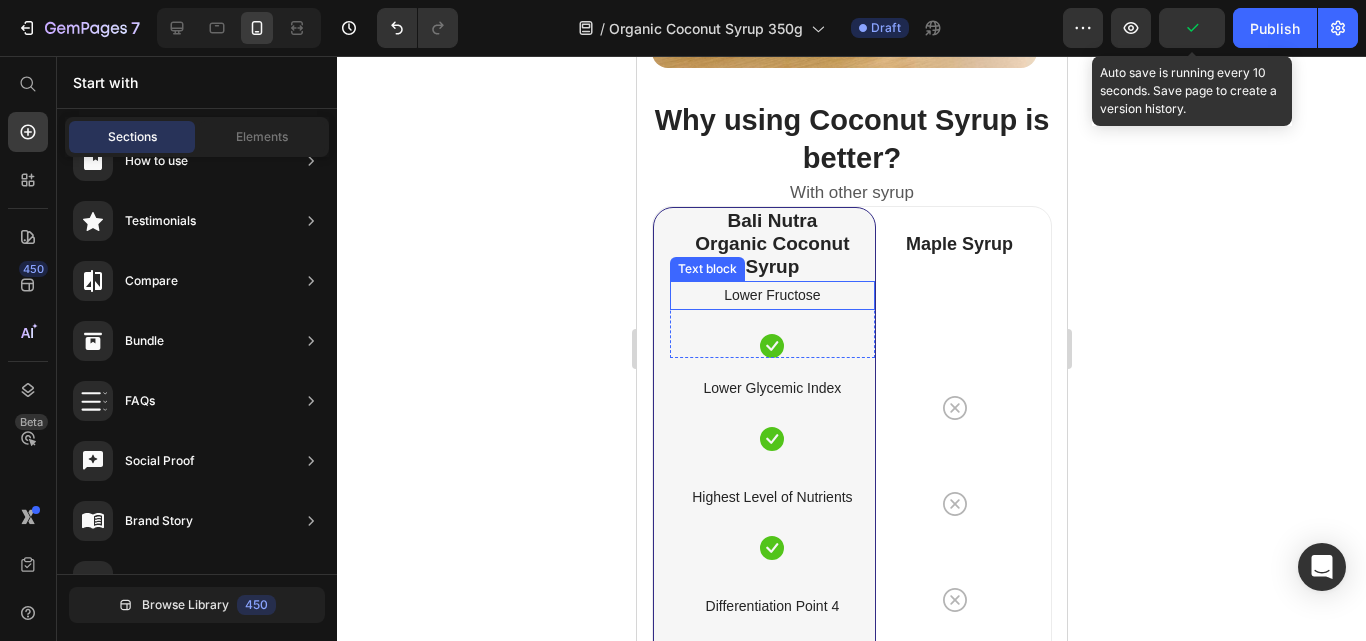 click on "Lower Fructose" at bounding box center [771, 295] 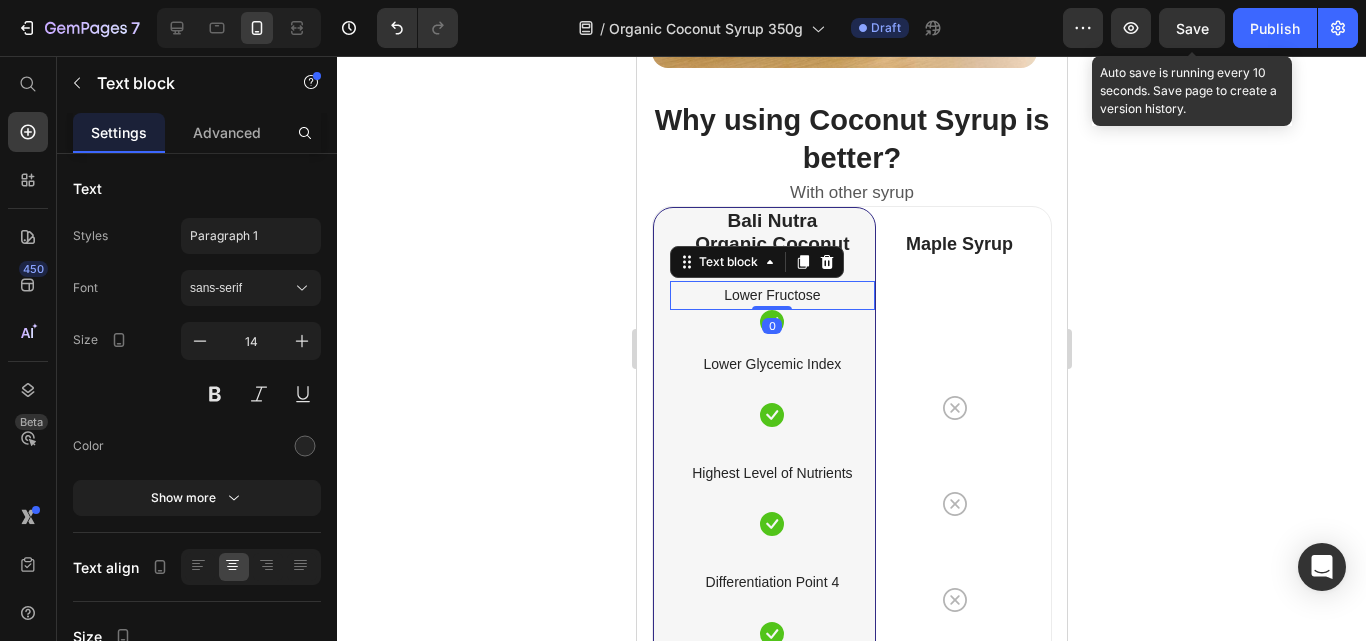 drag, startPoint x: 768, startPoint y: 331, endPoint x: 765, endPoint y: 298, distance: 33.13608 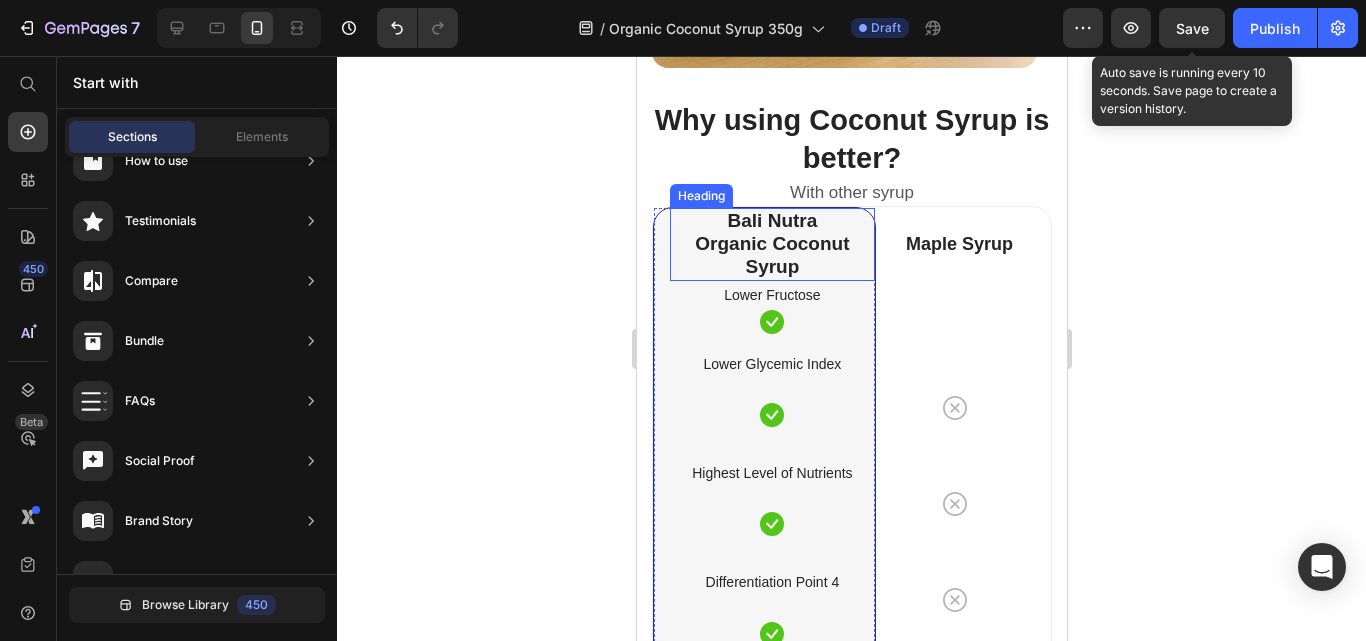 click on "Organic Coconut Syrup" at bounding box center [771, 255] 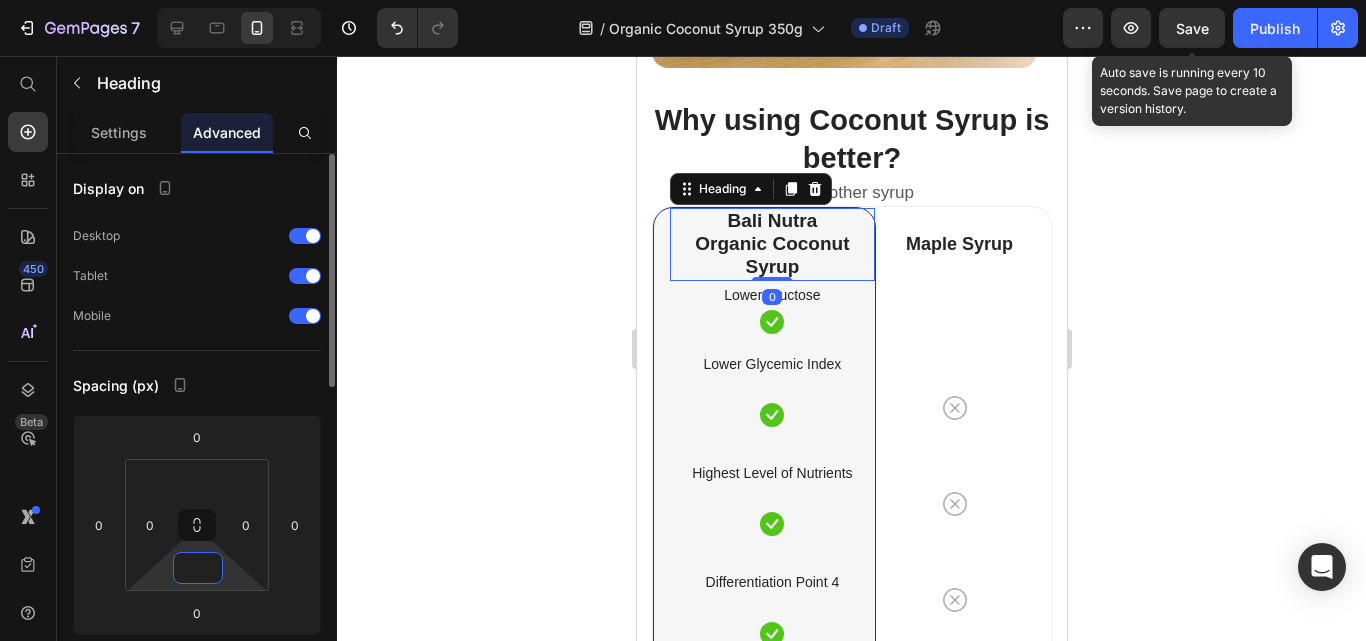 click at bounding box center [198, 568] 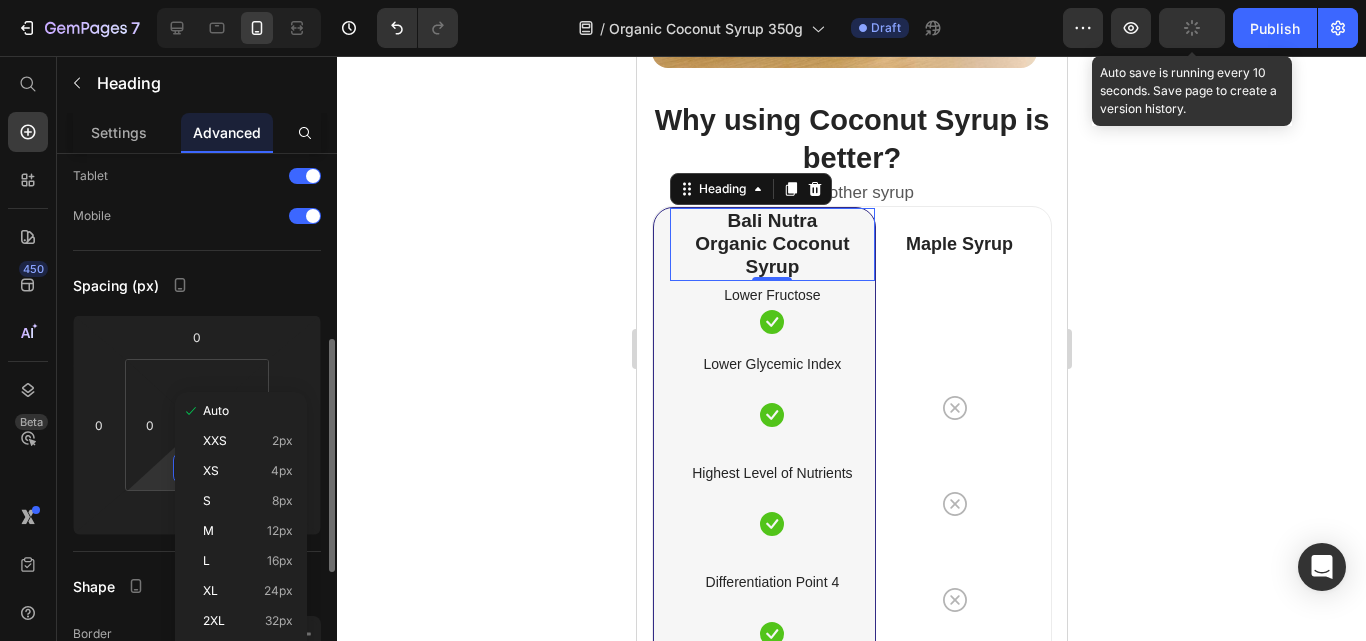 scroll, scrollTop: 200, scrollLeft: 0, axis: vertical 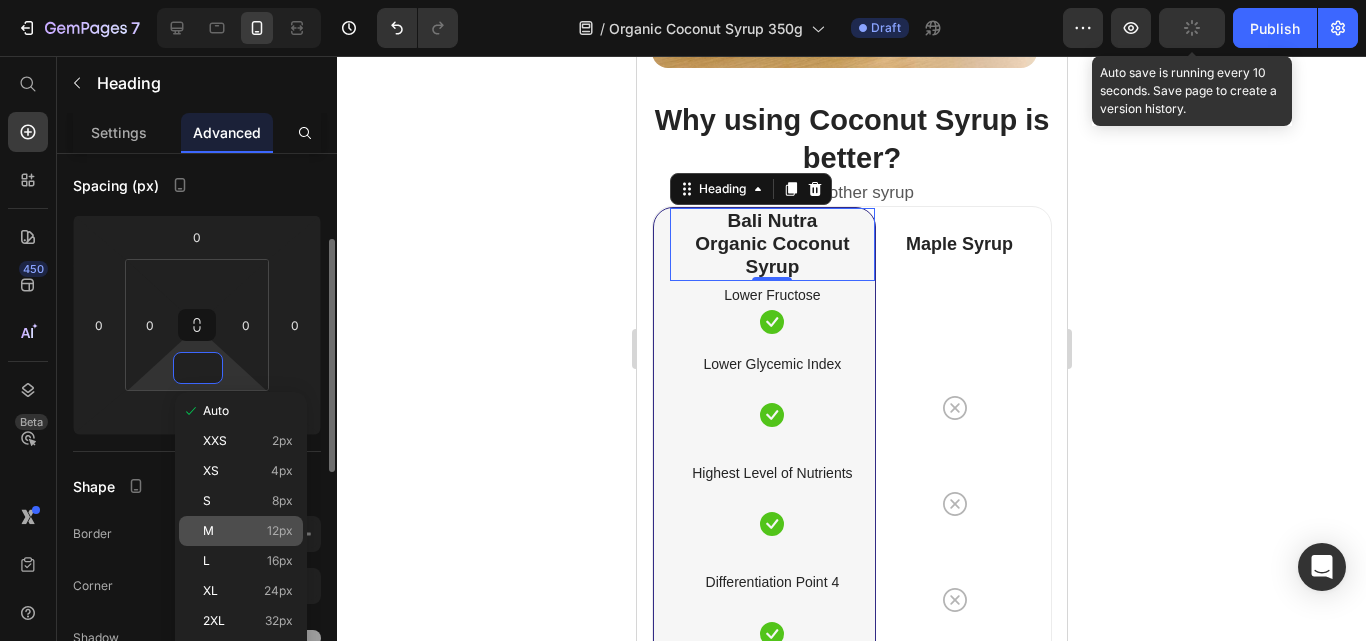 click on "12px" at bounding box center (280, 531) 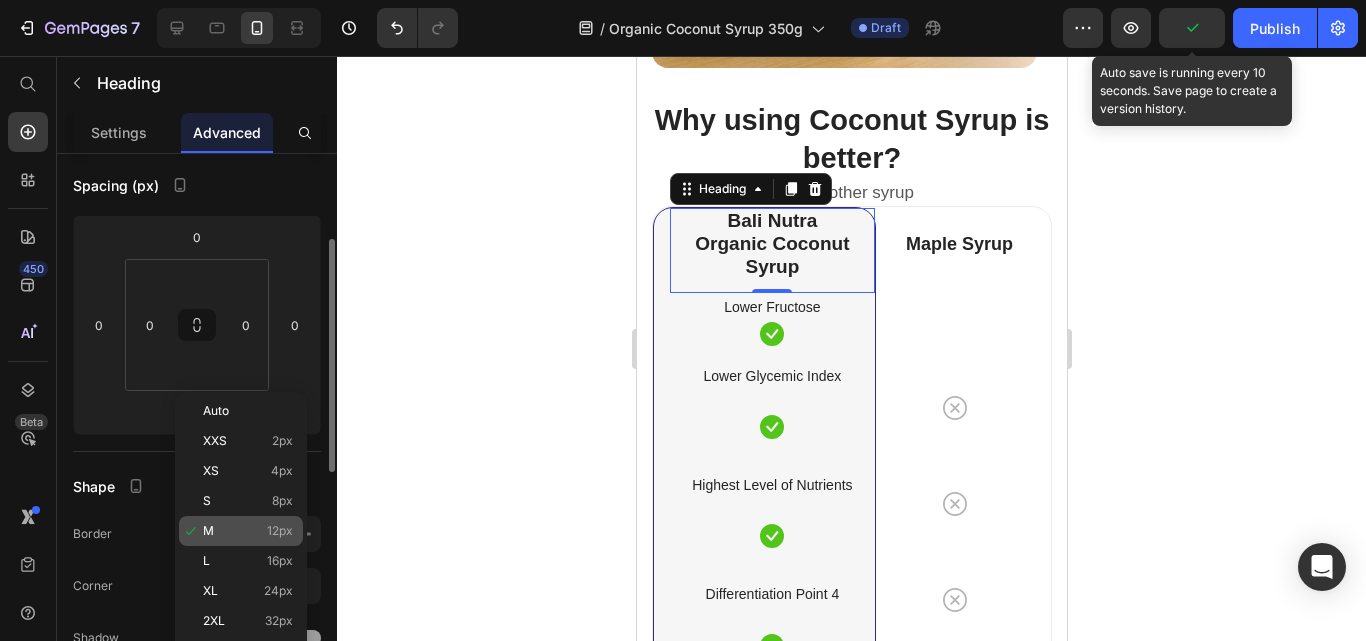 type on "12" 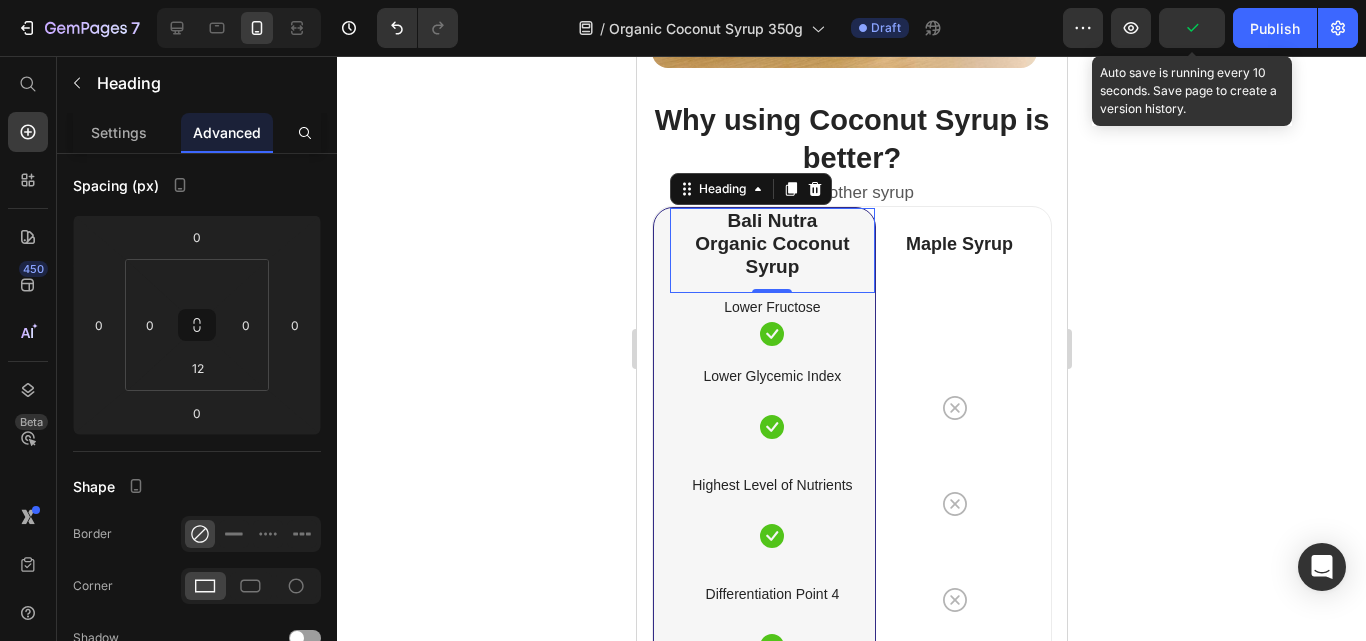 click 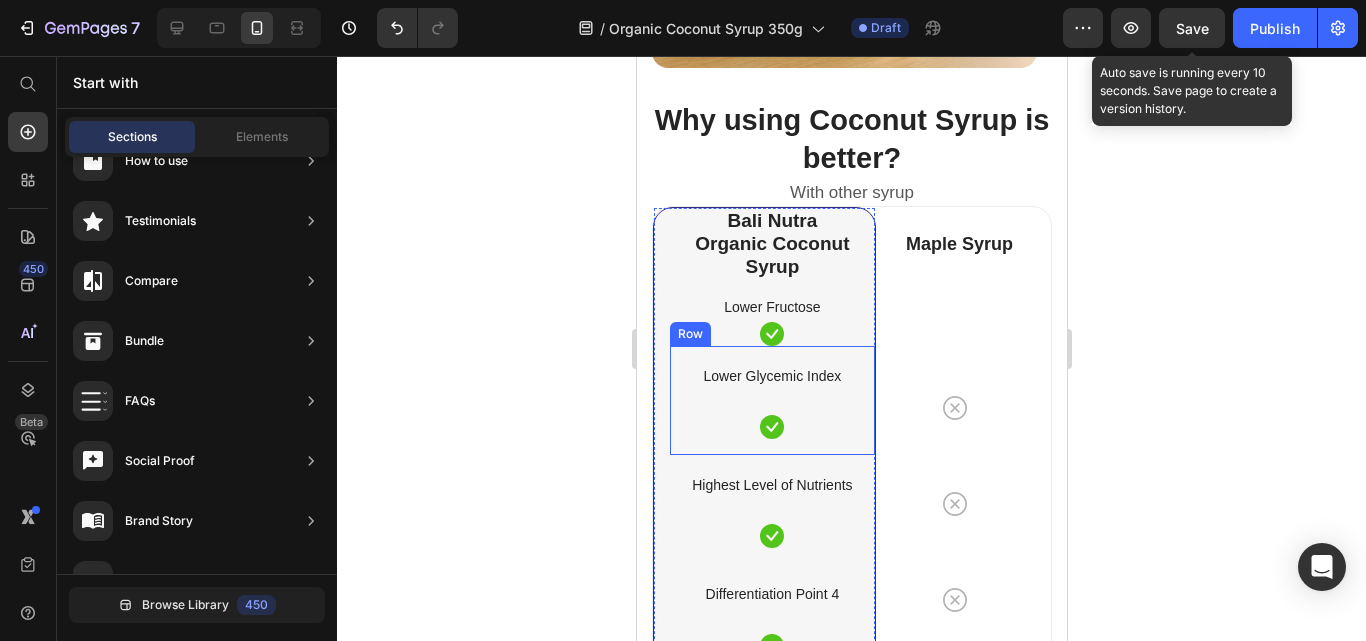 drag, startPoint x: 787, startPoint y: 403, endPoint x: 710, endPoint y: 395, distance: 77.41447 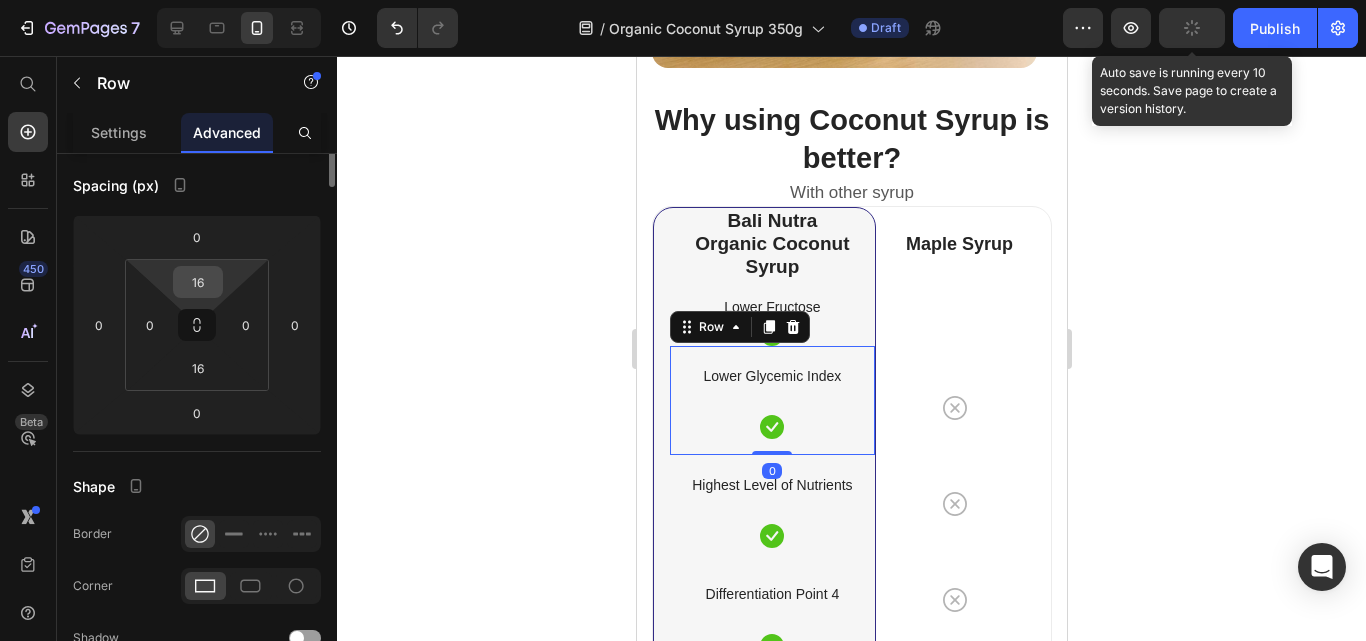 scroll, scrollTop: 0, scrollLeft: 0, axis: both 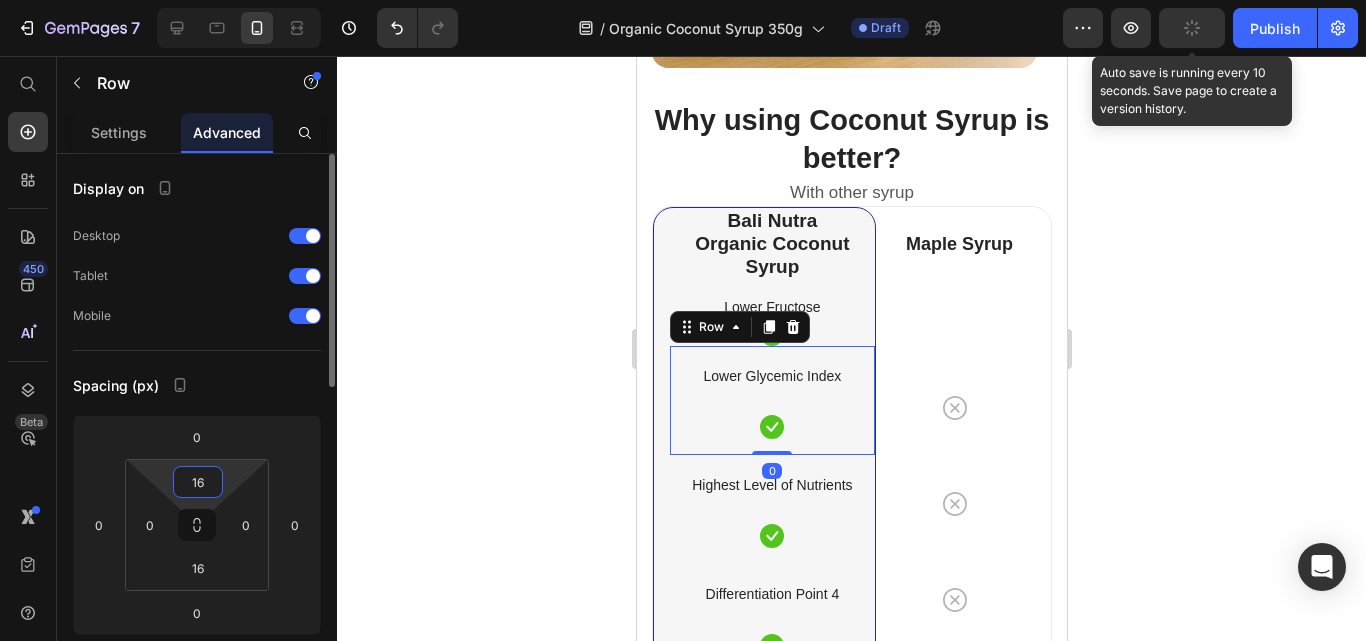 click on "16" at bounding box center (198, 482) 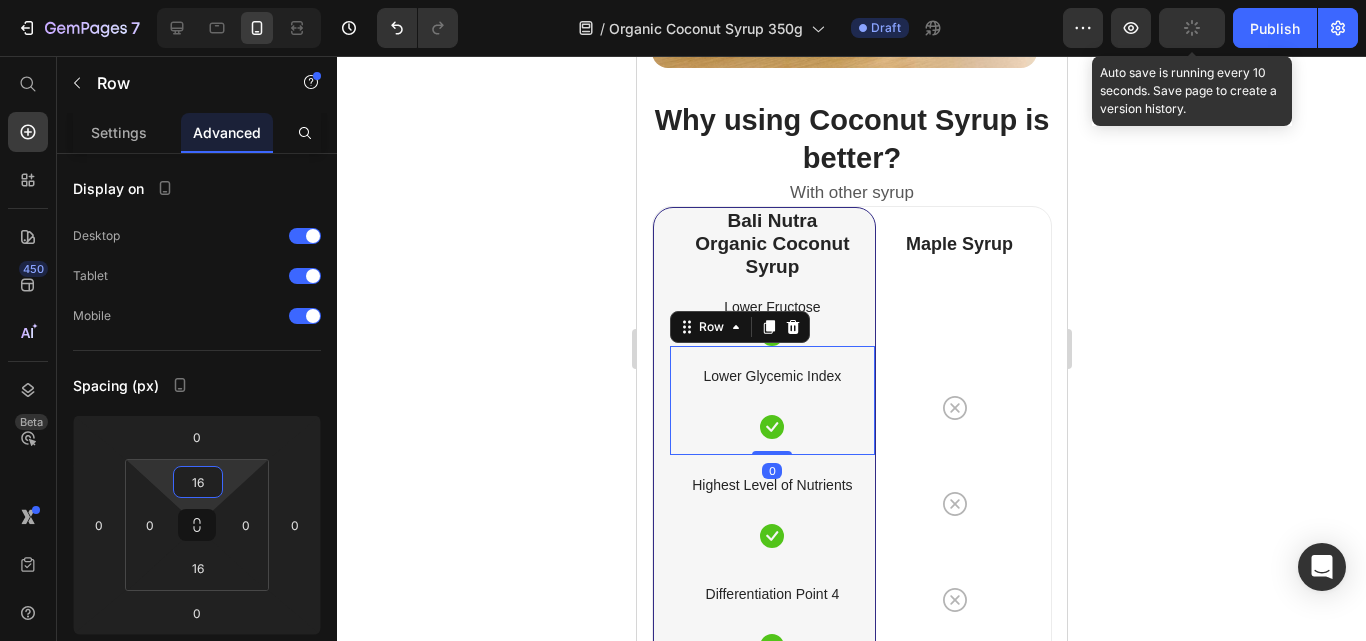 click on "Auto" at bounding box center [0, 0] 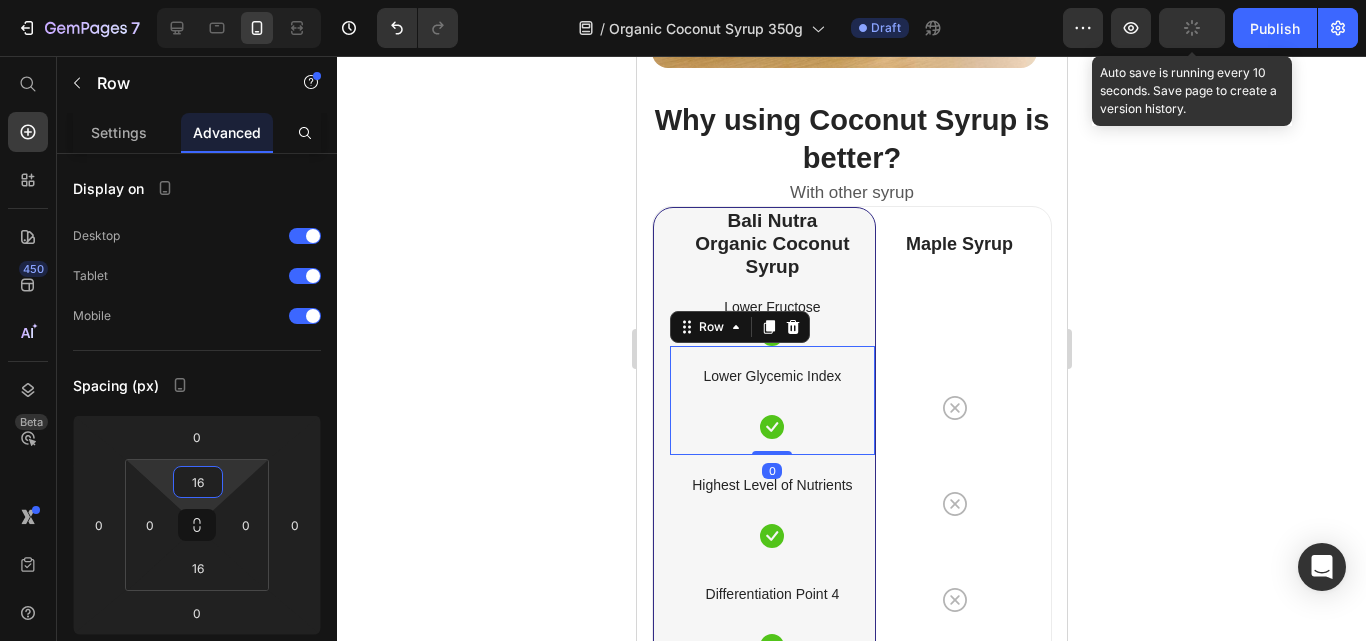 click on "Auto" at bounding box center [0, 0] 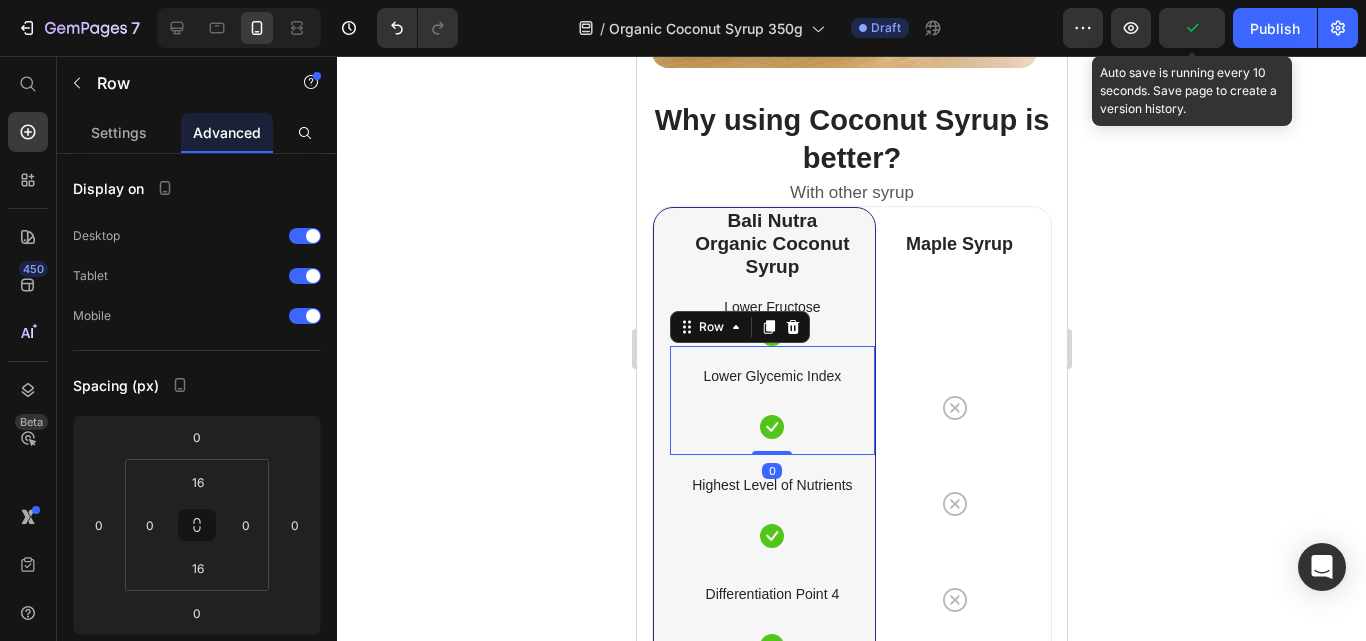 type 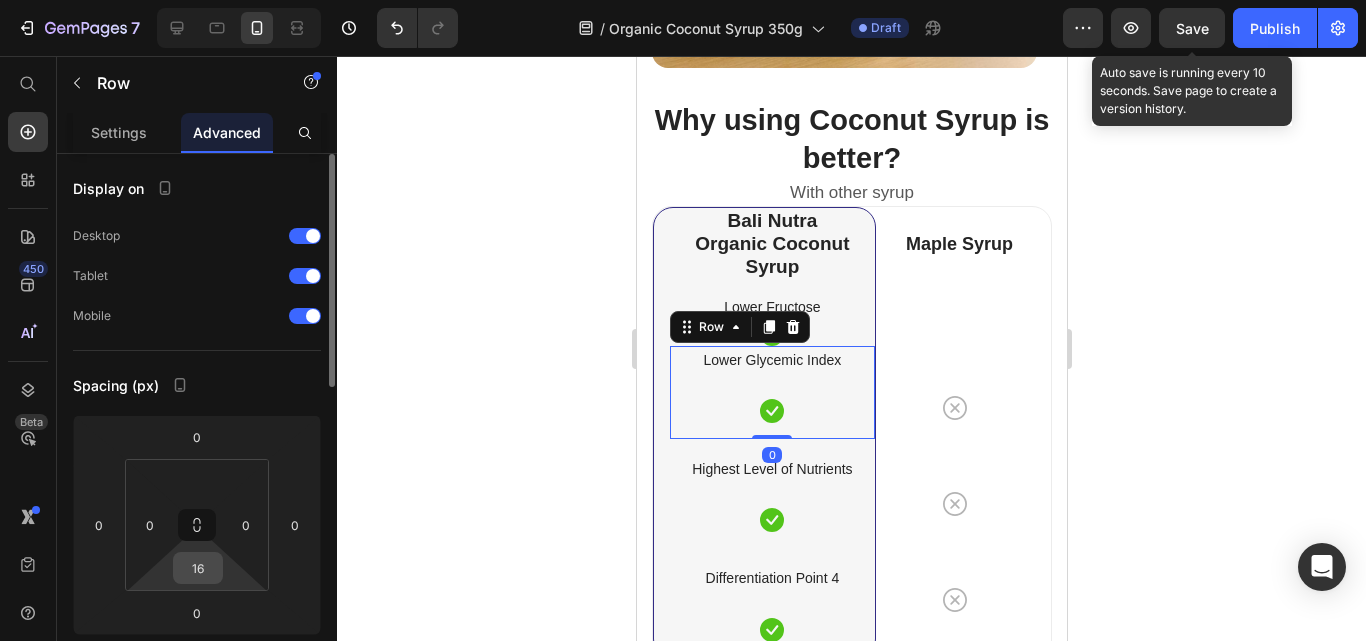 click on "16" at bounding box center (198, 568) 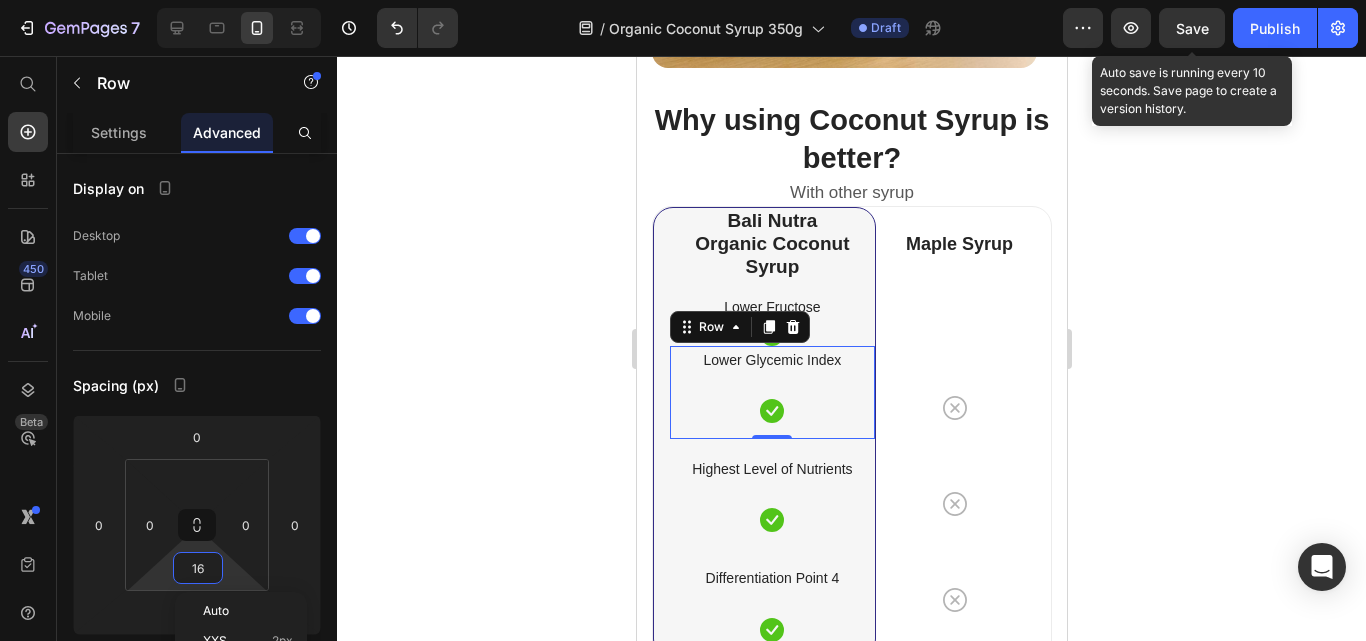 click on "Auto" at bounding box center [216, 611] 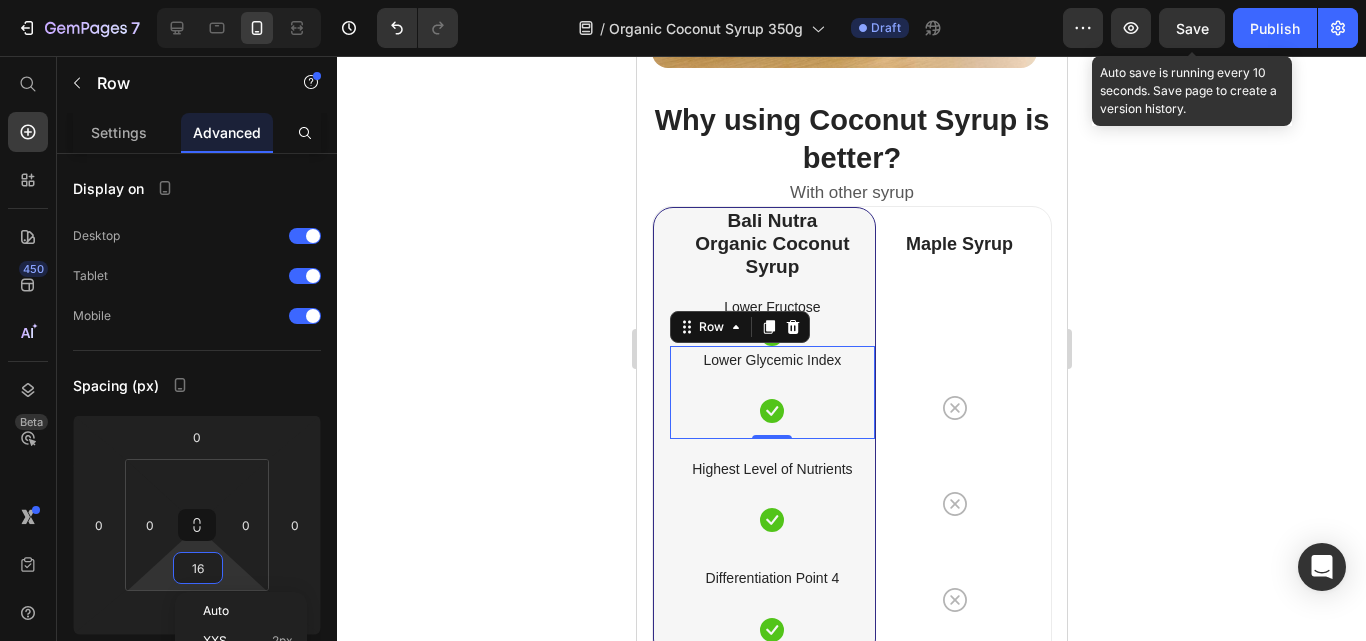 type 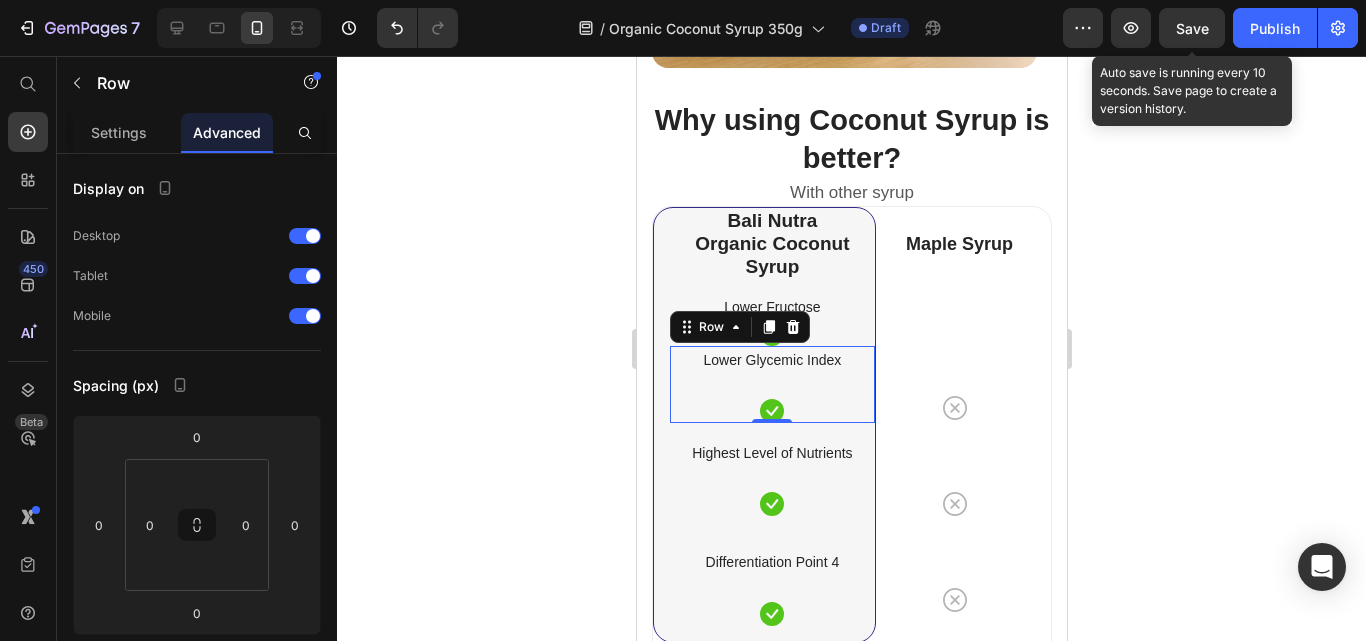 click 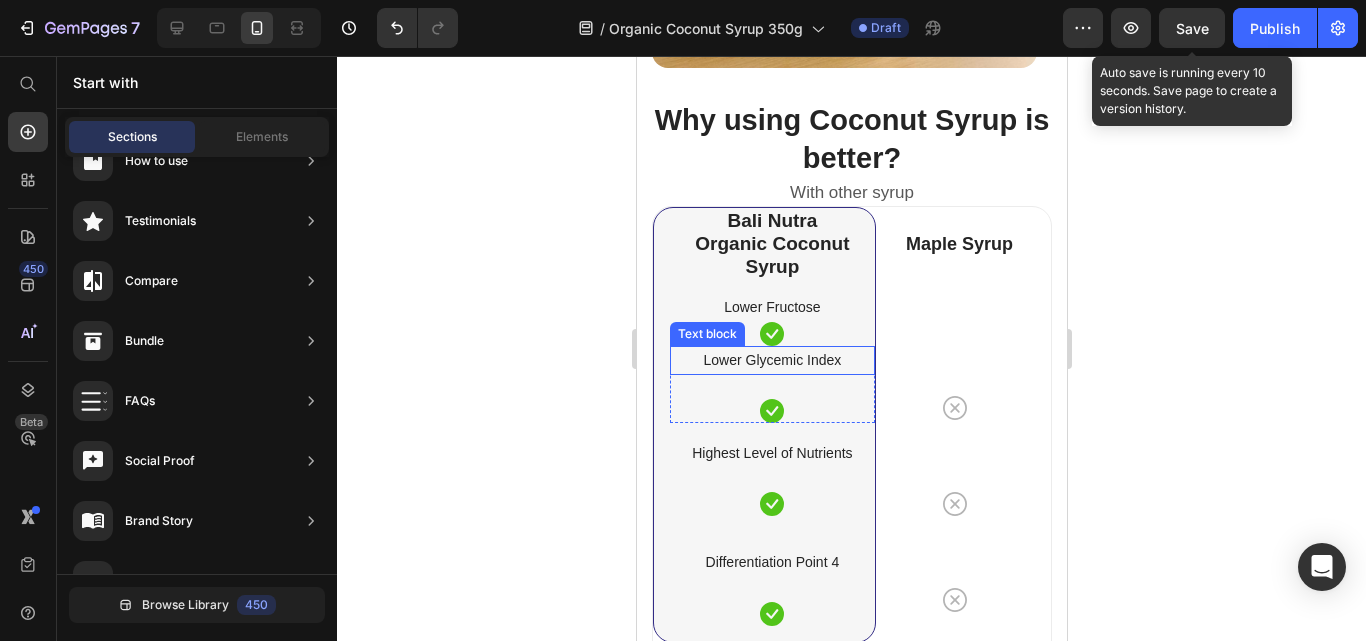 click on "Lower Glycemic Index" at bounding box center [771, 360] 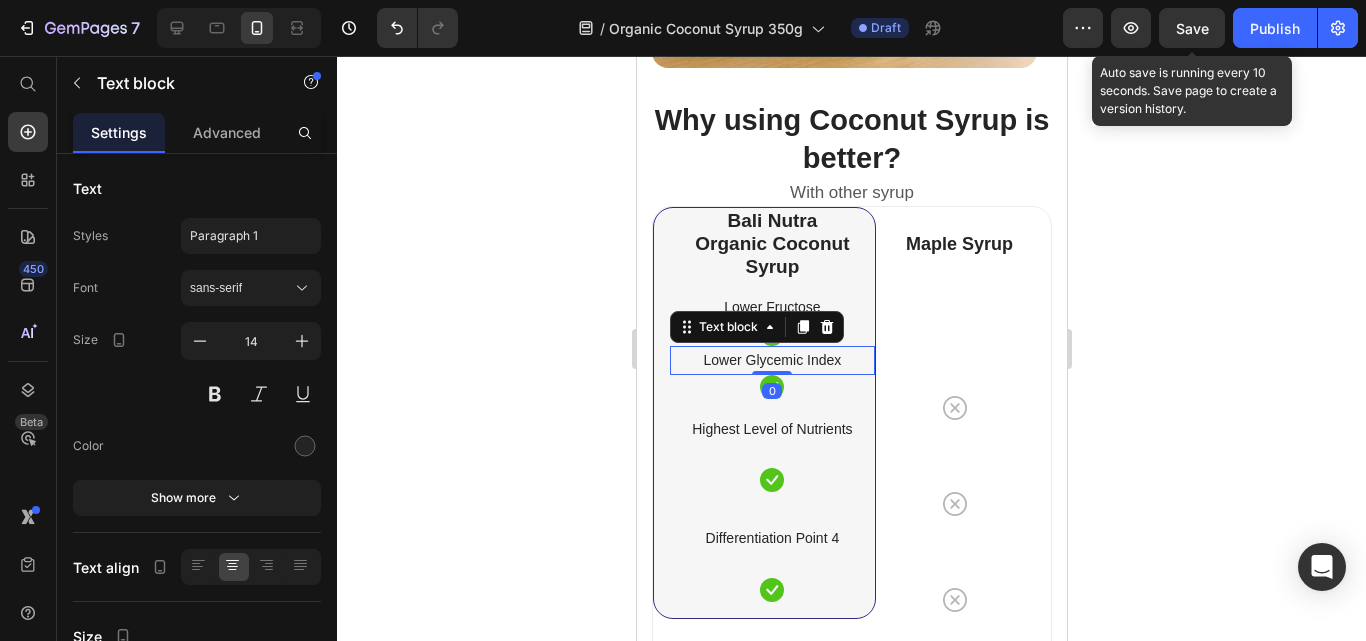 drag, startPoint x: 757, startPoint y: 399, endPoint x: 718, endPoint y: 389, distance: 40.261642 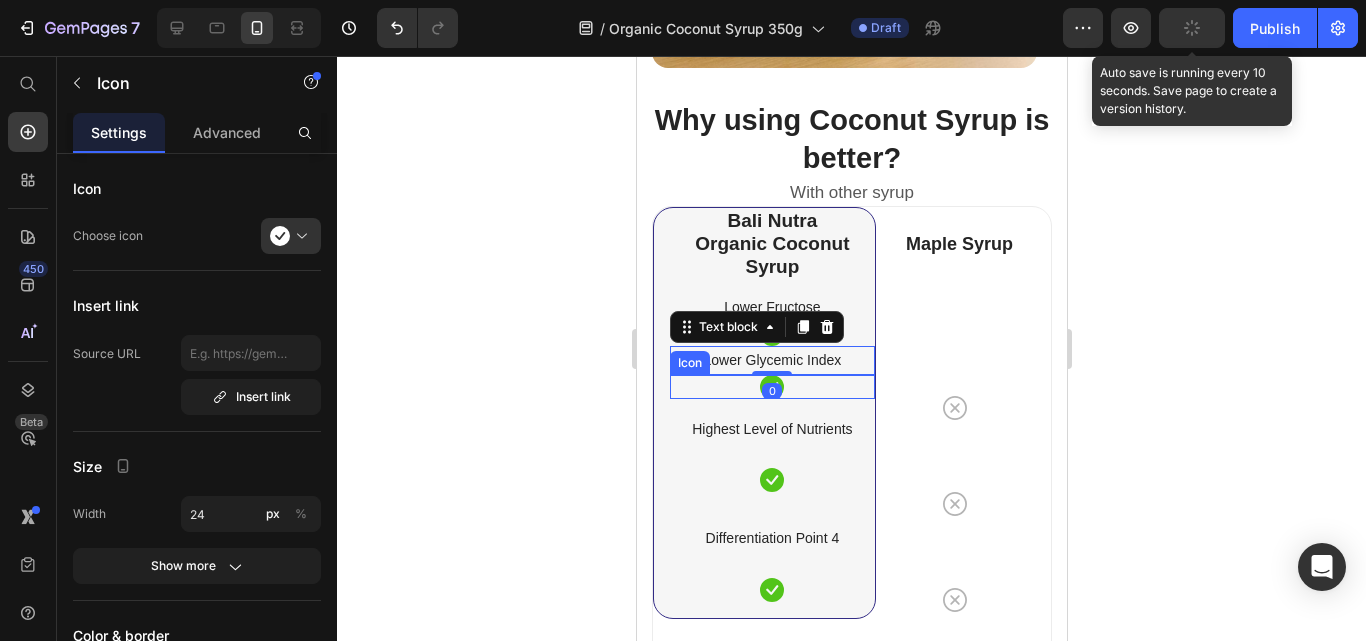 click on "Icon" at bounding box center (771, 387) 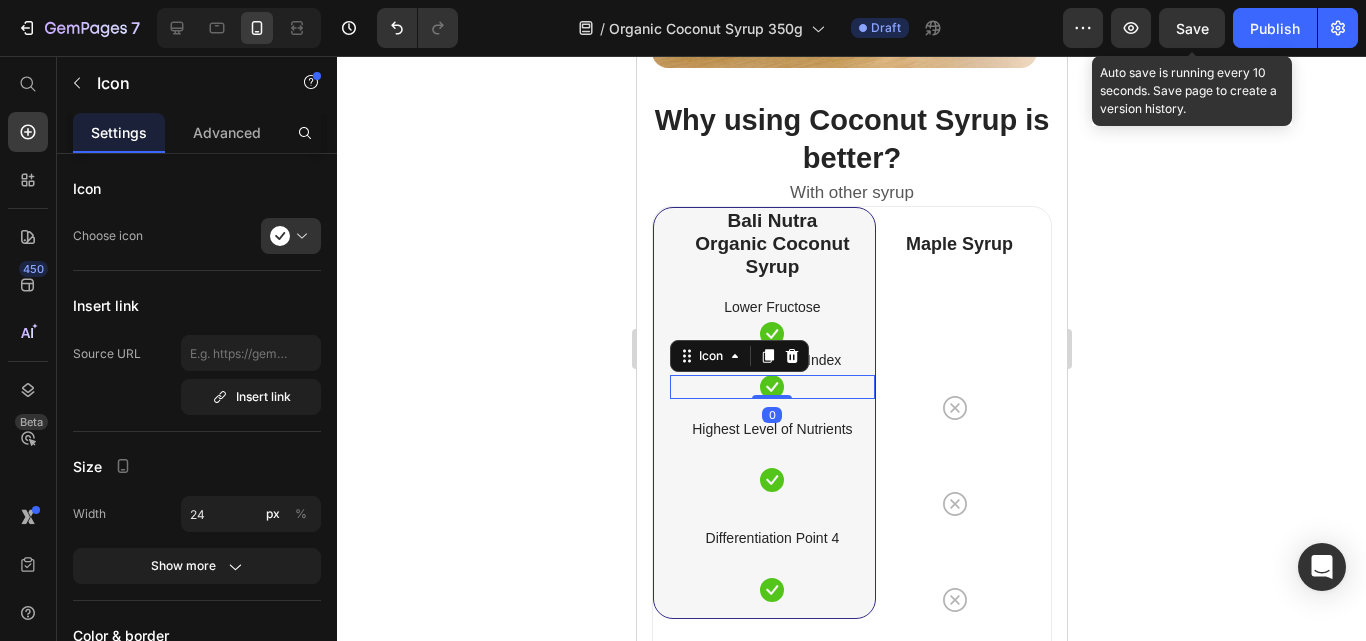 click 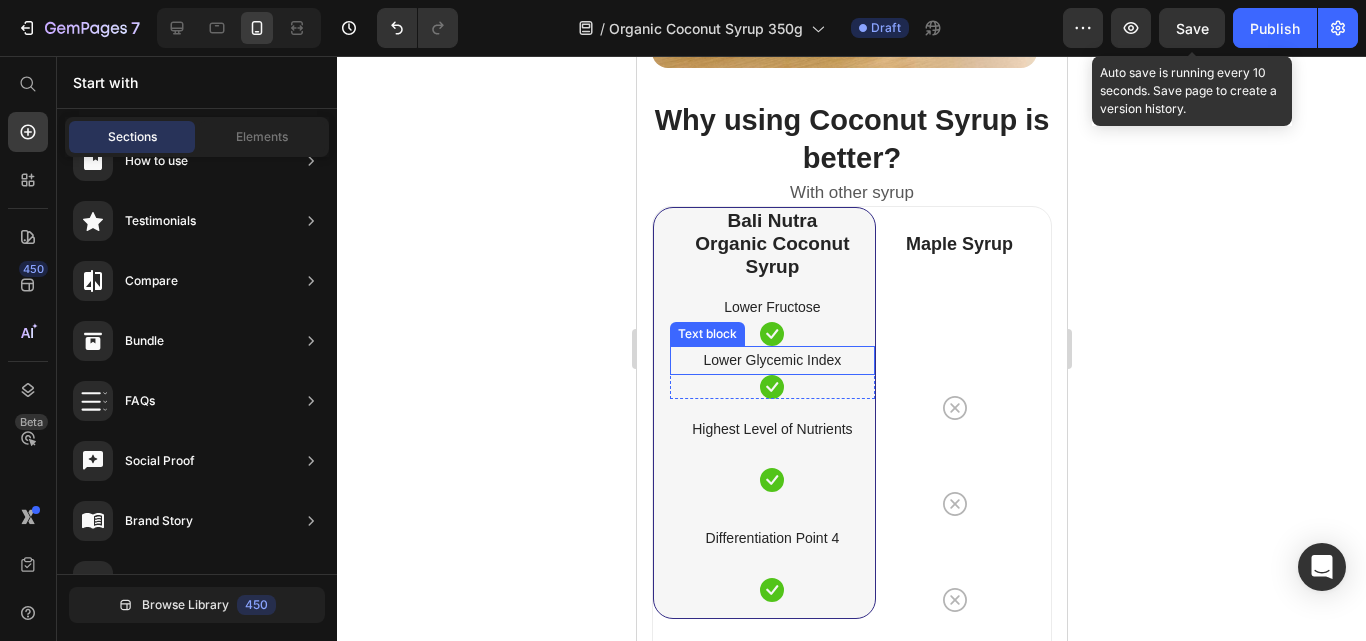 click on "Lower Glycemic Index" at bounding box center [771, 360] 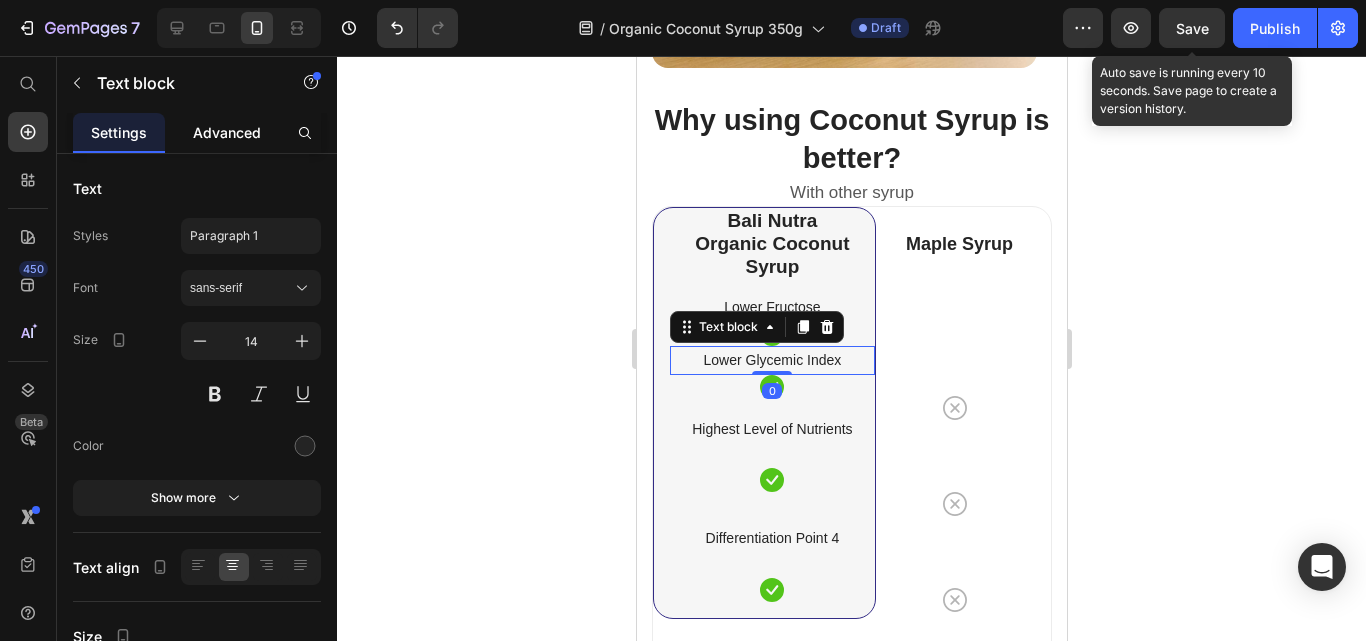 click on "Advanced" at bounding box center [227, 132] 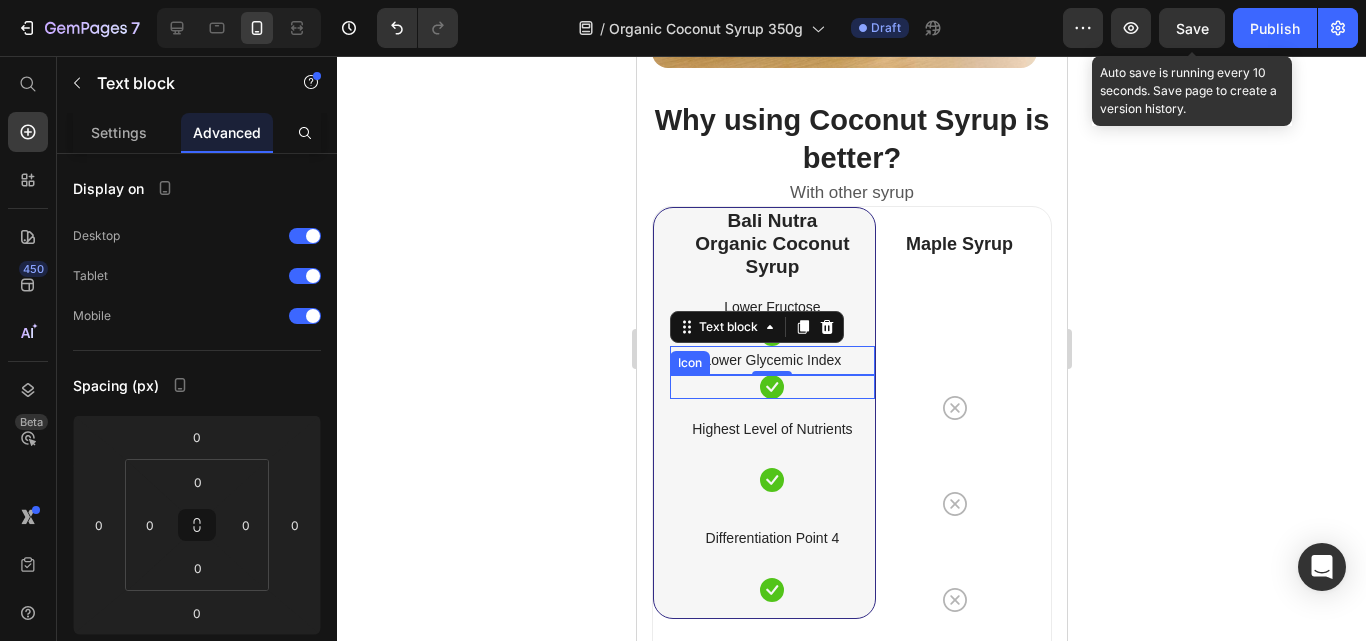 click on "Icon" at bounding box center (771, 387) 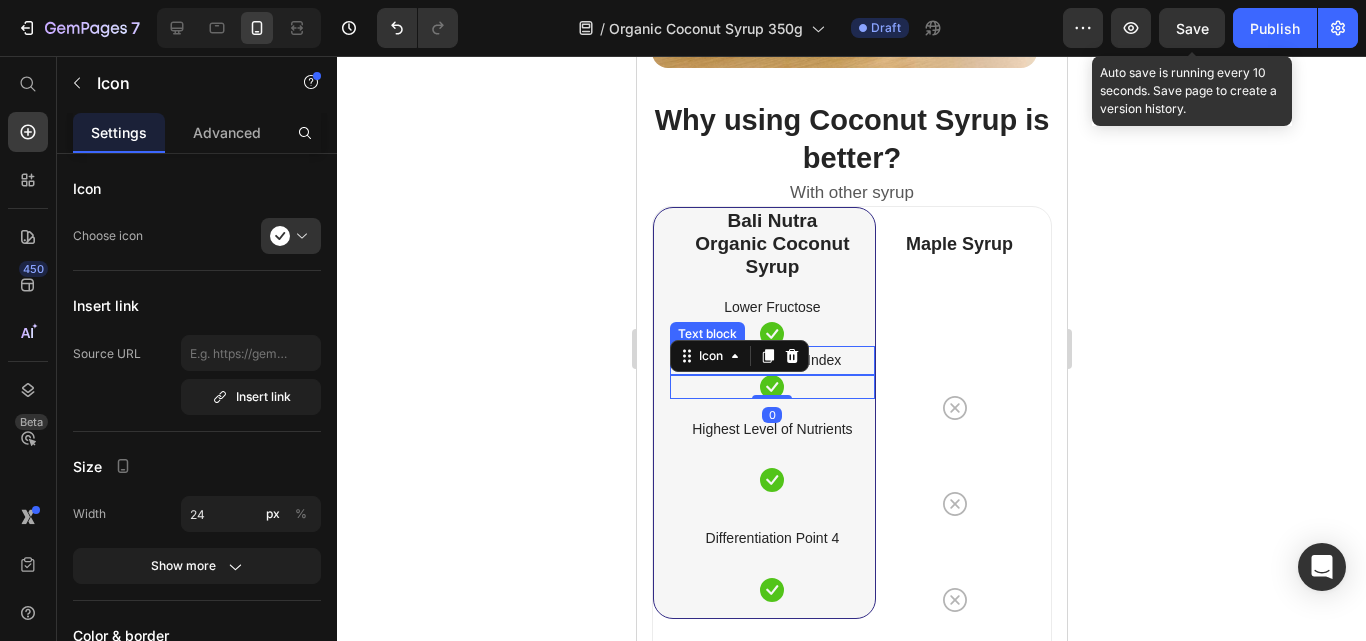 click on "Lower Glycemic Index" at bounding box center (771, 360) 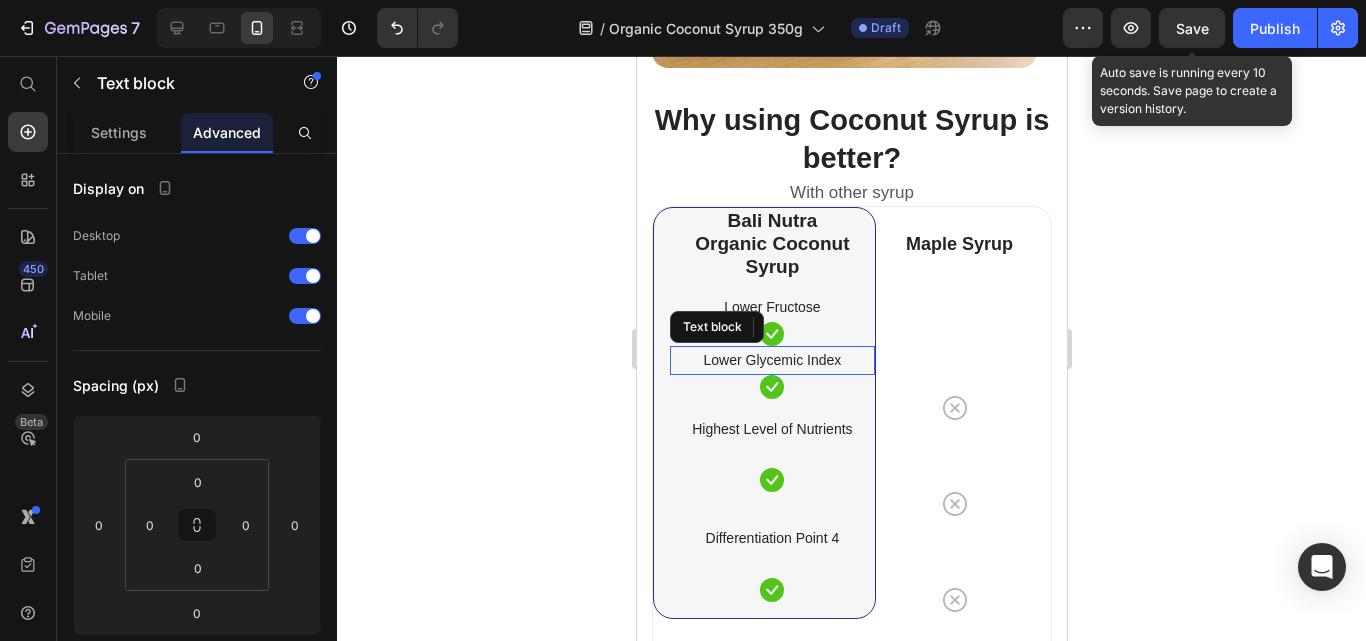 click on "Lower Glycemic Index" at bounding box center [771, 360] 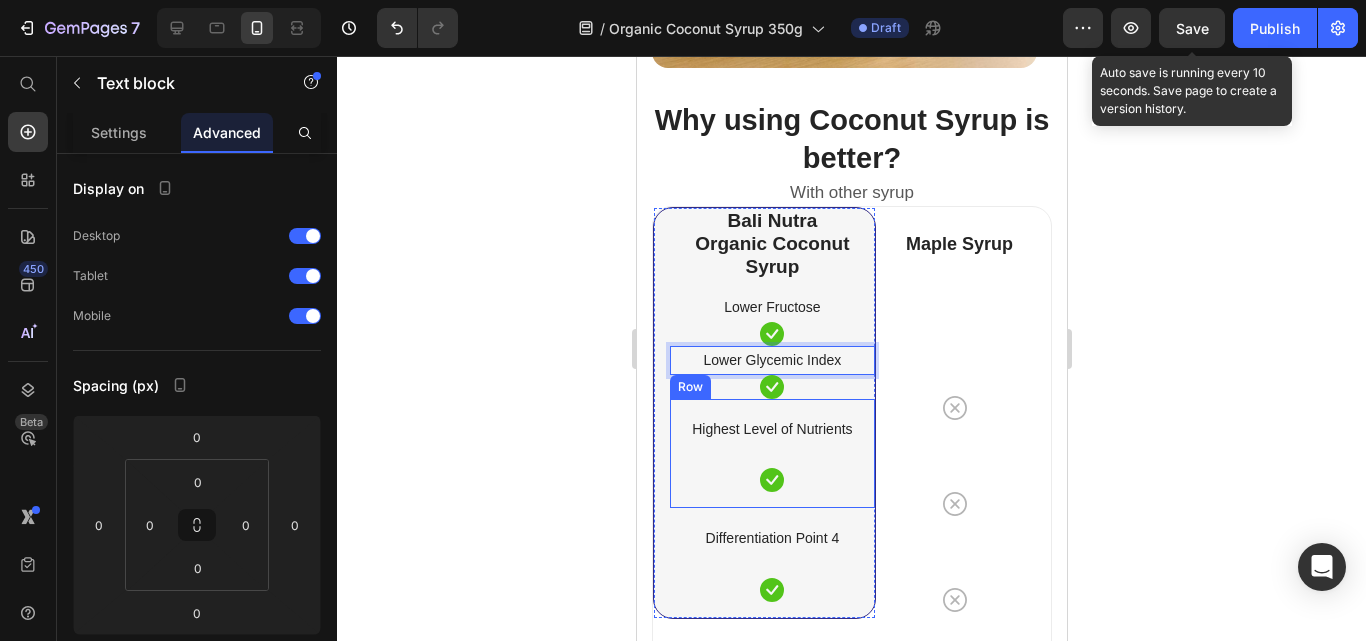 click on "Highest Level of Nutrients Text block
Icon Row" at bounding box center [771, 453] 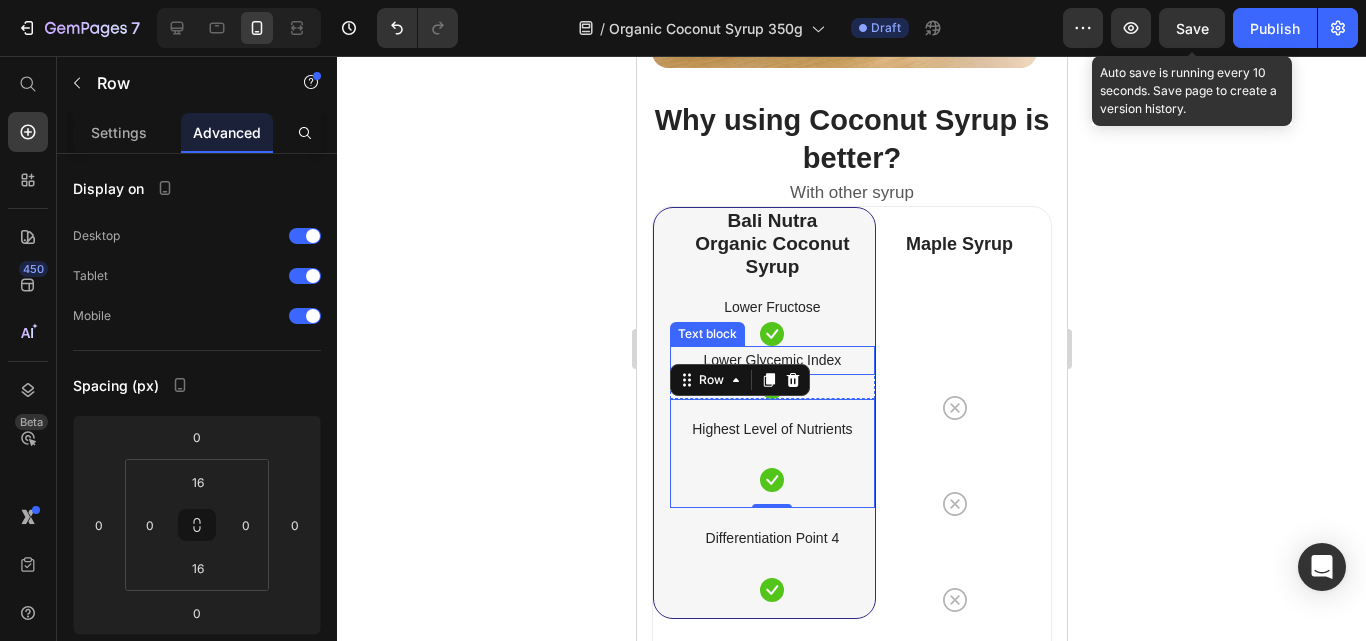 click on "Lower Glycemic Index" at bounding box center [771, 360] 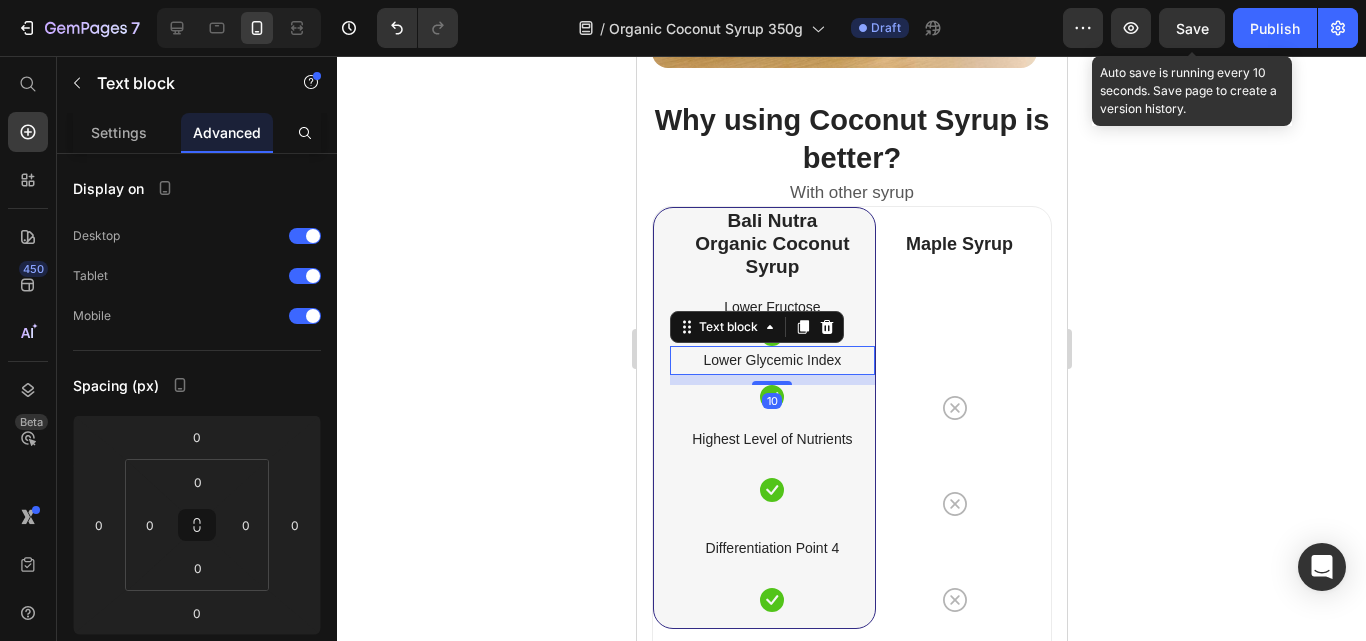 click at bounding box center (771, 383) 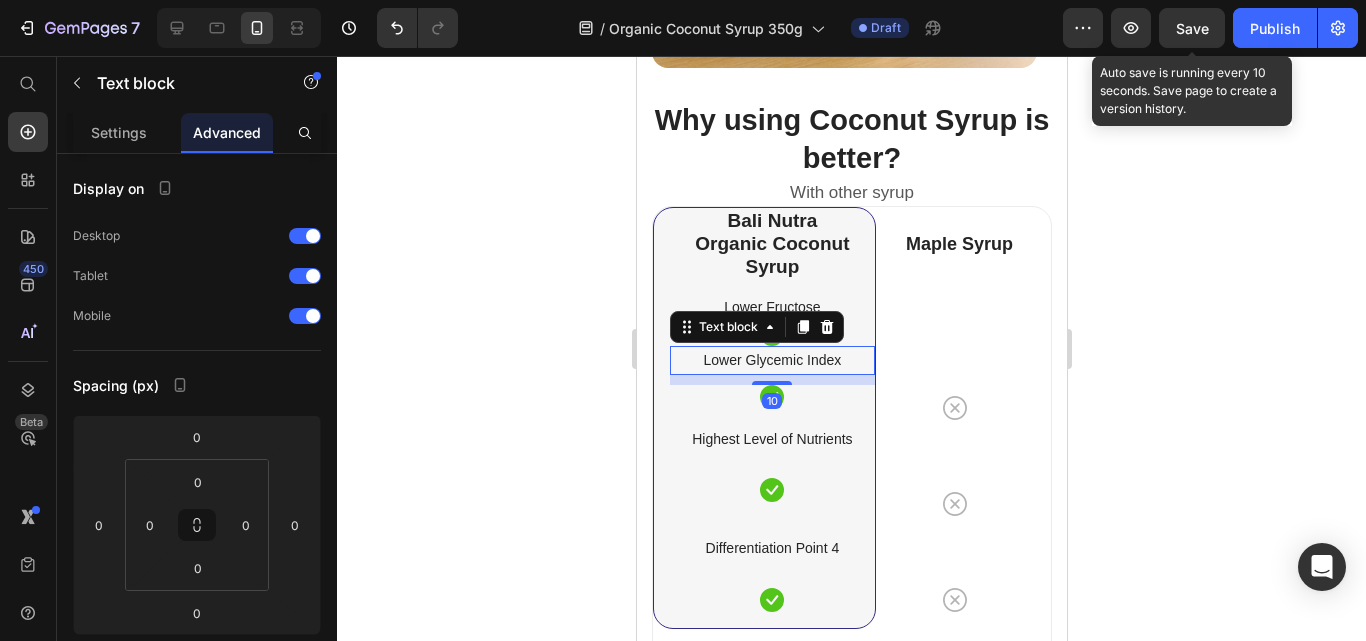 type on "10" 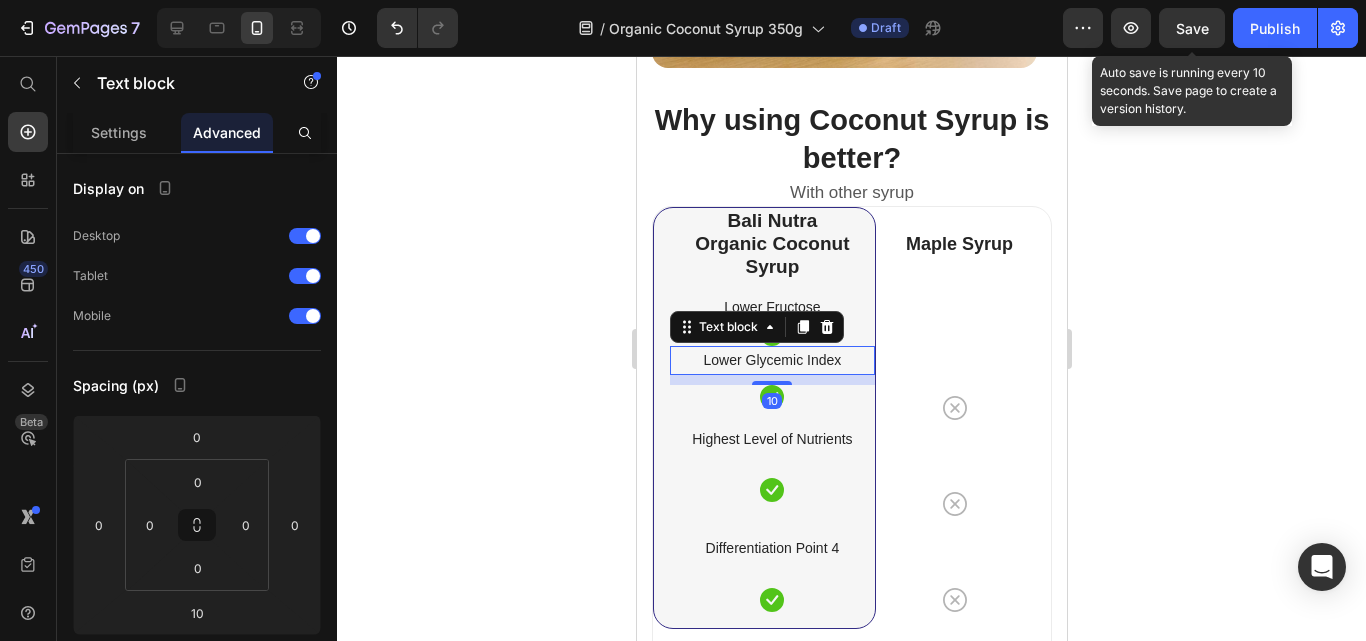 click on "10" at bounding box center [771, 380] 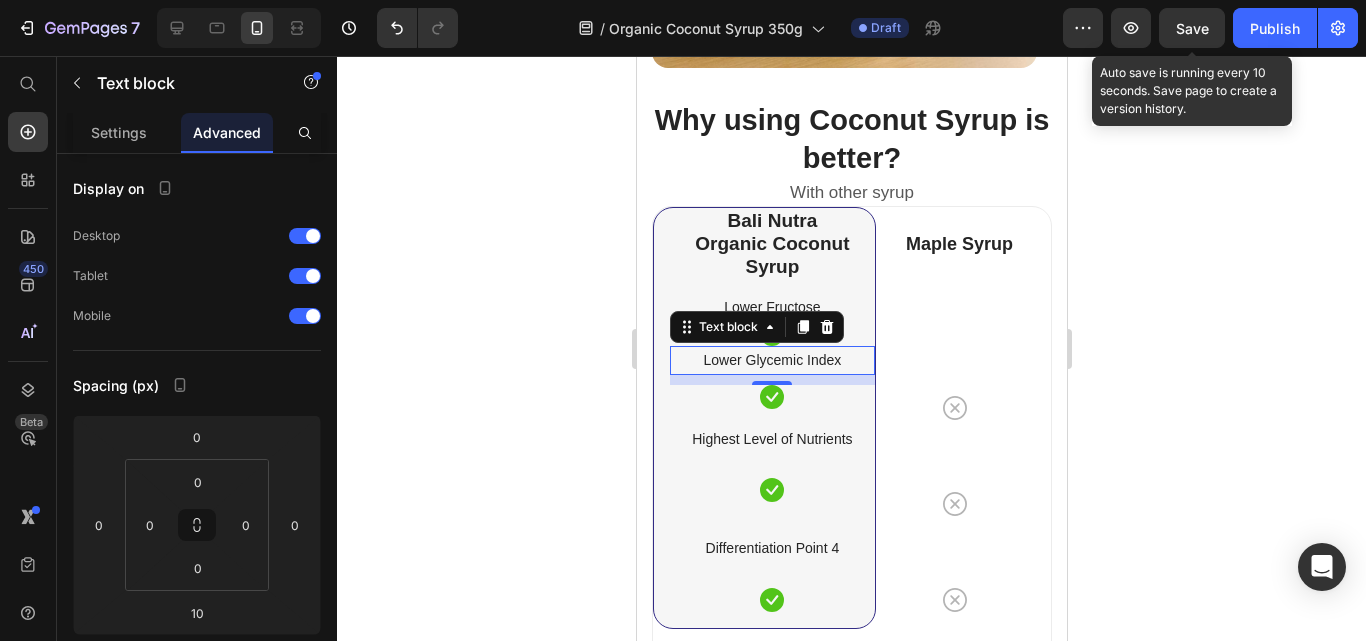 click on "10" at bounding box center (771, 380) 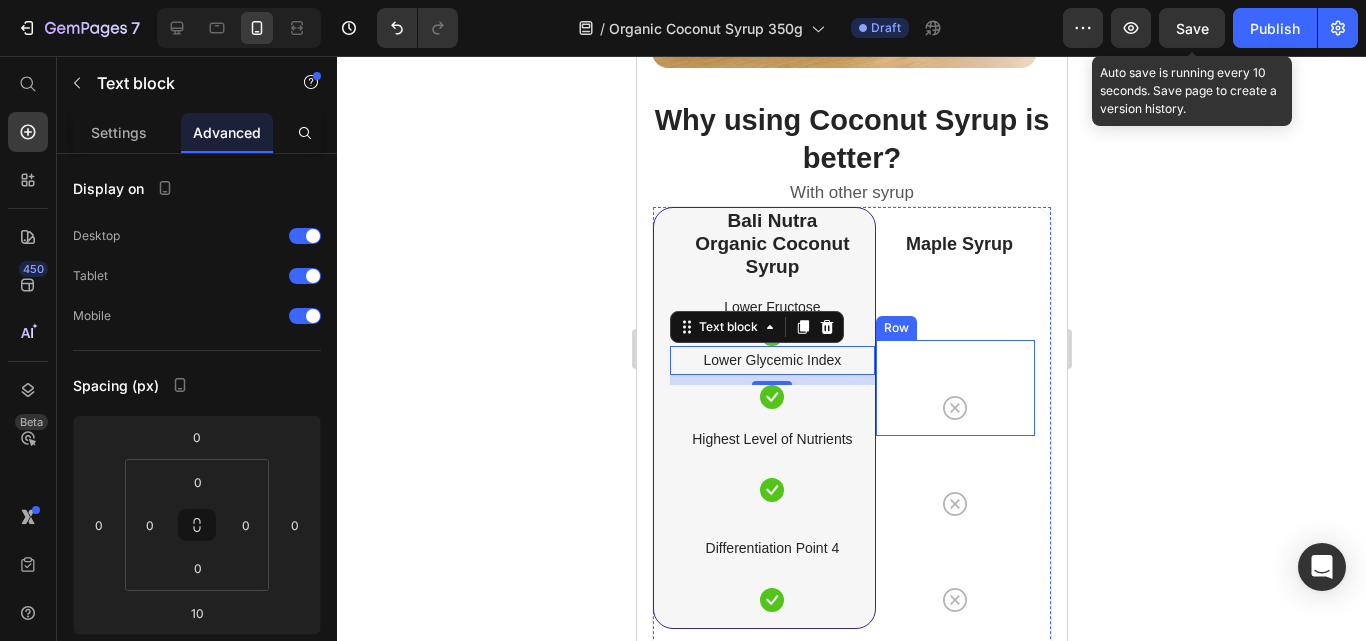click on "Icon Row" at bounding box center [954, 388] 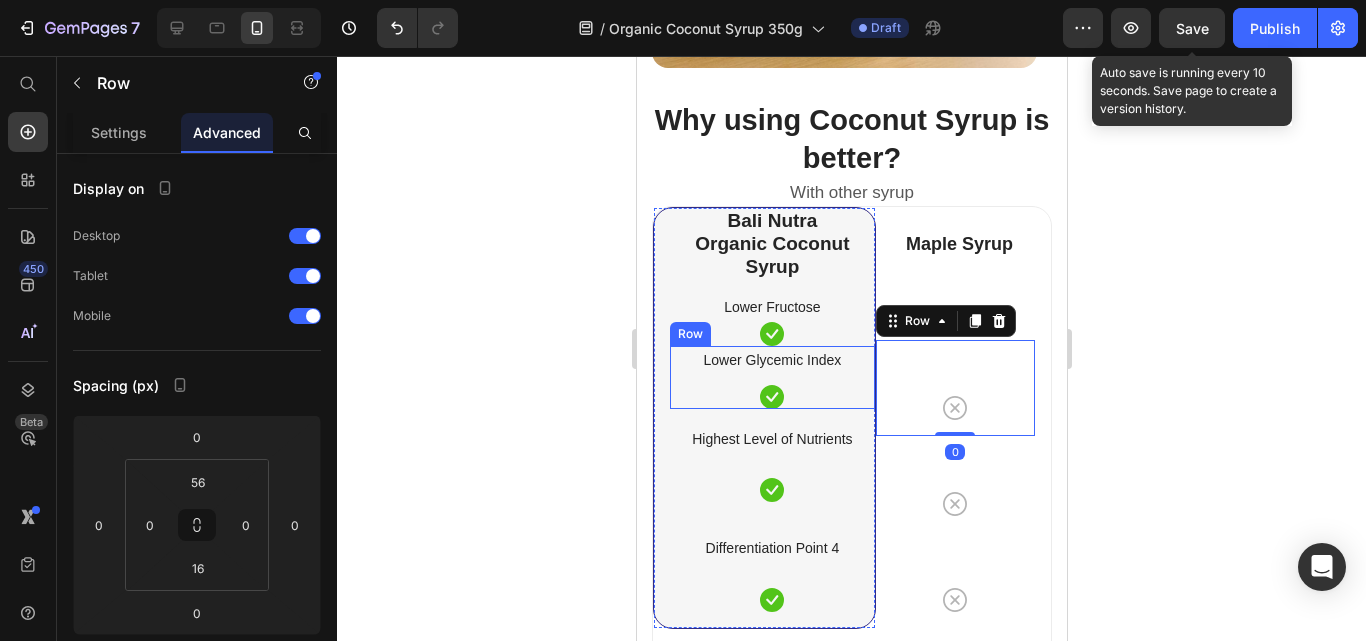click on "Lower Glycemic Index Text block
Icon" at bounding box center [771, 377] 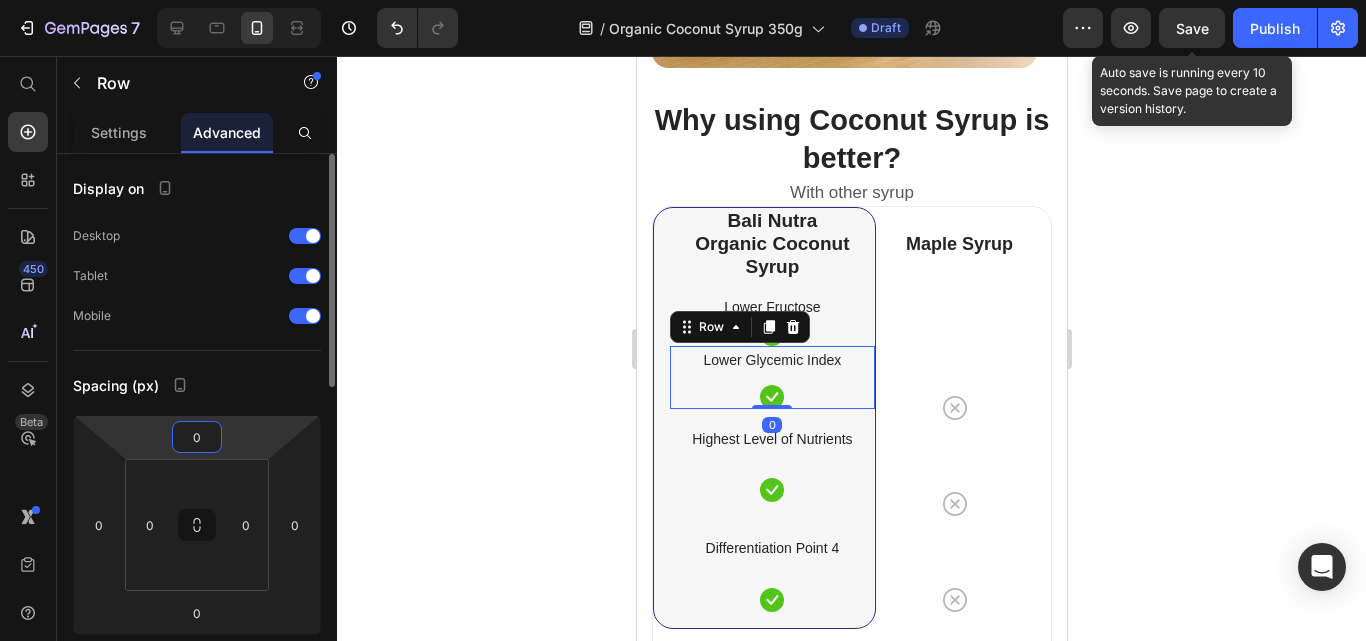 click on "0" at bounding box center [197, 437] 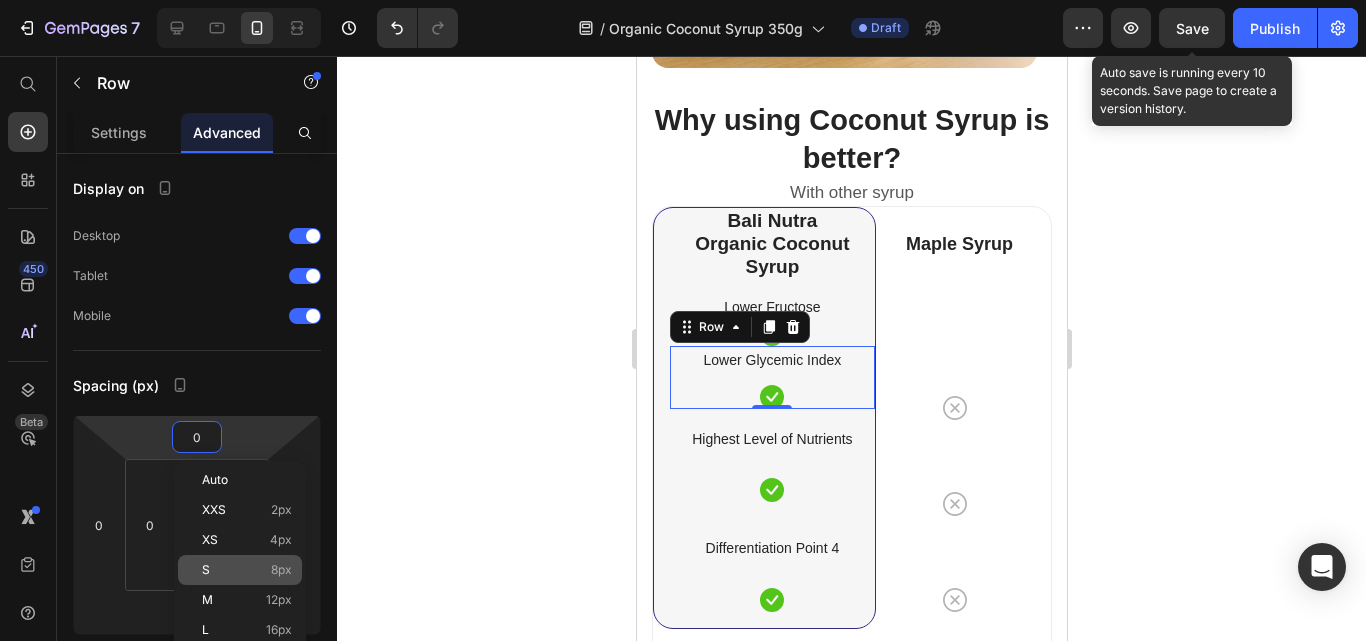 click on "S 8px" at bounding box center [247, 570] 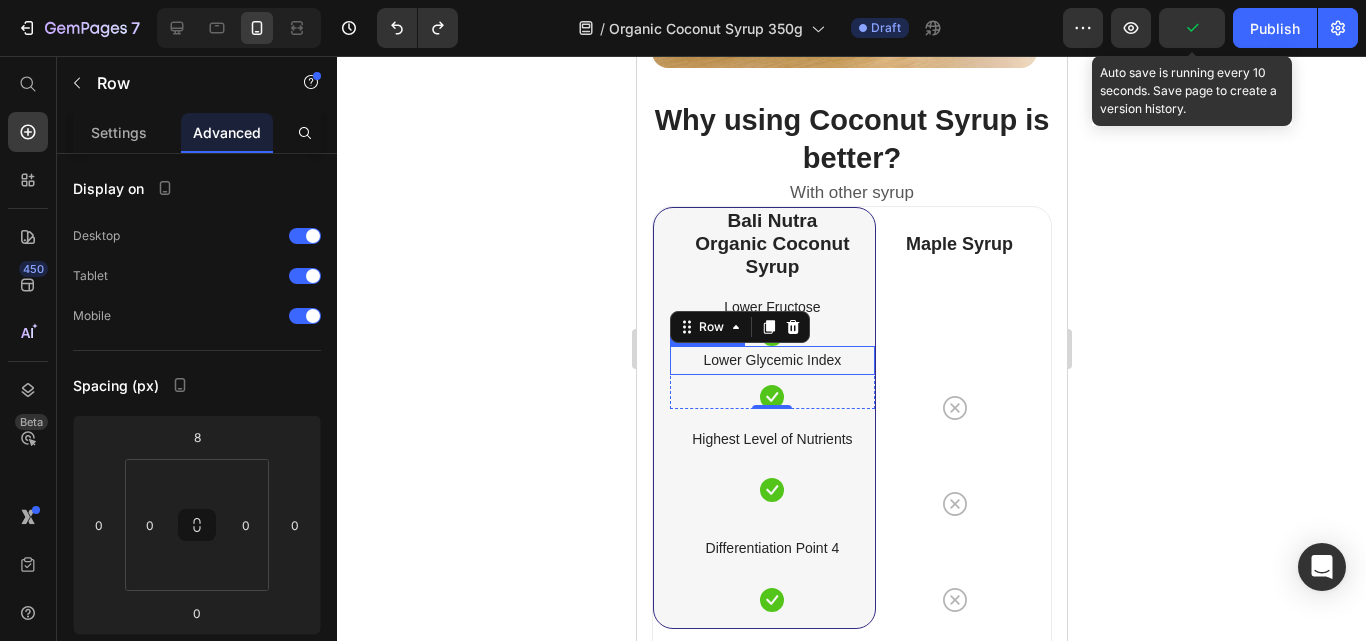 type on "0" 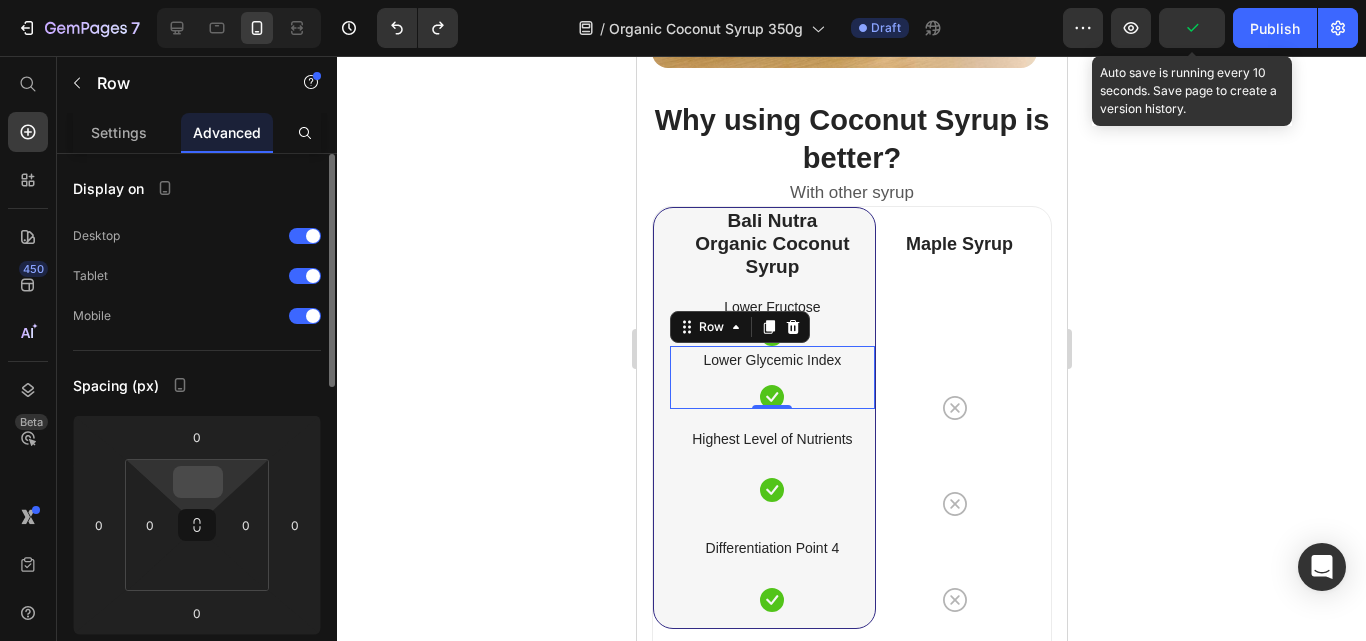click at bounding box center (198, 482) 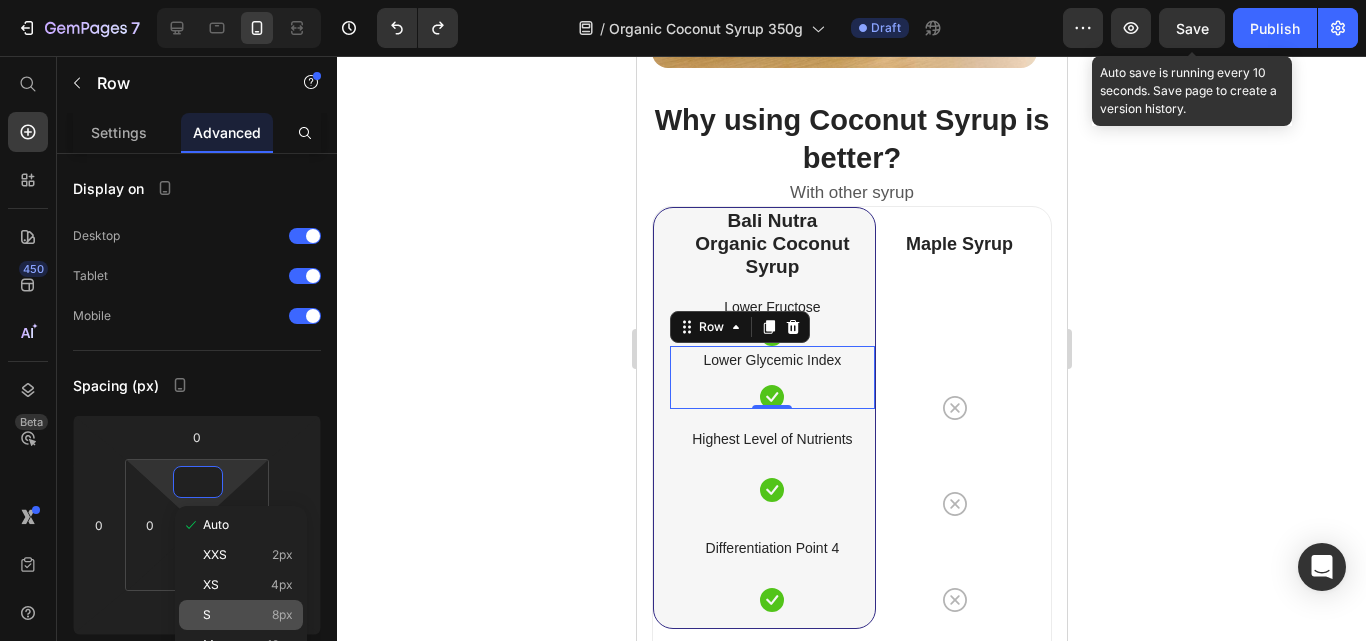 click on "8px" at bounding box center (282, 615) 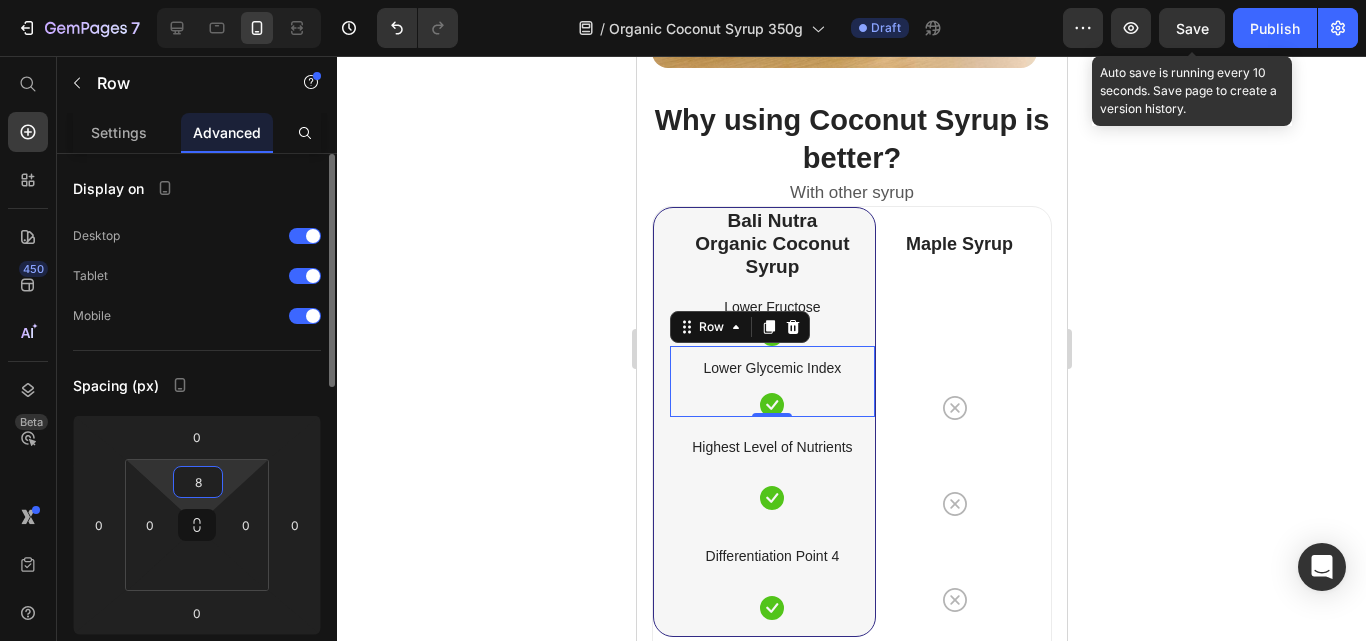 click on "8" at bounding box center (198, 482) 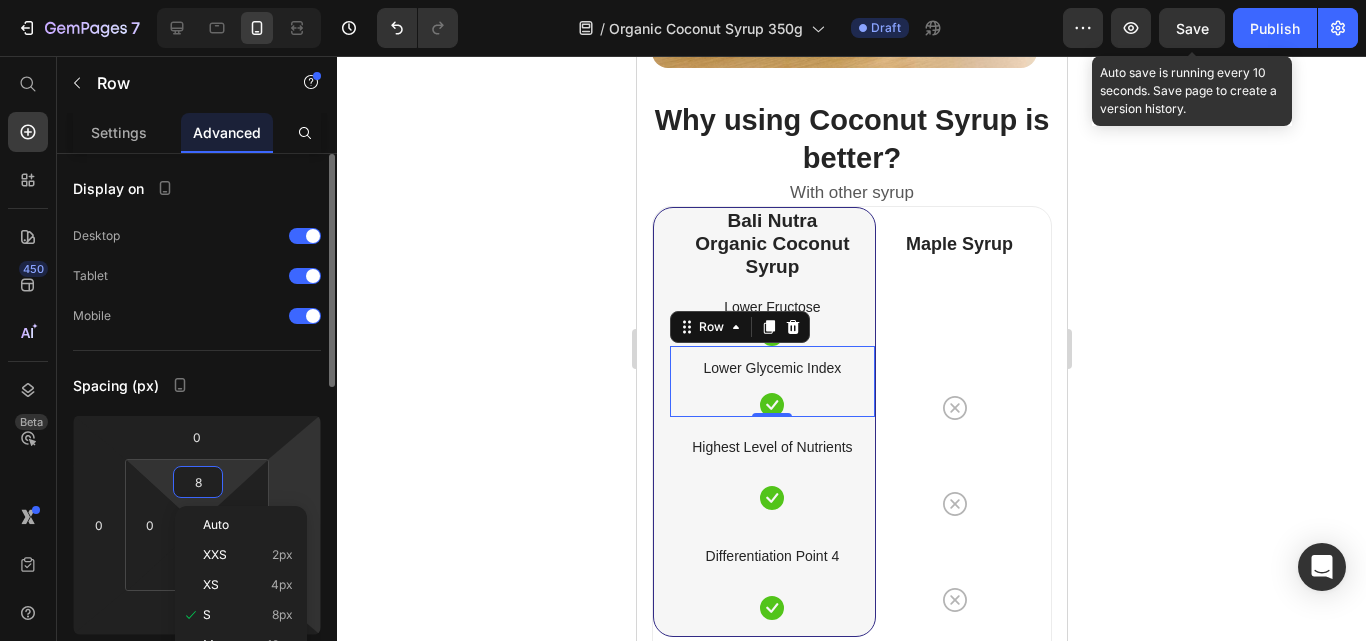 scroll, scrollTop: 200, scrollLeft: 0, axis: vertical 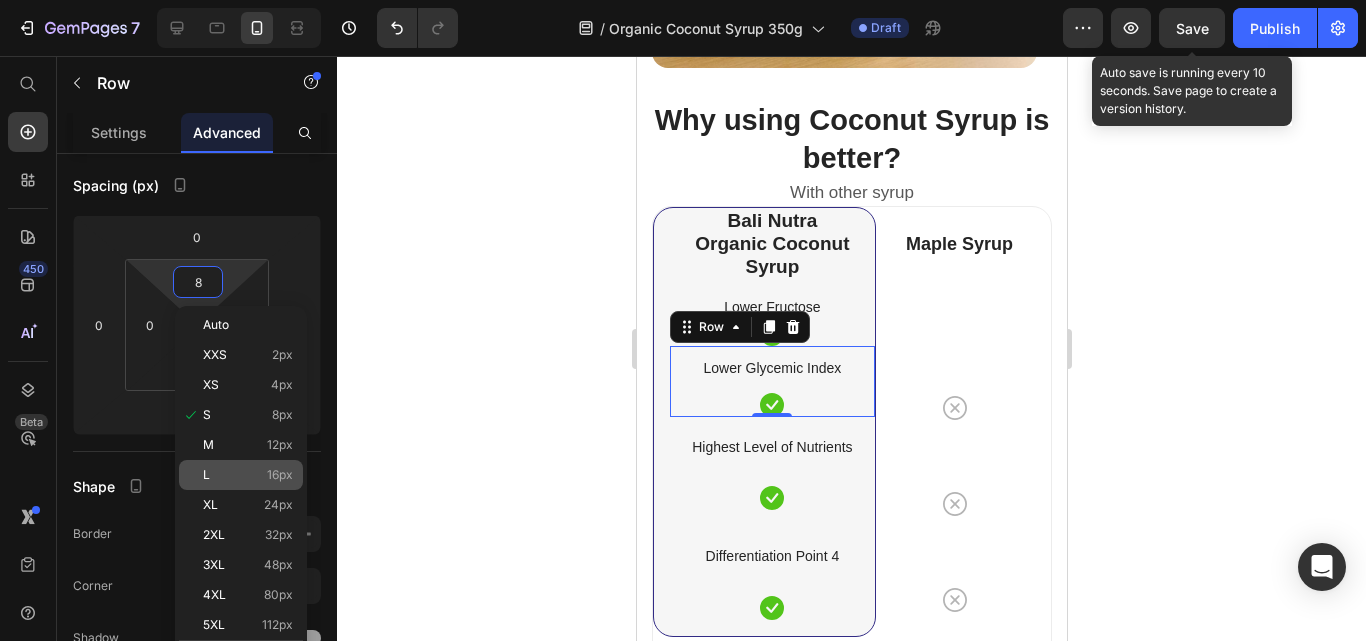 click on "16px" at bounding box center (280, 475) 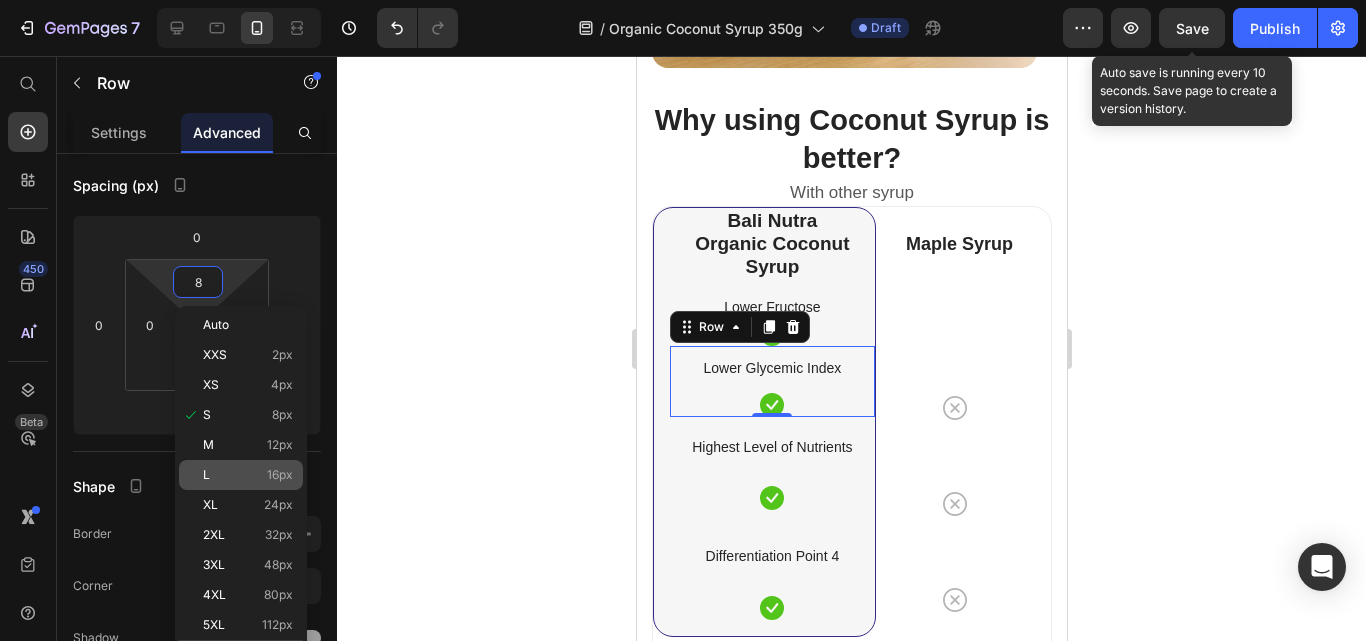 type on "16" 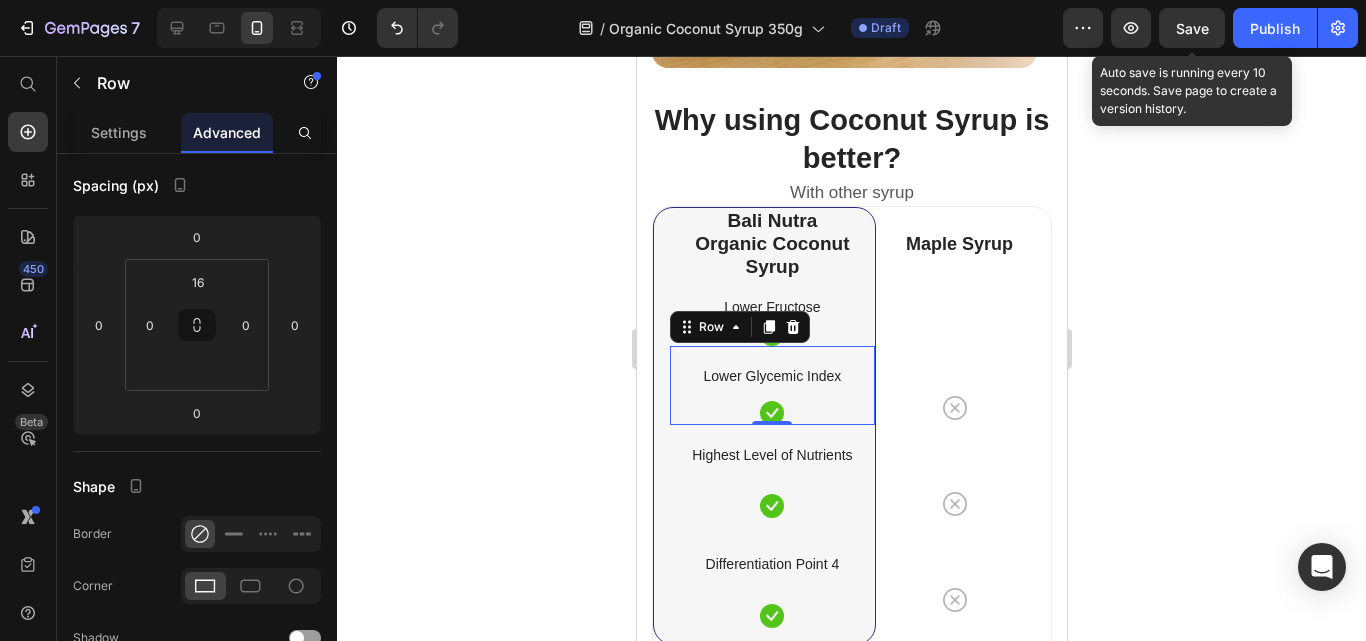 click on "Lower Glycemic Index Text block
Icon" at bounding box center (771, 393) 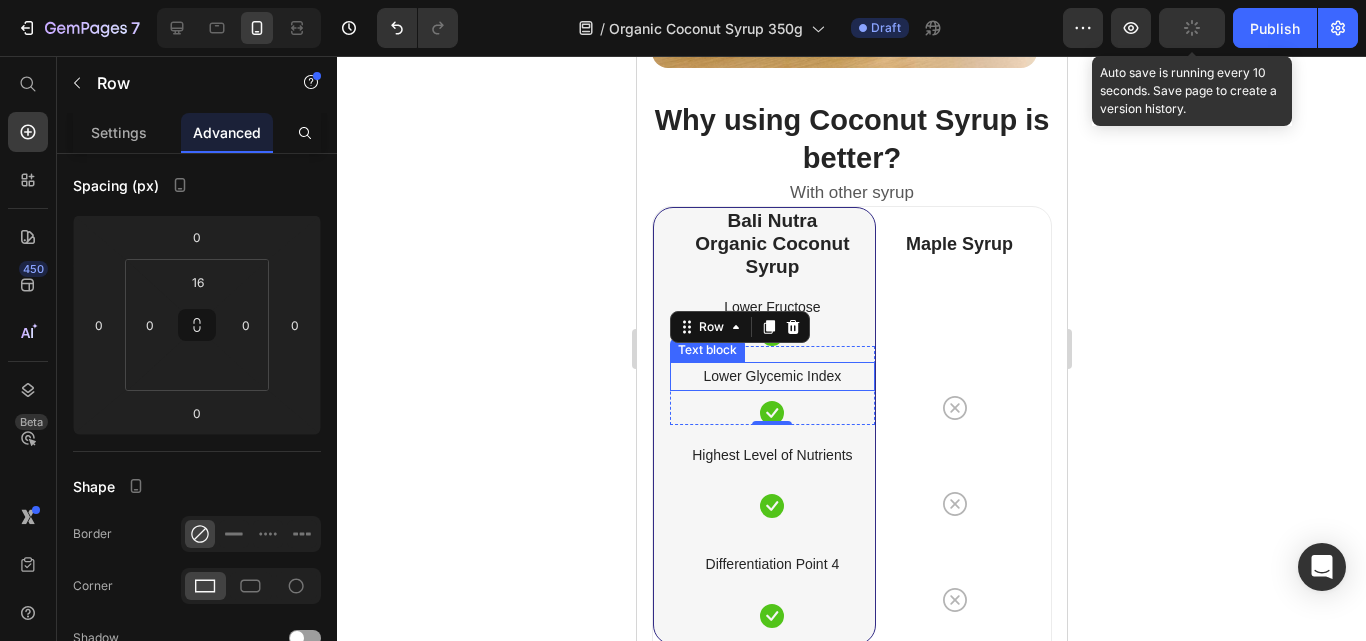 click on "Lower Glycemic Index" at bounding box center (771, 376) 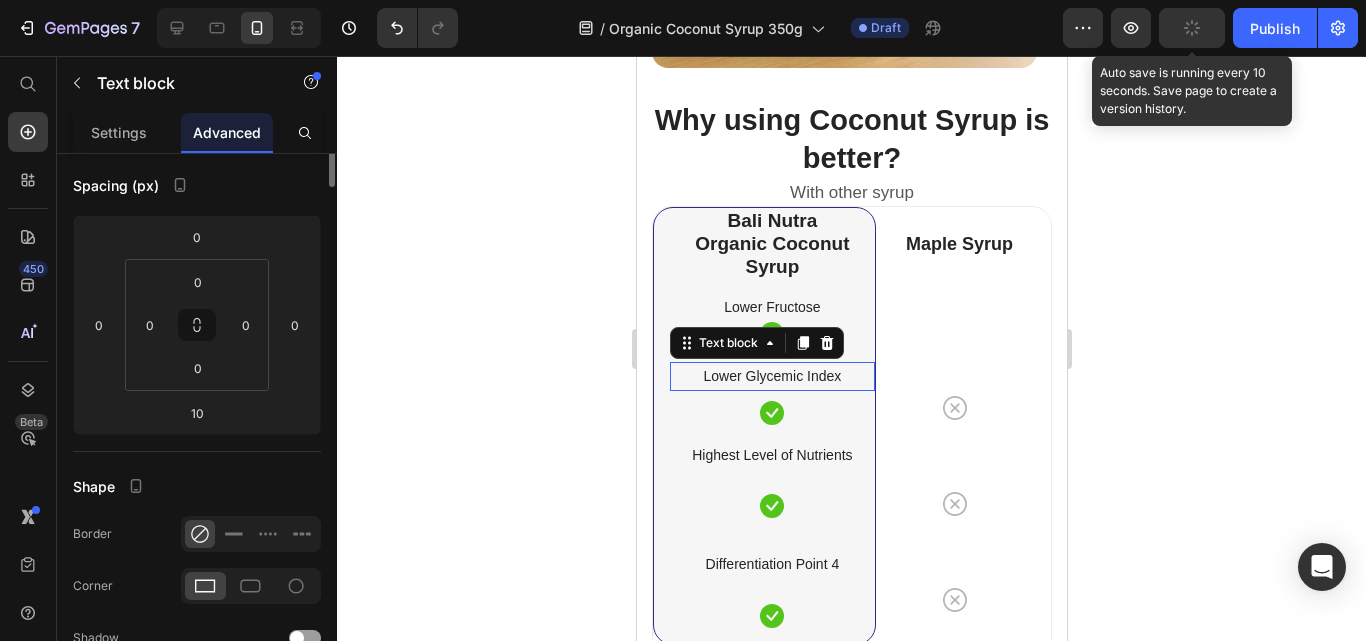 scroll, scrollTop: 0, scrollLeft: 0, axis: both 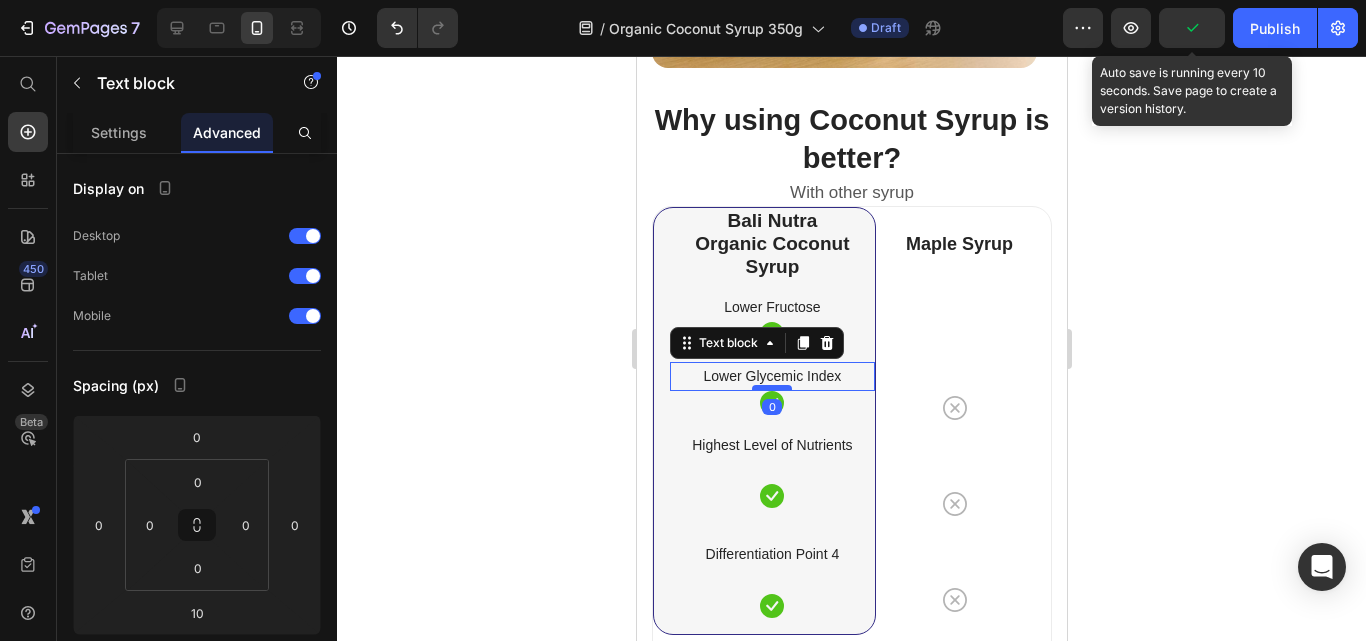 drag, startPoint x: 767, startPoint y: 396, endPoint x: 764, endPoint y: 386, distance: 10.440307 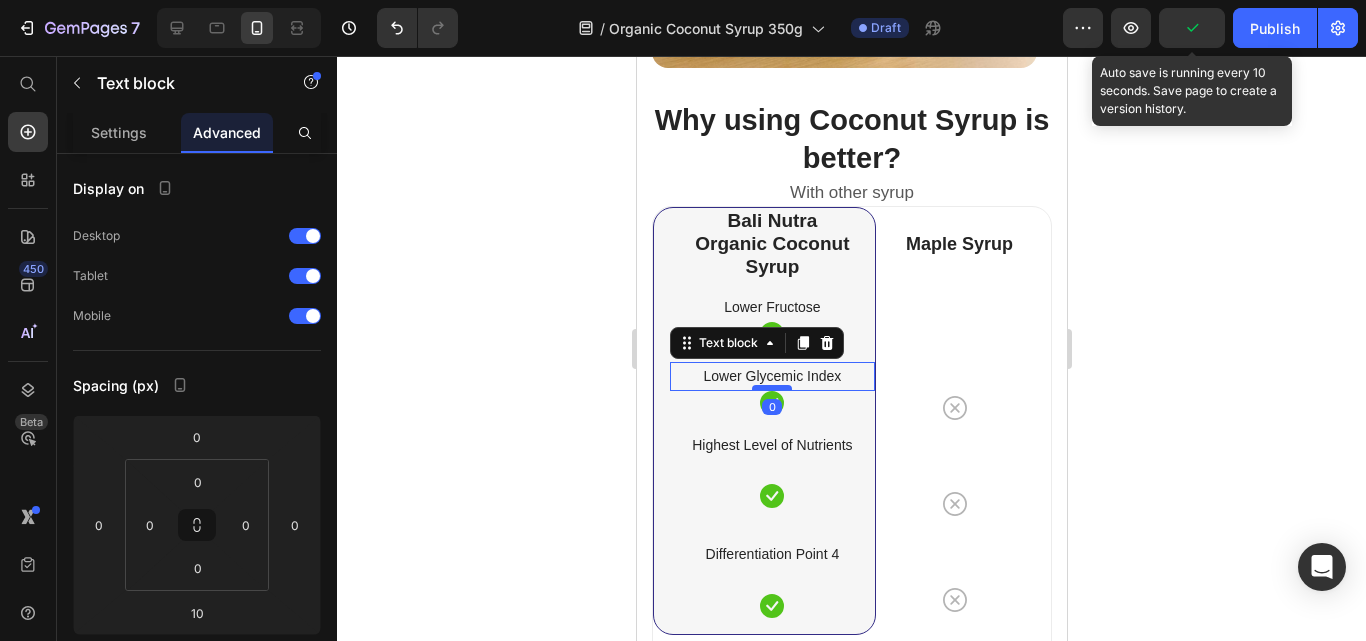 click at bounding box center (771, 388) 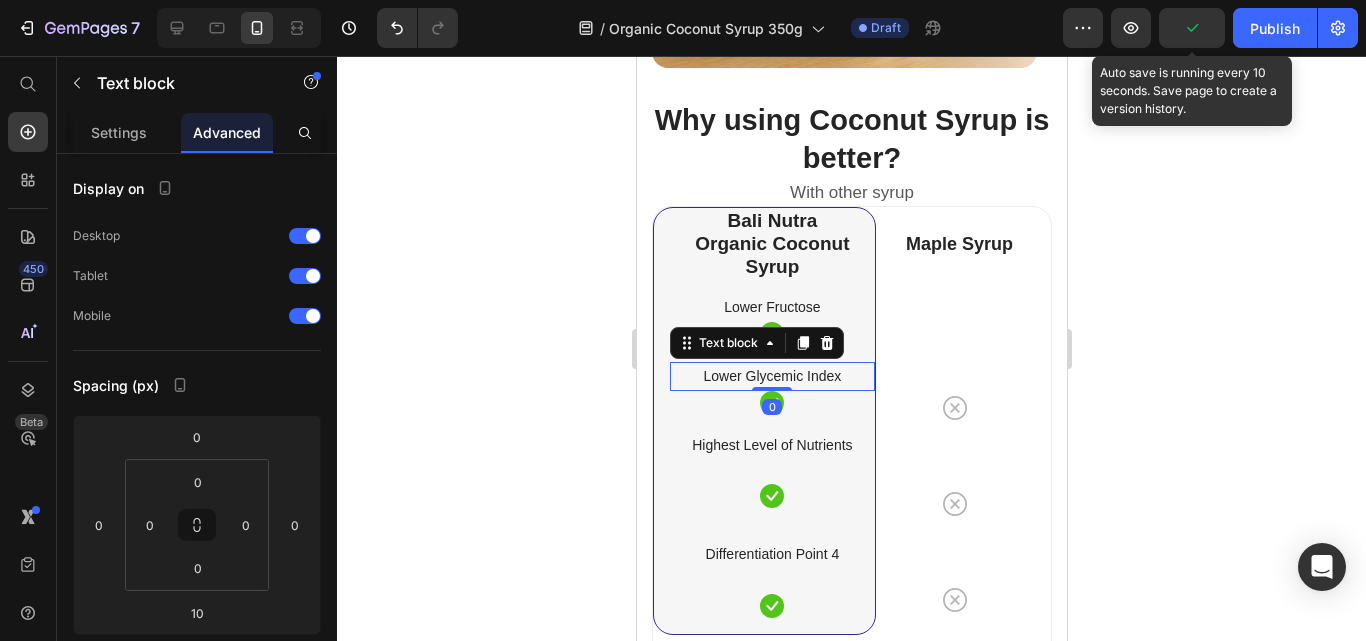 type on "0" 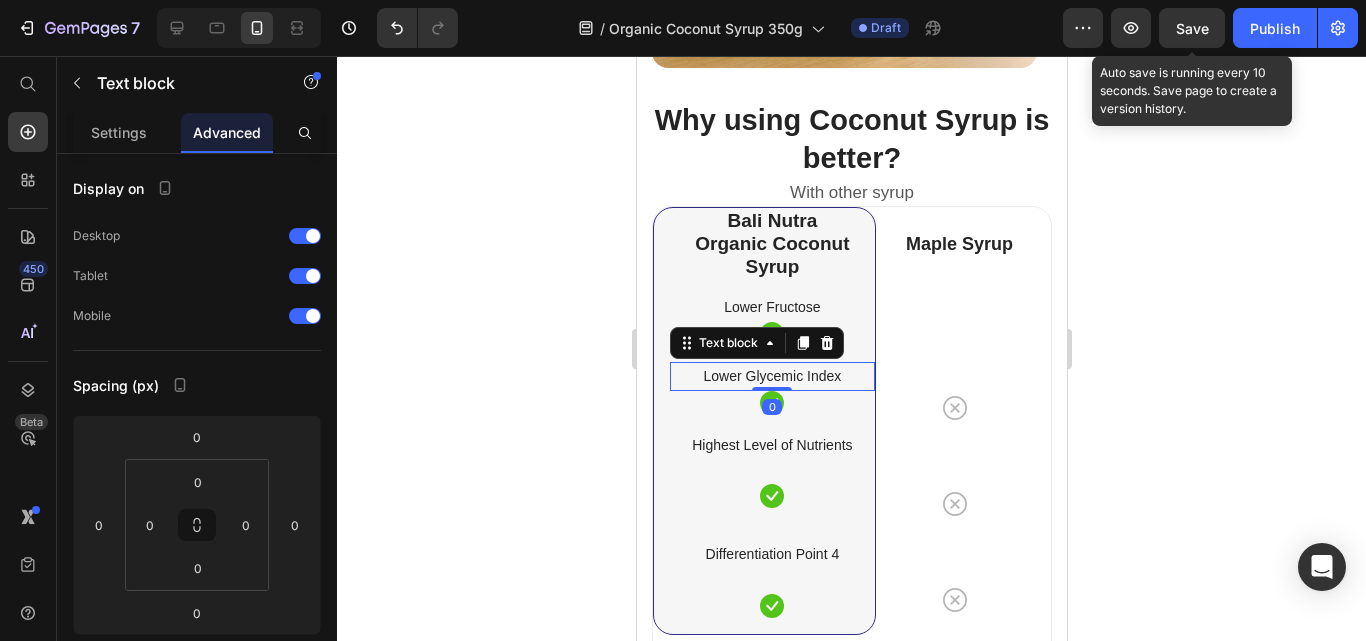 click 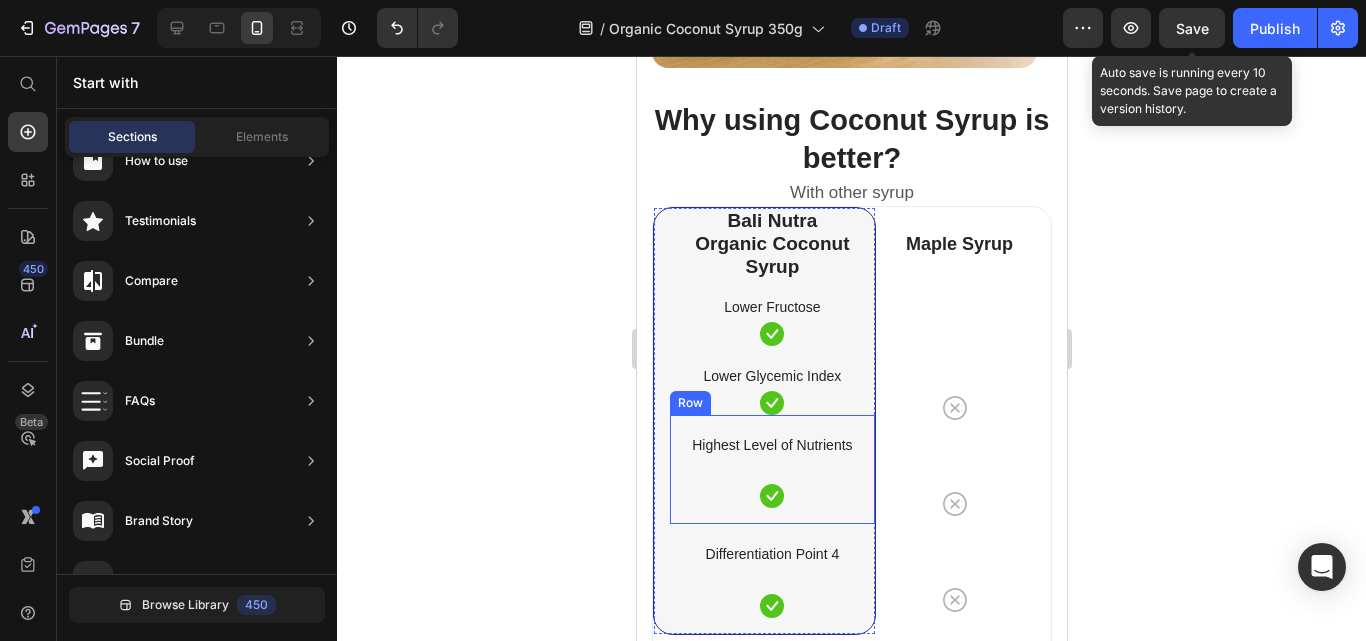 click on "Highest Level of Nutrients Text block
Icon Row" at bounding box center [771, 469] 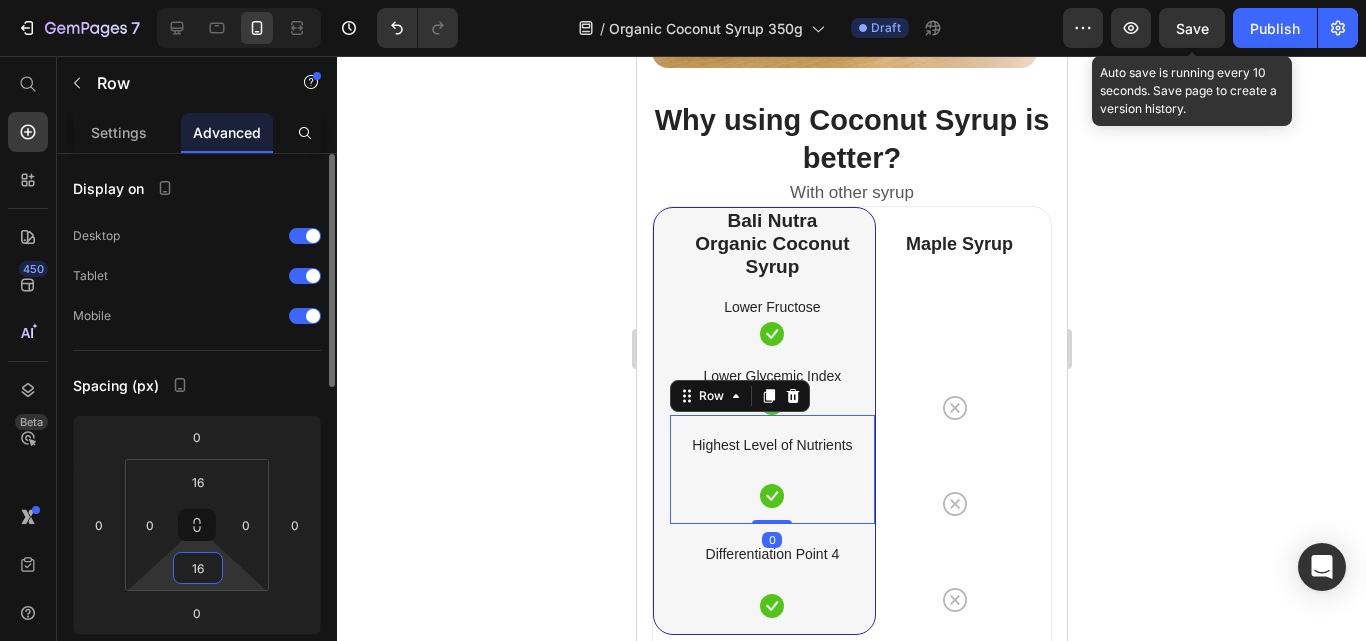 click on "16" at bounding box center (198, 568) 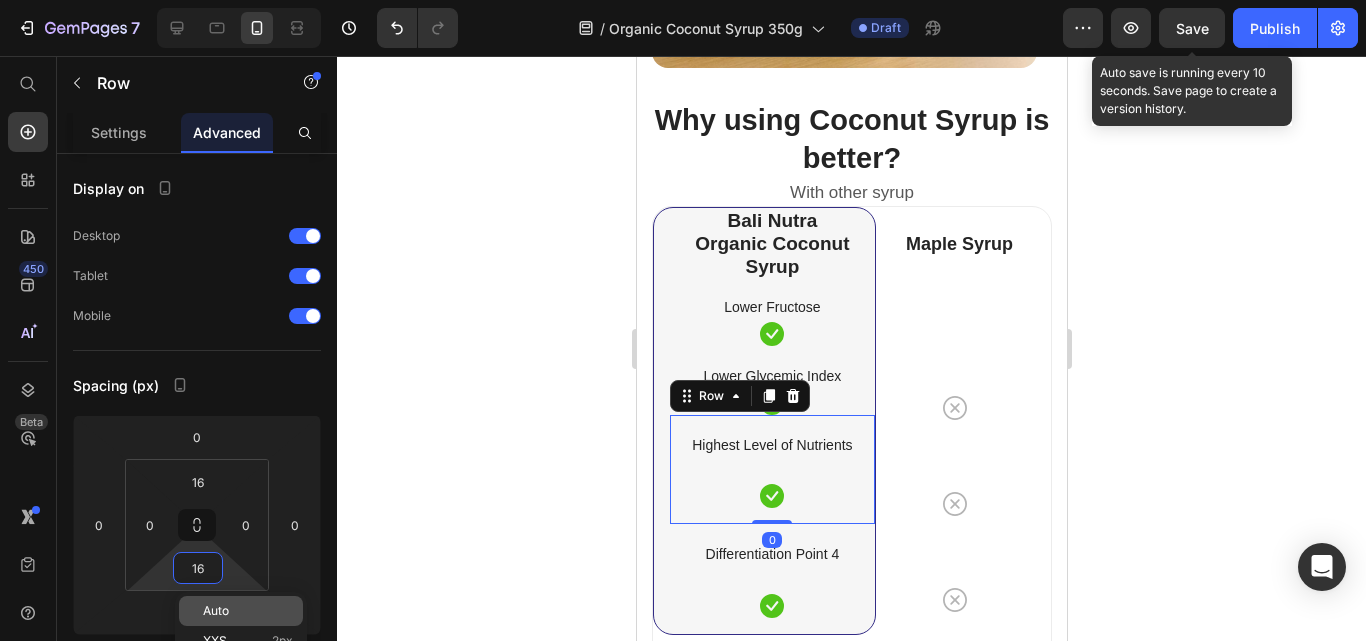 click on "Auto" at bounding box center (216, 611) 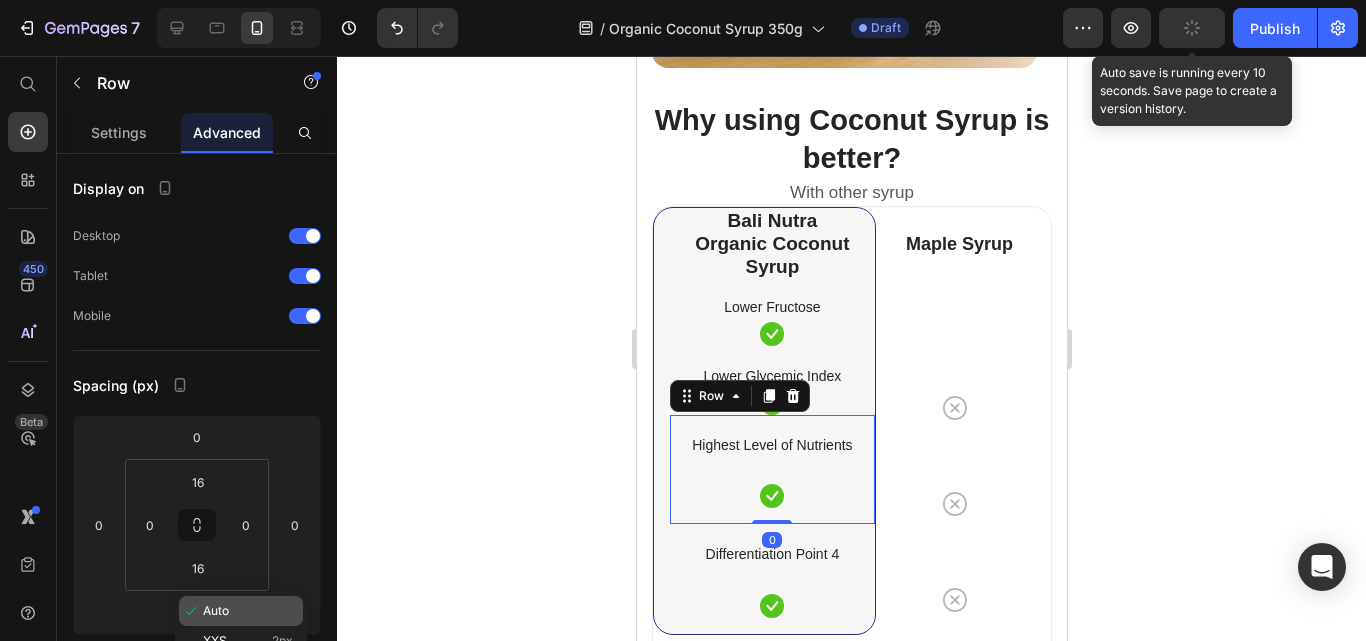 click on "Auto" at bounding box center (216, 611) 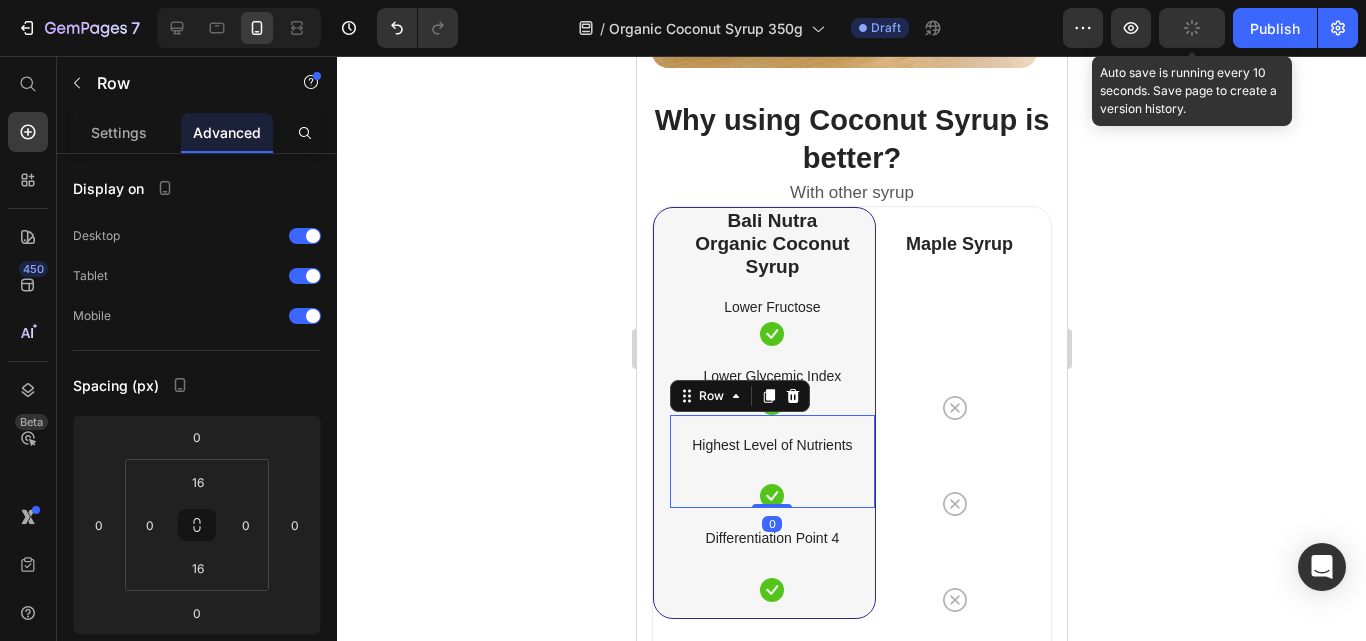 type 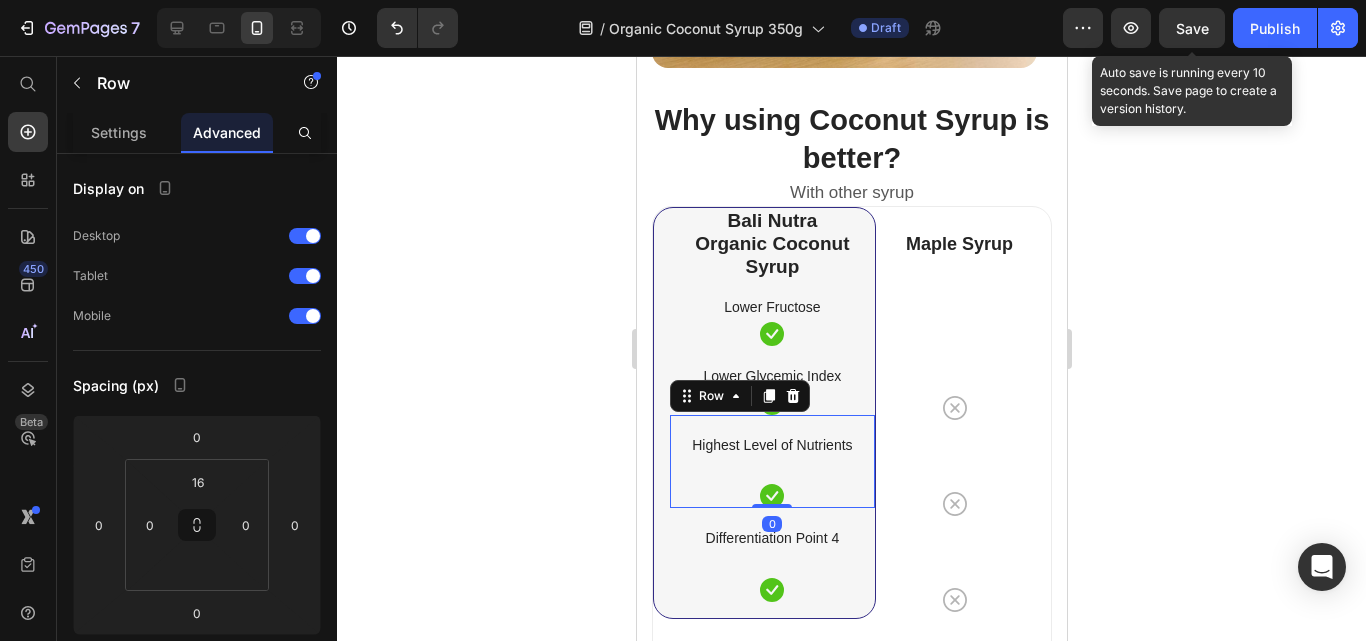 click on "Highest Level of Nutrients Text block
Icon" at bounding box center (771, 469) 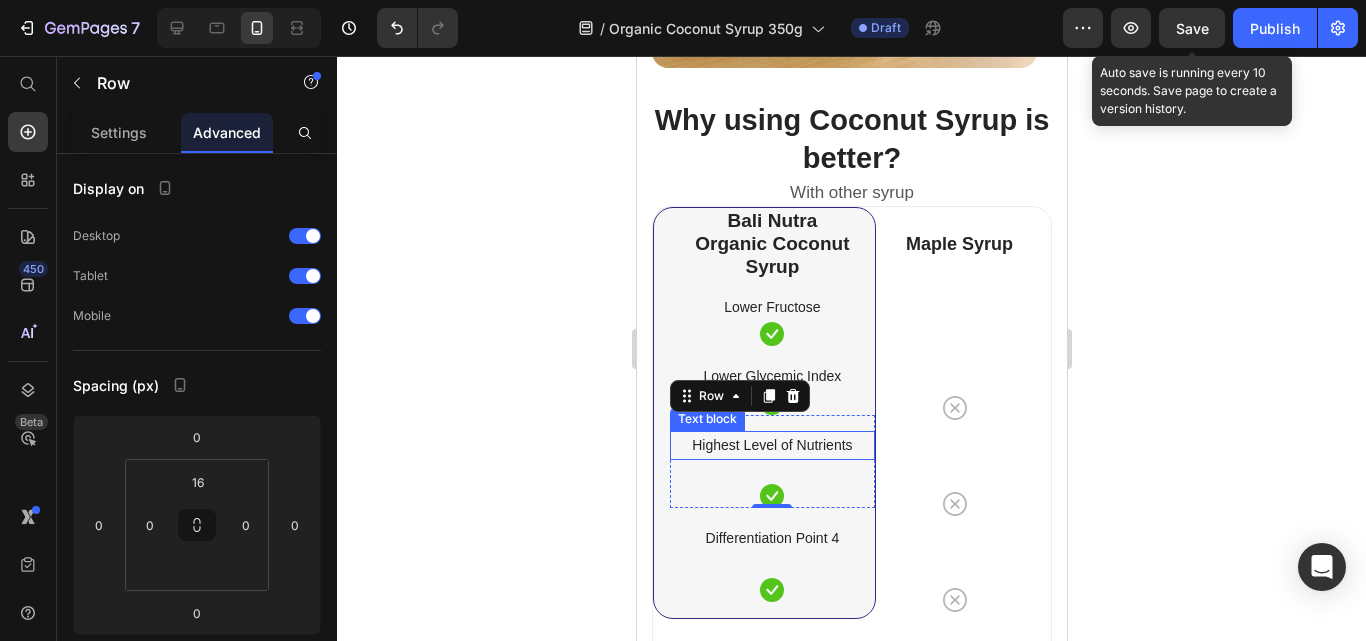 click on "Highest Level of Nutrients" at bounding box center [771, 445] 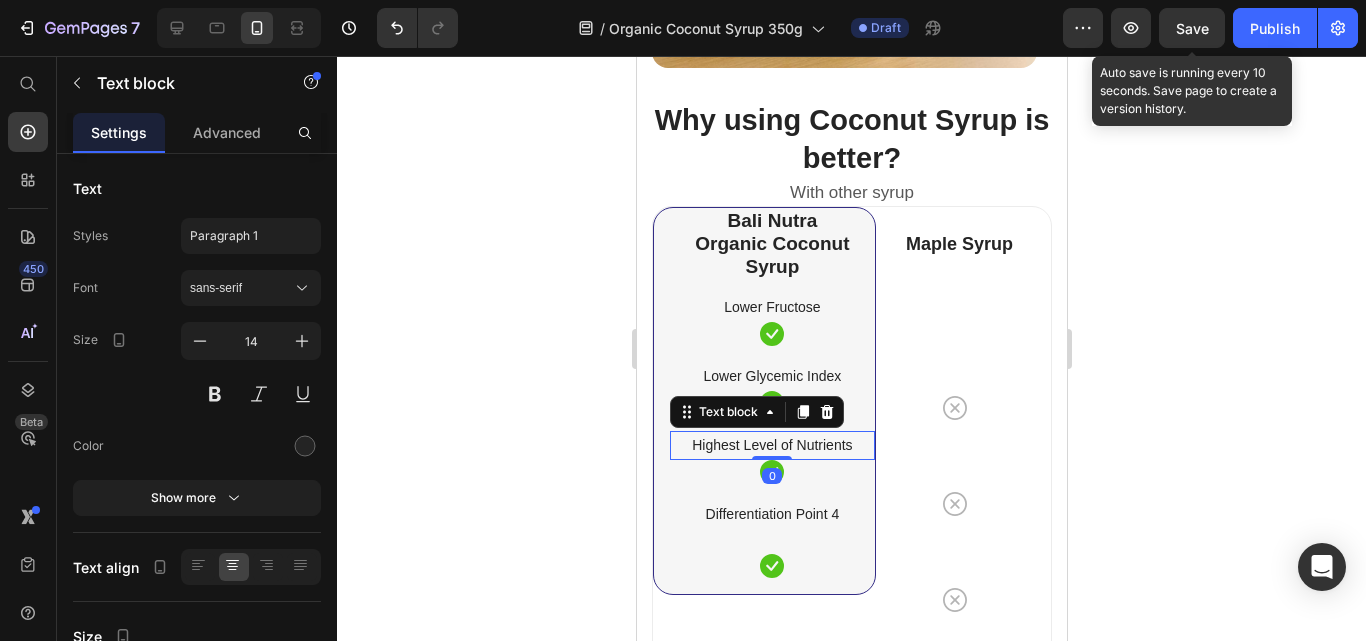 drag, startPoint x: 769, startPoint y: 482, endPoint x: 759, endPoint y: 450, distance: 33.526108 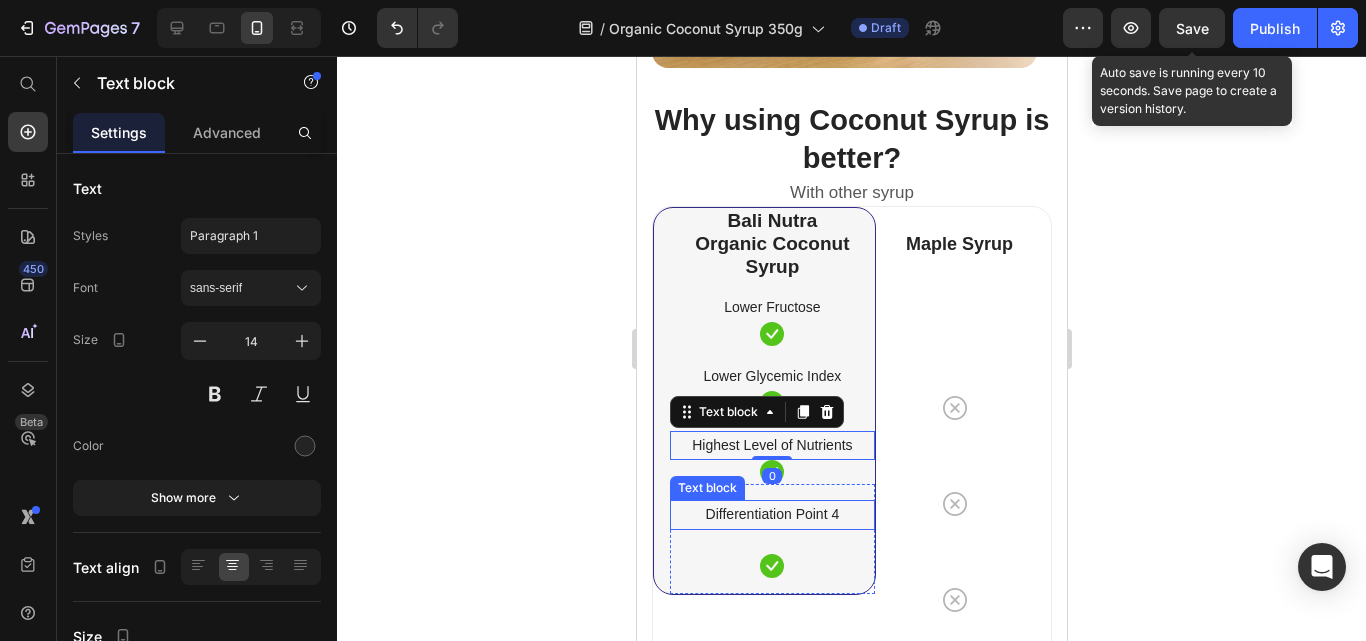 click on "Differentiation Point 4" at bounding box center (771, 514) 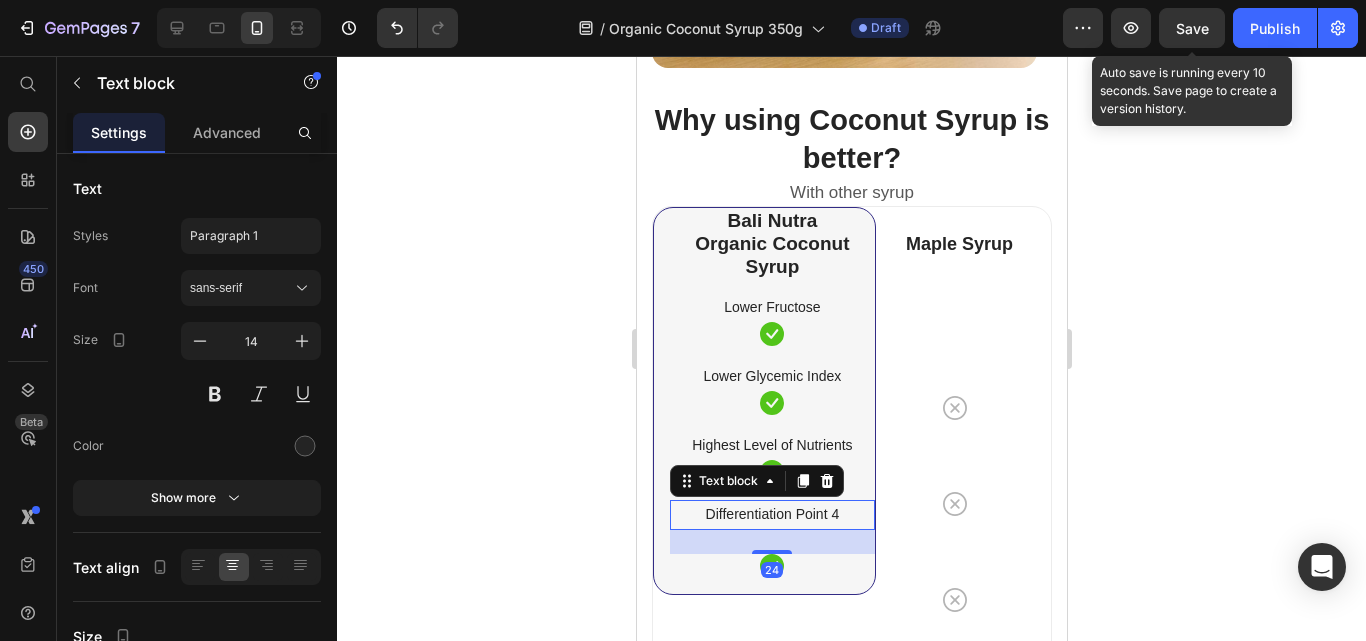 click on "Differentiation Point 4" at bounding box center (771, 514) 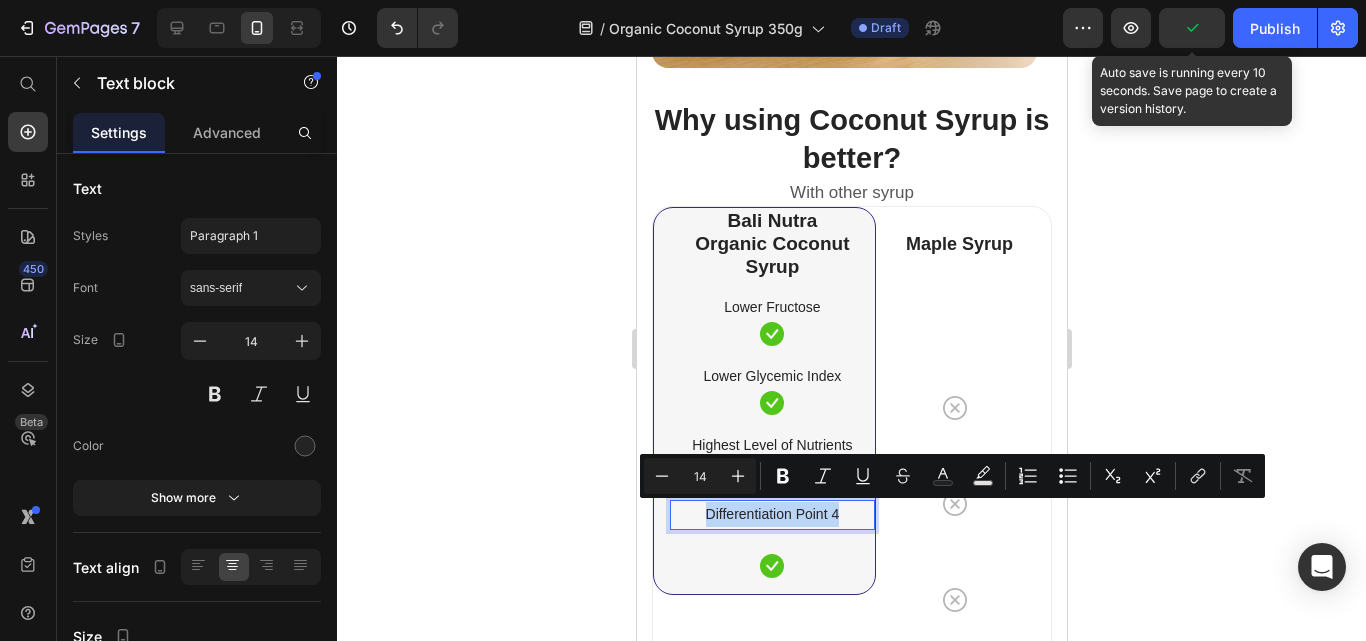 type on "19" 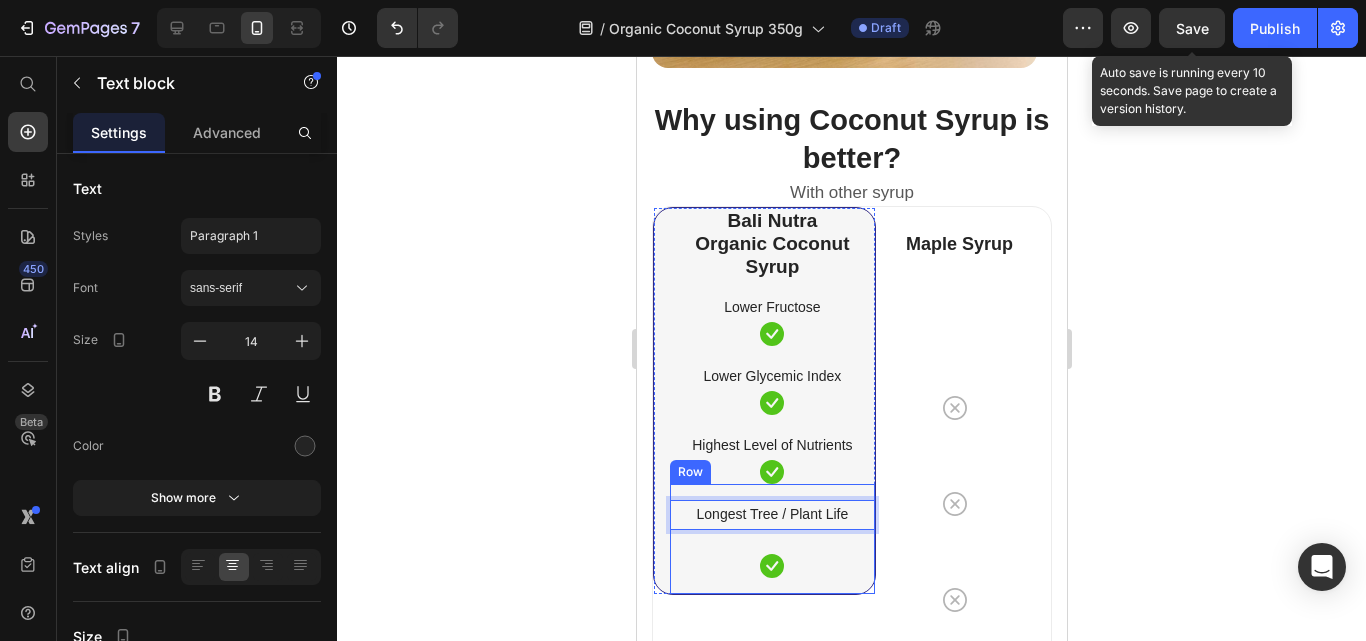 click on "Longest Tree / Plant Life Text block   24
Icon" at bounding box center (771, 538) 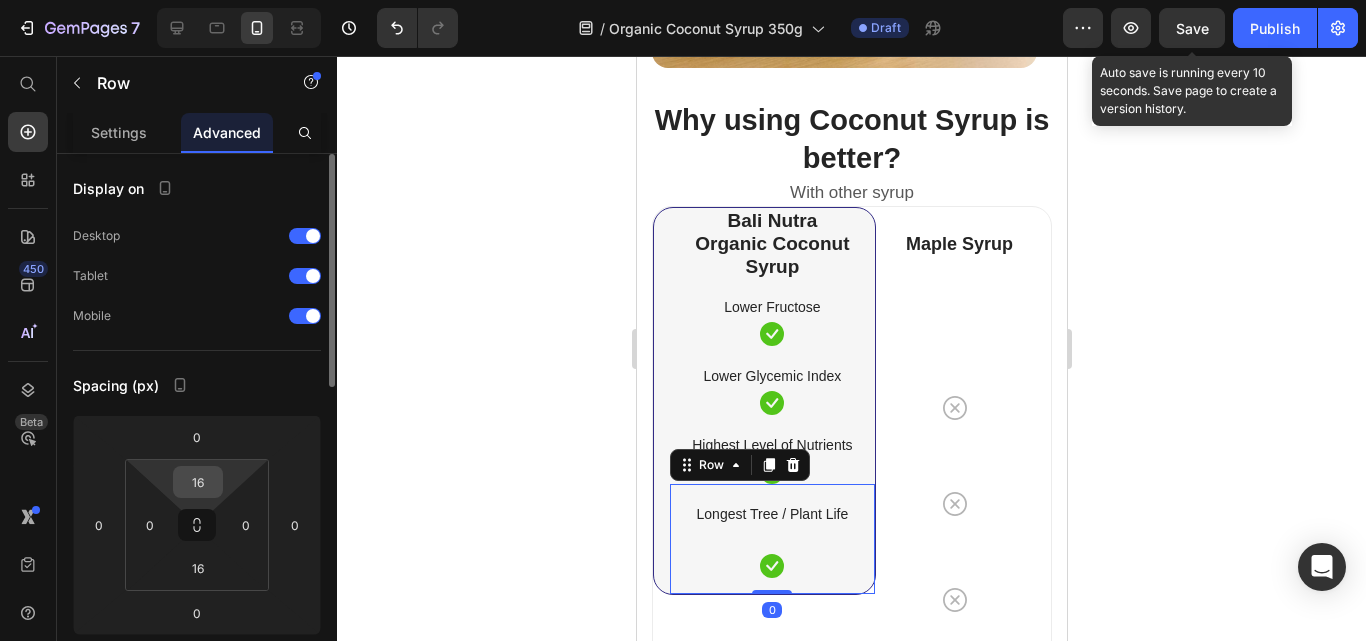 click on "16" at bounding box center [198, 482] 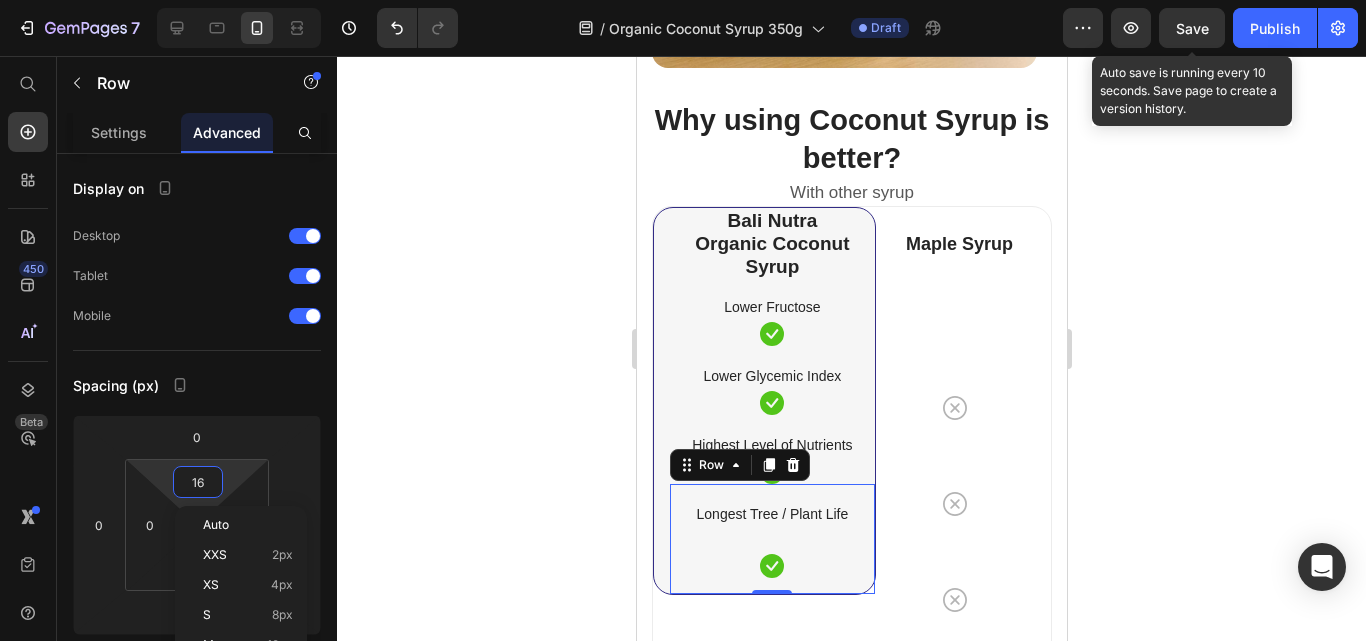 click 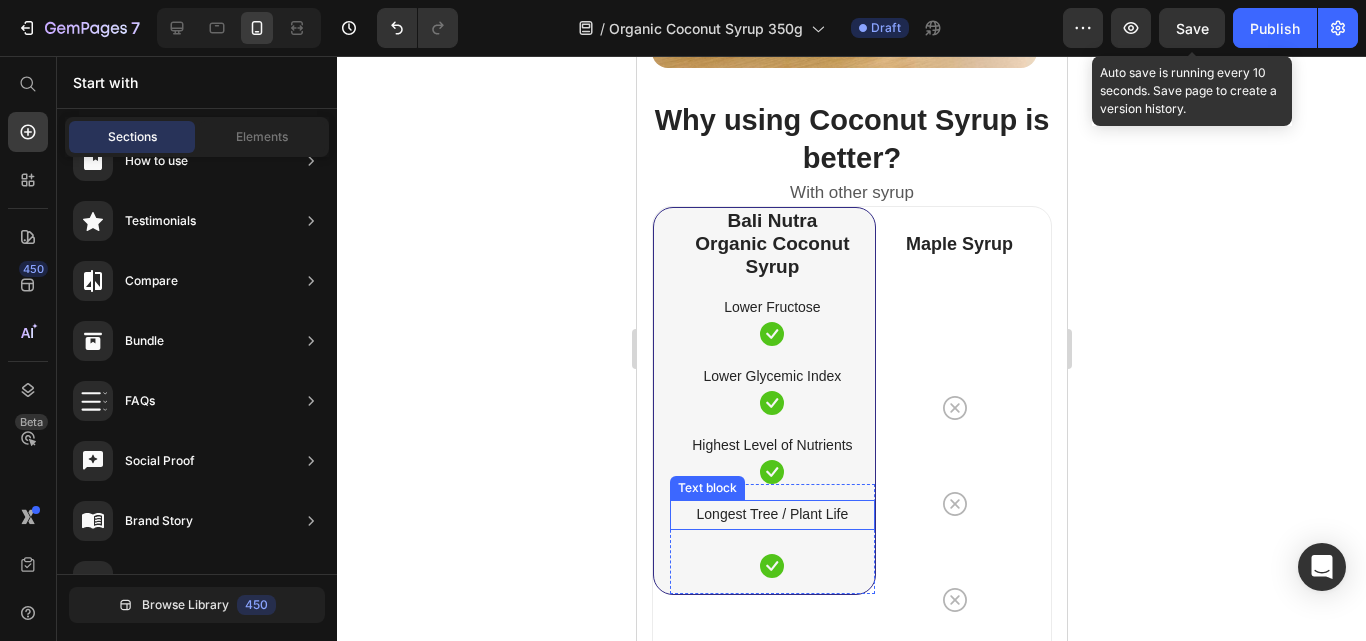 click on "Longest Tree / Plant Life" at bounding box center [771, 514] 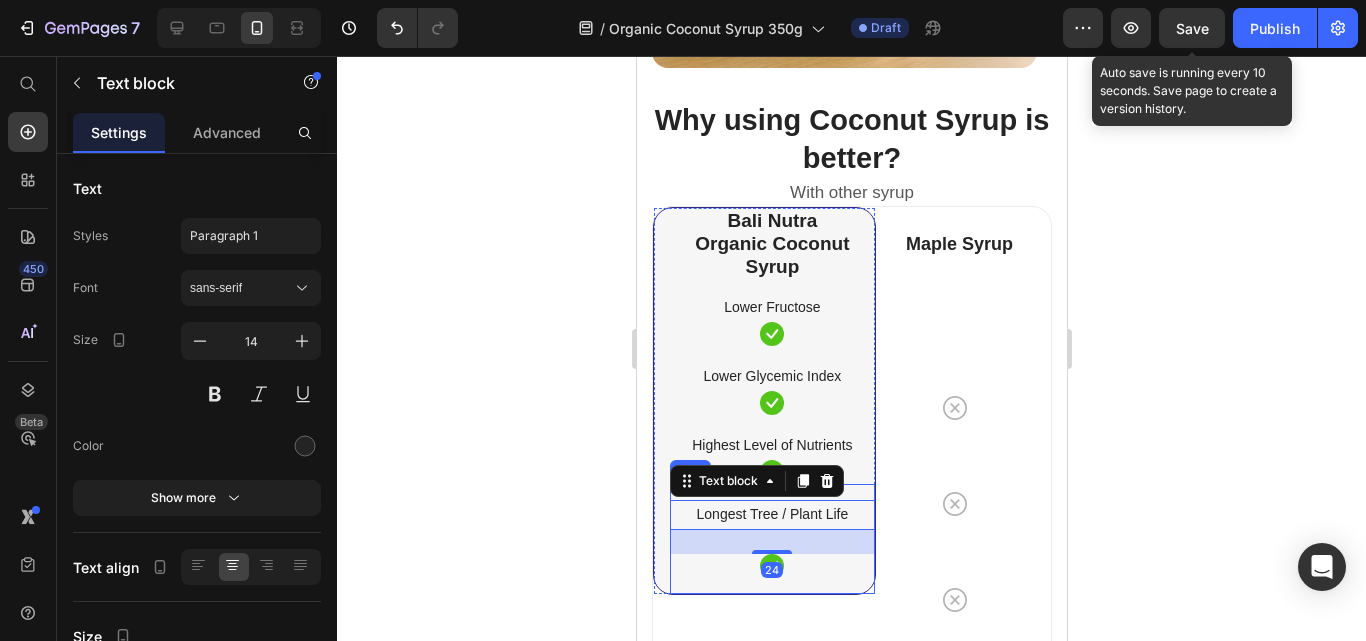 click on "24" at bounding box center (771, 542) 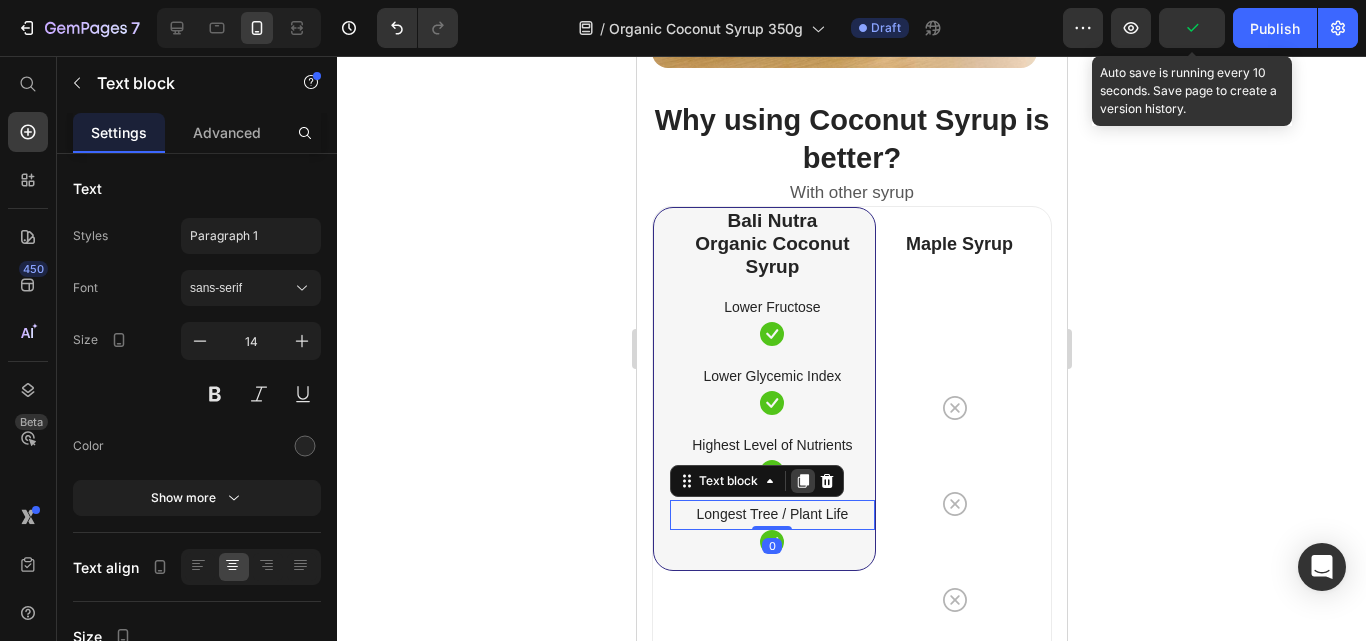 drag, startPoint x: 765, startPoint y: 549, endPoint x: 798, endPoint y: 482, distance: 74.68601 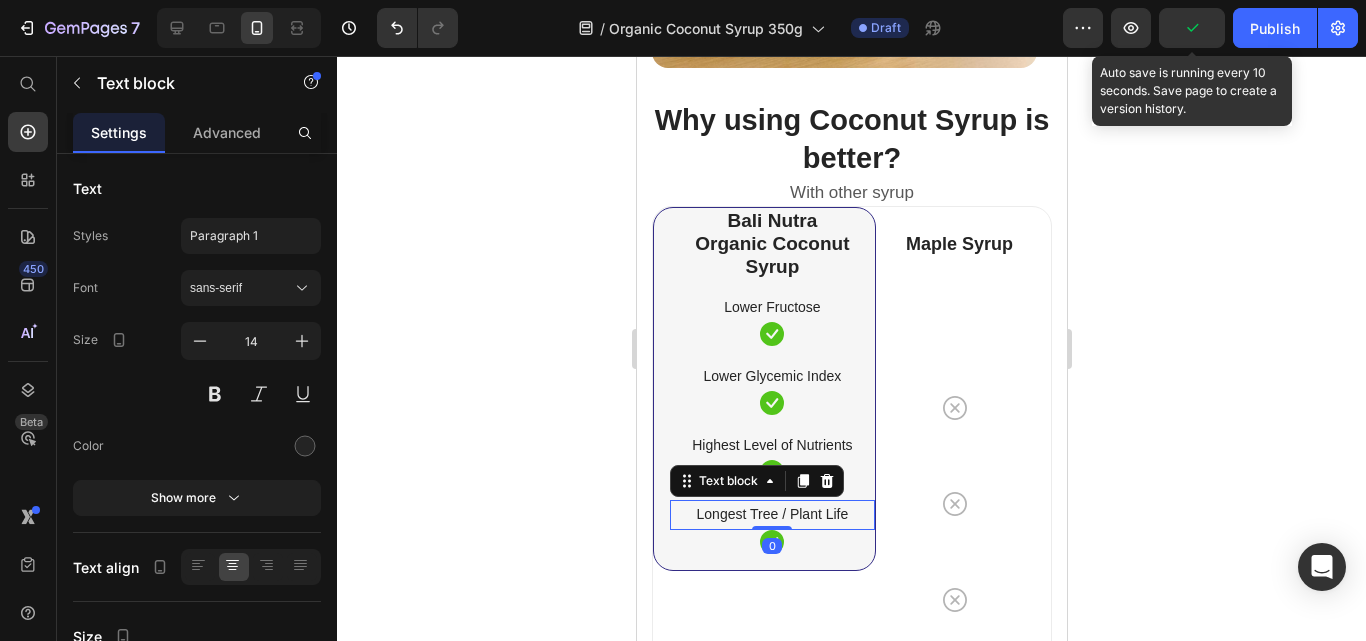click 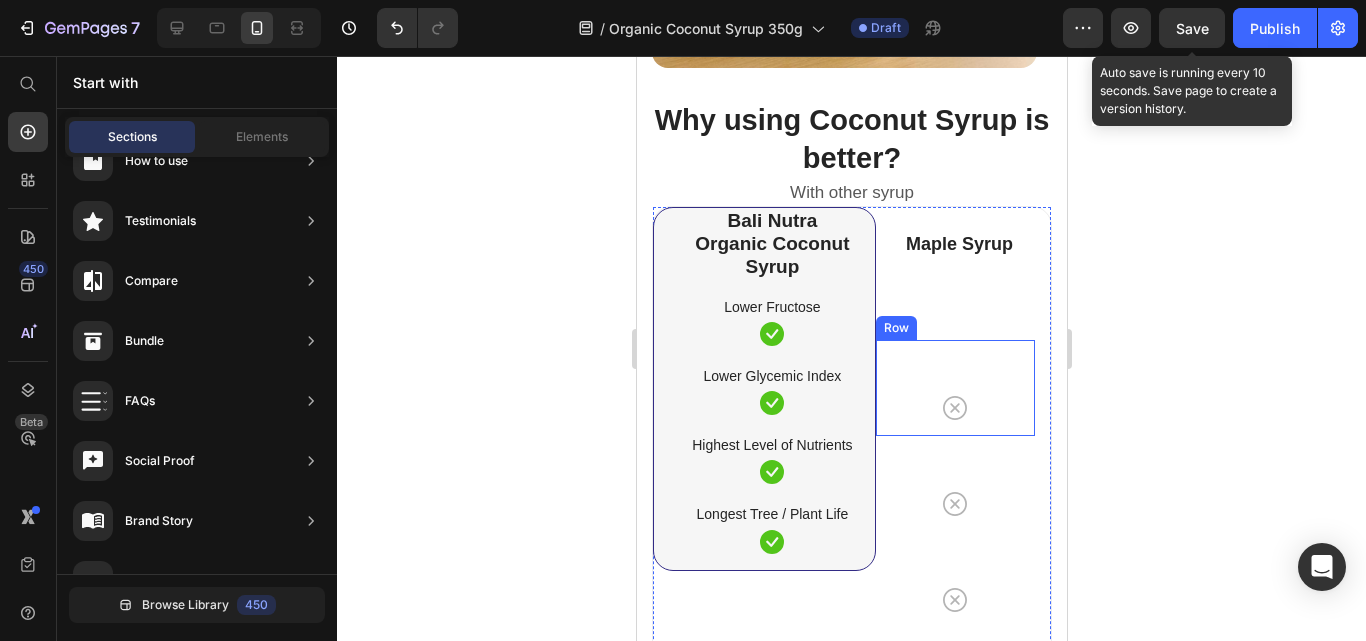 click on "Icon Row" at bounding box center [954, 388] 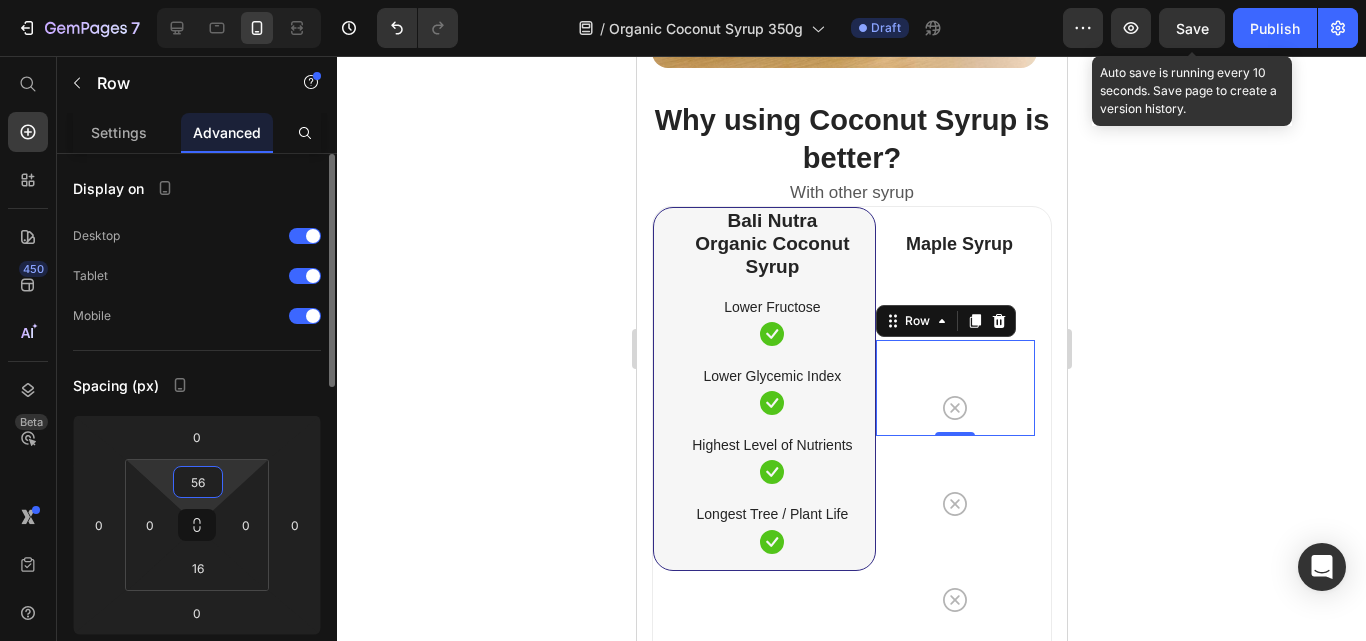 click on "56" at bounding box center [198, 482] 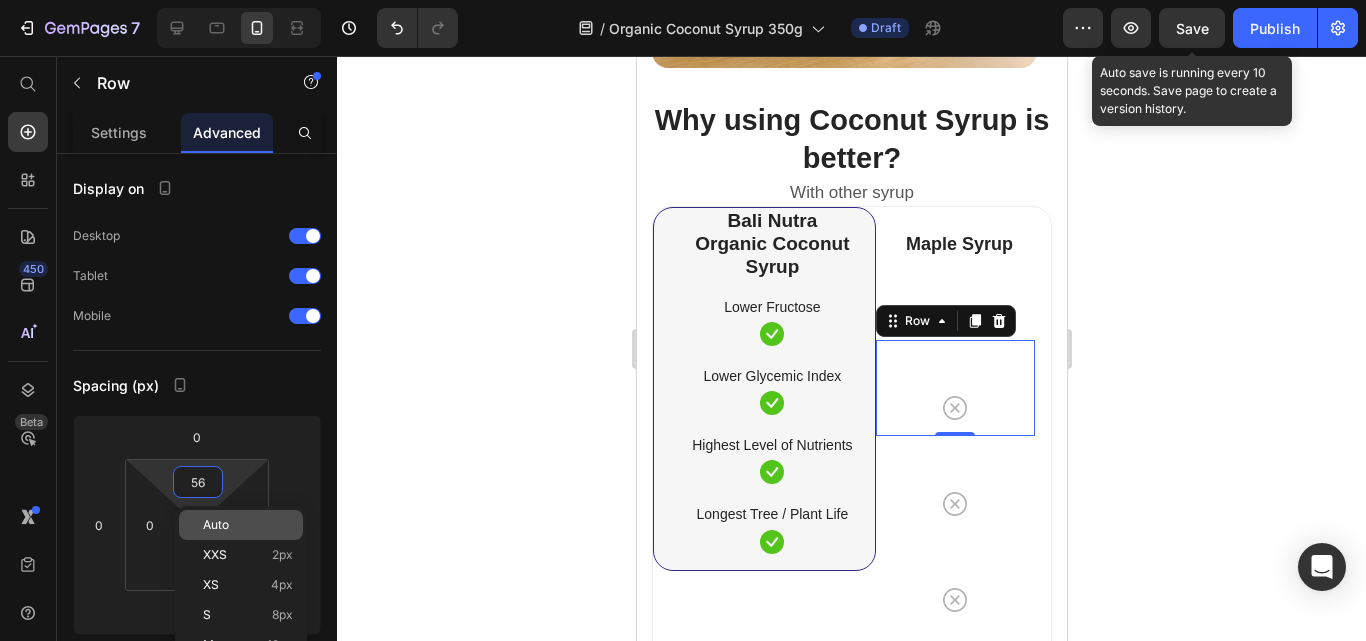 click on "Auto" at bounding box center [216, 525] 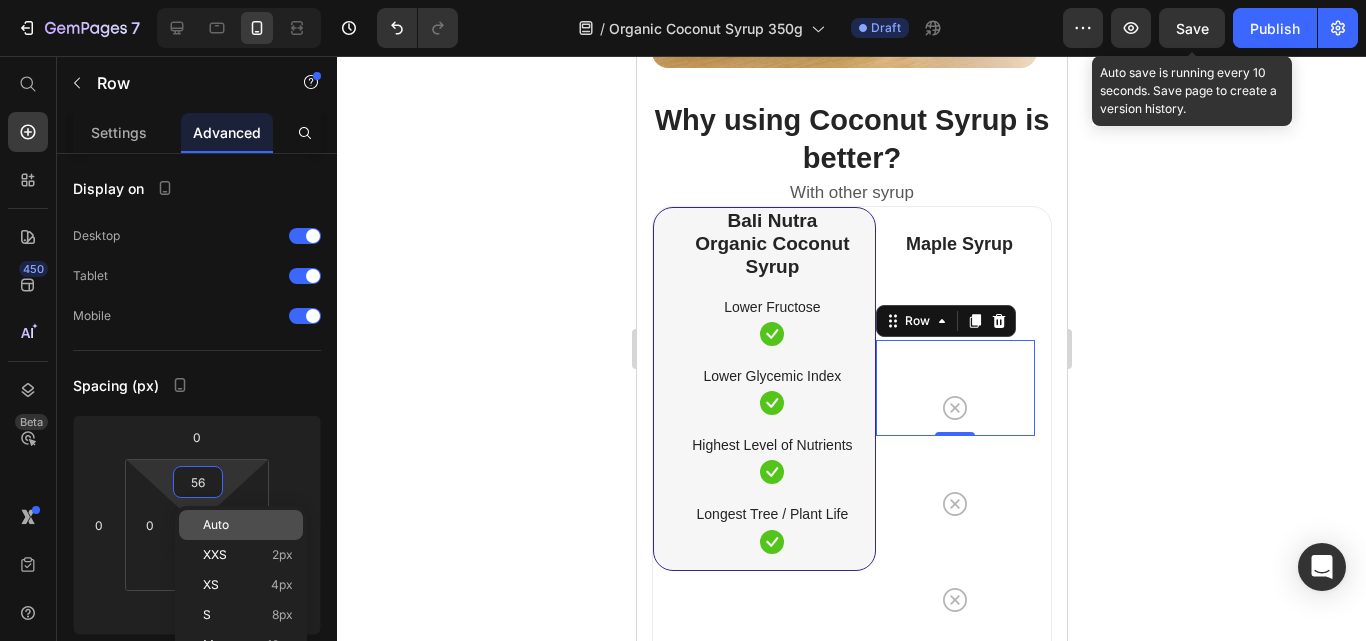 type 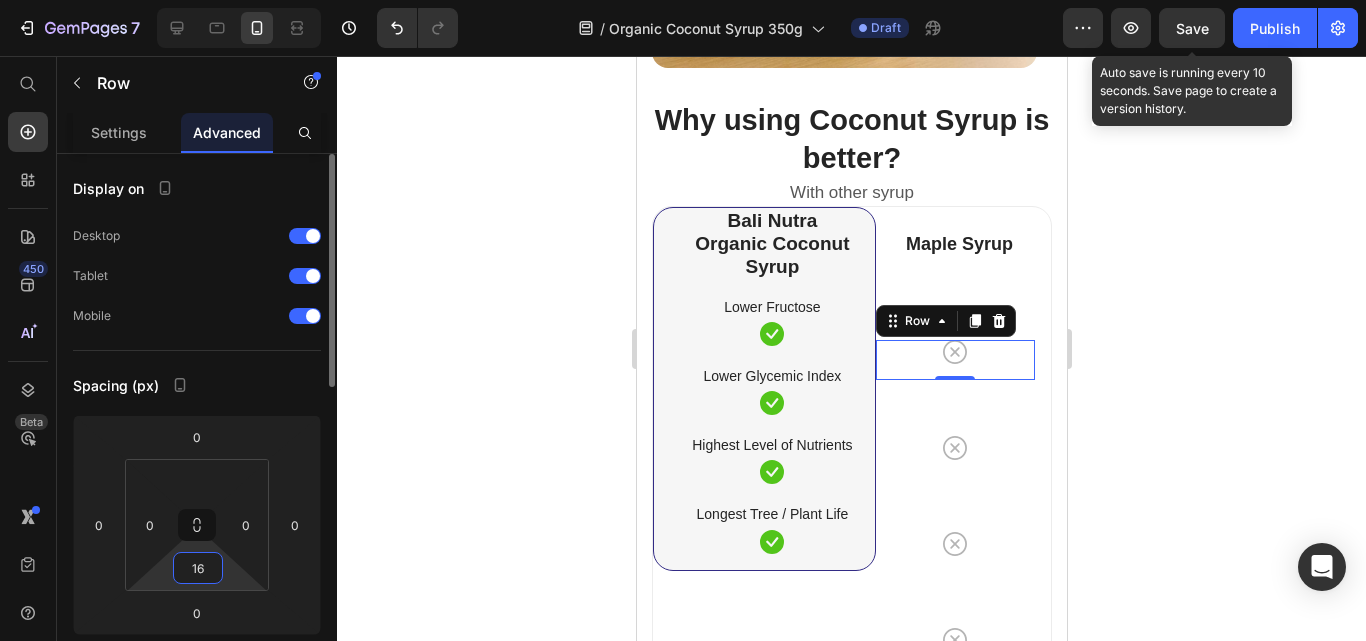click on "16" at bounding box center [198, 568] 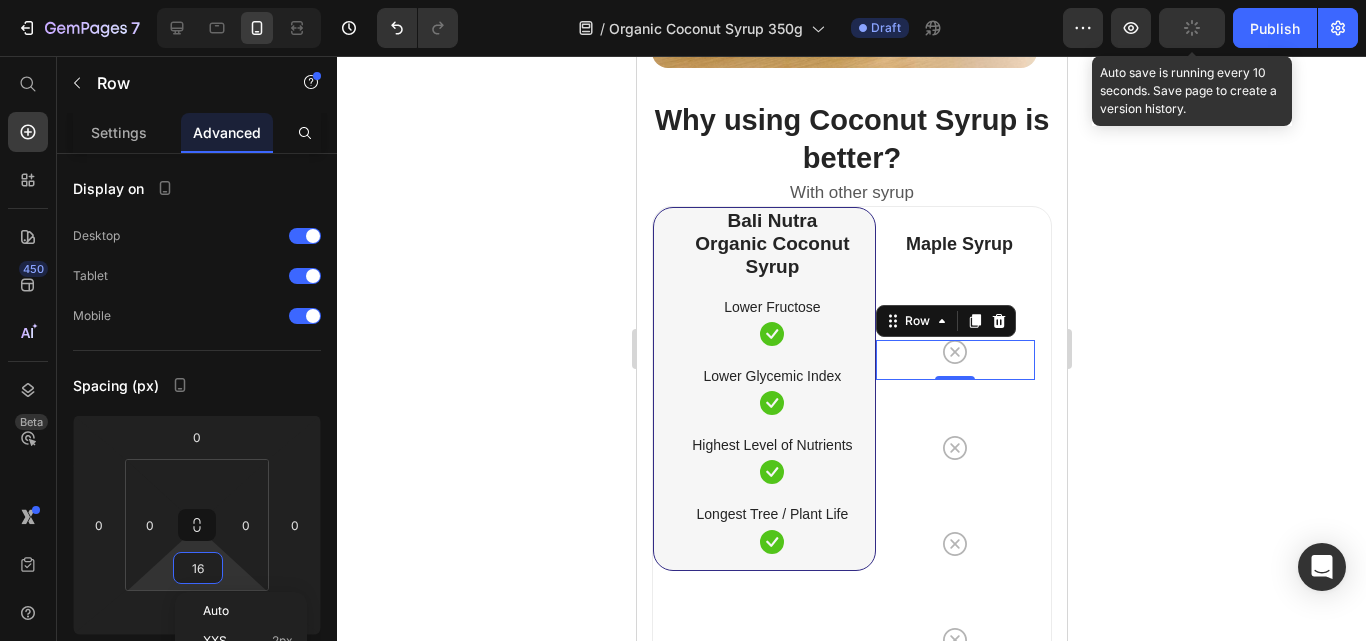 click on "Auto" at bounding box center (216, 611) 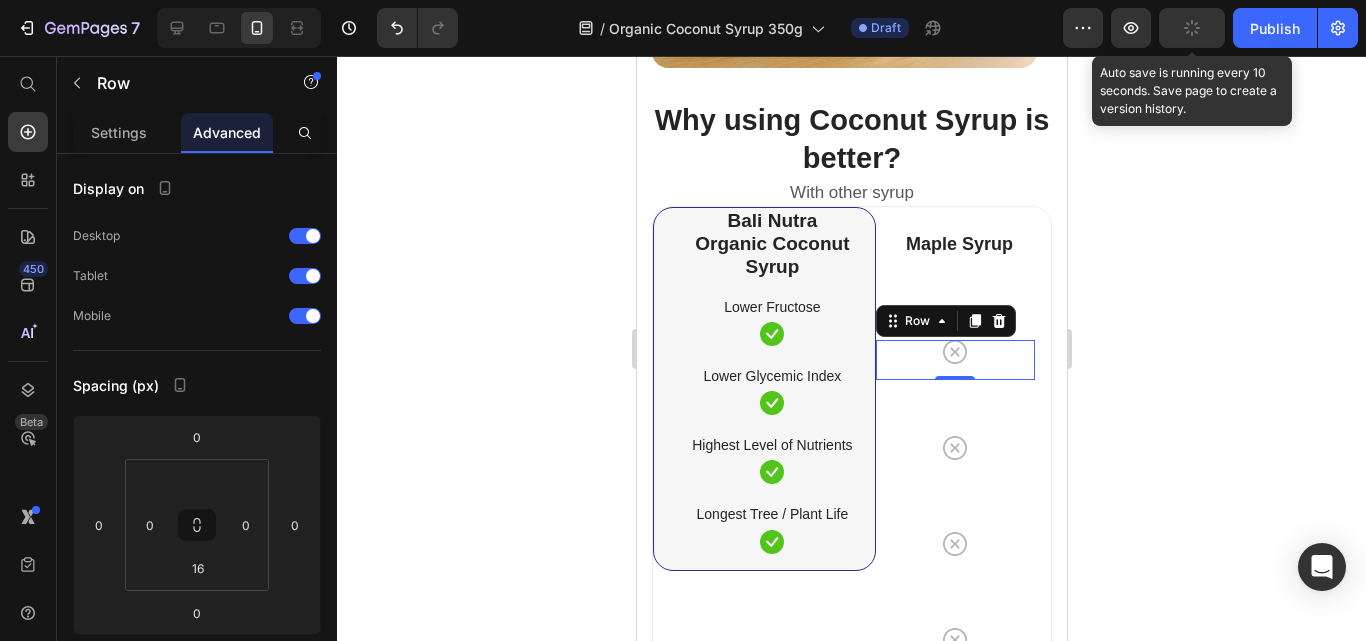 type 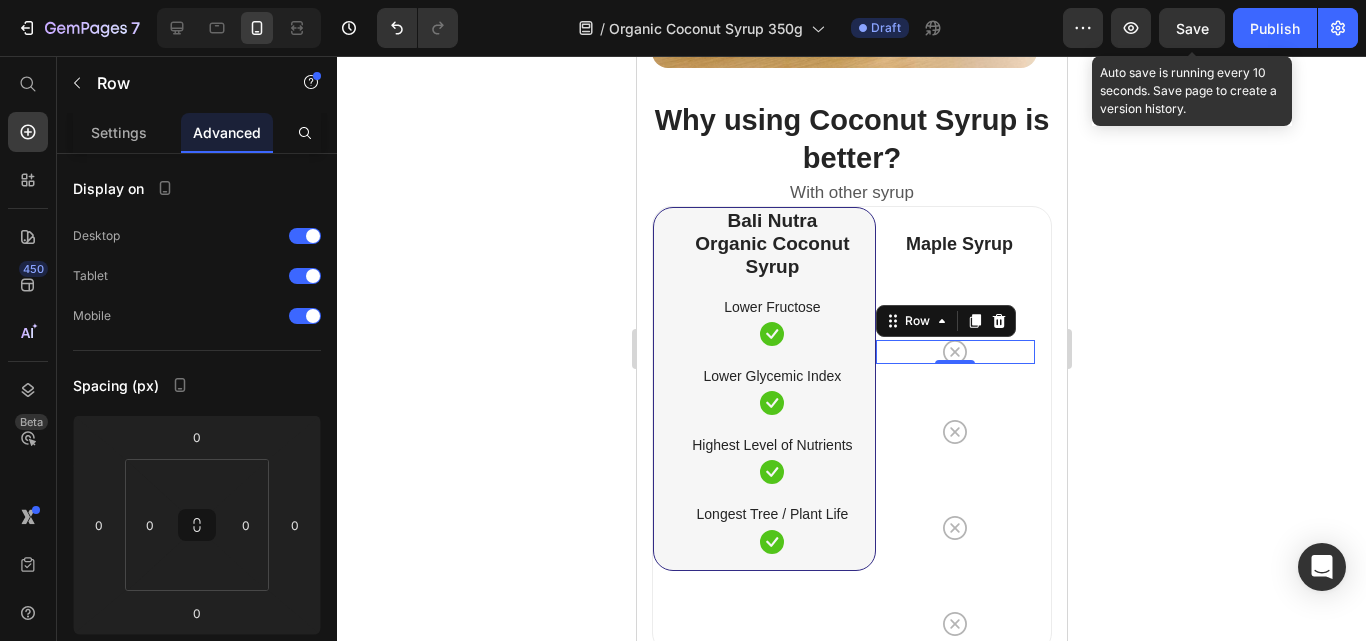 click 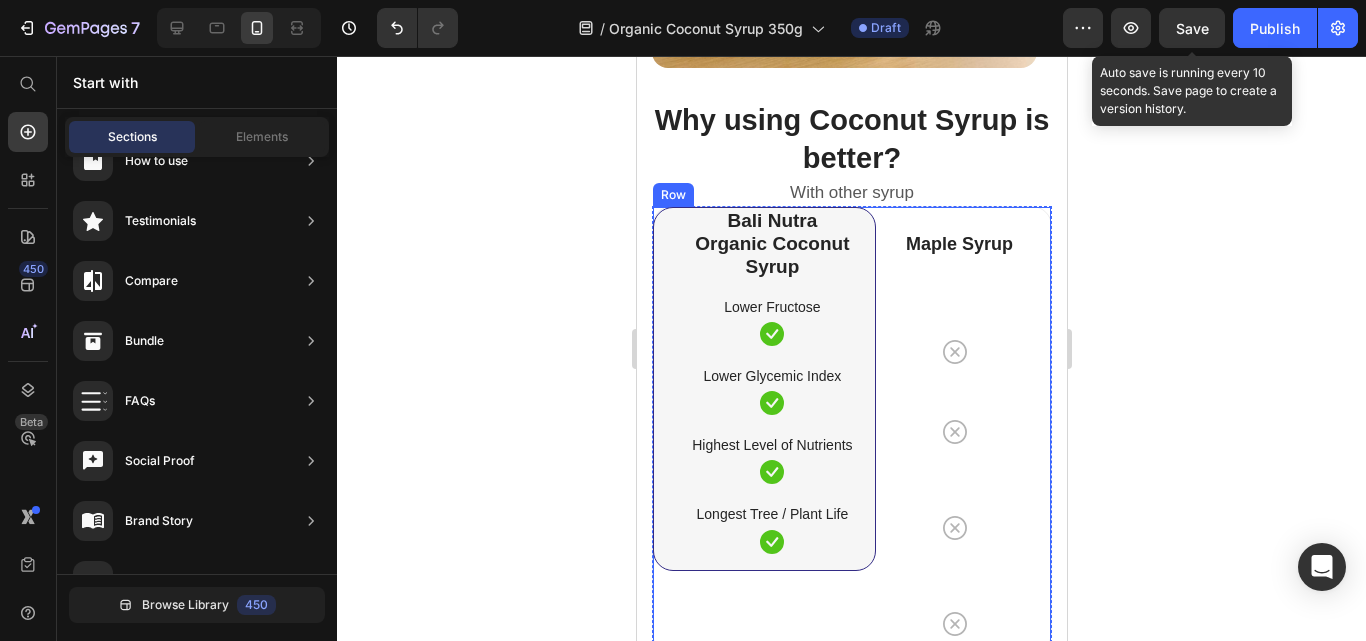 click on "Maple Syrup Heading
Icon Row
Icon Row
Icon Row
Icon Row" at bounding box center (954, 429) 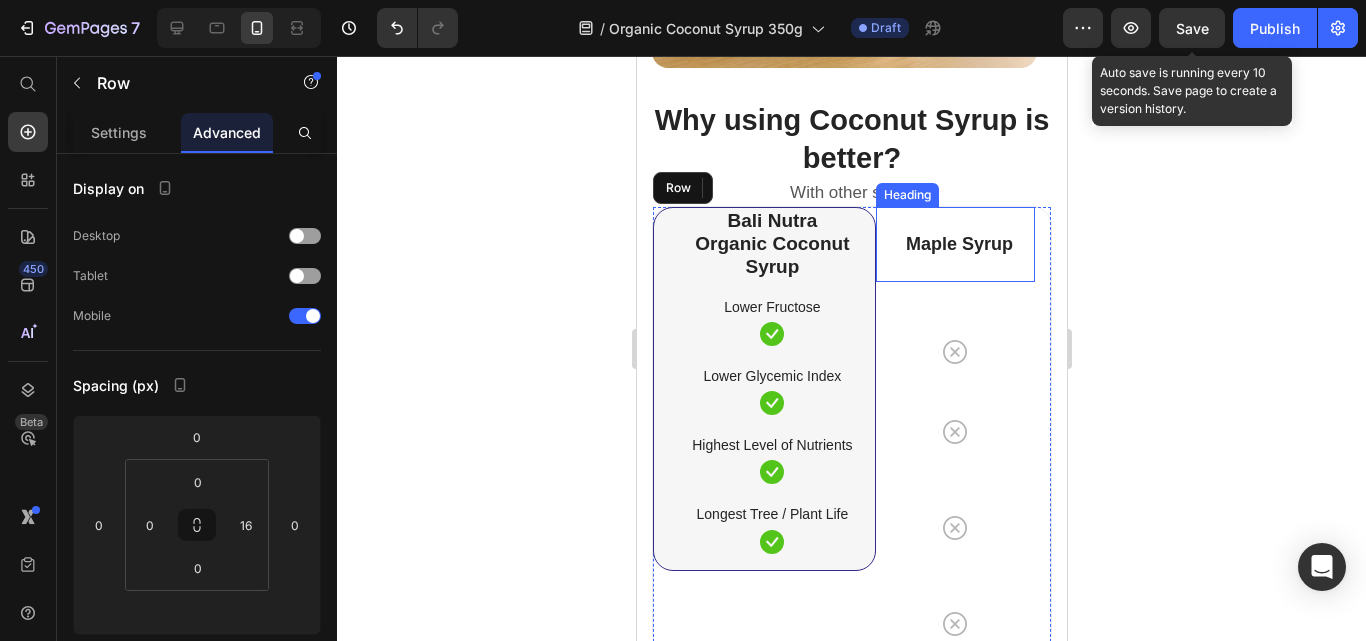 click on "Maple Syrup Heading" at bounding box center [954, 244] 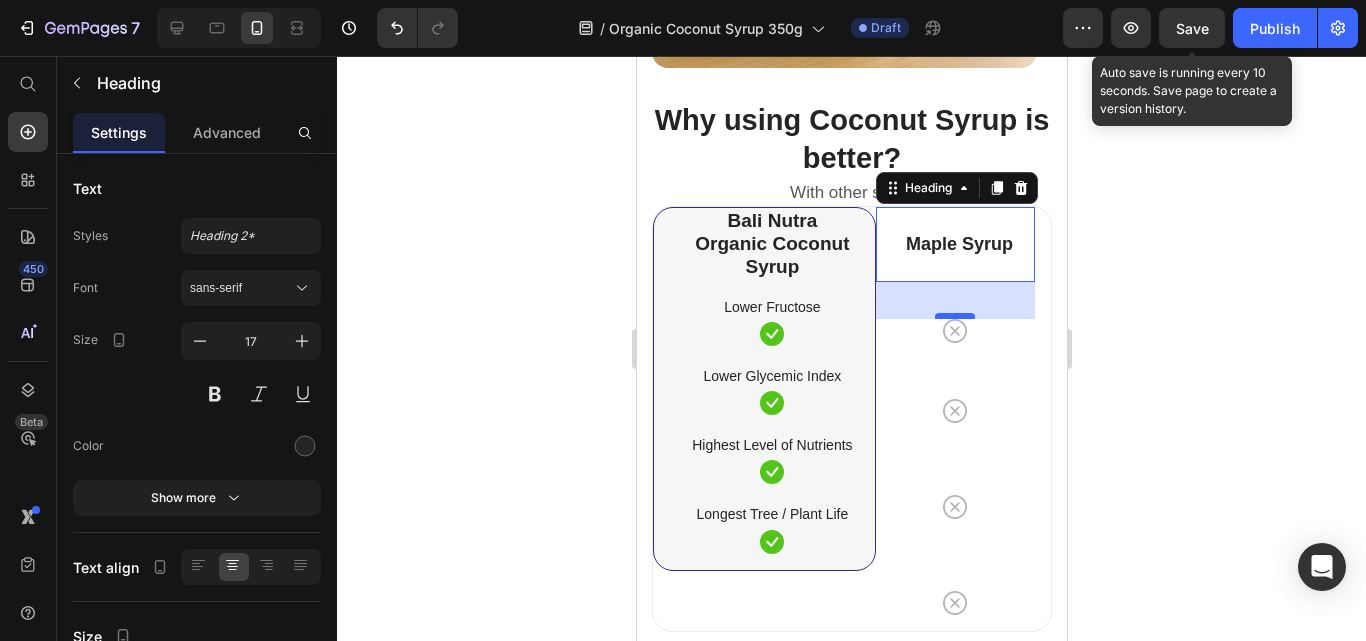 drag, startPoint x: 943, startPoint y: 337, endPoint x: 940, endPoint y: 316, distance: 21.213203 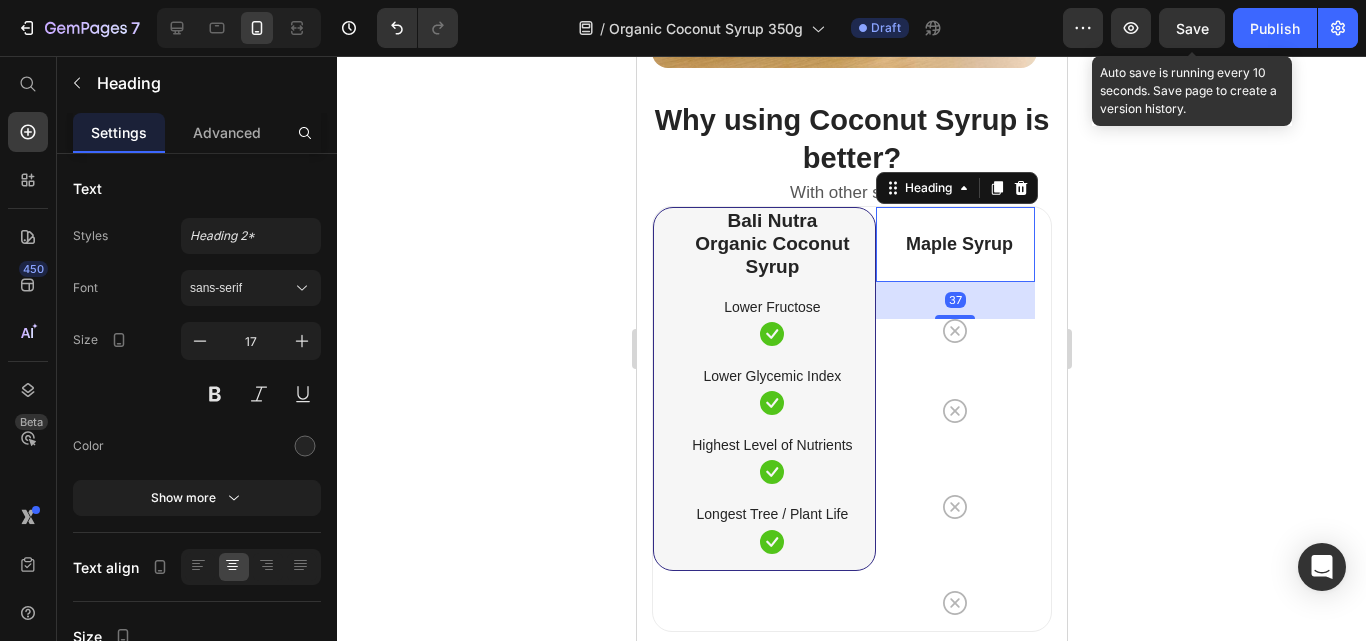 click 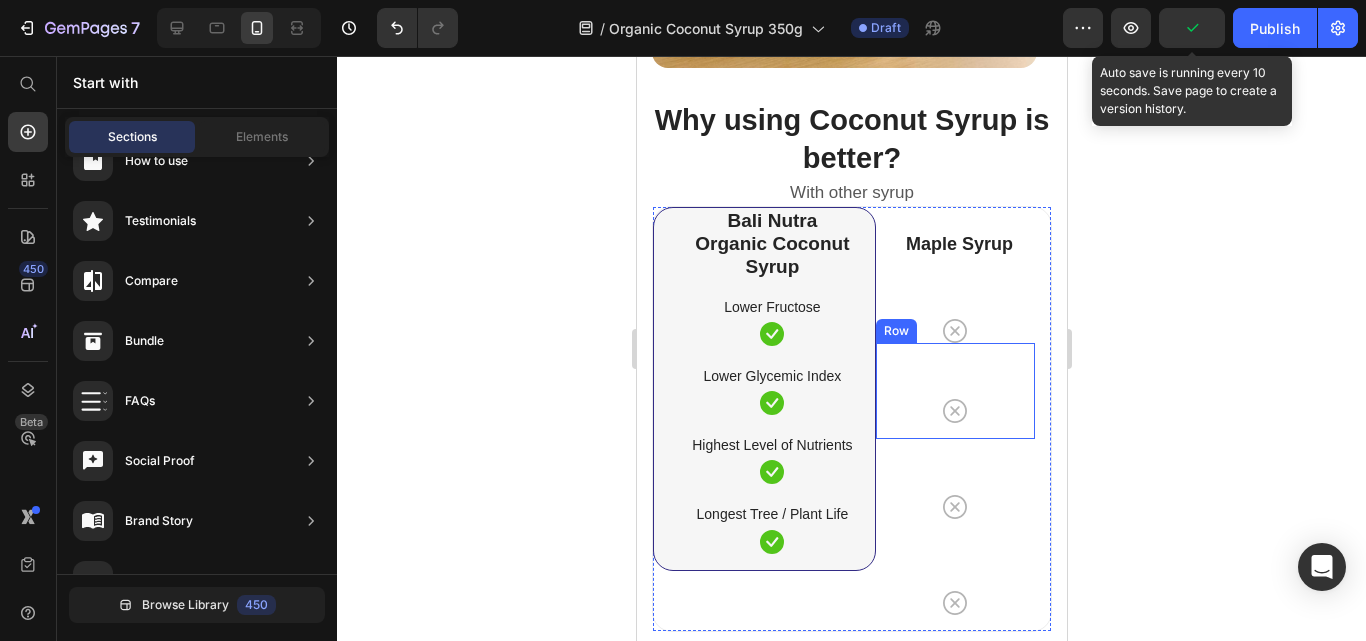 click on "Icon" at bounding box center [954, 411] 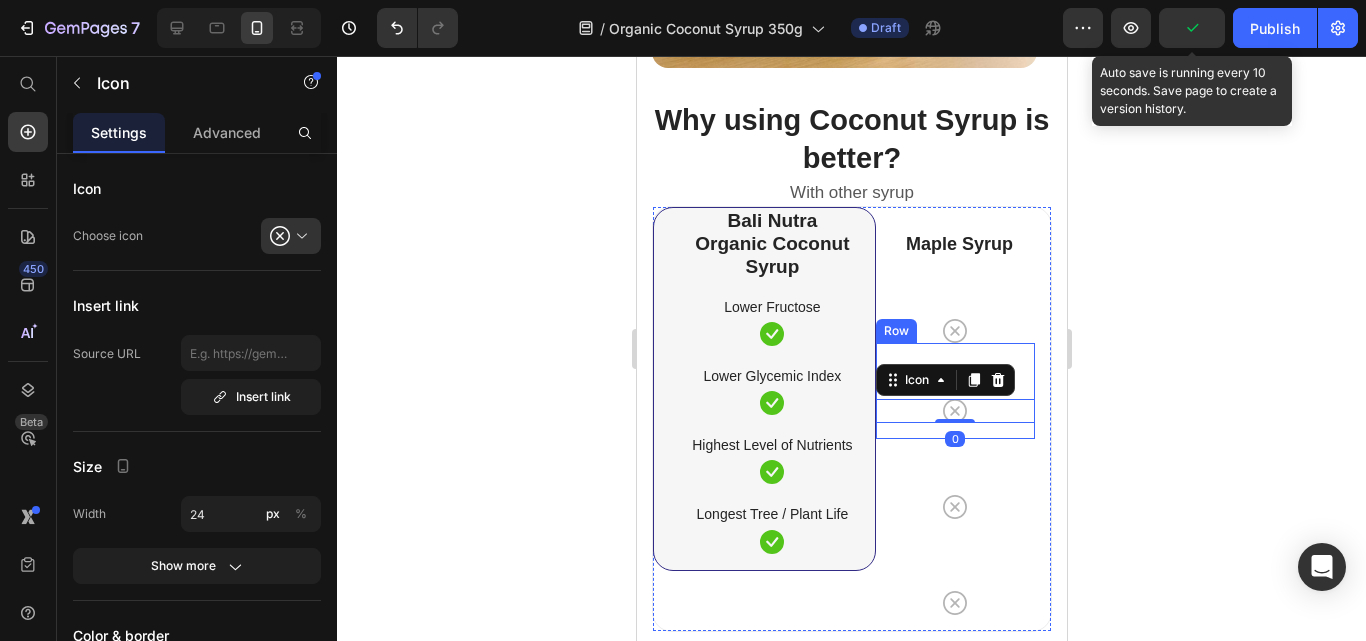 click on "Icon   0 Row" at bounding box center (954, 391) 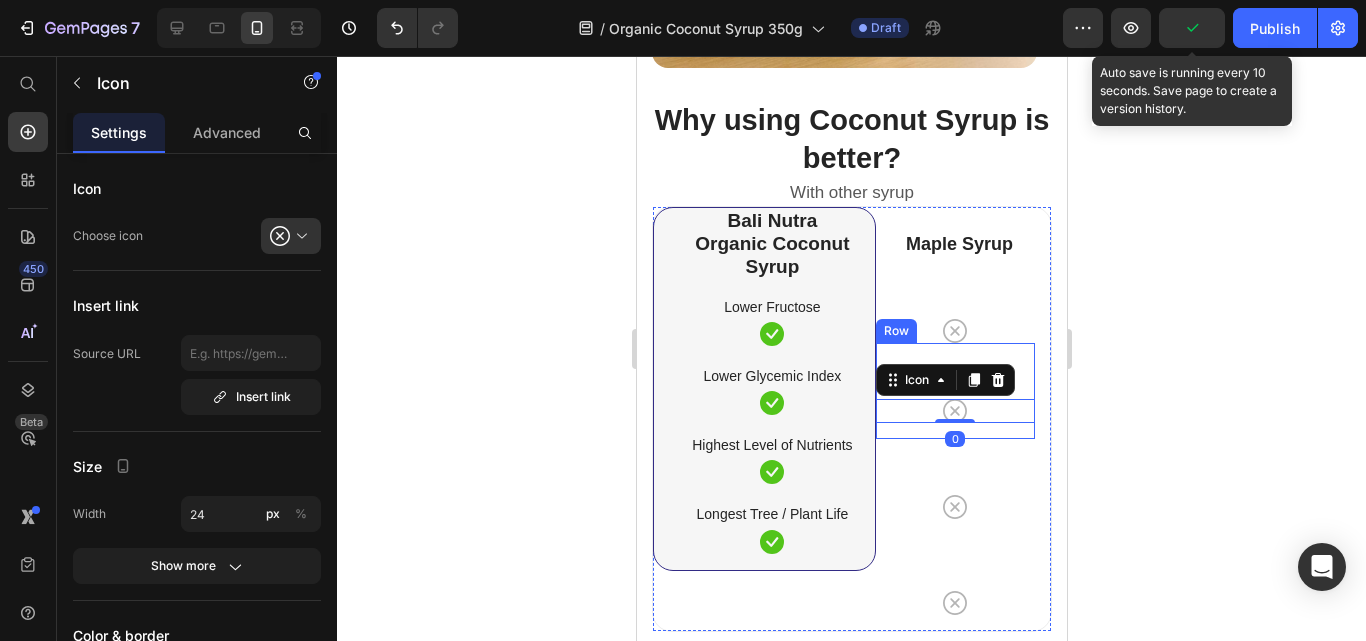 click 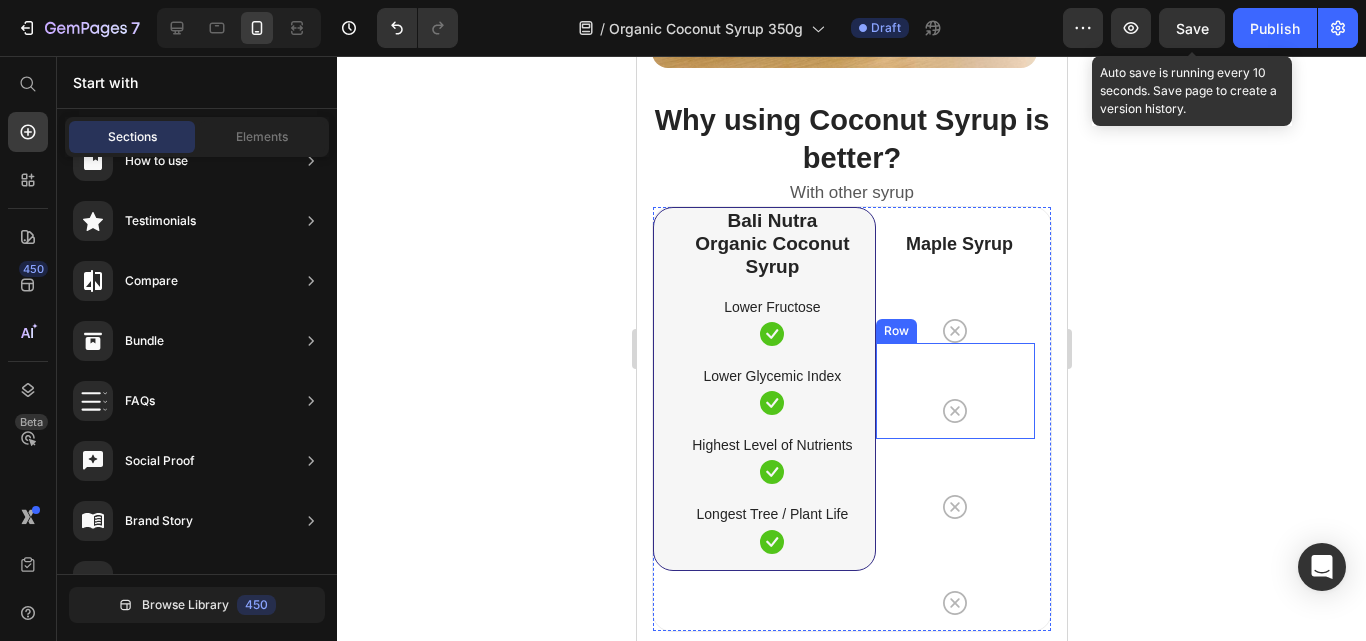 click on "Icon Row" at bounding box center (954, 391) 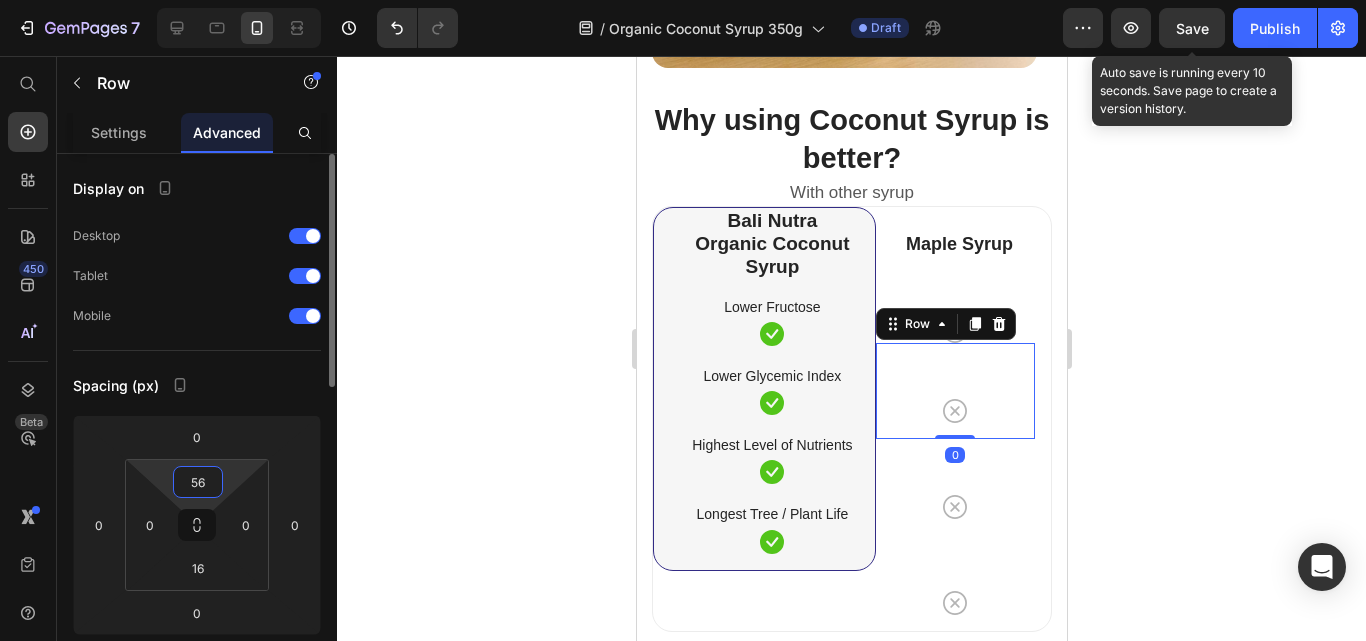 click on "56" at bounding box center [198, 482] 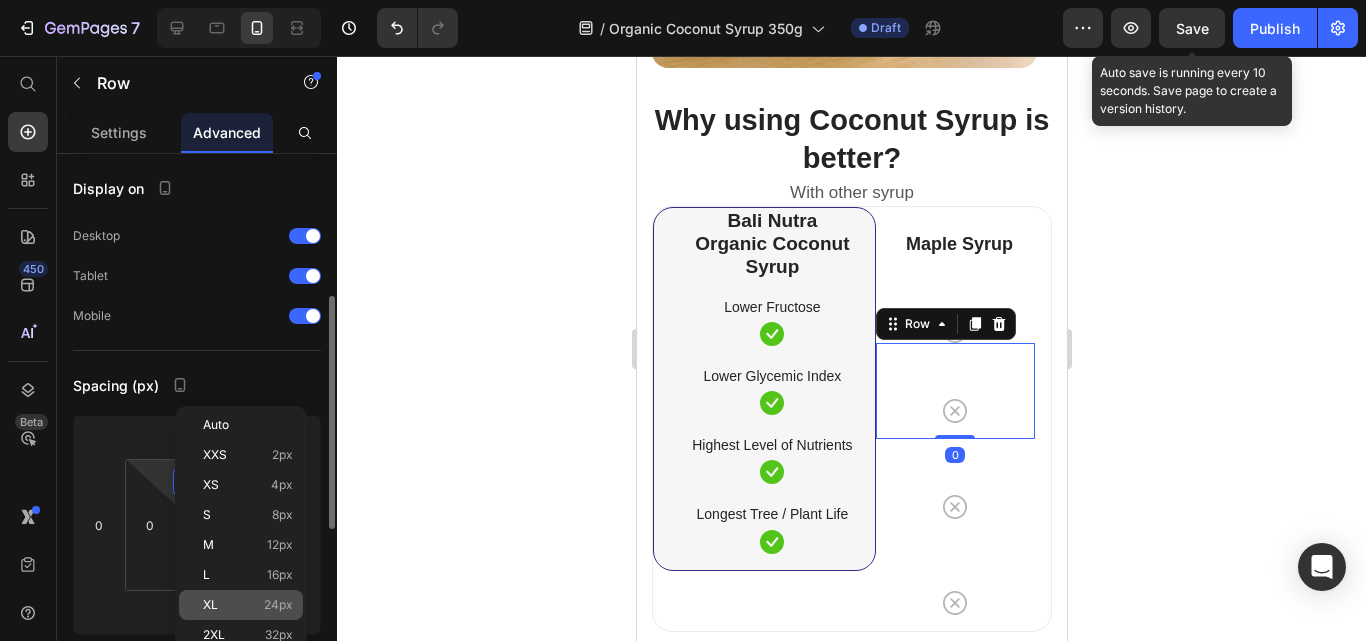 scroll, scrollTop: 100, scrollLeft: 0, axis: vertical 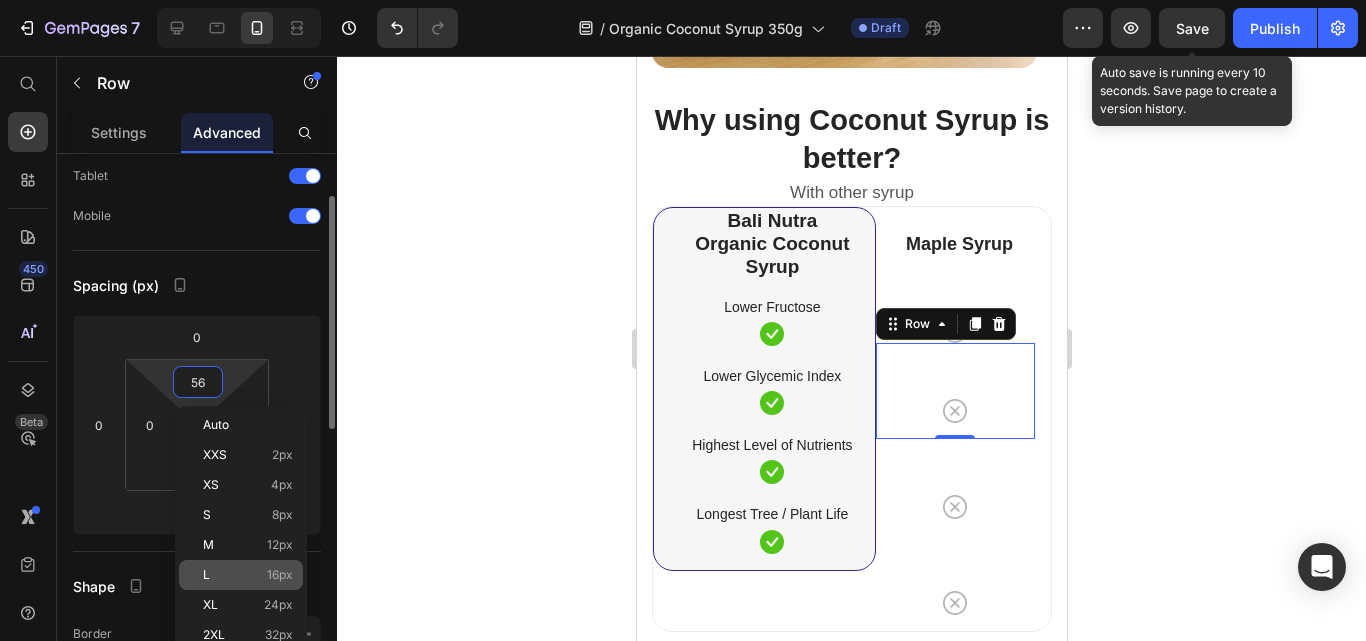 click on "L 16px" 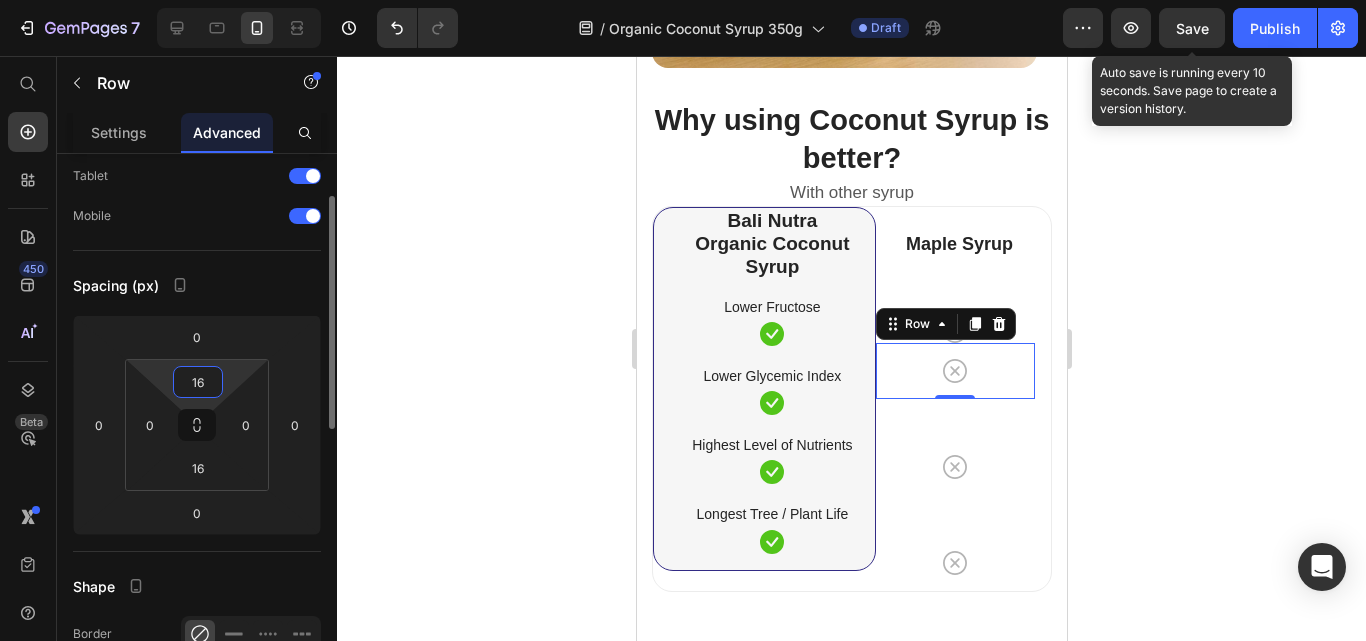 click on "16" at bounding box center [198, 382] 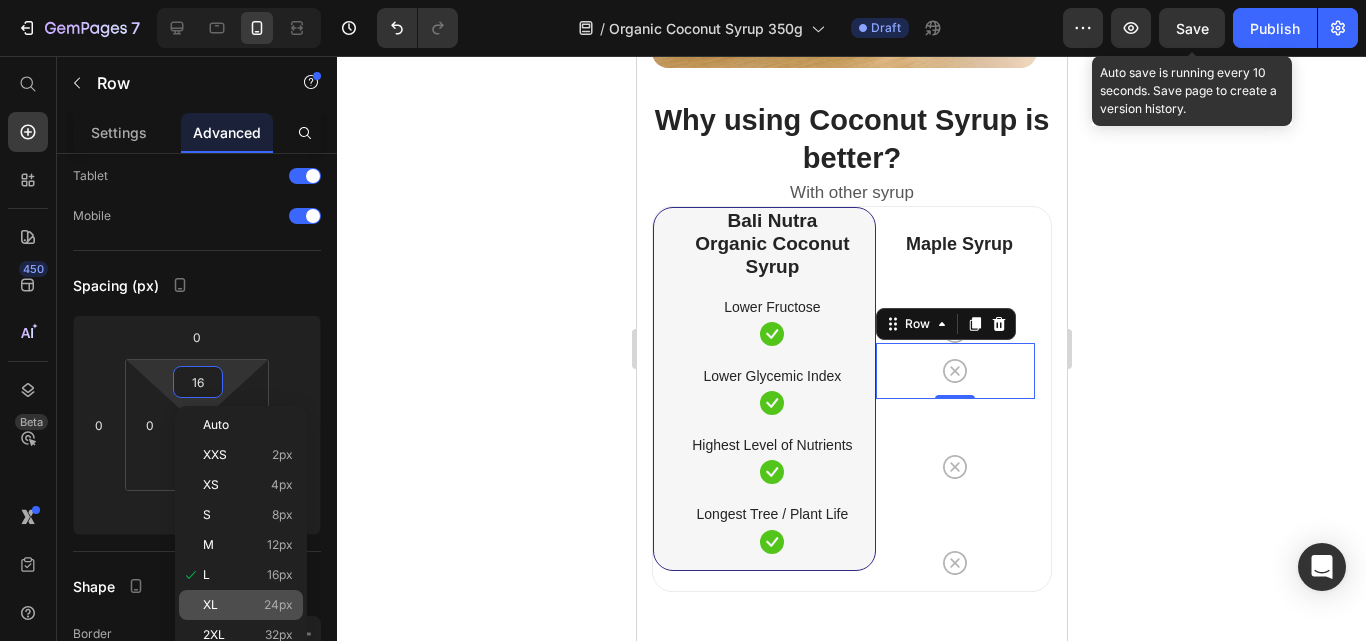 click on "XL 24px" at bounding box center (248, 605) 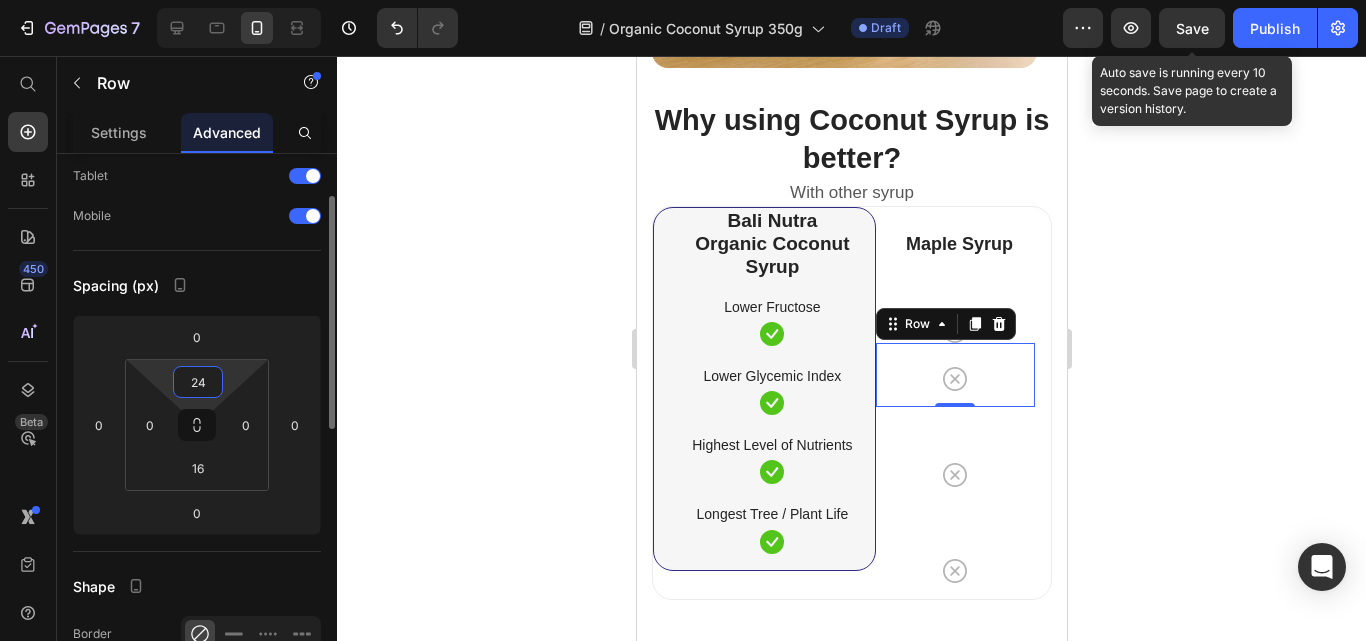 click on "24" at bounding box center (198, 382) 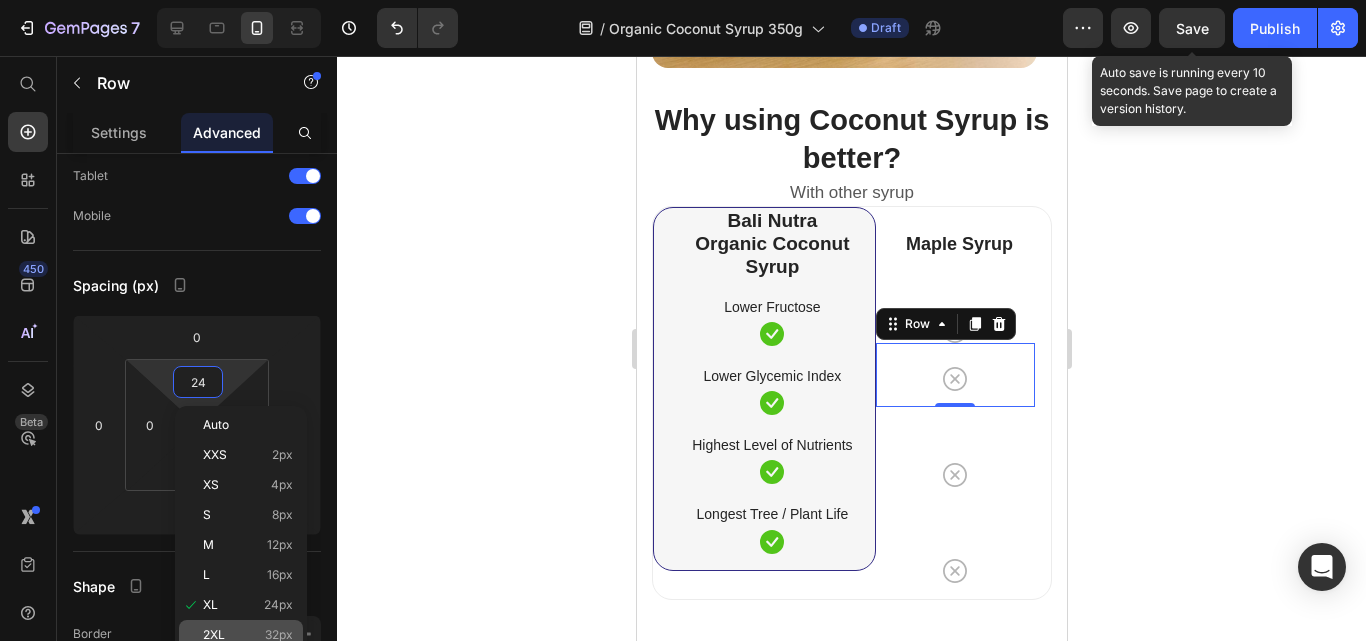 click on "2XL 32px" 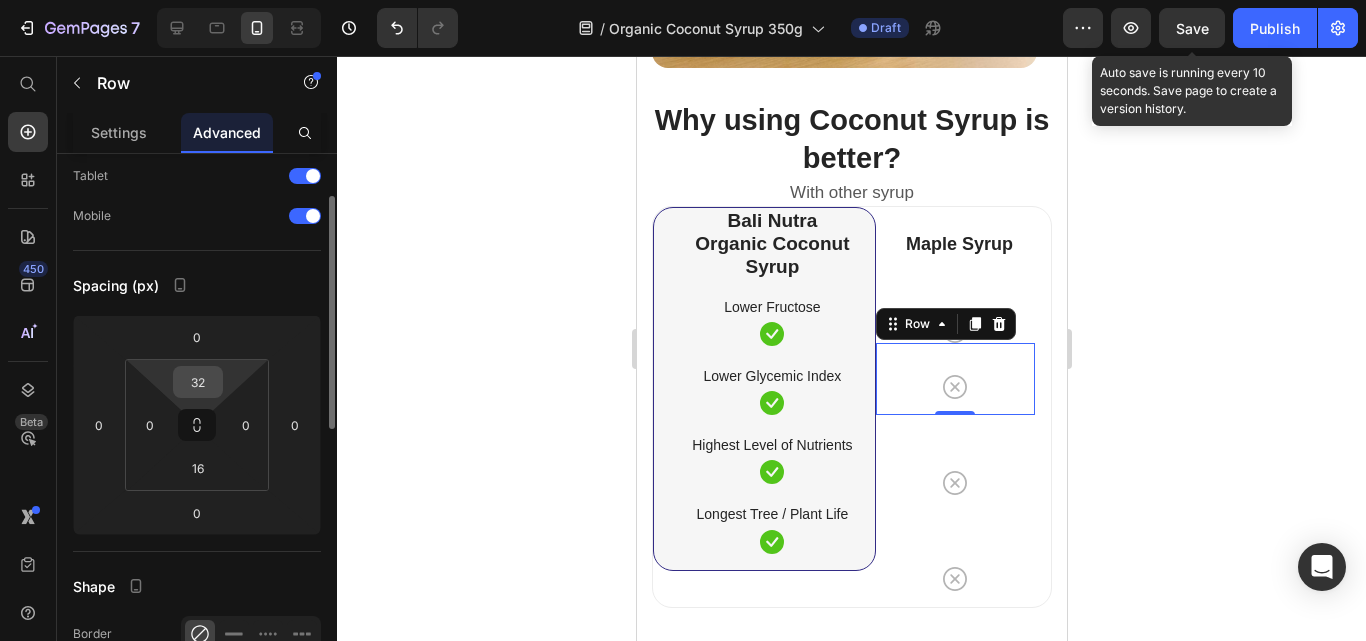 click on "32" at bounding box center (198, 382) 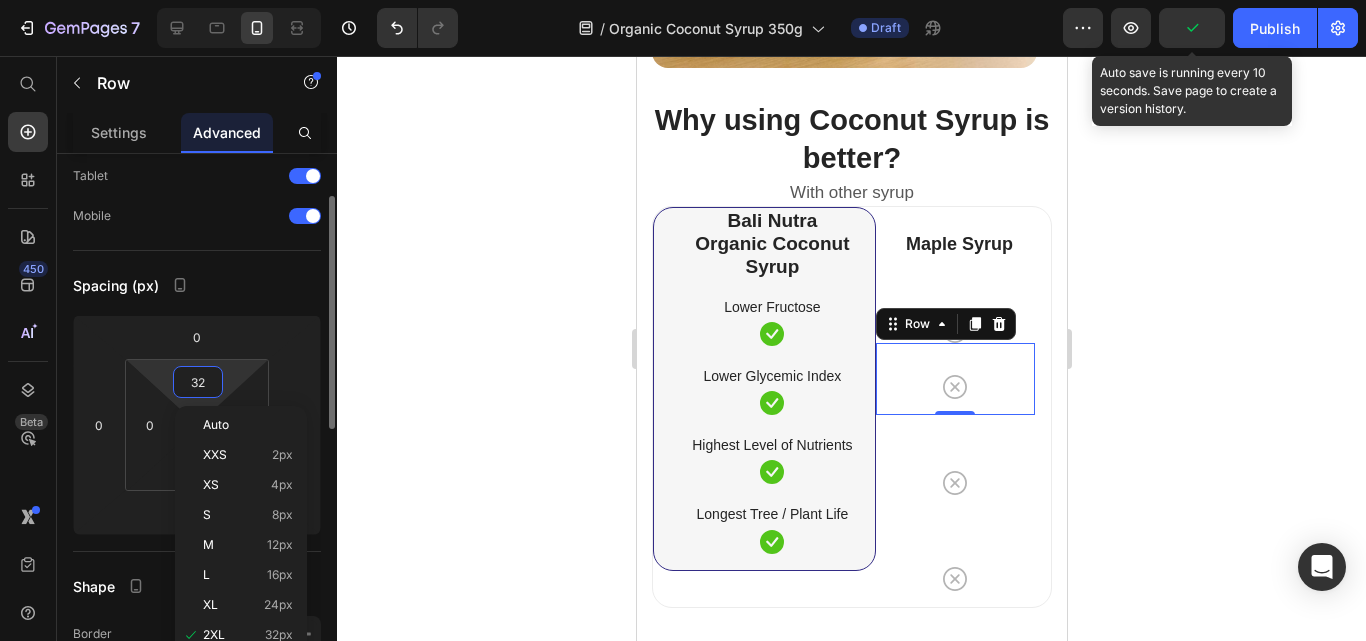 scroll, scrollTop: 300, scrollLeft: 0, axis: vertical 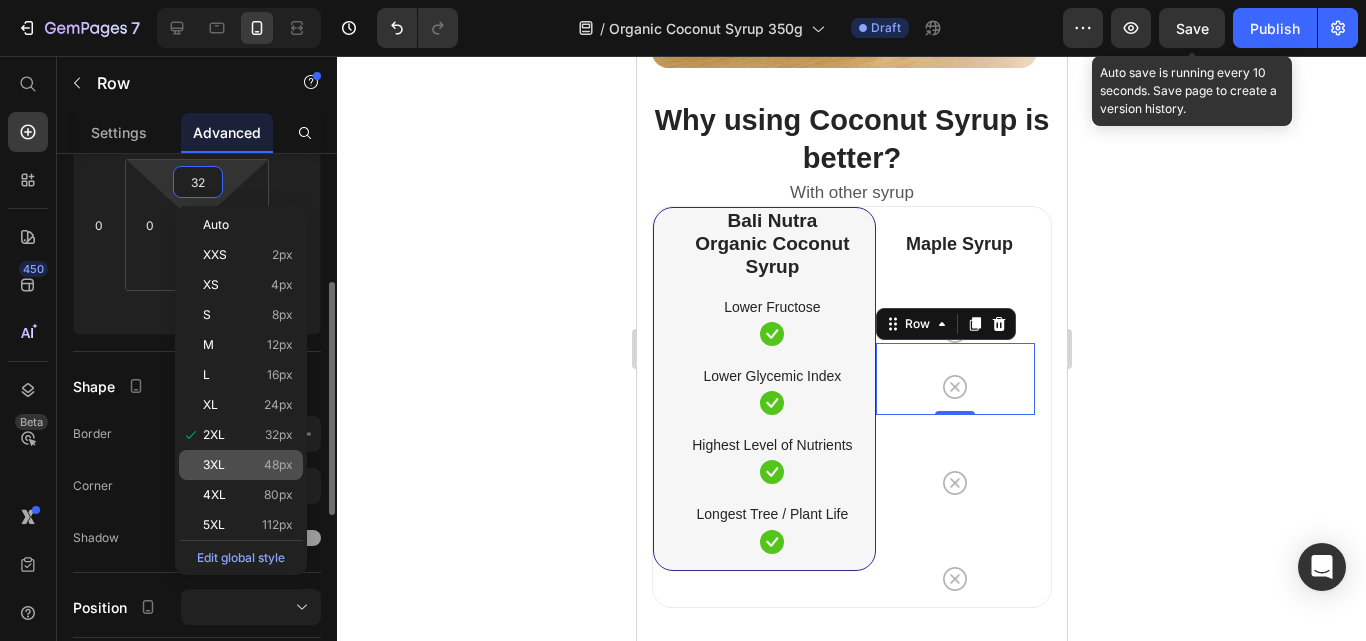 click on "48px" at bounding box center [278, 465] 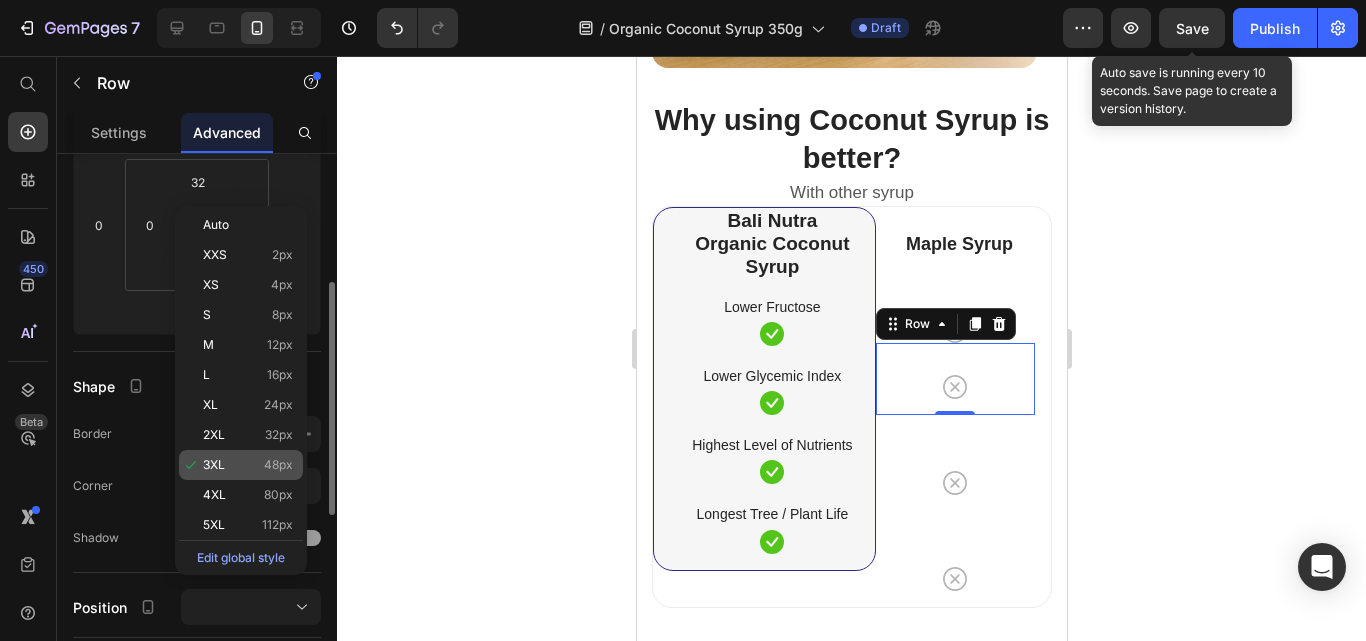 type on "48" 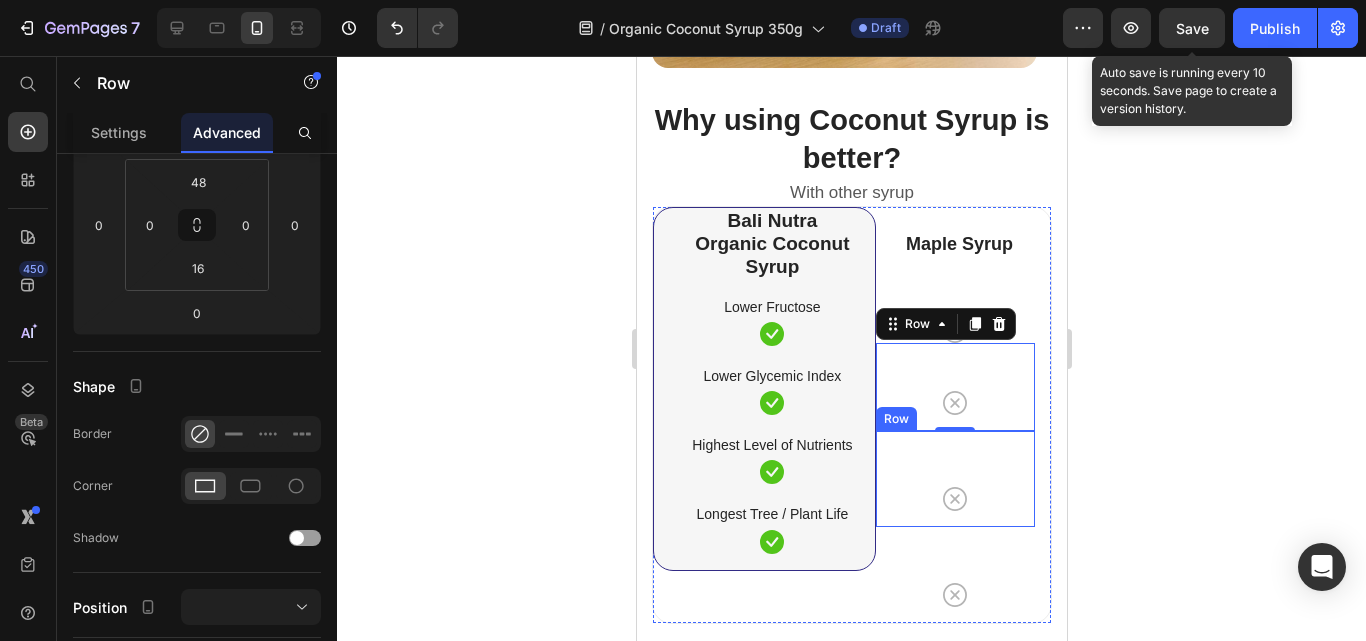 click on "Icon Row" at bounding box center [954, 479] 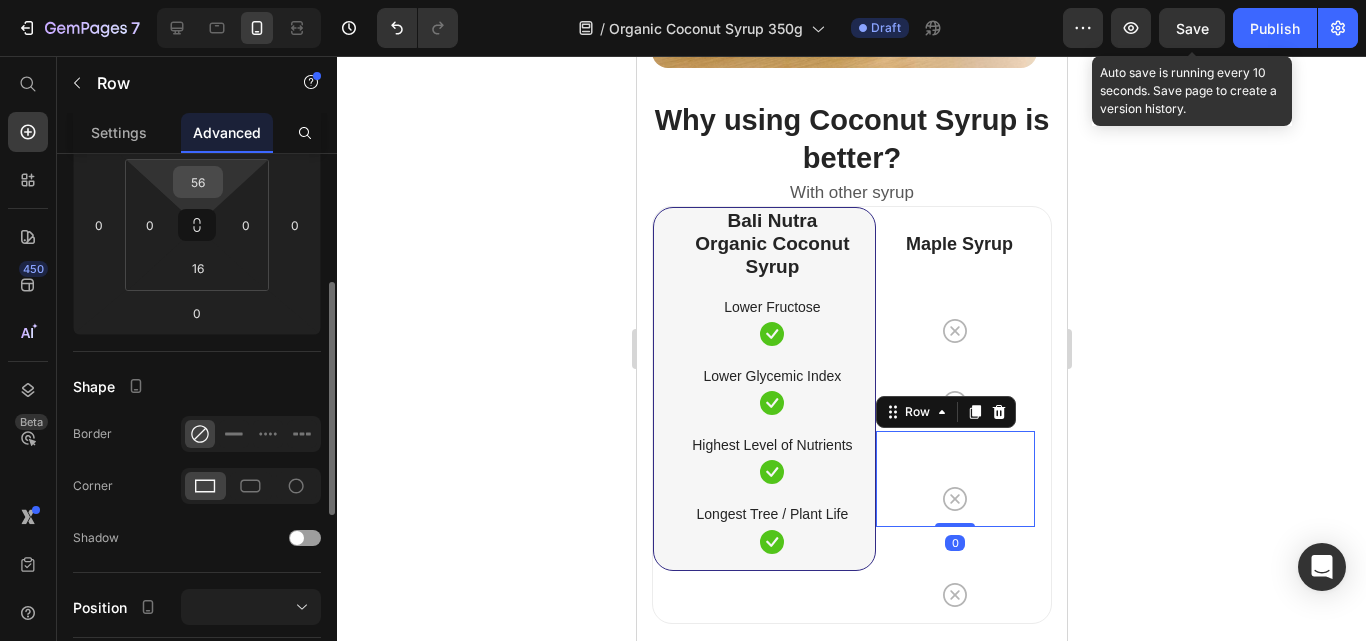 click on "56" at bounding box center (198, 182) 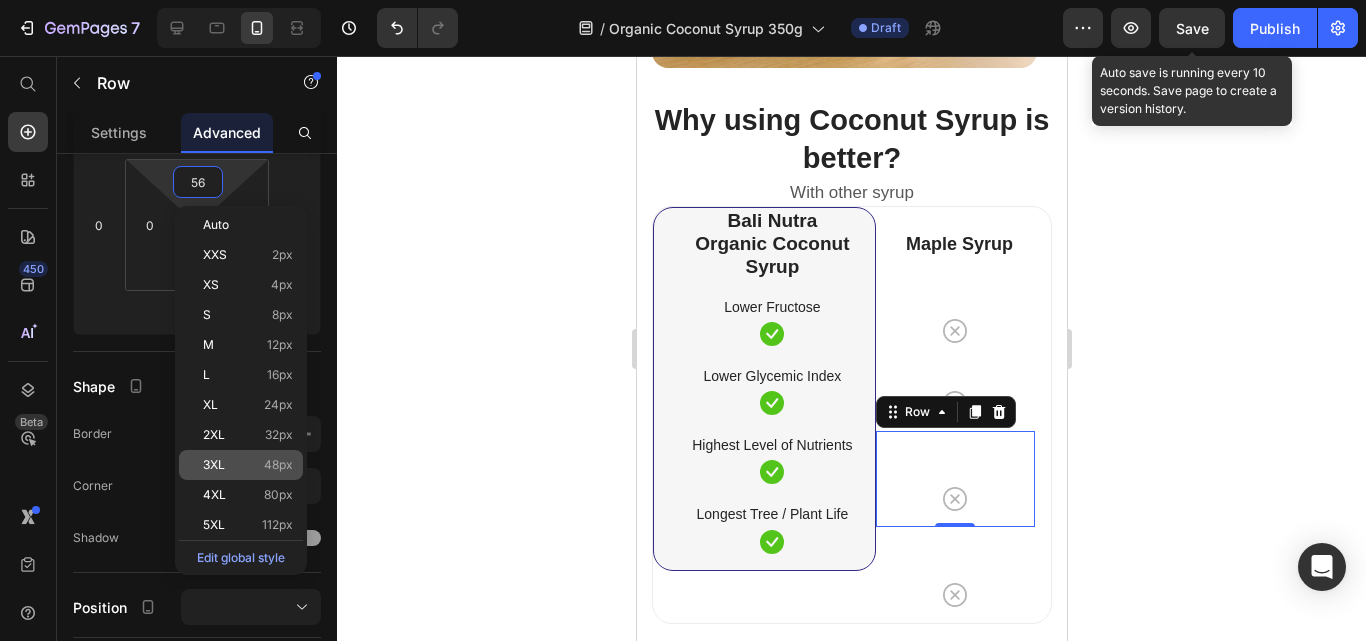 click on "3XL 48px" 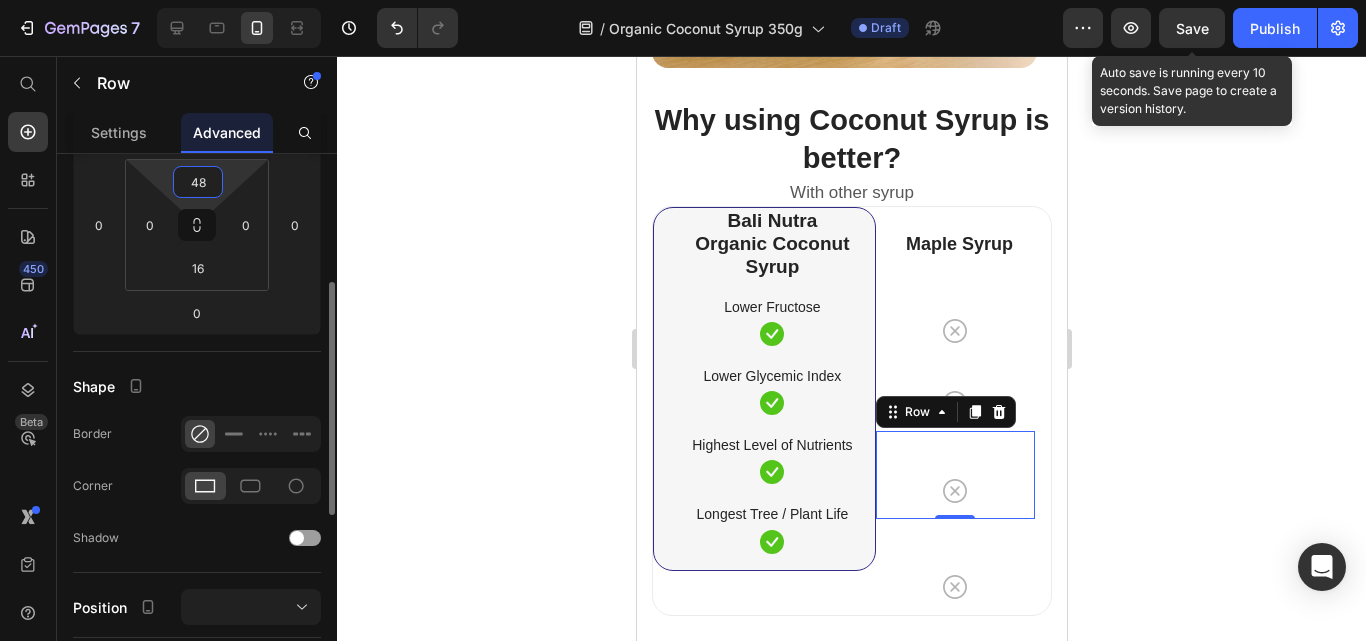 click on "48" at bounding box center [198, 182] 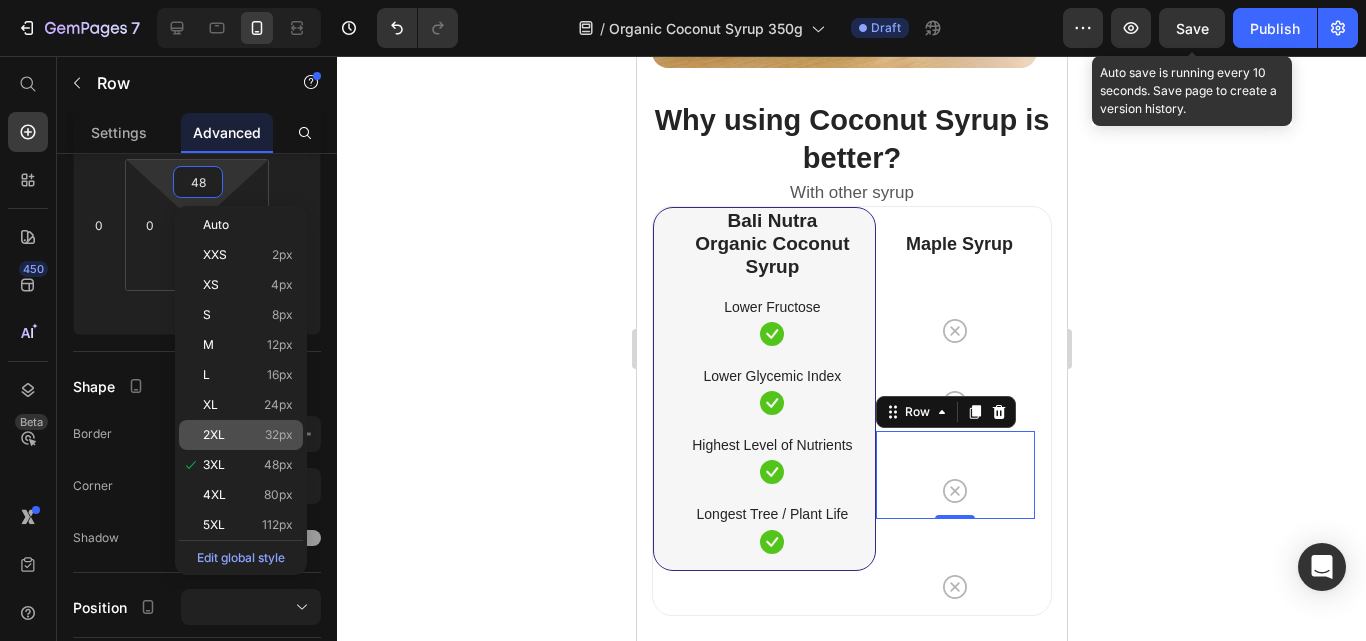 click on "32px" at bounding box center (279, 435) 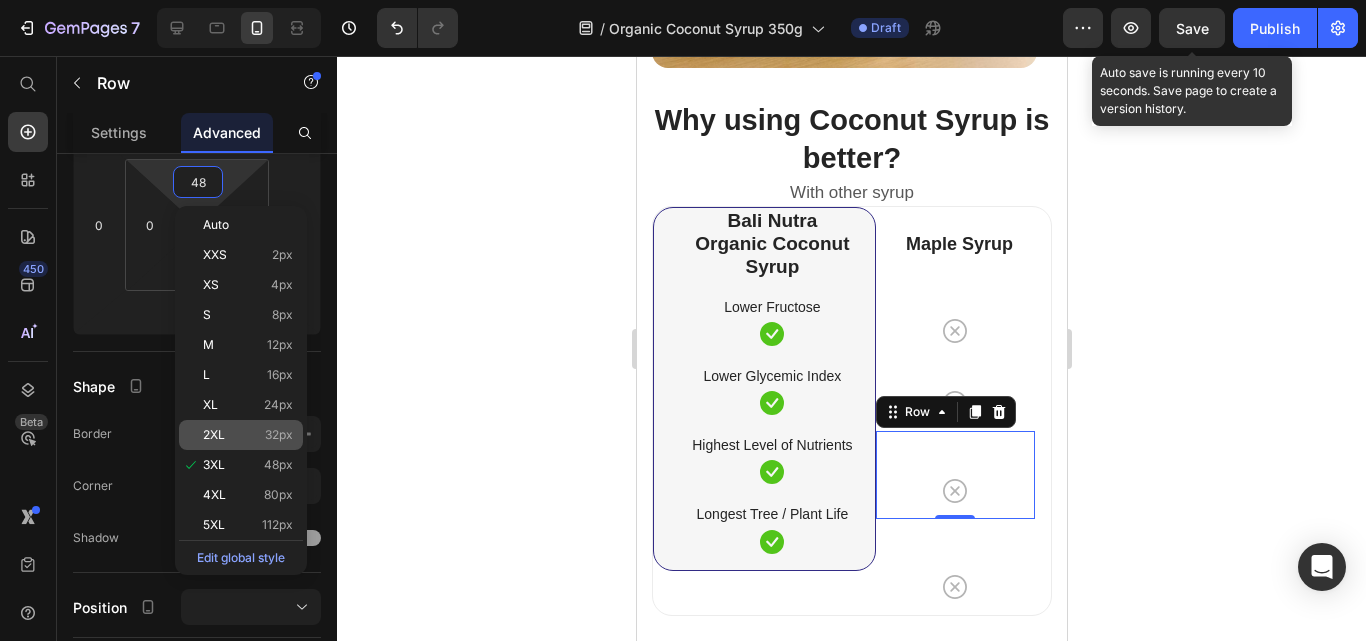 type on "32" 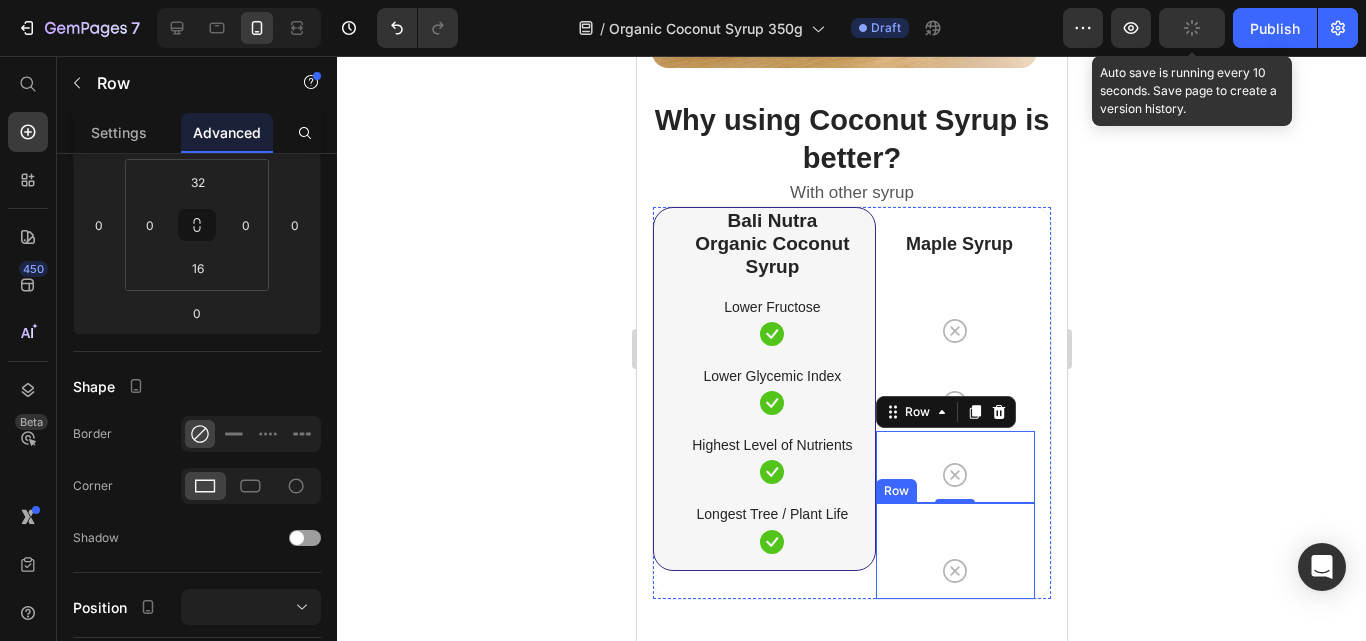 click on "Icon Row" at bounding box center [954, 551] 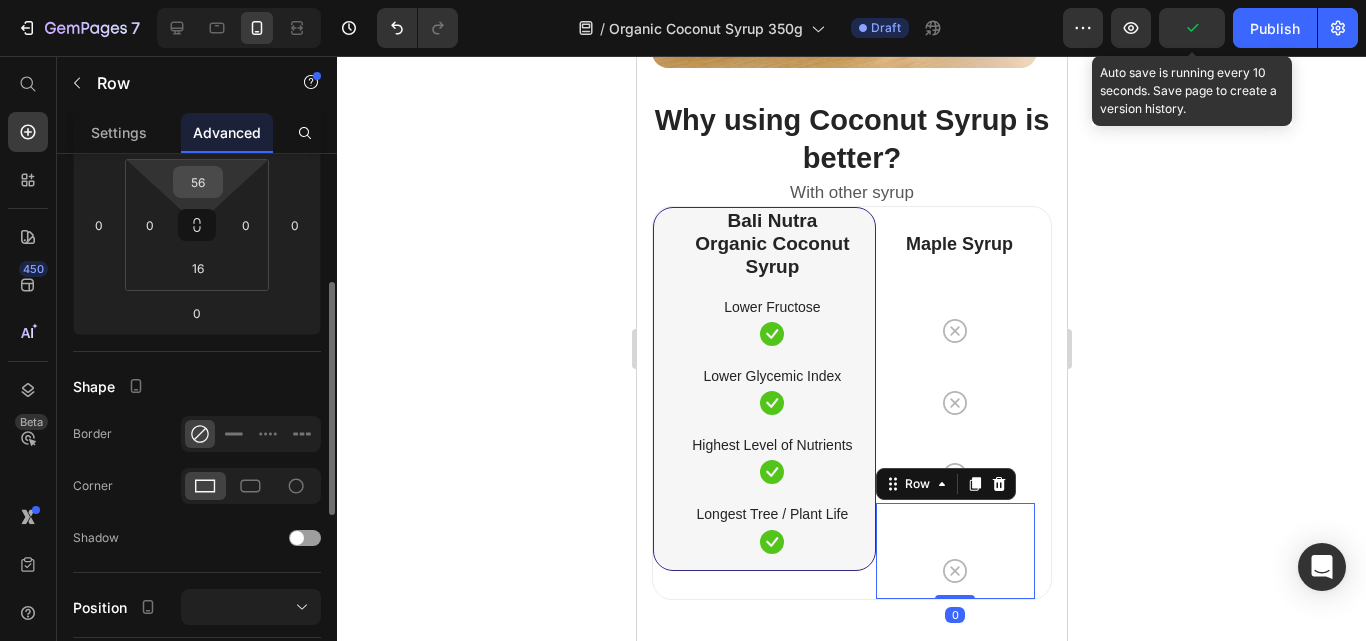 click on "56" at bounding box center (198, 182) 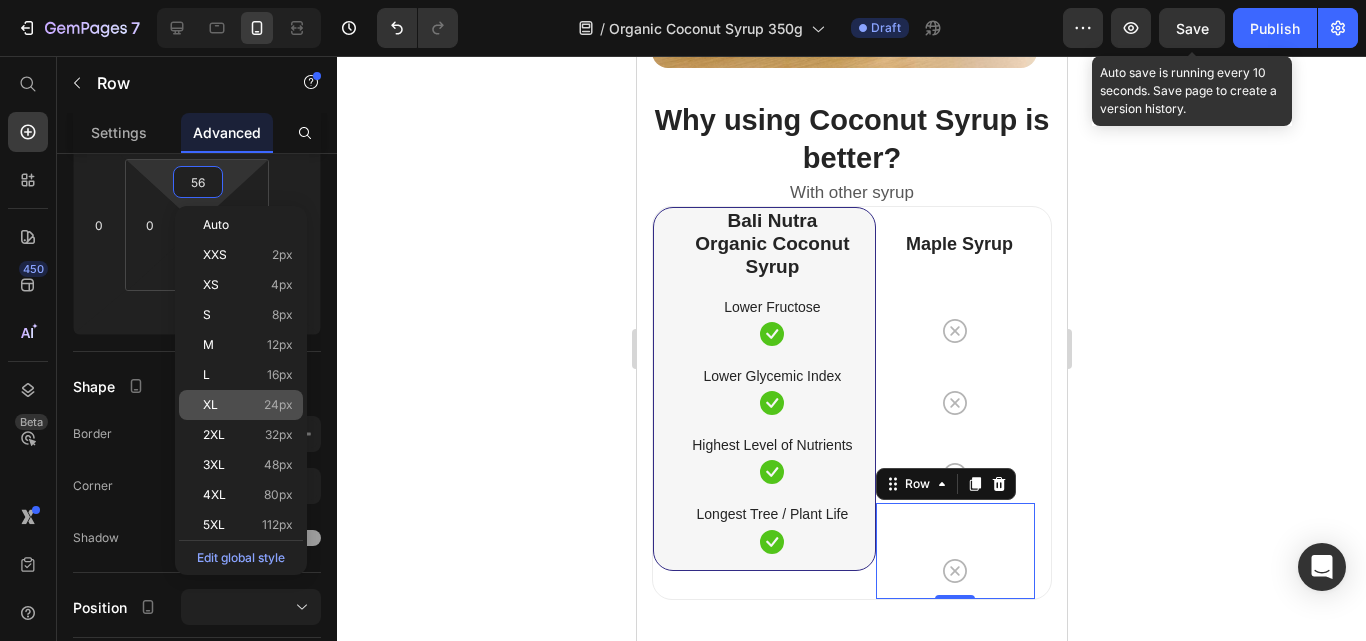 click on "24px" at bounding box center (278, 405) 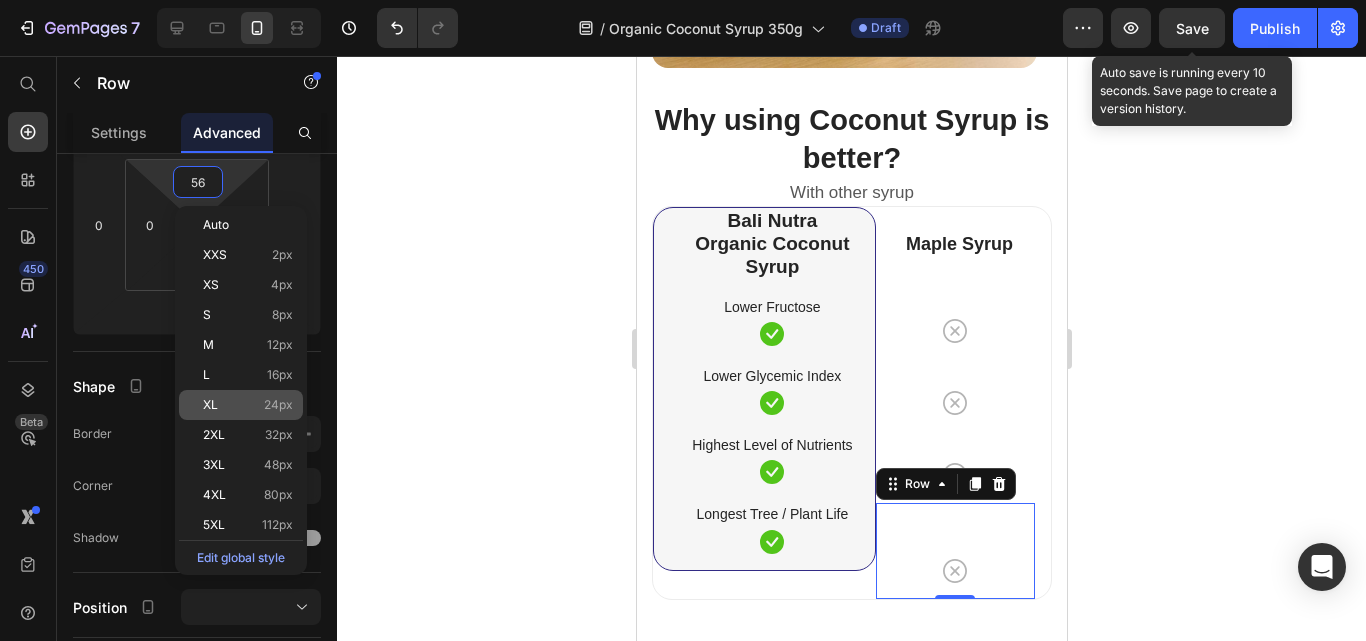 type on "24" 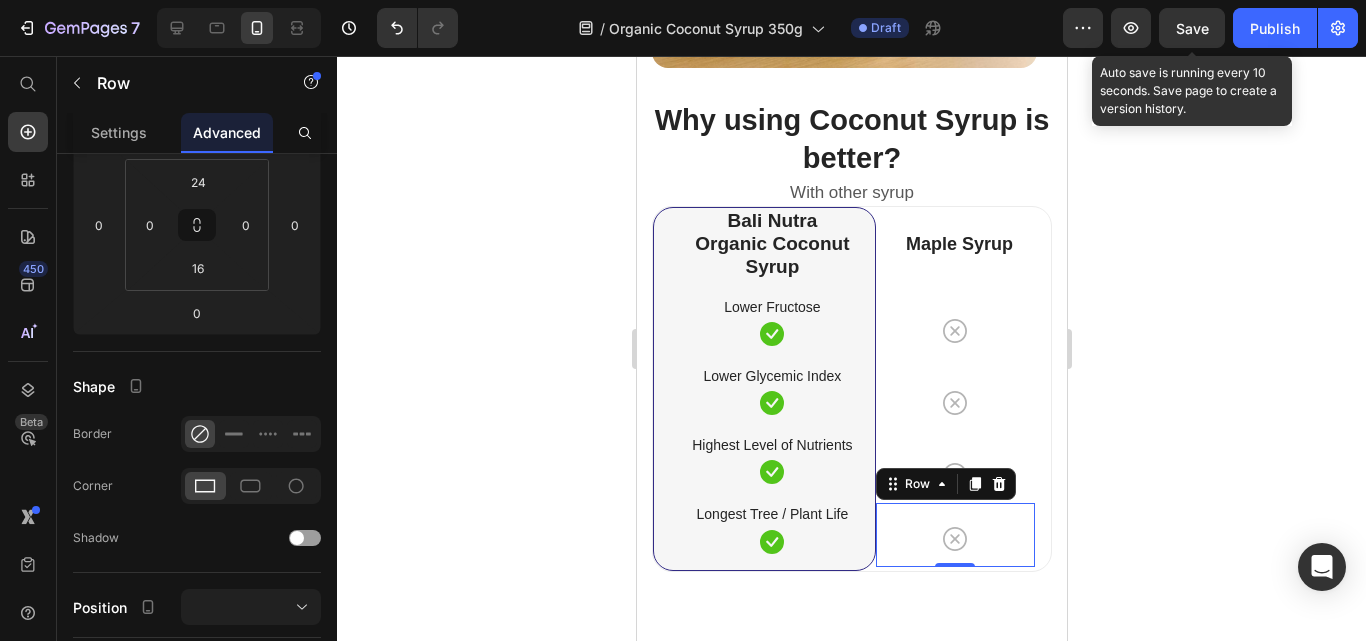 click 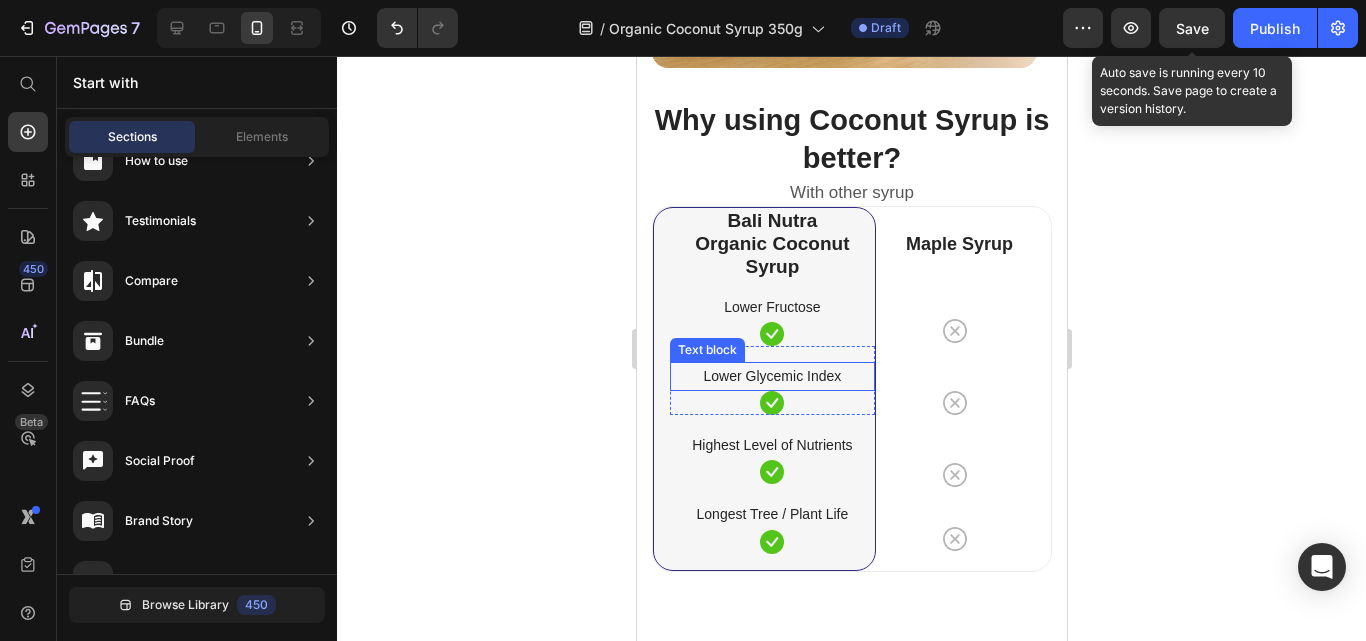 click on "Lower Glycemic Index" at bounding box center (771, 376) 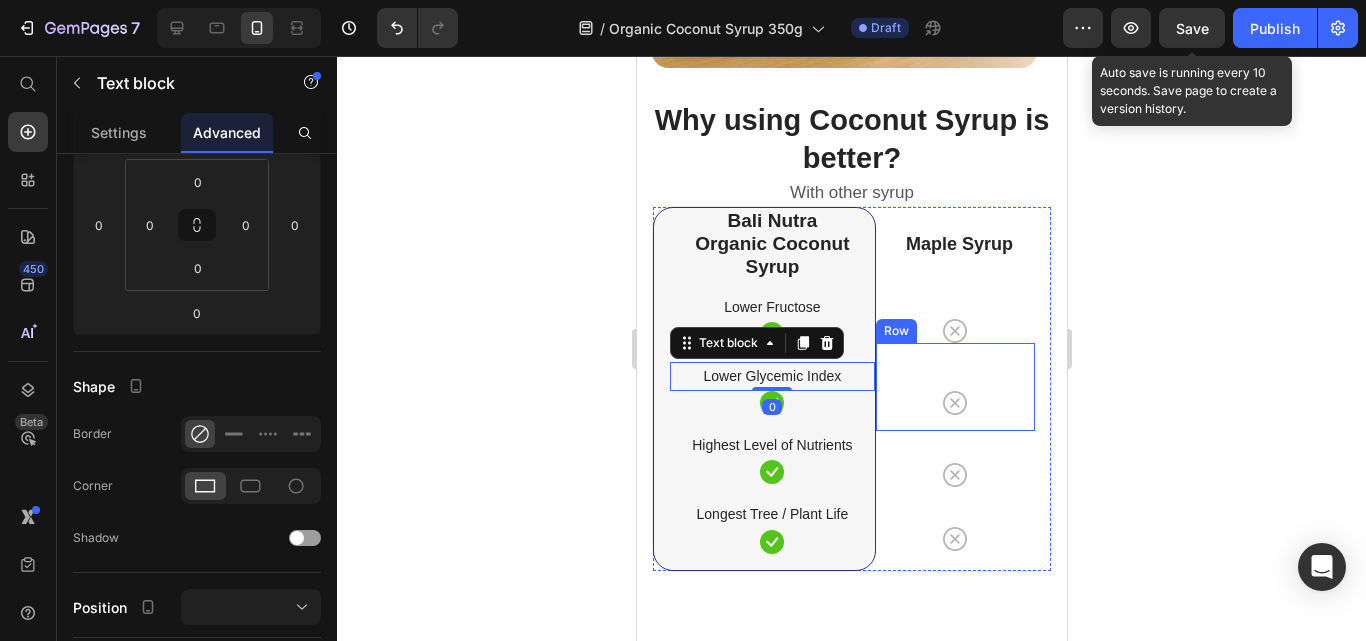 scroll, scrollTop: 0, scrollLeft: 0, axis: both 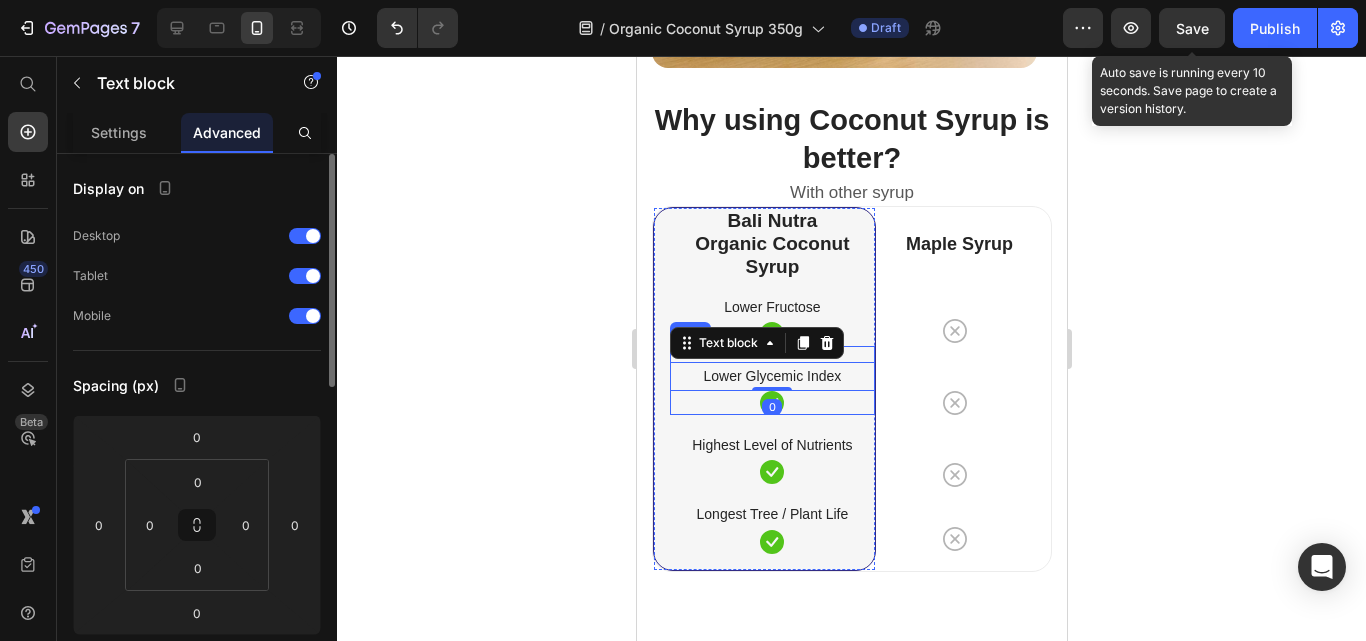 click on "Lower Glycemic Index Text block   0
Icon Row" at bounding box center (771, 380) 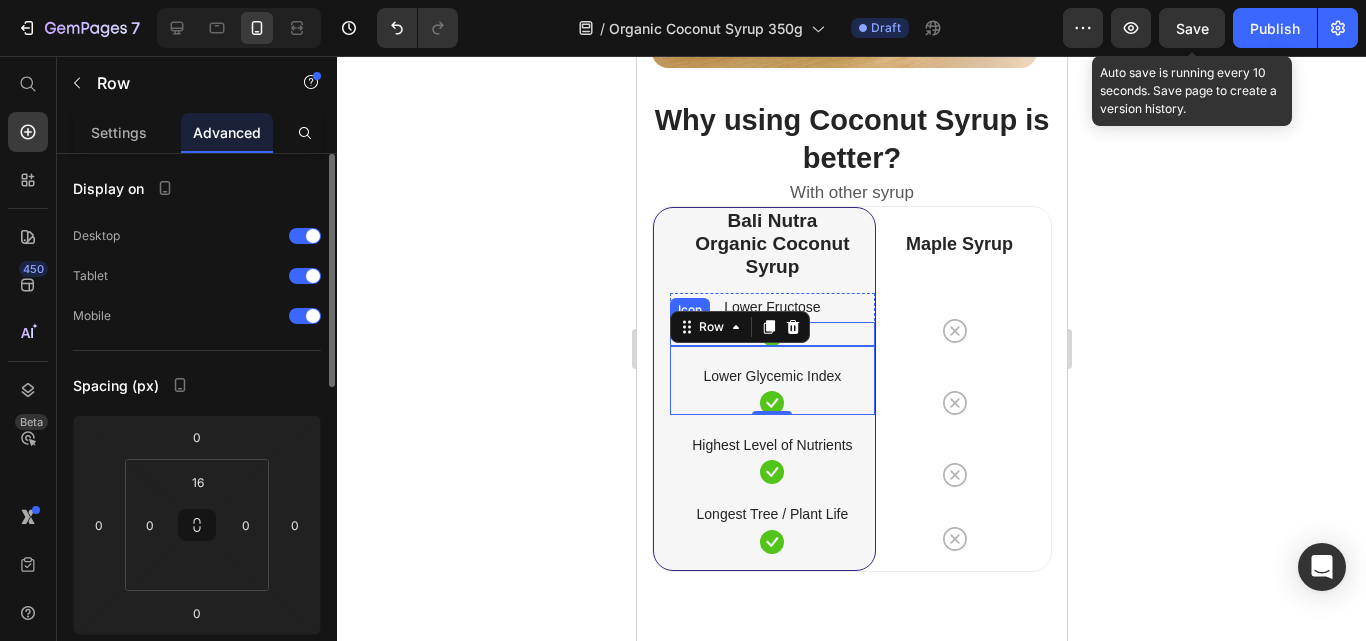 click on "Icon" at bounding box center [771, 334] 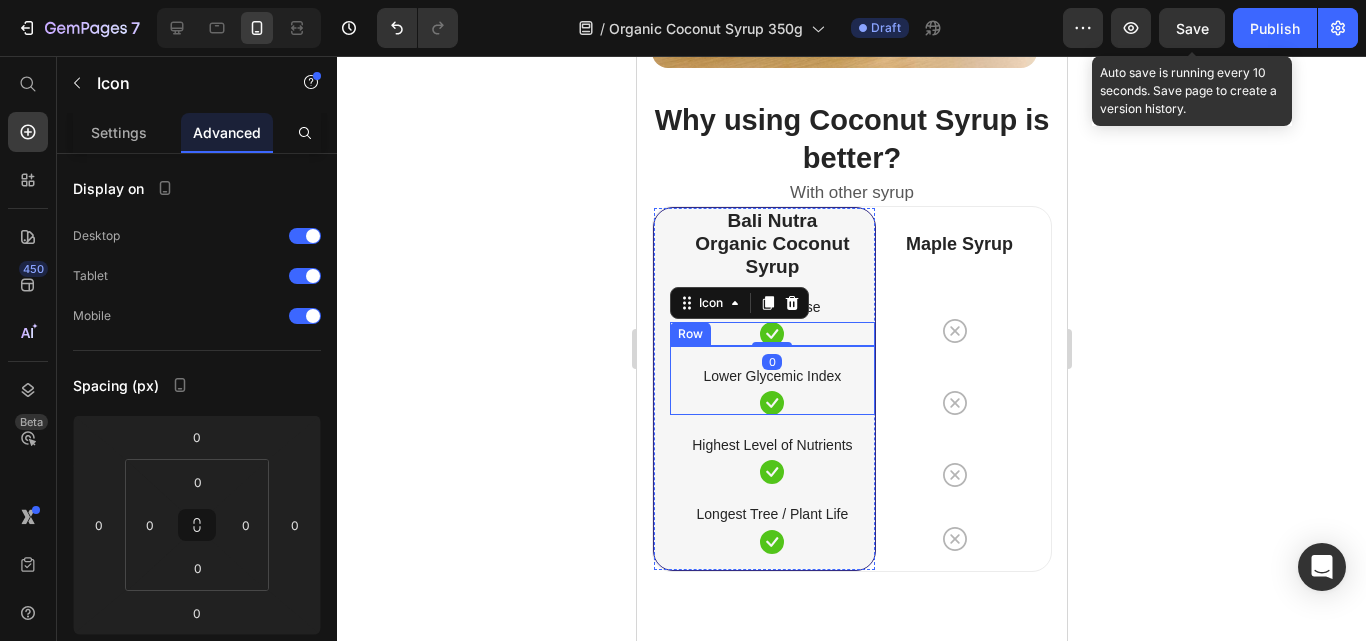 click on "Lower Glycemic Index Text block
Icon Row" at bounding box center (771, 380) 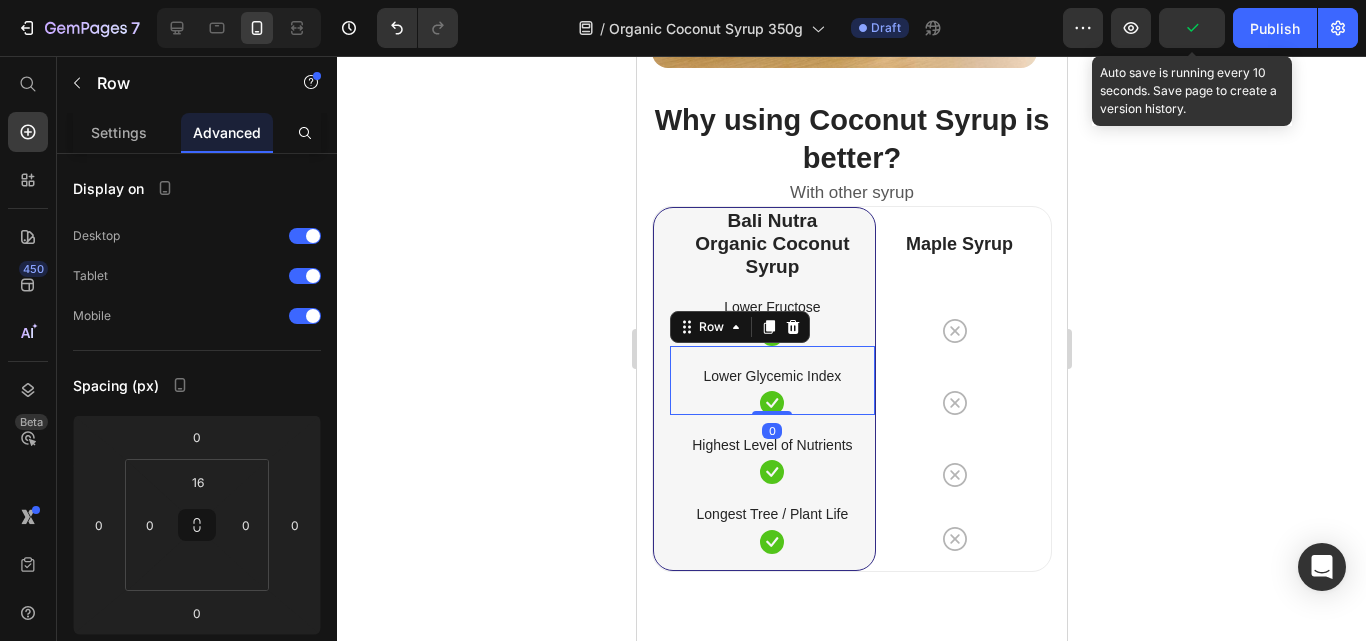 click 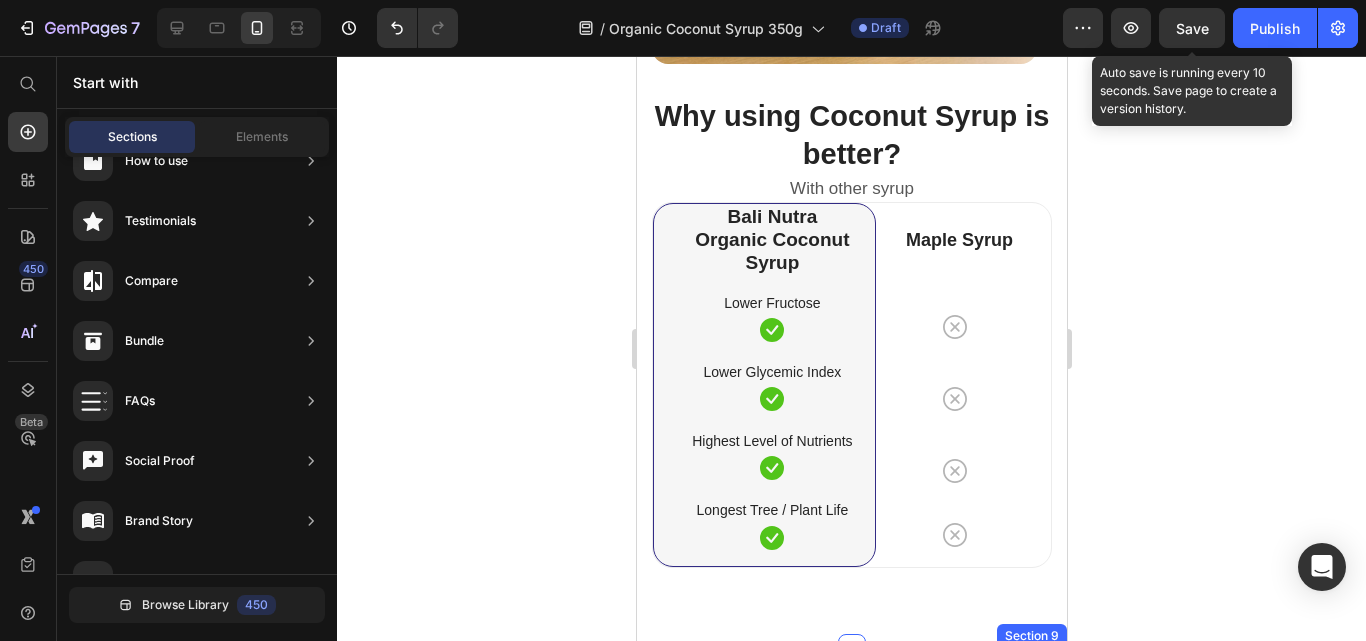 scroll, scrollTop: 6720, scrollLeft: 0, axis: vertical 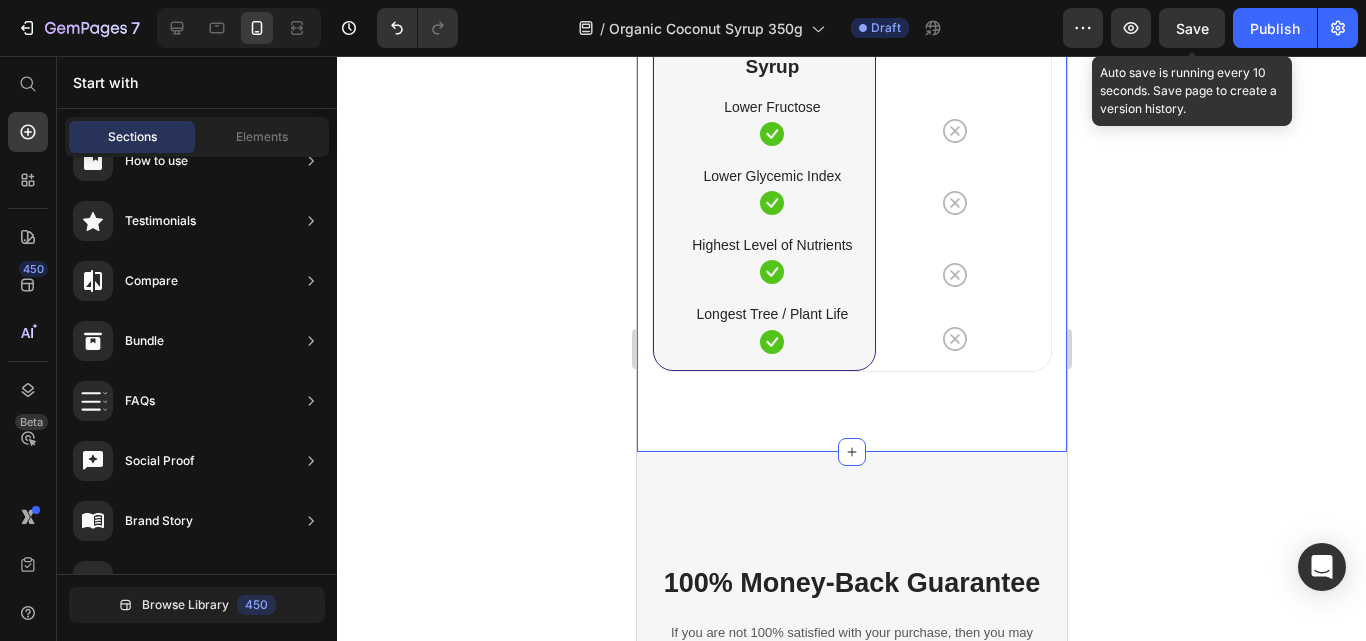 click on "Why using Coconut Syrup is better? Heading With other syrup Text block Row Lower Fructose Text block Row Lower Glycemic Index Text block Row Highest Level of Nutrients Text block Row Longest Tree / Plant Life Text block Row Image BaliNutra Coconut Syrup Heading
Icon Row
Icon Row
Icon Row
Icon Row Row Image Maple Syrup Heading
Icon Row
Icon Row
Icon Row
Icon Row Row Bali Nutra Organic Coconut Syrup Heading Lower Fructose Text block
Icon Row Lower Glycemic Index Text block
Icon Row Highest Level of Nutrients Text block
Icon Row Longest Tree / Plant Life Text block
Icon Row Row Maple Syrup Heading
Icon Row
Icon Row
Icon Row
Icon Row Row Row  	   REVEAL OFFER Button                Icon 30 day money back guarantee Text block Icon List Row Image Image Image" at bounding box center [851, -222] 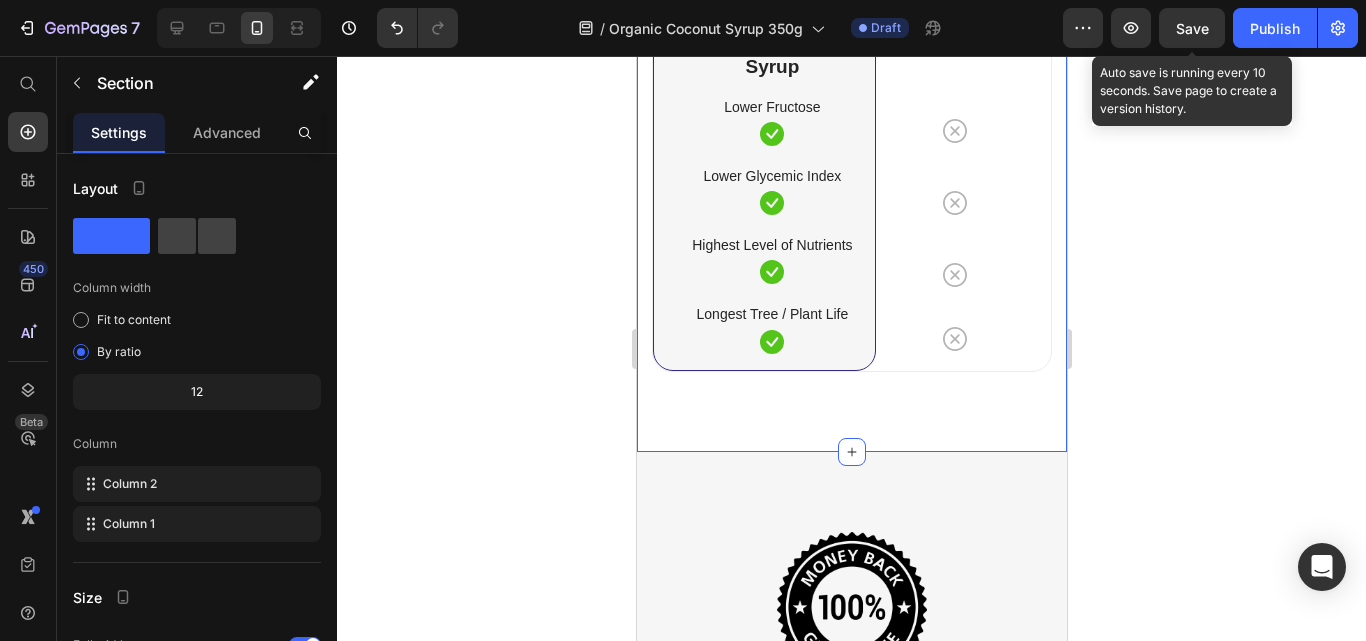 click on "Why using Coconut Syrup is better? Heading With other syrup Text block Row Lower Fructose Text block Row Lower Glycemic Index Text block Row Highest Level of Nutrients Text block Row Longest Tree / Plant Life Text block Row Image BaliNutra Coconut Syrup Heading
Icon Row
Icon Row
Icon Row
Icon Row Row Image Maple Syrup Heading
Icon Row
Icon Row
Icon Row
Icon Row Row Bali Nutra Organic Coconut Syrup Heading Lower Fructose Text block
Icon Row Lower Glycemic Index Text block
Icon Row Highest Level of Nutrients Text block
Icon Row Longest Tree / Plant Life Text block
Icon Row Row Maple Syrup Heading
Icon Row
Icon Row
Icon Row
Icon Row Row Row  	   REVEAL OFFER Button                Icon 30 day money back guarantee Text block Icon List Row Image Image Image" at bounding box center (851, -222) 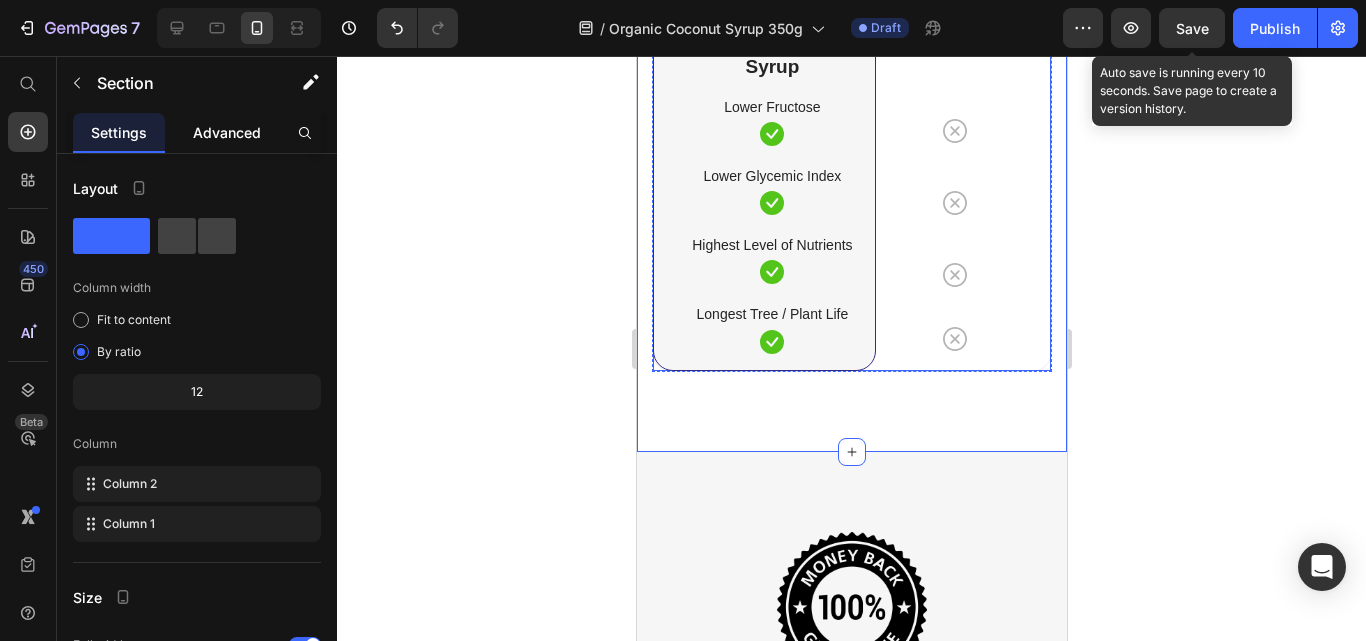 click on "Advanced" at bounding box center [227, 132] 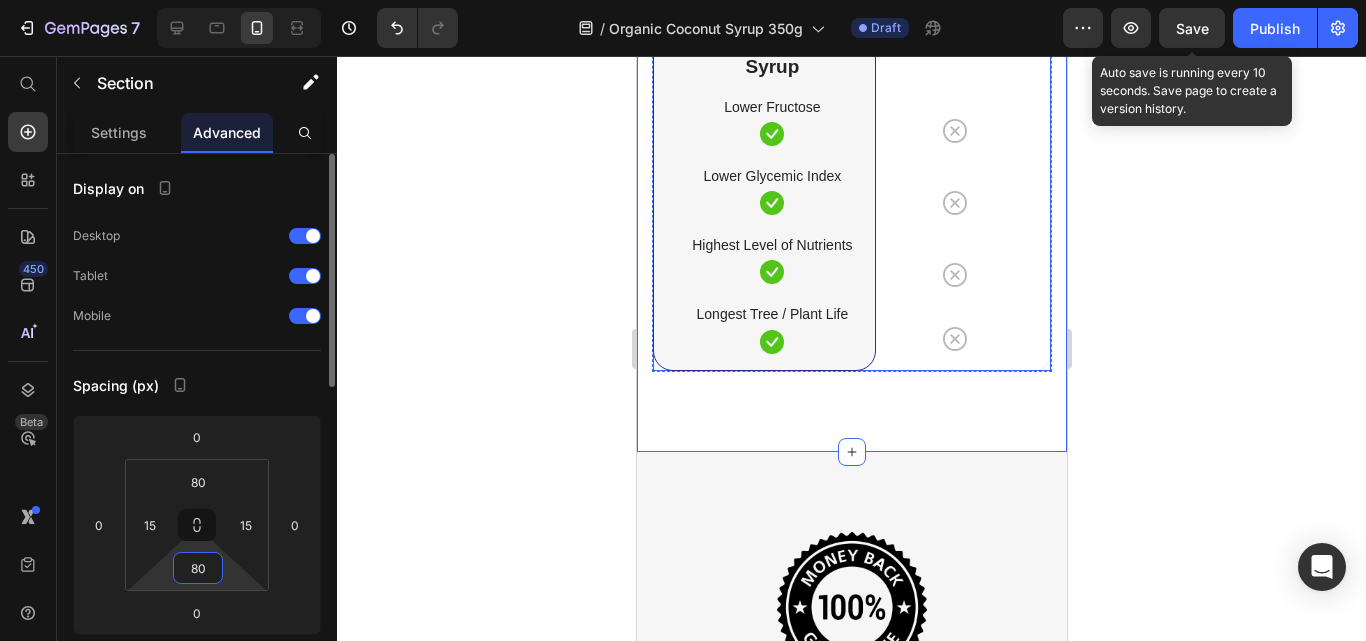 click on "80" at bounding box center [198, 568] 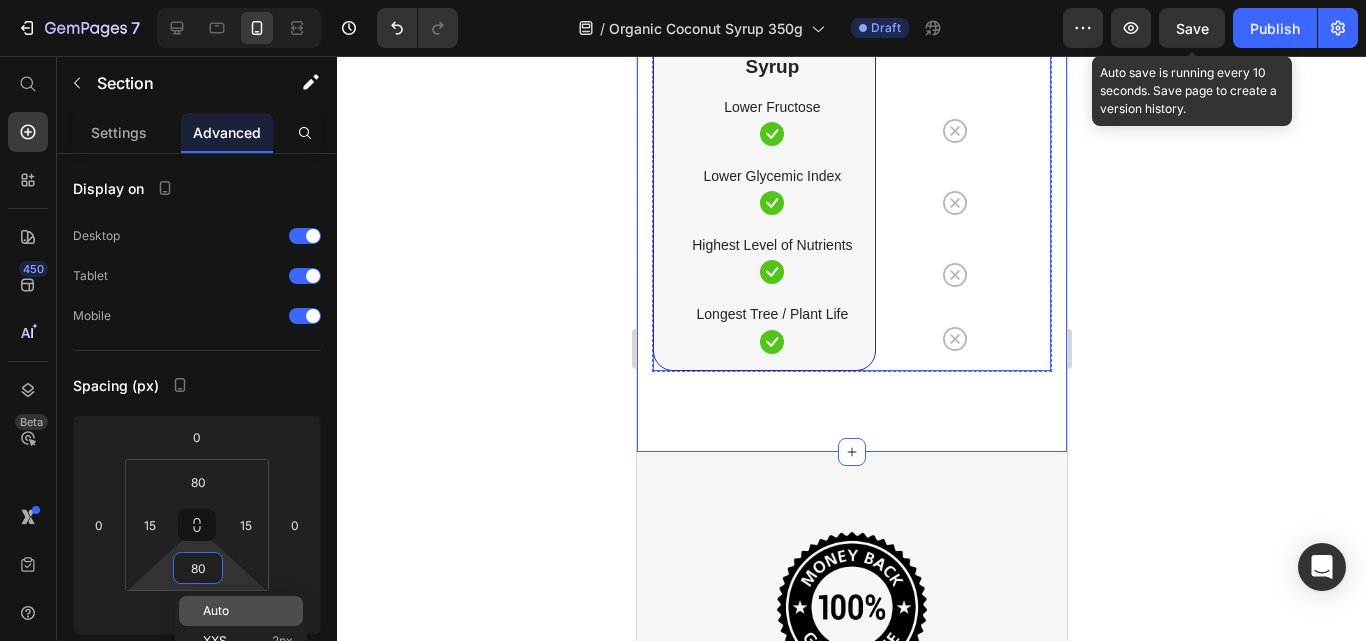 click on "Auto" at bounding box center [248, 611] 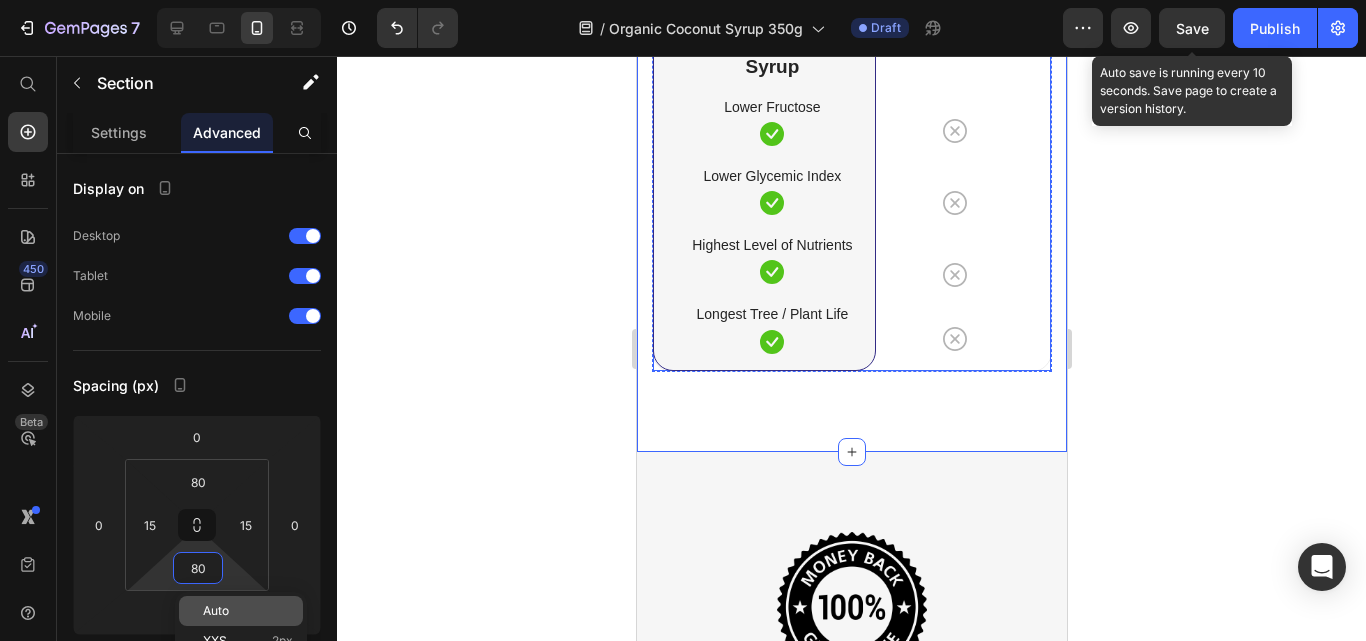 type 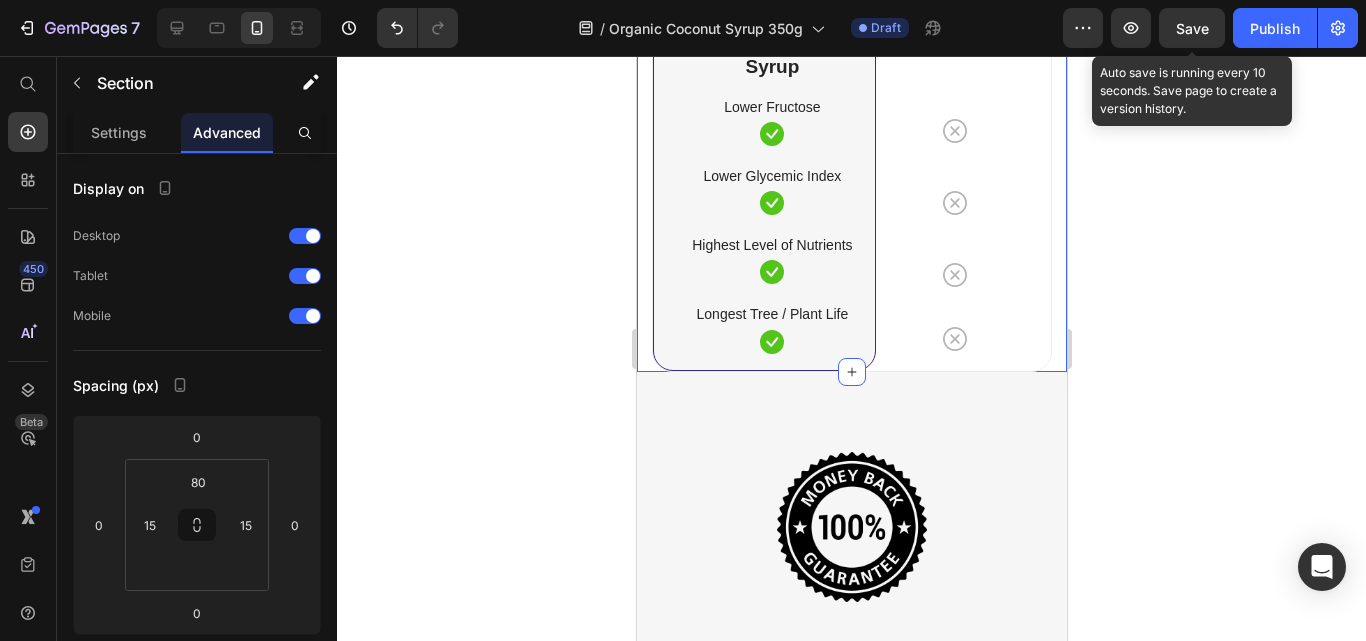 click 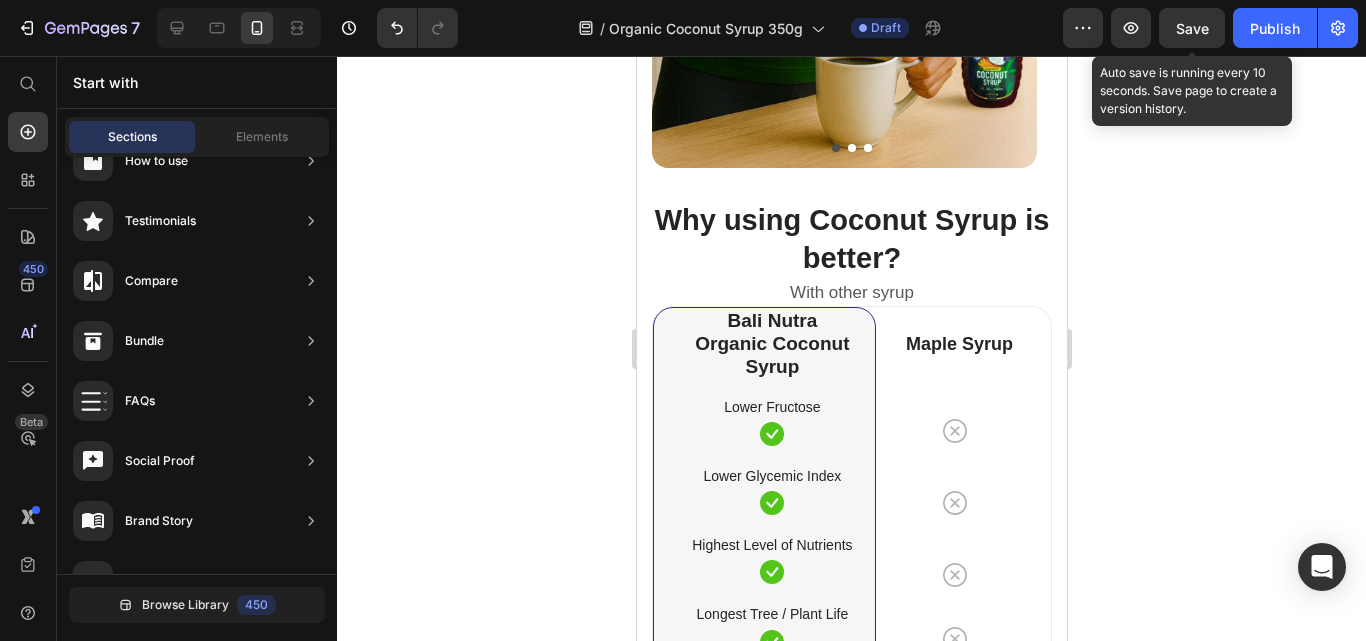 scroll, scrollTop: 6720, scrollLeft: 0, axis: vertical 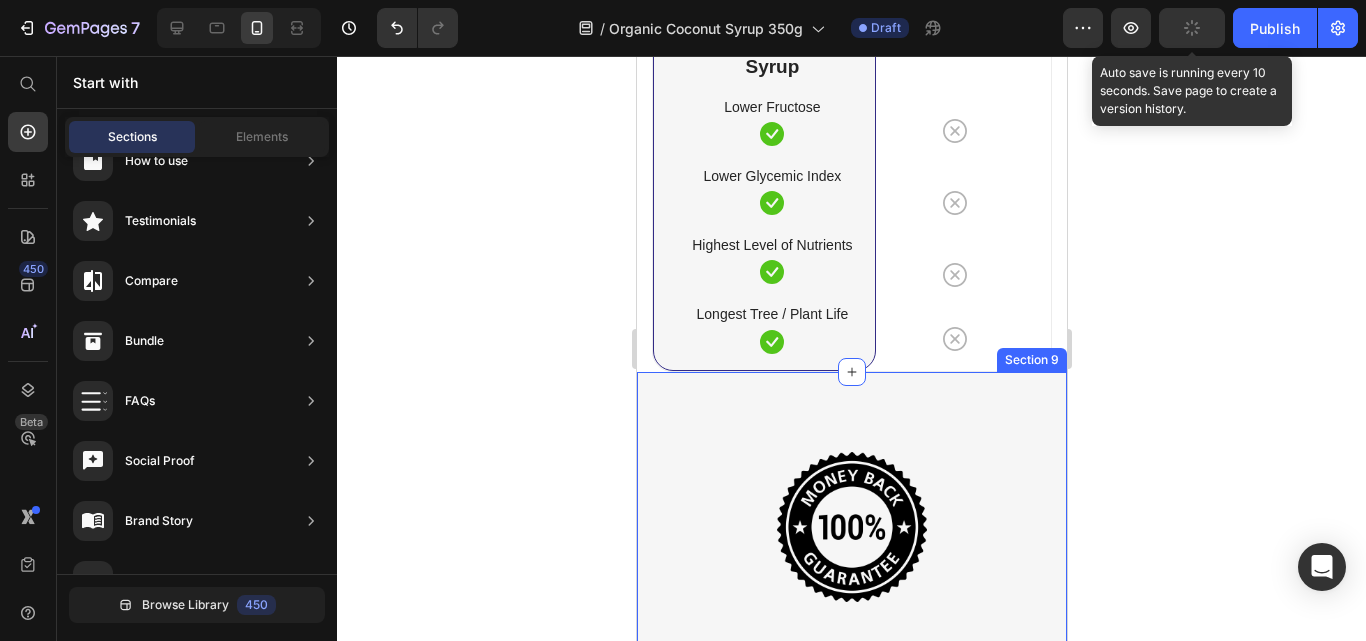 drag, startPoint x: 858, startPoint y: 405, endPoint x: 834, endPoint y: 412, distance: 25 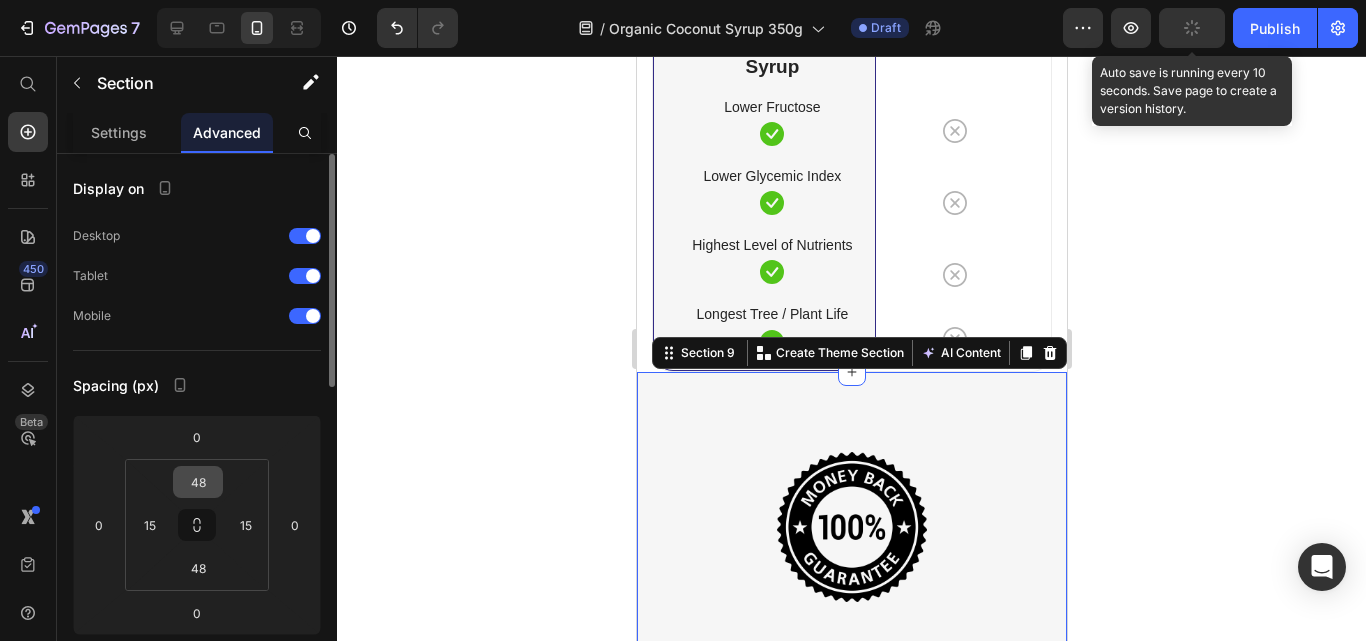 click on "48" at bounding box center (198, 482) 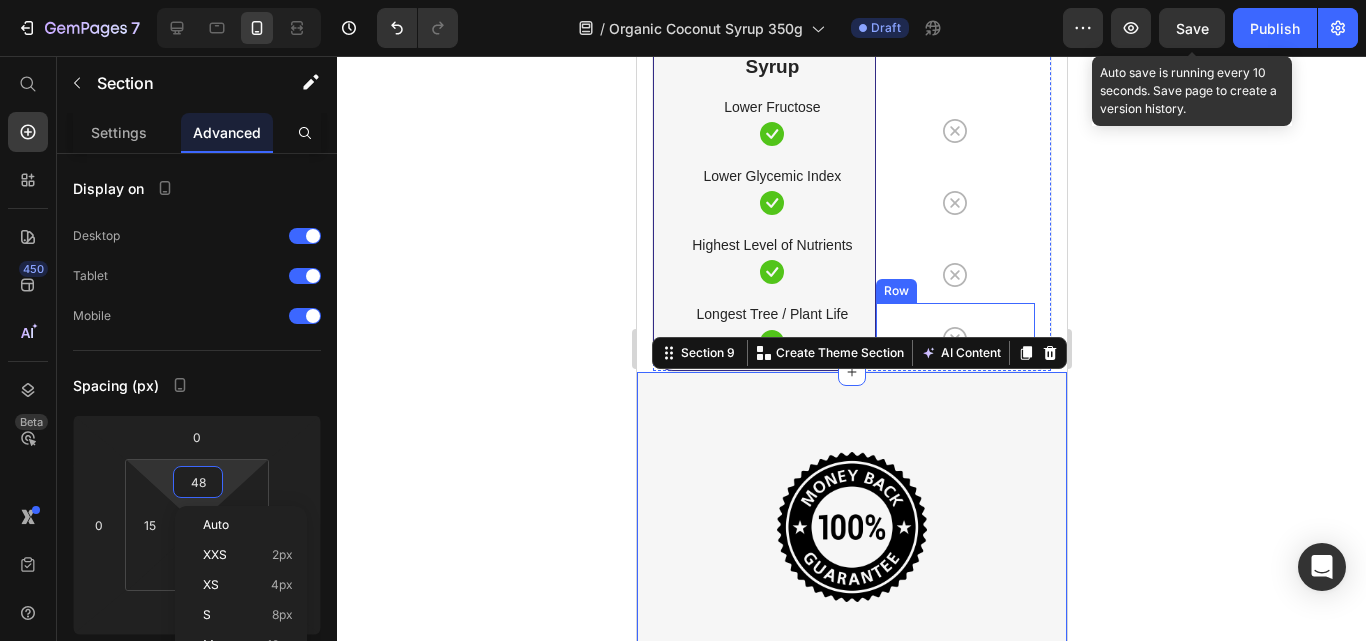 click on "Bali Nutra Organic Coconut Syrup Heading Lower Fructose Text block
Icon Row Lower Glycemic Index Text block
Icon Row Highest Level of Nutrients Text block
Icon Row Longest Tree / Plant Life Text block
Icon Row Row Maple Syrup Heading
Icon Row
Icon Row
Icon Row
Icon Row Row" at bounding box center [851, 189] 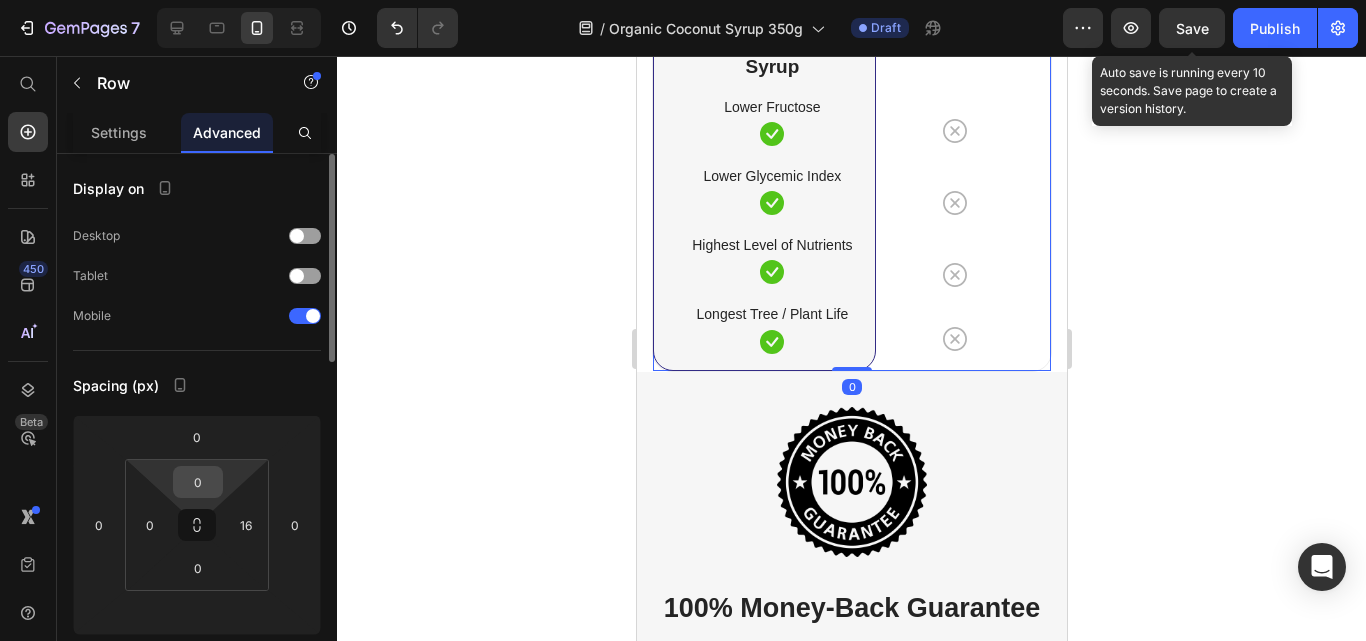 click on "0" at bounding box center (198, 482) 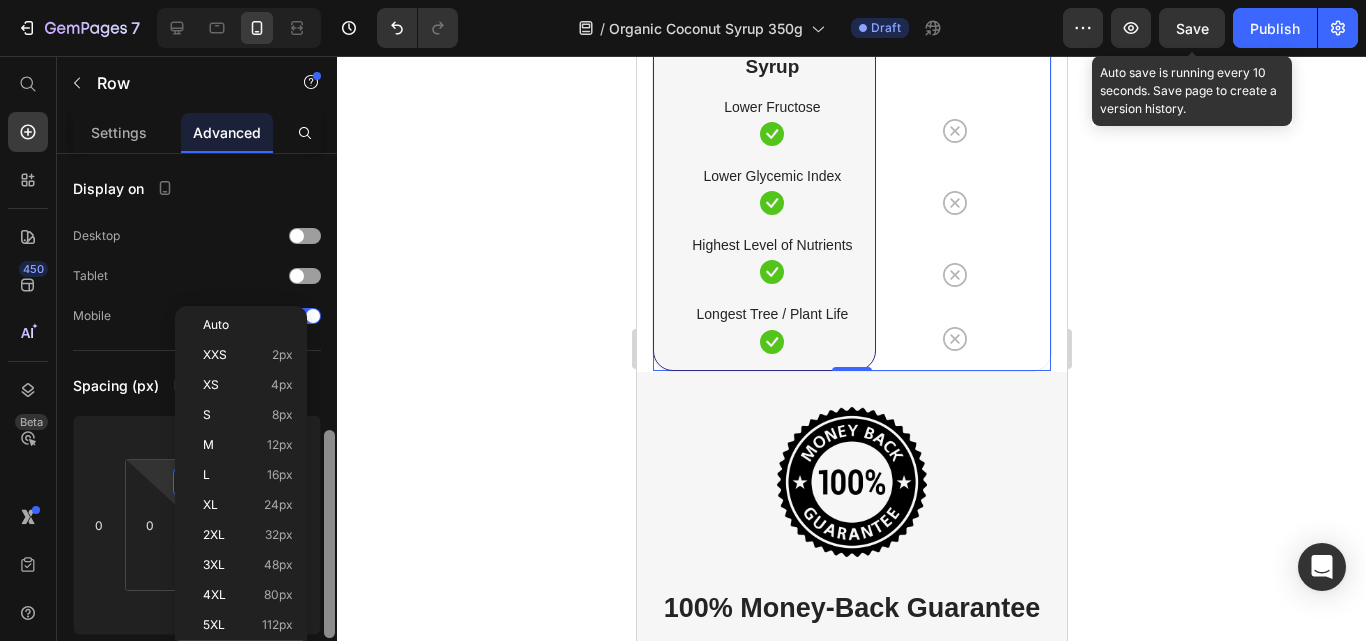 scroll, scrollTop: 300, scrollLeft: 0, axis: vertical 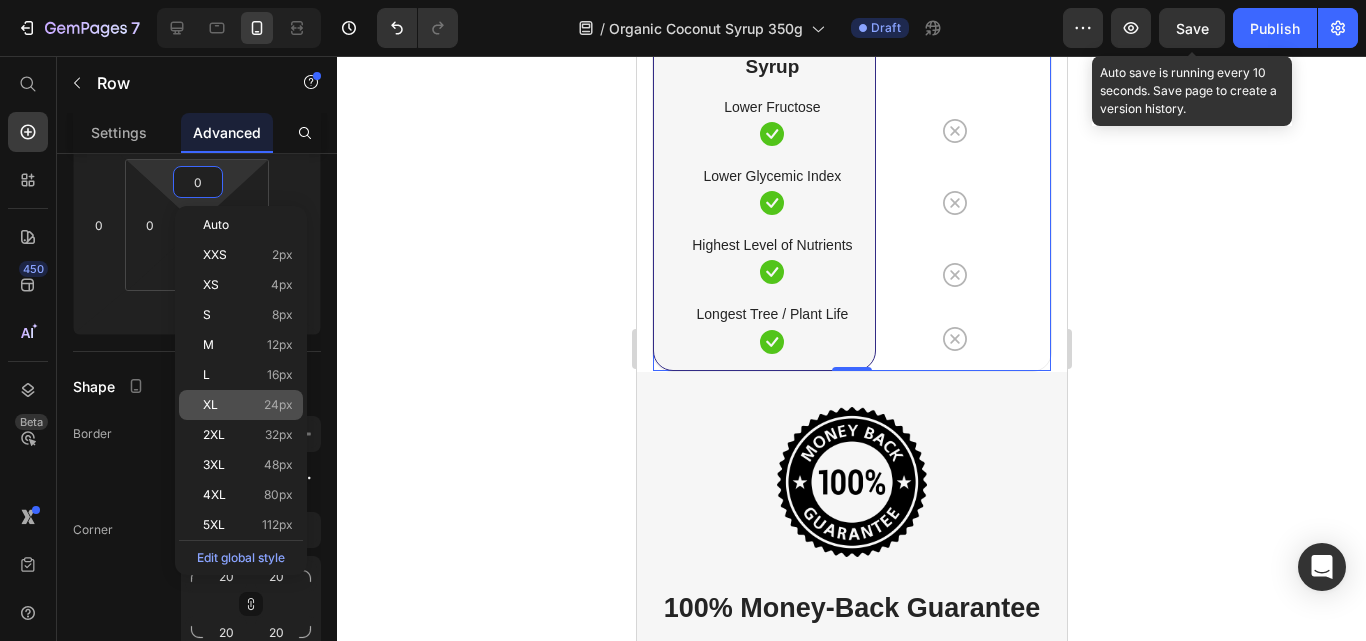 click on "24px" at bounding box center (278, 405) 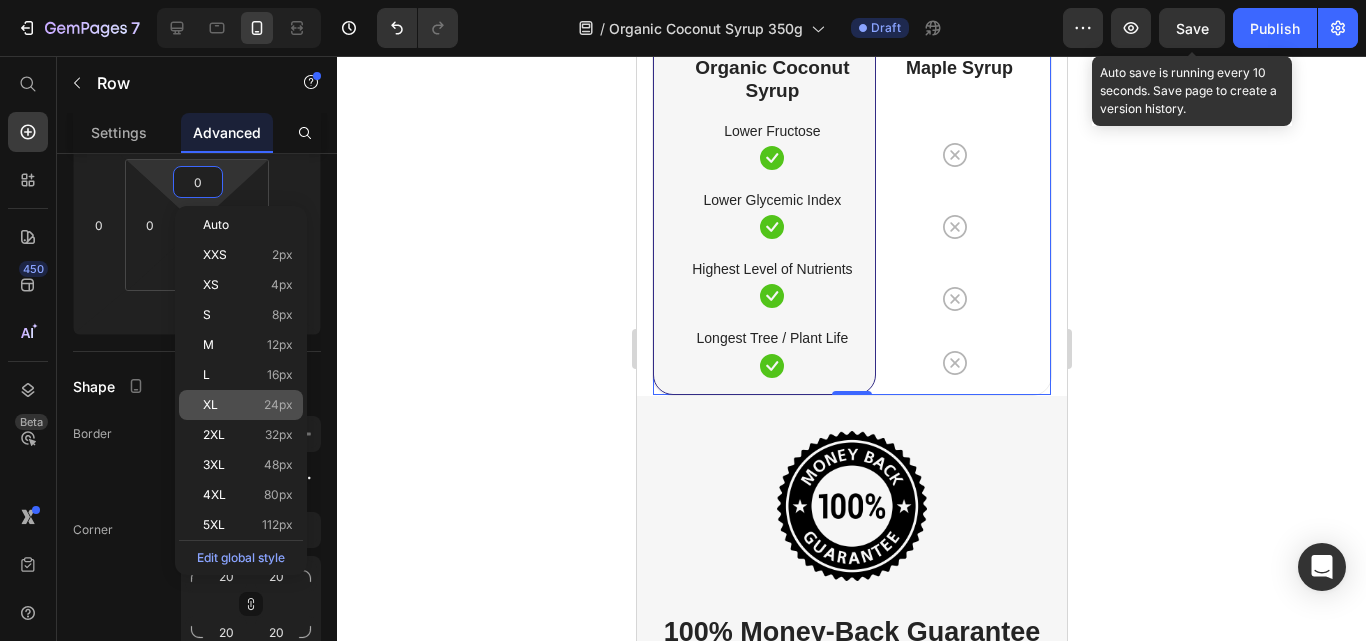 type on "24" 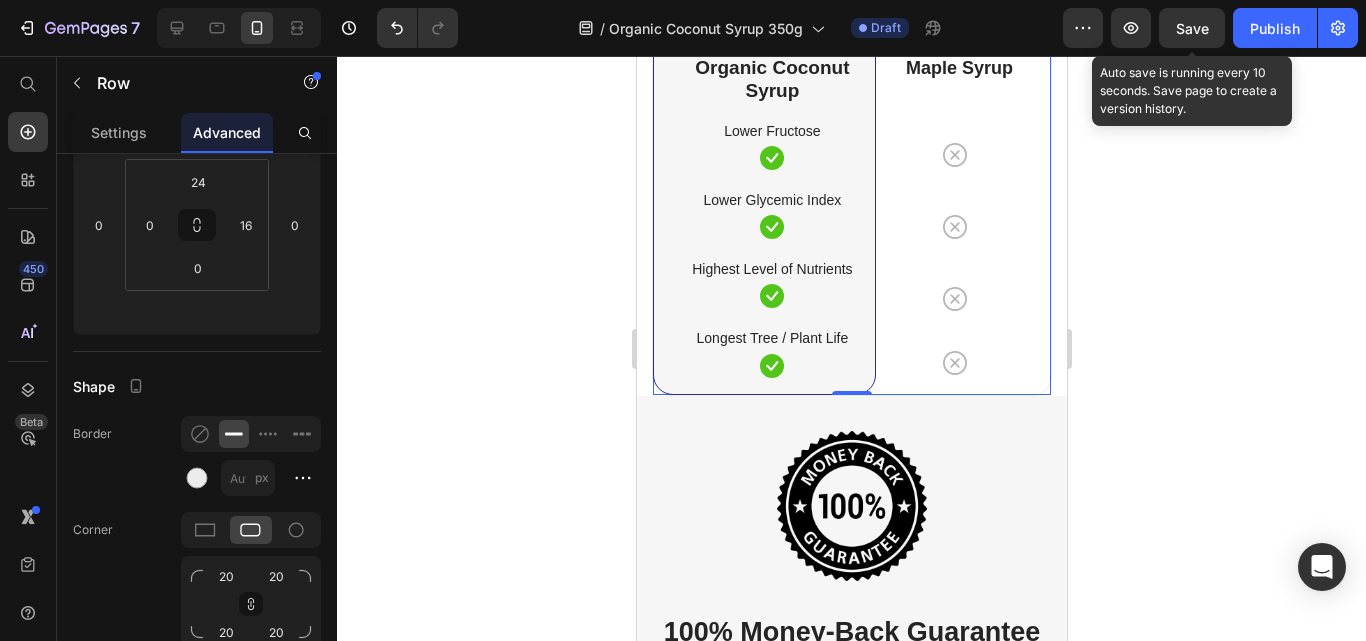 click 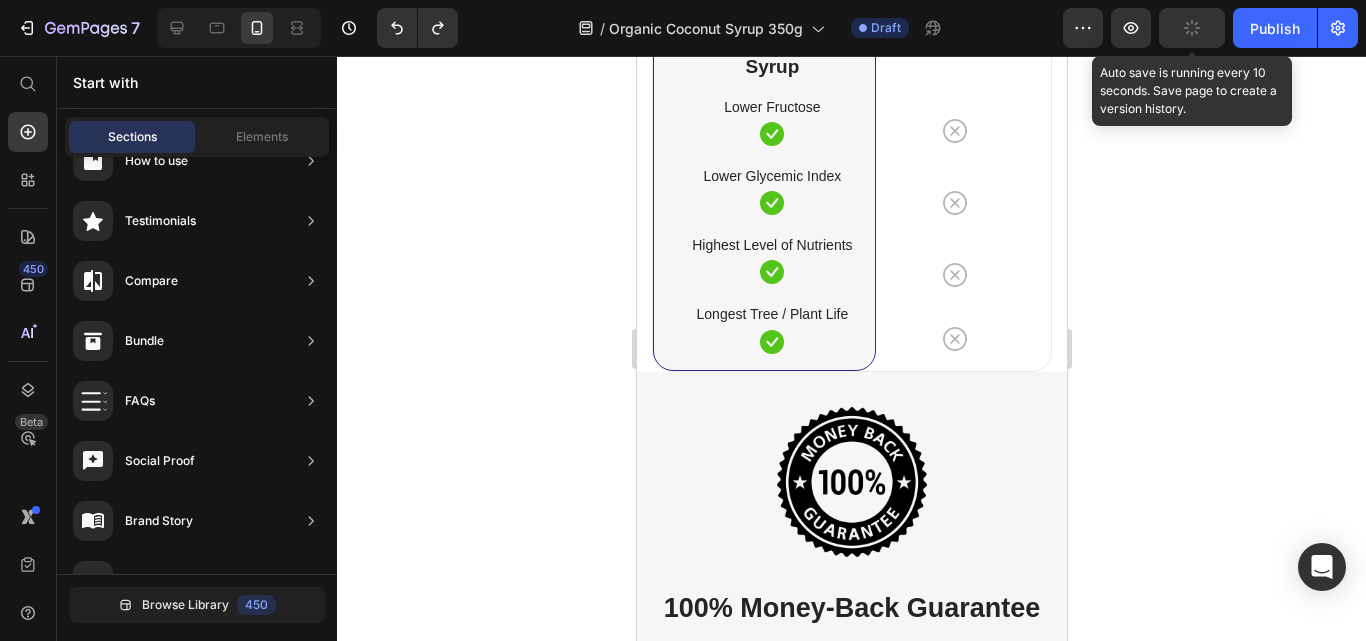click 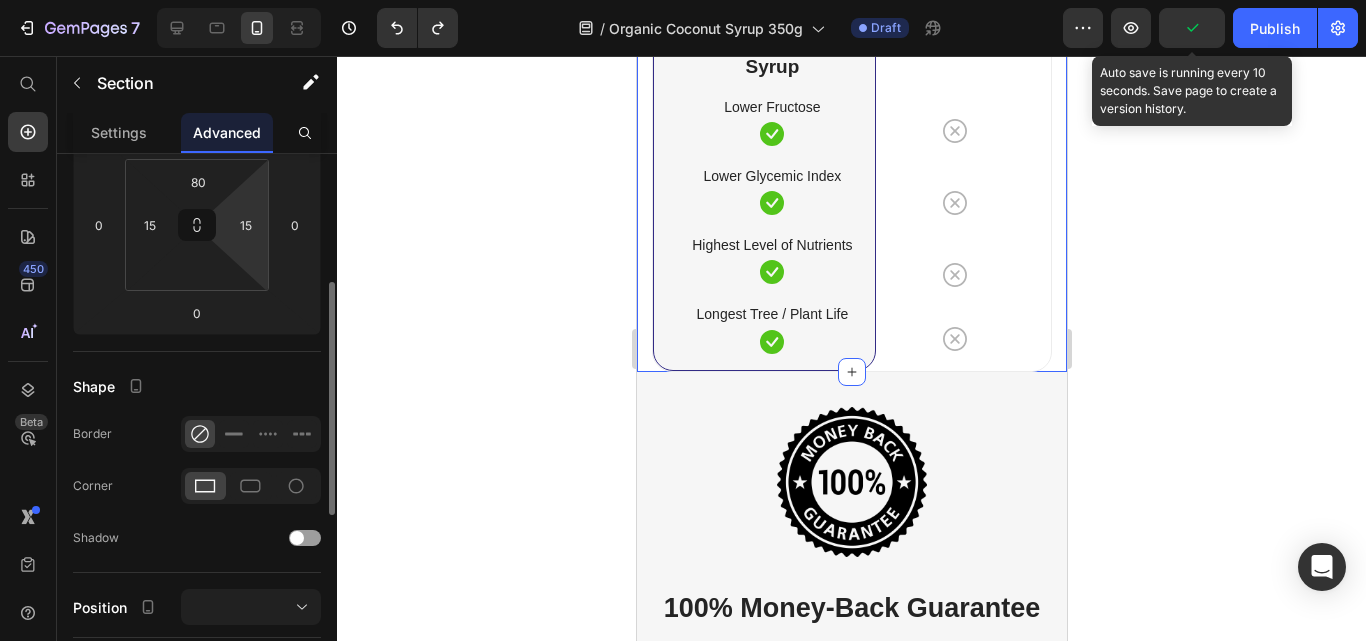 scroll, scrollTop: 0, scrollLeft: 0, axis: both 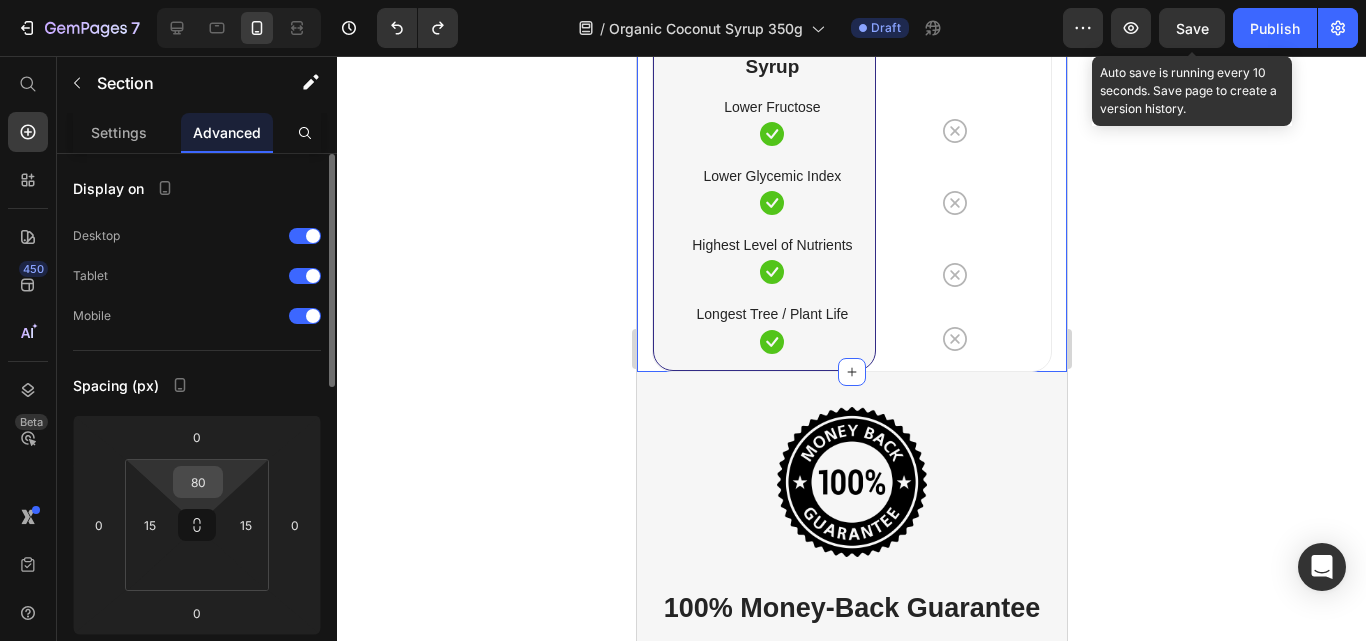 click on "80" at bounding box center (198, 482) 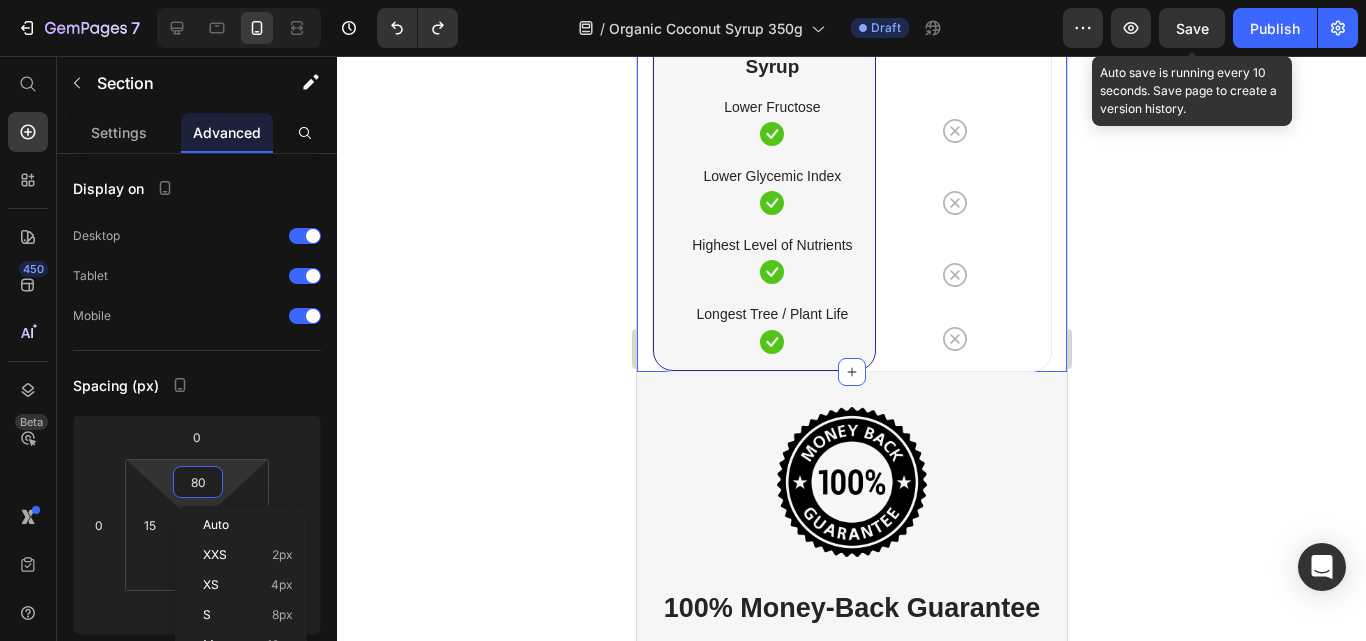 click 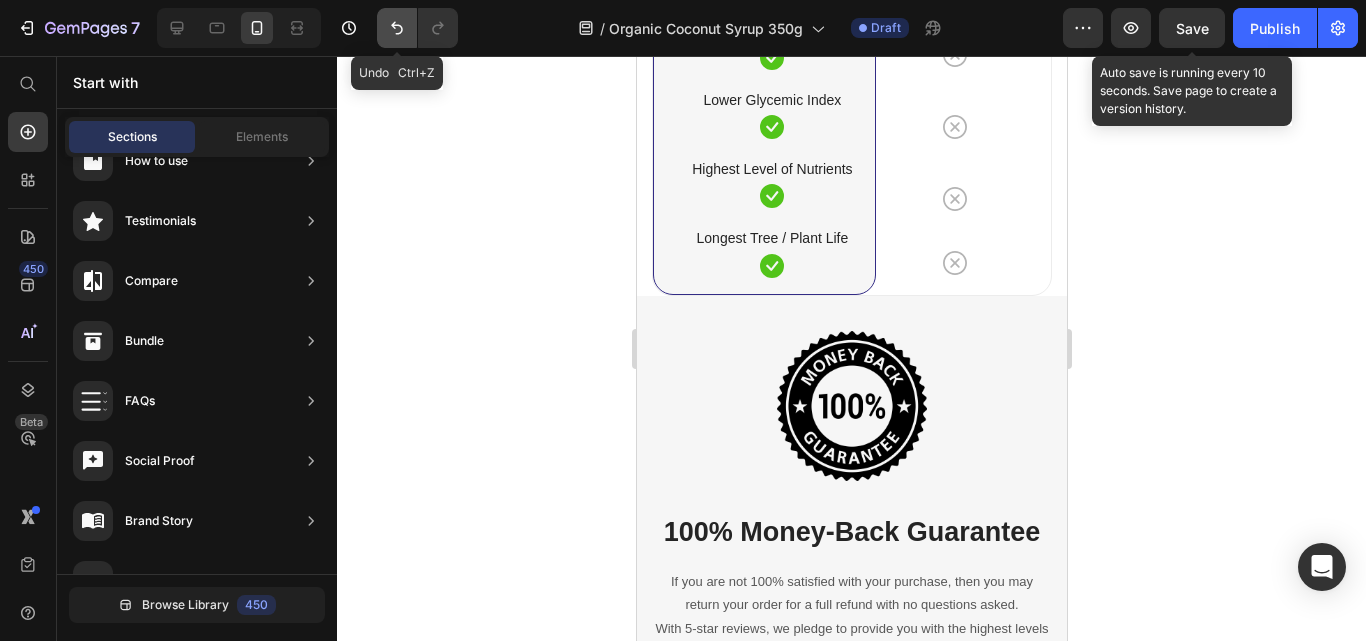 click 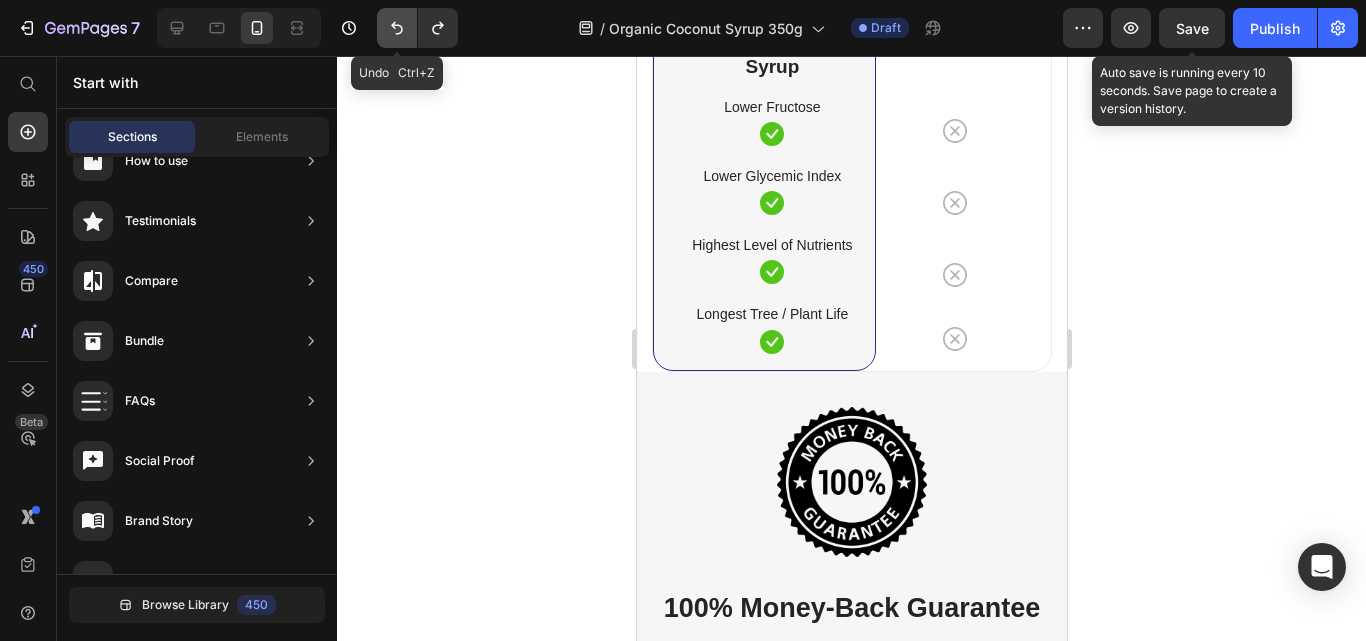 click 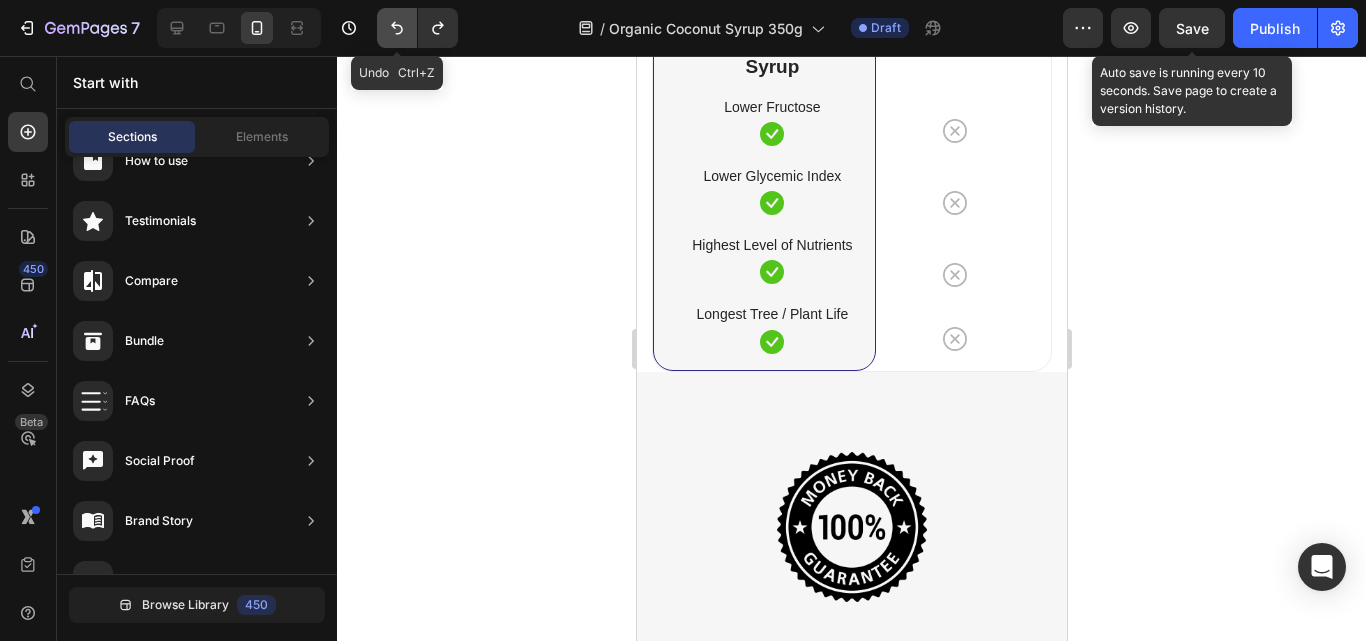 click 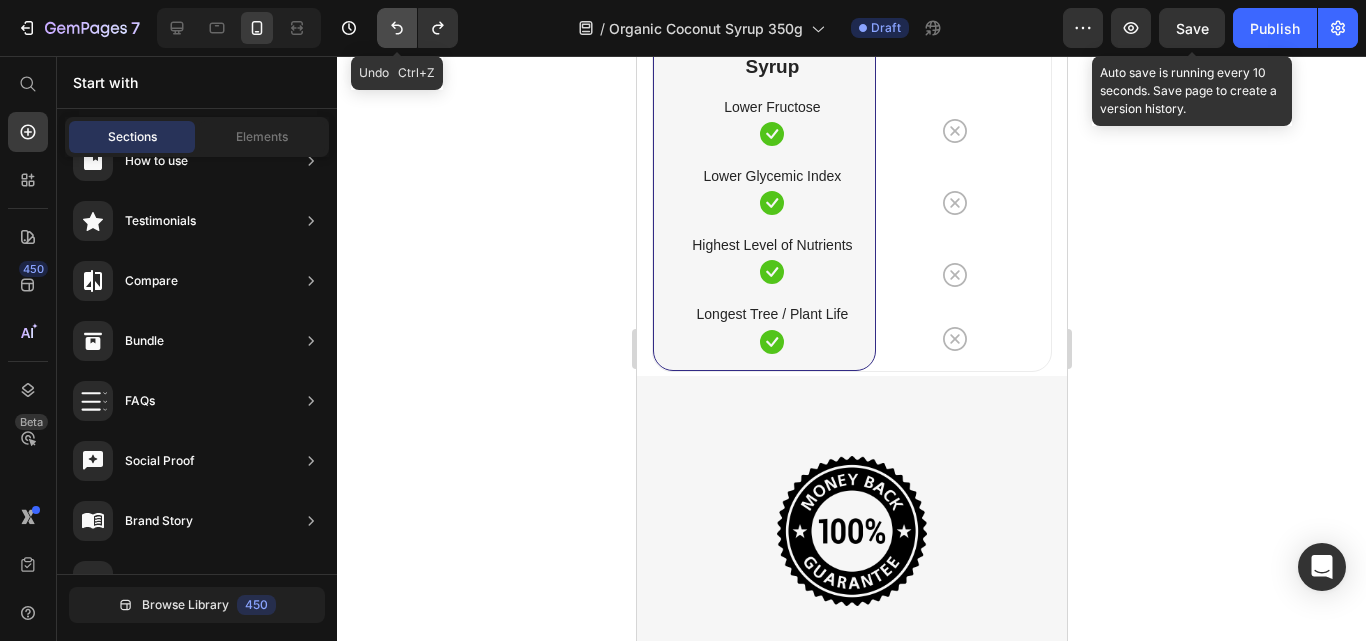 click 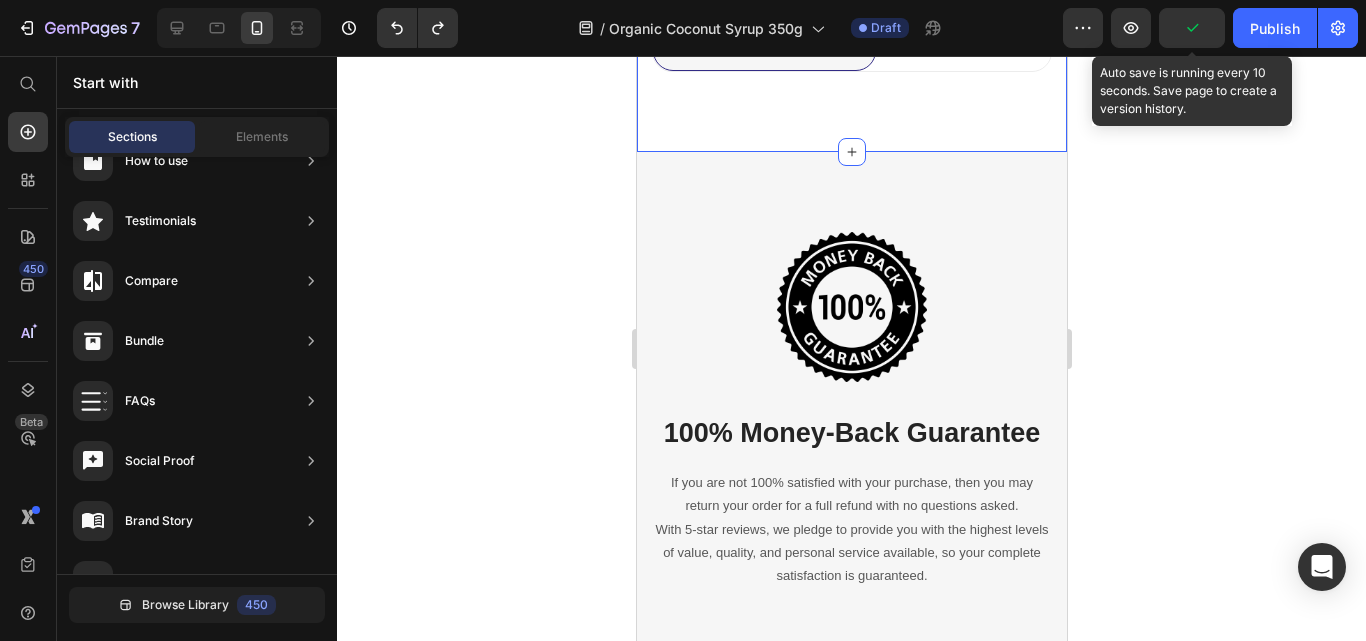 scroll, scrollTop: 6920, scrollLeft: 0, axis: vertical 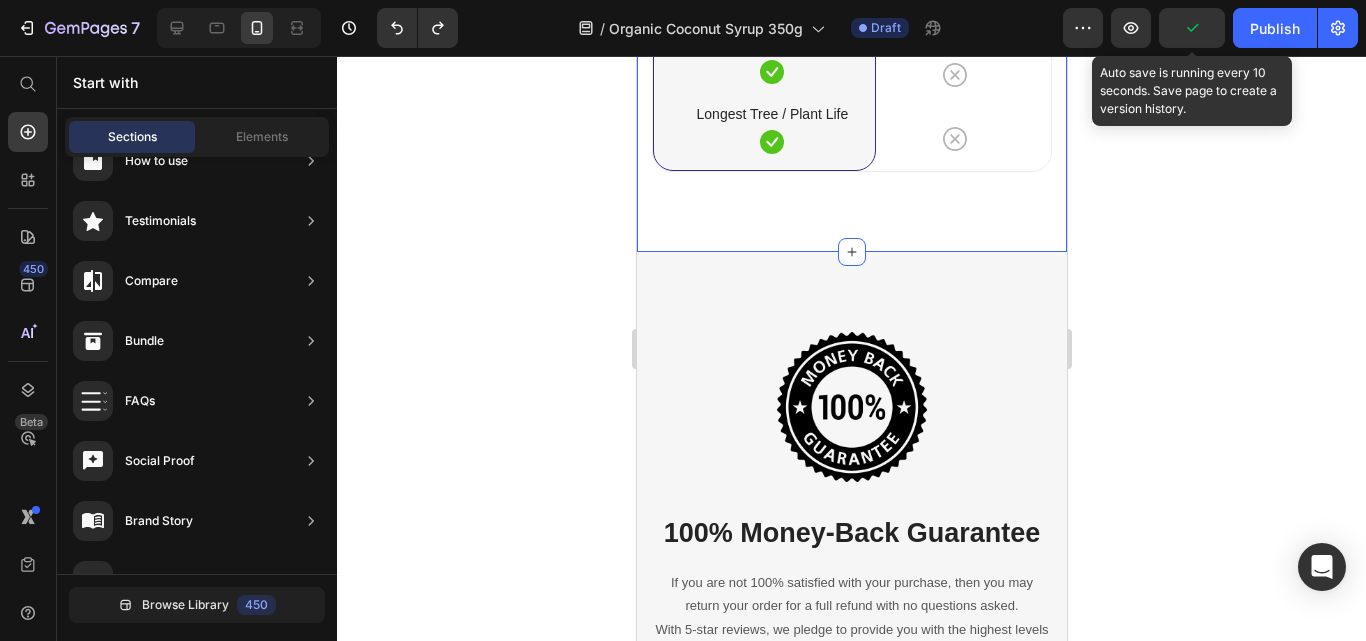 click on "Why using Coconut Syrup is better? Heading With other syrup Text block Row Lower Fructose Text block Row Lower Glycemic Index Text block Row Highest Level of Nutrients Text block Row Longest Tree / Plant Life Text block Row Image BaliNutra Coconut Syrup Heading
Icon Row
Icon Row
Icon Row
Icon Row Row Image Maple Syrup Heading
Icon Row
Icon Row
Icon Row
Icon Row Row Bali Nutra Organic Coconut Syrup Heading Lower Fructose Text block
Icon Row Lower Glycemic Index Text block
Icon Row Highest Level of Nutrients Text block
Icon Row Longest Tree / Plant Life Text block
Icon Row Row Maple Syrup Heading
Icon Row
Icon Row
Icon Row
Icon Row Row Row  	   REVEAL OFFER Button                Icon 30 day money back guarantee Text block Icon List Row Image Image Image" at bounding box center [851, -422] 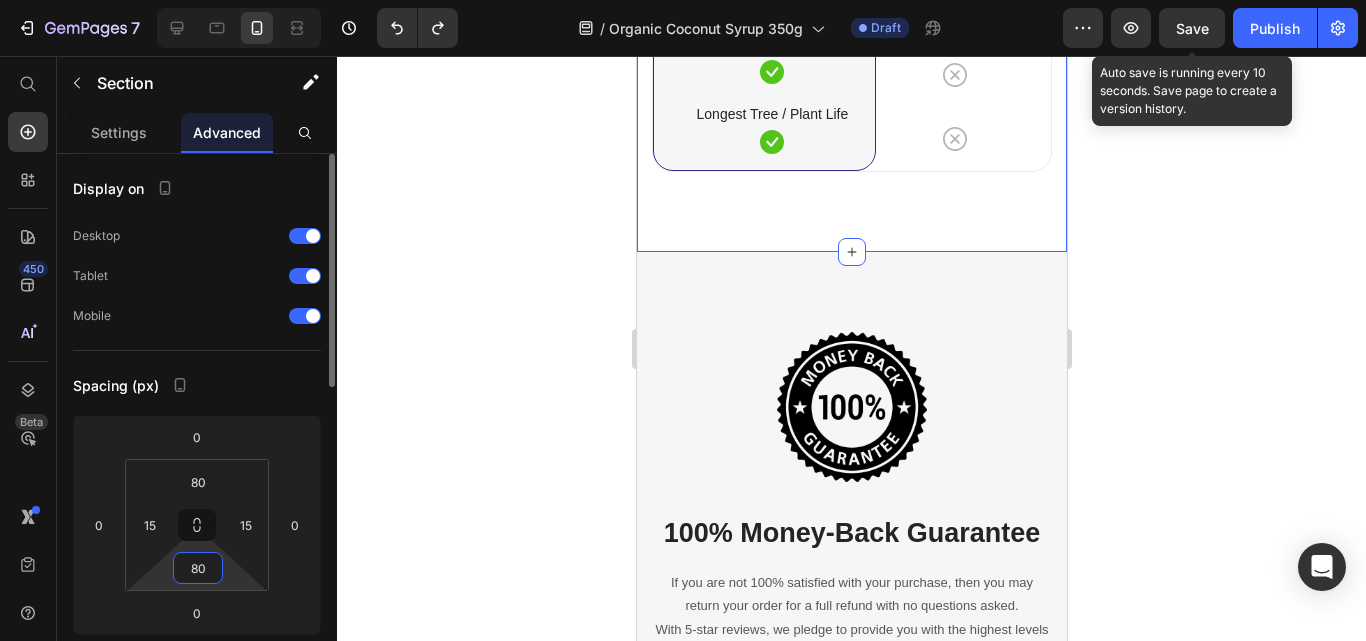 click on "80" at bounding box center (198, 568) 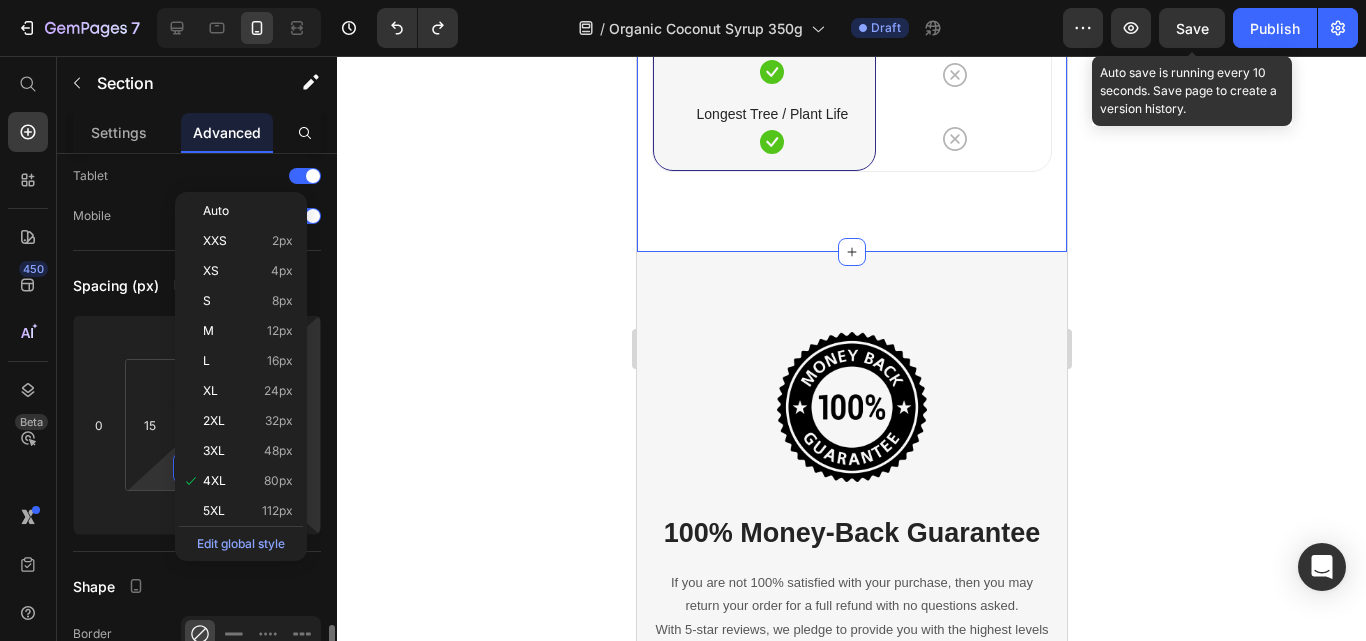 scroll, scrollTop: 400, scrollLeft: 0, axis: vertical 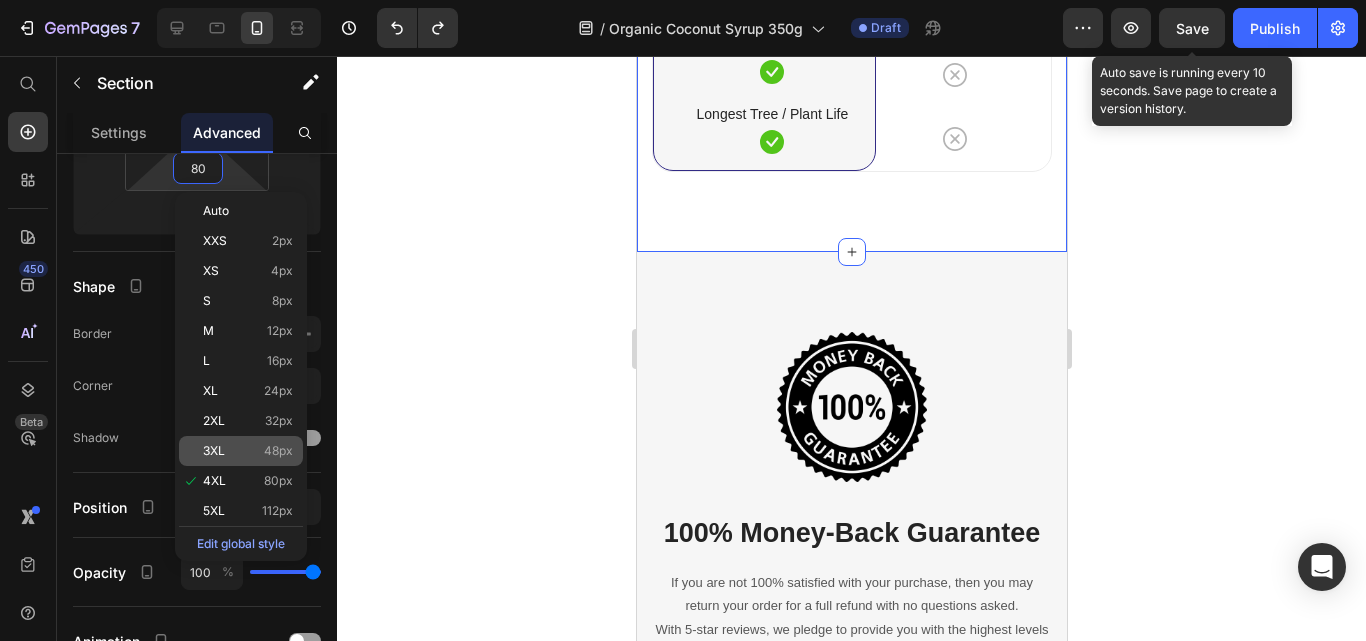 click on "48px" at bounding box center (278, 451) 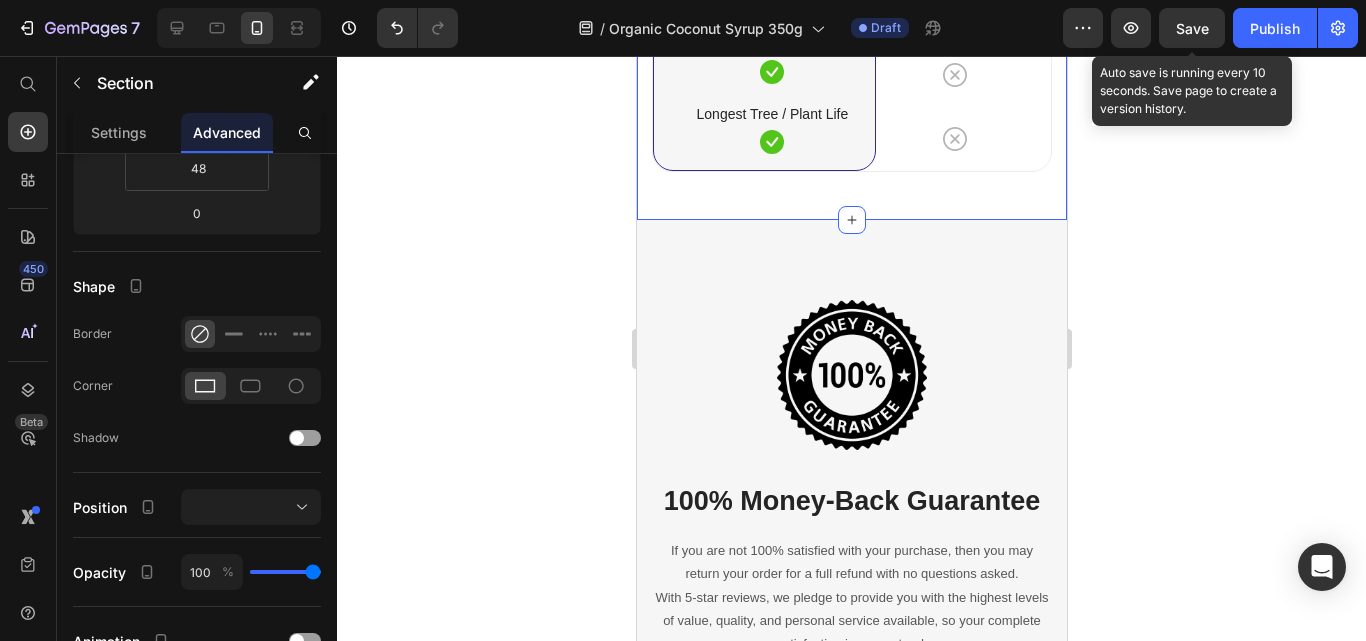 click 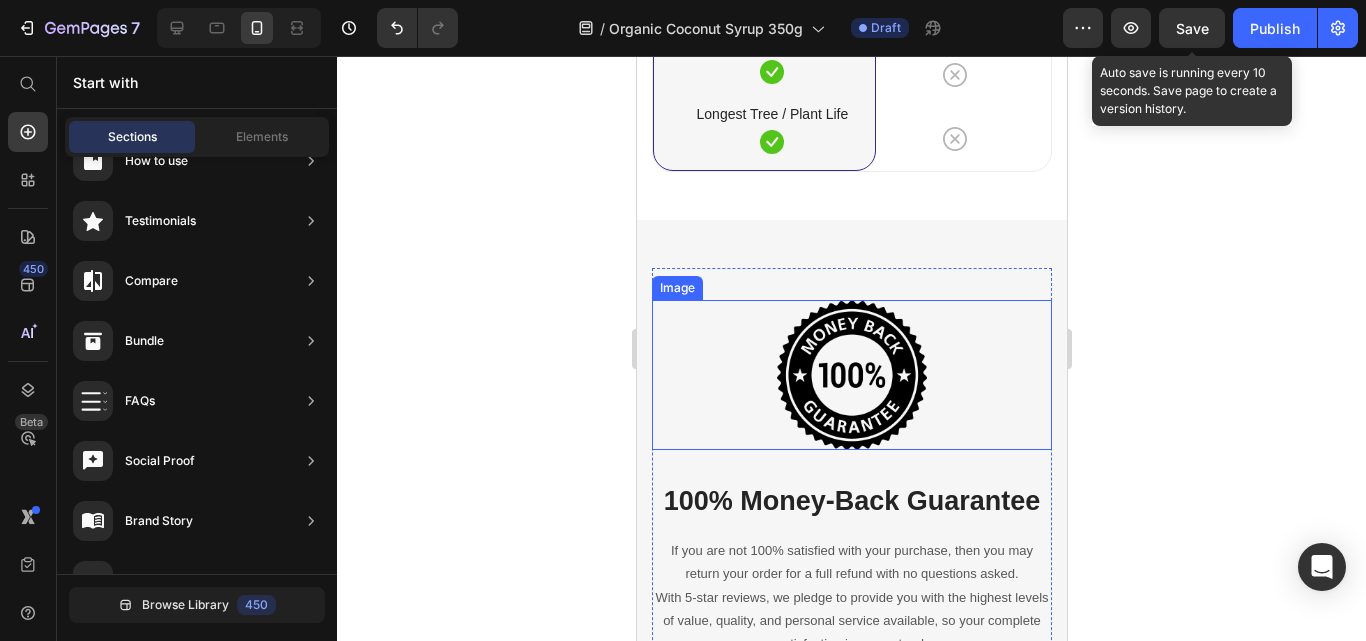 scroll, scrollTop: 7020, scrollLeft: 0, axis: vertical 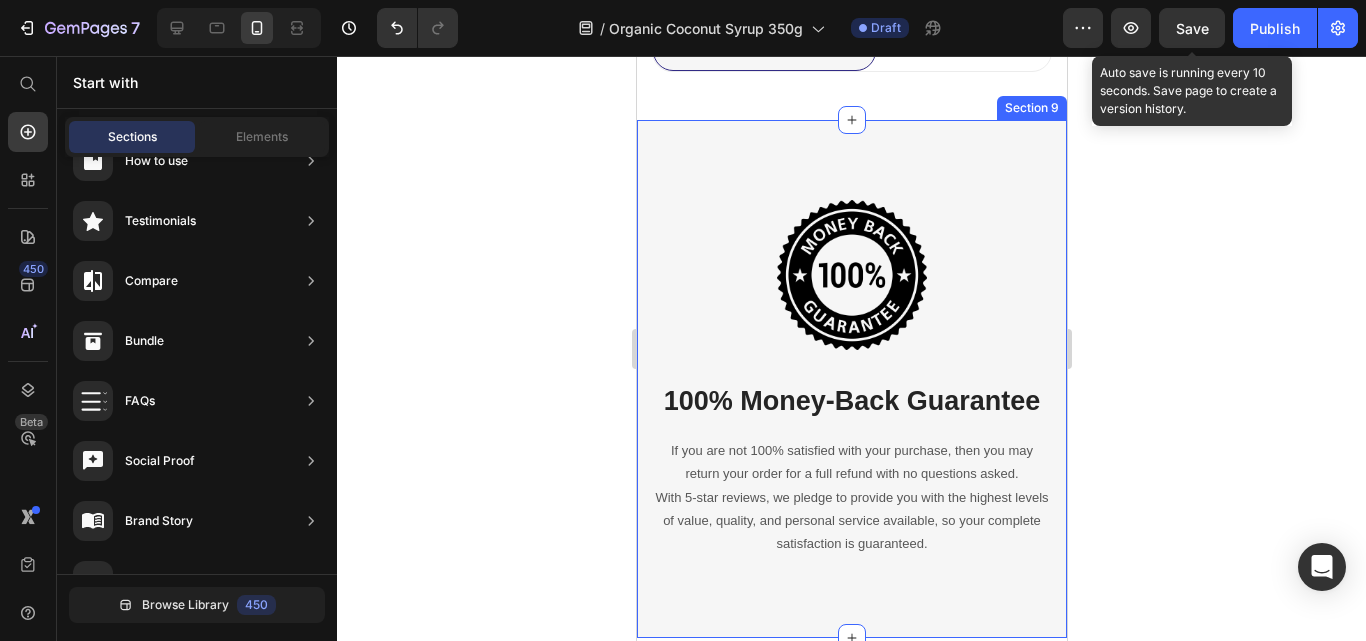 click on "Image 100% Money-Back Guarantee Heading If you are not 100% satisfied with your purchase, then you may return your order for a full refund with no questions asked. With 5-star reviews, we pledge to provide you with the highest levels of value, quality, and personal service available, so your complete satisfaction is guaranteed. Text block Row Section 9" at bounding box center [851, 379] 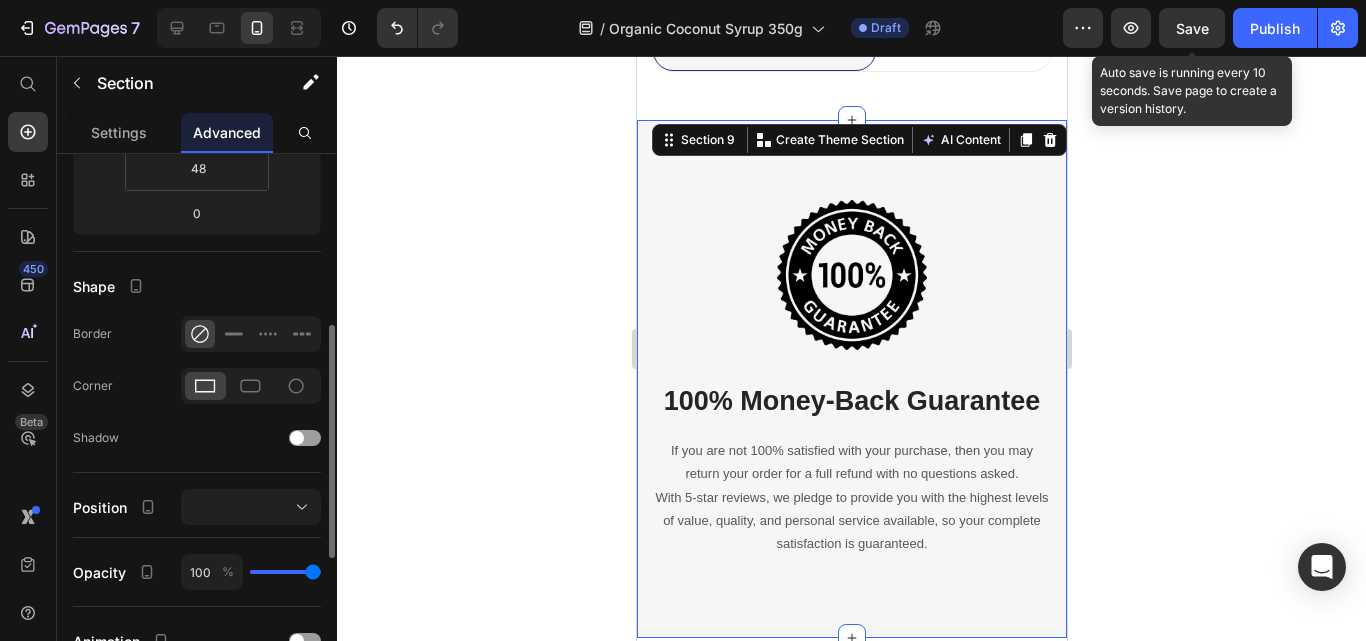 scroll, scrollTop: 200, scrollLeft: 0, axis: vertical 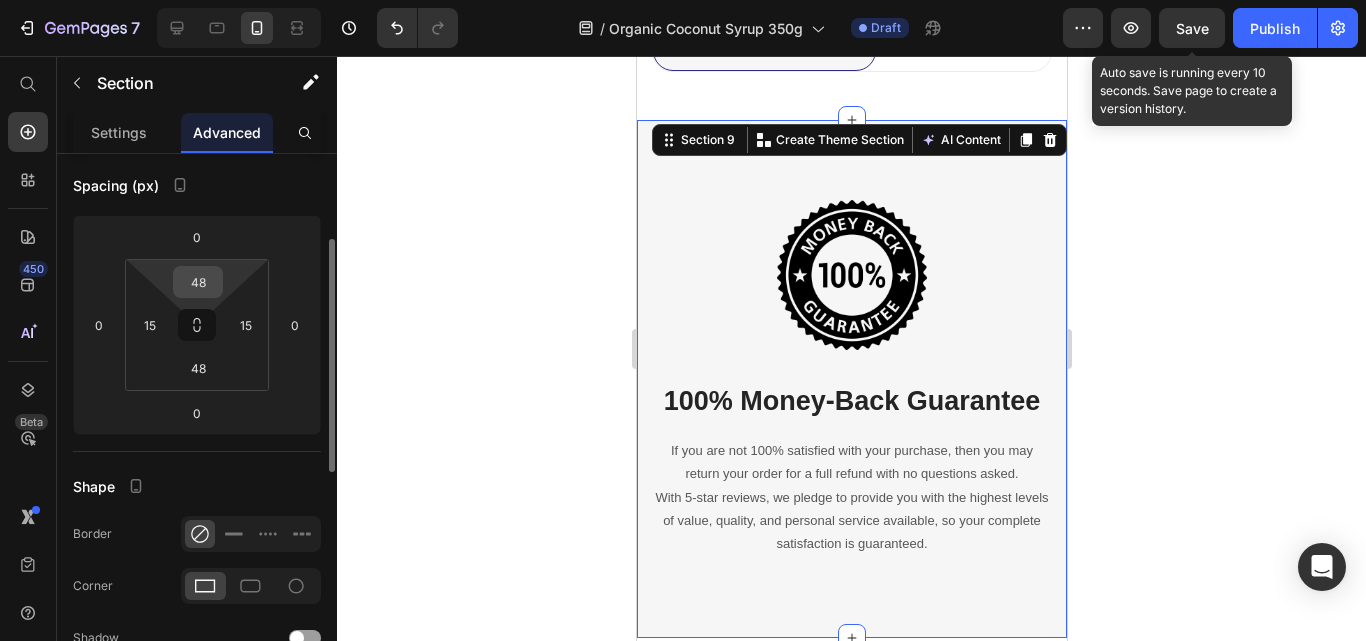 click on "48" at bounding box center (198, 282) 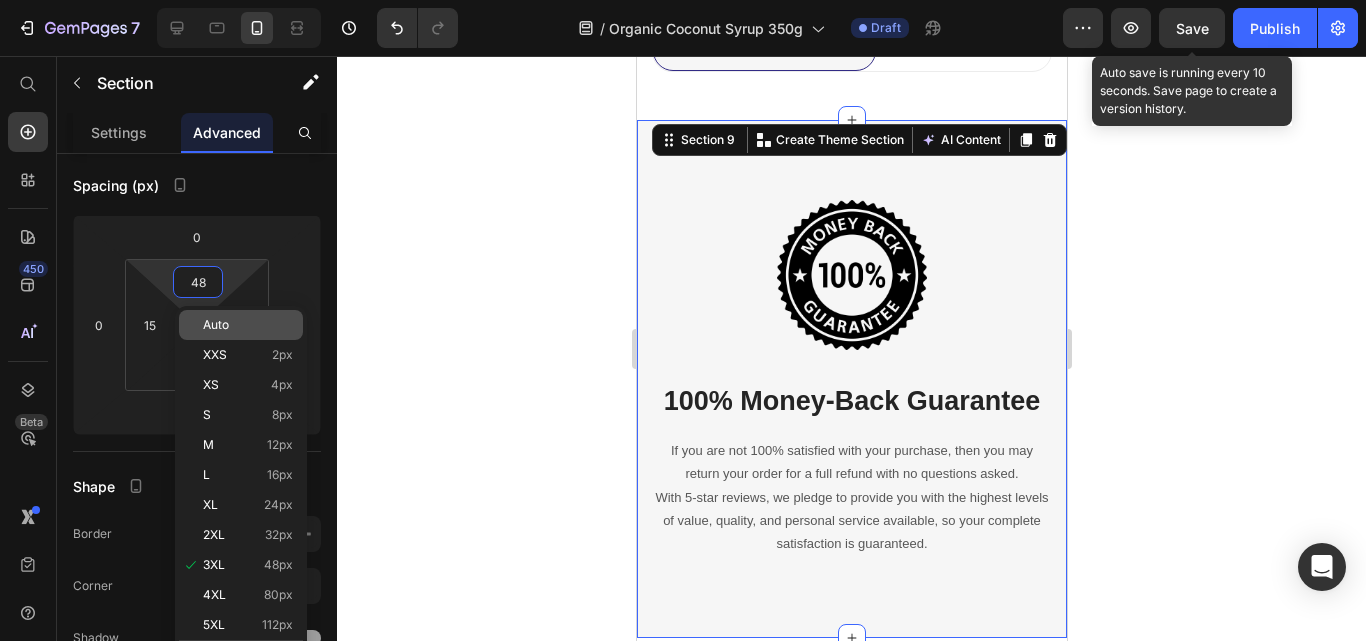 click on "Auto" at bounding box center (248, 325) 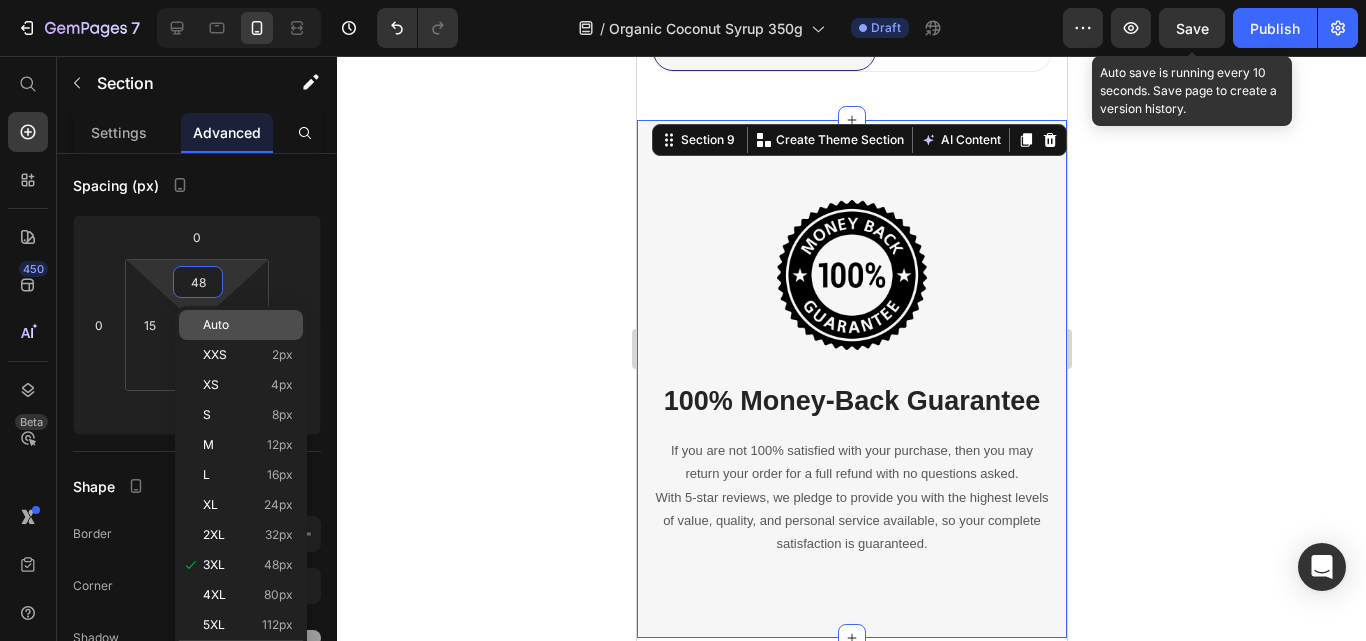 type 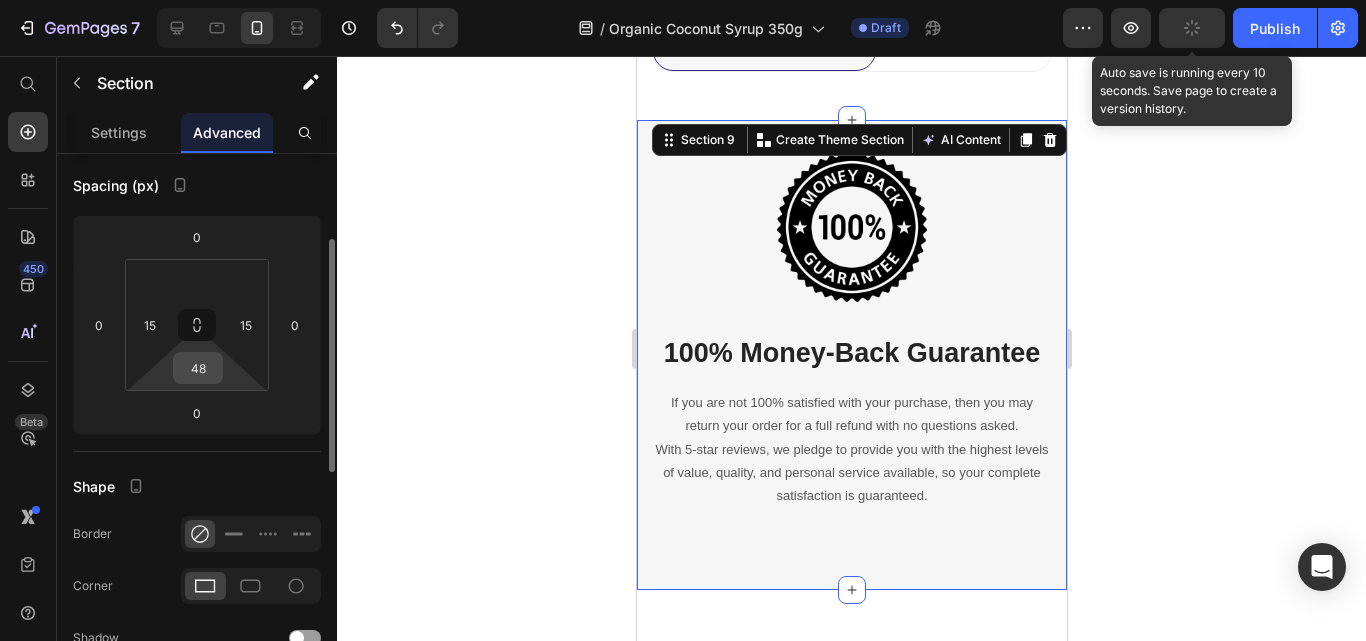 click on "48" at bounding box center (198, 368) 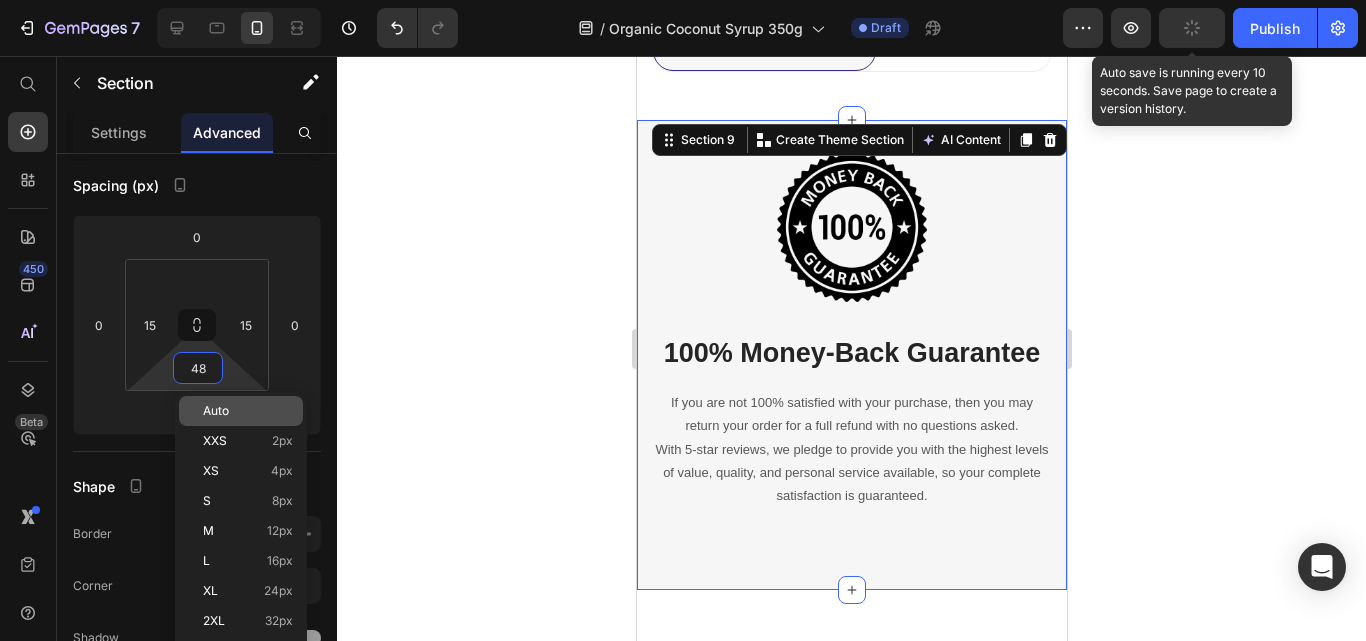 click on "Auto" at bounding box center [248, 411] 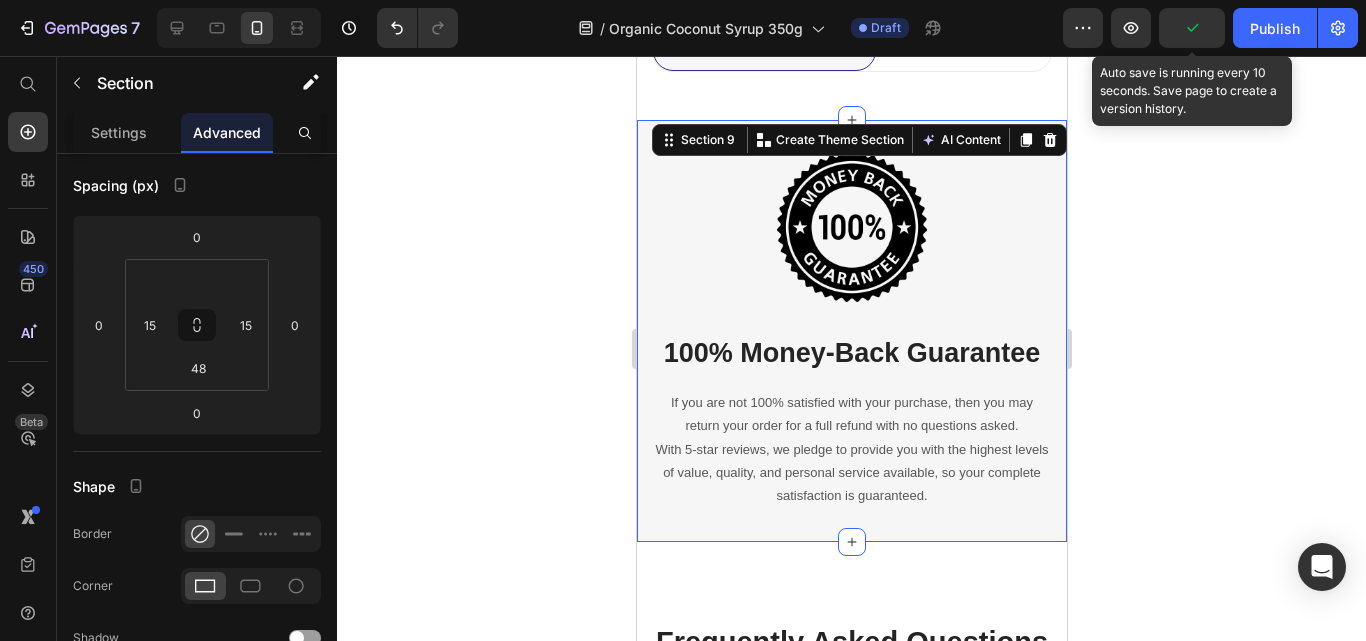 type 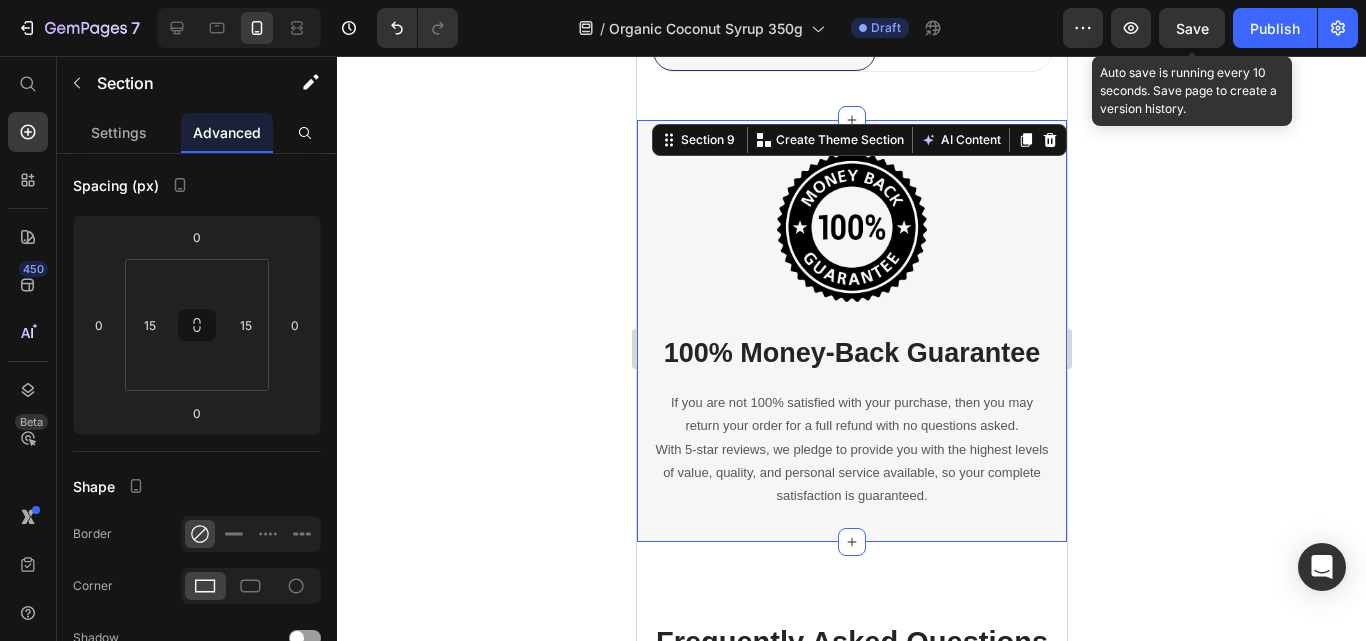 click 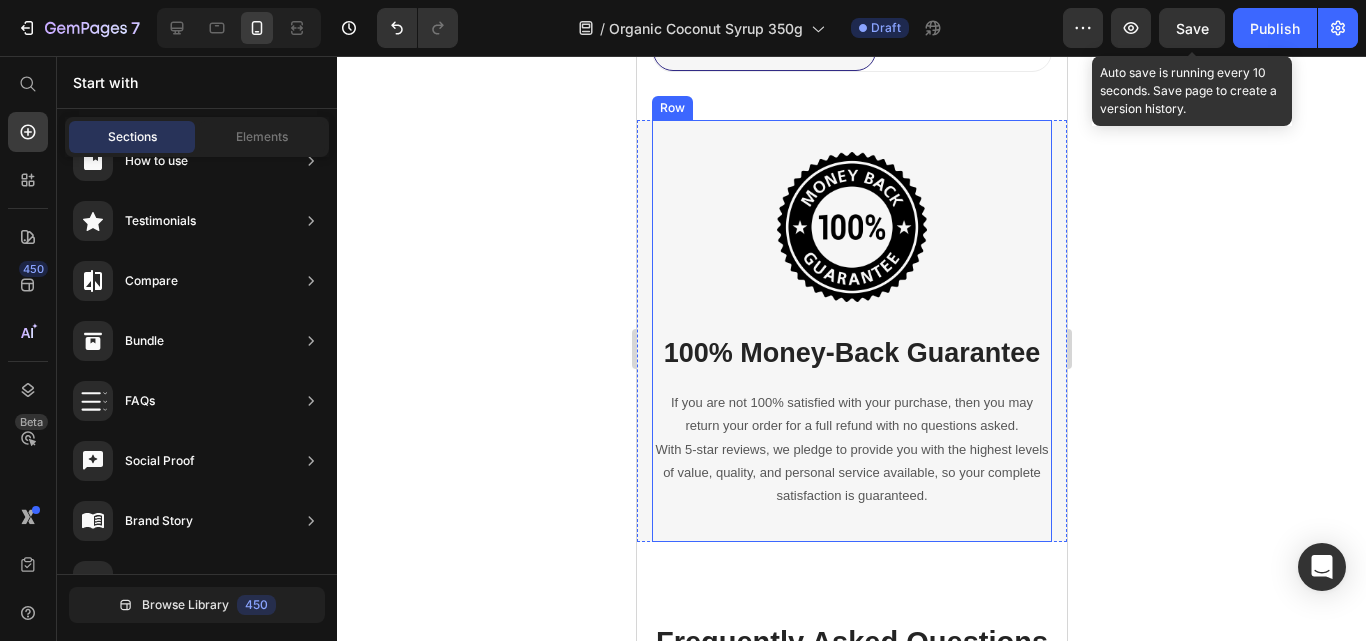 click on "100% Money-Back Guarantee Heading If you are not 100% satisfied with your purchase, then you may return your order for a full refund with no questions asked. With 5-star reviews, we pledge to provide you with the highest levels of value, quality, and personal service available, so your complete satisfaction is guaranteed. Text block" at bounding box center [851, 406] 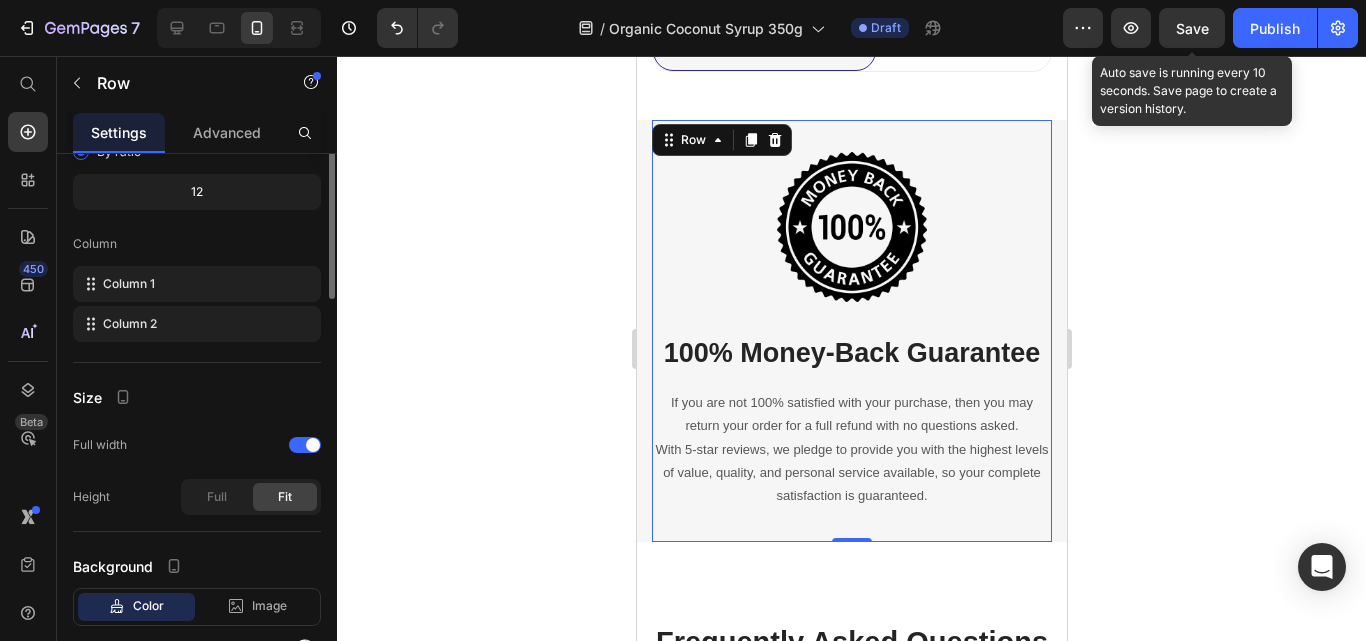 scroll, scrollTop: 0, scrollLeft: 0, axis: both 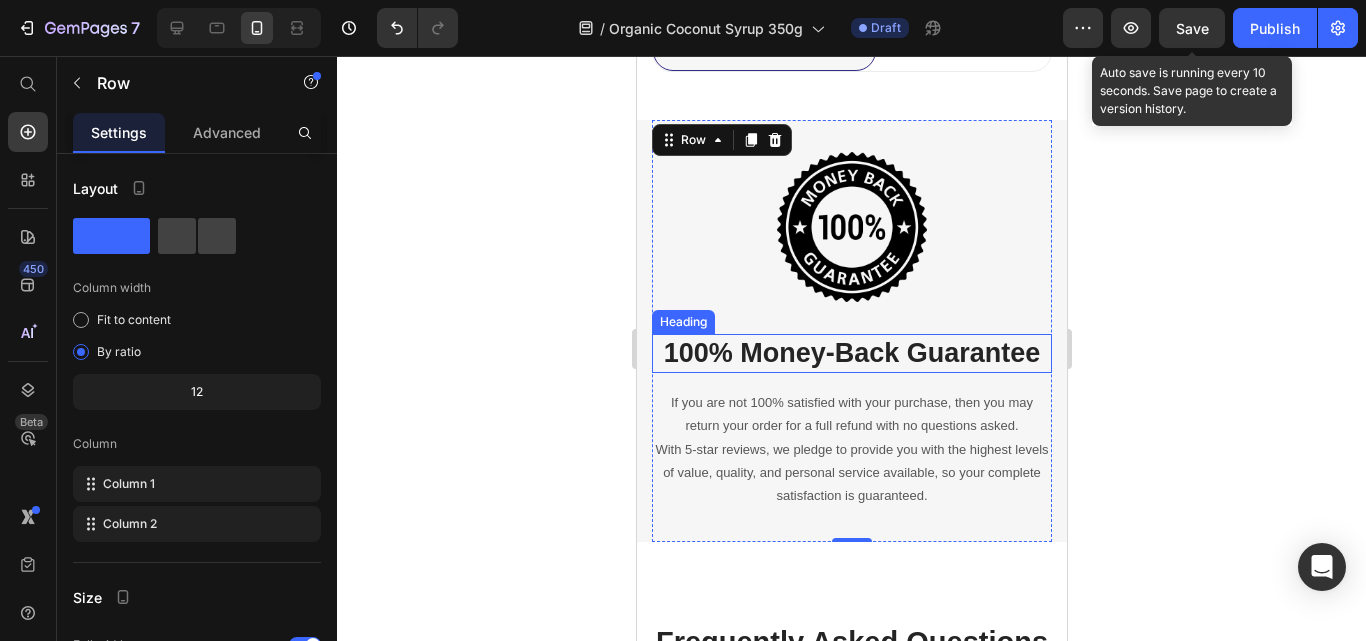 click on "100% Money-Back Guarantee" at bounding box center [851, 353] 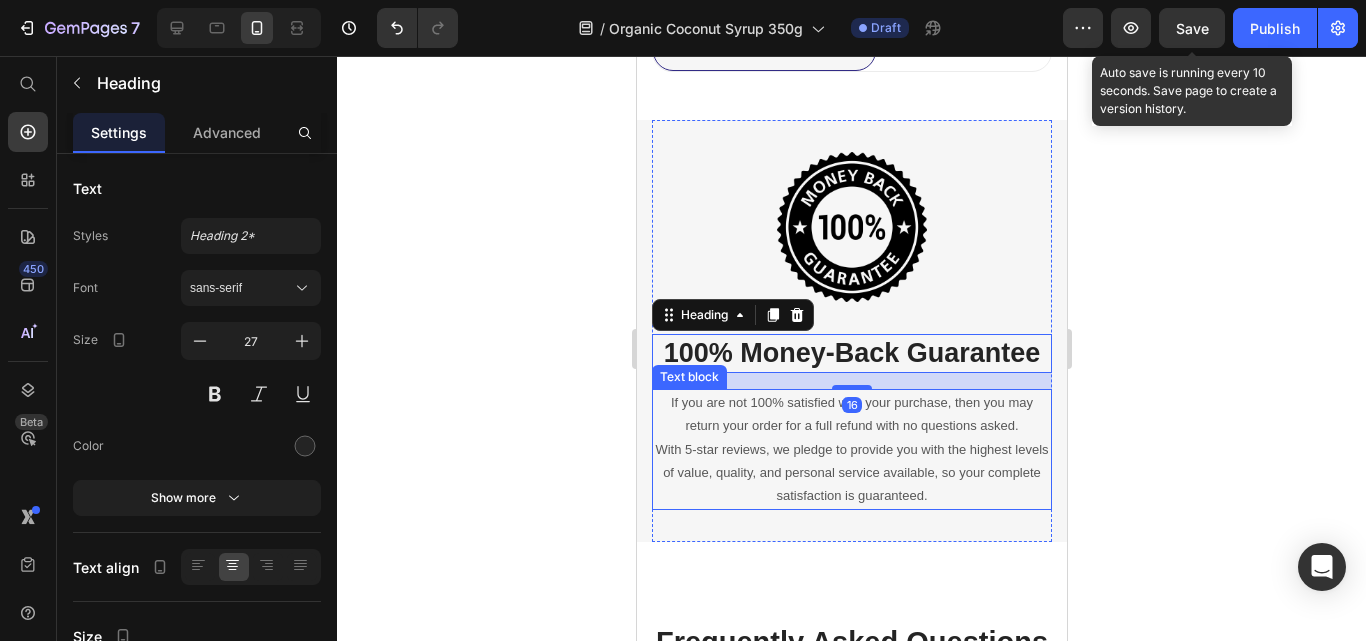 click on "If you are not 100% satisfied with your purchase, then you may return your order for a full refund with no questions asked. With 5-star reviews, we pledge to provide you with the highest levels of value, quality, and personal service available, so your complete satisfaction is guaranteed." at bounding box center [851, 449] 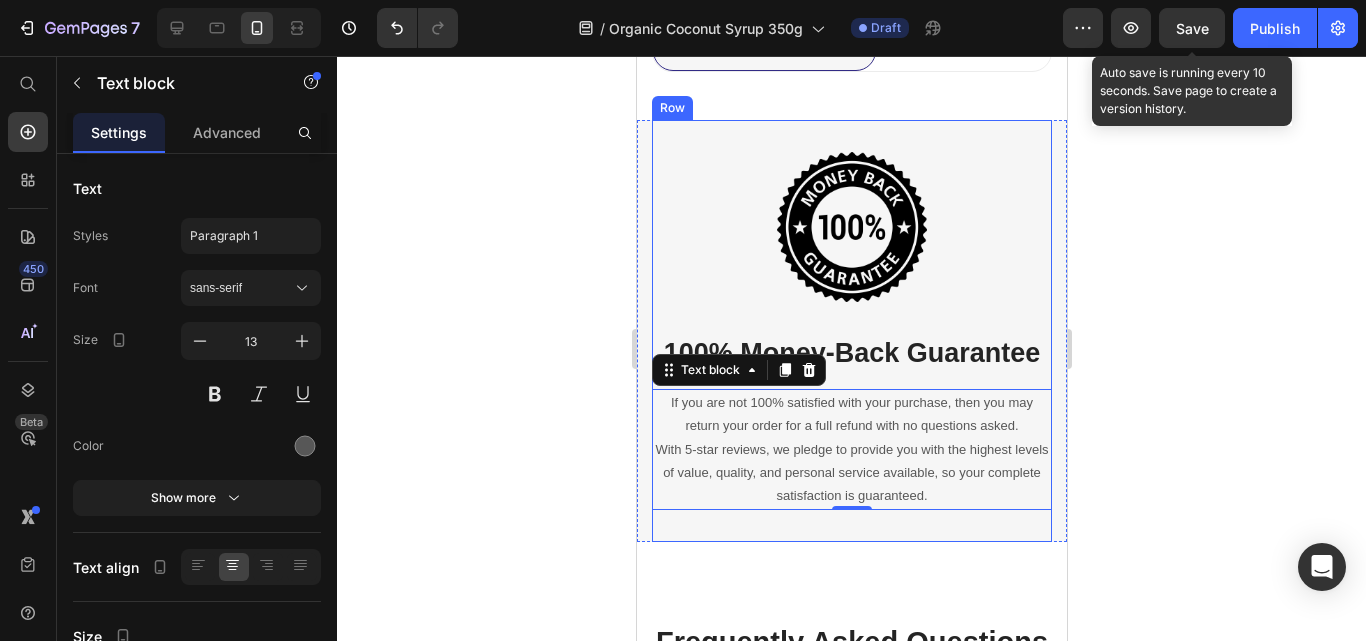 click on "100% Money-Back Guarantee Heading If you are not 100% satisfied with your purchase, then you may return your order for a full refund with no questions asked. With 5-star reviews, we pledge to provide you with the highest levels of value, quality, and personal service available, so your complete satisfaction is guaranteed. Text block   0" at bounding box center [851, 406] 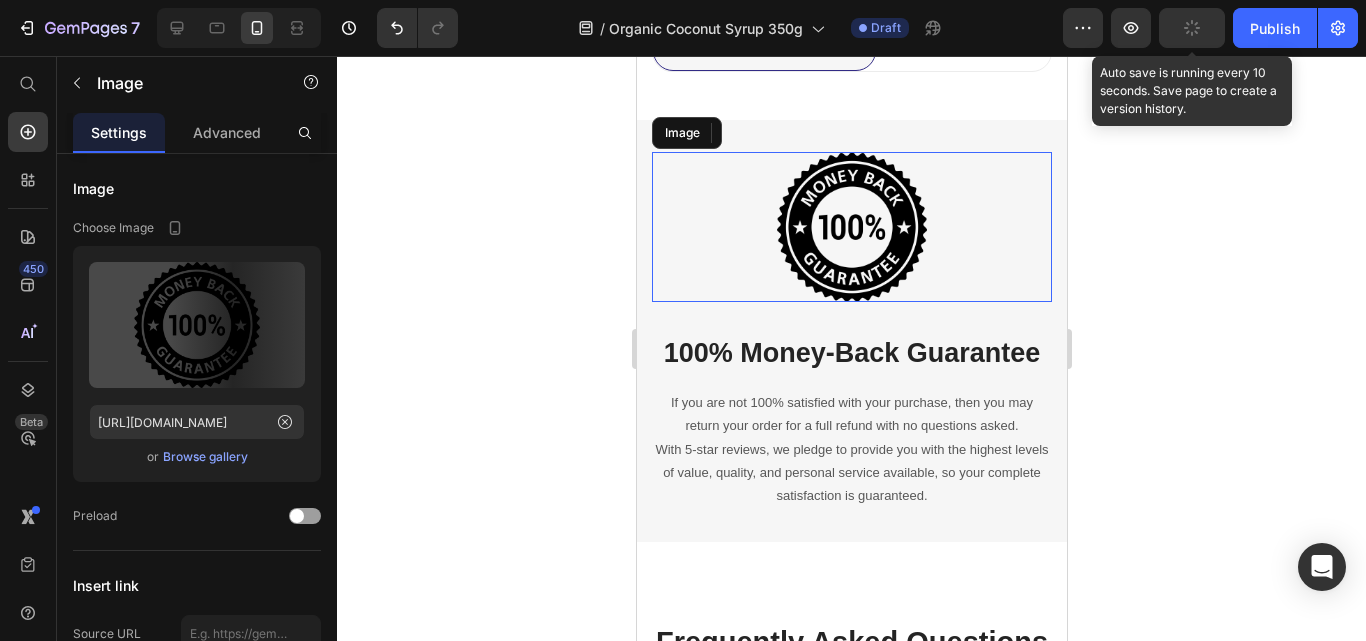 click at bounding box center [851, 227] 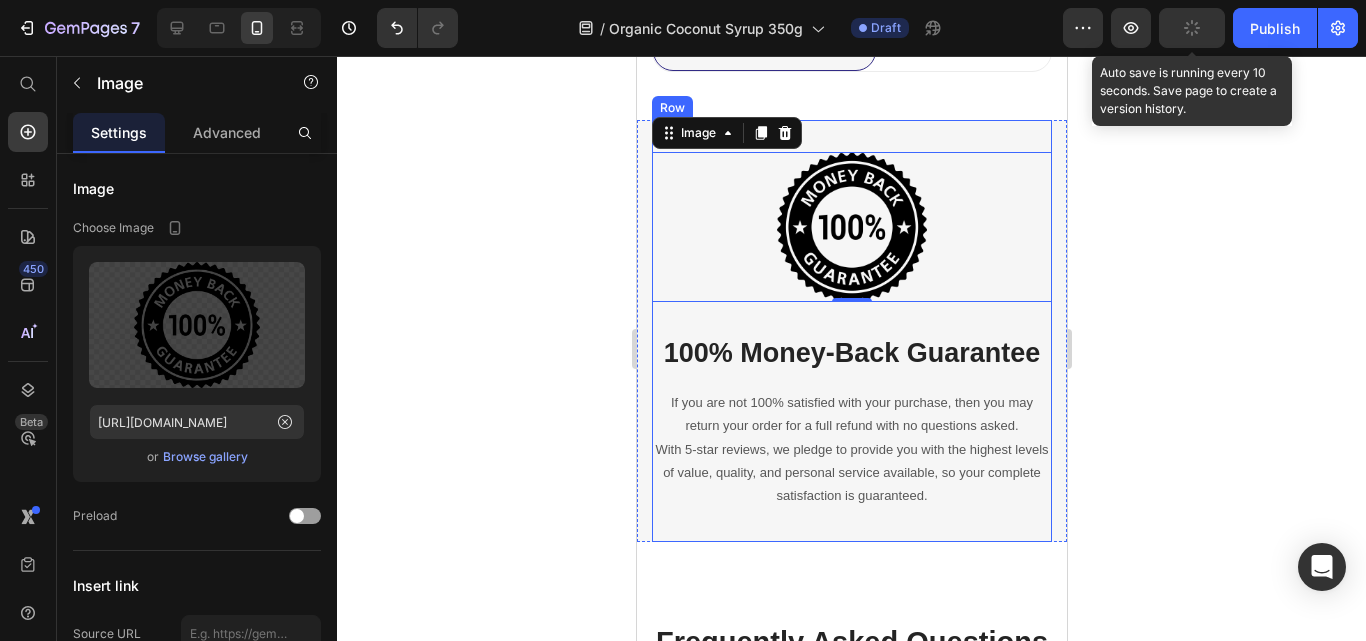 click on "100% Money-Back Guarantee" at bounding box center [851, 353] 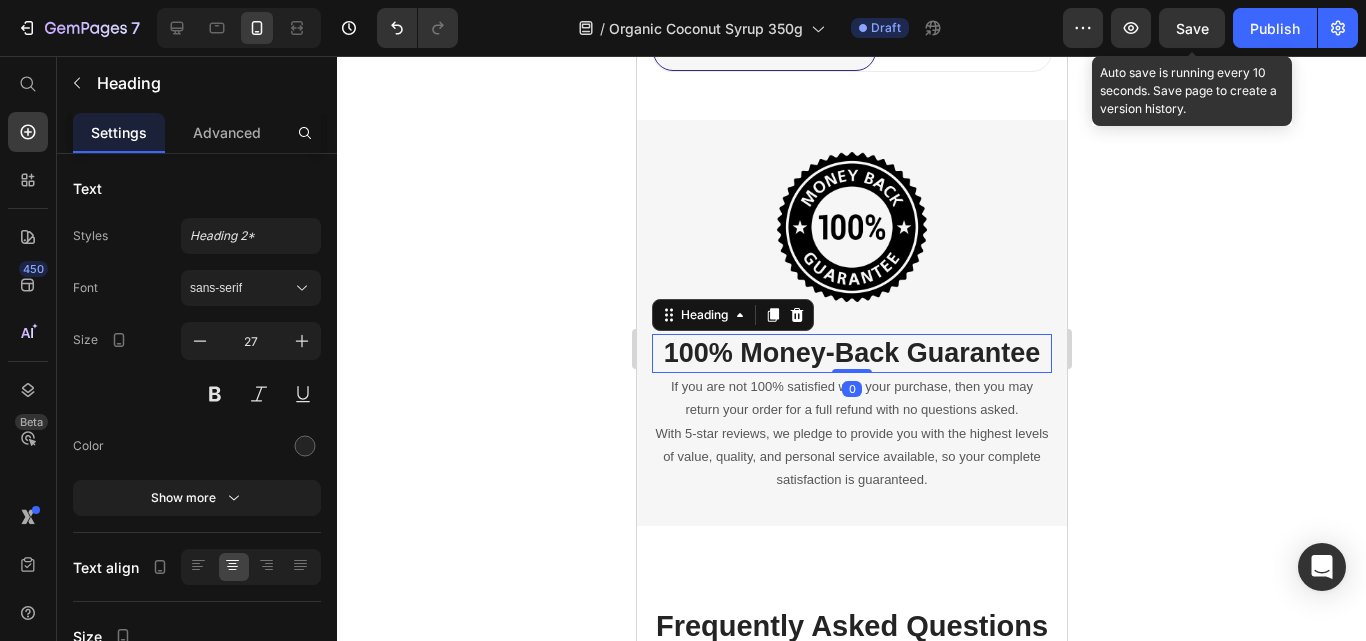drag, startPoint x: 847, startPoint y: 385, endPoint x: 846, endPoint y: 363, distance: 22.022715 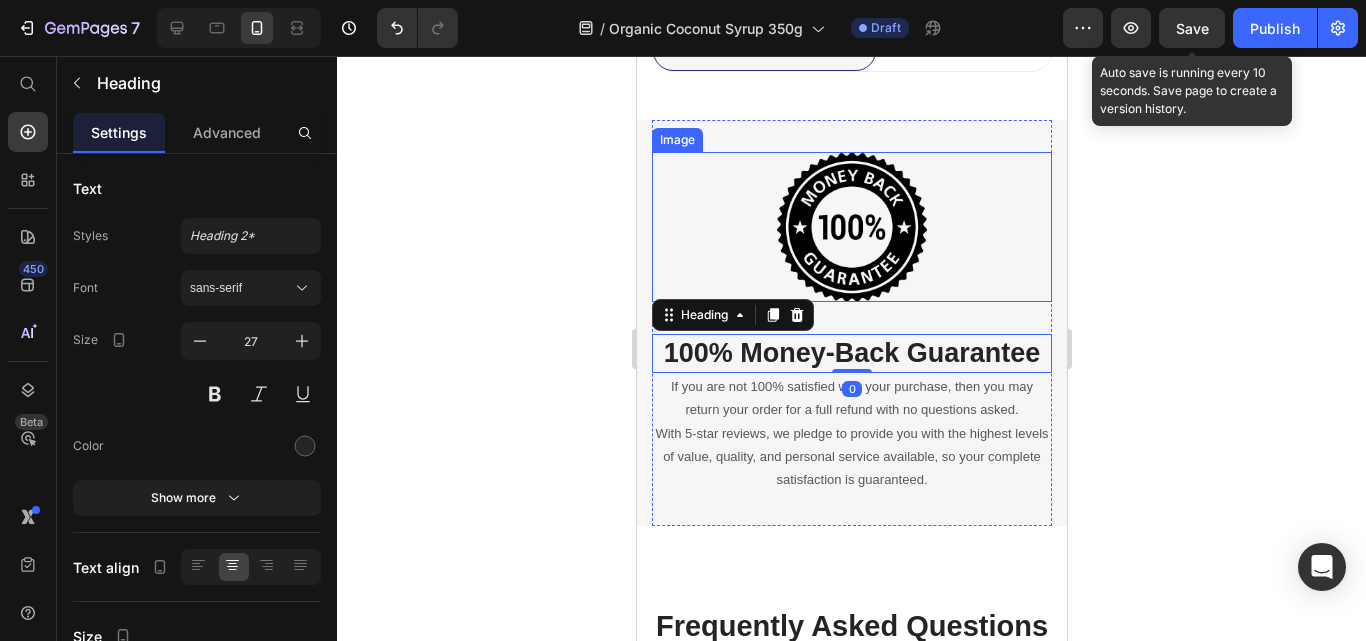click at bounding box center (851, 227) 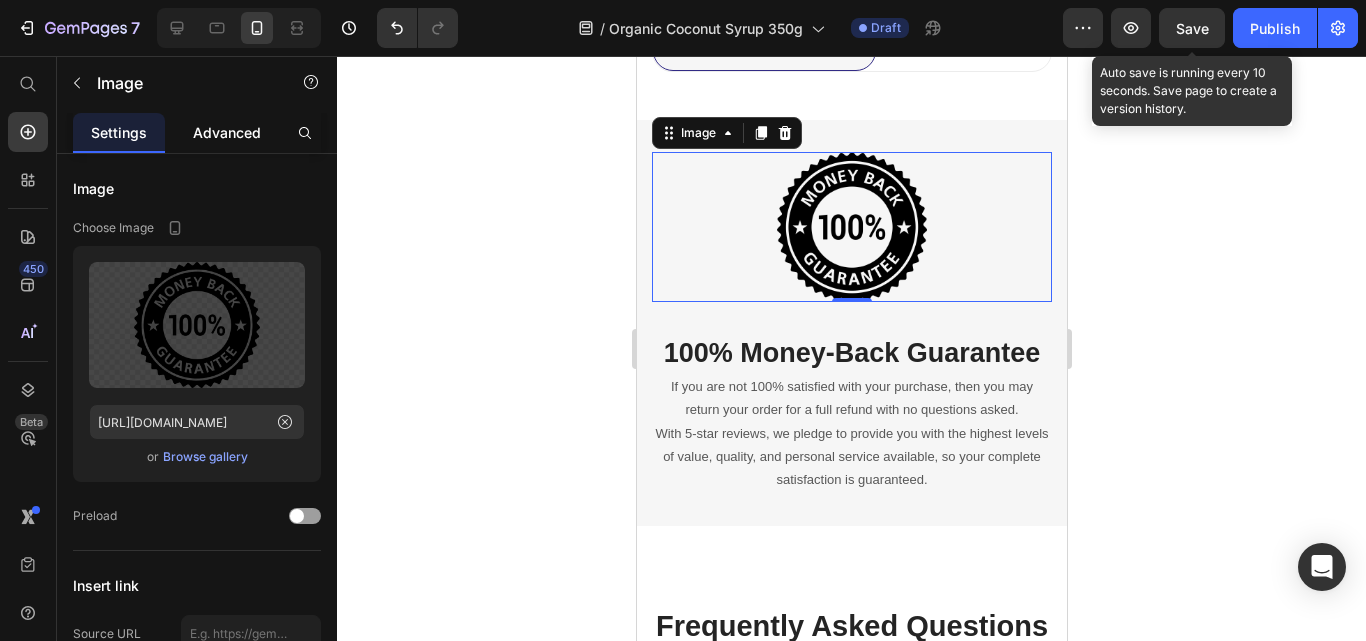 click on "Advanced" at bounding box center (227, 132) 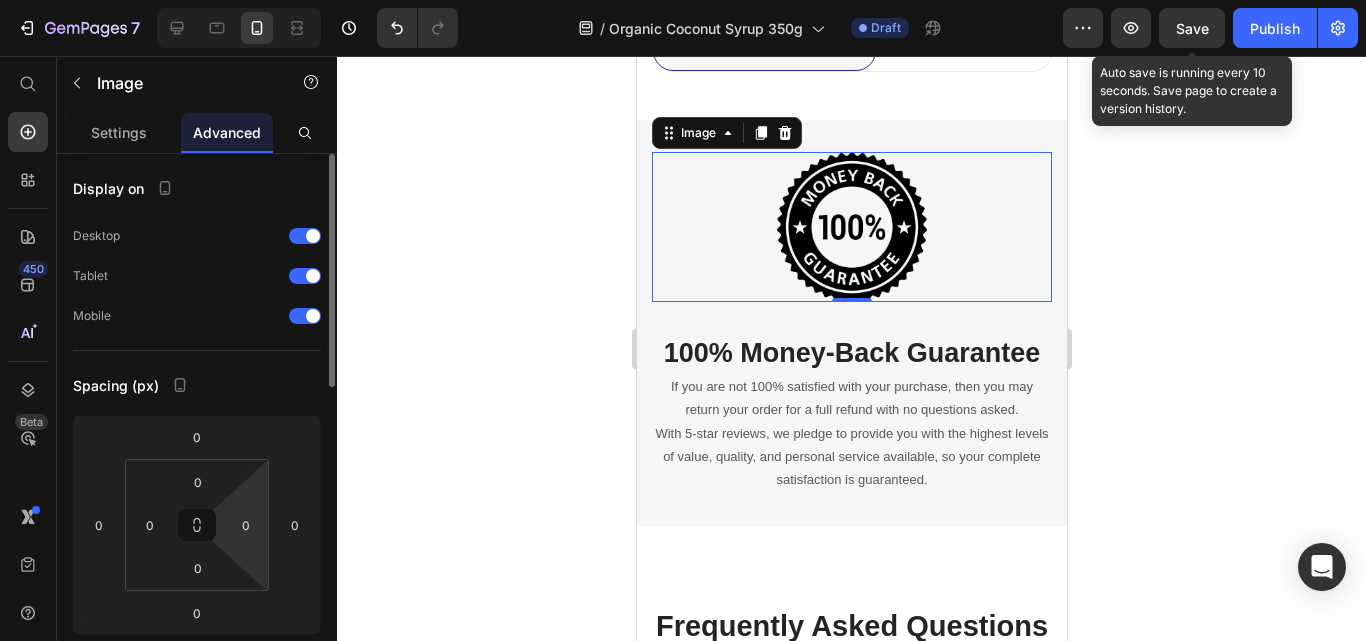 scroll, scrollTop: 0, scrollLeft: 0, axis: both 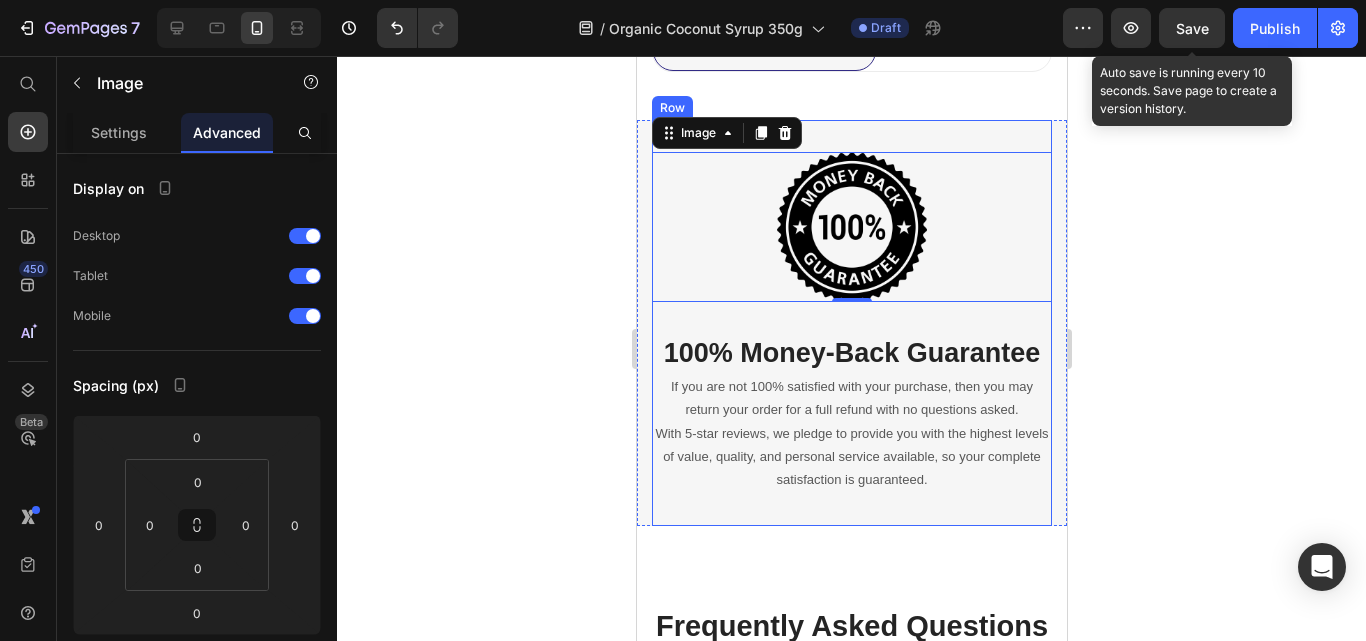 click on "100% Money-Back Guarantee Heading If you are not 100% satisfied with your purchase, then you may return your order for a full refund with no questions asked. With 5-star reviews, we pledge to provide you with the highest levels of value, quality, and personal service available, so your complete satisfaction is guaranteed. Text block" at bounding box center [851, 398] 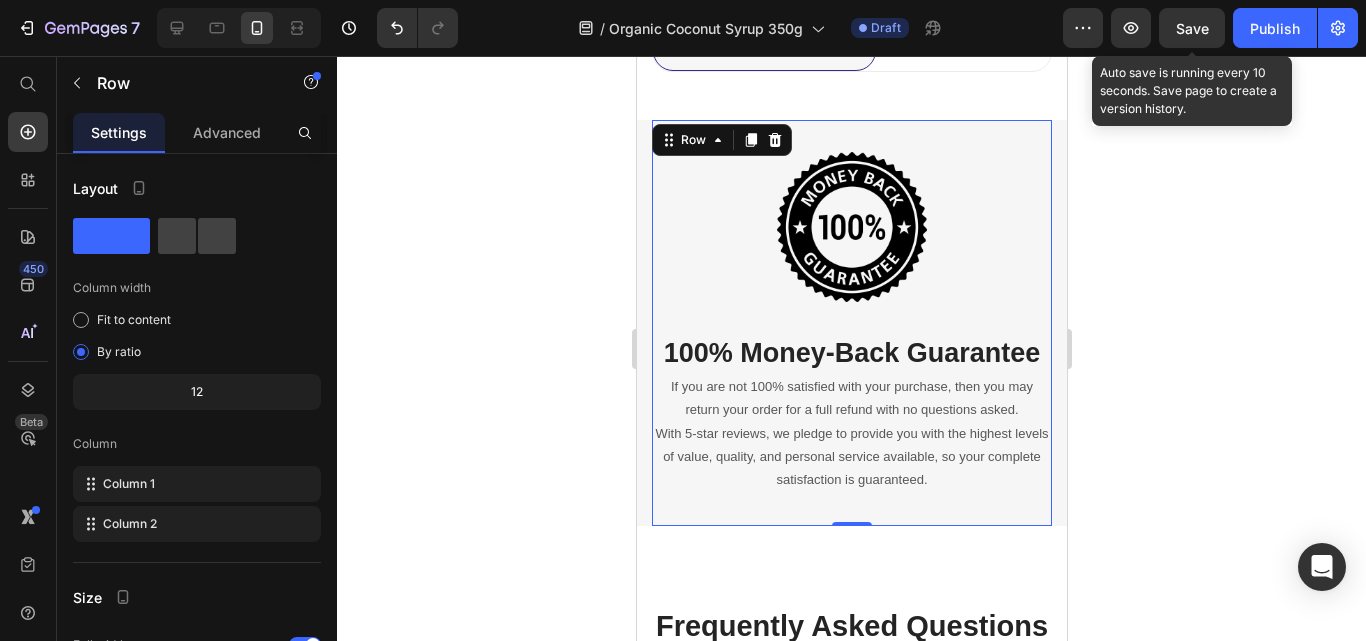click on "100% Money-Back Guarantee Heading If you are not 100% satisfied with your purchase, then you may return your order for a full refund with no questions asked. With 5-star reviews, we pledge to provide you with the highest levels of value, quality, and personal service available, so your complete satisfaction is guaranteed. Text block" at bounding box center [851, 398] 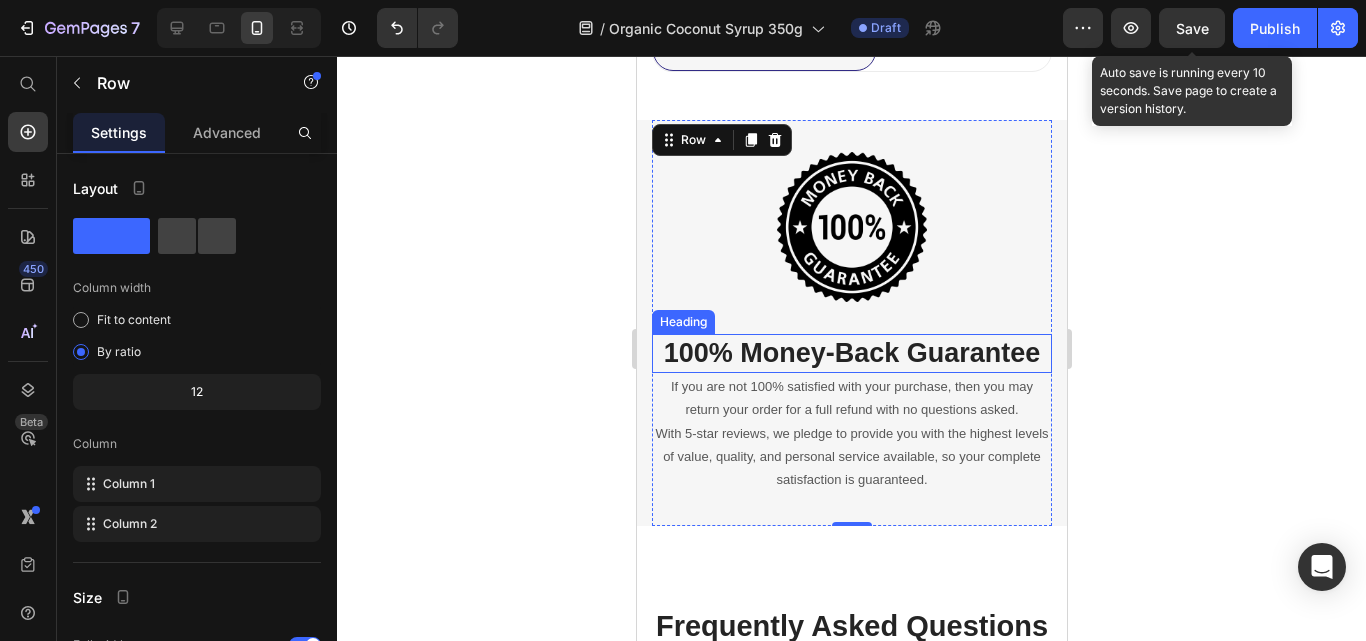 click on "100% Money-Back Guarantee" at bounding box center (851, 353) 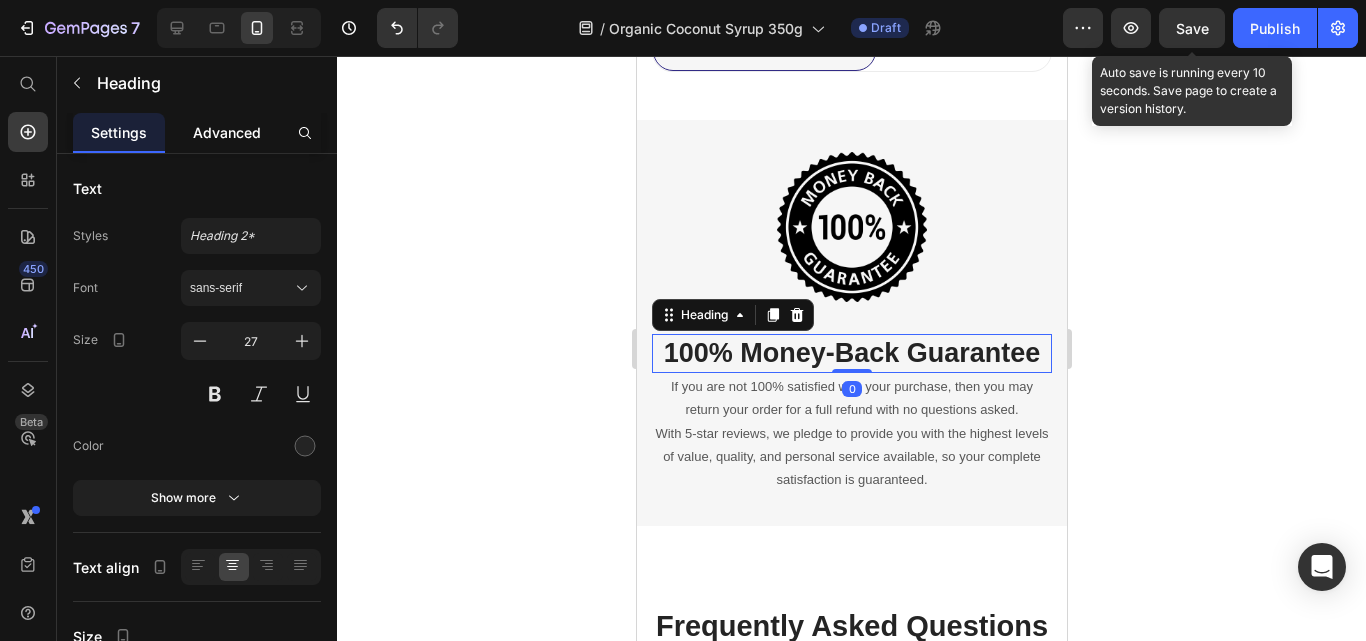 click on "Advanced" at bounding box center [227, 132] 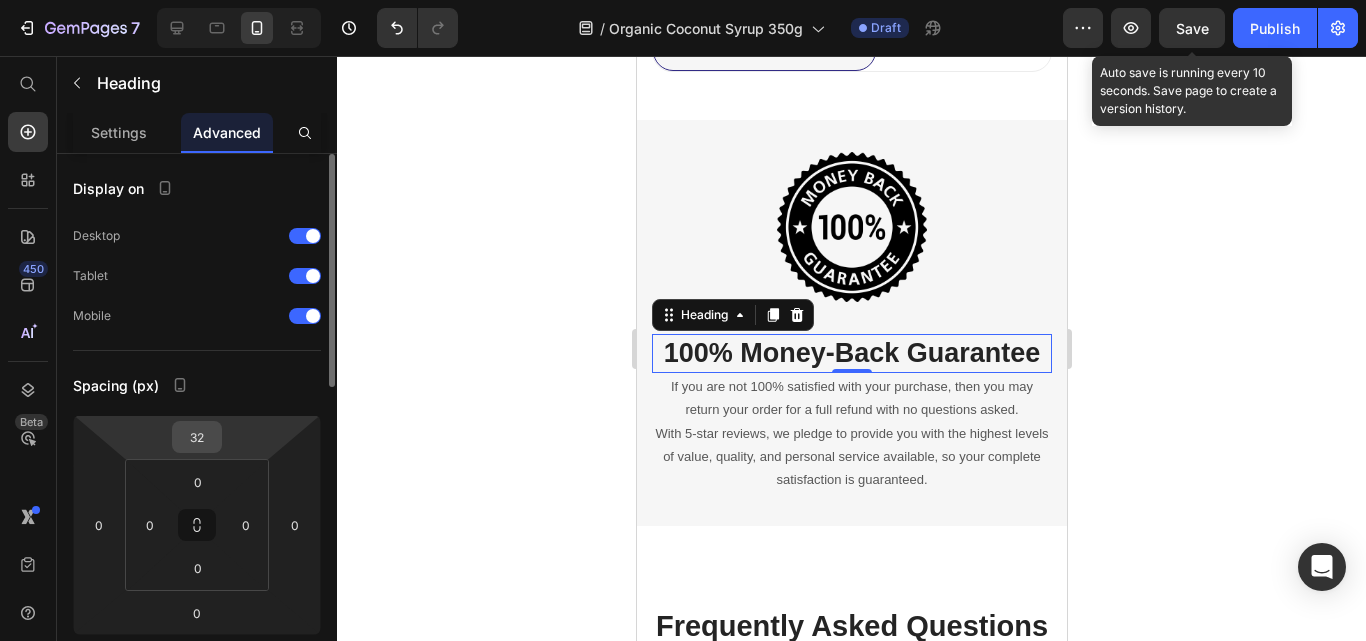 click on "32" at bounding box center (197, 437) 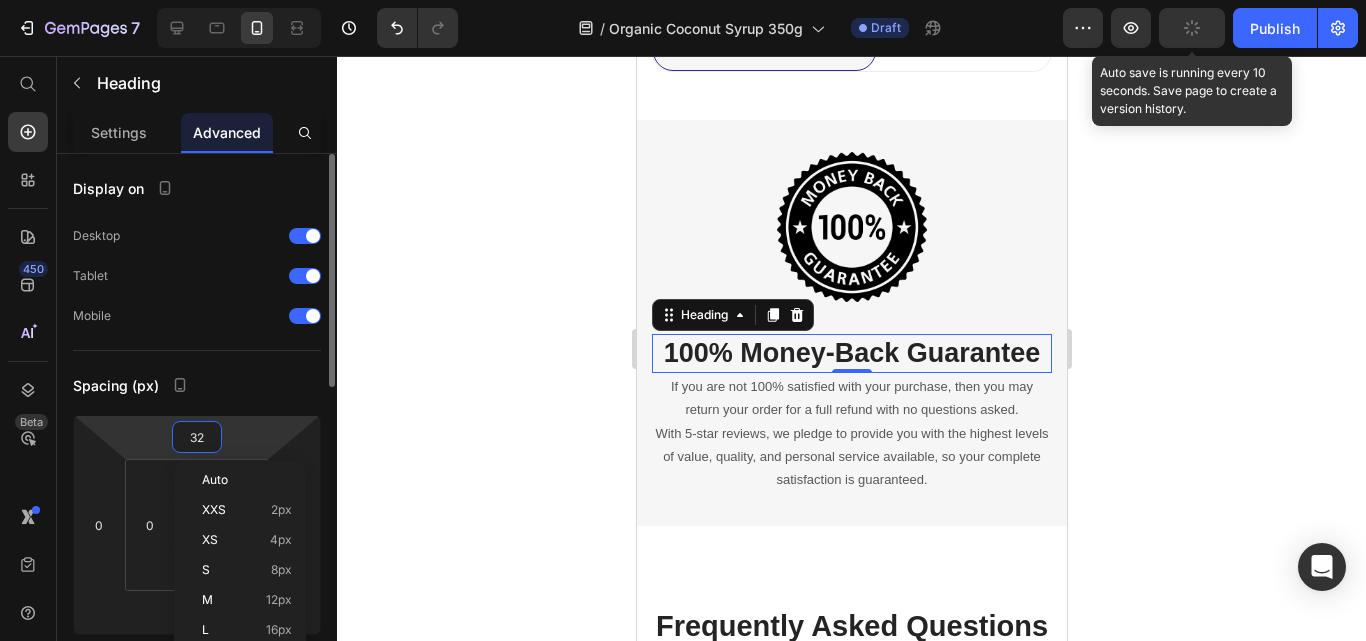 click on "Auto" at bounding box center [215, 480] 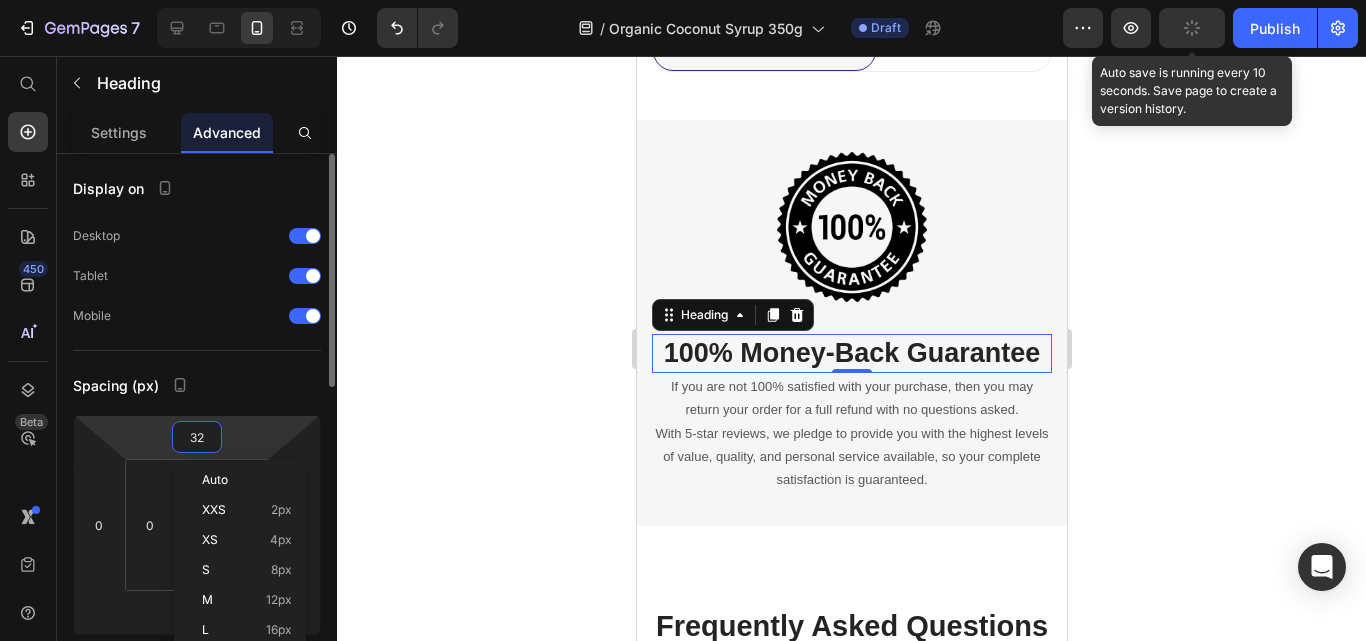click on "Auto" at bounding box center (215, 480) 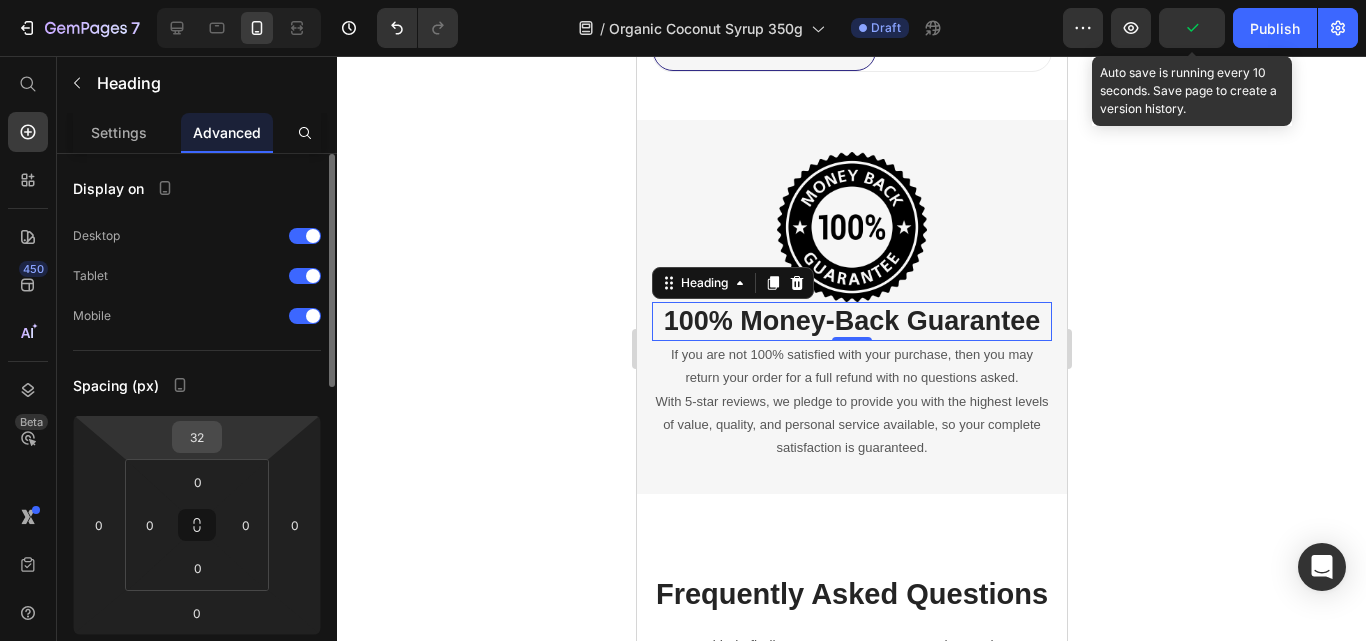 type 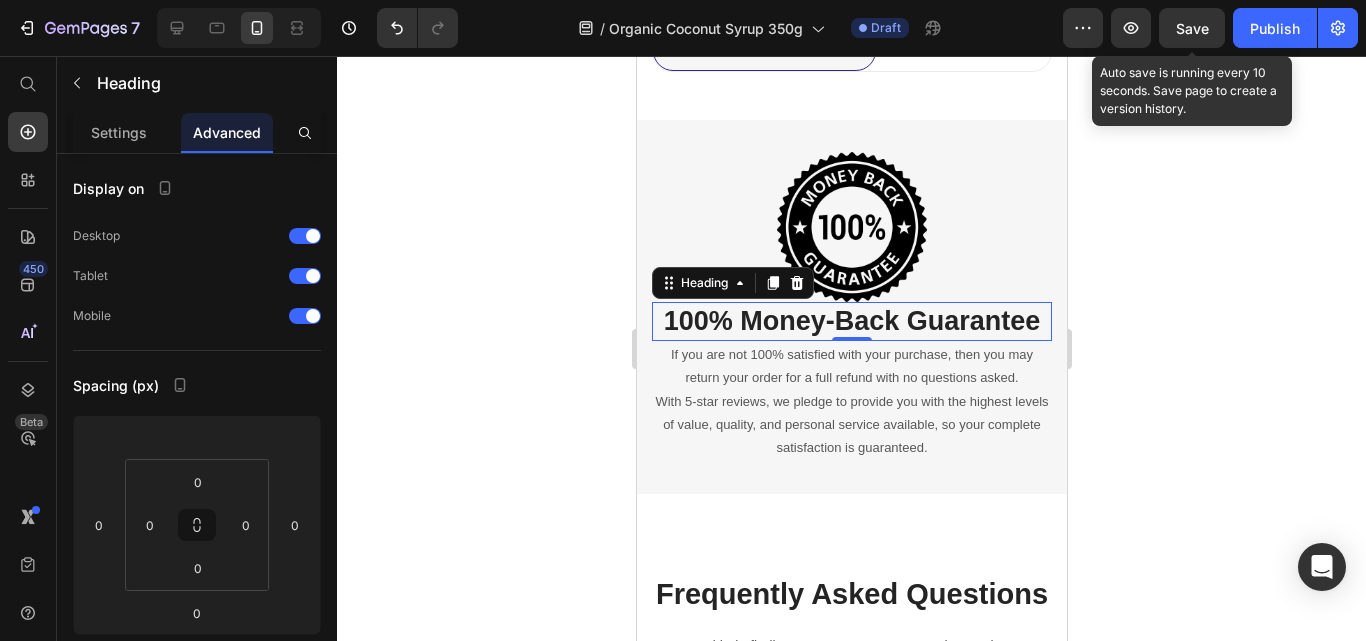click 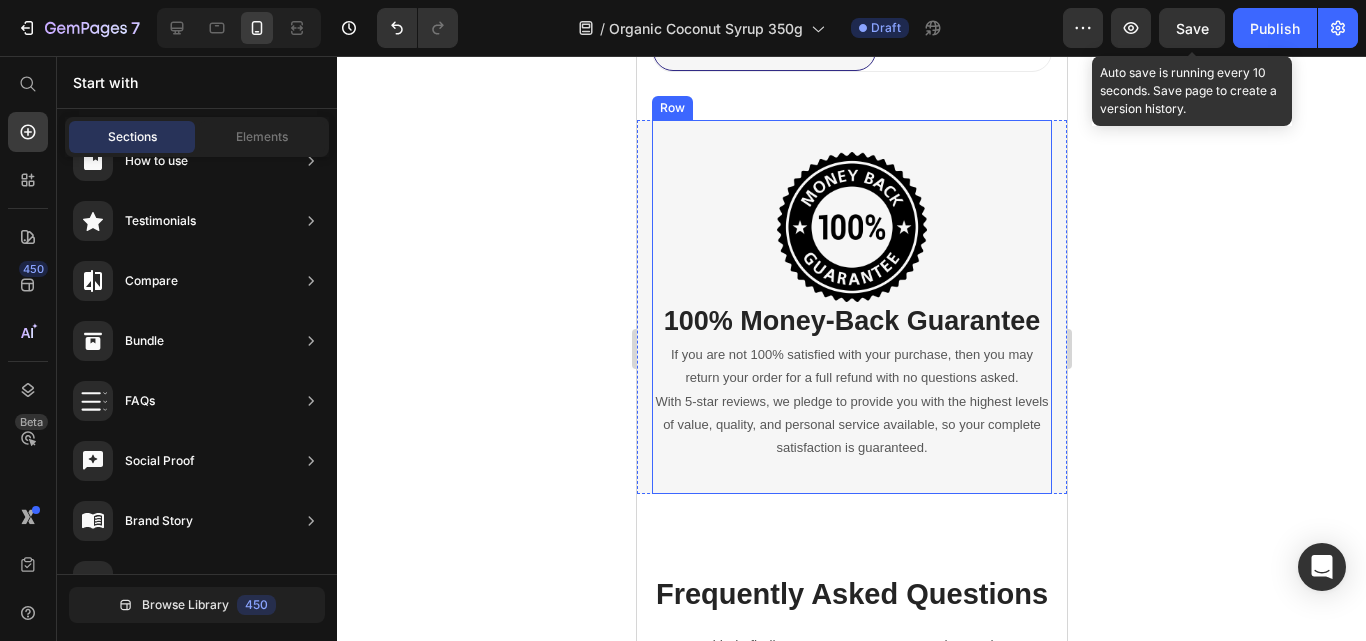 click on "Image 100% Money-Back Guarantee Heading If you are not 100% satisfied with your purchase, then you may return your order for a full refund with no questions asked. With 5-star reviews, we pledge to provide you with the highest levels of value, quality, and personal service available, so your complete satisfaction is guaranteed. Text block Row" at bounding box center (851, 307) 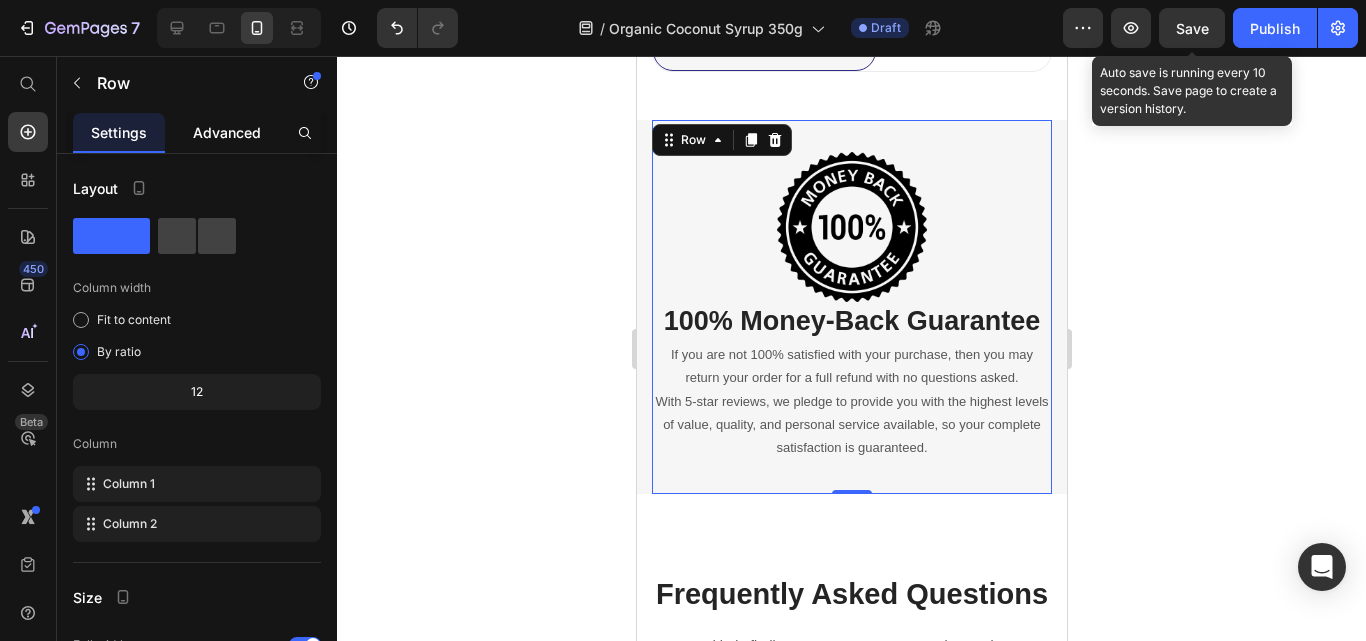 click on "Advanced" at bounding box center (227, 132) 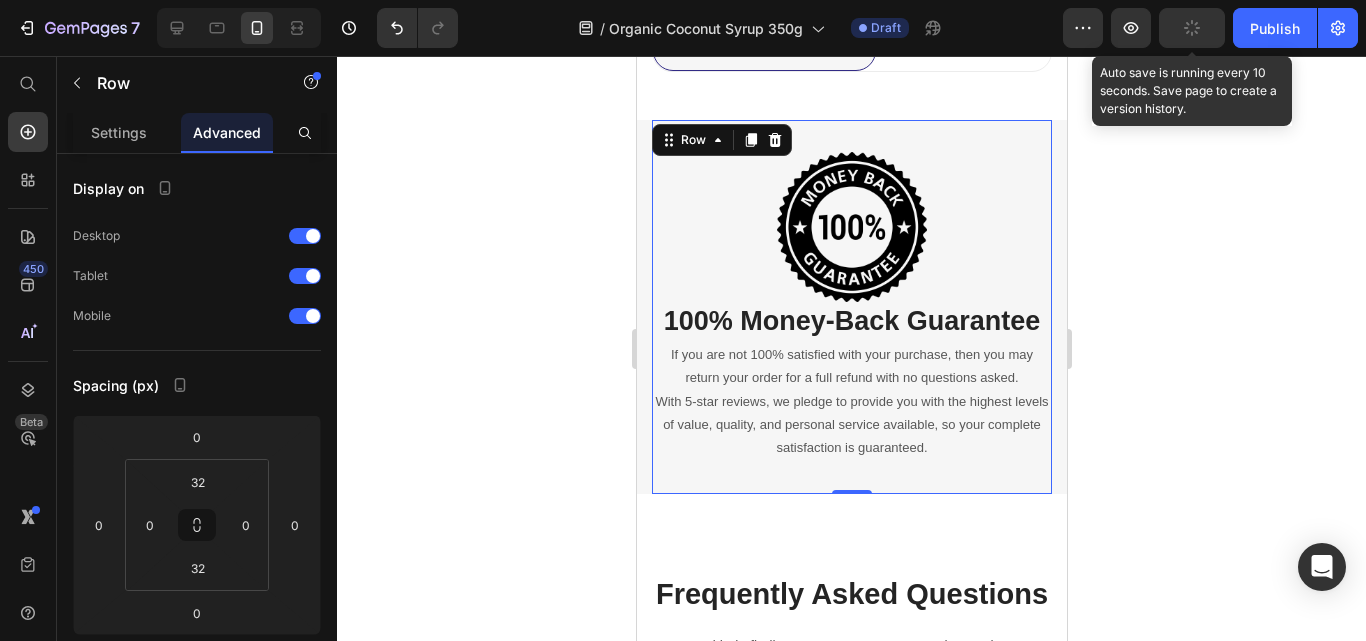 click on "Image 100% Money-Back Guarantee Heading If you are not 100% satisfied with your purchase, then you may return your order for a full refund with no questions asked. With 5-star reviews, we pledge to provide you with the highest levels of value, quality, and personal service available, so your complete satisfaction is guaranteed. Text block Row   0" at bounding box center [851, 307] 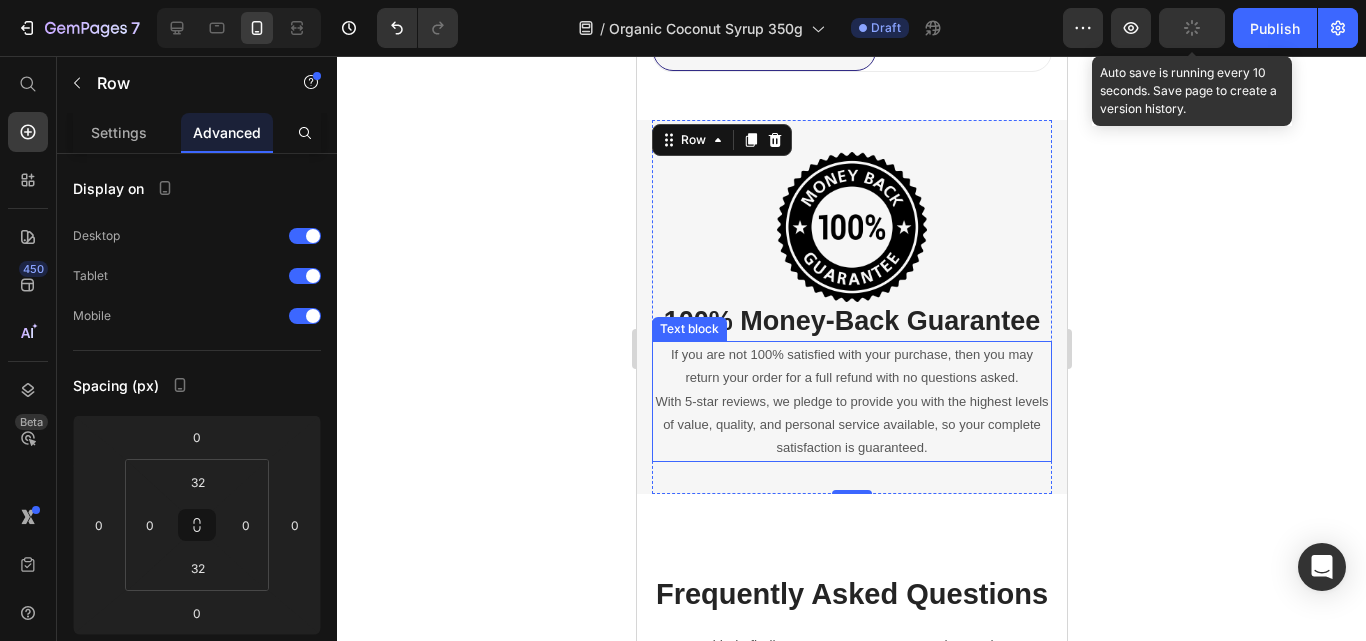 click on "With 5-star reviews, we pledge to provide you with the highest levels of value, quality, and personal service available, so your complete satisfaction is guaranteed." at bounding box center [851, 425] 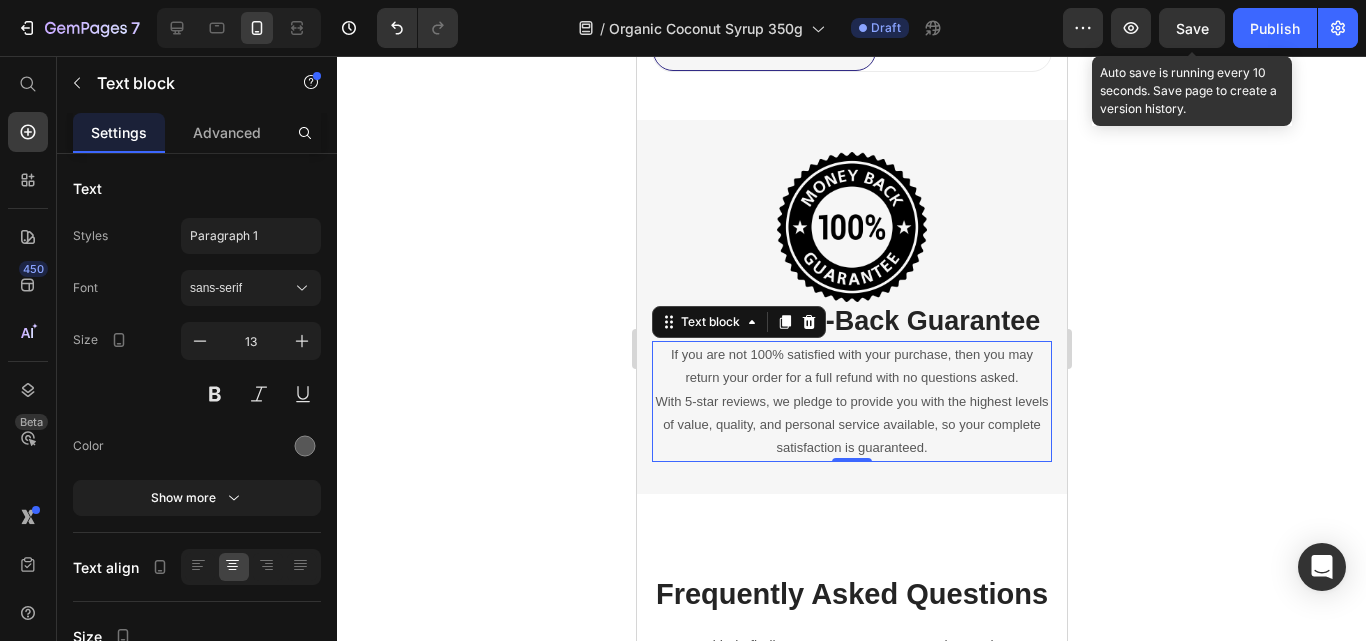 click on "0" at bounding box center (851, 462) 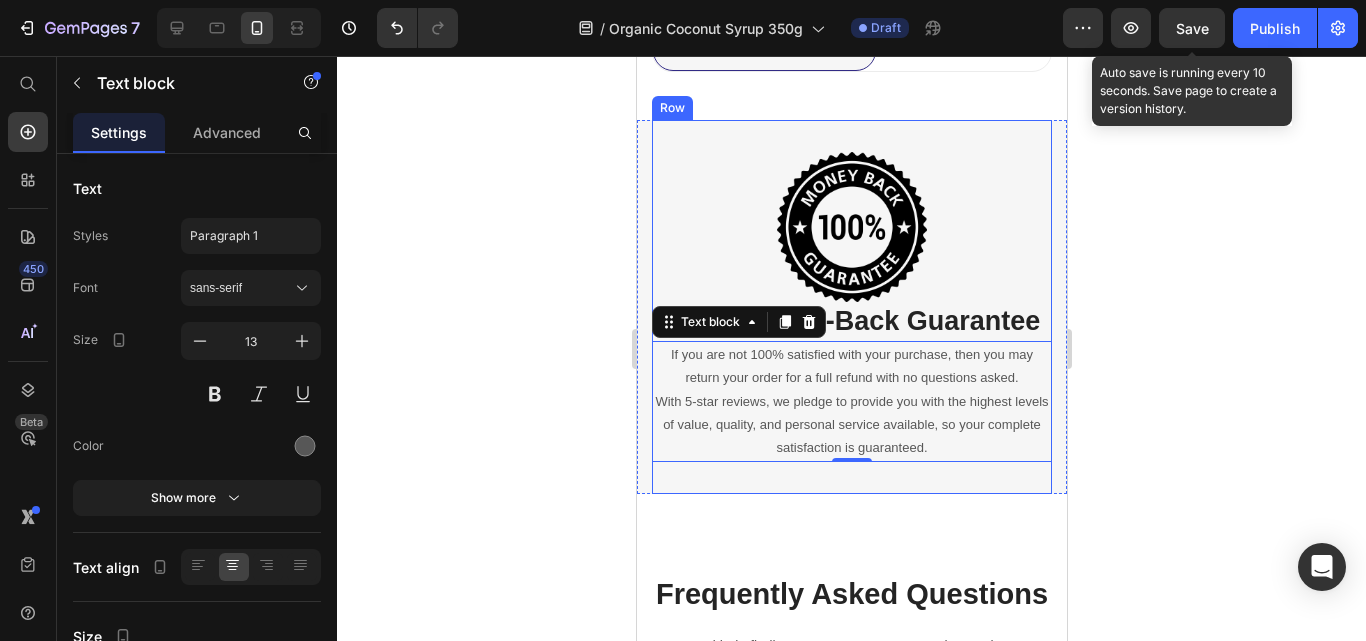 click on "Image 100% Money-Back Guarantee Heading If you are not 100% satisfied with your purchase, then you may return your order for a full refund with no questions asked. With 5-star reviews, we pledge to provide you with the highest levels of value, quality, and personal service available, so your complete satisfaction is guaranteed. Text block   0 Row" at bounding box center [851, 307] 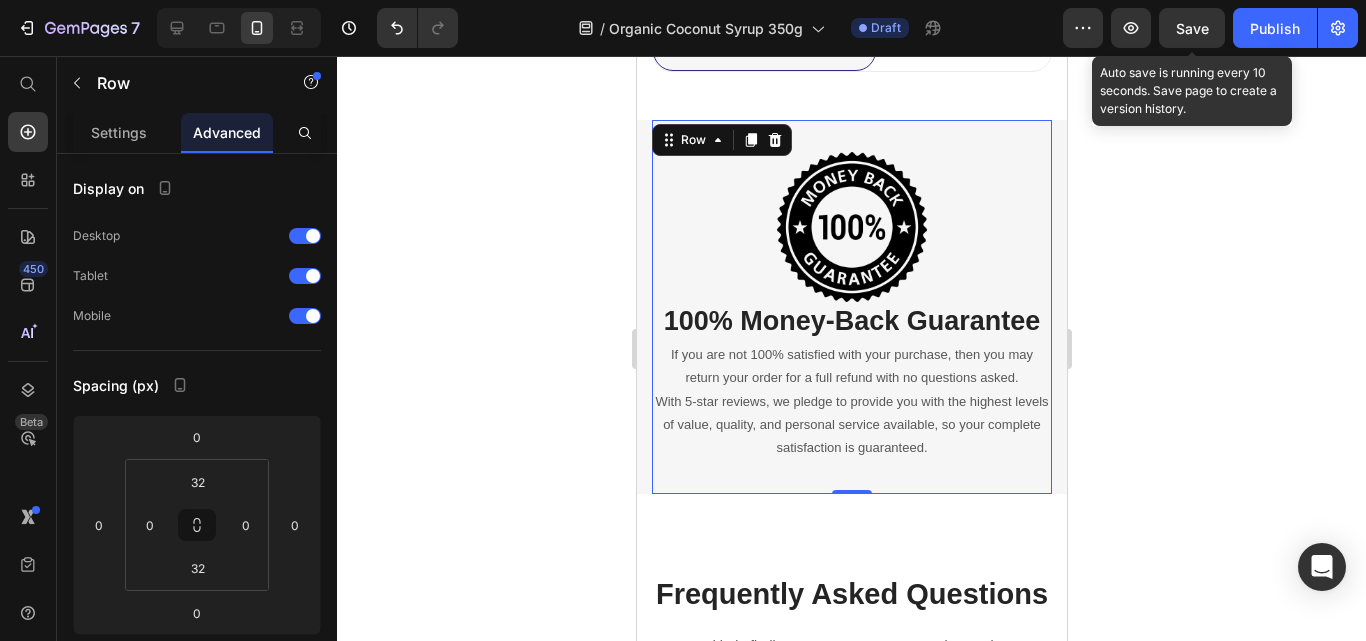 click on "Image 100% Money-Back Guarantee Heading If you are not 100% satisfied with your purchase, then you may return your order for a full refund with no questions asked. With 5-star reviews, we pledge to provide you with the highest levels of value, quality, and personal service available, so your complete satisfaction is guaranteed. Text block Row   0" at bounding box center [851, 307] 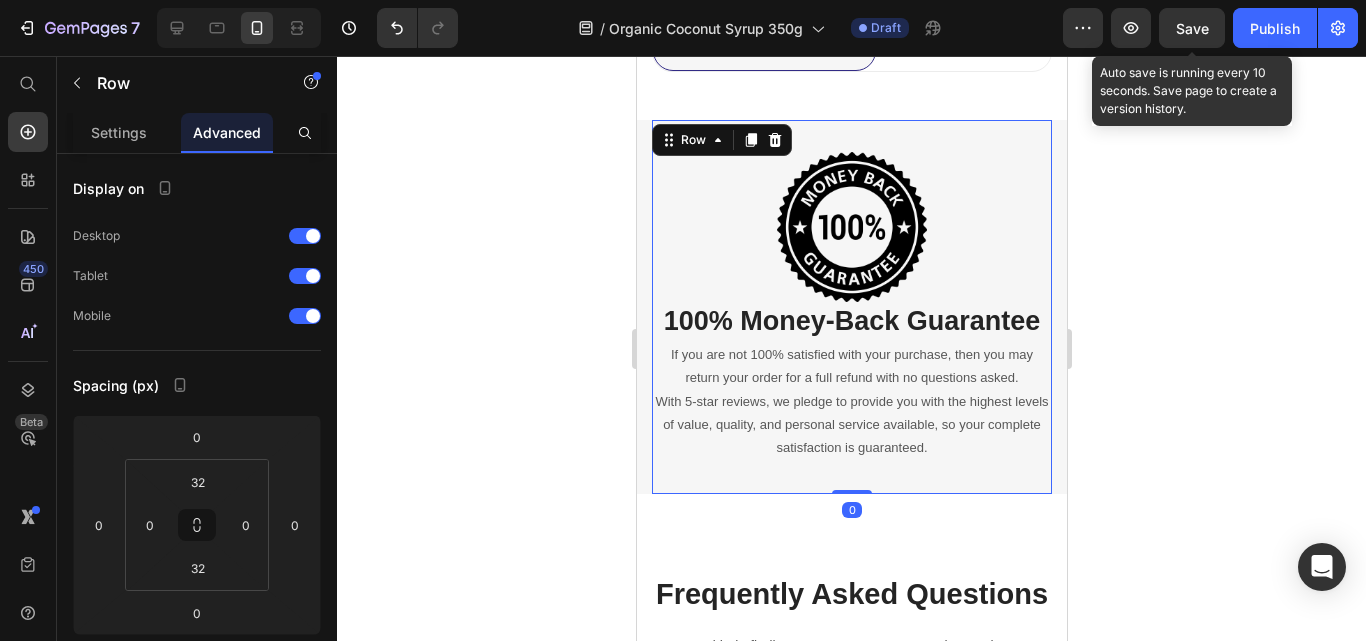 drag, startPoint x: 851, startPoint y: 490, endPoint x: 851, endPoint y: 460, distance: 30 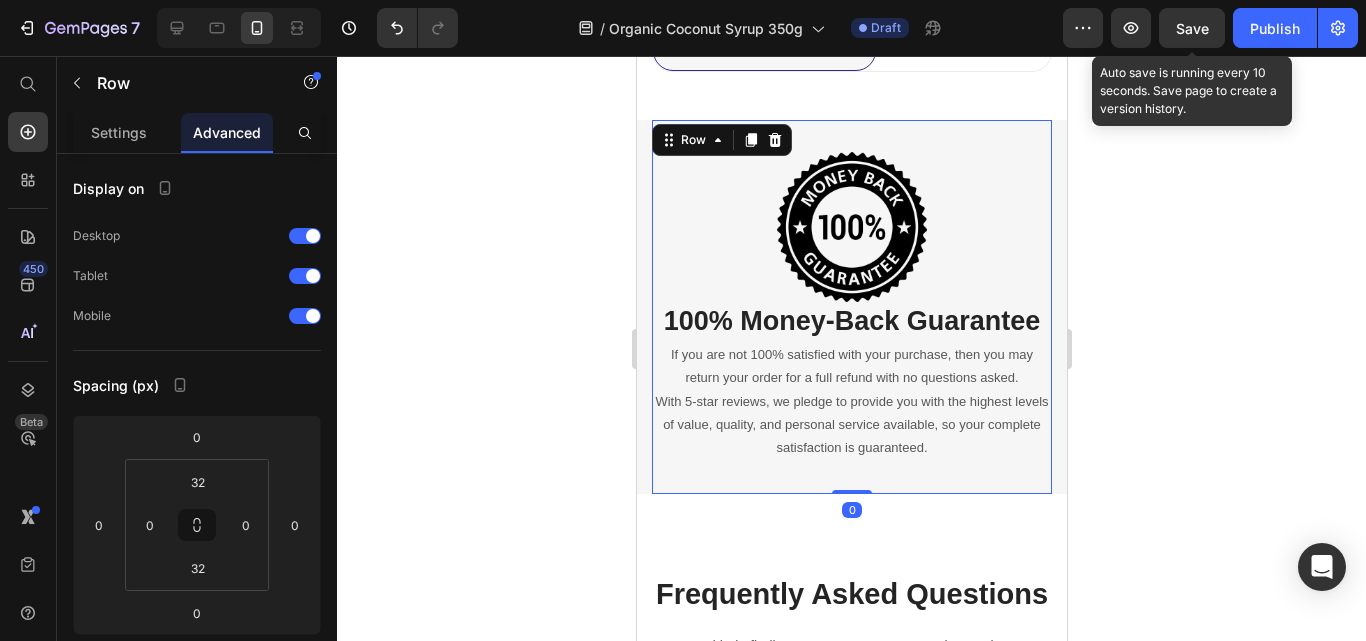 click on "Image 100% Money-Back Guarantee Heading If you are not 100% satisfied with your purchase, then you may return your order for a full refund with no questions asked. With 5-star reviews, we pledge to provide you with the highest levels of value, quality, and personal service available, so your complete satisfaction is guaranteed. Text block Row   0" at bounding box center (851, 307) 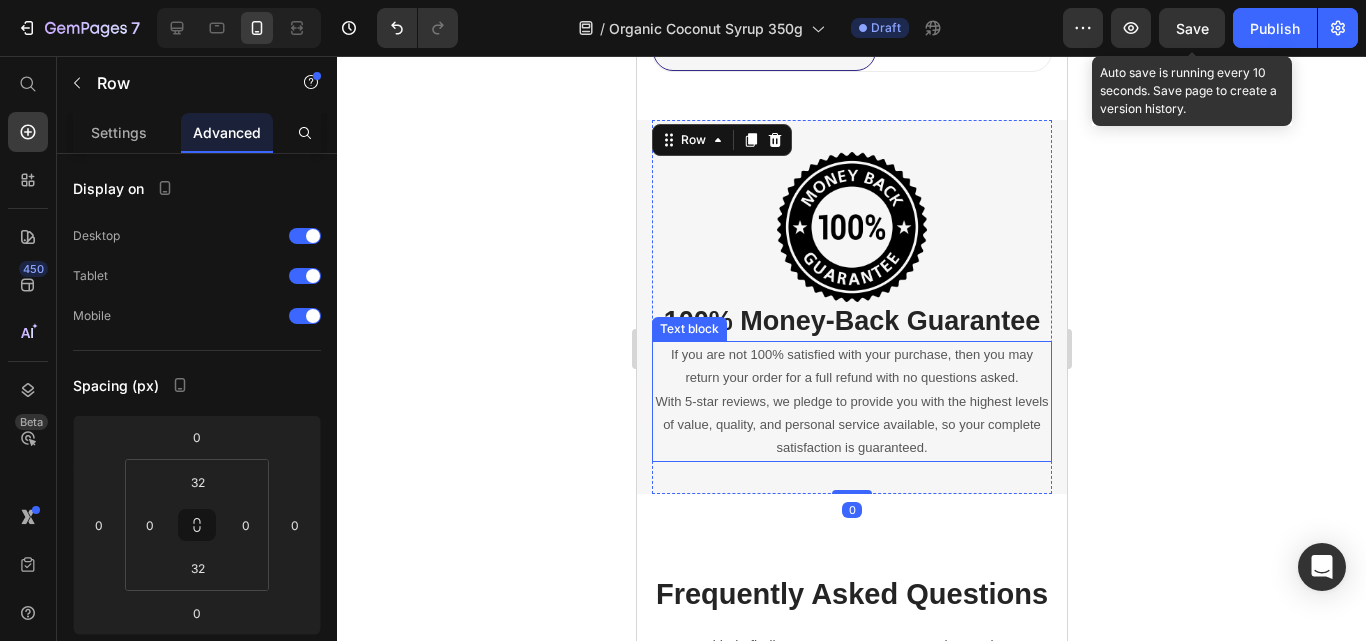 click on "With 5-star reviews, we pledge to provide you with the highest levels of value, quality, and personal service available, so your complete satisfaction is guaranteed." at bounding box center (851, 425) 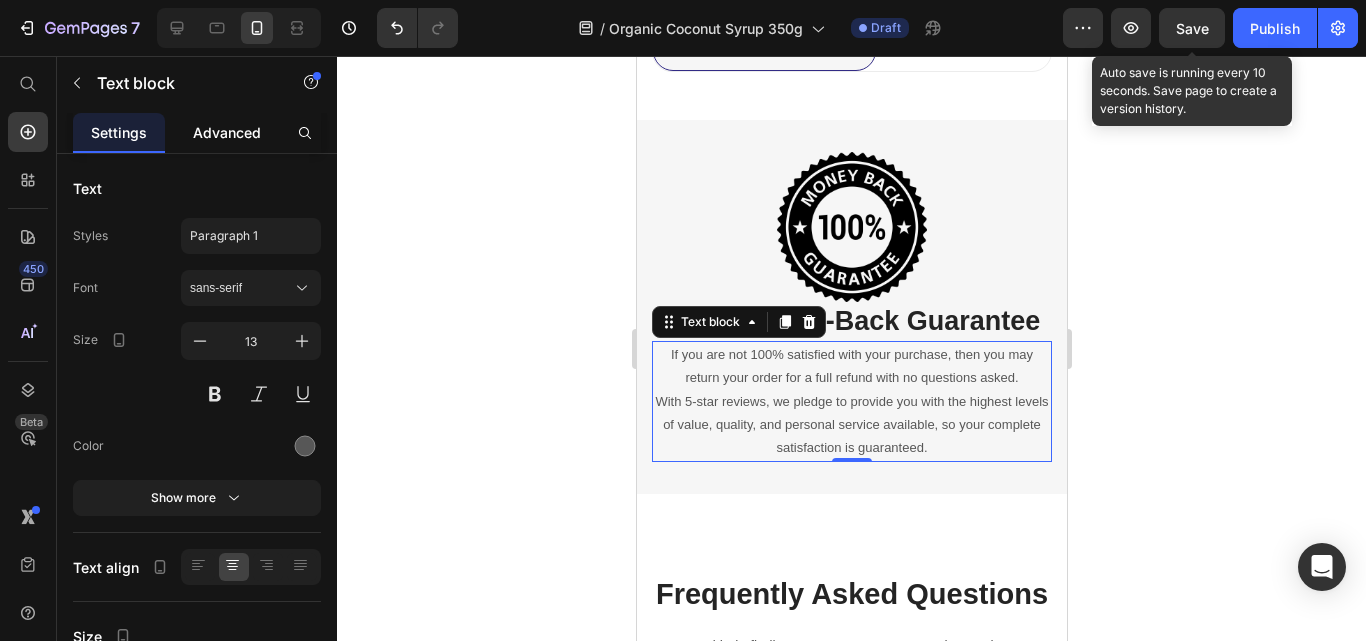 click on "Advanced" 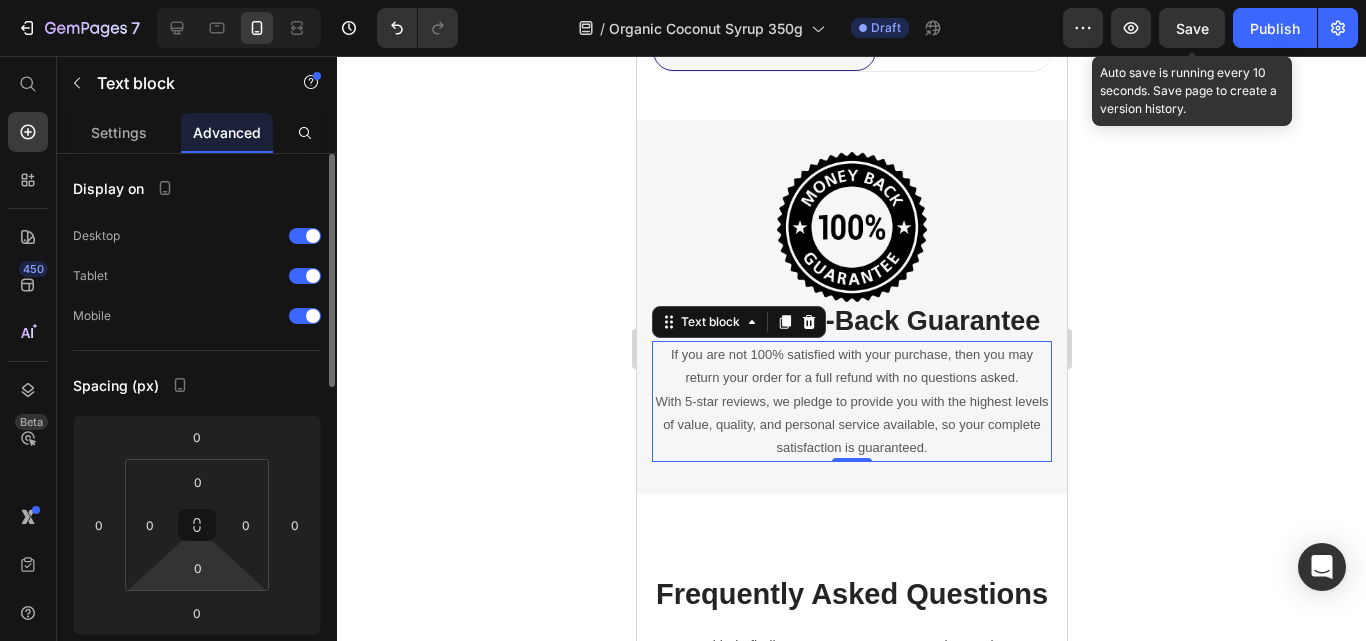 scroll, scrollTop: 0, scrollLeft: 0, axis: both 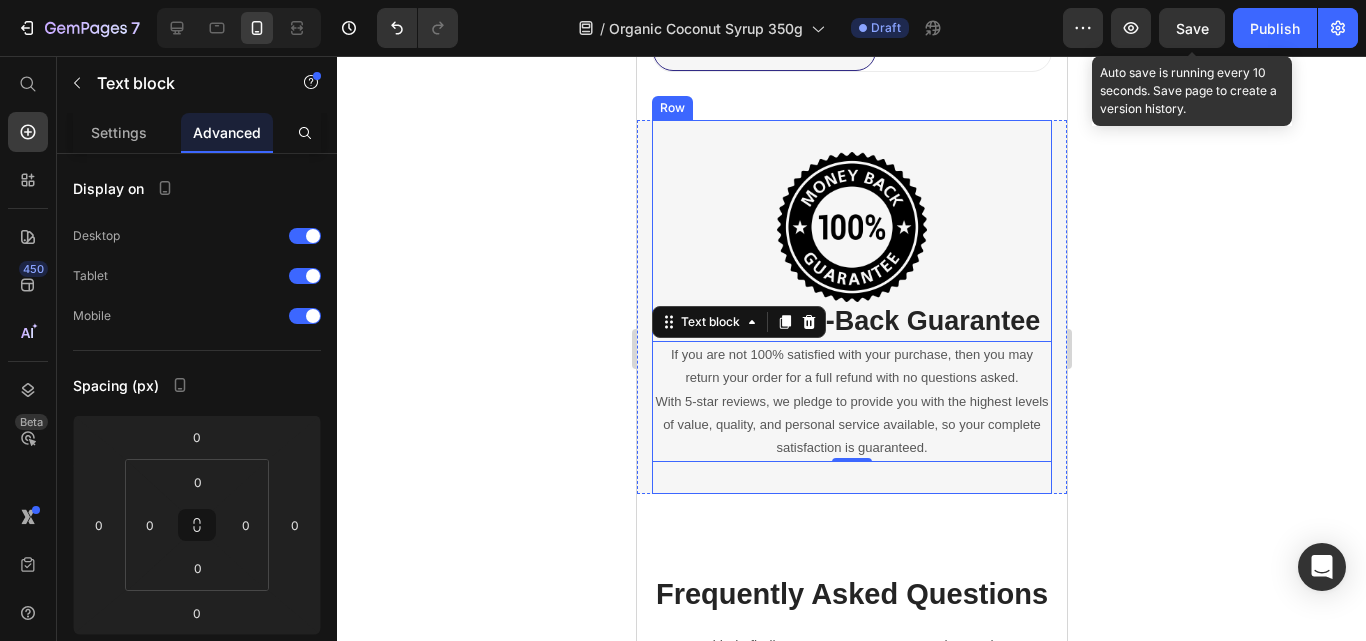 click on "Image 100% Money-Back Guarantee Heading If you are not 100% satisfied with your purchase, then you may return your order for a full refund with no questions asked. With 5-star reviews, we pledge to provide you with the highest levels of value, quality, and personal service available, so your complete satisfaction is guaranteed. Text block   0 Row" at bounding box center (851, 307) 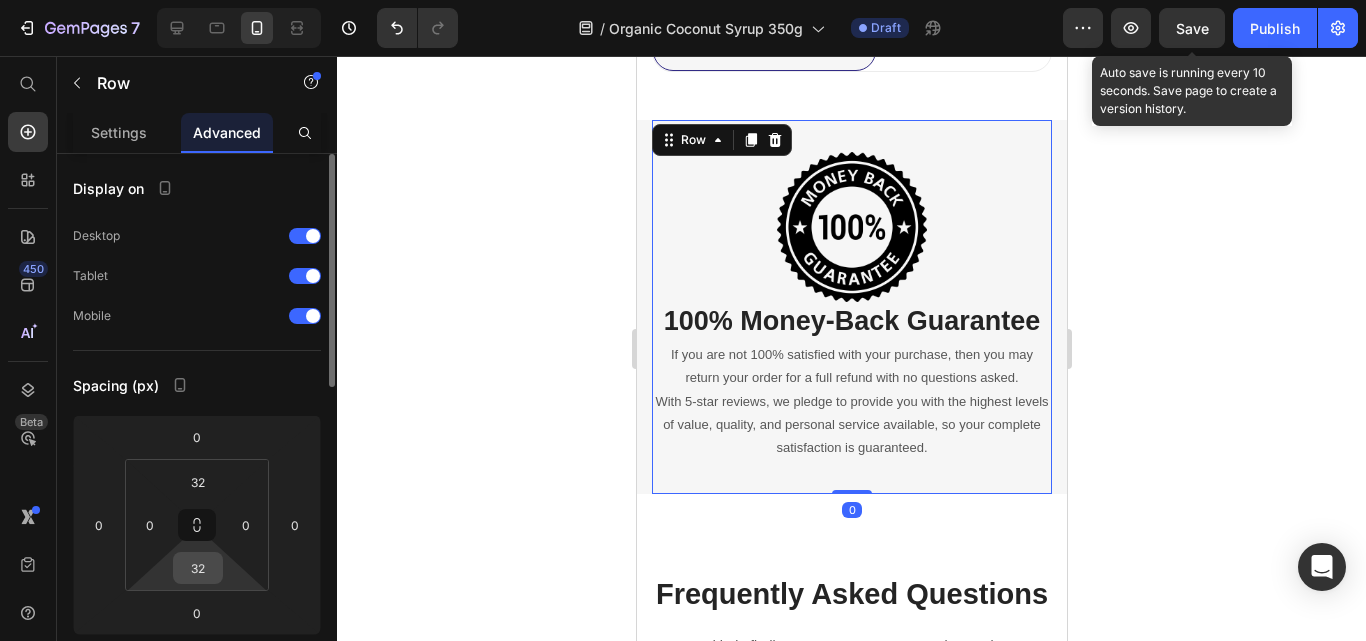 click on "32" at bounding box center (198, 568) 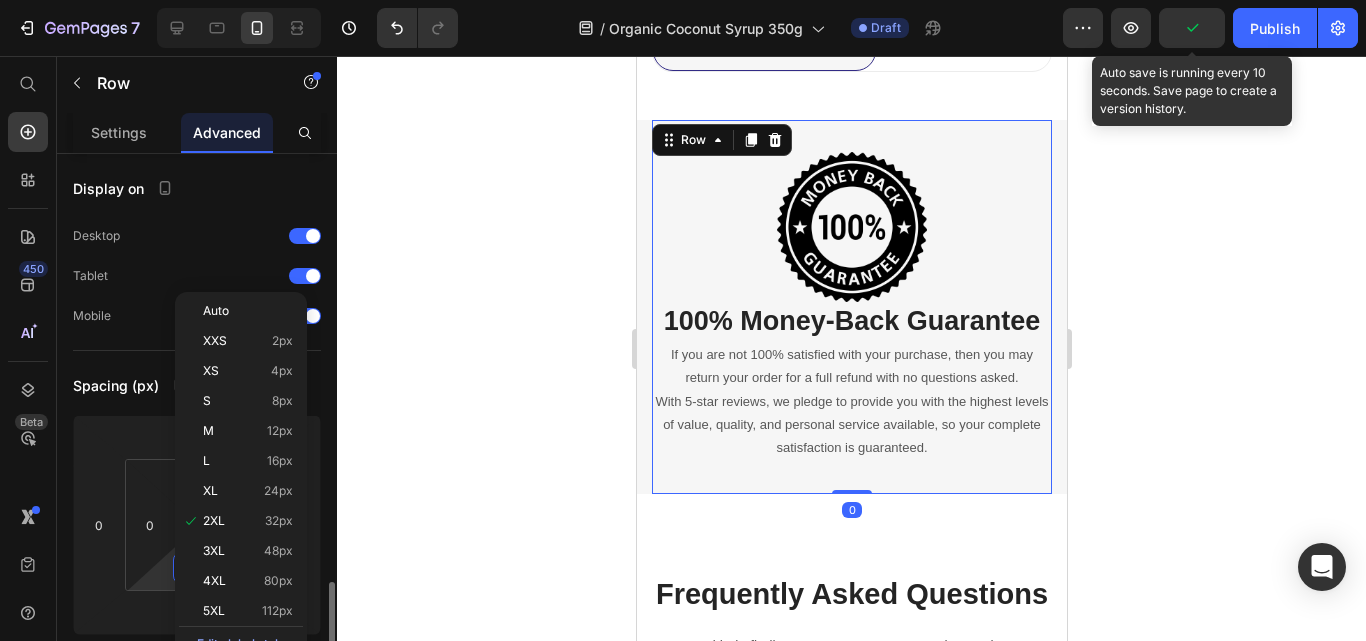scroll, scrollTop: 300, scrollLeft: 0, axis: vertical 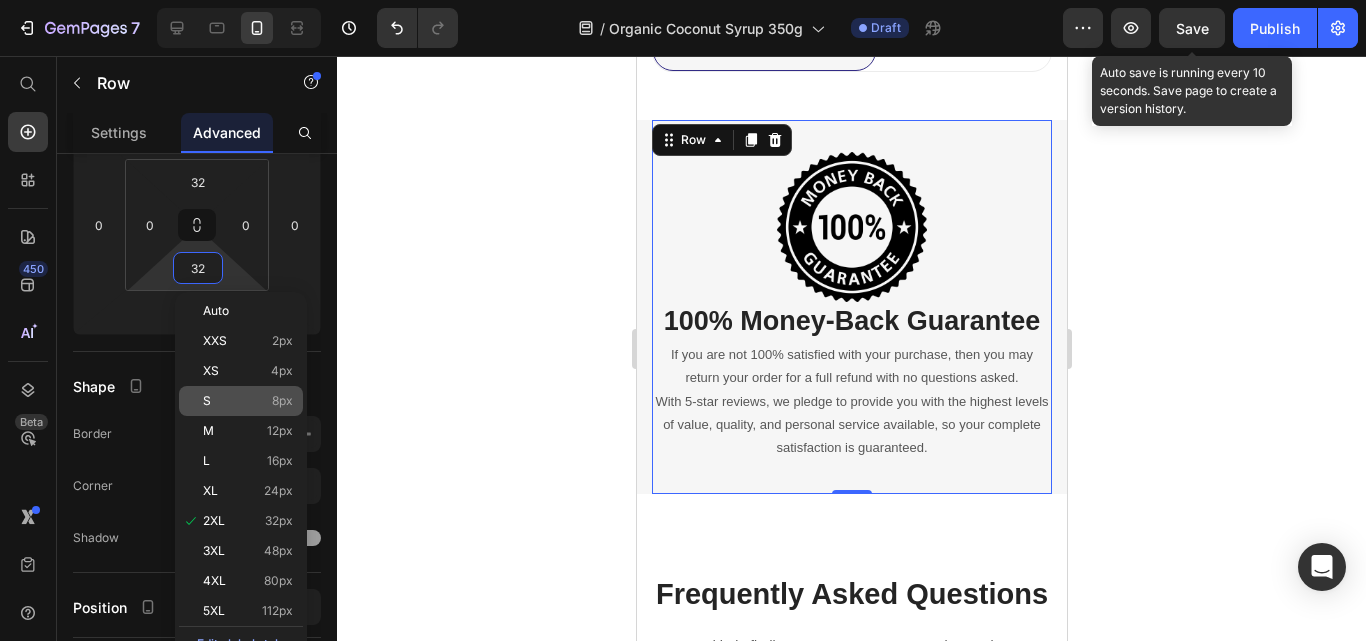 click on "8px" at bounding box center (282, 401) 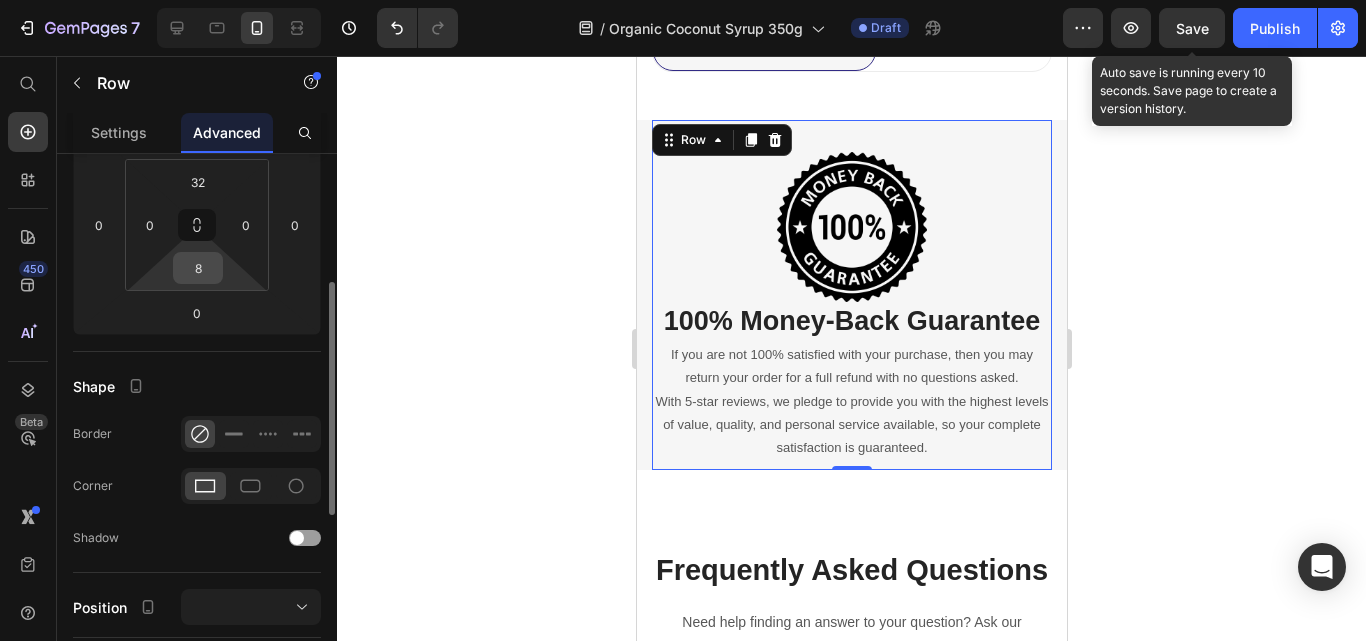 click on "8" at bounding box center (198, 268) 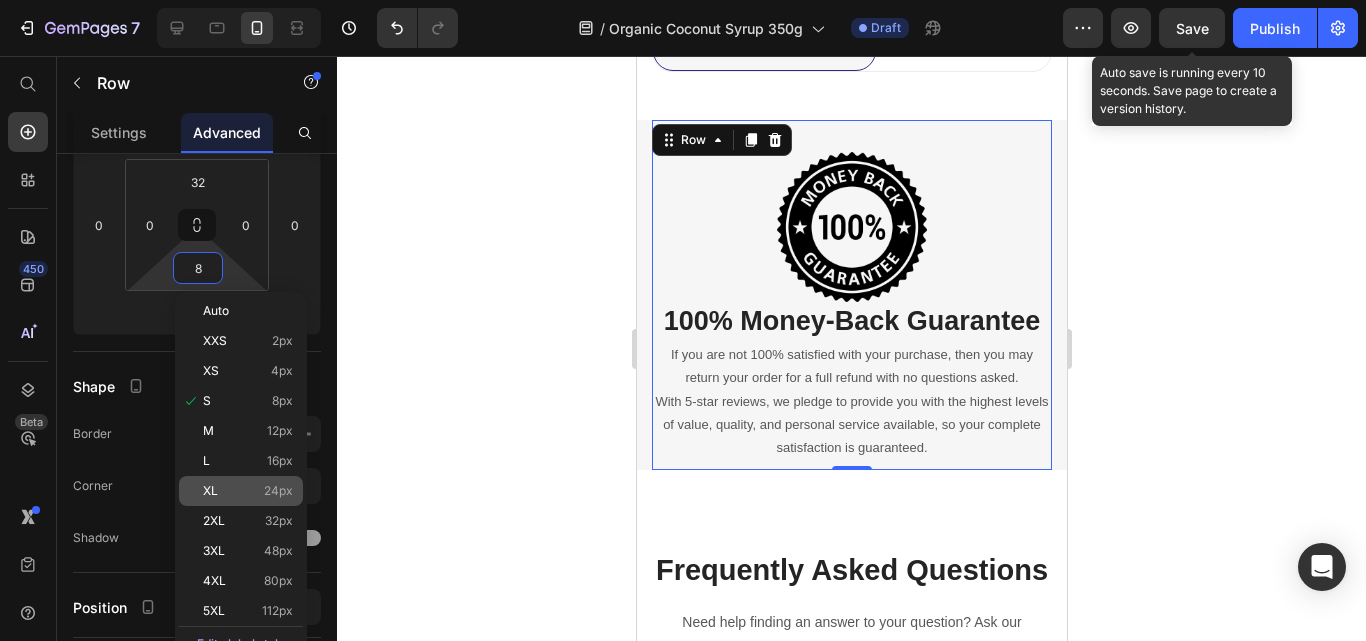 click on "XL 24px" 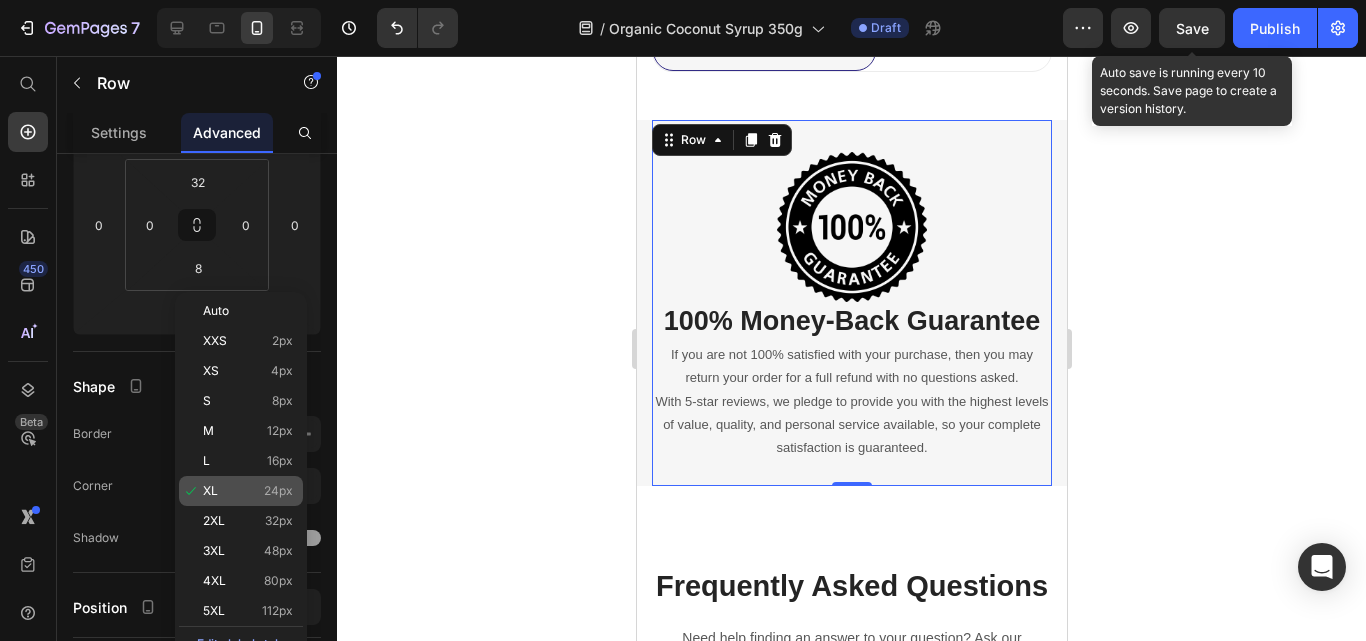 type on "24" 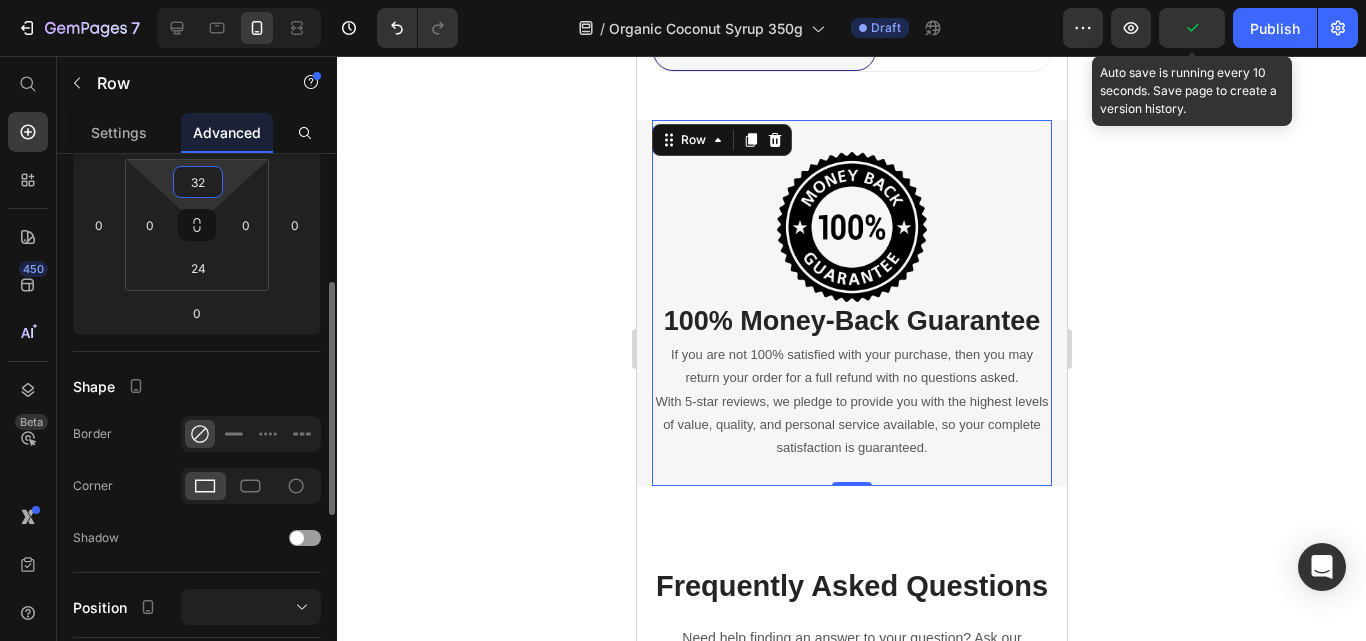 click on "32" at bounding box center (198, 182) 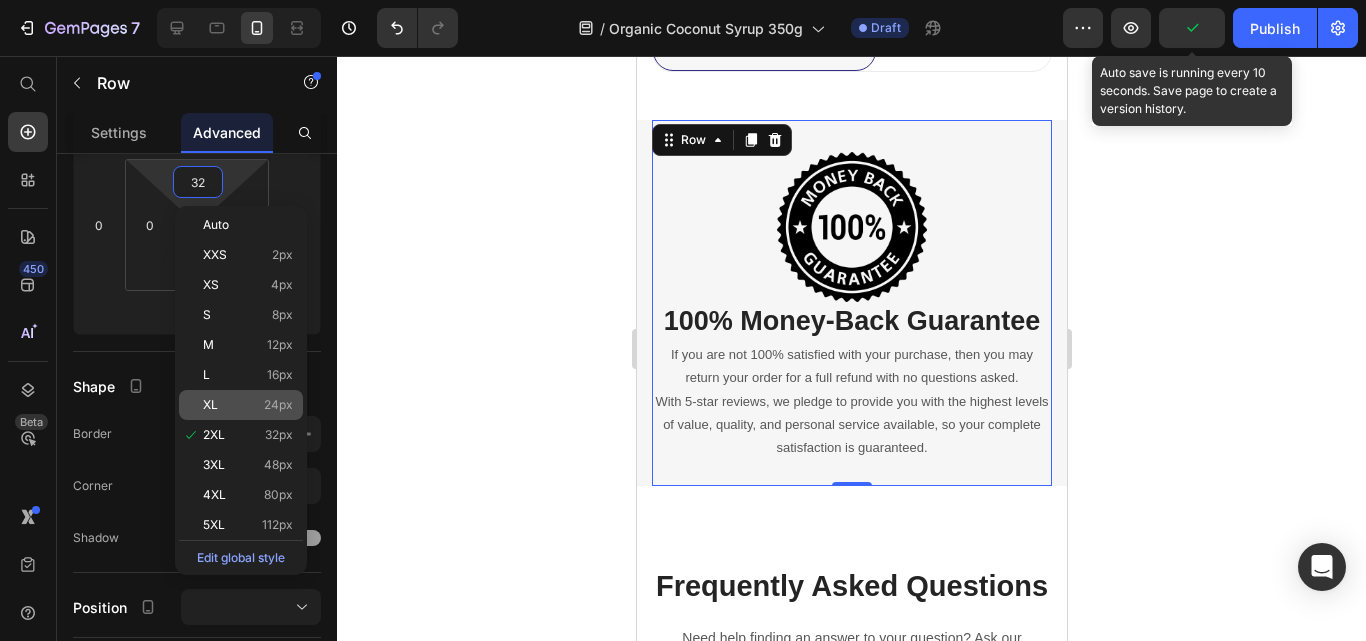 click on "XL 24px" 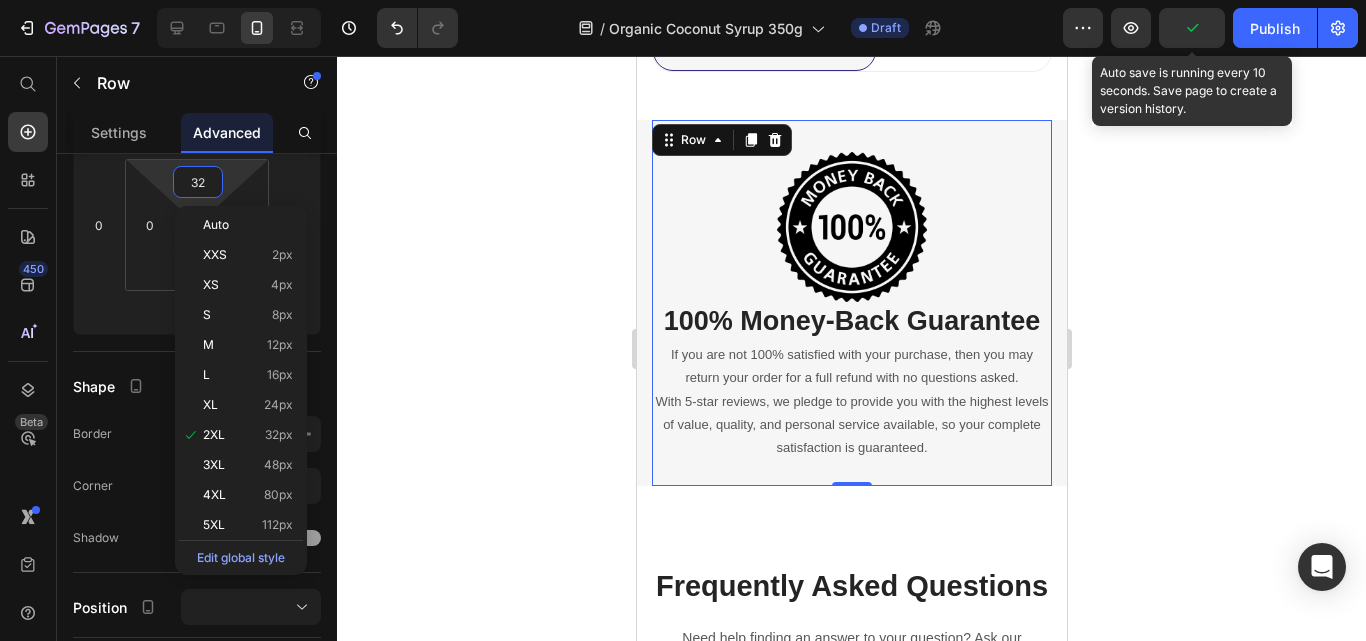 type on "24" 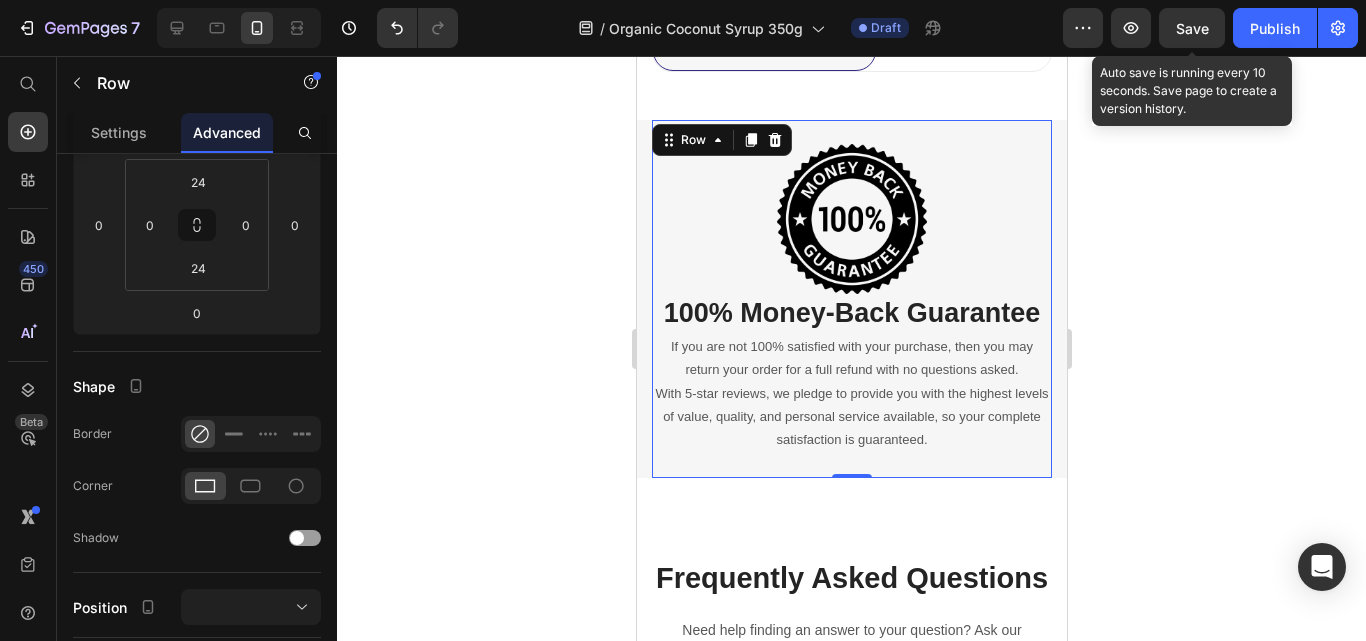 click 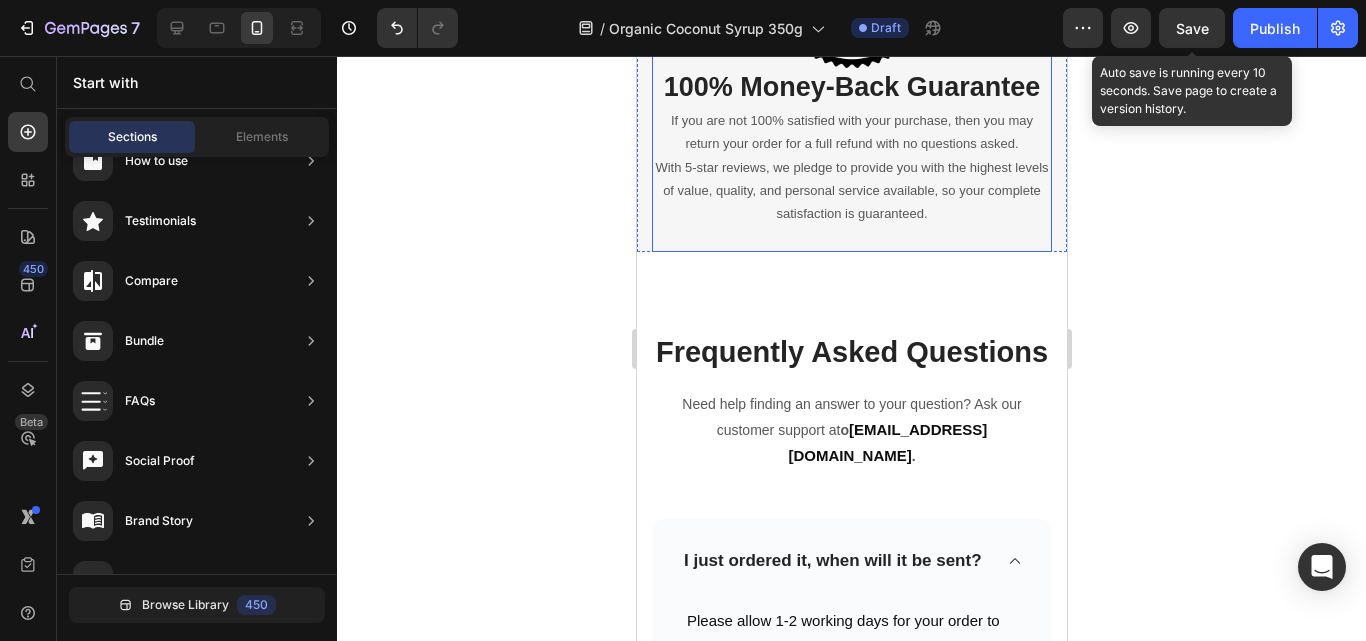 scroll, scrollTop: 7320, scrollLeft: 0, axis: vertical 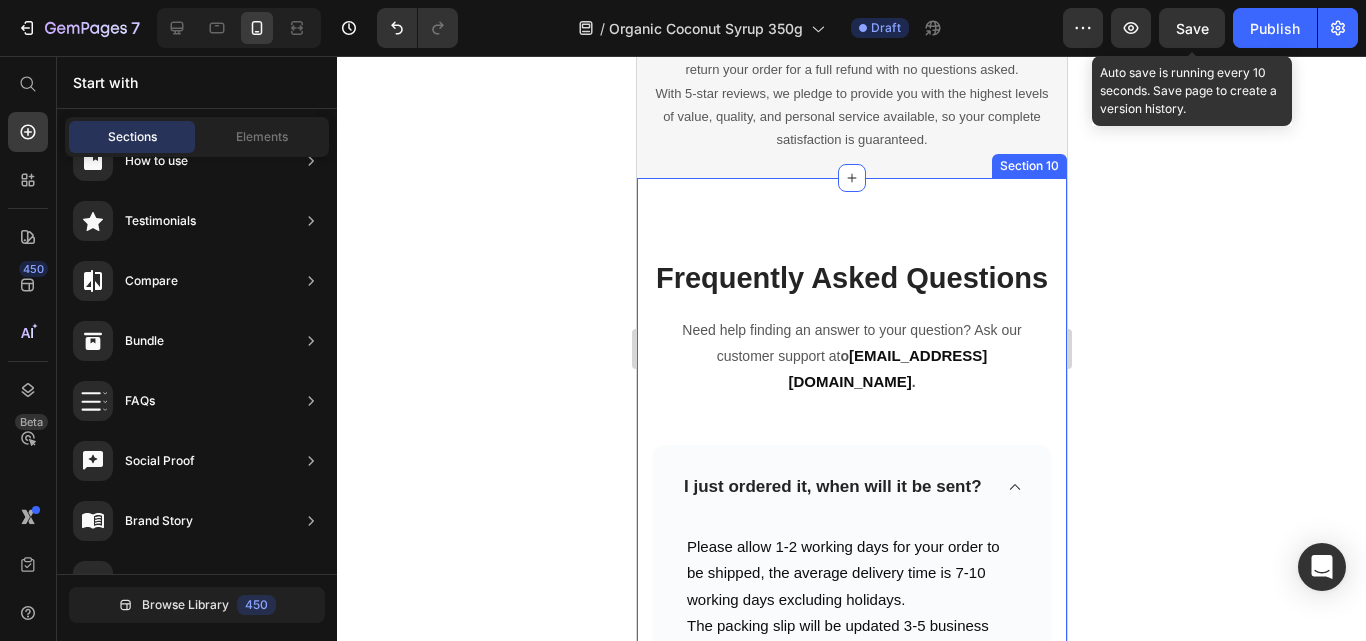 click on "Frequently Asked Questions Heading Need help finding an answer to your question? Ask our customer support at  o [EMAIL_ADDRESS][DOMAIN_NAME] . Text block Row Row
I just ordered it, when will it be sent? Please allow 1-2 working days for your order to be shipped, the average delivery time is 7-10 working days excluding holidays. The packing slip will be updated 3-5 business days after your order is SHIPPED. If you don't have a packing slip after 5 business days, please email us at [EMAIL_ADDRESS][DOMAIN_NAME]. Text block Row
How long is the delivery time?
I'm not satisfied with my order, can it be refunded? What if there is a problem? Accordion  	   REVEAL OFFER Button                Icon 30 day money back guarantee Text block Icon List Row Section 10" at bounding box center [851, 708] 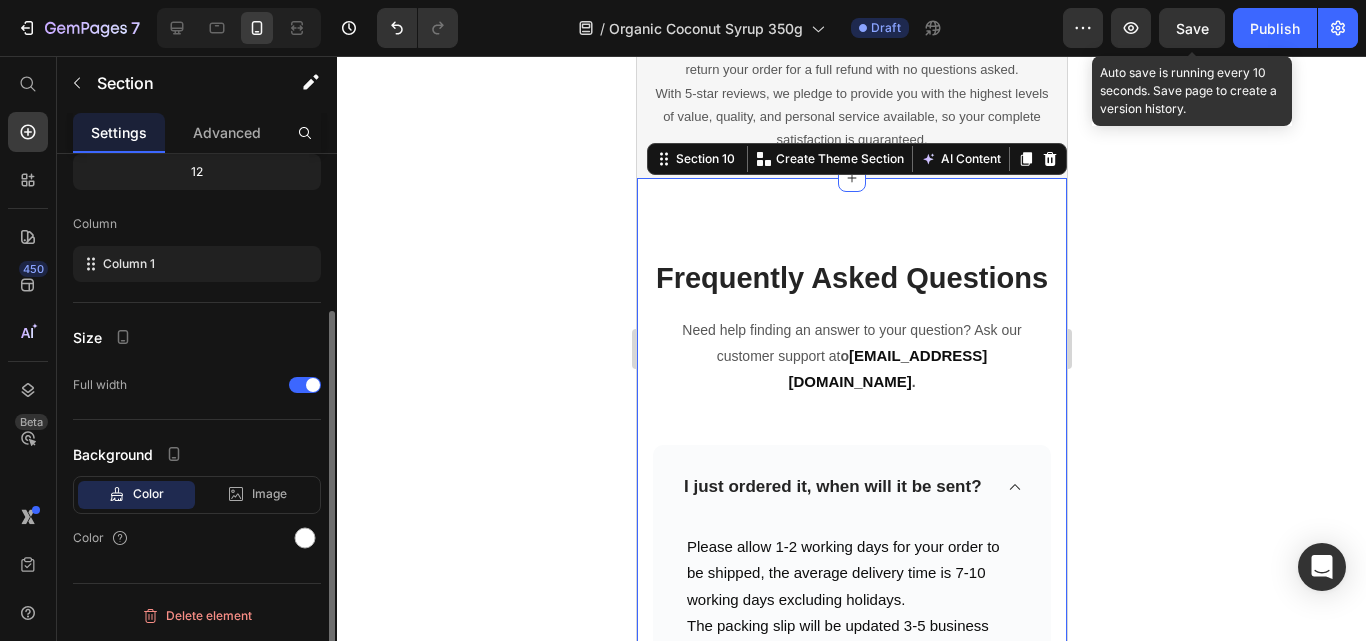 scroll, scrollTop: 0, scrollLeft: 0, axis: both 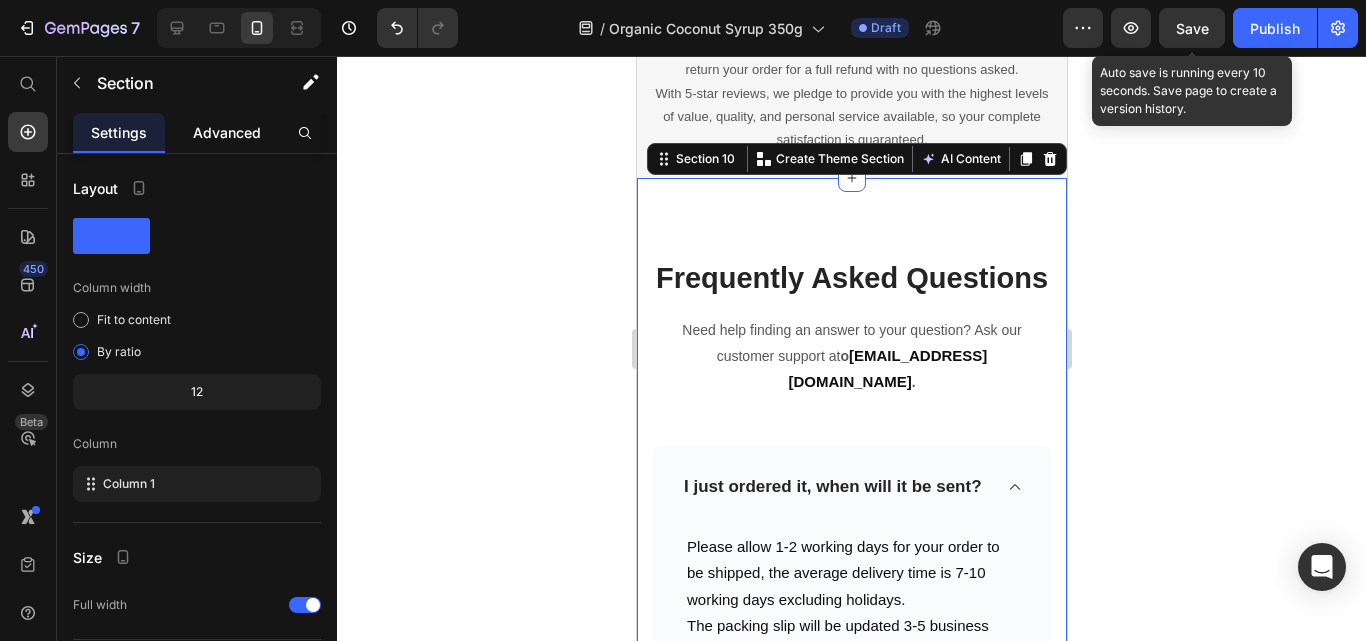 click on "Advanced" at bounding box center [227, 132] 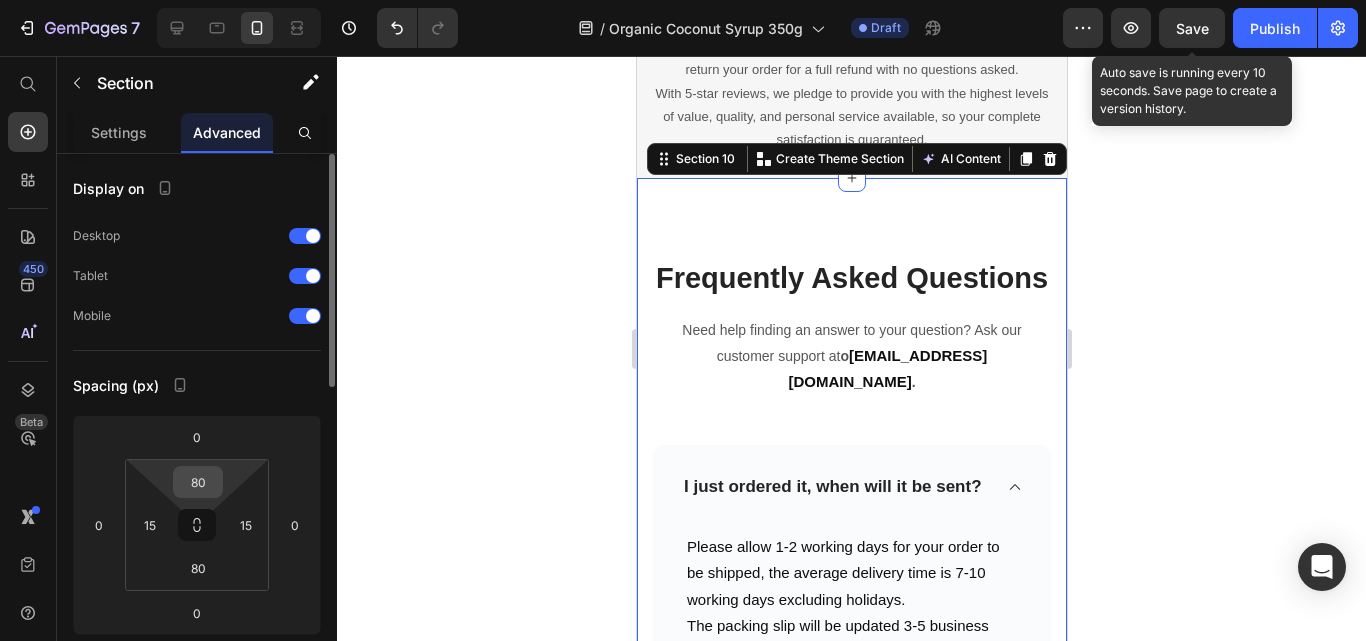 click on "80" at bounding box center (198, 482) 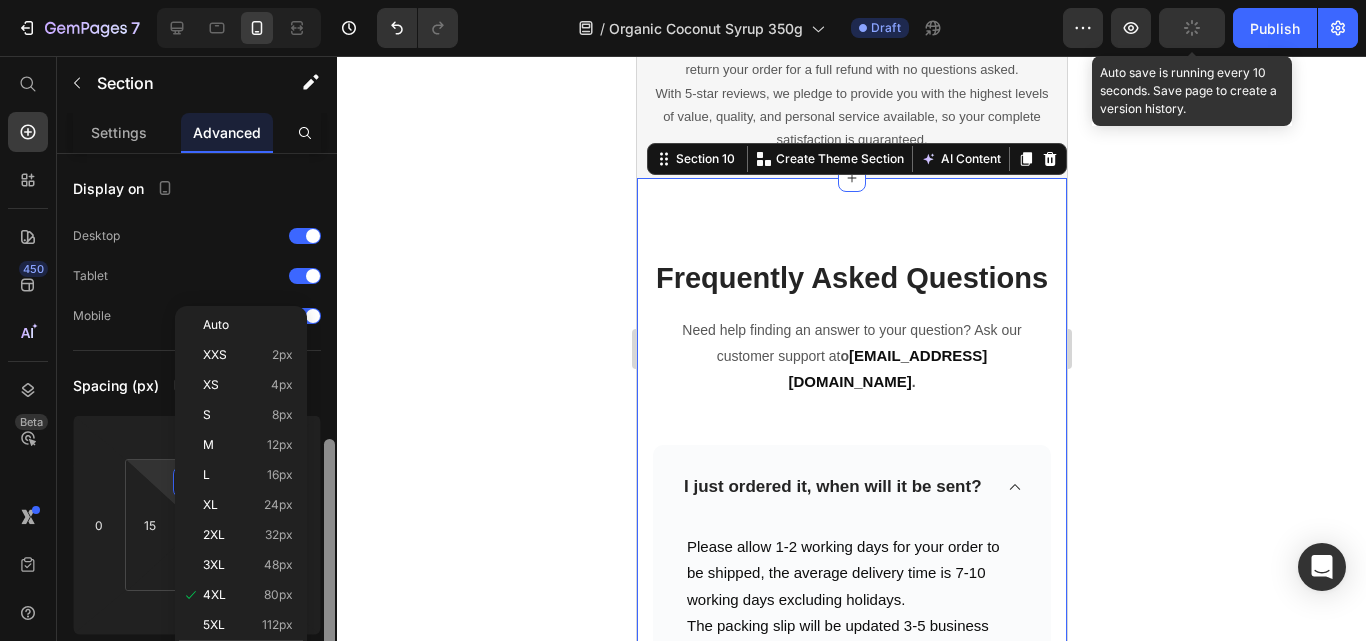 scroll, scrollTop: 200, scrollLeft: 0, axis: vertical 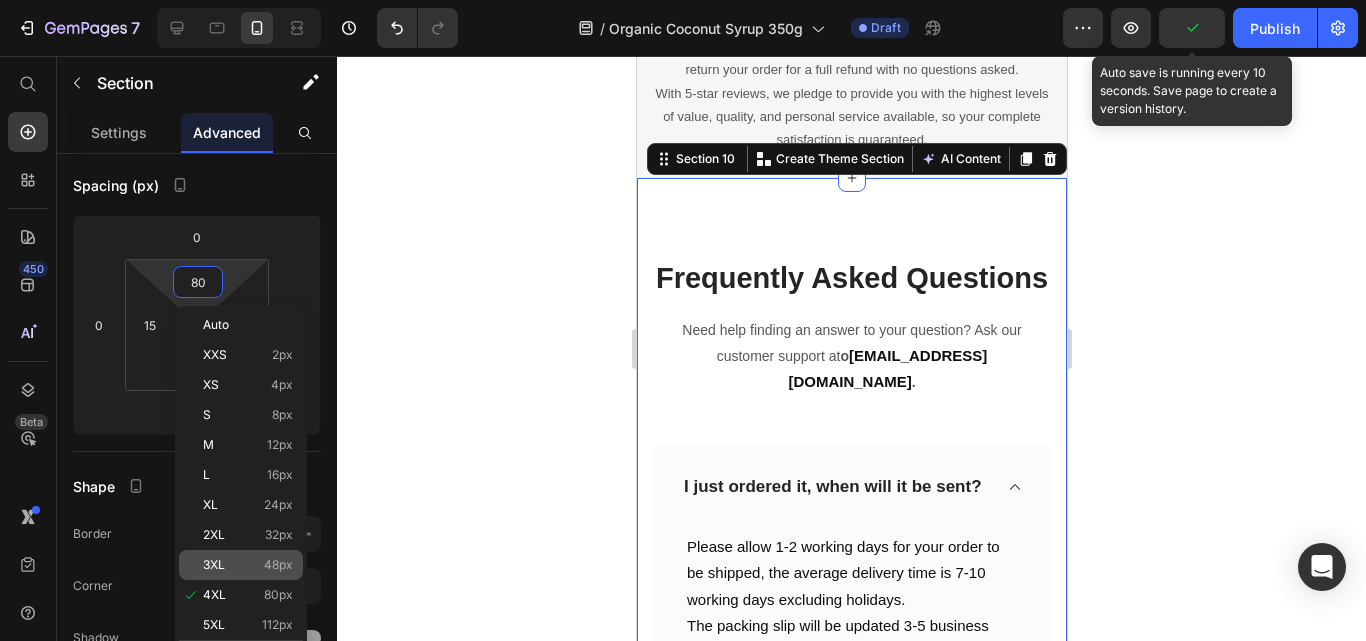 click on "48px" at bounding box center (278, 565) 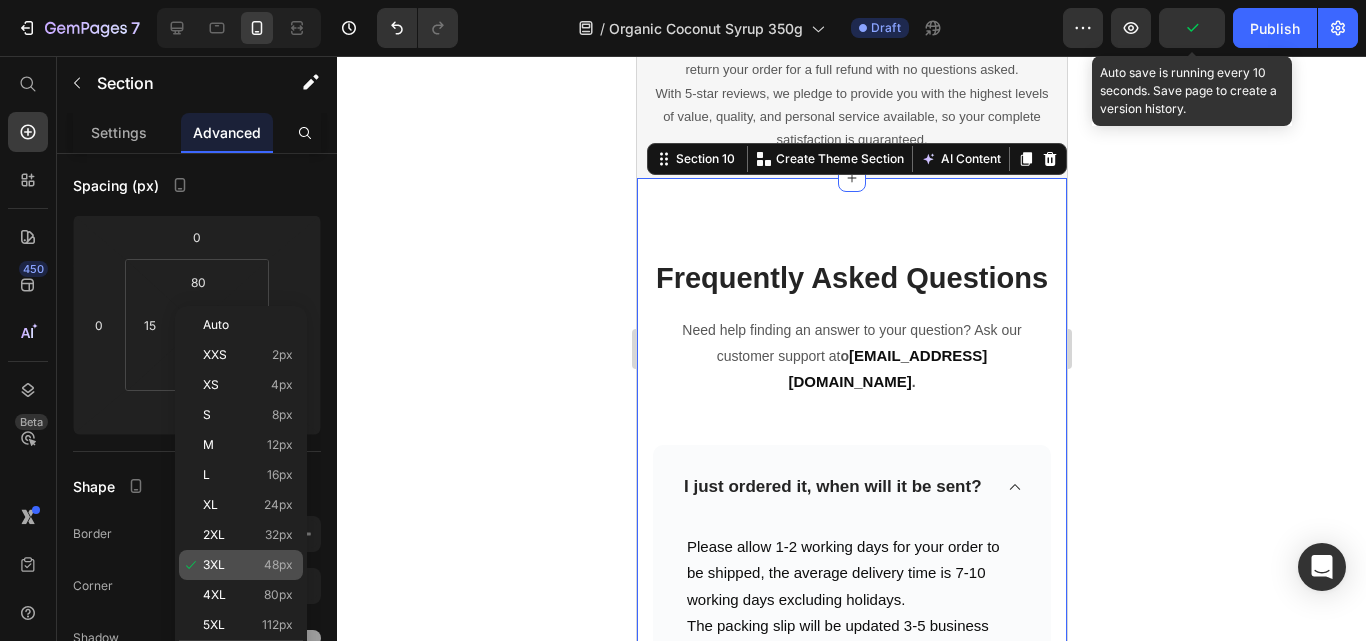 type on "48" 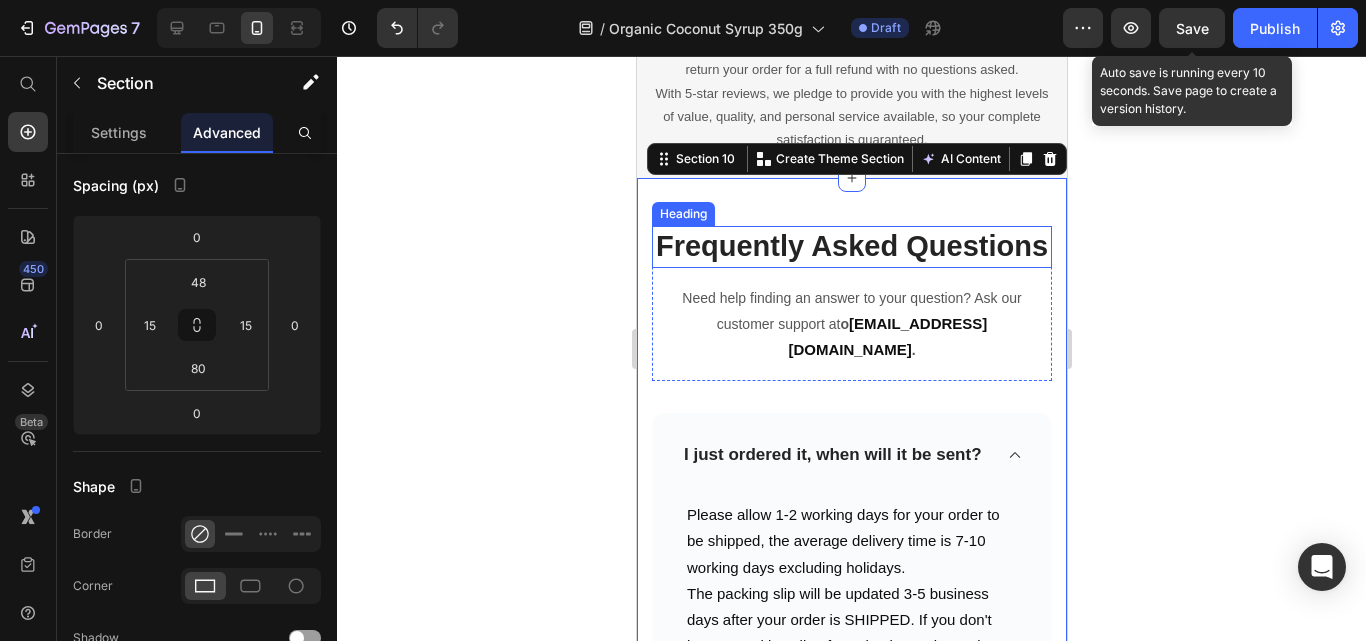 click on "Frequently Asked Questions" at bounding box center [851, 247] 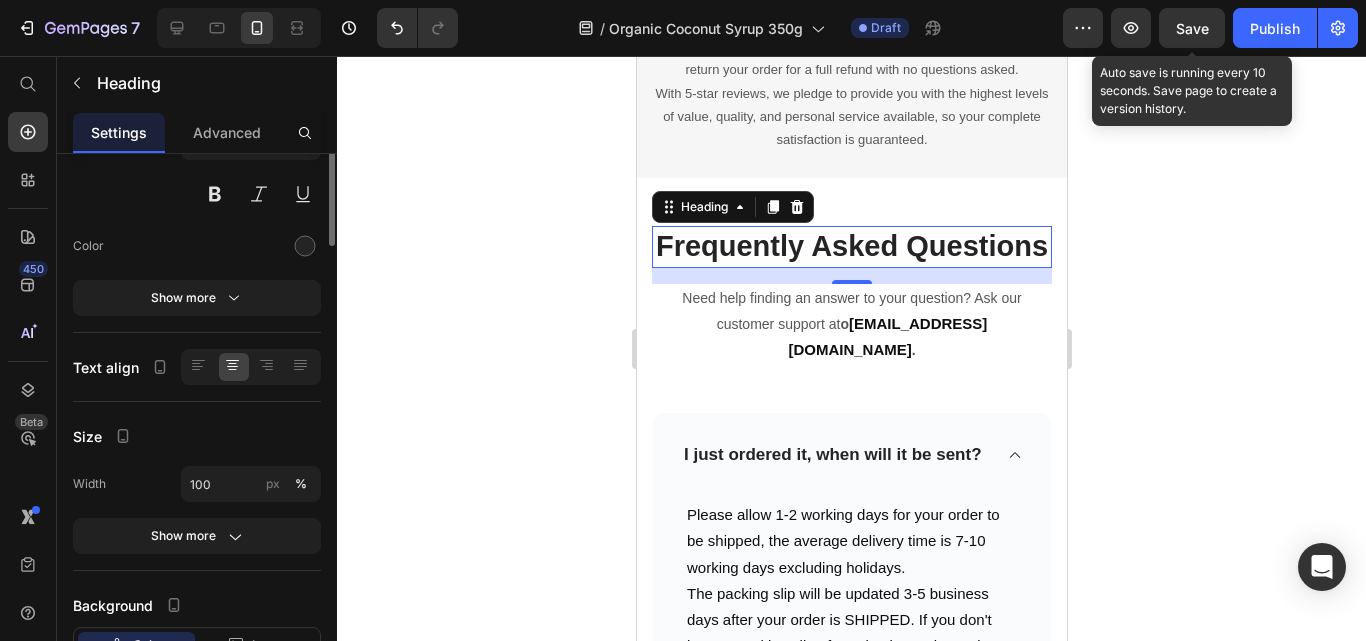 scroll, scrollTop: 0, scrollLeft: 0, axis: both 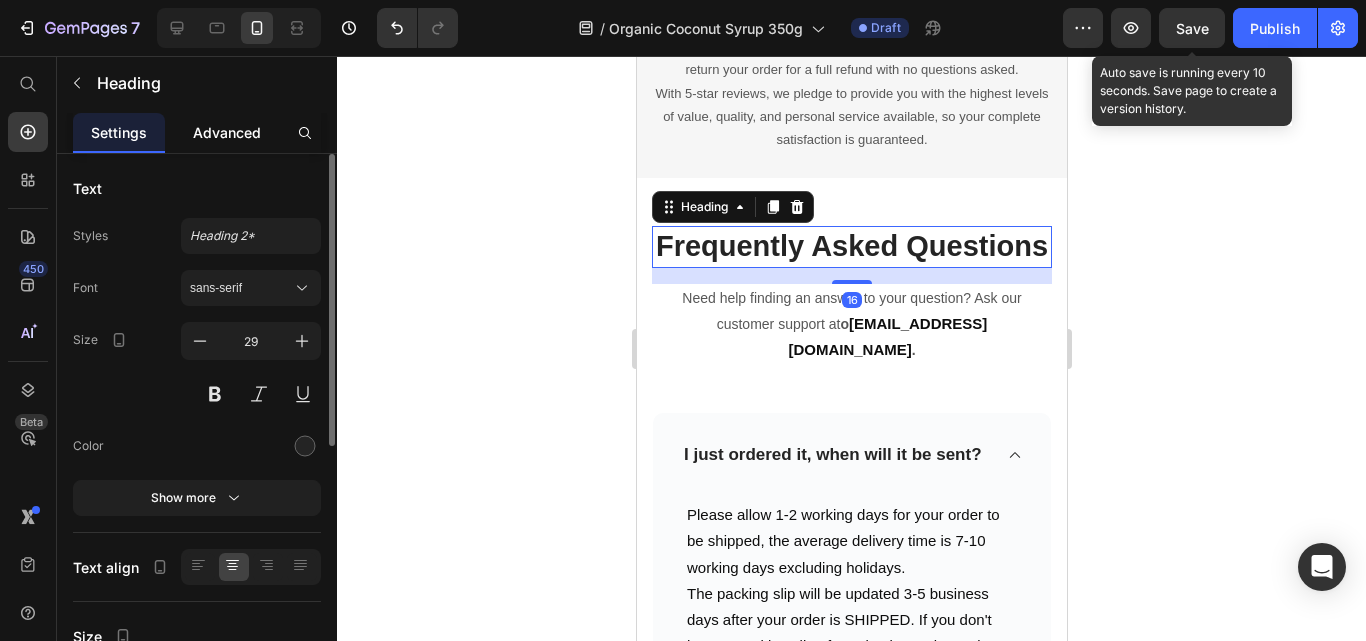click on "Advanced" at bounding box center (227, 132) 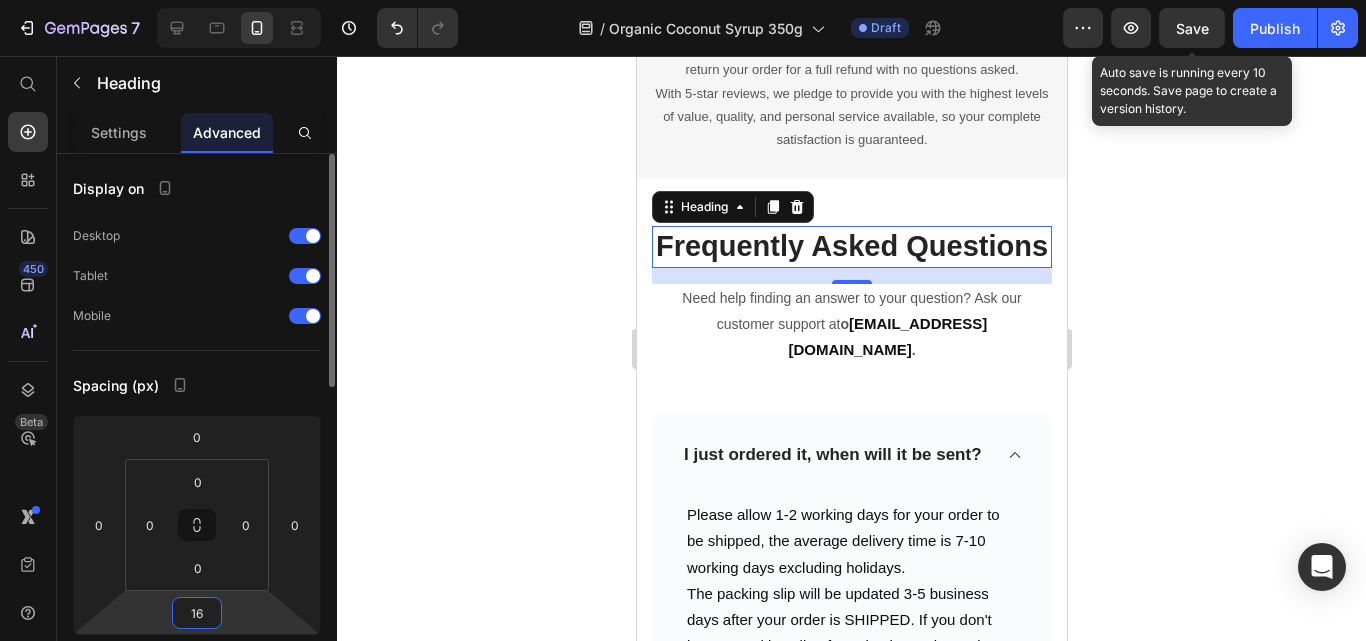 click on "16" at bounding box center [197, 613] 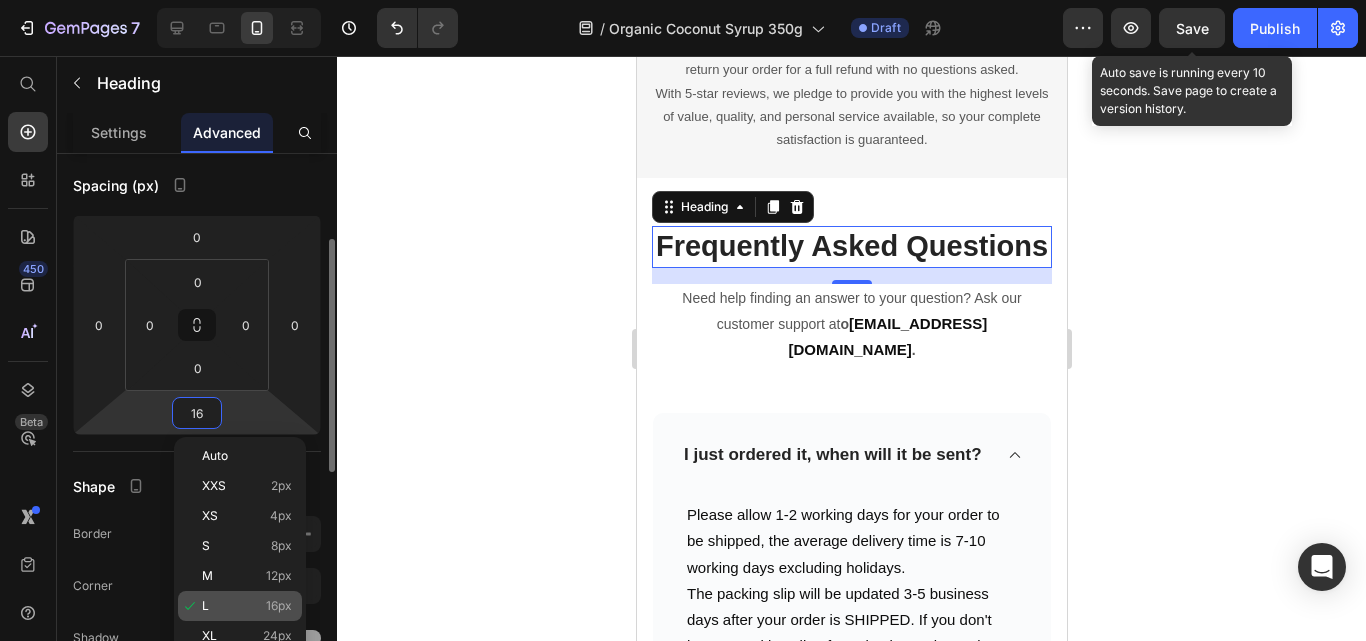 scroll, scrollTop: 300, scrollLeft: 0, axis: vertical 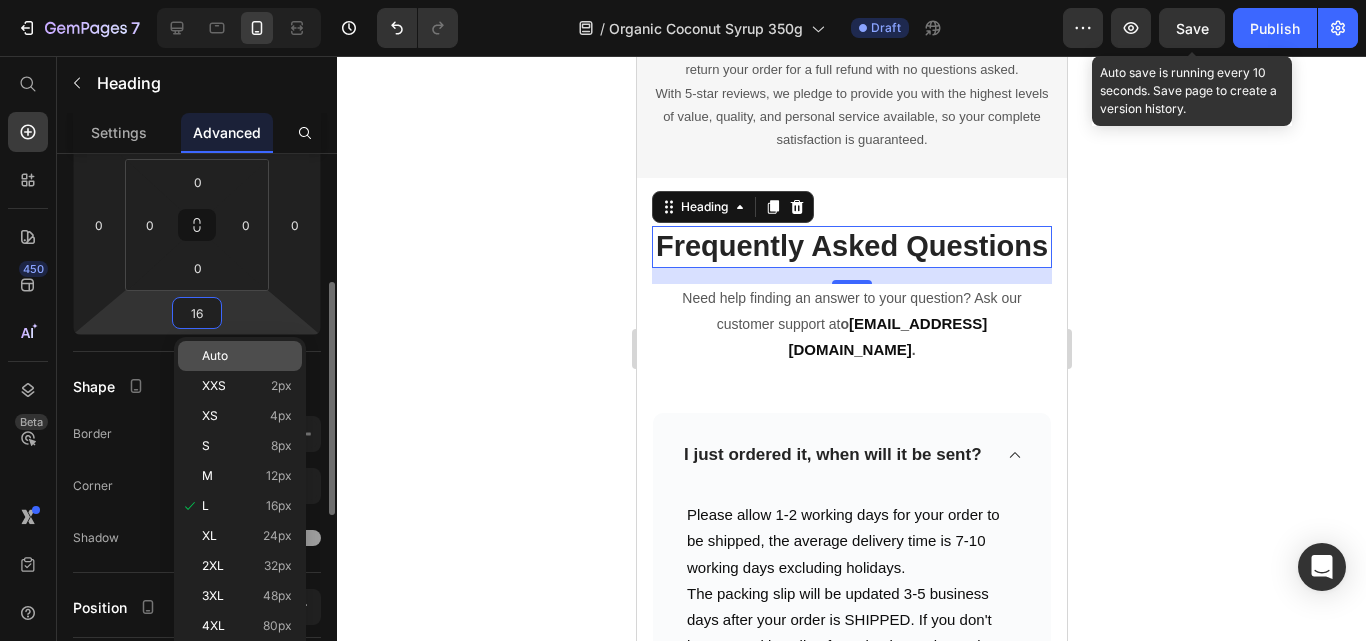 click on "Auto" at bounding box center [215, 356] 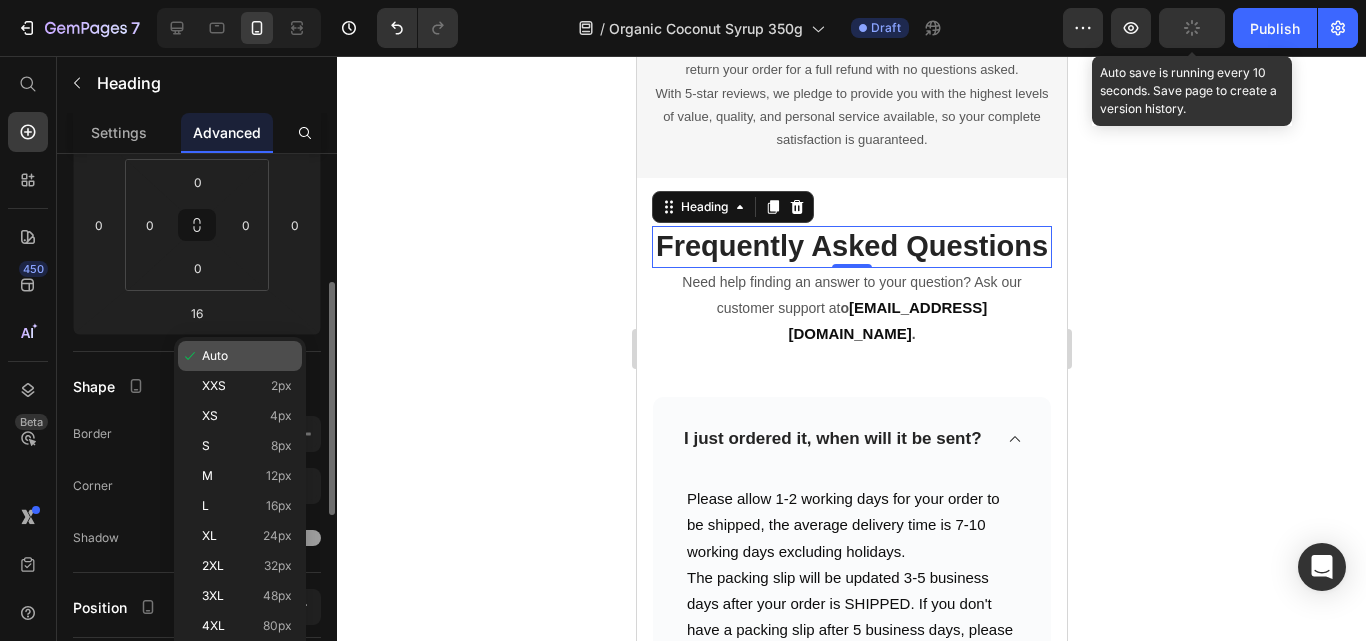 type 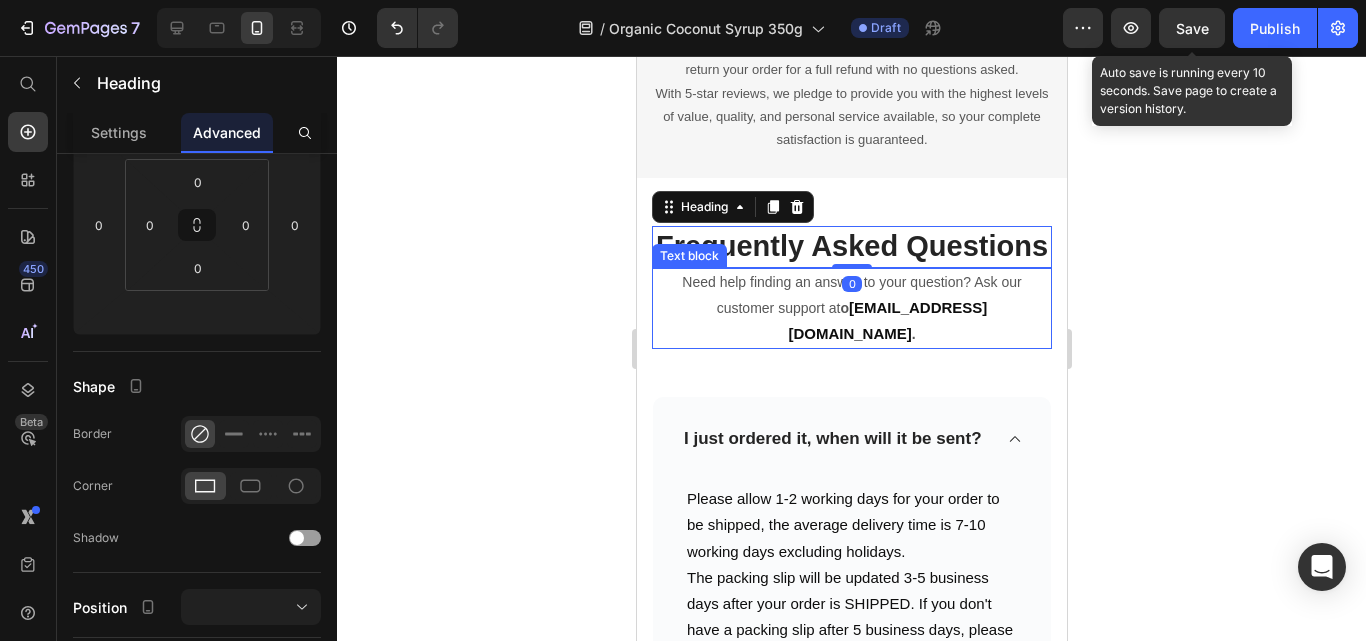click on "Need help finding an answer to your question? Ask our customer support at  o [EMAIL_ADDRESS][DOMAIN_NAME] ." at bounding box center [851, 309] 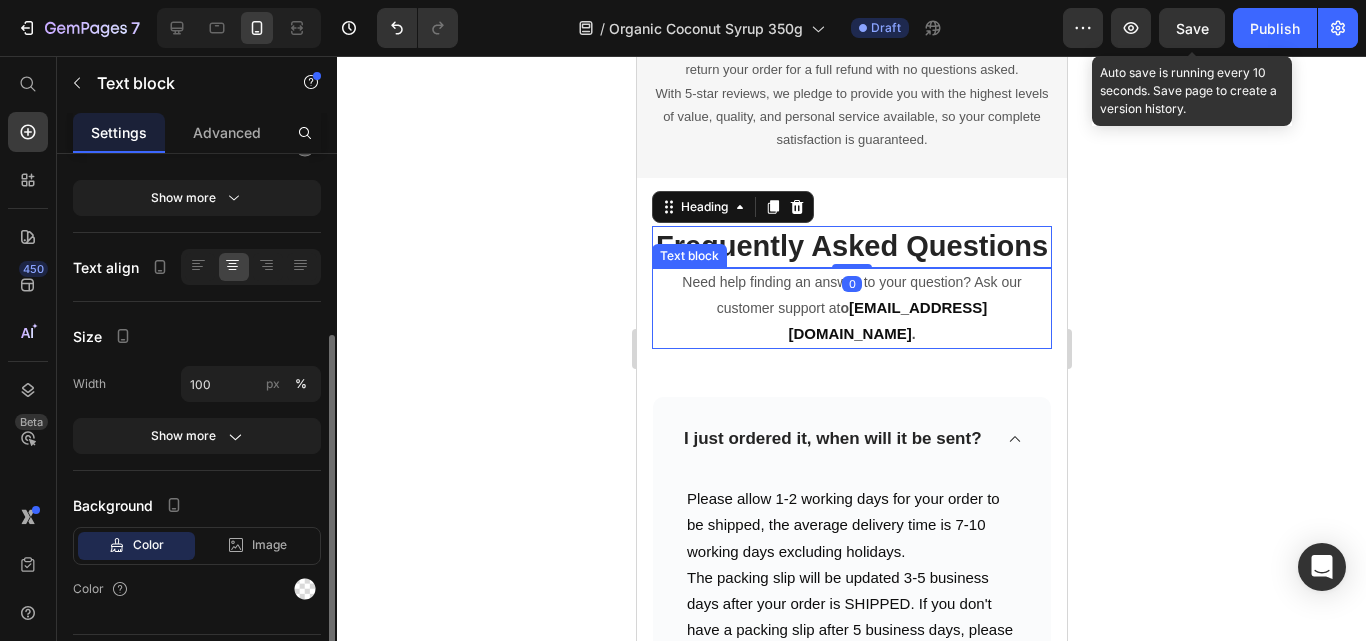 click on "Advanced" at bounding box center [227, 132] 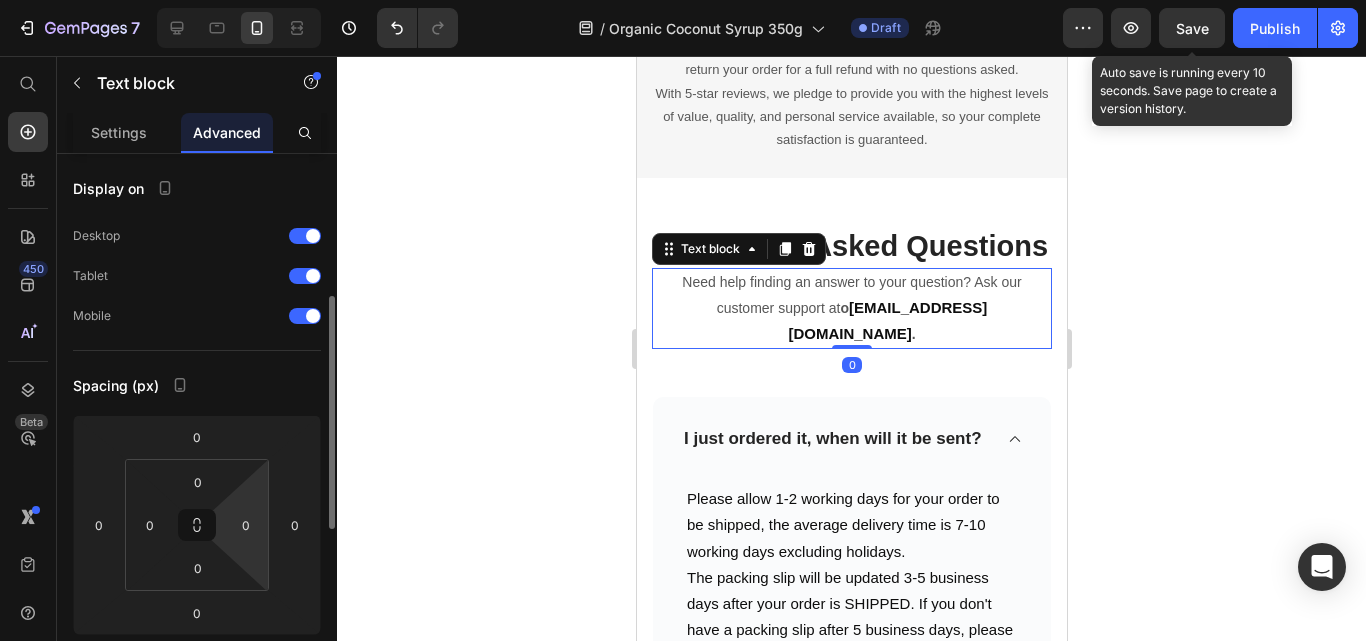 scroll, scrollTop: 100, scrollLeft: 0, axis: vertical 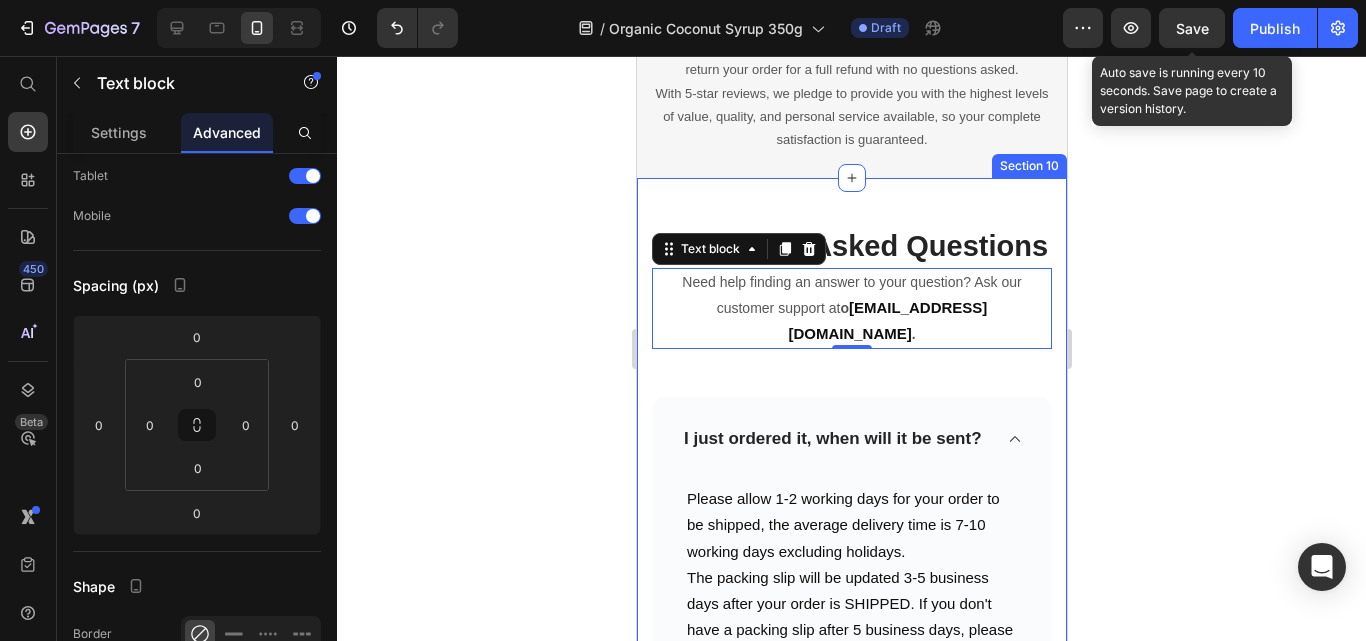 click on "Frequently Asked Questions Heading Need help finding an answer to your question? Ask our customer support at  o [EMAIL_ADDRESS][DOMAIN_NAME] . Text block   0 Row Row
I just ordered it, when will it be sent? Please allow 1-2 working days for your order to be shipped, the average delivery time is 7-10 working days excluding holidays. The packing slip will be updated 3-5 business days after your order is SHIPPED. If you don't have a packing slip after 5 business days, please email us at [EMAIL_ADDRESS][DOMAIN_NAME]. Text block Row
How long is the delivery time?
I'm not satisfied with my order, can it be refunded? What if there is a problem? Accordion  	   REVEAL OFFER Button                Icon 30 day money back guarantee Text block Icon List Row" at bounding box center (851, 668) 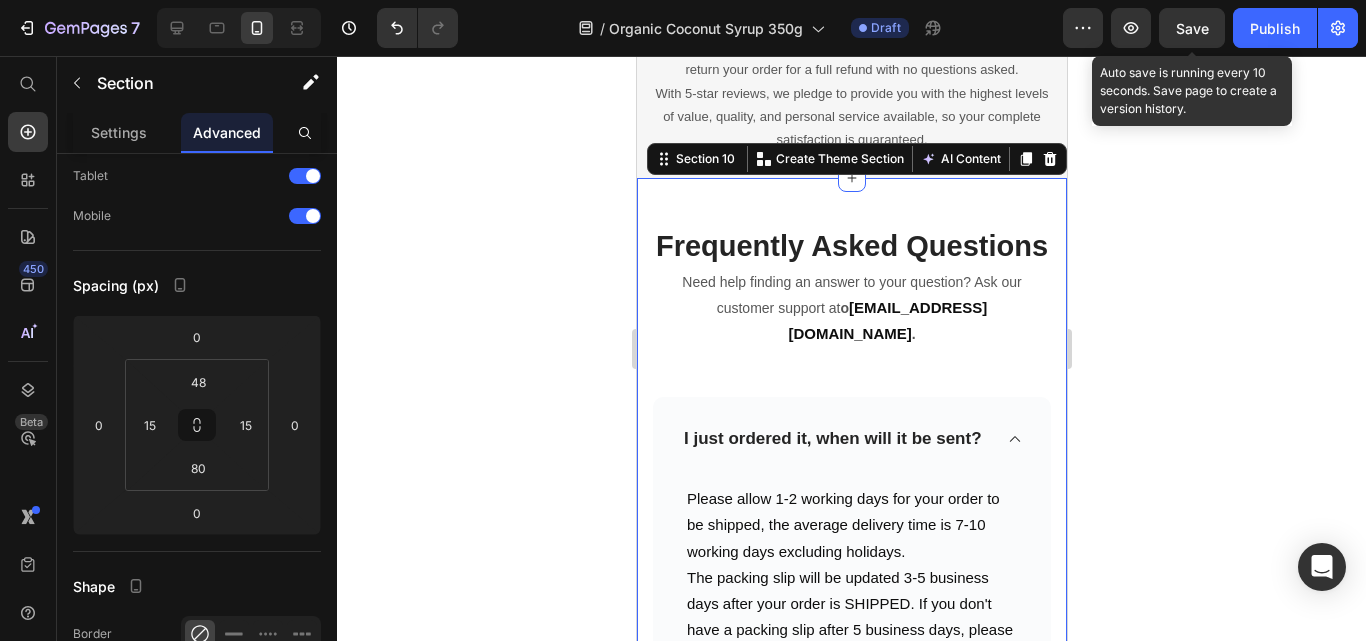 scroll, scrollTop: 0, scrollLeft: 0, axis: both 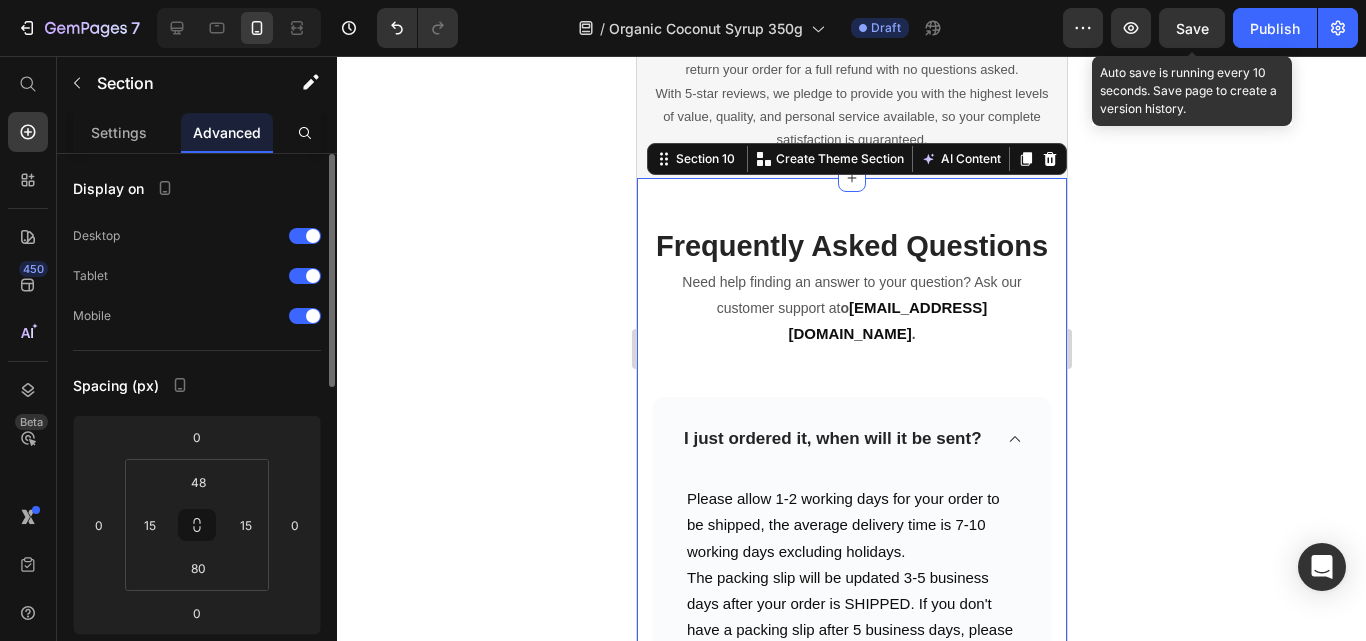 click on "Frequently Asked Questions Heading Need help finding an answer to your question? Ask our customer support at  o [EMAIL_ADDRESS][DOMAIN_NAME] . Text block Row Row
I just ordered it, when will it be sent? Please allow 1-2 working days for your order to be shipped, the average delivery time is 7-10 working days excluding holidays. The packing slip will be updated 3-5 business days after your order is SHIPPED. If you don't have a packing slip after 5 business days, please email us at [EMAIL_ADDRESS][DOMAIN_NAME]. Text block Row
How long is the delivery time?
I'm not satisfied with my order, can it be refunded? What if there is a problem? Accordion  	   REVEAL OFFER Button                Icon 30 day money back guarantee Text block Icon List Row" at bounding box center (851, 668) 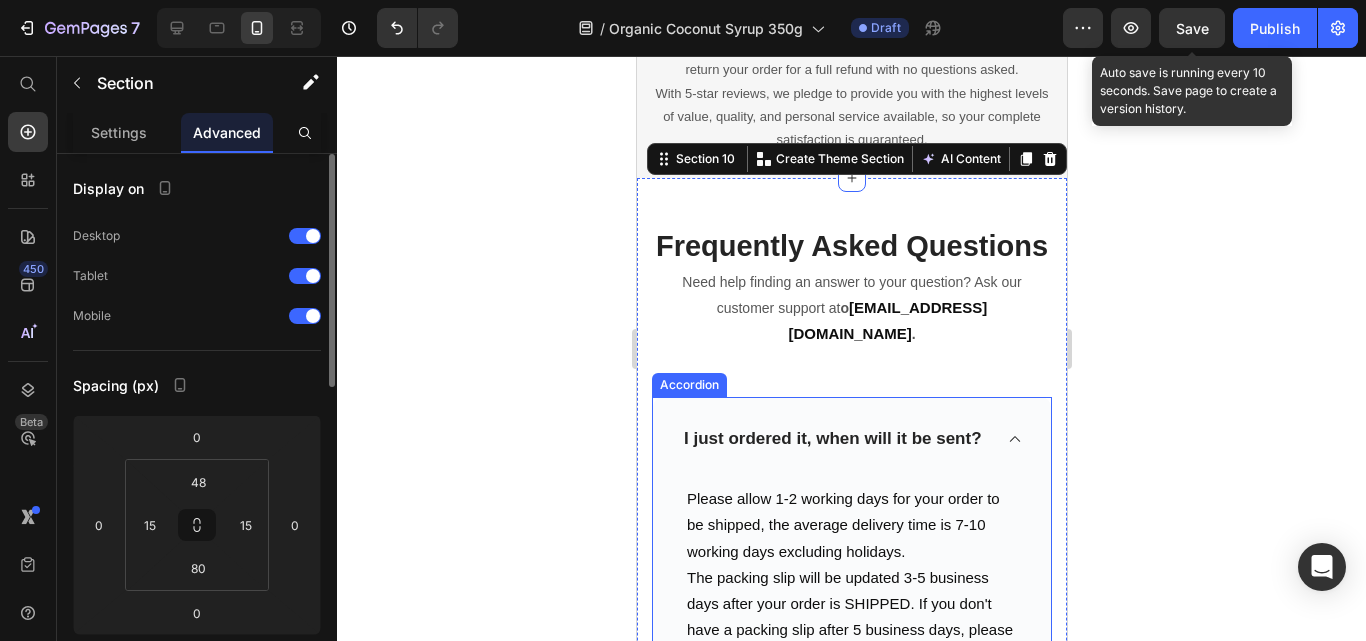 click on "I just ordered it, when will it be sent?" at bounding box center (851, 439) 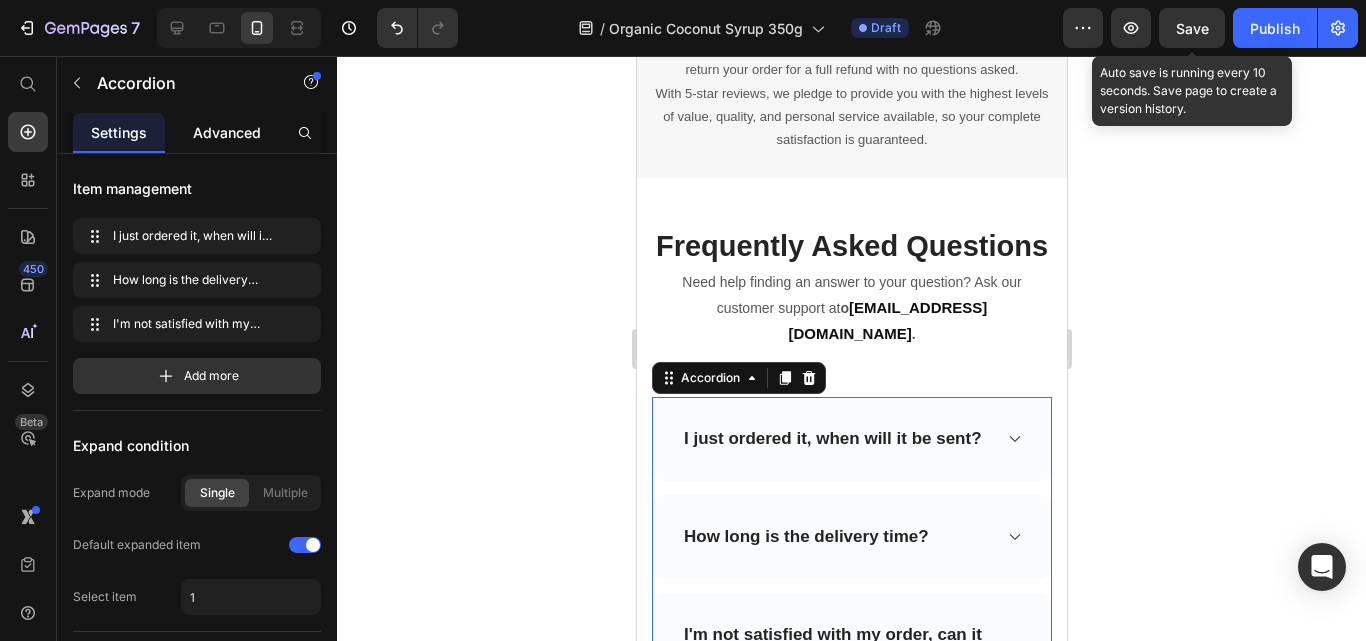 click on "Advanced" at bounding box center (227, 132) 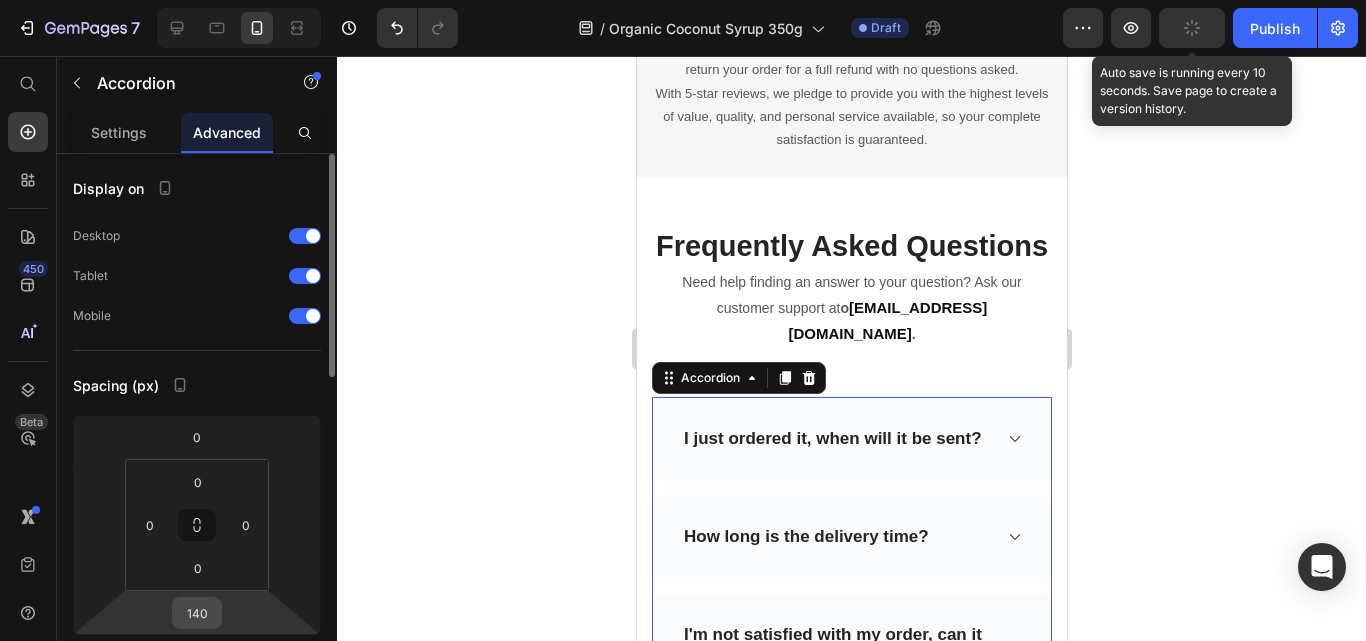 click on "140" at bounding box center (197, 613) 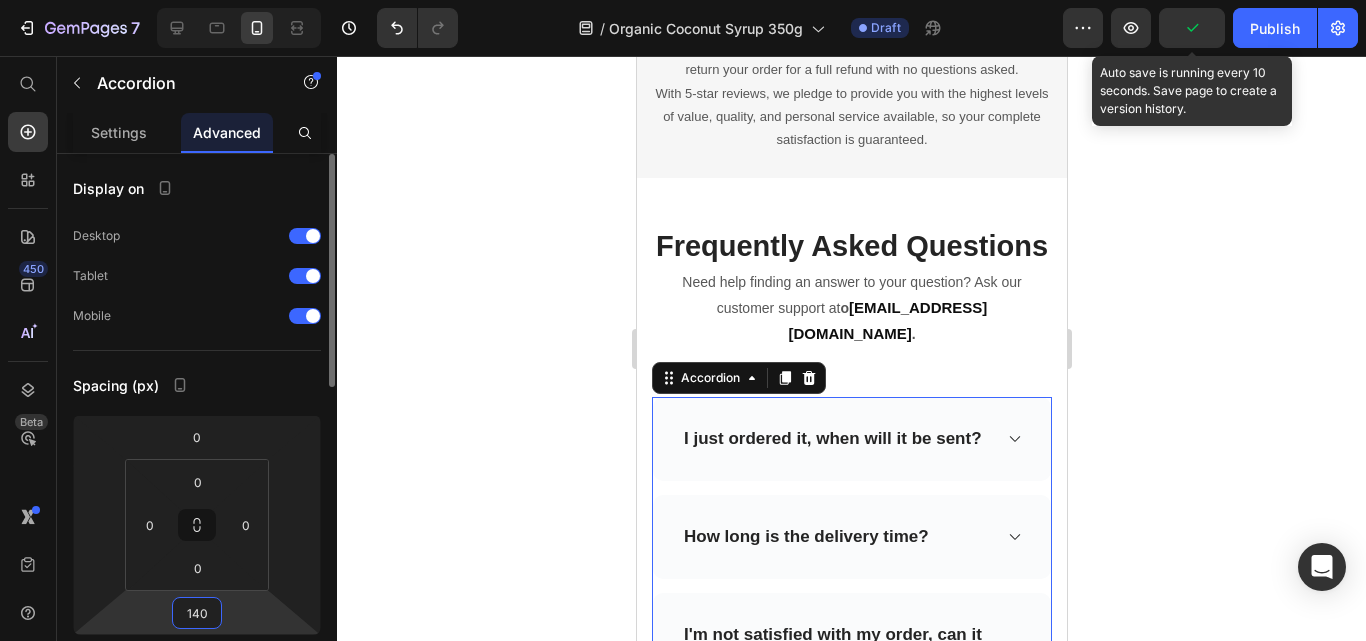 type 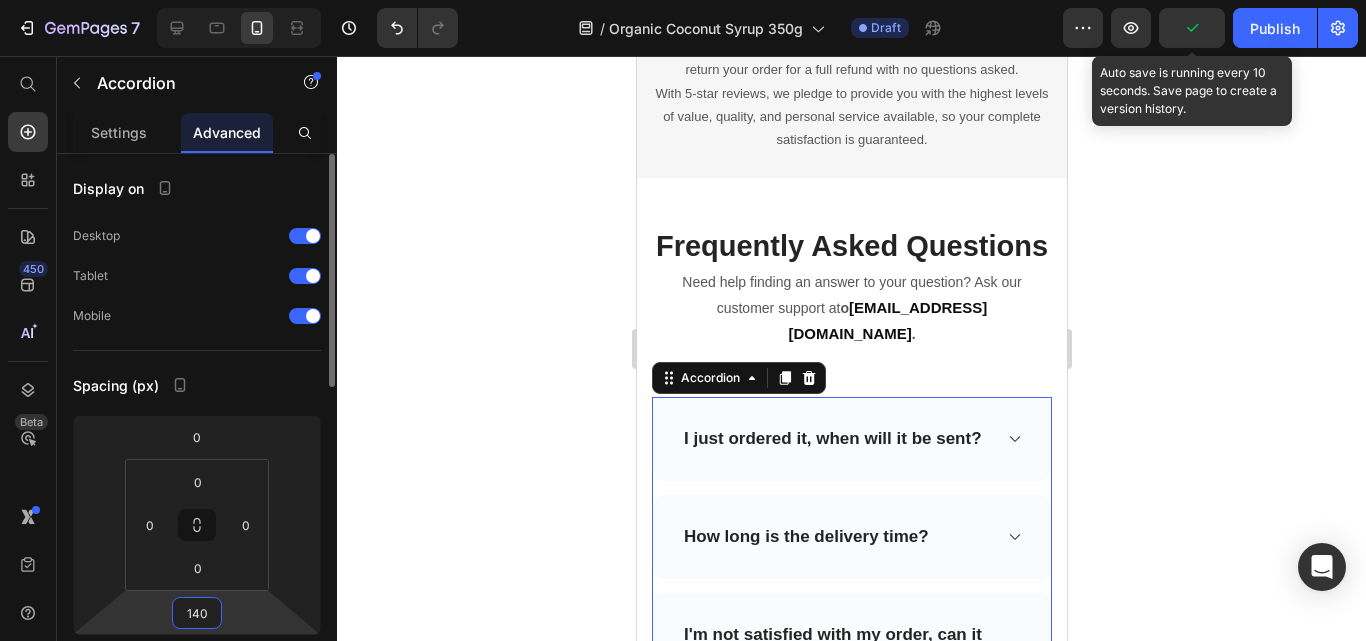 type 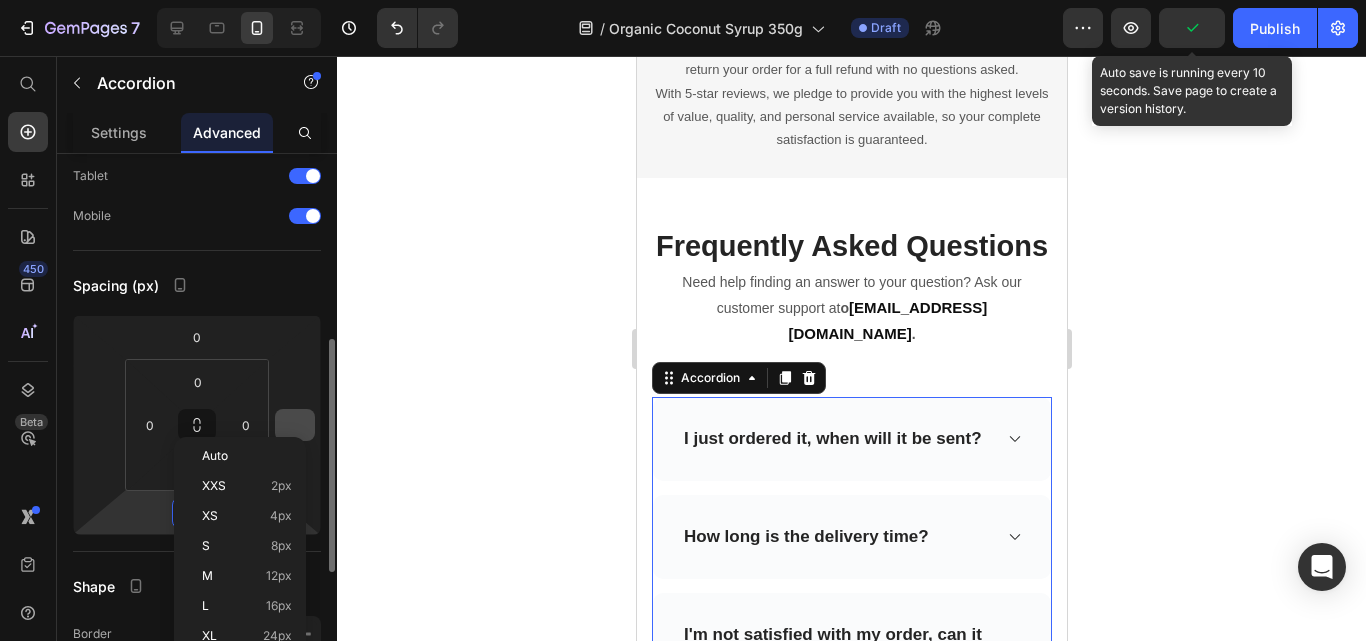 scroll, scrollTop: 200, scrollLeft: 0, axis: vertical 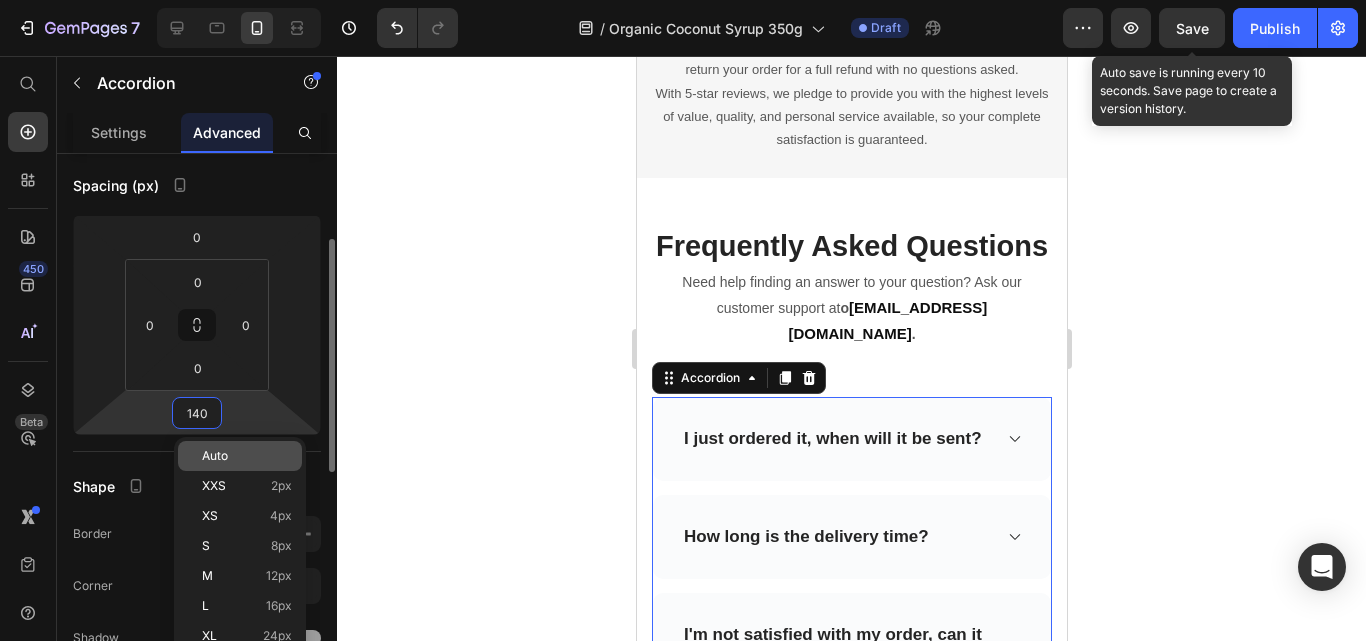 click on "Auto" at bounding box center [215, 456] 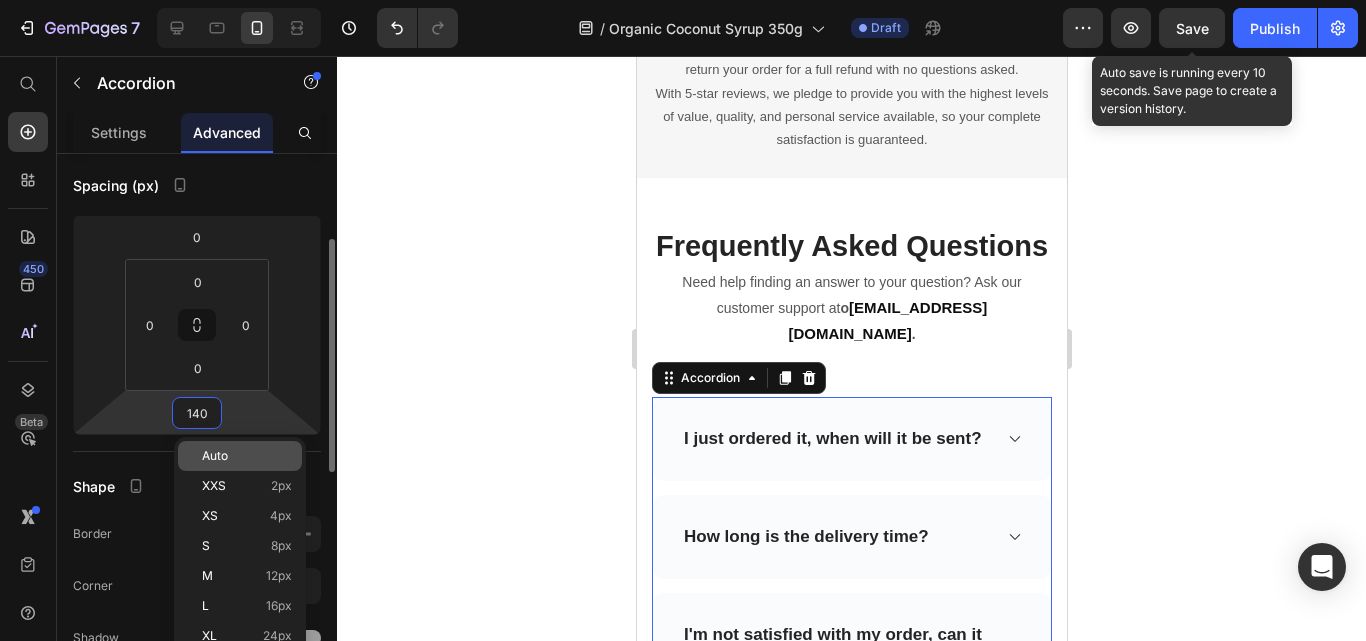 type 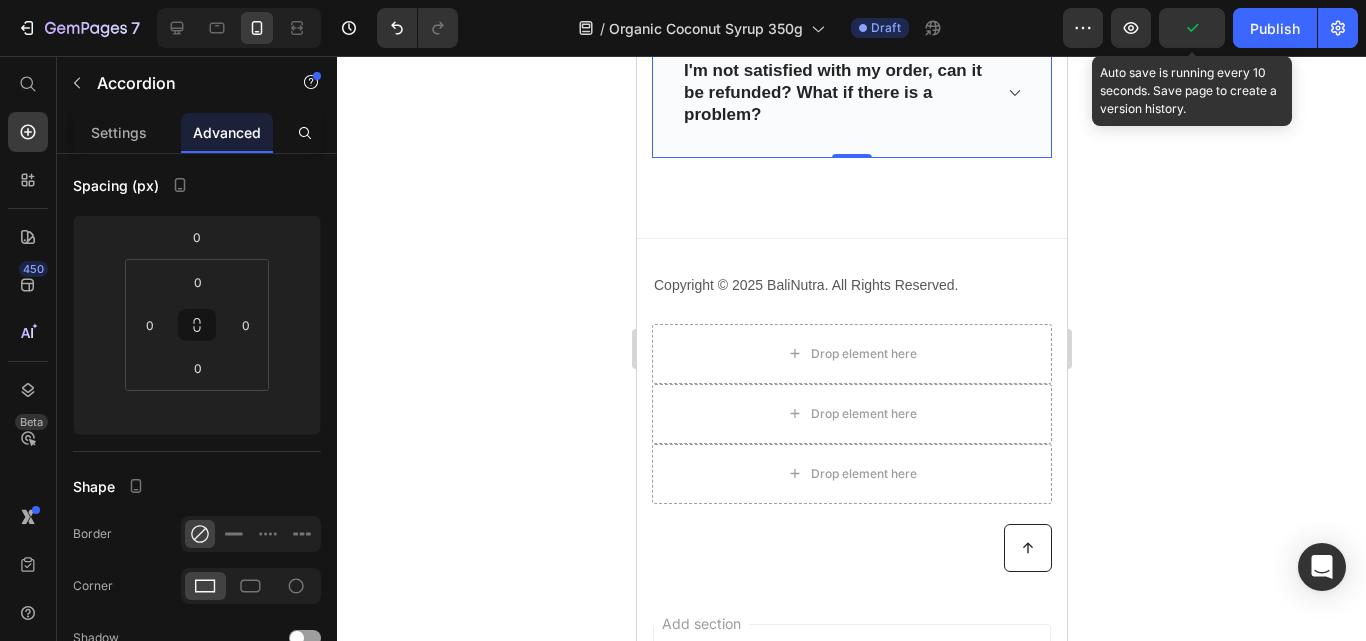 scroll, scrollTop: 8284, scrollLeft: 0, axis: vertical 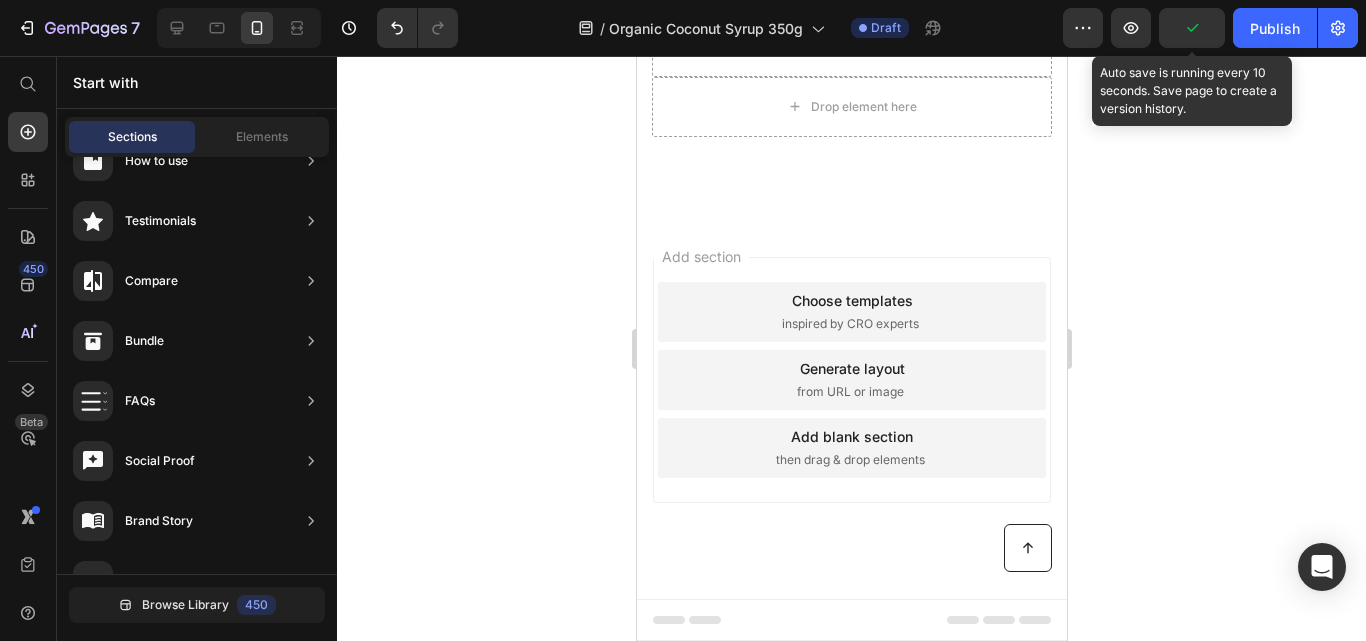 click on "Add section Choose templates inspired by CRO experts Generate layout from URL or image Add blank section then drag & drop elements" at bounding box center [851, 380] 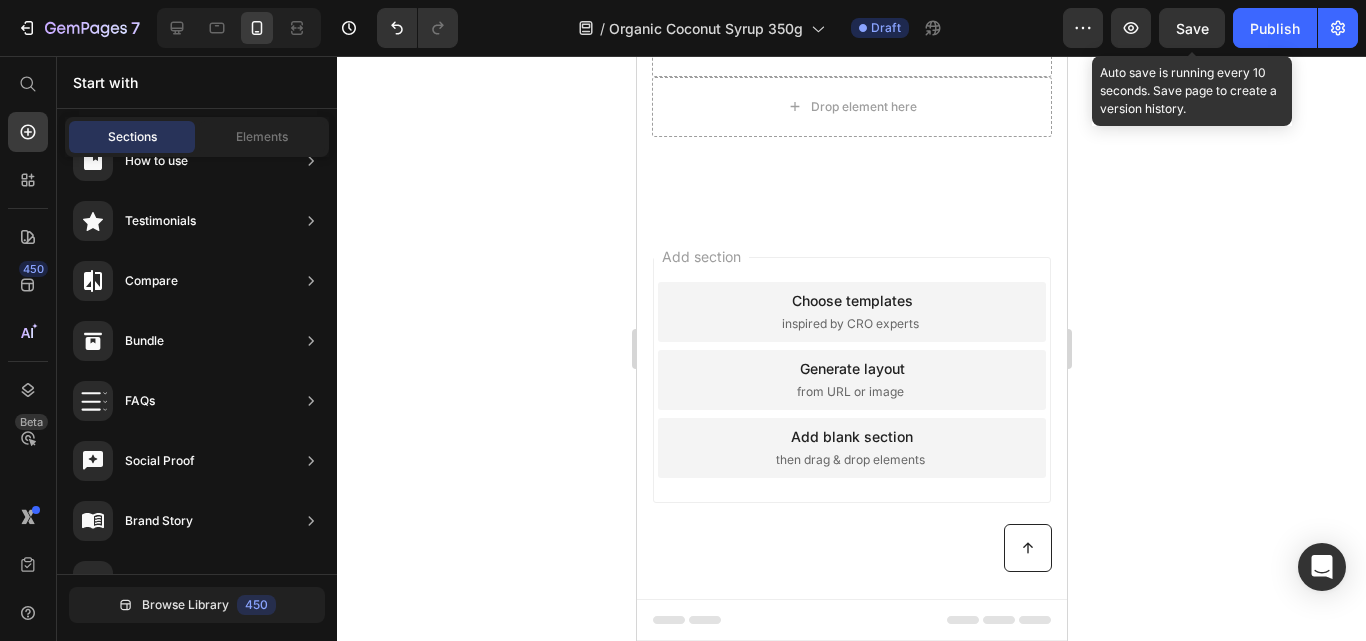 click on "Add section Choose templates inspired by CRO experts Generate layout from URL or image Add blank section then drag & drop elements" at bounding box center (851, 380) 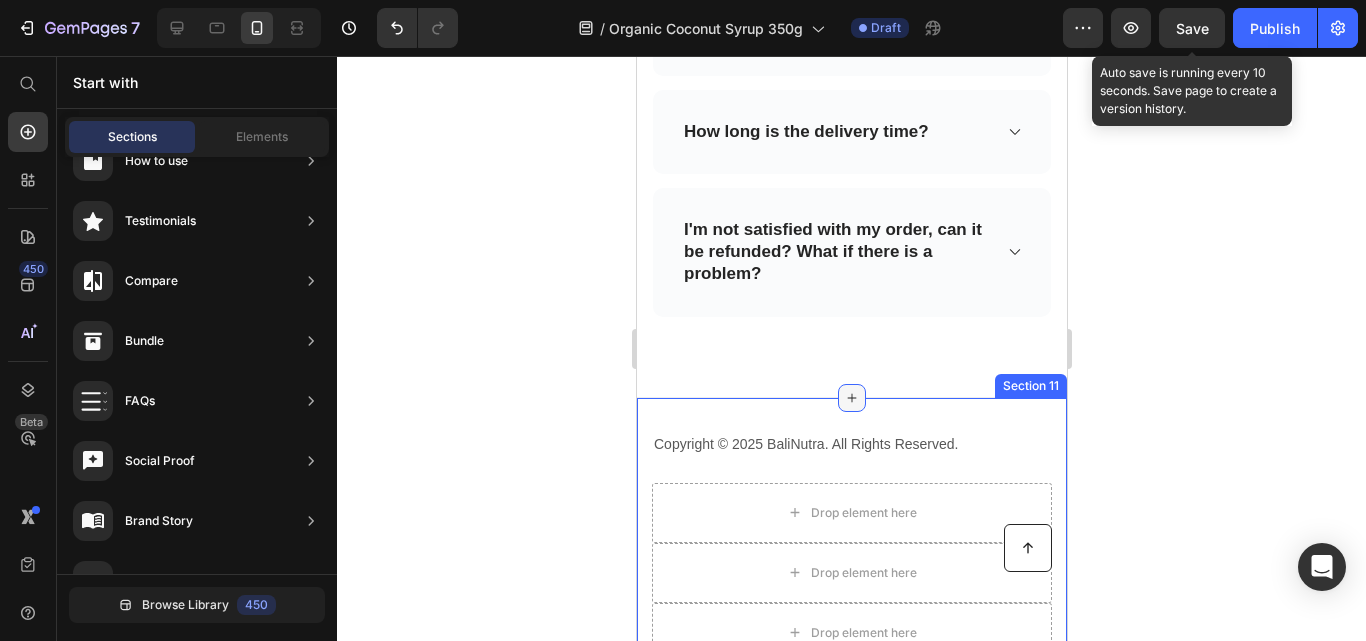 scroll, scrollTop: 7554, scrollLeft: 0, axis: vertical 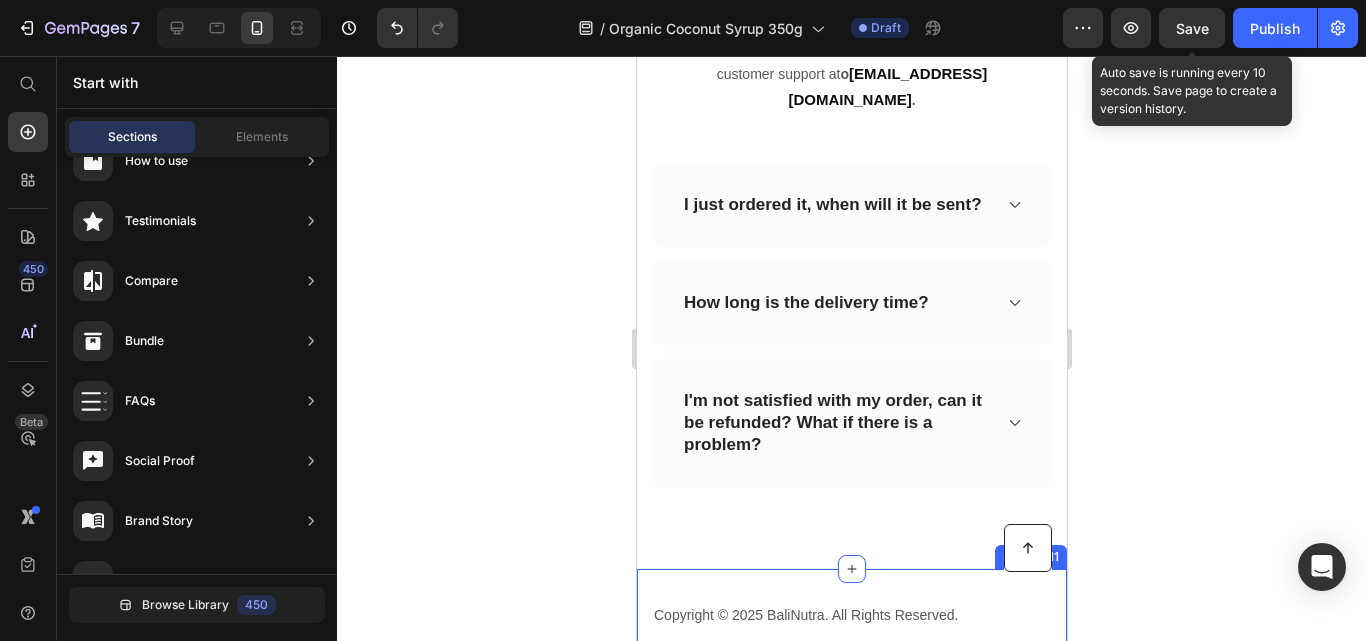 click on "Frequently Asked Questions Heading Need help finding an answer to your question? Ask our customer support at  o [EMAIL_ADDRESS][DOMAIN_NAME] . Text block Row Row
I just ordered it, when will it be sent?
How long is the delivery time?
I'm not satisfied with my order, can it be refunded? What if there is a problem? Accordion  	   REVEAL OFFER Button                Icon 30 day money back guarantee Text block Icon List Row Section 10" at bounding box center (851, 256) 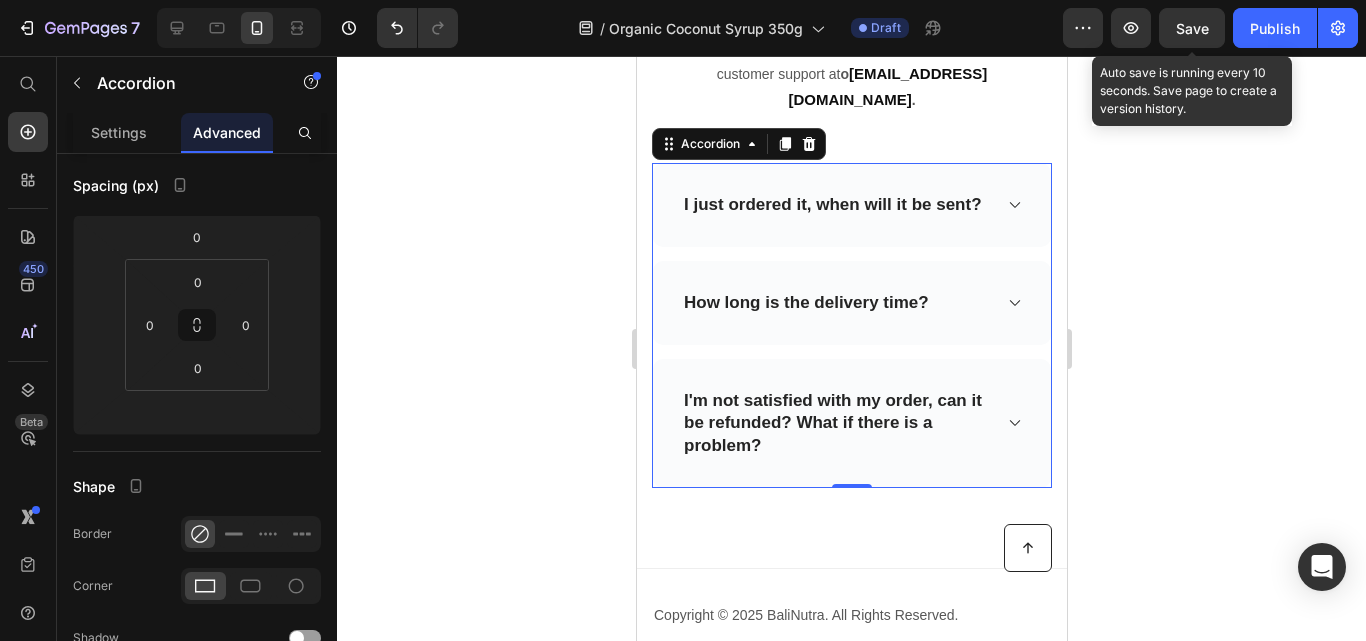 scroll, scrollTop: 7284, scrollLeft: 0, axis: vertical 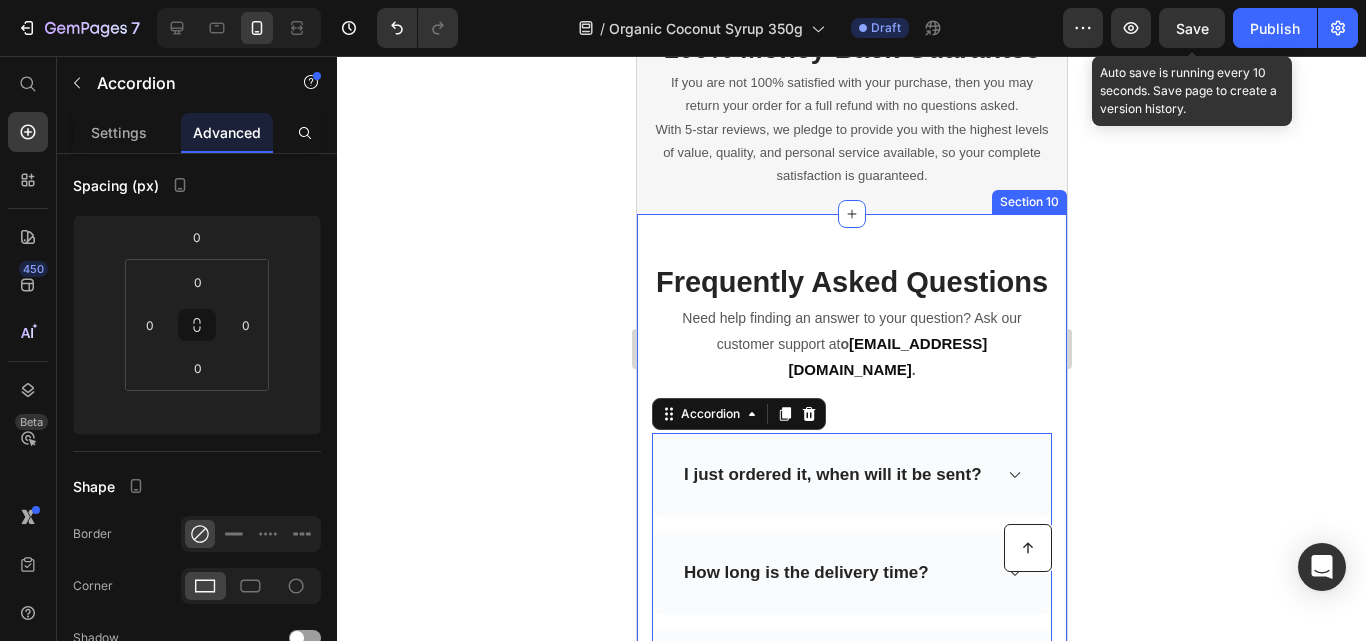 click on "Frequently Asked Questions Heading Need help finding an answer to your question? Ask our customer support at  o [EMAIL_ADDRESS][DOMAIN_NAME] . Text block Row Row
I just ordered it, when will it be sent?
How long is the delivery time?
I'm not satisfied with my order, can it be refunded? What if there is a problem? Accordion   0  	   REVEAL OFFER Button                Icon 30 day money back guarantee Text block Icon List Row" at bounding box center [851, 510] 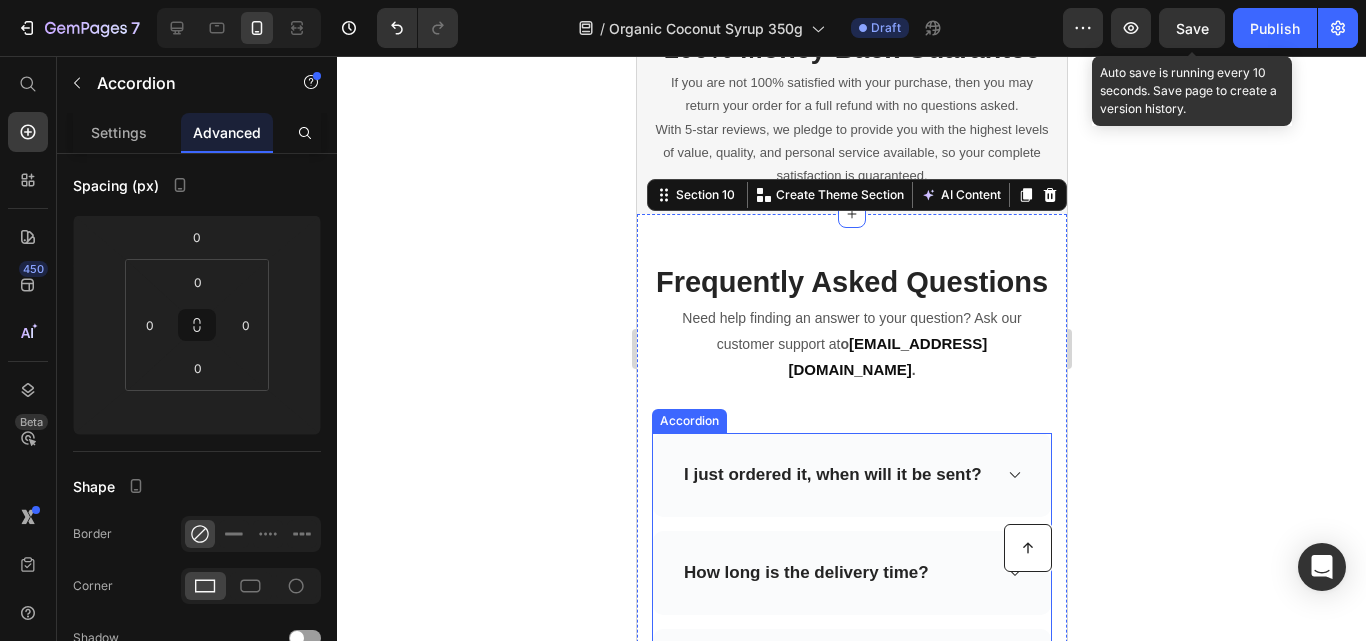 click on "I just ordered it, when will it be sent?" at bounding box center [851, 475] 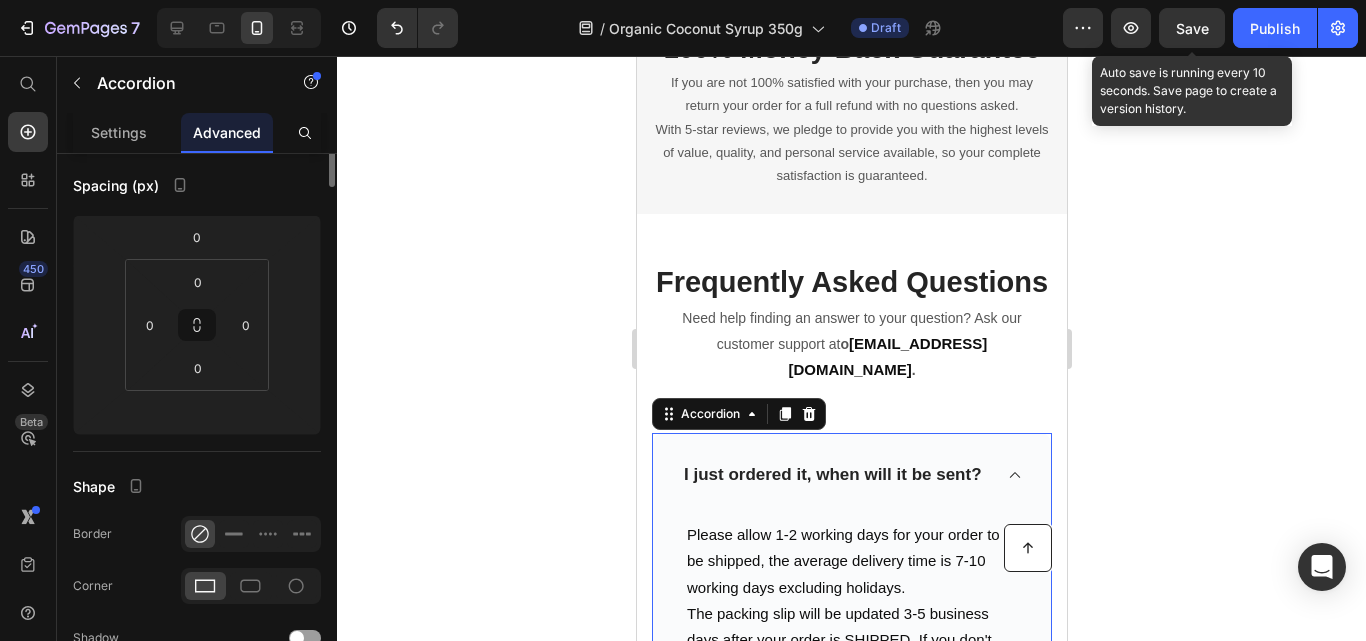 scroll, scrollTop: 0, scrollLeft: 0, axis: both 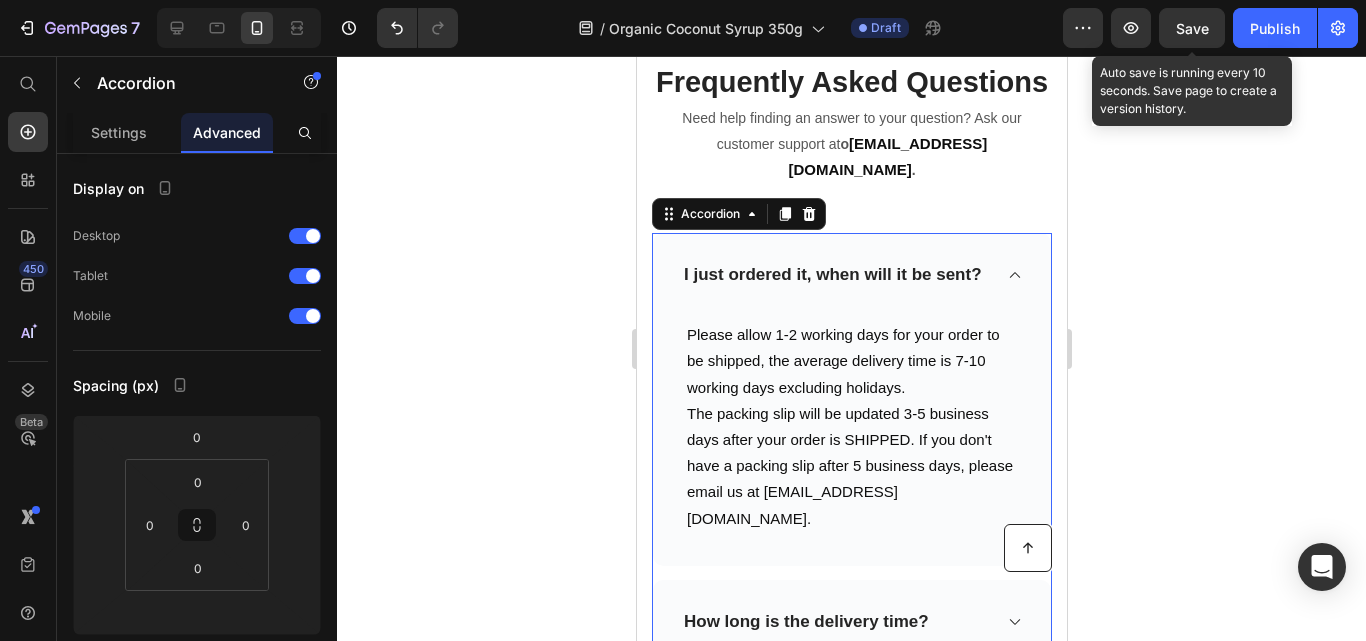 click on "I just ordered it, when will it be sent?" at bounding box center [851, 275] 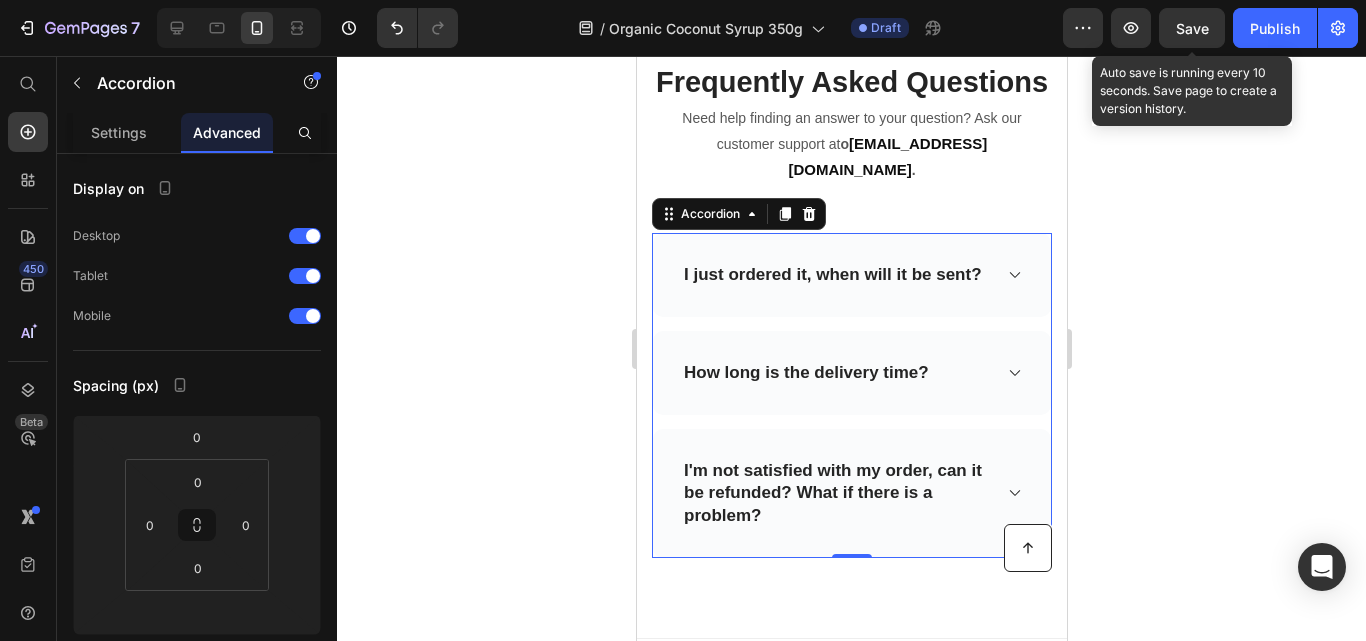 click on "I just ordered it, when will it be sent?" at bounding box center [832, 275] 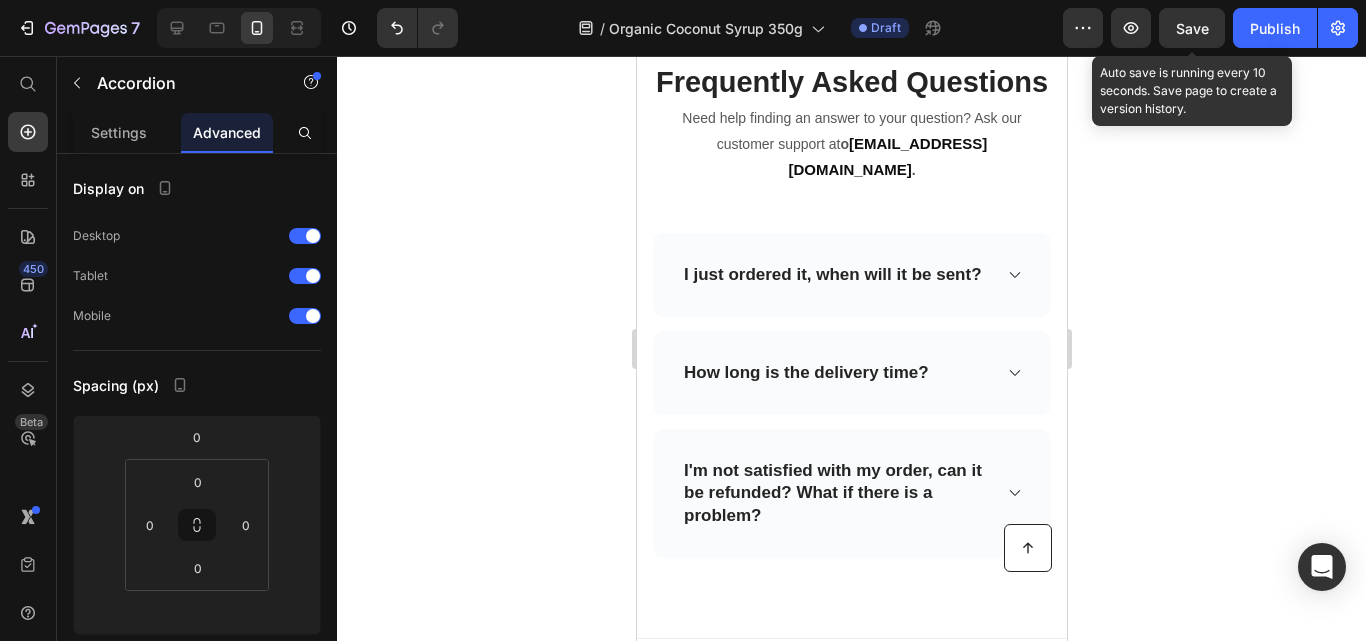 click at bounding box center (1014, 275) 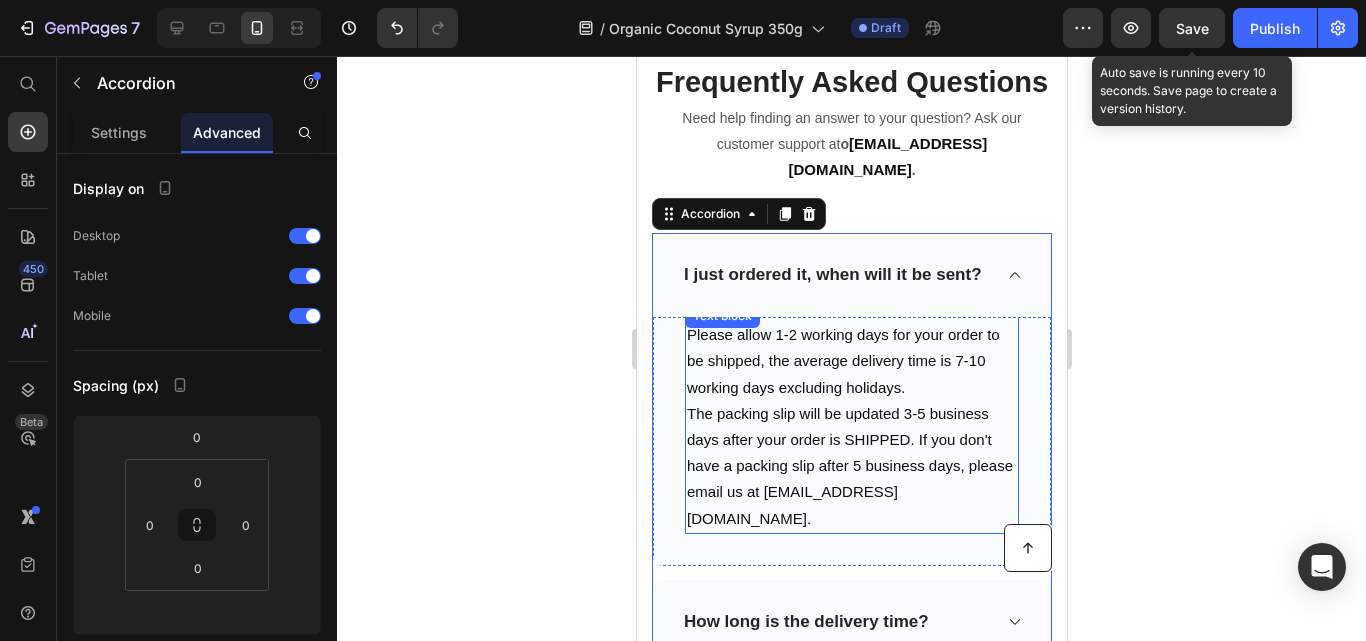 click on "Please allow 1-2 working days for your order to be shipped, the average delivery time is 7-10 working days excluding holidays." at bounding box center [842, 360] 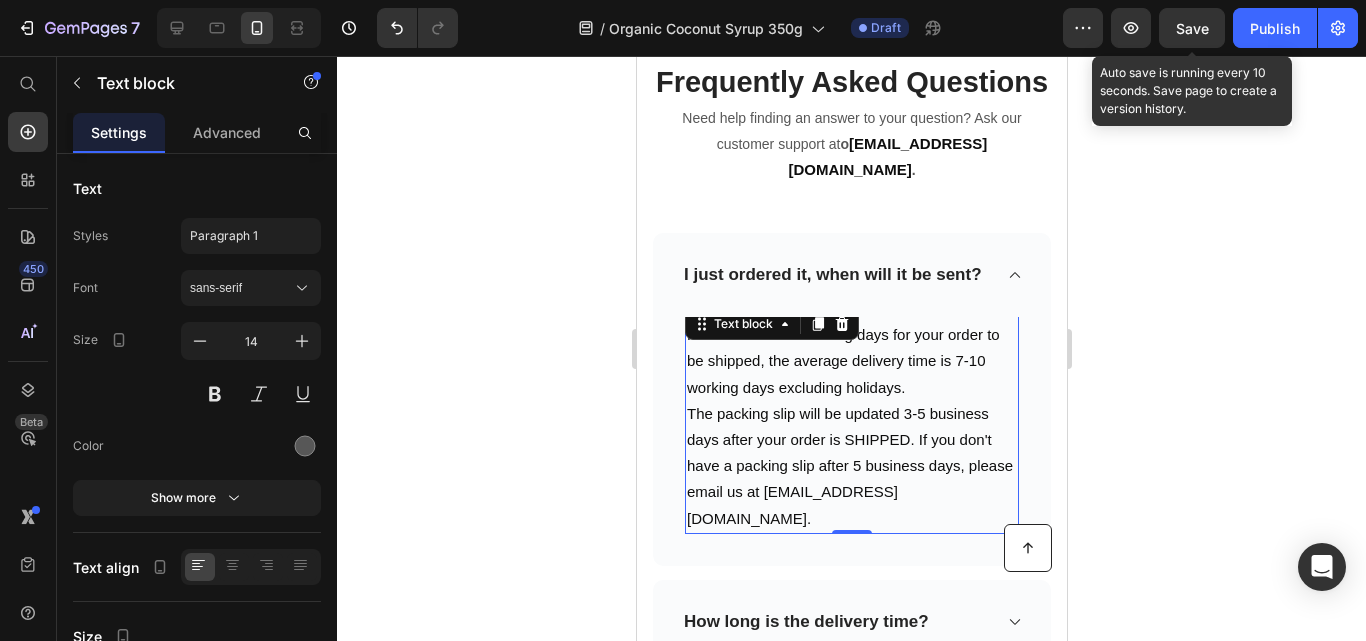 click 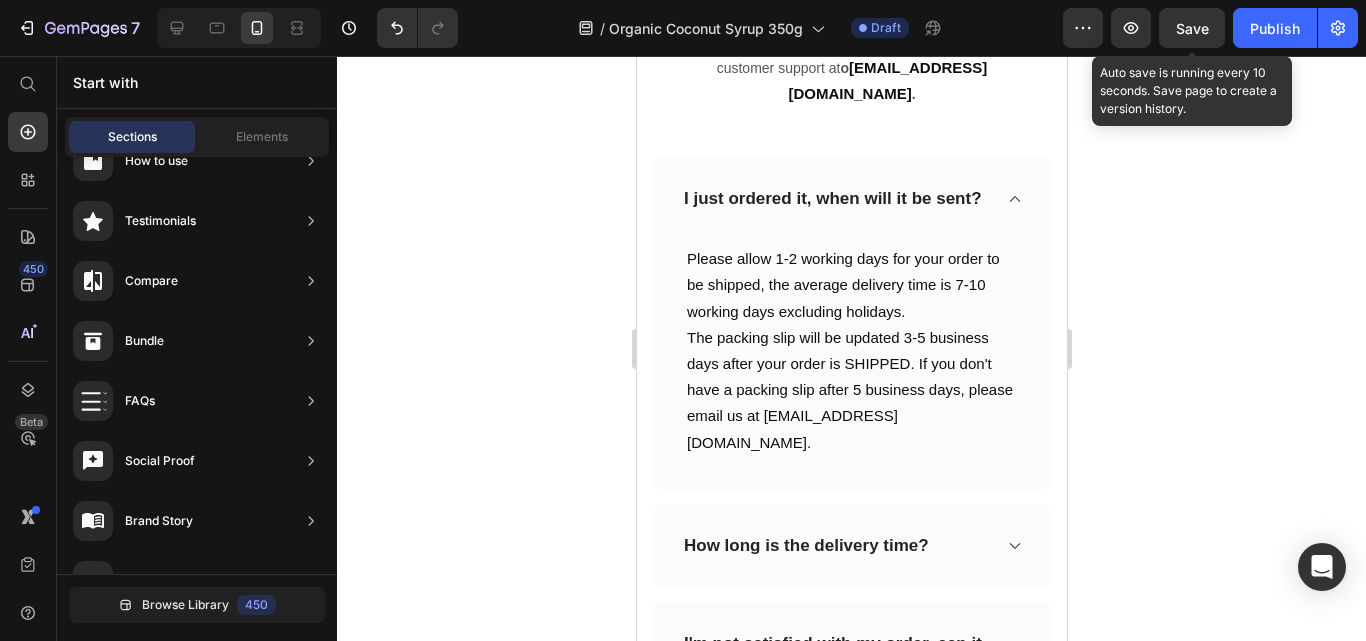 scroll, scrollTop: 7184, scrollLeft: 0, axis: vertical 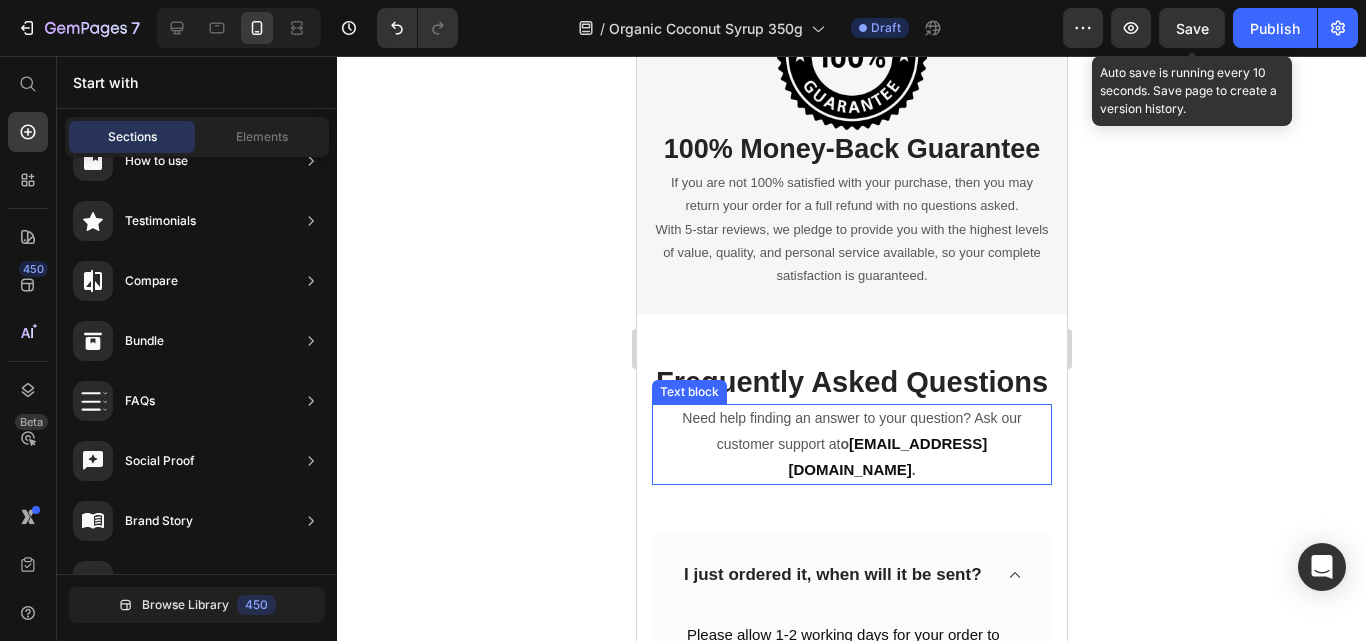 click on "o" at bounding box center [843, 444] 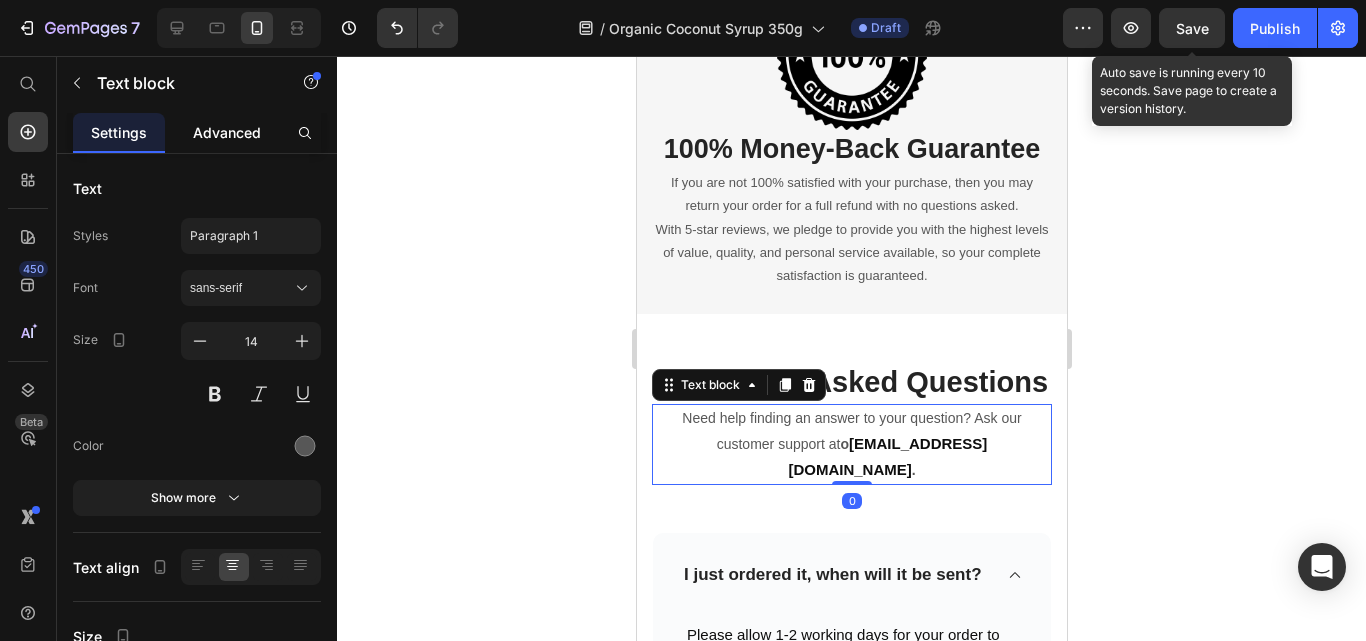click on "Advanced" at bounding box center (227, 132) 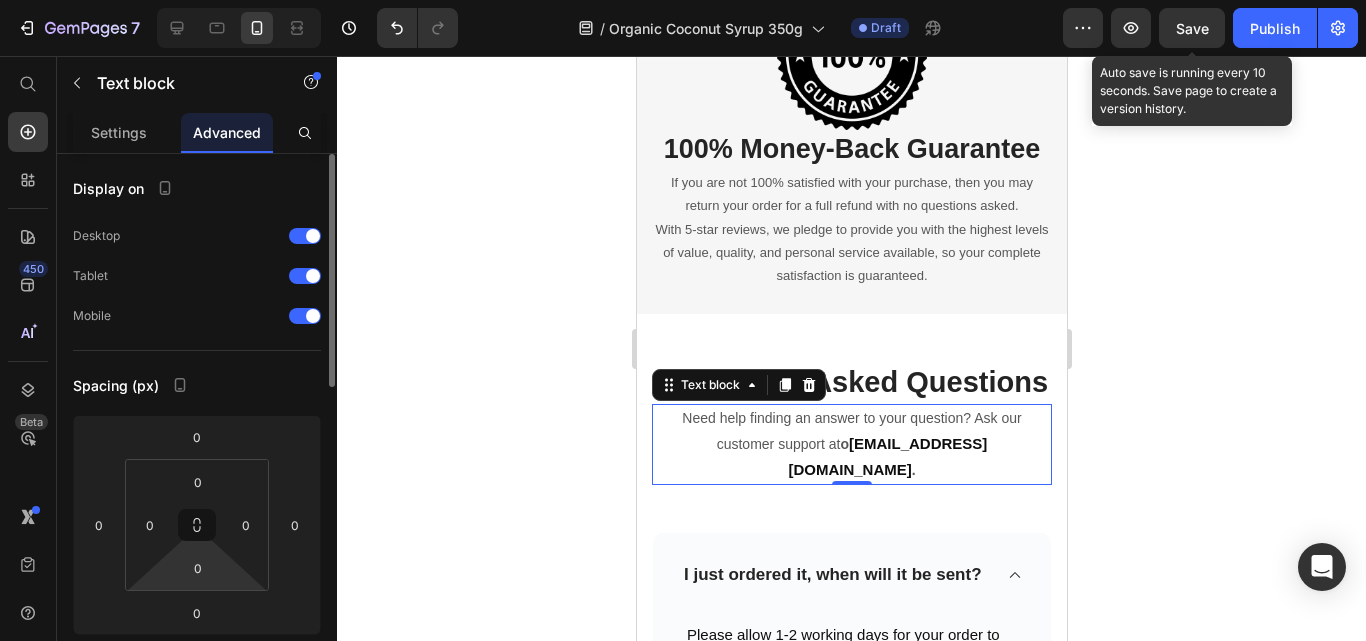 scroll, scrollTop: 100, scrollLeft: 0, axis: vertical 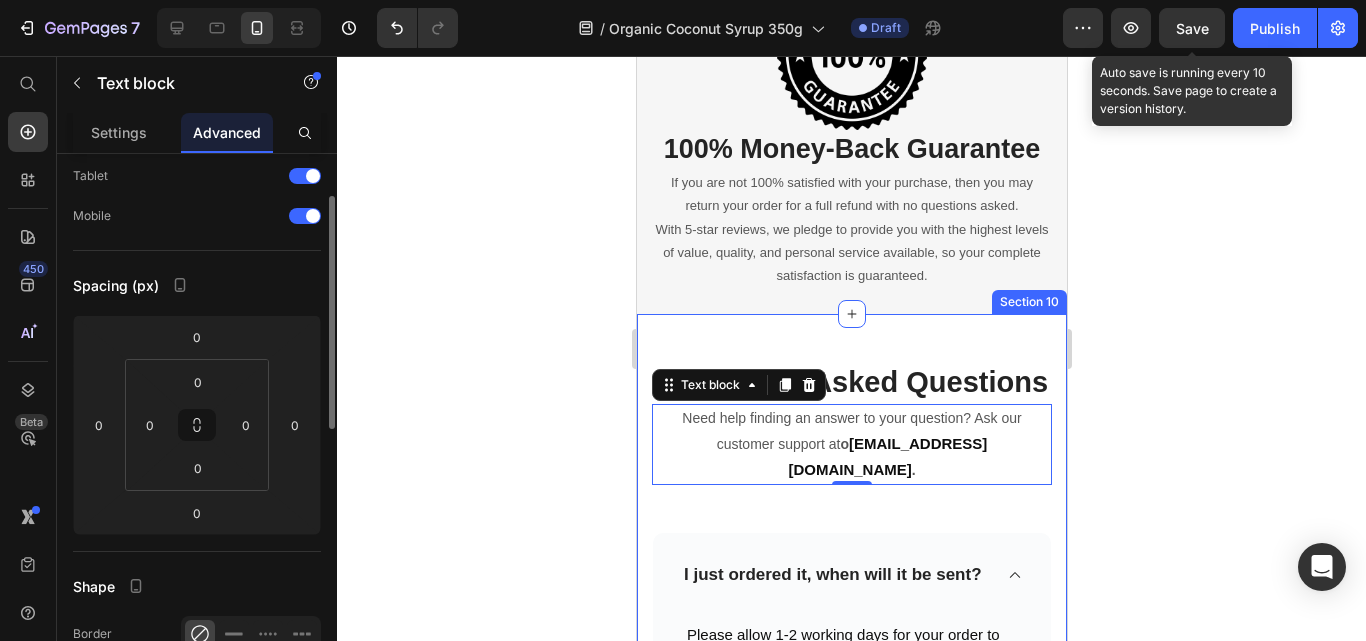 click on "Frequently Asked Questions Heading Need help finding an answer to your question? Ask our customer support at  o [EMAIL_ADDRESS][DOMAIN_NAME] . Text block   0 Row Row
I just ordered it, when will it be sent? Please allow 1-2 working days for your order to be shipped, the average delivery time is 7-10 working days excluding holidays. The packing slip will be updated 3-5 business days after your order is SHIPPED. If you don't have a packing slip after 5 business days, please email us at [EMAIL_ADDRESS][DOMAIN_NAME]. Text block Row
How long is the delivery time?
I'm not satisfied with my order, can it be refunded? What if there is a problem? Accordion  	   REVEAL OFFER Button                Icon 30 day money back guarantee Text block Icon List Row" at bounding box center (851, 734) 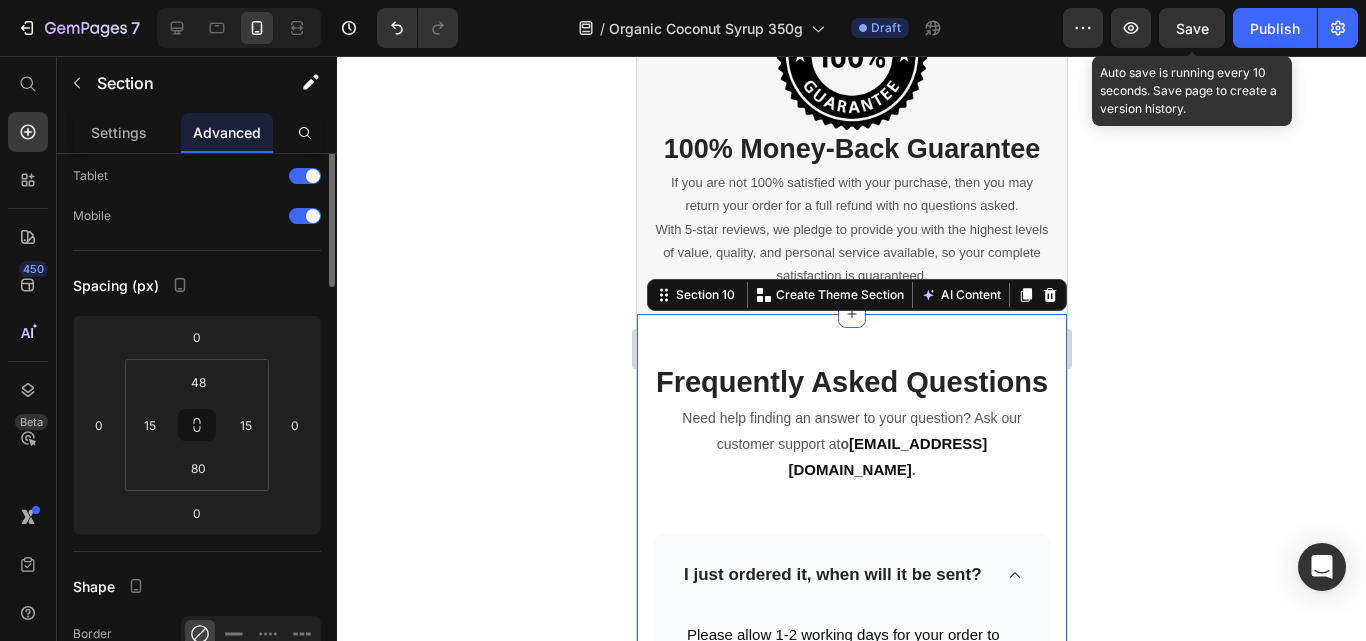 scroll, scrollTop: 0, scrollLeft: 0, axis: both 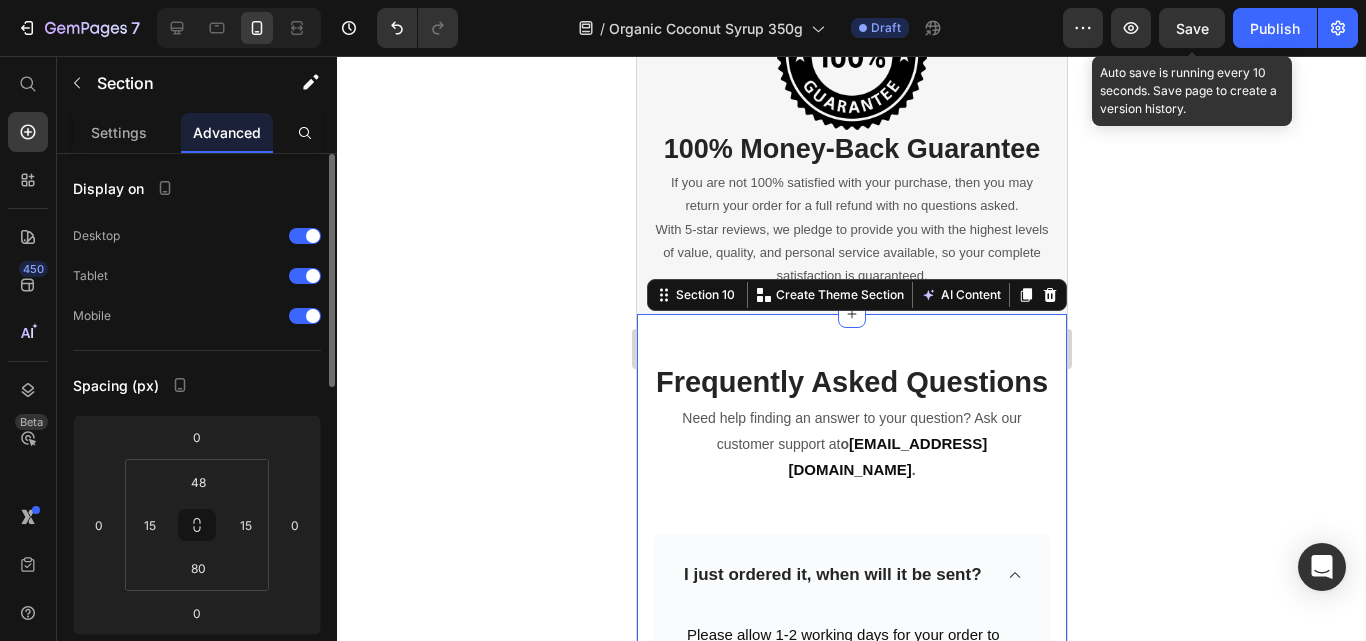 click on "Frequently Asked Questions Heading Need help finding an answer to your question? Ask our customer support at  o [EMAIL_ADDRESS][DOMAIN_NAME] . Text block Row Row
I just ordered it, when will it be sent? Please allow 1-2 working days for your order to be shipped, the average delivery time is 7-10 working days excluding holidays. The packing slip will be updated 3-5 business days after your order is SHIPPED. If you don't have a packing slip after 5 business days, please email us at [EMAIL_ADDRESS][DOMAIN_NAME]. Text block Row
How long is the delivery time?
I'm not satisfied with my order, can it be refunded? What if there is a problem? Accordion  	   REVEAL OFFER Button                Icon 30 day money back guarantee Text block Icon List Row Section 10   You can create reusable sections Create Theme Section AI Content Write with GemAI What would you like to describe here? Tone and Voice Persuasive Product" at bounding box center [851, 750] 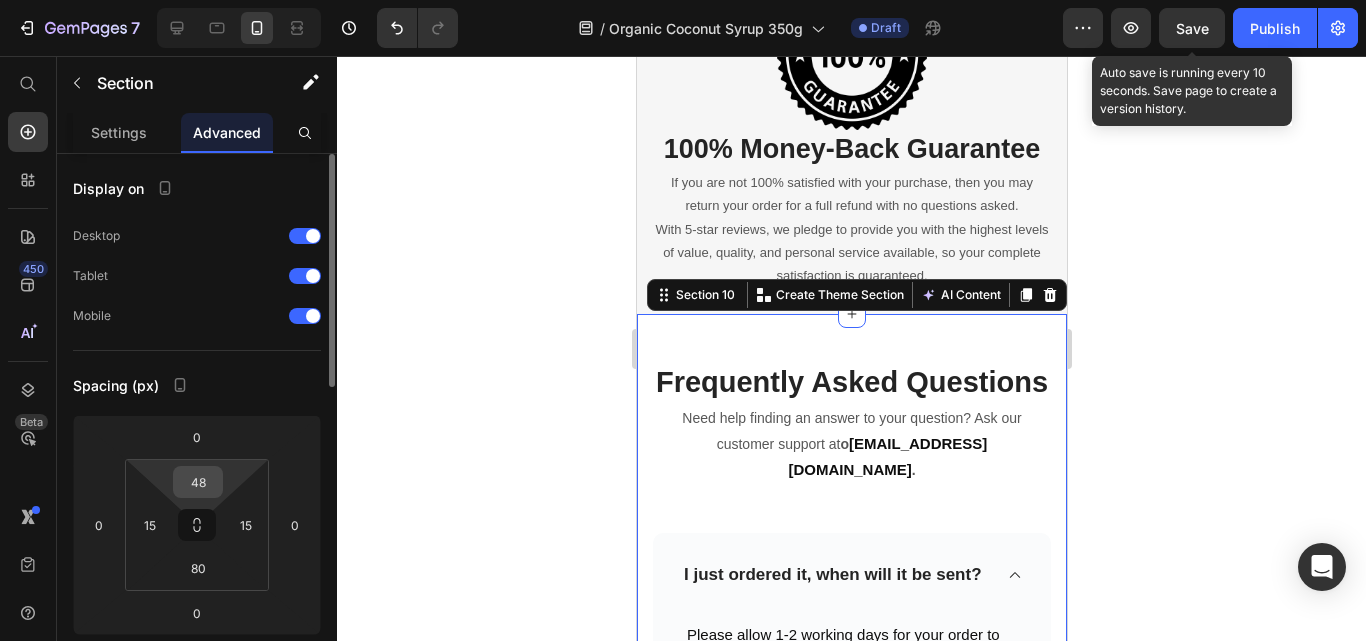 click on "48" at bounding box center (198, 482) 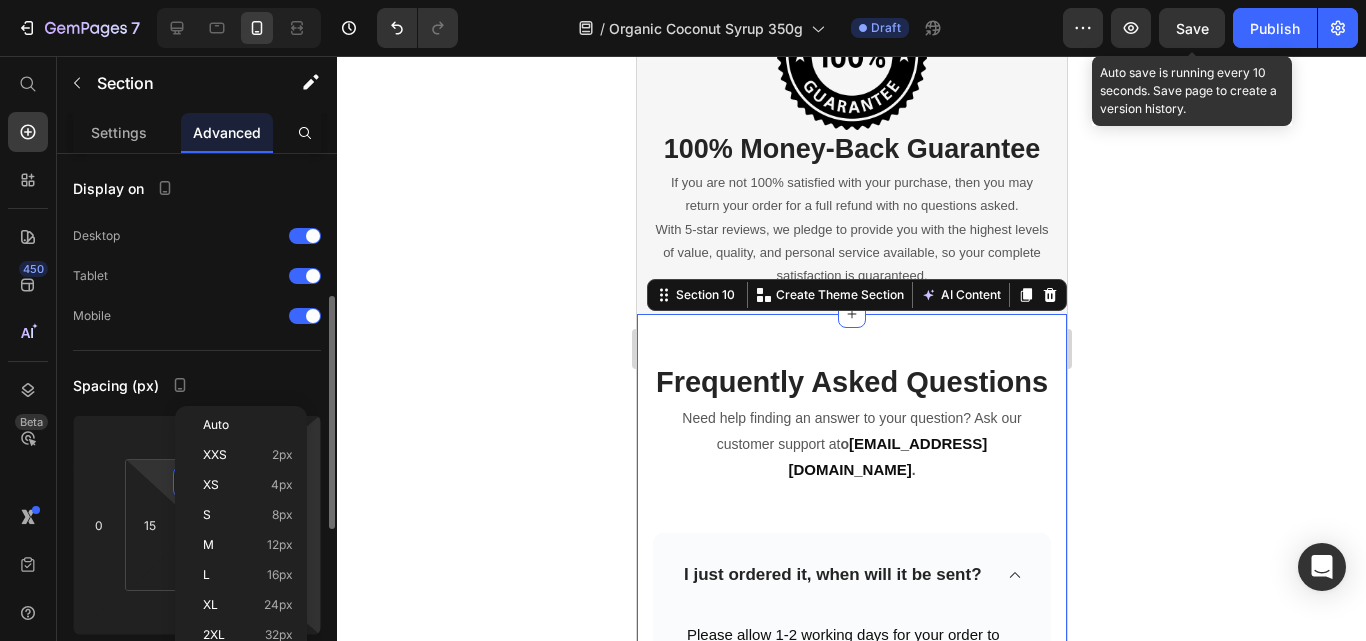 scroll, scrollTop: 200, scrollLeft: 0, axis: vertical 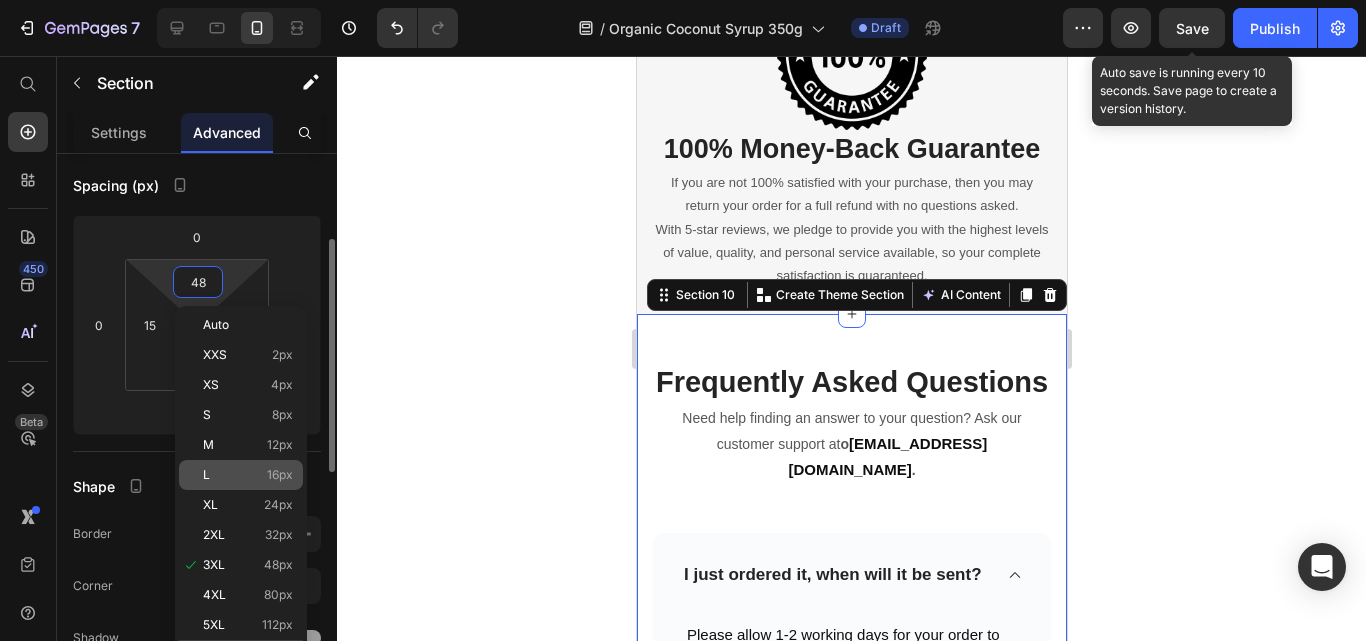 click on "16px" at bounding box center [280, 475] 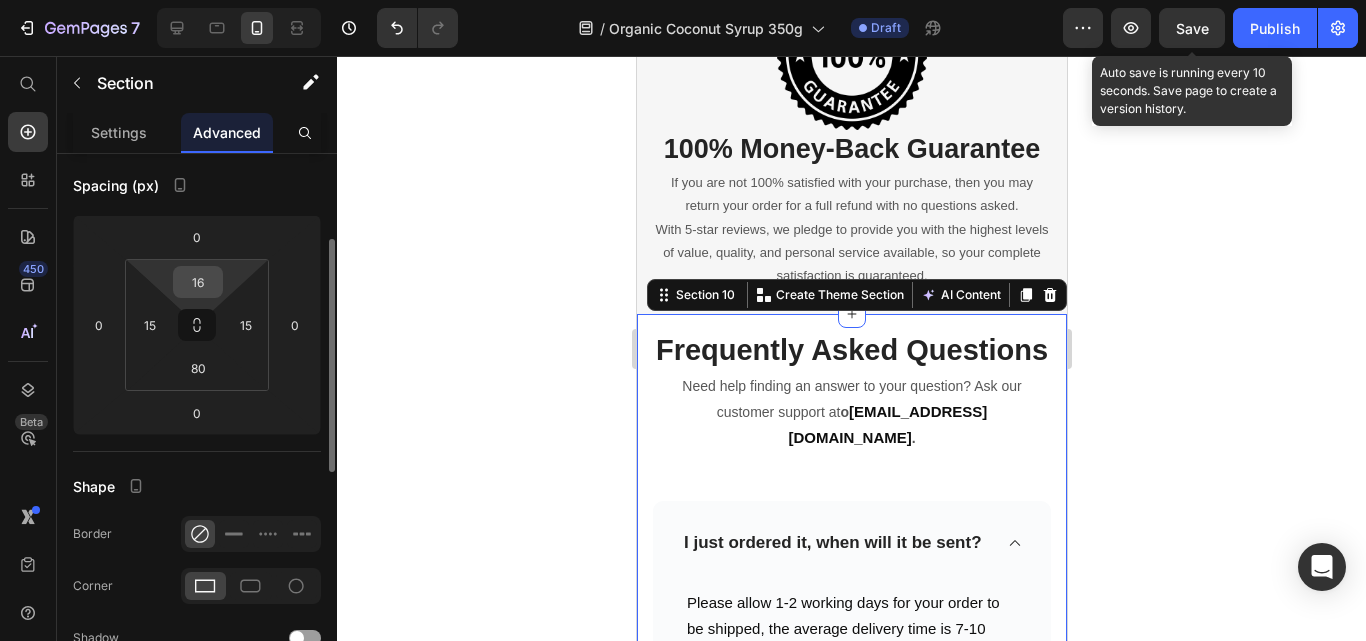 click on "16" at bounding box center [198, 282] 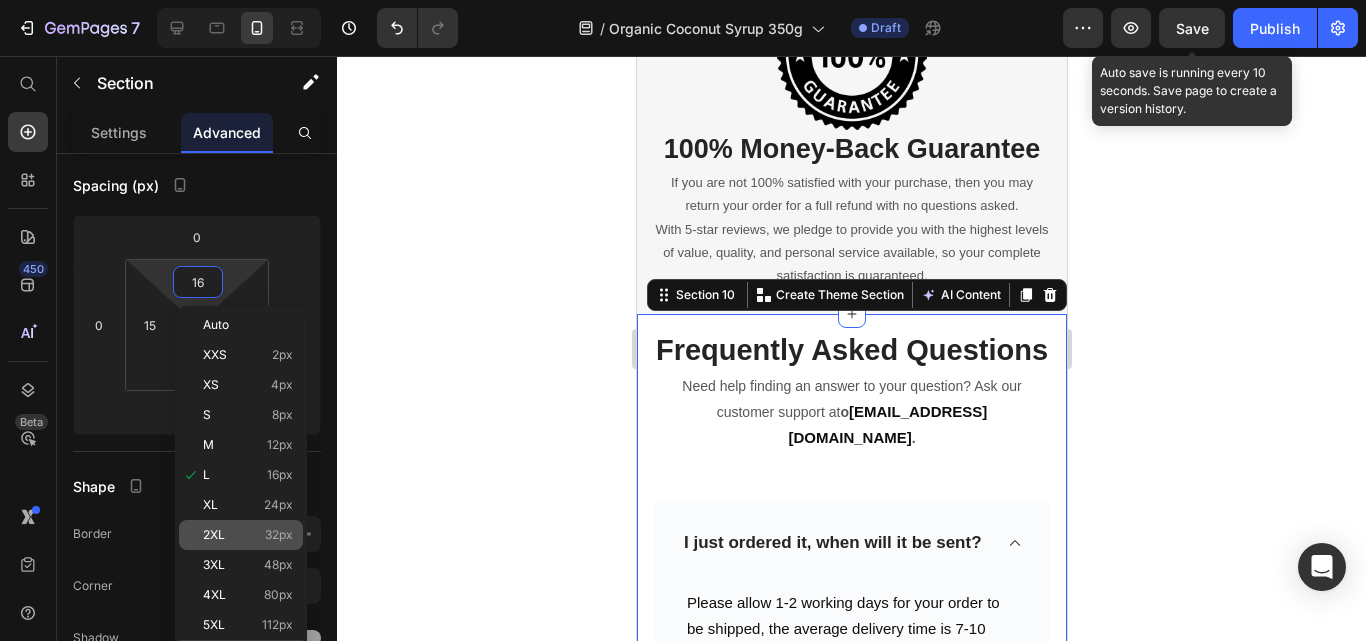 click on "2XL 32px" 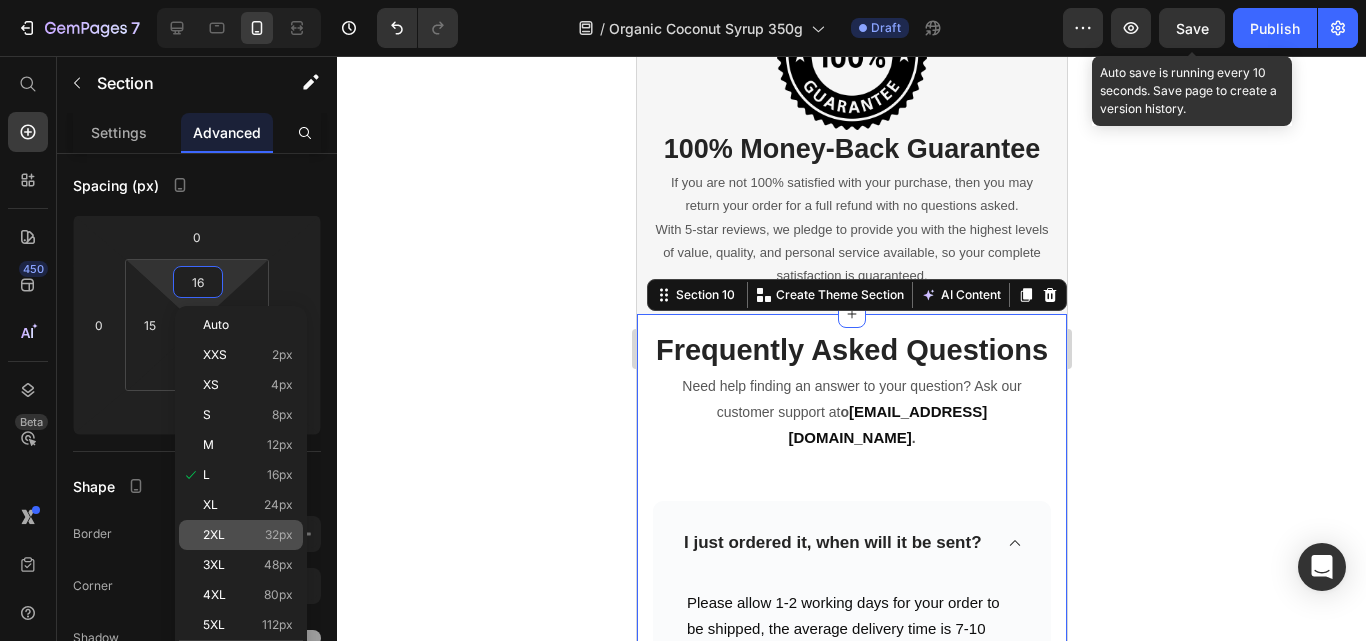 type on "32" 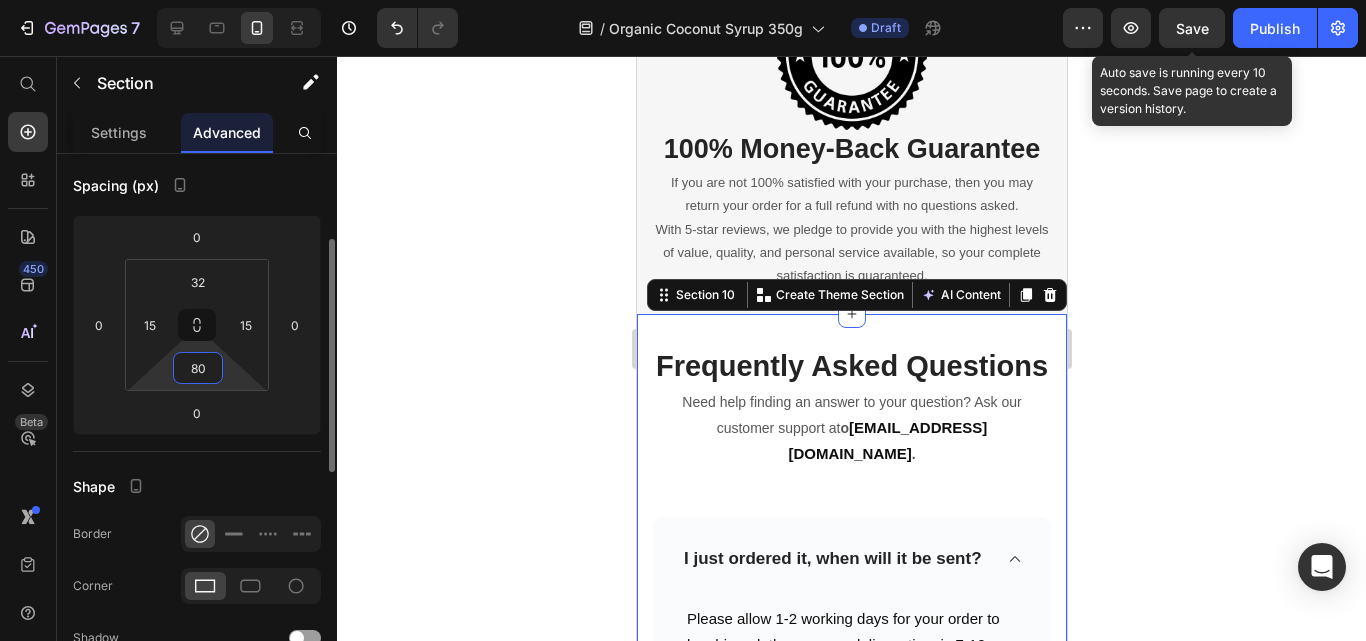 click on "80" at bounding box center [198, 368] 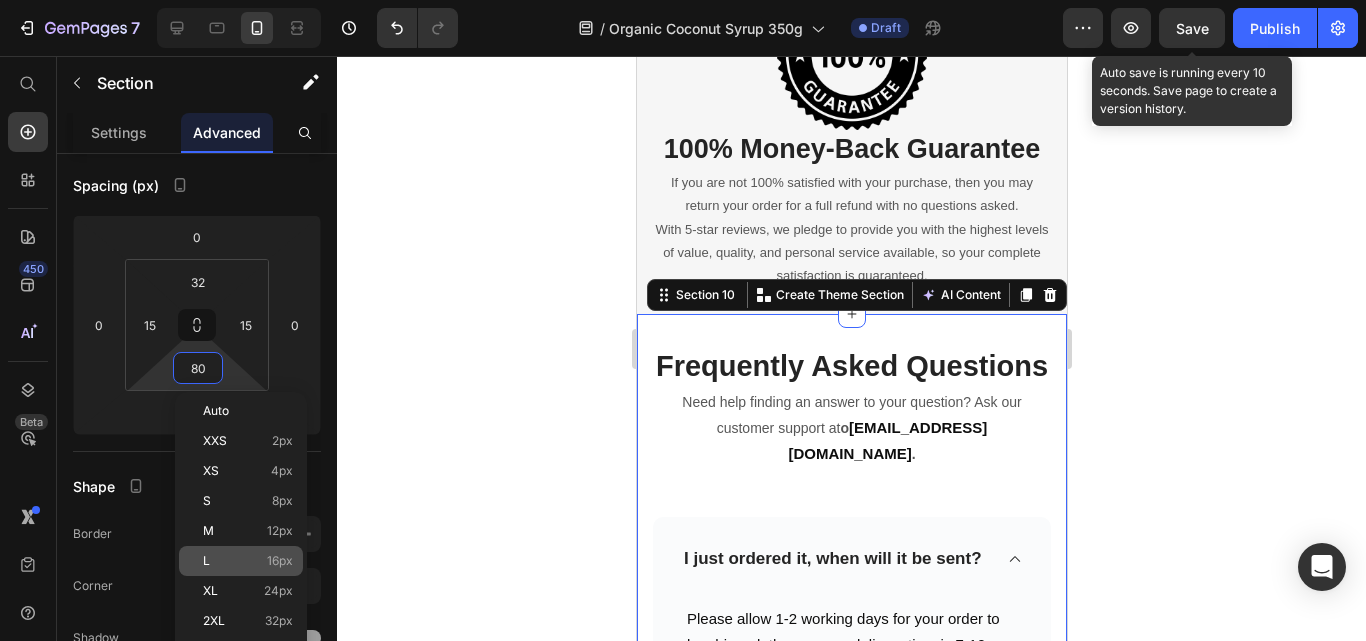 click on "16px" at bounding box center [280, 561] 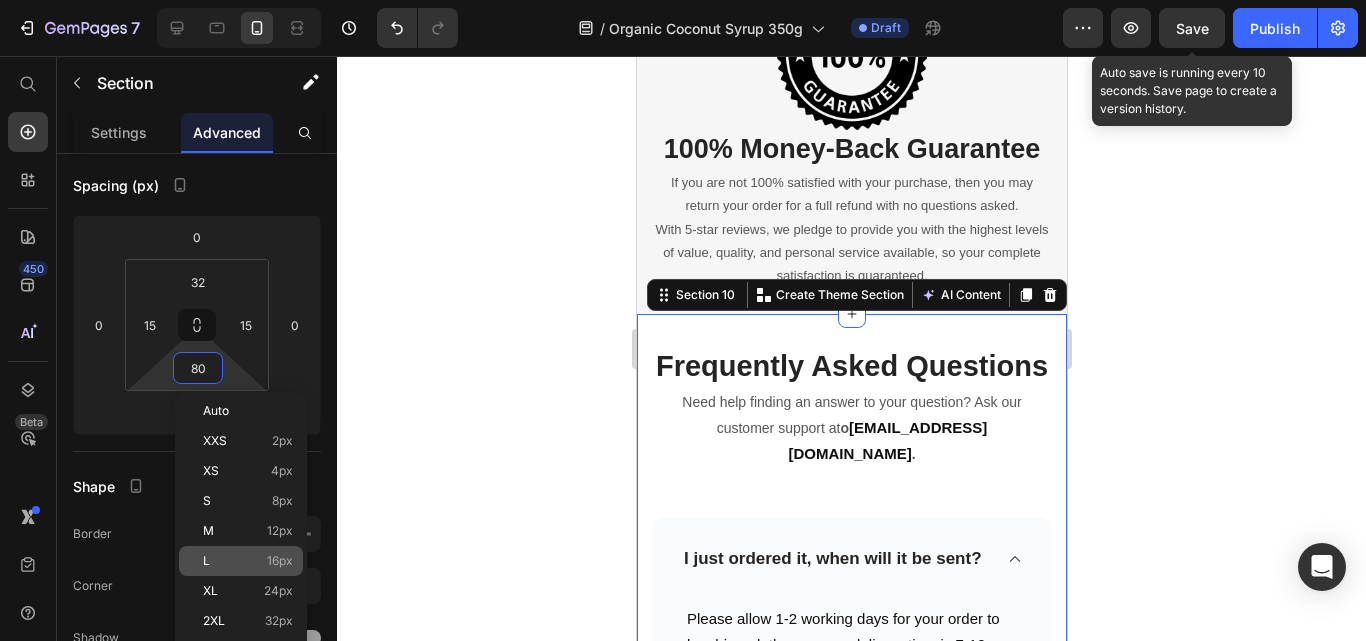 type on "16" 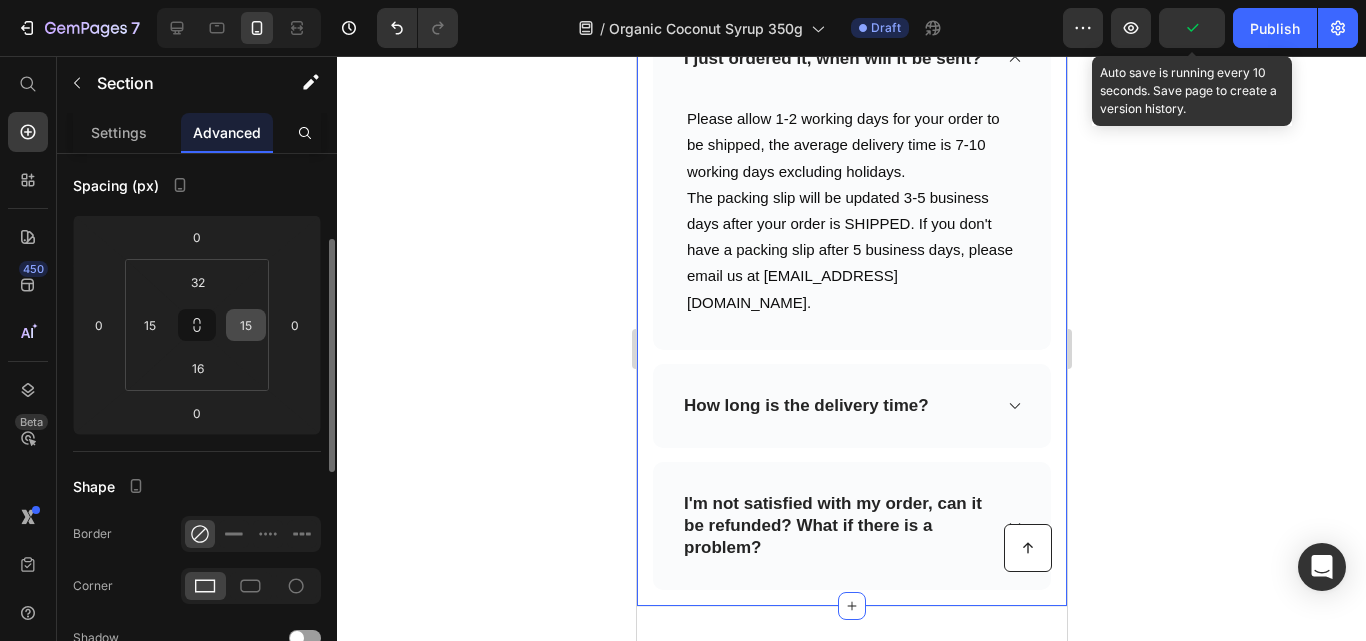 scroll, scrollTop: 7284, scrollLeft: 0, axis: vertical 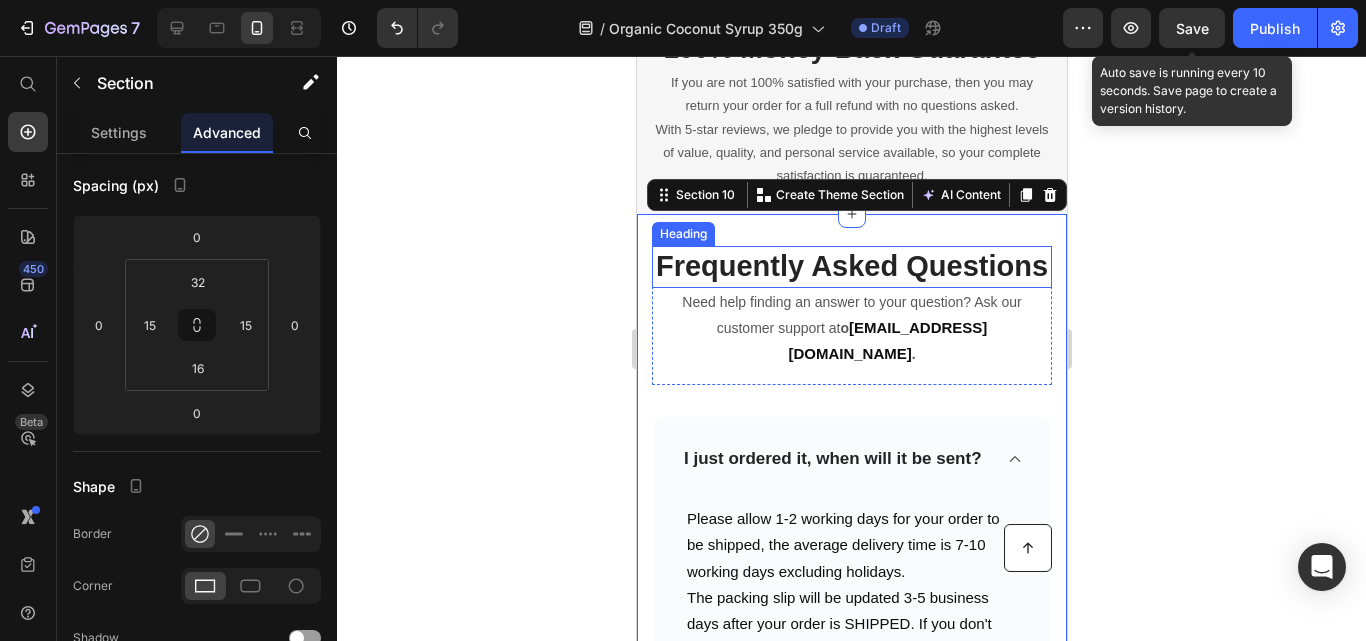 click on "Frequently Asked Questions" at bounding box center [851, 267] 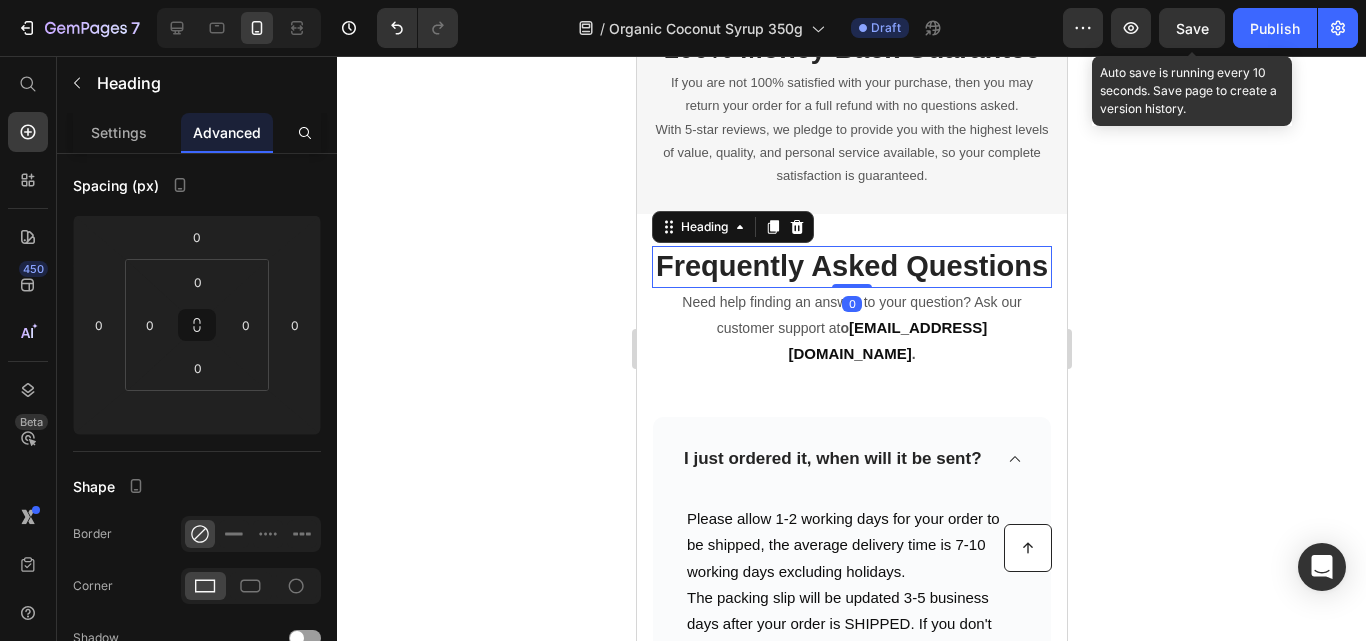 scroll, scrollTop: 0, scrollLeft: 0, axis: both 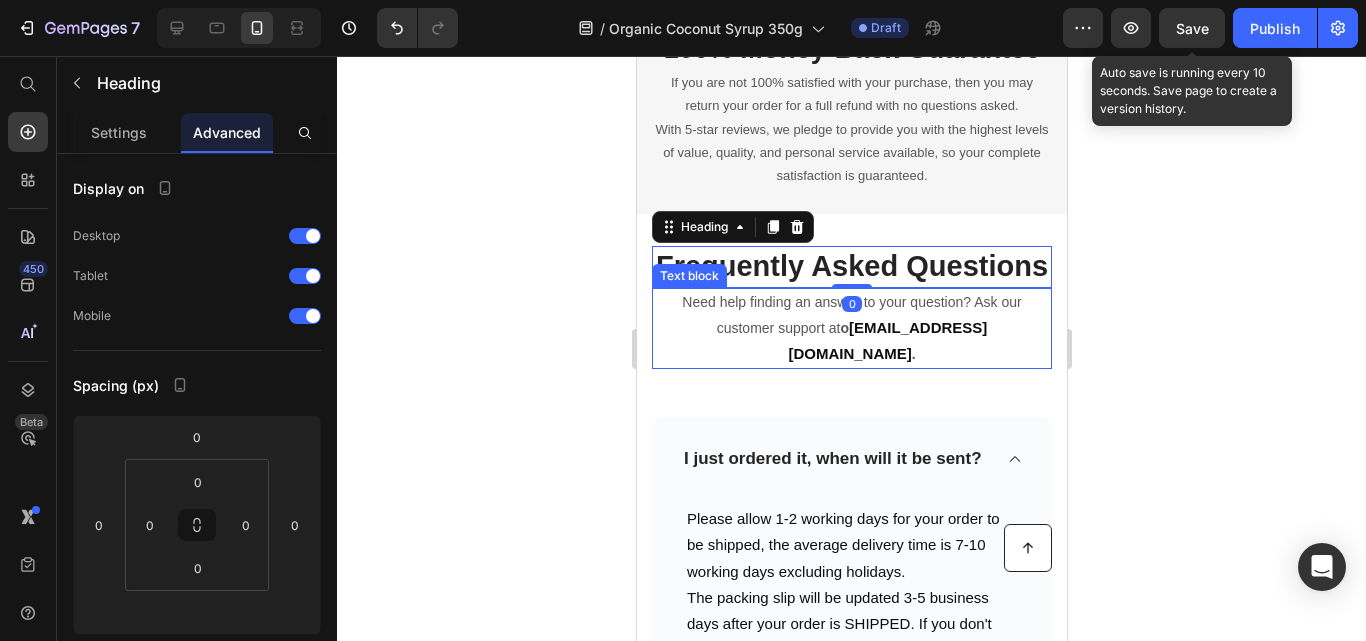 click on "Need help finding an answer to your question? Ask our customer support at  o [EMAIL_ADDRESS][DOMAIN_NAME] ." at bounding box center [851, 329] 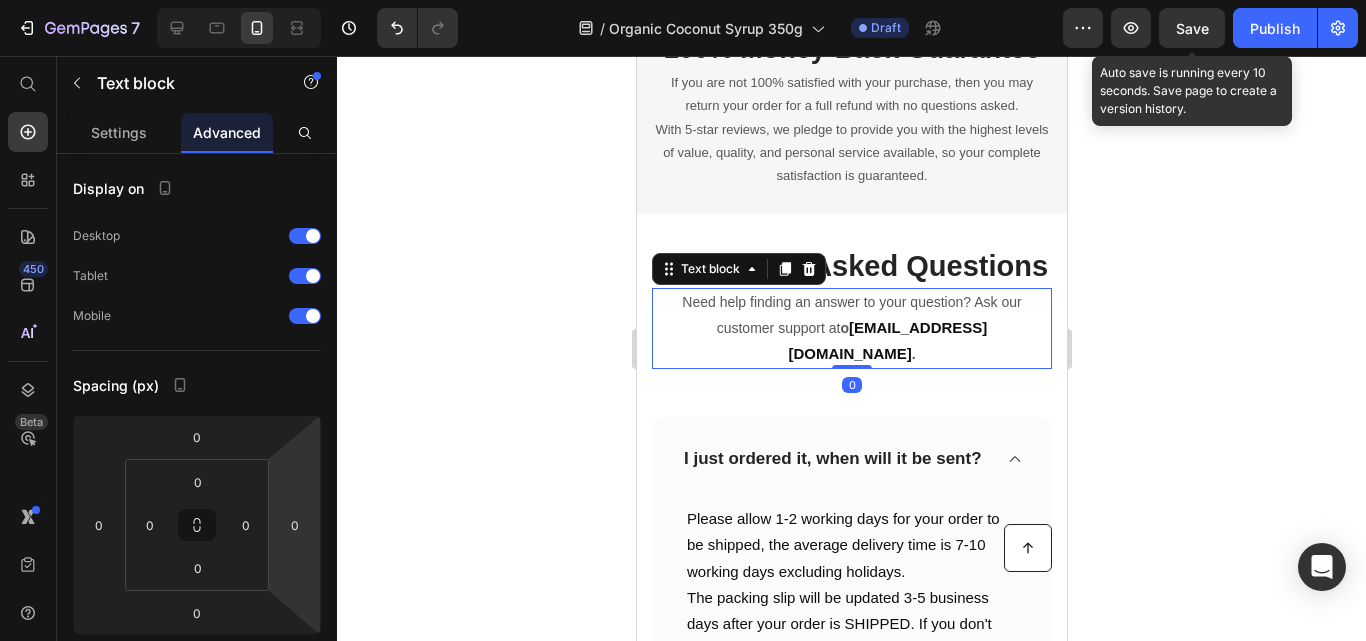 drag, startPoint x: 848, startPoint y: 377, endPoint x: 849, endPoint y: 367, distance: 10.049875 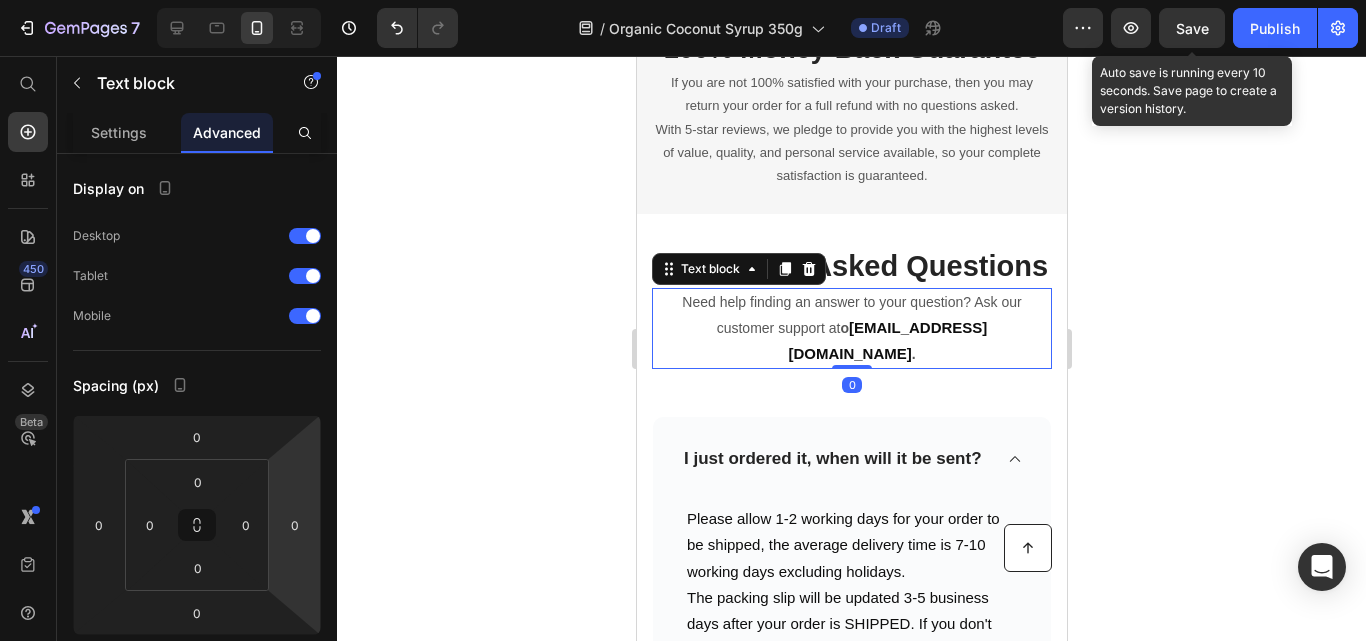 click on "Need help finding an answer to your question? Ask our customer support at  o [EMAIL_ADDRESS][DOMAIN_NAME] . Text block   0" at bounding box center (851, 329) 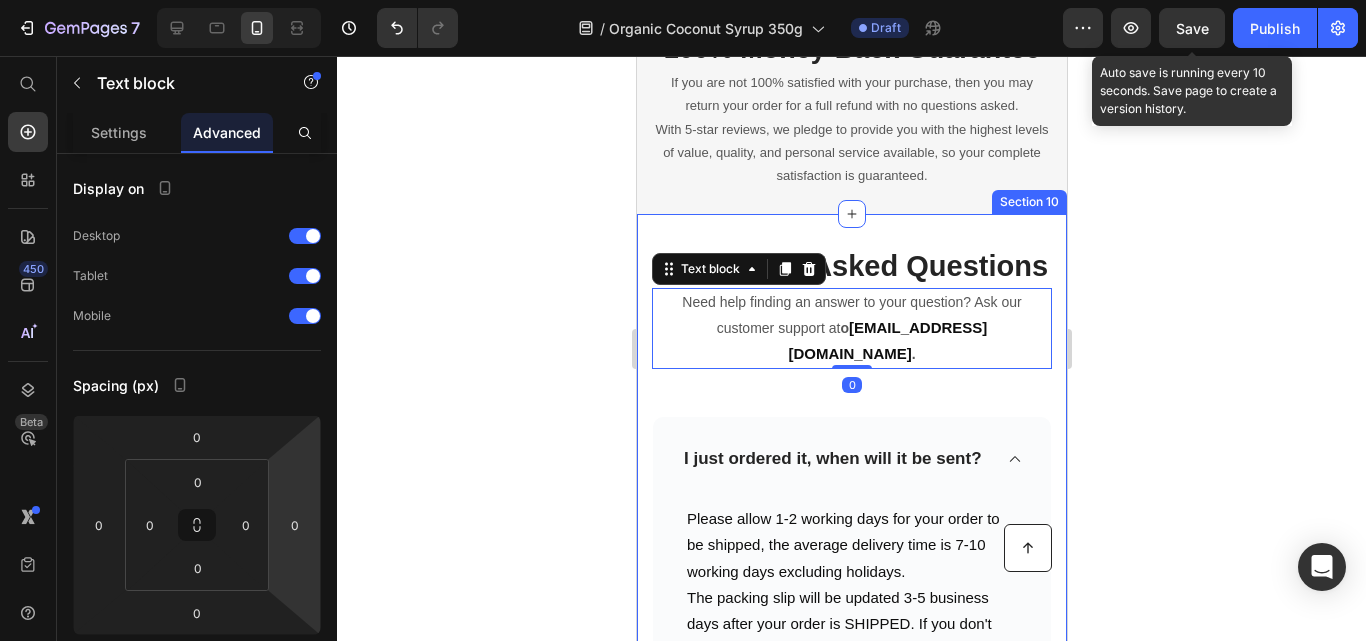 click on "Frequently Asked Questions Heading Need help finding an answer to your question? Ask our customer support at  o [EMAIL_ADDRESS][DOMAIN_NAME] . Text block   0 Row Row
I just ordered it, when will it be sent? Please allow 1-2 working days for your order to be shipped, the average delivery time is 7-10 working days excluding holidays. The packing slip will be updated 3-5 business days after your order is SHIPPED. If you don't have a packing slip after 5 business days, please email us at [EMAIL_ADDRESS][DOMAIN_NAME]. Text block Row
How long is the delivery time?
I'm not satisfied with my order, can it be refunded? What if there is a problem? Accordion  	   REVEAL OFFER Button                Icon 30 day money back guarantee Text block Icon List Row" at bounding box center (851, 618) 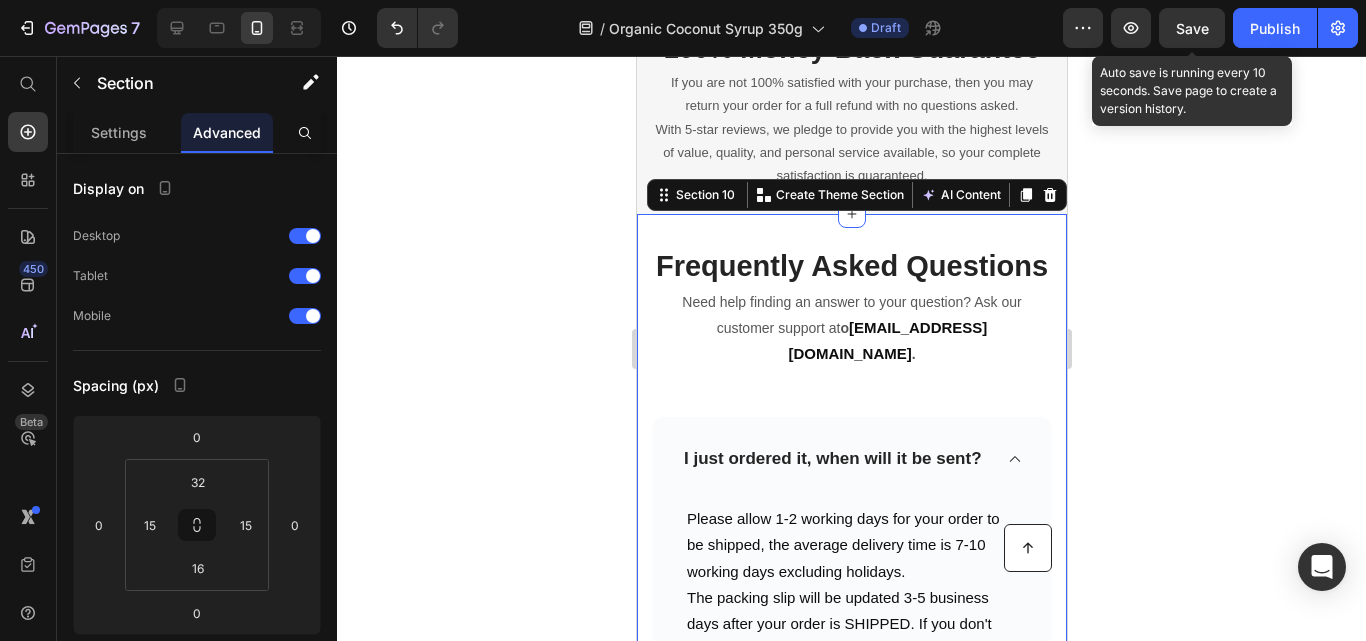 click on "Frequently Asked Questions Heading Need help finding an answer to your question? Ask our customer support at  o [EMAIL_ADDRESS][DOMAIN_NAME] . Text block Row Row
I just ordered it, when will it be sent? Please allow 1-2 working days for your order to be shipped, the average delivery time is 7-10 working days excluding holidays. The packing slip will be updated 3-5 business days after your order is SHIPPED. If you don't have a packing slip after 5 business days, please email us at [EMAIL_ADDRESS][DOMAIN_NAME]. Text block Row
How long is the delivery time?
I'm not satisfied with my order, can it be refunded? What if there is a problem? Accordion  	   REVEAL OFFER Button                Icon 30 day money back guarantee Text block Icon List Row" at bounding box center (851, 618) 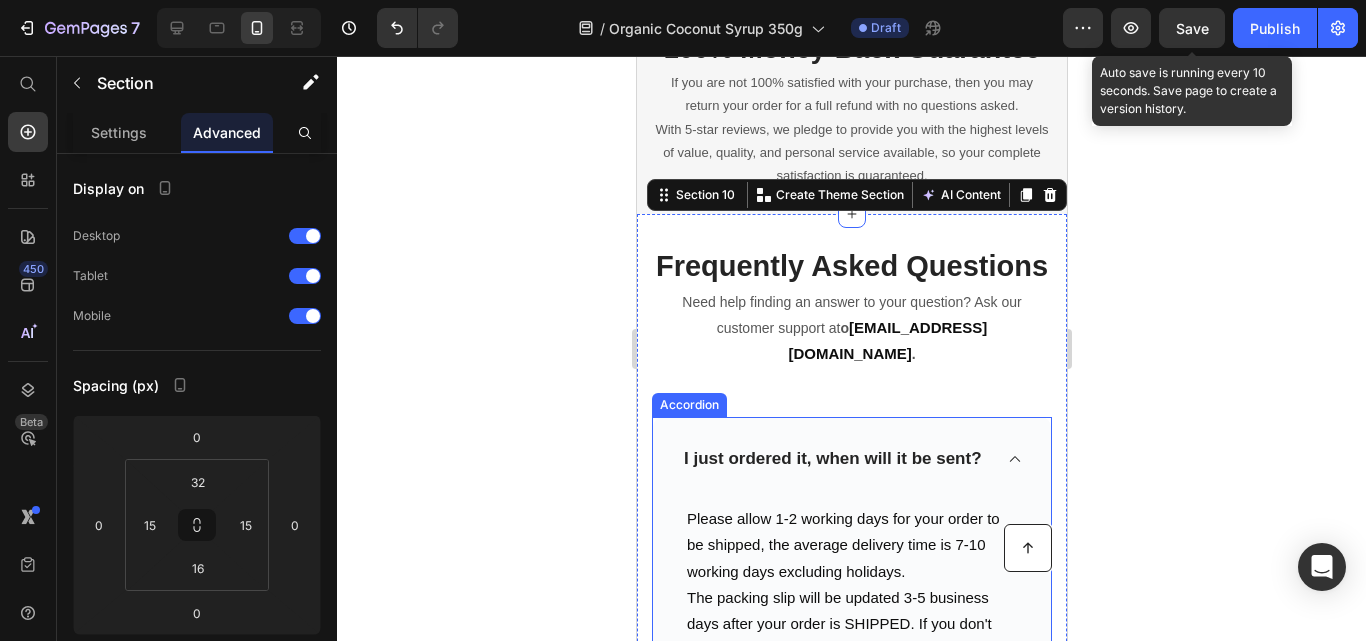 click on "I just ordered it, when will it be sent?" at bounding box center (851, 459) 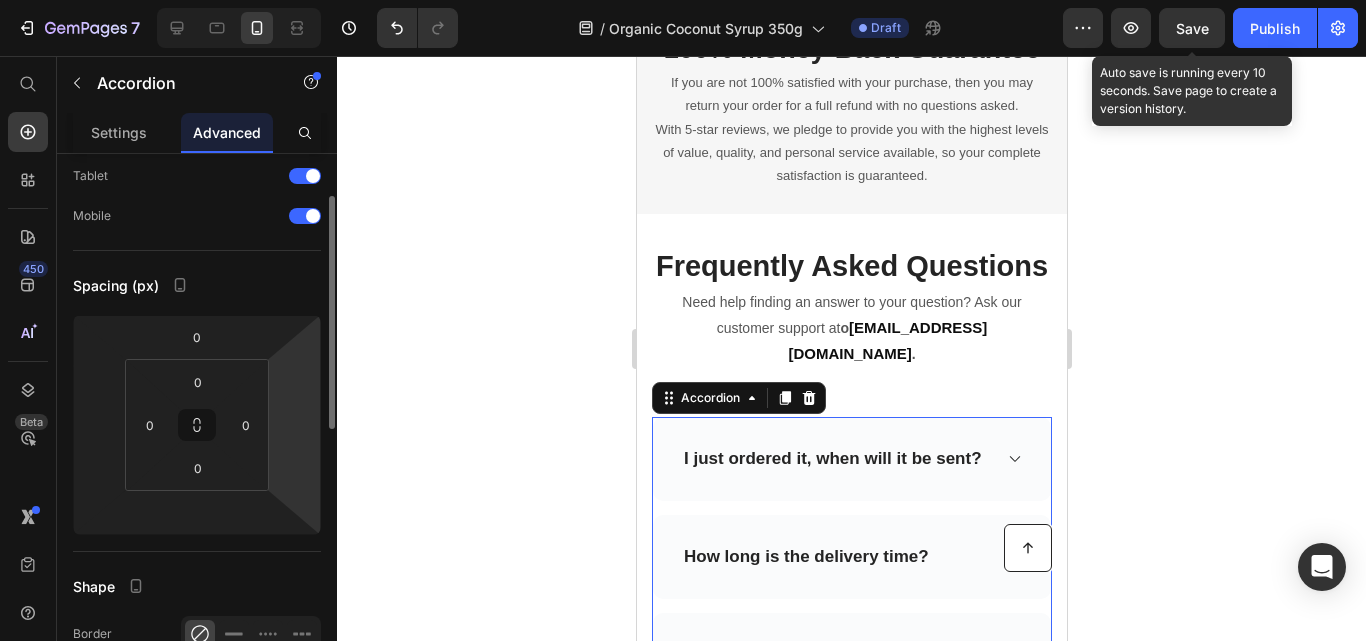 scroll, scrollTop: 200, scrollLeft: 0, axis: vertical 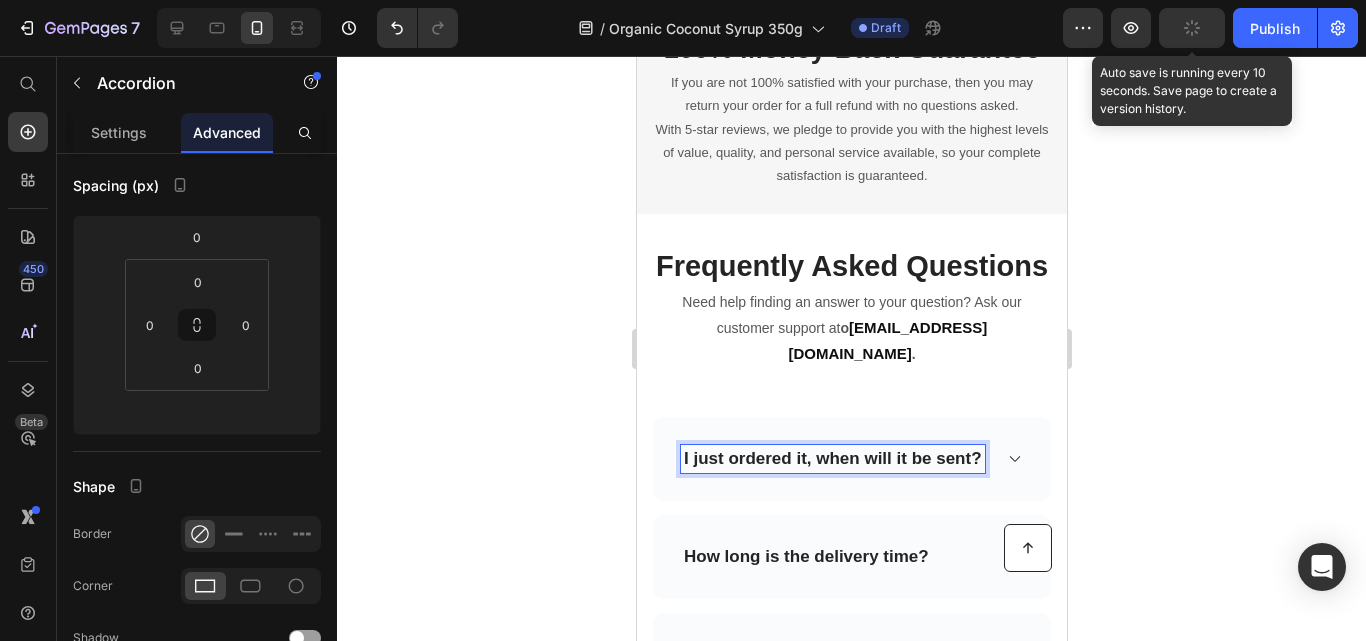 click 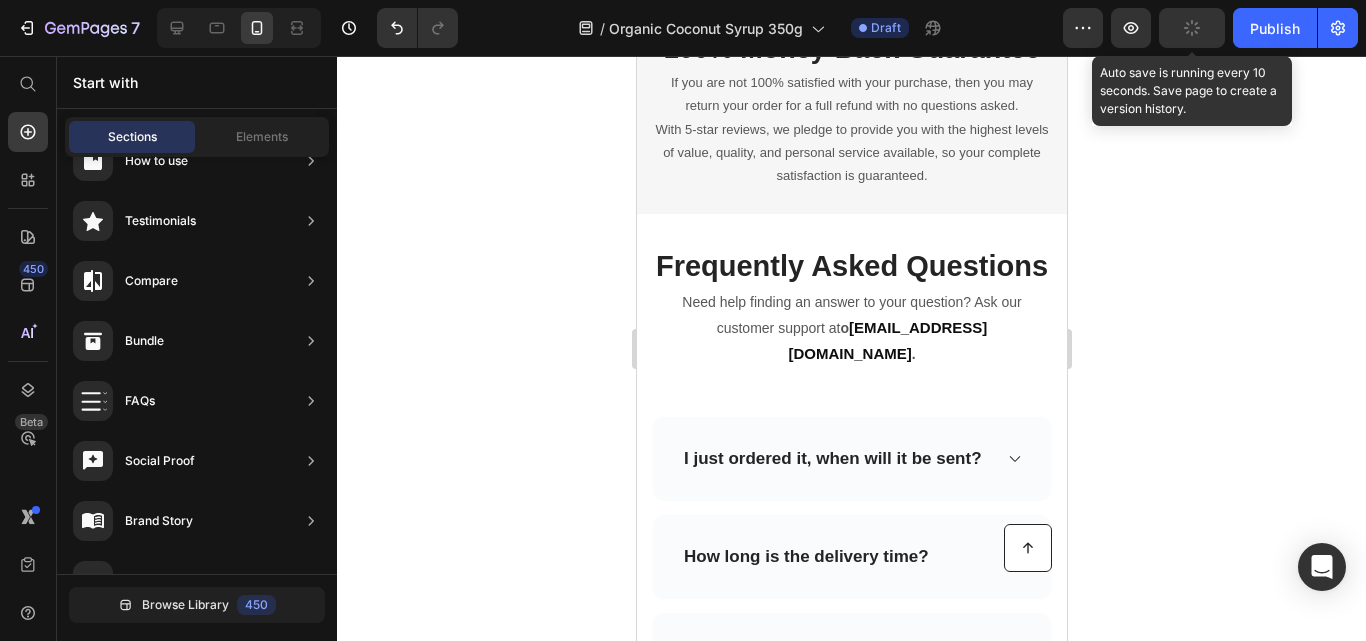 scroll, scrollTop: 7684, scrollLeft: 0, axis: vertical 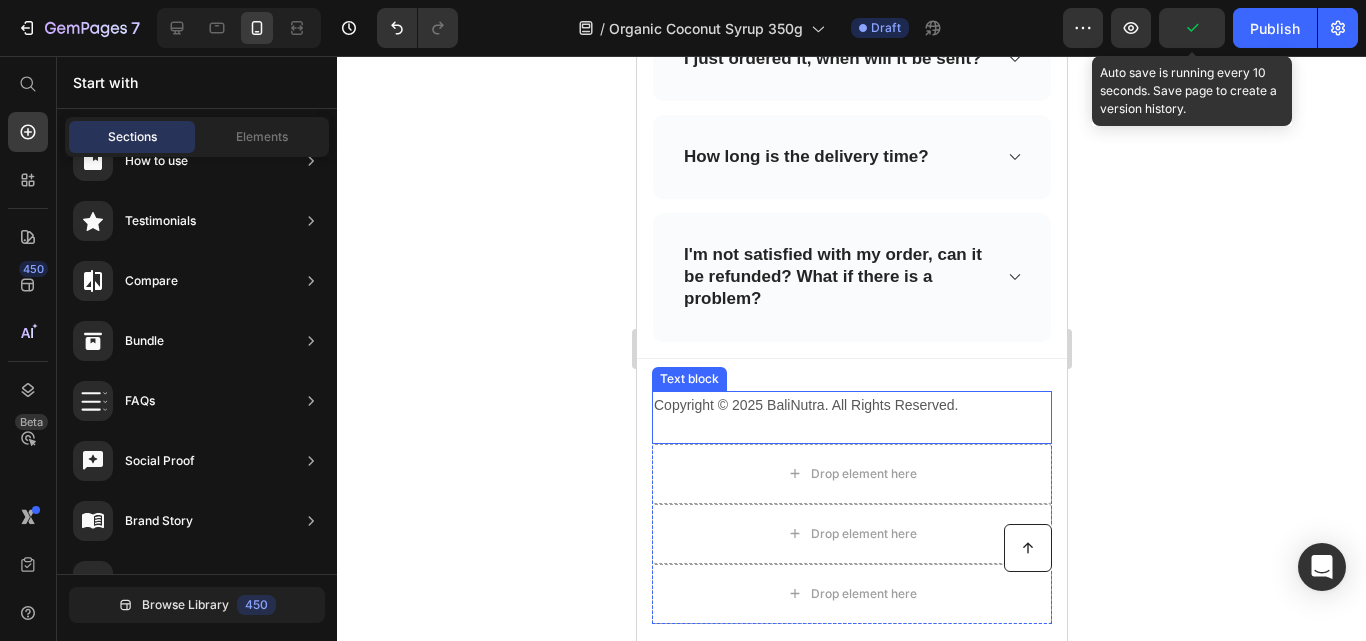 click on "Copyright © 2025 BaliNutra. All Rights Reserved." at bounding box center [851, 405] 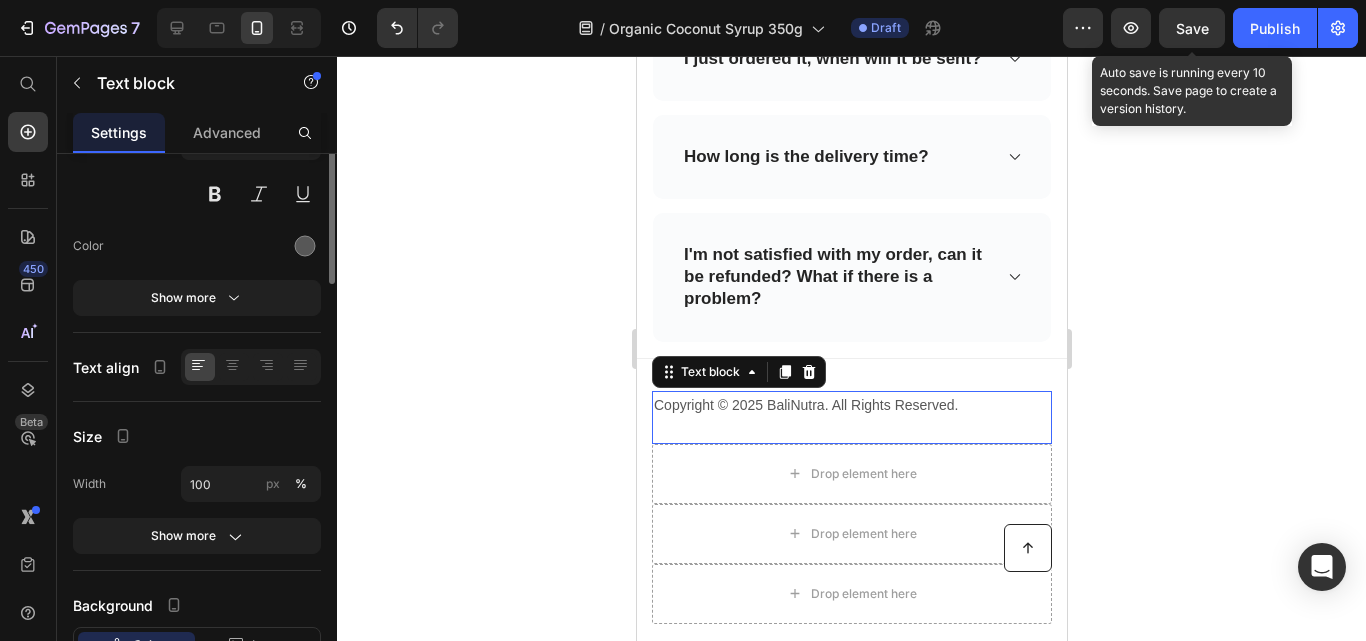 scroll, scrollTop: 0, scrollLeft: 0, axis: both 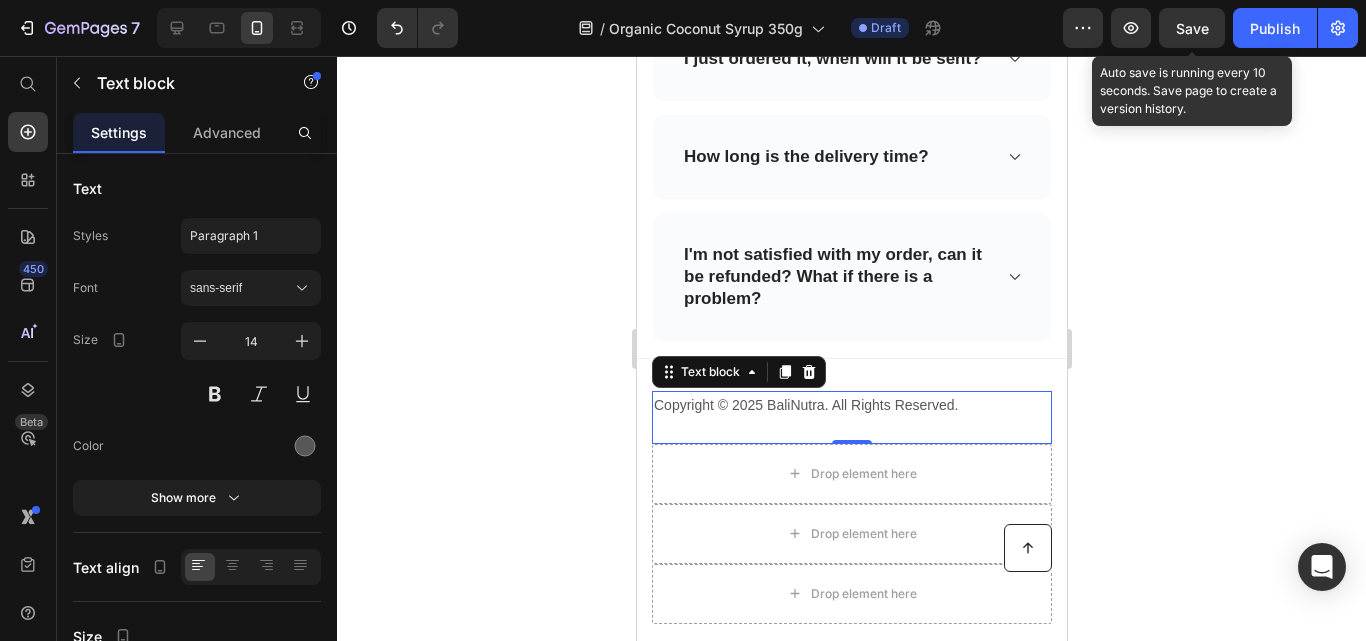 click on "Copyright © 2025 BaliNutra. All Rights Reserved. Text block   0" at bounding box center (851, 417) 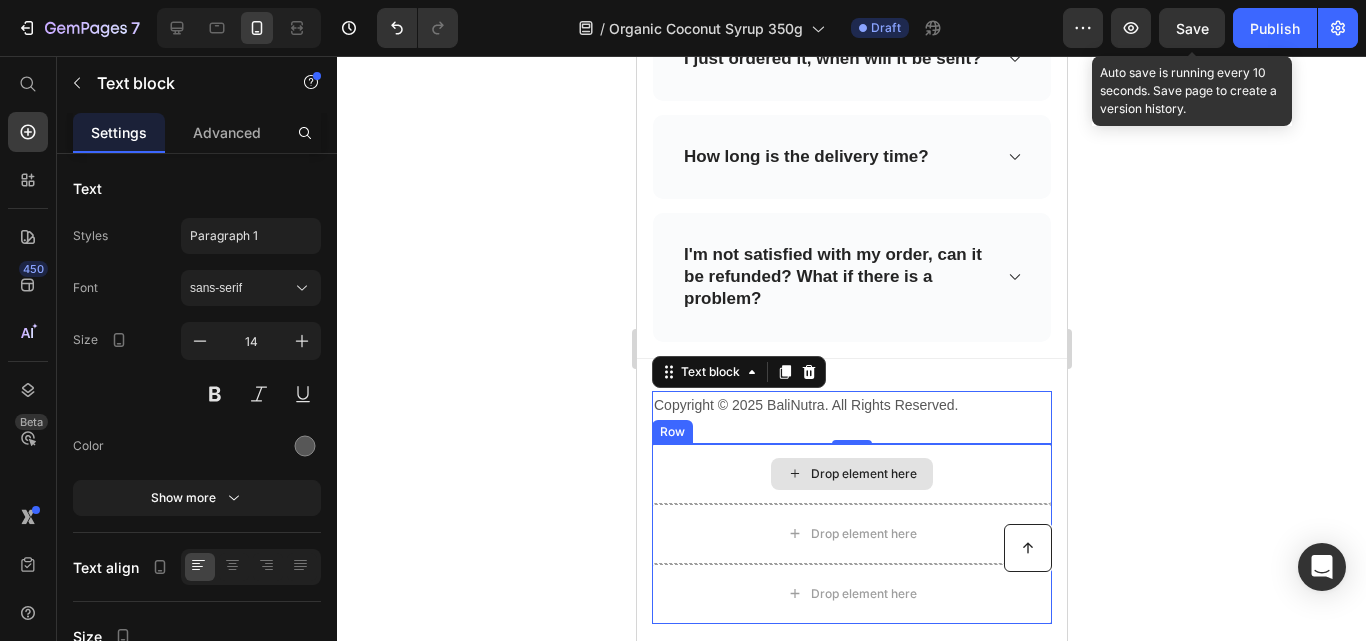 click on "Drop element here" at bounding box center [851, 474] 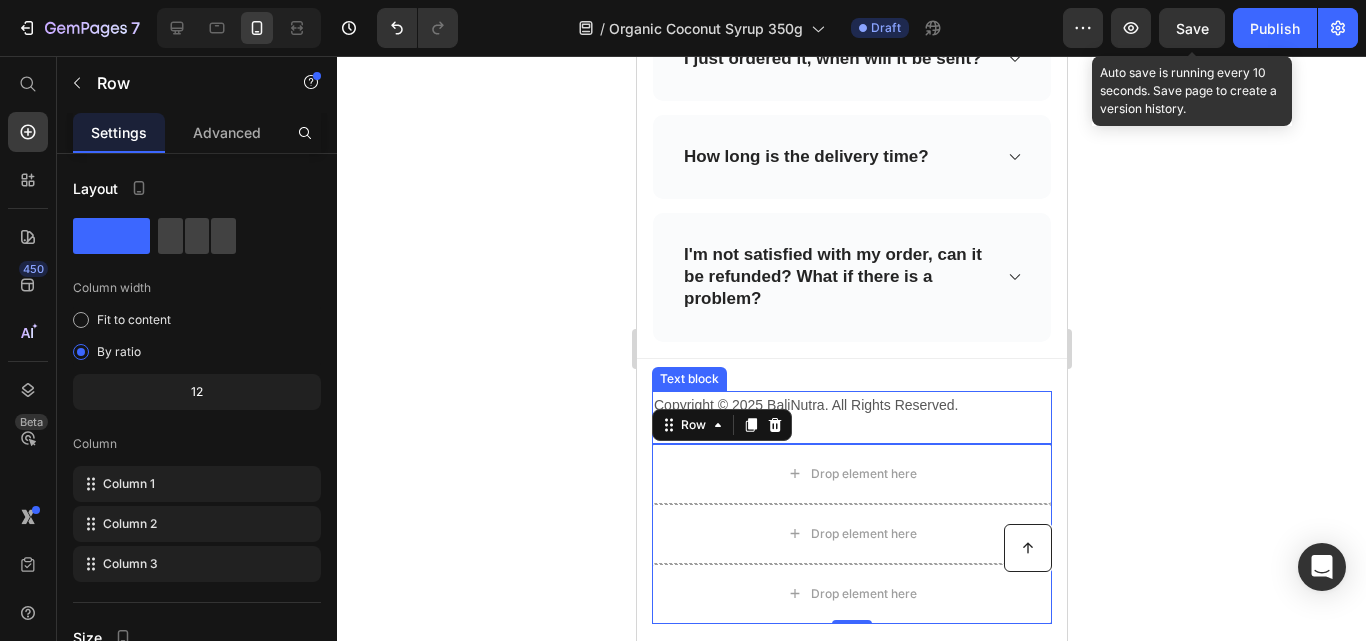 click on "Copyright © 2025 BaliNutra. All Rights Reserved." at bounding box center [851, 405] 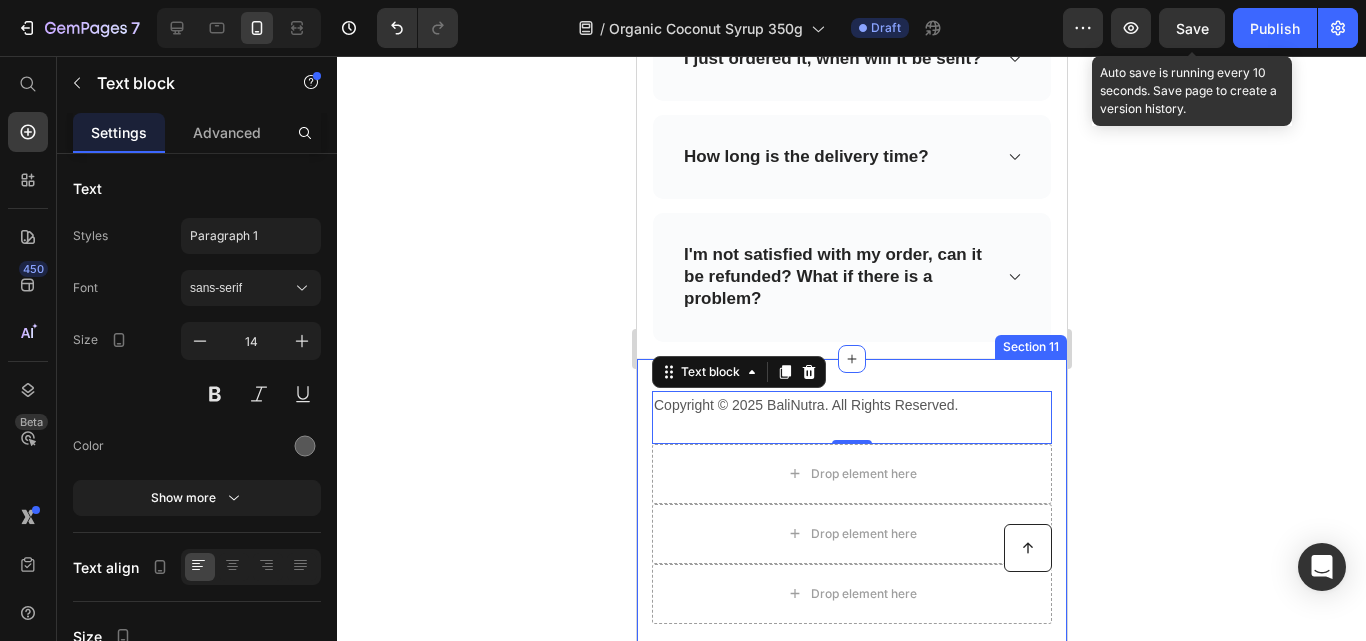 click on "Copyright © 2025 BaliNutra. All Rights Reserved. Text block   0
Drop element here
Drop element here
Drop element here Row Row       Button Section 11" at bounding box center [851, 531] 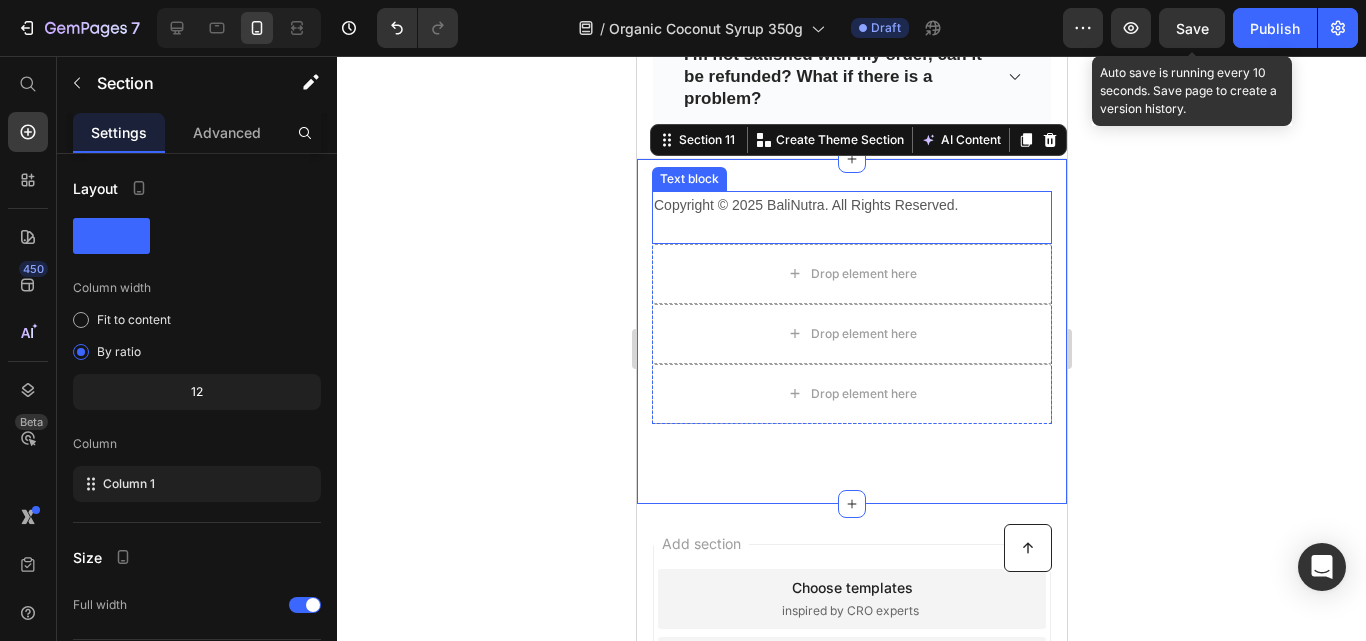 scroll, scrollTop: 7984, scrollLeft: 0, axis: vertical 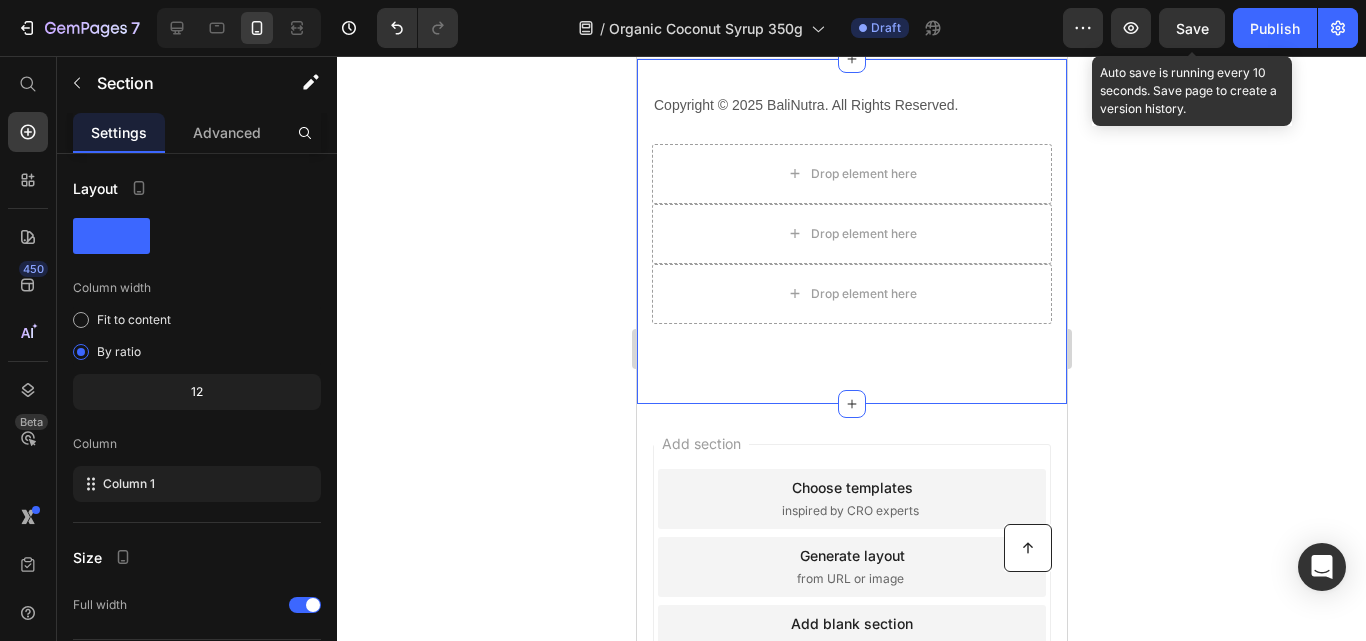 click 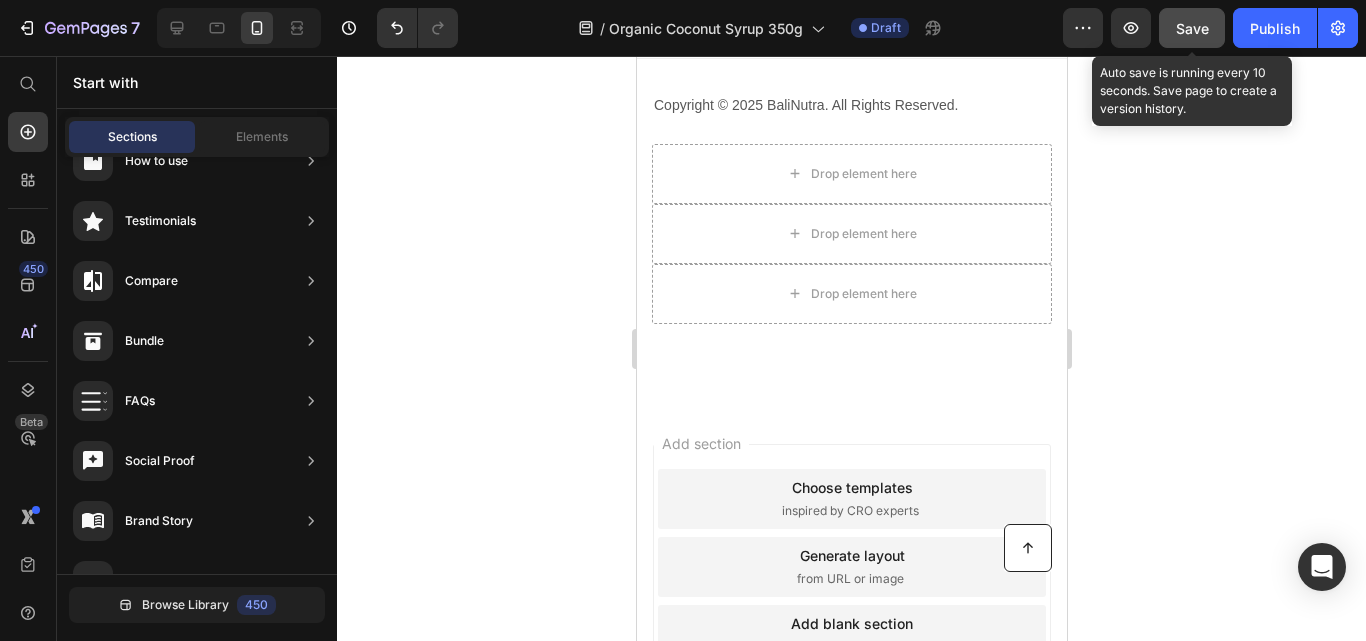 click on "Save" at bounding box center (1192, 28) 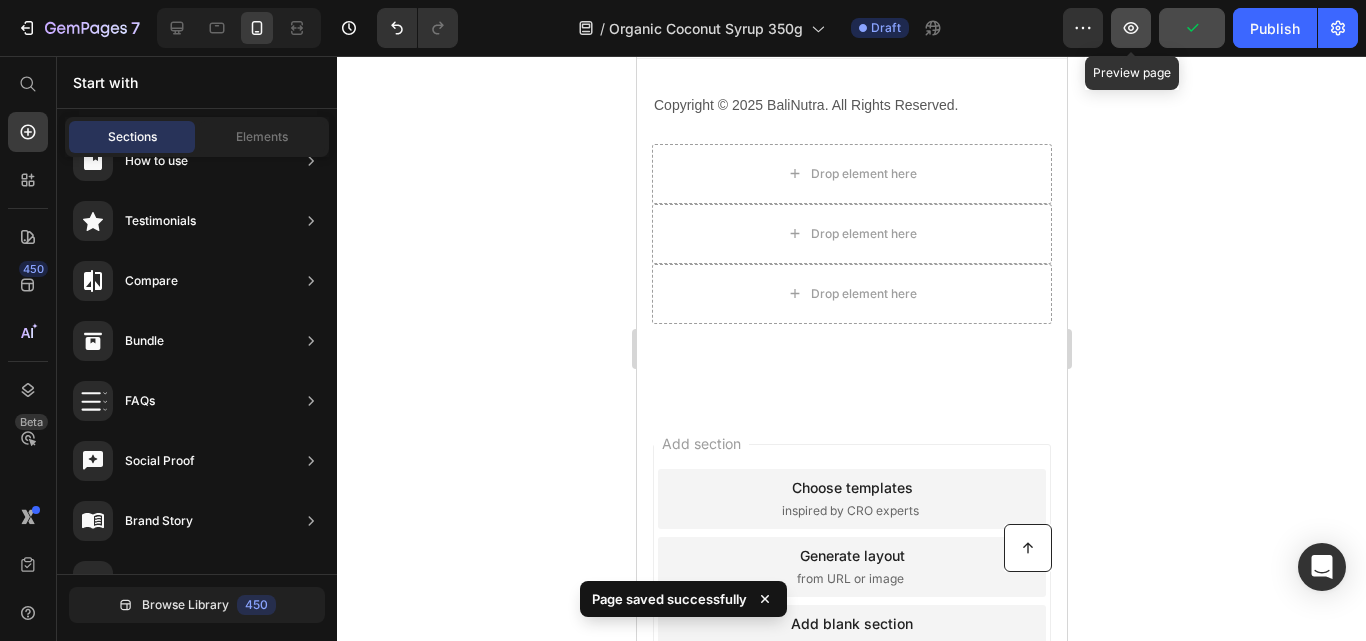 click 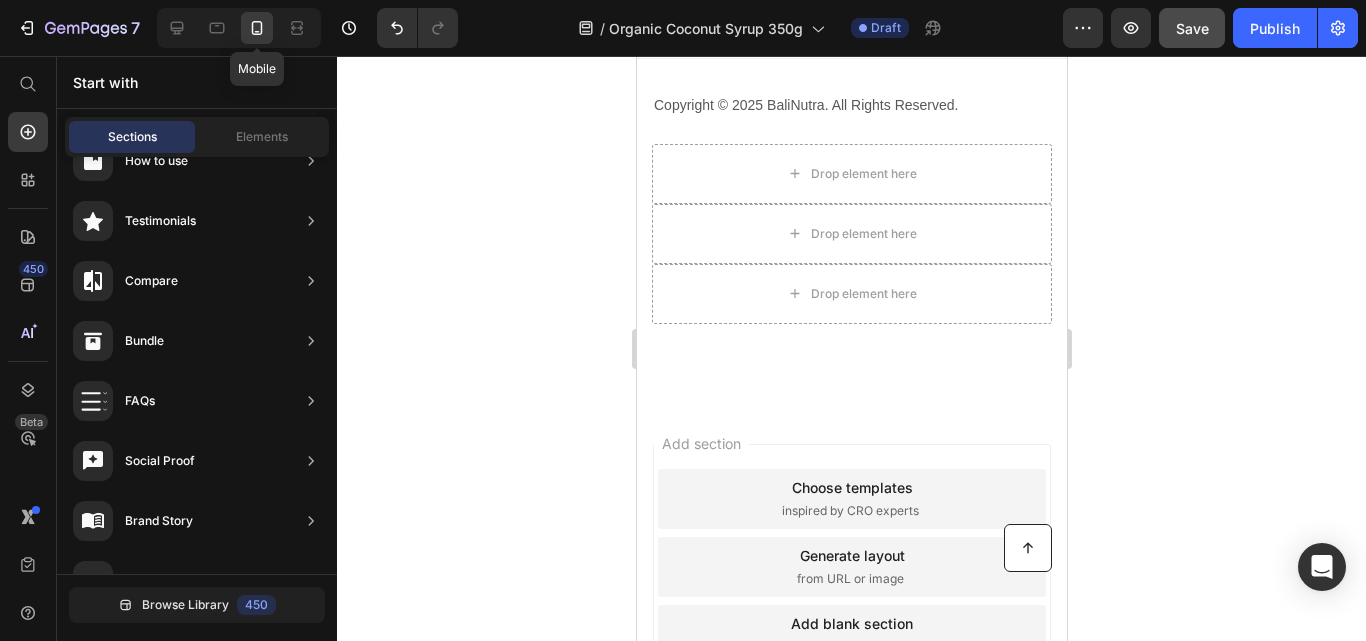 click 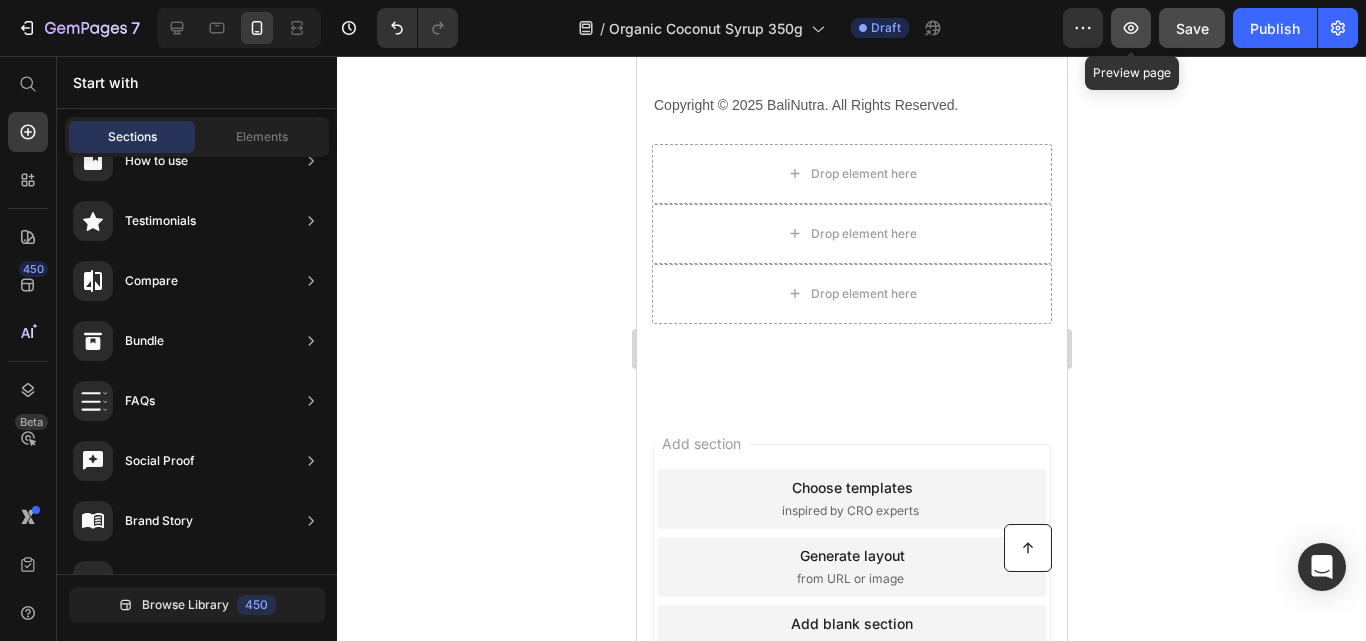 click 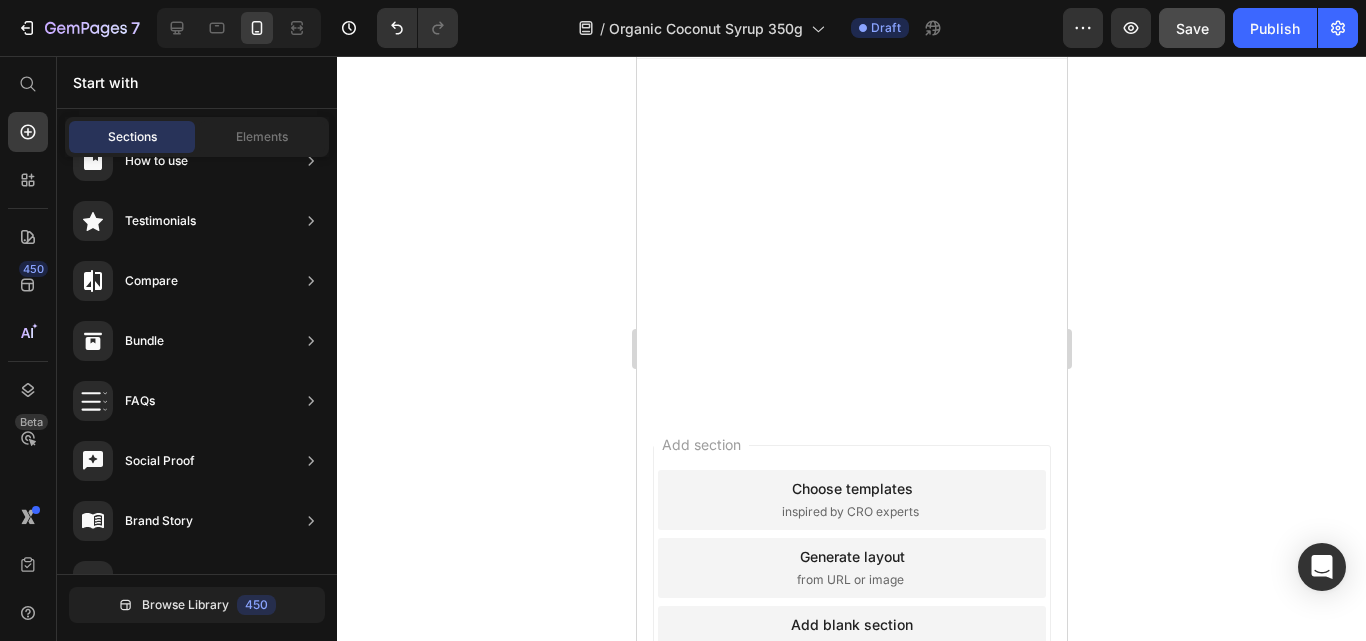 scroll, scrollTop: 5534, scrollLeft: 0, axis: vertical 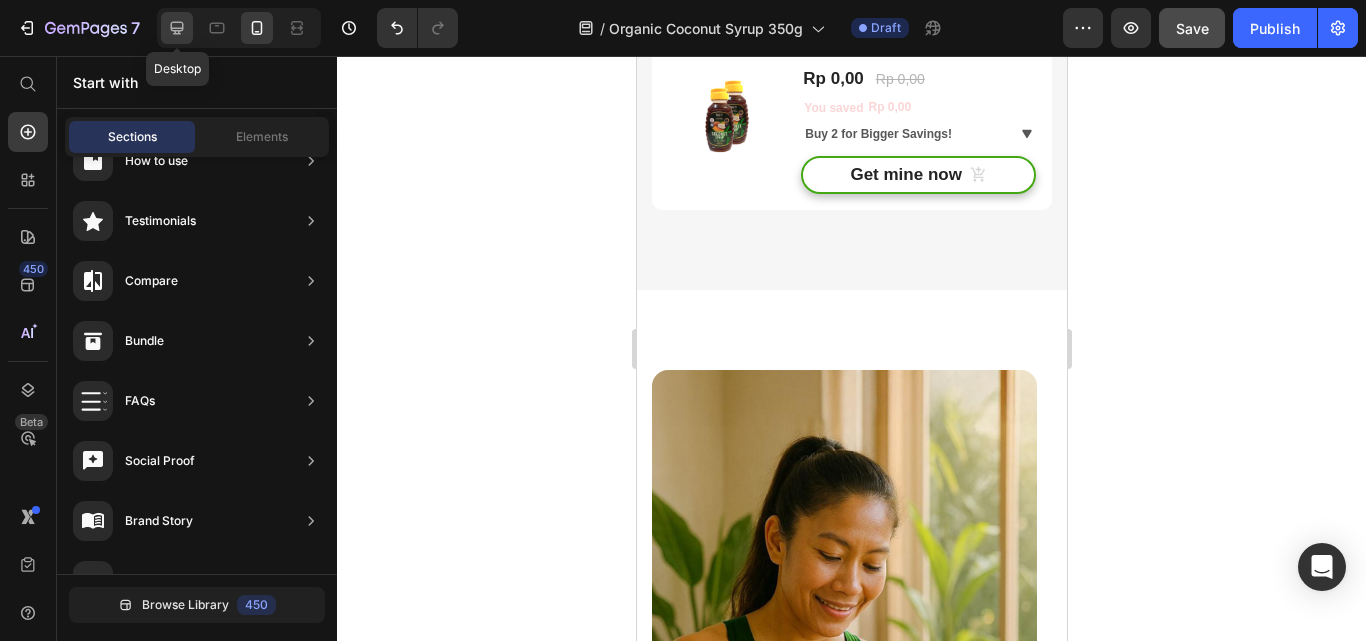 click 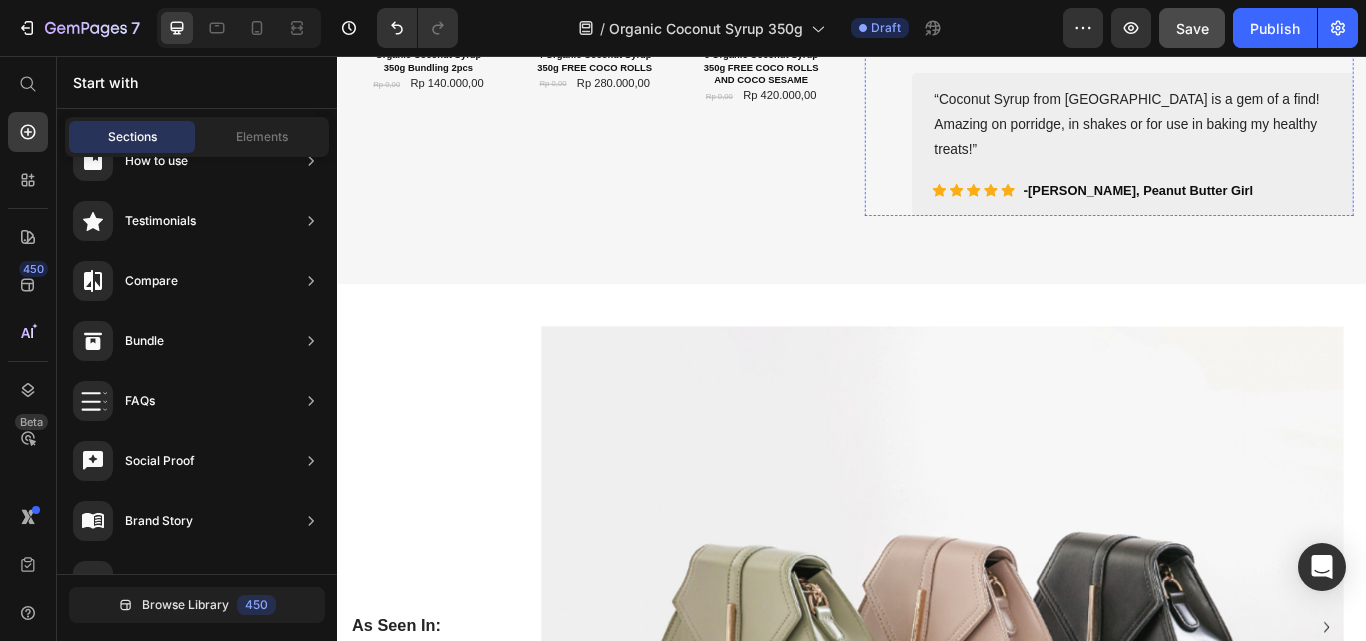 scroll, scrollTop: 72, scrollLeft: 0, axis: vertical 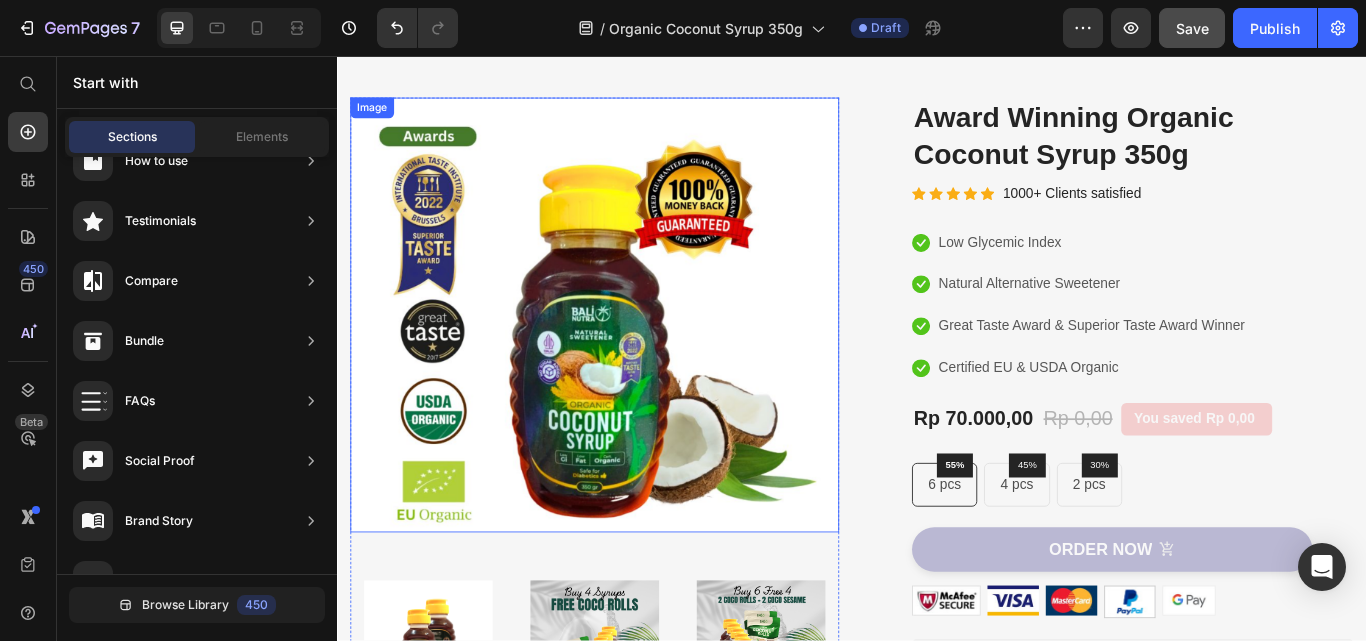 click at bounding box center (637, 358) 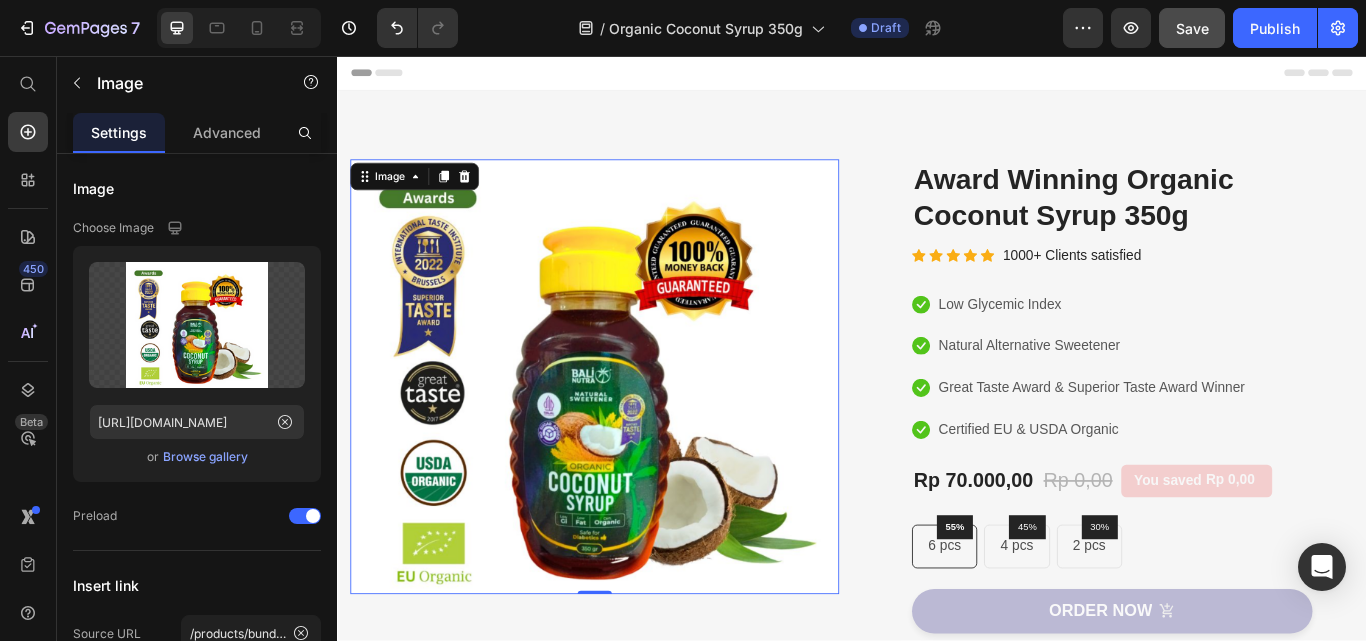 scroll, scrollTop: 200, scrollLeft: 0, axis: vertical 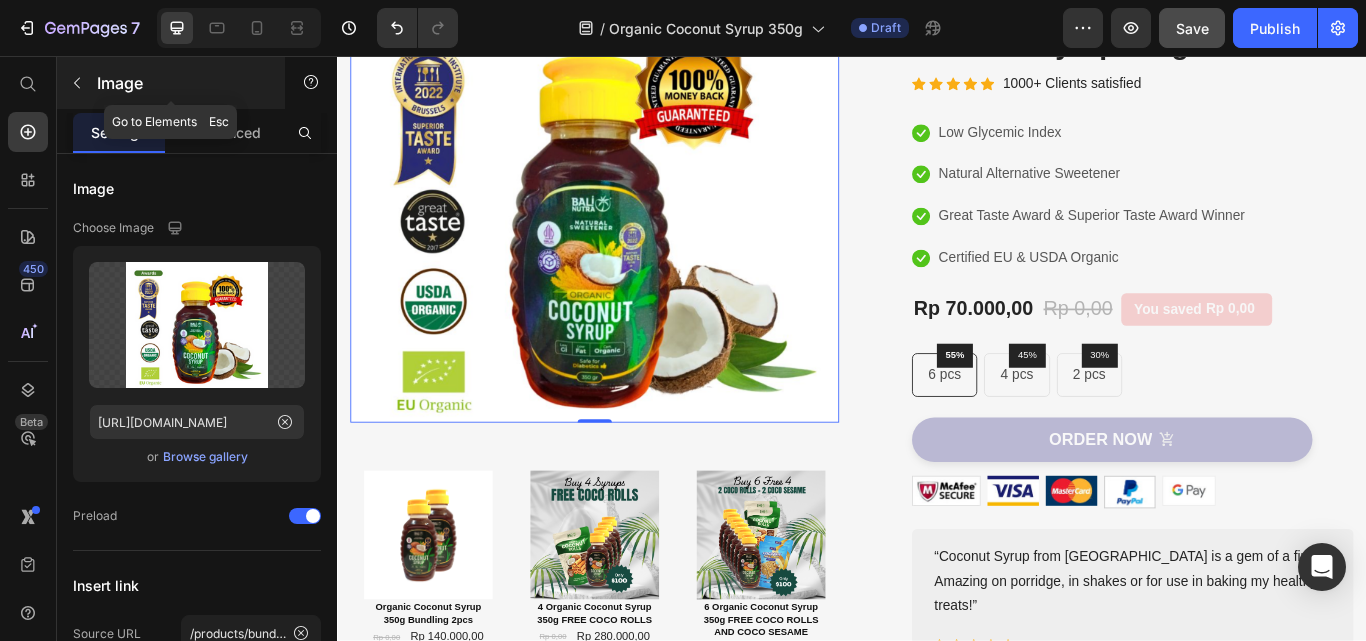 click on "Image" at bounding box center (182, 83) 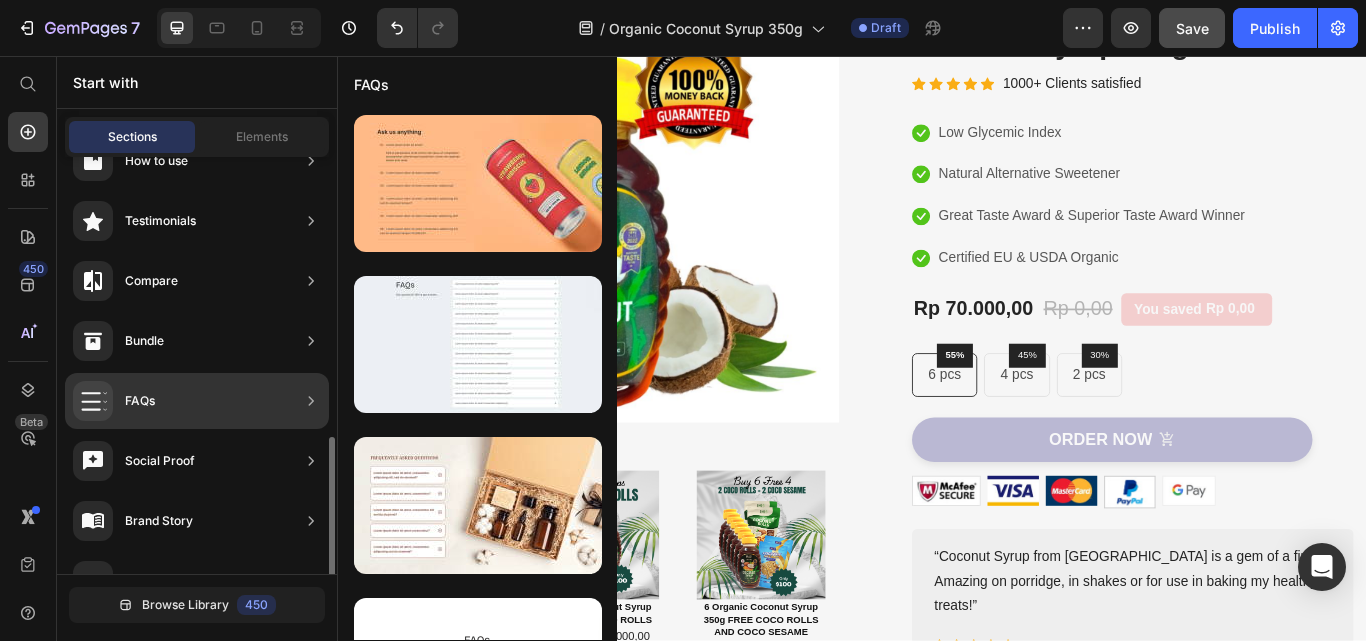 scroll, scrollTop: 500, scrollLeft: 0, axis: vertical 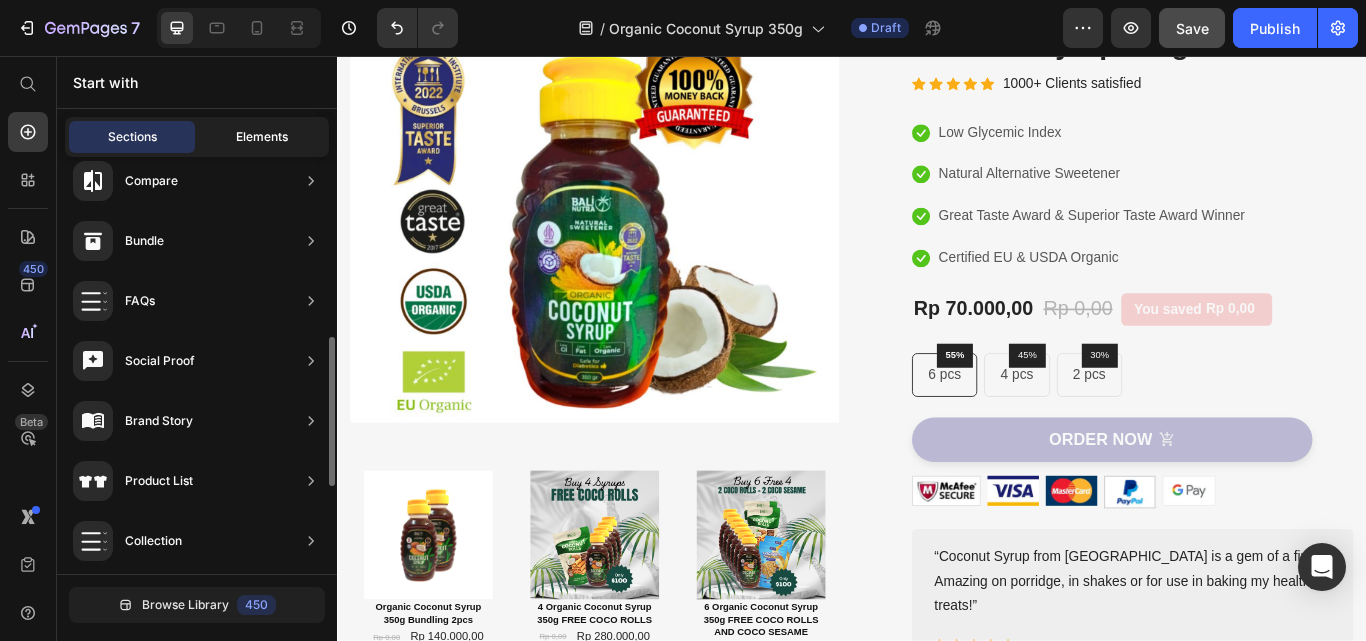 click on "Elements" 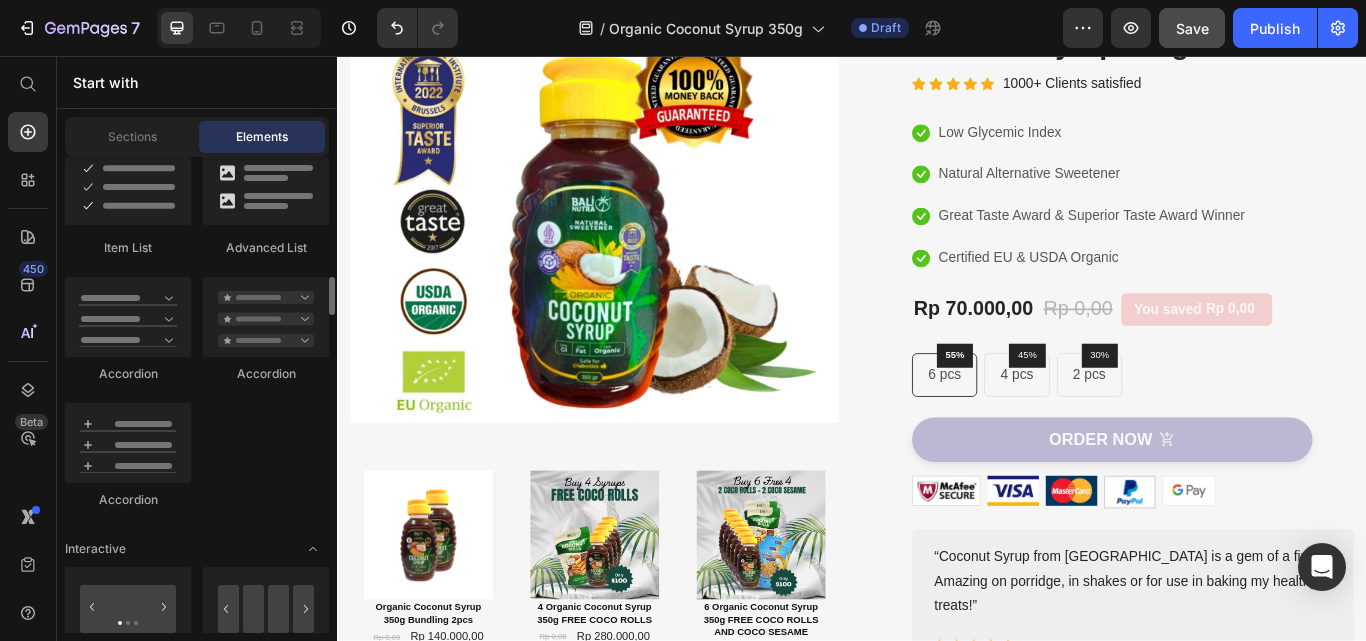 scroll, scrollTop: 1700, scrollLeft: 0, axis: vertical 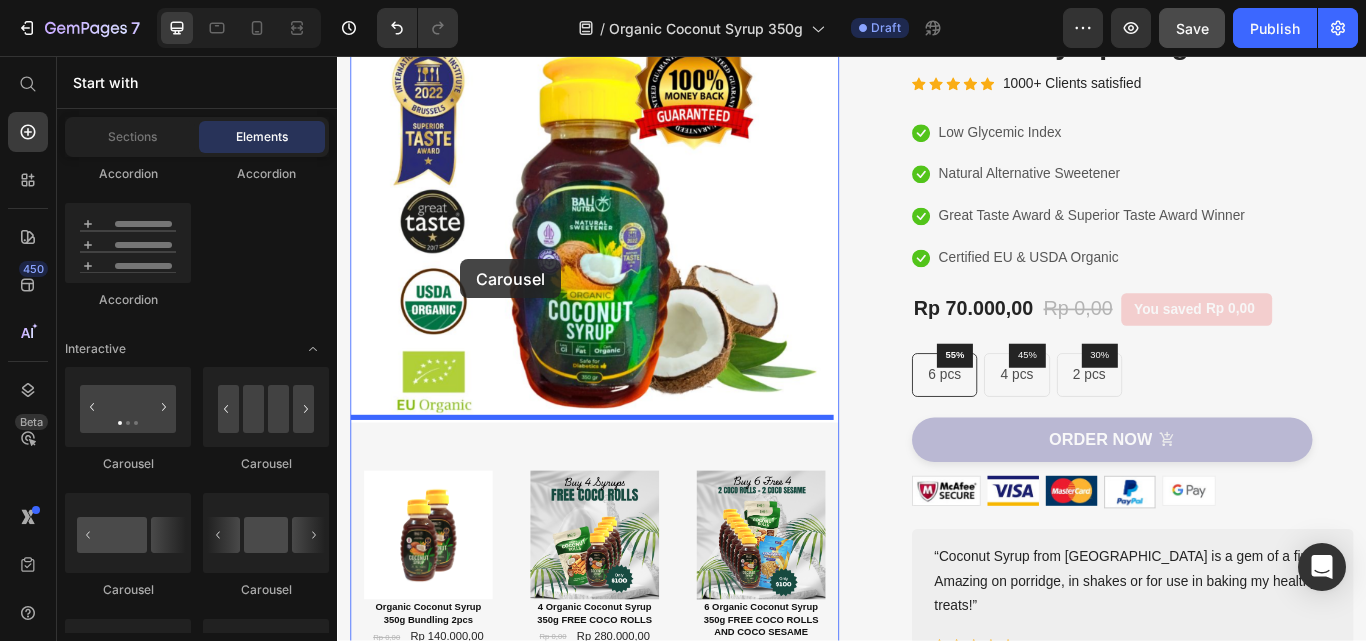 drag, startPoint x: 453, startPoint y: 465, endPoint x: 480, endPoint y: 293, distance: 174.1063 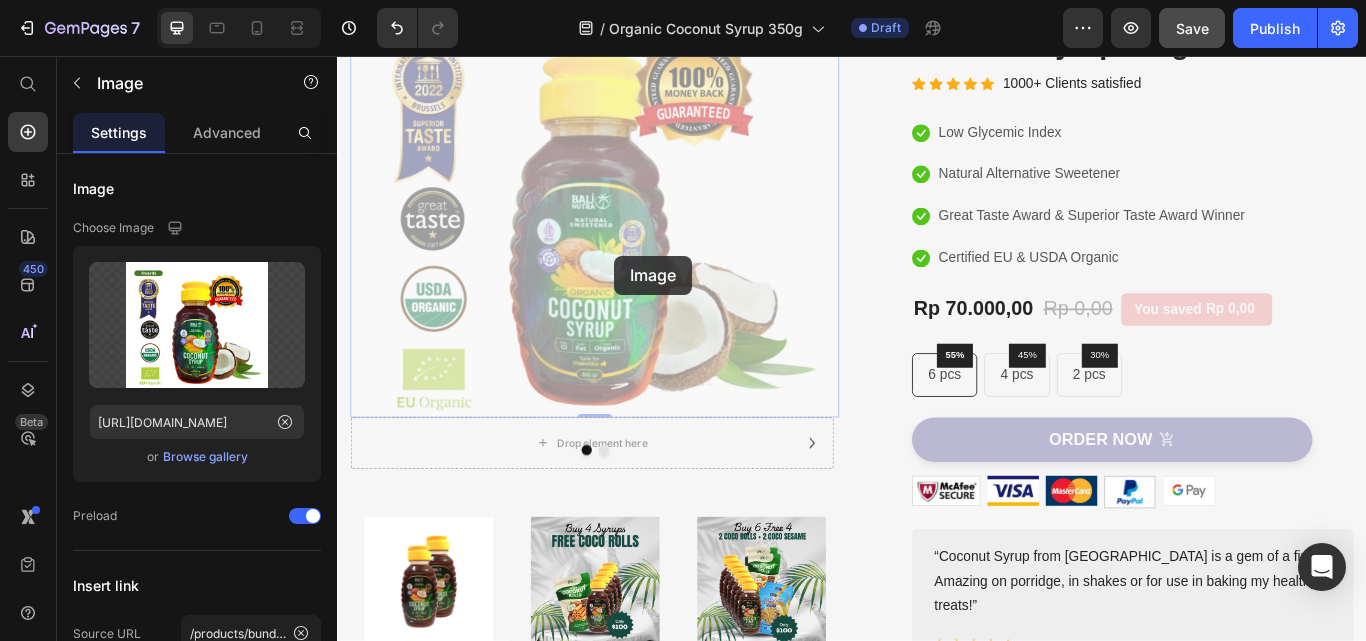 drag, startPoint x: 637, startPoint y: 493, endPoint x: 637, endPoint y: 516, distance: 23 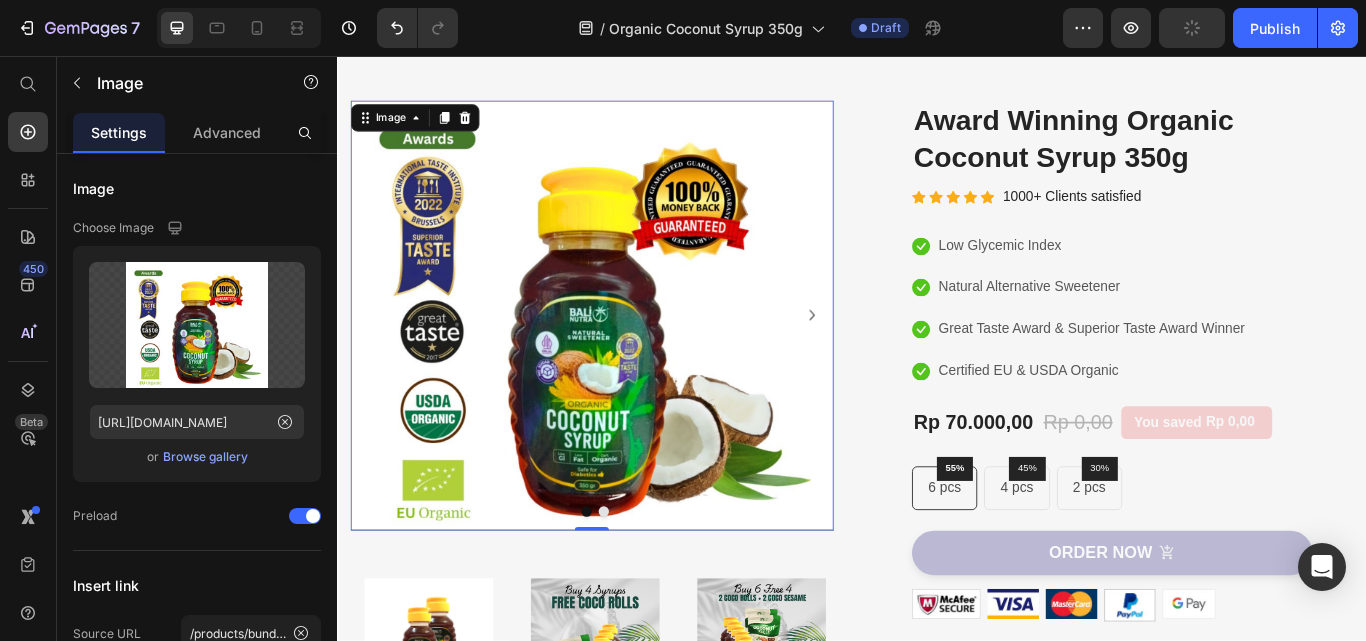 scroll, scrollTop: 100, scrollLeft: 0, axis: vertical 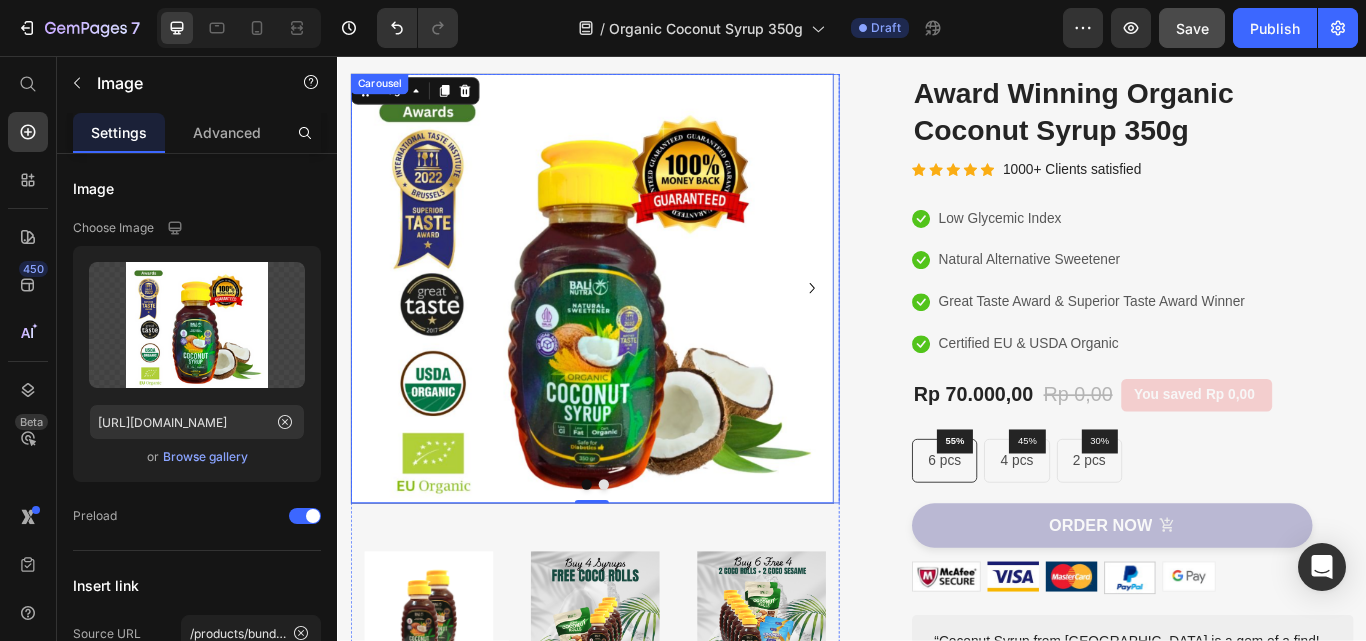 click 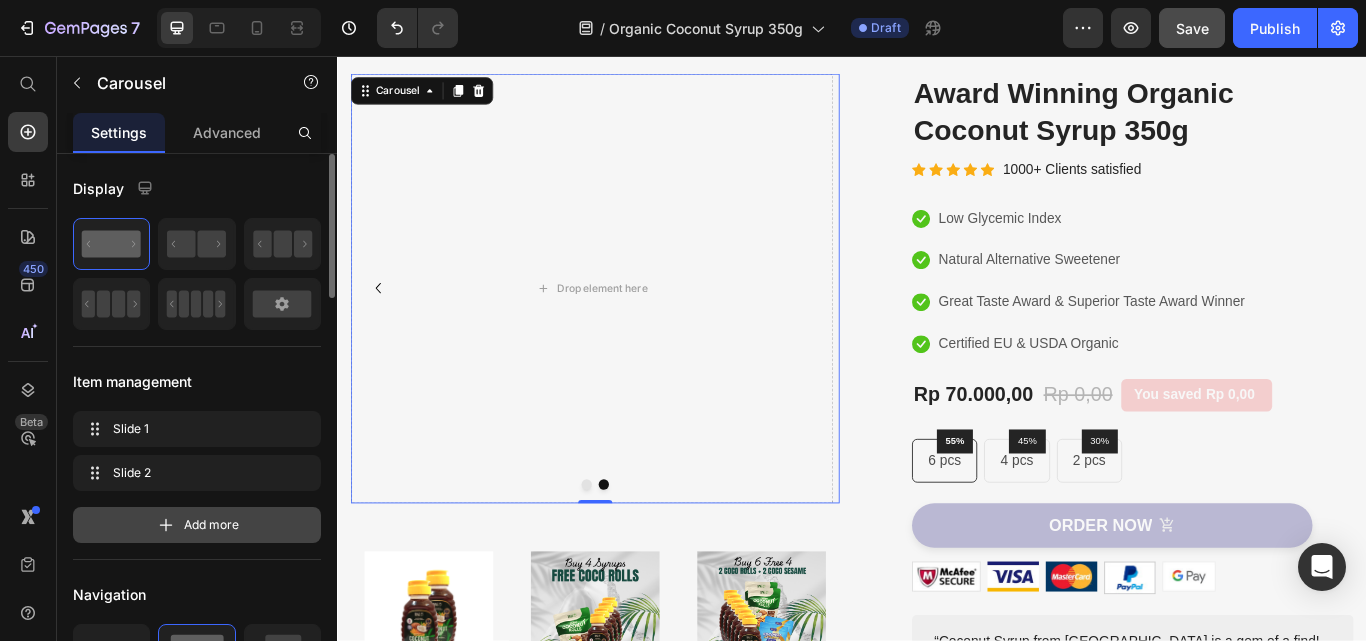 click on "Add more" at bounding box center [197, 525] 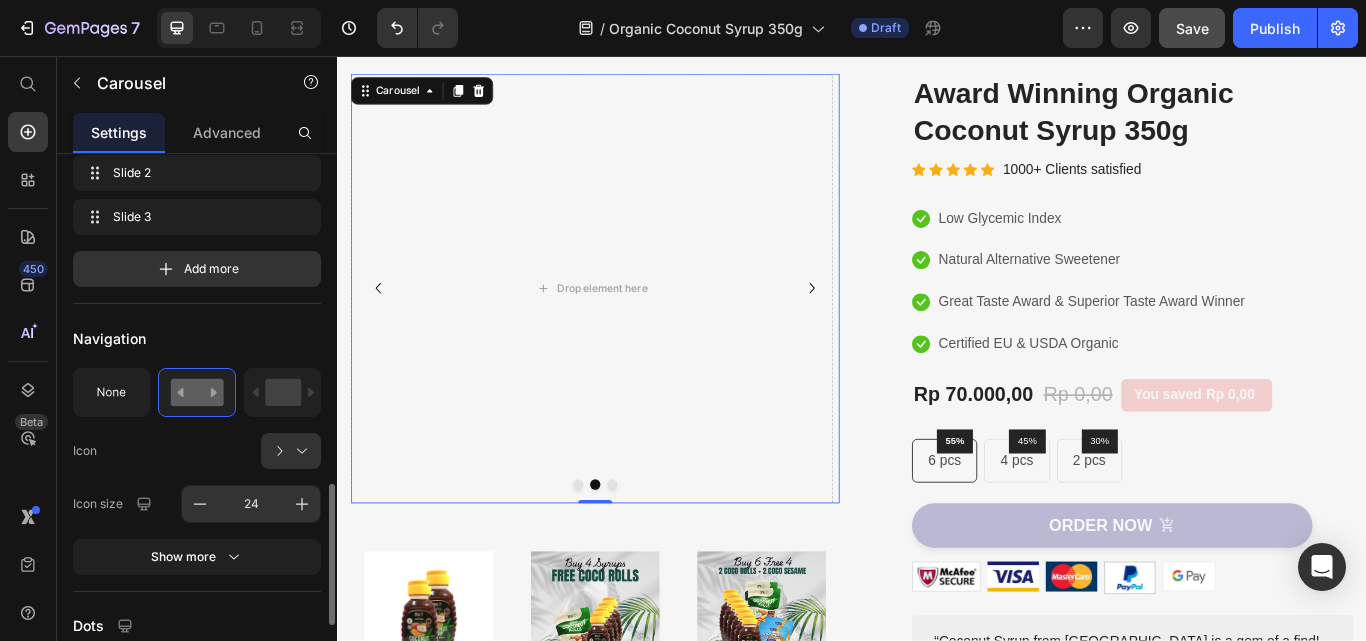 scroll, scrollTop: 500, scrollLeft: 0, axis: vertical 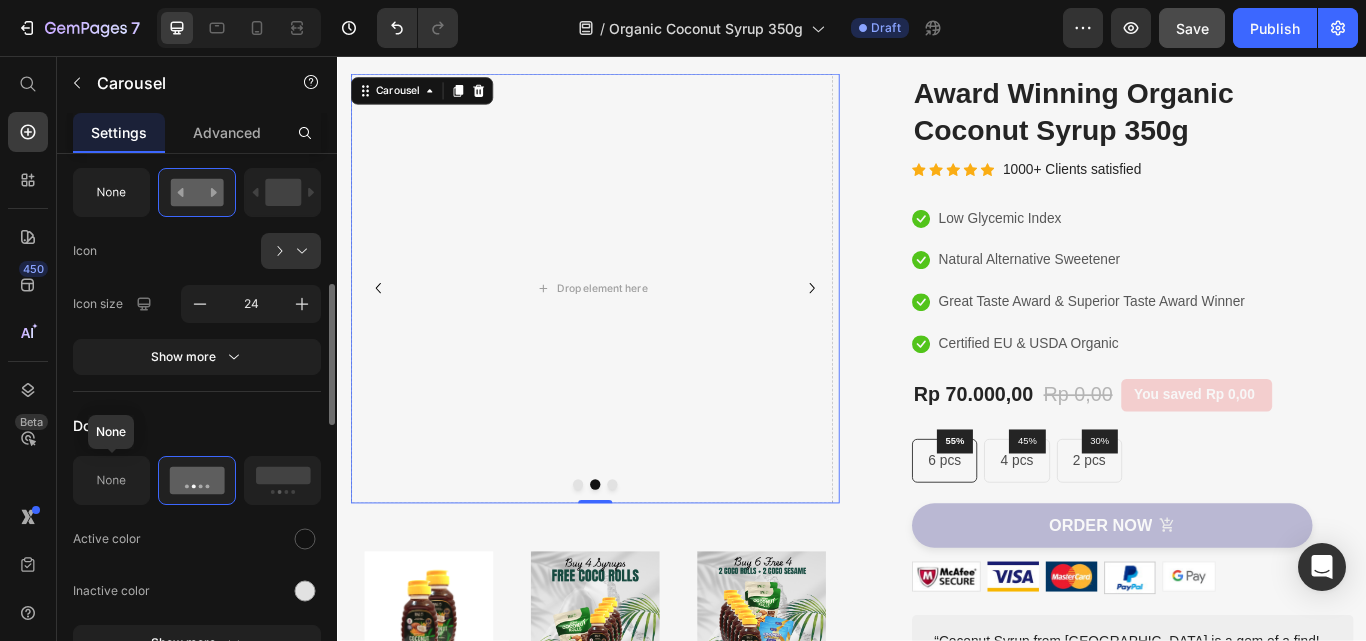 click 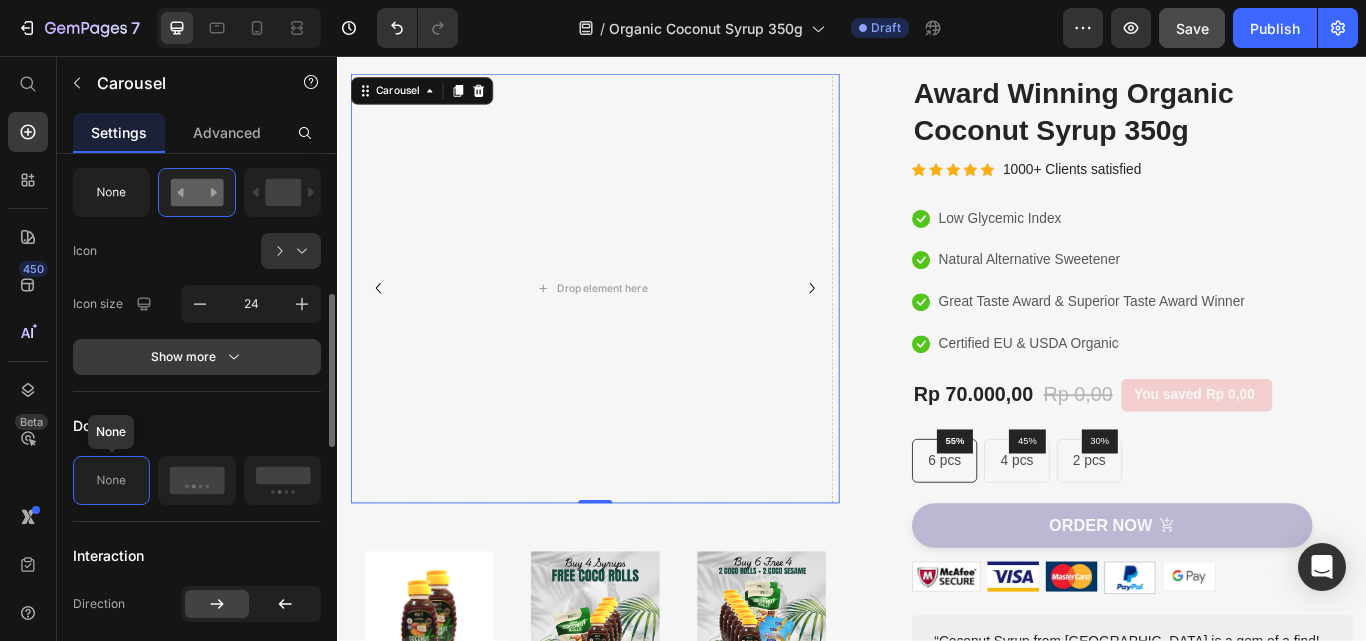 drag, startPoint x: 120, startPoint y: 488, endPoint x: 206, endPoint y: 374, distance: 142.80057 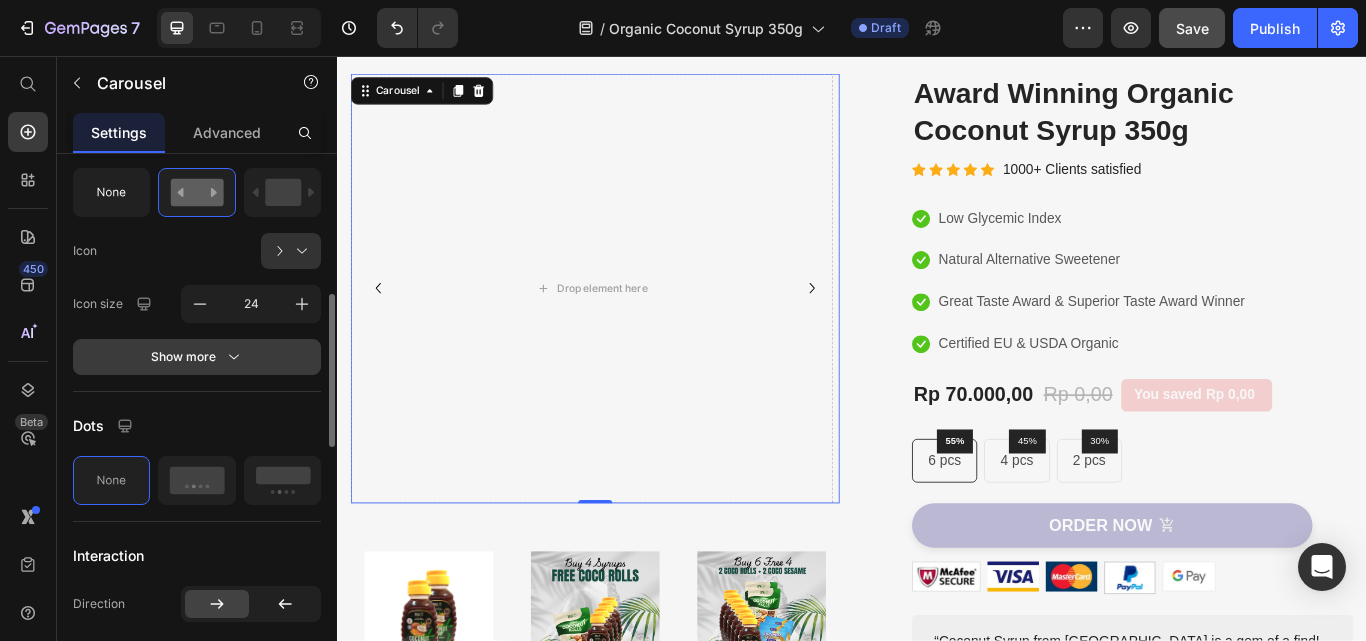 click on "Show more" at bounding box center [197, 357] 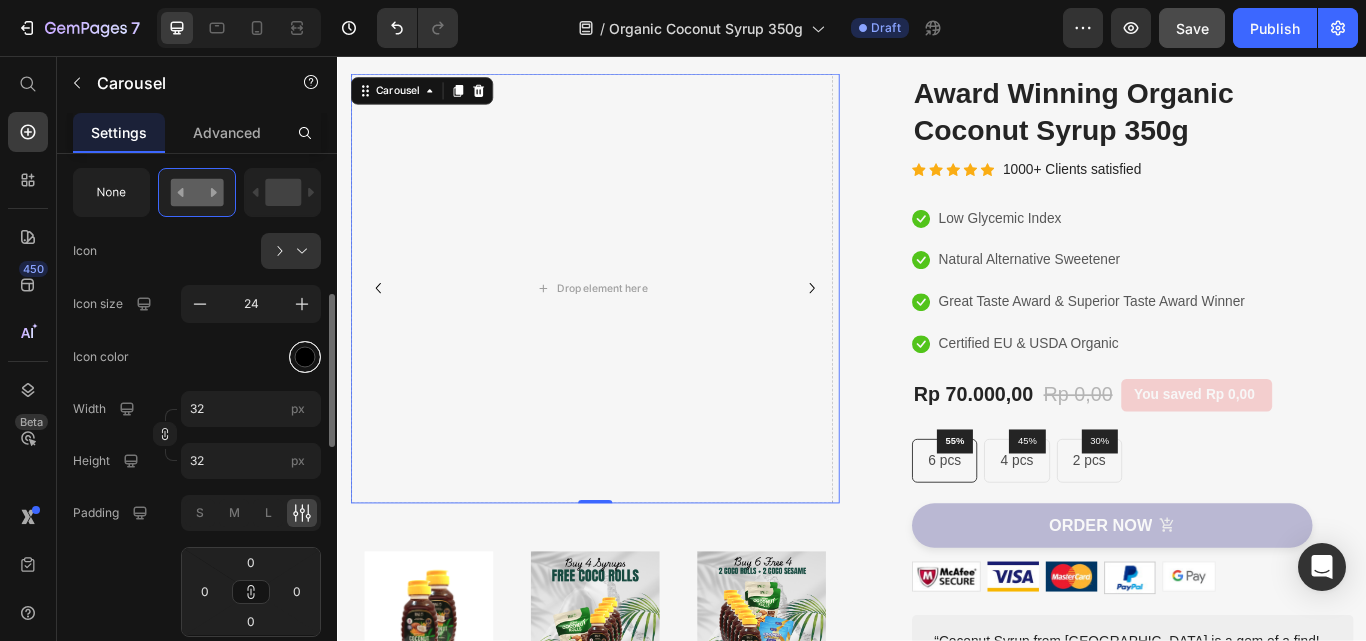 click at bounding box center [305, 356] 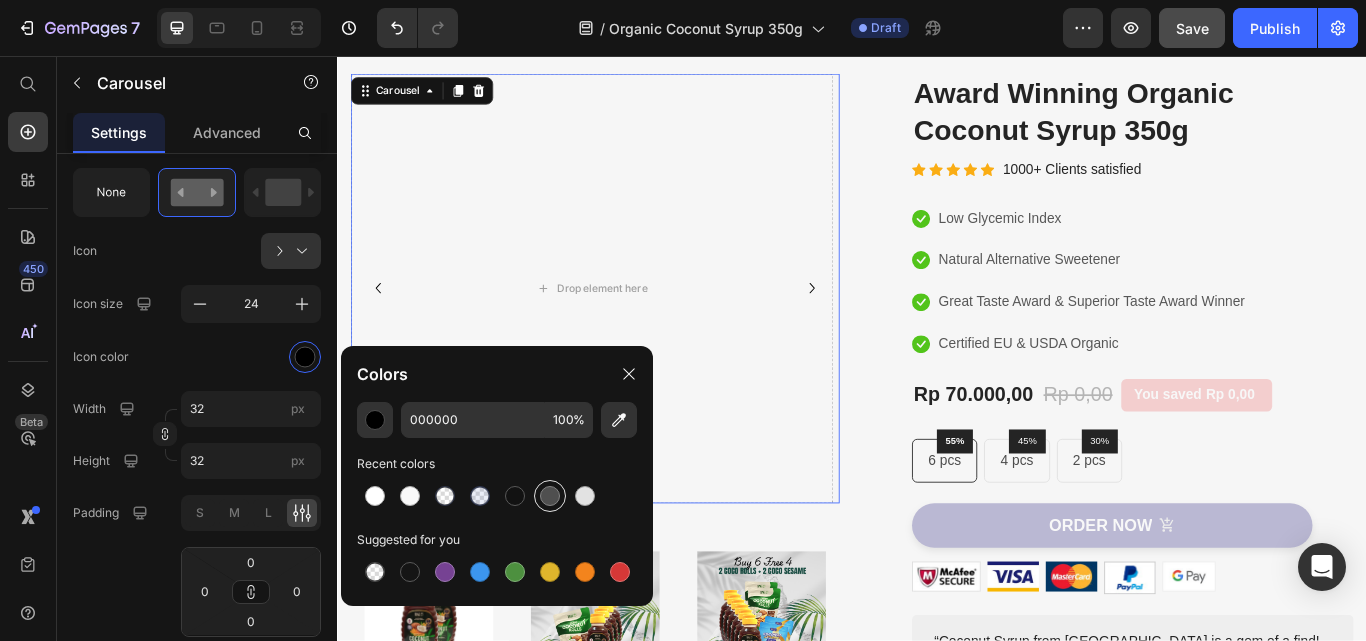 click at bounding box center [550, 496] 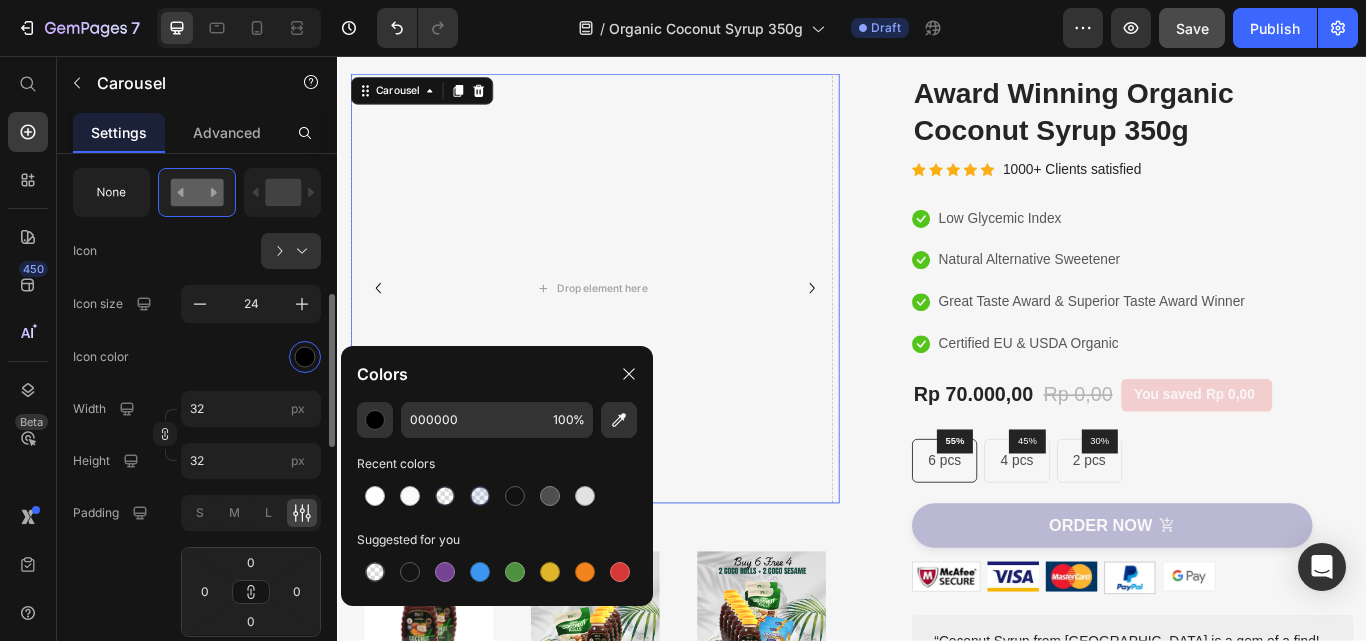 click on "Icon color" 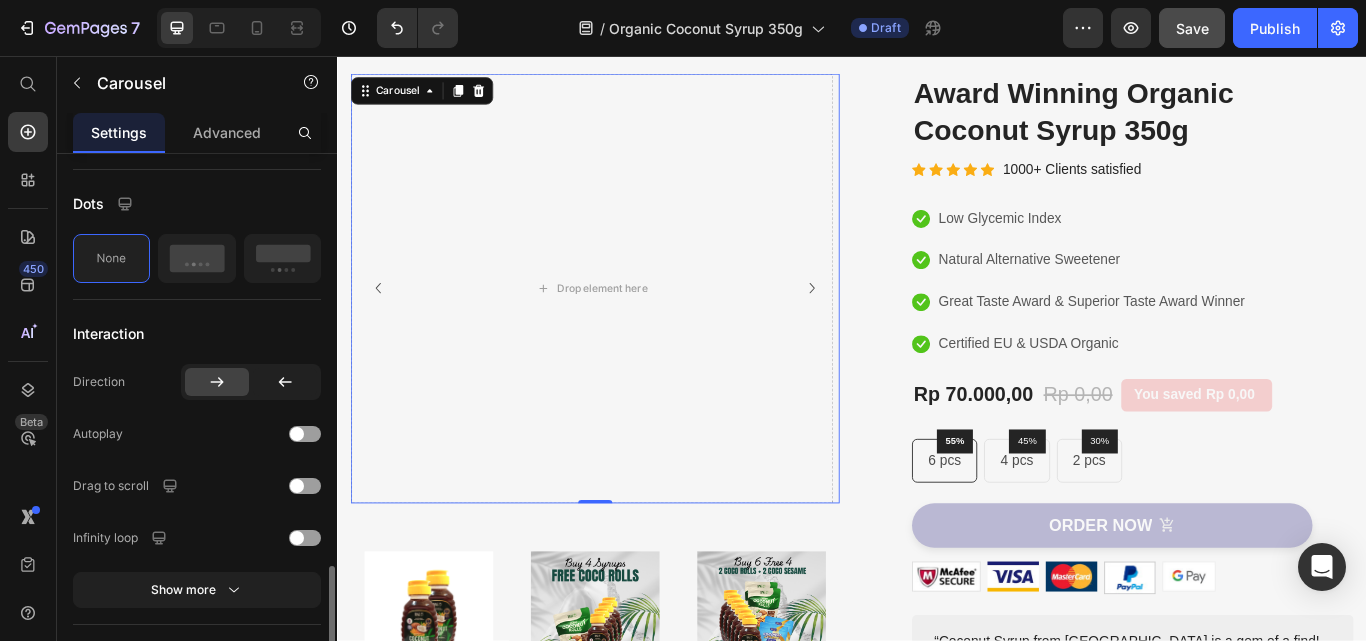 scroll, scrollTop: 1500, scrollLeft: 0, axis: vertical 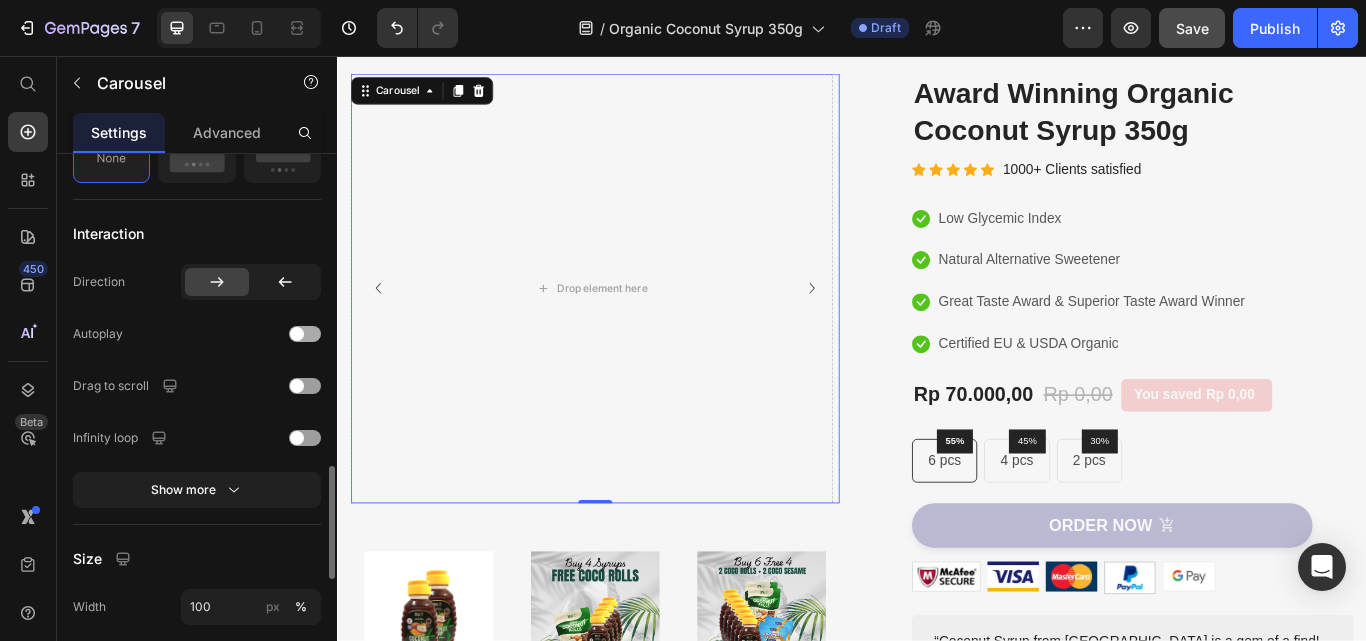 drag, startPoint x: 296, startPoint y: 332, endPoint x: 306, endPoint y: 342, distance: 14.142136 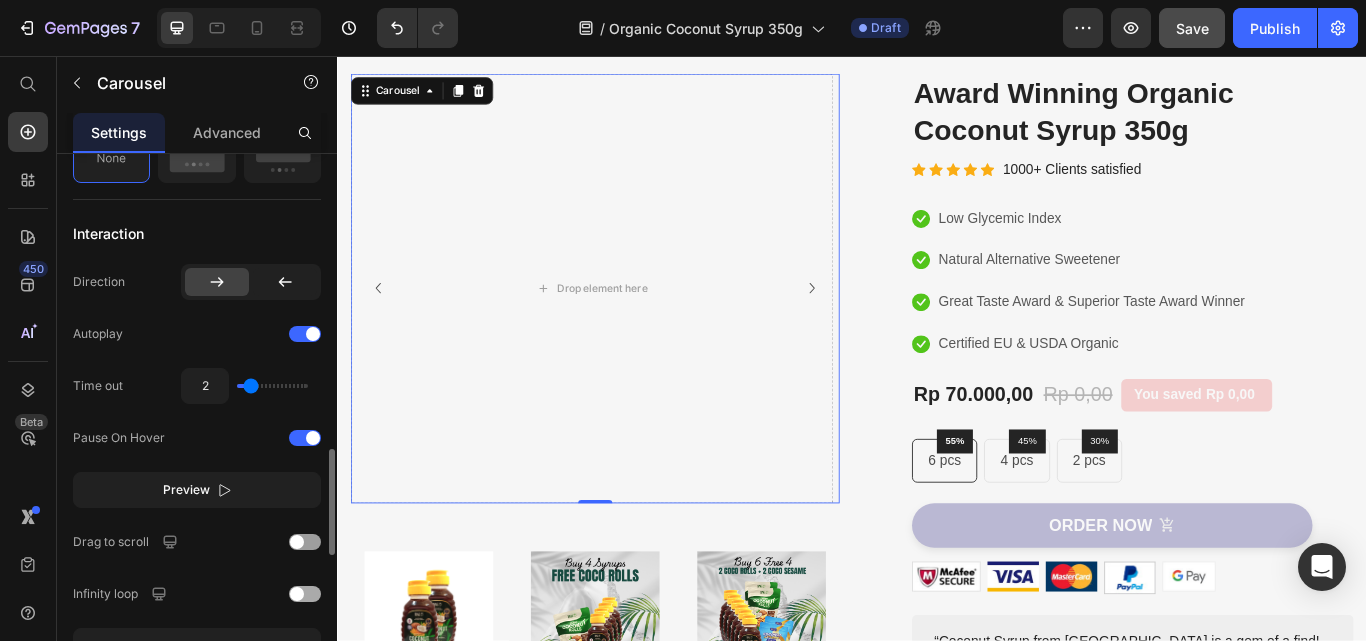 click at bounding box center [297, 594] 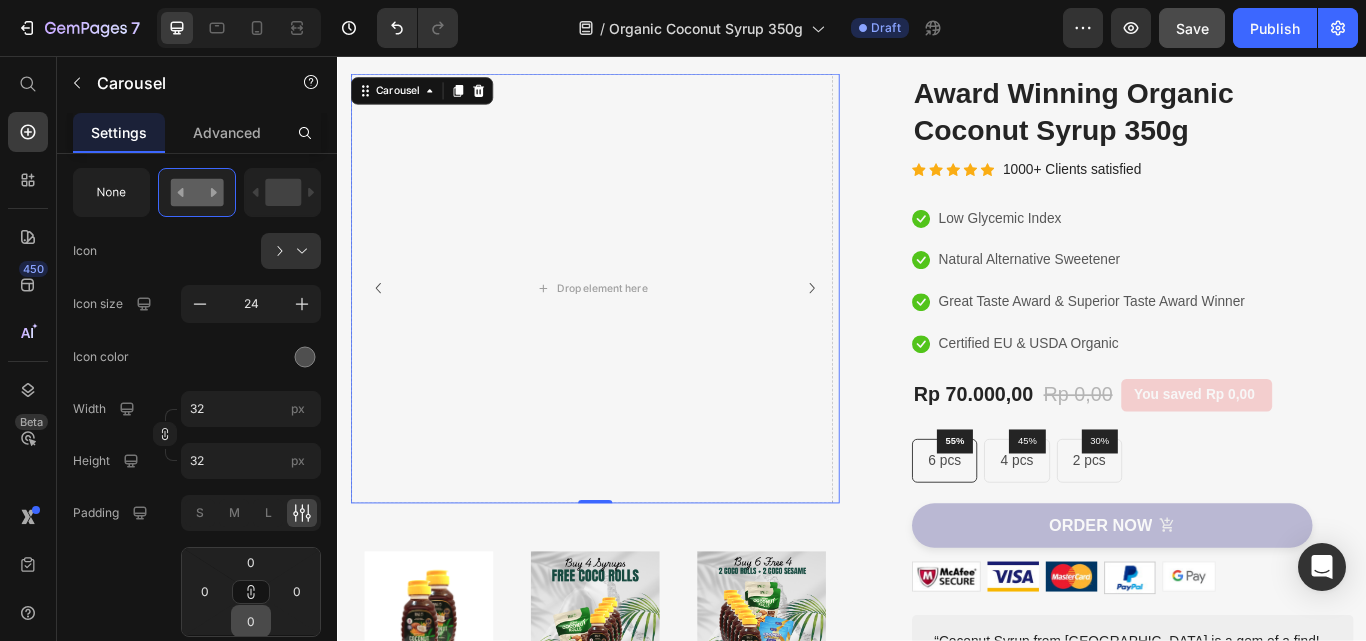 scroll, scrollTop: 0, scrollLeft: 0, axis: both 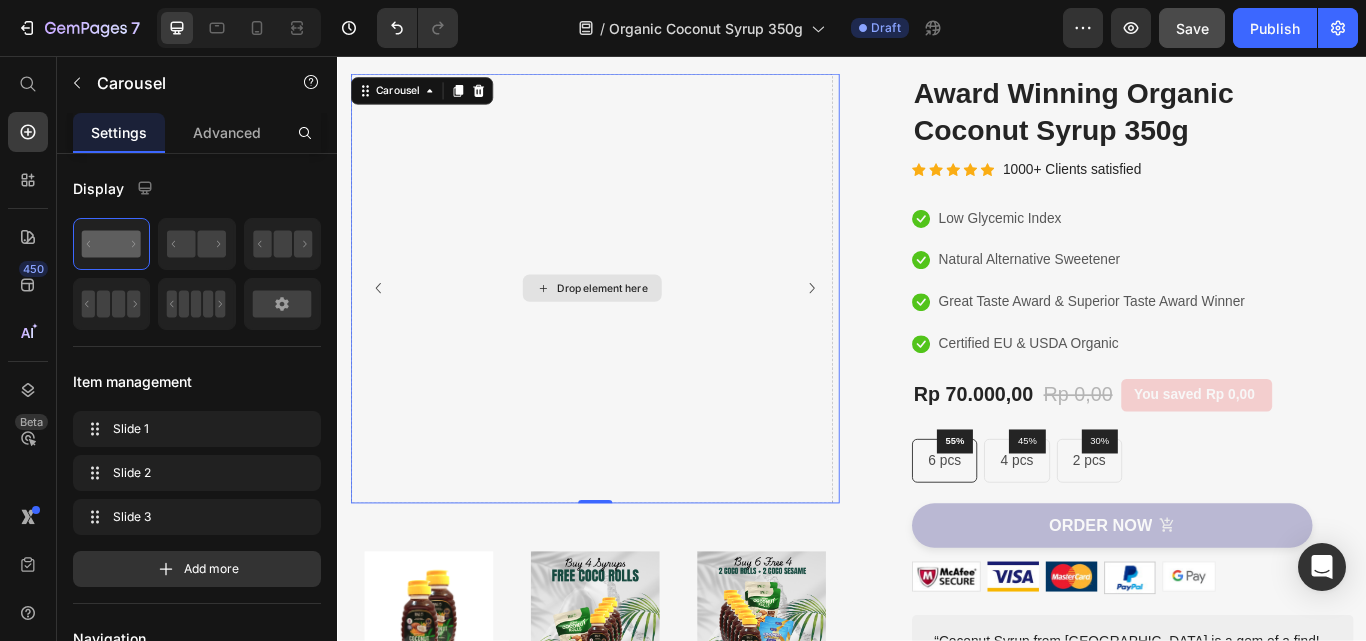 click 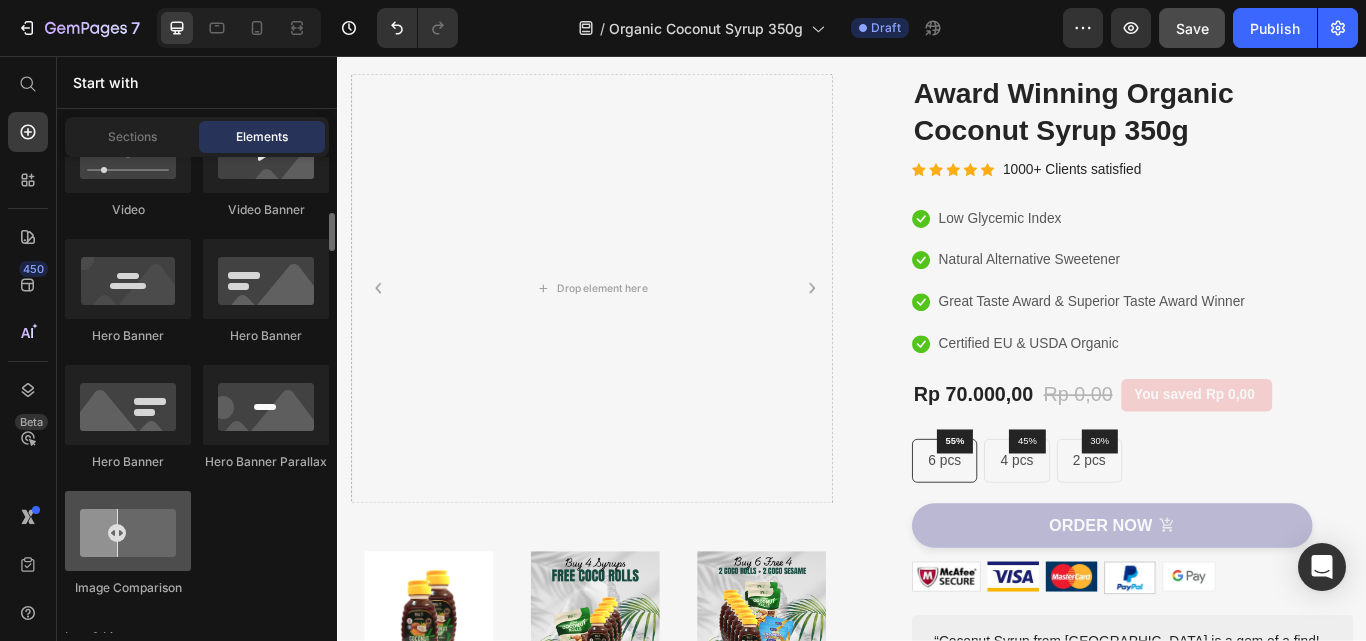scroll, scrollTop: 500, scrollLeft: 0, axis: vertical 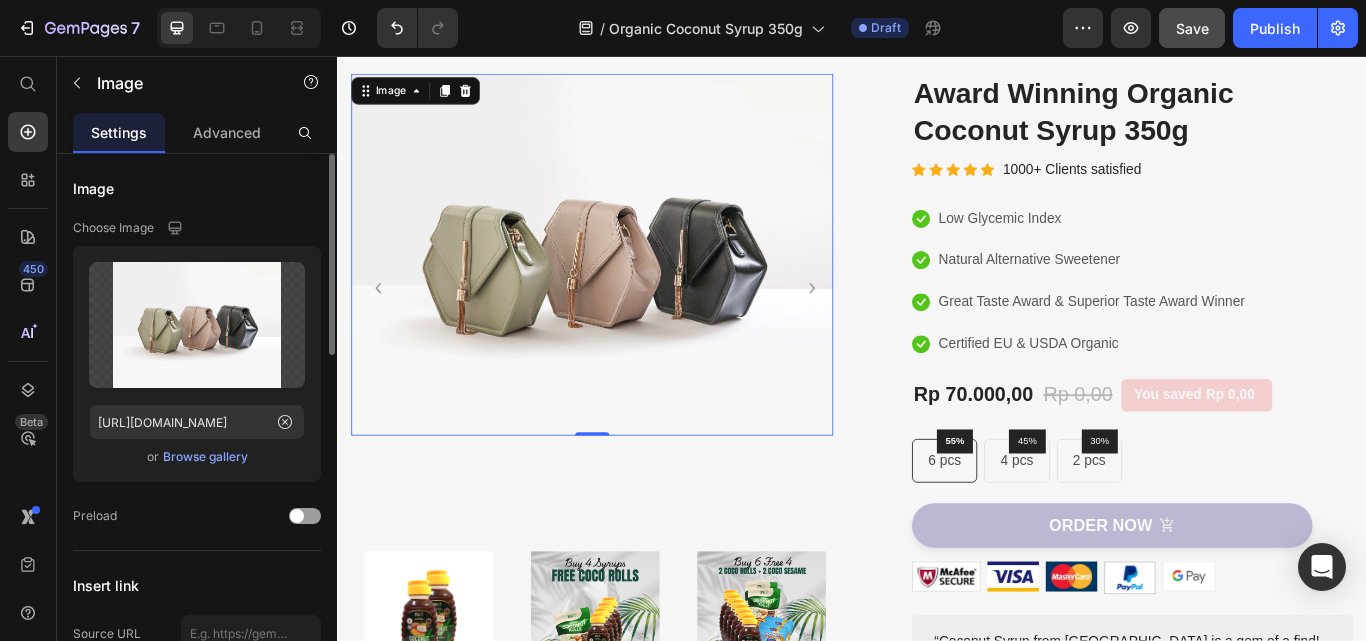 click on "Browse gallery" at bounding box center (205, 457) 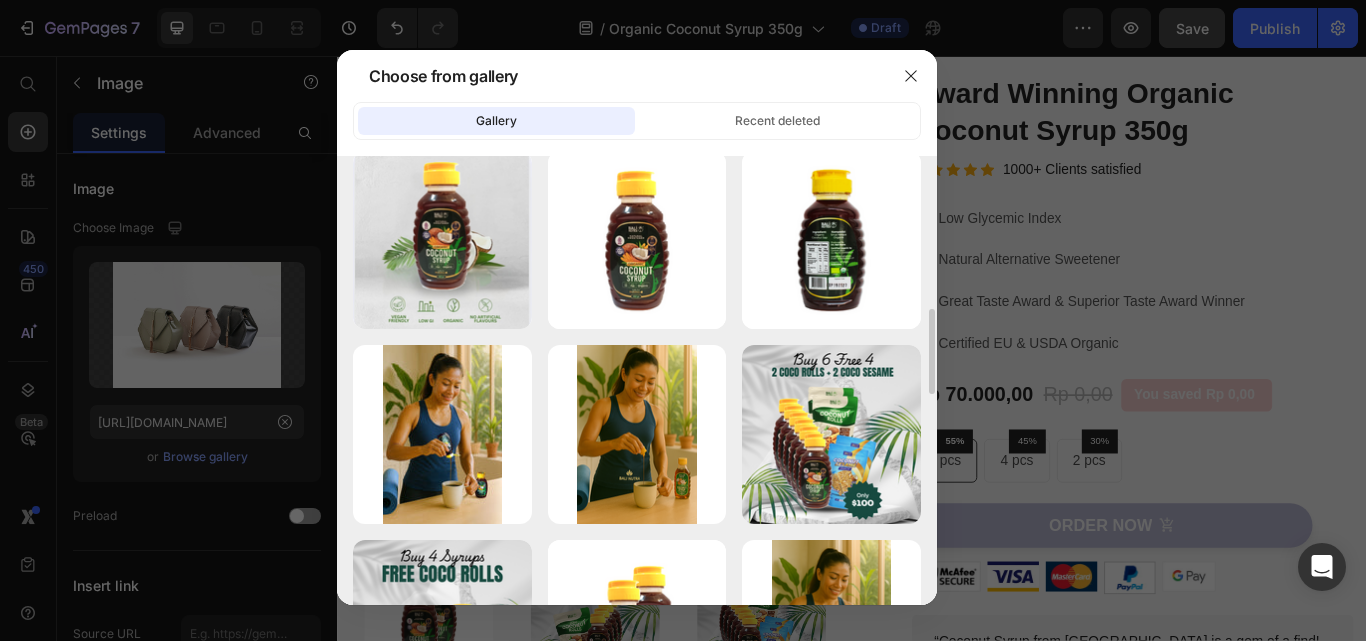scroll, scrollTop: 700, scrollLeft: 0, axis: vertical 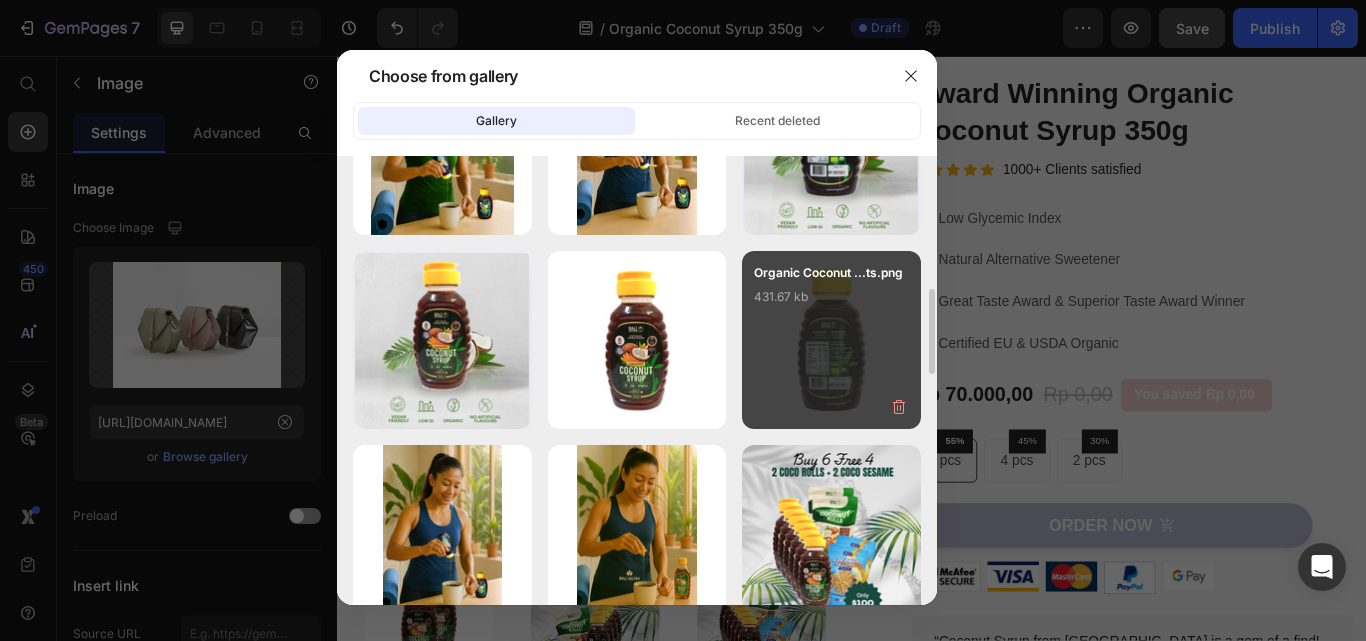 click on "Organic Coconut ...ts.png 431.67 kb" at bounding box center [831, 303] 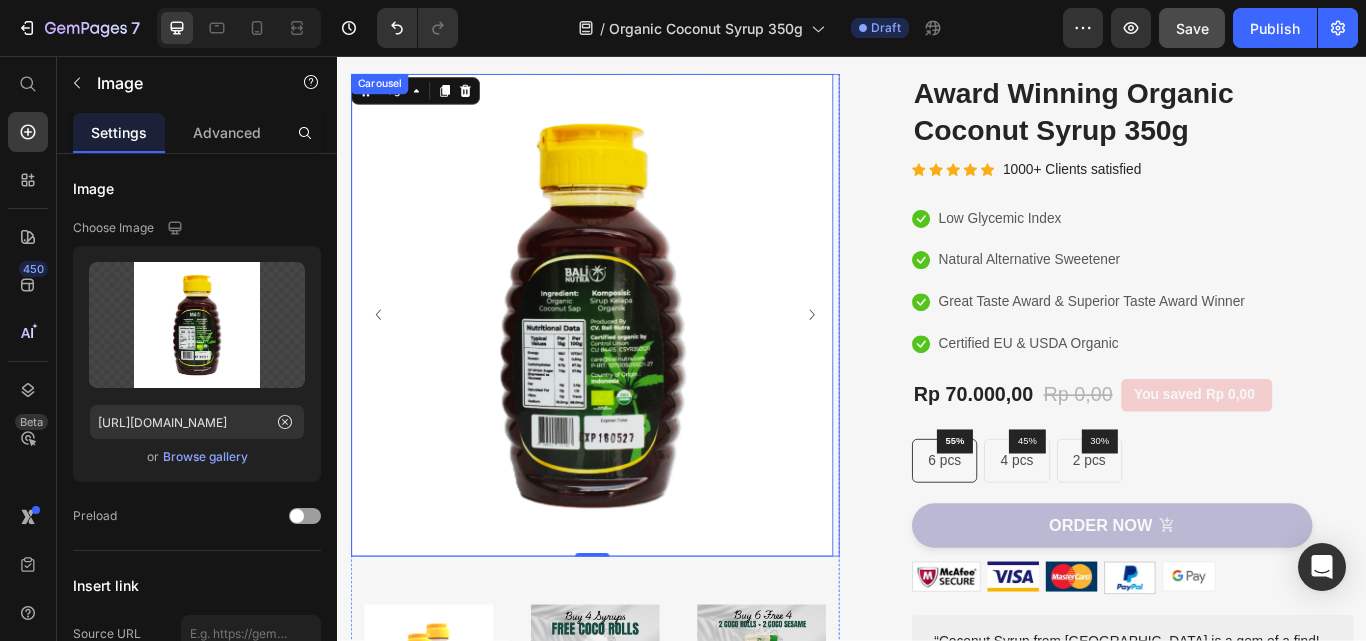 click 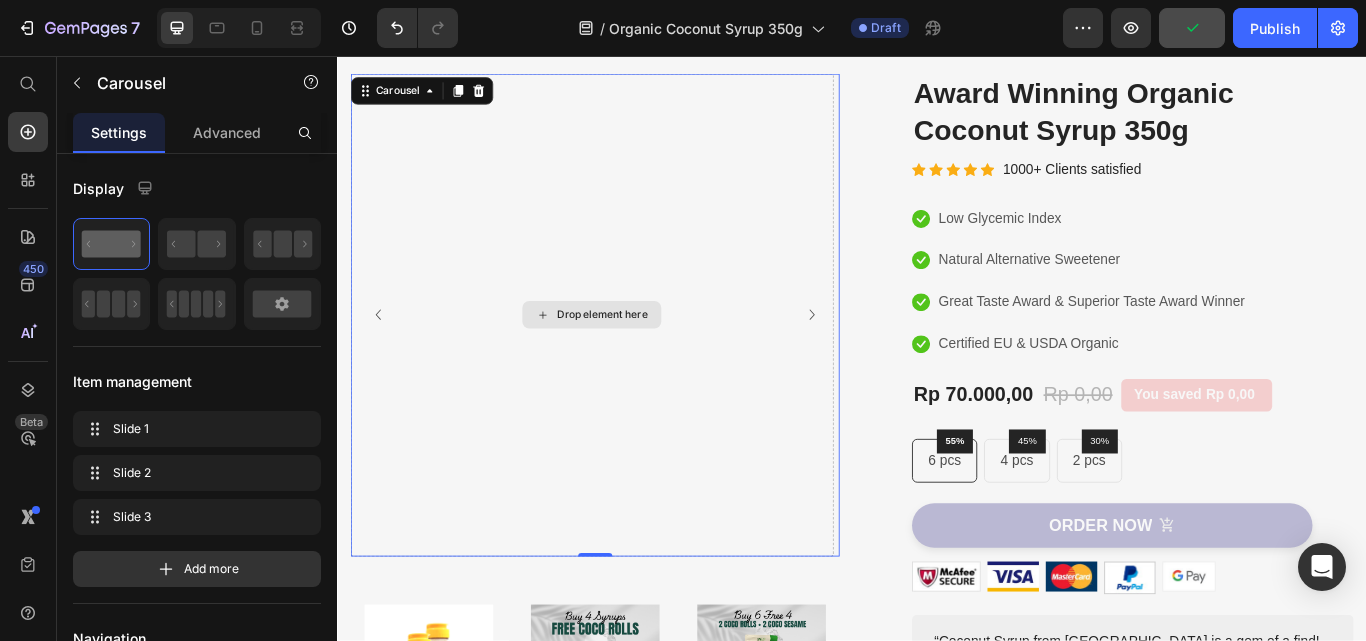 click on "Drop element here" at bounding box center [645, 358] 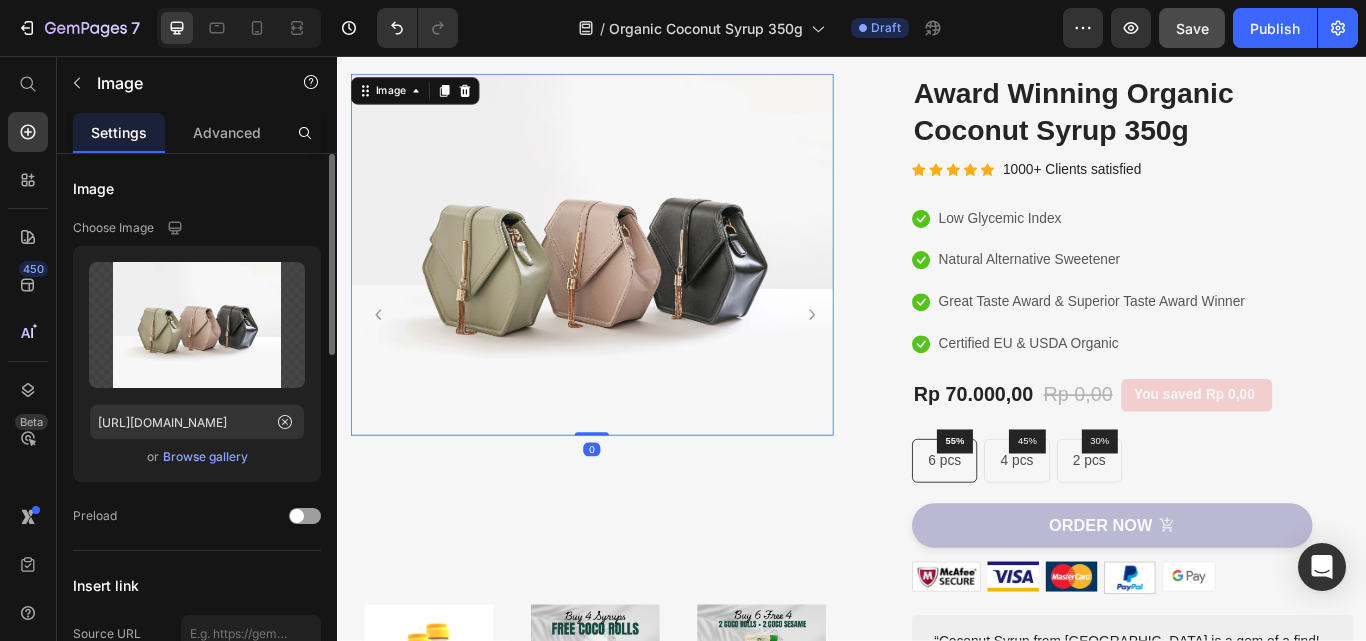 click on "Browse gallery" at bounding box center (205, 457) 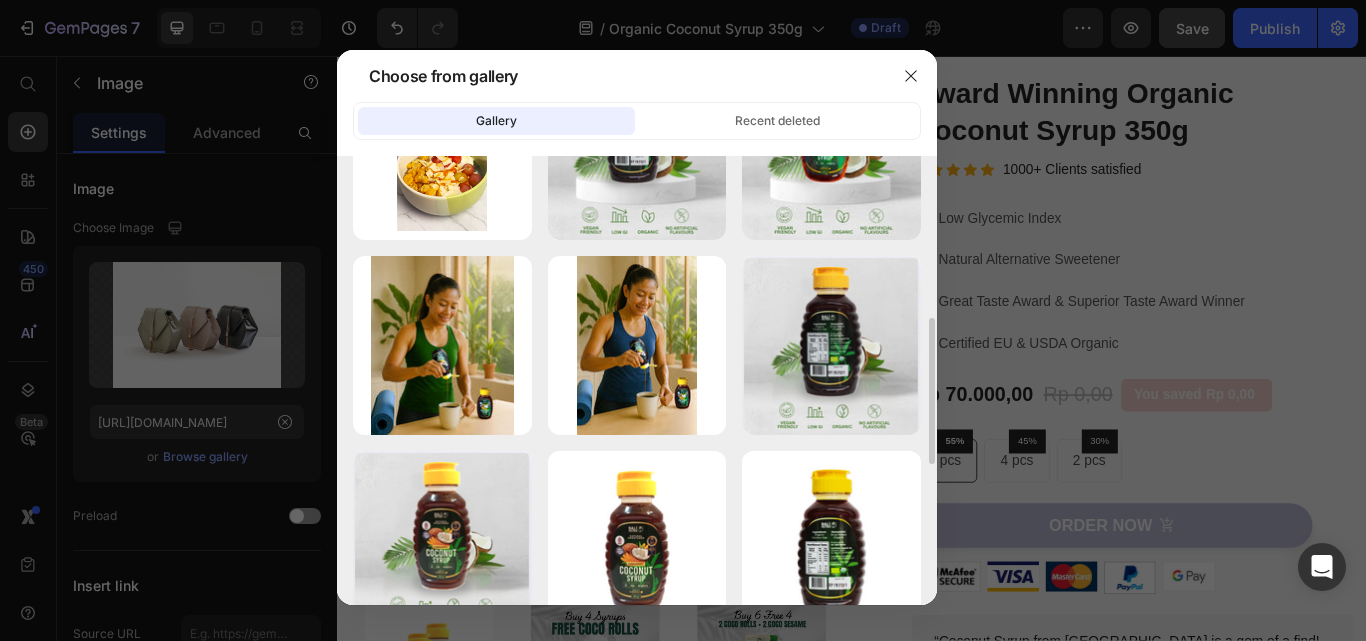 scroll, scrollTop: 600, scrollLeft: 0, axis: vertical 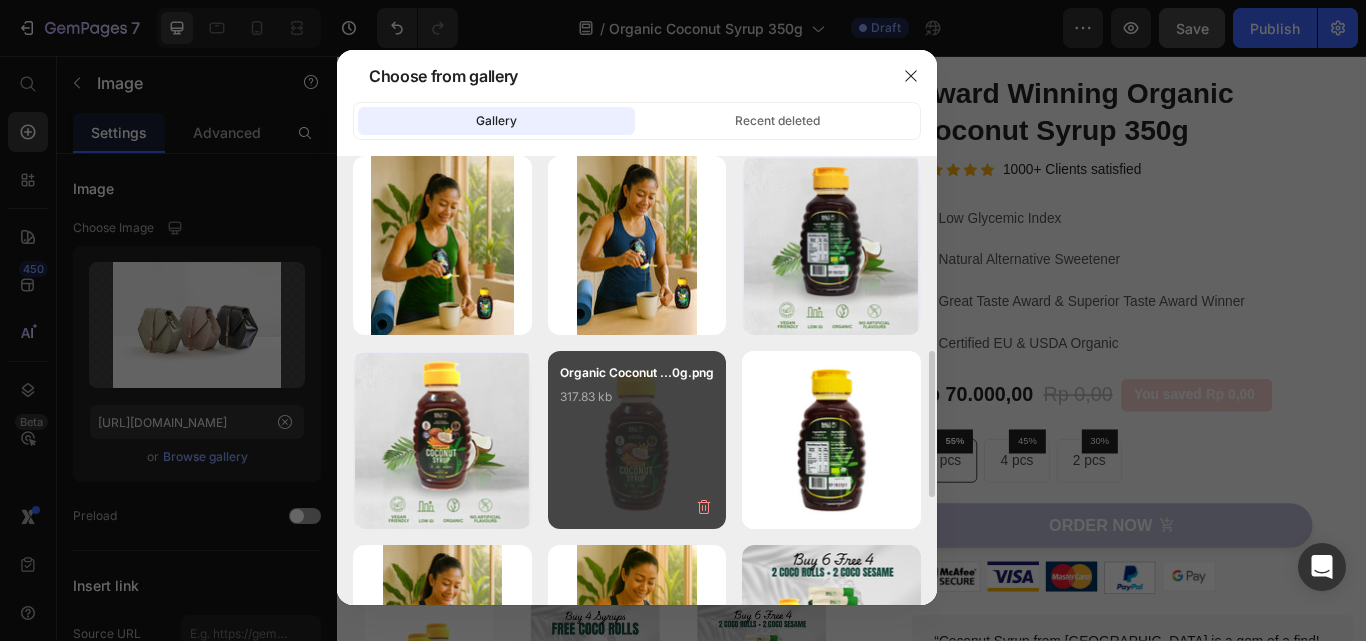 click on "Organic Coconut ...0g.png 317.83 kb" at bounding box center [637, 440] 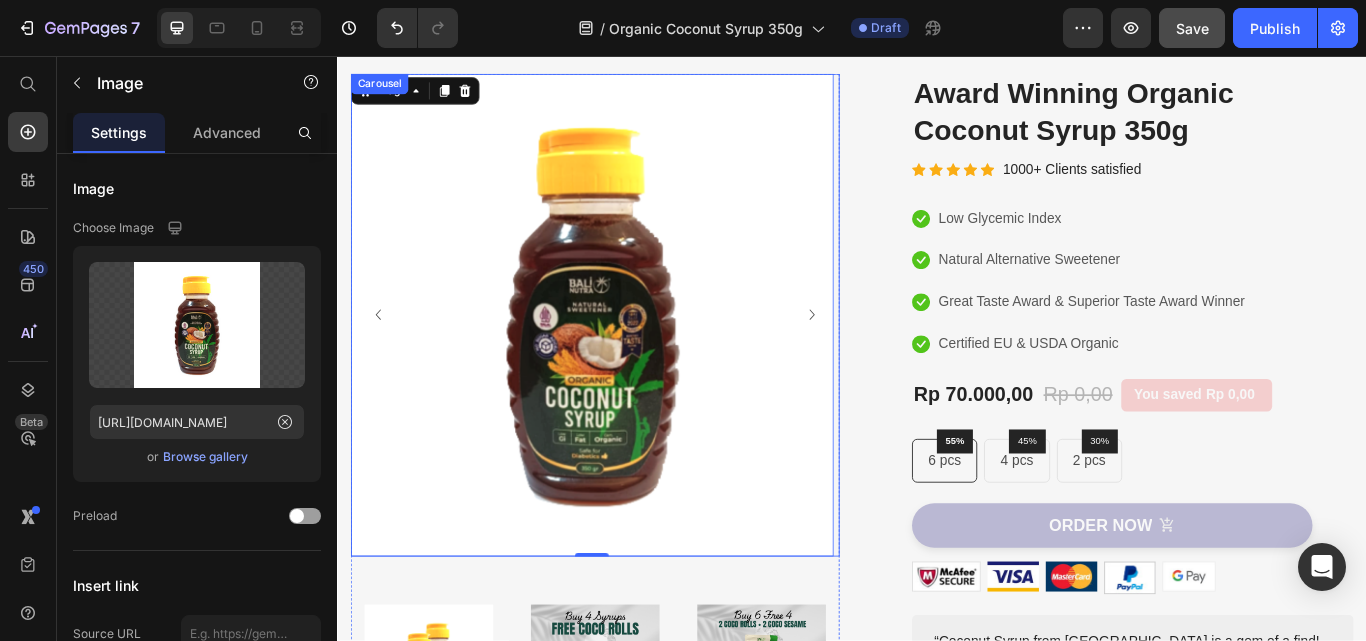 click 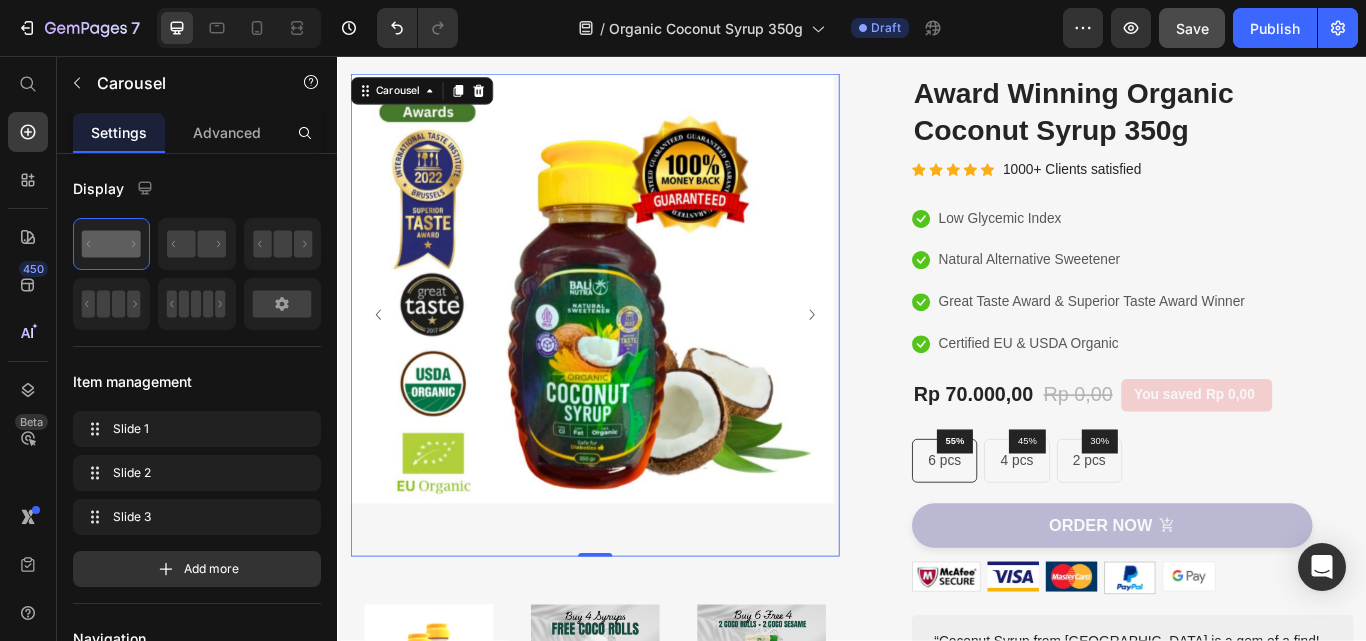 click 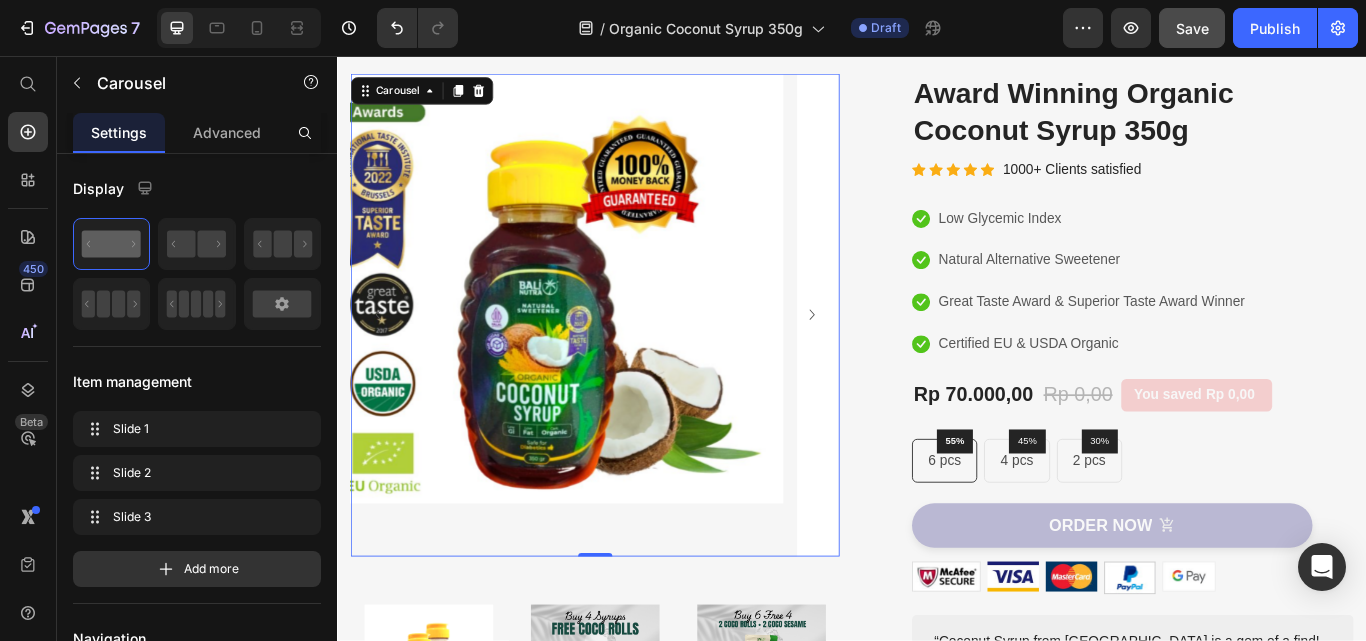 click 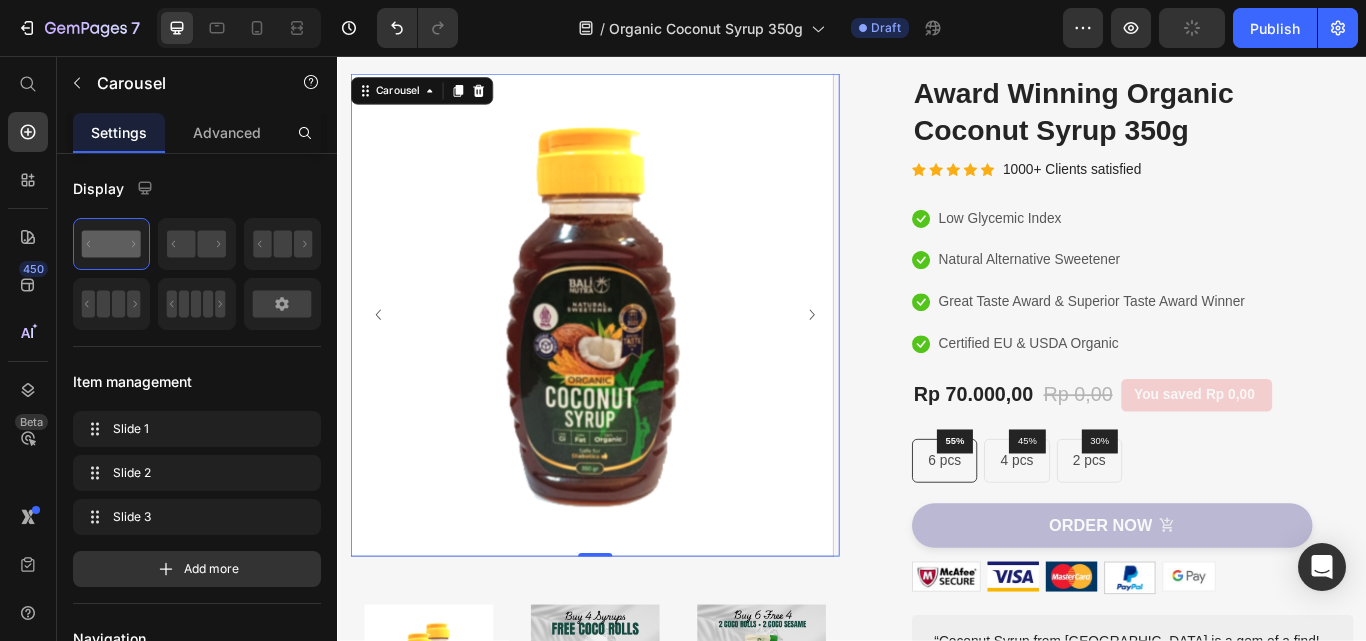 click 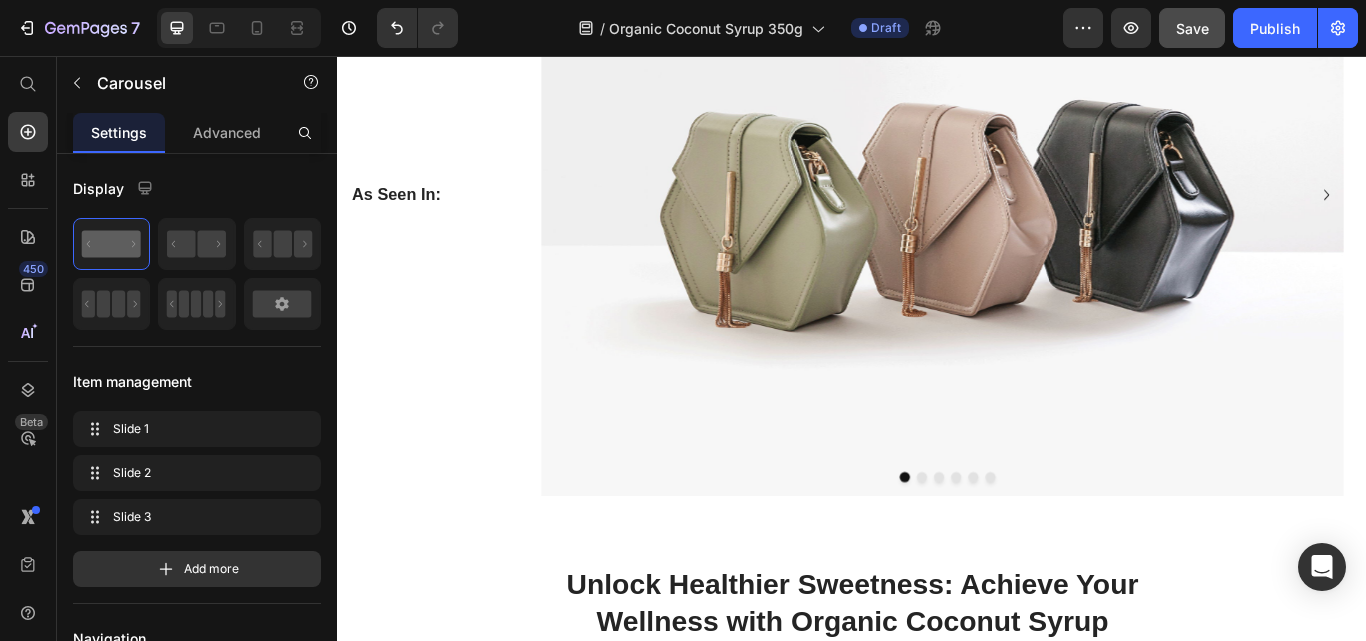 scroll, scrollTop: 1200, scrollLeft: 0, axis: vertical 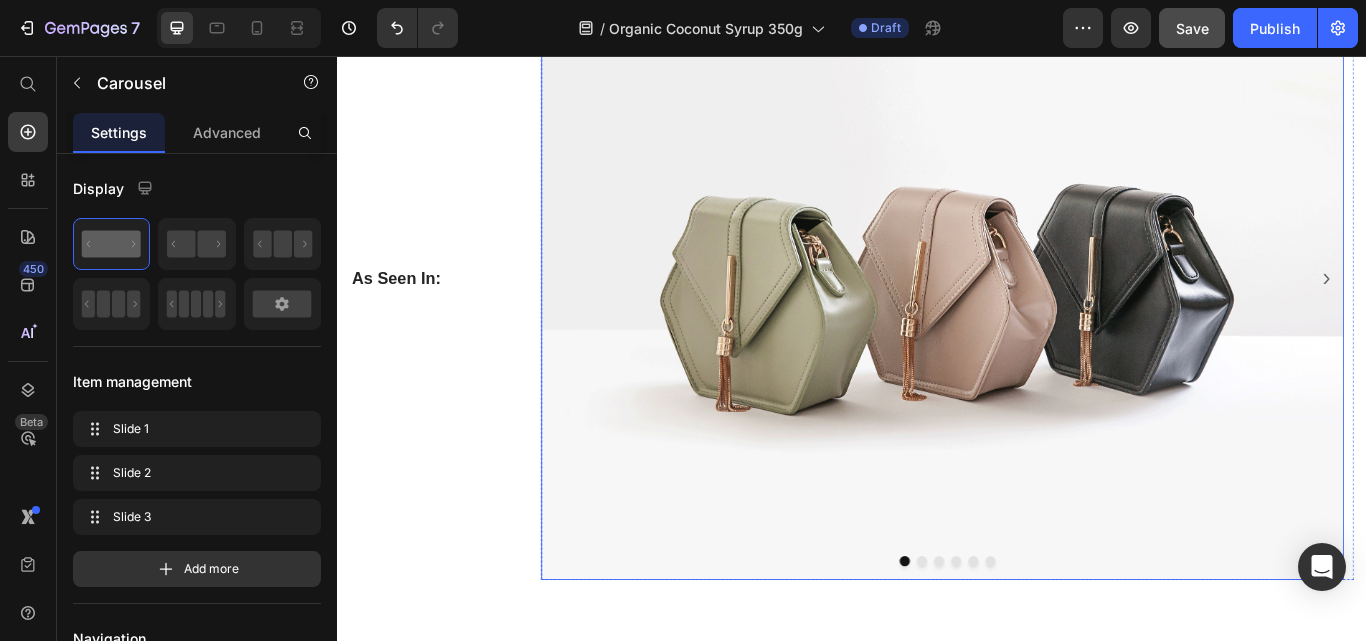 click at bounding box center (1042, 316) 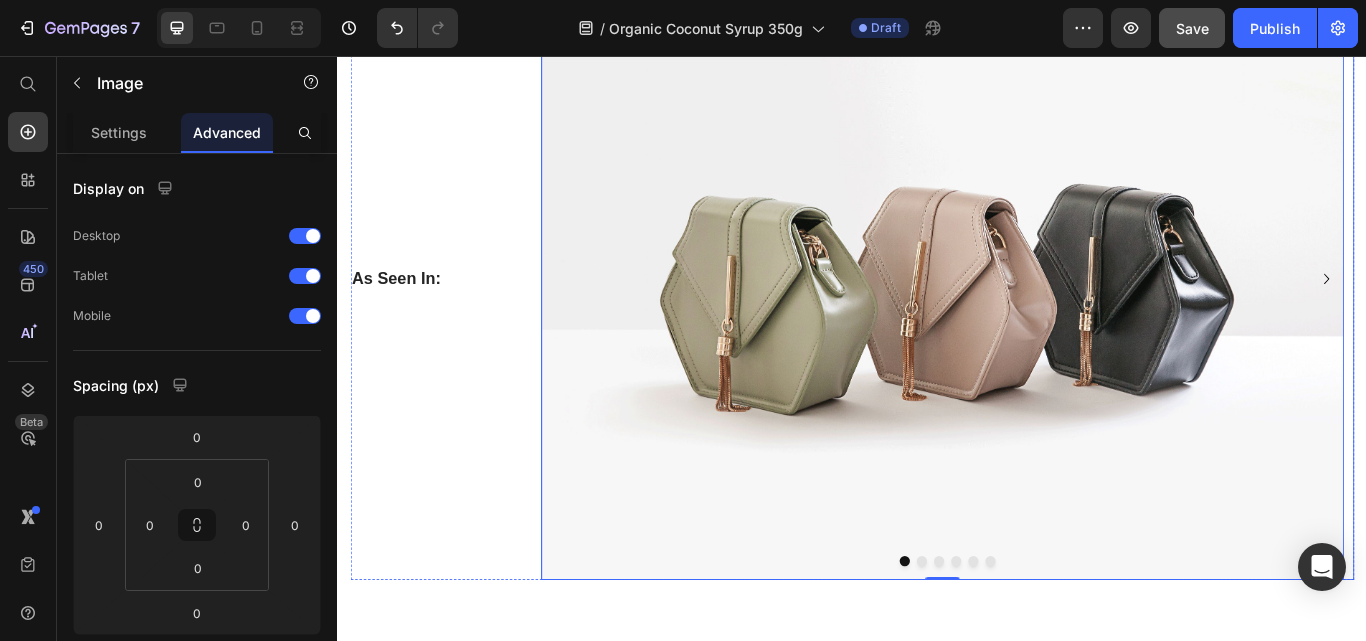 drag, startPoint x: 1471, startPoint y: 313, endPoint x: 1405, endPoint y: 312, distance: 66.007576 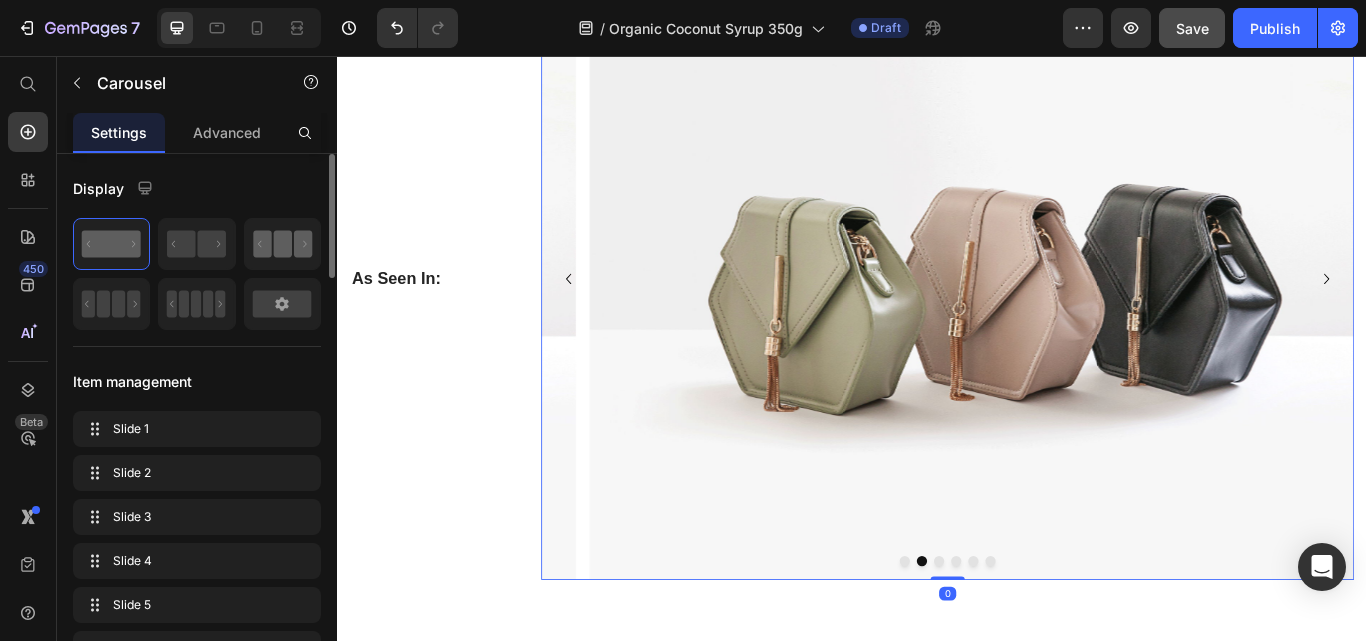 click 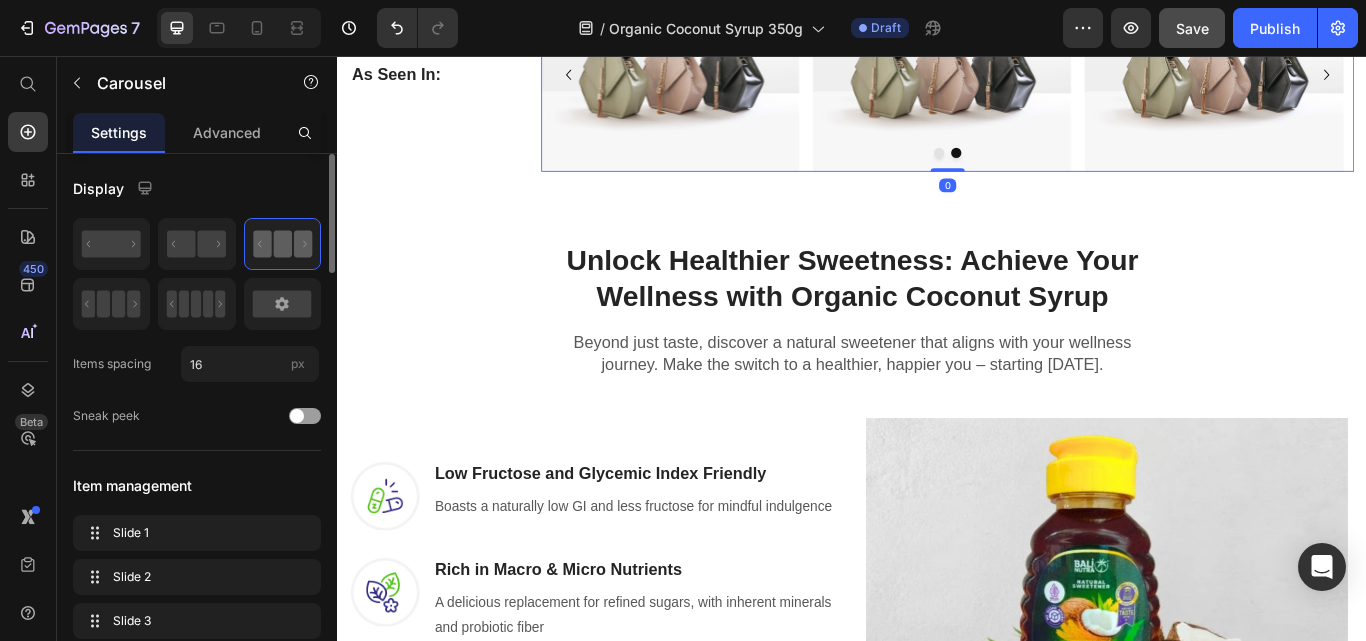 scroll, scrollTop: 962, scrollLeft: 0, axis: vertical 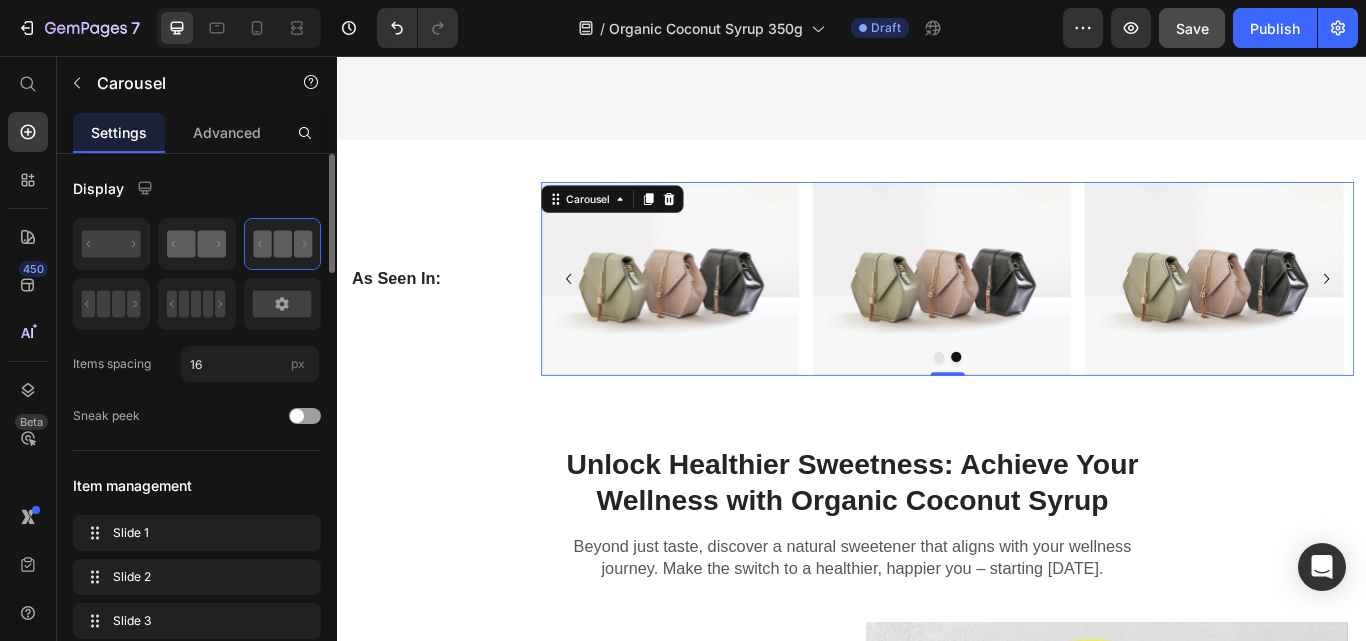 click 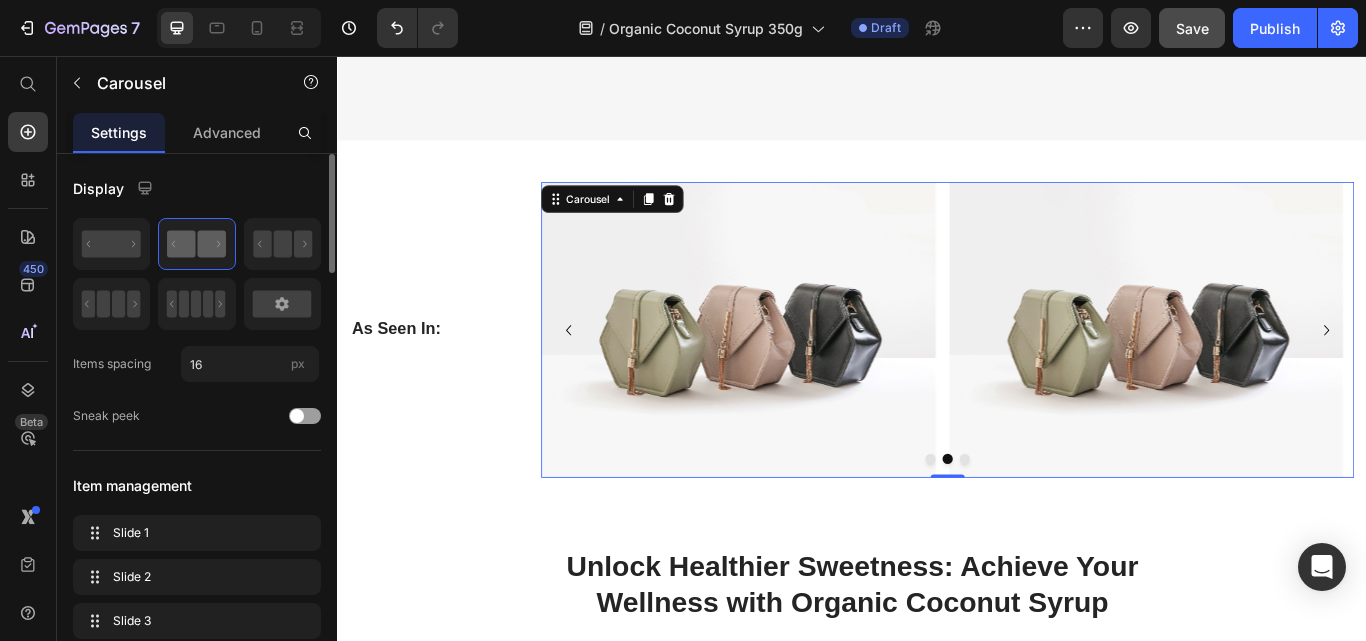 scroll, scrollTop: 1022, scrollLeft: 0, axis: vertical 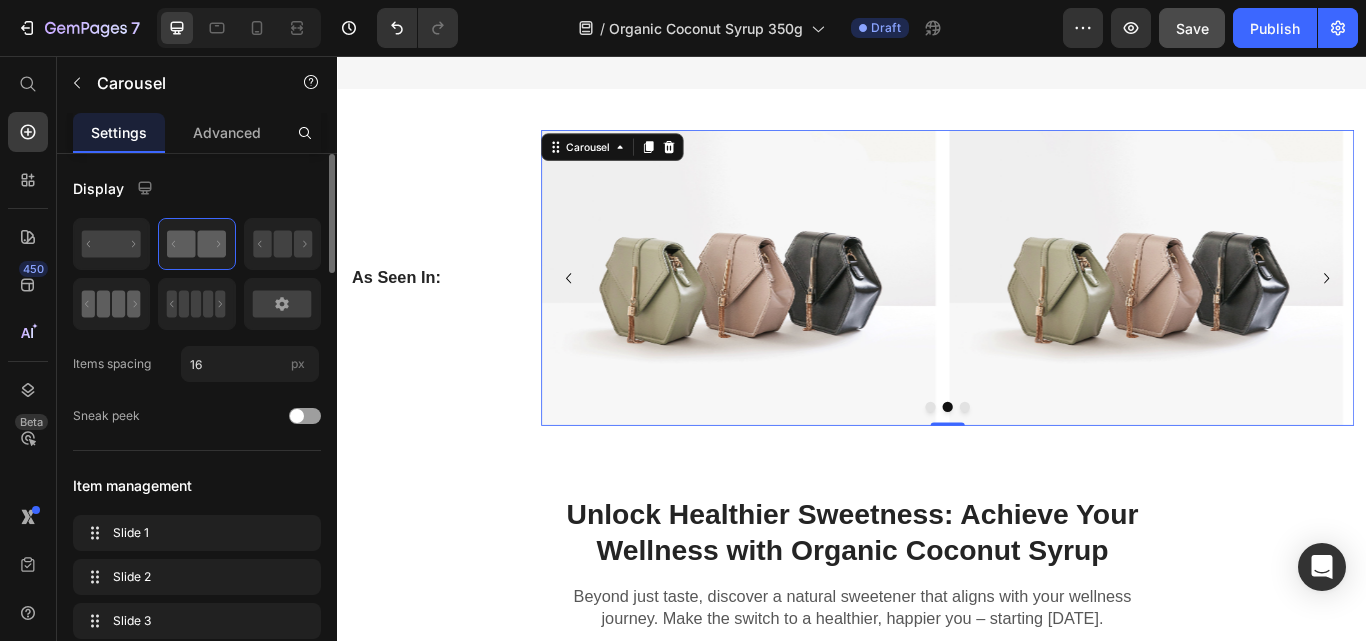 click 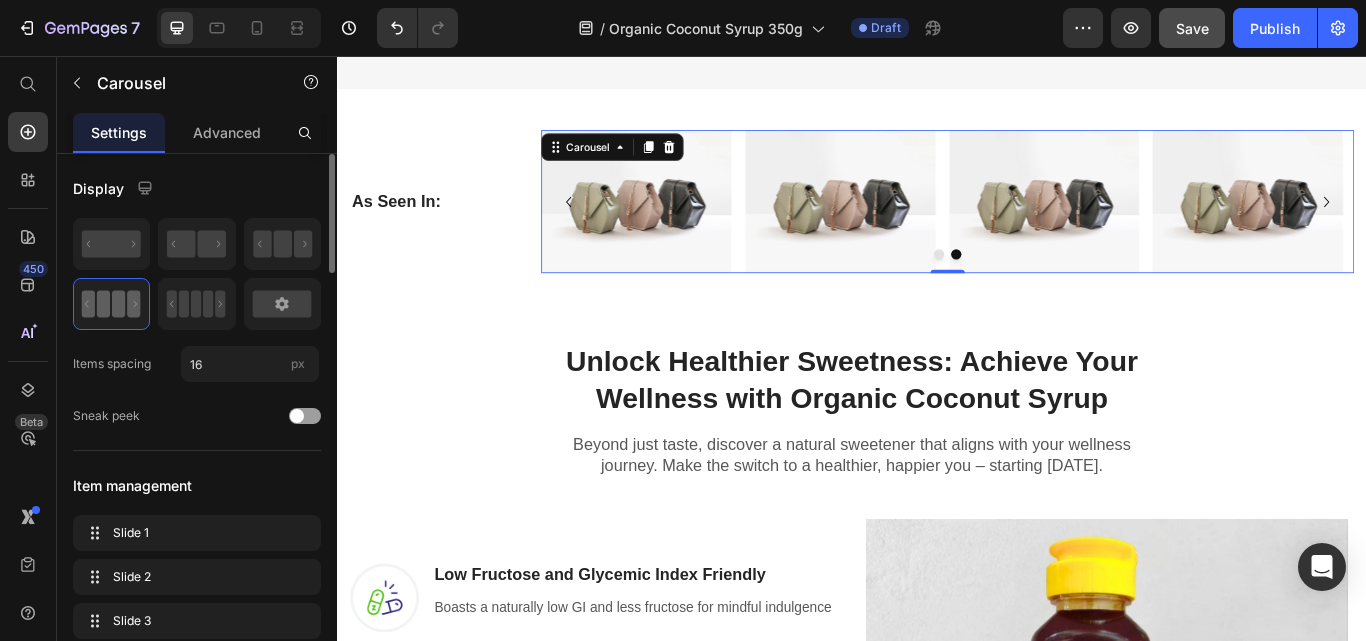 scroll, scrollTop: 933, scrollLeft: 0, axis: vertical 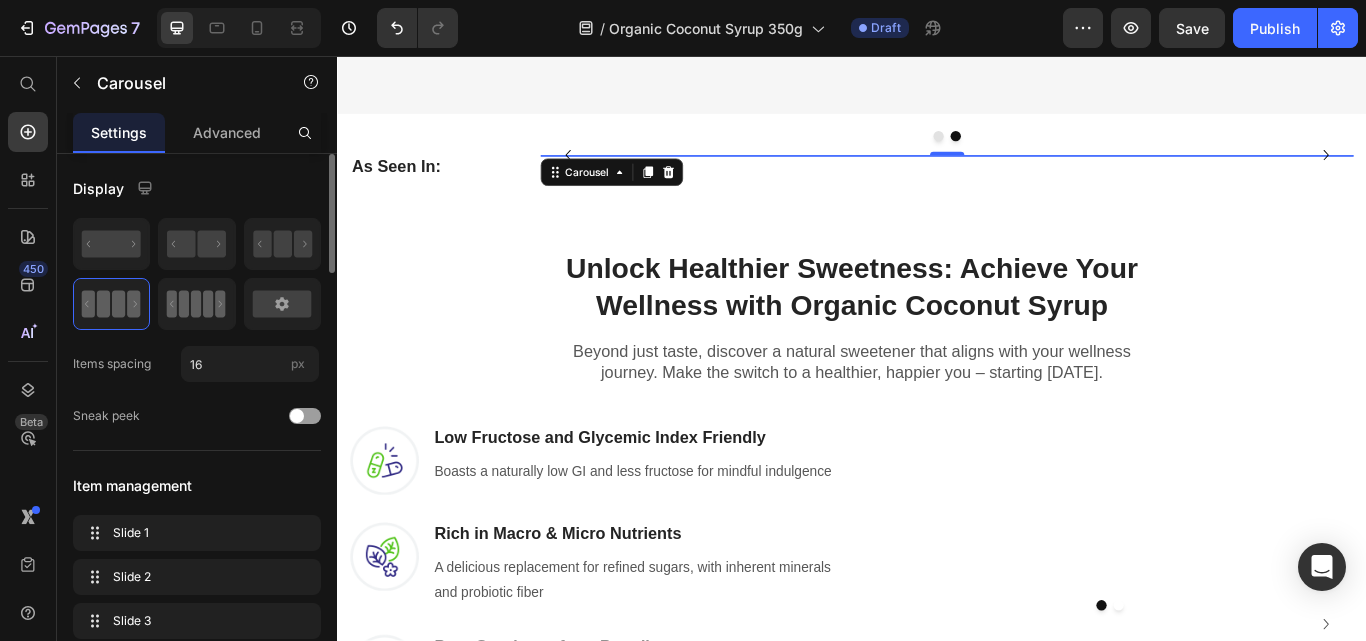 click 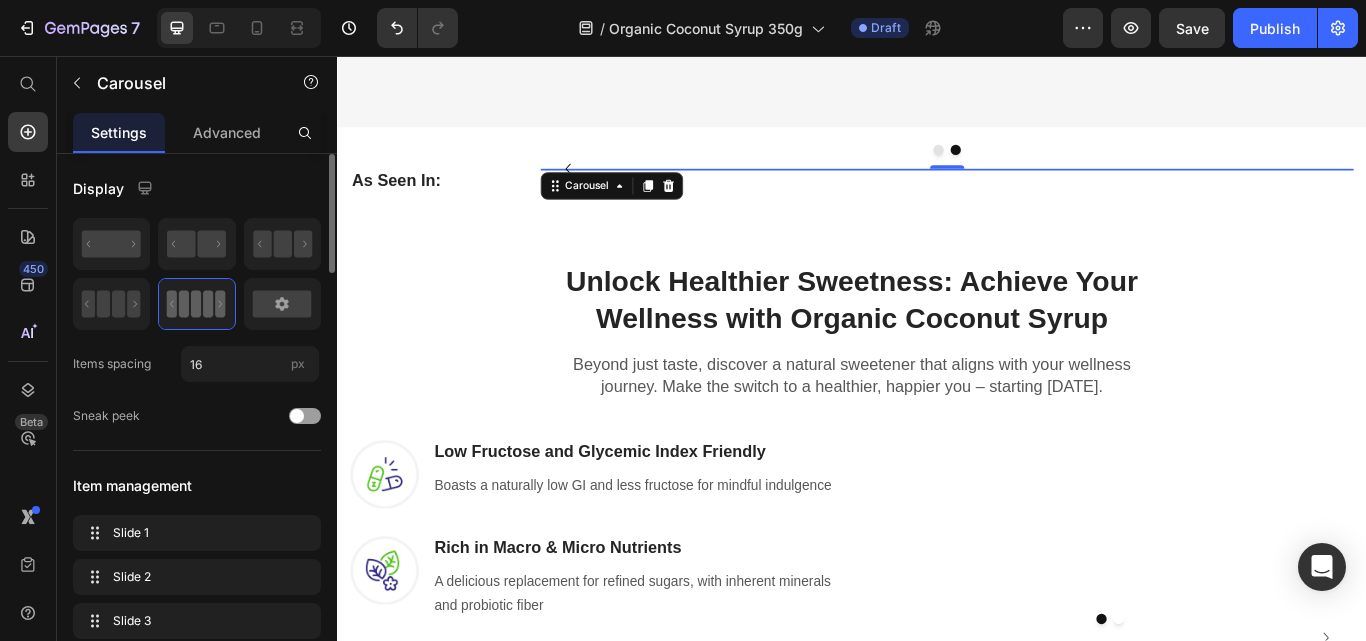 scroll, scrollTop: 915, scrollLeft: 0, axis: vertical 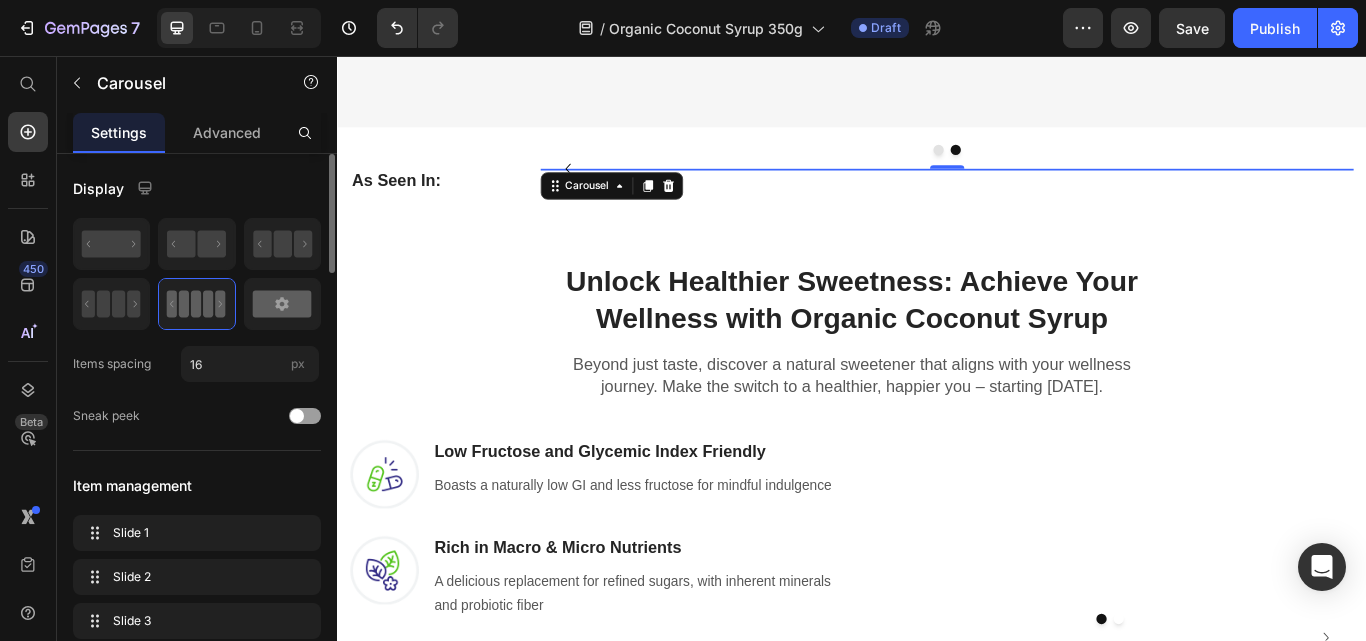 click 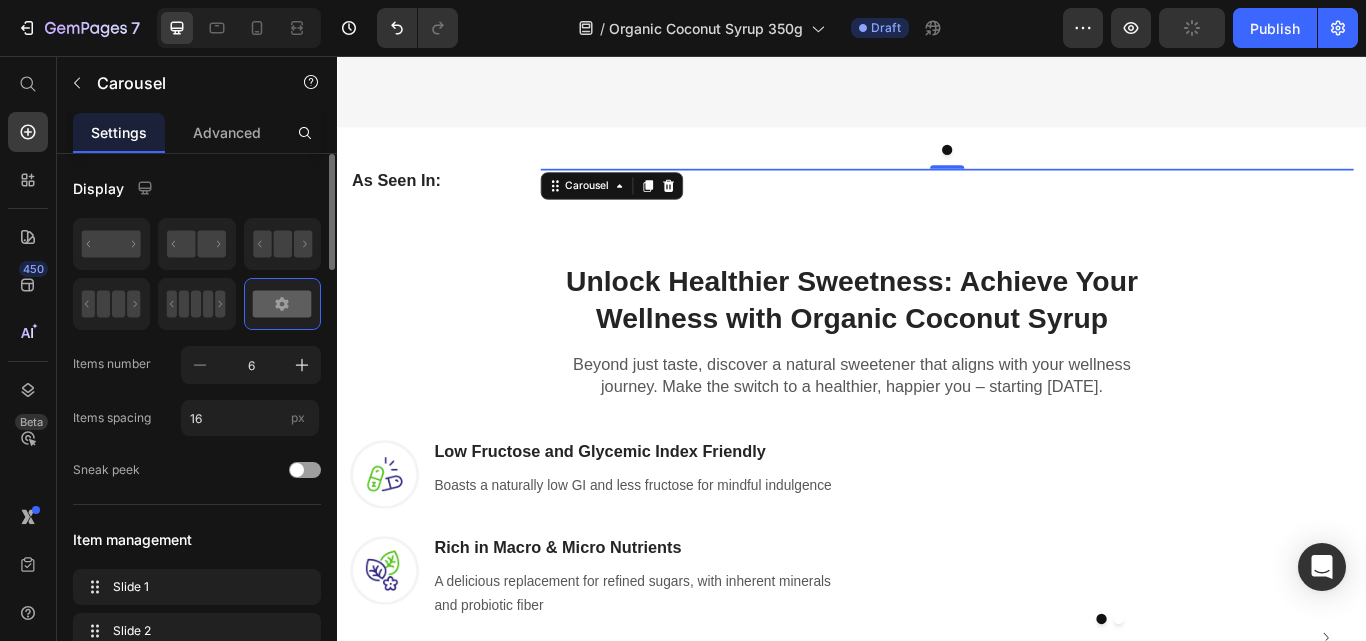 scroll, scrollTop: 903, scrollLeft: 0, axis: vertical 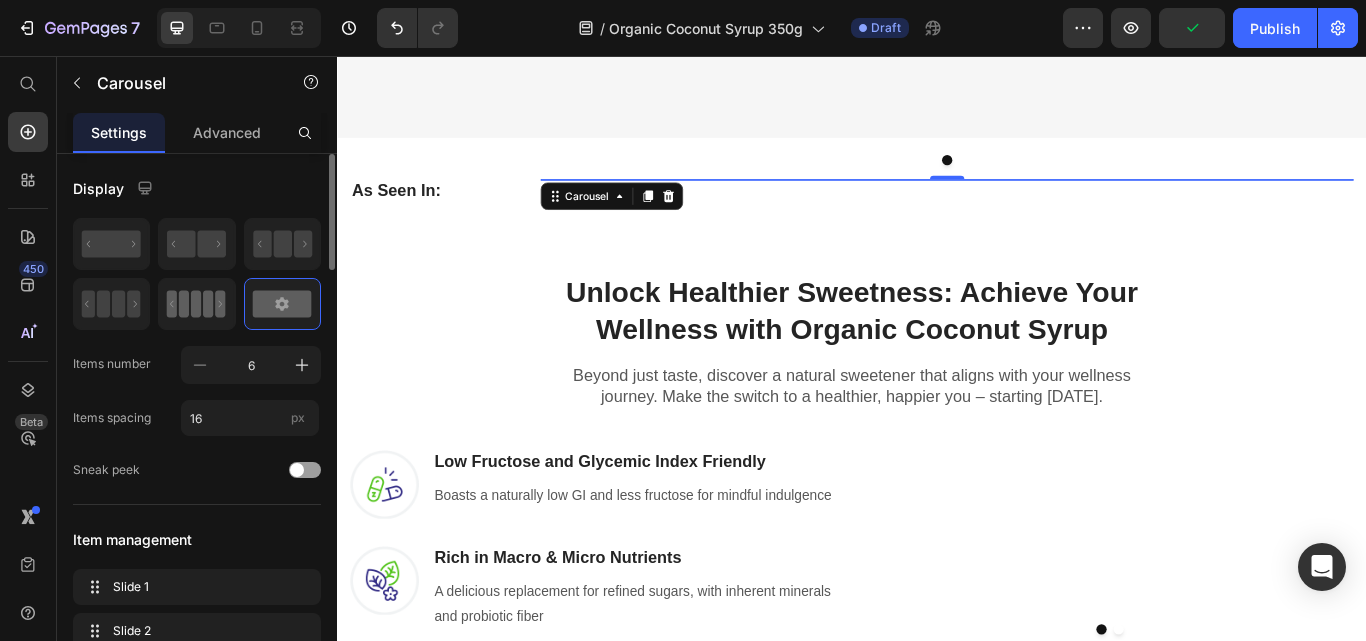 click 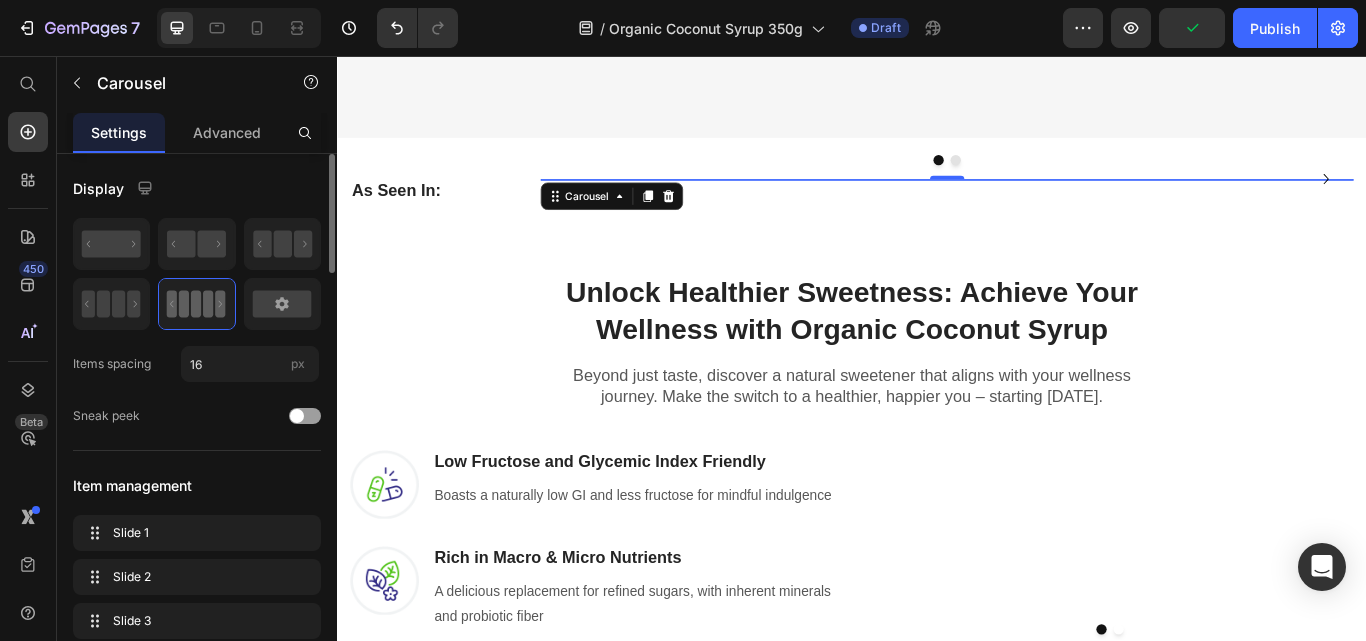 scroll, scrollTop: 915, scrollLeft: 0, axis: vertical 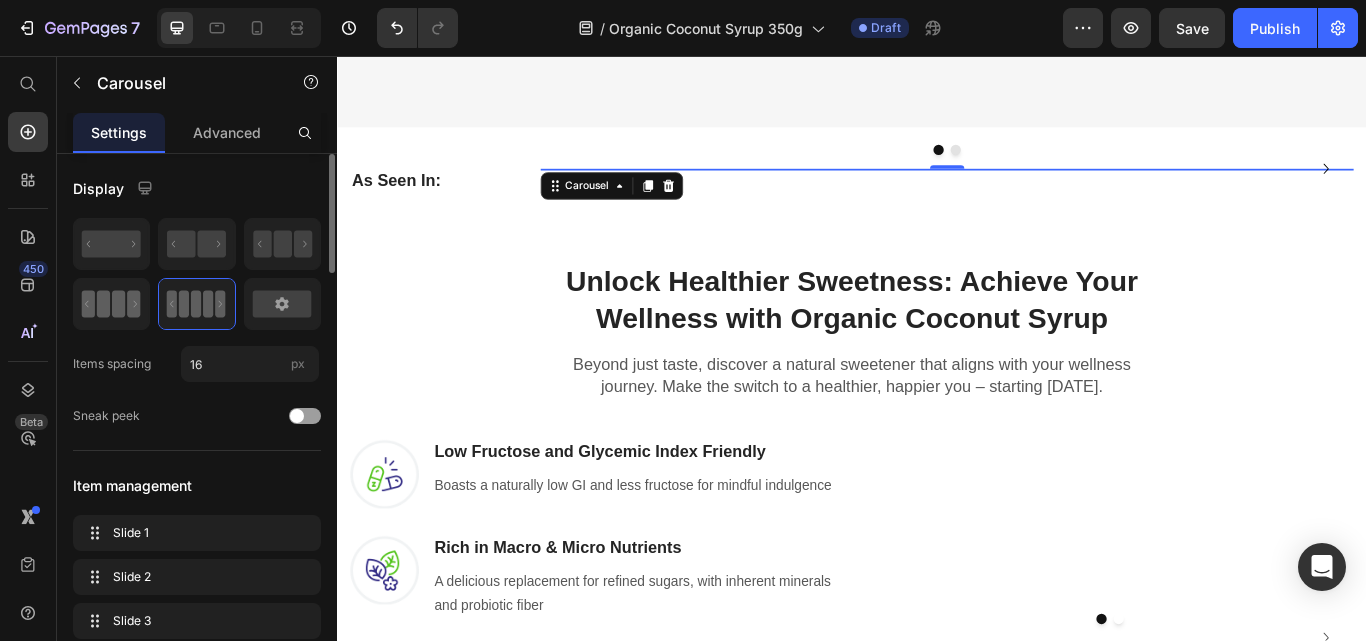 click 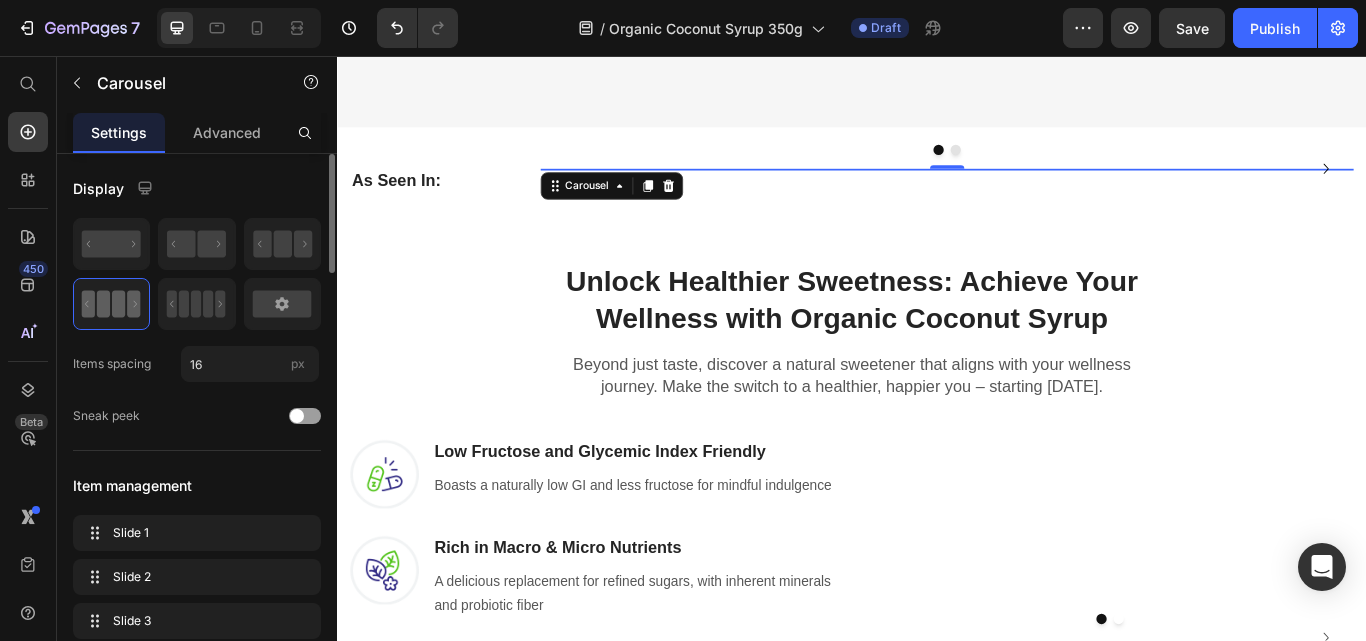scroll, scrollTop: 933, scrollLeft: 0, axis: vertical 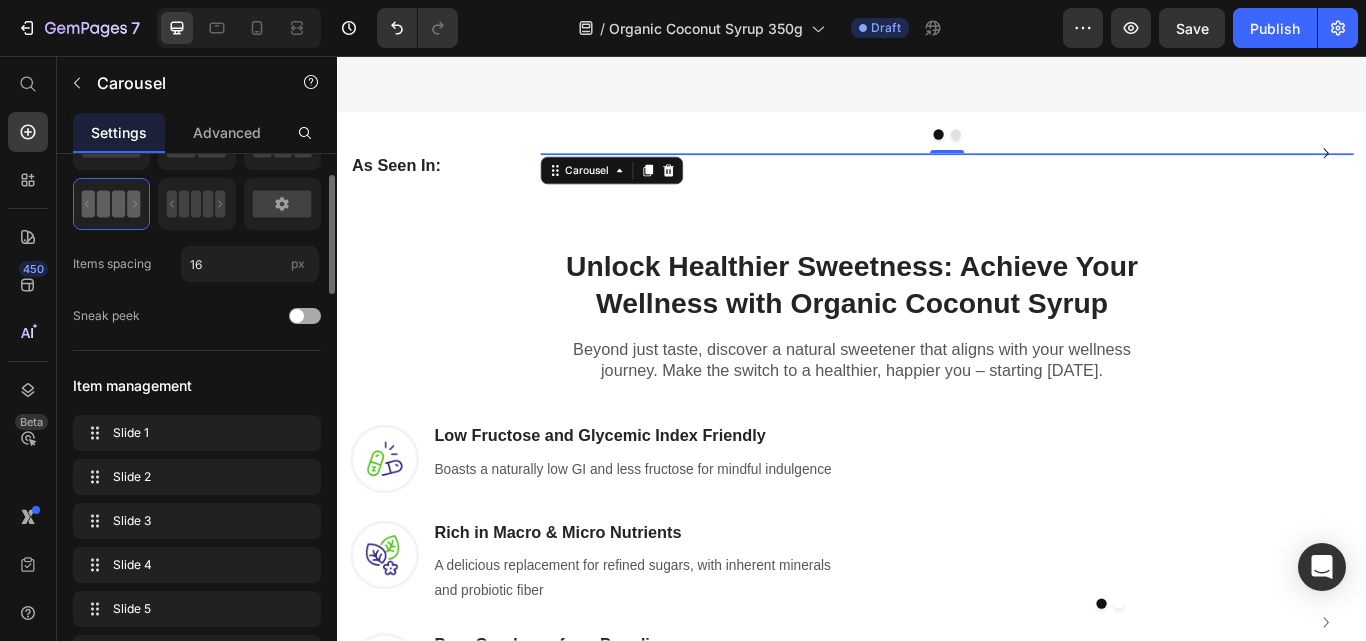 click at bounding box center [297, 316] 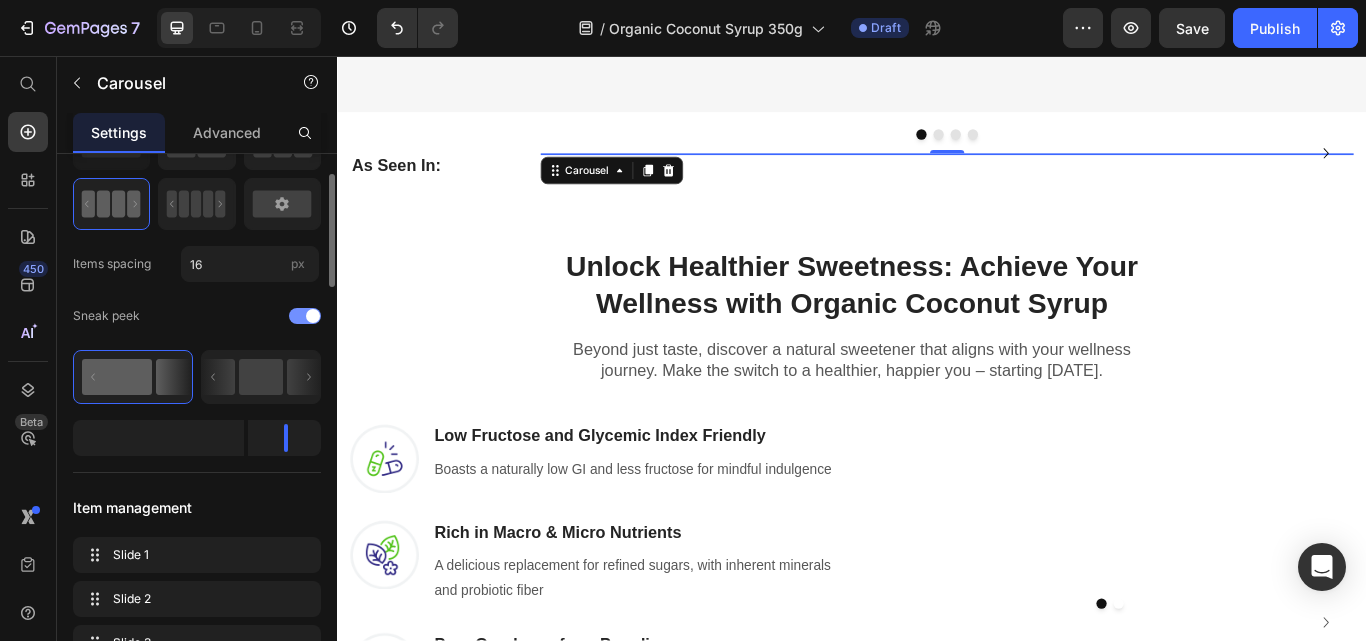 scroll, scrollTop: 945, scrollLeft: 0, axis: vertical 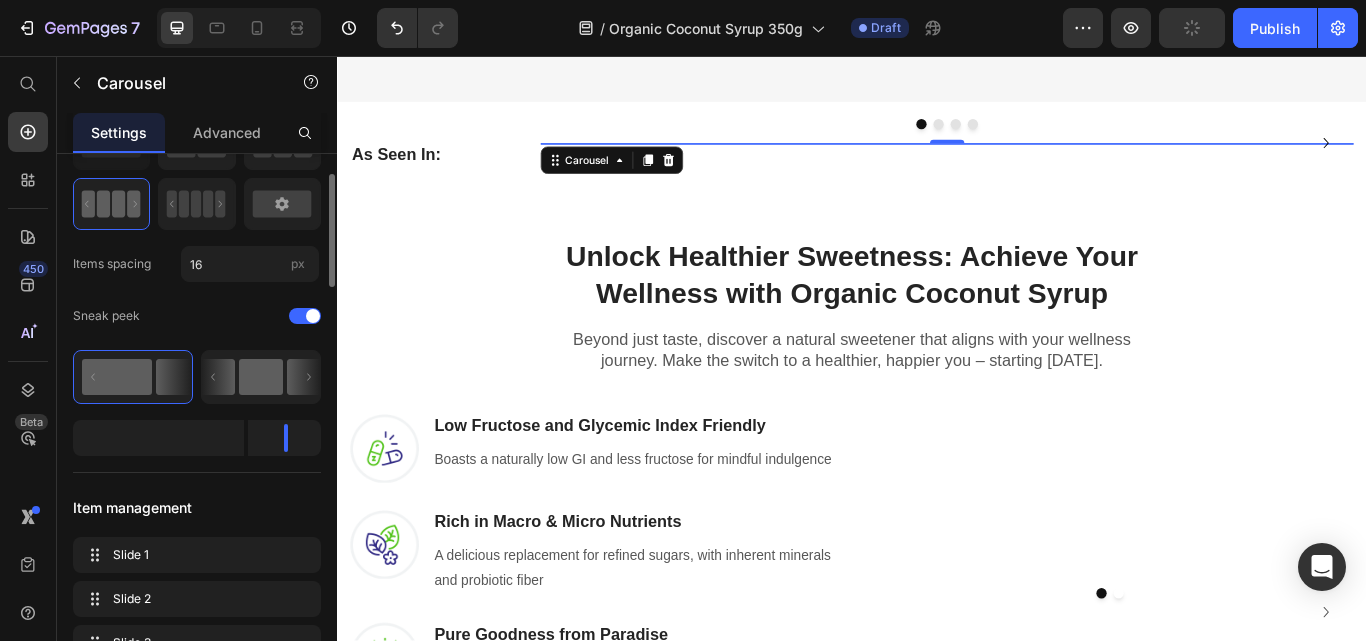 click 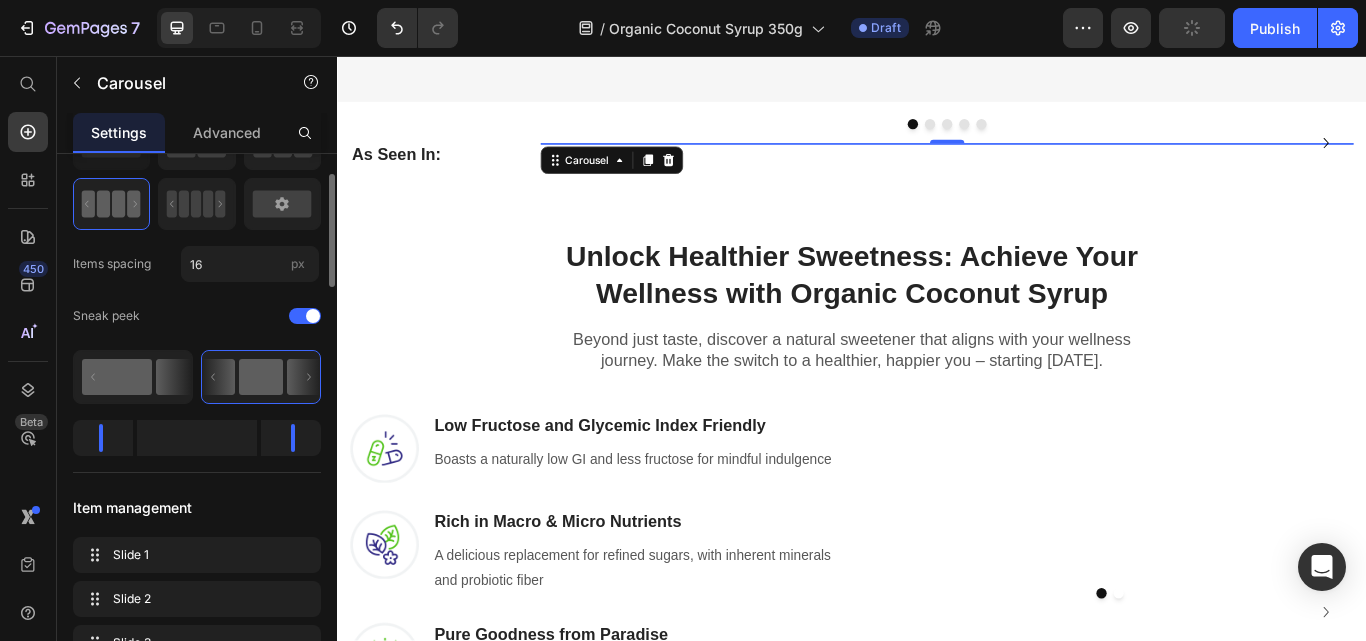 scroll, scrollTop: 962, scrollLeft: 0, axis: vertical 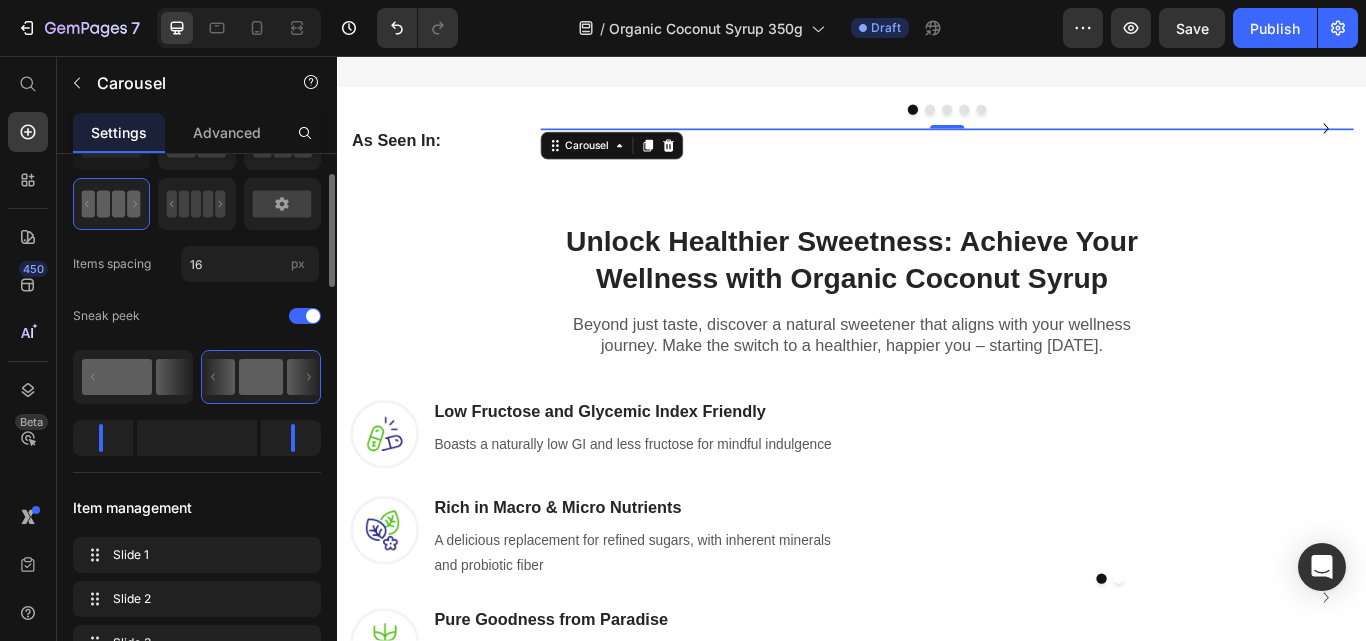 click 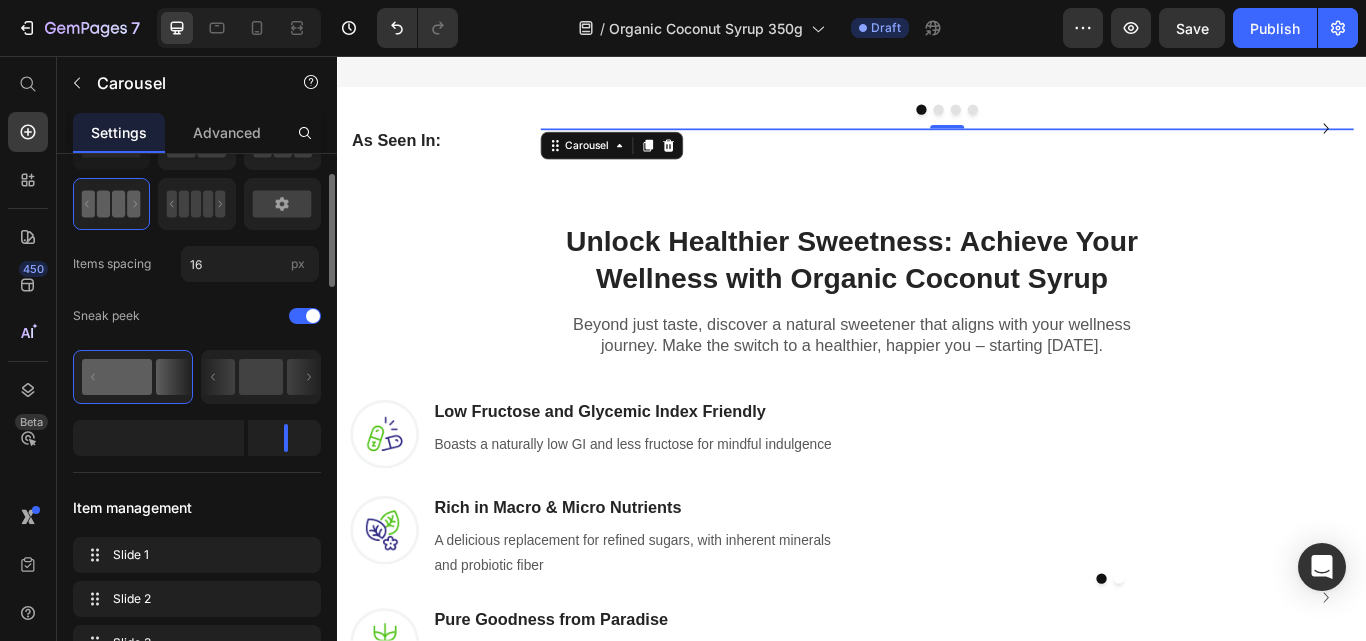 scroll, scrollTop: 945, scrollLeft: 0, axis: vertical 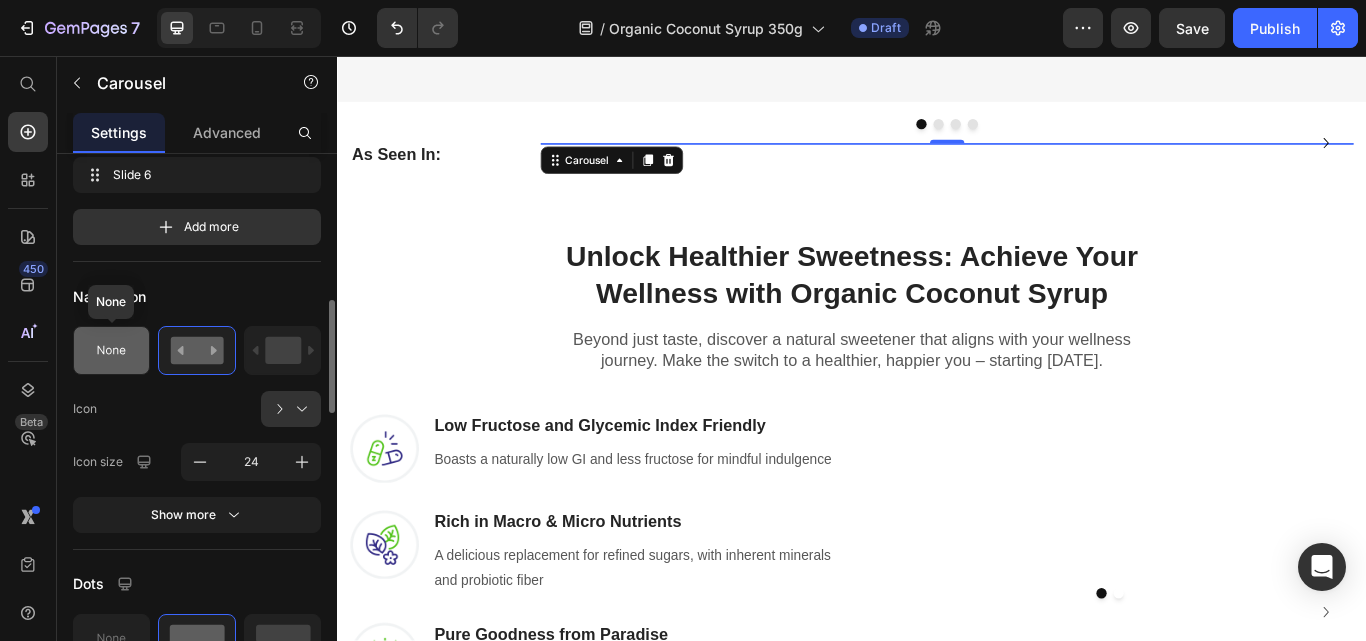 click 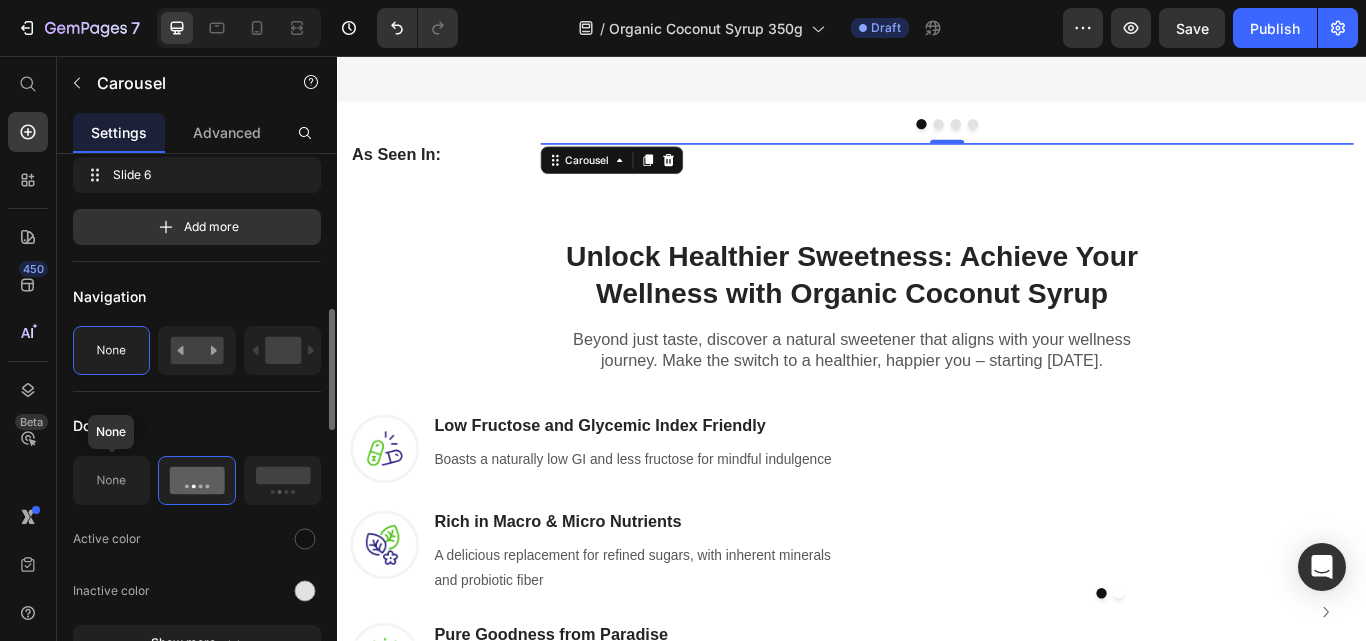 click 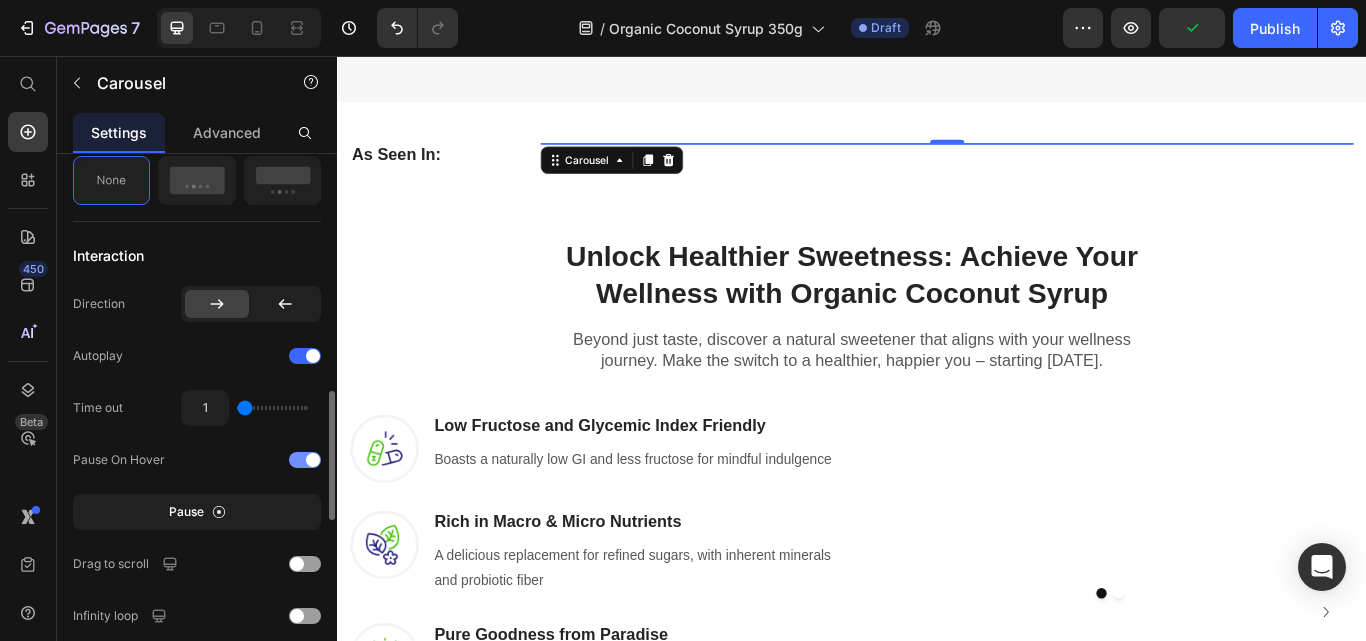 scroll, scrollTop: 1100, scrollLeft: 0, axis: vertical 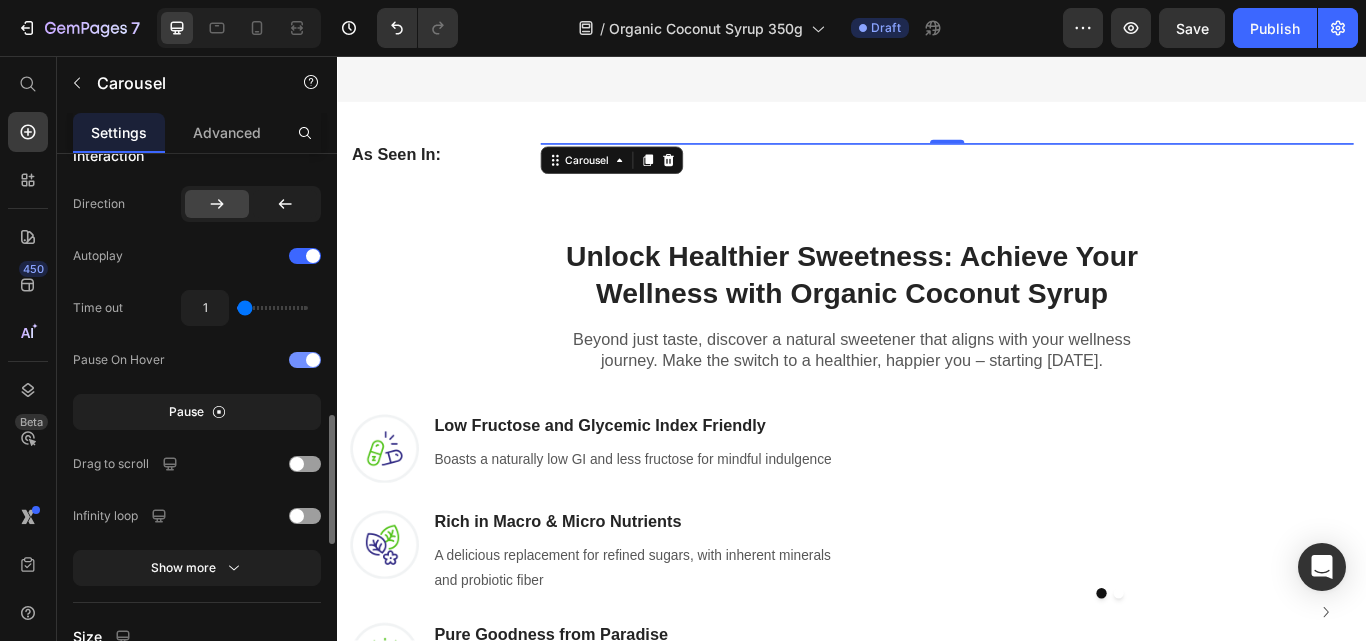 click at bounding box center (313, 360) 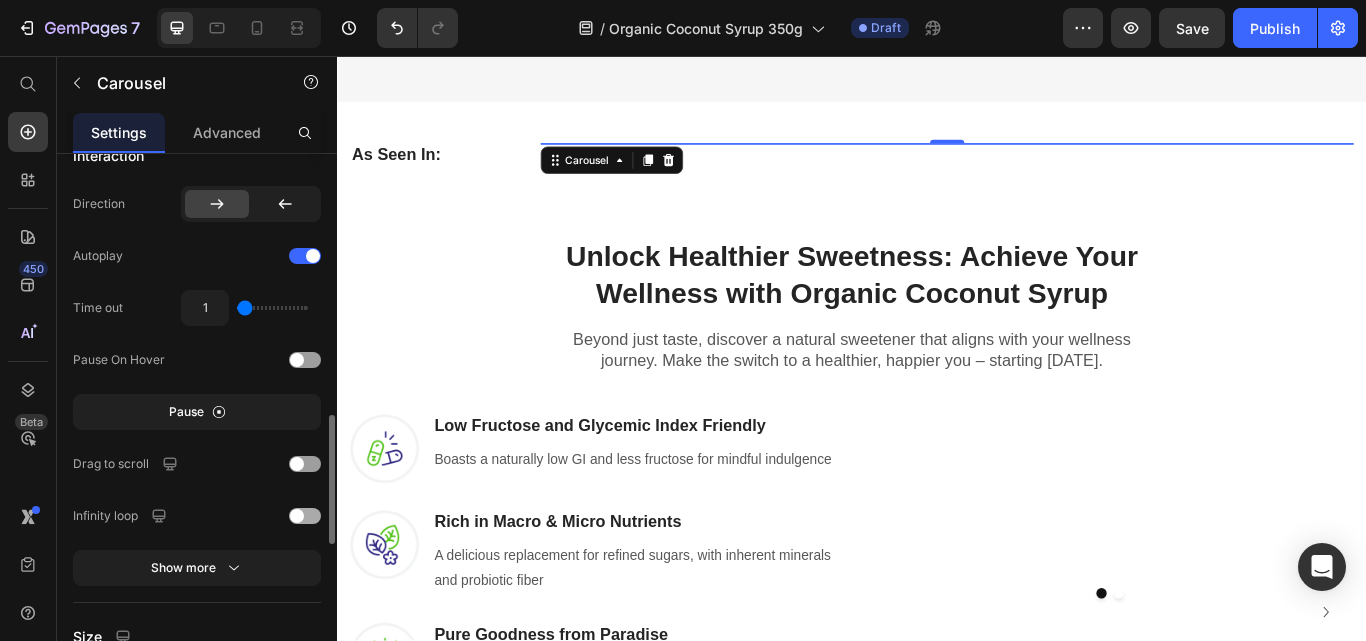 click at bounding box center [297, 516] 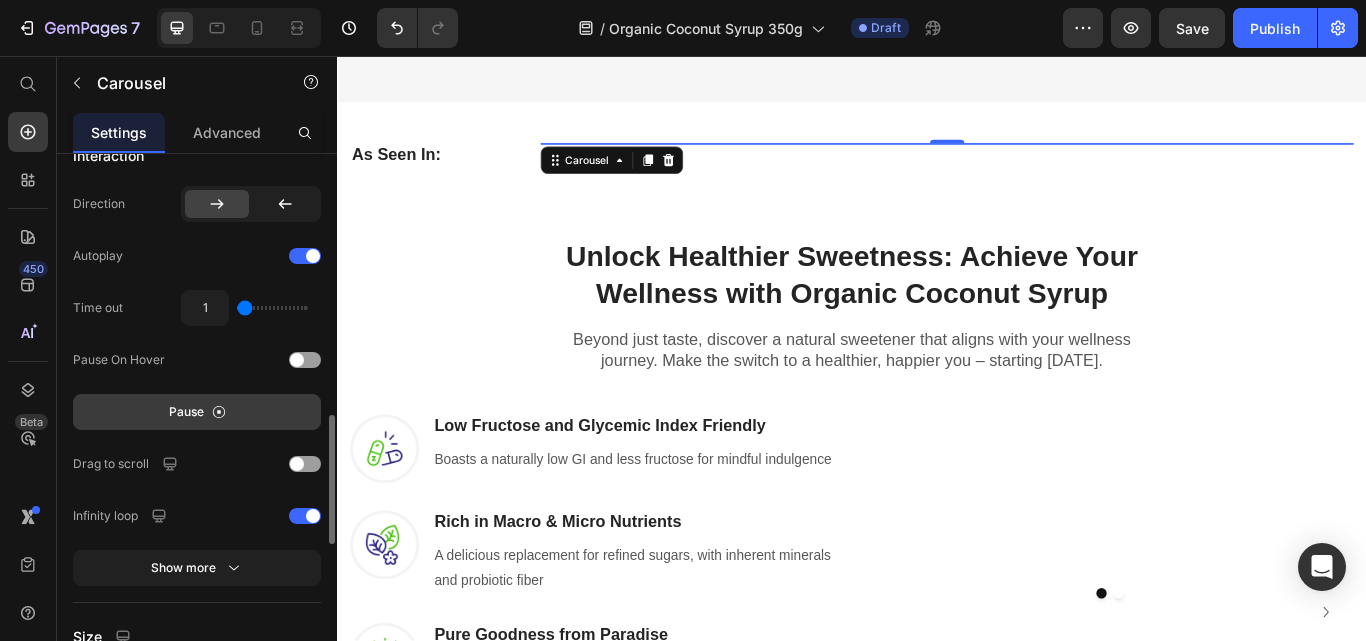 click on "Pause" at bounding box center [186, 412] 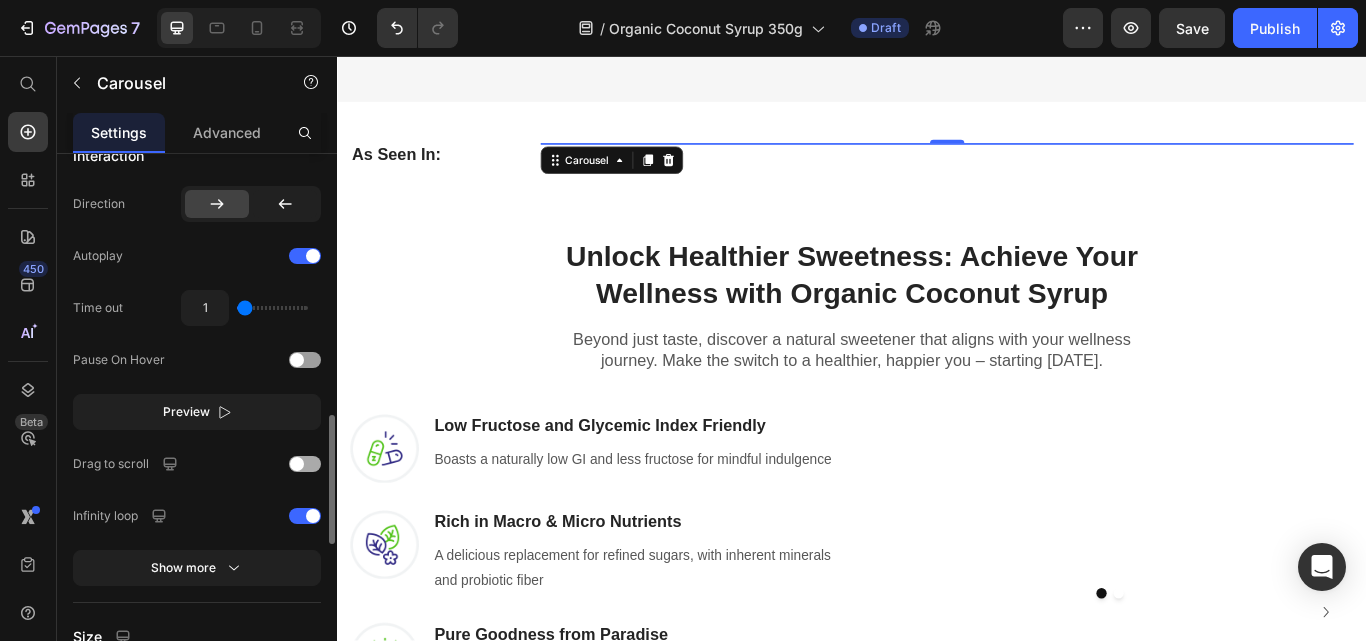 drag, startPoint x: 220, startPoint y: 408, endPoint x: 252, endPoint y: 463, distance: 63.631752 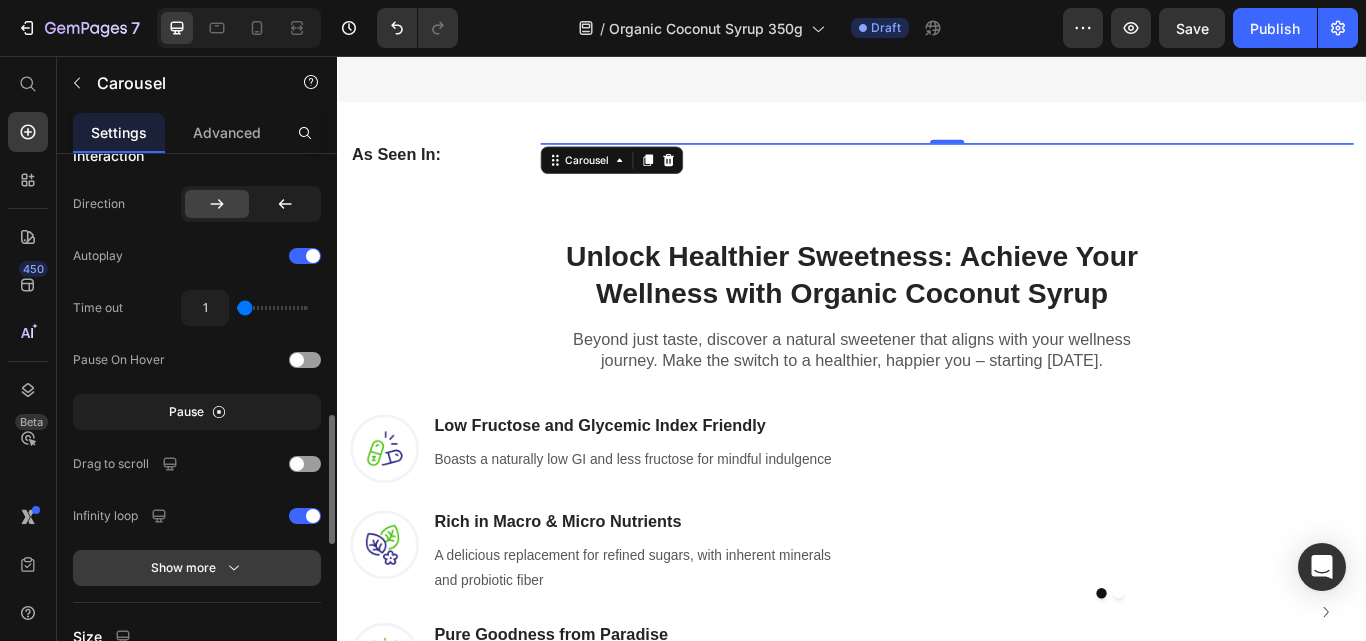 click 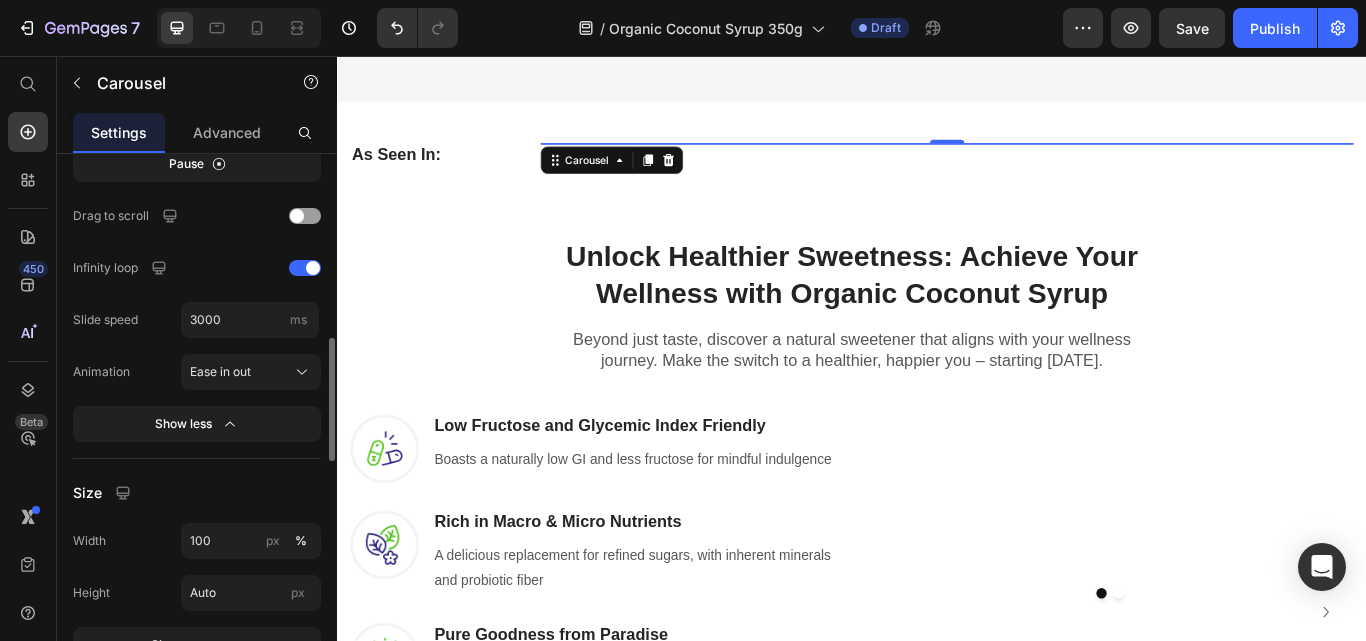 scroll, scrollTop: 1248, scrollLeft: 0, axis: vertical 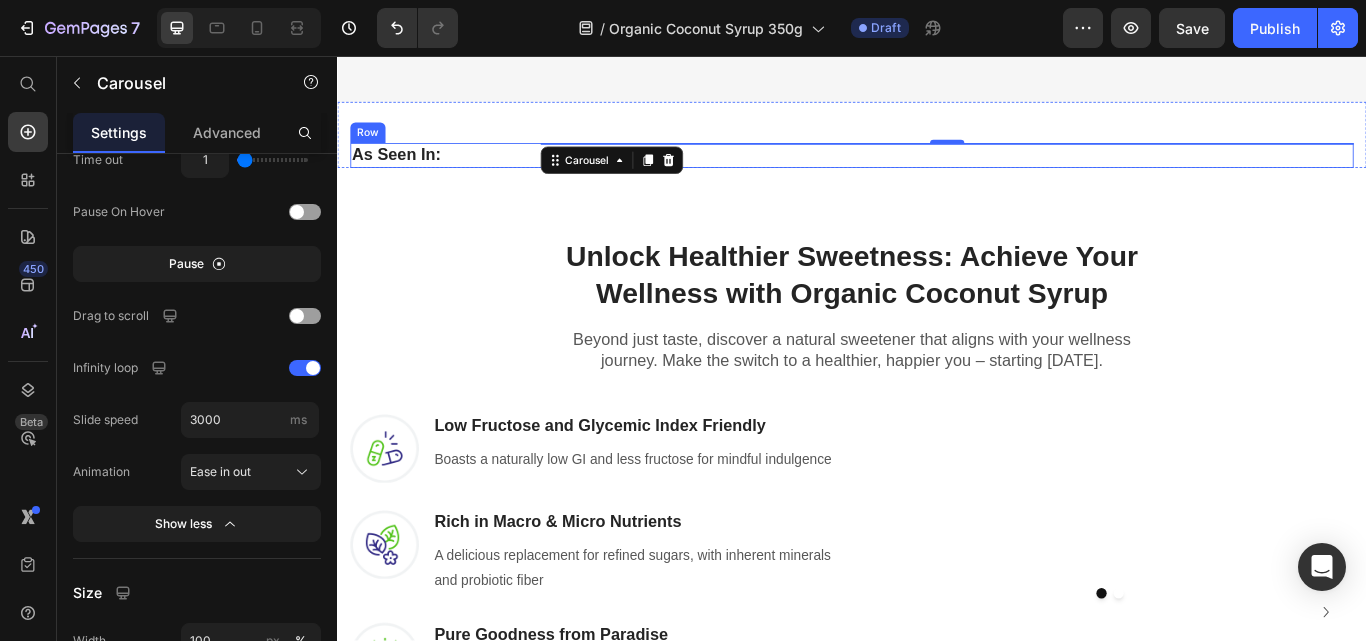 click on "As Seen In: Heading" at bounding box center (447, 172) 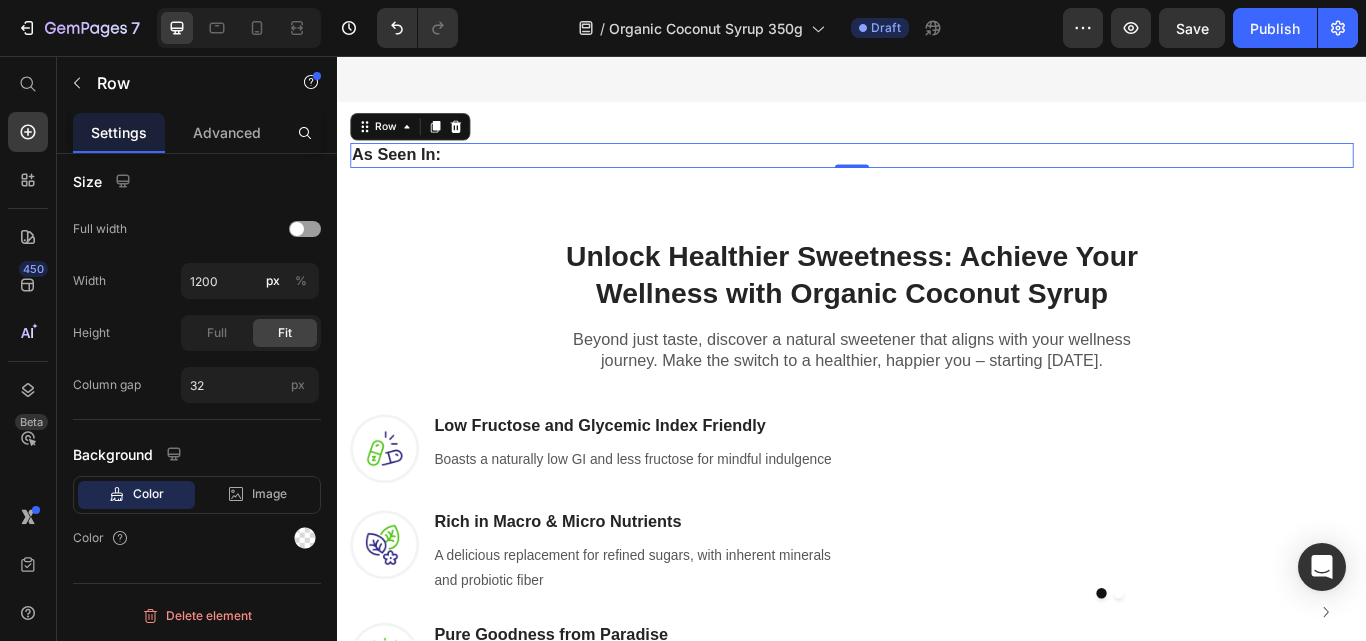scroll, scrollTop: 0, scrollLeft: 0, axis: both 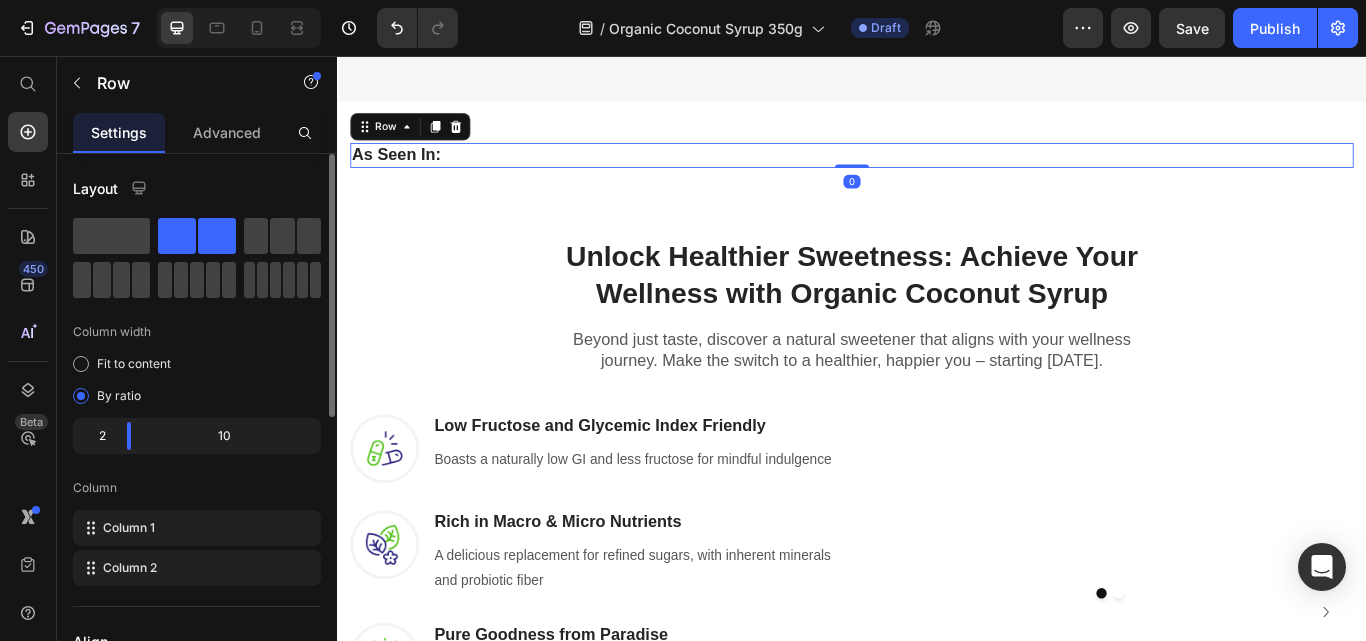 click on "2" 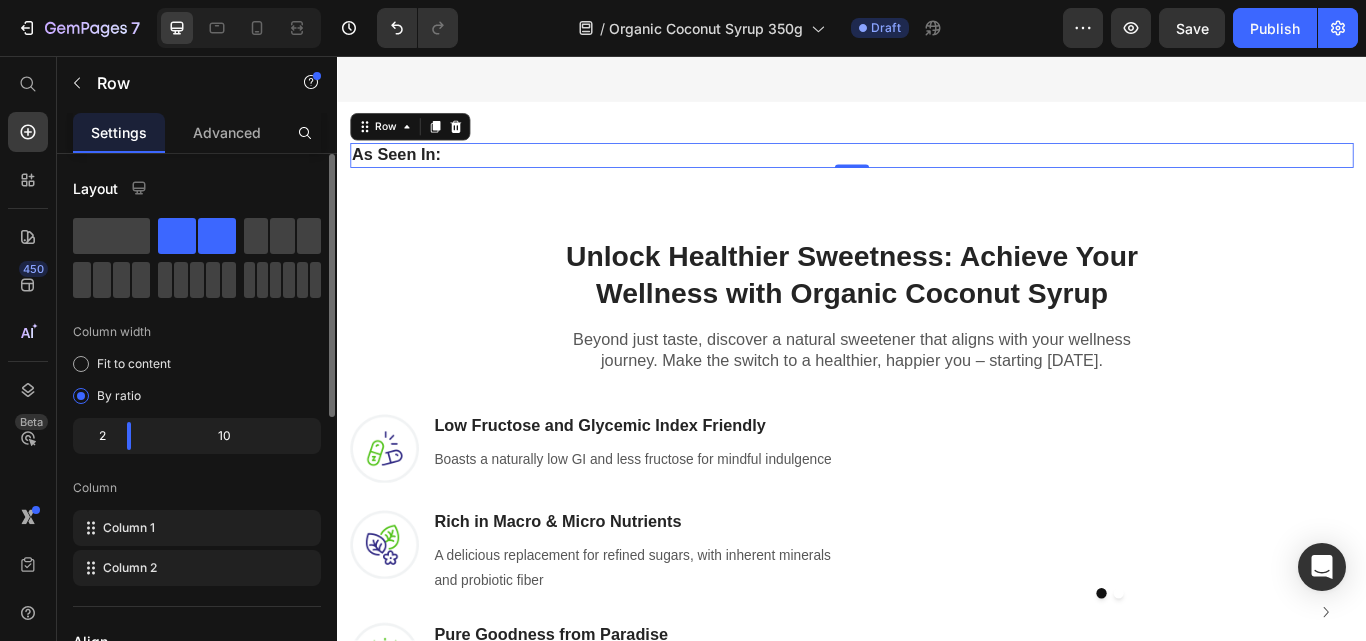 click on "2" 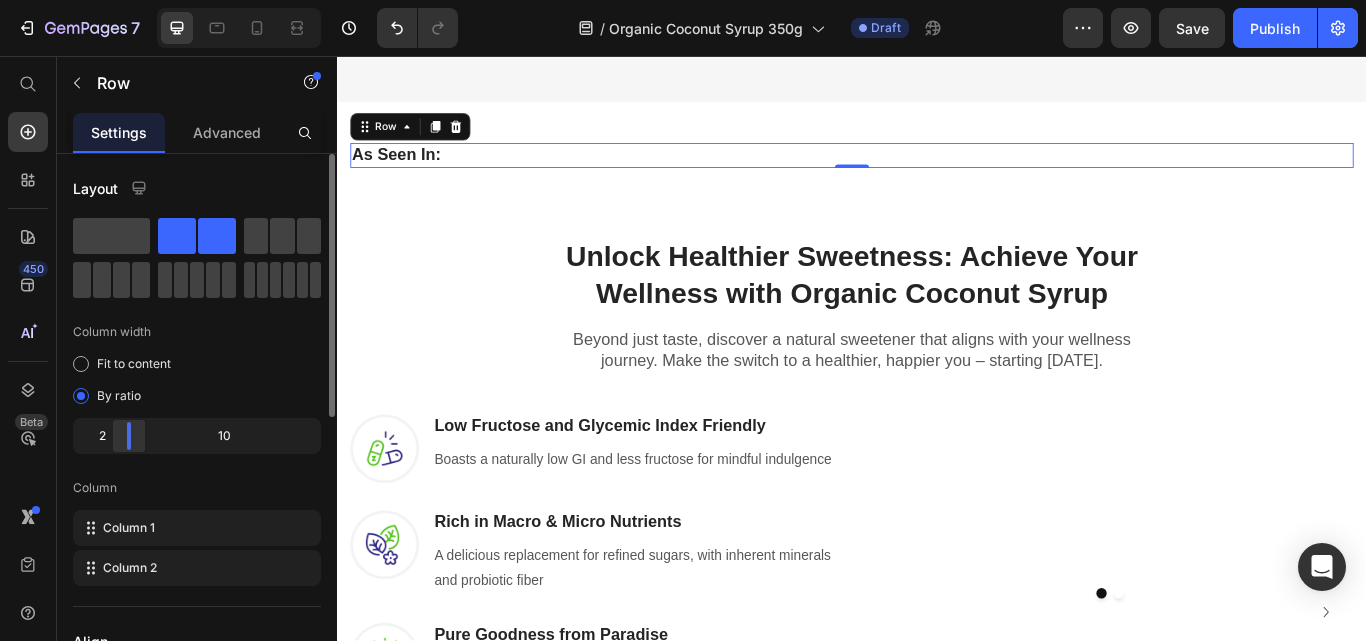 drag, startPoint x: 127, startPoint y: 442, endPoint x: 114, endPoint y: 439, distance: 13.341664 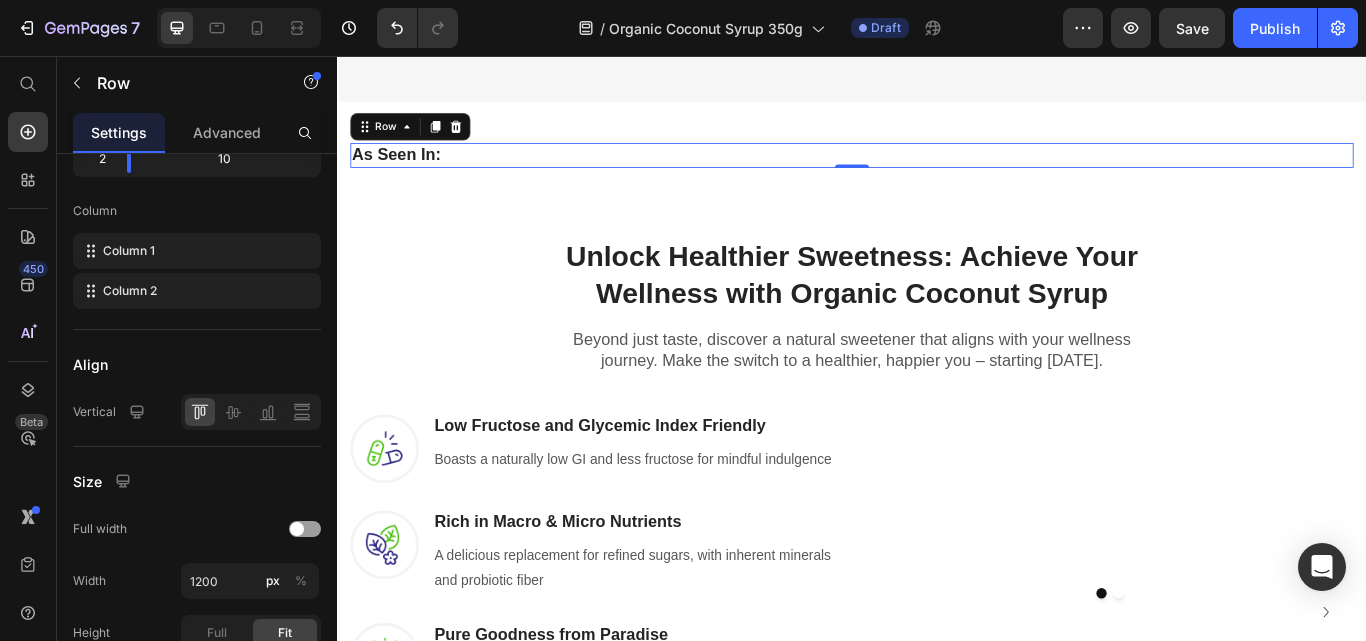 scroll, scrollTop: 577, scrollLeft: 0, axis: vertical 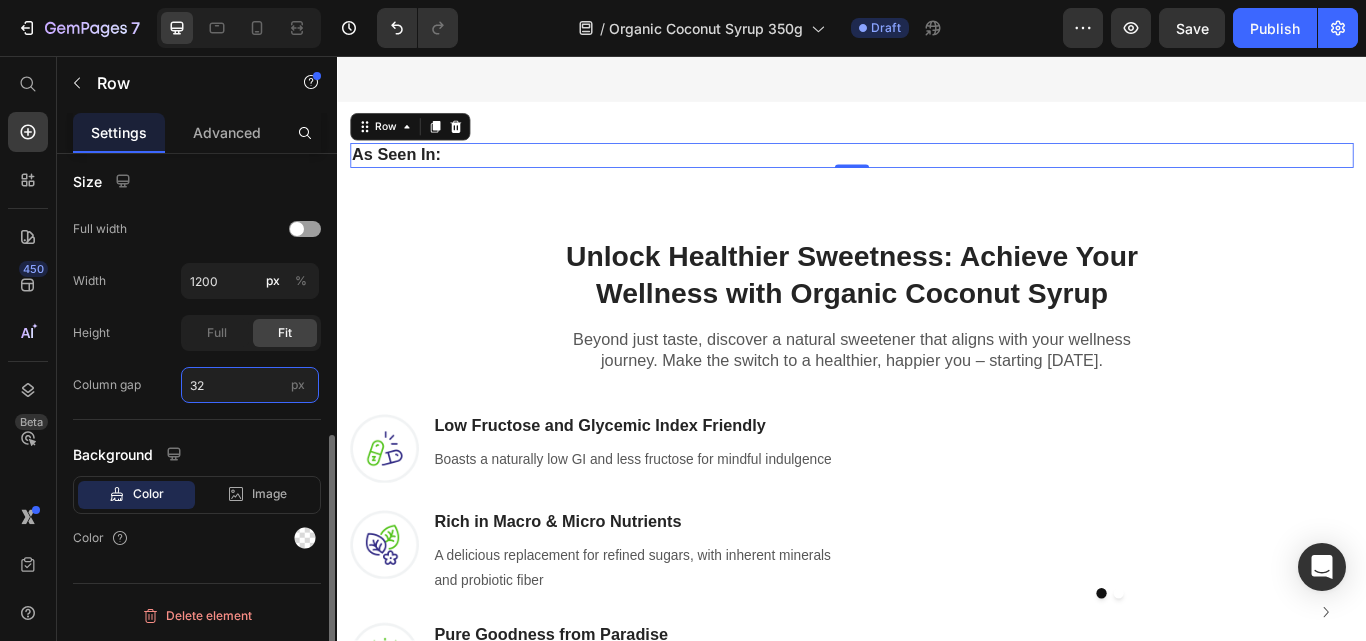 click on "32" at bounding box center (250, 385) 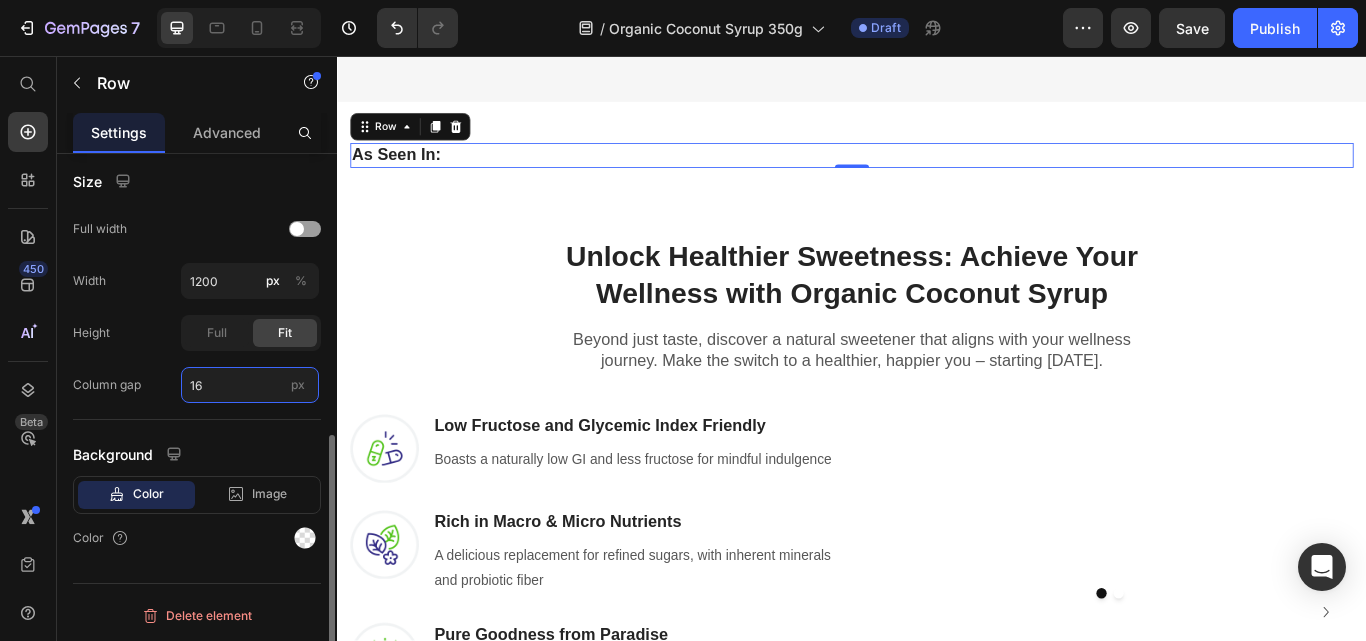 scroll, scrollTop: 947, scrollLeft: 0, axis: vertical 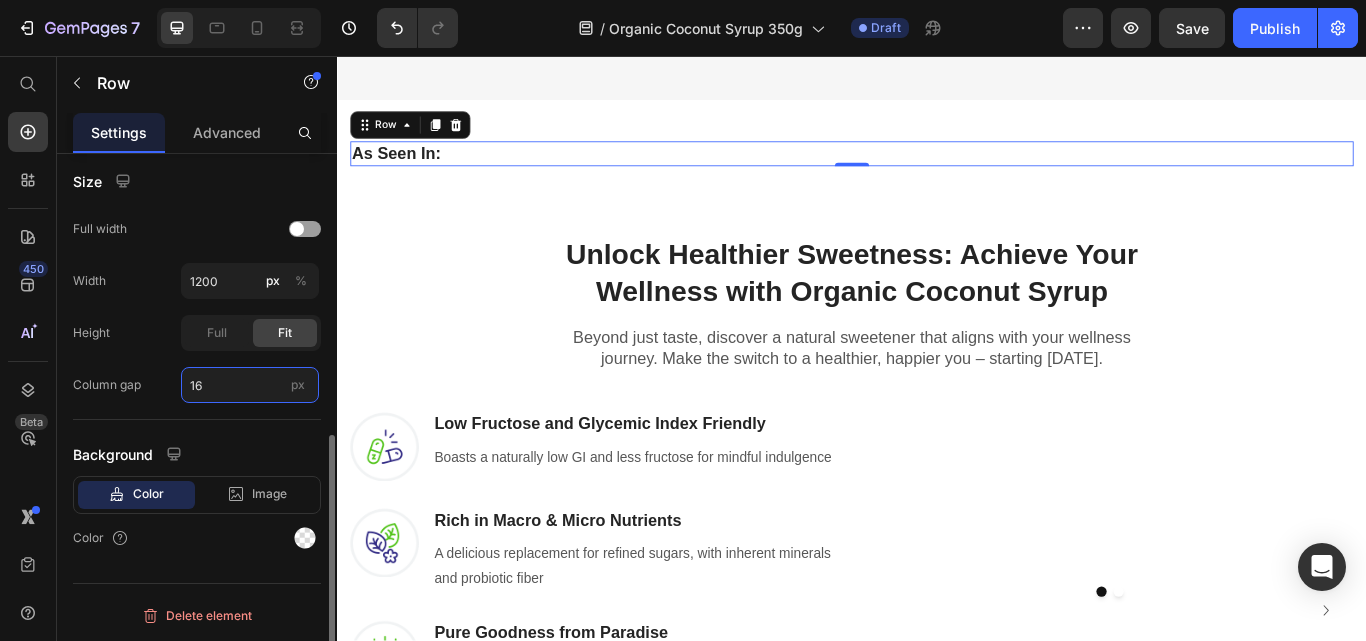 type on "1" 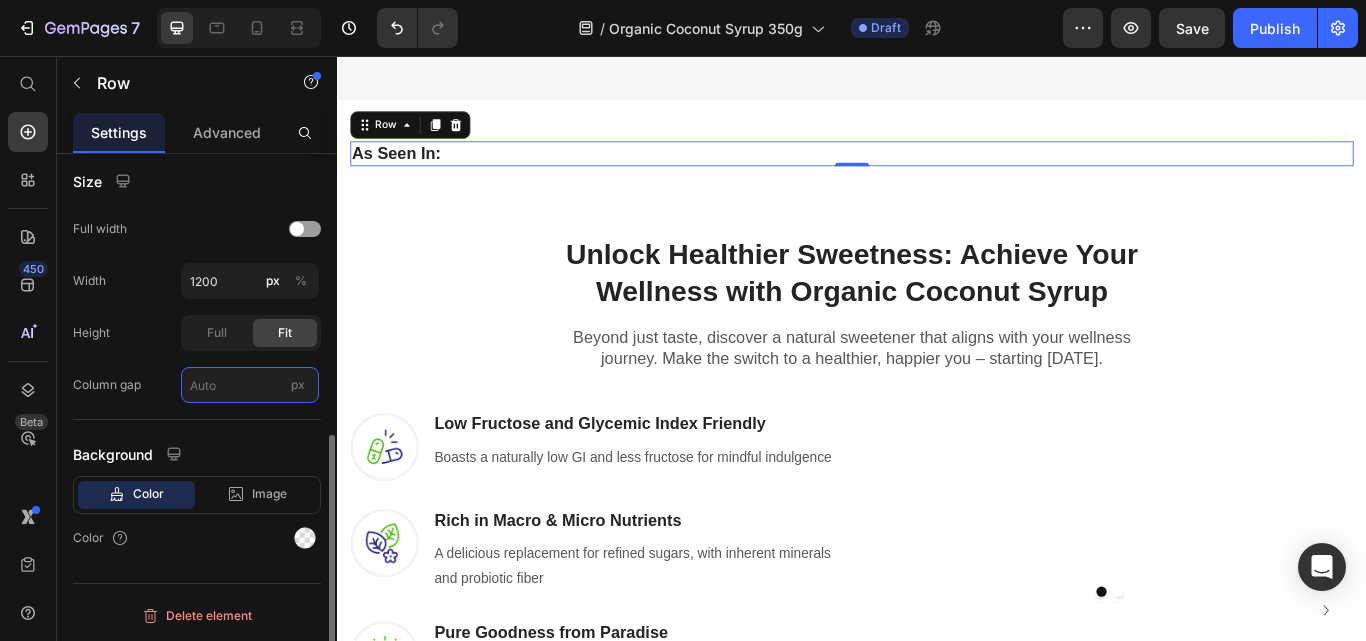 scroll, scrollTop: 948, scrollLeft: 0, axis: vertical 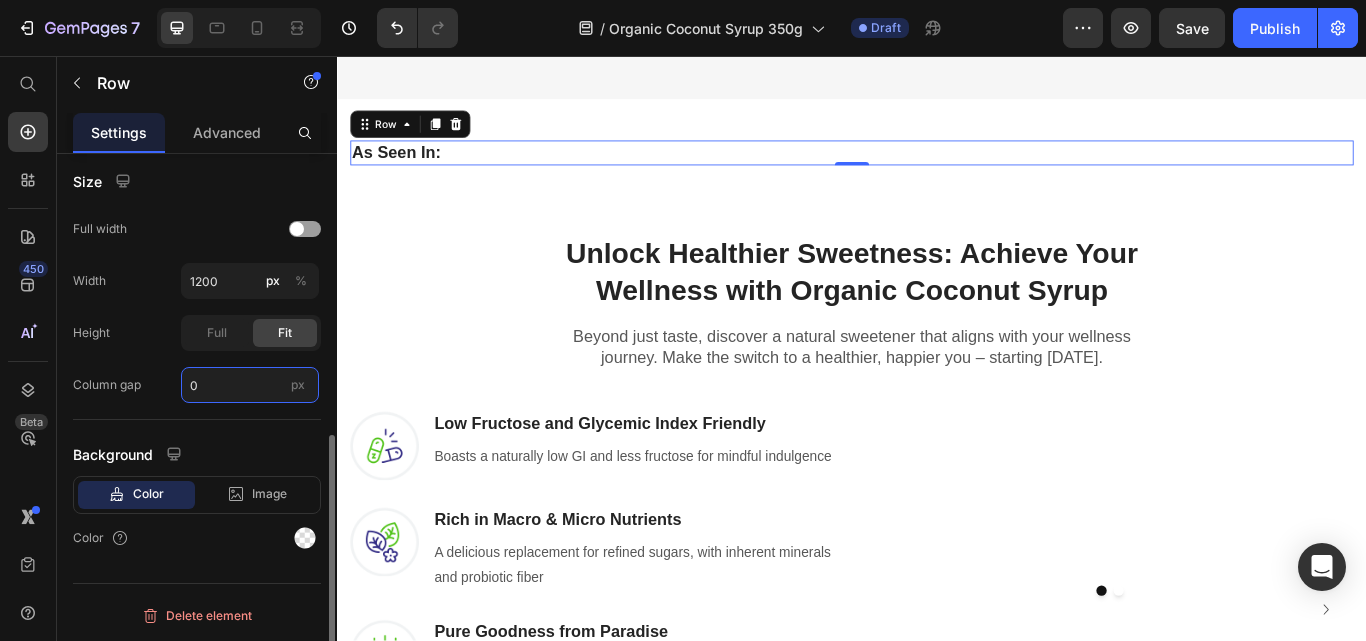 type on "0" 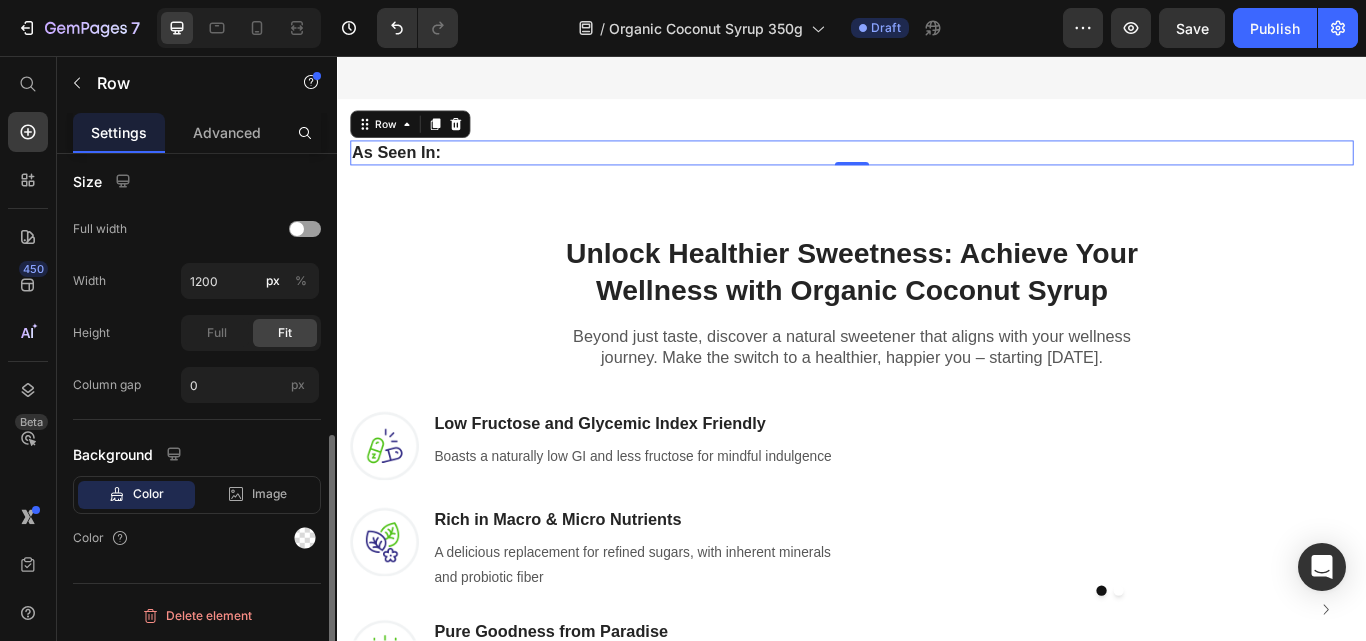 click on "Height Full Fit" 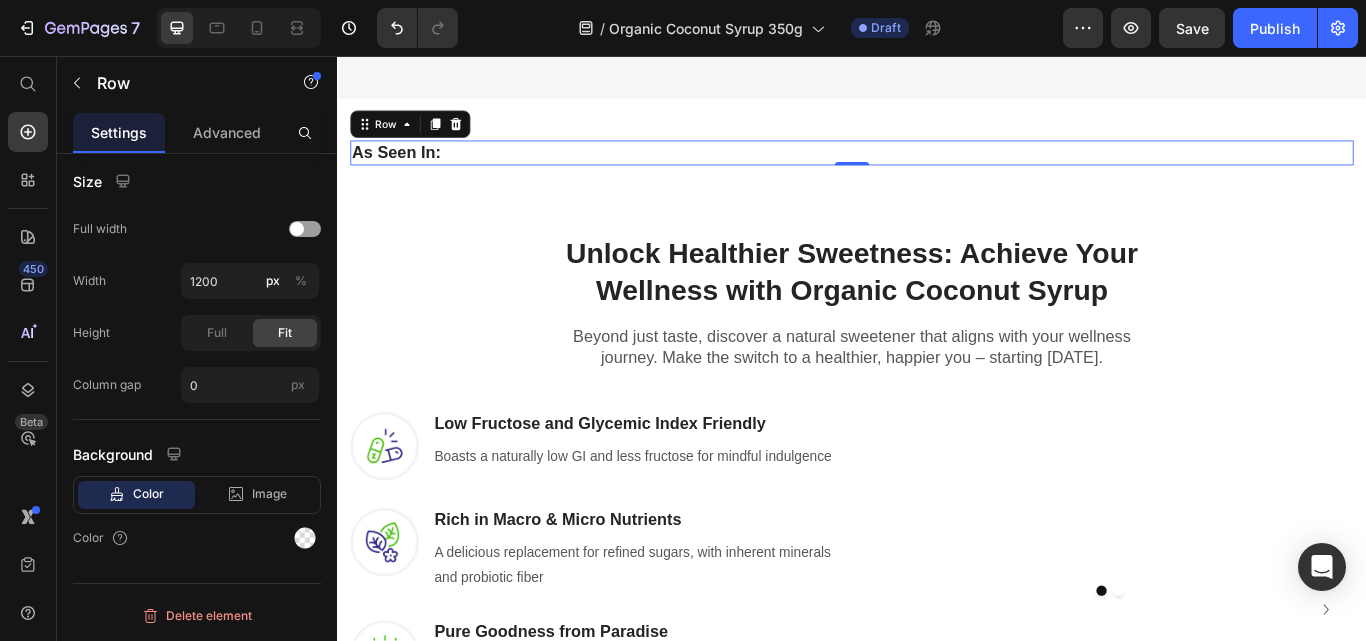 click on "As Seen In: Heading" at bounding box center (449, 169) 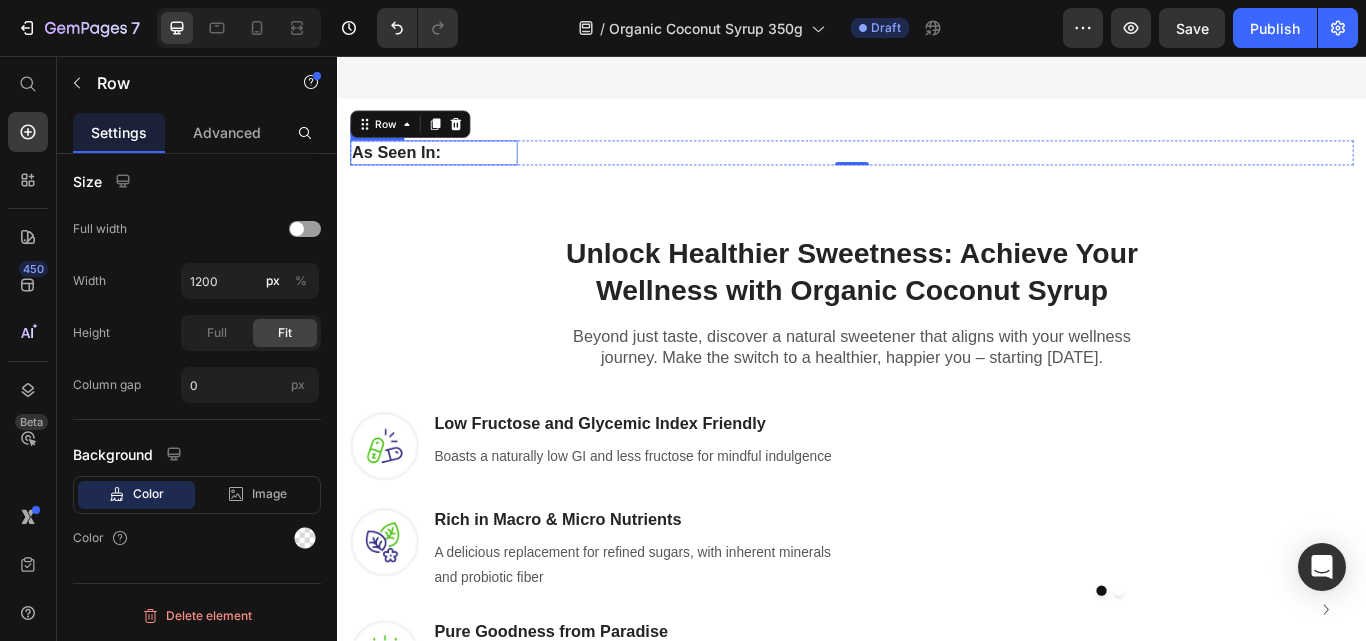 click on "As Seen In:" at bounding box center (449, 169) 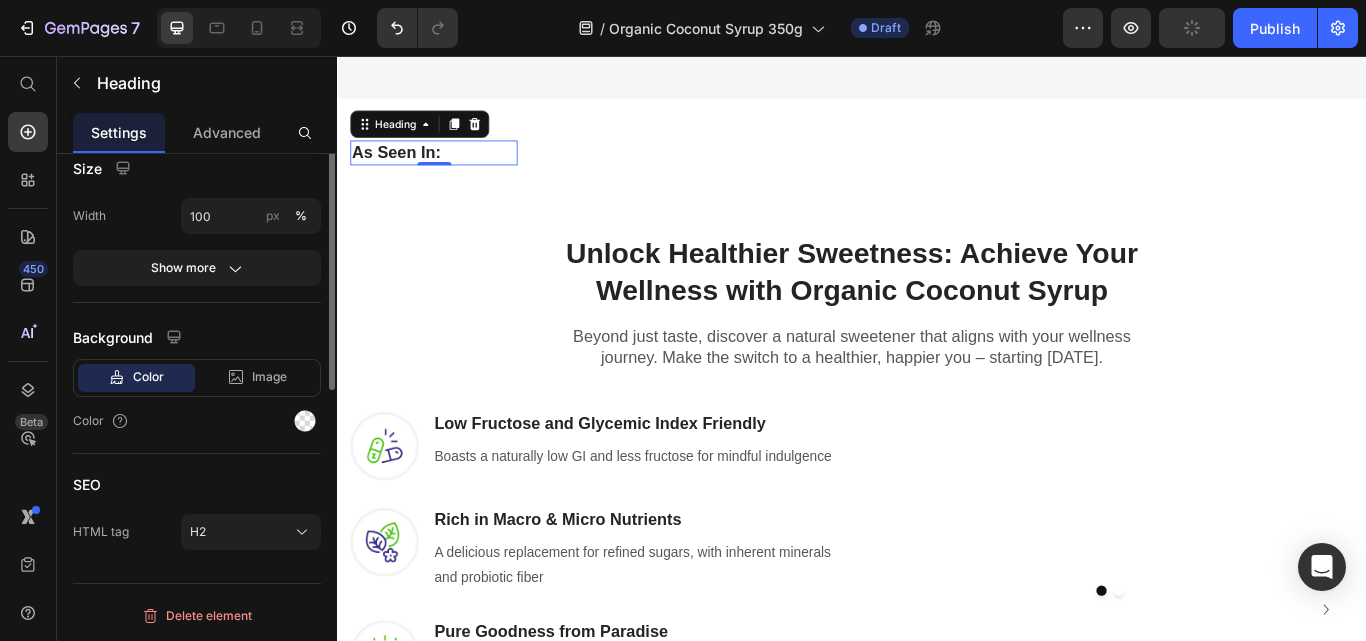 scroll, scrollTop: 268, scrollLeft: 0, axis: vertical 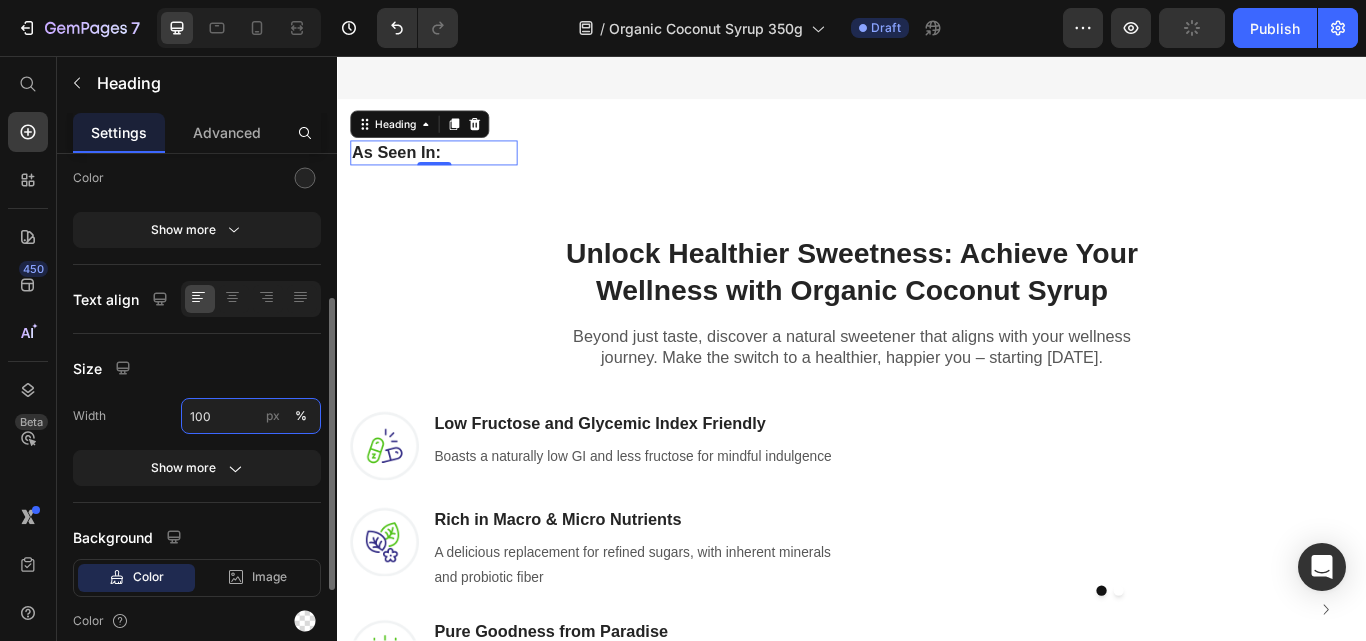 click on "100" at bounding box center [251, 416] 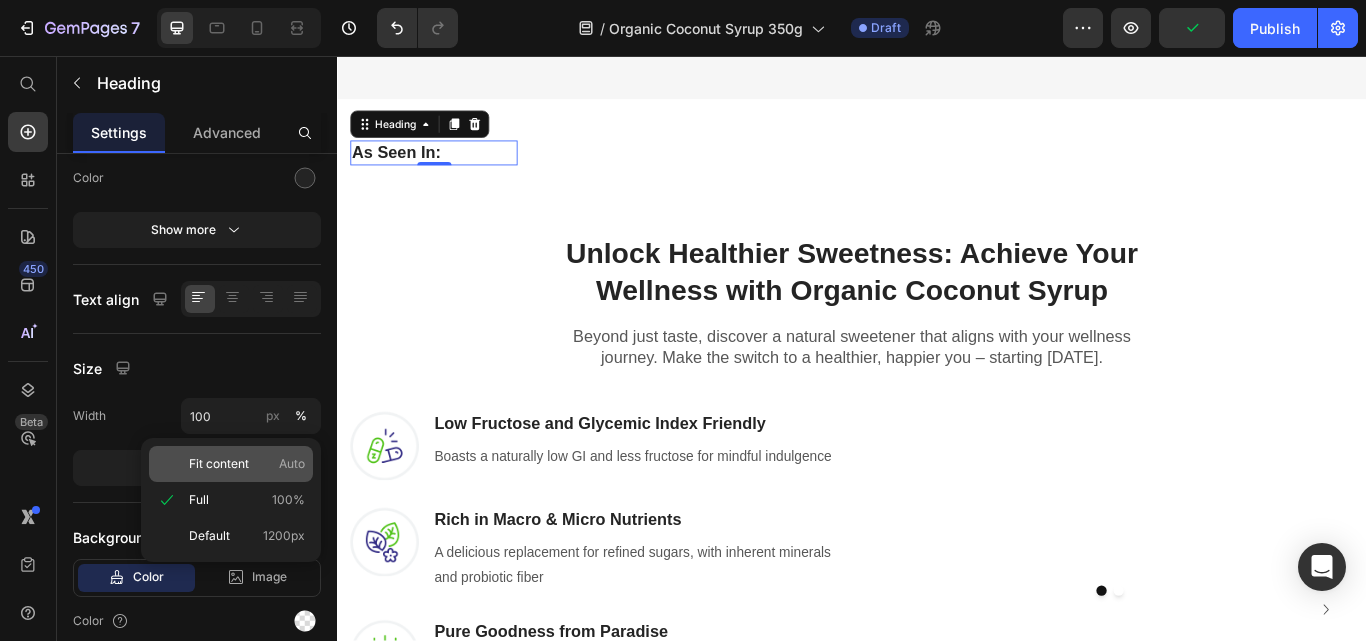 click on "Fit content" at bounding box center (219, 464) 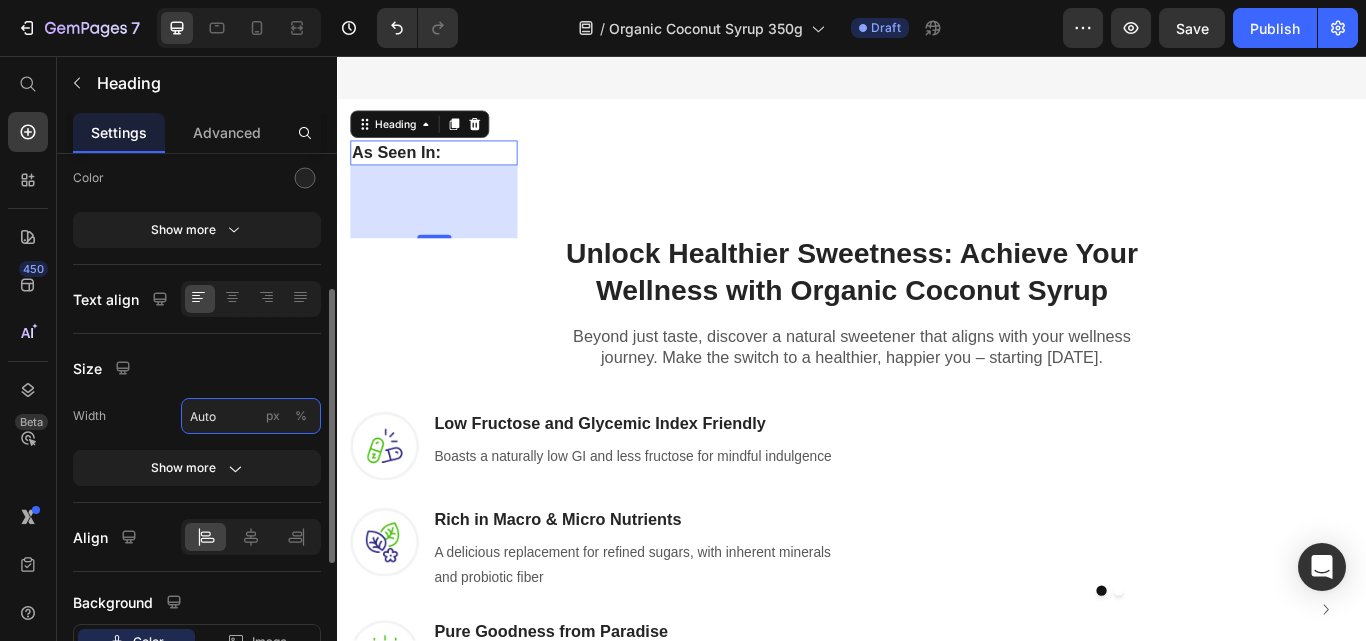 click on "Auto" at bounding box center [251, 416] 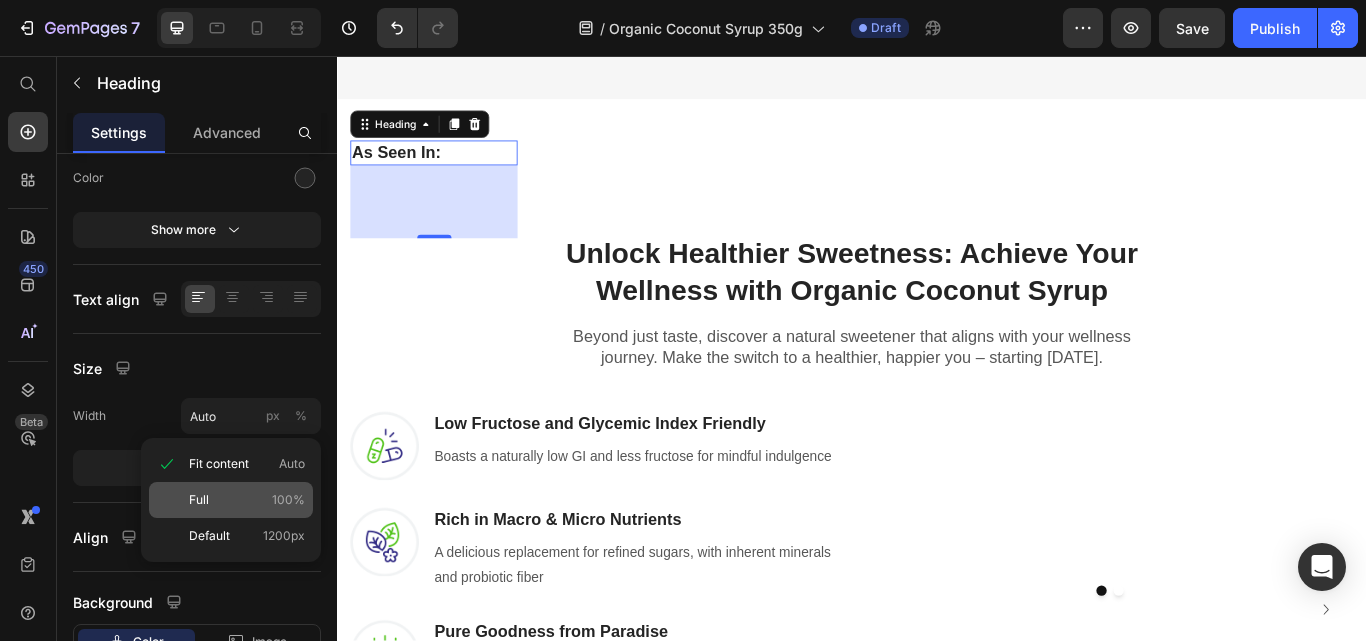 click on "Full 100%" 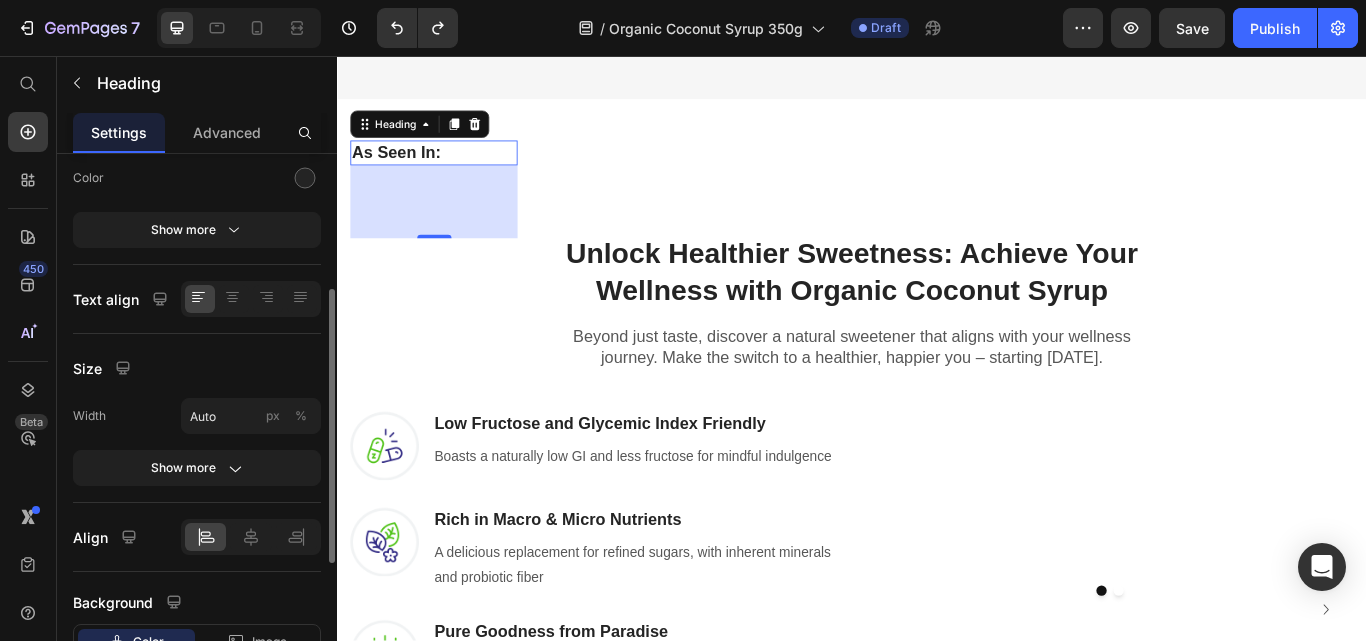 type on "100" 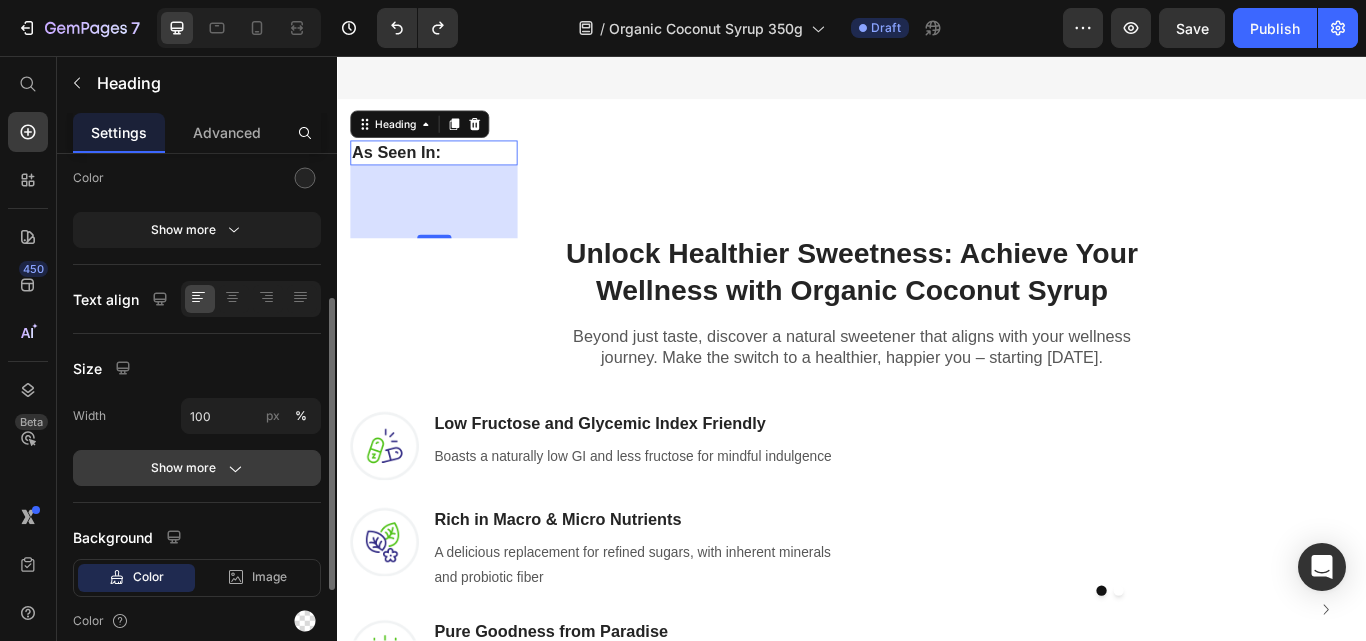 click 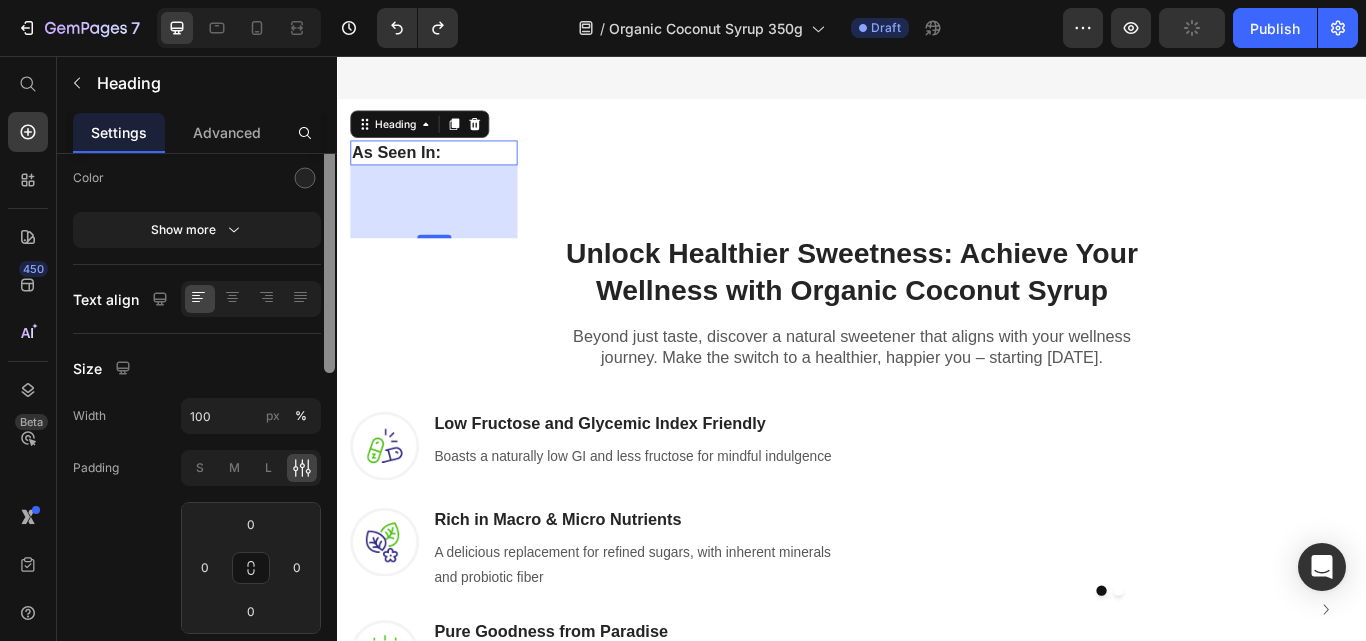 scroll, scrollTop: 168, scrollLeft: 0, axis: vertical 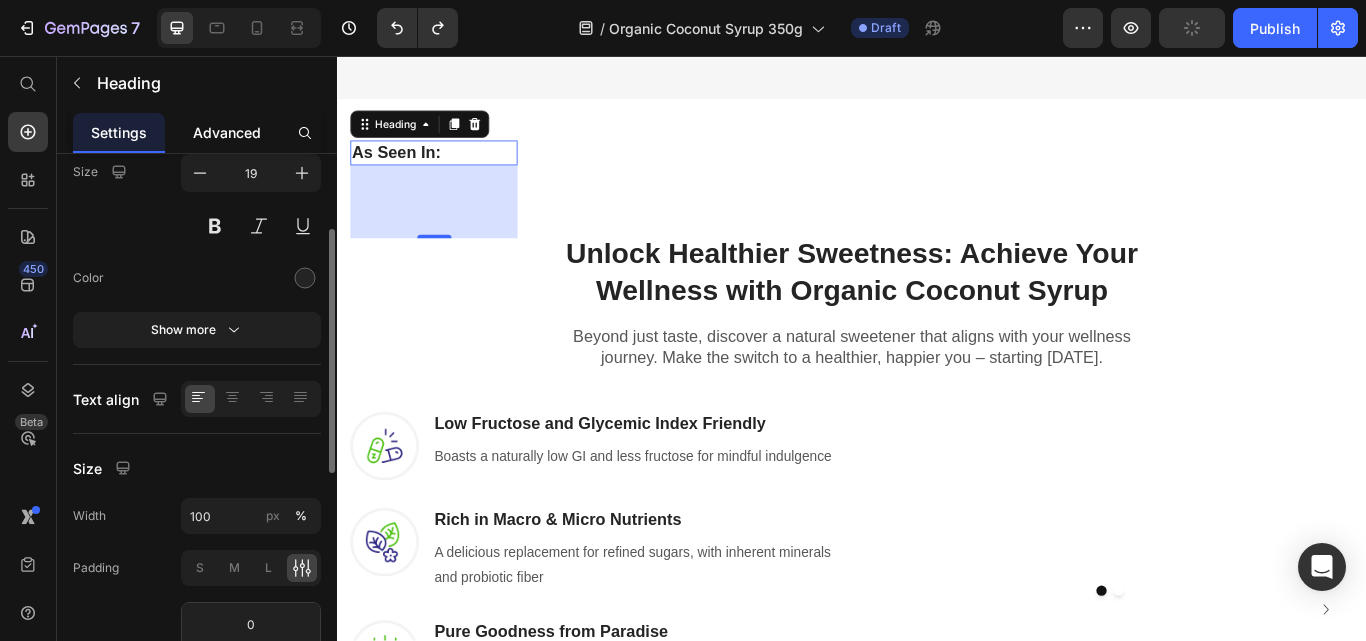 click on "Advanced" at bounding box center (227, 132) 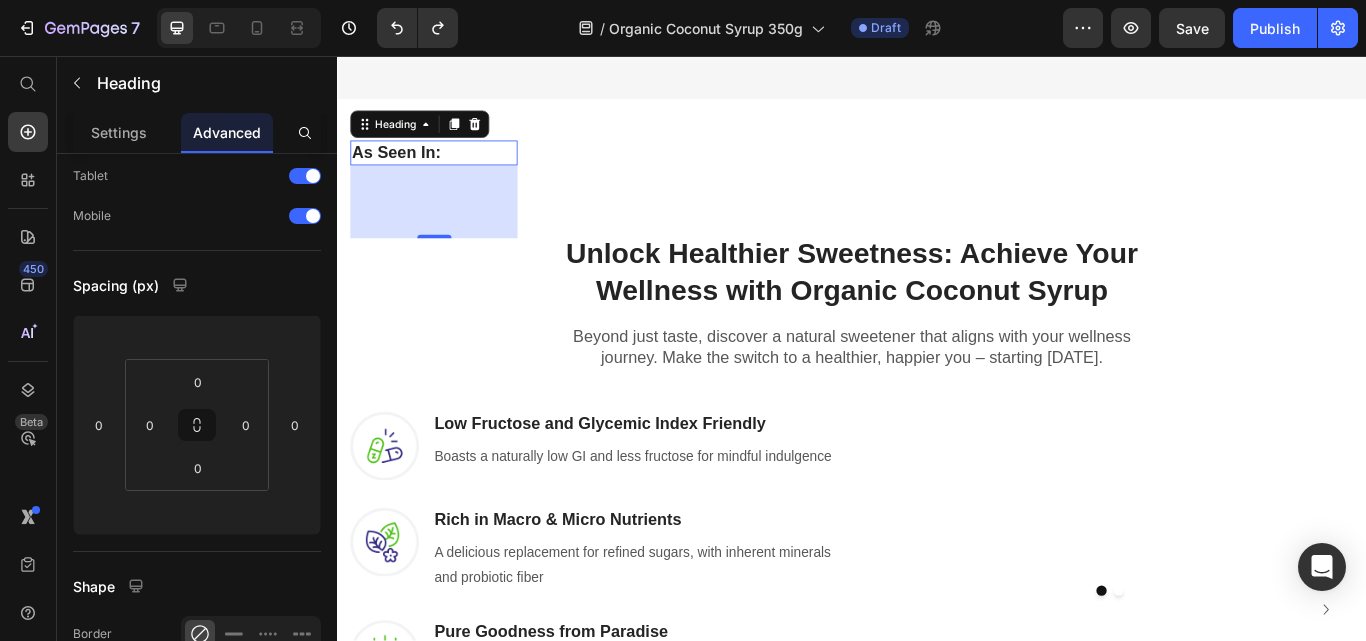 scroll, scrollTop: 500, scrollLeft: 0, axis: vertical 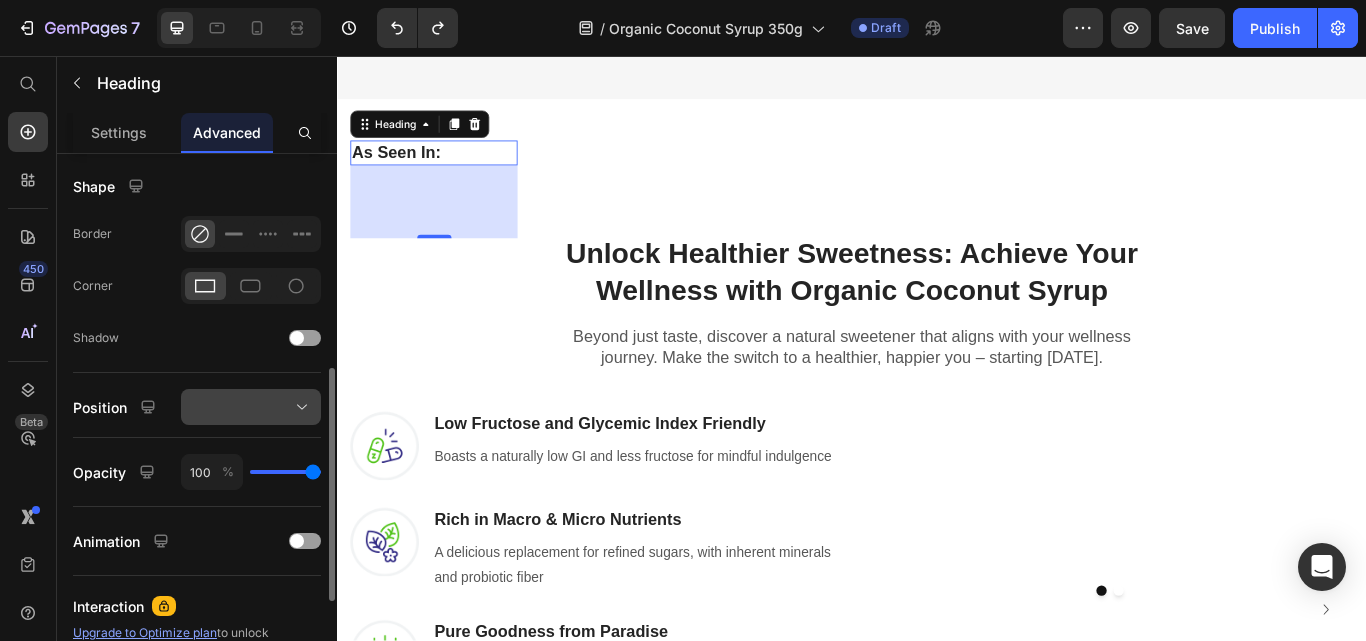 click at bounding box center (251, 407) 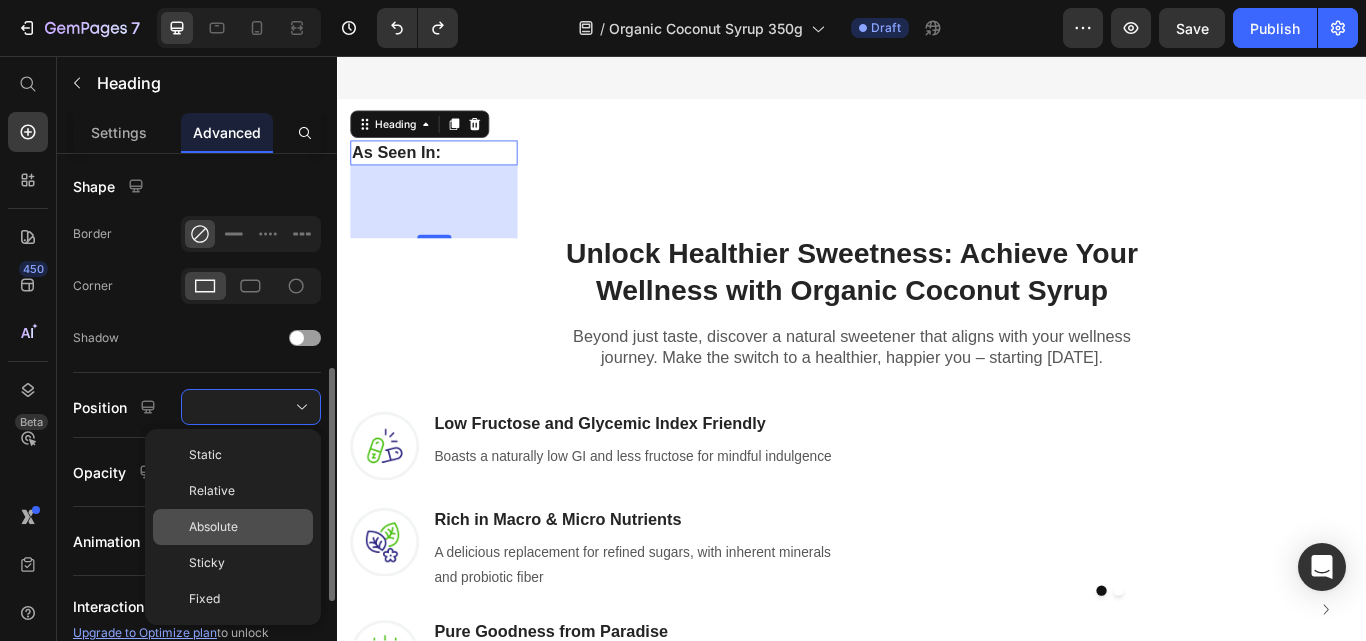 click on "Absolute" at bounding box center [213, 527] 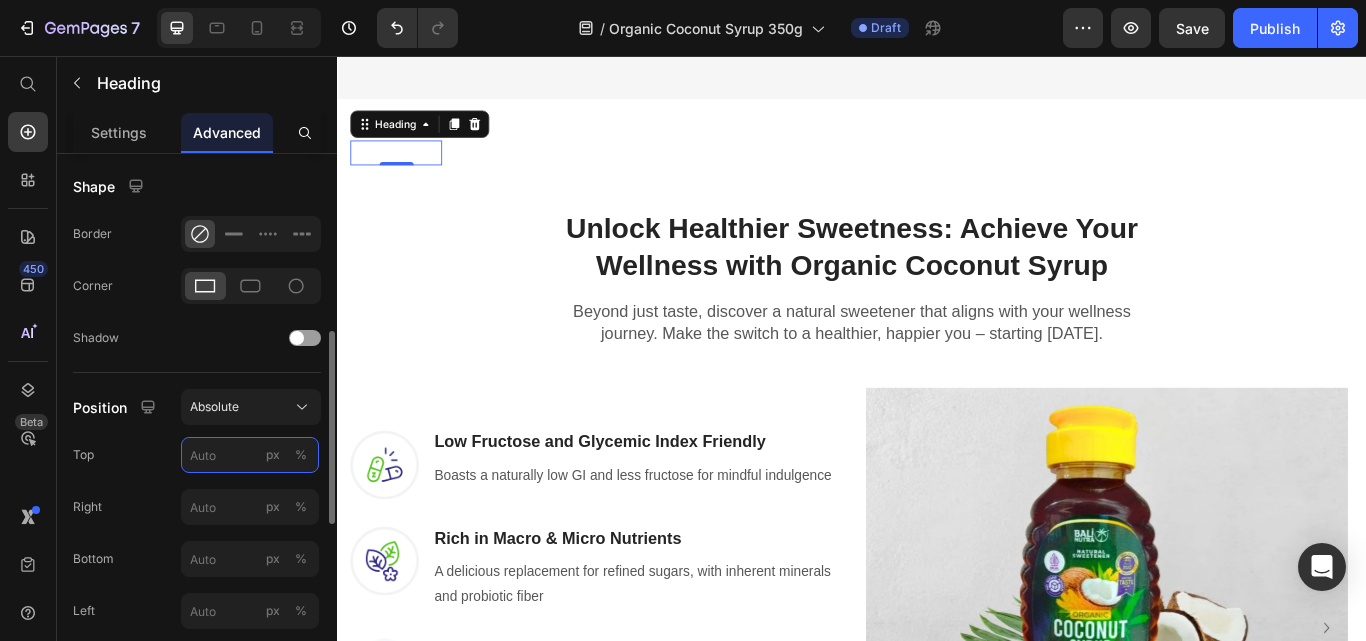 click on "px %" at bounding box center (250, 455) 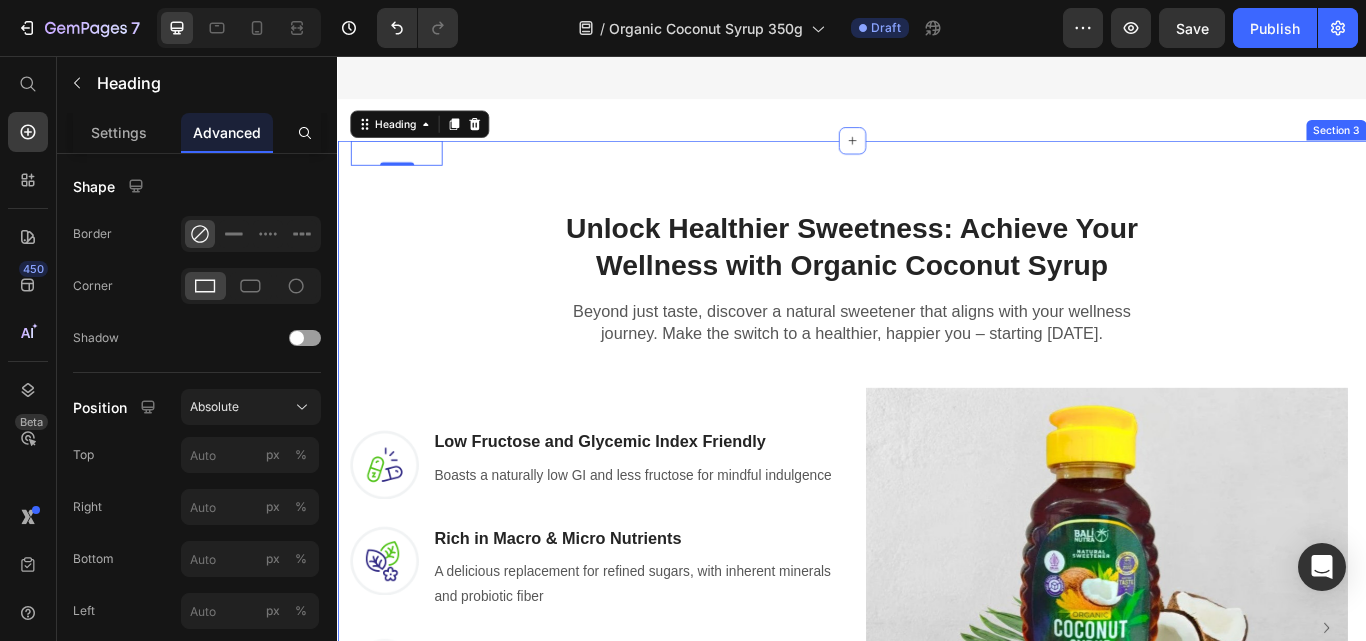 click on "Unlock Healthier Sweetness: Achieve Your Wellness with Organic Coconut Syrup Heading Row Beyond just taste, discover a natural sweetener that aligns with your wellness journey. Make the switch to a healthier, happier you – starting [DATE]. Text block Row Image Low Fructose and Glycemic Index Friendly Heading Boasts a naturally low GI and less fructose for mindful indulgence Text block Row Image Rich in Macro & Micro Nutrients Heading A delicious replacement for refined sugars, with inherent minerals and probiotic fiber Text block Row Image Pure Goodness from Paradise Heading Ethically harvested from the sunkissed coconut [PERSON_NAME] of Bali Text block Row  	   REVEAL OFFER Button                Icon 30 Day Taste Satisfaction Or Money Back Guarantee Text block Icon List Row
Image Image
[GEOGRAPHIC_DATA]" at bounding box center (937, 603) 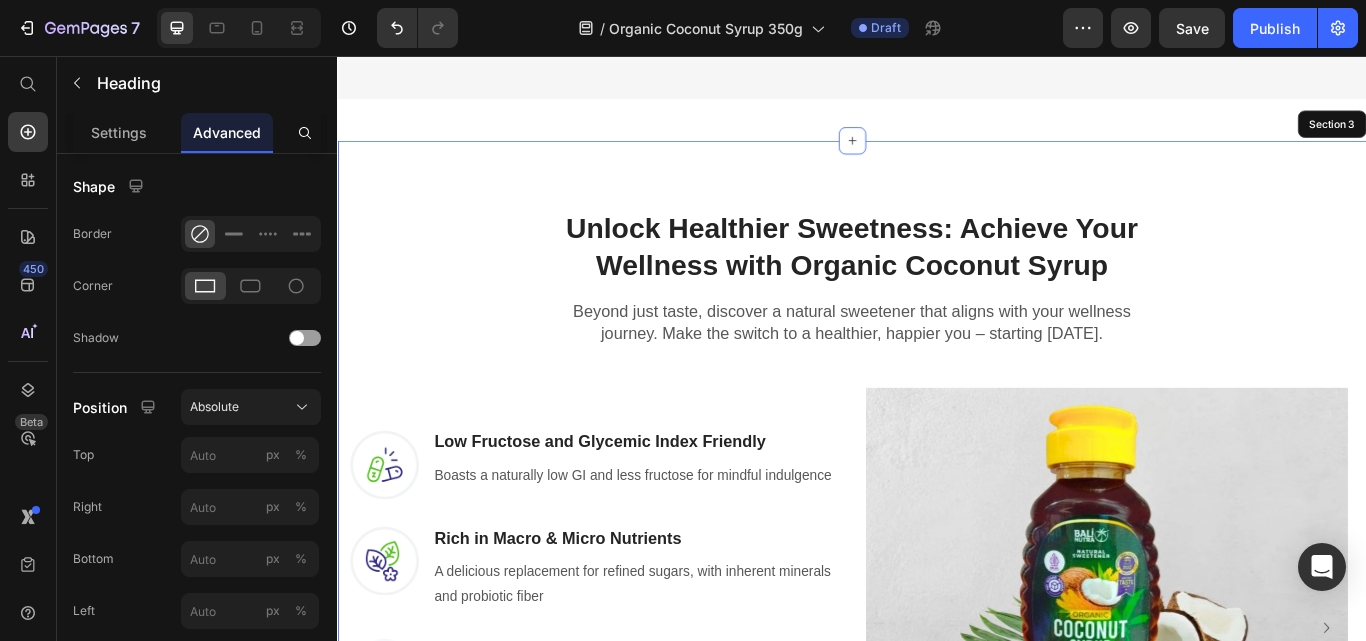 click on "As Seen In: Heading   84.4844" at bounding box center (449, 155) 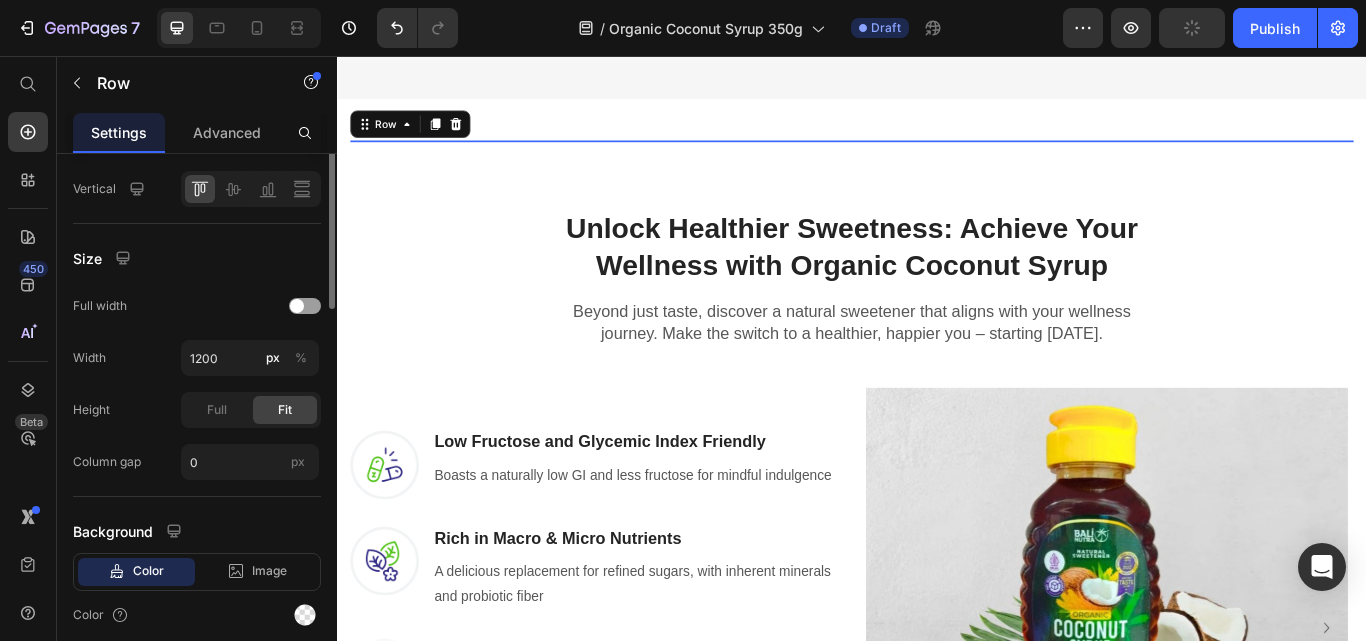 scroll, scrollTop: 0, scrollLeft: 0, axis: both 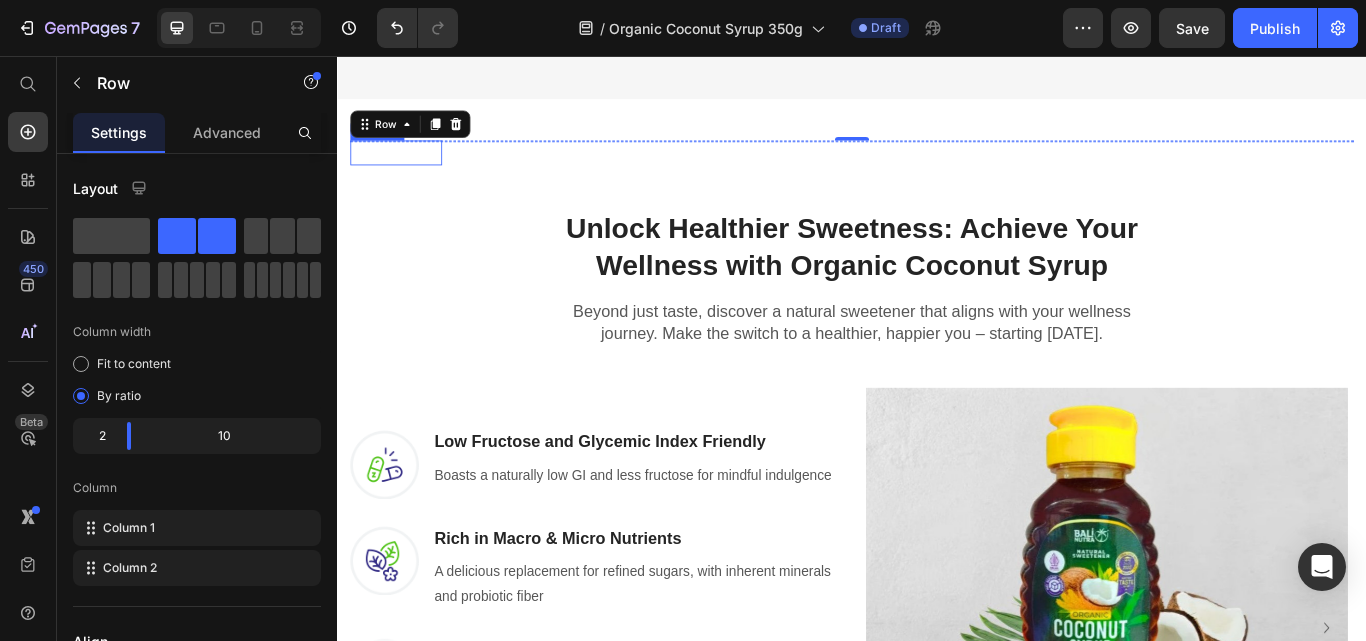 click on "As Seen In:" at bounding box center (405, 169) 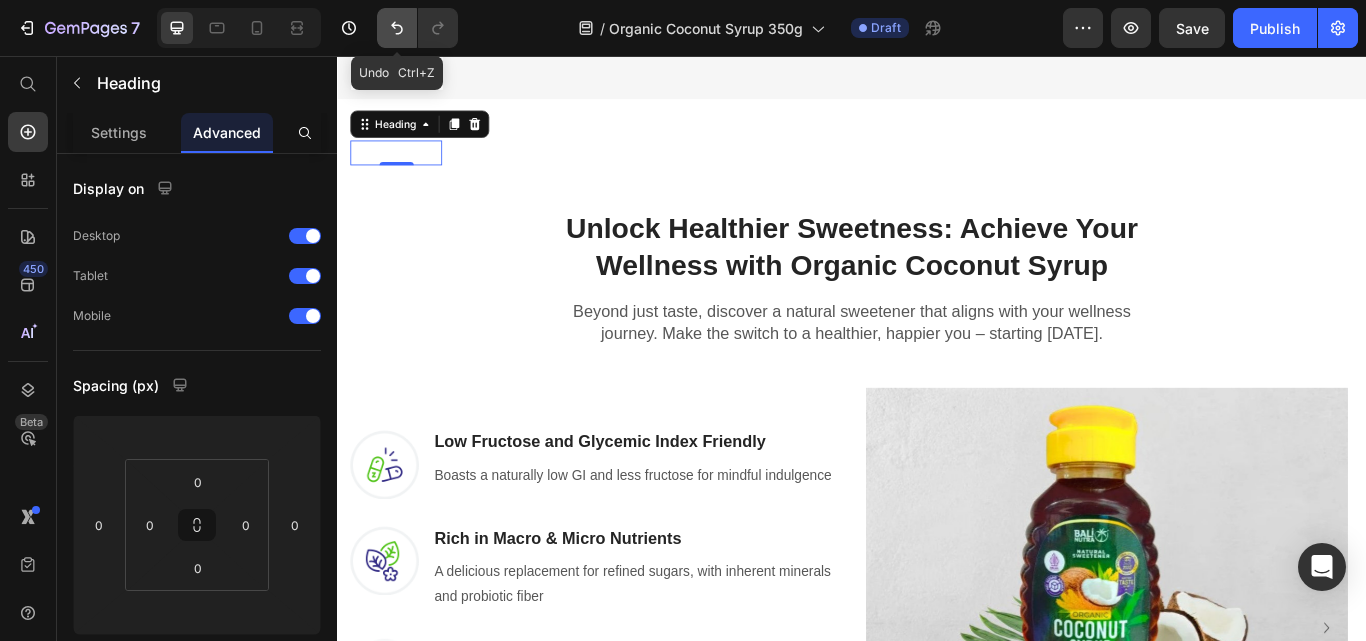 click 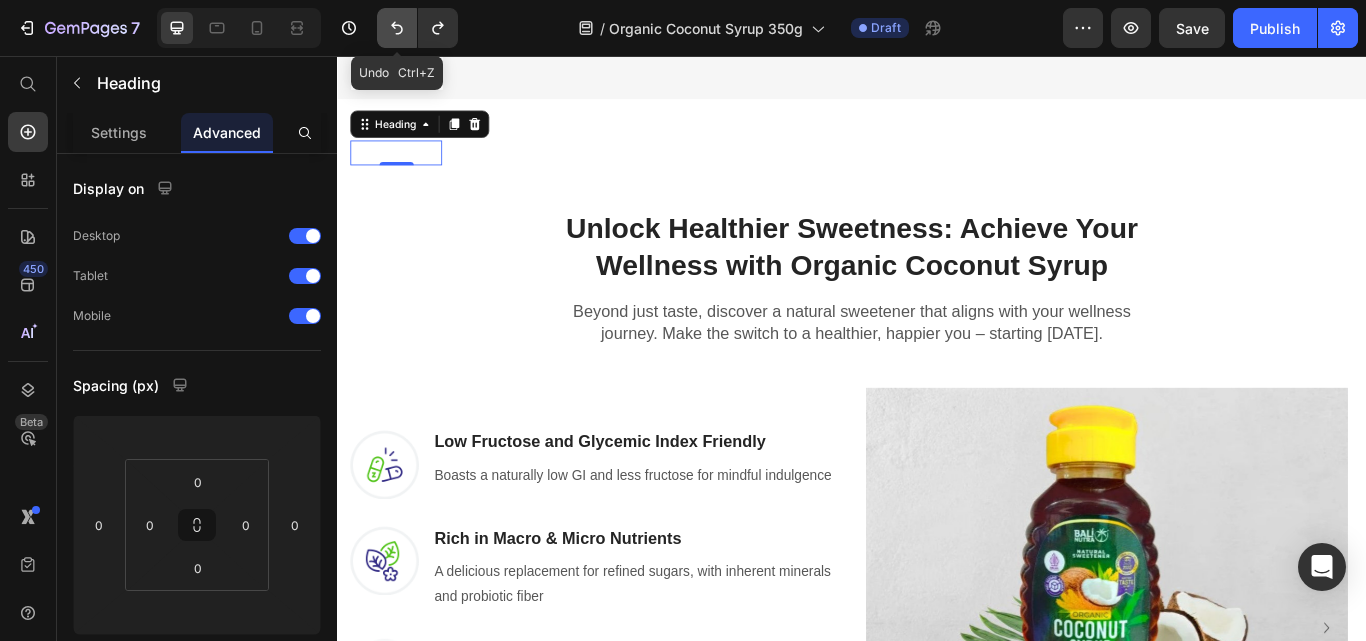 click 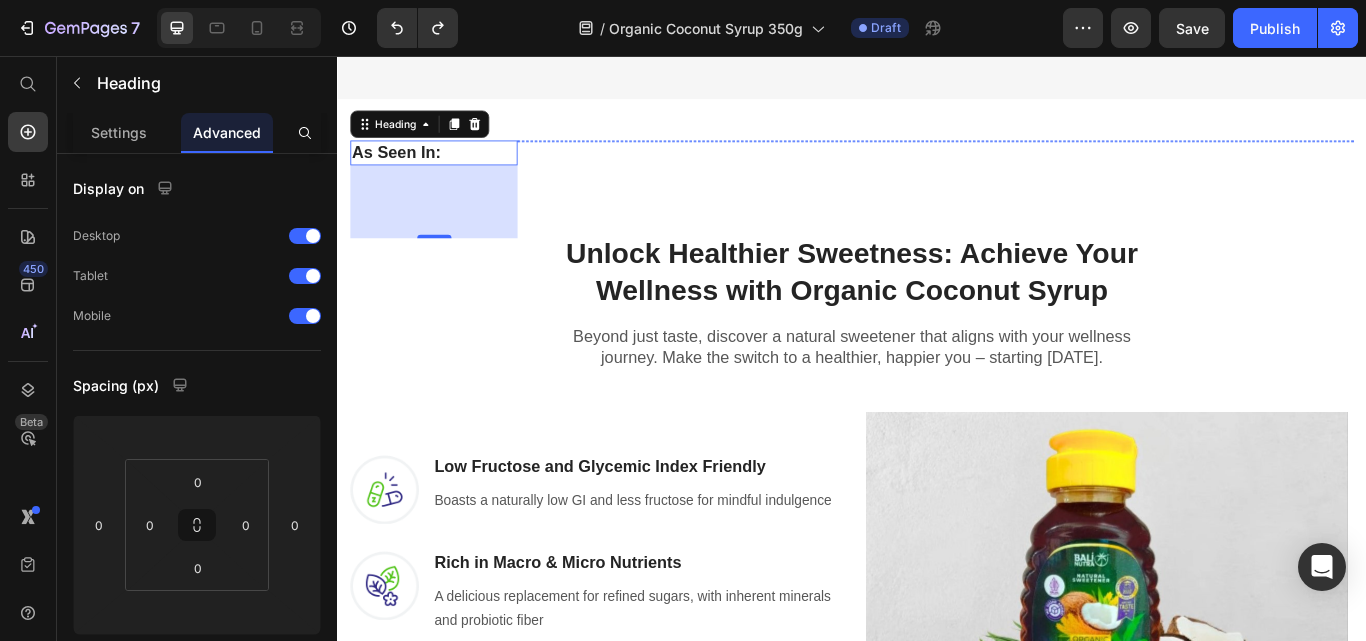 click at bounding box center (679, 155) 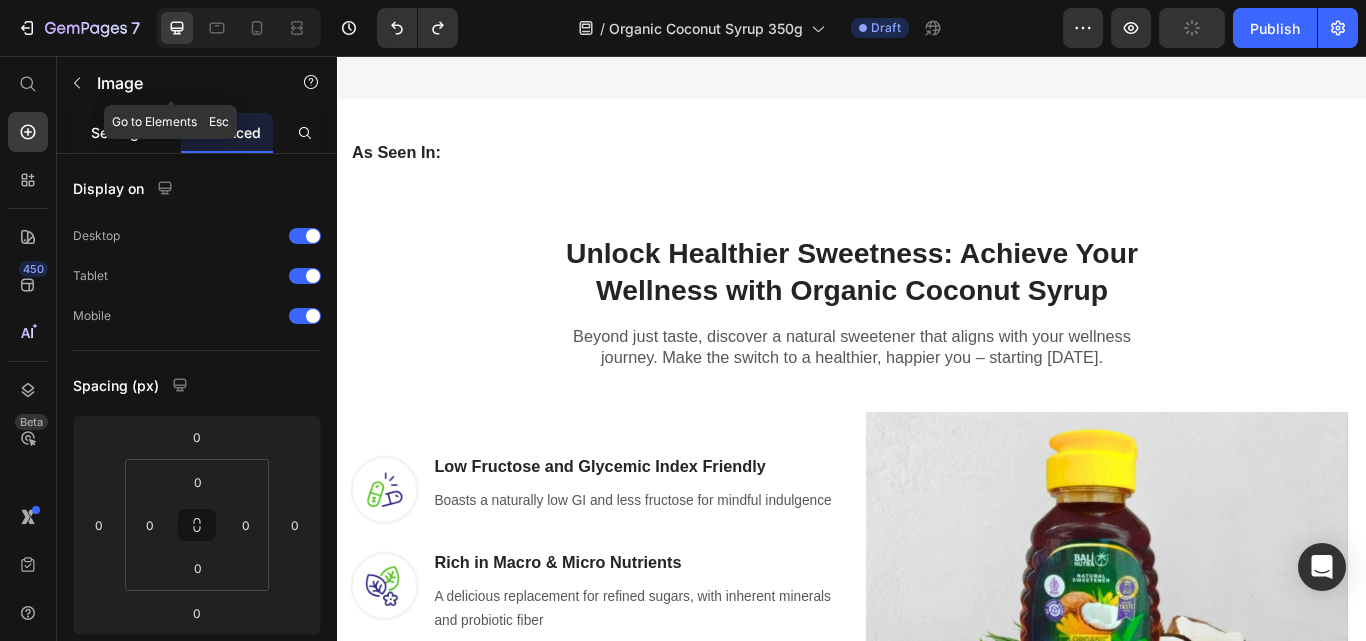 click on "Settings" at bounding box center [119, 132] 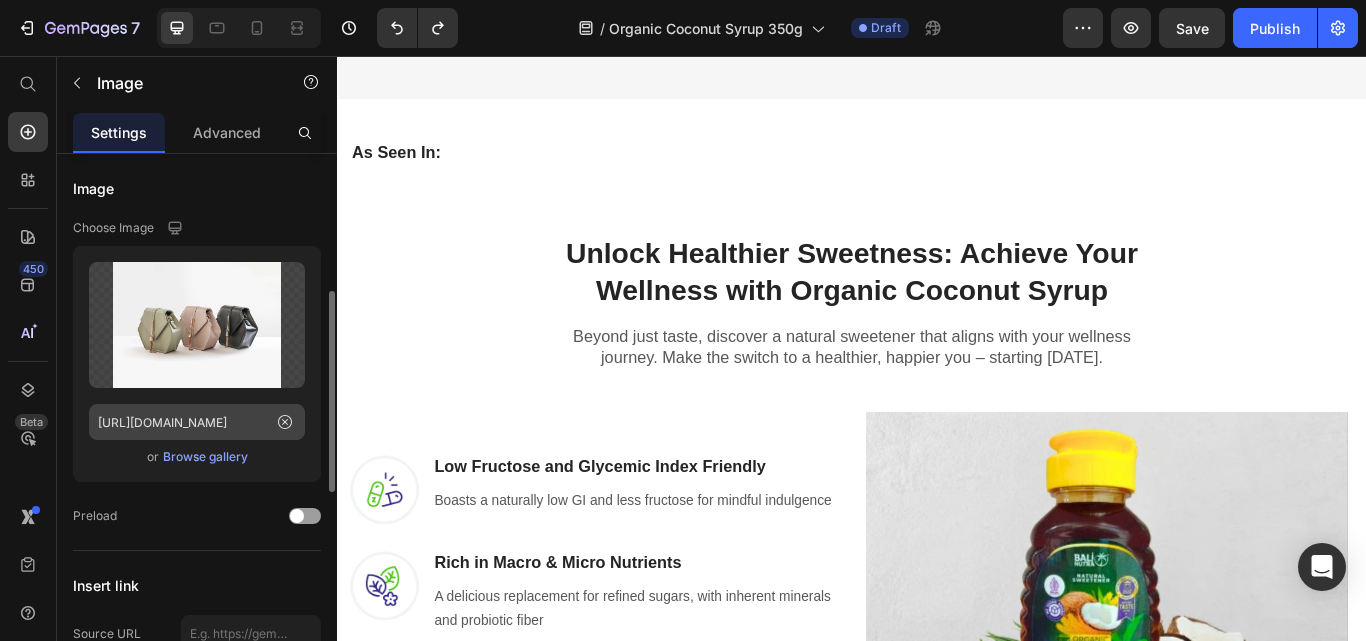 scroll, scrollTop: 100, scrollLeft: 0, axis: vertical 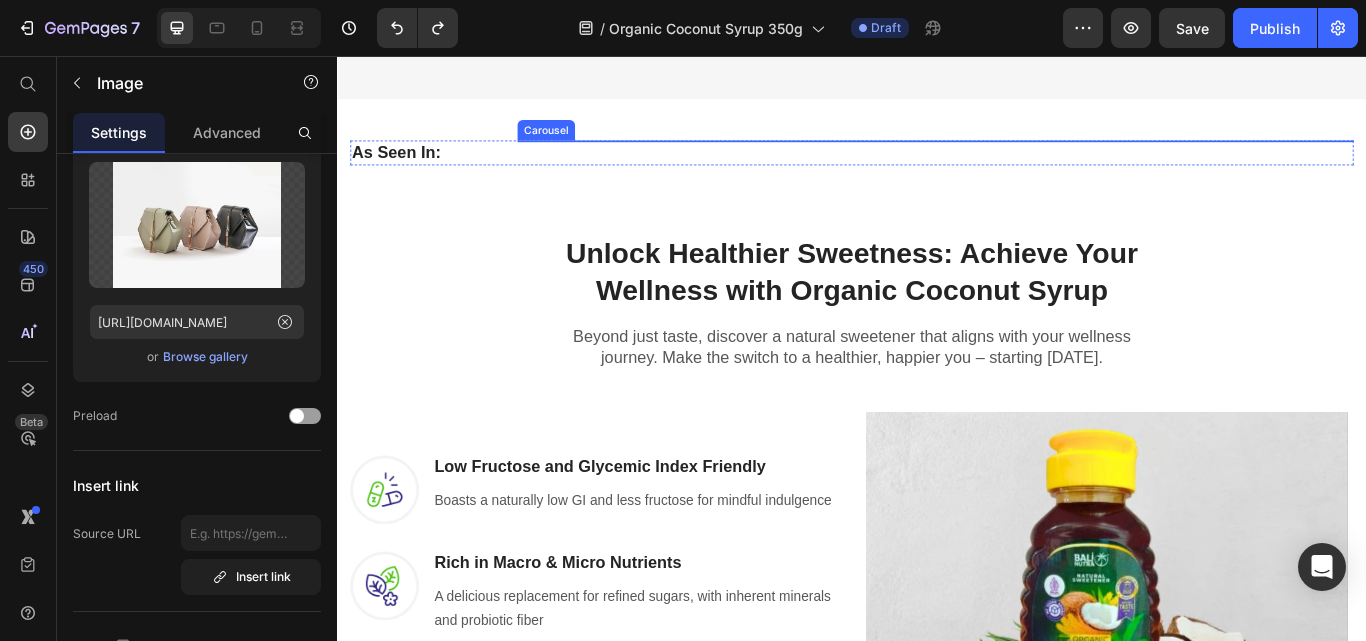click on "Image Image Image Image Image Image   0" at bounding box center [1034, 155] 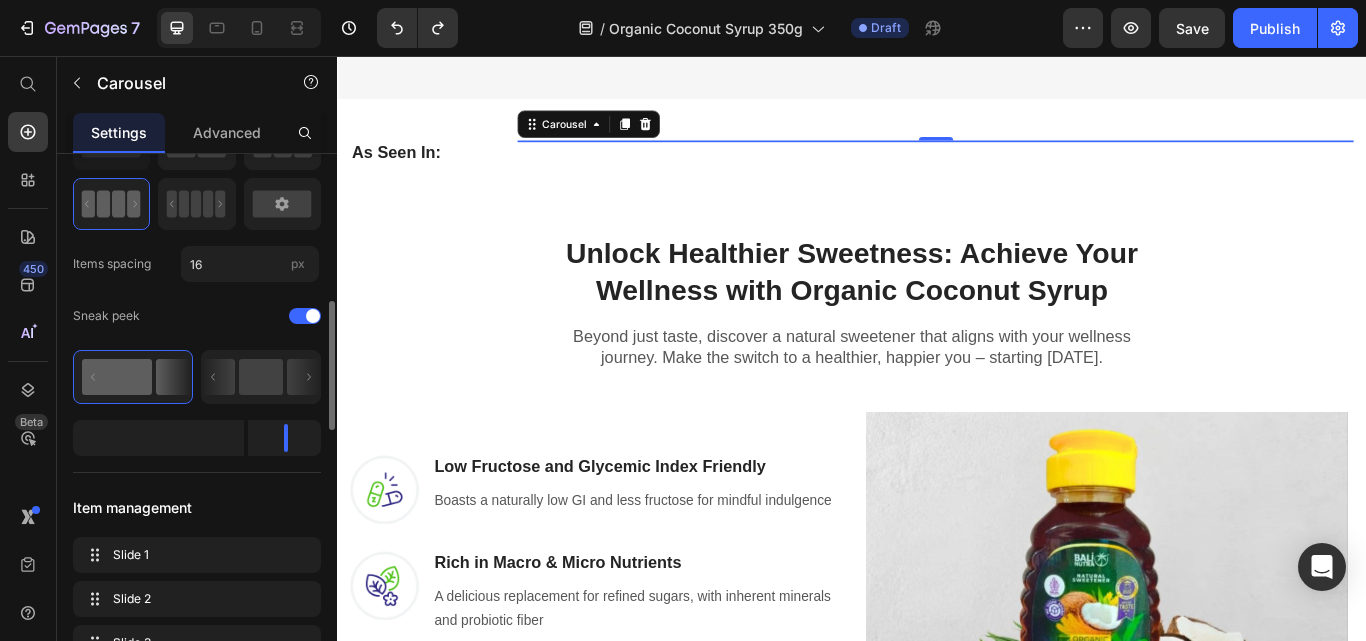 scroll, scrollTop: 200, scrollLeft: 0, axis: vertical 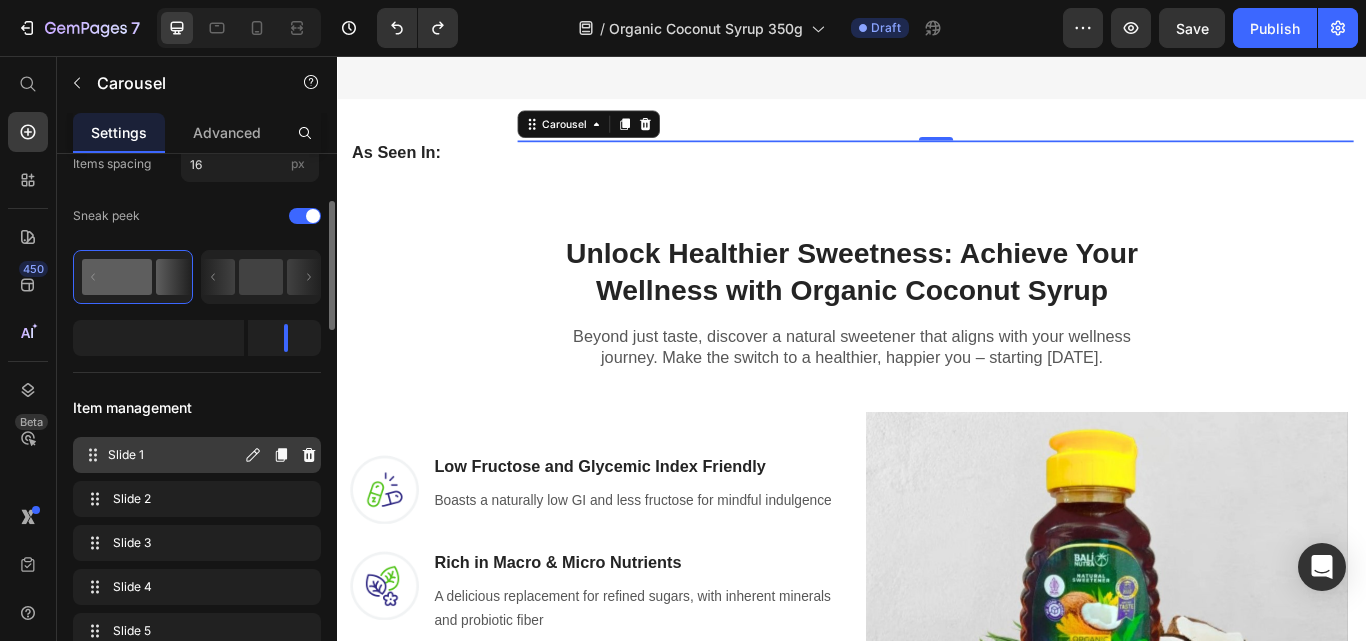 click on "Slide 1" at bounding box center [174, 455] 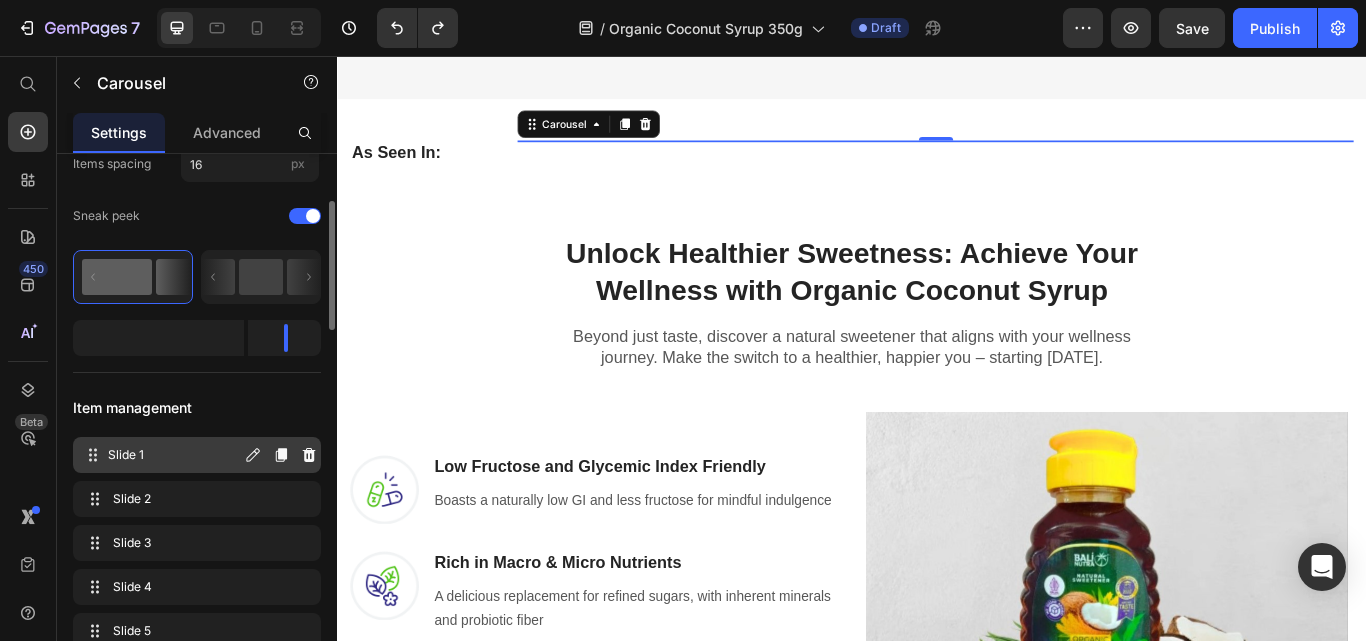 click on "Slide 1" at bounding box center [174, 455] 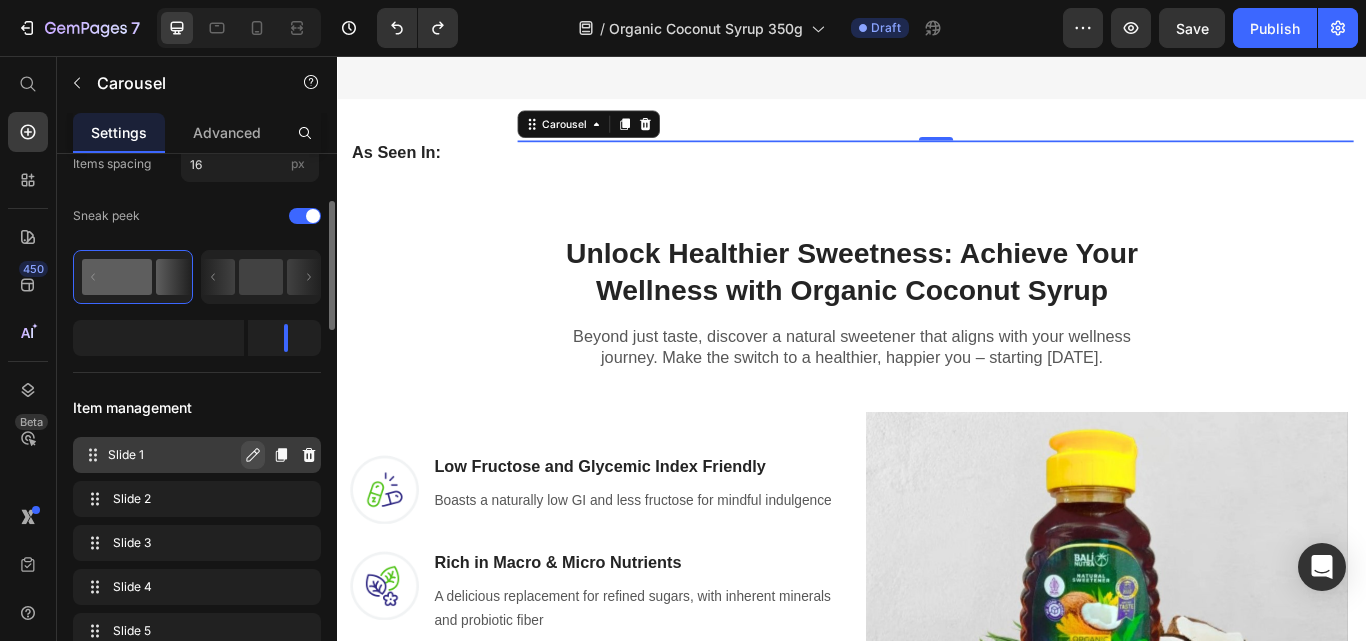 click 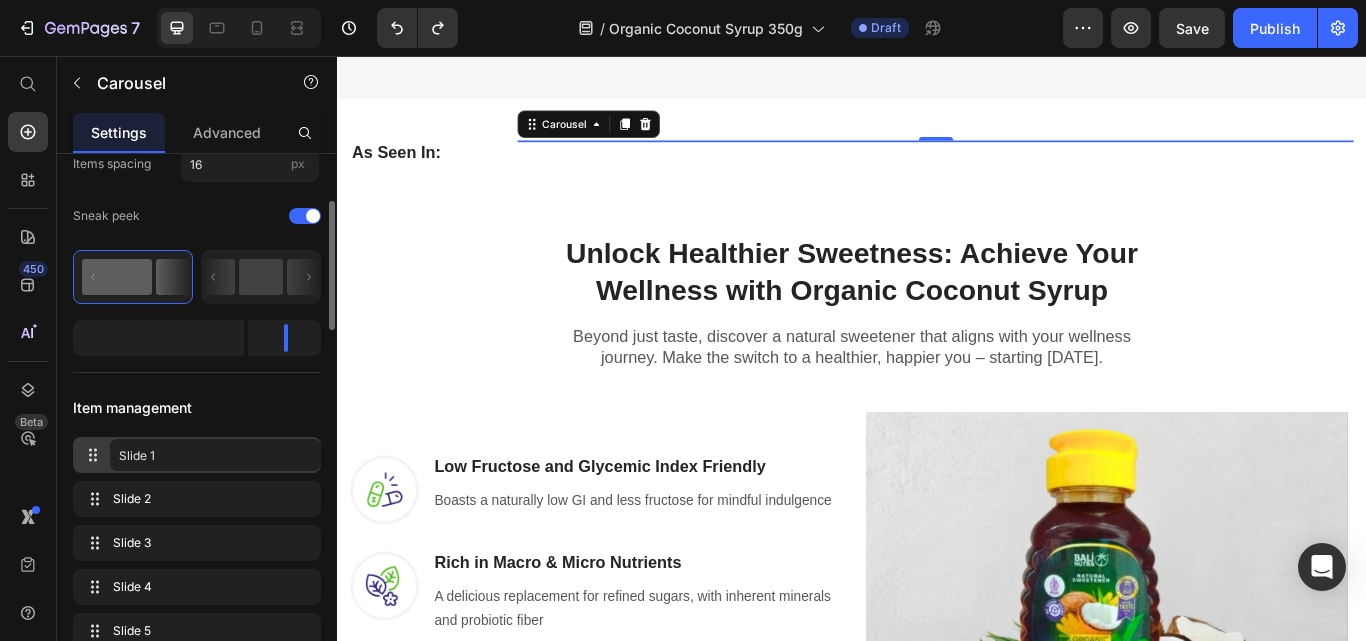 click on "Item management" at bounding box center (197, 407) 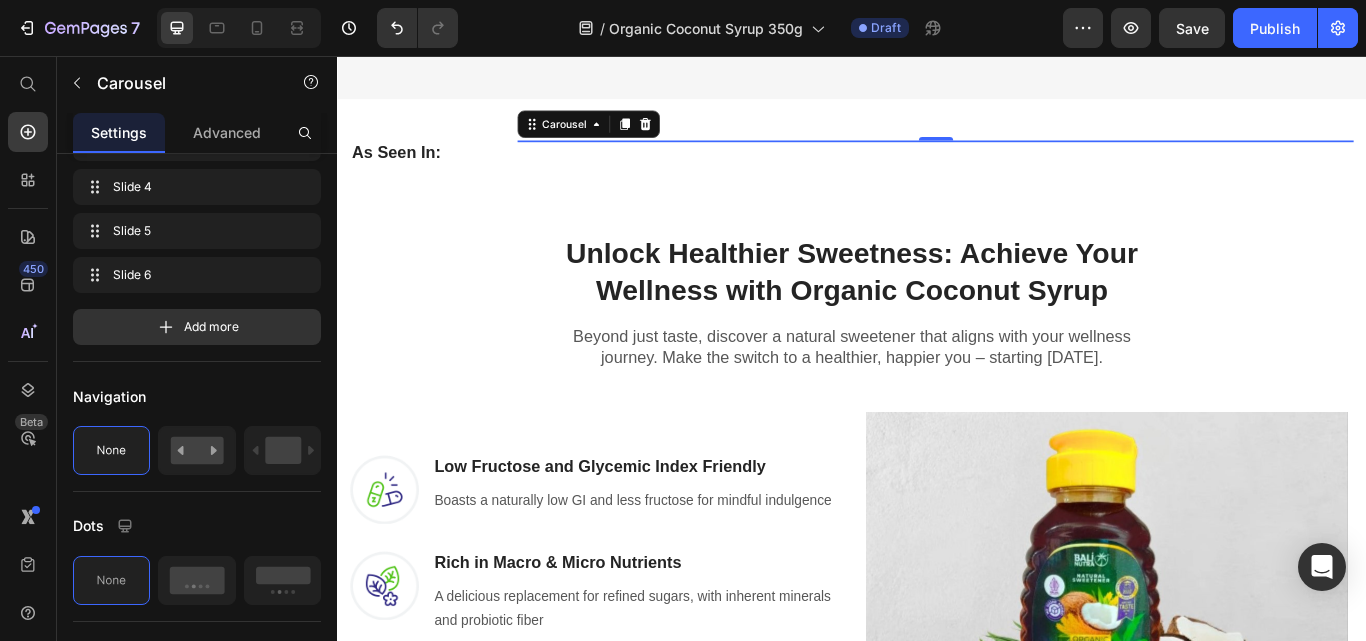scroll, scrollTop: 1200, scrollLeft: 0, axis: vertical 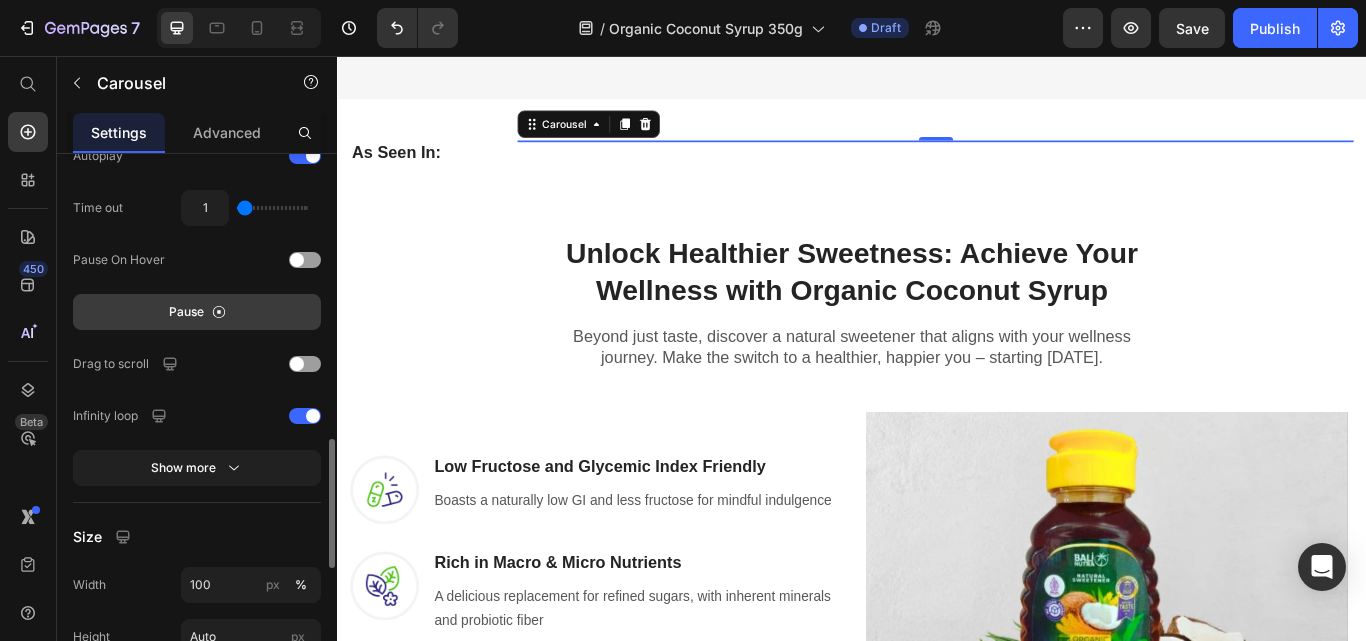click on "Pause" 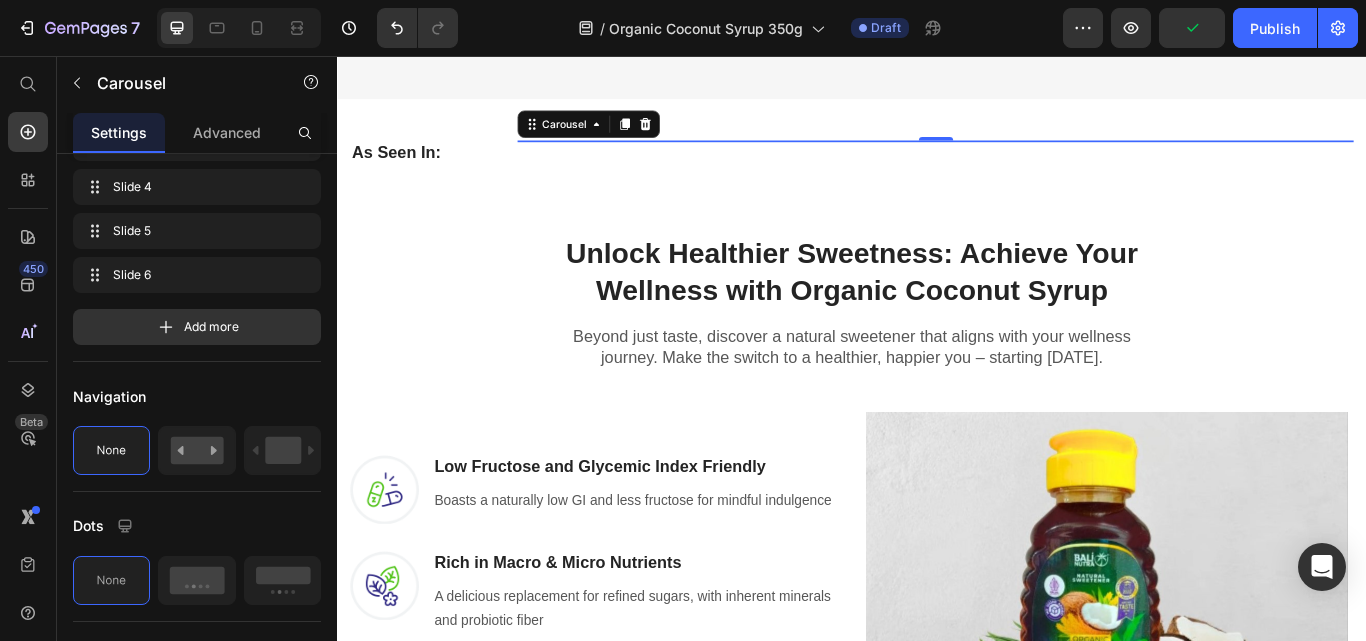 scroll, scrollTop: 100, scrollLeft: 0, axis: vertical 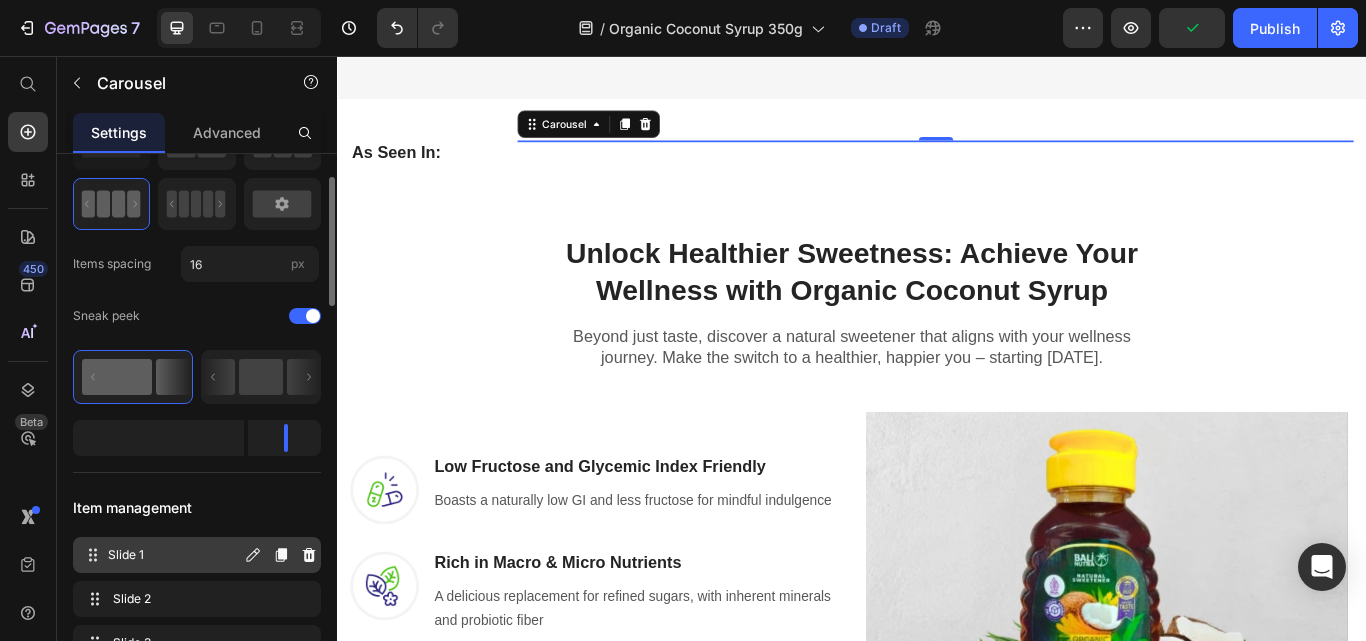 click on "Slide 1 Slide 1" at bounding box center (161, 555) 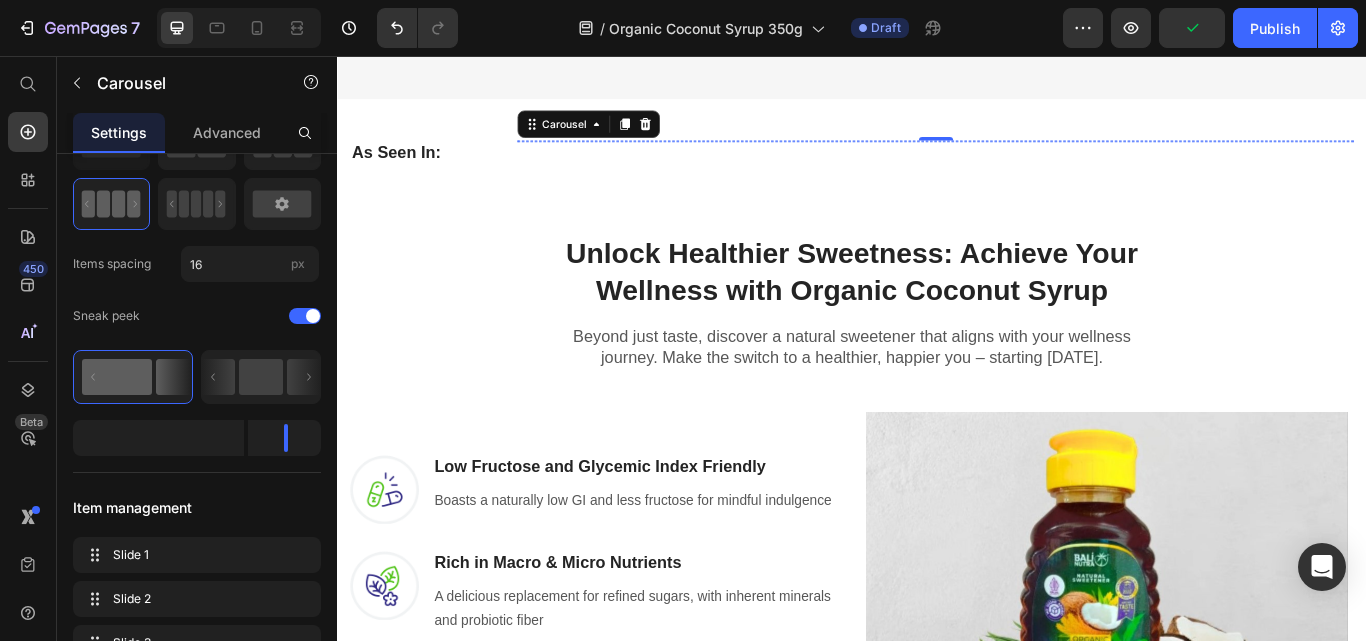 click at bounding box center (692, 155) 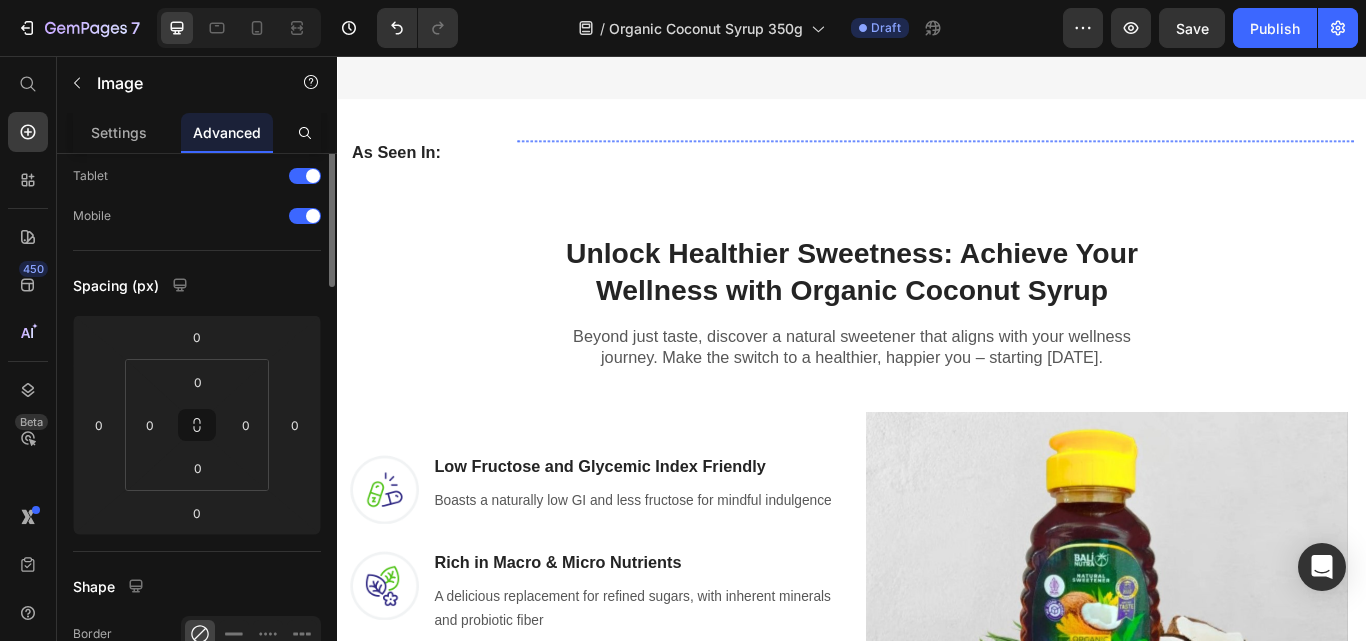 scroll, scrollTop: 0, scrollLeft: 0, axis: both 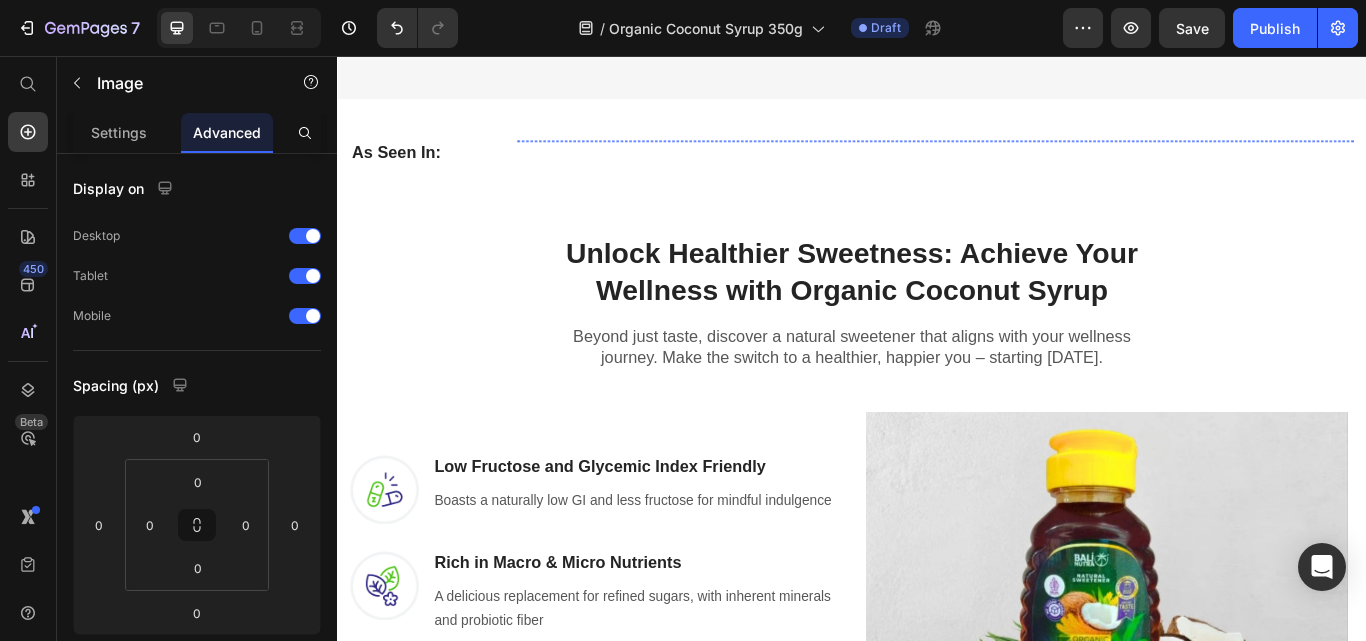 click at bounding box center (679, 155) 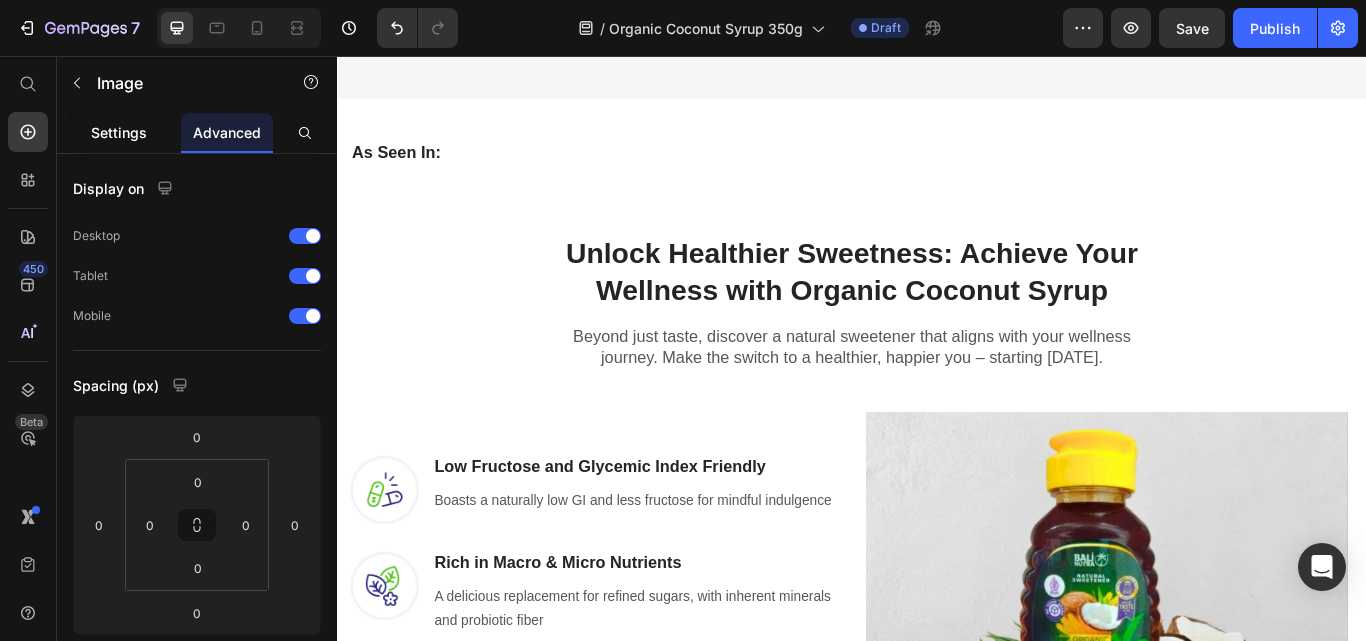 click on "Settings" at bounding box center [119, 132] 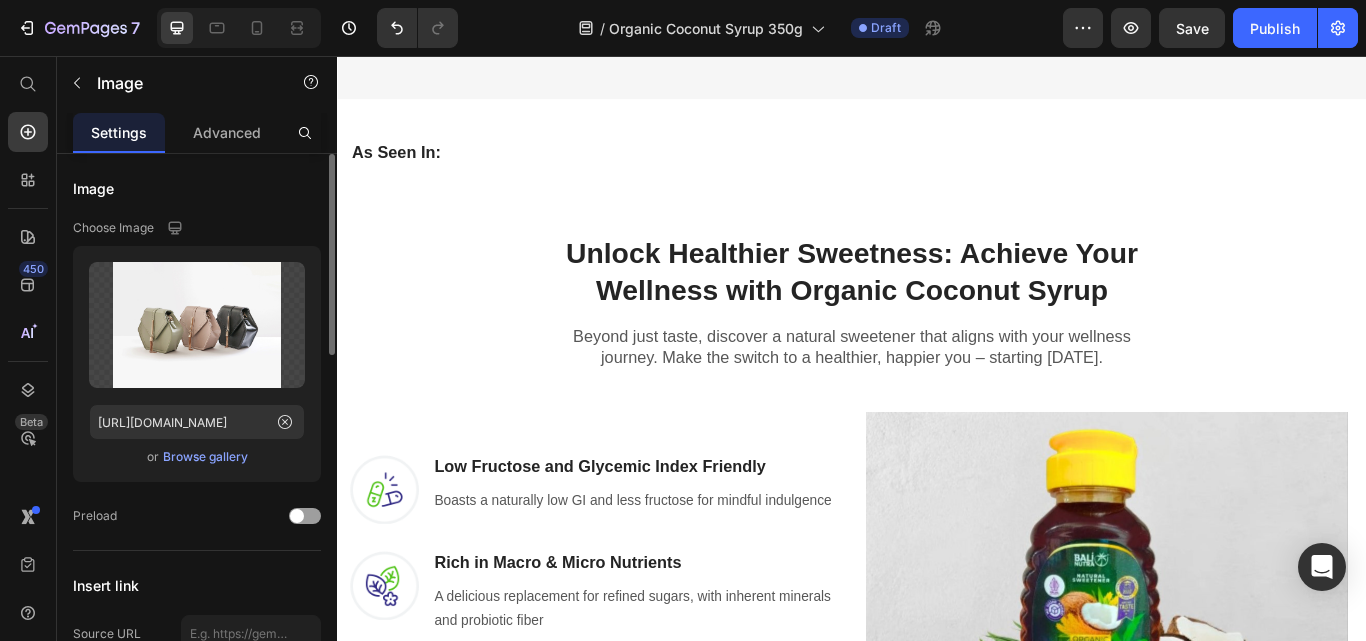 click on "Browse gallery" at bounding box center (205, 457) 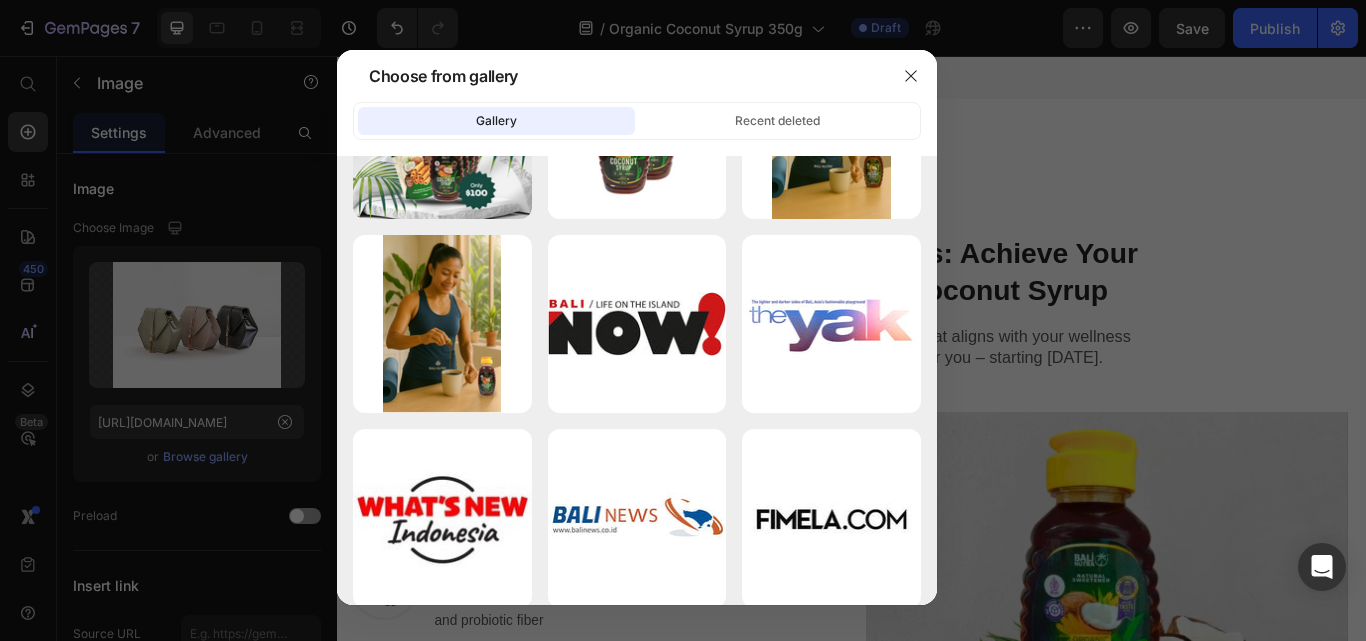 scroll, scrollTop: 1600, scrollLeft: 0, axis: vertical 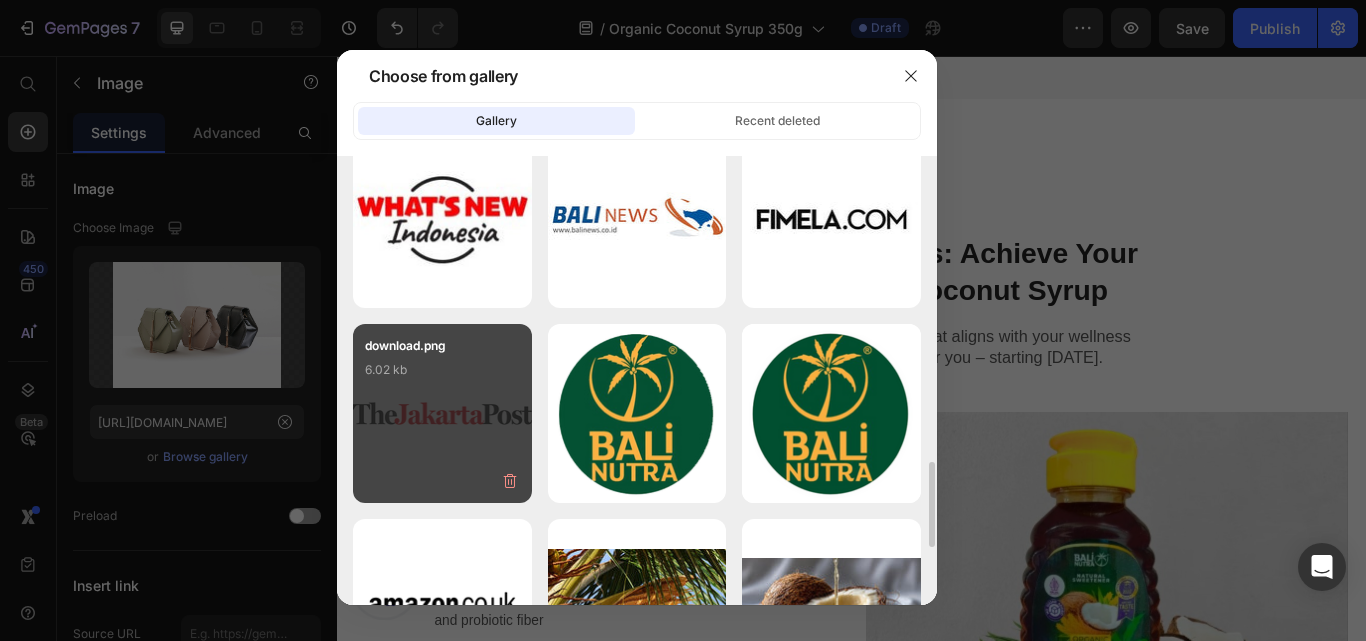 click on "download.png 6.02 kb" at bounding box center (442, 376) 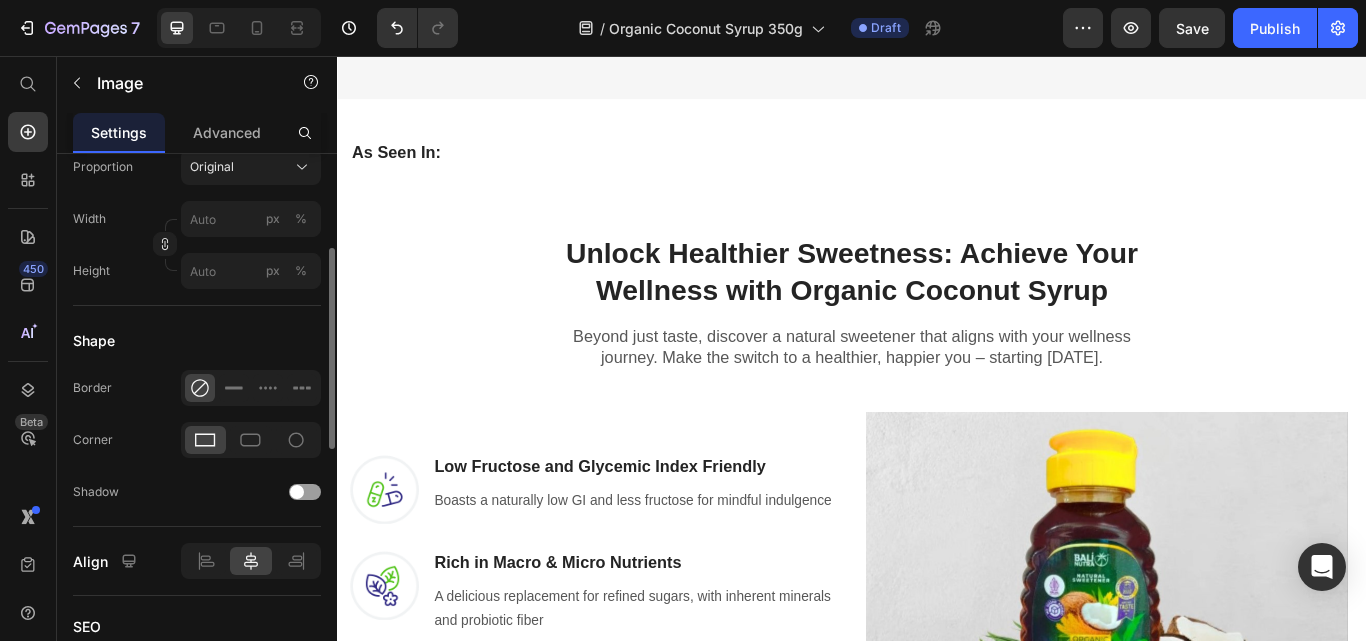 scroll, scrollTop: 527, scrollLeft: 0, axis: vertical 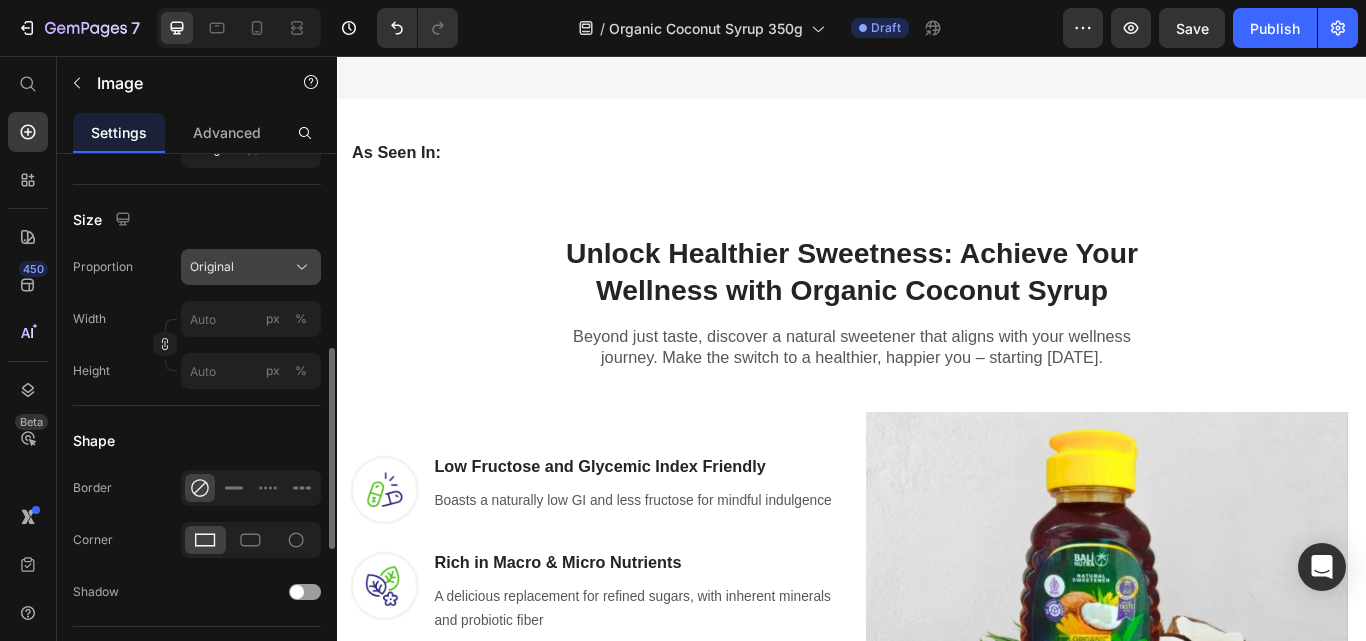 click on "Original" at bounding box center (251, 267) 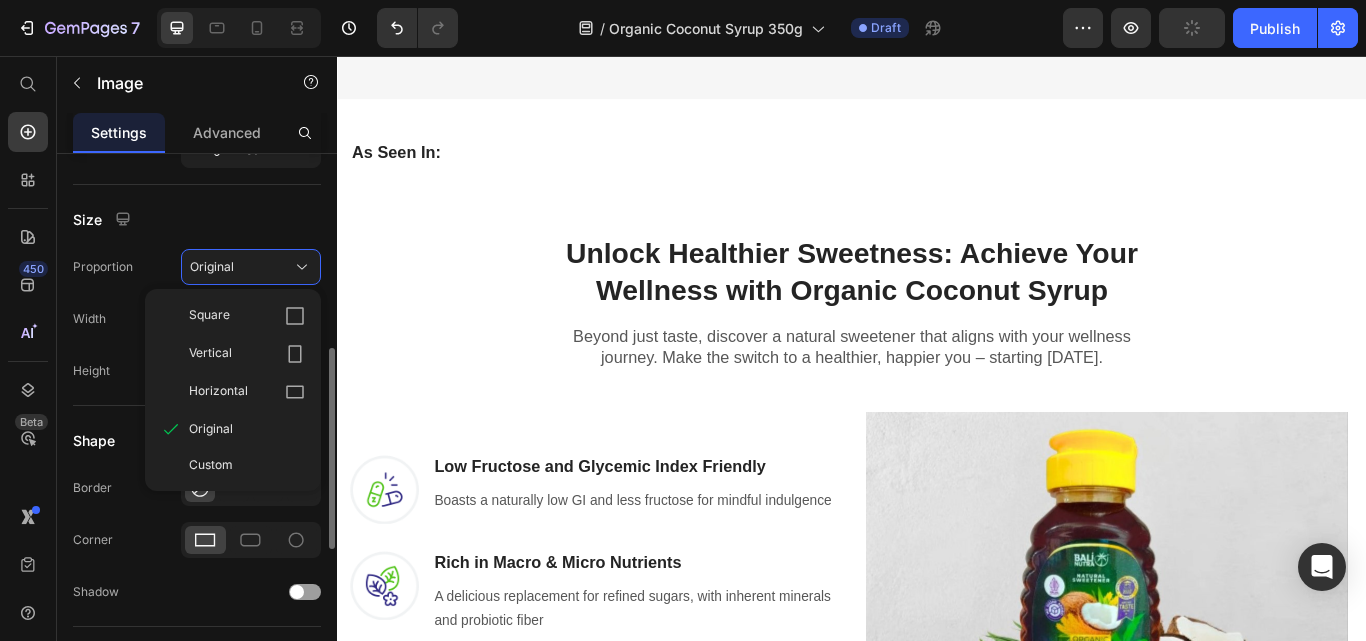 click on "Image Choose Image Upload Image https://cdn.shopify.com/s/files/1/0554/8032/0061/files/gempages_572444325800051864-7696b45f-724f-40b4-8b18-d10c42e87195.png  or   Browse gallery  Preload Insert link Source URL  Insert link  Size Proportion Original Square Vertical Horizontal Original Custom Width px % Height px % Shape Border Corner Shadow Align SEO Alt text Image title" at bounding box center [197, 313] 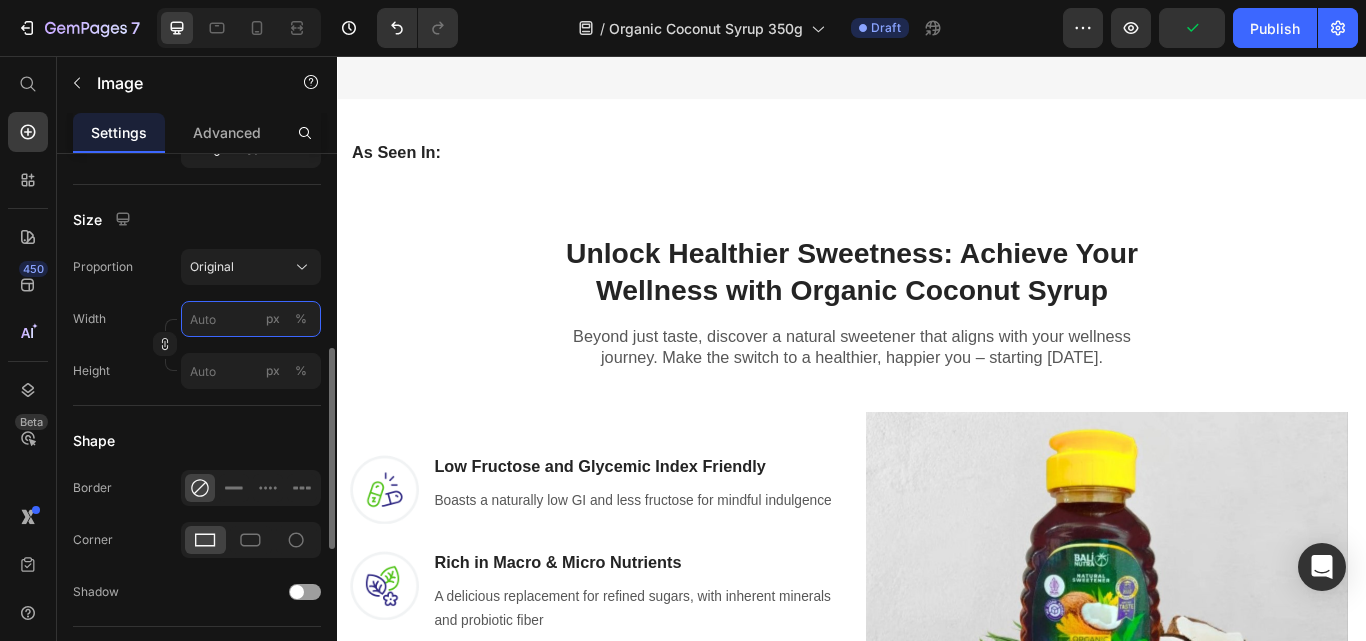 click on "px %" at bounding box center (251, 319) 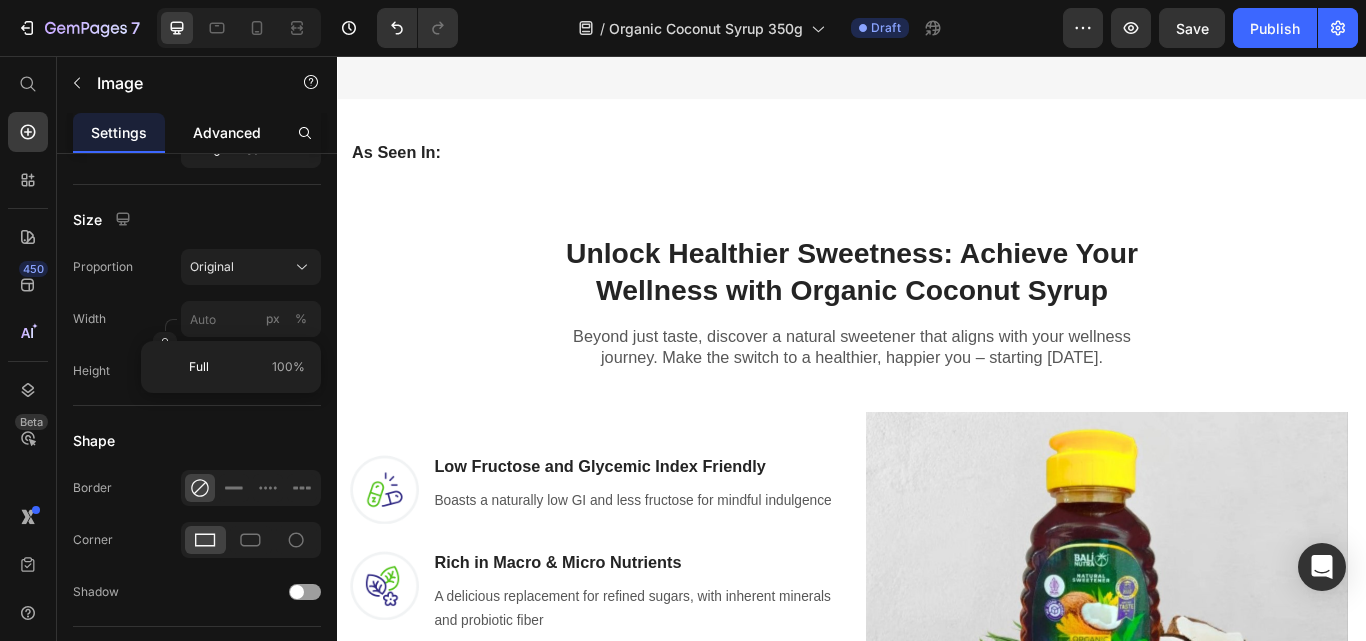 click on "Advanced" at bounding box center (227, 132) 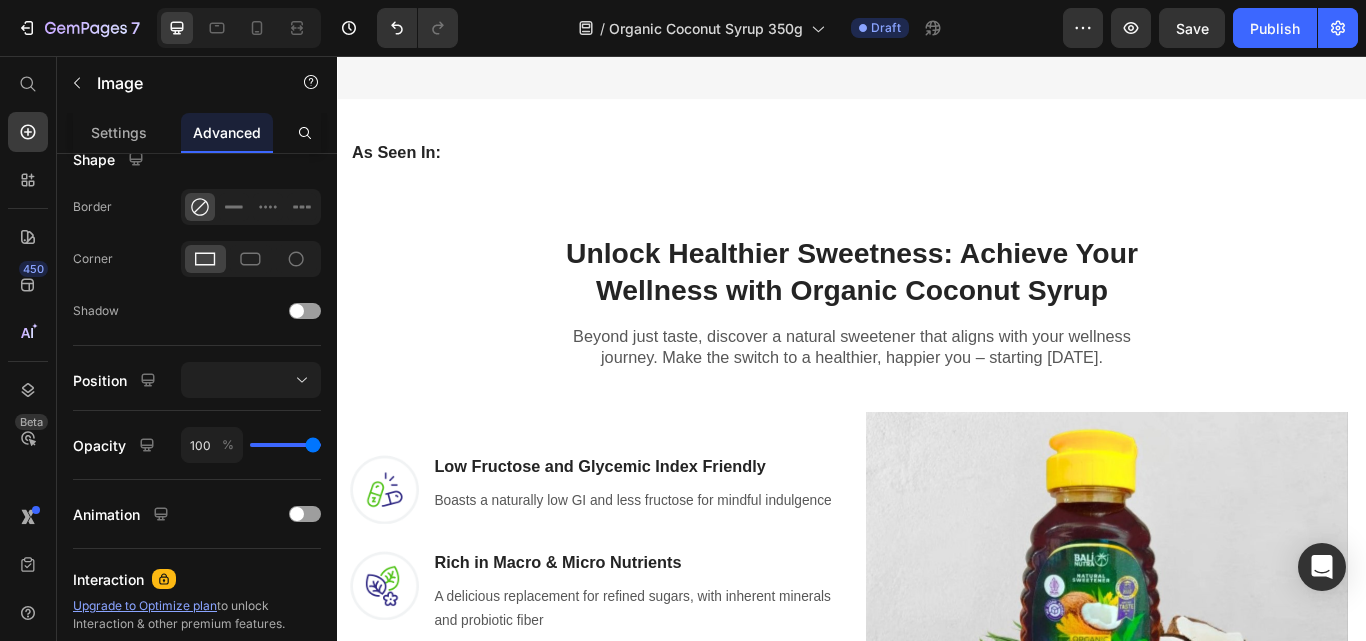 scroll, scrollTop: 0, scrollLeft: 0, axis: both 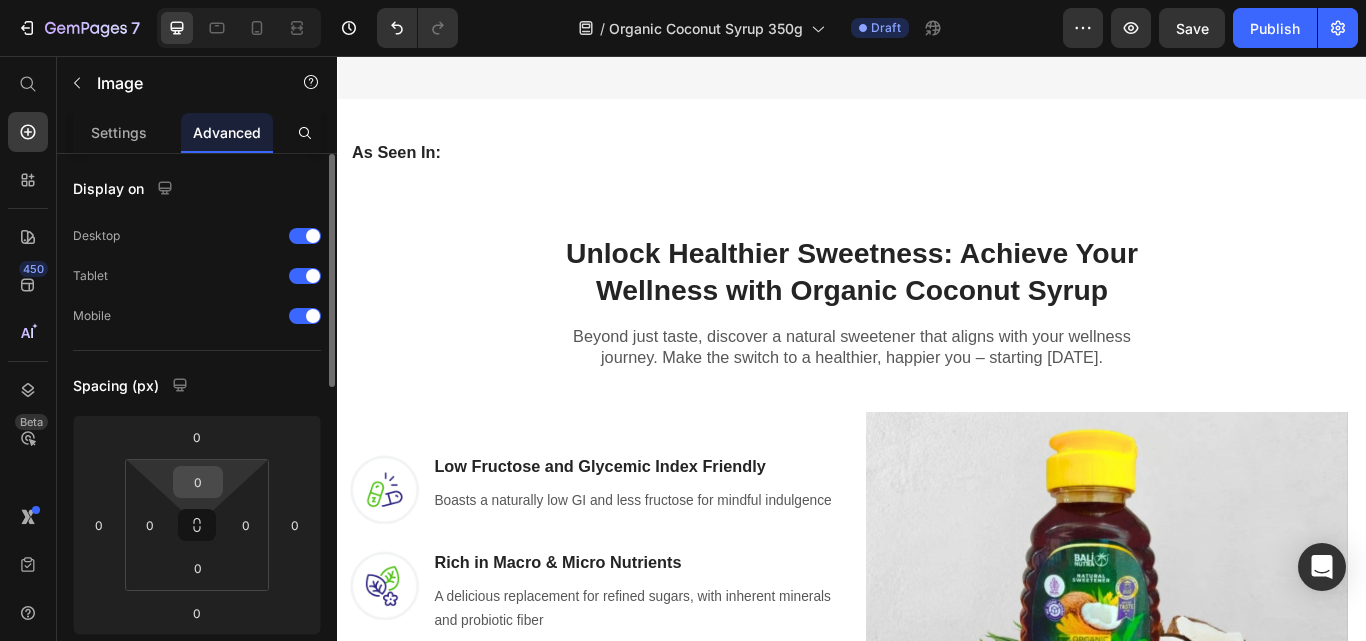 click on "0" at bounding box center [198, 482] 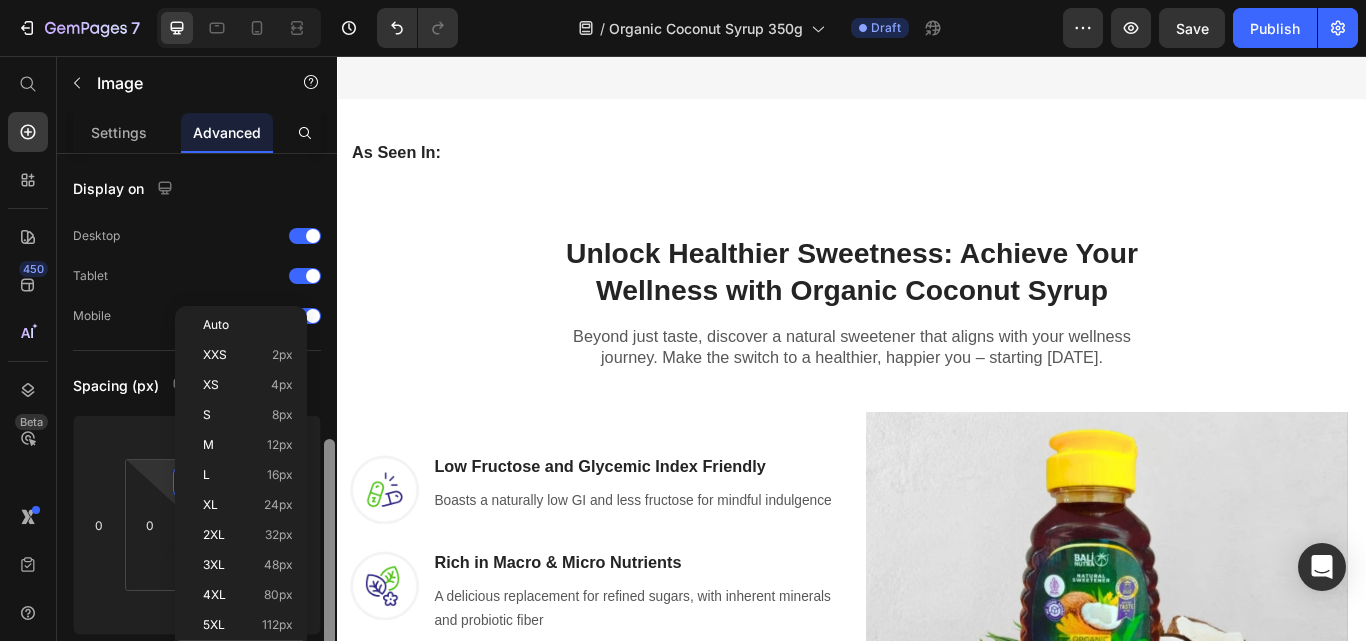 scroll, scrollTop: 200, scrollLeft: 0, axis: vertical 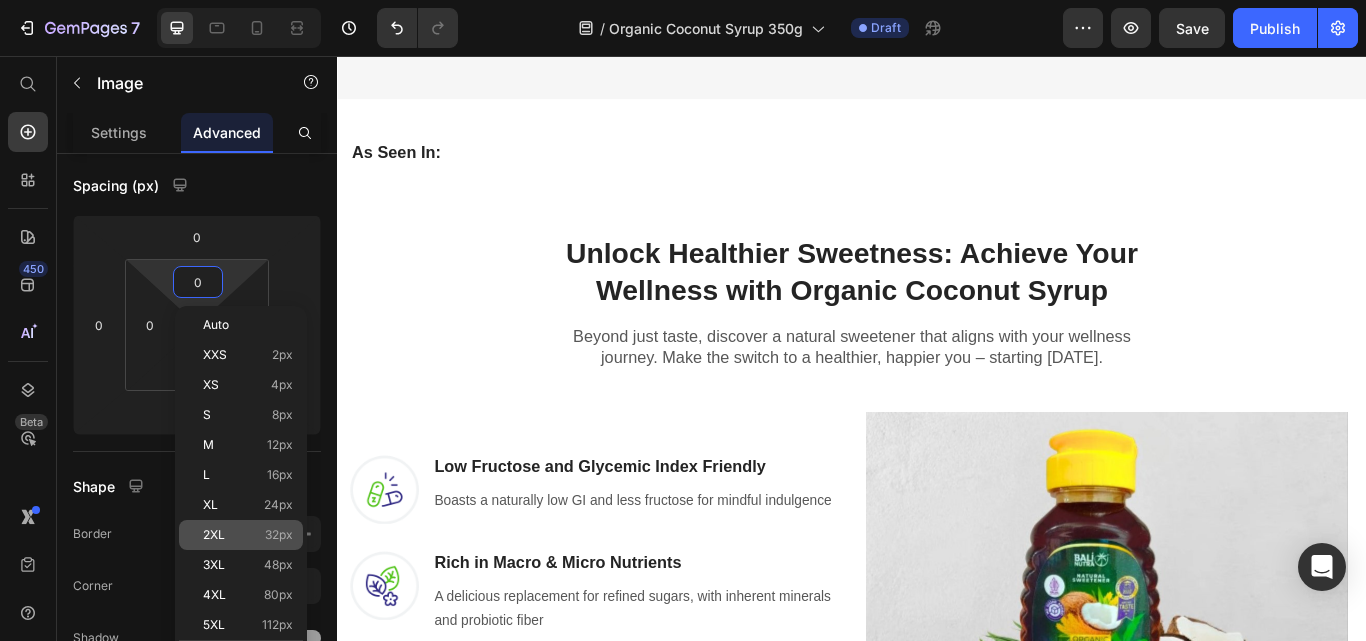 click on "32px" at bounding box center [279, 535] 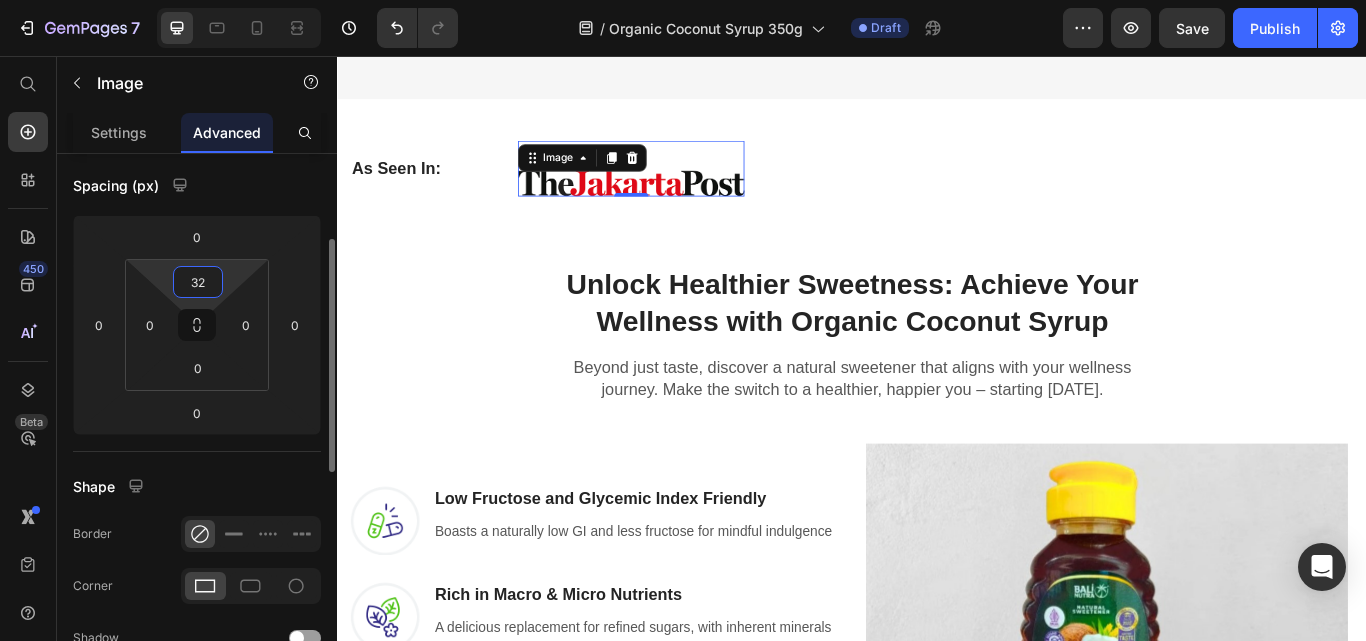 click on "32" at bounding box center [198, 282] 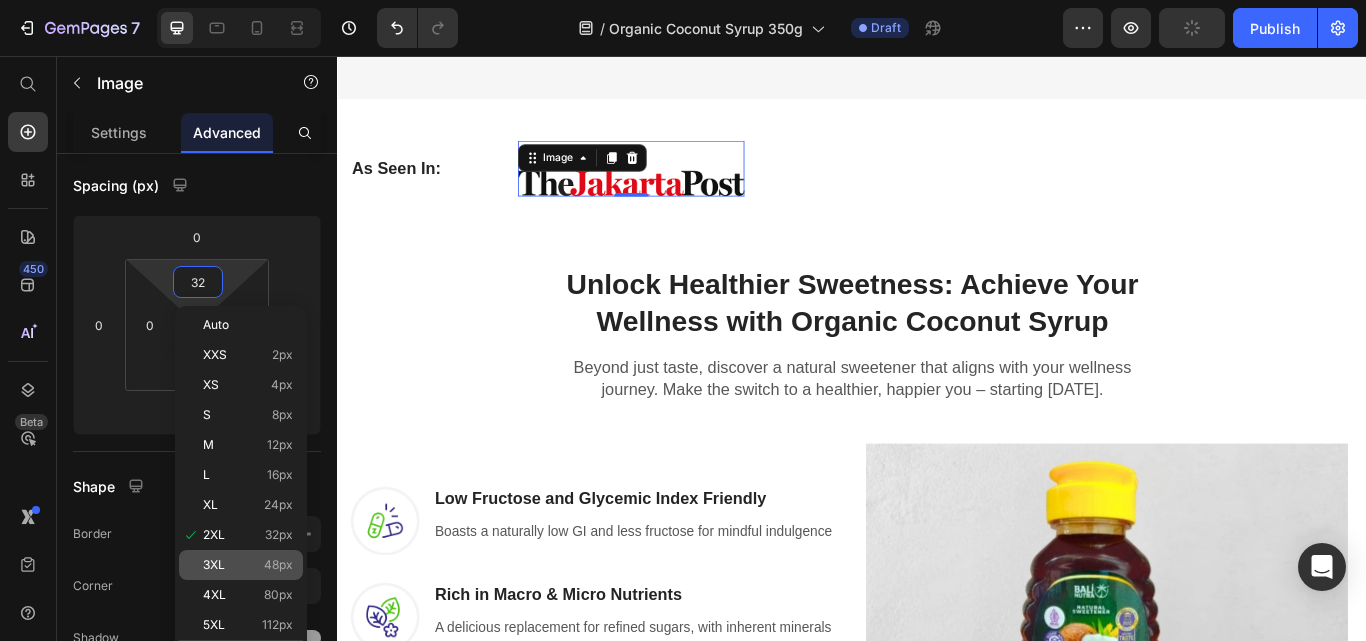 click on "48px" at bounding box center (278, 565) 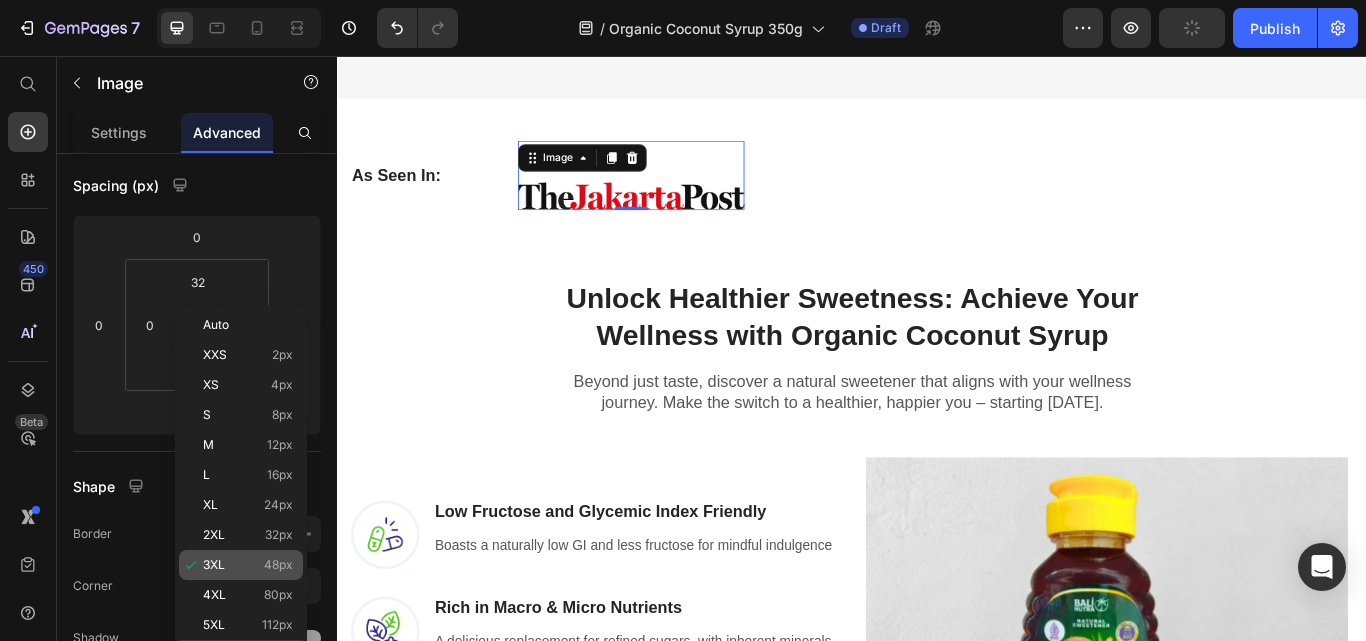 type on "48" 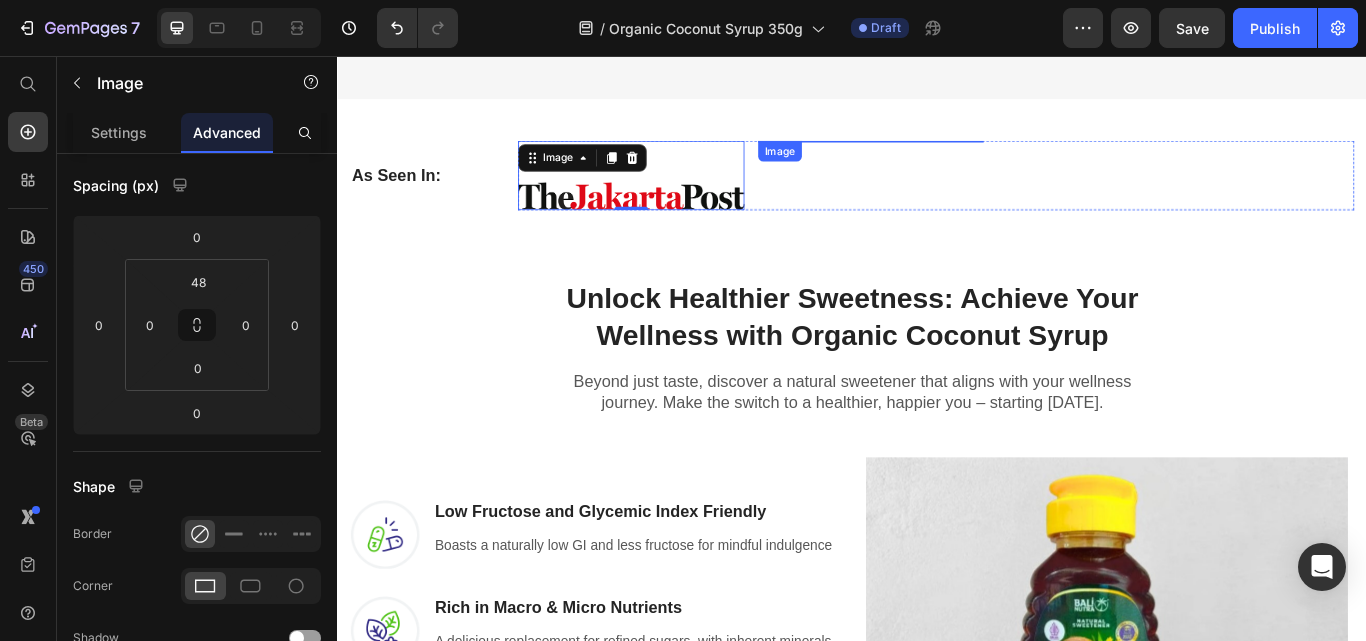 click at bounding box center (959, 155) 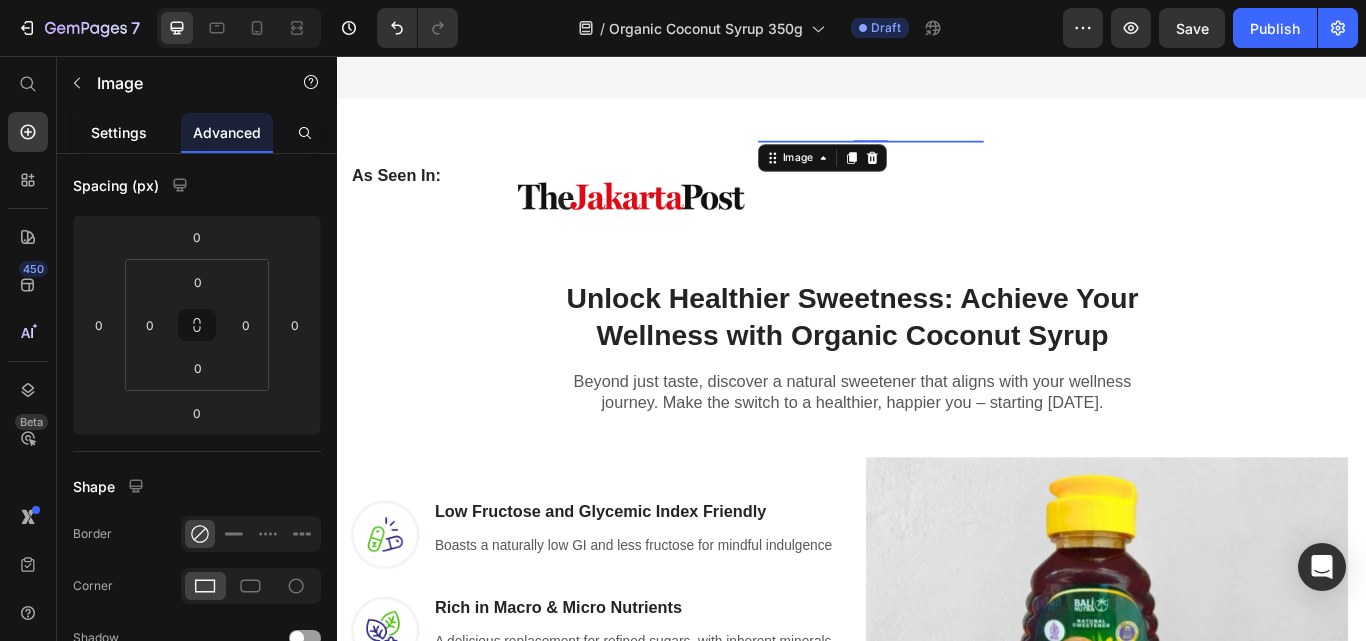 click on "Settings" 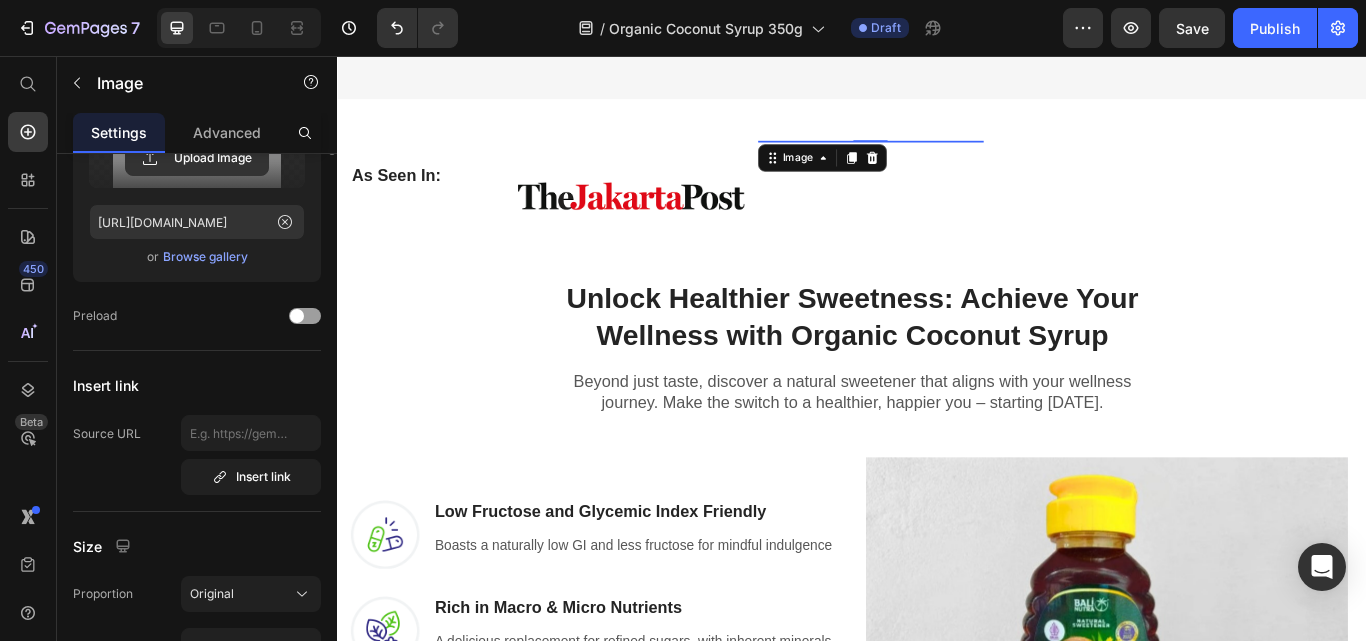 scroll, scrollTop: 0, scrollLeft: 0, axis: both 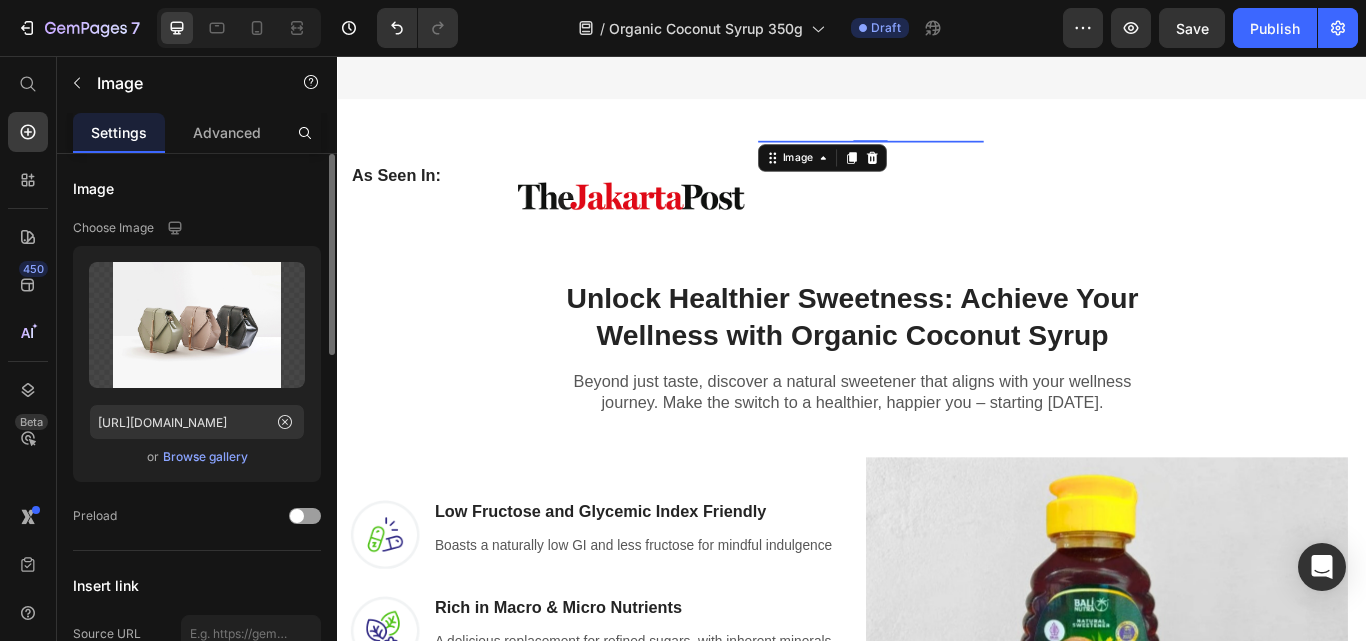 click on "Browse gallery" at bounding box center [205, 457] 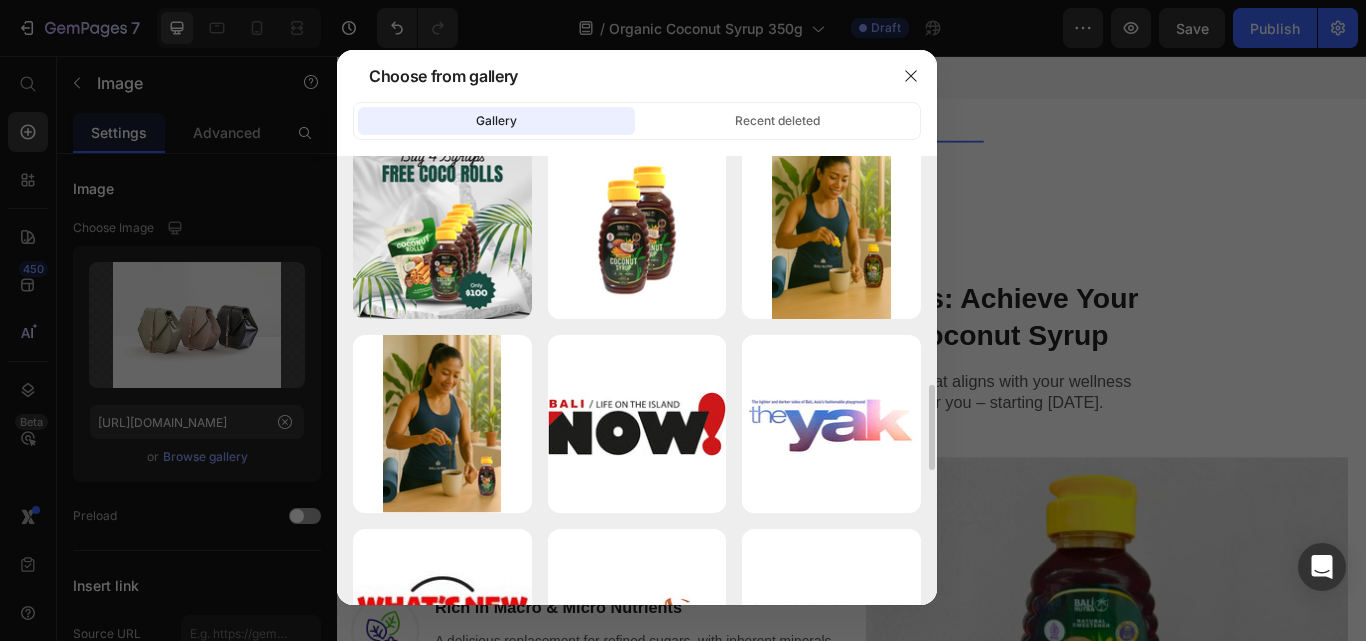scroll, scrollTop: 1700, scrollLeft: 0, axis: vertical 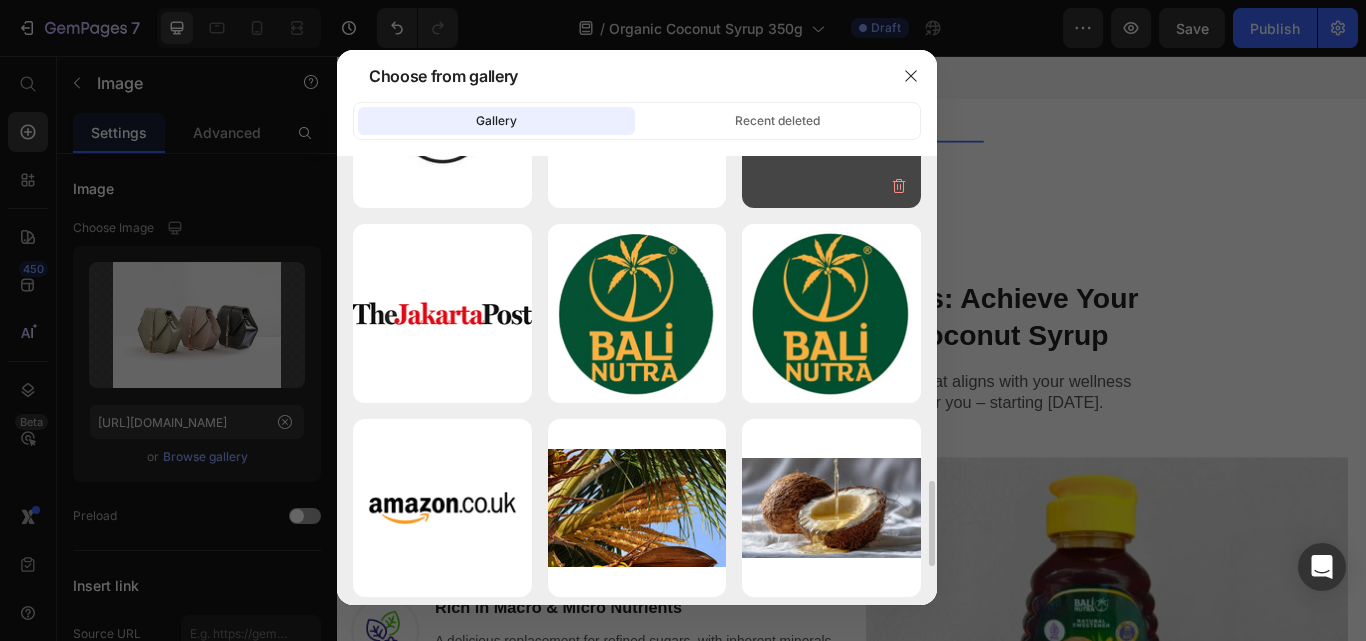 click on "fimela.jpg 5.18 kb" at bounding box center [831, 118] 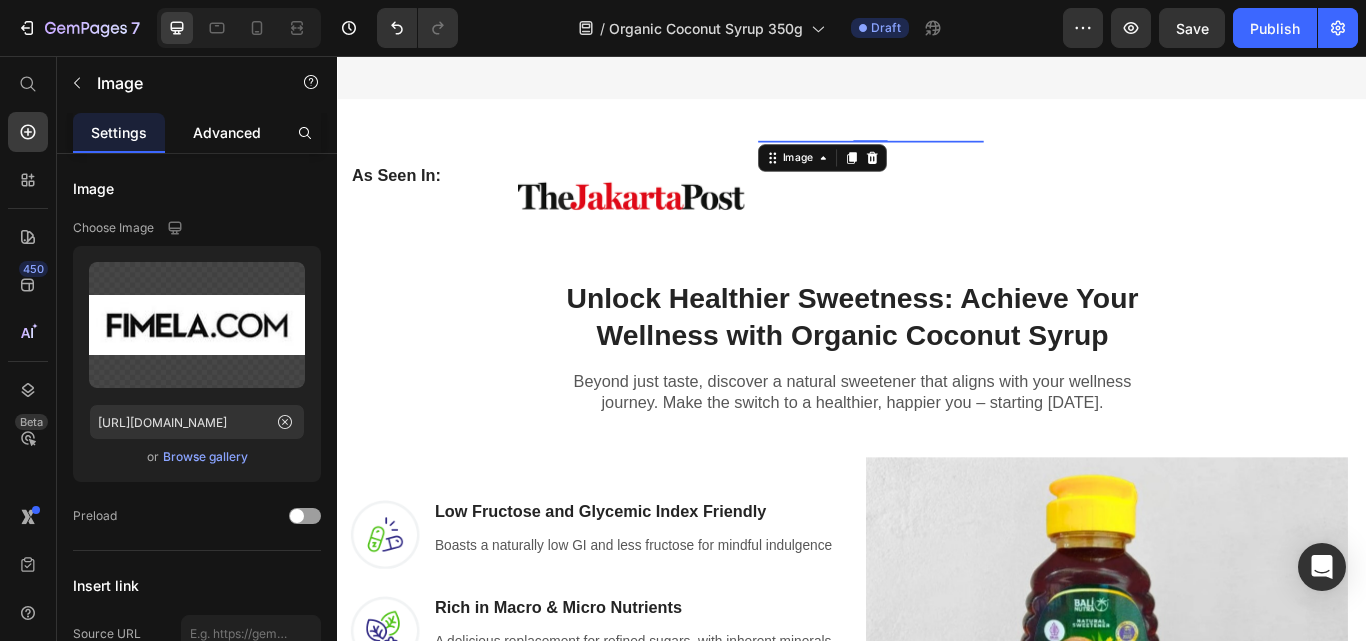 click on "Advanced" at bounding box center [227, 132] 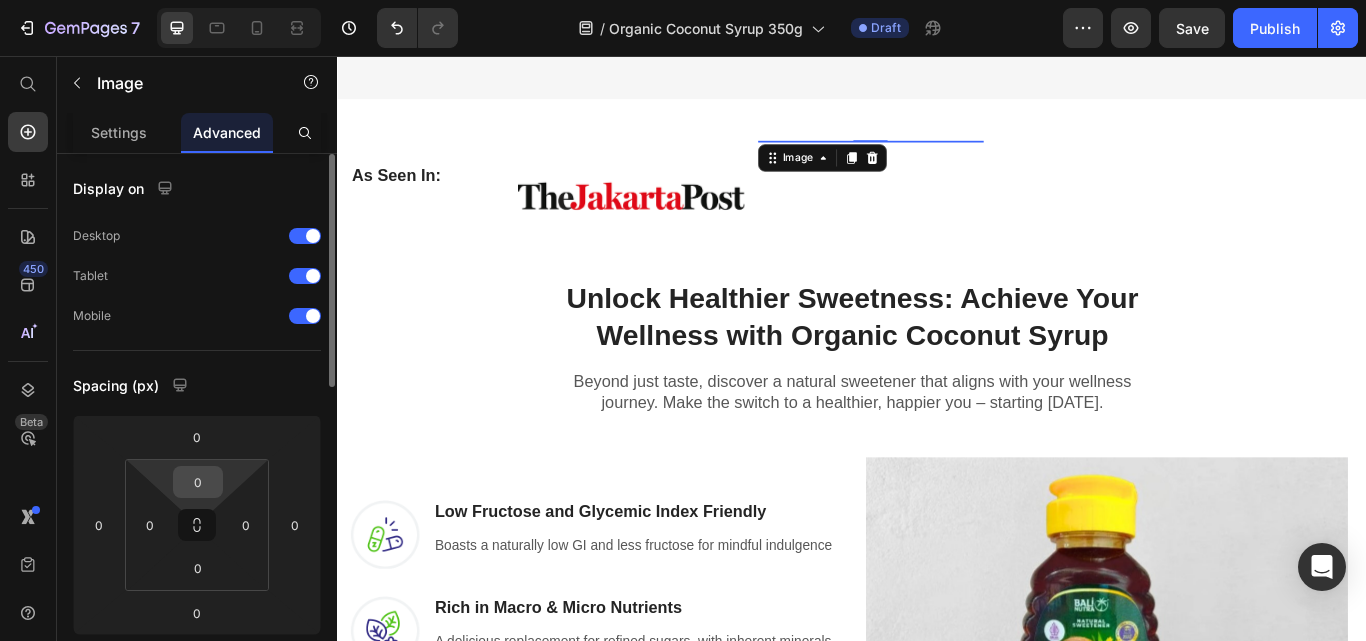 click on "0" at bounding box center (198, 482) 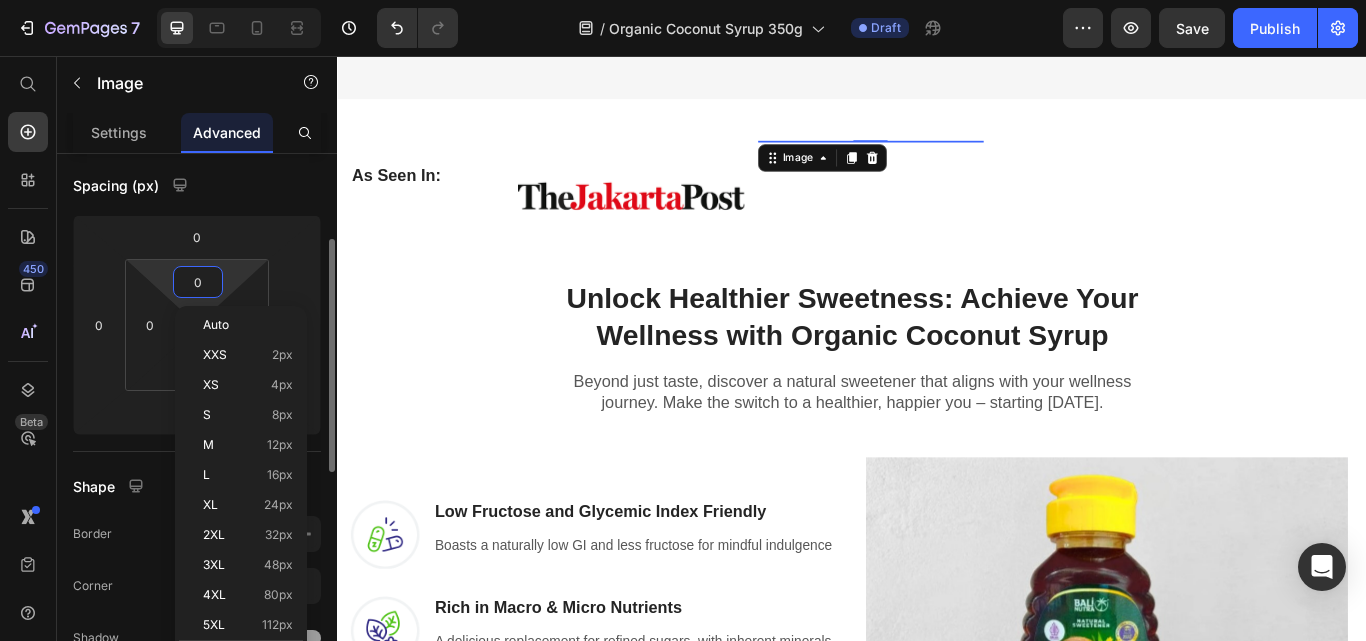 scroll, scrollTop: 300, scrollLeft: 0, axis: vertical 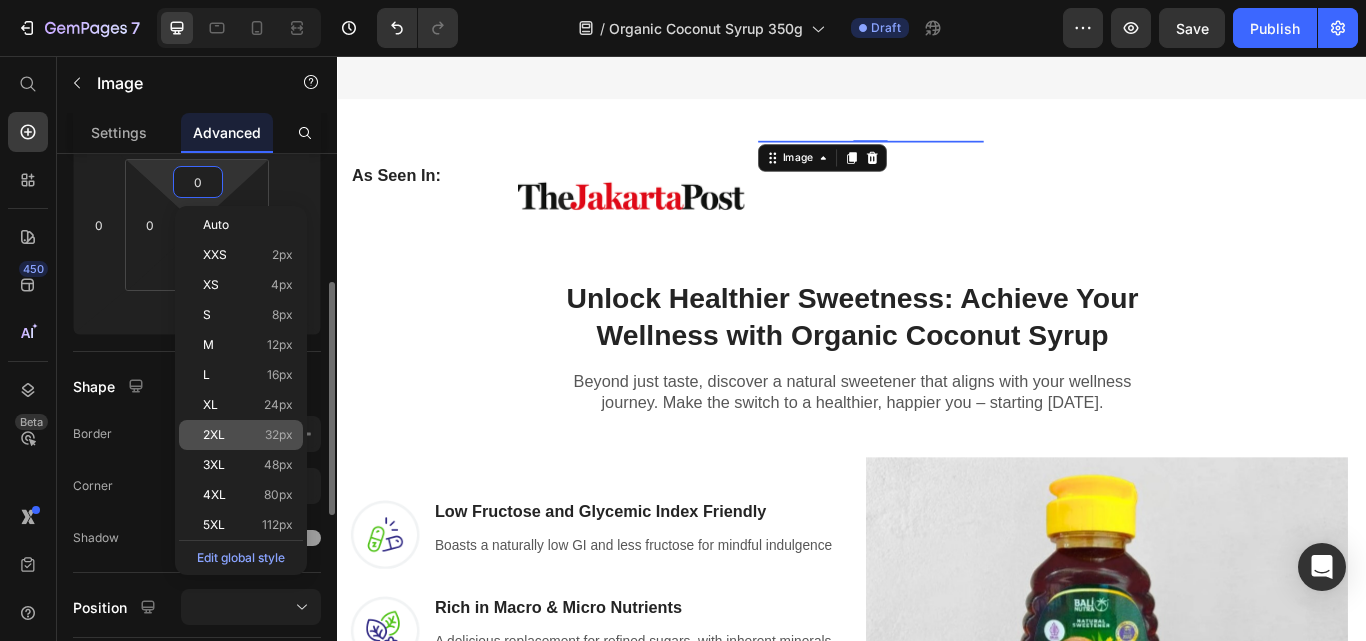 click on "32px" at bounding box center (279, 435) 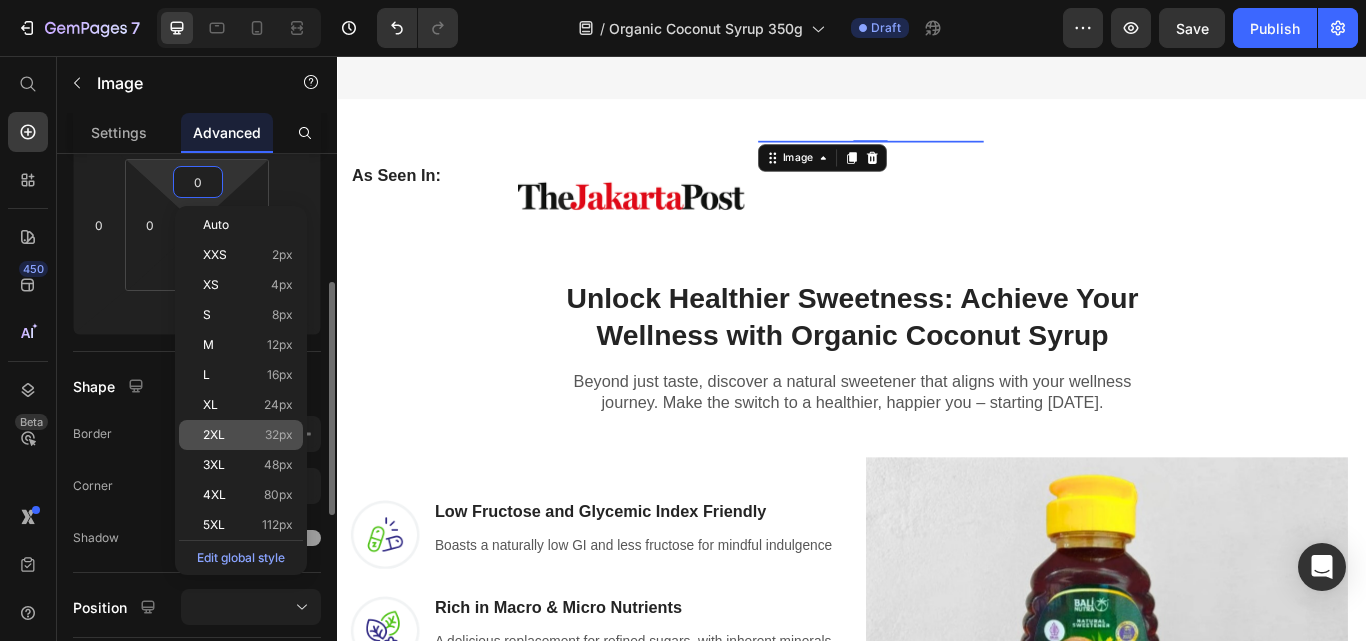 type on "32" 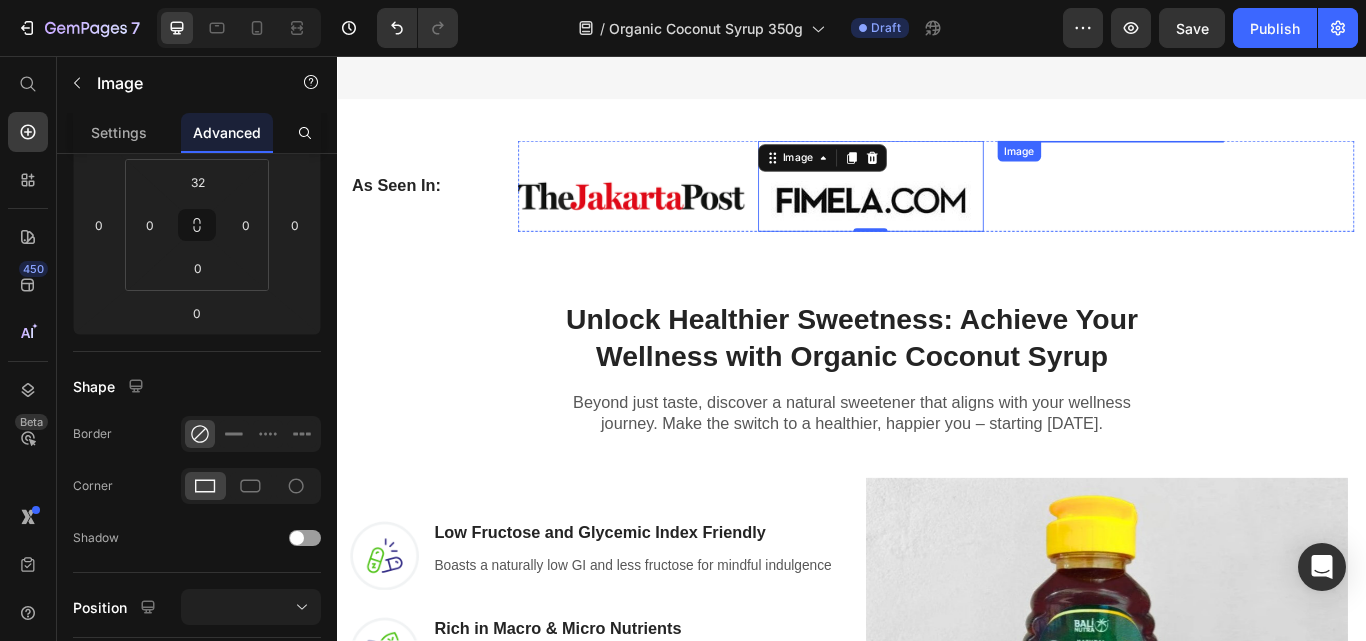 click at bounding box center (1238, 155) 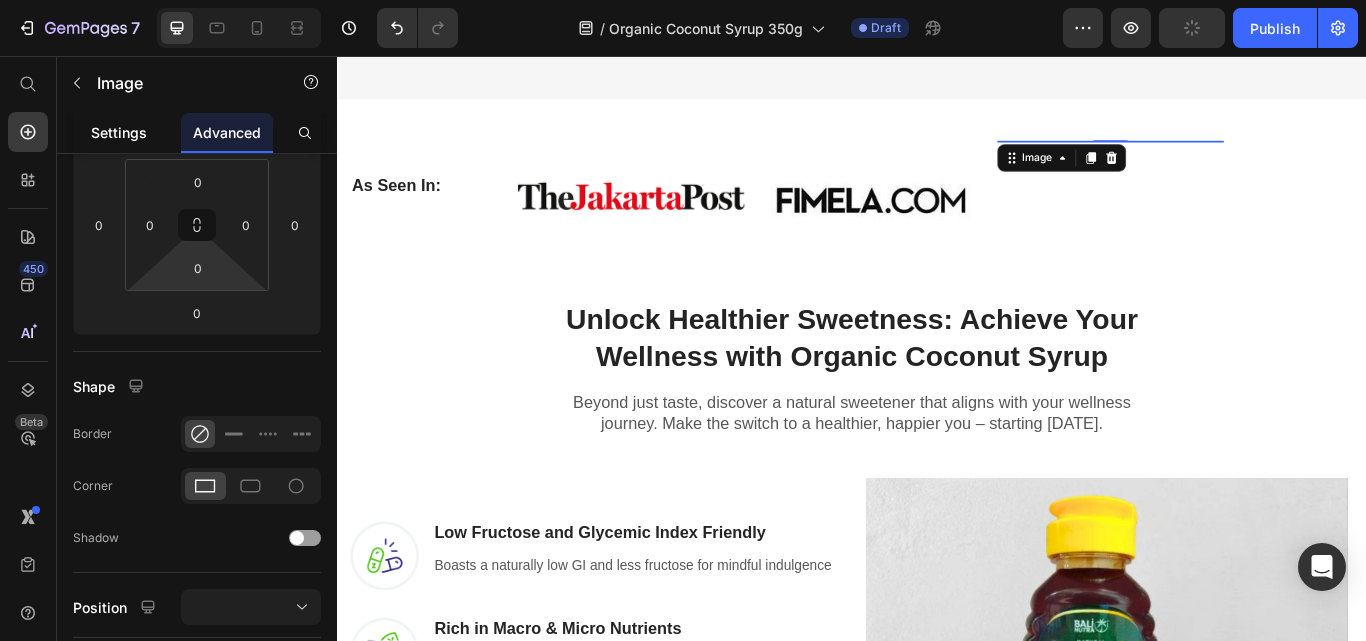 click on "Settings" at bounding box center (119, 132) 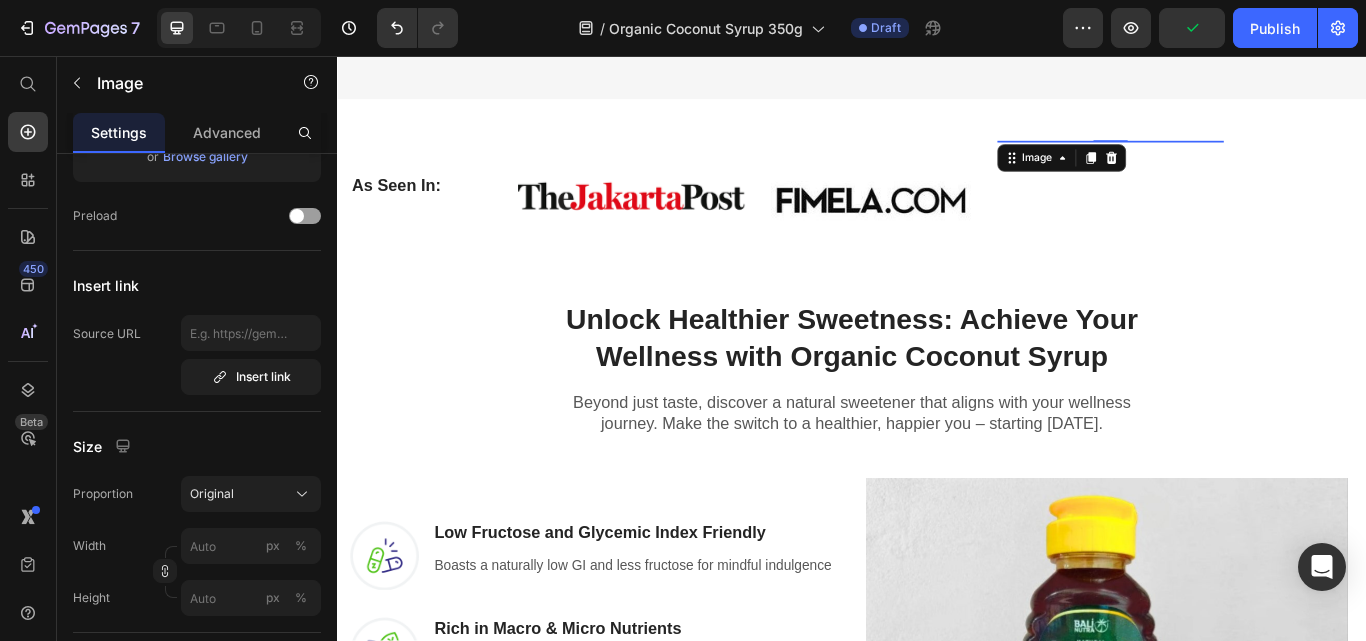scroll, scrollTop: 0, scrollLeft: 0, axis: both 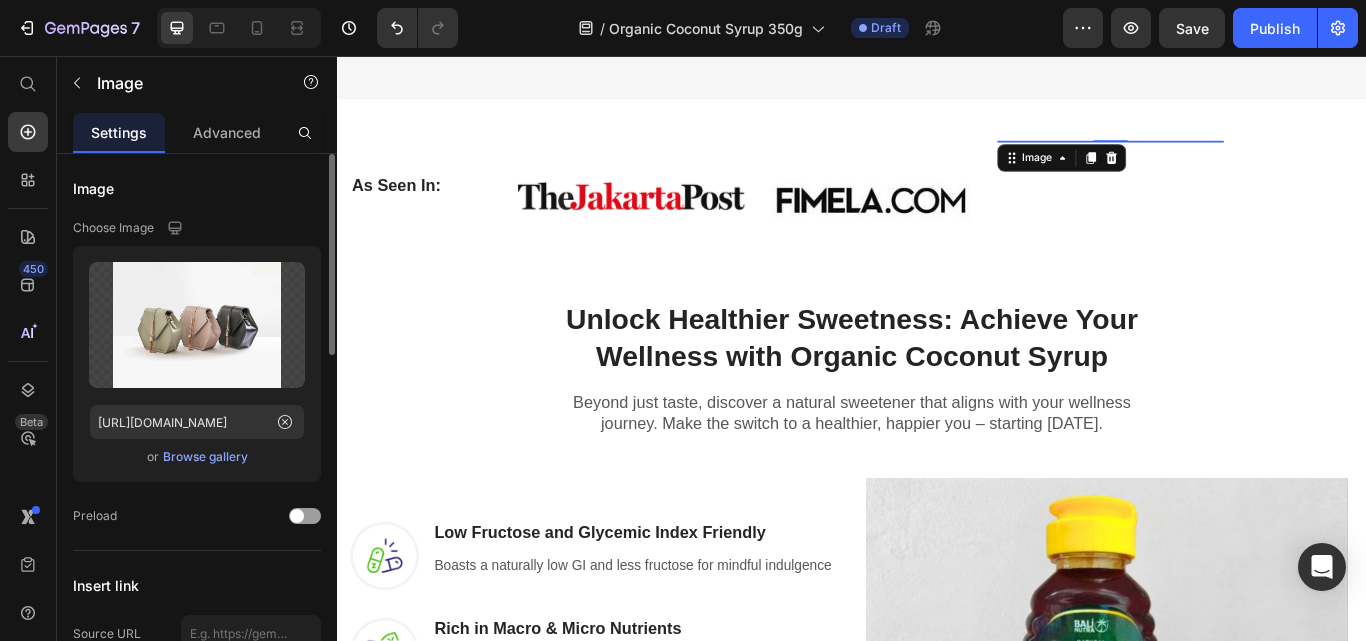 click on "Browse gallery" at bounding box center [205, 457] 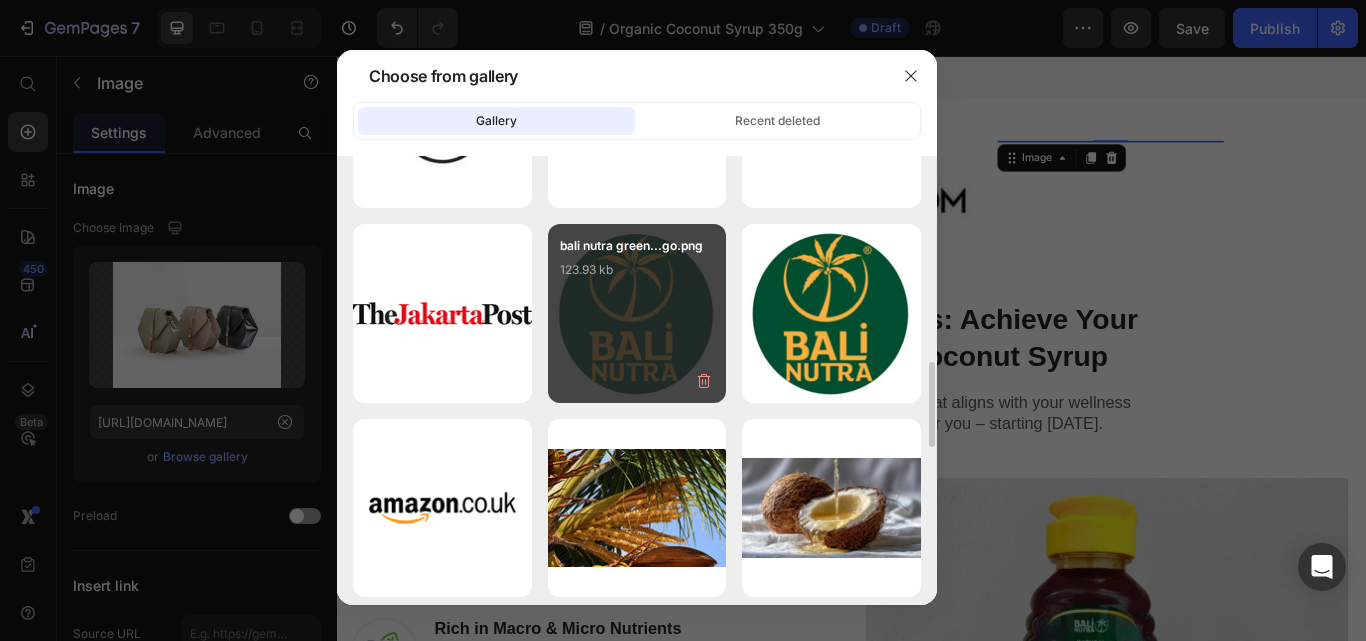 scroll, scrollTop: 1600, scrollLeft: 0, axis: vertical 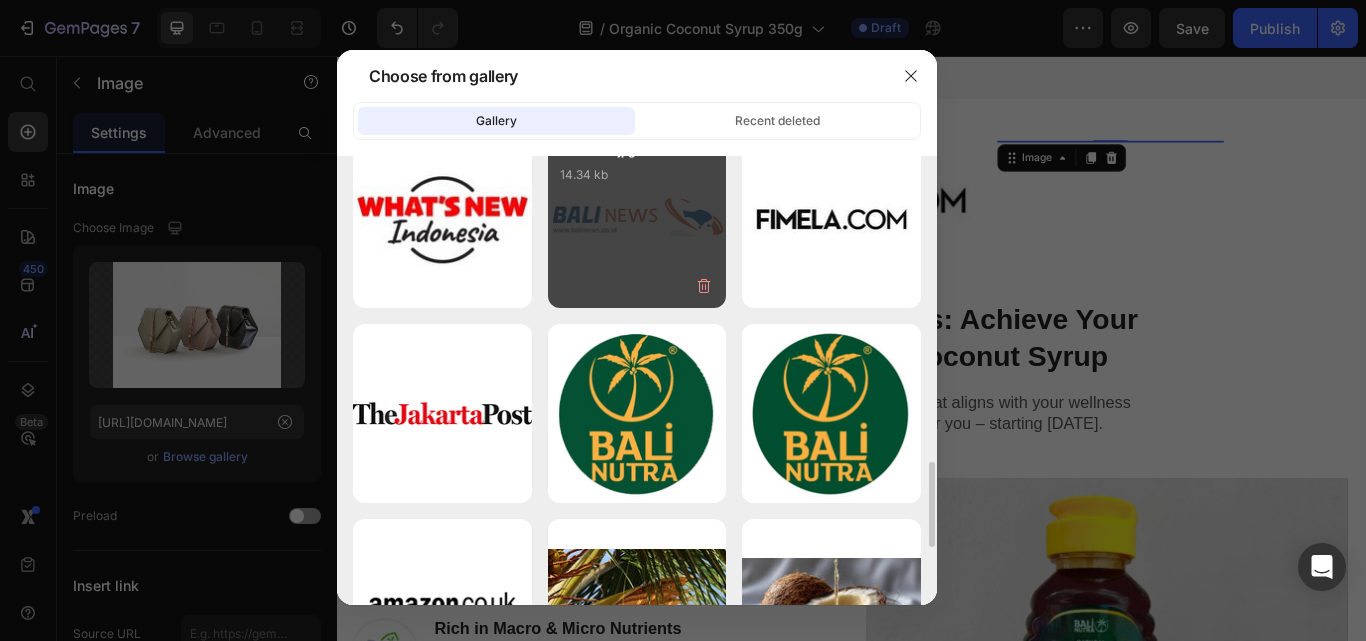 click on "bali news.jpg 14.34 kb" at bounding box center [637, 181] 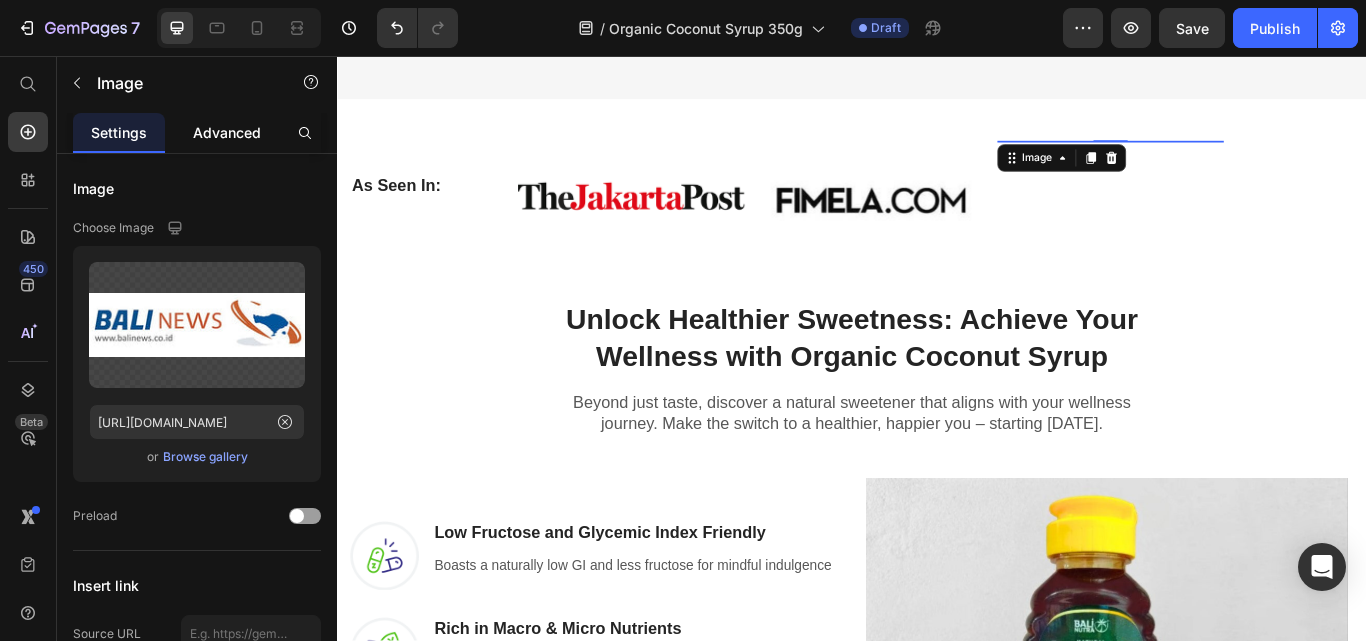 click on "Advanced" 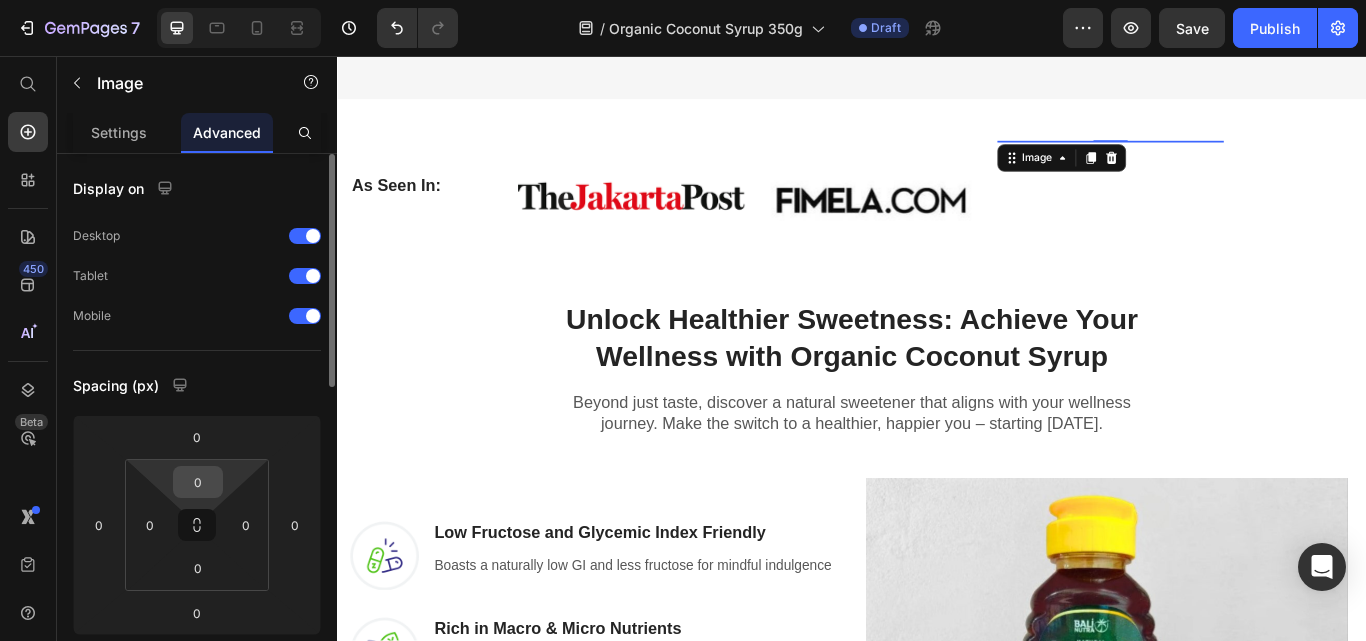 click on "0" at bounding box center (198, 482) 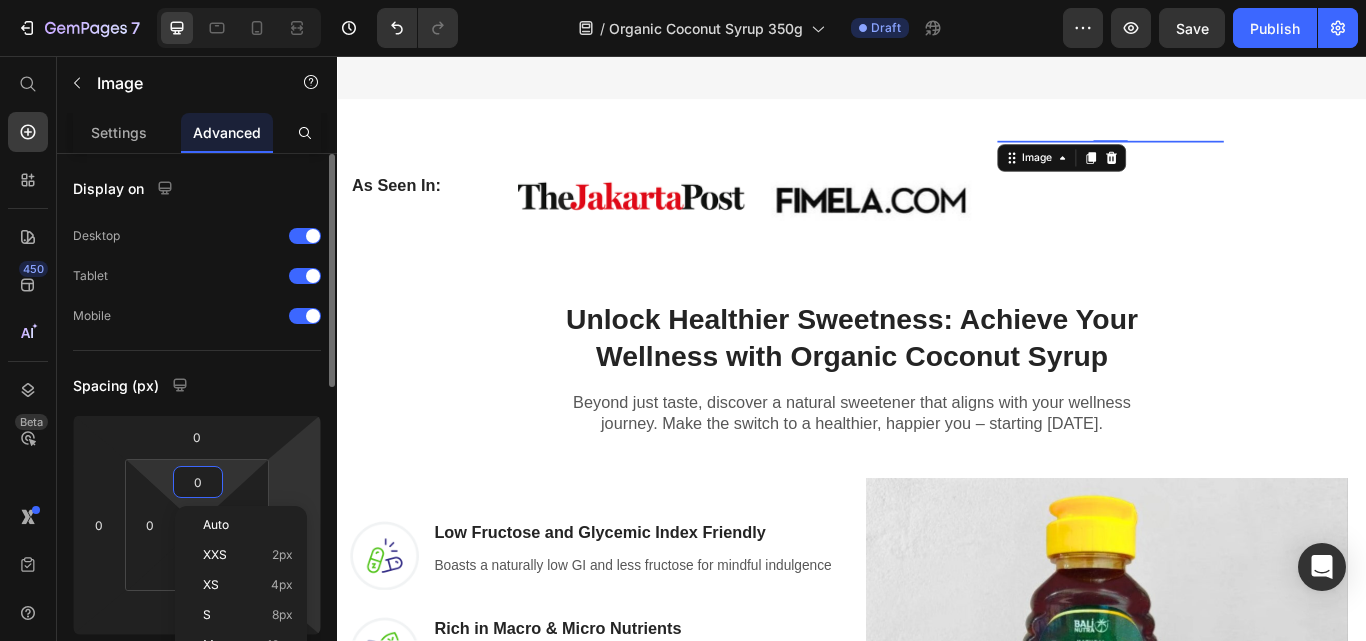 scroll, scrollTop: 200, scrollLeft: 0, axis: vertical 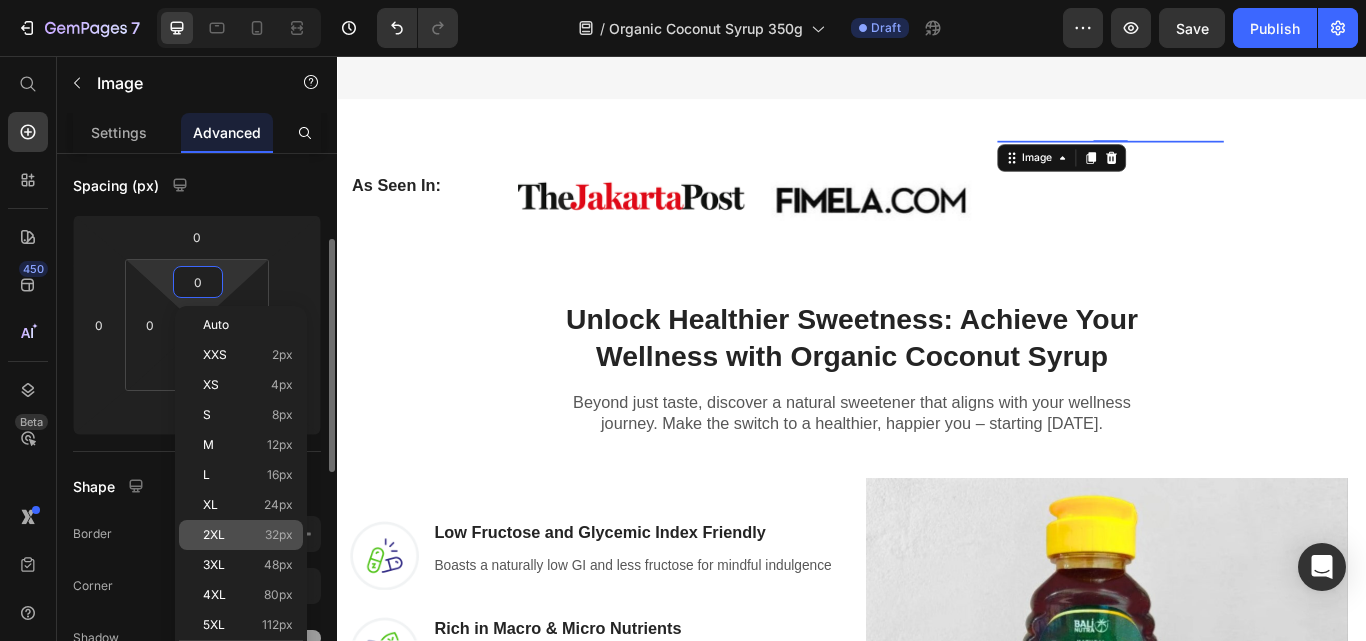 click on "32px" at bounding box center [279, 535] 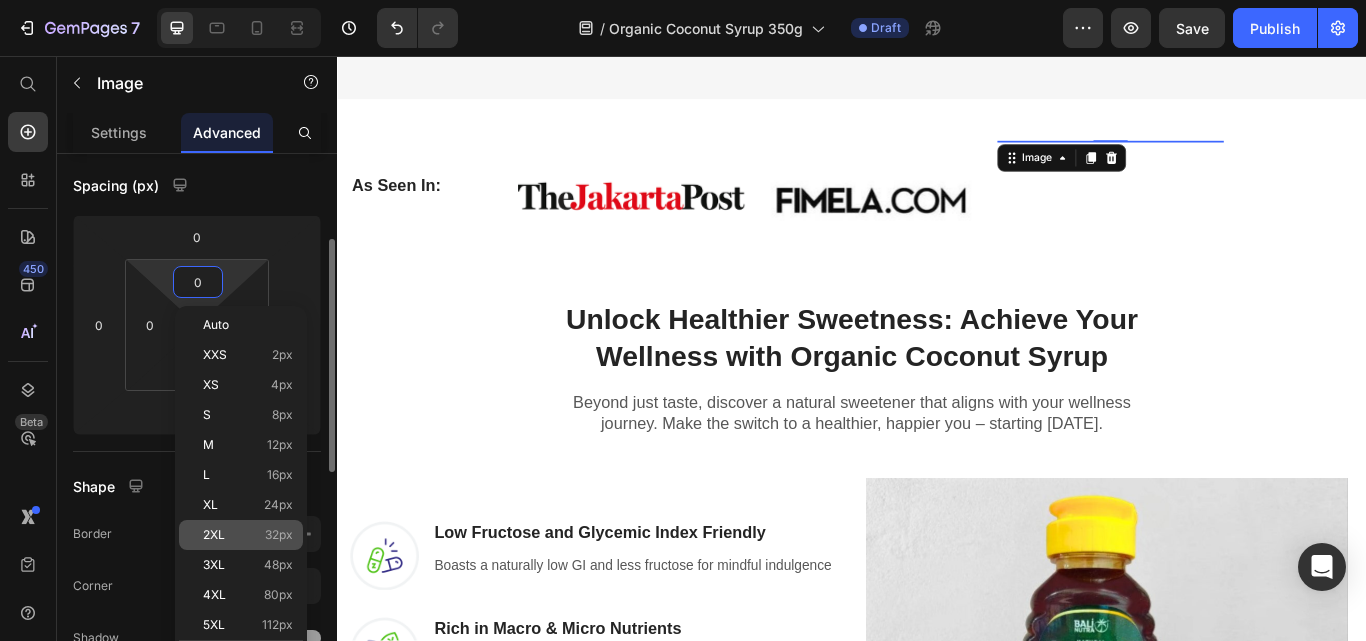 type on "32" 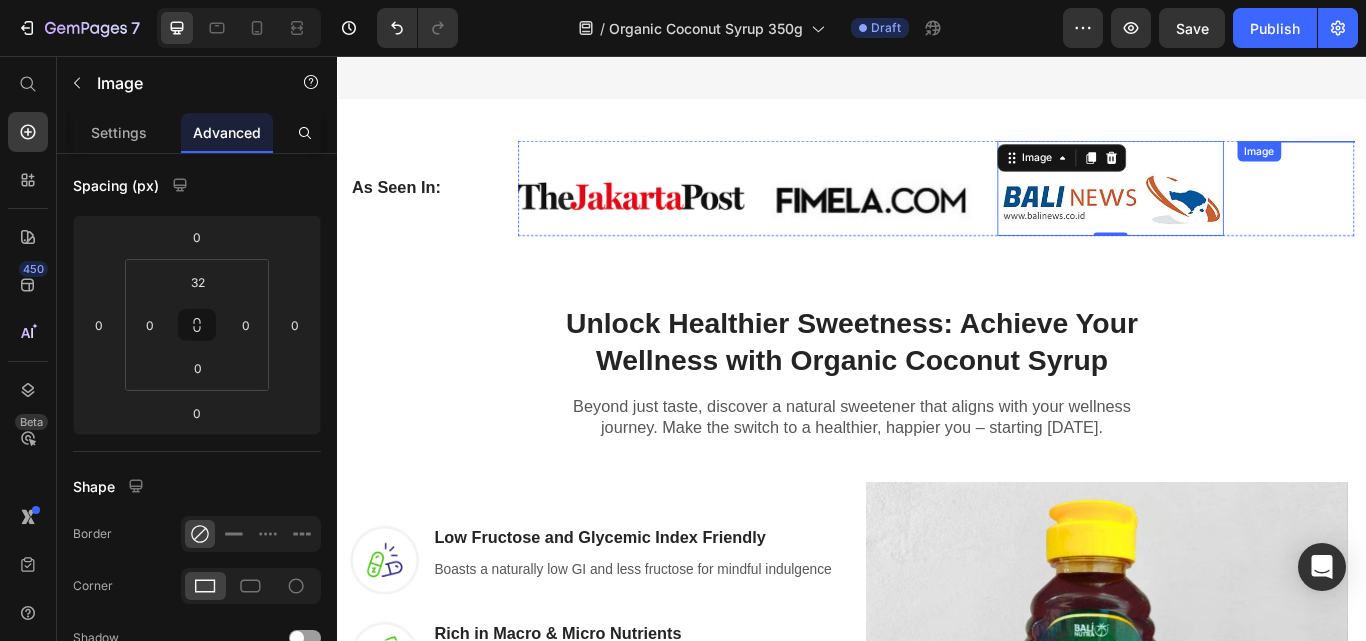 click at bounding box center [1518, 155] 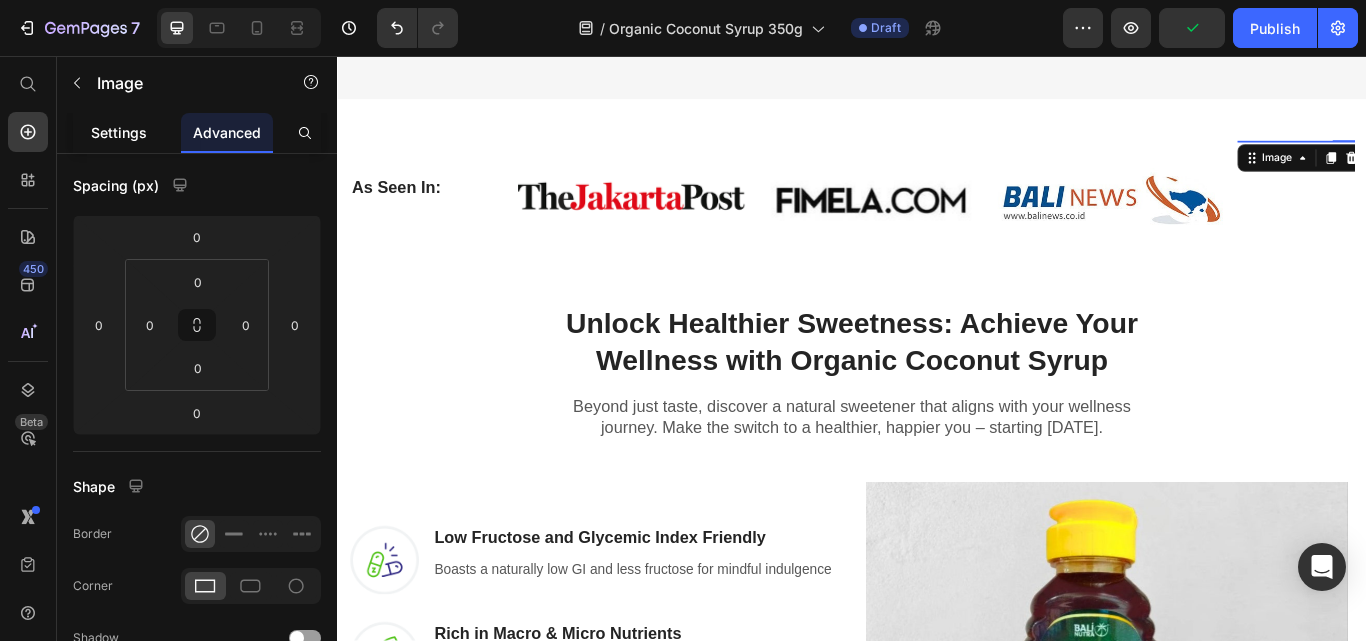 click on "Settings" at bounding box center (119, 132) 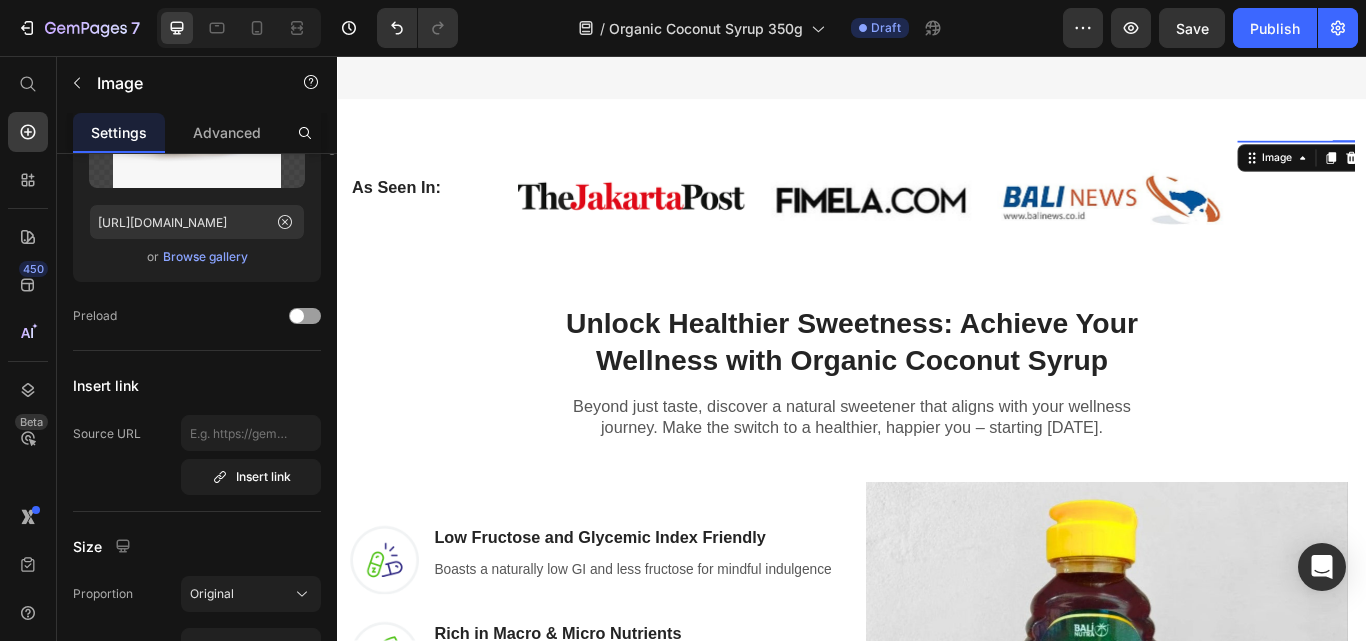scroll, scrollTop: 0, scrollLeft: 0, axis: both 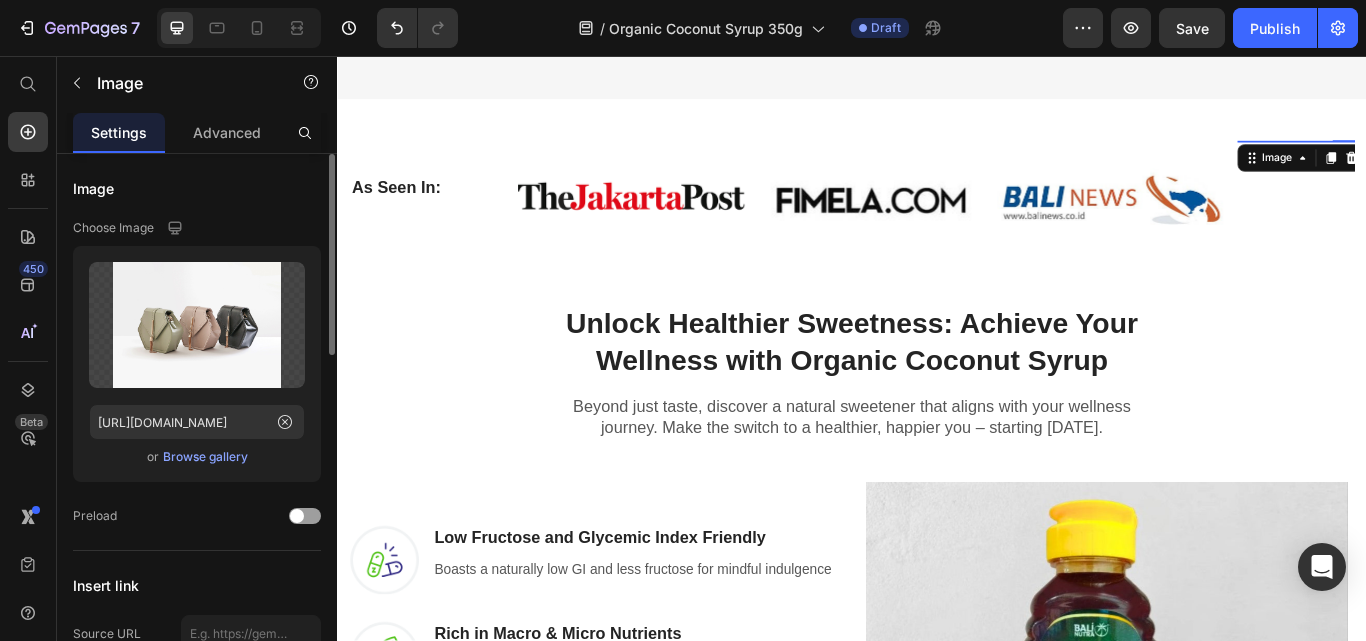 click on "Browse gallery" at bounding box center [205, 457] 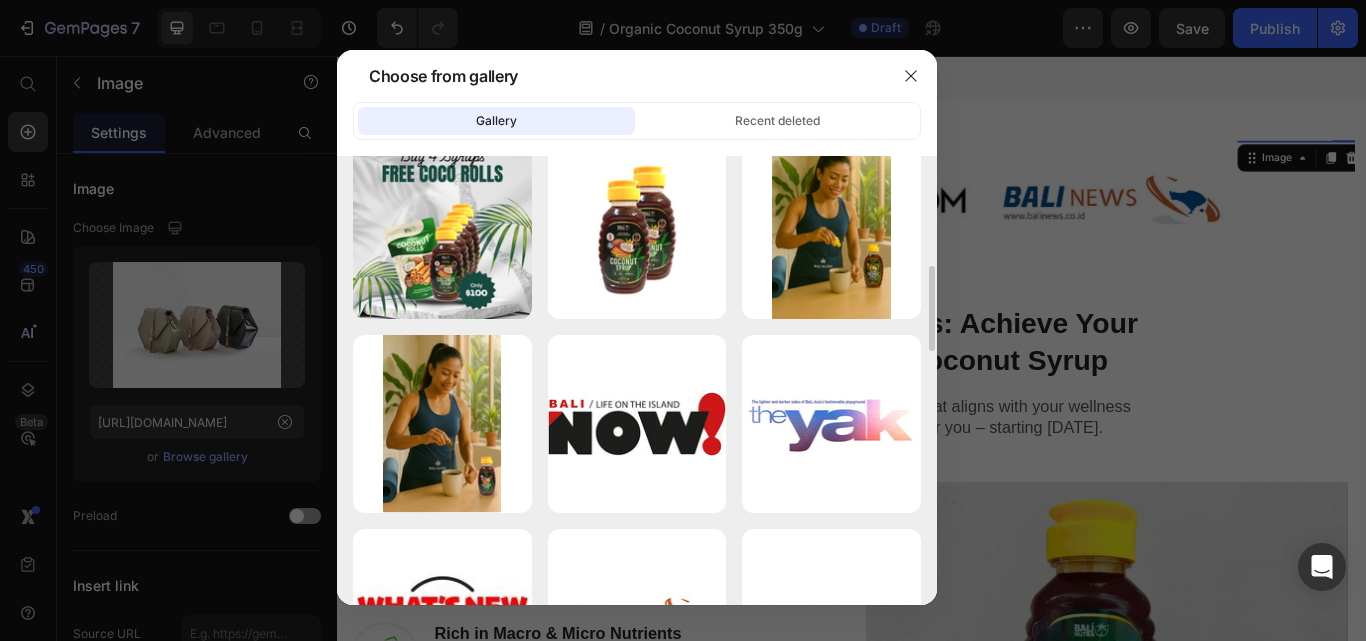scroll, scrollTop: 1300, scrollLeft: 0, axis: vertical 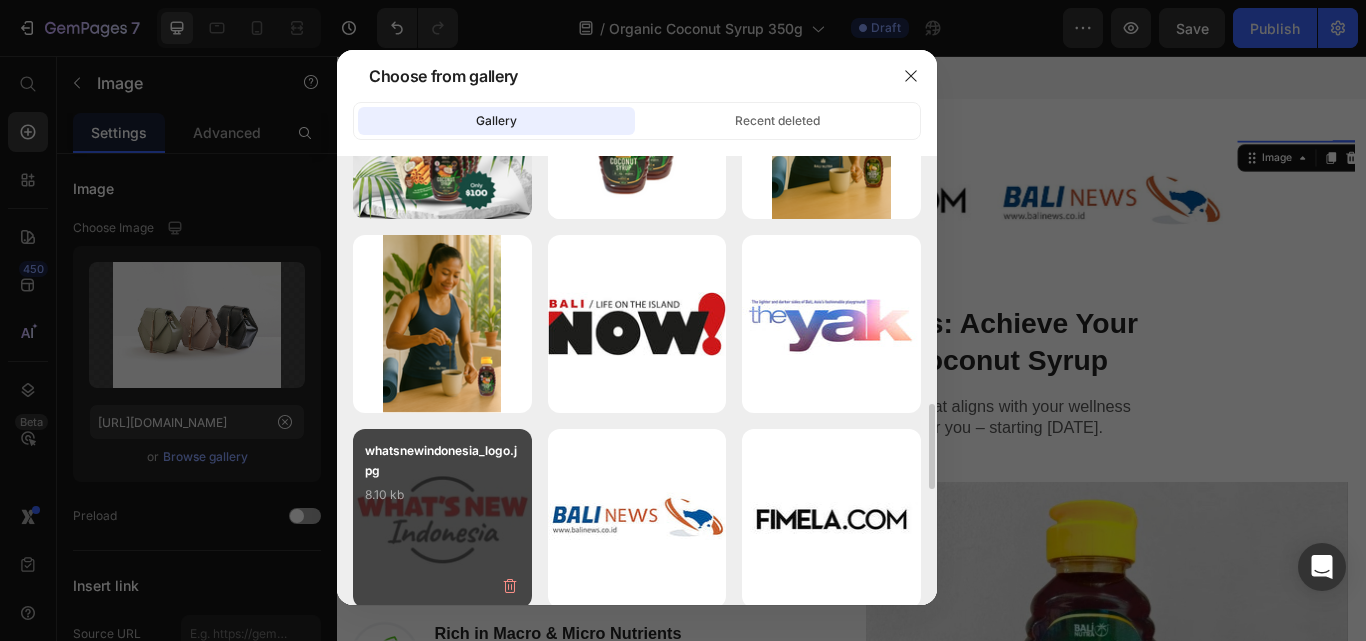 click on "whatsnewindonesia_logo.jpg 8.10 kb" at bounding box center (442, 481) 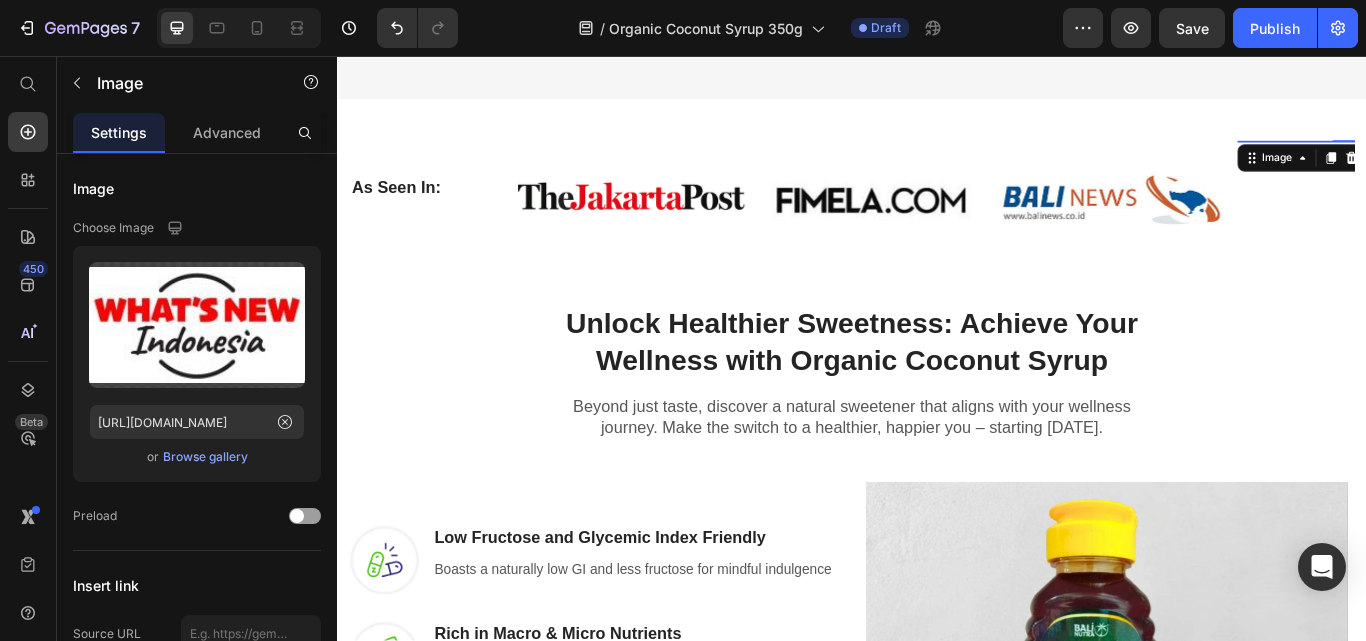 click at bounding box center (1518, 155) 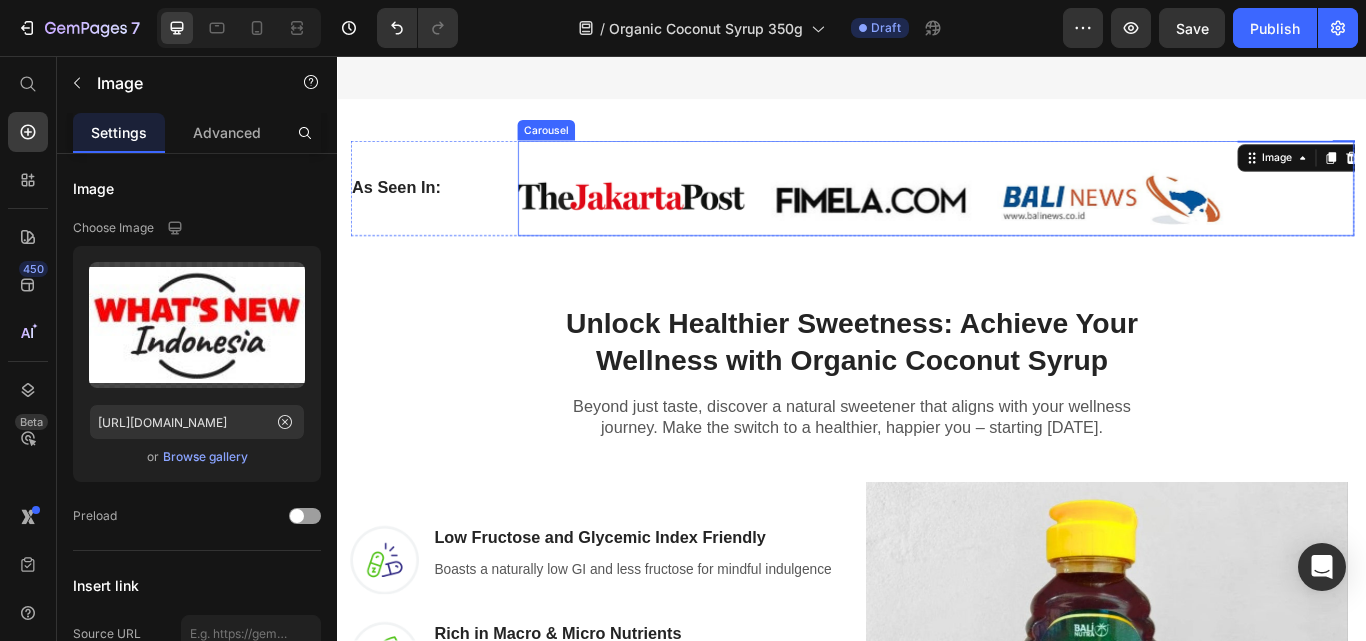 click on "Image" at bounding box center [679, 210] 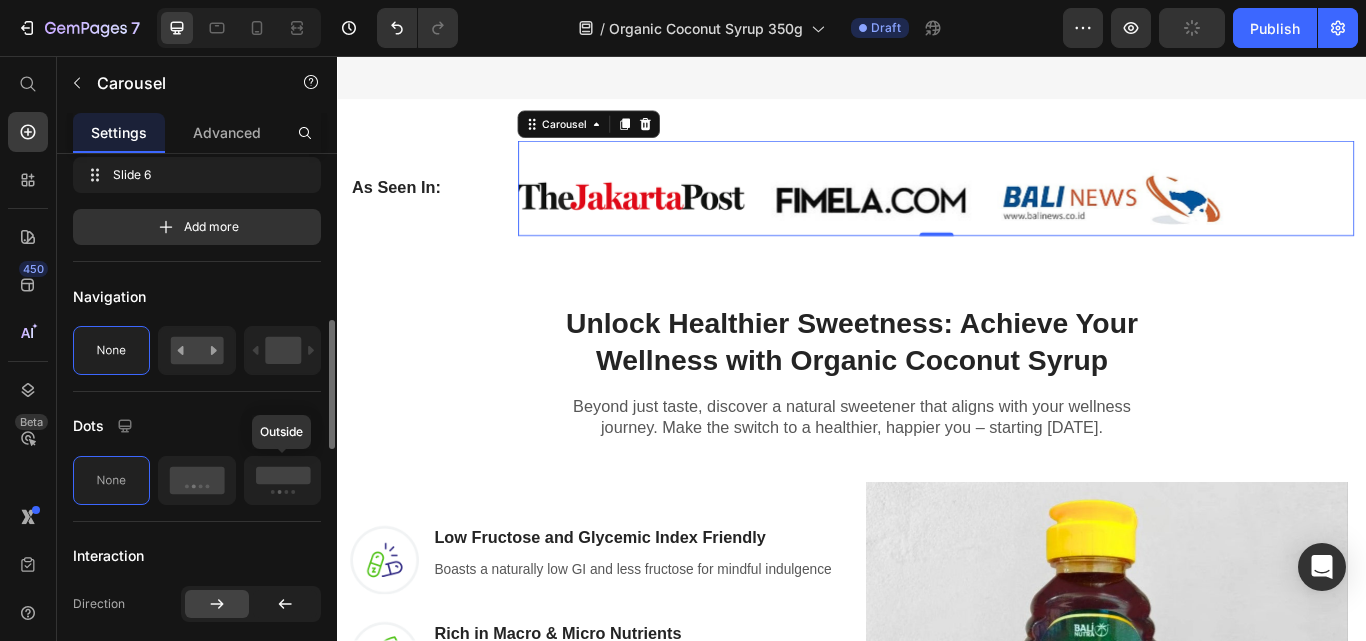 scroll, scrollTop: 800, scrollLeft: 0, axis: vertical 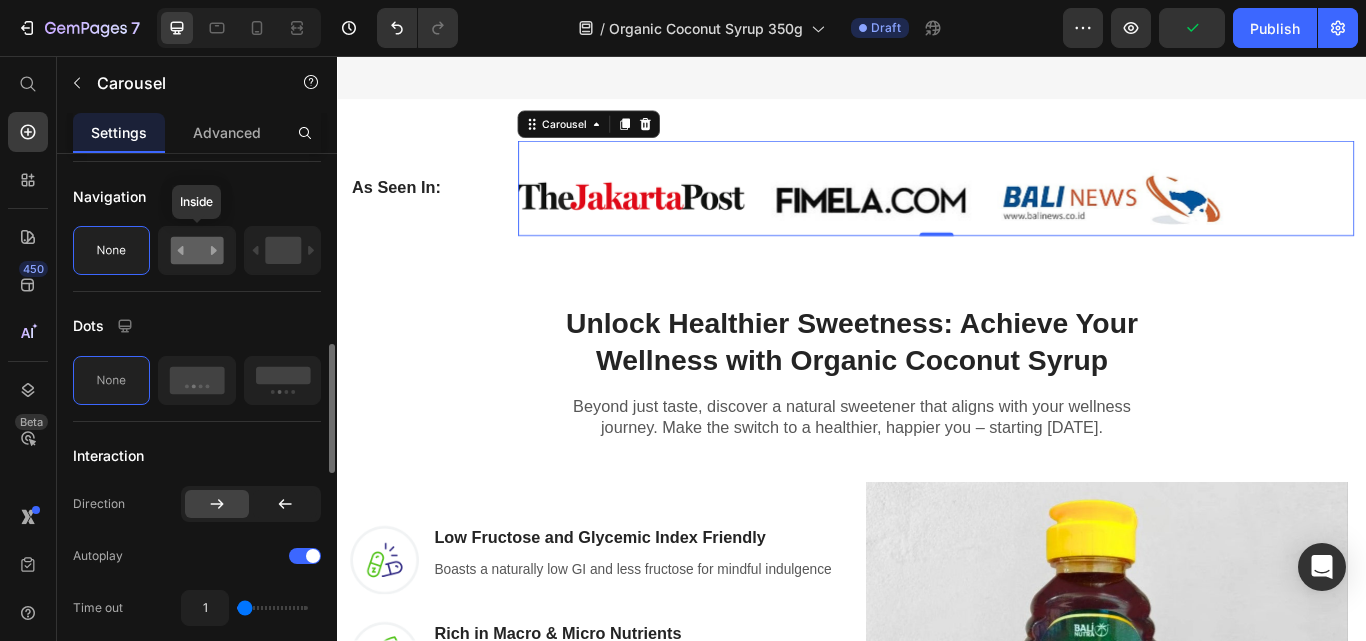 click 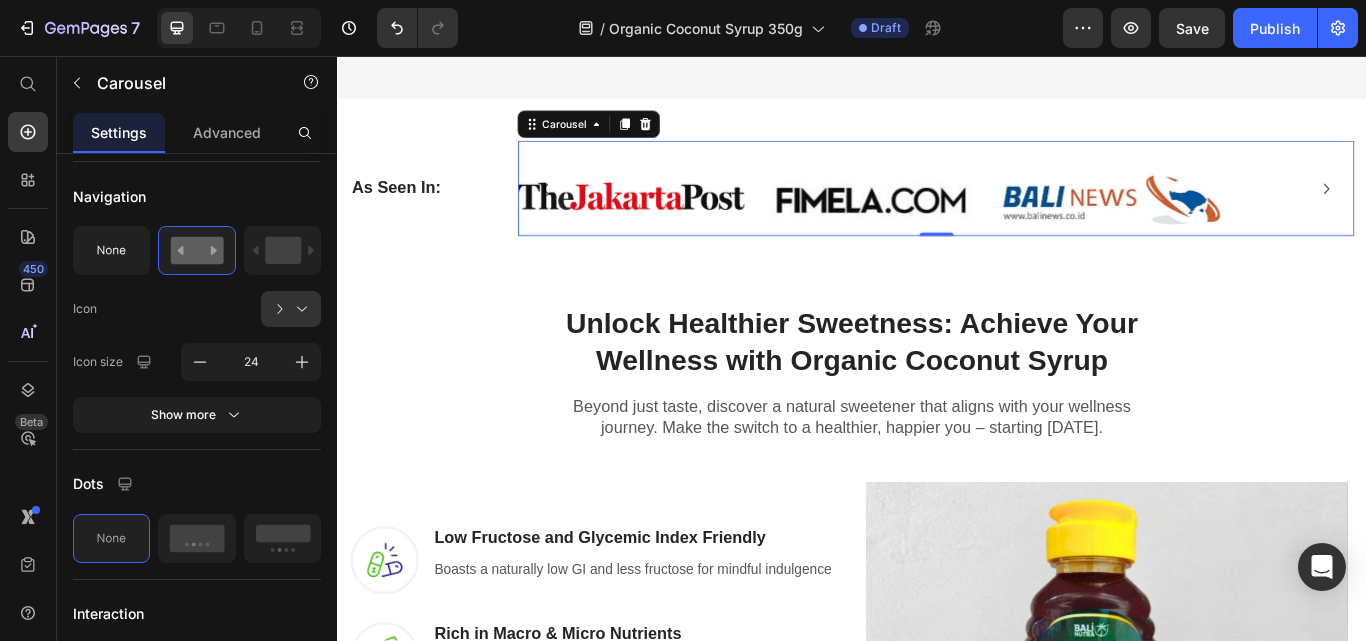 click 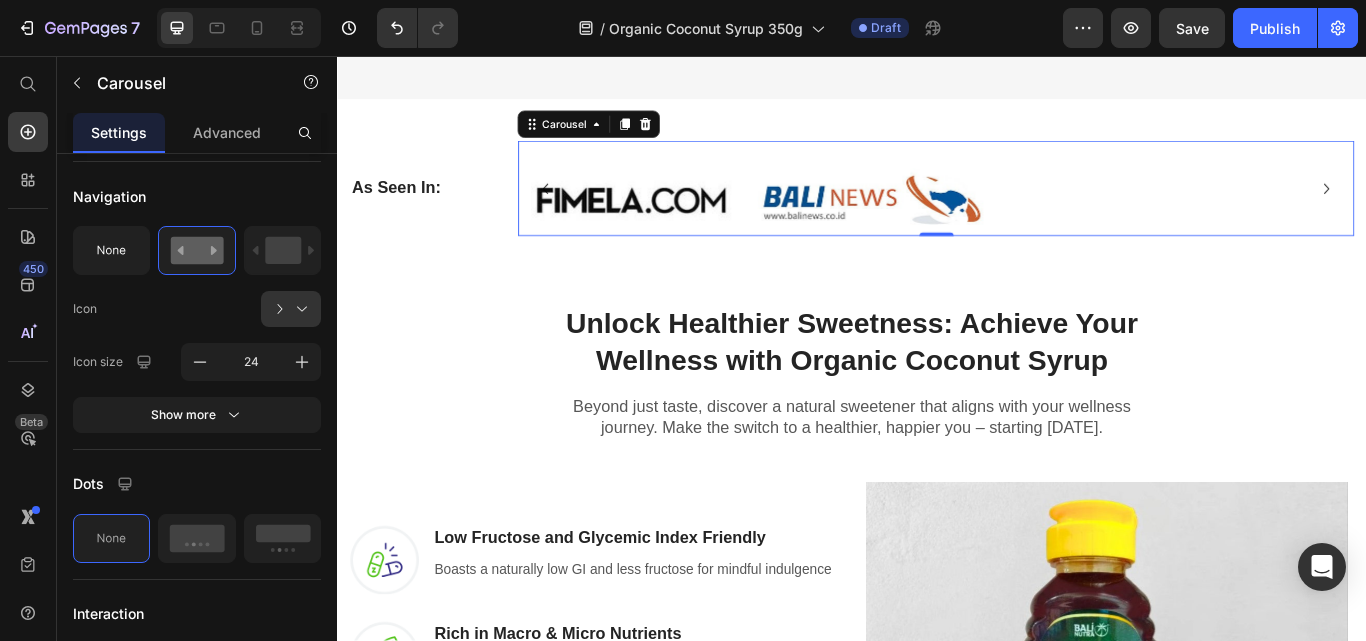 click 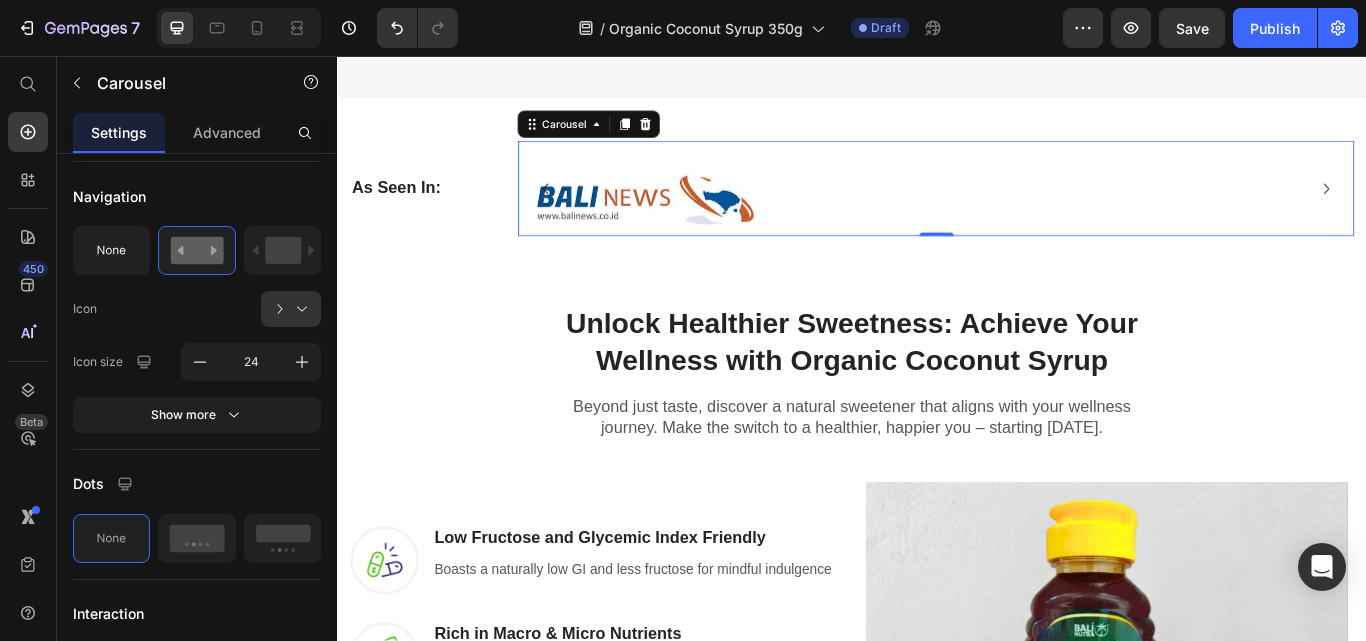 click 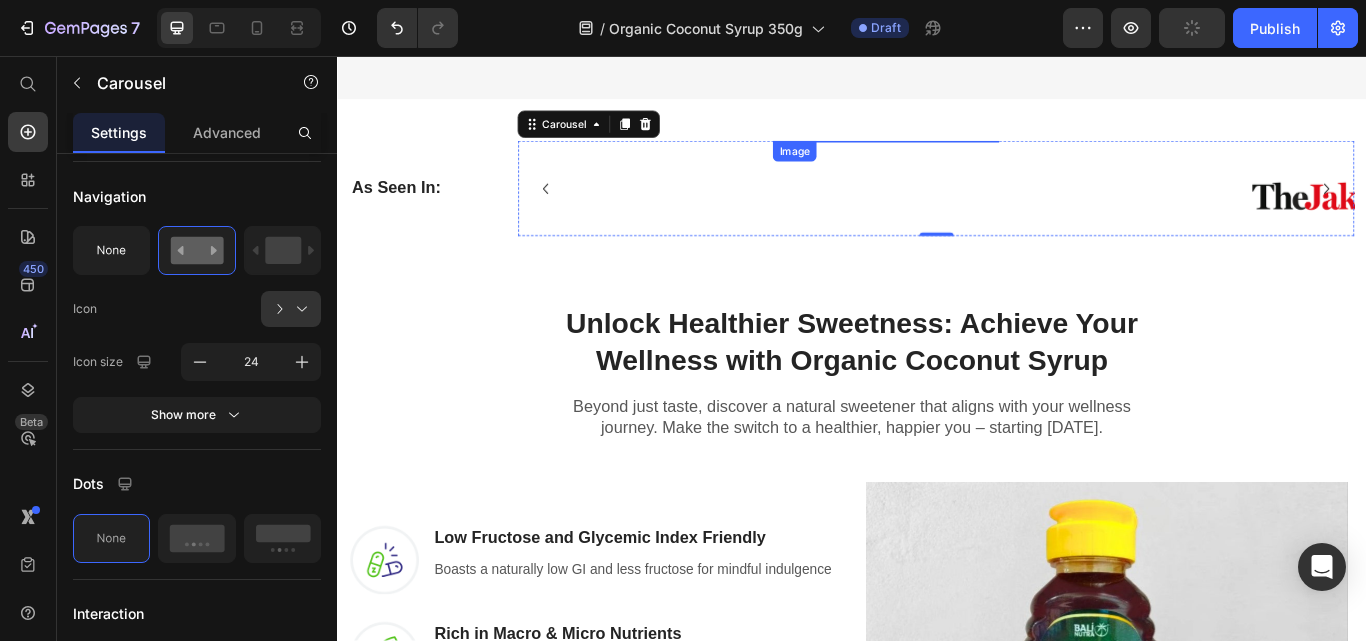 click at bounding box center (976, 155) 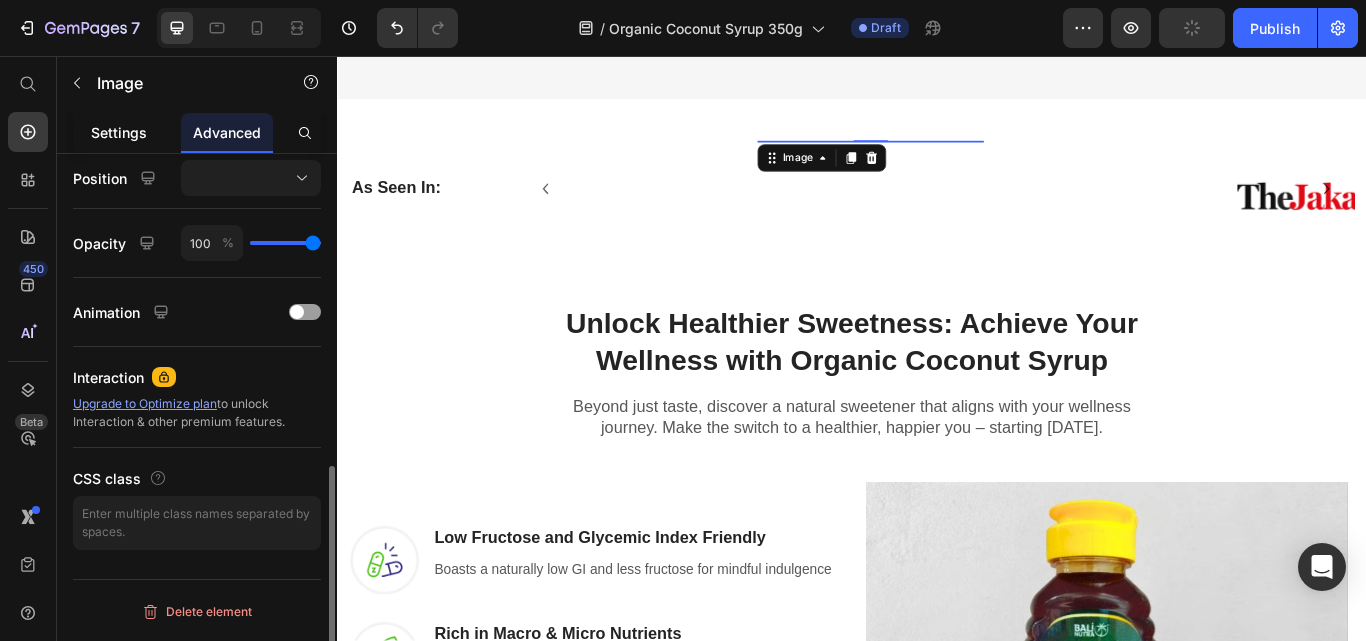 click on "Settings" at bounding box center (119, 132) 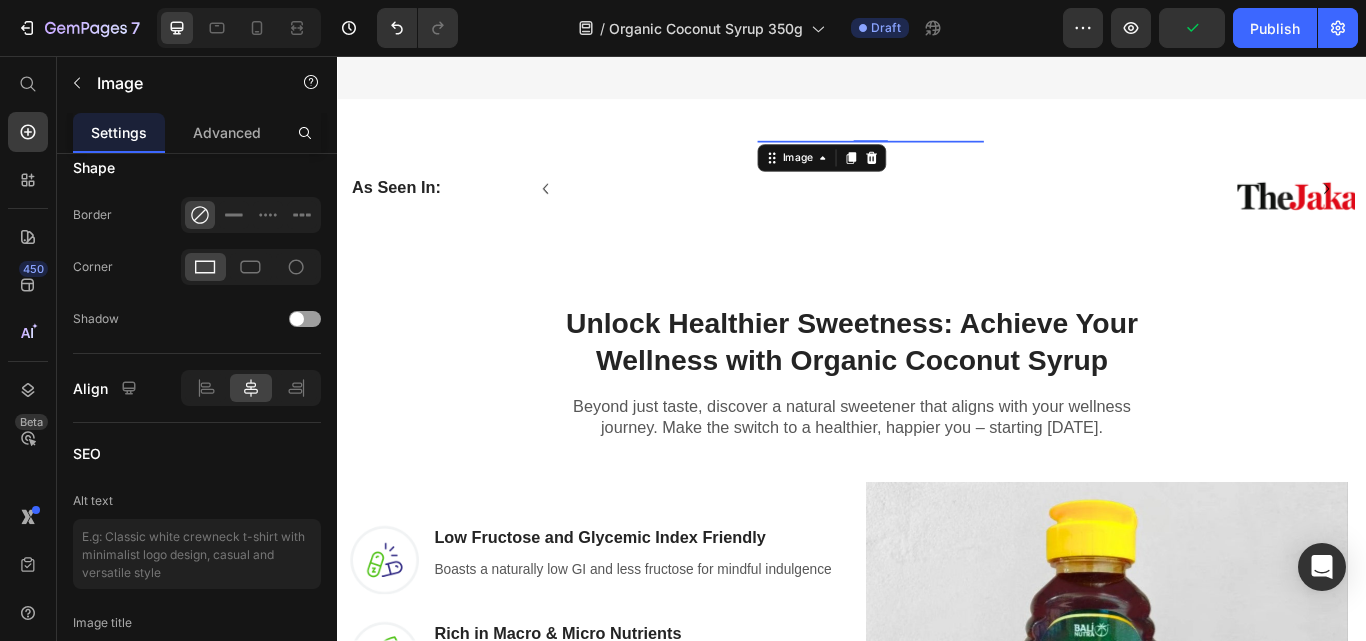 scroll, scrollTop: 0, scrollLeft: 0, axis: both 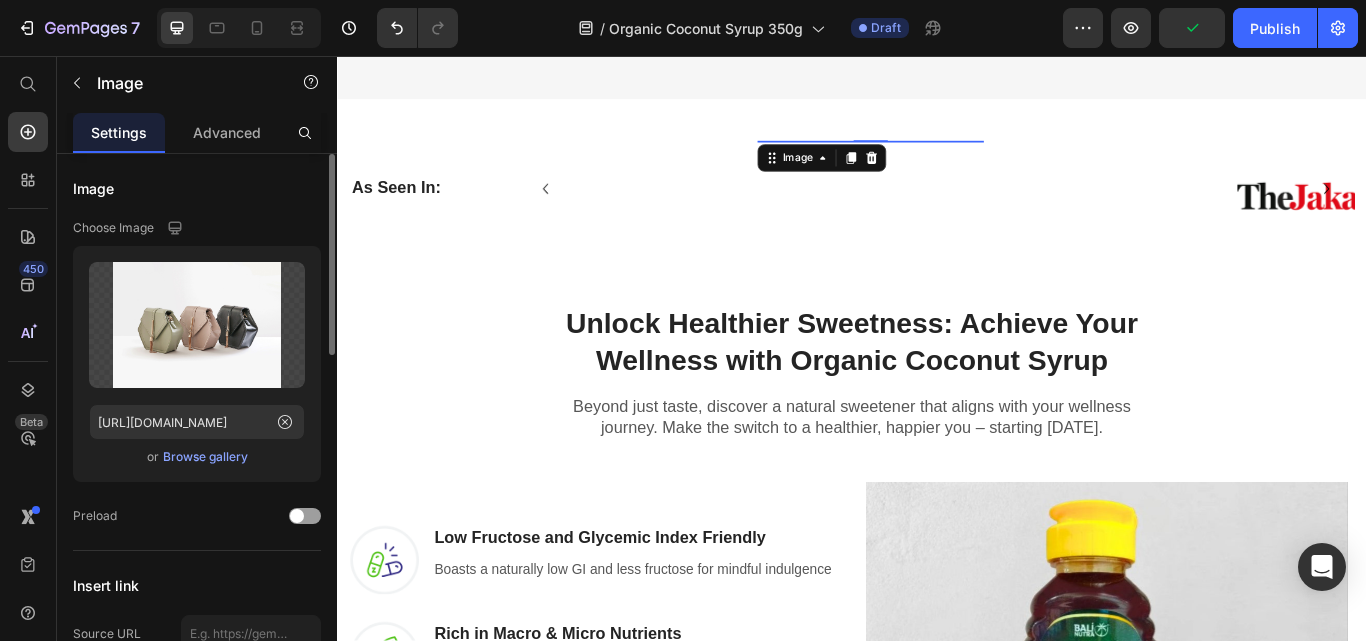 click on "Browse gallery" at bounding box center [205, 457] 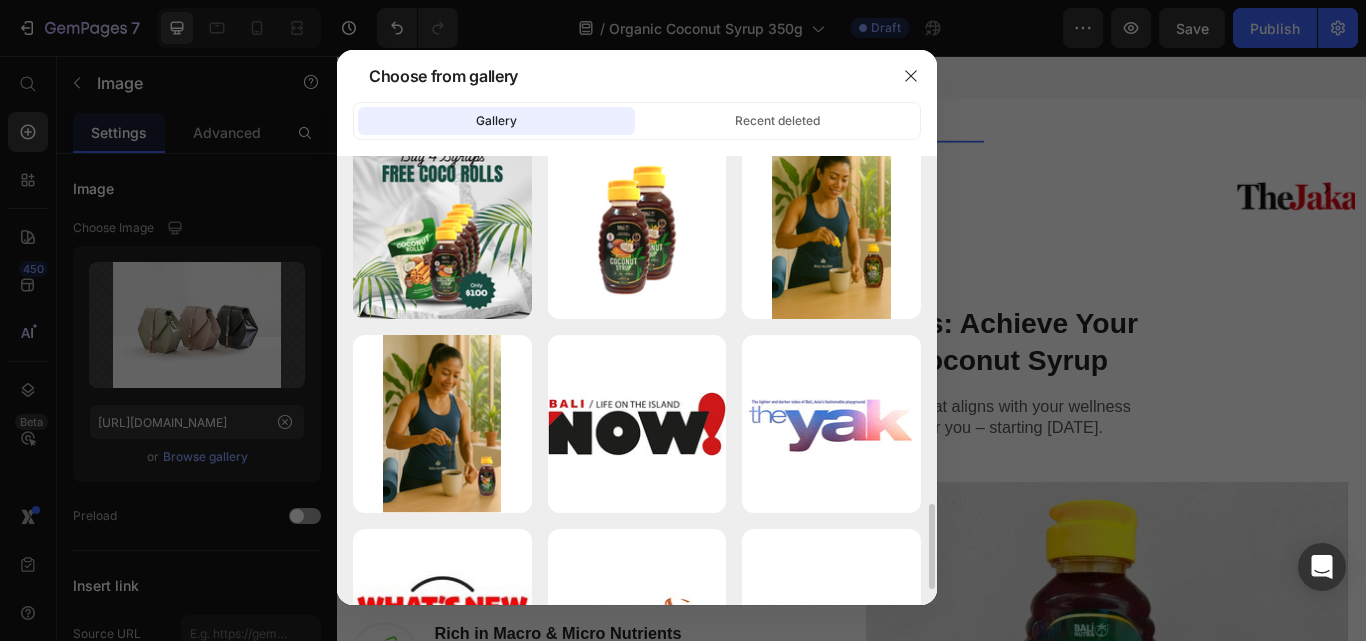 scroll, scrollTop: 1300, scrollLeft: 0, axis: vertical 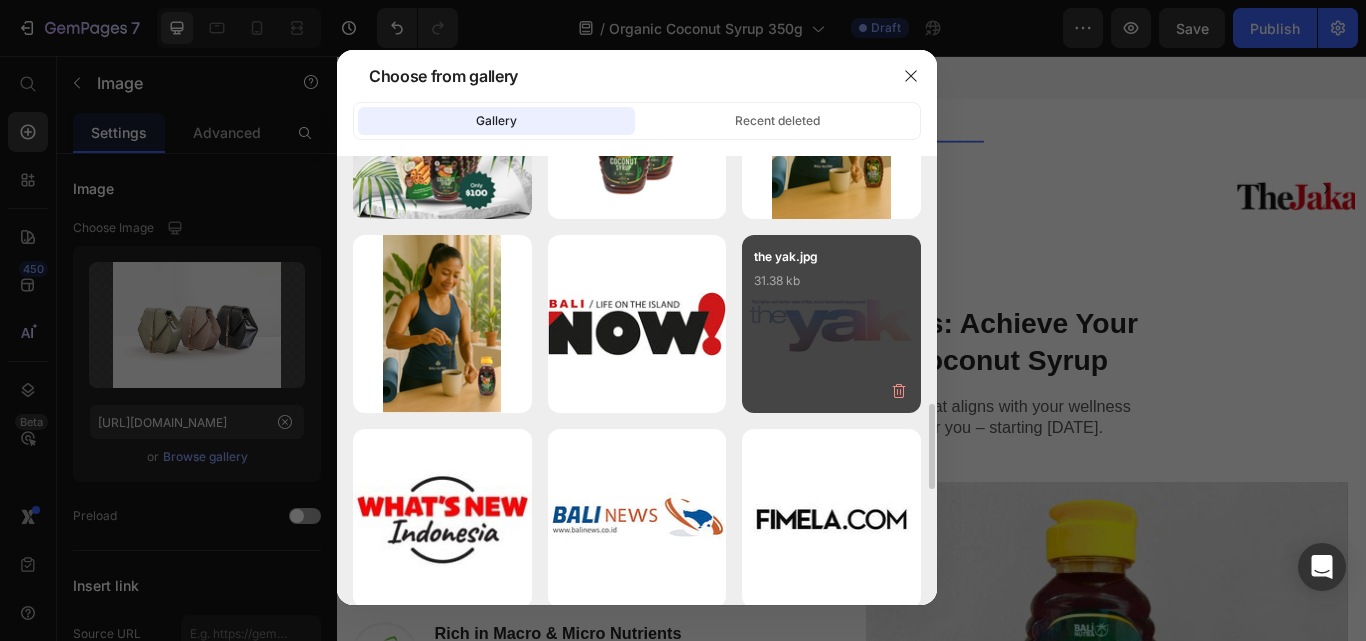 click on "the yak.jpg 31.38 kb" at bounding box center [831, 287] 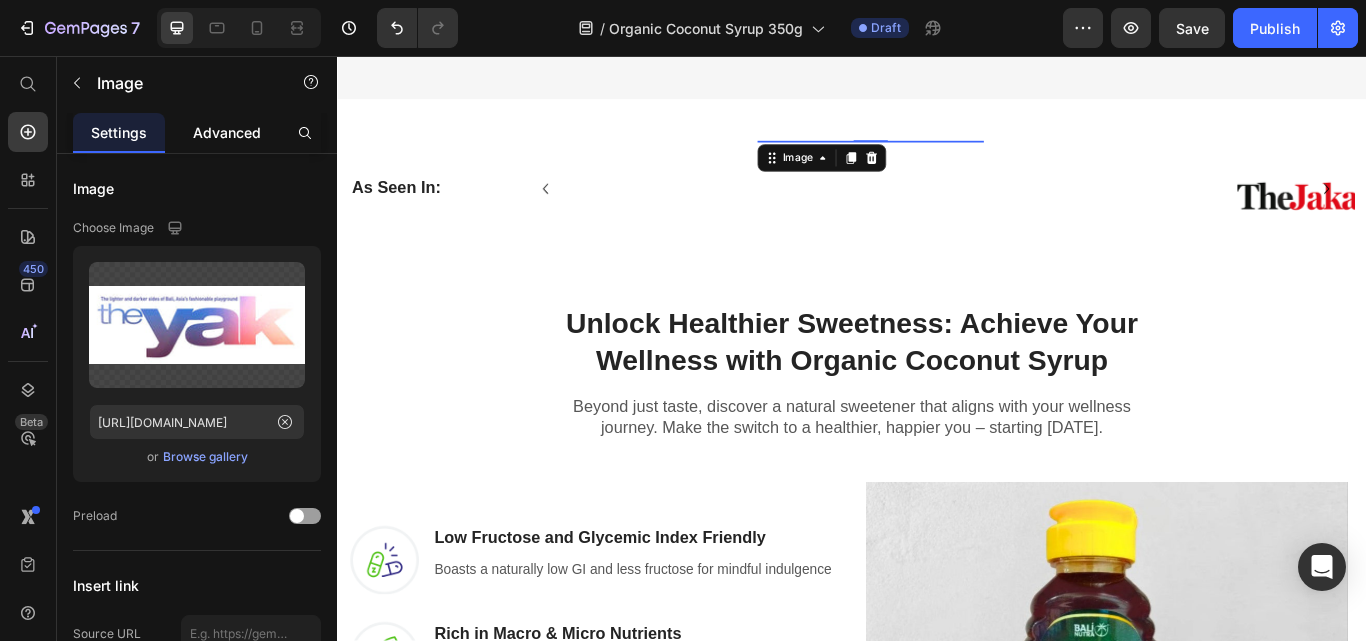 click on "Advanced" at bounding box center [227, 132] 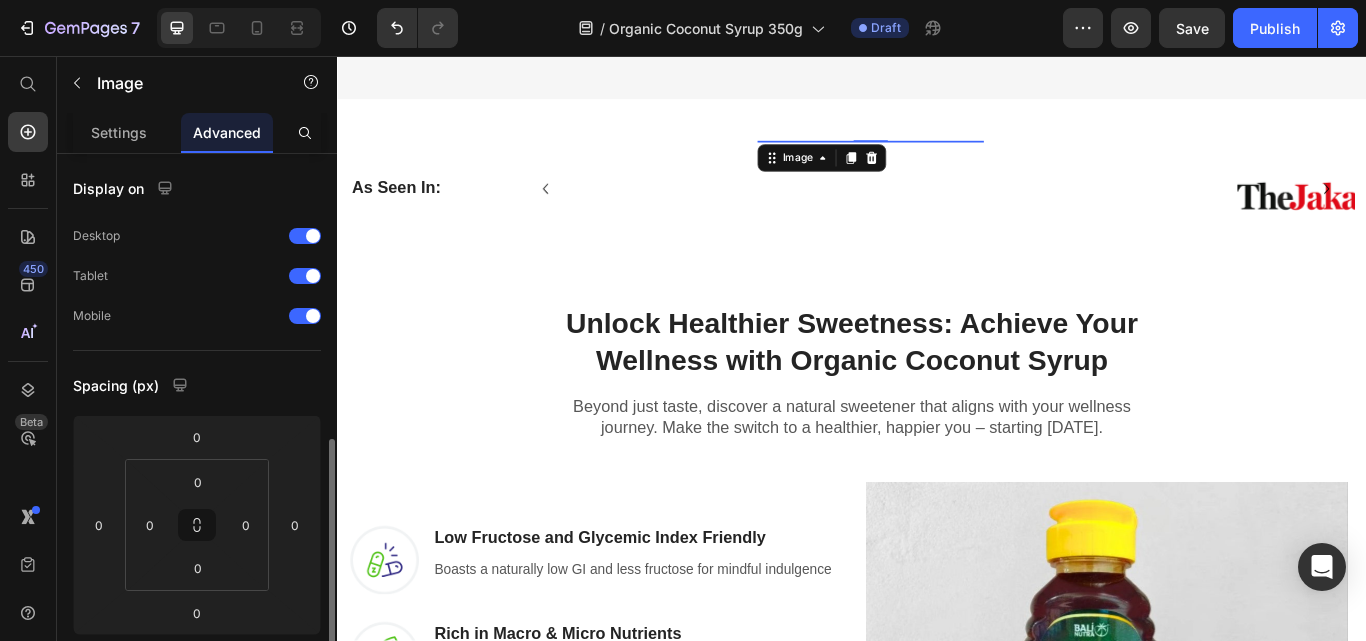 scroll, scrollTop: 300, scrollLeft: 0, axis: vertical 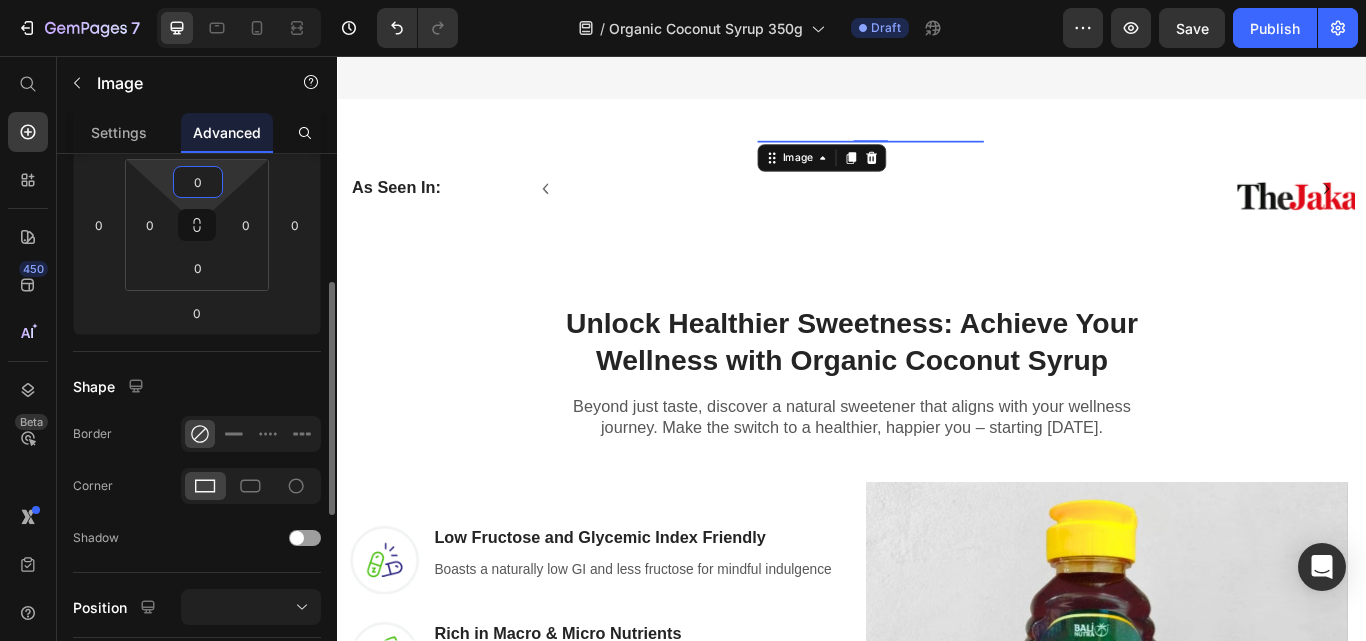 click on "0" at bounding box center [198, 182] 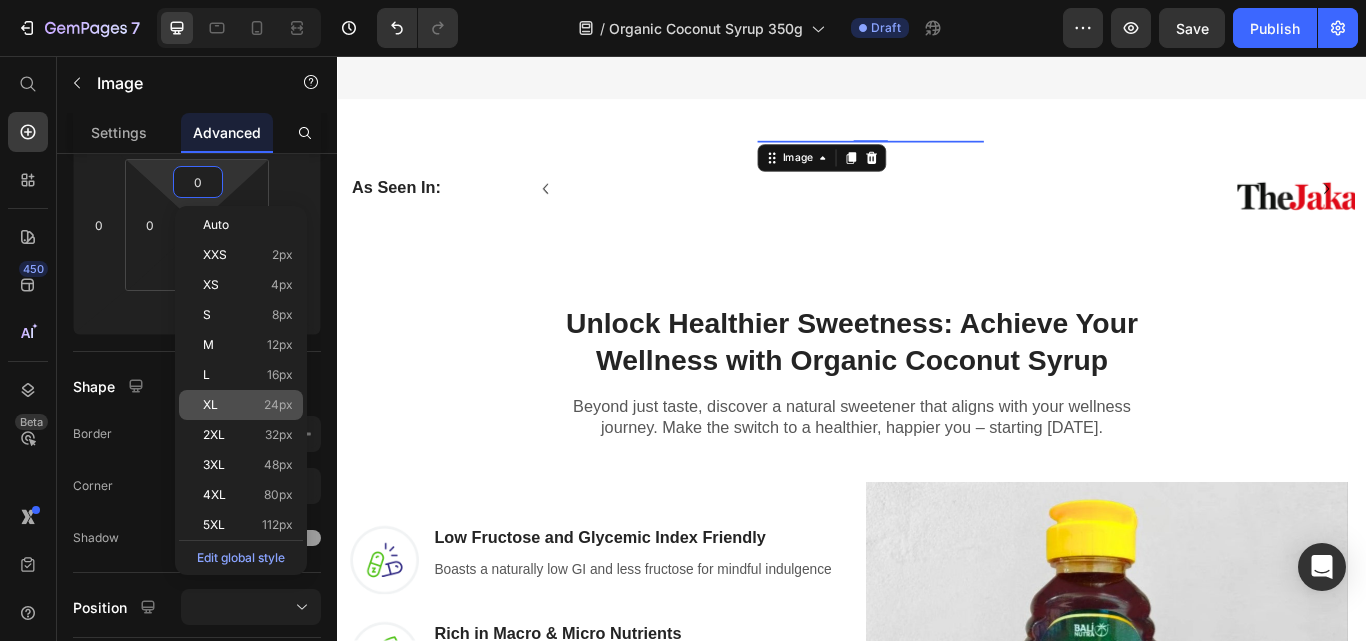 click on "XL 24px" at bounding box center [248, 405] 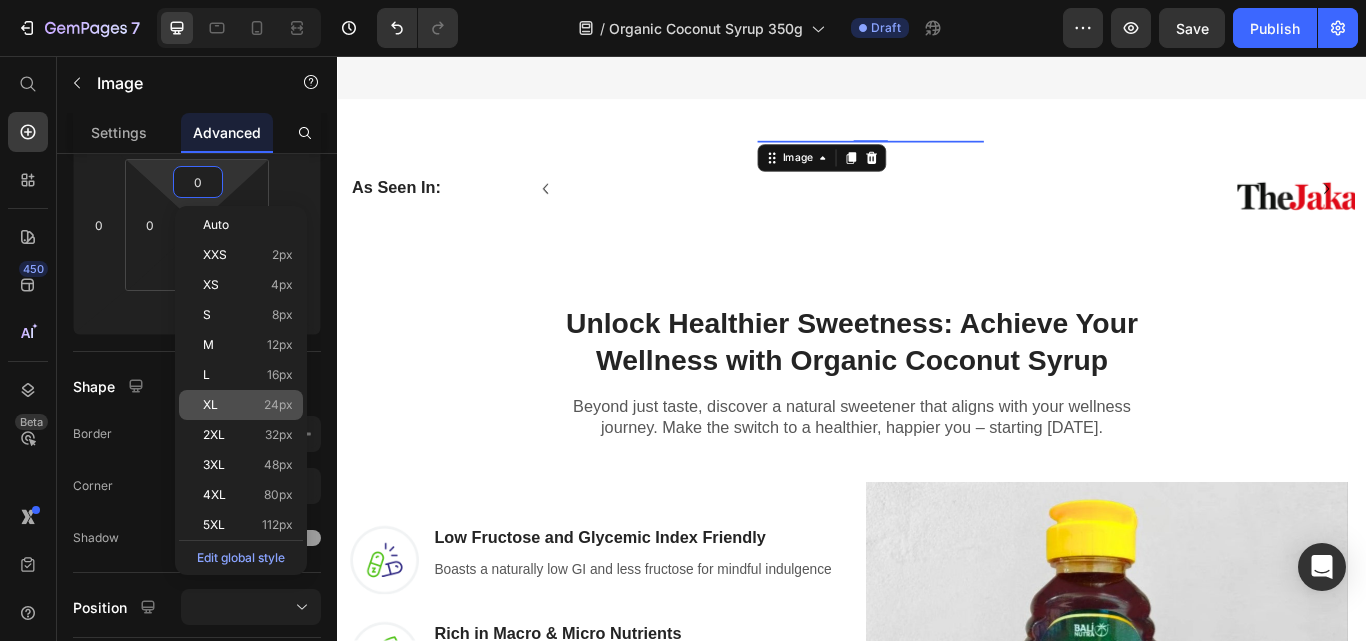 type on "24" 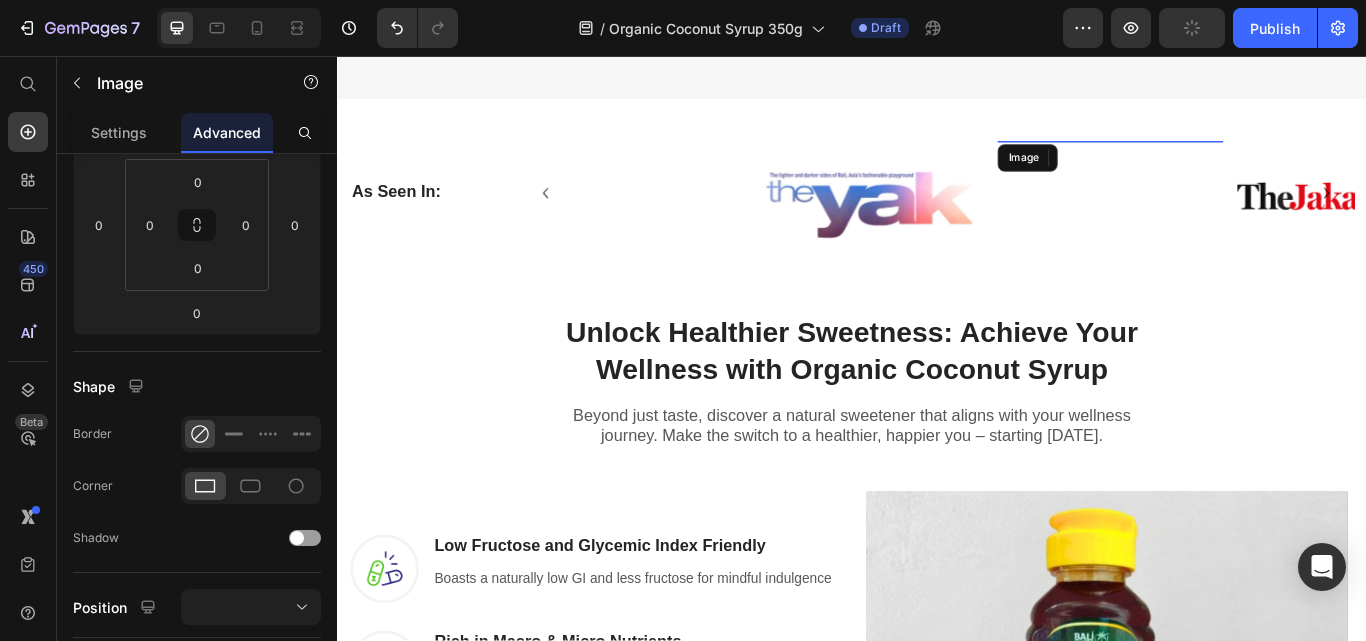 click at bounding box center [1238, 155] 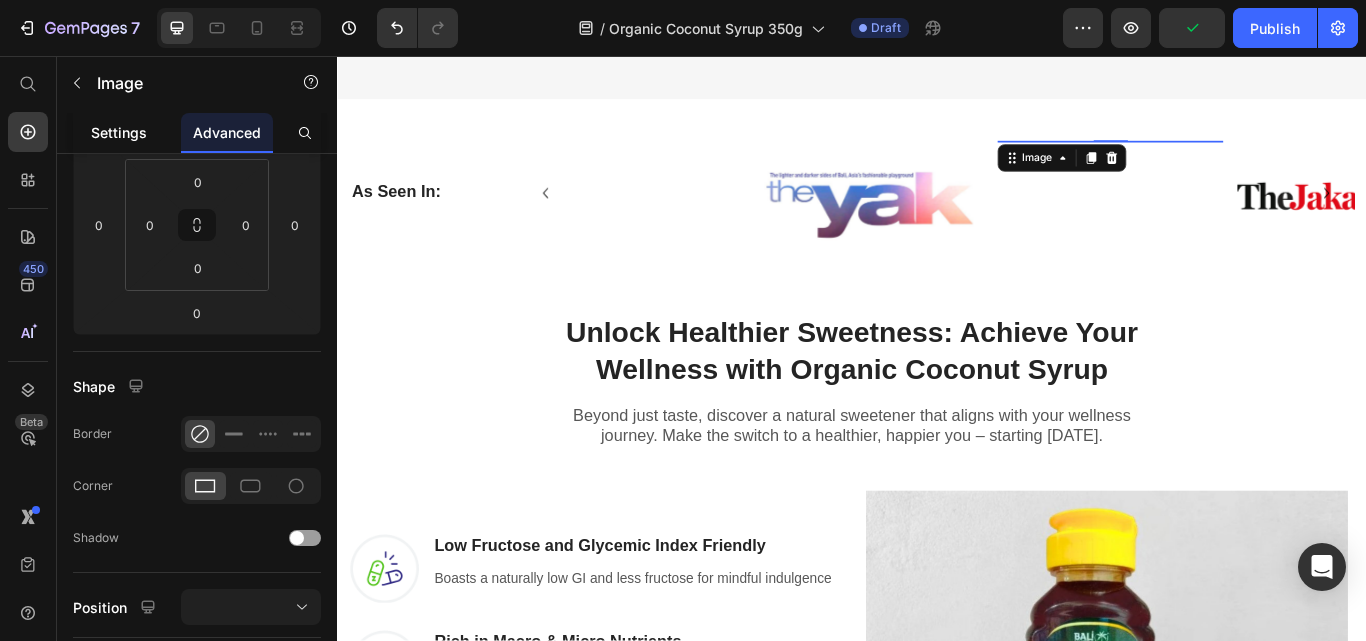 click on "Settings" at bounding box center [119, 132] 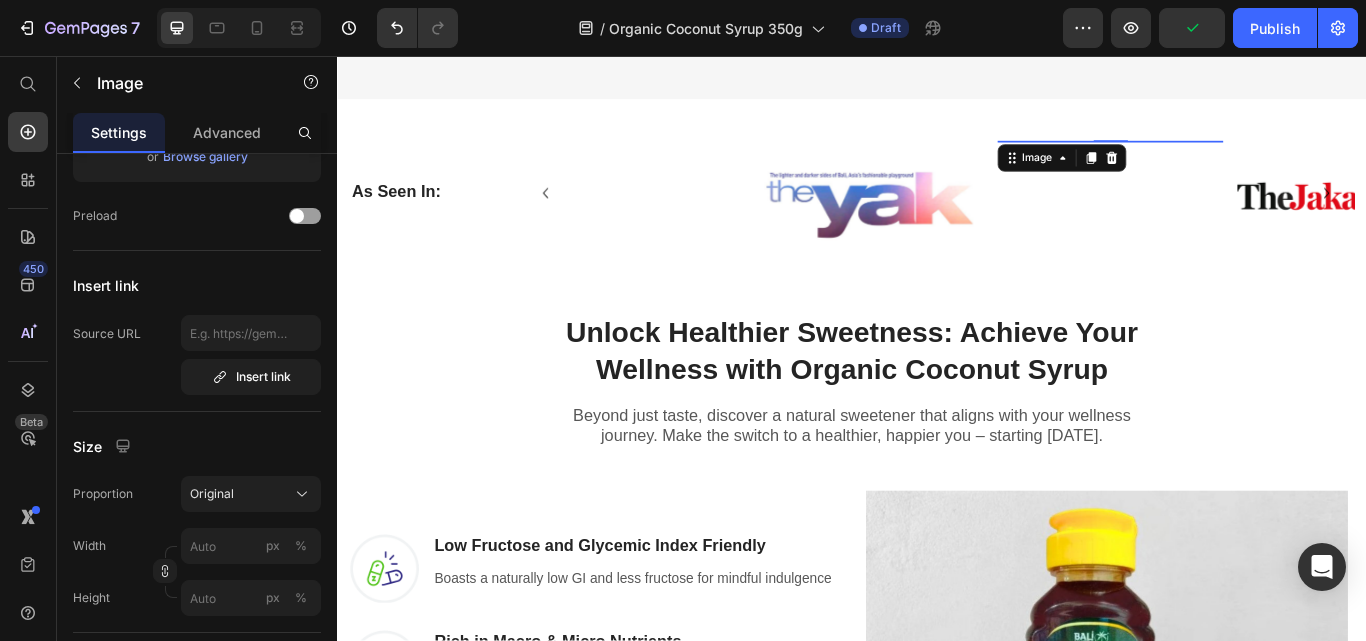 scroll, scrollTop: 0, scrollLeft: 0, axis: both 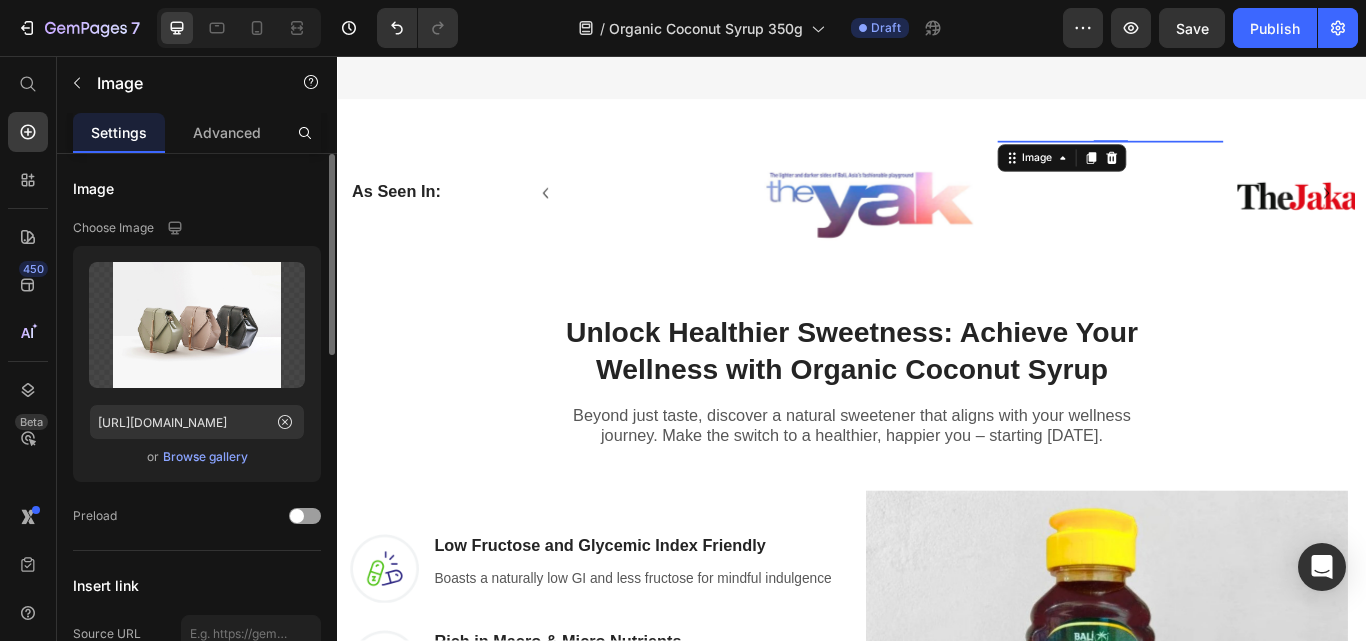 click on "Browse gallery" at bounding box center [205, 457] 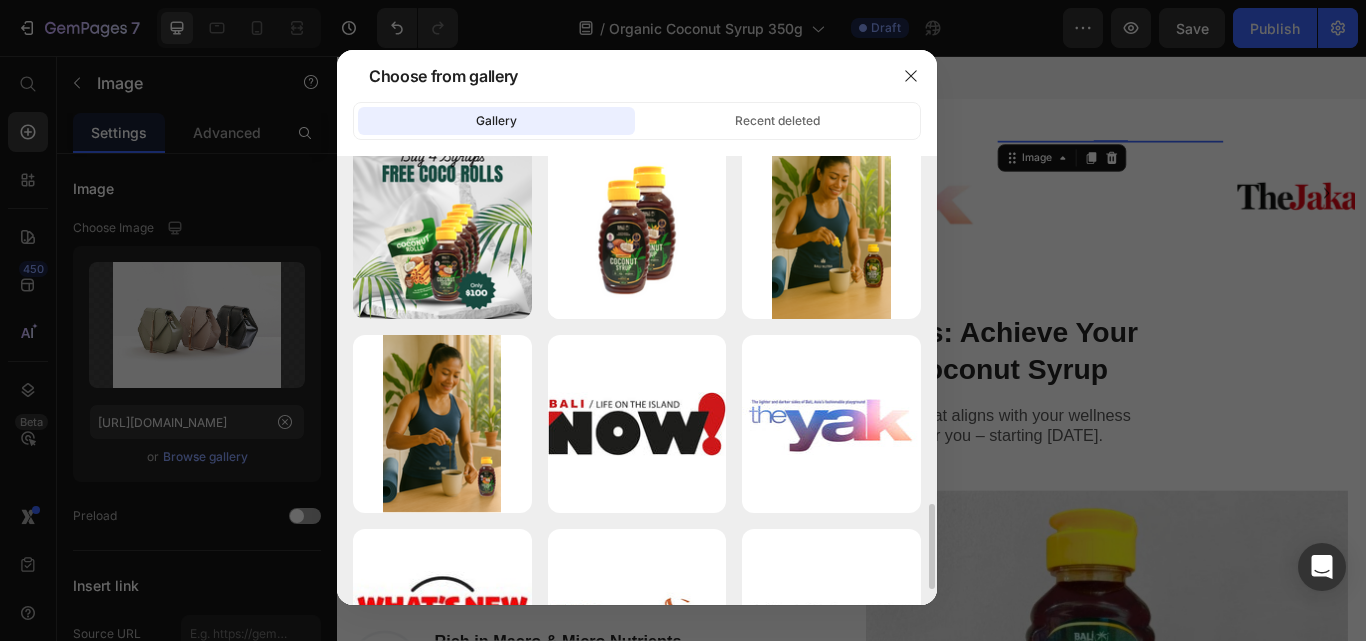 scroll, scrollTop: 1300, scrollLeft: 0, axis: vertical 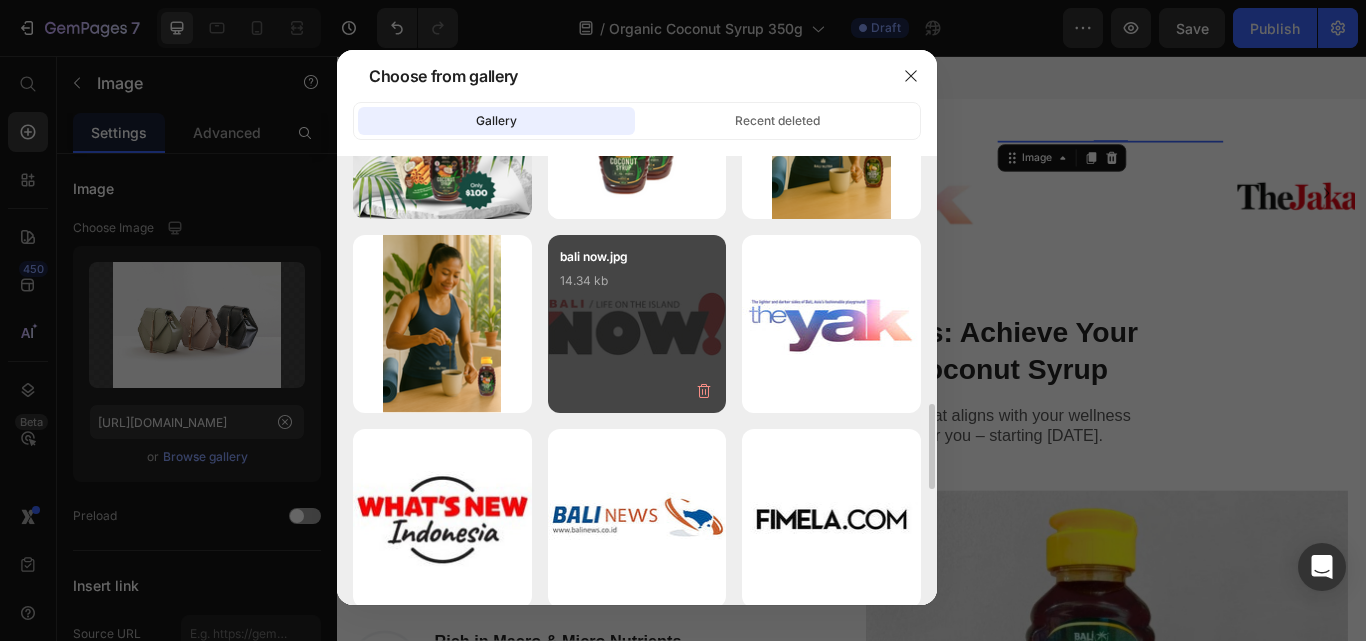 click on "bali now.jpg 14.34 kb" at bounding box center [637, 287] 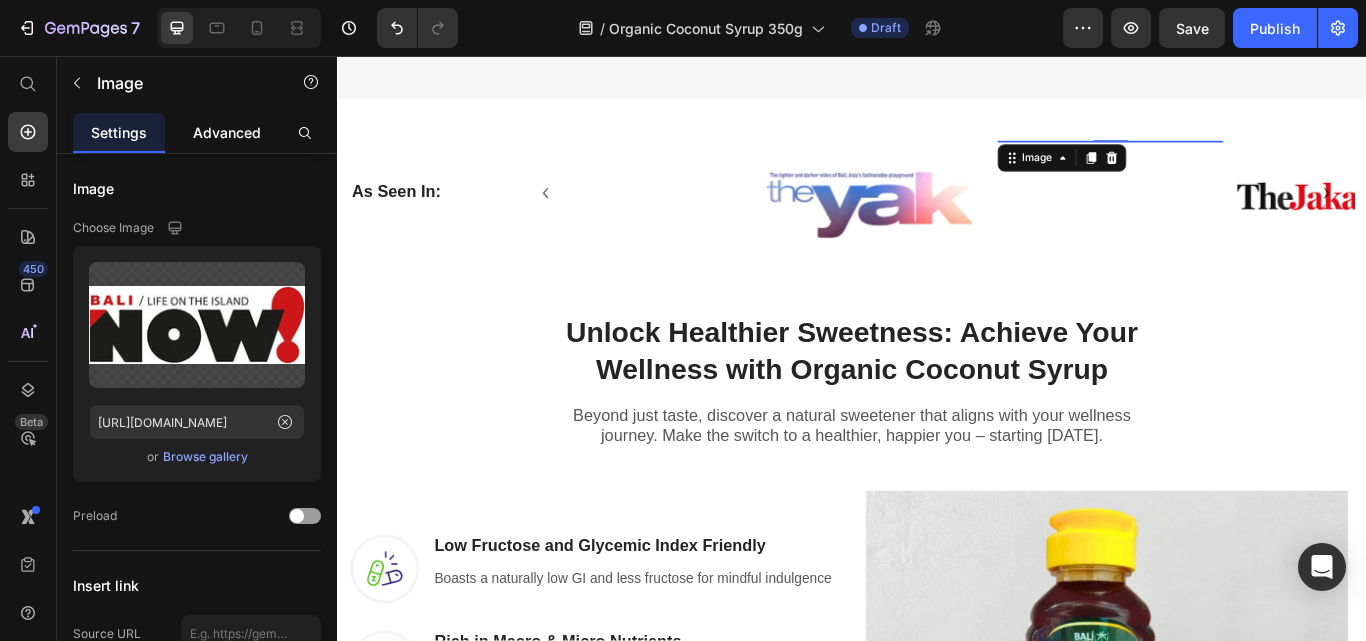 click on "Advanced" 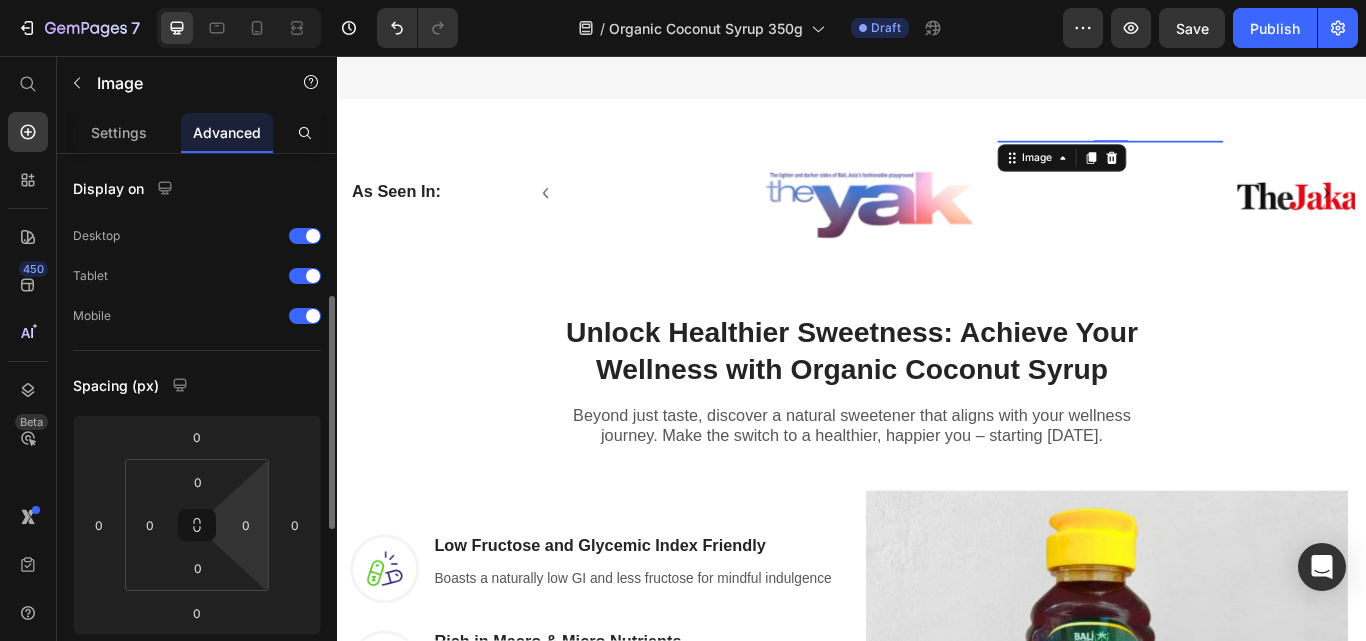 scroll, scrollTop: 100, scrollLeft: 0, axis: vertical 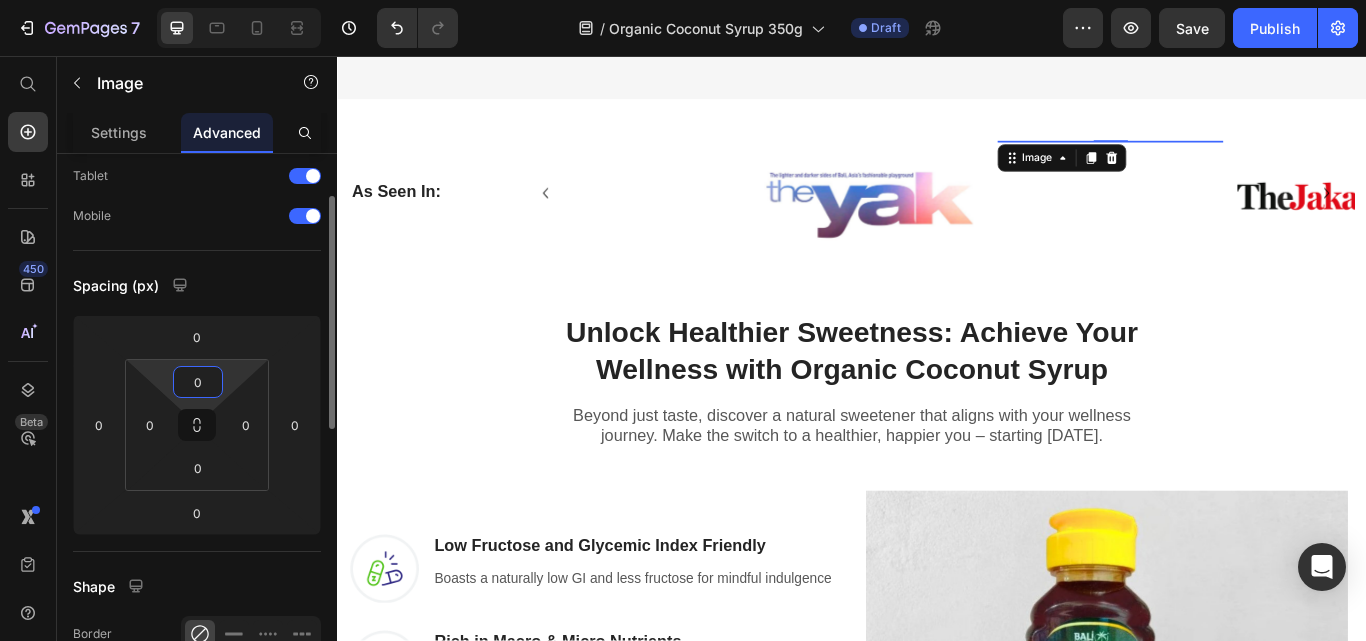 click on "0" at bounding box center (198, 382) 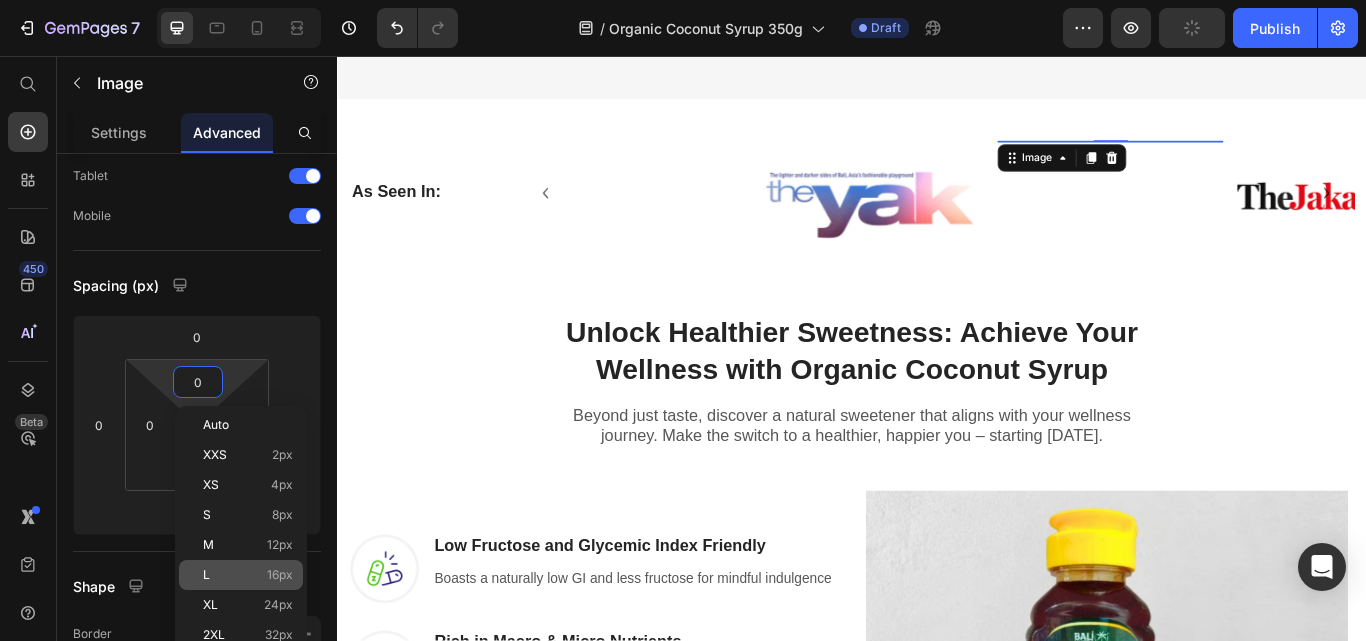 click on "16px" at bounding box center (280, 575) 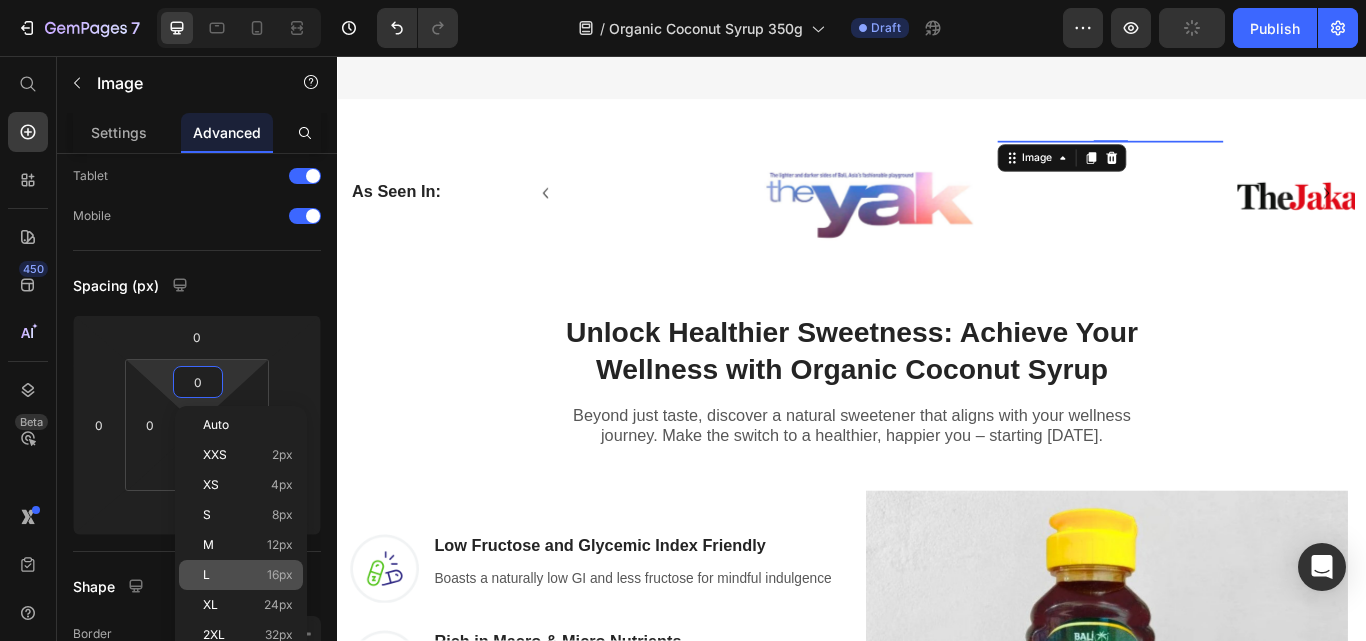 click on "16px" at bounding box center (280, 575) 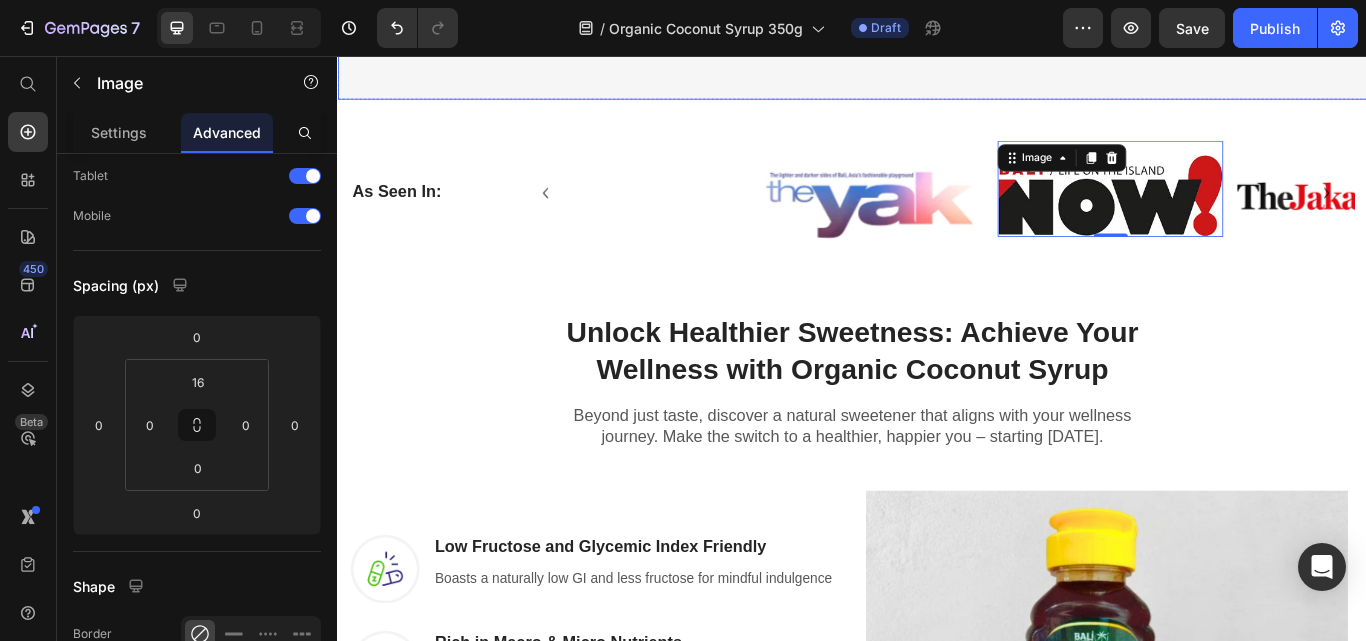 click on "Image Image Image
Carousel Image Organic Coconut Syrup 350g Bundling 2pcs Text Block Rp 0,00 Product Price Rp 140.000,00 Product Price Row Row Image 4 Organic Coconut Syrup 350g FREE COCO ROLLS Text Block Rp 0,00 Product Price Rp 280.000,00 Product Price Row Row Image 6 Organic Coconut Syrup 350g FREE COCO ROLLS AND COCO SESAME Text Block Rp 0,00 Product Price Rp 420.000,00 Product Price Row Row Product Bundle Discount Row Row (P) Images & Gallery Award Winning Organic Coconut Syrup 350g (P) Title                Icon                Icon                Icon                Icon                Icon Icon List Hoz 1000+ Clients satisfied Text block Row
Icon Low Glycemic Index Text block
Icon Natural Alternative Sweetener  Text block
Icon Great Taste Award & Superior Taste Award Winner Text block
Icon Certified EU & USDA Organic Text block Icon List Row -" at bounding box center [937, -372] 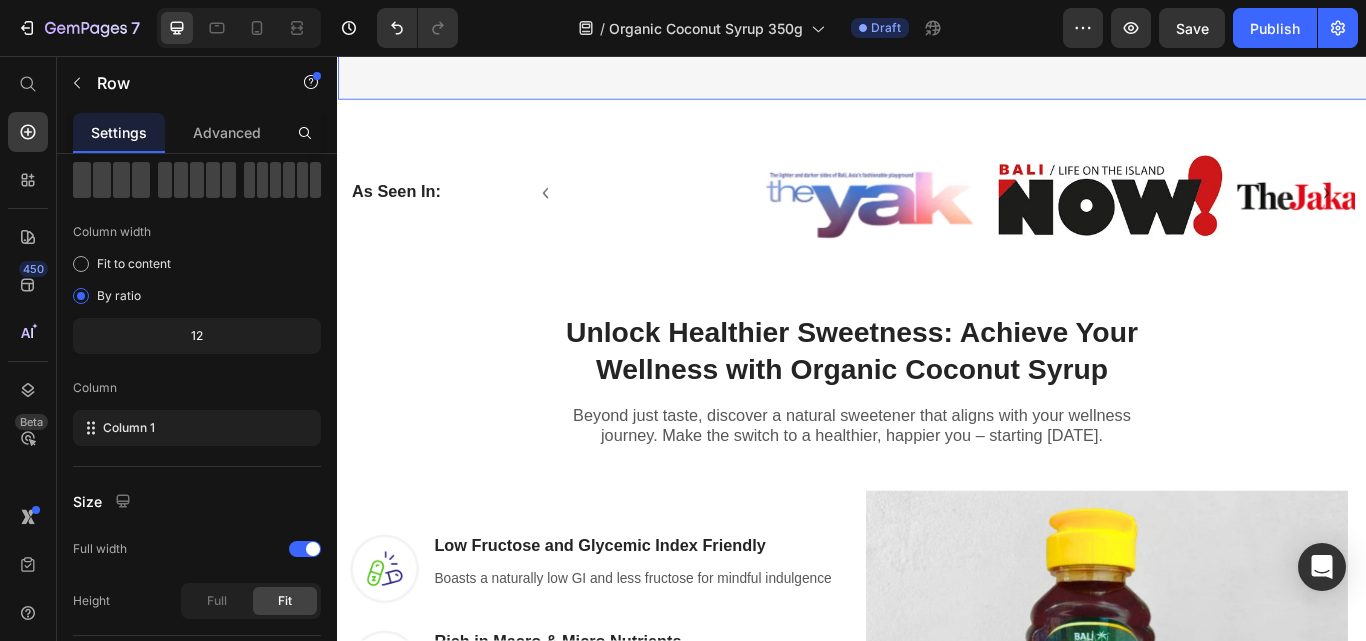 scroll, scrollTop: 0, scrollLeft: 0, axis: both 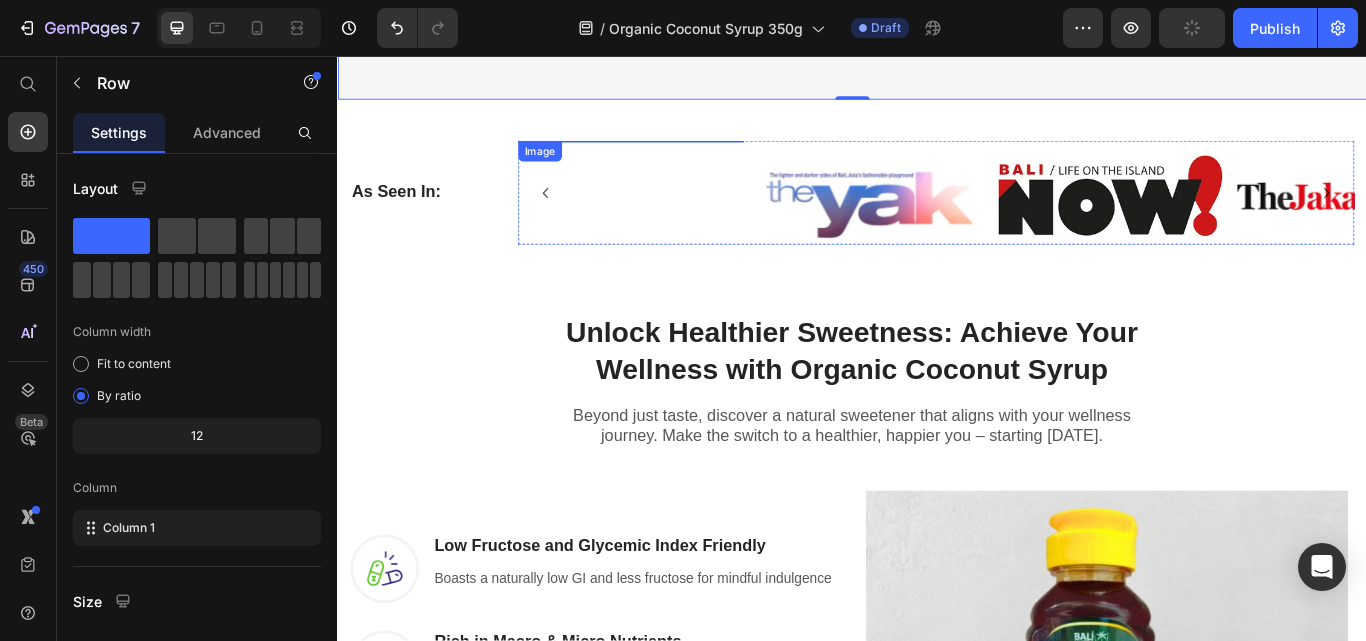 click at bounding box center (679, 155) 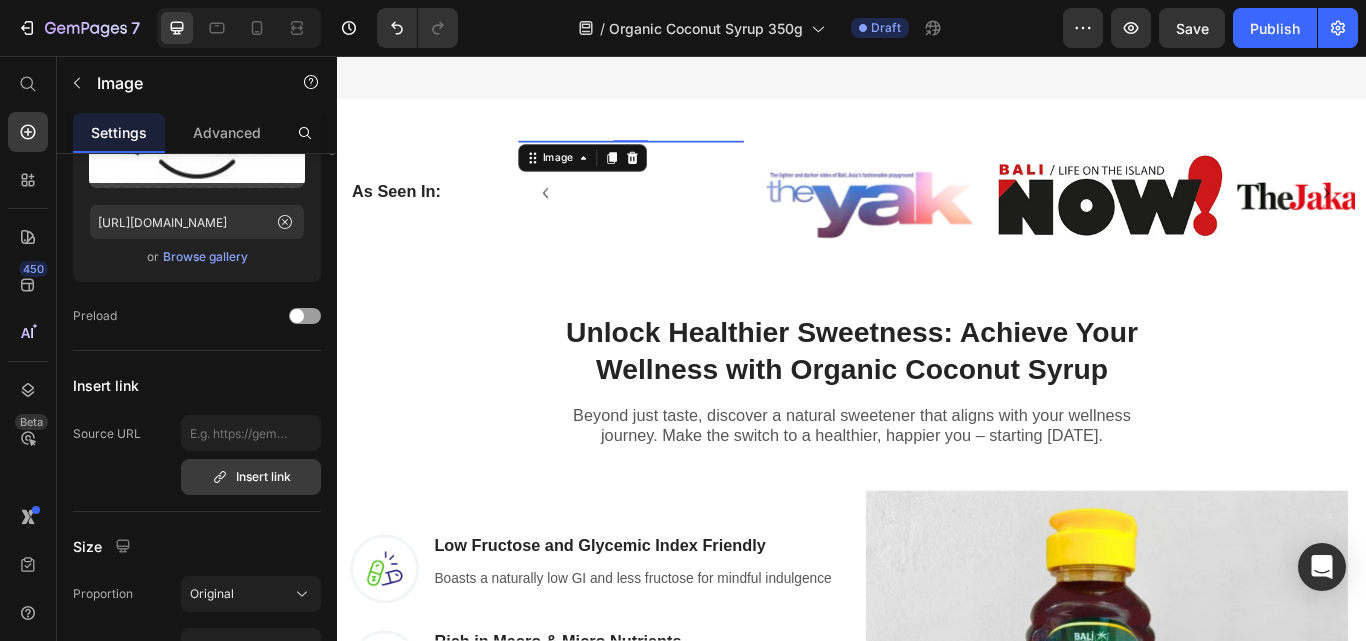 scroll, scrollTop: 0, scrollLeft: 0, axis: both 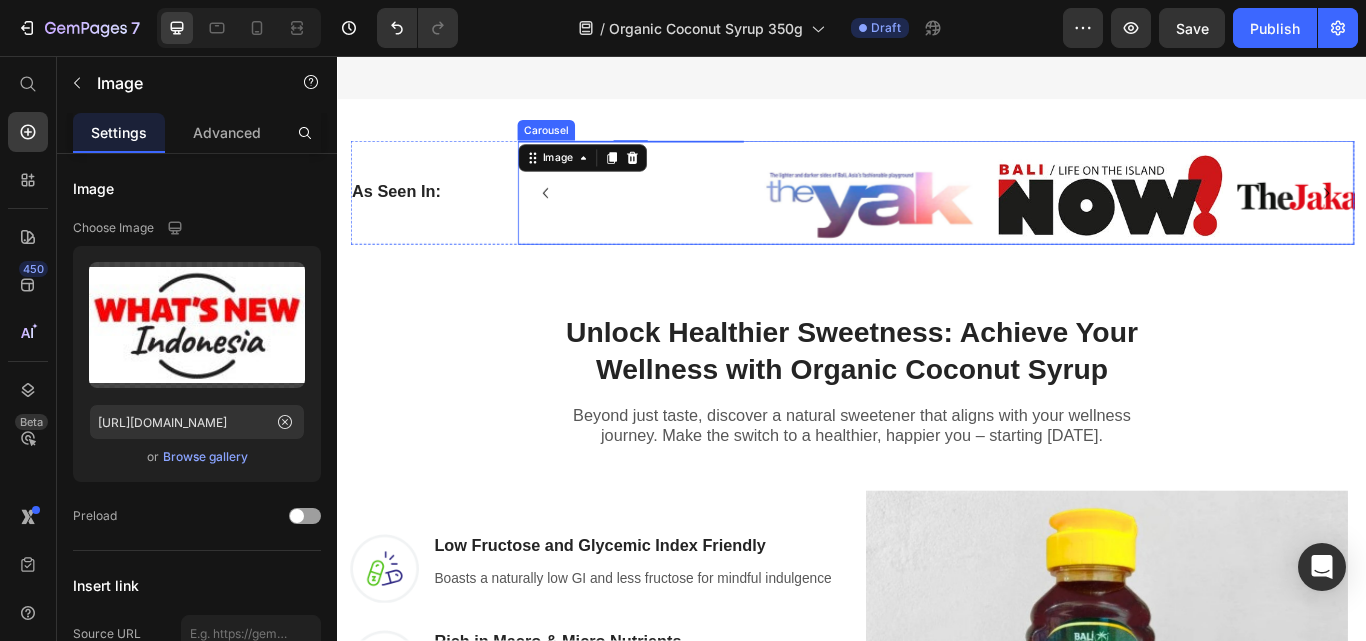 click on "Image" at bounding box center (959, 215) 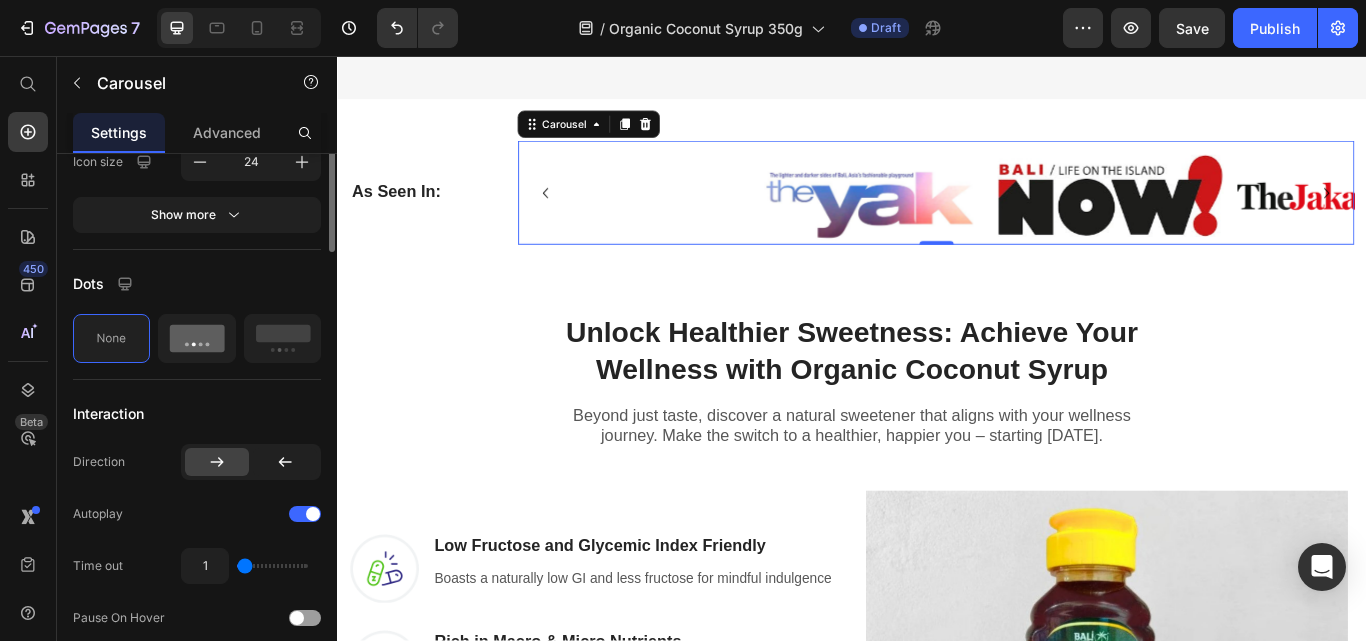 scroll, scrollTop: 800, scrollLeft: 0, axis: vertical 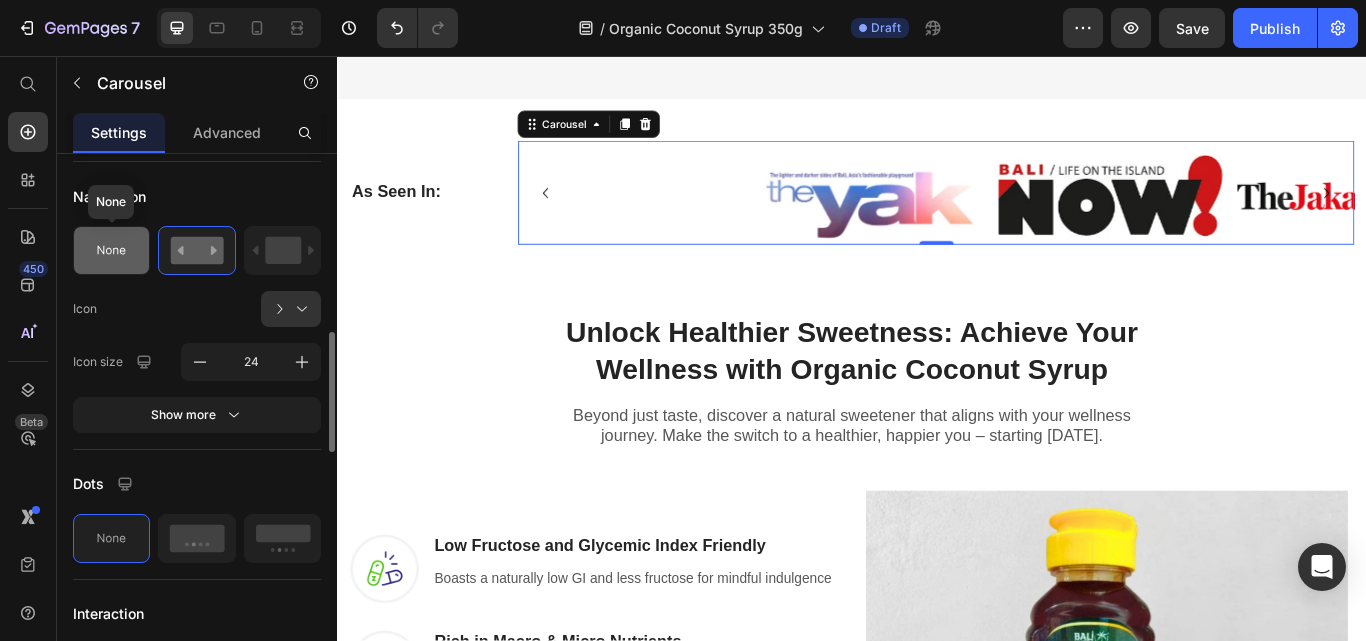 click 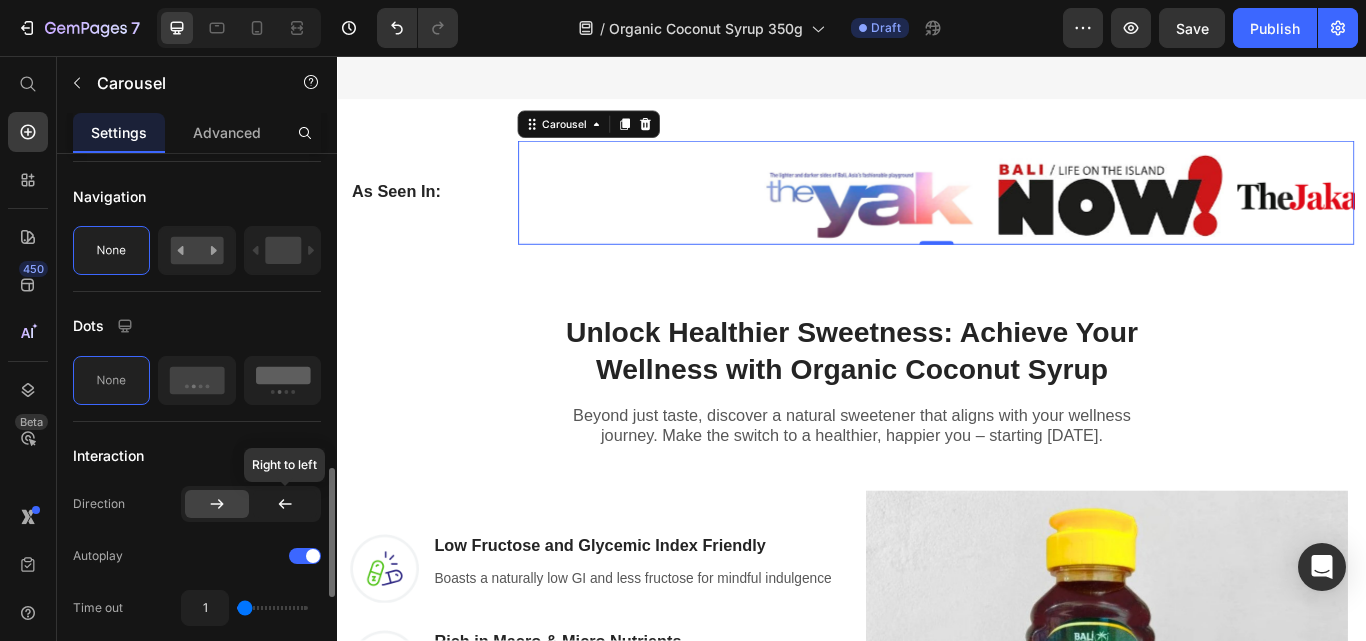scroll, scrollTop: 1000, scrollLeft: 0, axis: vertical 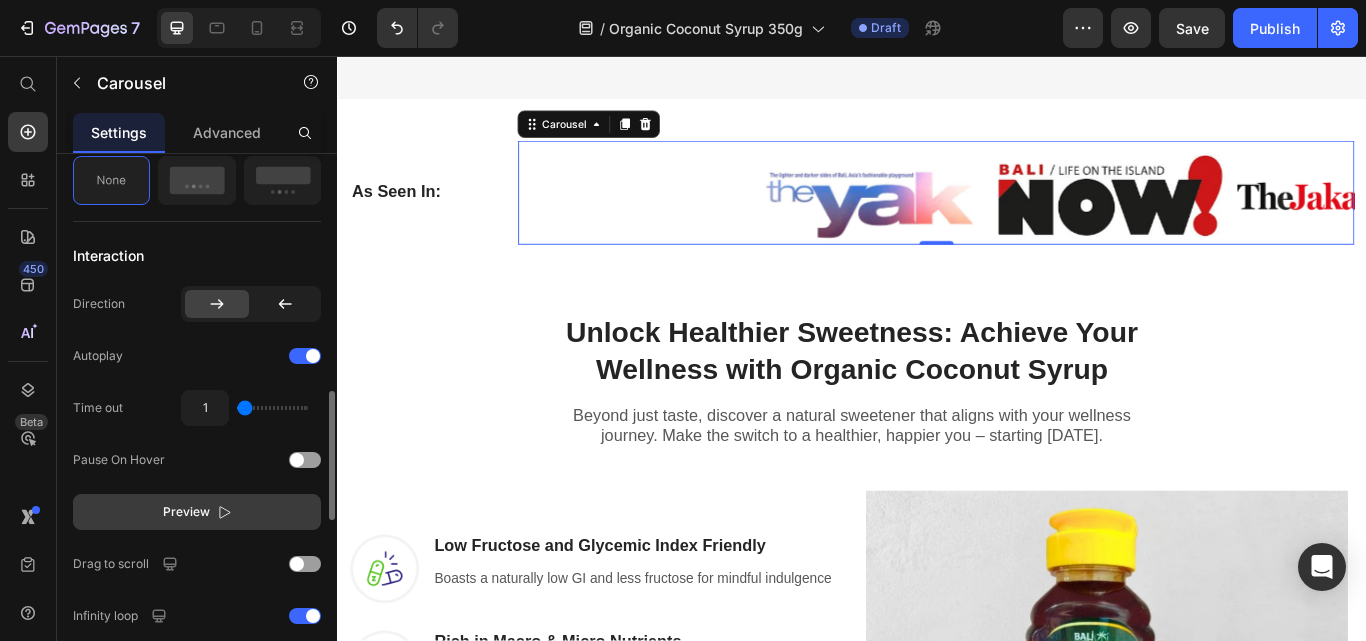 click on "Preview" at bounding box center [186, 512] 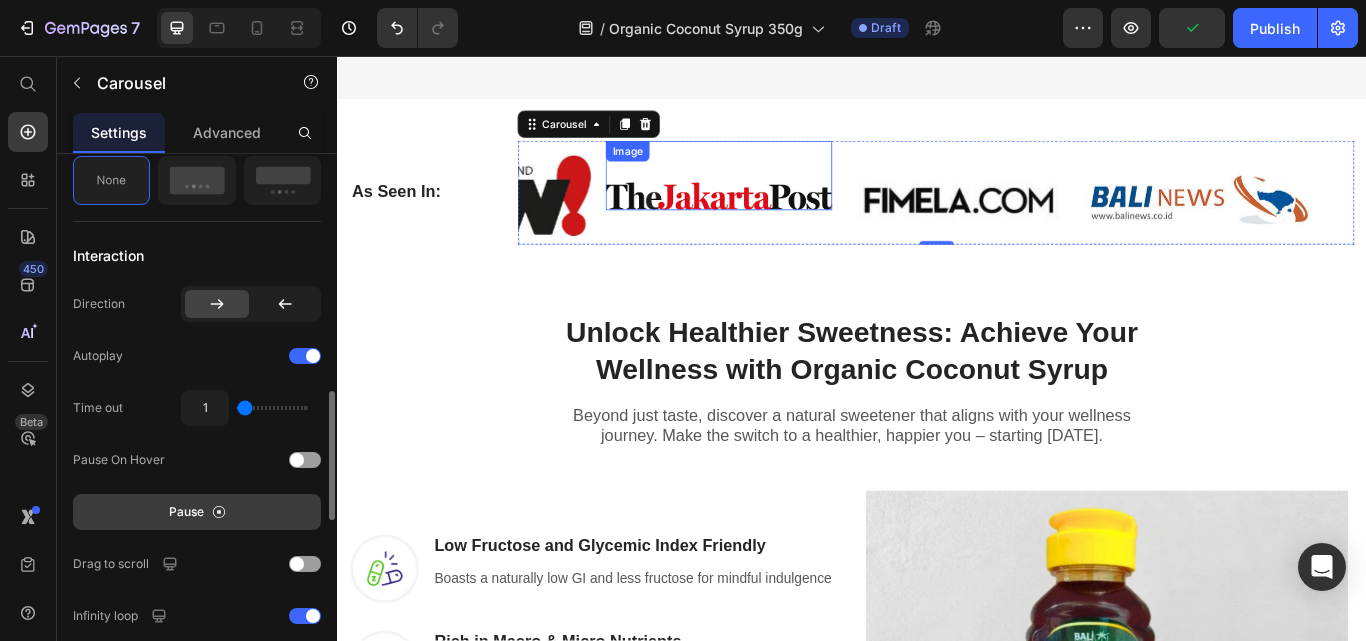 click at bounding box center [781, 195] 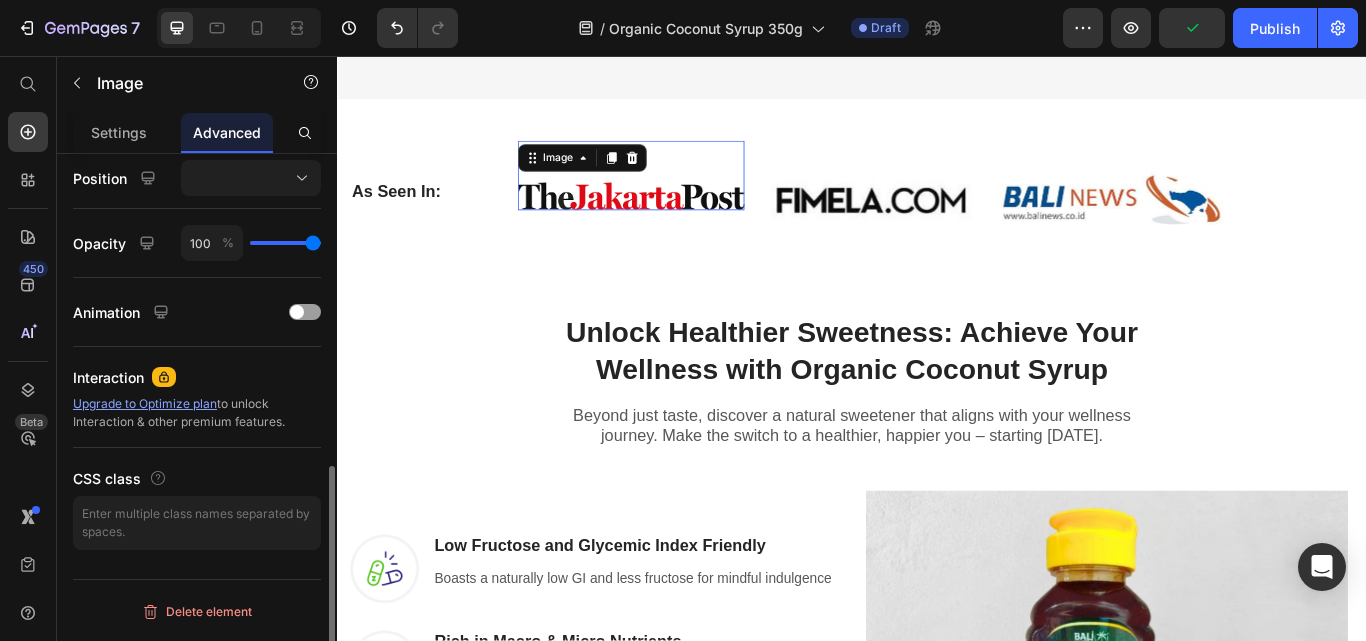 scroll, scrollTop: 0, scrollLeft: 0, axis: both 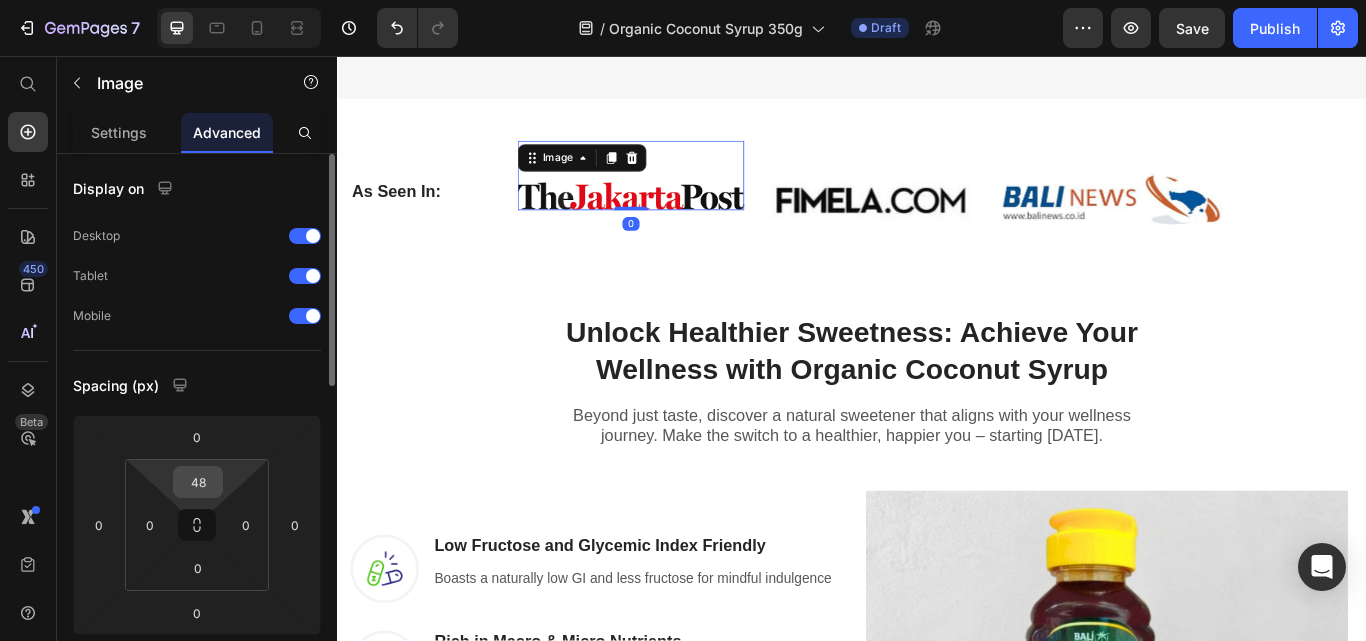click on "48" at bounding box center (198, 482) 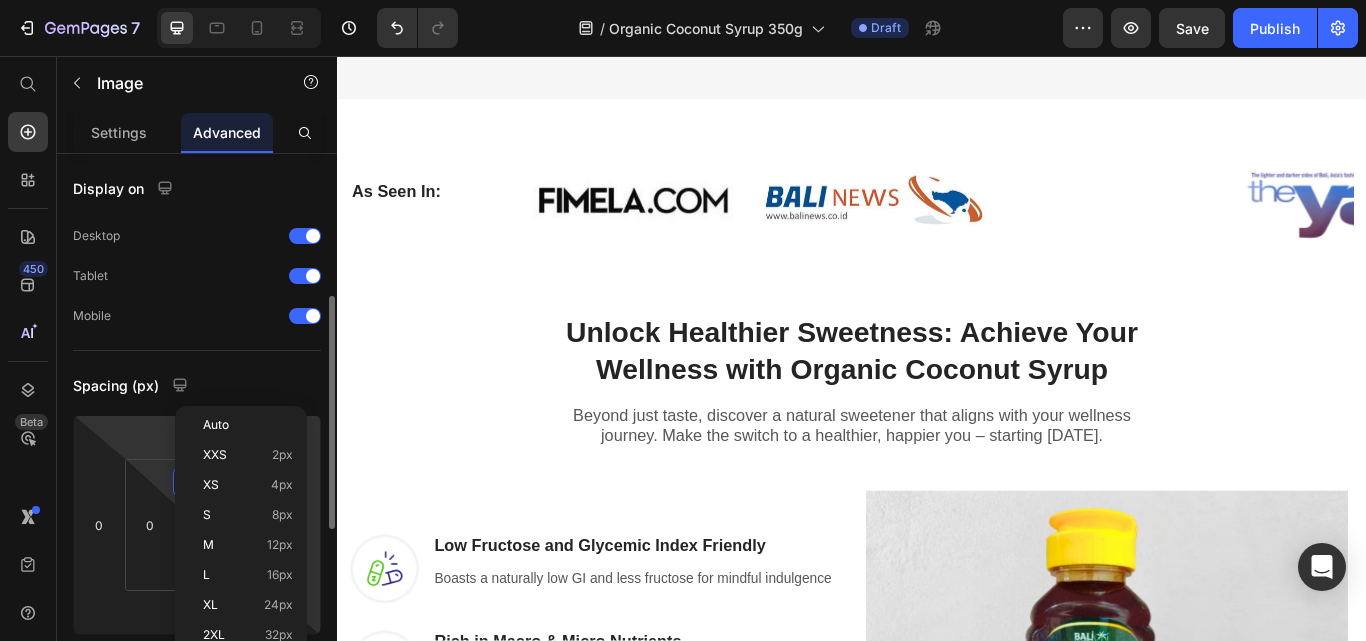 scroll, scrollTop: 1148, scrollLeft: 0, axis: vertical 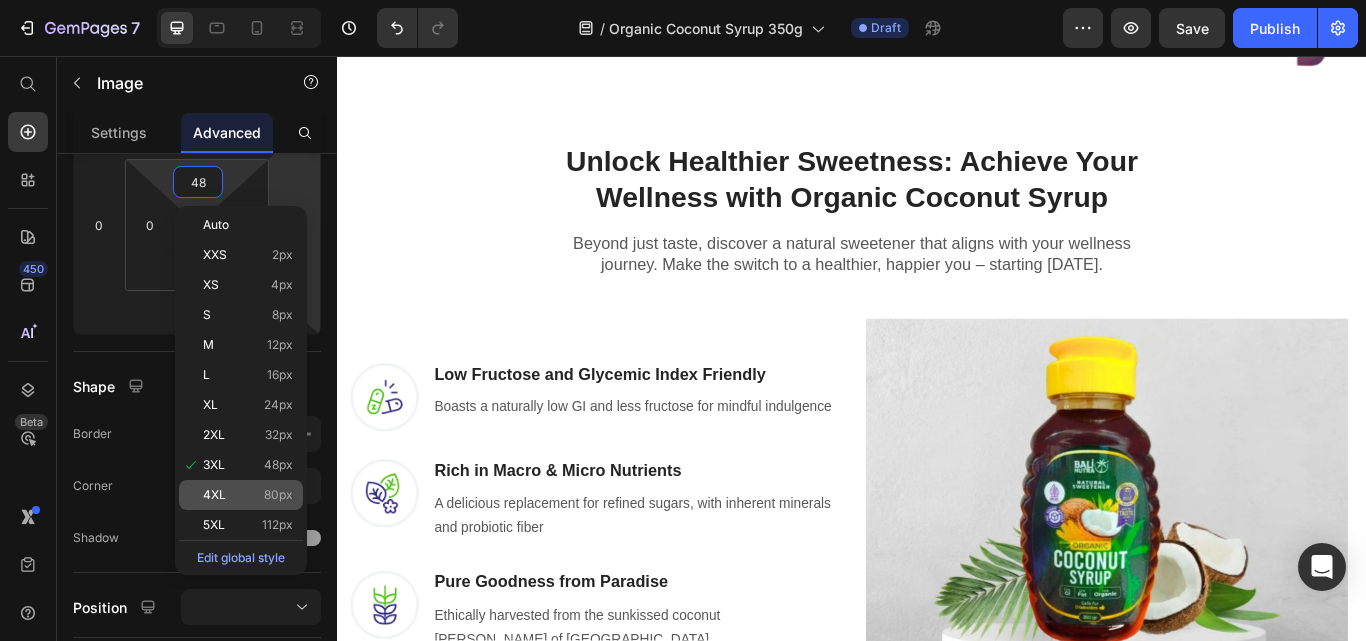 click on "80px" at bounding box center (278, 495) 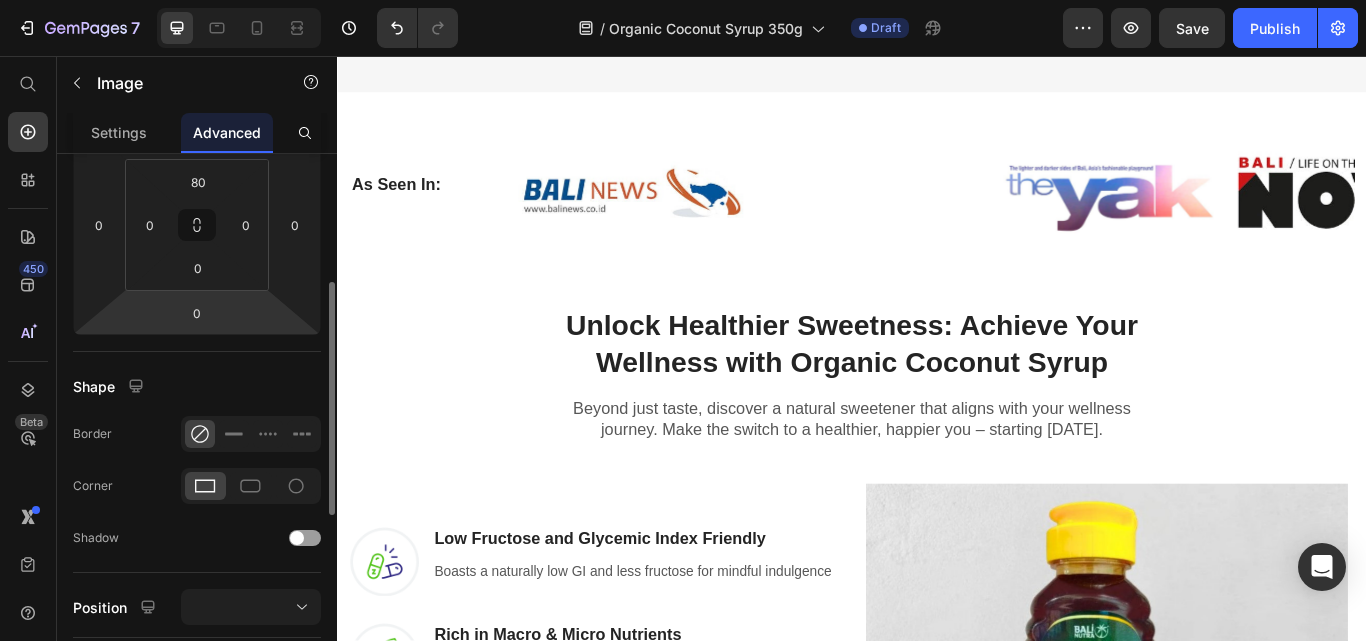 scroll, scrollTop: 948, scrollLeft: 0, axis: vertical 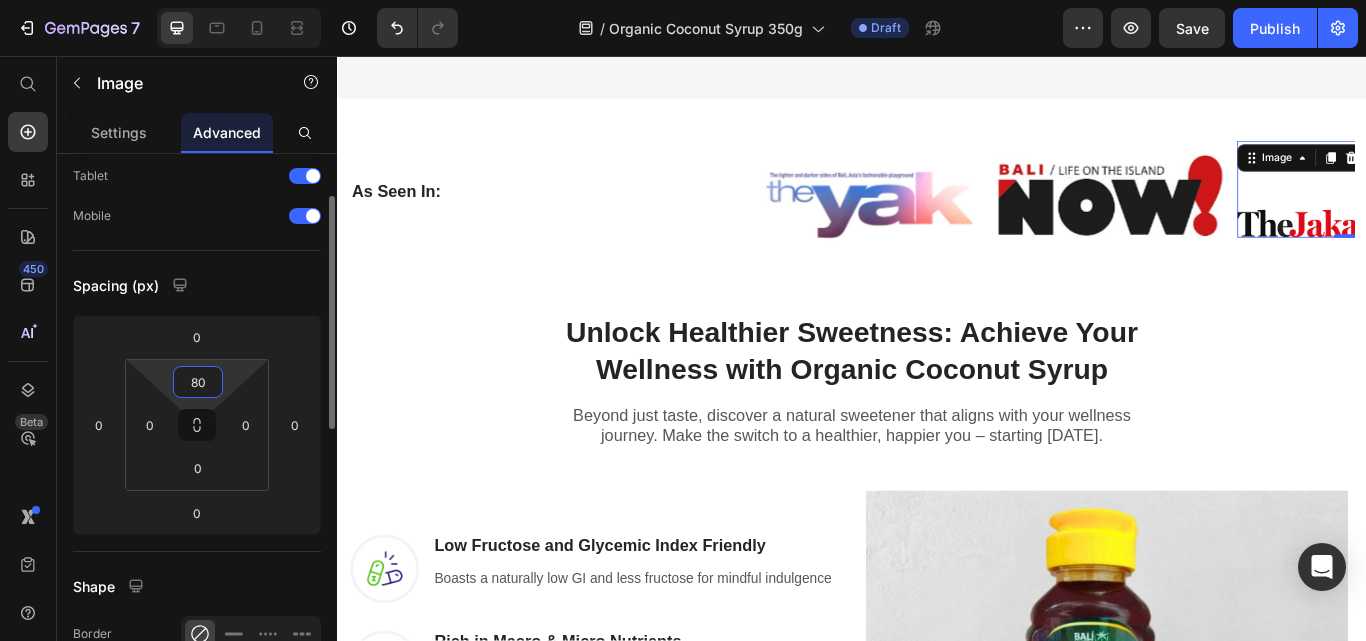 click on "80" at bounding box center (198, 382) 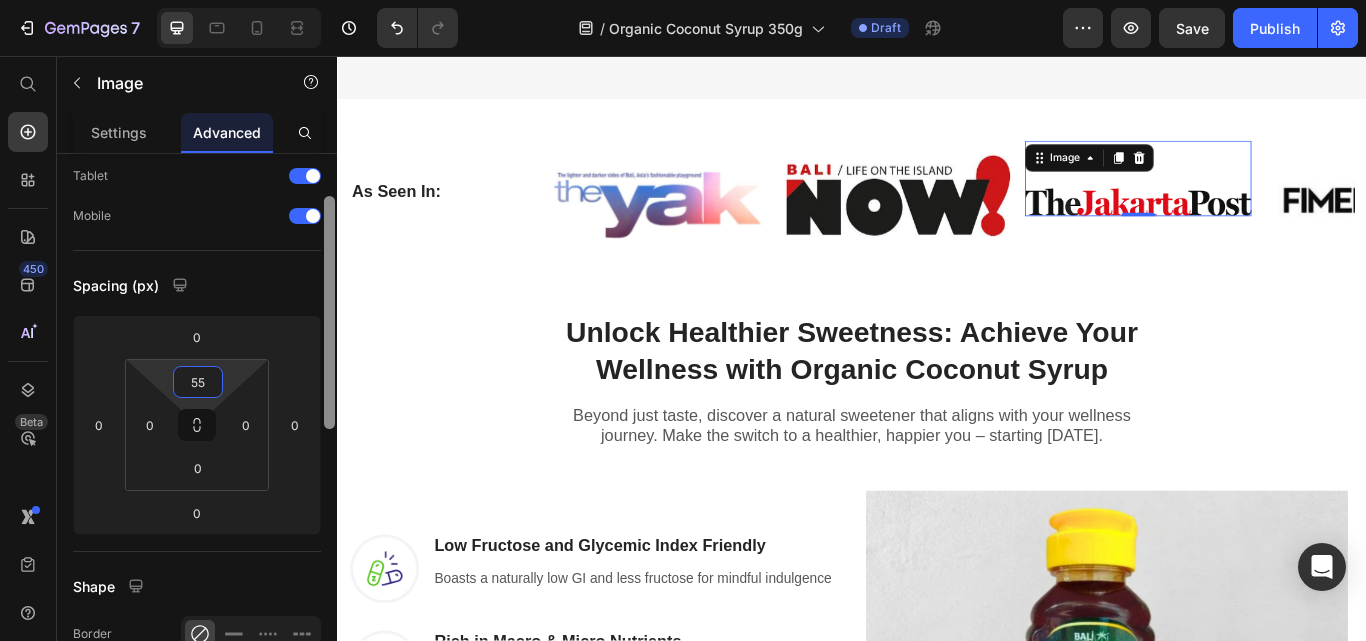 type on "55" 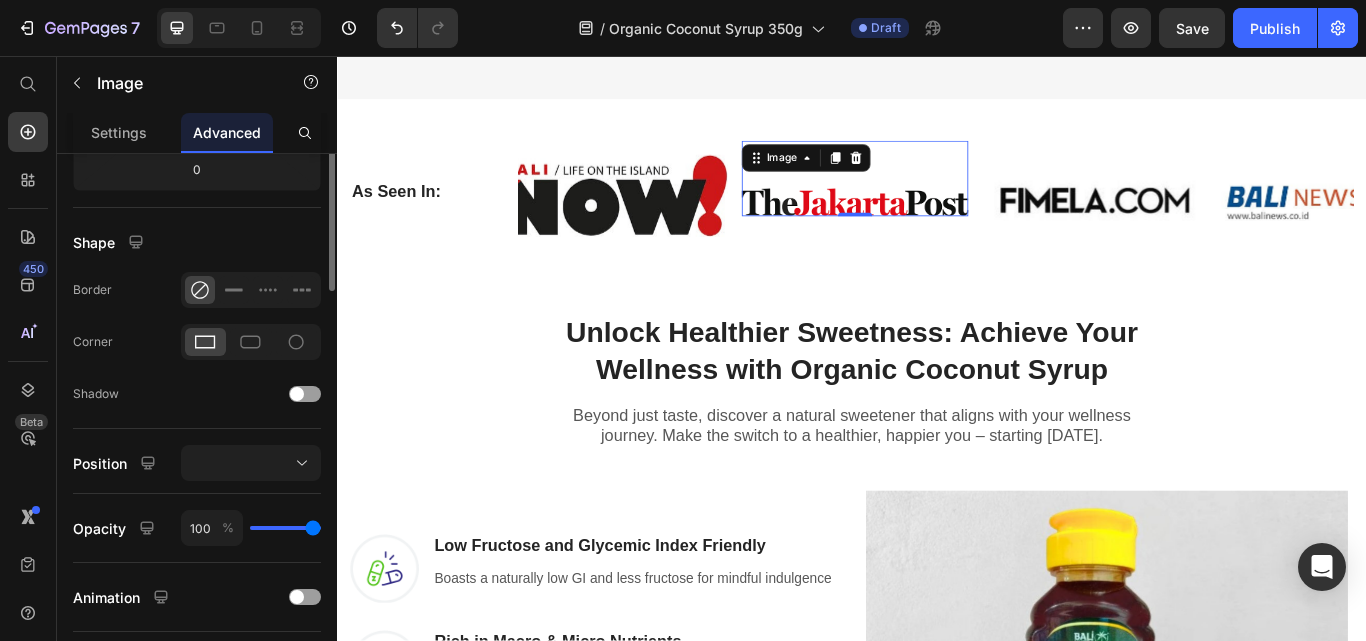 scroll, scrollTop: 244, scrollLeft: 0, axis: vertical 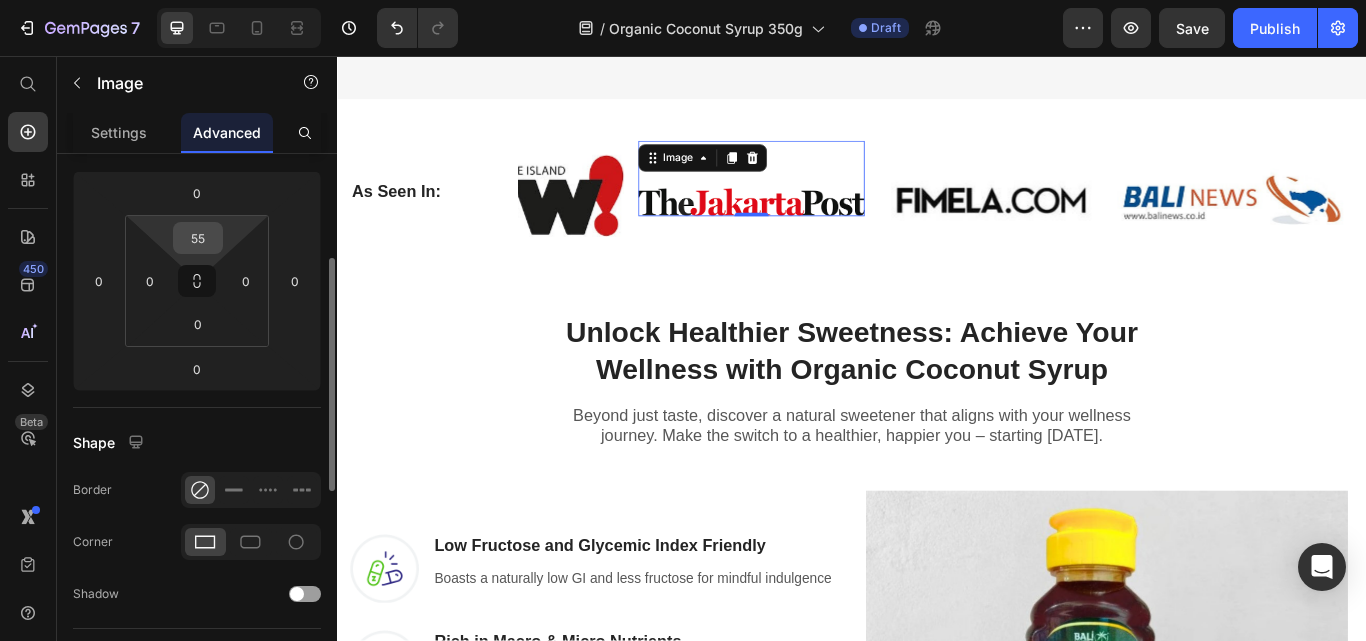 click on "55" at bounding box center [198, 238] 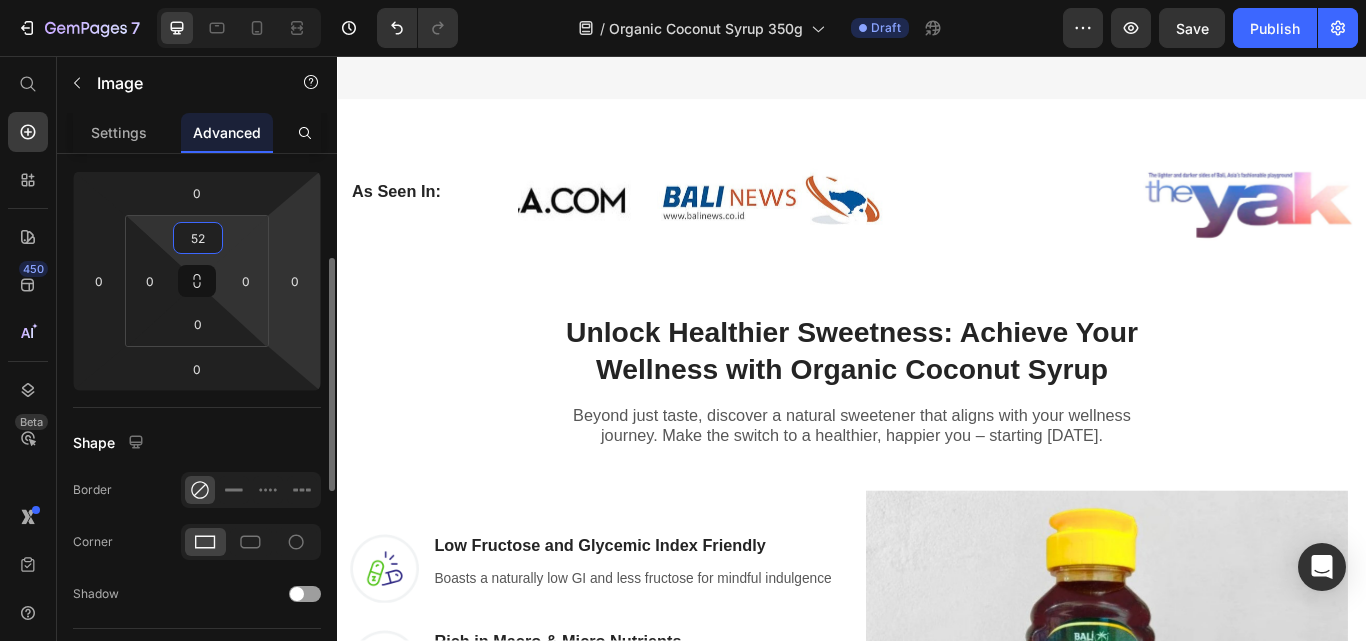 type on "52" 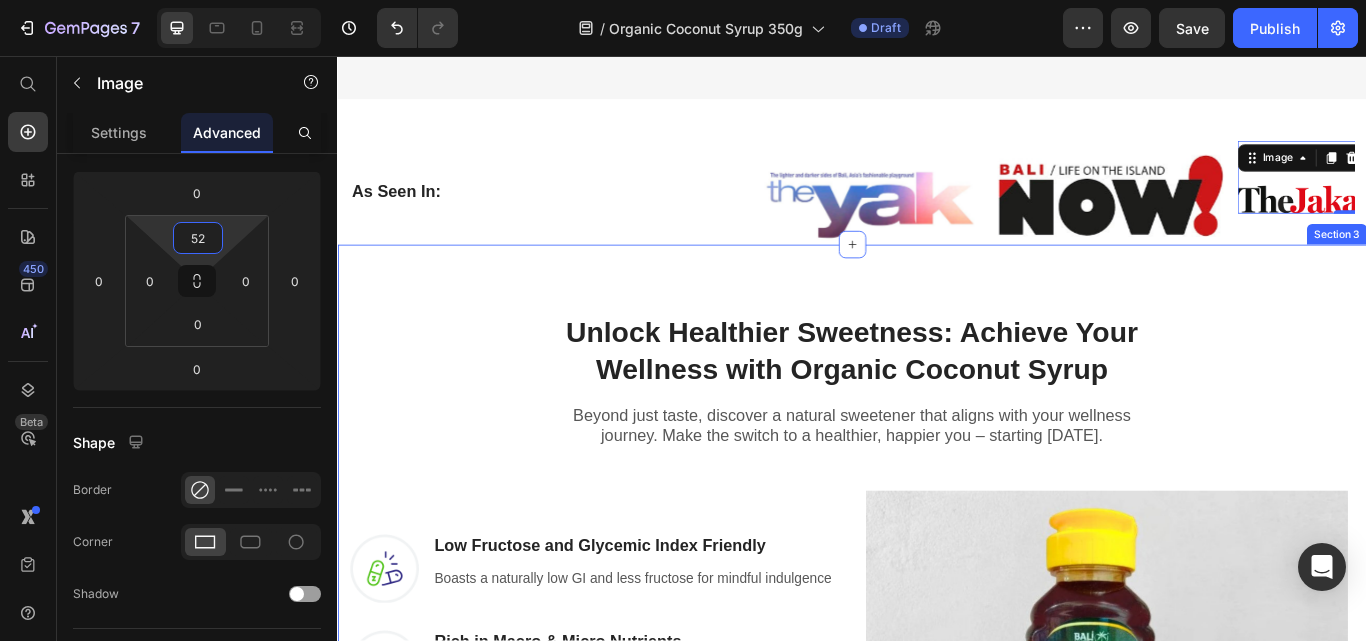 click on "Unlock Healthier Sweetness: Achieve Your Wellness with Organic Coconut Syrup Heading Row Beyond just taste, discover a natural sweetener that aligns with your wellness journey. Make the switch to a healthier, happier you – starting today. Text block Row Image Low Fructose and Glycemic Index Friendly Heading Boasts a naturally low GI and less fructose for mindful indulgence Text block Row Image Rich in Macro & Micro Nutrients Heading A delicious replacement for refined sugars, with inherent minerals and probiotic fiber Text block Row Image Pure Goodness from Paradise Heading Ethically harvested from the sunkissed coconut groves of Bali Text block Row  	   REVEAL OFFER Button                Icon 30 Day Taste Satisfaction Or Money Back Guarantee Text block Icon List Row
Image Image
Carousel Row" at bounding box center (937, 724) 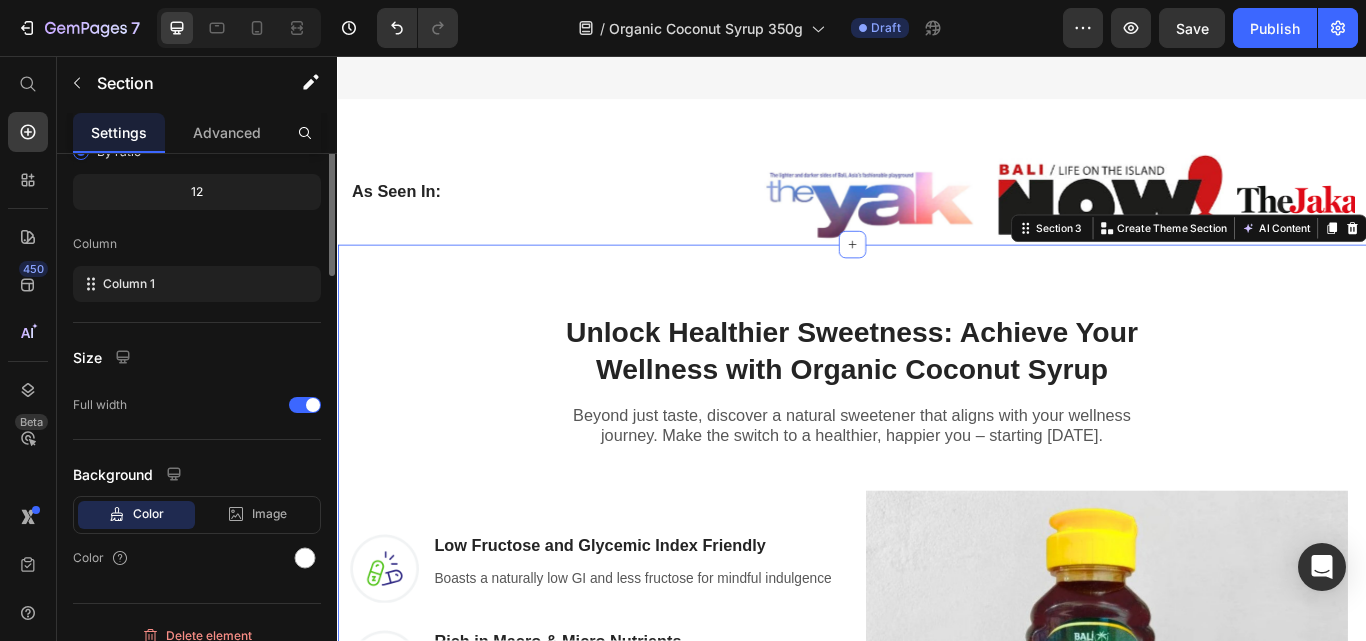 scroll, scrollTop: 0, scrollLeft: 0, axis: both 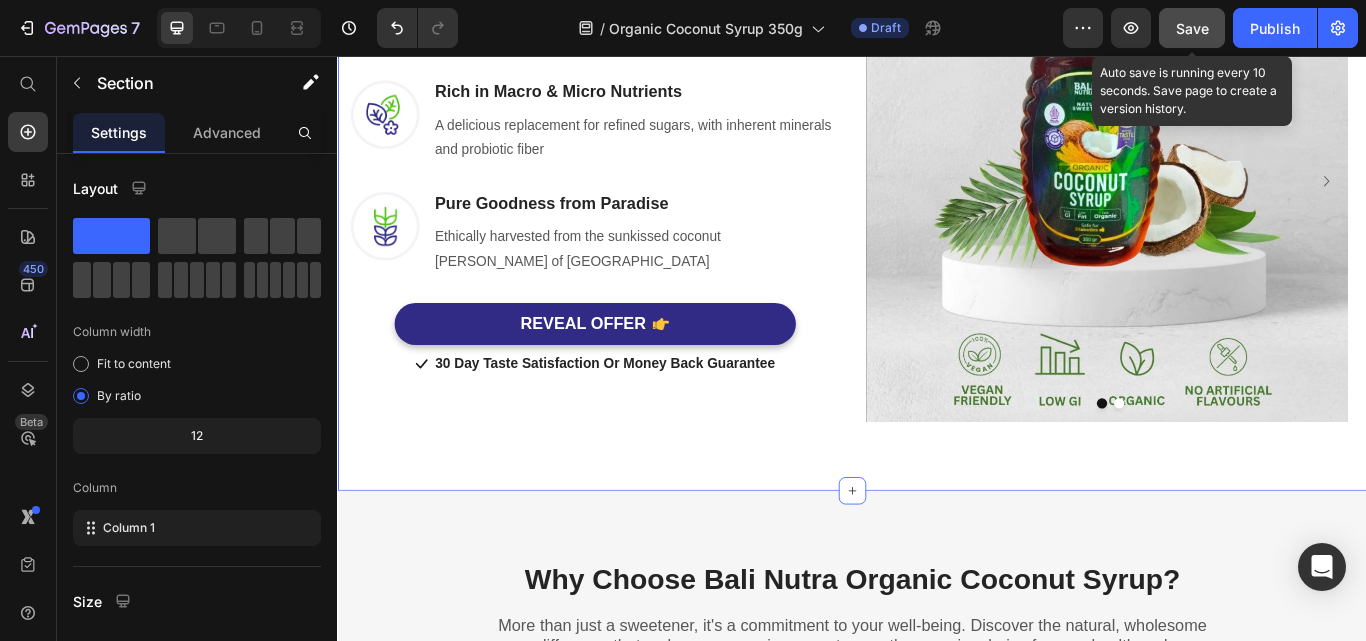 click on "Save" at bounding box center (1192, 28) 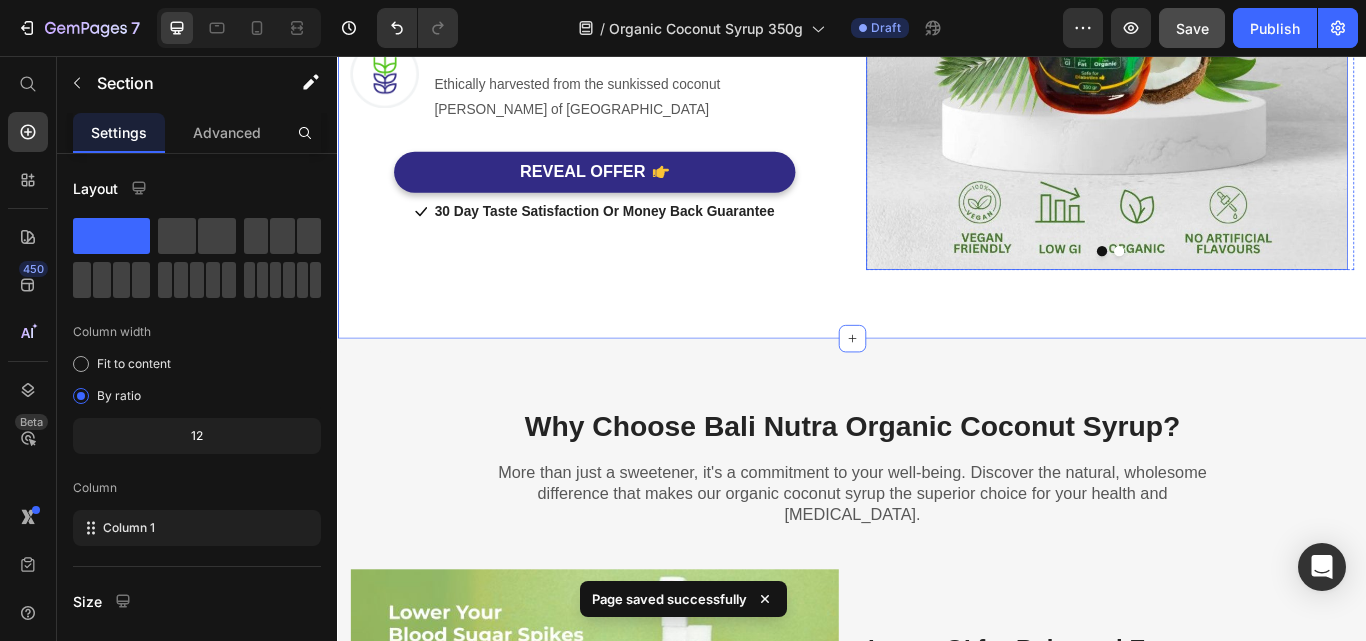 scroll, scrollTop: 1748, scrollLeft: 0, axis: vertical 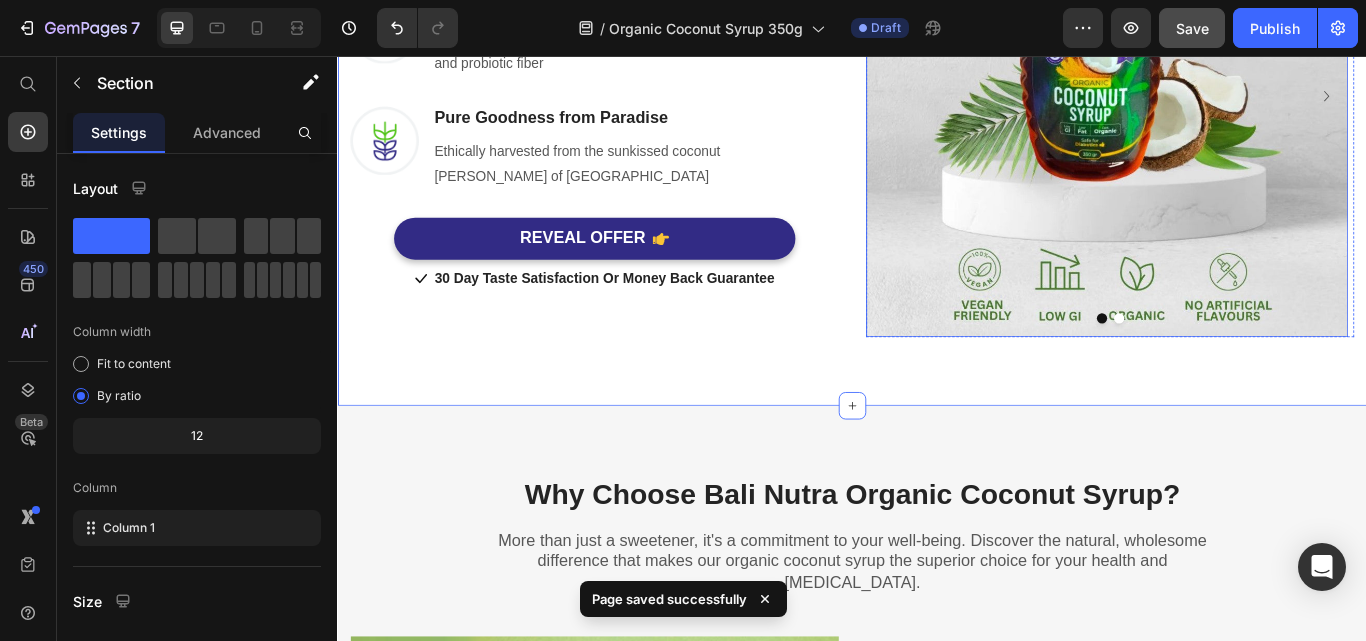 click at bounding box center [1234, 103] 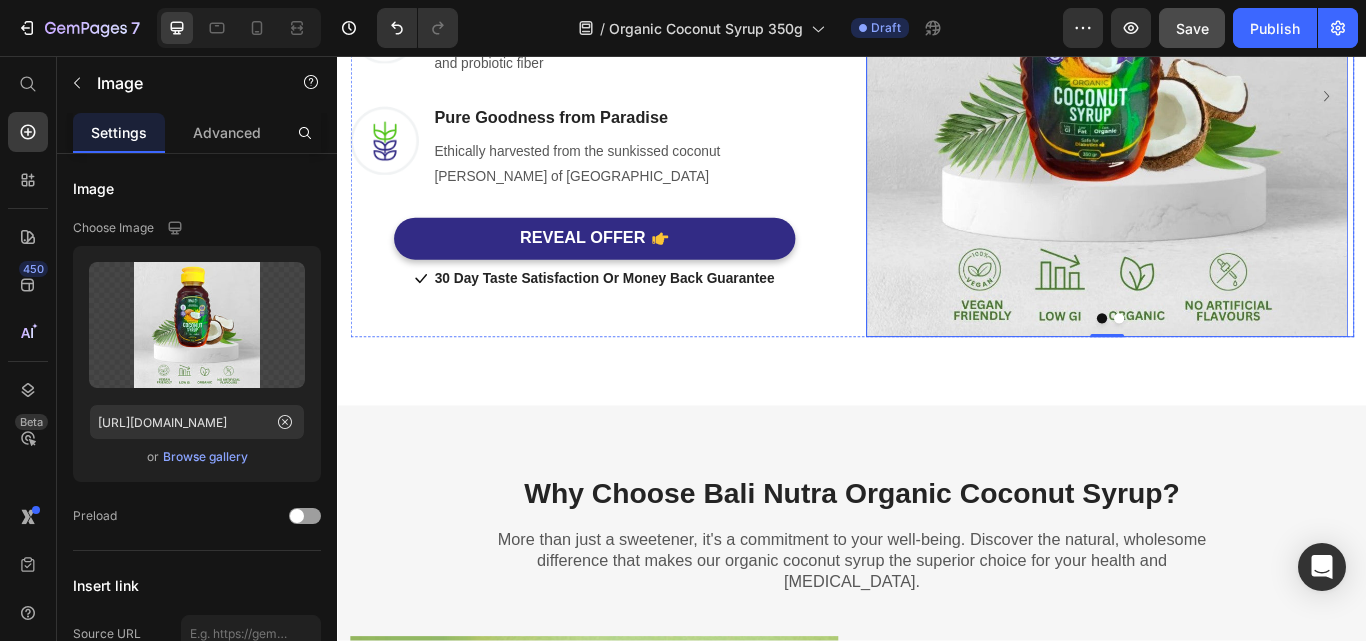 click at bounding box center [1228, 362] 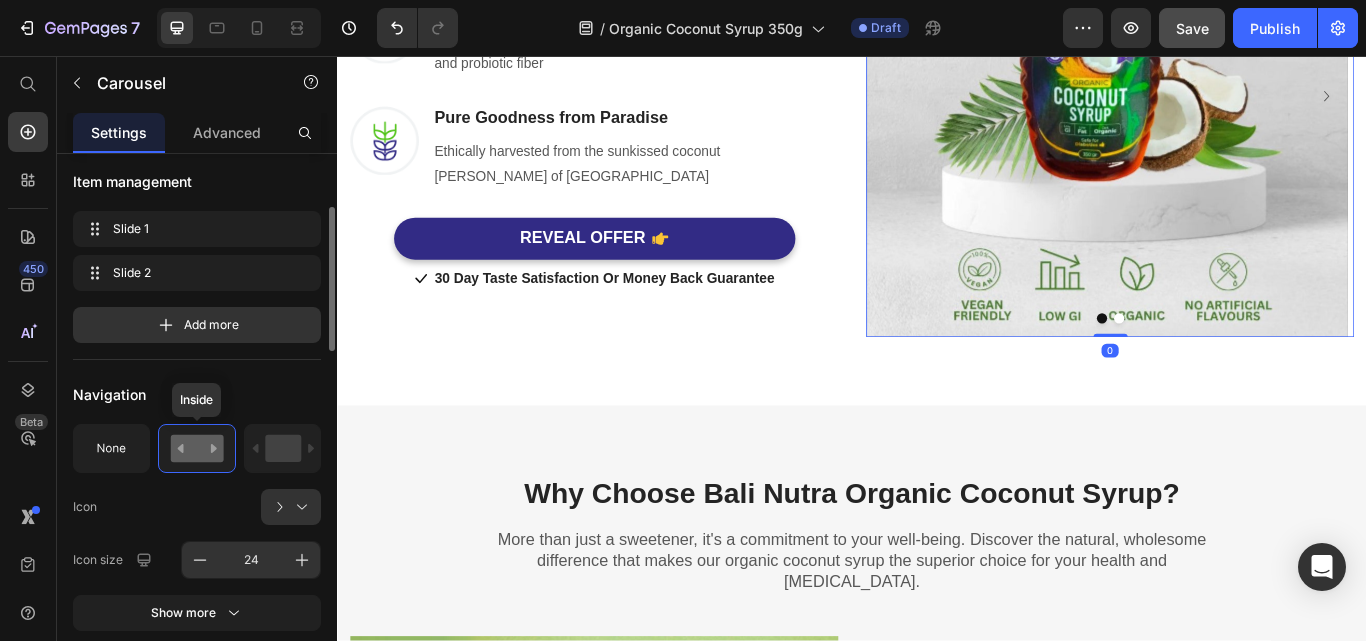 scroll, scrollTop: 400, scrollLeft: 0, axis: vertical 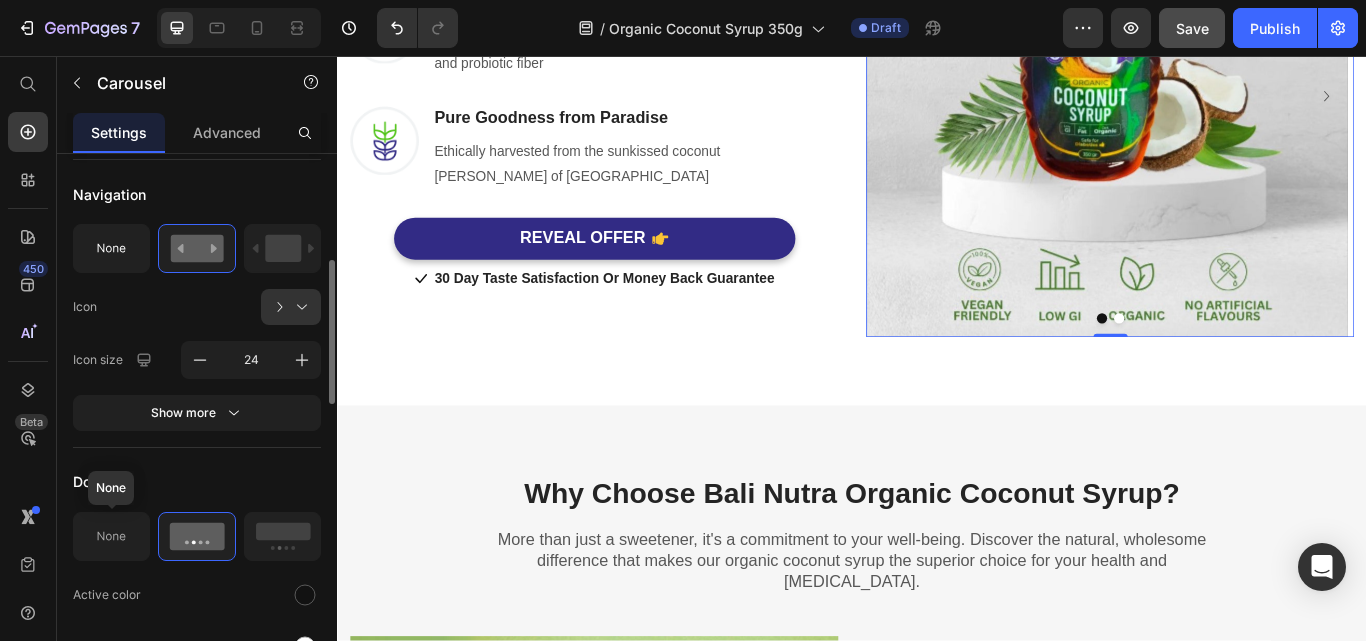click 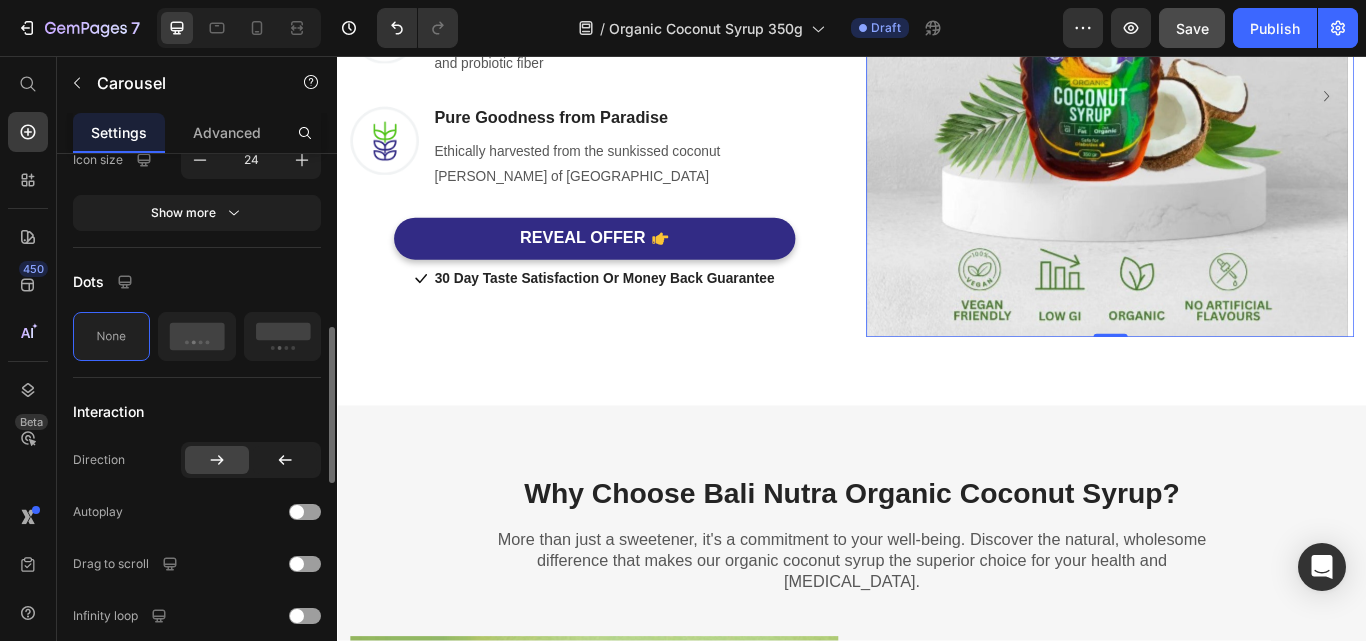 scroll, scrollTop: 400, scrollLeft: 0, axis: vertical 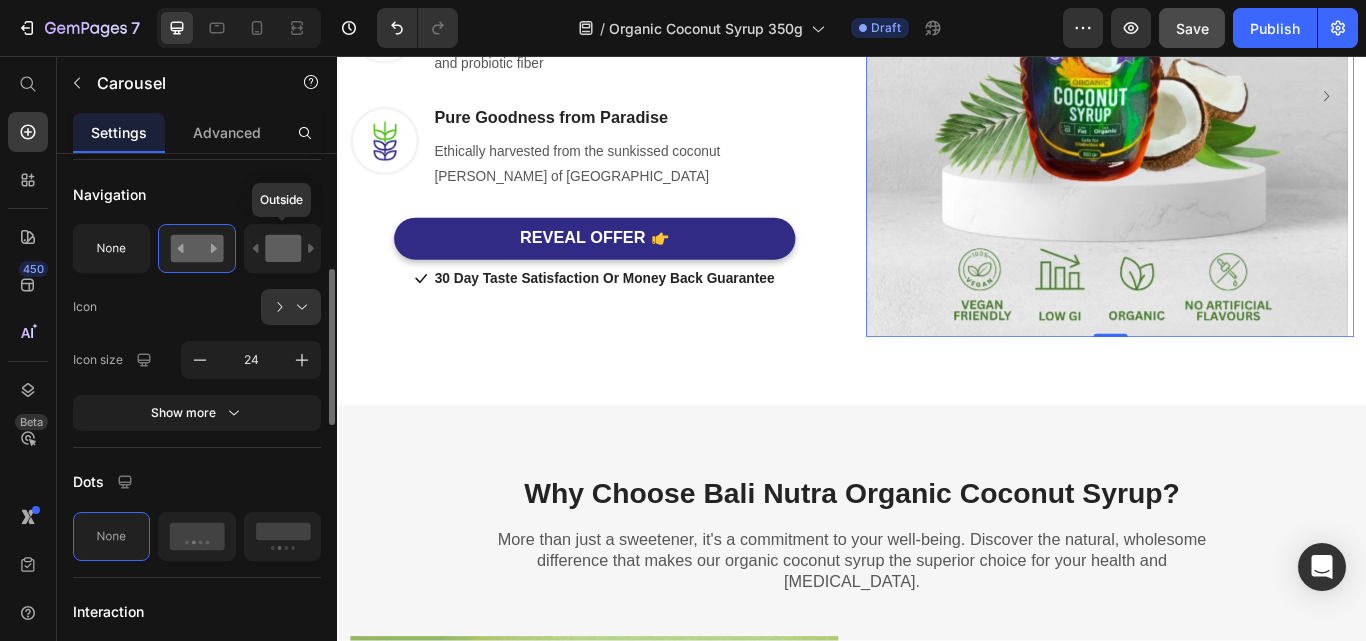 click 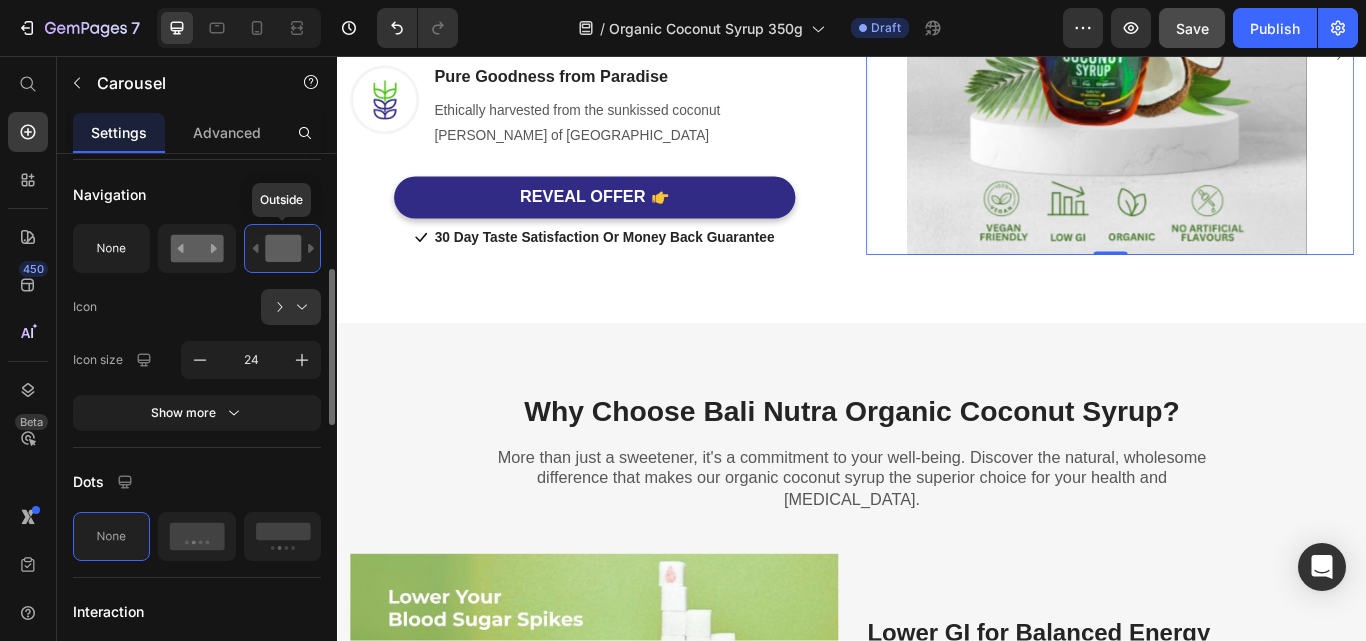 scroll, scrollTop: 1700, scrollLeft: 0, axis: vertical 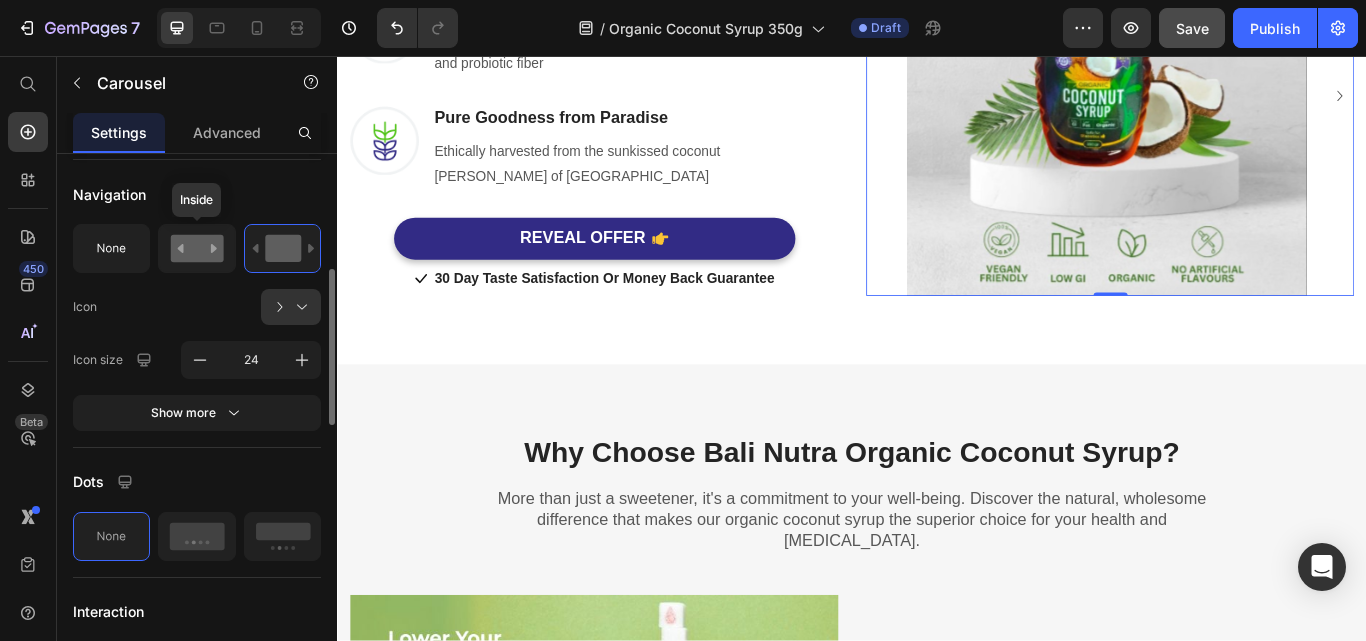 click 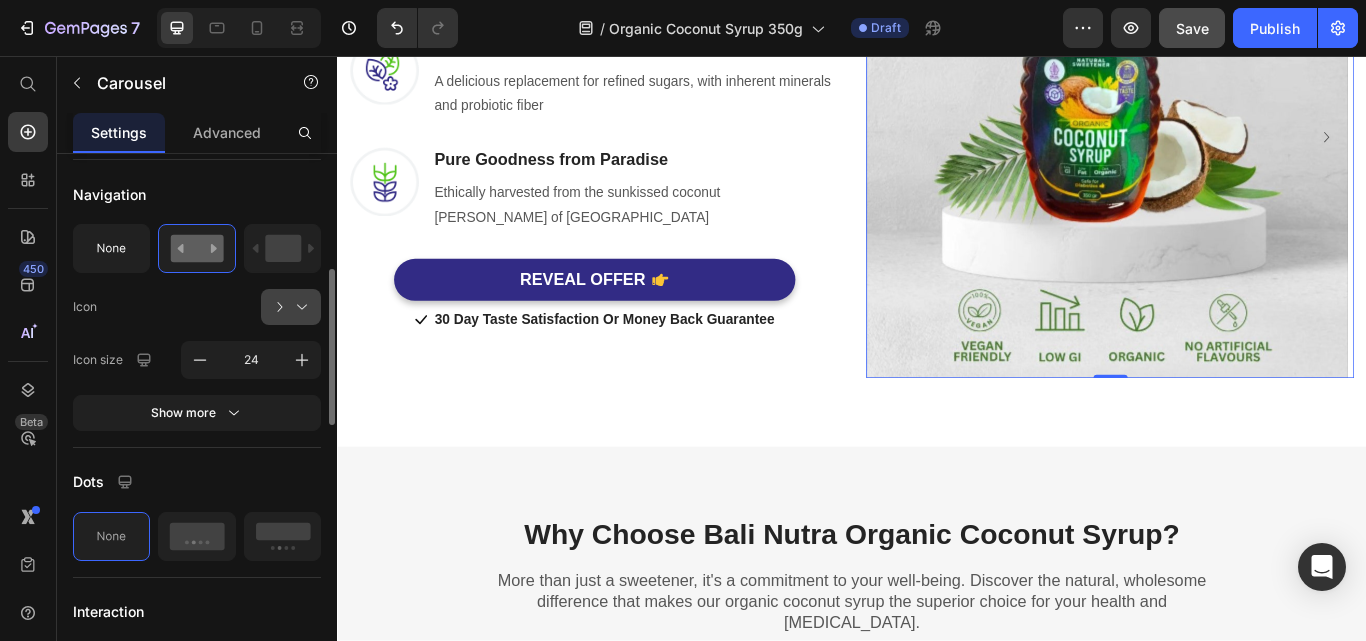 scroll, scrollTop: 1748, scrollLeft: 0, axis: vertical 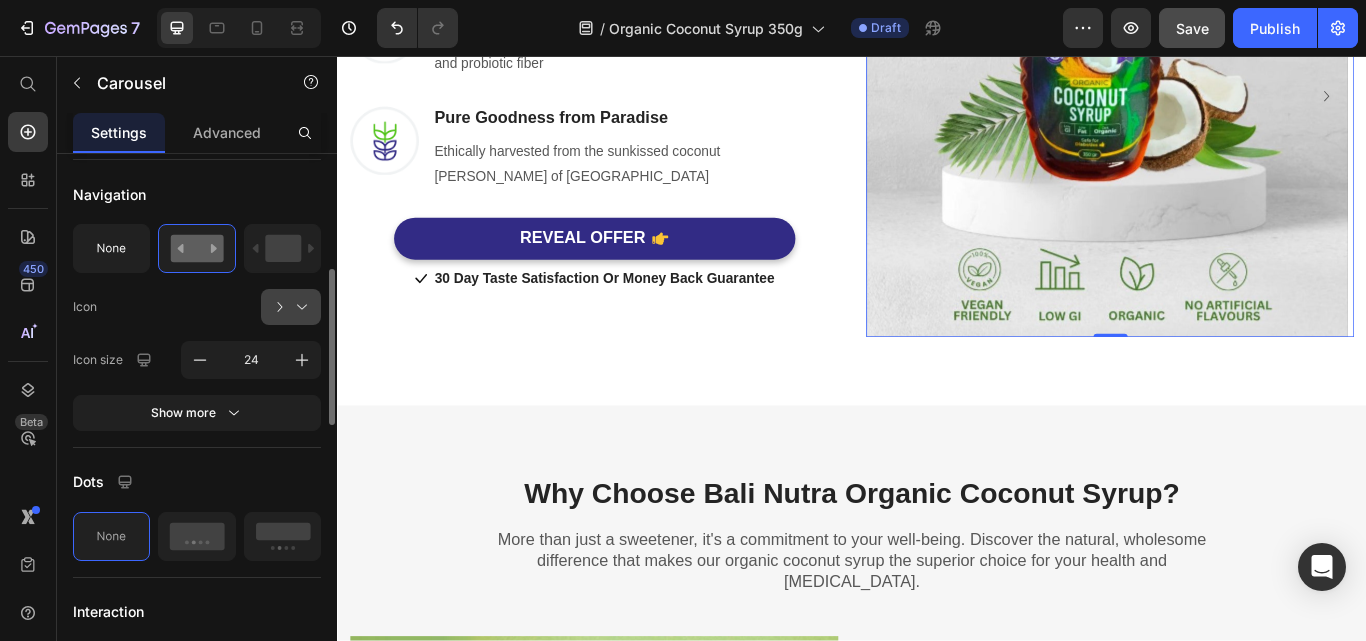 click at bounding box center (299, 307) 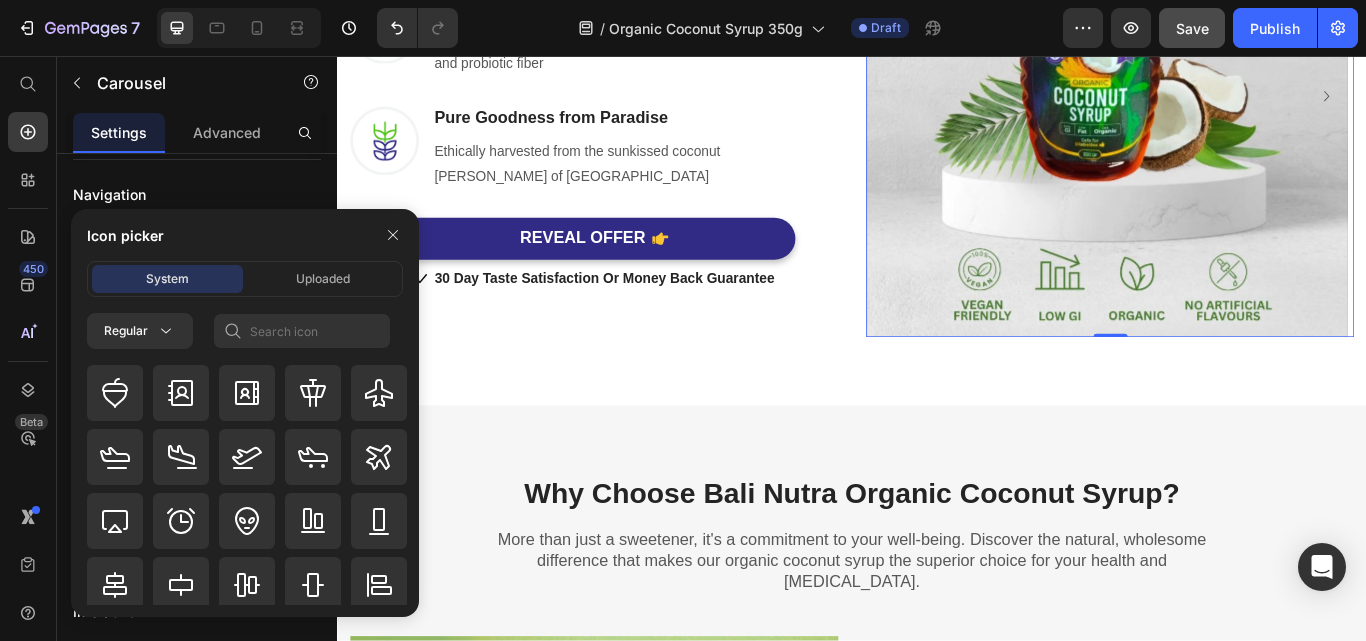 click on "Navigation" at bounding box center (197, 194) 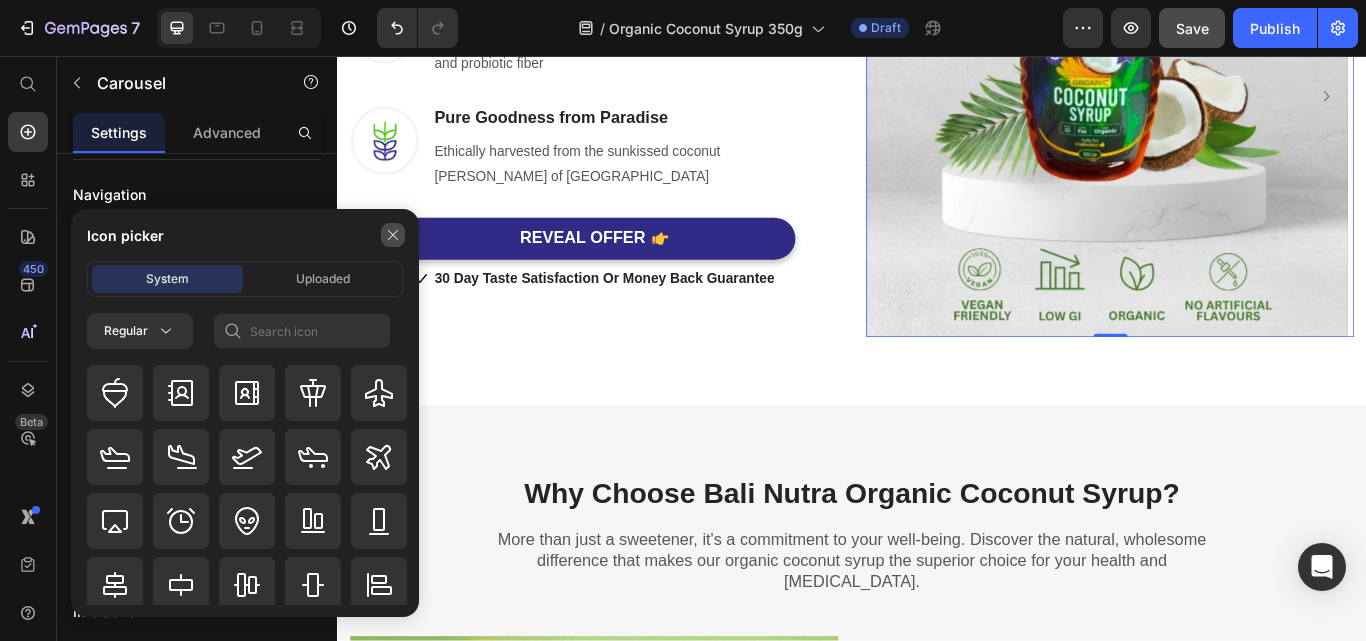 click 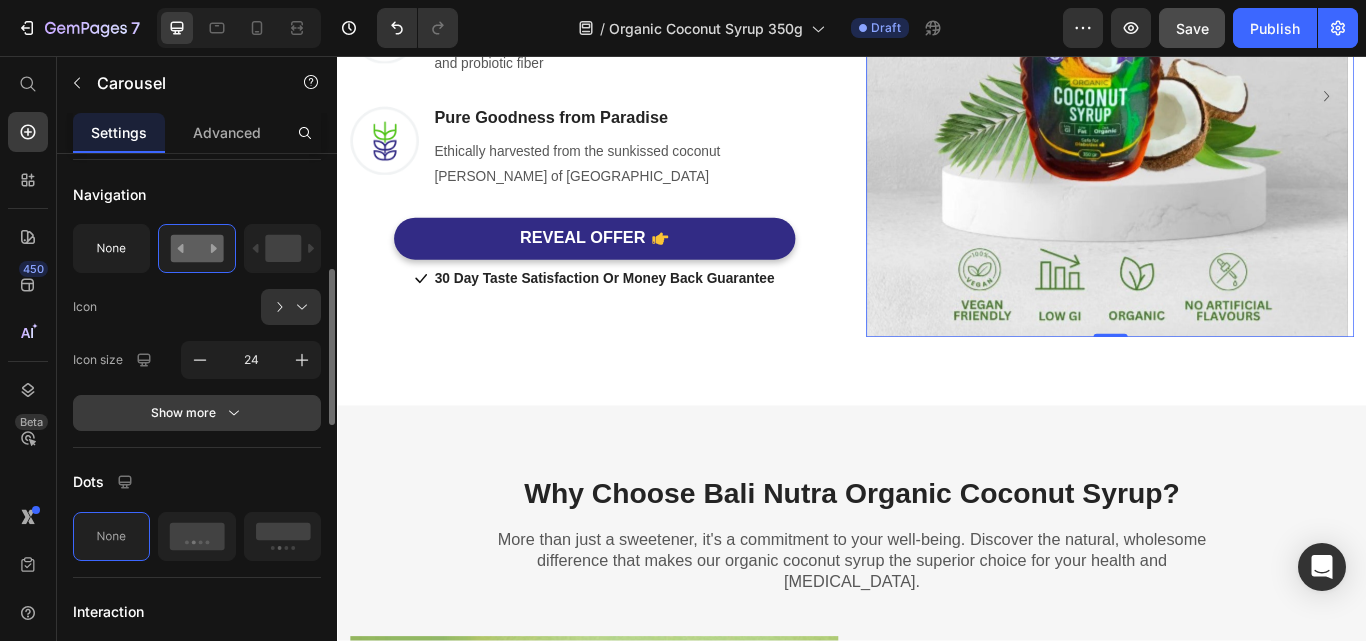 click on "Show more" at bounding box center [197, 413] 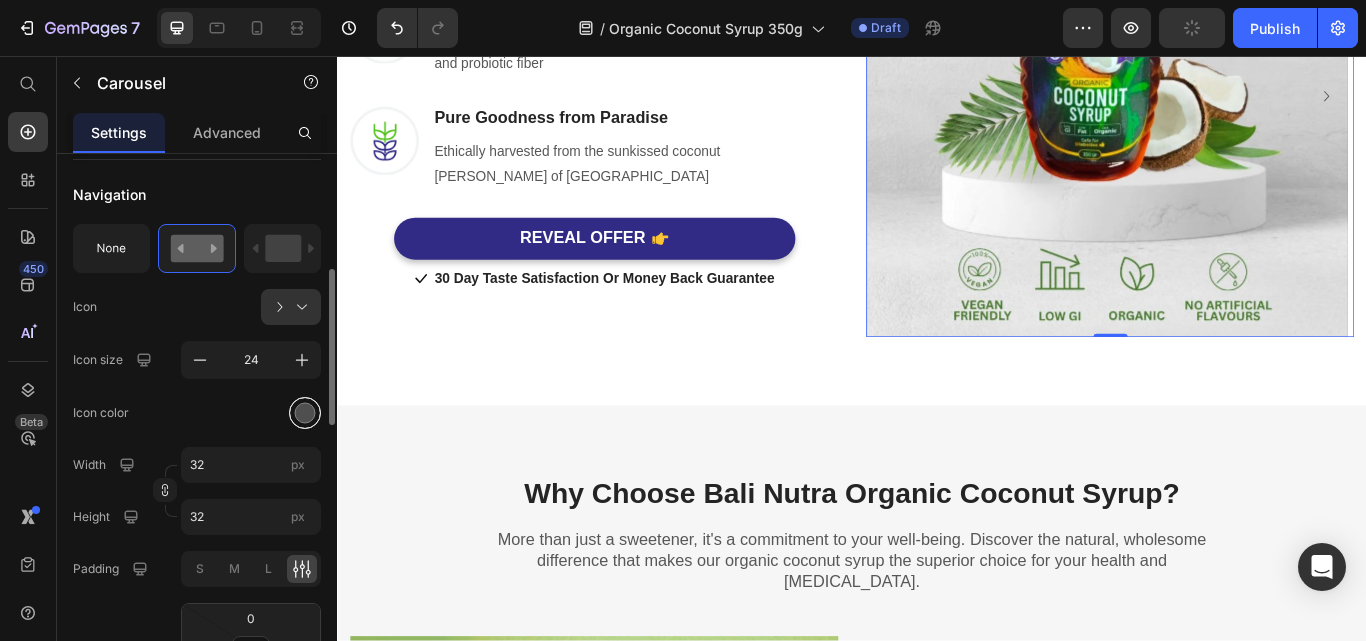 click at bounding box center (305, 412) 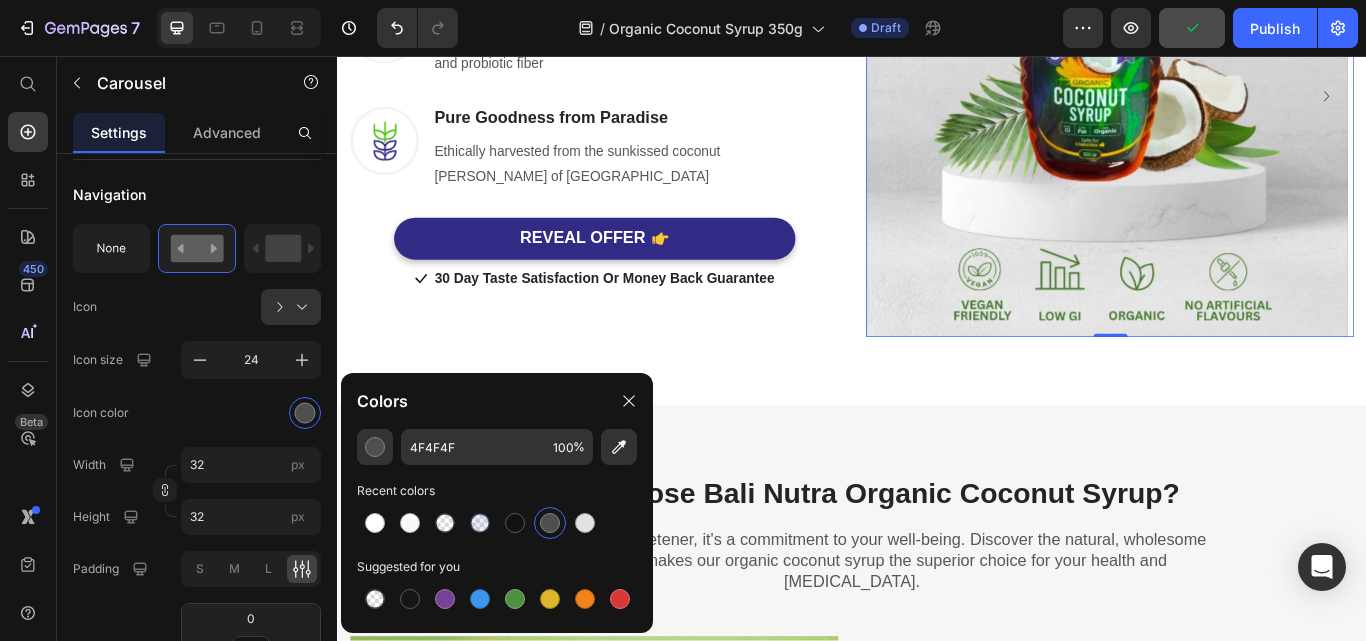 click at bounding box center (550, 523) 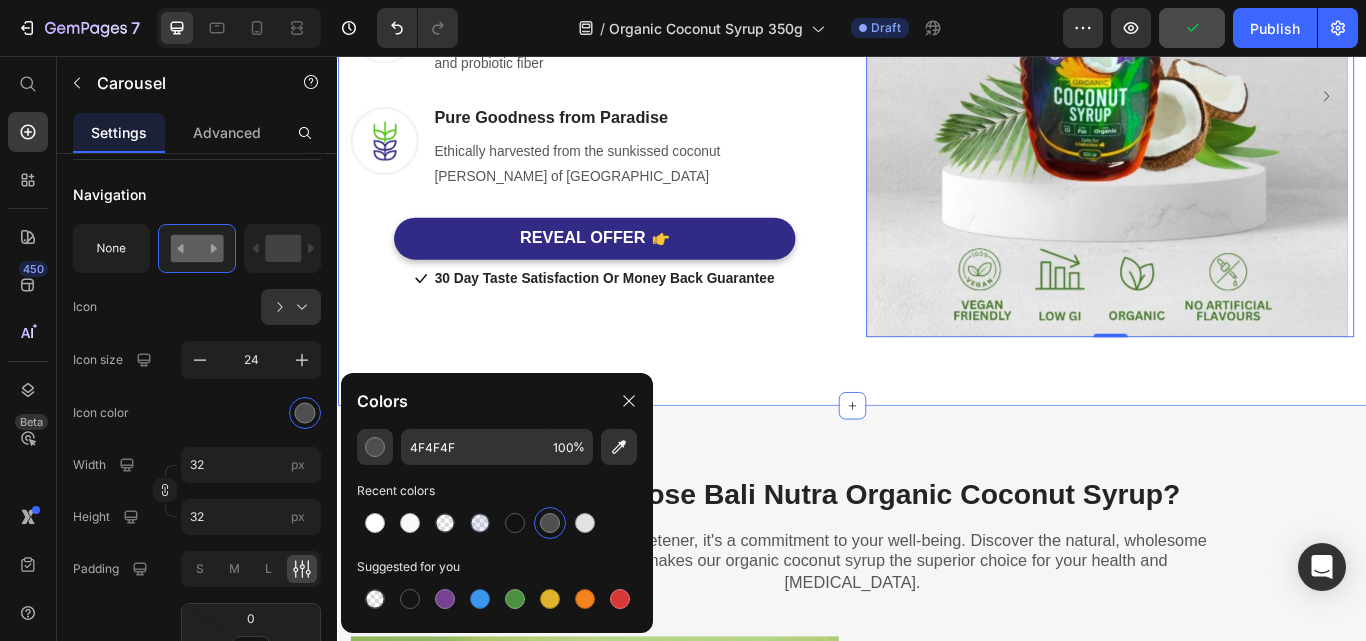 click on "Unlock Healthier Sweetness: Achieve Your Wellness with Organic Coconut Syrup Heading Row Beyond just taste, discover a natural sweetener that aligns with your wellness journey. Make the switch to a healthier, happier you – starting today. Text block Row Image Low Fructose and Glycemic Index Friendly Heading Boasts a naturally low GI and less fructose for mindful indulgence Text block Row Image Rich in Macro & Micro Nutrients Heading A delicious replacement for refined sugars, with inherent minerals and probiotic fiber Text block Row Image Pure Goodness from Paradise Heading Ethically harvested from the sunkissed coconut groves of Bali Text block Row  	   REVEAL OFFER Button                Icon 30 Day Taste Satisfaction Or Money Back Guarantee Text block Icon List Row
Image Image
Carousel   0 Row Section 3" at bounding box center (937, -1) 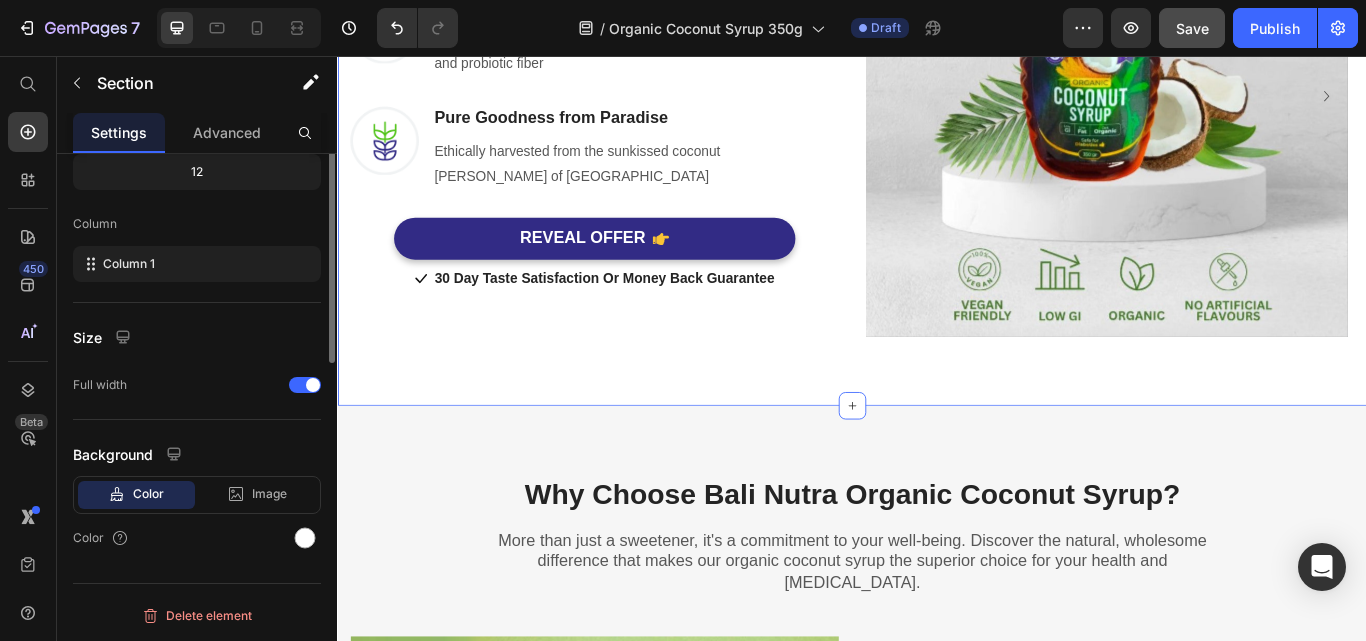 scroll, scrollTop: 0, scrollLeft: 0, axis: both 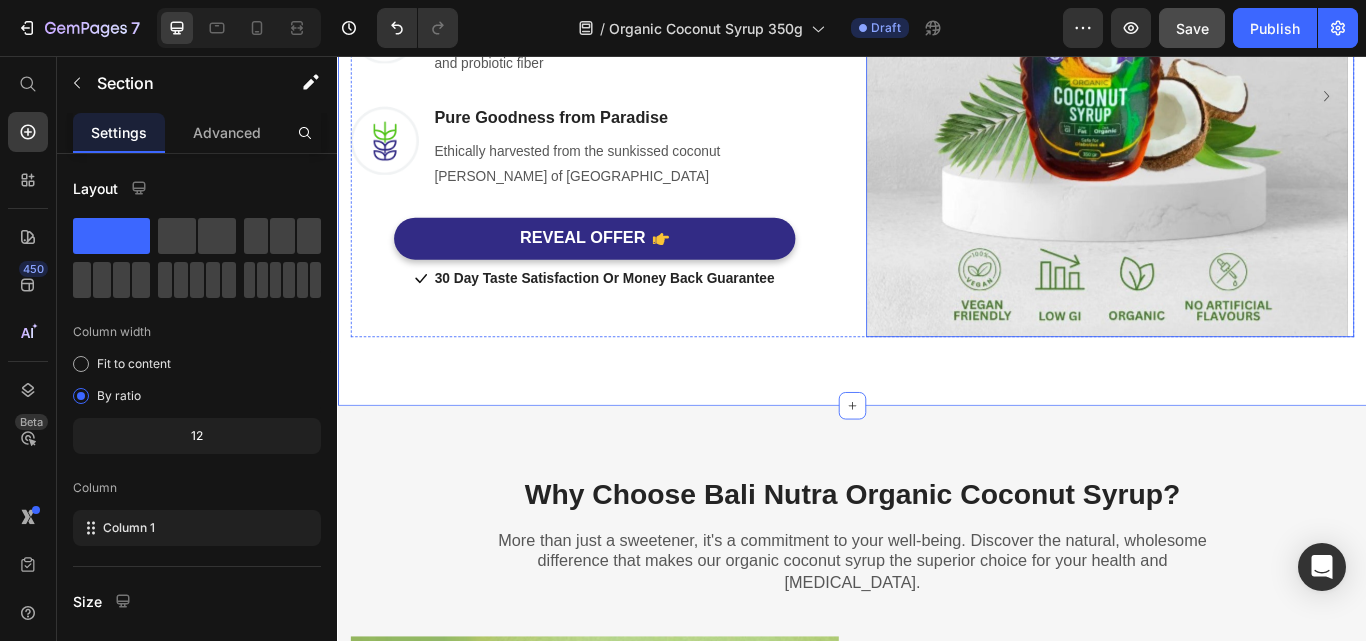 click 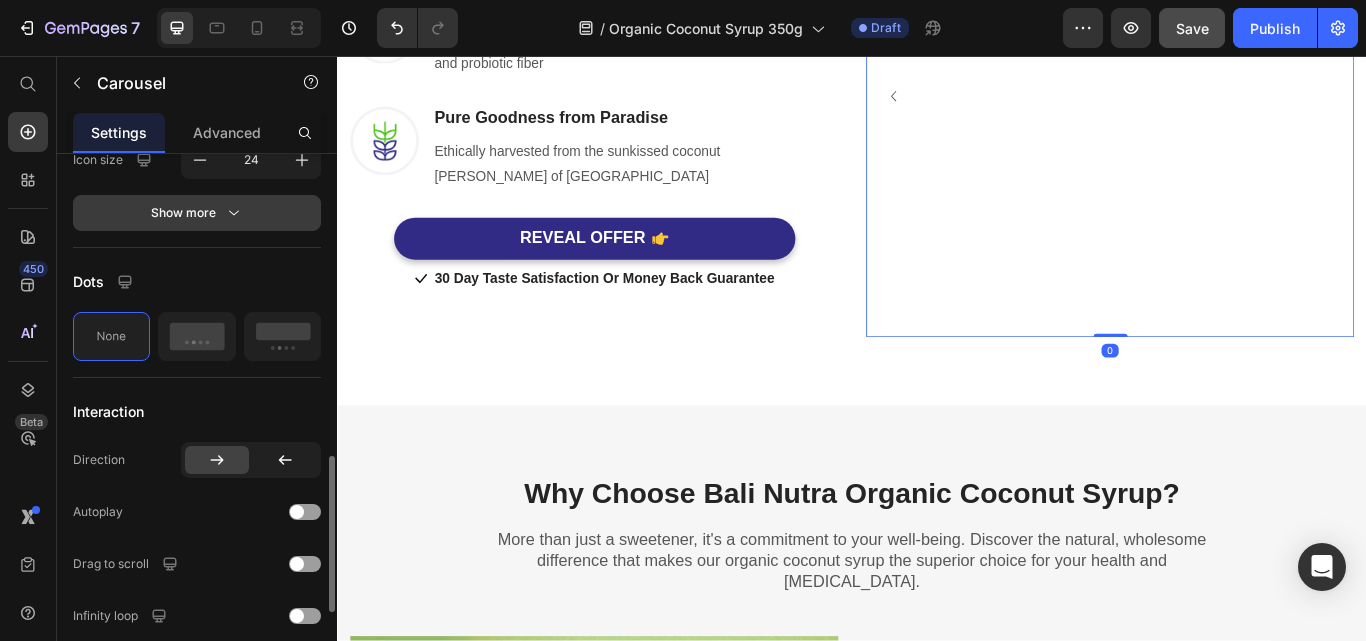 scroll, scrollTop: 700, scrollLeft: 0, axis: vertical 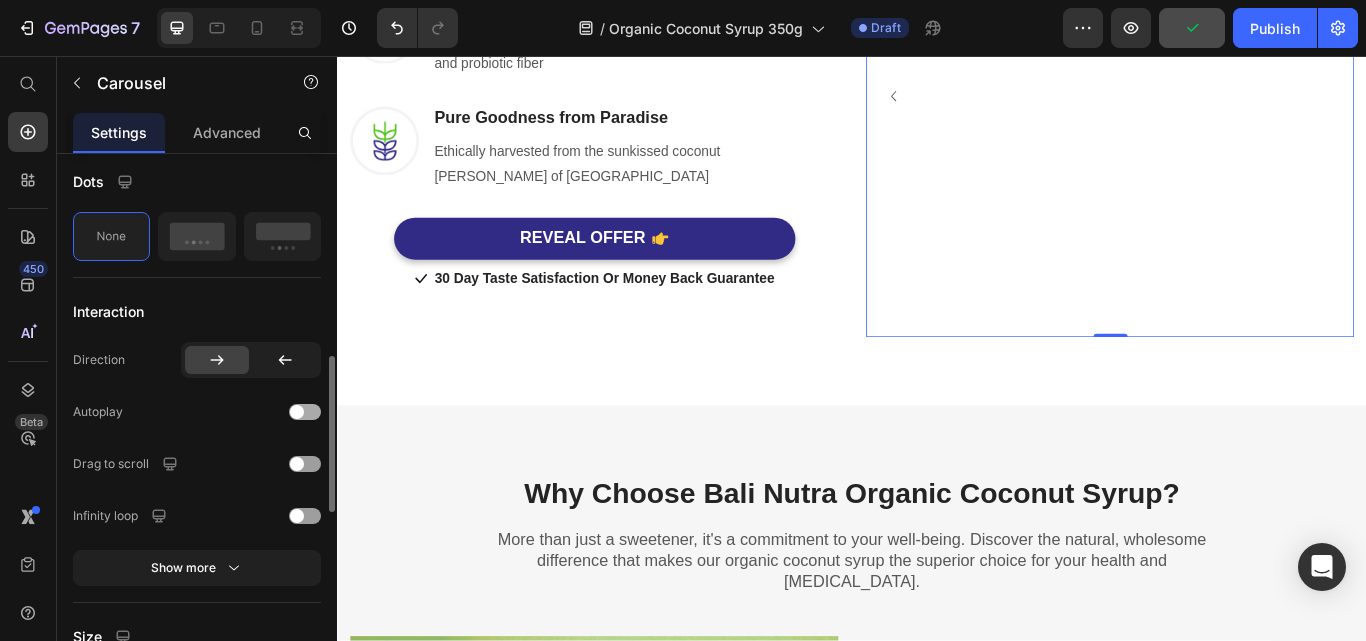 click at bounding box center [297, 412] 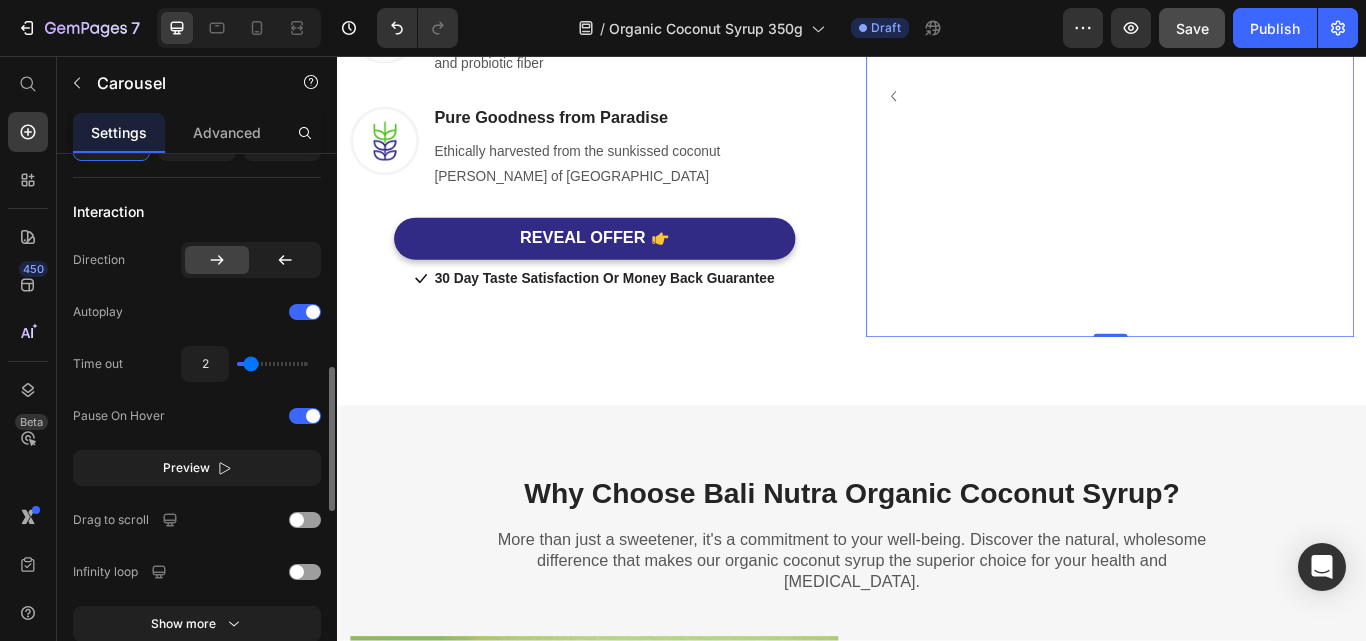 scroll, scrollTop: 900, scrollLeft: 0, axis: vertical 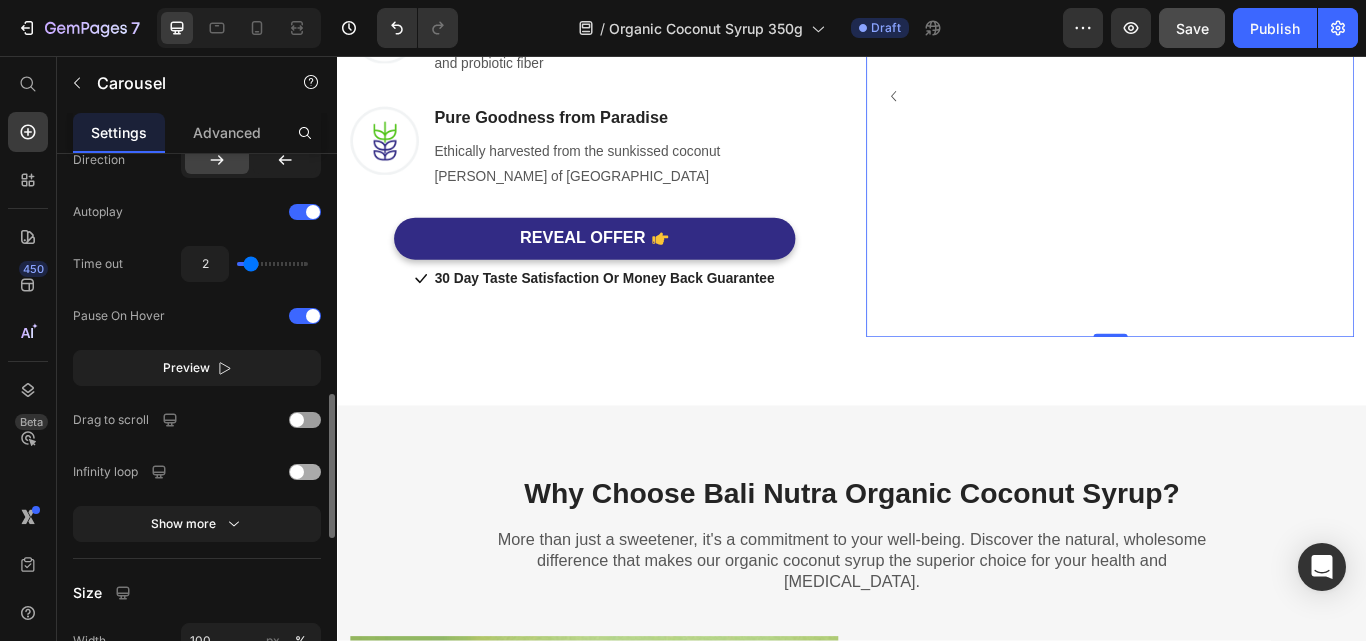 click at bounding box center (297, 472) 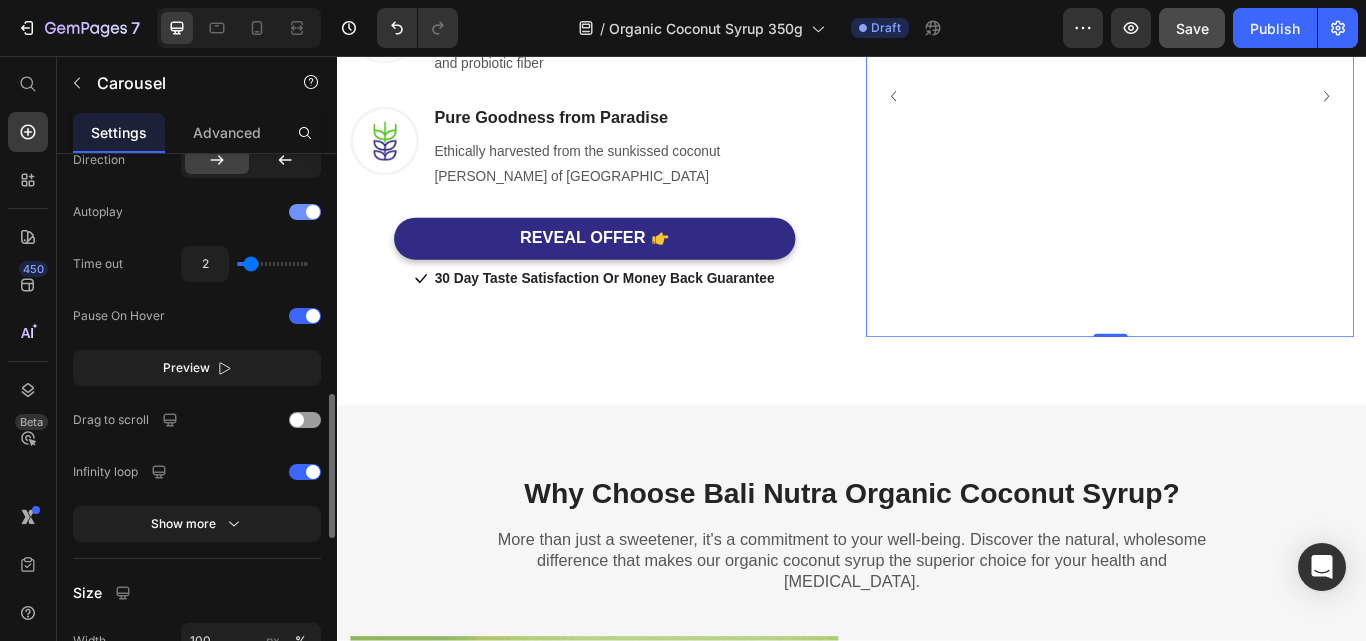 click at bounding box center [305, 212] 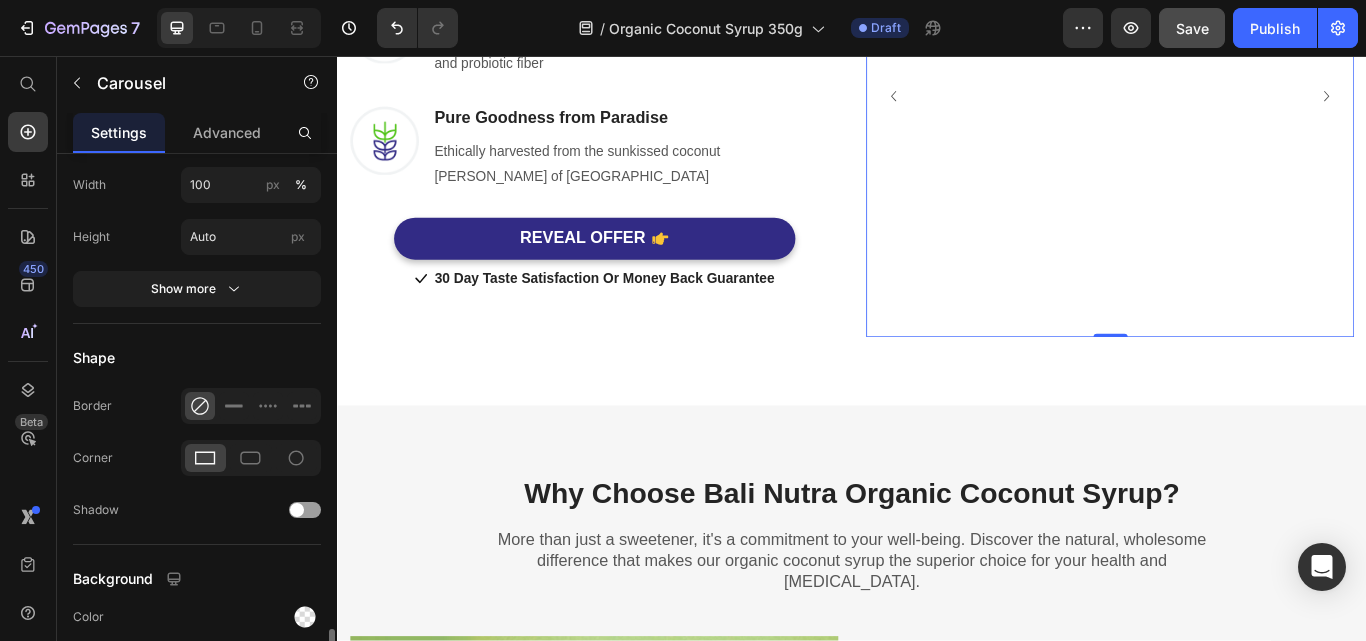 scroll, scrollTop: 1300, scrollLeft: 0, axis: vertical 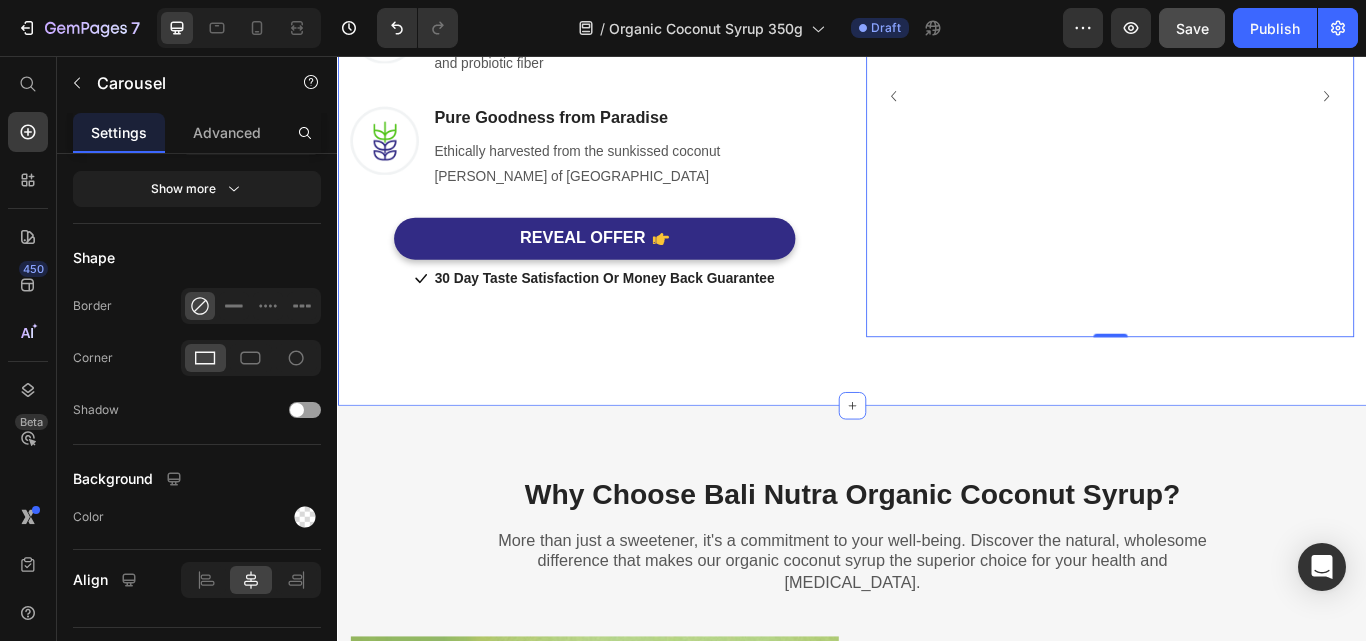 click on "Unlock Healthier Sweetness: Achieve Your Wellness with Organic Coconut Syrup Heading Row Beyond just taste, discover a natural sweetener that aligns with your wellness journey. Make the switch to a healthier, happier you – starting today. Text block Row Image Low Fructose and Glycemic Index Friendly Heading Boasts a naturally low GI and less fructose for mindful indulgence Text block Row Image Rich in Macro & Micro Nutrients Heading A delicious replacement for refined sugars, with inherent minerals and probiotic fiber Text block Row Image Pure Goodness from Paradise Heading Ethically harvested from the sunkissed coconut groves of Bali Text block Row  	   REVEAL OFFER Button                Icon 30 Day Taste Satisfaction Or Money Back Guarantee Text block Icon List Row
Image Image
Carousel   0 Row Section 3" at bounding box center (937, -1) 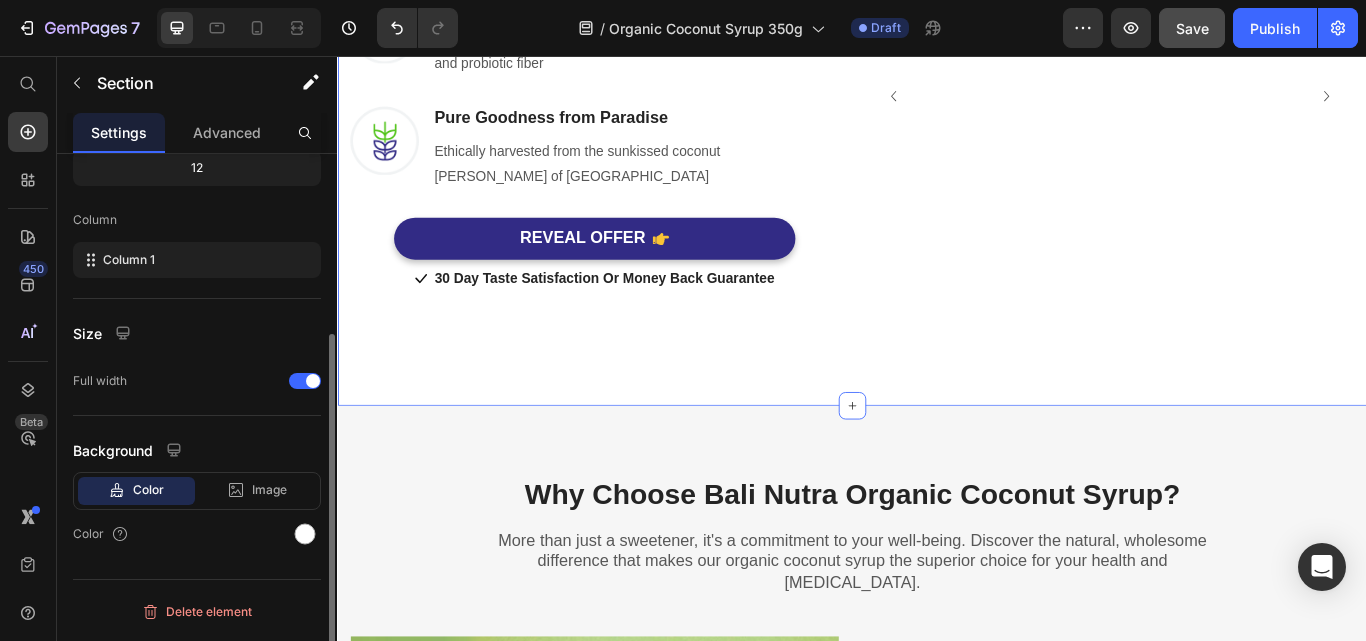 scroll, scrollTop: 0, scrollLeft: 0, axis: both 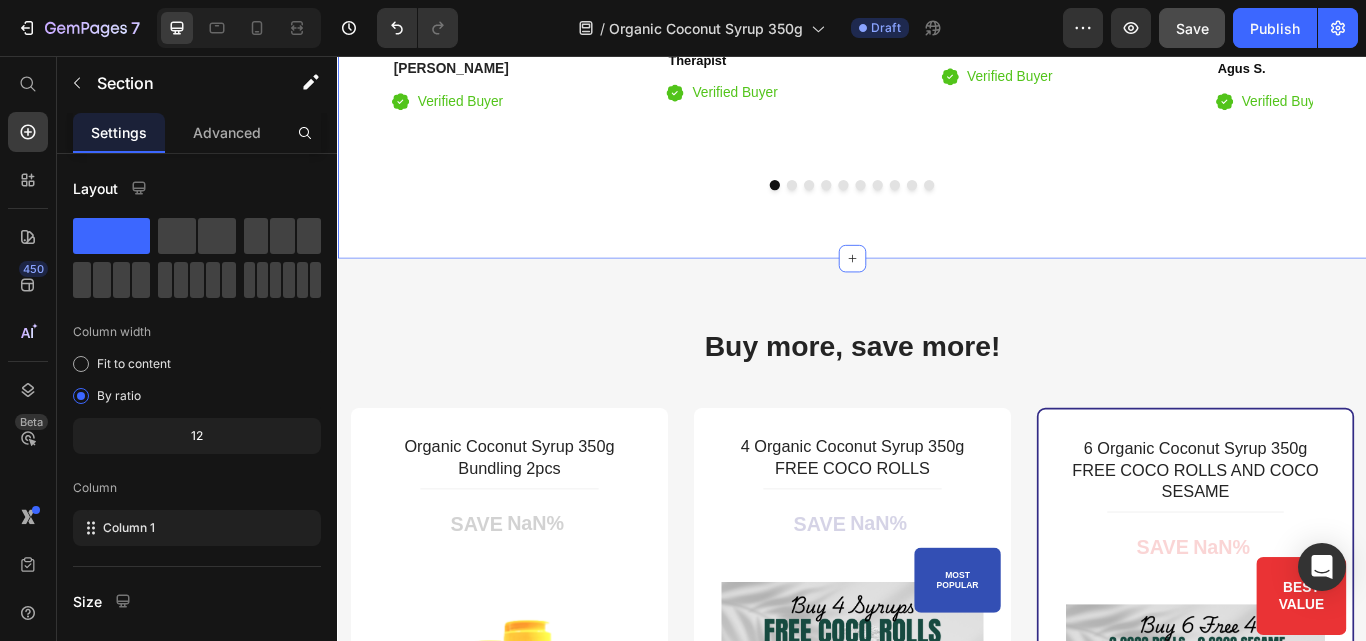 click at bounding box center [887, 207] 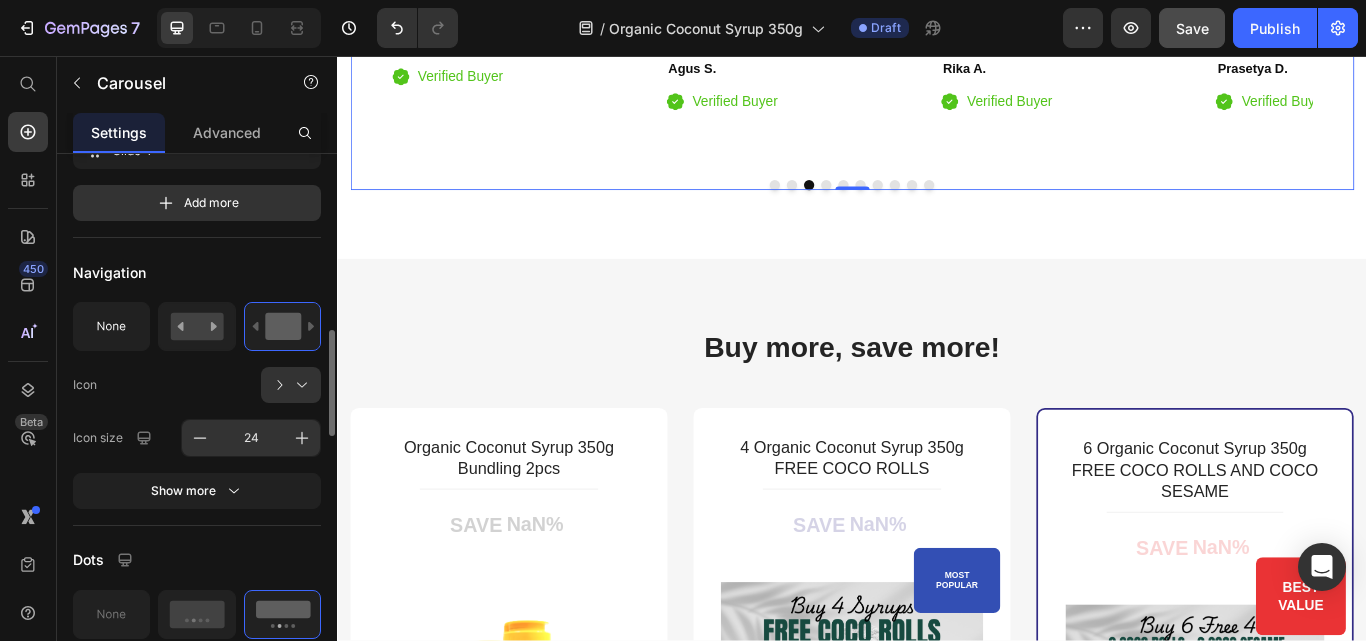 scroll, scrollTop: 1100, scrollLeft: 0, axis: vertical 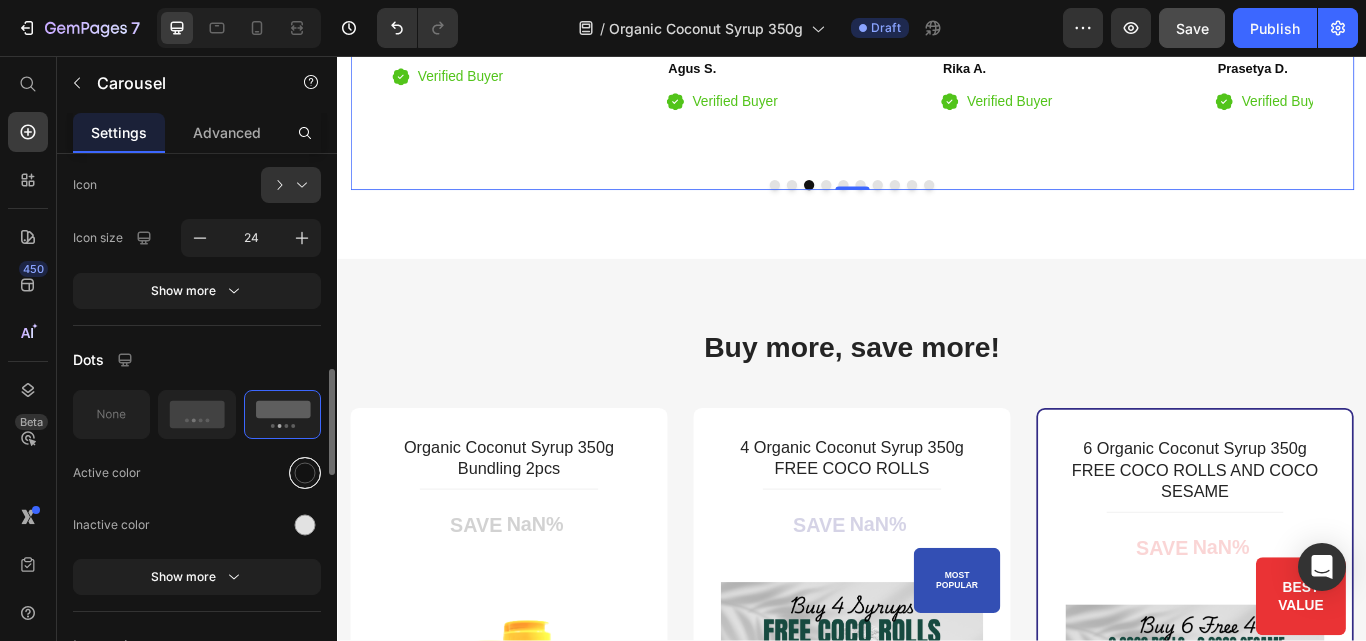 click at bounding box center (305, 472) 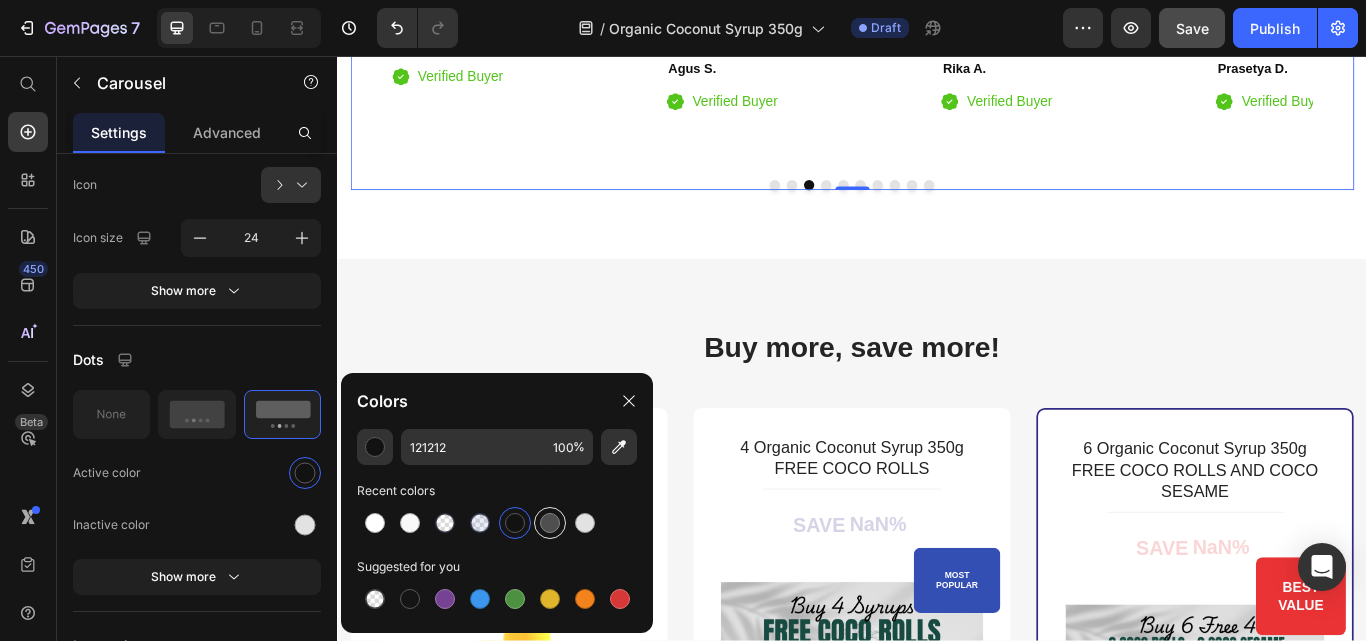 click at bounding box center (550, 523) 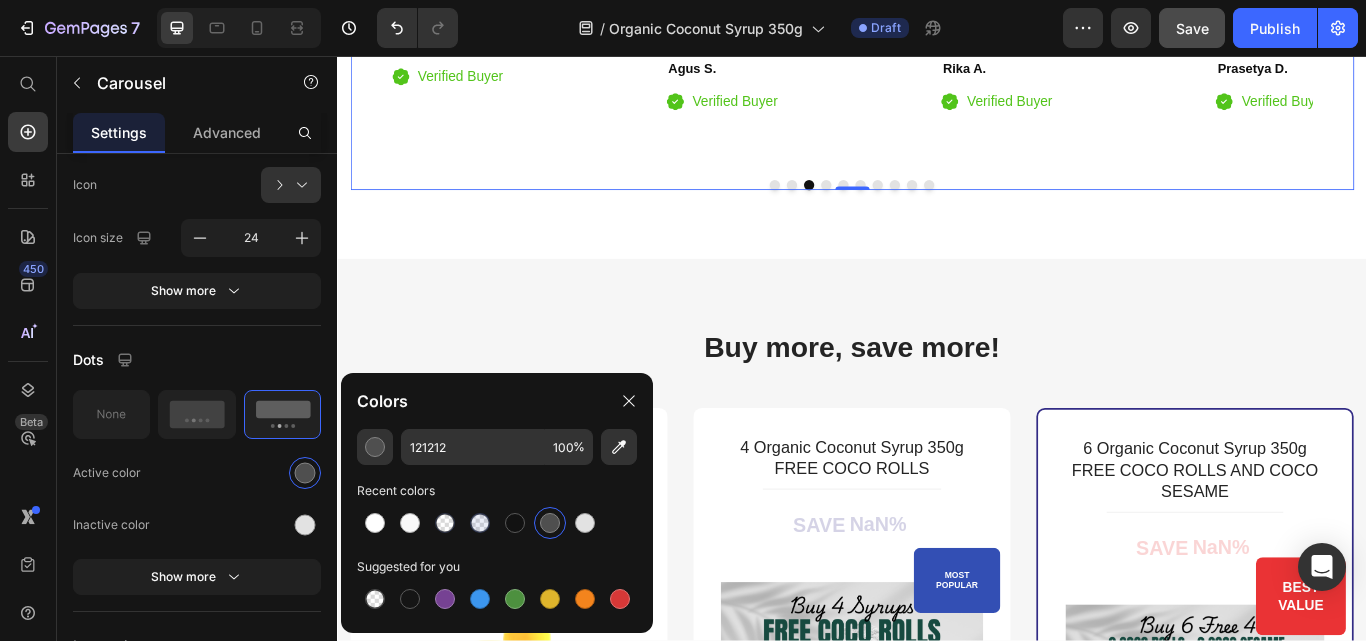 type on "4F4F4F" 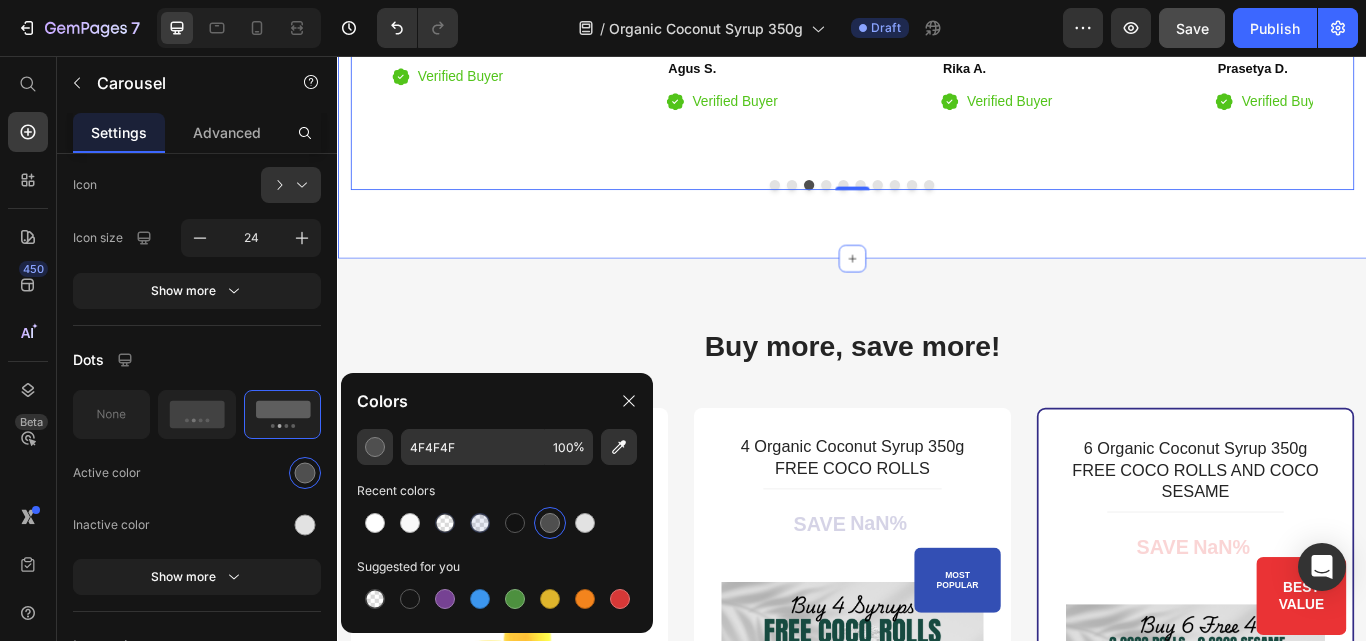 click on "98% Customers Are Satisfied Text block Trusted By Customers Globally Heading
Icon                Icon                Icon                Icon                Icon Icon List Hoz Suitable for diet Heading So it's like Maple Syrup, but it's made from organic coconut and really good for those who are on a diet because it's low GI and doesn't have any added sugar. It's also suitable for coffee, smoothies, and pancakes. Text block                Title Line Ade M. Heading
Icon Verified Buyer Text block Icon List Row                Icon                Icon                Icon                Icon                Icon Icon List Hoz Best choice Heading Having tried many refined sugar alternatives I have found the Bali Nutra Coconut Syrup to have a very distinctive and enjoyable taste. Text block                Title Line [PERSON_NAME], [GEOGRAPHIC_DATA] Nutritional Therapist Heading
Icon Verified Buyer Text block Row Icon List Row Icon Icon Row" at bounding box center [937, -91] 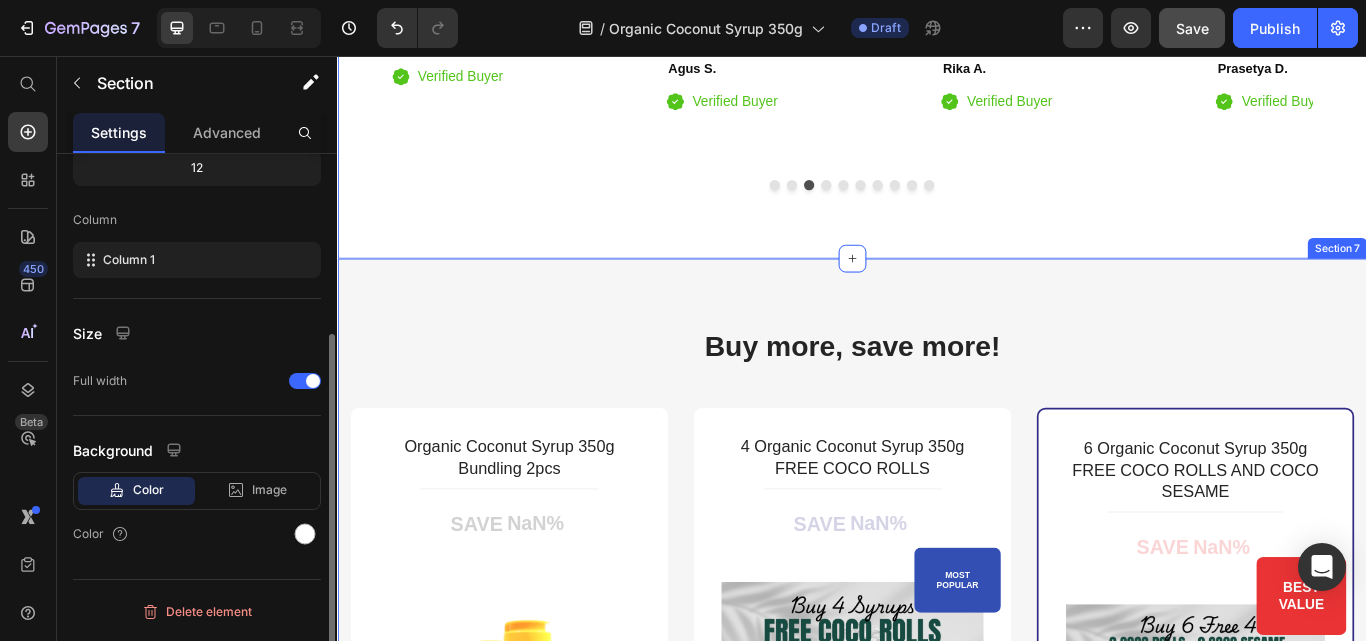 scroll, scrollTop: 0, scrollLeft: 0, axis: both 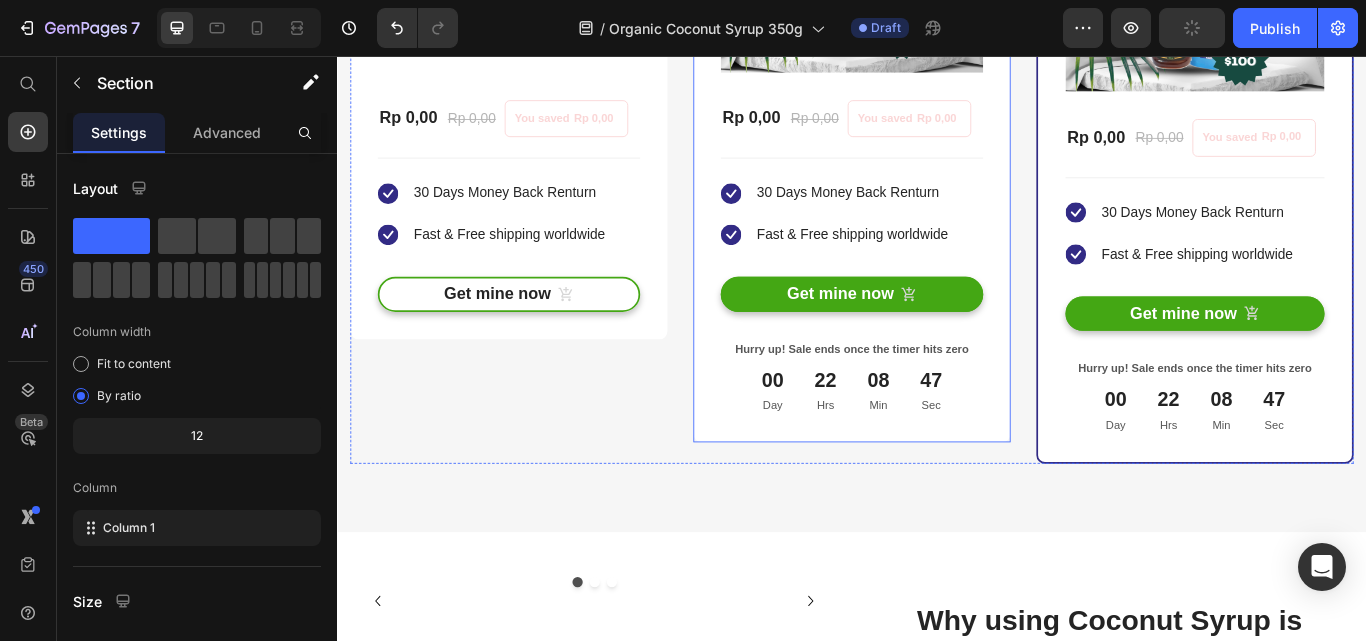 click on "Fast & Free shipping worldwide" at bounding box center [537, 265] 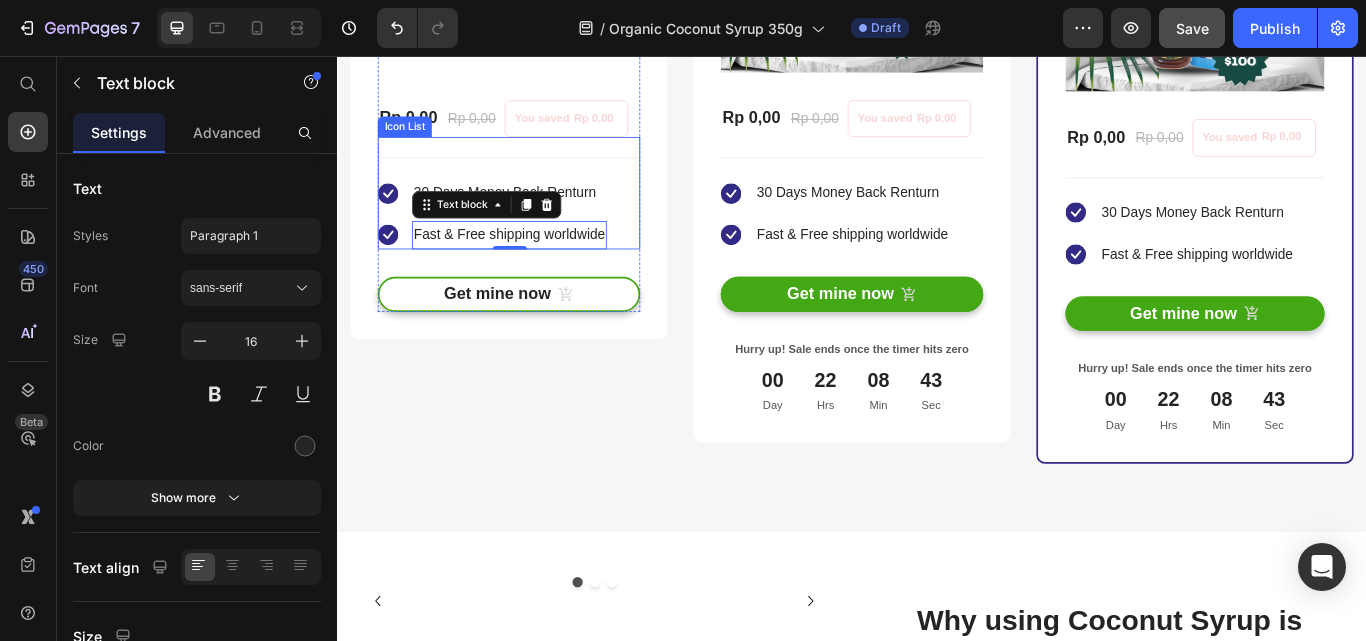 click on "Icon Fast & Free shipping worldwide Text block   0" at bounding box center (517, 265) 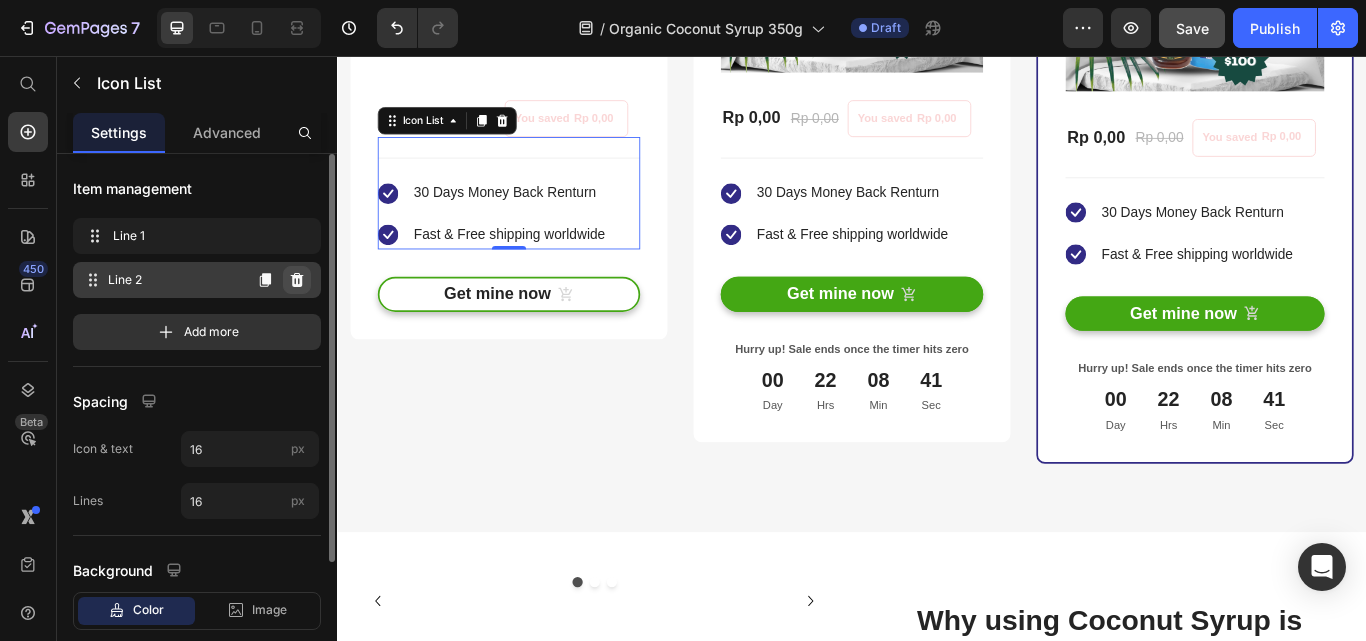 click 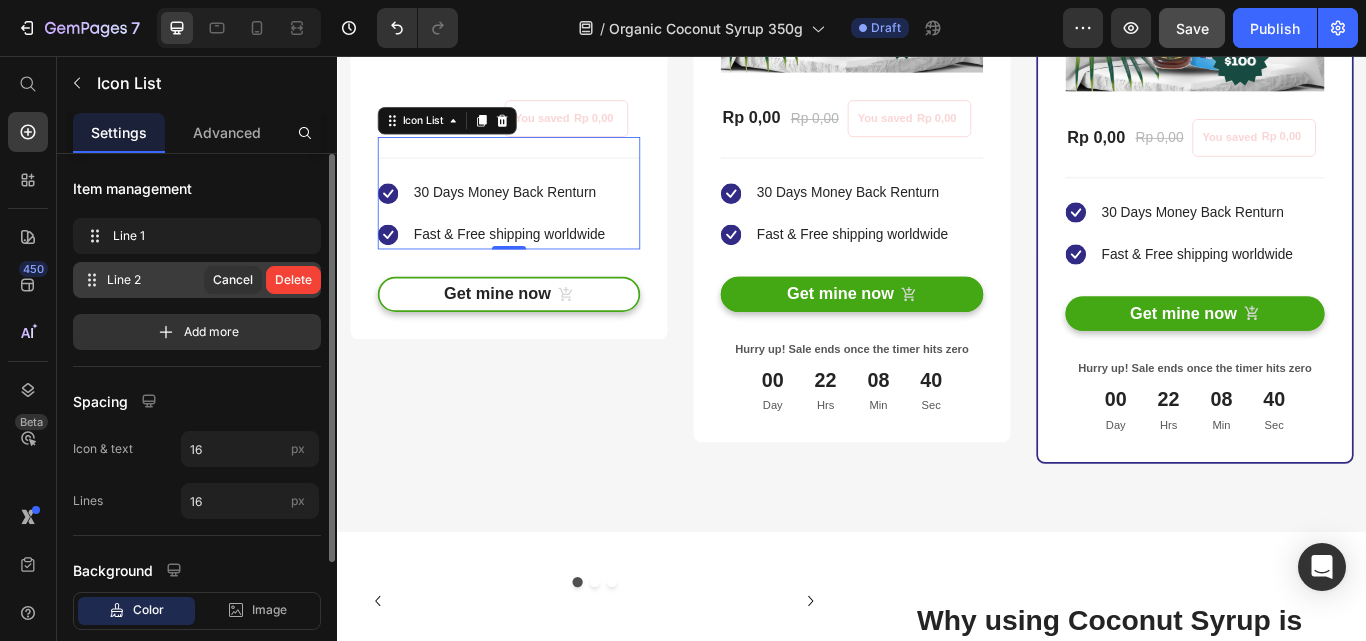 click on "Delete" at bounding box center [293, 280] 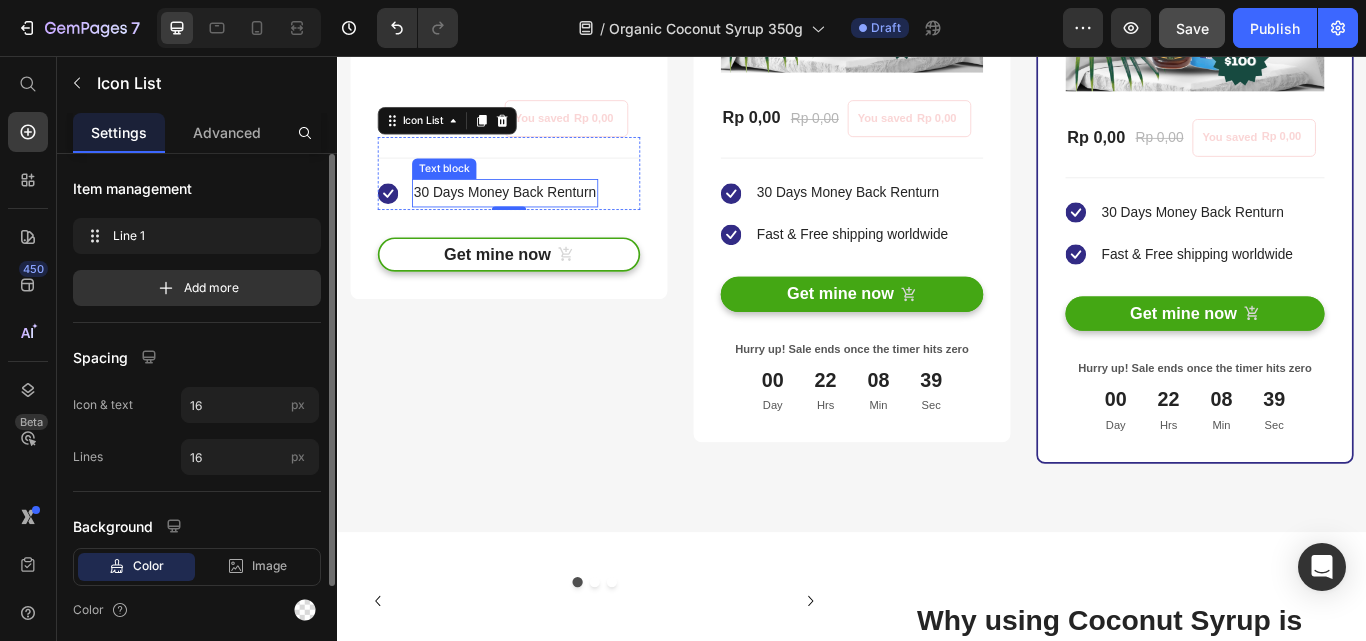 click on "30 Days Money Back Renturn" at bounding box center (532, 216) 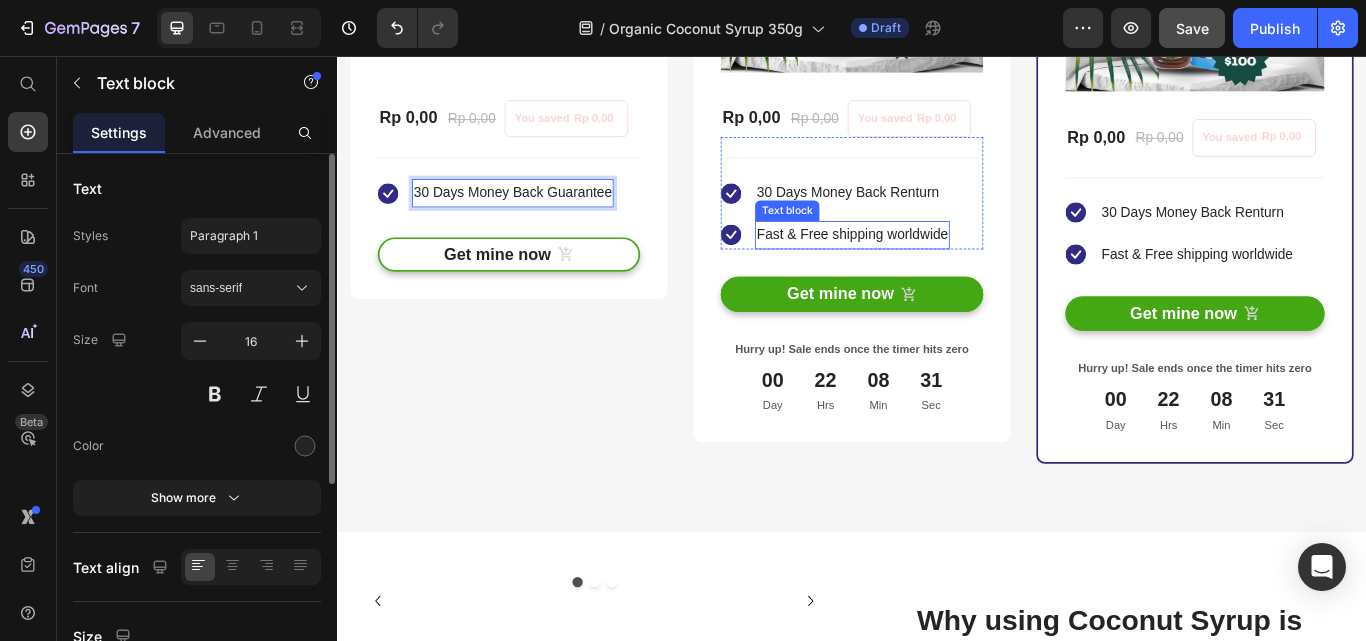 drag, startPoint x: 924, startPoint y: 258, endPoint x: 958, endPoint y: 248, distance: 35.44009 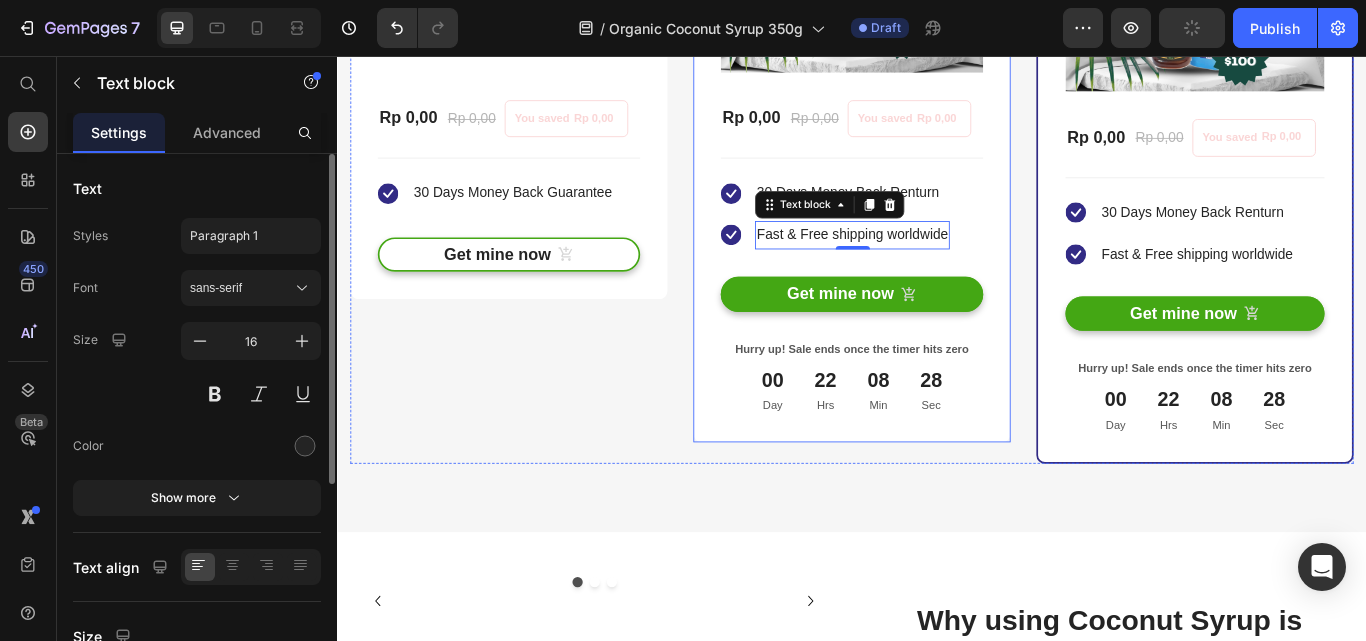 click on "Icon 30 Days Money Back Renturn Text block
Icon Fast & Free shipping worldwide Text block   0" at bounding box center [937, 228] 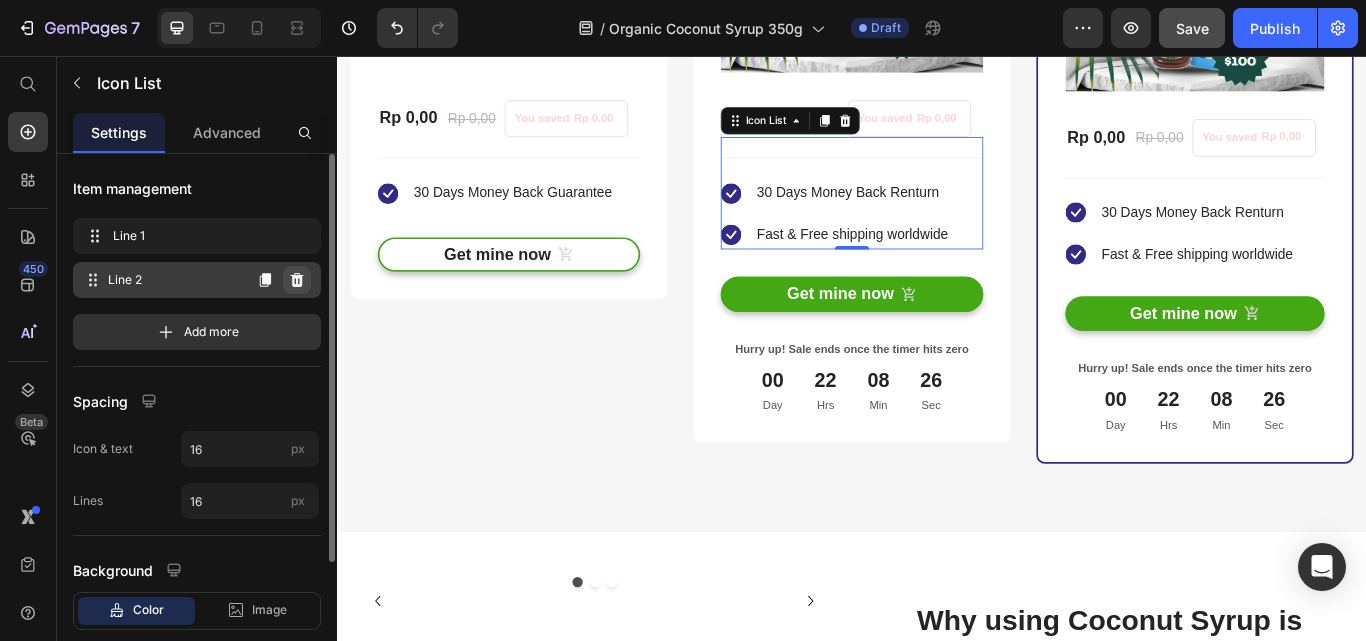 click 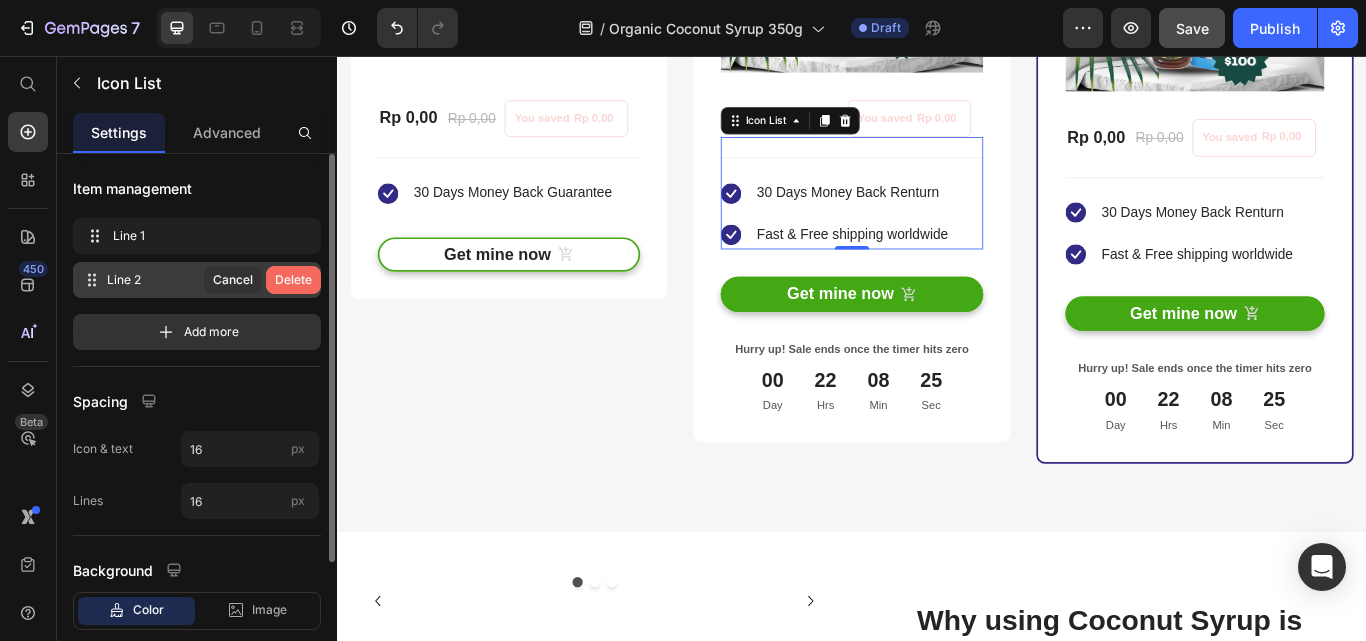 click on "Delete" at bounding box center (293, 280) 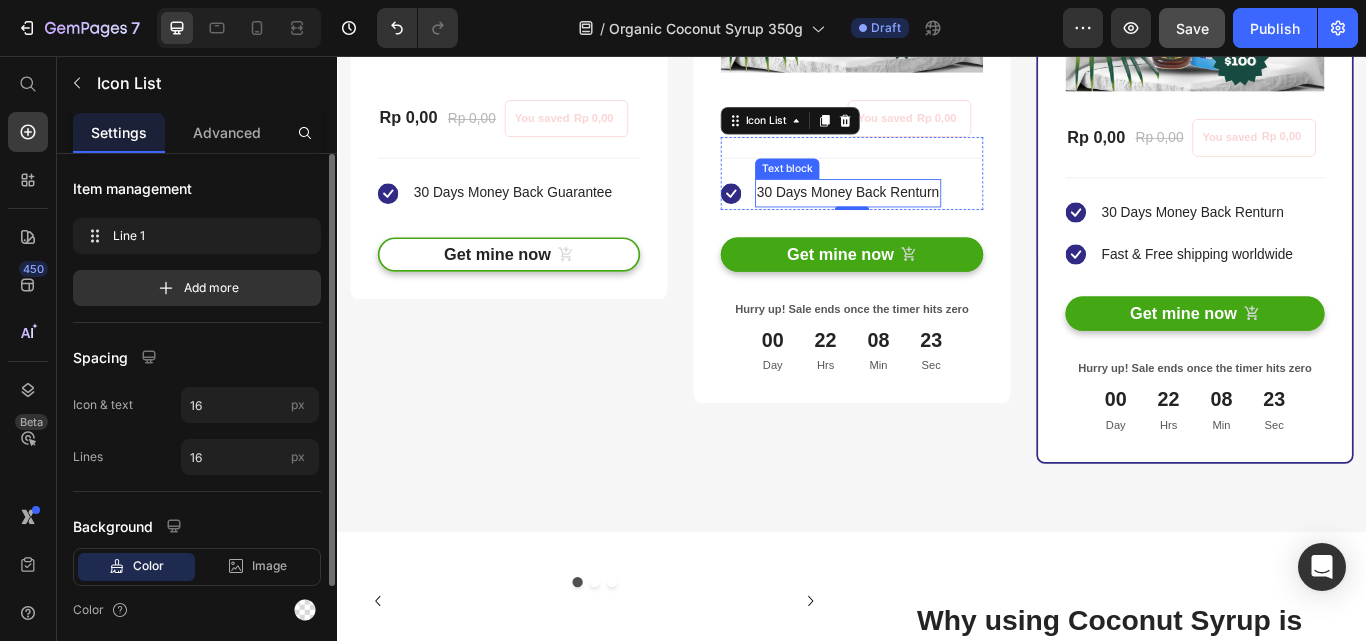 click on "30 Days Money Back Renturn" at bounding box center [932, 216] 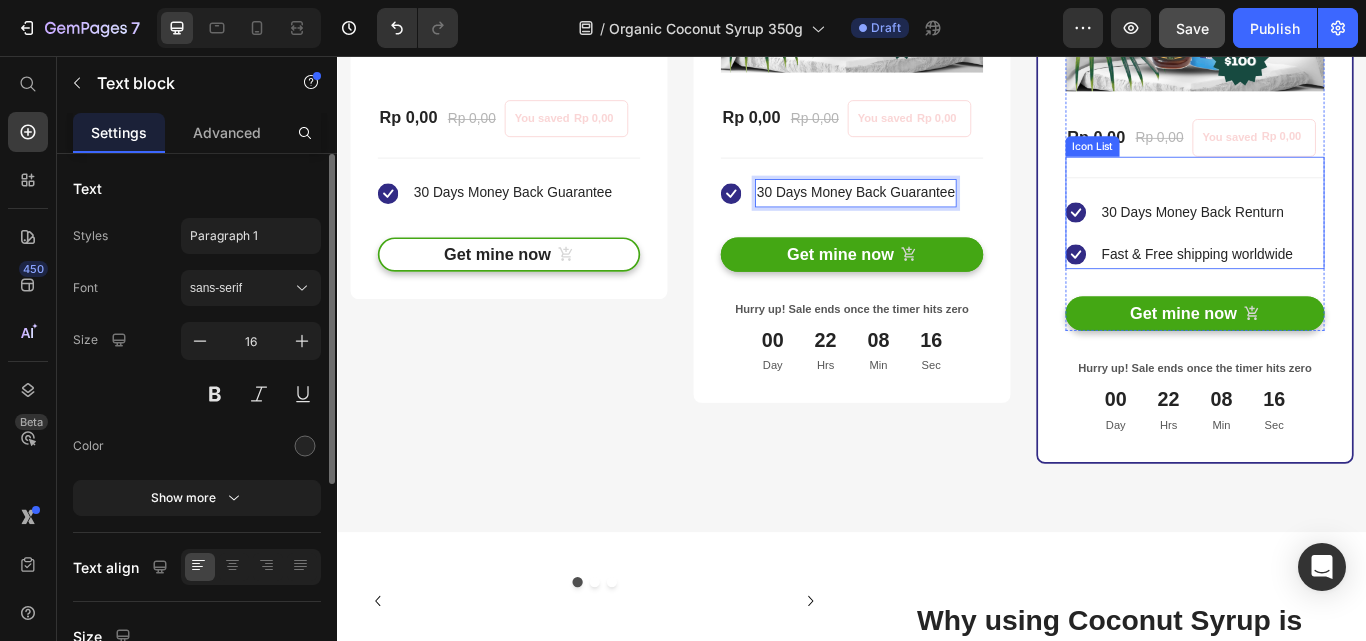 click on "Icon 30 Days Money Back Renturn Text block
Icon Fast & Free shipping worldwide Text block" at bounding box center [1319, 264] 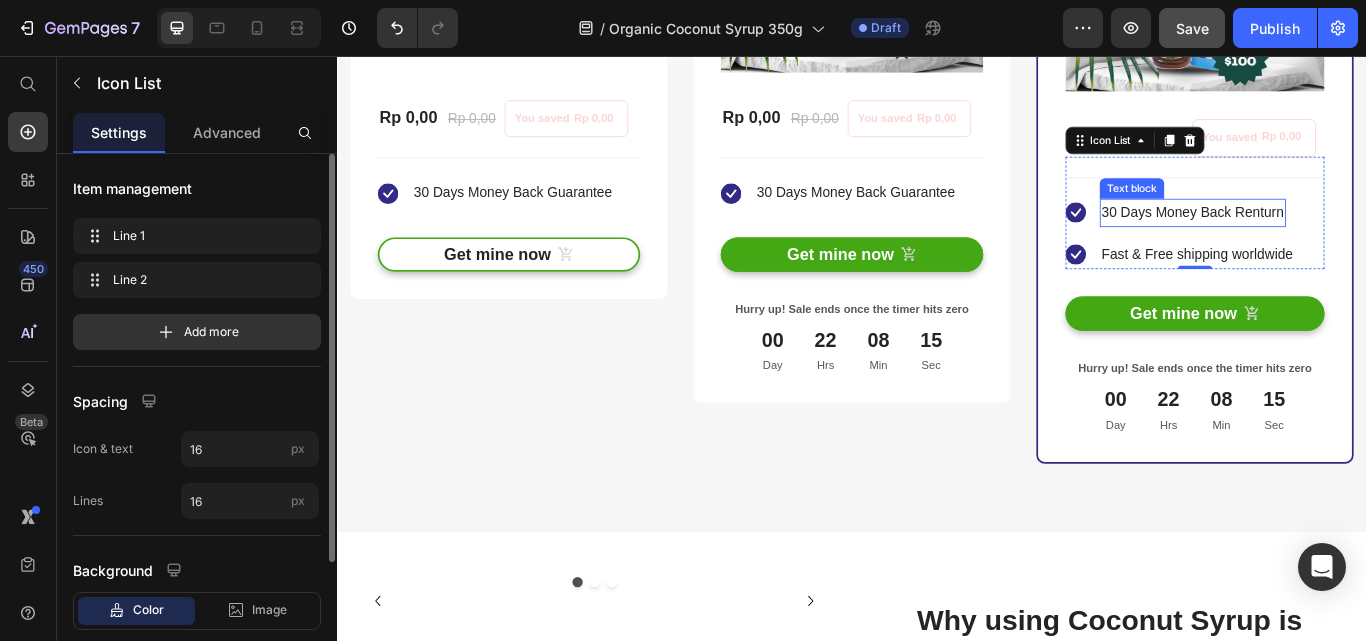 click on "30 Days Money Back Renturn" at bounding box center [1334, 239] 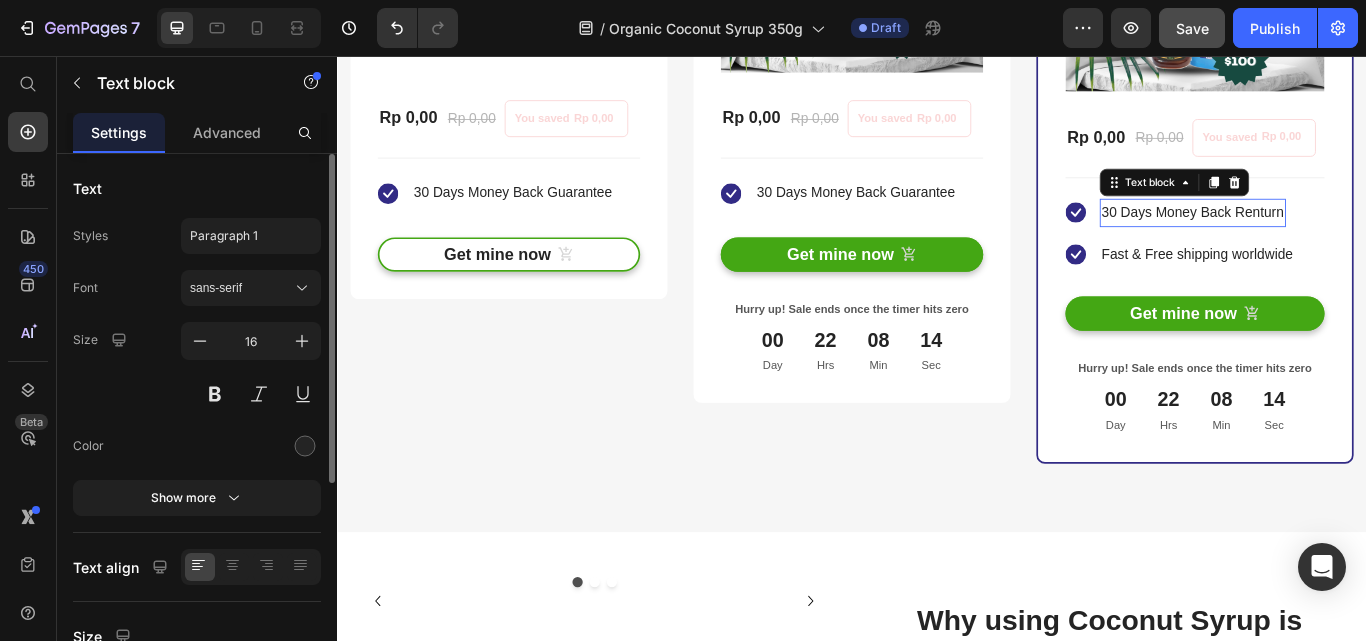 click on "30 Days Money Back Renturn" at bounding box center (1334, 239) 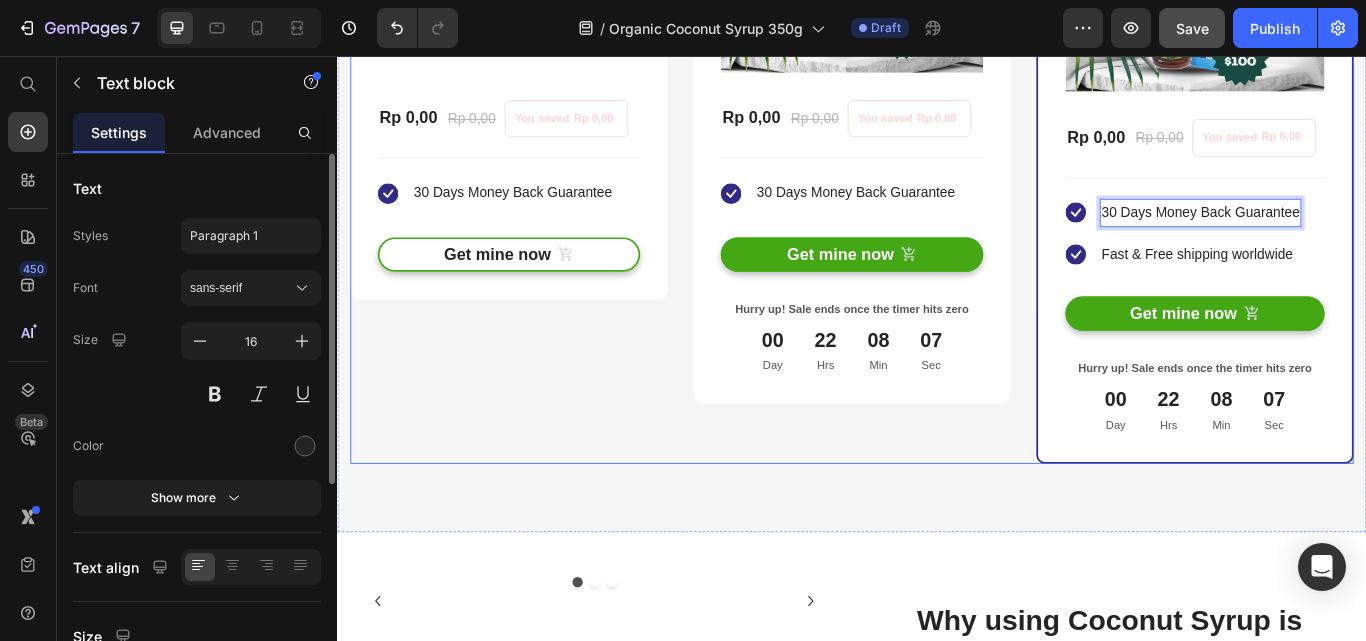 click on "4 Organic Coconut Syrup 350g FREE COCO ROLLS (P) Title                Title Line SAVE NaN% (P) Tag MOST POPULAR Text block Row (P) Images & Gallery Row Rp 0,00 (P) Price Rp 0,00 (P) Price You saved Rp 0,00 (P) Tag Row You saved Rp 0,00 (P) Tag
Icon 30 Days Money Back Guarantee Text block Icon List Get mine now (P) Cart Button Product Hurry up! Sale ends once the timer hits zero Text block 00 Day 22 Hrs 08 Min 07 Sec CountDown Timer Row" at bounding box center [937, 49] 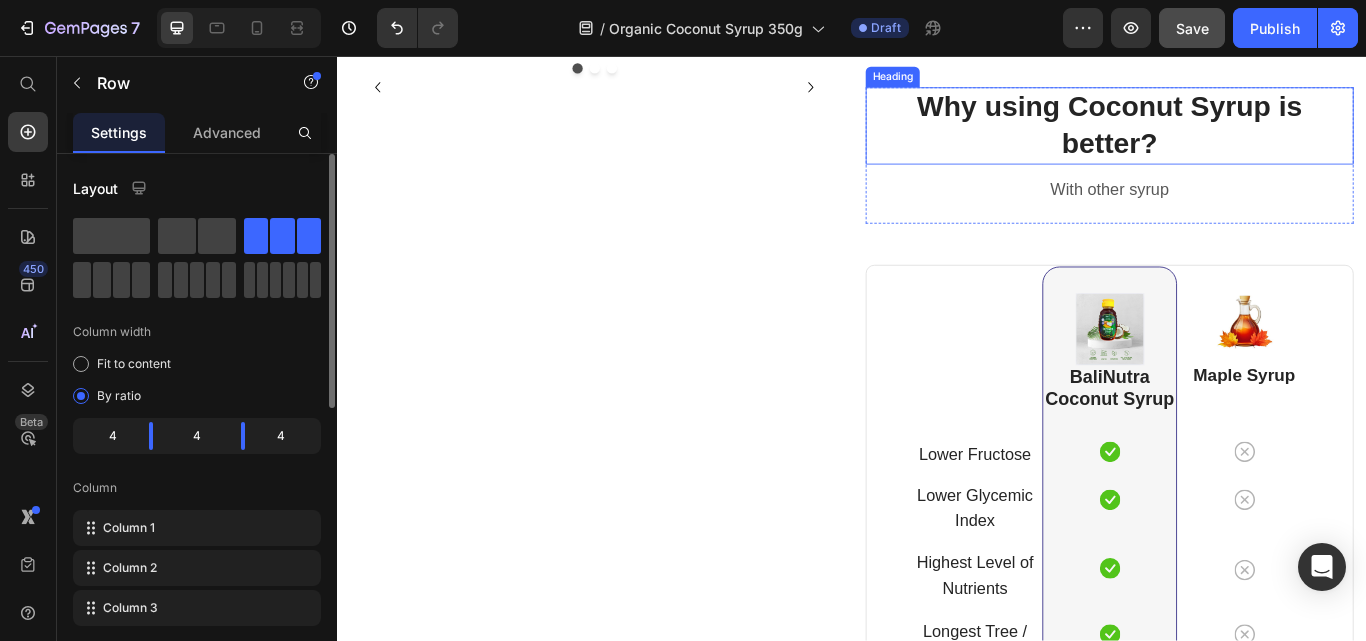 scroll, scrollTop: 5848, scrollLeft: 0, axis: vertical 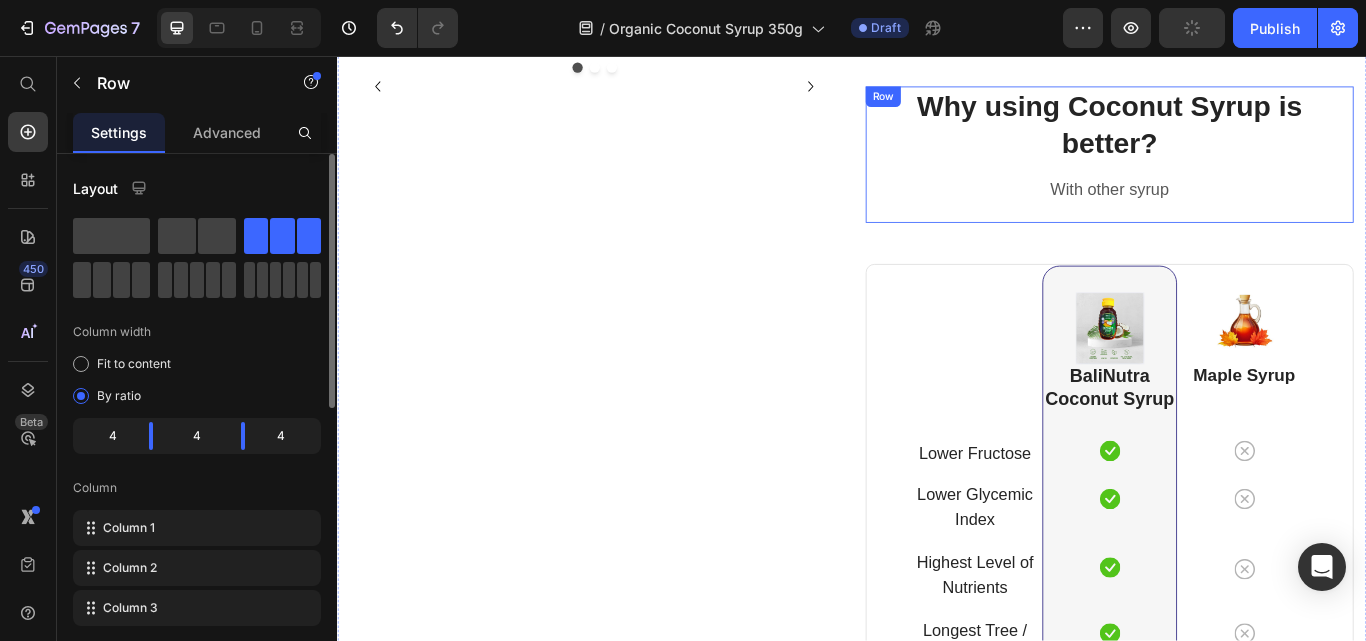 click on "Why using Coconut Syrup is better? Heading With other syrup Text block Row" at bounding box center (1237, 171) 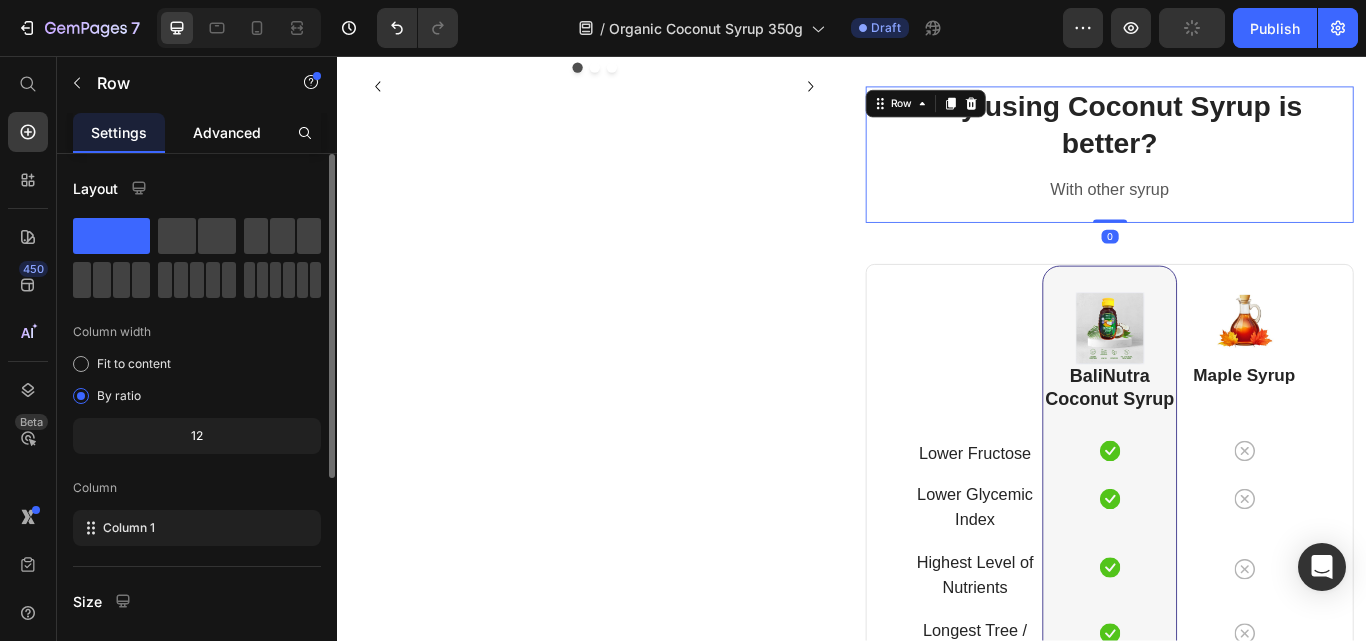 click on "Advanced" at bounding box center [227, 132] 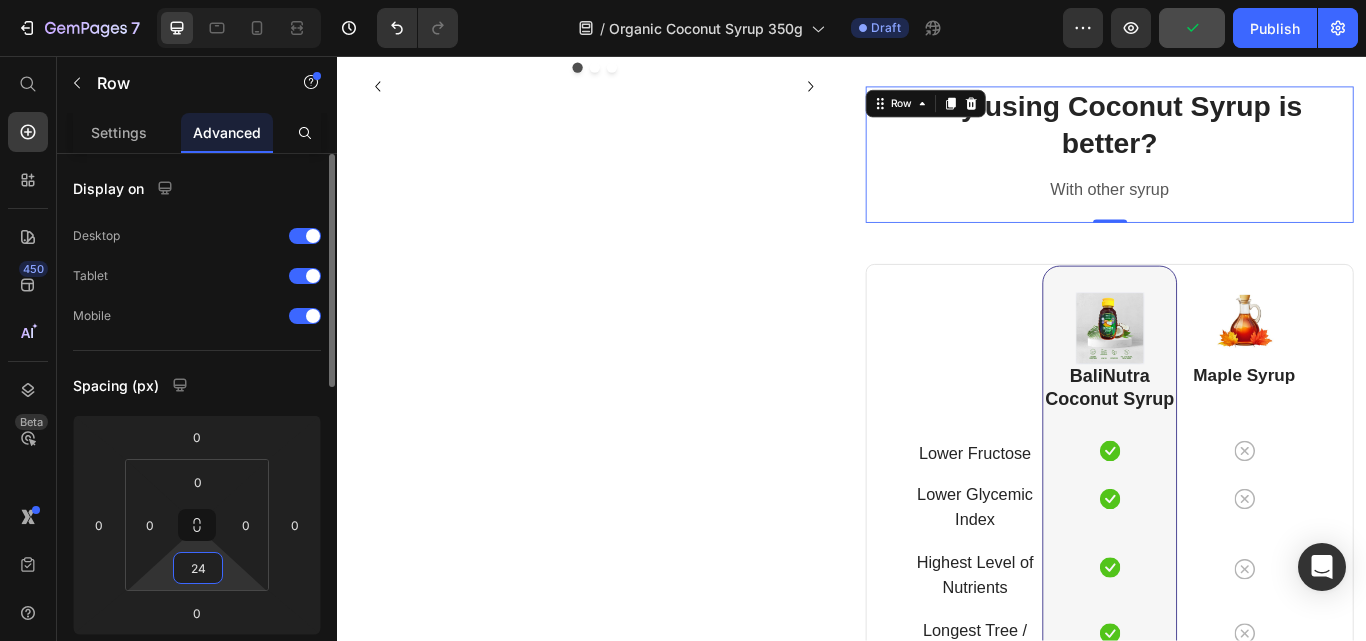 click on "24" at bounding box center (198, 568) 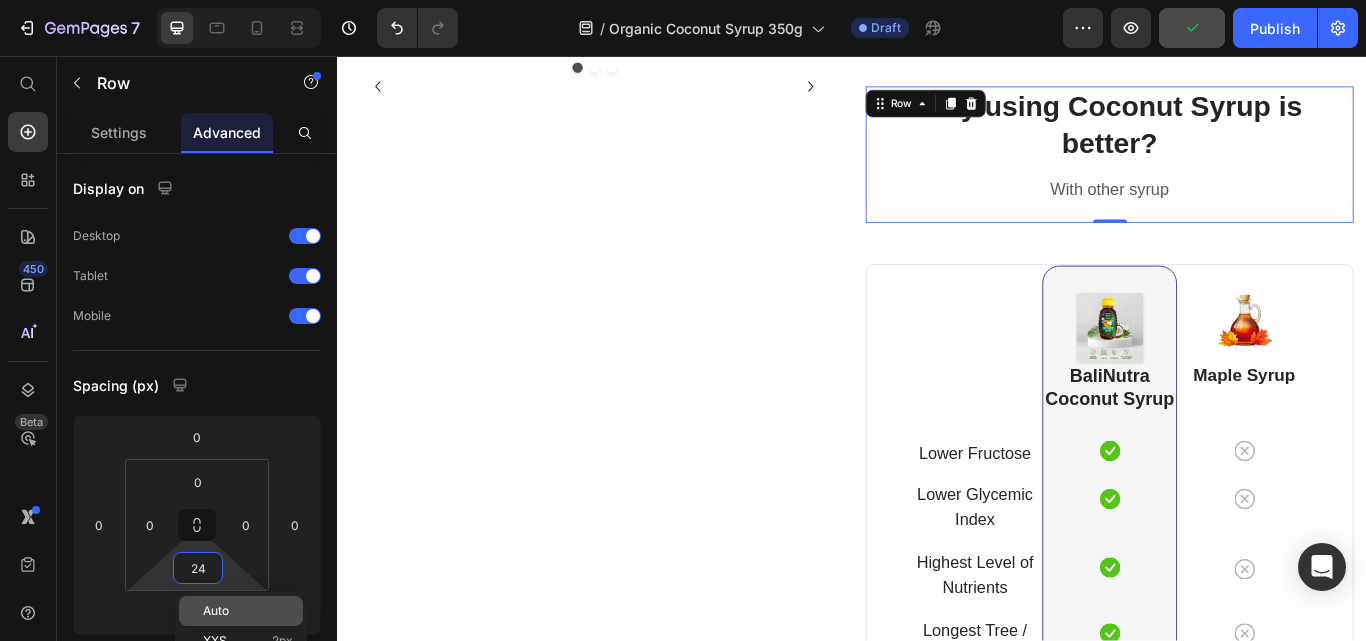 click on "Auto" at bounding box center (216, 611) 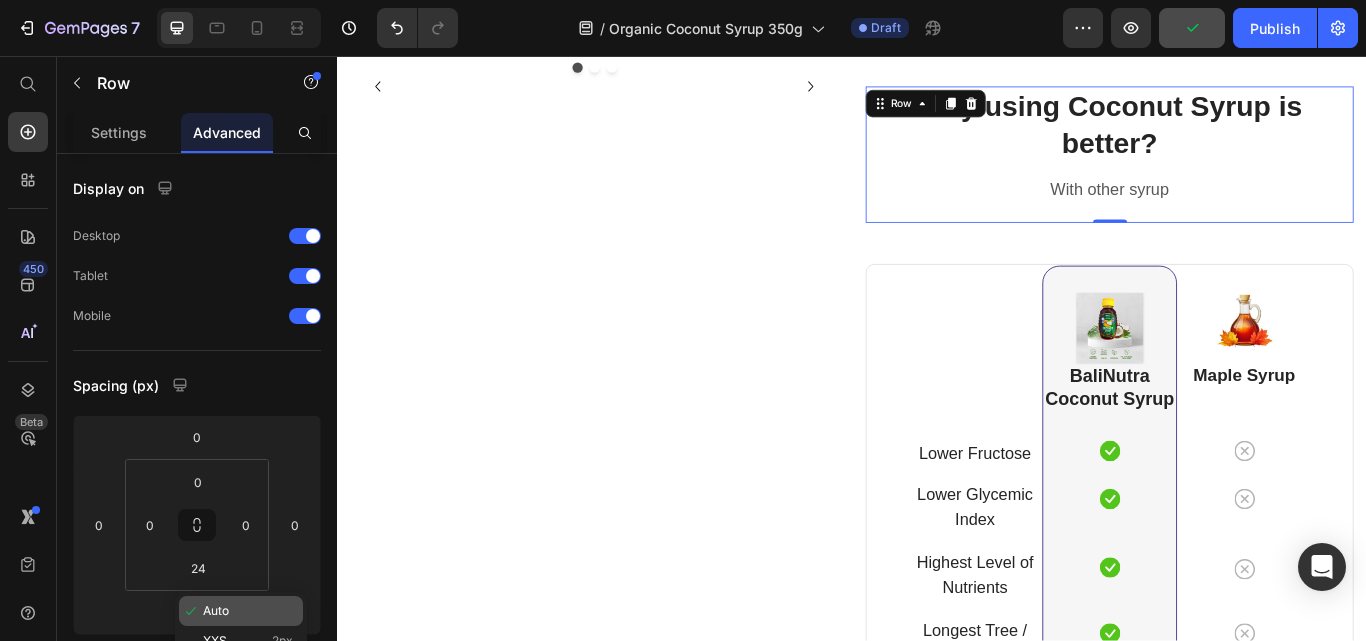 type 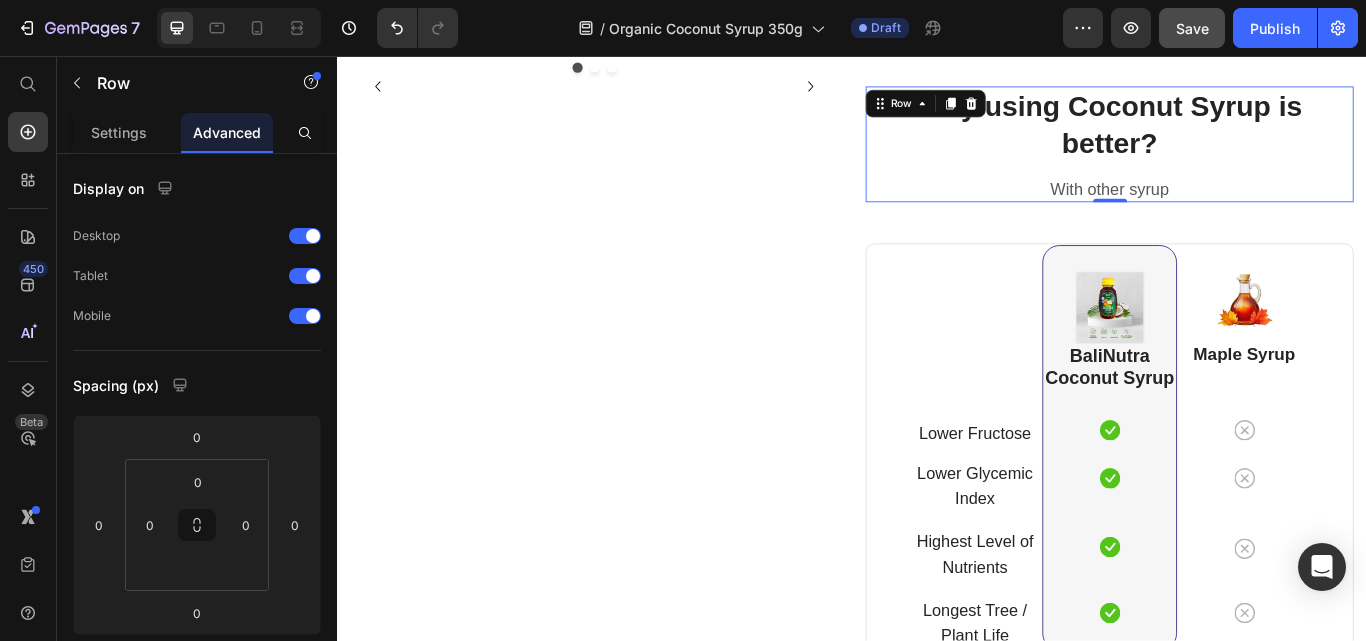 click on "Why using Coconut Syrup is better?" at bounding box center (1237, 137) 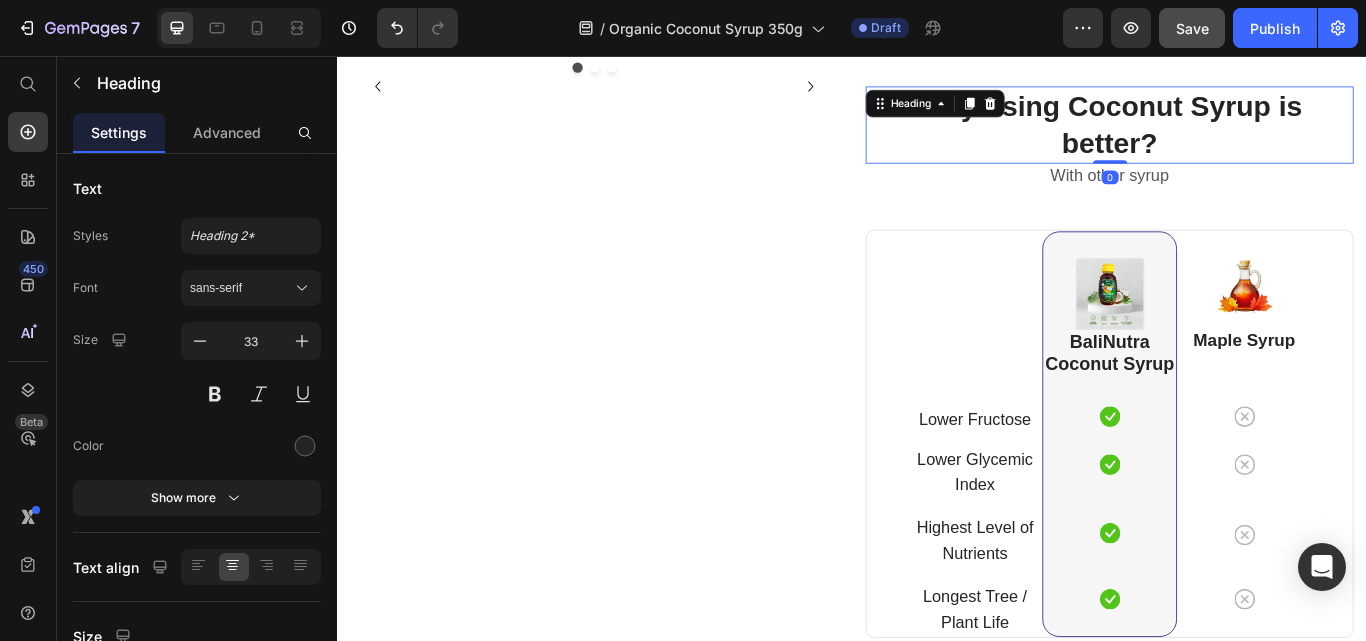 drag, startPoint x: 1223, startPoint y: 188, endPoint x: 1220, endPoint y: 149, distance: 39.115215 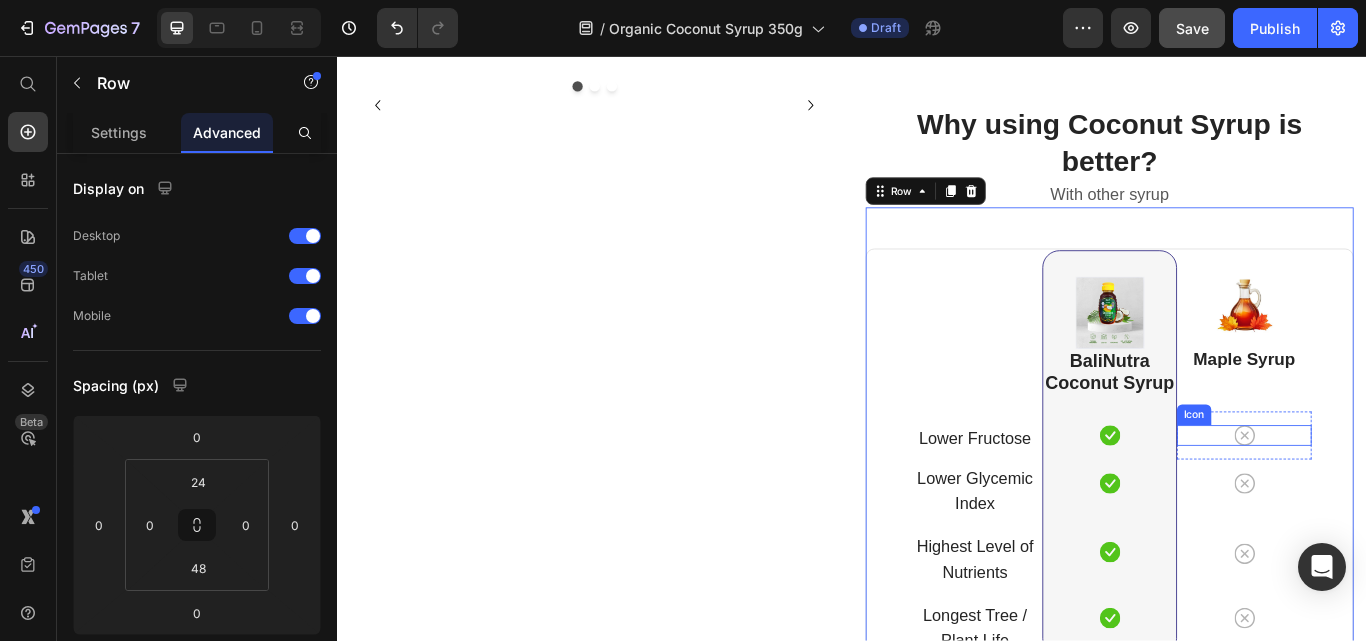 scroll, scrollTop: 6048, scrollLeft: 0, axis: vertical 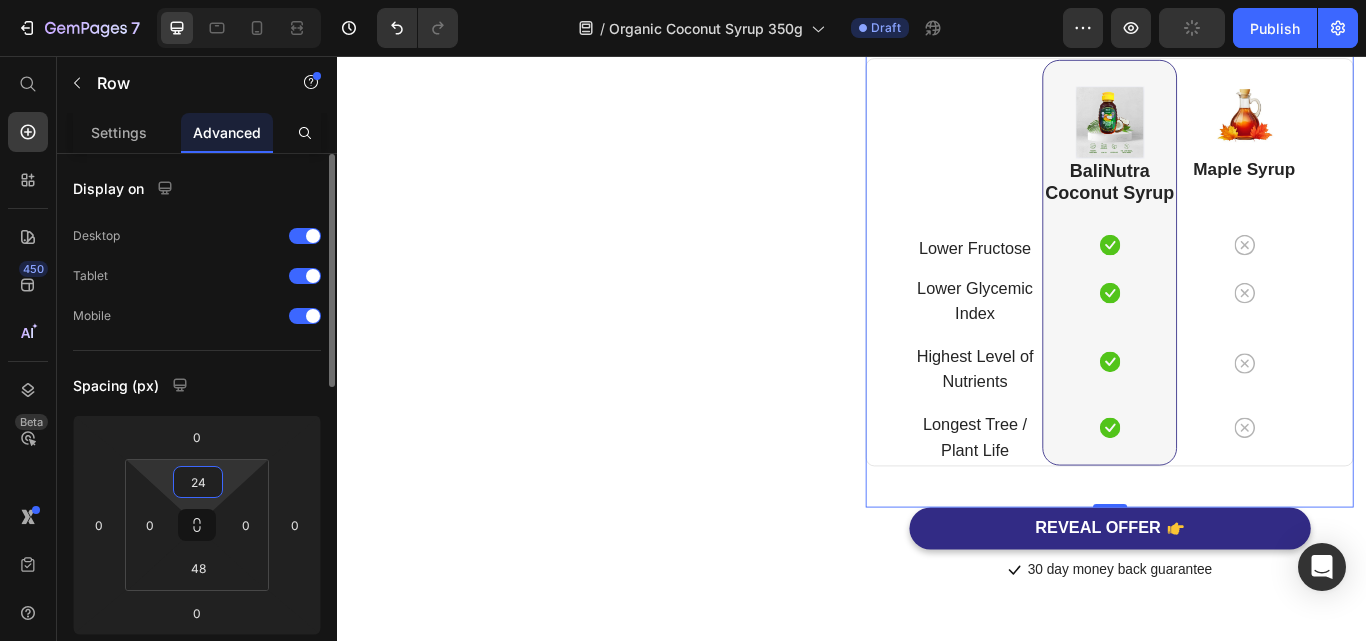 click on "24" at bounding box center (198, 482) 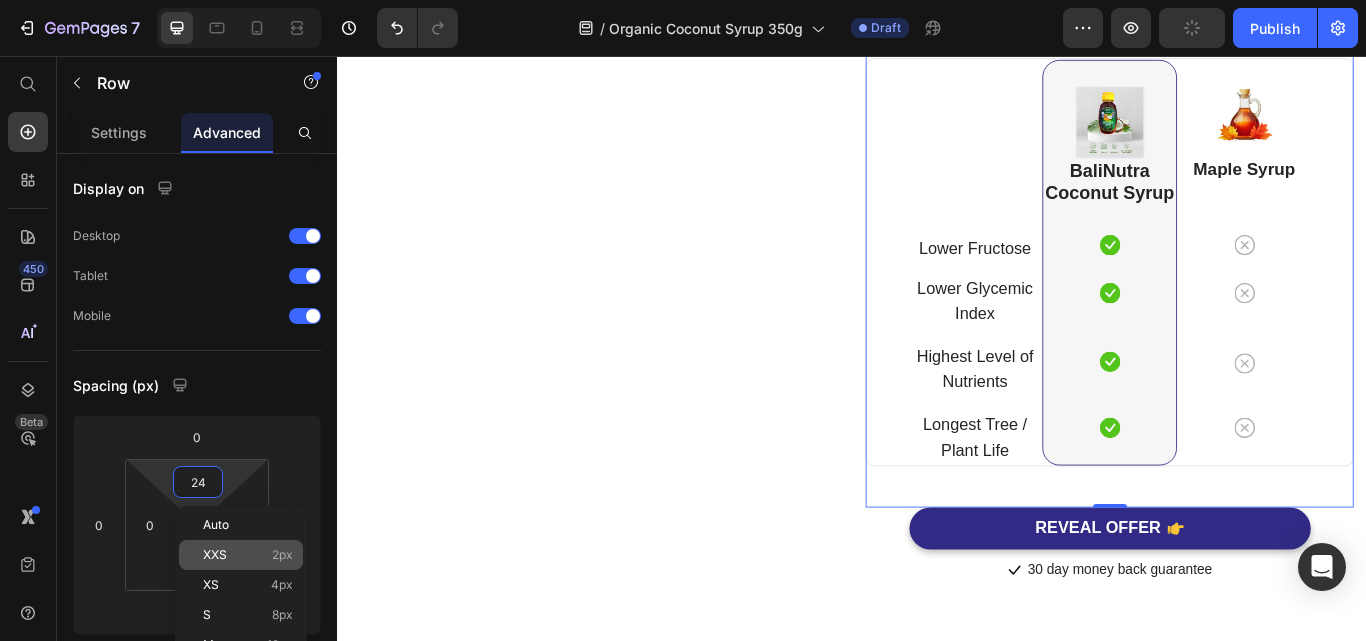 click on "XXS 2px" at bounding box center [248, 555] 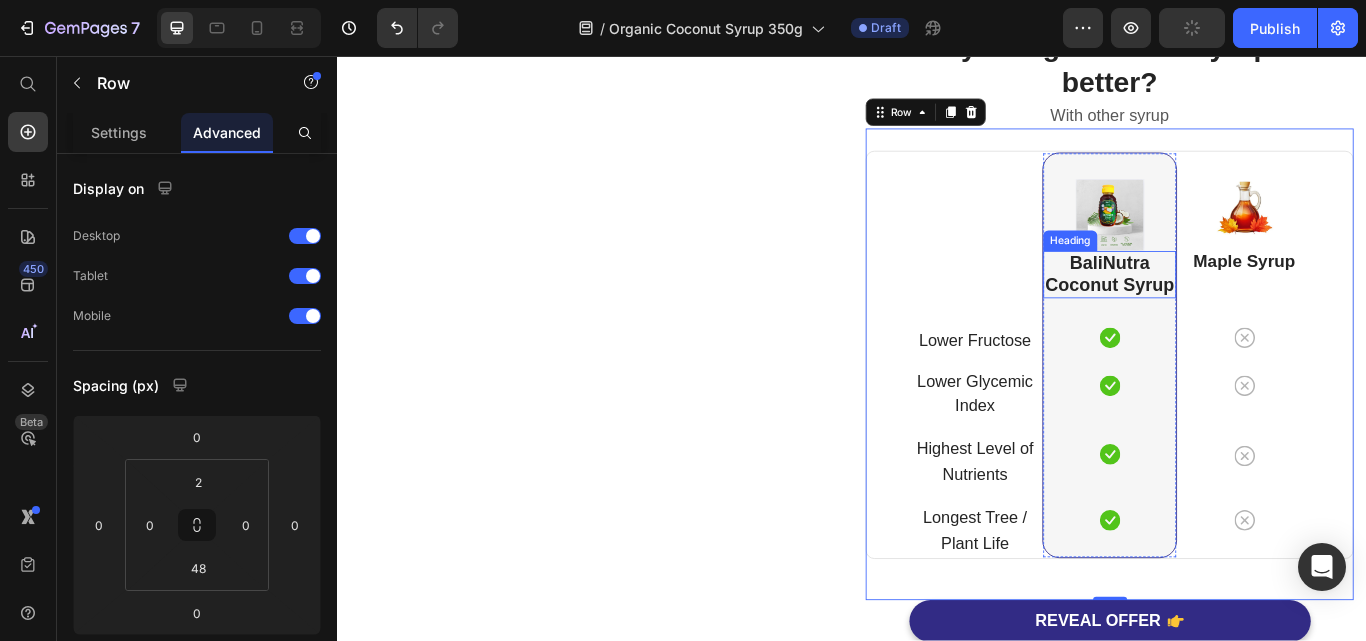 scroll, scrollTop: 5848, scrollLeft: 0, axis: vertical 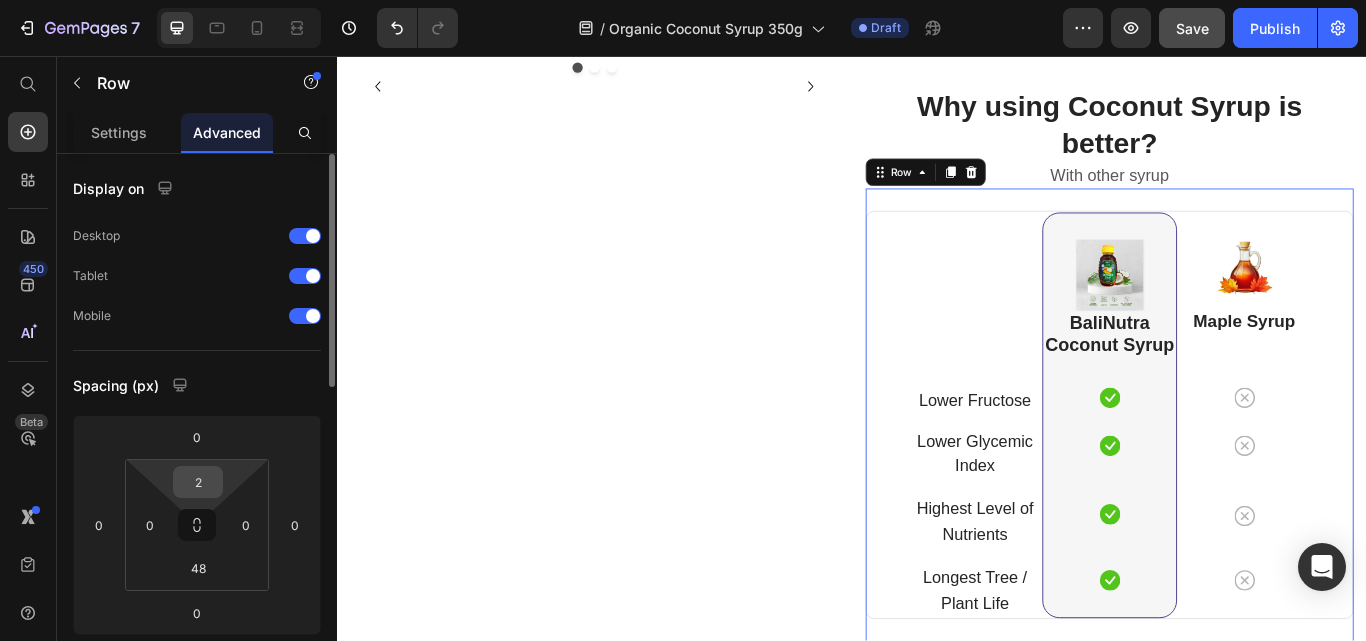 click on "2" at bounding box center (198, 482) 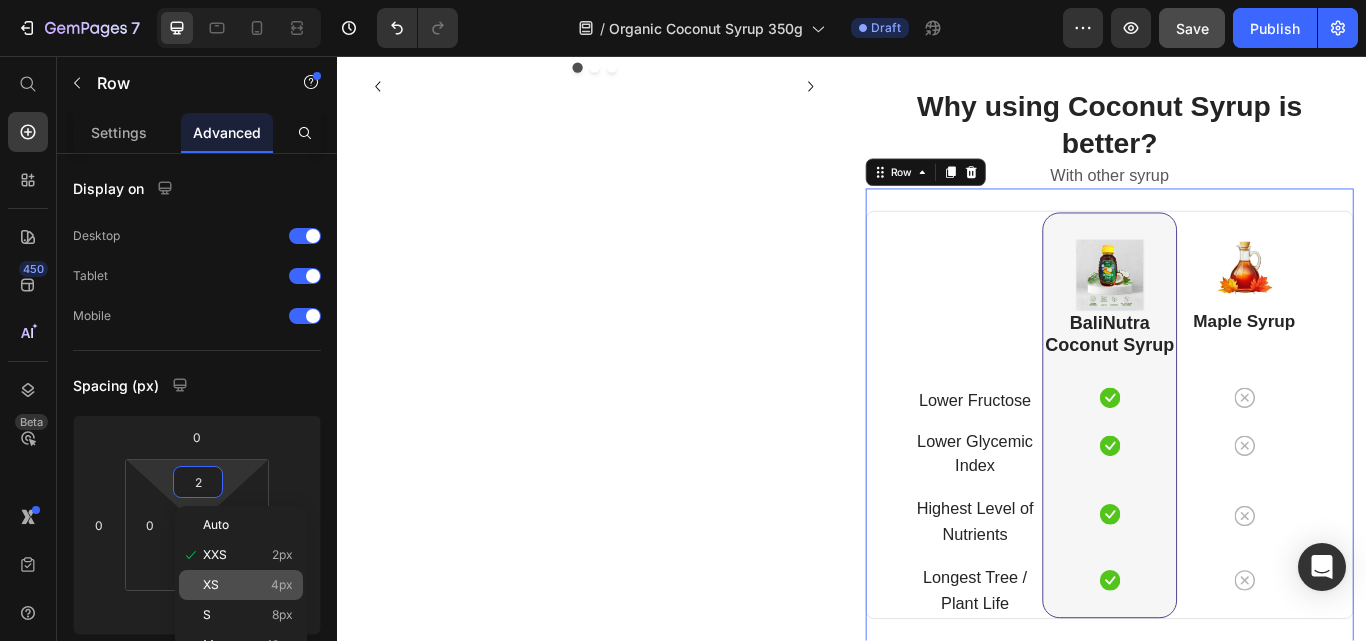 click on "4px" at bounding box center (282, 585) 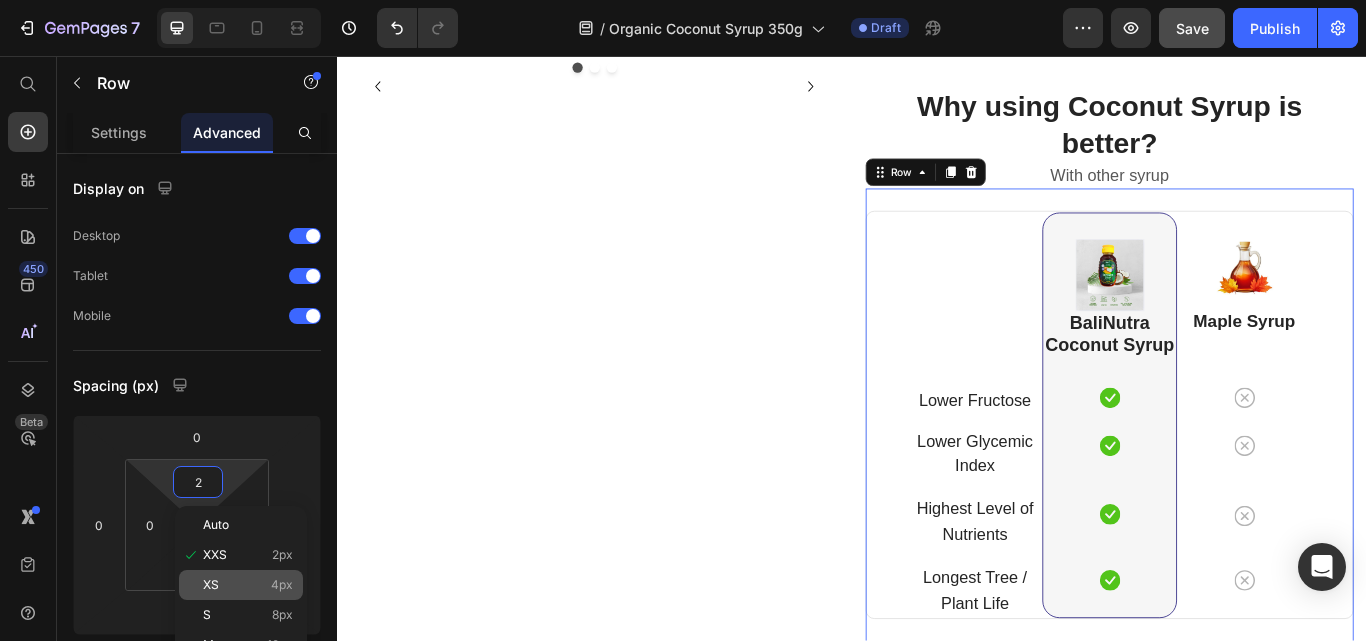 type on "4" 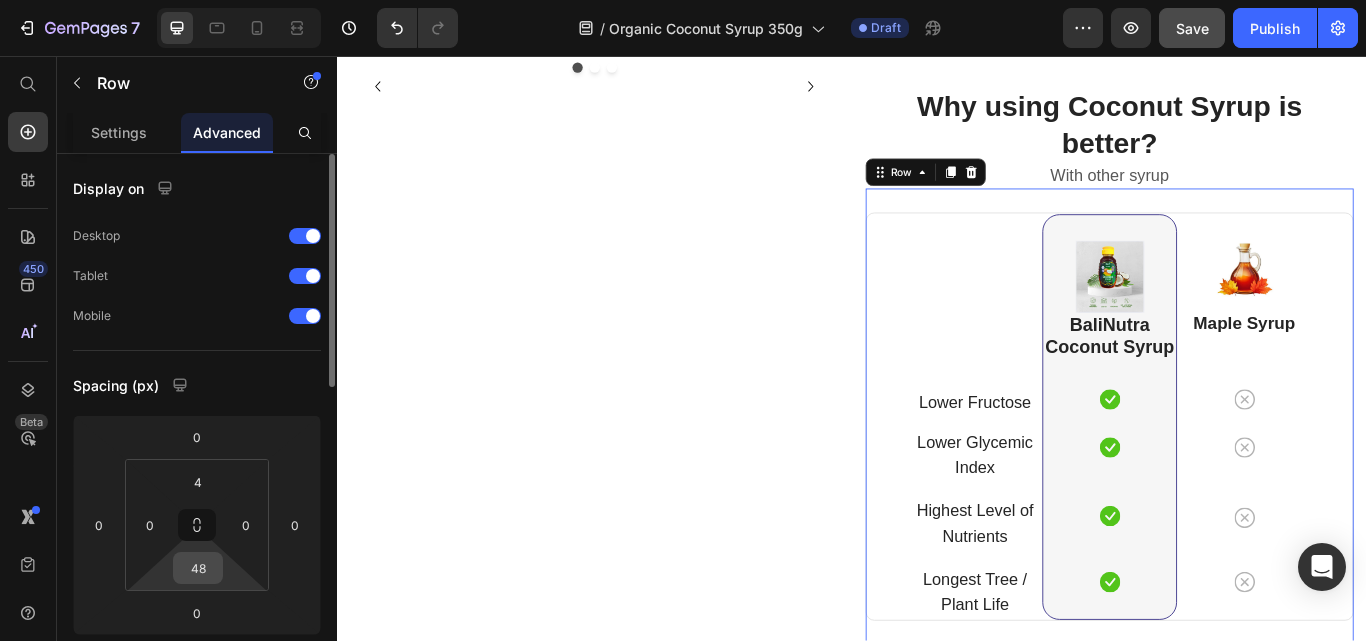 click on "48" at bounding box center (198, 568) 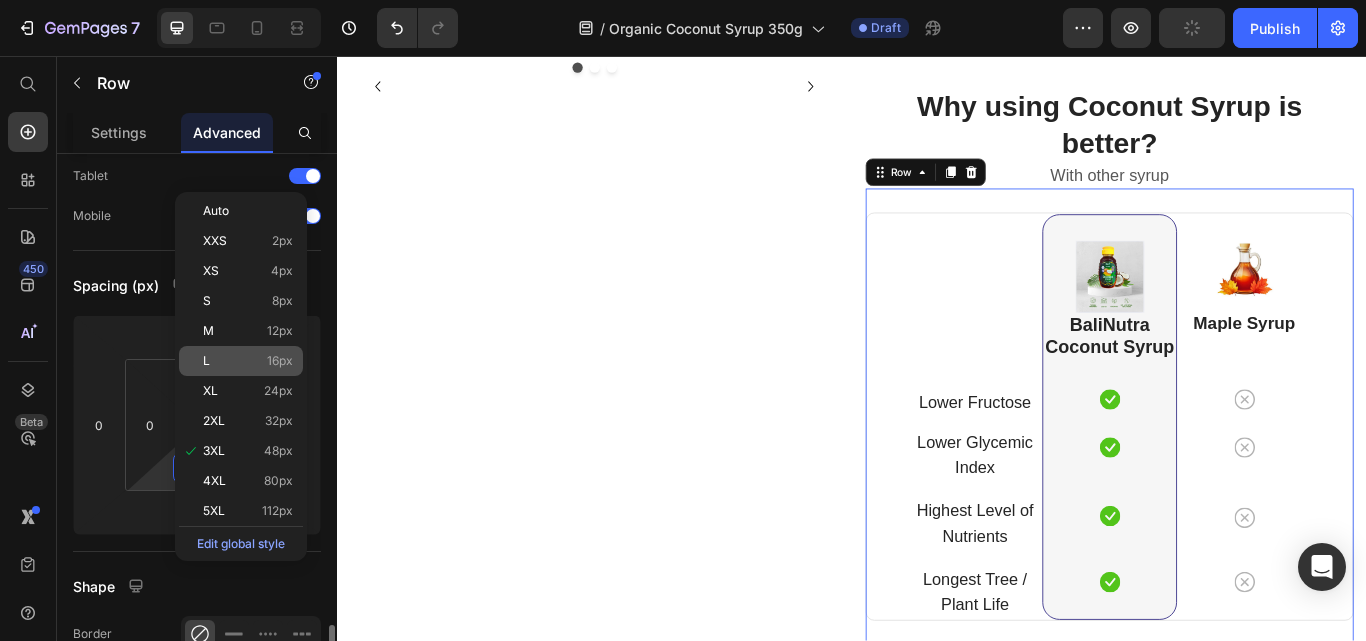 scroll, scrollTop: 400, scrollLeft: 0, axis: vertical 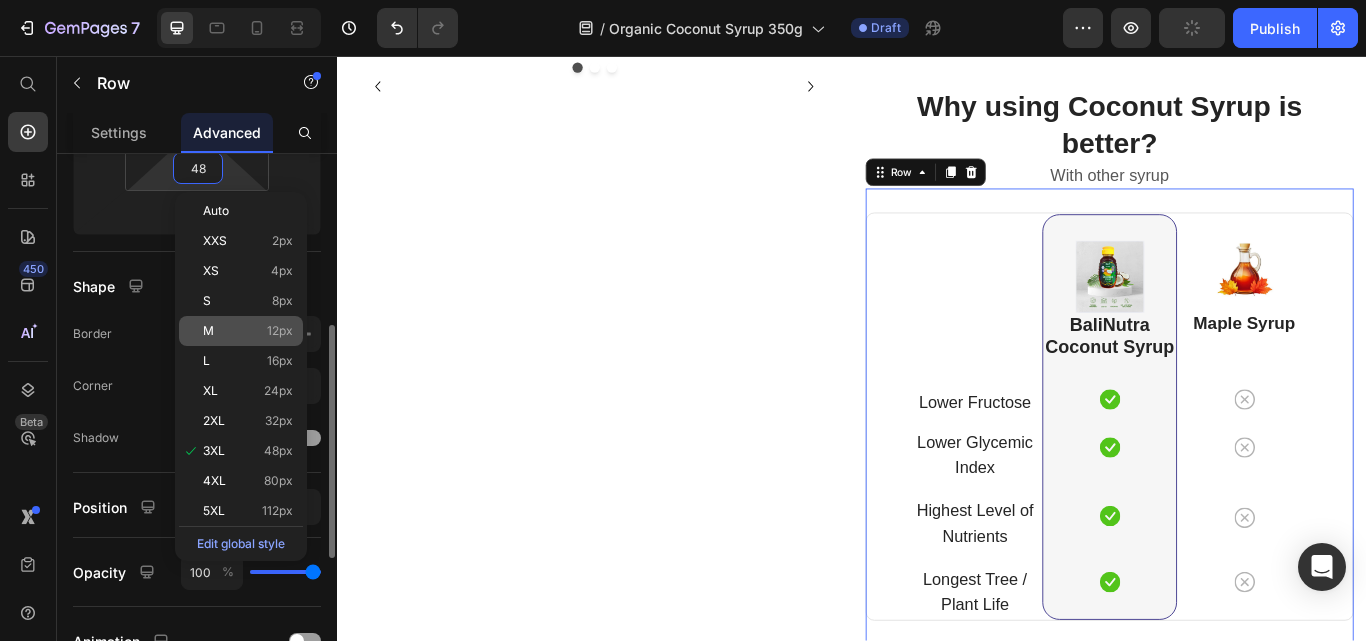 click on "12px" at bounding box center (280, 331) 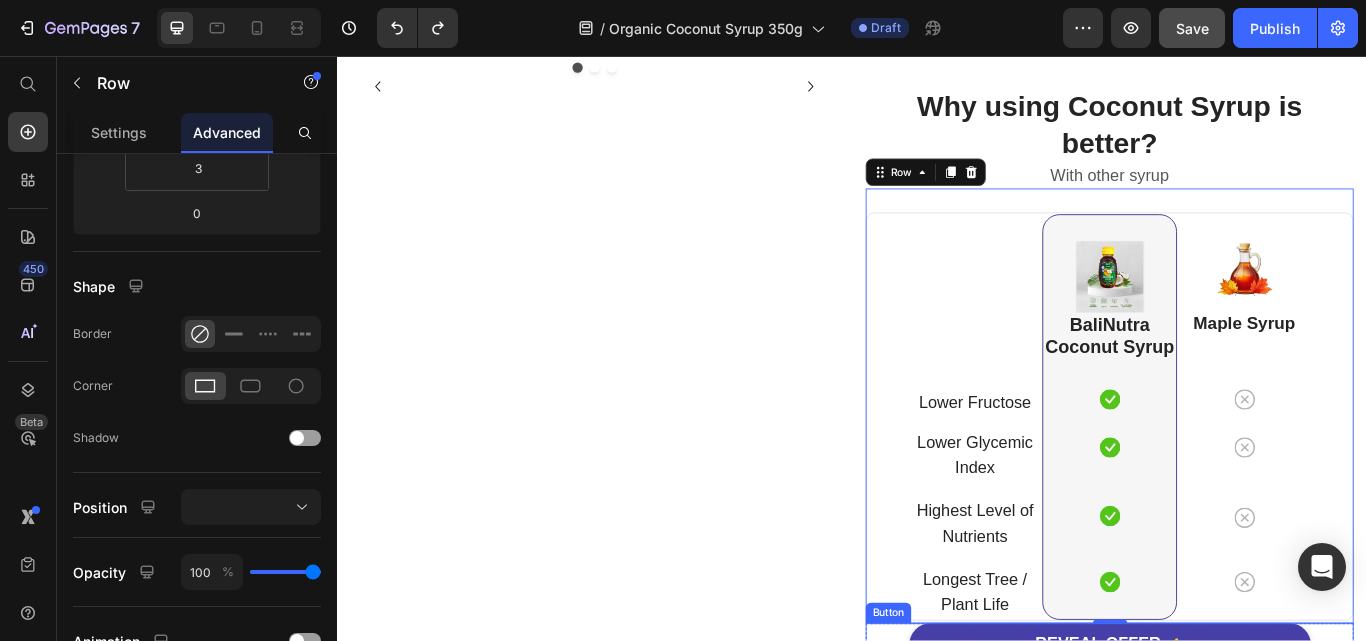 scroll, scrollTop: 6148, scrollLeft: 0, axis: vertical 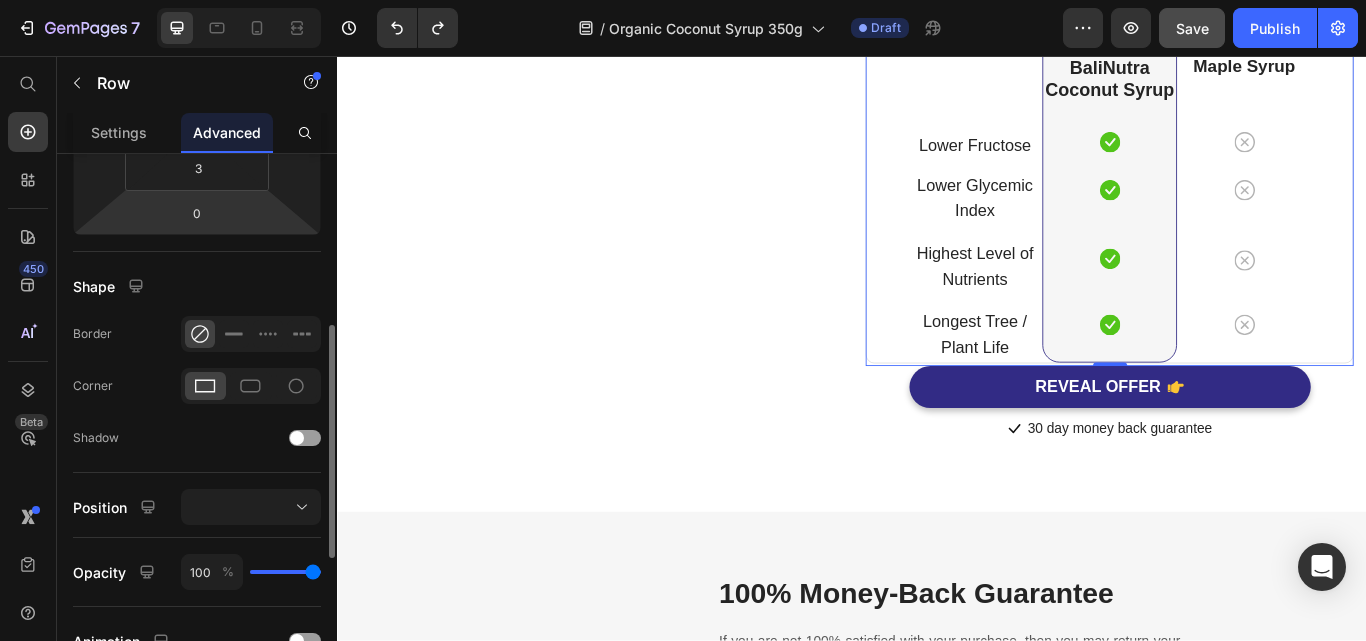 type on "48" 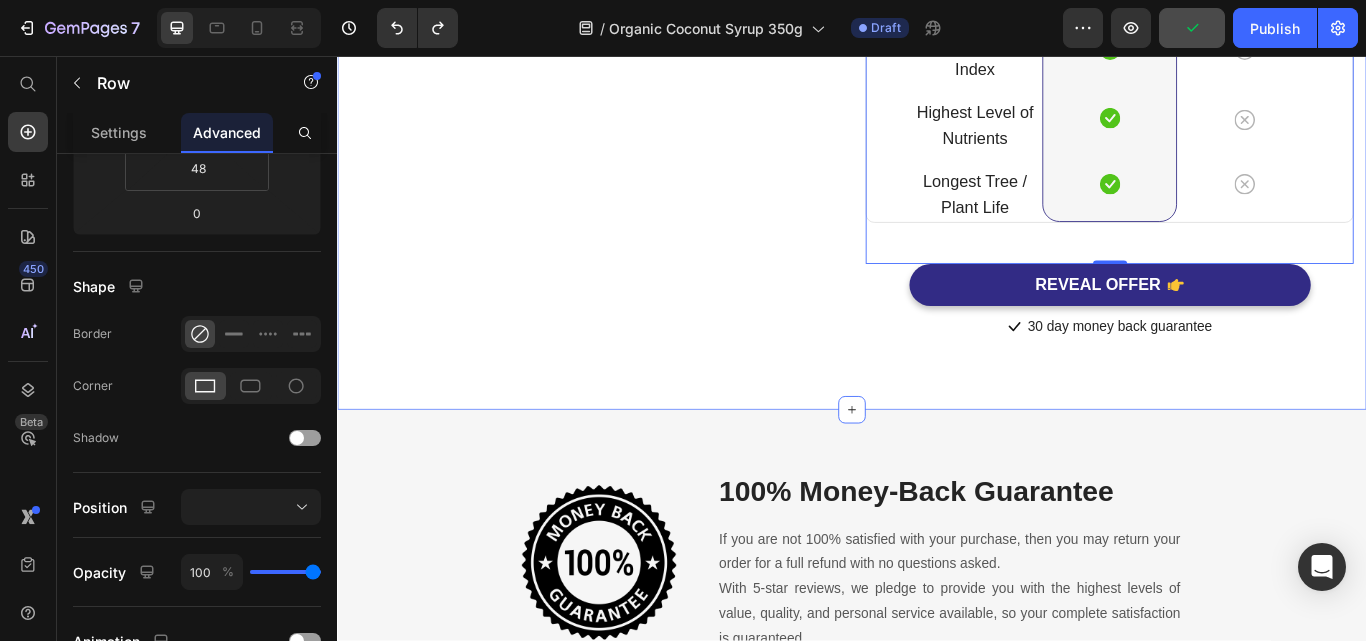 scroll, scrollTop: 6548, scrollLeft: 0, axis: vertical 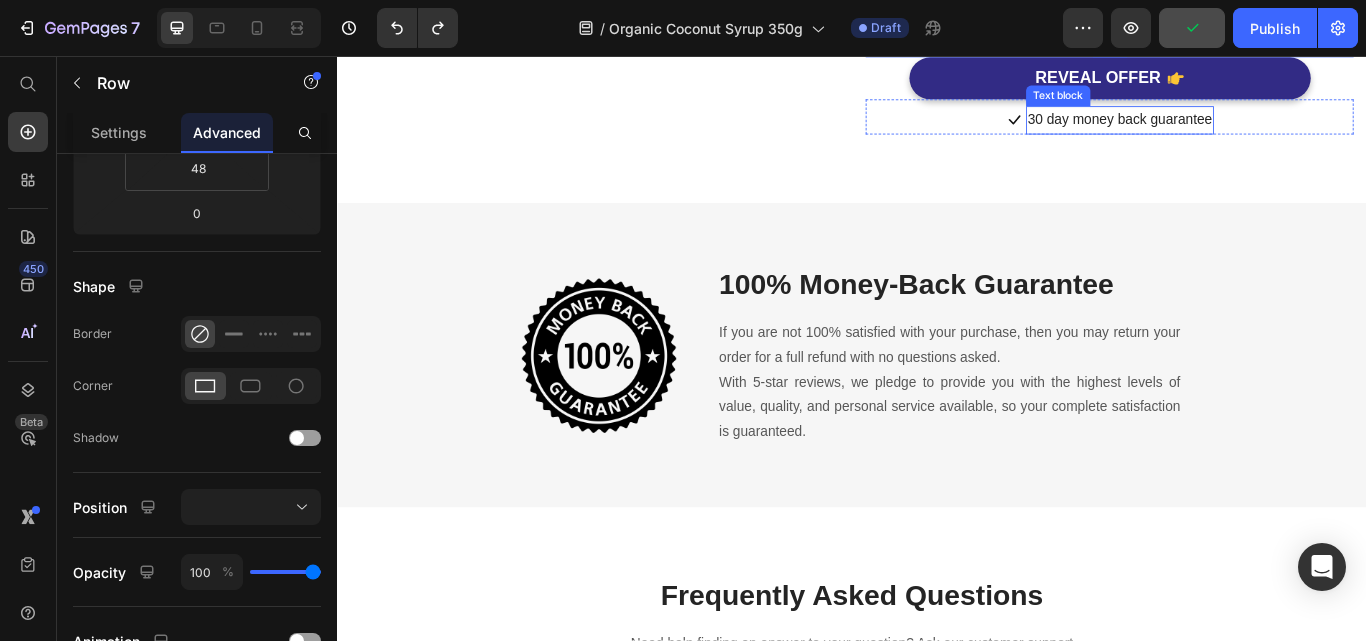 click on "30 day money back guarantee" at bounding box center (1249, 131) 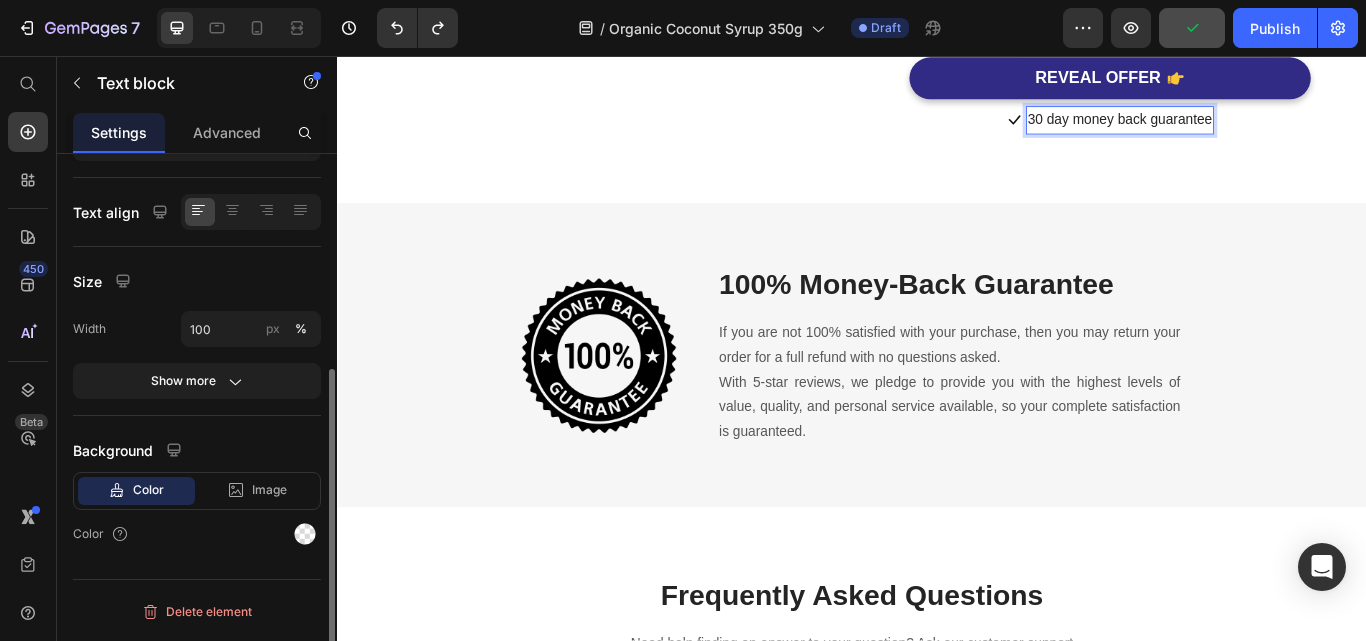 click on "30 day money back guarantee" at bounding box center [1249, 131] 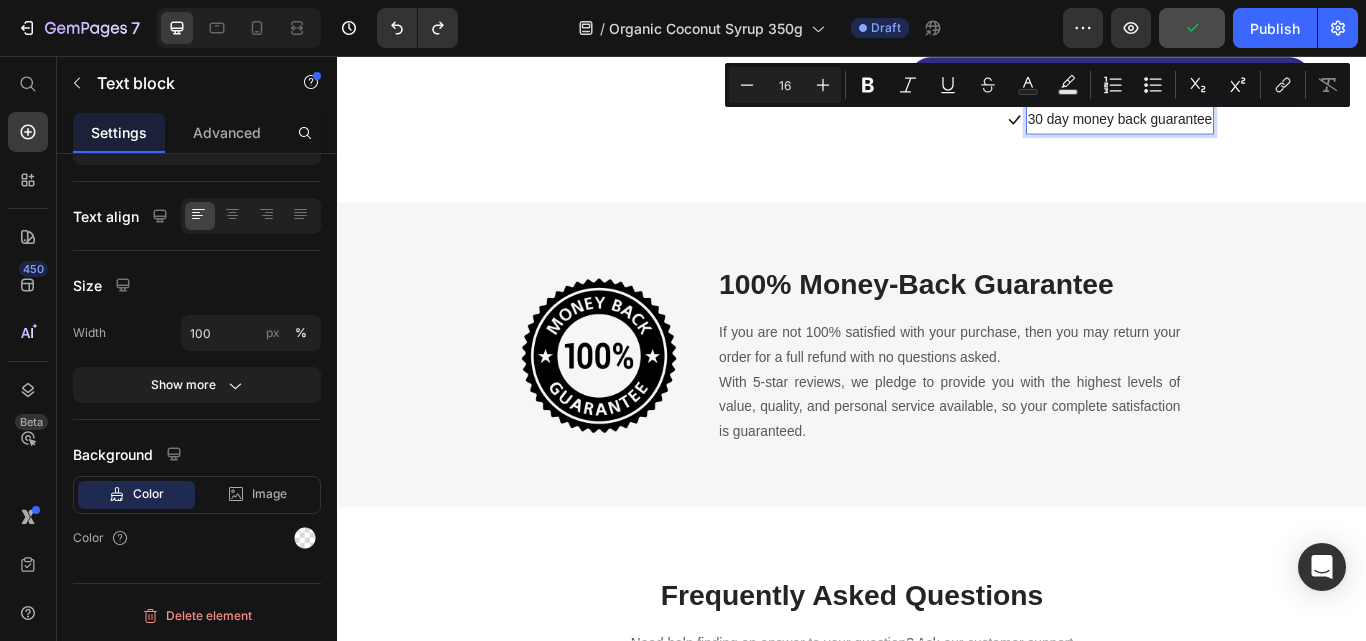 scroll, scrollTop: 0, scrollLeft: 0, axis: both 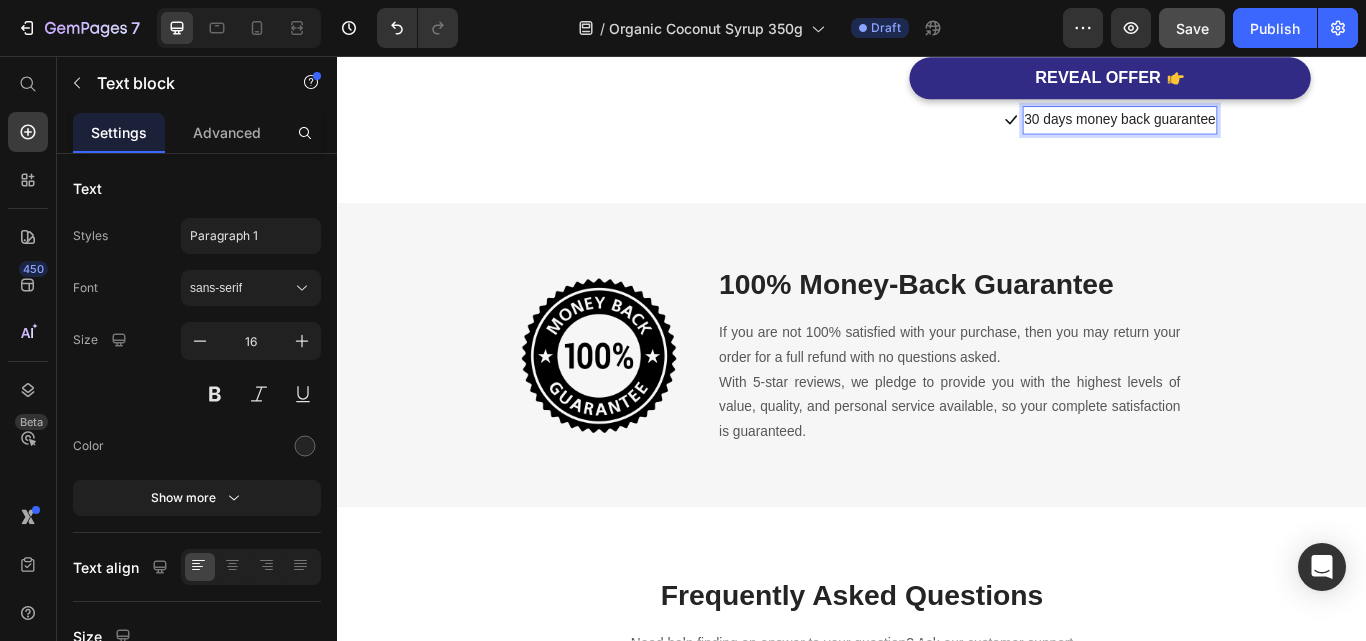 drag, startPoint x: 1153, startPoint y: 130, endPoint x: 1343, endPoint y: 136, distance: 190.09471 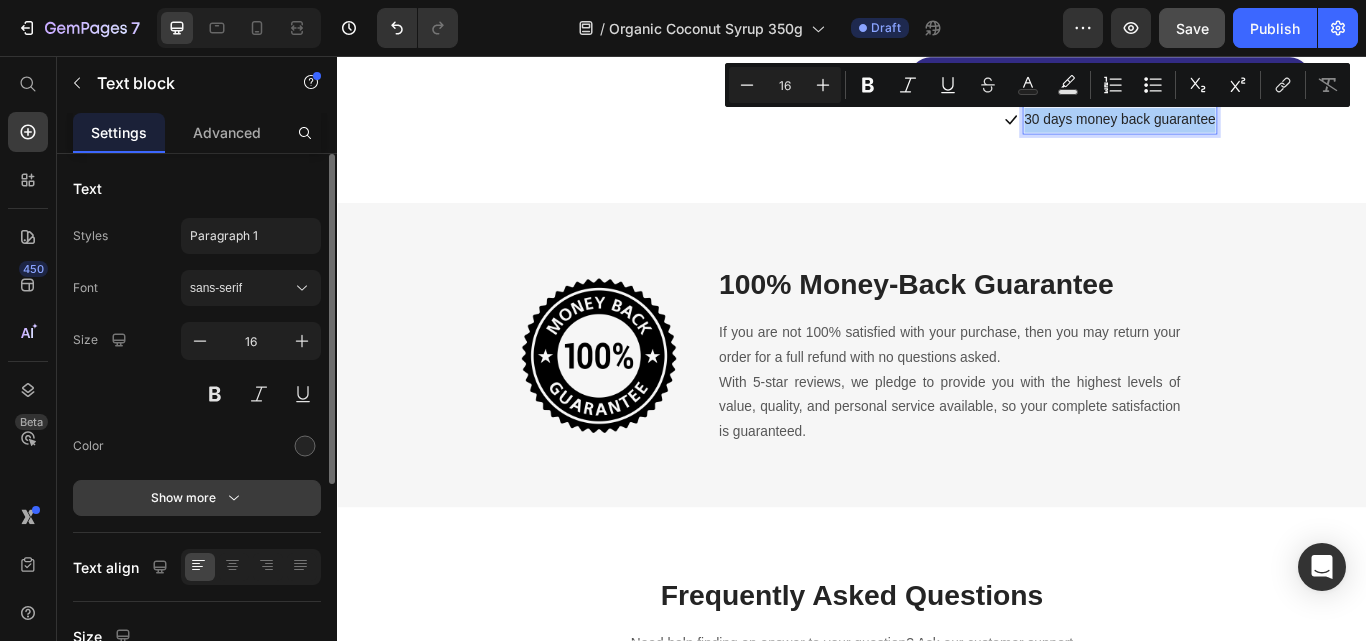 click 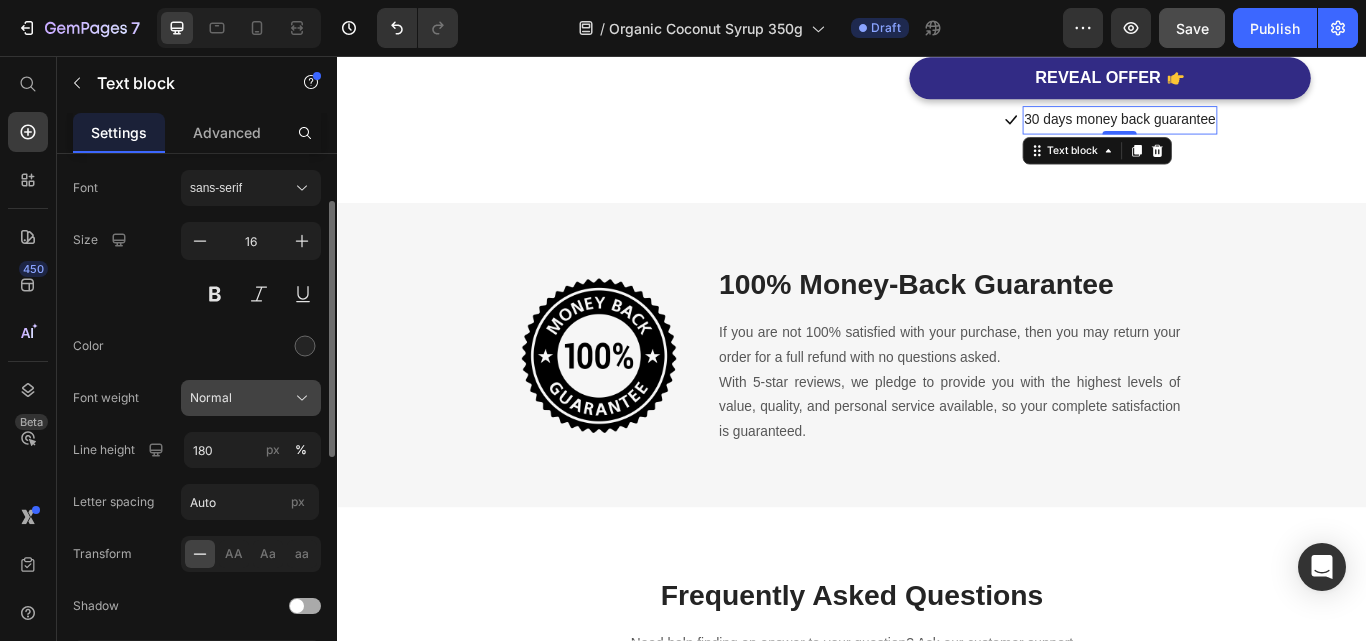 scroll, scrollTop: 200, scrollLeft: 0, axis: vertical 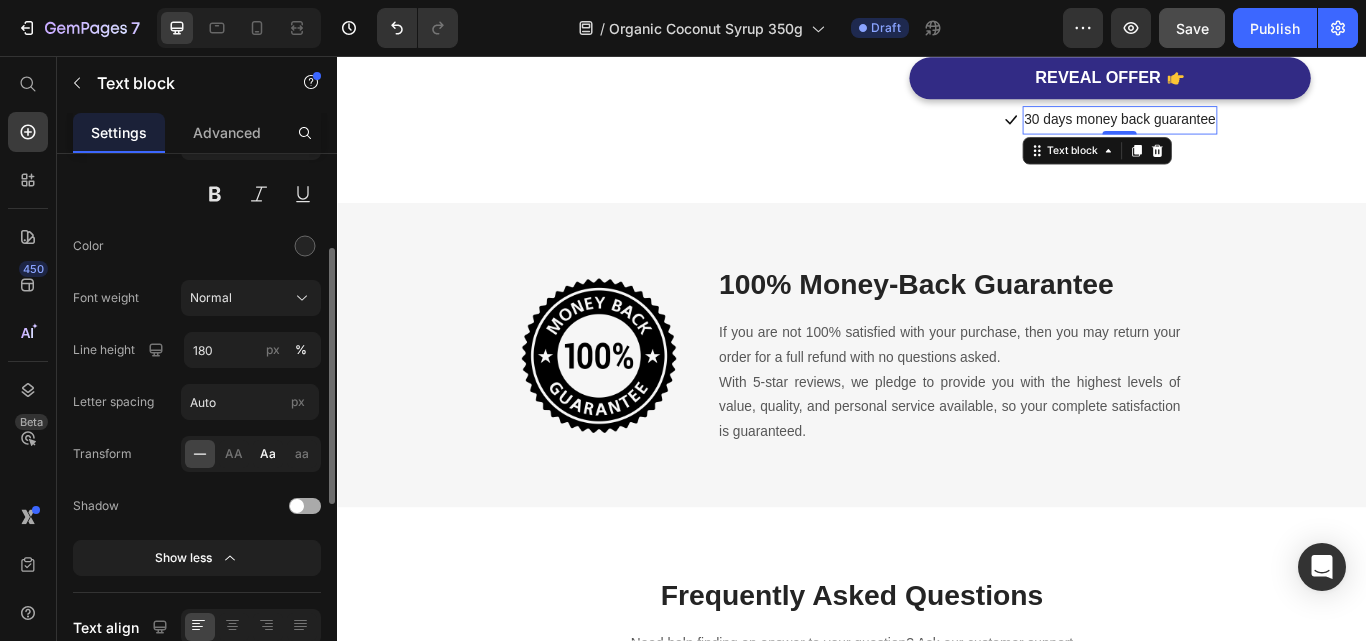 click on "Aa" 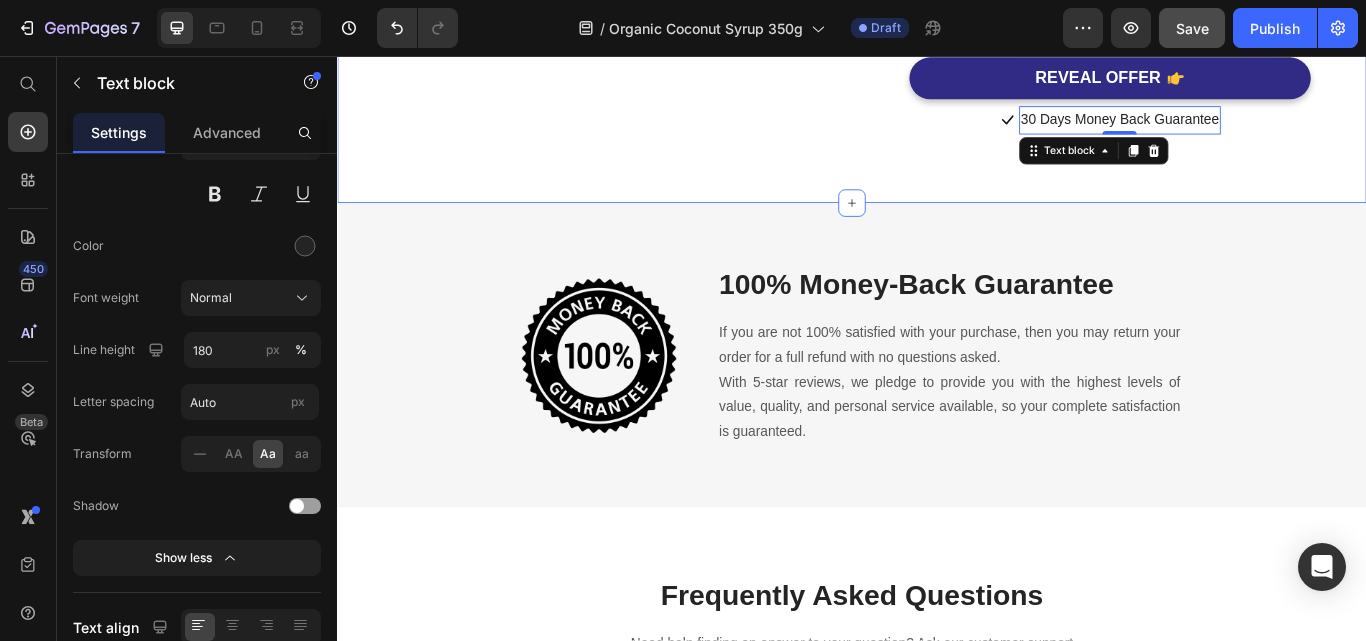 drag, startPoint x: 1192, startPoint y: 292, endPoint x: 1194, endPoint y: 302, distance: 10.198039 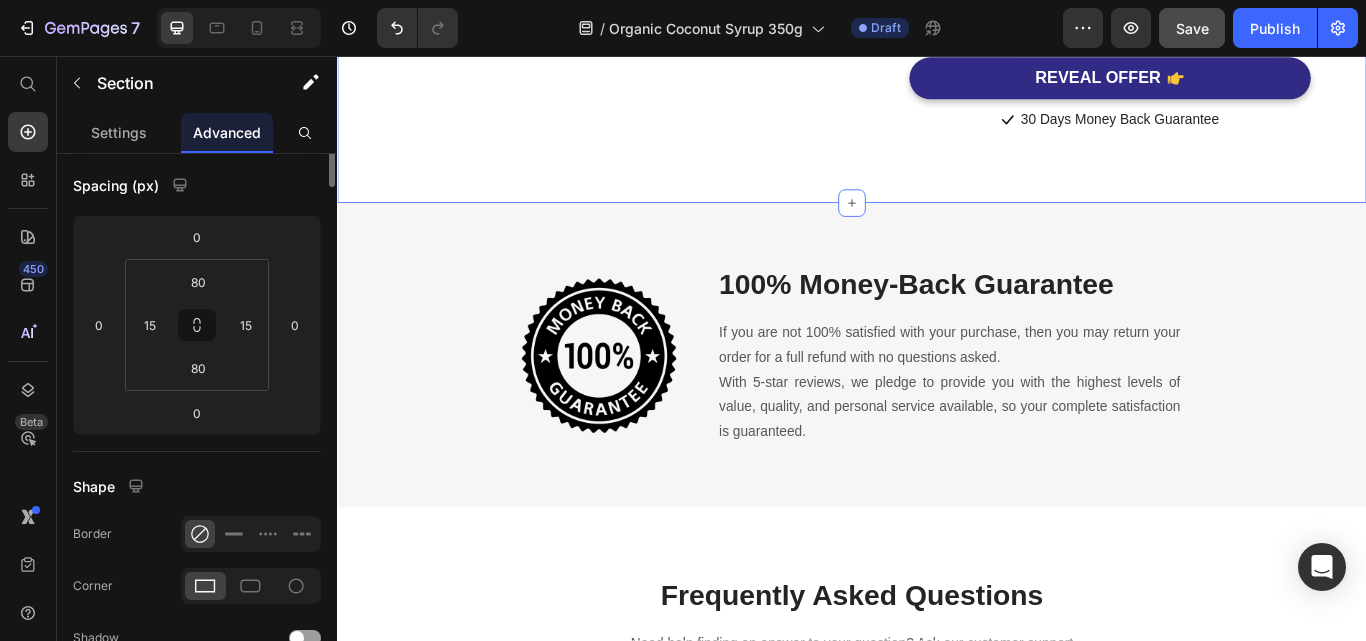 scroll, scrollTop: 0, scrollLeft: 0, axis: both 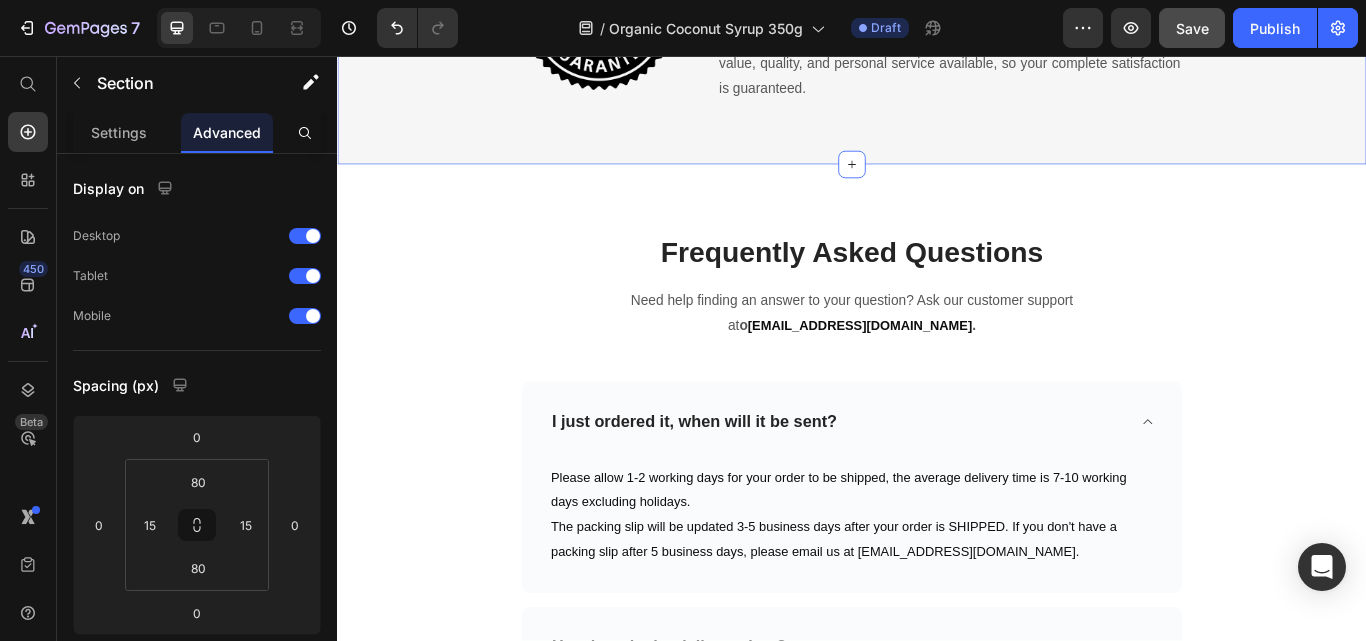 click on "Image 100% Money-Back Guarantee Heading If you are not 100% satisfied with your purchase, then you may return your order for a full refund with no questions asked. With 5-star reviews, we pledge to provide you with the highest levels of value, quality, and personal service available, so your complete satisfaction is guaranteed. Text block Row Section 9" at bounding box center [937, 5] 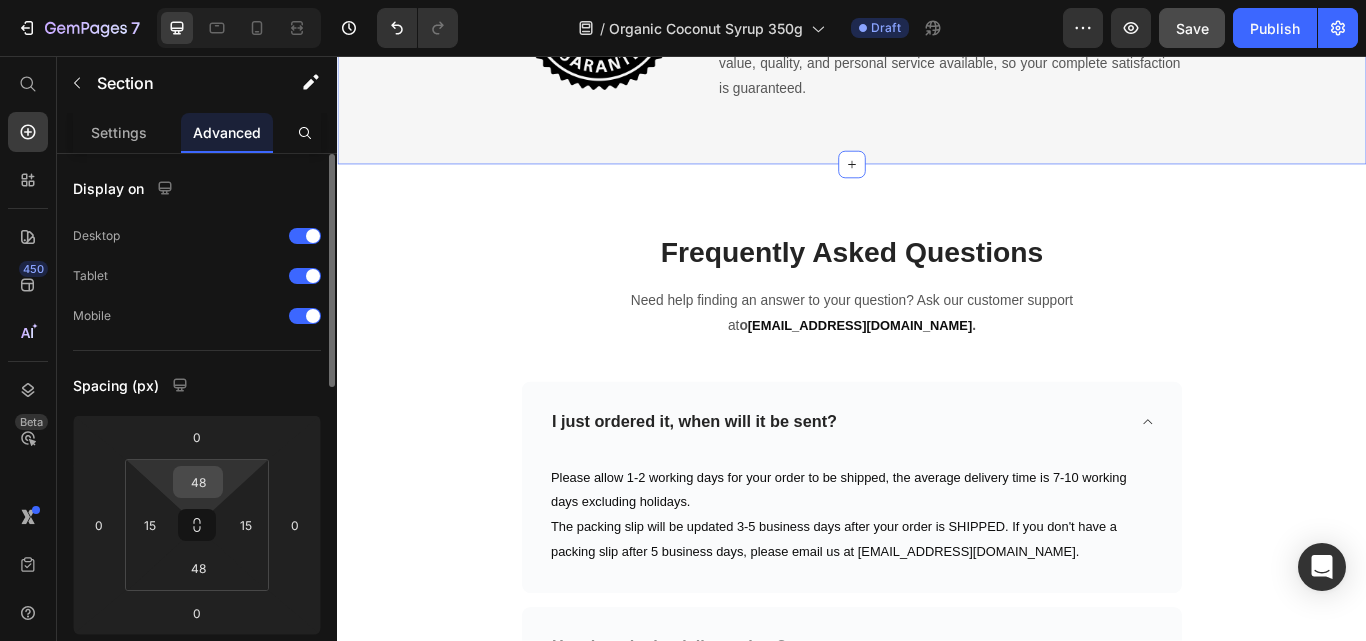 click on "48" at bounding box center [198, 482] 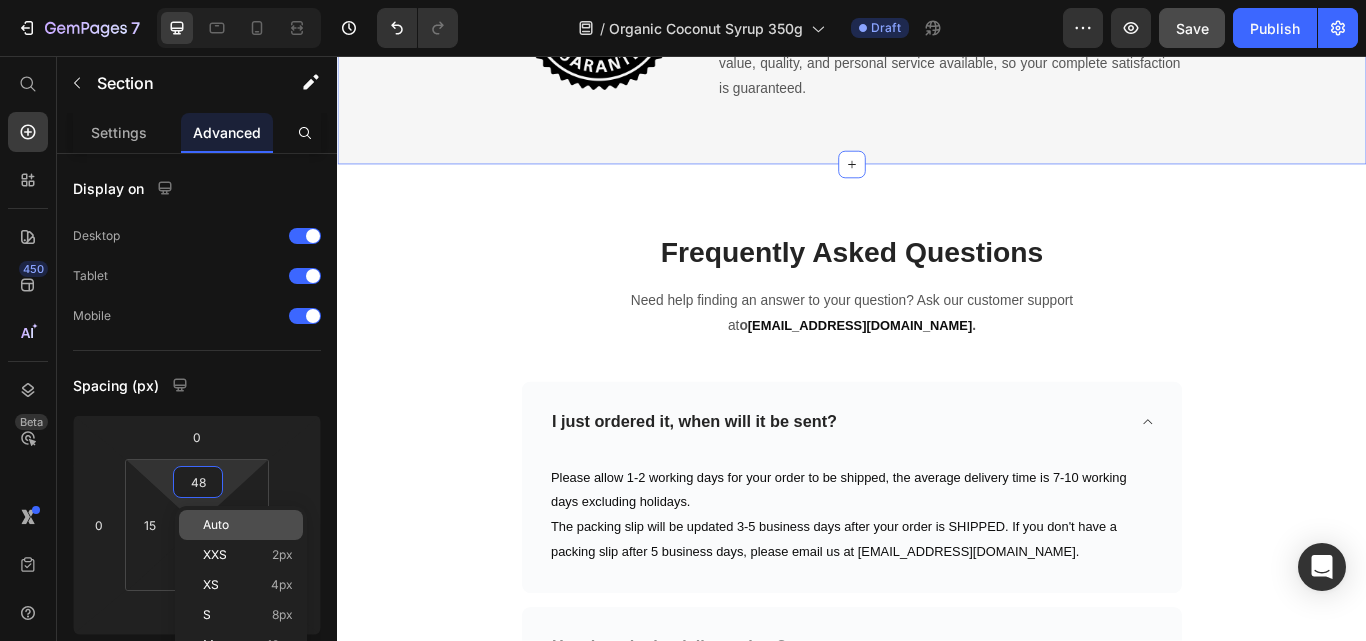 click on "Auto" at bounding box center (216, 525) 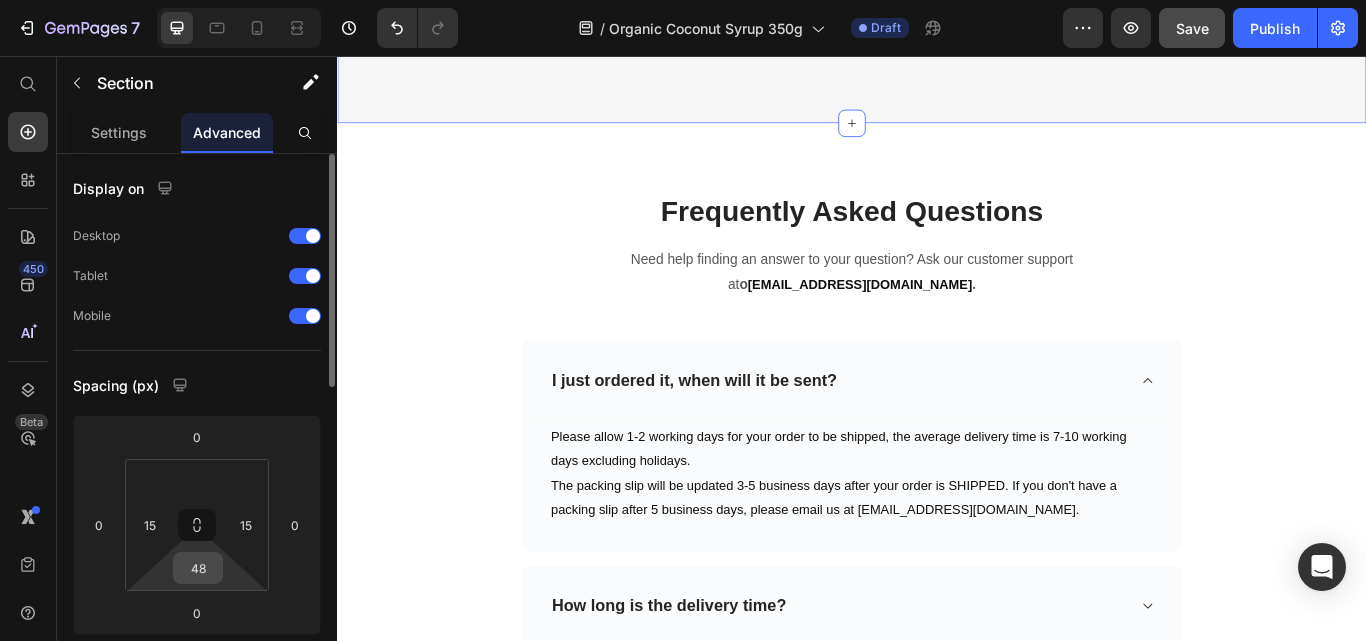 click on "48" at bounding box center (198, 568) 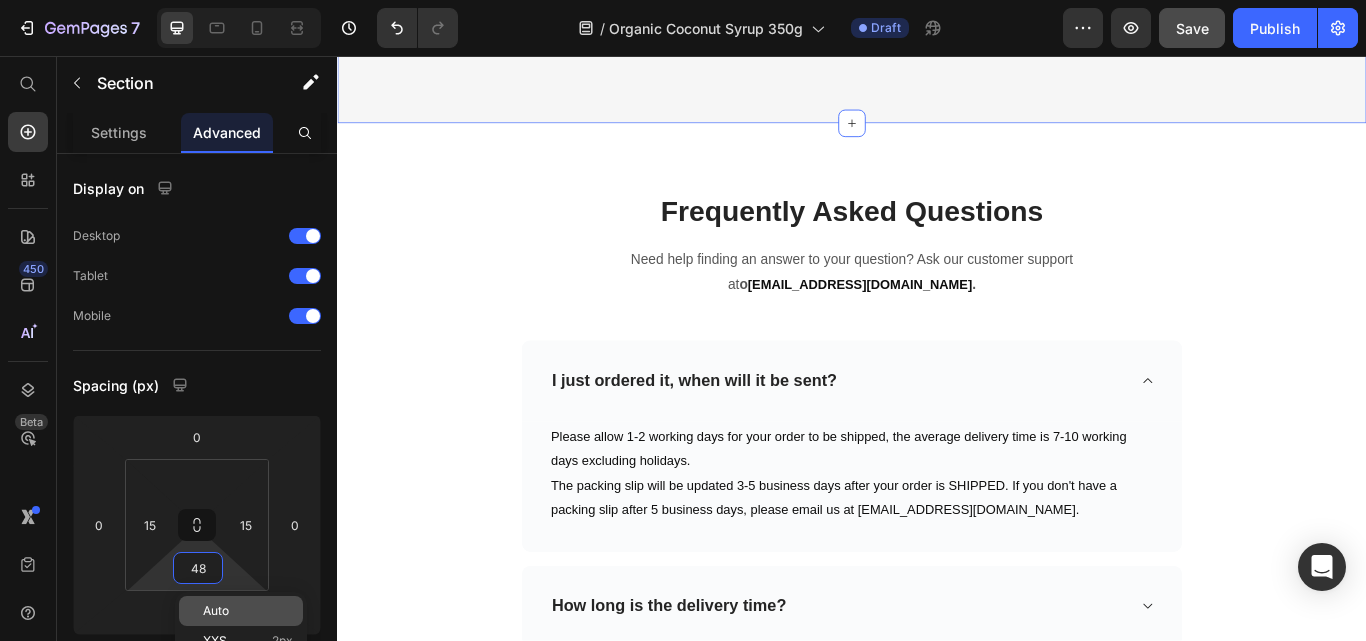 click on "Auto" at bounding box center [216, 611] 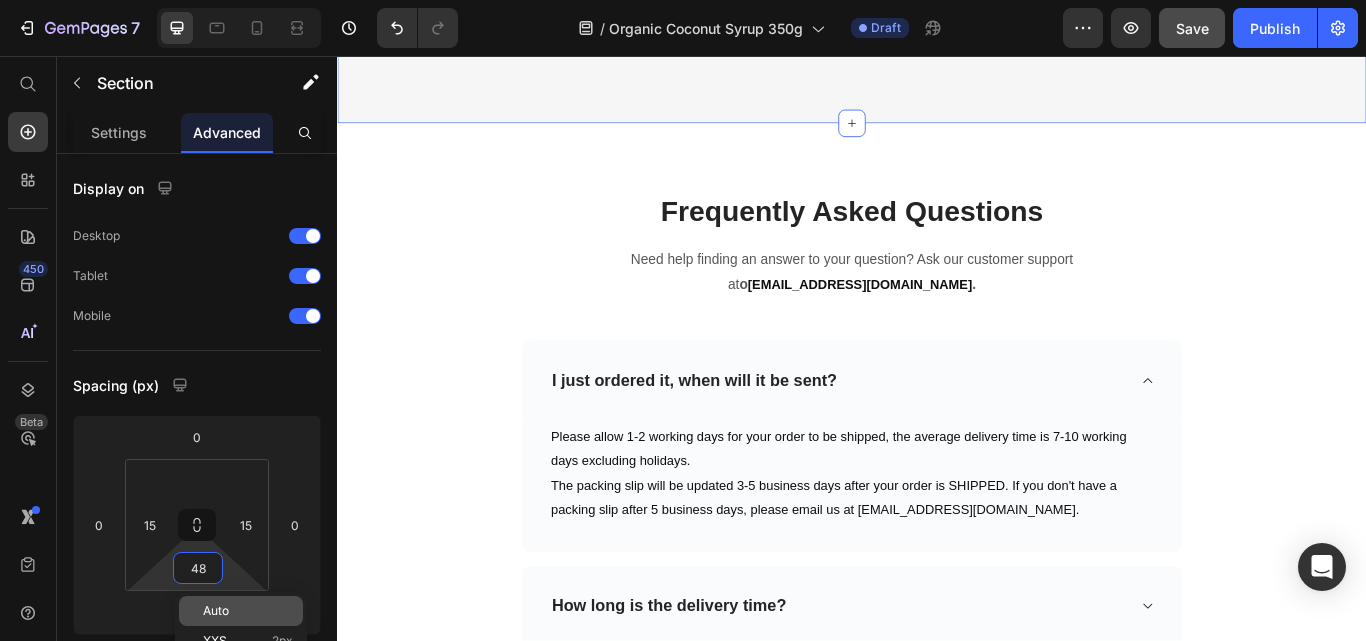 type 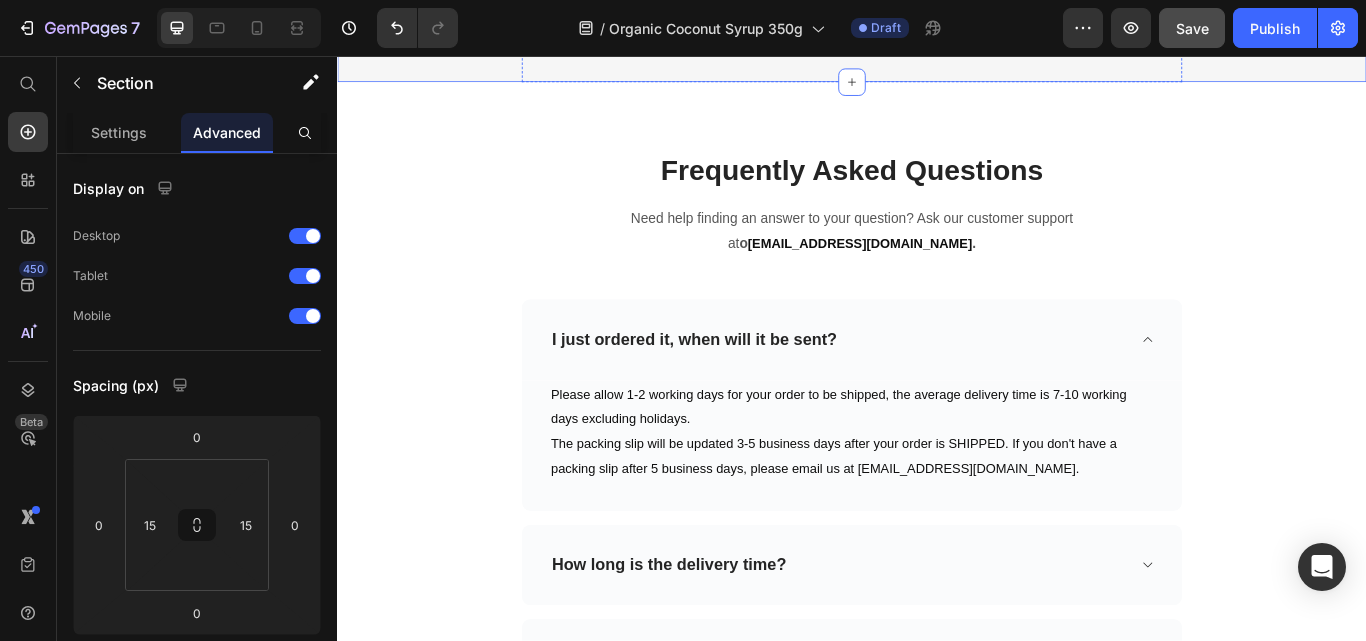 click on "100% Money-Back Guarantee" at bounding box center (1051, -125) 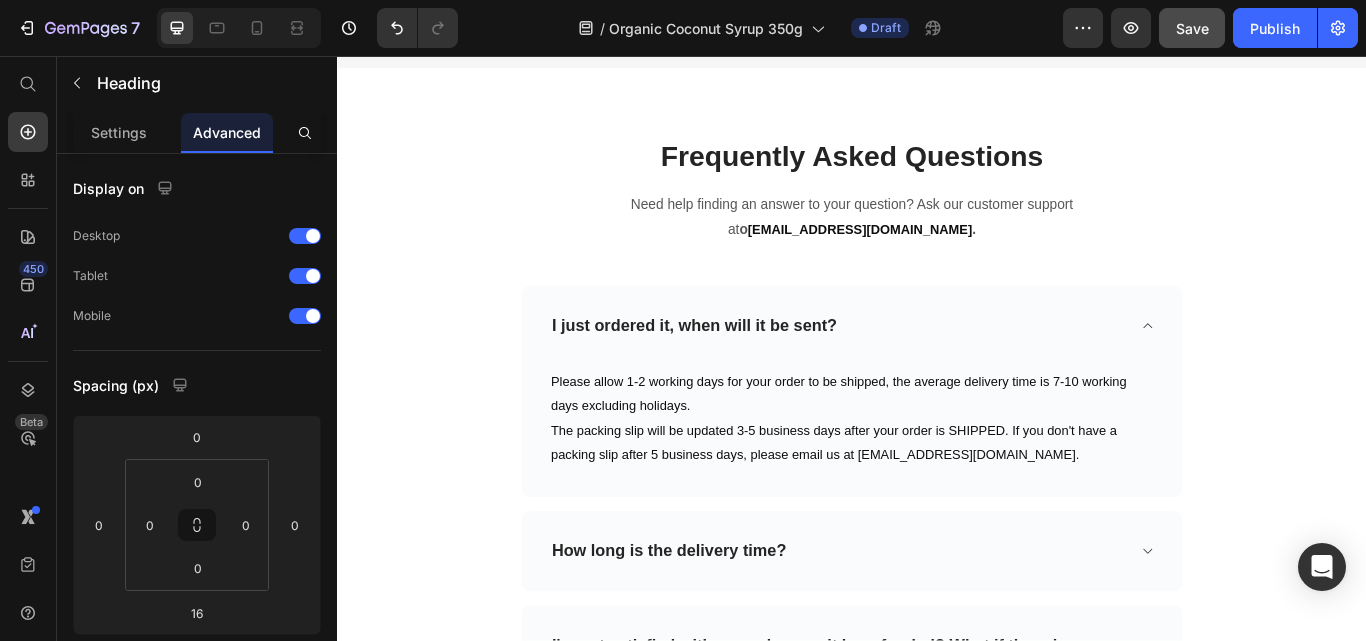 drag, startPoint x: 1036, startPoint y: 146, endPoint x: 1026, endPoint y: 107, distance: 40.261642 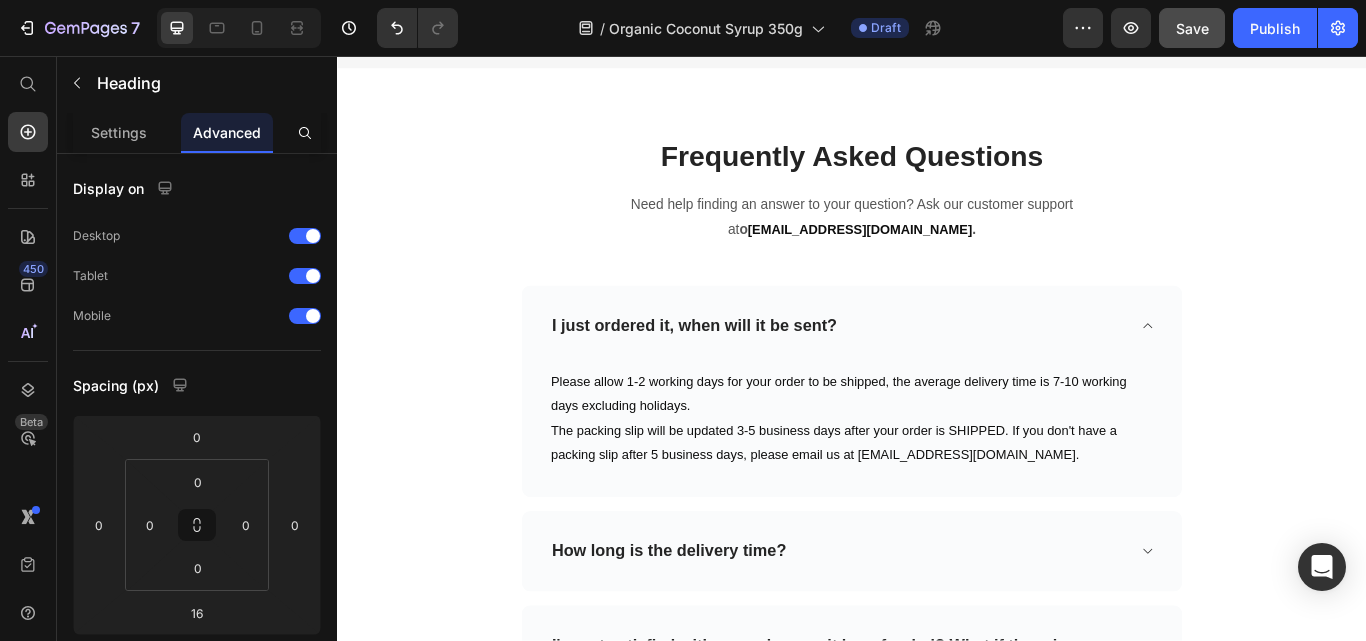 click on "100% Money-Back Guarantee Heading   0" at bounding box center (1051, -125) 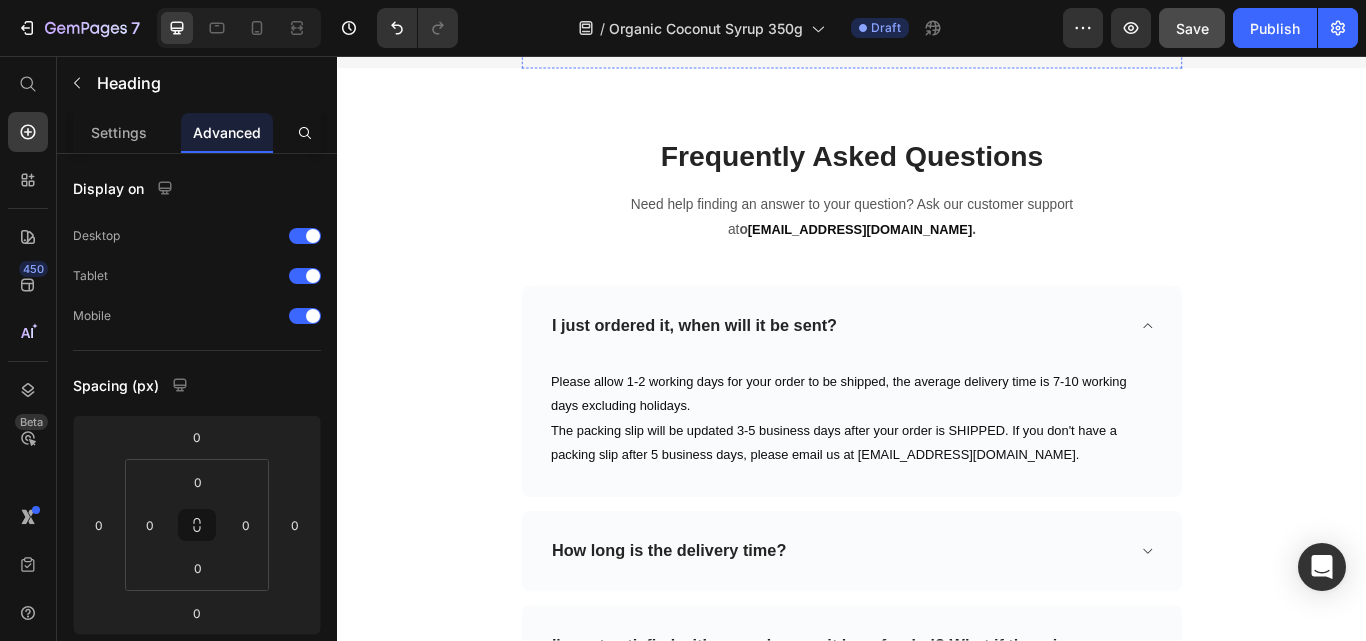 click on "With 5-star reviews, we pledge to provide you with the highest levels of value, quality, and personal service available, so your complete satisfaction is guaranteed." at bounding box center (1051, 2) 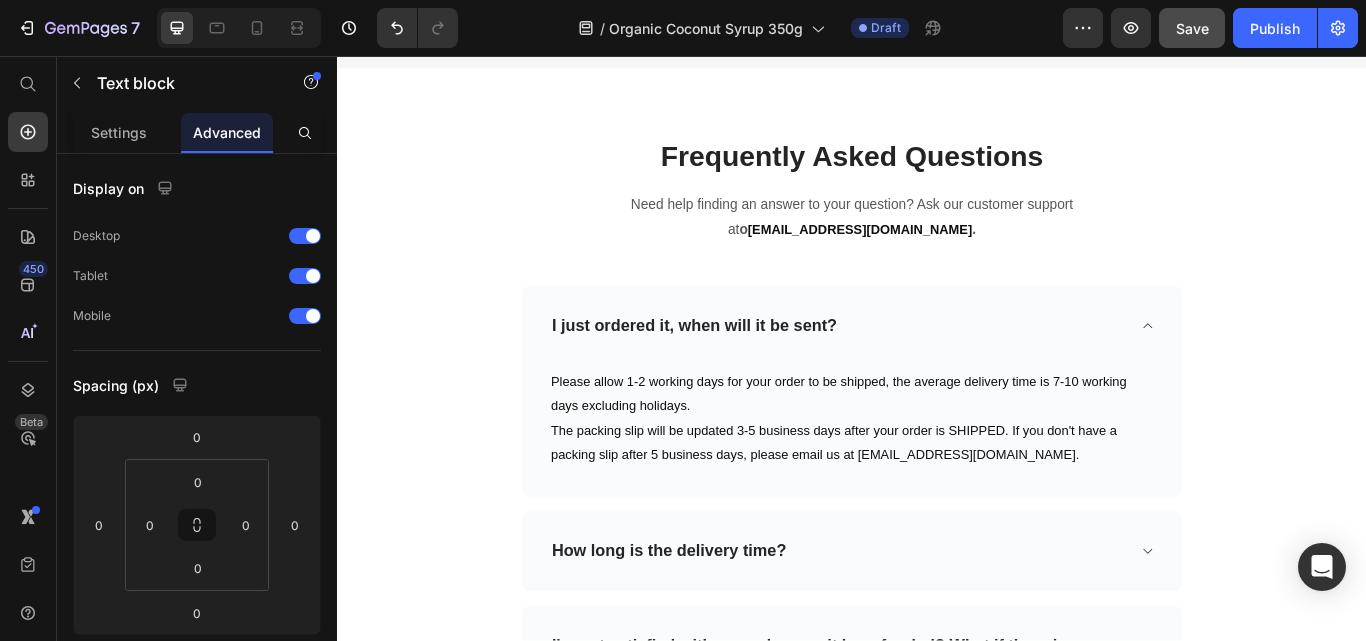 click on "With 5-star reviews, we pledge to provide you with the highest levels of value, quality, and personal service available, so your complete satisfaction is guaranteed." at bounding box center (1051, 2) 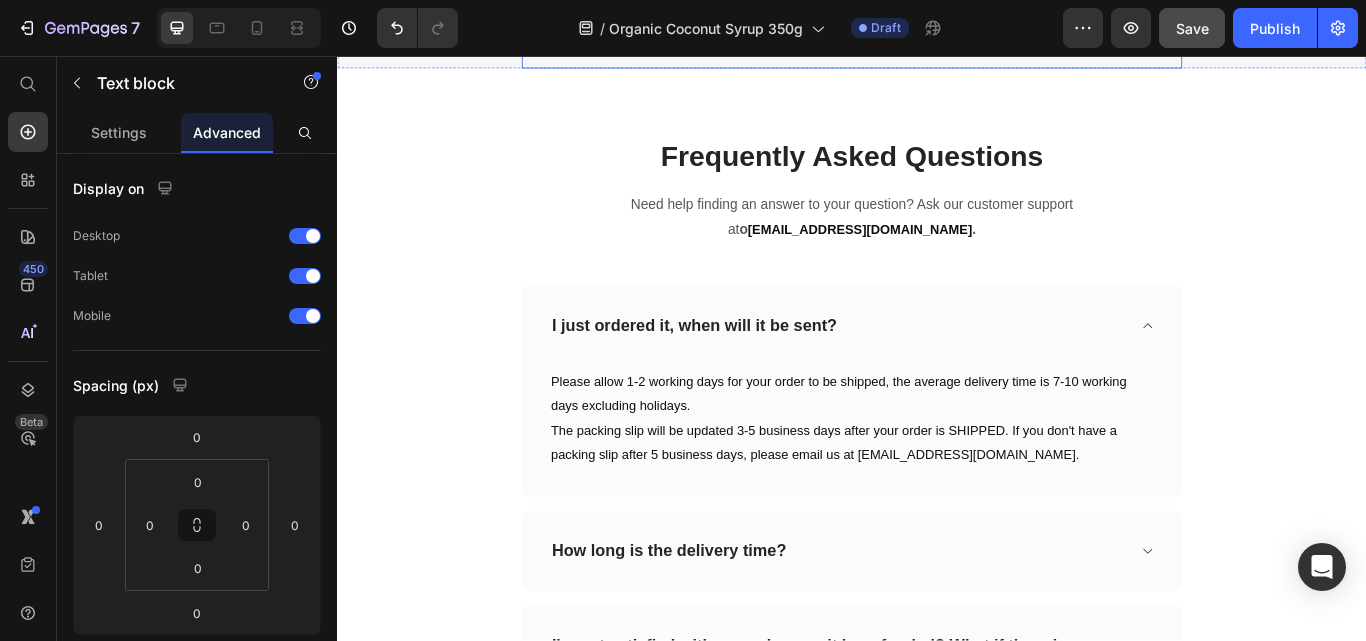 click on "Image 100% Money-Back Guarantee Heading If you are not 100% satisfied with your purchase, then you may return your order for a full refund with no questions asked. With 5-star reviews, we pledge to provide you with the highest levels of value, quality, and personal service available, so your complete satisfaction is guaranteed. Text block   0 Row" at bounding box center [937, -51] 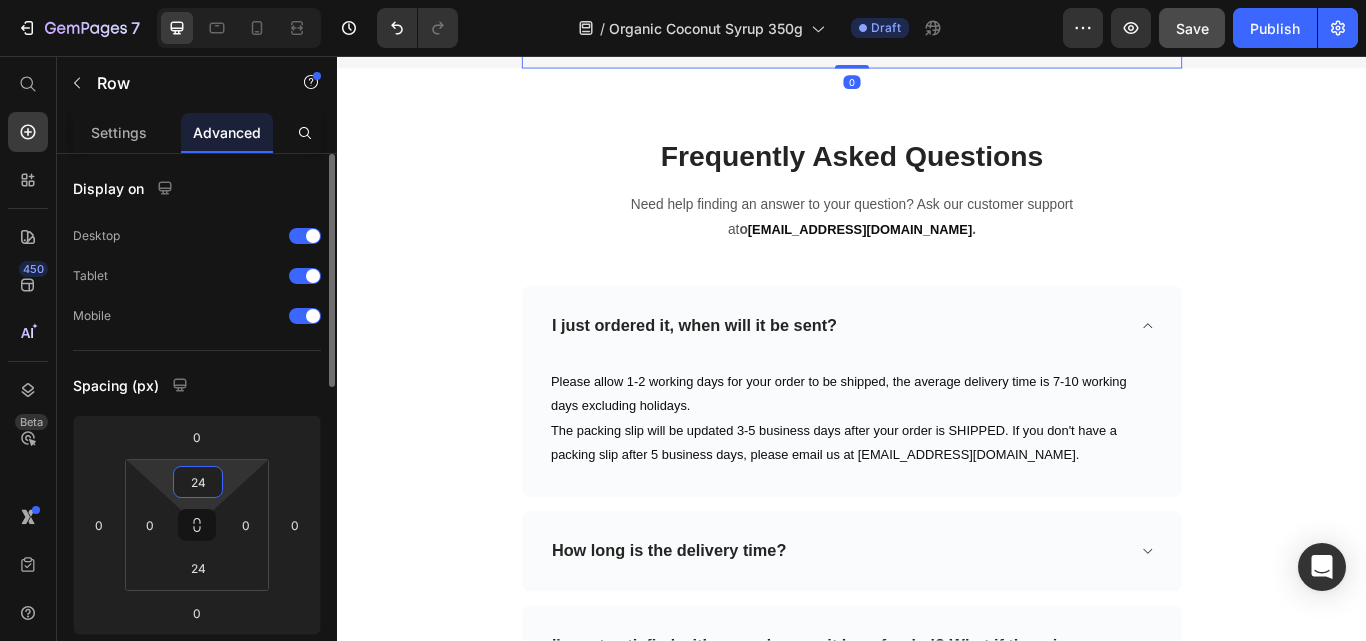 click on "24" at bounding box center [198, 482] 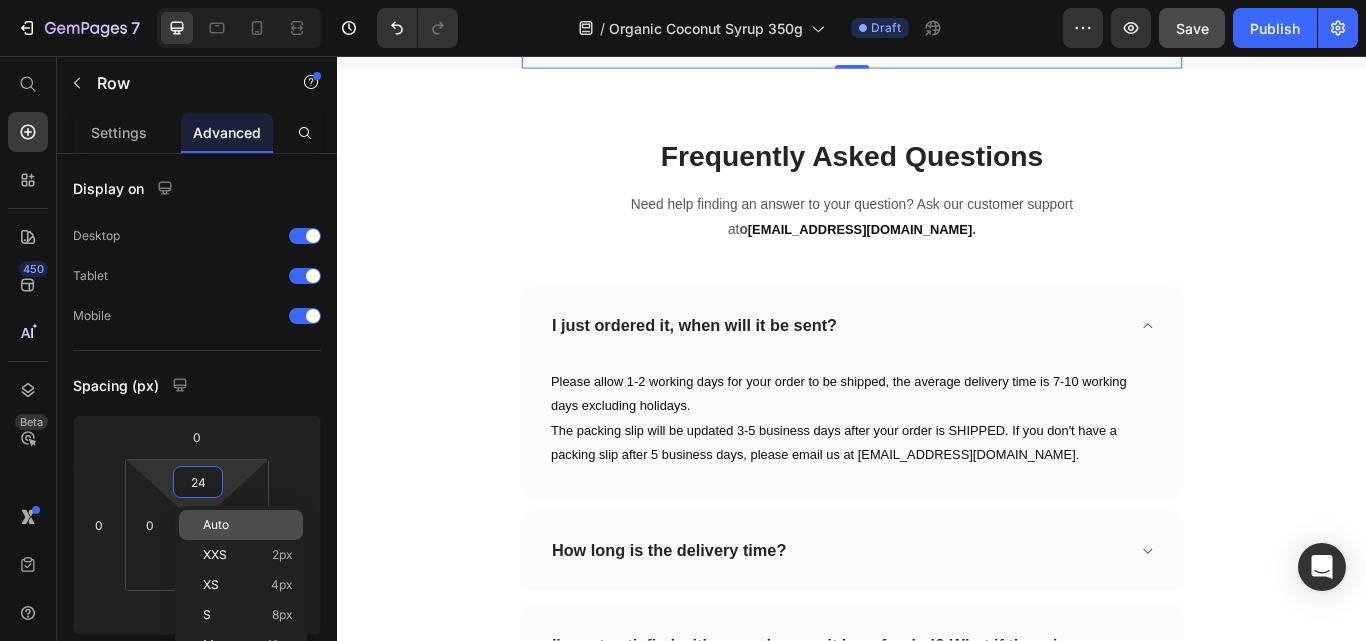 click on "Auto" at bounding box center (216, 525) 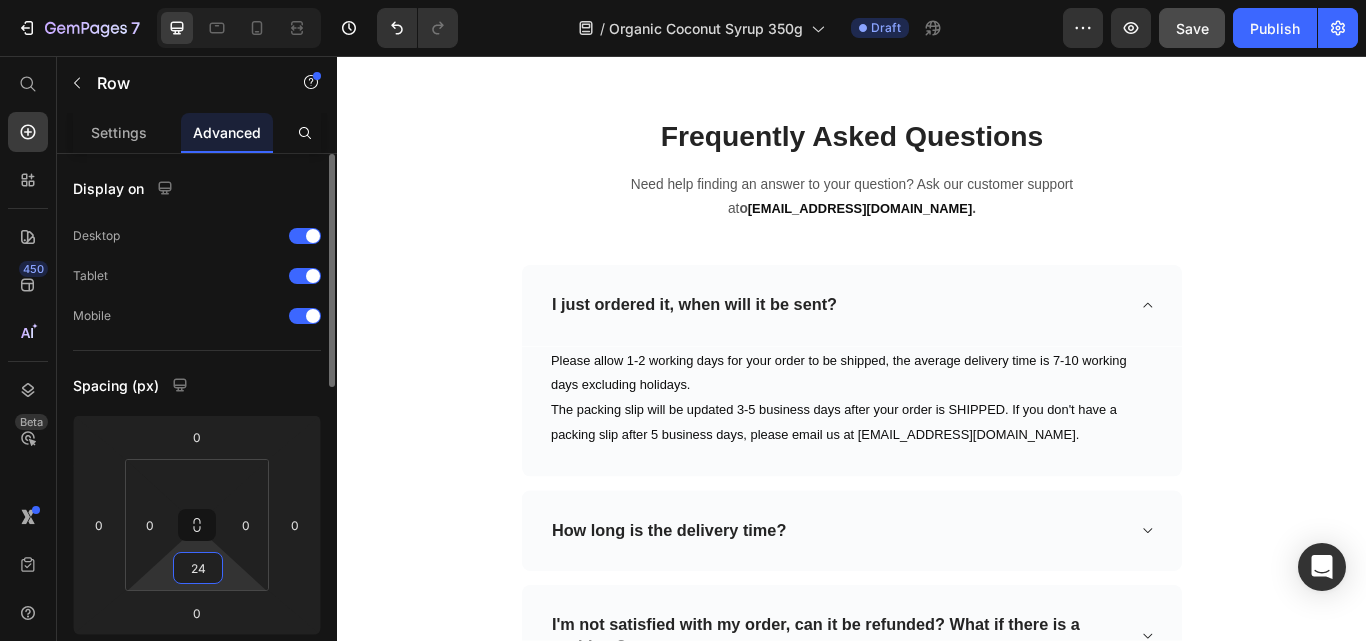 click on "24" at bounding box center [198, 568] 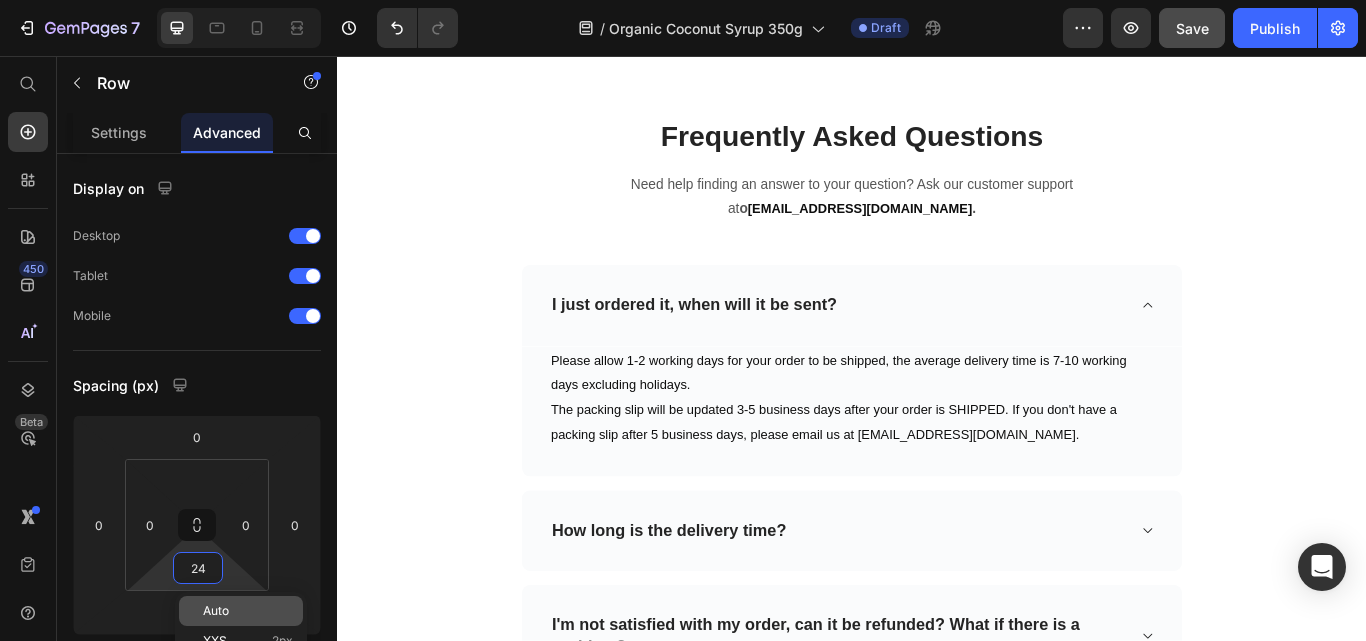 click on "Auto" at bounding box center (216, 611) 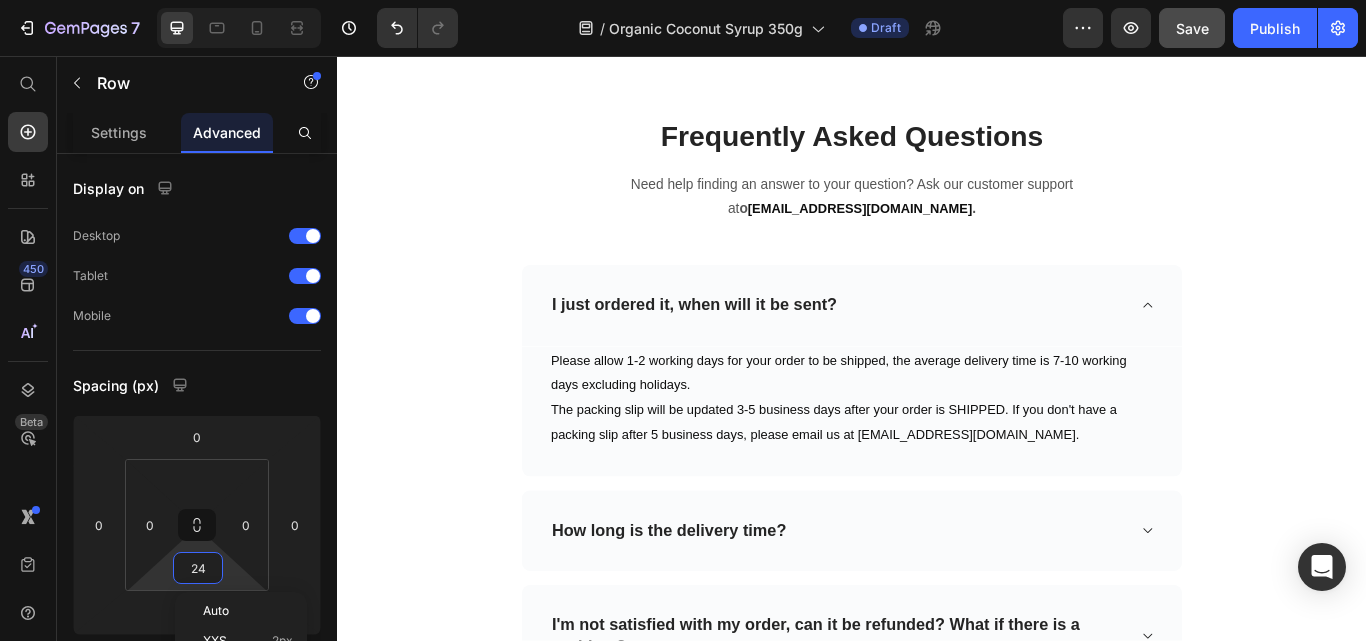 type 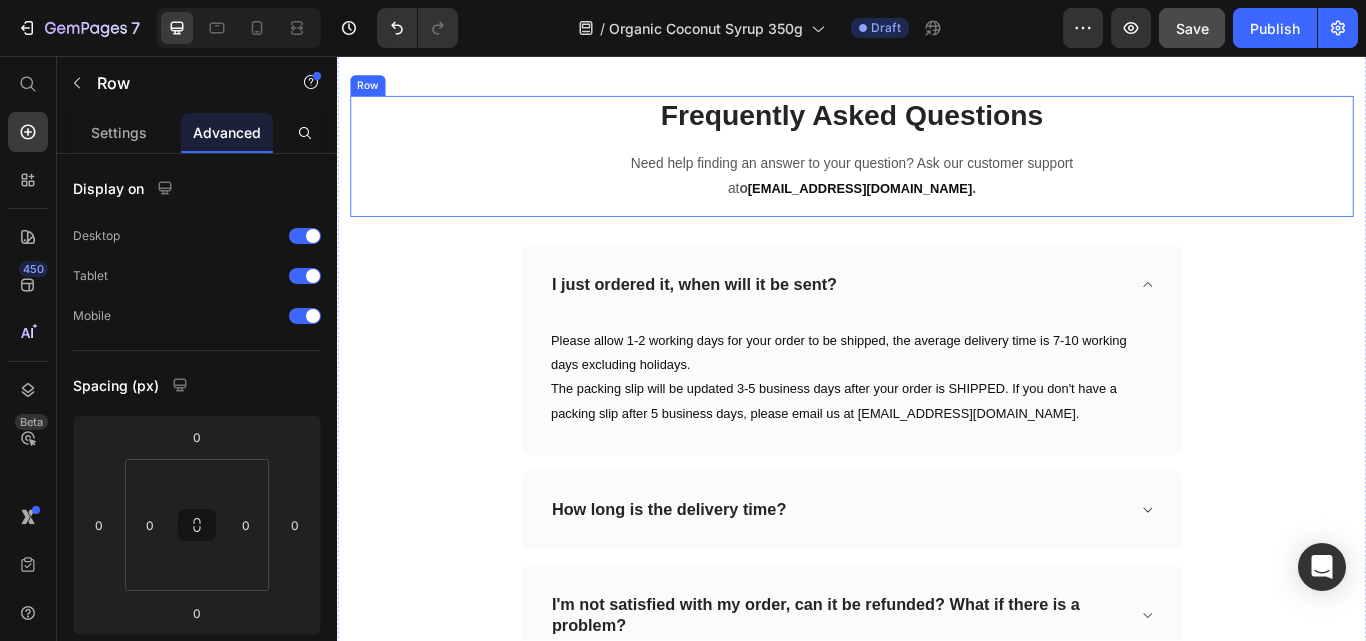 click on "Frequently Asked Questions Heading Need help finding an answer to your question? Ask our customer support at  o rder@balinutra.com . Text block Row" at bounding box center (937, 173) 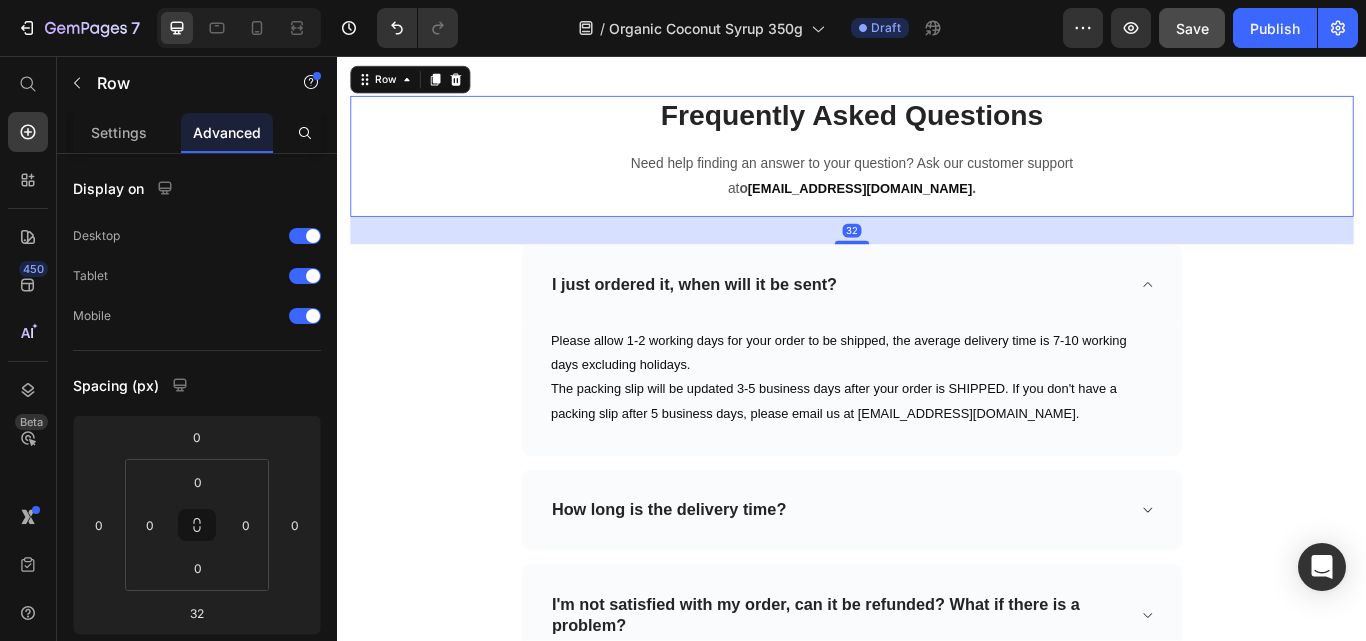 click on "Image 100% Money-Back Guarantee Heading If you are not 100% satisfied with your purchase, then you may return your order for a full refund with no questions asked. With 5-star reviews, we pledge to provide you with the highest levels of value, quality, and personal service available, so your complete satisfaction is guaranteed. Text block Row" at bounding box center (937, -75) 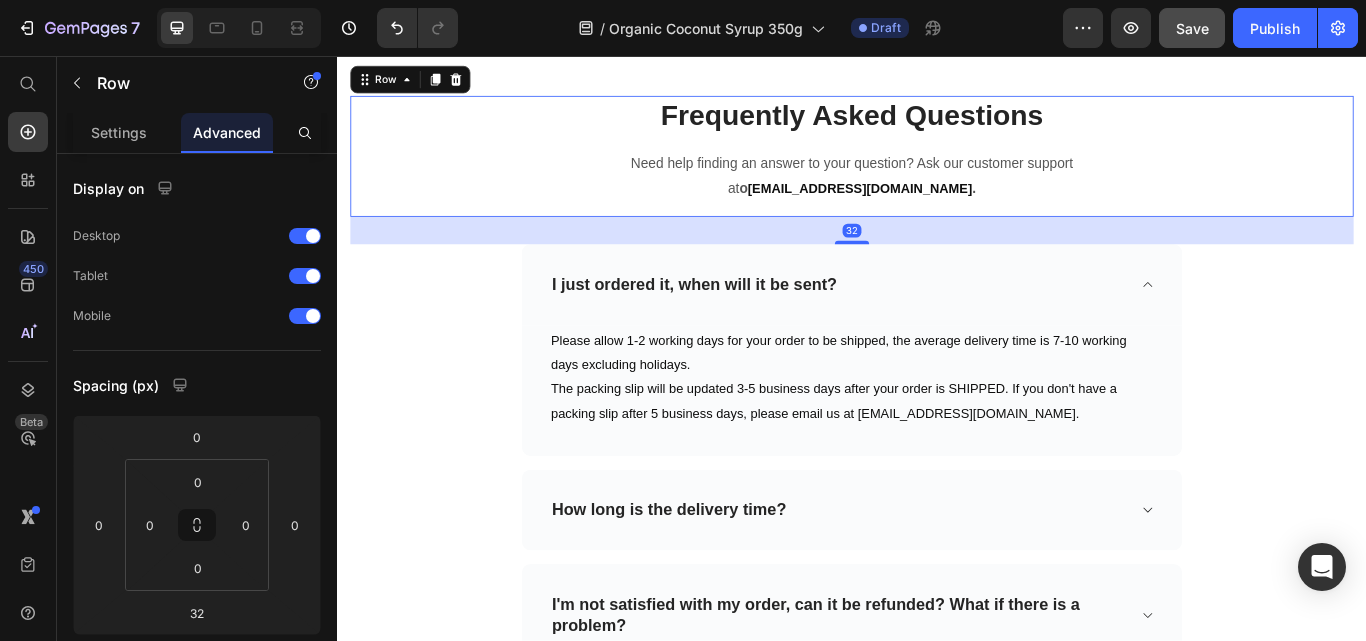 click on "Image 100% Money-Back Guarantee Heading If you are not 100% satisfied with your purchase, then you may return your order for a full refund with no questions asked. With 5-star reviews, we pledge to provide you with the highest levels of value, quality, and personal service available, so your complete satisfaction is guaranteed. Text block Row" at bounding box center (937, -75) 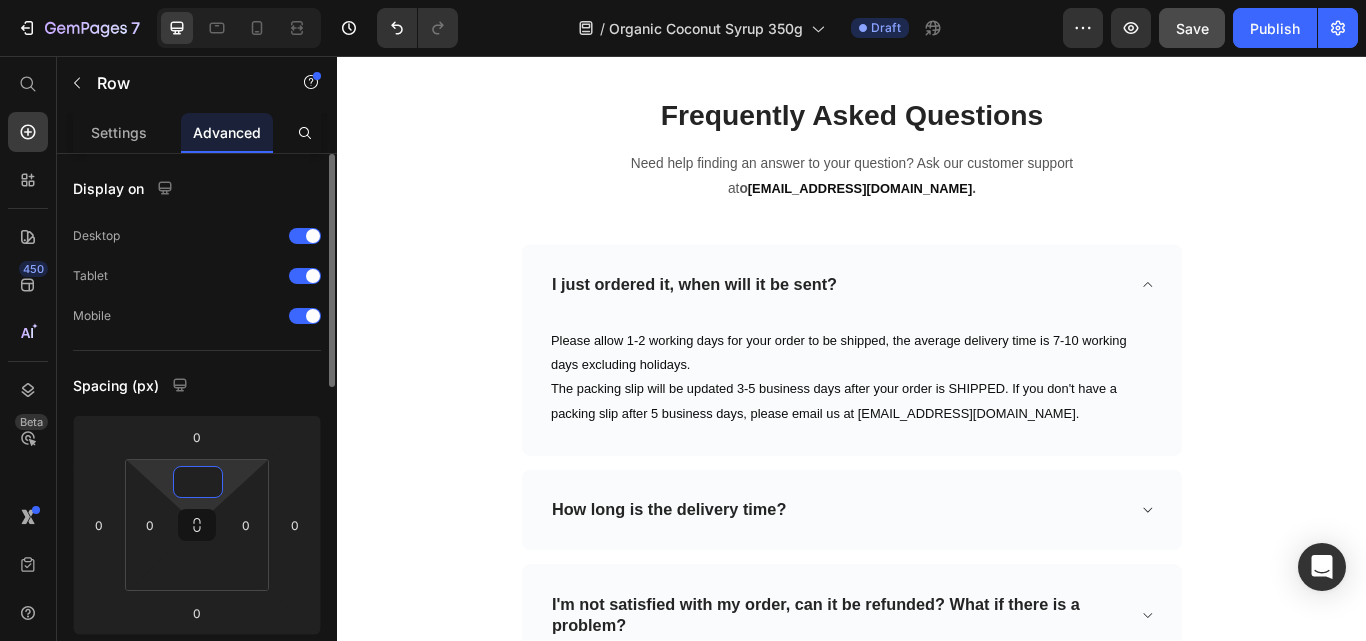 click at bounding box center (198, 482) 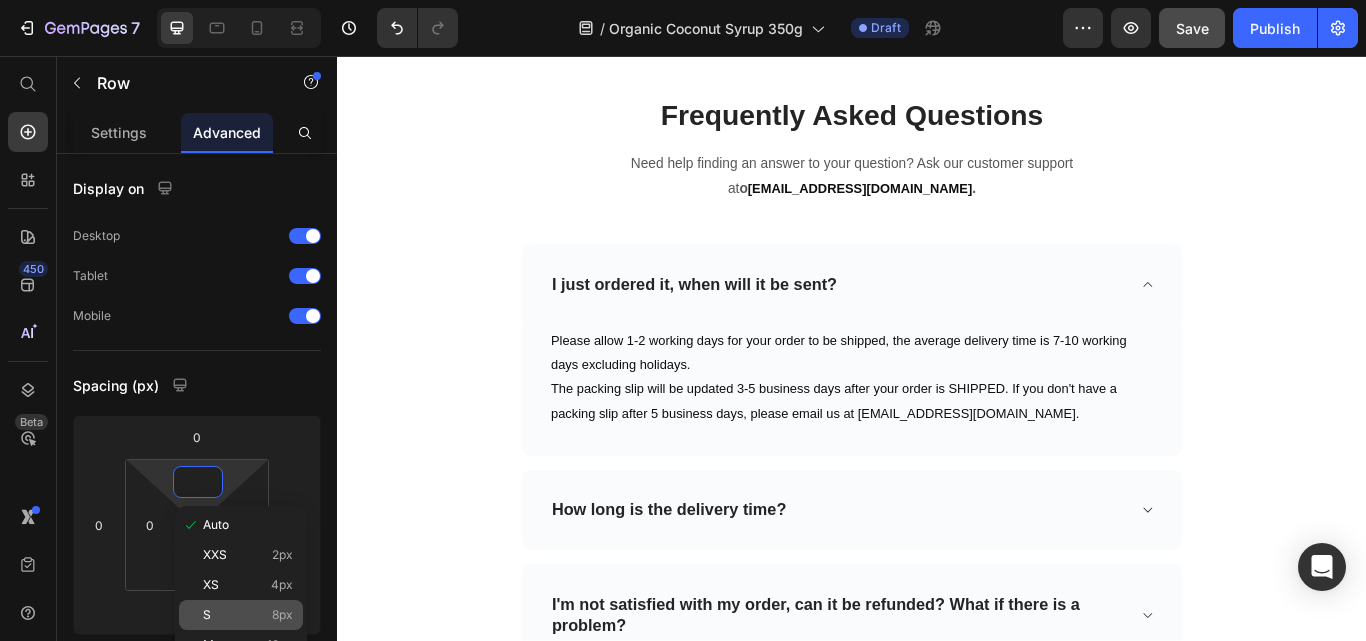 click on "8px" at bounding box center [282, 615] 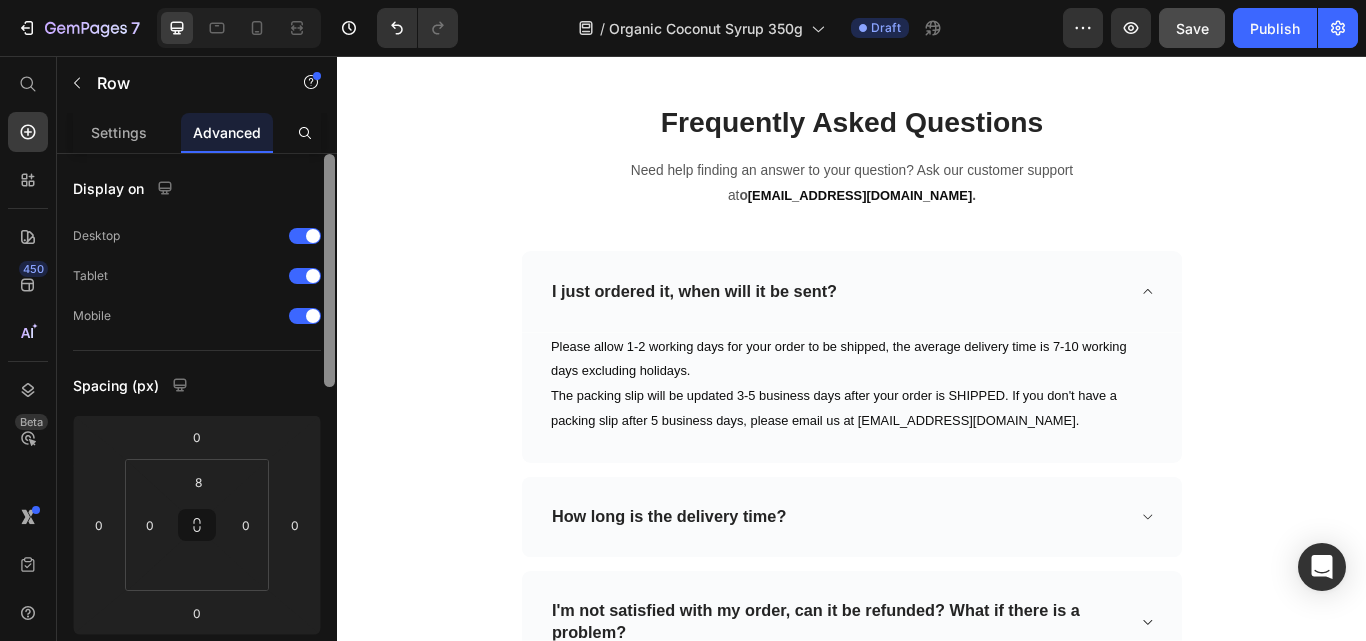 scroll, scrollTop: 200, scrollLeft: 0, axis: vertical 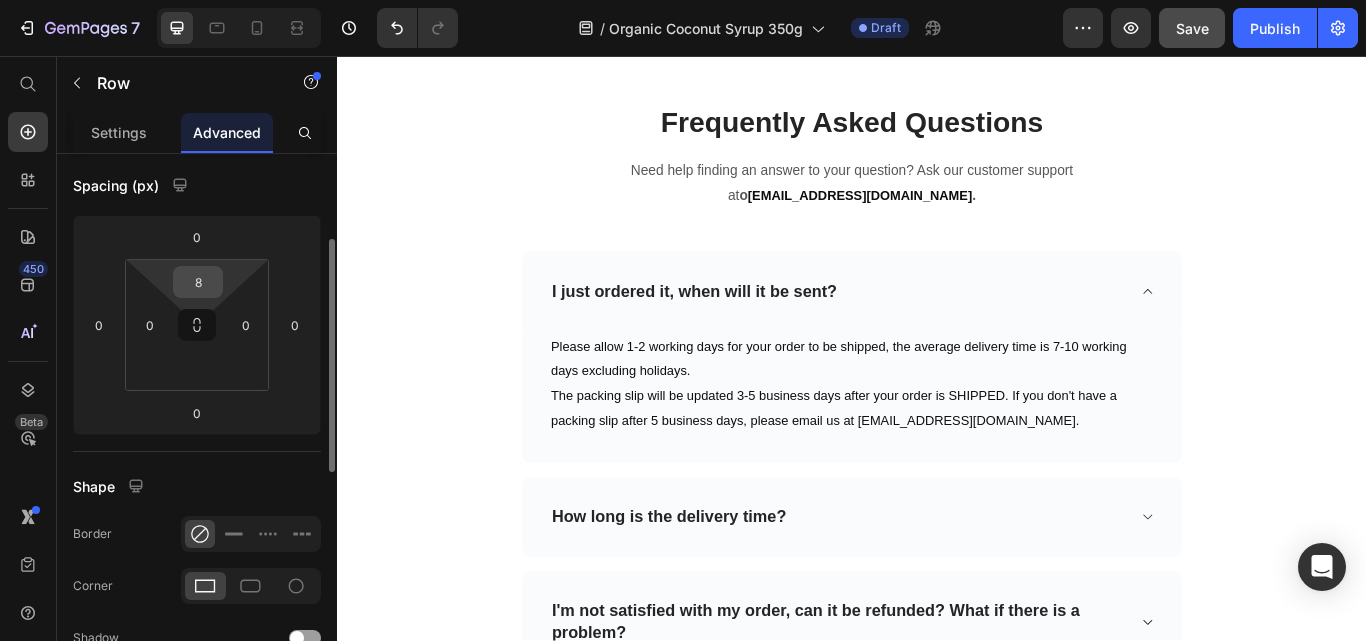 click on "8" at bounding box center (198, 282) 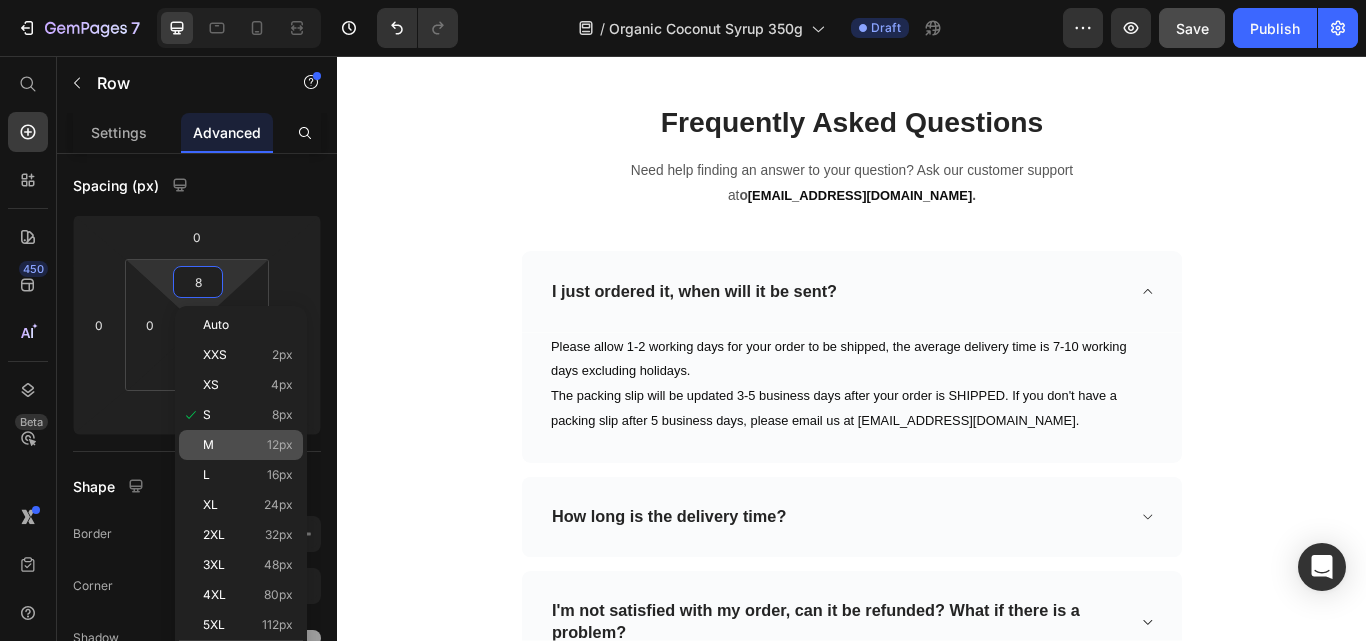 click on "12px" at bounding box center (280, 445) 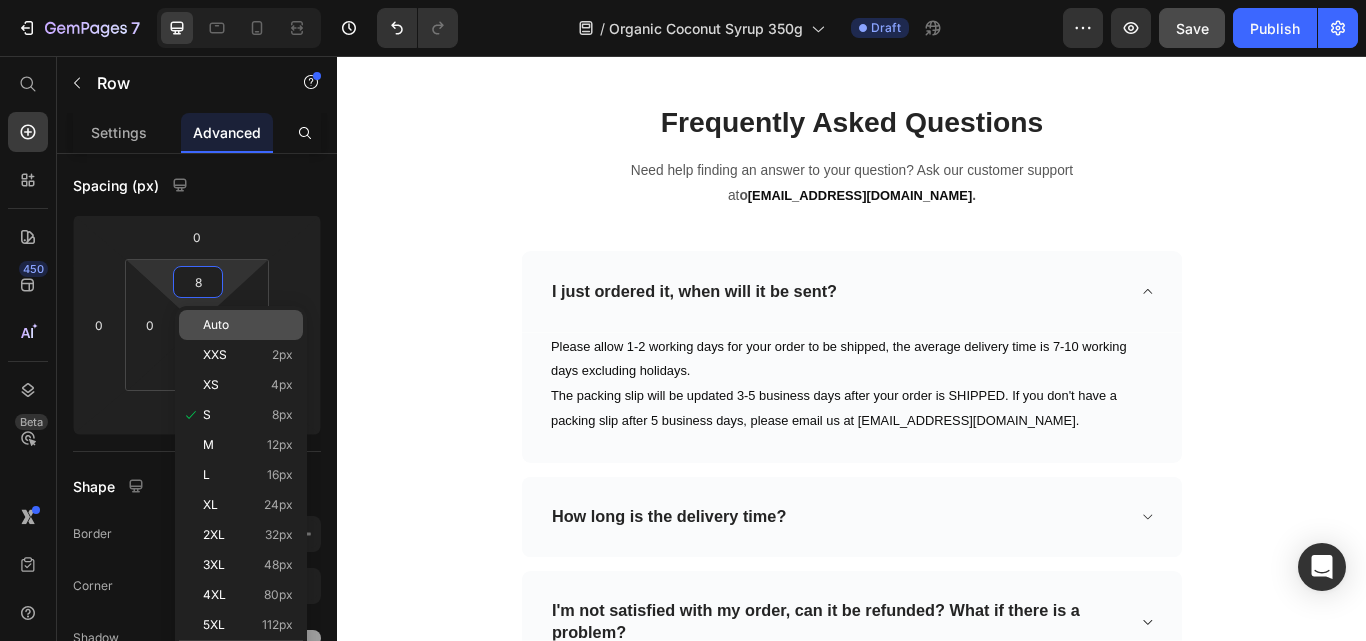 type on "12" 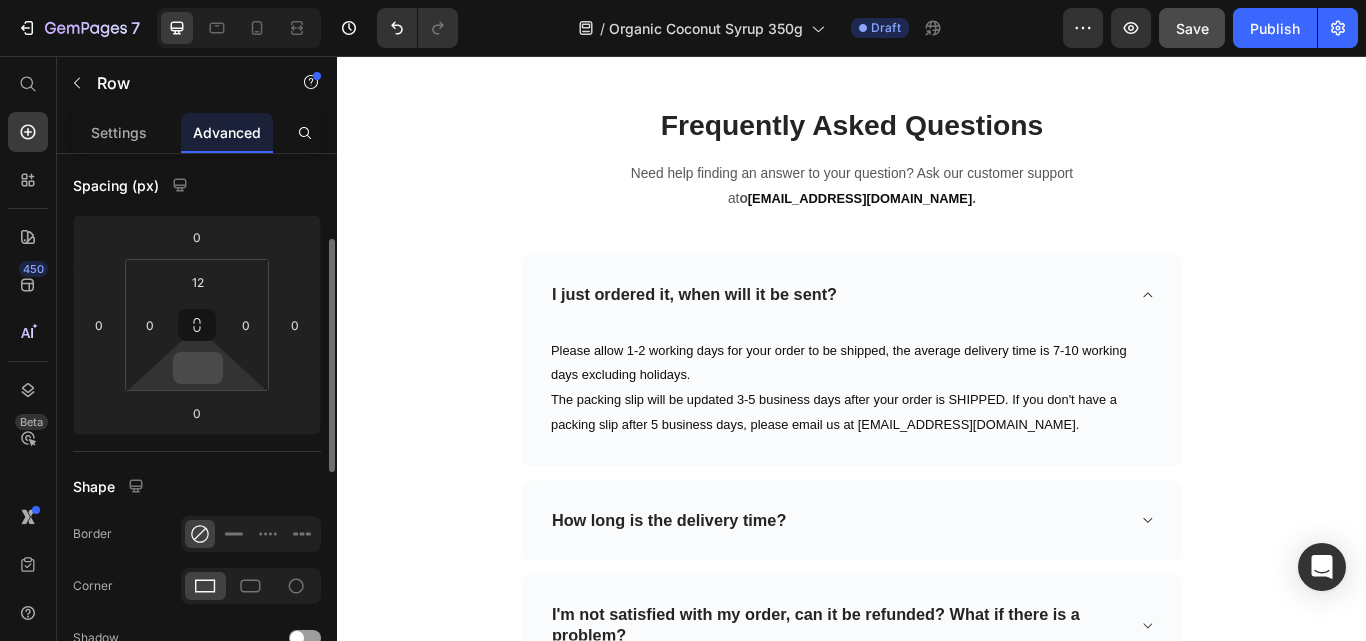 click at bounding box center (198, 368) 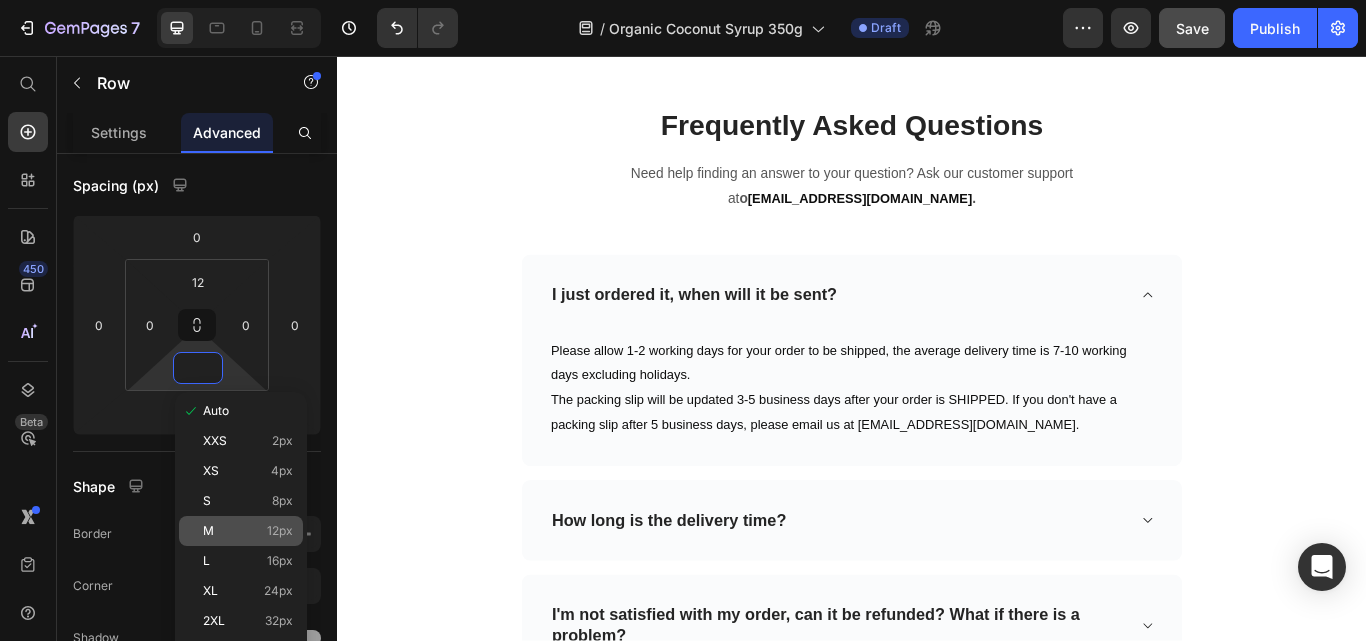 click on "M 12px" 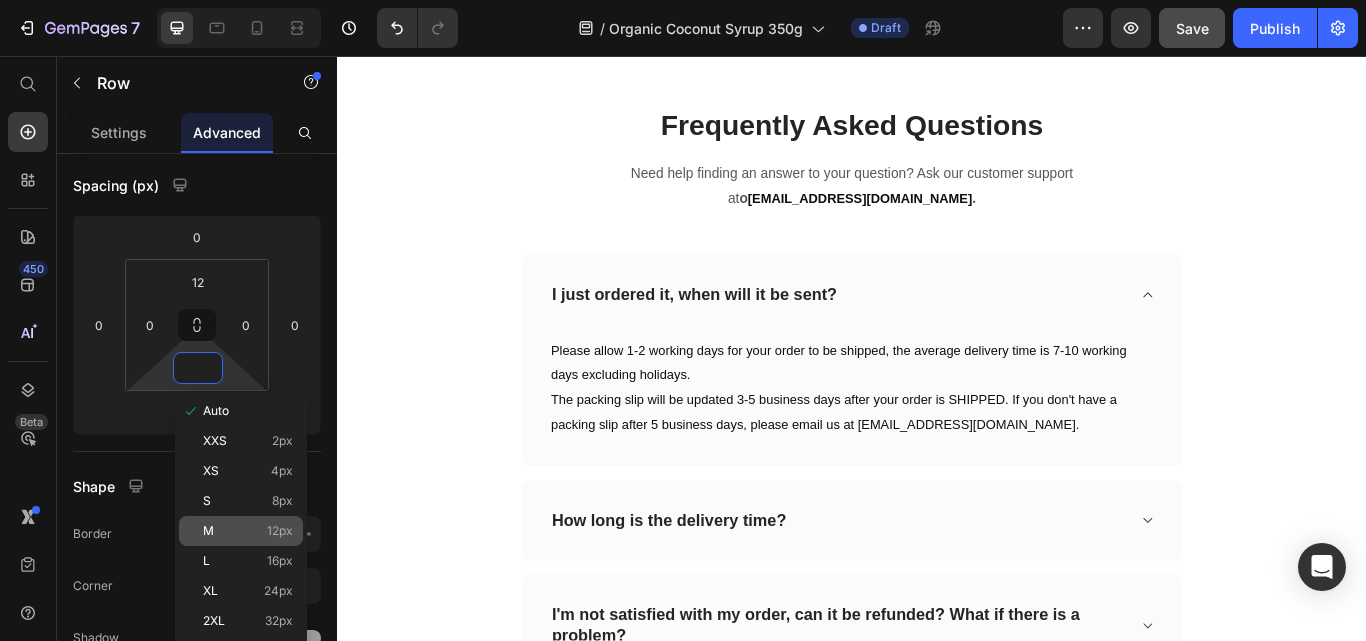 type on "12" 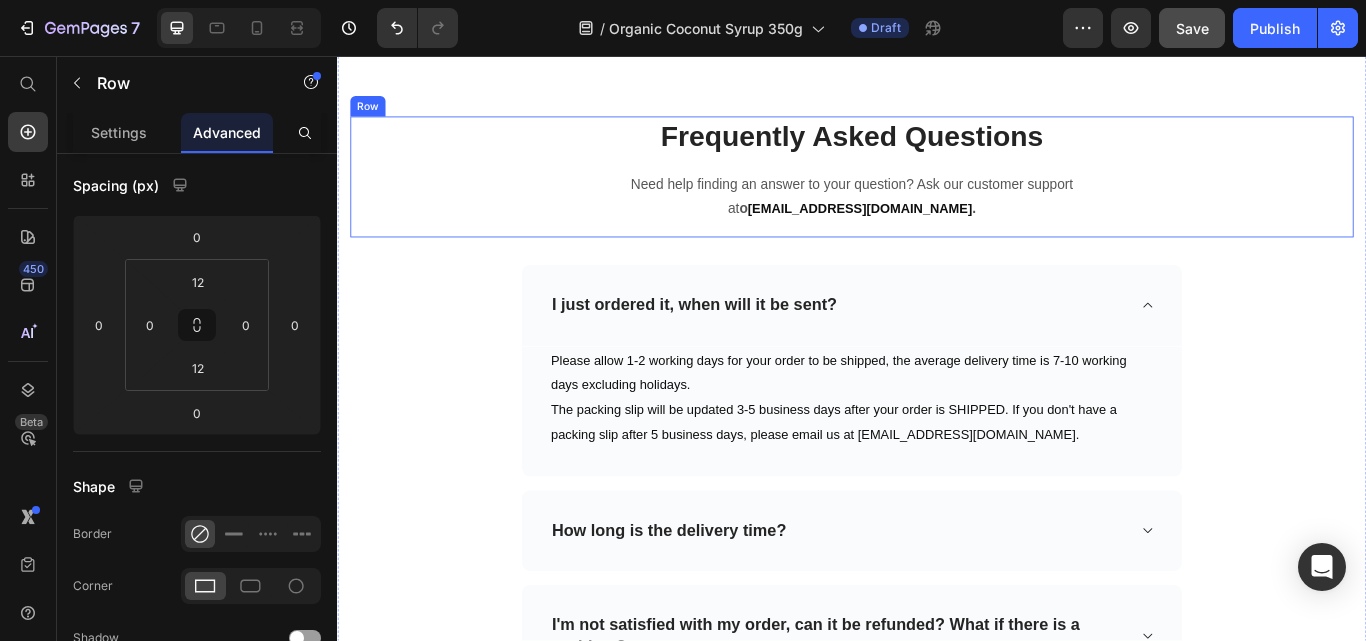 click on "Frequently Asked Questions Heading Need help finding an answer to your question? Ask our customer support at  o rder@balinutra.com . Text block Row" at bounding box center (937, 197) 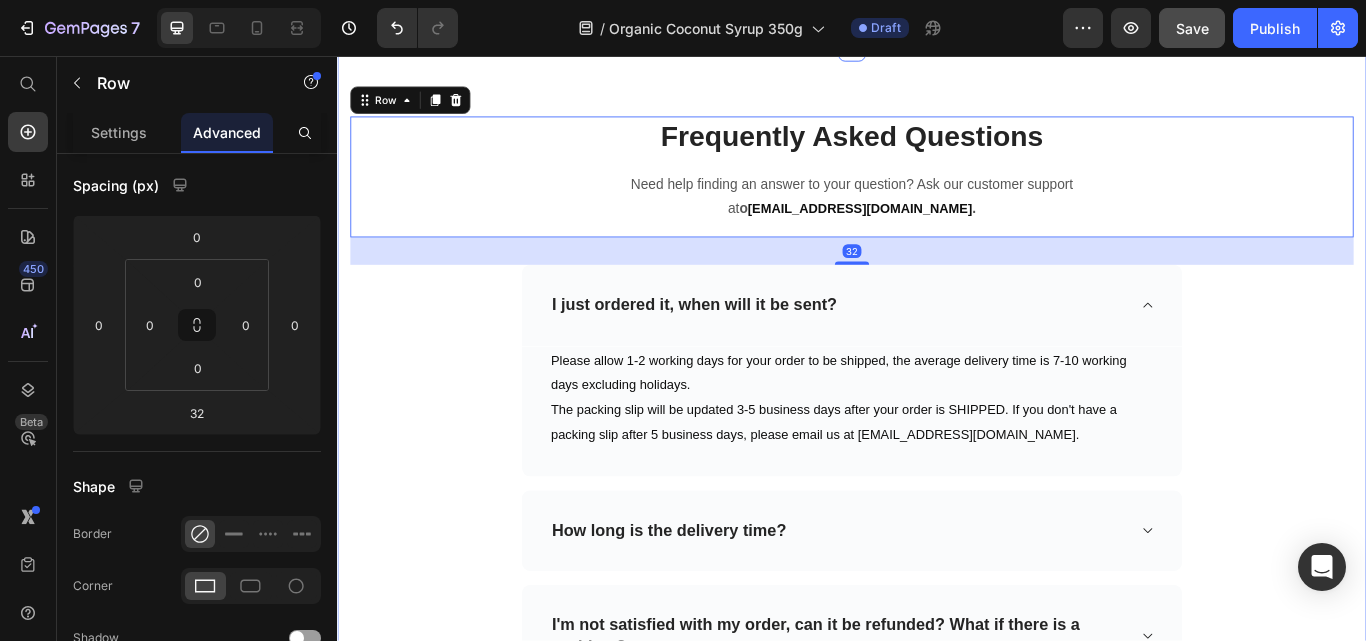 click on "Frequently Asked Questions Heading Need help finding an answer to your question? Ask our customer support at  o rder@balinutra.com . Text block Row Row   32
I just ordered it, when will it be sent? Please allow 1-2 working days for your order to be shipped, the average delivery time is 7-10 working days excluding holidays. The packing slip will be updated 3-5 business days after your order is SHIPPED. If you don't have a packing slip after 5 business days, please email us at Order@balinutra.com. Text block Row
How long is the delivery time?
I'm not satisfied with my order, can it be refunded? What if there is a problem? Accordion  	   REVEAL OFFER Button                Icon 30 day money back guarantee Text block Icon List Row Section 10" at bounding box center [937, 597] 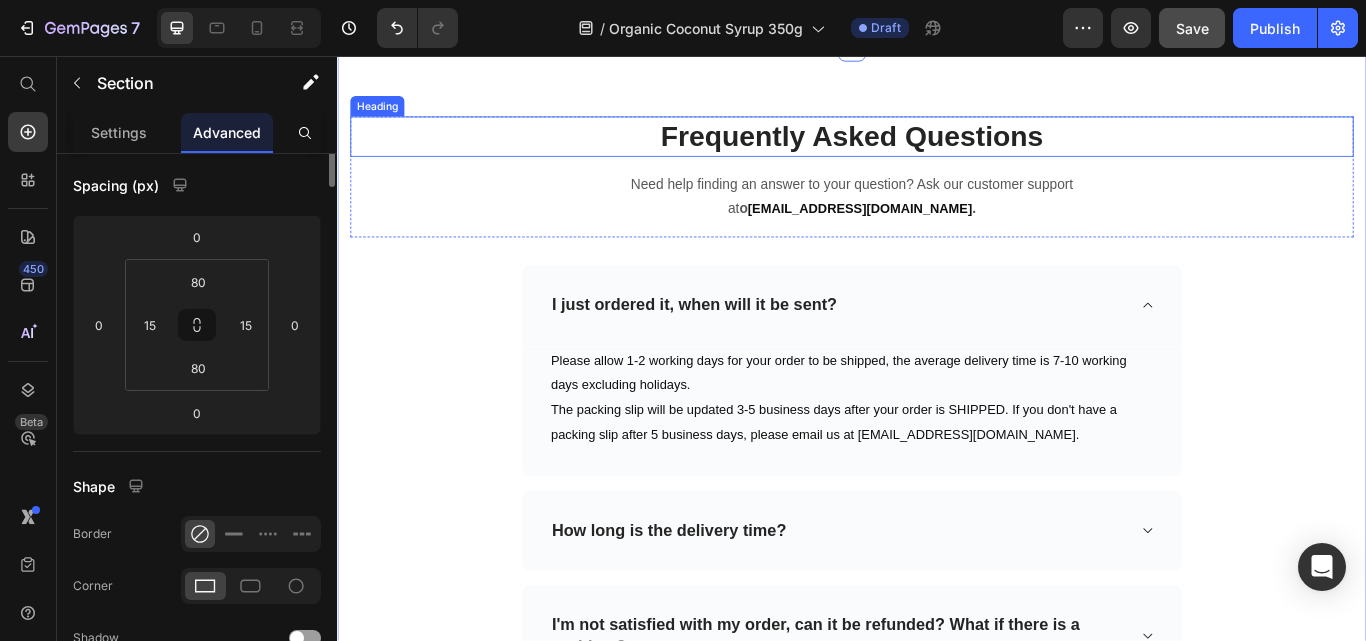 scroll, scrollTop: 0, scrollLeft: 0, axis: both 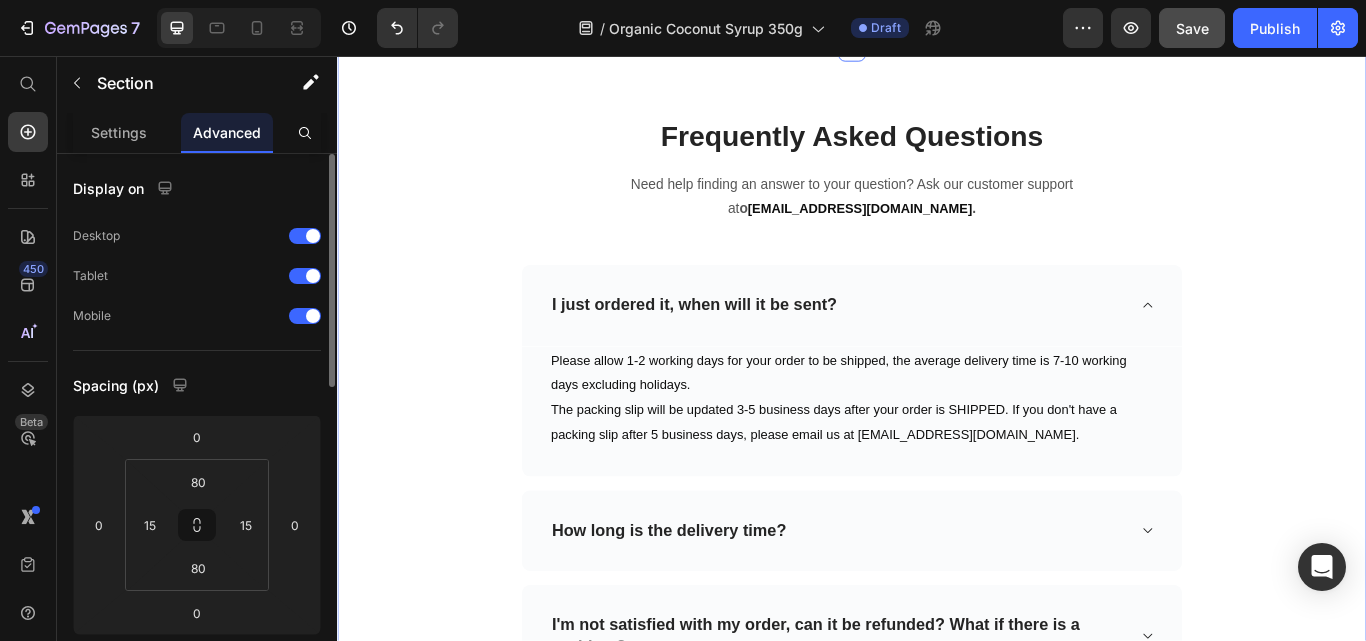 click on "Frequently Asked Questions Heading Need help finding an answer to your question? Ask our customer support at  o rder@balinutra.com . Text block Row Row
I just ordered it, when will it be sent? Please allow 1-2 working days for your order to be shipped, the average delivery time is 7-10 working days excluding holidays. The packing slip will be updated 3-5 business days after your order is SHIPPED. If you don't have a packing slip after 5 business days, please email us at Order@balinutra.com. Text block Row
How long is the delivery time?
I'm not satisfied with my order, can it be refunded? What if there is a problem? Accordion  	   REVEAL OFFER Button                Icon 30 day money back guarantee Text block Icon List Row Section 10   You can create reusable sections Create Theme Section AI Content Write with GemAI What would you like to describe here? Tone and Voice Persuasive Product" at bounding box center [937, 597] 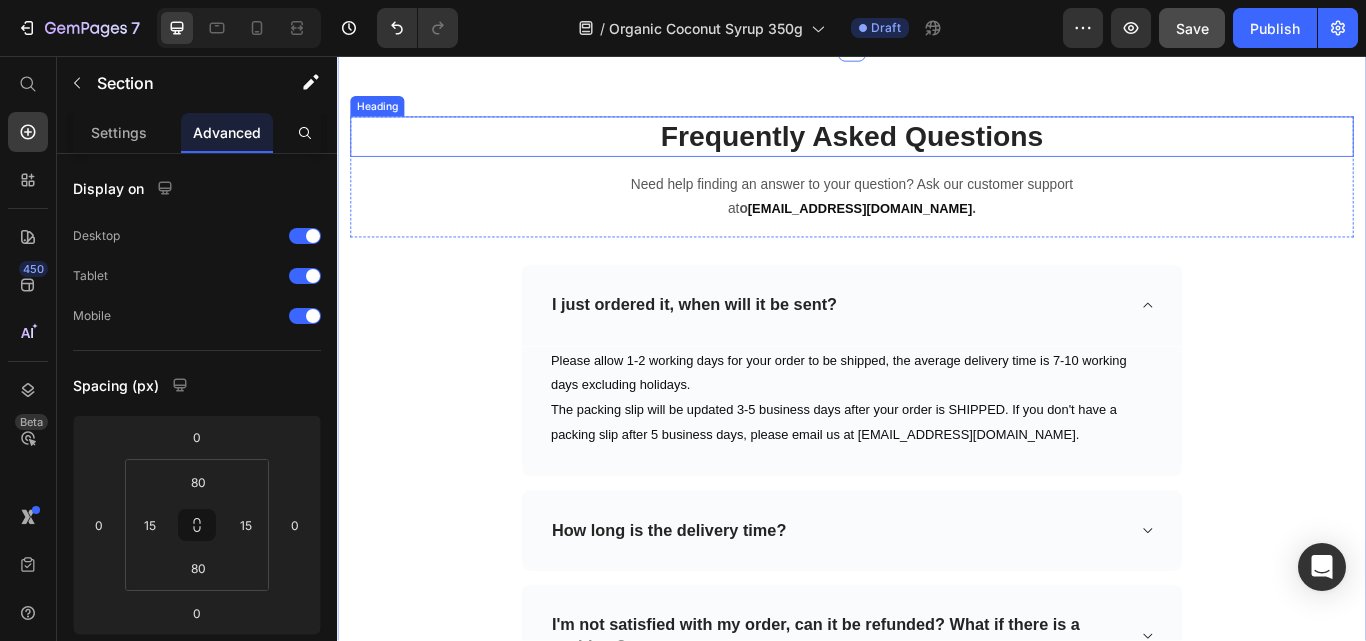 click on "Frequently Asked Questions" at bounding box center [937, 150] 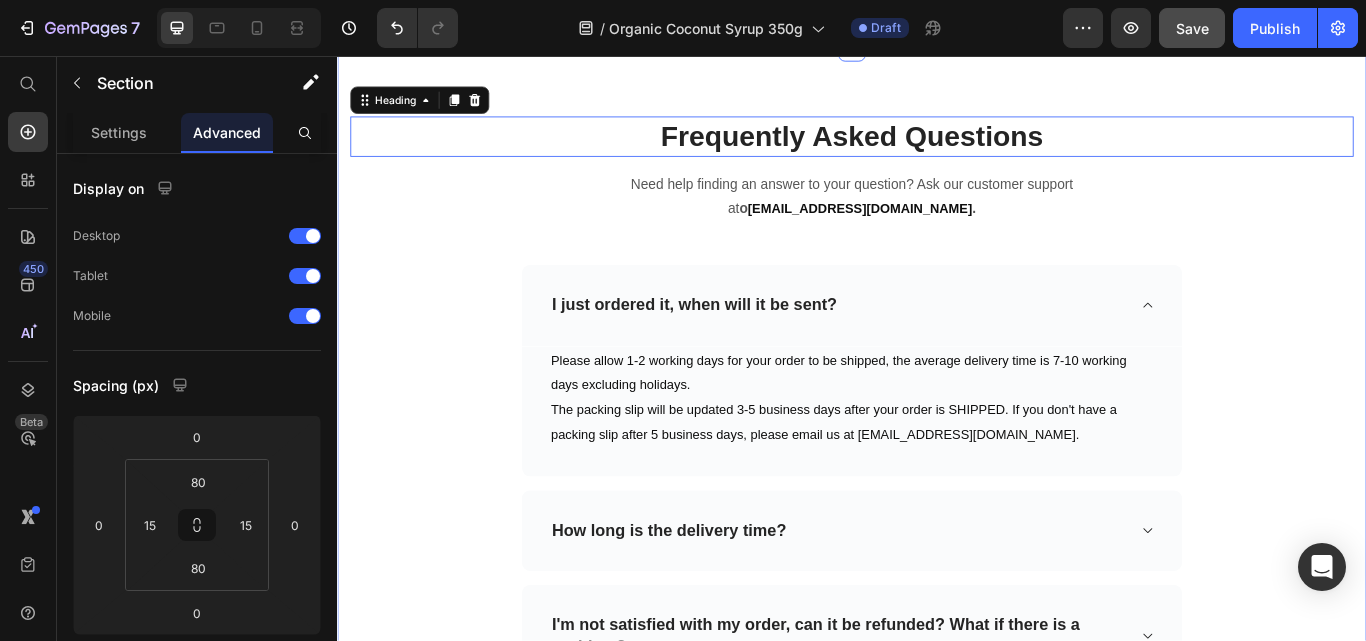 click on "Frequently Asked Questions Heading   0 Need help finding an answer to your question? Ask our customer support at  o rder@balinutra.com . Text block Row Row
I just ordered it, when will it be sent? Please allow 1-2 working days for your order to be shipped, the average delivery time is 7-10 working days excluding holidays. The packing slip will be updated 3-5 business days after your order is SHIPPED. If you don't have a packing slip after 5 business days, please email us at Order@balinutra.com. Text block Row
How long is the delivery time?
I'm not satisfied with my order, can it be refunded? What if there is a problem? Accordion  	   REVEAL OFFER Button                Icon 30 day money back guarantee Text block Icon List Row Section 10" at bounding box center (937, 597) 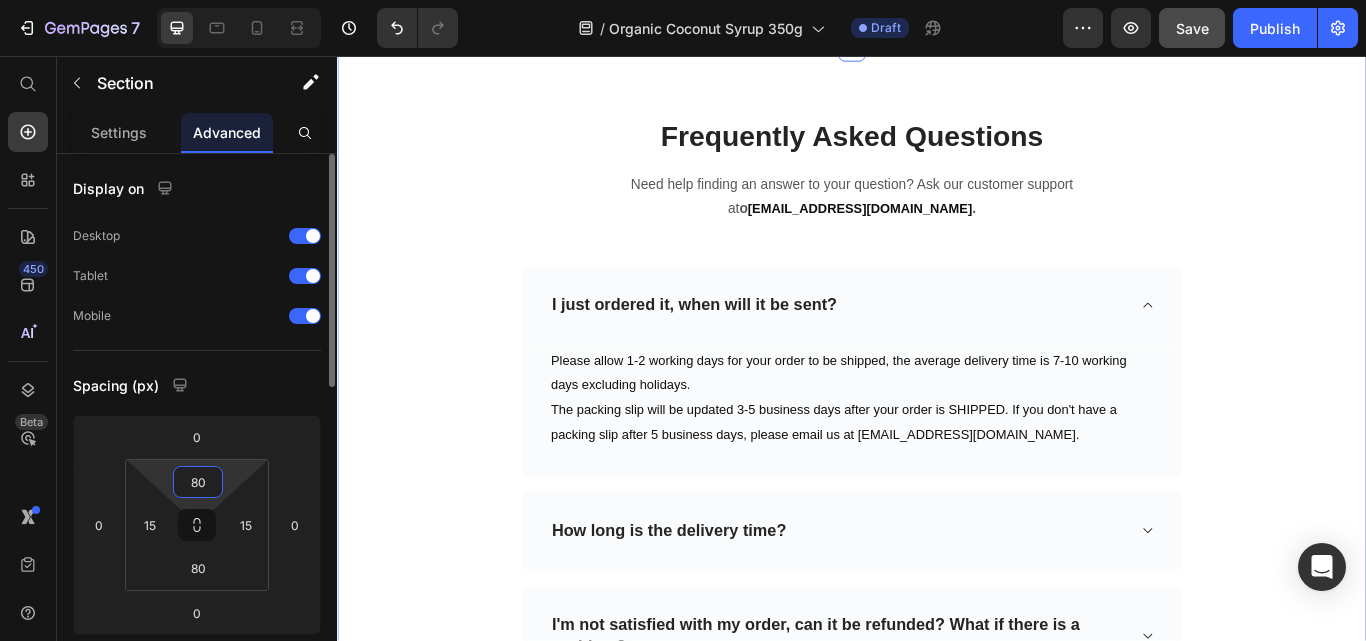click on "80" at bounding box center (198, 482) 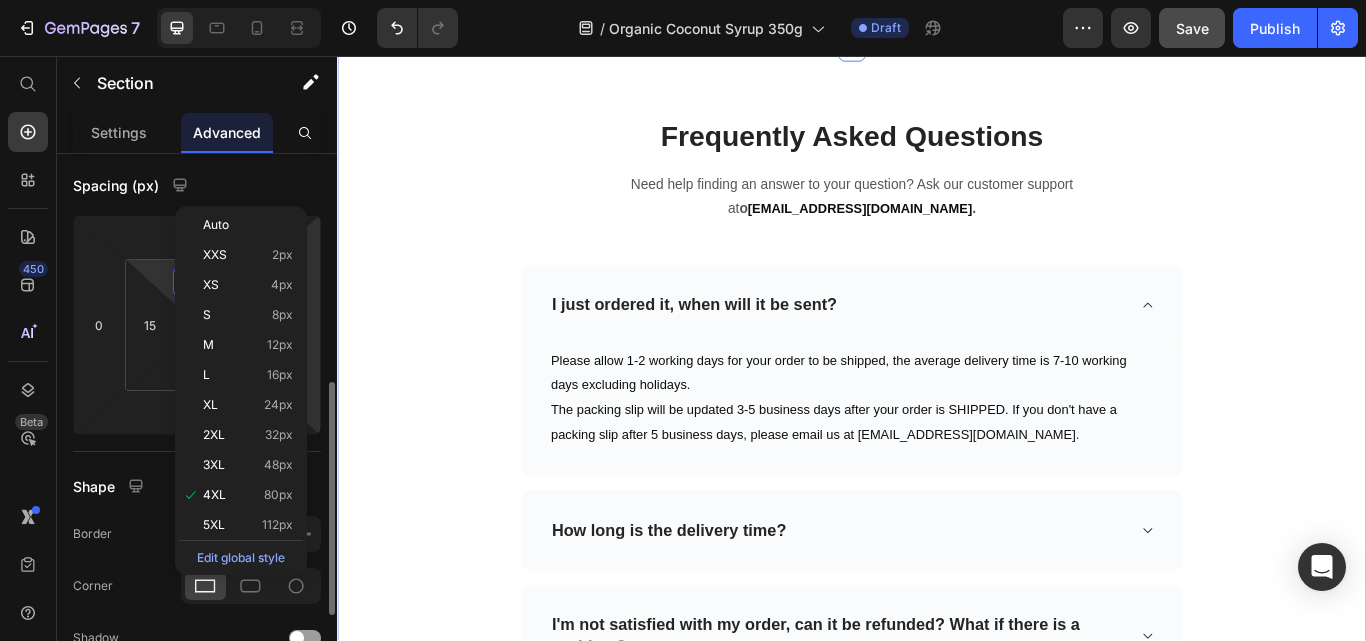 scroll, scrollTop: 300, scrollLeft: 0, axis: vertical 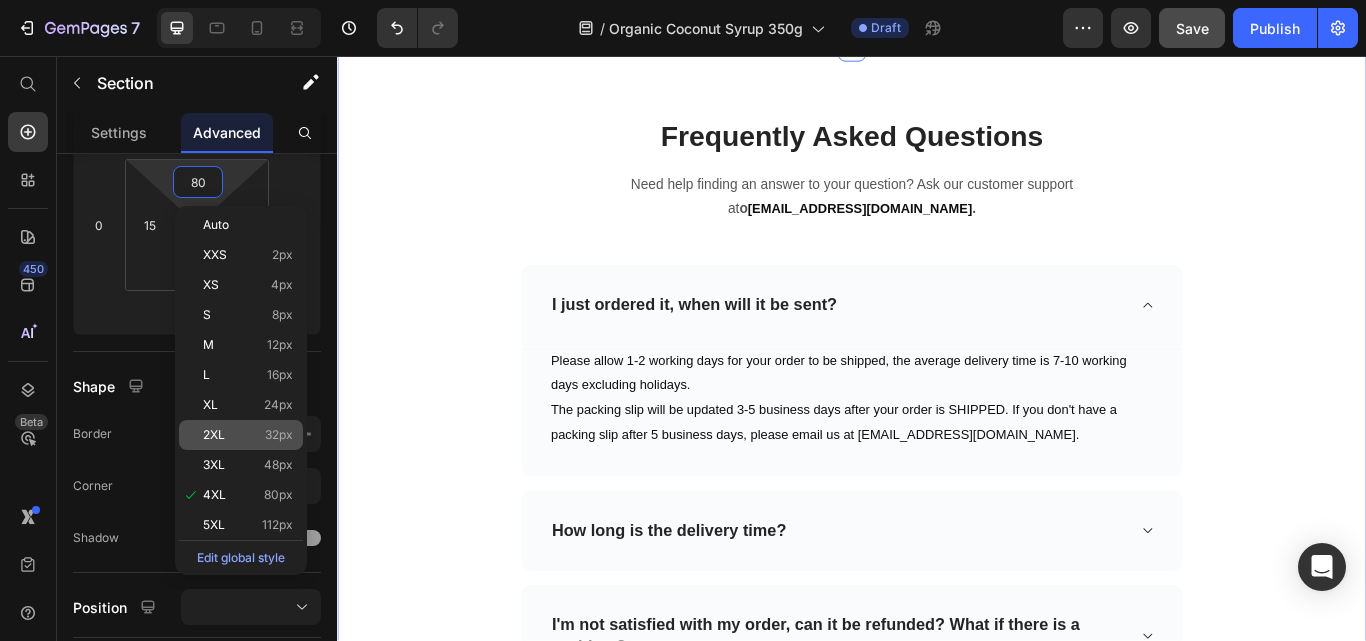 click on "2XL 32px" 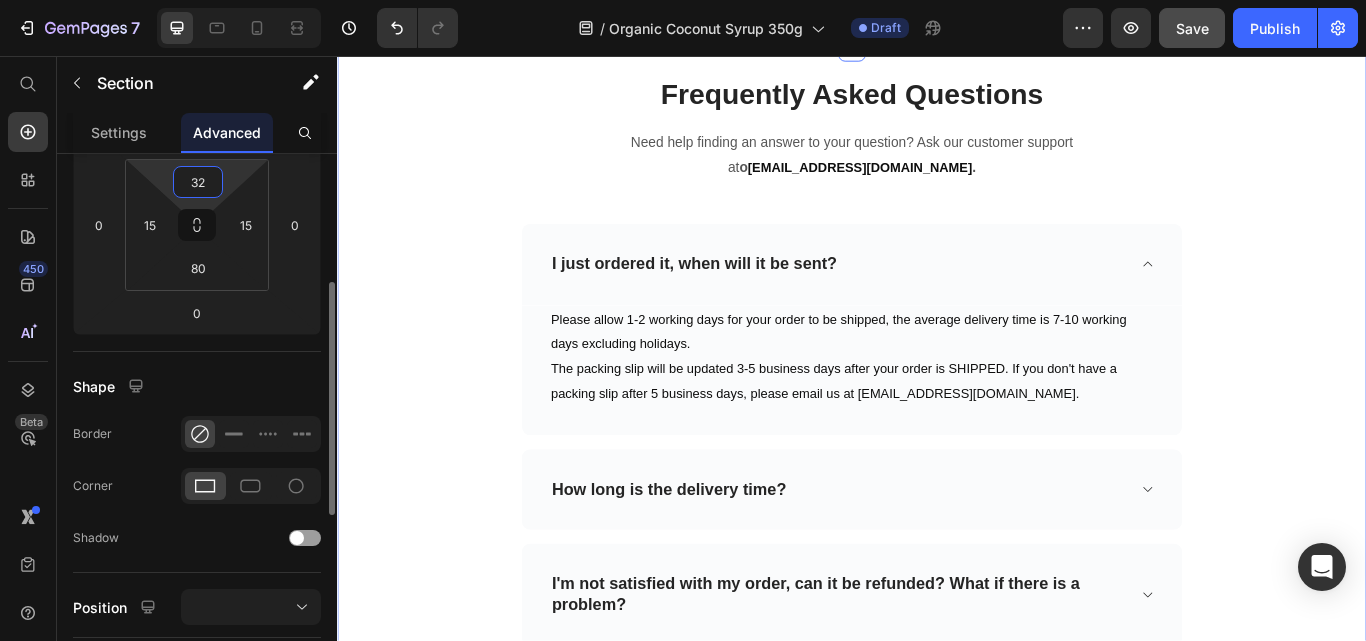 click on "32" at bounding box center (198, 182) 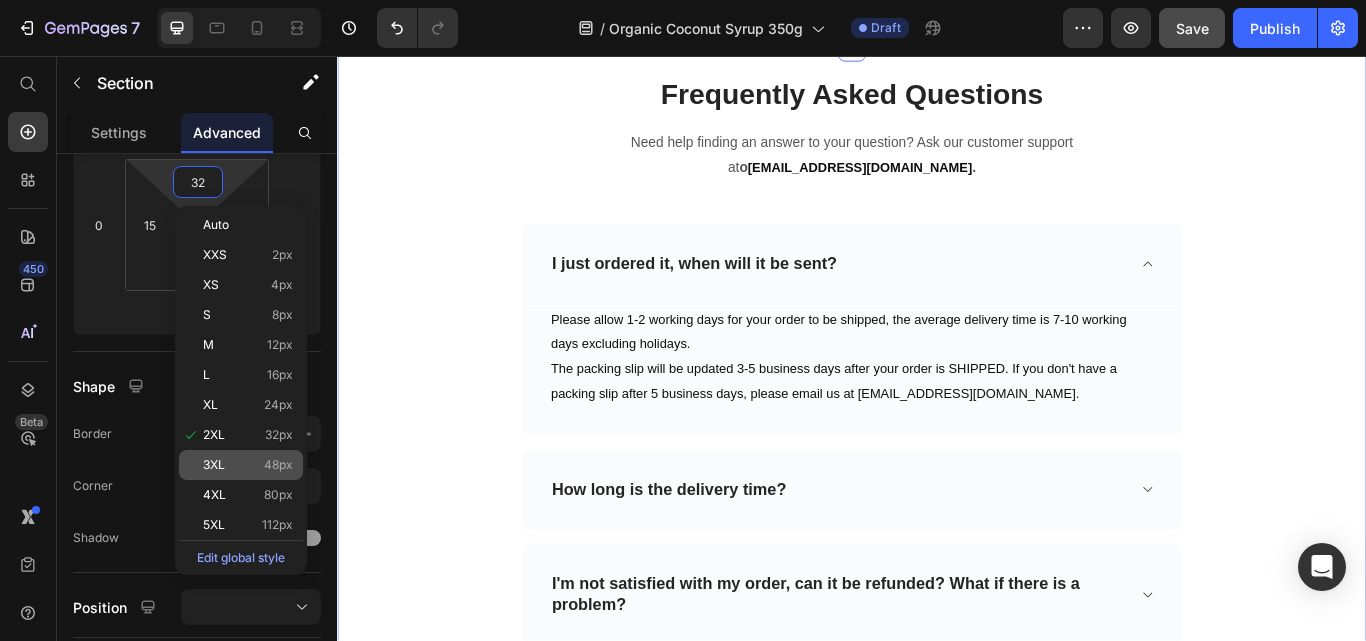click on "3XL 48px" 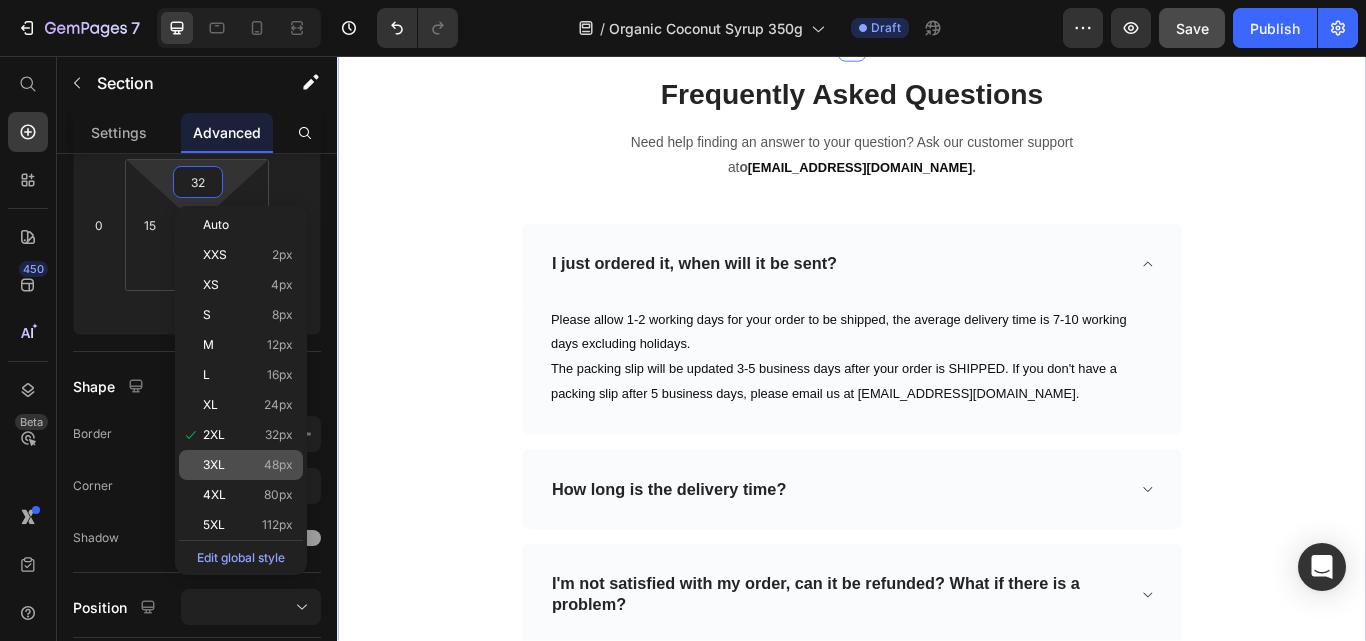 type on "48" 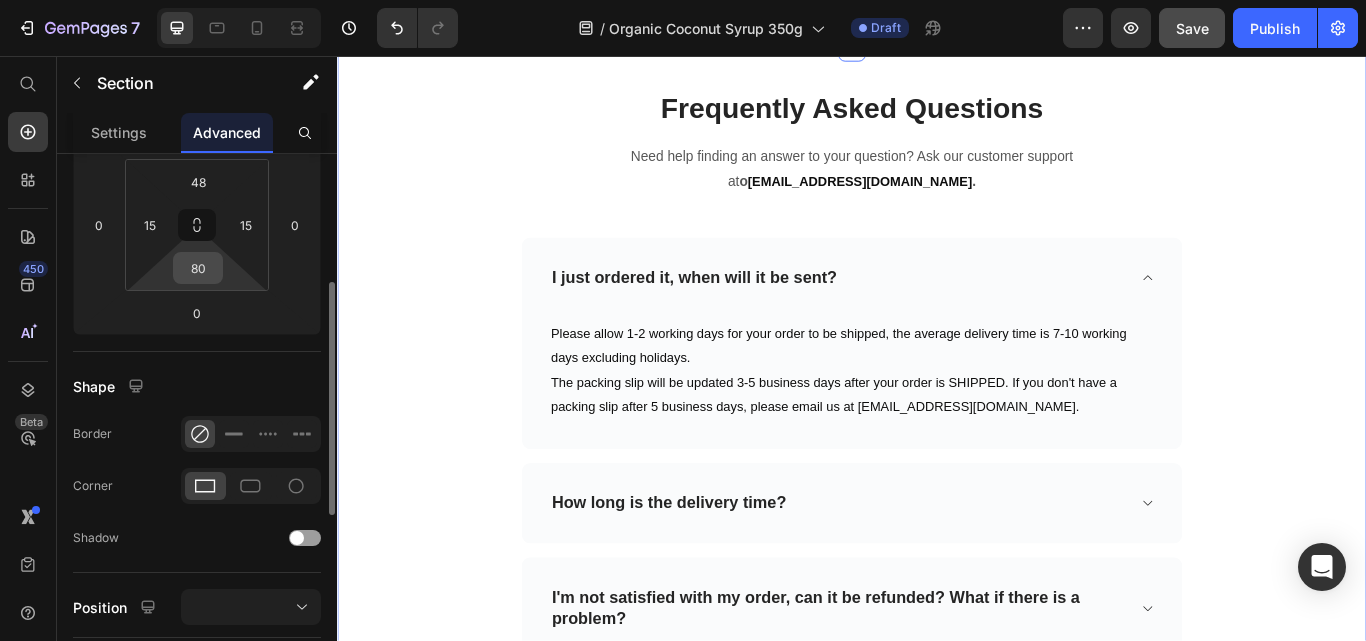 click on "80" at bounding box center [198, 268] 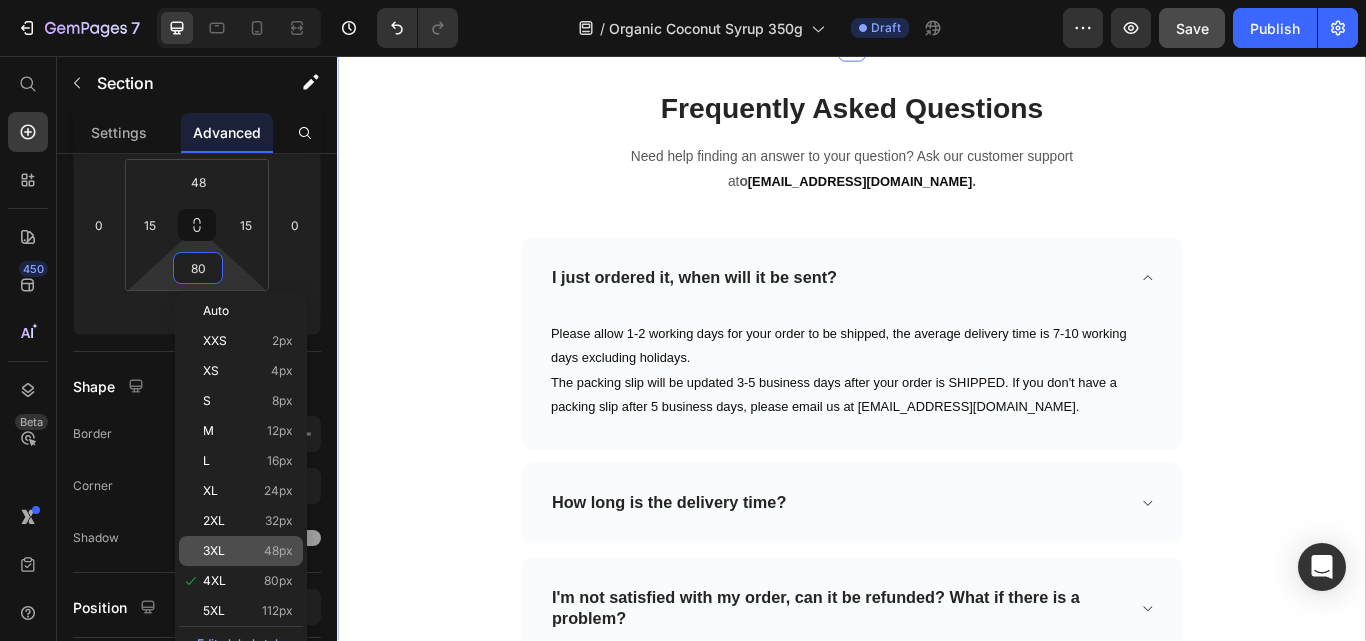 click on "48px" at bounding box center [278, 551] 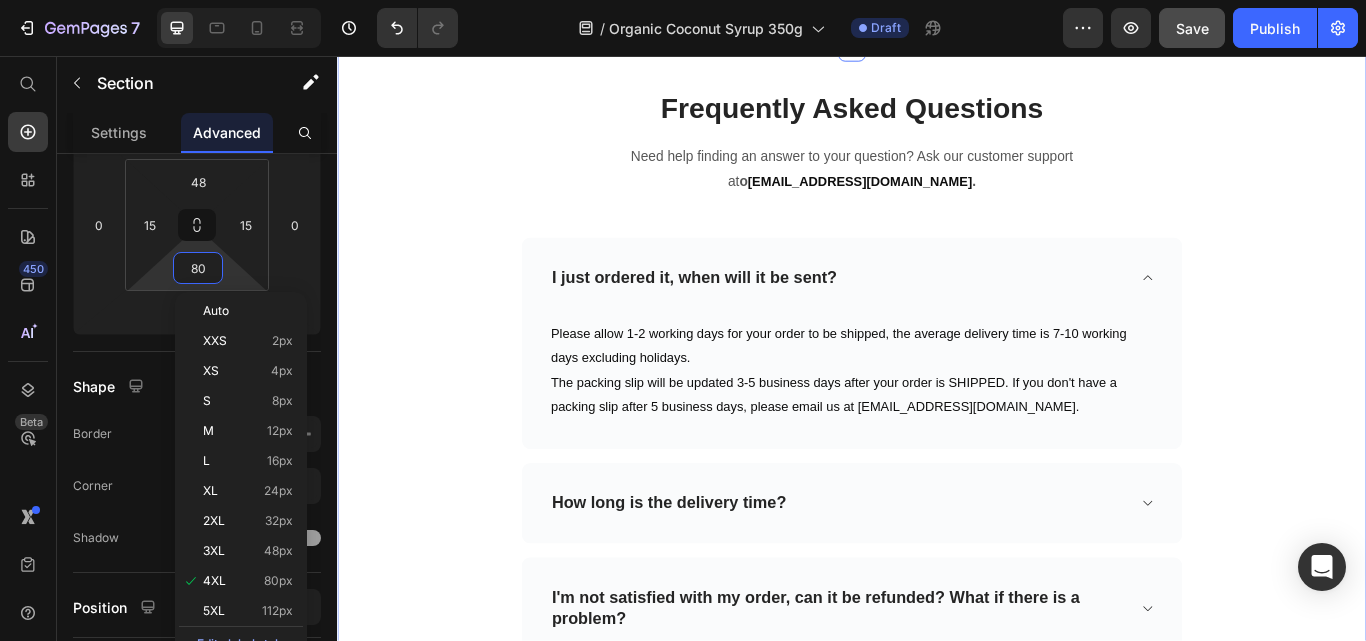 type on "48" 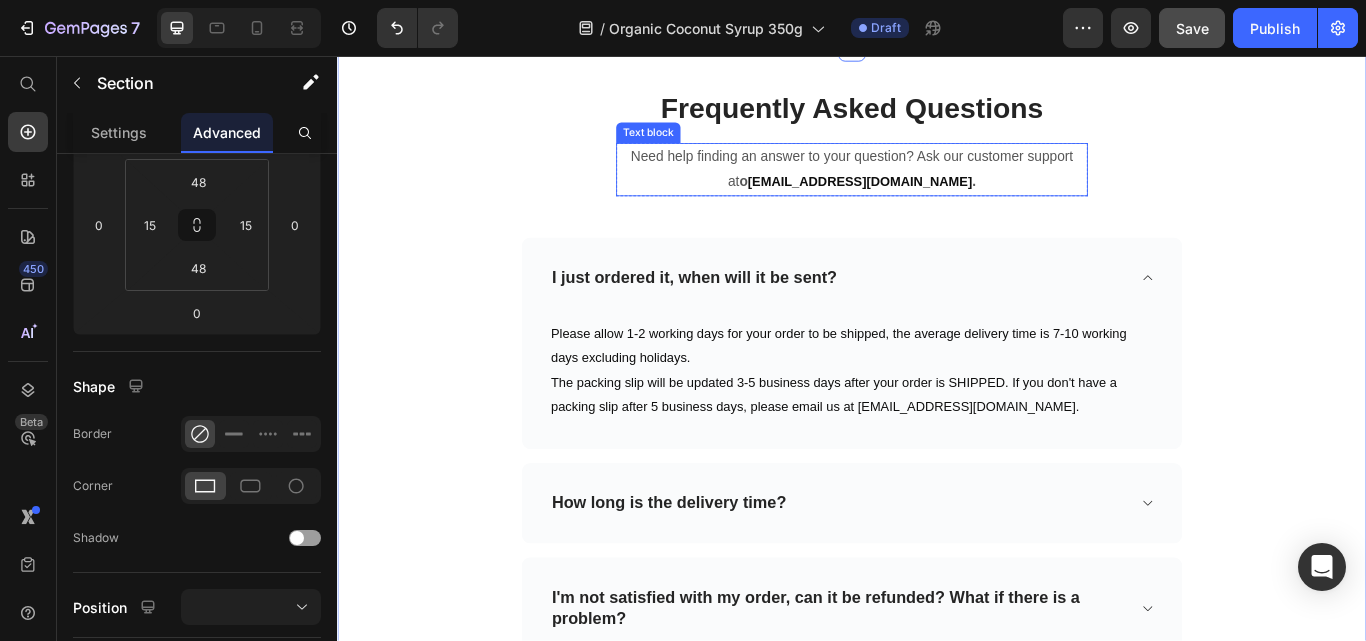 click on "Need help finding an answer to your question? Ask our customer support at  o rder@balinutra.com ." at bounding box center (937, 189) 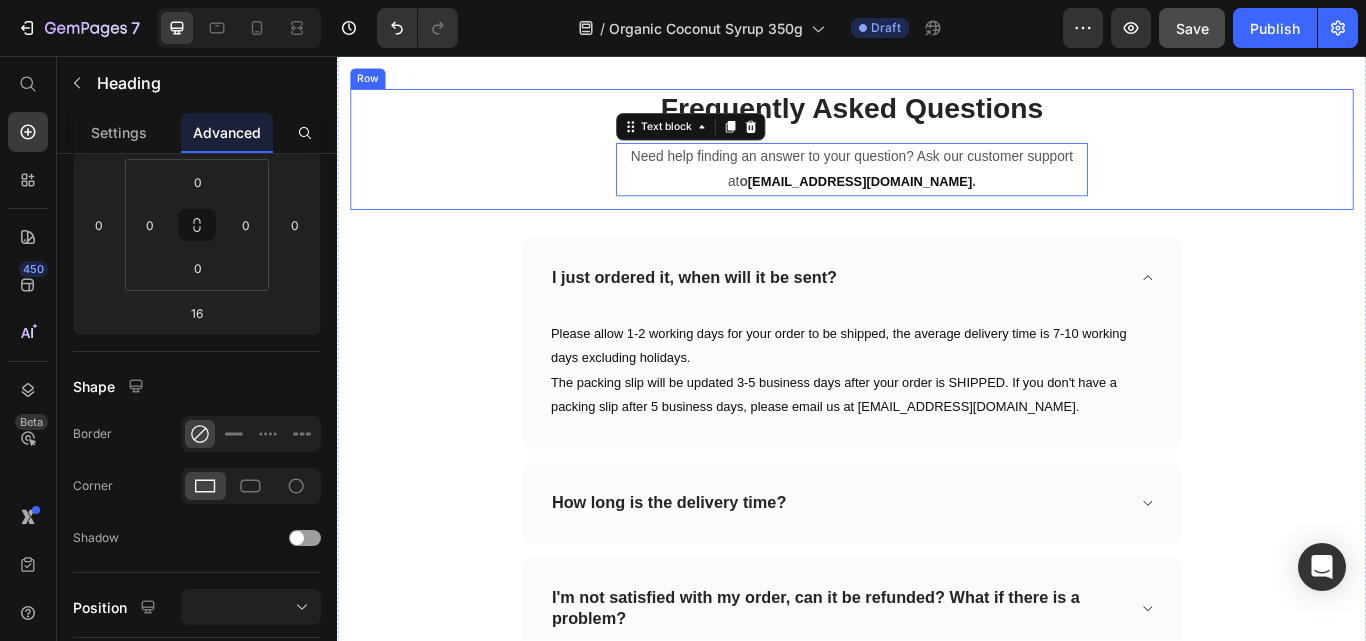 click on "Frequently Asked Questions" at bounding box center (937, 118) 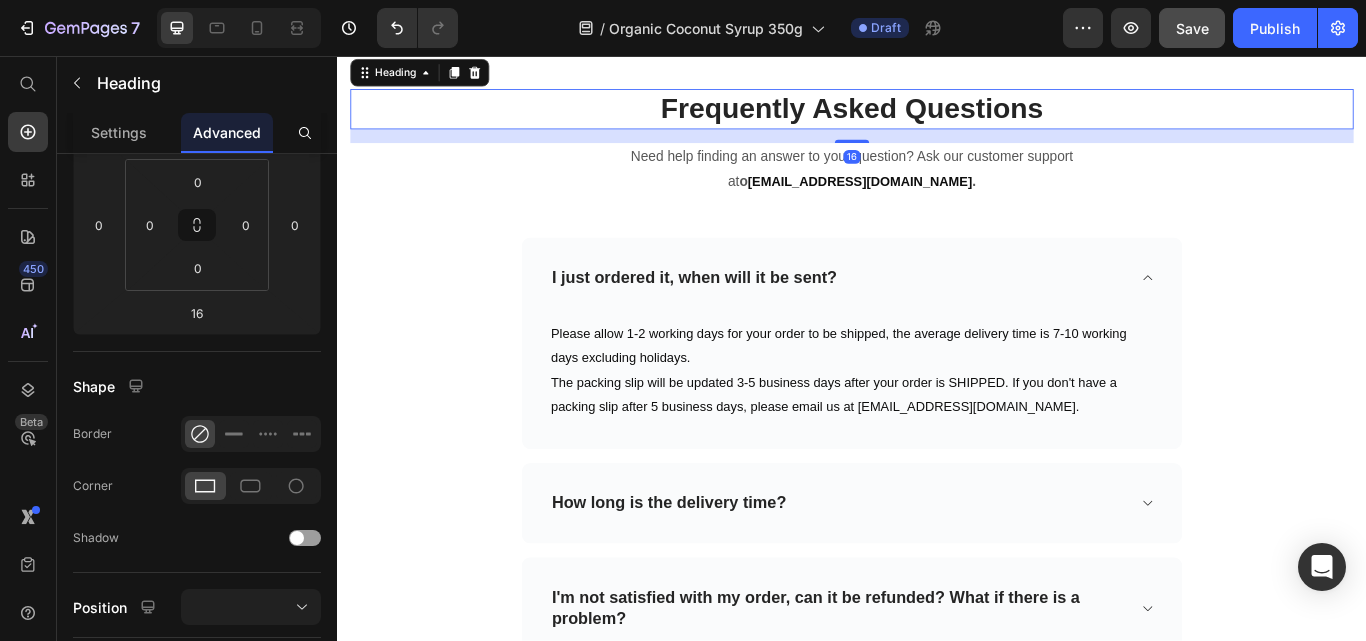 scroll, scrollTop: 0, scrollLeft: 0, axis: both 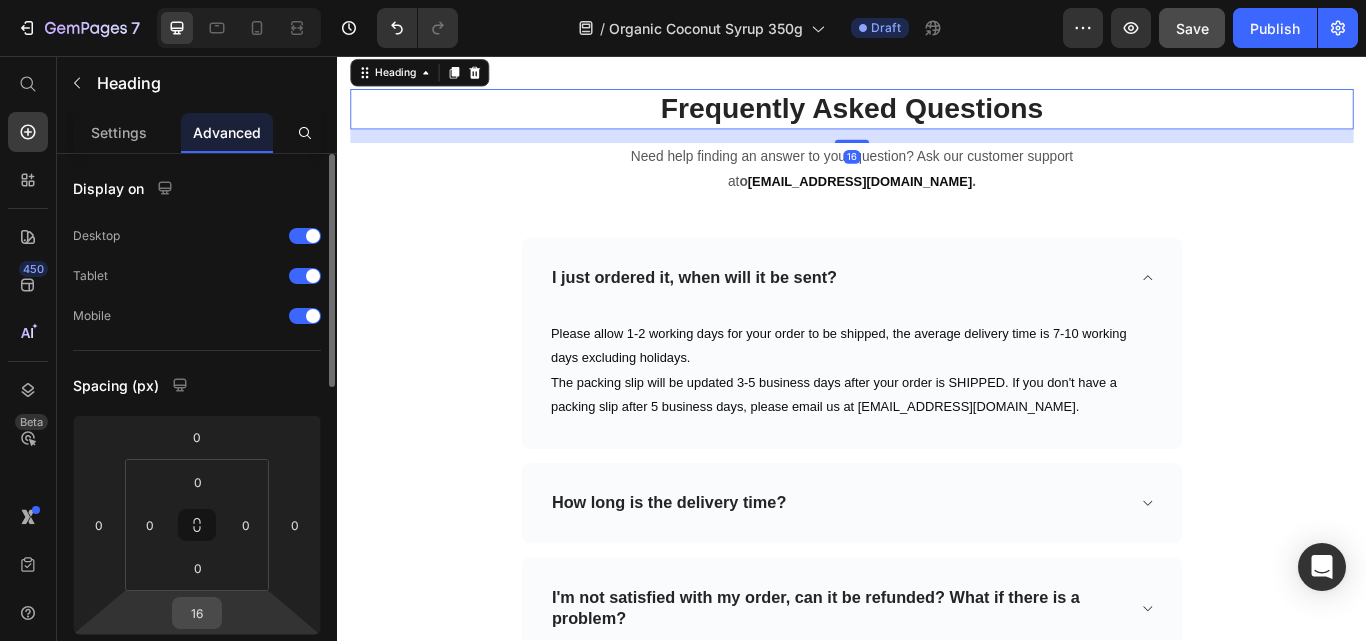 click on "16" at bounding box center [197, 613] 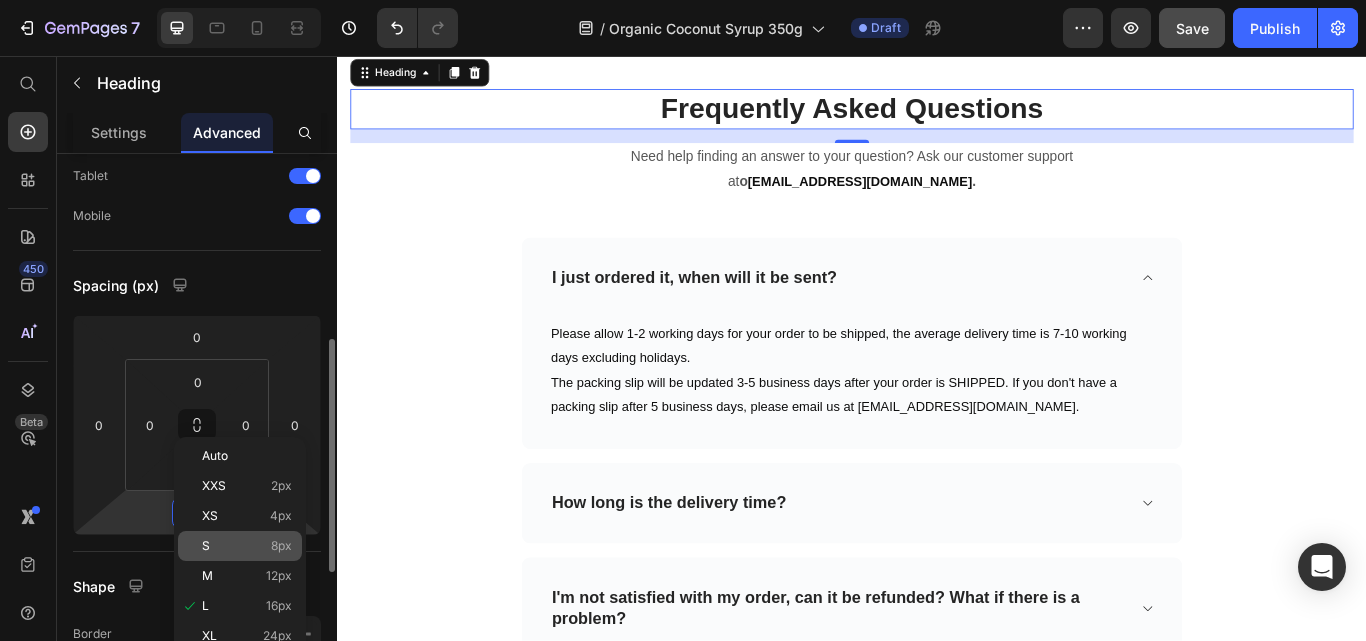 scroll, scrollTop: 200, scrollLeft: 0, axis: vertical 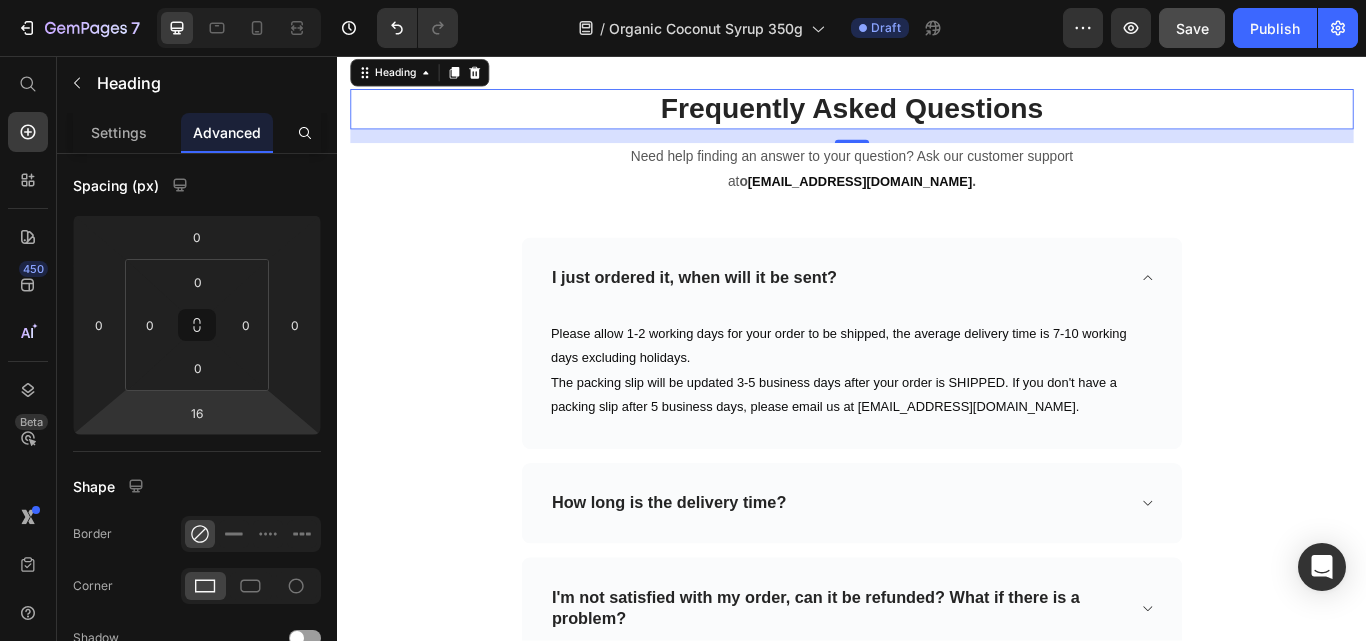 drag, startPoint x: 938, startPoint y: 391, endPoint x: 938, endPoint y: 369, distance: 22 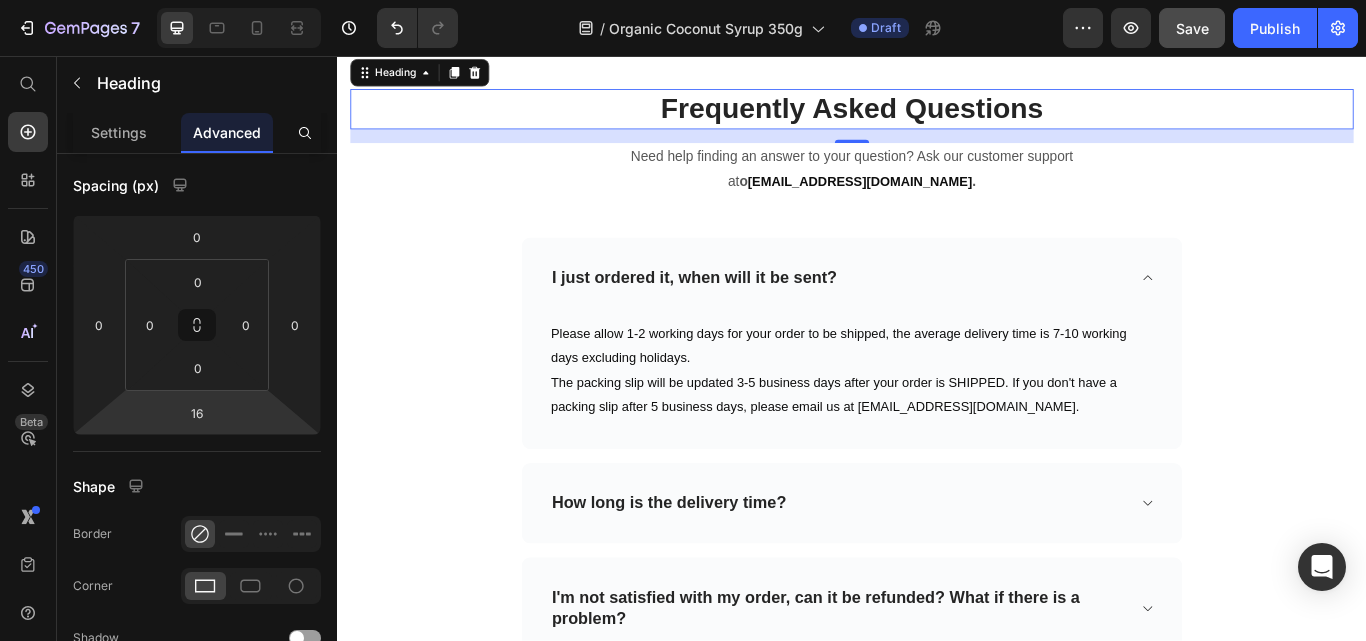 click on "Frequently Asked Questions Heading   16" at bounding box center [937, 118] 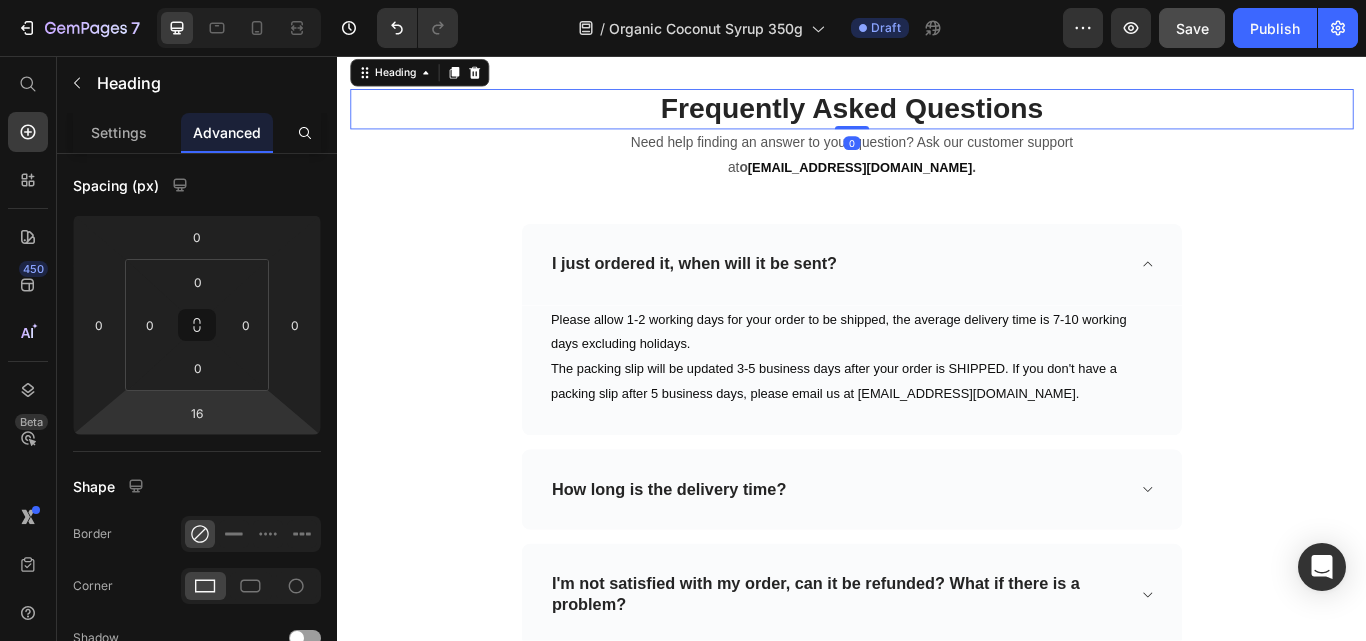 drag, startPoint x: 929, startPoint y: 377, endPoint x: 914, endPoint y: 408, distance: 34.43835 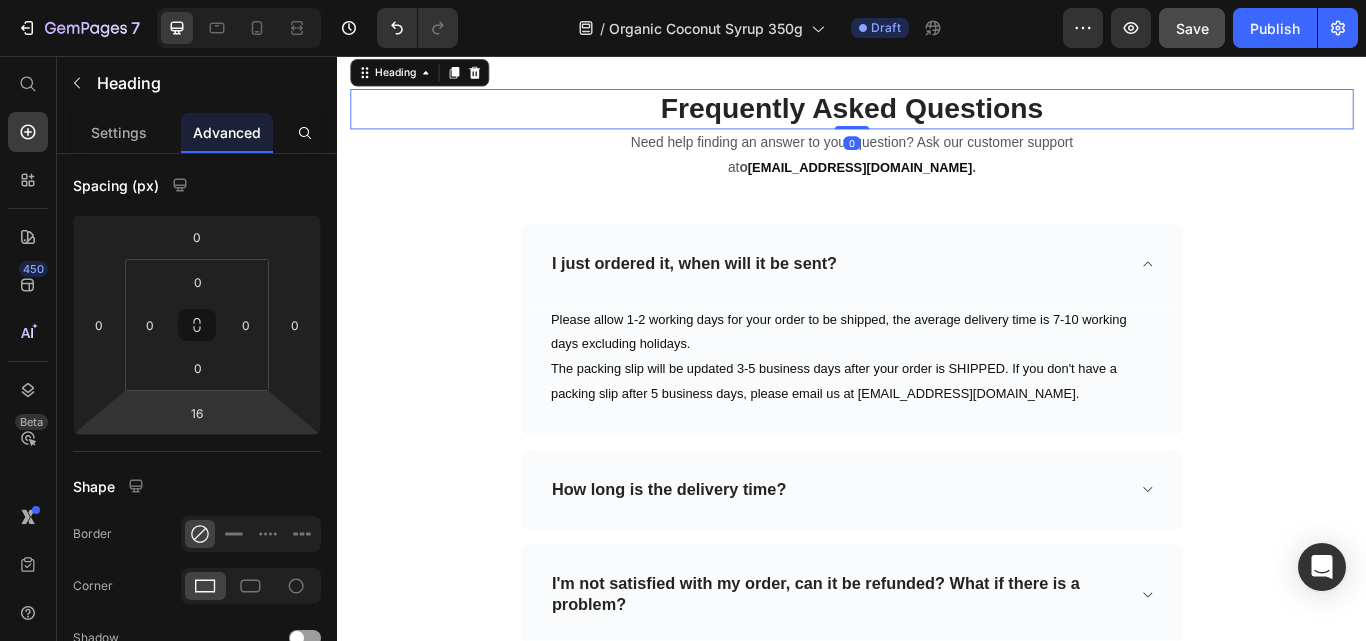 click at bounding box center (937, 140) 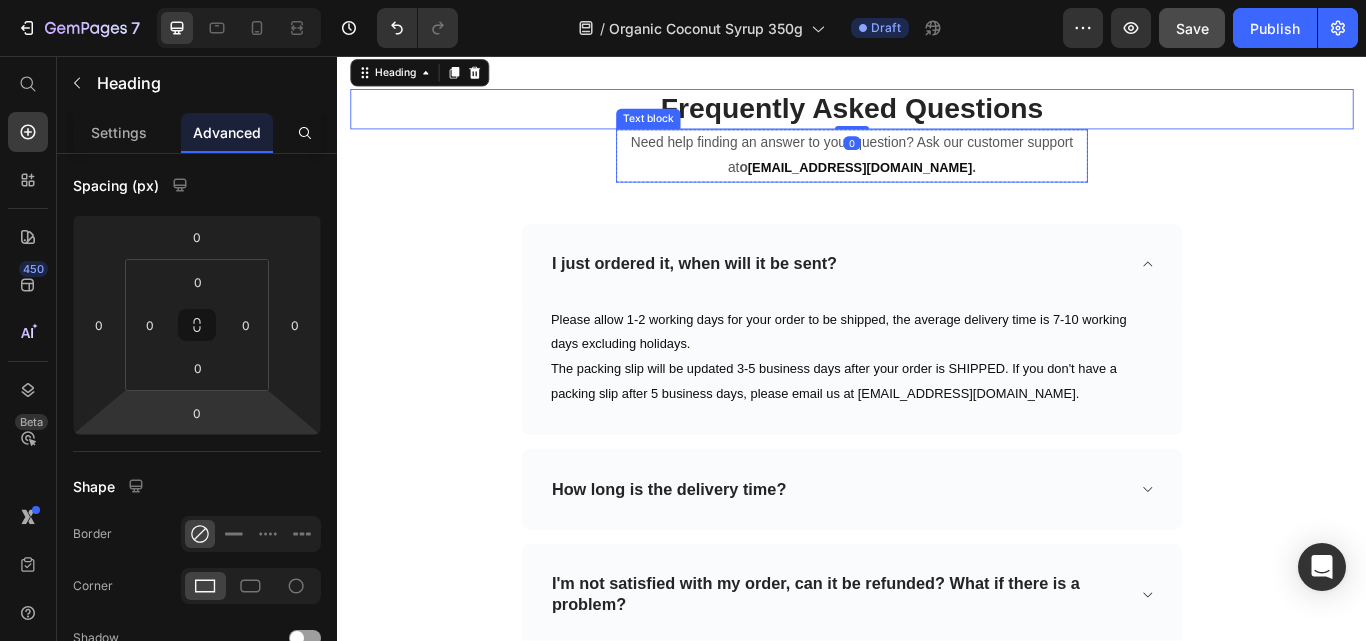 click on "Need help finding an answer to your question? Ask our customer support at  o rder@balinutra.com ." at bounding box center (937, 173) 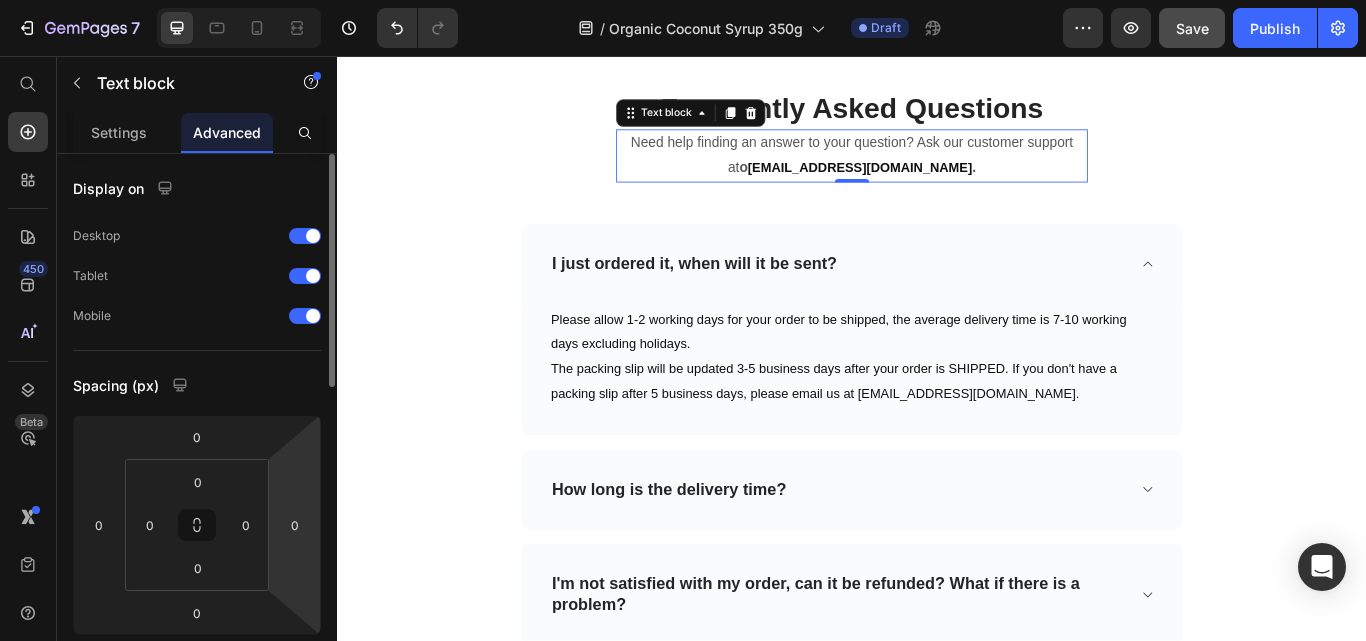 scroll, scrollTop: 200, scrollLeft: 0, axis: vertical 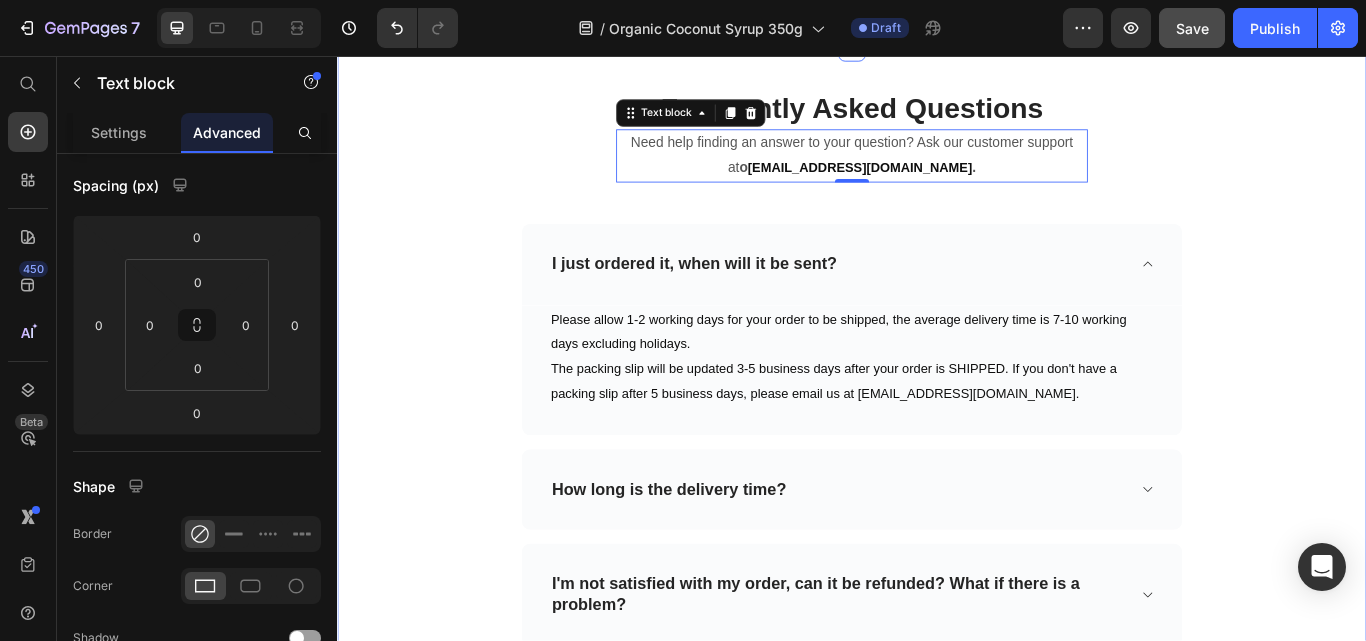 click on "Frequently Asked Questions Heading Need help finding an answer to your question? Ask our customer support at  o rder@balinutra.com . Text block   0 Row Row
I just ordered it, when will it be sent? Please allow 1-2 working days for your order to be shipped, the average delivery time is 7-10 working days excluding holidays. The packing slip will be updated 3-5 business days after your order is SHIPPED. If you don't have a packing slip after 5 business days, please email us at Order@balinutra.com. Text block Row
How long is the delivery time?
I'm not satisfied with my order, can it be refunded? What if there is a problem? Accordion  	   REVEAL OFFER Button                Icon 30 day money back guarantee Text block Icon List Row" at bounding box center (937, 557) 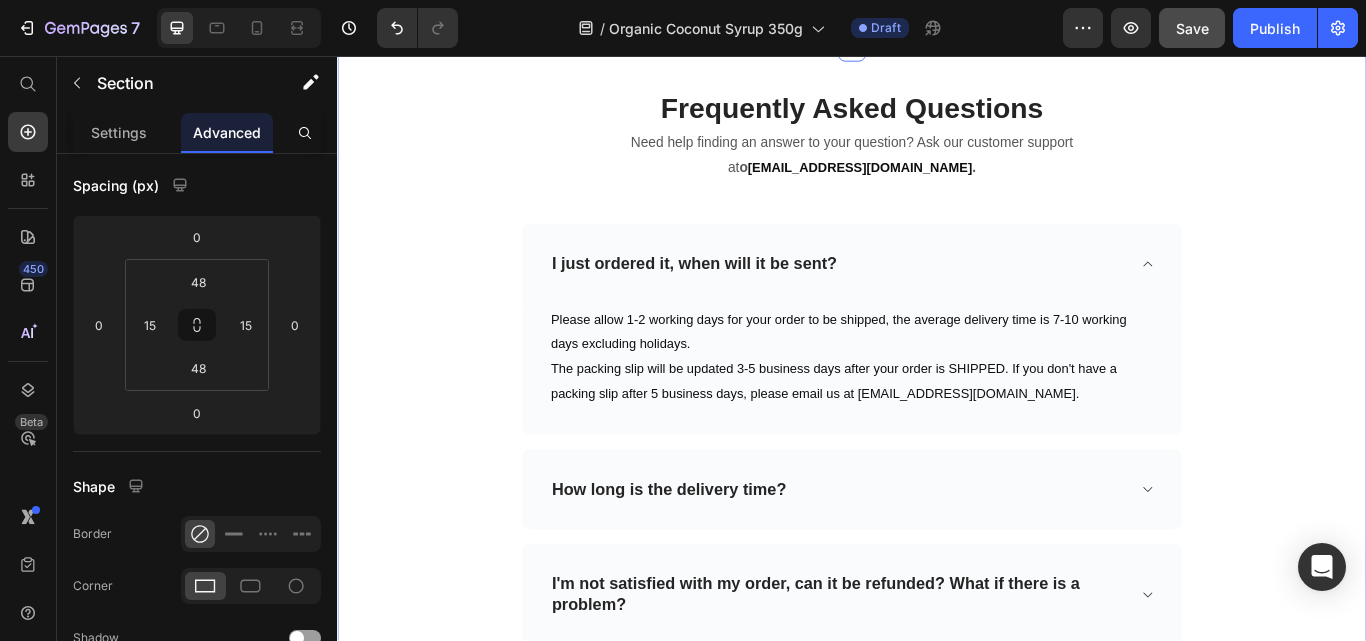 click on "Frequently Asked Questions Heading Need help finding an answer to your question? Ask our customer support at  o rder@balinutra.com . Text block Row Row
I just ordered it, when will it be sent? Please allow 1-2 working days for your order to be shipped, the average delivery time is 7-10 working days excluding holidays. The packing slip will be updated 3-5 business days after your order is SHIPPED. If you don't have a packing slip after 5 business days, please email us at Order@balinutra.com. Text block Row
How long is the delivery time?
I'm not satisfied with my order, can it be refunded? What if there is a problem? Accordion  	   REVEAL OFFER Button                Icon 30 day money back guarantee Text block Icon List Row" at bounding box center [937, 557] 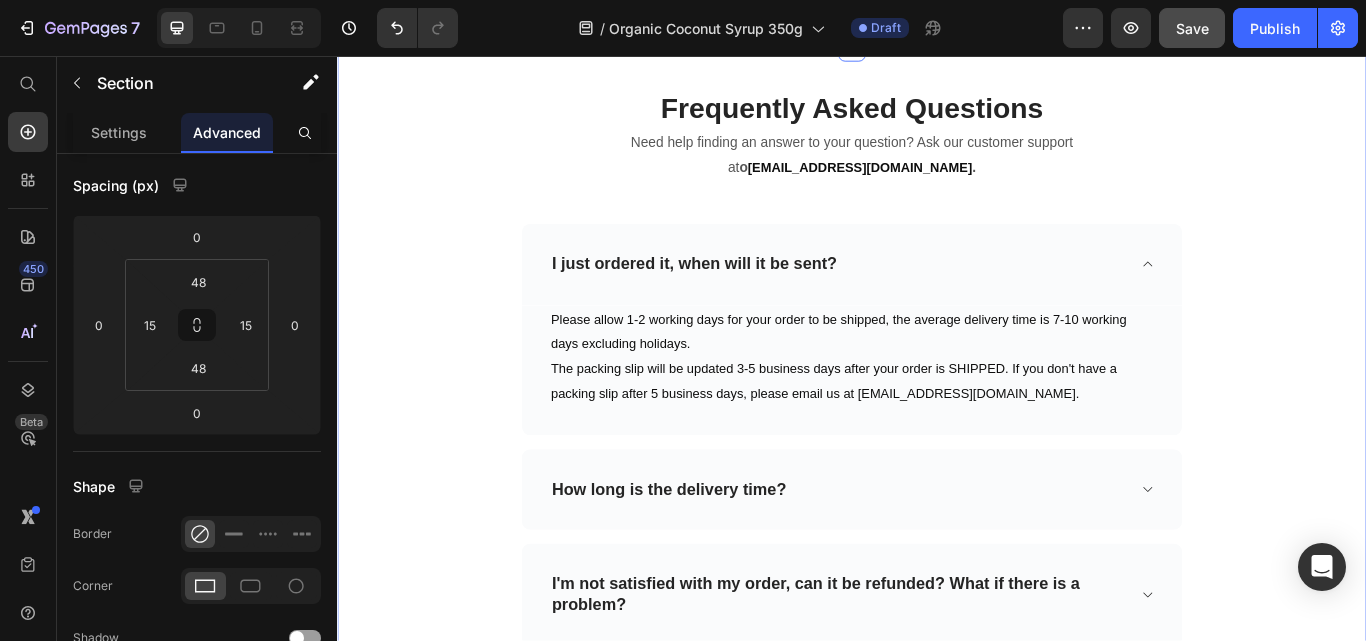 scroll, scrollTop: 0, scrollLeft: 0, axis: both 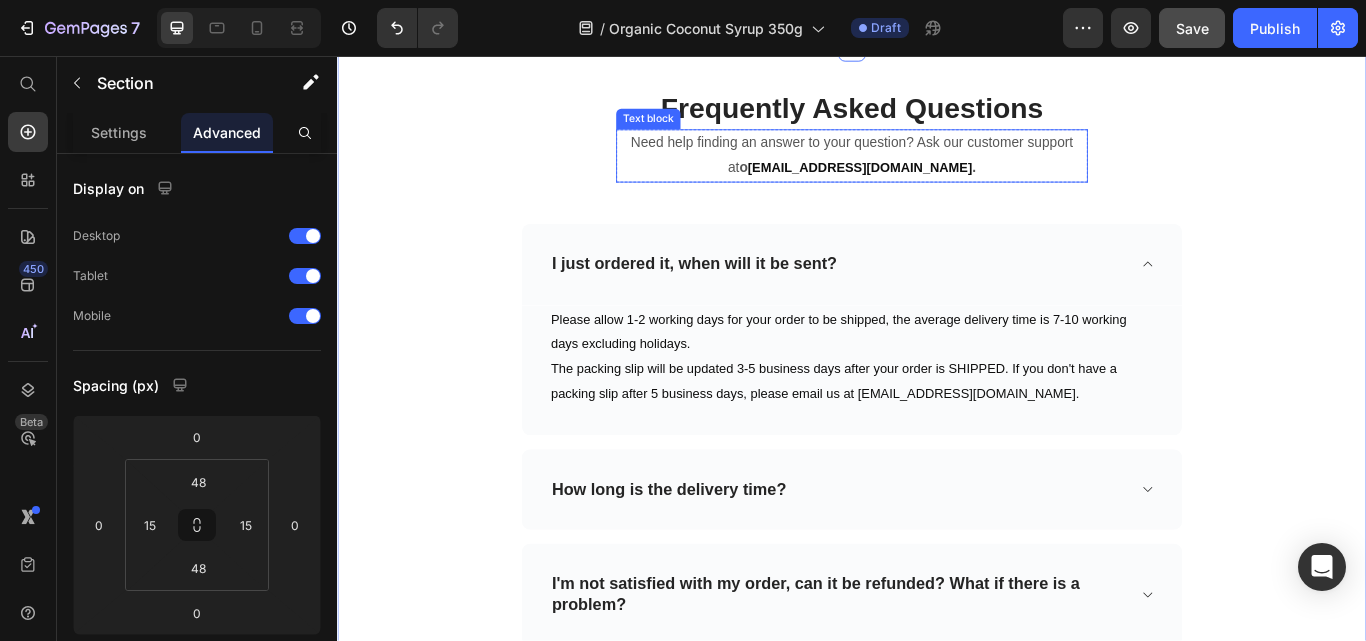 click on "[EMAIL_ADDRESS][DOMAIN_NAME]" at bounding box center (947, 186) 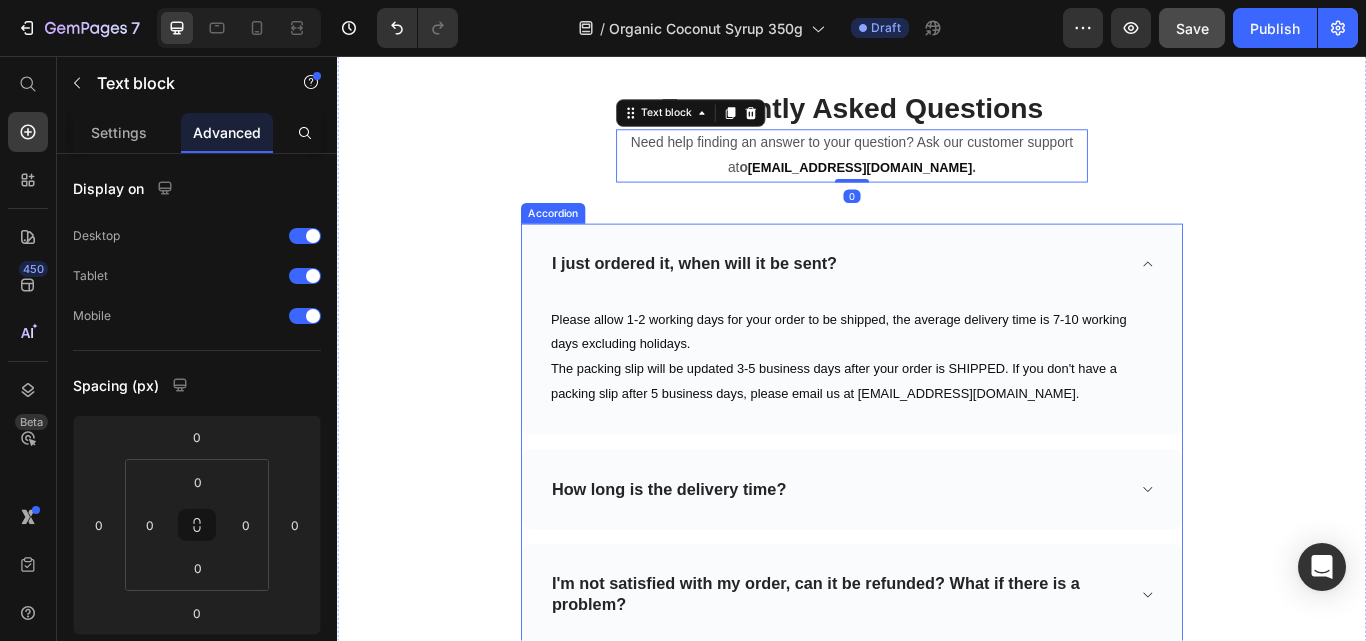 click on "I just ordered it, when will it be sent?" at bounding box center [937, 299] 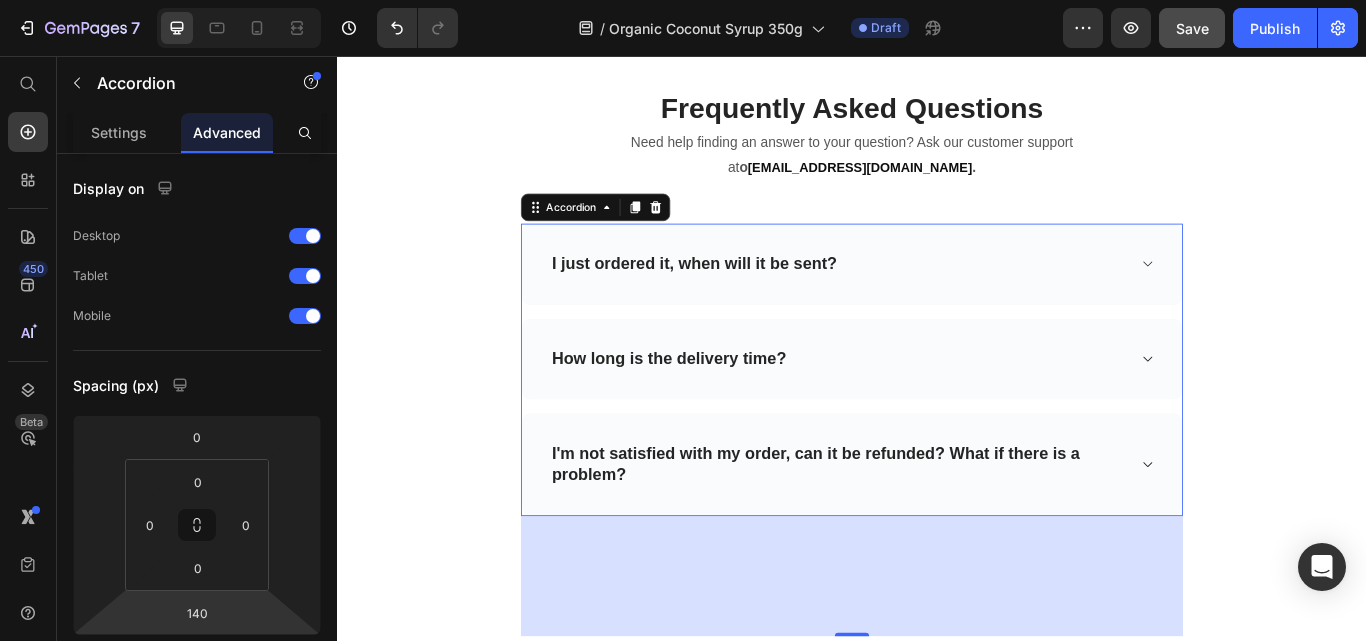 click on "140" at bounding box center (197, 613) 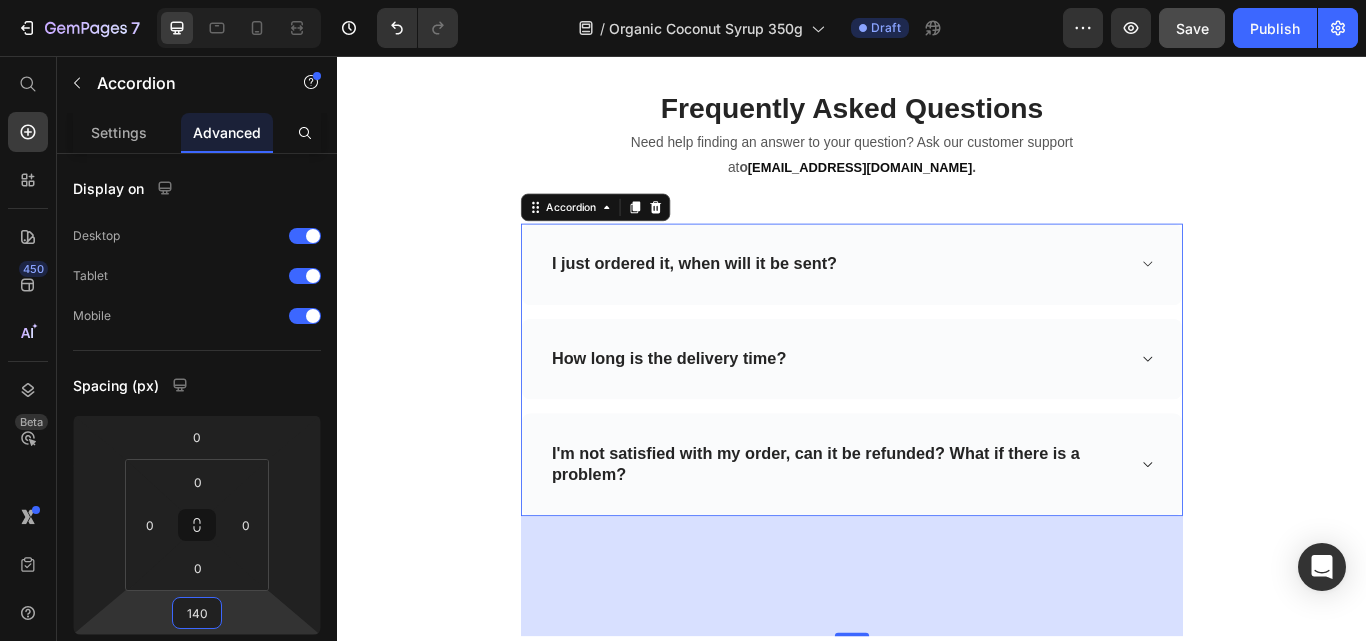 type 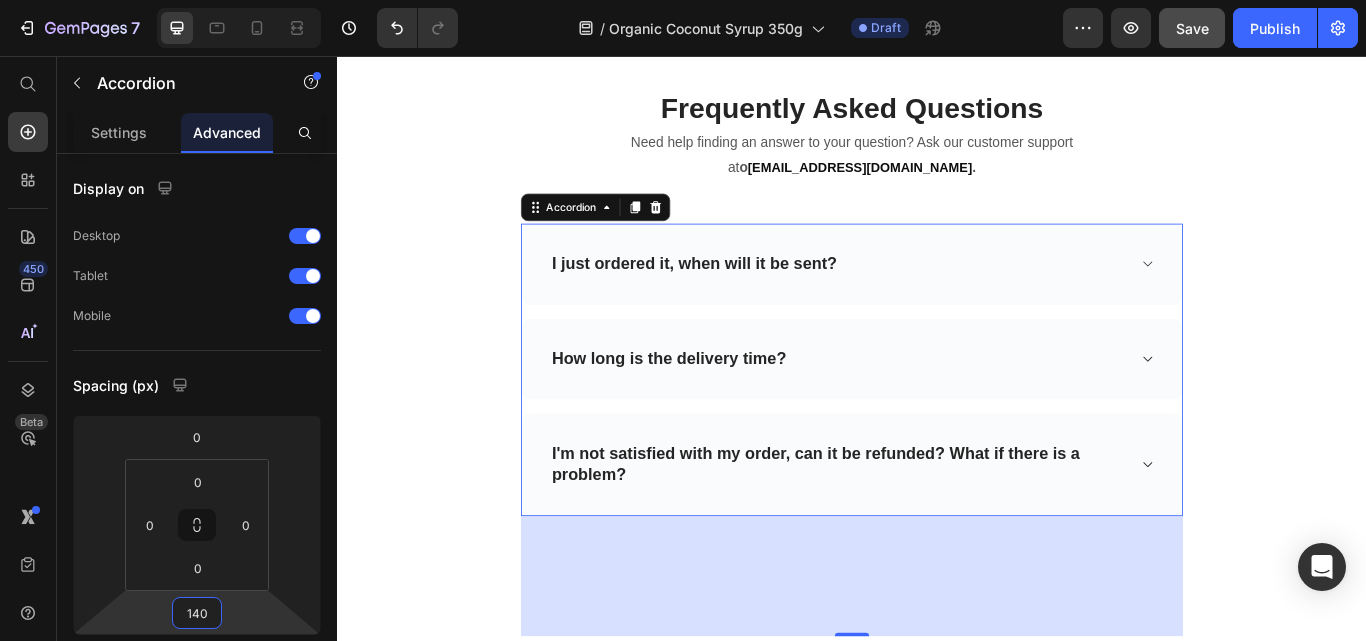 type 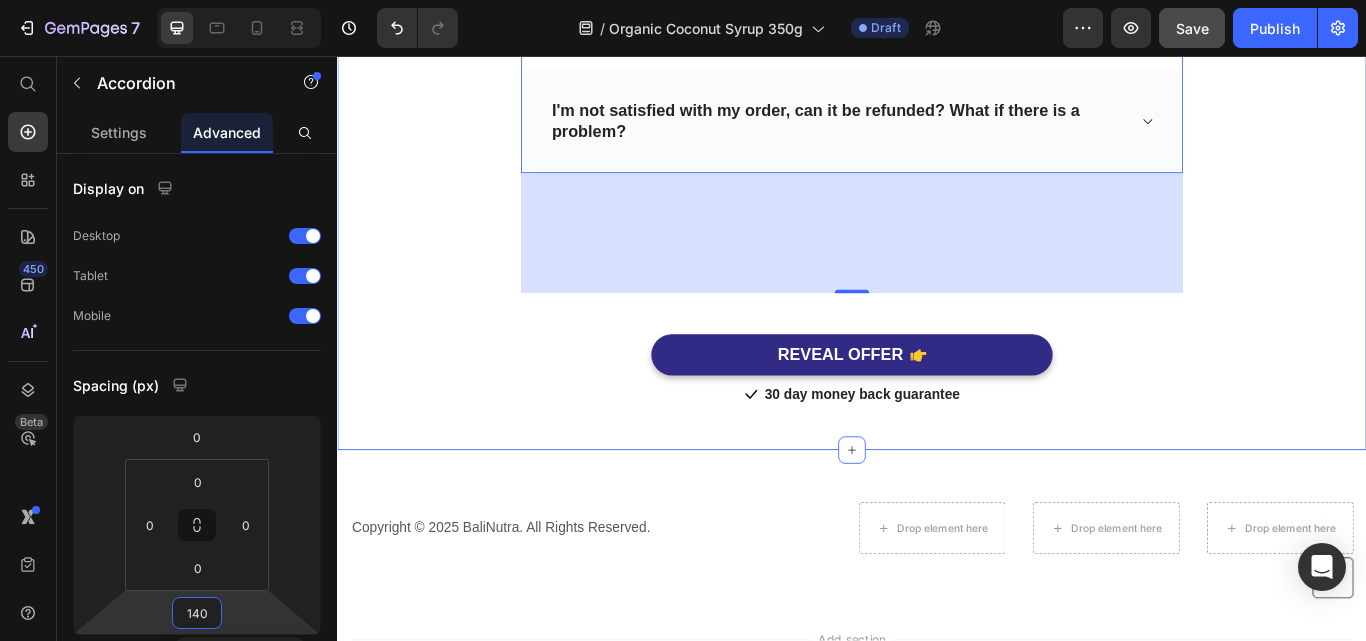 scroll, scrollTop: 7448, scrollLeft: 0, axis: vertical 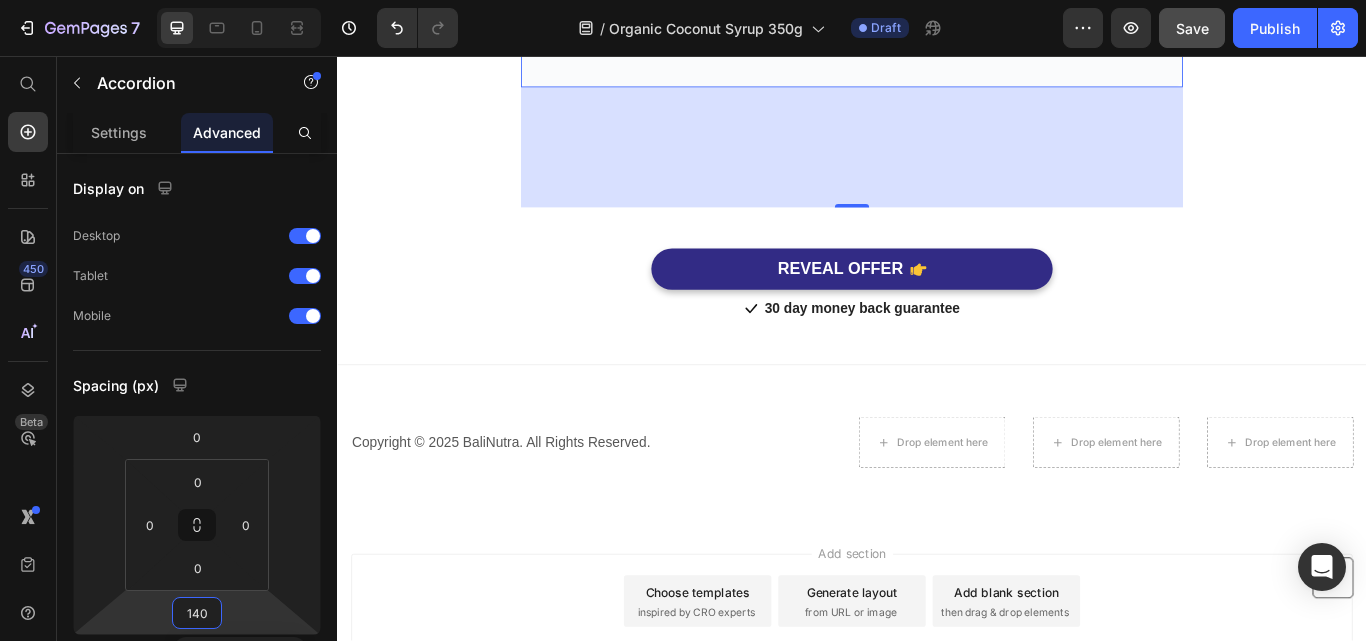 type 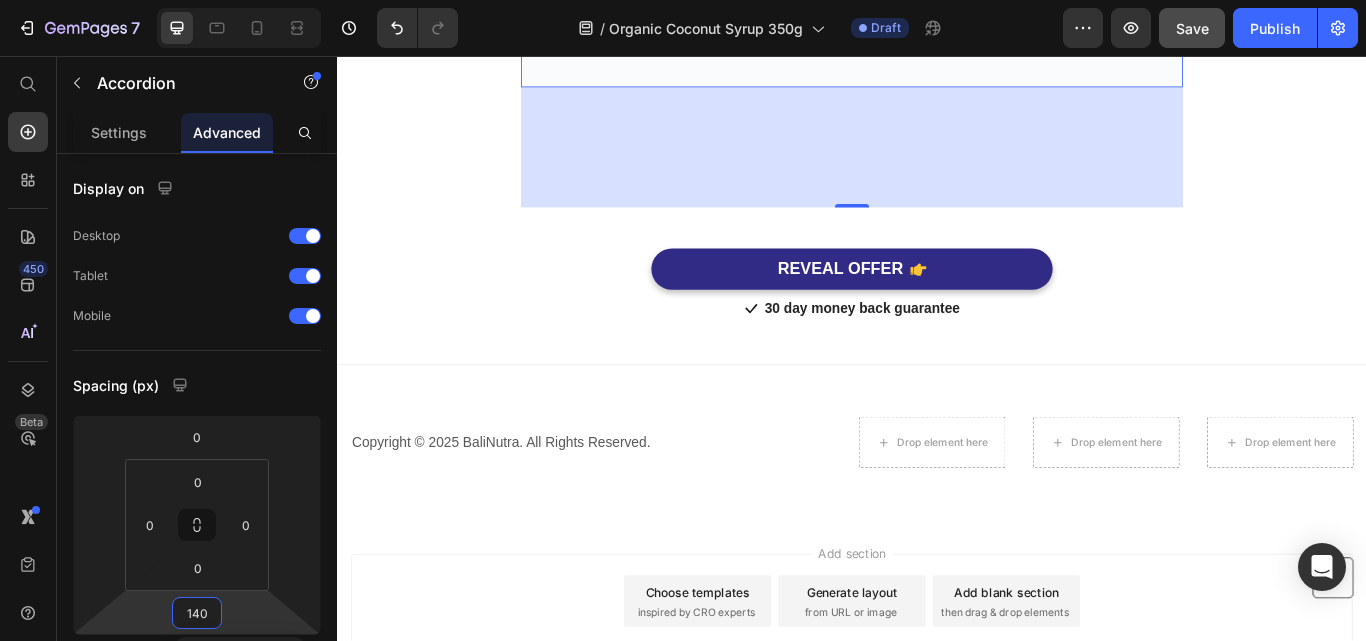 type 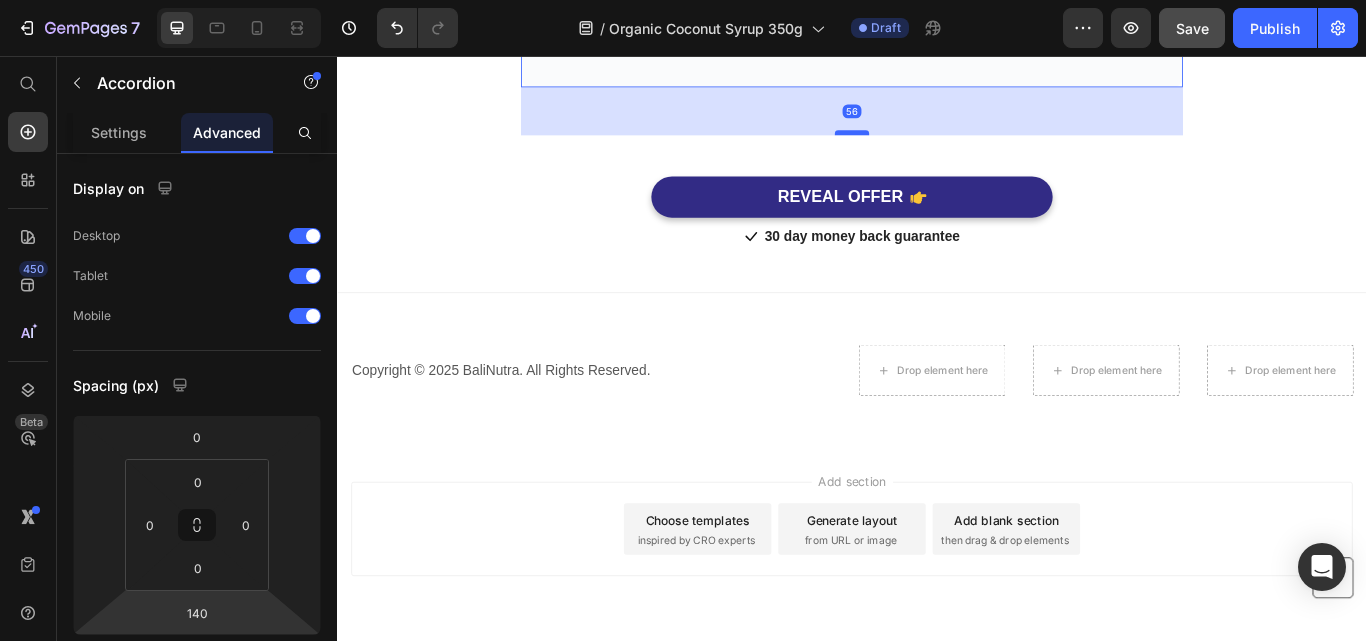 drag, startPoint x: 930, startPoint y: 466, endPoint x: 528, endPoint y: 668, distance: 449.89777 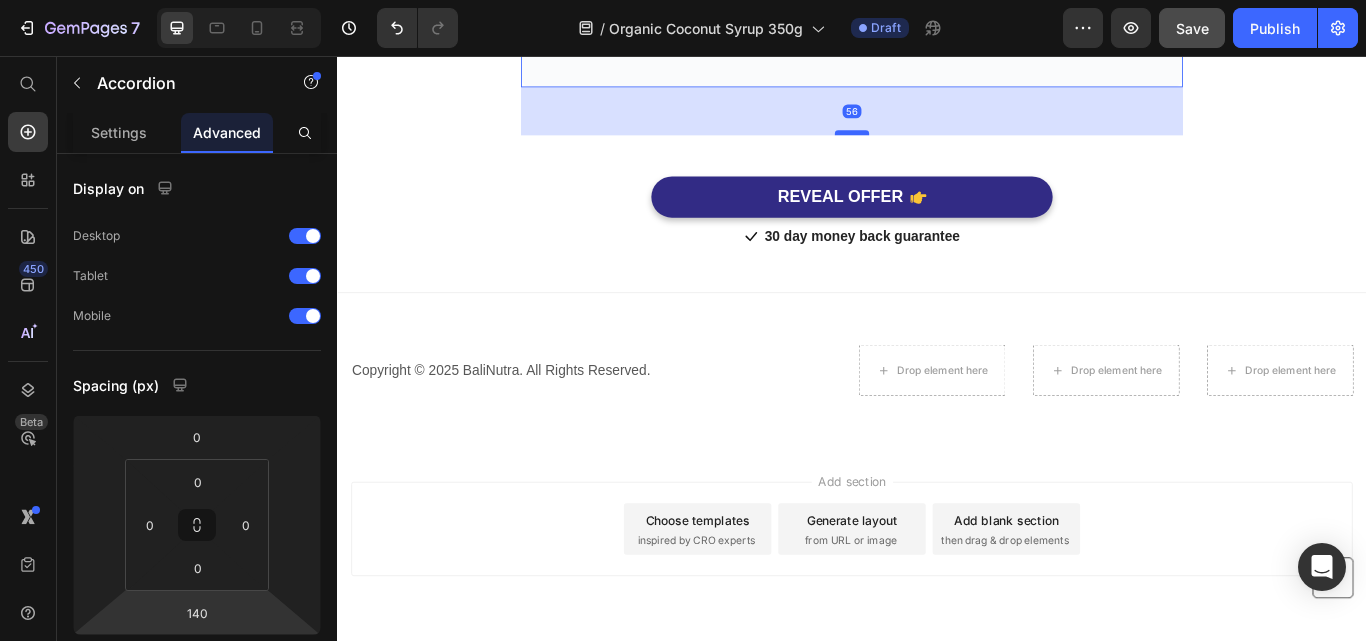 click at bounding box center [937, 146] 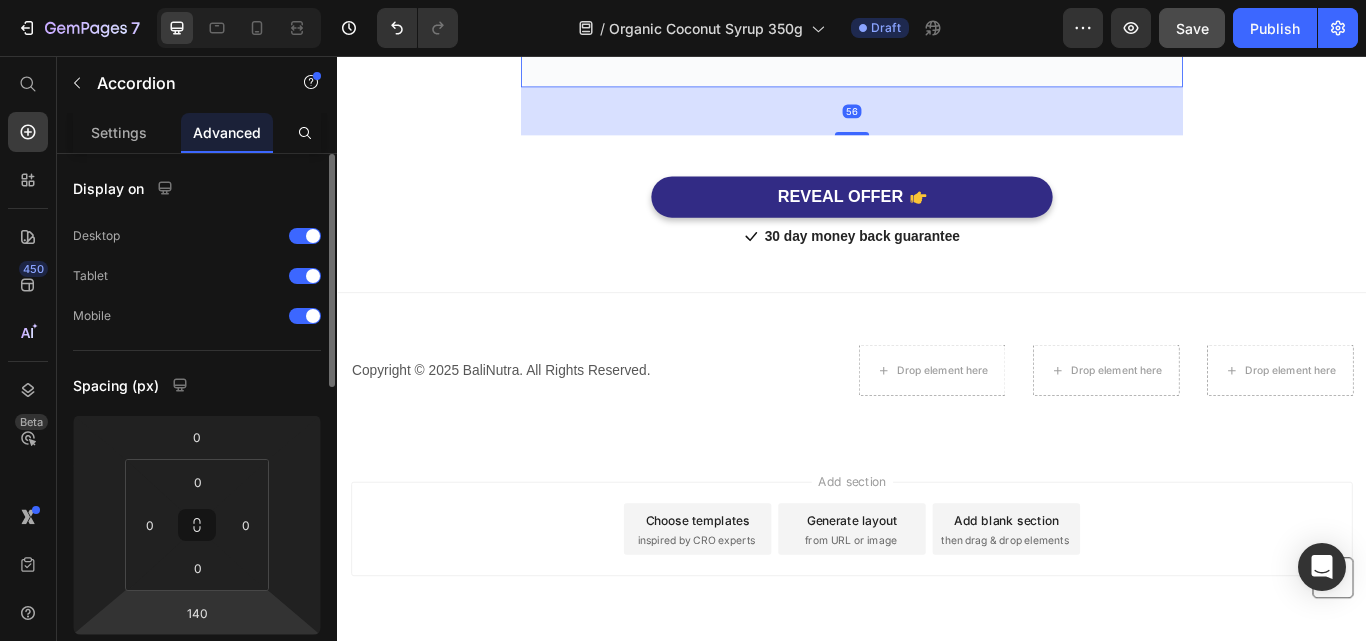type on "56" 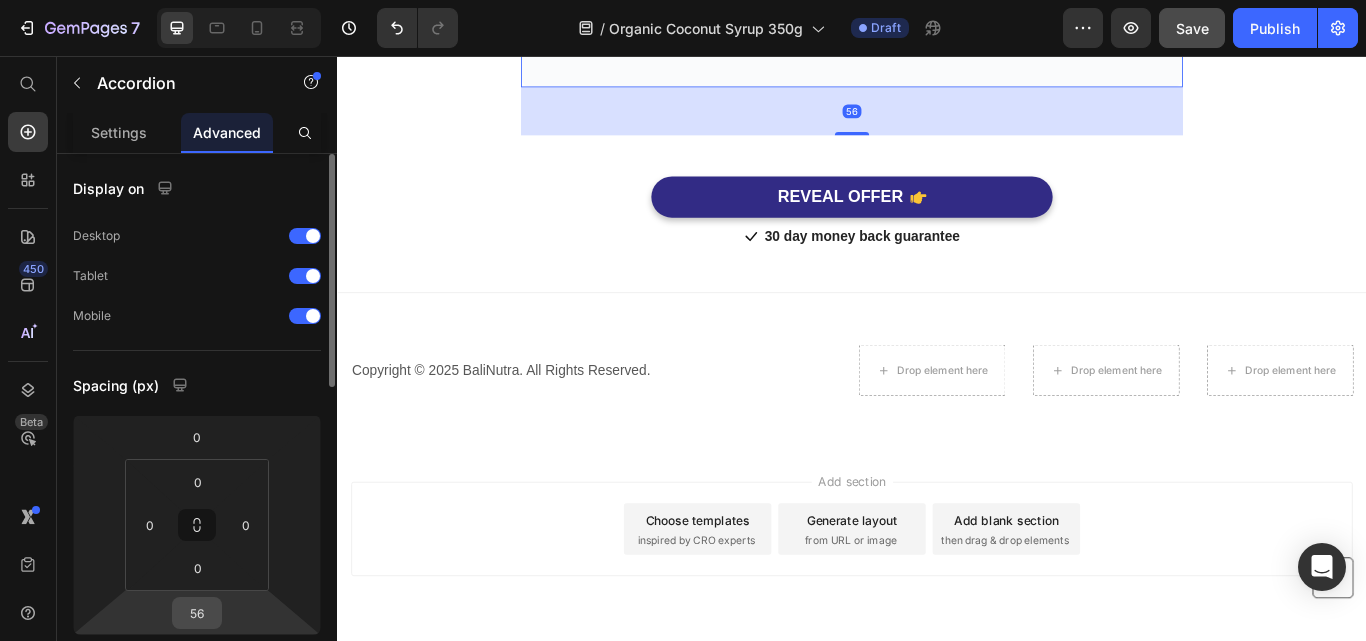 click on "56" at bounding box center [197, 613] 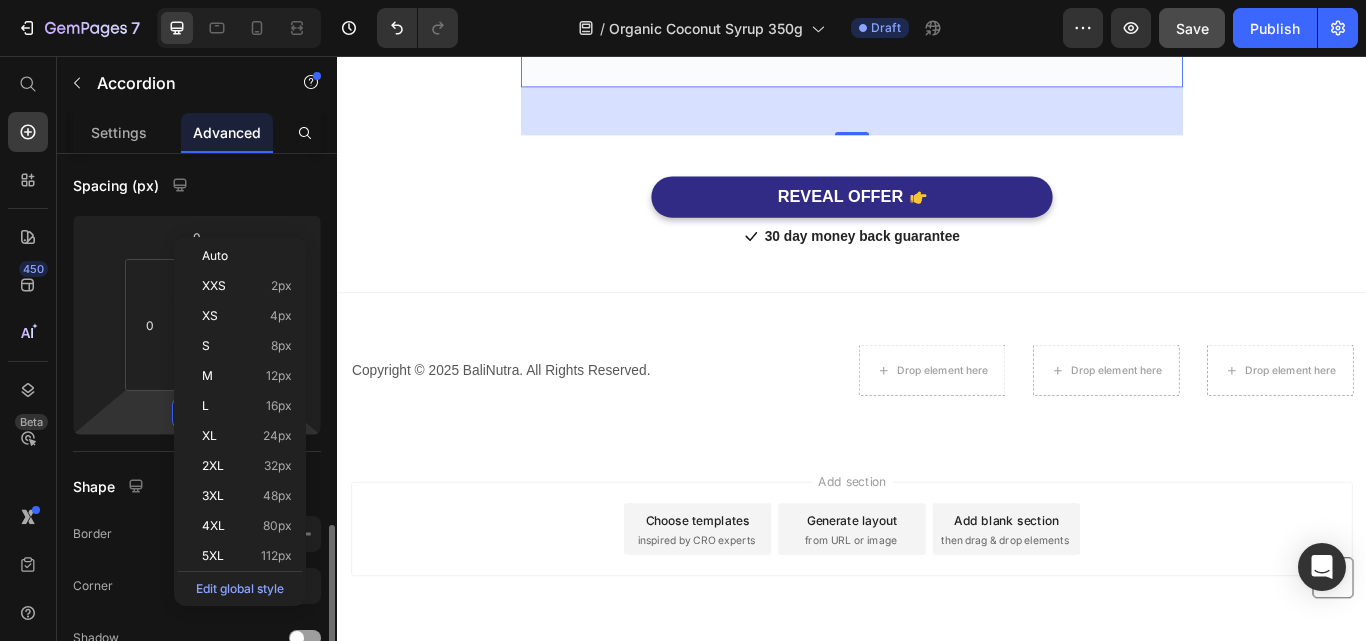 scroll, scrollTop: 400, scrollLeft: 0, axis: vertical 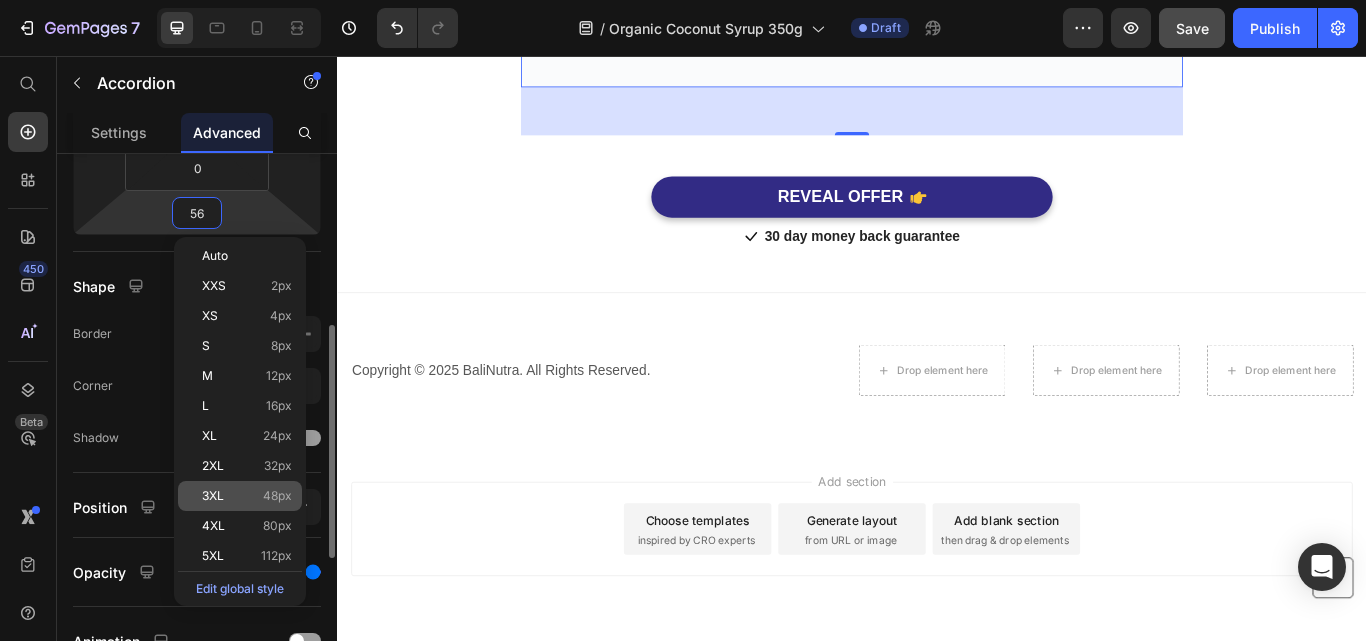 click on "3XL 48px" 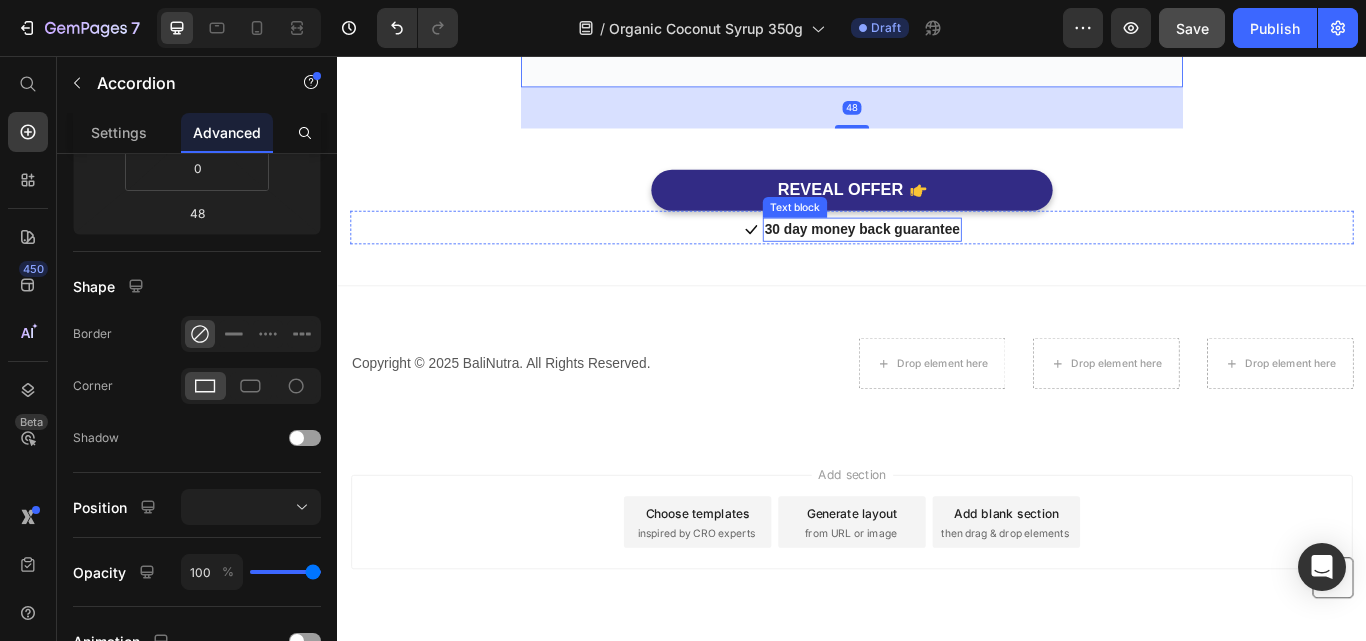 click on "30 day money back guarantee" at bounding box center (949, 259) 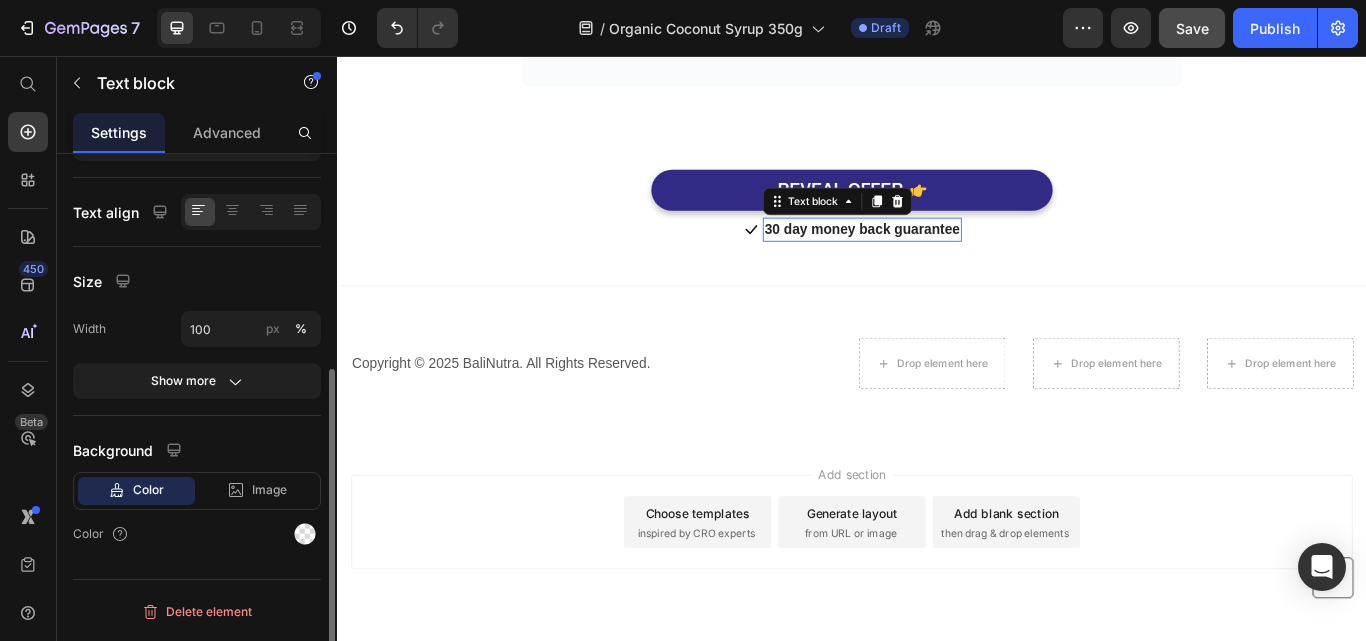 click on "30 day money back guarantee" at bounding box center [949, 259] 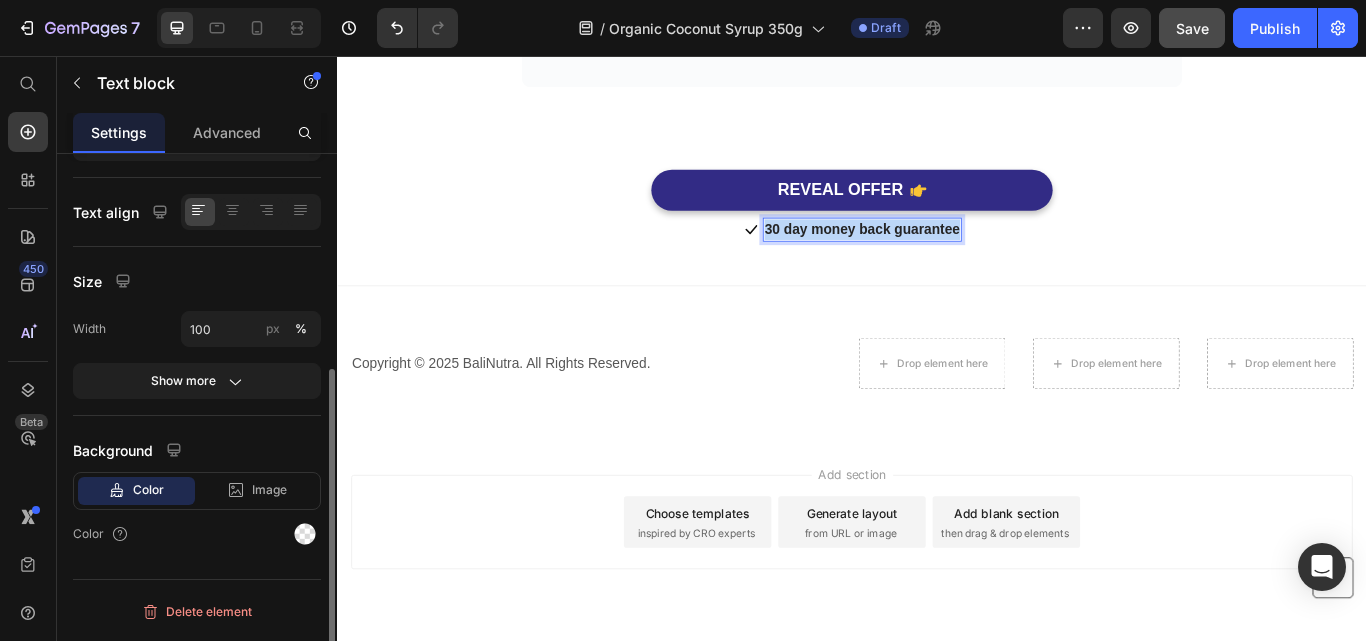 scroll, scrollTop: 0, scrollLeft: 0, axis: both 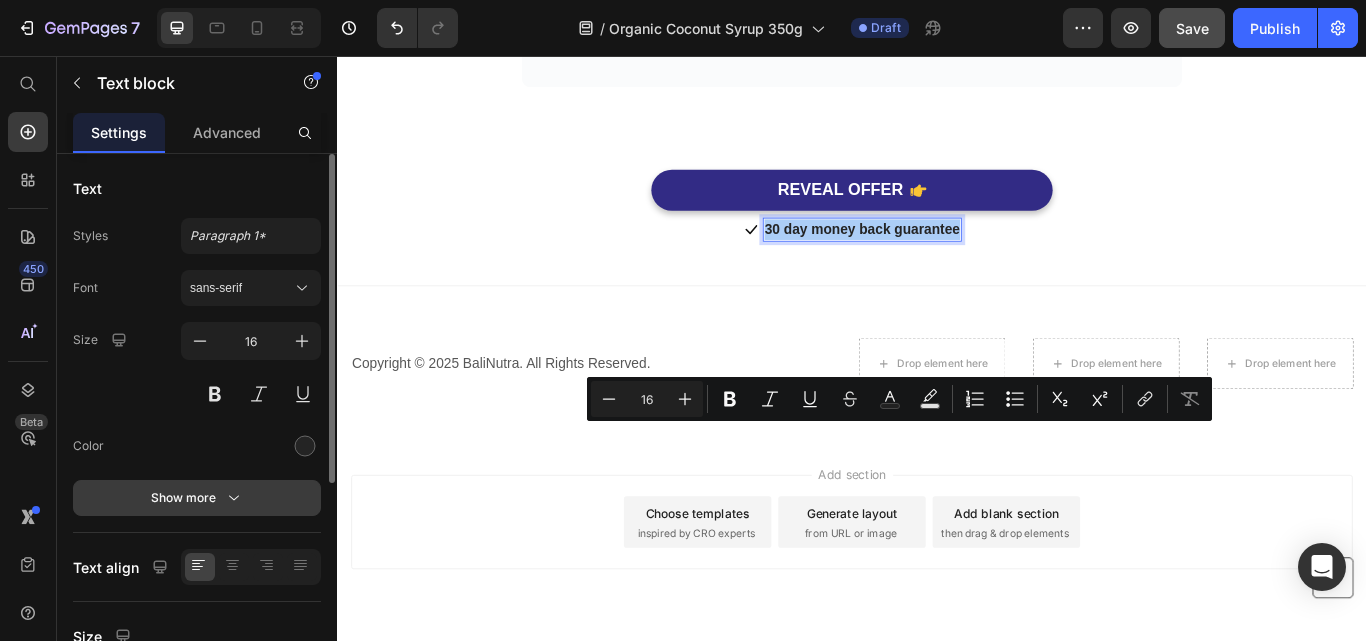 click 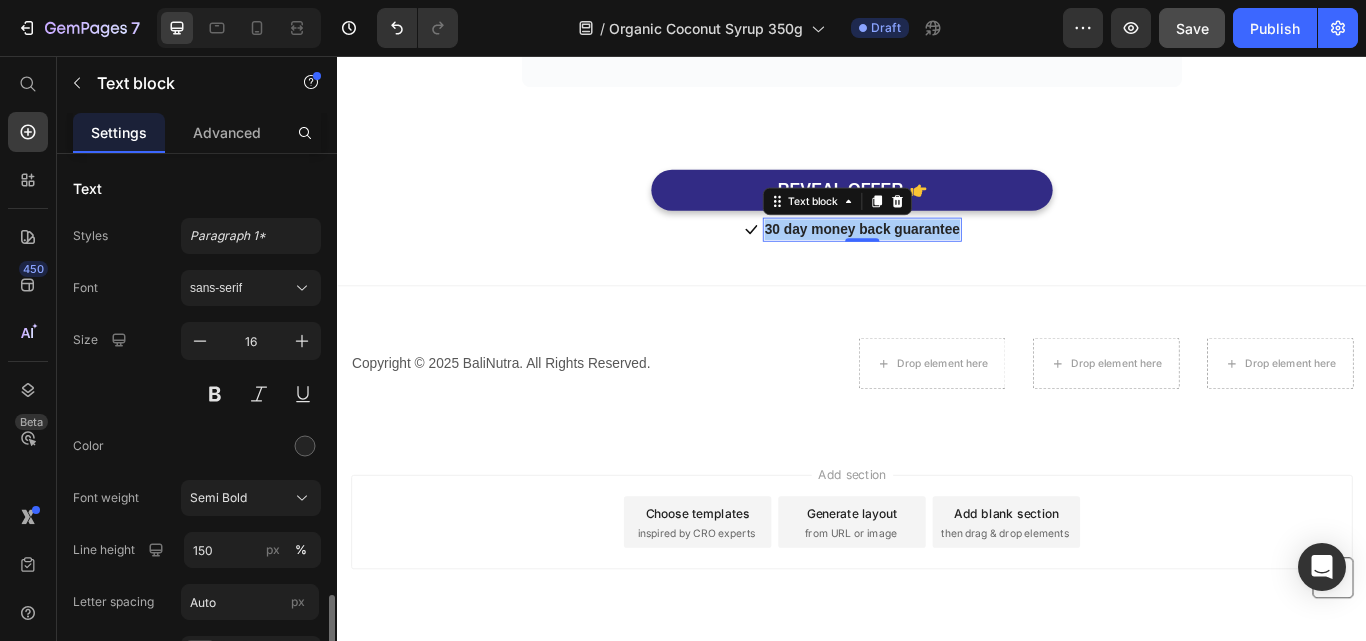 scroll, scrollTop: 300, scrollLeft: 0, axis: vertical 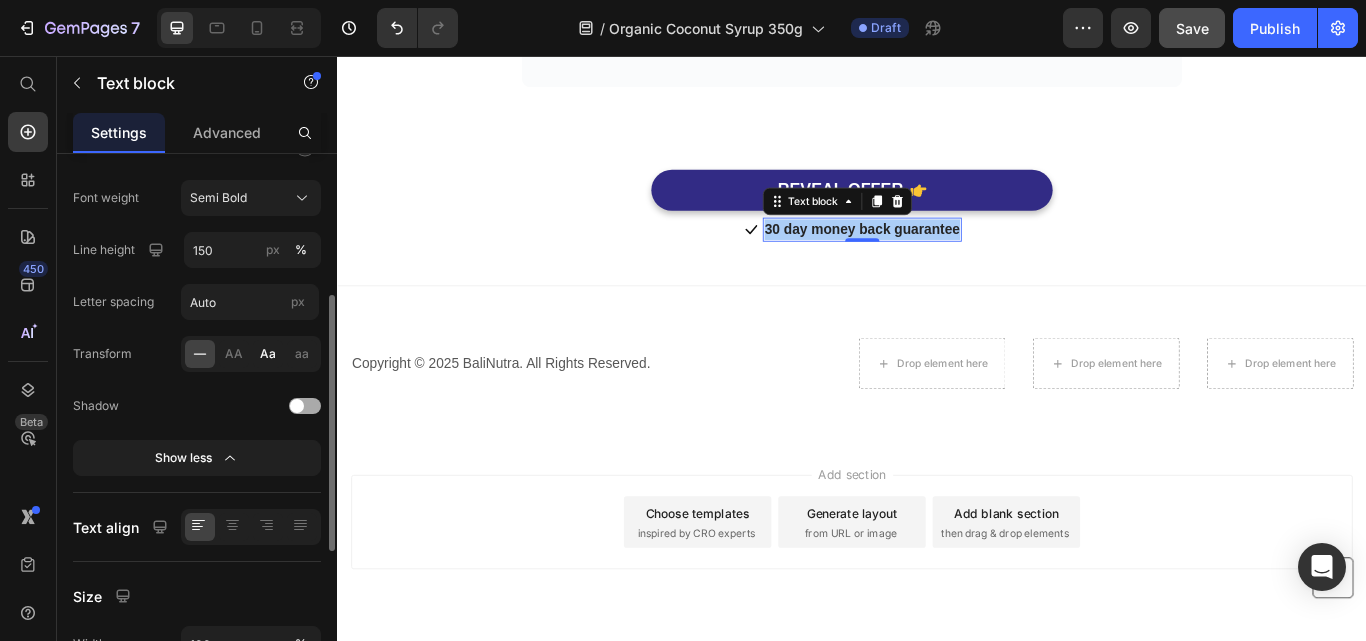click on "Aa" 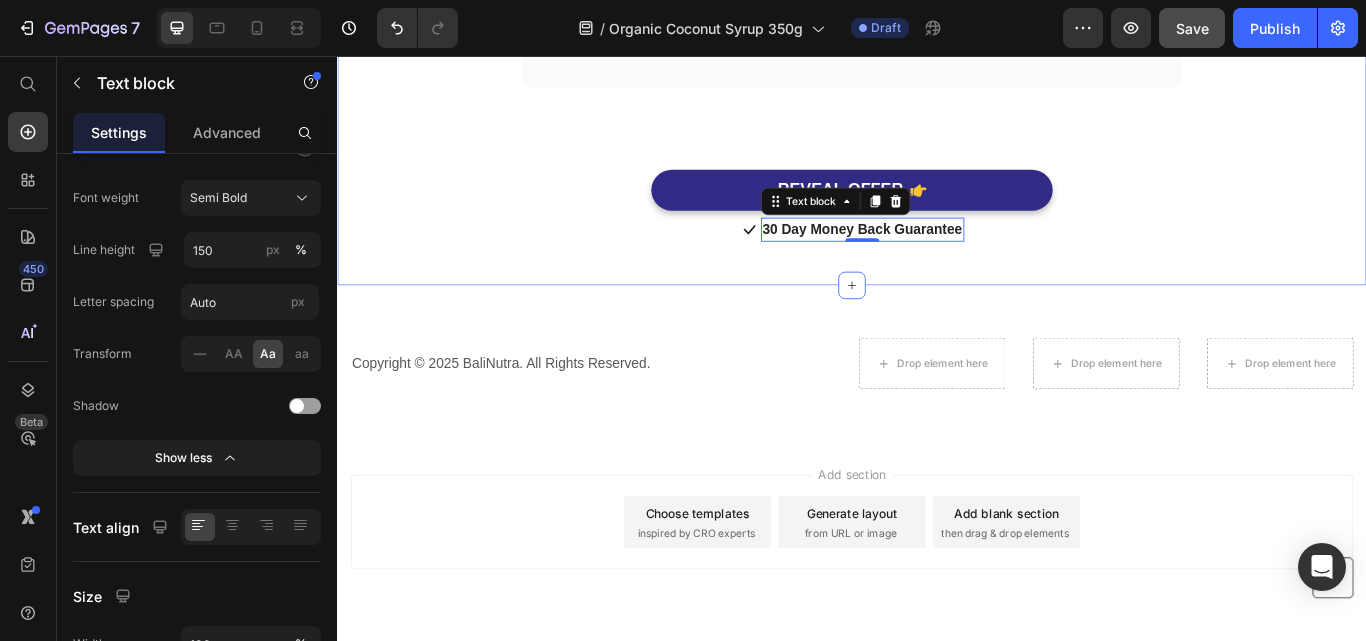 click on "Frequently Asked Questions Heading Need help finding an answer to your question? Ask our customer support at  o rder@balinutra.com . Text block Row Row
I just ordered it, when will it be sent?
How long is the delivery time?
I'm not satisfied with my order, can it be refunded? What if there is a problem? Accordion  	   REVEAL OFFER Button                Icon 30 day money back guarantee Text block   0 Icon List Row Section 10" at bounding box center (937, -65) 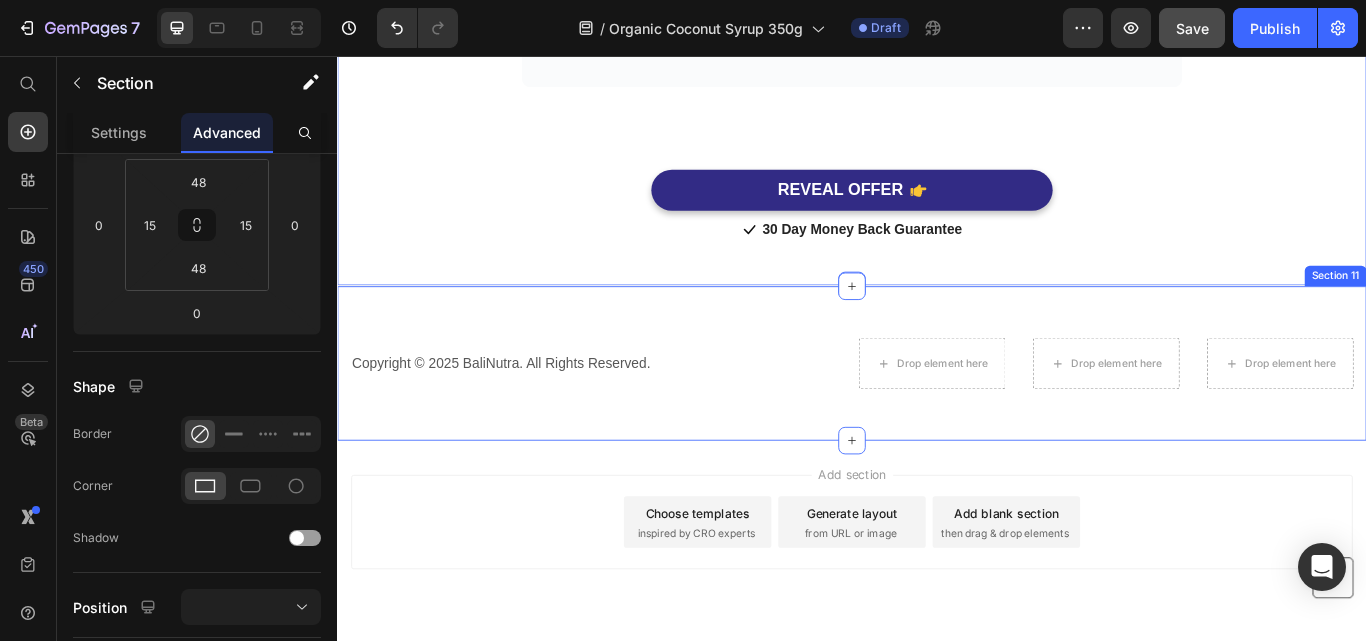 scroll, scrollTop: 0, scrollLeft: 0, axis: both 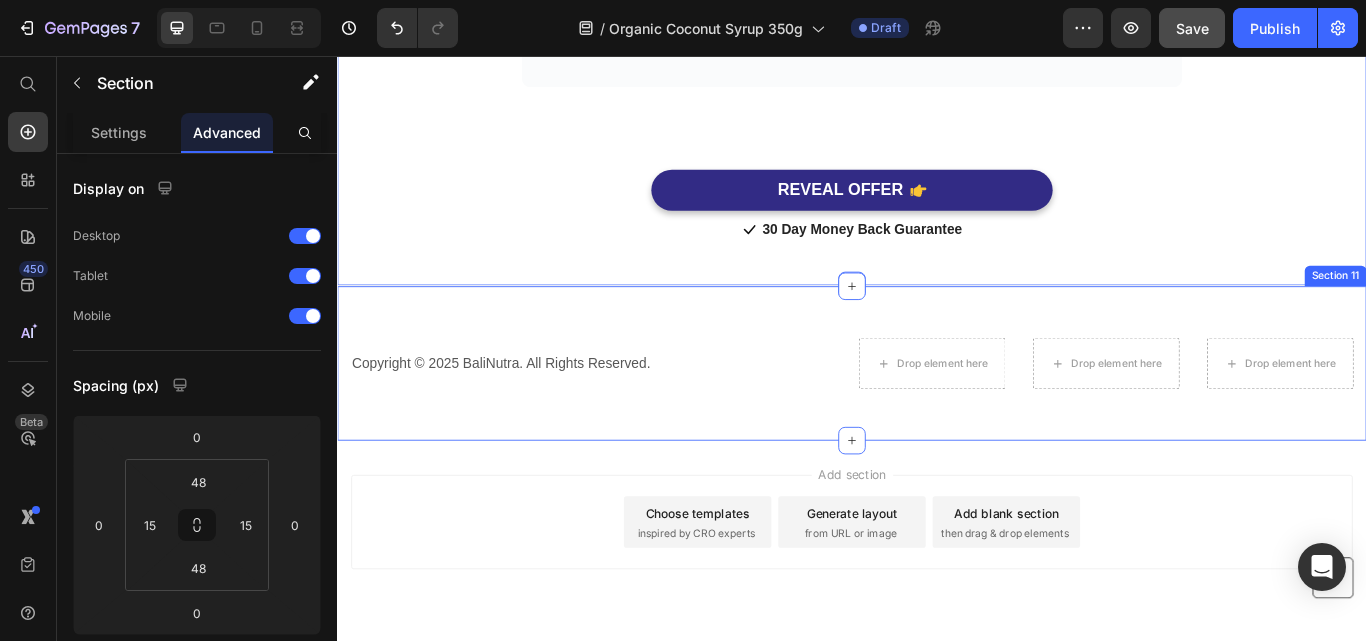 click on "Copyright © 2025 BaliNutra. All Rights Reserved. Text block
Drop element here
Drop element here
Drop element here Row Row       Button Section 11" at bounding box center [937, 414] 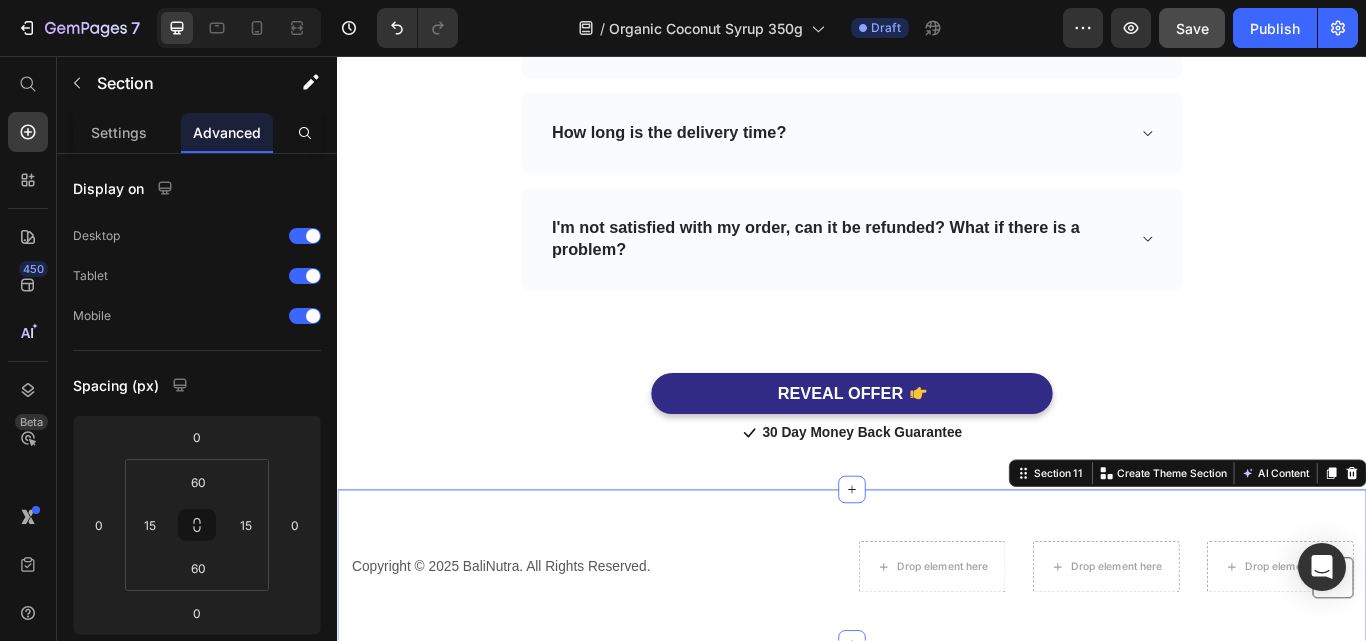 scroll, scrollTop: 7740, scrollLeft: 0, axis: vertical 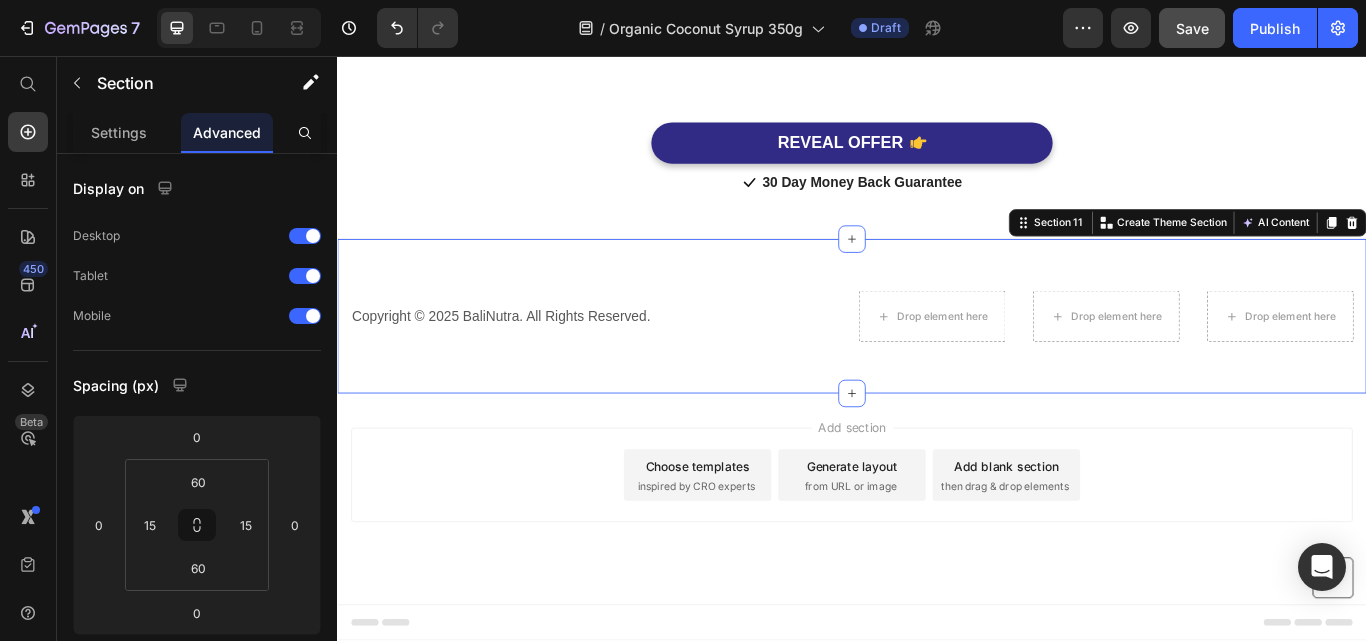 click on "Save" at bounding box center [1192, 28] 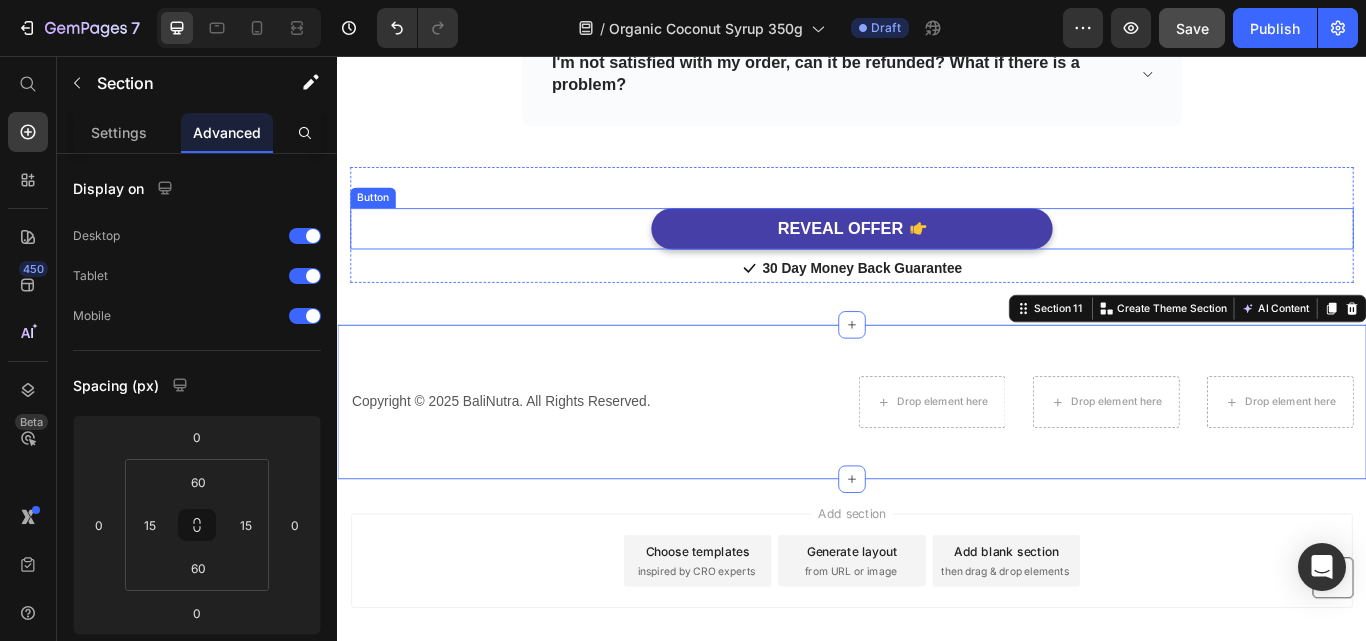 scroll, scrollTop: 7639, scrollLeft: 0, axis: vertical 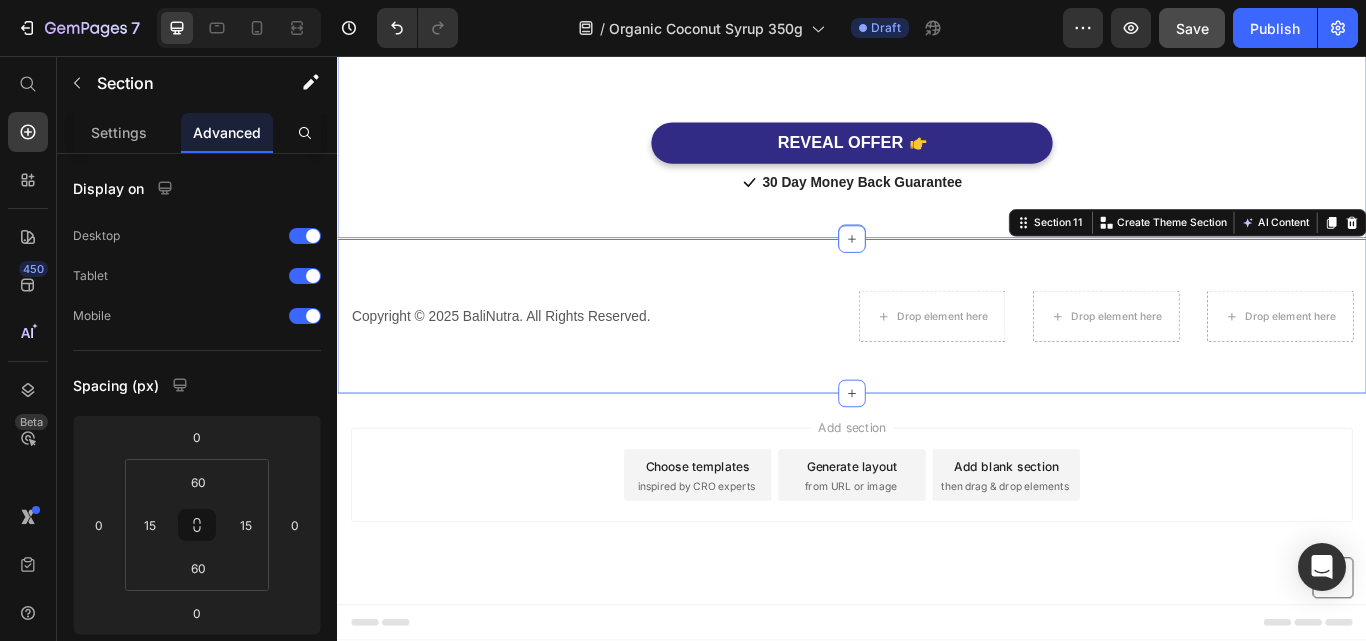 click on "Frequently Asked Questions Heading Need help finding an answer to your question? Ask our customer support at  o rder@balinutra.com . Text block Row Row
I just ordered it, when will it be sent?
How long is the delivery time?
I'm not satisfied with my order, can it be refunded? What if there is a problem? Accordion  	   REVEAL OFFER Button                Icon 30 day money back guarantee Text block Icon List Row" at bounding box center [937, -120] 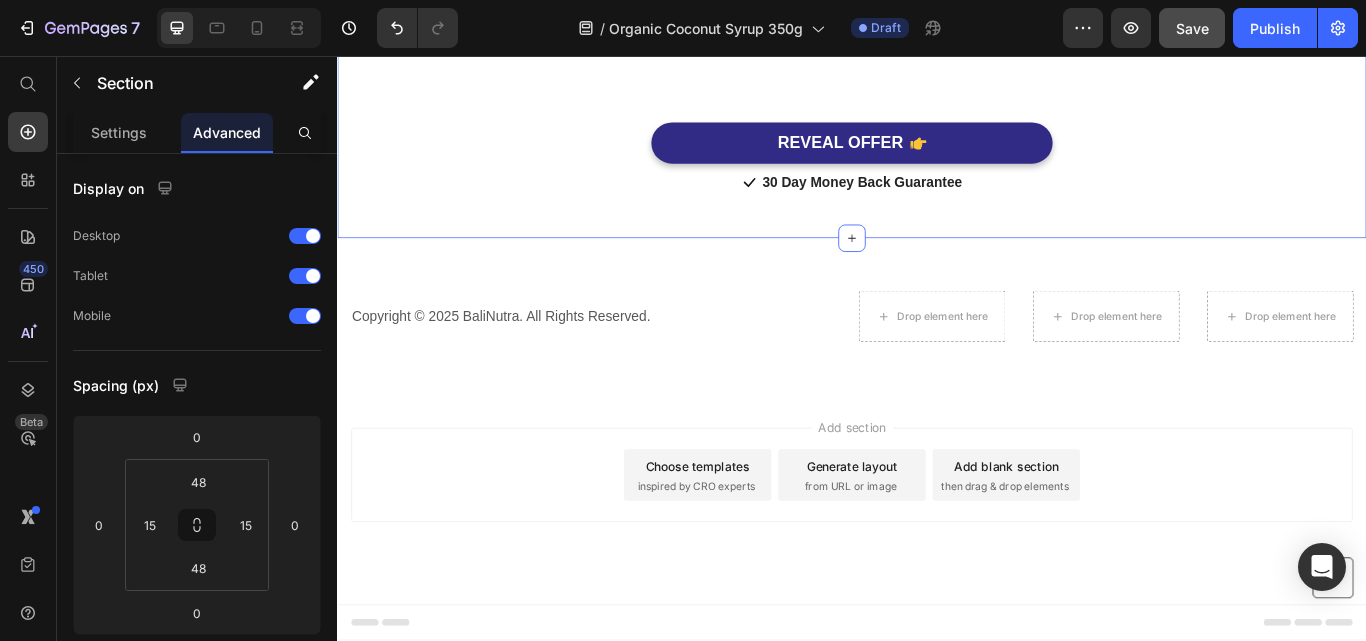 scroll, scrollTop: 6503, scrollLeft: 0, axis: vertical 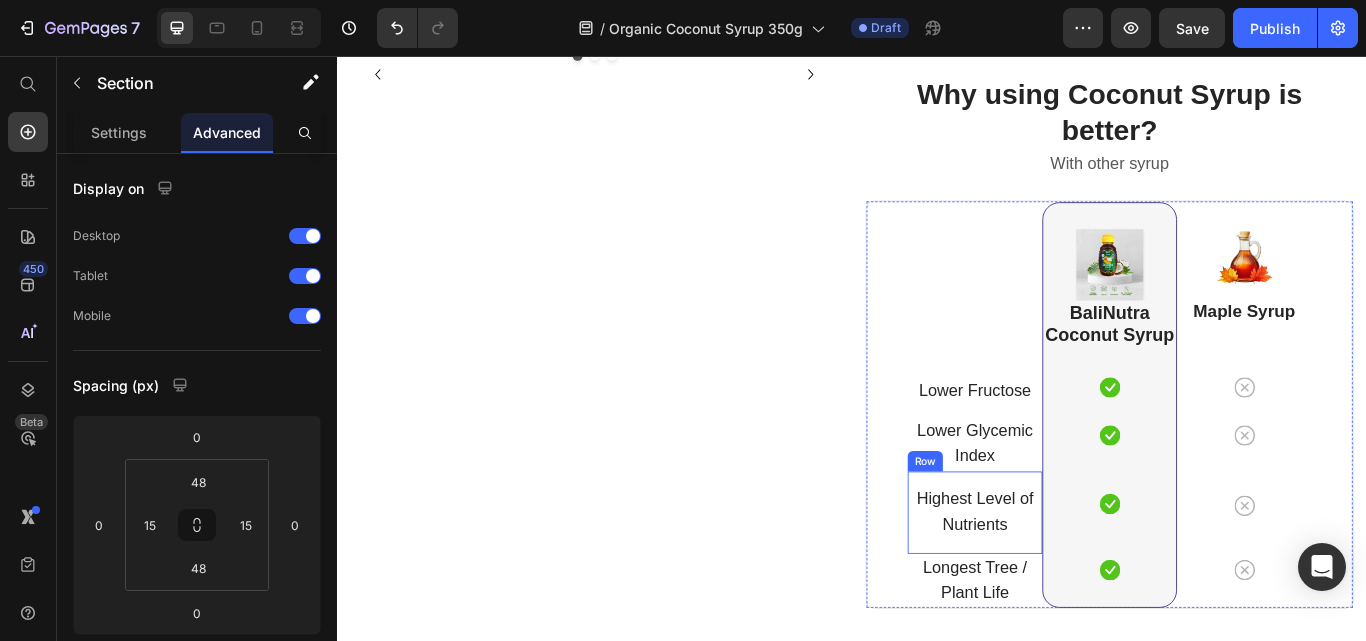 click at bounding box center [1237, 300] 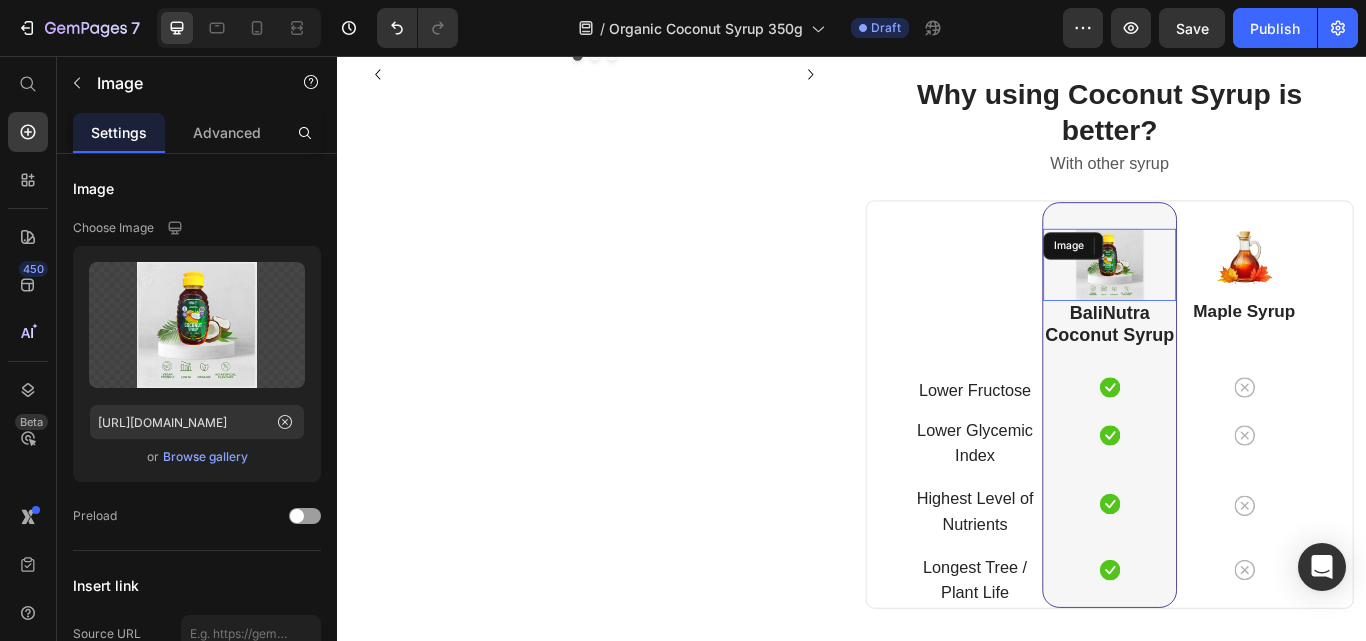 scroll, scrollTop: 6003, scrollLeft: 0, axis: vertical 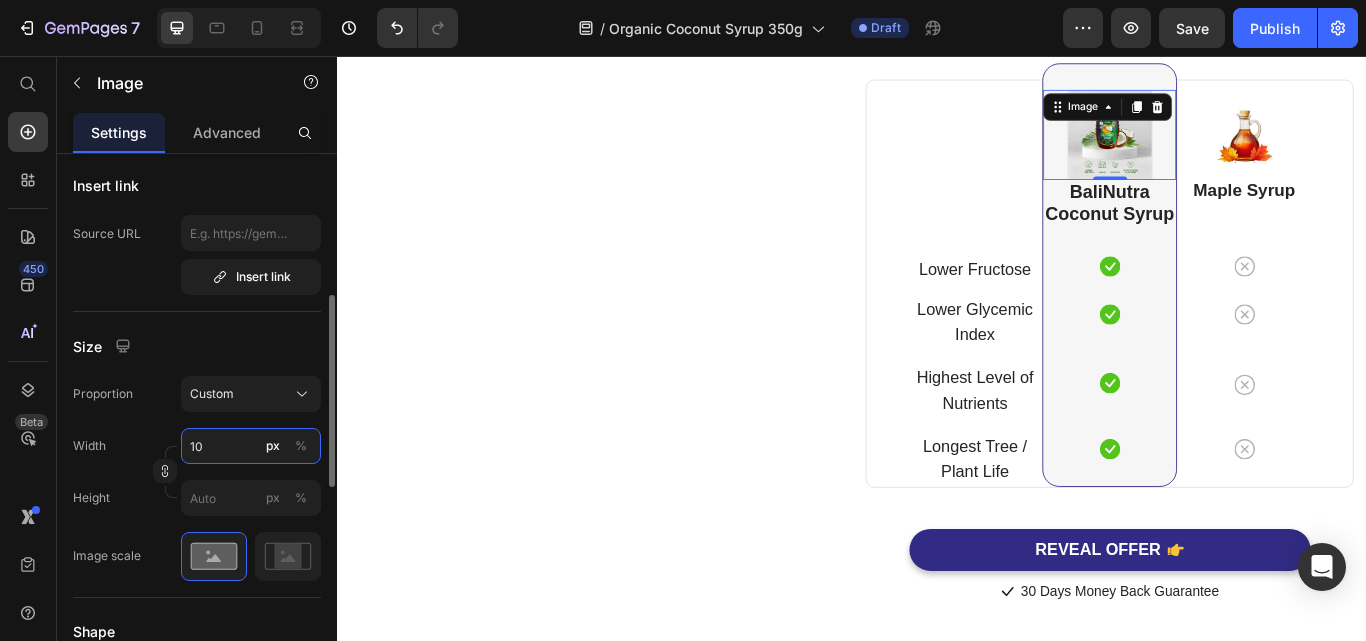 type on "1" 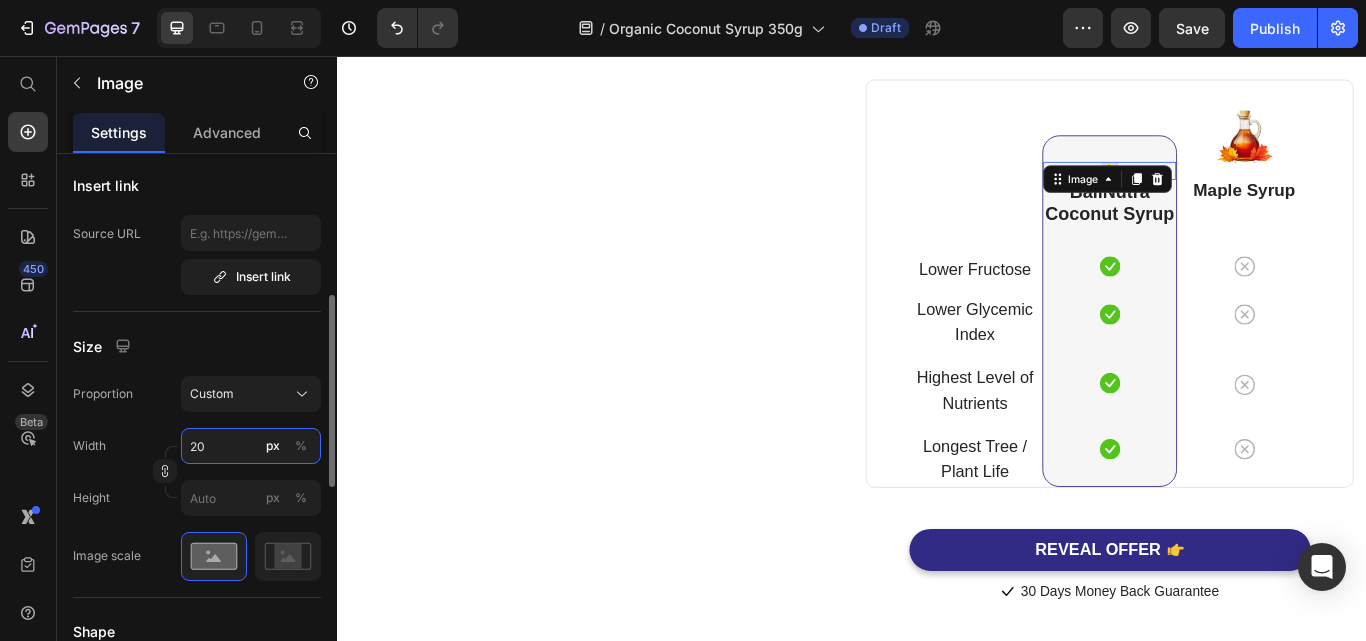 type on "200" 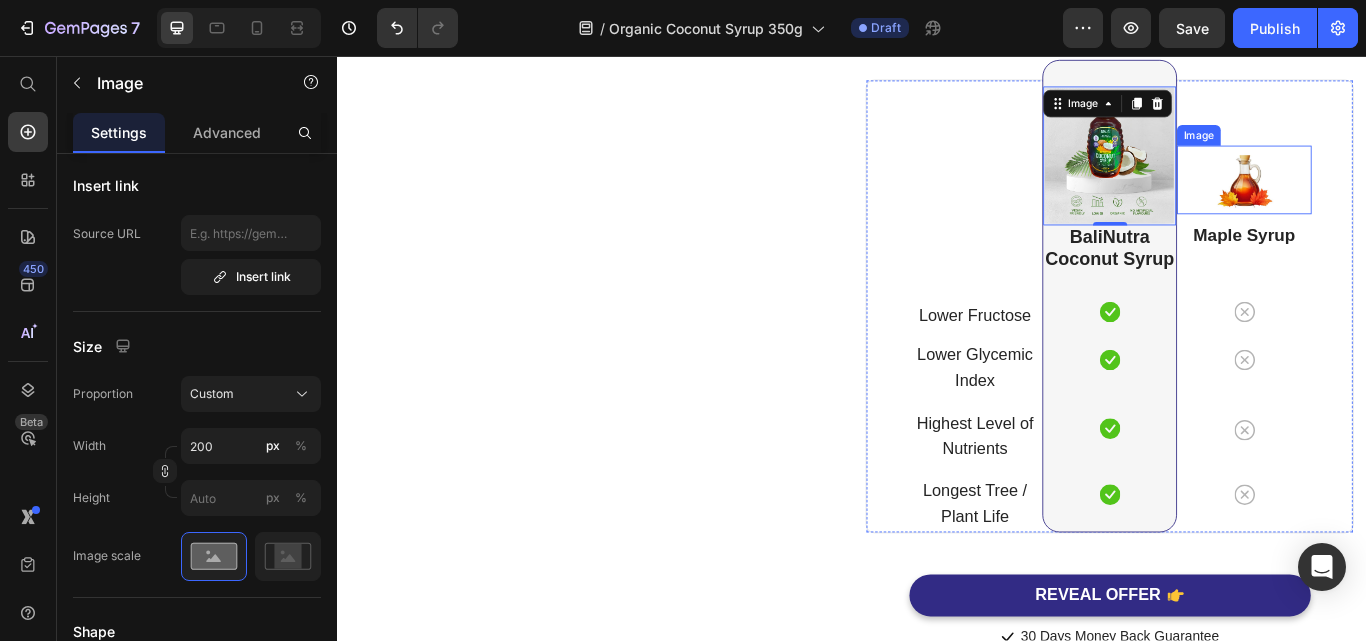 click at bounding box center [1394, 201] 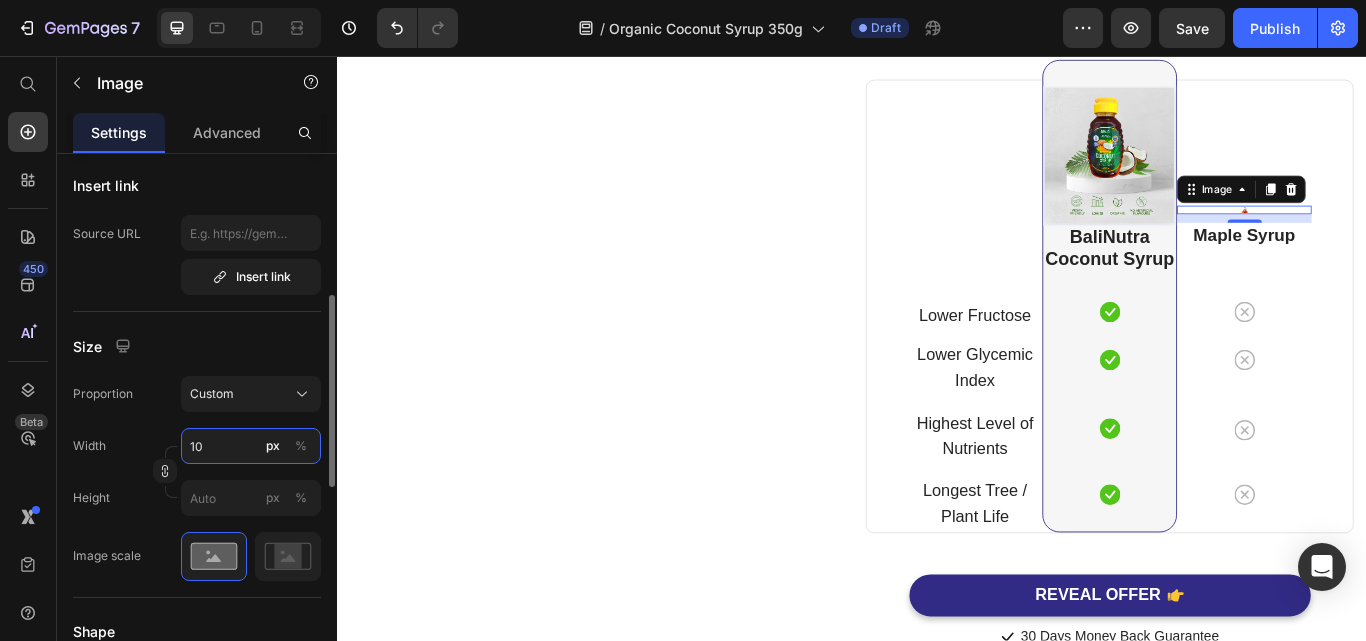 type on "100" 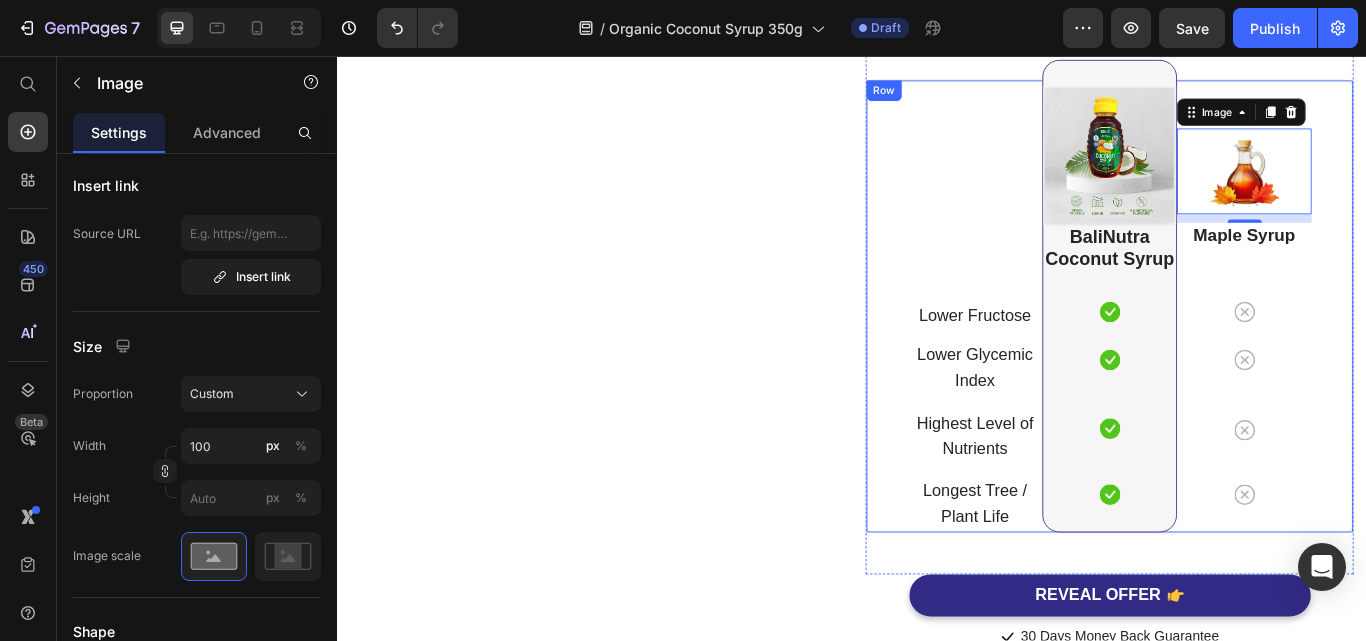 click on "Lower Fructose Text block Row Lower Glycemic Index Text block Row Highest Level of Nutrients Text block Row Longest Tree / Plant Life Text block Row" at bounding box center (1080, 348) 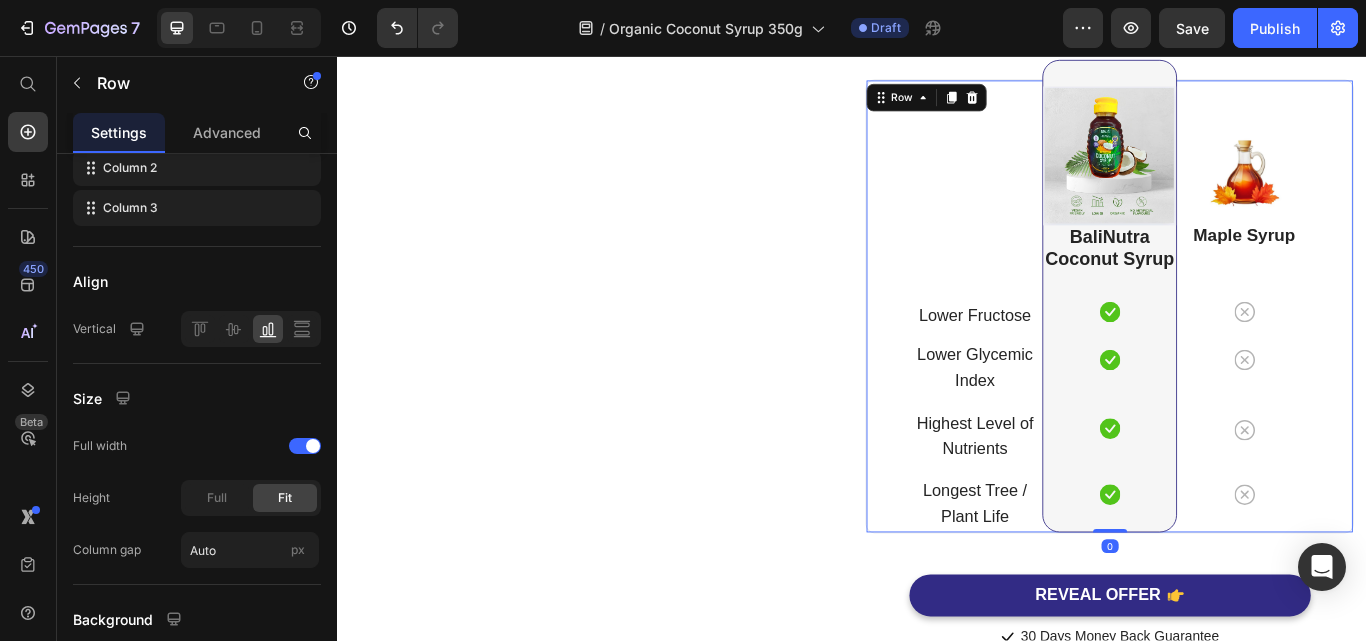 scroll, scrollTop: 0, scrollLeft: 0, axis: both 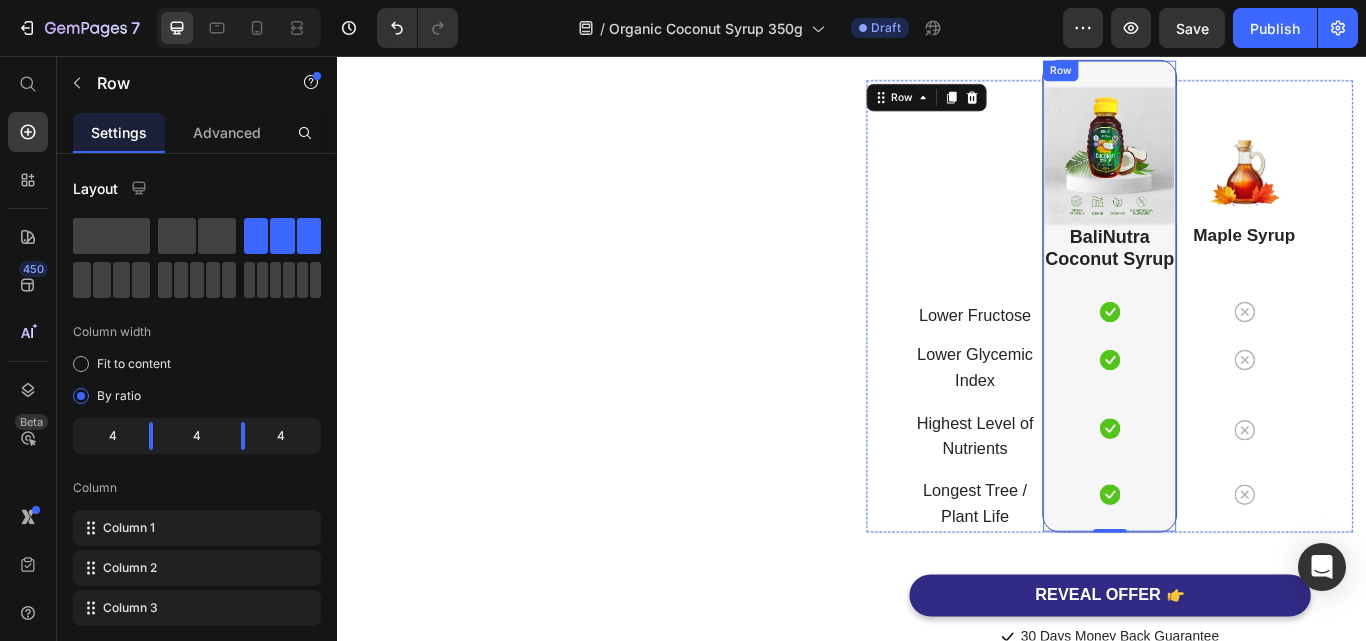 click on "Image BaliNutra Coconut Syrup Heading
Icon Row
Icon Row
Icon Row
Icon Row" at bounding box center [1237, 336] 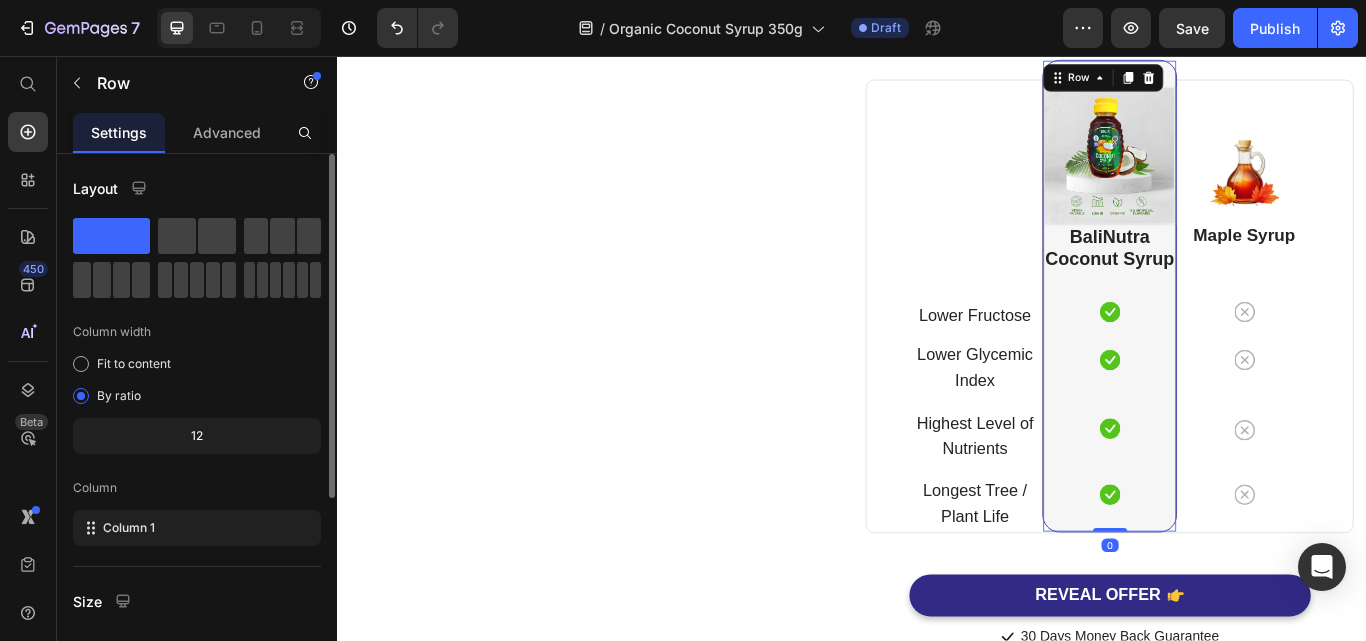 scroll, scrollTop: 200, scrollLeft: 0, axis: vertical 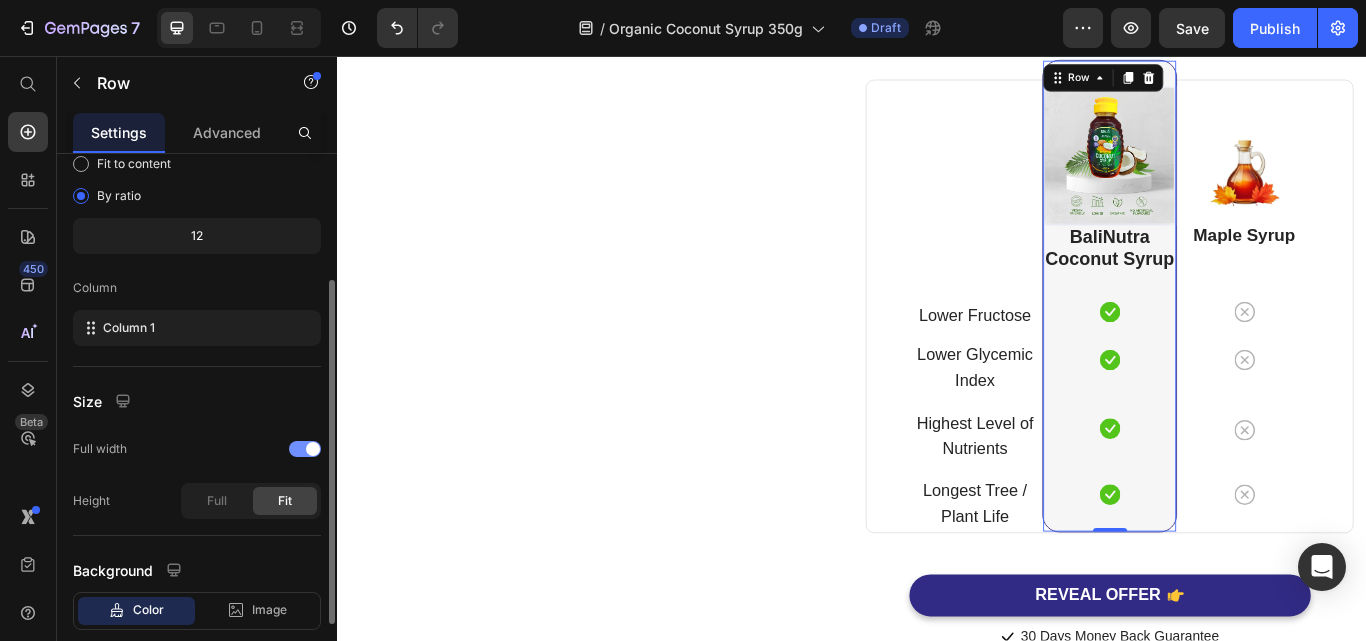 click at bounding box center (305, 449) 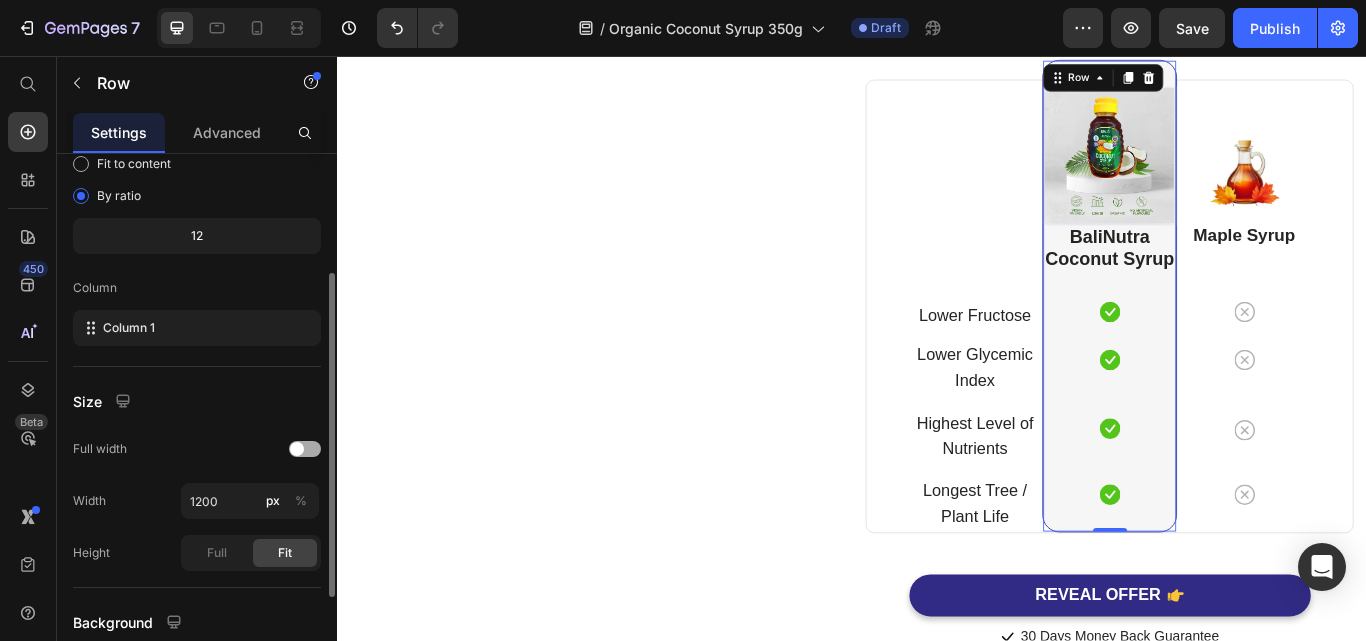 click at bounding box center [297, 449] 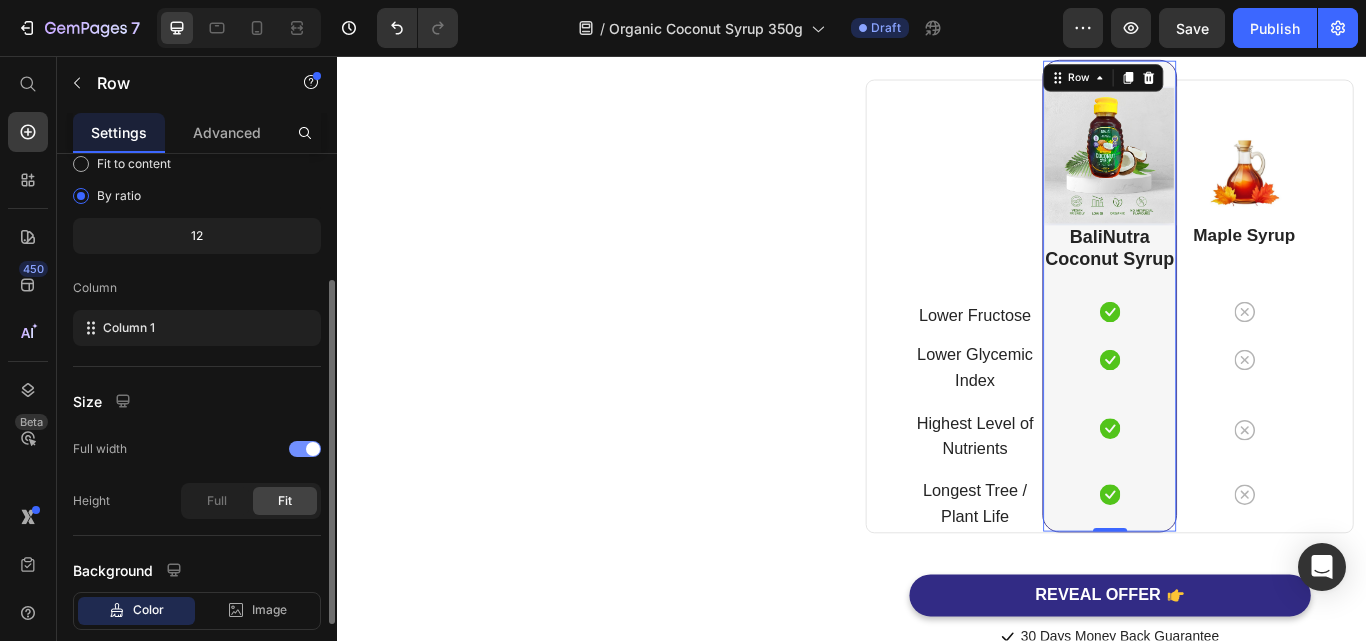click at bounding box center (313, 449) 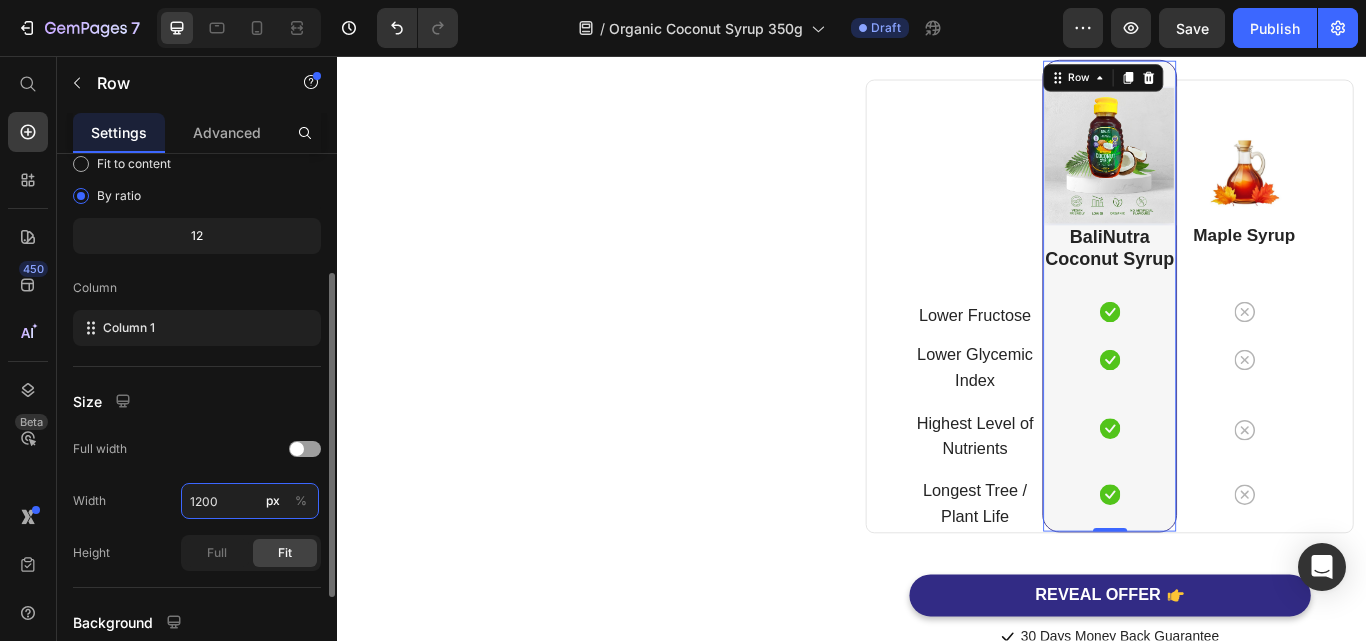 click on "1200" at bounding box center (250, 501) 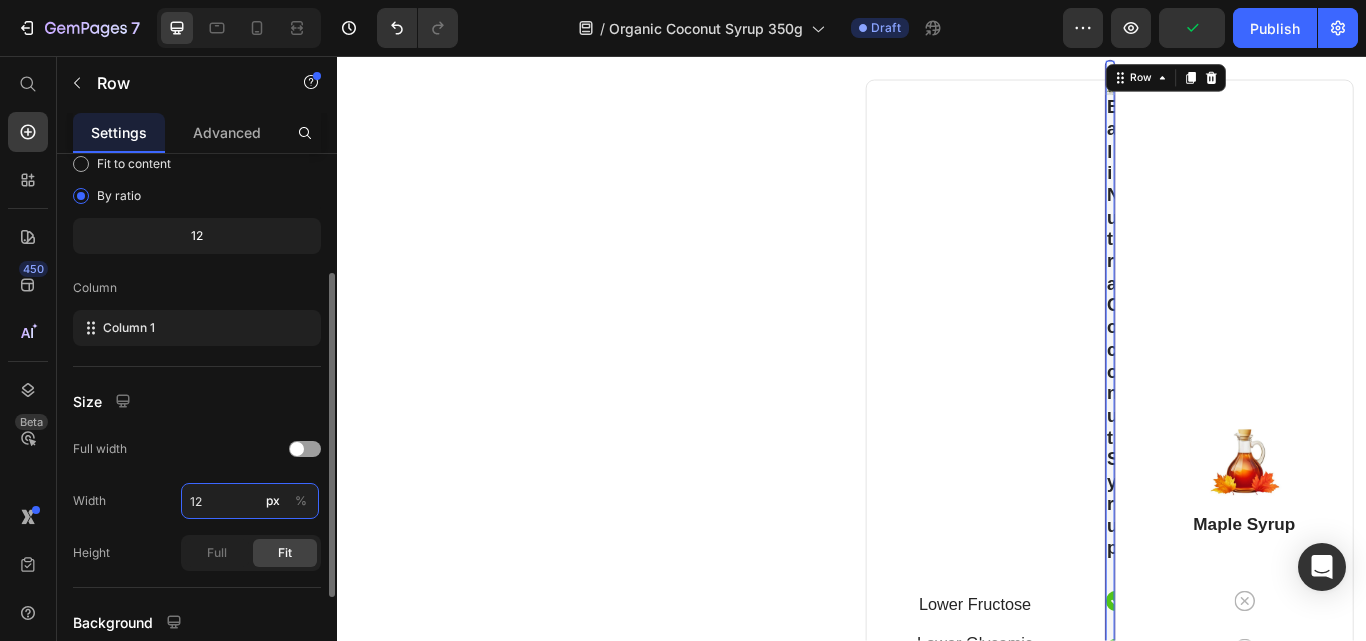 type on "1" 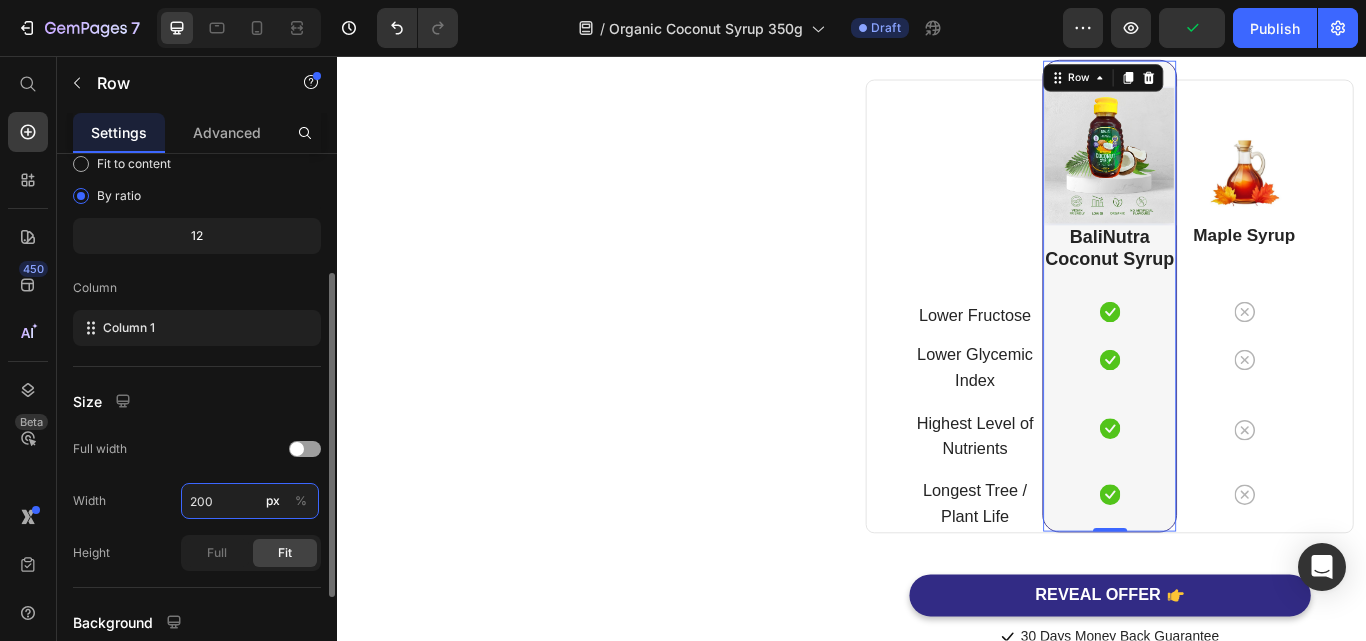 type on "2000" 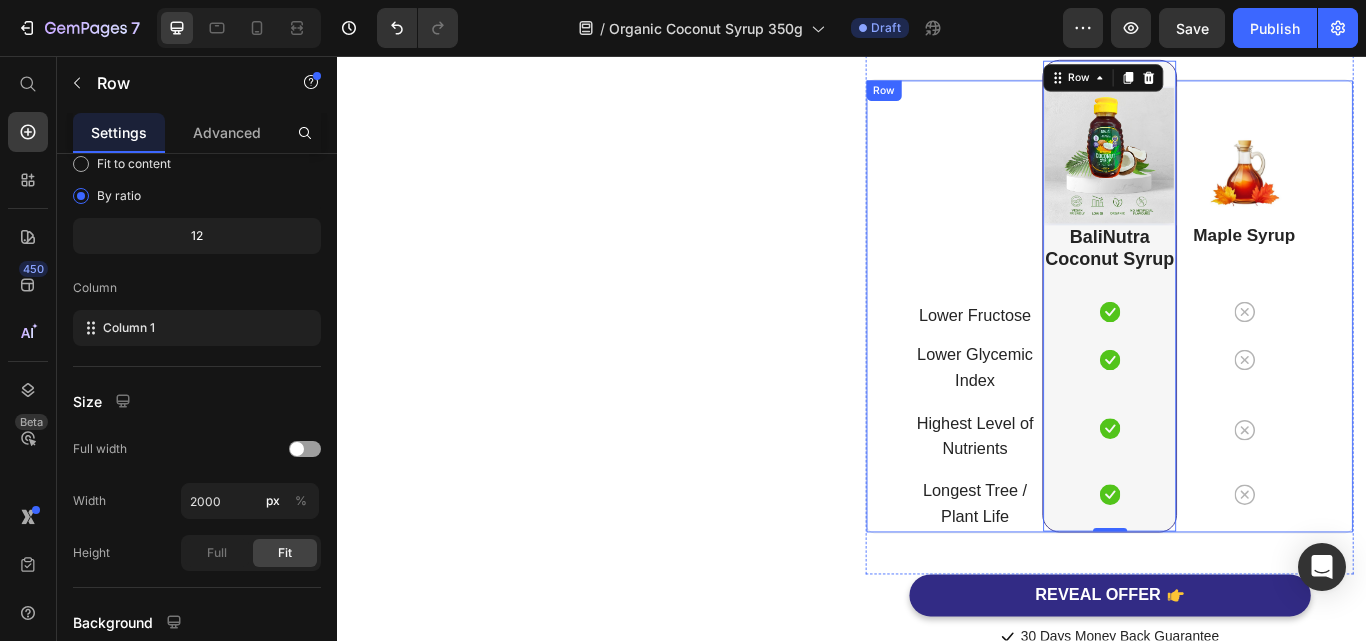 click on "Lower Fructose Text block Row Lower Glycemic Index Text block Row Highest Level of Nutrients Text block Row Longest Tree / Plant Life Text block Row" at bounding box center (1080, 348) 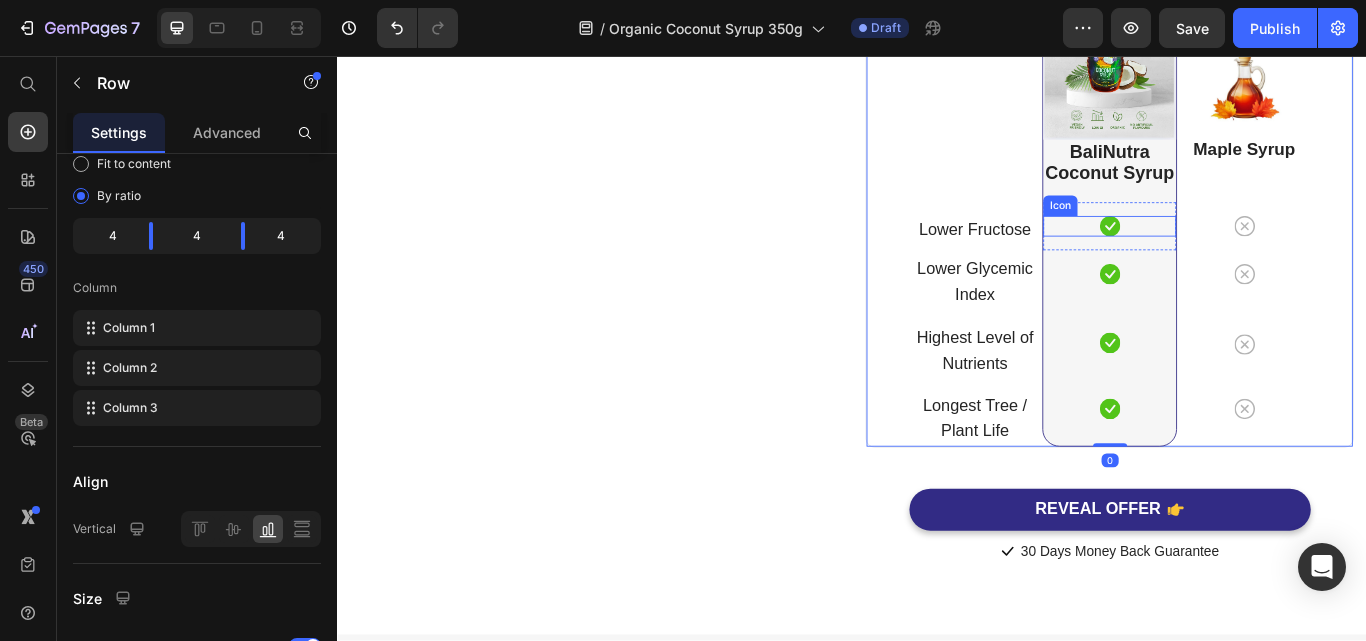 scroll, scrollTop: 6003, scrollLeft: 0, axis: vertical 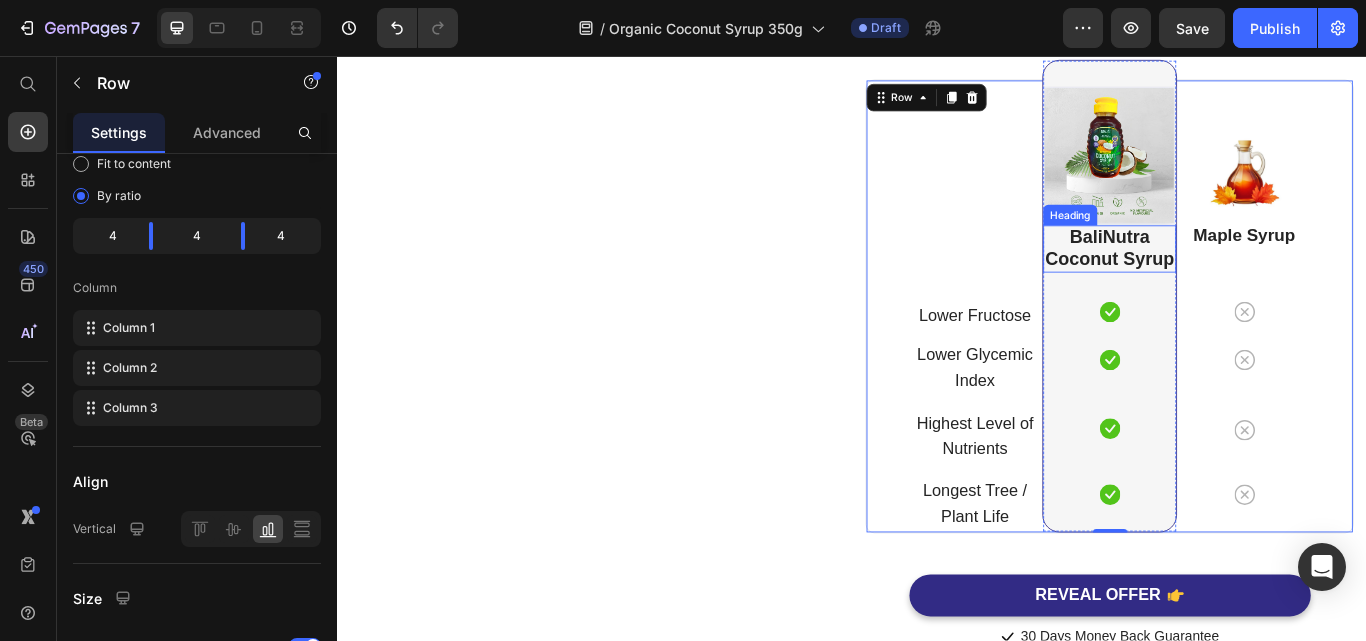 click on "BaliNutra" at bounding box center (1237, 267) 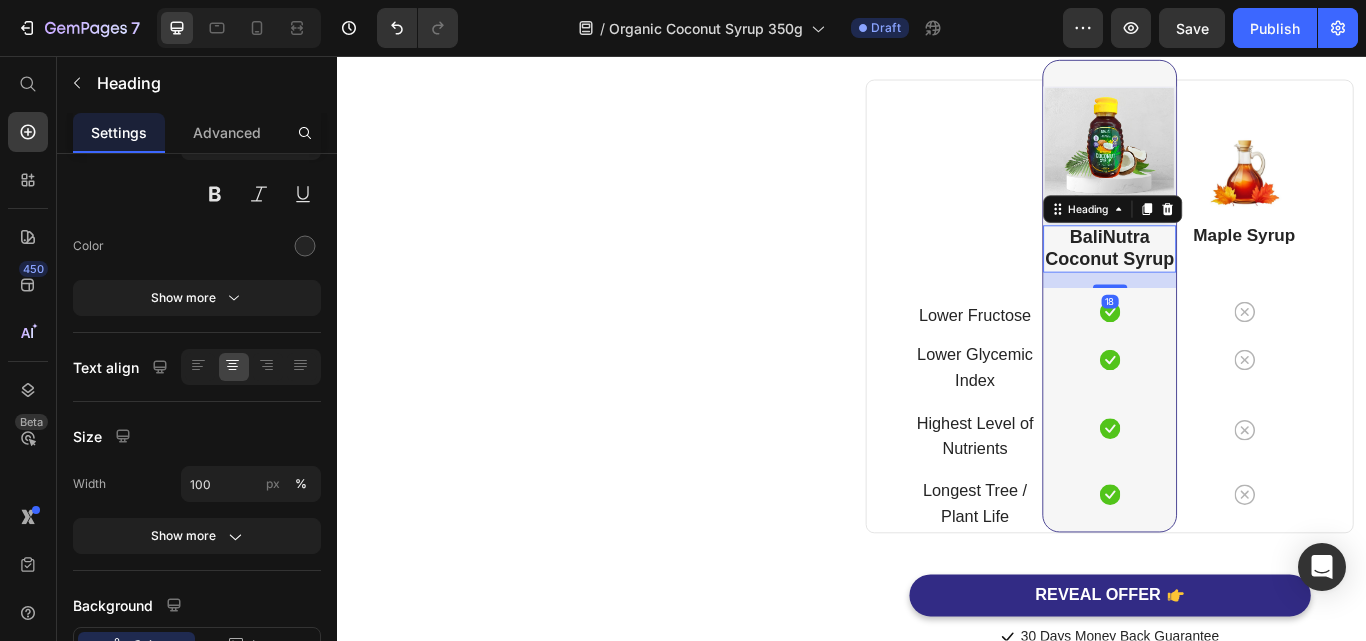click on "BaliNutra" at bounding box center (1237, 267) 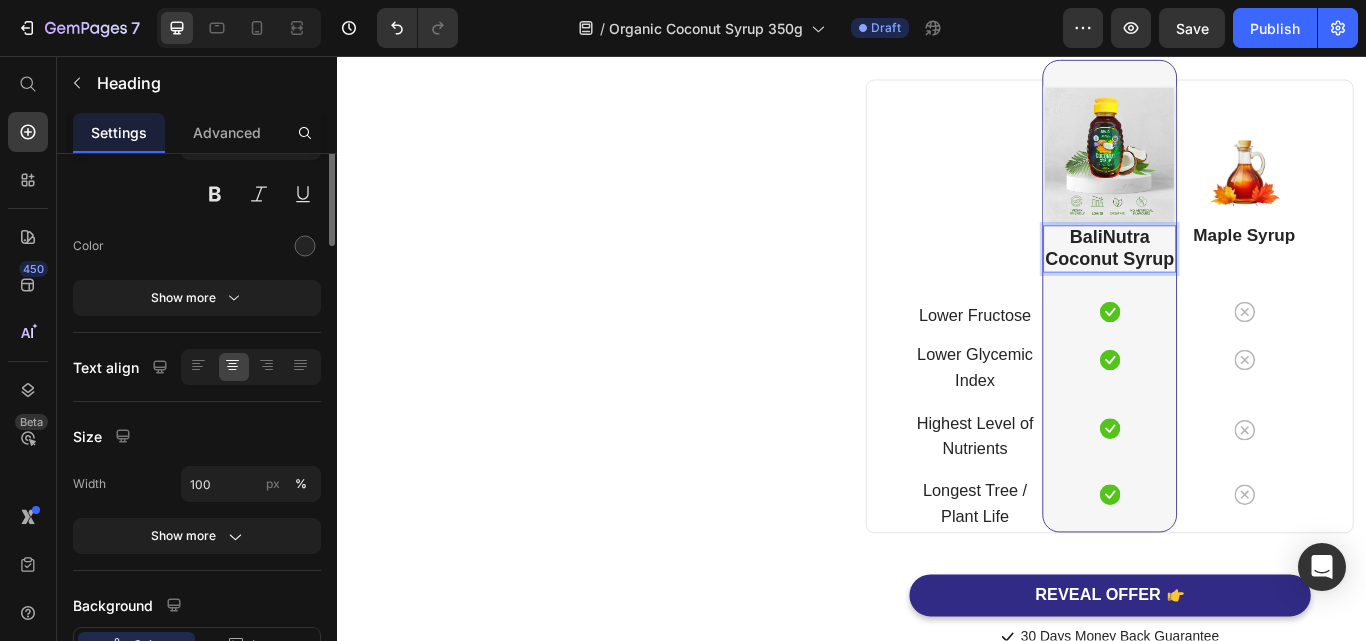 scroll, scrollTop: 0, scrollLeft: 0, axis: both 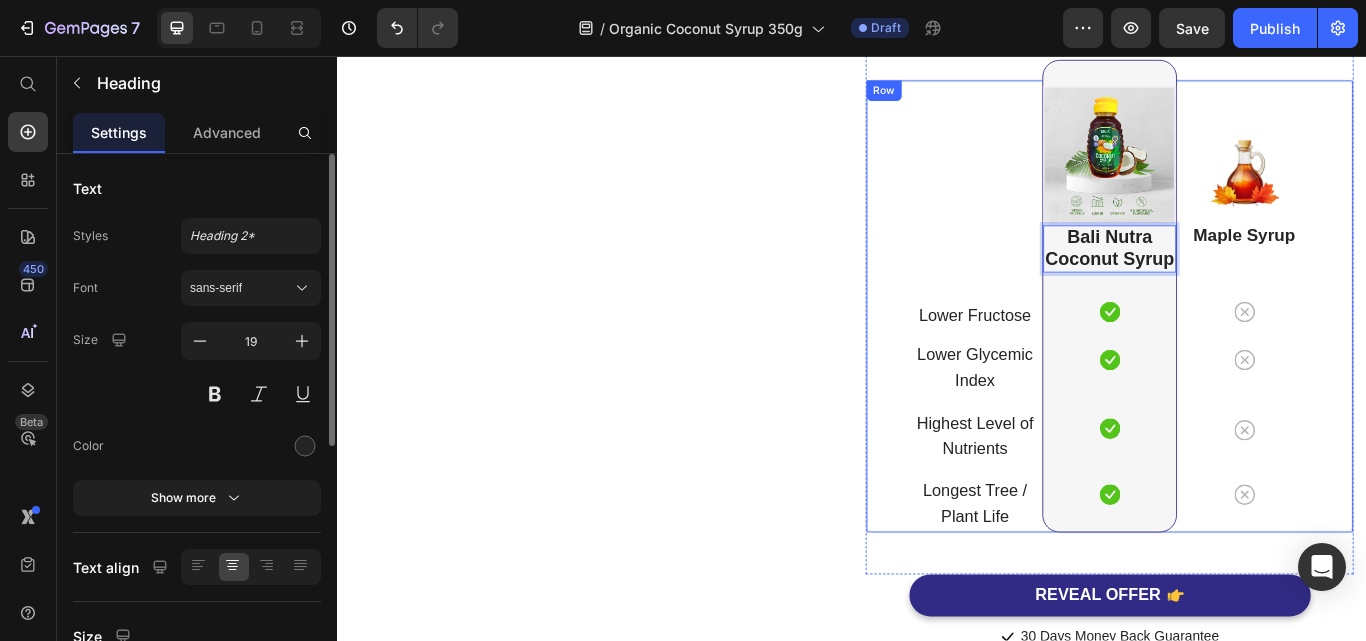 drag, startPoint x: 1097, startPoint y: 281, endPoint x: 1065, endPoint y: 333, distance: 61.05735 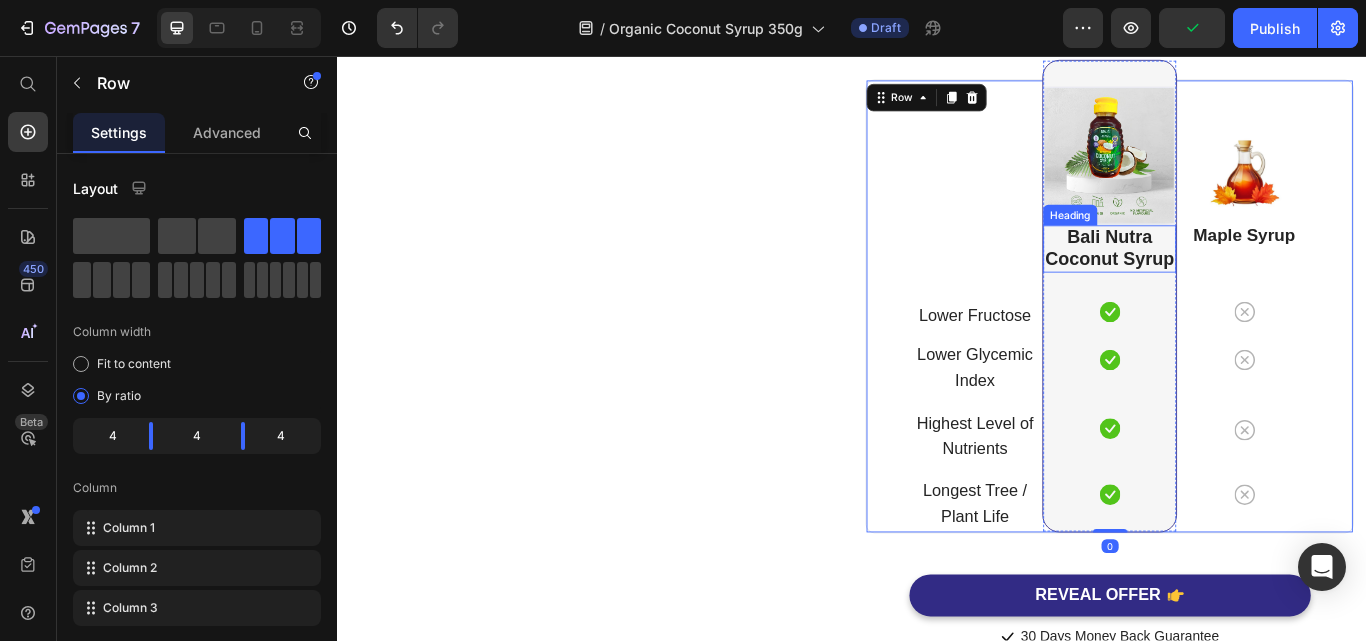 scroll, scrollTop: 6103, scrollLeft: 0, axis: vertical 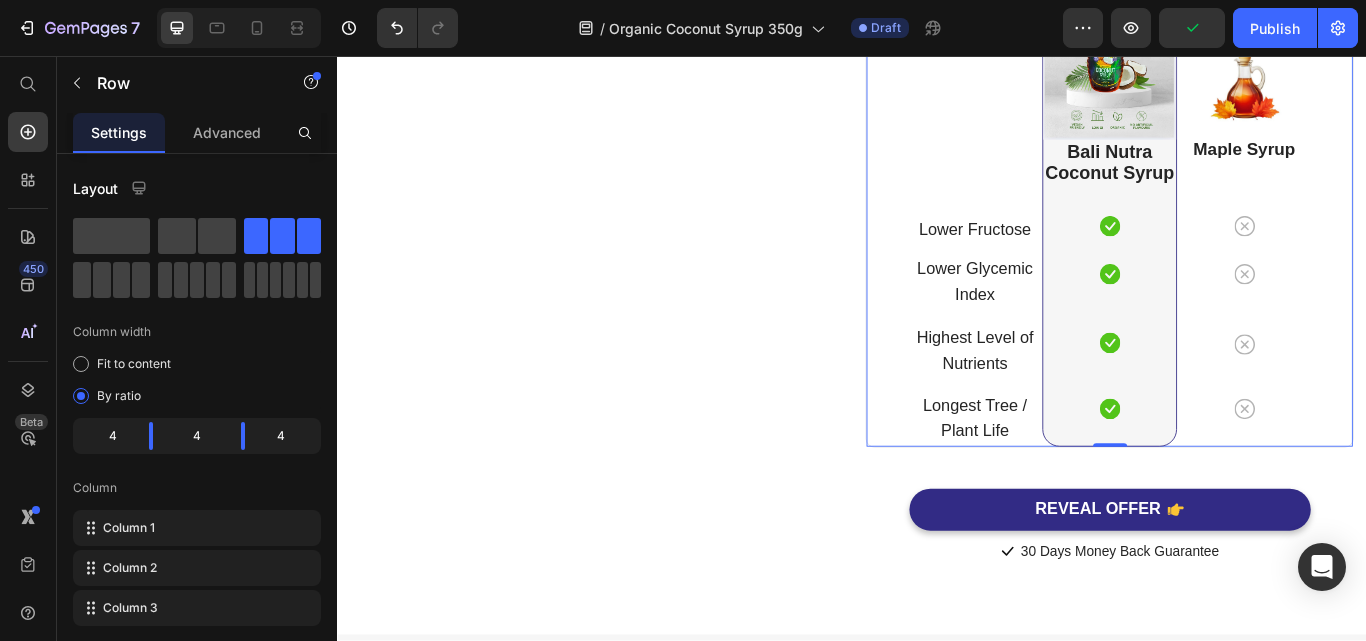 click on "Lower Fructose Text block Row Lower Glycemic Index Text block Row Highest Level of Nutrients Text block Row Longest Tree / Plant Life Text block Row" at bounding box center [1080, 248] 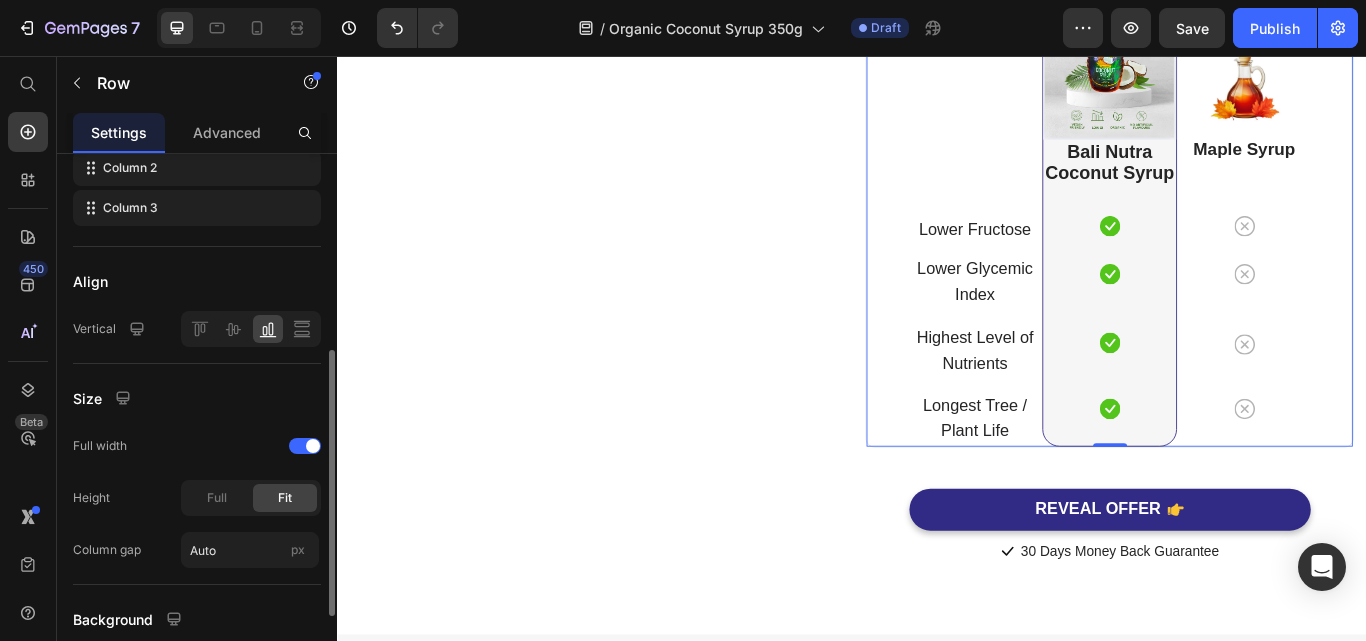 scroll, scrollTop: 0, scrollLeft: 0, axis: both 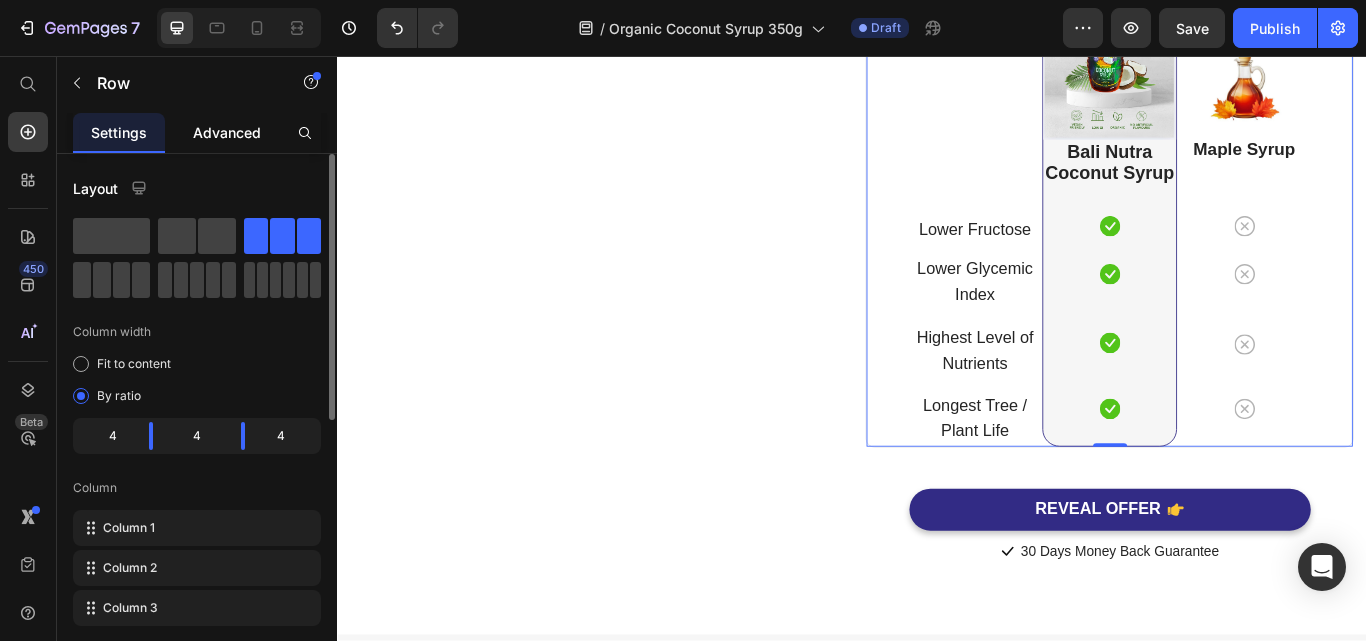 click on "Advanced" 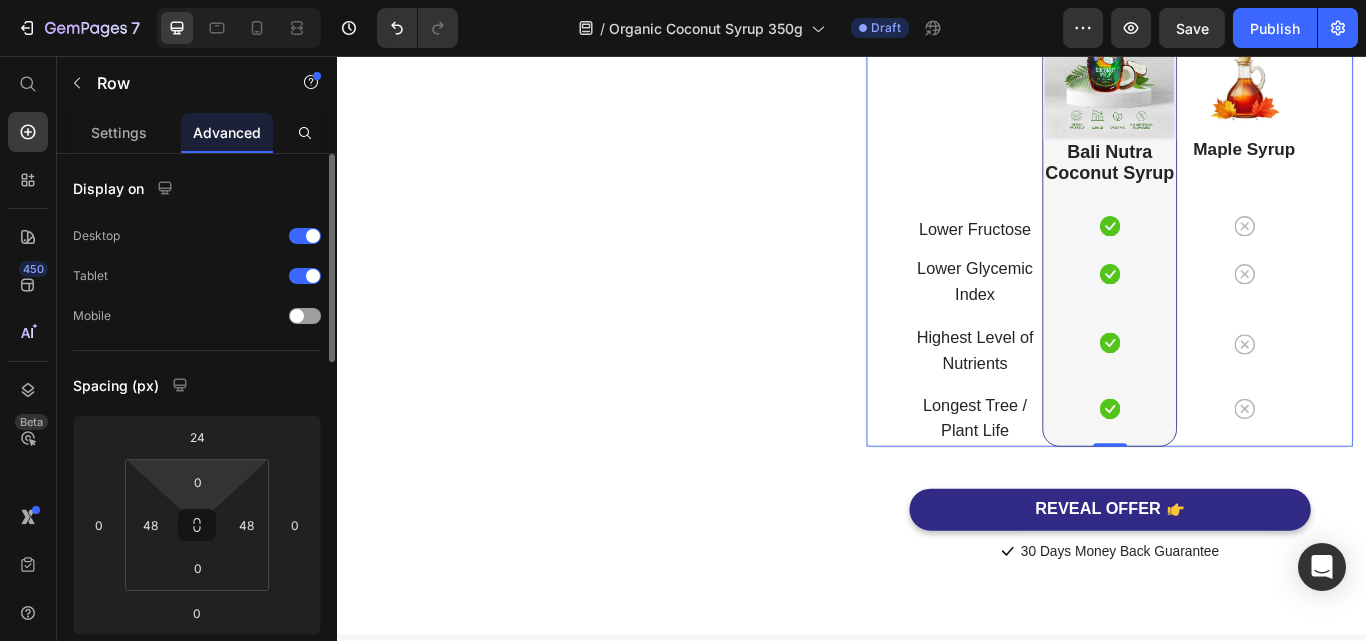scroll, scrollTop: 100, scrollLeft: 0, axis: vertical 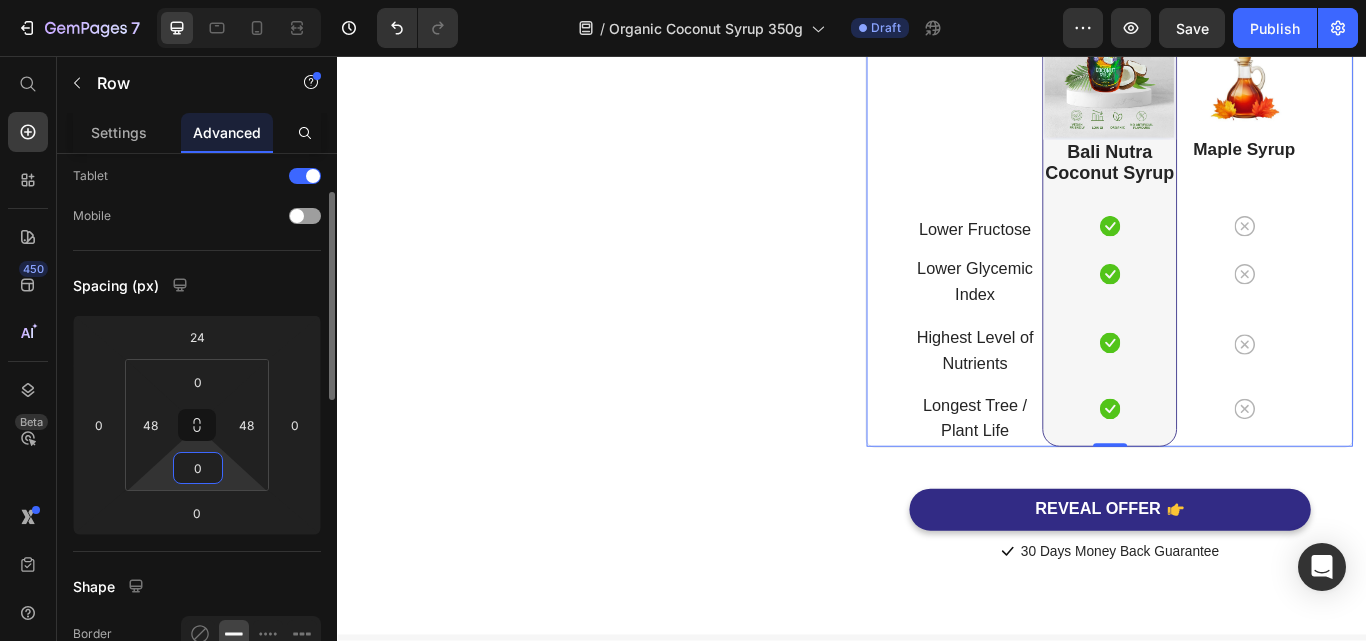 click on "0" at bounding box center [198, 468] 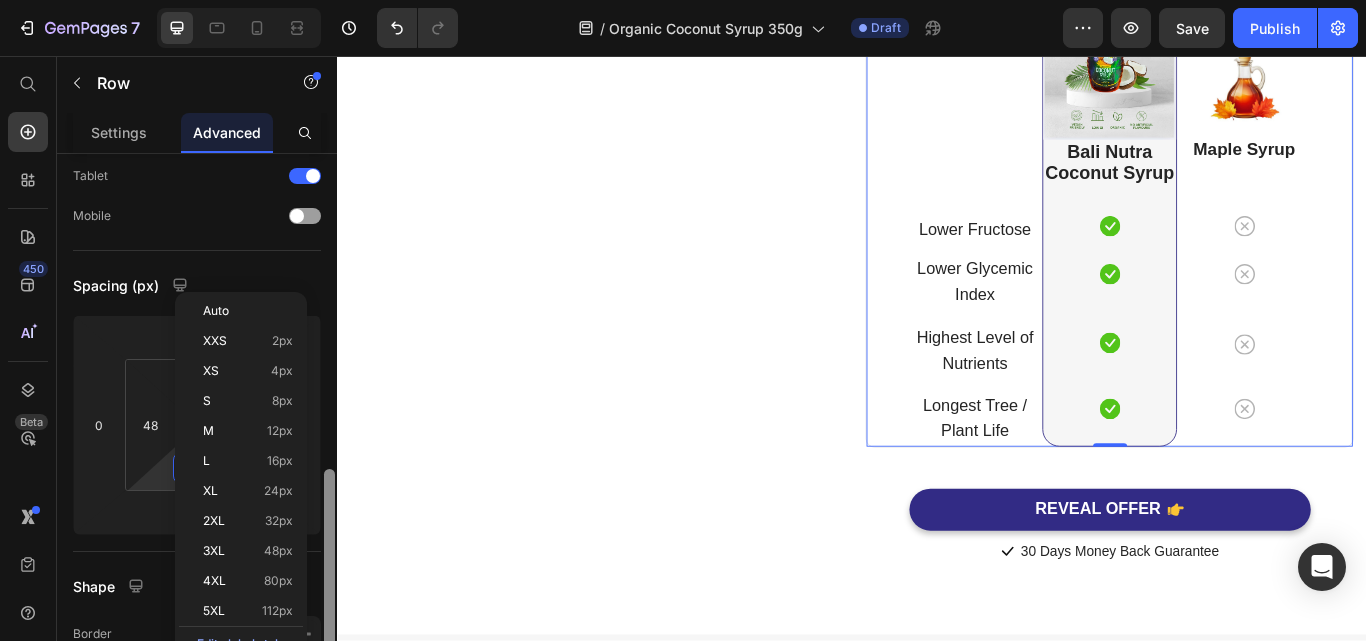 scroll, scrollTop: 400, scrollLeft: 0, axis: vertical 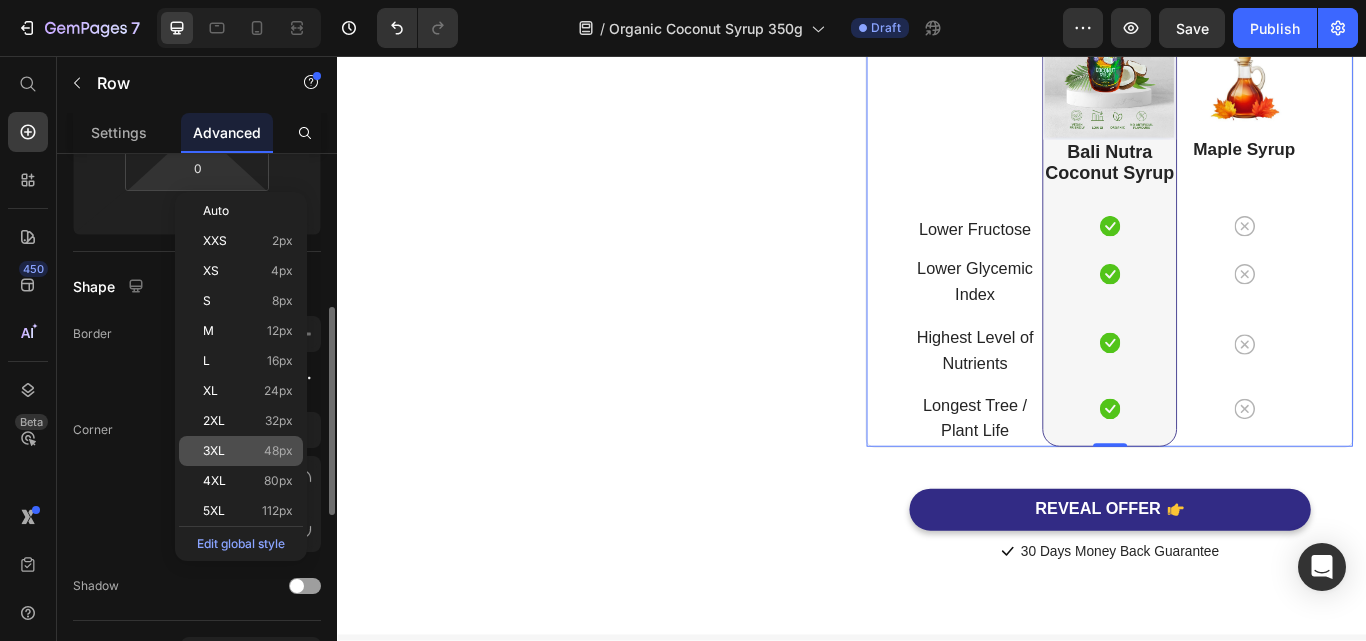 drag, startPoint x: 282, startPoint y: 434, endPoint x: 279, endPoint y: 450, distance: 16.27882 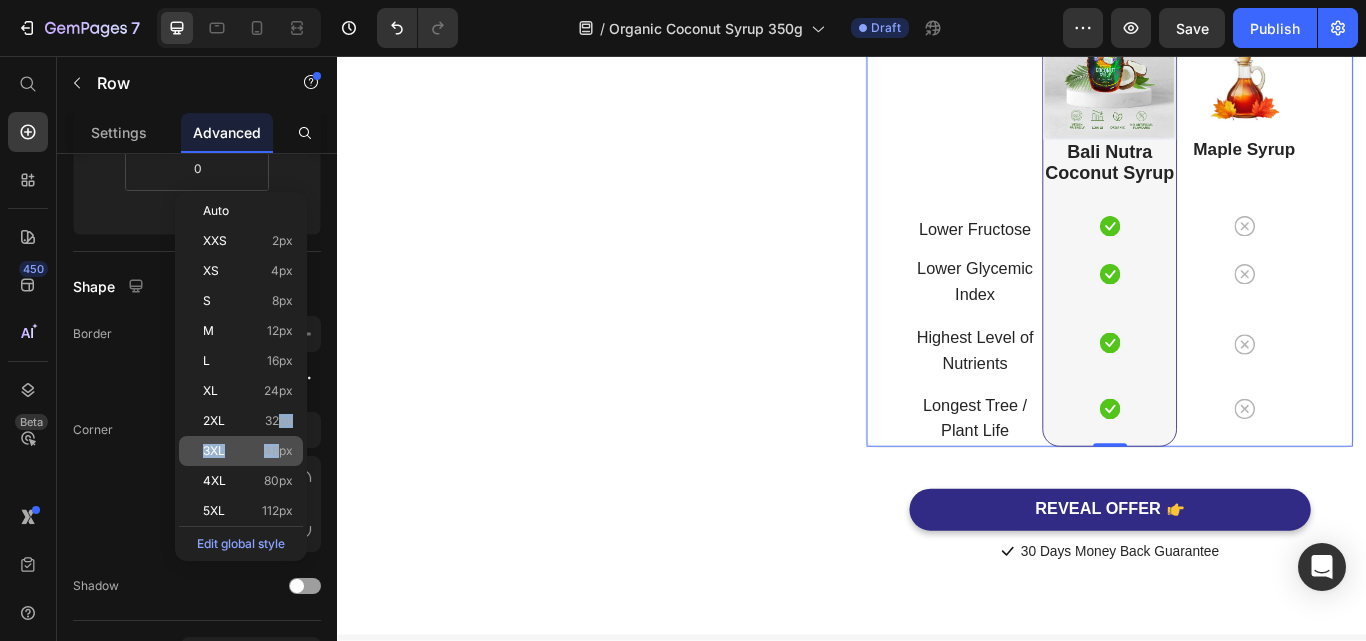 click on "48px" at bounding box center (278, 451) 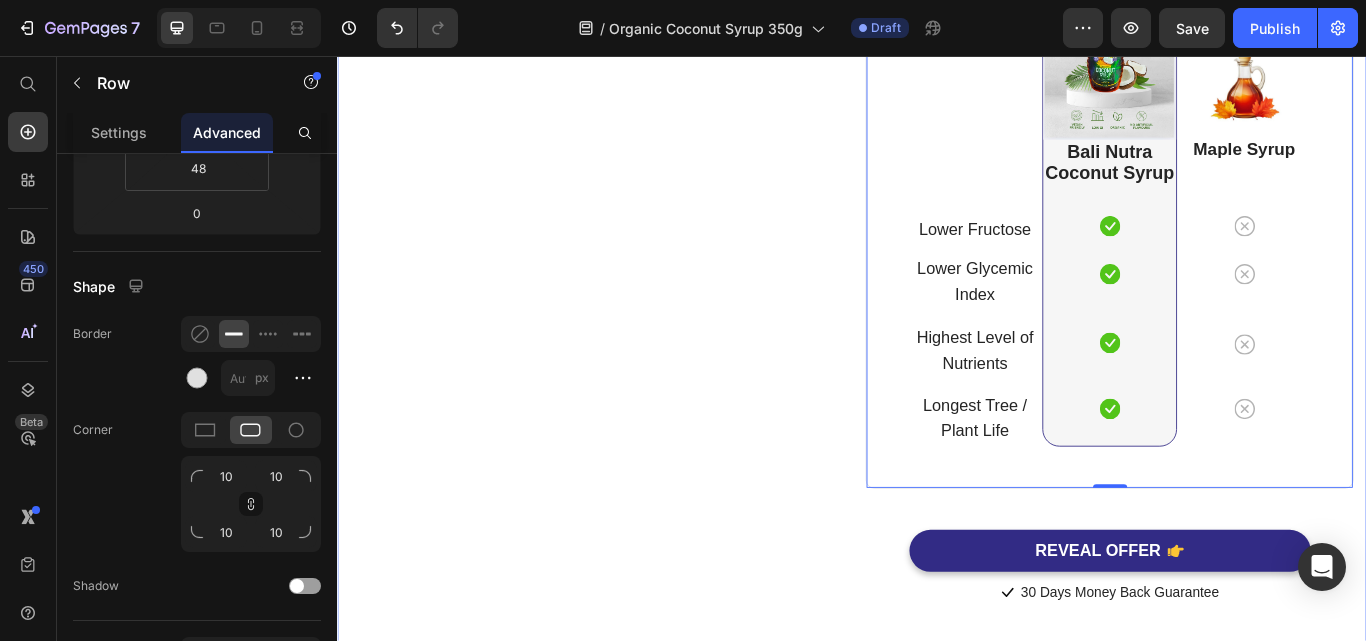 click on "Why using Coconut Syrup is better? Heading With other syrup Text block Row Lower Fructose Text block Row Lower Glycemic Index Text block Row Highest Level of Nutrients Text block Row Longest Tree / Plant Life Text block Row Image ⁠⁠⁠⁠⁠⁠⁠ Bali Nutra Coconut Syrup Heading
Icon Row
Icon Row
Icon Row
Icon Row Row Image Maple Syrup Heading
Icon Row
Icon Row
Icon Row
Icon Row Row   0 Bali Nutra Organic Coconut Syrup Heading Lower Fructose Text block
Icon Row Lower Glycemic Index Text block
Icon Row Highest Level of Nutrients Text block
Icon Row Longest Tree / Plant Life Text block
Icon Row Row Maple Syrup Heading
Icon Row
Icon Row
Icon Row
Icon Row Row Row  	   REVEAL OFFER Button                Icon 30 days money back guarantee Text block Icon List" at bounding box center [937, 268] 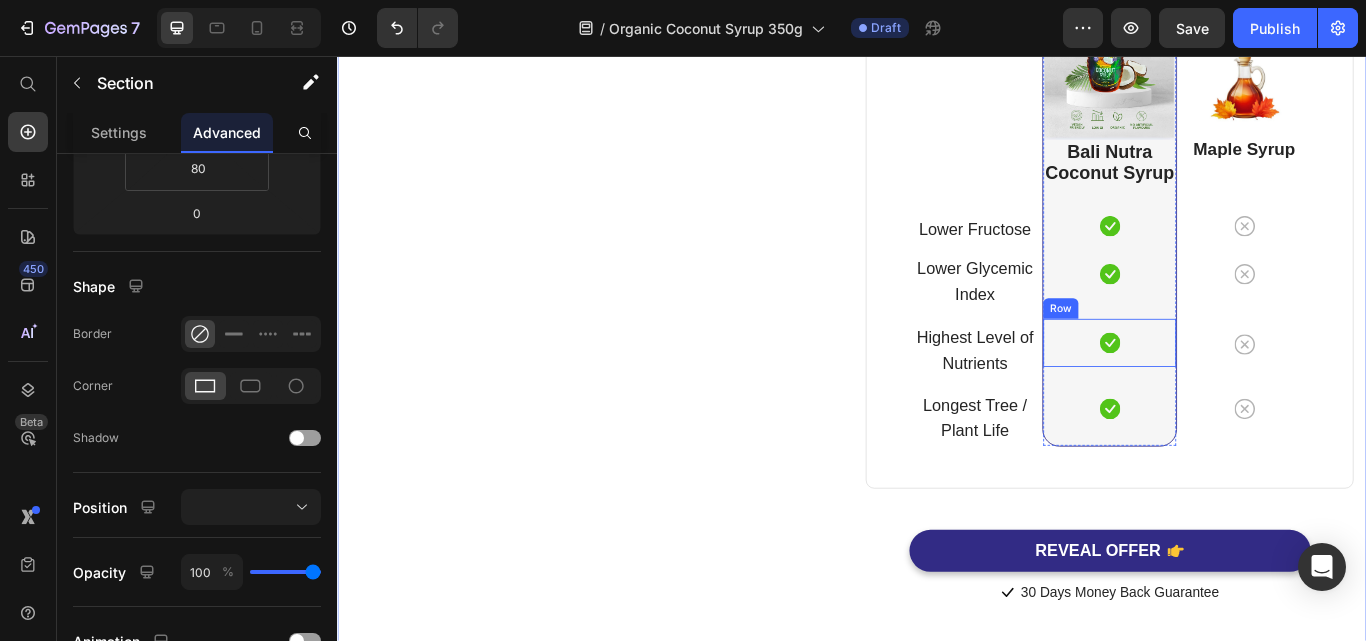 scroll, scrollTop: 5803, scrollLeft: 0, axis: vertical 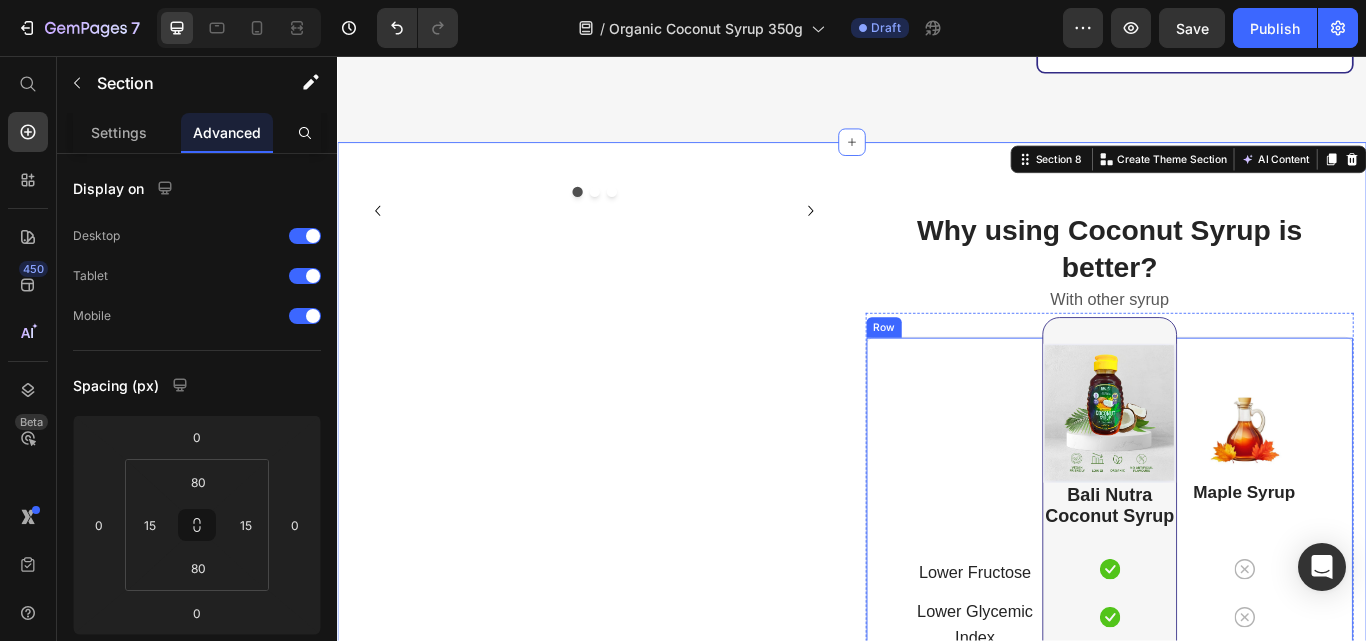 click on "Lower Fructose Text block Row Lower Glycemic Index Text block Row Highest Level of Nutrients Text block Row Longest Tree / Plant Life Text block Row Image ⁠⁠⁠⁠⁠⁠⁠ Bali Nutra Coconut Syrup Heading
Icon Row
Icon Row
Icon Row
Icon Row Row Image Maple Syrup Heading
Icon Row
Icon Row
Icon Row
Icon Row Row Bali Nutra Organic Coconut Syrup Heading Lower Fructose Text block
Icon Row Lower Glycemic Index Text block
Icon Row Highest Level of Nutrients Text block
Icon Row Longest Tree / Plant Life Text block
Icon Row Row Maple Syrup Heading
Icon Row
Icon Row
Icon Row
Icon Row Row" at bounding box center [1237, 660] 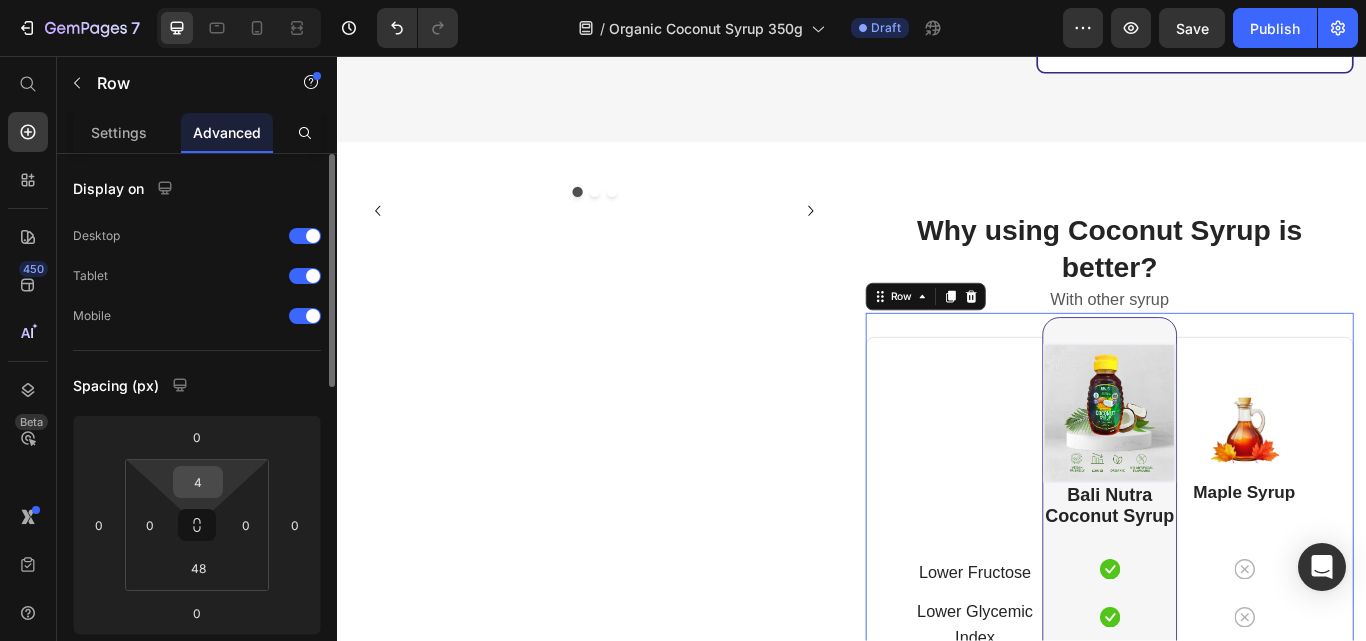 click on "4" at bounding box center [198, 482] 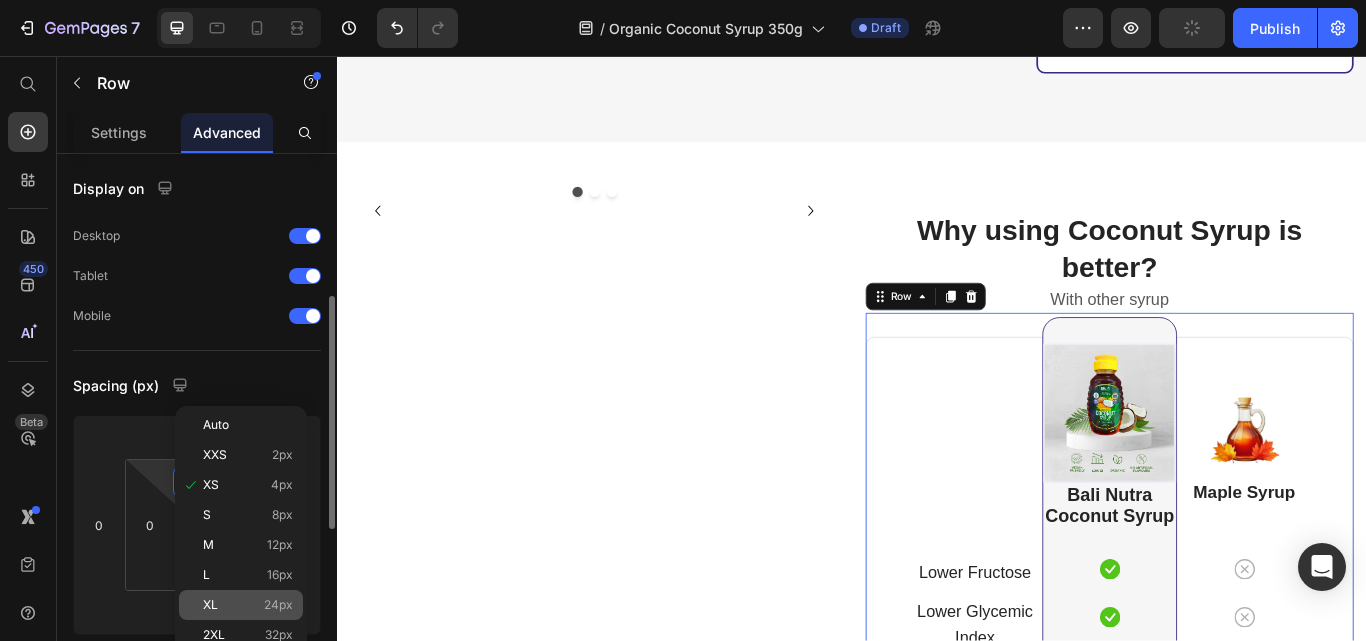 scroll, scrollTop: 100, scrollLeft: 0, axis: vertical 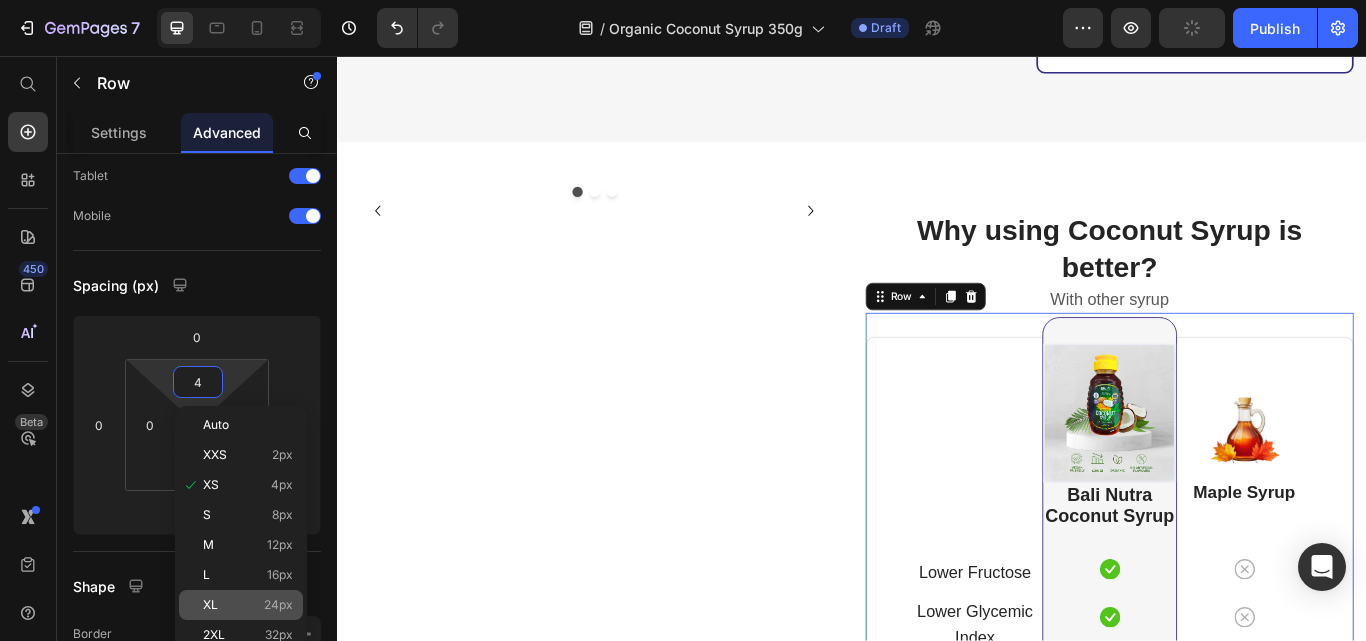 click on "24px" at bounding box center (278, 605) 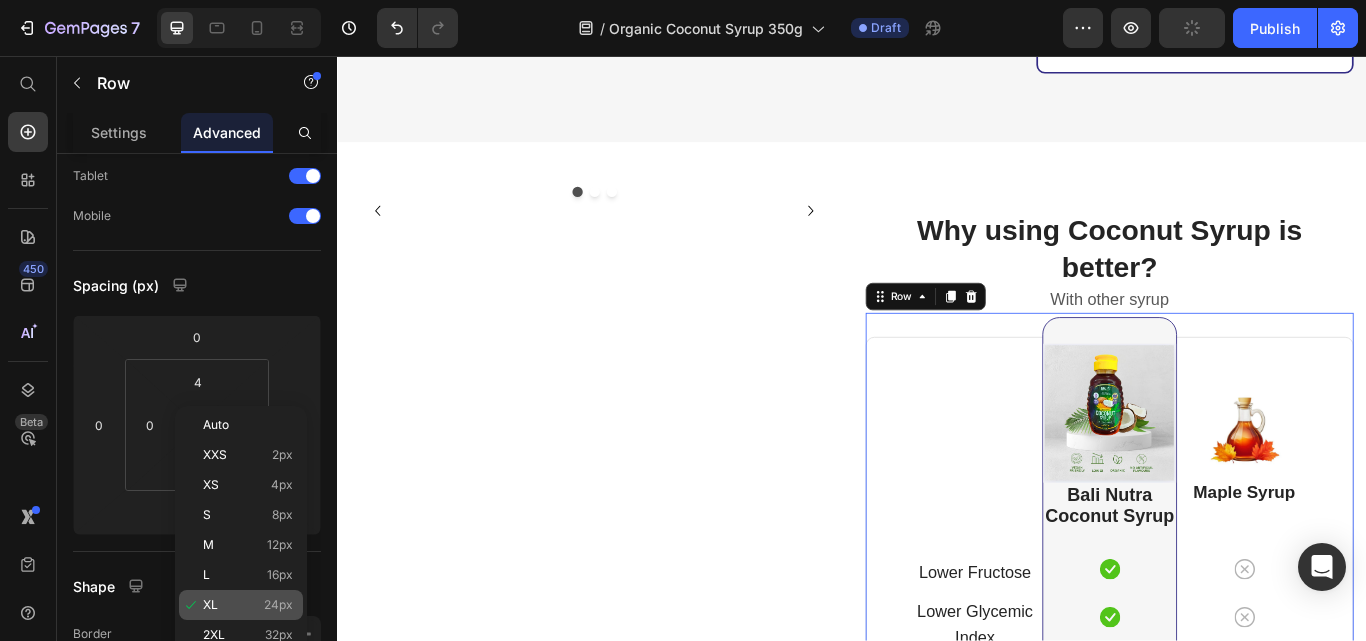 type on "24" 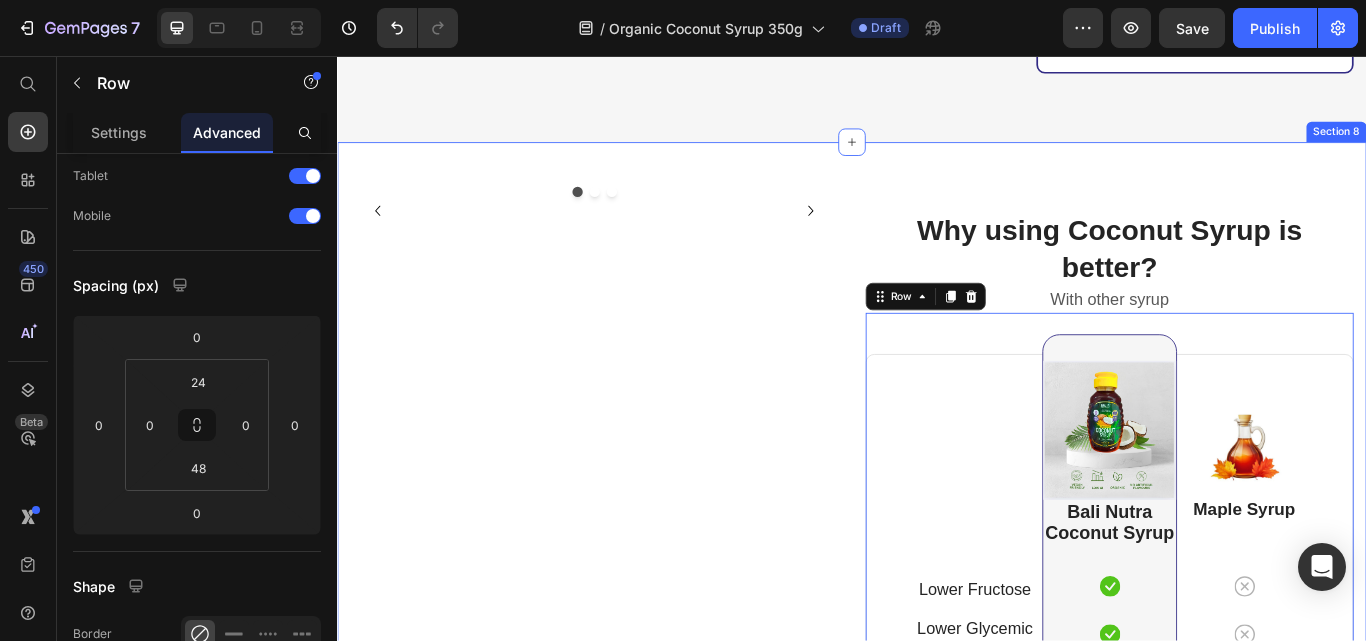 click on "Why using Coconut Syrup is better? Heading With other syrup Text block Row Lower Fructose Text block Row Lower Glycemic Index Text block Row Highest Level of Nutrients Text block Row Longest Tree / Plant Life Text block Row Image ⁠⁠⁠⁠⁠⁠⁠ Bali Nutra Coconut Syrup Heading
Icon Row
Icon Row
Icon Row
Icon Row Row Image Maple Syrup Heading
Icon Row
Icon Row
Icon Row
Icon Row Row Bali Nutra Organic Coconut Syrup Heading Lower Fructose Text block
Icon Row Lower Glycemic Index Text block
Icon Row Highest Level of Nutrients Text block
Icon Row Longest Tree / Plant Life Text block
Icon Row Row Maple Syrup Heading
Icon Row
Icon Row
Icon Row
Icon Row Row Row   0  	   REVEAL OFFER Button                Icon 30 days money back guarantee Text block Icon List" at bounding box center [937, 678] 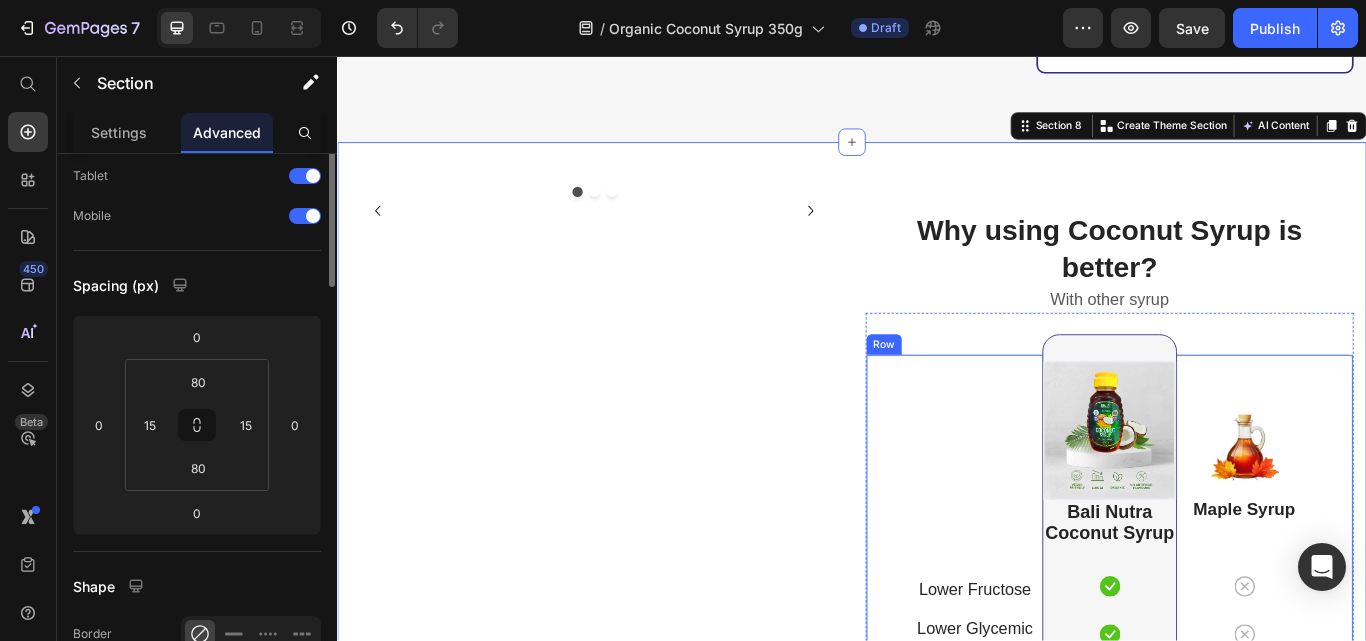 scroll, scrollTop: 5970, scrollLeft: 0, axis: vertical 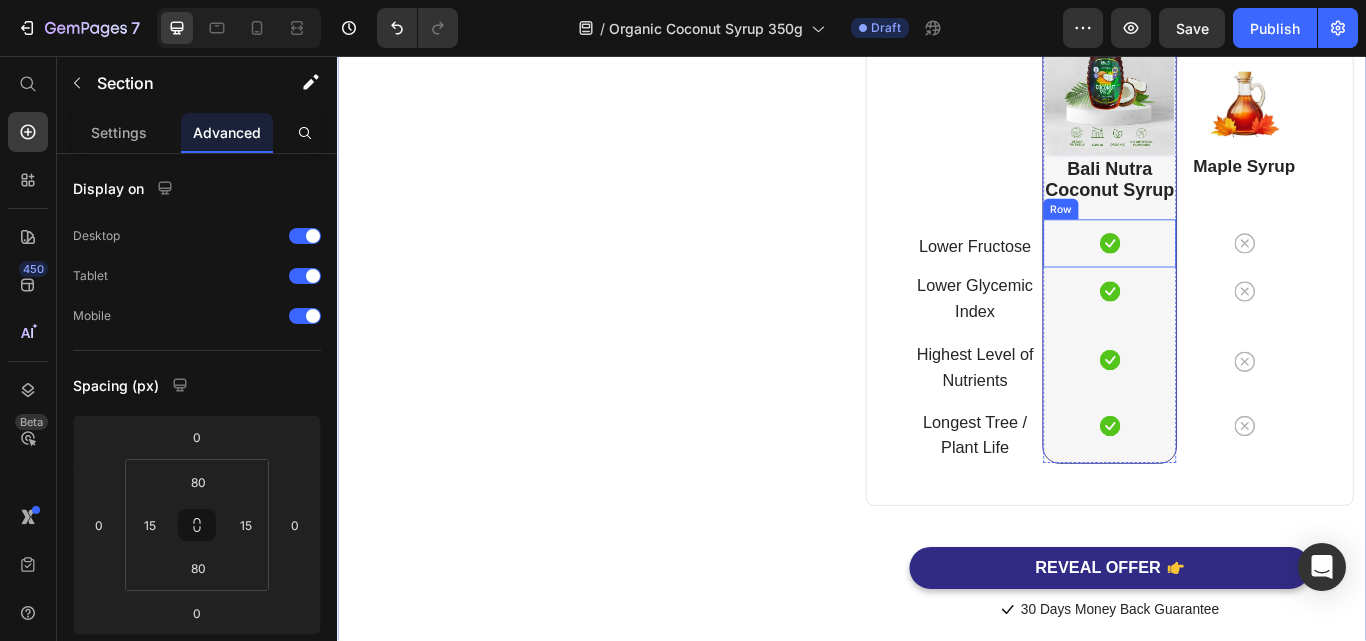click on "Icon Row" at bounding box center [1237, 275] 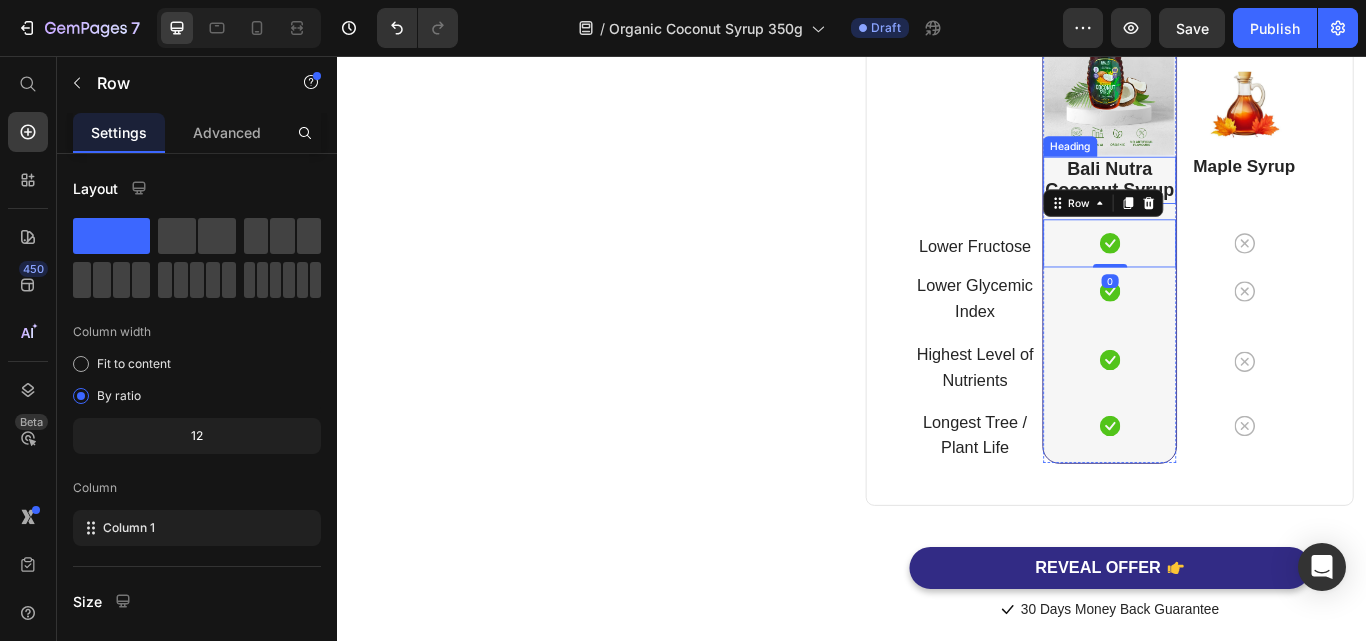 click on "⁠⁠⁠⁠⁠⁠⁠ Bali Nutra Coconut Syrup" at bounding box center (1237, 201) 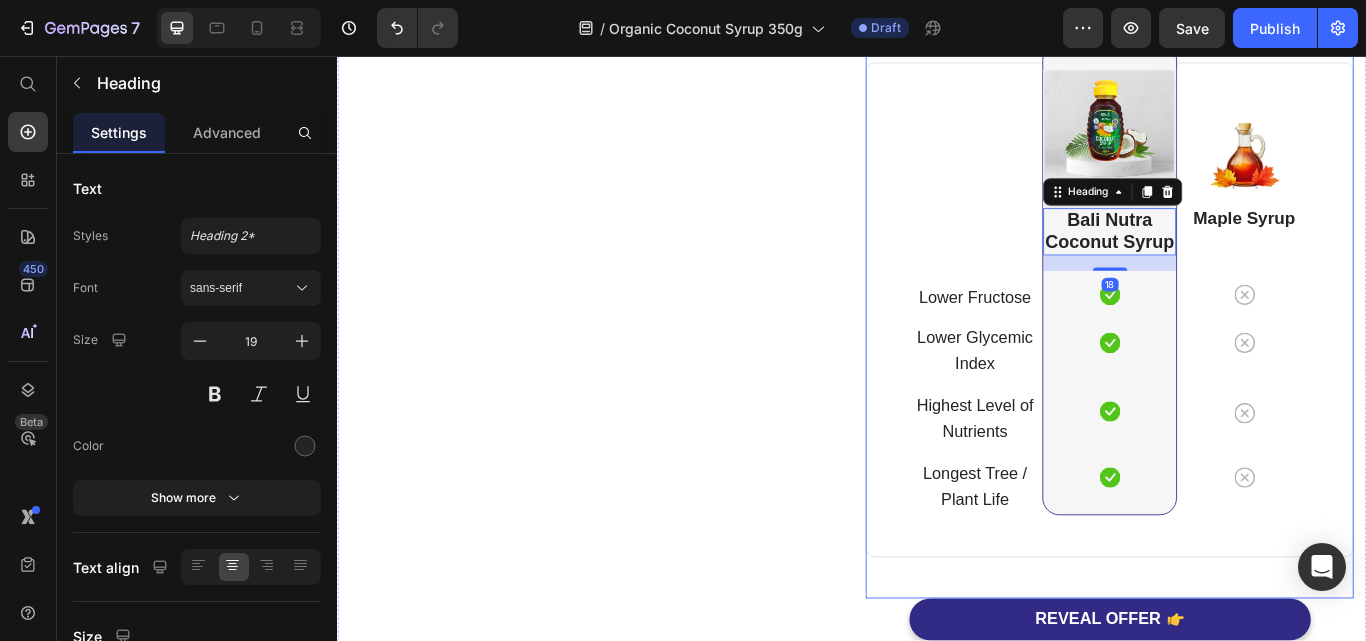 scroll, scrollTop: 5903, scrollLeft: 0, axis: vertical 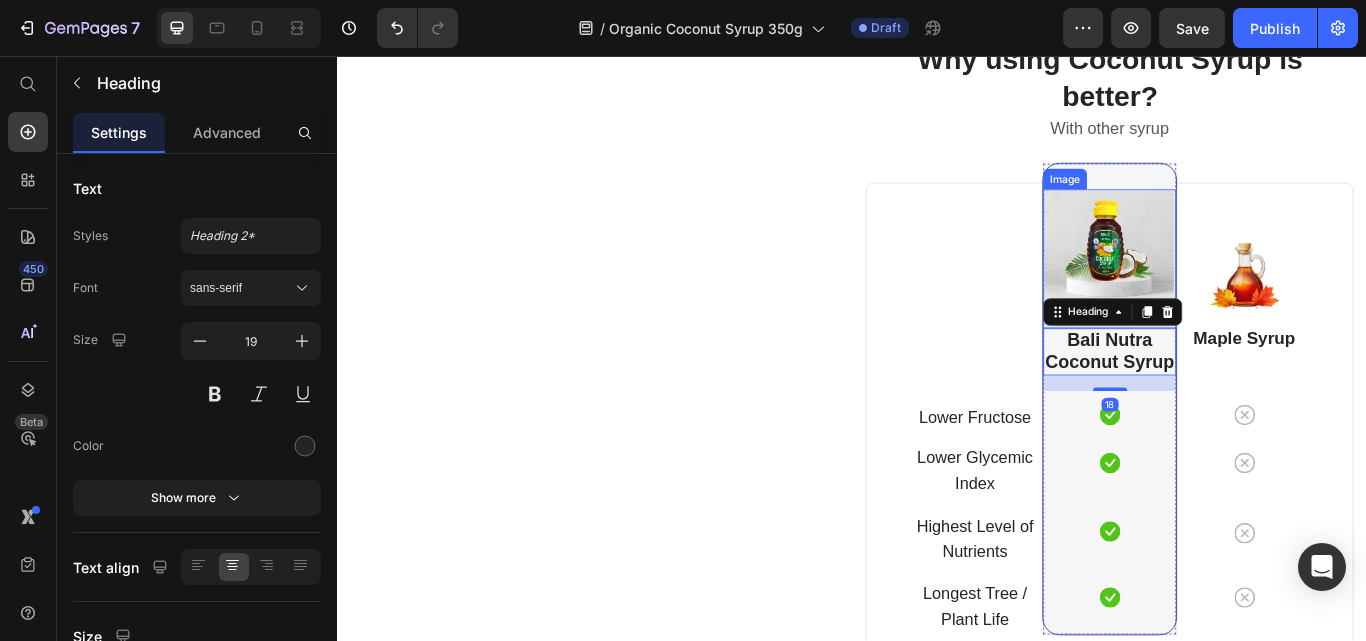 click on "Image ⁠⁠⁠⁠⁠⁠⁠ Bali Nutra Coconut Syrup Heading   18
Icon Row
Icon Row
Icon Row
Icon Row" at bounding box center (1237, 456) 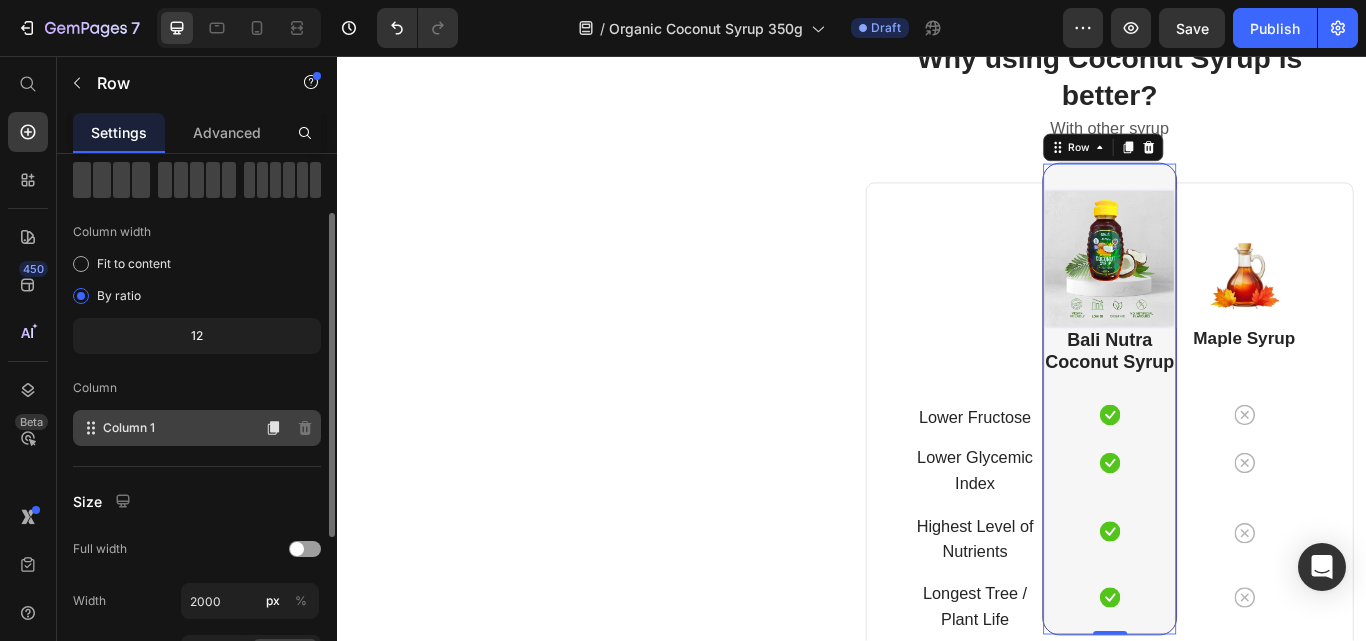 scroll, scrollTop: 200, scrollLeft: 0, axis: vertical 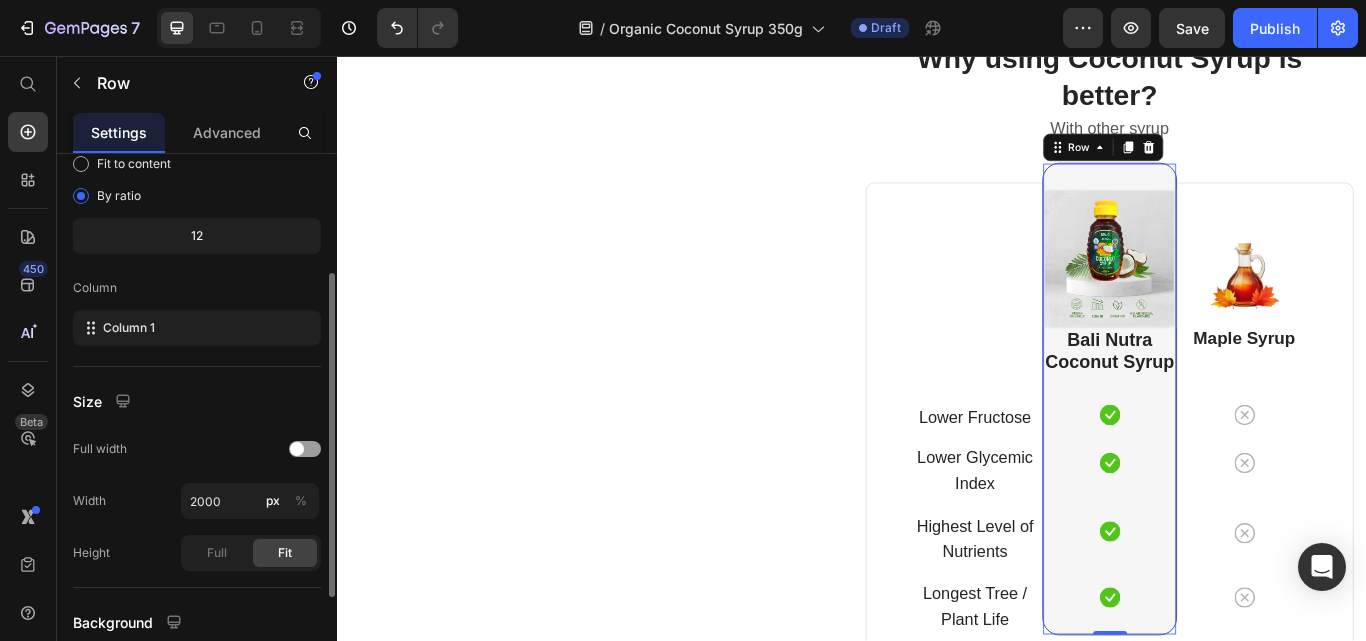 click on "12" 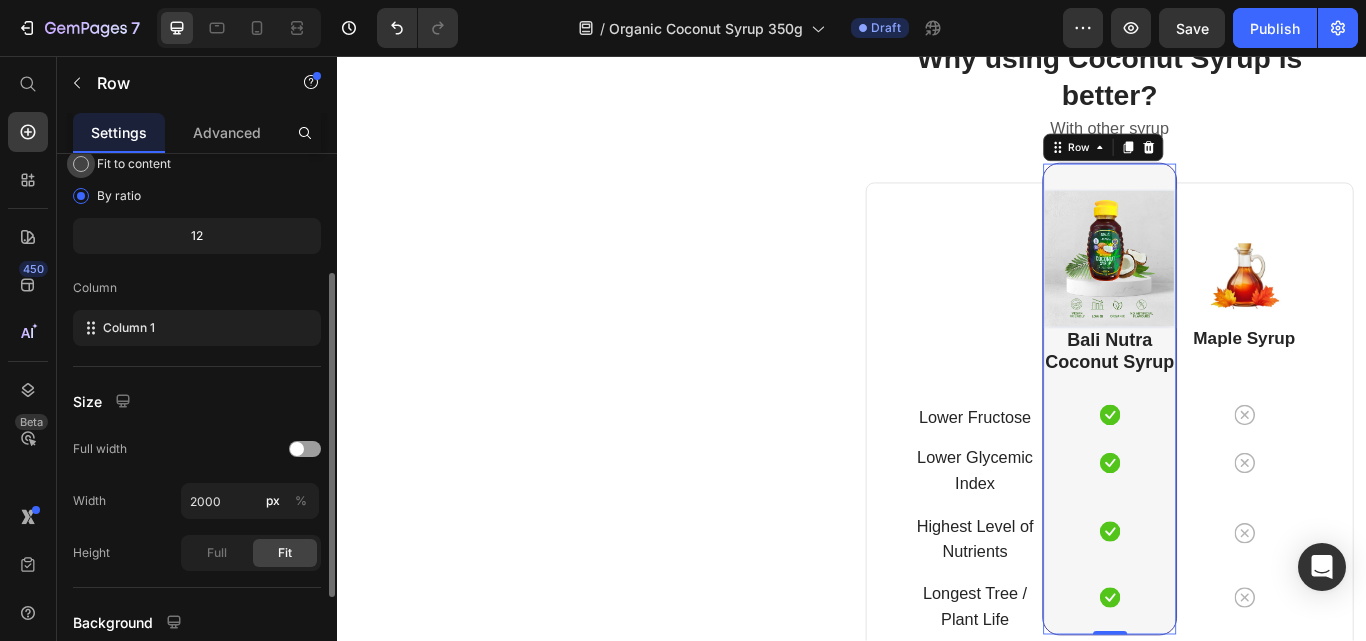 click on "Fit to content" at bounding box center (134, 164) 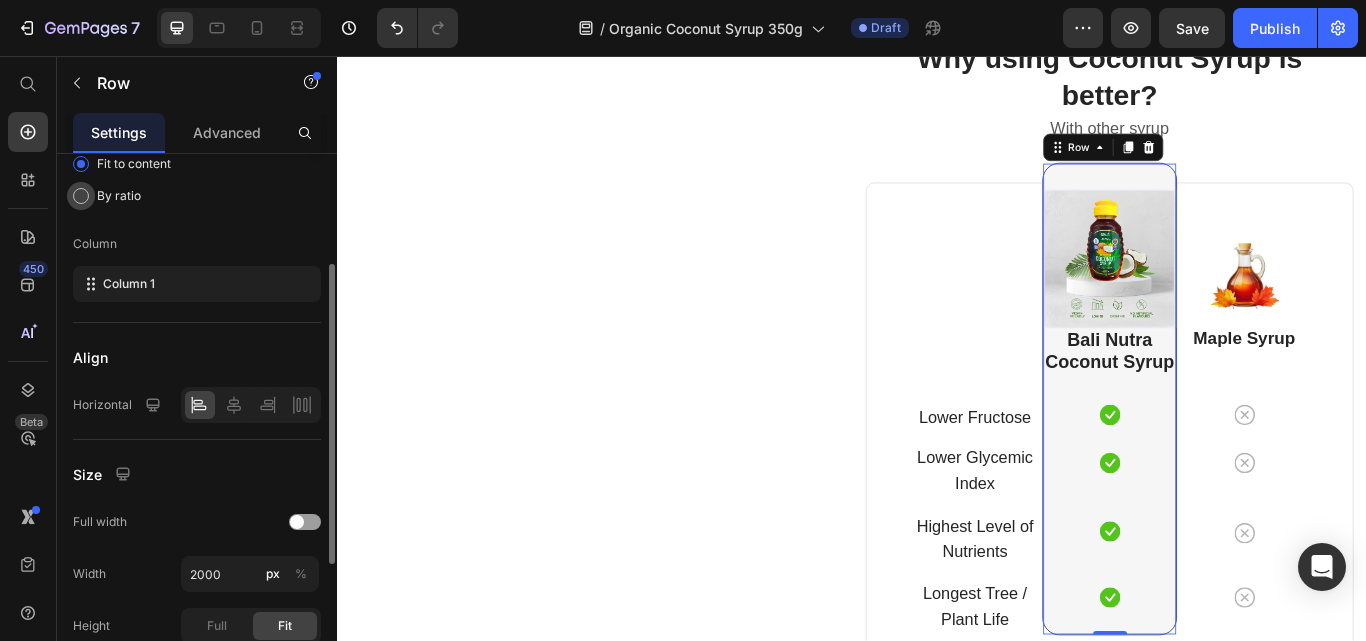 click on "By ratio" at bounding box center (119, 196) 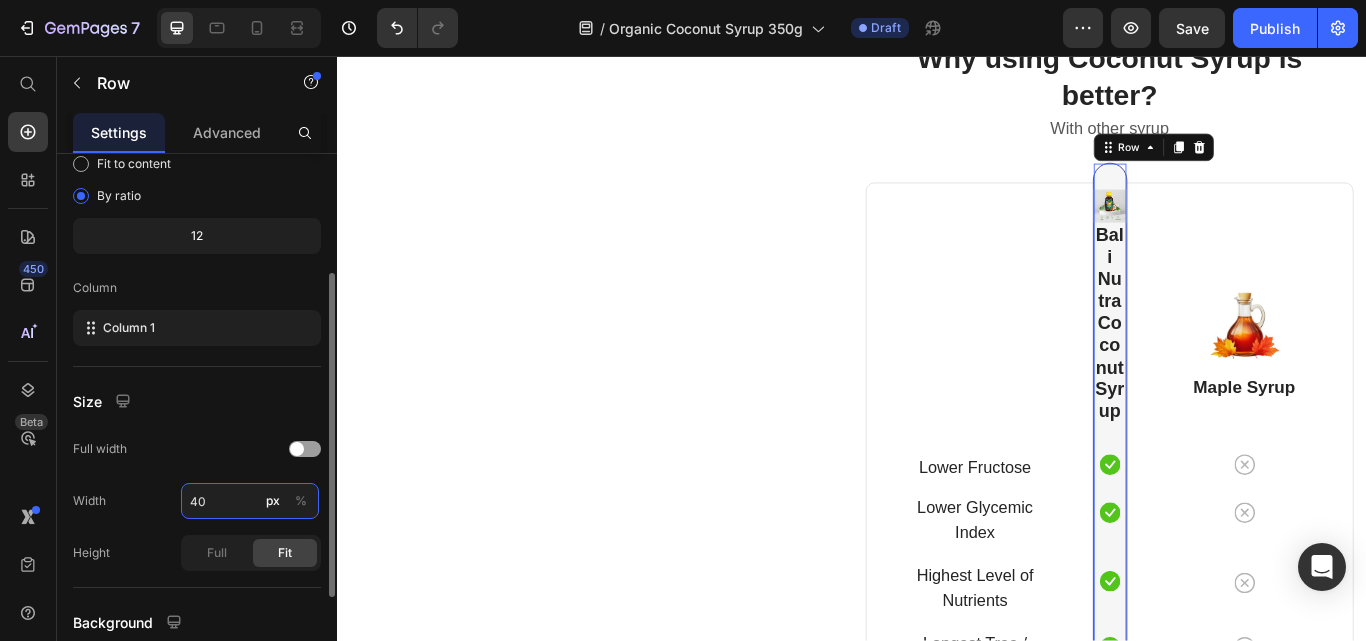 type on "4" 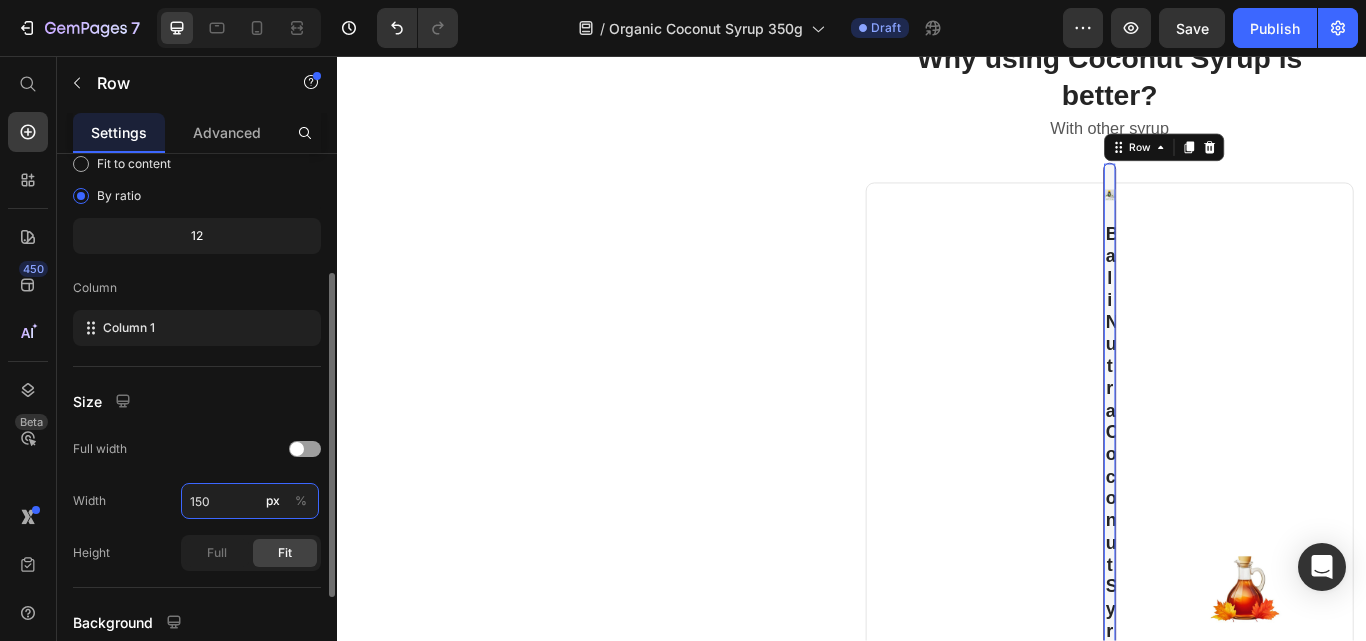 type on "1500" 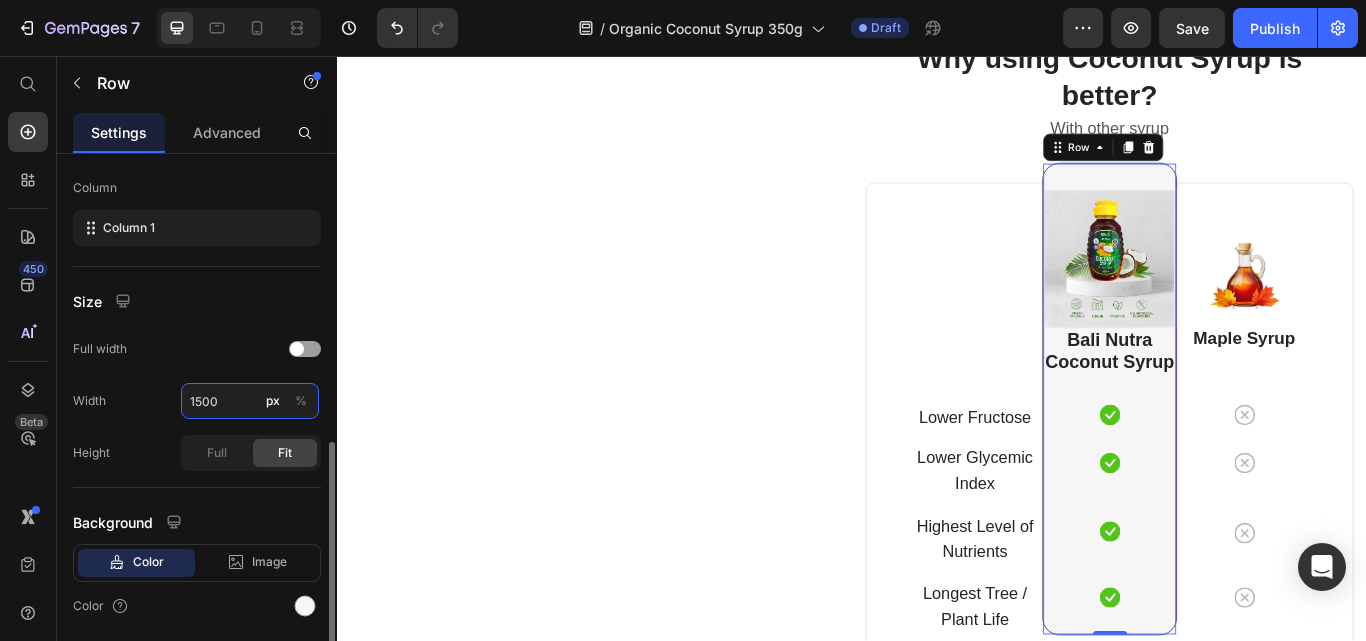 scroll, scrollTop: 368, scrollLeft: 0, axis: vertical 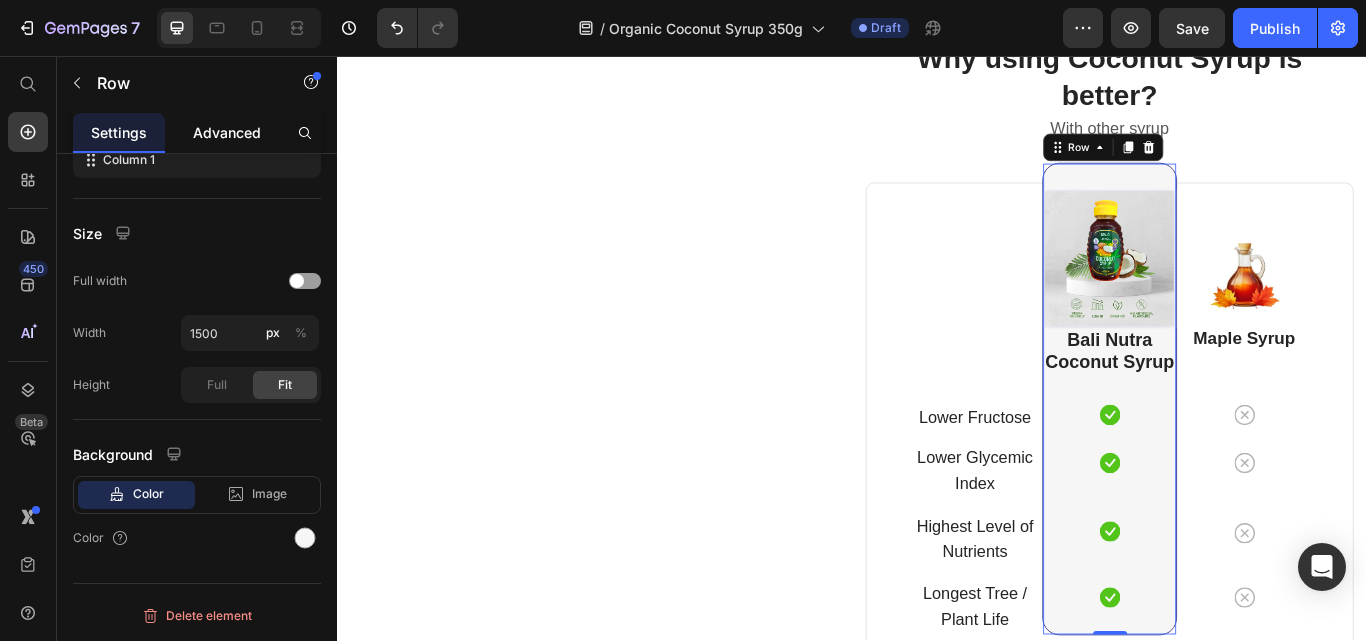 click on "Advanced" at bounding box center [227, 132] 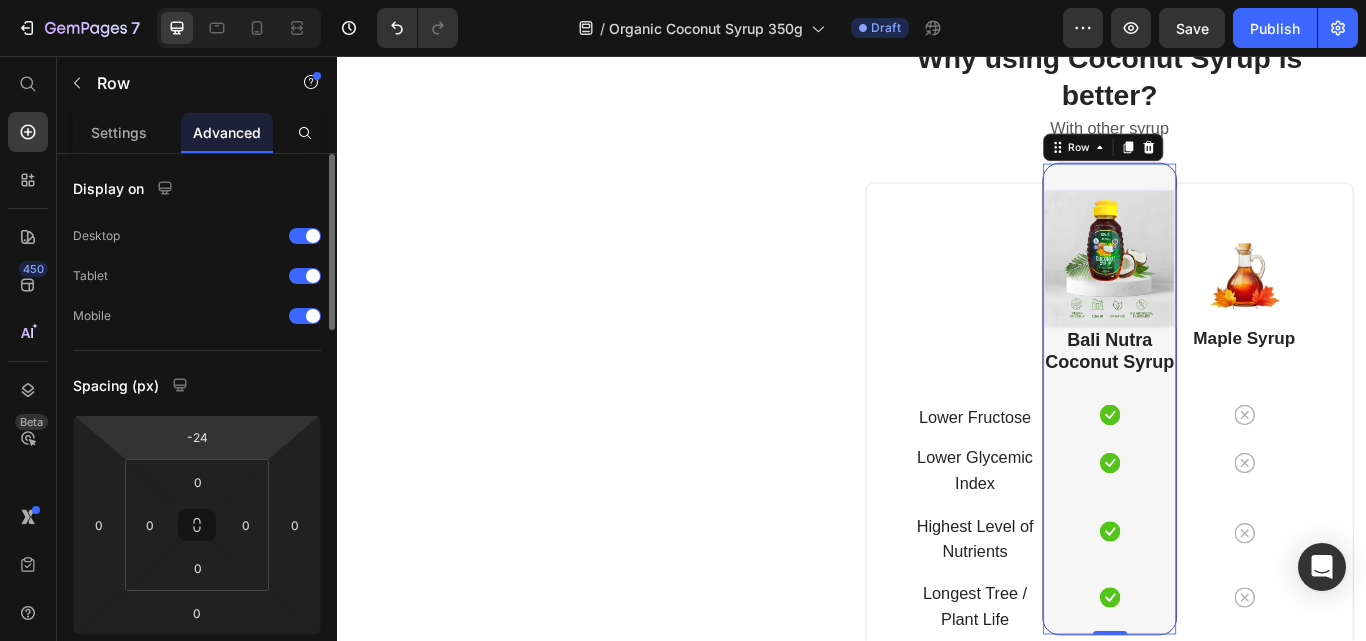 scroll, scrollTop: 100, scrollLeft: 0, axis: vertical 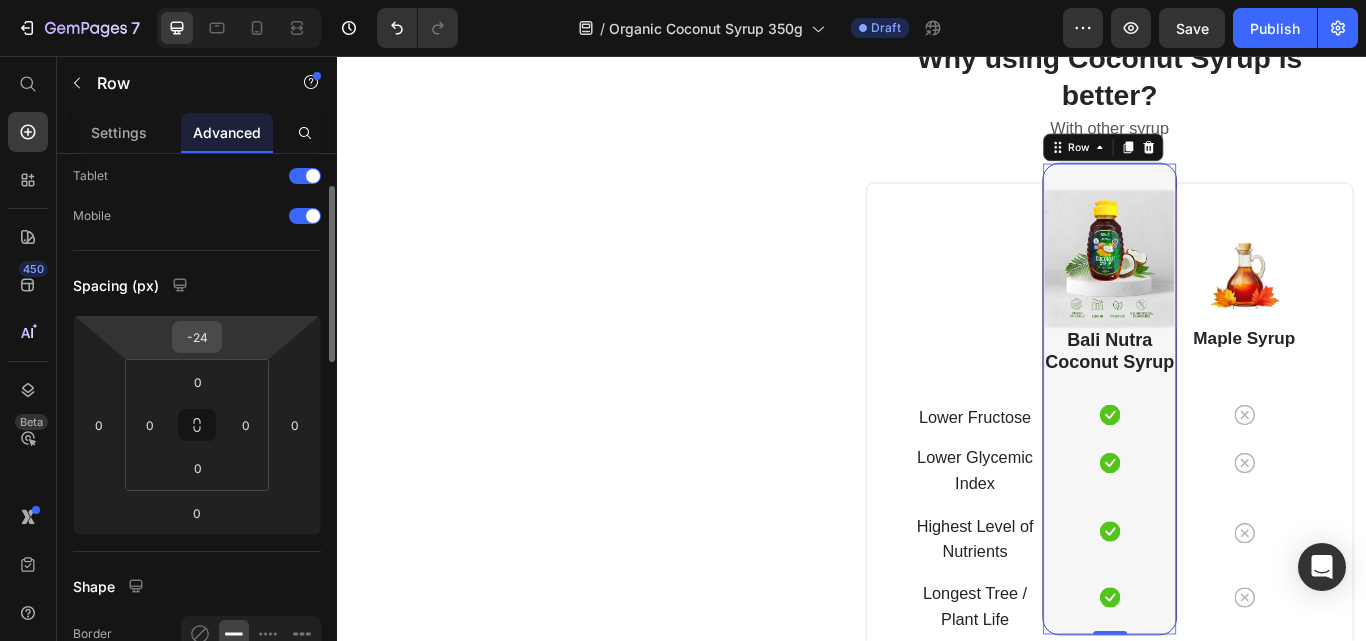 click on "-24" at bounding box center (197, 337) 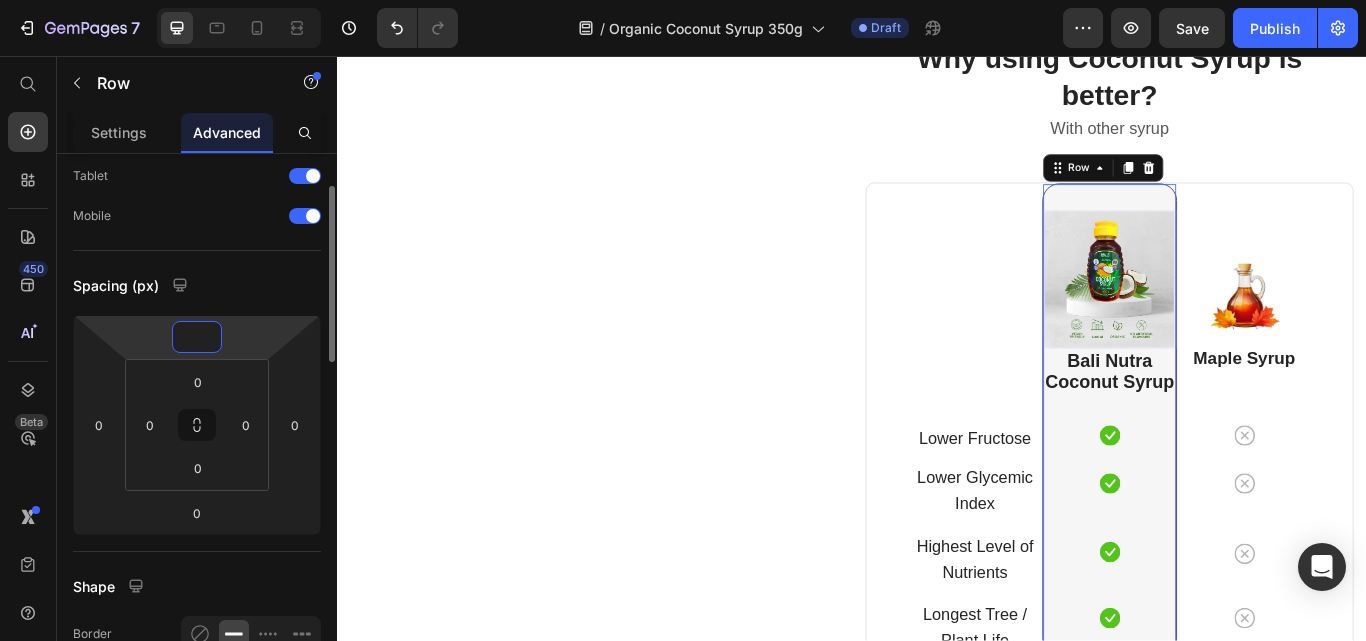 type on "-1" 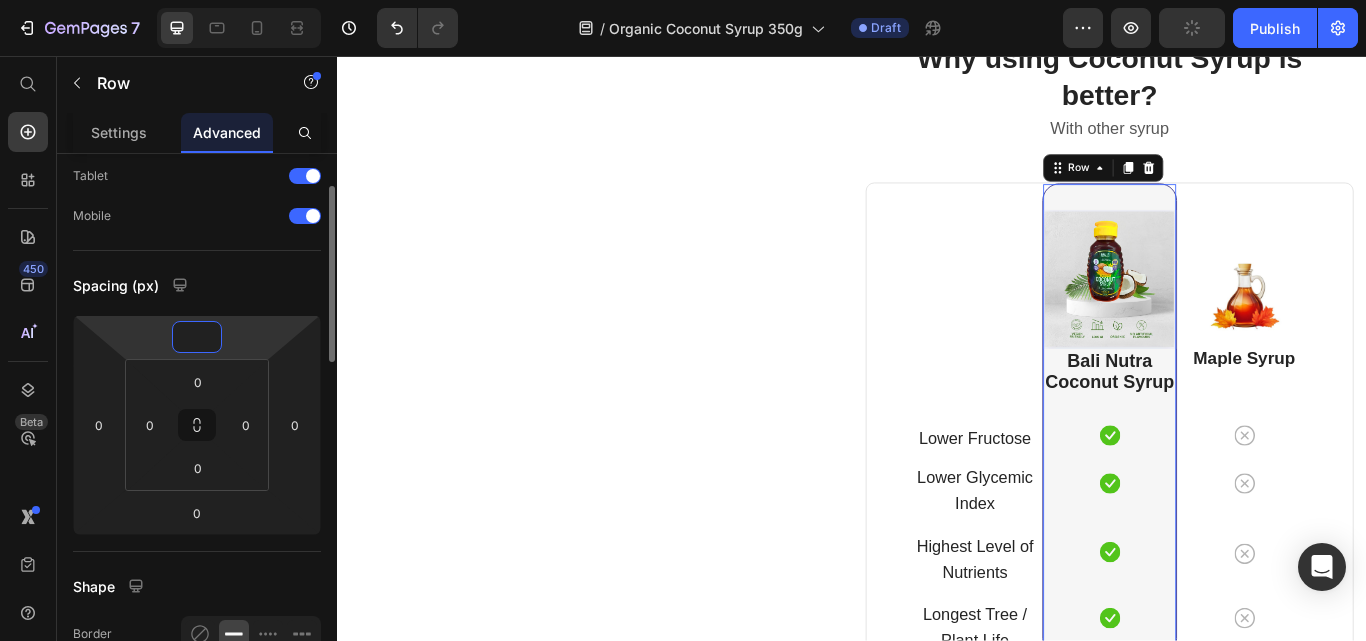 type on "0" 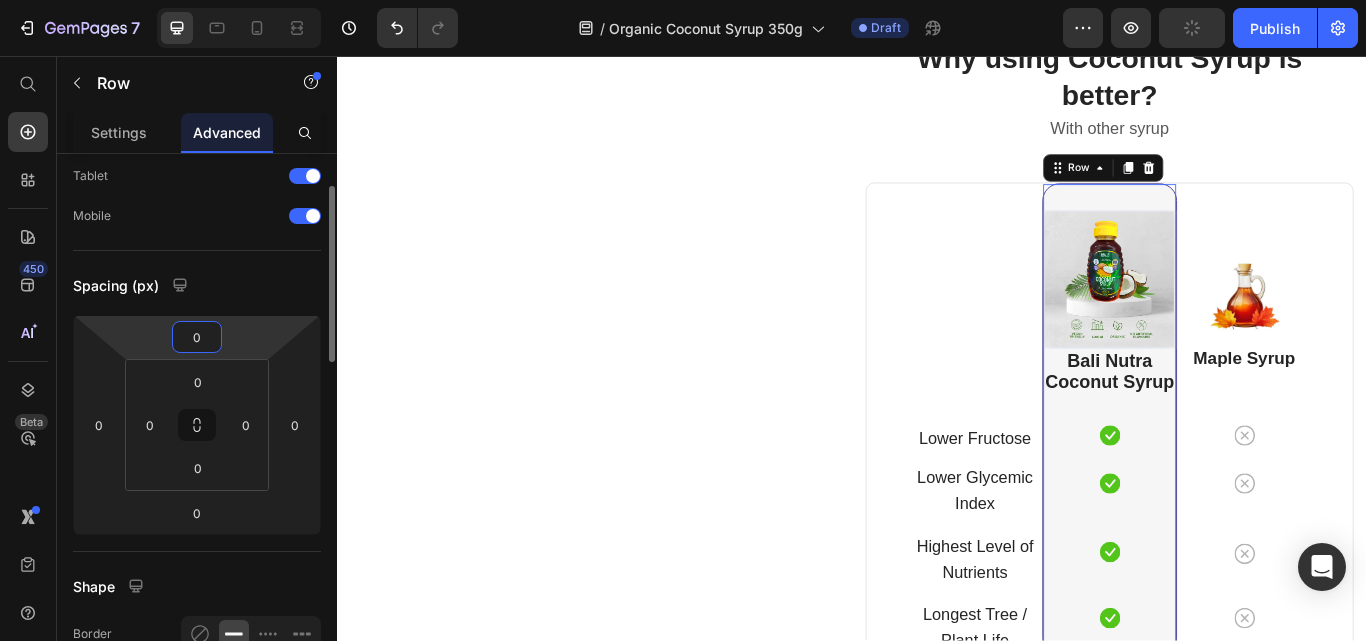 click on "Display on Desktop Tablet Mobile Spacing (px) 0 0 0 0 0 0 0 0 Shape Border px Corner 20 20 20 20 Shadow Position Relative Top px % Right px % Bottom px % Left px % Z-Index 2 Opacity 100 % Animation Interaction Upgrade to Optimize plan  to unlock Interaction & other premium features. CSS class" at bounding box center [197, 844] 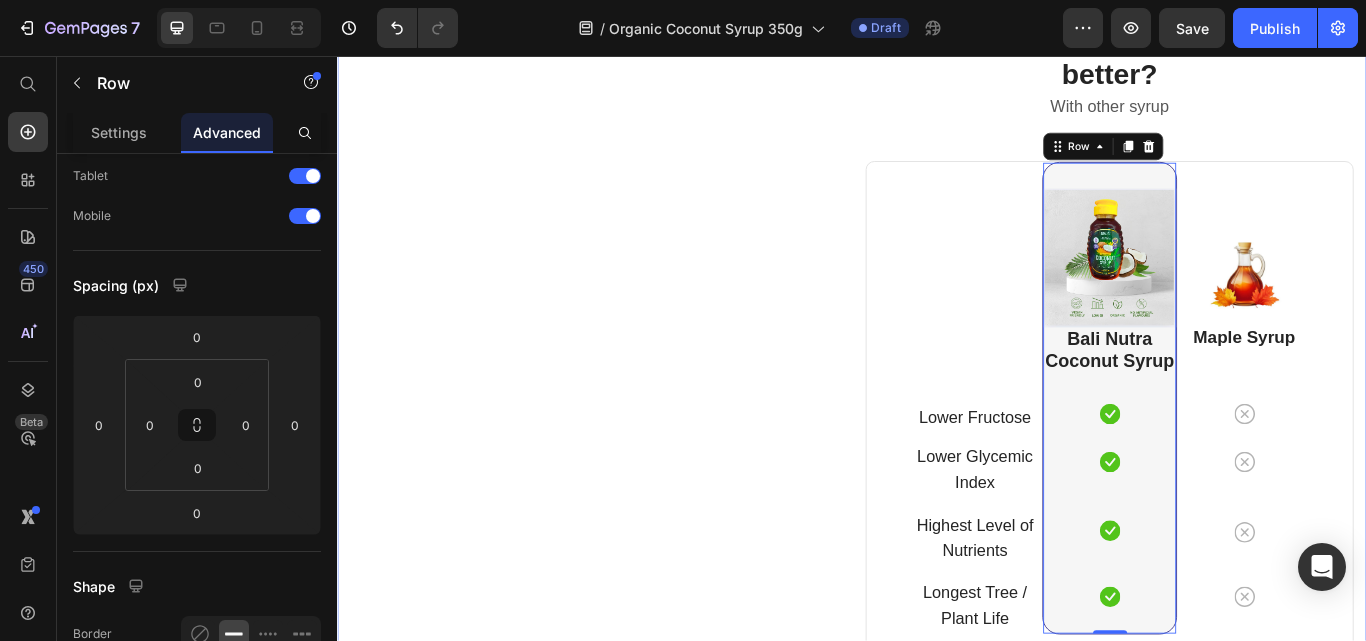 scroll, scrollTop: 6003, scrollLeft: 0, axis: vertical 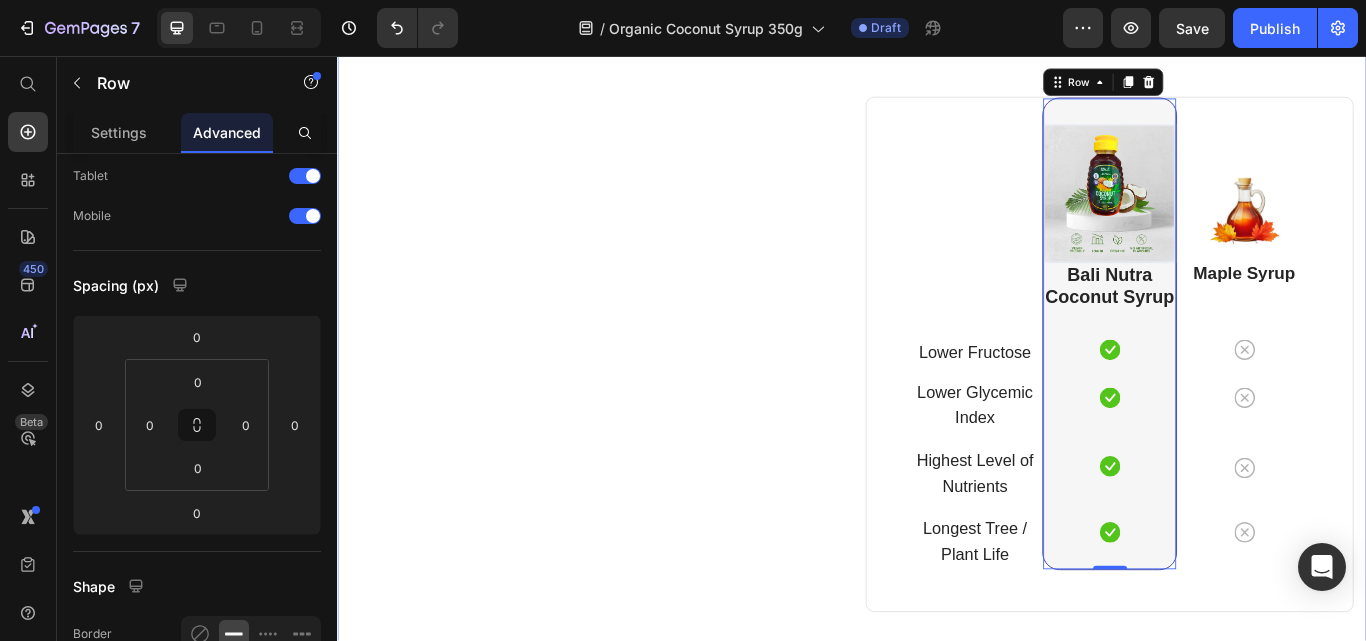 click on "Why using Coconut Syrup is better? Heading With other syrup Text block Row Lower Fructose Text block Row Lower Glycemic Index Text block Row Highest Level of Nutrients Text block Row Longest Tree / Plant Life Text block Row Image ⁠⁠⁠⁠⁠⁠⁠ Bali Nutra Coconut Syrup Heading
Icon Row
Icon Row
Icon Row
Icon Row Row   0 Image Maple Syrup Heading
Icon Row
Icon Row
Icon Row
Icon Row Row Bali Nutra Organic Coconut Syrup Heading Lower Fructose Text block
Icon Row Lower Glycemic Index Text block
Icon Row Highest Level of Nutrients Text block
Icon Row Longest Tree / Plant Life Text block
Icon Row Row Maple Syrup Heading
Icon Row
Icon Row
Icon Row
Icon Row Row Row  	   REVEAL OFFER Button                Icon 30 days money back guarantee Text block Icon List" at bounding box center [937, 390] 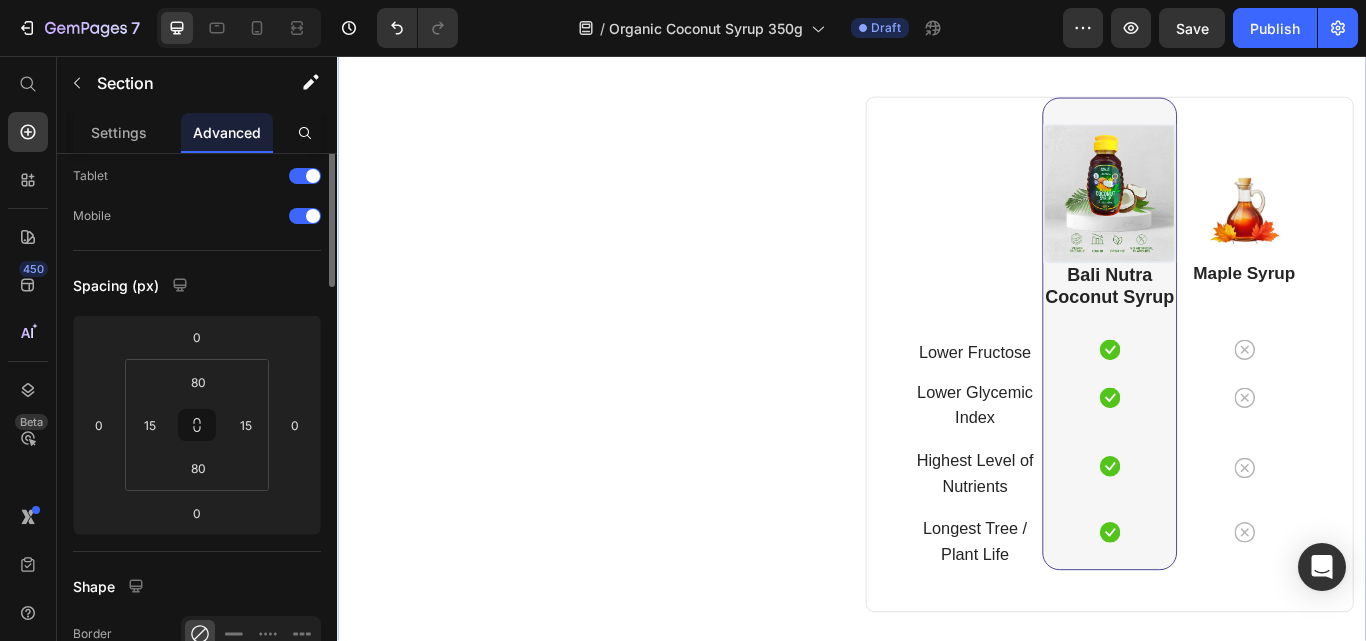 scroll, scrollTop: 0, scrollLeft: 0, axis: both 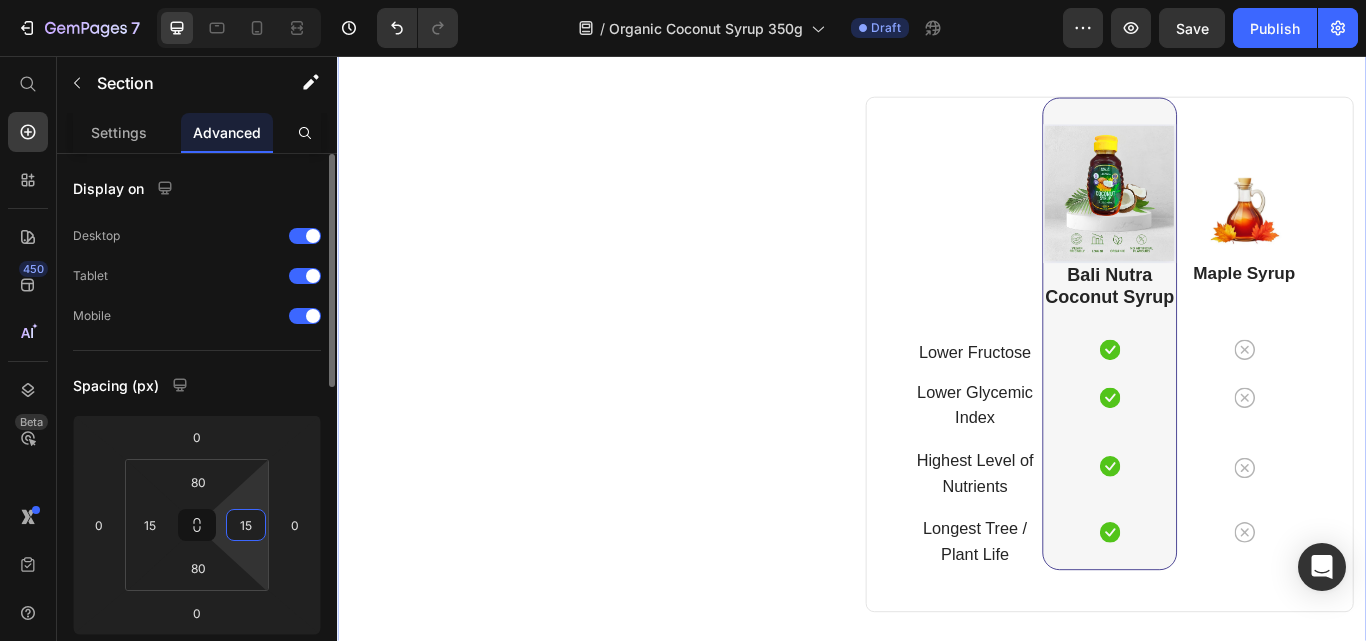 click on "15" at bounding box center [246, 525] 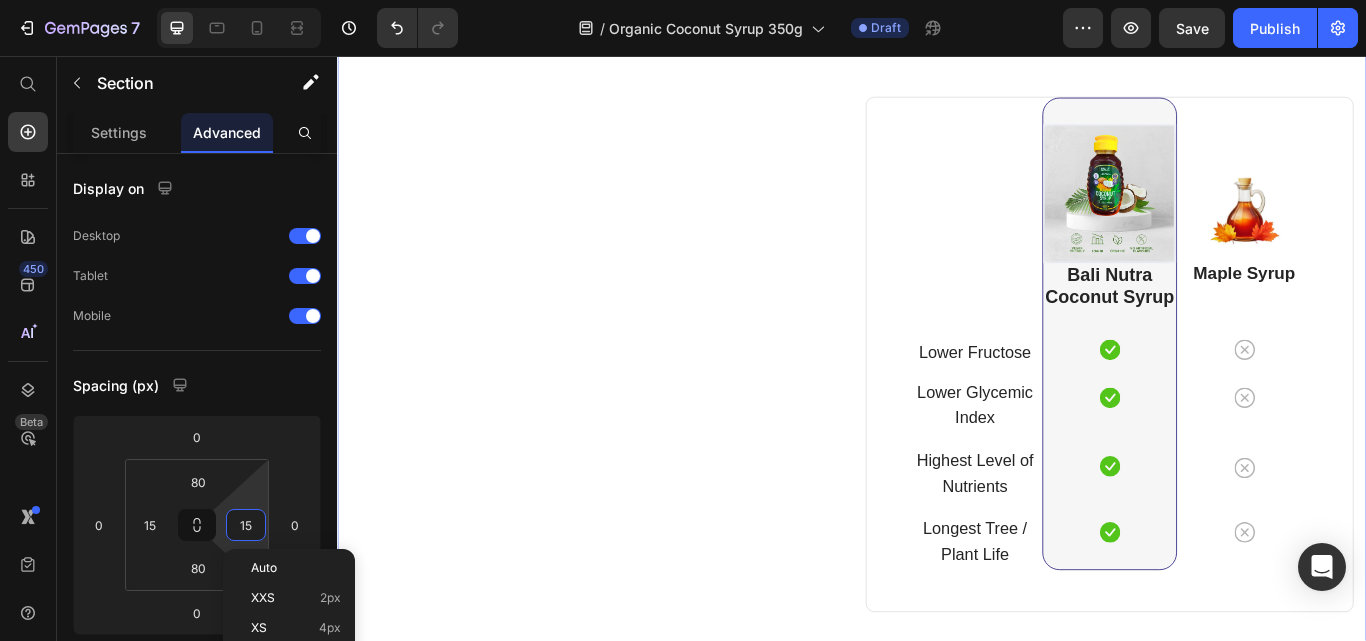 scroll, scrollTop: 6203, scrollLeft: 0, axis: vertical 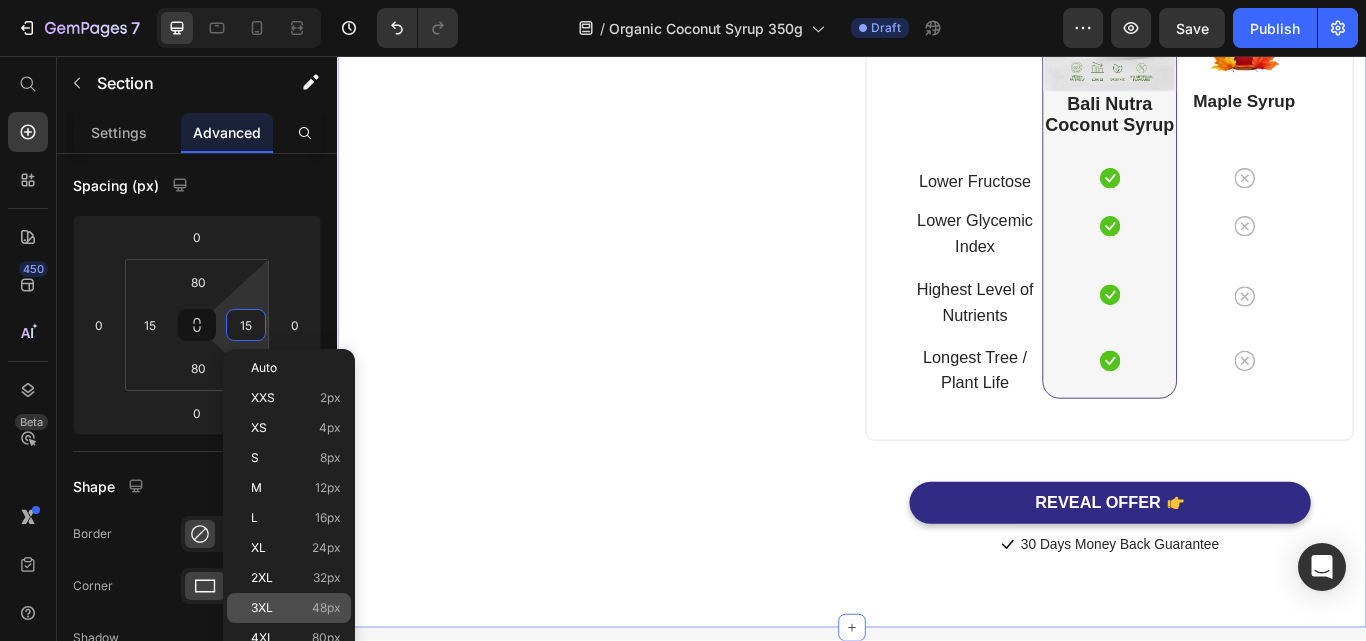click on "48px" at bounding box center [326, 608] 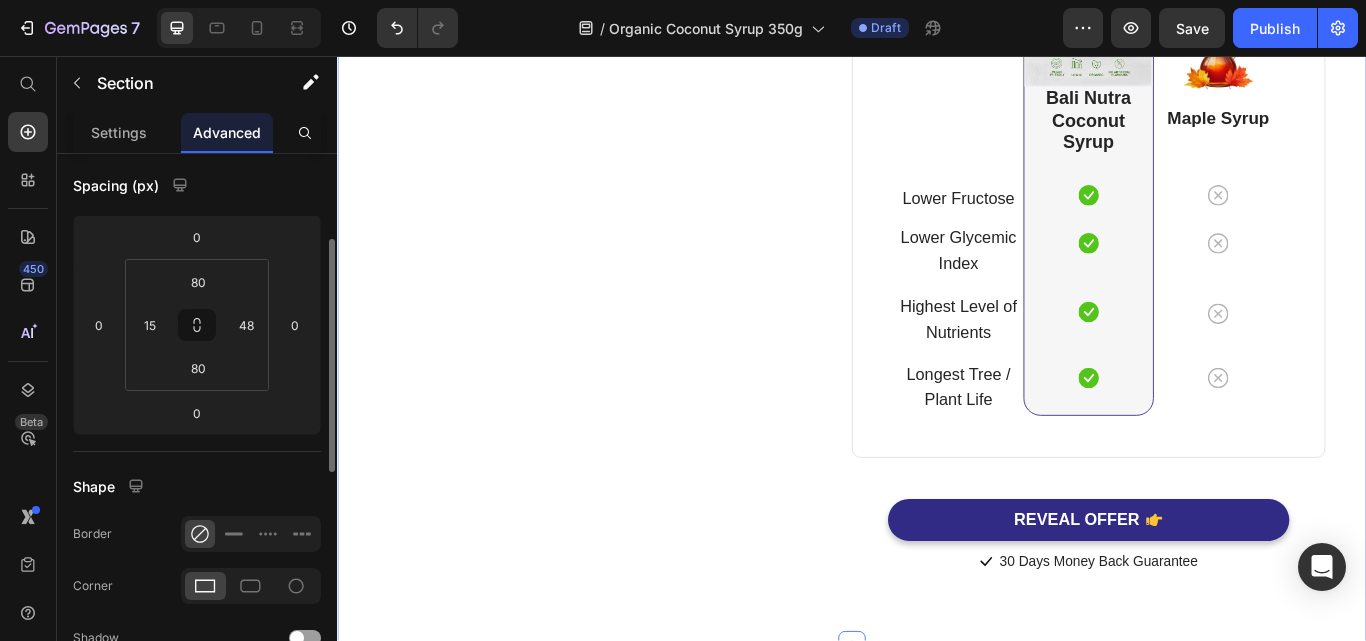 type on "15" 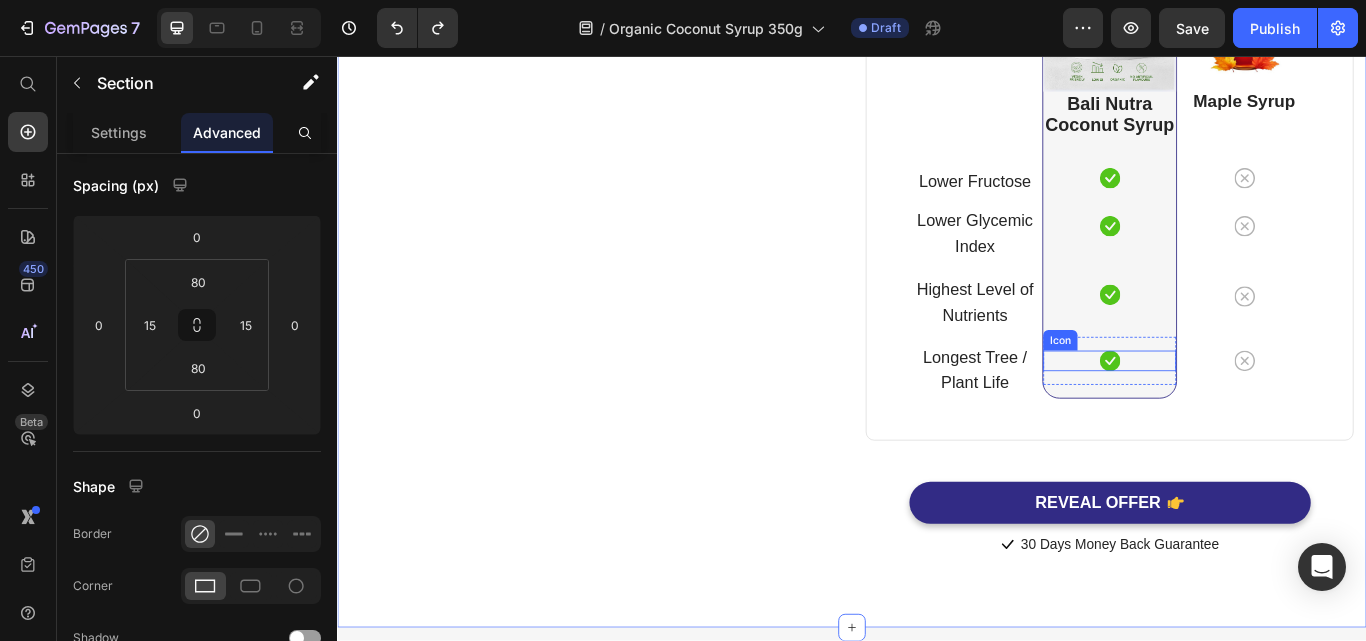 click on "Icon" at bounding box center [1237, 412] 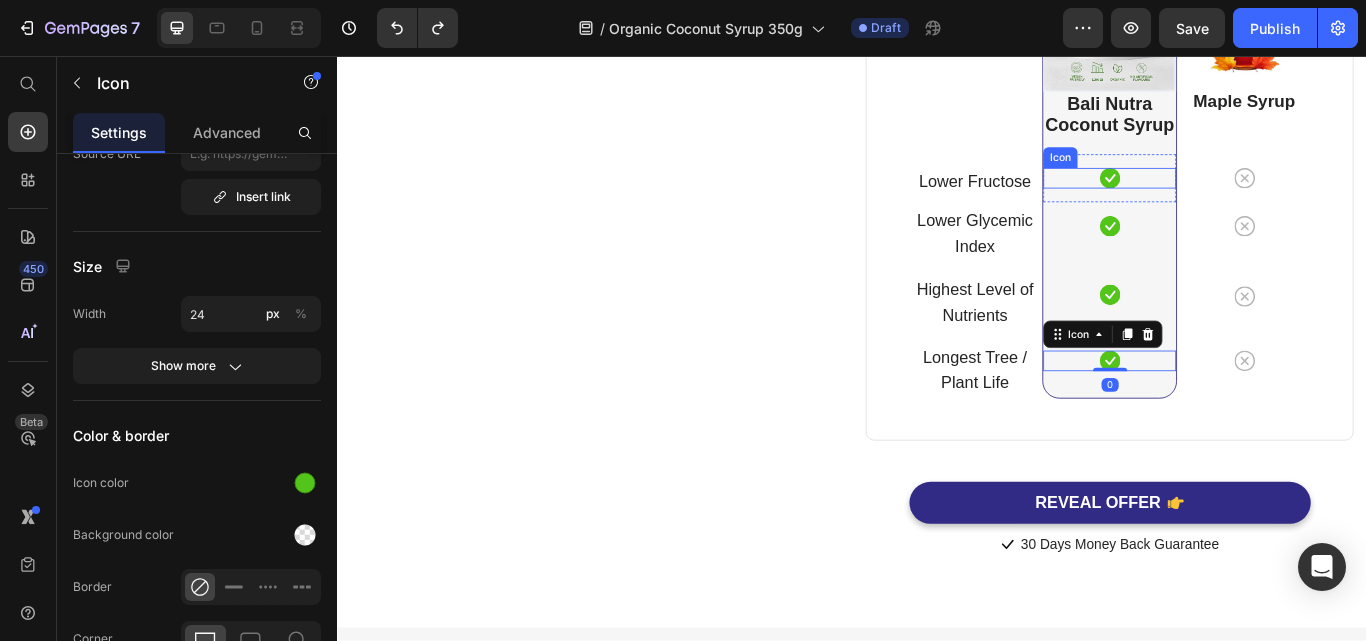 scroll, scrollTop: 0, scrollLeft: 0, axis: both 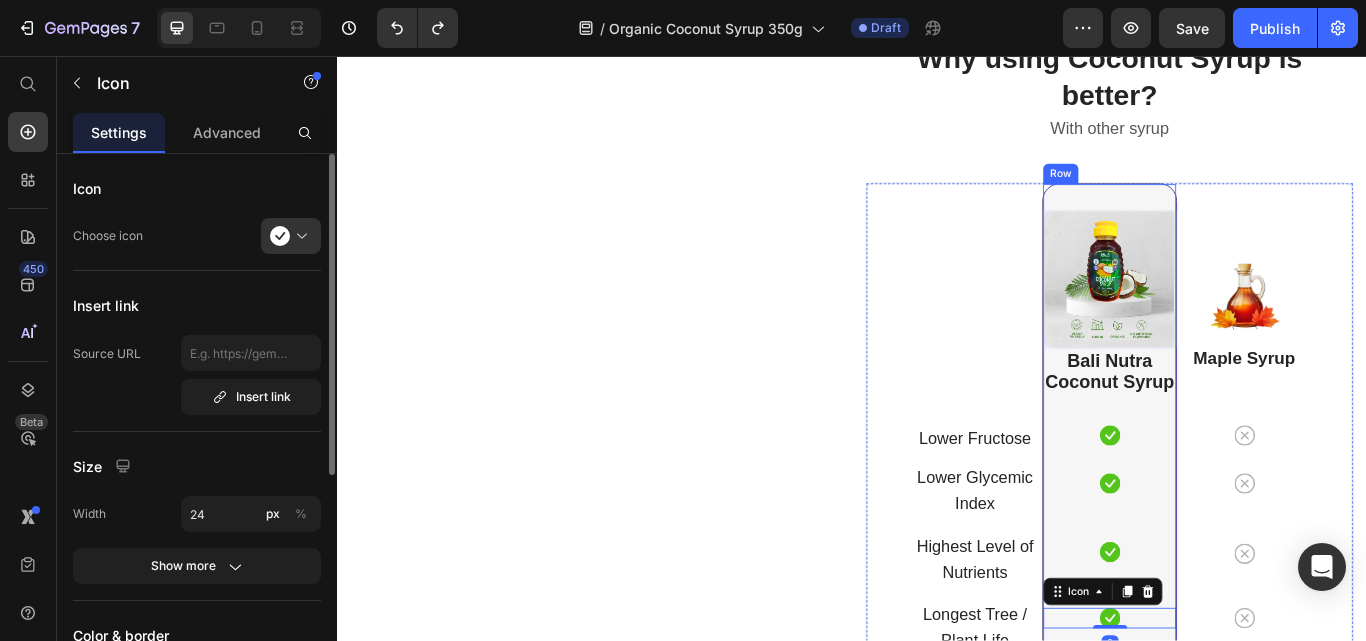 click on "Image ⁠⁠⁠⁠⁠⁠⁠ Bali Nutra Coconut Syrup Heading
Icon Row
Icon Row
Icon Row
Icon   0 Row" at bounding box center [1237, 480] 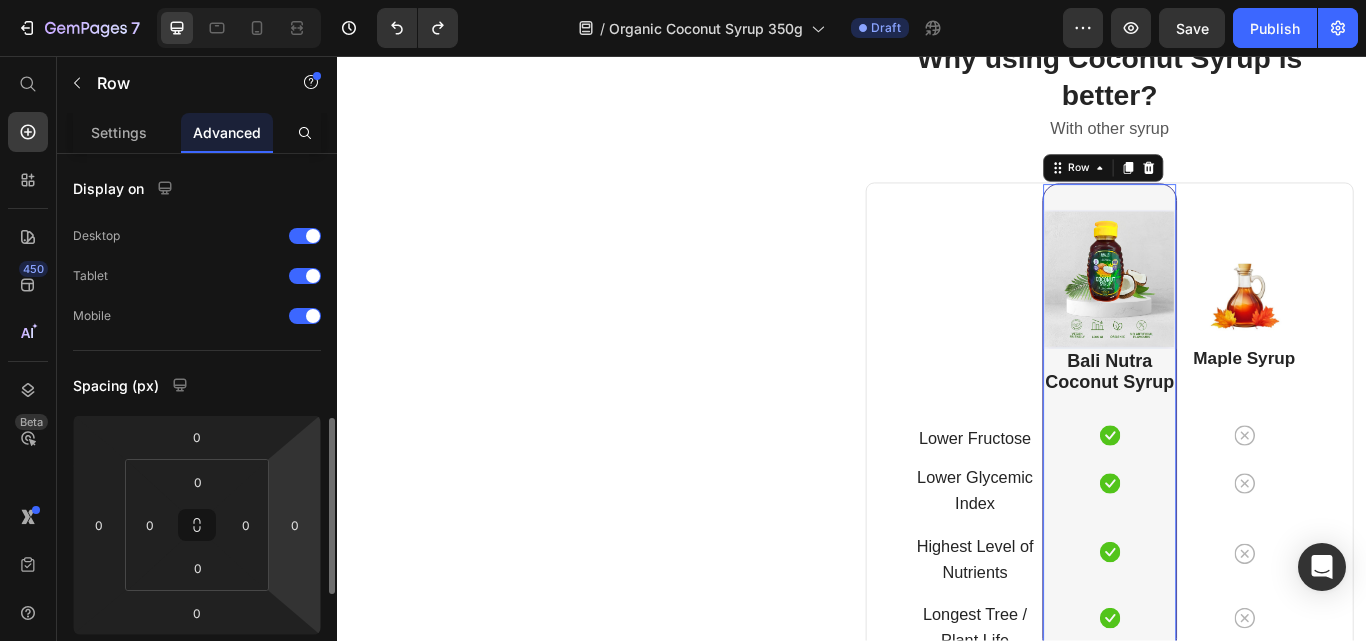 scroll, scrollTop: 0, scrollLeft: 0, axis: both 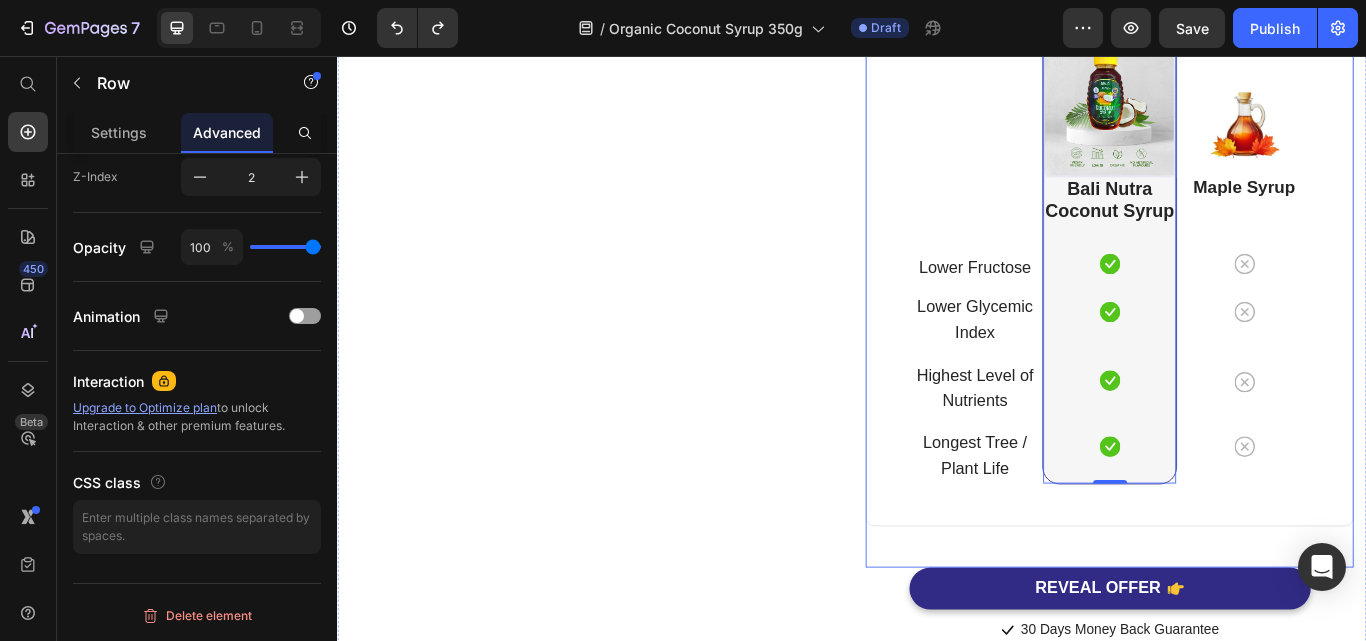 click on "Lower Fructose Text block Row Lower Glycemic Index Text block Row Highest Level of Nutrients Text block Row Longest Tree / Plant Life Text block Row Image ⁠⁠⁠⁠⁠⁠⁠ Bali Nutra Coconut Syrup Heading
Icon Row
Icon Row
Icon Row
Icon Row Row   0 Image Maple Syrup Heading
Icon Row
Icon Row
Icon Row
Icon Row Row Bali Nutra Organic Coconut Syrup Heading Lower Fructose Text block
Icon Row Lower Glycemic Index Text block
Icon Row Highest Level of Nutrients Text block
Icon Row Longest Tree / Plant Life Text block
Icon Row Row Maple Syrup Heading
Icon Row
Icon Row
Icon Row
Icon Row Row Row" at bounding box center (1237, 304) 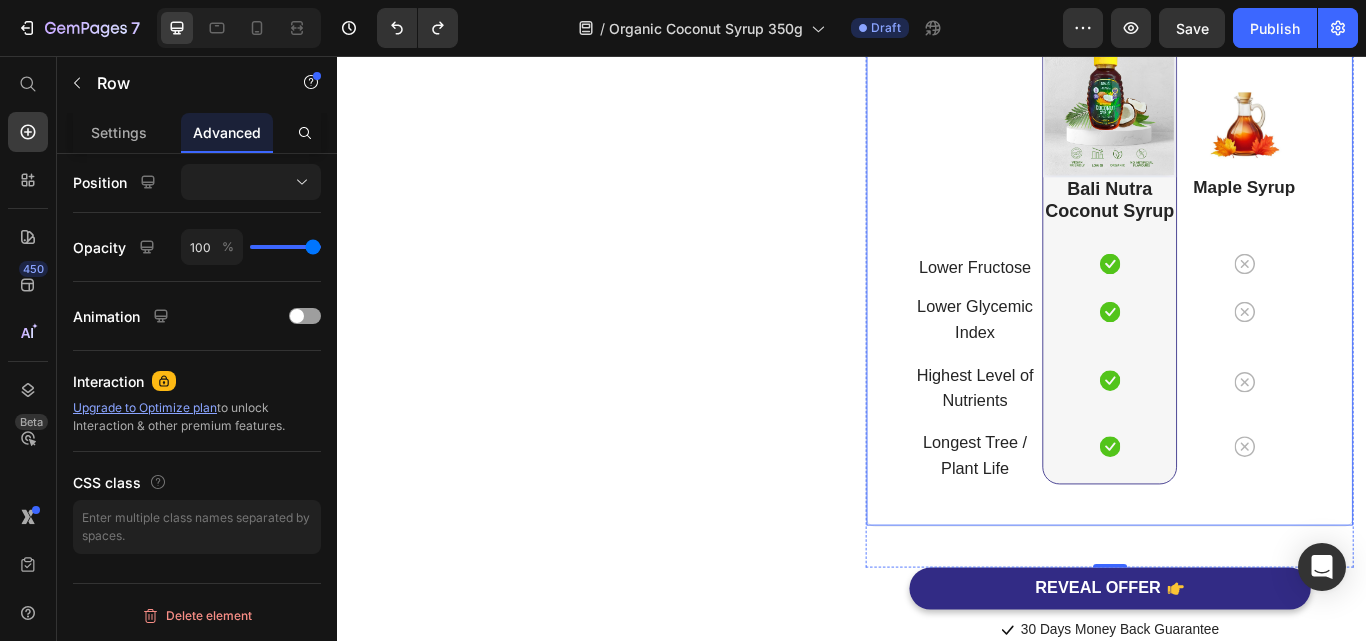 scroll, scrollTop: 725, scrollLeft: 0, axis: vertical 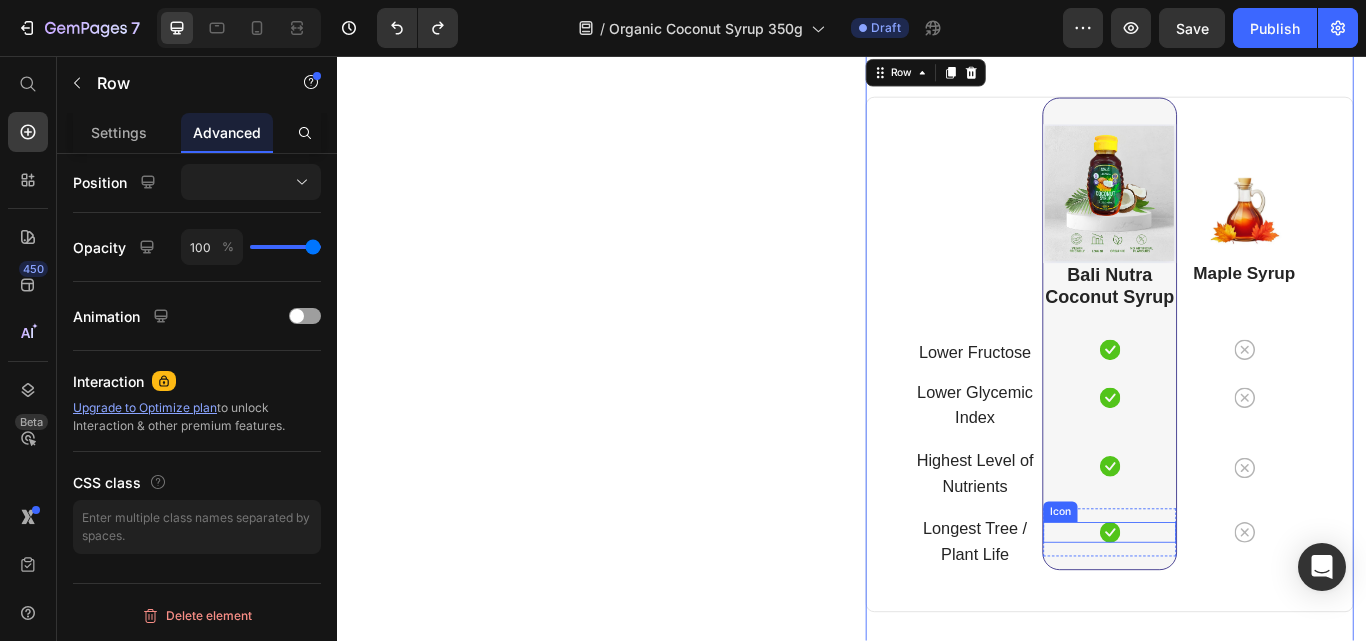 click on "Icon" at bounding box center (1237, 612) 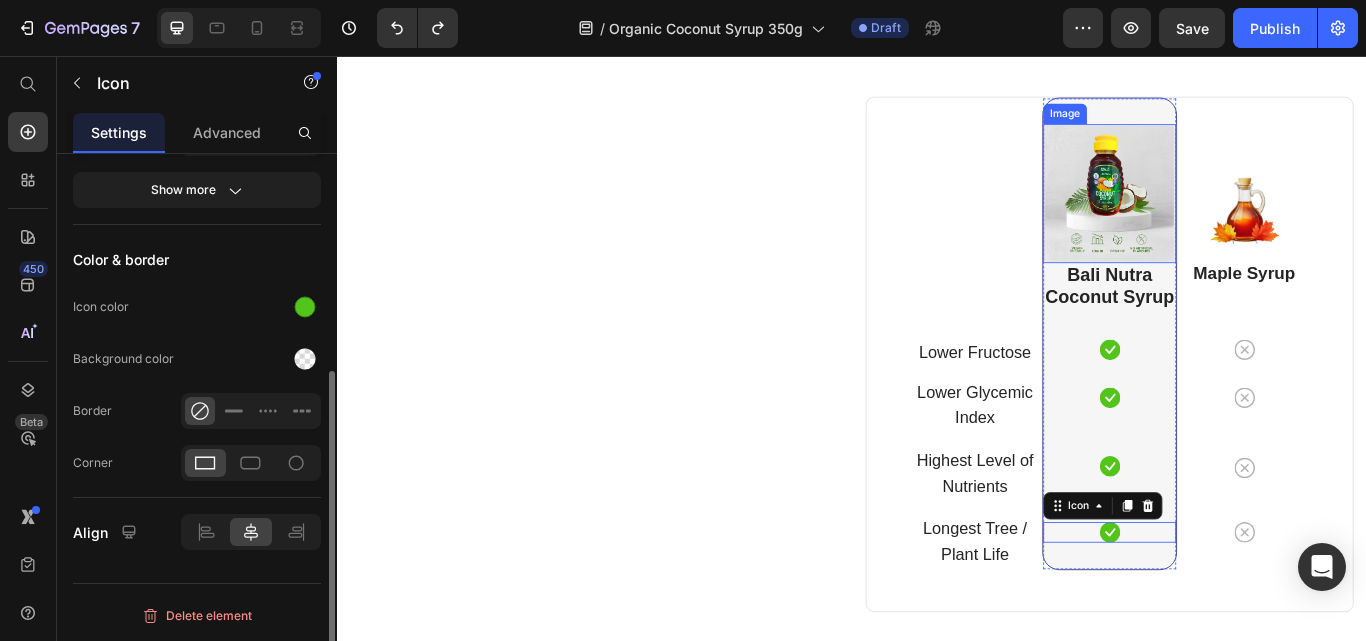 scroll, scrollTop: 0, scrollLeft: 0, axis: both 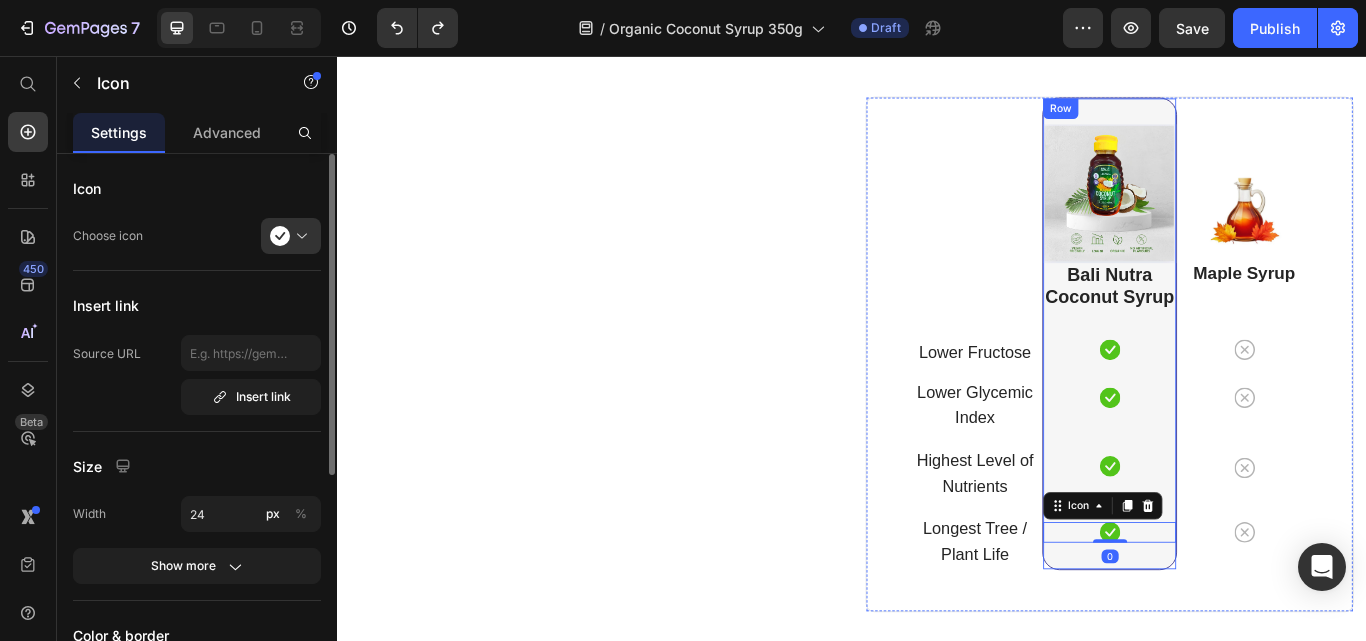 click on "Image ⁠⁠⁠⁠⁠⁠⁠ Bali Nutra Coconut Syrup Heading
Icon Row
Icon Row
Icon Row
Icon   0 Row" at bounding box center (1237, 380) 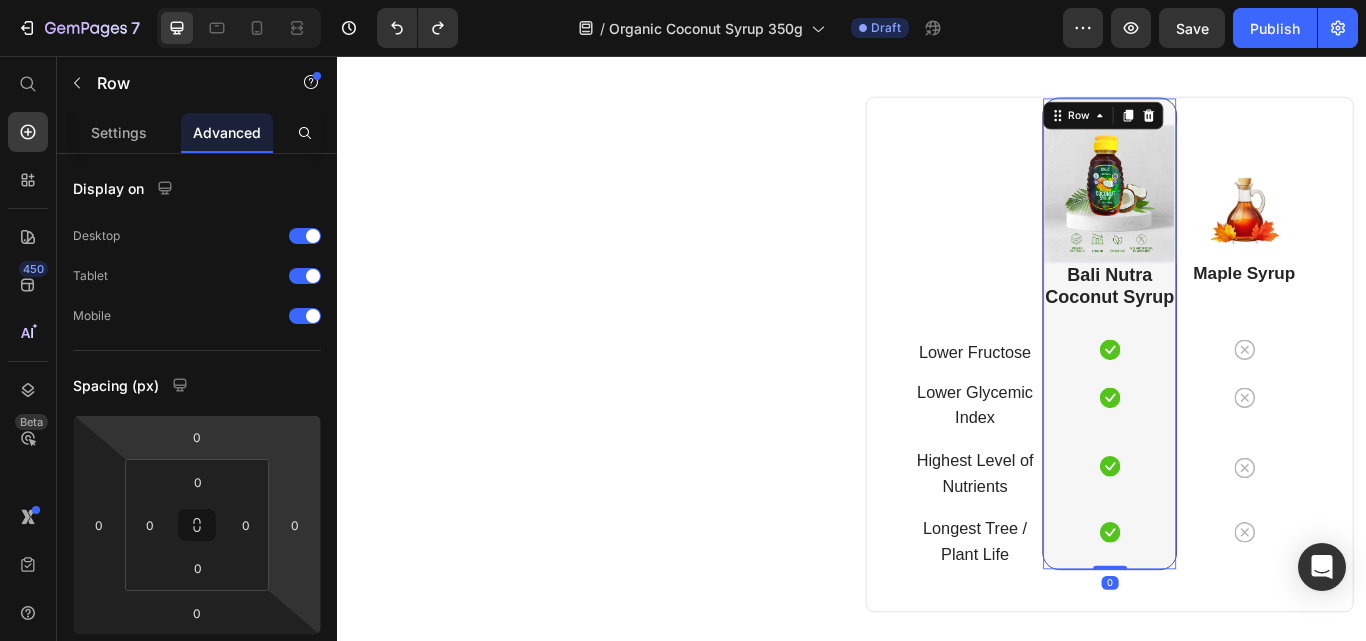 scroll, scrollTop: 400, scrollLeft: 0, axis: vertical 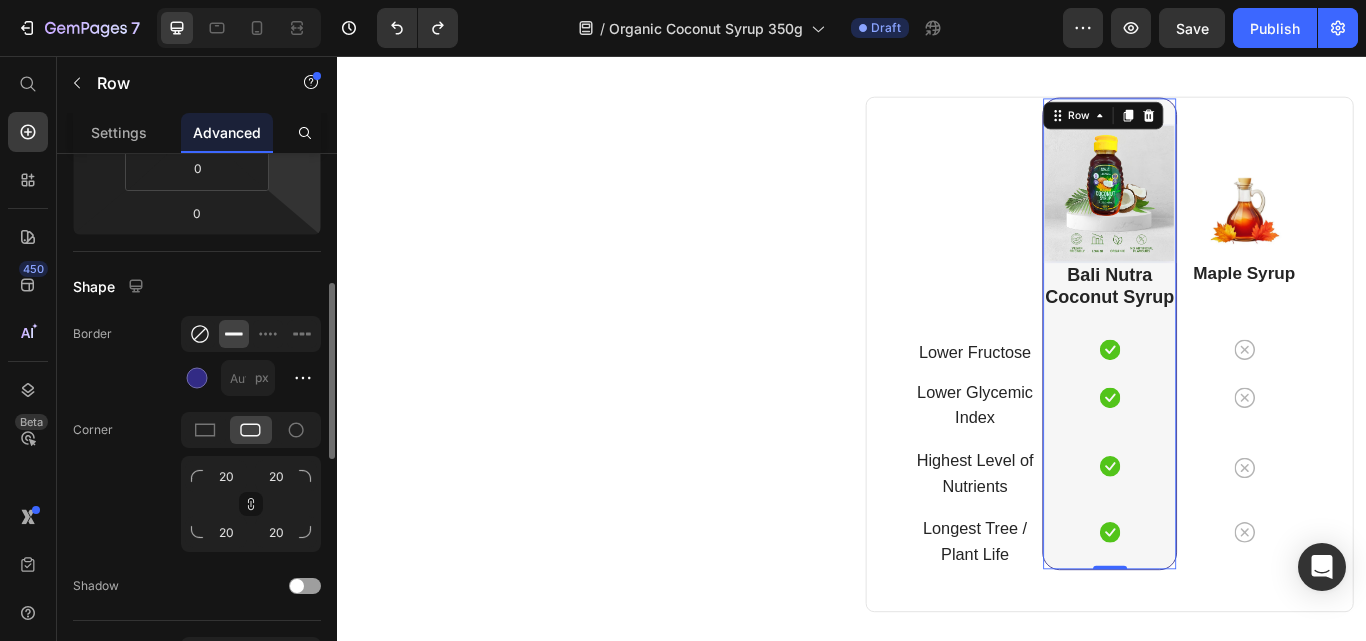 drag, startPoint x: 209, startPoint y: 330, endPoint x: 829, endPoint y: 193, distance: 634.95593 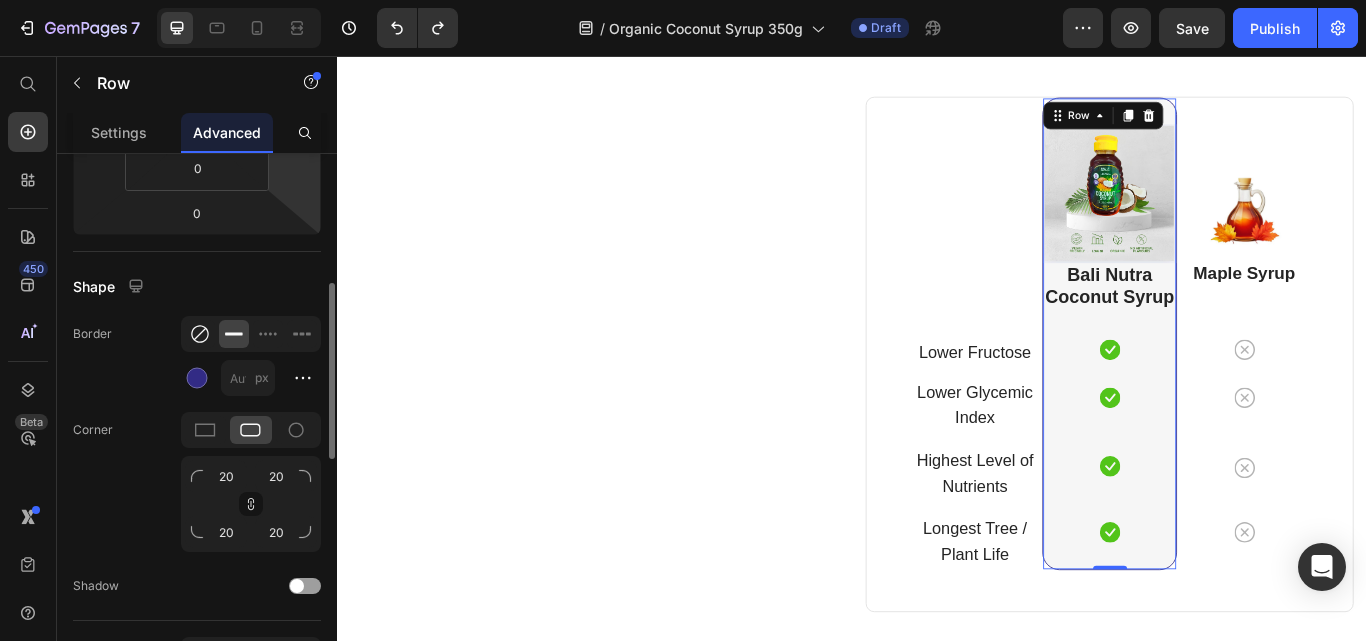 click 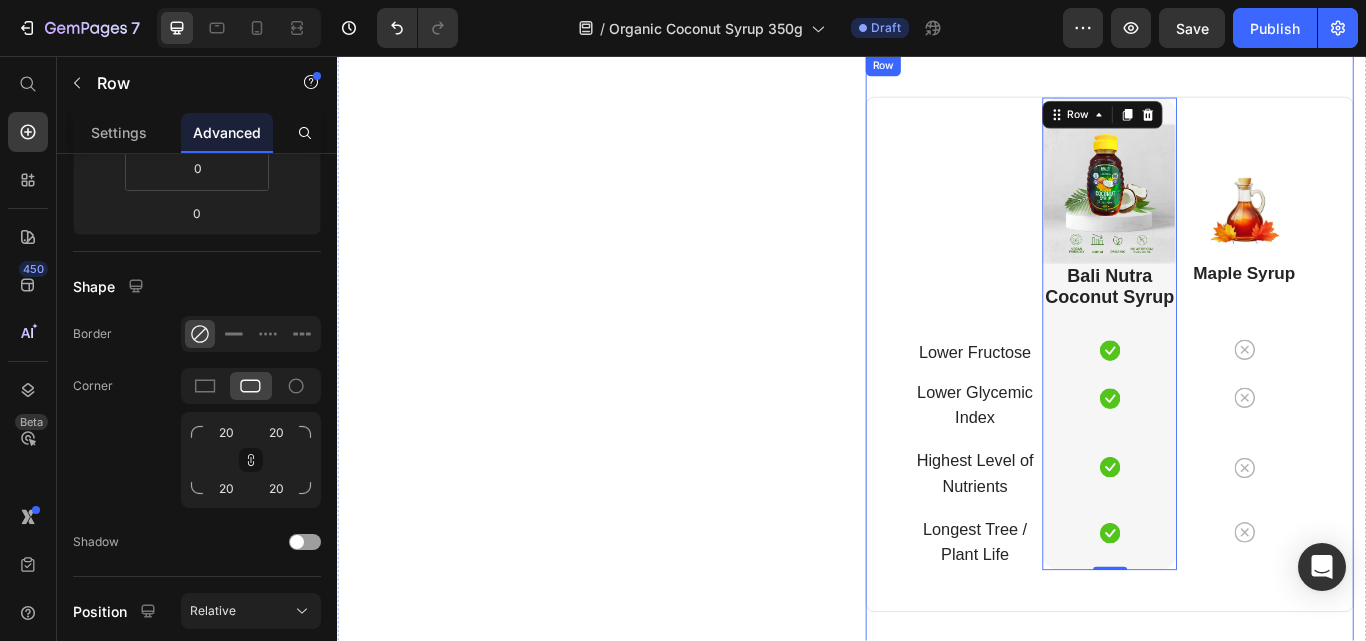 click on "Lower Fructose Text block Row Lower Glycemic Index Text block Row Highest Level of Nutrients Text block Row Longest Tree / Plant Life Text block Row Image ⁠⁠⁠⁠⁠⁠⁠ Bali Nutra Coconut Syrup Heading
Icon Row
Icon Row
Icon Row
Icon Row Row   0 Image Maple Syrup Heading
Icon Row
Icon Row
Icon Row
Icon Row Row Bali Nutra Organic Coconut Syrup Heading Lower Fructose Text block
Icon Row Lower Glycemic Index Text block
Icon Row Highest Level of Nutrients Text block
Icon Row Longest Tree / Plant Life Text block
Icon Row Row Maple Syrup Heading
Icon Row
Icon Row
Icon Row
Icon Row Row Row" at bounding box center (1237, 404) 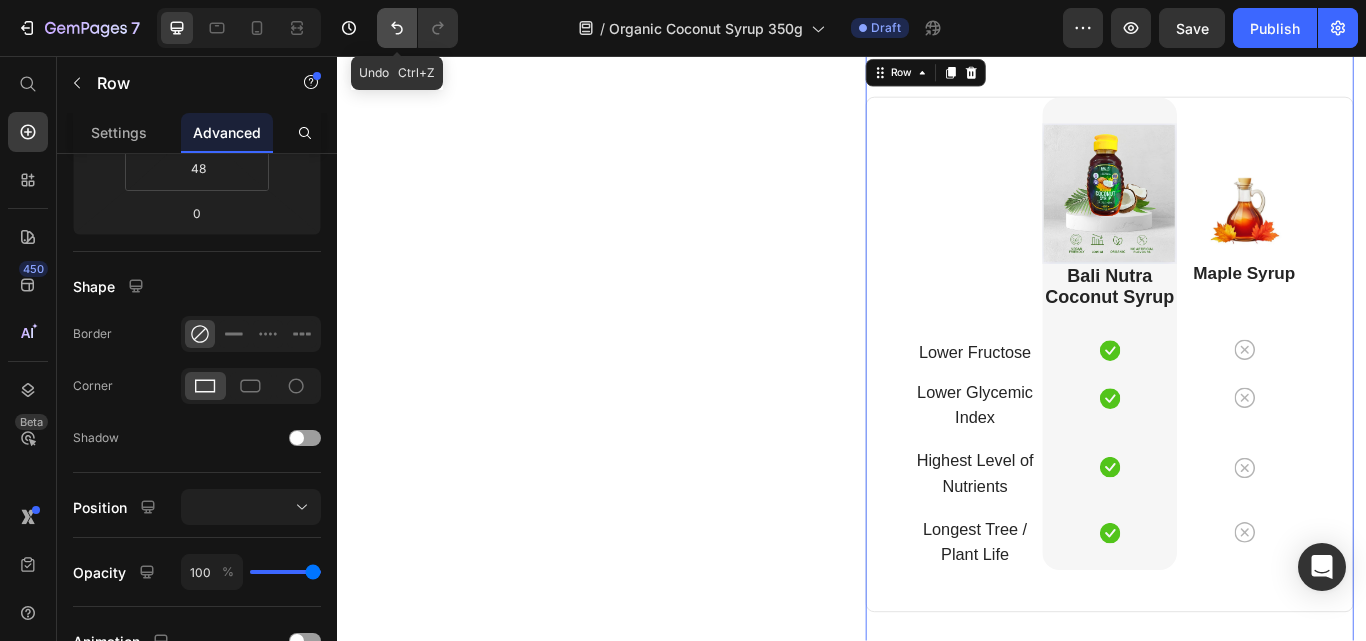 click 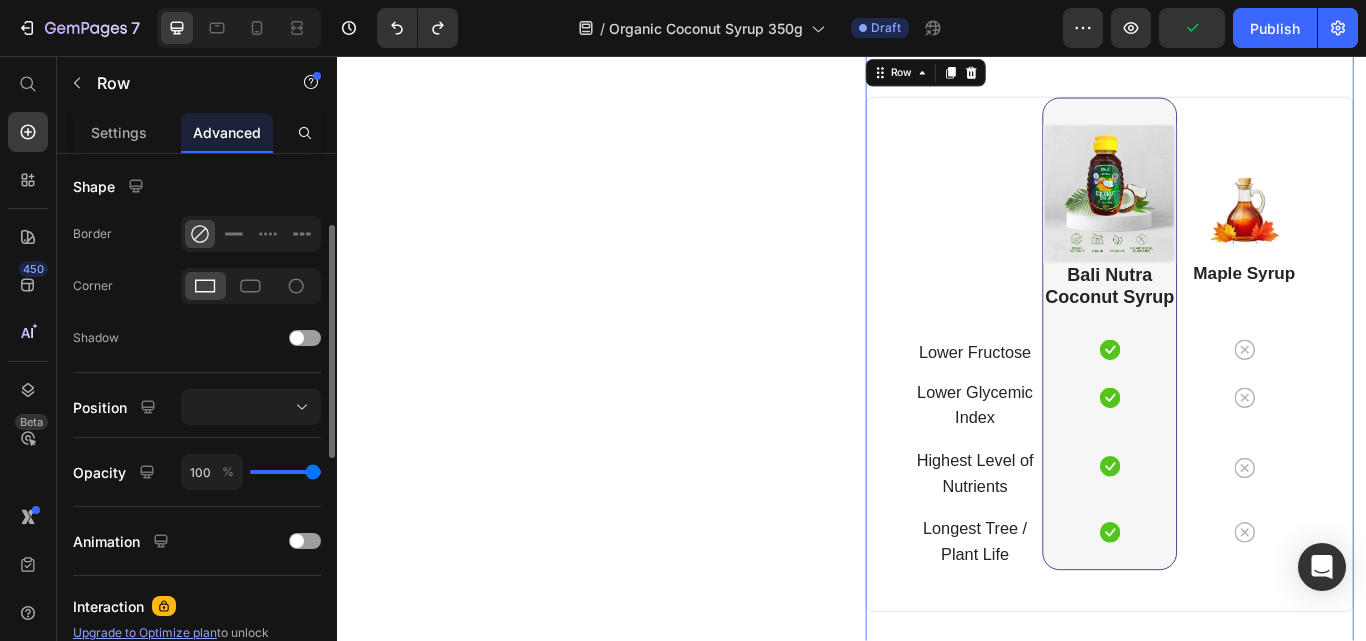 scroll, scrollTop: 400, scrollLeft: 0, axis: vertical 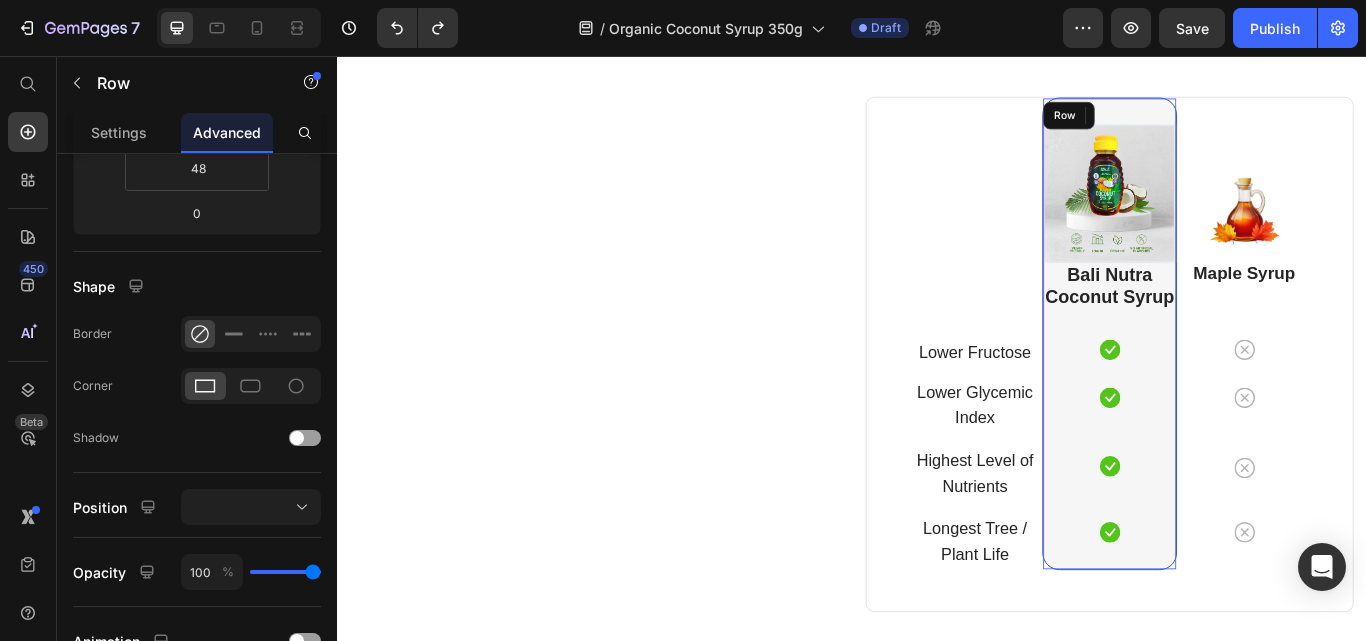drag, startPoint x: 1210, startPoint y: 120, endPoint x: 632, endPoint y: 450, distance: 665.57043 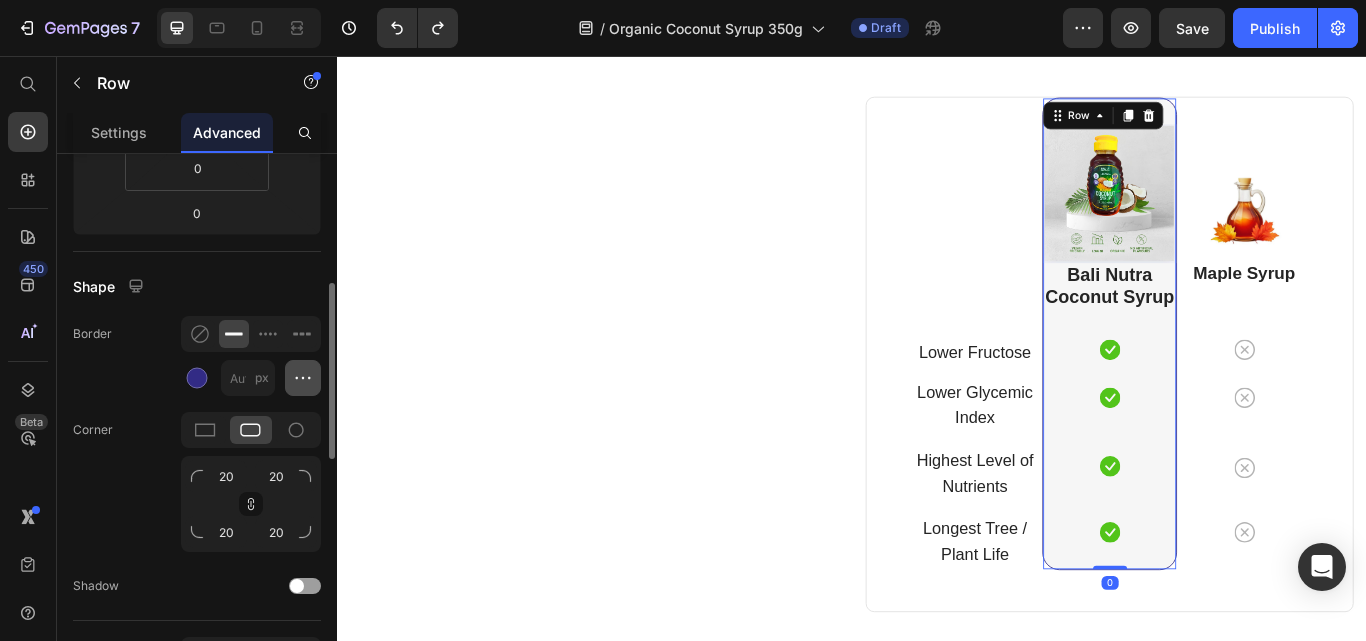 click 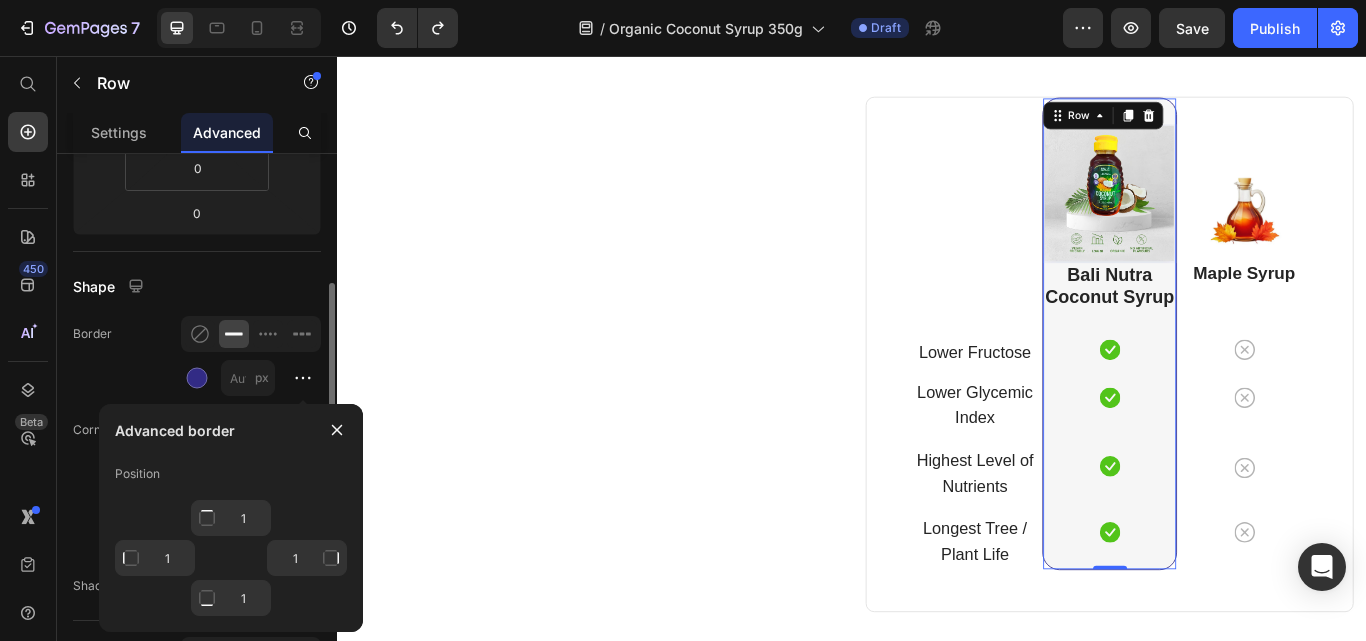 click on "Border px" 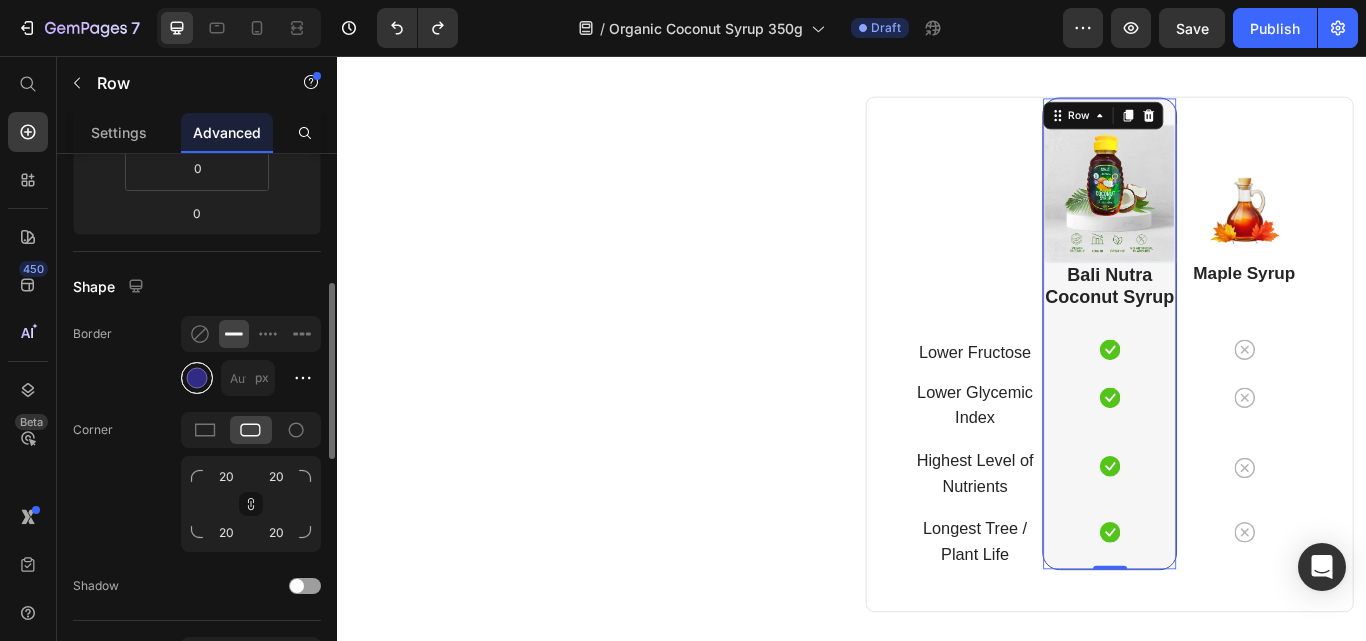 click at bounding box center [197, 378] 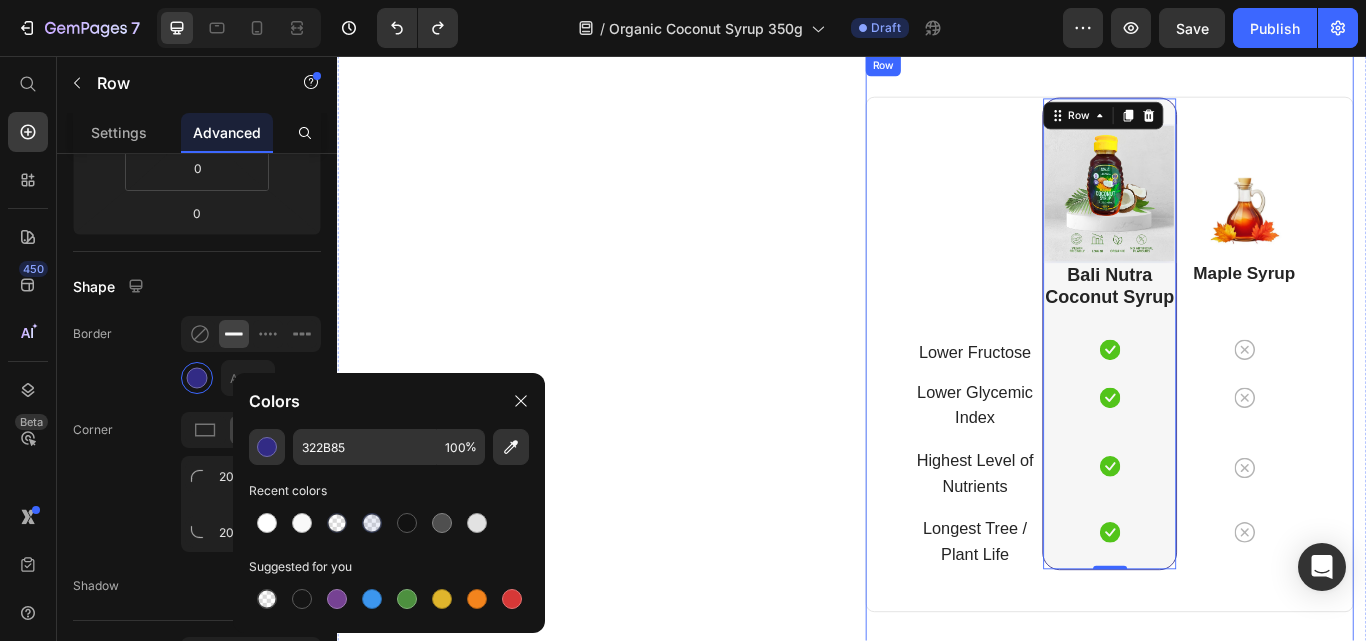 click on "Lower Fructose Text block Row Lower Glycemic Index Text block Row Highest Level of Nutrients Text block Row Longest Tree / Plant Life Text block Row Image ⁠⁠⁠⁠⁠⁠⁠ Bali Nutra Coconut Syrup Heading
Icon Row
Icon Row
Icon Row
Icon Row Row   0 Image Maple Syrup Heading
Icon Row
Icon Row
Icon Row
Icon Row Row Bali Nutra Organic Coconut Syrup Heading Lower Fructose Text block
Icon Row Lower Glycemic Index Text block
Icon Row Highest Level of Nutrients Text block
Icon Row Longest Tree / Plant Life Text block
Icon Row Row Maple Syrup Heading
Icon Row
Icon Row
Icon Row
Icon Row Row" at bounding box center [1237, 392] 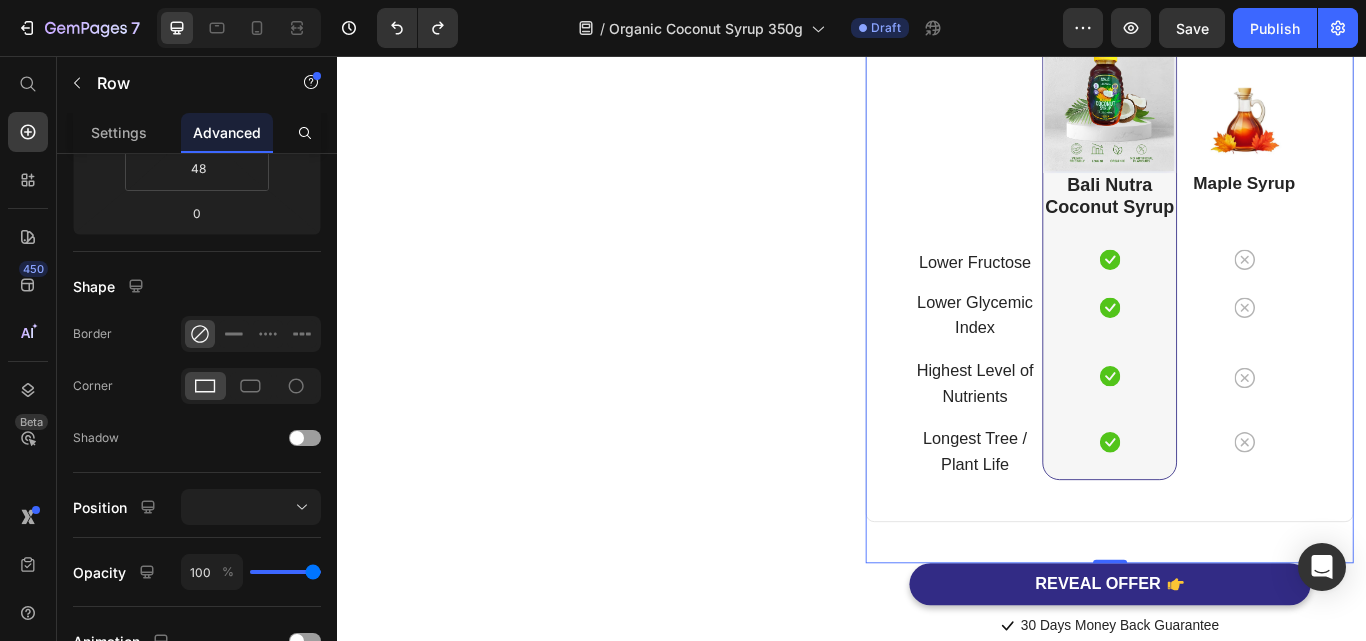 scroll, scrollTop: 6303, scrollLeft: 0, axis: vertical 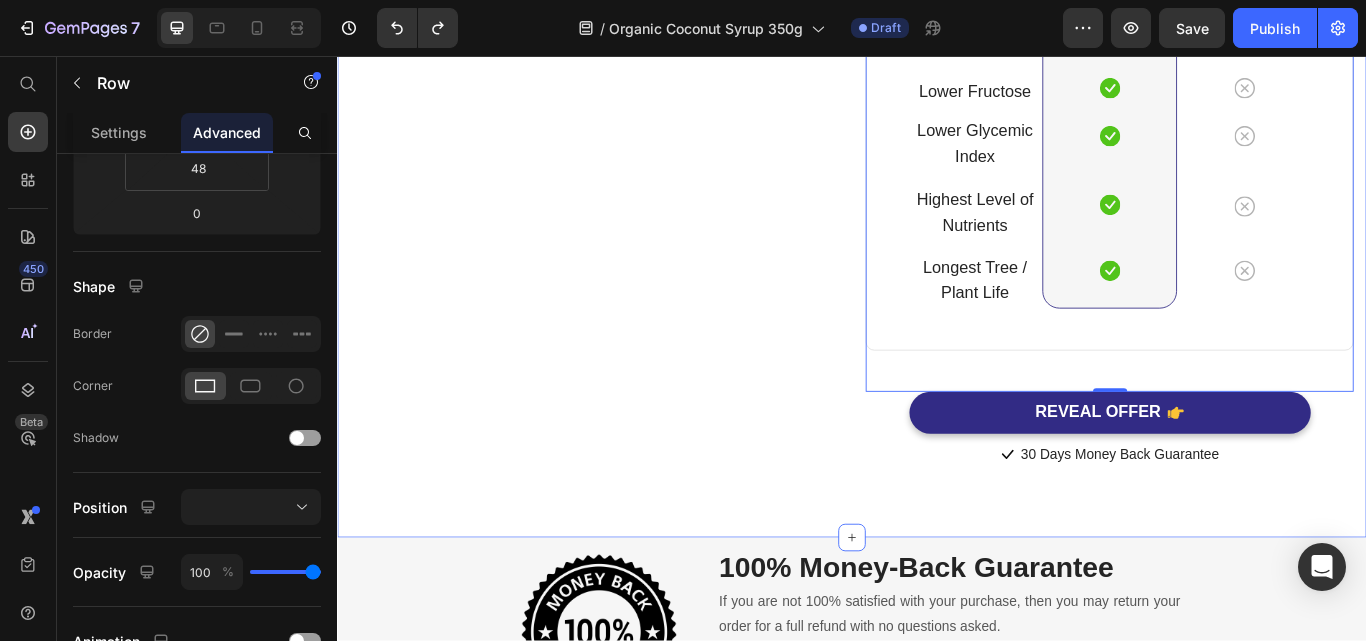 click on "Why using Coconut Syrup is better? Heading With other syrup Text block Row Lower Fructose Text block Row Lower Glycemic Index Text block Row Highest Level of Nutrients Text block Row Longest Tree / Plant Life Text block Row Image ⁠⁠⁠⁠⁠⁠⁠ Bali Nutra Coconut Syrup Heading
Icon Row
Icon Row
Icon Row
Icon Row Row Image Maple Syrup Heading
Icon Row
Icon Row
Icon Row
Icon Row Row Bali Nutra Organic Coconut Syrup Heading Lower Fructose Text block
Icon Row Lower Glycemic Index Text block
Icon Row Highest Level of Nutrients Text block
Icon Row Longest Tree / Plant Life Text block
Icon Row Row Maple Syrup Heading
Icon Row
Icon Row
Icon Row
Icon Row Row Row   0  	   REVEAL OFFER Button                Icon 30 days money back guarantee Text block Icon List" at bounding box center (937, 85) 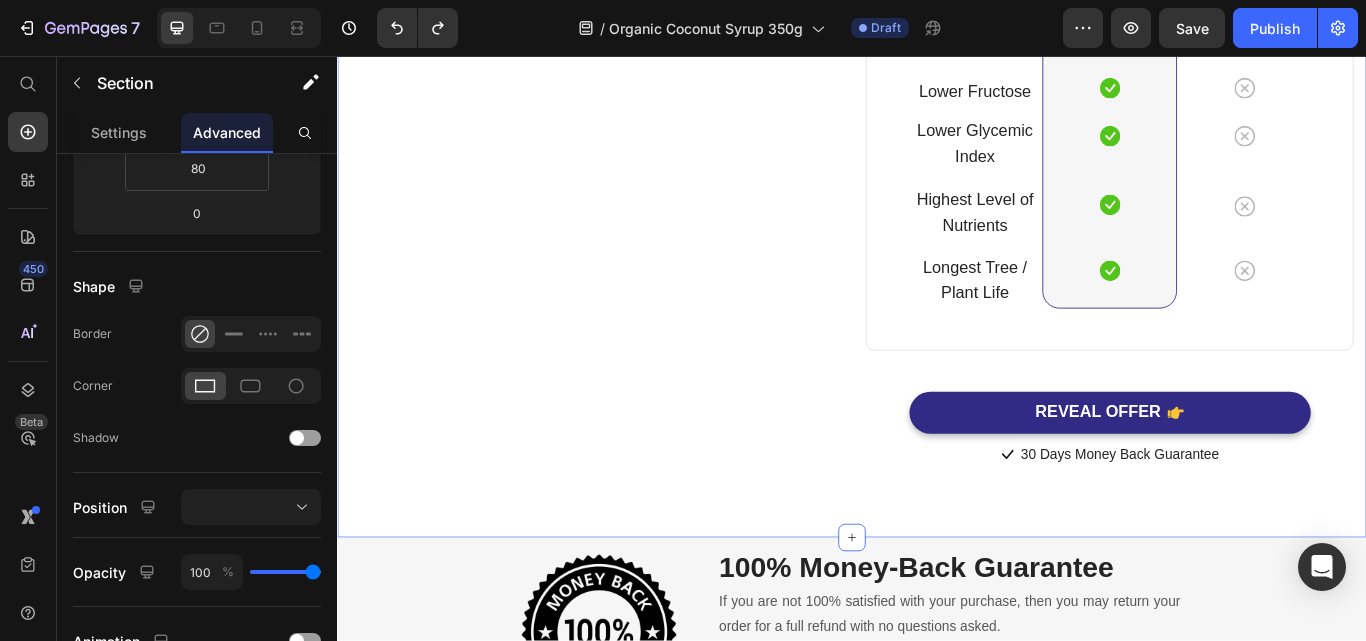 scroll, scrollTop: 0, scrollLeft: 0, axis: both 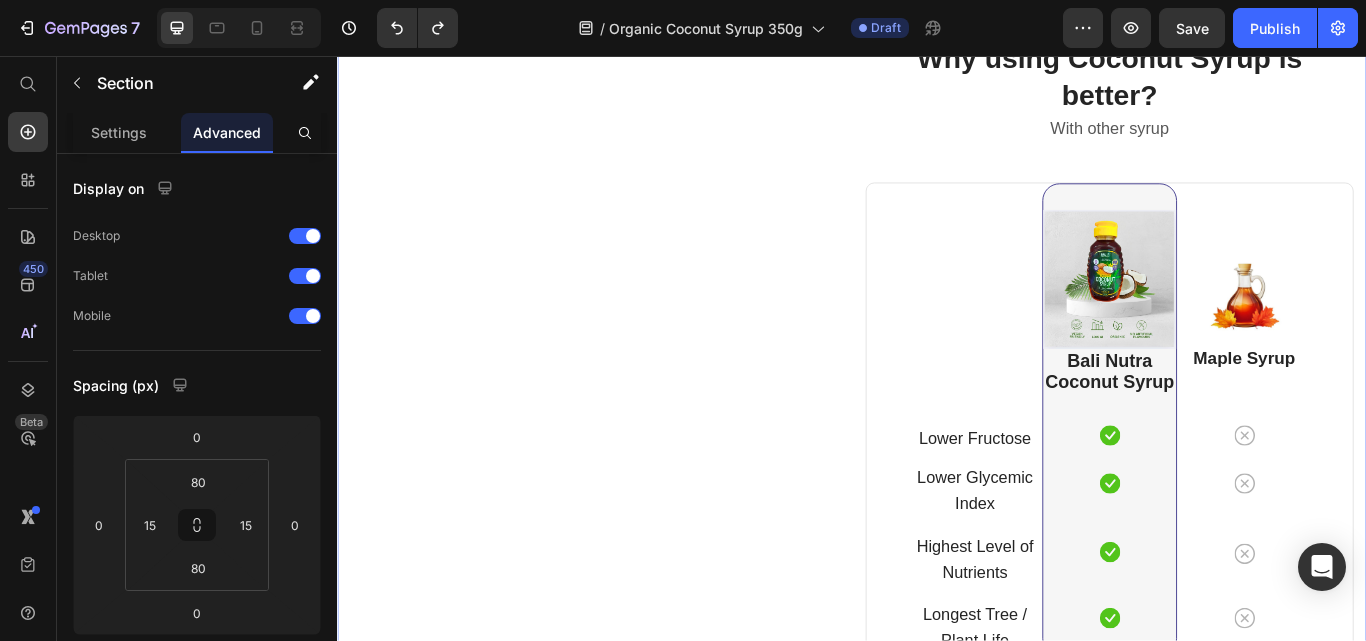 click at bounding box center (633, 37) 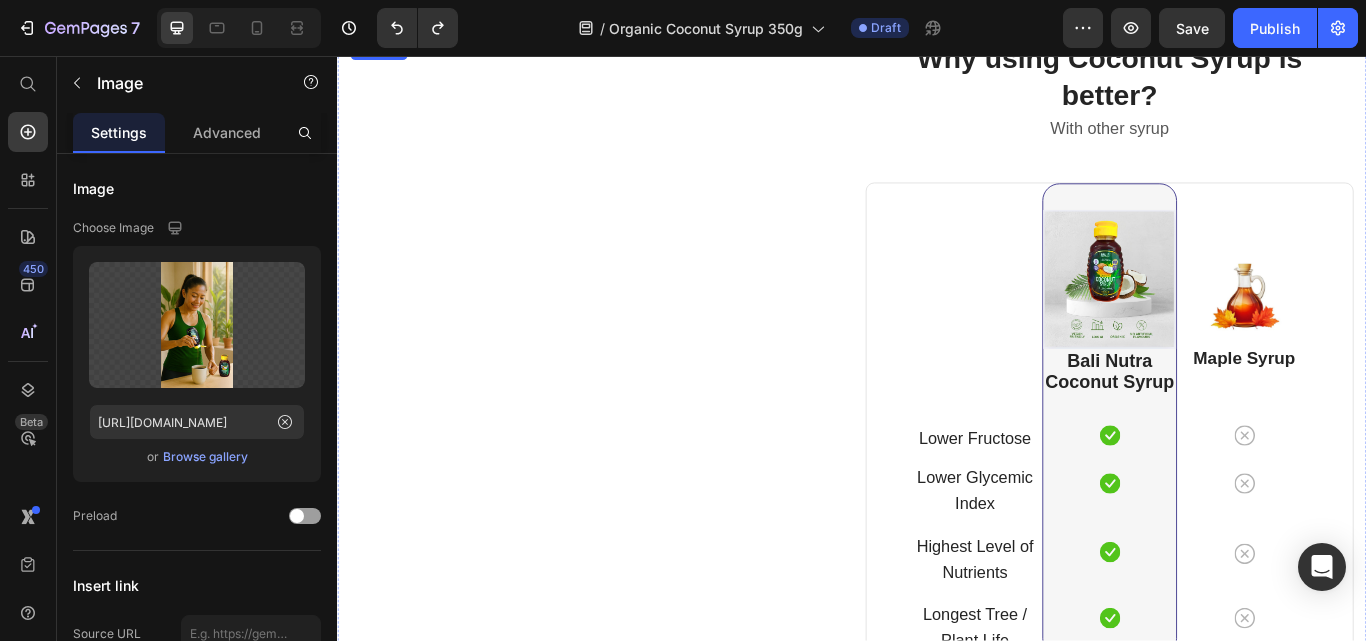 click 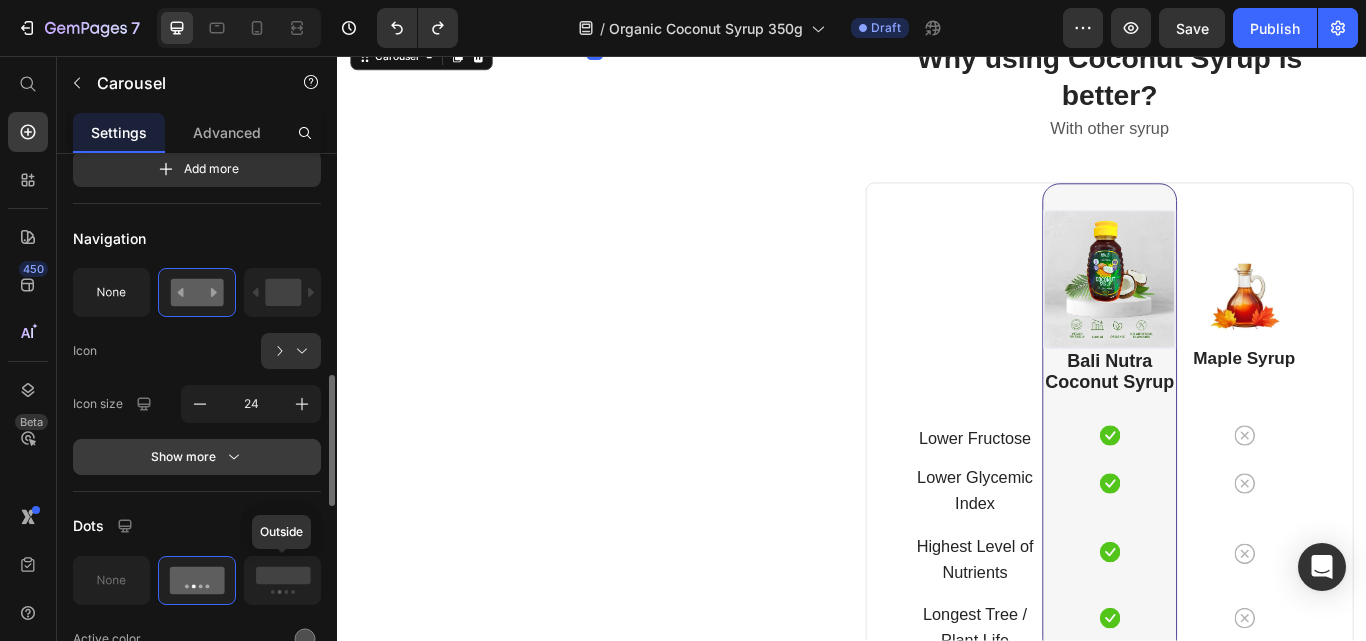 scroll, scrollTop: 600, scrollLeft: 0, axis: vertical 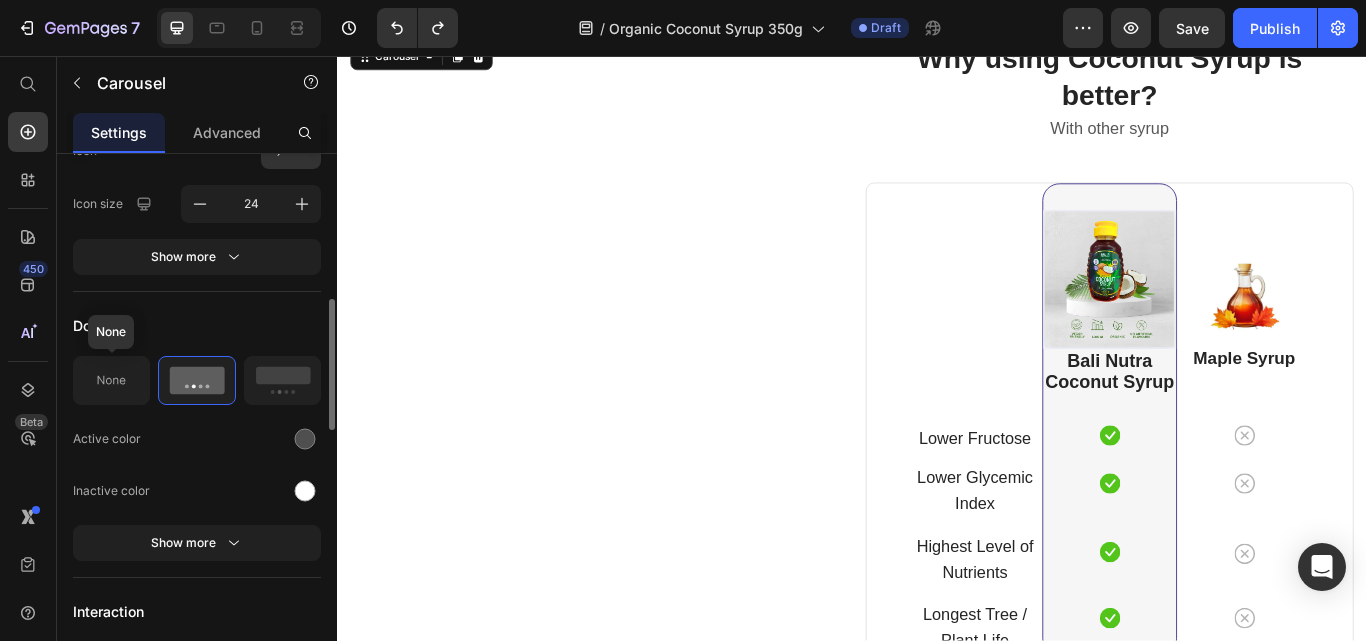 click 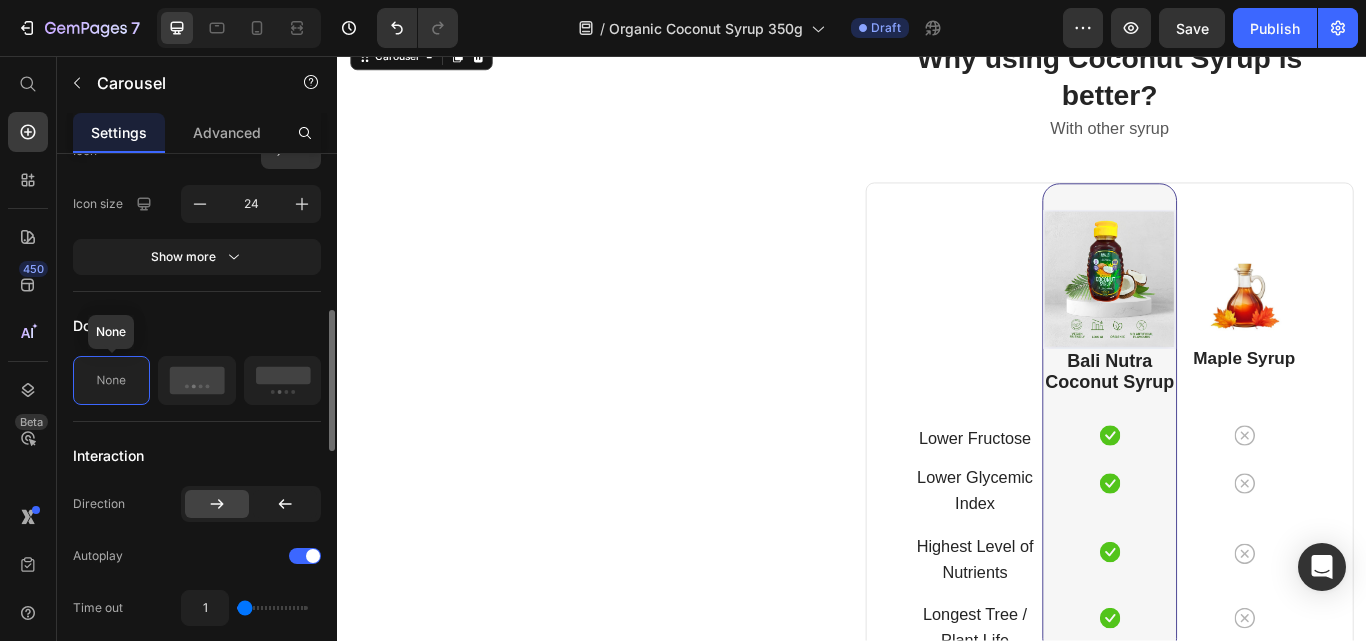 click 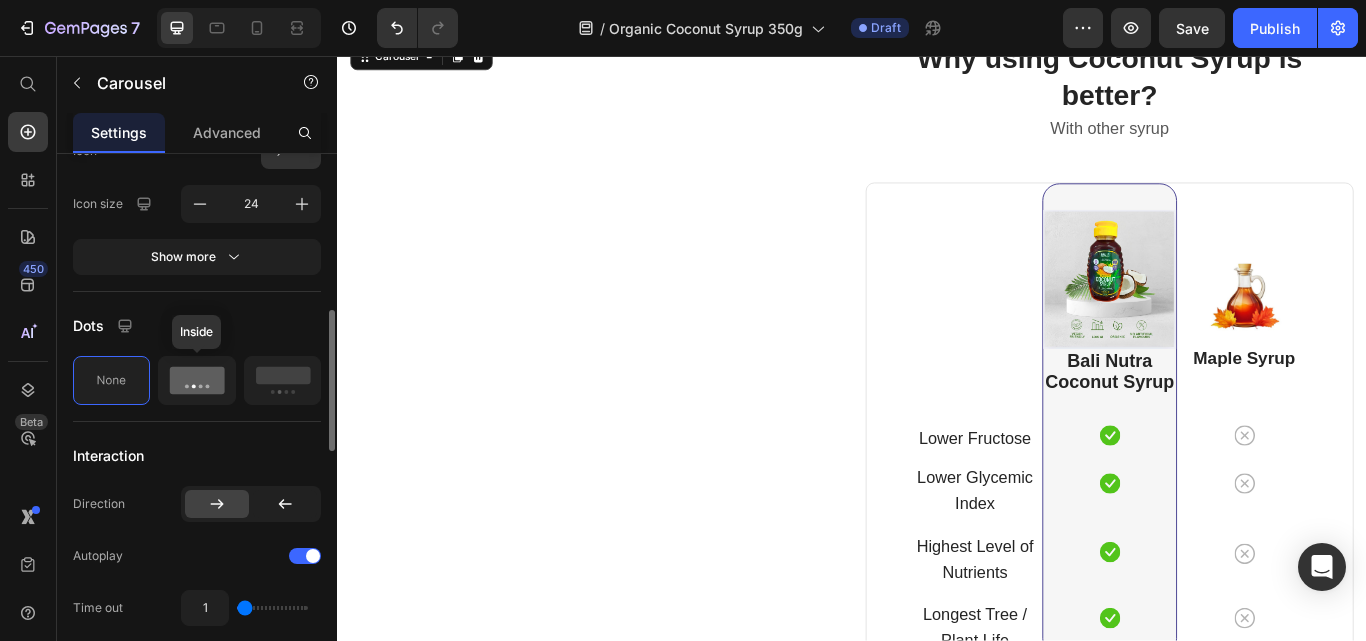 click 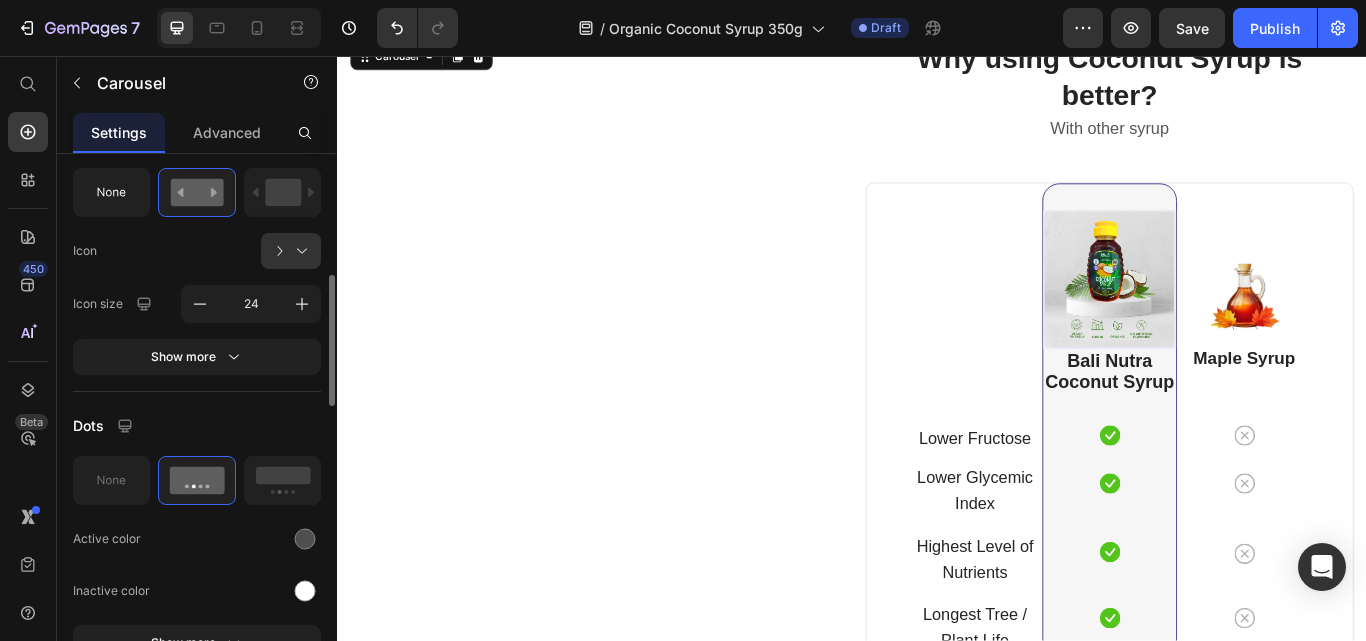 scroll, scrollTop: 400, scrollLeft: 0, axis: vertical 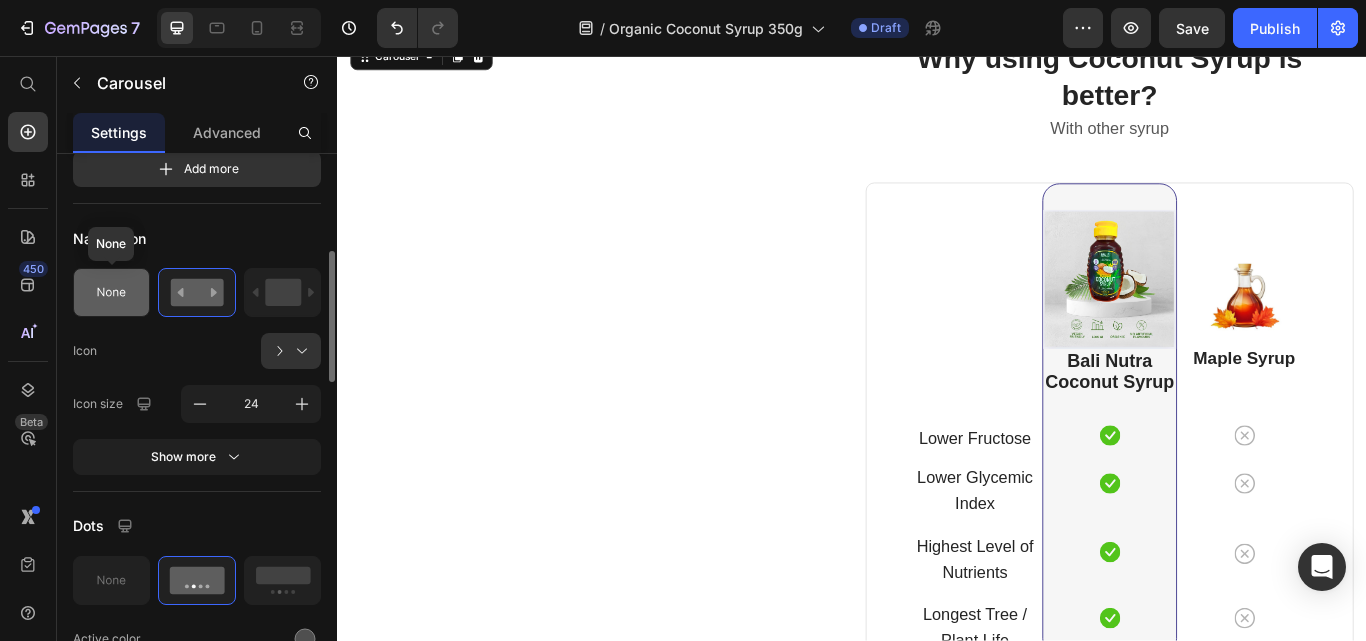 click 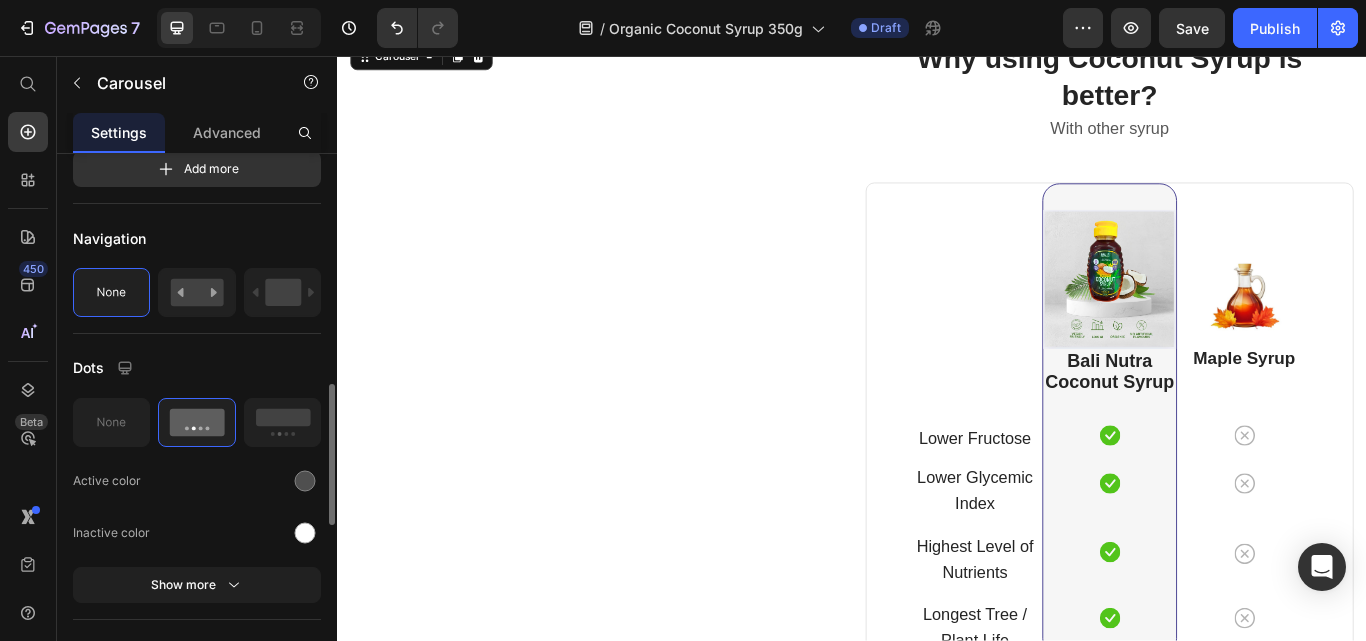 scroll, scrollTop: 500, scrollLeft: 0, axis: vertical 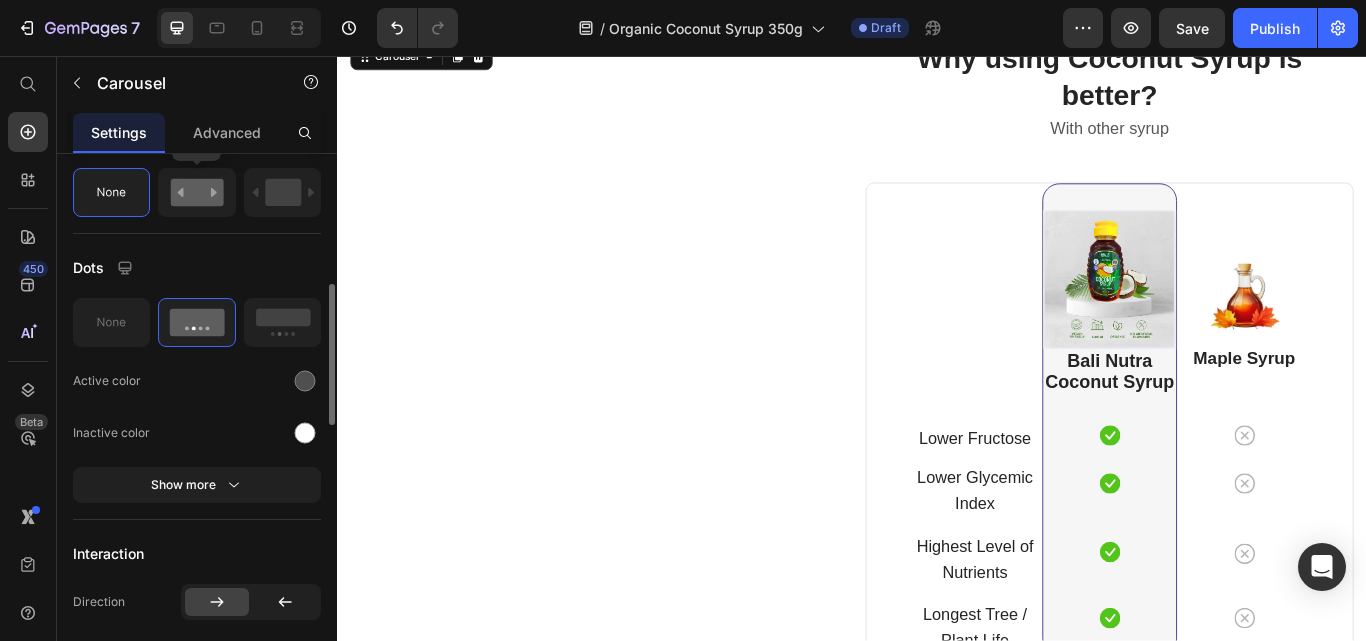 click 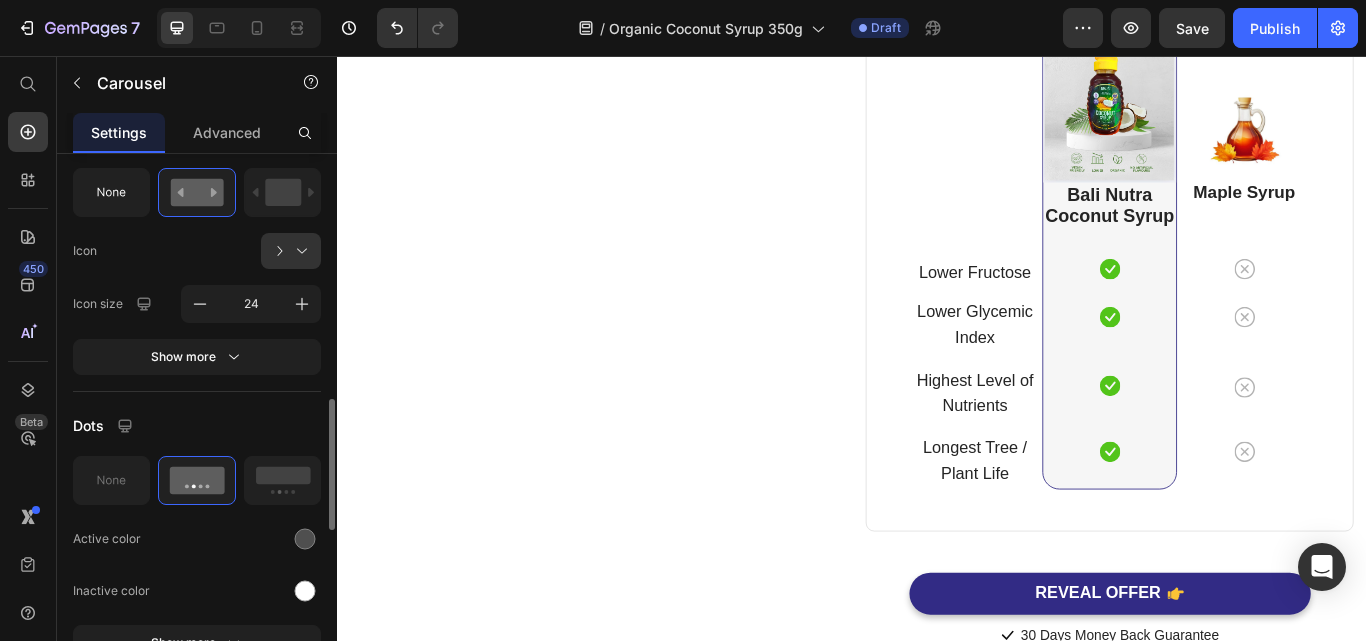 scroll, scrollTop: 6303, scrollLeft: 0, axis: vertical 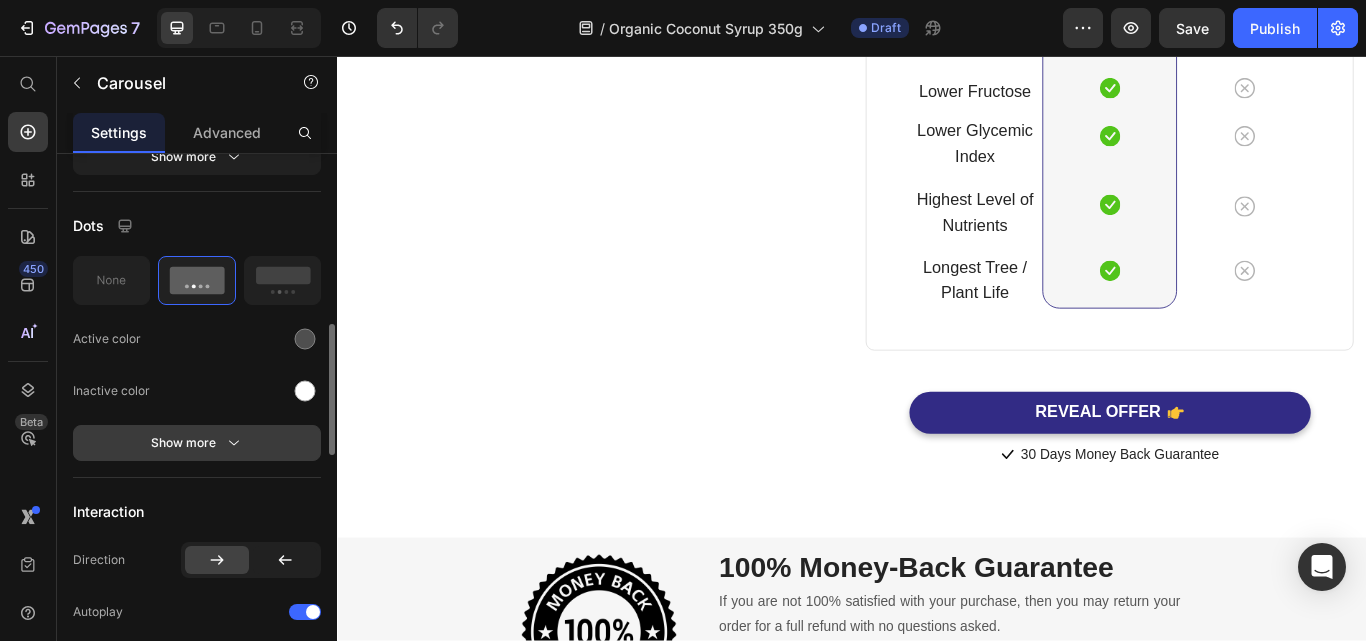 click on "Show more" at bounding box center (197, 443) 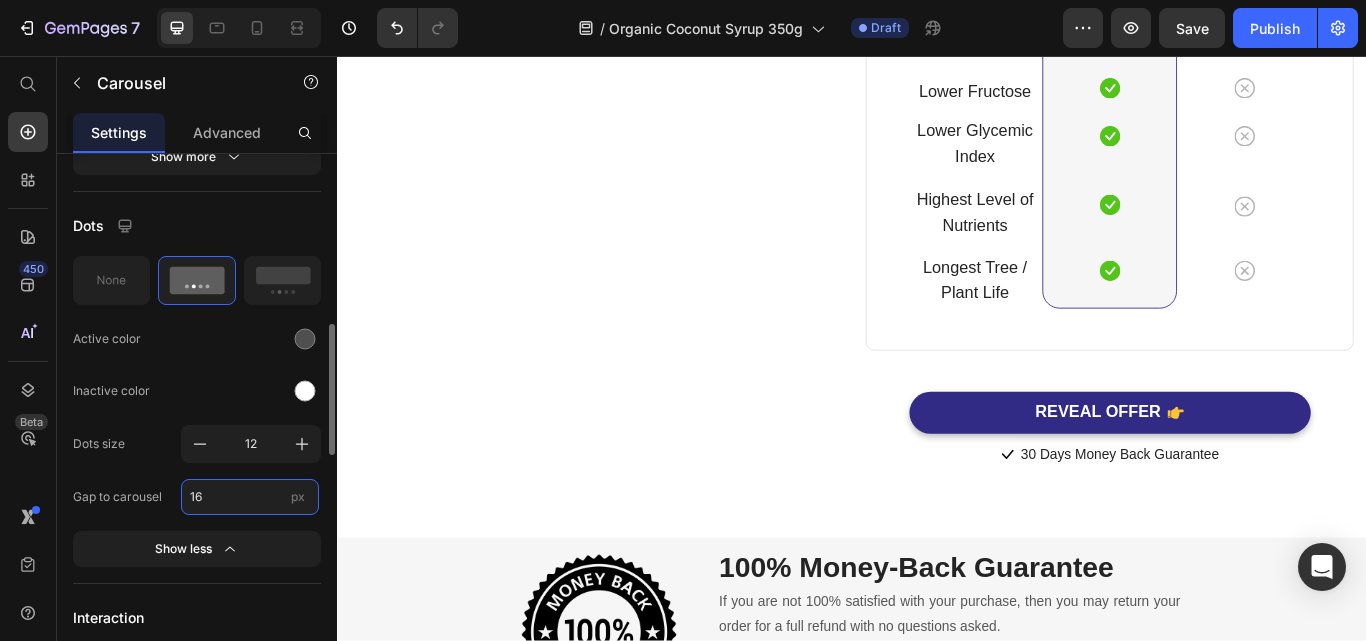 click on "16" at bounding box center (250, 497) 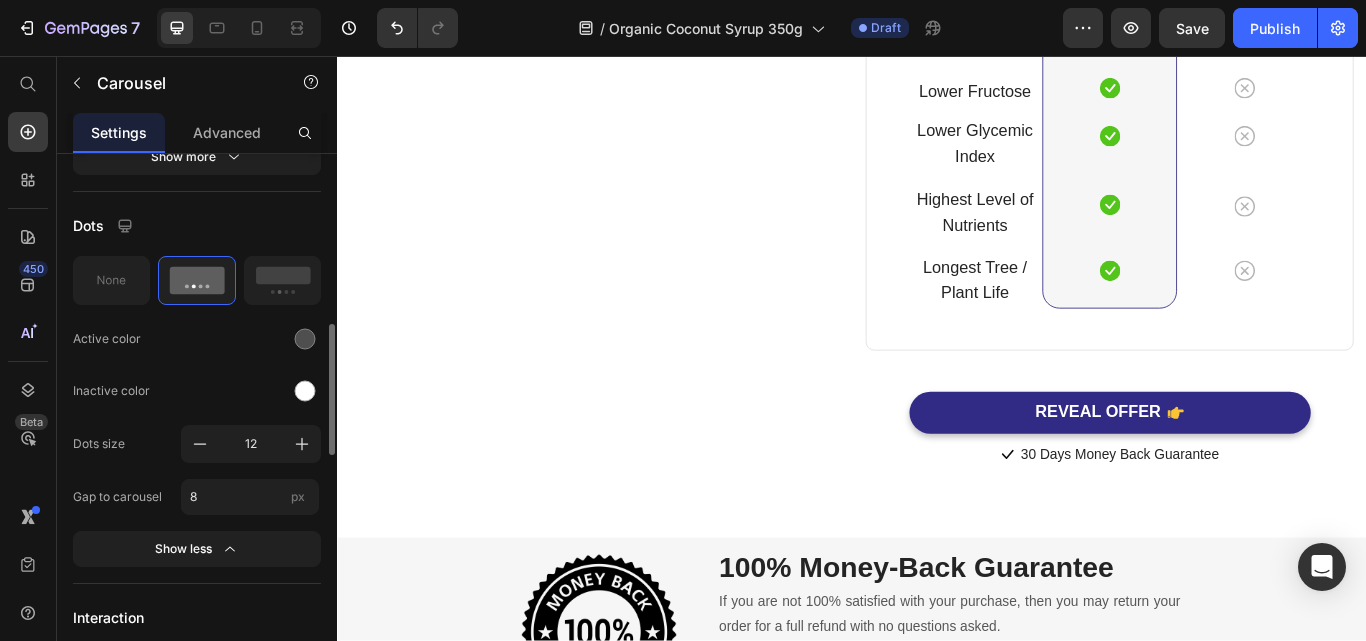 drag, startPoint x: 48, startPoint y: 616, endPoint x: 303, endPoint y: 593, distance: 256.03516 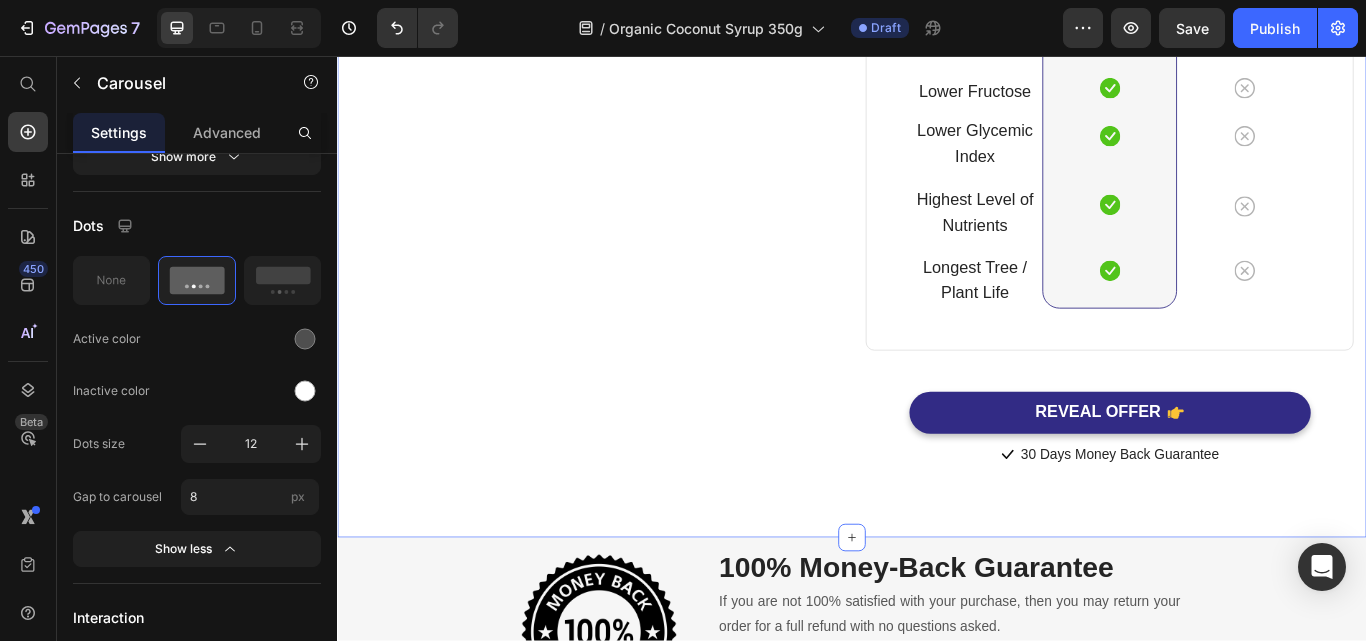click on "Why using Coconut Syrup is better? Heading With other syrup Text block Row Lower Fructose Text block Row Lower Glycemic Index Text block Row Highest Level of Nutrients Text block Row Longest Tree / Plant Life Text block Row Image ⁠⁠⁠⁠⁠⁠⁠ Bali Nutra Coconut Syrup Heading
Icon Row
Icon Row
Icon Row
Icon Row Row Image Maple Syrup Heading
Icon Row
Icon Row
Icon Row
Icon Row Row Bali Nutra Organic Coconut Syrup Heading Lower Fructose Text block
Icon Row Lower Glycemic Index Text block
Icon Row Highest Level of Nutrients Text block
Icon Row Longest Tree / Plant Life Text block
Icon Row Row Maple Syrup Heading
Icon Row
Icon Row
Icon Row
Icon Row Row Row  	   REVEAL OFFER Button                Icon 30 days money back guarantee Text block Icon List Row" at bounding box center (937, 85) 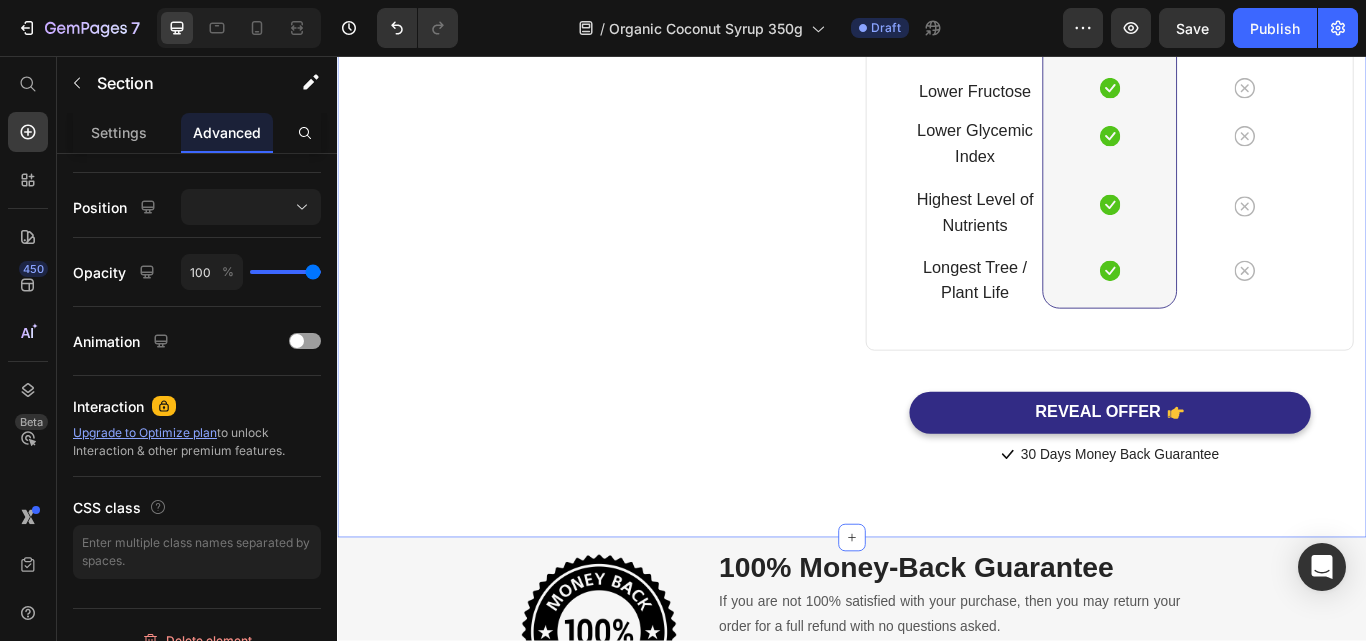 scroll, scrollTop: 0, scrollLeft: 0, axis: both 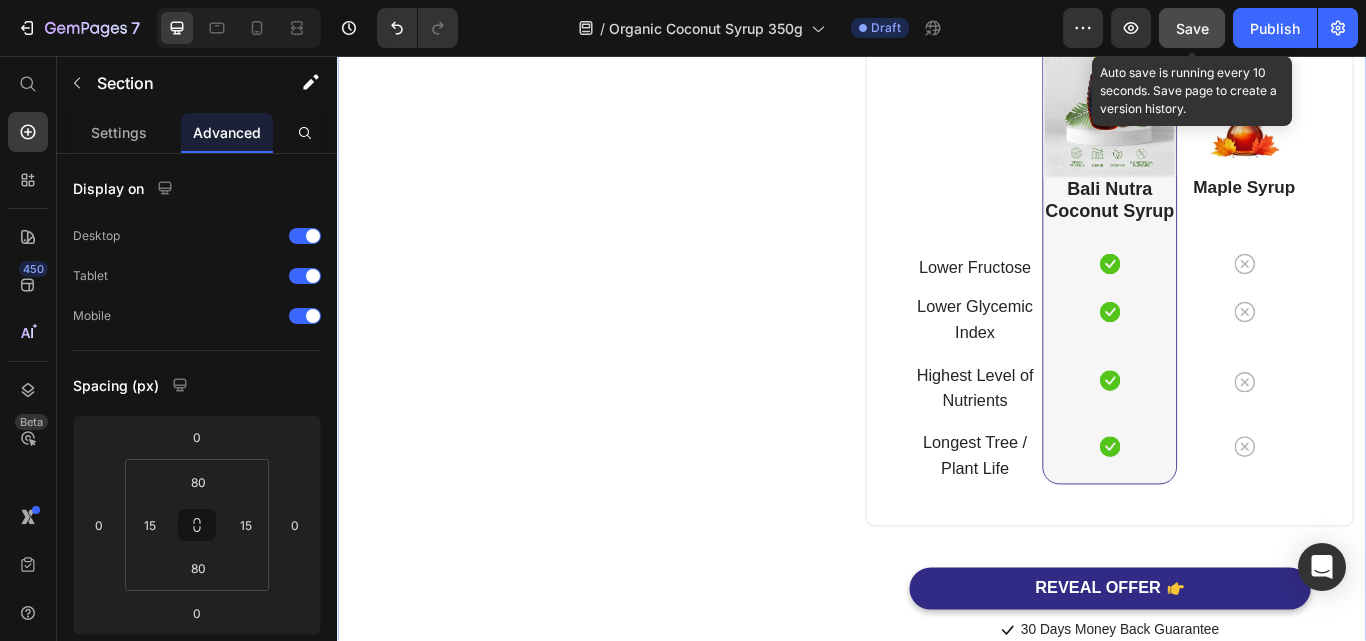 click on "Save" 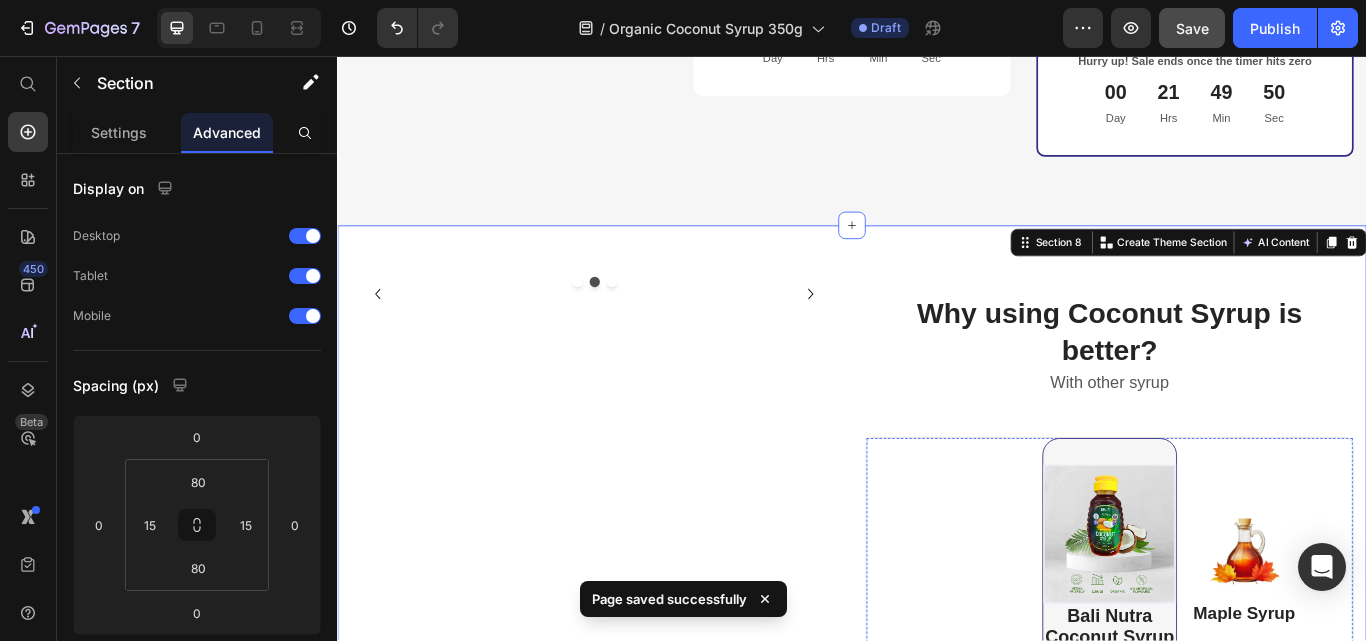 scroll, scrollTop: 5603, scrollLeft: 0, axis: vertical 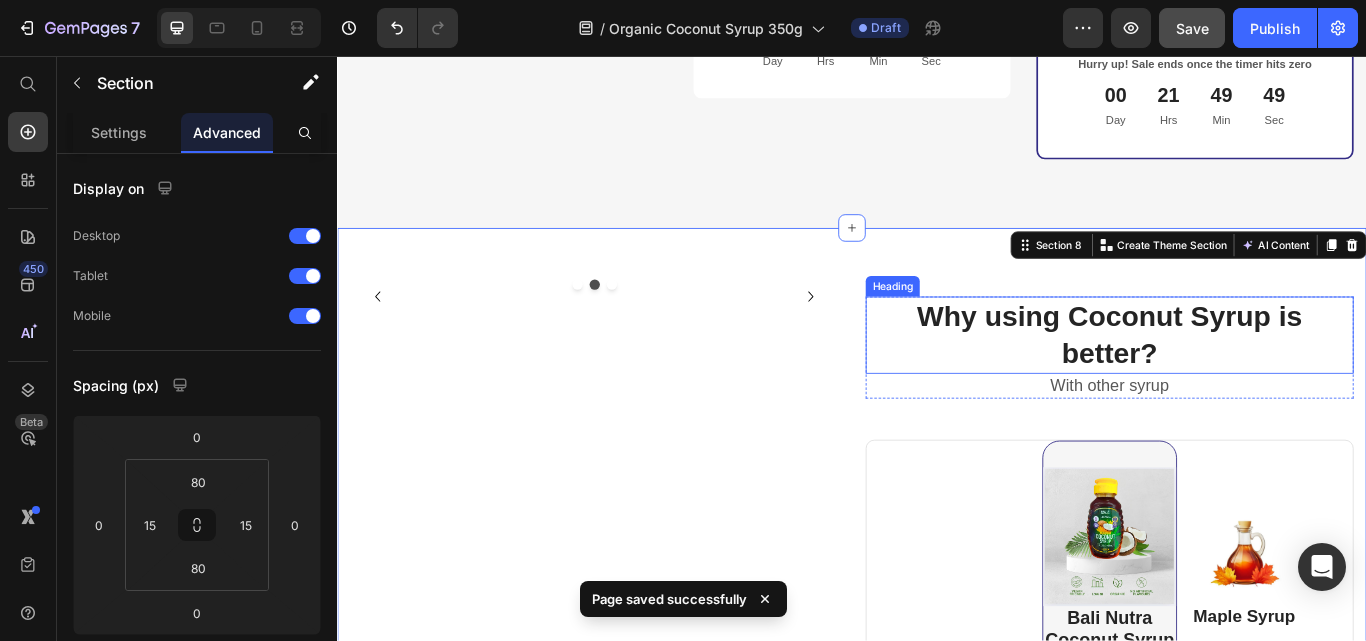 click on "Why using Coconut Syrup is better?" at bounding box center (1237, 382) 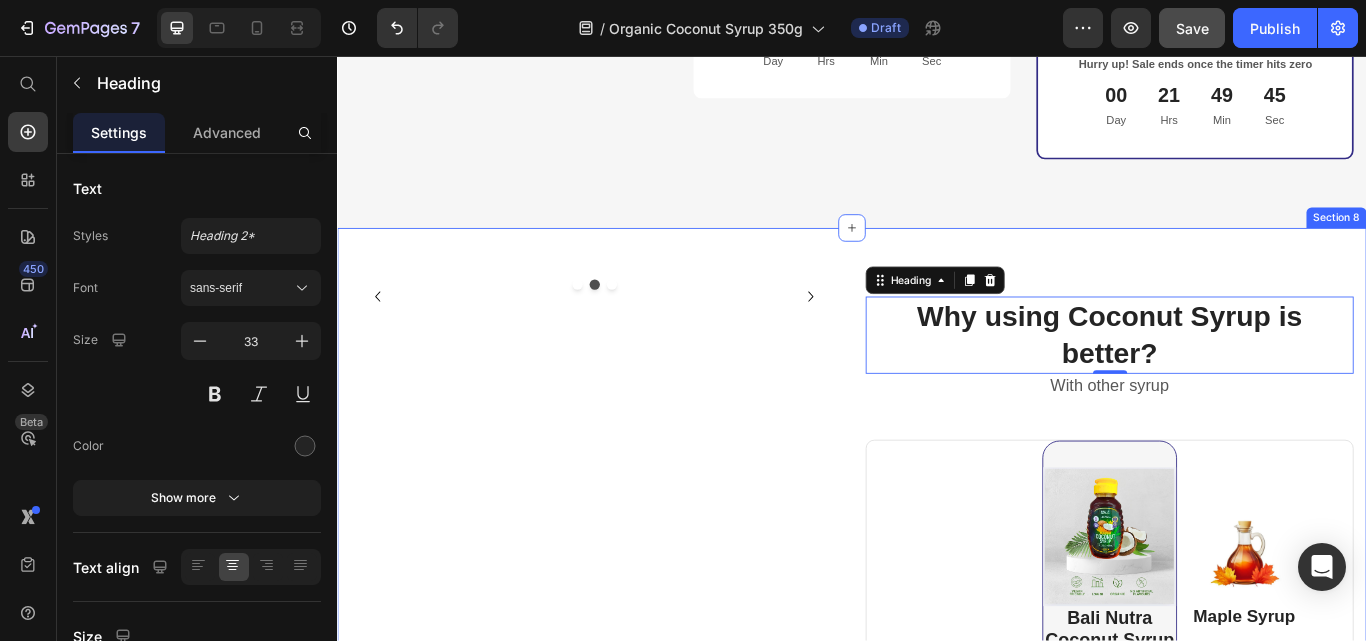 click on "Why using Coconut Syrup is better? Heading   0 With other syrup Text block Row Lower Fructose Text block Row Lower Glycemic Index Text block Row Highest Level of Nutrients Text block Row Longest Tree / Plant Life Text block Row Image ⁠⁠⁠⁠⁠⁠⁠ Bali Nutra Coconut Syrup Heading
Icon Row
Icon Row
Icon Row
Icon Row Row Image Maple Syrup Heading
Icon Row
Icon Row
Icon Row
Icon Row Row Bali Nutra Organic Coconut Syrup Heading Lower Fructose Text block
Icon Row Lower Glycemic Index Text block
Icon Row Highest Level of Nutrients Text block
Icon Row Longest Tree / Plant Life Text block
Icon Row Row Maple Syrup Heading
Icon Row
Icon Row
Icon Row
Icon Row Row Row  	   REVEAL OFFER Button                Icon 30 days money back guarantee Text block Icon List" at bounding box center (937, 790) 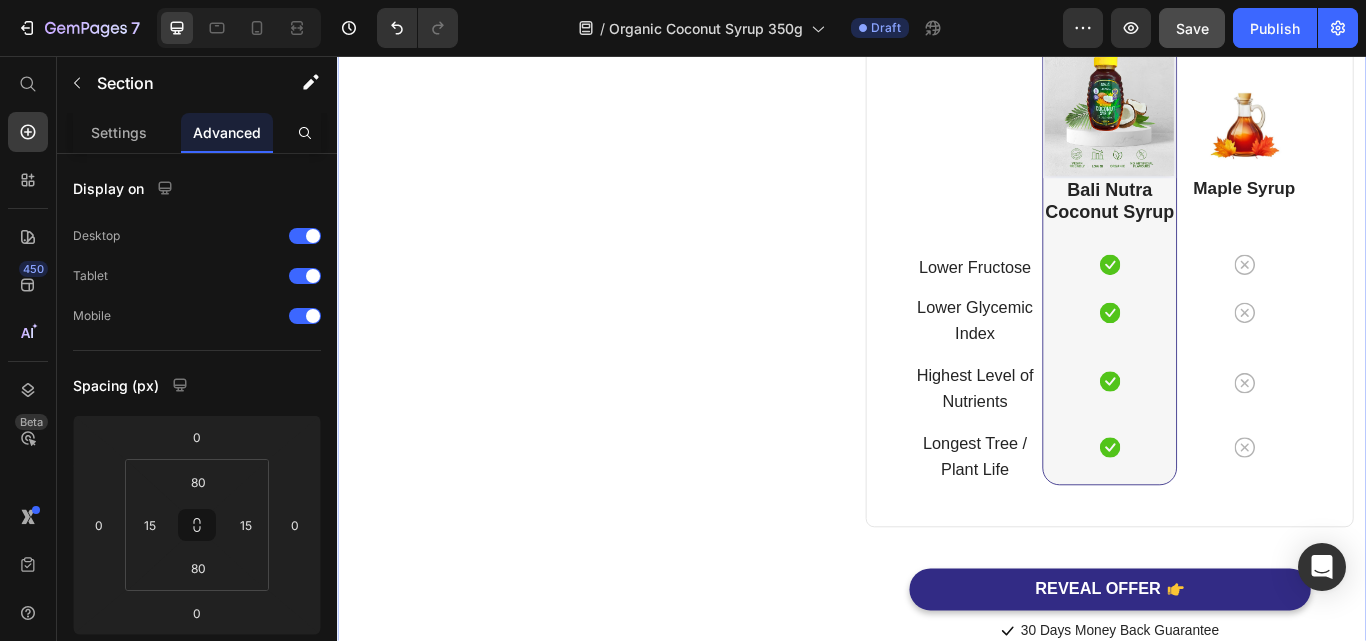 scroll, scrollTop: 6202, scrollLeft: 0, axis: vertical 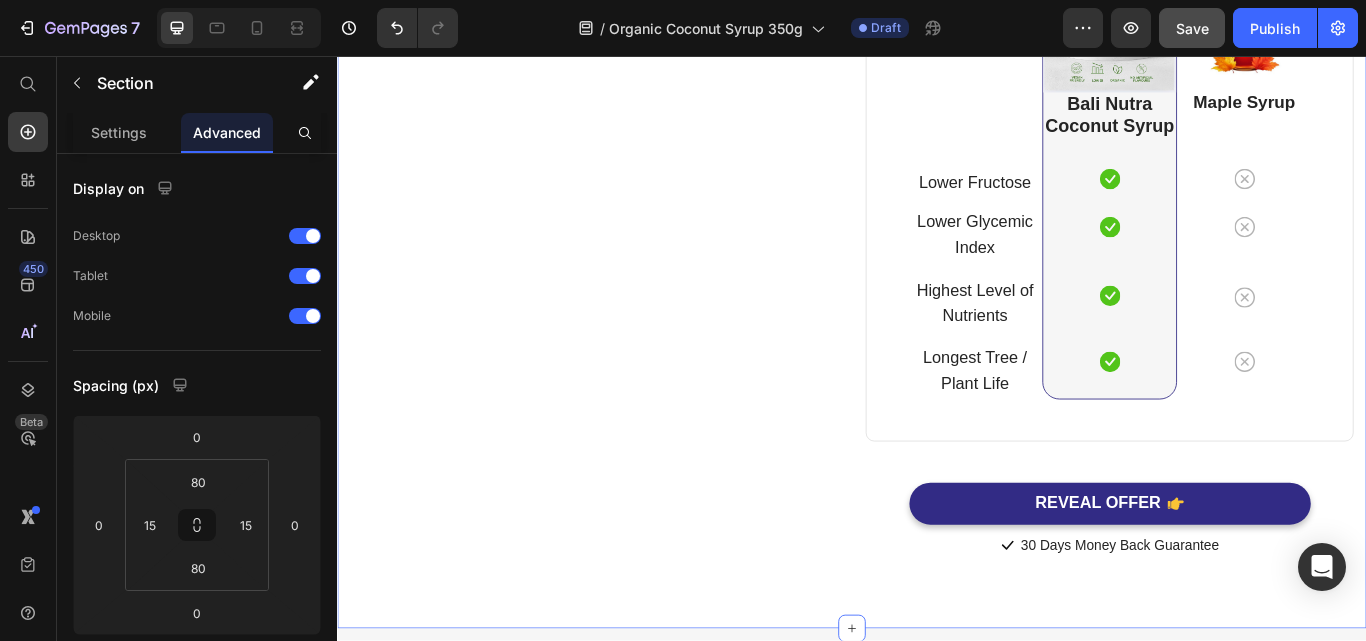 click at bounding box center (633, -262) 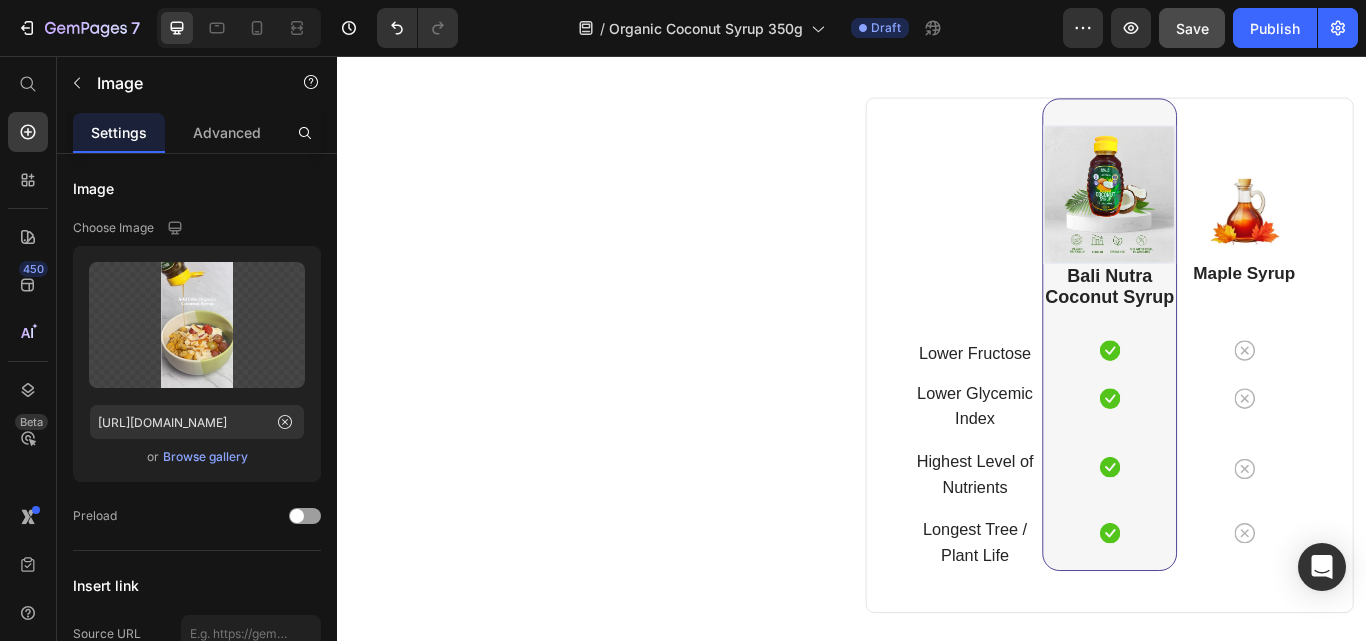 scroll, scrollTop: 6202, scrollLeft: 0, axis: vertical 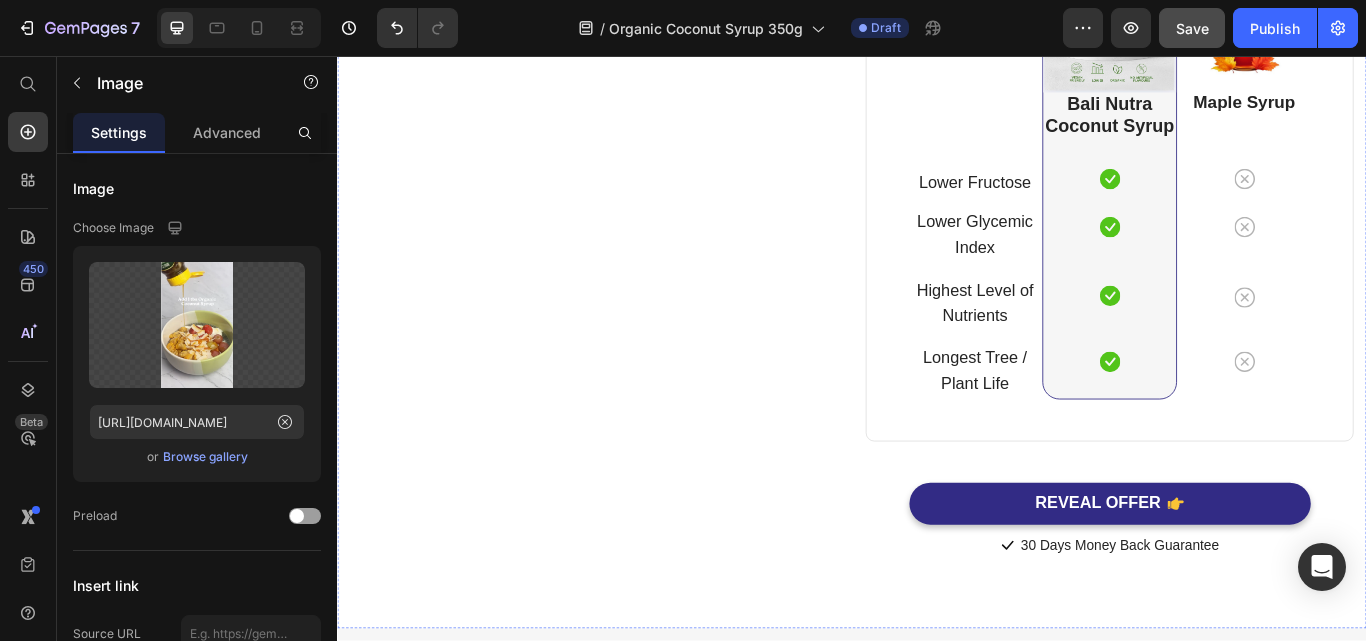 click 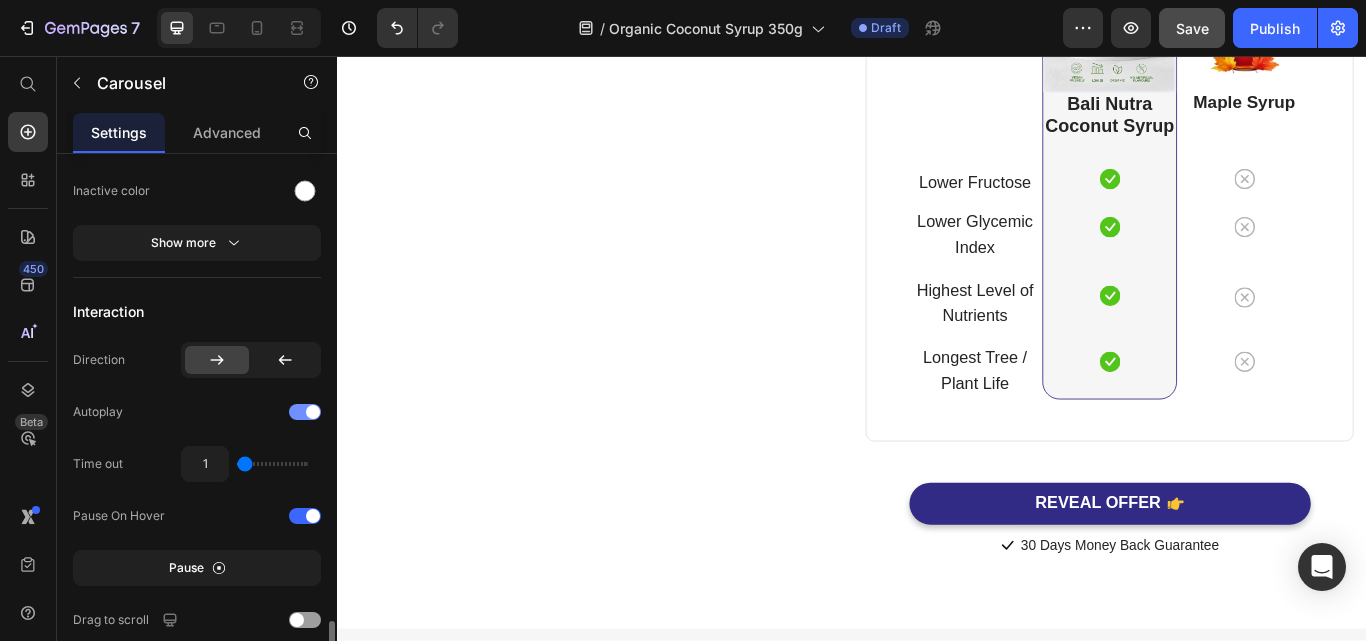 scroll, scrollTop: 1100, scrollLeft: 0, axis: vertical 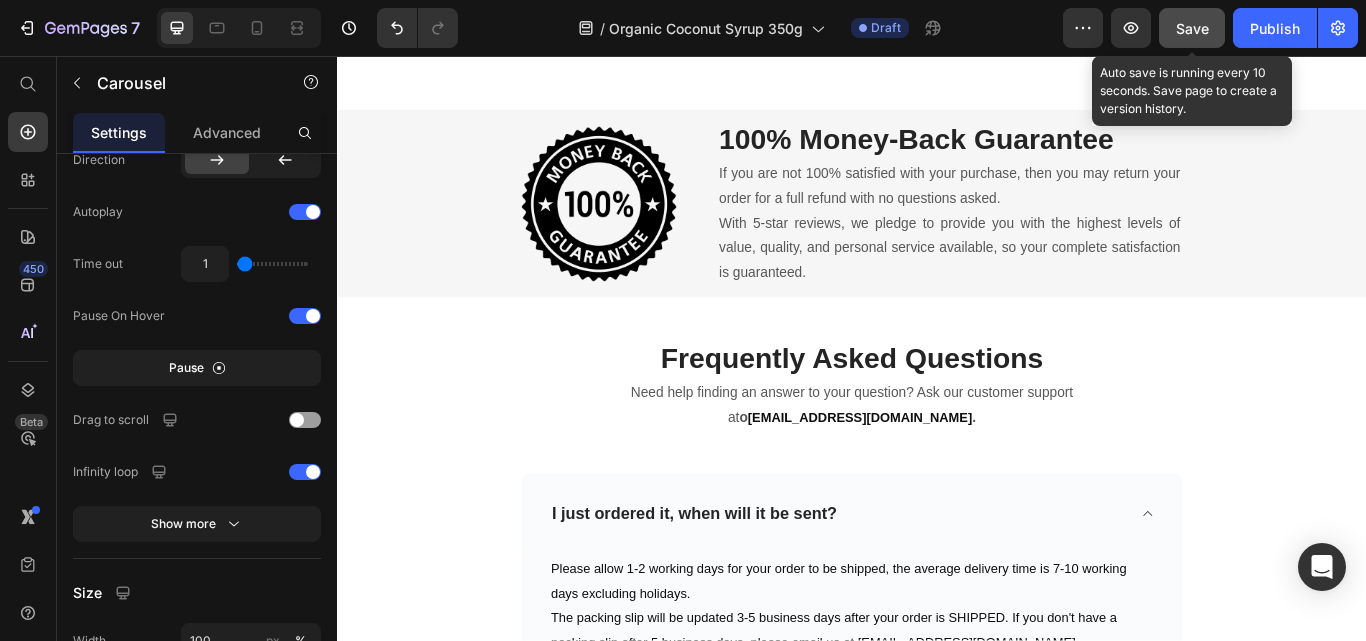 click on "Save" at bounding box center (1192, 28) 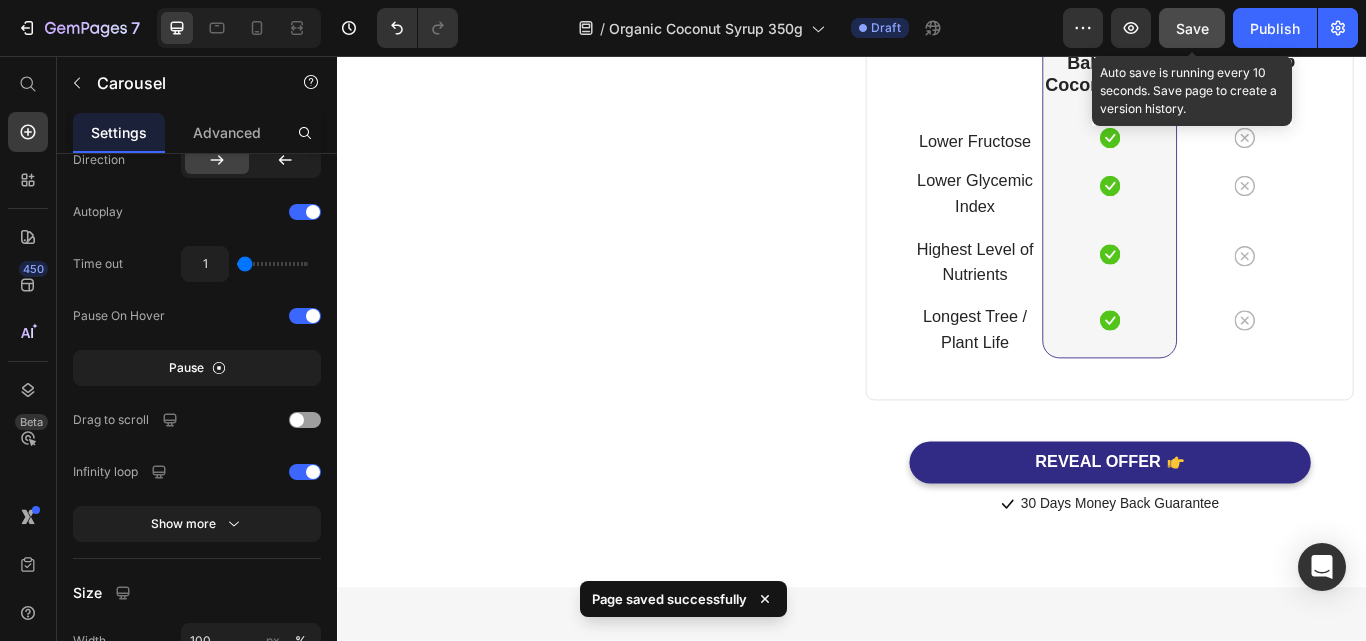 scroll, scrollTop: 5102, scrollLeft: 0, axis: vertical 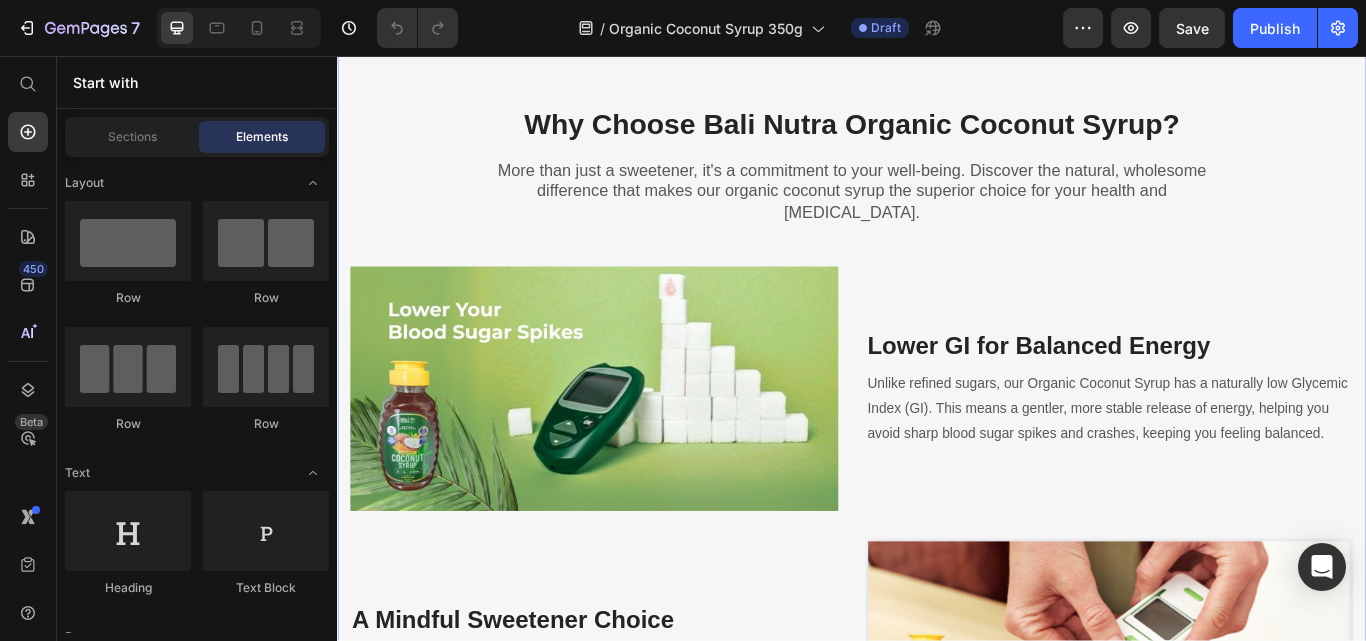 click on "Why Choose Bali Nutra Organic Coconut Syrup? Heading More than just a sweetener, it's a commitment to your well-being. Discover the natural, wholesome difference that makes our organic coconut syrup the superior choice for your health and [MEDICAL_DATA]. Text block Row Row Image Lower GI for Balanced Energy Heading Unlike refined sugars, our Organic Coconut Syrup has a naturally low Glycemic Index (GI). This means a gentler, more stable release of energy, helping you avoid sharp blood sugar spikes and crashes, keeping you feeling balanced. Text block Row A Mindful Sweetener Choice Heading Unlike processed sugars and sugar alcohols that lack nutrients and can cause discomfort, our organic syrup delivers clean, natural sweetness with inherent goodness, making it a truly superior choice. Text block Image Row Image Naturally Provides Essential Nutrients Heading Text block Row Sustainable Choice Heading Sourced from the pristine coconut [PERSON_NAME] of [GEOGRAPHIC_DATA]. Ethically harvested and environmentally friendly. Text block" at bounding box center (937, 757) 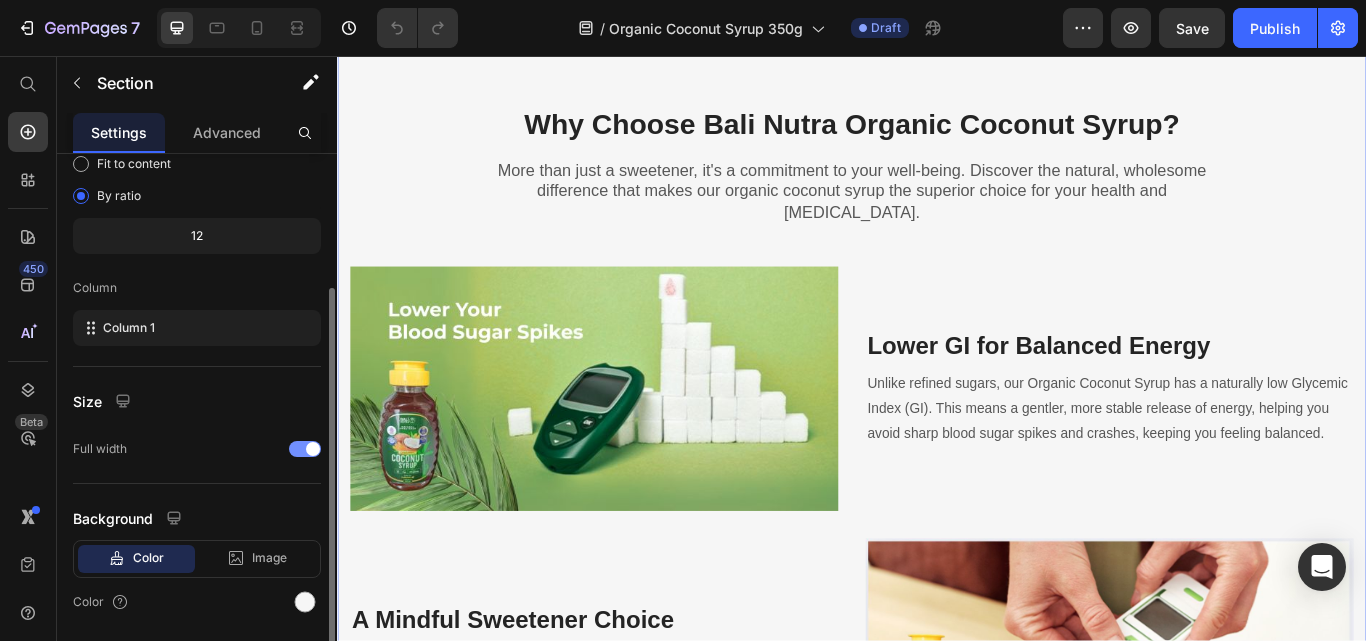 scroll, scrollTop: 264, scrollLeft: 0, axis: vertical 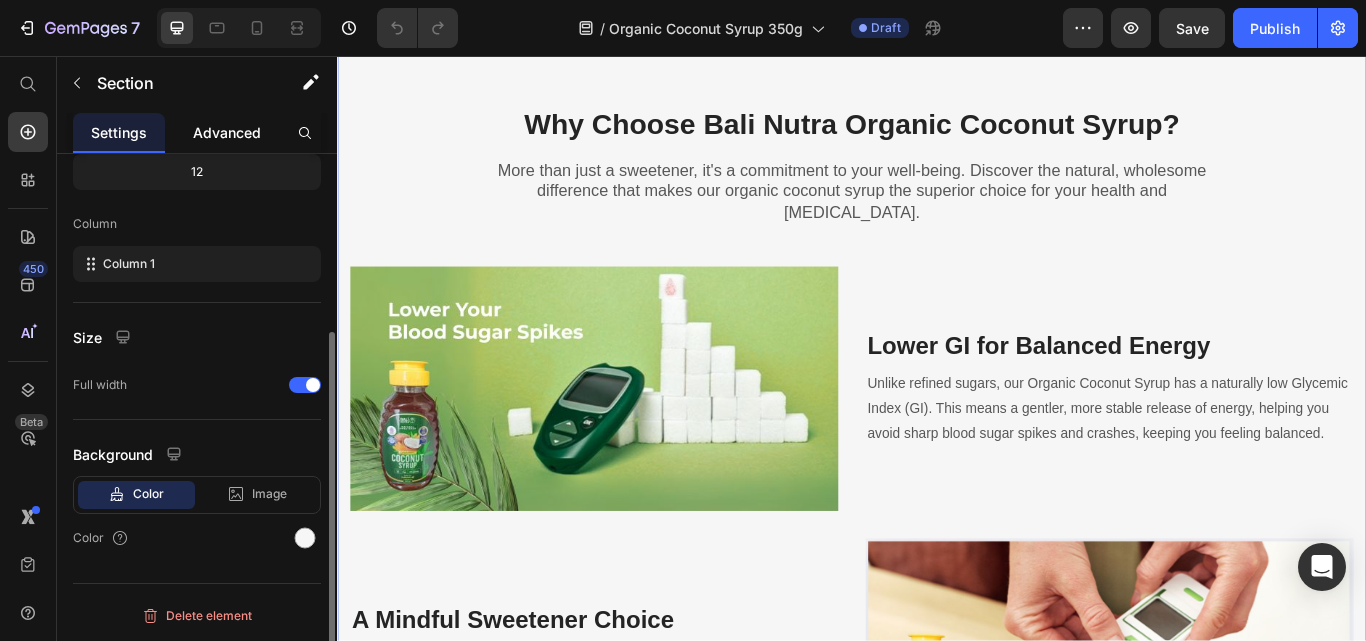 click on "Advanced" 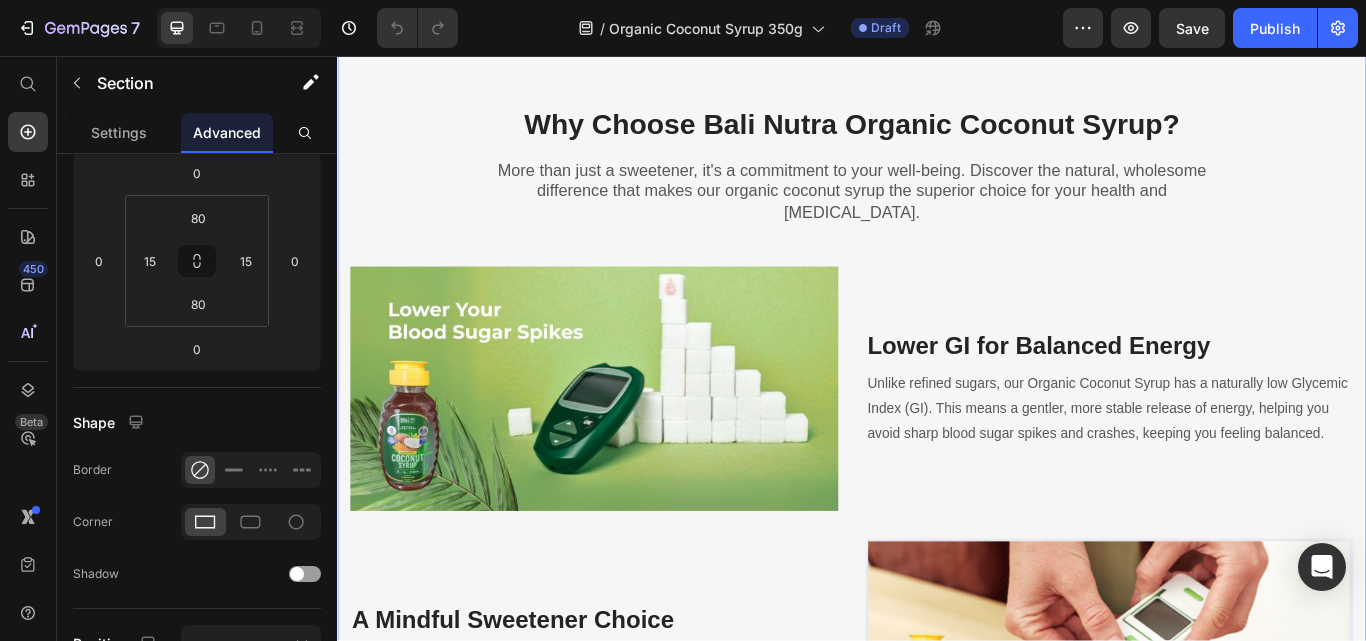 scroll, scrollTop: 0, scrollLeft: 0, axis: both 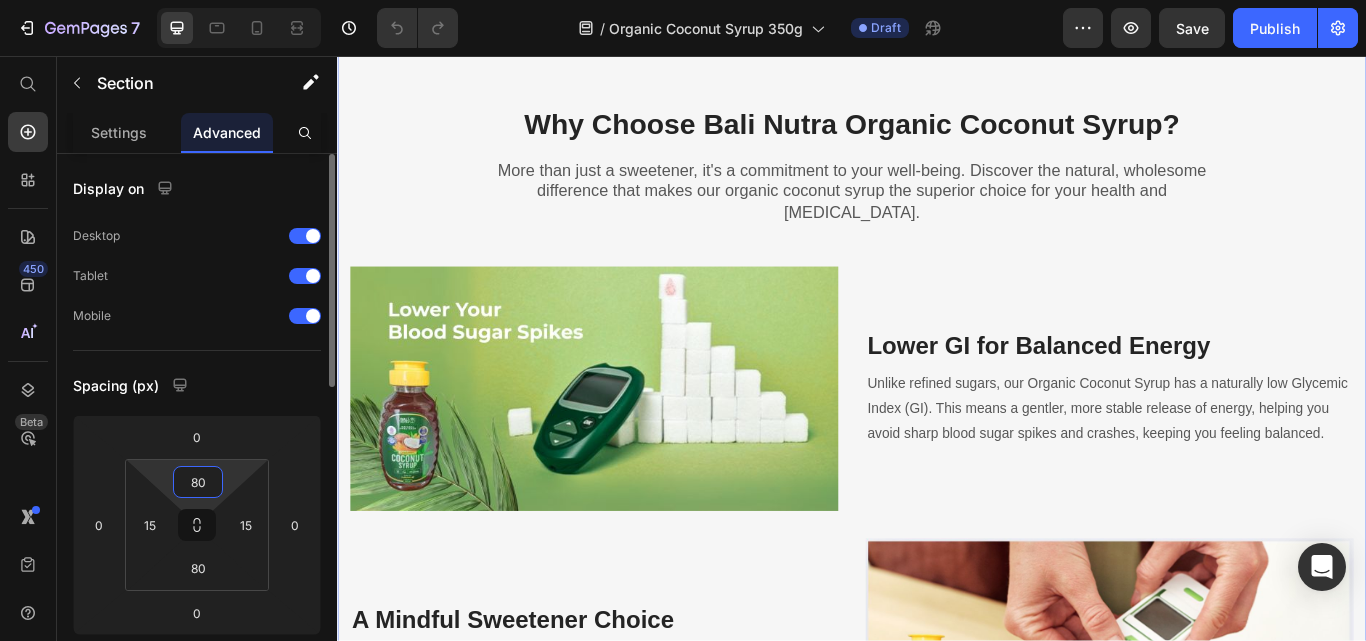 click on "80" at bounding box center [198, 482] 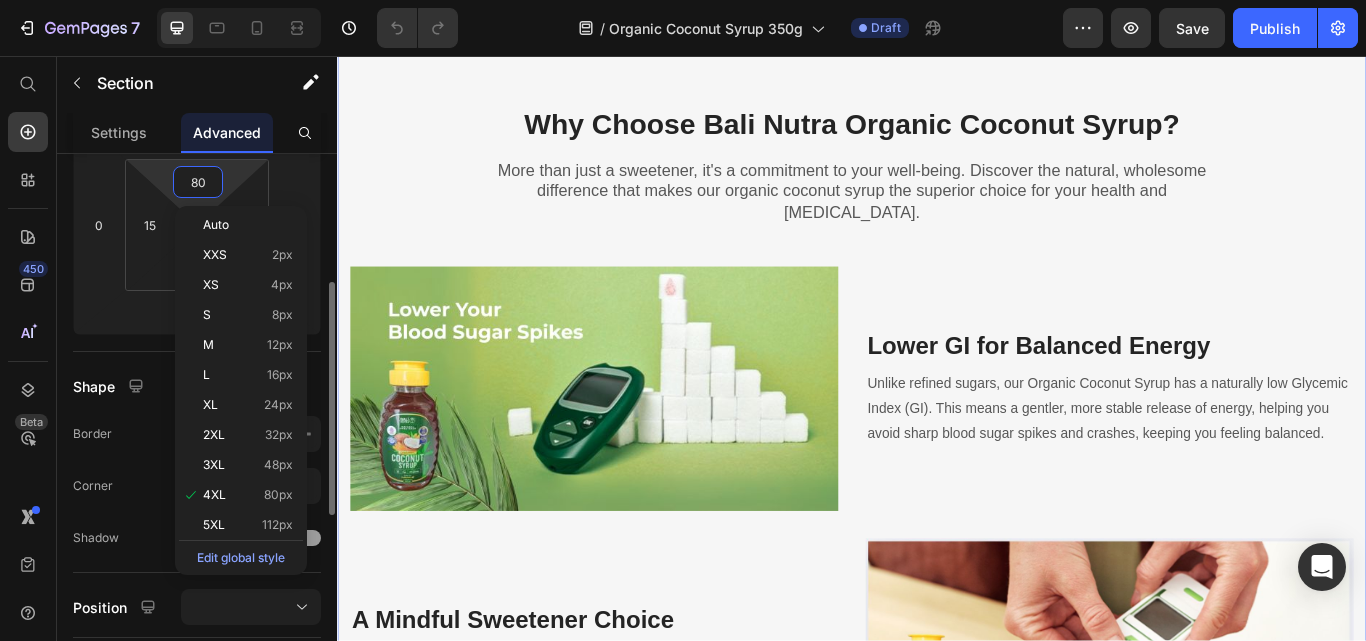 scroll, scrollTop: 400, scrollLeft: 0, axis: vertical 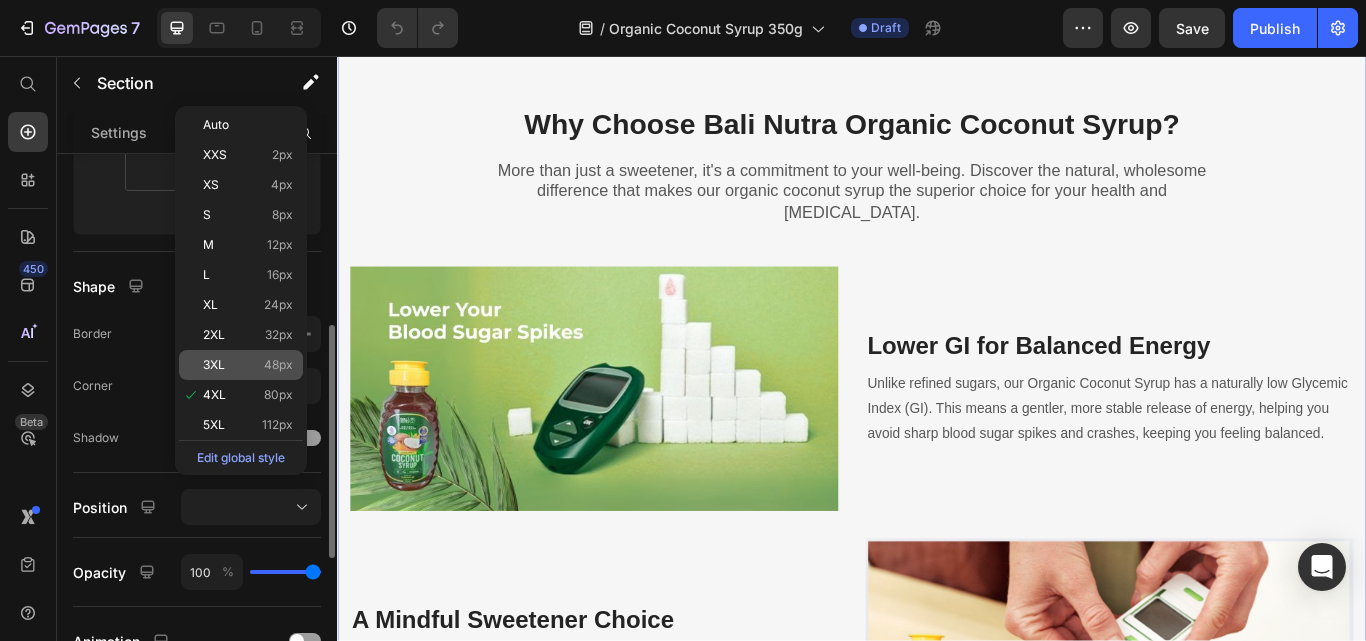 click on "48px" at bounding box center [278, 365] 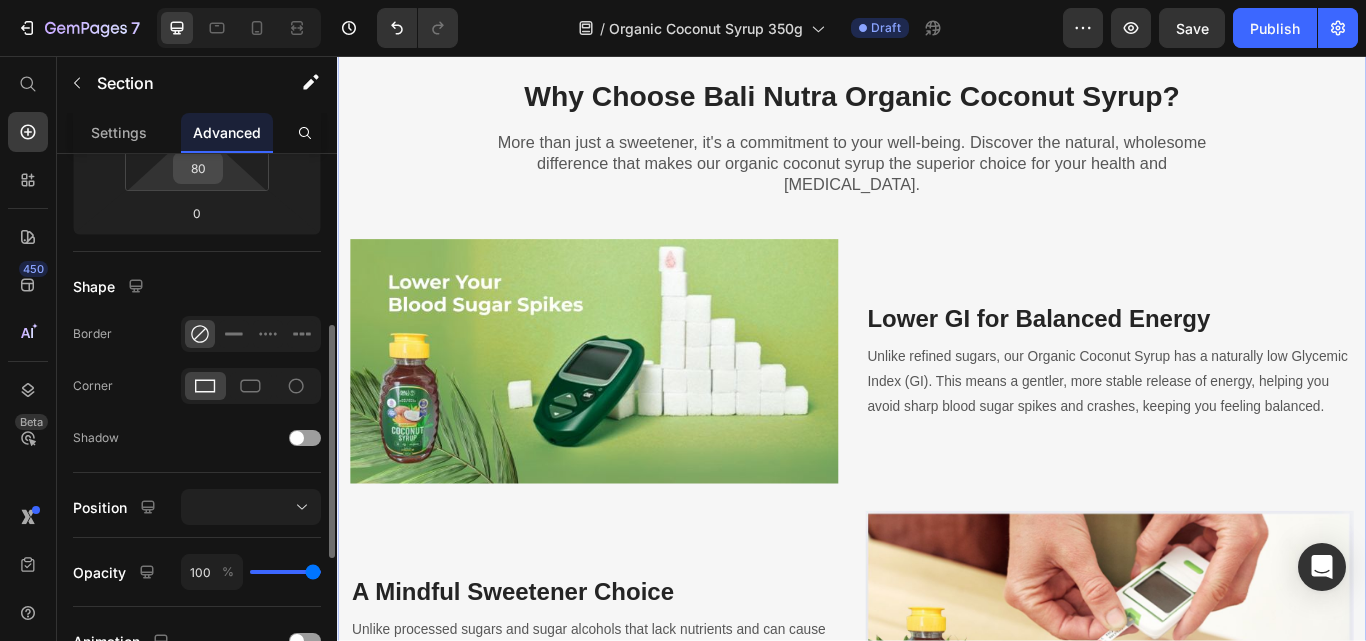 click on "80" at bounding box center [198, 168] 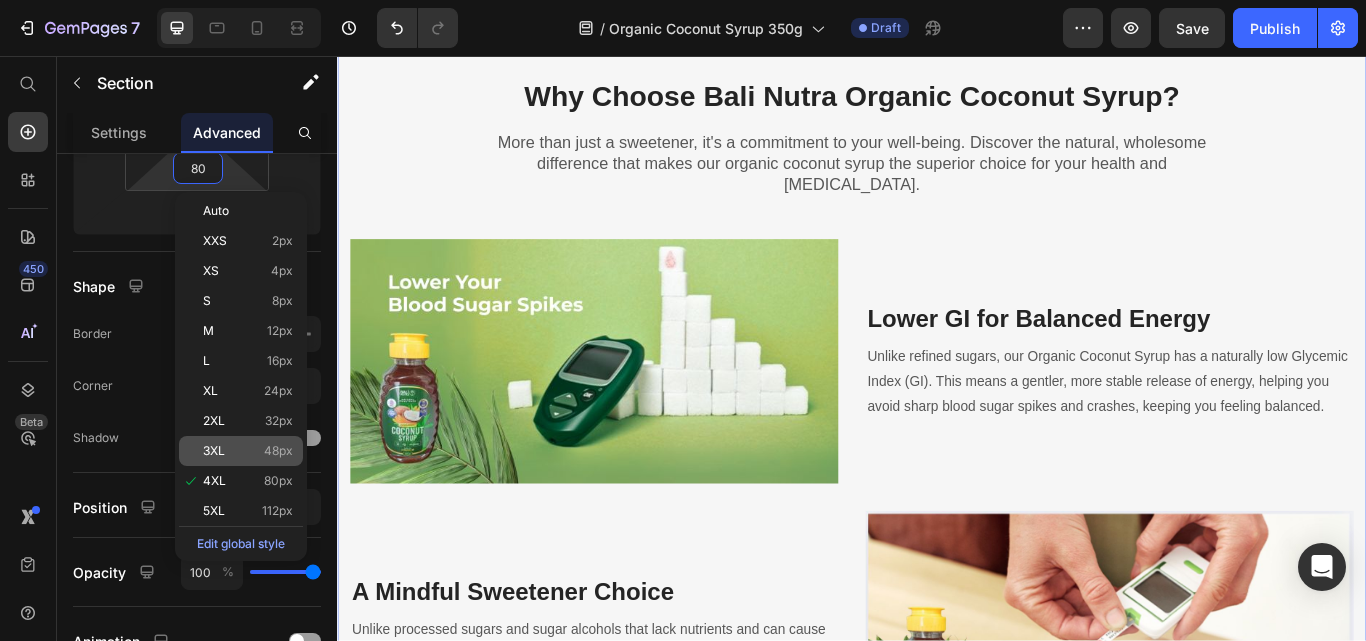 click on "48px" at bounding box center [278, 451] 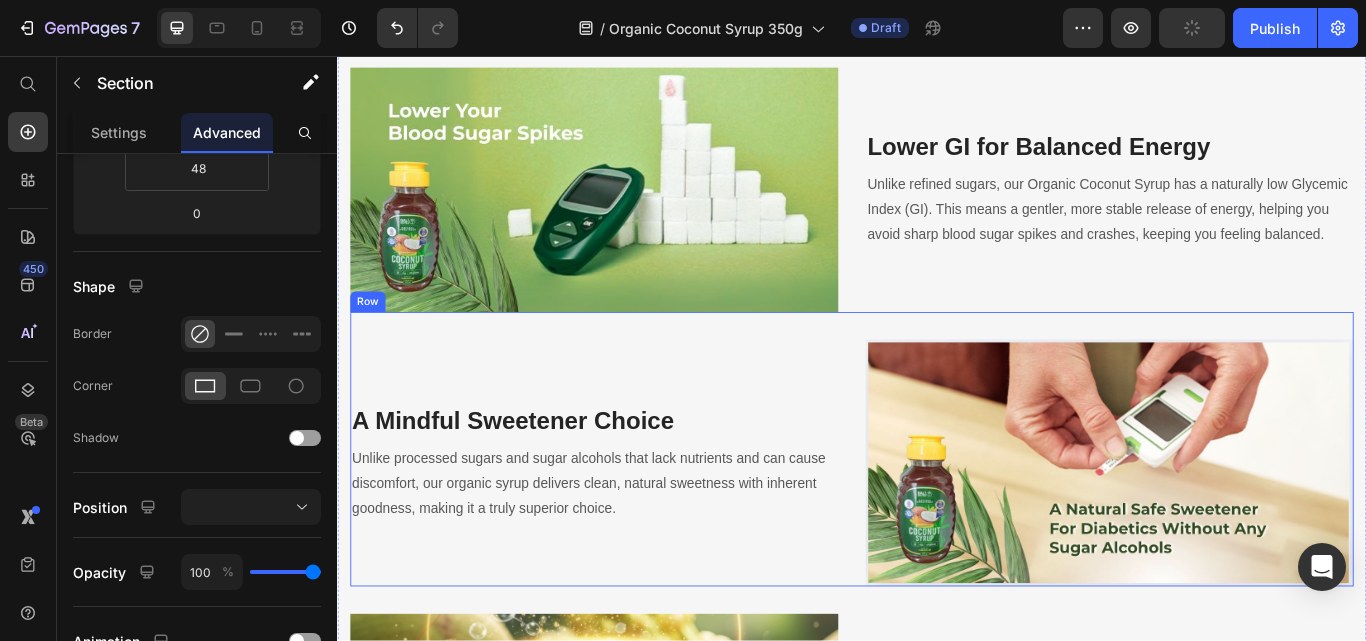 scroll, scrollTop: 2200, scrollLeft: 0, axis: vertical 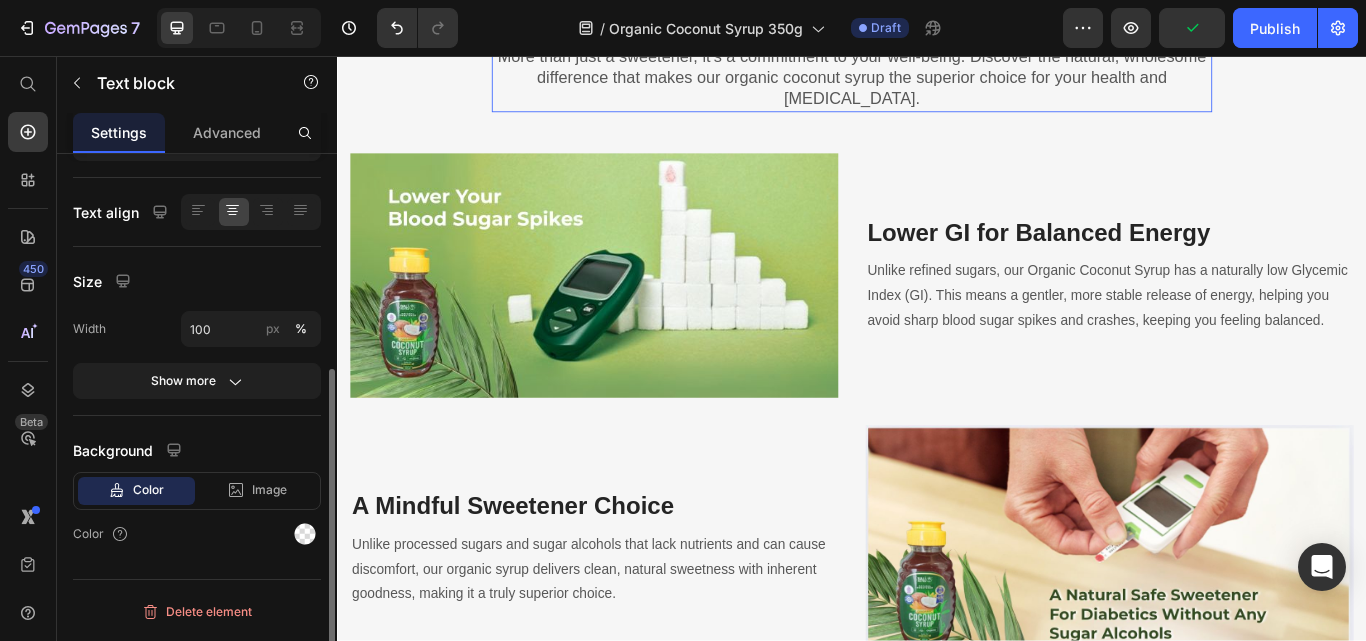 click on "More than just a sweetener, it's a commitment to your well-being. Discover the natural, wholesome difference that makes our organic coconut syrup the superior choice for your health and [MEDICAL_DATA]." at bounding box center [937, 83] 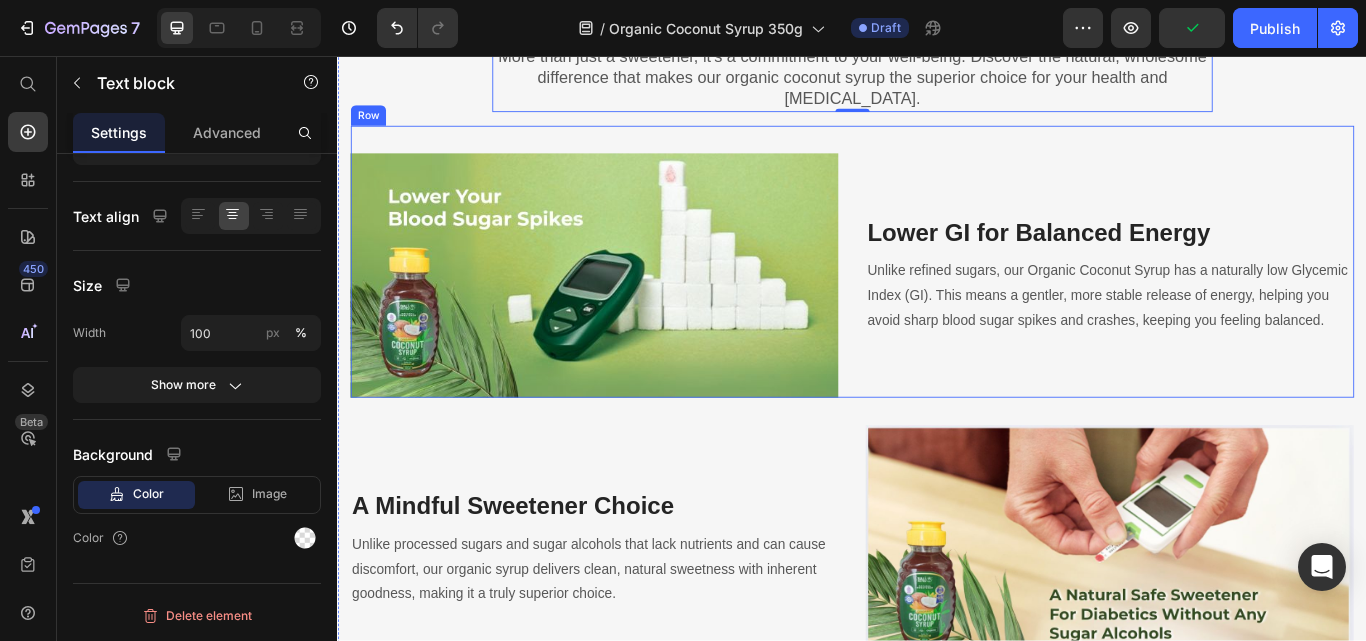 scroll, scrollTop: 0, scrollLeft: 0, axis: both 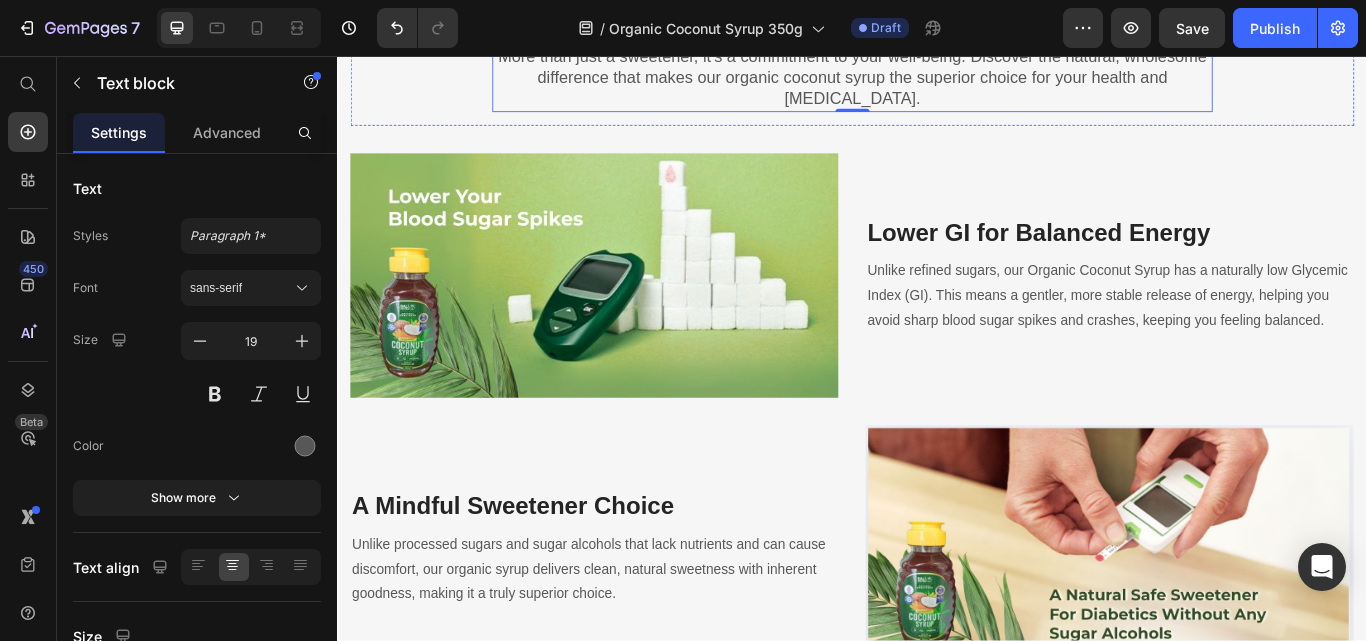 click on "Why Choose Bali Nutra Organic Coconut Syrup?" at bounding box center [937, 4] 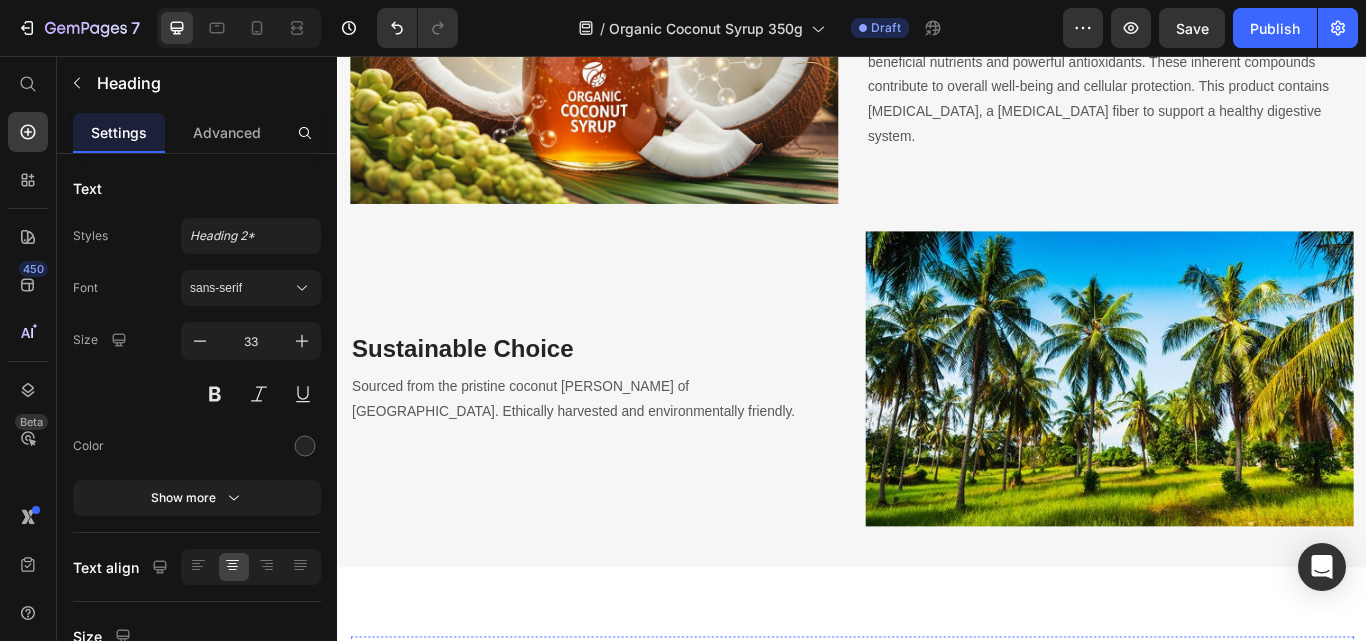 scroll, scrollTop: 3600, scrollLeft: 0, axis: vertical 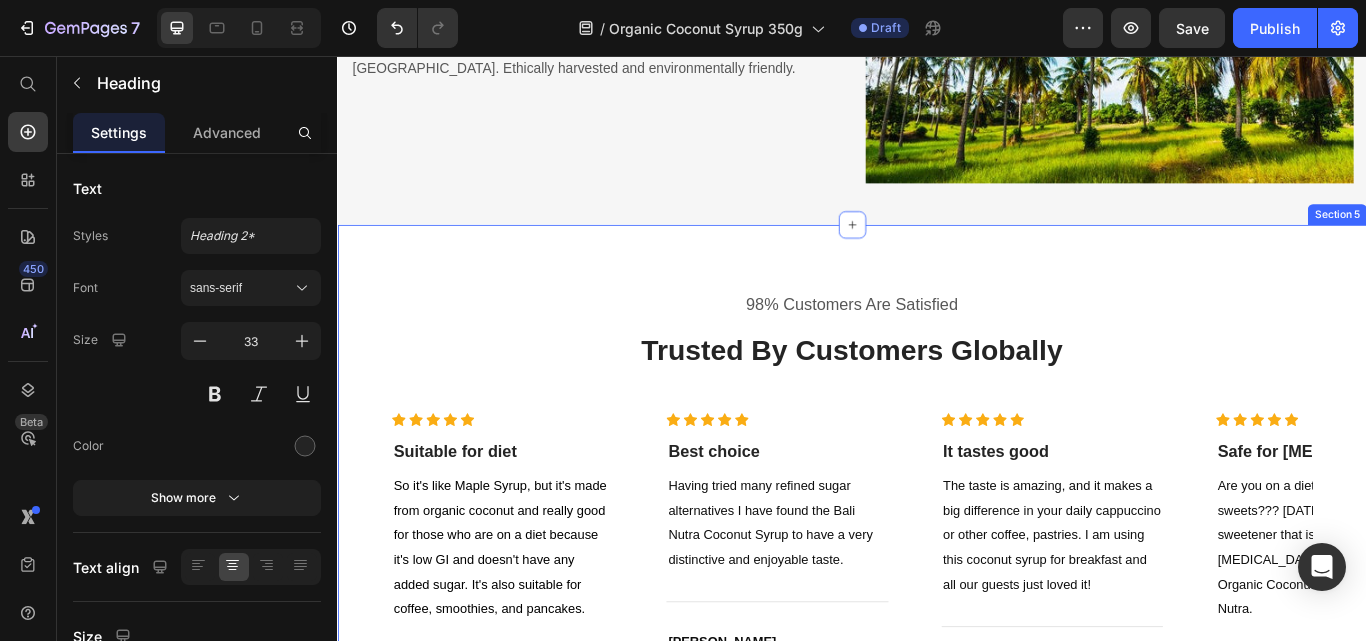 click on "98% Customers Are Satisfied Text block Trusted By Customers Globally Heading
Icon                Icon                Icon                Icon                Icon Icon List Hoz Suitable for diet Heading So it's like Maple Syrup, but it's made from organic coconut and really good for those who are on a diet because it's low GI and doesn't have any added sugar. It's also suitable for coffee, smoothies, and pancakes. Text block                Title Line Ade M. Heading
Icon Verified Buyer Text block Icon List Row                Icon                Icon                Icon                Icon                Icon Icon List Hoz Best choice Heading Having tried many refined sugar alternatives I have found the Bali Nutra Coconut Syrup to have a very distinctive and enjoyable taste. Text block                Title Line [PERSON_NAME], [GEOGRAPHIC_DATA] Nutritional Therapist Heading
Icon Verified Buyer Text block Row Icon List Row Icon Icon Row" at bounding box center [937, 635] 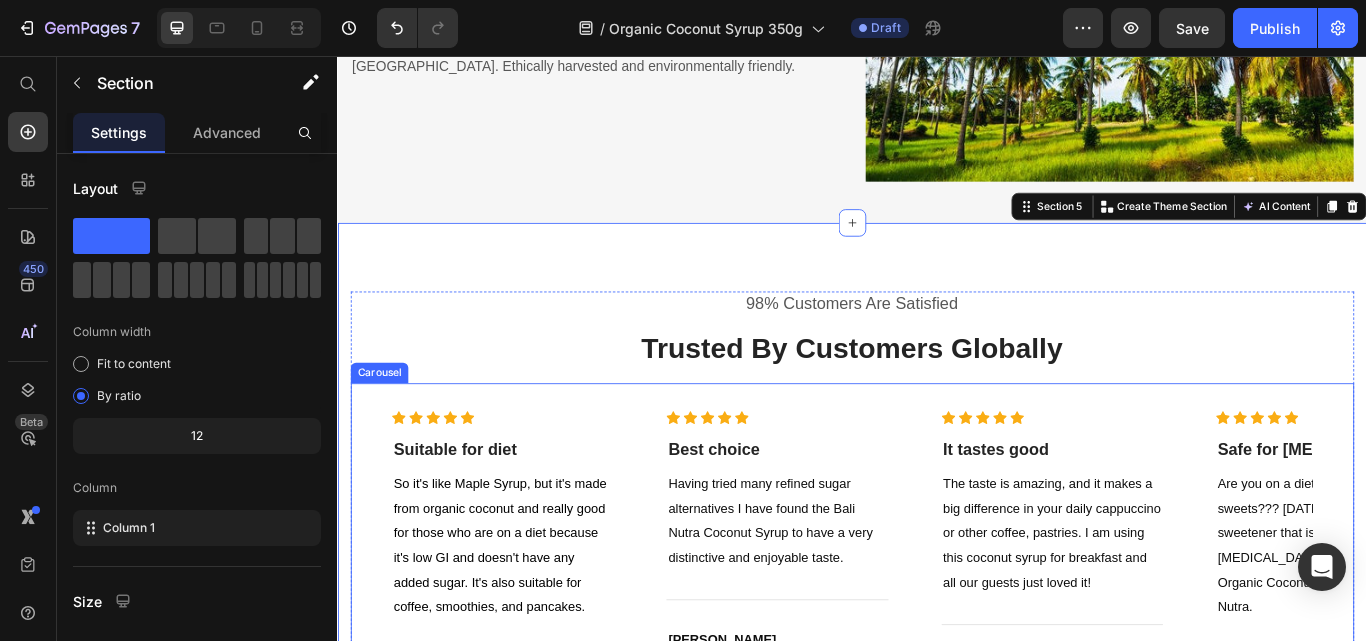 scroll, scrollTop: 3800, scrollLeft: 0, axis: vertical 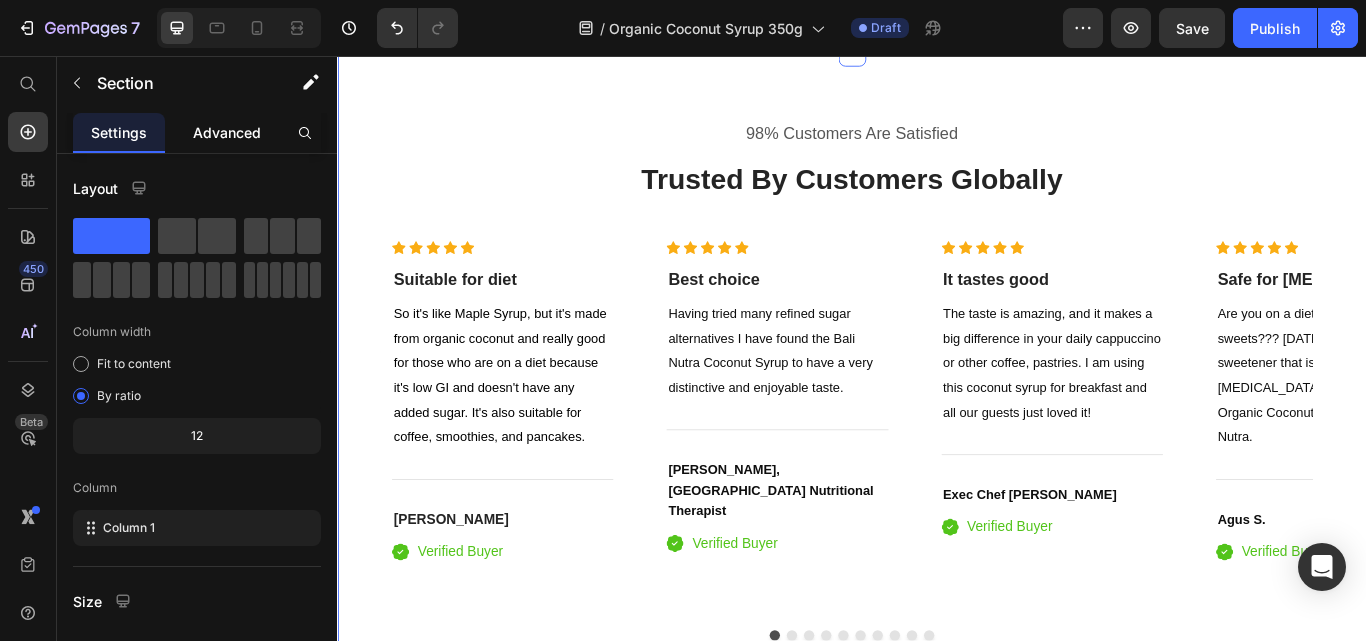 click on "Advanced" at bounding box center [227, 132] 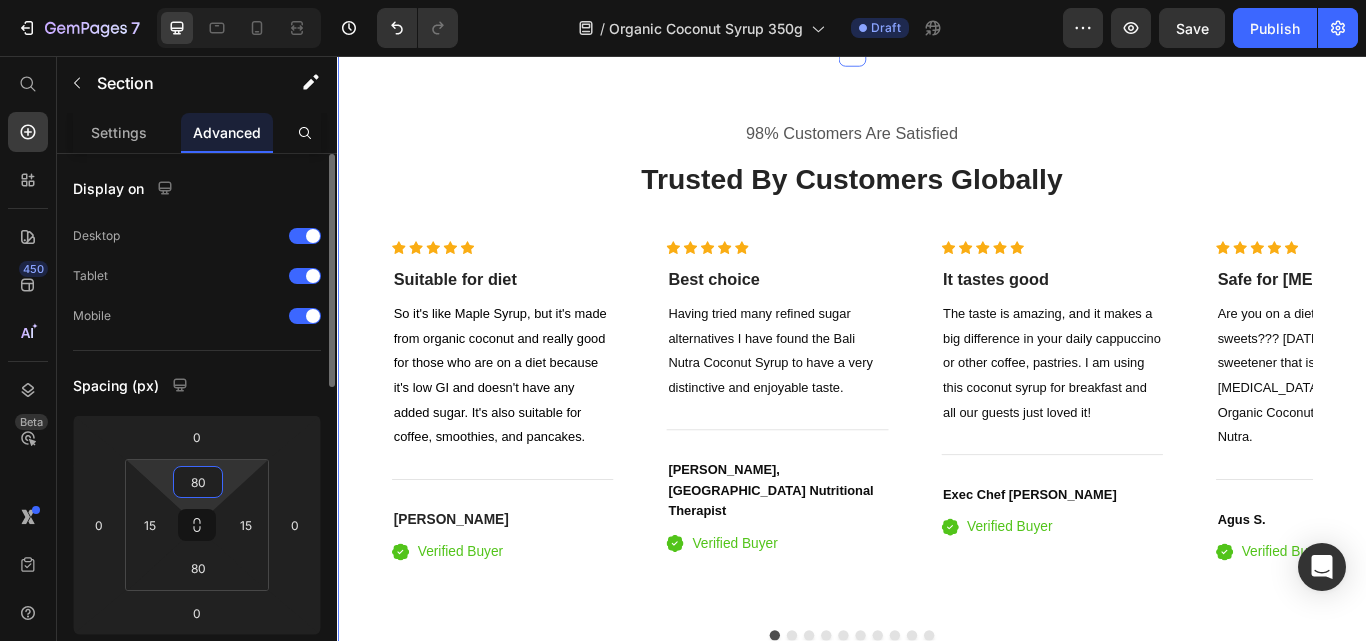 click on "80" at bounding box center [198, 482] 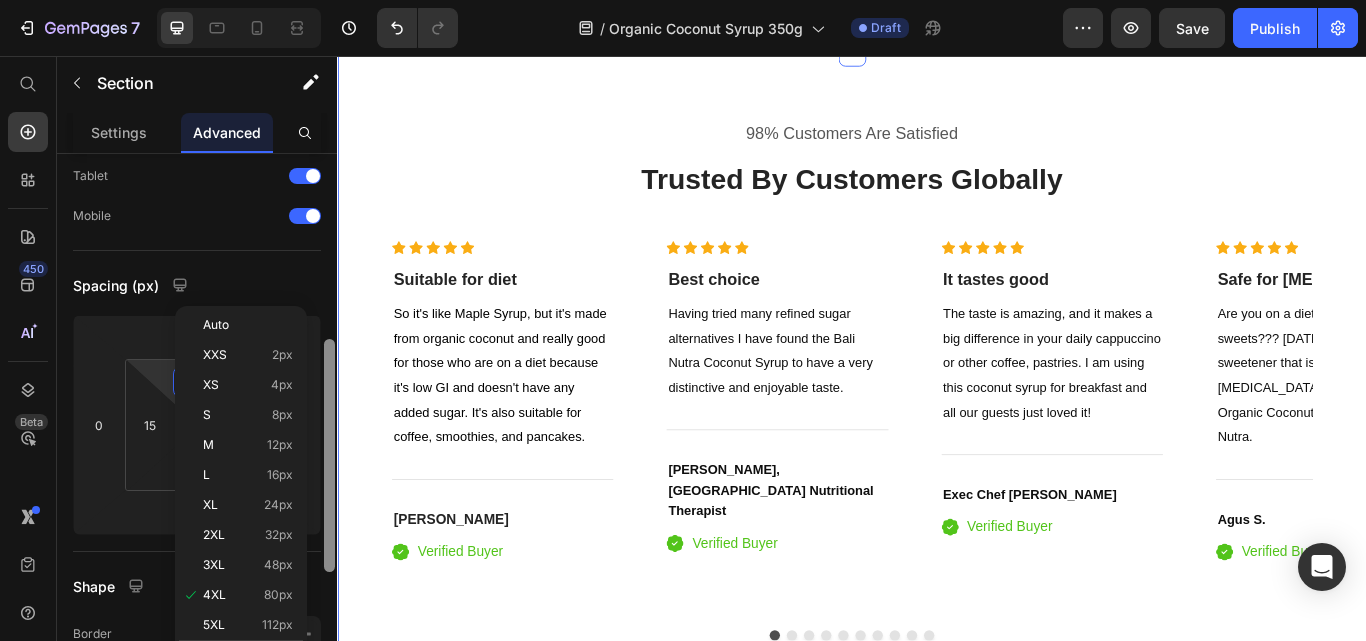 scroll, scrollTop: 200, scrollLeft: 0, axis: vertical 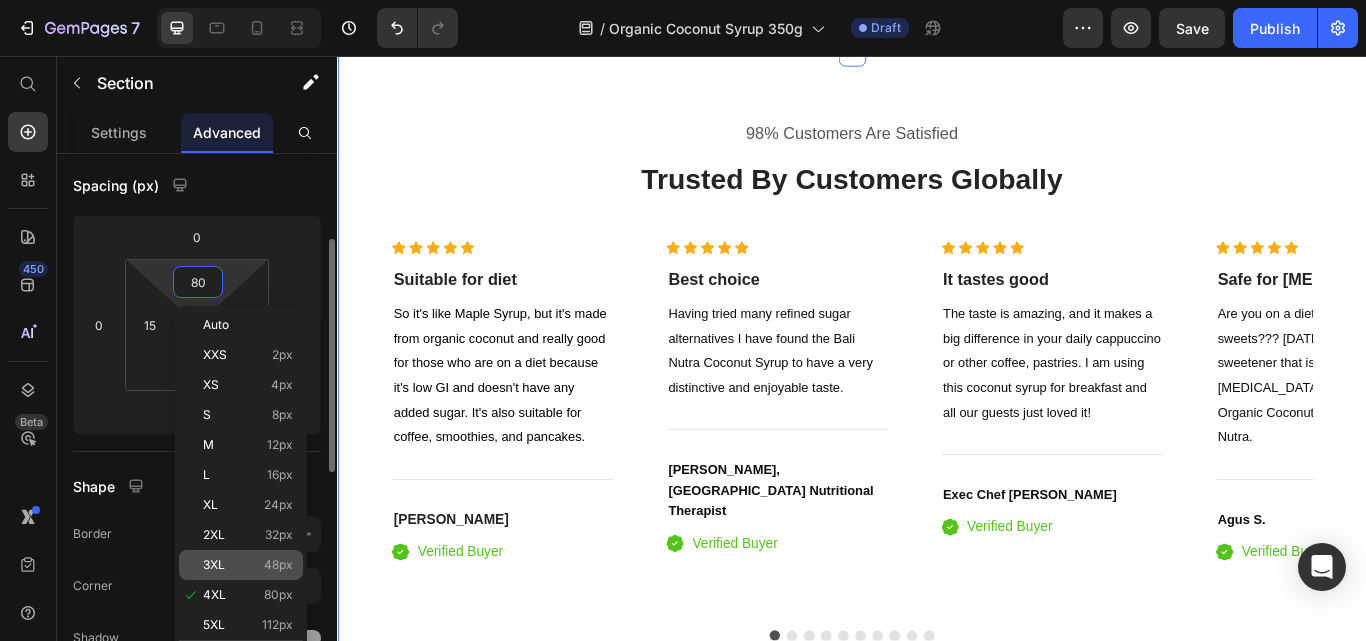 click on "48px" at bounding box center (278, 565) 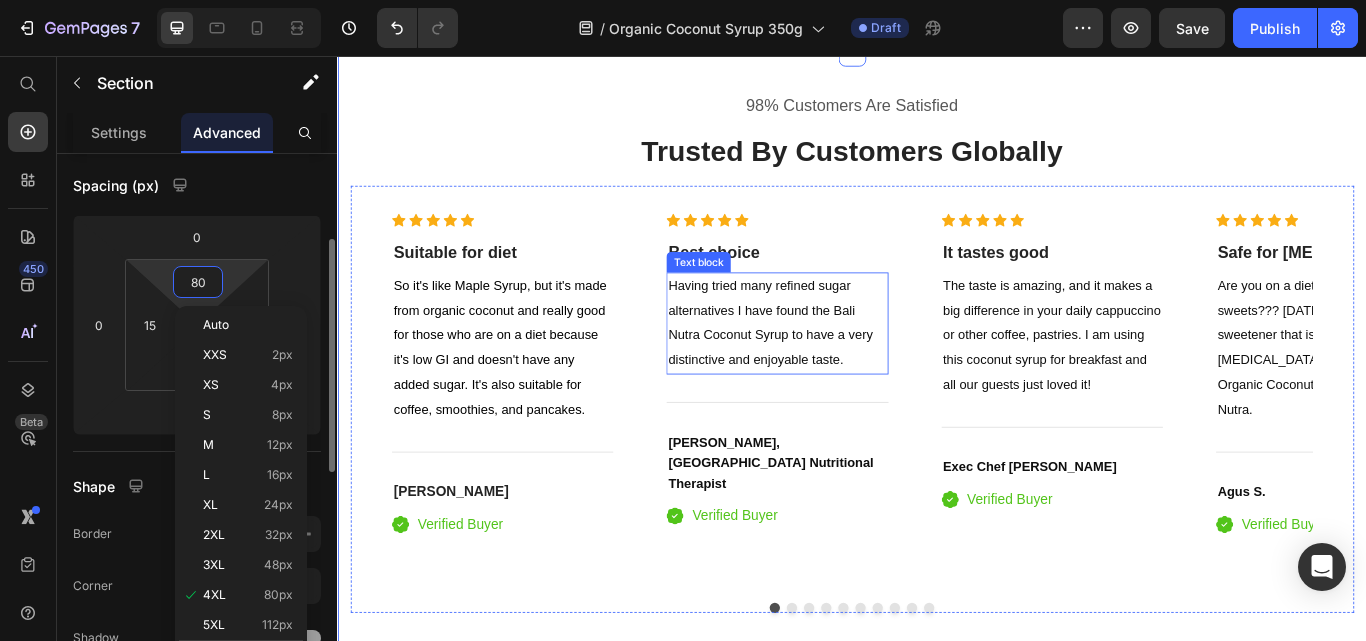 type on "48" 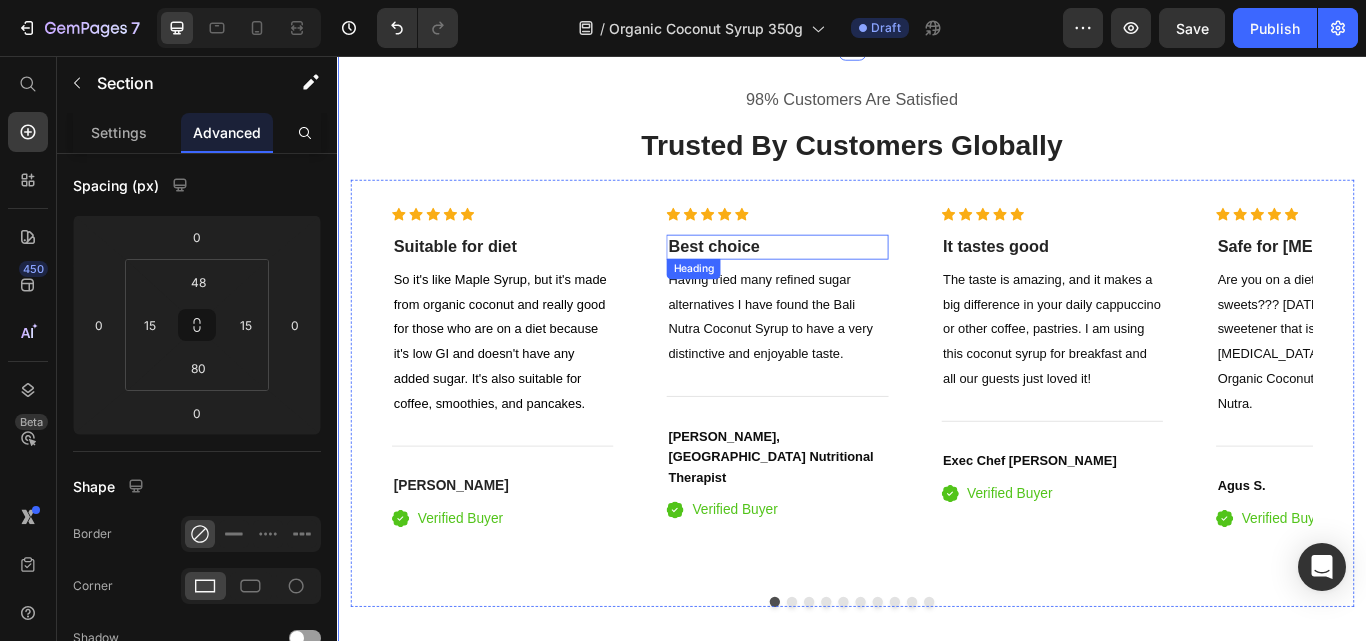 scroll, scrollTop: 4000, scrollLeft: 0, axis: vertical 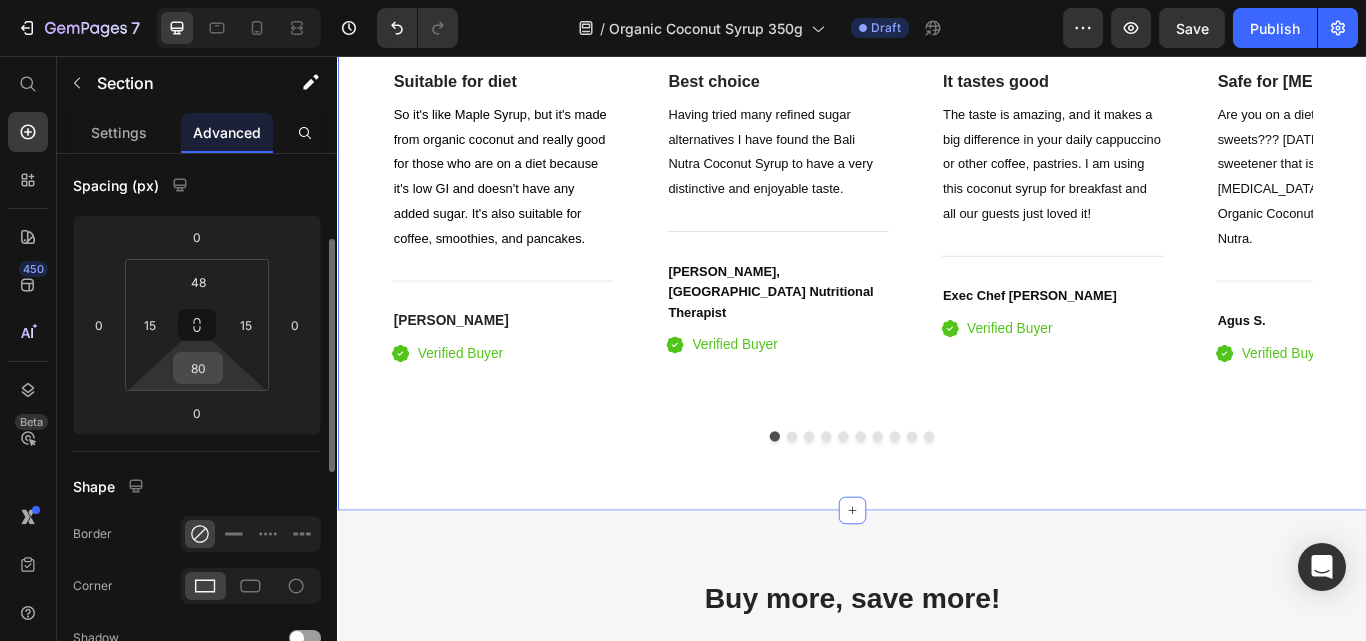 click on "80" at bounding box center (198, 368) 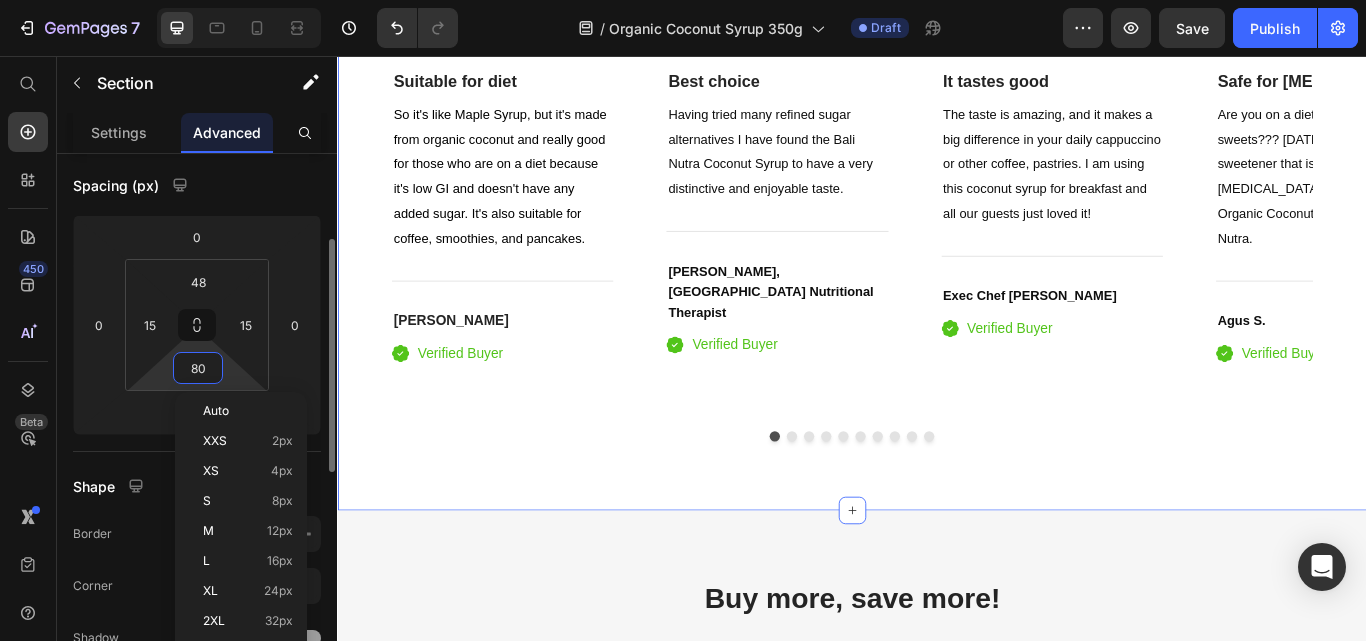 scroll, scrollTop: 300, scrollLeft: 0, axis: vertical 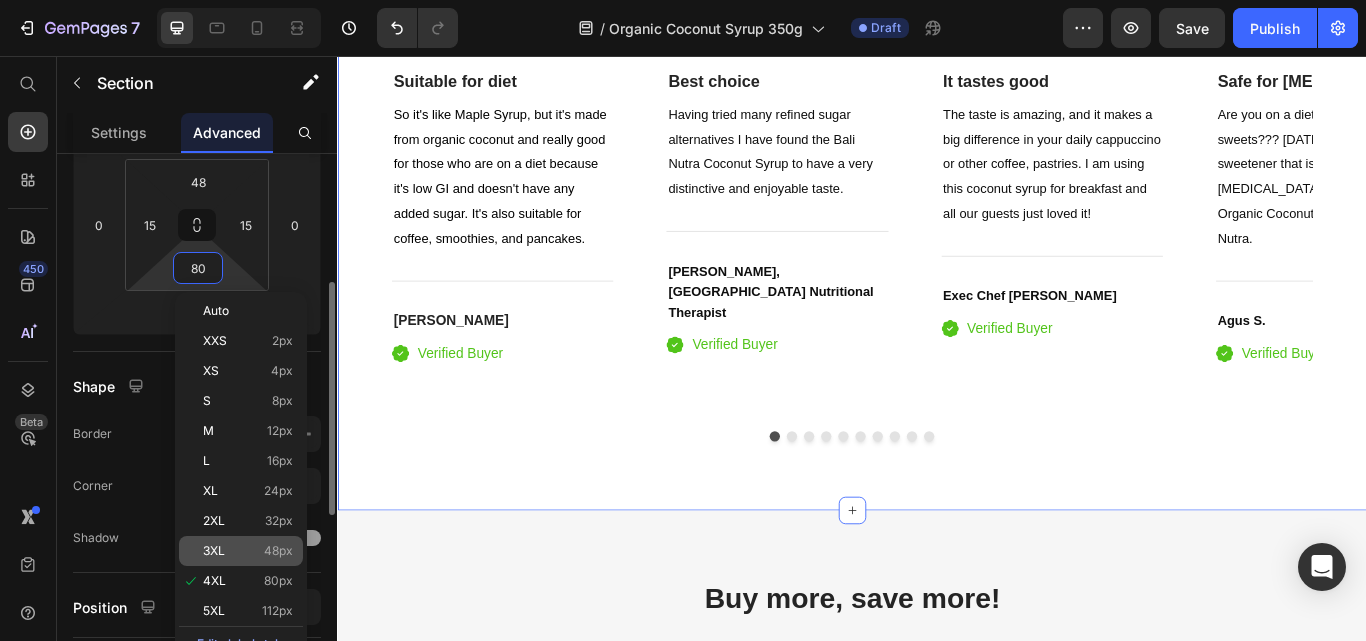 click on "48px" at bounding box center (278, 551) 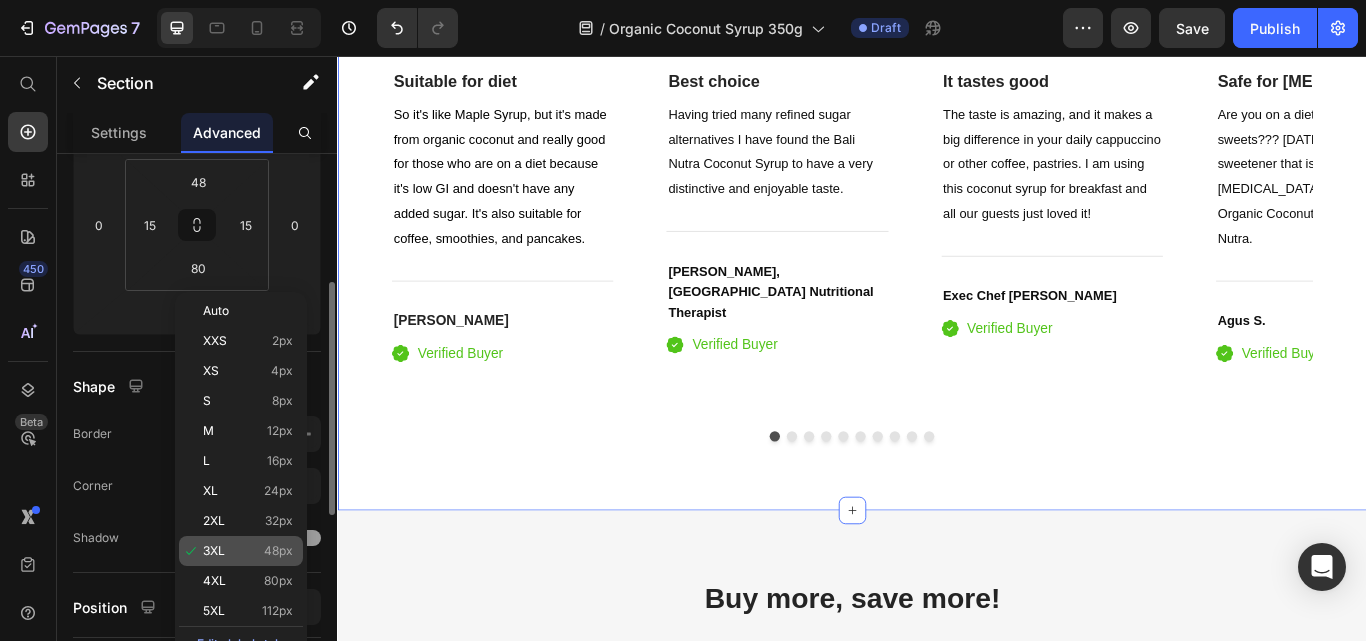 type on "48" 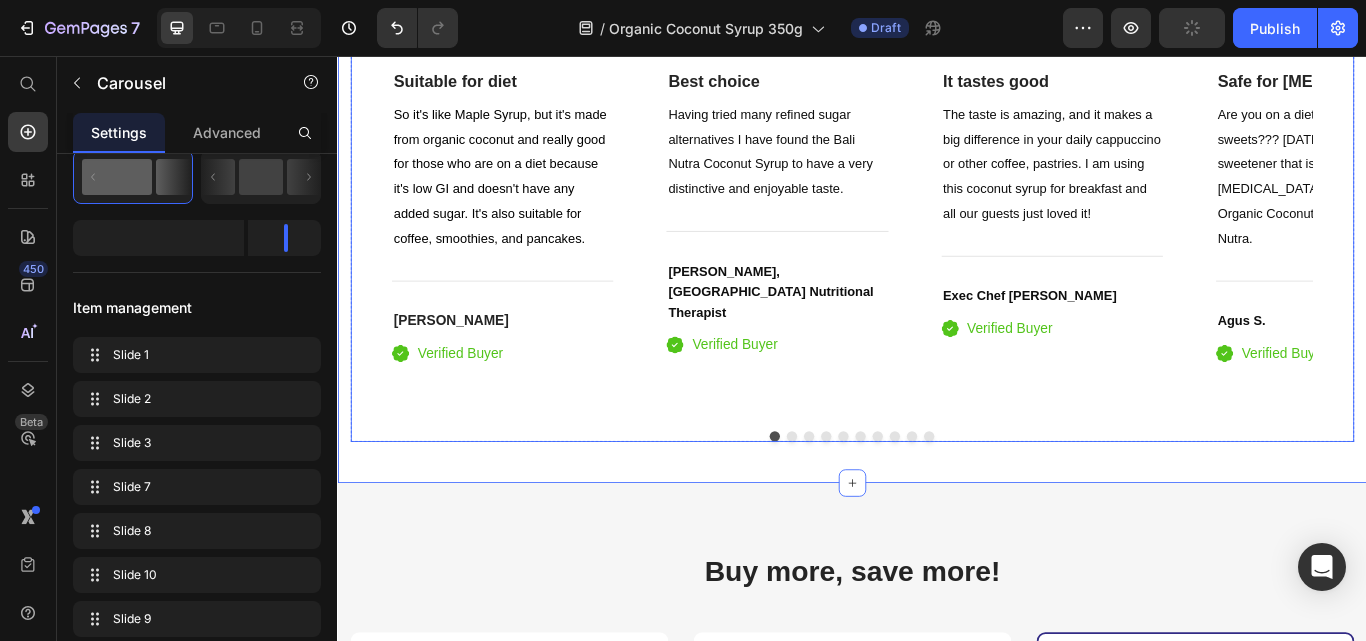 click on "Icon                Icon                Icon                Icon                Icon Icon List Hoz Best choice Heading Having tried many refined sugar alternatives I have found the Bali Nutra Coconut Syrup to have a very distinctive and enjoyable taste. Text block                Title Line Julie Silver, UK Nutritional Therapist Heading
Icon Verified Buyer Text block Row Icon List Row" at bounding box center [849, 258] 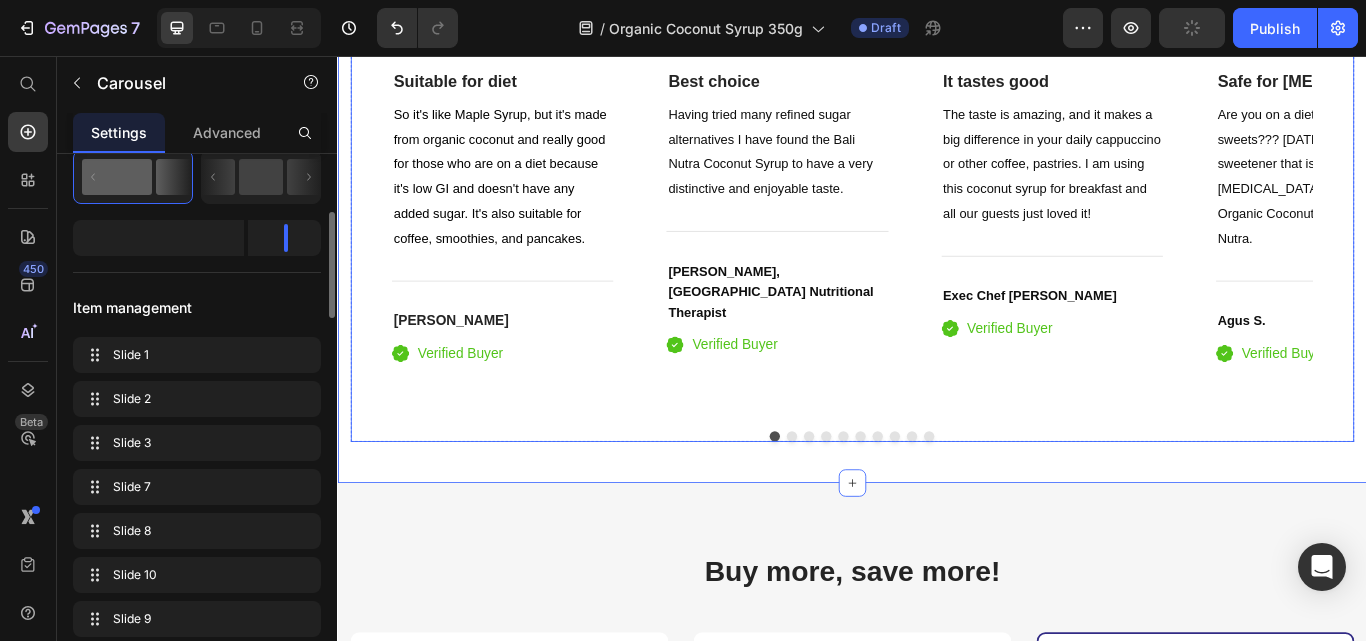 click on "Display Items spacing 62 px Sneak peek" 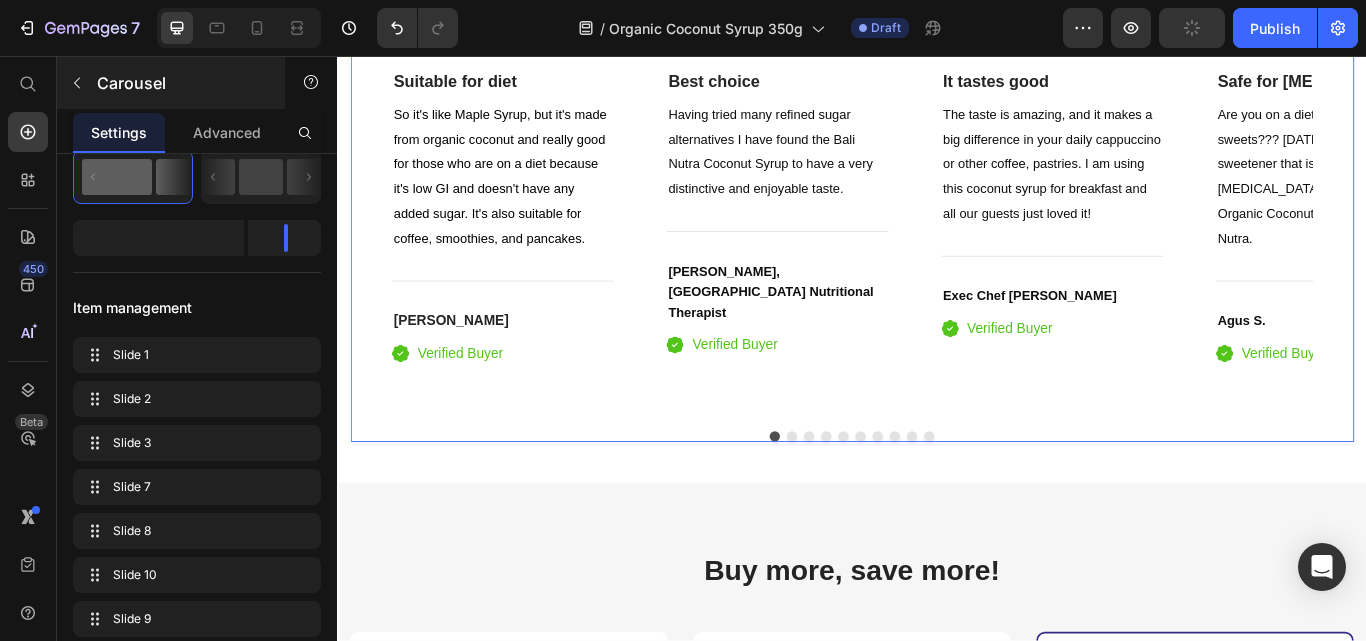 scroll, scrollTop: 0, scrollLeft: 0, axis: both 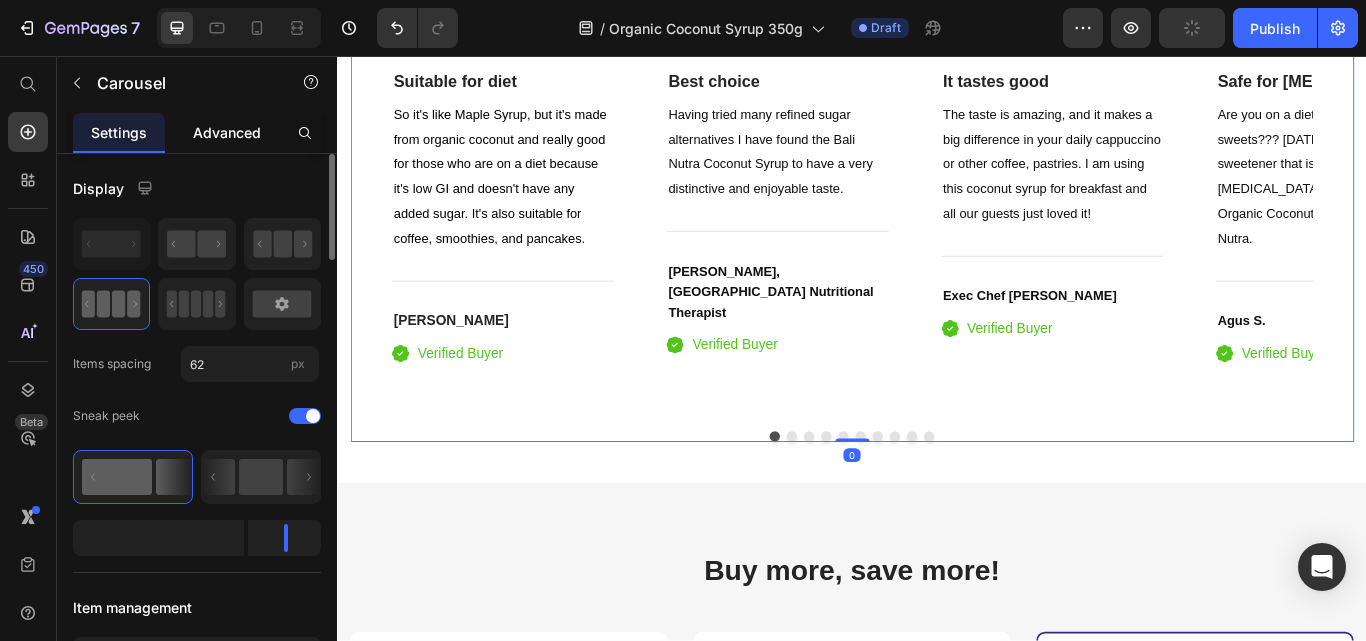 drag, startPoint x: 238, startPoint y: 127, endPoint x: 417, endPoint y: 261, distance: 223.60008 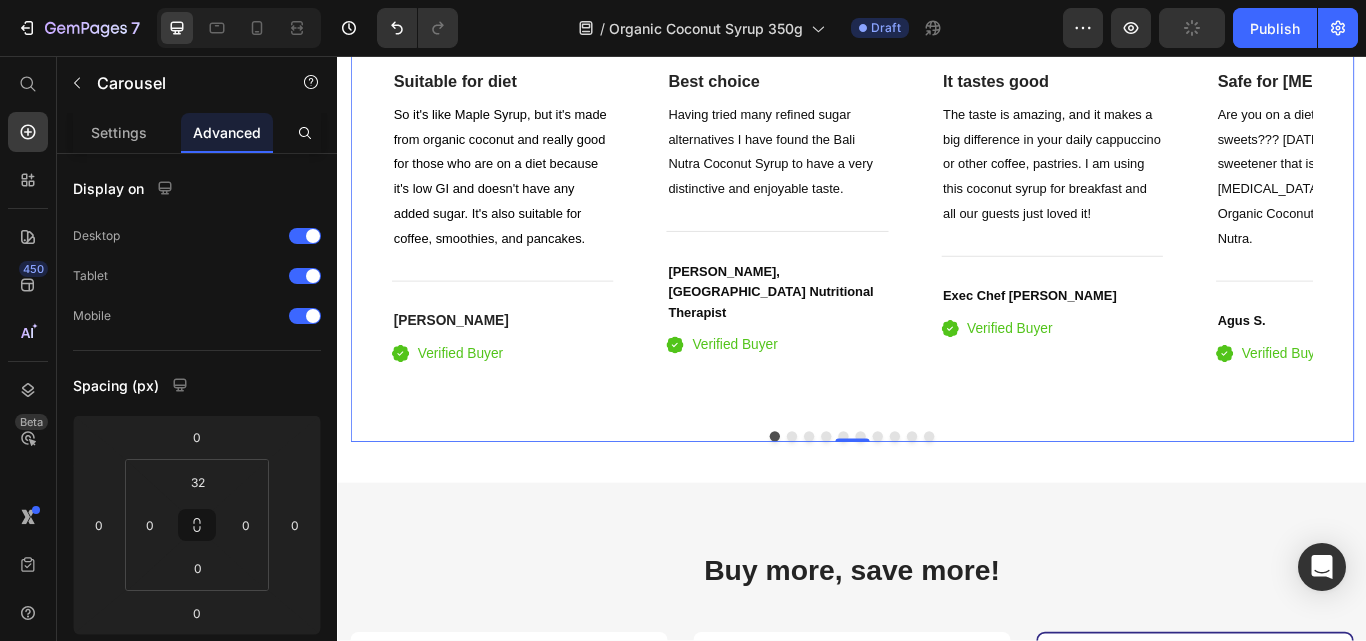click on "Advanced" at bounding box center (227, 132) 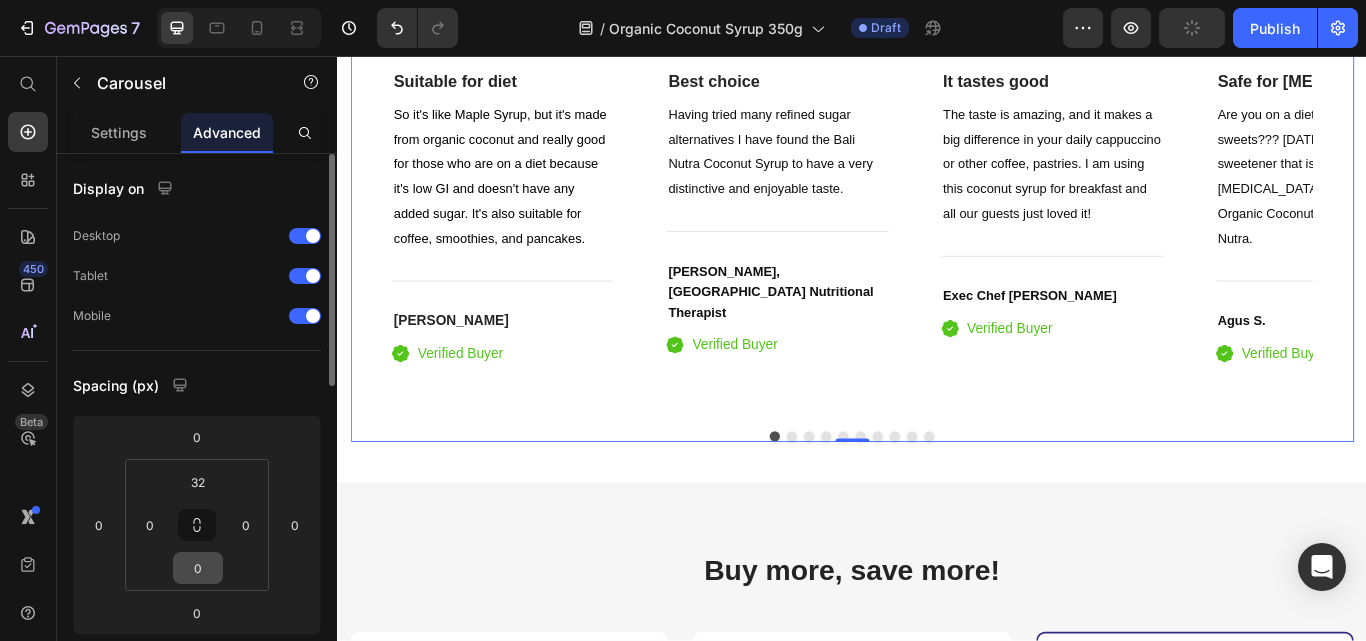 click on "0" at bounding box center [198, 568] 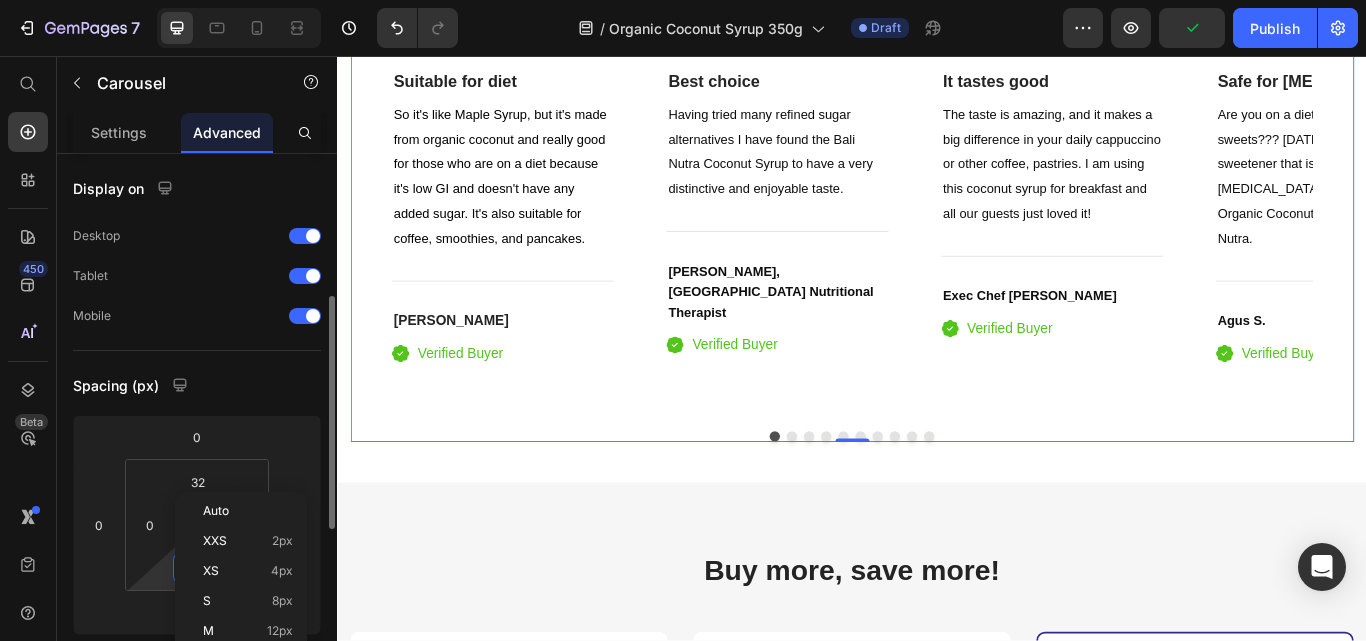scroll, scrollTop: 100, scrollLeft: 0, axis: vertical 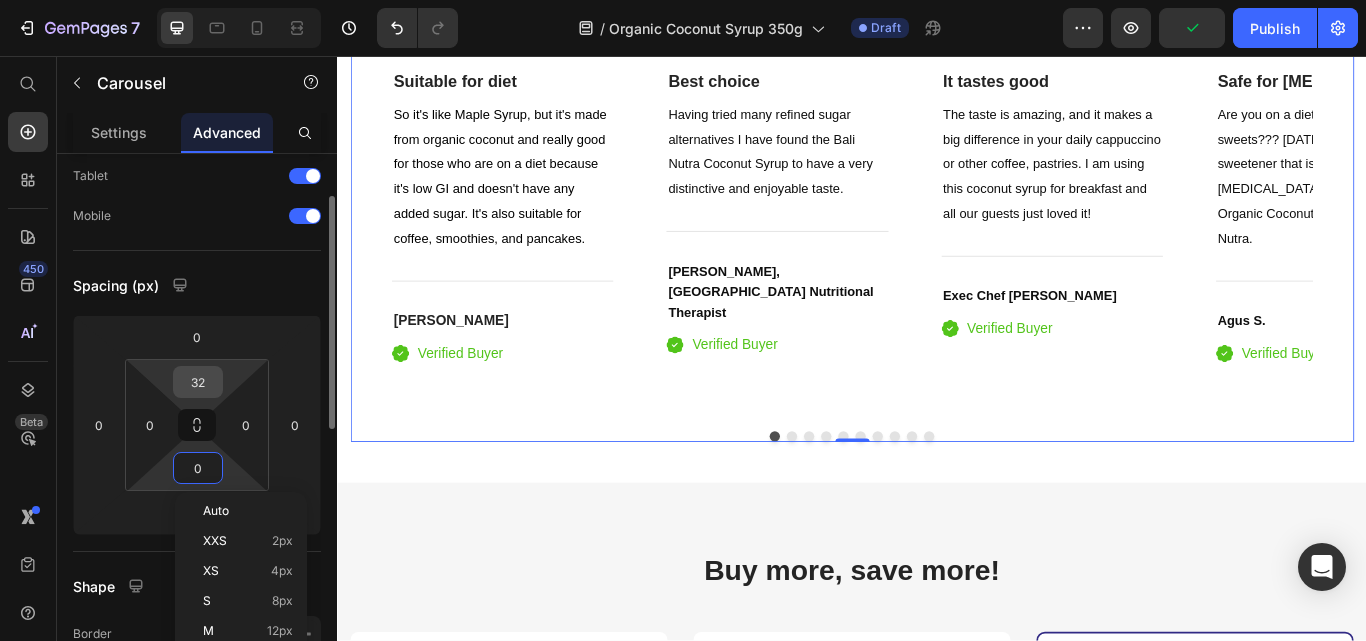 click on "32" at bounding box center (198, 382) 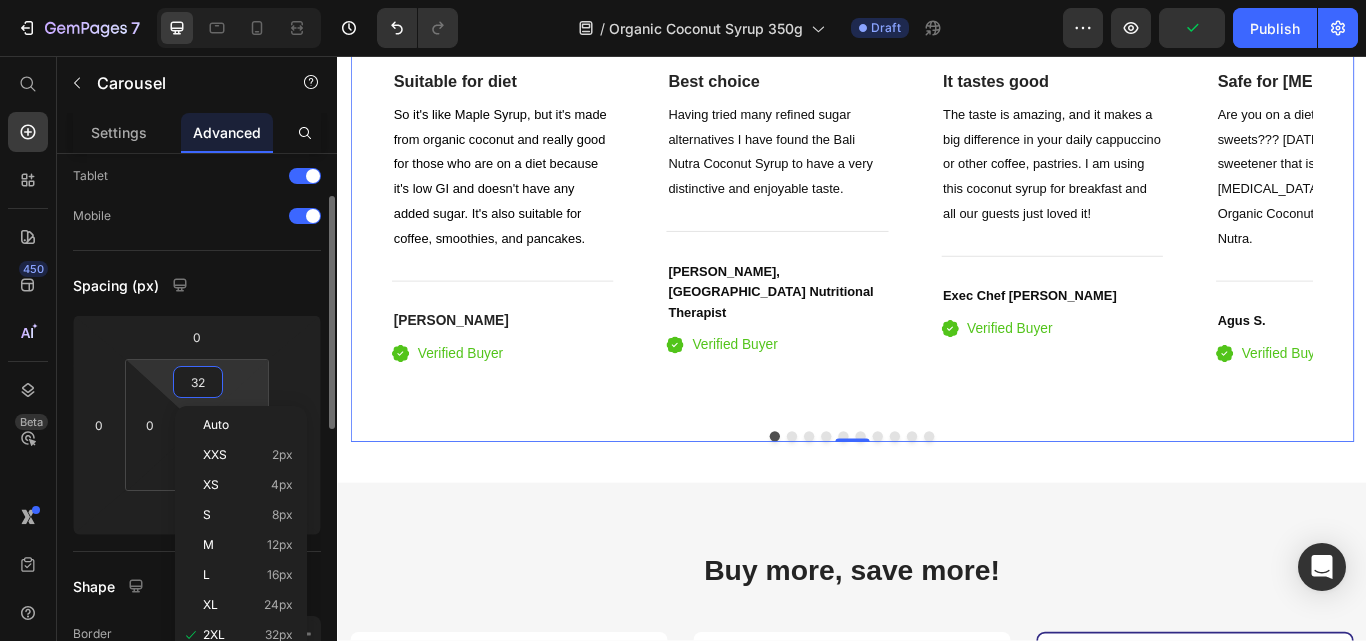 drag, startPoint x: 390, startPoint y: 385, endPoint x: 266, endPoint y: 376, distance: 124.32619 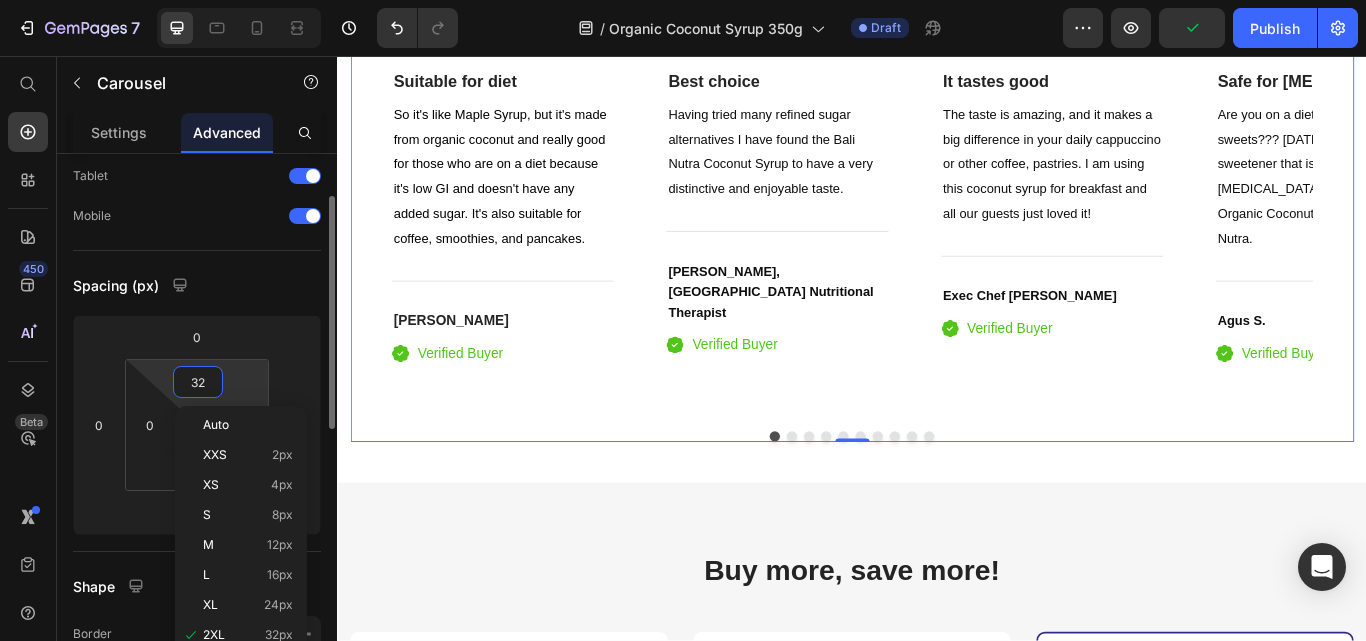 click on "Auto" at bounding box center (216, 511) 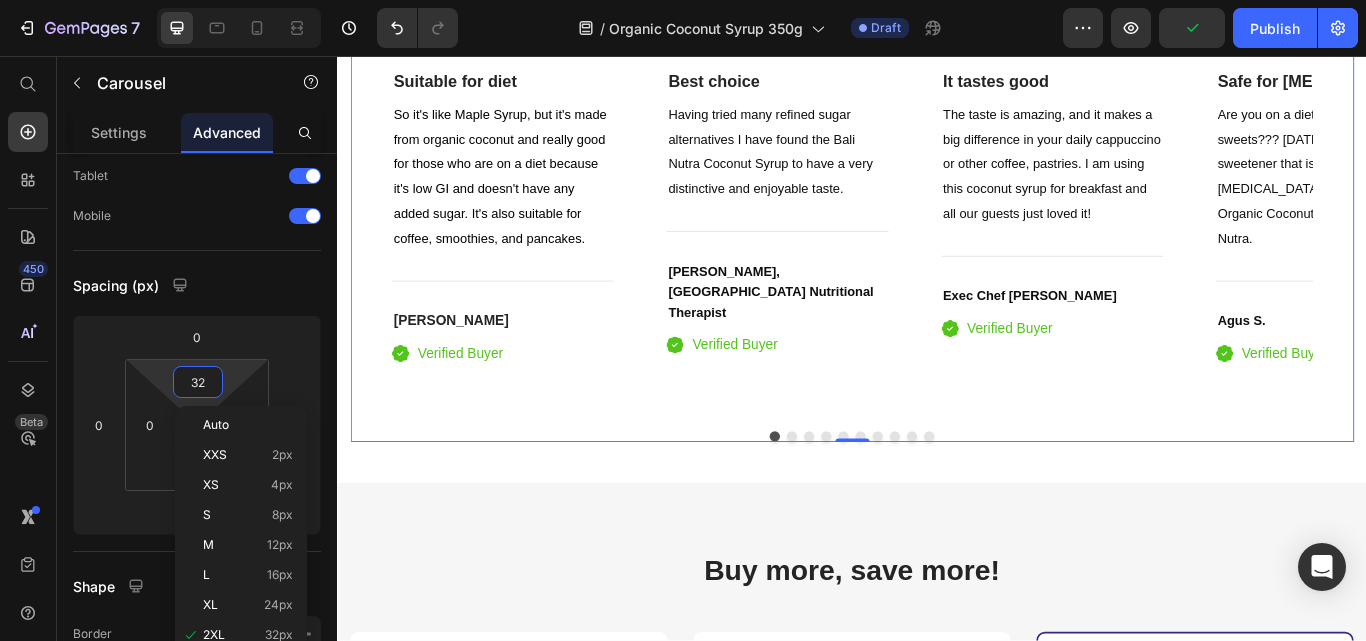 type on "2" 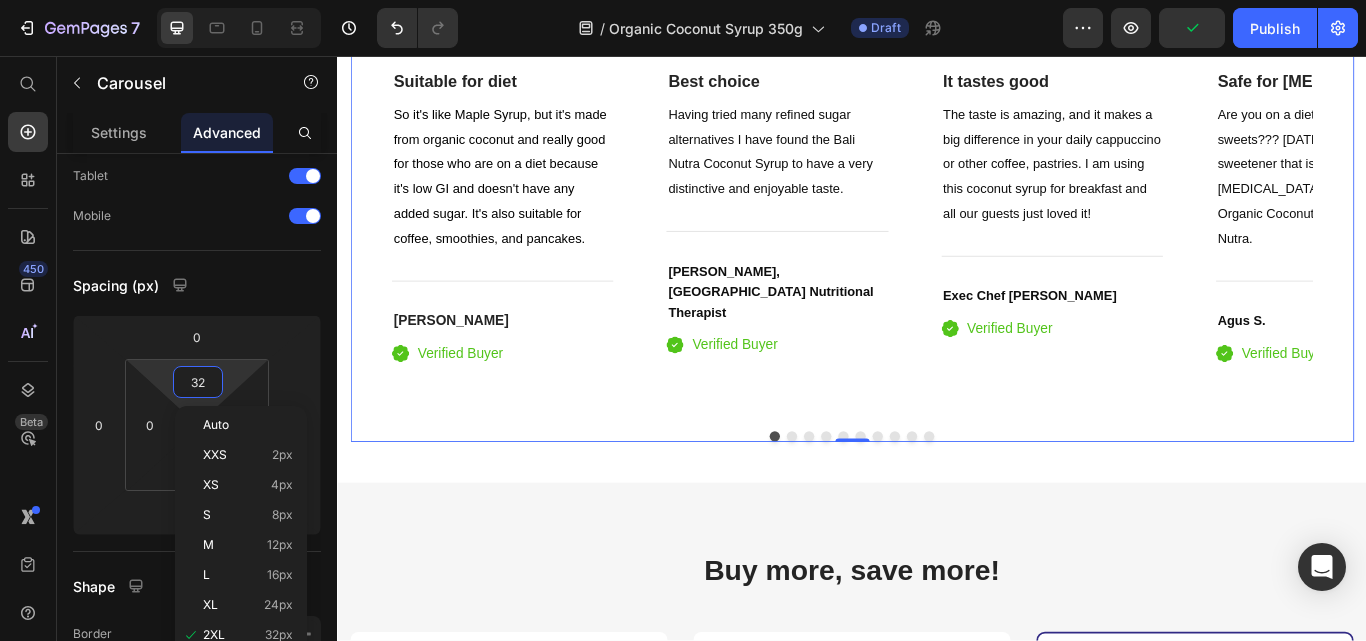 type 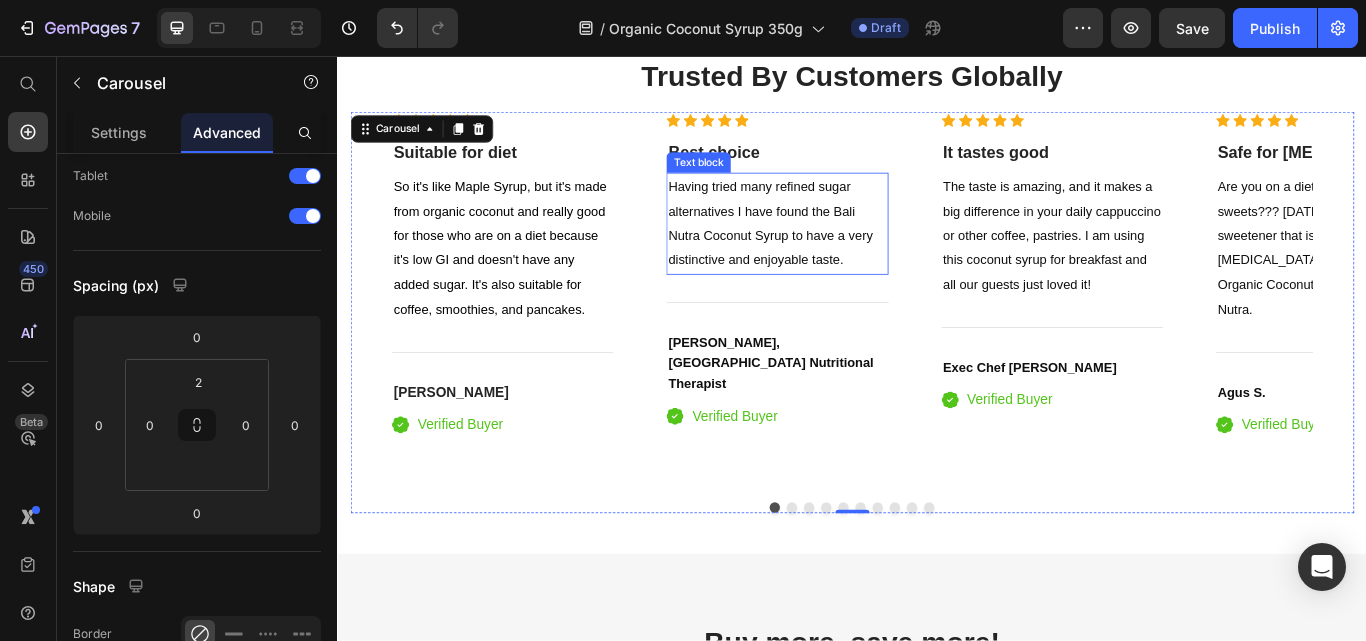 scroll, scrollTop: 3900, scrollLeft: 0, axis: vertical 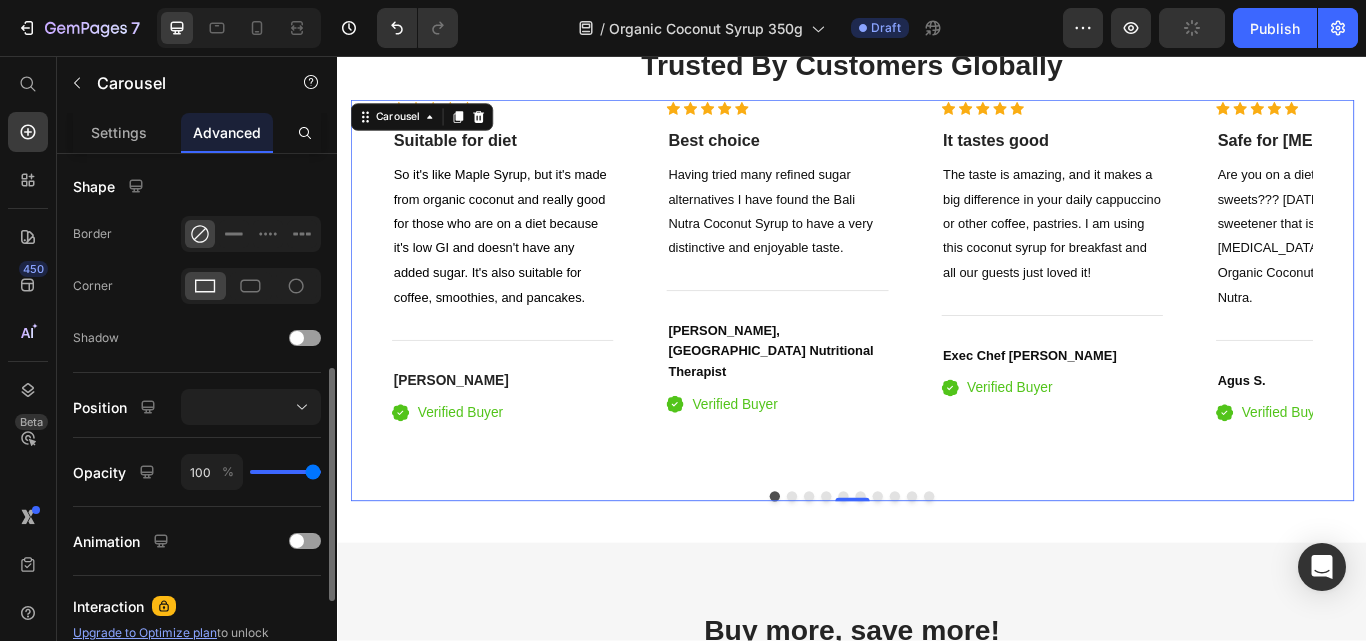click on "Icon                Icon                Icon                Icon                Icon Icon List Hoz Best choice Heading Having tried many refined sugar alternatives I have found the Bali Nutra Coconut Syrup to have a very distinctive and enjoyable taste. Text block                Title Line Julie Silver, UK Nutritional Therapist Heading
Icon Verified Buyer Text block Row Icon List Row" at bounding box center [849, 328] 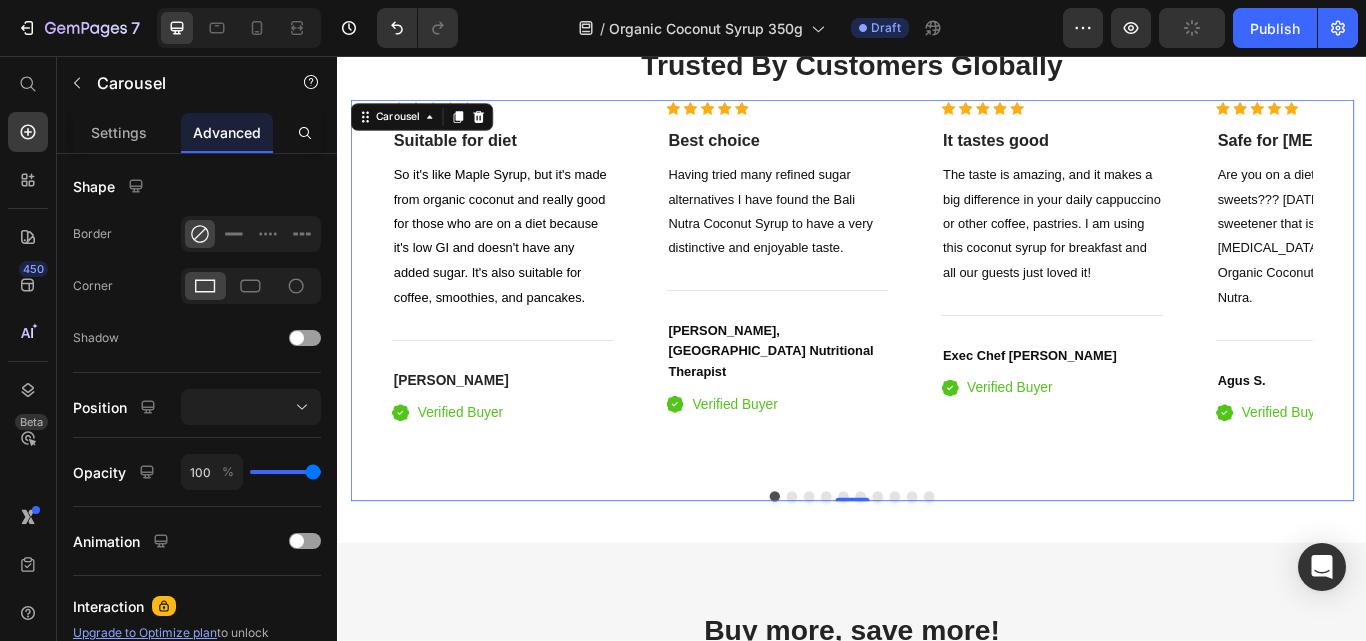 click on "Icon                Icon                Icon                Icon                Icon Icon List Hoz Suitable for diet Heading So it's like Maple Syrup, but it's made from organic coconut and really good for those who are on a diet because it's low GI and doesn't have any added sugar. It's also suitable for coffee, smoothies, and pancakes. Text block                Title Line Ade M. Heading
Icon Verified Buyer Text block Icon List Row                Icon                Icon                Icon                Icon                Icon Icon List Hoz Best choice Heading Having tried many refined sugar alternatives I have found the Bali Nutra Coconut Syrup to have a very distinctive and enjoyable taste. Text block                Title Line Julie Silver, UK Nutritional Therapist Heading
Icon Verified Buyer Text block Row Icon List Row                Icon                Icon                Icon                Icon Icon Title" at bounding box center (937, 342) 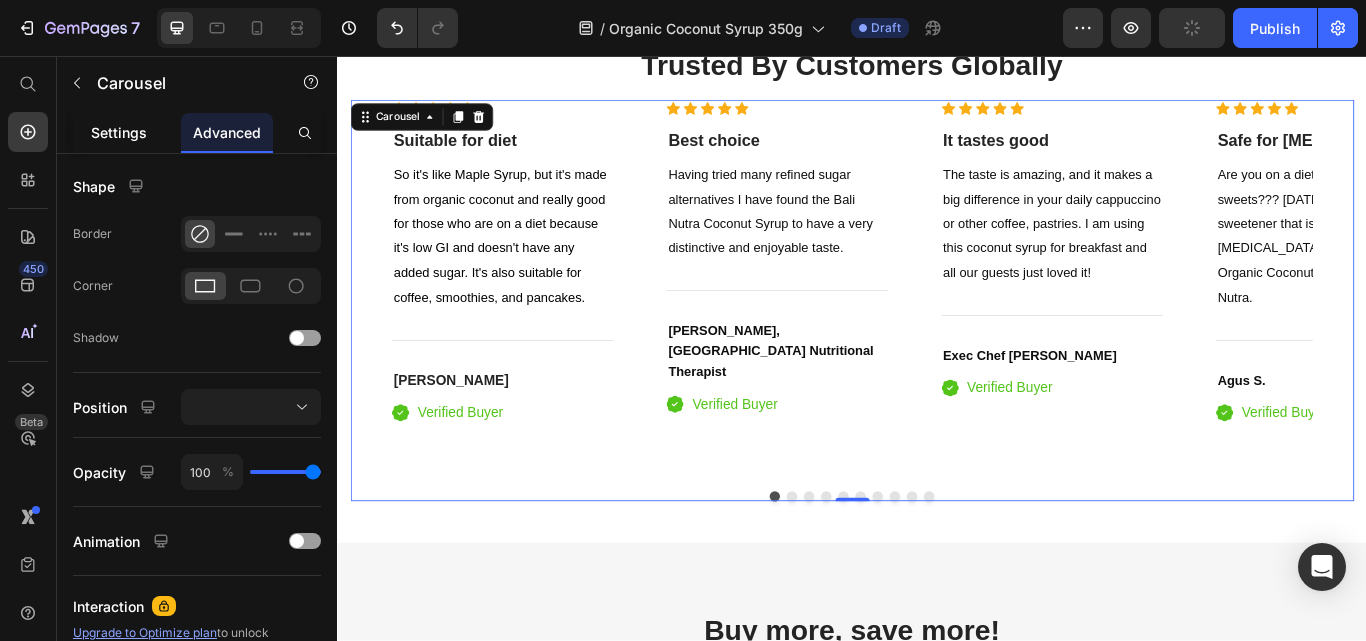 click on "Settings" at bounding box center [119, 132] 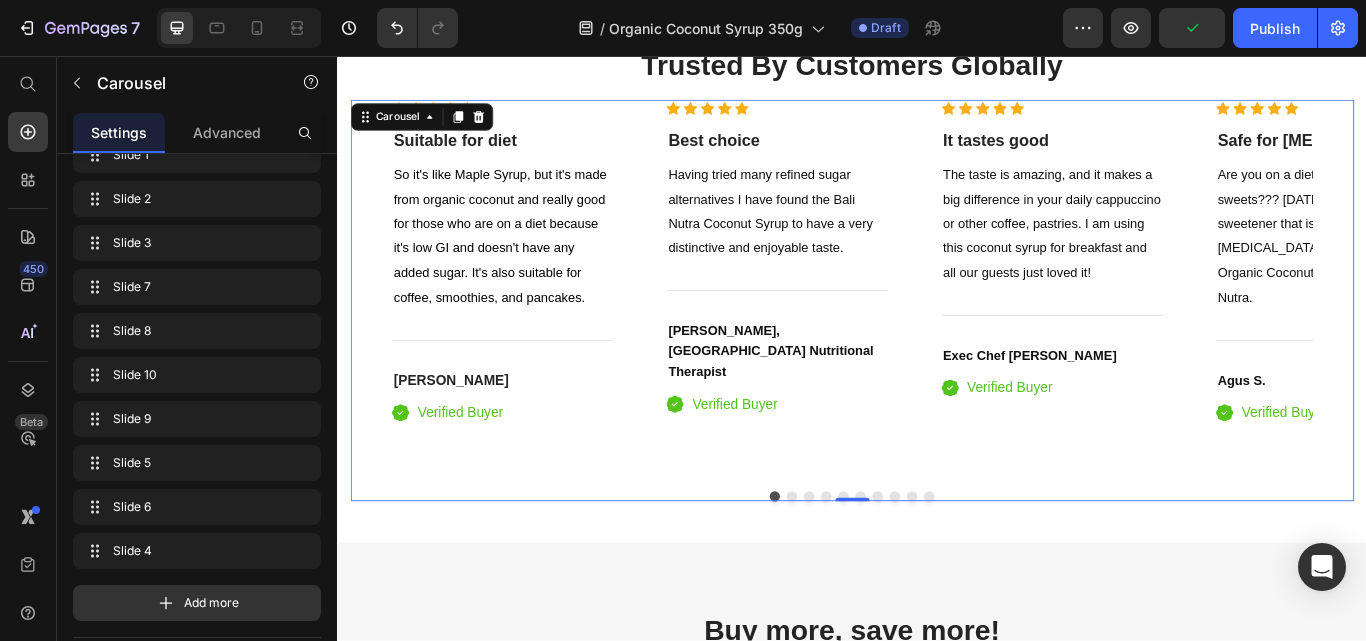 scroll, scrollTop: 1200, scrollLeft: 0, axis: vertical 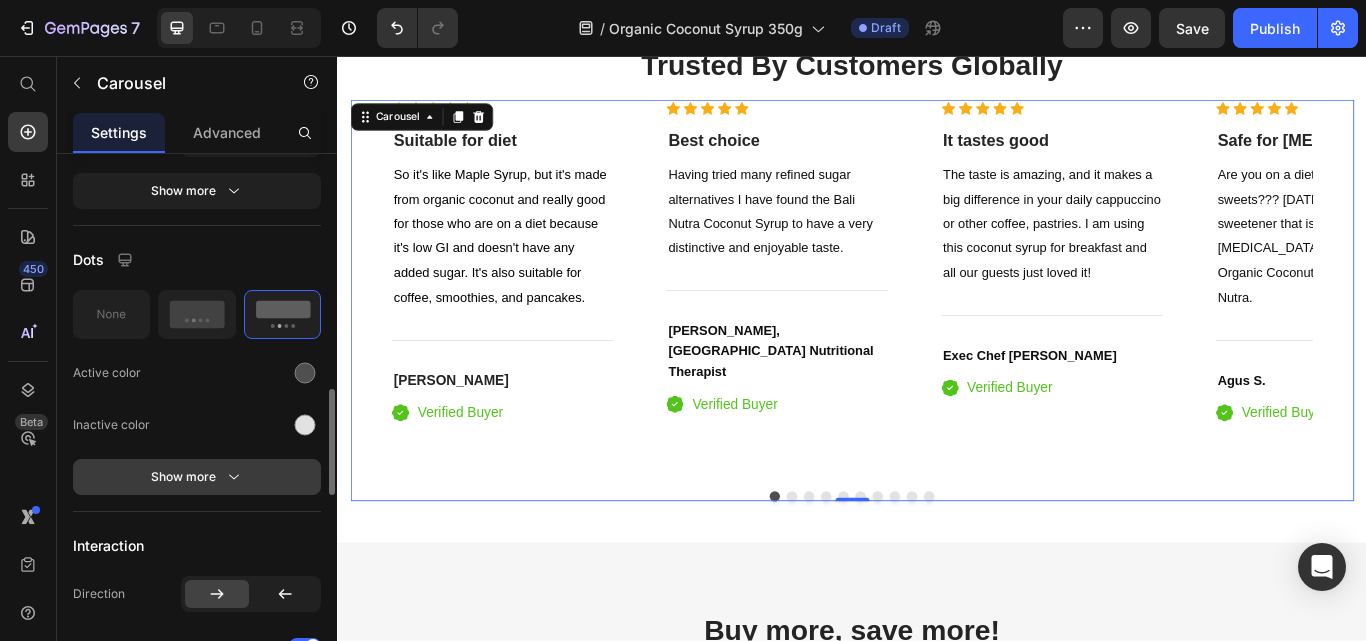 click on "Show more" at bounding box center [197, 477] 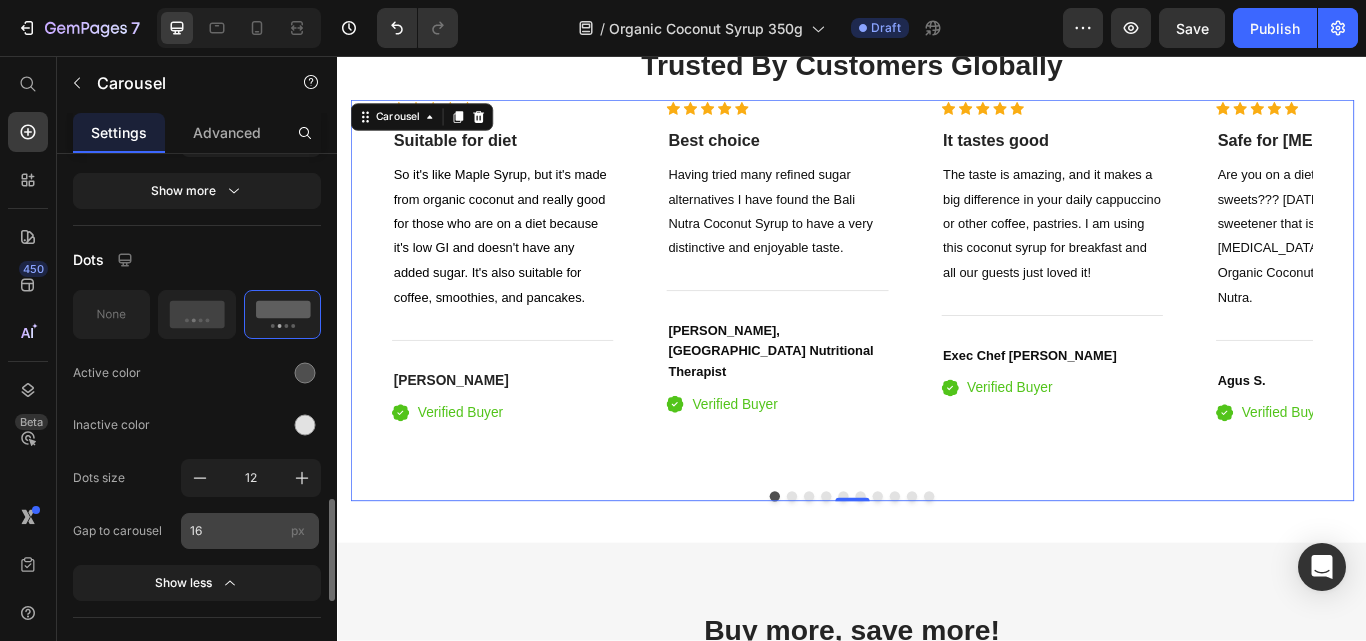 scroll, scrollTop: 1400, scrollLeft: 0, axis: vertical 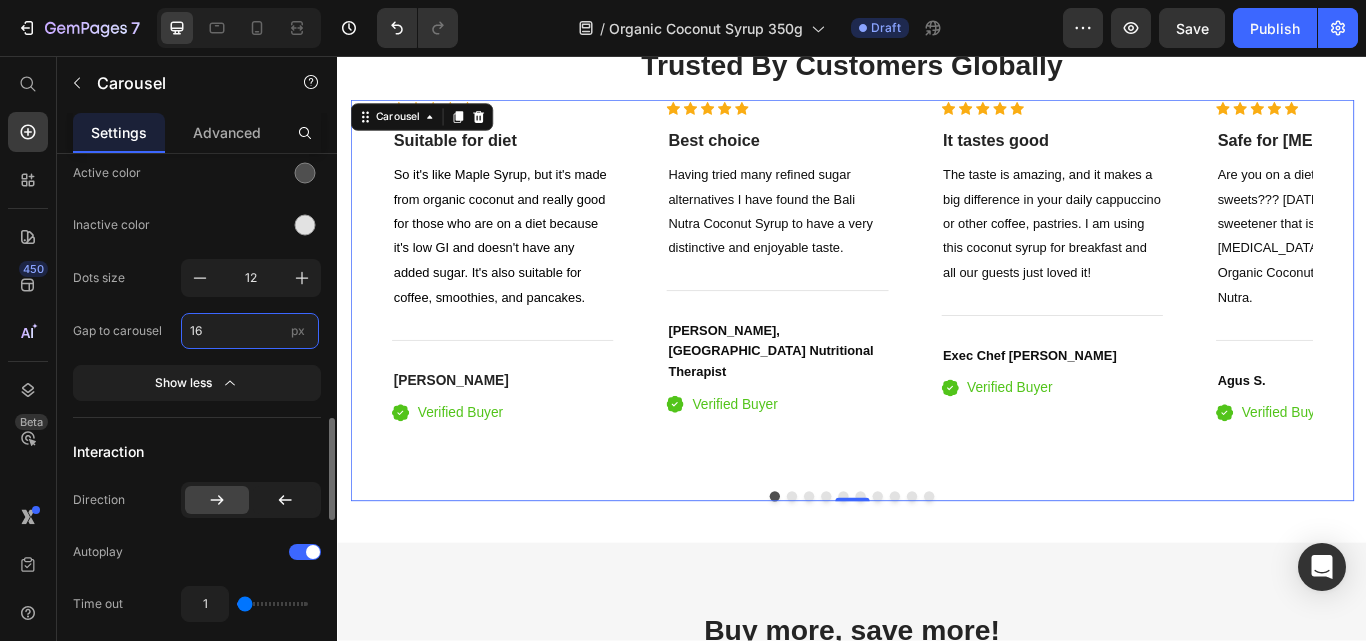 click on "16" at bounding box center (250, 331) 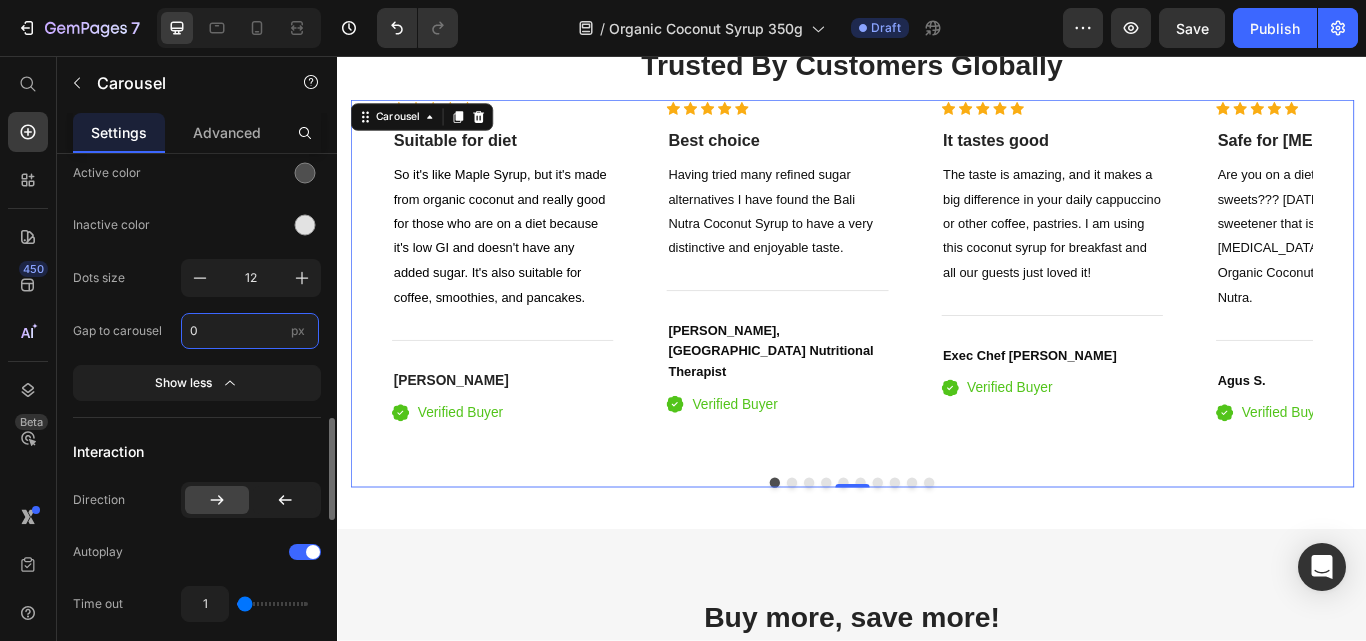 type on "0" 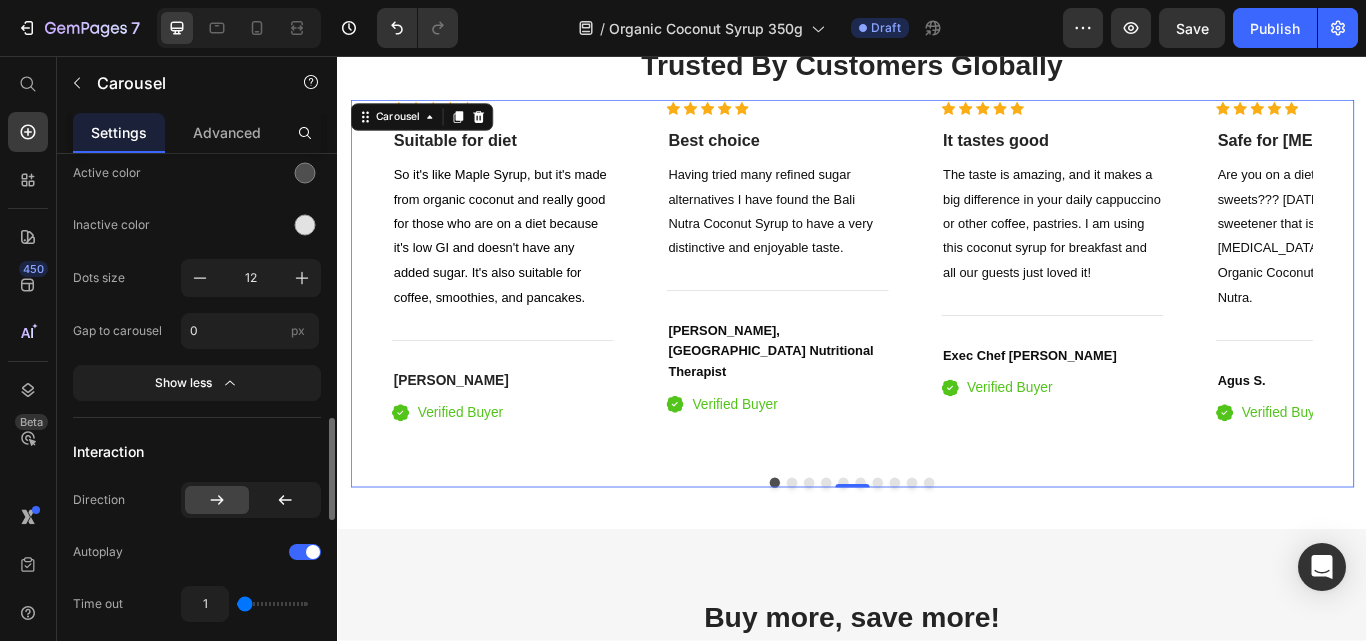 click on "Interaction" at bounding box center [197, 452] 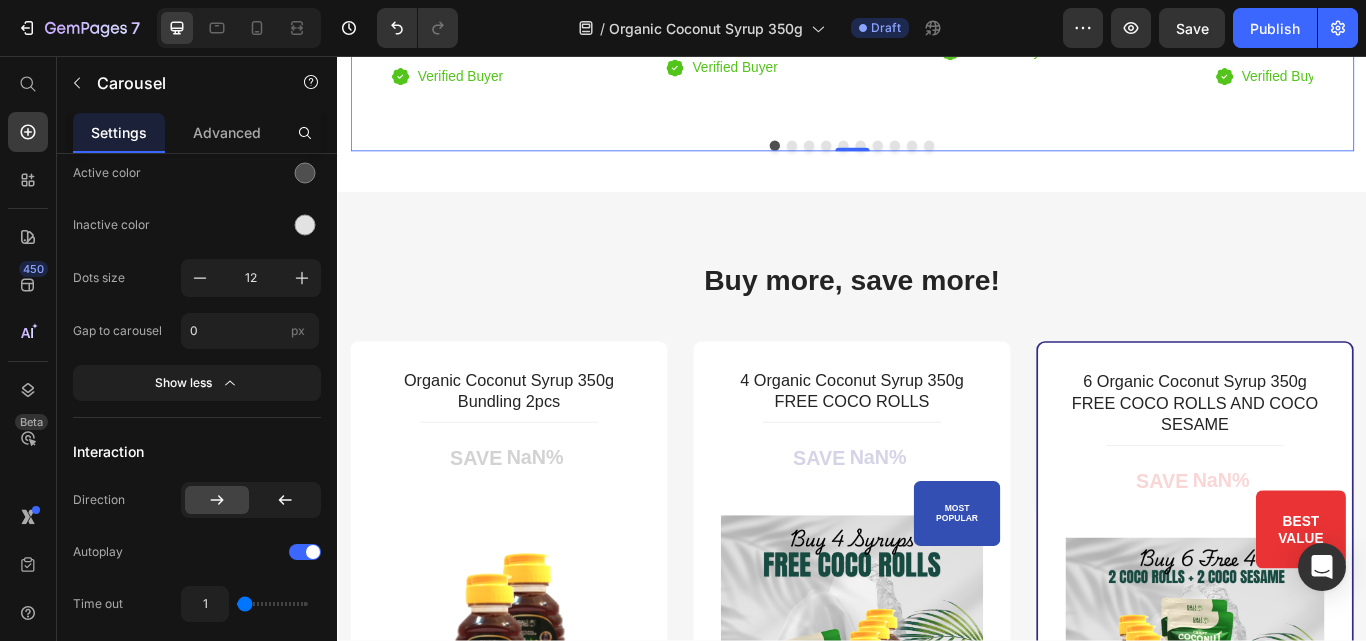 scroll, scrollTop: 4300, scrollLeft: 0, axis: vertical 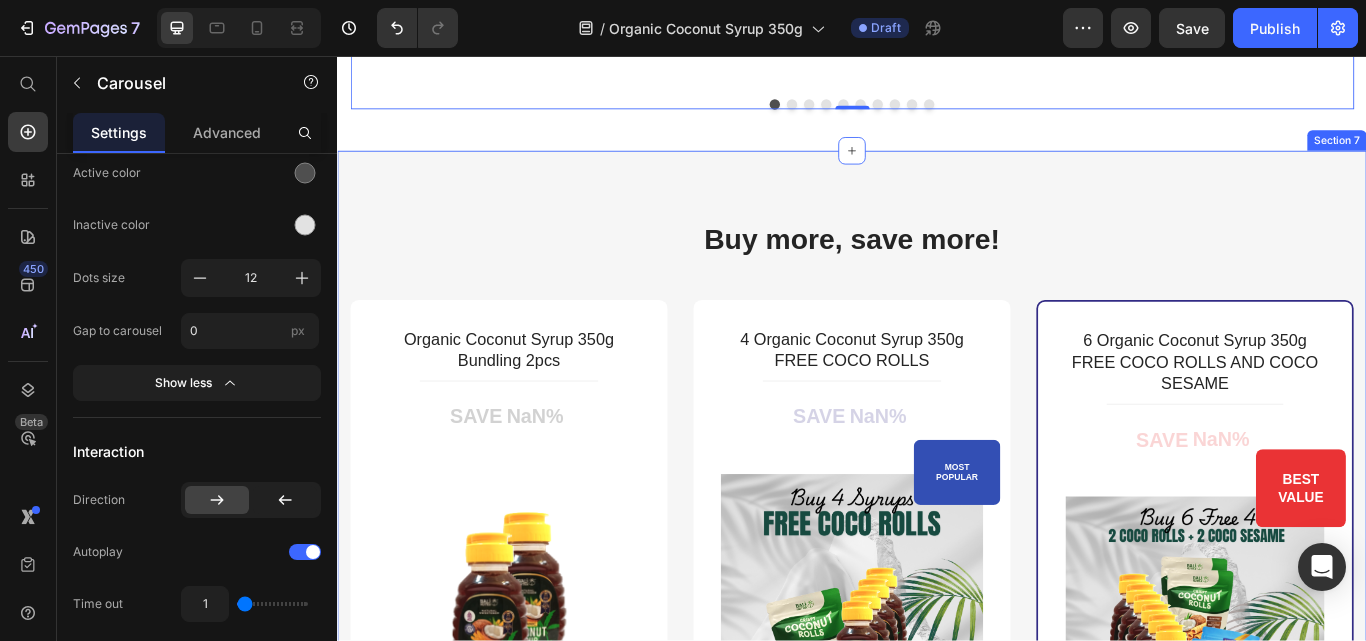click on "Buy more, save more! Heading Row Organic Coconut Syrup 350g Bundling 2pcs (P) Title                Title Line SAVE NaN% (P) Tag (P) Images & Gallery Rp 0,00 (P) Price Rp 0,00 (P) Price You saved Rp 0,00 (P) Tag Row You saved Rp 0,00 (P) Tag
Icon 30 Days Money Back Guarantee Text block Icon List Get mine now (P) Cart Button Product Row Row 4 Organic Coconut Syrup 350g FREE COCO ROLLS (P) Title                Title Line SAVE NaN% (P) Tag MOST POPULAR Text block Row (P) Images & Gallery Row Rp 0,00 (P) Price Rp 0,00 (P) Price You saved Rp 0,00 (P) Tag Row You saved Rp 0,00 (P) Tag
Icon 30 Days Money Back Guarantee Text block Icon List Get mine now (P) Cart Button Product Hurry up! Sale ends once the timer hits zero Text block 00 Day 20 Hrs 35 Min 07 Sec CountDown Timer Row 6 Organic Coconut Syrup 350g FREE COCO ROLLS AND COCO SESAME (P) Title                Title Line SAVE NaN% (P) Tag BEST VALUE Text block Row (P) Images & Gallery Row Rp 0,00 (P) Price Rp 0,00 (P) Price Row" at bounding box center (937, 777) 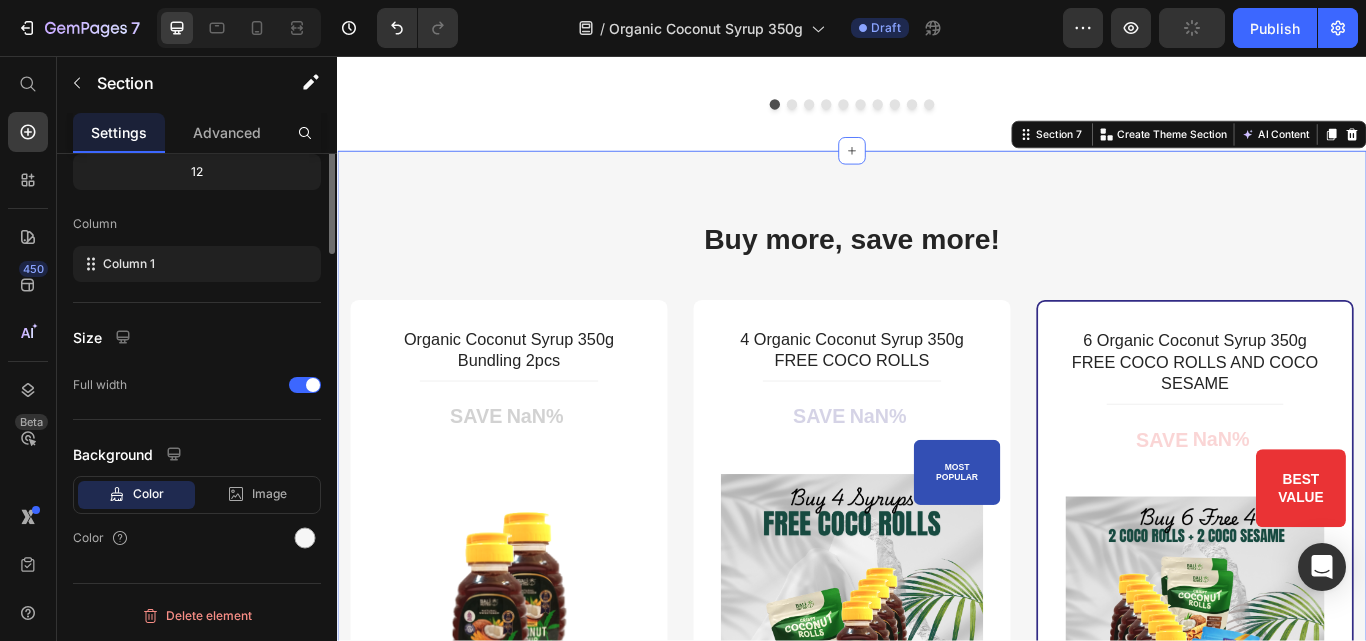 scroll, scrollTop: 0, scrollLeft: 0, axis: both 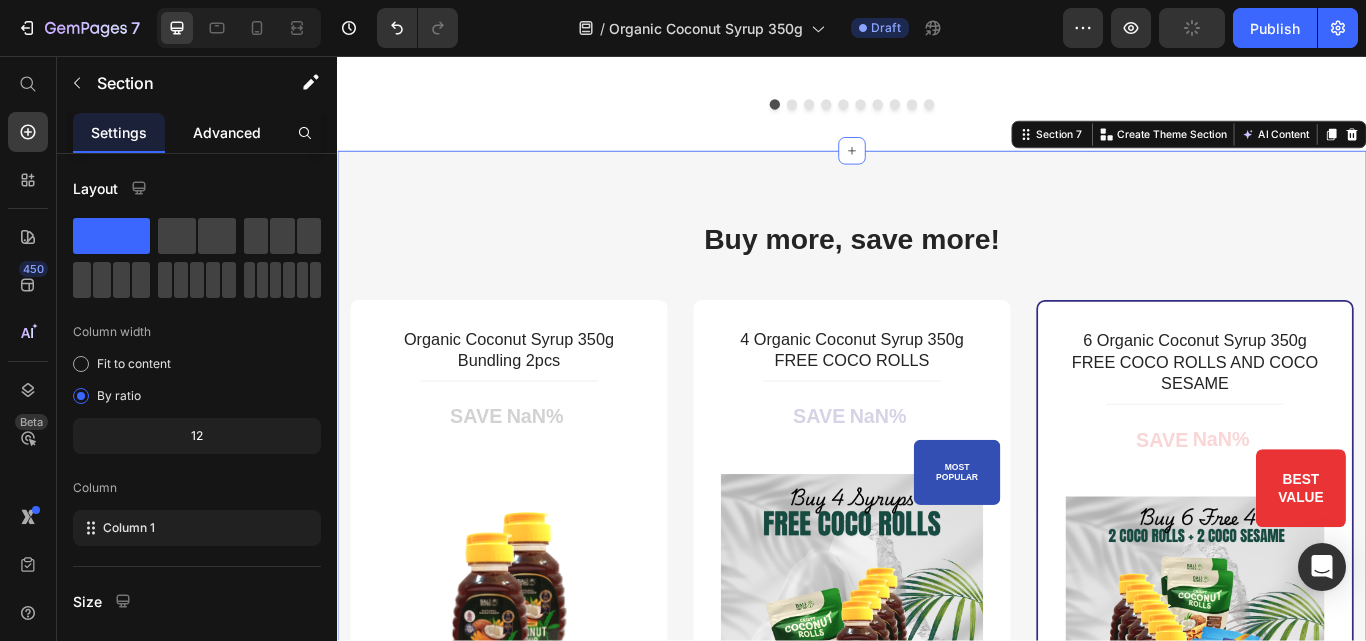 click on "Advanced" at bounding box center [227, 132] 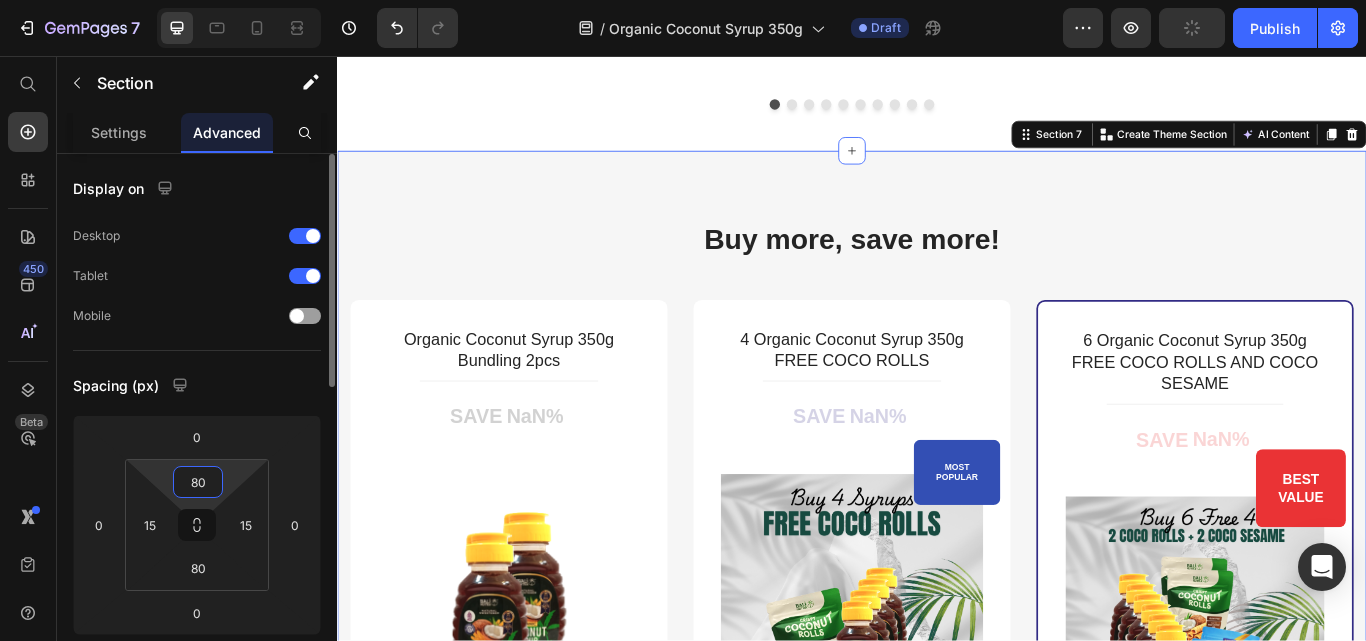 click on "80" at bounding box center (198, 482) 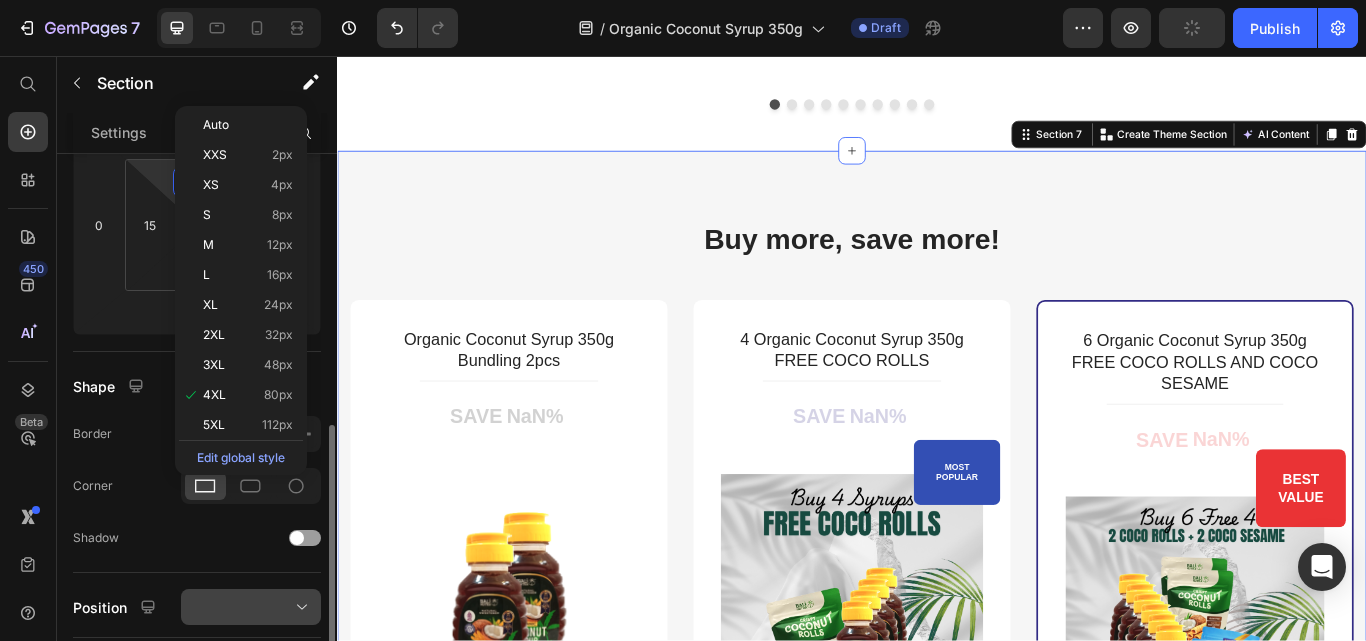 scroll, scrollTop: 400, scrollLeft: 0, axis: vertical 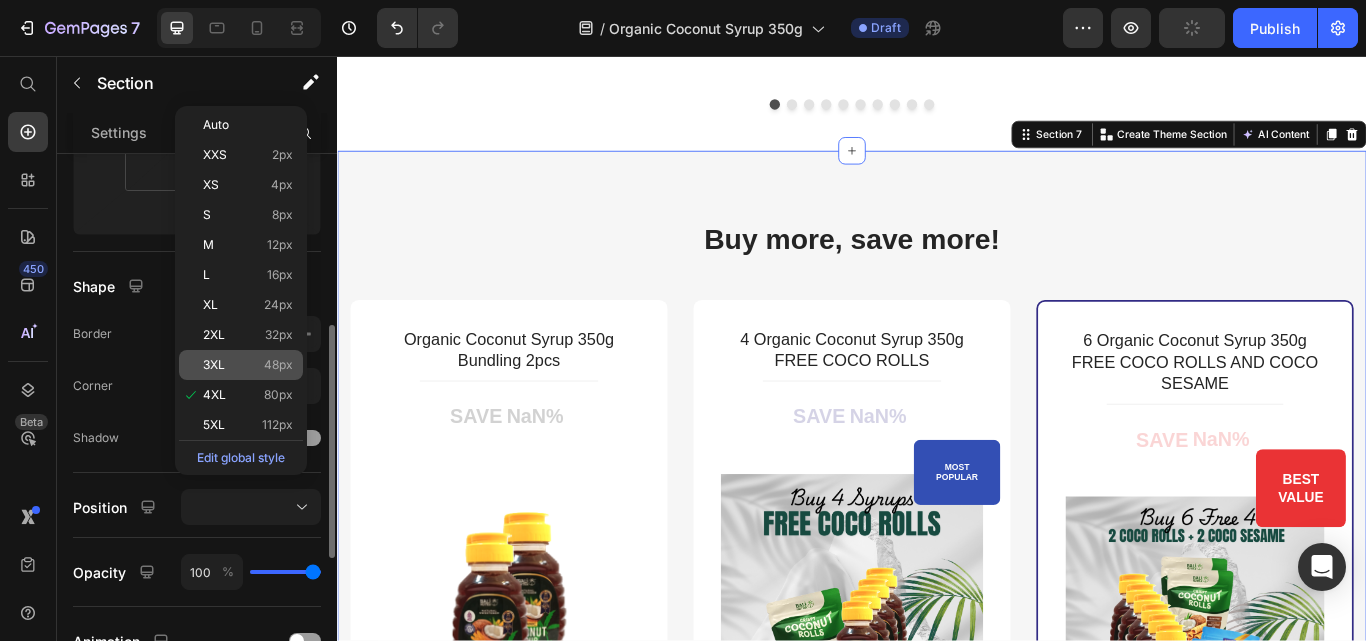 click on "48px" at bounding box center [278, 365] 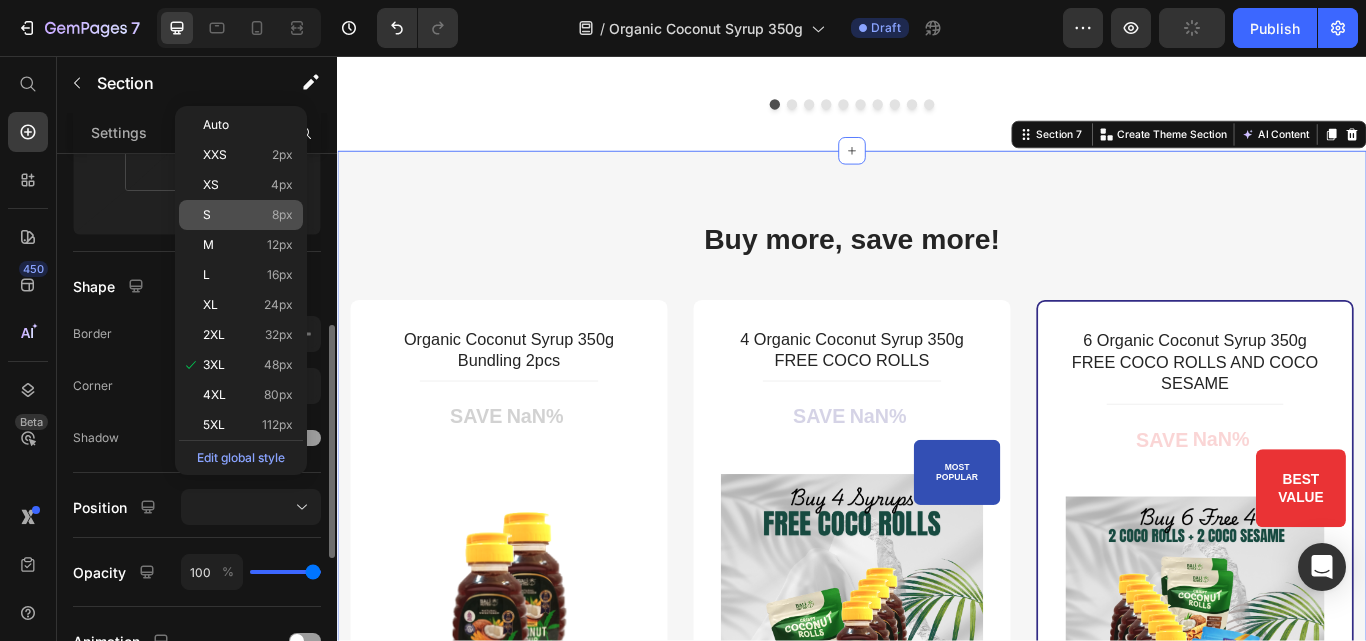 type on "48" 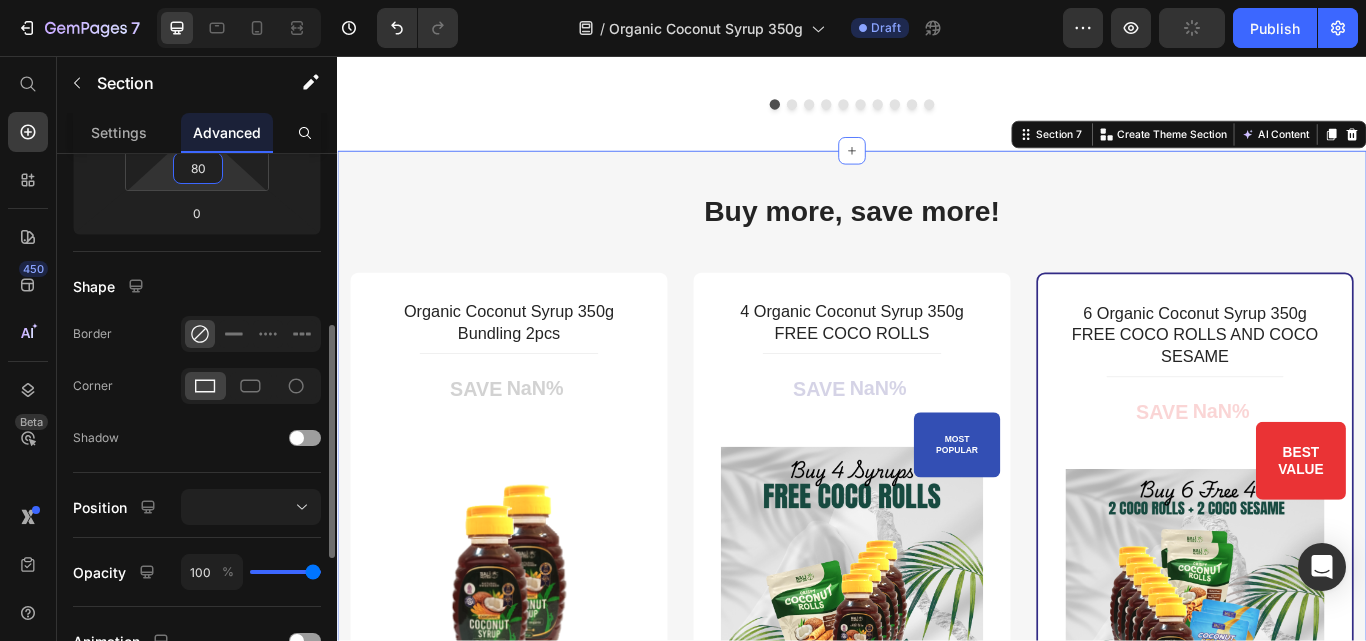 click on "80" at bounding box center [198, 168] 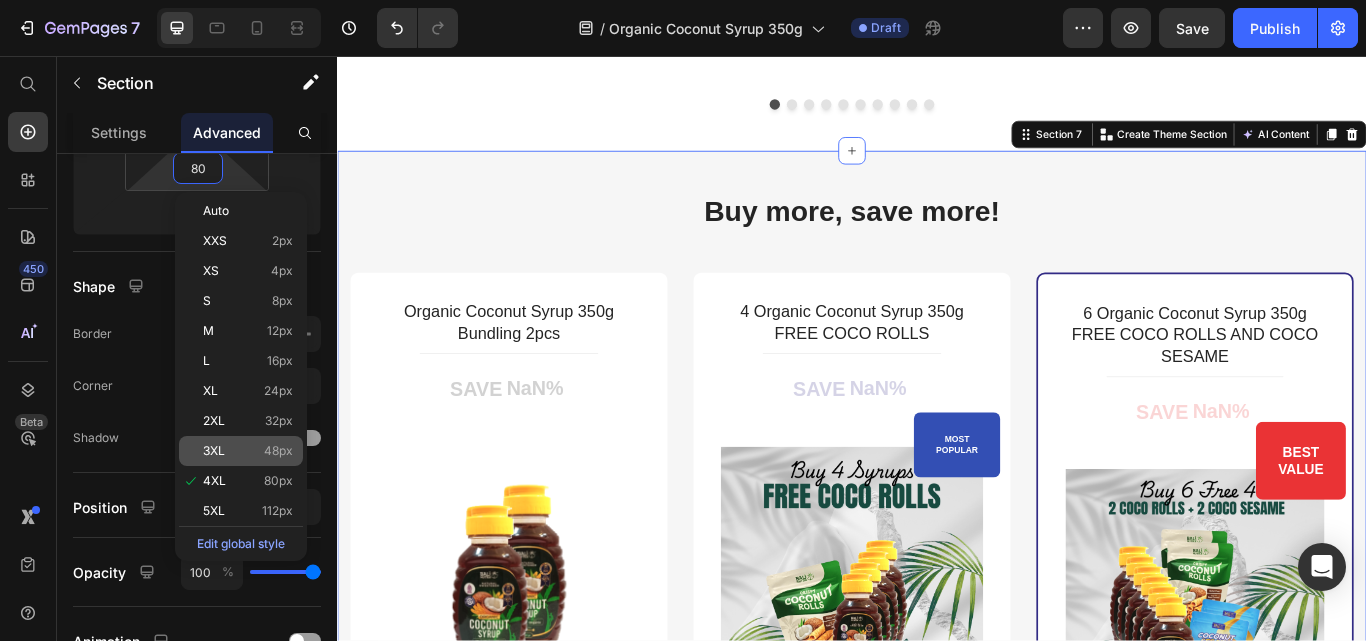 click on "48px" at bounding box center (278, 451) 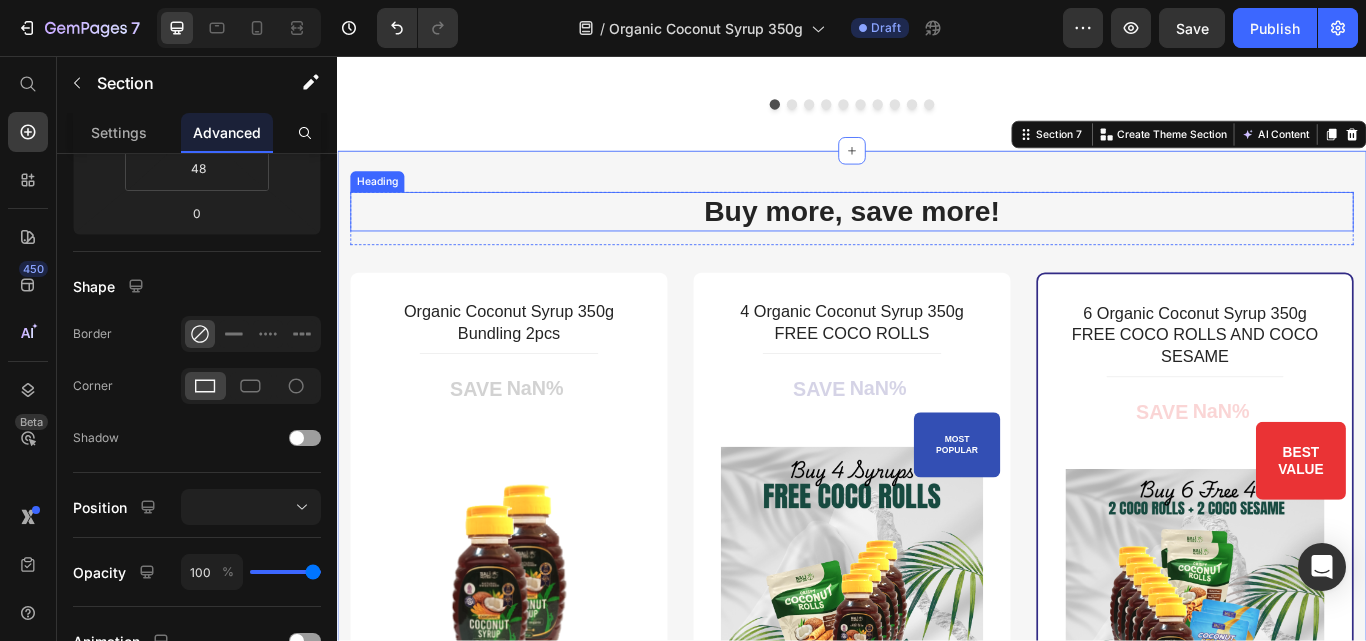 click on "Buy more, save more!" at bounding box center [937, 238] 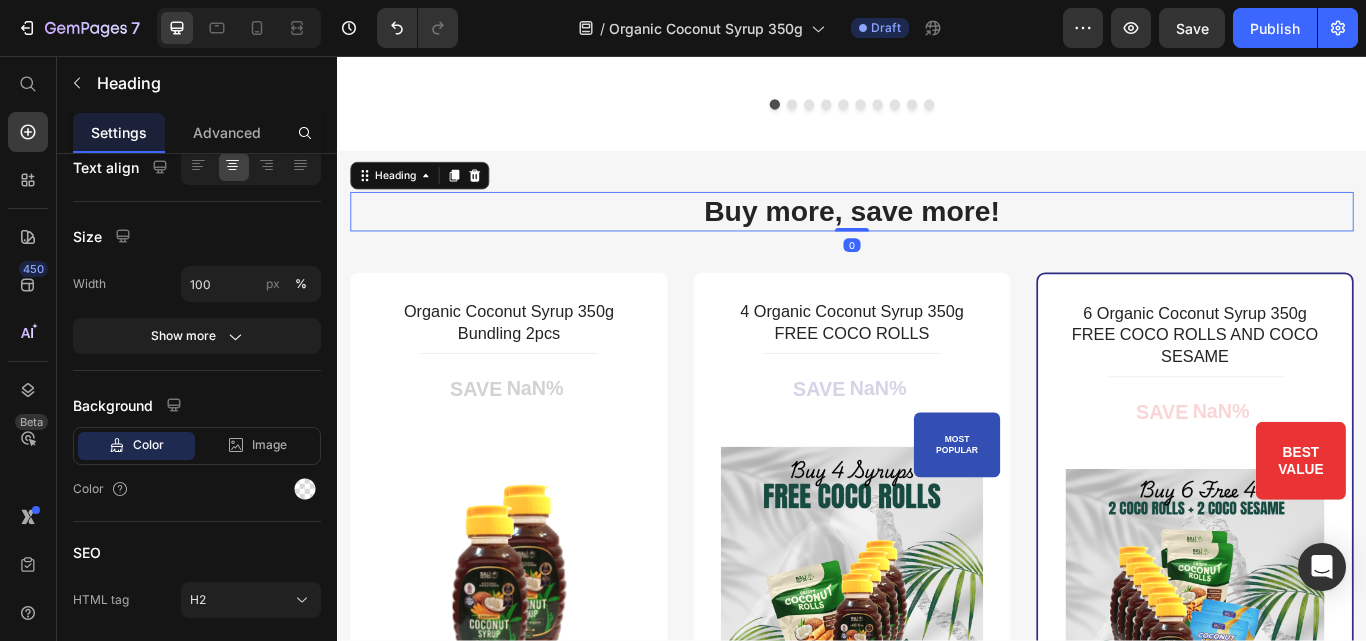 scroll, scrollTop: 0, scrollLeft: 0, axis: both 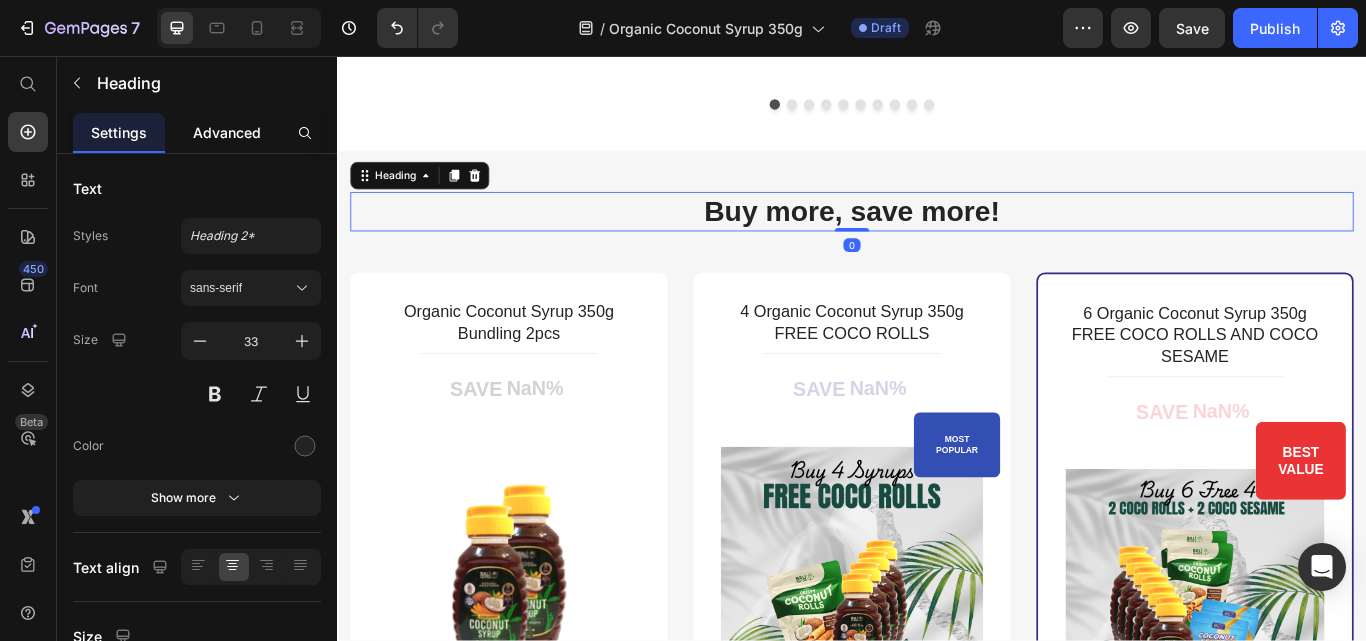 click on "Advanced" at bounding box center (227, 132) 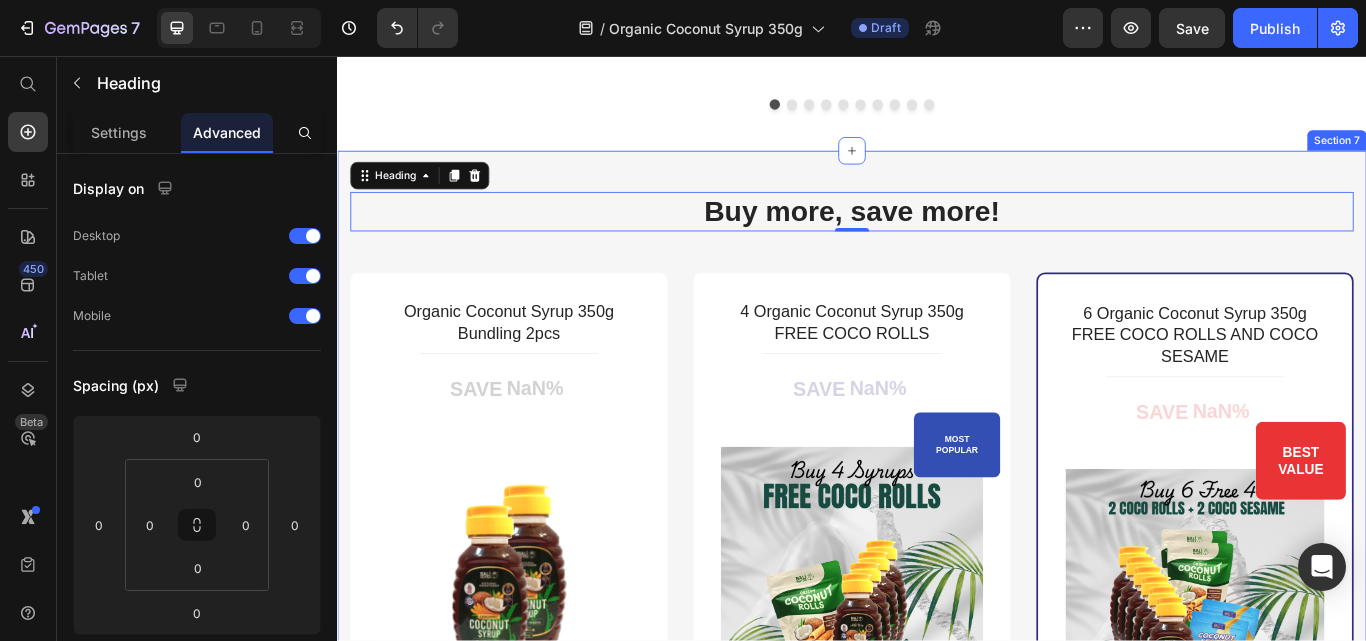 click on "Buy more, save more! Heading   0 Row Organic Coconut Syrup 350g Bundling 2pcs (P) Title                Title Line SAVE NaN% (P) Tag (P) Images & Gallery Rp 0,00 (P) Price Rp 0,00 (P) Price You saved Rp 0,00 (P) Tag Row You saved Rp 0,00 (P) Tag
Icon 30 Days Money Back Guarantee Text block Icon List Get mine now (P) Cart Button Product Row Row 4 Organic Coconut Syrup 350g FREE COCO ROLLS (P) Title                Title Line SAVE NaN% (P) Tag MOST POPULAR Text block Row (P) Images & Gallery Row Rp 0,00 (P) Price Rp 0,00 (P) Price You saved Rp 0,00 (P) Tag Row You saved Rp 0,00 (P) Tag
Icon 30 Days Money Back Guarantee Text block Icon List Get mine now (P) Cart Button Product Hurry up! Sale ends once the timer hits zero Text block 00 Day 20 Hrs 34 Min 52 Sec CountDown Timer Row 6 Organic Coconut Syrup 350g FREE COCO ROLLS AND COCO SESAME (P) Title                Title Line SAVE NaN% (P) Tag BEST VALUE Text block Row (P) Images & Gallery Row Rp 0,00 (P) Price Rp 0,00 (P) Price" at bounding box center [937, 745] 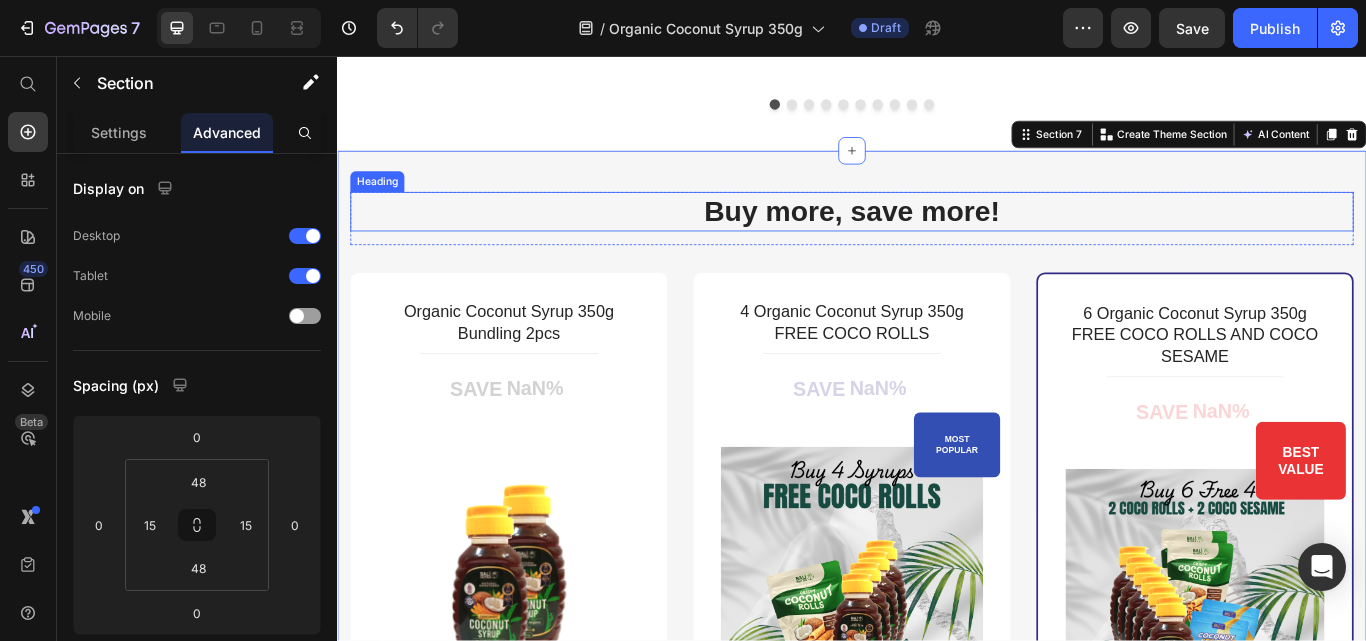 click on "Buy more, save more!" at bounding box center [937, 238] 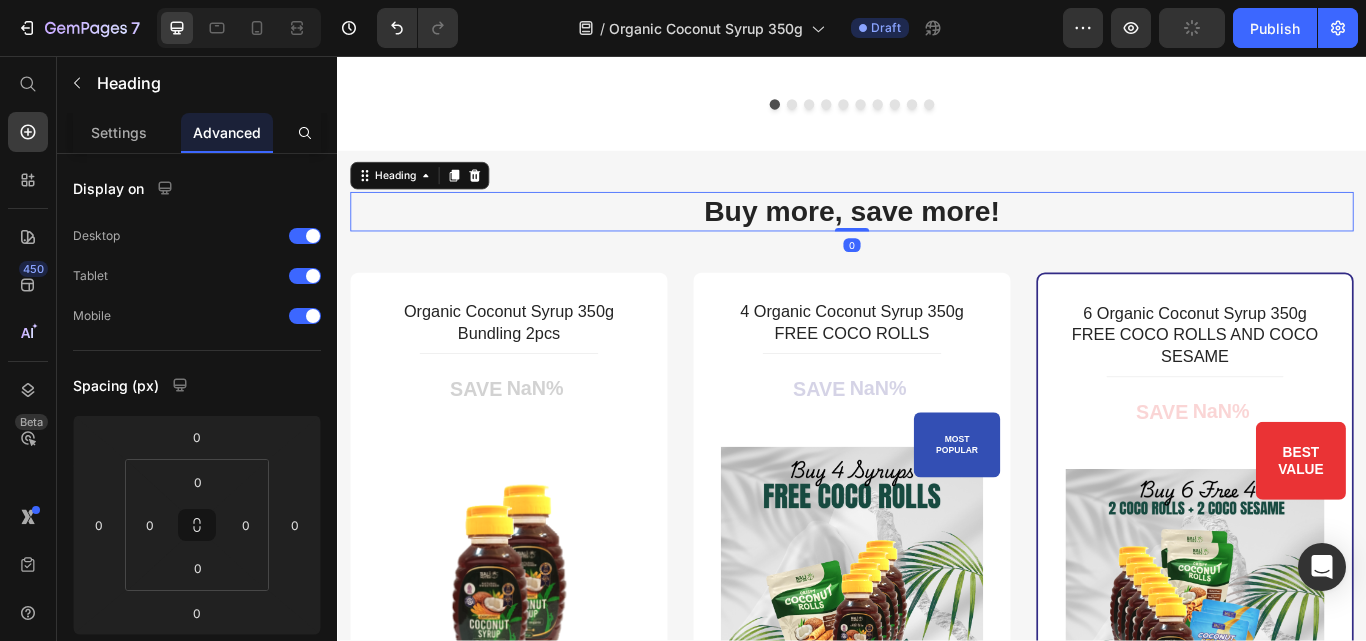 drag, startPoint x: 920, startPoint y: 260, endPoint x: 920, endPoint y: 244, distance: 16 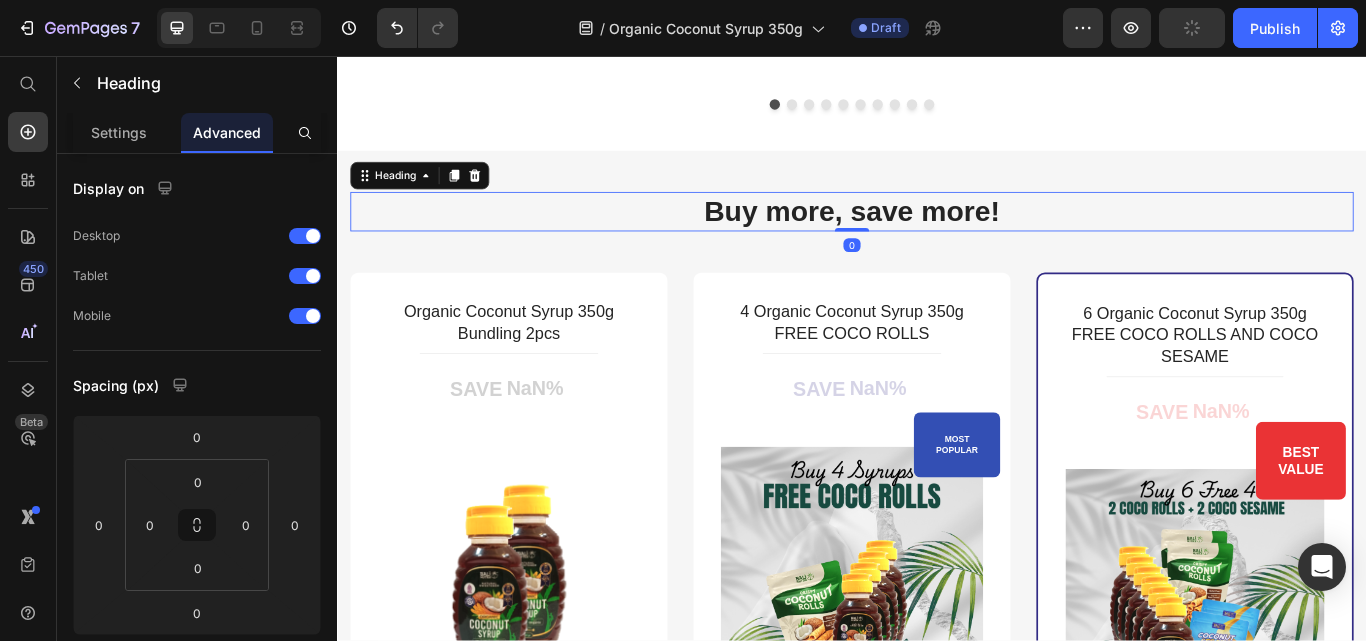 click on "Buy more, save more! Heading   0" at bounding box center [937, 238] 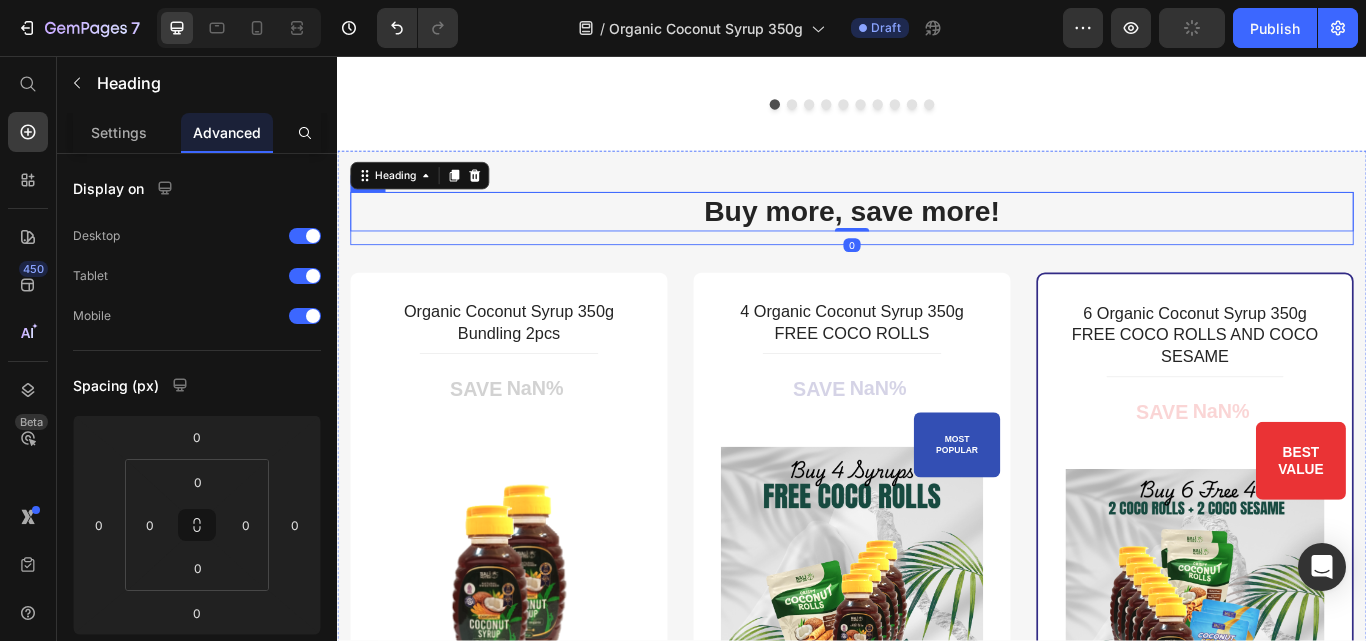 click on "Buy more, save more! Heading   0 Row" at bounding box center [937, 246] 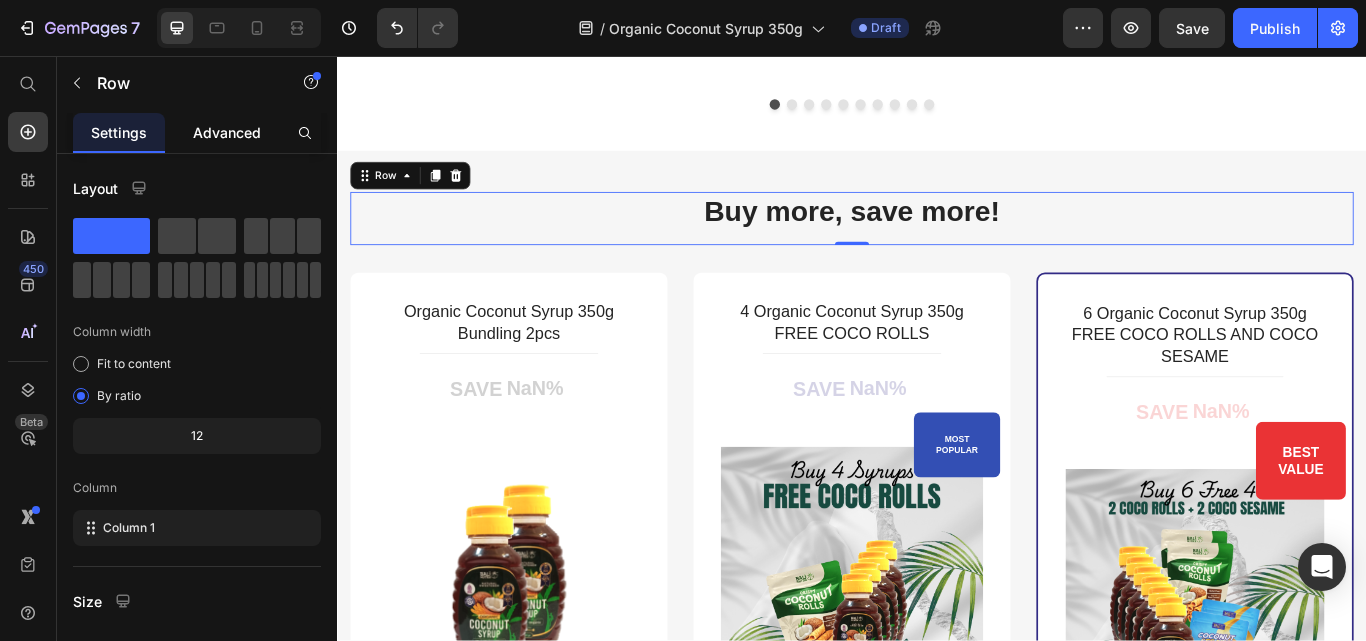 click on "Advanced" 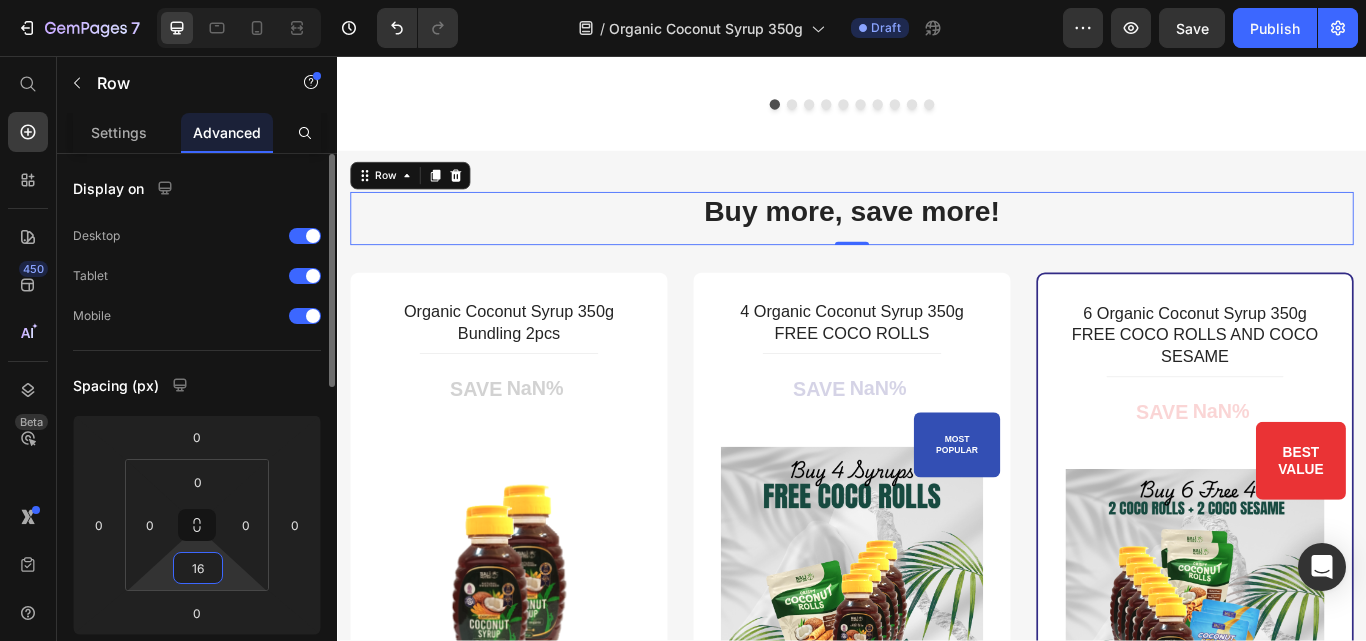 click on "16" at bounding box center (198, 568) 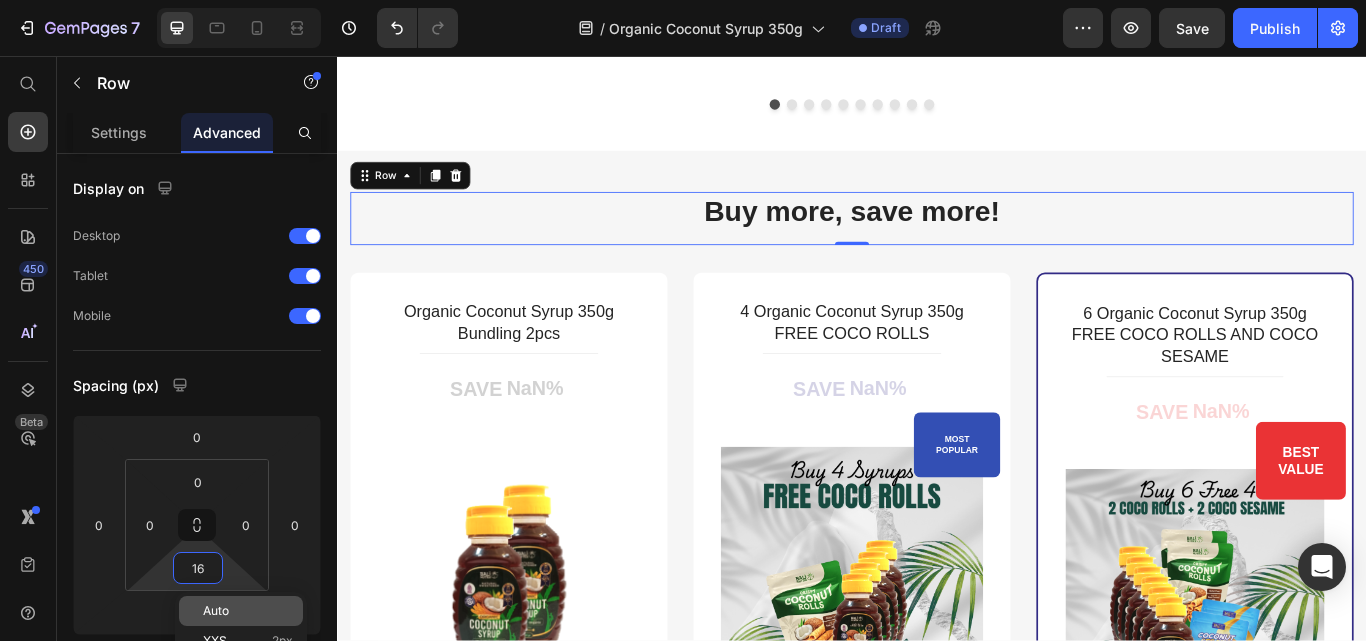 click on "Auto" at bounding box center (216, 611) 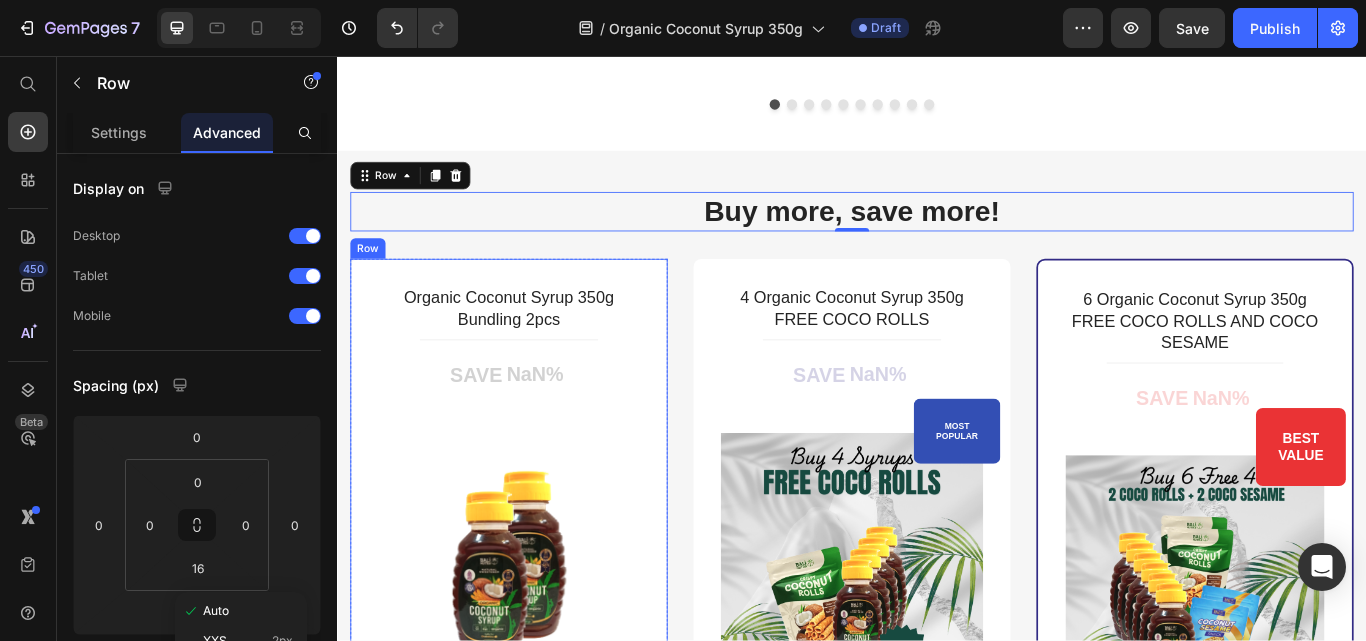 type 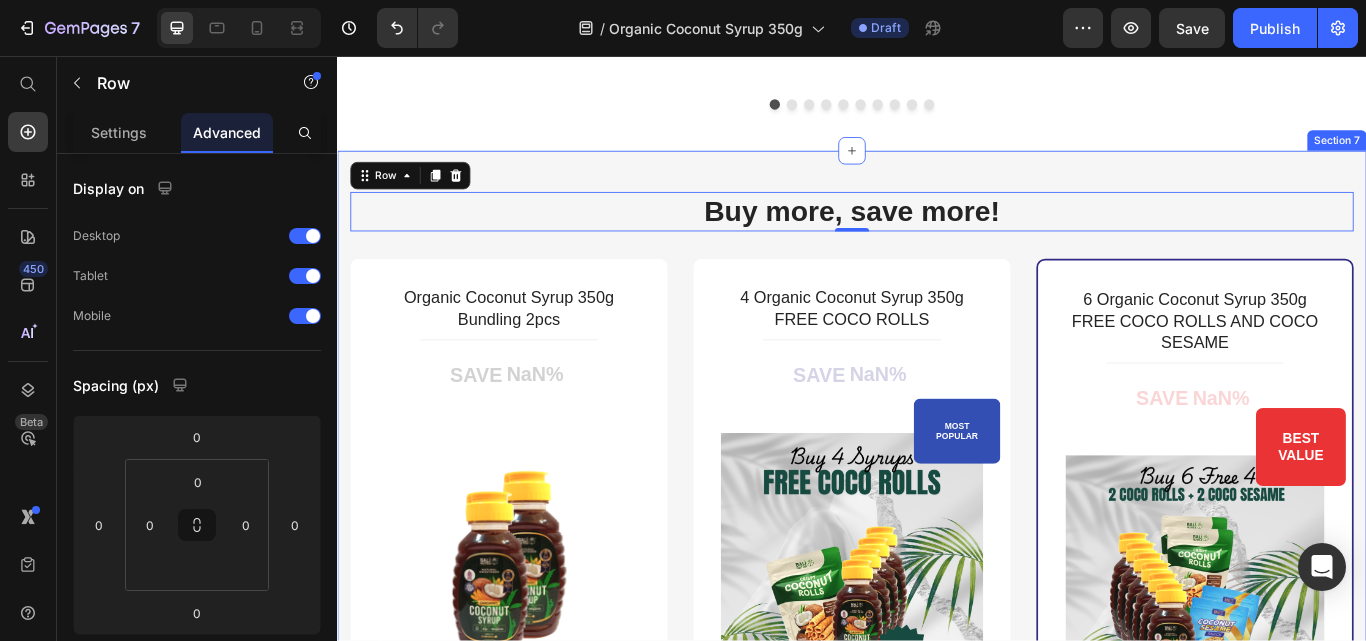 click on "Buy more, save more! Heading Row   0 Organic Coconut Syrup 350g Bundling 2pcs (P) Title                Title Line SAVE NaN% (P) Tag (P) Images & Gallery Rp 0,00 (P) Price Rp 0,00 (P) Price You saved Rp 0,00 (P) Tag Row You saved Rp 0,00 (P) Tag
Icon 30 Days Money Back Guarantee Text block Icon List Get mine now (P) Cart Button Product Row Row 4 Organic Coconut Syrup 350g FREE COCO ROLLS (P) Title                Title Line SAVE NaN% (P) Tag MOST POPULAR Text block Row (P) Images & Gallery Row Rp 0,00 (P) Price Rp 0,00 (P) Price You saved Rp 0,00 (P) Tag Row You saved Rp 0,00 (P) Tag
Icon 30 Days Money Back Guarantee Text block Icon List Get mine now (P) Cart Button Product Hurry up! Sale ends once the timer hits zero Text block 00 Day 20 Hrs 34 Min 39 Sec CountDown Timer Row 6 Organic Coconut Syrup 350g FREE COCO ROLLS AND COCO SESAME (P) Title                Title Line SAVE NaN% (P) Tag BEST VALUE Text block Row (P) Images & Gallery Row Rp 0,00 (P) Price Rp 0,00 (P) Price" at bounding box center [937, 737] 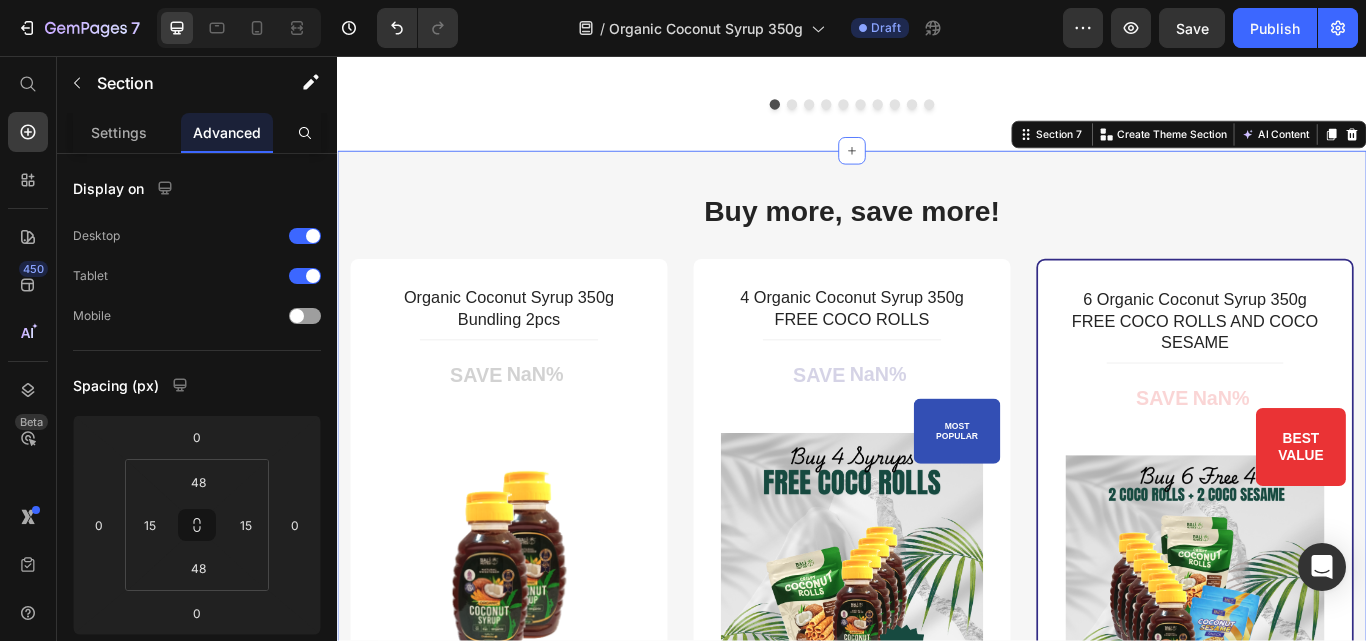 click on "Buy more, save more! Heading Row Organic Coconut Syrup 350g Bundling 2pcs (P) Title                Title Line SAVE NaN% (P) Tag (P) Images & Gallery Rp 0,00 (P) Price Rp 0,00 (P) Price You saved Rp 0,00 (P) Tag Row You saved Rp 0,00 (P) Tag
Icon 30 Days Money Back Guarantee Text block Icon List Get mine now (P) Cart Button Product Row Row 4 Organic Coconut Syrup 350g FREE COCO ROLLS (P) Title                Title Line SAVE NaN% (P) Tag MOST POPULAR Text block Row (P) Images & Gallery Row Rp 0,00 (P) Price Rp 0,00 (P) Price You saved Rp 0,00 (P) Tag Row You saved Rp 0,00 (P) Tag
Icon 30 Days Money Back Guarantee Text block Icon List Get mine now (P) Cart Button Product Hurry up! Sale ends once the timer hits zero Text block 00 Day 20 Hrs 34 Min 38 Sec CountDown Timer Row 6 Organic Coconut Syrup 350g FREE COCO ROLLS AND COCO SESAME (P) Title                Title Line SAVE NaN% (P) Tag BEST VALUE Text block Row (P) Images & Gallery Row Rp 0,00 (P) Price Rp 0,00 (P) Price Row" at bounding box center (937, 737) 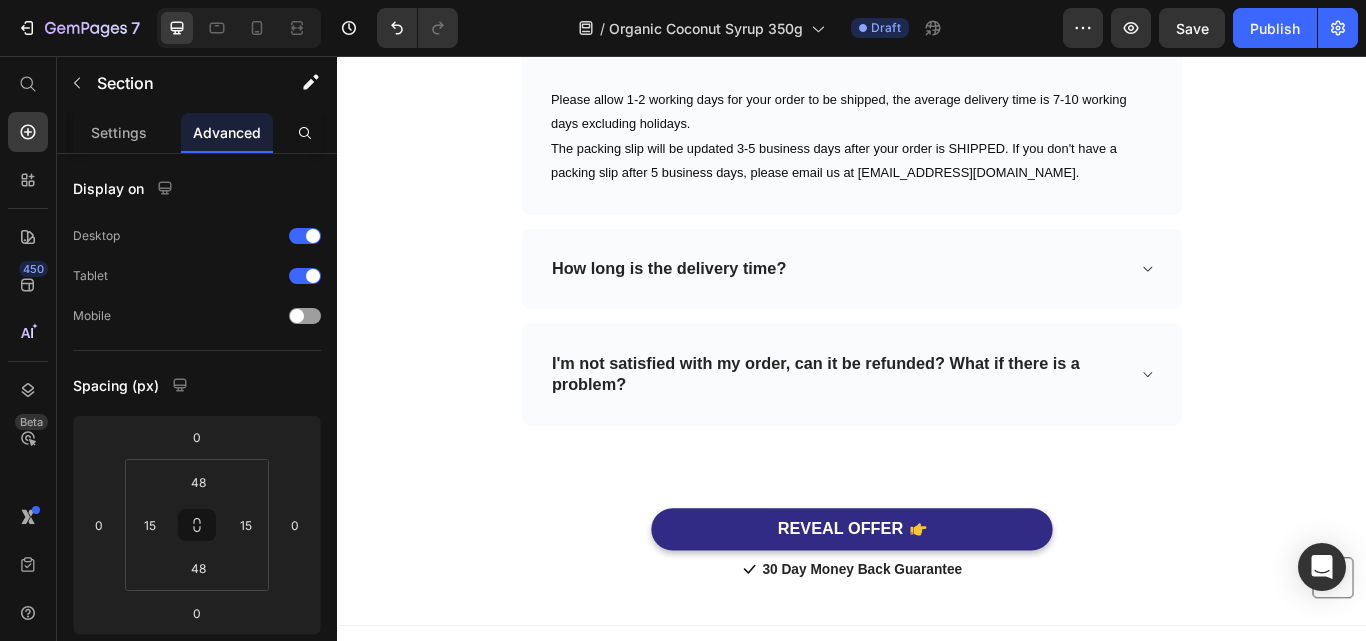 scroll, scrollTop: 6839, scrollLeft: 0, axis: vertical 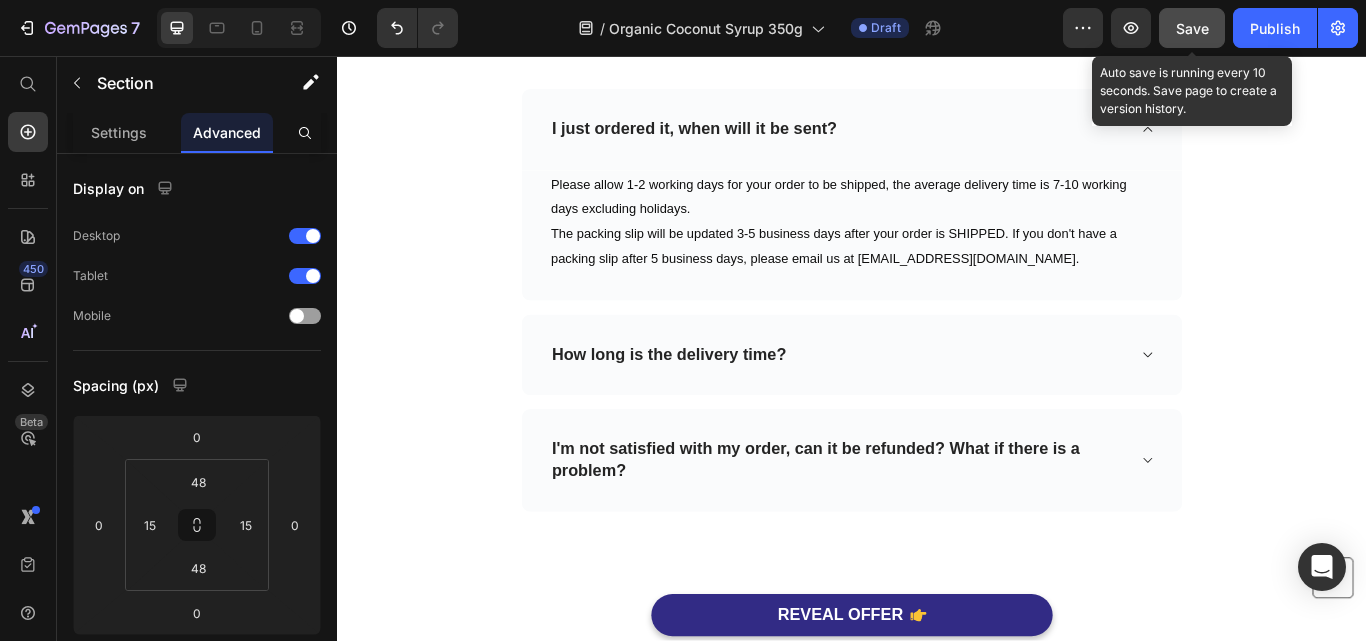 click on "Save" at bounding box center (1192, 28) 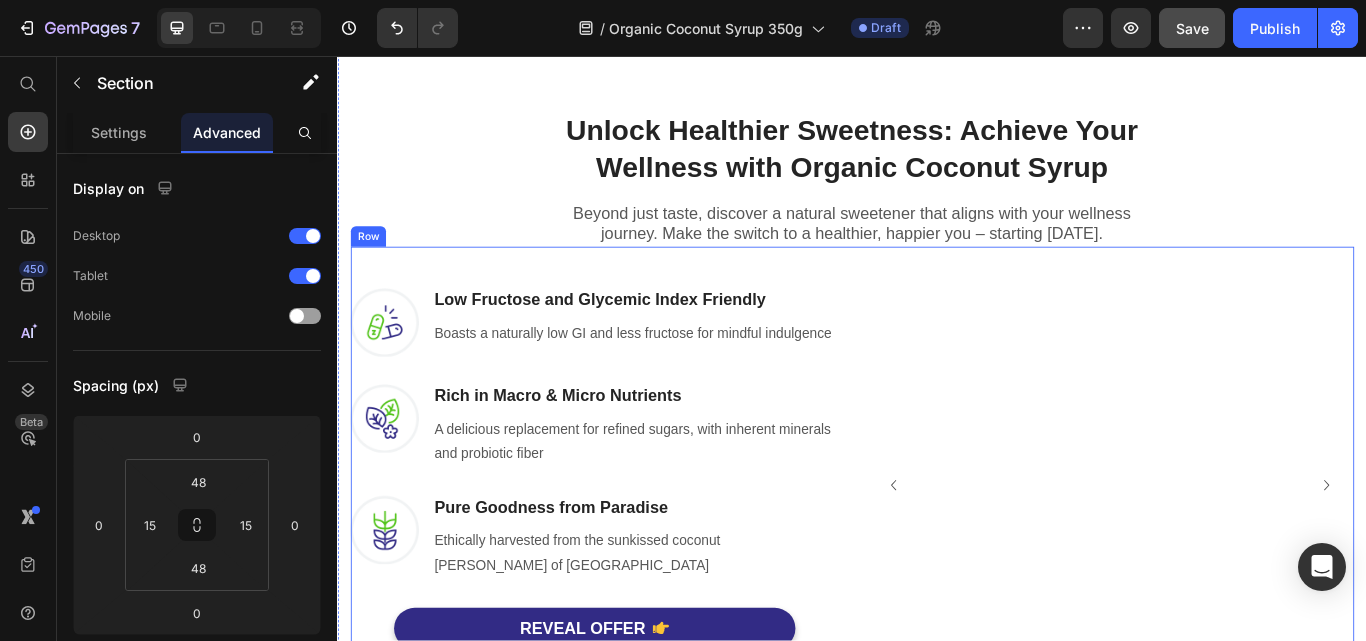 scroll, scrollTop: 1110, scrollLeft: 0, axis: vertical 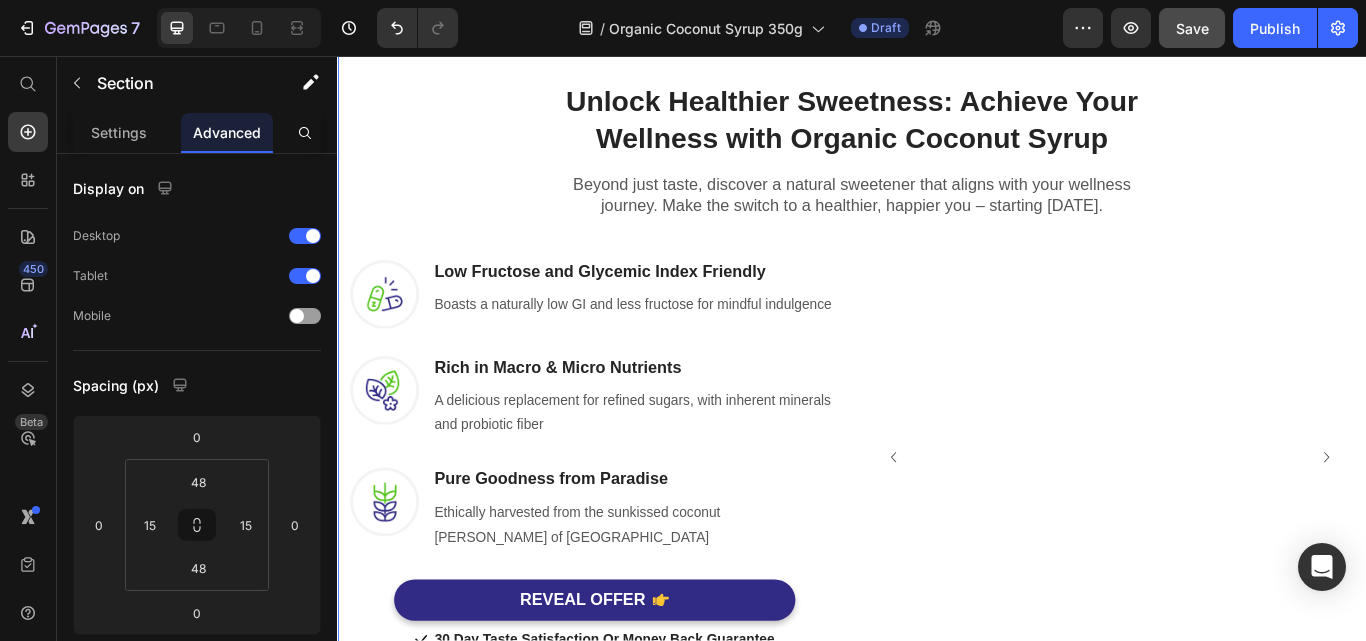 click on "Unlock Healthier Sweetness: Achieve Your Wellness with Organic Coconut Syrup Heading Row Beyond just taste, discover a natural sweetener that aligns with your wellness journey. Make the switch to a healthier, happier you – starting today. Text block Row Image Low Fructose and Glycemic Index Friendly Heading Boasts a naturally low GI and less fructose for mindful indulgence Text block Row Image Rich in Macro & Micro Nutrients Heading A delicious replacement for refined sugars, with inherent minerals and probiotic fiber Text block Row Image Pure Goodness from Paradise Heading Ethically harvested from the sunkissed coconut groves of Bali Text block Row  	   REVEAL OFFER Button                Icon 30 Day Taste Satisfaction Or Money Back Guarantee Text block Icon List Row
Image Image
Carousel Row" at bounding box center (937, 405) 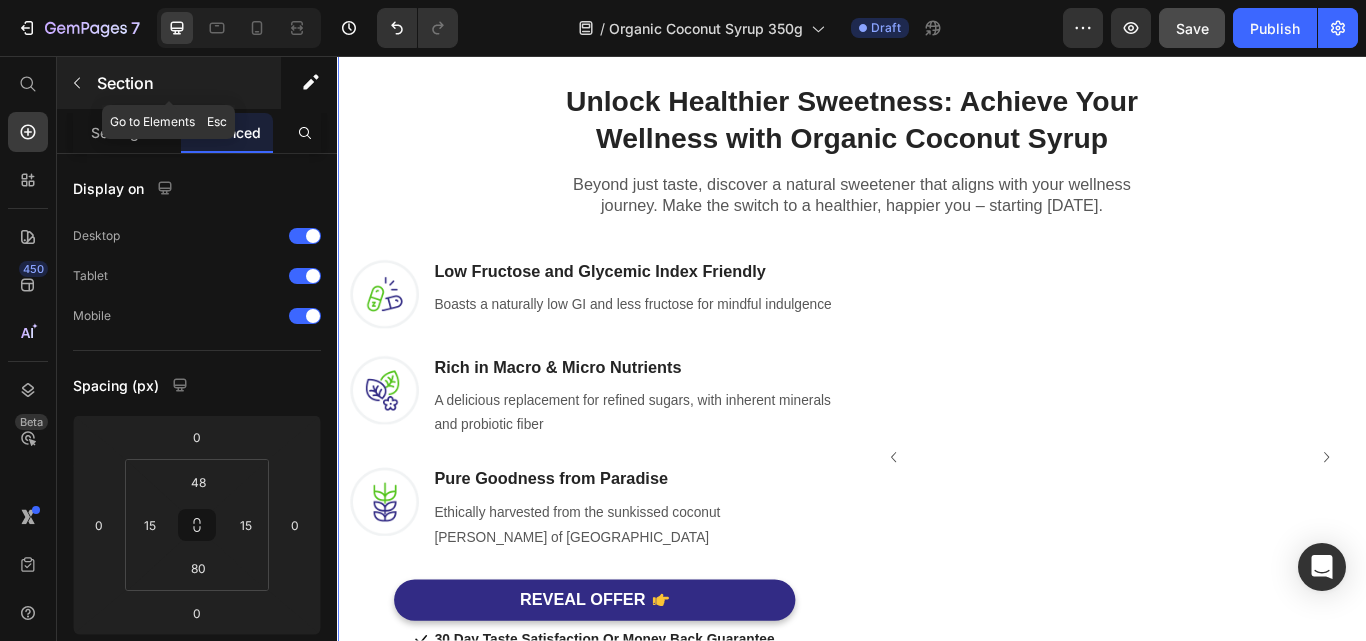 click on "Section" at bounding box center [187, 83] 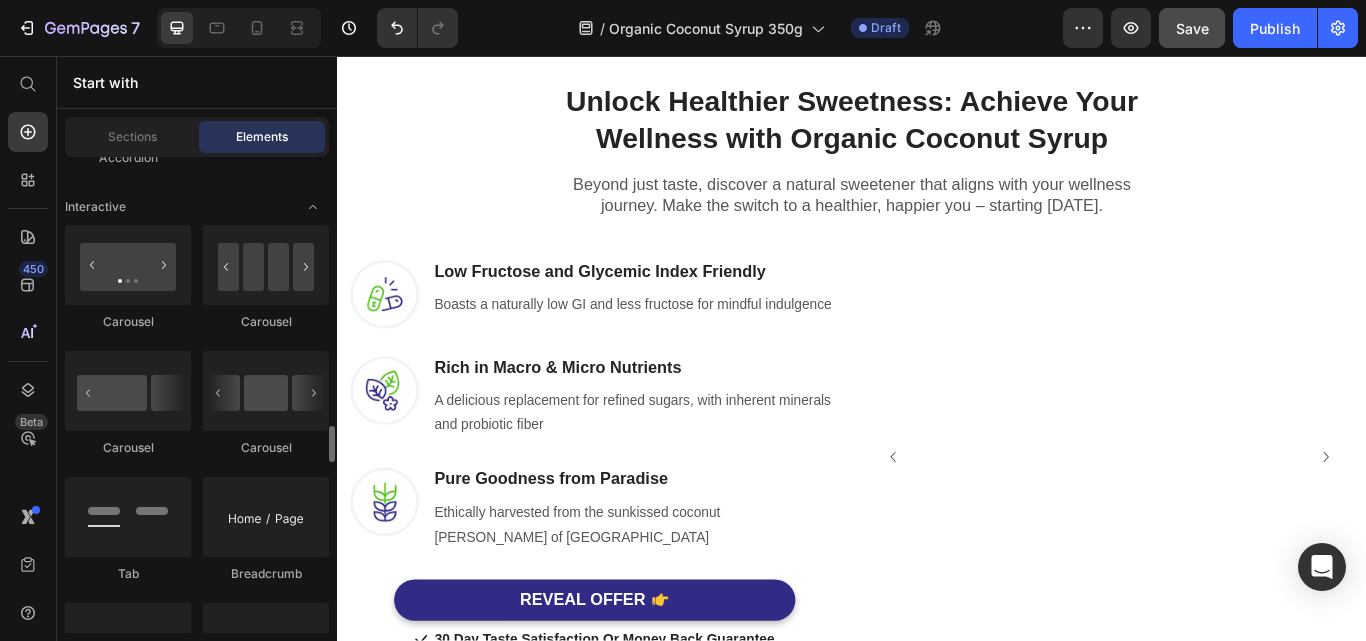 scroll, scrollTop: 2300, scrollLeft: 0, axis: vertical 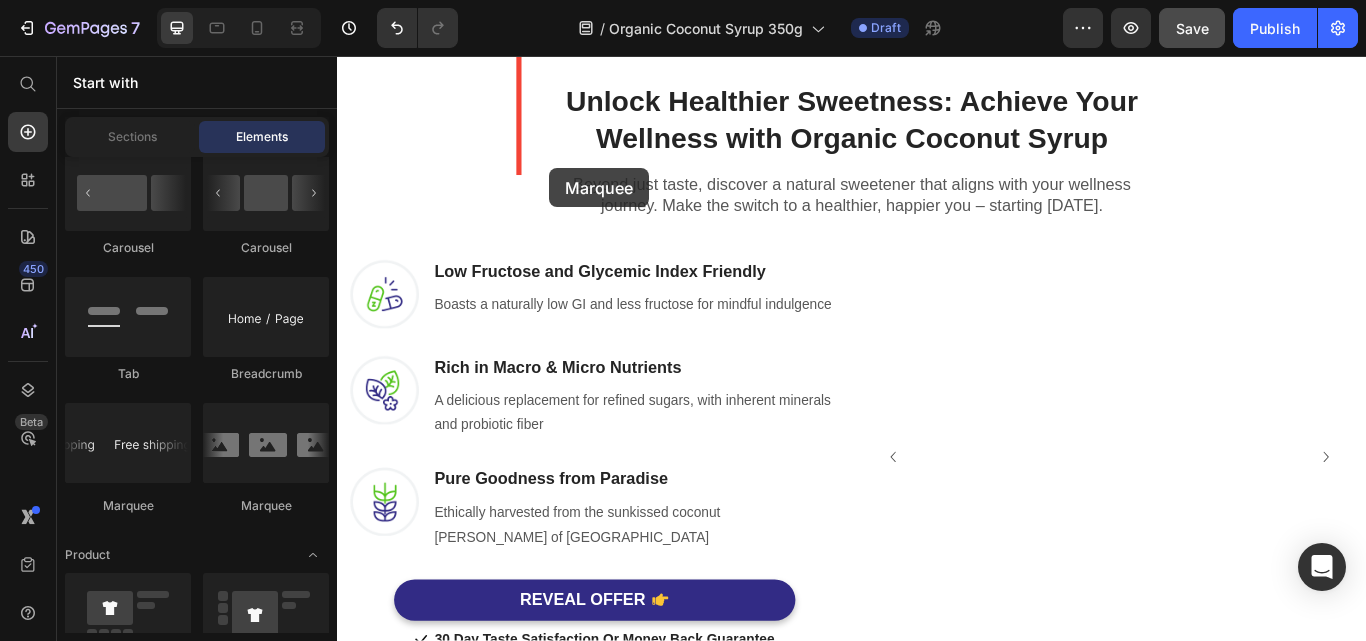 drag, startPoint x: 477, startPoint y: 525, endPoint x: 584, endPoint y: 187, distance: 354.53207 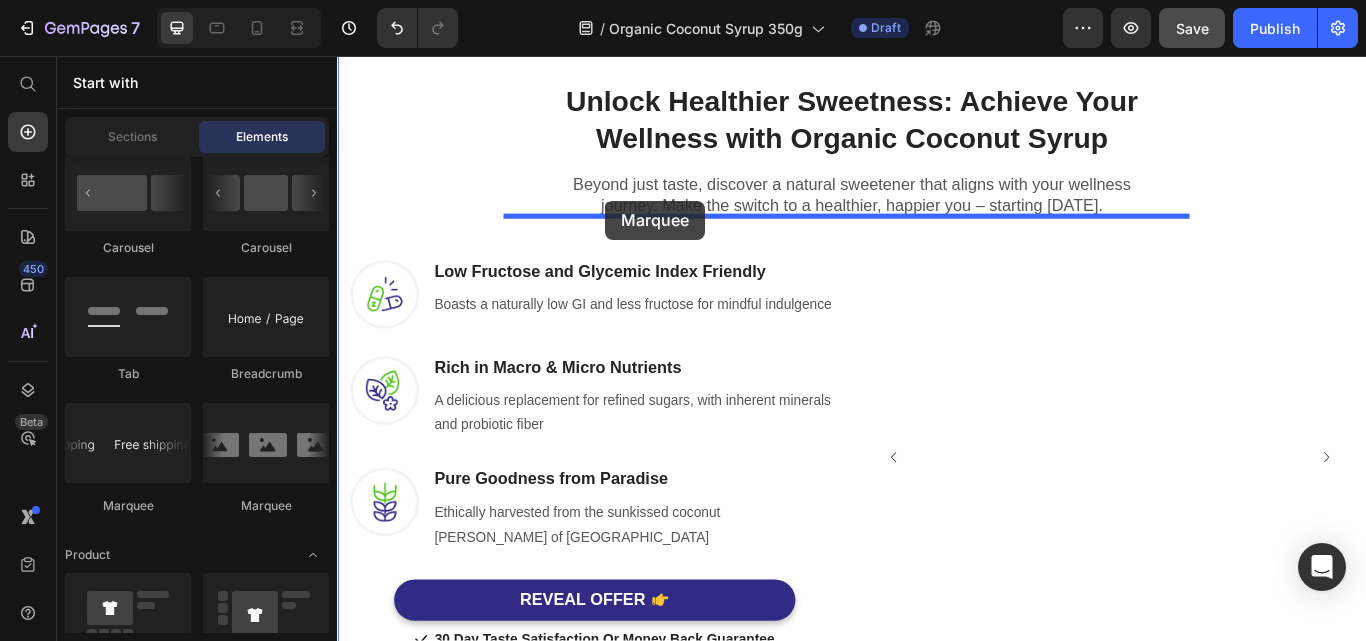 drag, startPoint x: 452, startPoint y: 512, endPoint x: 650, endPoint y: 221, distance: 351.97302 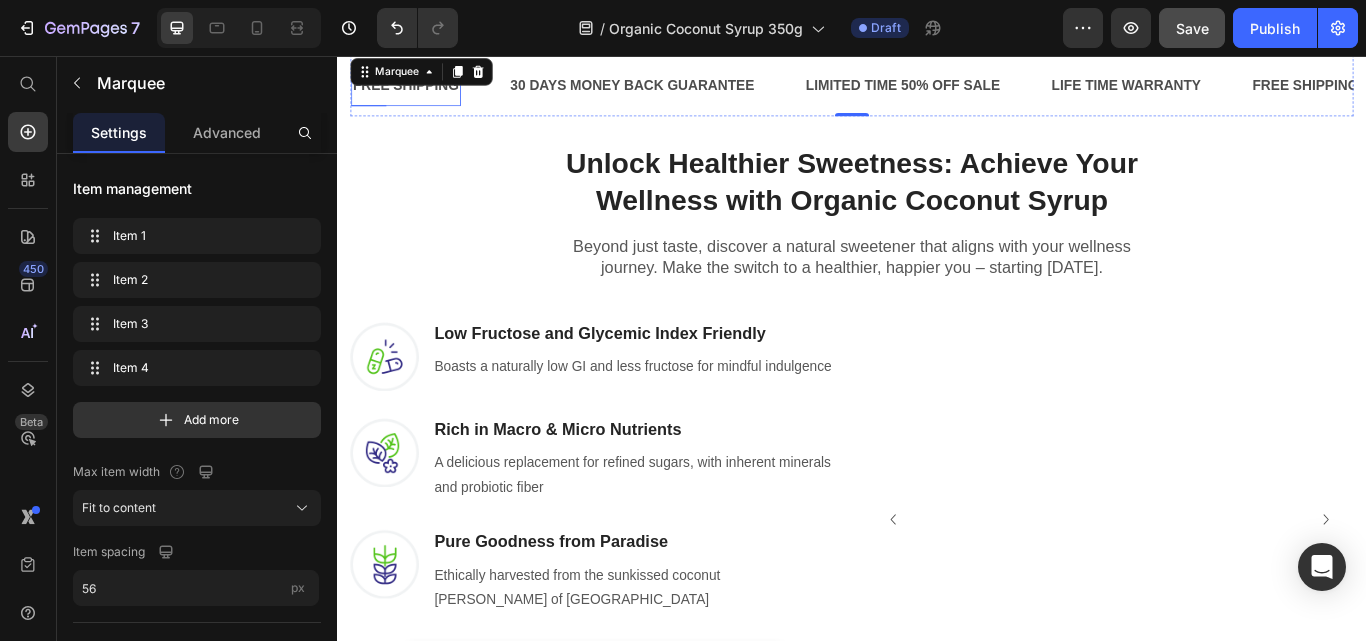 click on "FREE SHIPPING" at bounding box center (417, 91) 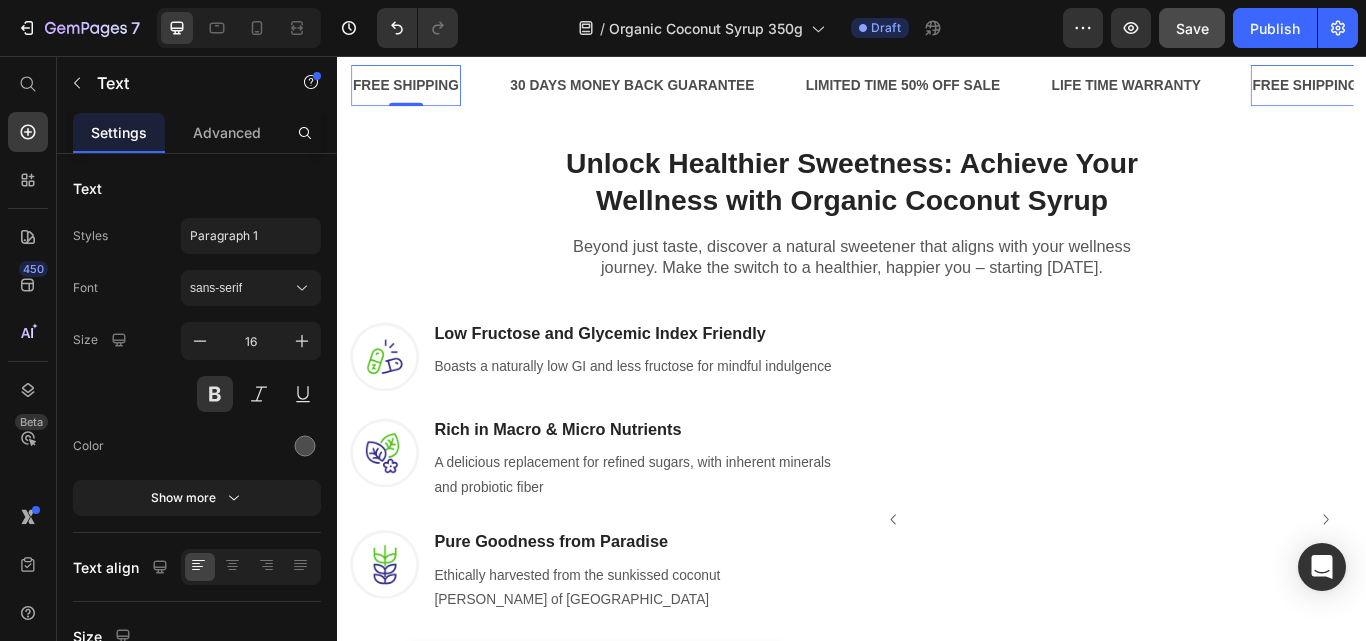 click on "FREE SHIPPING" at bounding box center [417, 91] 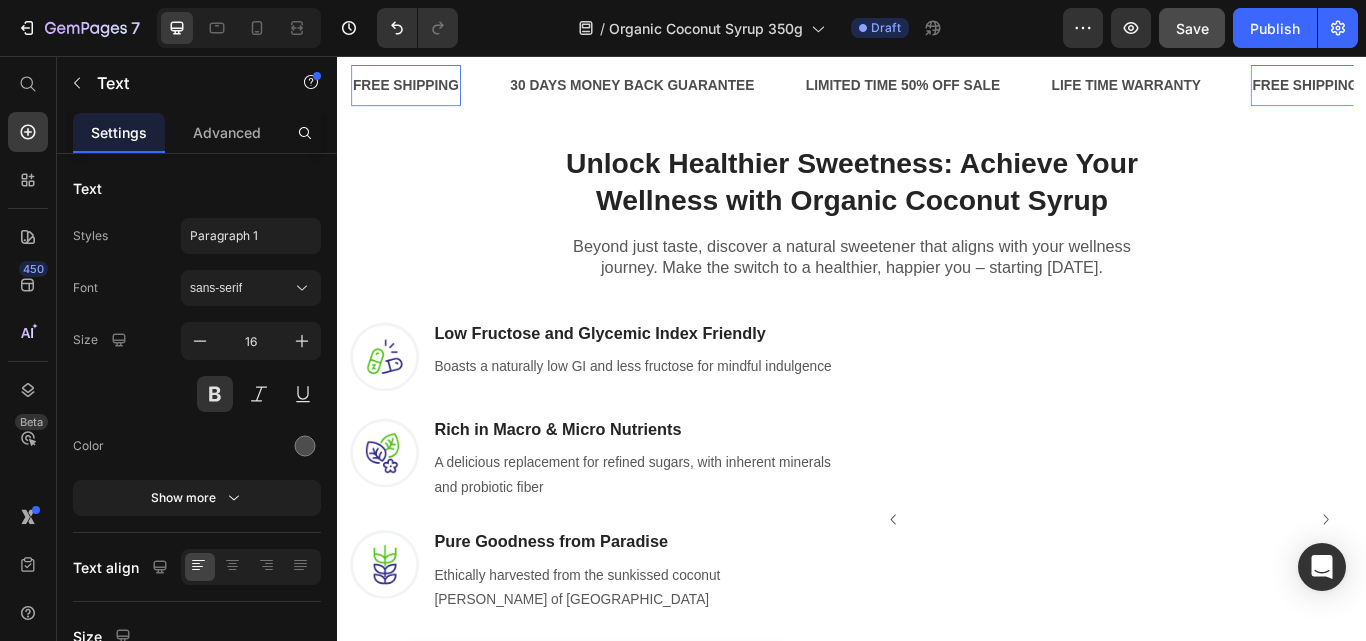click at bounding box center [679, -19] 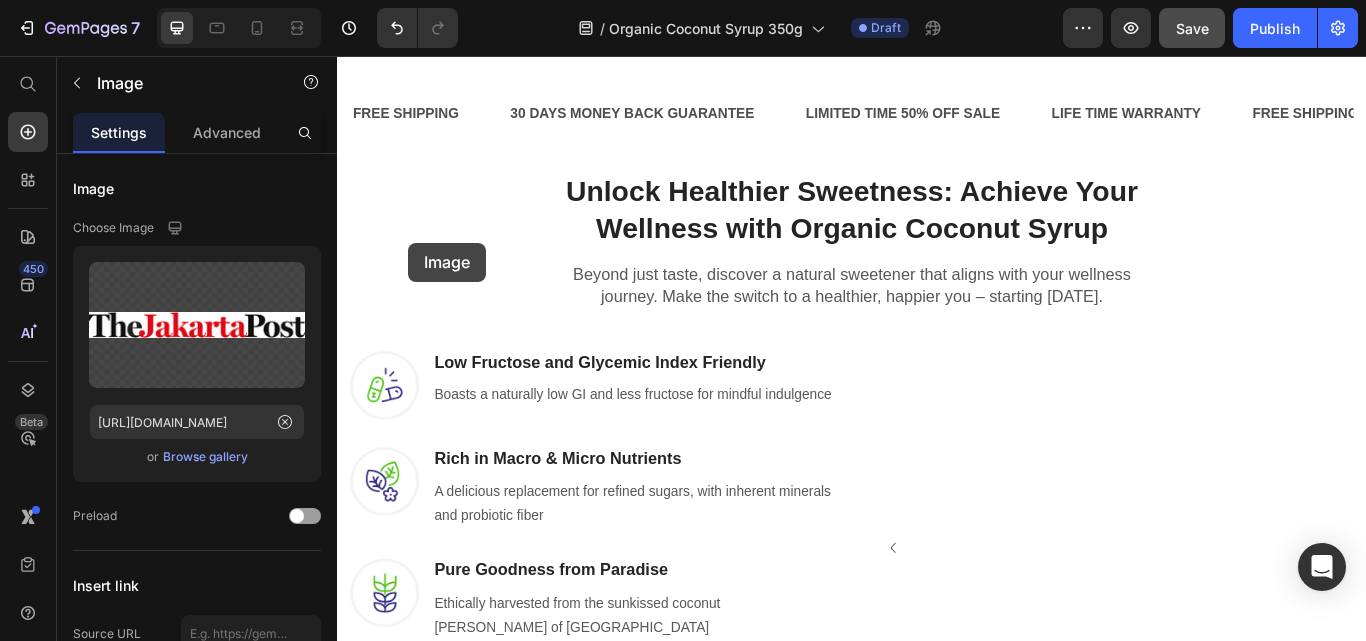 scroll, scrollTop: 1100, scrollLeft: 0, axis: vertical 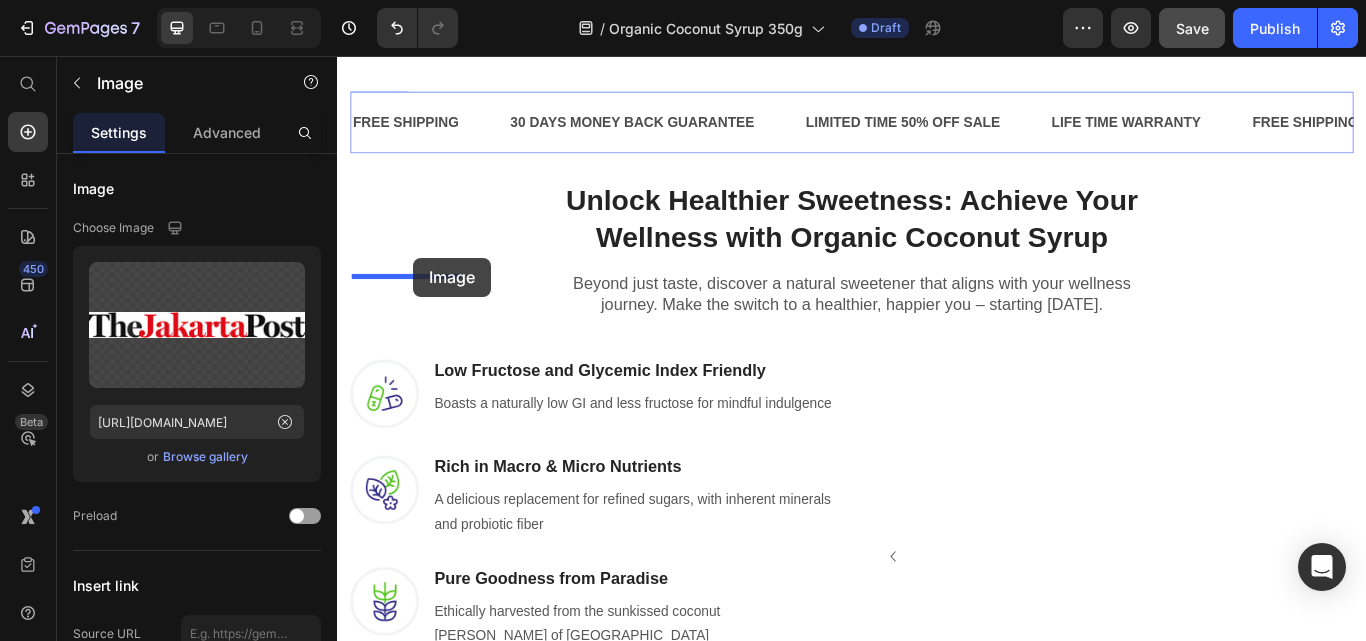 drag, startPoint x: 664, startPoint y: 124, endPoint x: 426, endPoint y: 291, distance: 290.7456 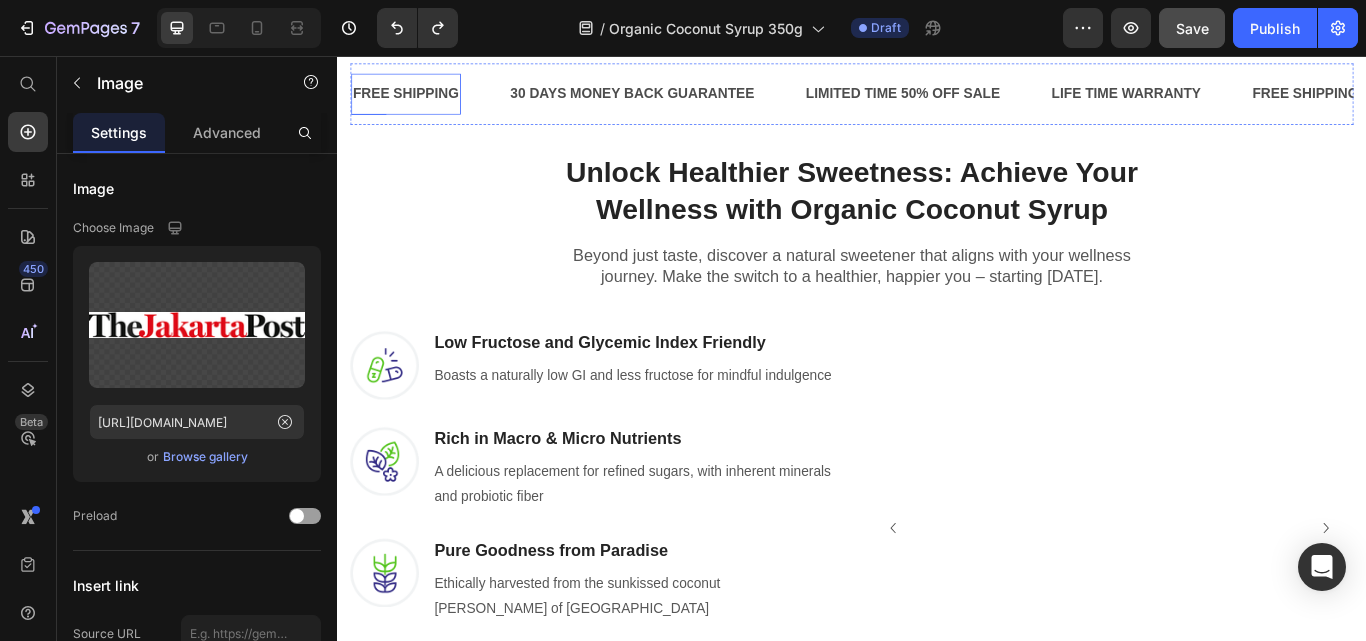 click on "FREE SHIPPING Text" at bounding box center [417, 101] 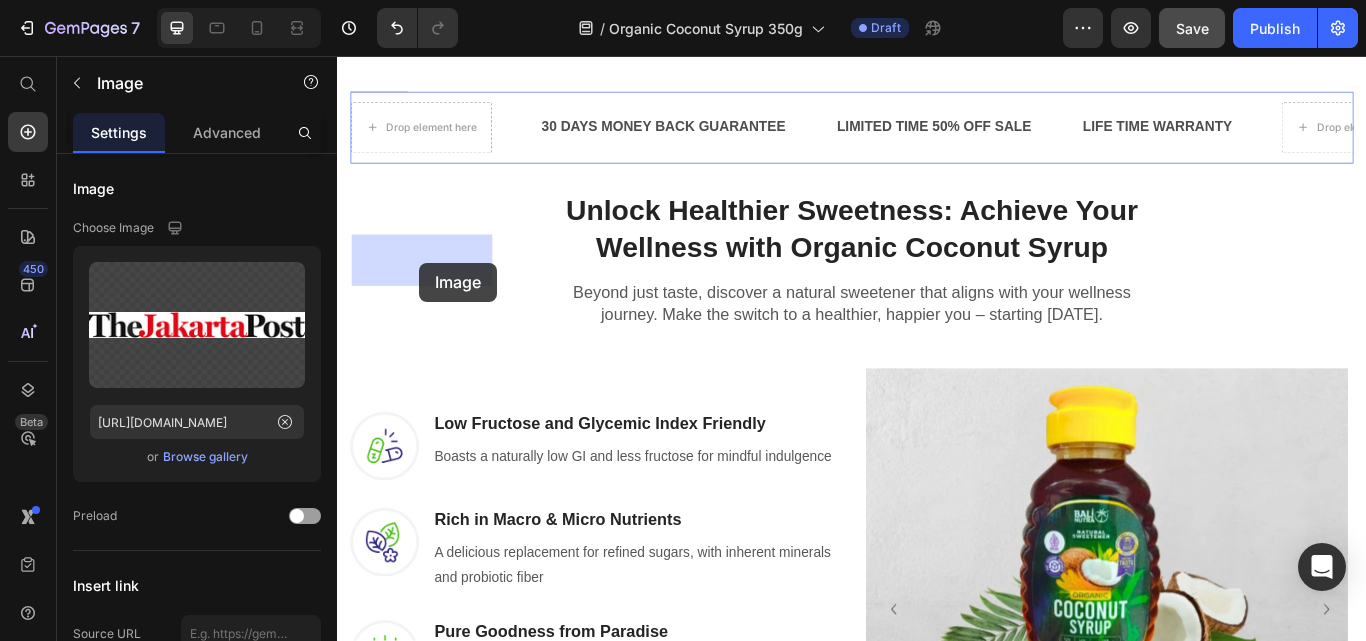 drag, startPoint x: 567, startPoint y: 209, endPoint x: 433, endPoint y: 297, distance: 160.3122 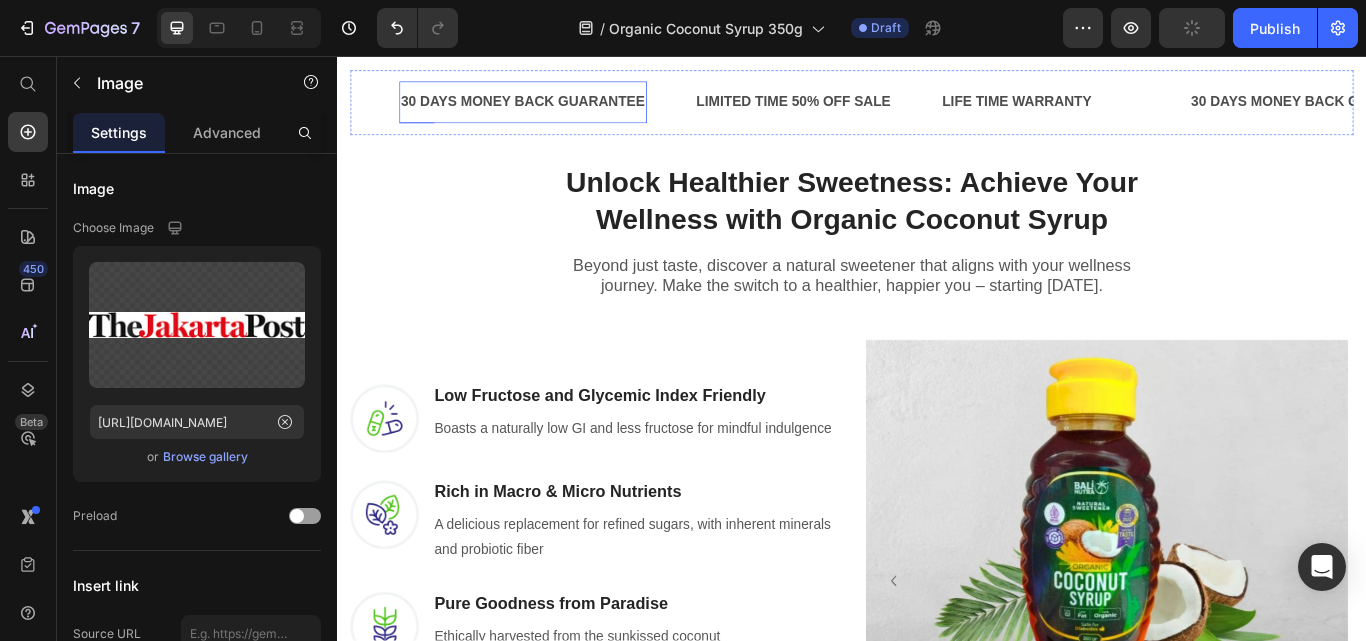 click on "30 DAYS MONEY BACK GUARANTEE" at bounding box center [553, 110] 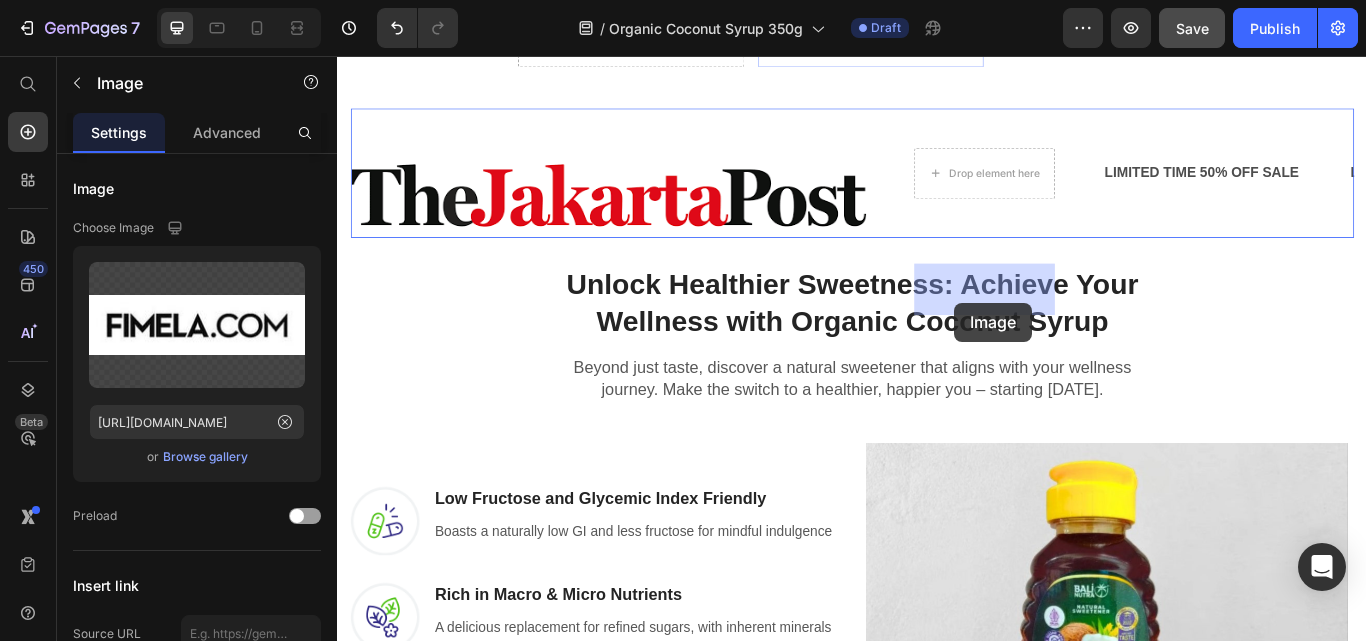 drag, startPoint x: 984, startPoint y: 166, endPoint x: 1056, endPoint y: 344, distance: 192.01042 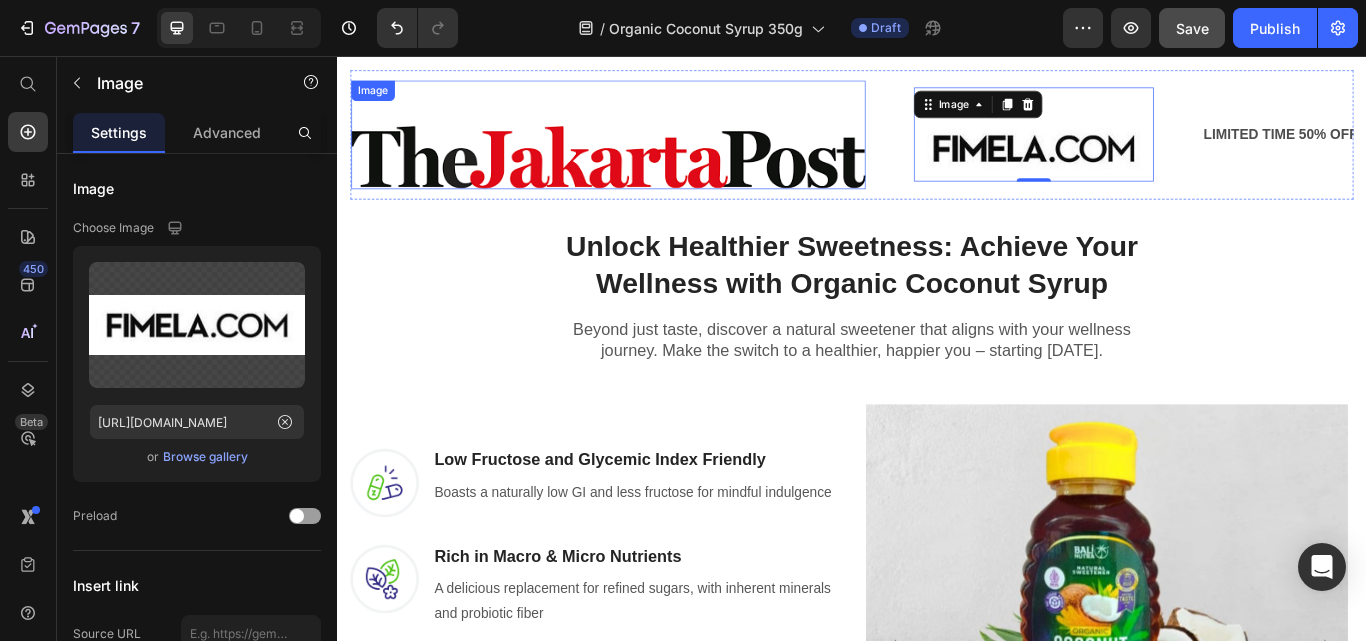 click at bounding box center (653, 148) 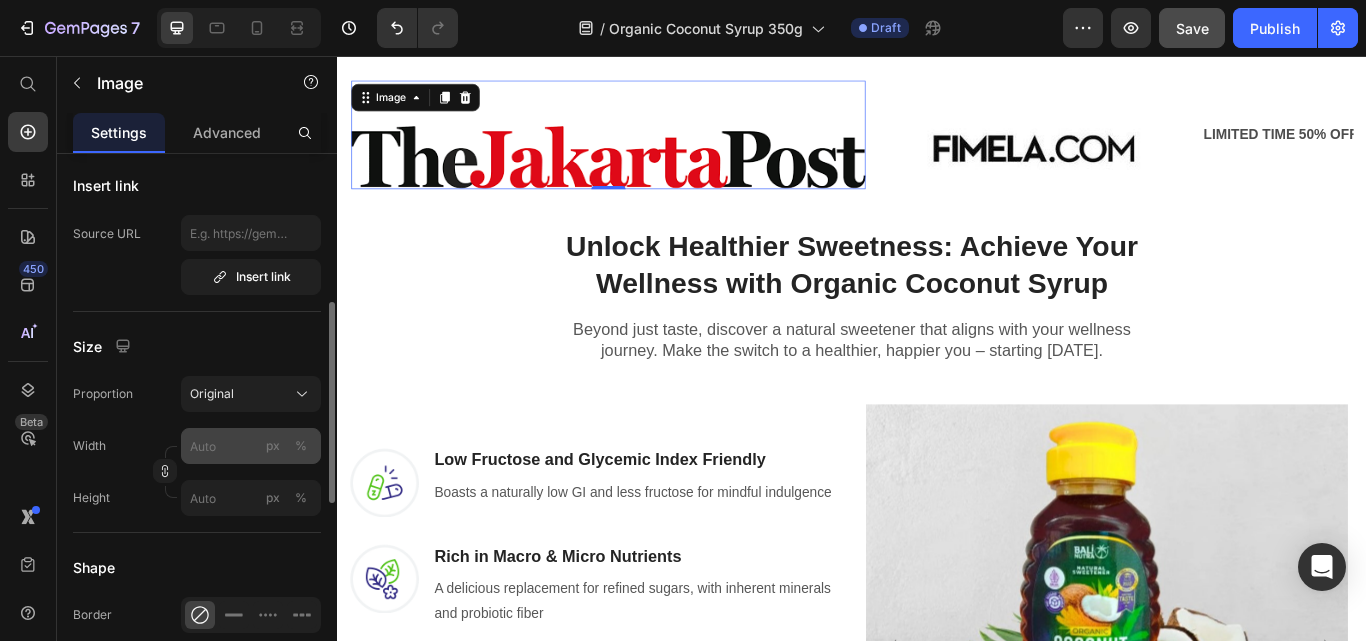 scroll, scrollTop: 500, scrollLeft: 0, axis: vertical 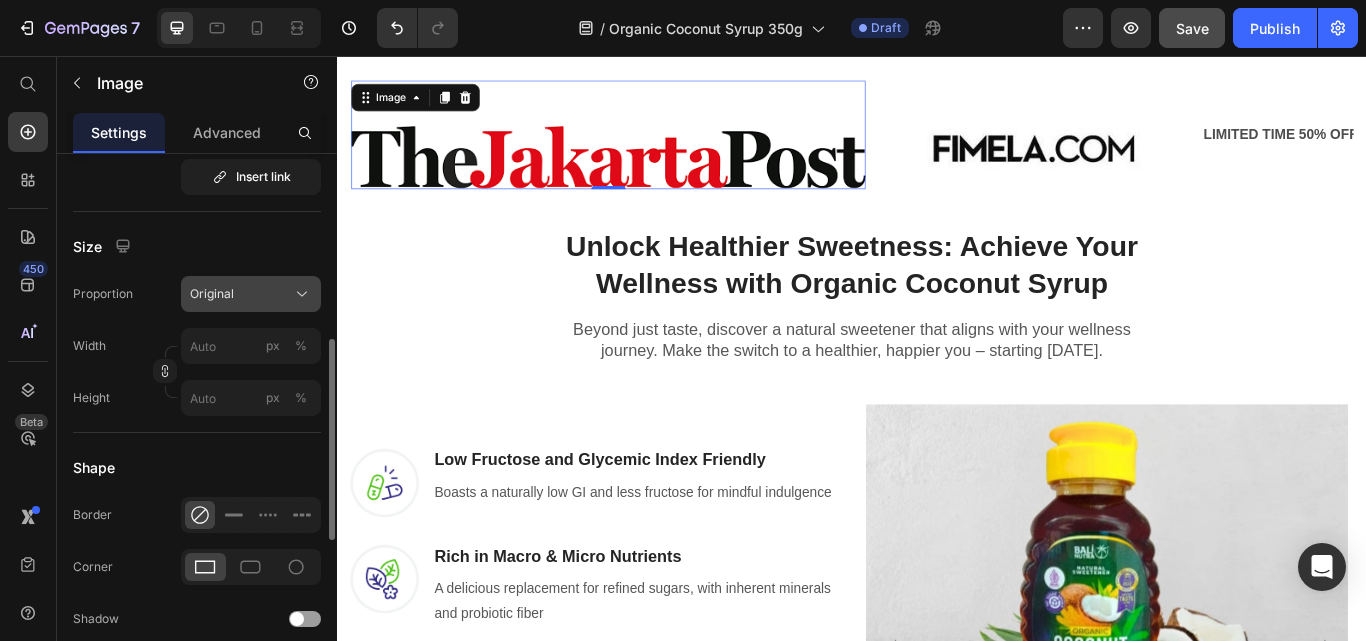 click on "Original" at bounding box center [212, 294] 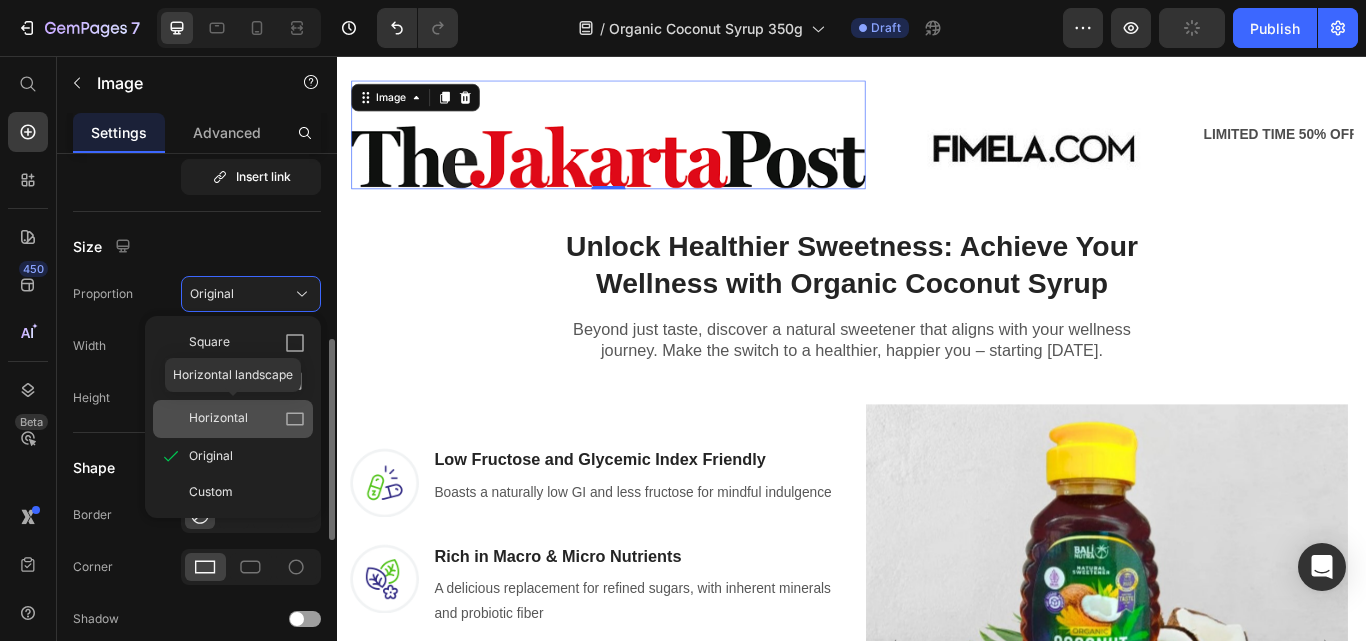 click 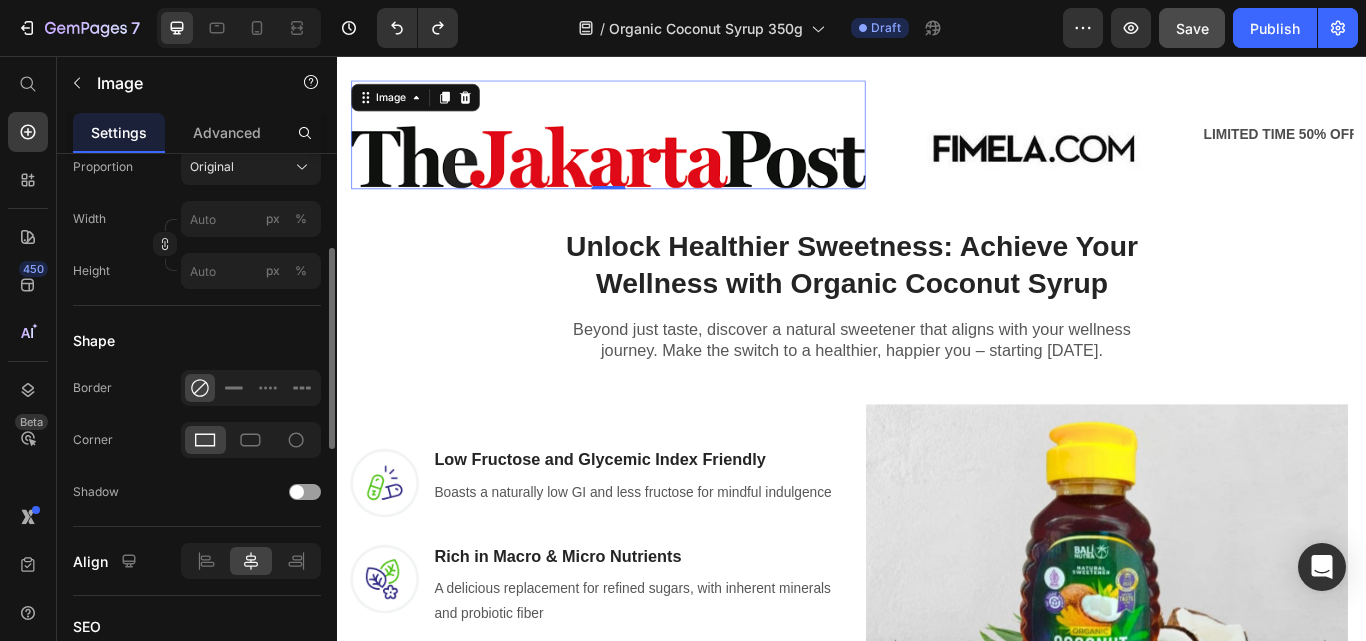 scroll, scrollTop: 527, scrollLeft: 0, axis: vertical 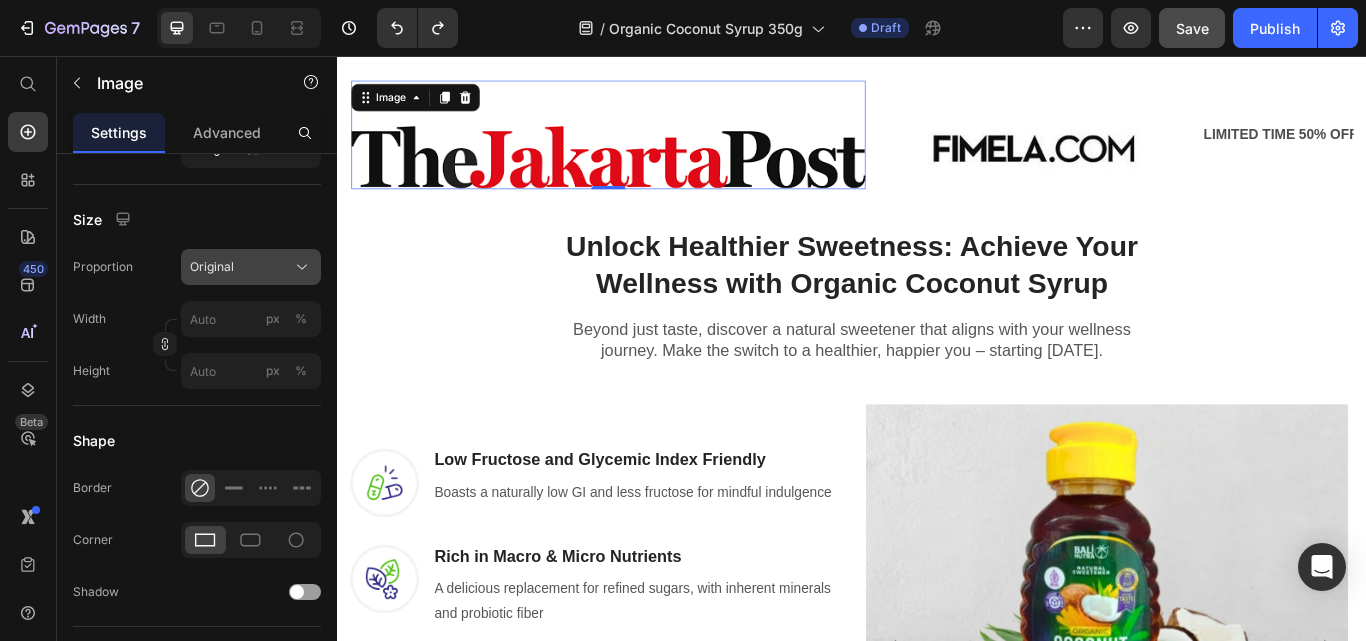 click on "Original" at bounding box center (251, 267) 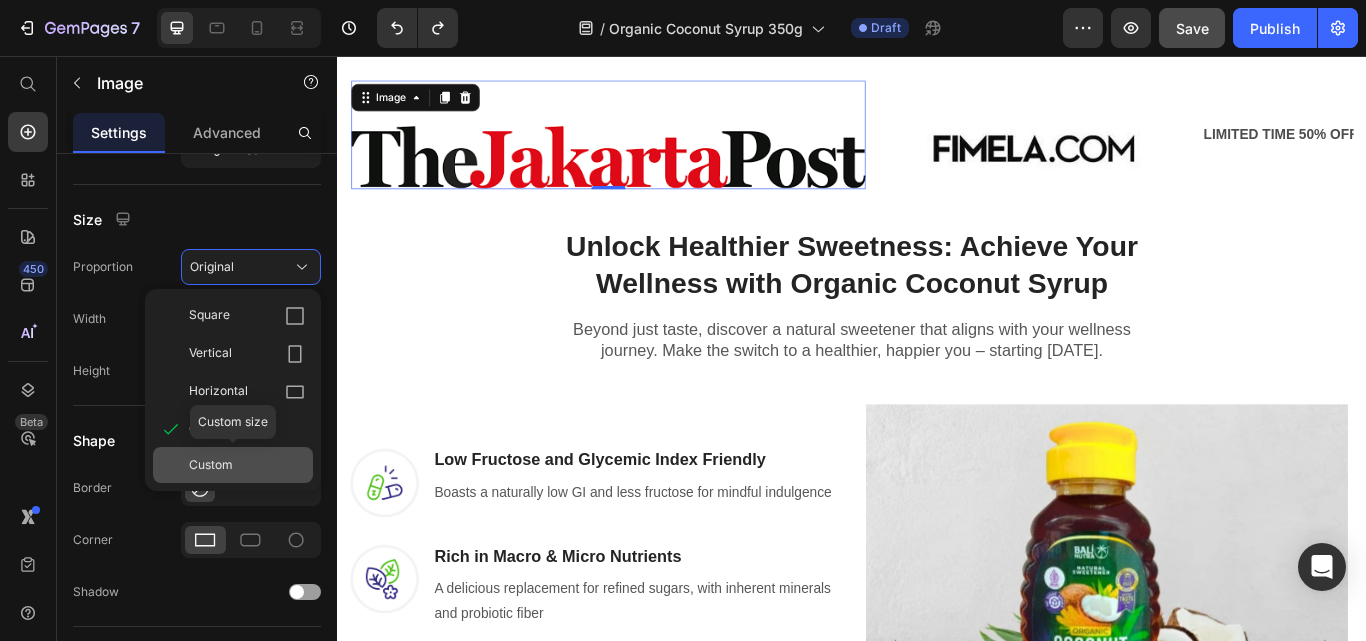 click on "Custom" at bounding box center [247, 465] 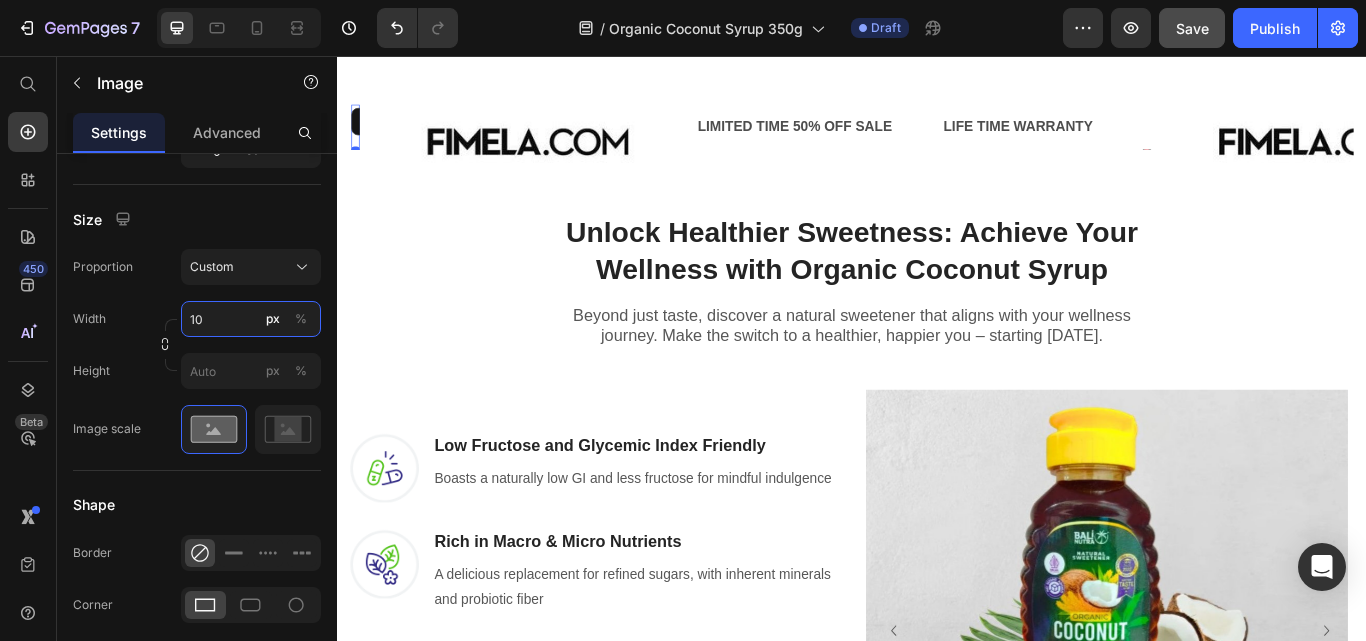 type on "1" 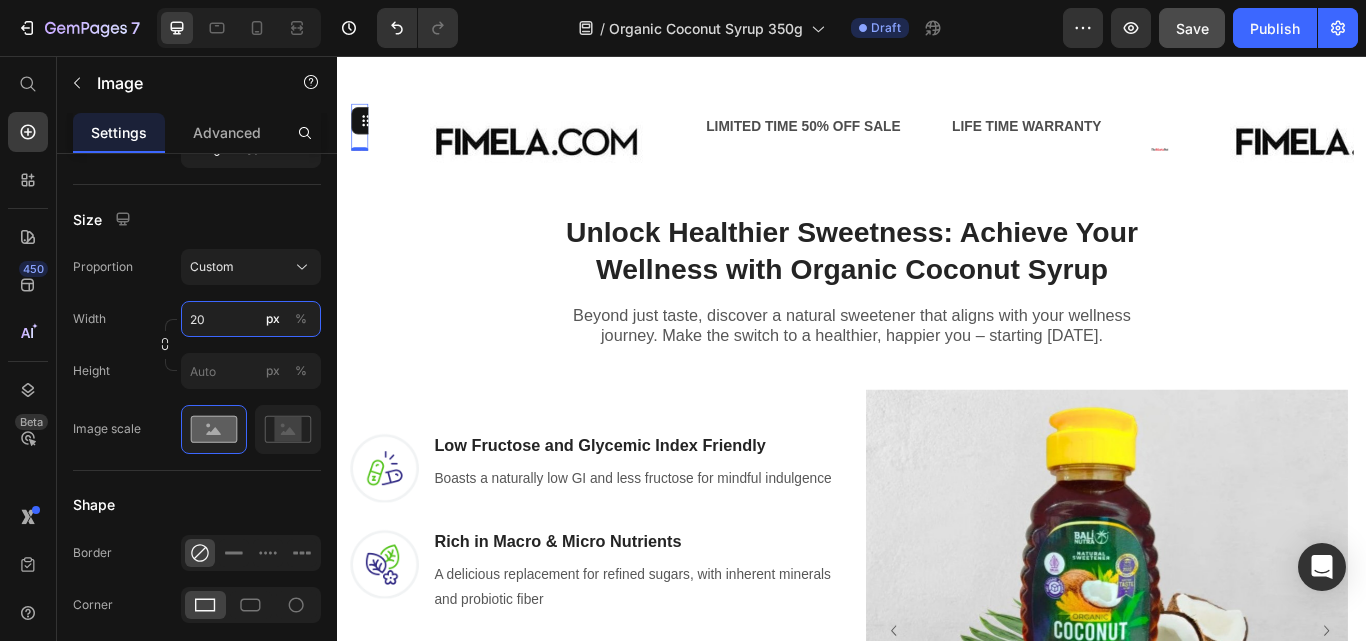 type on "2" 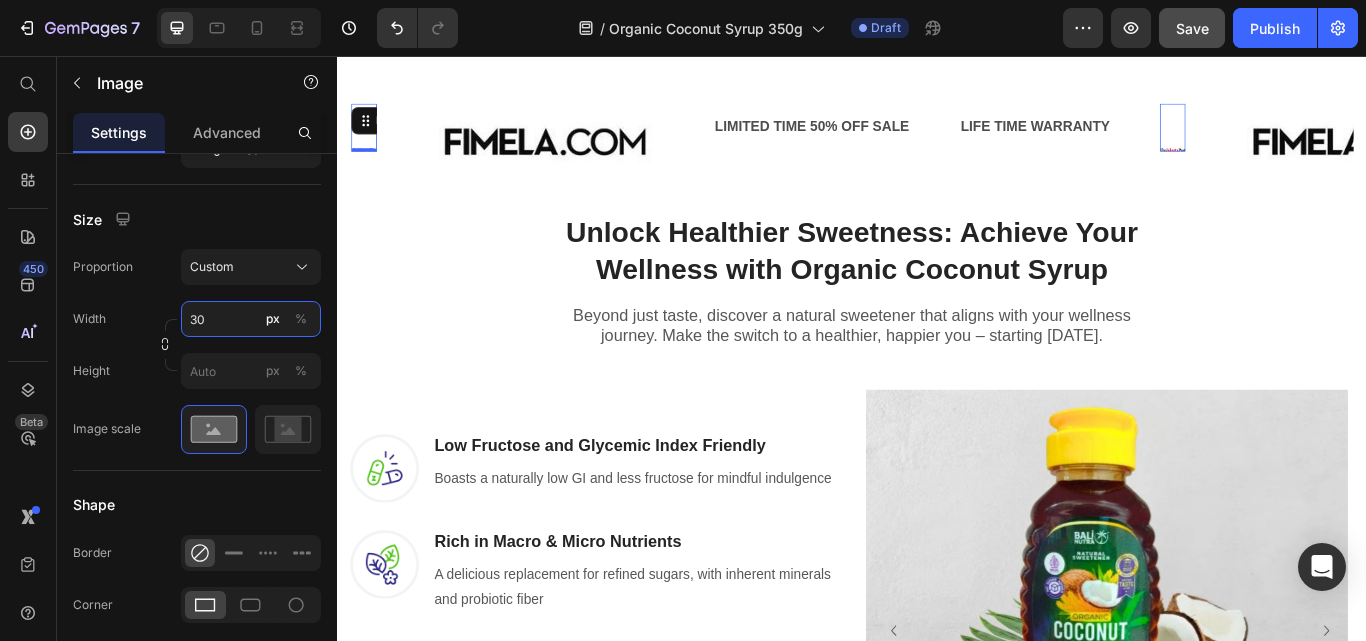 type on "3" 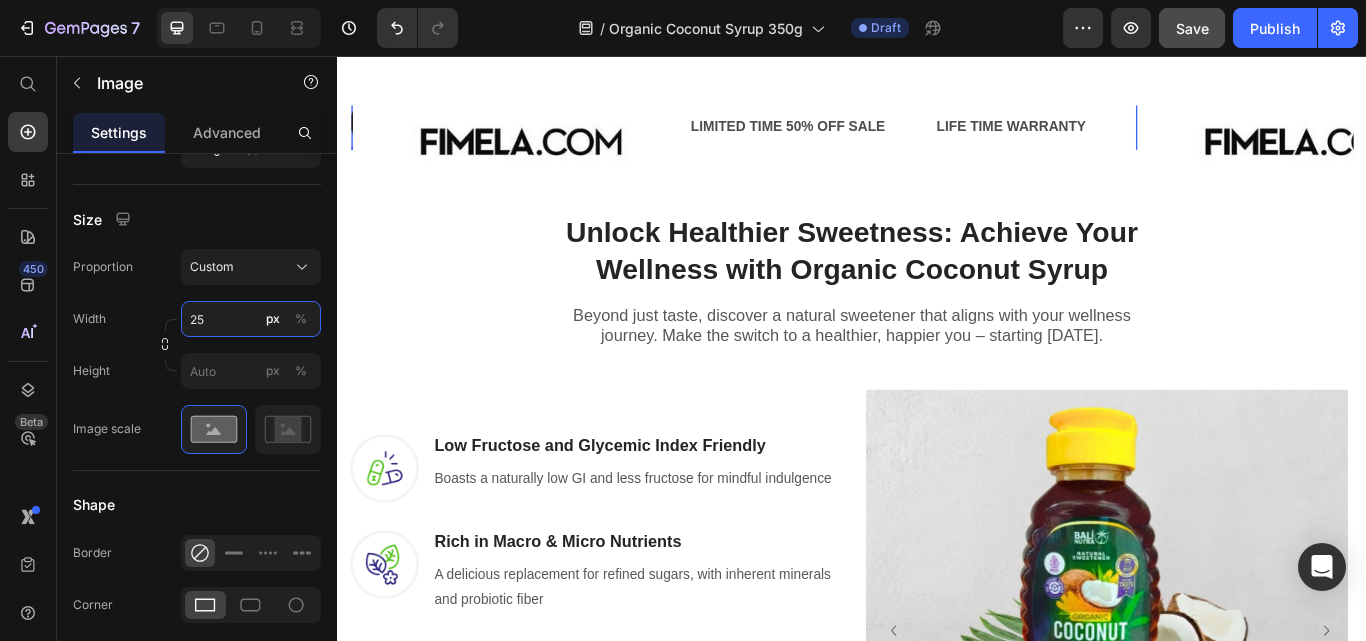 type on "250" 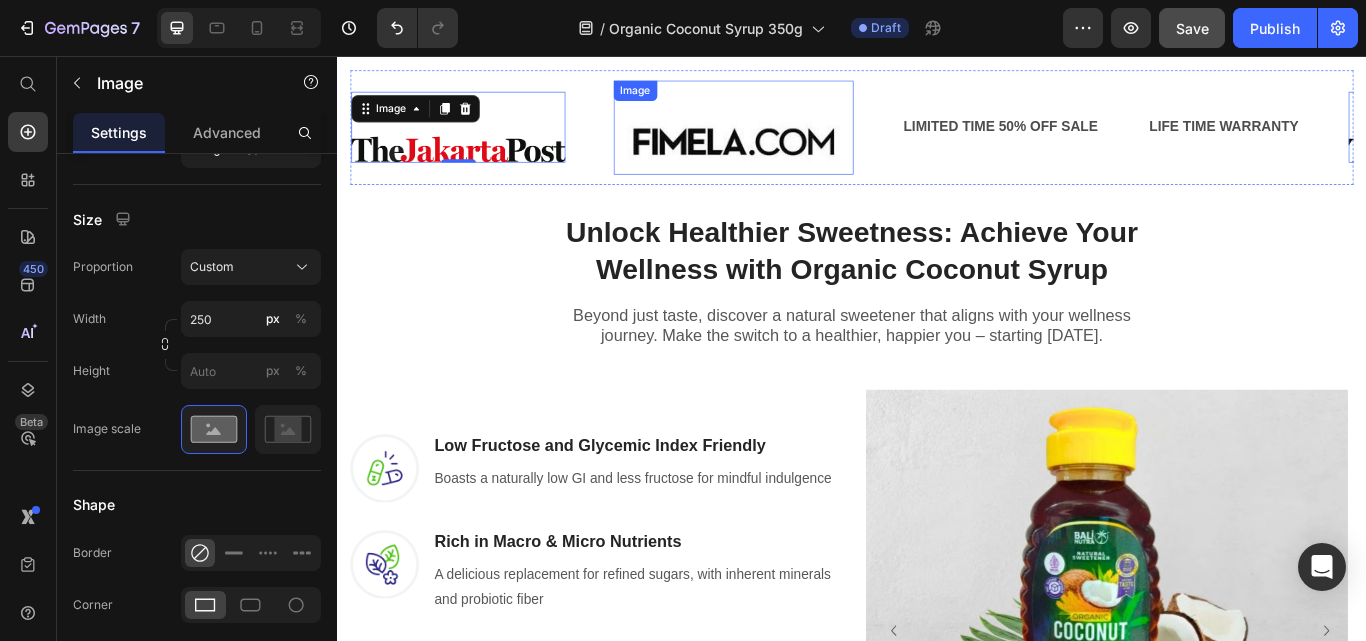 click at bounding box center [799, 140] 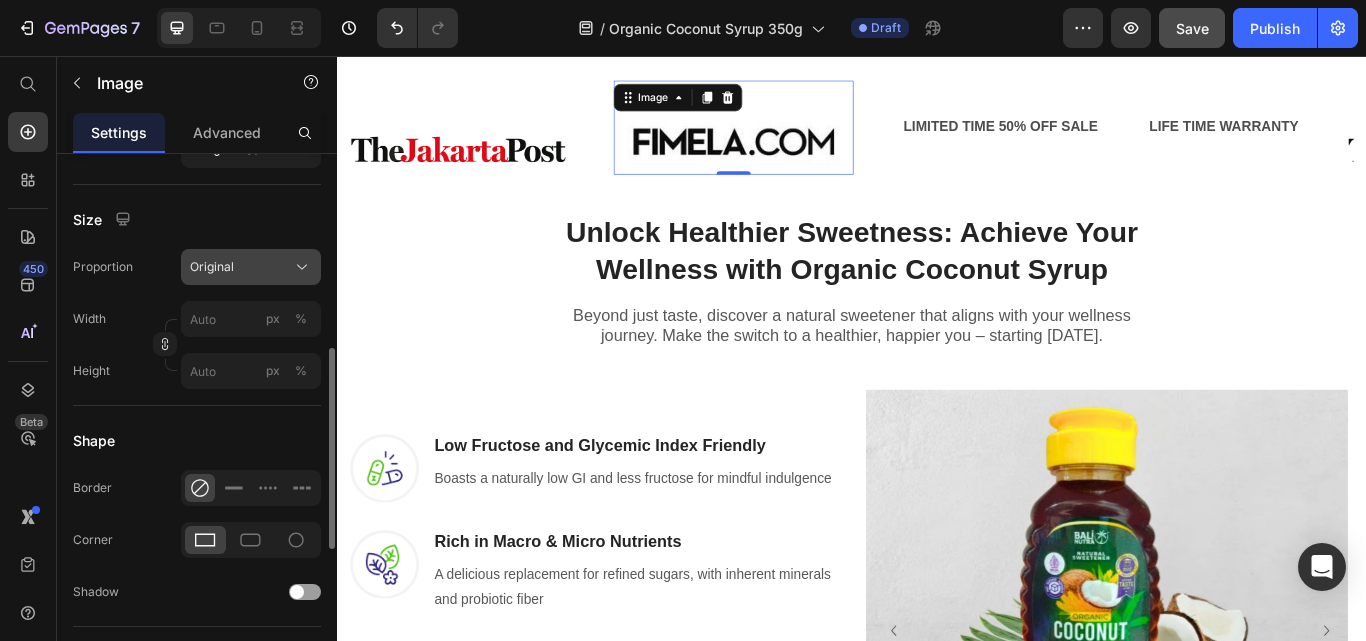 click on "Original" 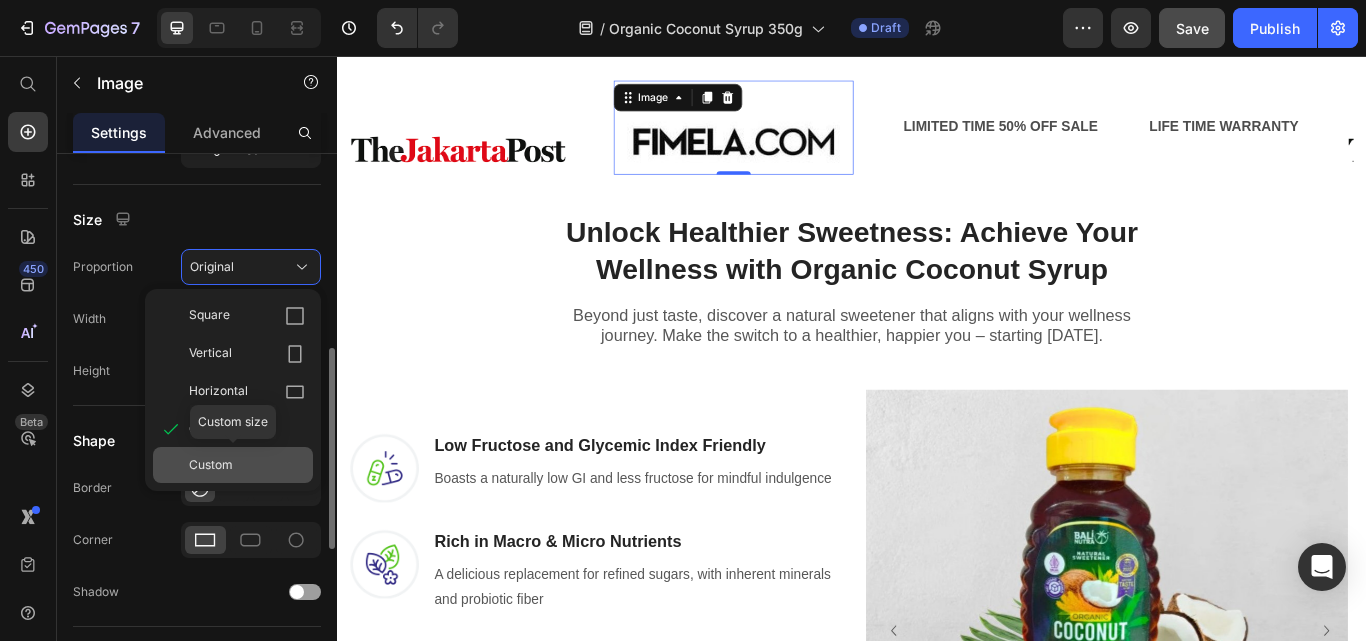click on "Custom" at bounding box center [211, 465] 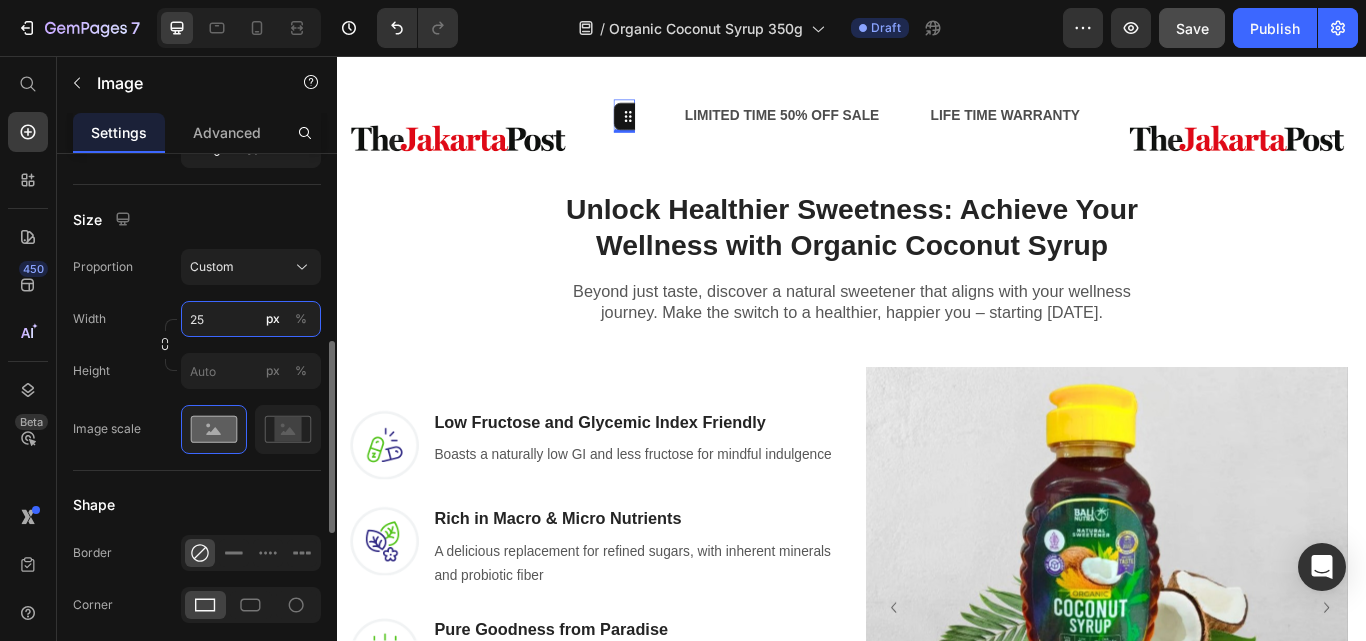 type on "250" 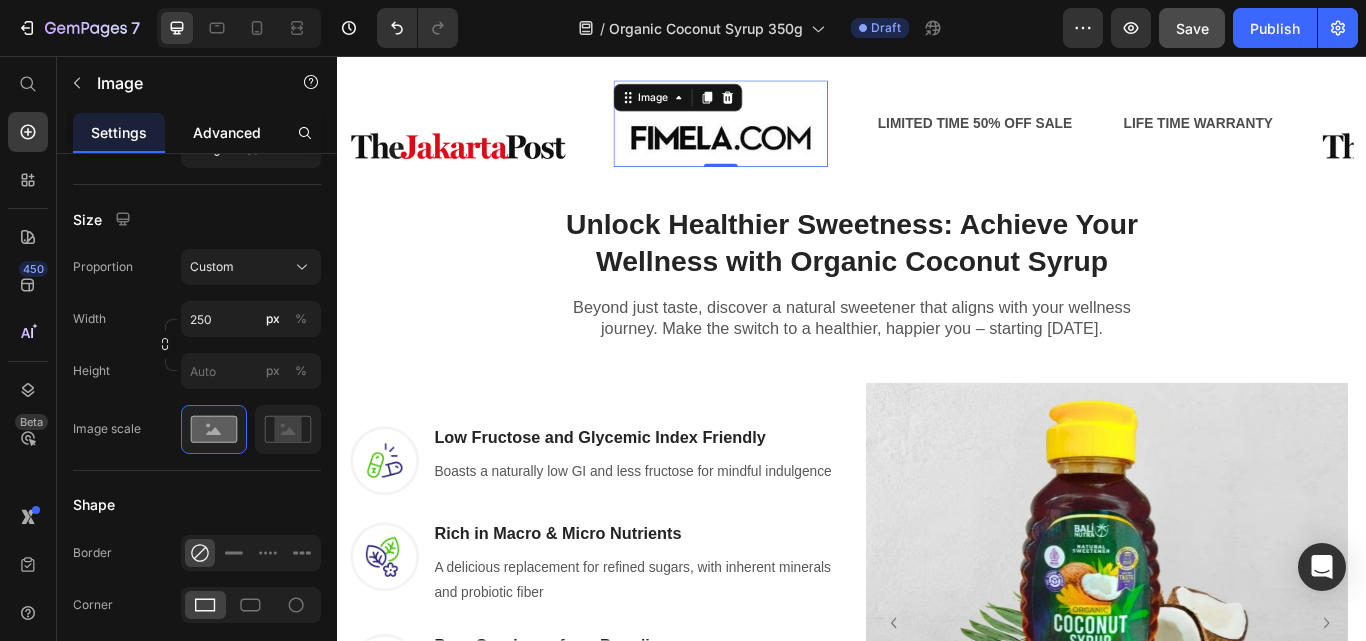 click on "Advanced" at bounding box center (227, 132) 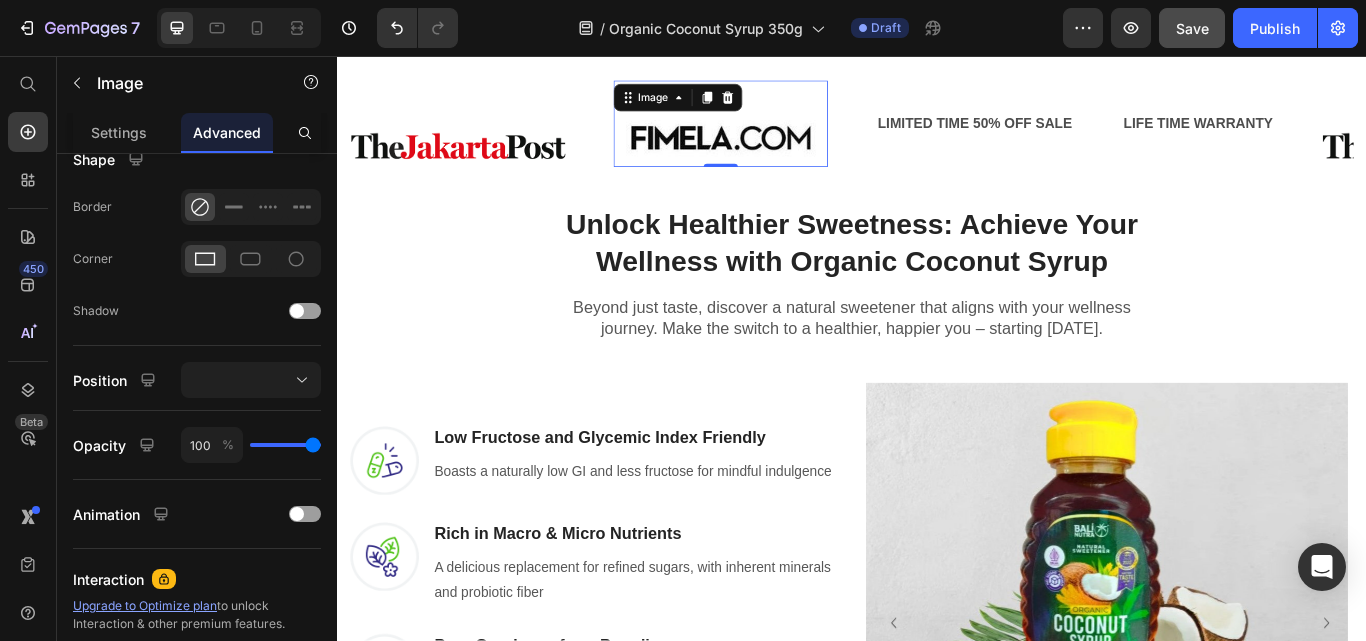 scroll, scrollTop: 0, scrollLeft: 0, axis: both 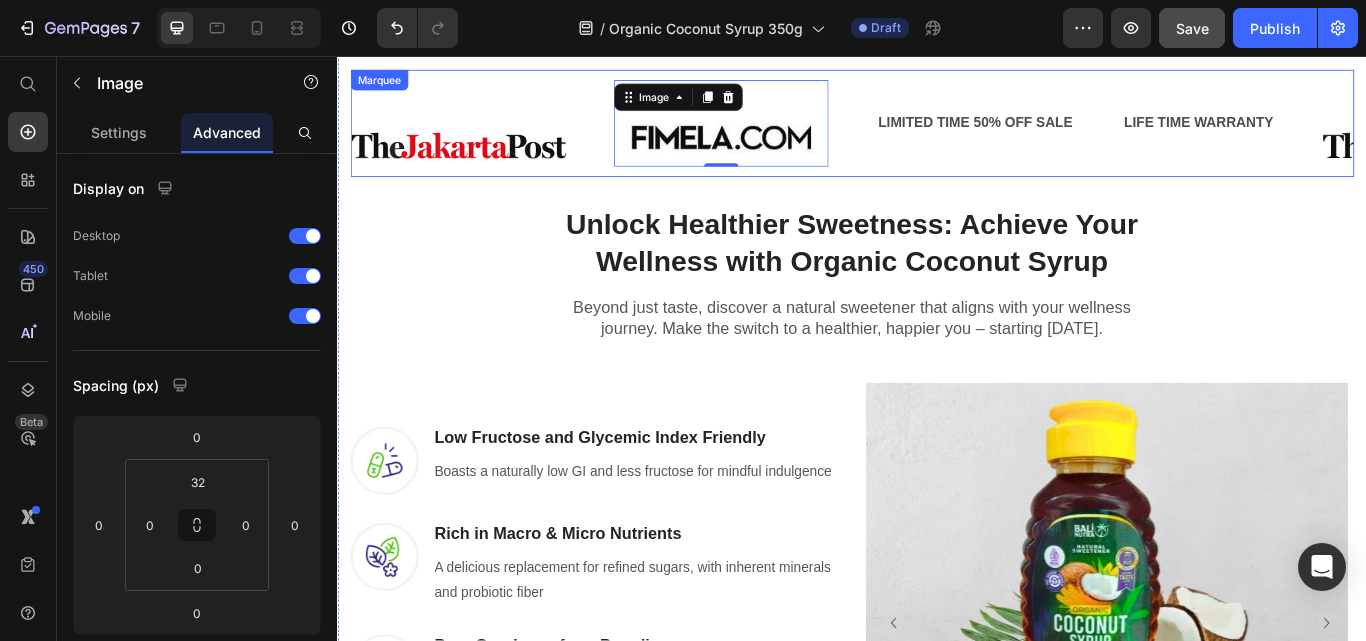 click at bounding box center [478, 135] 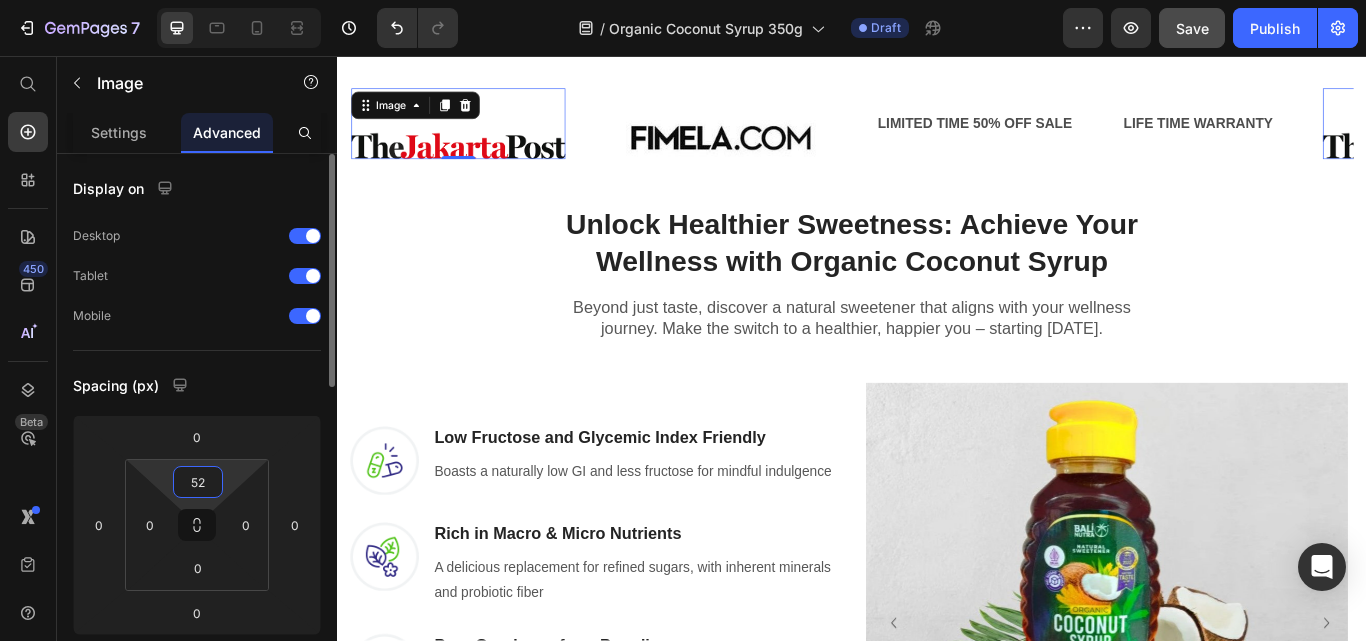 click on "52" at bounding box center [198, 482] 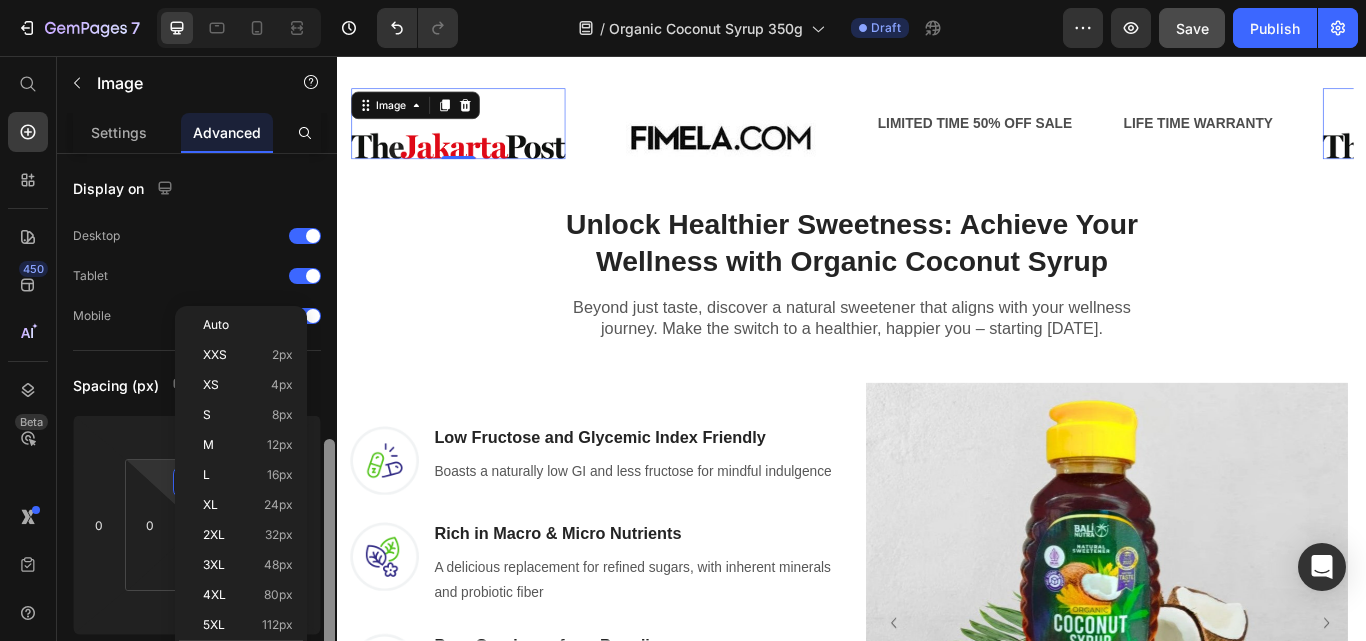 scroll, scrollTop: 200, scrollLeft: 0, axis: vertical 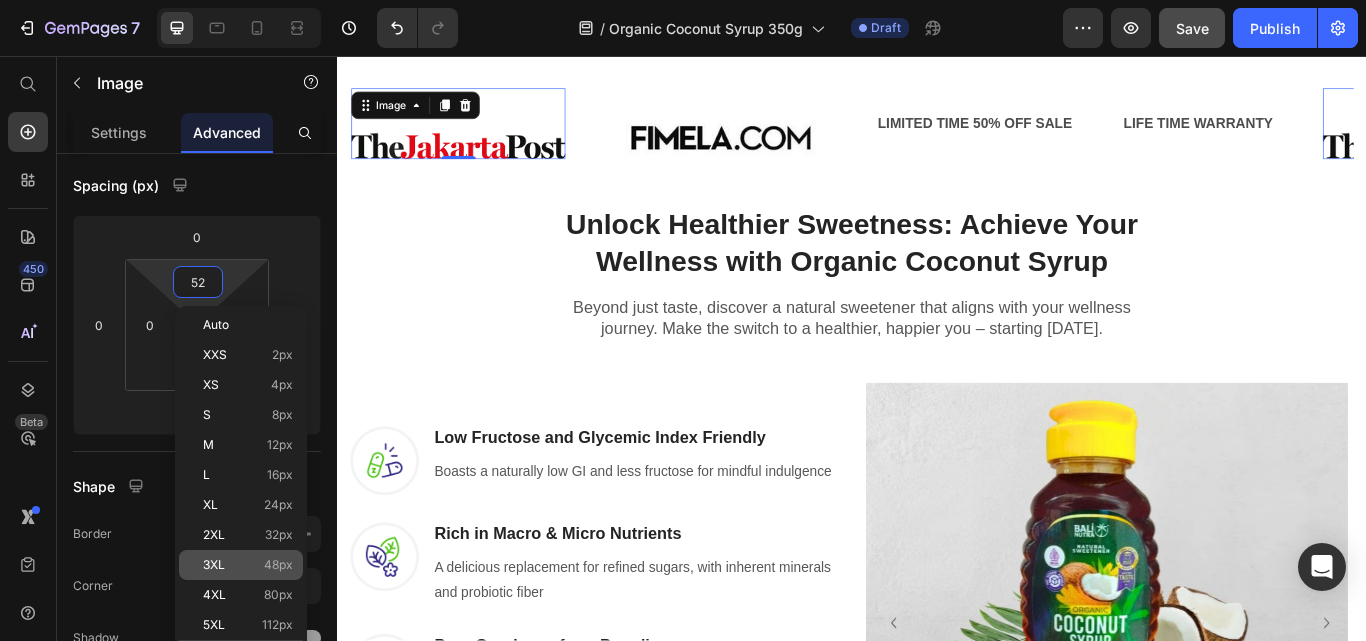 click on "48px" at bounding box center [278, 565] 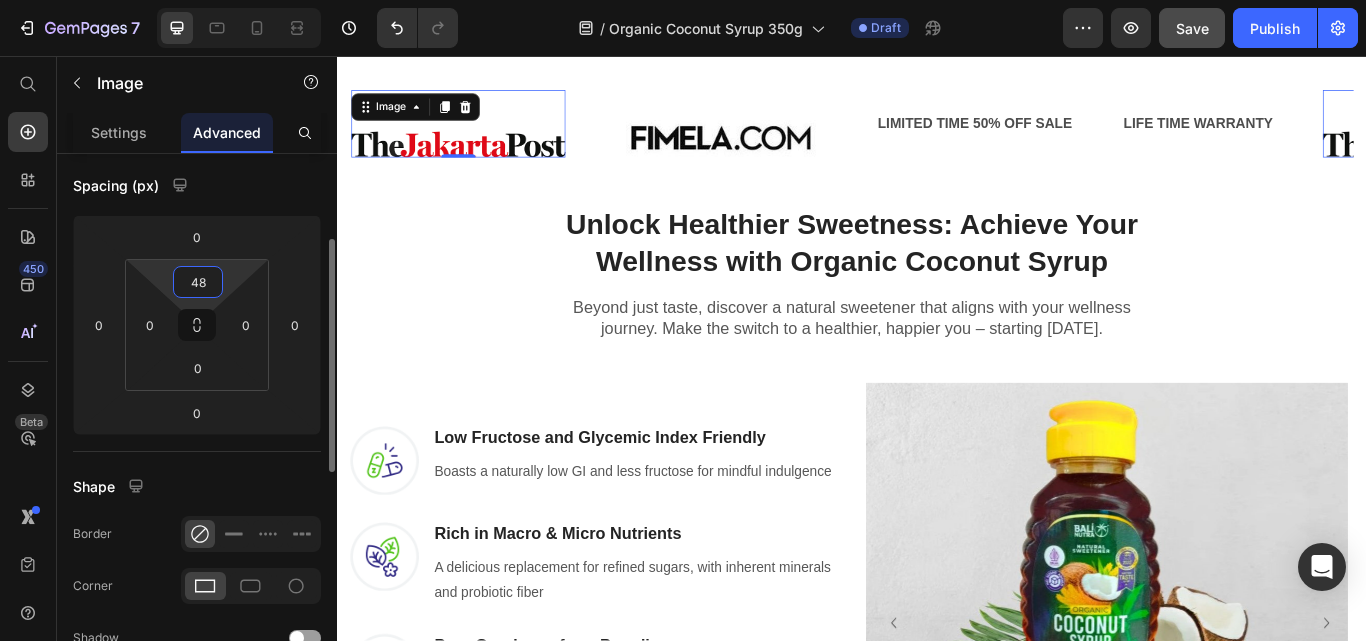 click on "48" at bounding box center (198, 282) 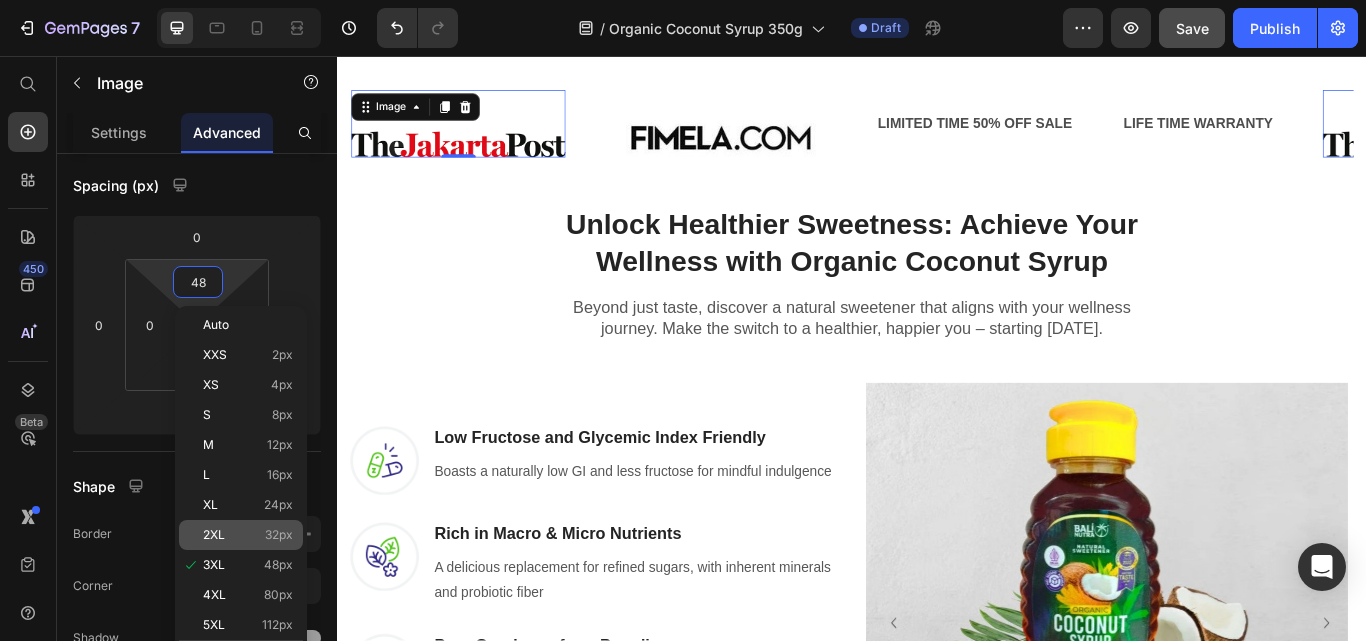 click on "32px" at bounding box center [279, 535] 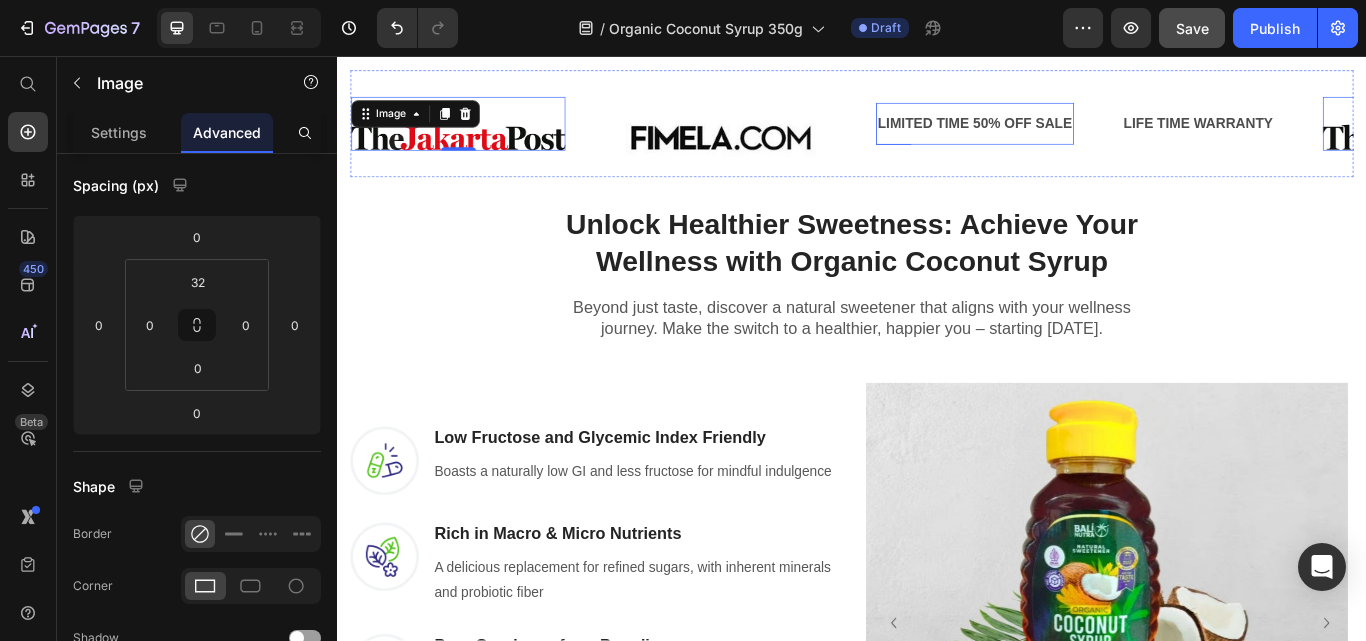 click on "LIMITED TIME 50% OFF SALE" at bounding box center (1080, 135) 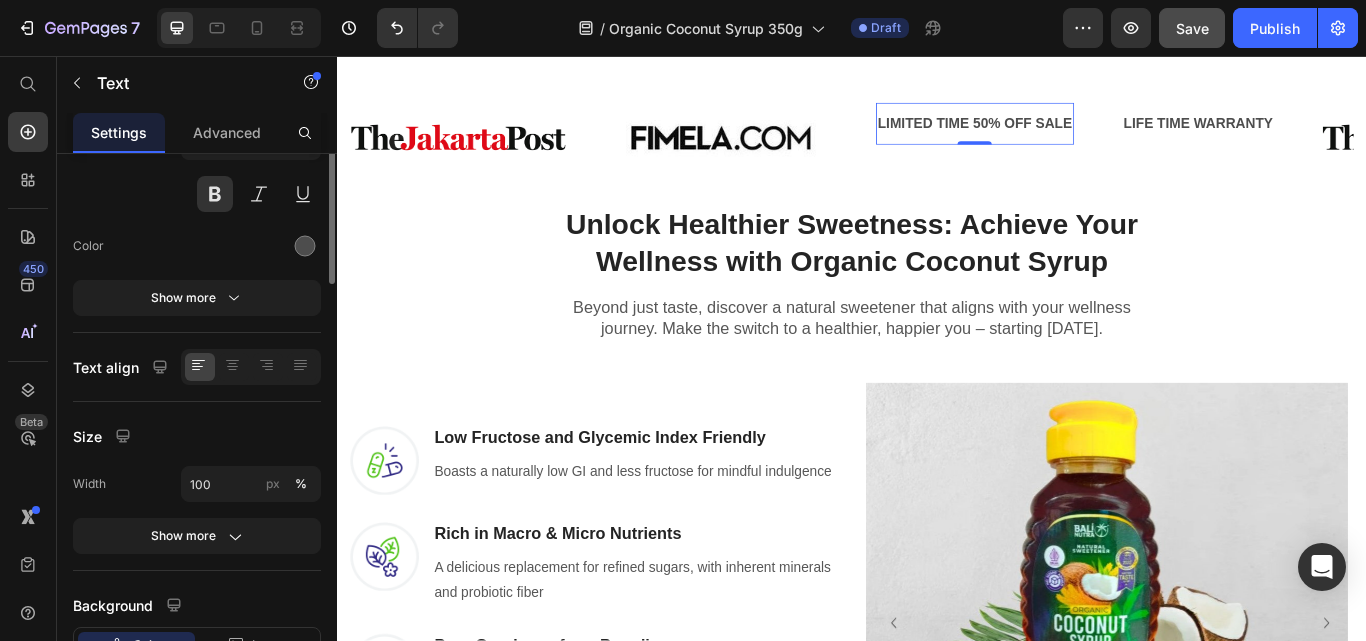 scroll, scrollTop: 0, scrollLeft: 0, axis: both 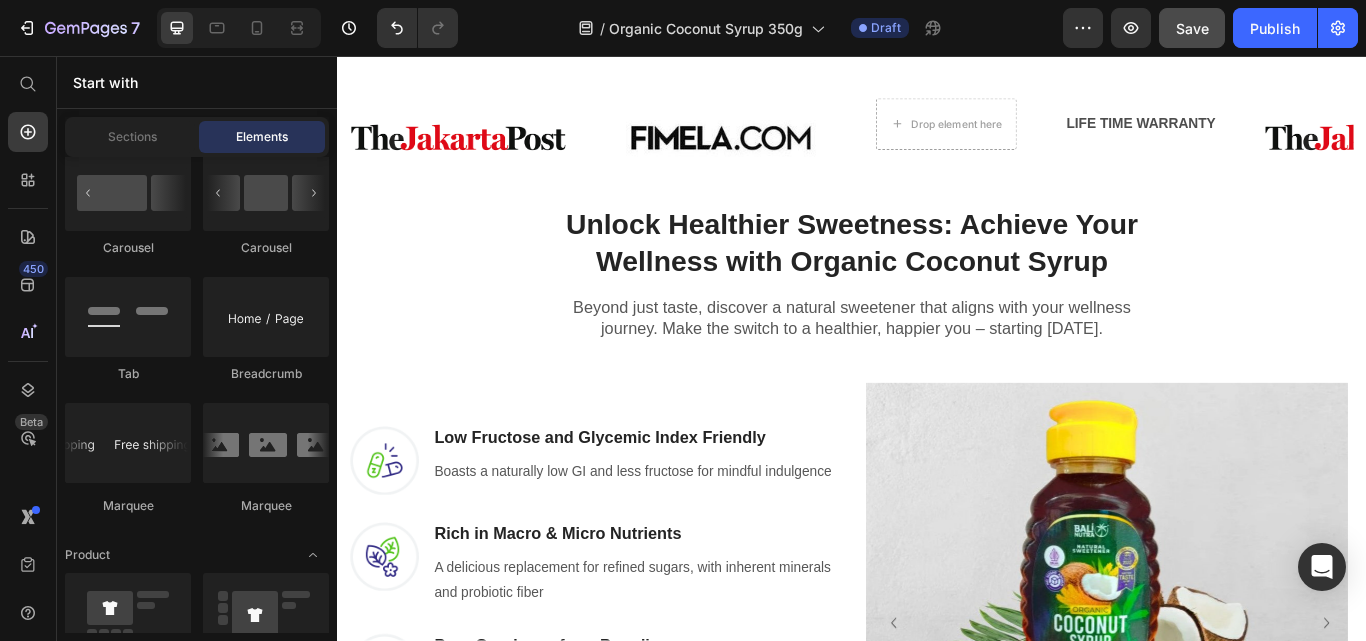 click at bounding box center [1238, -19] 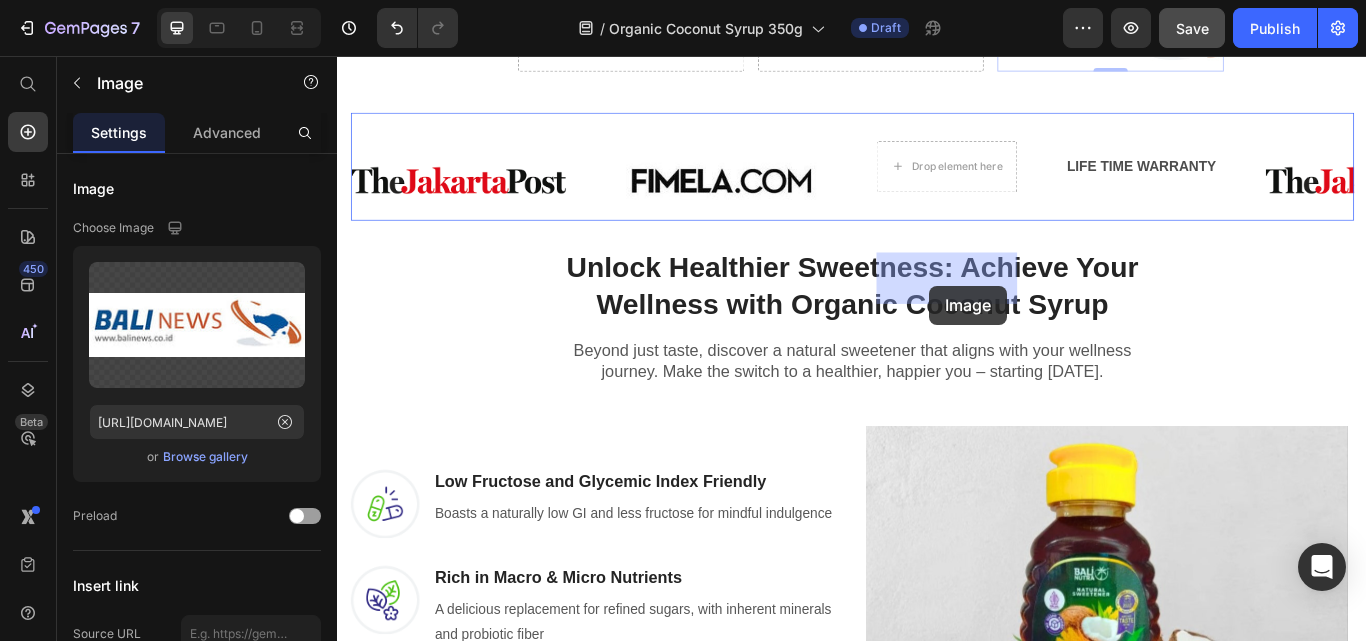 drag, startPoint x: 1155, startPoint y: 130, endPoint x: 1027, endPoint y: 324, distance: 232.42203 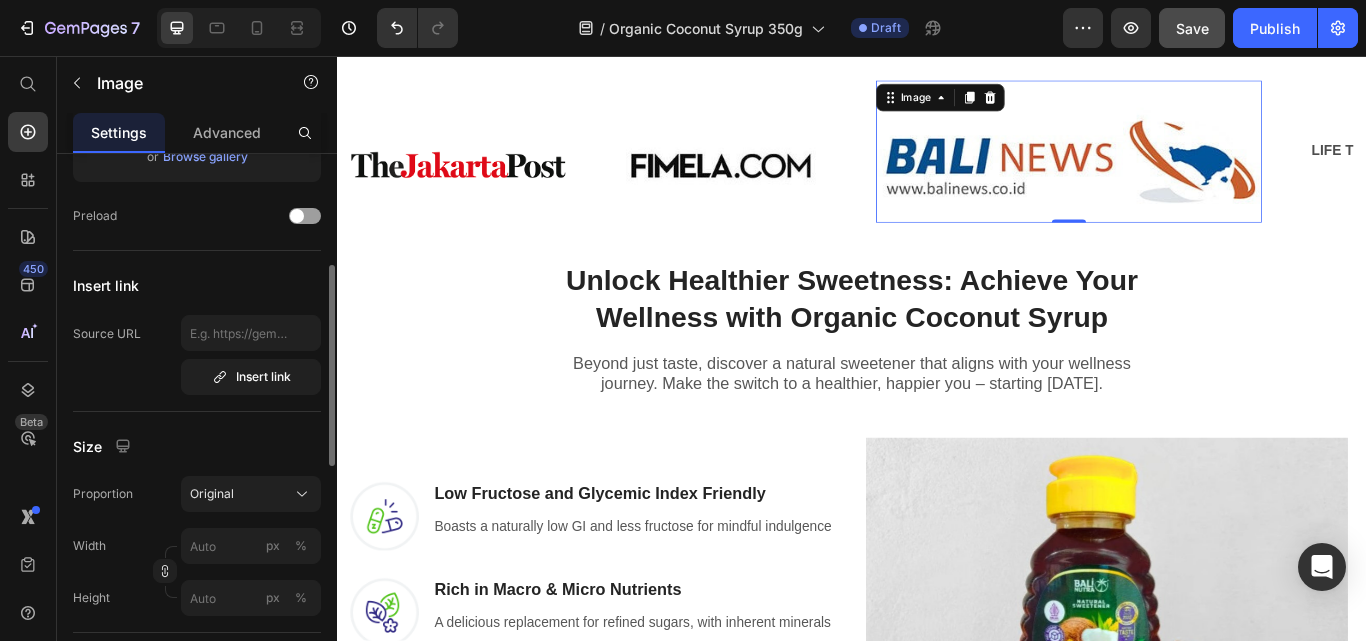 scroll, scrollTop: 400, scrollLeft: 0, axis: vertical 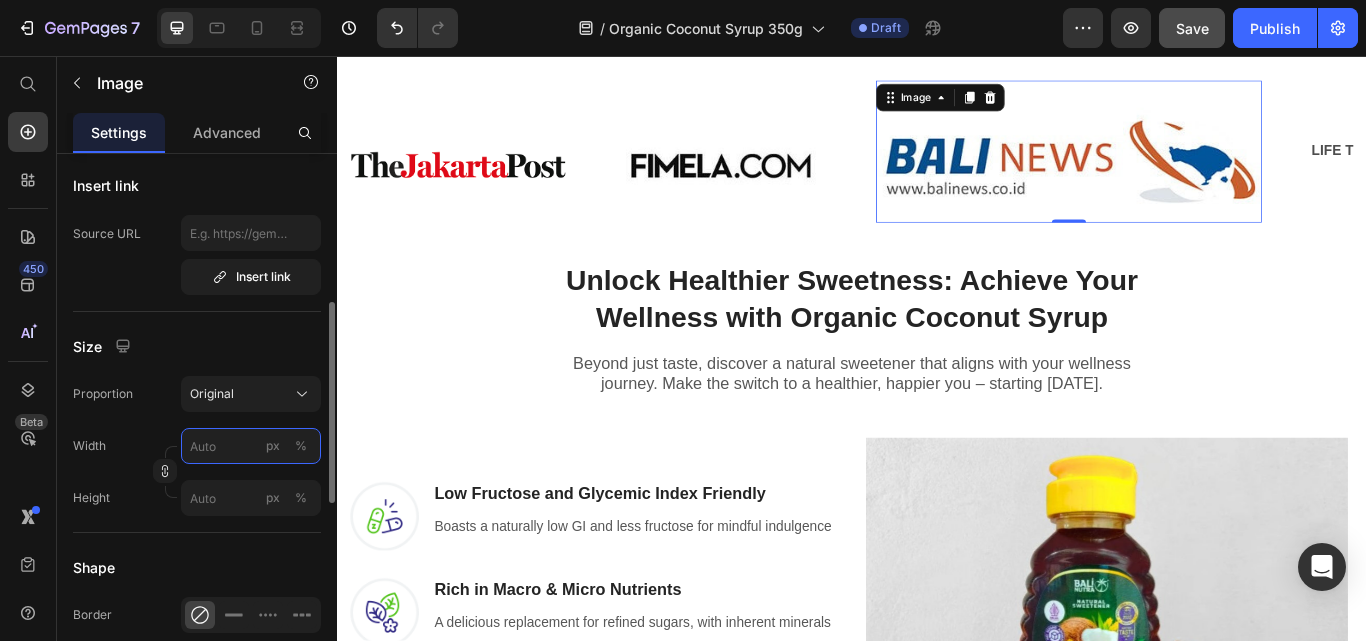 click on "px %" at bounding box center [251, 446] 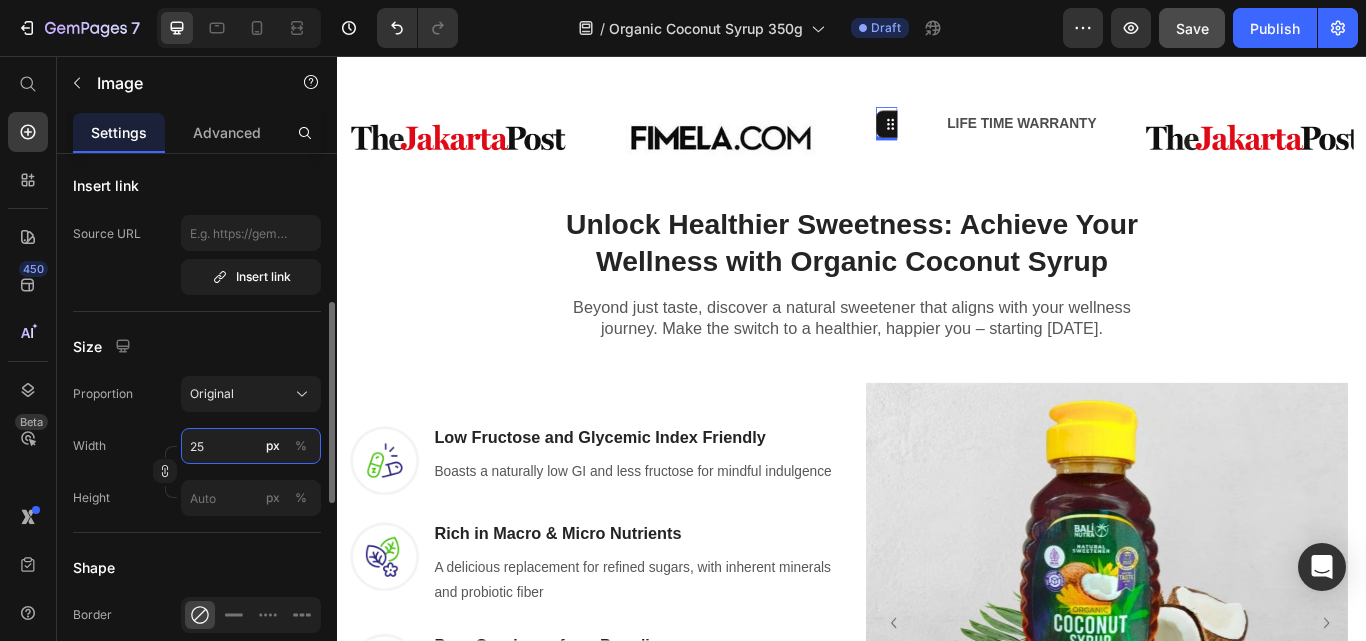 type on "250" 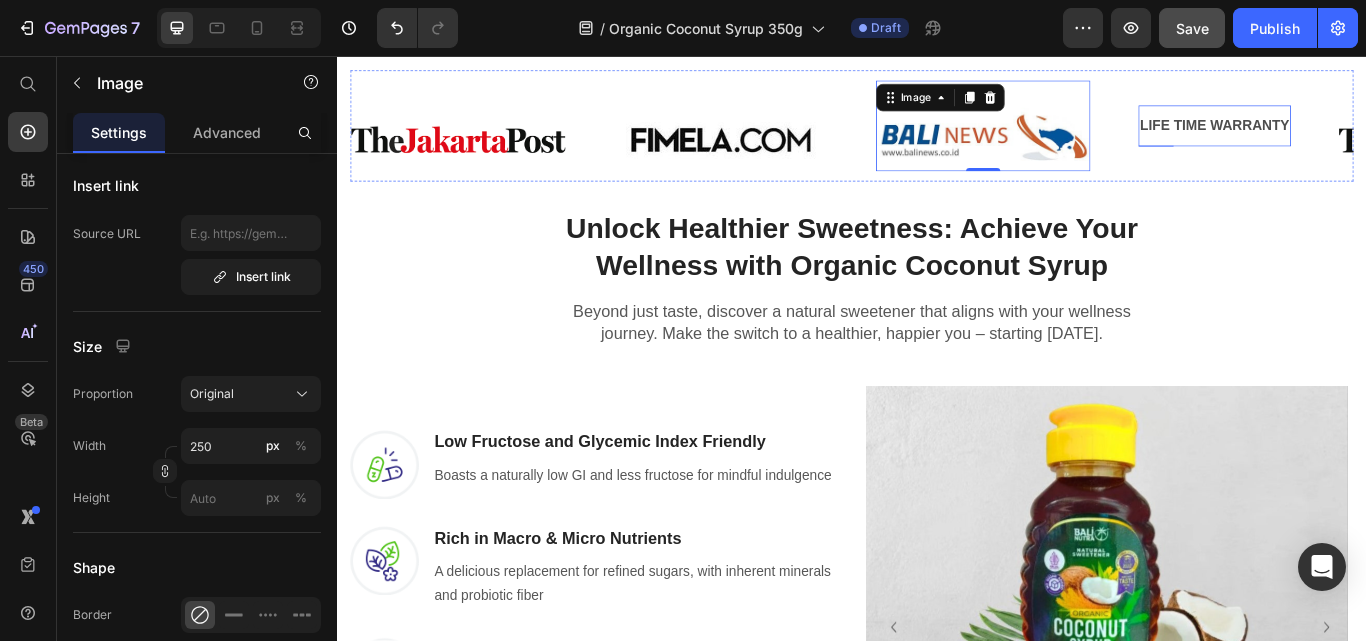 click on "LIFE TIME WARRANTY" at bounding box center (1360, 138) 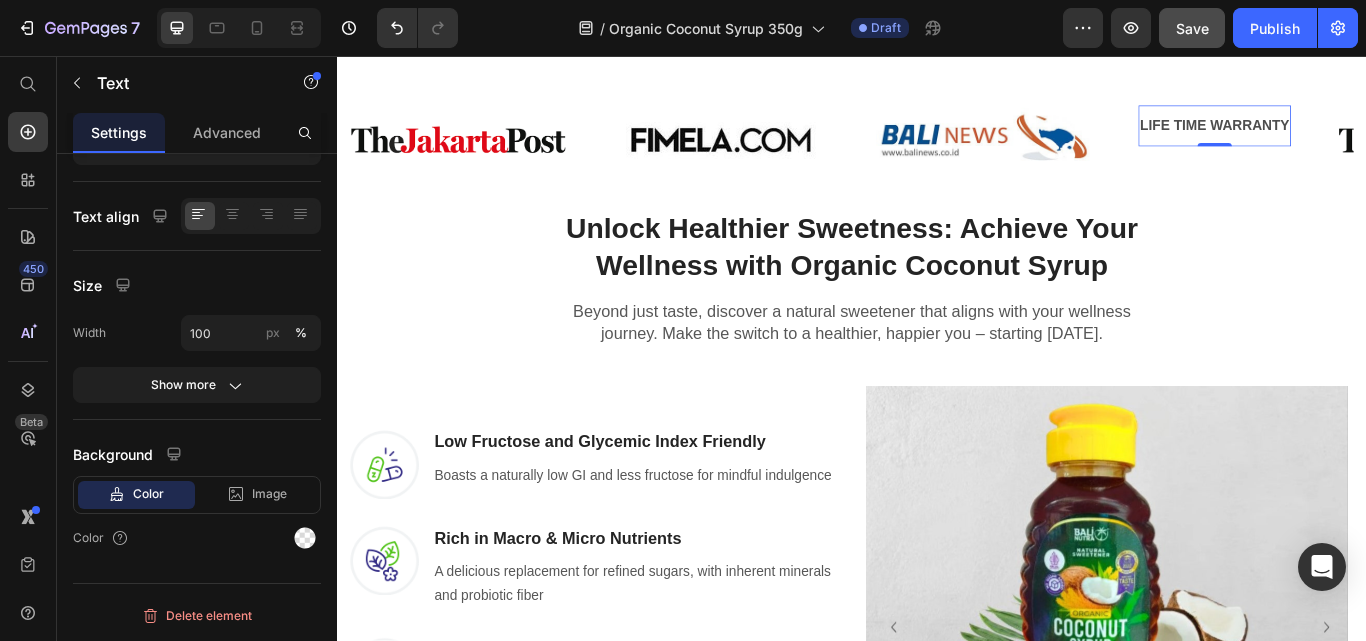 scroll, scrollTop: 0, scrollLeft: 0, axis: both 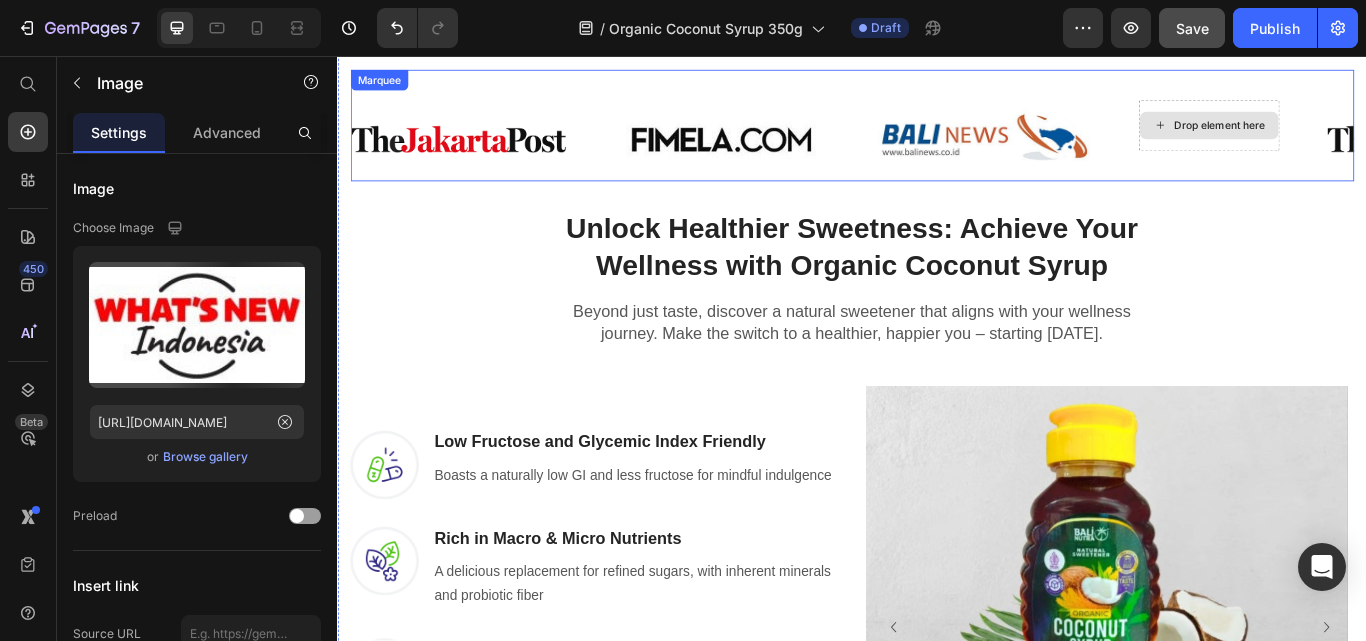 drag, startPoint x: 1446, startPoint y: 137, endPoint x: 1345, endPoint y: 309, distance: 199.46178 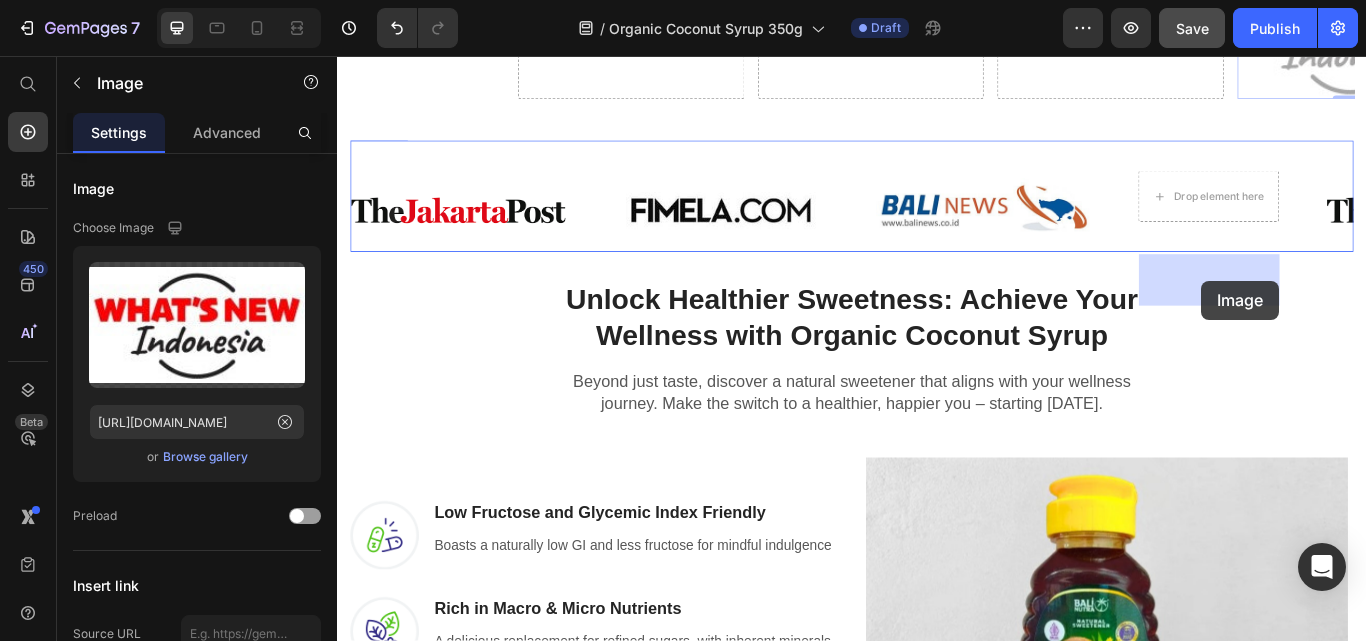 drag, startPoint x: 1451, startPoint y: 157, endPoint x: 1346, endPoint y: 319, distance: 193.0518 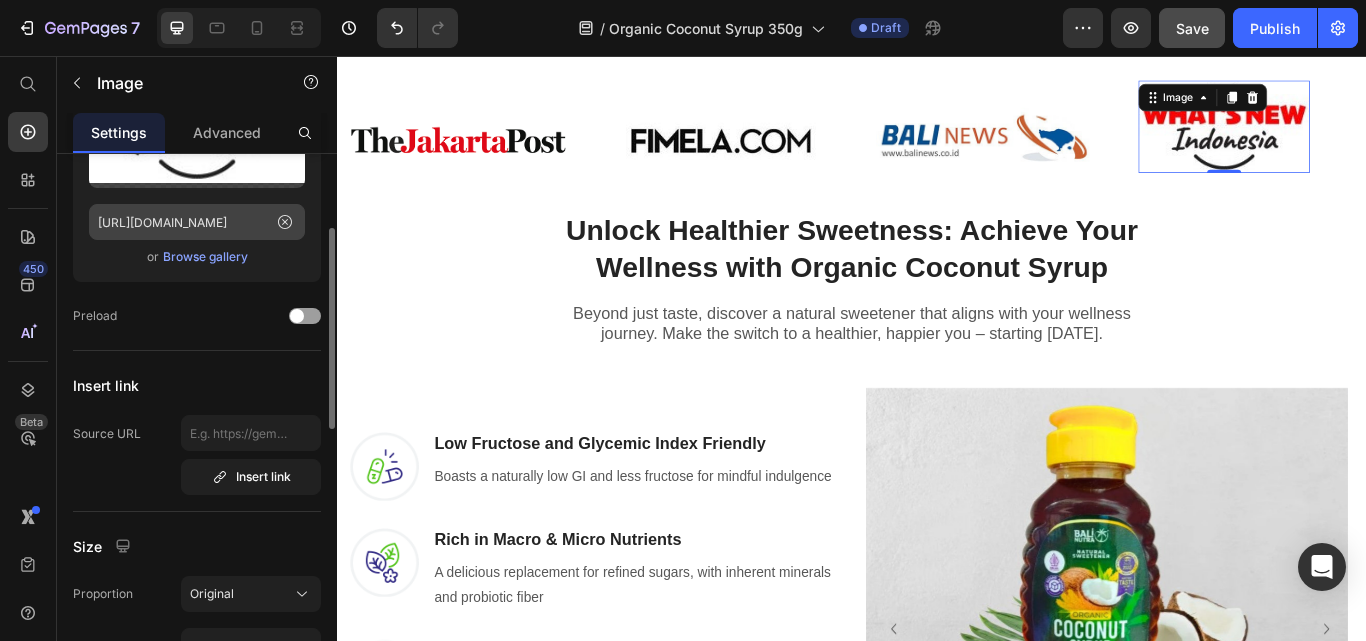 scroll, scrollTop: 300, scrollLeft: 0, axis: vertical 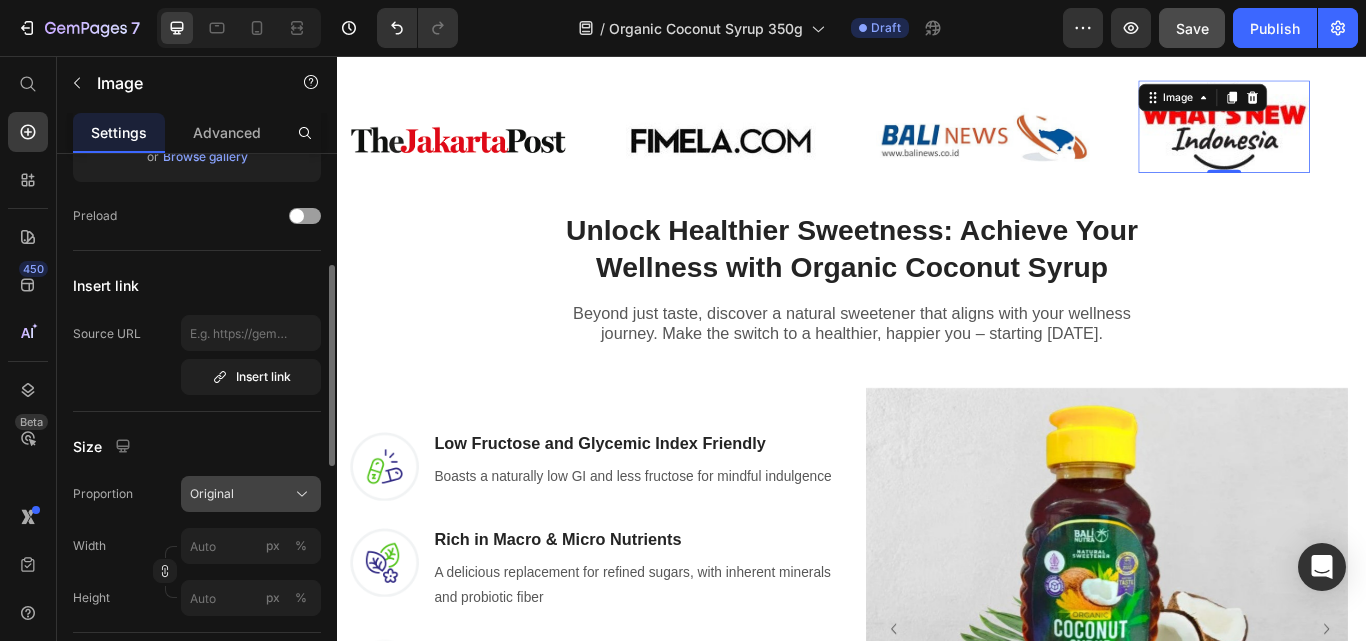 click on "Original" at bounding box center [251, 494] 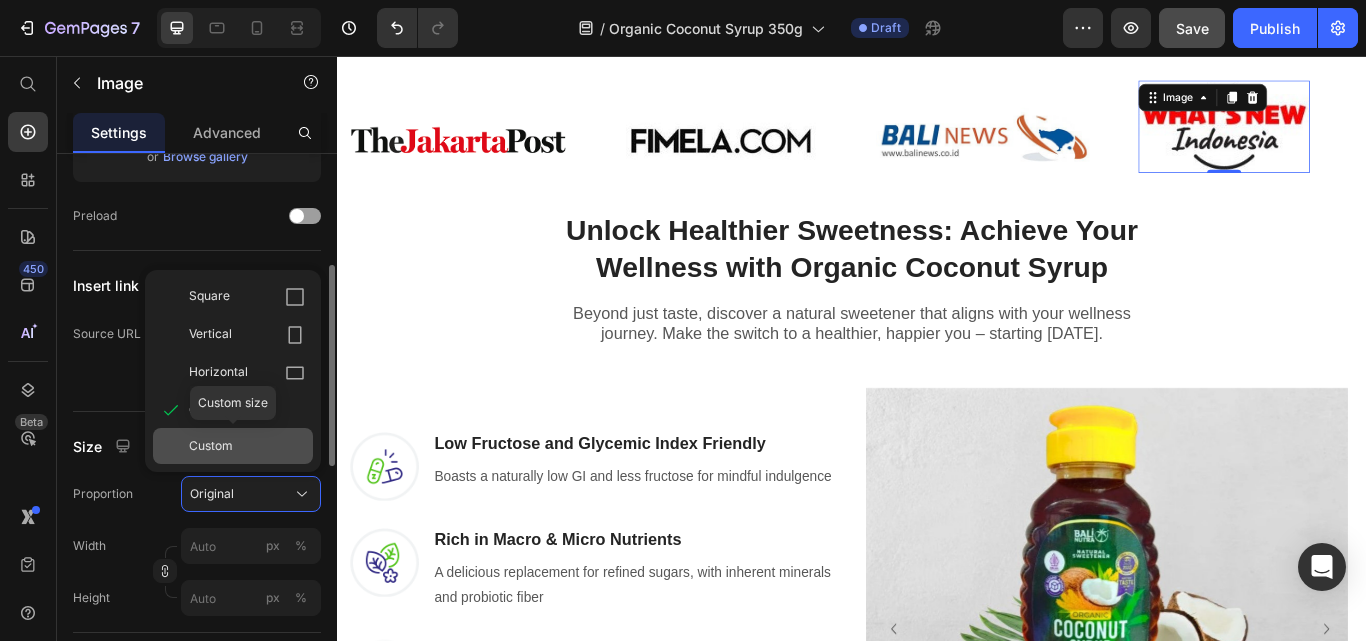 click on "Custom" at bounding box center (247, 446) 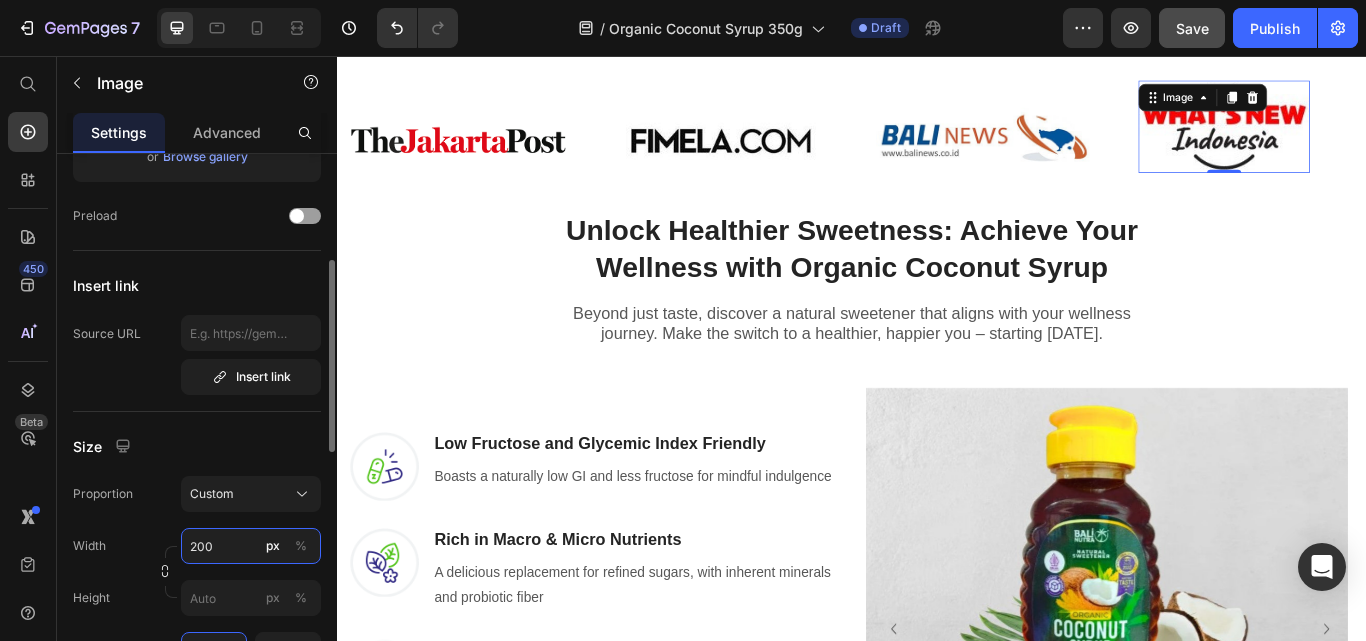 type on "200" 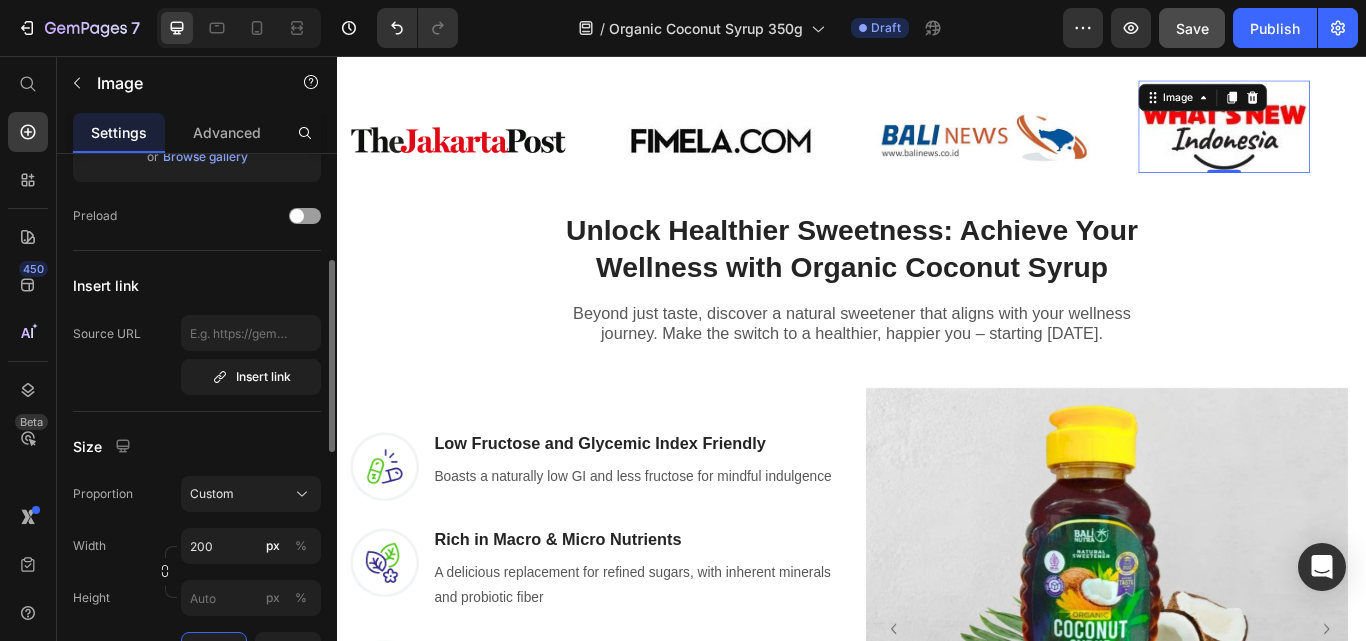 click at bounding box center [1371, 139] 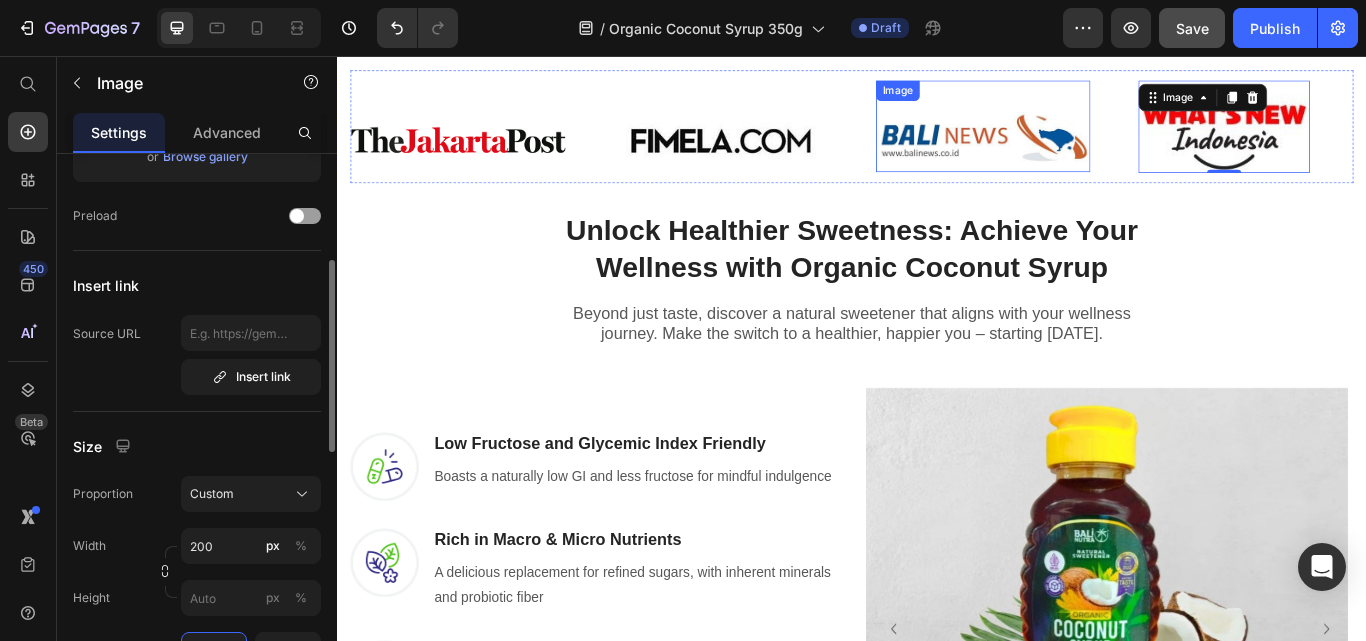 drag, startPoint x: 1197, startPoint y: 313, endPoint x: 1395, endPoint y: 320, distance: 198.1237 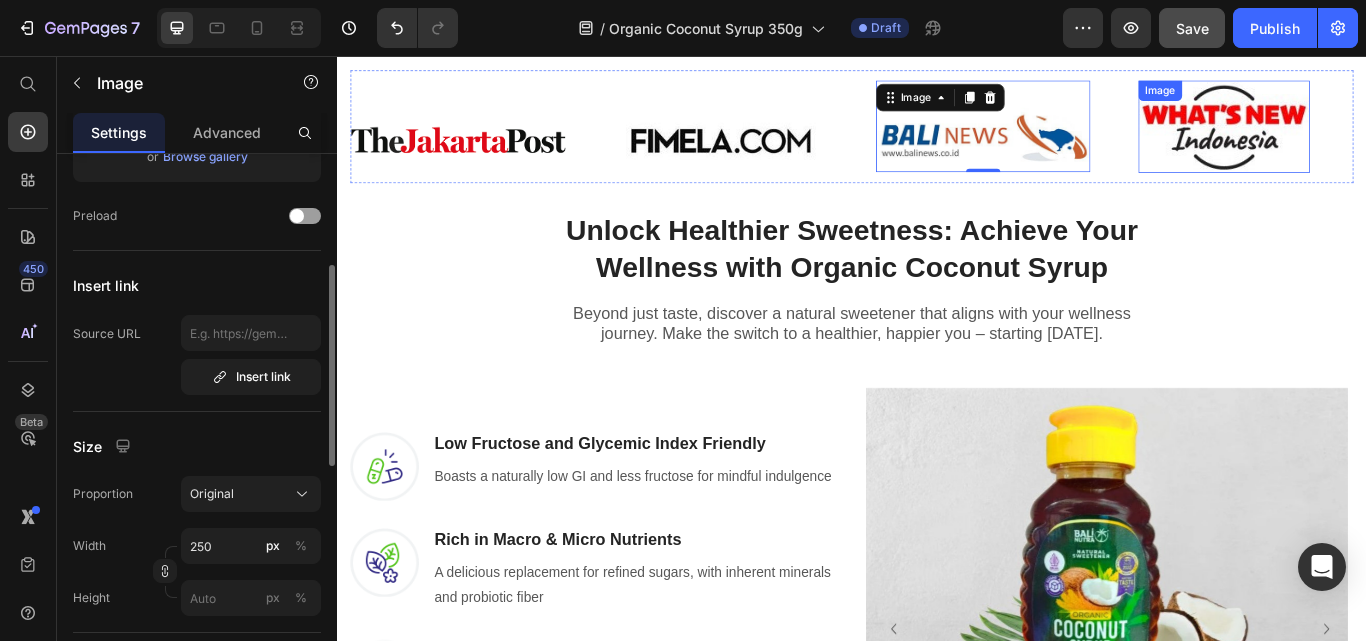 click at bounding box center (1371, 139) 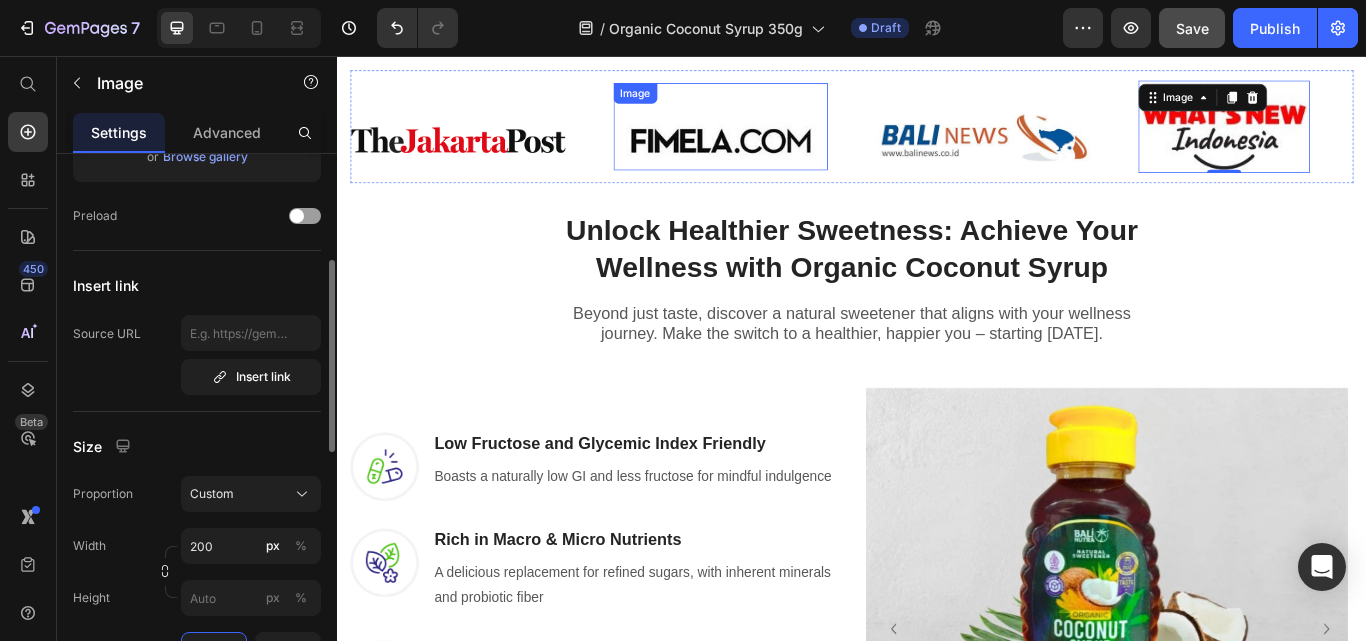 drag, startPoint x: 788, startPoint y: 253, endPoint x: 642, endPoint y: 248, distance: 146.08559 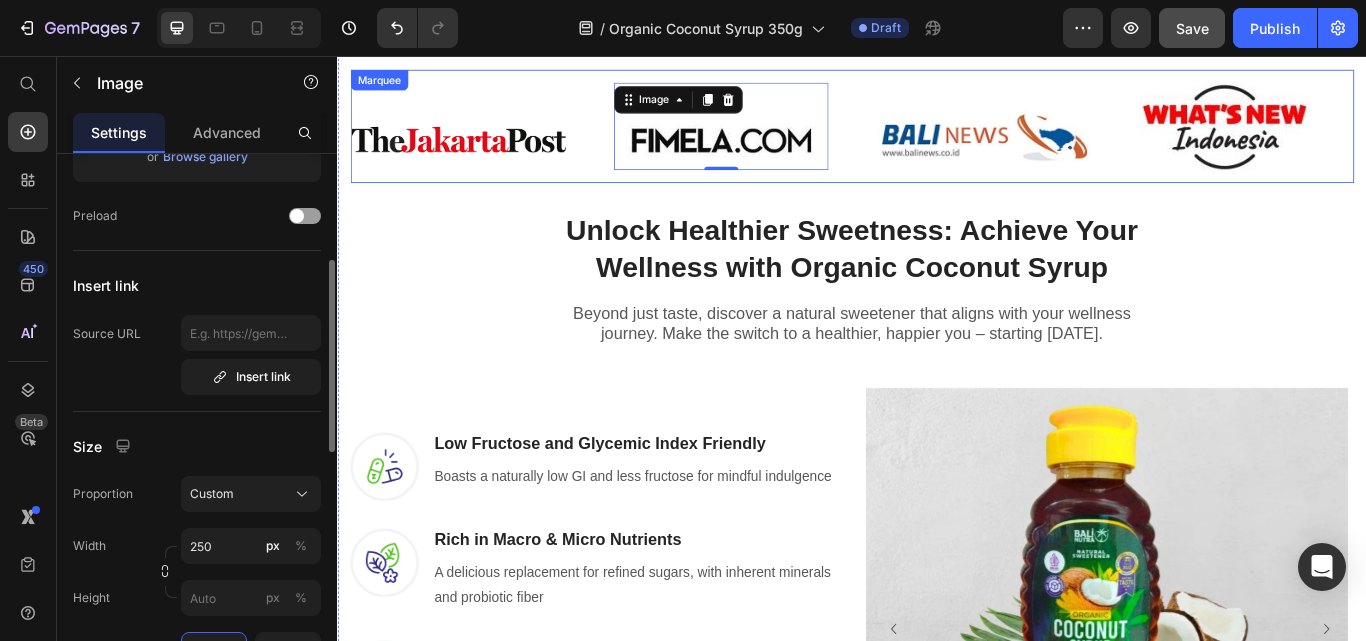 drag, startPoint x: 579, startPoint y: 251, endPoint x: 1181, endPoint y: 290, distance: 603.26196 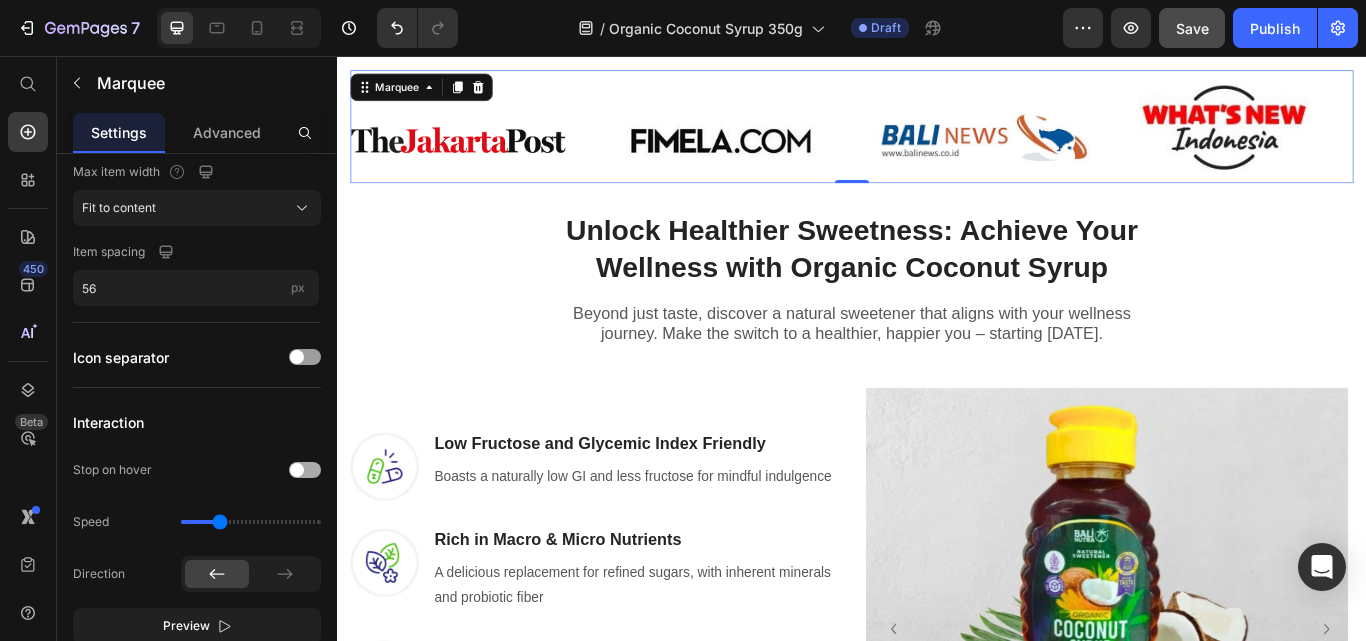 scroll, scrollTop: 0, scrollLeft: 0, axis: both 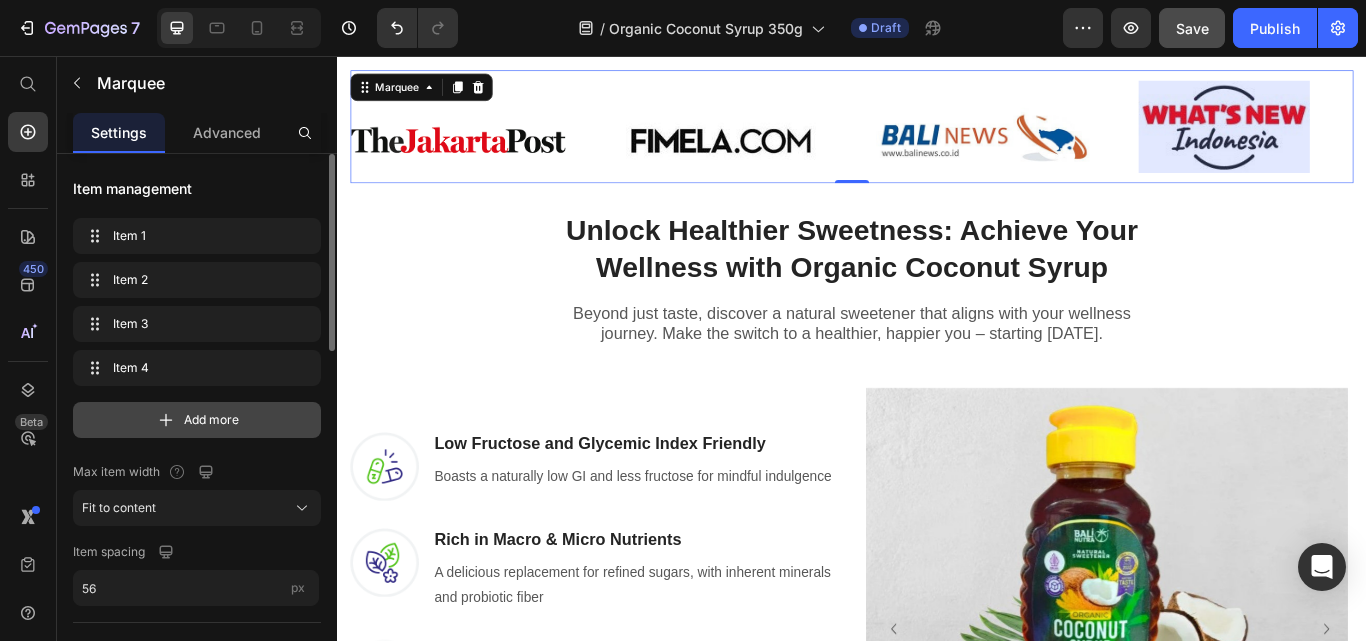click on "Add more" at bounding box center (211, 420) 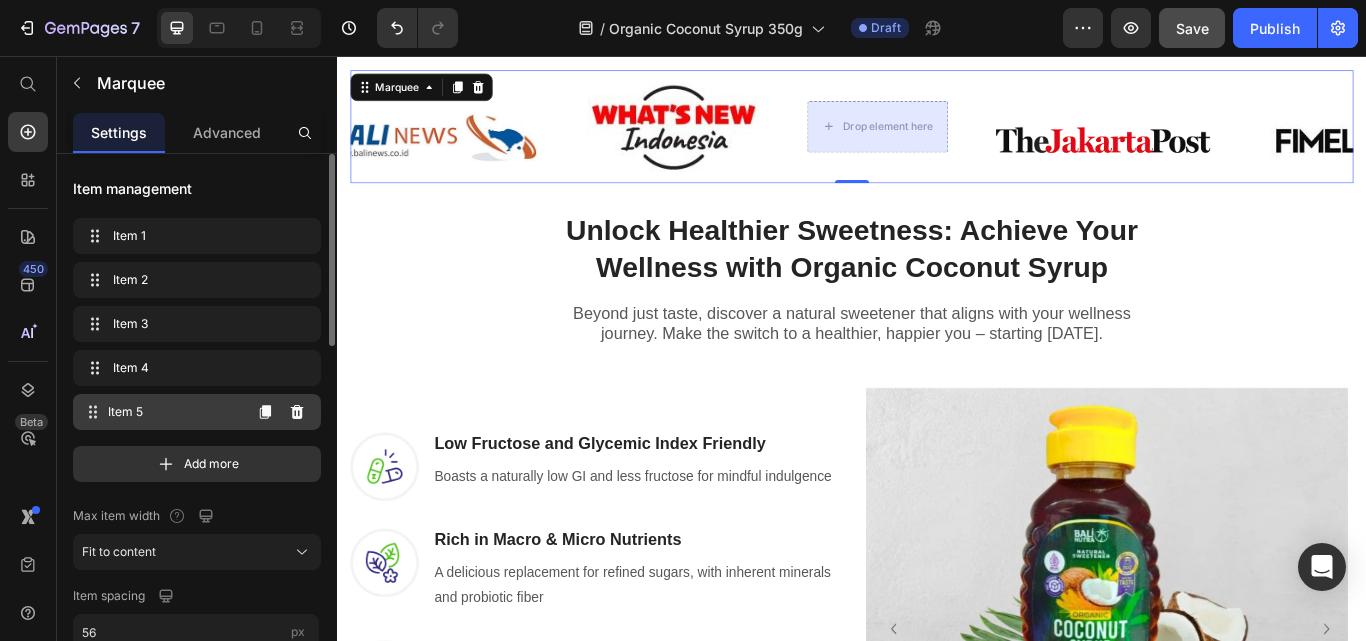 scroll, scrollTop: 0, scrollLeft: 680, axis: horizontal 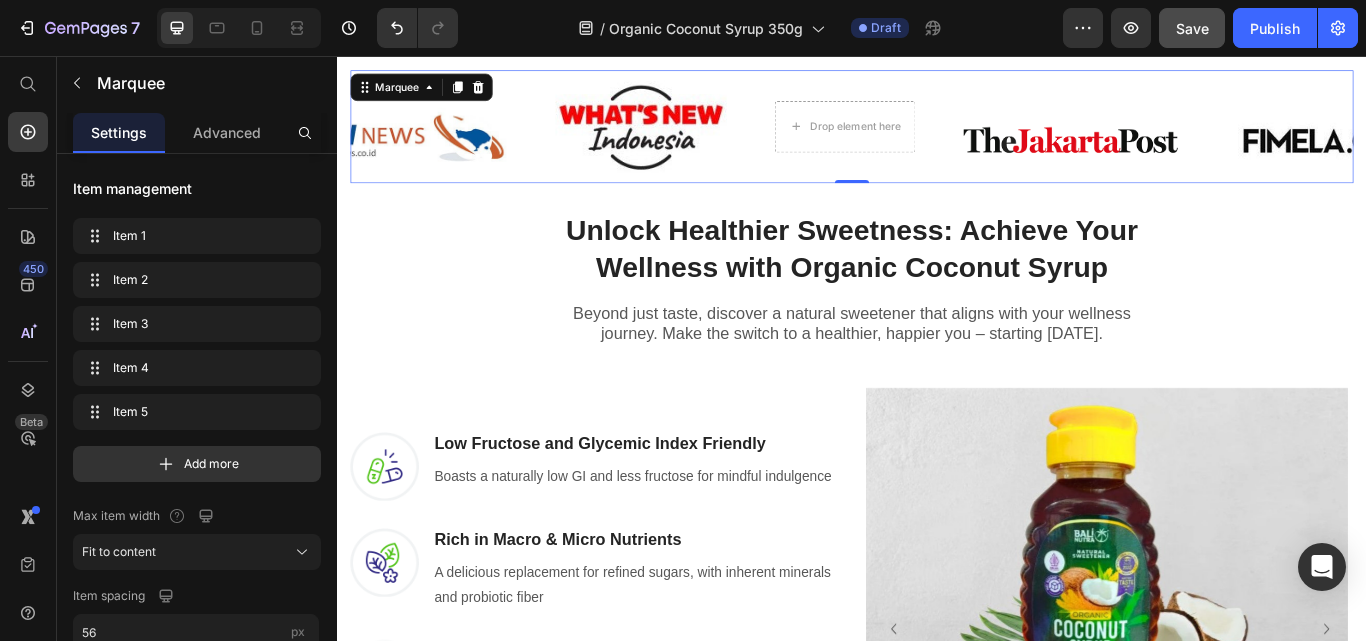 click on "Drop element here
Drop element here
Drop element here
Drop element here Image Image" at bounding box center (1034, -5) 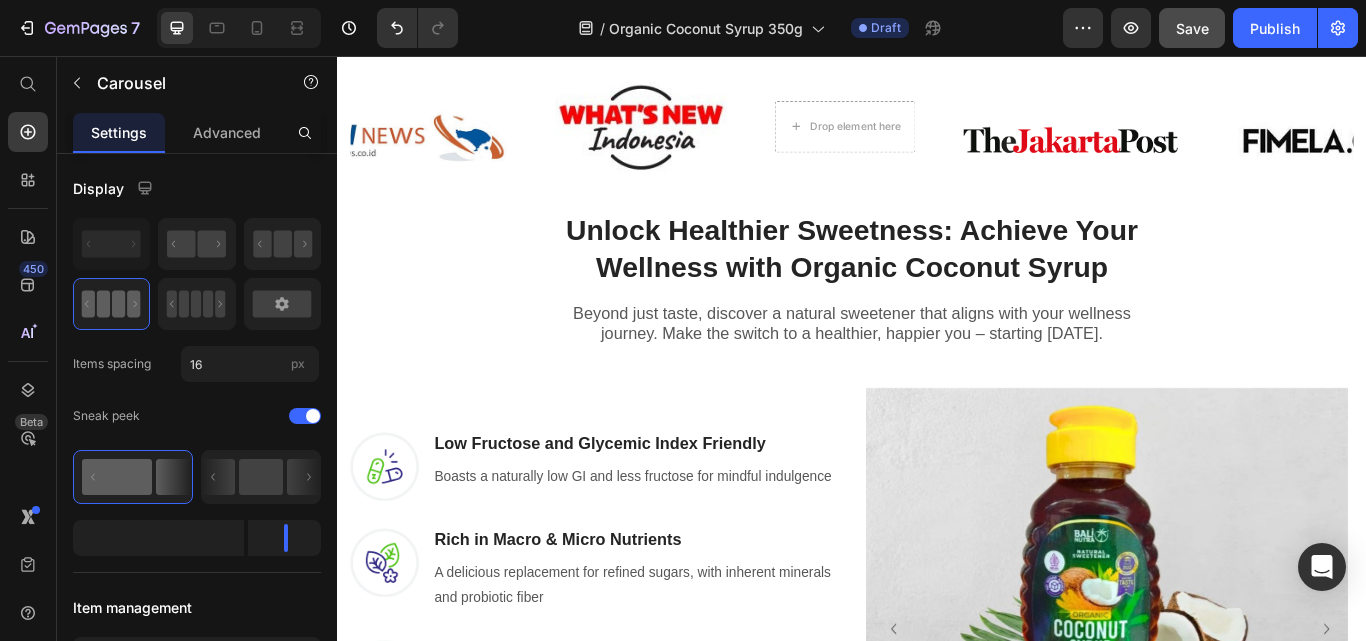 click on "Drop element here" at bounding box center [1518, -5] 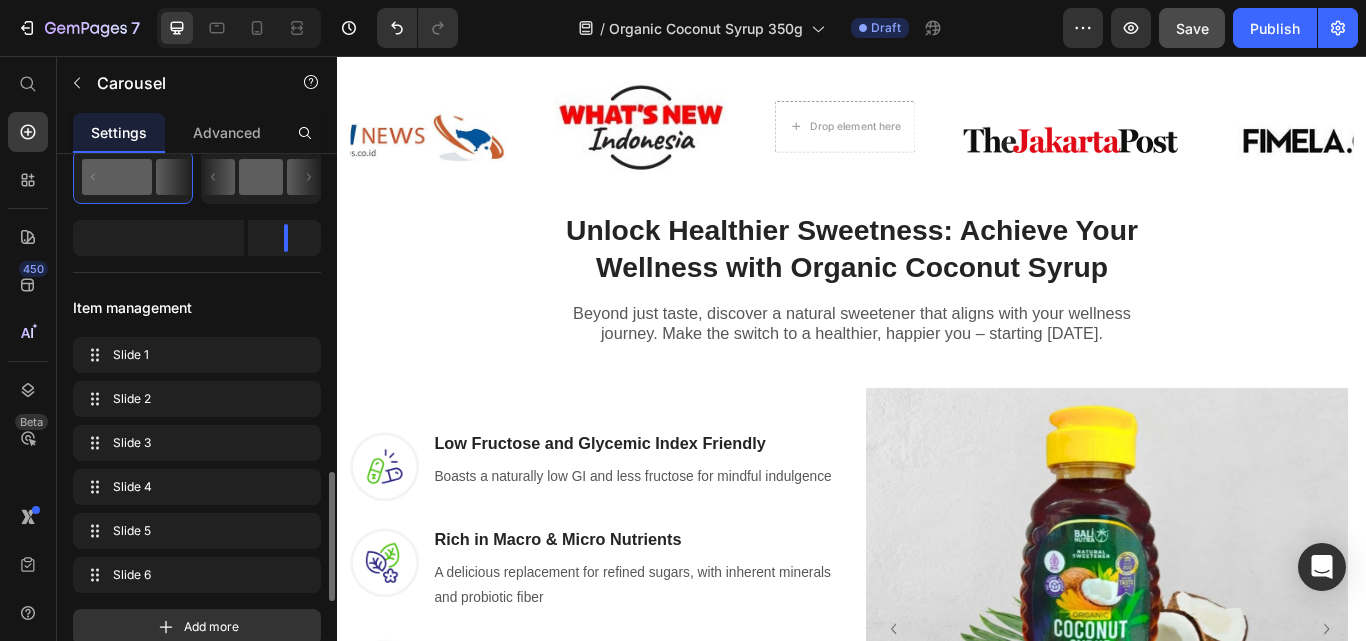 scroll, scrollTop: 600, scrollLeft: 0, axis: vertical 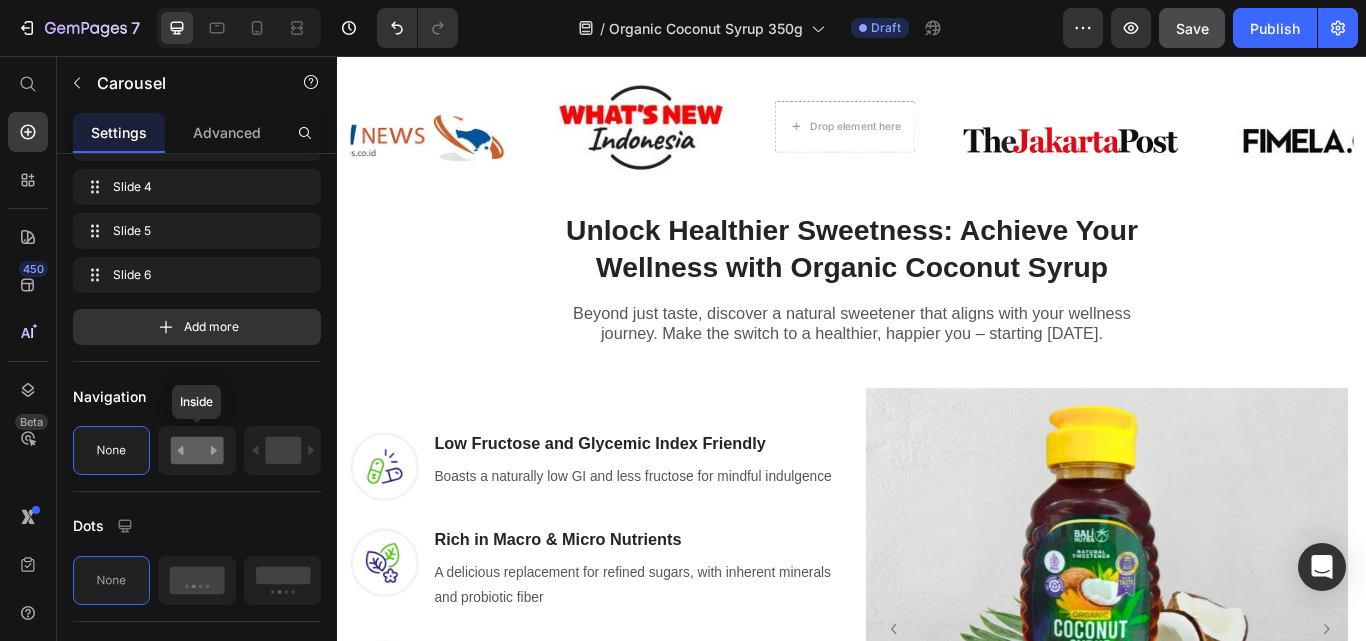 drag, startPoint x: 221, startPoint y: 457, endPoint x: 481, endPoint y: 228, distance: 346.46933 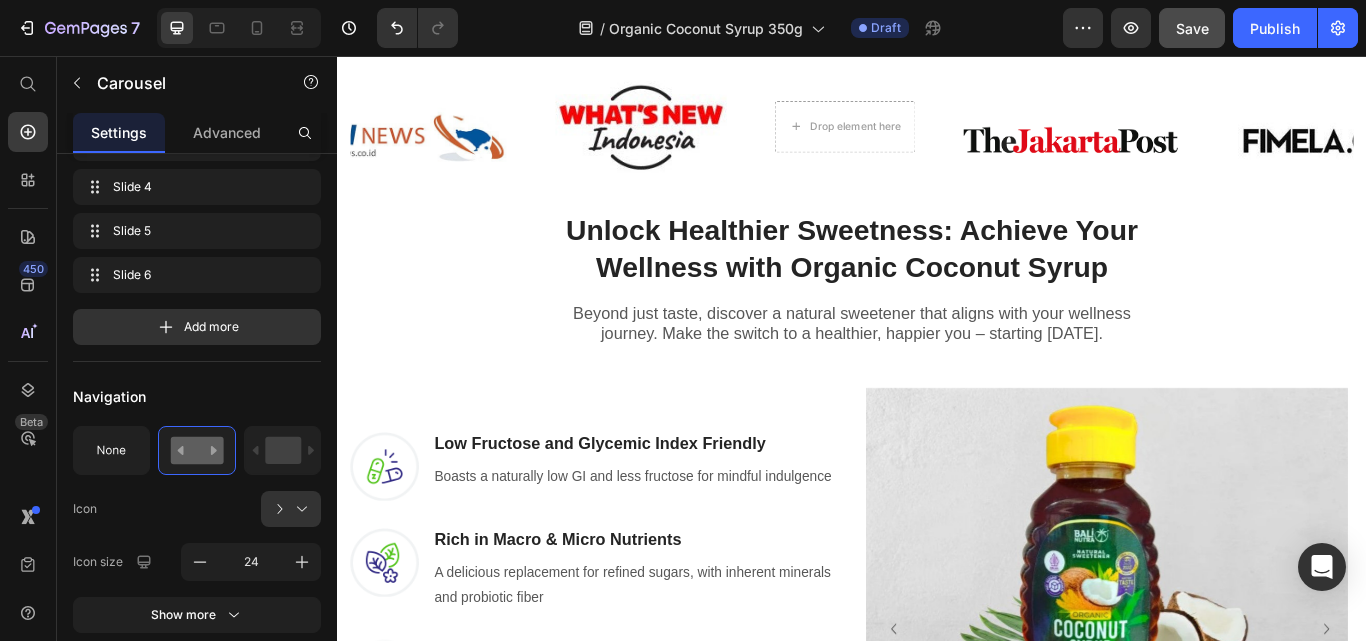 click 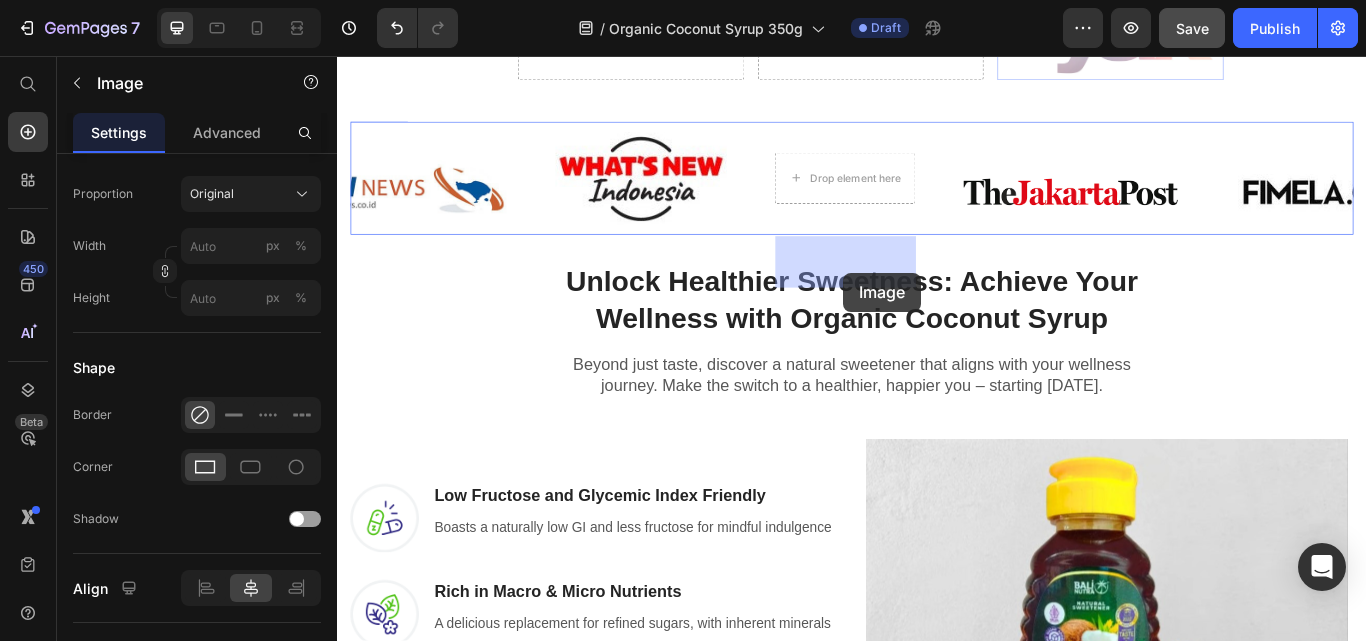 scroll, scrollTop: 0, scrollLeft: 0, axis: both 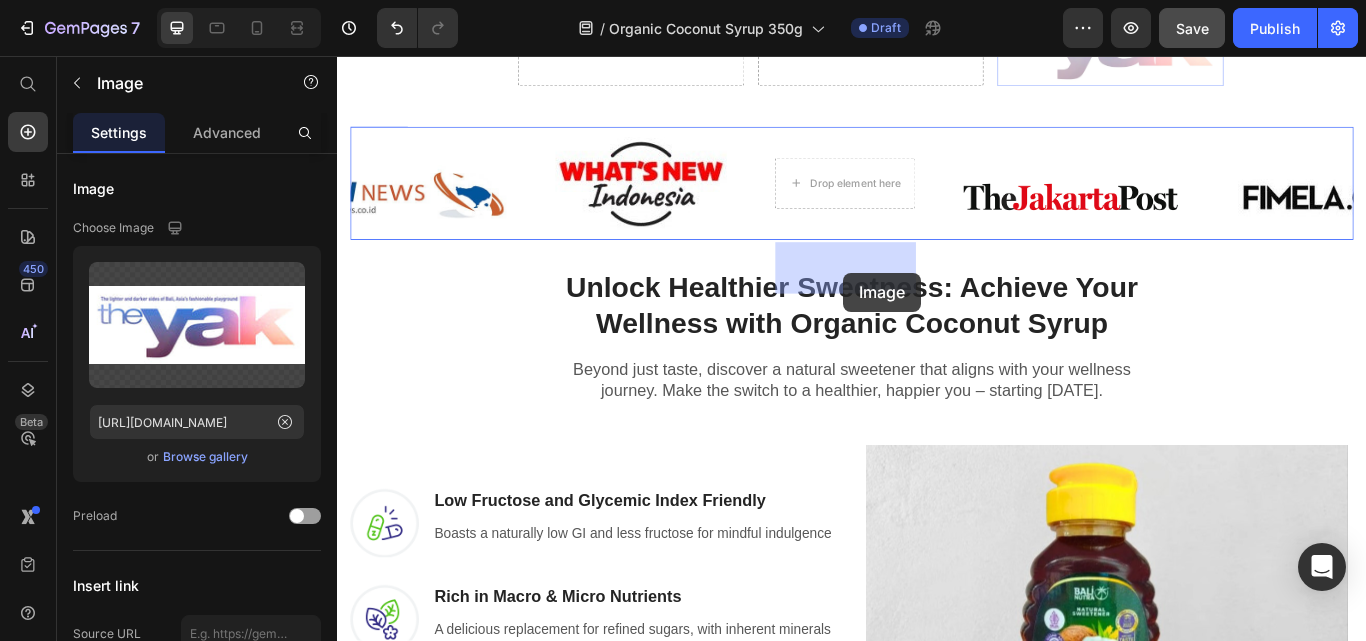 drag, startPoint x: 988, startPoint y: 277, endPoint x: 927, endPoint y: 309, distance: 68.88396 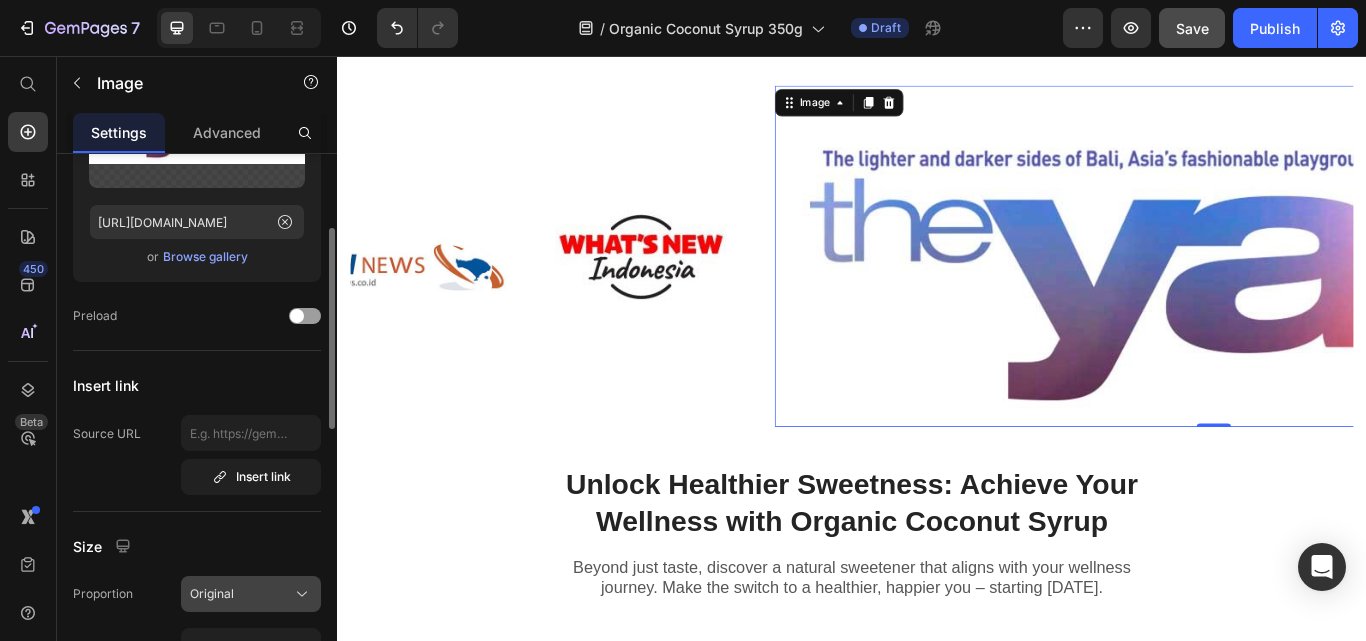 scroll, scrollTop: 400, scrollLeft: 0, axis: vertical 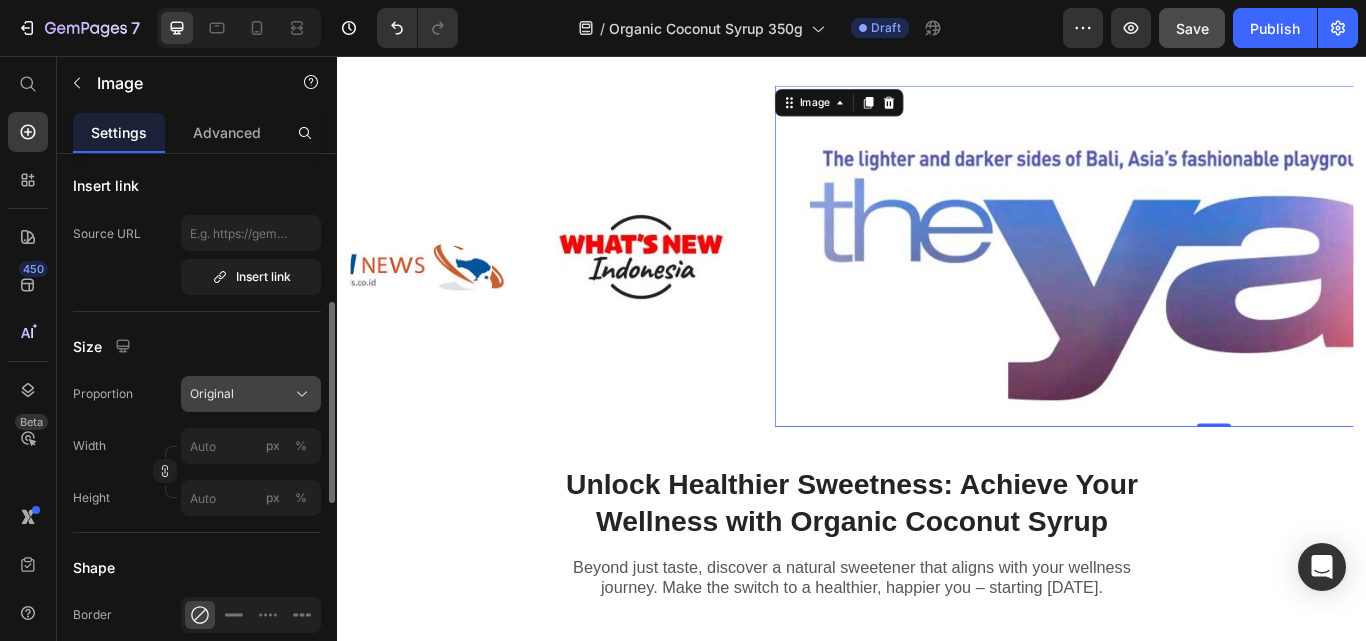 click on "Original" 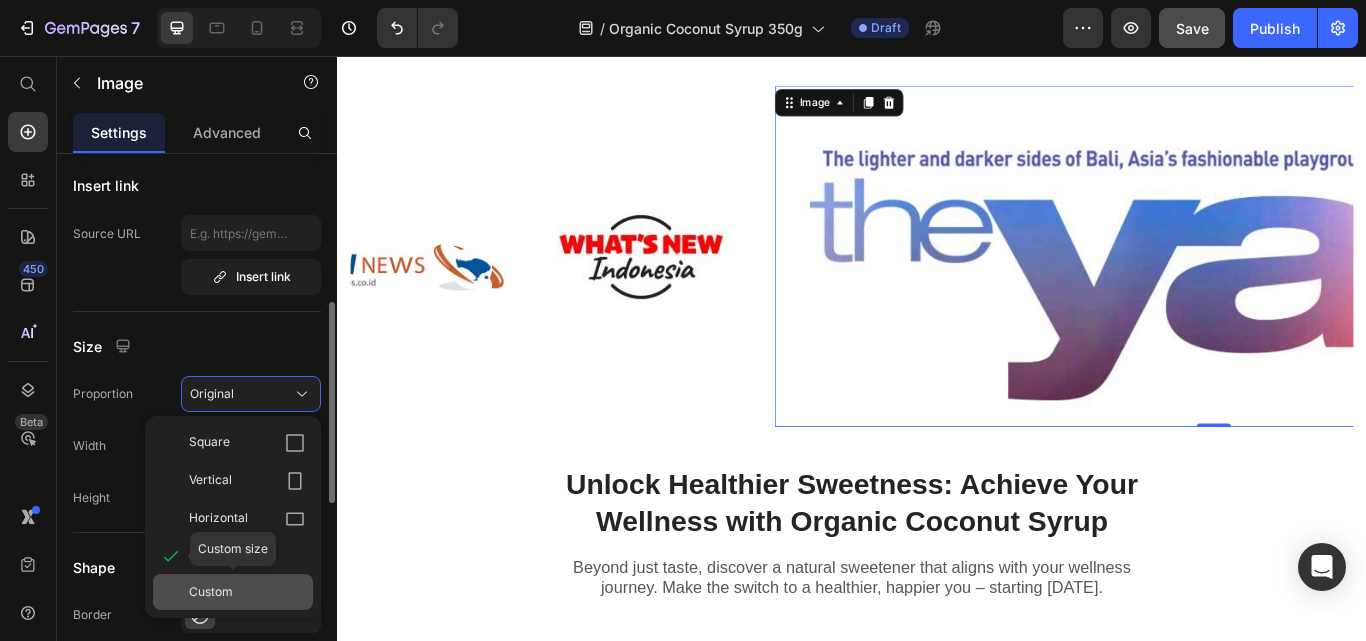 click on "Custom" at bounding box center [247, 592] 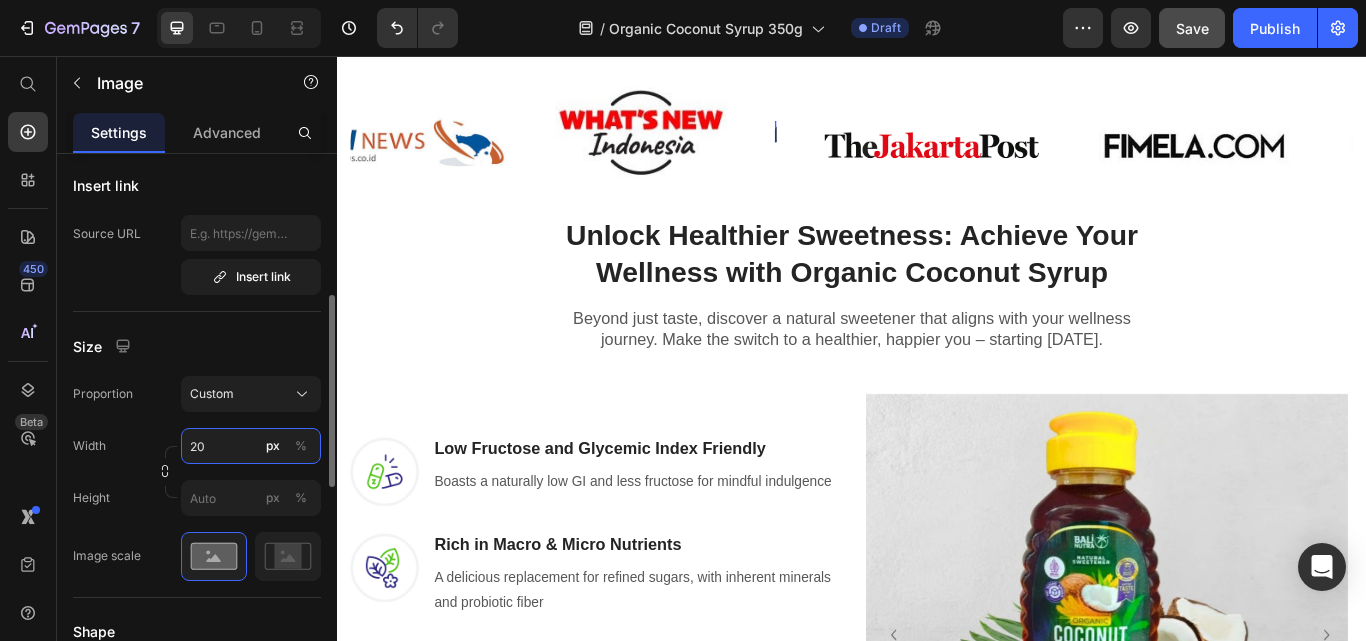 type on "200" 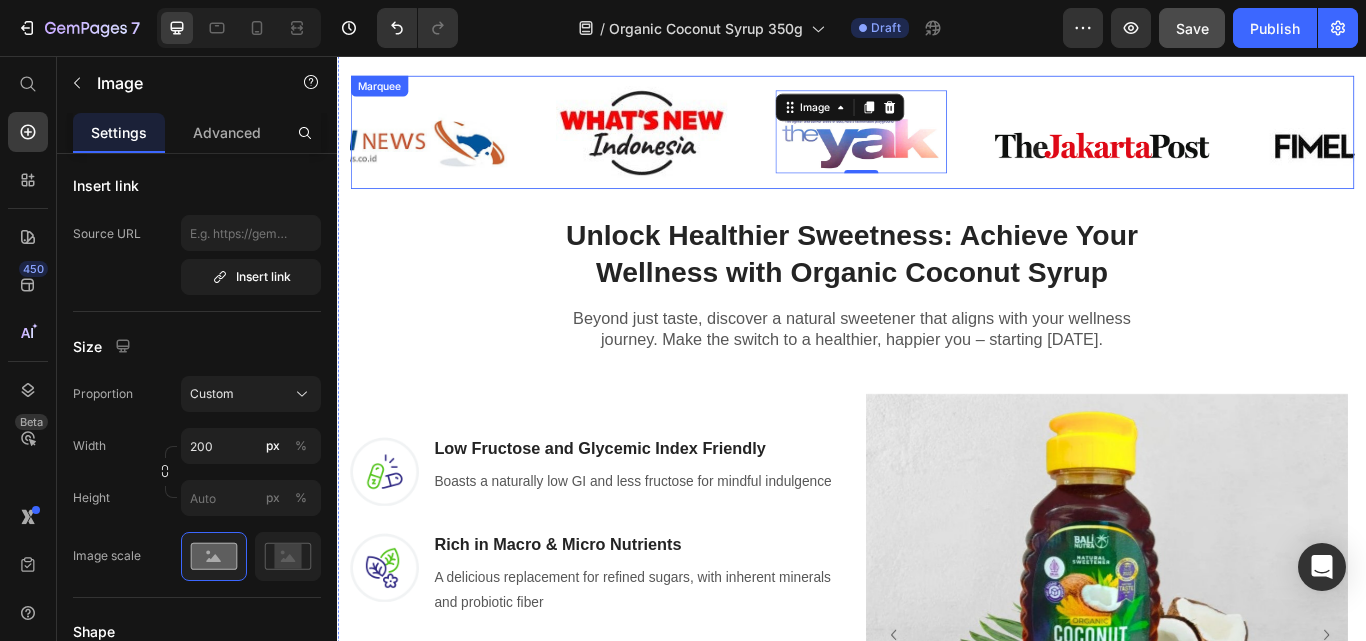click on "Image" at bounding box center (438, 144) 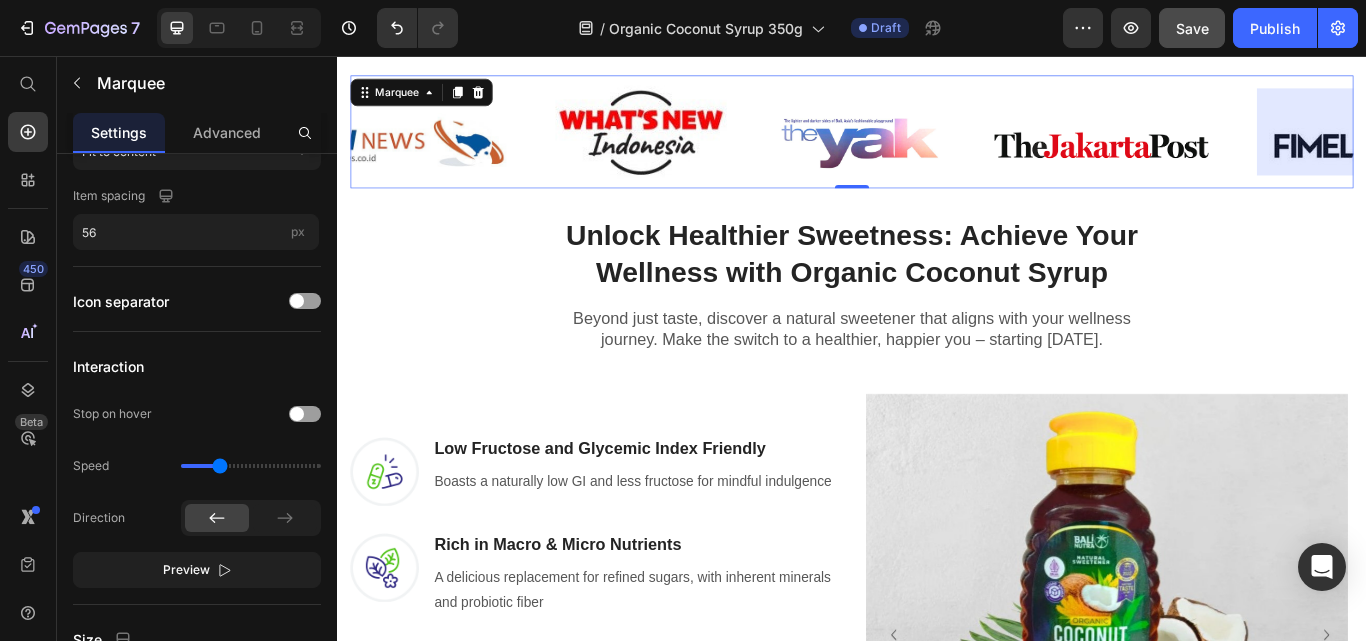 scroll, scrollTop: 0, scrollLeft: 0, axis: both 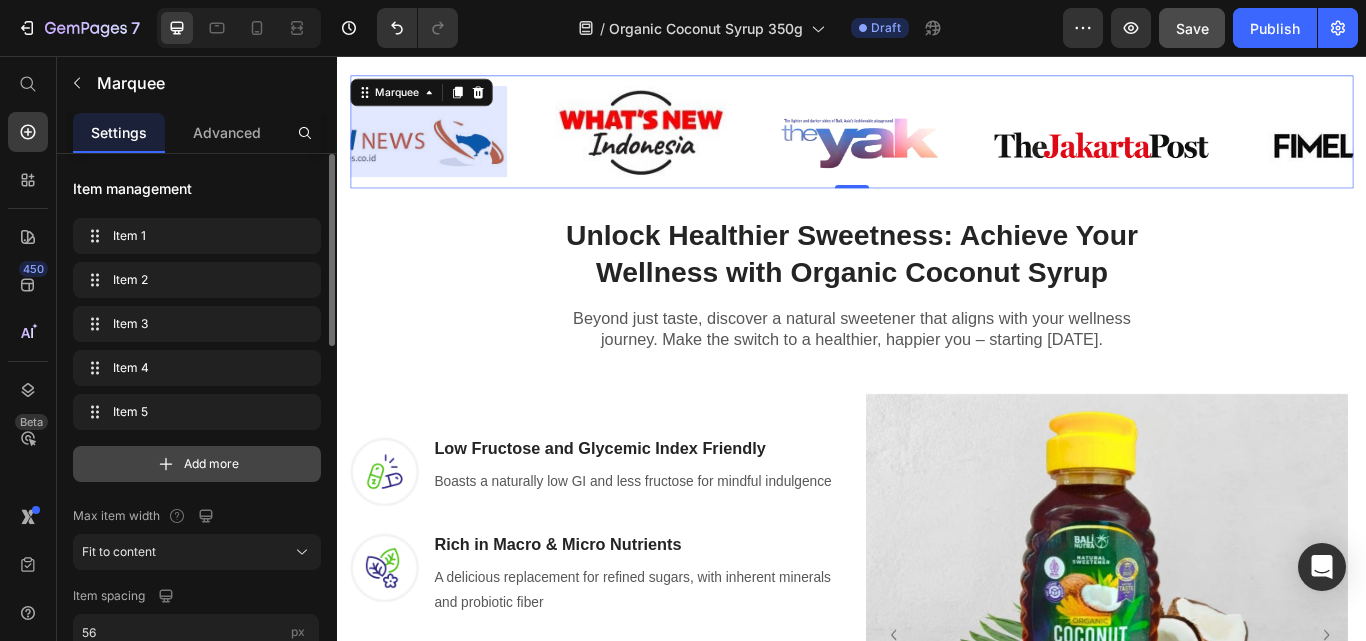 click 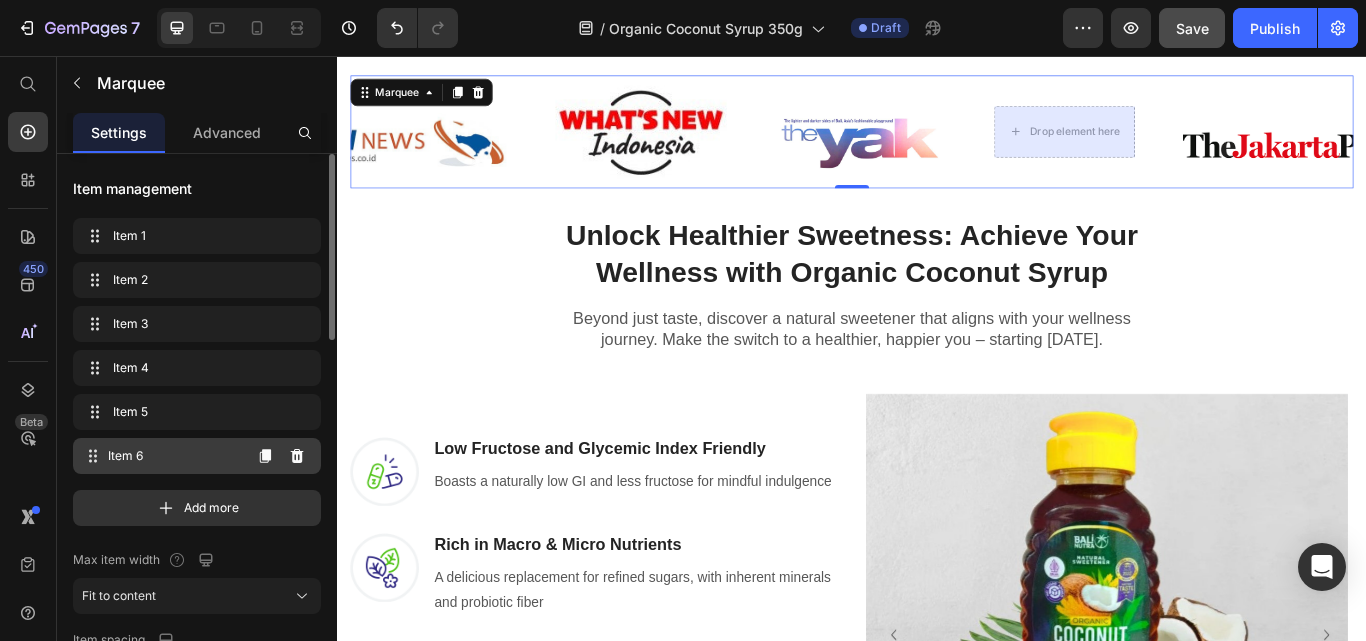 scroll, scrollTop: 0, scrollLeft: 936, axis: horizontal 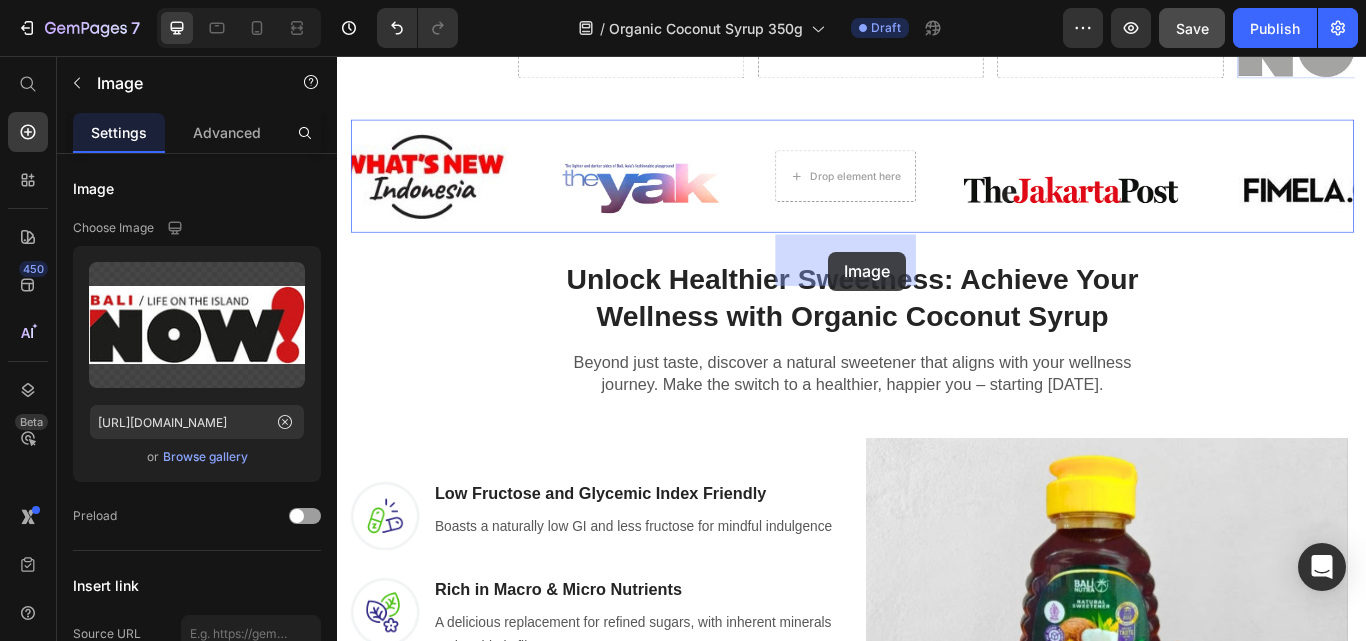 drag, startPoint x: 1456, startPoint y: 141, endPoint x: 910, endPoint y: 284, distance: 564.41565 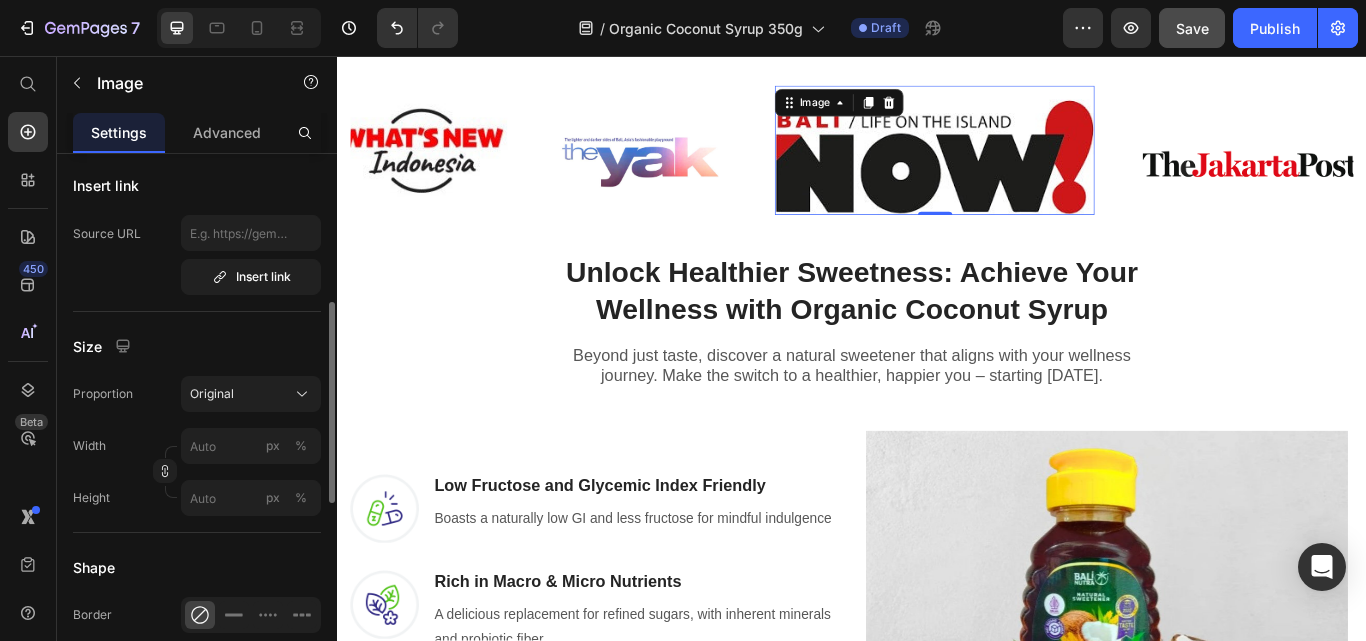 scroll, scrollTop: 600, scrollLeft: 0, axis: vertical 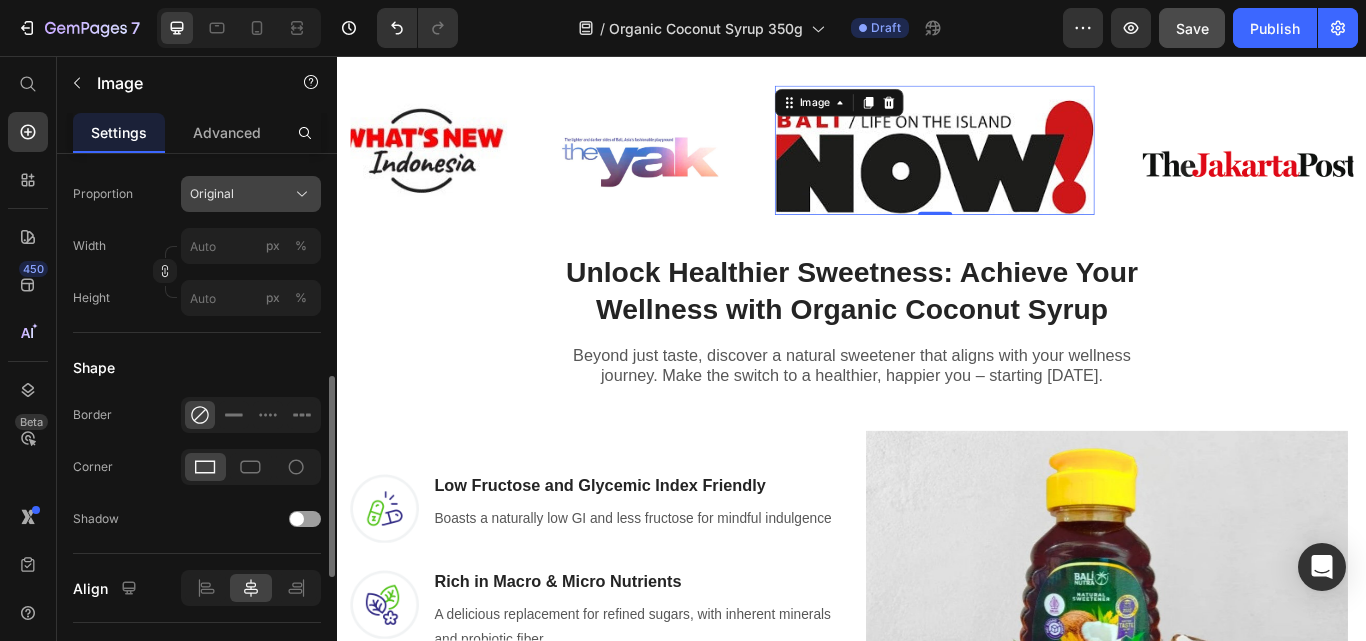 click on "Original" at bounding box center (212, 194) 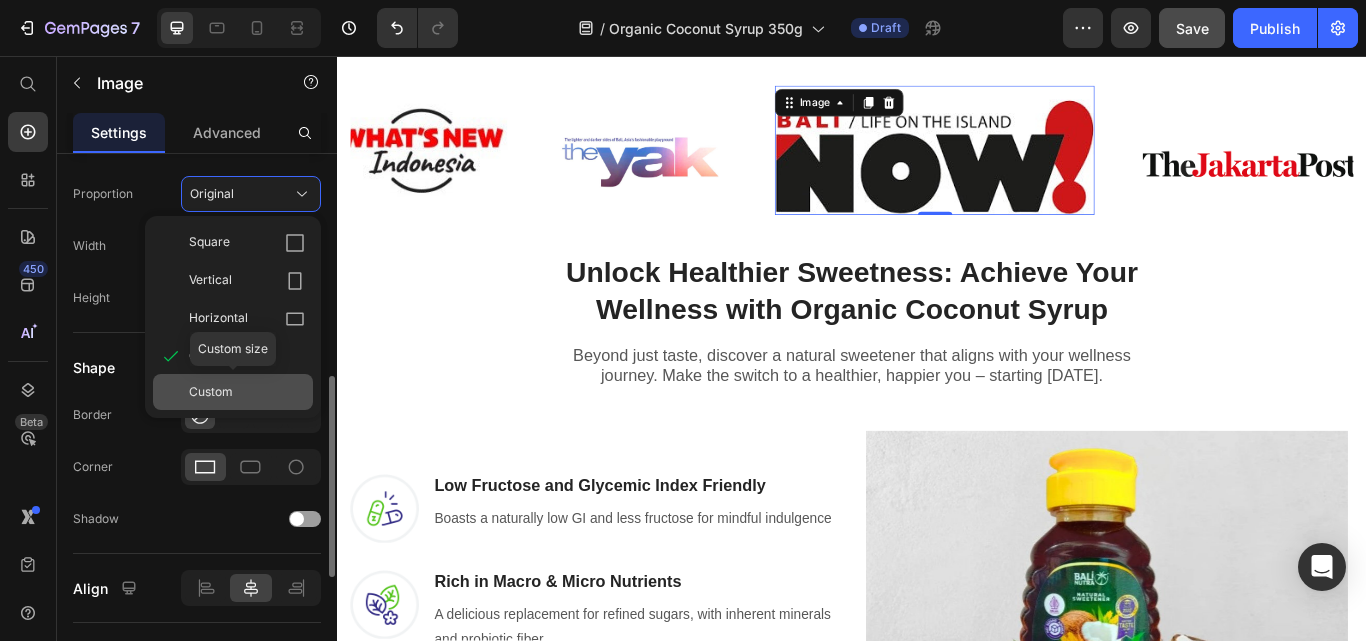 click on "Custom" at bounding box center [247, 392] 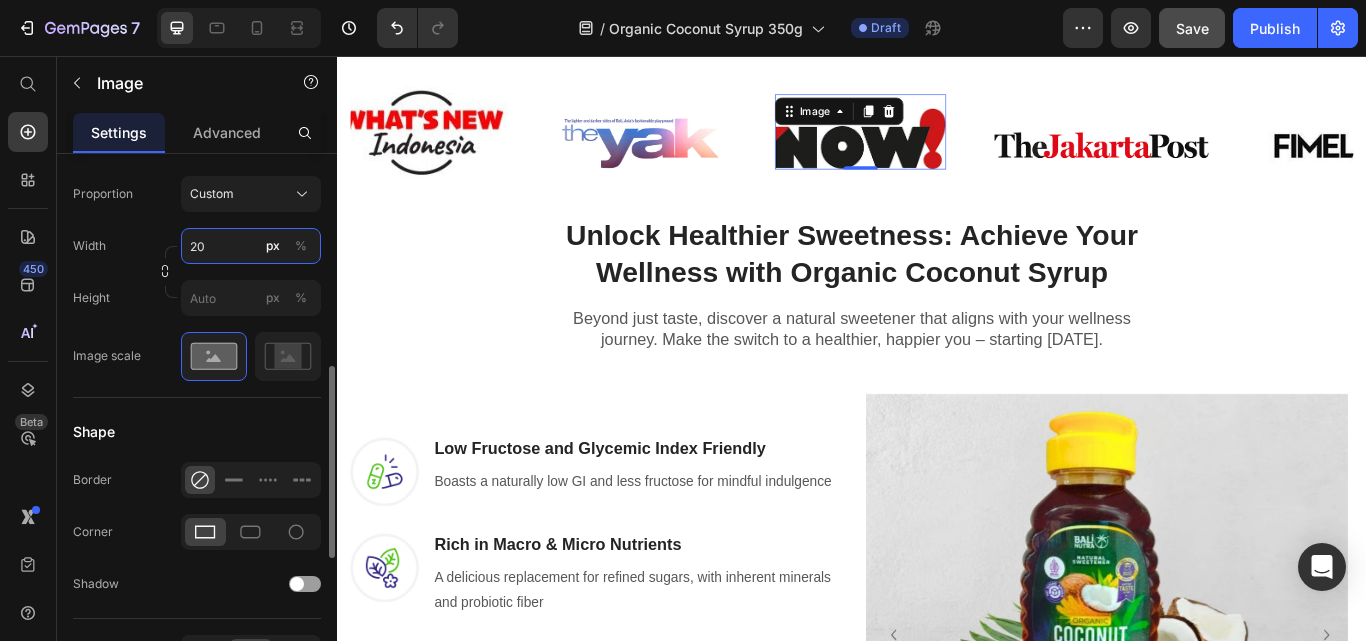 type on "2" 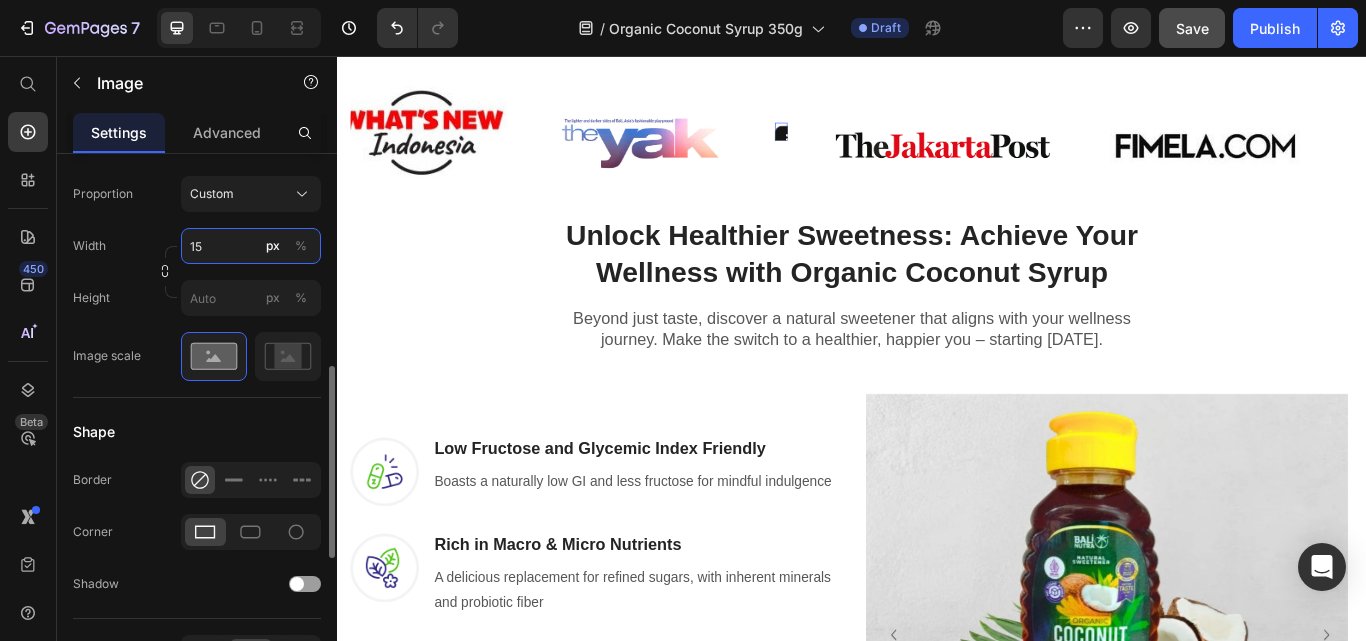 type on "150" 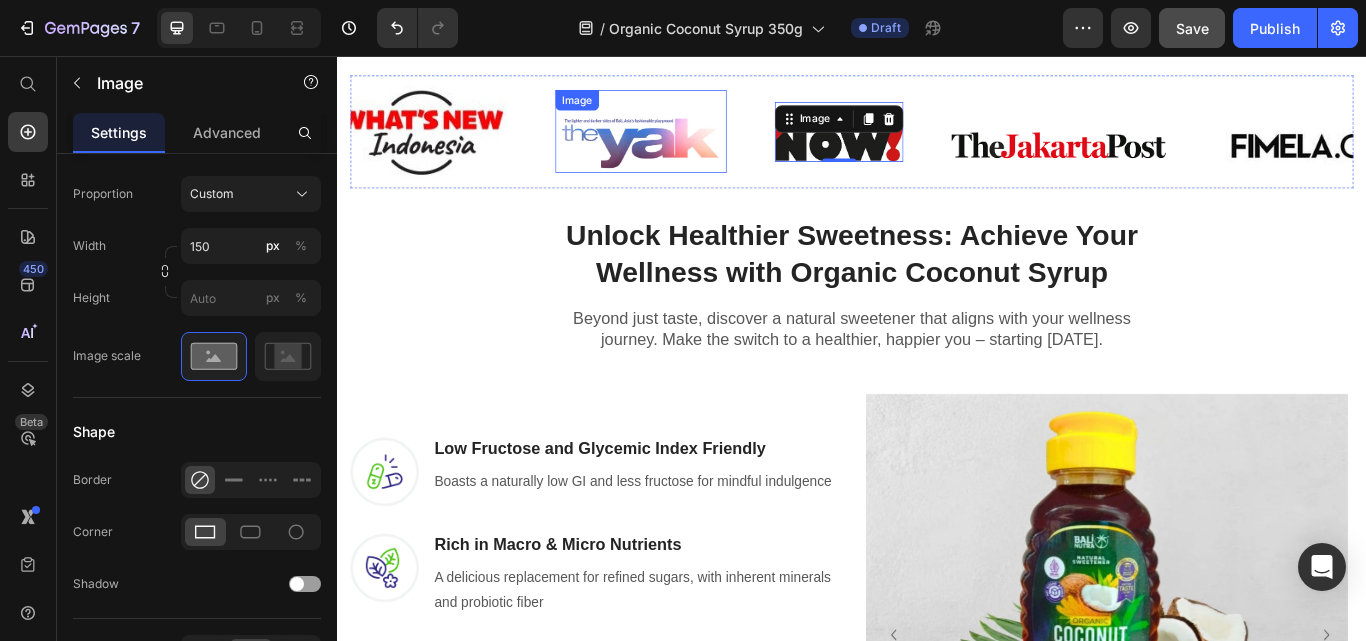 click at bounding box center (691, 144) 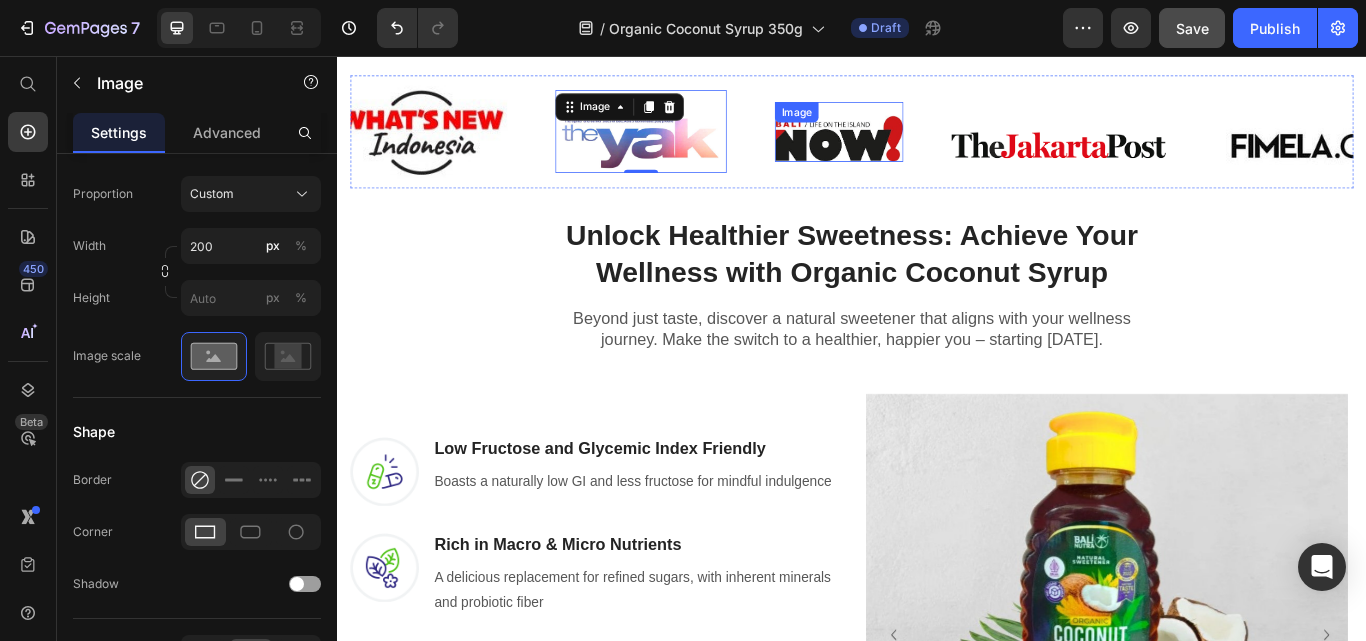 click at bounding box center (922, 145) 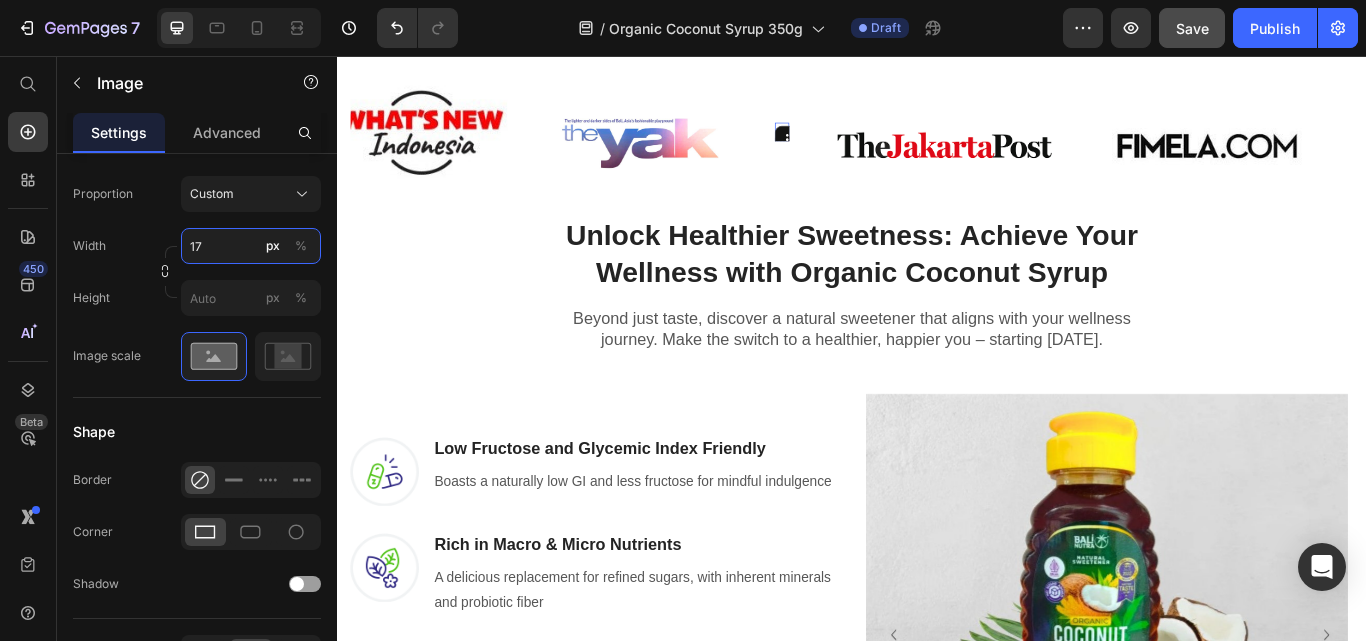 type on "170" 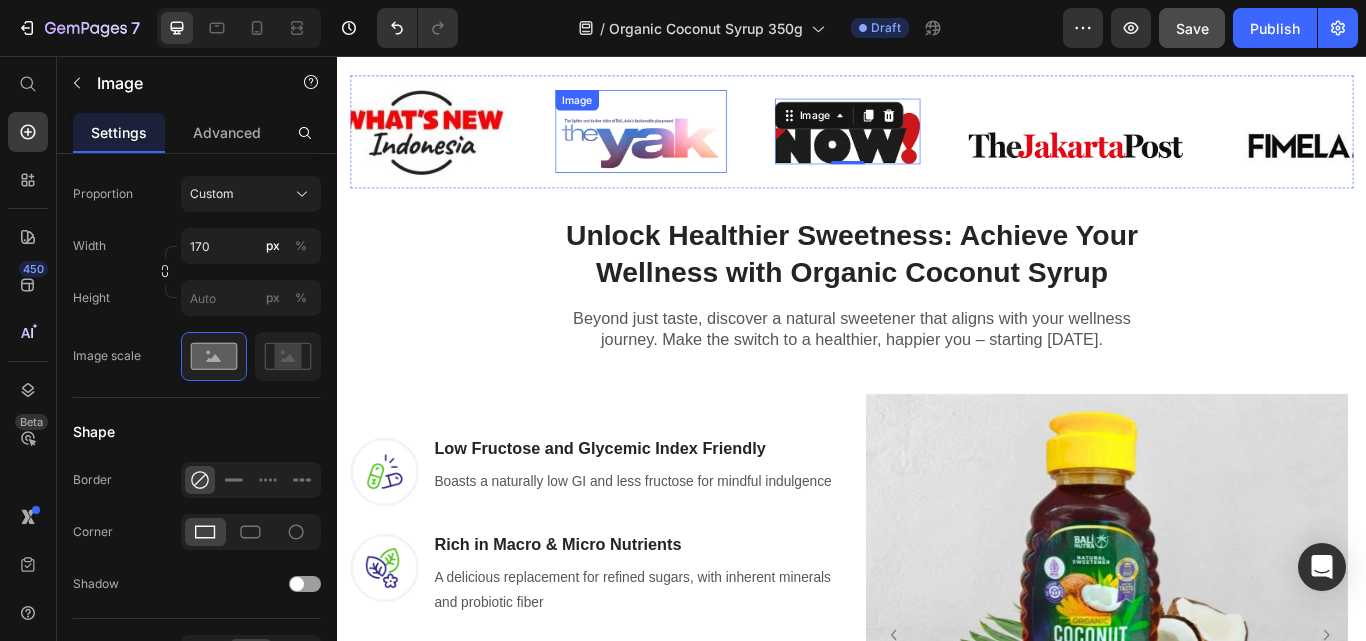 click at bounding box center (691, 144) 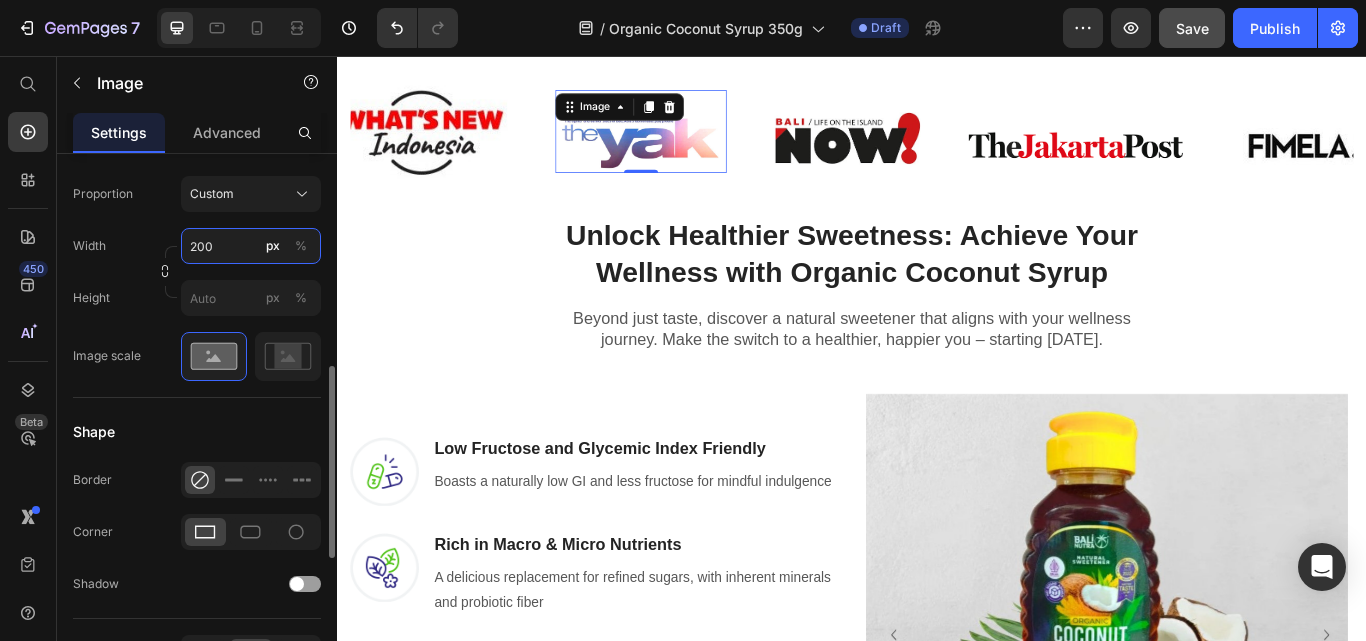 click on "200" at bounding box center [251, 246] 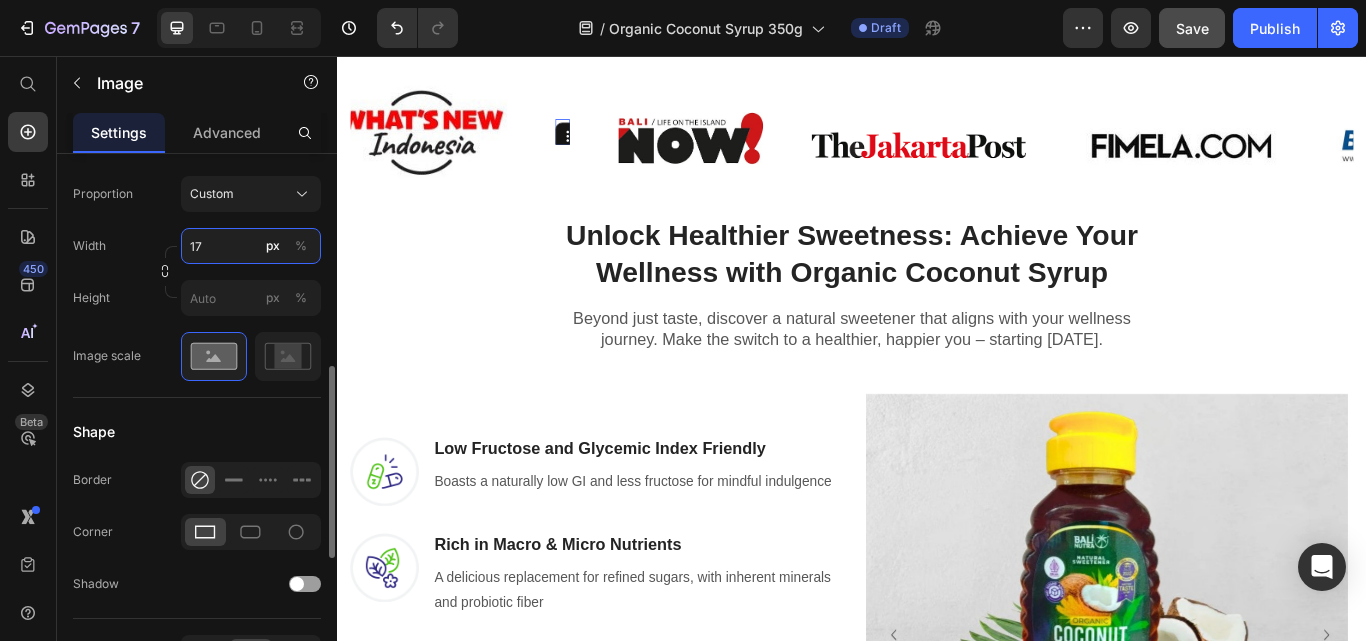 type on "170" 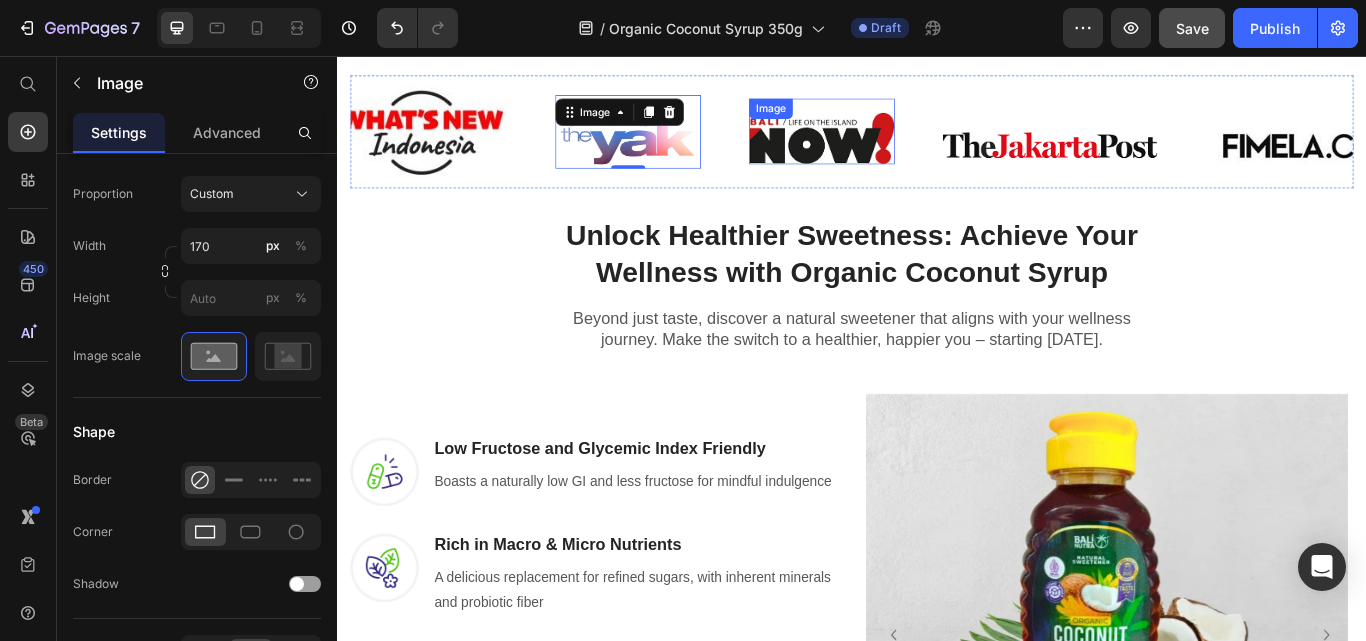 click at bounding box center [902, 145] 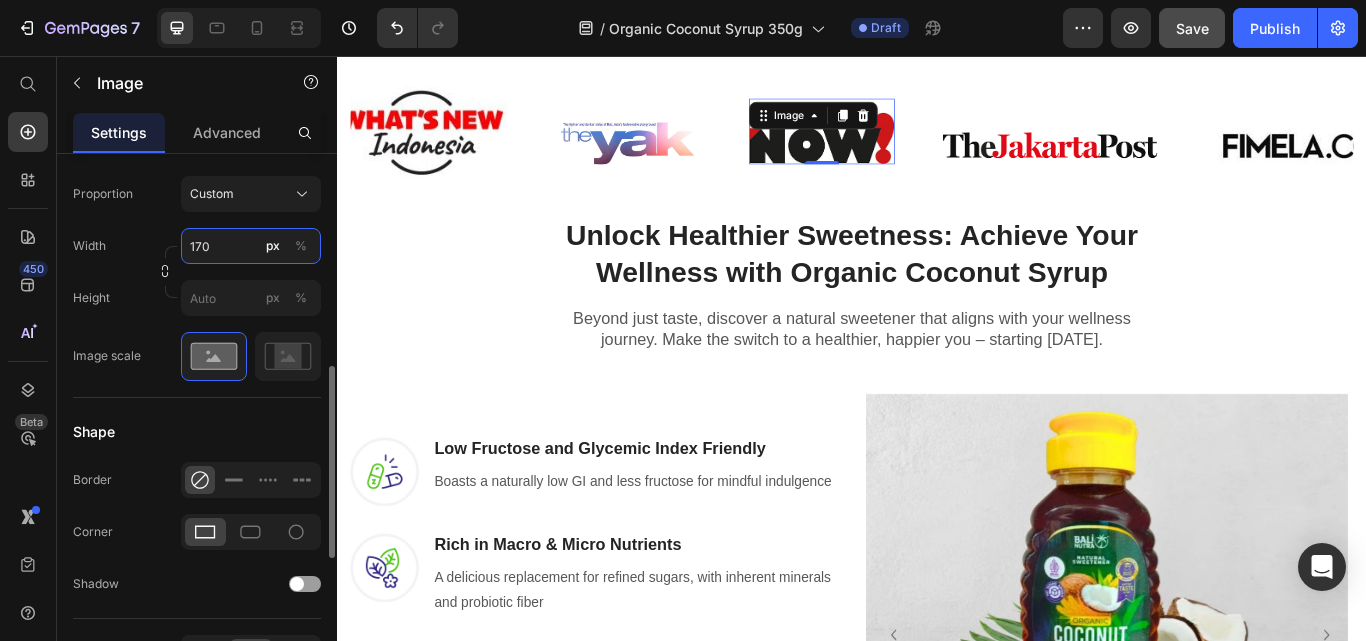 click on "170" at bounding box center (251, 246) 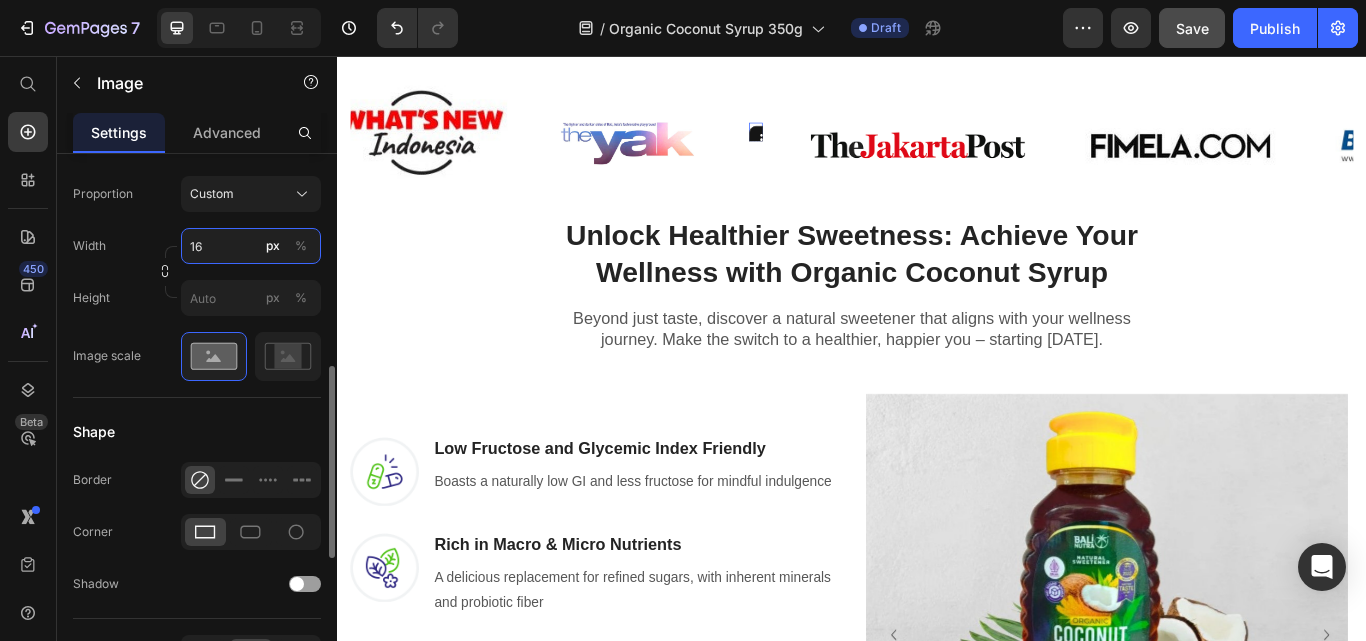 type on "160" 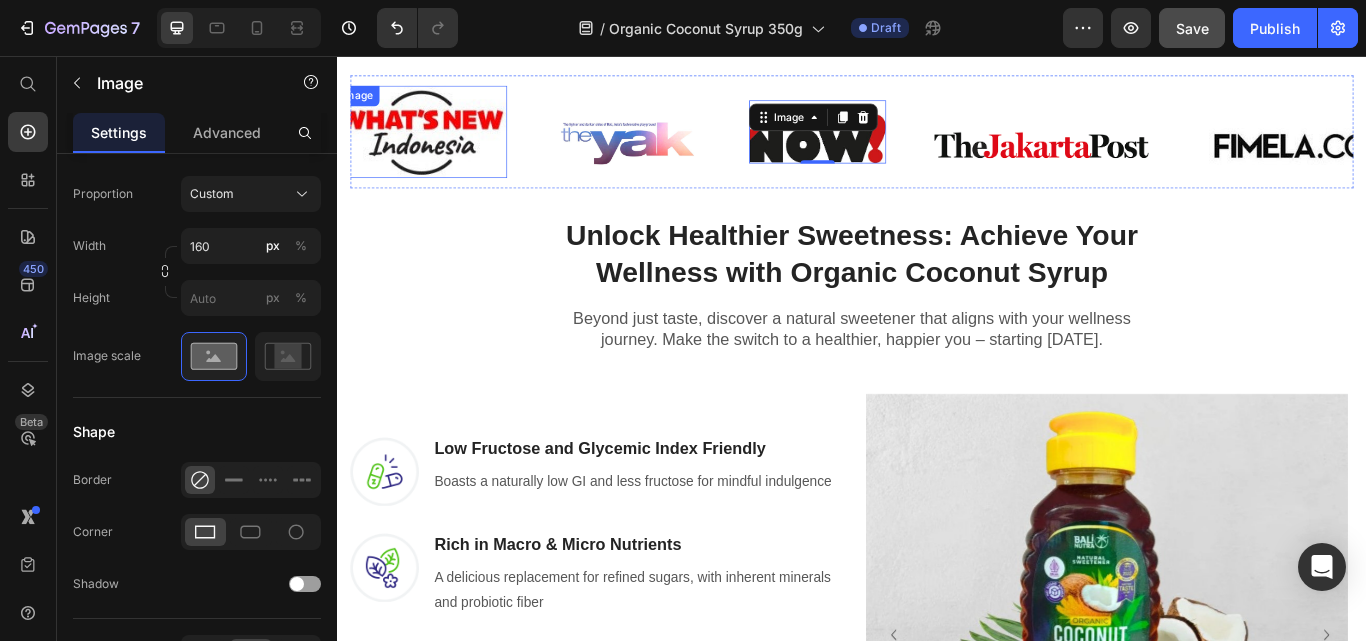 click at bounding box center (435, 145) 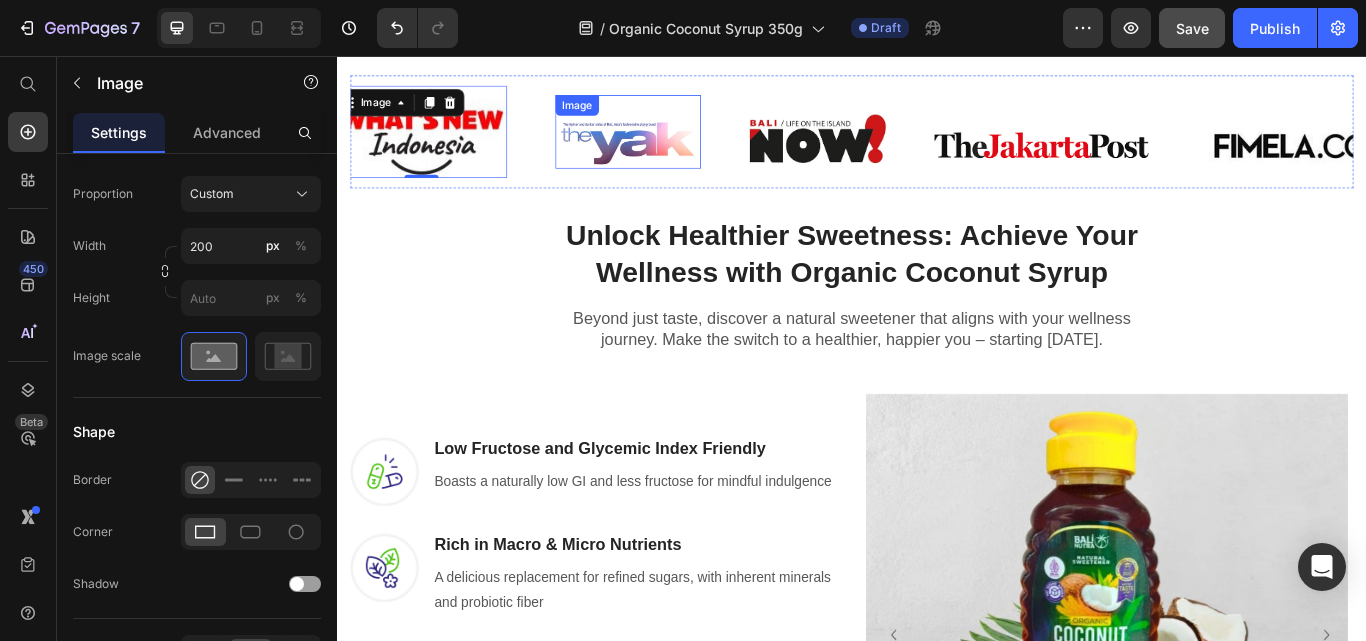 click at bounding box center [676, 145] 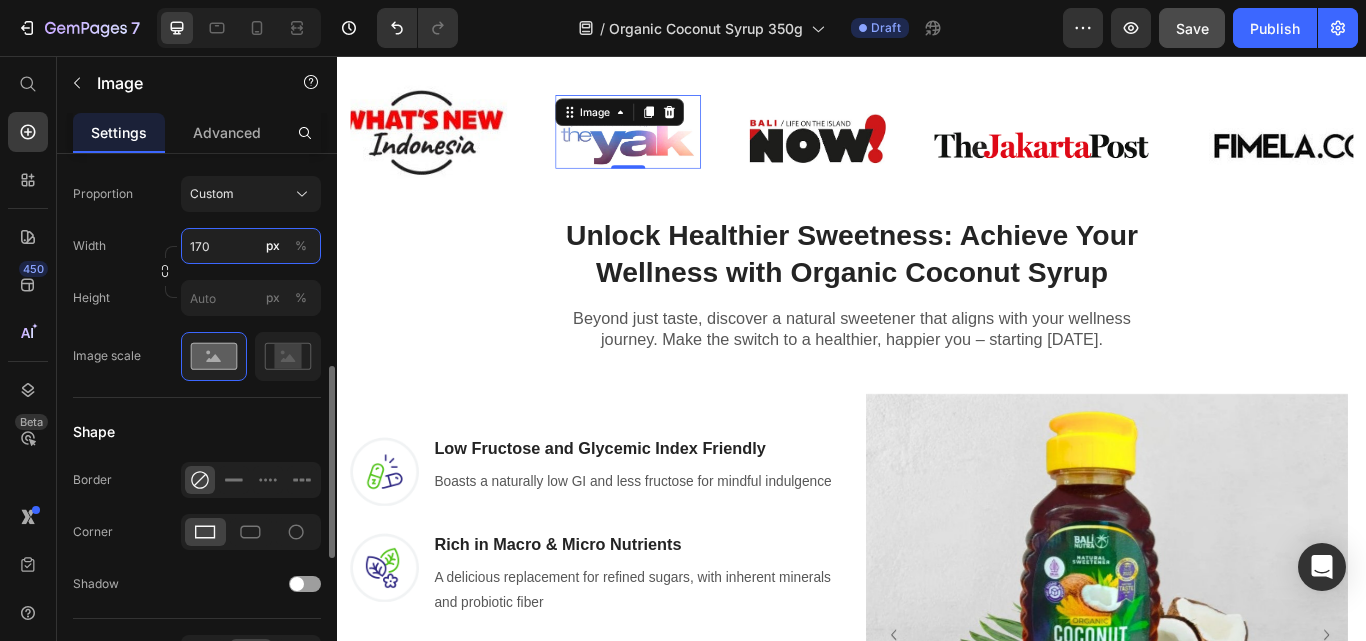 click on "170" at bounding box center (251, 246) 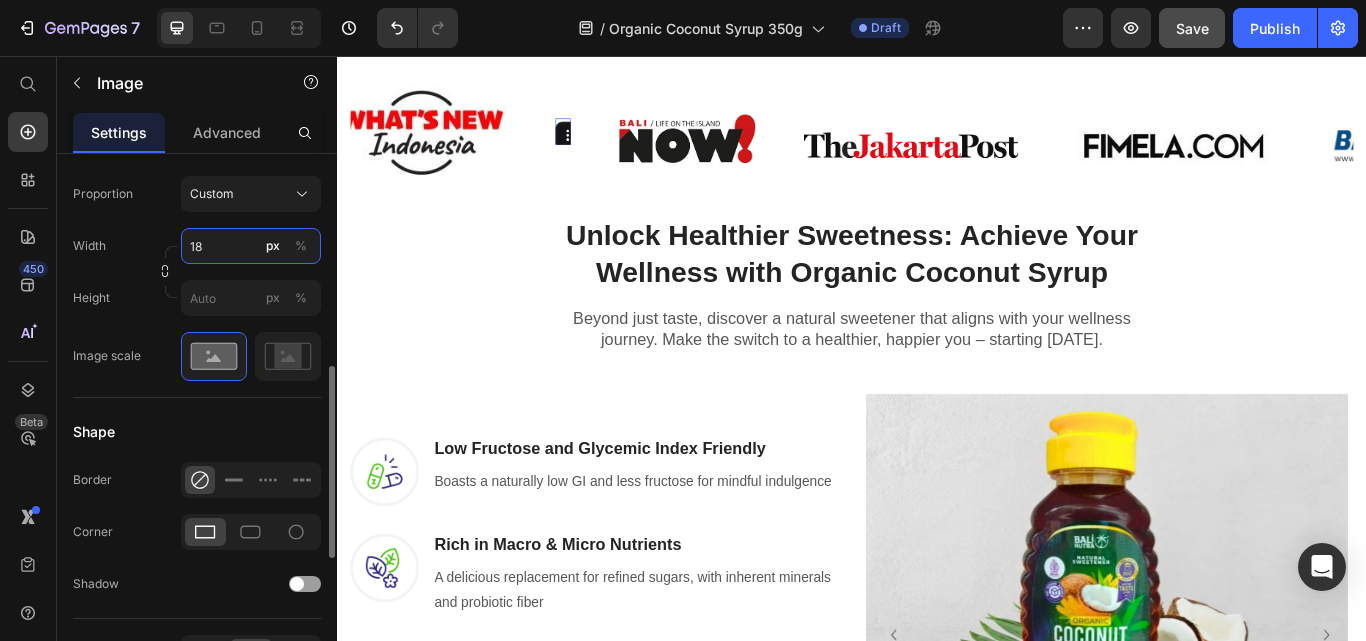 type on "180" 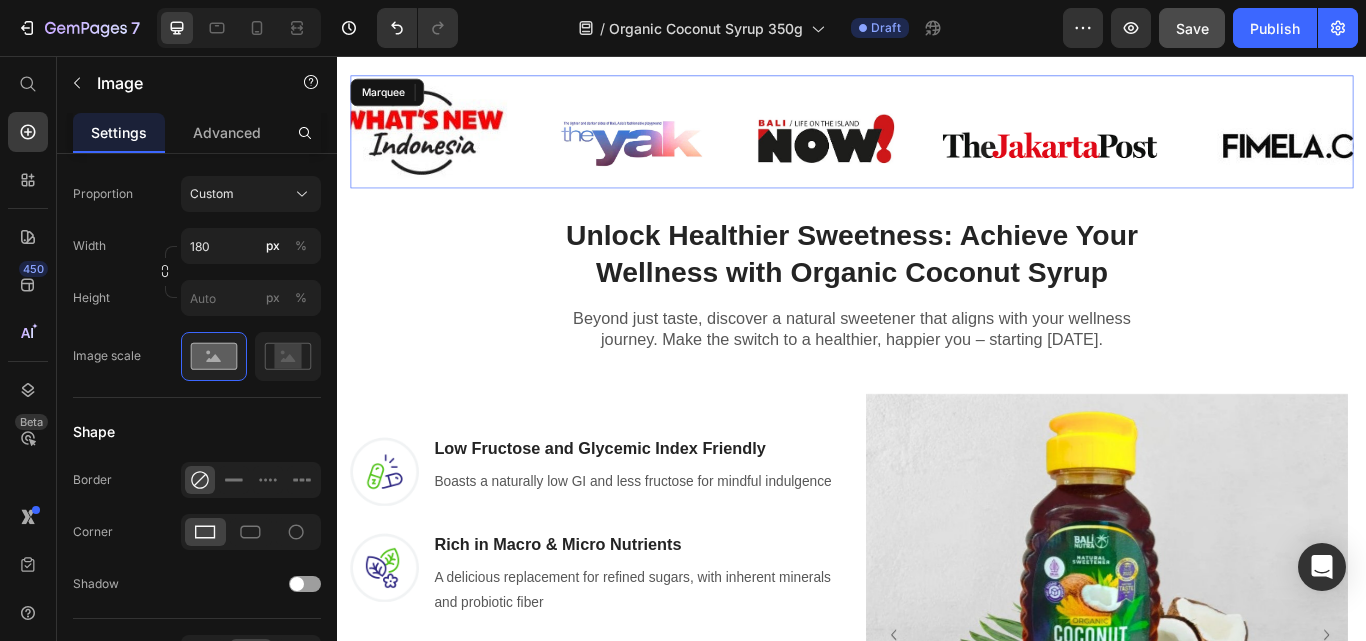 drag, startPoint x: 980, startPoint y: 306, endPoint x: 965, endPoint y: 388, distance: 83.360664 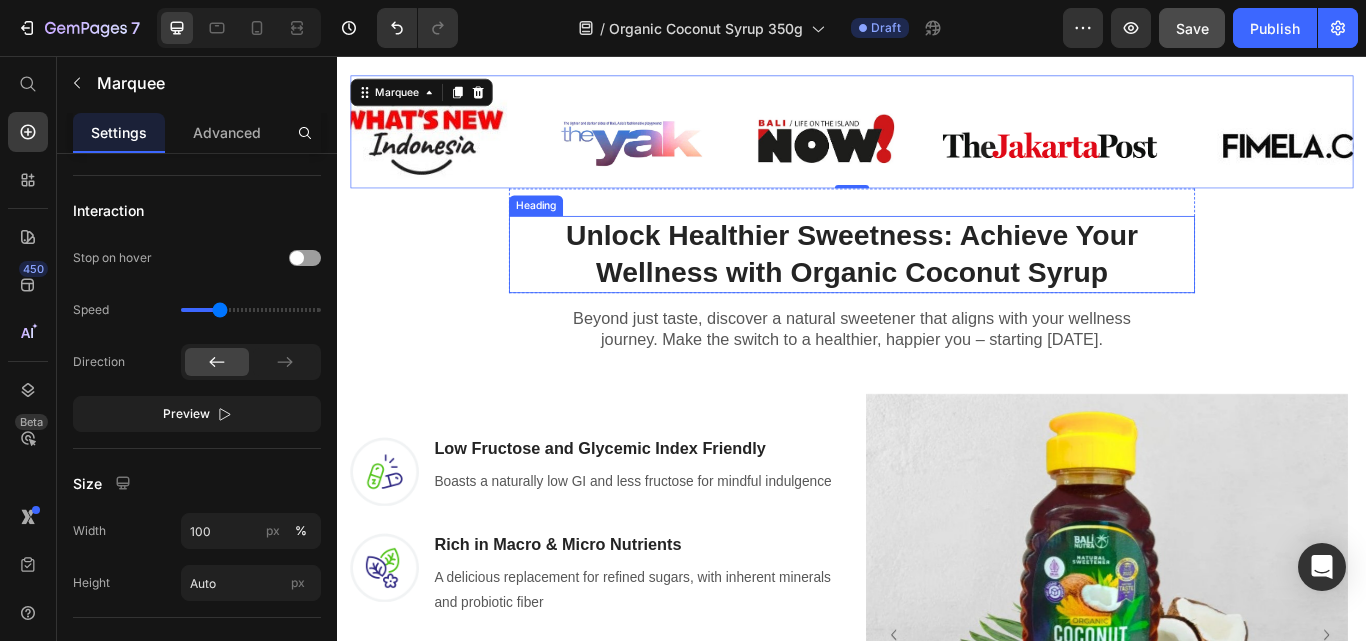 scroll, scrollTop: 0, scrollLeft: 0, axis: both 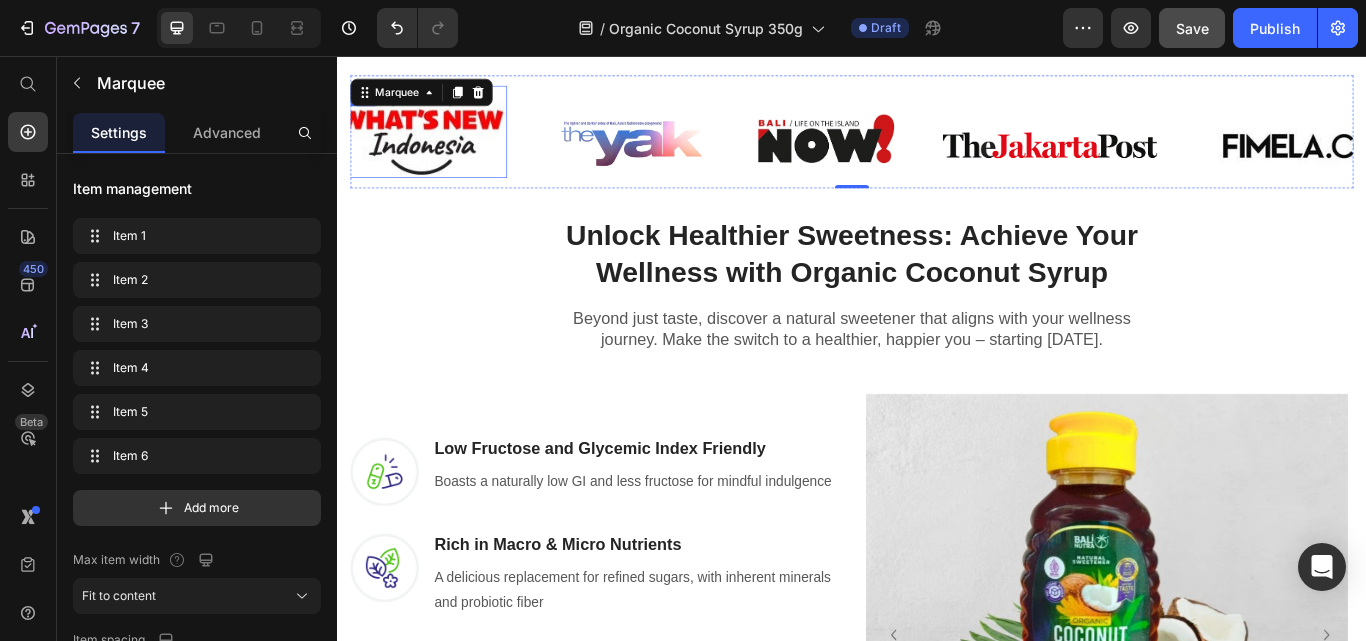 click at bounding box center [435, 145] 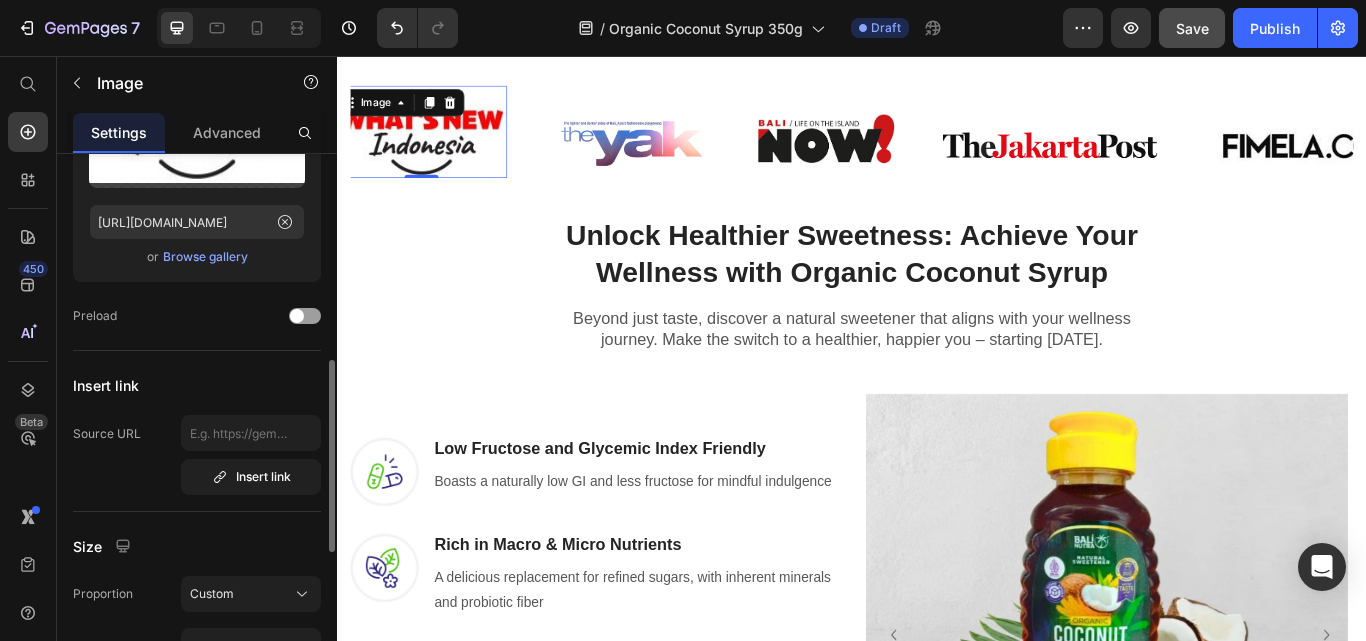 scroll, scrollTop: 300, scrollLeft: 0, axis: vertical 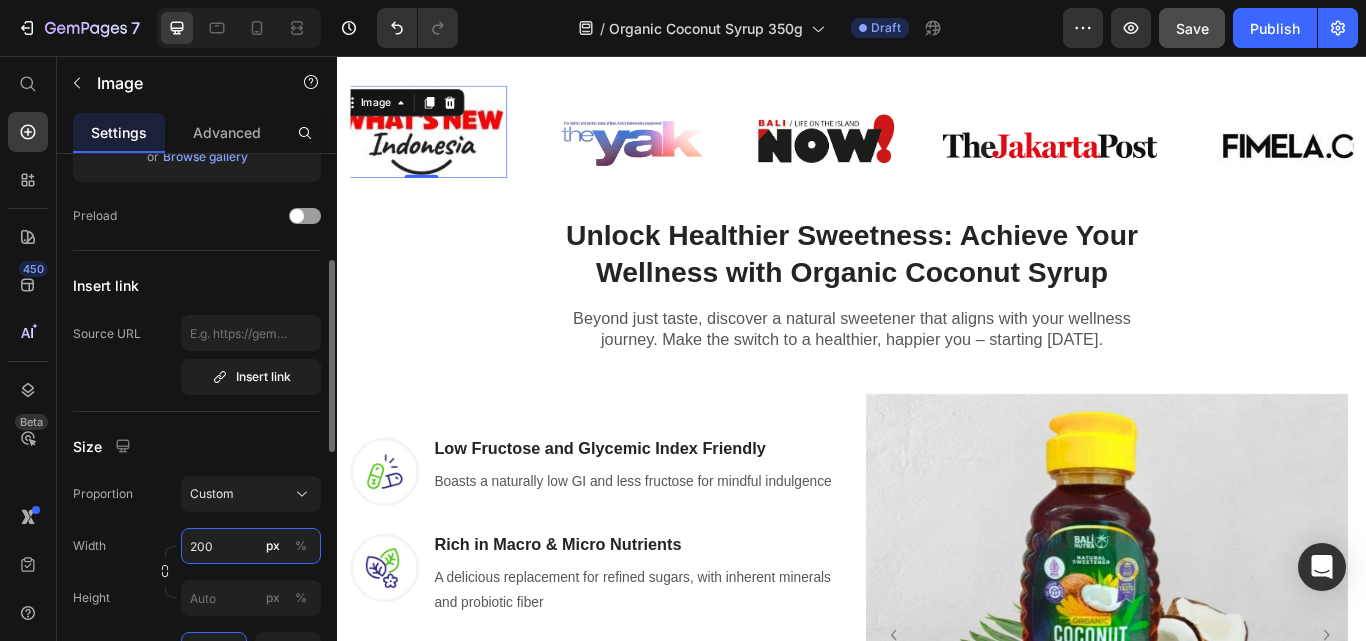 click on "200" at bounding box center (251, 546) 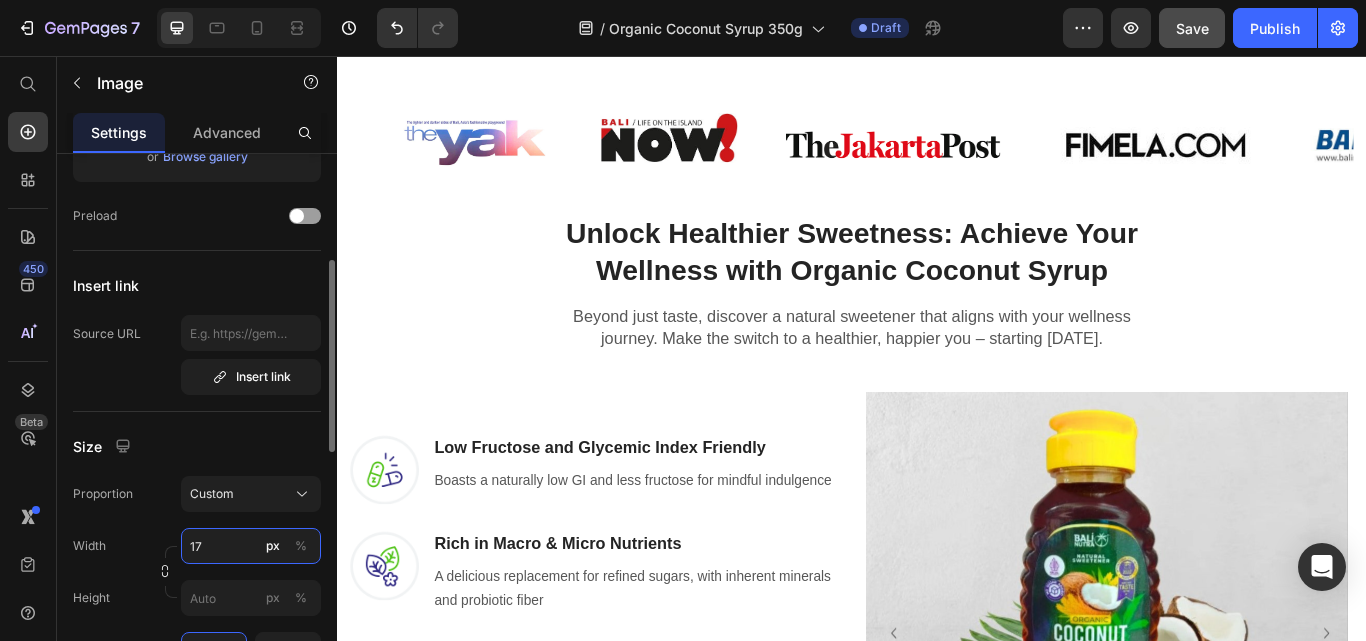 type on "170" 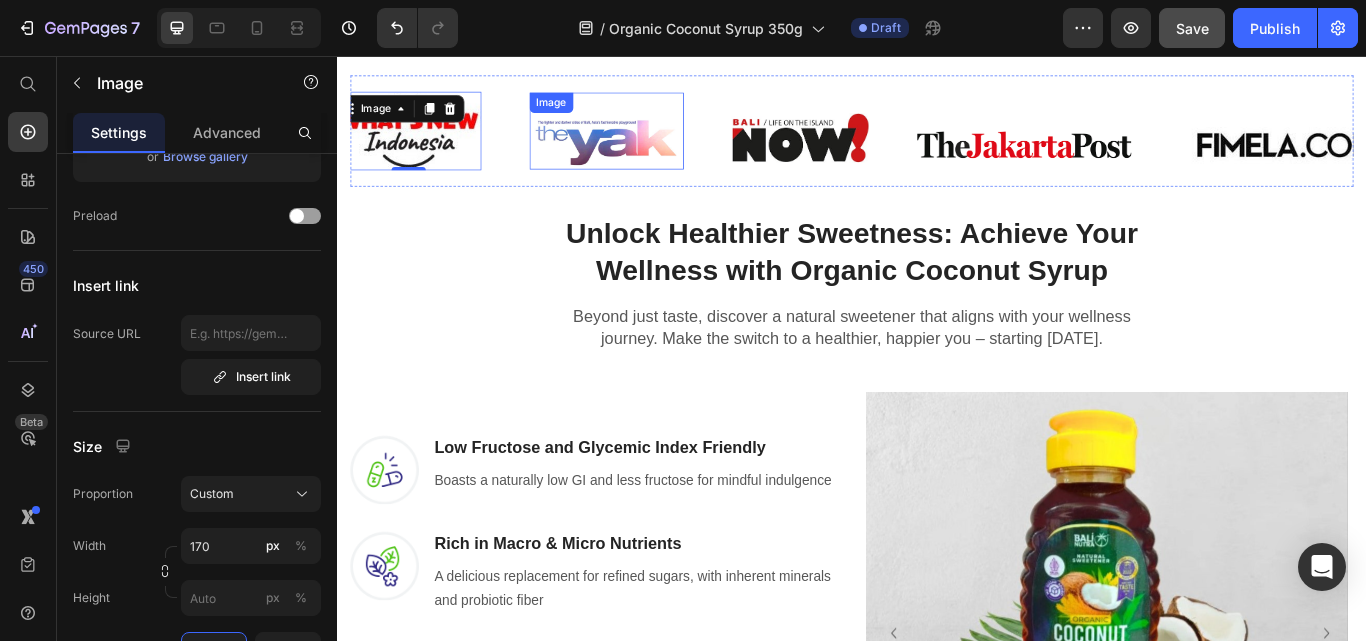 click at bounding box center [651, 144] 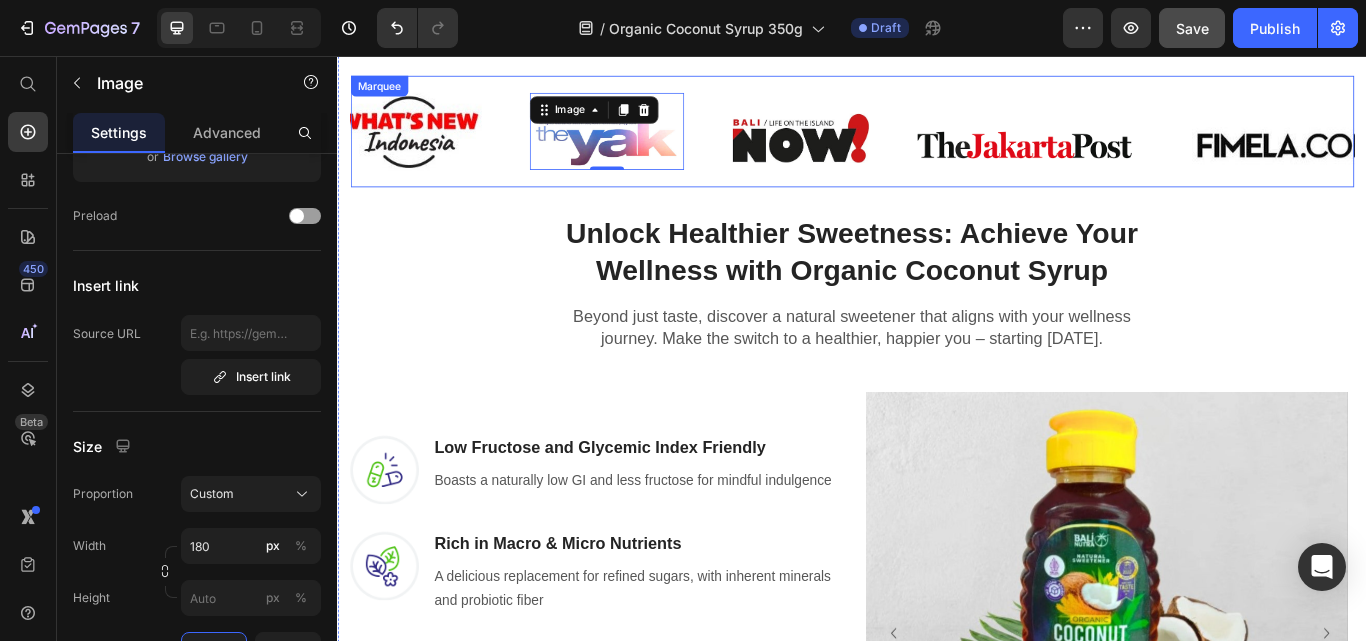 click on "Image" at bounding box center (448, 144) 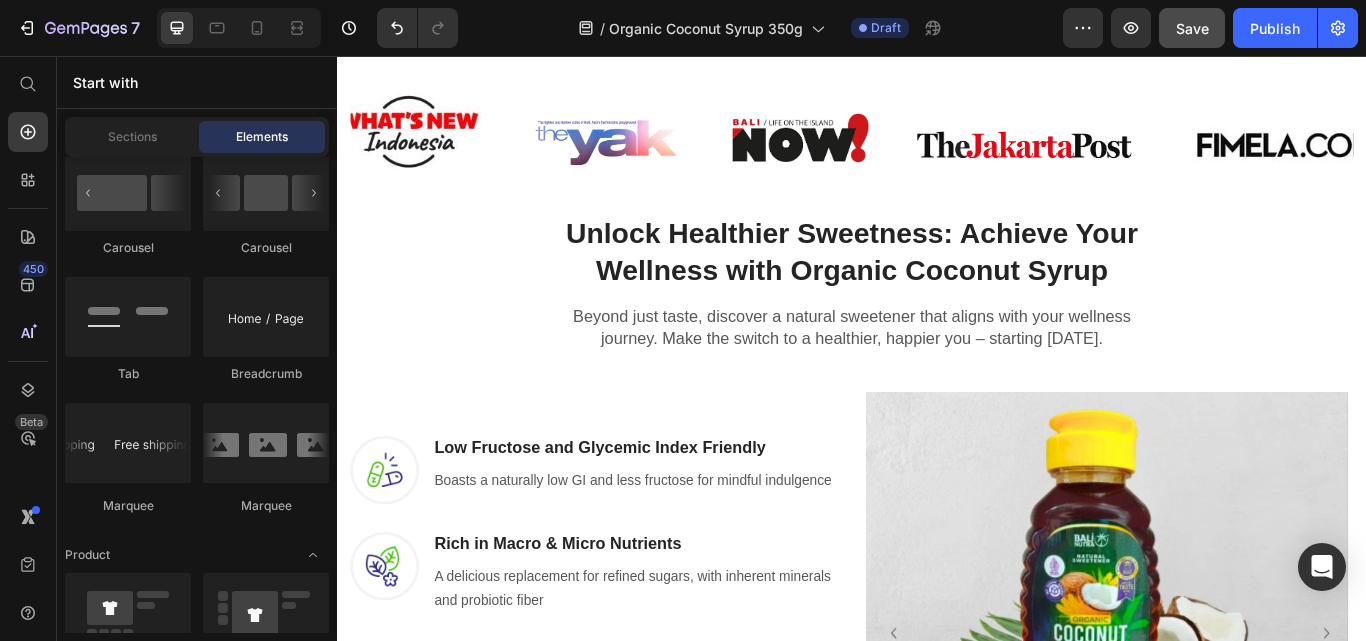 scroll, scrollTop: 0, scrollLeft: 0, axis: both 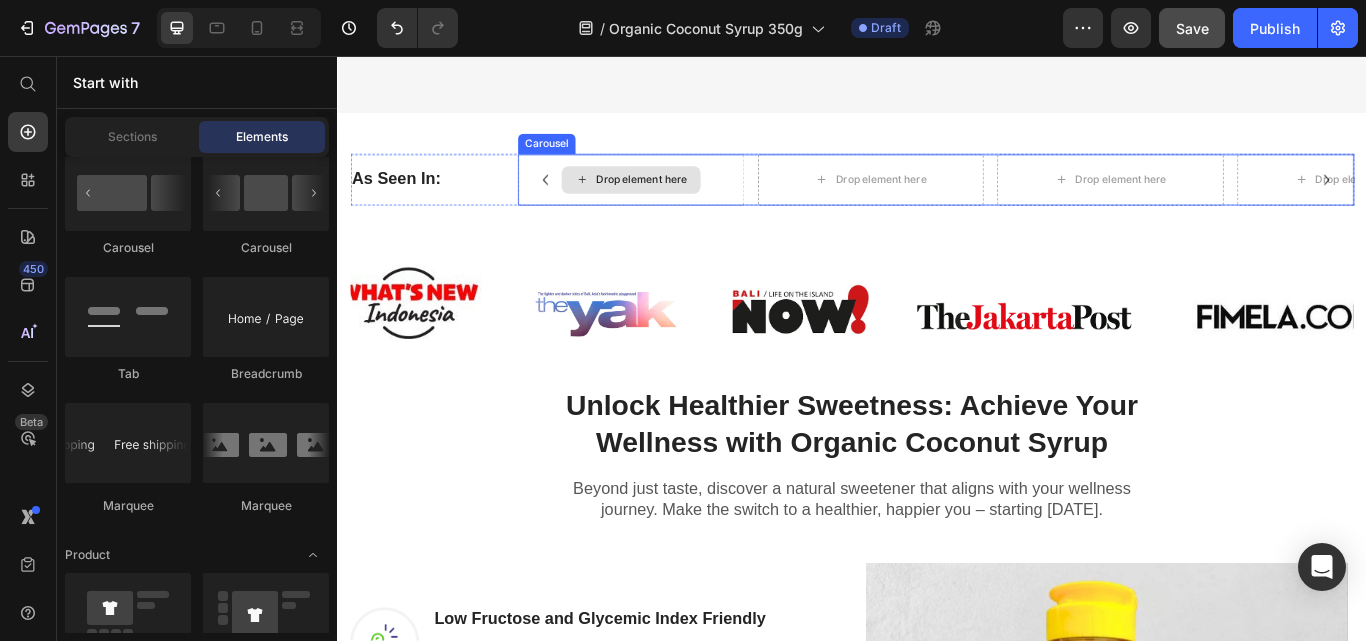 click on "Drop element here" at bounding box center [679, 201] 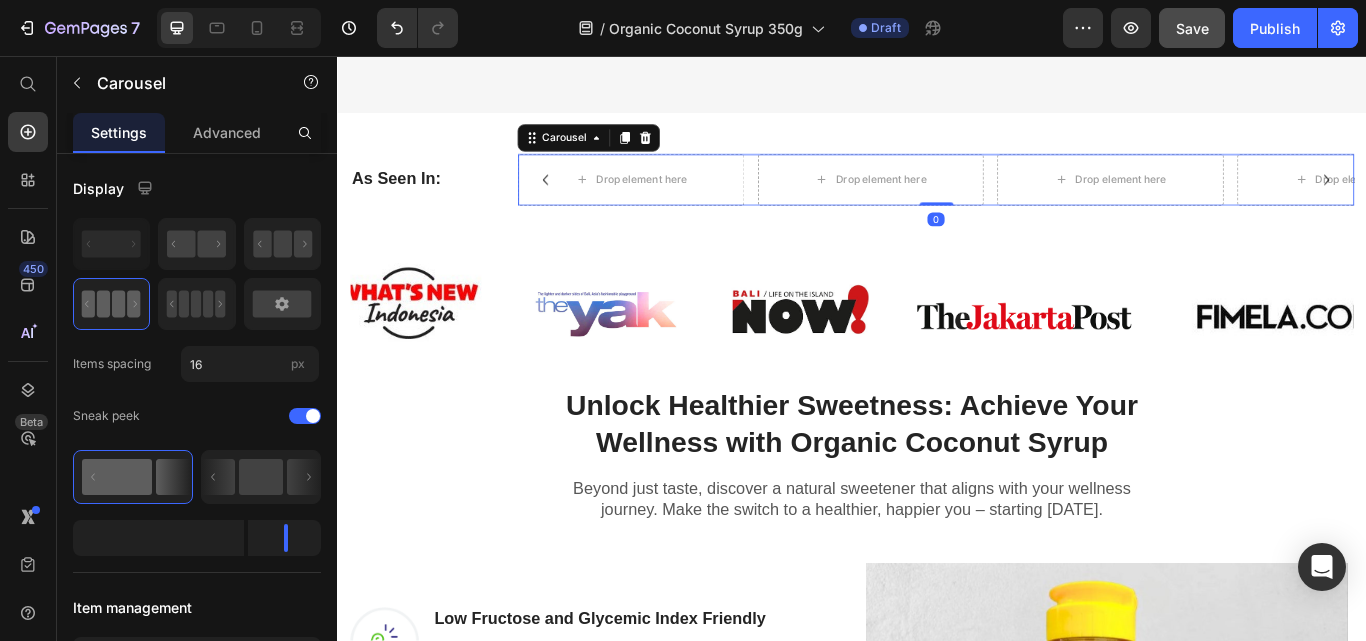 click at bounding box center [696, 152] 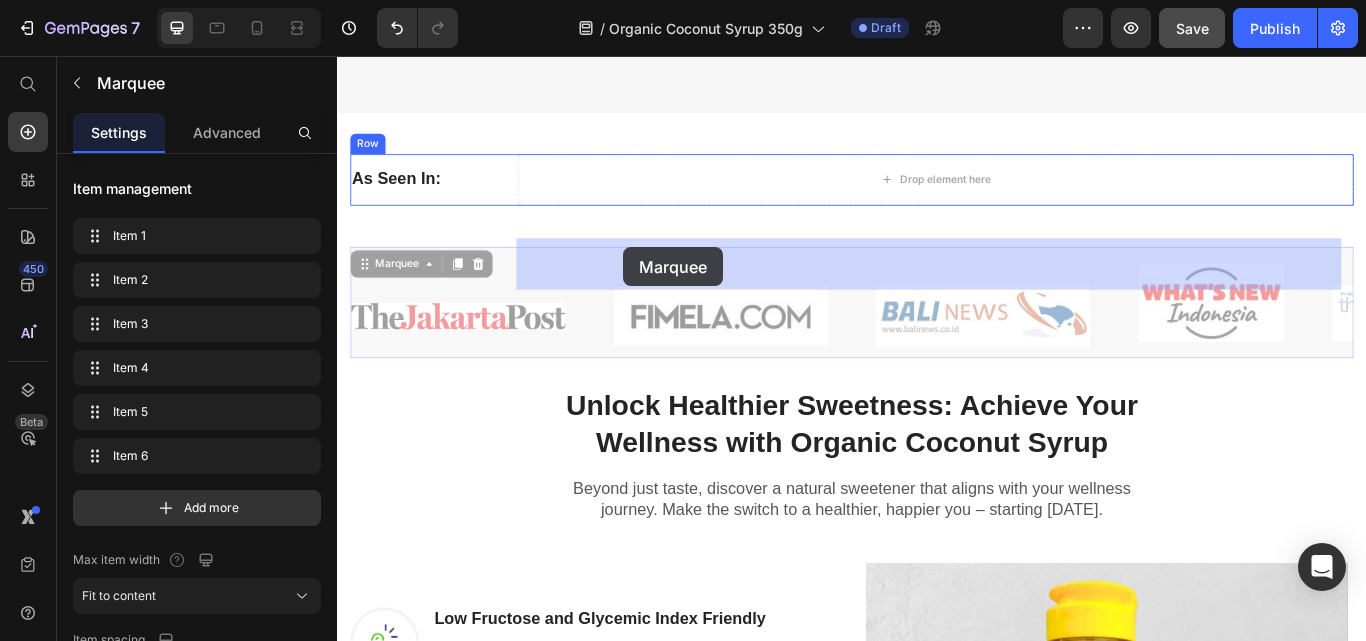 drag, startPoint x: 618, startPoint y: 367, endPoint x: 670, endPoint y: 277, distance: 103.94229 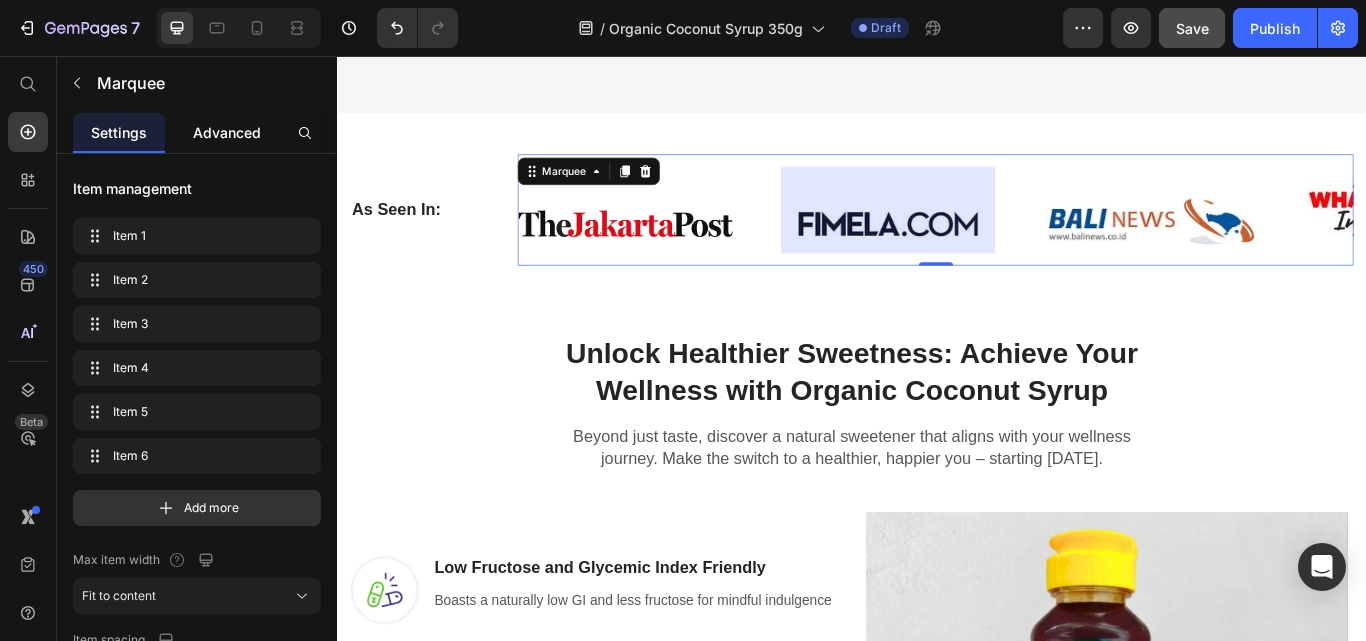 click on "Advanced" at bounding box center (227, 132) 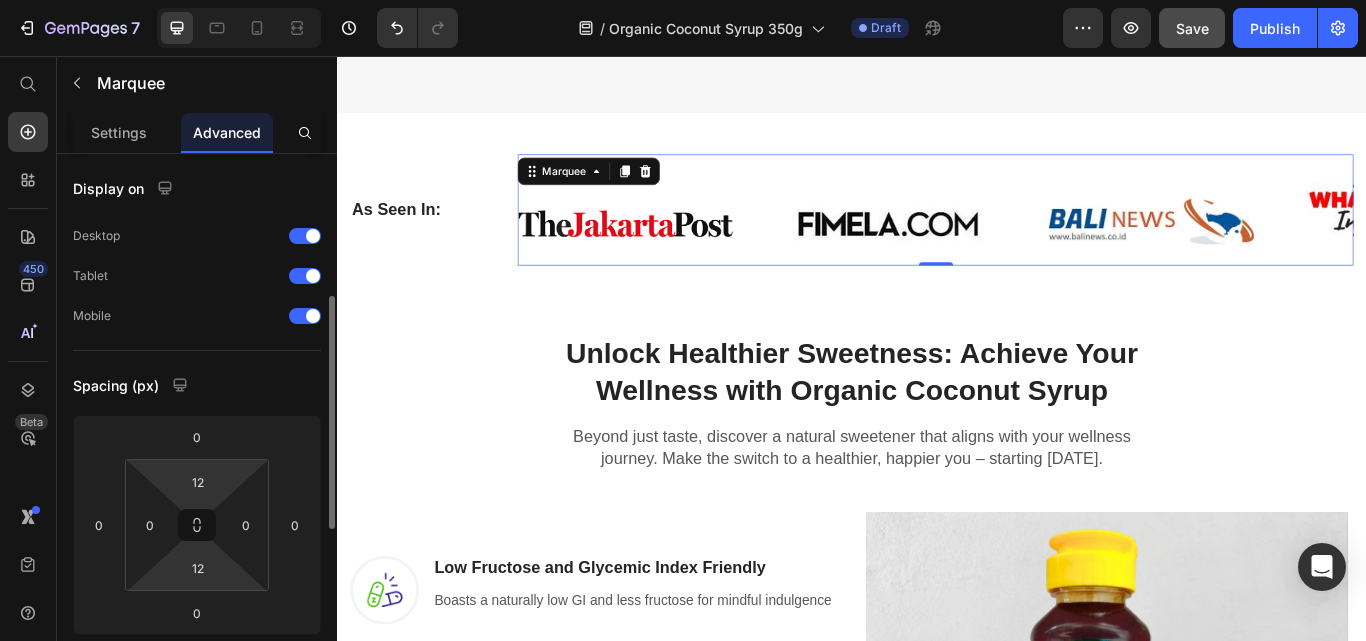 scroll, scrollTop: 100, scrollLeft: 0, axis: vertical 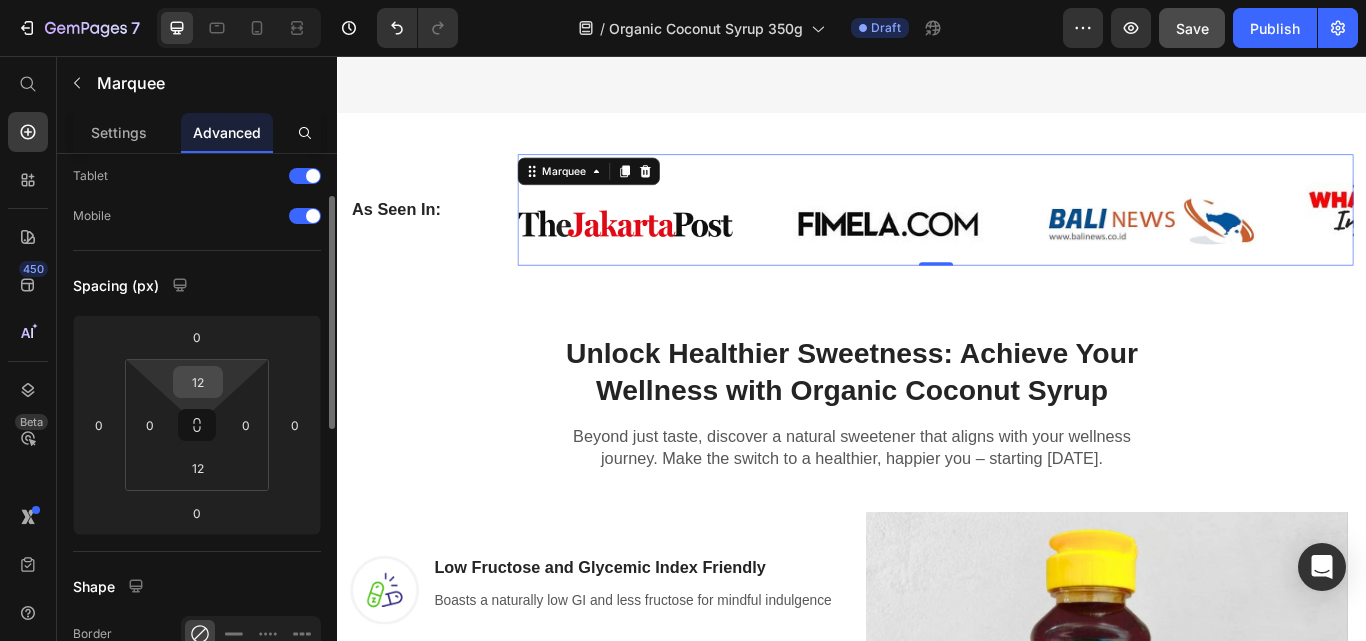 click on "12" at bounding box center (198, 382) 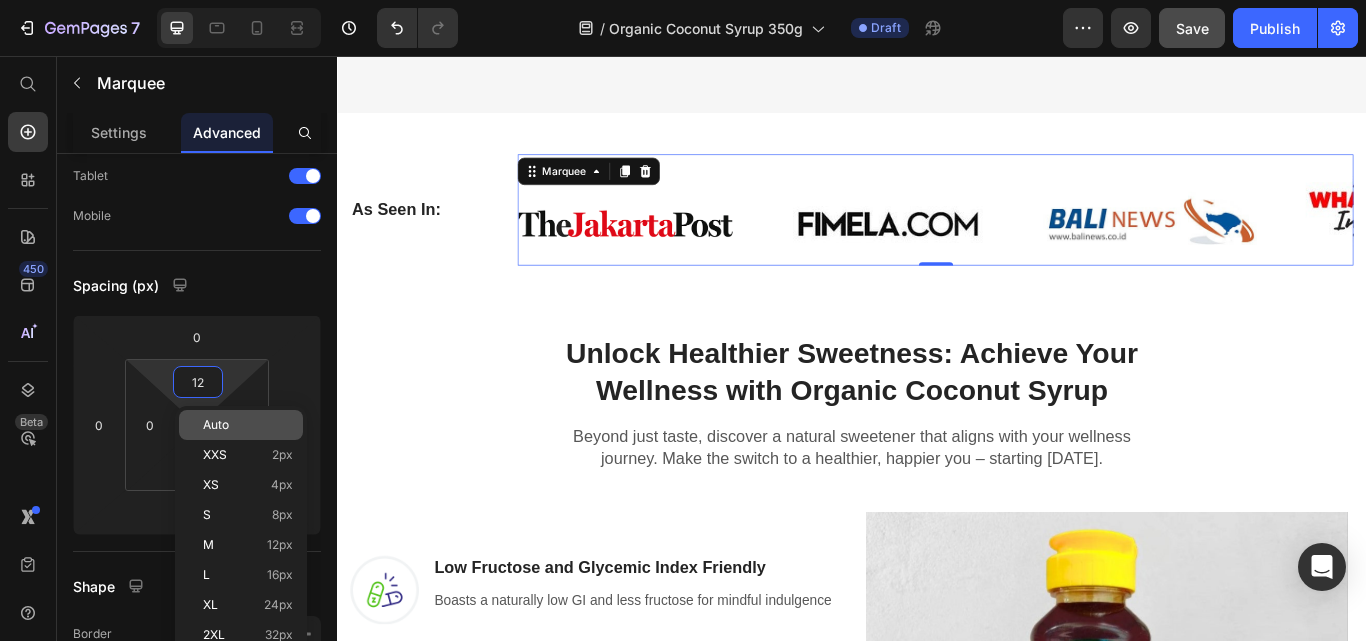 click on "Auto" at bounding box center (248, 425) 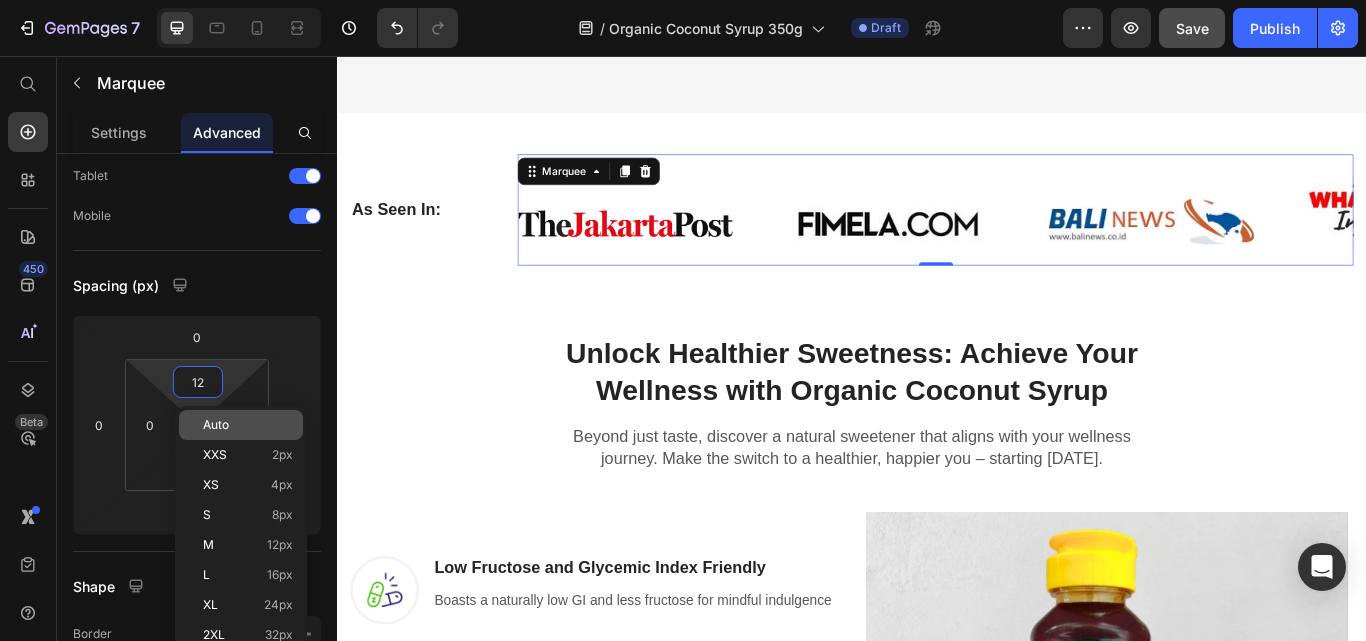 type 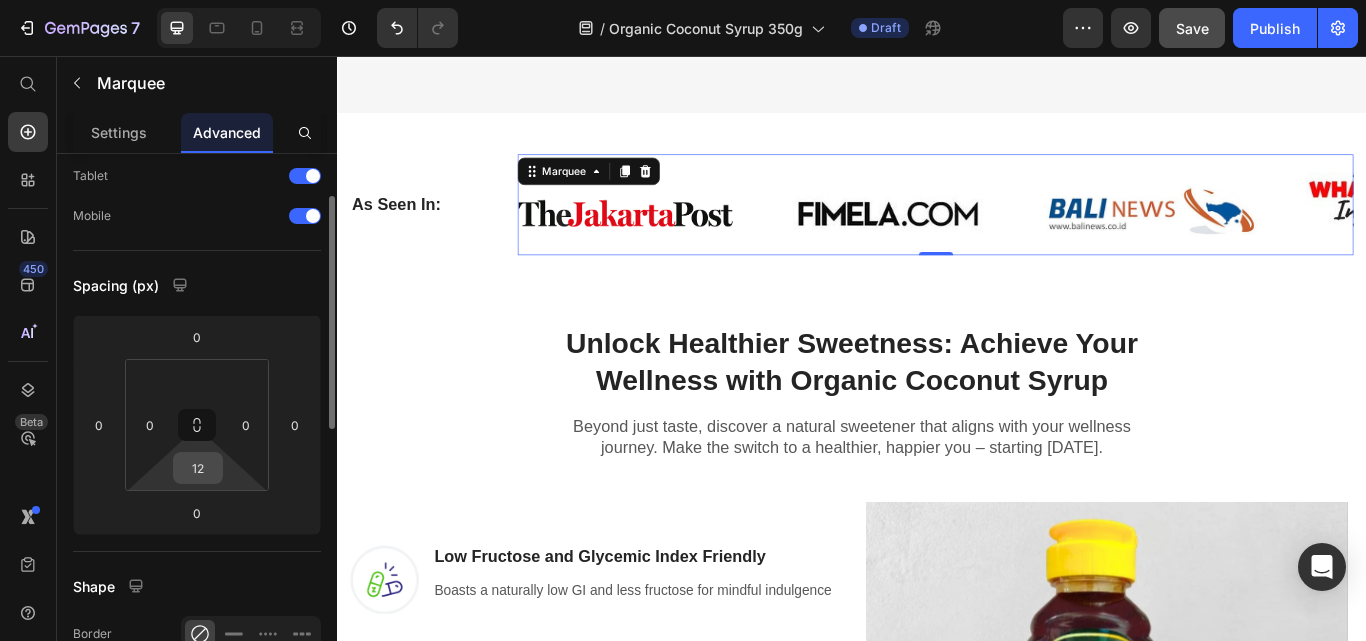 click on "12" at bounding box center (198, 468) 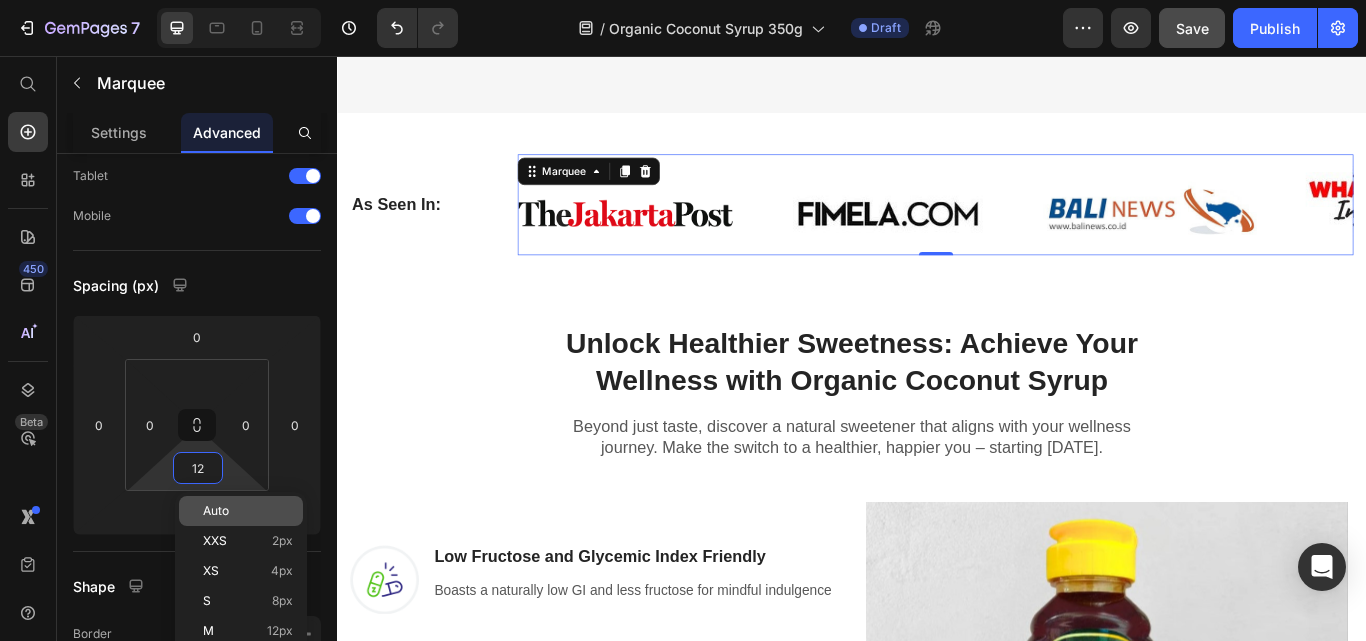 click on "Auto" at bounding box center [216, 511] 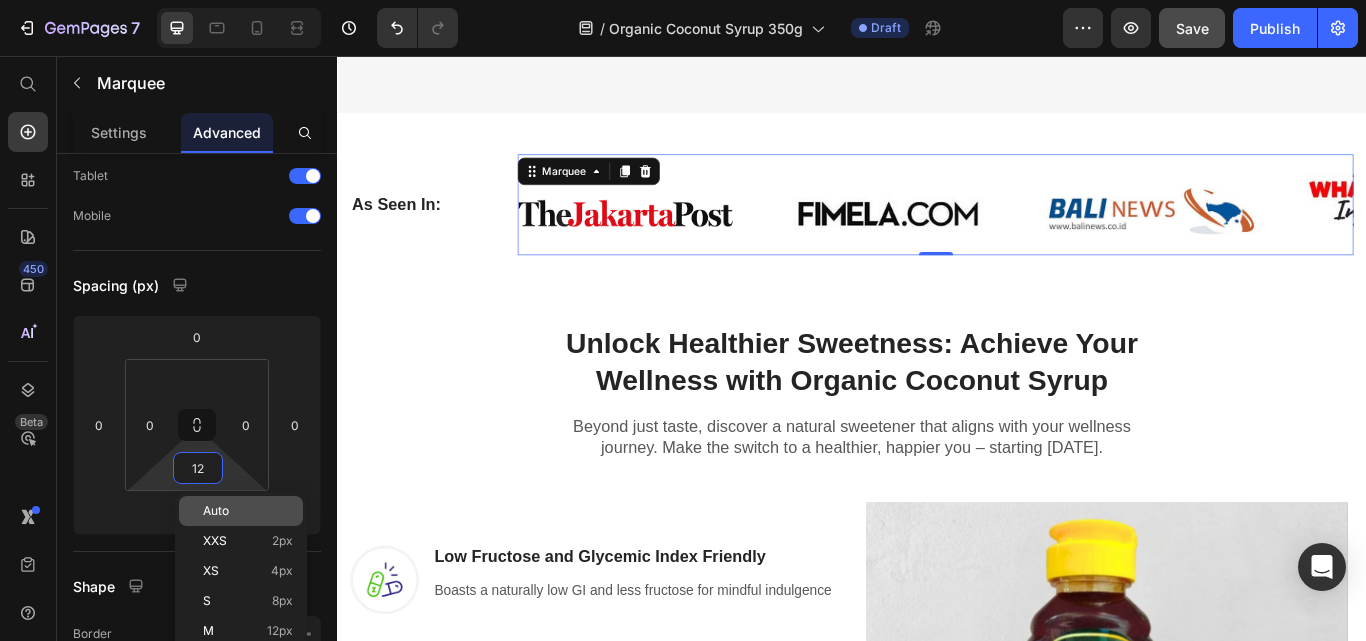 type 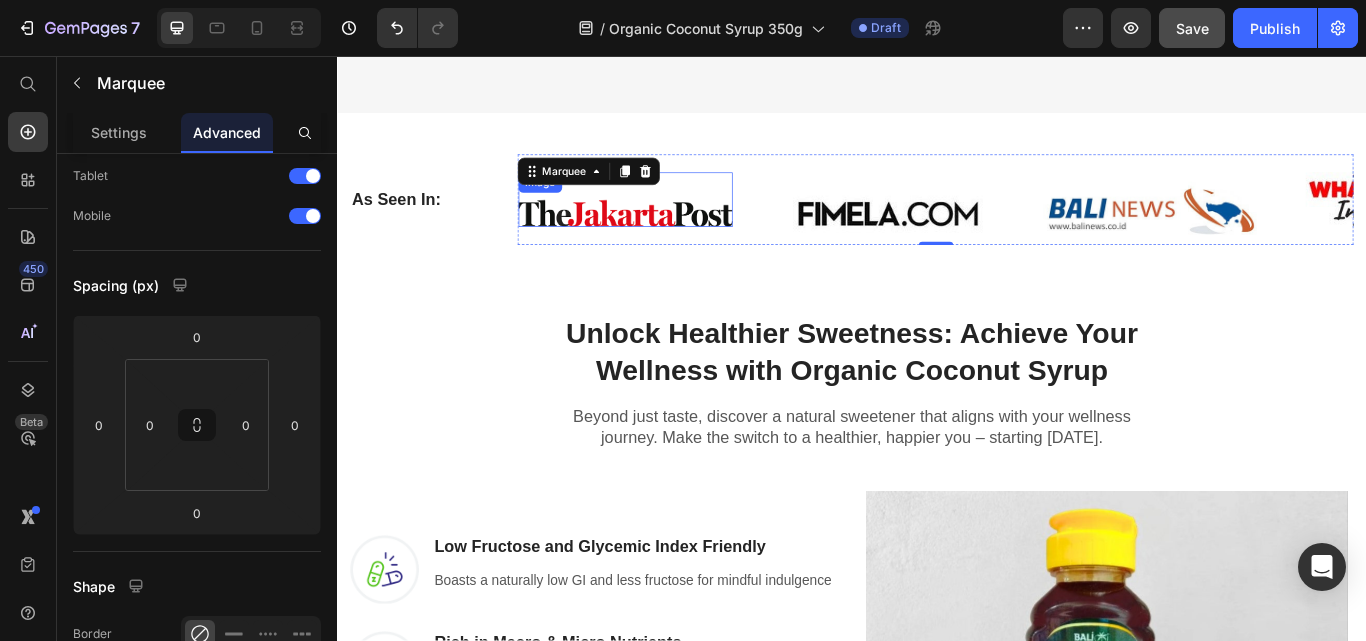 click at bounding box center [673, 223] 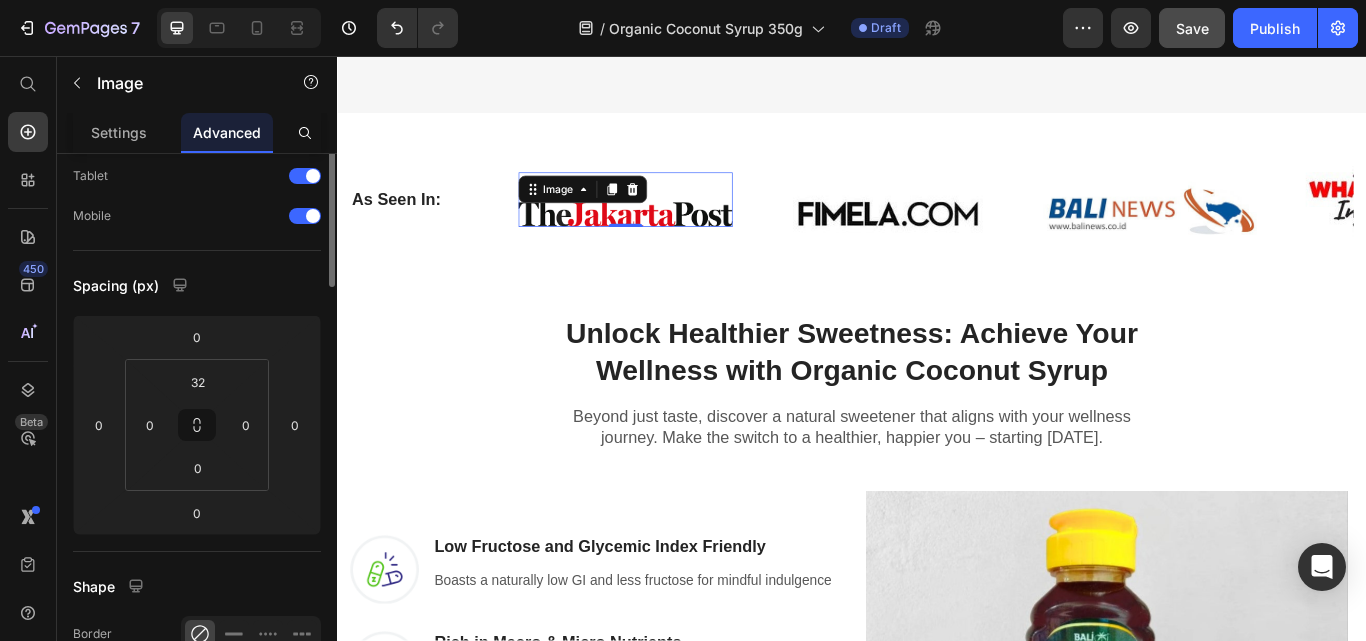 scroll, scrollTop: 0, scrollLeft: 0, axis: both 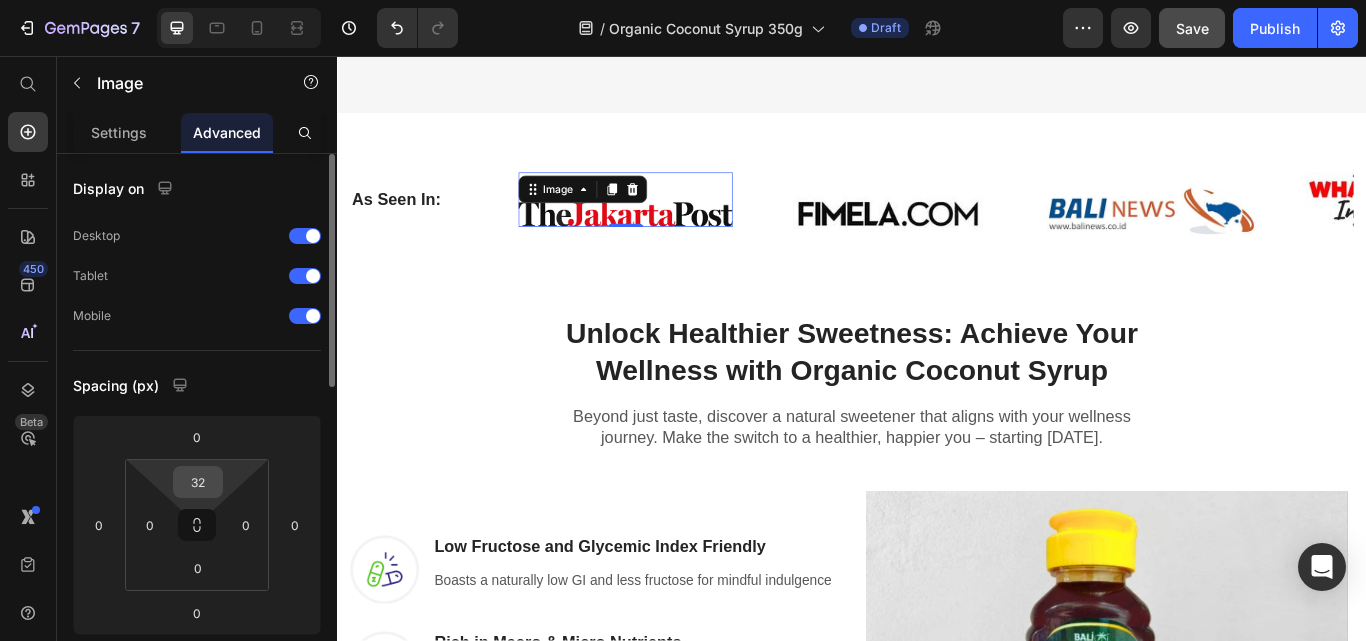 click on "32" at bounding box center [198, 482] 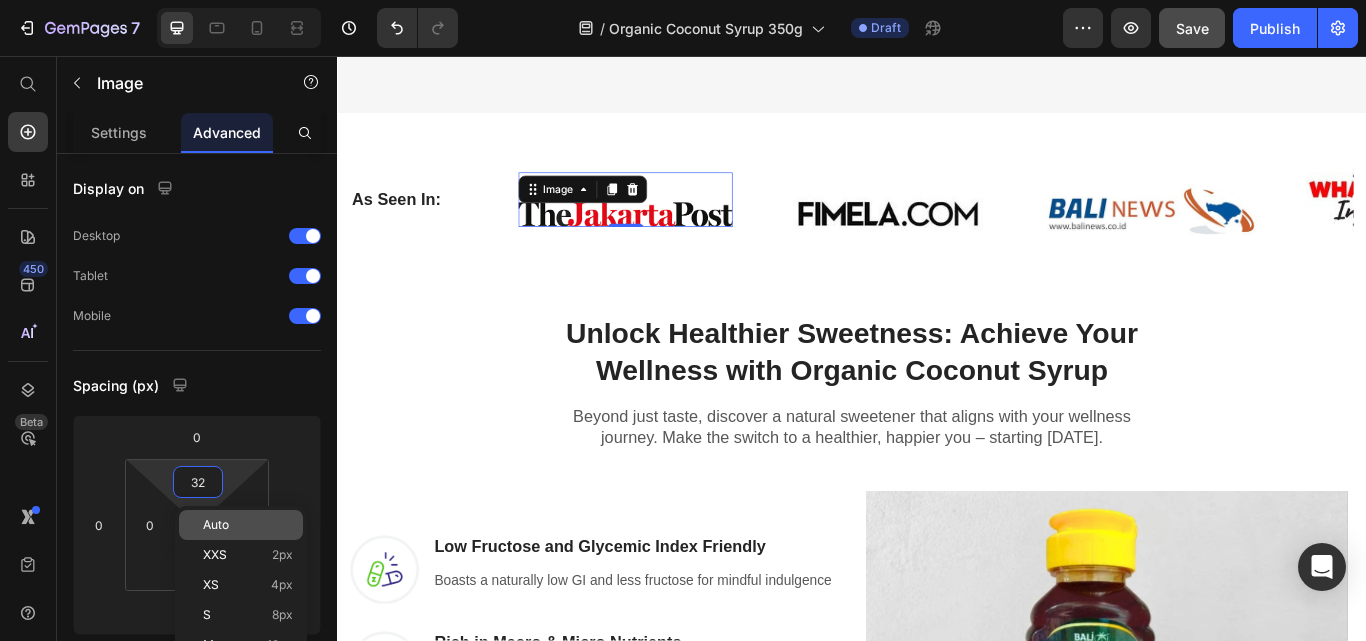 click on "Auto" at bounding box center [216, 525] 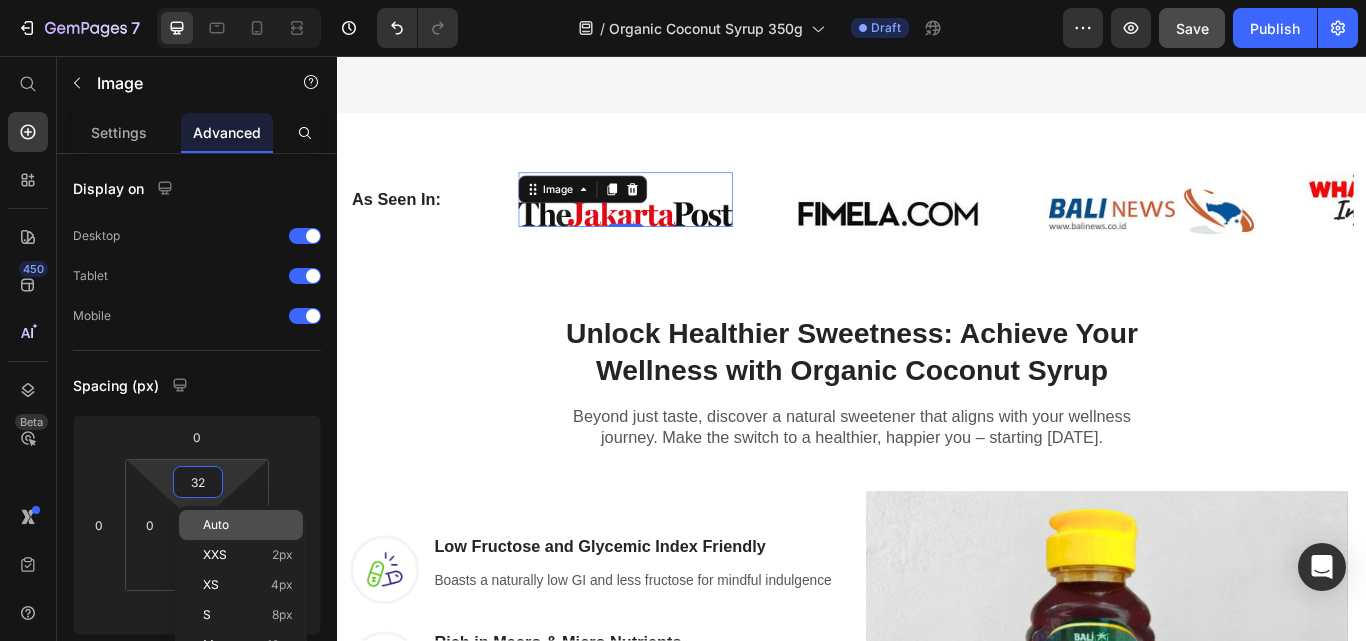 type 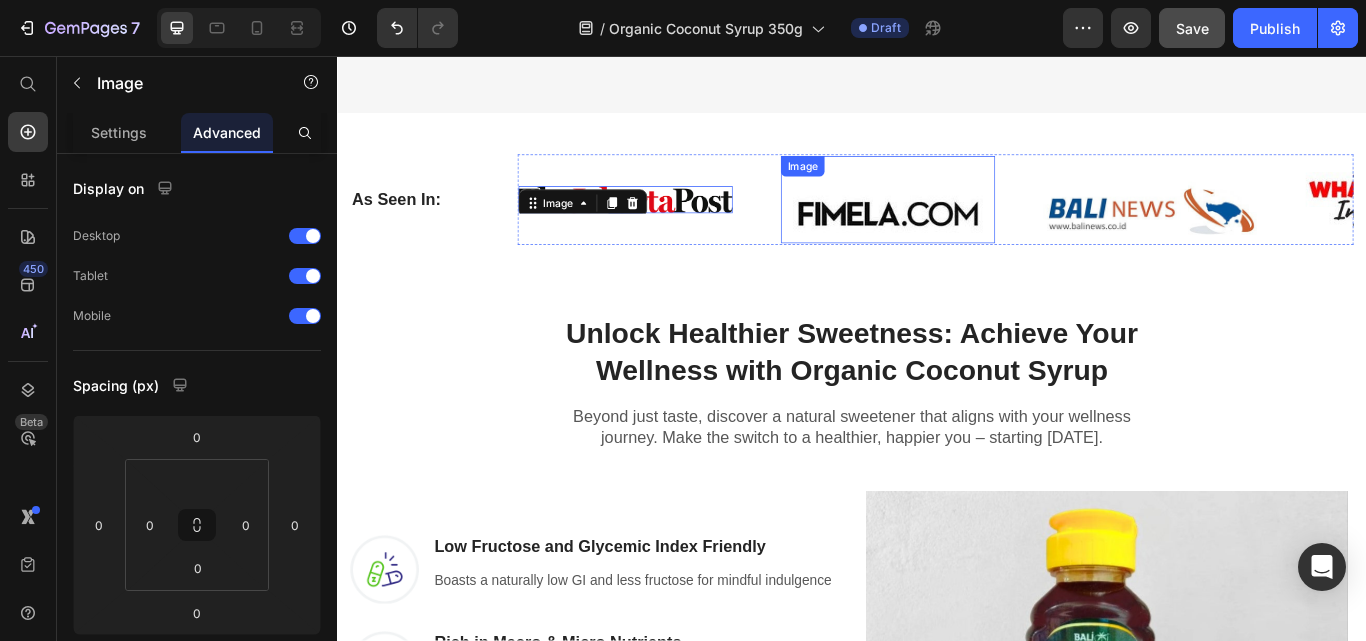 click at bounding box center (979, 224) 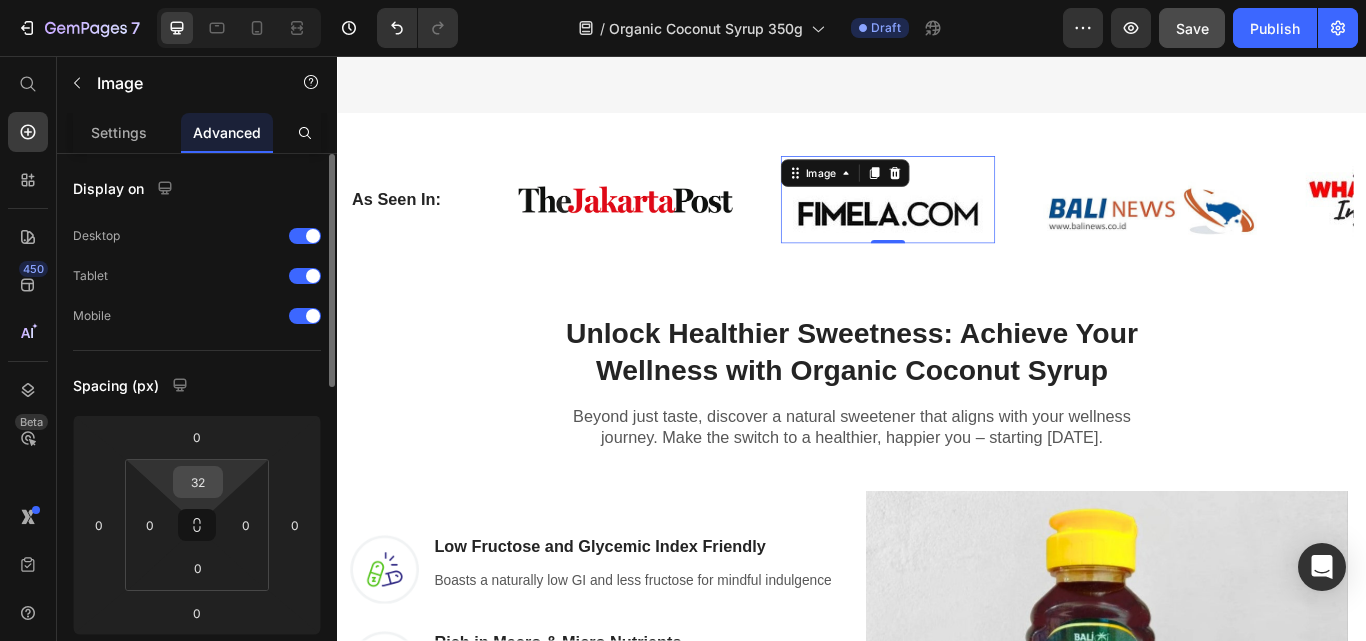 click on "32" at bounding box center [198, 482] 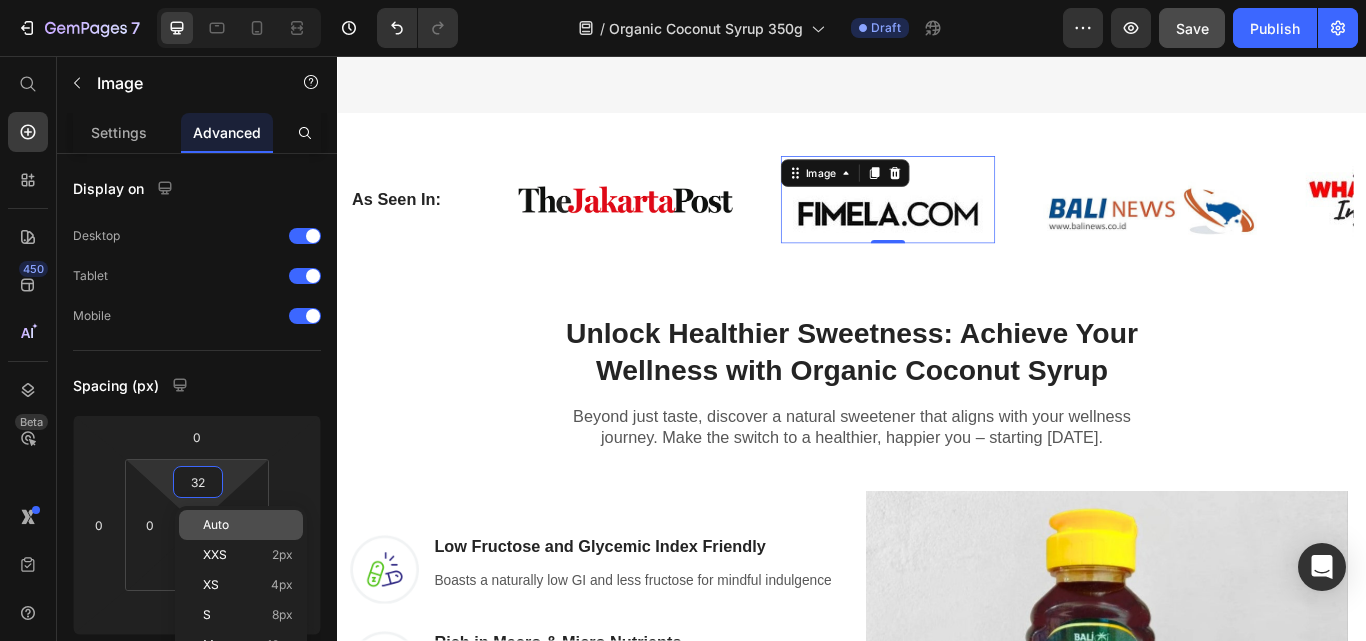 click on "Auto" at bounding box center [248, 525] 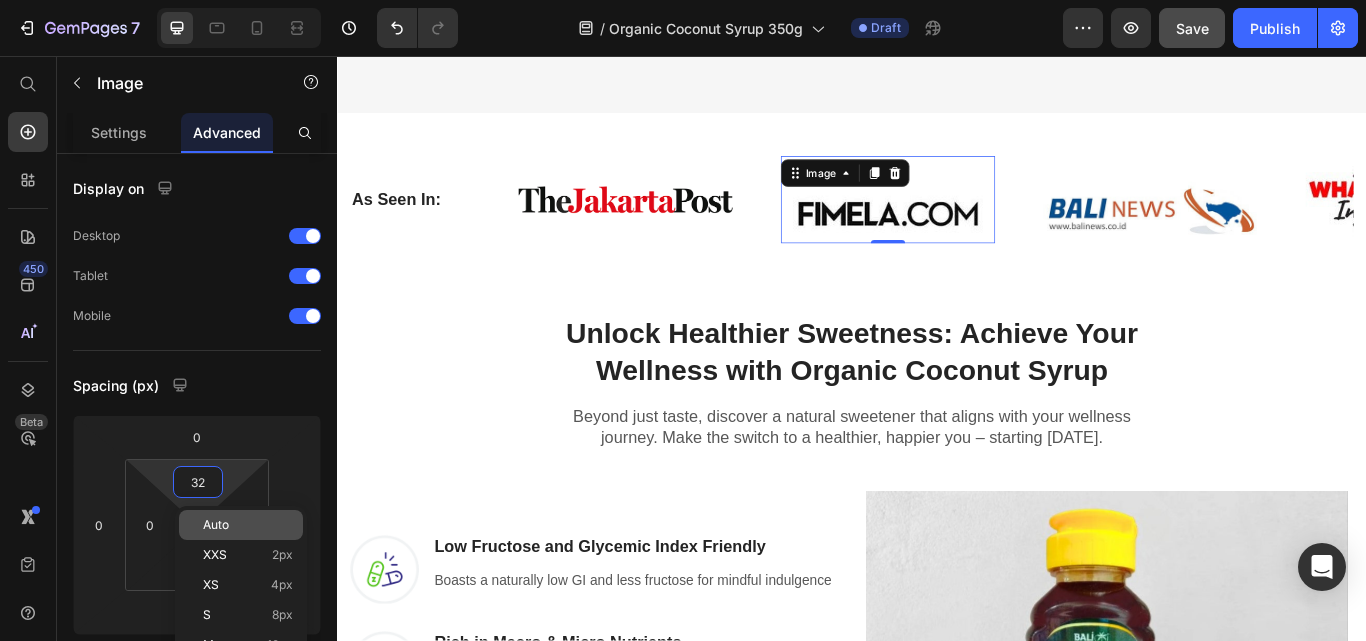type 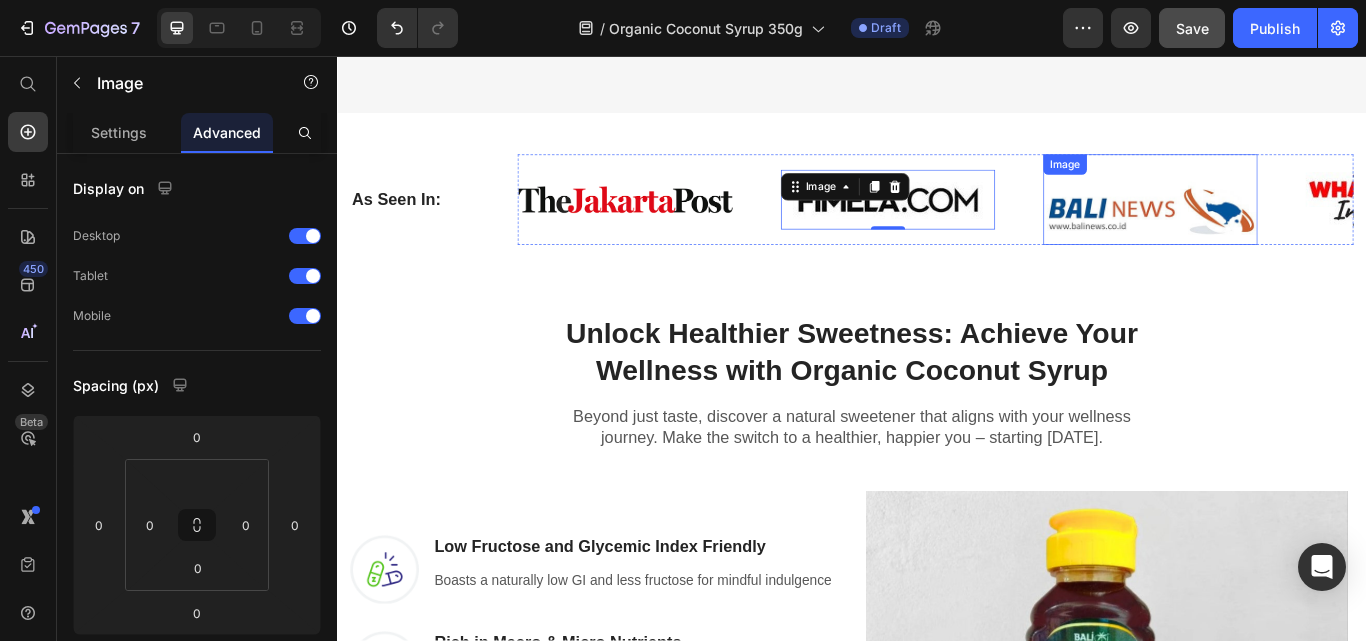 click at bounding box center (1285, 224) 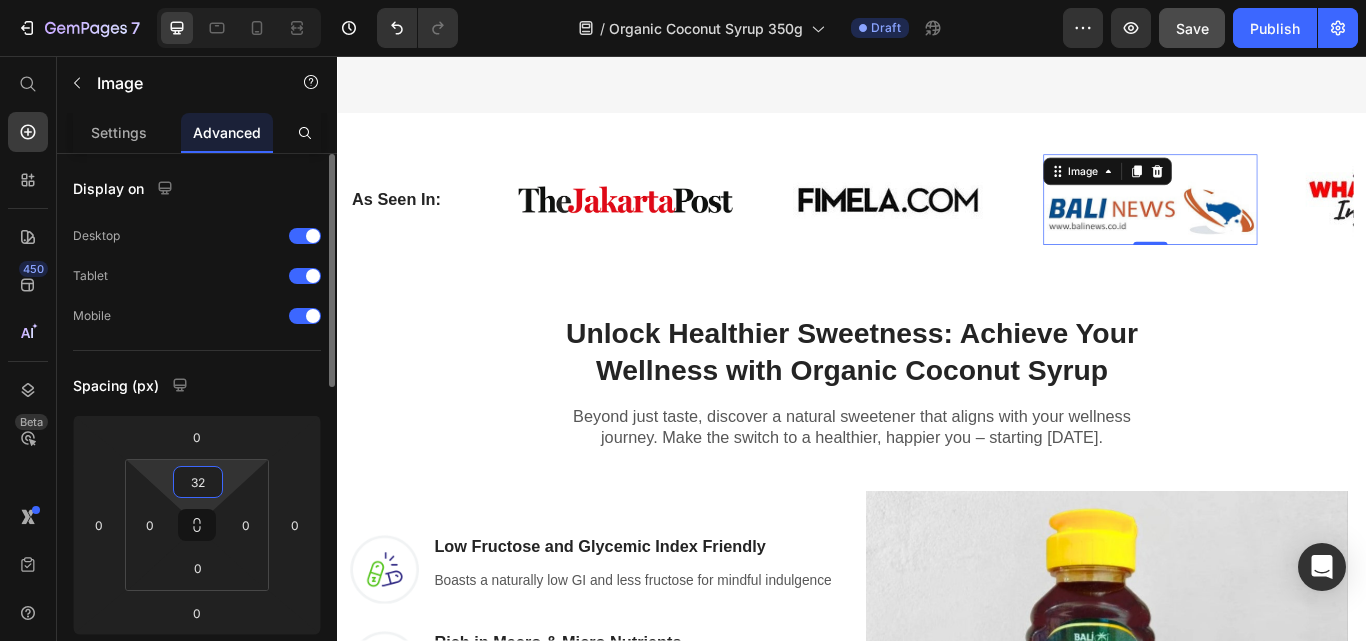 click on "32" at bounding box center (198, 482) 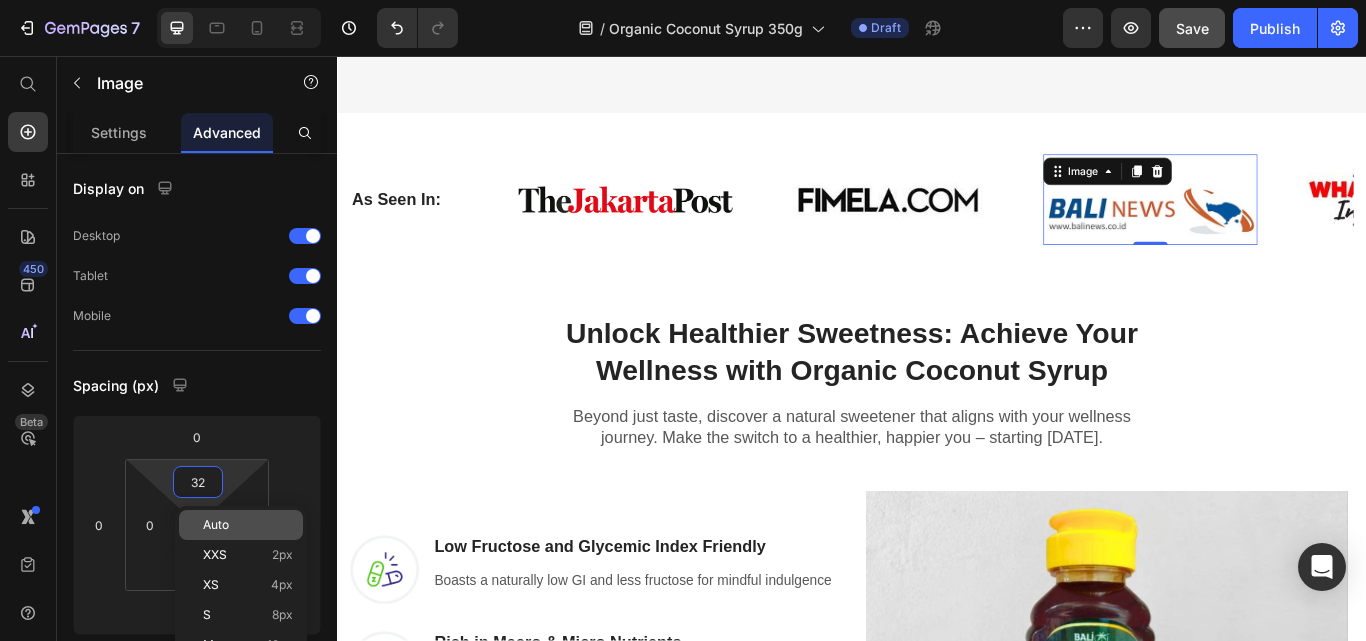 click on "Auto" at bounding box center [248, 525] 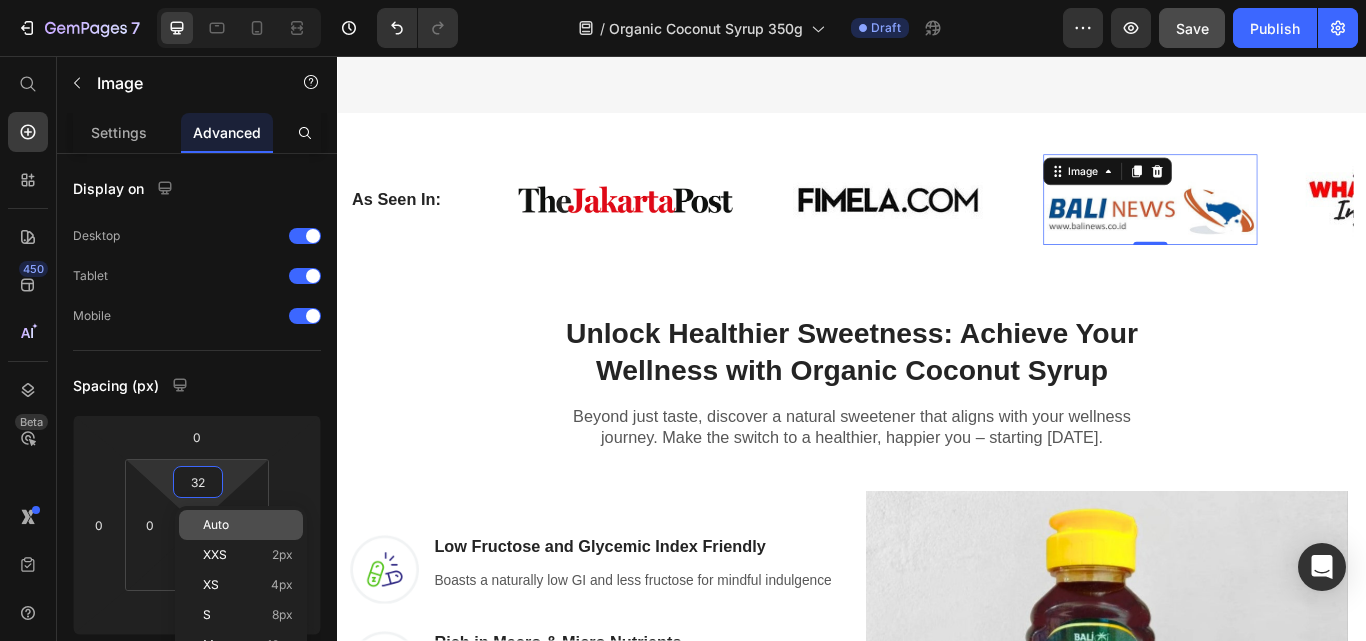 type 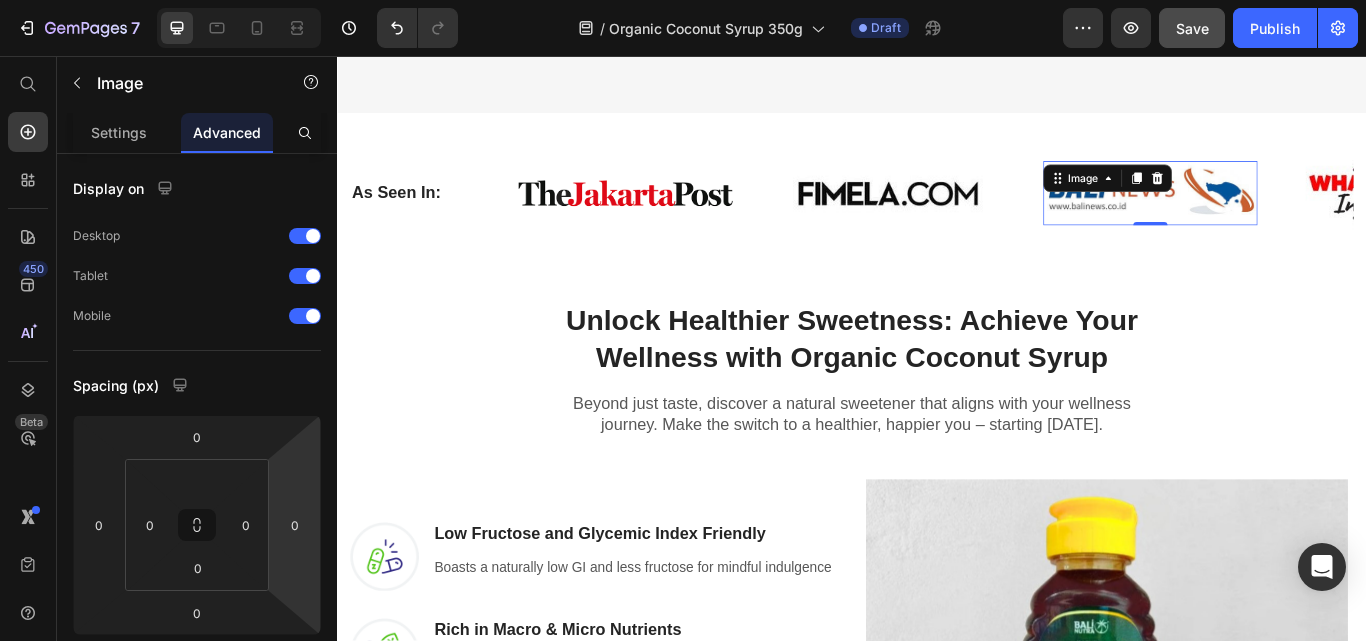 click at bounding box center [1285, 216] 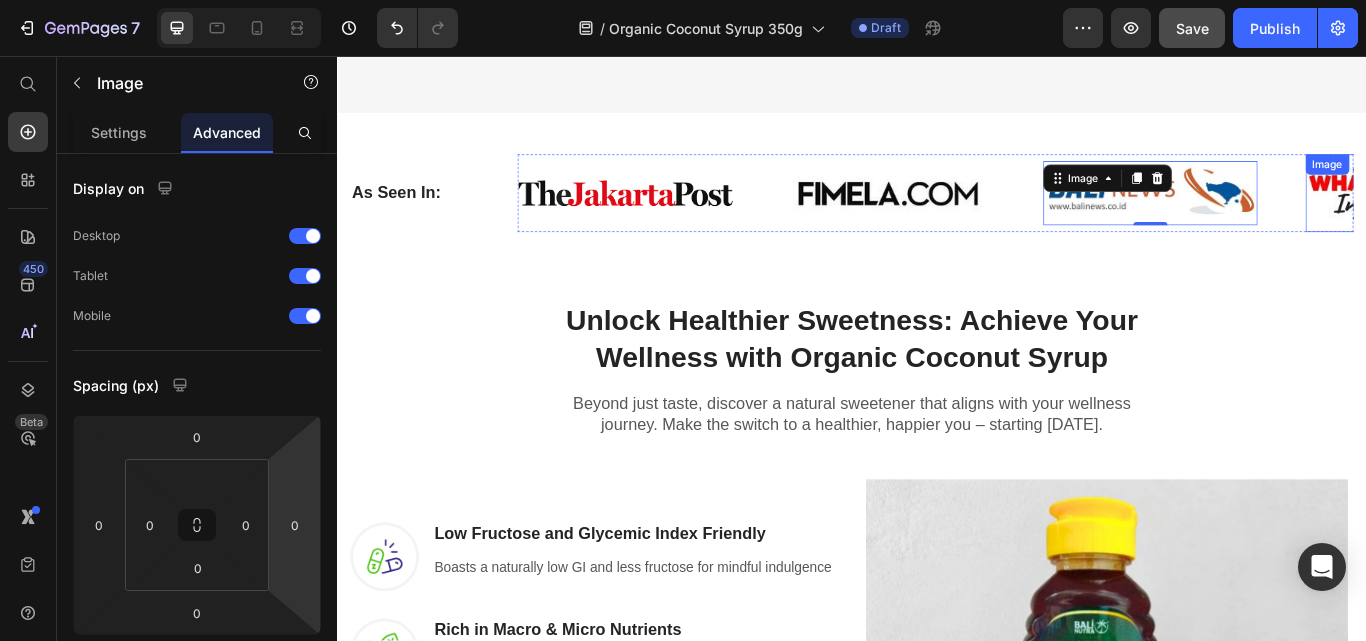 click at bounding box center (1551, 217) 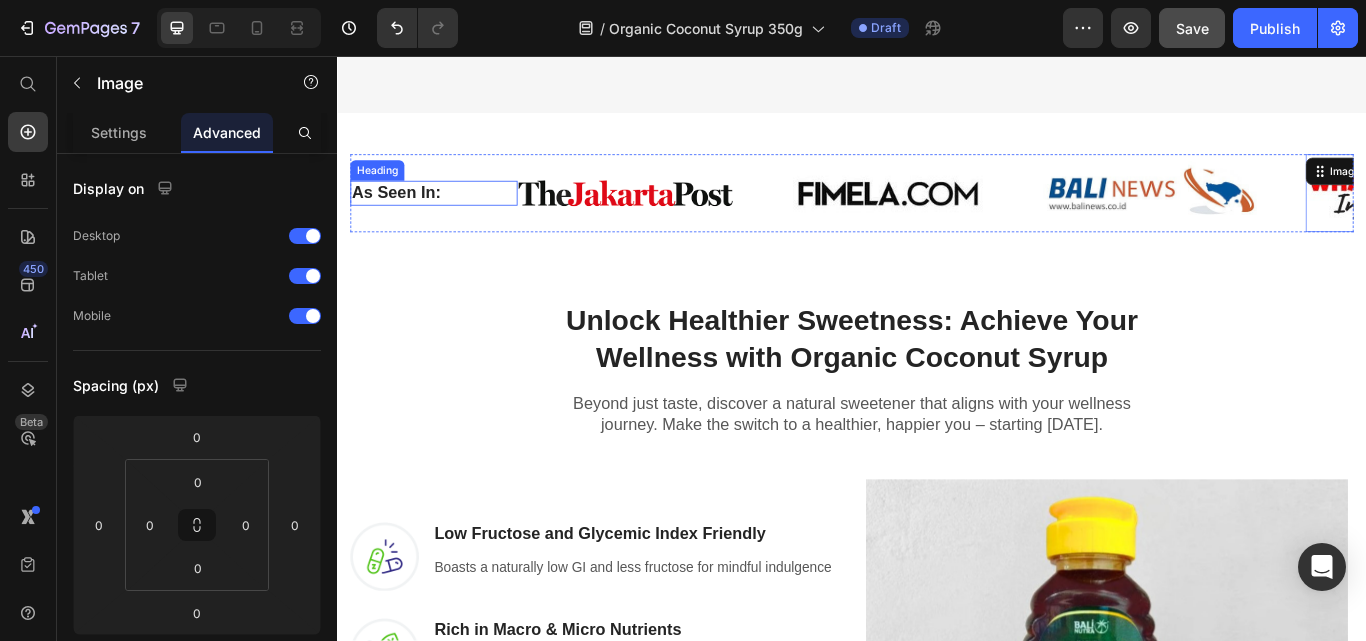 click on "As Seen In:" at bounding box center [449, 216] 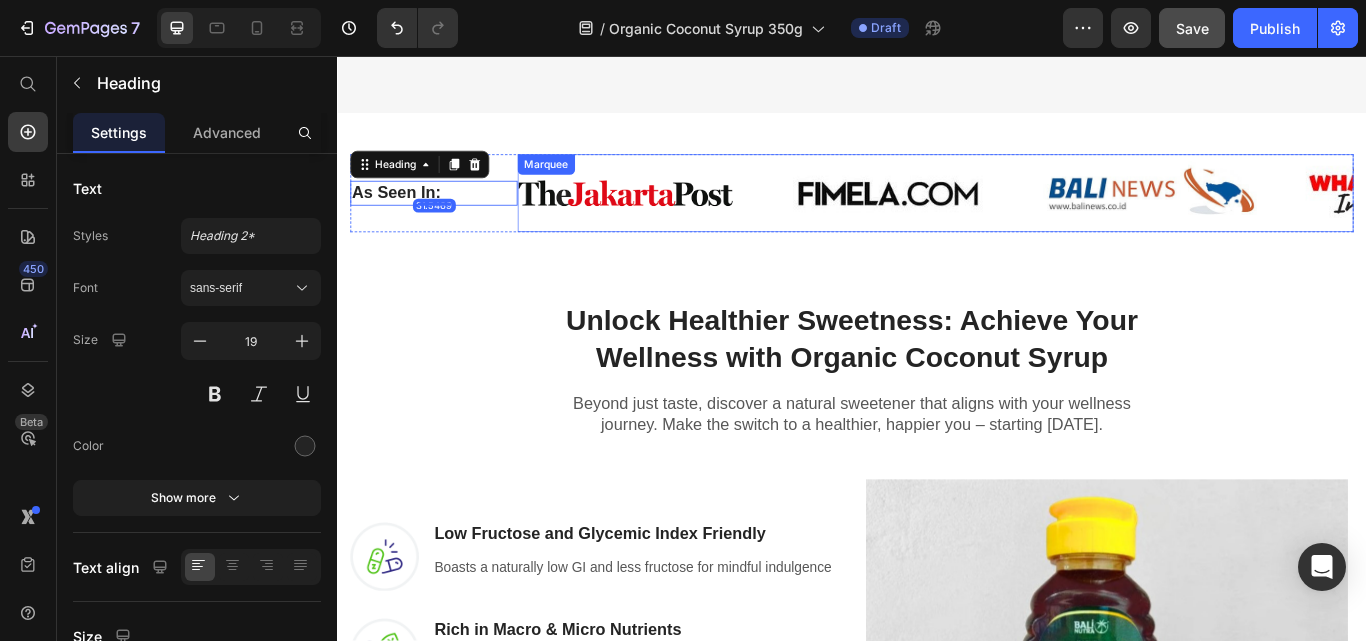 click on "Image Image Image Image Image Image" at bounding box center [1346, 217] 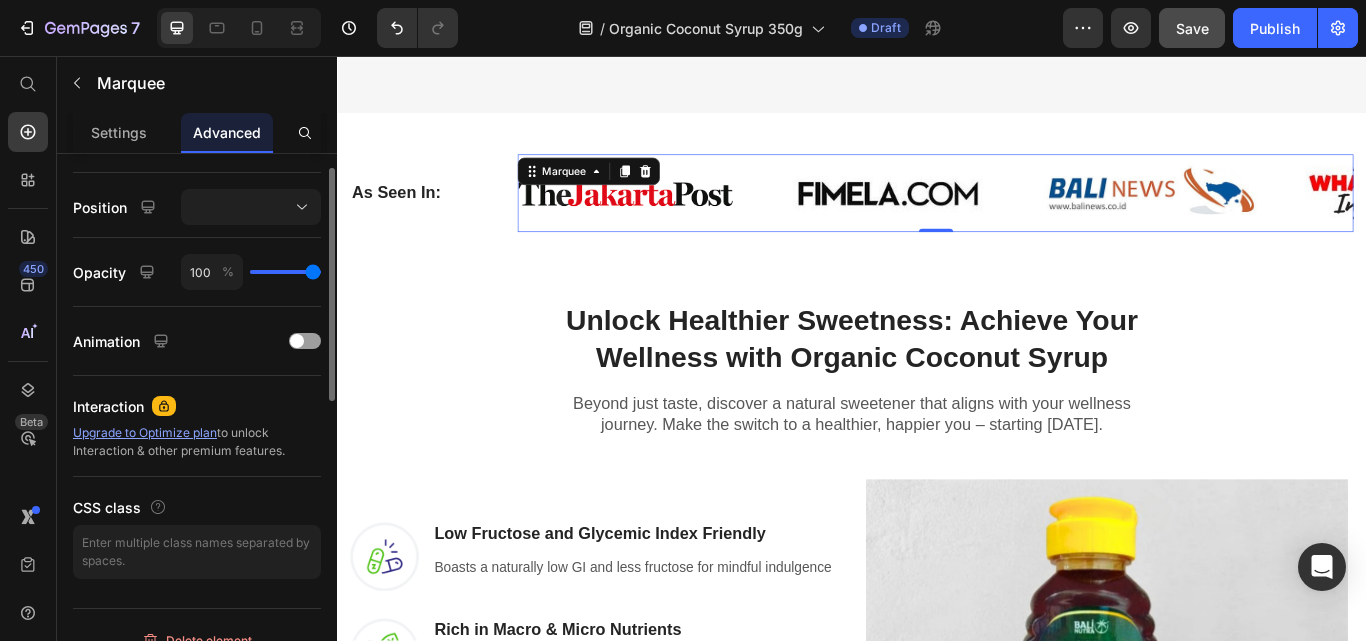 scroll, scrollTop: 500, scrollLeft: 0, axis: vertical 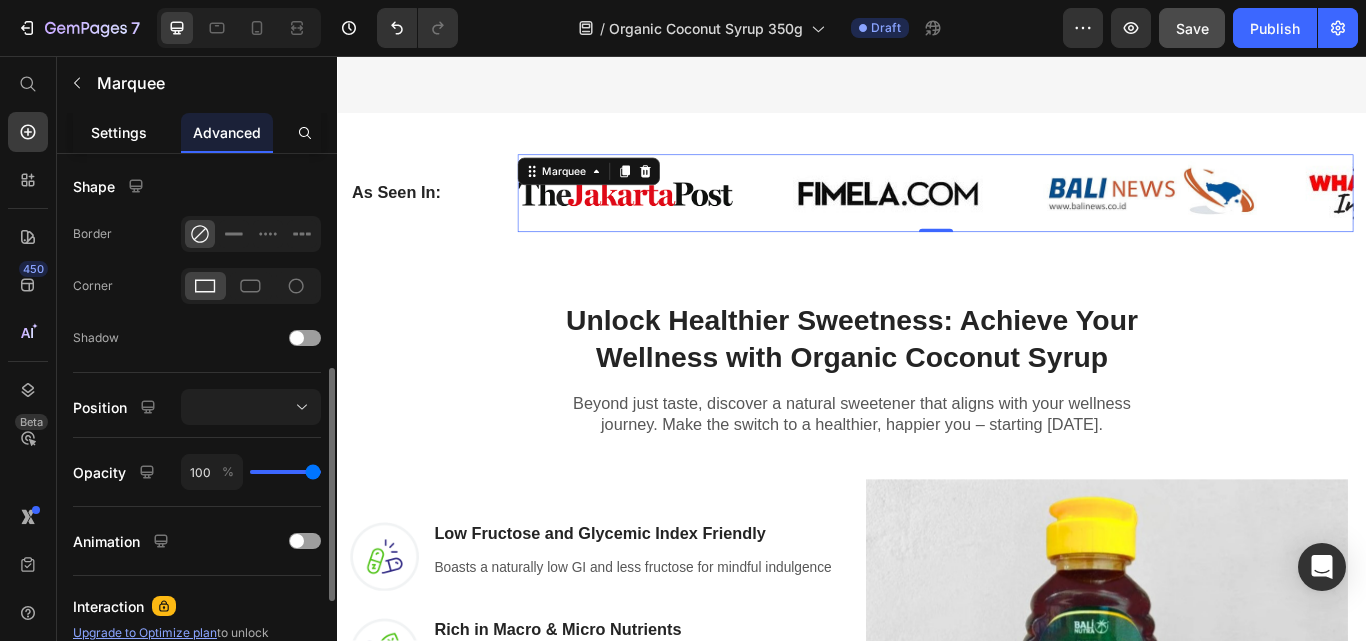 click on "Settings" at bounding box center [119, 132] 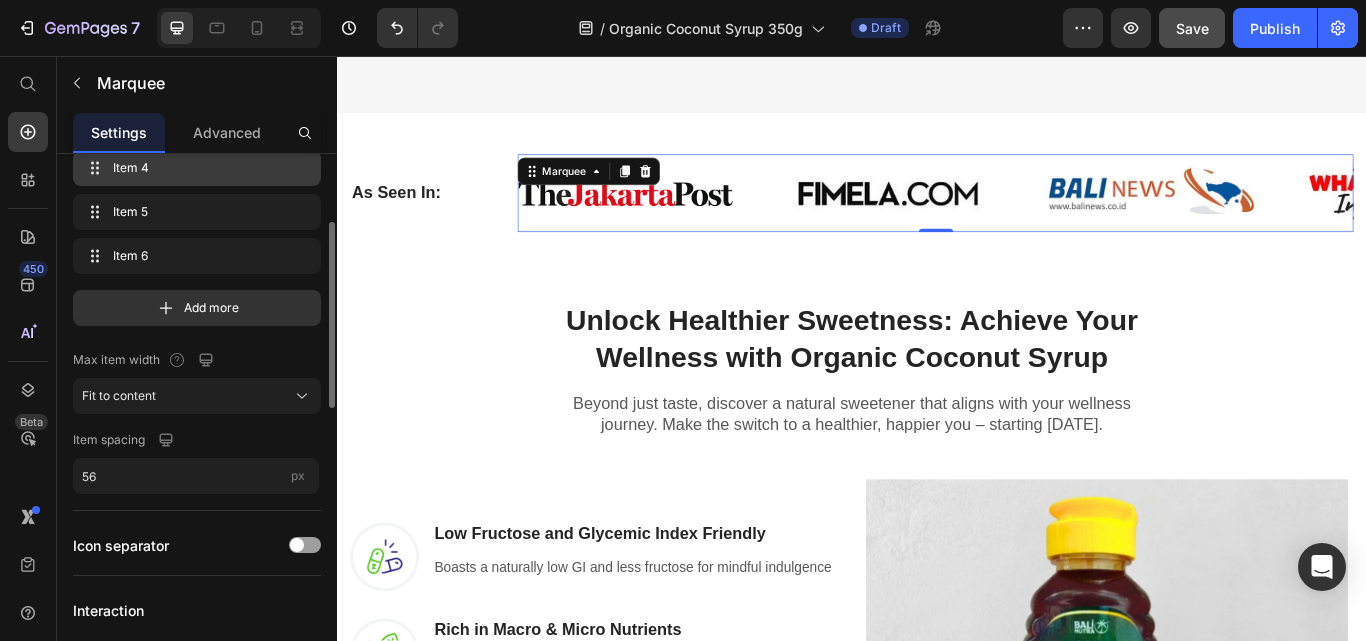 scroll, scrollTop: 300, scrollLeft: 0, axis: vertical 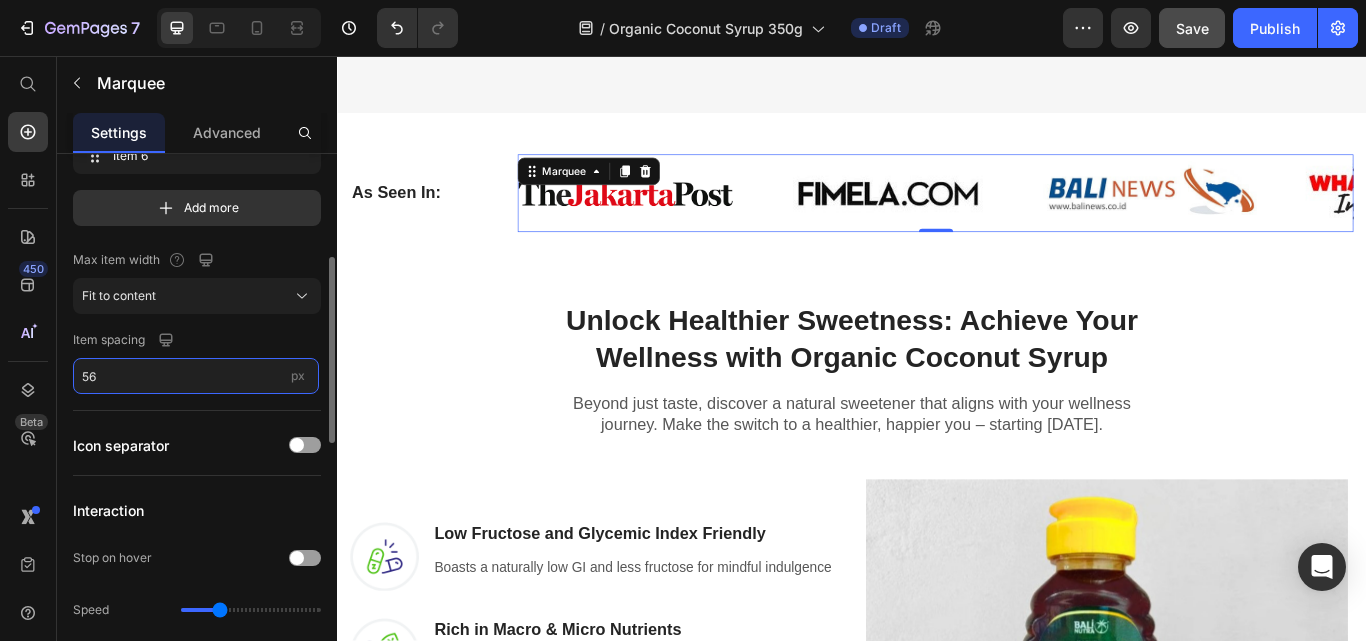 click on "56" at bounding box center (196, 376) 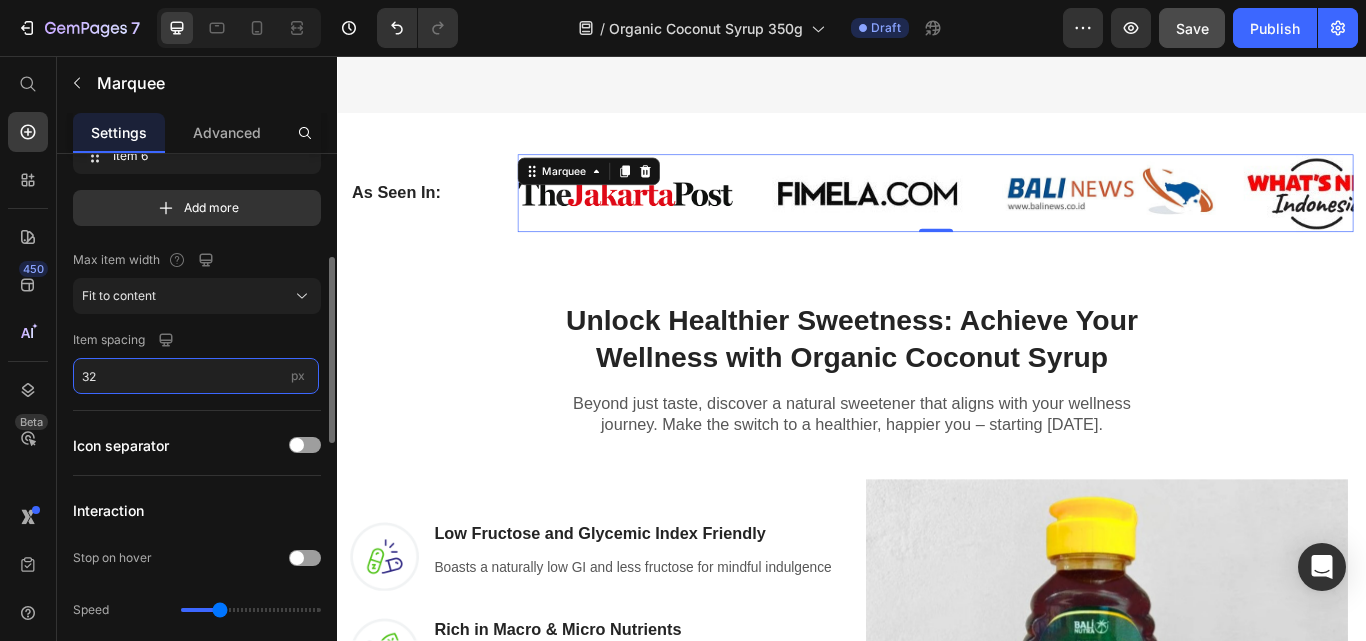 type on "3" 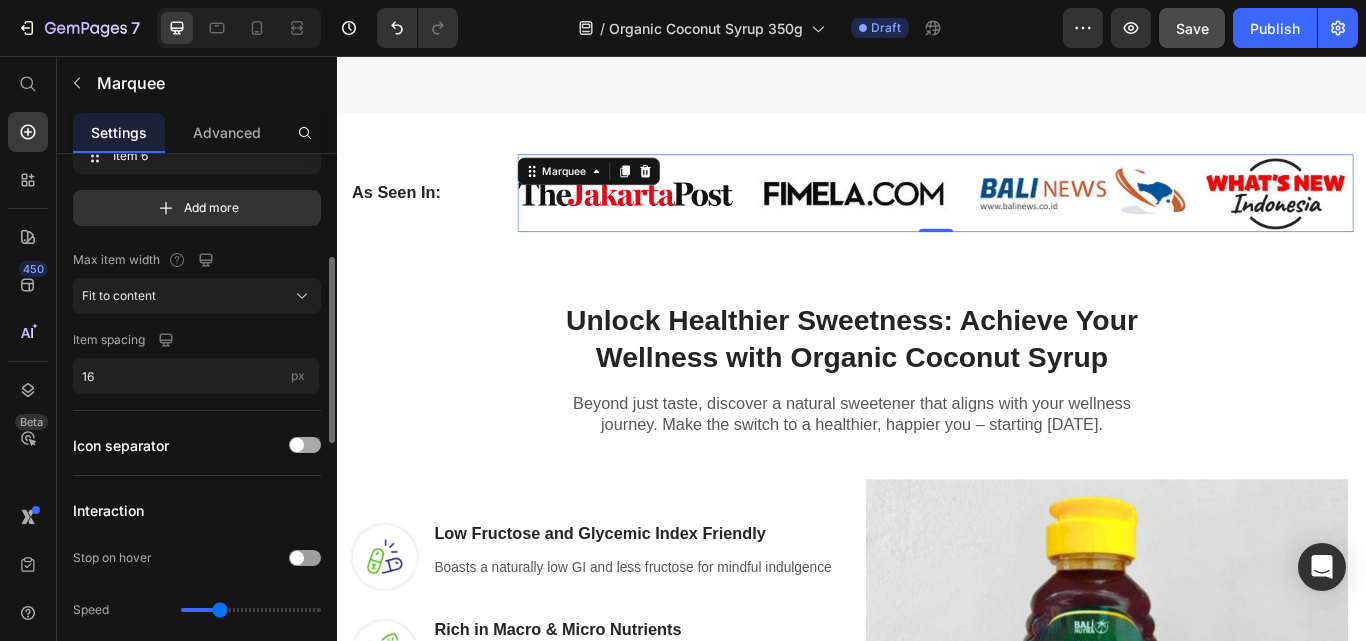 click at bounding box center [297, 445] 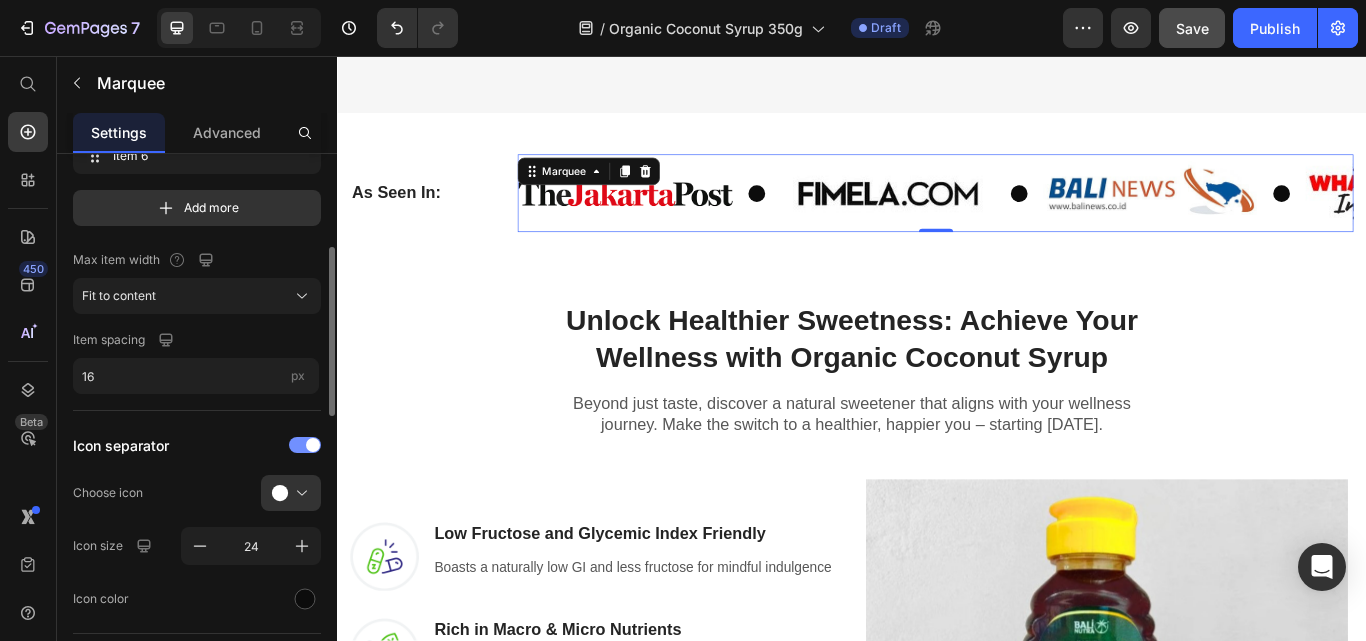 click at bounding box center (305, 445) 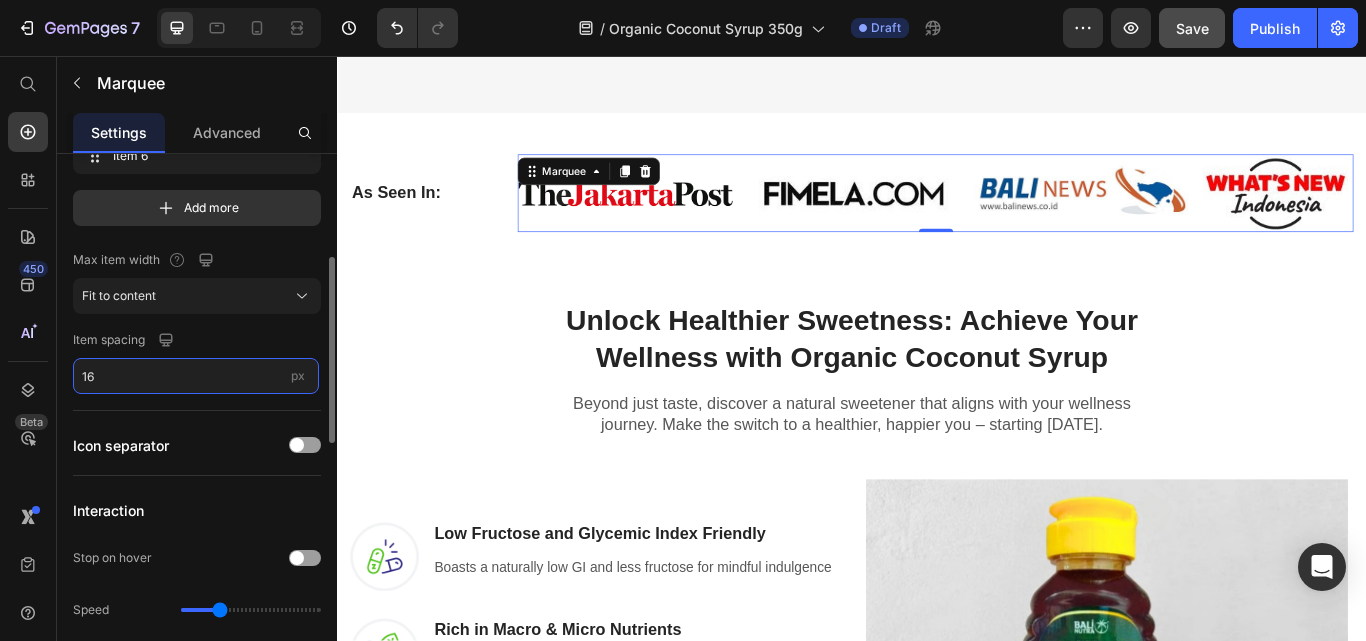 click on "16" at bounding box center (196, 376) 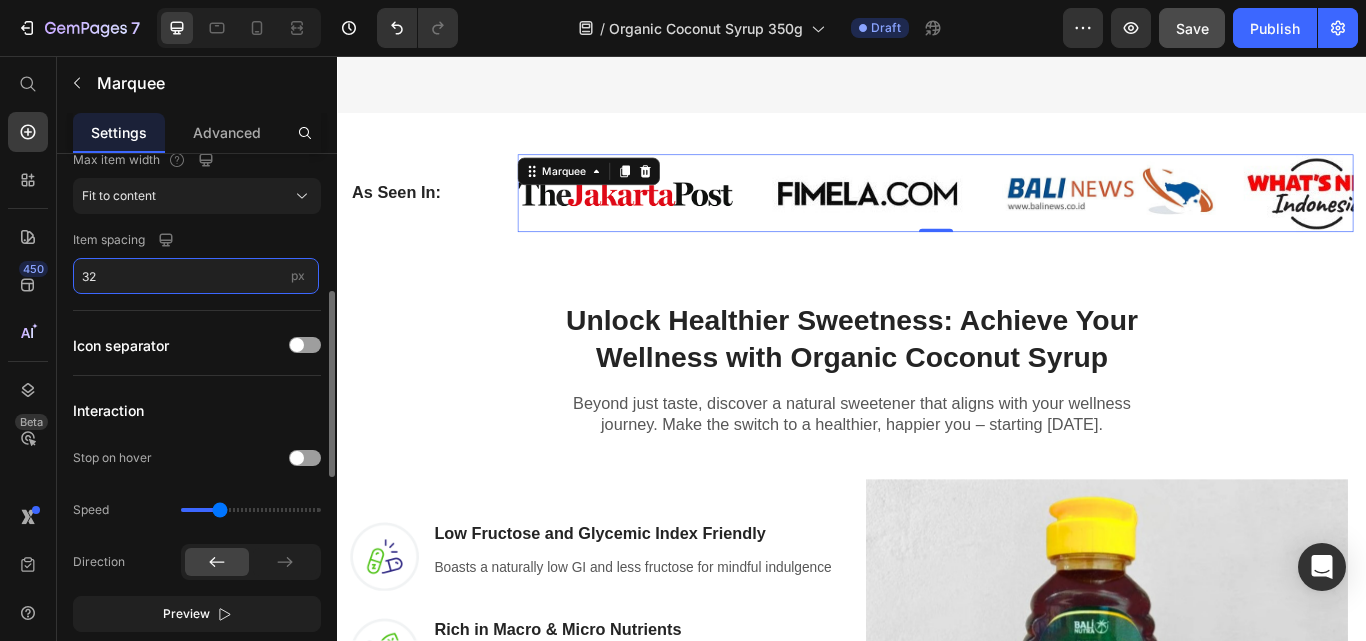 scroll, scrollTop: 500, scrollLeft: 0, axis: vertical 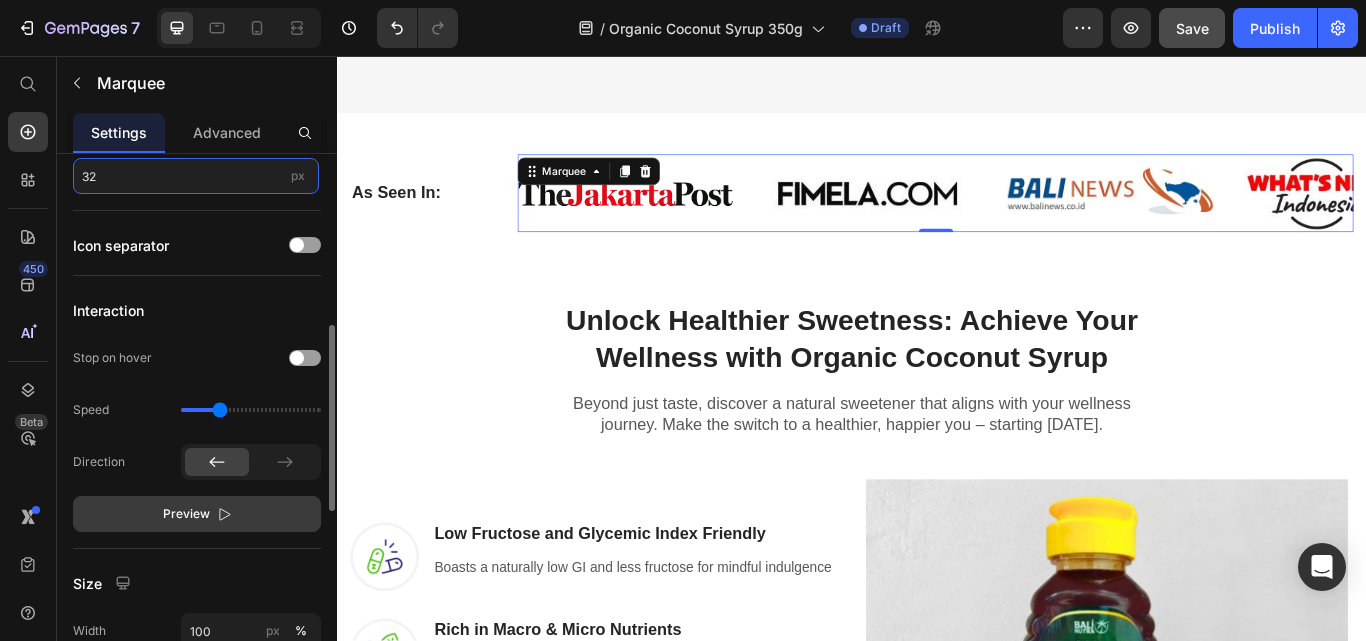 type on "32" 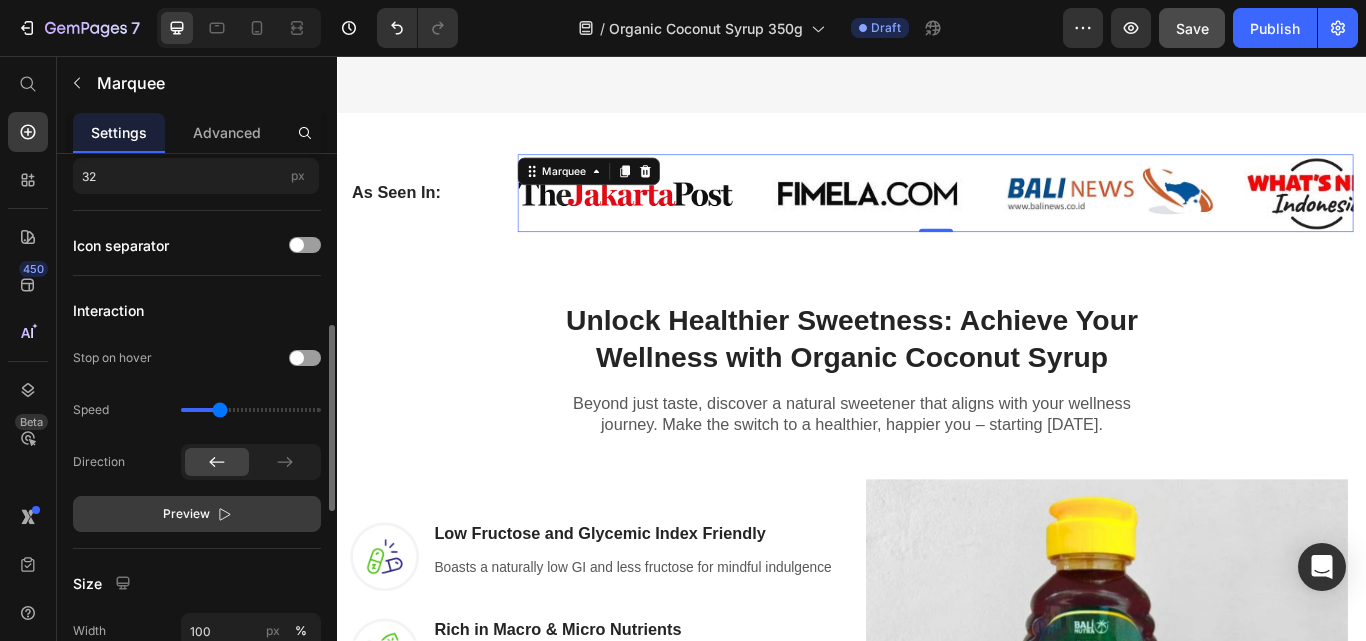 click on "Preview" at bounding box center [186, 514] 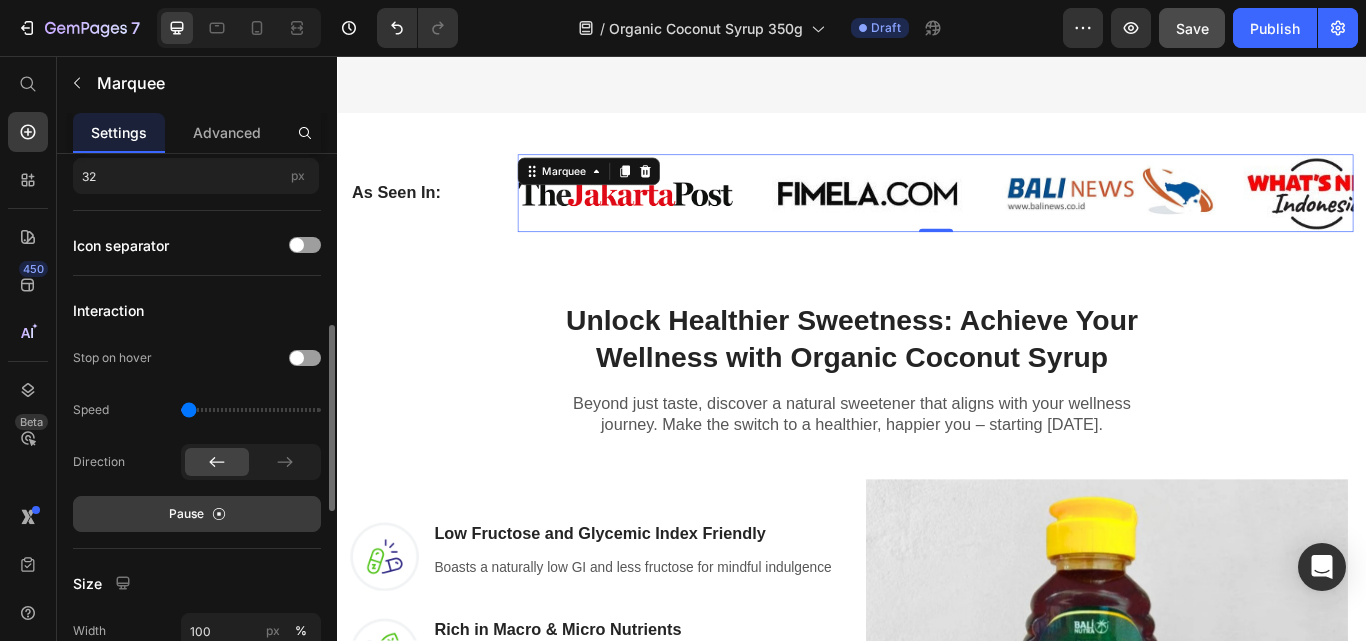 drag, startPoint x: 220, startPoint y: 413, endPoint x: 172, endPoint y: 399, distance: 50 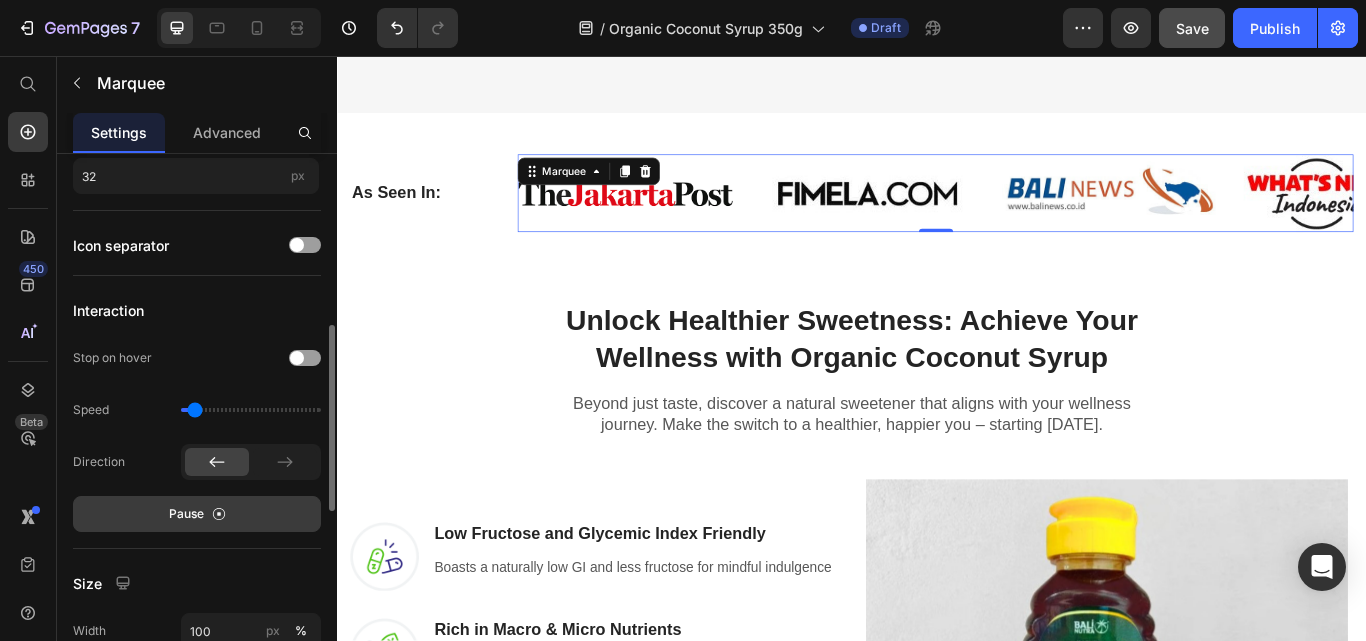 click at bounding box center (251, 410) 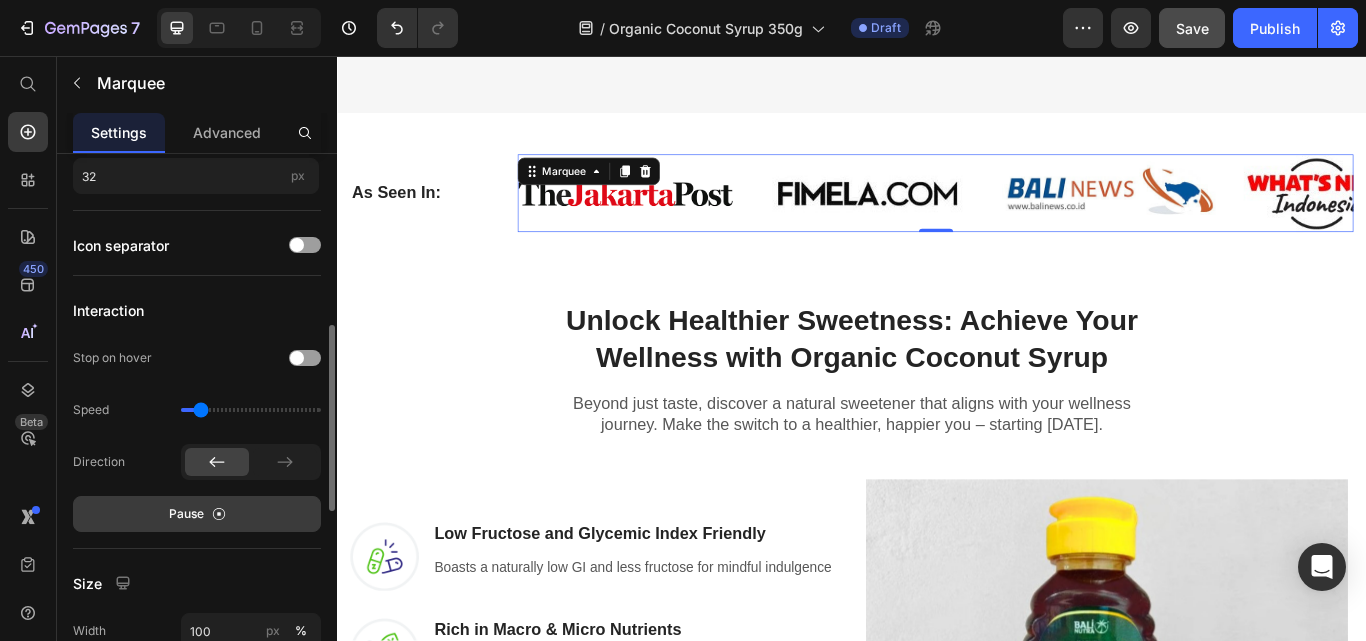 type on "0.4" 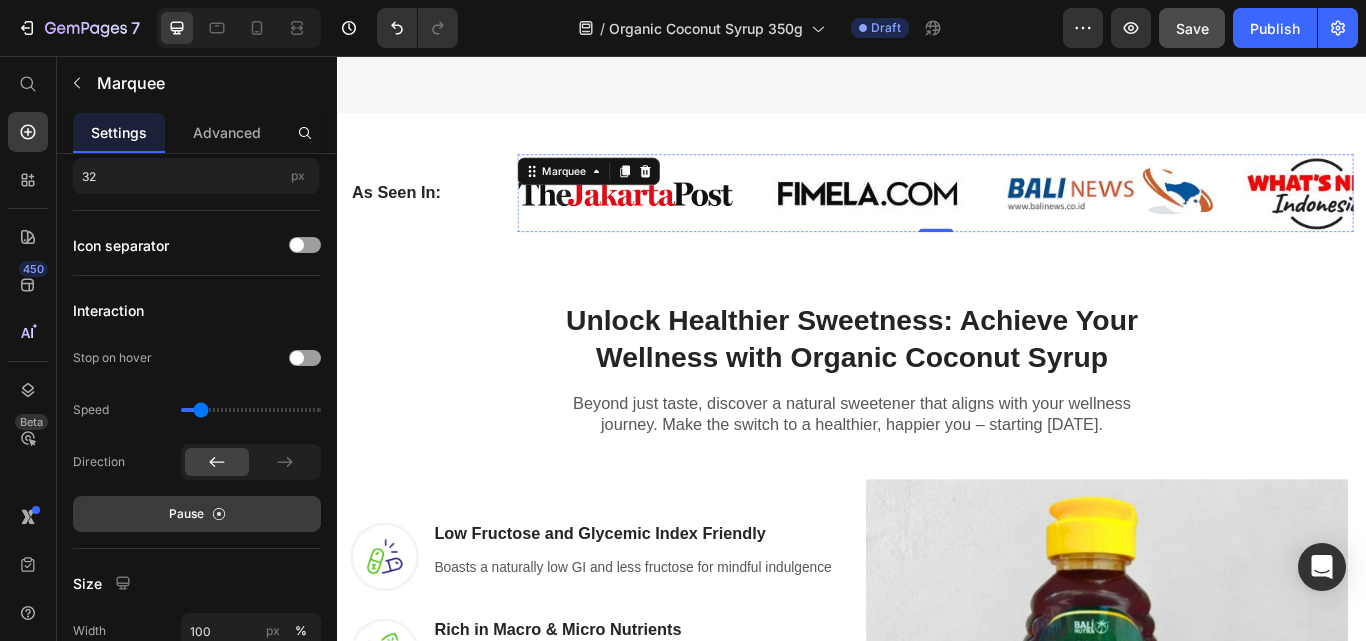 click at bounding box center [1682, 217] 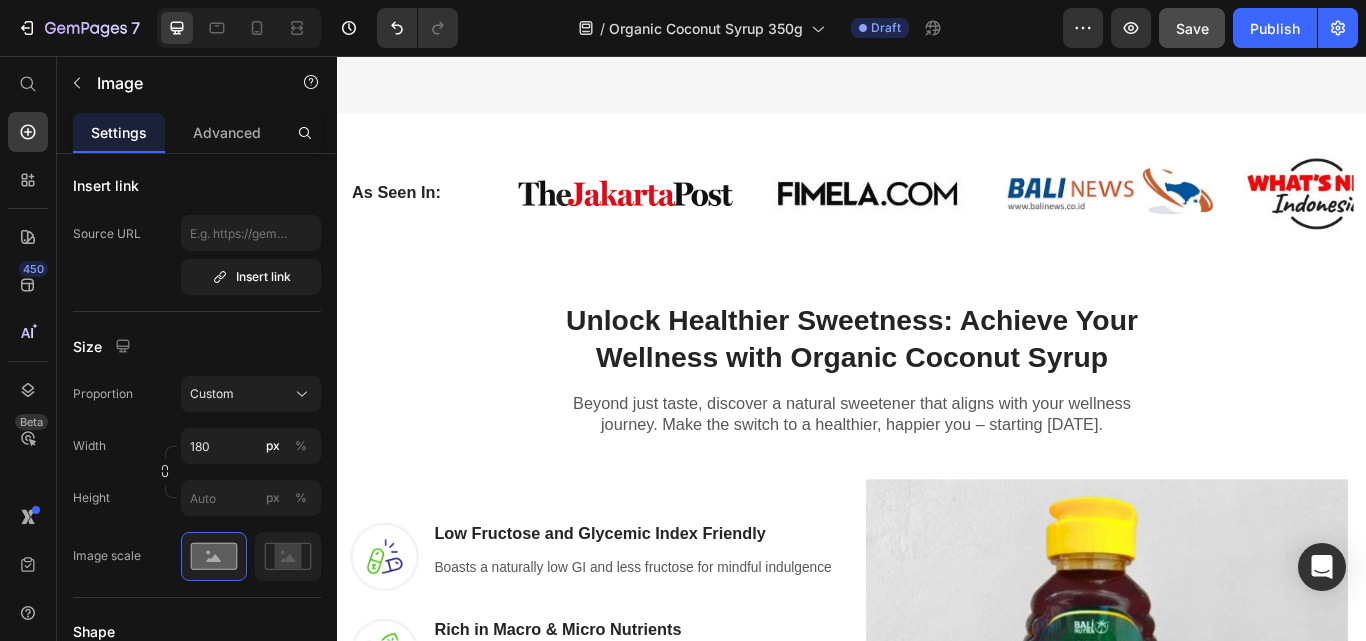 scroll, scrollTop: 0, scrollLeft: 0, axis: both 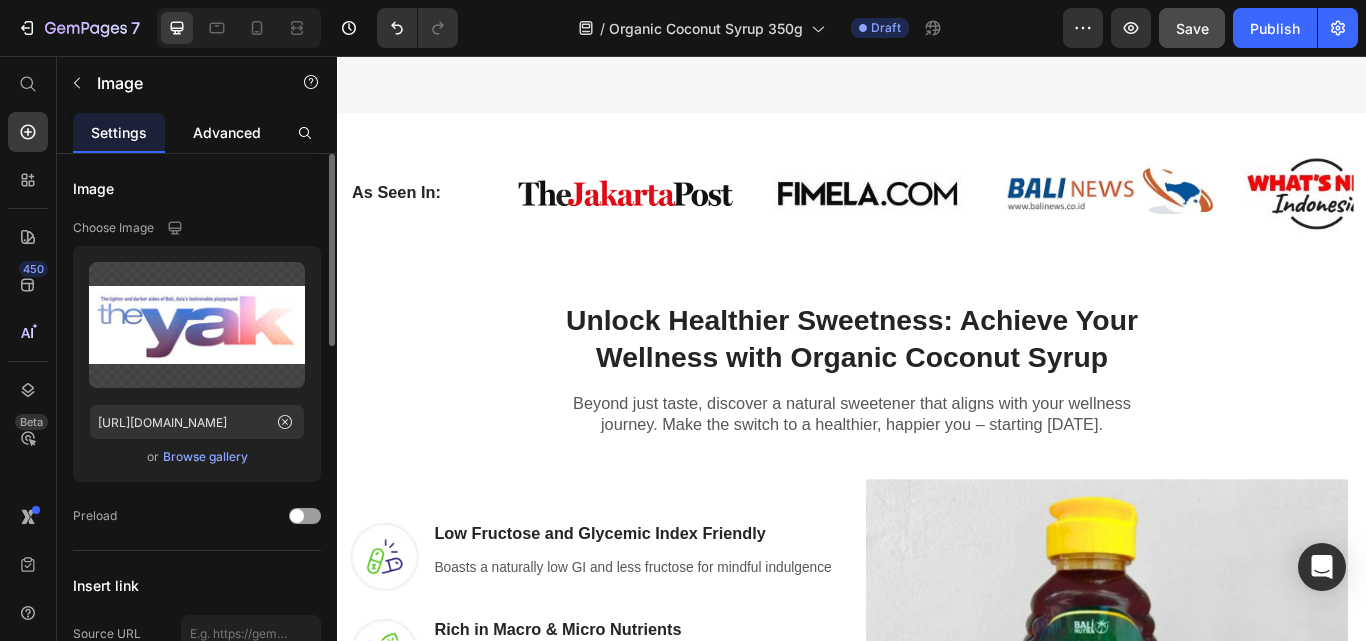 click on "Advanced" at bounding box center [227, 132] 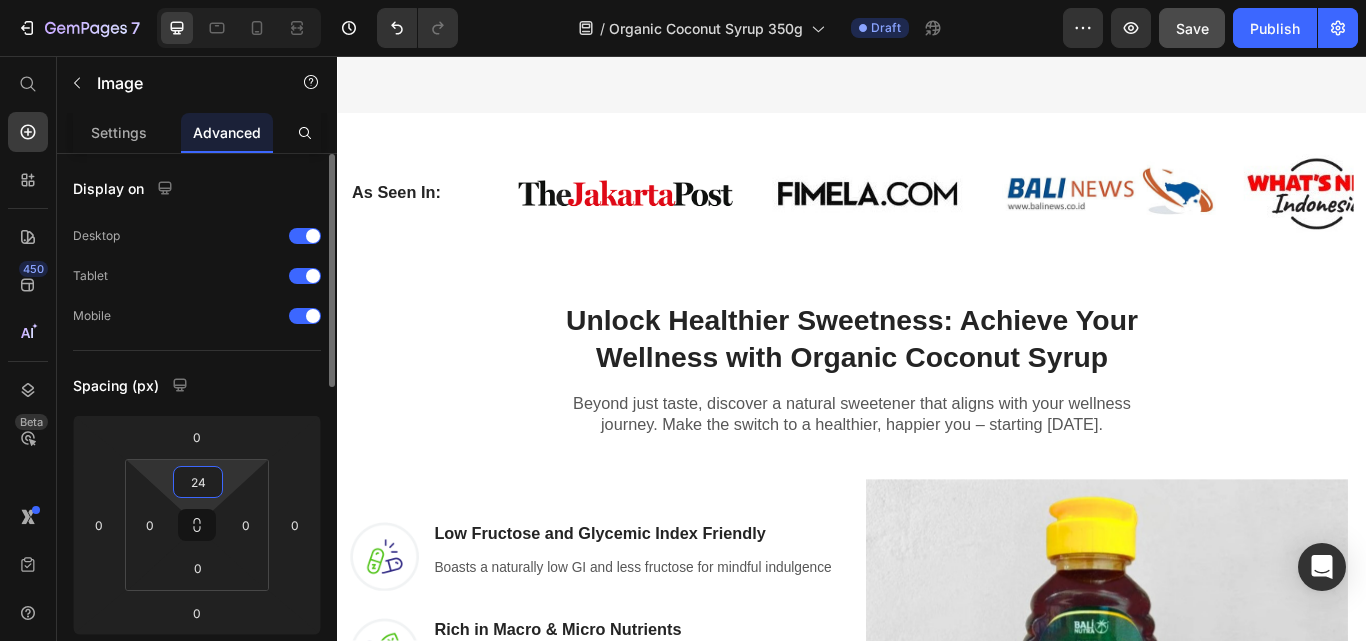 click on "24" at bounding box center (198, 482) 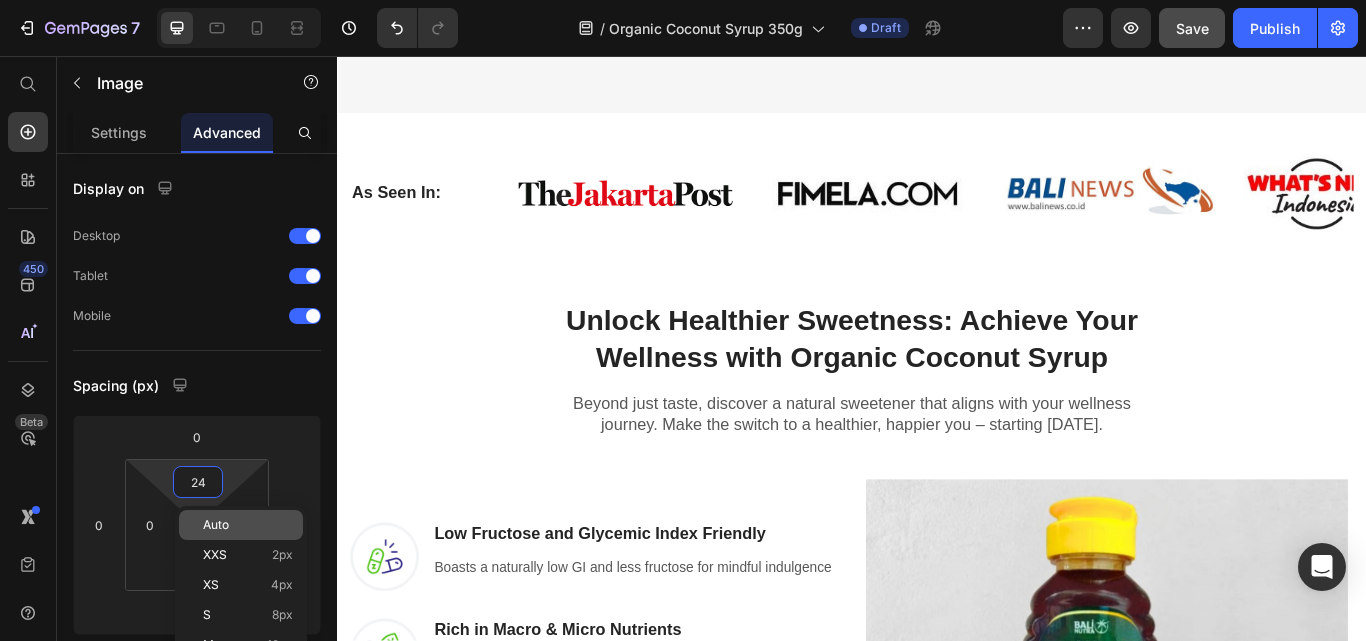 click on "Auto" at bounding box center (216, 525) 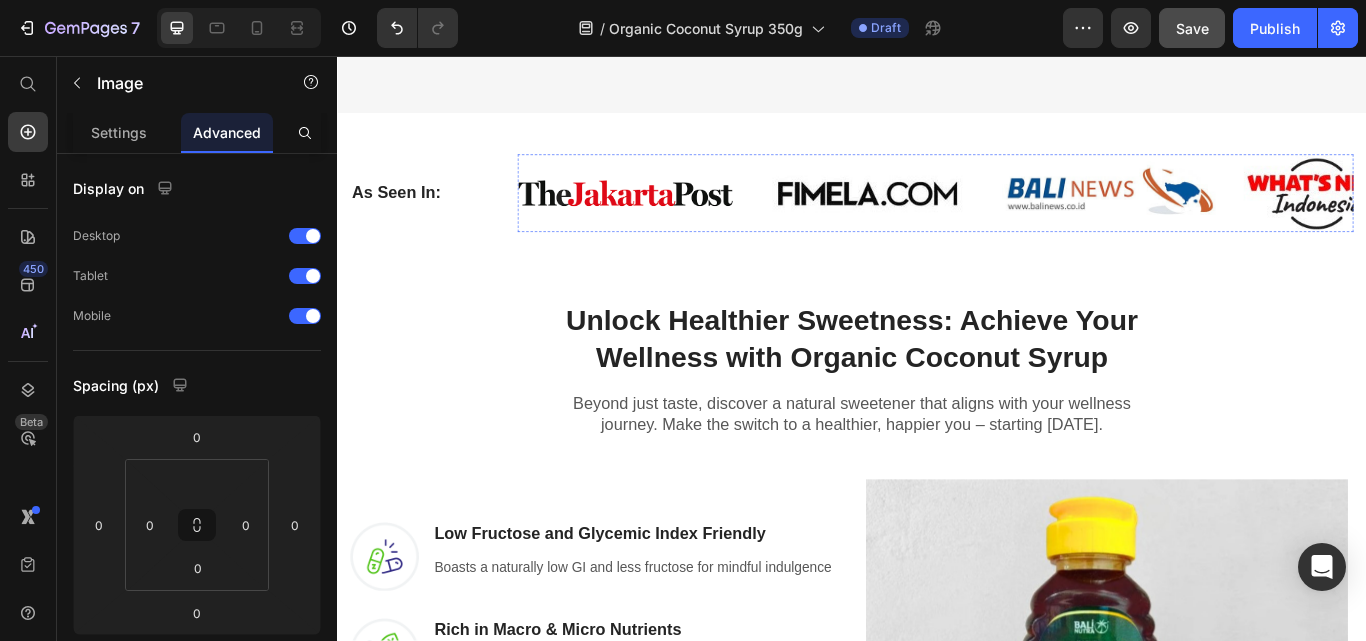 click at bounding box center [1887, 217] 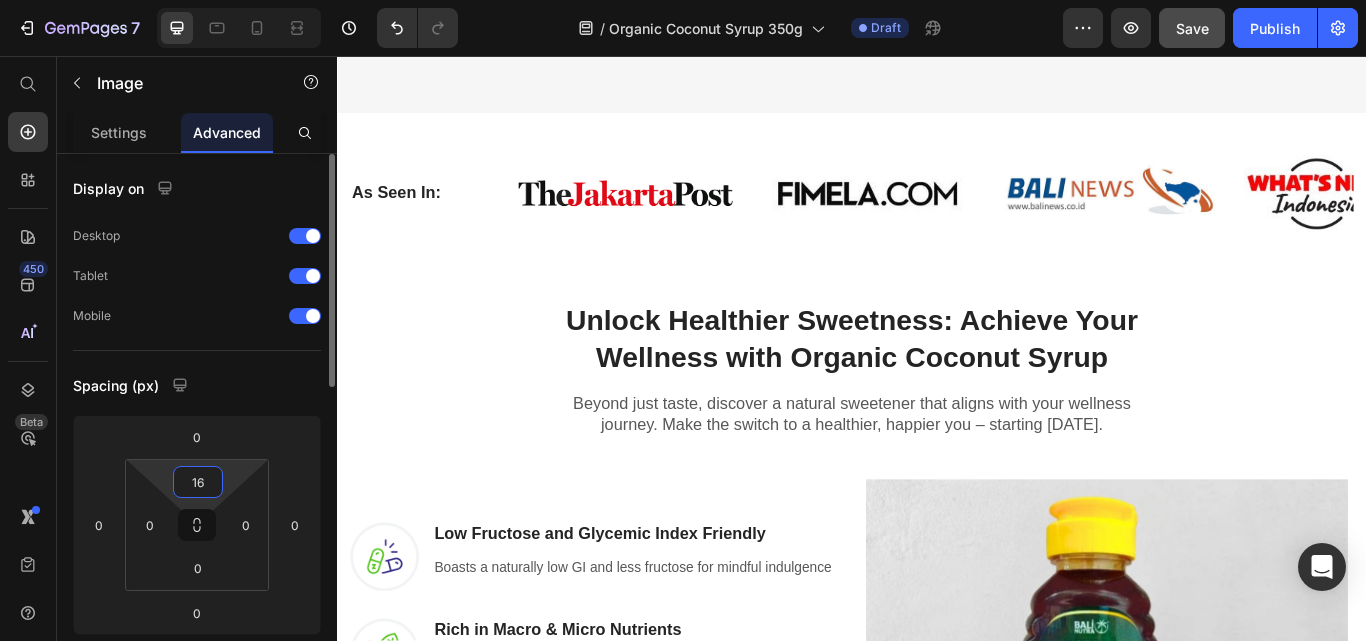 click on "16" at bounding box center (198, 482) 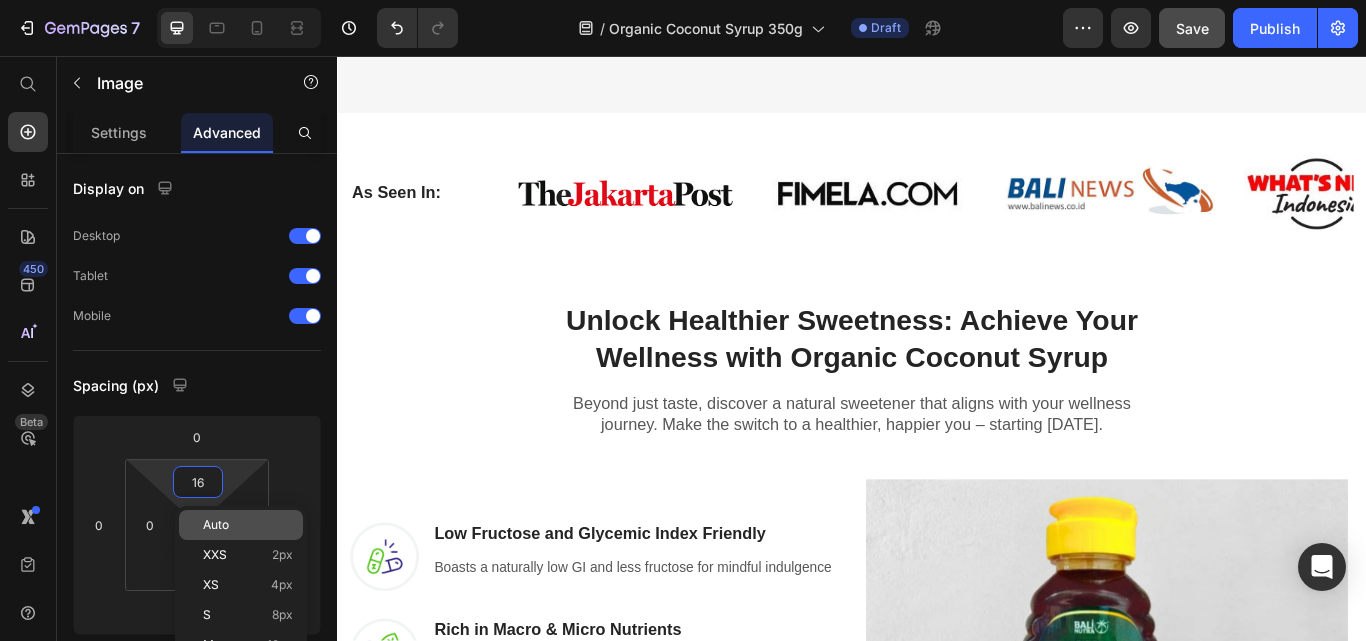 click on "Auto" at bounding box center (216, 525) 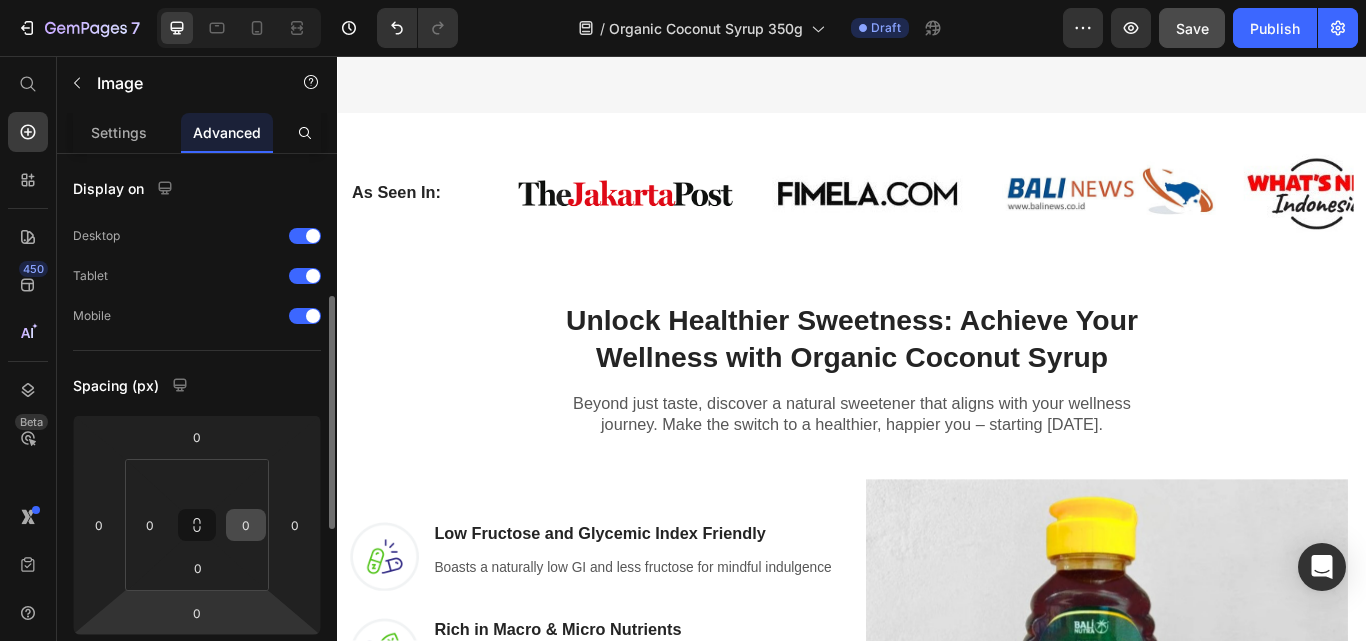 scroll, scrollTop: 100, scrollLeft: 0, axis: vertical 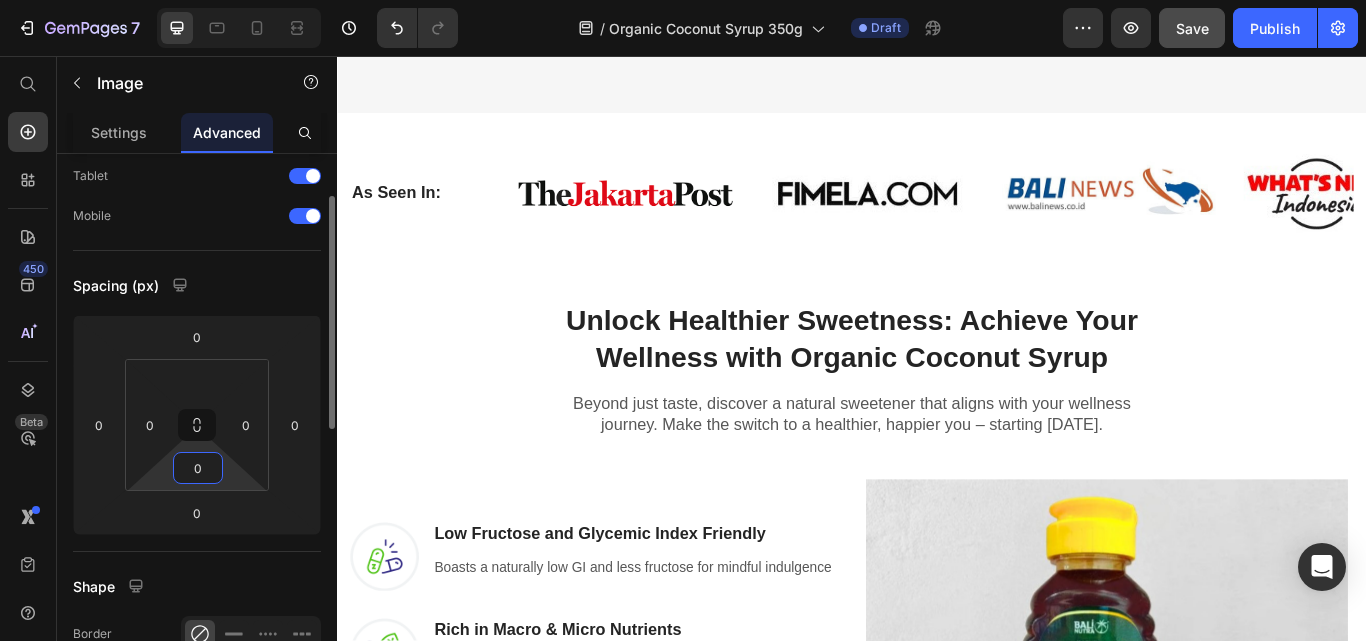 click on "0" at bounding box center [198, 468] 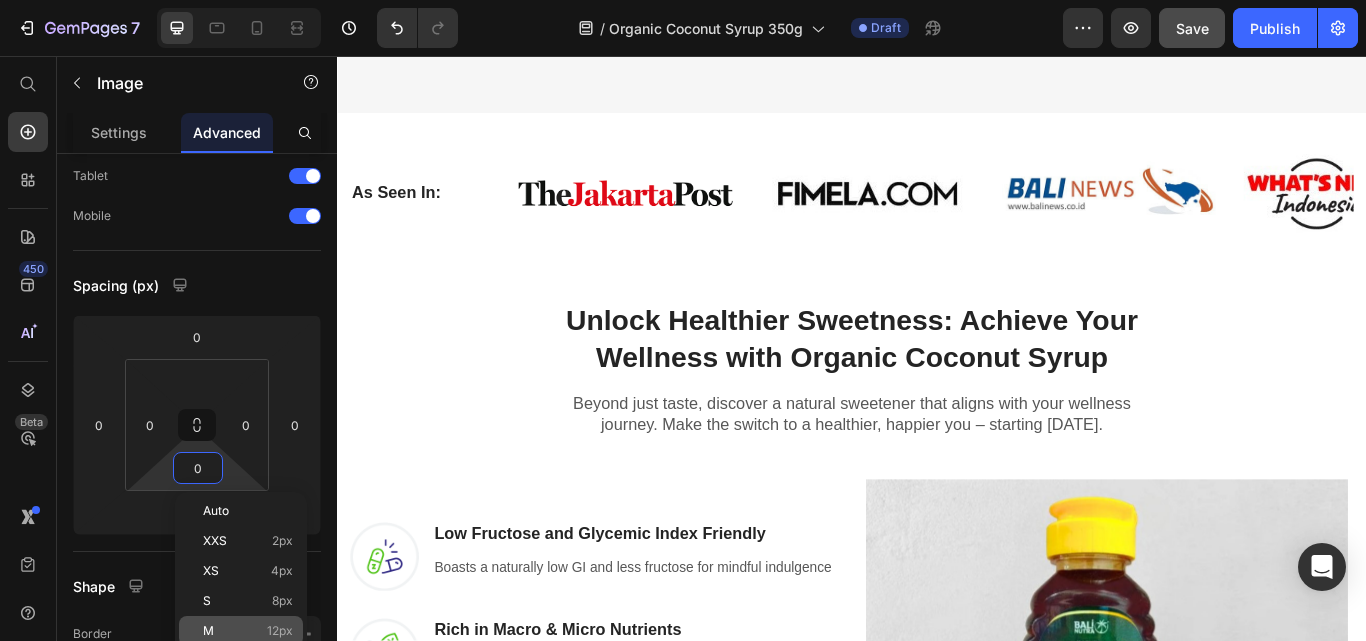 click on "M 12px" 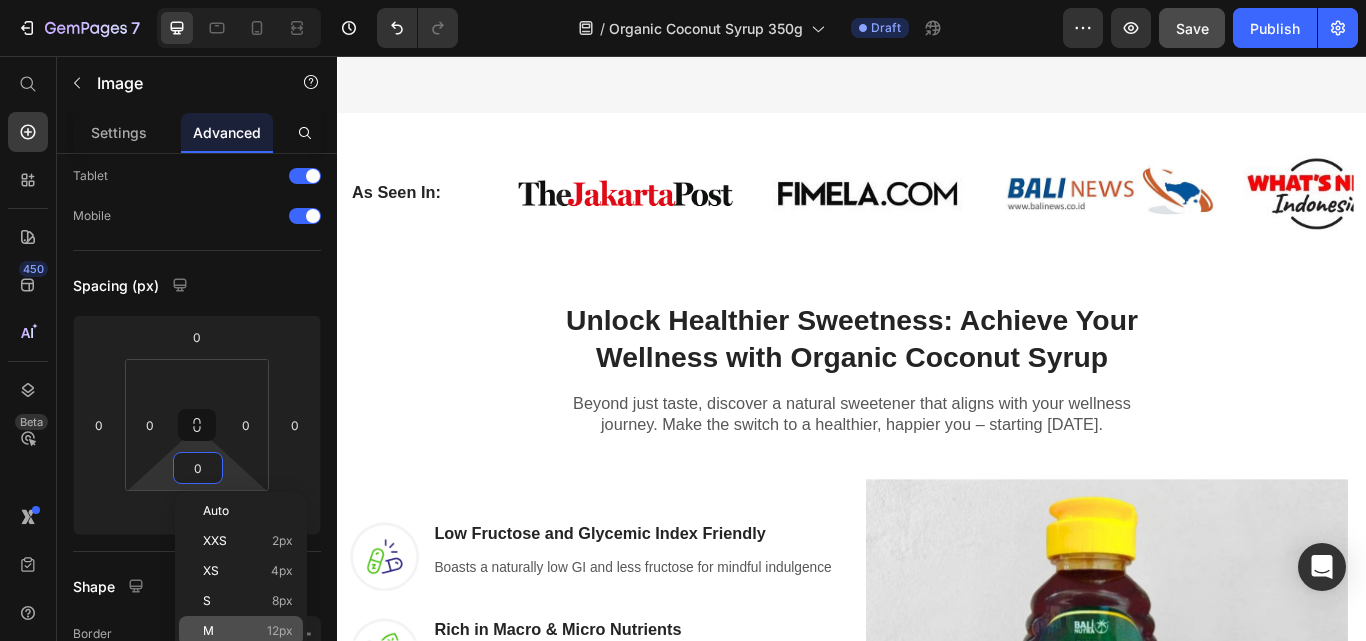 type on "12" 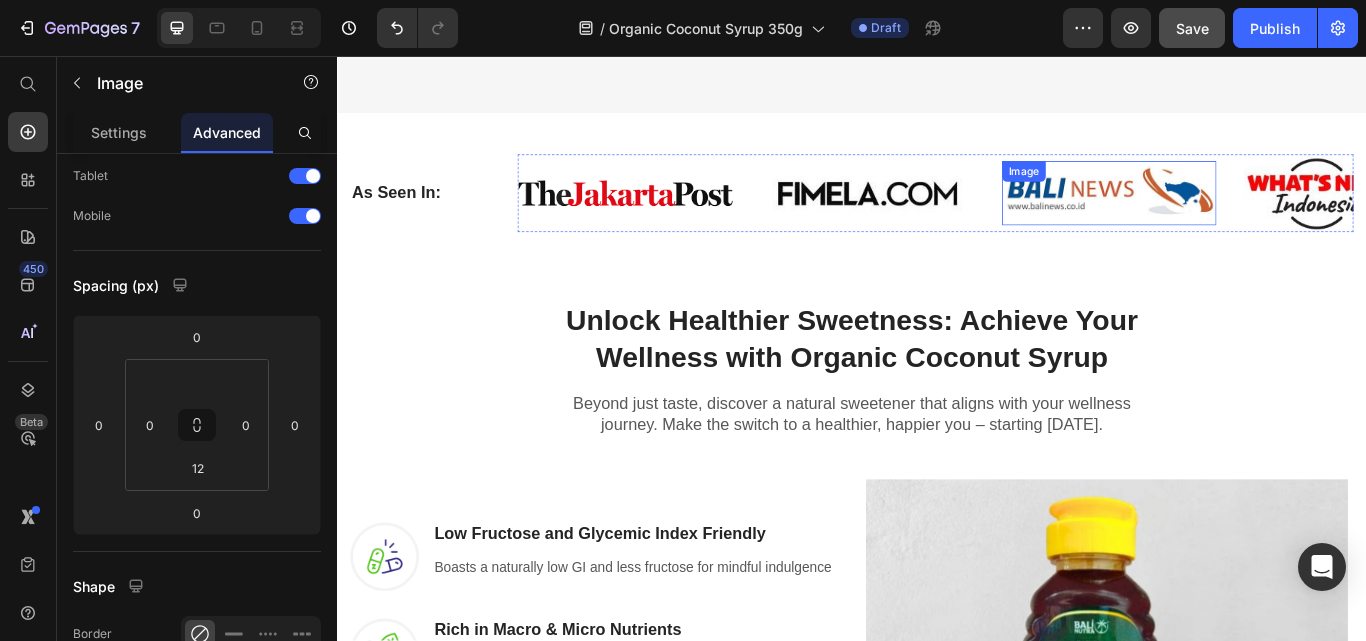 click at bounding box center [1236, 216] 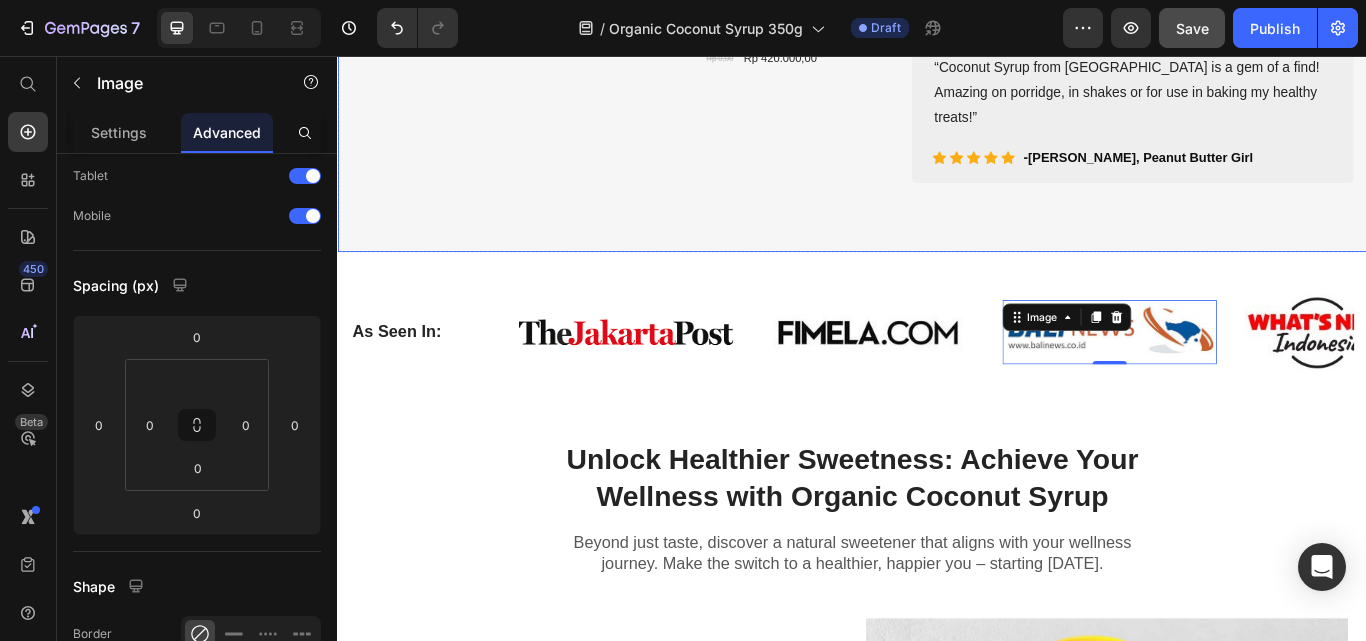 scroll, scrollTop: 994, scrollLeft: 0, axis: vertical 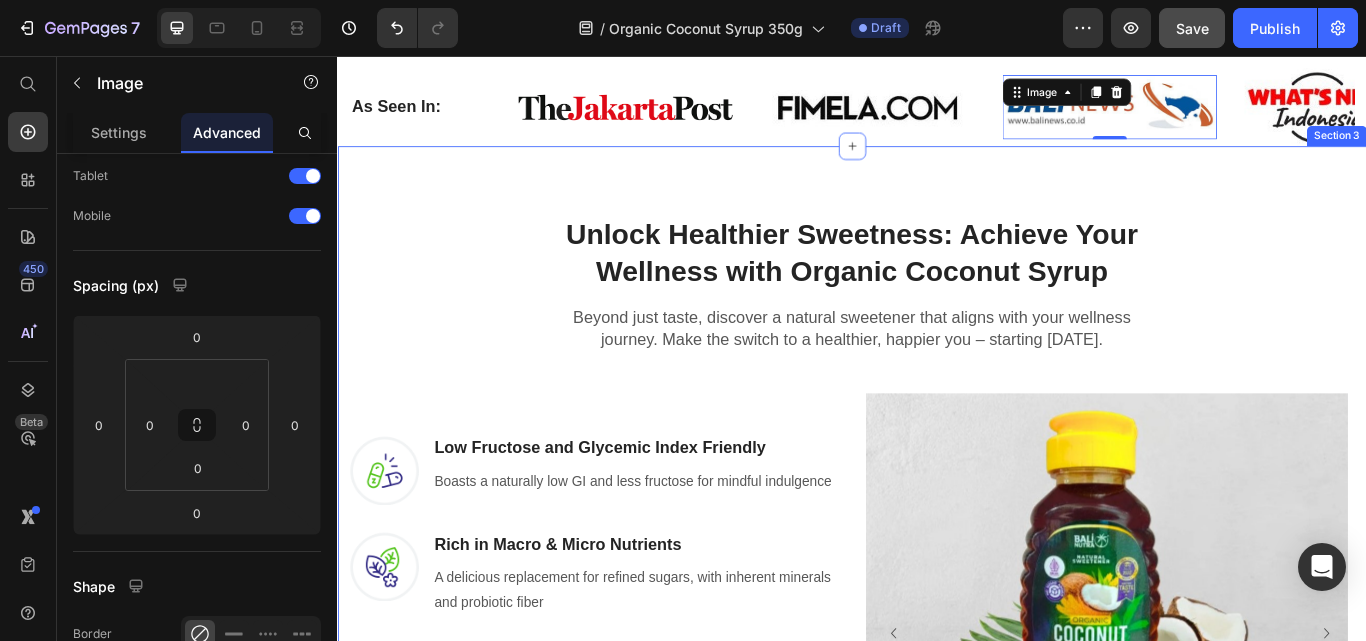 click on "Unlock Healthier Sweetness: Achieve Your Wellness with Organic Coconut Syrup Heading Row Beyond just taste, discover a natural sweetener that aligns with your wellness journey. Make the switch to a healthier, happier you – starting today. Text block Row Image Low Fructose and Glycemic Index Friendly Heading Boasts a naturally low GI and less fructose for mindful indulgence Text block Row Image Rich in Macro & Micro Nutrients Heading A delicious replacement for refined sugars, with inherent minerals and probiotic fiber Text block Row Image Pure Goodness from Paradise Heading Ethically harvested from the sunkissed coconut groves of Bali Text block Row  	   REVEAL OFFER Button                Icon 30 Day Taste Satisfaction Or Money Back Guarantee Text block Icon List Row
Image Image
Carousel Row" at bounding box center (937, 610) 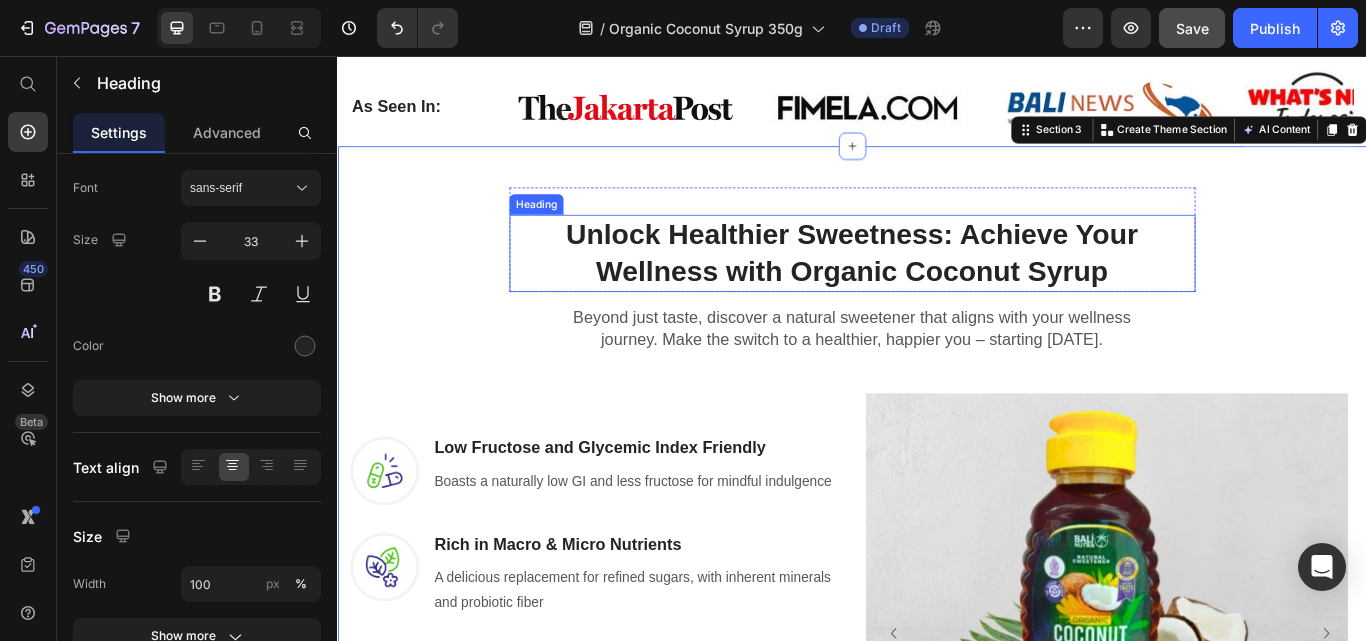 click on "Unlock Healthier Sweetness: Achieve Your Wellness with Organic Coconut Syrup" at bounding box center [937, 287] 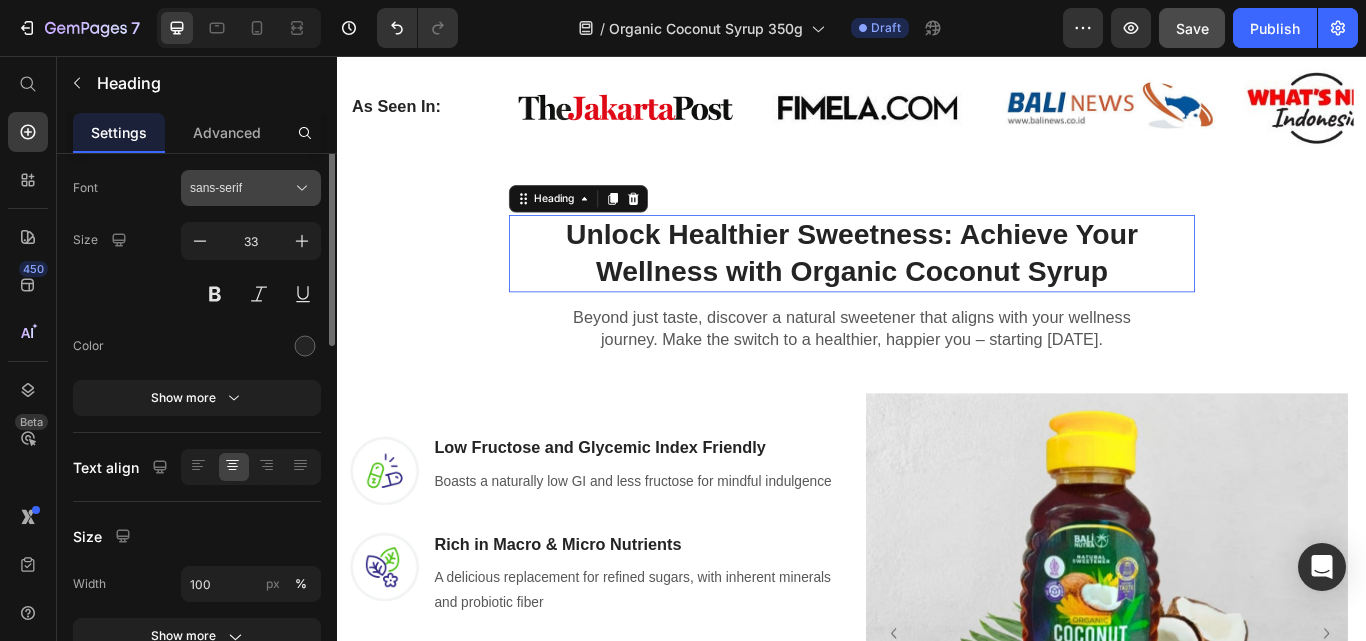 scroll, scrollTop: 0, scrollLeft: 0, axis: both 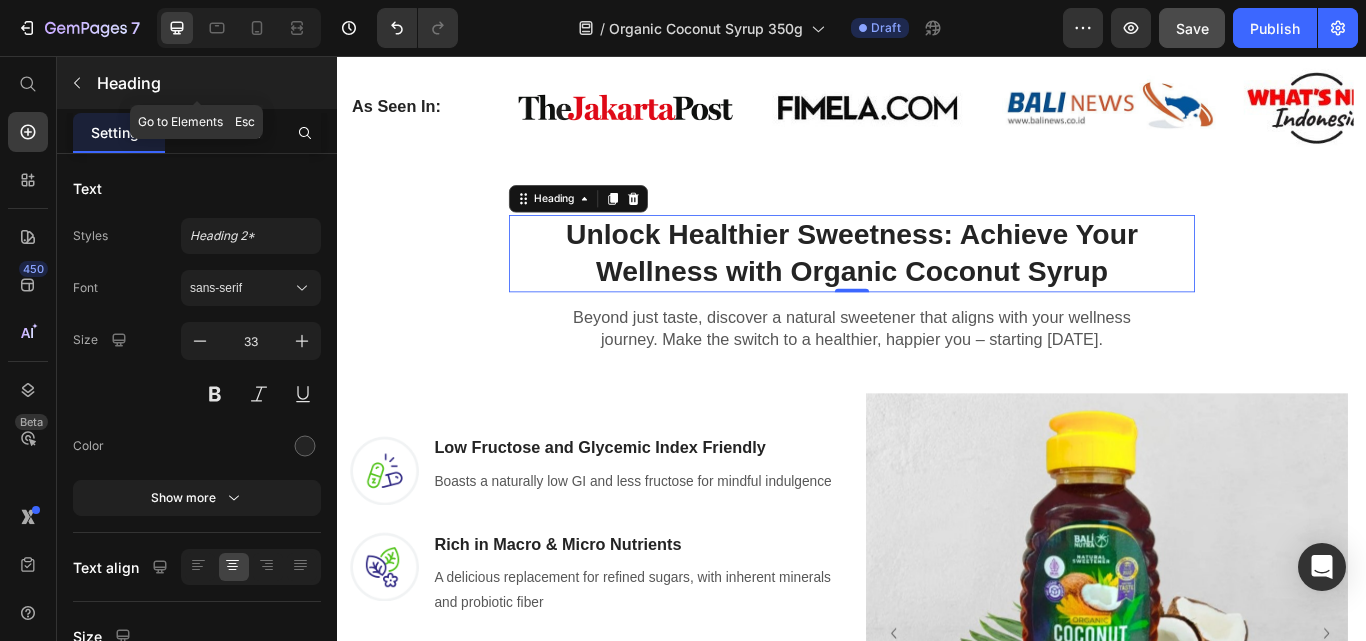 click at bounding box center [77, 83] 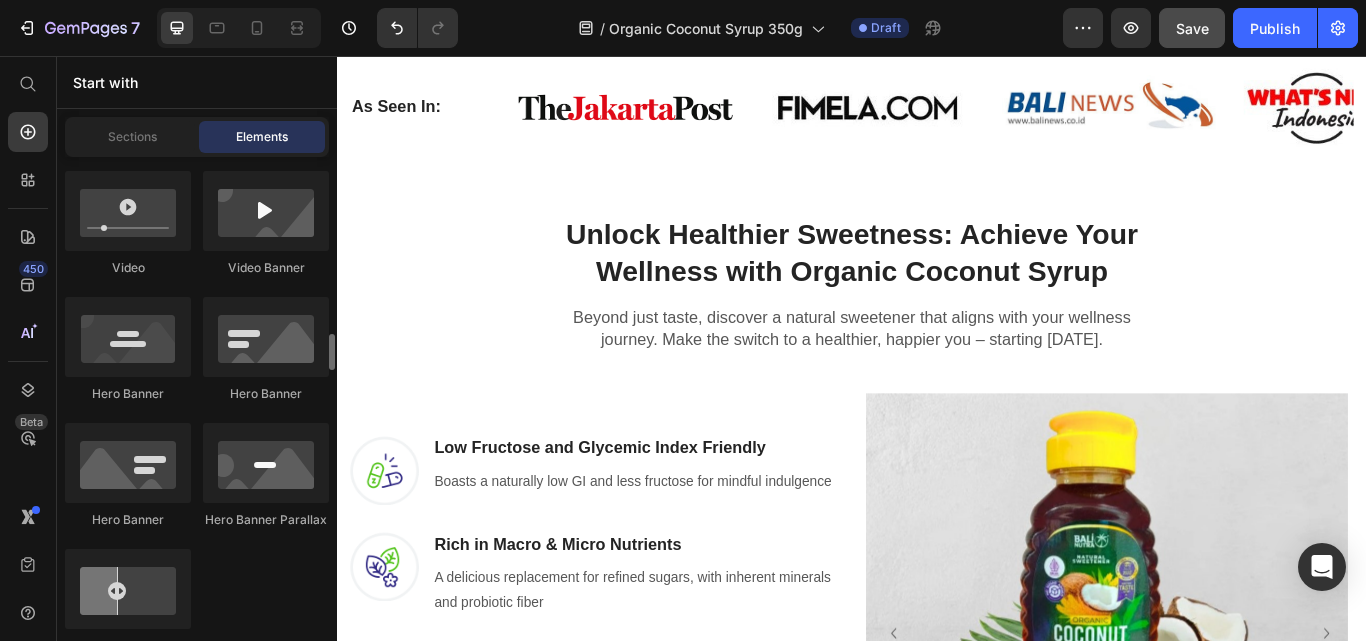 scroll, scrollTop: 1000, scrollLeft: 0, axis: vertical 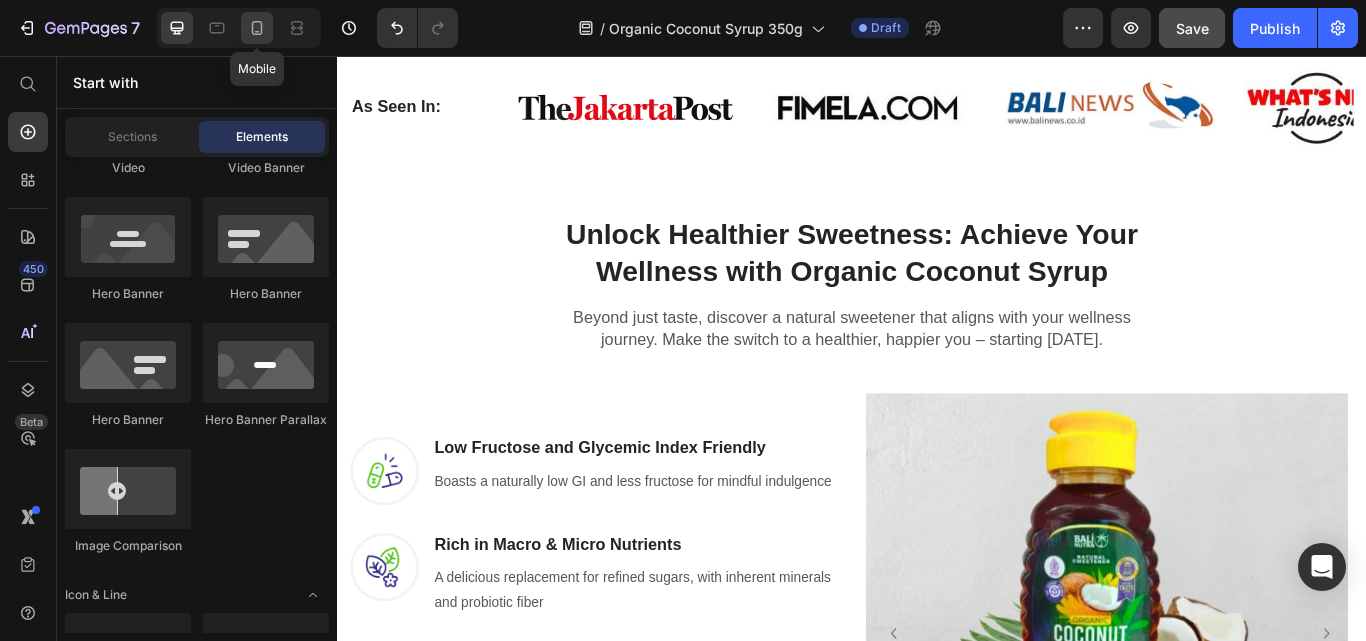 click 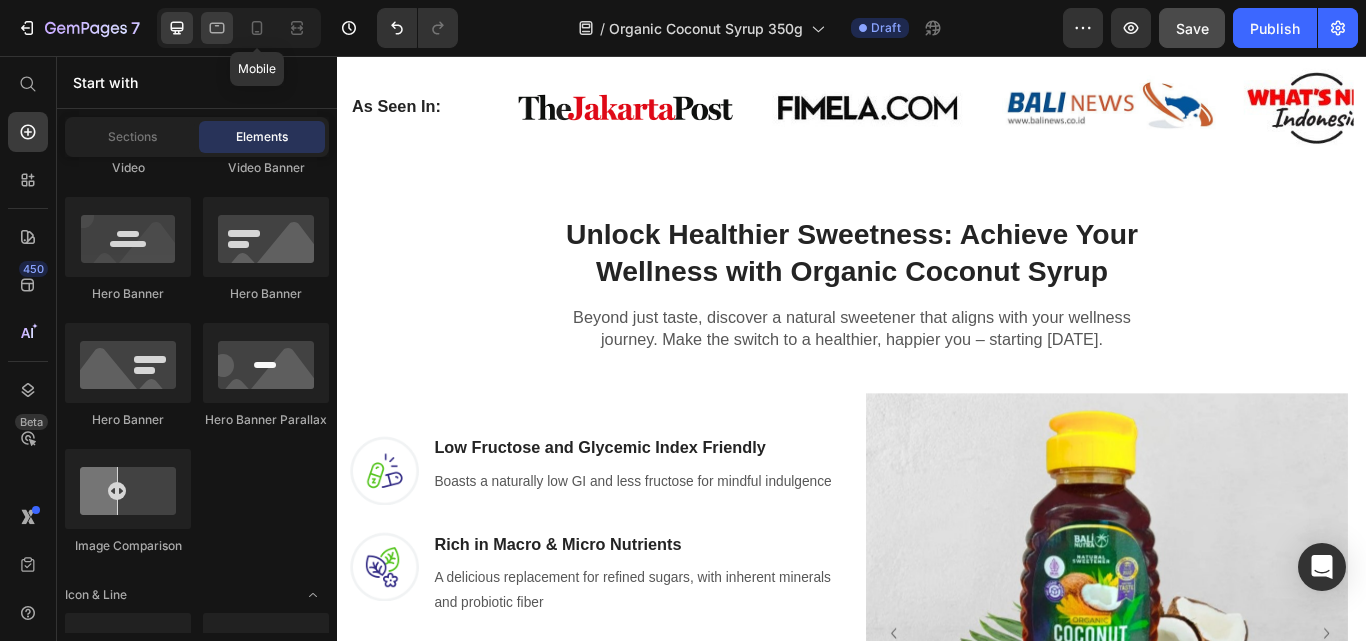 click 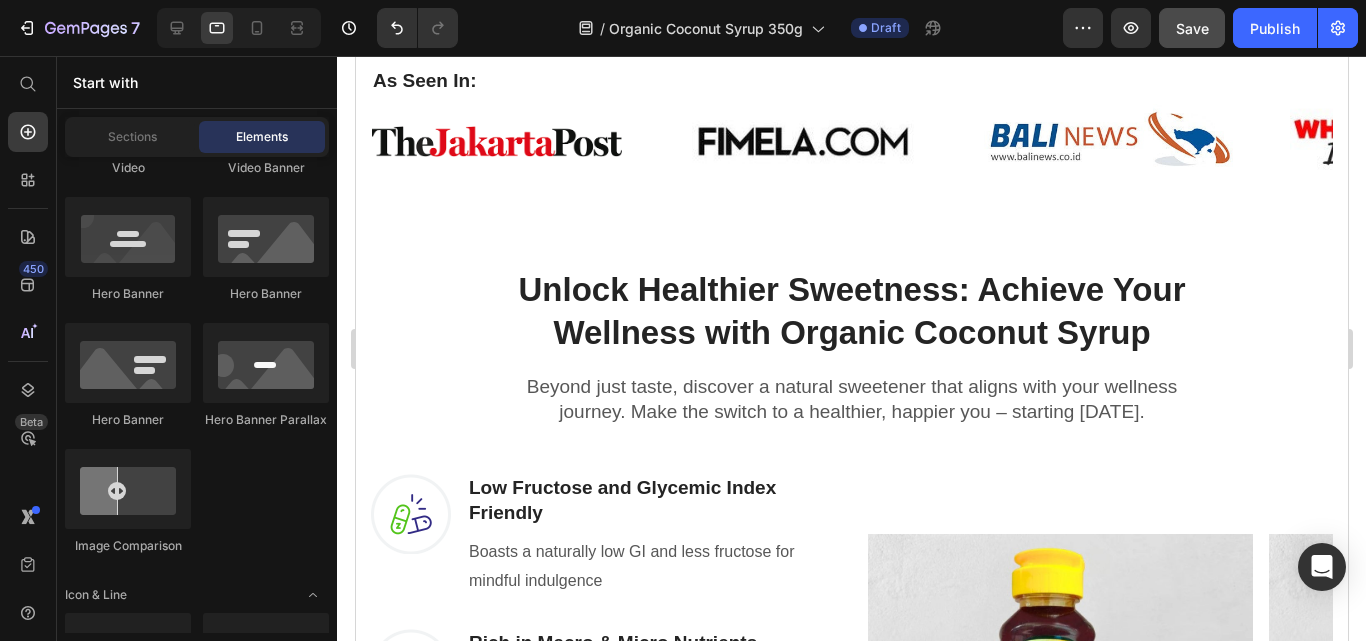drag, startPoint x: 217, startPoint y: 28, endPoint x: 703, endPoint y: 212, distance: 519.6653 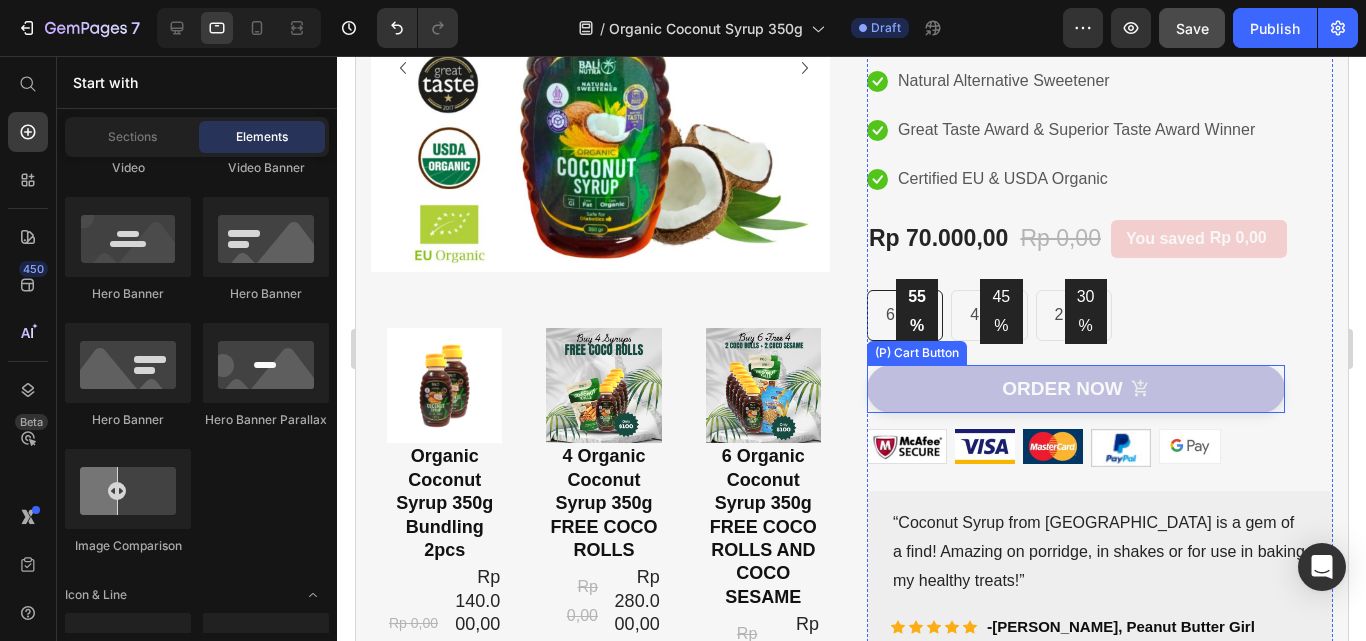 scroll, scrollTop: 400, scrollLeft: 0, axis: vertical 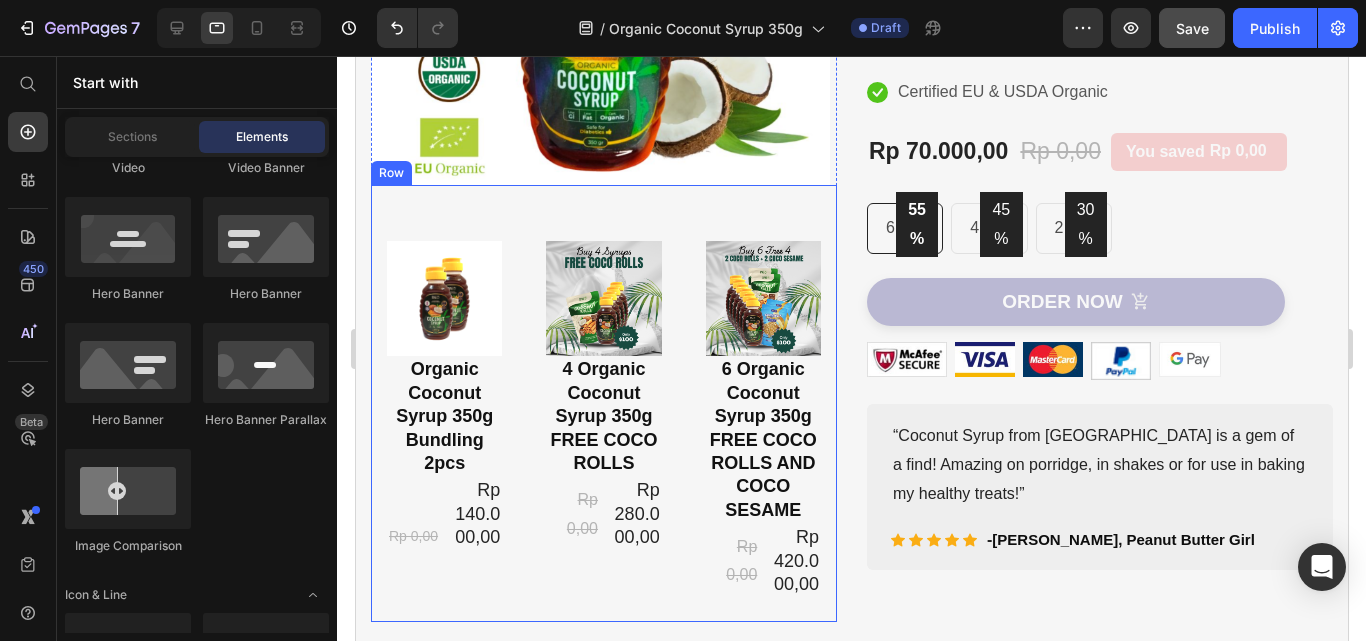 click on "Image Organic Coconut Syrup 350g Bundling 2pcs Text Block Rp 0,00 Product Price Rp 140.000,00 Product Price Row Row Image 4 Organic Coconut Syrup 350g FREE COCO ROLLS Text Block Rp 0,00 Product Price Rp 280.000,00 Product Price Row Row Image 6 Organic Coconut Syrup 350g FREE COCO ROLLS AND COCO SESAME Text Block Rp 0,00 Product Price Rp 420.000,00 Product Price Row Row Product Bundle Discount Row" at bounding box center (603, 403) 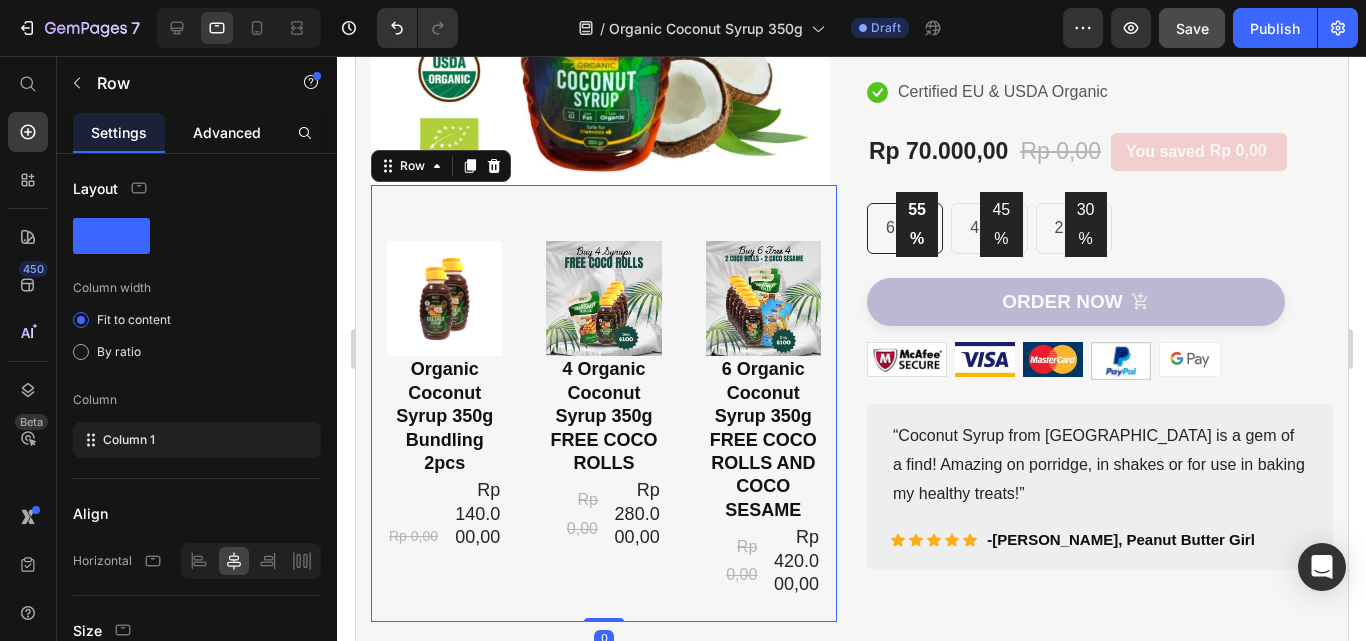 click on "Advanced" at bounding box center (227, 132) 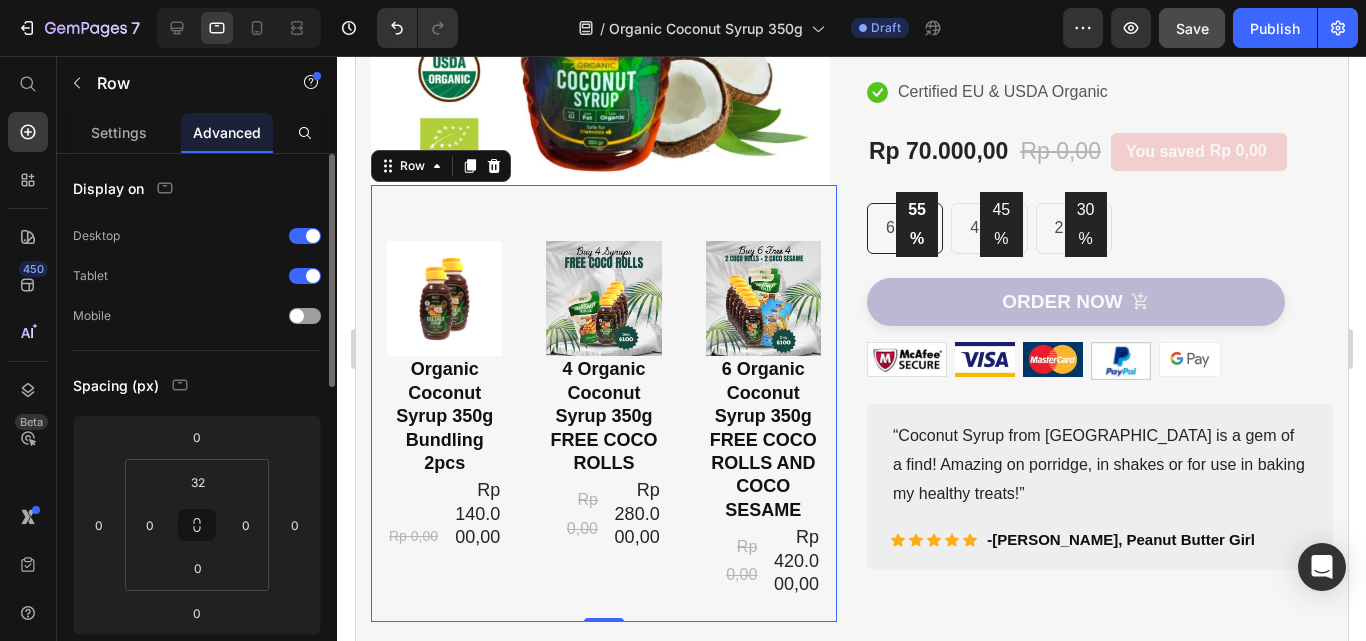 scroll, scrollTop: 100, scrollLeft: 0, axis: vertical 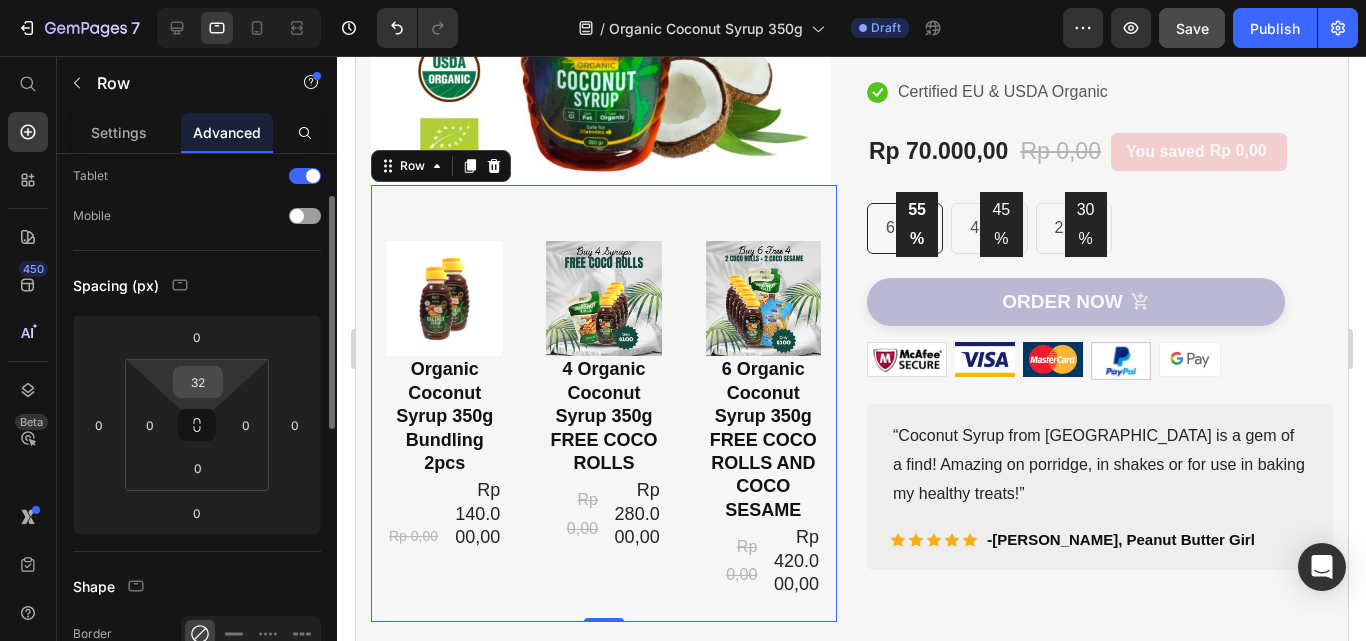 click on "32" at bounding box center (198, 382) 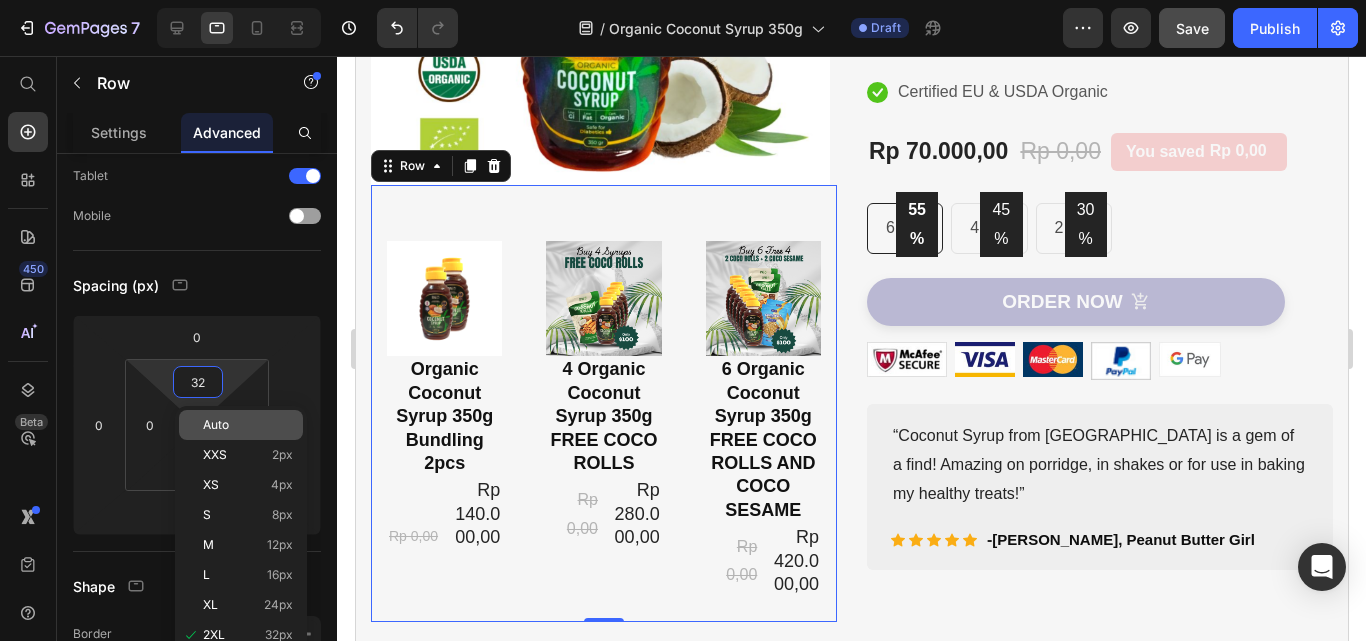 click on "Auto" at bounding box center (216, 425) 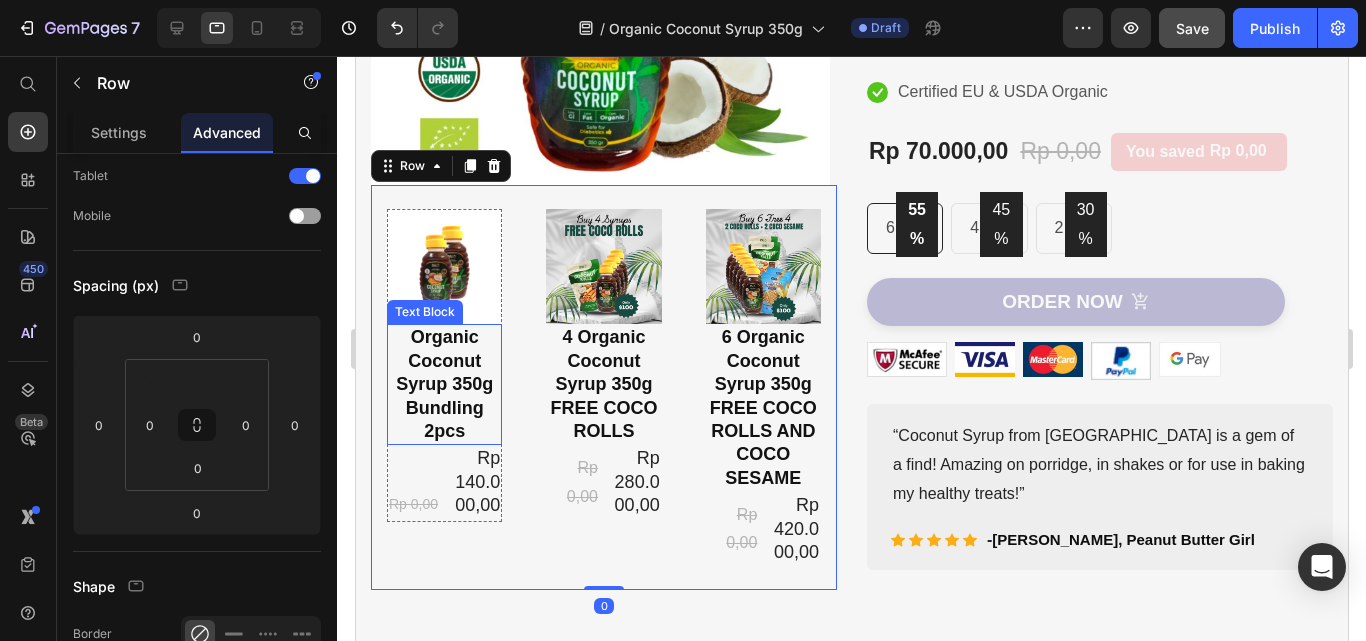 click on "Organic Coconut Syrup 350g Bundling 2pcs" at bounding box center [443, 384] 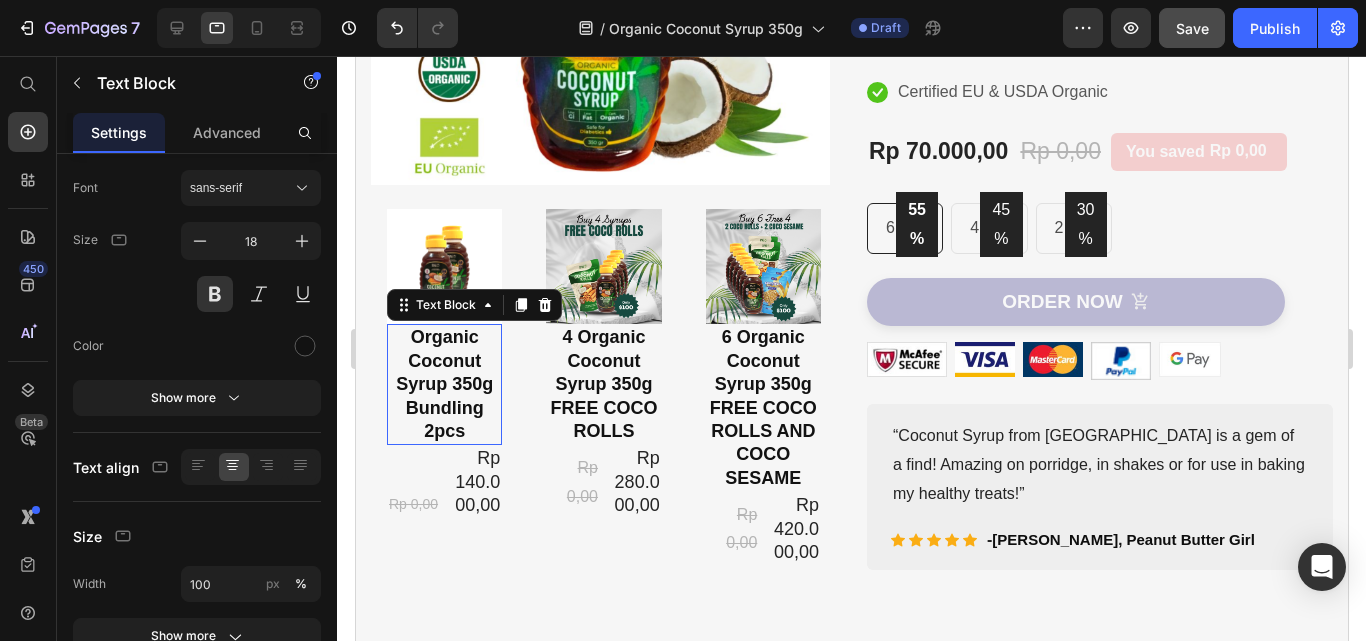scroll, scrollTop: 0, scrollLeft: 0, axis: both 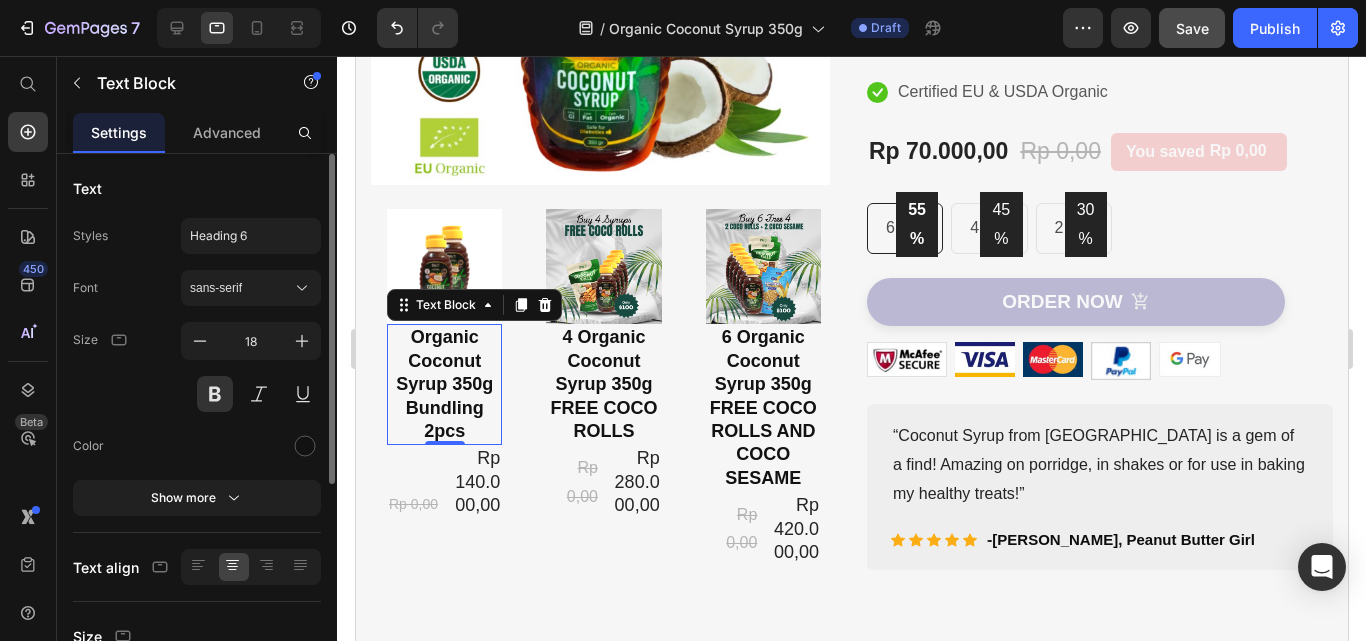 click on "Organic Coconut Syrup 350g Bundling 2pcs" at bounding box center [443, 384] 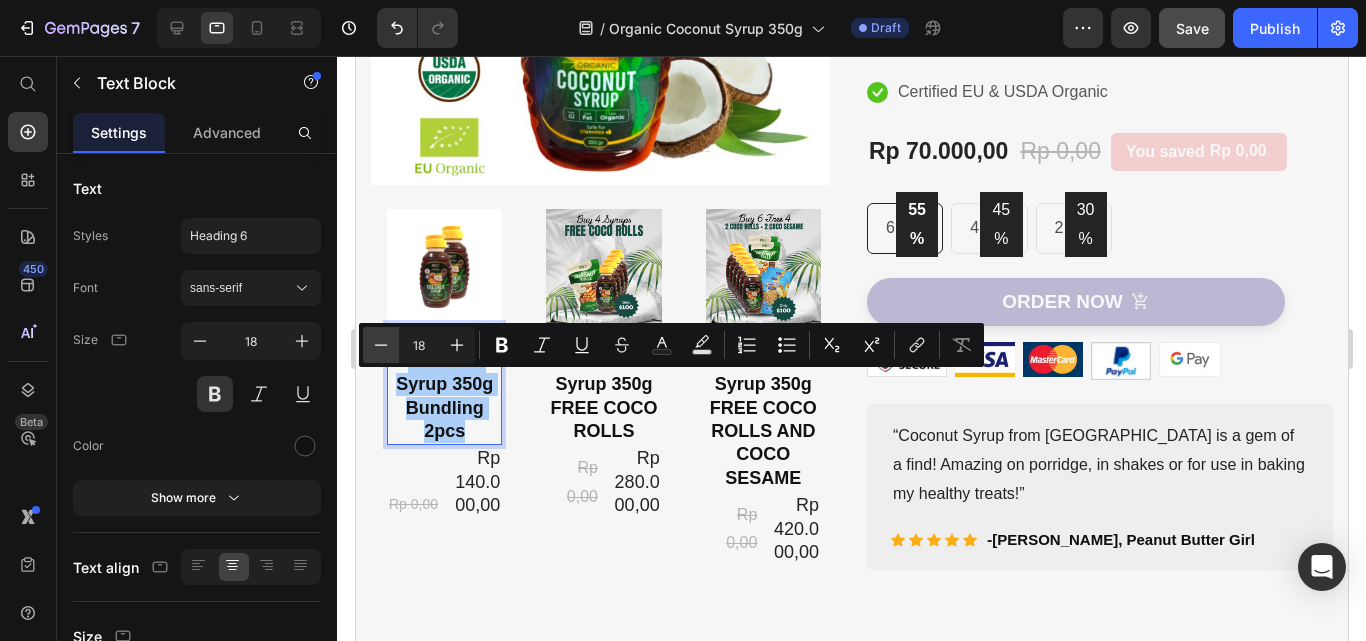 click 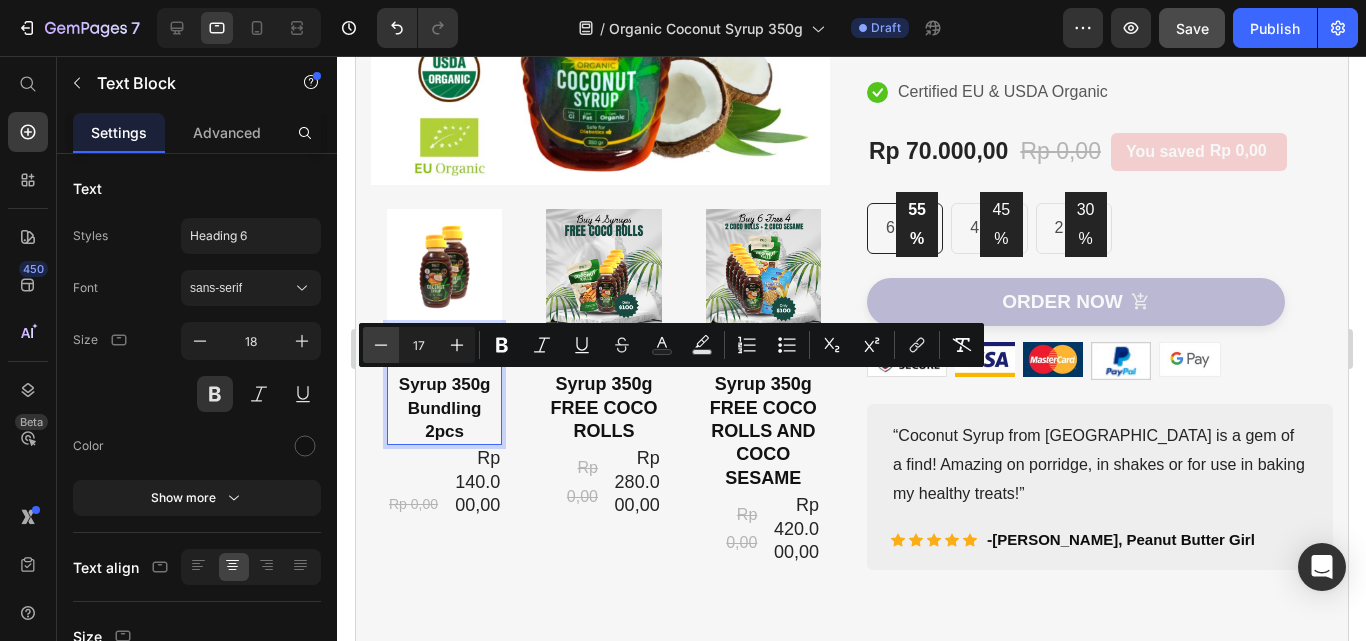 click 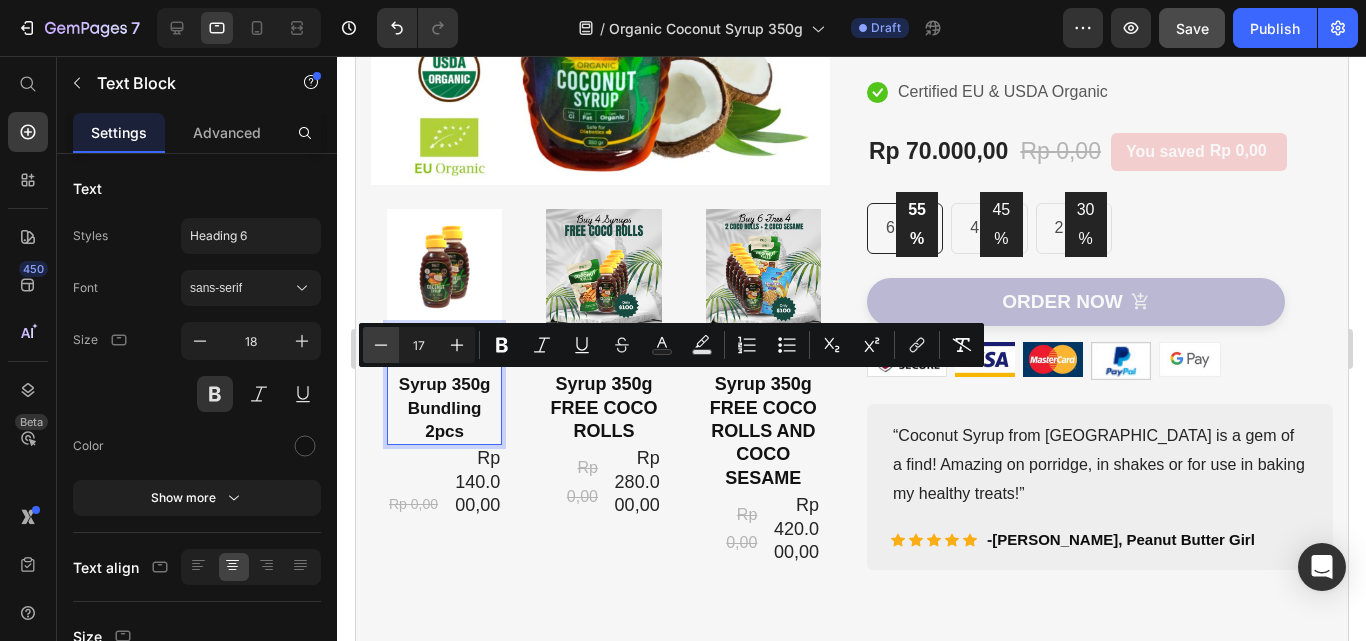 click 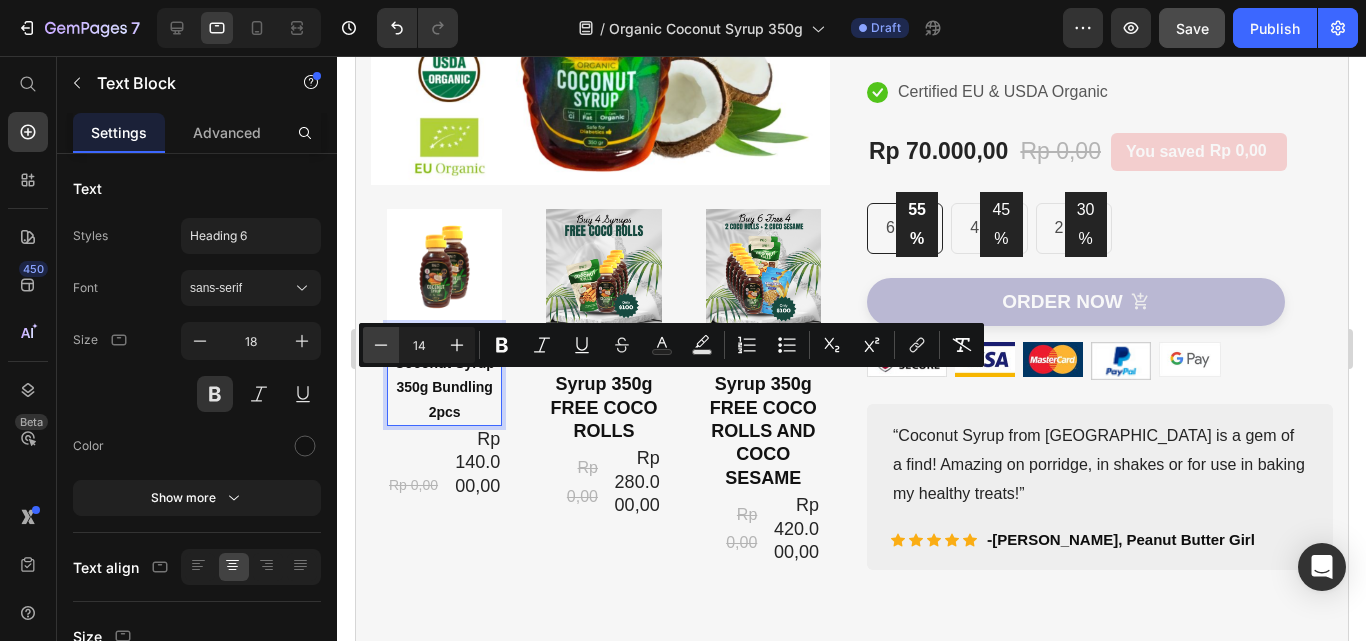 click 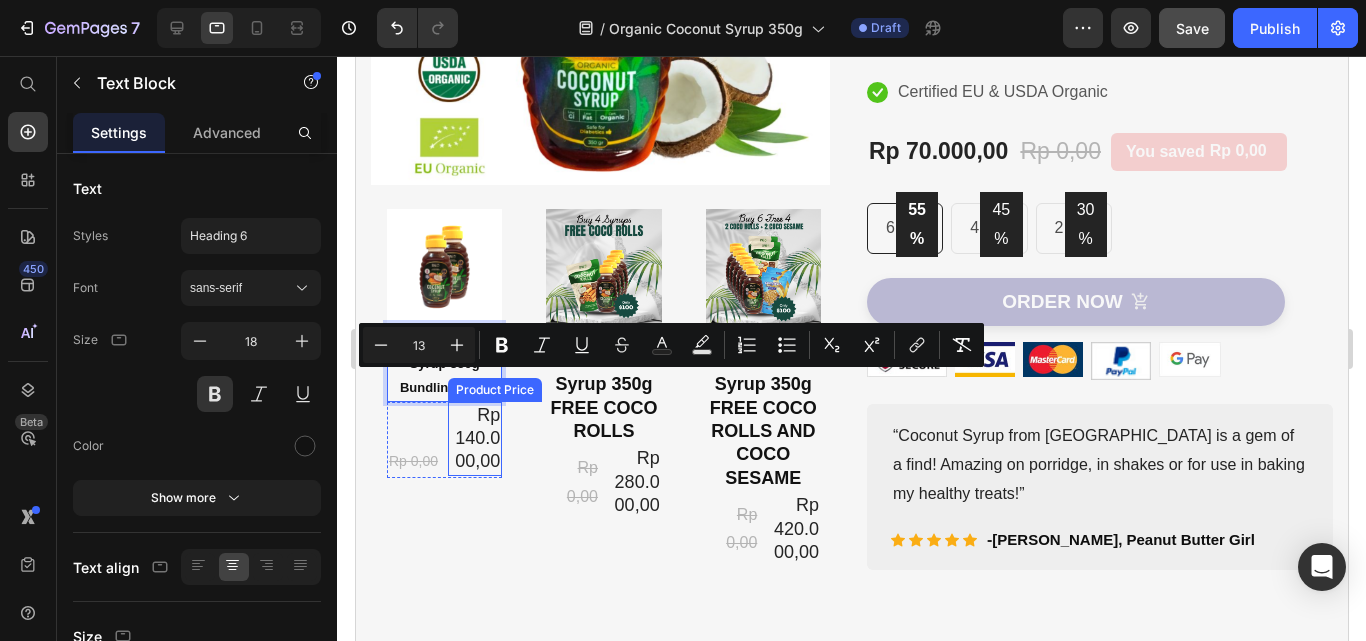 click on "Rp 140.000,00" at bounding box center [476, 438] 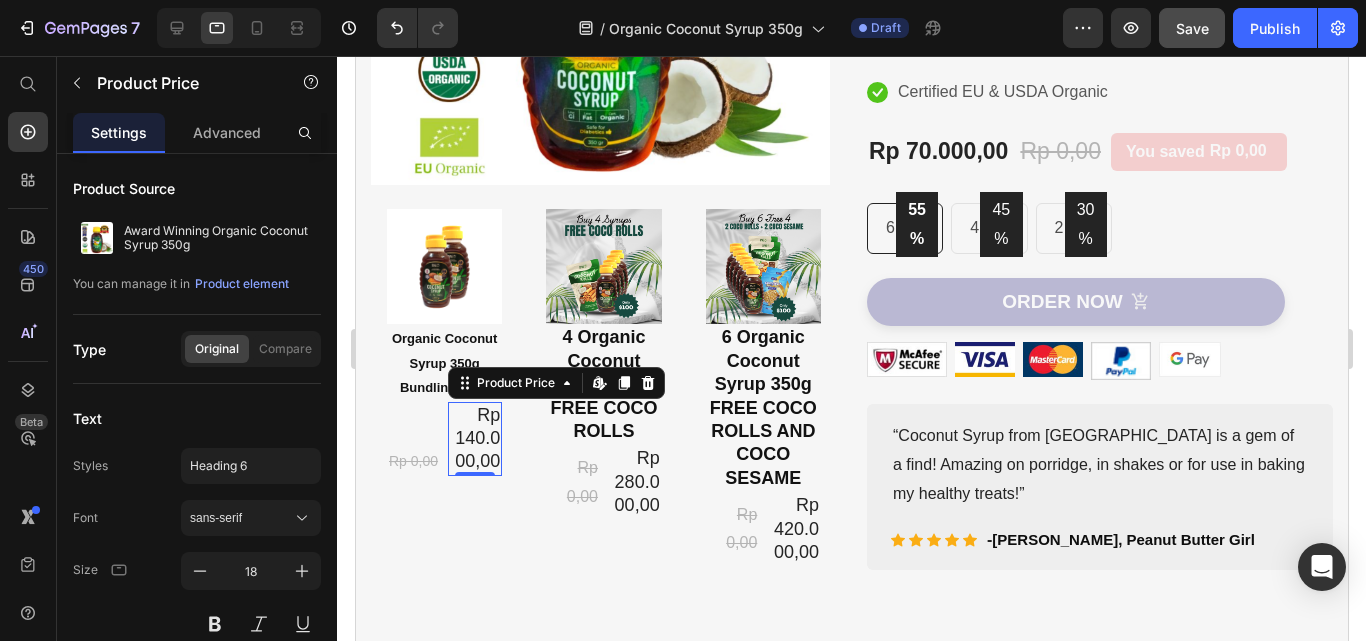 click on "Rp 140.000,00" at bounding box center [476, 438] 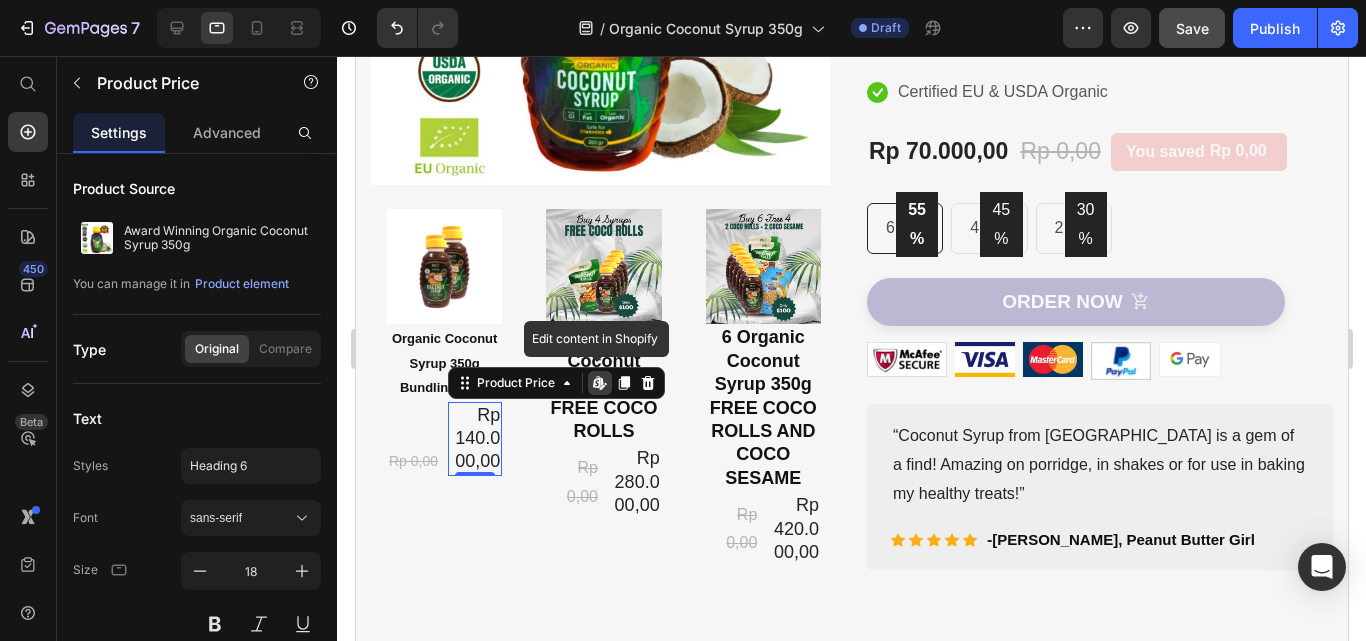 click on "Rp 140.000,00" at bounding box center (476, 438) 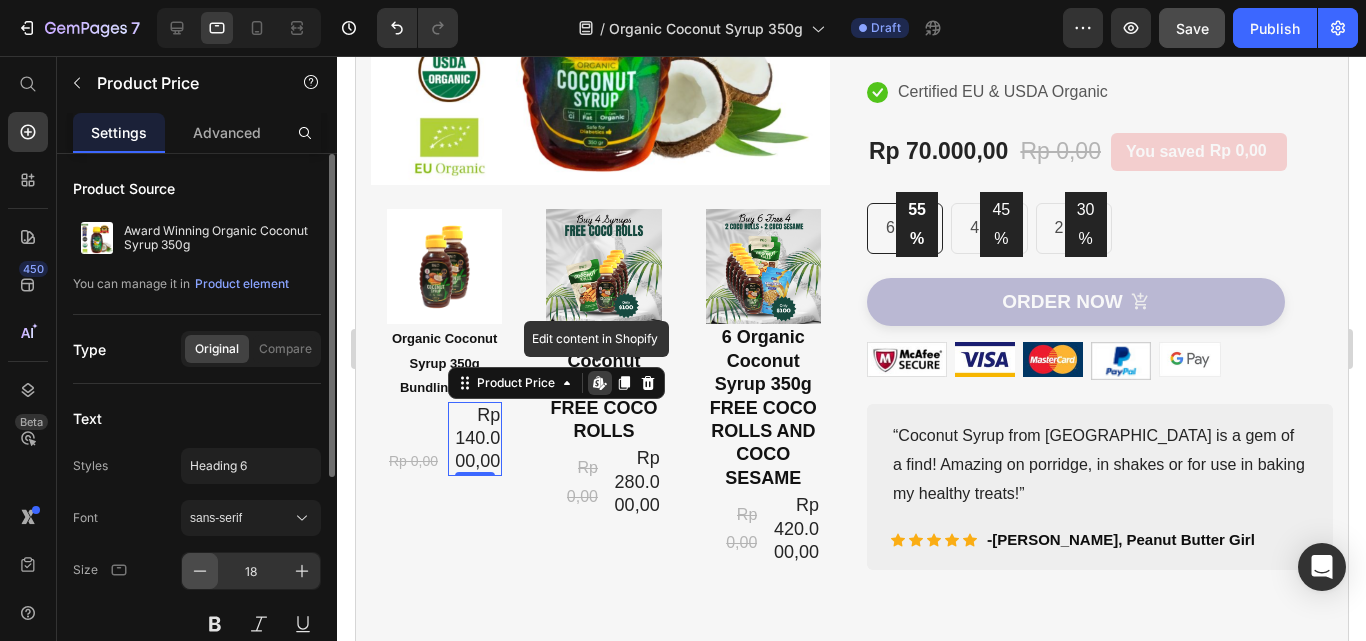 click 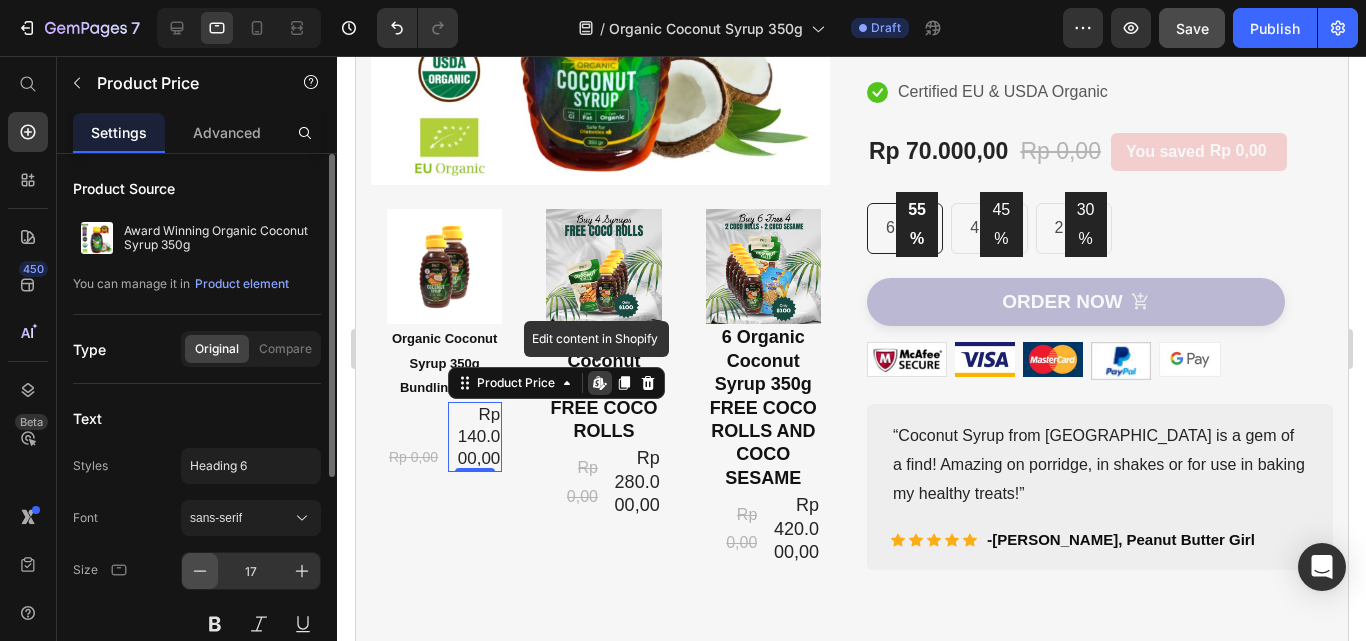click 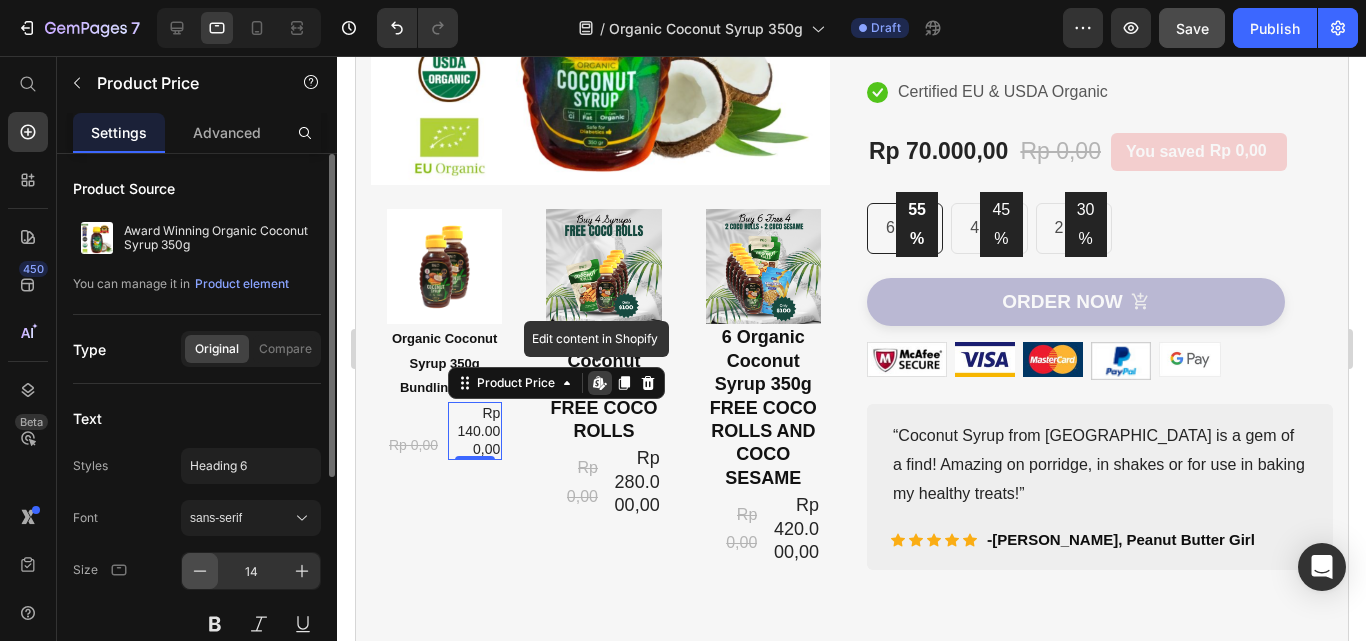 click 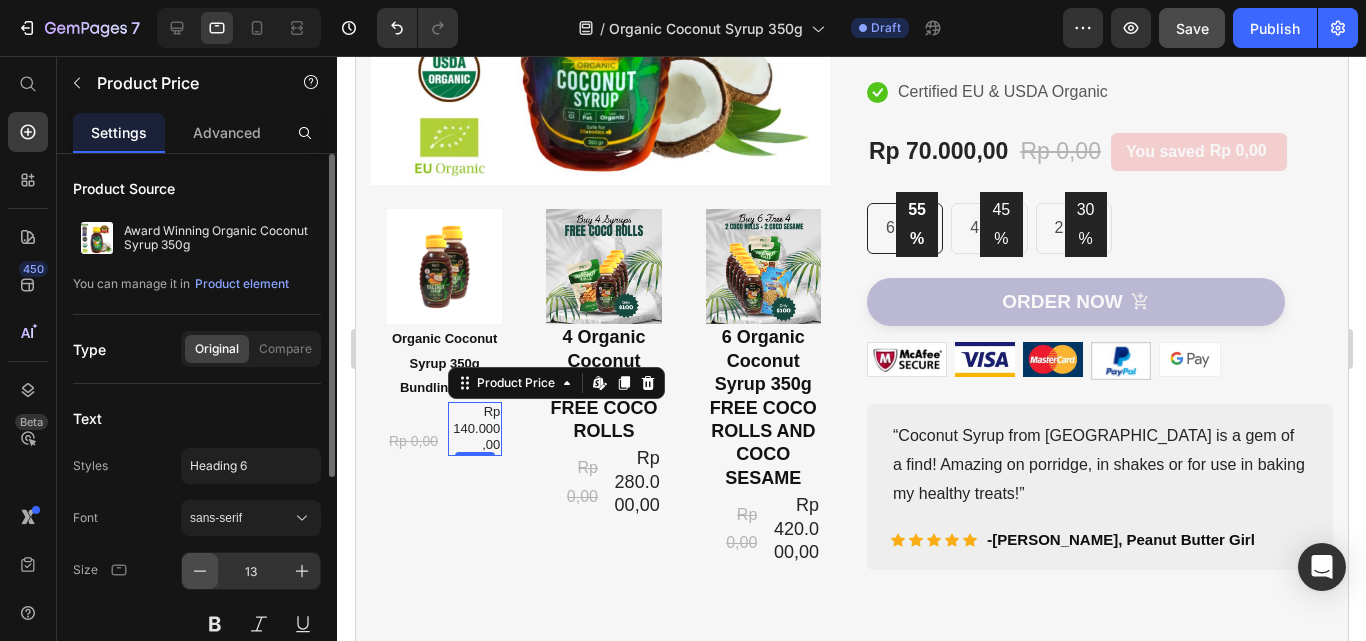 click 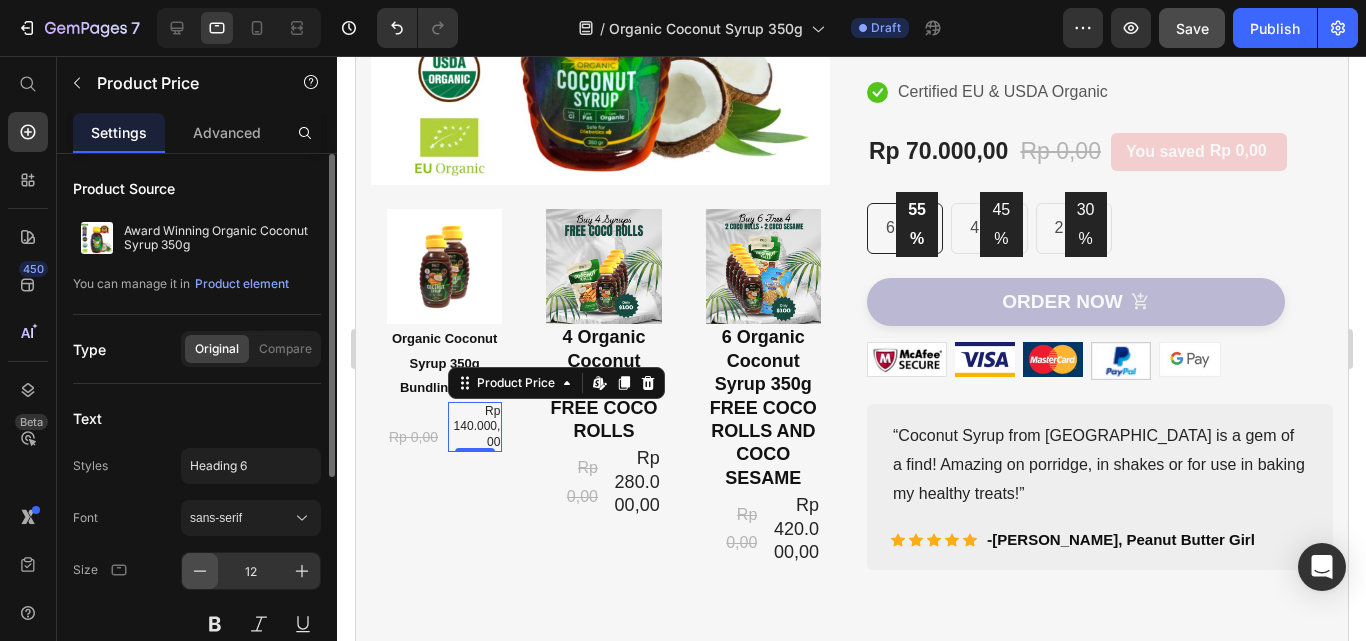 click 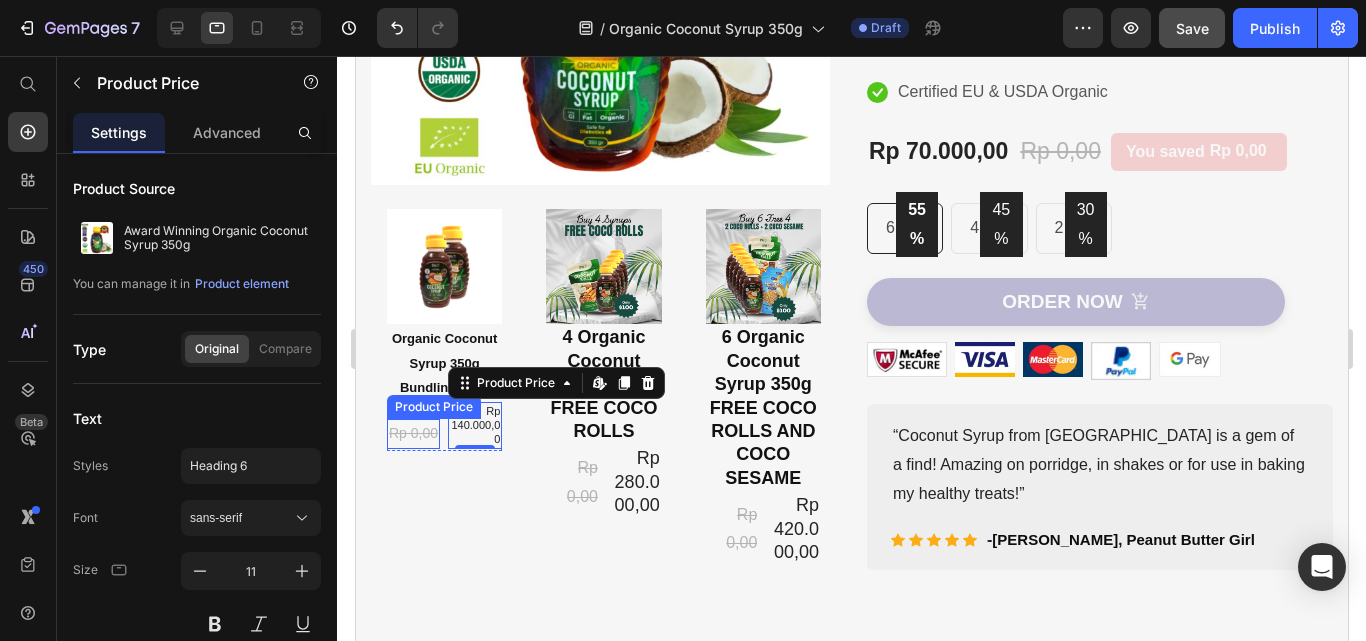 click on "Rp 0,00" at bounding box center [412, 433] 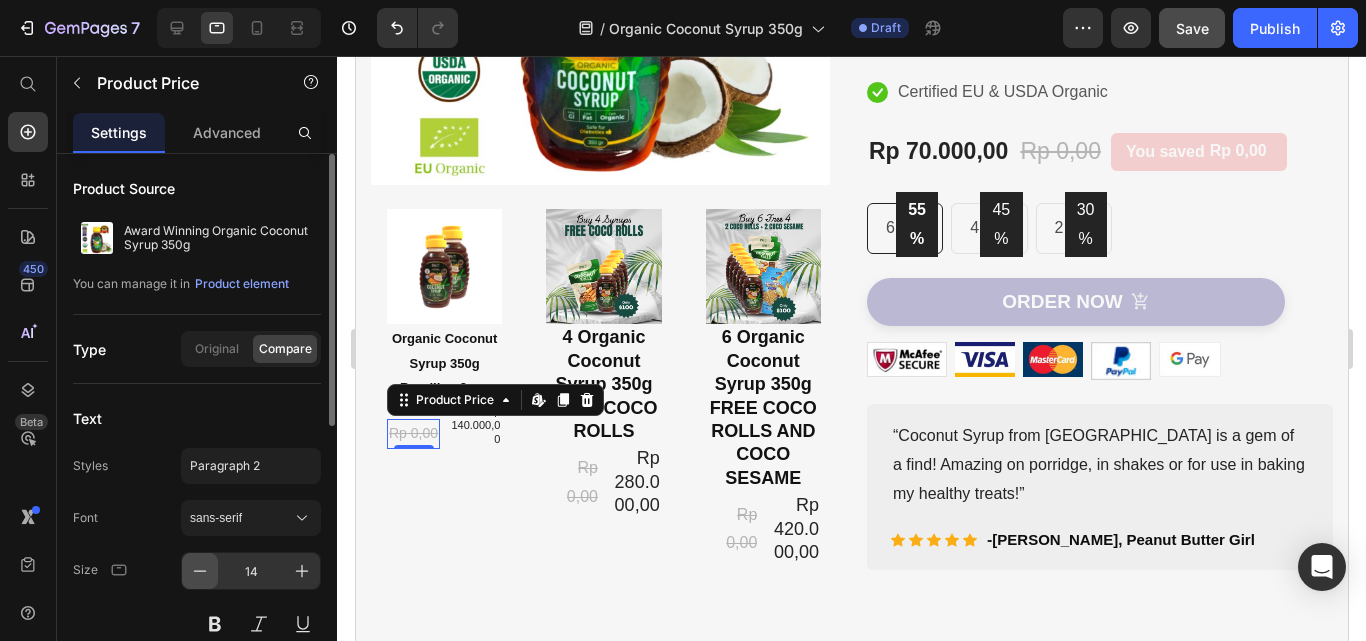 click 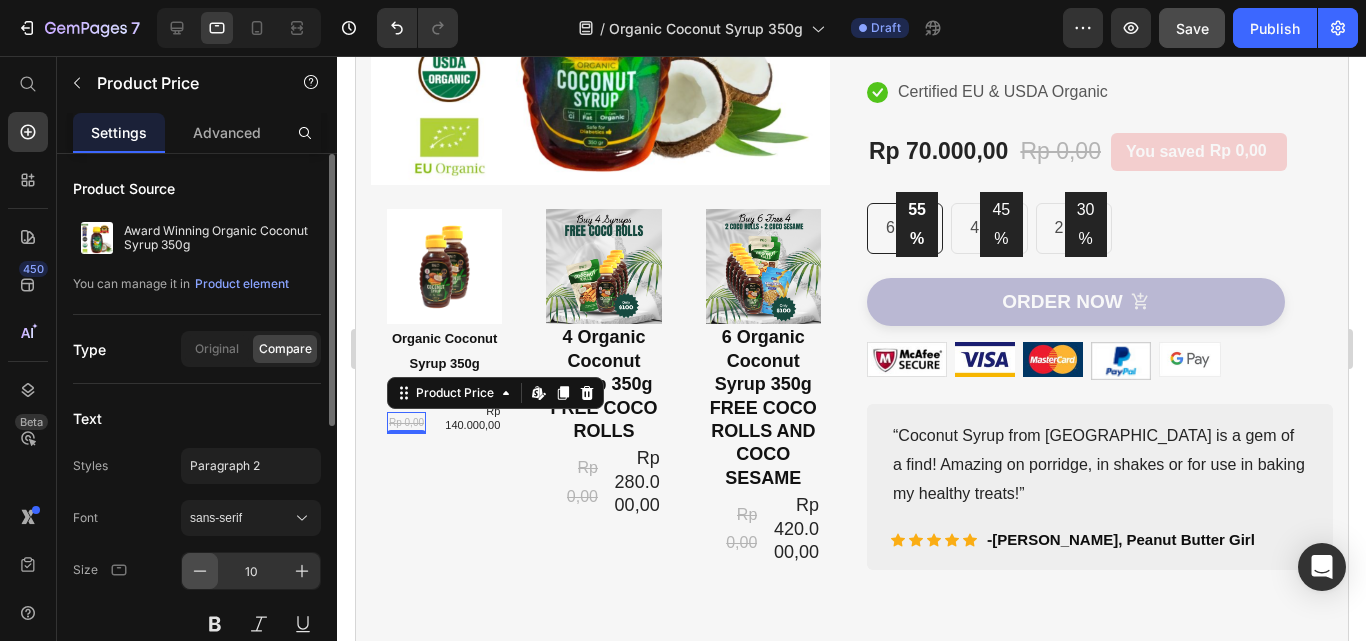 click 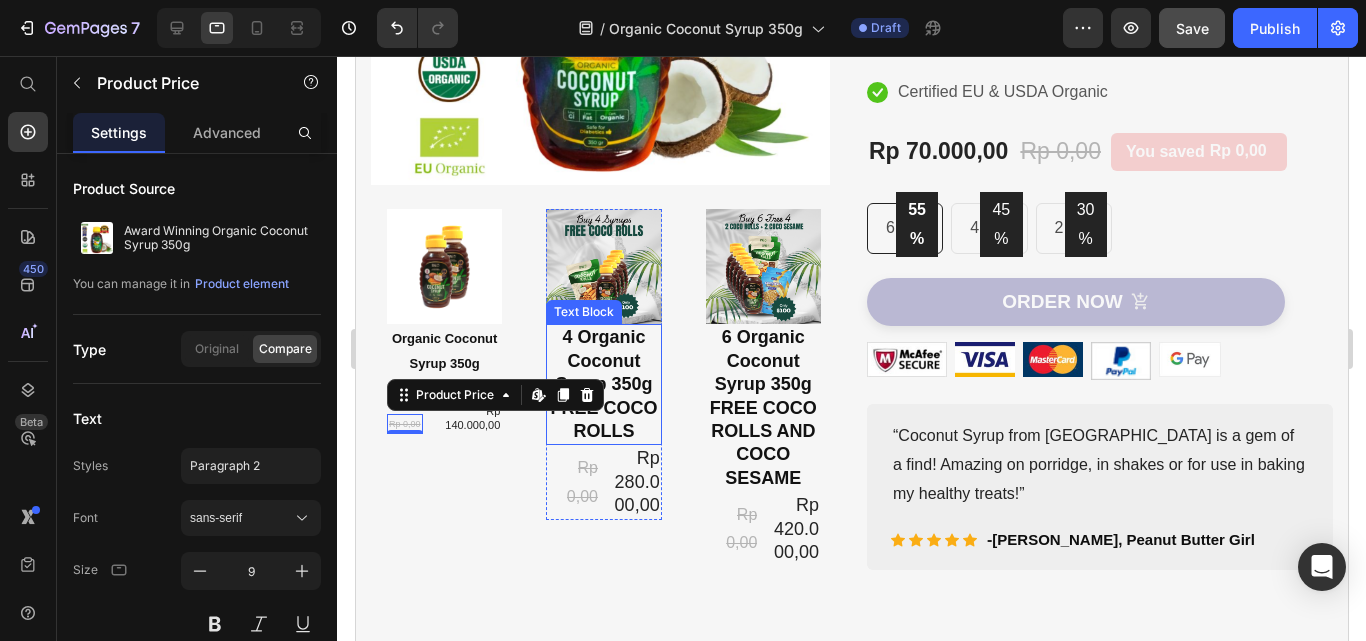 click on "4 Organic Coconut Syrup 350g FREE COCO ROLLS" at bounding box center [602, 384] 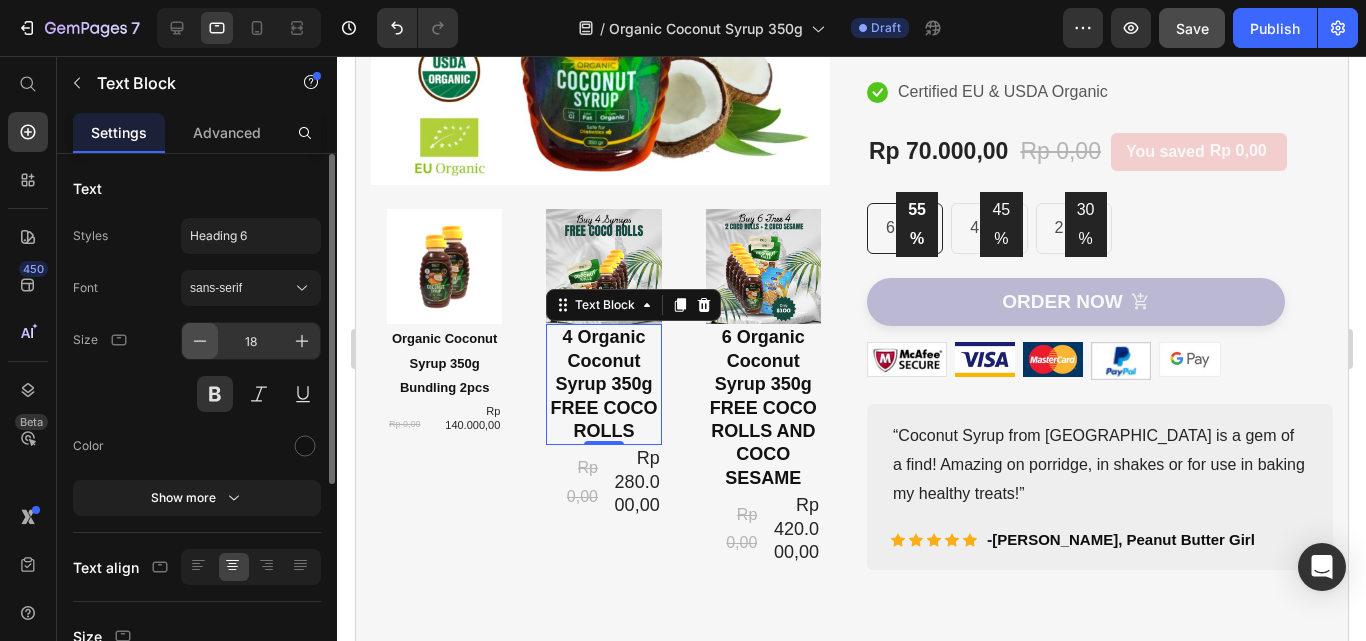 click 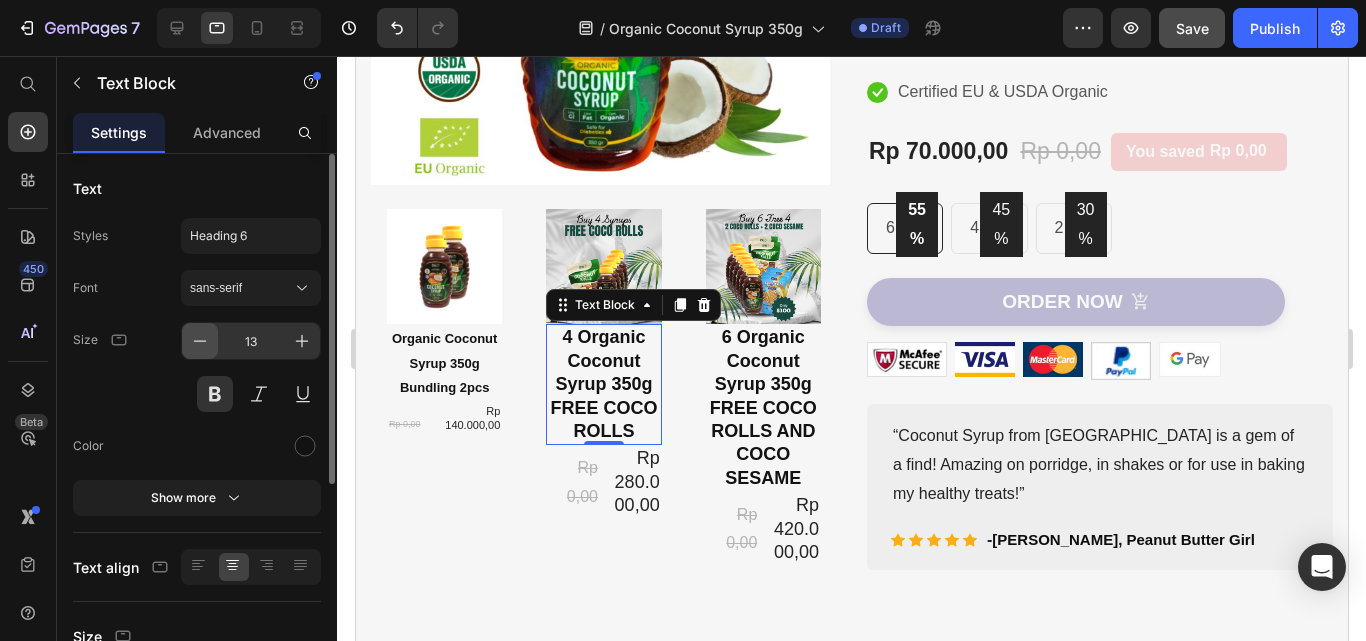 click 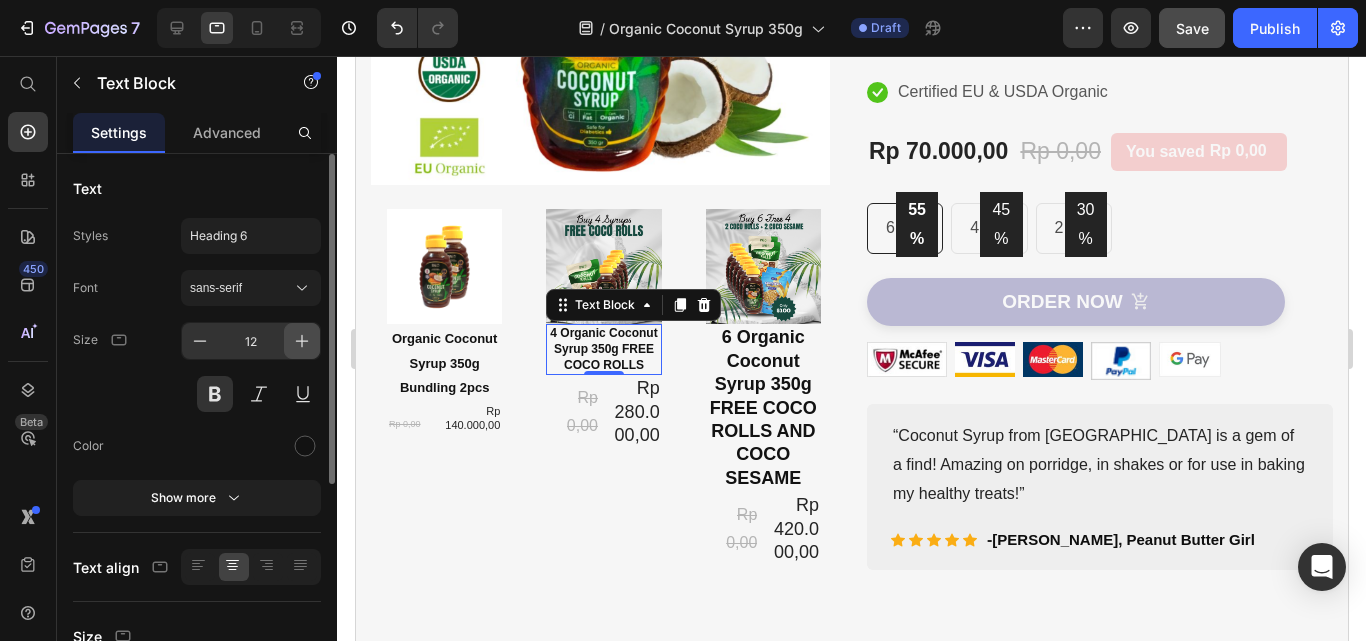 click 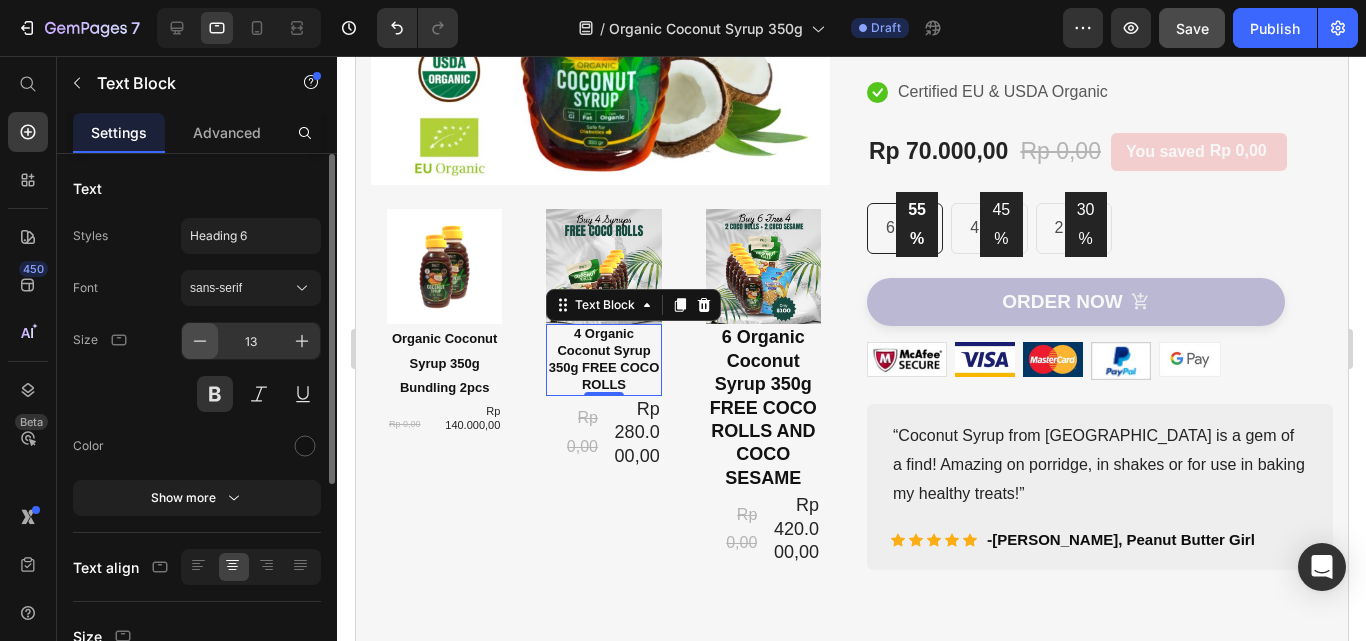 click 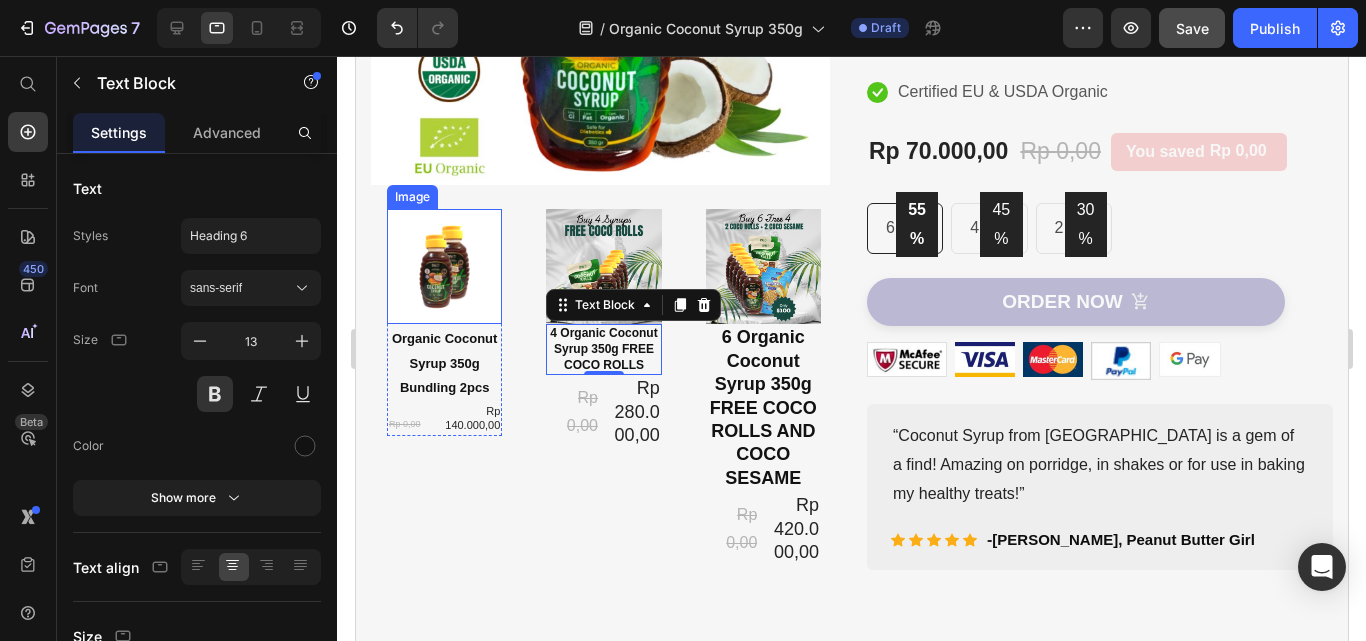 type on "12" 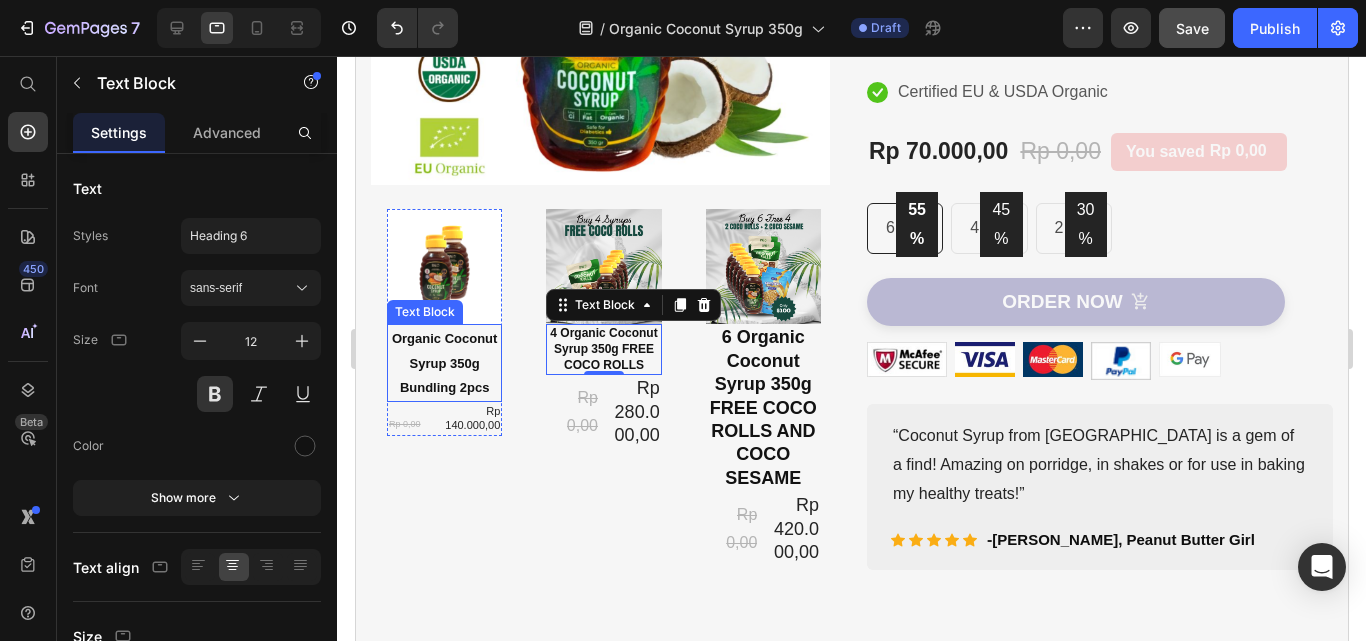 click on "Organic Coconut Syrup 350g Bundling 2pcs" at bounding box center [443, 363] 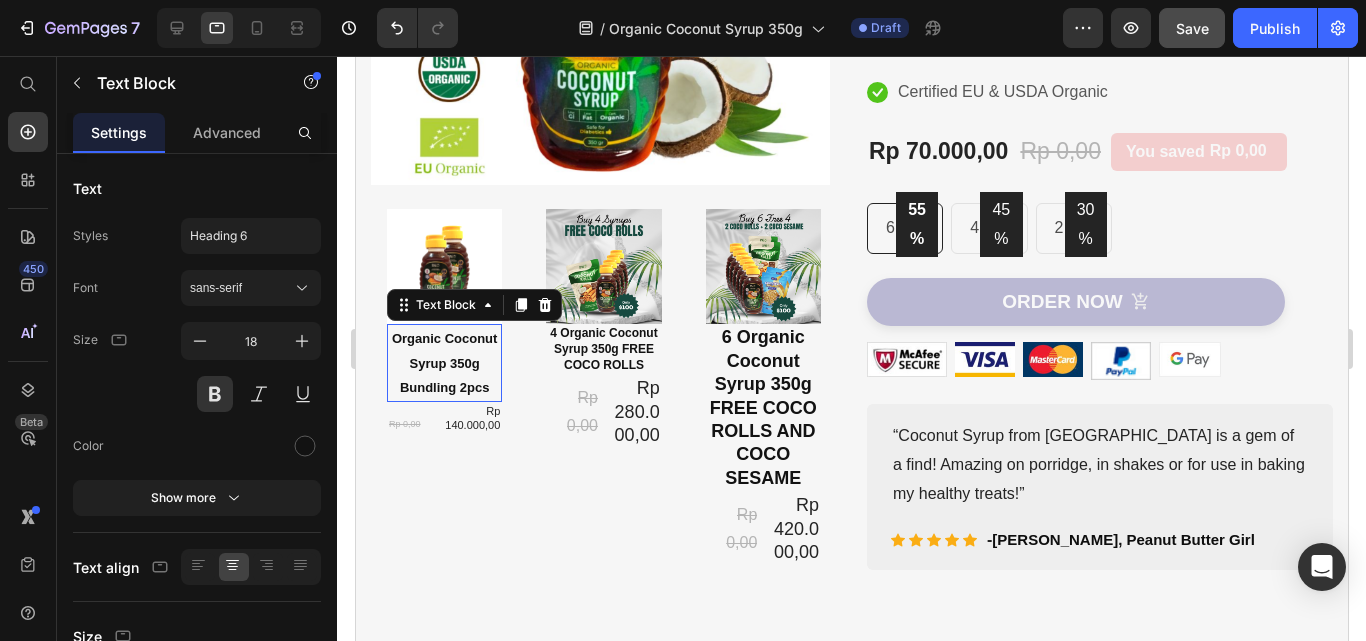 click 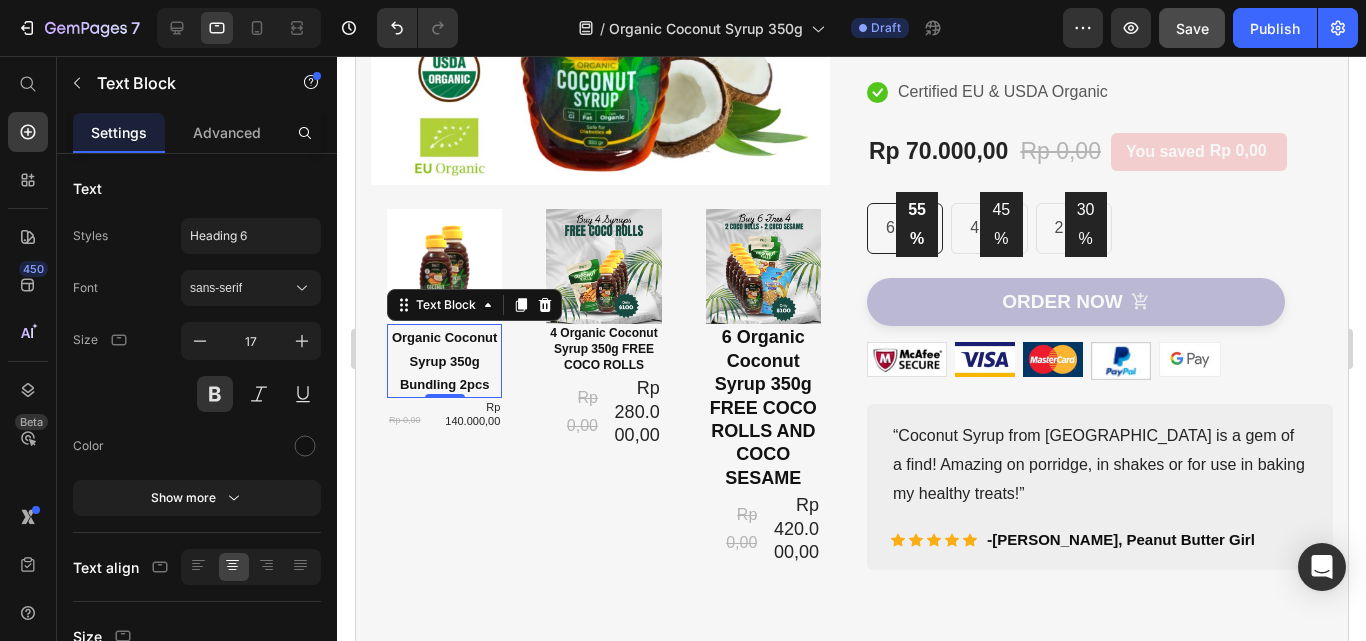 click 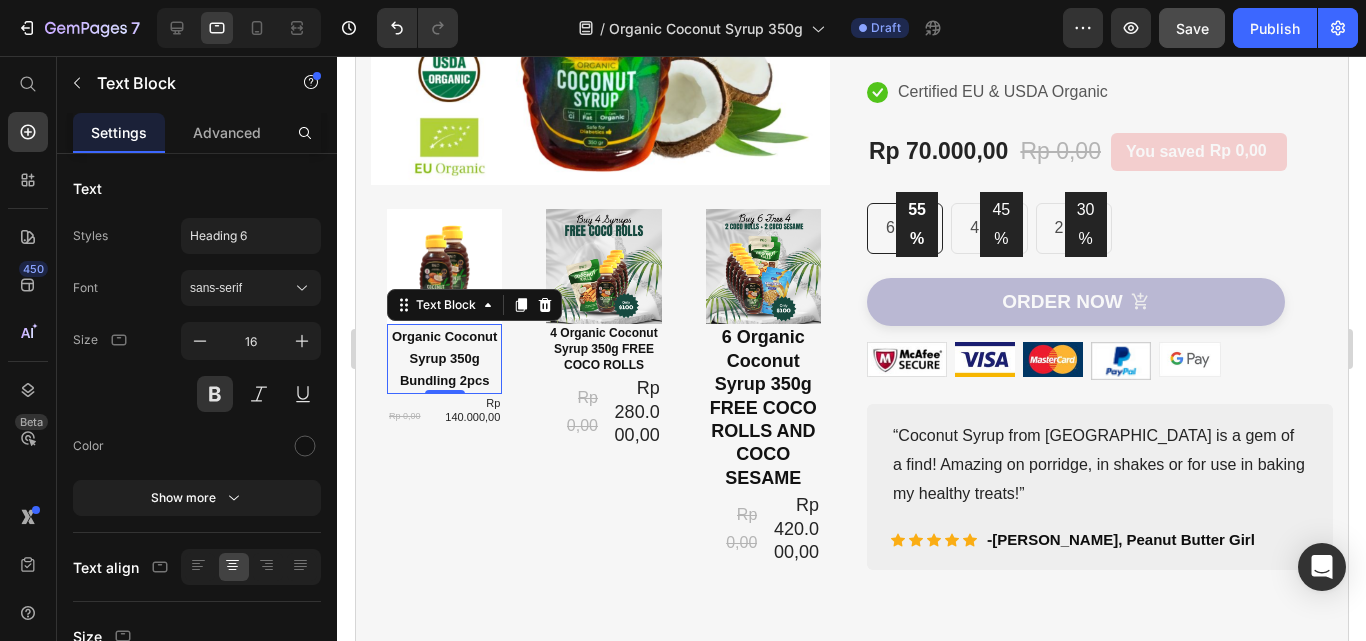 click 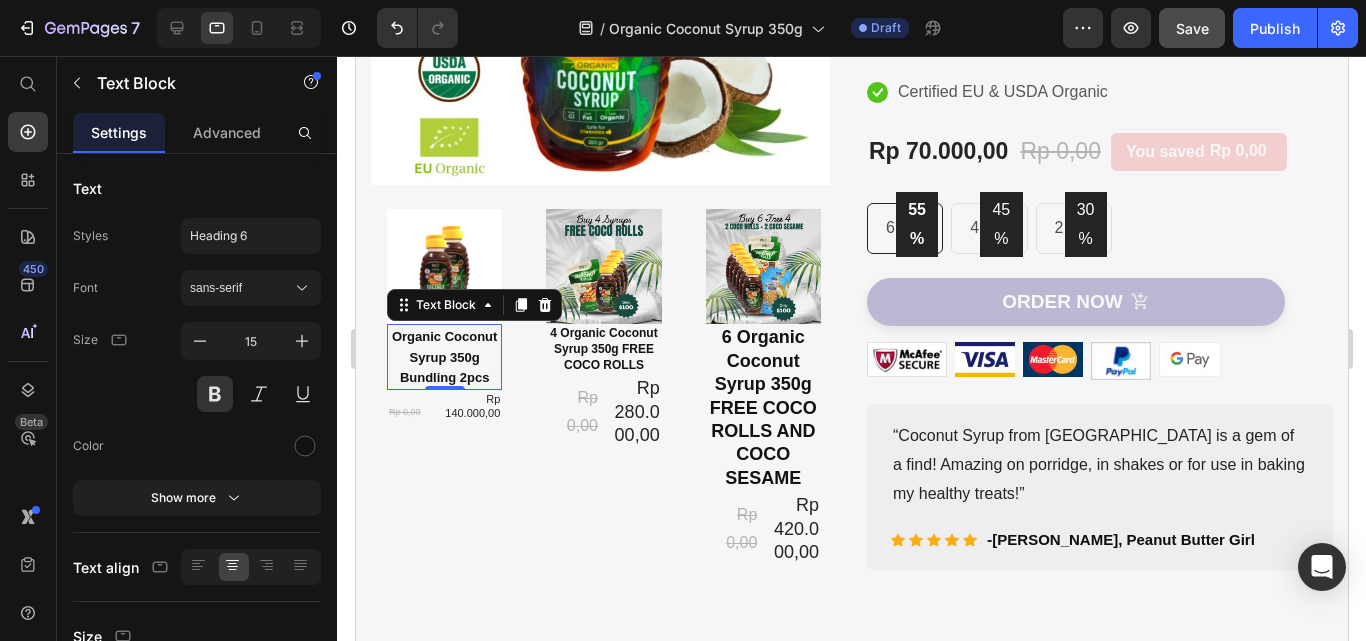 click 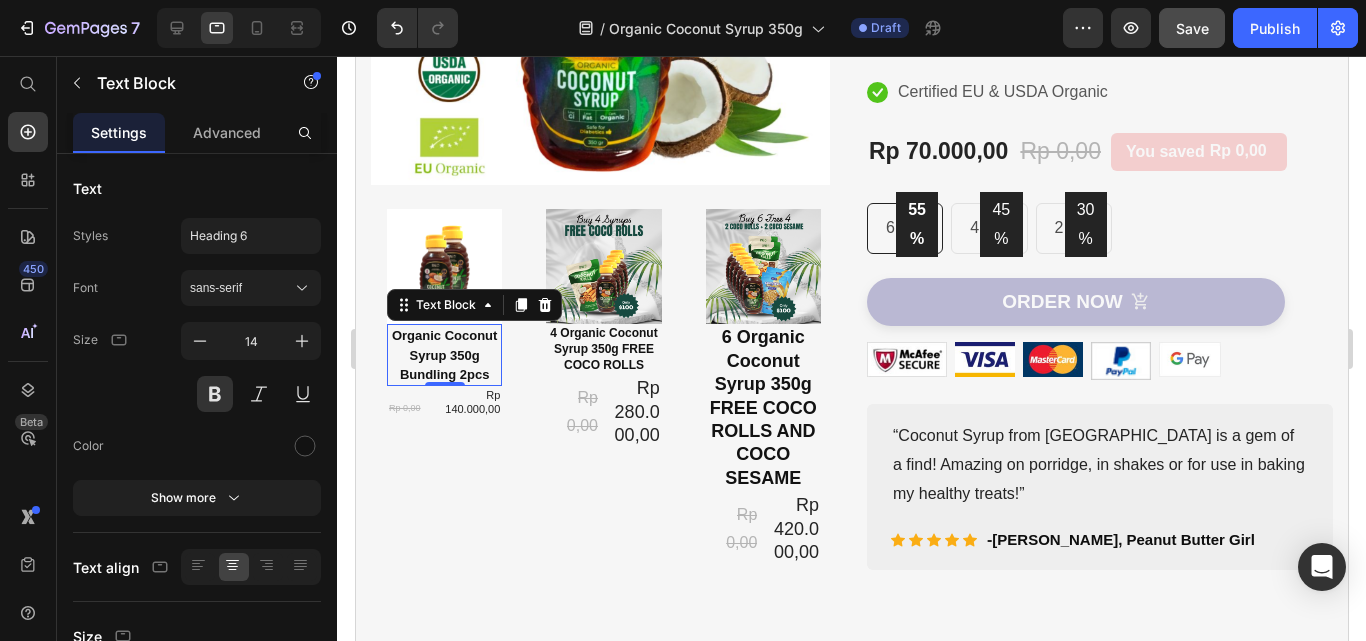 click 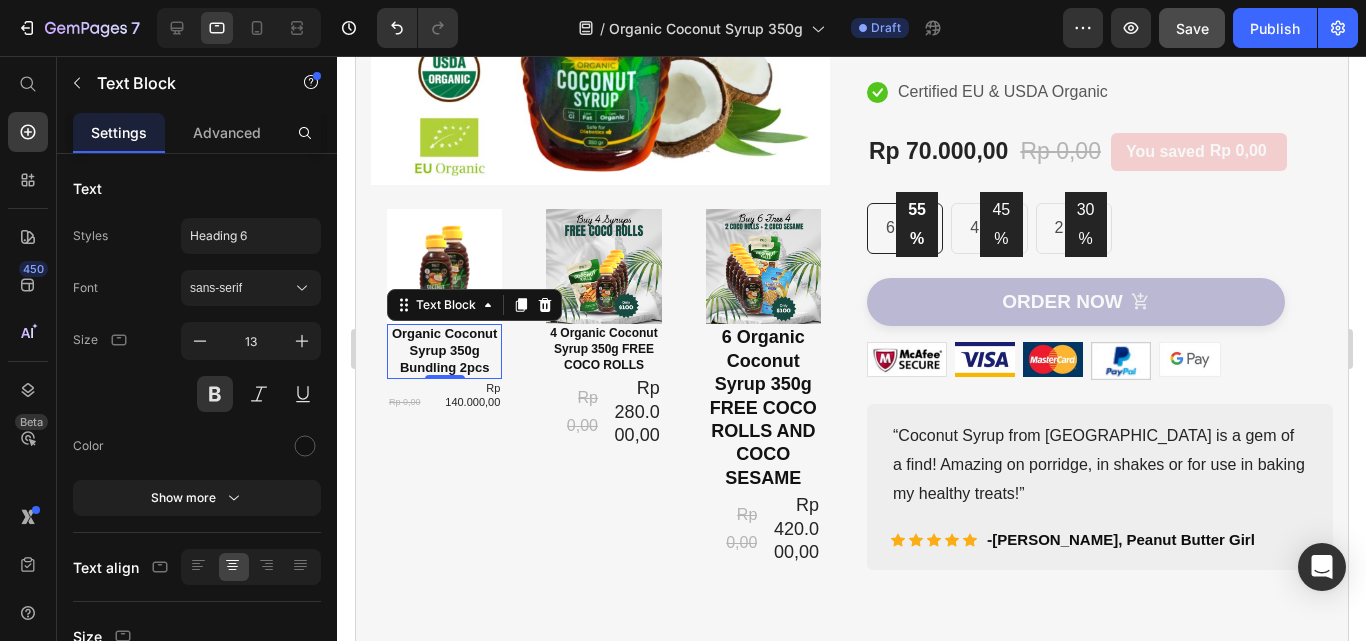 click 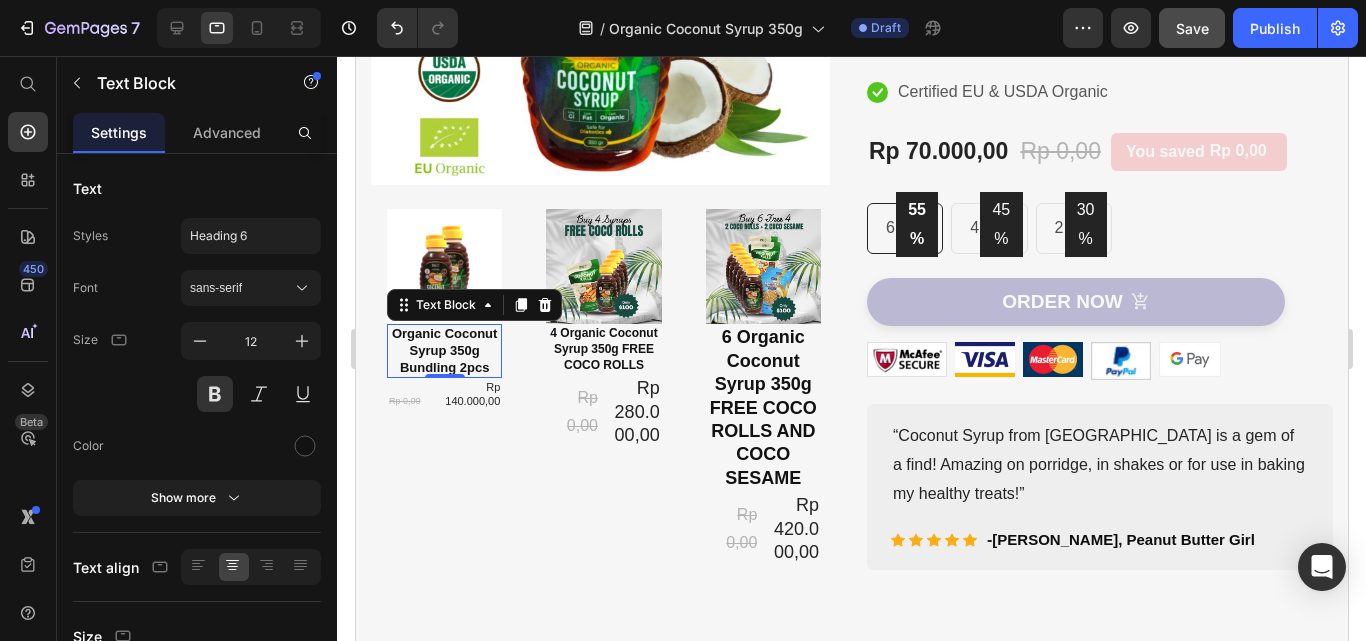 click 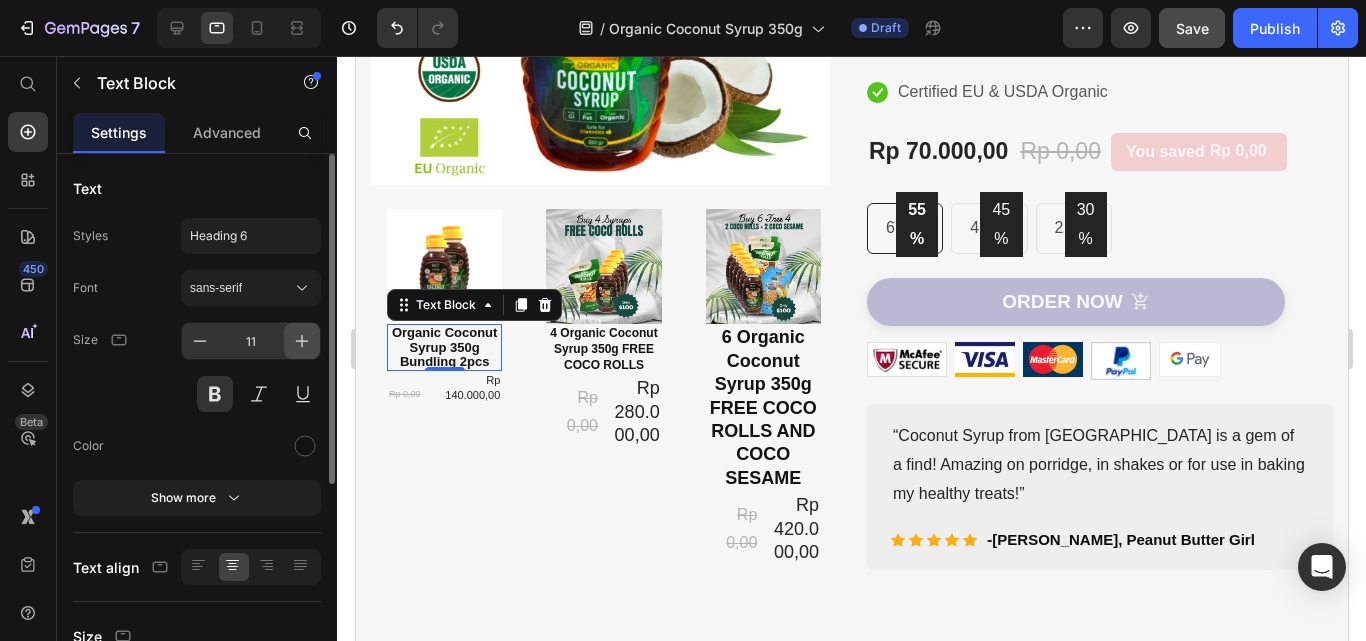 click 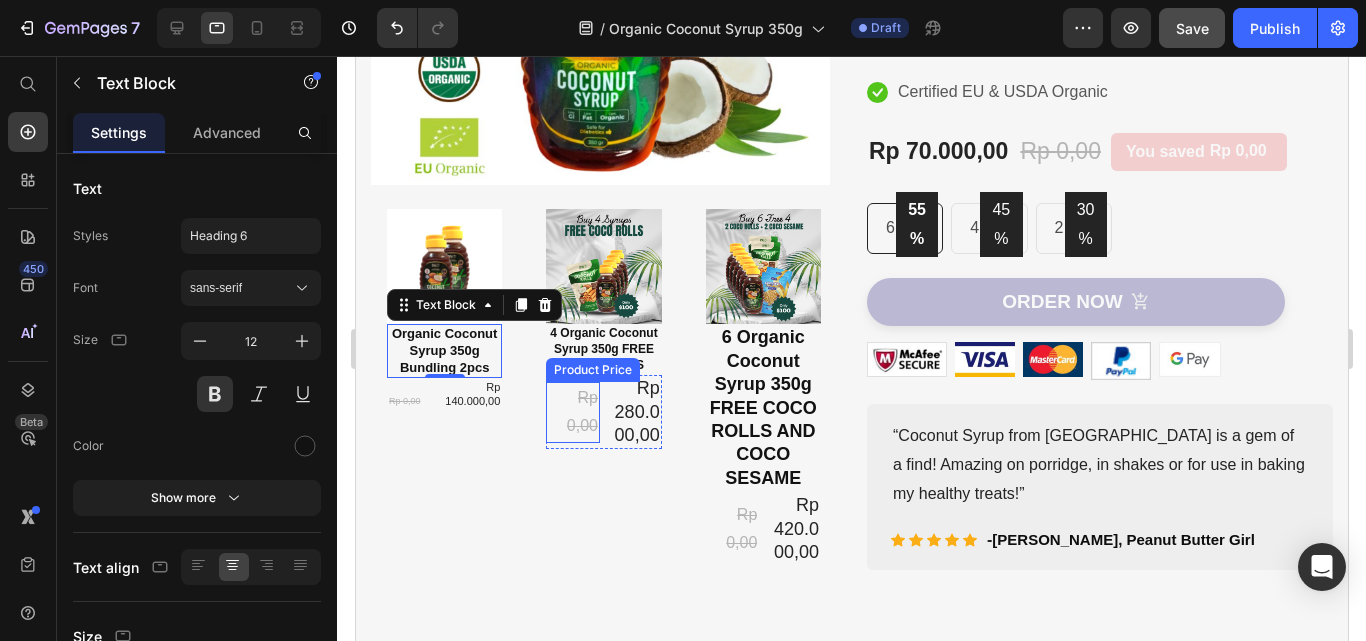 click on "Product Price" at bounding box center (592, 370) 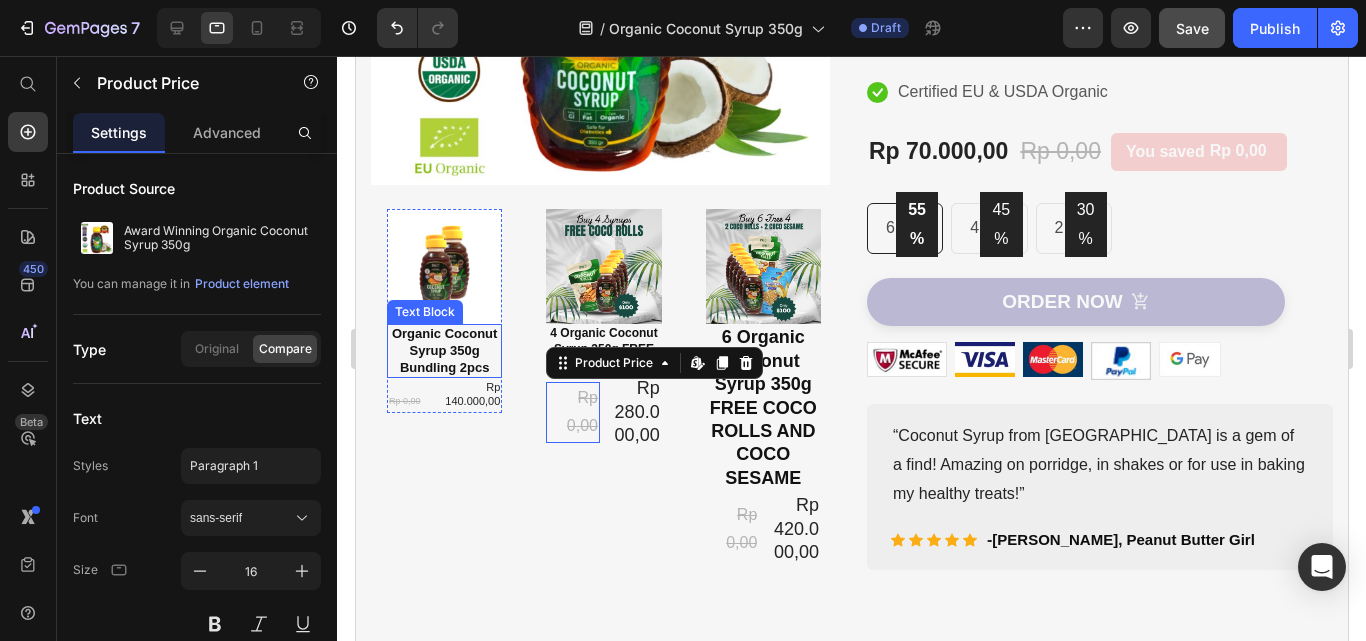 click on "Organic Coconut Syrup 350g Bundling 2pcs" at bounding box center [443, 350] 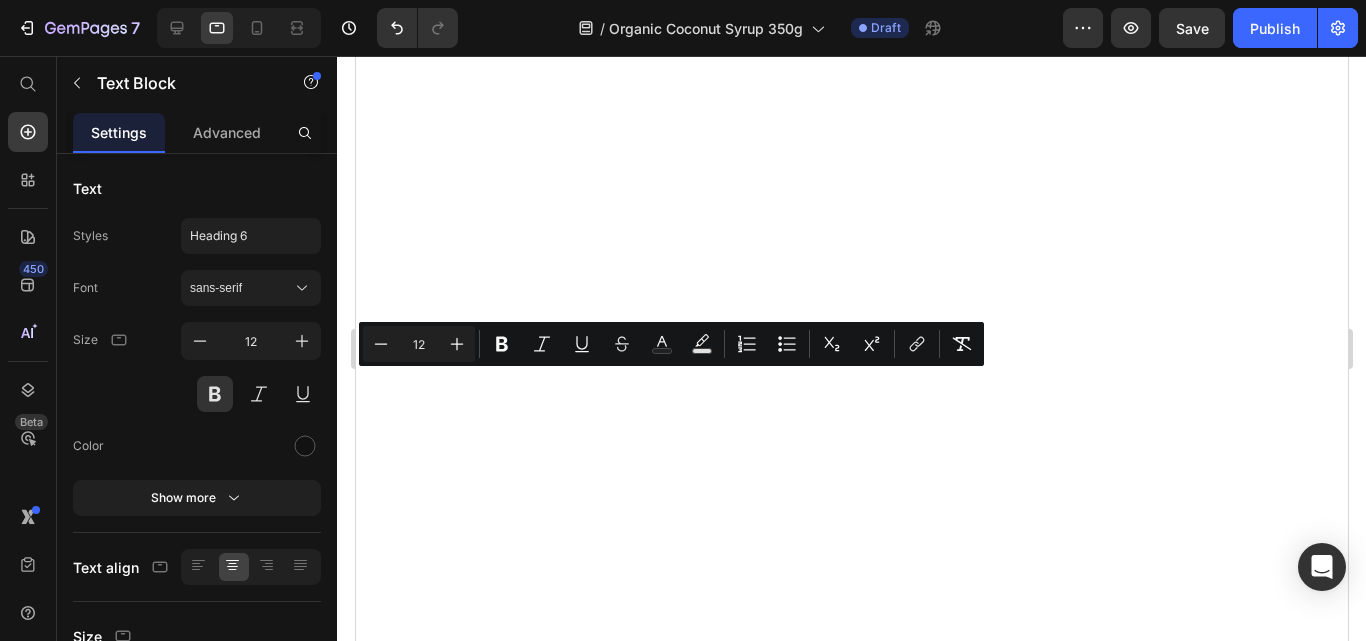 scroll, scrollTop: 0, scrollLeft: 0, axis: both 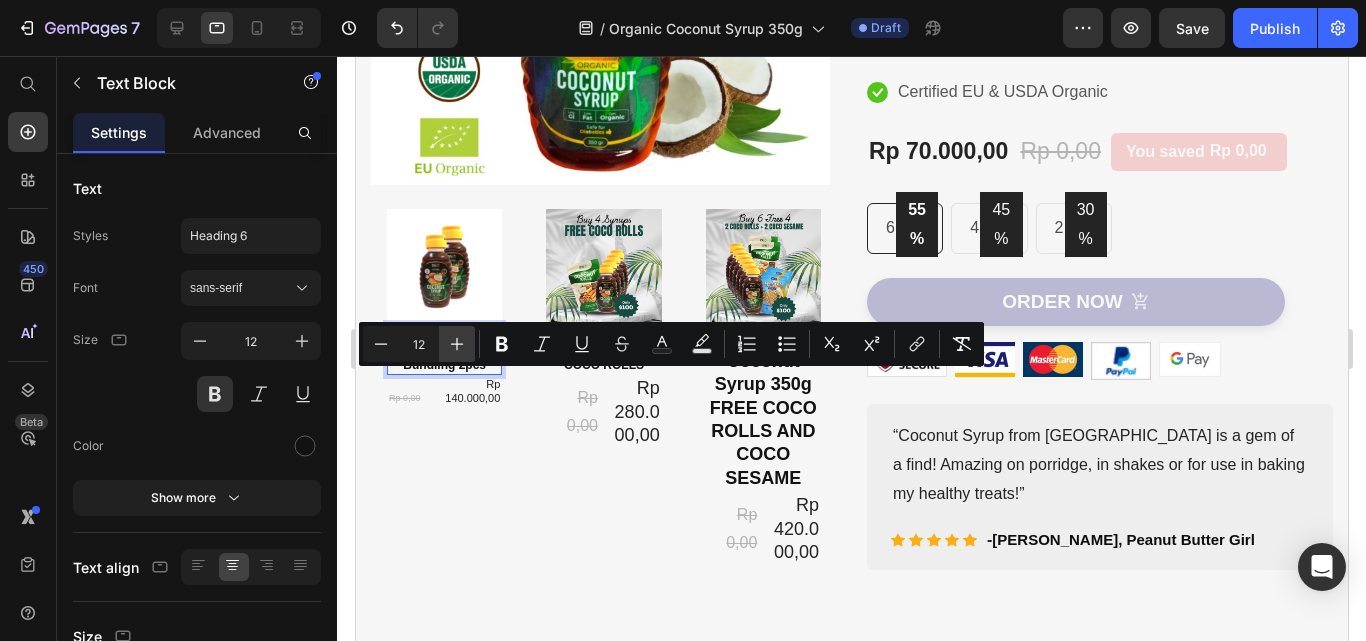 click 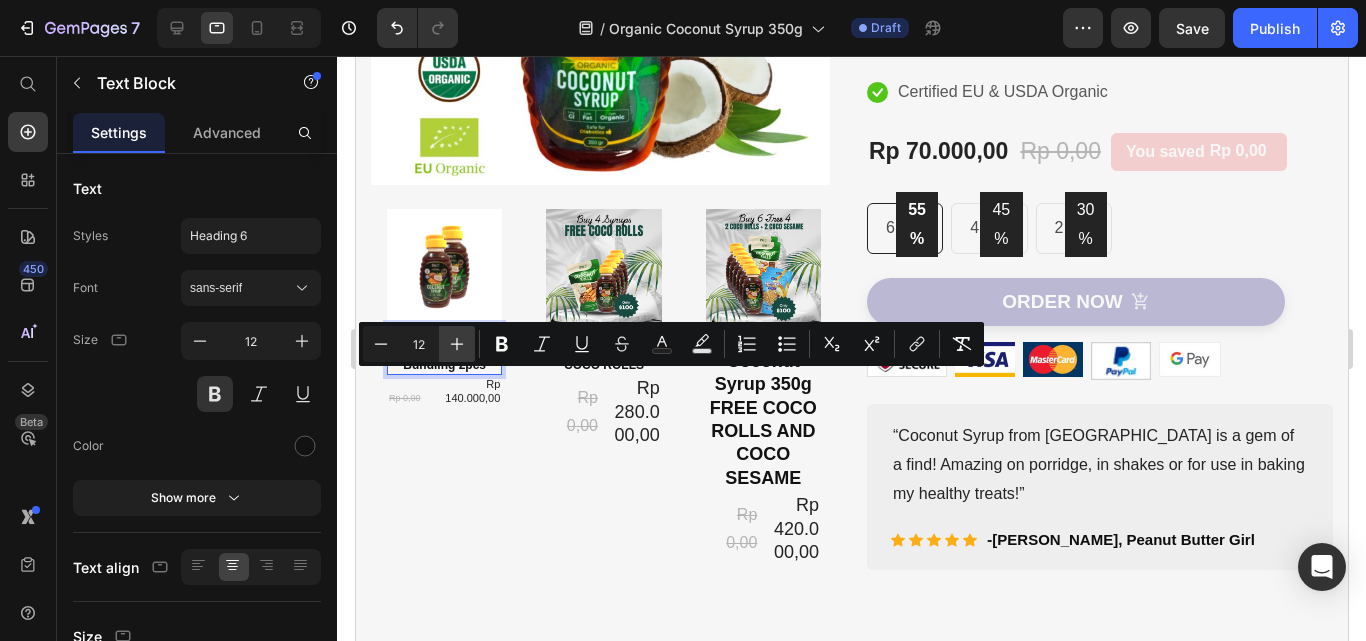 type on "13" 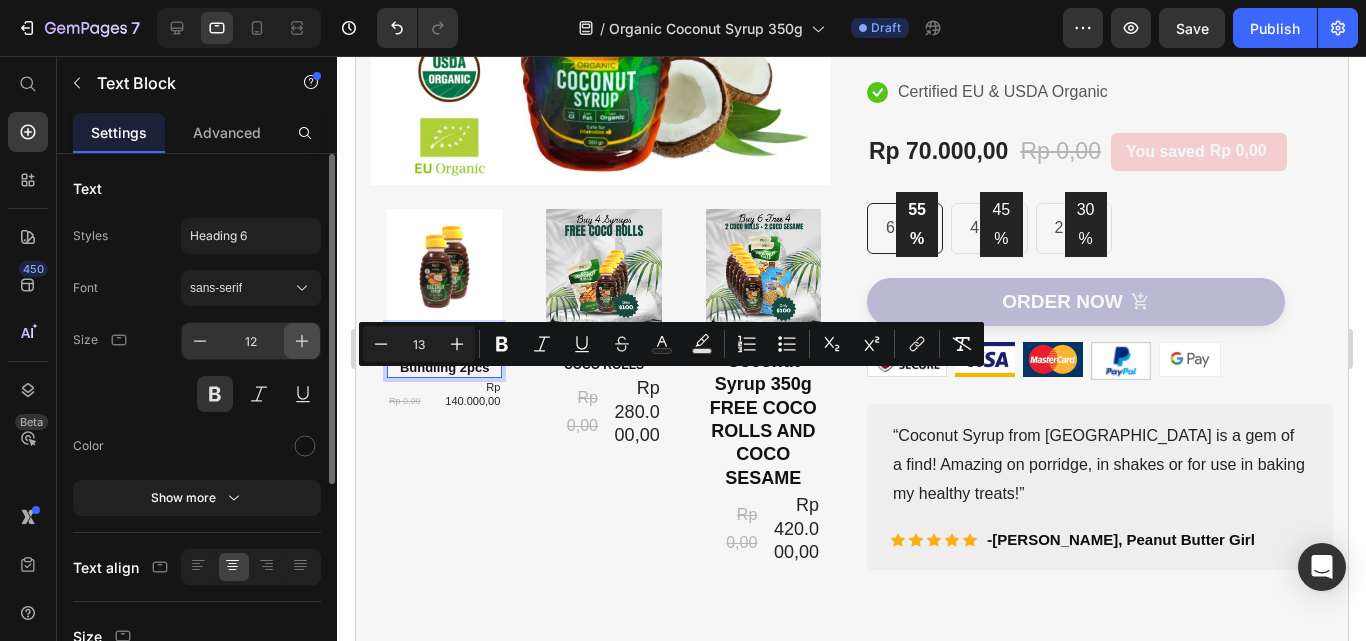 click 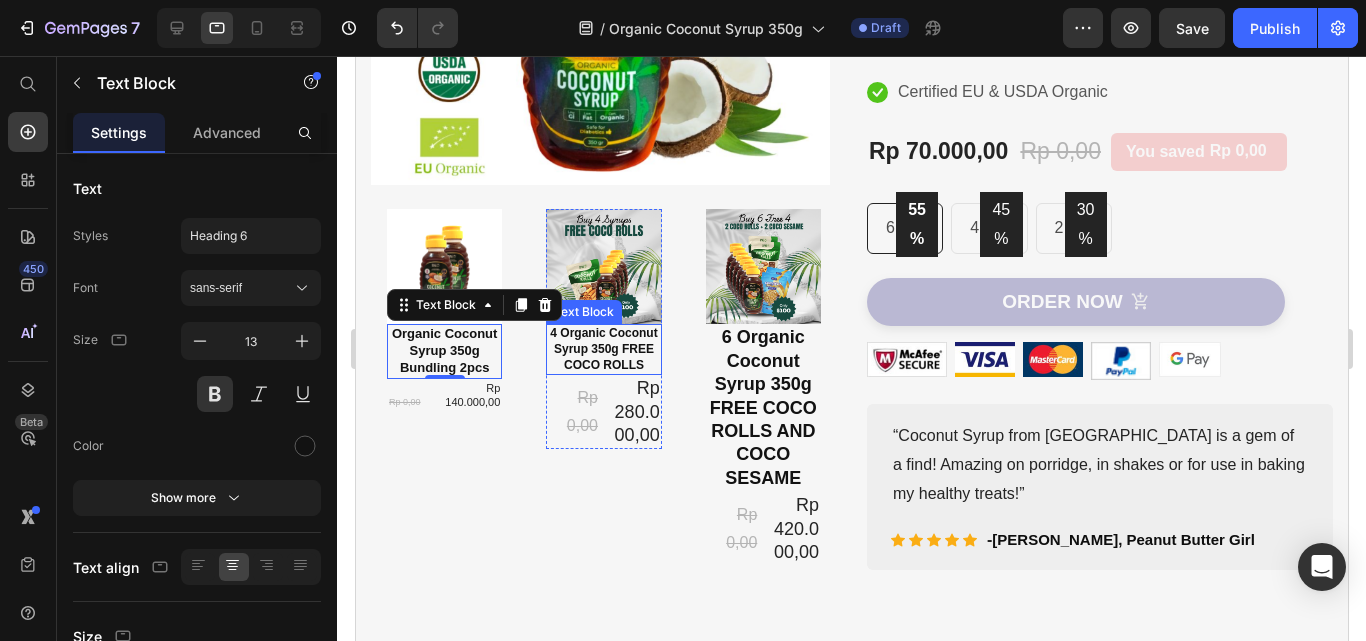 click on "4 Organic Coconut Syrup 350g FREE COCO ROLLS" at bounding box center (602, 349) 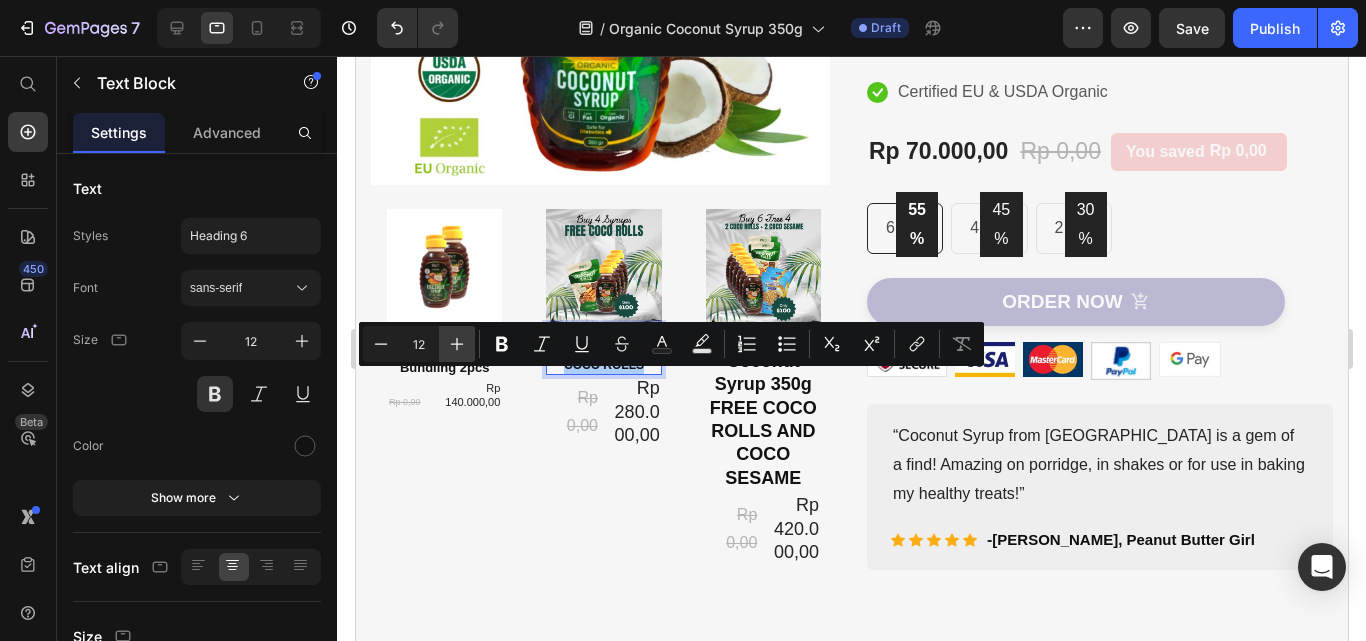 click 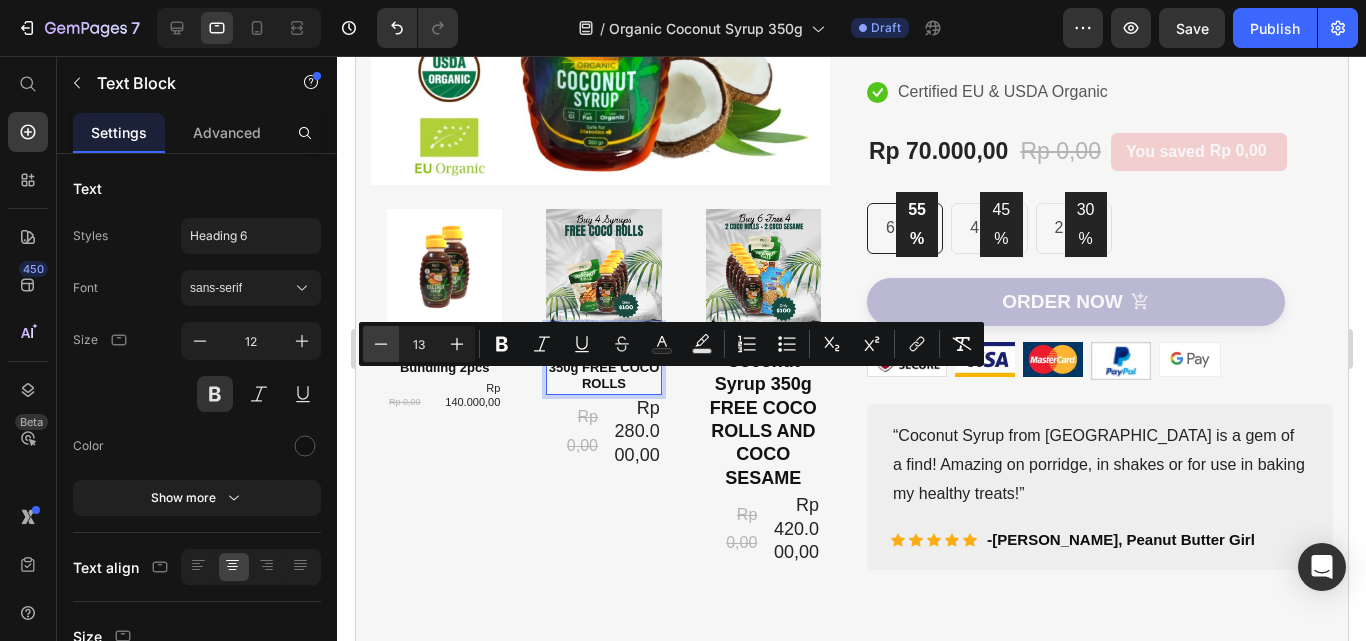 drag, startPoint x: 385, startPoint y: 343, endPoint x: 179, endPoint y: 394, distance: 212.21922 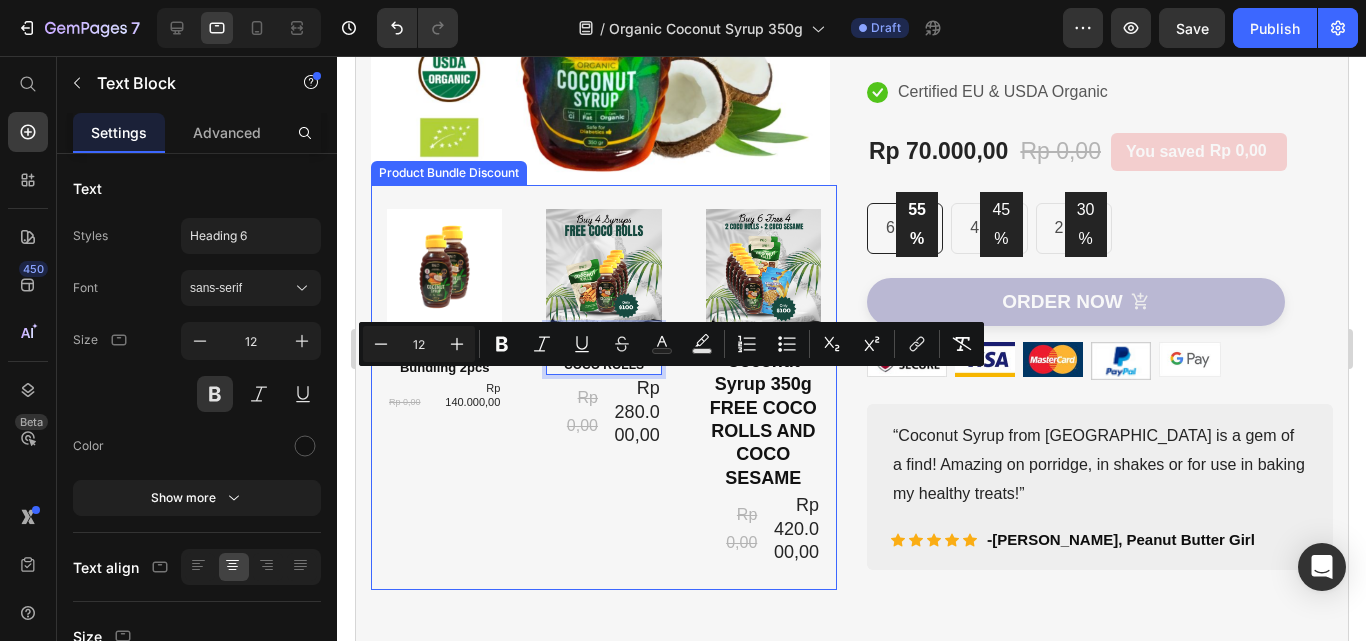 click on "Image Organic Coconut Syrup 350g Bundling 2pcs Text Block Rp 0,00 Product Price Rp 140.000,00 Product Price Row Row Image 4 Organic Coconut Syrup 350g FREE COCO ROLLS Text Block   0 Rp 0,00 Product Price Rp 280.000,00 Product Price Row Row Image 6 Organic Coconut Syrup 350g FREE COCO ROLLS AND COCO SESAME Text Block Rp 0,00 Product Price Rp 420.000,00 Product Price Row Row" at bounding box center [603, 387] 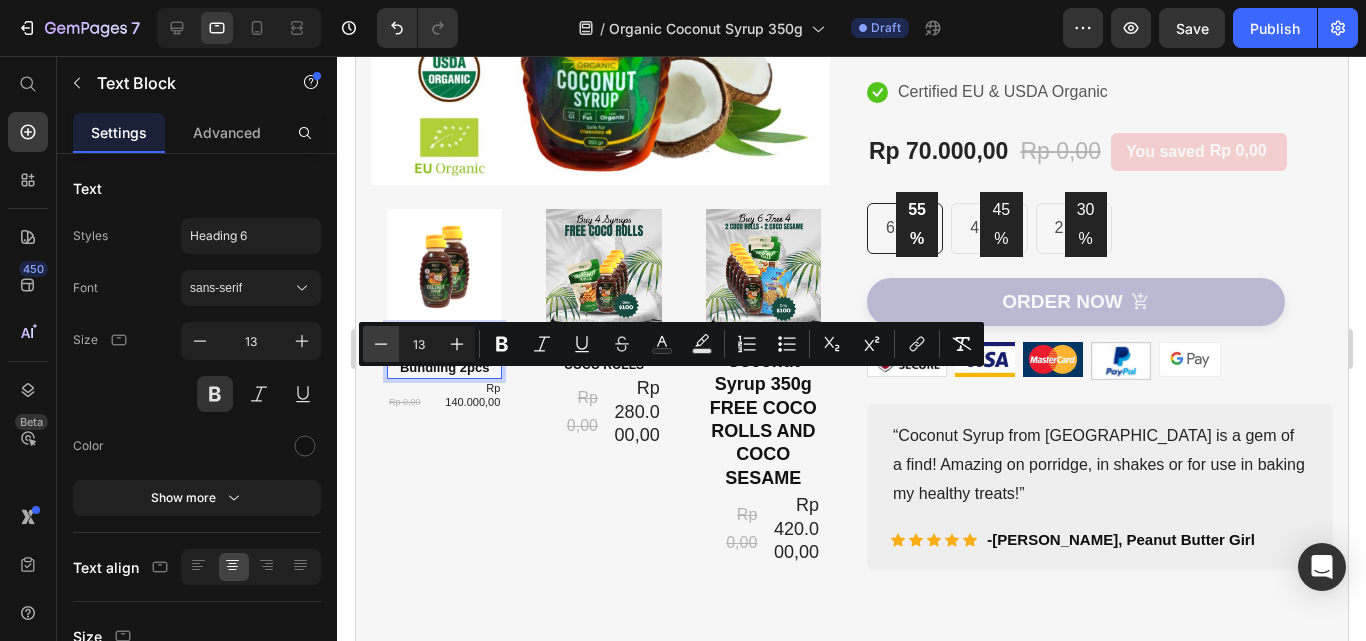 click 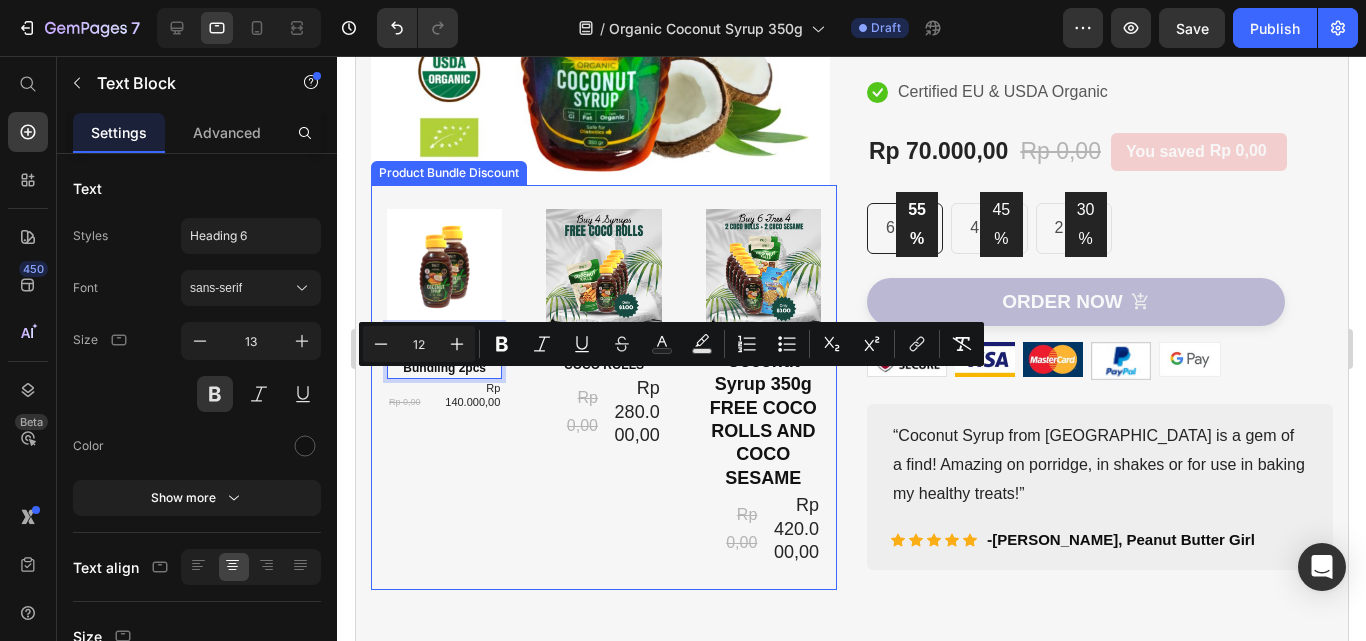 click on "Image Organic Coconut Syrup 350g Bundling 2pcs Text Block   0 Rp 0,00 Product Price Rp 140.000,00 Product Price Row Row" at bounding box center [443, 311] 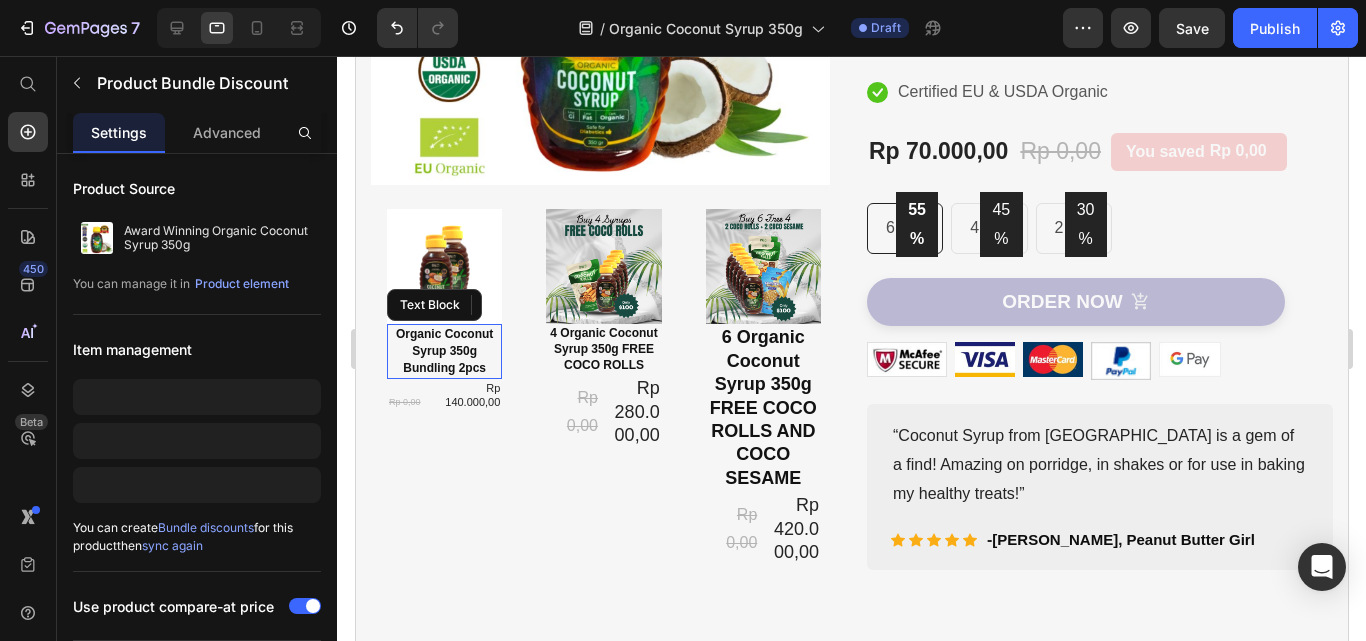 click on "Organic Coconut Syrup 350g Bundling 2pcs" at bounding box center [443, 351] 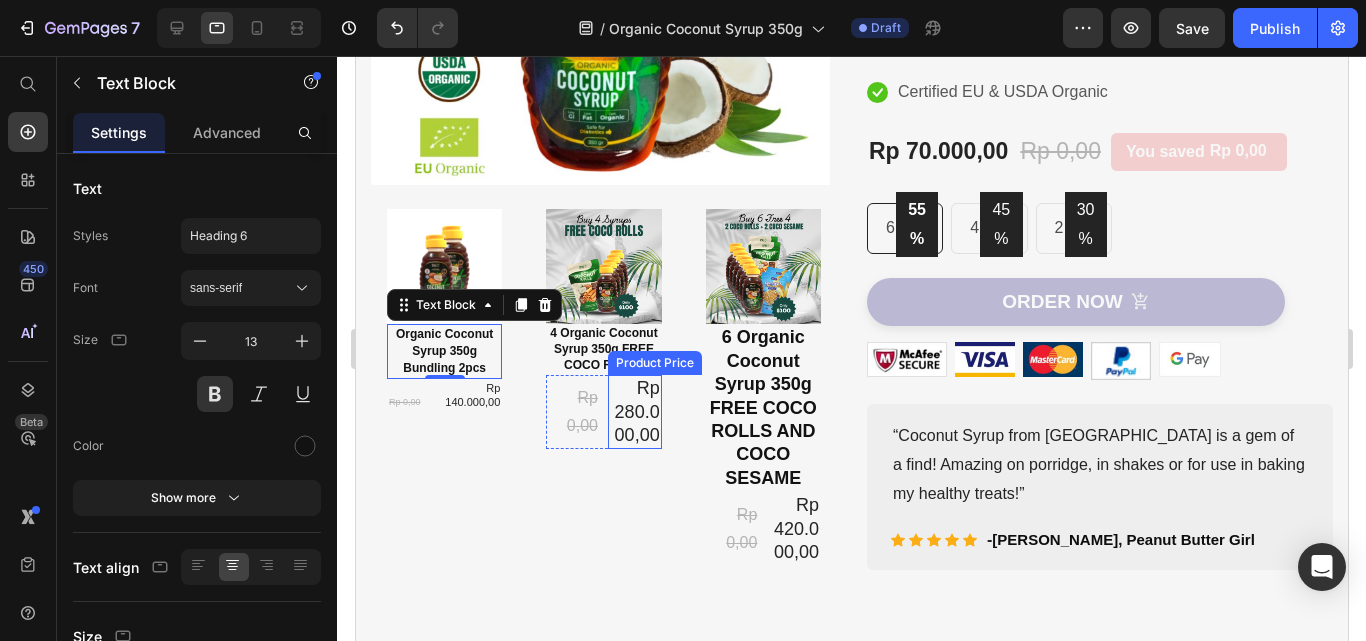 click on "Rp 280.000,00" at bounding box center (636, 411) 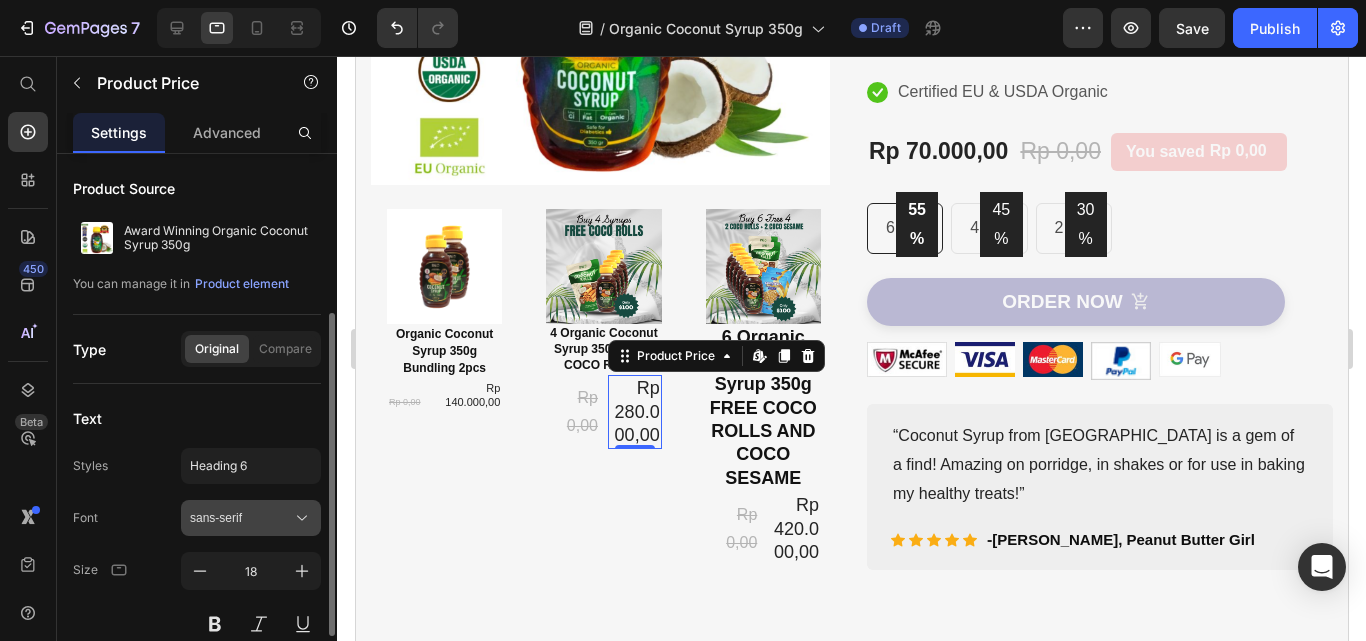 scroll, scrollTop: 200, scrollLeft: 0, axis: vertical 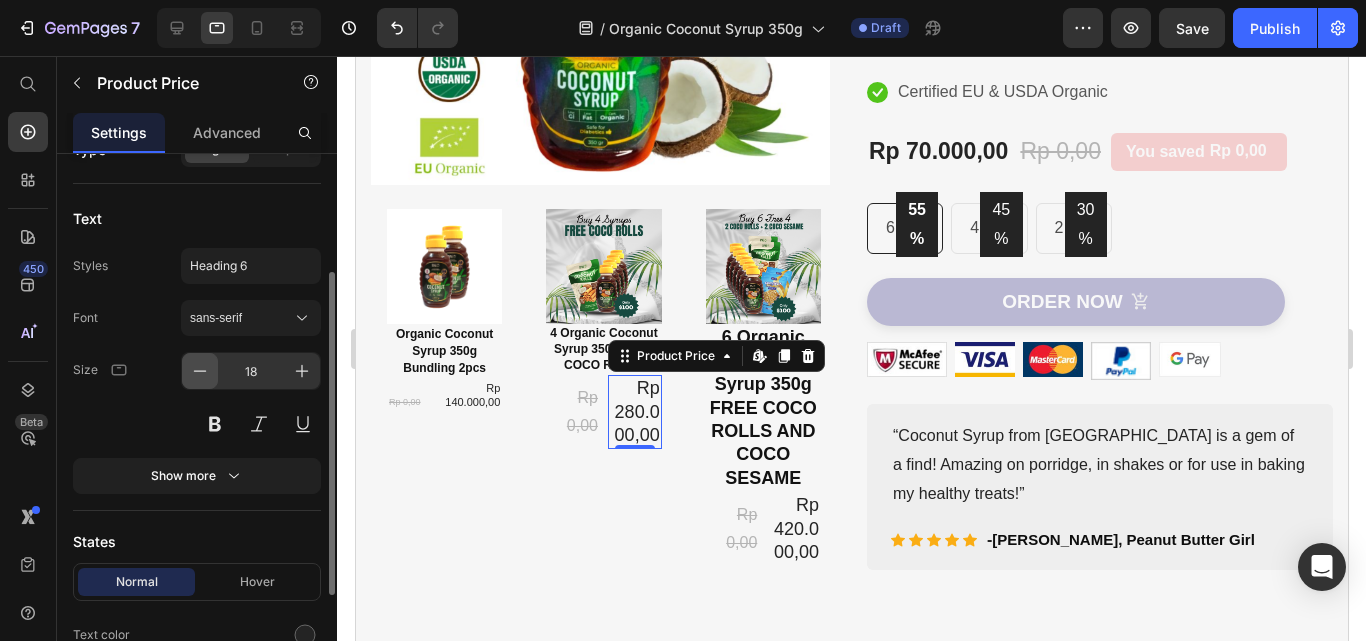 click 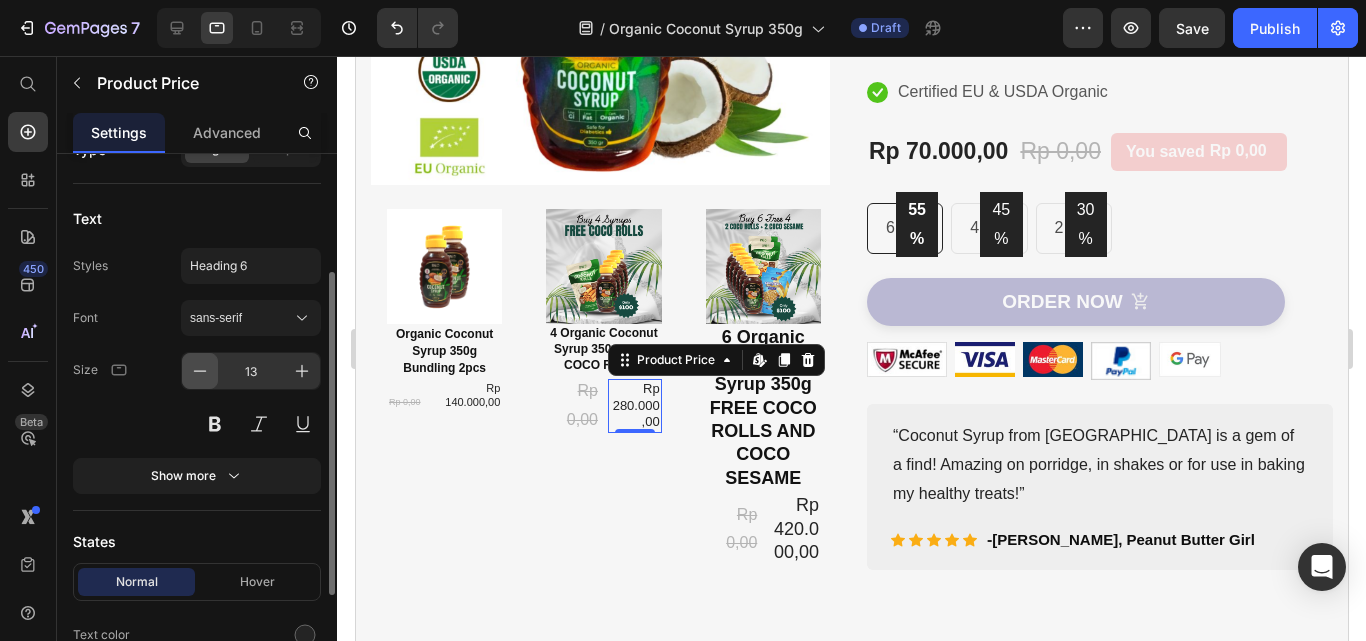 click 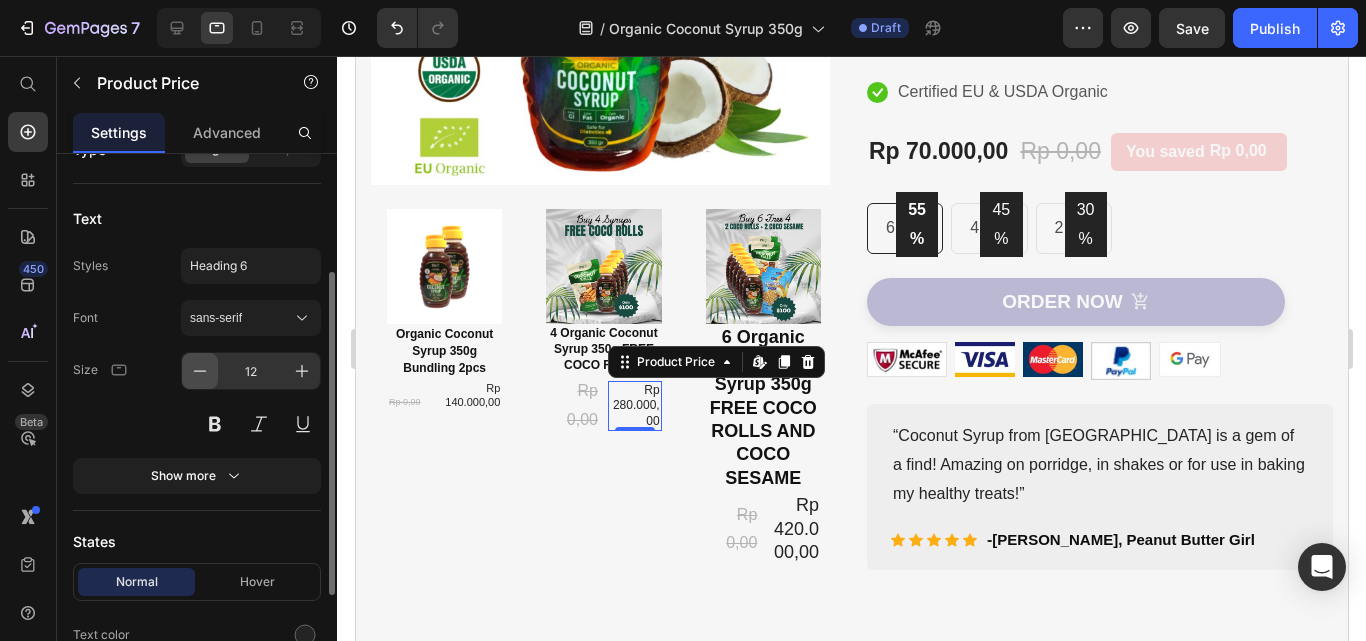 click 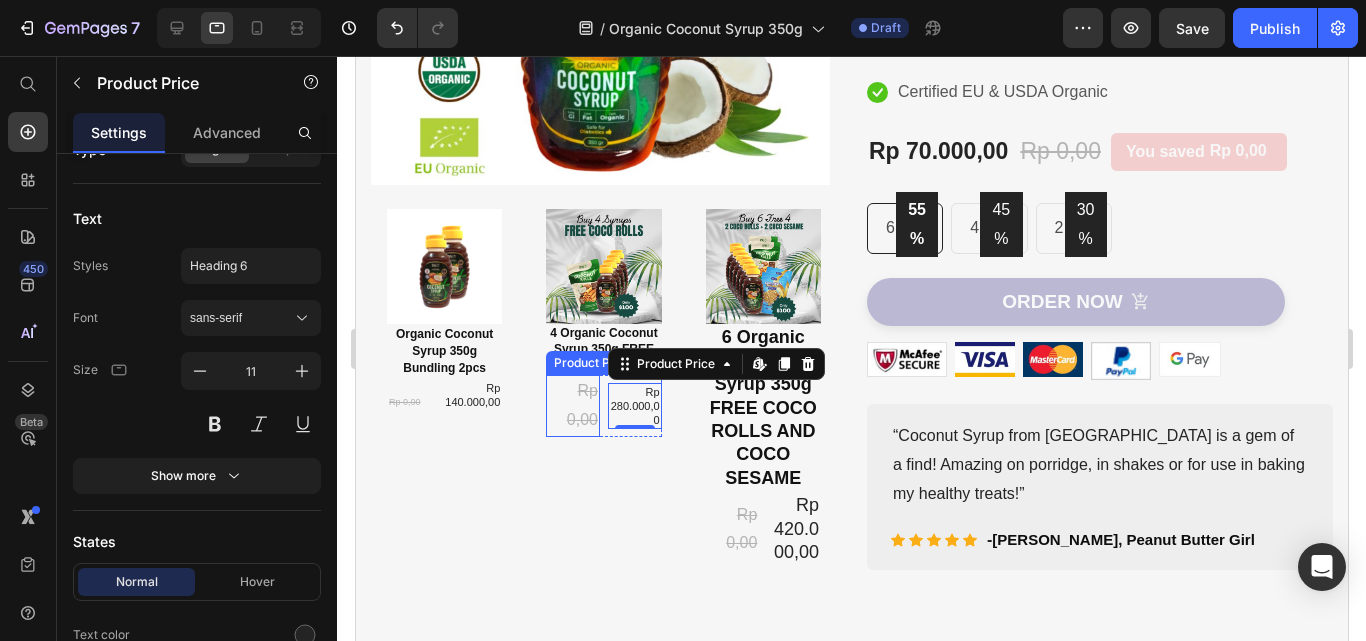 click on "Rp 0,00" at bounding box center [572, 406] 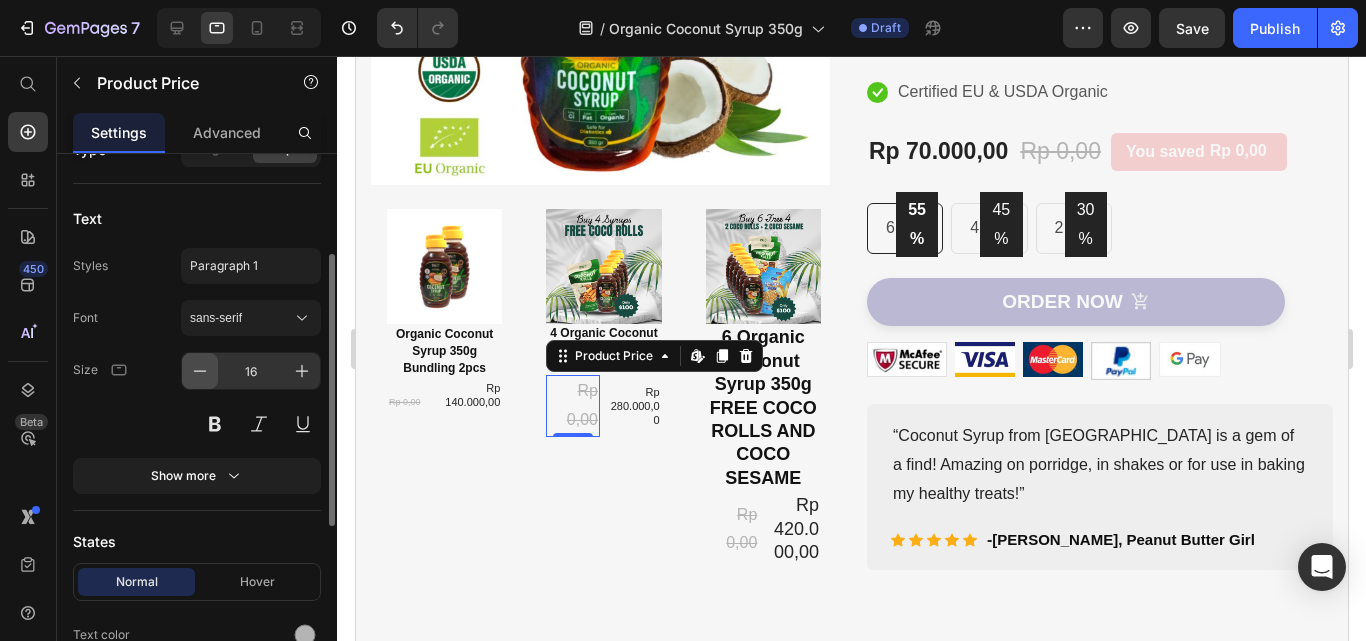 click 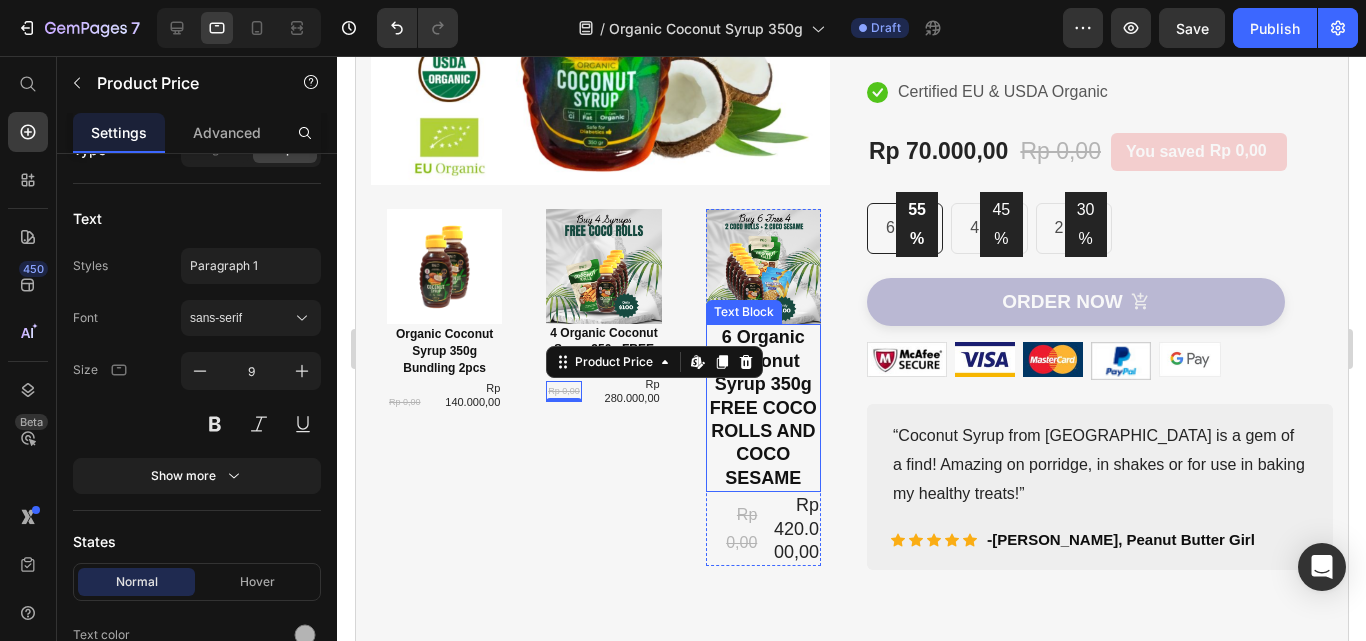 click on "6 Organic Coconut Syrup 350g FREE COCO ROLLS AND COCO SESAME" at bounding box center [762, 408] 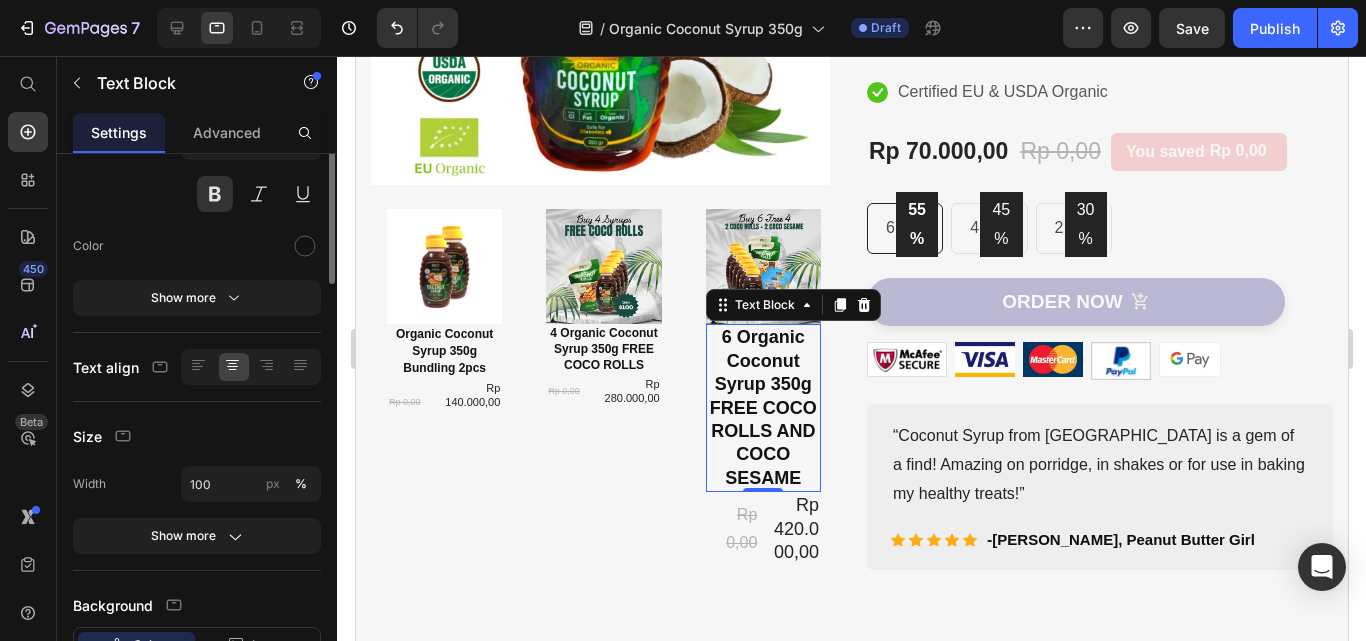 scroll, scrollTop: 0, scrollLeft: 0, axis: both 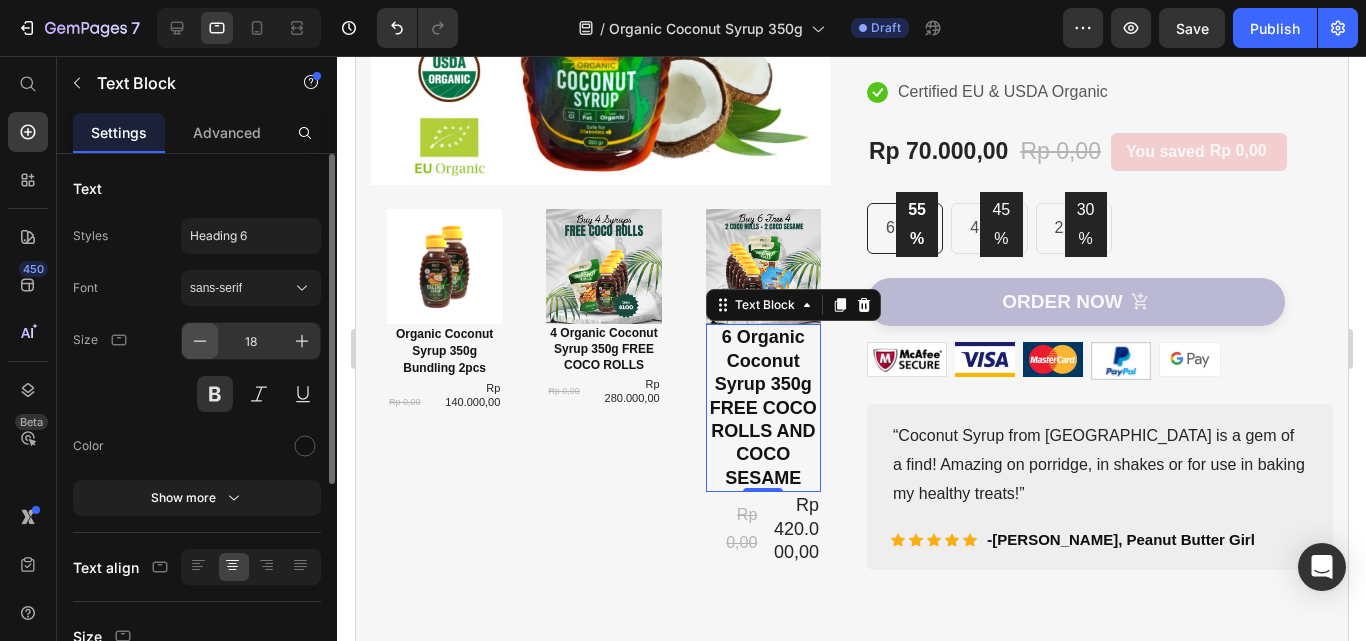 click 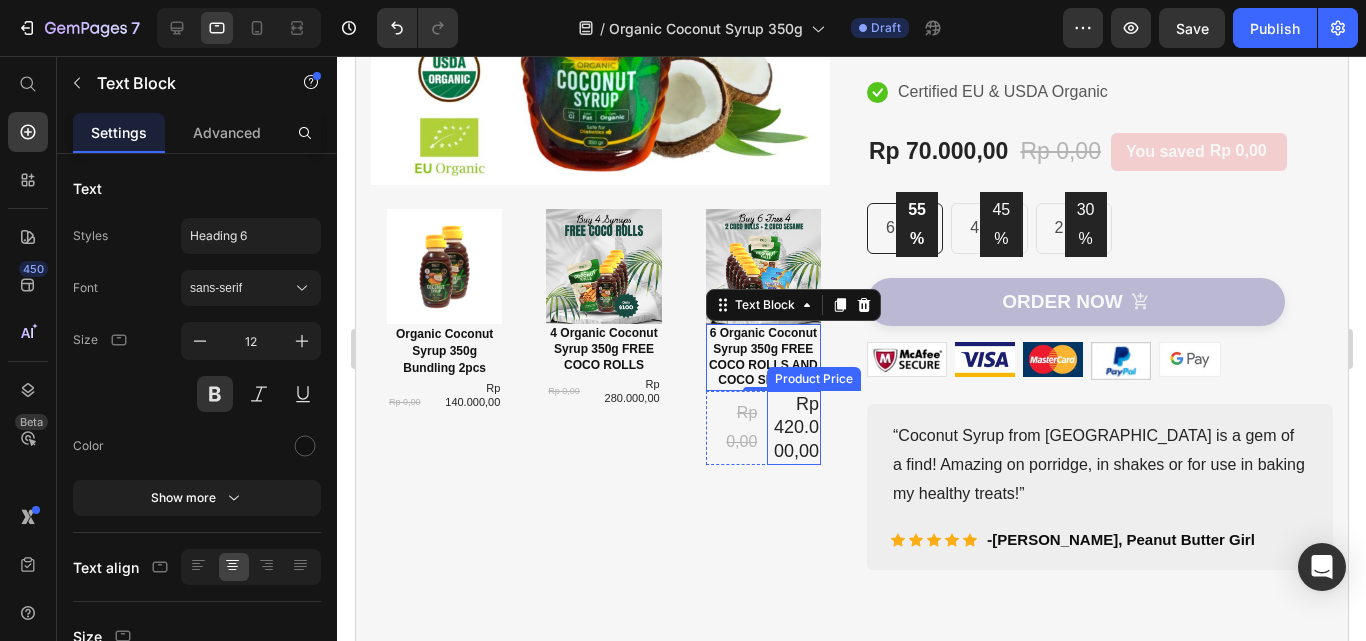 click on "Rp 420.000,00" at bounding box center (795, 427) 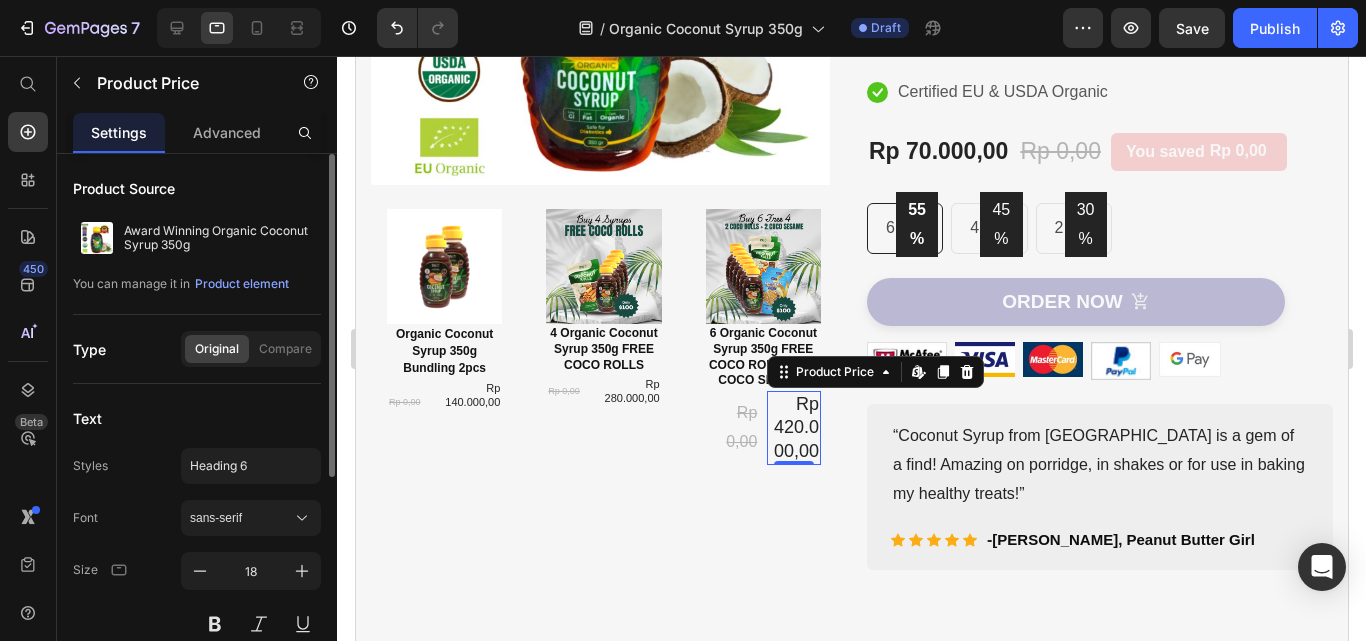 scroll, scrollTop: 100, scrollLeft: 0, axis: vertical 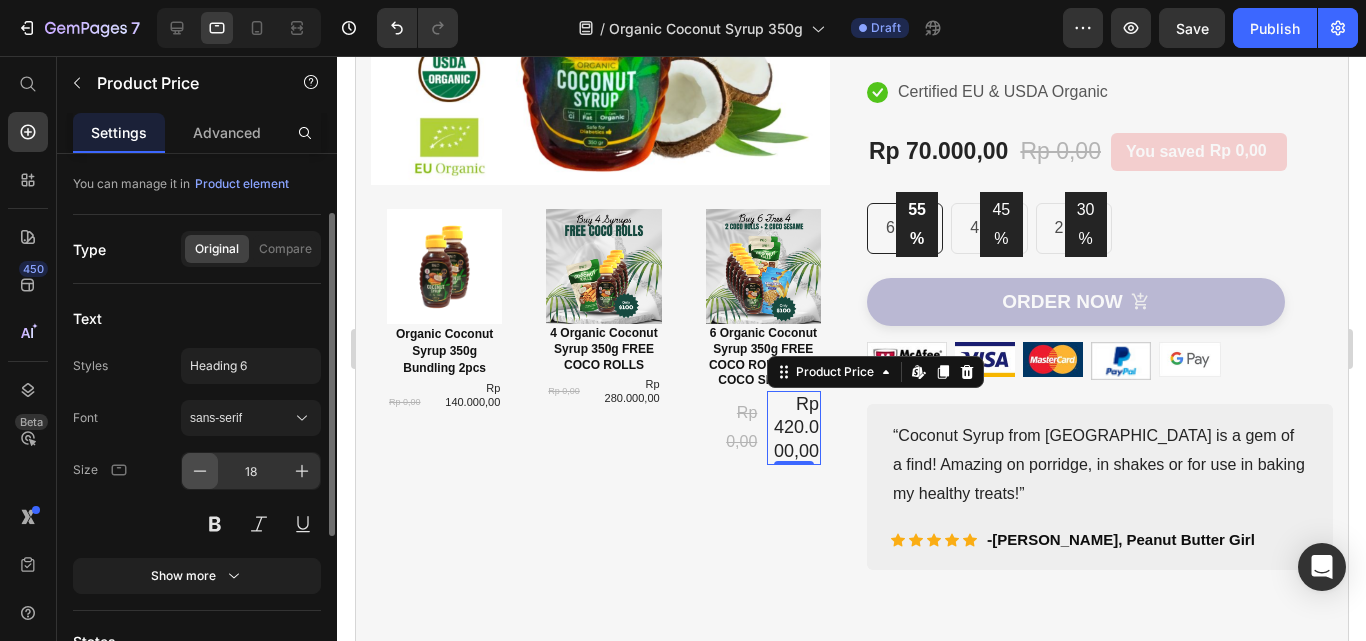 click at bounding box center [200, 471] 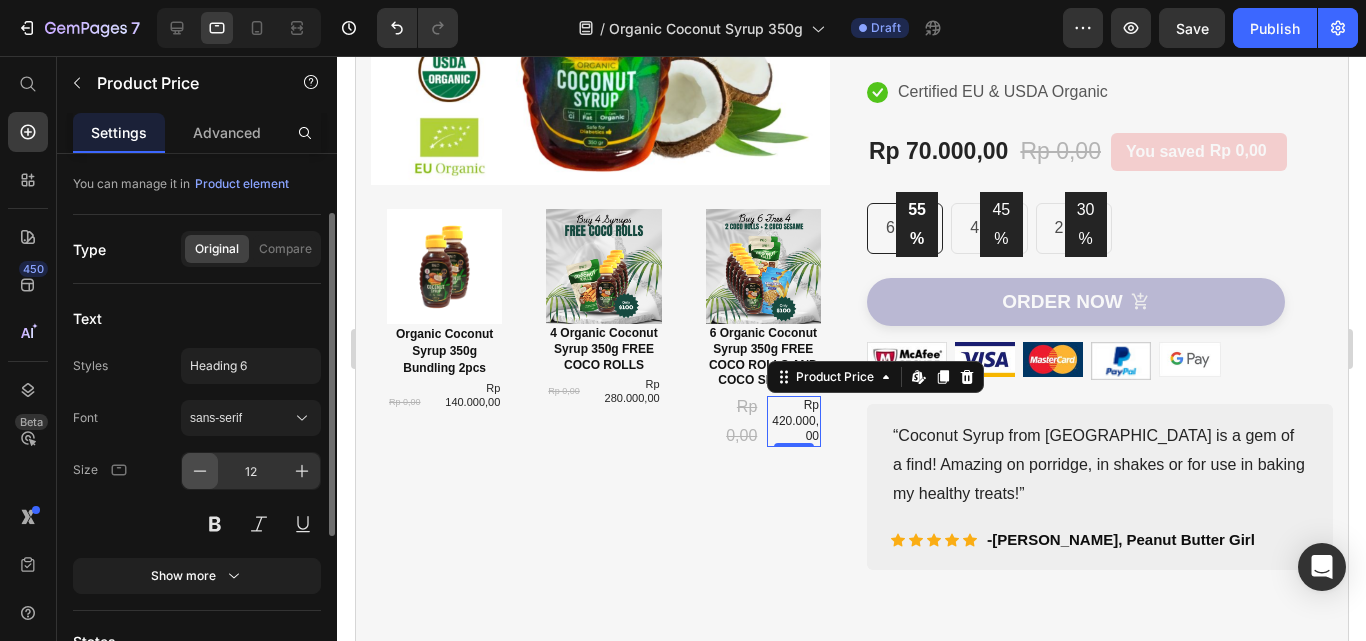 click at bounding box center (200, 471) 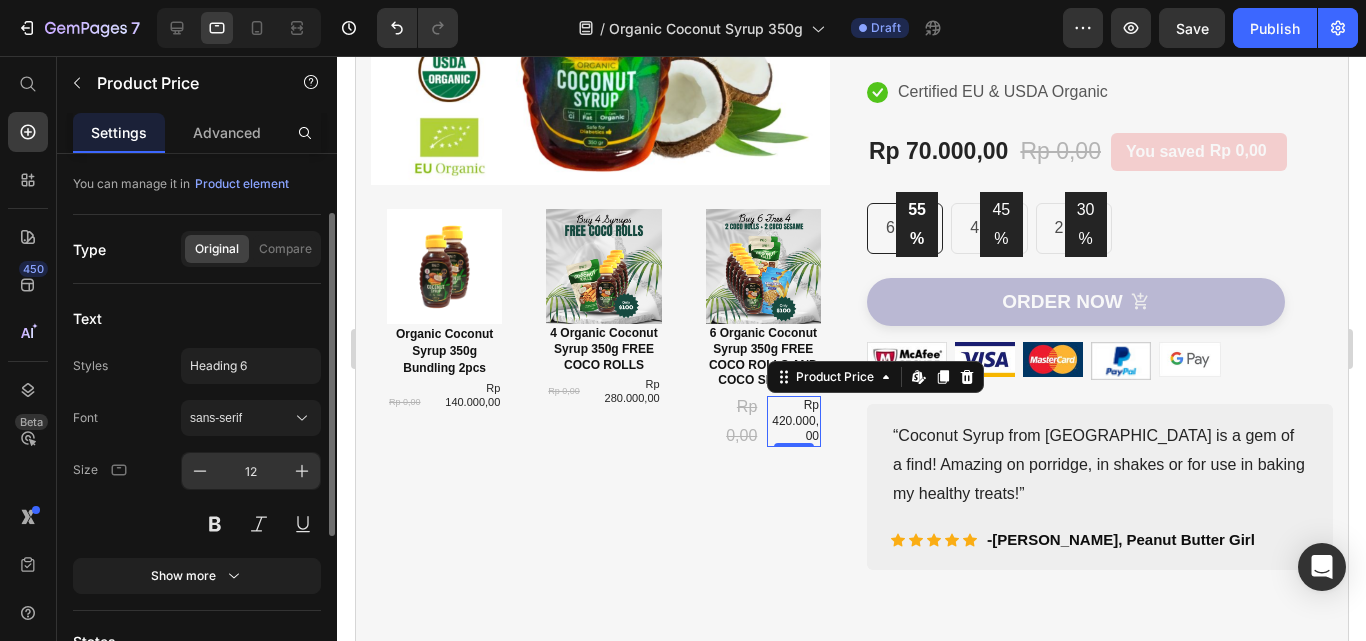 type on "11" 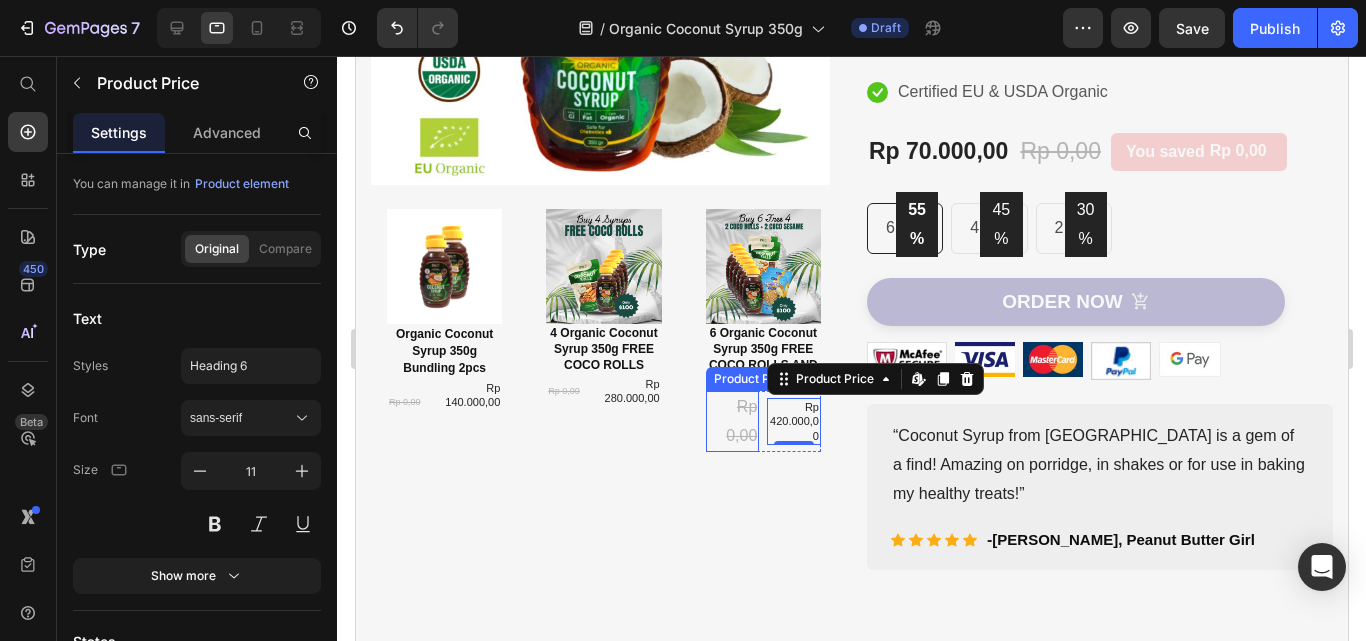 click on "Rp 0,00" at bounding box center [732, 422] 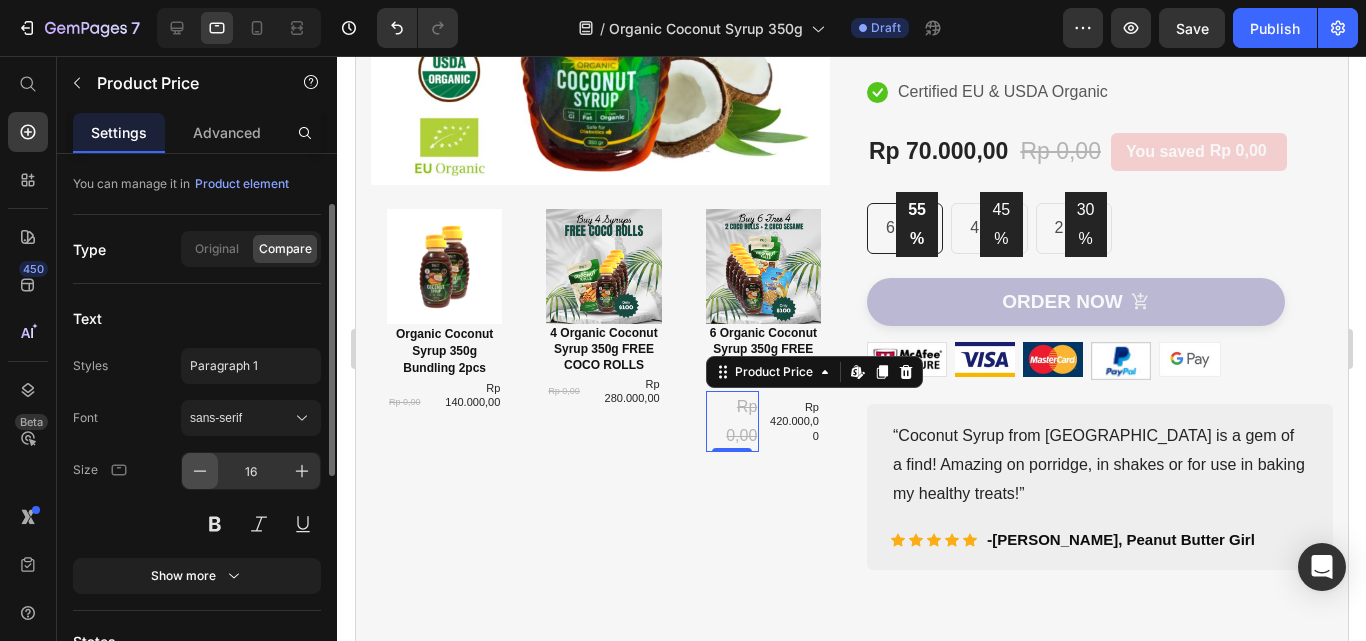 click 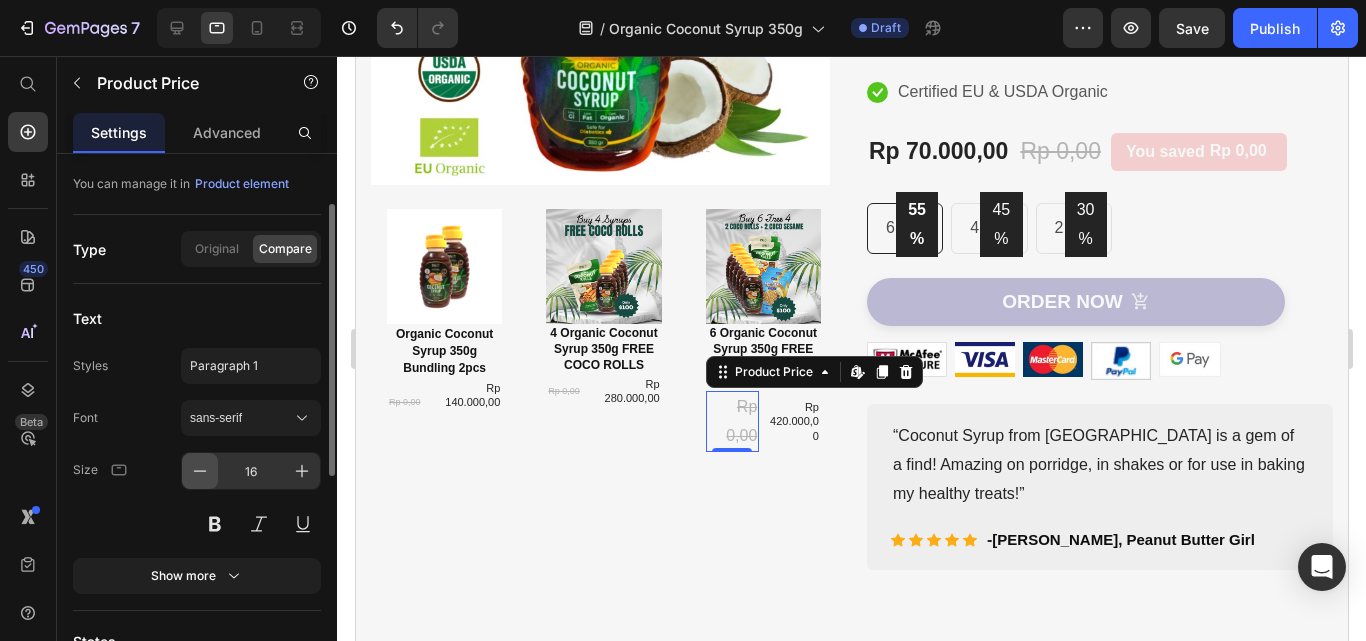 click 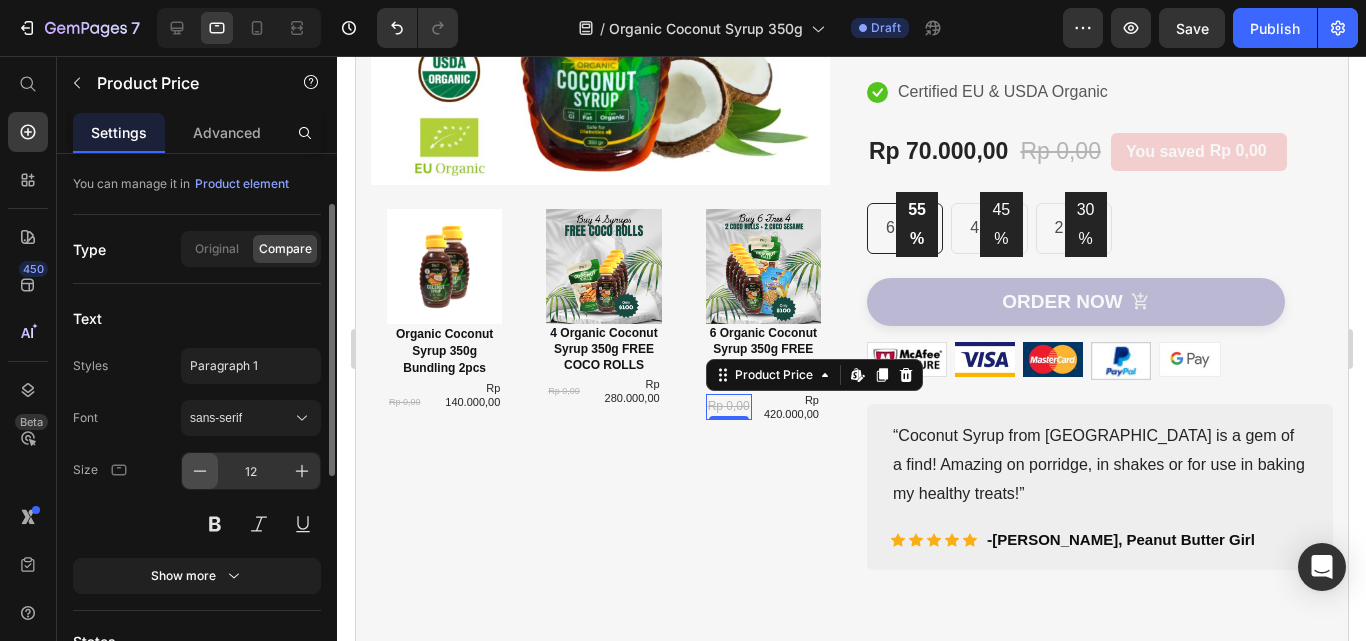 click 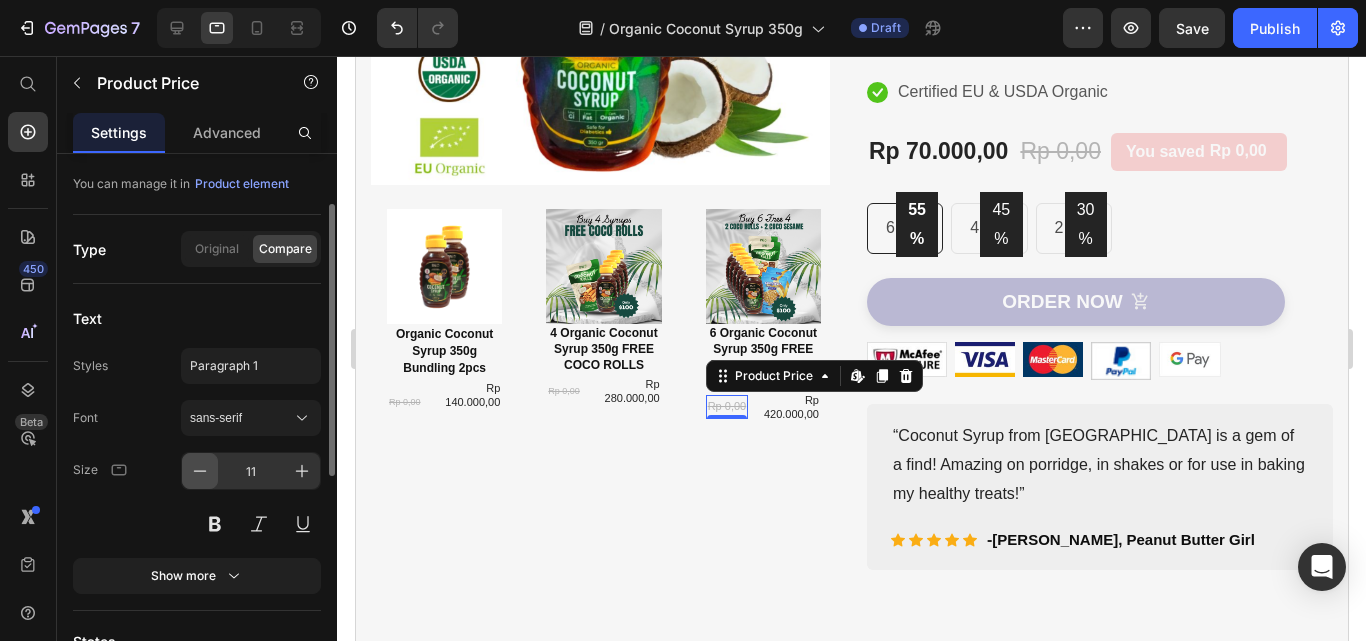 click 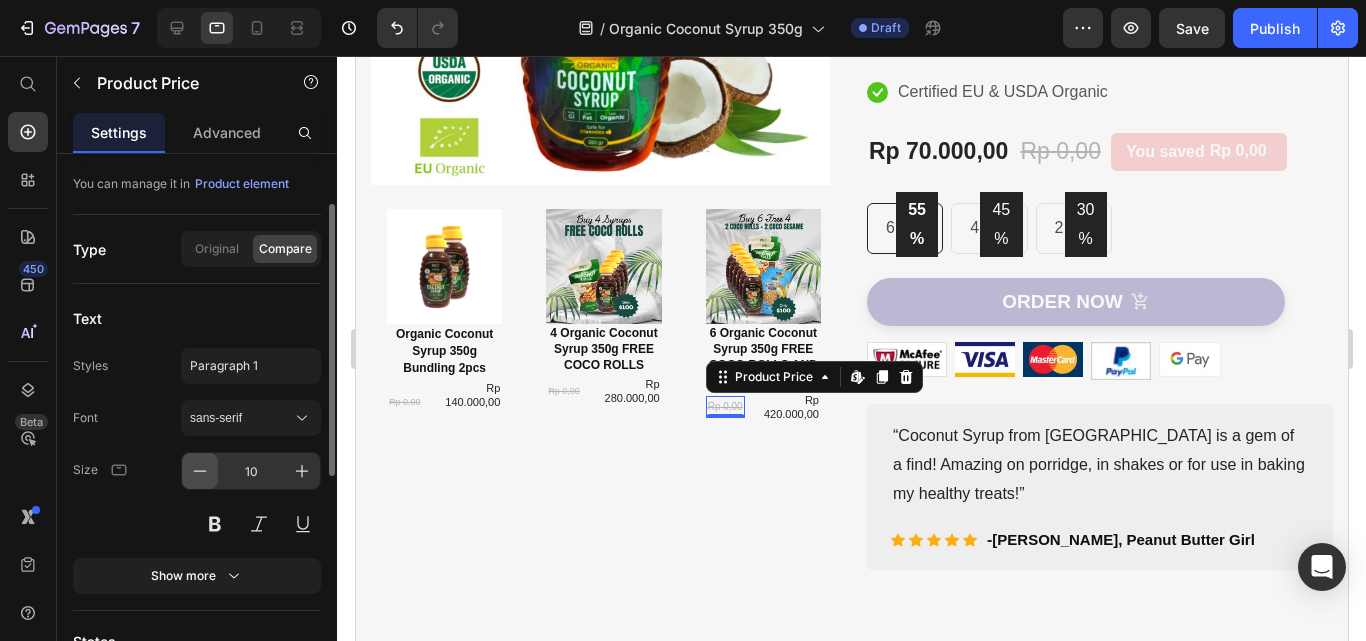 click 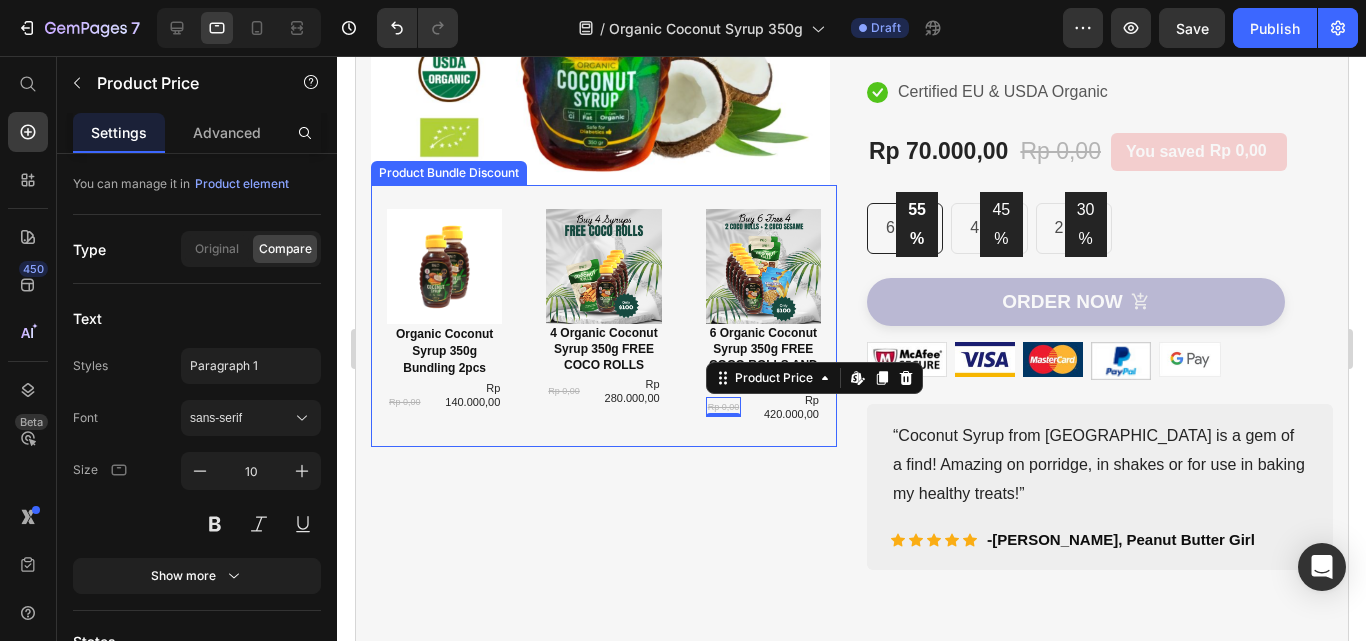 type on "9" 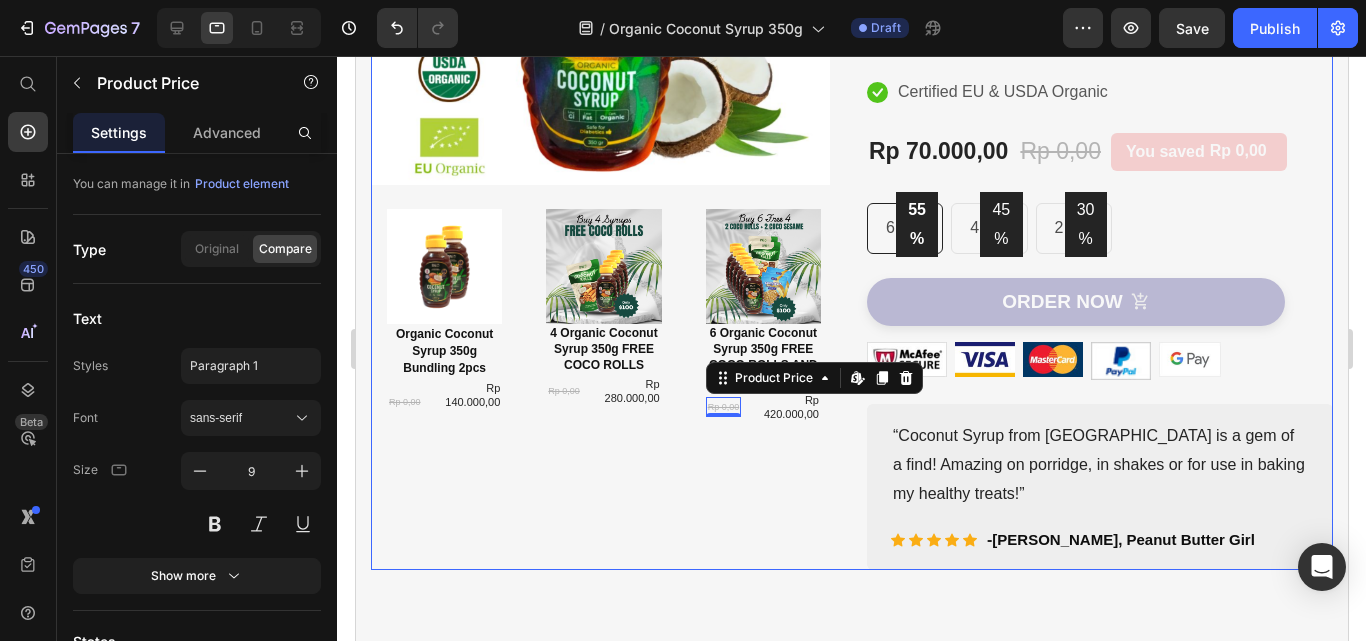 click on "Image Image Image
Carousel Image Organic Coconut Syrup 350g Bundling 2pcs Text Block Rp 0,00 Product Price Rp 140.000,00 Product Price Row Row Image 4 Organic Coconut Syrup 350g FREE COCO ROLLS Text Block Rp 0,00 Product Price Rp 280.000,00 Product Price Row Row Image 6 Organic Coconut Syrup 350g FREE COCO ROLLS AND COCO SESAME Text Block Rp 0,00 Product Price   Edit content in Shopify 0 Rp 420.000,00 Product Price Row Row Product Bundle Discount Row Row" at bounding box center (603, 173) 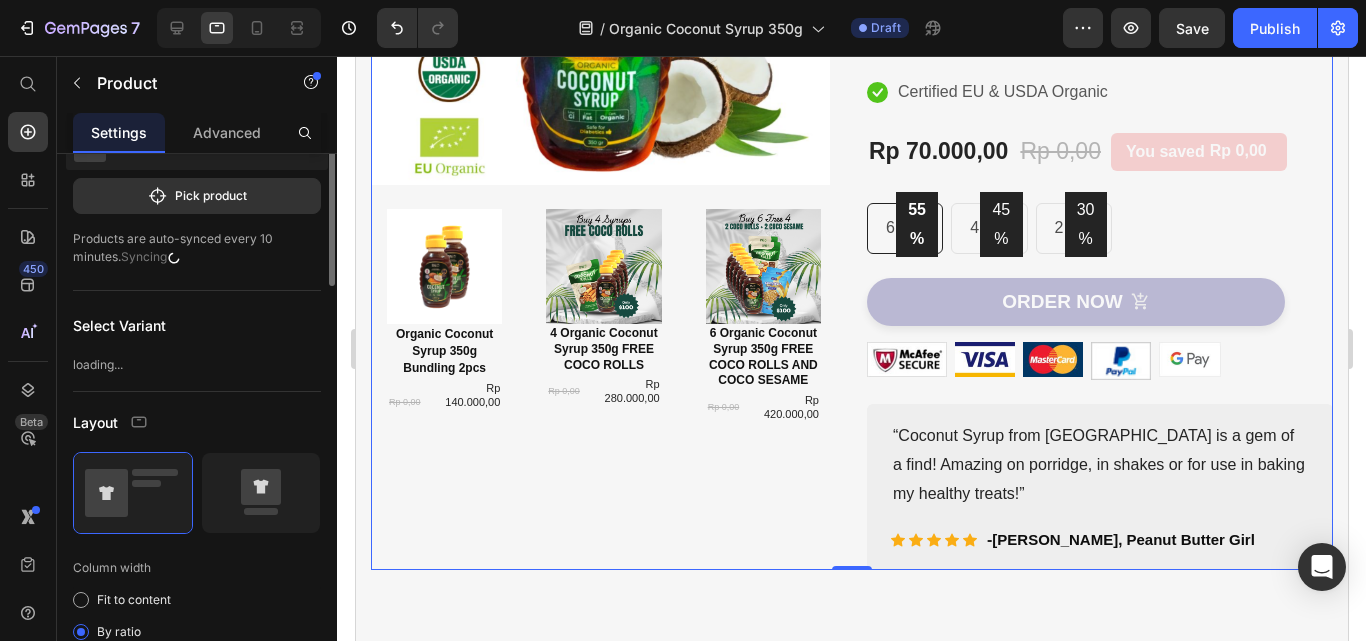 scroll, scrollTop: 0, scrollLeft: 0, axis: both 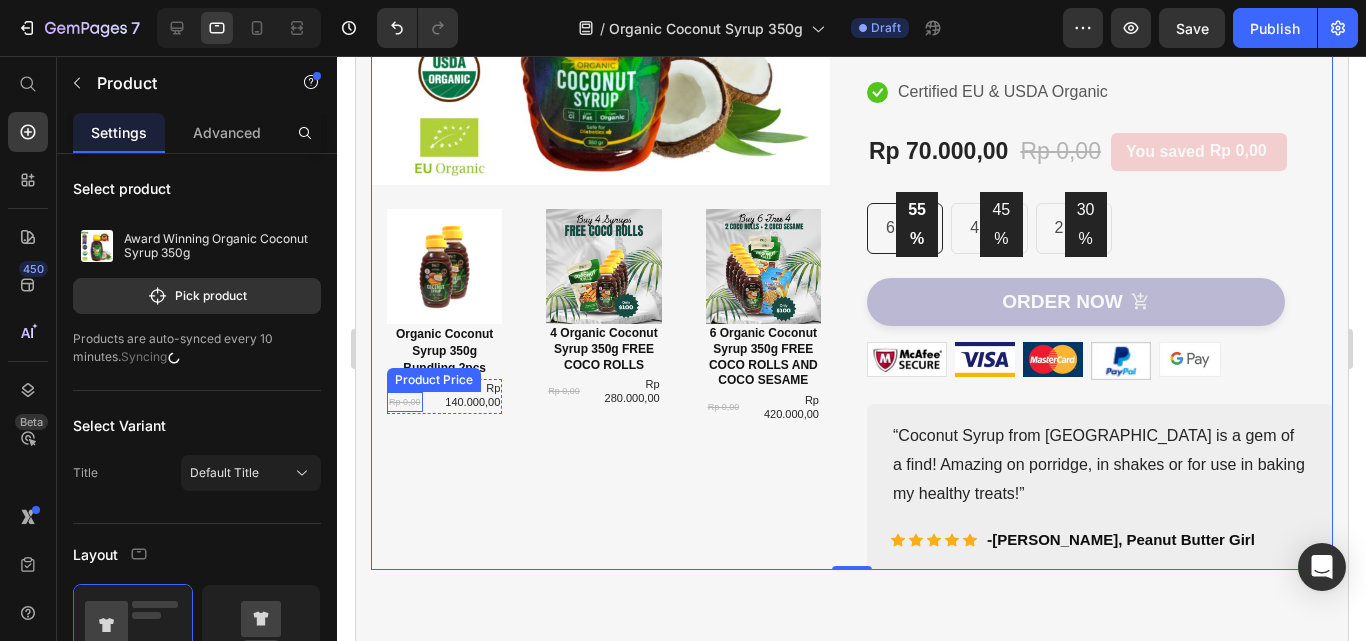 drag, startPoint x: 685, startPoint y: 519, endPoint x: 402, endPoint y: 444, distance: 292.76953 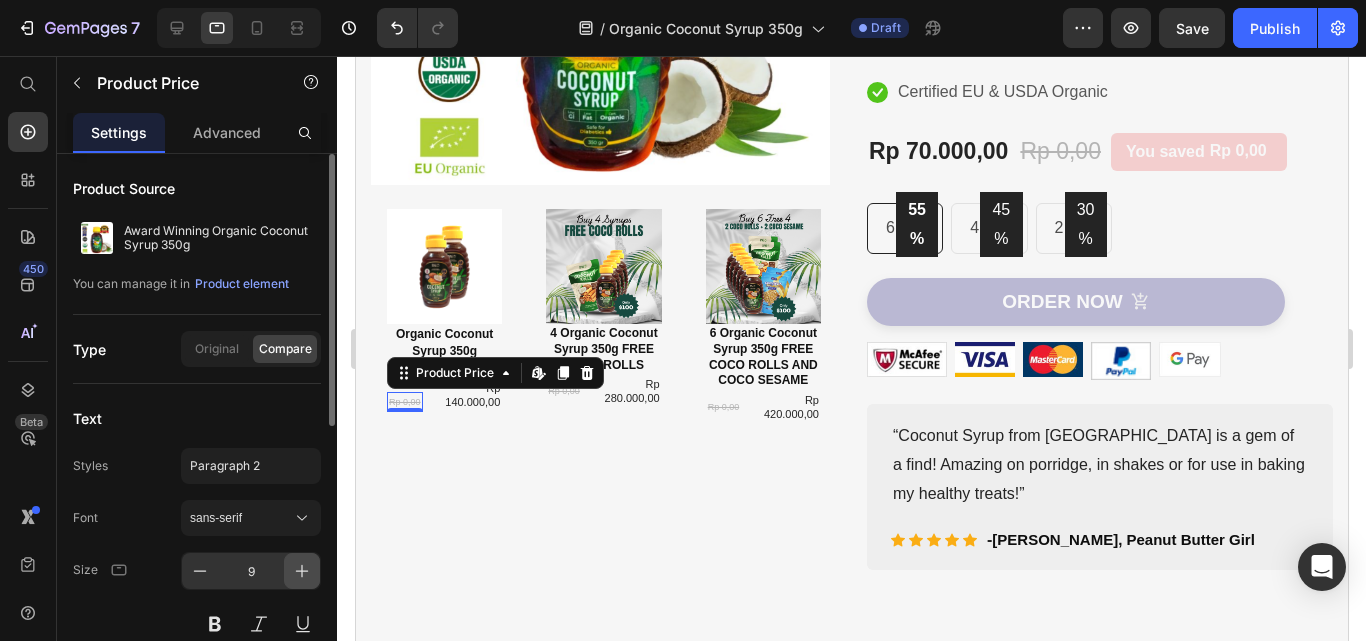 click 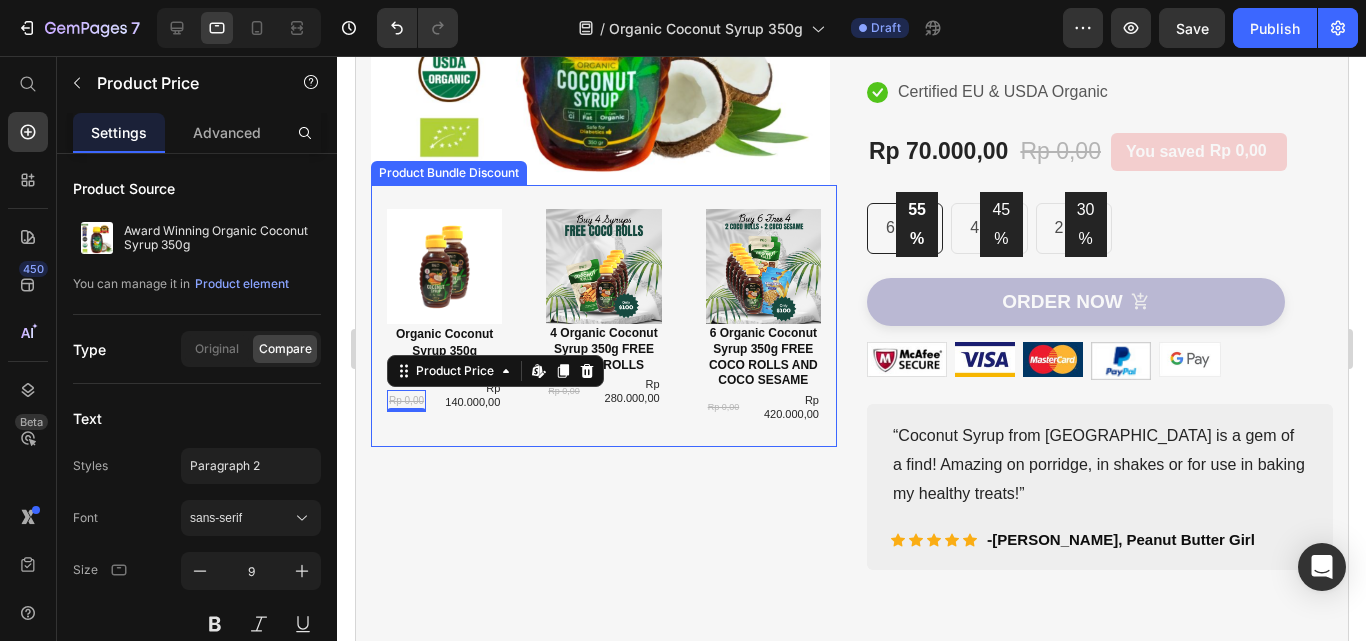 type on "10" 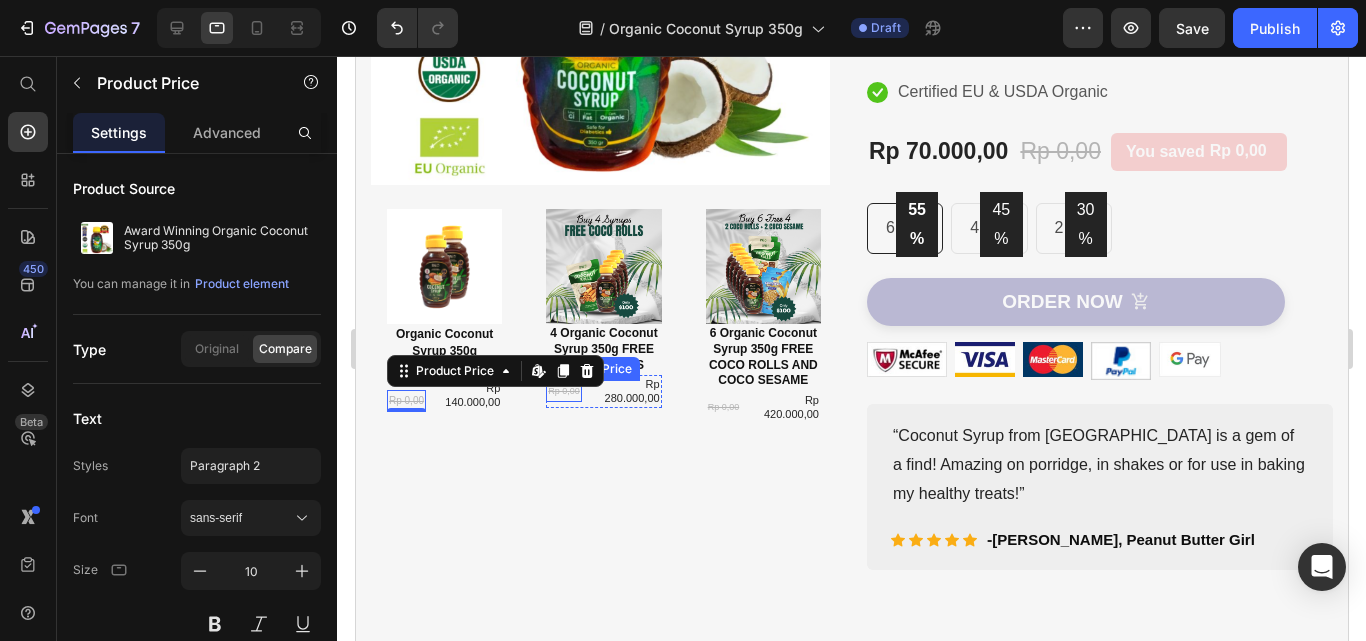 click on "Rp 0,00" at bounding box center (563, 391) 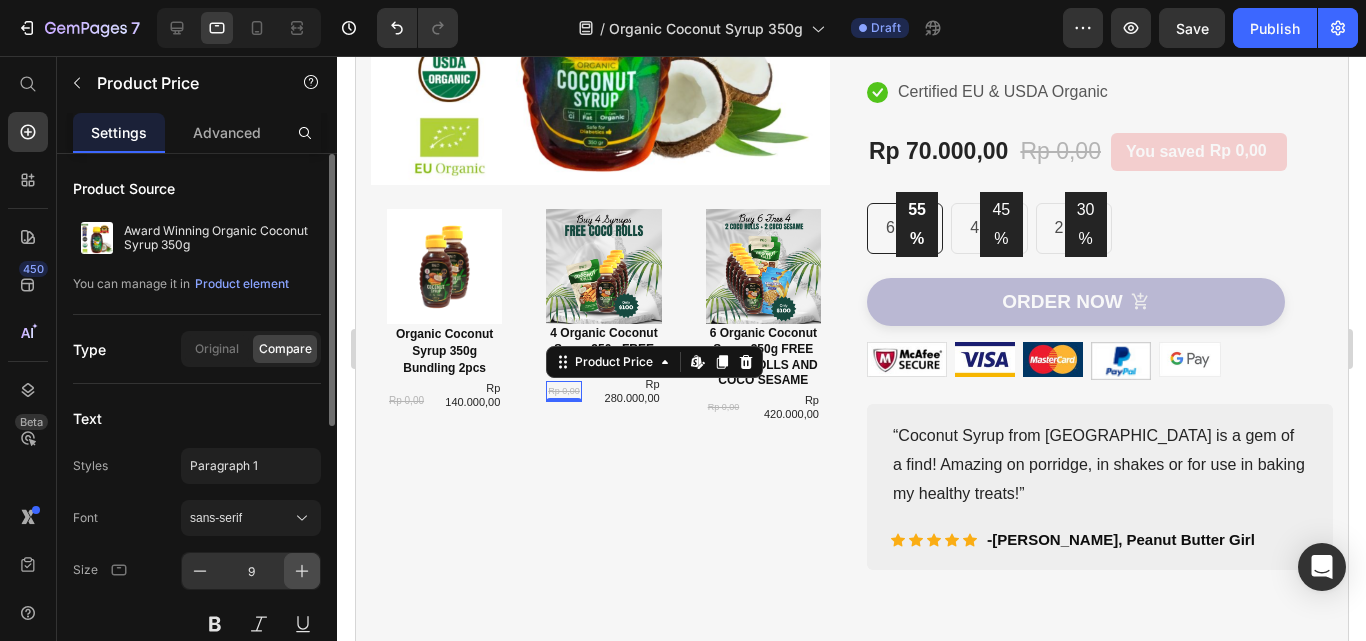 click 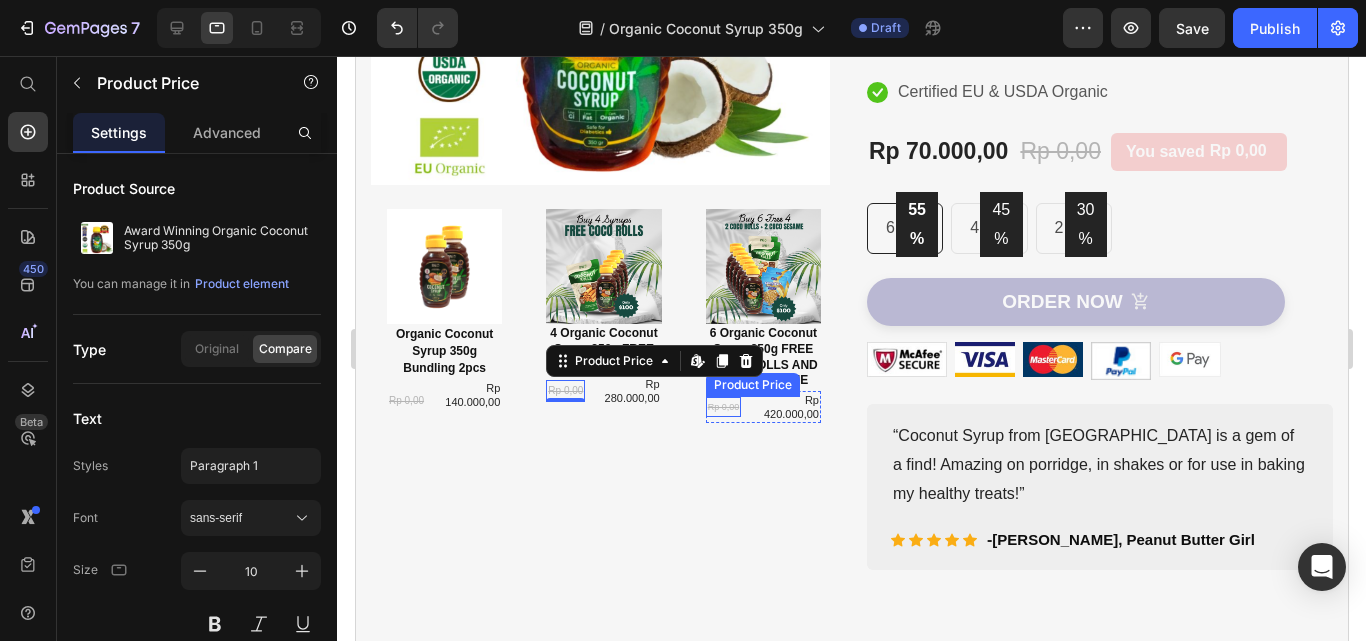 click on "Rp 0,00" at bounding box center [723, 407] 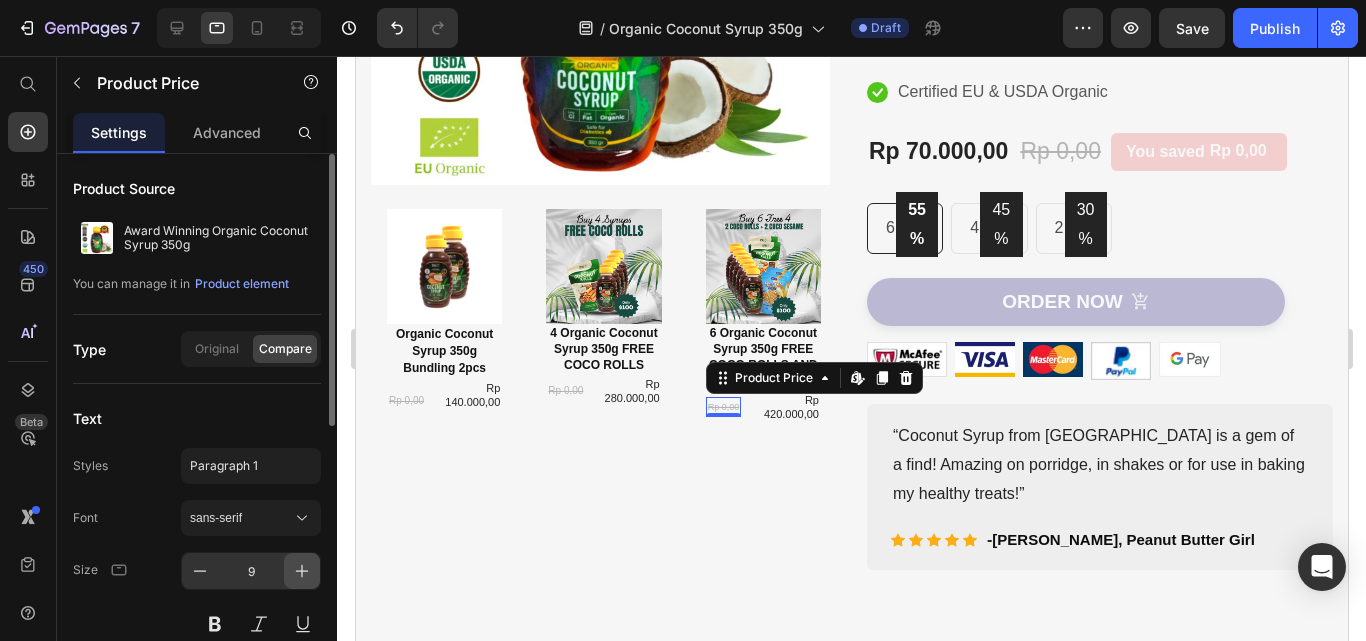drag, startPoint x: 364, startPoint y: 416, endPoint x: 300, endPoint y: 572, distance: 168.6179 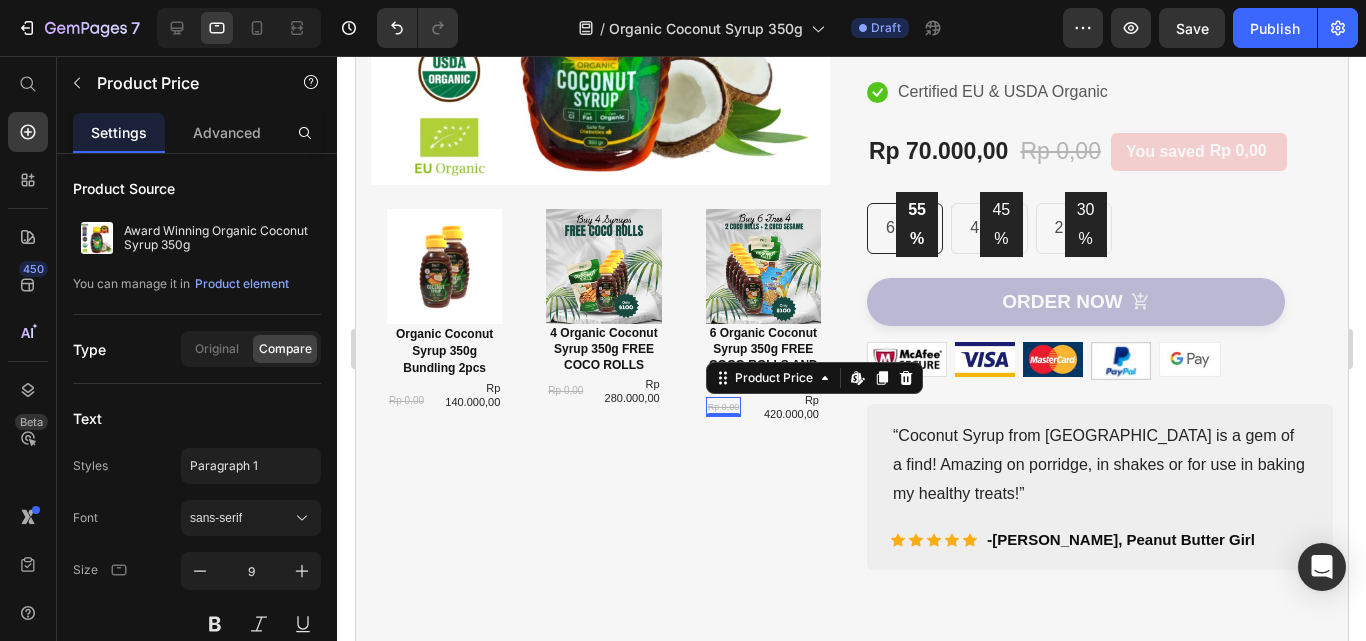 type on "10" 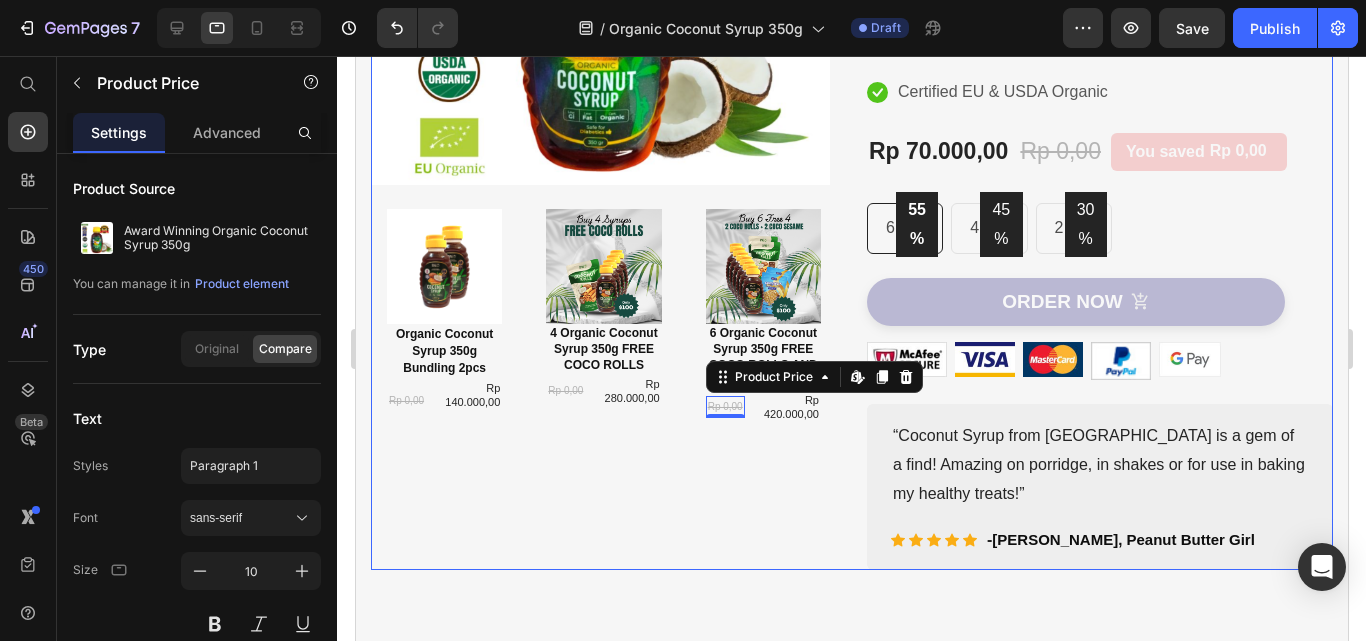 click on "Image Image Image
Carousel Image Organic Coconut Syrup 350g Bundling 2pcs Text Block Rp 0,00 Product Price Rp 140.000,00 Product Price Row Row Image 4 Organic Coconut Syrup 350g FREE COCO ROLLS Text Block Rp 0,00 Product Price Rp 280.000,00 Product Price Row Row Image 6 Organic Coconut Syrup 350g FREE COCO ROLLS AND COCO SESAME Text Block Rp 0,00 Product Price   Edit content in Shopify 0 Rp 420.000,00 Product Price Row Row Product Bundle Discount Row Row" at bounding box center (603, 173) 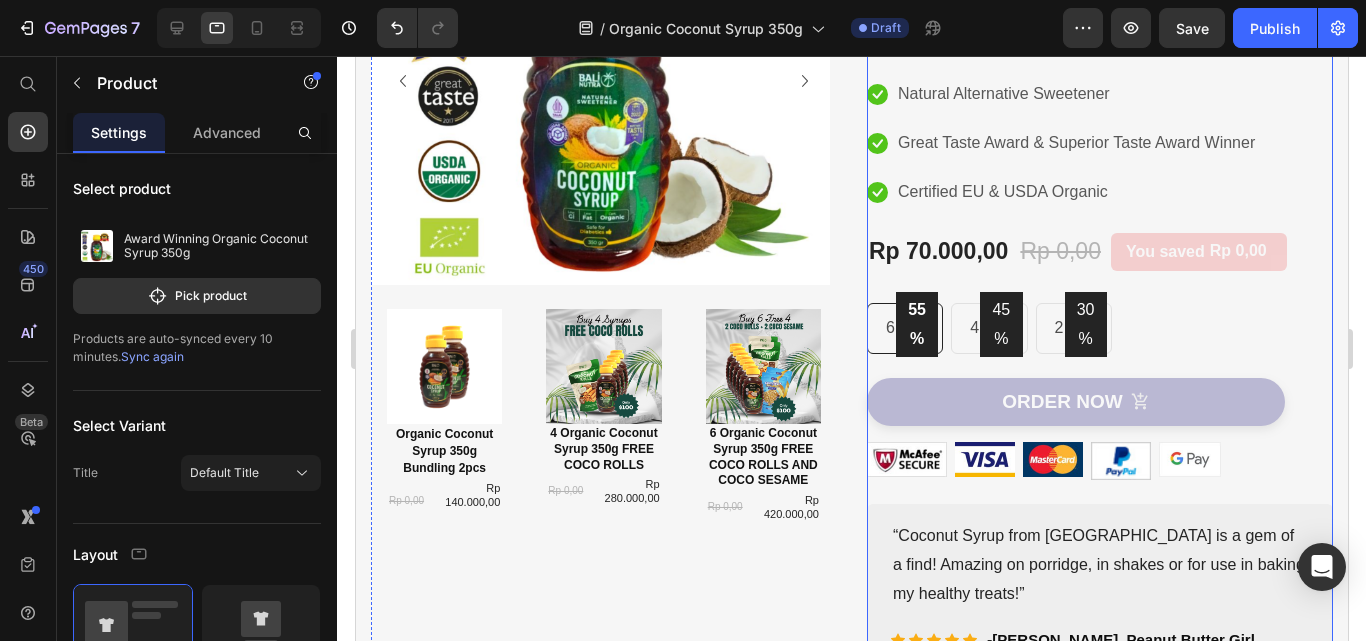 scroll, scrollTop: 400, scrollLeft: 0, axis: vertical 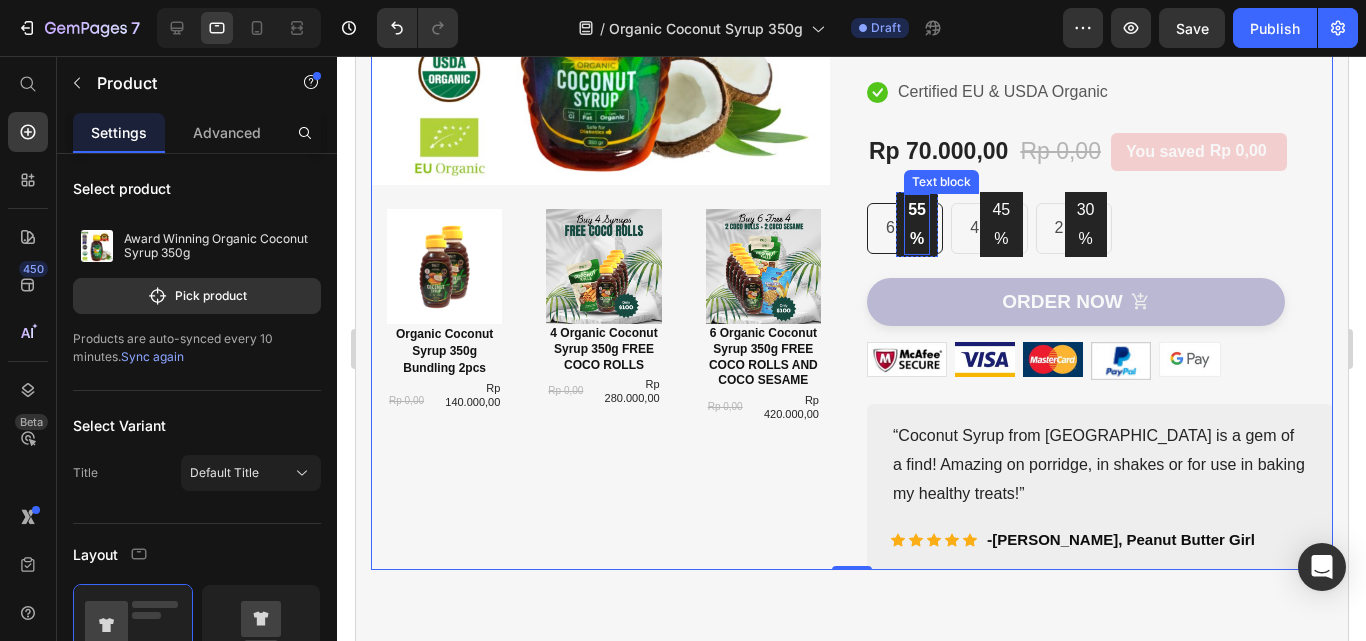 click on "55%" at bounding box center (916, 225) 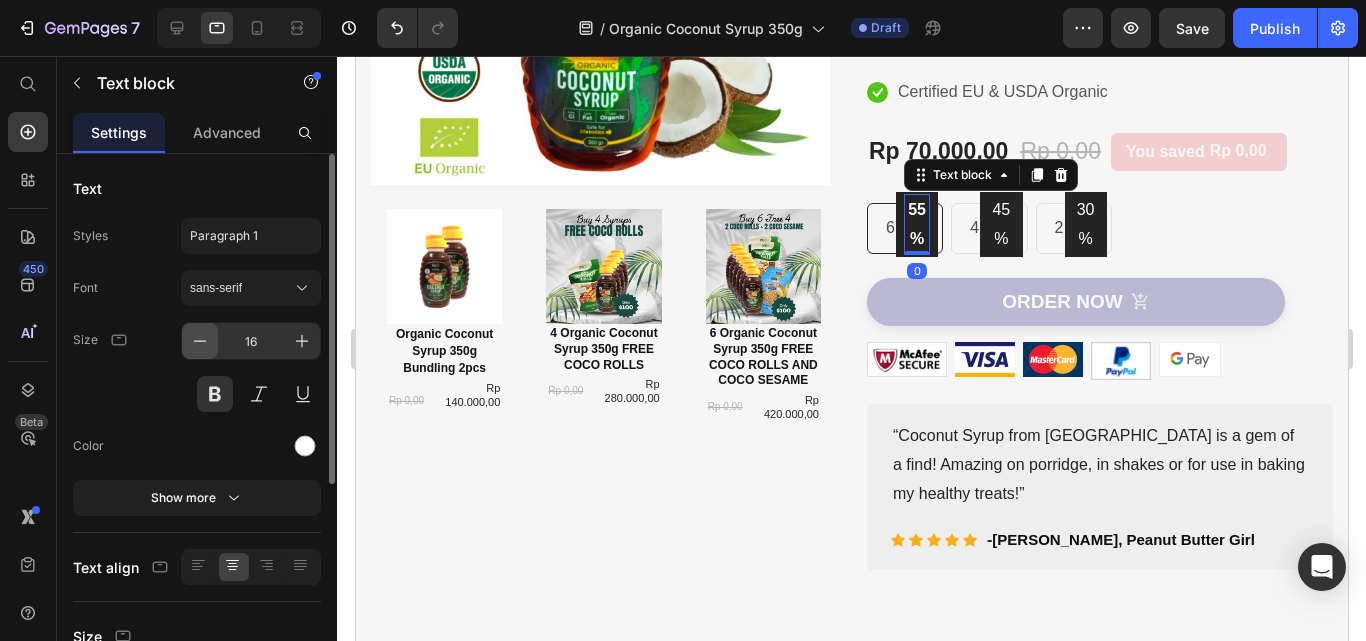 click 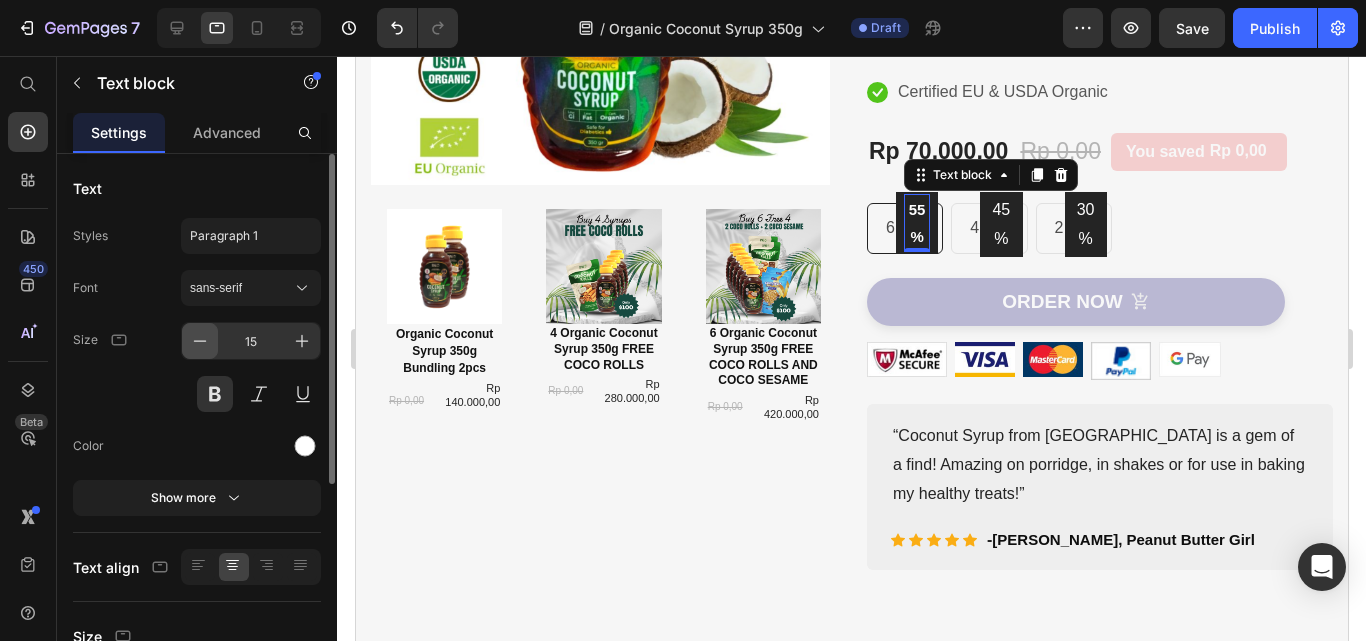 click 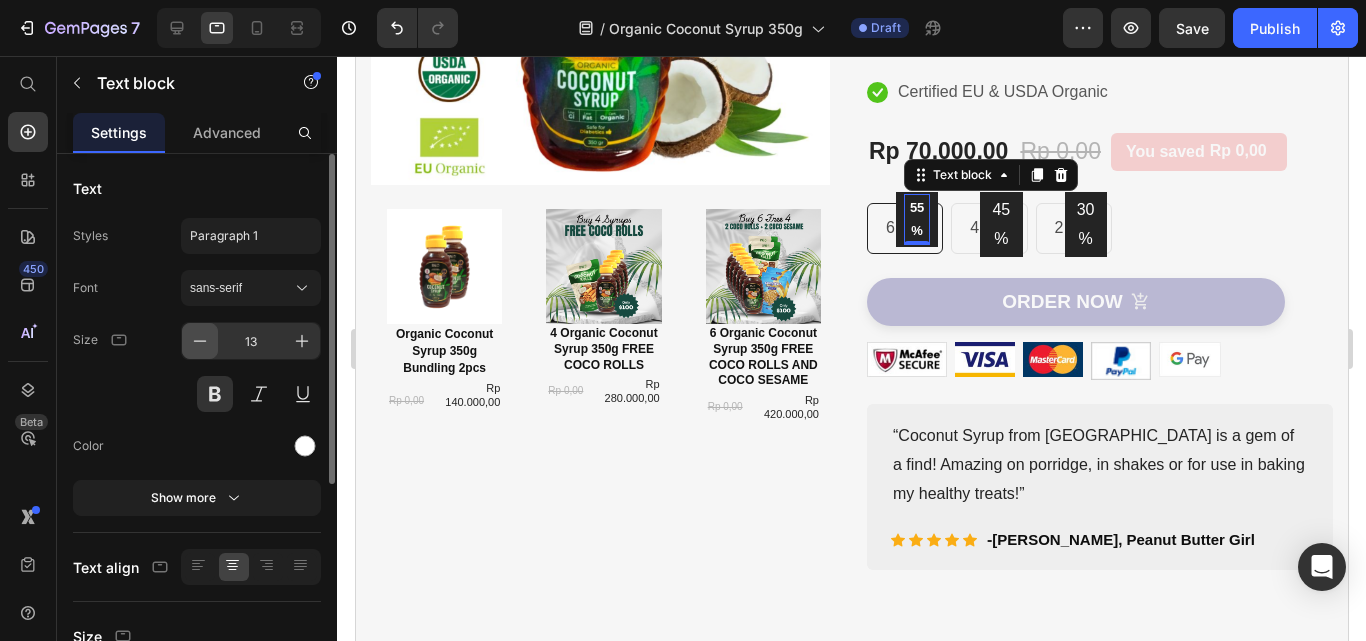 click 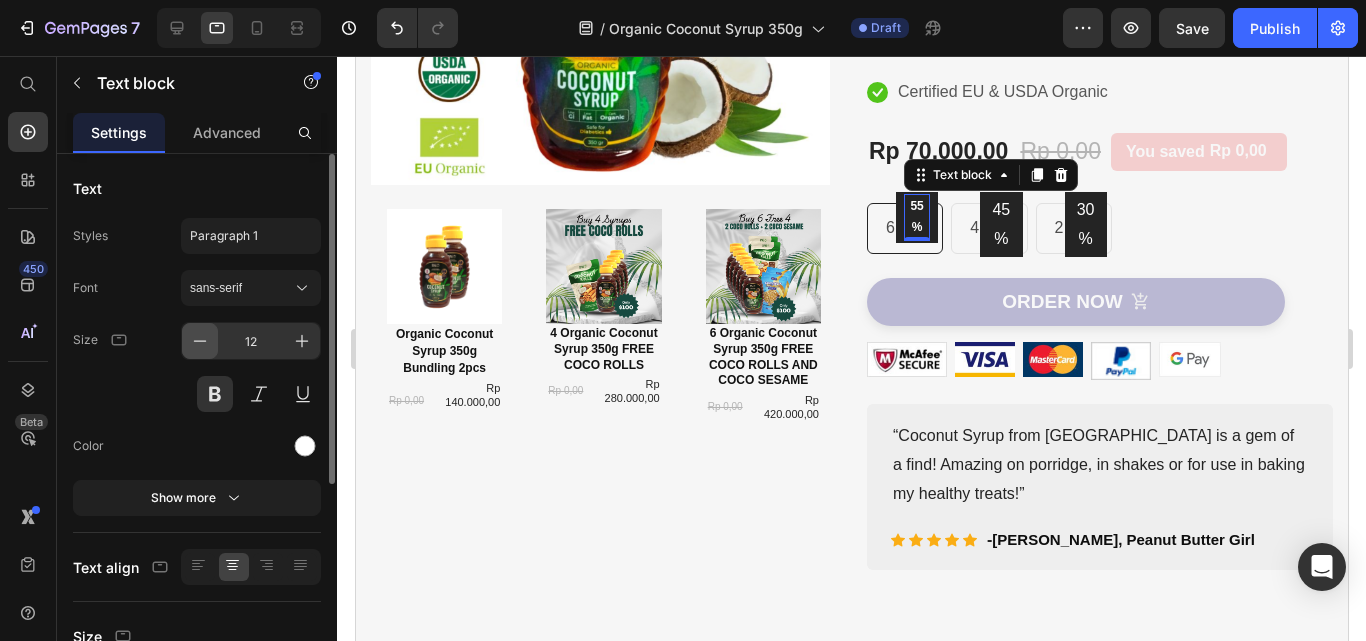 click 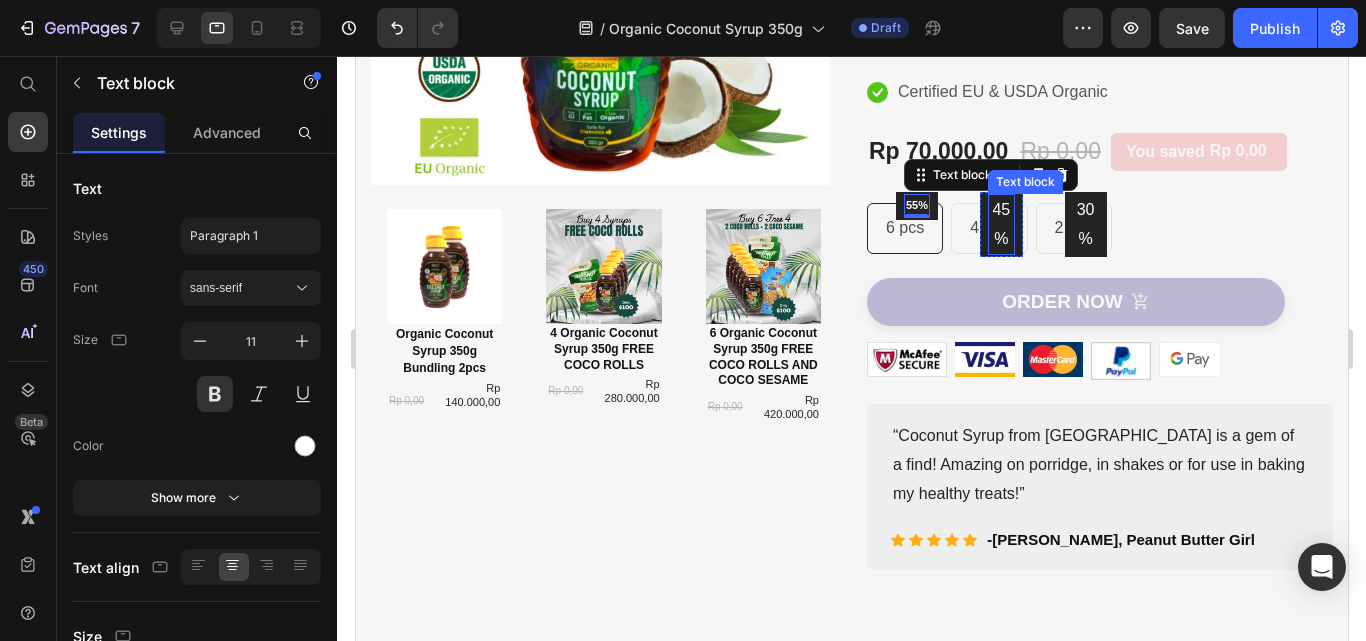 click on "45%" at bounding box center [1000, 225] 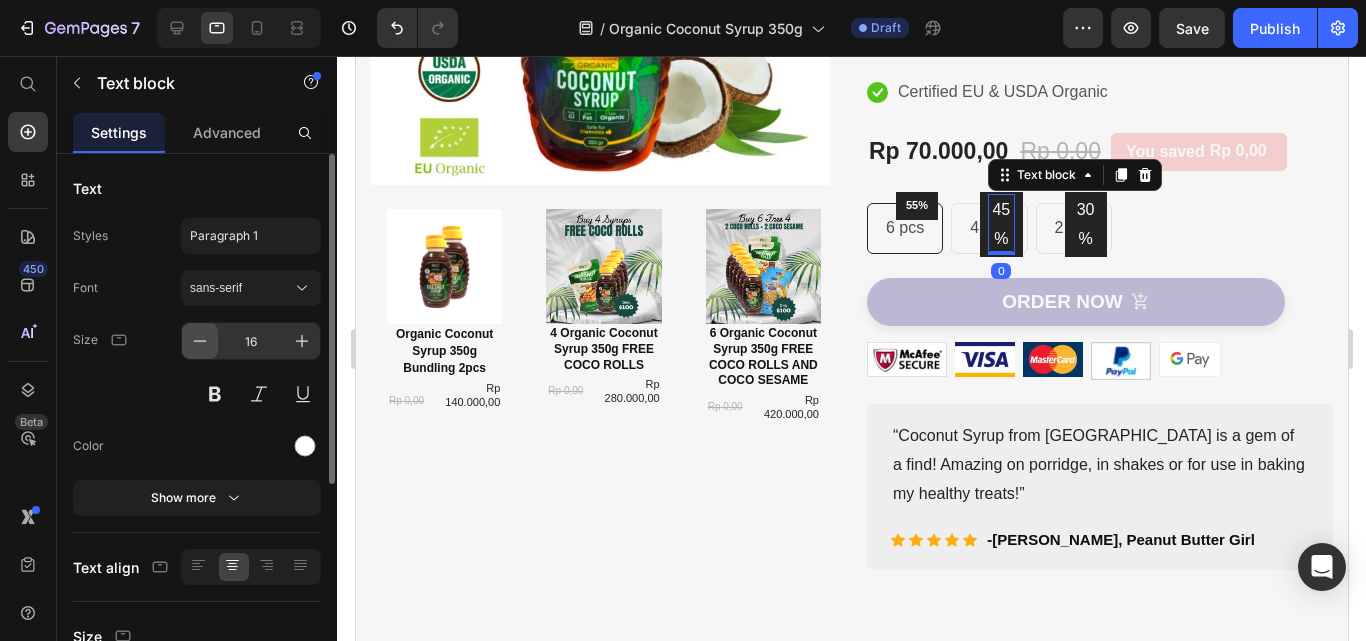 click 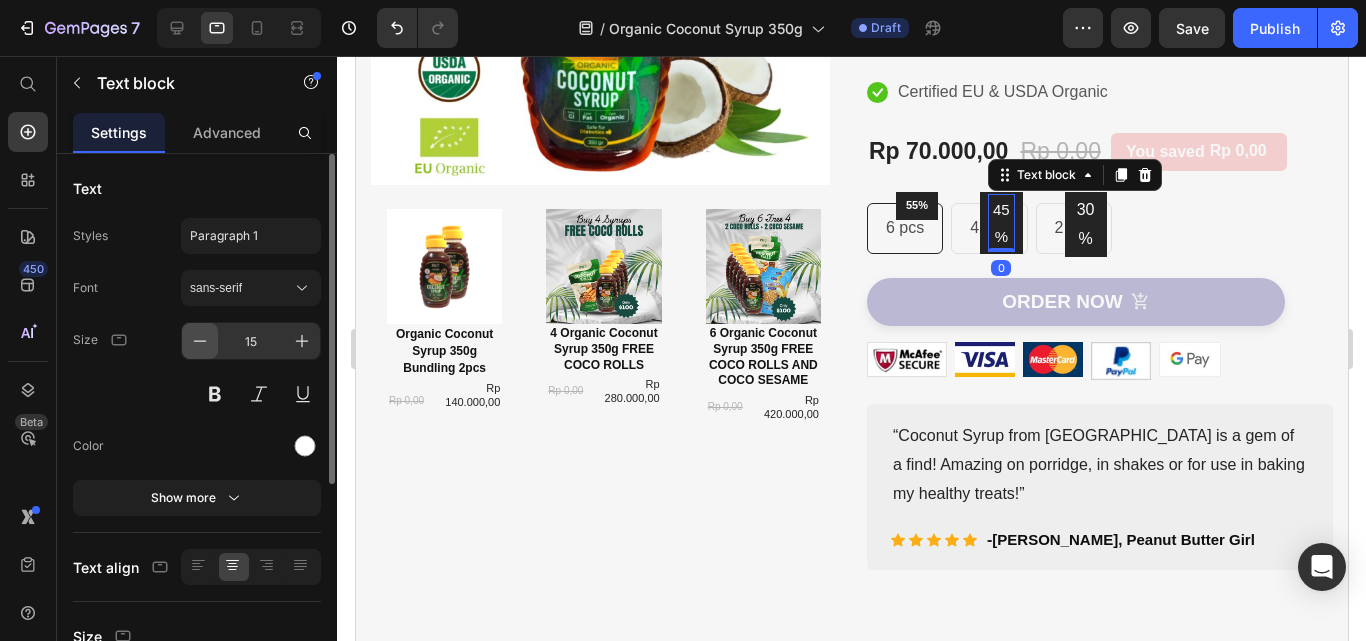 click 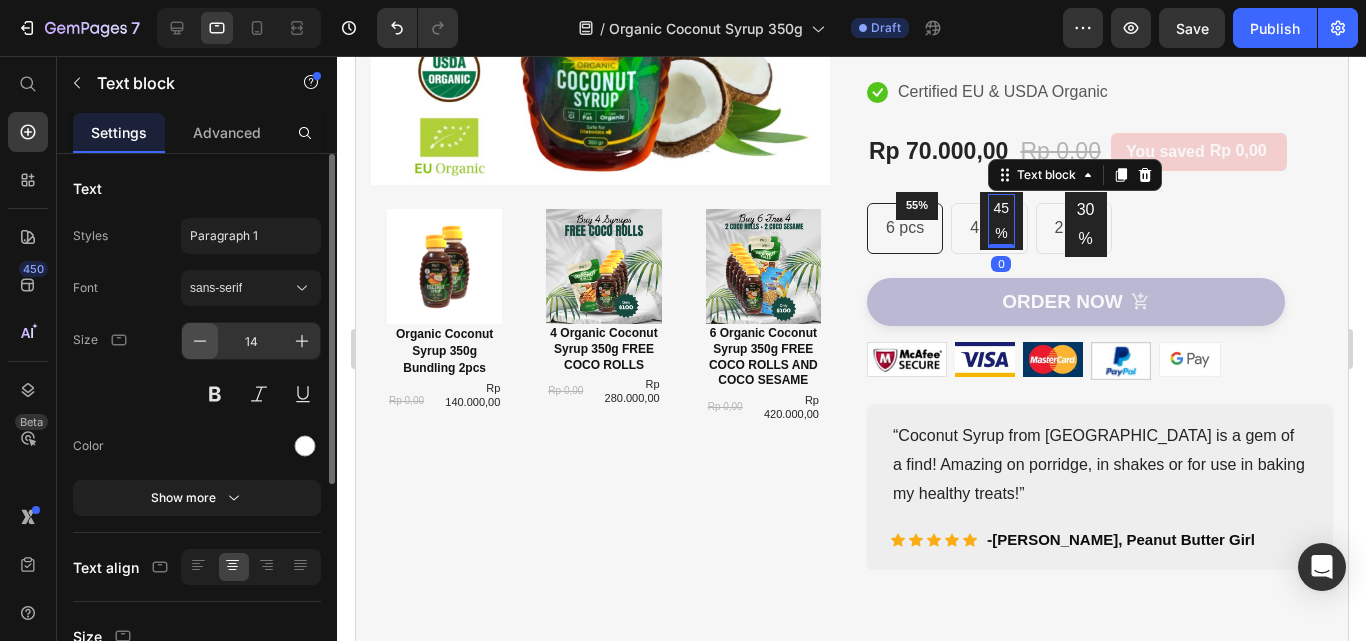 click 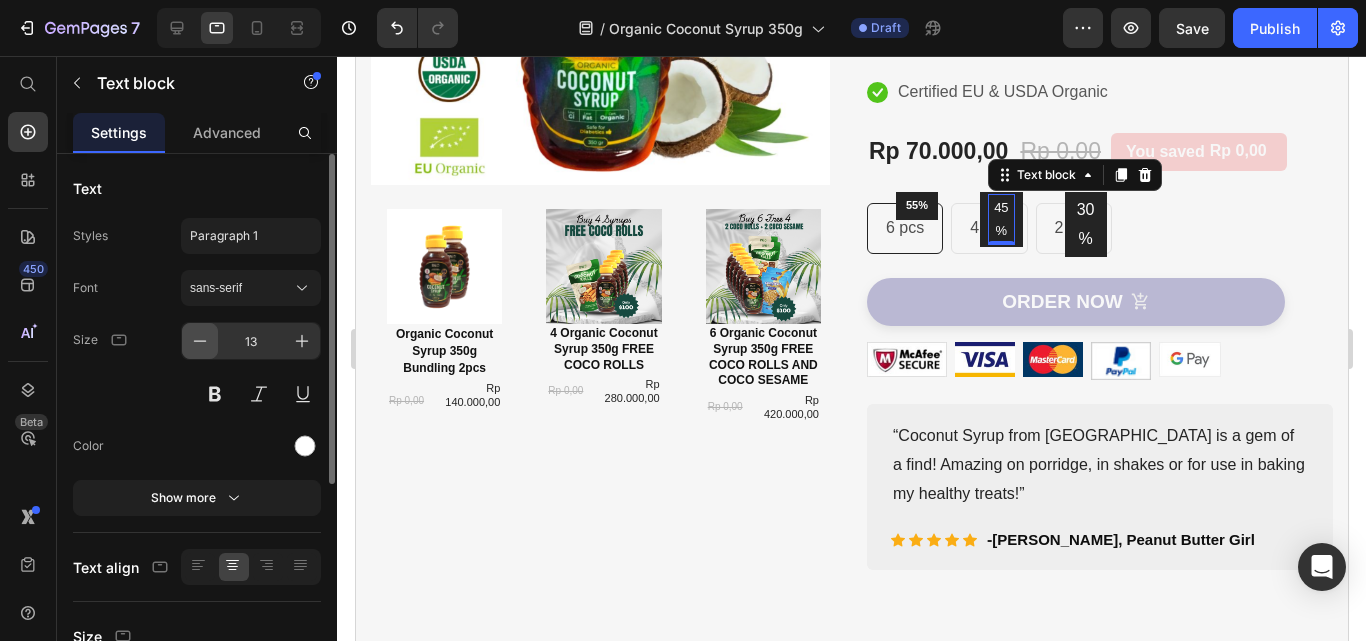 click 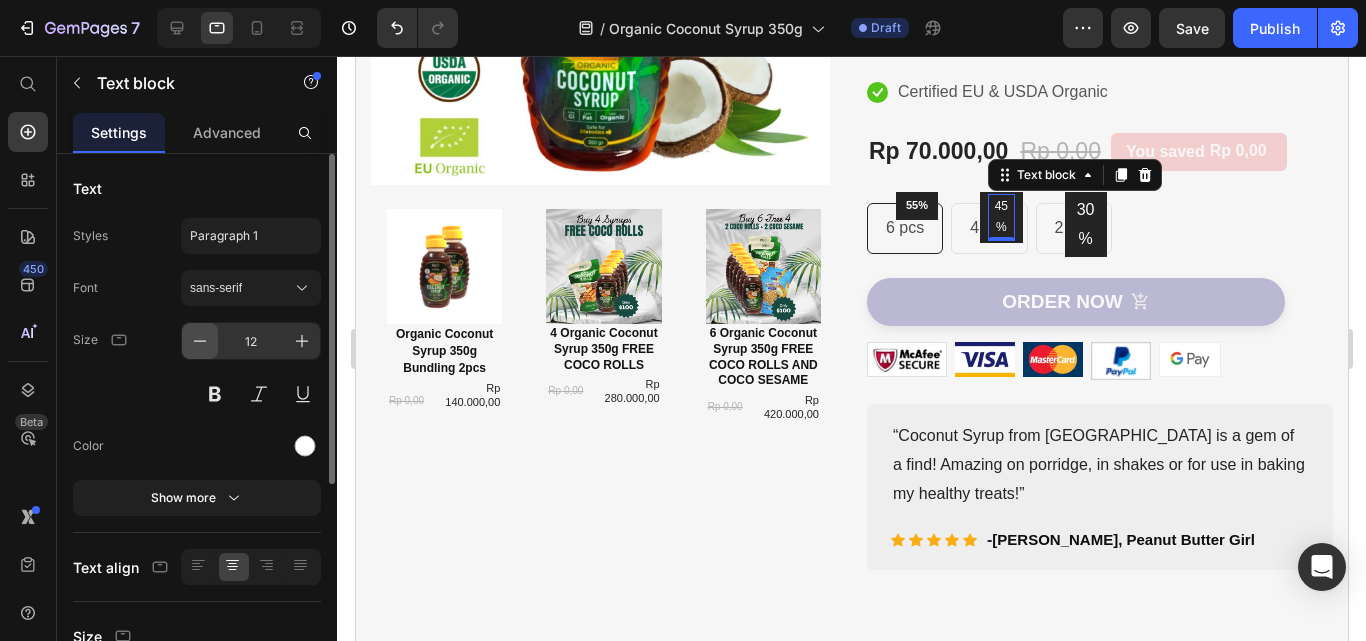 click 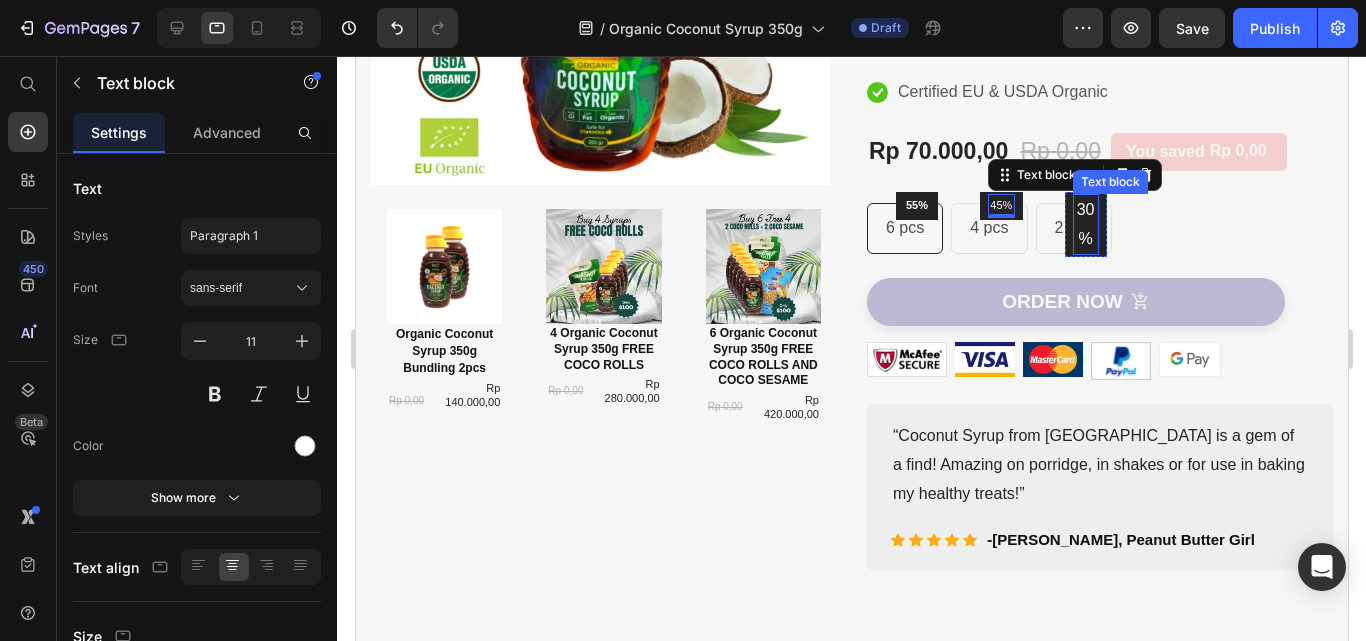 click on "30%" at bounding box center [1085, 225] 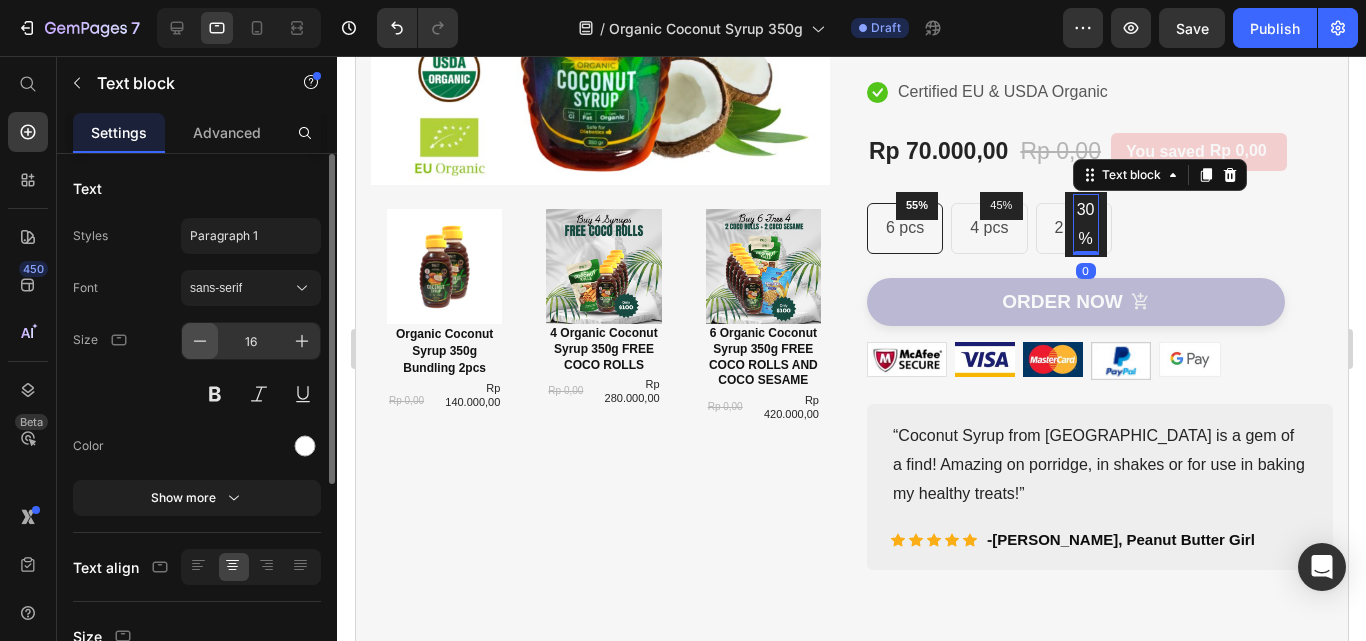 click 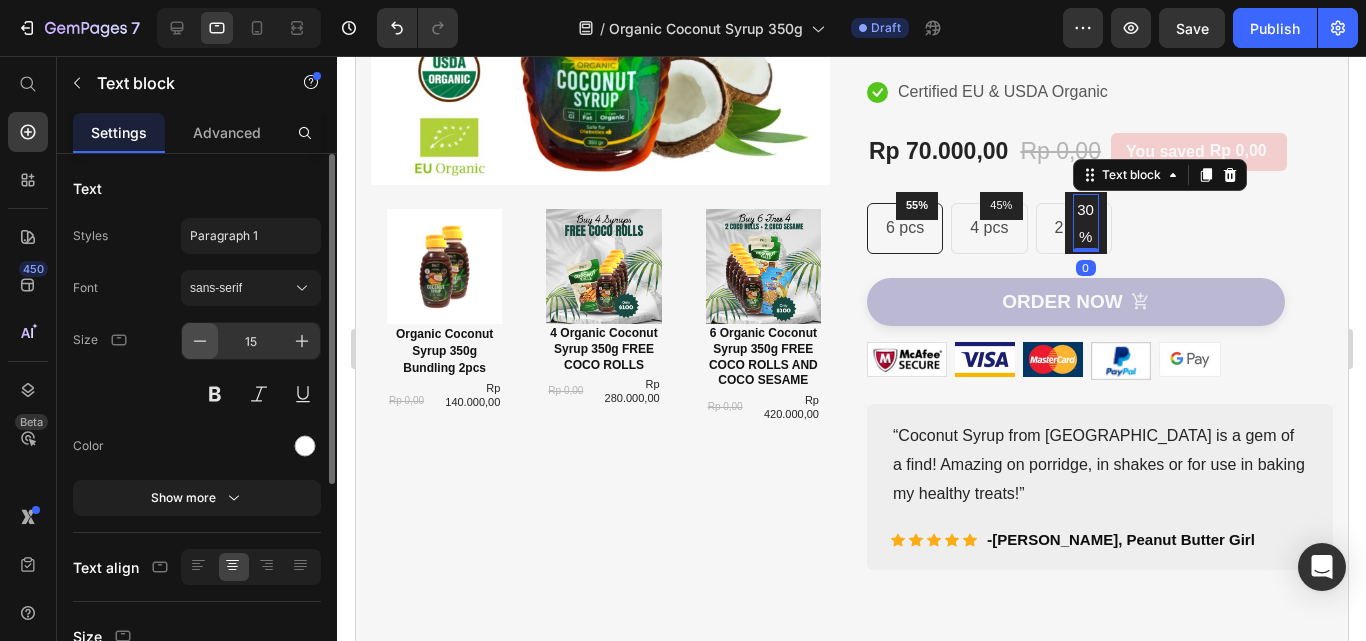 click 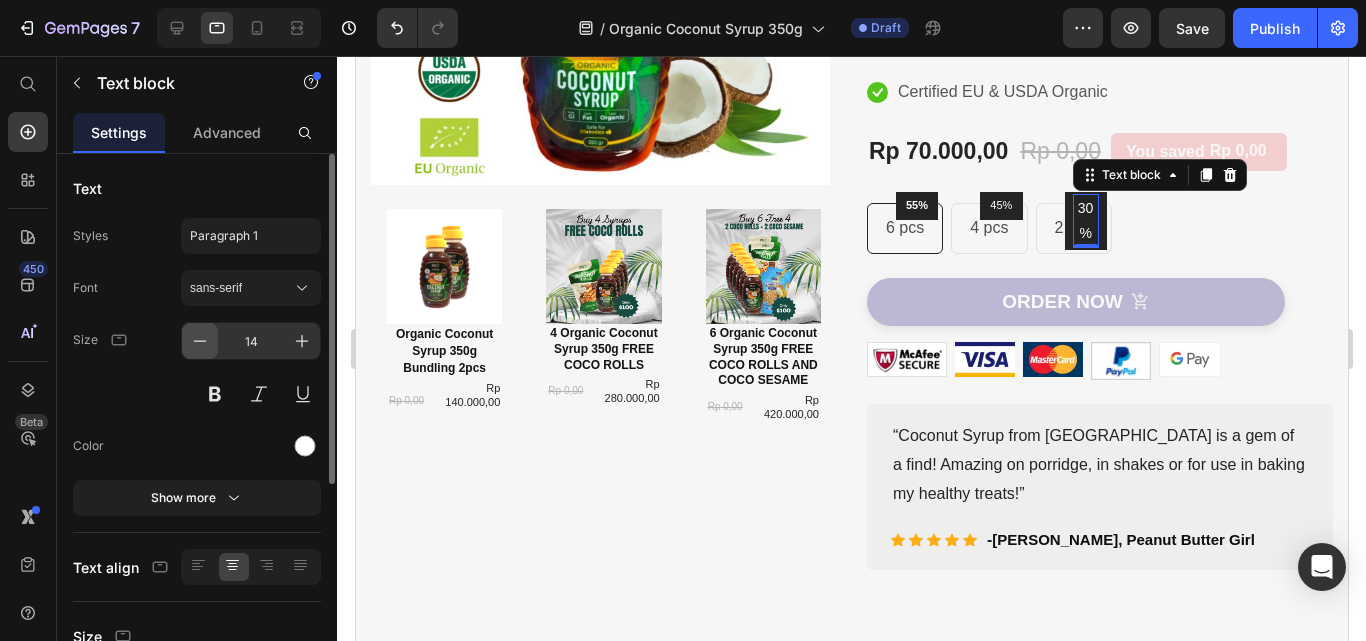click 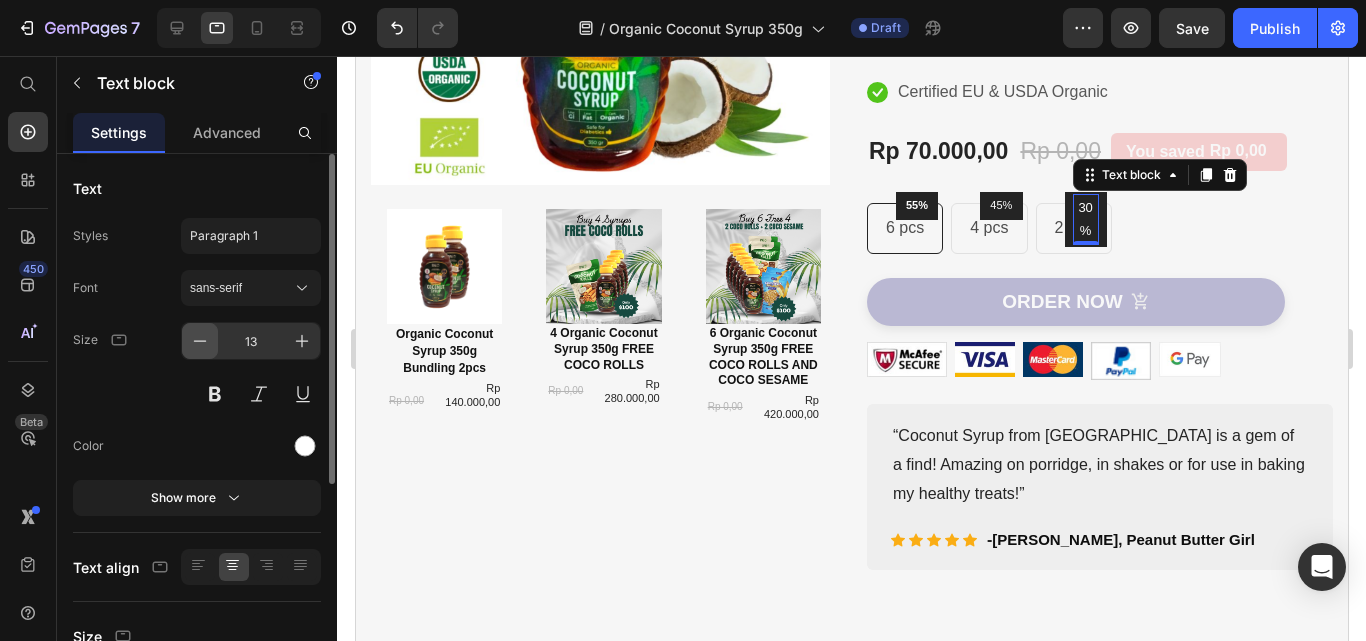 click 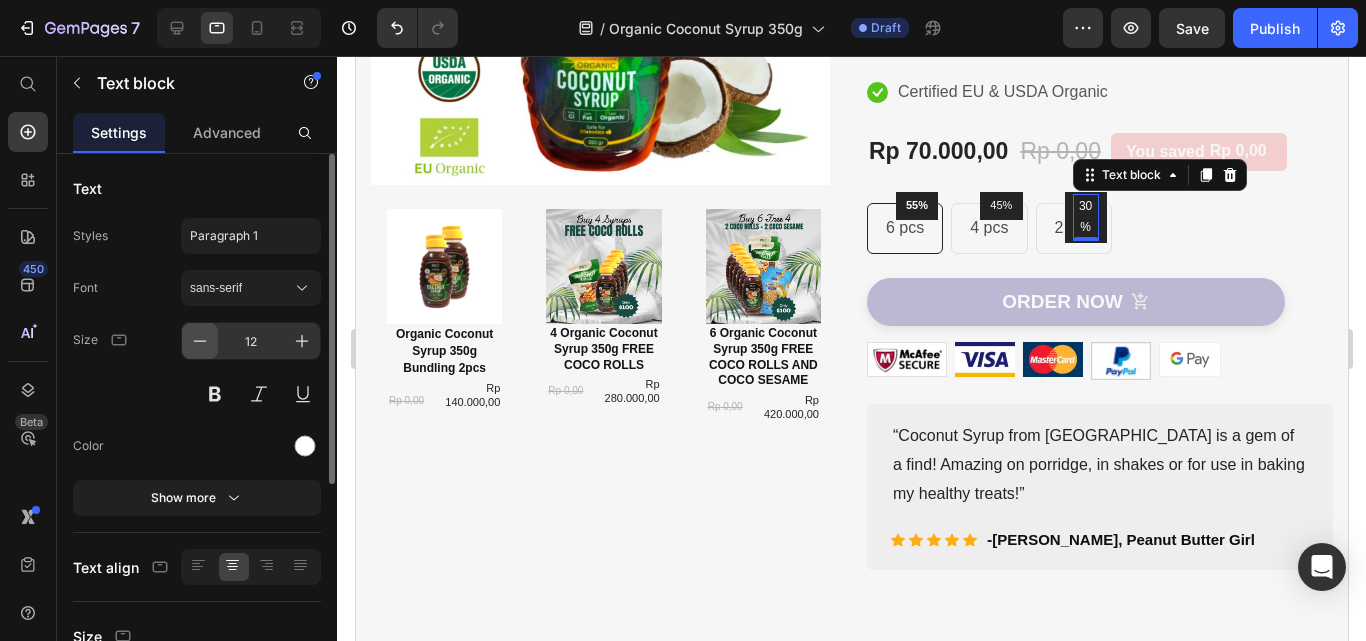 click 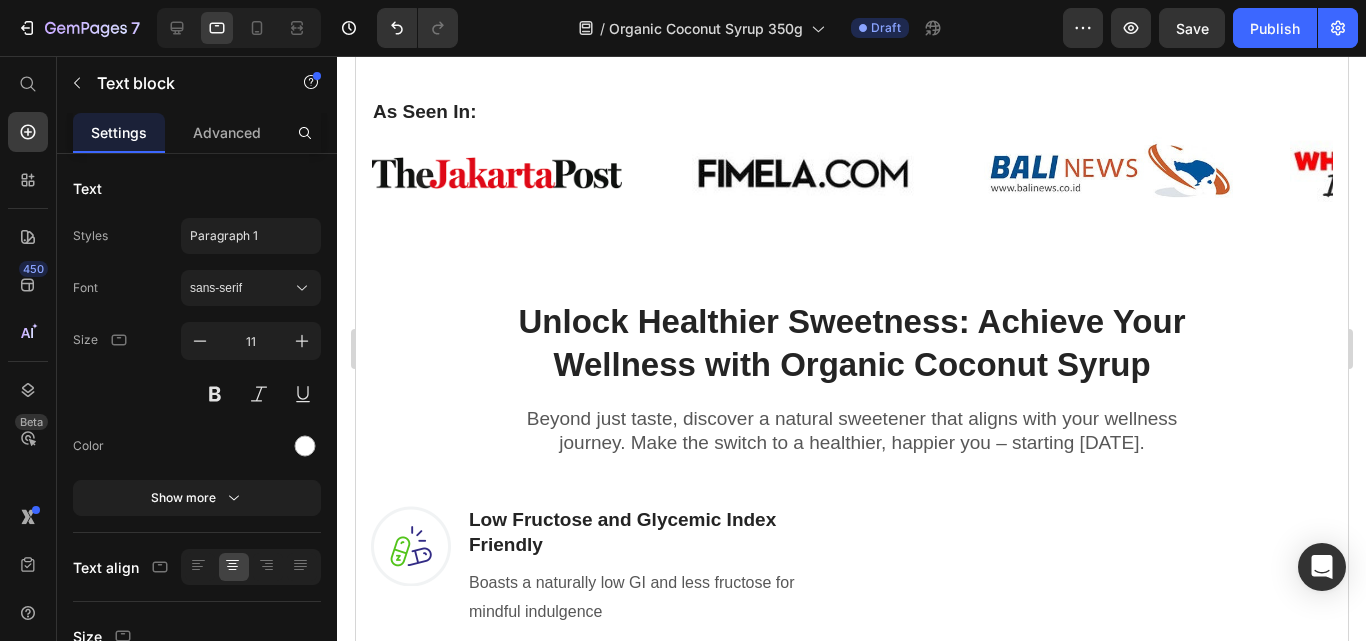 scroll, scrollTop: 900, scrollLeft: 0, axis: vertical 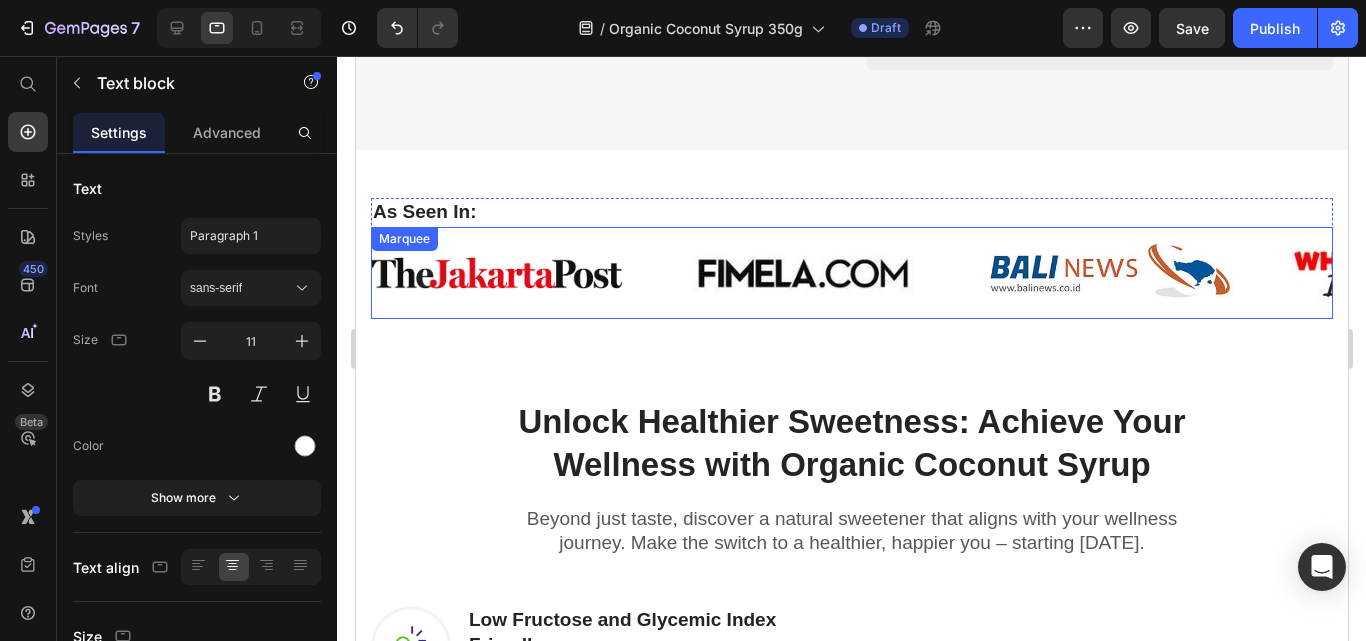 click on "Image Image Image Image Image Image" at bounding box center [1169, 273] 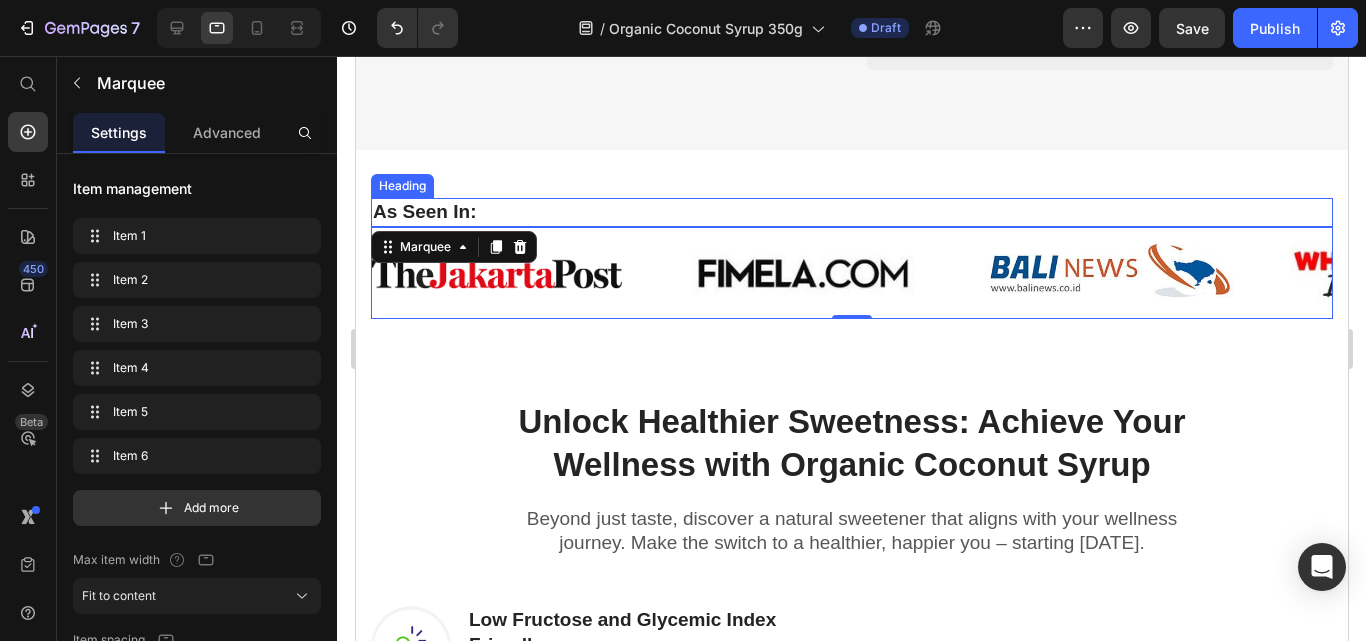 click on "As Seen In: Heading Image Image Image Image Image Image Image Image Image Image Image Image Marquee   0 Row Section 2" at bounding box center [851, 234] 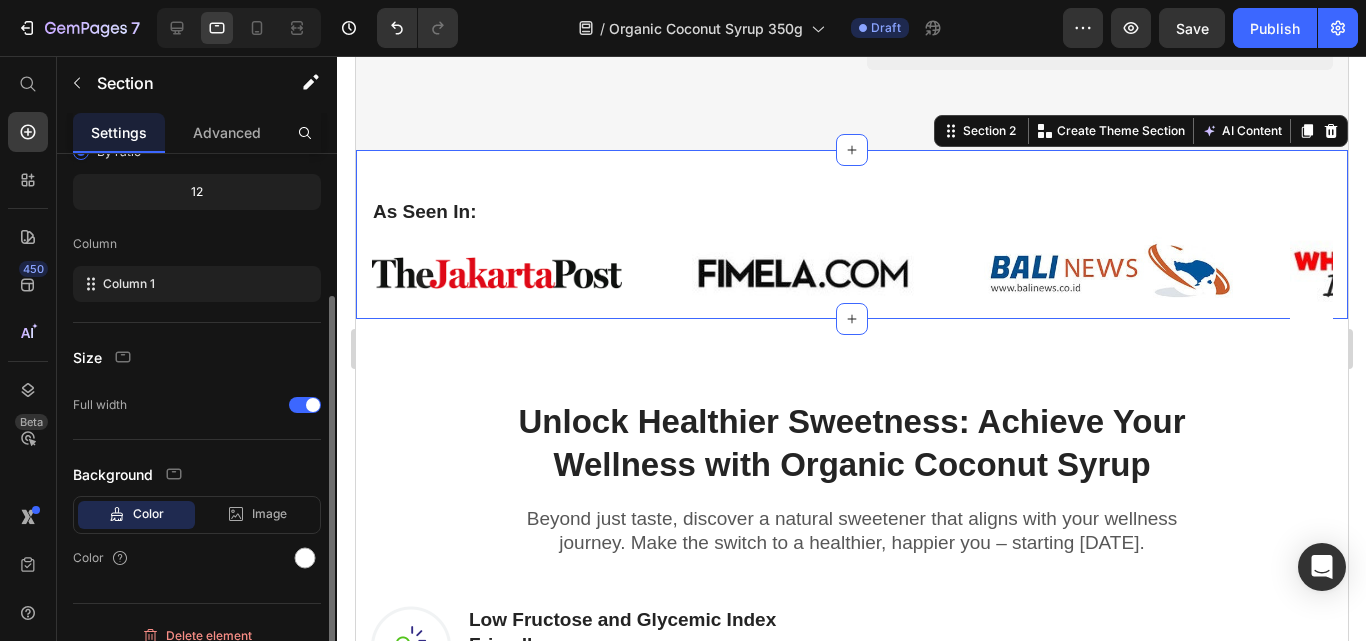 scroll, scrollTop: 220, scrollLeft: 0, axis: vertical 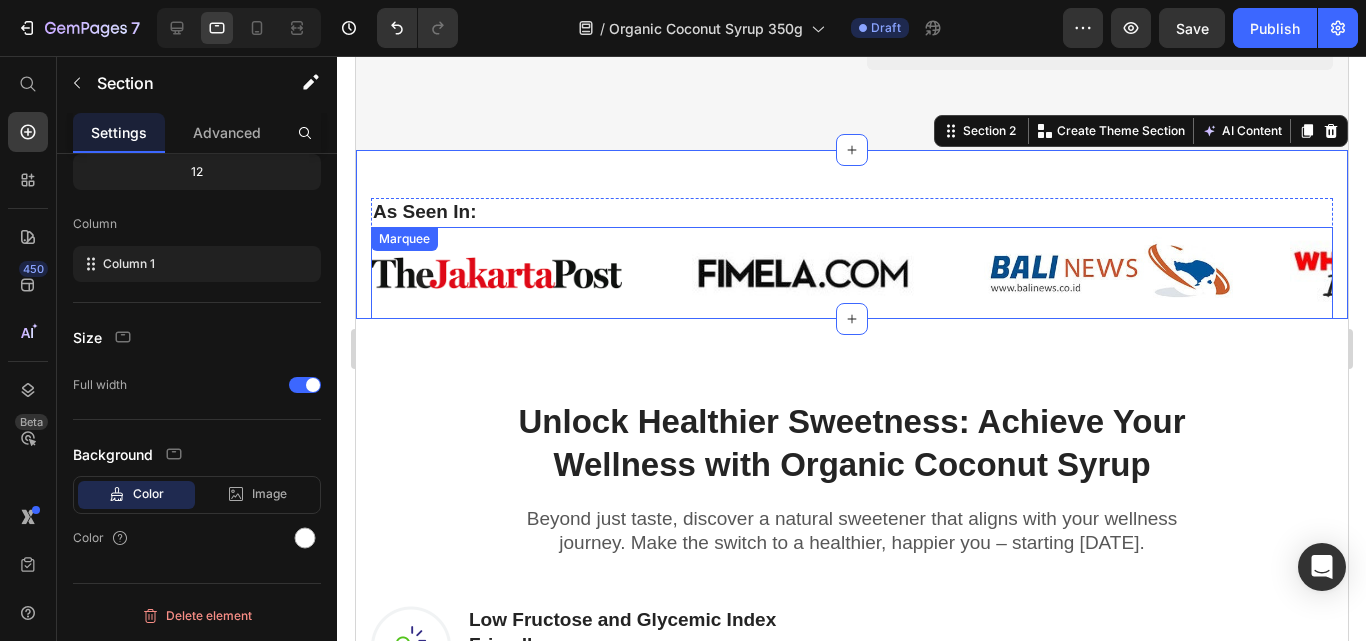 click on "Image Image Image Image Image Image Image Image Image Image Image Image Marquee" at bounding box center (851, 273) 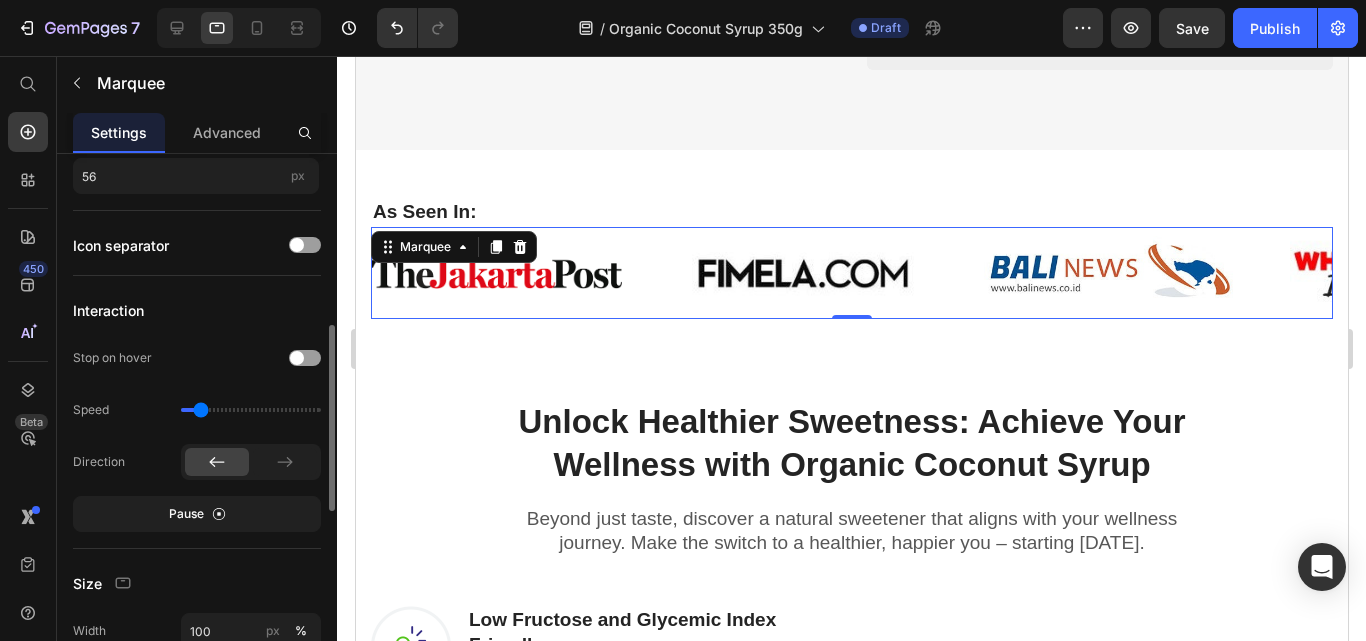 scroll, scrollTop: 600, scrollLeft: 0, axis: vertical 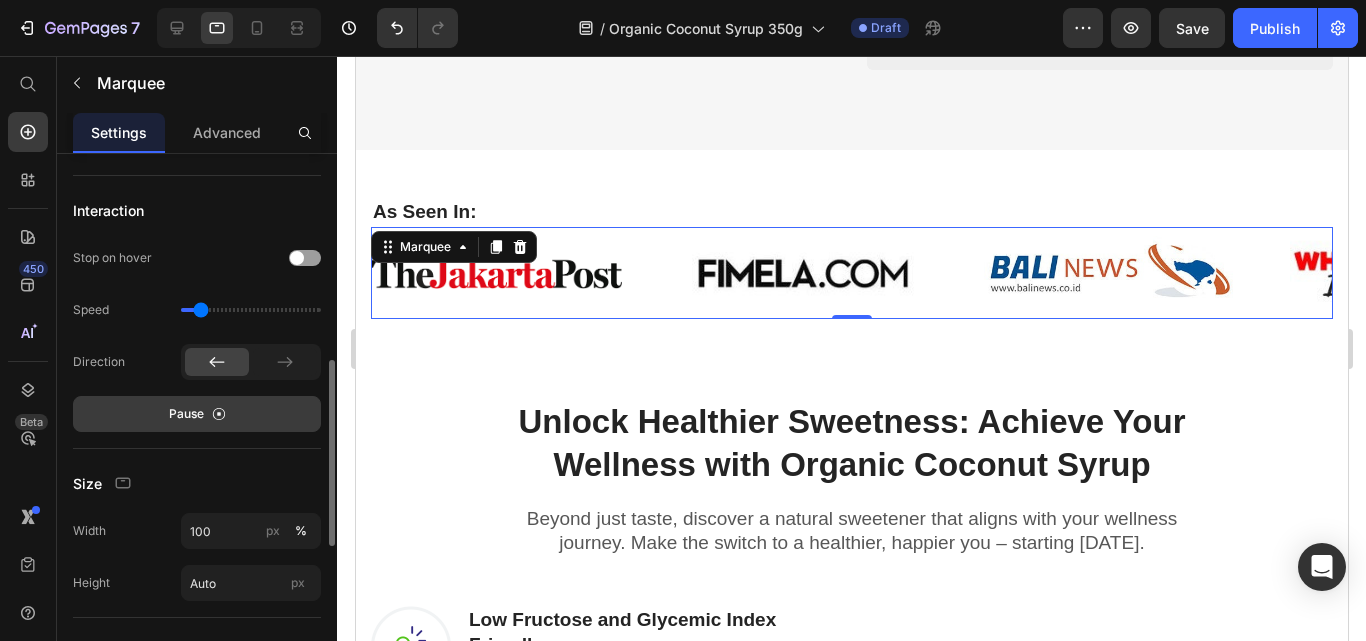 click on "Pause" 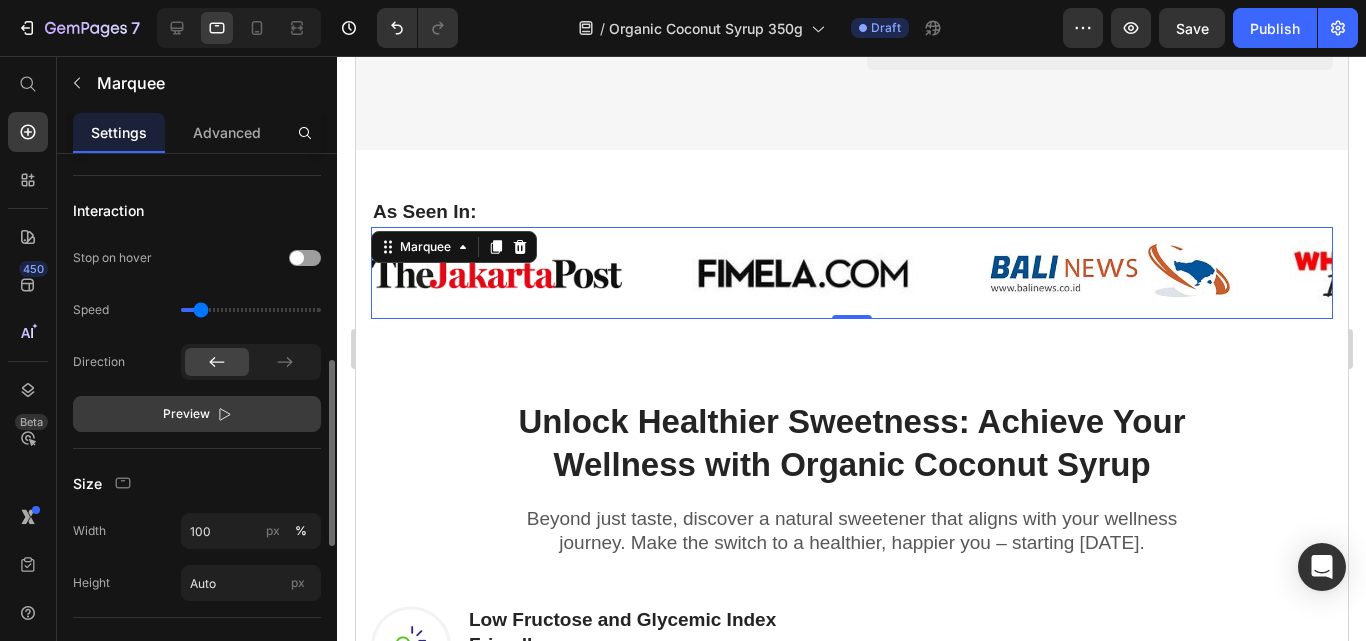 drag, startPoint x: 225, startPoint y: 406, endPoint x: 115, endPoint y: 297, distance: 154.858 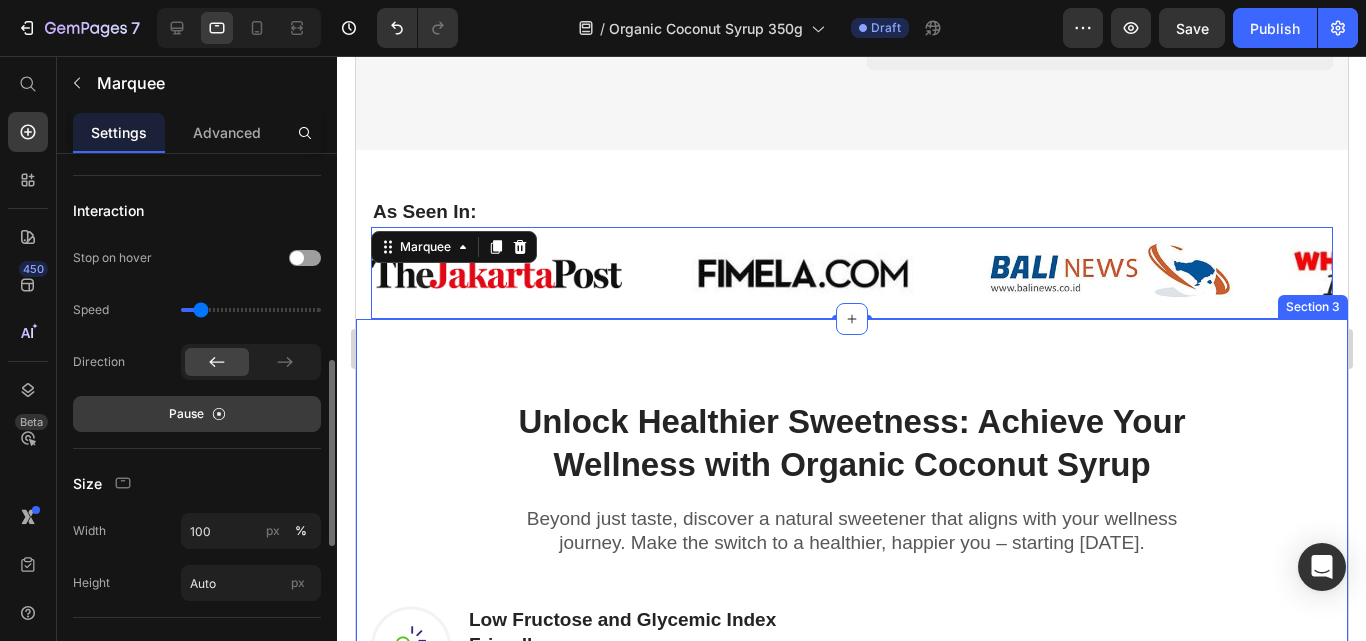 click on "Unlock Healthier Sweetness: Achieve Your Wellness with Organic Coconut Syrup Heading Row Beyond just taste, discover a natural sweetener that aligns with your wellness journey. Make the switch to a healthier, happier you – starting today. Text block Row Image Low Fructose and Glycemic Index Friendly Heading Boasts a naturally low GI and less fructose for mindful indulgence Text block Row Image Rich in Macro & Micro Nutrients Heading A delicious replacement for refined sugars, with inherent minerals and probiotic fiber Text block Row Image Pure Goodness from Paradise Heading Ethically harvested from the sunkissed coconut groves of Bali Text block Row  	   REVEAL OFFER Button                Icon 30 Day Taste Satisfaction Or Money Back Guarantee Text block Icon List Row
Image Image
Carousel Row Section 3" at bounding box center [851, 754] 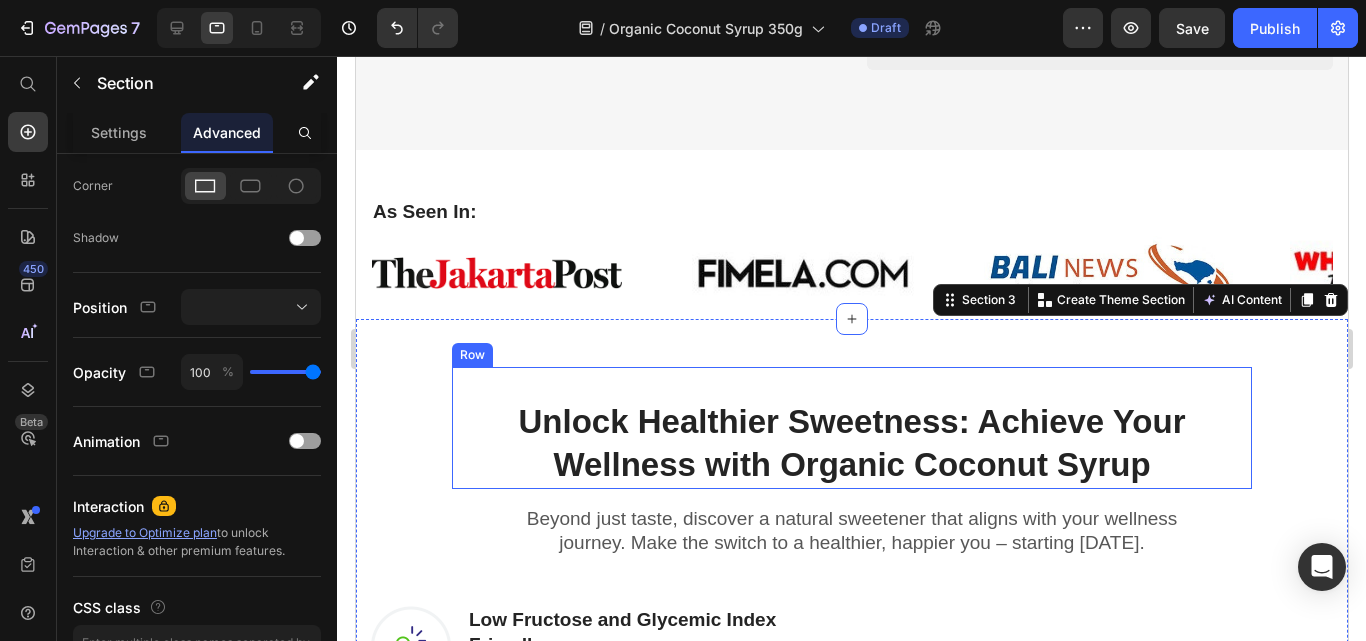 scroll, scrollTop: 0, scrollLeft: 0, axis: both 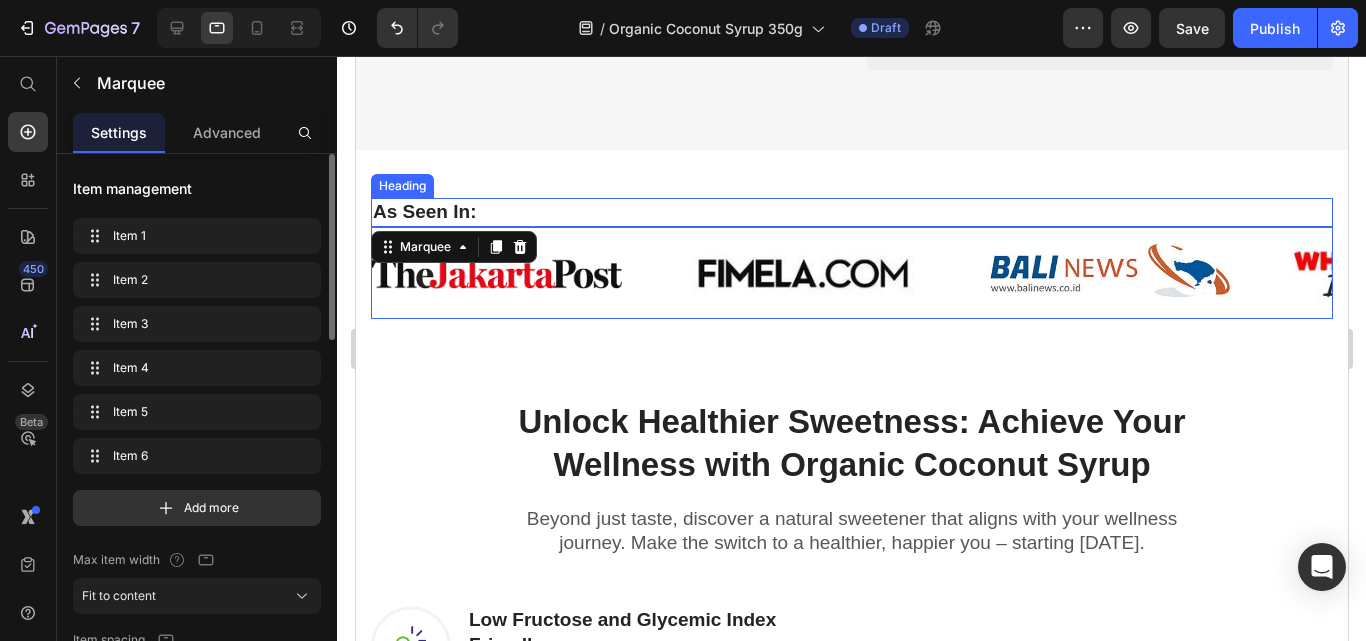drag, startPoint x: 616, startPoint y: 290, endPoint x: 675, endPoint y: 211, distance: 98.600204 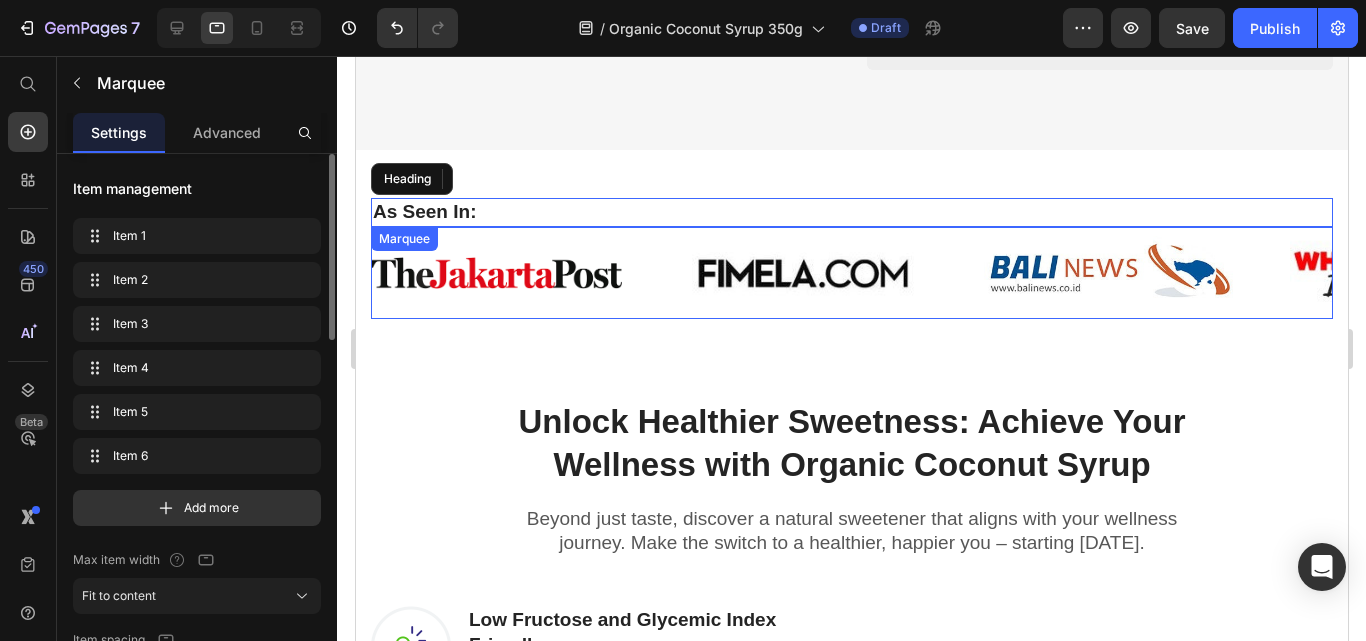 click on "Image Image Image Image Image Image" at bounding box center (1120, 273) 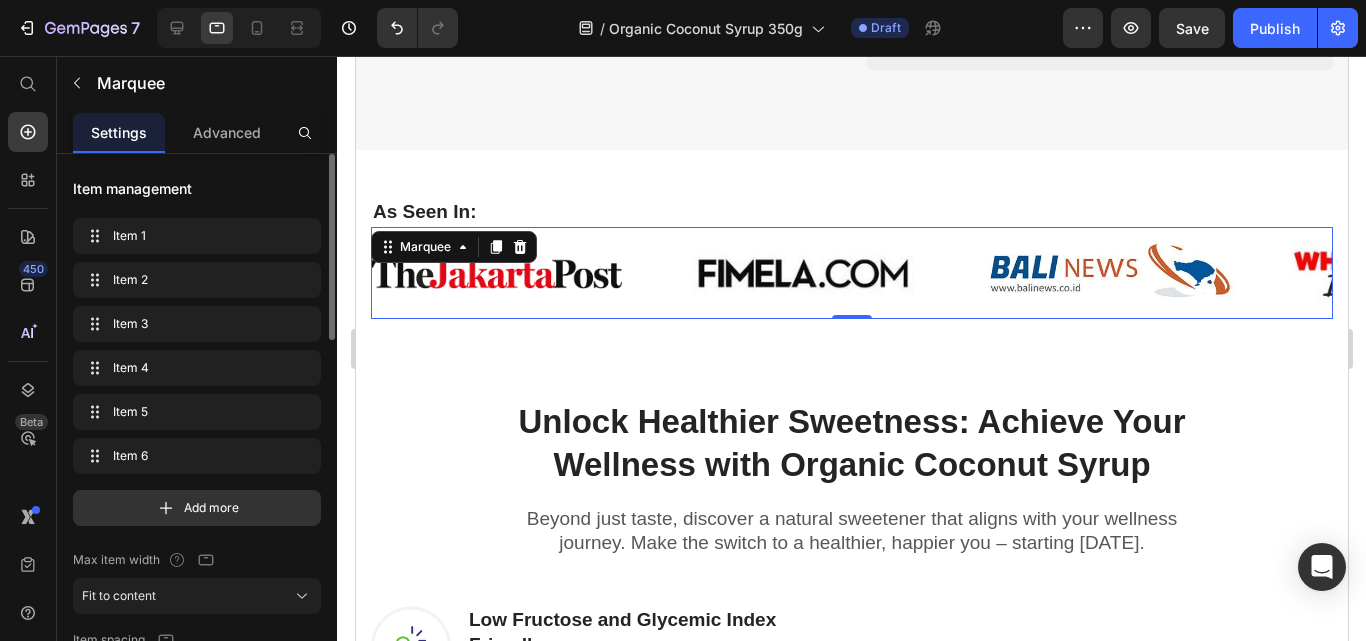 click on "Image Image Image Image Image Image Image Image Image Image Image Image Marquee   0" at bounding box center [851, 273] 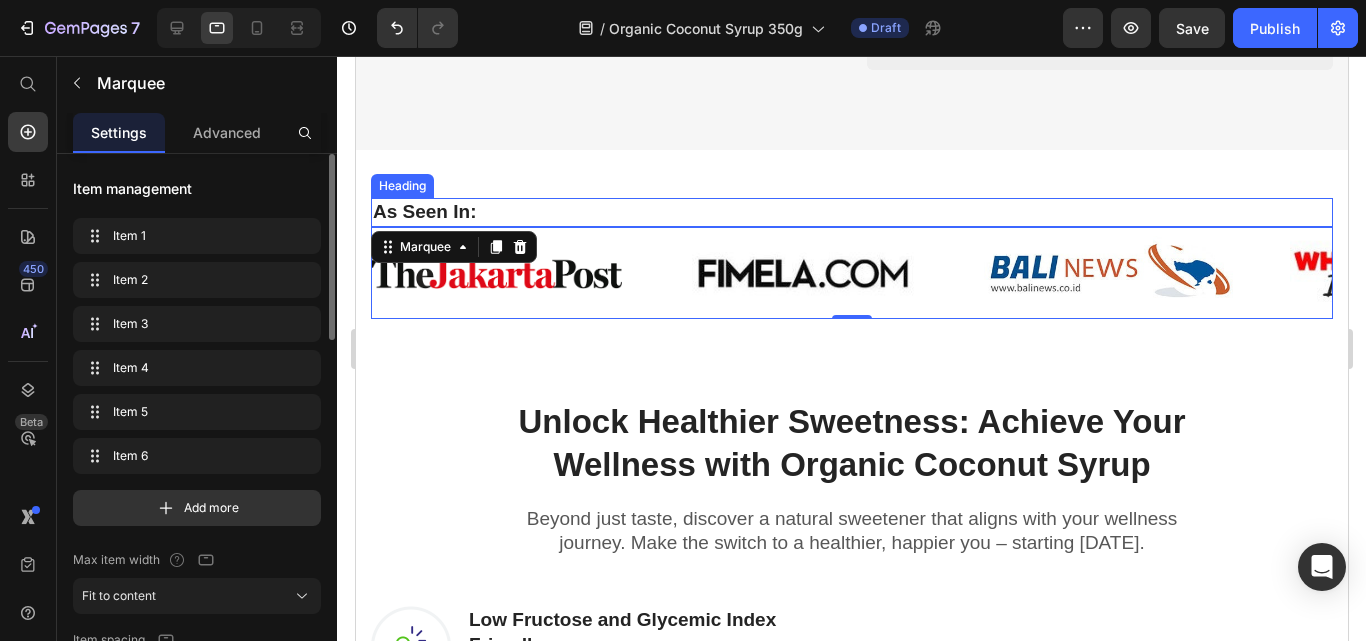 click on "As Seen In:" at bounding box center (851, 212) 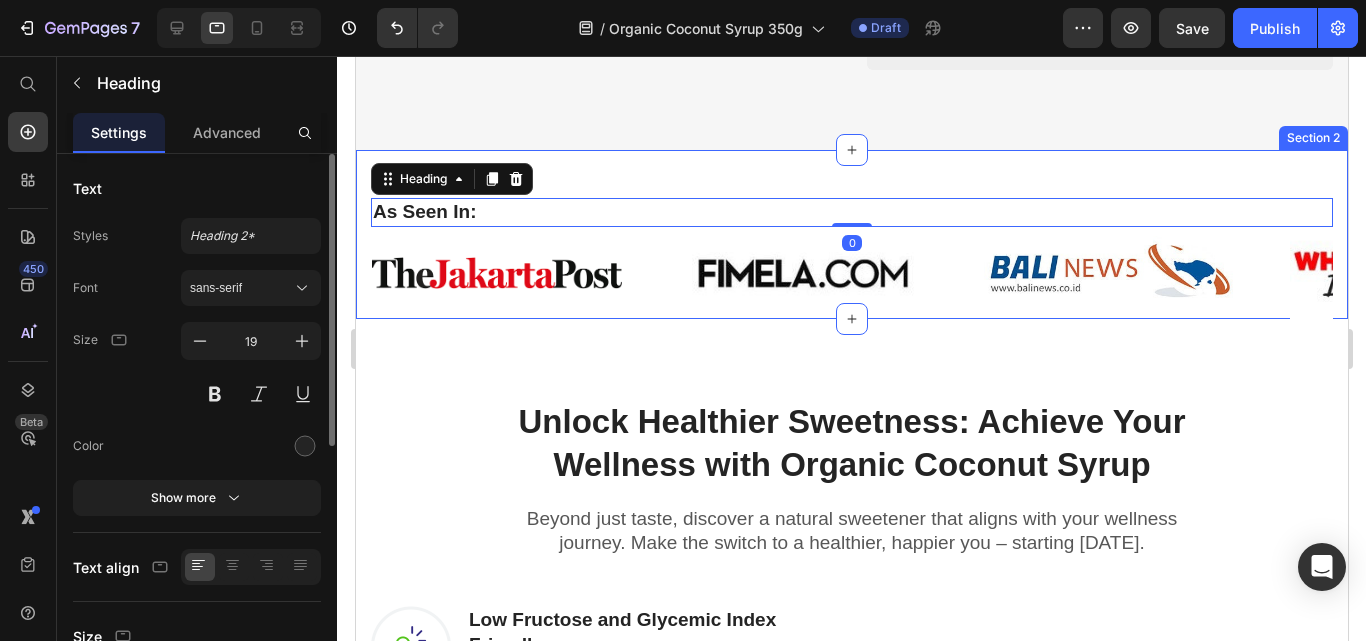 click on "As Seen In: Heading   0 Image Image Image Image Image Image Image Image Image Image Image Image Marquee Row Section 2" at bounding box center [851, 234] 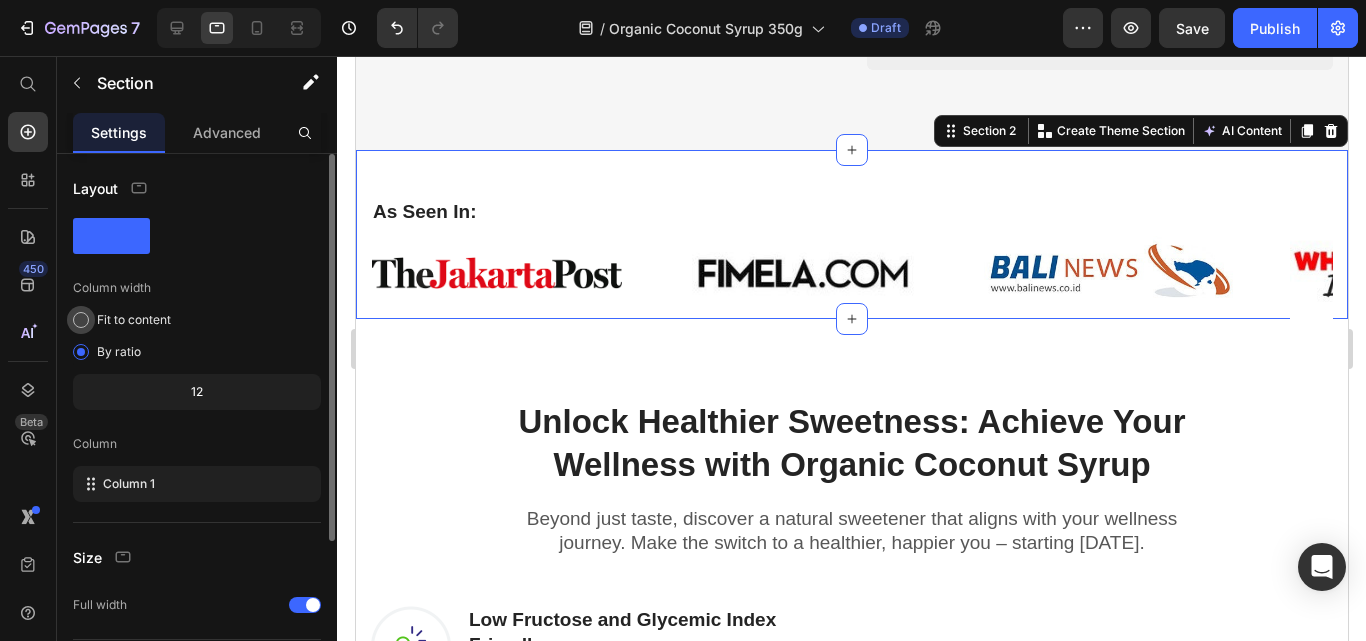 click on "Fit to content" at bounding box center [134, 320] 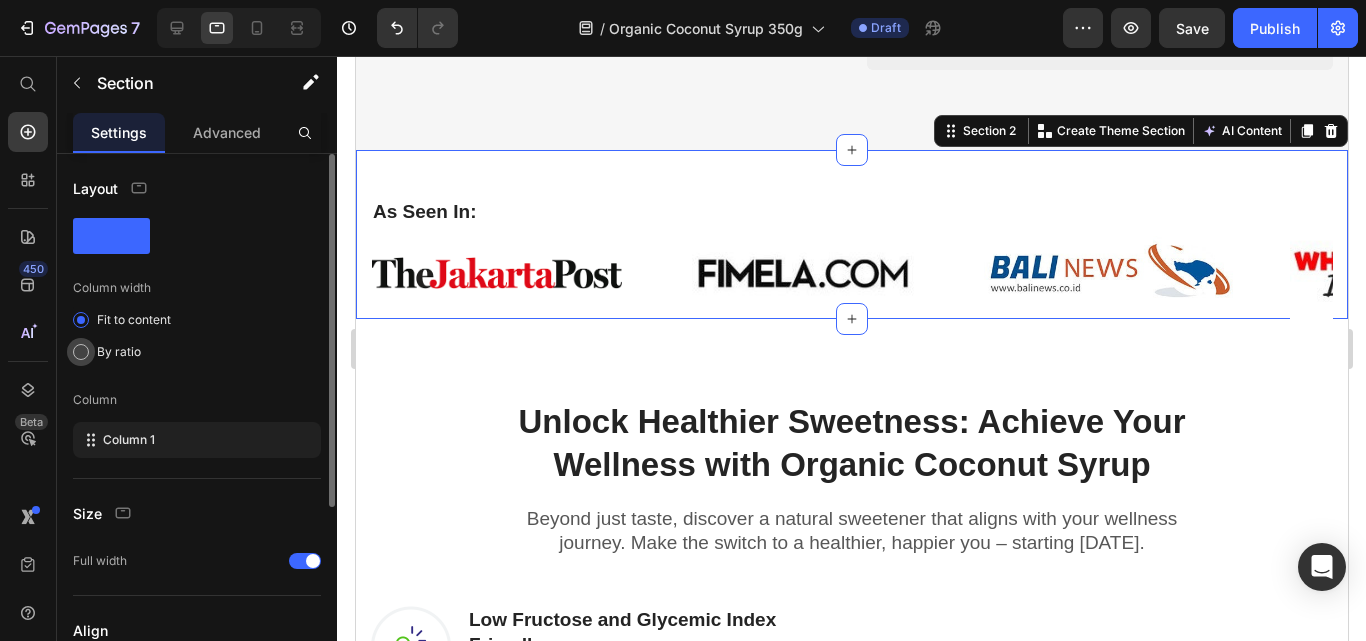 click on "By ratio" at bounding box center (119, 352) 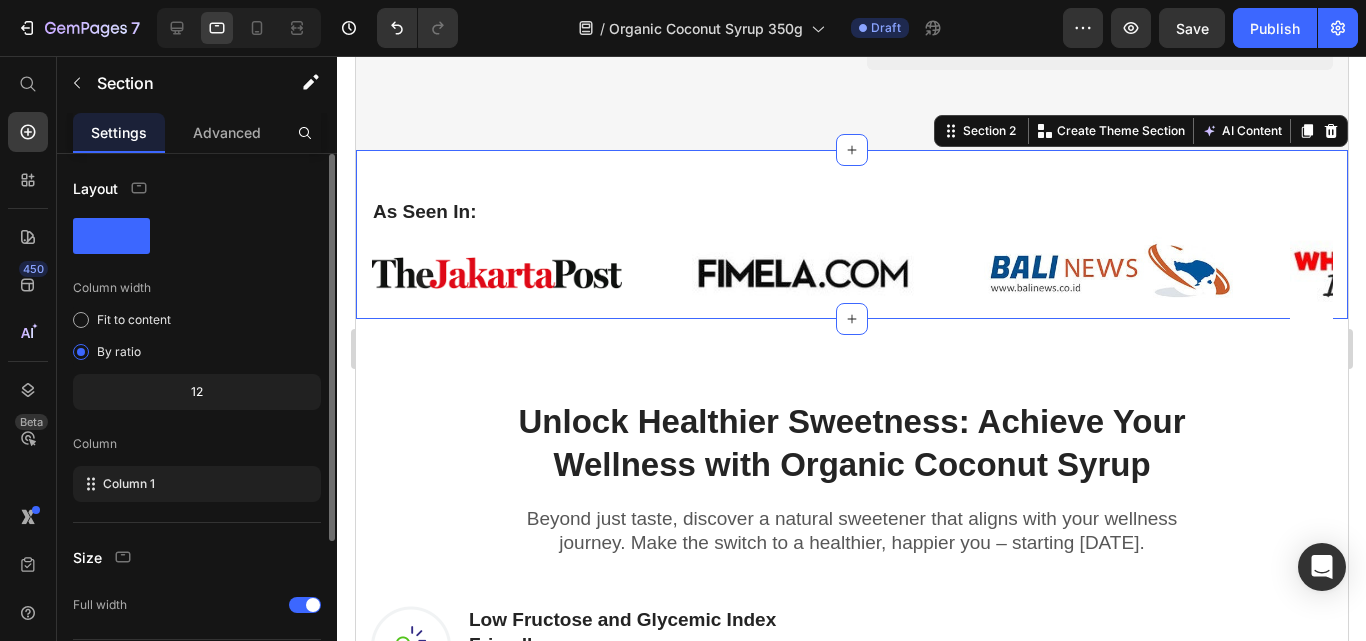 click 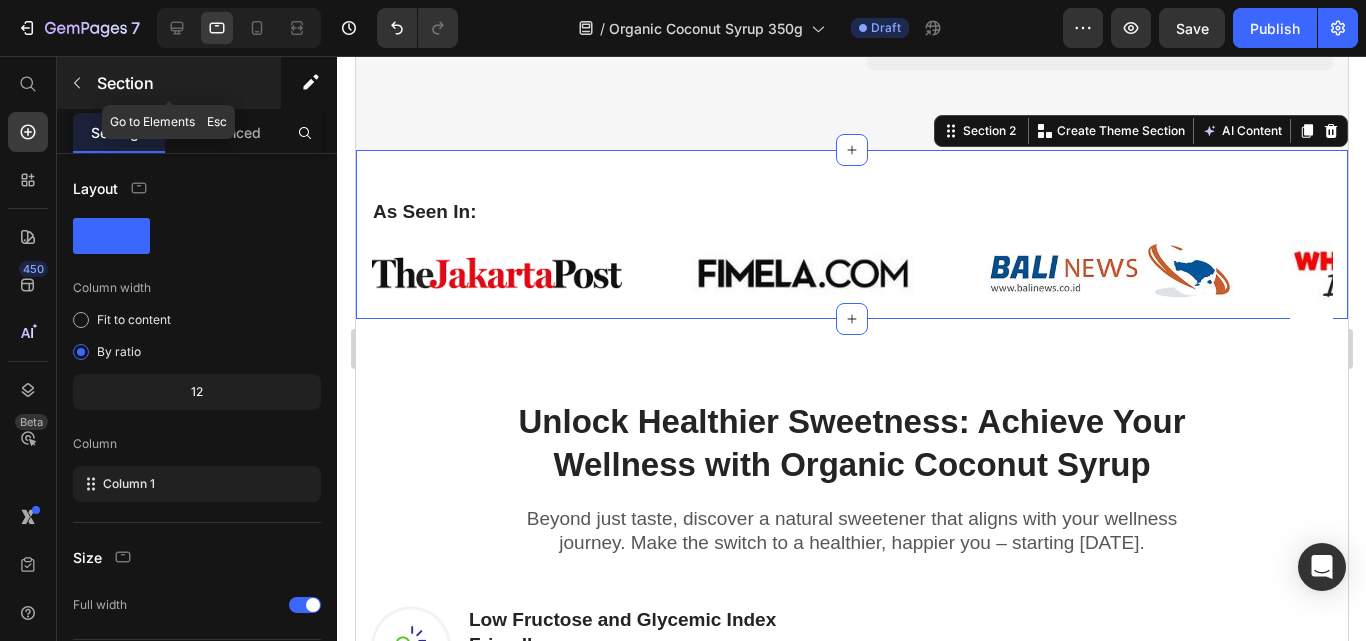 click 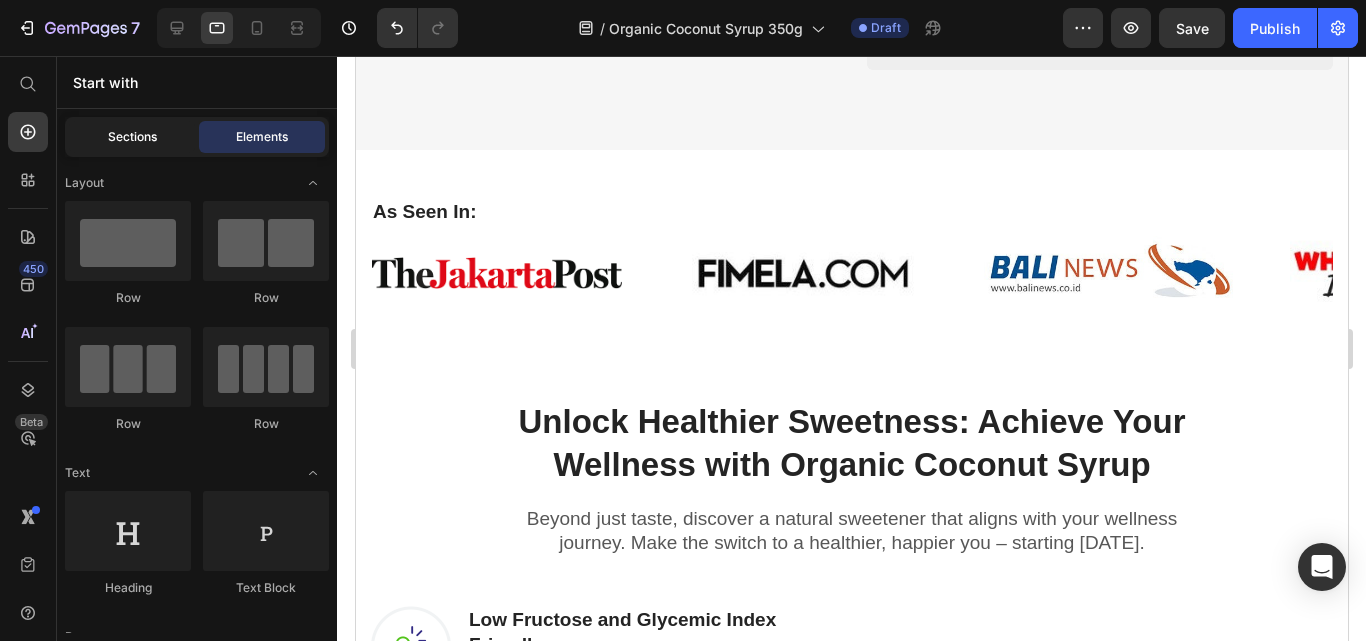 click on "Sections" at bounding box center [132, 137] 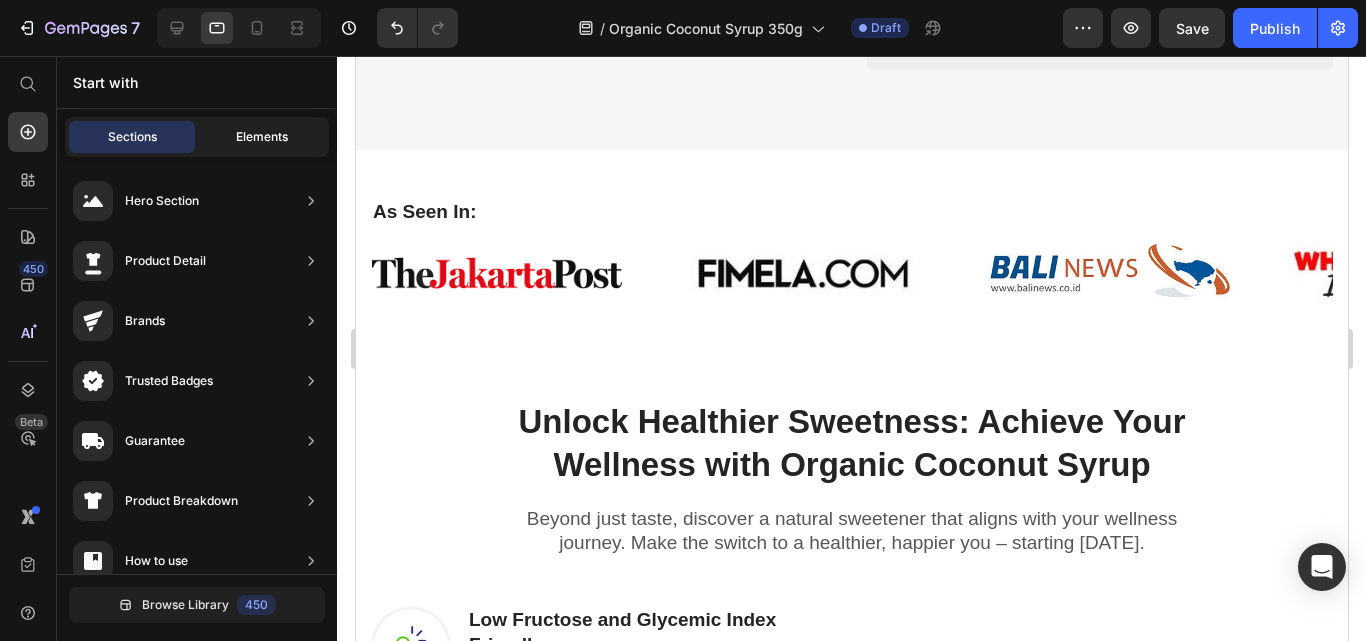 click on "Elements" at bounding box center [262, 137] 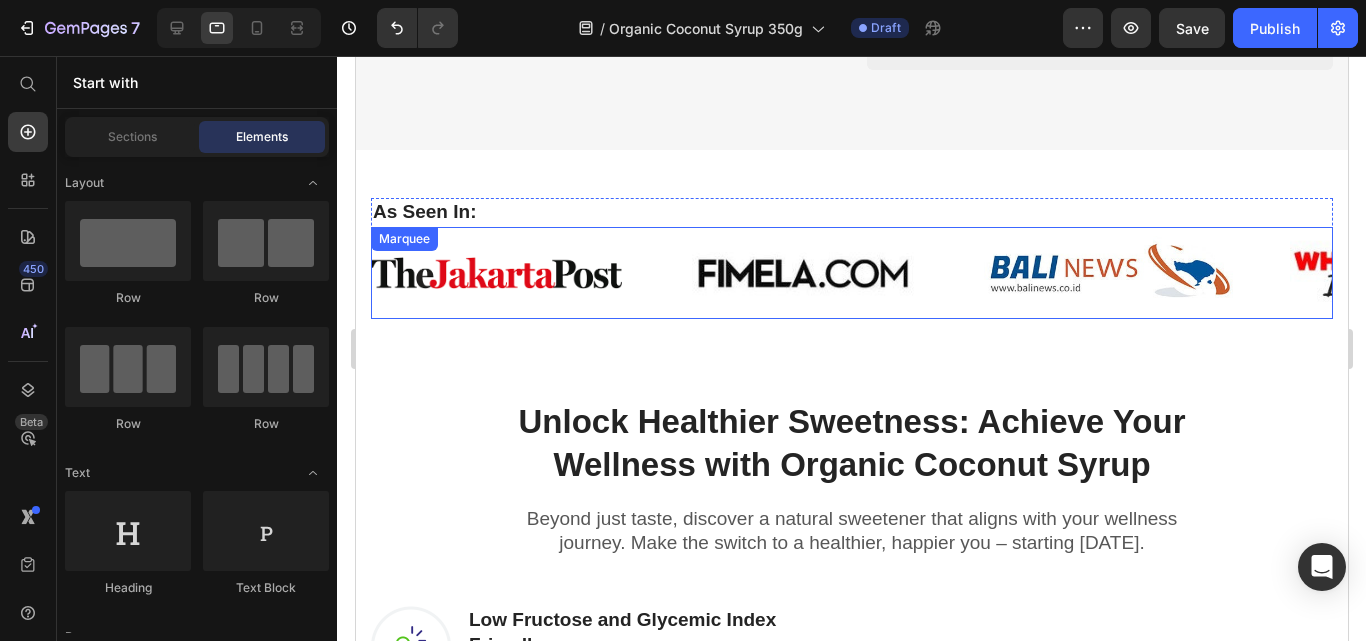 click on "Image Image Image Image Image Image" at bounding box center [1168, 273] 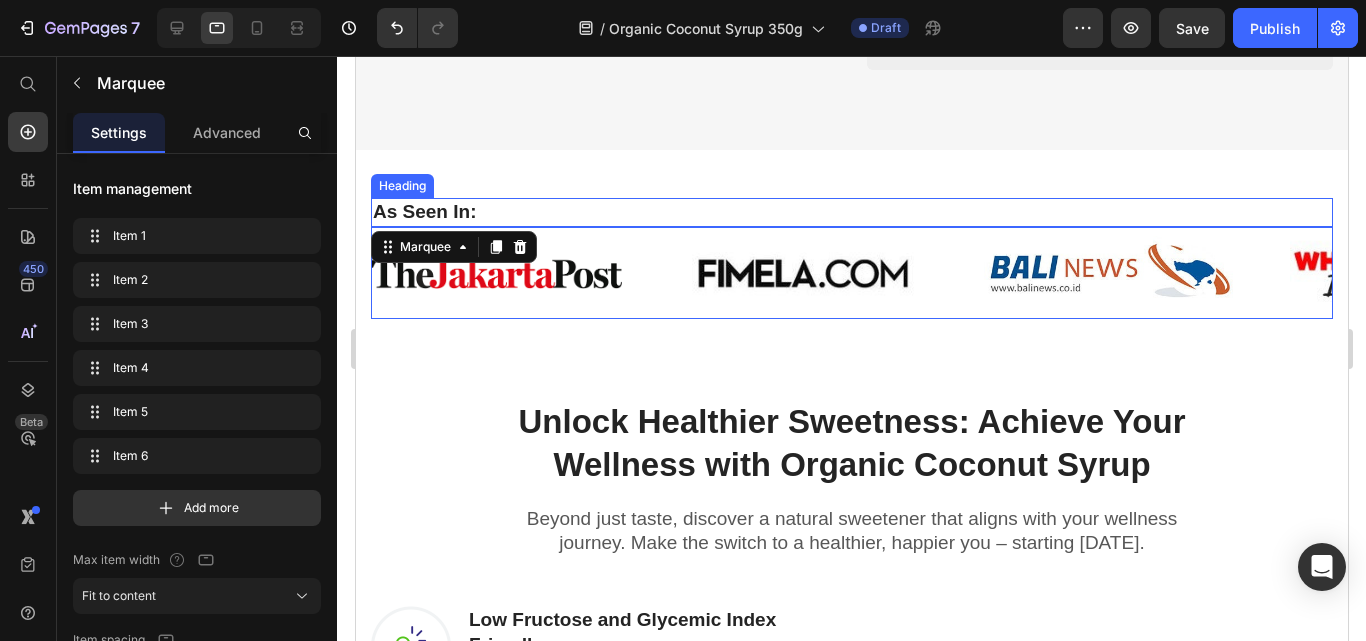 drag, startPoint x: 530, startPoint y: 263, endPoint x: 1062, endPoint y: 505, distance: 584.4553 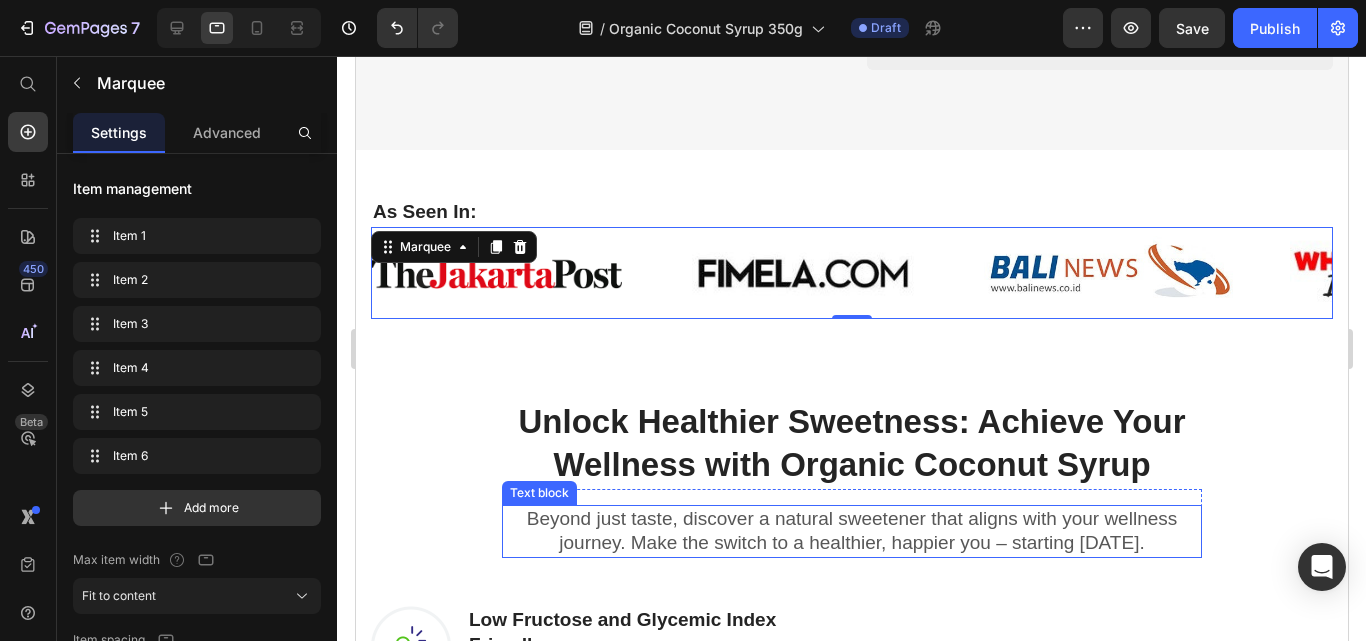 click on "Beyond just taste, discover a natural sweetener that aligns with your wellness journey. Make the switch to a healthier, happier you – starting [DATE]." at bounding box center (851, 531) 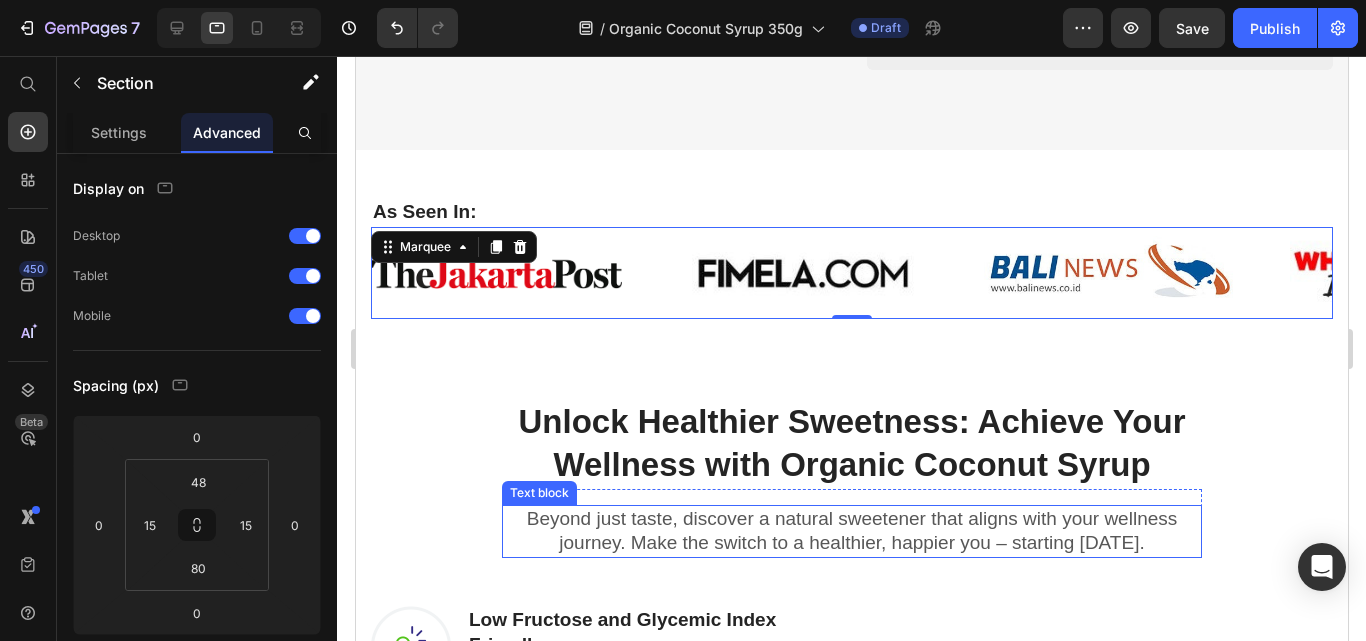 click at bounding box center [1096, 858] 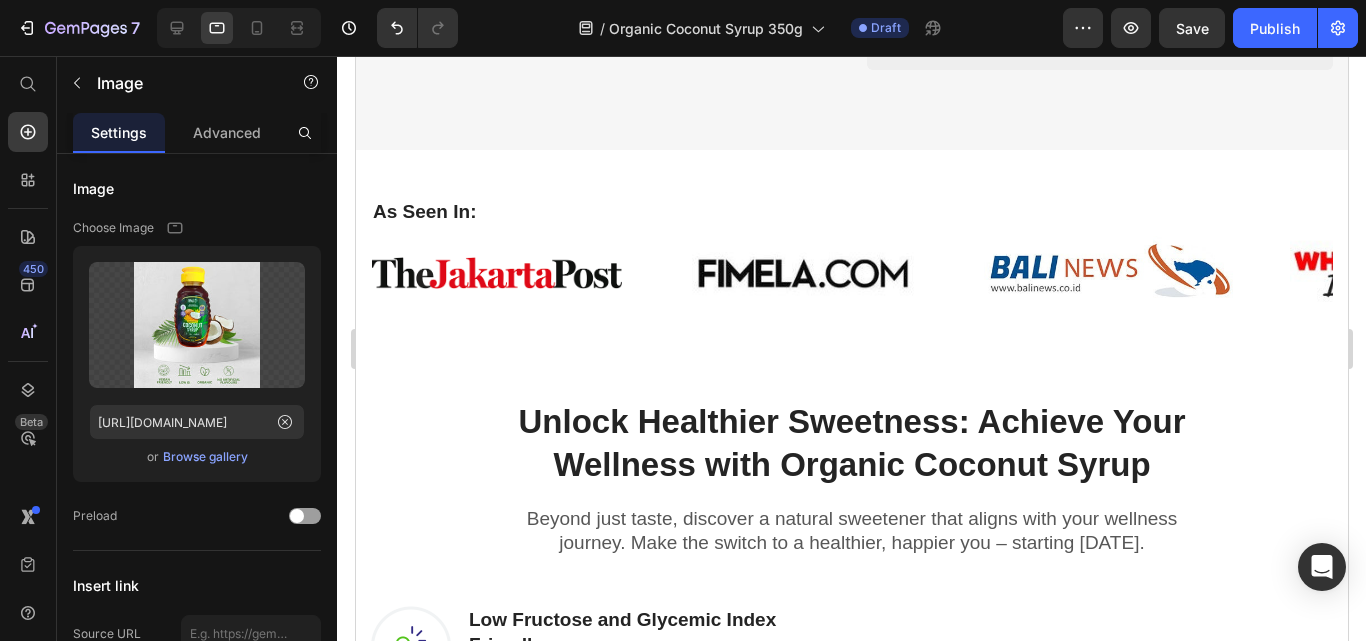 scroll, scrollTop: 1000, scrollLeft: 0, axis: vertical 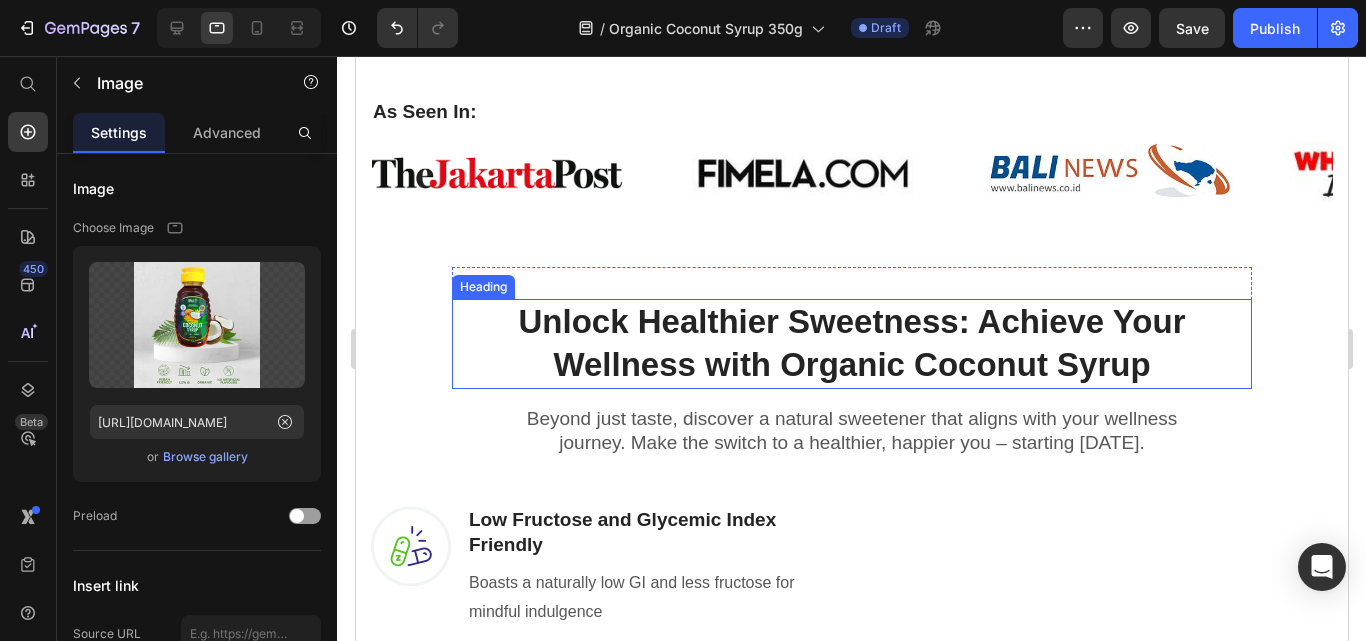 click on "Unlock Healthier Sweetness: Achieve Your Wellness with Organic Coconut Syrup" at bounding box center (851, 344) 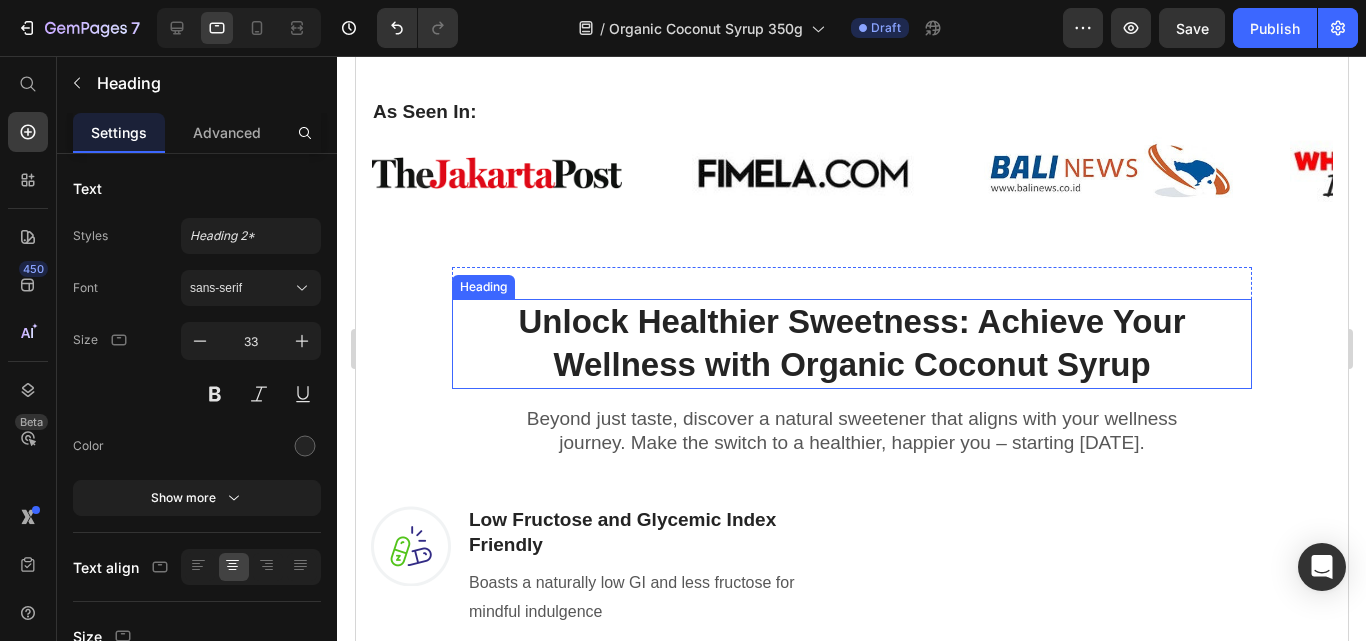 scroll, scrollTop: 1600, scrollLeft: 0, axis: vertical 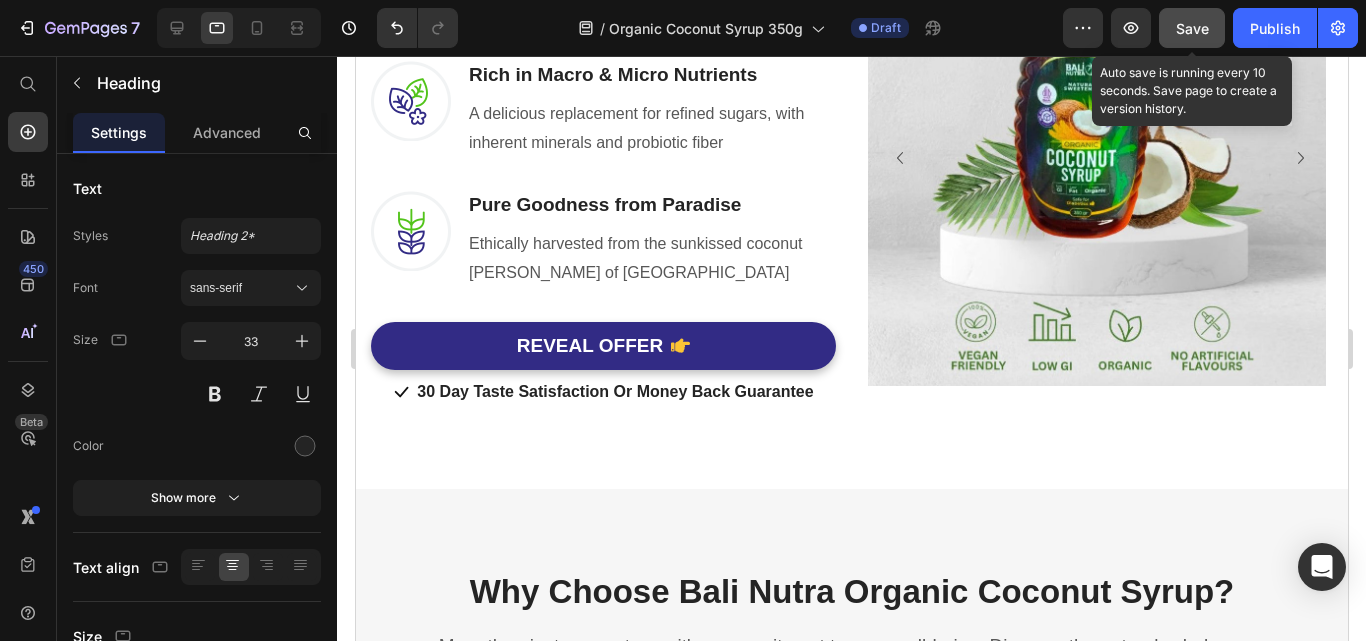 click on "Save" 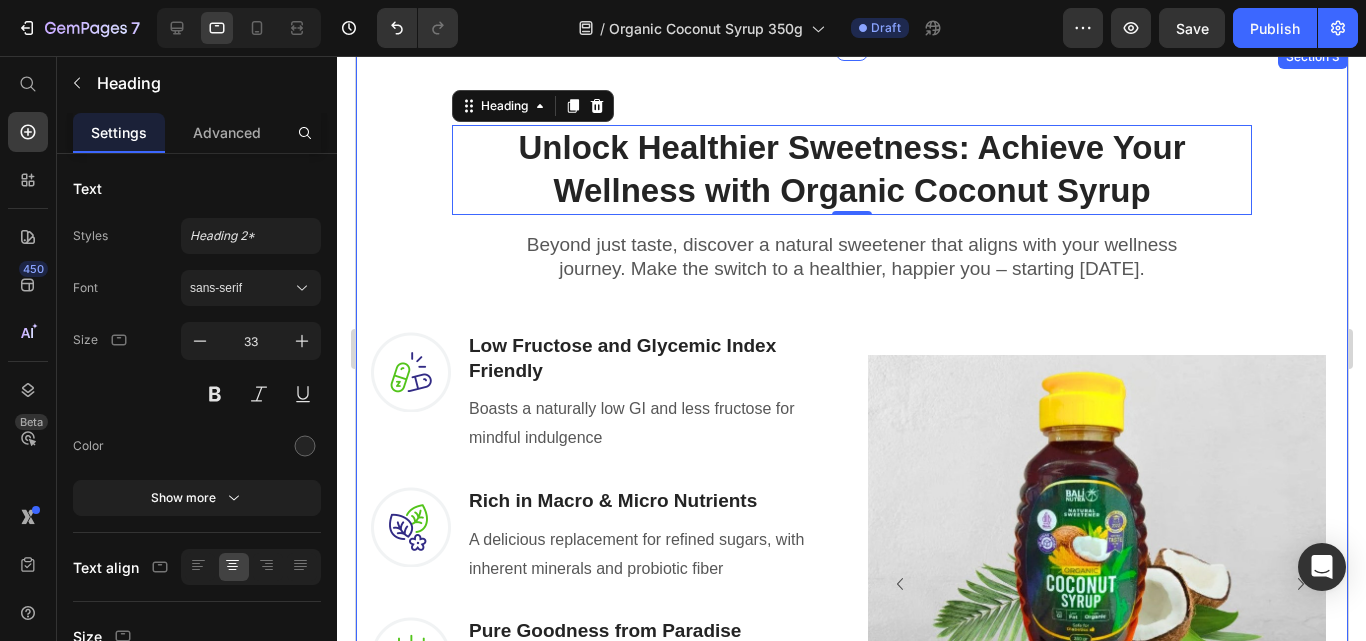 scroll, scrollTop: 1100, scrollLeft: 0, axis: vertical 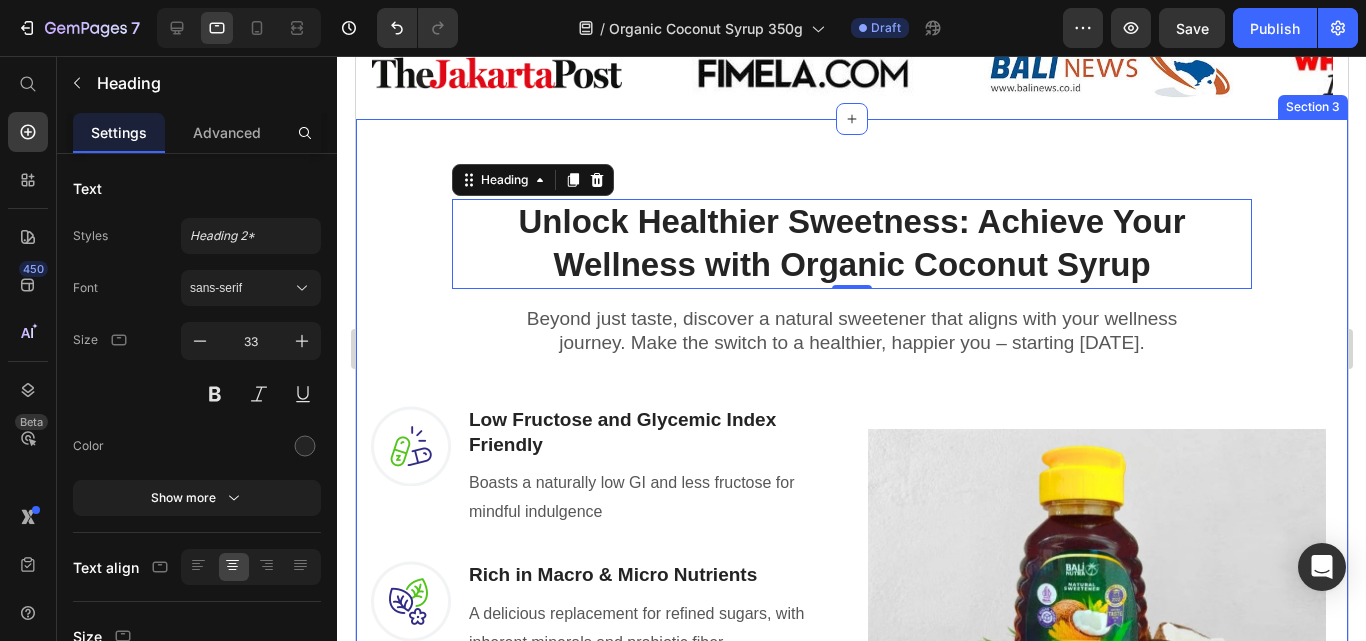 click on "Unlock Healthier Sweetness: Achieve Your Wellness with Organic Coconut Syrup Heading   0 Row Beyond just taste, discover a natural sweetener that aligns with your wellness journey. Make the switch to a healthier, happier you – starting today. Text block Row Image Low Fructose and Glycemic Index Friendly Heading Boasts a naturally low GI and less fructose for mindful indulgence Text block Row Image Rich in Macro & Micro Nutrients Heading A delicious replacement for refined sugars, with inherent minerals and probiotic fiber Text block Row Image Pure Goodness from Paradise Heading Ethically harvested from the sunkissed coconut groves of Bali Text block Row  	   REVEAL OFFER Button                Icon 30 Day Taste Satisfaction Or Money Back Guarantee Text block Icon List Row
Image Image
Carousel Row Section 3" at bounding box center [851, 554] 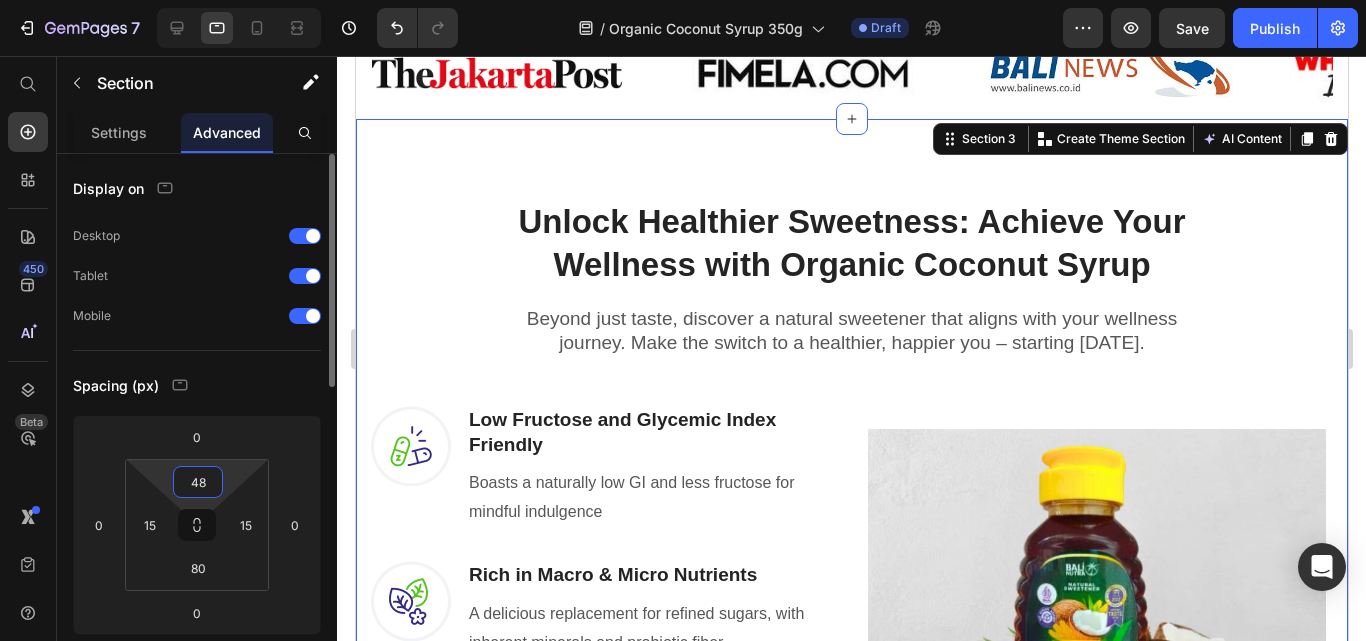 click on "48" at bounding box center [198, 482] 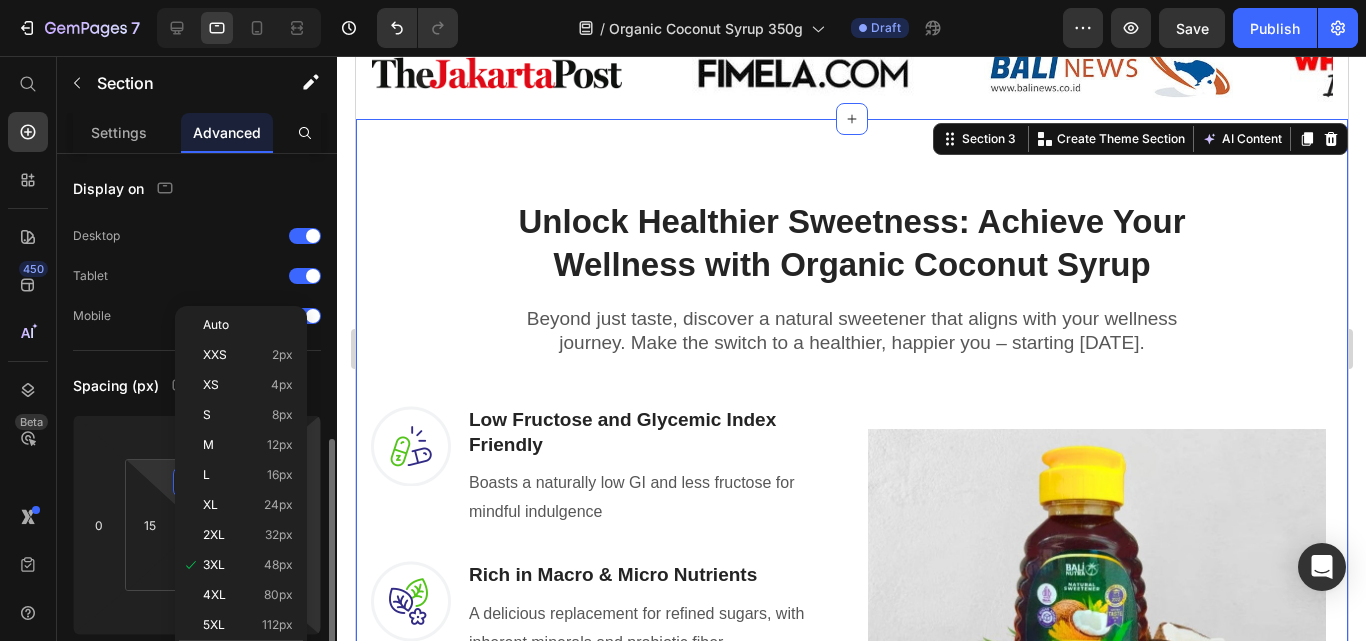 scroll, scrollTop: 200, scrollLeft: 0, axis: vertical 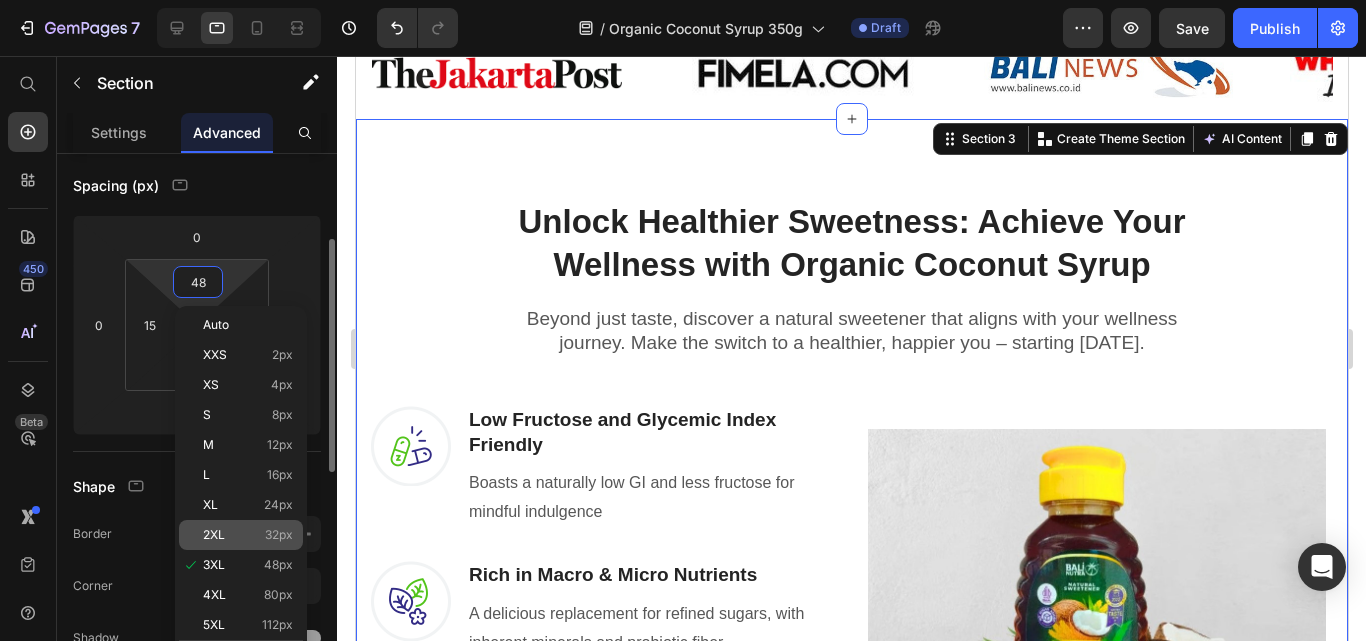 click on "2XL 32px" 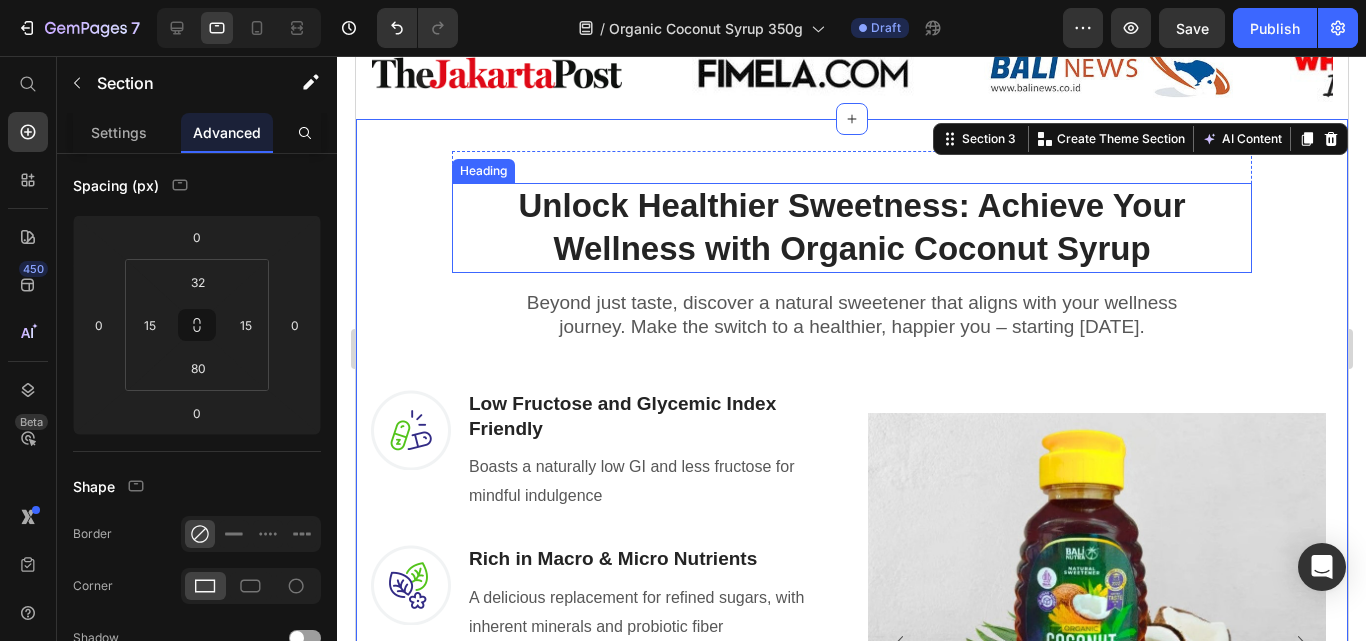 click on "Unlock Healthier Sweetness: Achieve Your Wellness with Organic Coconut Syrup" at bounding box center (851, 228) 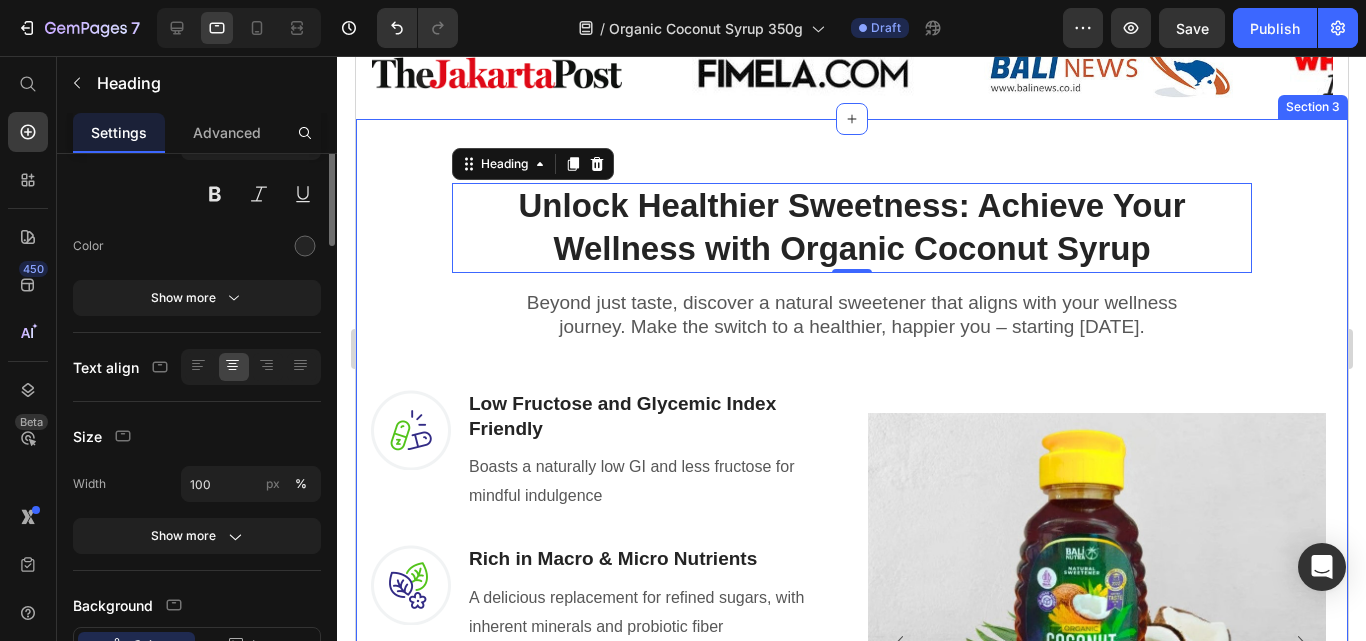 scroll, scrollTop: 0, scrollLeft: 0, axis: both 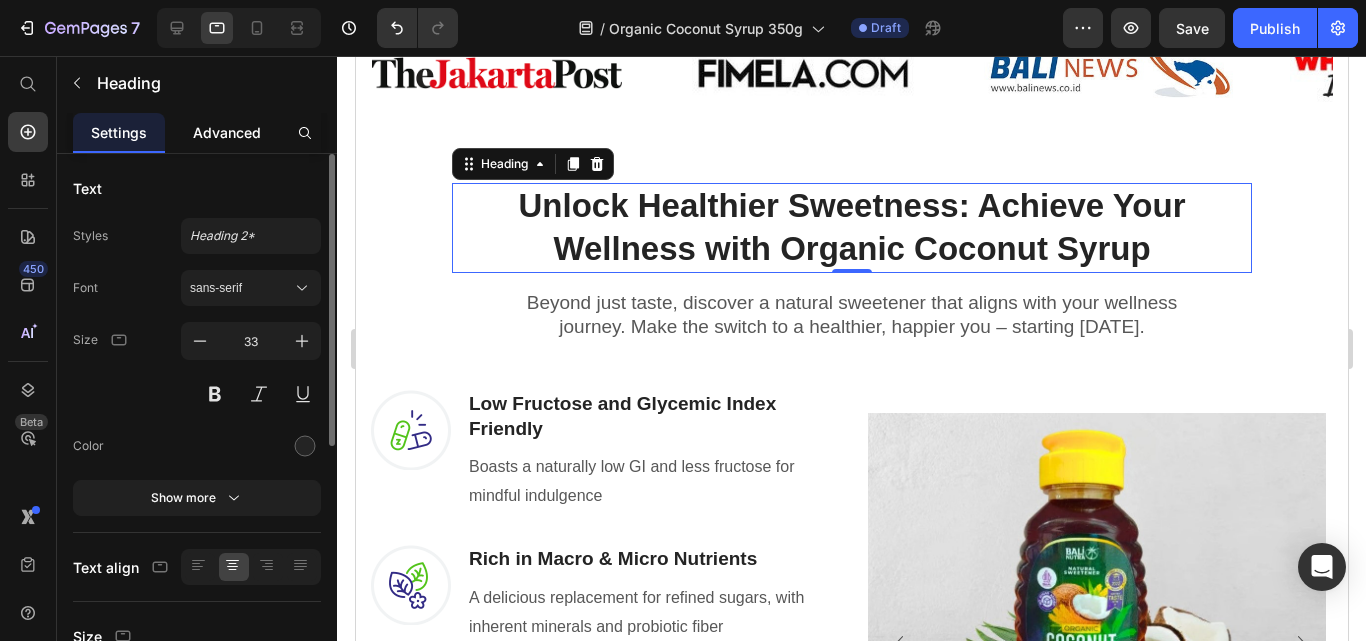 click on "Advanced" at bounding box center [227, 132] 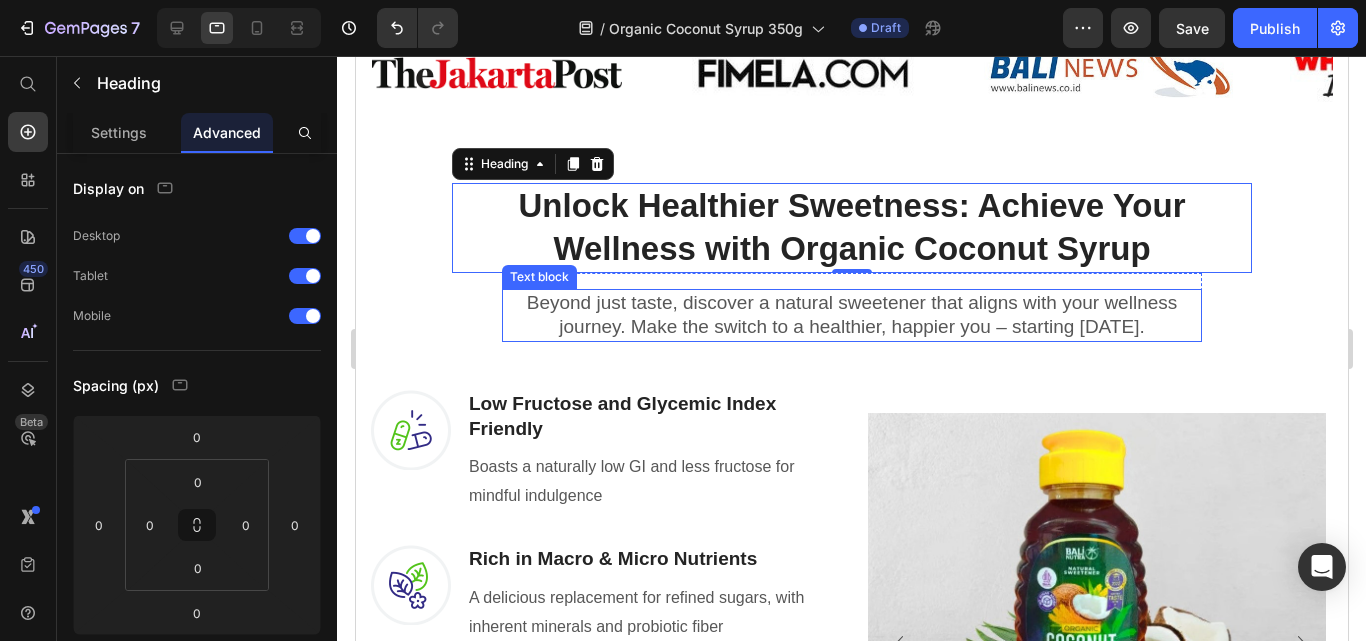 click on "Beyond just taste, discover a natural sweetener that aligns with your wellness journey. Make the switch to a healthier, happier you – starting [DATE]." at bounding box center [851, 315] 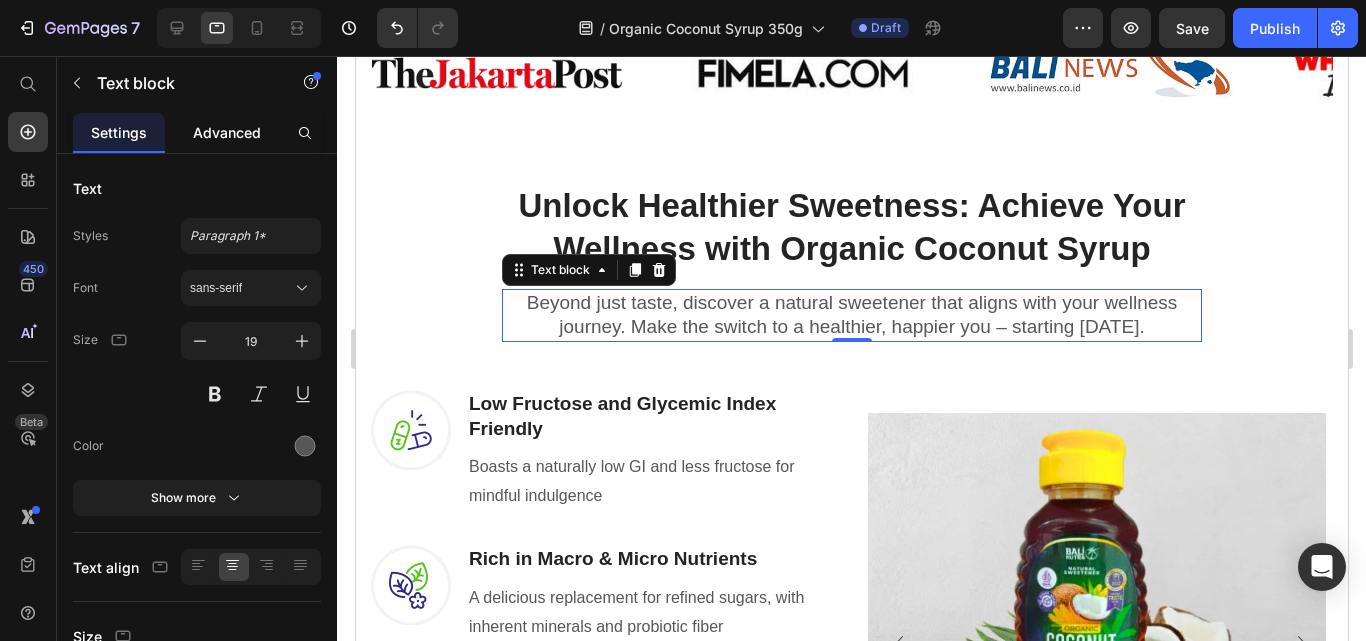 click on "Advanced" at bounding box center [227, 132] 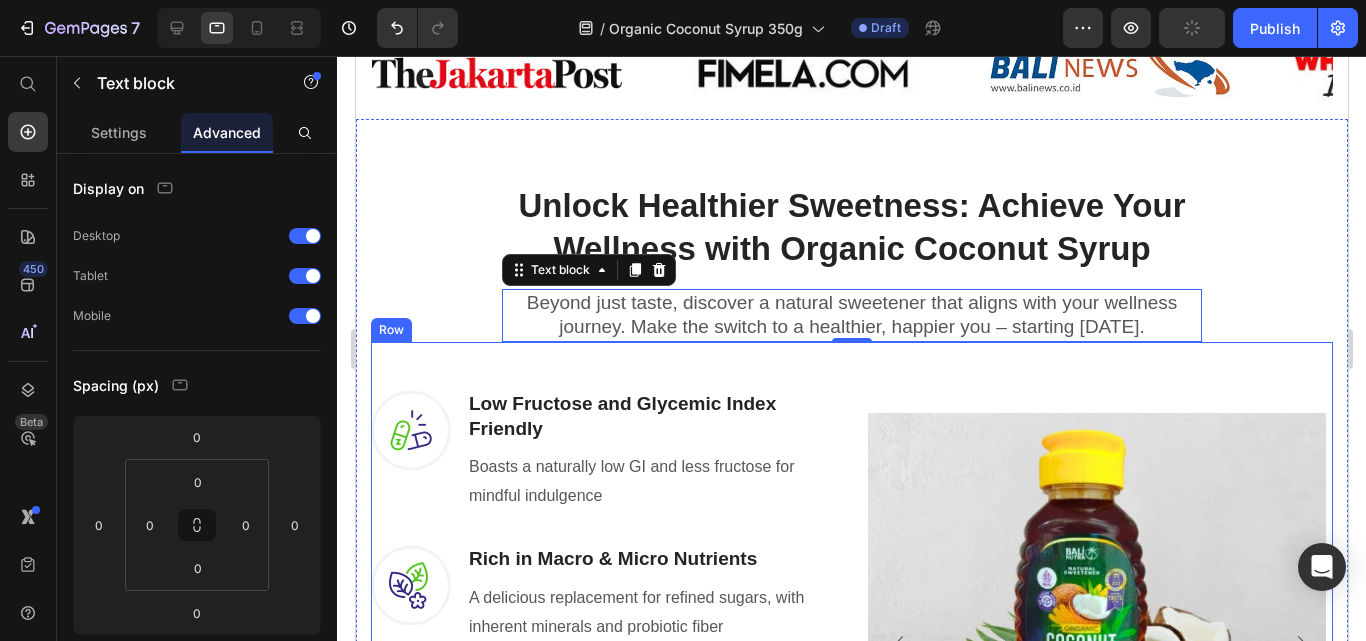 click on "Image Low Fructose and Glycemic Index Friendly Heading Boasts a naturally low GI and less fructose for mindful indulgence Text block Row Image Rich in Macro & Micro Nutrients Heading A delicious replacement for refined sugars, with inherent minerals and probiotic fiber Text block Row Image Pure Goodness from Paradise Heading Ethically harvested from the sunkissed coconut [PERSON_NAME] of Bali Text block Row  	   REVEAL OFFER Button                Icon 30 Day Taste Satisfaction Or Money Back Guarantee Text block Icon List Row
Image Image
[GEOGRAPHIC_DATA]" at bounding box center (851, 617) 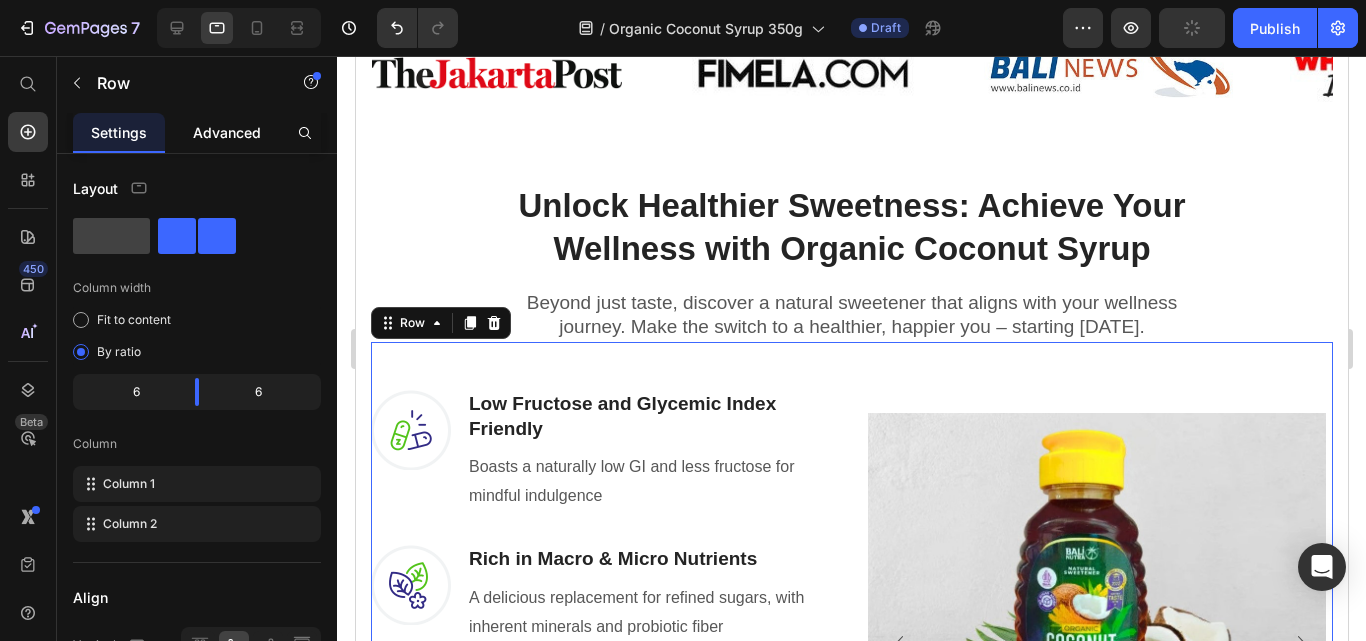 click on "Advanced" at bounding box center (227, 132) 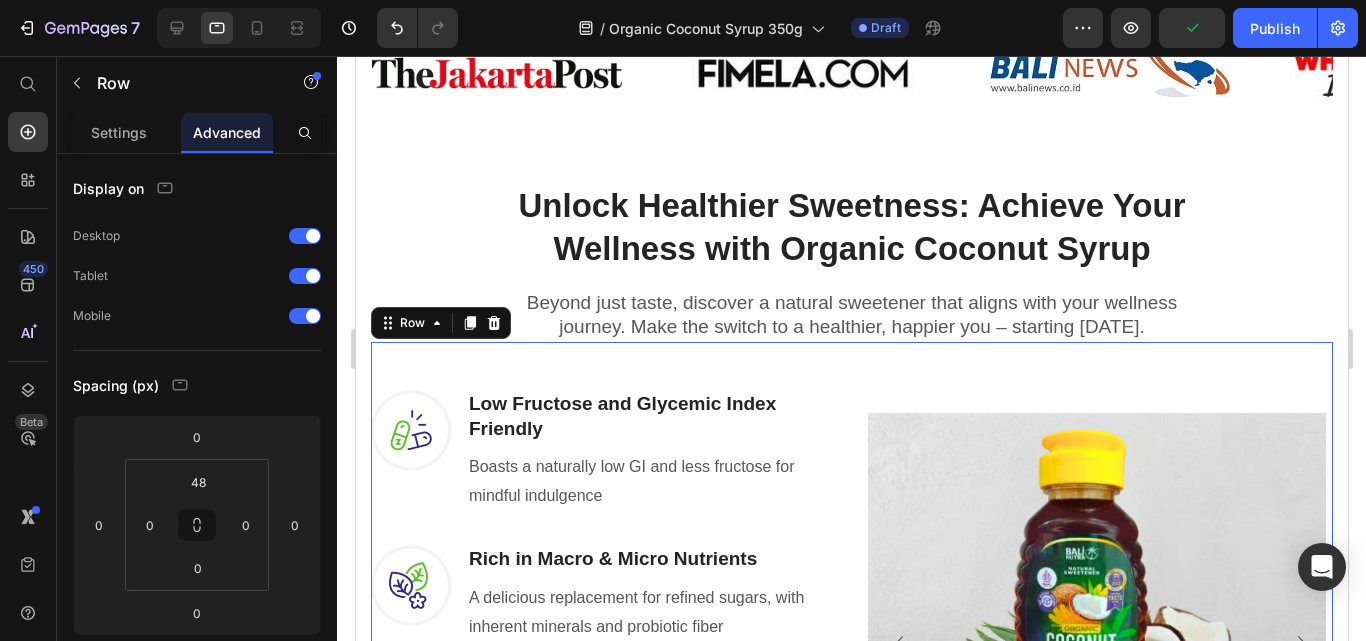 click on "Advanced" at bounding box center [227, 132] 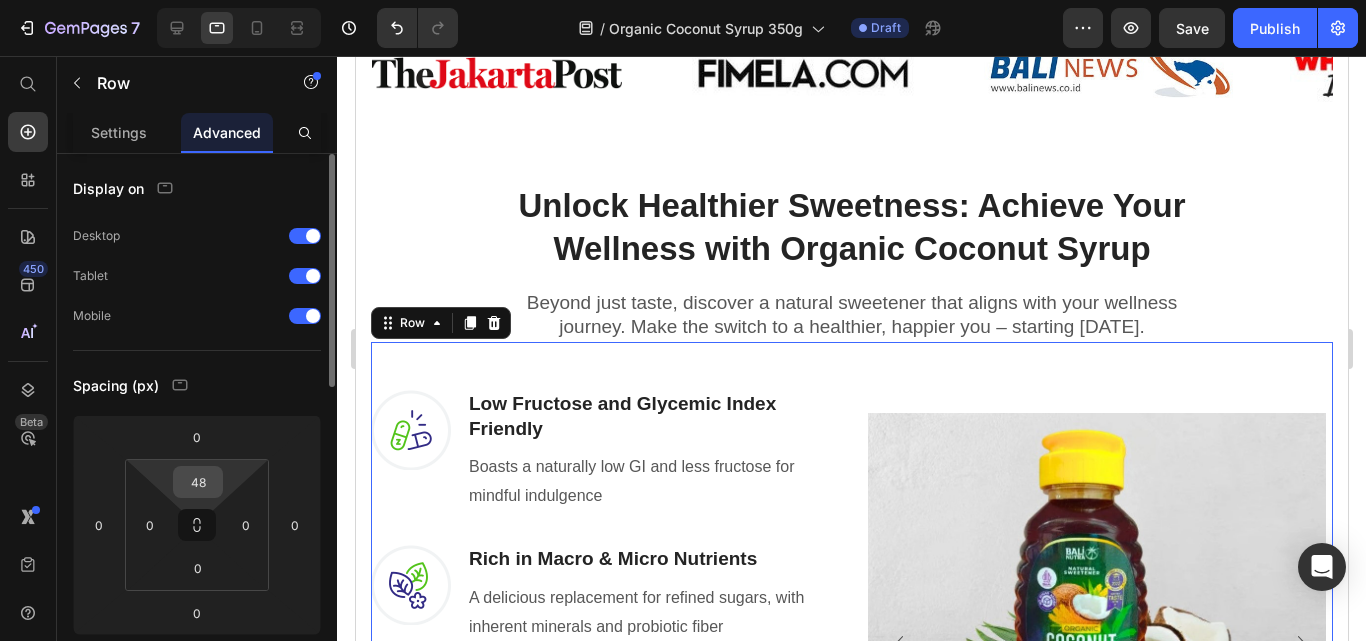 click on "48" at bounding box center (198, 482) 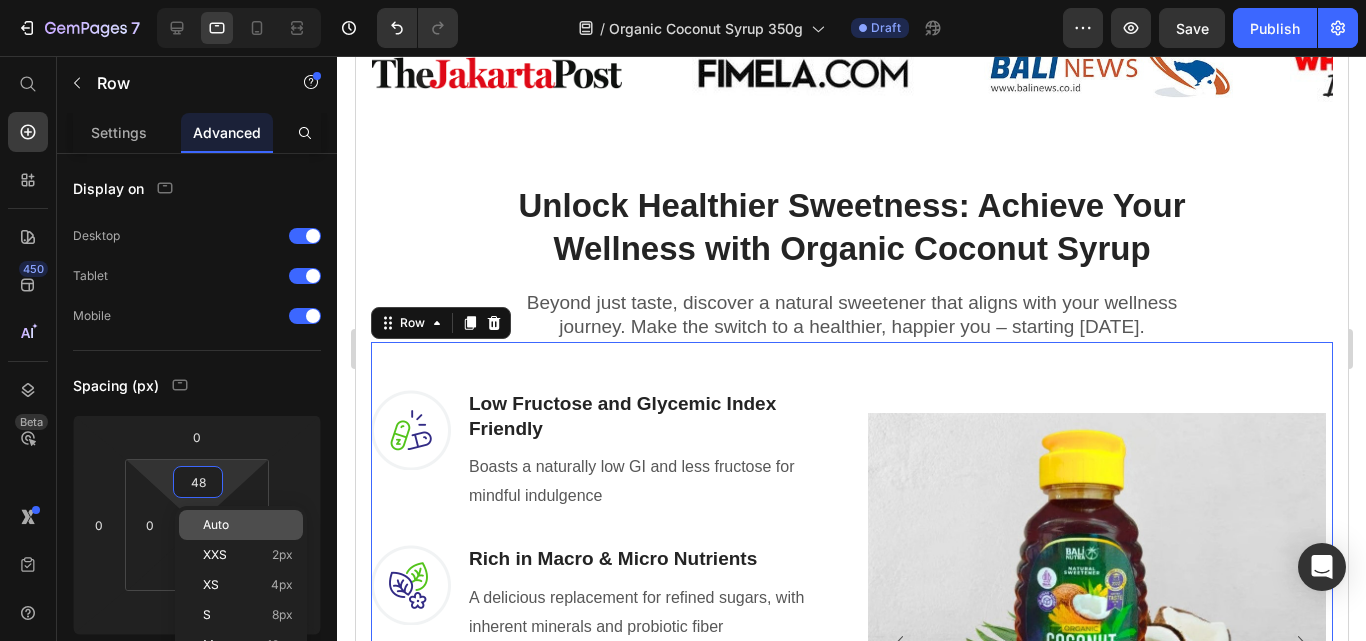 click on "Auto" at bounding box center (216, 525) 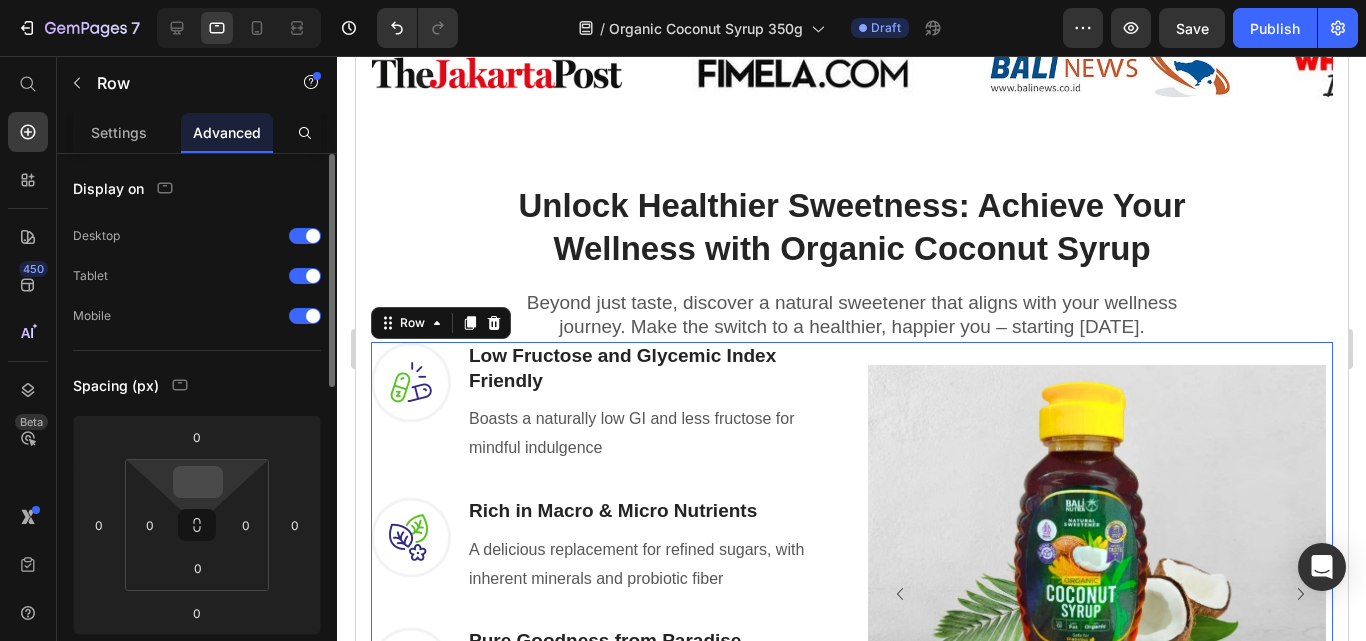 click at bounding box center (198, 482) 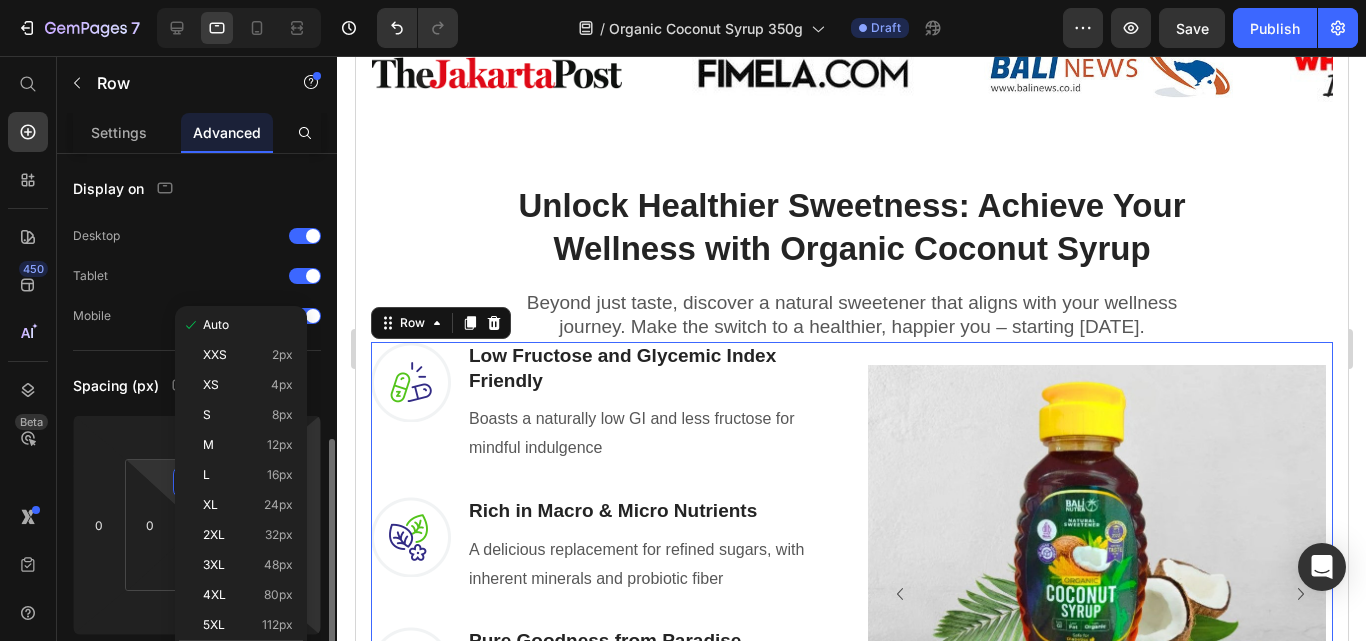 scroll, scrollTop: 200, scrollLeft: 0, axis: vertical 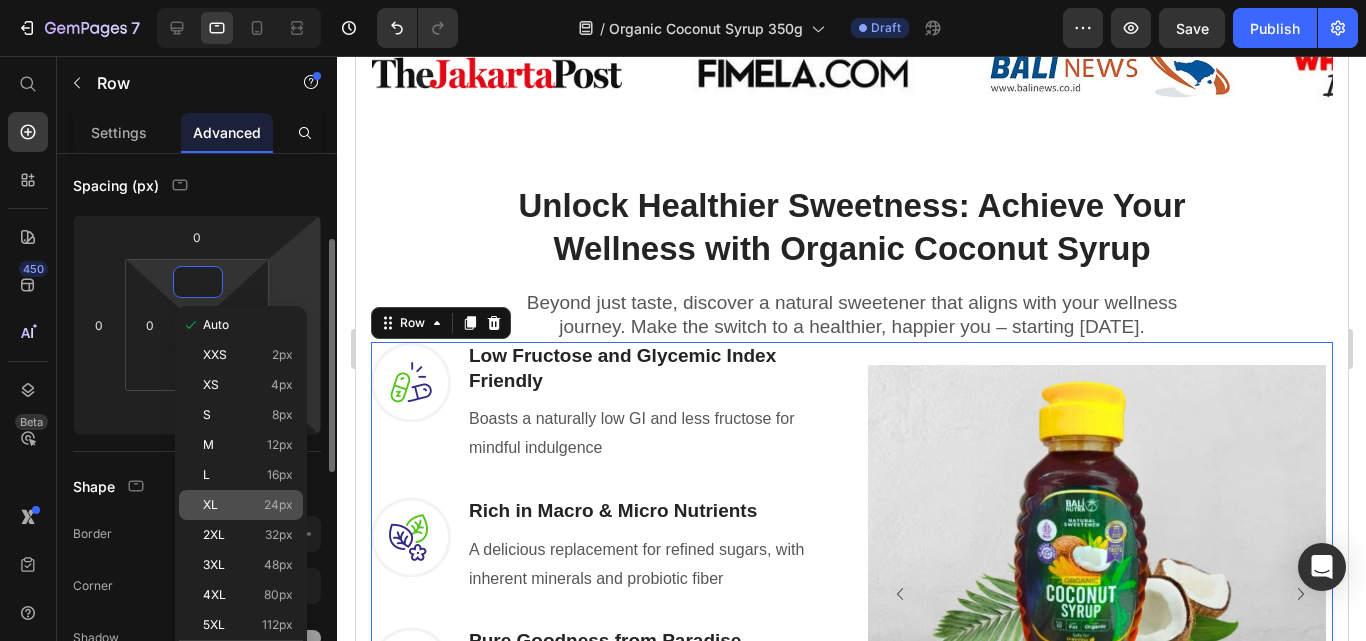 click on "XL 24px" 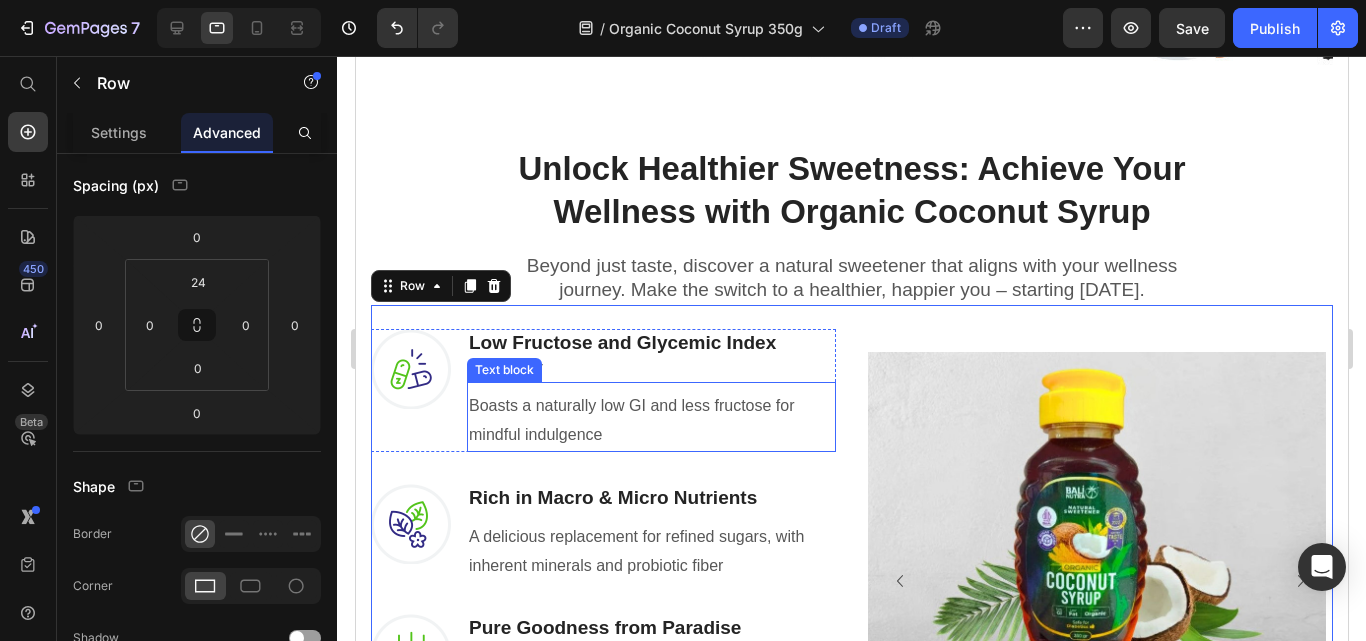 scroll, scrollTop: 1200, scrollLeft: 0, axis: vertical 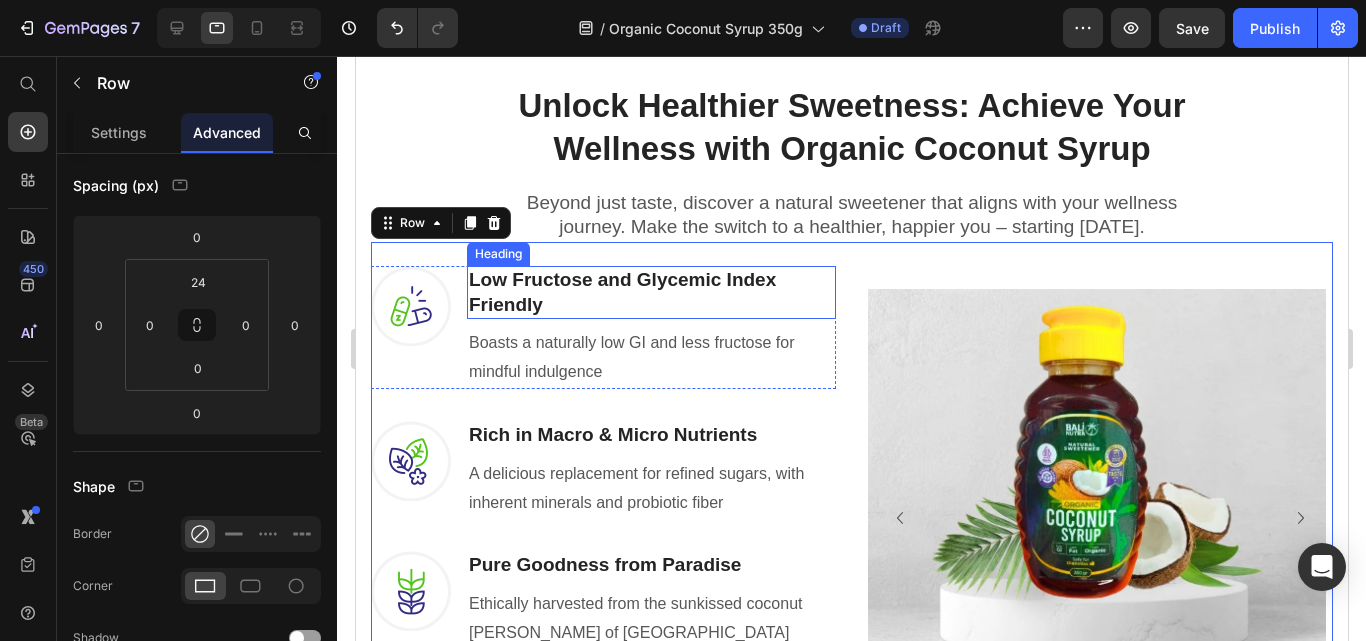 click on "Low Fructose and Glycemic Index Friendly" at bounding box center (650, 292) 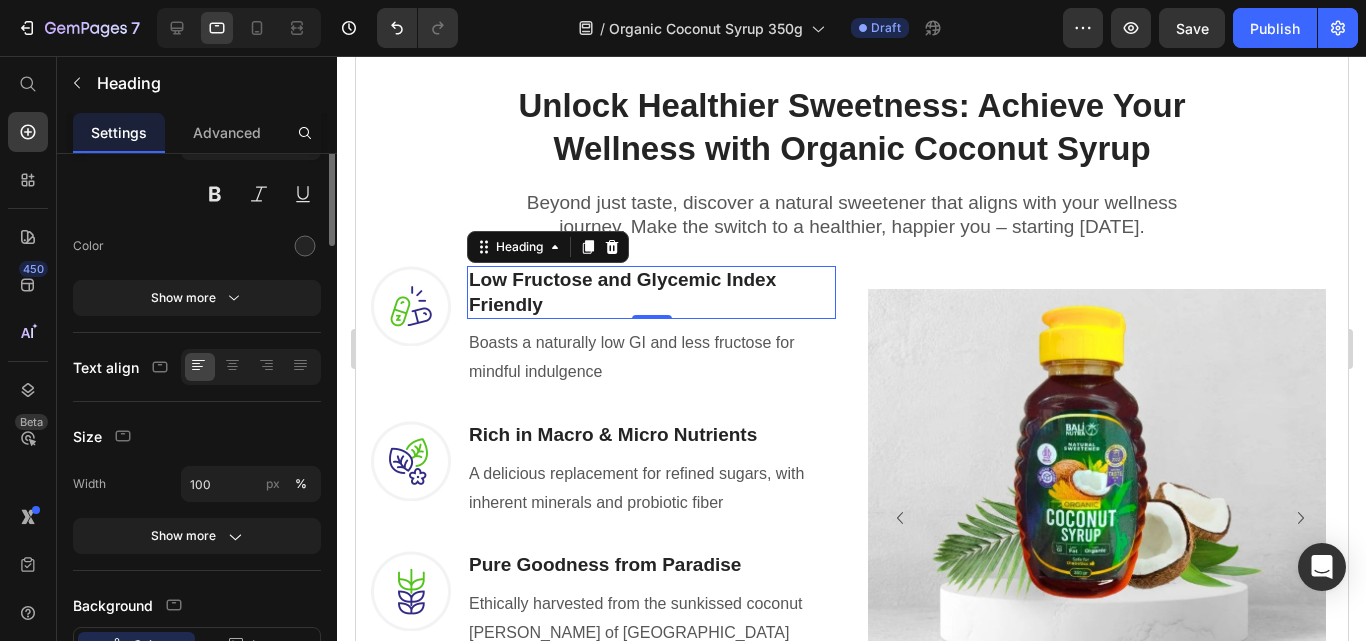scroll, scrollTop: 0, scrollLeft: 0, axis: both 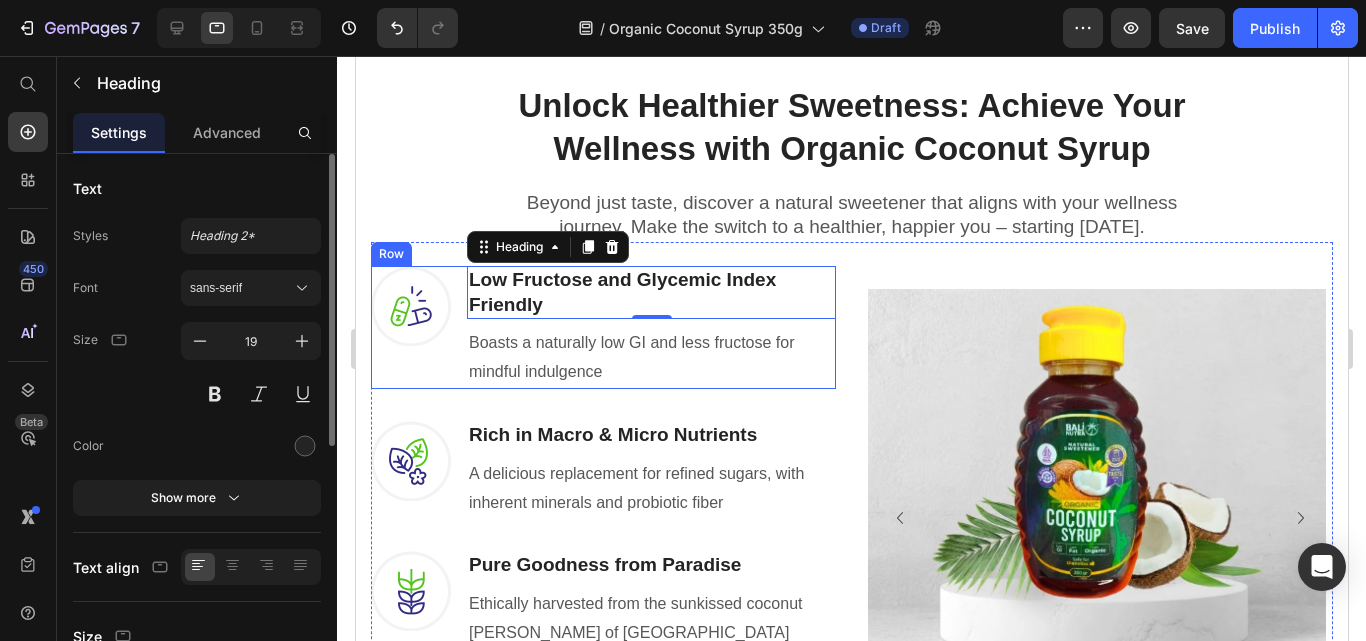 click on "Image" at bounding box center [410, 327] 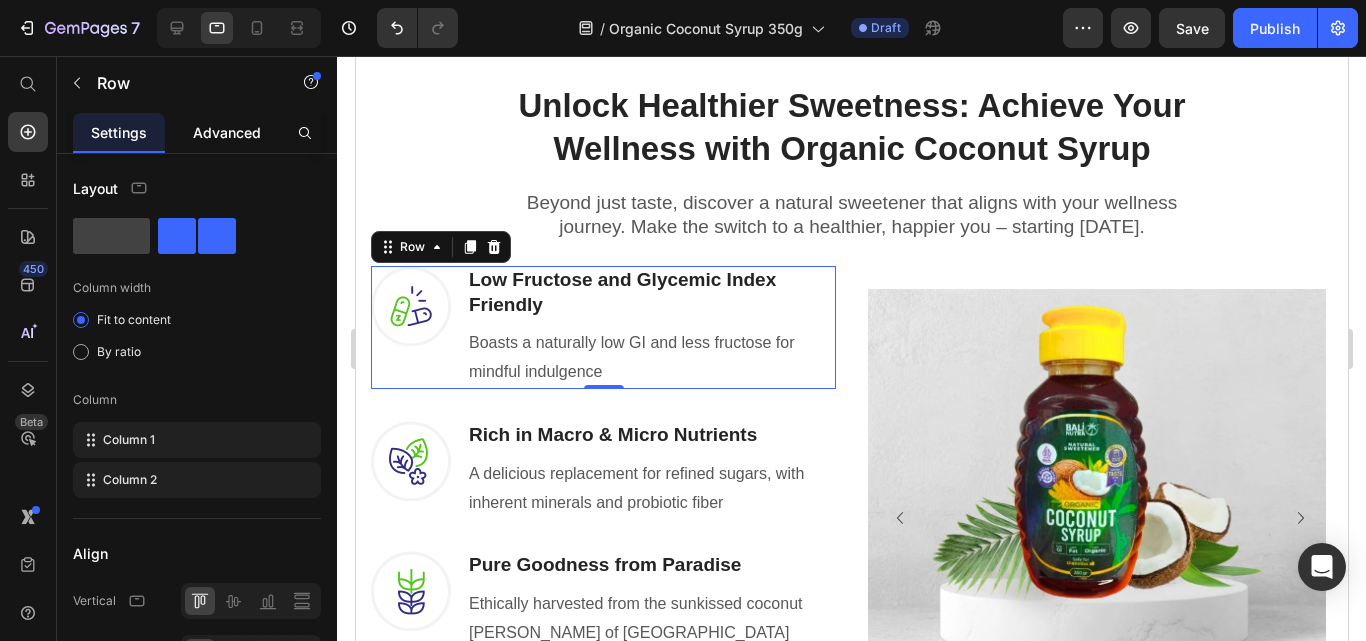 drag, startPoint x: 230, startPoint y: 128, endPoint x: 175, endPoint y: 437, distance: 313.85666 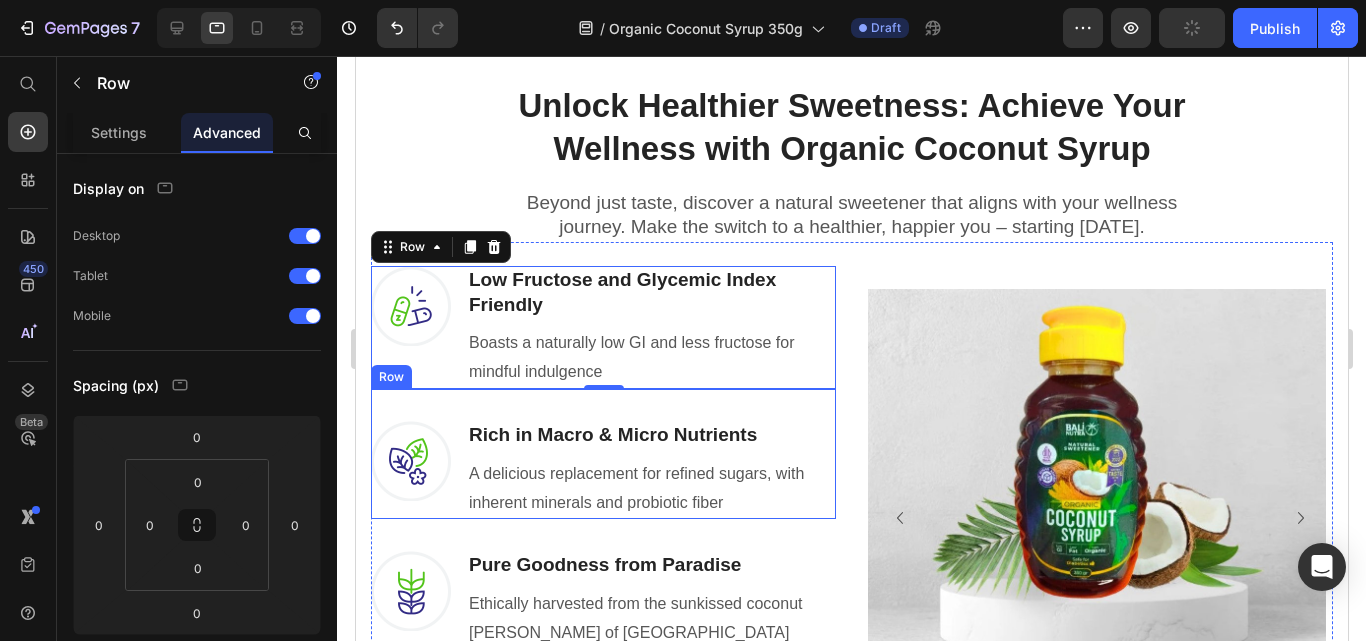 click on "Image Rich in Macro & Micro Nutrients Heading A delicious replacement for refined sugars, with inherent minerals and probiotic fiber Text block Row" at bounding box center (602, 454) 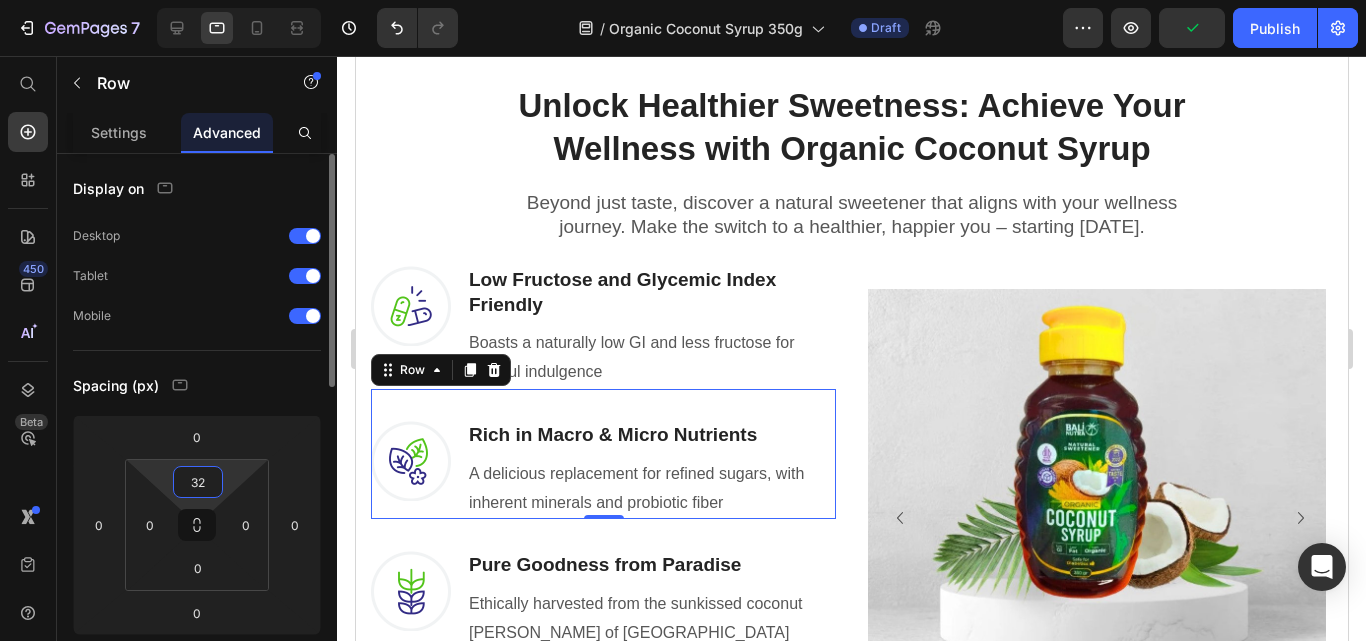 click on "32" at bounding box center [198, 482] 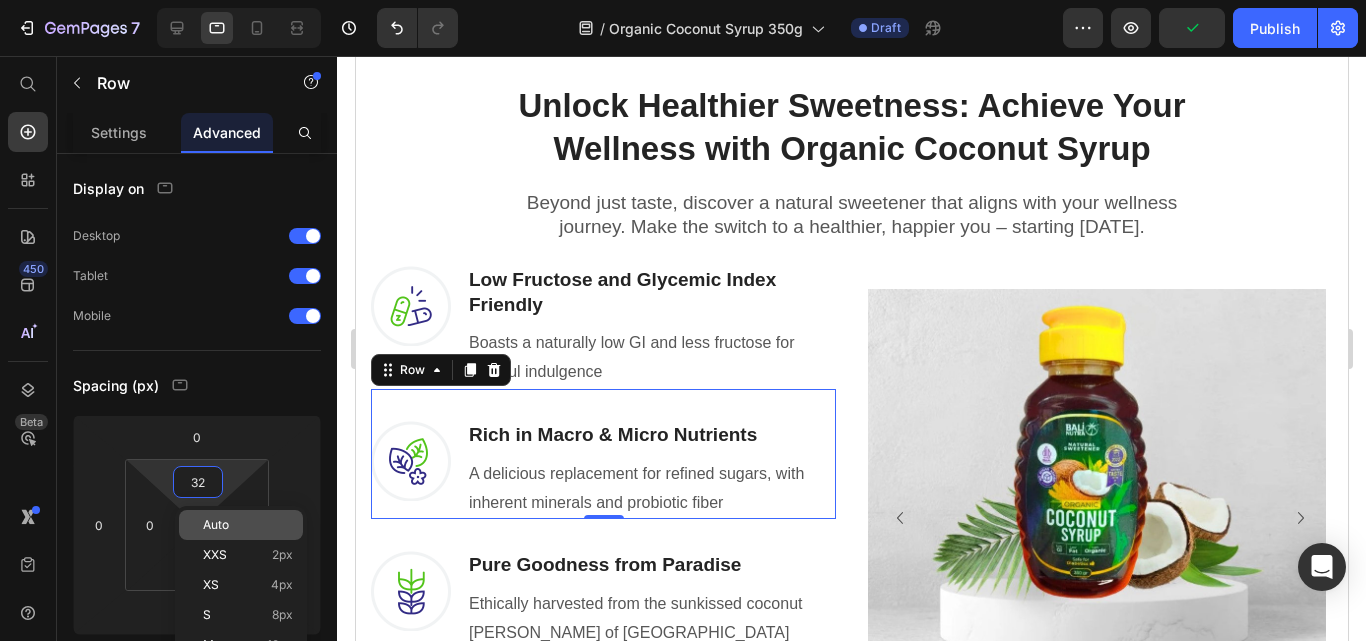 click on "Auto" at bounding box center [248, 525] 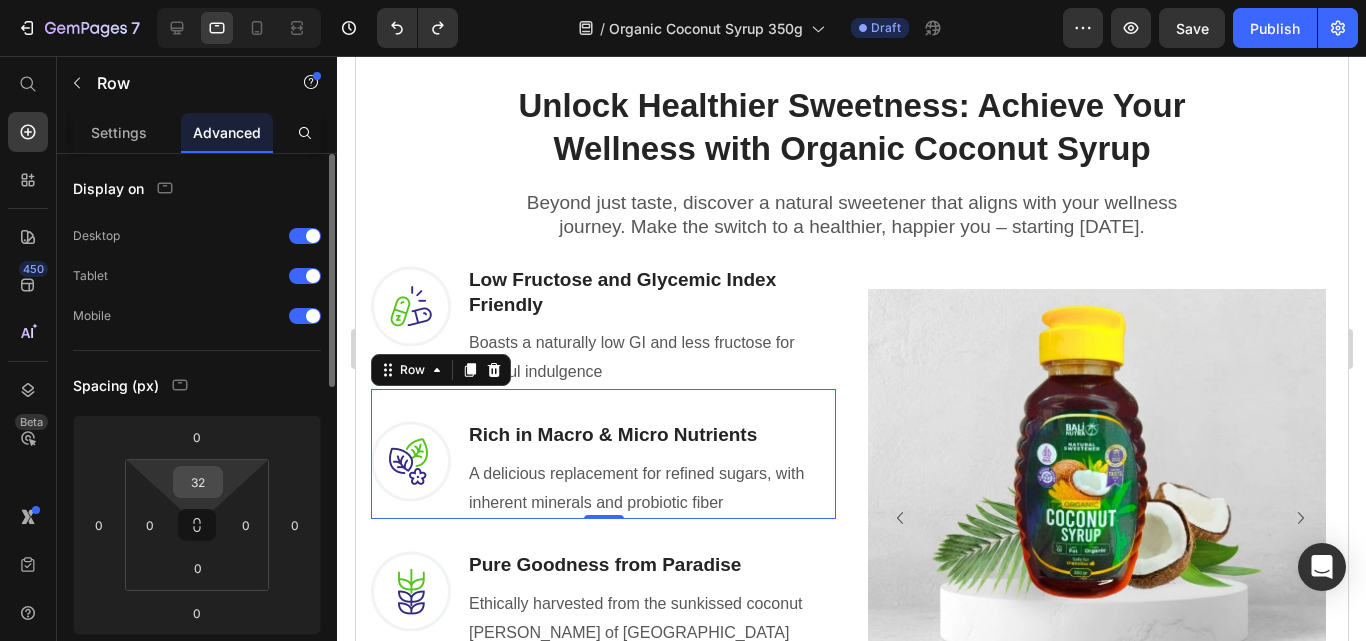 click on "32" at bounding box center [198, 482] 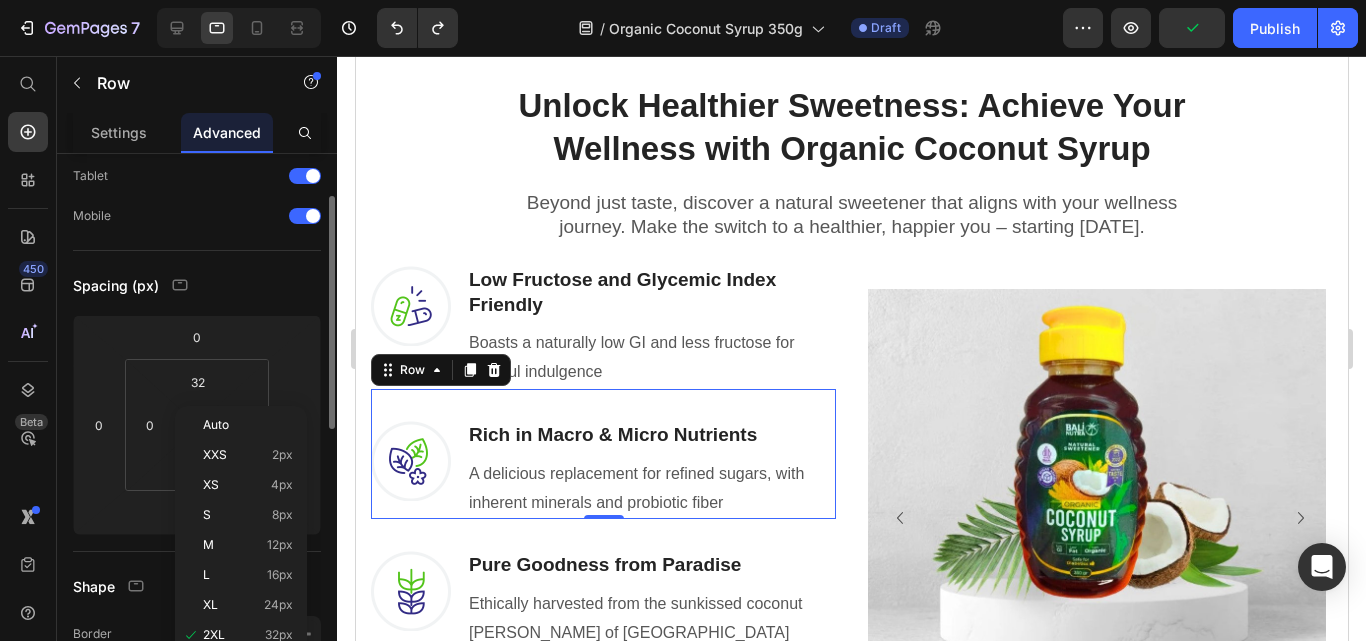 scroll, scrollTop: 200, scrollLeft: 0, axis: vertical 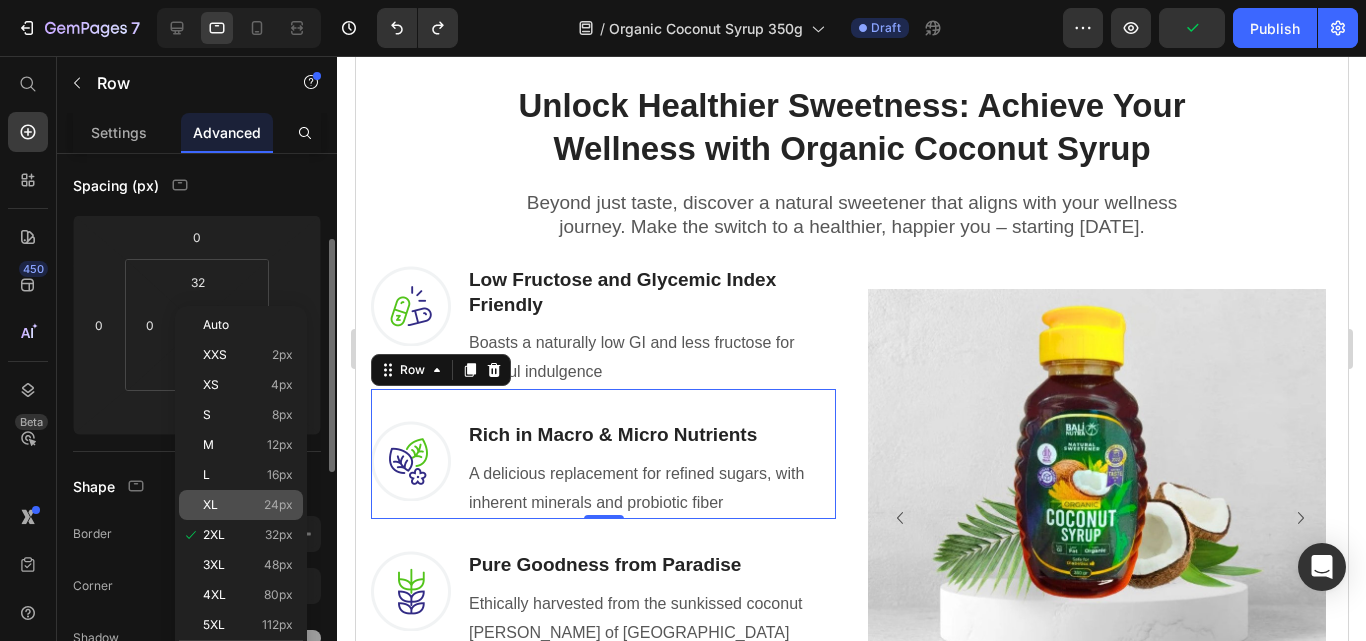 click on "24px" at bounding box center [278, 505] 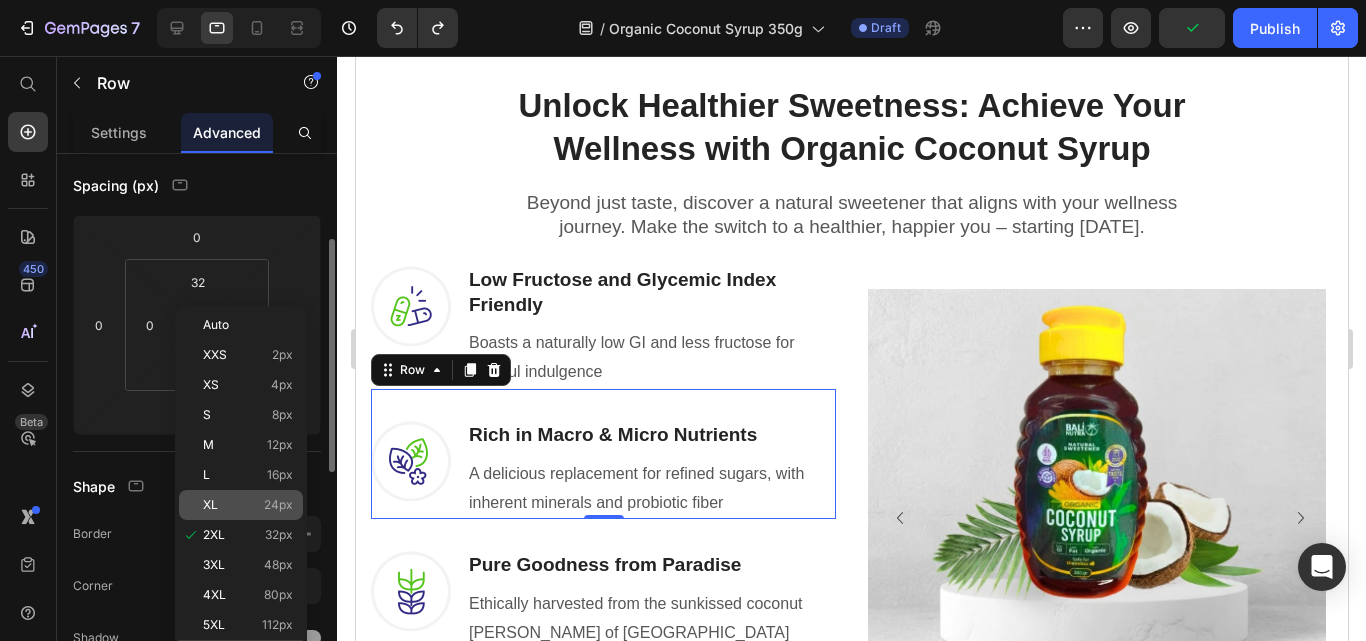 type on "24" 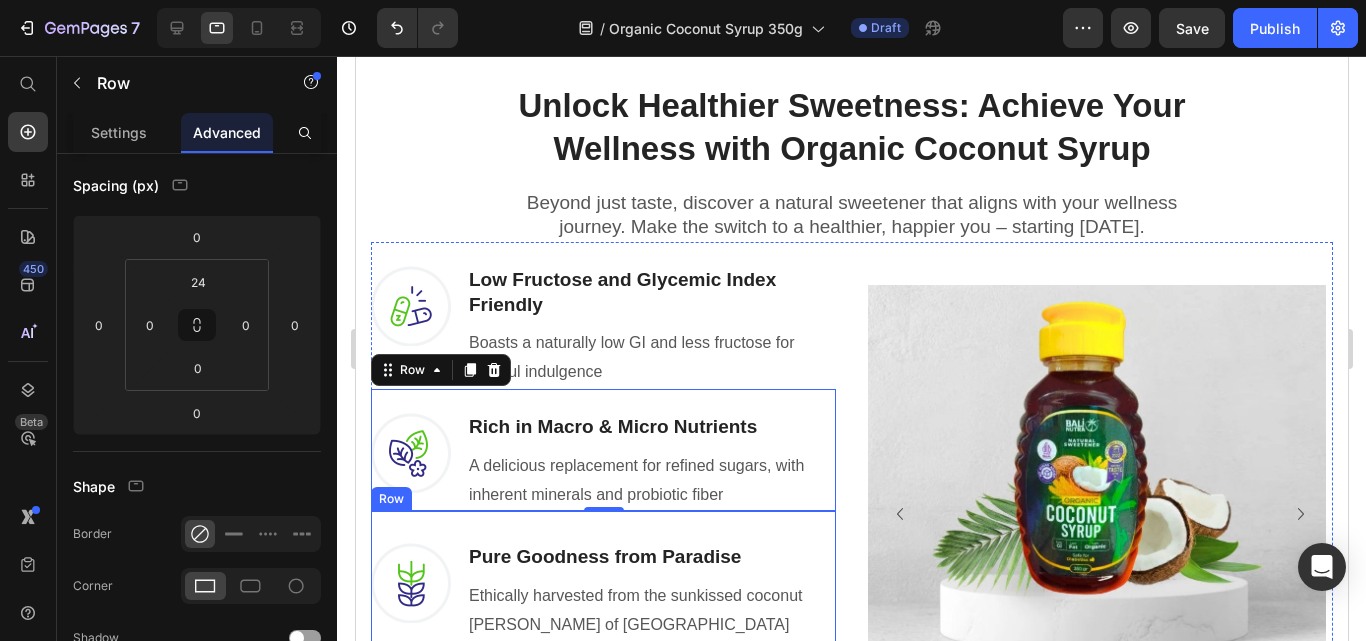 click on "Image Pure Goodness from Paradise Heading Ethically harvested from the sunkissed coconut [PERSON_NAME] of Bali Text block Row" at bounding box center [602, 576] 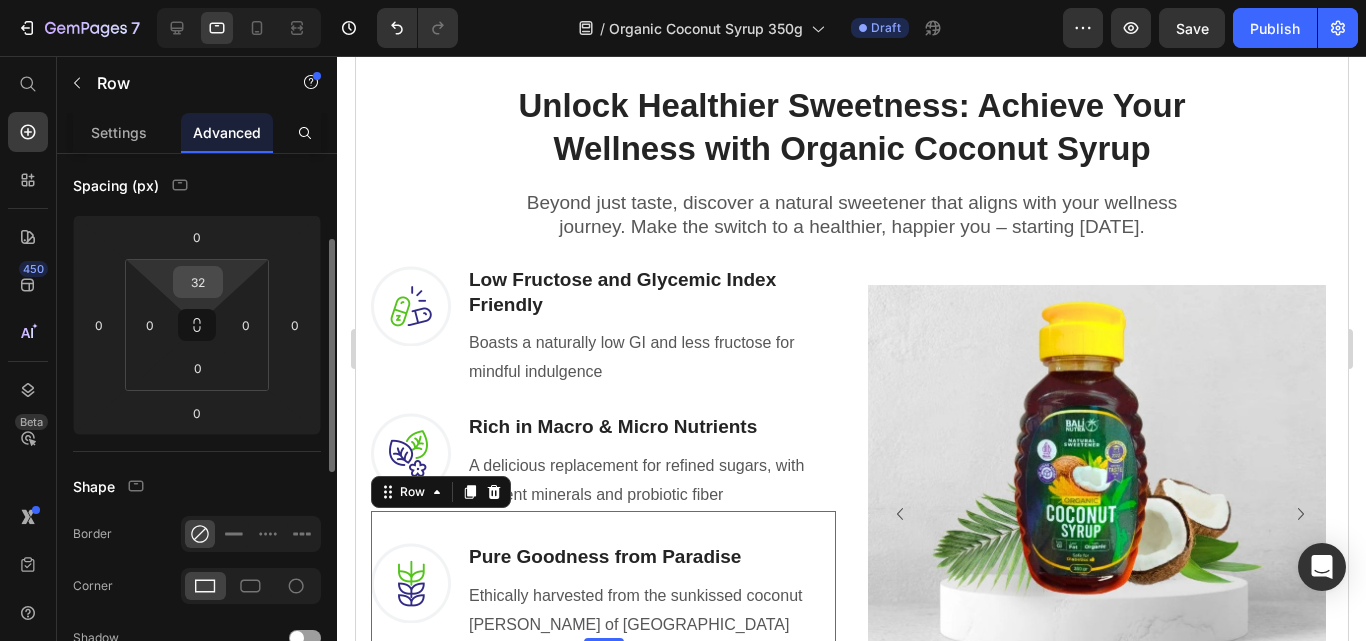 click on "32" at bounding box center [198, 282] 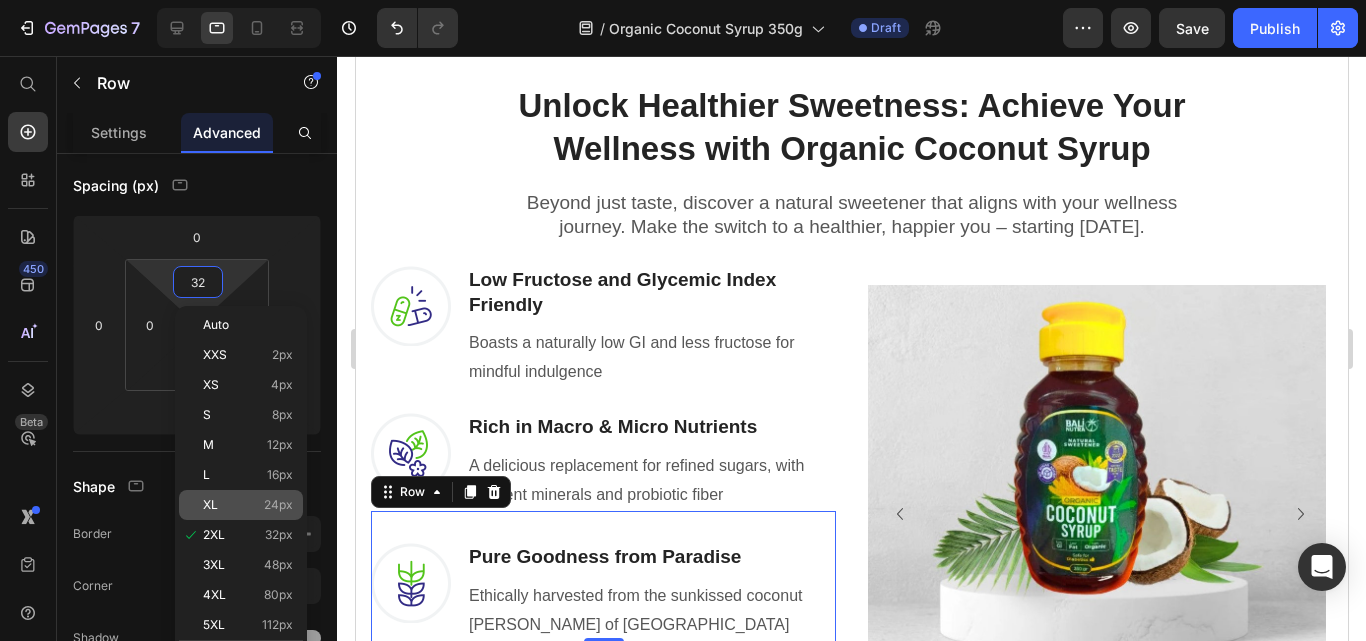click on "24px" at bounding box center (278, 505) 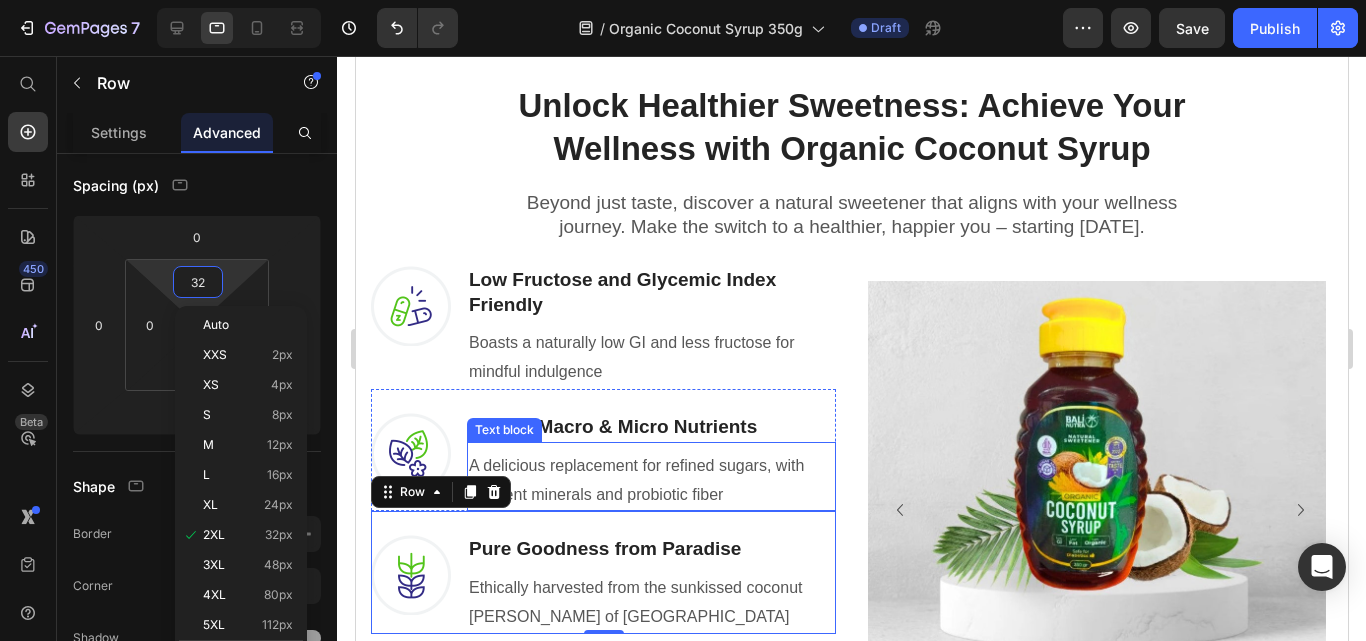 type on "24" 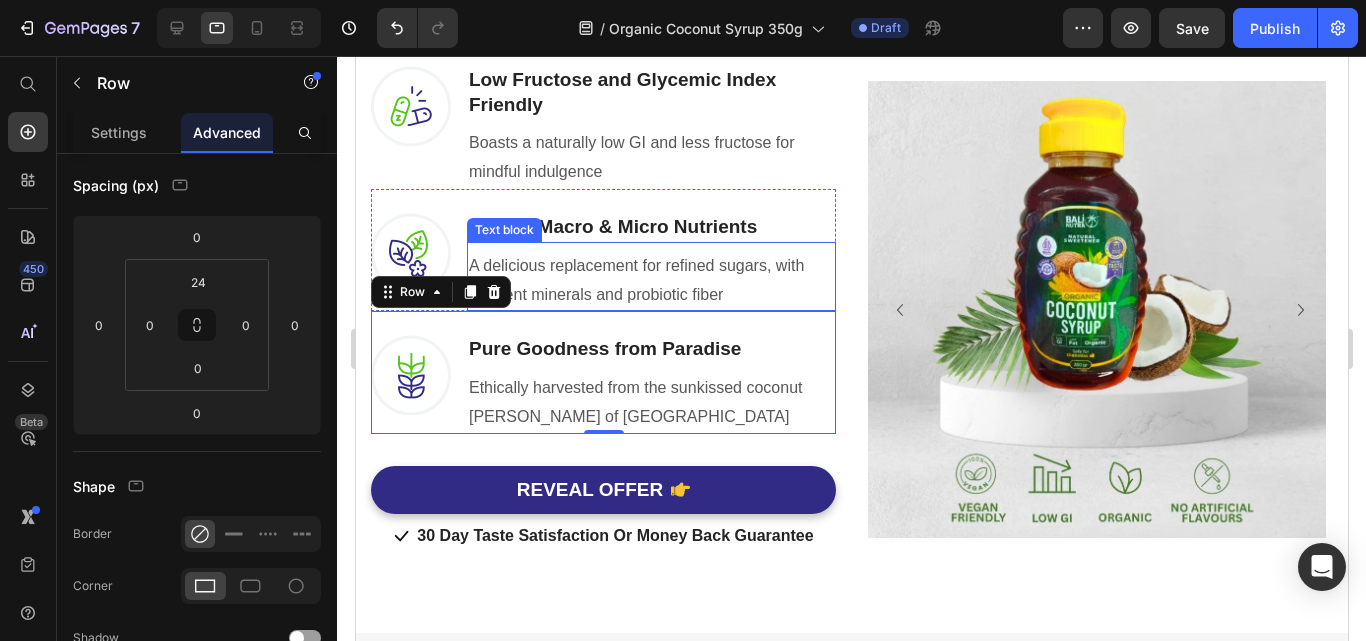 scroll, scrollTop: 1500, scrollLeft: 0, axis: vertical 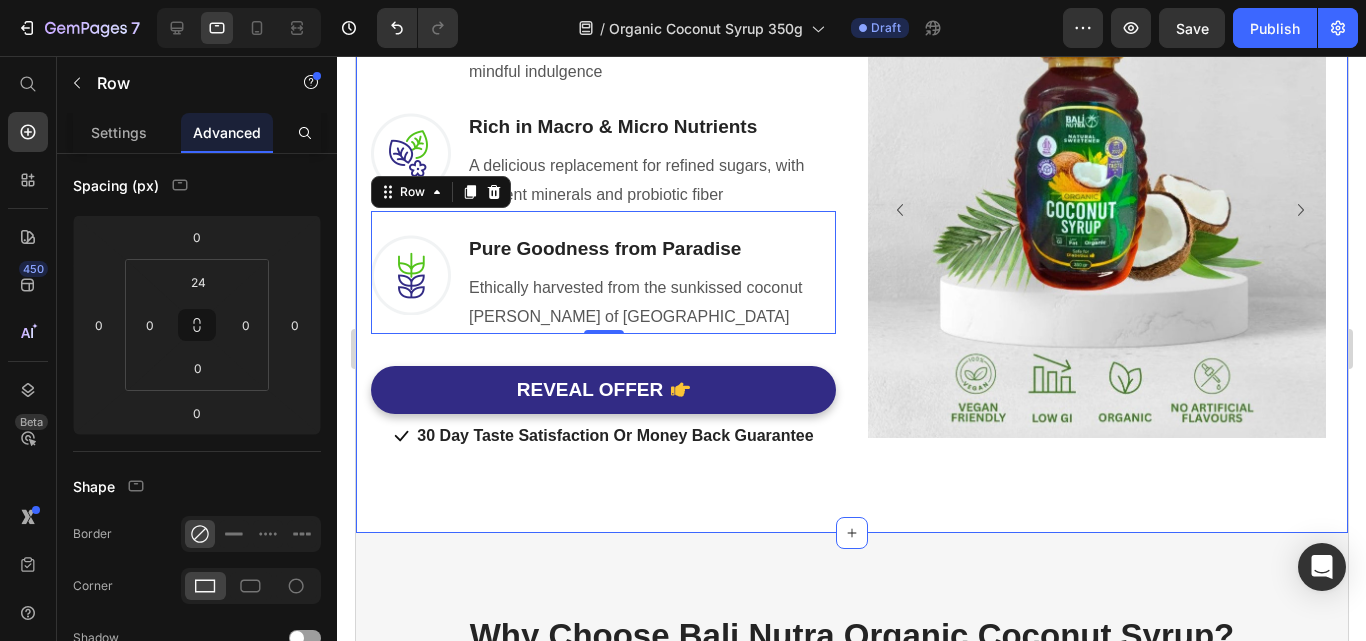 click on "Unlock Healthier Sweetness: Achieve Your Wellness with Organic Coconut Syrup Heading Row Beyond just taste, discover a natural sweetener that aligns with your wellness journey. Make the switch to a healthier, happier you – starting today. Text block Row Image Low Fructose and Glycemic Index Friendly Heading Boasts a naturally low GI and less fructose for mindful indulgence Text block Row Image Rich in Macro & Micro Nutrients Heading A delicious replacement for refined sugars, with inherent minerals and probiotic fiber Text block Row Image Pure Goodness from Paradise Heading Ethically harvested from the sunkissed coconut groves of Bali Text block Row   0  	   REVEAL OFFER Button                Icon 30 Day Taste Satisfaction Or Money Back Guarantee Text block Icon List Row
Image Image
Carousel Row Section 3" at bounding box center (851, 126) 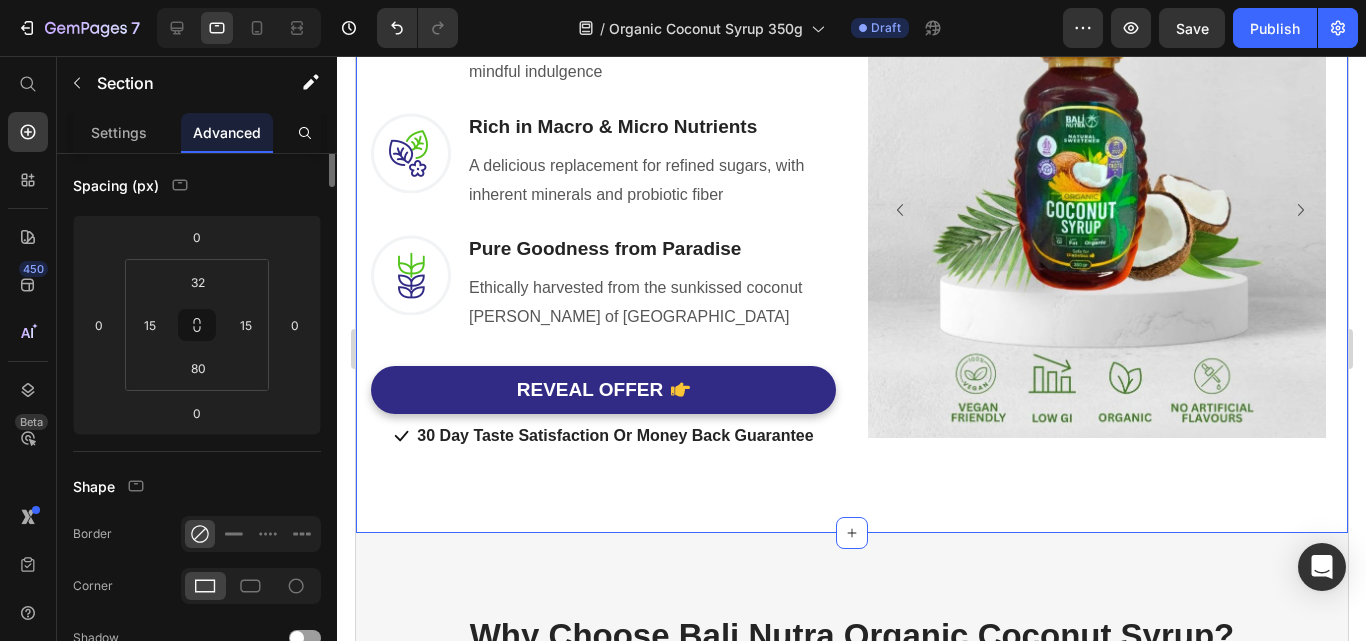 scroll, scrollTop: 0, scrollLeft: 0, axis: both 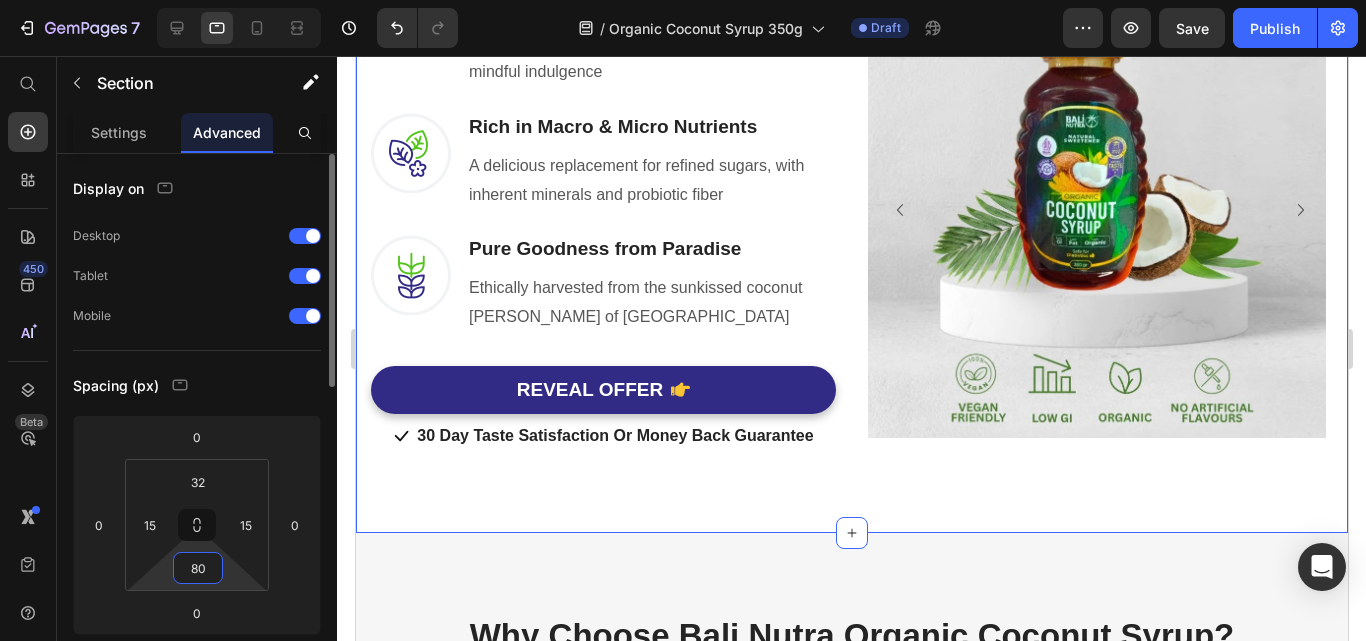 click on "80" at bounding box center (198, 568) 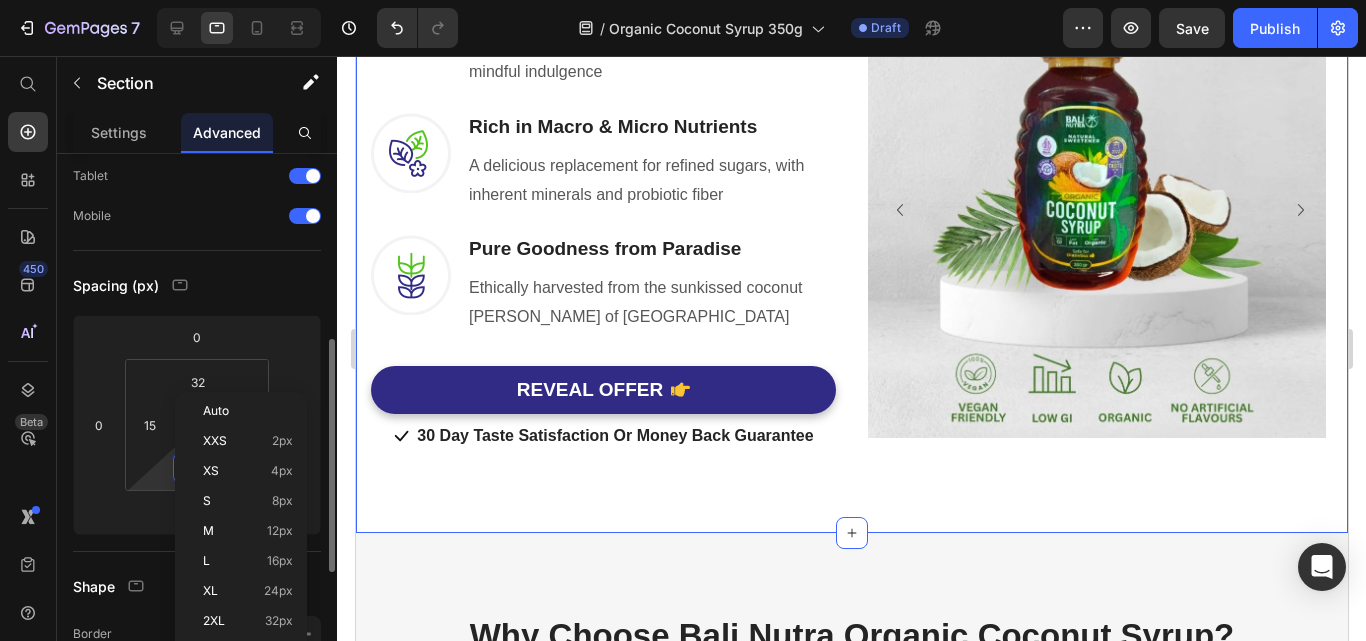 scroll, scrollTop: 300, scrollLeft: 0, axis: vertical 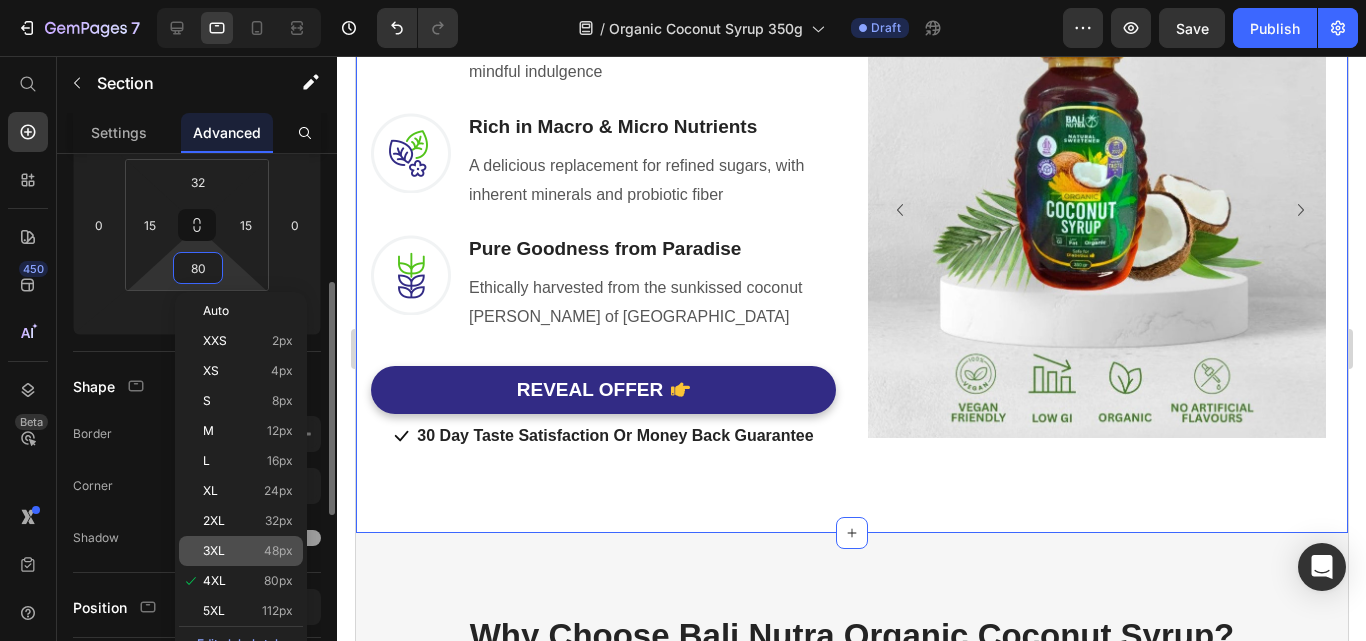 click on "48px" at bounding box center (278, 551) 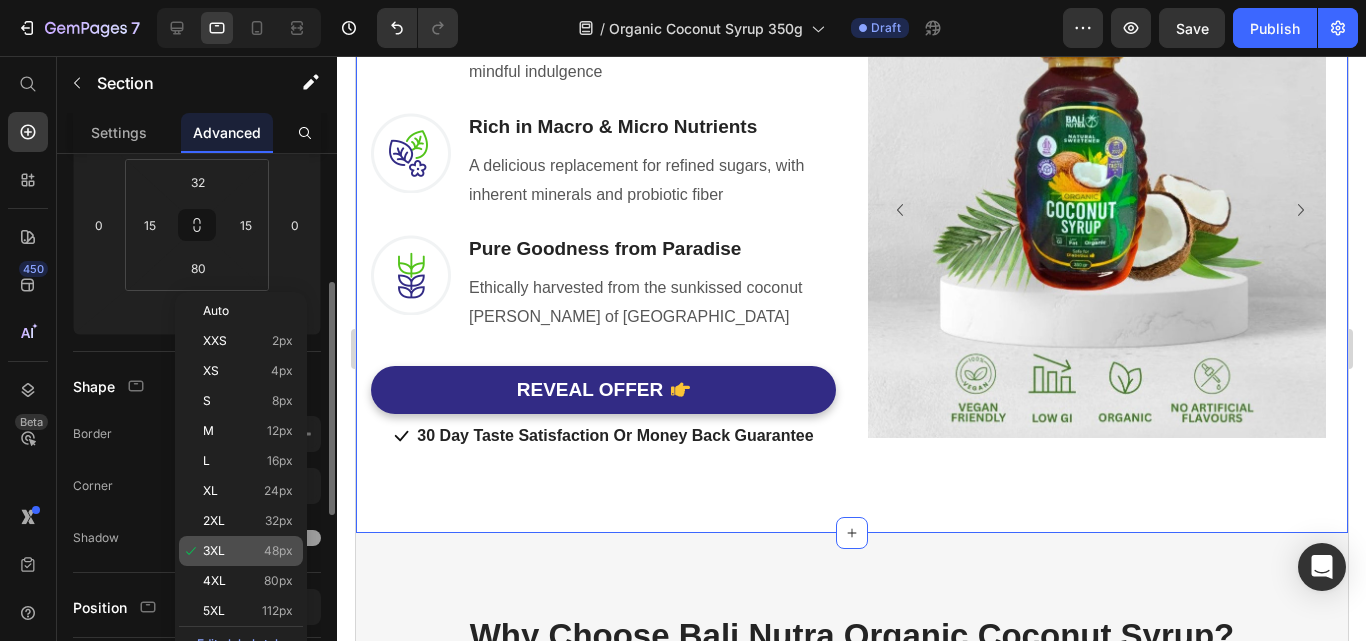 type on "48" 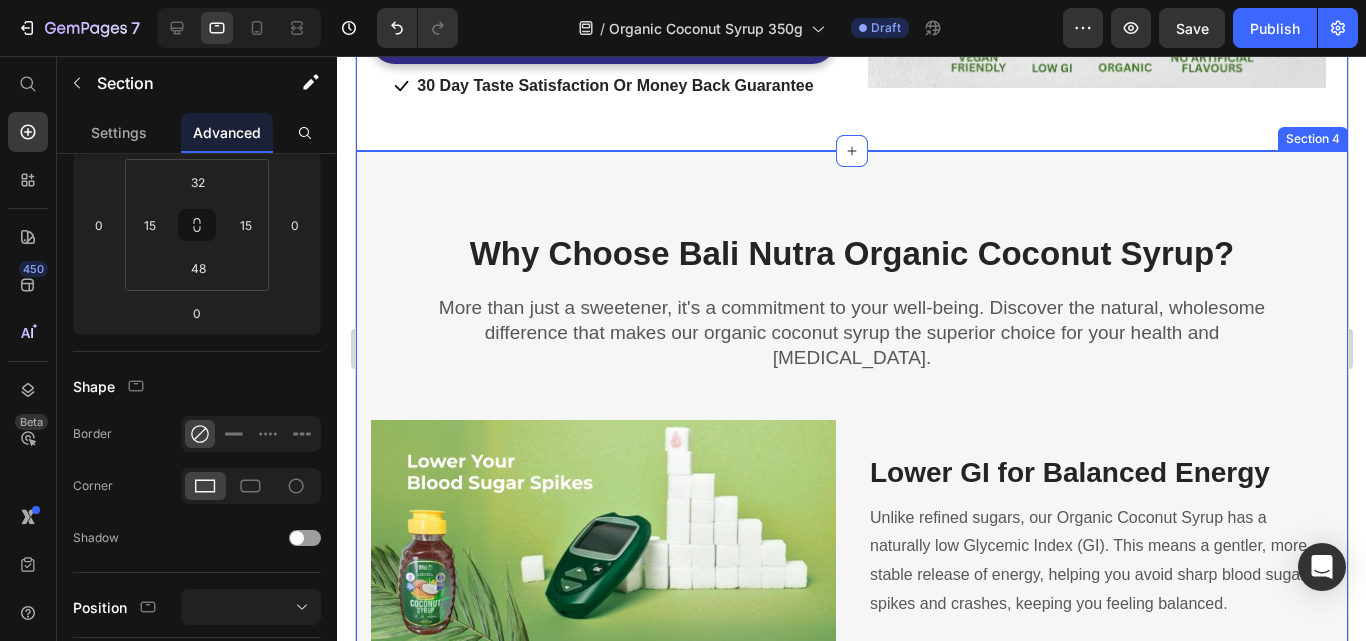 scroll, scrollTop: 1900, scrollLeft: 0, axis: vertical 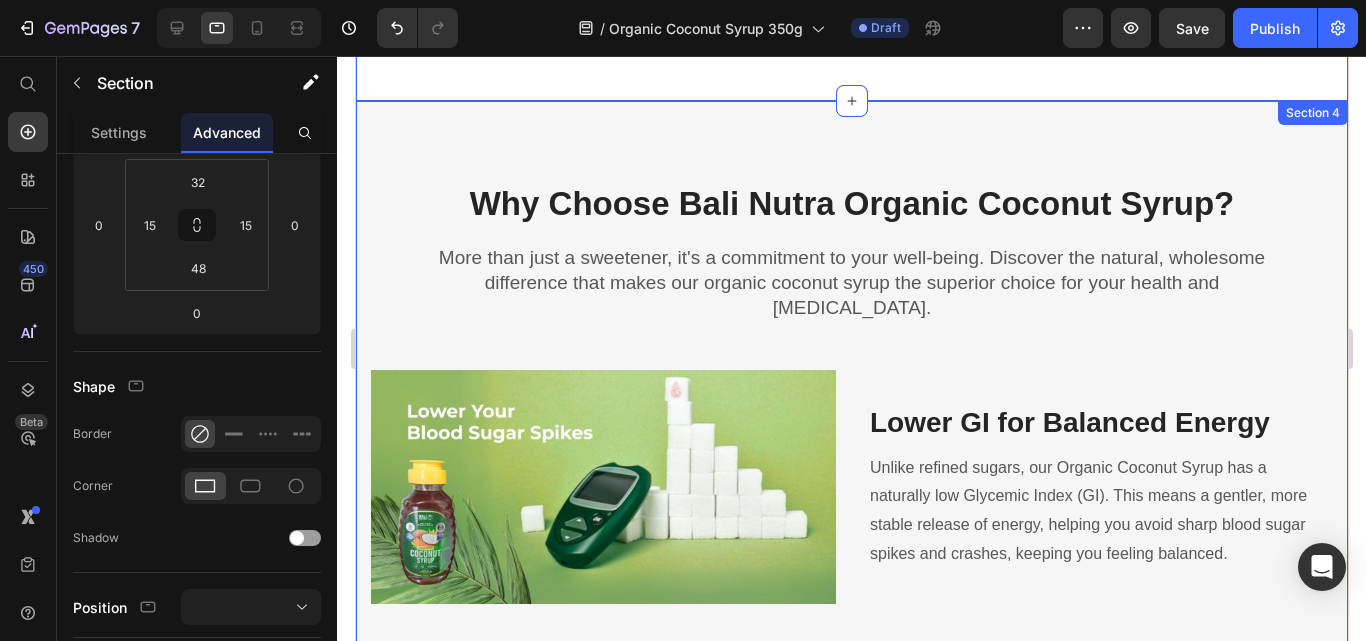 click on "Why Choose Bali Nutra Organic Coconut Syrup? Heading More than just a sweetener, it's a commitment to your well-being. Discover the natural, wholesome difference that makes our organic coconut syrup the superior choice for your health and [MEDICAL_DATA]. Text block Row Row Image Lower GI for Balanced Energy Heading Unlike refined sugars, our Organic Coconut Syrup has a naturally low Glycemic Index (GI). This means a gentler, more stable release of energy, helping you avoid sharp blood sugar spikes and crashes, keeping you feeling balanced. Text block Row A Mindful Sweetener Choice Heading Unlike processed sugars and sugar alcohols that lack nutrients and can cause discomfort, our organic syrup delivers clean, natural sweetness with inherent goodness, making it a truly superior choice. Text block Image Row Image Naturally Provides Essential Nutrients Heading Text block Row Sustainable Choice Heading Sourced from the pristine coconut [PERSON_NAME] of [GEOGRAPHIC_DATA]. Ethically harvested and environmentally friendly. Text block" at bounding box center (851, 709) 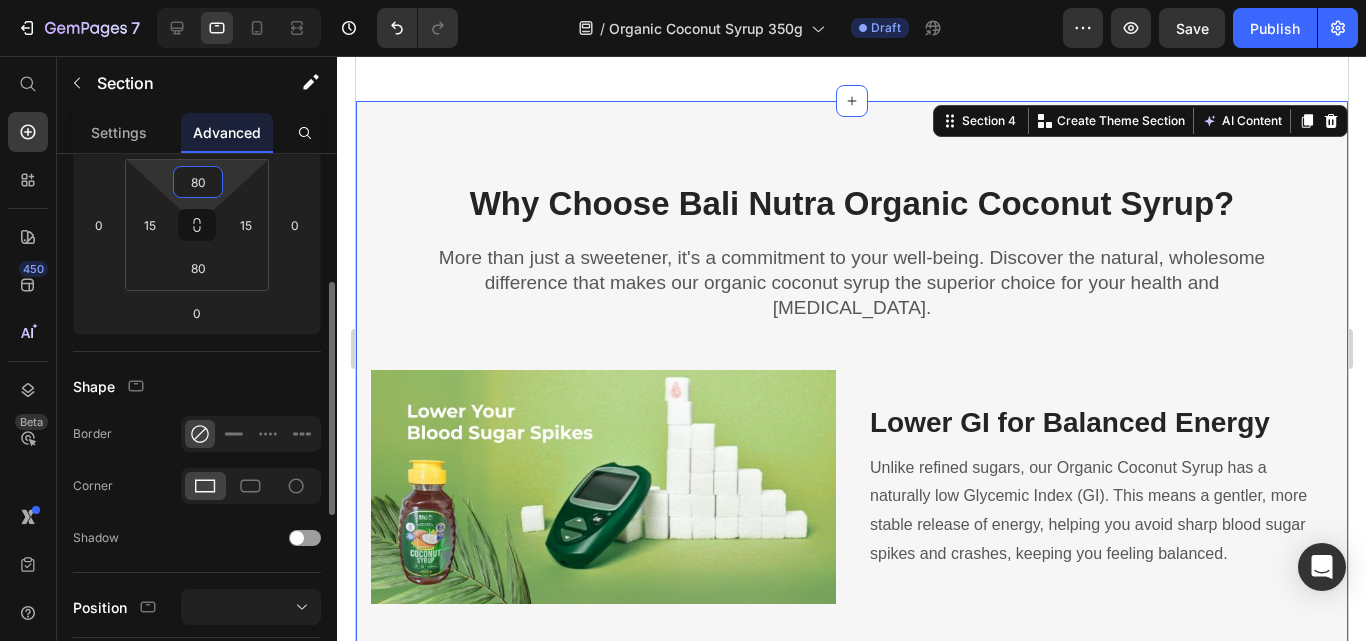click on "80" at bounding box center (198, 182) 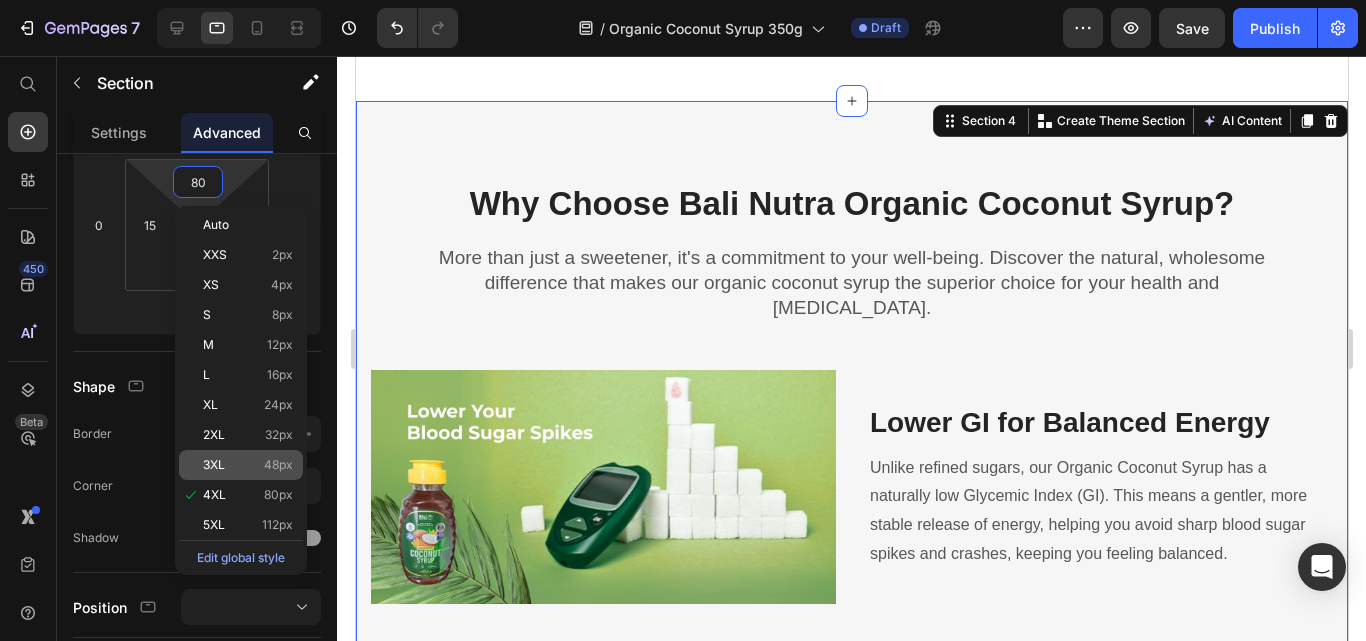 click on "3XL 48px" 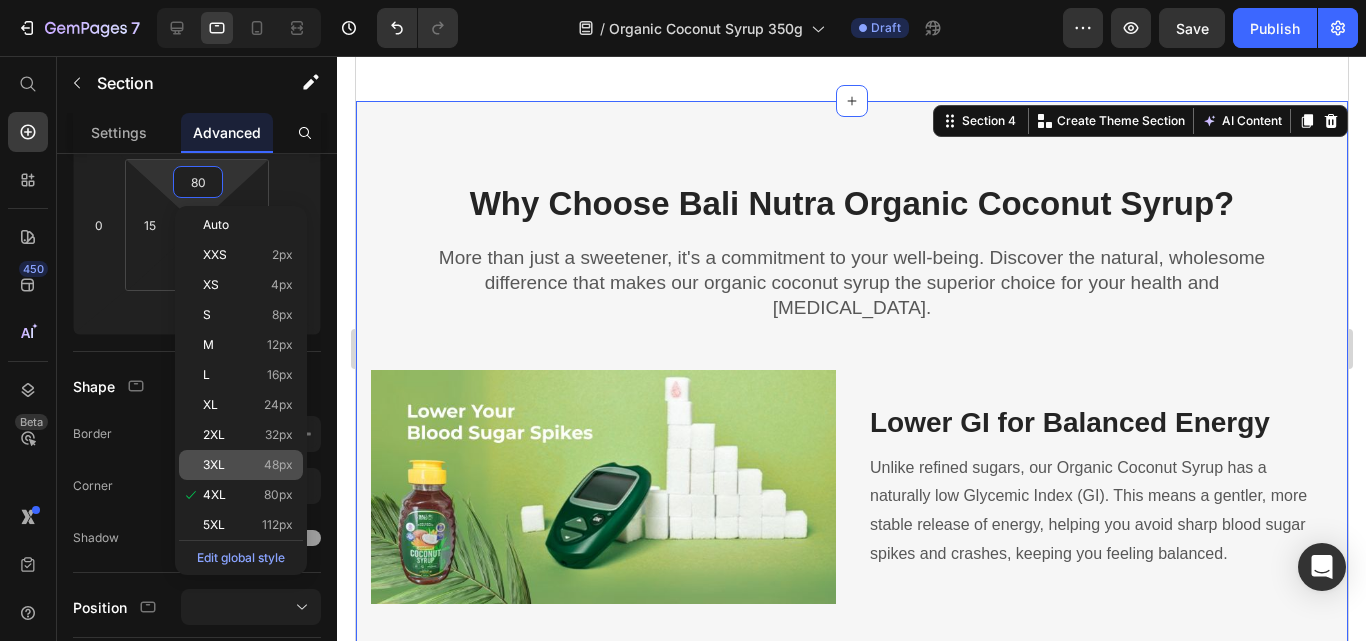 type on "48" 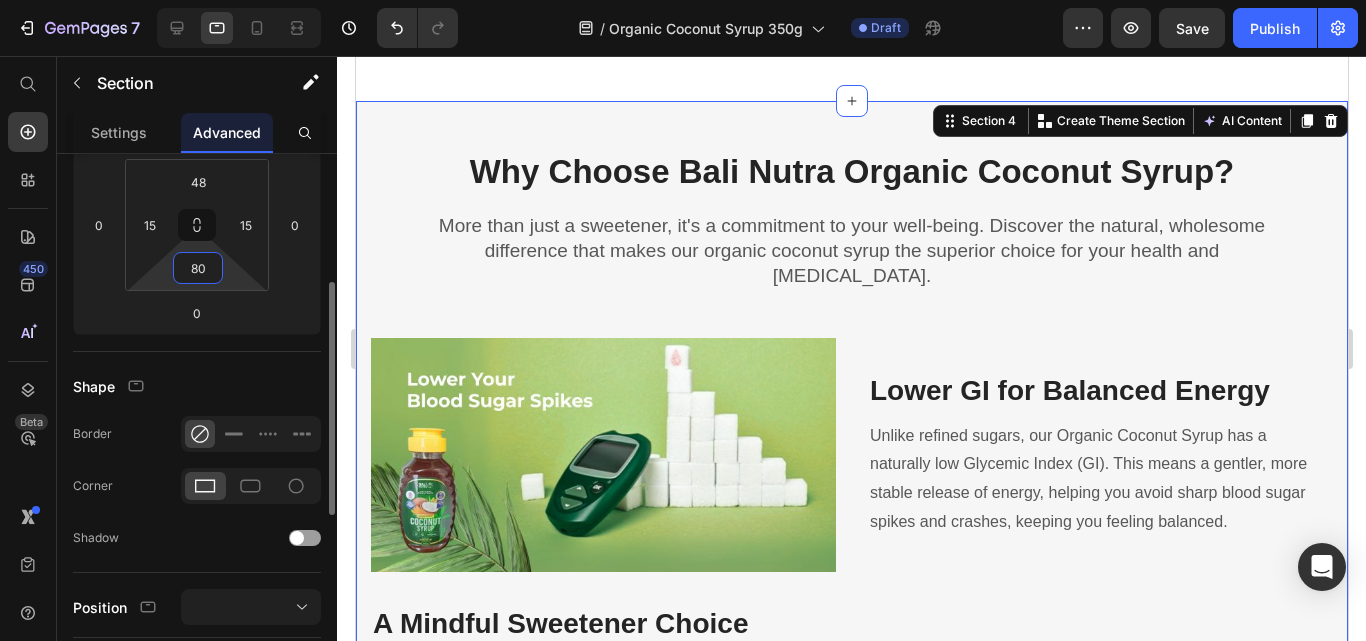 click on "80" at bounding box center (198, 268) 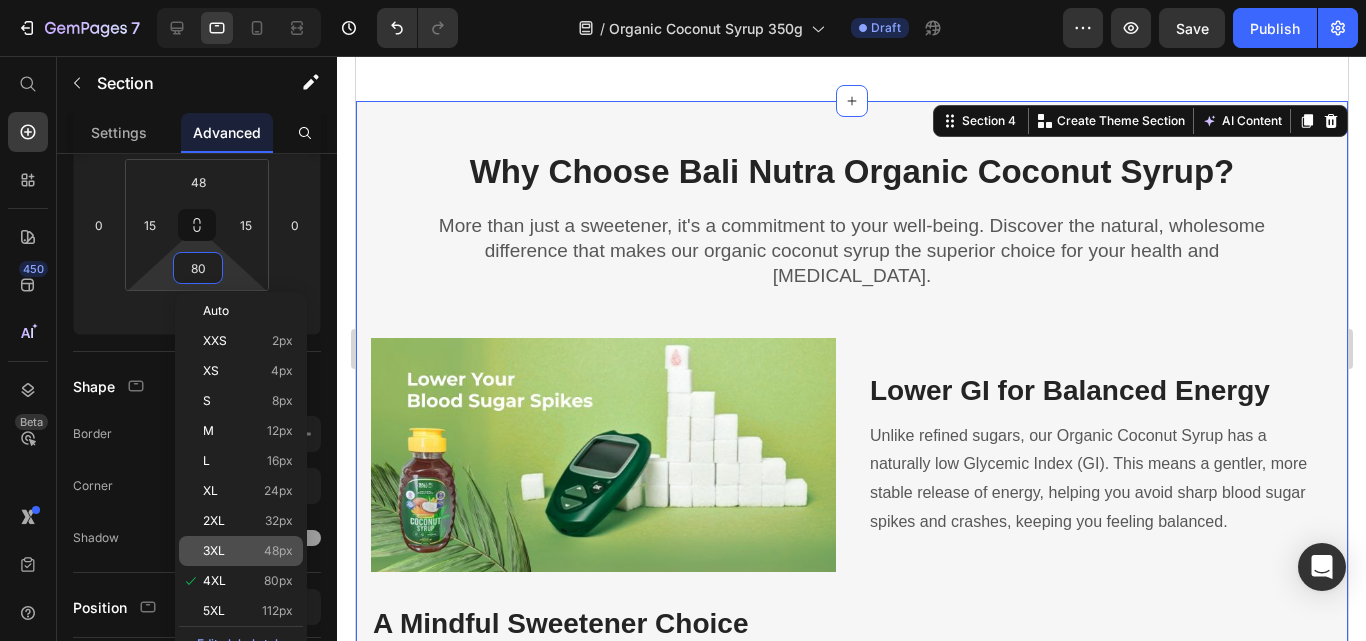 click on "3XL 48px" 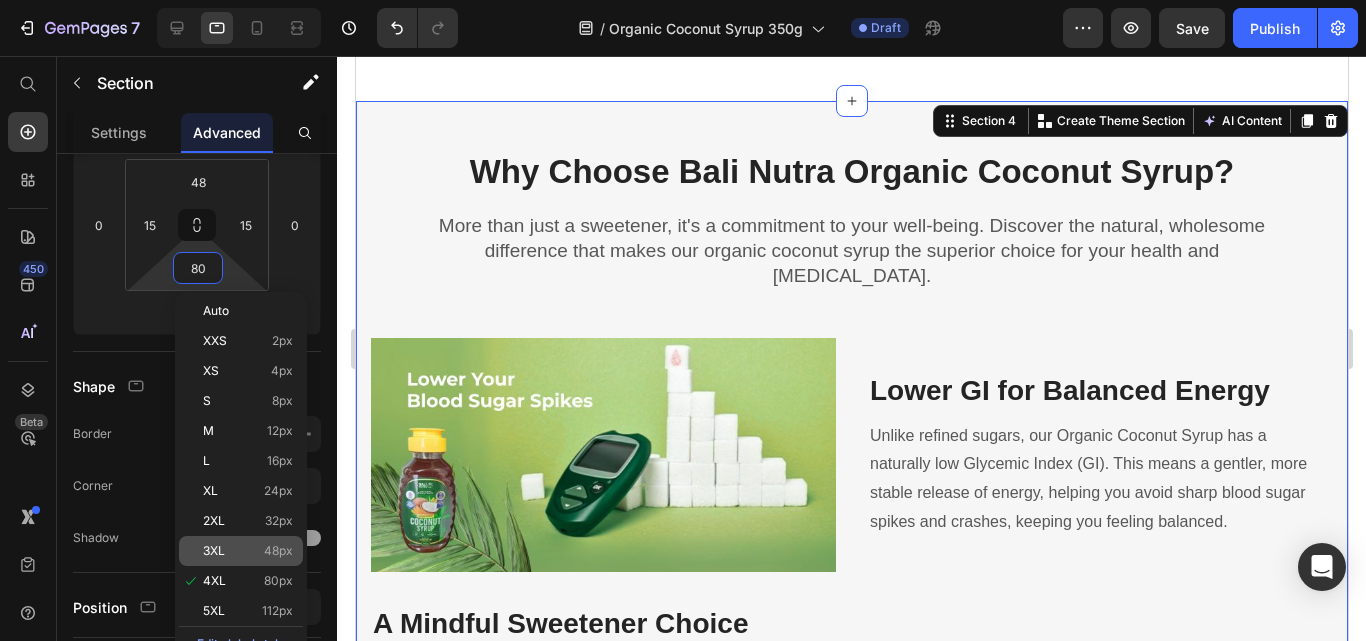 type on "48" 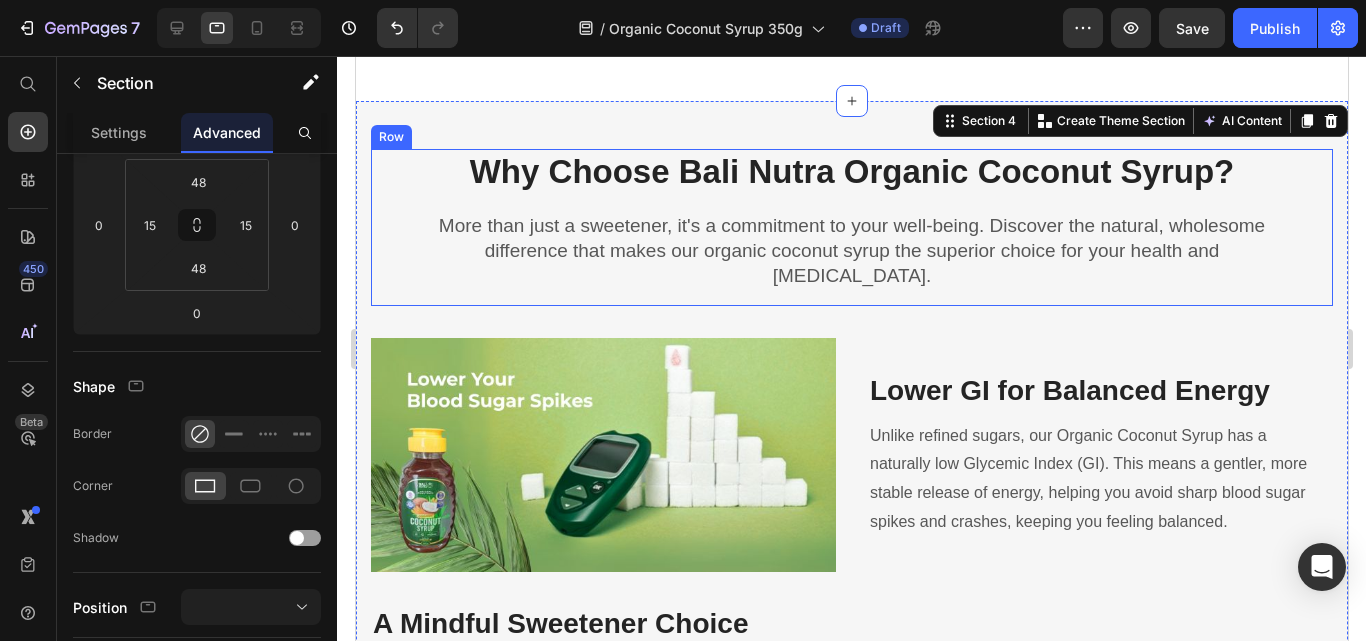 click on "Why Choose Bali Nutra Organic Coconut Syrup? Heading More than just a sweetener, it's a commitment to your well-being. Discover the natural, wholesome difference that makes our organic coconut syrup the superior choice for your health and taste buds. Text block Row Row" at bounding box center (851, 227) 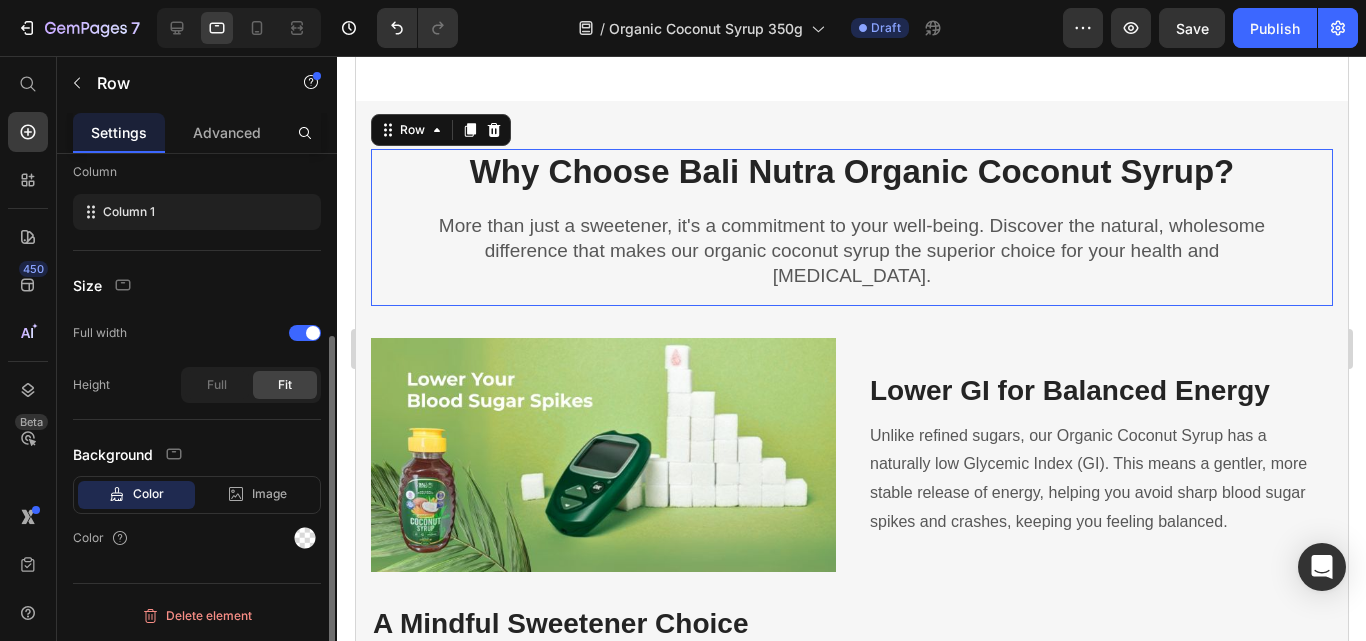 scroll, scrollTop: 0, scrollLeft: 0, axis: both 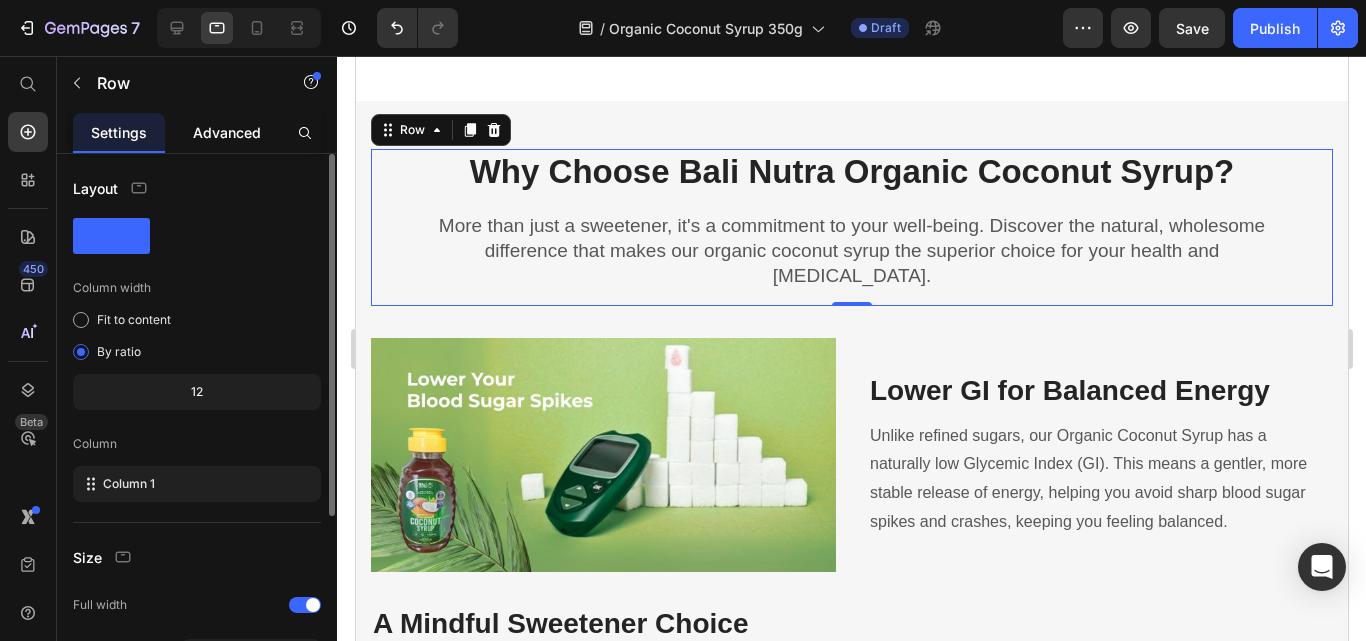 click on "Advanced" at bounding box center [227, 132] 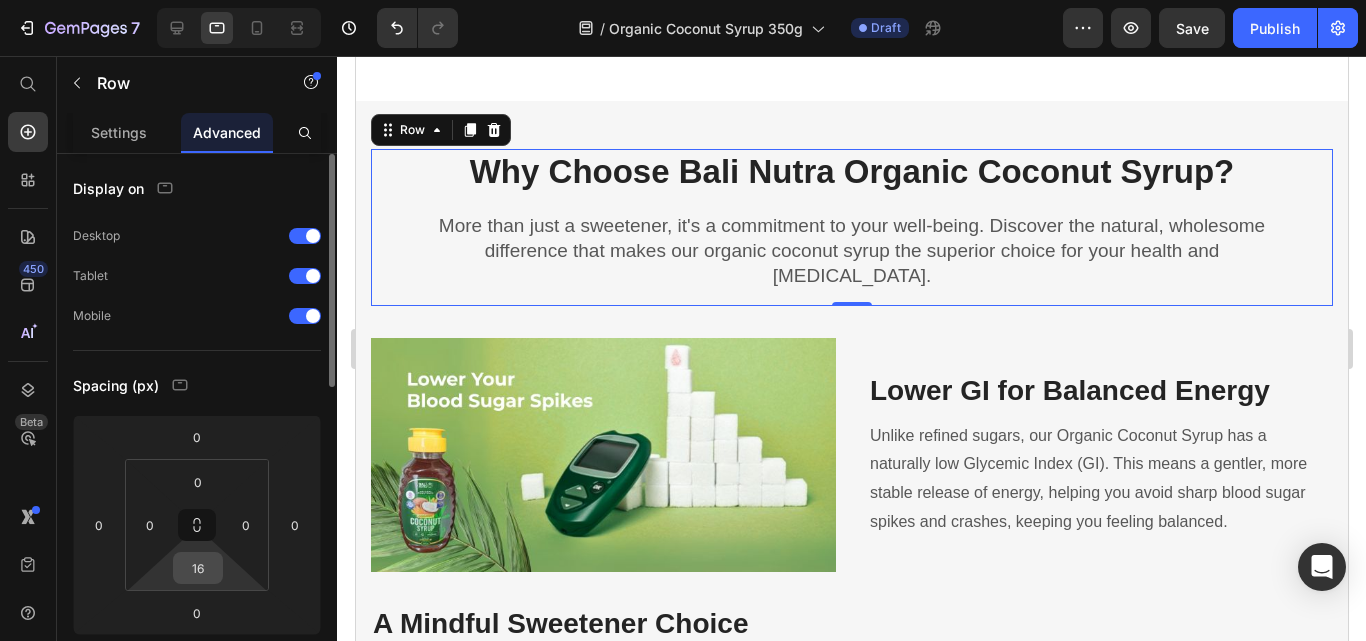 click on "16" at bounding box center (198, 568) 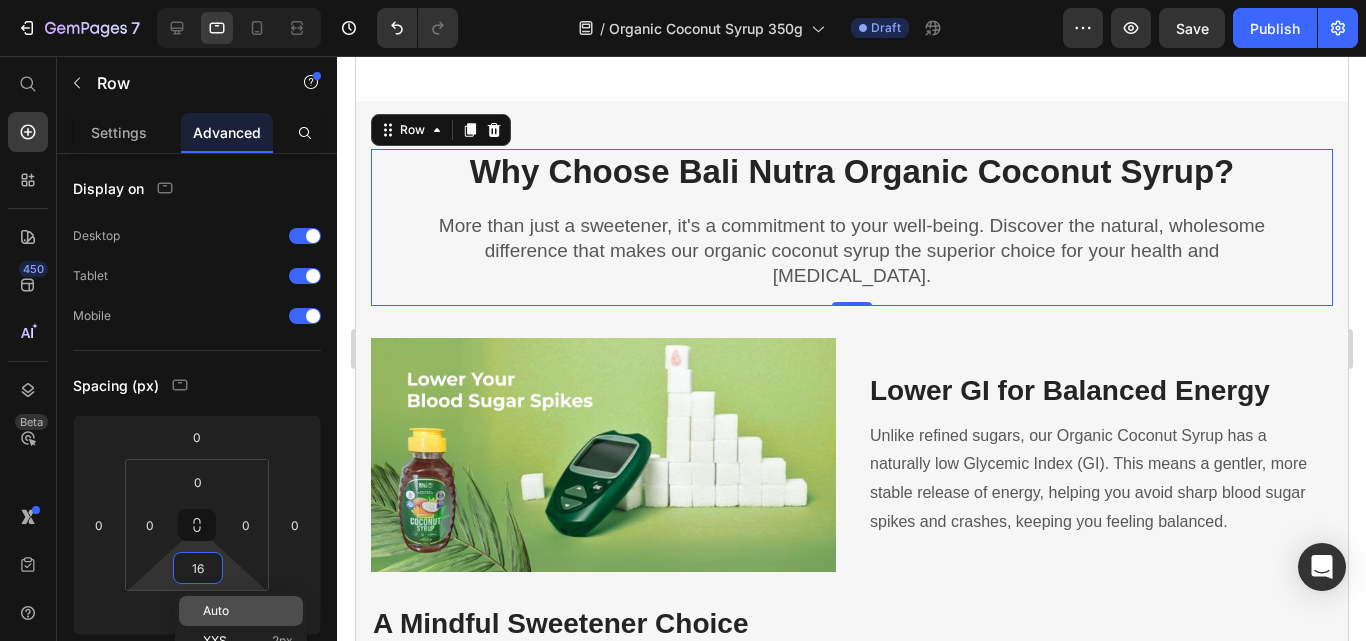 click on "Auto" 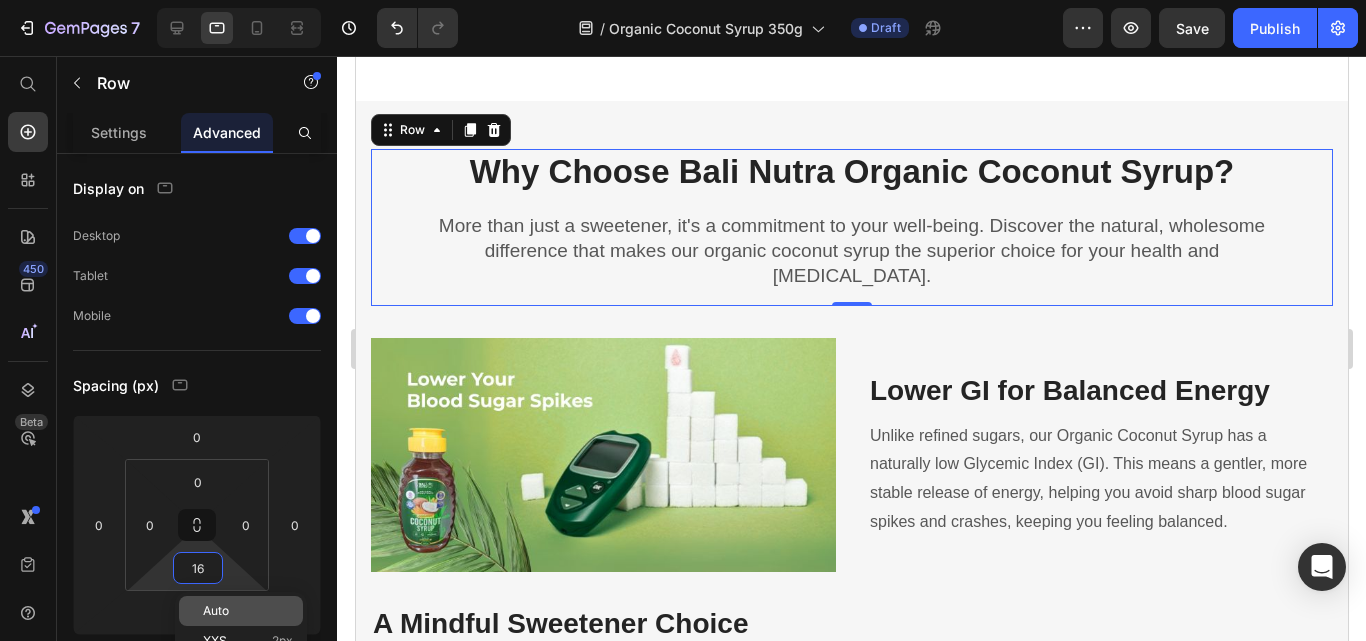 type 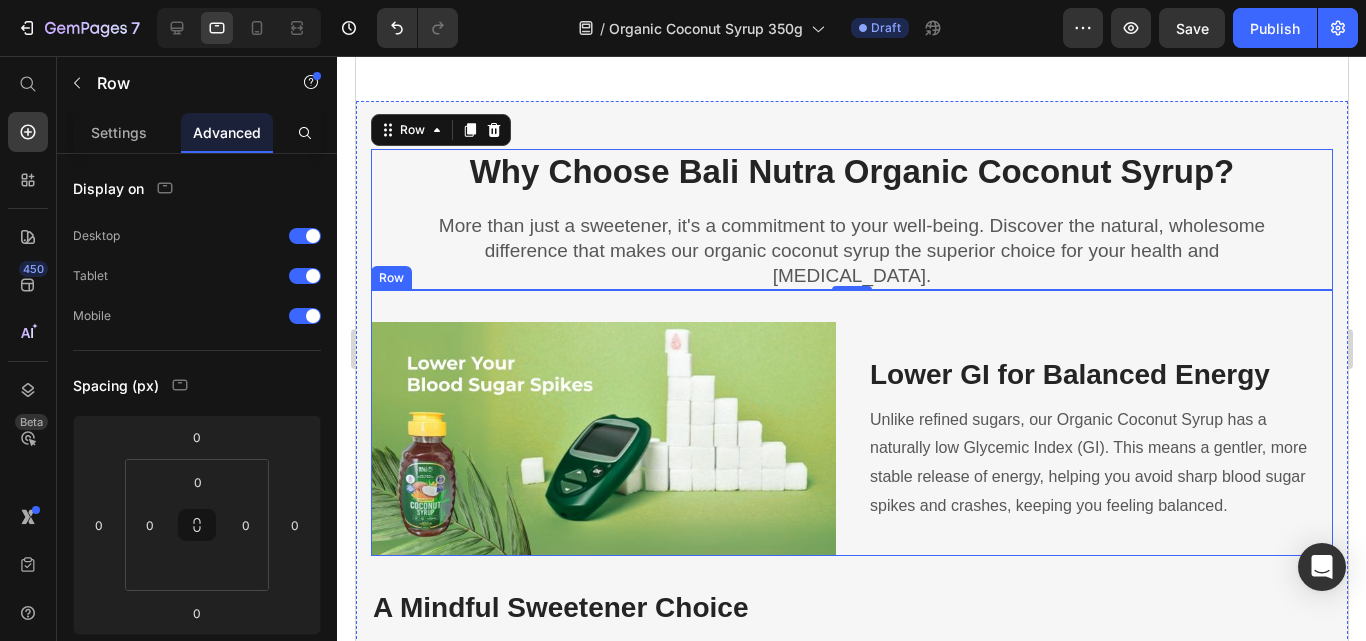 click on "Lower GI for Balanced Energy Heading Unlike refined sugars, our Organic Coconut Syrup has a naturally low Glycemic Index (GI). This means a gentler, more stable release of energy, helping you avoid sharp blood sugar spikes and crashes, keeping you feeling balanced. Text block" at bounding box center [1099, 438] 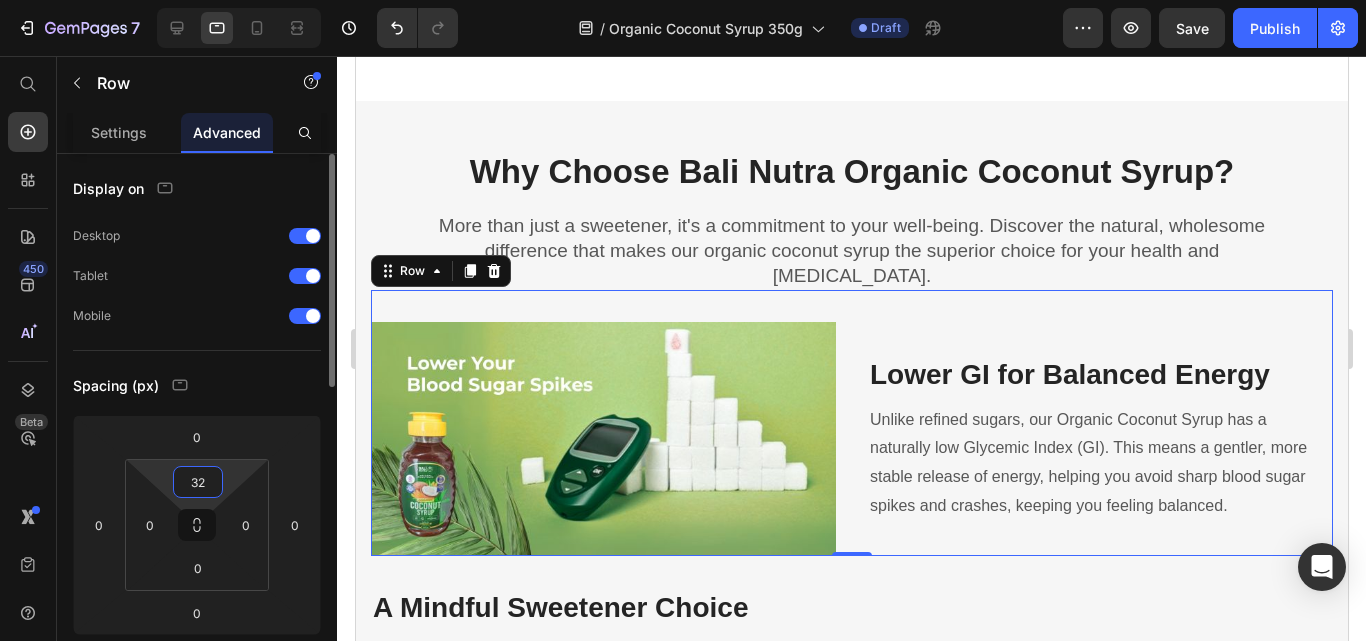 click on "32" at bounding box center (198, 482) 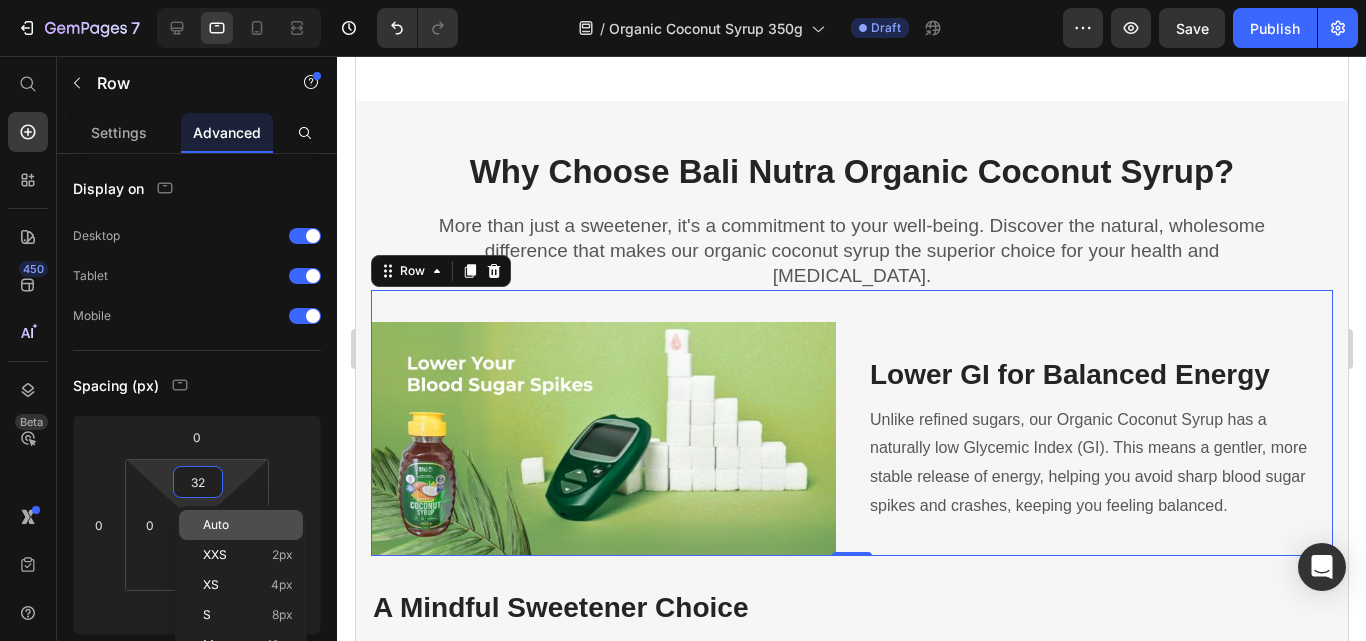 click on "Auto" at bounding box center [248, 525] 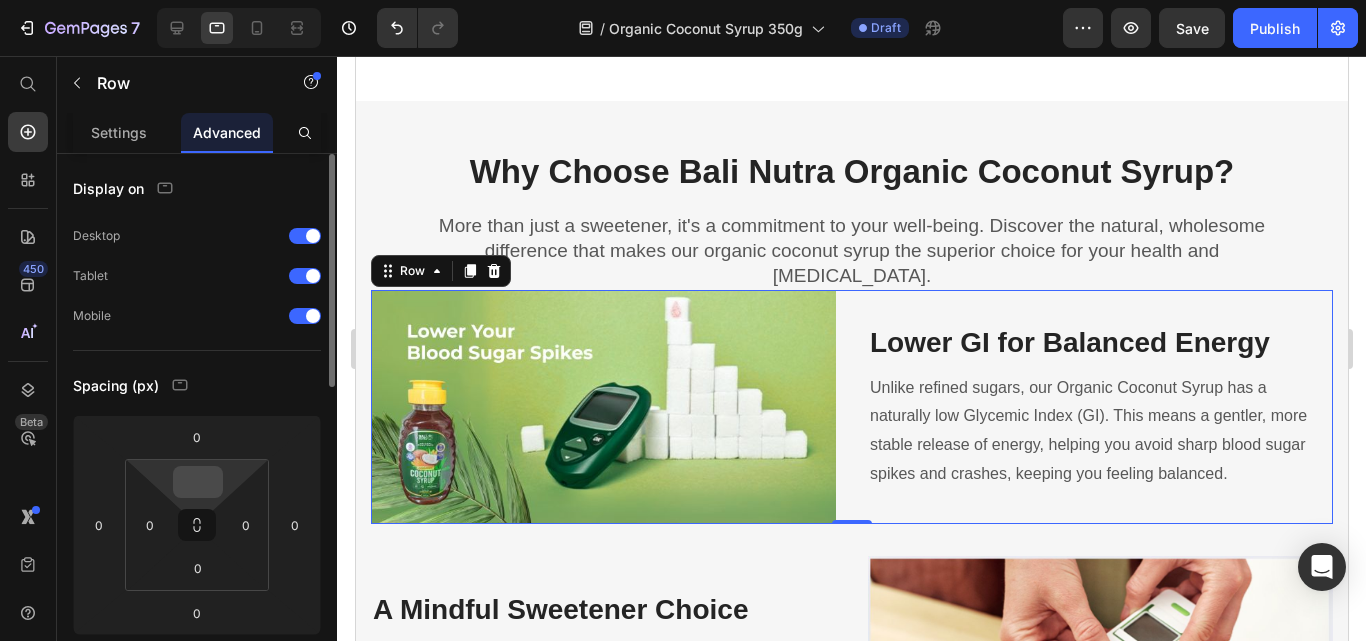 click at bounding box center [198, 482] 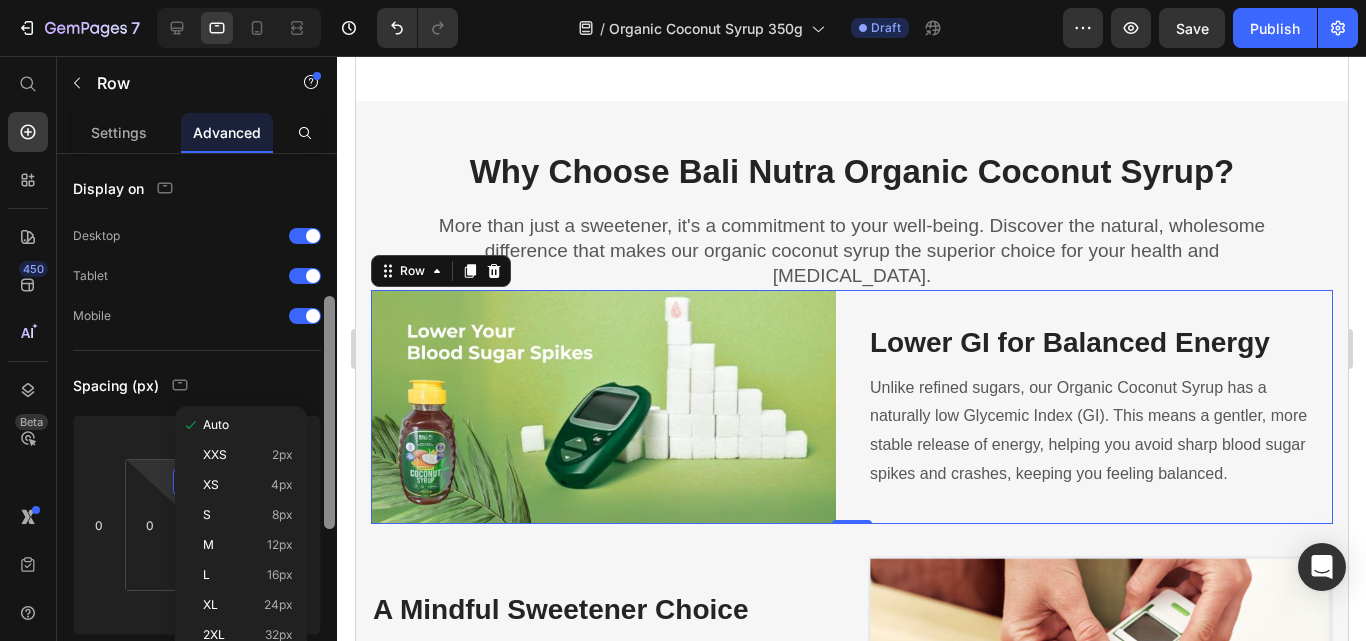 scroll, scrollTop: 200, scrollLeft: 0, axis: vertical 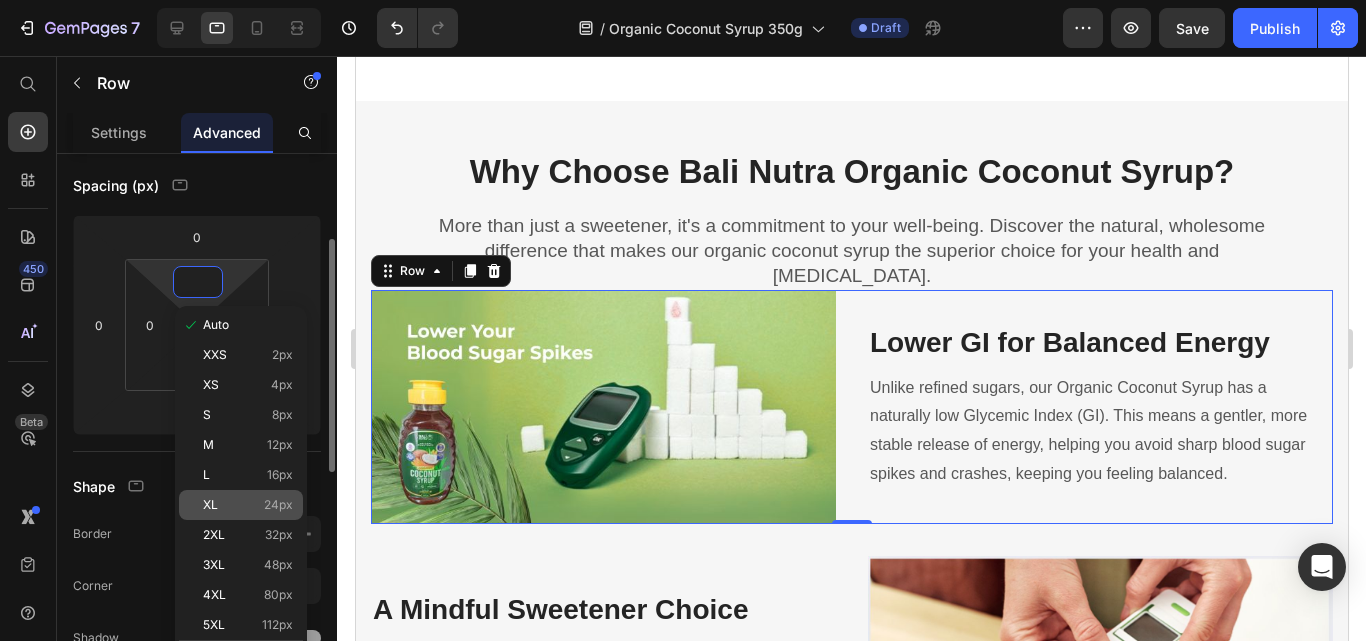 click on "24px" at bounding box center (278, 505) 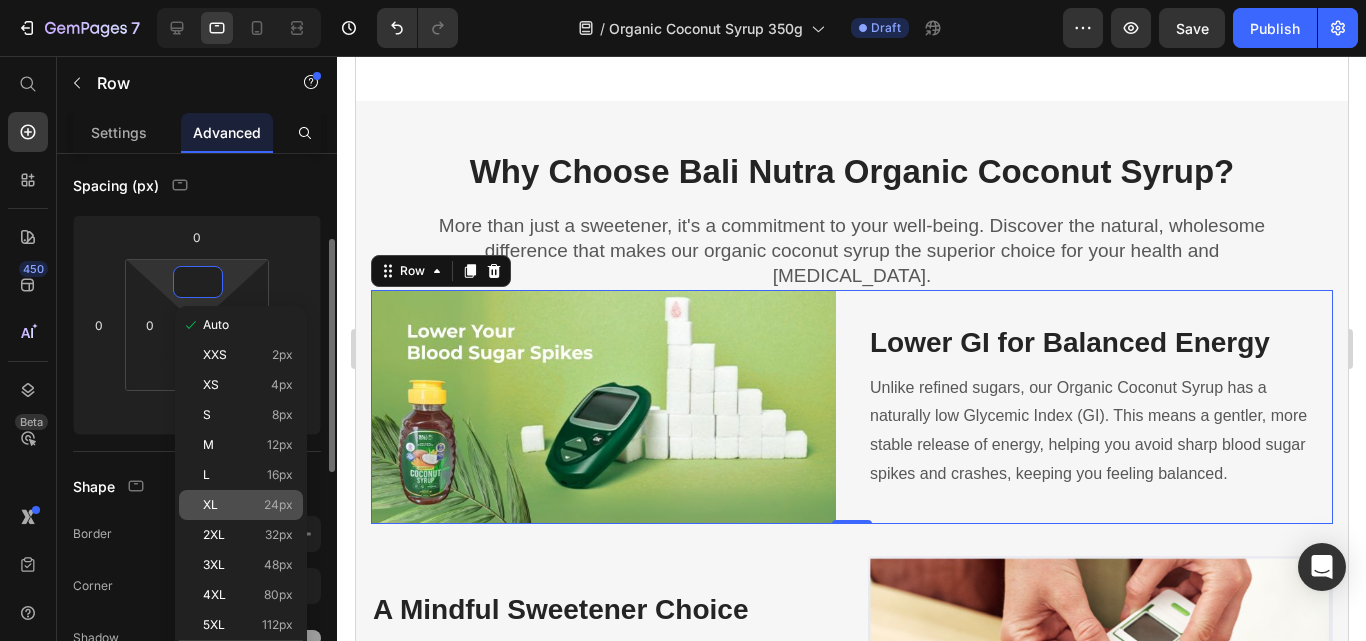 type on "24" 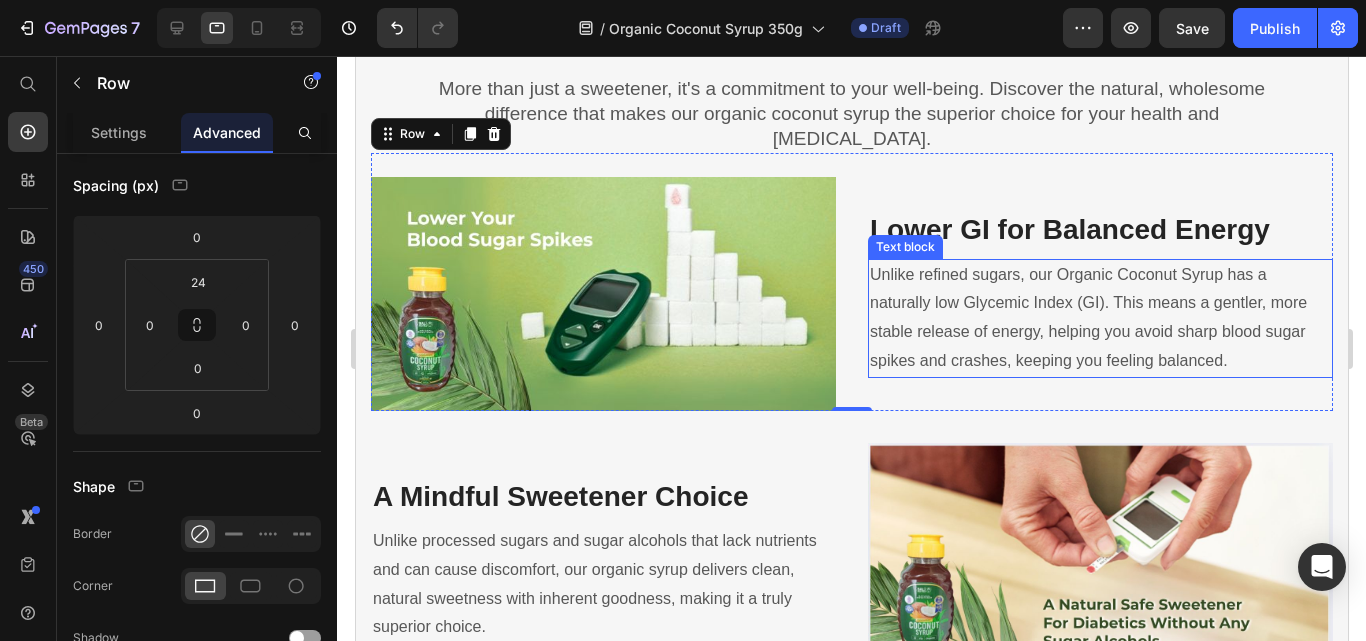 scroll, scrollTop: 2100, scrollLeft: 0, axis: vertical 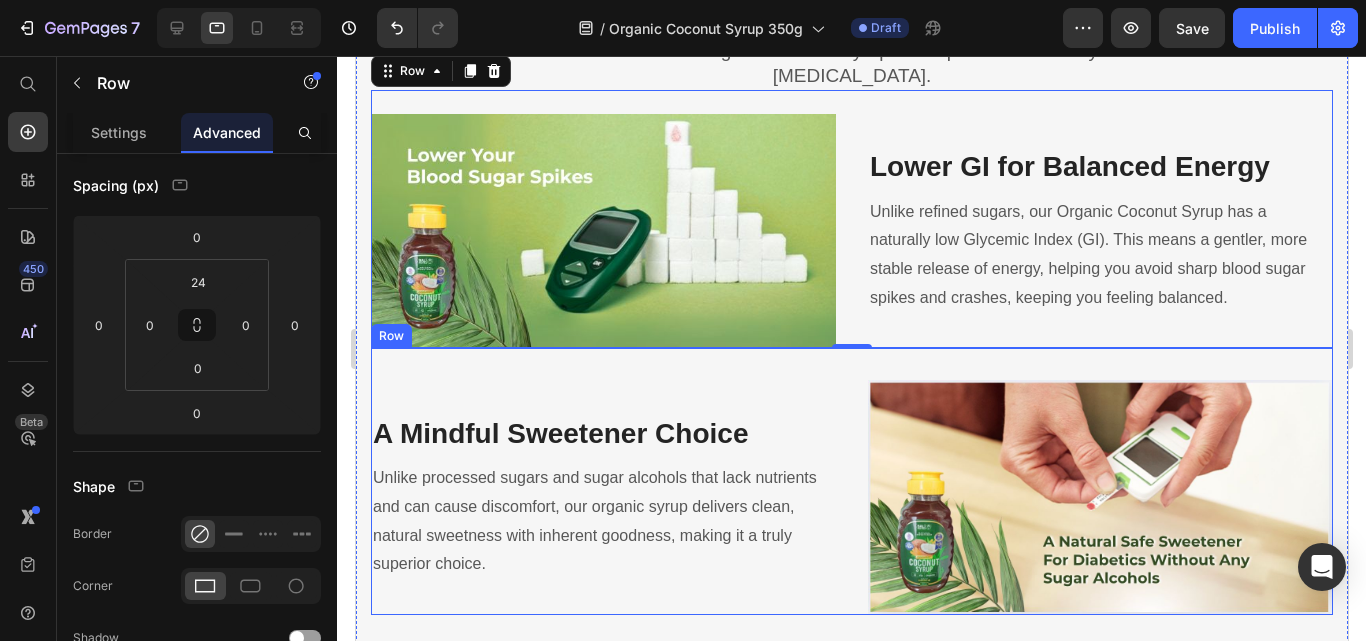 drag, startPoint x: 810, startPoint y: 341, endPoint x: 781, endPoint y: 335, distance: 29.614185 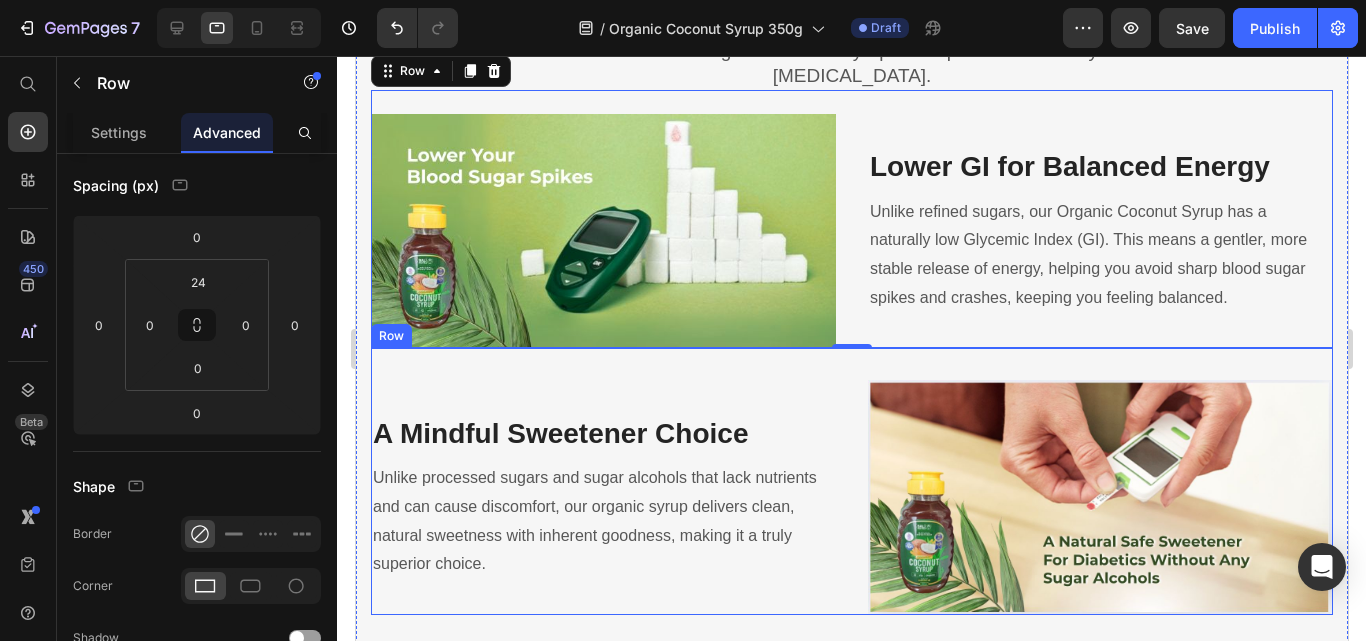 click on "A Mindful Sweetener Choice Heading Unlike processed sugars and sugar alcohols that lack nutrients and can cause discomfort, our organic syrup delivers clean, natural sweetness with inherent goodness, making it a truly superior choice. Text block Image Row" at bounding box center (851, 482) 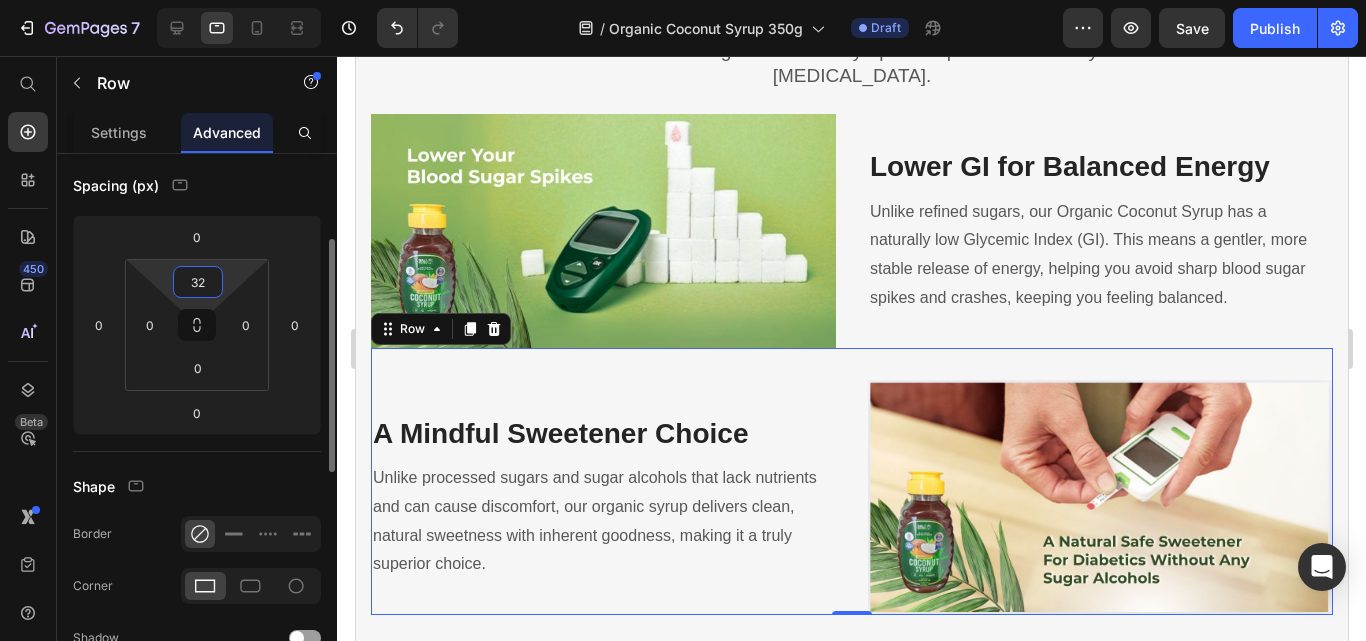click on "32" at bounding box center (198, 282) 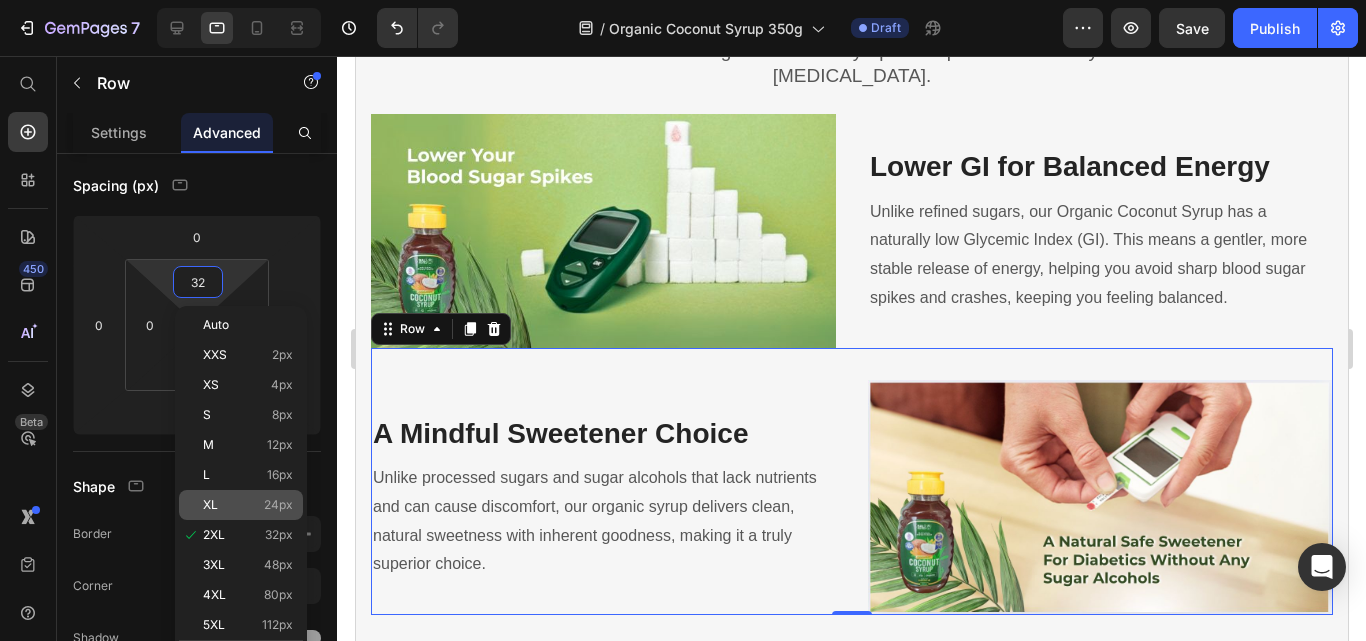click on "24px" at bounding box center (278, 505) 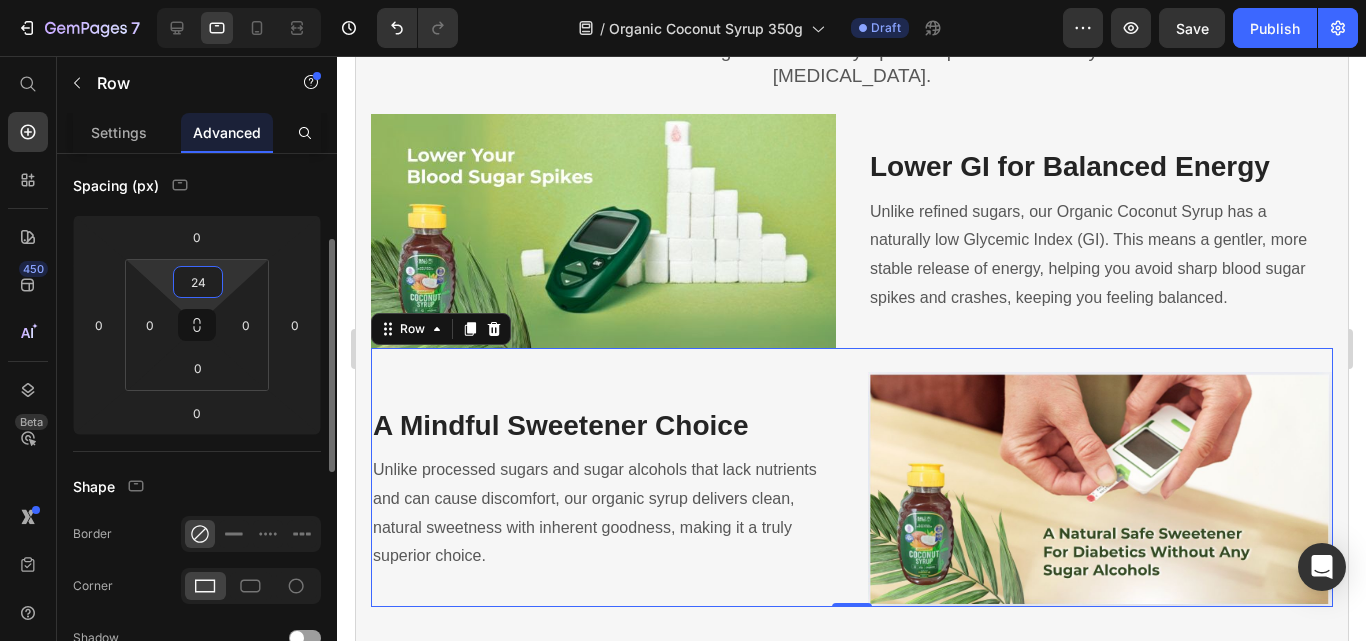 click on "24" at bounding box center (198, 282) 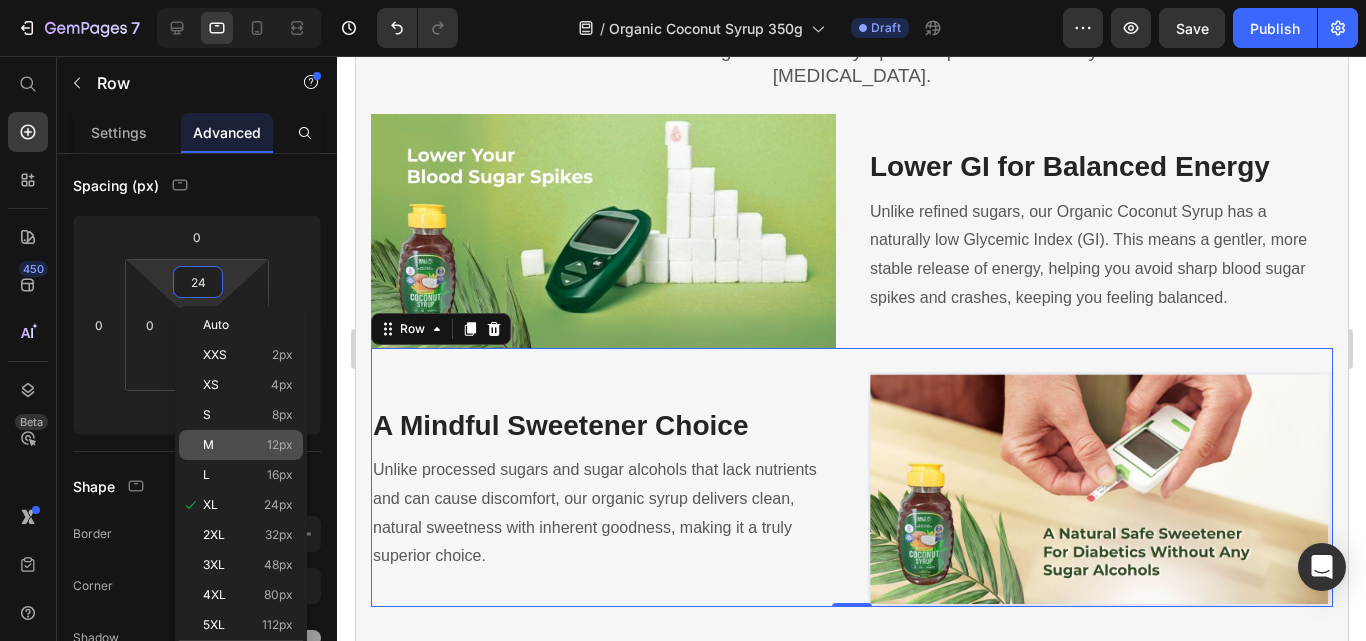 click on "M 12px" 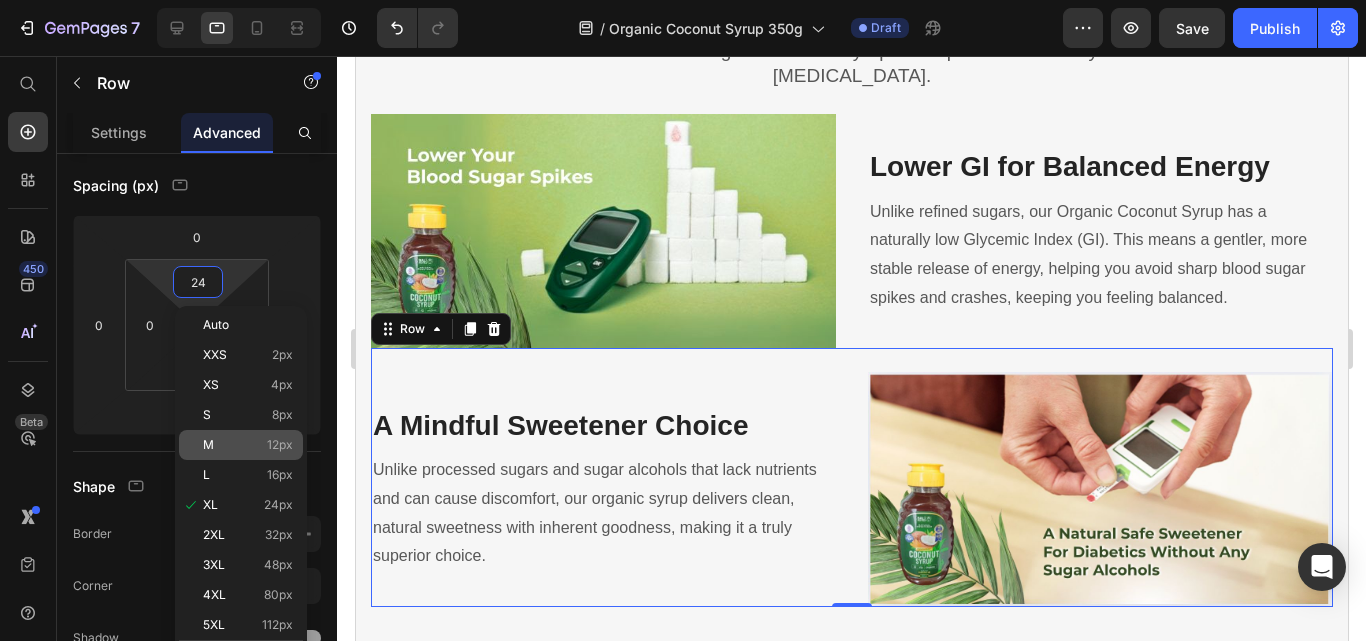 type on "12" 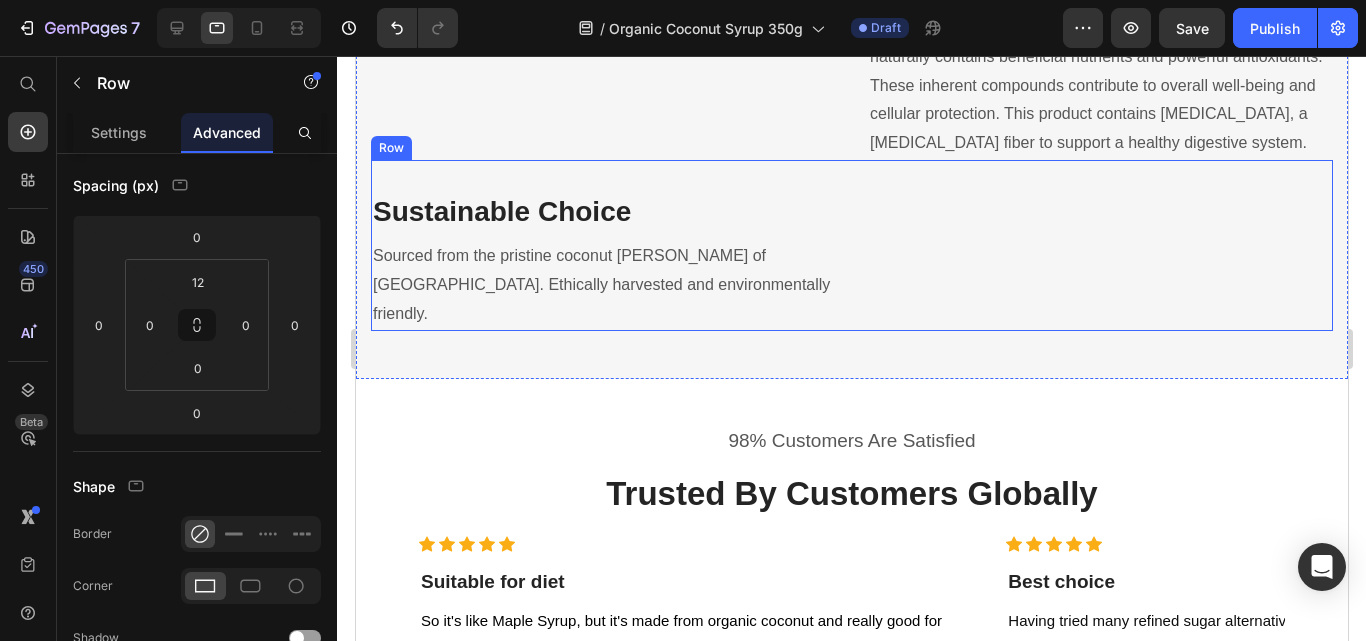scroll, scrollTop: 2500, scrollLeft: 0, axis: vertical 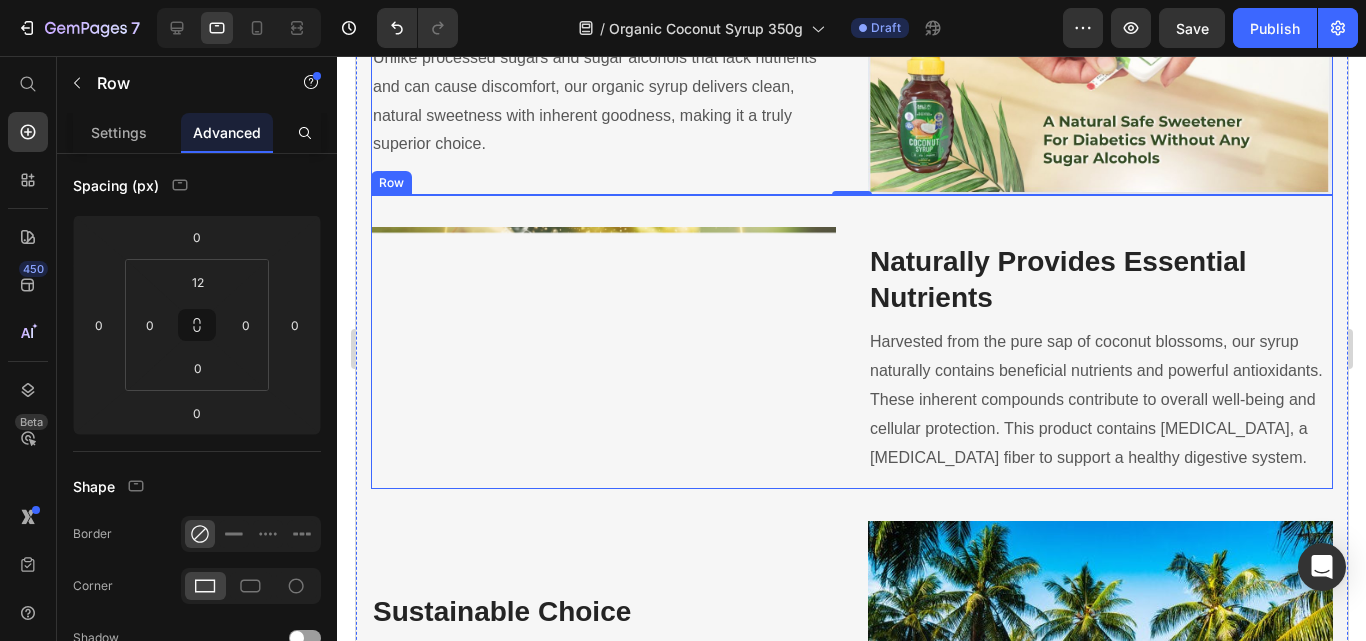 click on "Image Naturally Provides Essential Nutrients Heading Harvested from the pure sap of coconut blossoms, our syrup naturally contains beneficial nutrients and powerful antioxidants. These inherent compounds contribute to overall well-being and cellular protection. This product contains inulin, a prebiotic fiber to support a healthy digestive system. Text block Row" at bounding box center (851, 342) 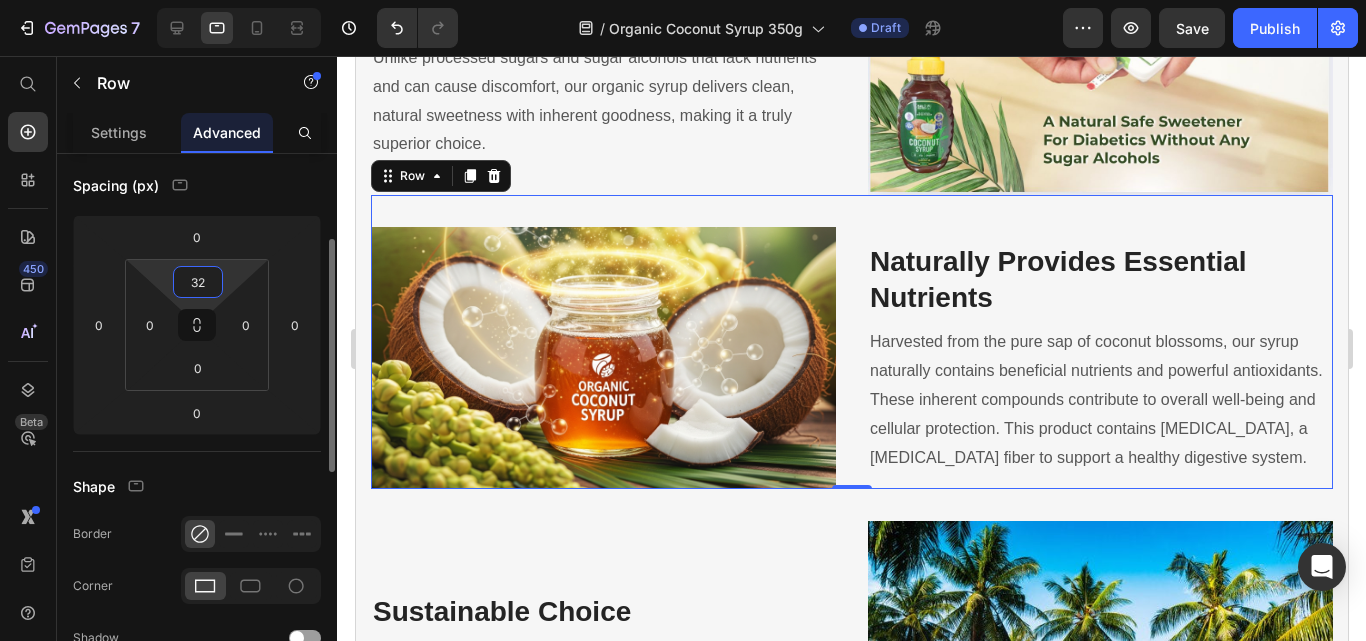 click on "32" at bounding box center (198, 282) 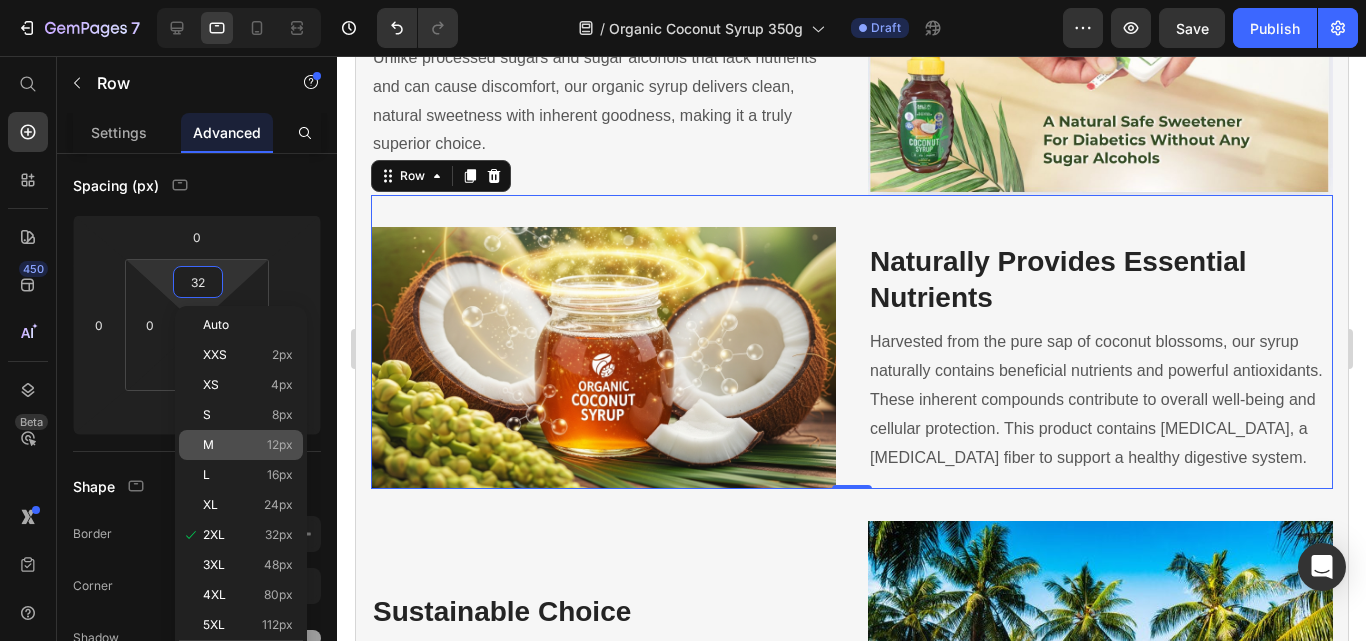 click on "12px" at bounding box center (280, 445) 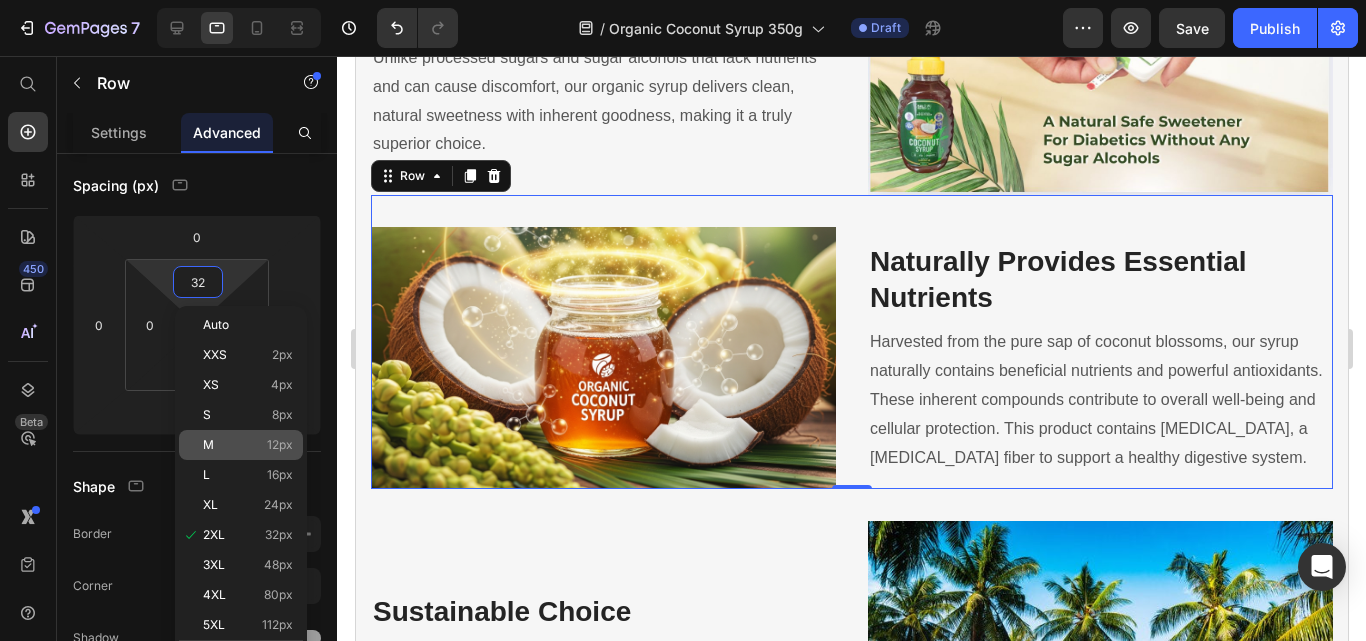 type on "12" 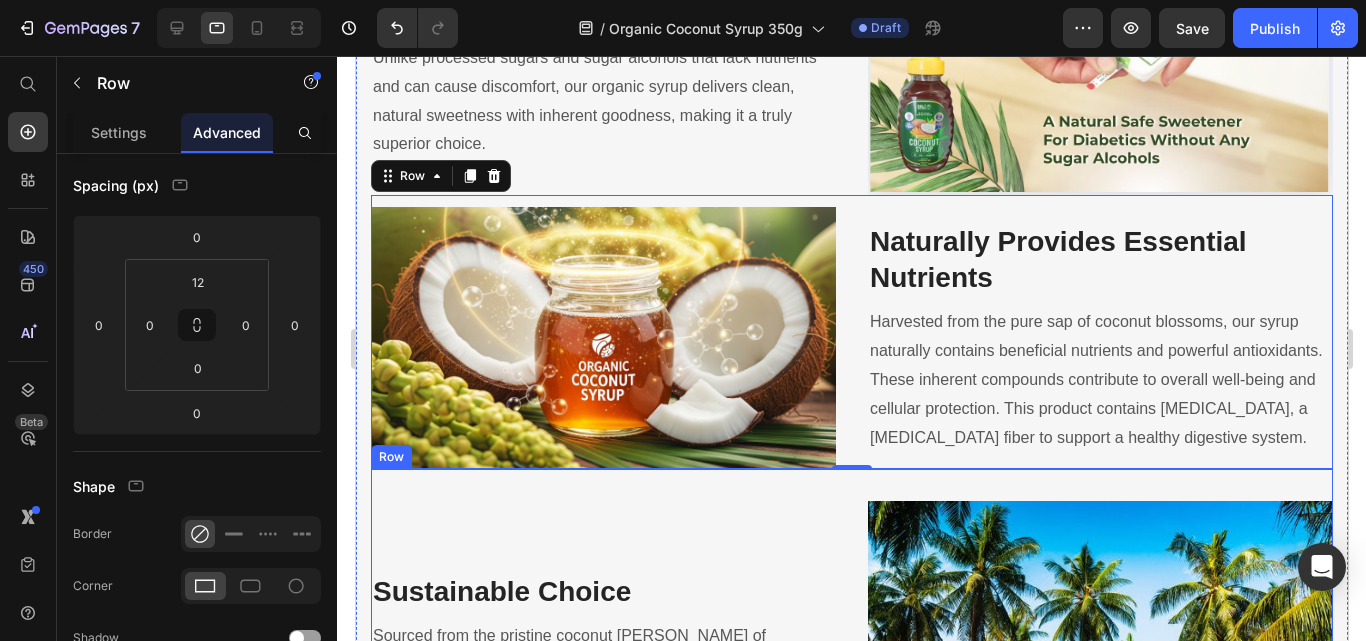 click on "Sustainable Choice Heading Sourced from the pristine coconut groves of Indonesia. Ethically harvested and environmentally friendly. Text block Image Row" at bounding box center (851, 625) 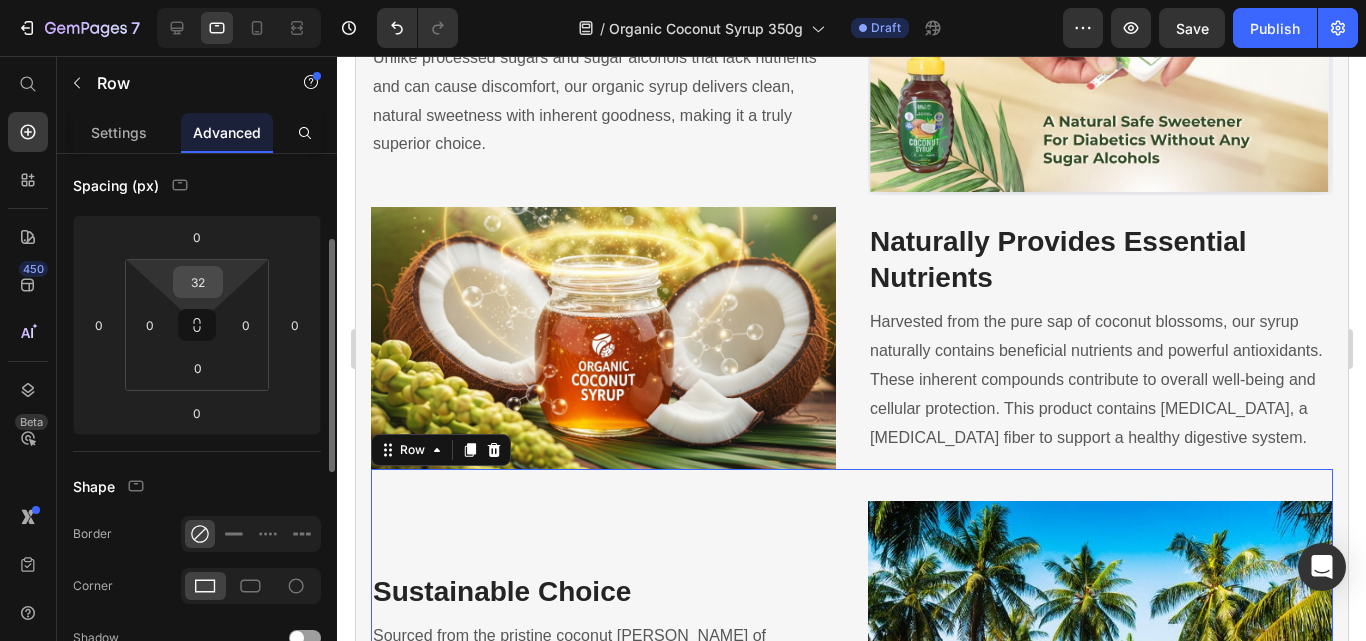 click on "32" at bounding box center [198, 282] 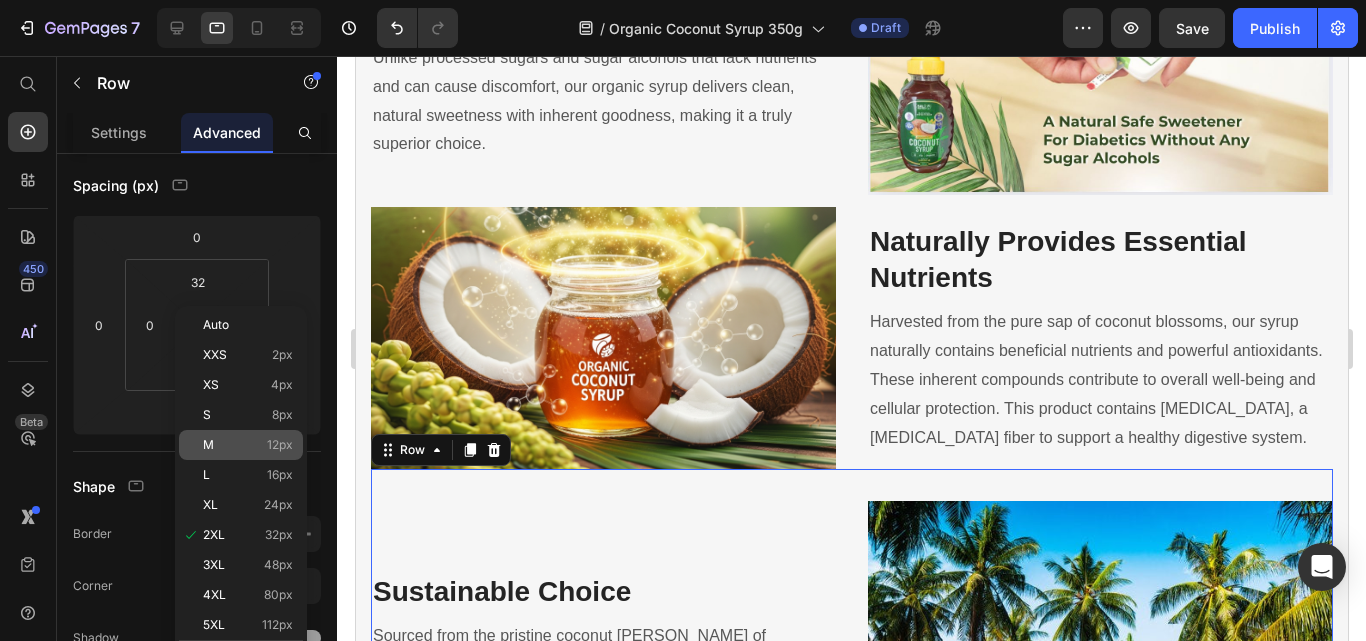 drag, startPoint x: 288, startPoint y: 440, endPoint x: 381, endPoint y: 368, distance: 117.61378 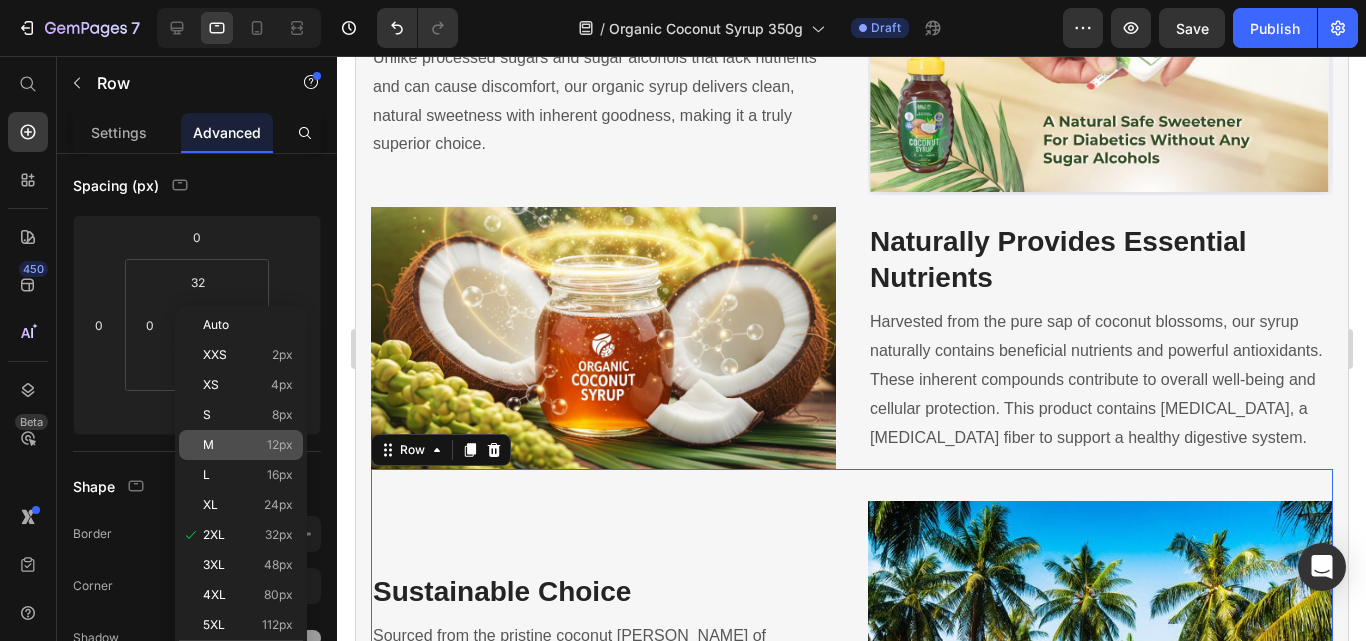 click on "12px" at bounding box center [280, 445] 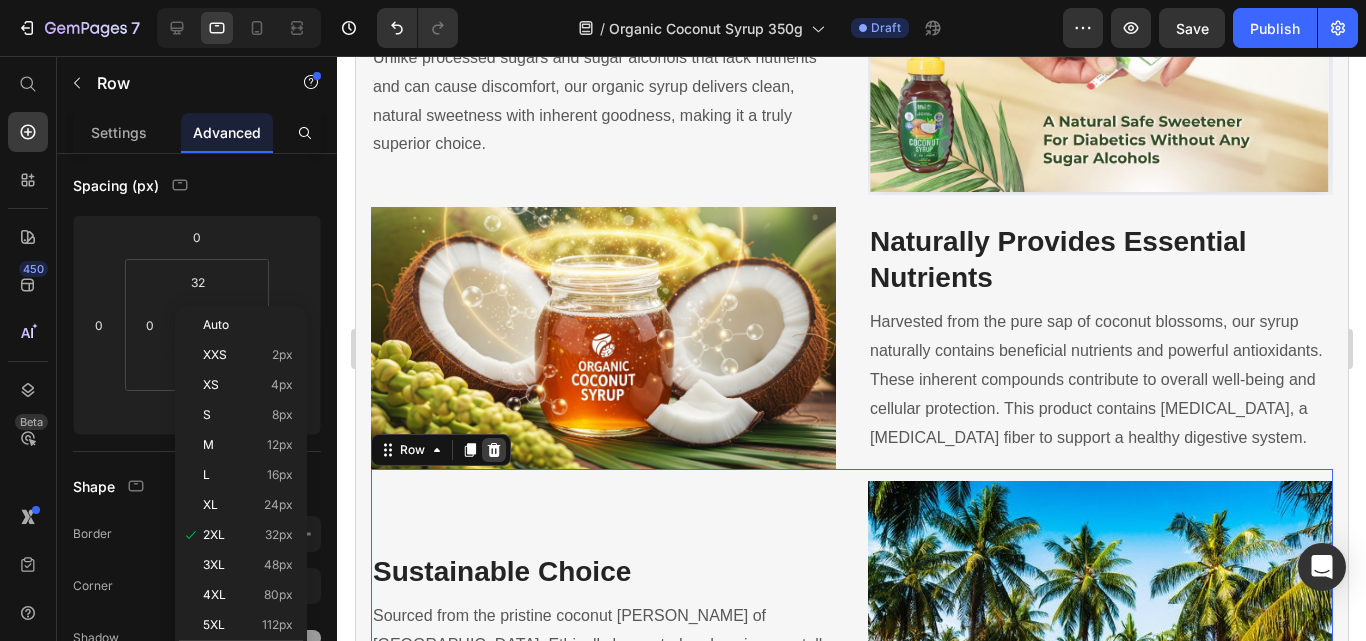 type on "12" 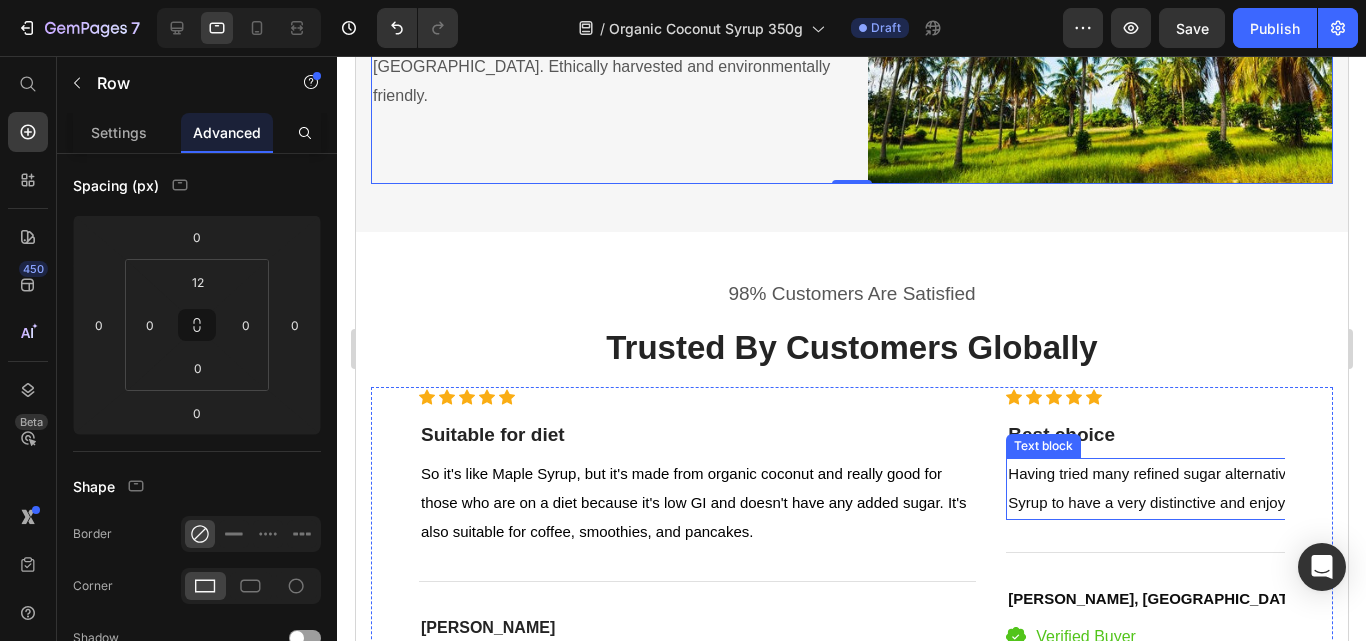 scroll, scrollTop: 3200, scrollLeft: 0, axis: vertical 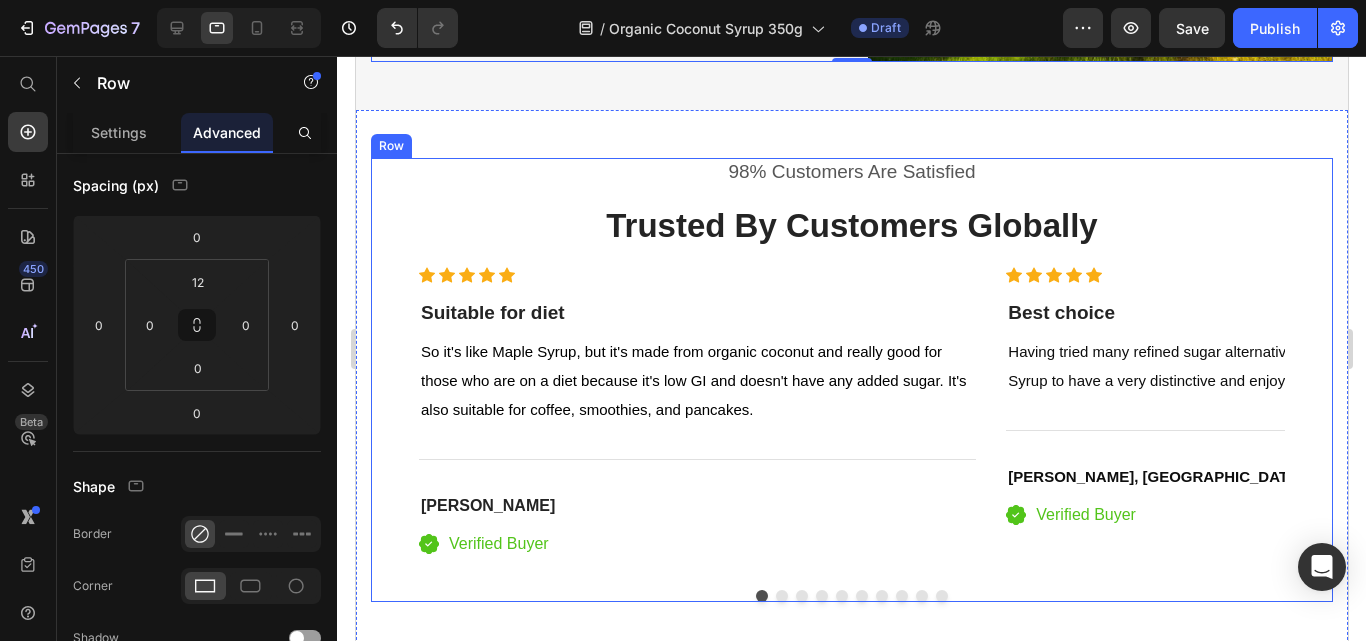 click on "Why Choose Bali Nutra Organic Coconut Syrup? Heading More than just a sweetener, it's a commitment to your well-being. Discover the natural, wholesome difference that makes our organic coconut syrup the superior choice for your health and [MEDICAL_DATA]. Text block Row Row Image Lower GI for Balanced Energy Heading Unlike refined sugars, our Organic Coconut Syrup has a naturally low Glycemic Index (GI). This means a gentler, more stable release of energy, helping you avoid sharp blood sugar spikes and crashes, keeping you feeling balanced. Text block Row A Mindful Sweetener Choice Heading Unlike processed sugars and sugar alcohols that lack nutrients and can cause discomfort, our organic syrup delivers clean, natural sweetness with inherent goodness, making it a truly superior choice. Text block Image Row Image Naturally Provides Essential Nutrients Heading Text block Row Sustainable Choice Heading Sourced from the pristine coconut [PERSON_NAME] of [GEOGRAPHIC_DATA]. Ethically harvested and environmentally friendly. Text block" at bounding box center [851, -545] 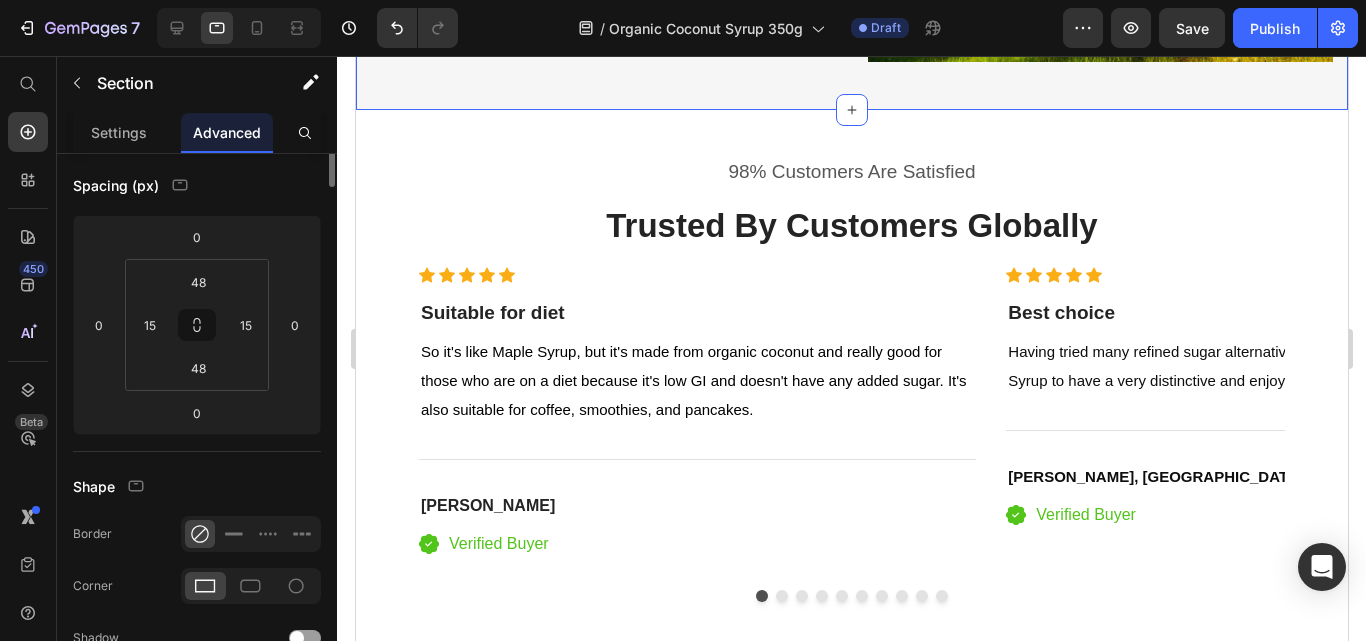 scroll, scrollTop: 0, scrollLeft: 0, axis: both 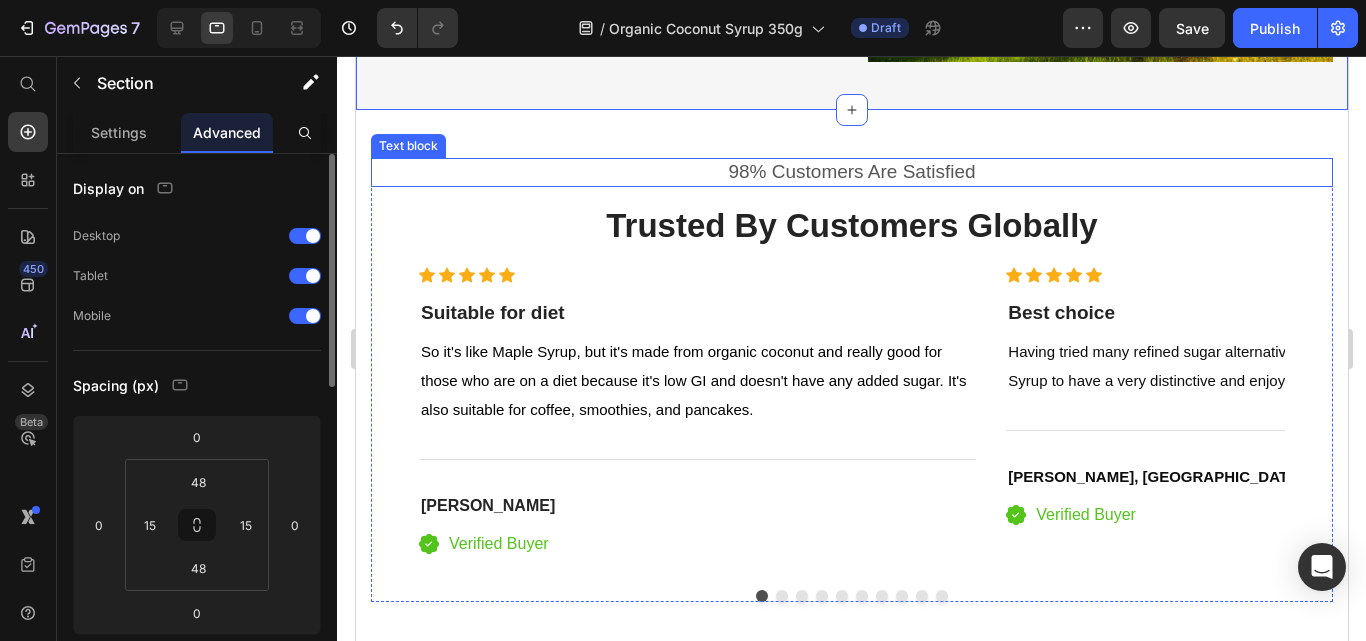 click on "98% Customers Are Satisfied Text block Trusted By Customers Globally Heading
Icon                Icon                Icon                Icon                Icon Icon List Hoz Suitable for diet Heading So it's like Maple Syrup, but it's made from organic coconut and really good for those who are on a diet because it's low GI and doesn't have any added sugar. It's also suitable for coffee, smoothies, and pancakes. Text block                Title Line Ade M. Heading
Icon Verified Buyer Text block Icon List Row                Icon                Icon                Icon                Icon                Icon Icon List Hoz Best choice Heading Having tried many refined sugar alternatives I have found the Bali Nutra Coconut Syrup to have a very distinctive and enjoyable taste. Text block                Title Line [PERSON_NAME], [GEOGRAPHIC_DATA] Nutritional Therapist Heading
Icon Verified Buyer Text block Row Icon List Row Icon Icon Row" at bounding box center [851, 380] 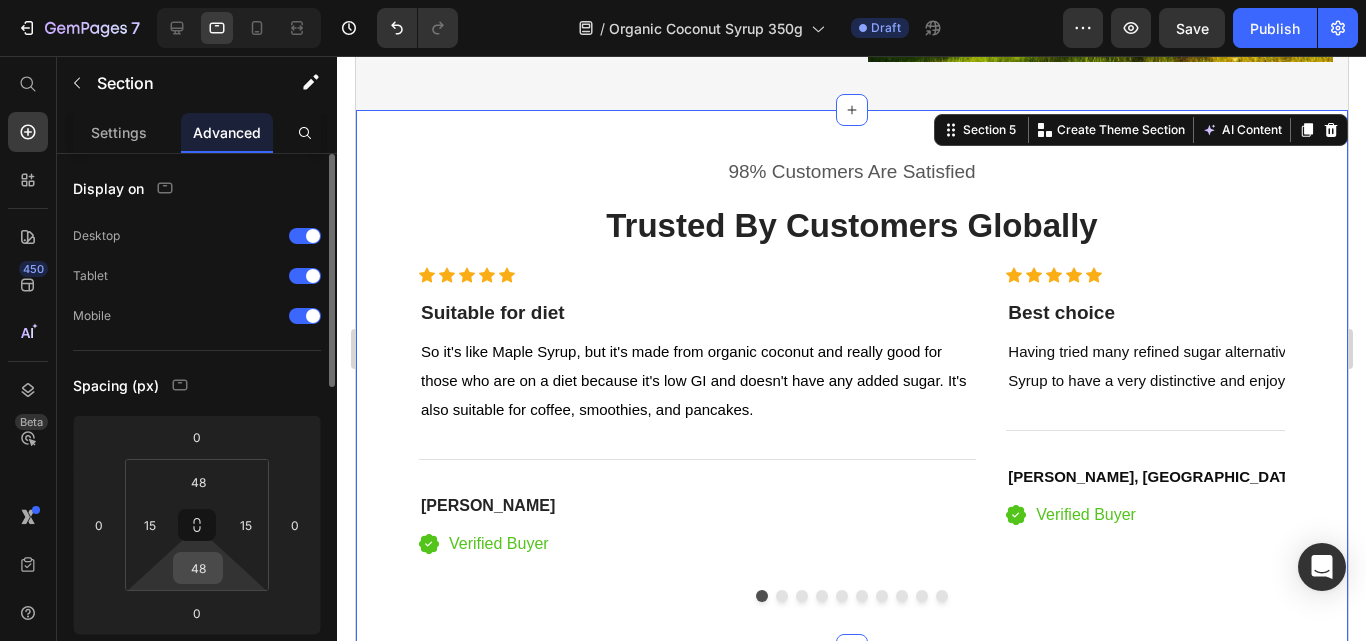 click on "48" at bounding box center [198, 568] 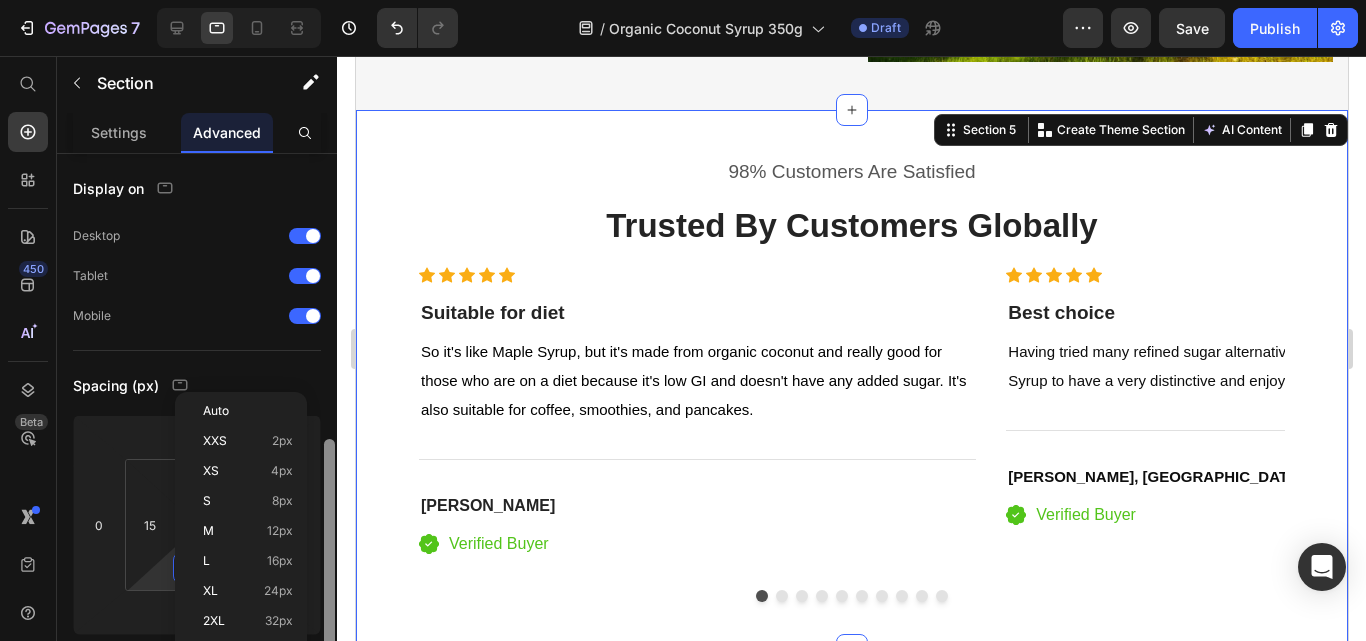 scroll, scrollTop: 200, scrollLeft: 0, axis: vertical 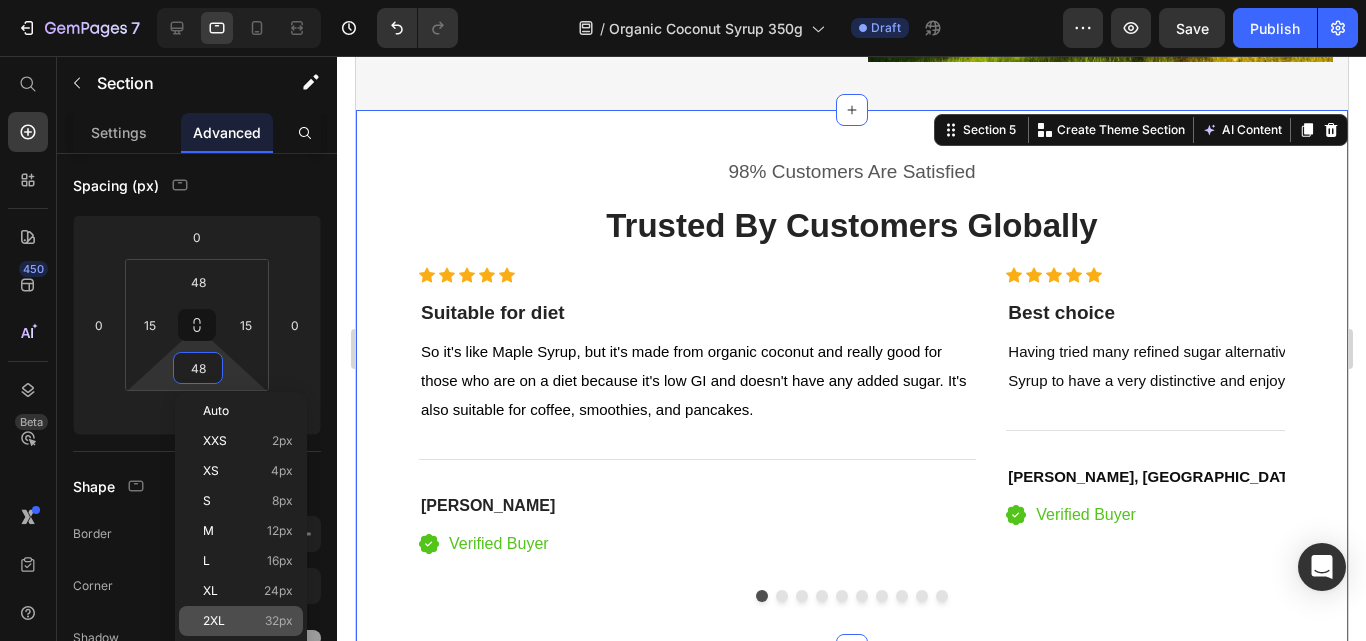 click on "32px" at bounding box center [279, 621] 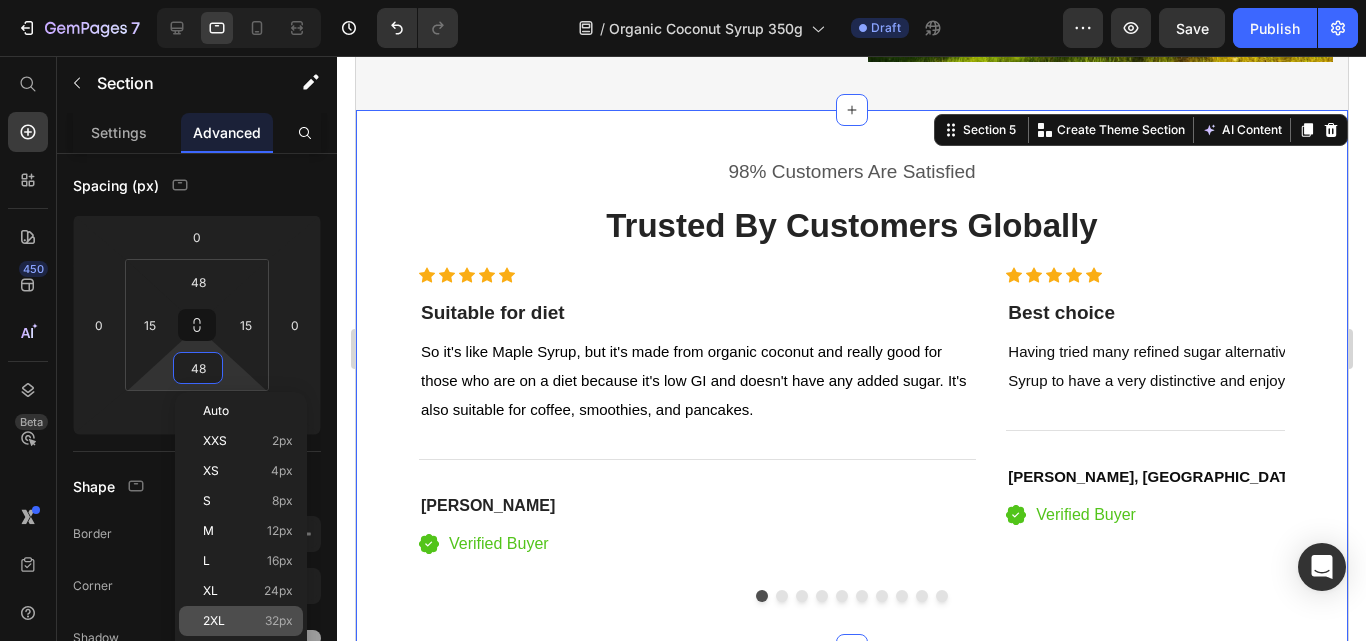 type on "32" 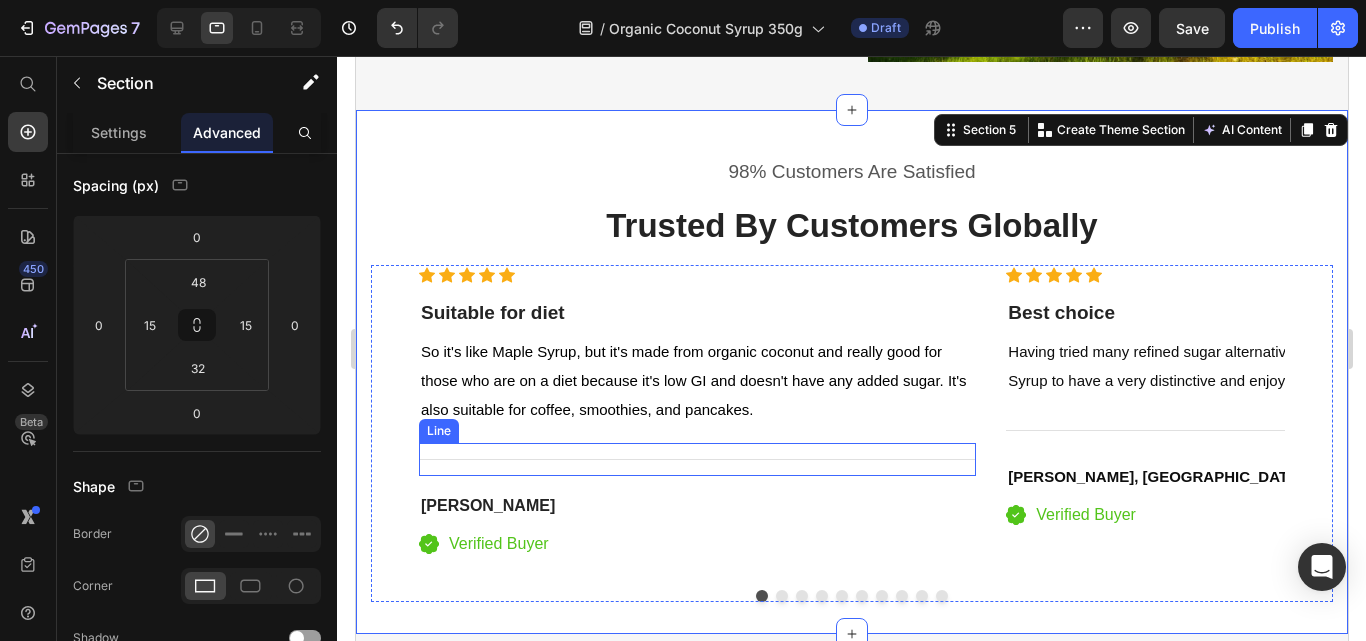 scroll, scrollTop: 3300, scrollLeft: 0, axis: vertical 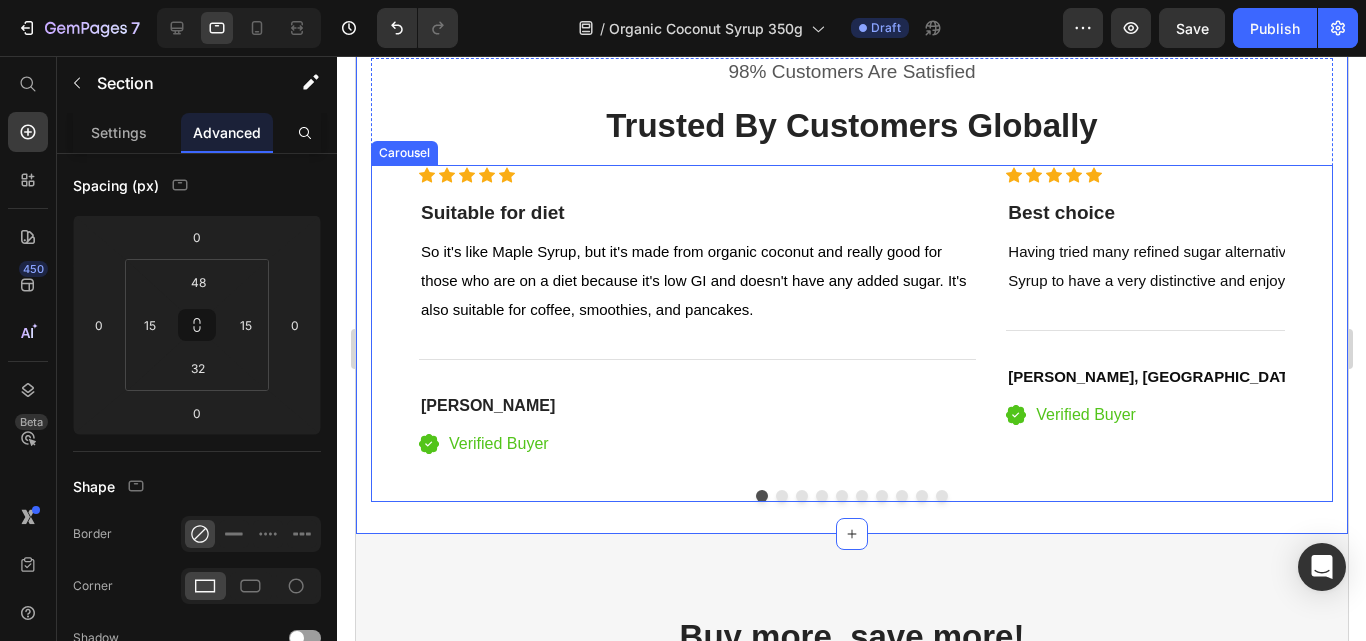 click on "Icon                Icon                Icon                Icon                Icon Icon List Hoz Suitable for diet Heading So it's like Maple Syrup, but it's made from organic coconut and really good for those who are on a diet because it's low GI and doesn't have any added sugar. It's also suitable for coffee, smoothies, and pancakes. Text block                Title Line Ade M. Heading
Icon Verified Buyer Text block Icon List Row" at bounding box center (696, 328) 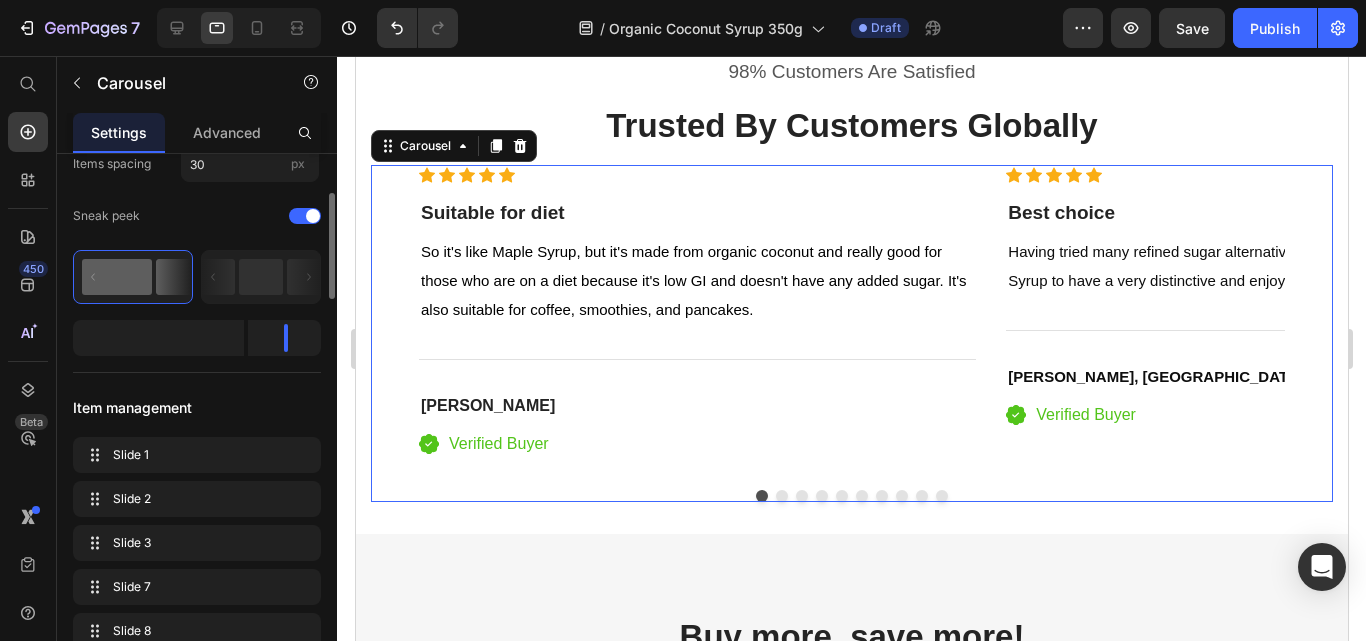 scroll, scrollTop: 0, scrollLeft: 0, axis: both 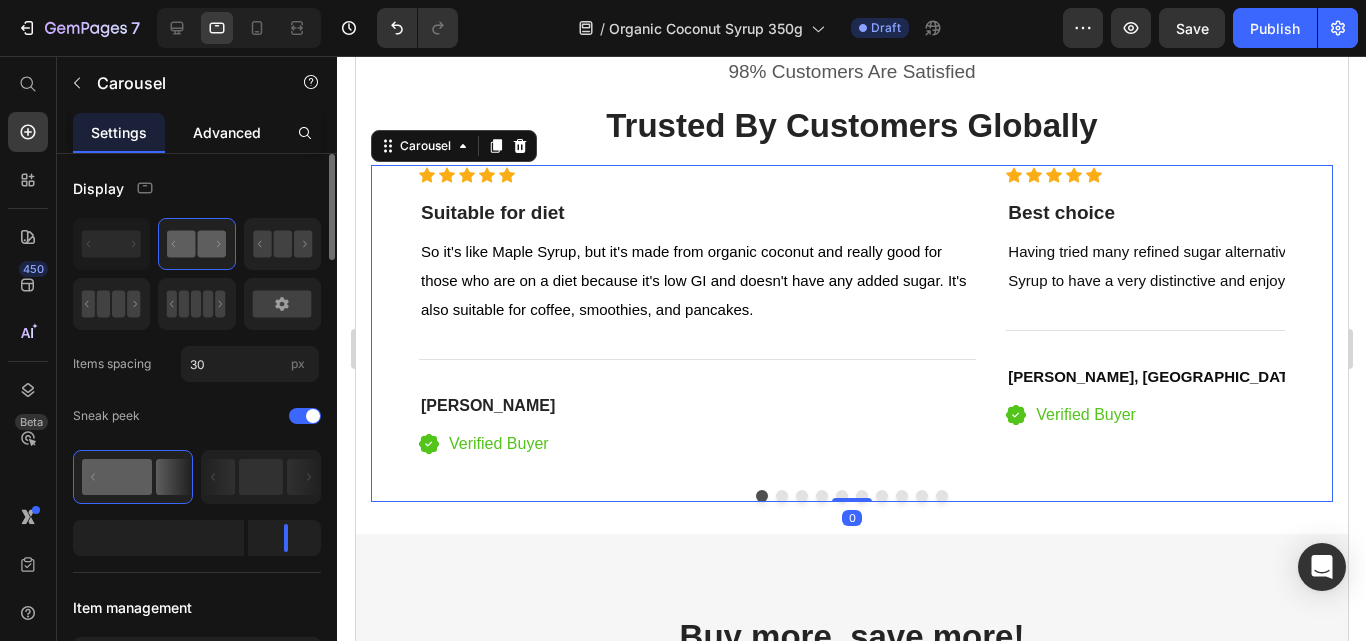 click on "Advanced" at bounding box center [227, 132] 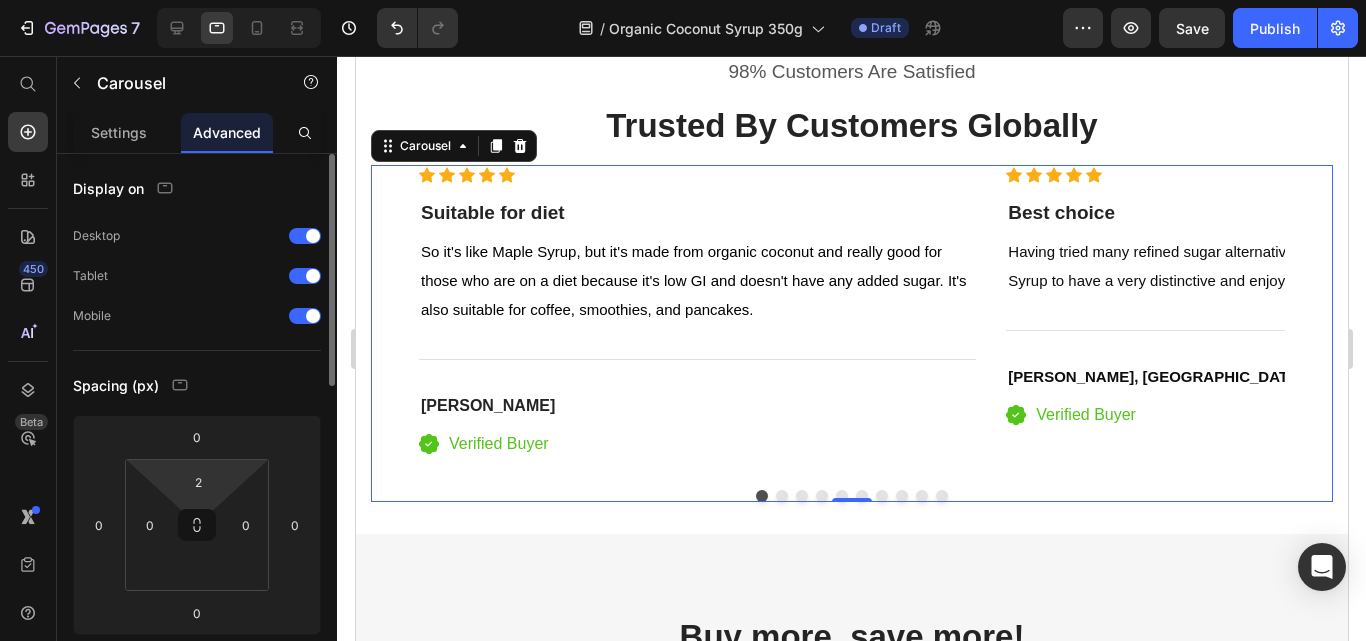 scroll, scrollTop: 100, scrollLeft: 0, axis: vertical 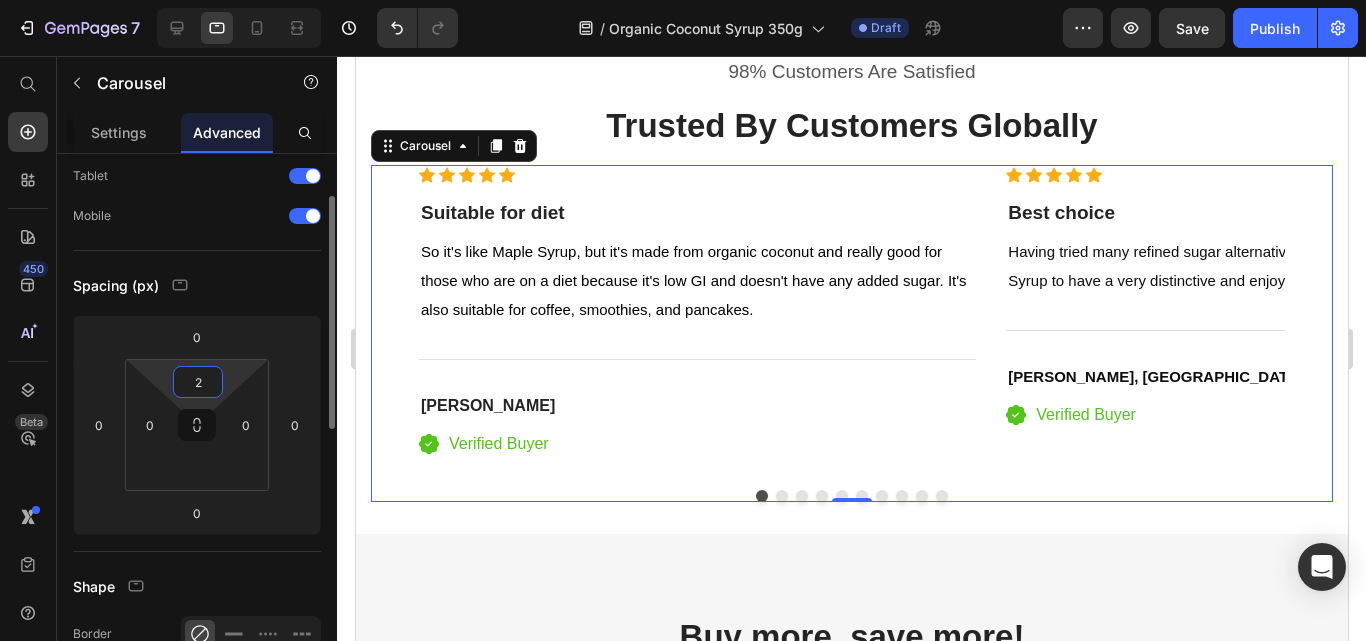 click on "2" at bounding box center [198, 382] 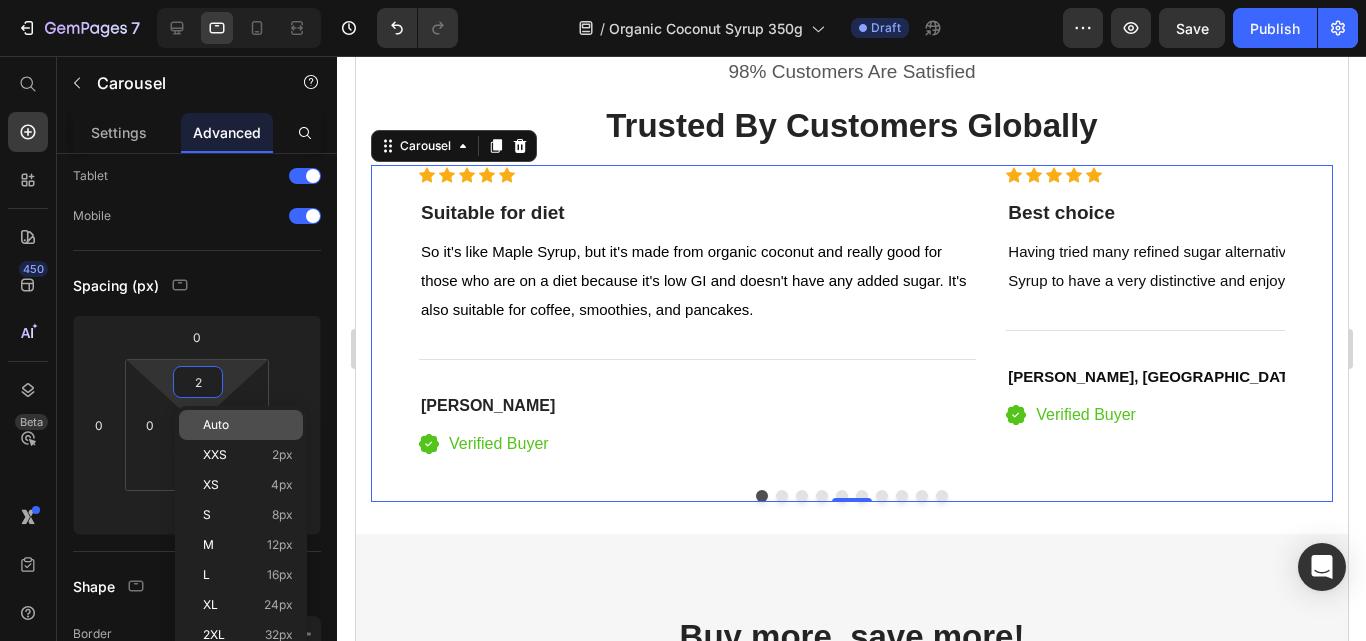 click on "Auto" at bounding box center (216, 425) 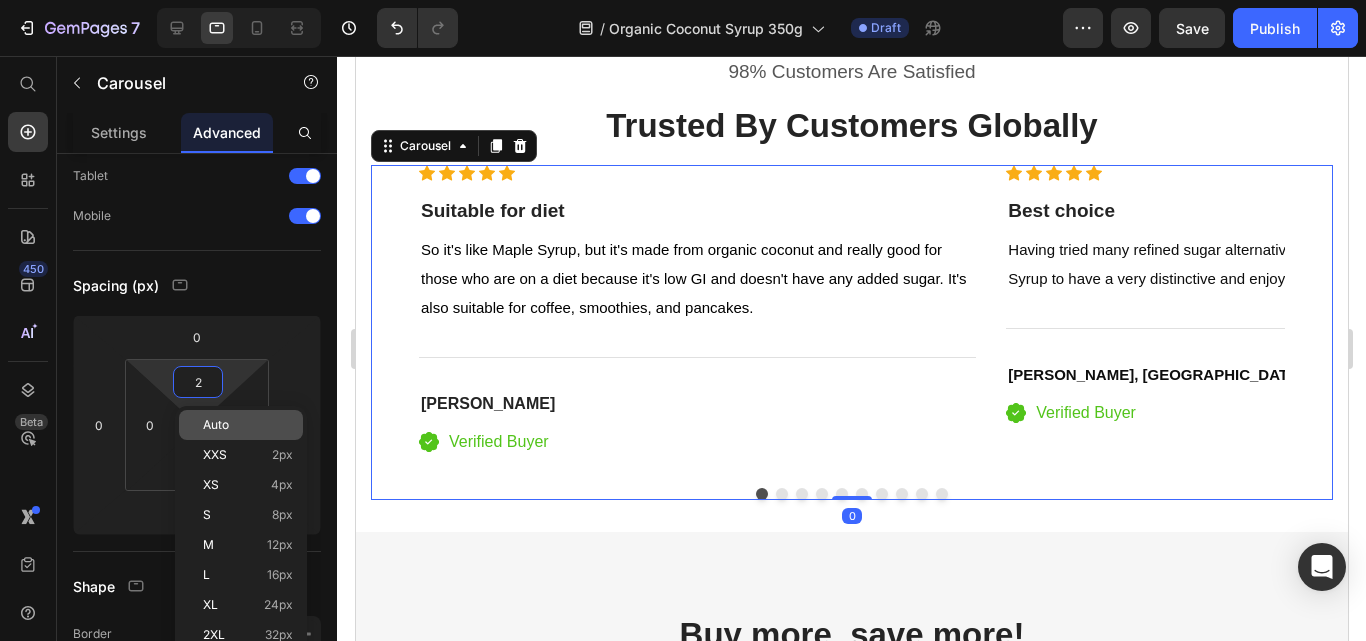 type 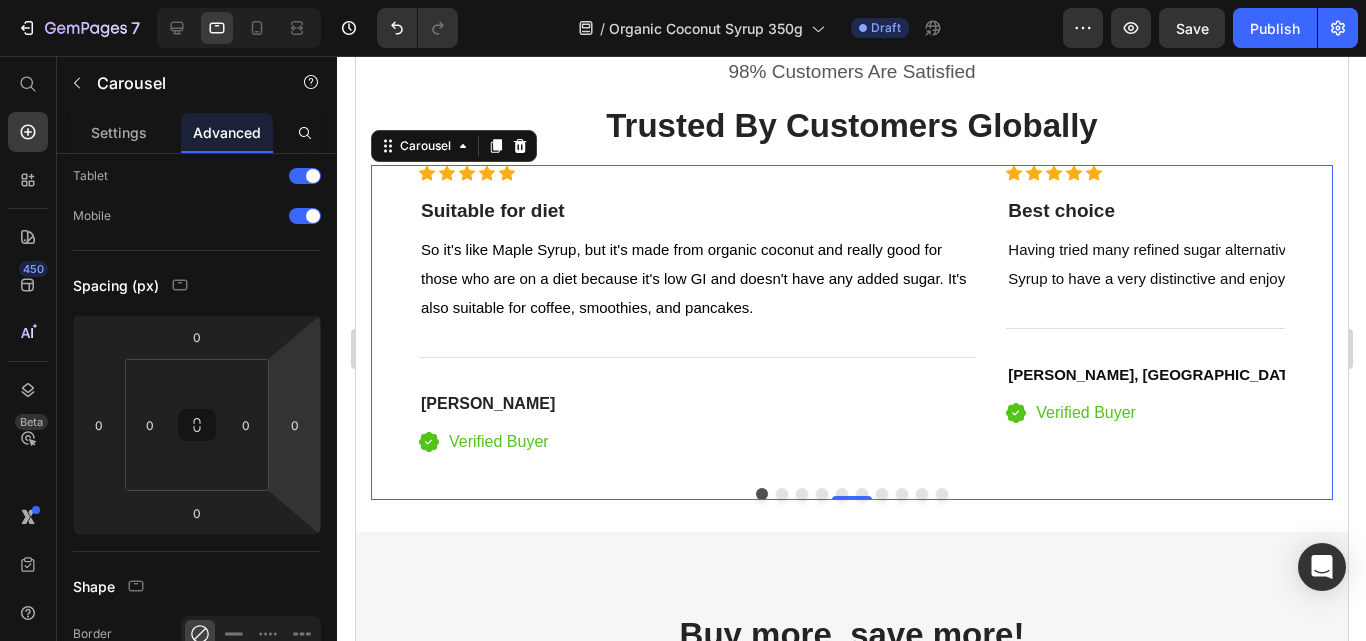 click at bounding box center (851, 494) 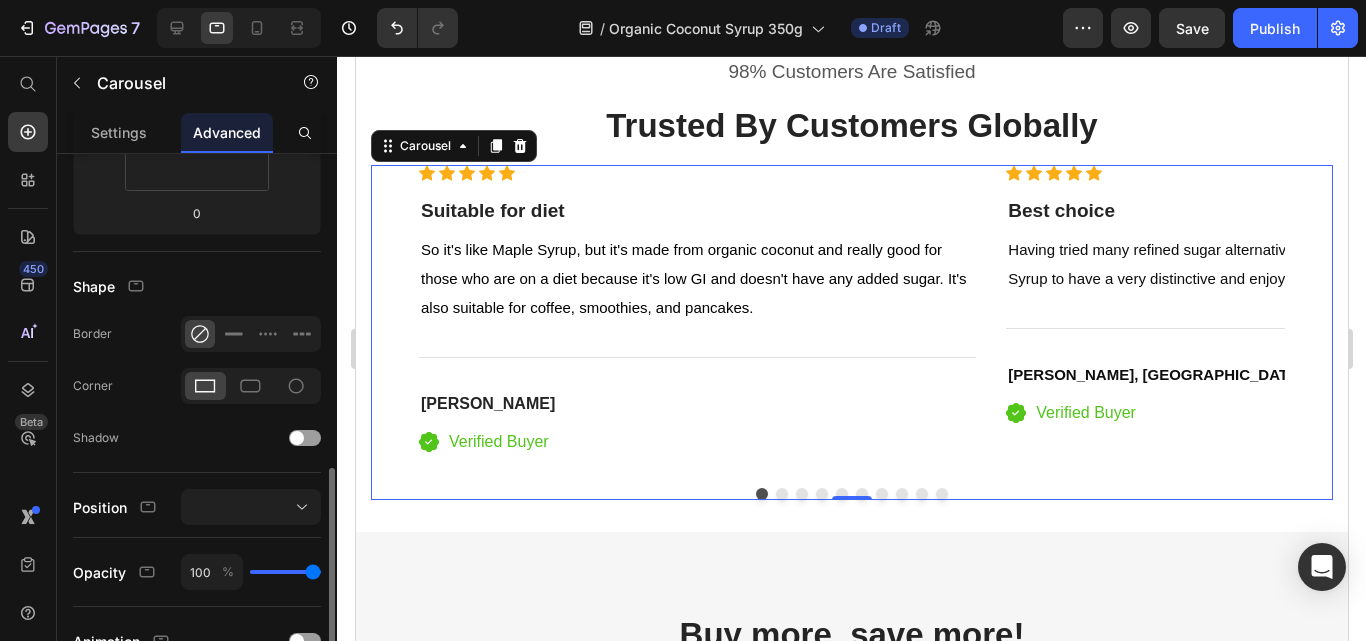 scroll, scrollTop: 500, scrollLeft: 0, axis: vertical 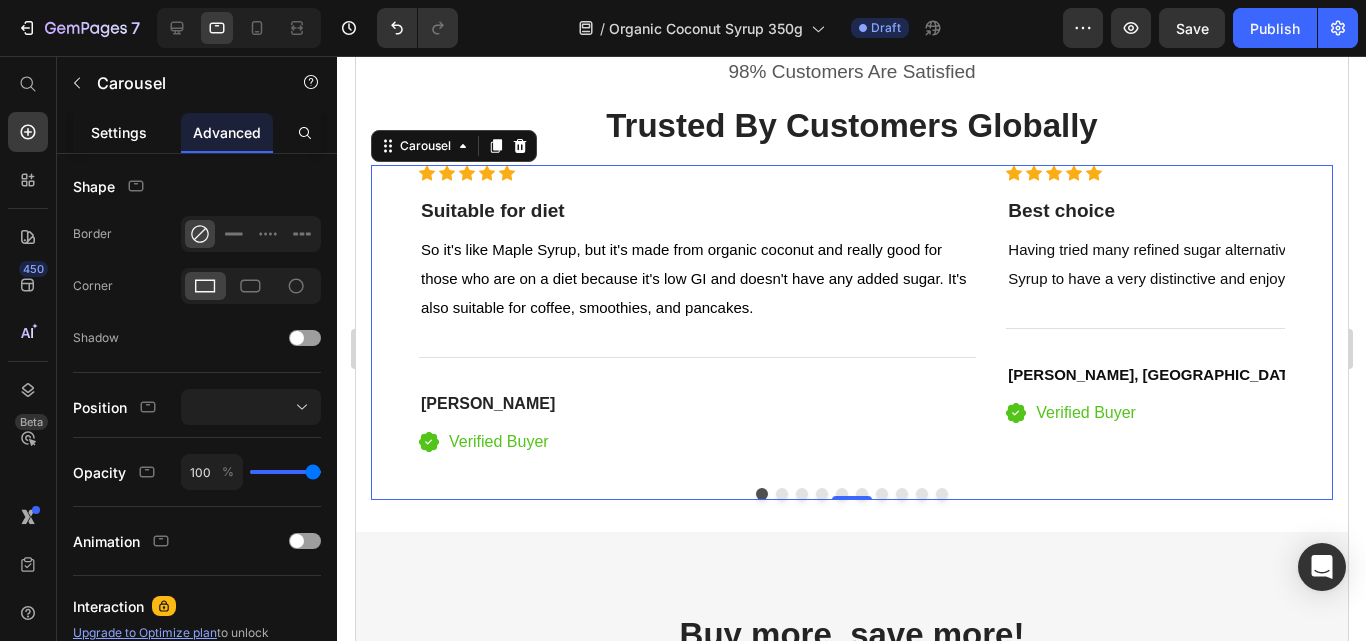 click on "Settings" at bounding box center [119, 132] 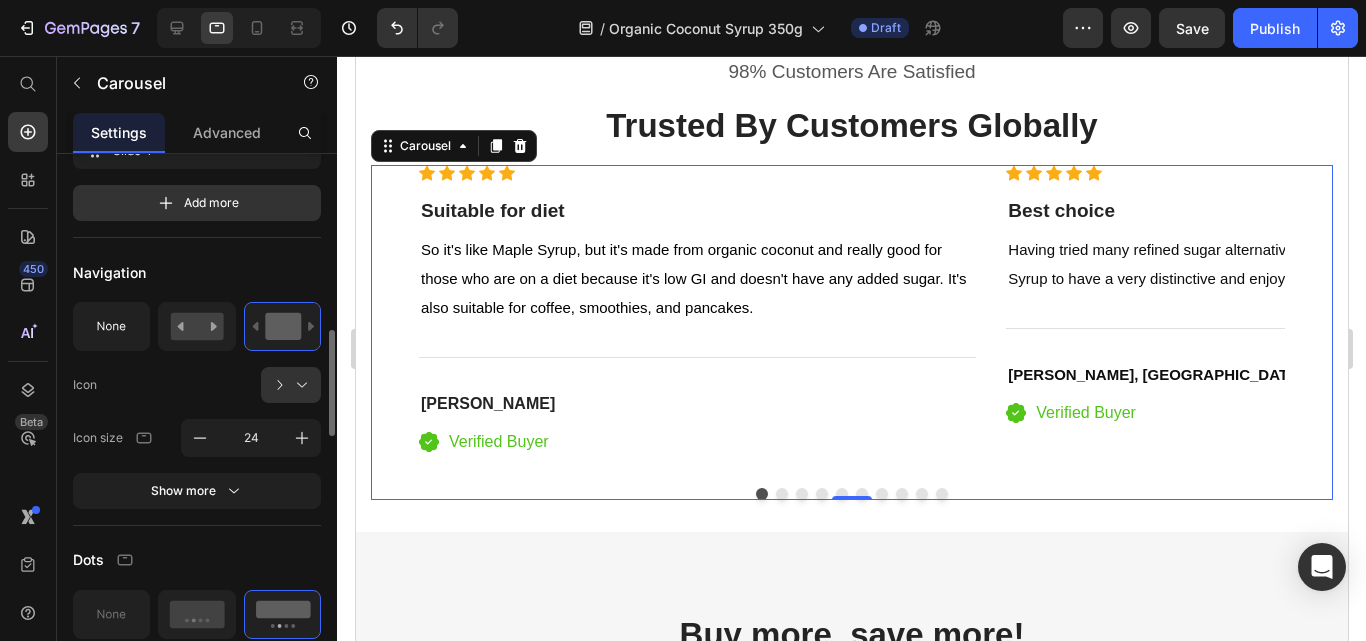 scroll, scrollTop: 1000, scrollLeft: 0, axis: vertical 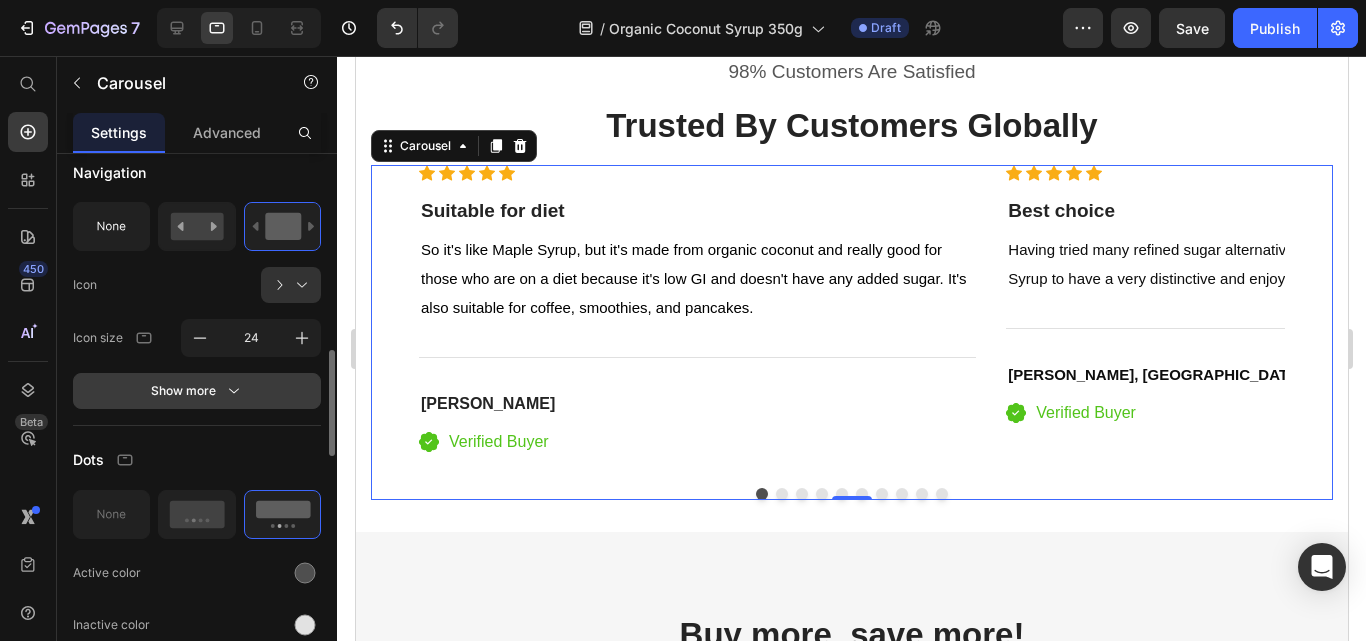 click 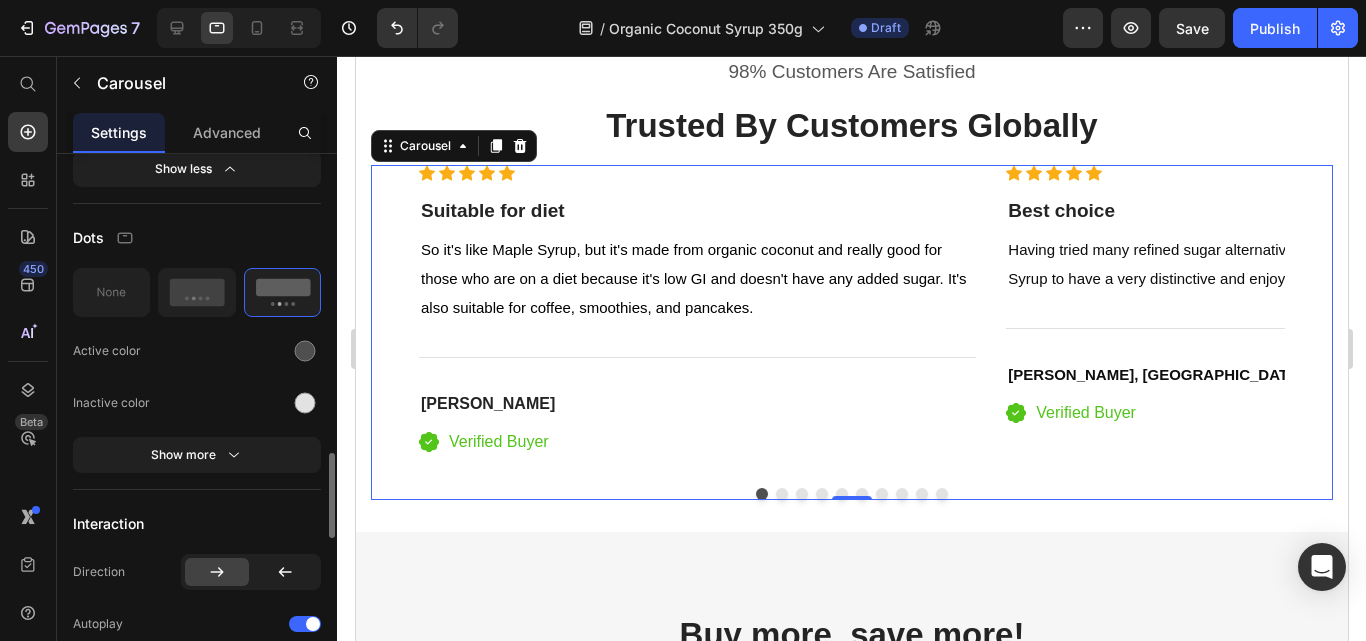 scroll, scrollTop: 2000, scrollLeft: 0, axis: vertical 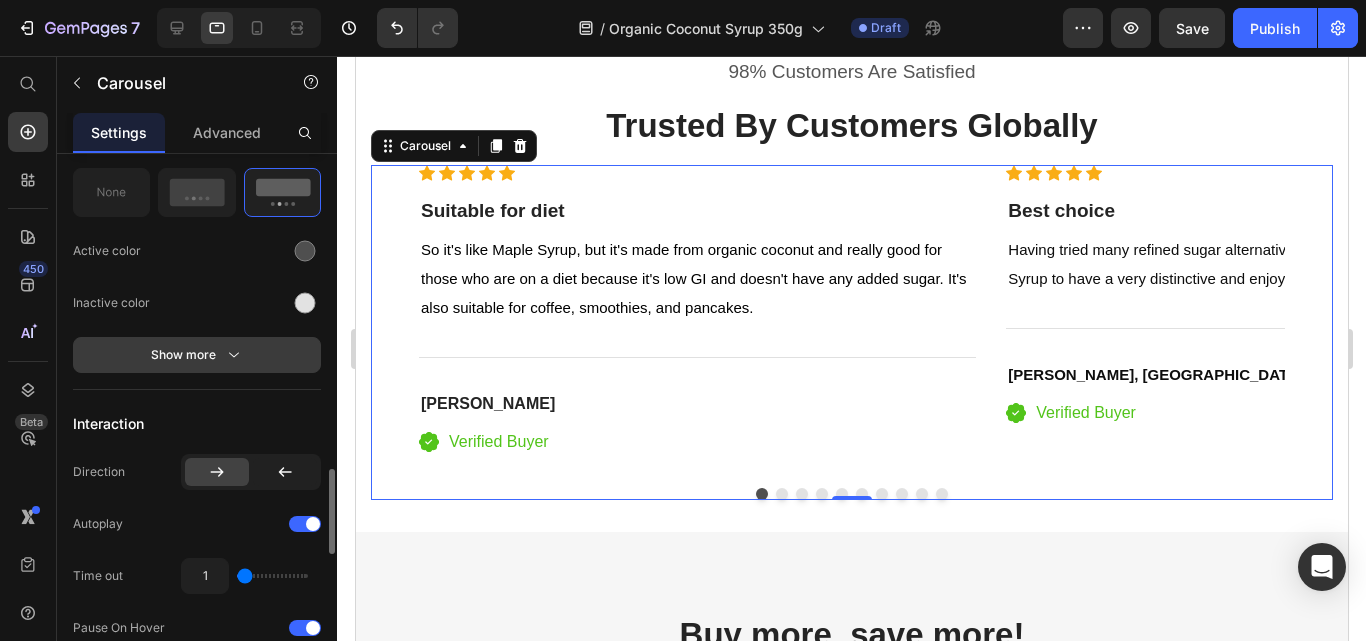 click on "Show more" at bounding box center (197, 355) 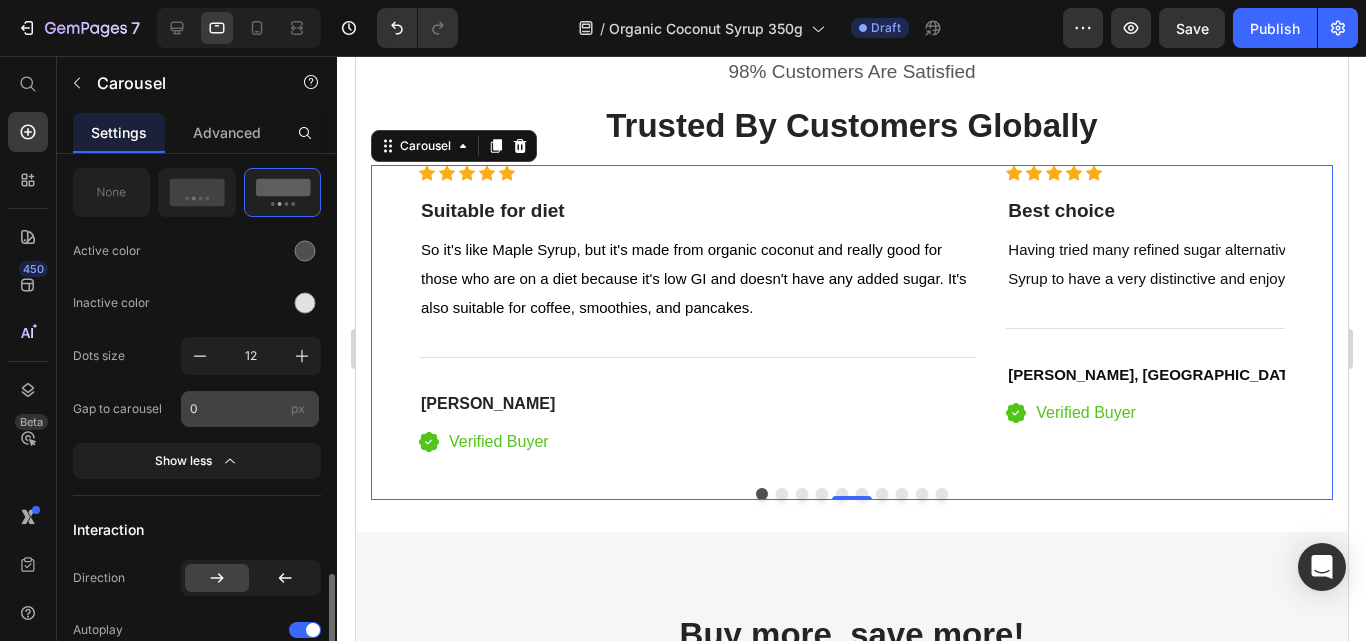 scroll, scrollTop: 2100, scrollLeft: 0, axis: vertical 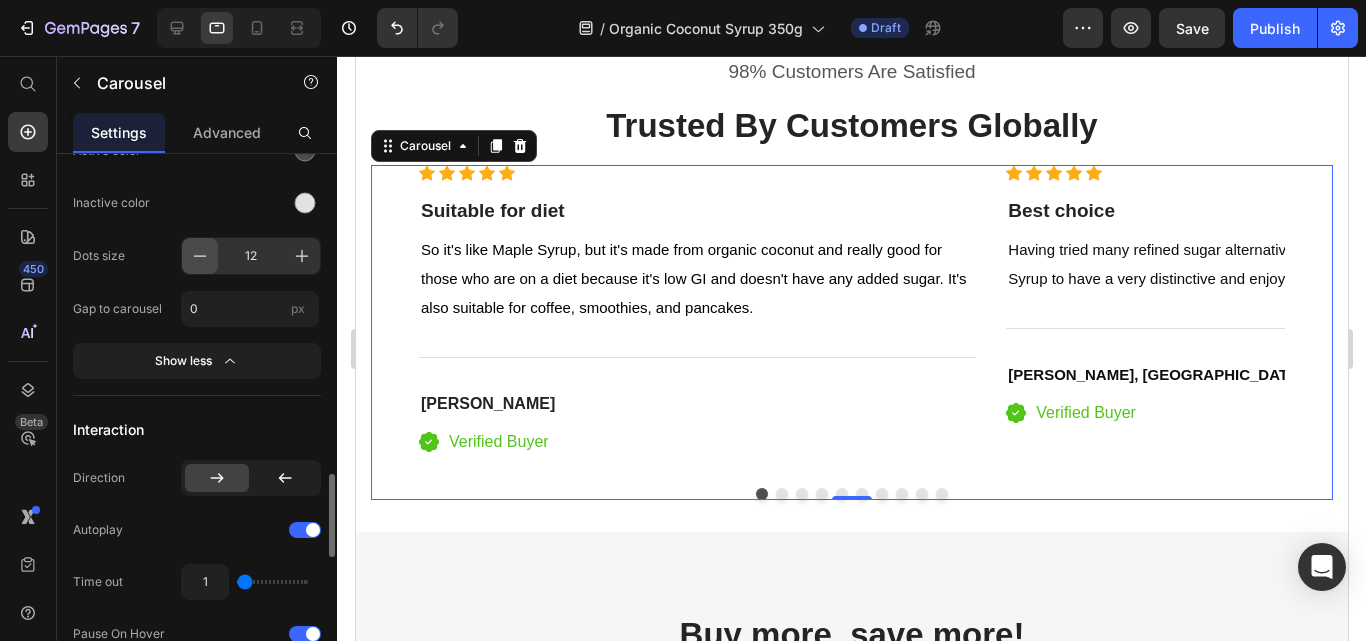 click 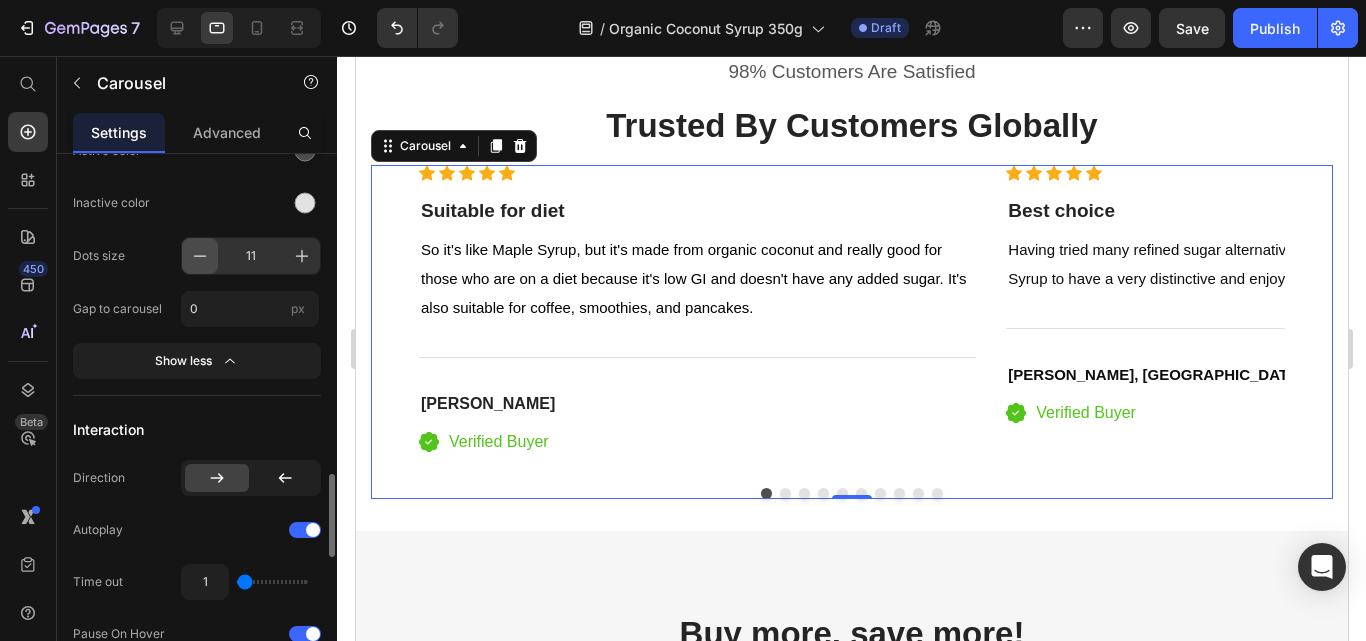 click 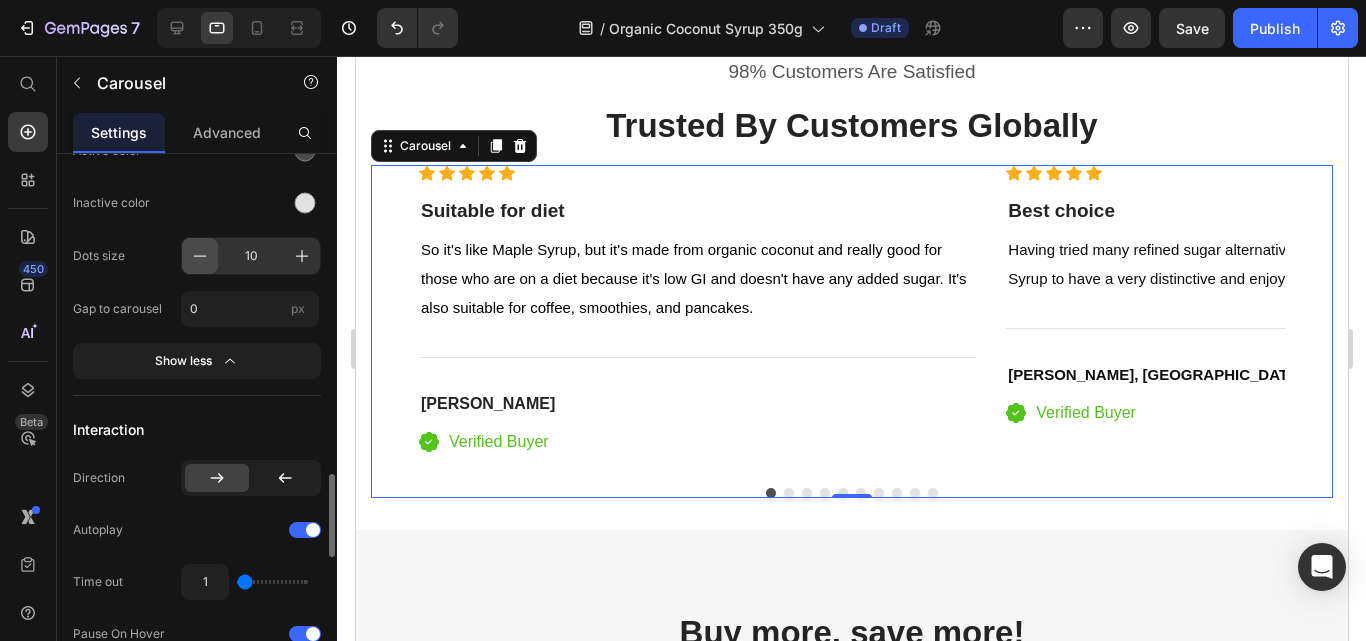 click 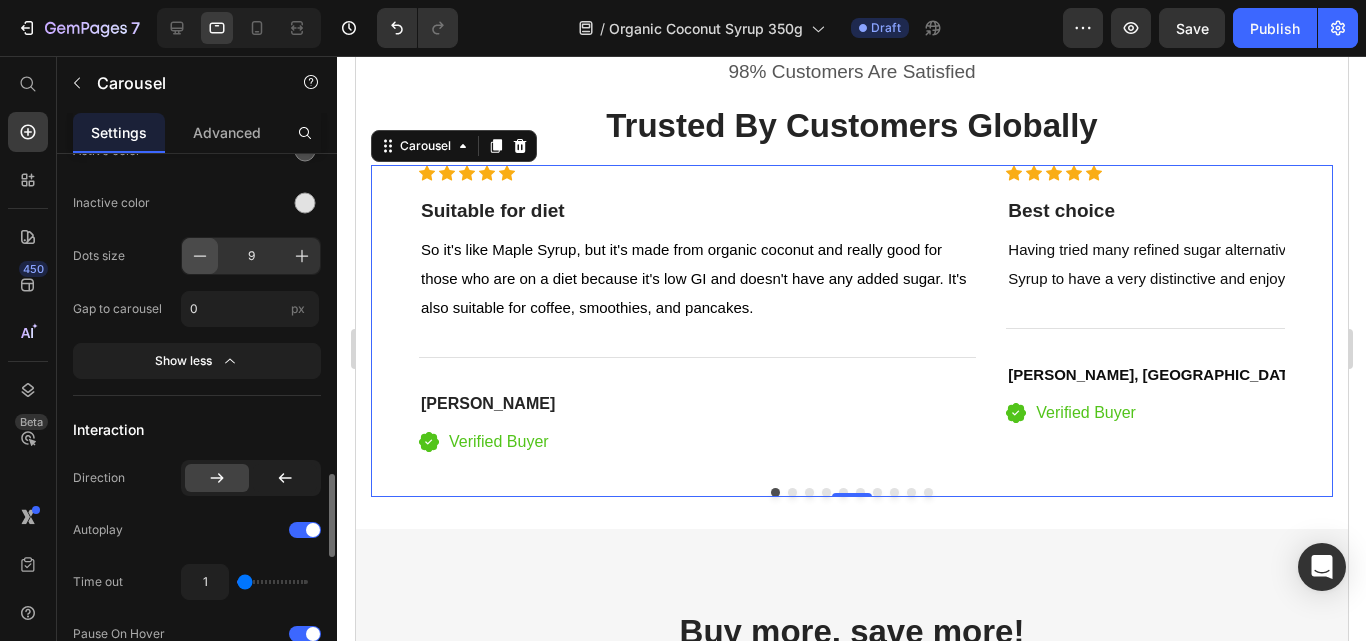 click 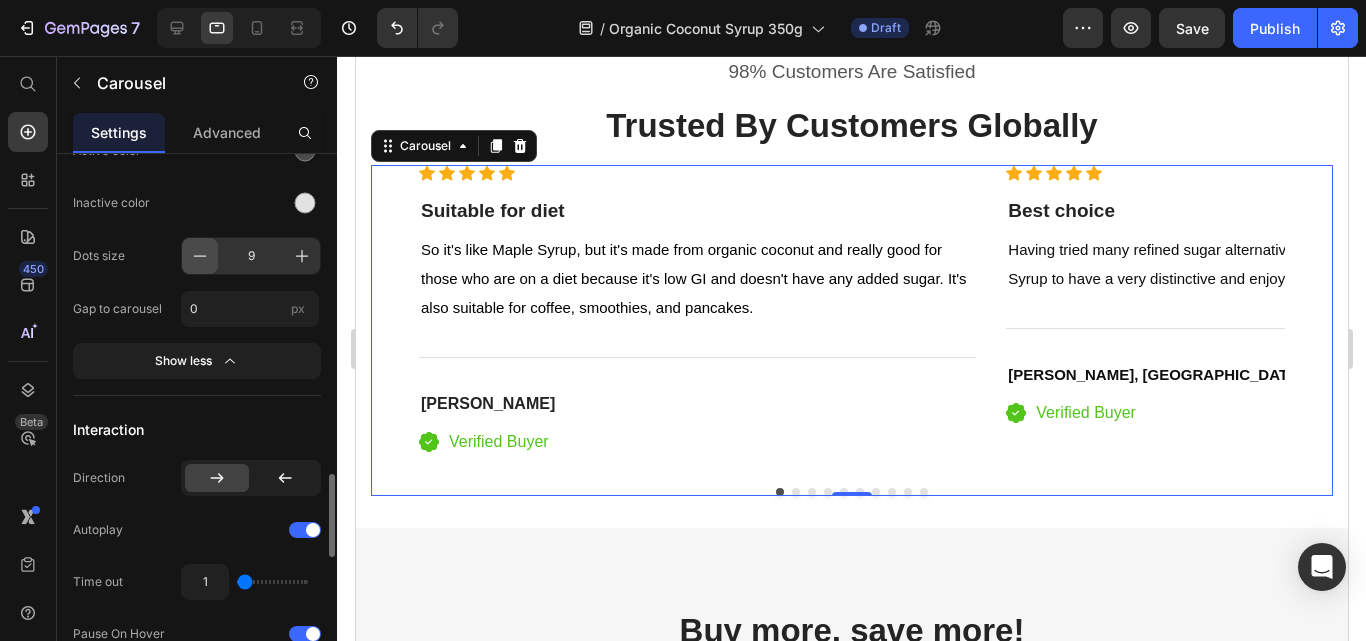 type on "8" 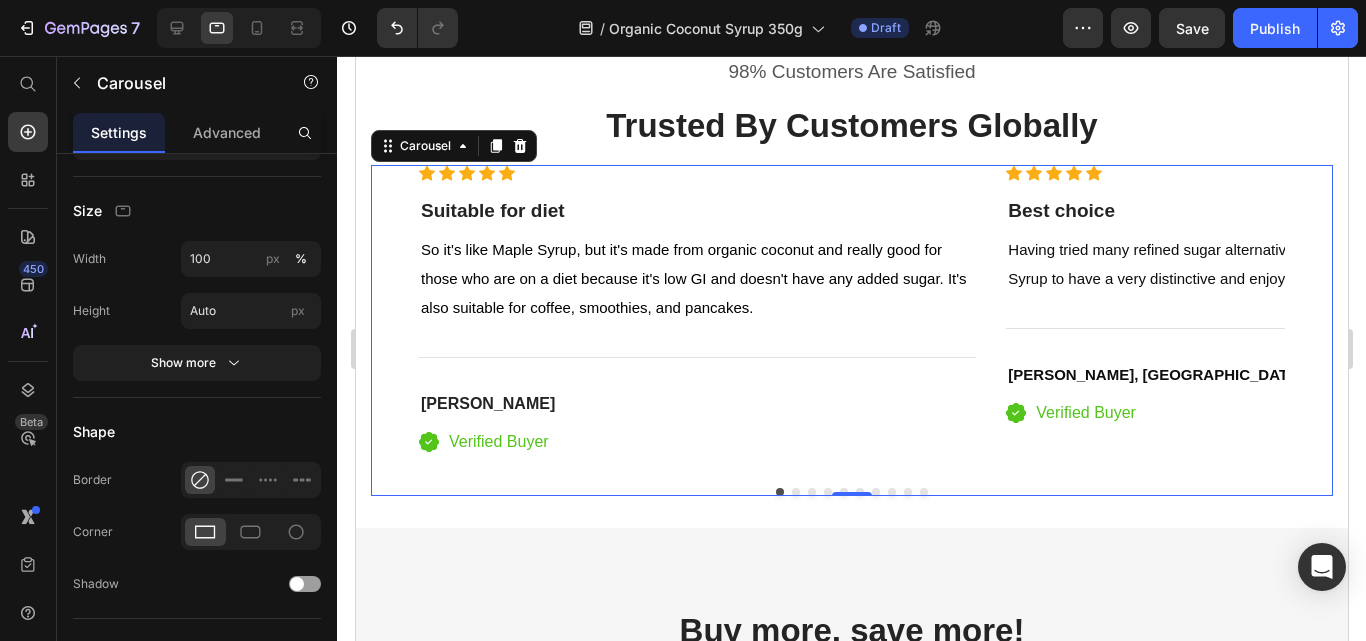 scroll, scrollTop: 3000, scrollLeft: 0, axis: vertical 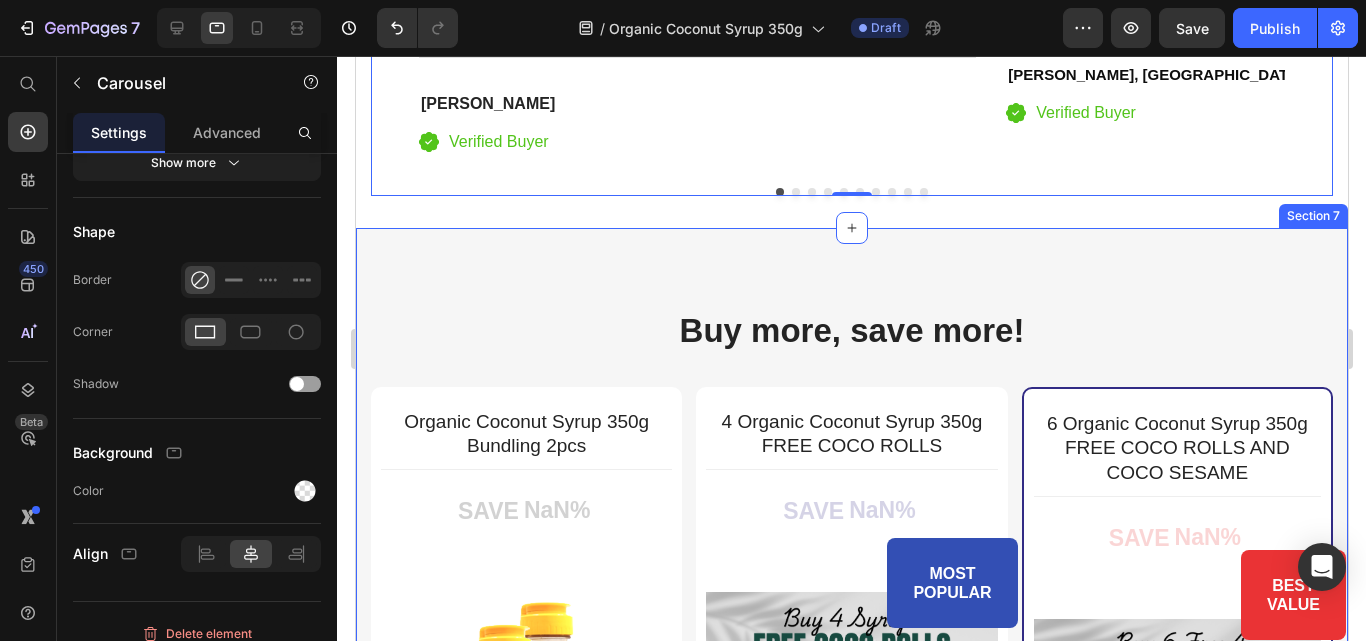 click on "Buy more, save more! Heading Row Organic Coconut Syrup 350g Bundling 2pcs (P) Title                Title Line SAVE NaN% (P) Tag (P) Images & Gallery Rp 0,00 (P) Price Rp 0,00 (P) Price You saved Rp 0,00 (P) Tag Row You saved Rp 0,00 (P) Tag
Icon 30 Days Money Back Guarantee Text block Icon List Get mine now (P) Cart Button Product Row Row 4 Organic Coconut Syrup 350g FREE COCO ROLLS (P) Title                Title Line SAVE NaN% (P) Tag MOST POPULAR Text block Row (P) Images & Gallery Row Rp 0,00 (P) Price Rp 0,00 (P) Price You saved Rp 0,00 (P) Tag Row You saved Rp 0,00 (P) Tag
Icon 30 Days Money Back Guarantee Text block Icon List Get mine now (P) Cart Button Product Hurry up! Sale ends once the timer hits zero Text block 00 Day 20 Hrs 13 Min 21 Sec CountDown Timer Row 6 Organic Coconut Syrup 350g FREE COCO ROLLS AND COCO SESAME (P) Title                Title Line SAVE NaN% (P) Tag BEST VALUE Text block Row (P) Images & Gallery Row Rp 0,00 (P) Price Rp 0,00 (P) Price Row" at bounding box center [851, 803] 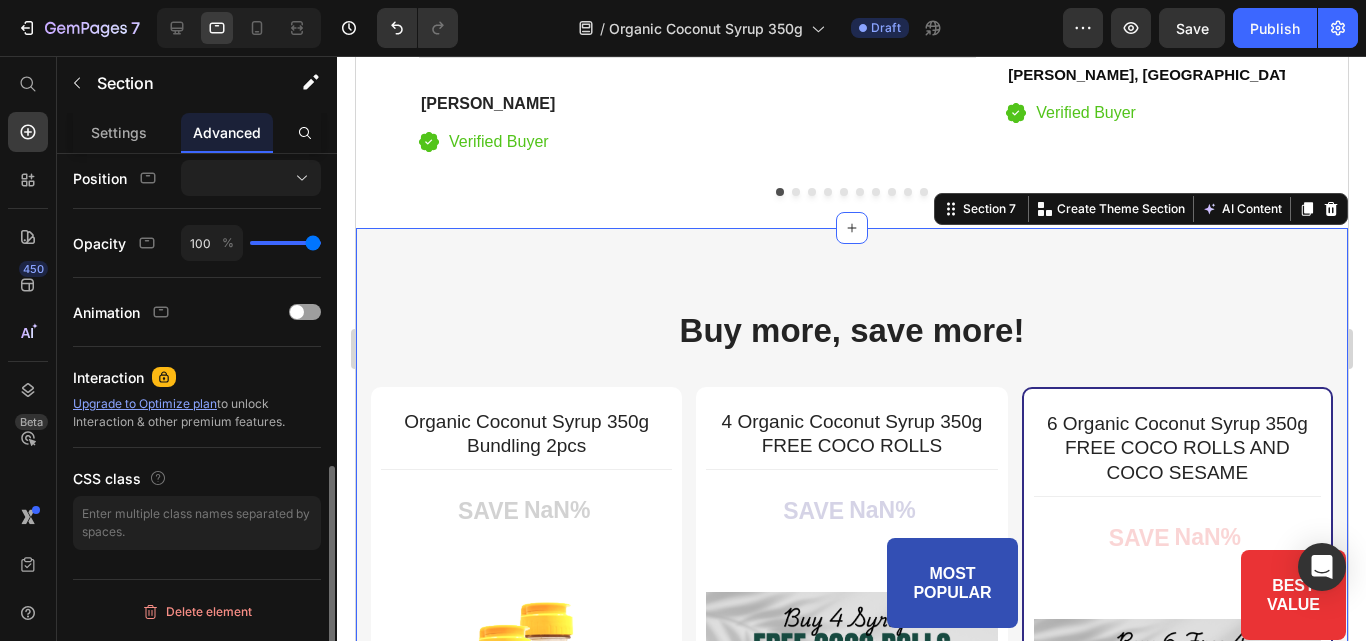 click on "Advanced" at bounding box center (227, 132) 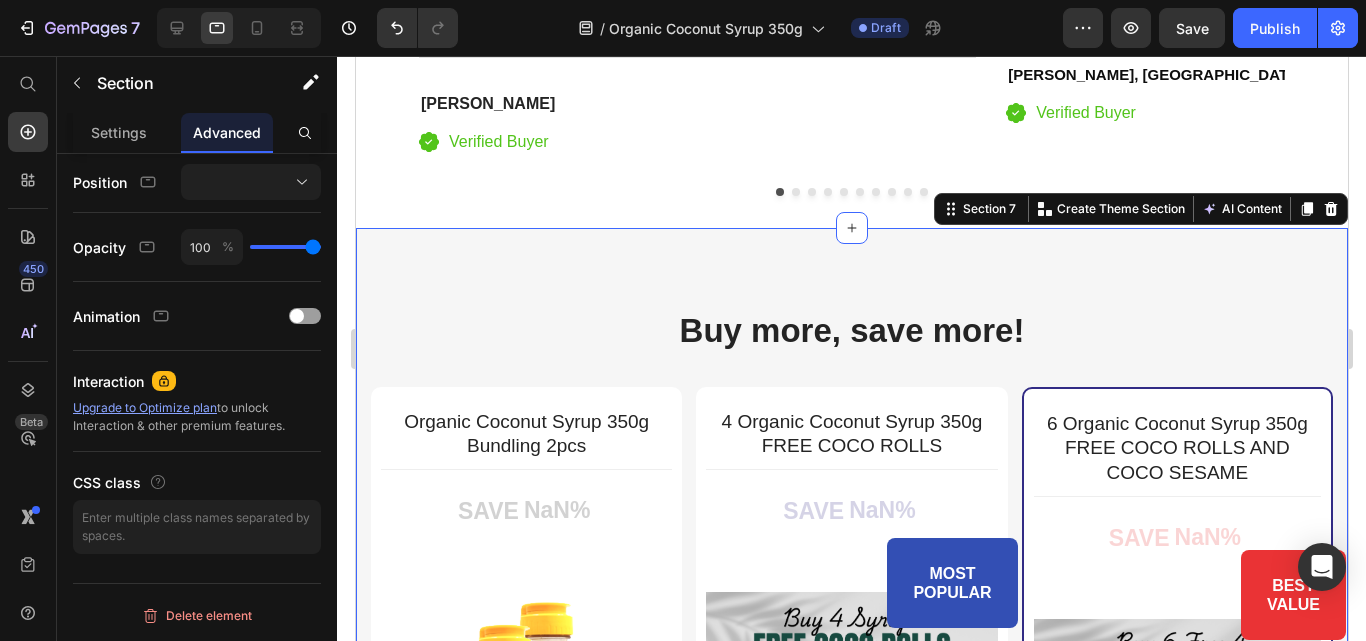 scroll, scrollTop: 0, scrollLeft: 0, axis: both 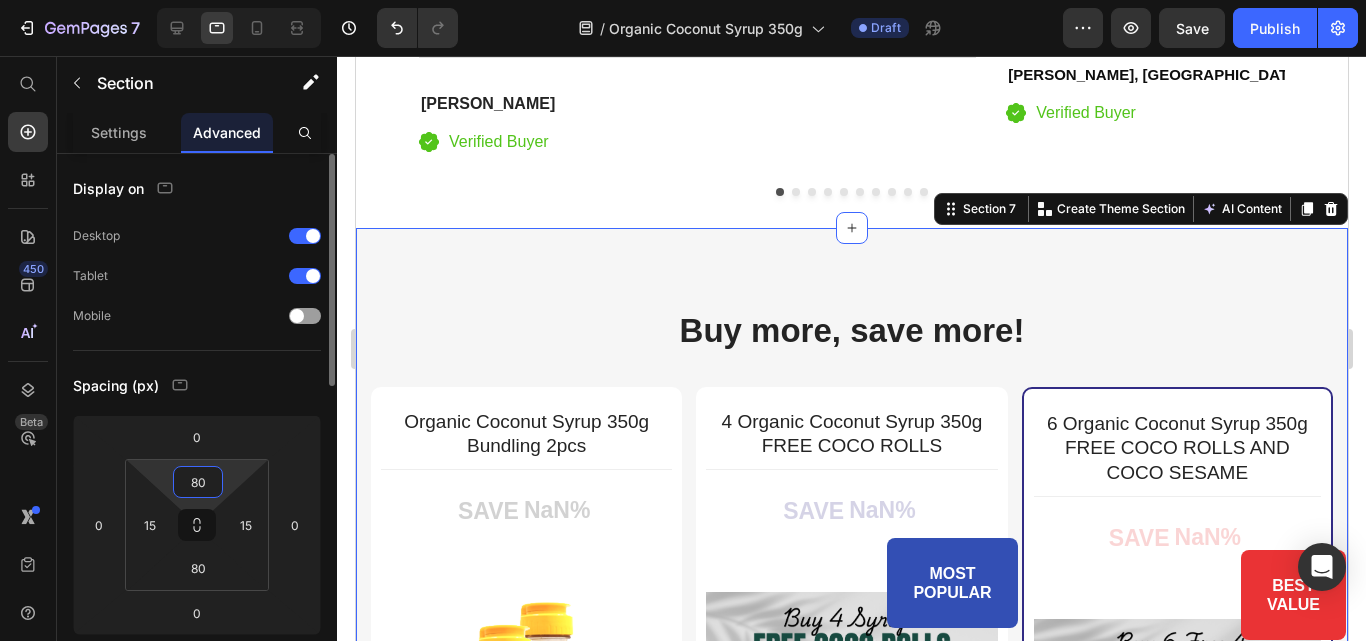 click on "80" at bounding box center (198, 482) 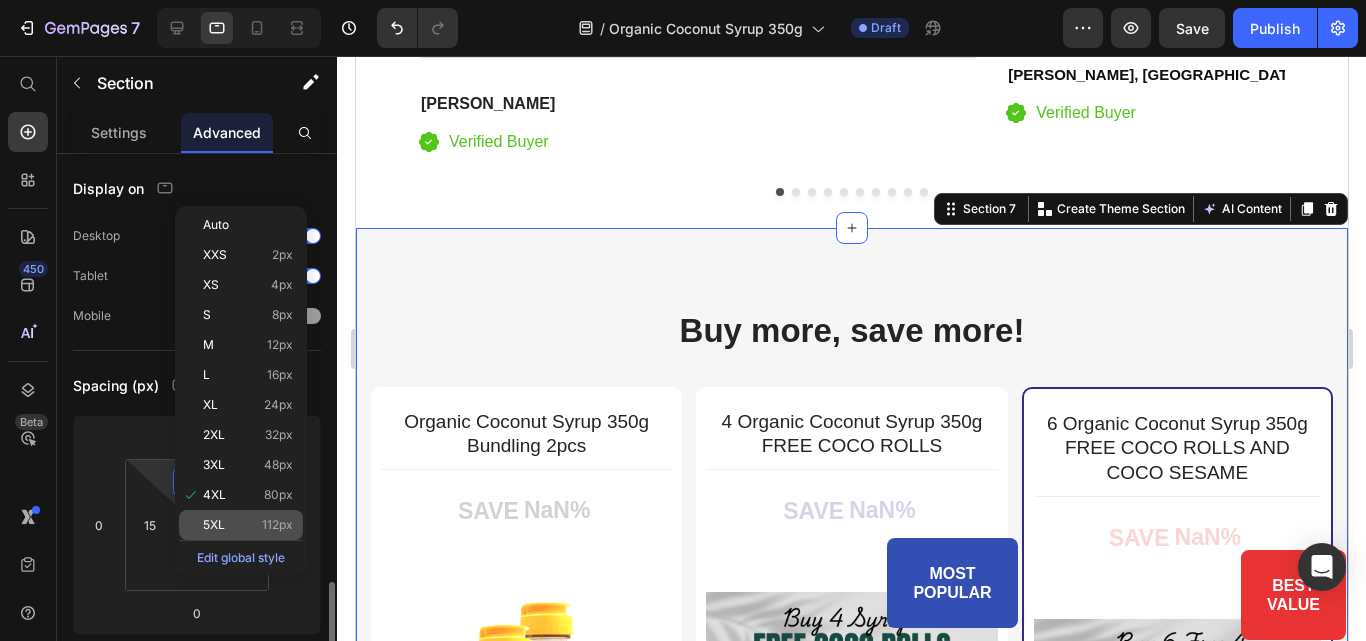 scroll, scrollTop: 300, scrollLeft: 0, axis: vertical 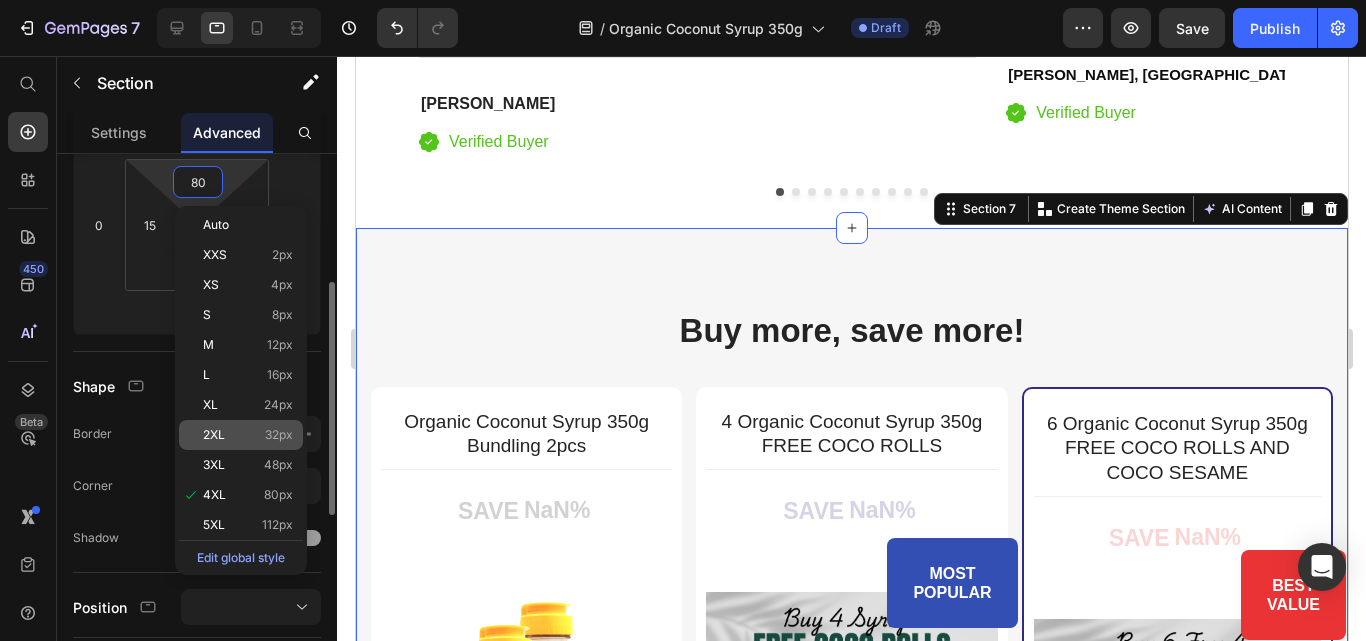 click on "Auto XXS 2px XS 4px S 8px M 12px L 16px XL 24px 2XL 32px 3XL 48px 4XL 80px 5XL 112px  Edit global style" at bounding box center [241, 390] 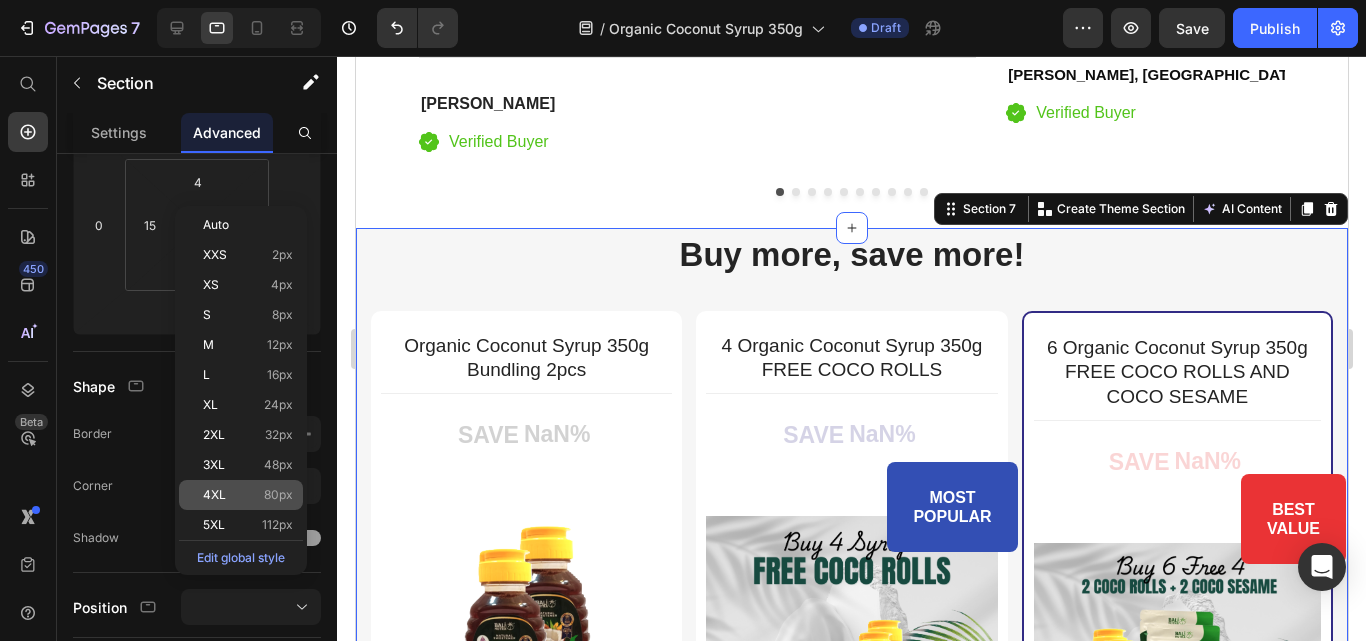 click on "4XL 80px" 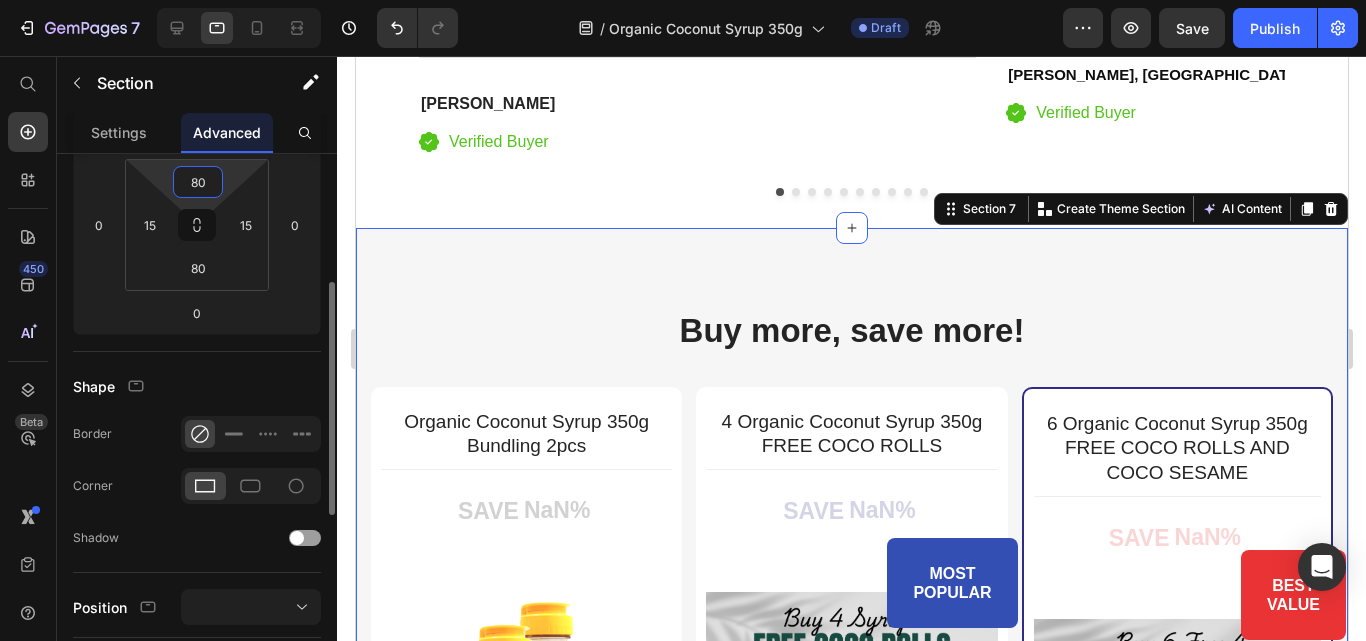 click on "80" at bounding box center (198, 182) 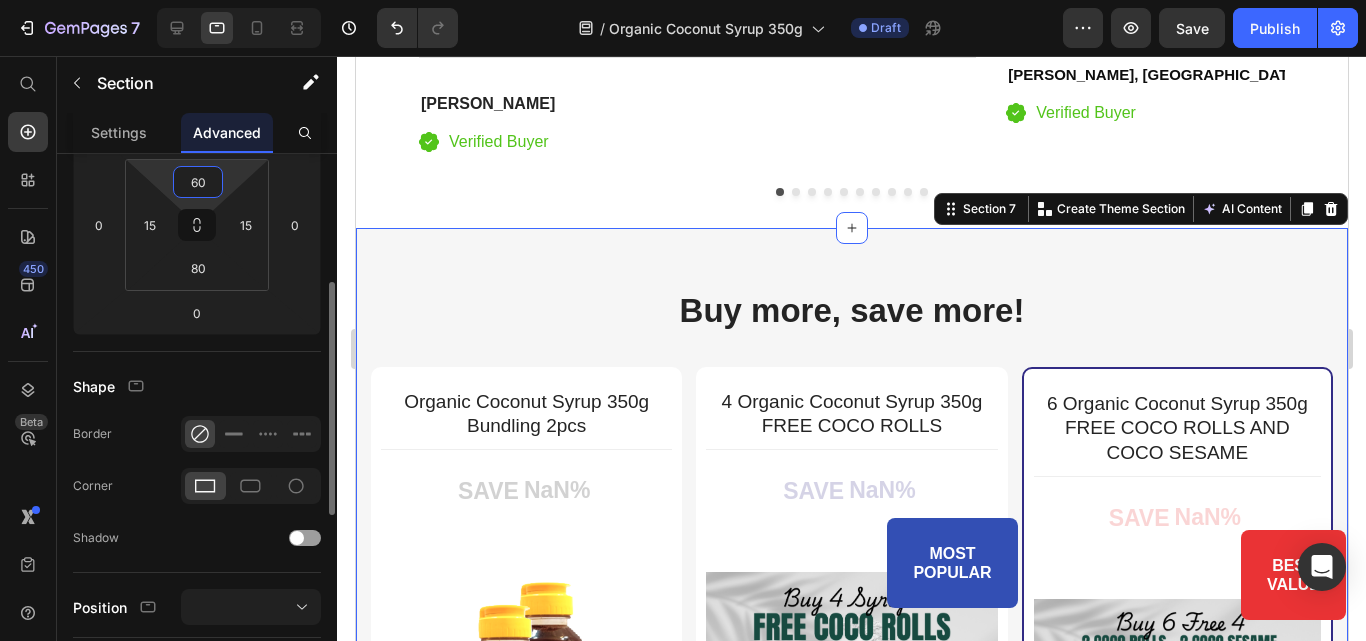 drag, startPoint x: 201, startPoint y: 178, endPoint x: 190, endPoint y: 177, distance: 11.045361 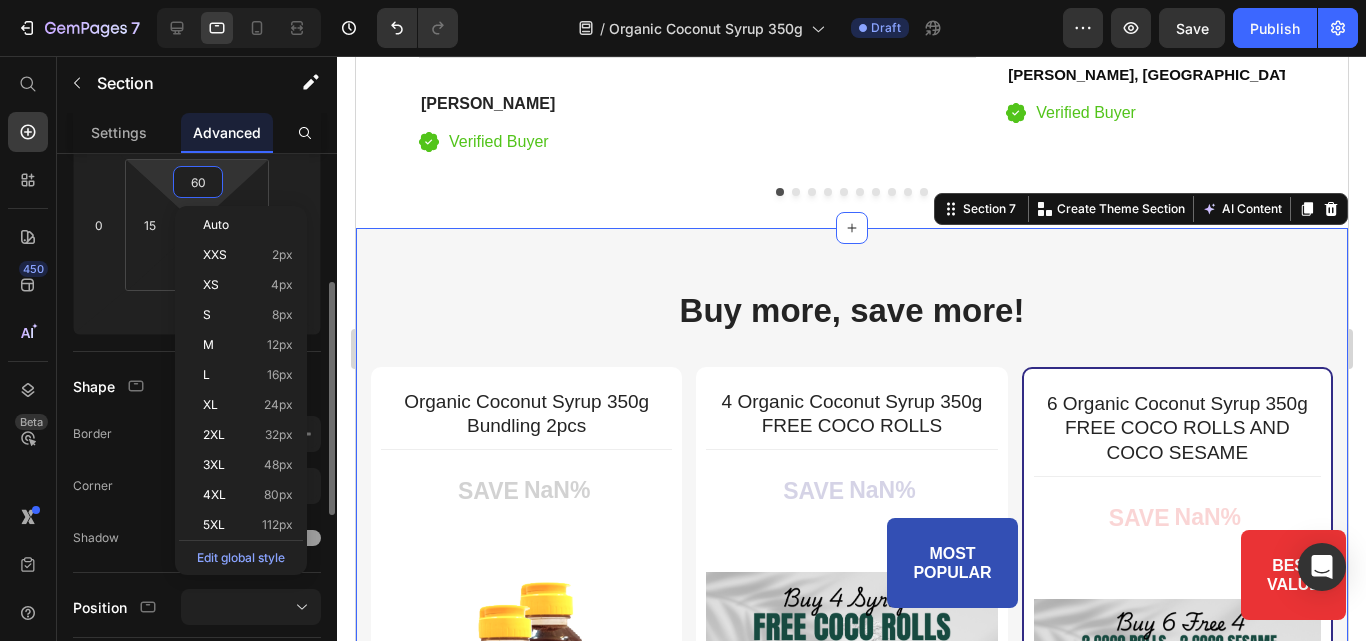 type on "0" 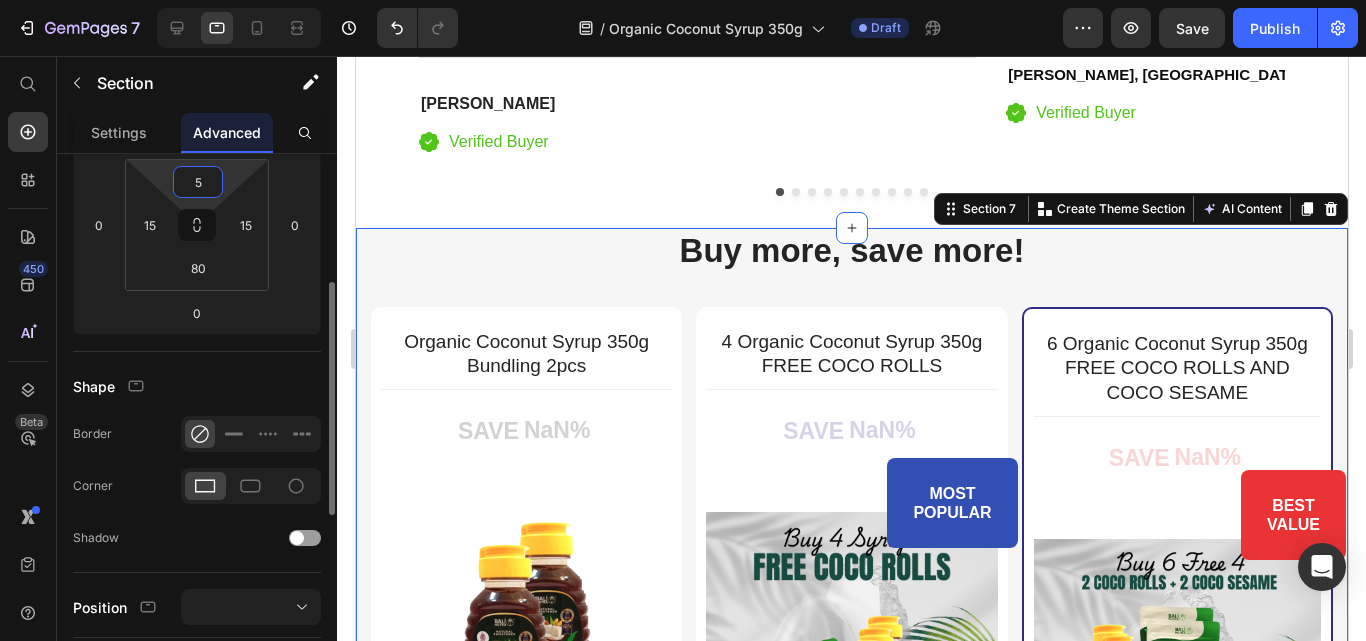type on "56" 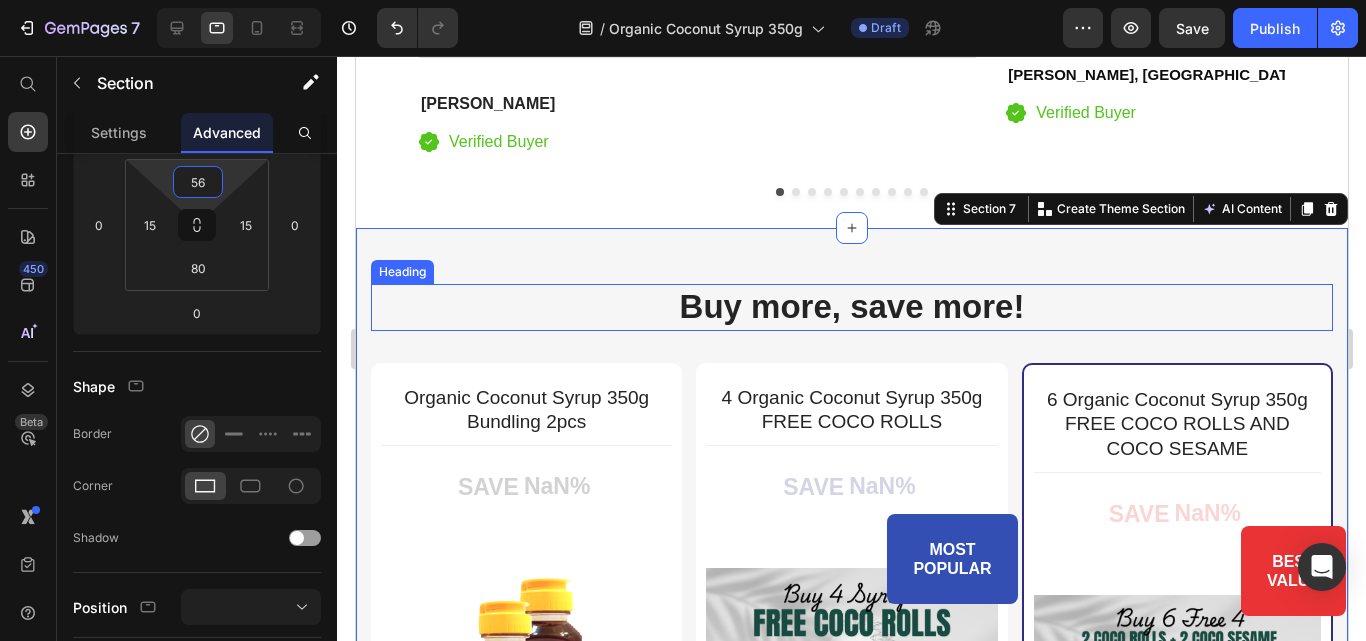 click on "Buy more, save more!" at bounding box center (851, 307) 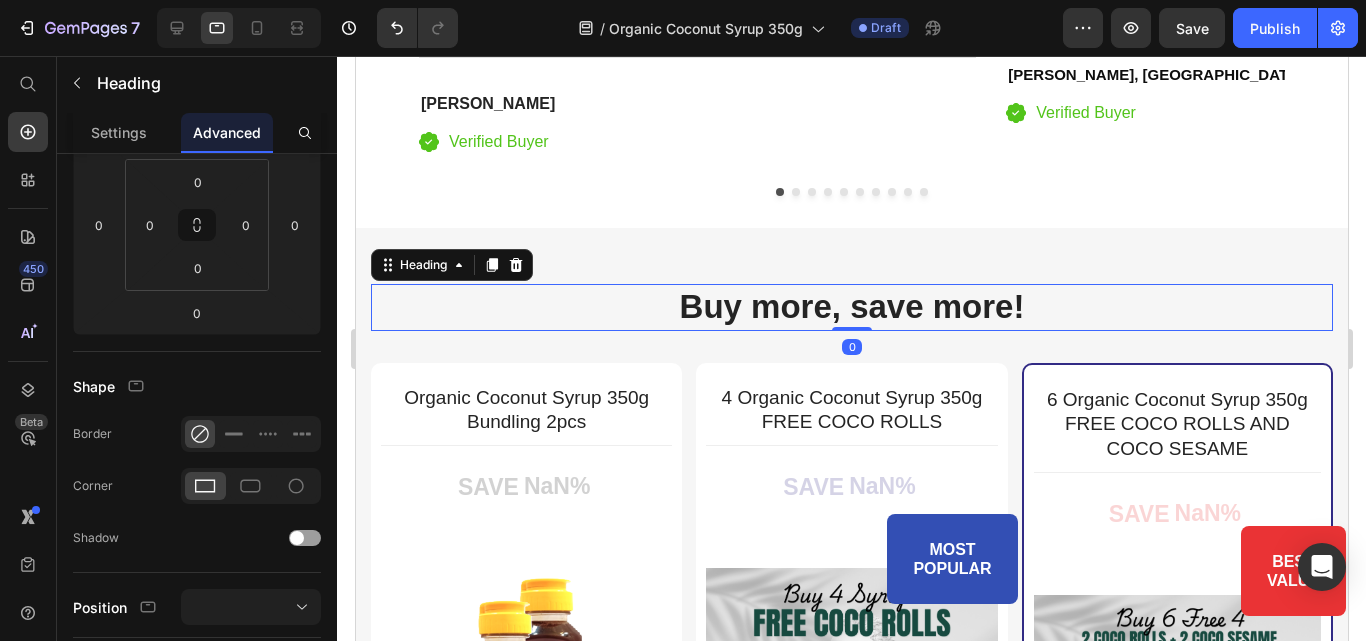 scroll, scrollTop: 0, scrollLeft: 0, axis: both 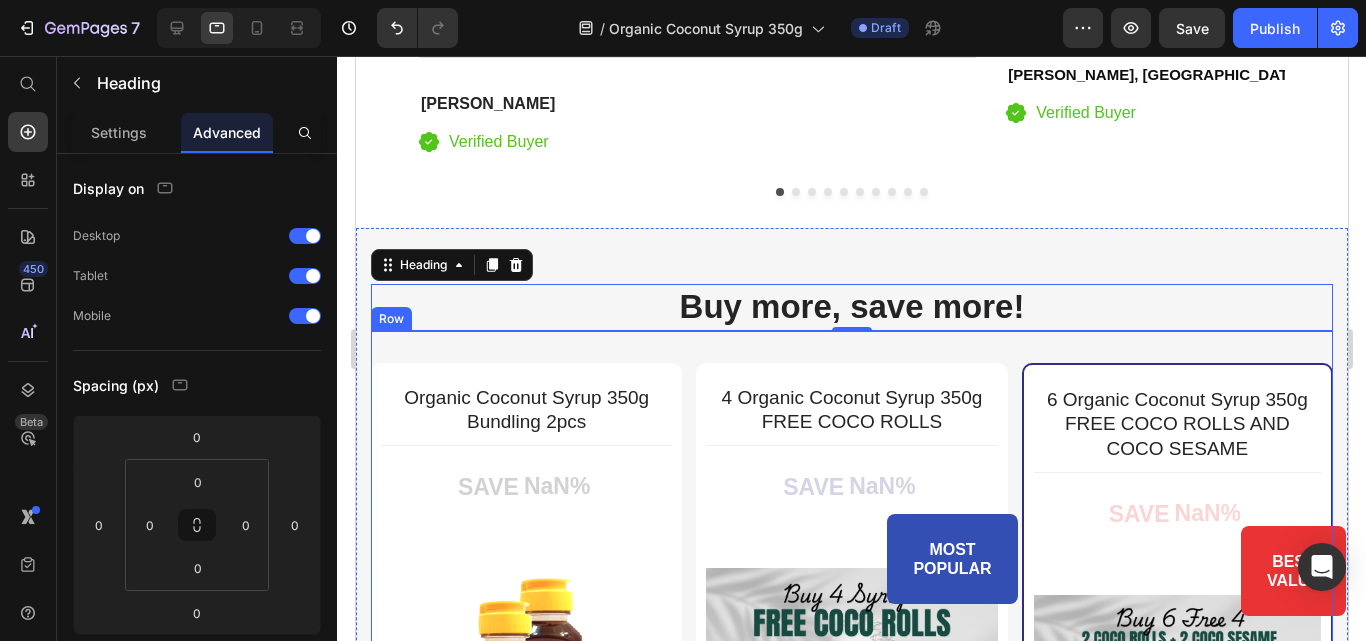 click on "Organic Coconut Syrup 350g Bundling 2pcs (P) Title                Title Line SAVE NaN% (P) Tag (P) Images & Gallery Rp 0,00 (P) Price Rp 0,00 (P) Price You saved Rp 0,00 (P) Tag Row You saved Rp 0,00 (P) Tag
Icon 30 Days Money Back Guarantee Text block Icon List Get mine now (P) Cart Button Product Row Row 4 Organic Coconut Syrup 350g FREE COCO ROLLS (P) Title                Title Line SAVE NaN% (P) Tag MOST POPULAR Text block Row (P) Images & Gallery Row Rp 0,00 (P) Price Rp 0,00 (P) Price You saved Rp 0,00 (P) Tag Row You saved Rp 0,00 (P) Tag
Icon 30 Days Money Back Guarantee Text block Icon List Get mine now (P) Cart Button Product Hurry up! Sale ends once the timer hits zero Text block 00 Day 20 Hrs 12 Min 55 Sec CountDown Timer Row 6 Organic Coconut Syrup 350g FREE COCO ROLLS AND COCO SESAME (P) Title                Title Line SAVE NaN% (P) Tag BEST VALUE Text block Row (P) Images & Gallery Row Rp 0,00 (P) Price Rp 0,00 (P) Price You saved Rp 0,00 (P) Tag Row Rp 0,00" at bounding box center [851, 803] 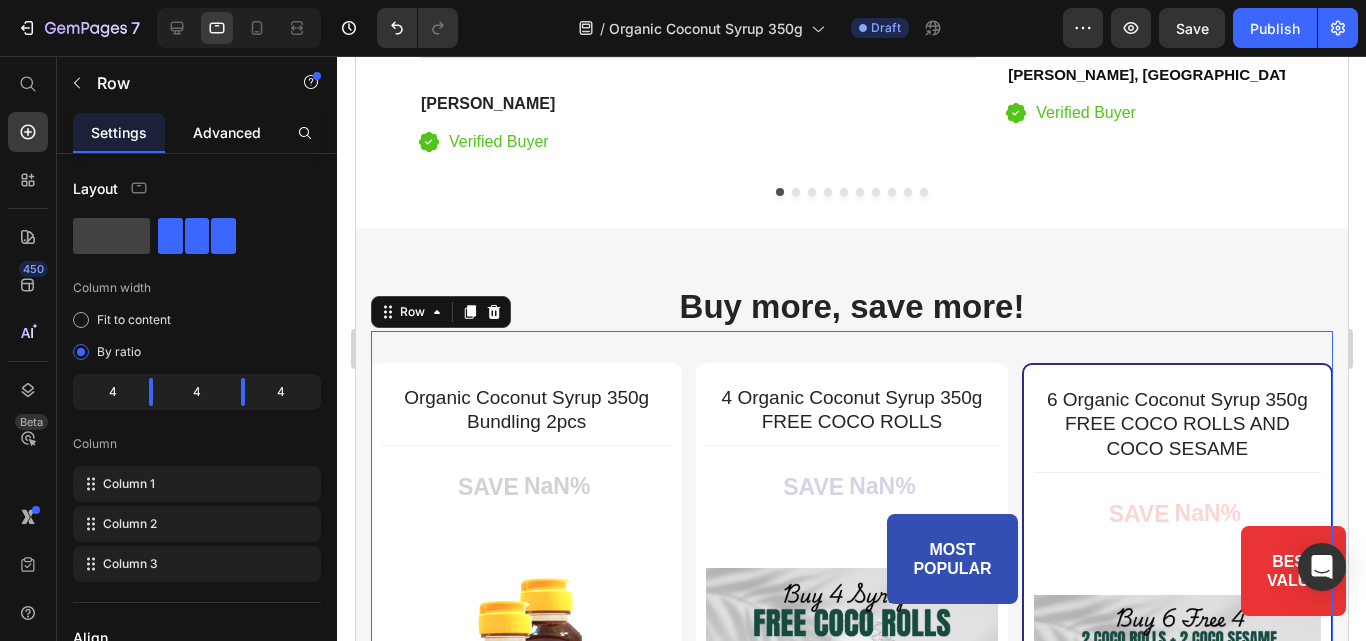 click on "Advanced" 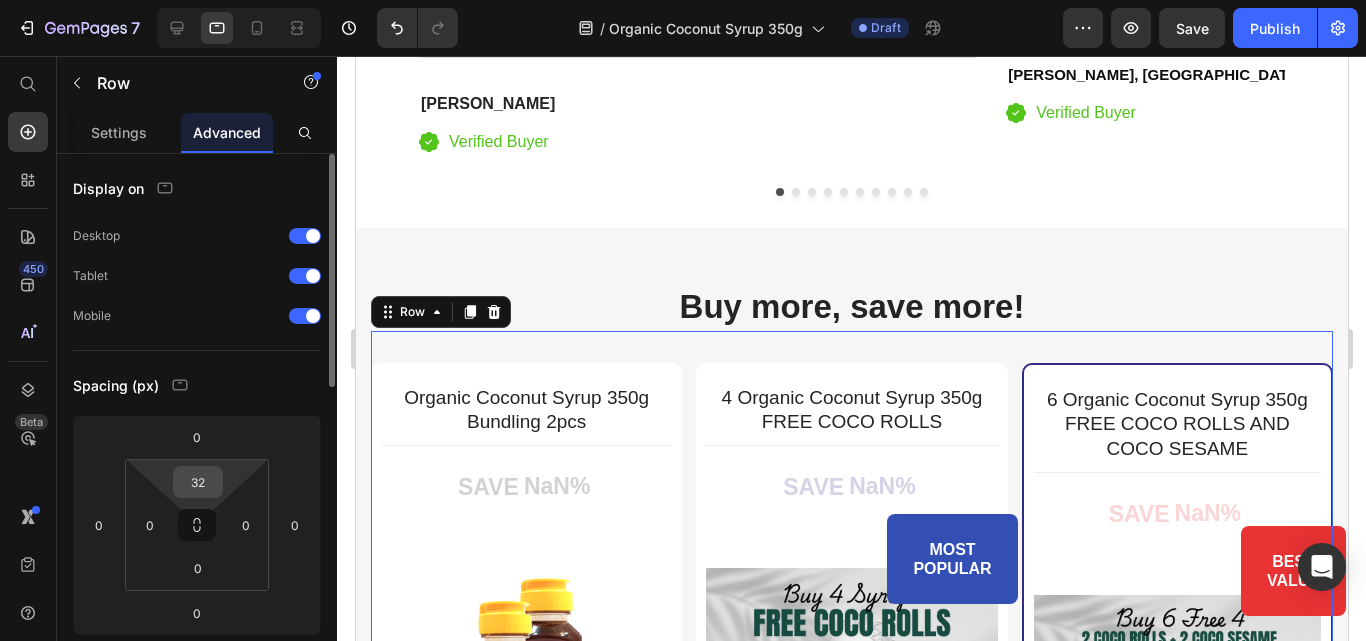 click on "32" at bounding box center (198, 482) 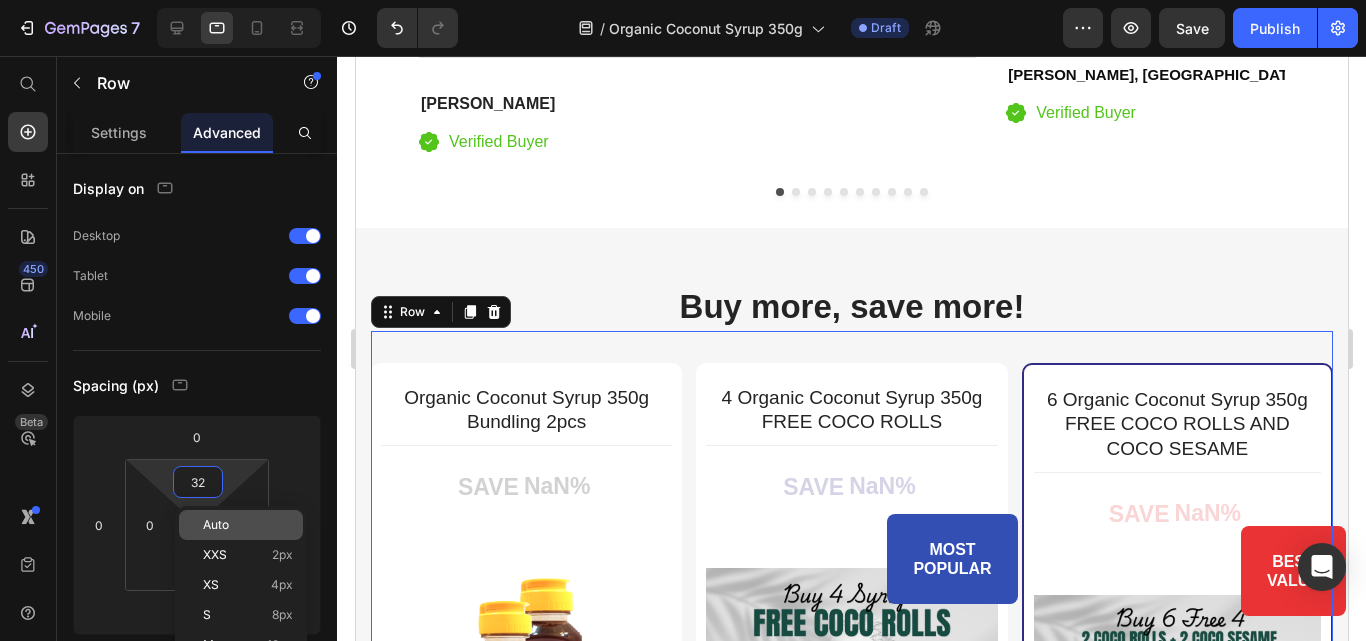 click on "Auto" at bounding box center [216, 525] 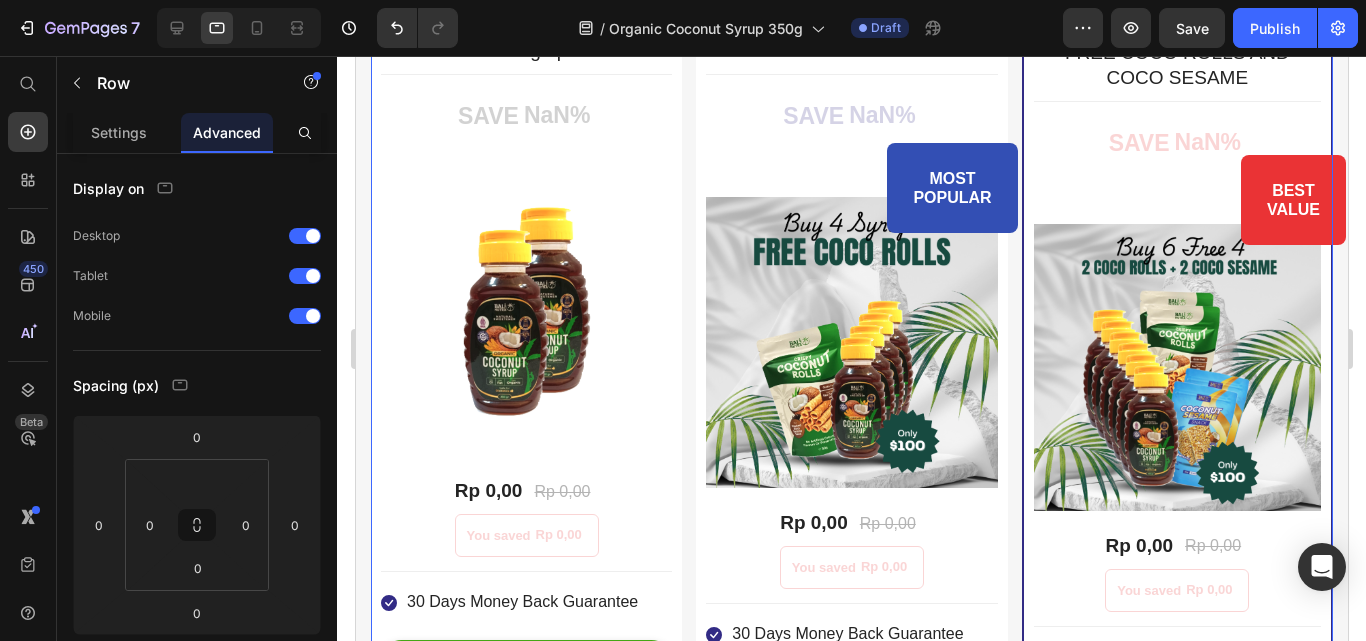 scroll, scrollTop: 3800, scrollLeft: 0, axis: vertical 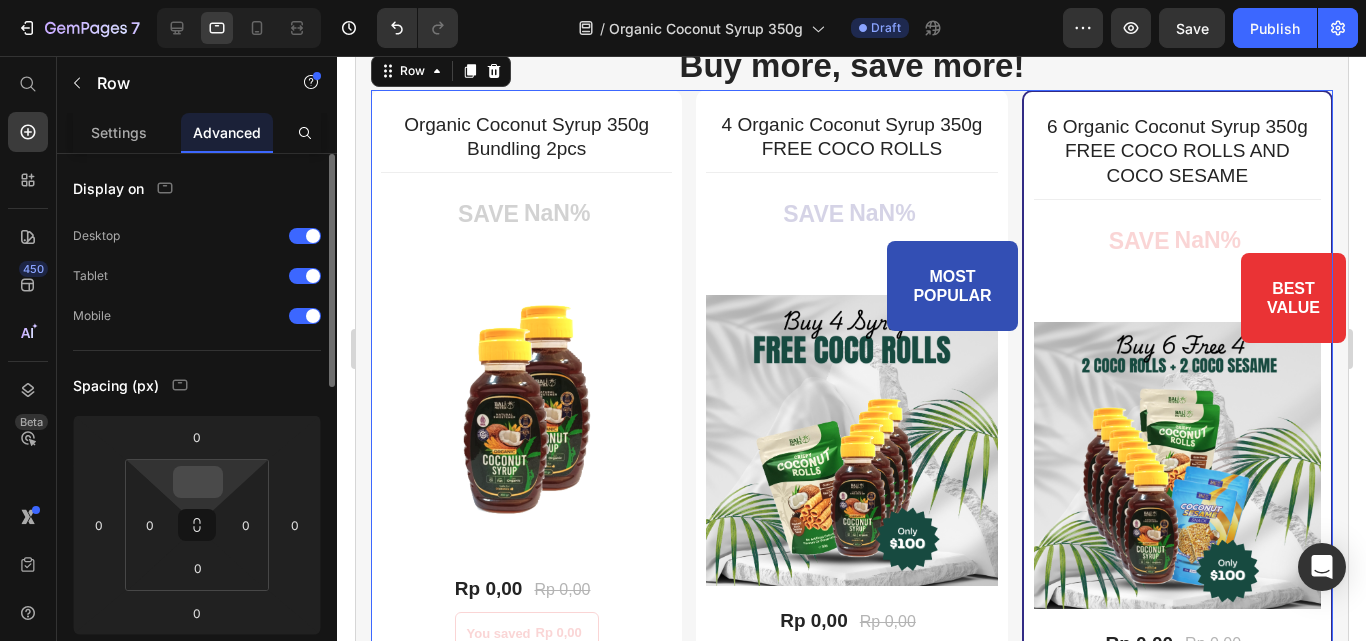 click at bounding box center (198, 482) 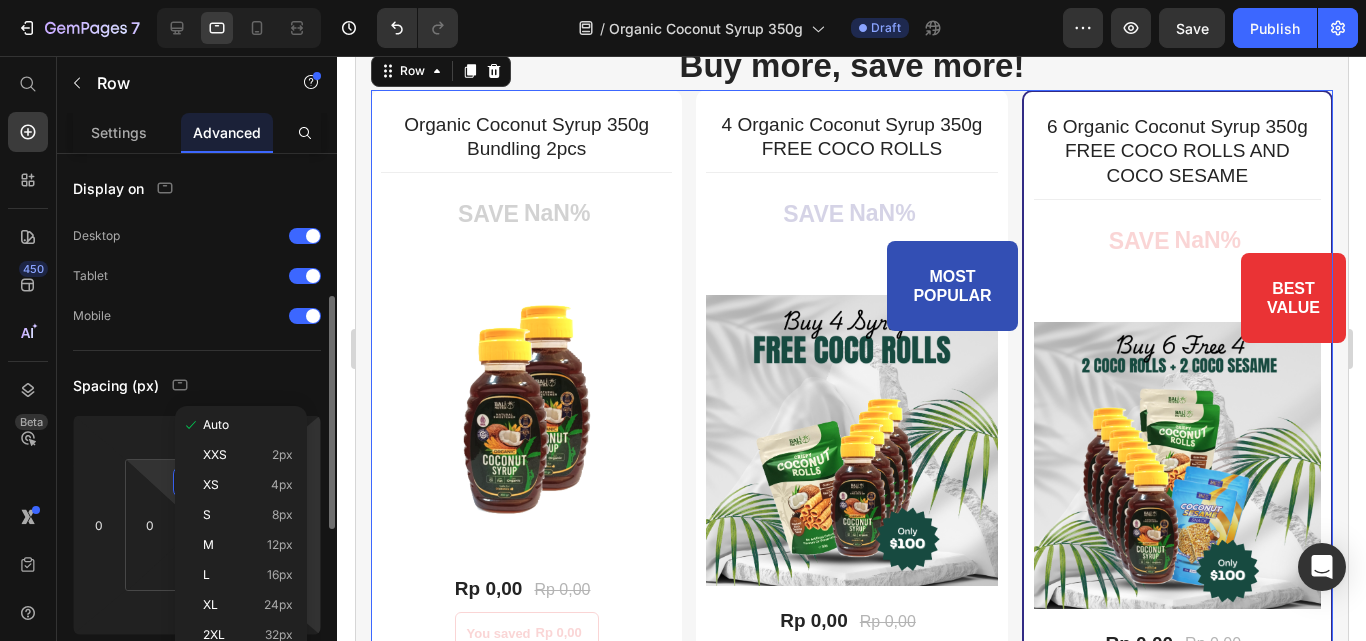 scroll, scrollTop: 200, scrollLeft: 0, axis: vertical 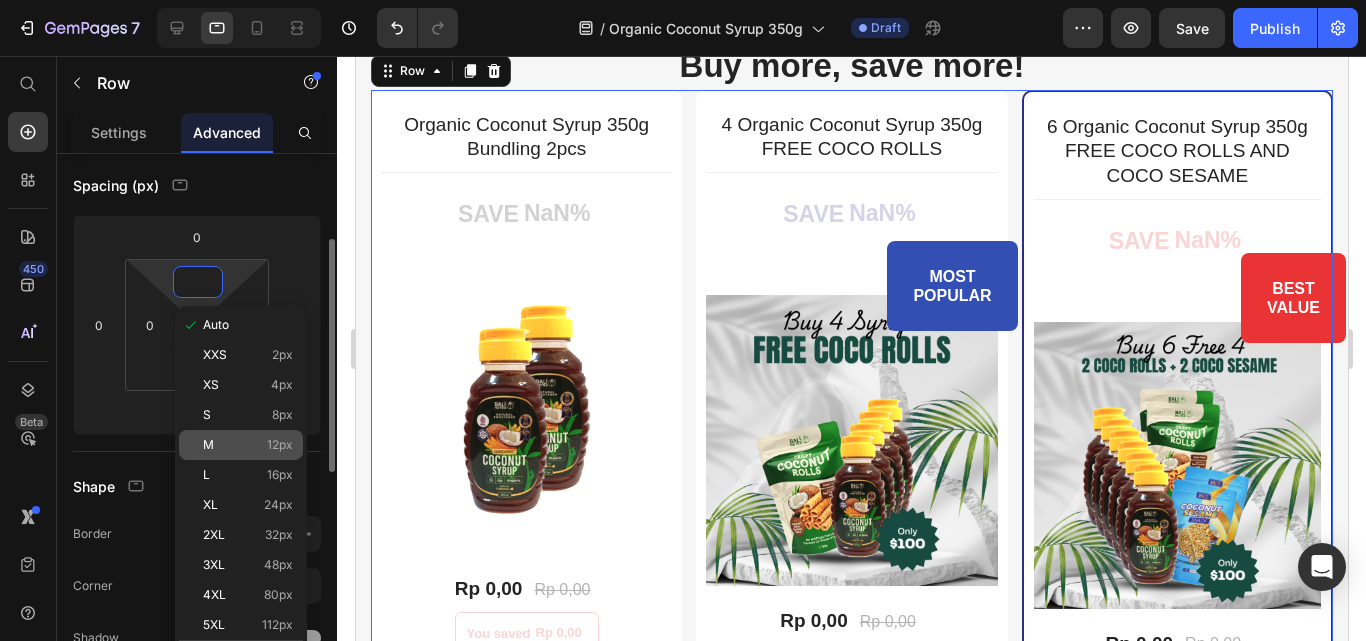 click on "12px" at bounding box center [280, 445] 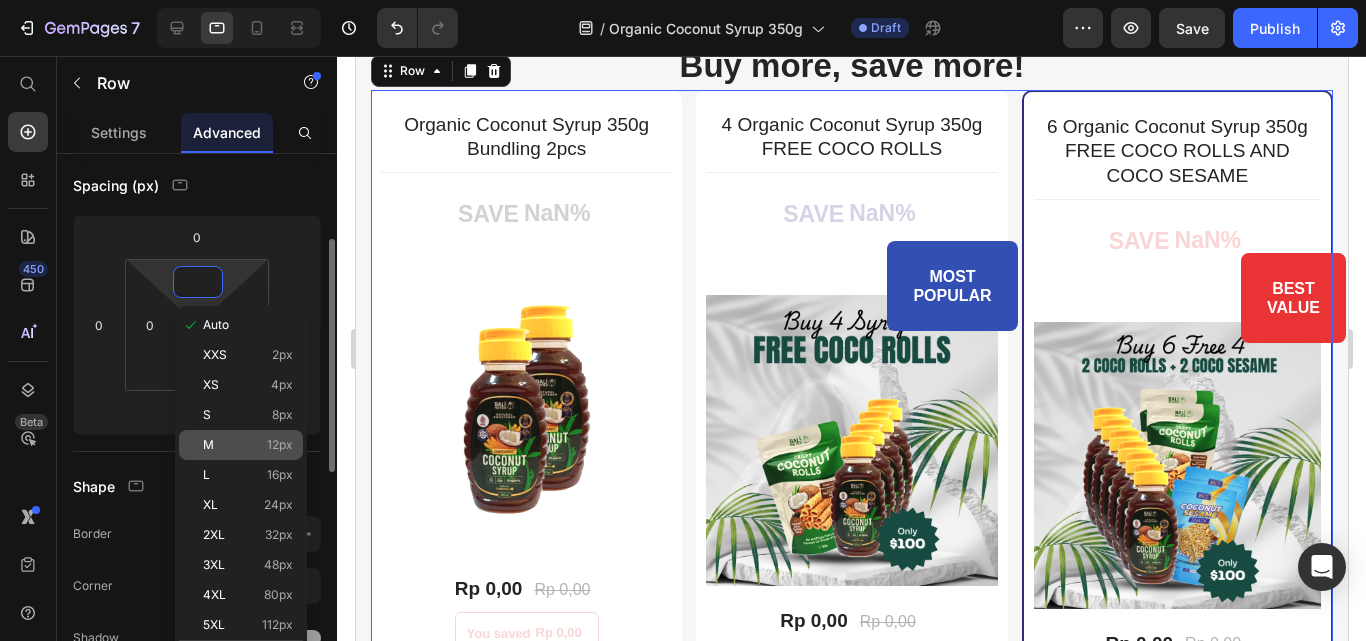 type on "12" 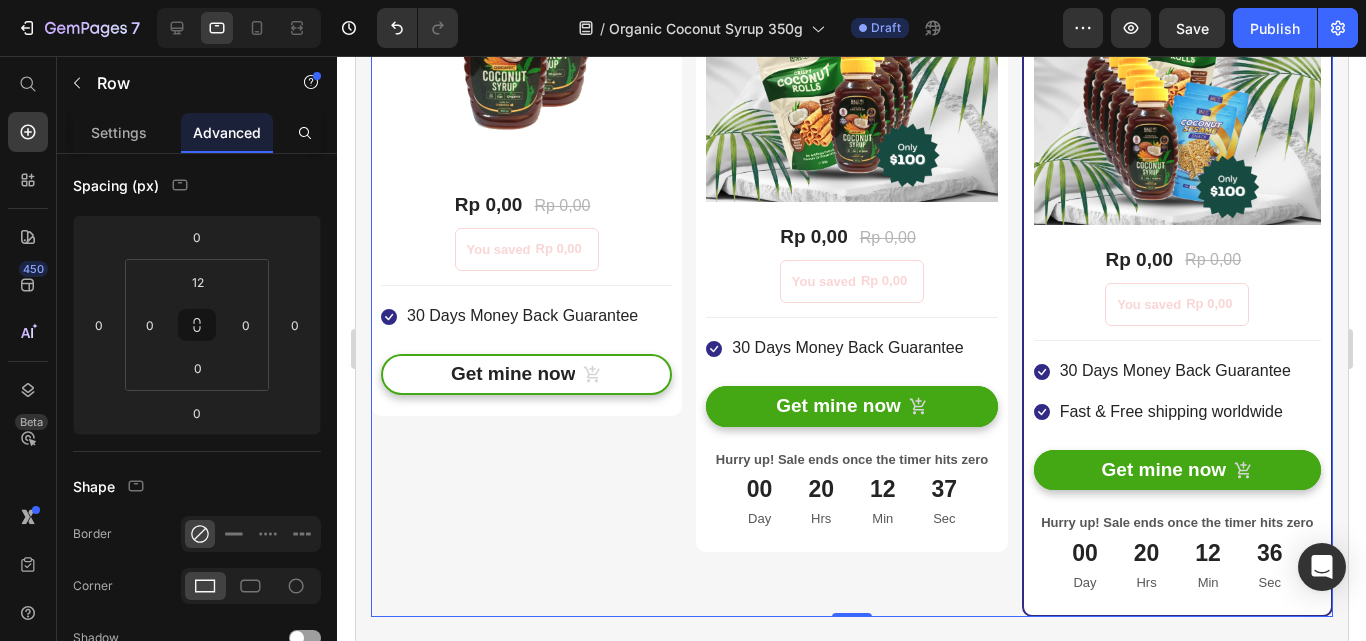 scroll, scrollTop: 4500, scrollLeft: 0, axis: vertical 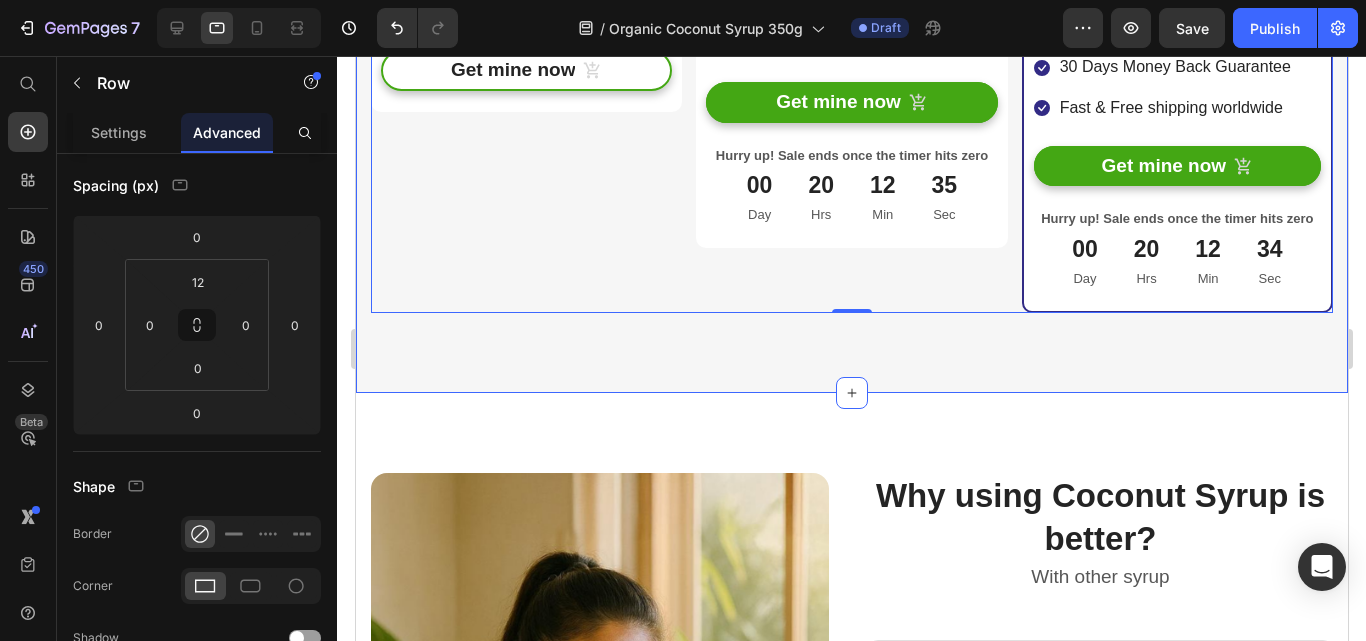 drag, startPoint x: 567, startPoint y: 427, endPoint x: 723, endPoint y: 347, distance: 175.31685 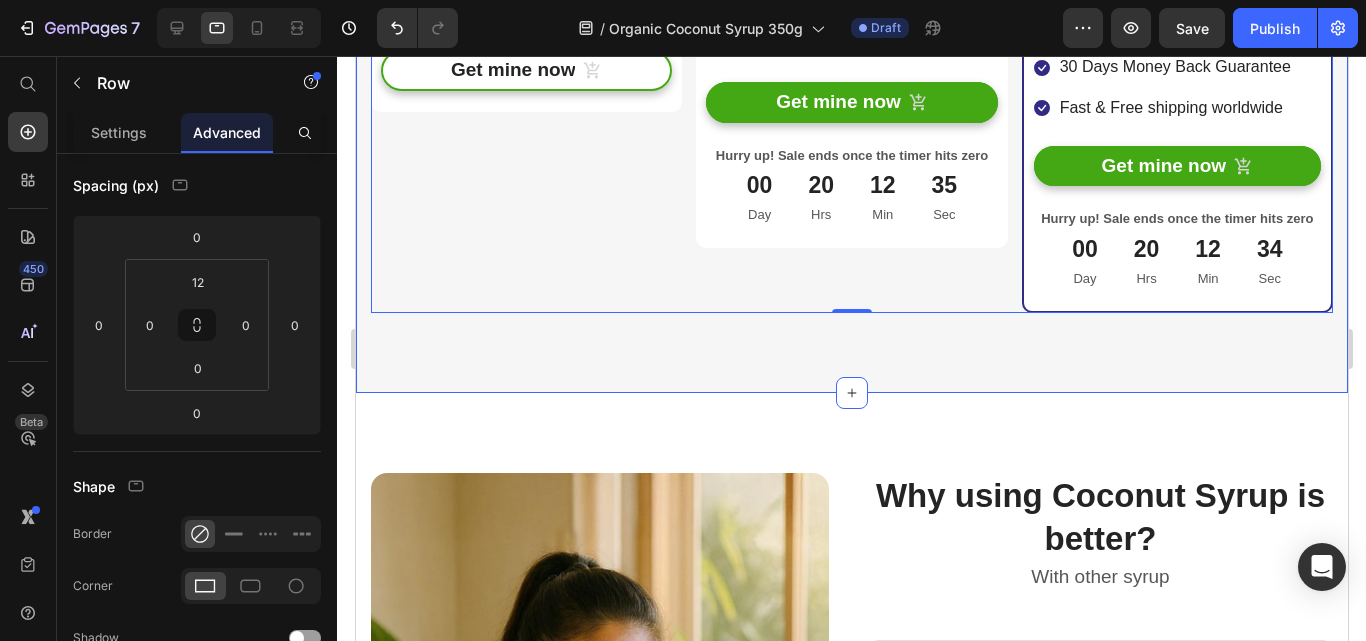 click on "Buy more, save more! Heading Row Organic Coconut Syrup 350g Bundling 2pcs (P) Title                Title Line SAVE NaN% (P) Tag (P) Images & Gallery Rp 0,00 (P) Price Rp 0,00 (P) Price You saved Rp 0,00 (P) Tag Row You saved Rp 0,00 (P) Tag
Icon 30 Days Money Back Guarantee Text block Icon List Get mine now (P) Cart Button Product Row Row 4 Organic Coconut Syrup 350g FREE COCO ROLLS (P) Title                Title Line SAVE NaN% (P) Tag MOST POPULAR Text block Row (P) Images & Gallery Row Rp 0,00 (P) Price Rp 0,00 (P) Price You saved Rp 0,00 (P) Tag Row You saved Rp 0,00 (P) Tag
Icon 30 Days Money Back Guarantee Text block Icon List Get mine now (P) Cart Button Product Hurry up! Sale ends once the timer hits zero Text block 00 Day 20 Hrs 12 Min 35 Sec CountDown Timer Row 6 Organic Coconut Syrup 350g FREE COCO ROLLS AND COCO SESAME (P) Title                Title Line SAVE NaN% (P) Tag BEST VALUE Text block Row (P) Images & Gallery Row Rp 0,00 (P) Price Rp 0,00 (P) Price Row" at bounding box center [851, -160] 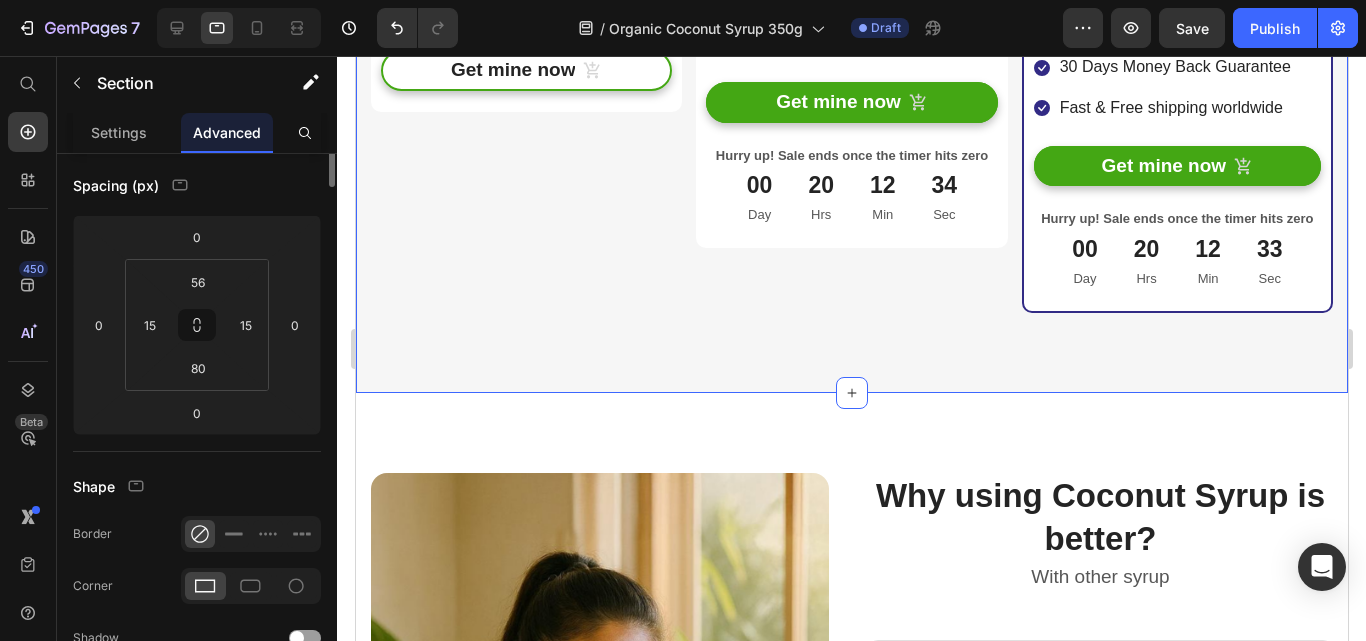 scroll, scrollTop: 0, scrollLeft: 0, axis: both 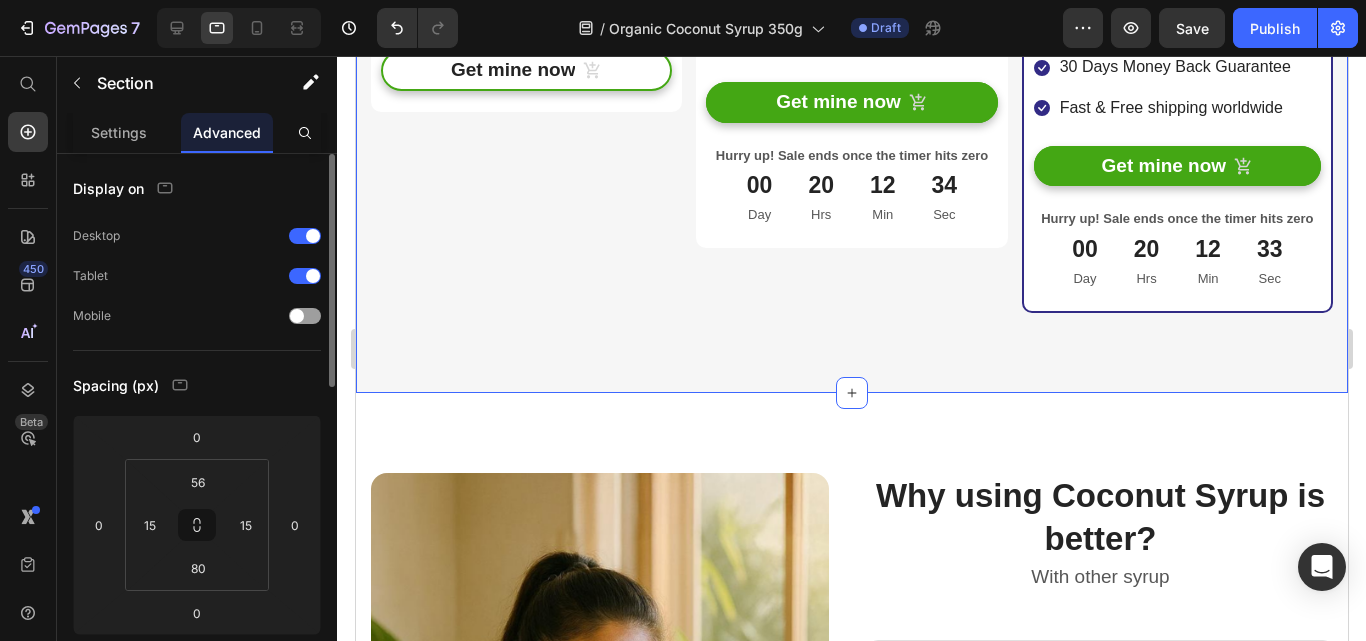click on "Spacing (px)" at bounding box center (197, 385) 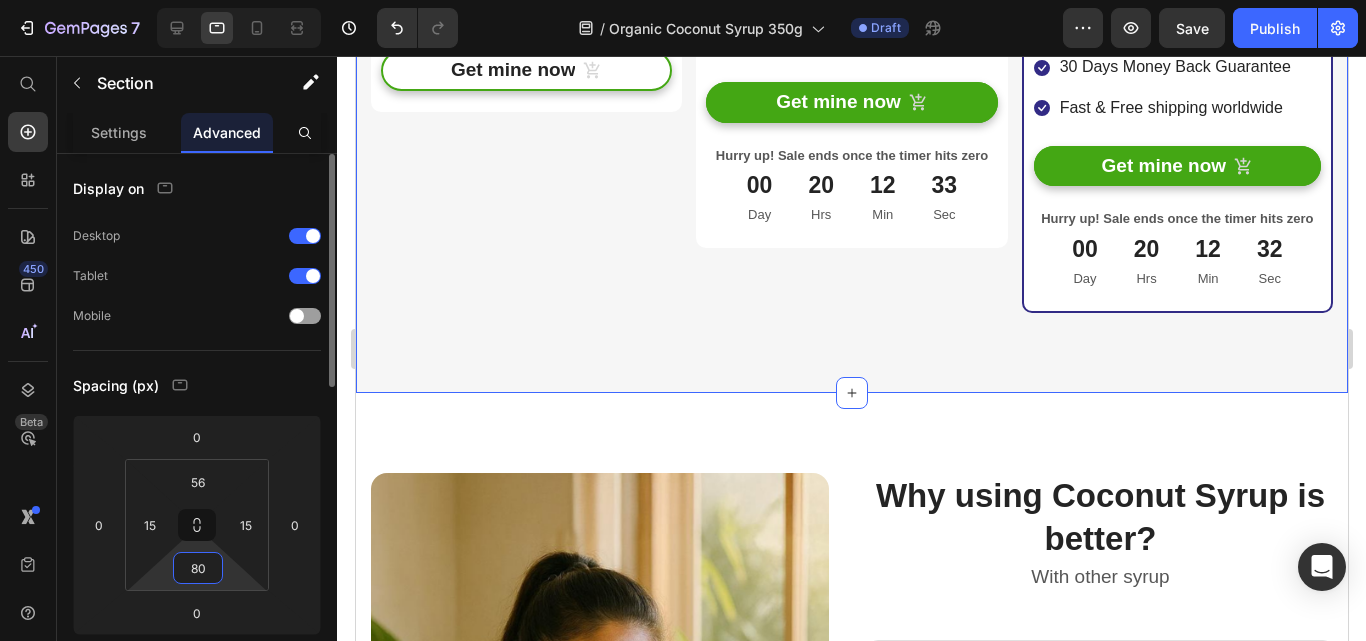 click on "80" at bounding box center [198, 568] 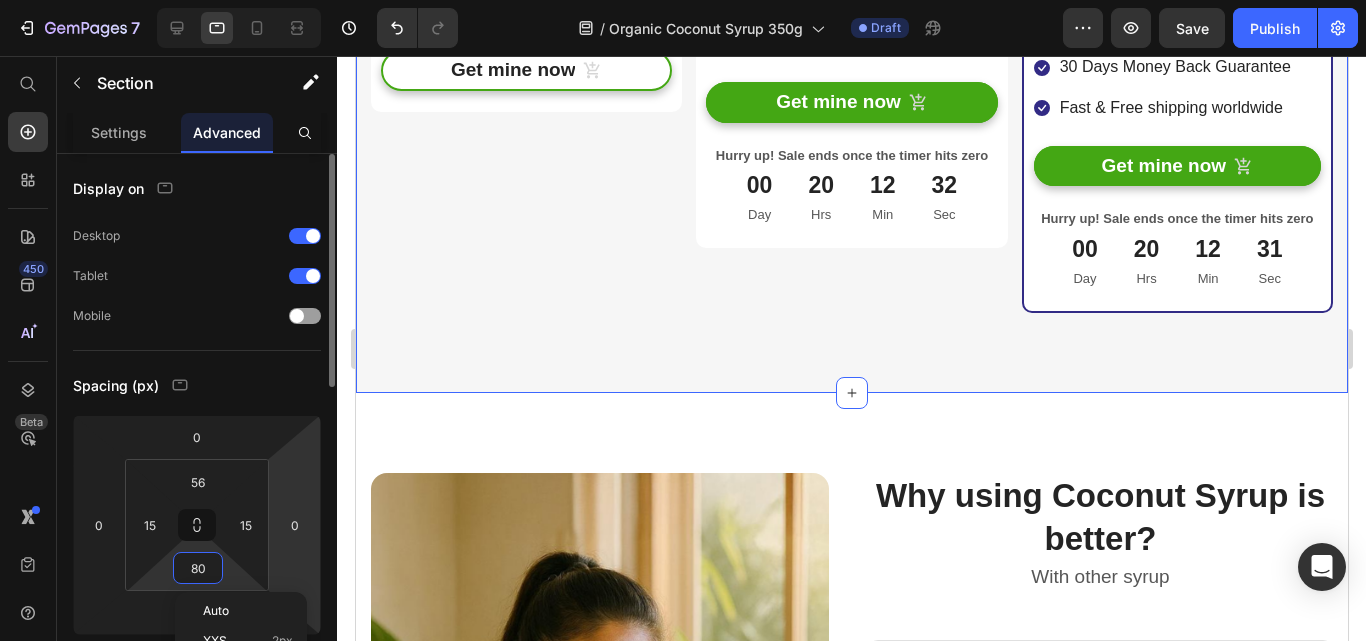 scroll, scrollTop: 100, scrollLeft: 0, axis: vertical 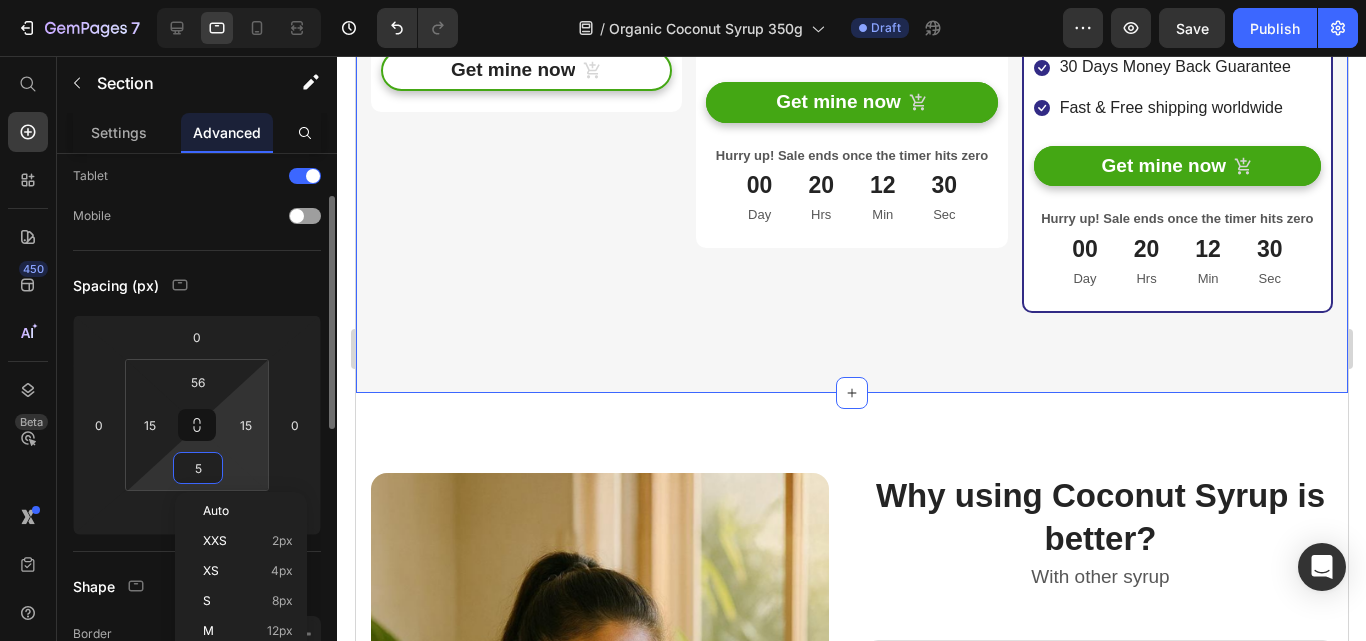 type on "56" 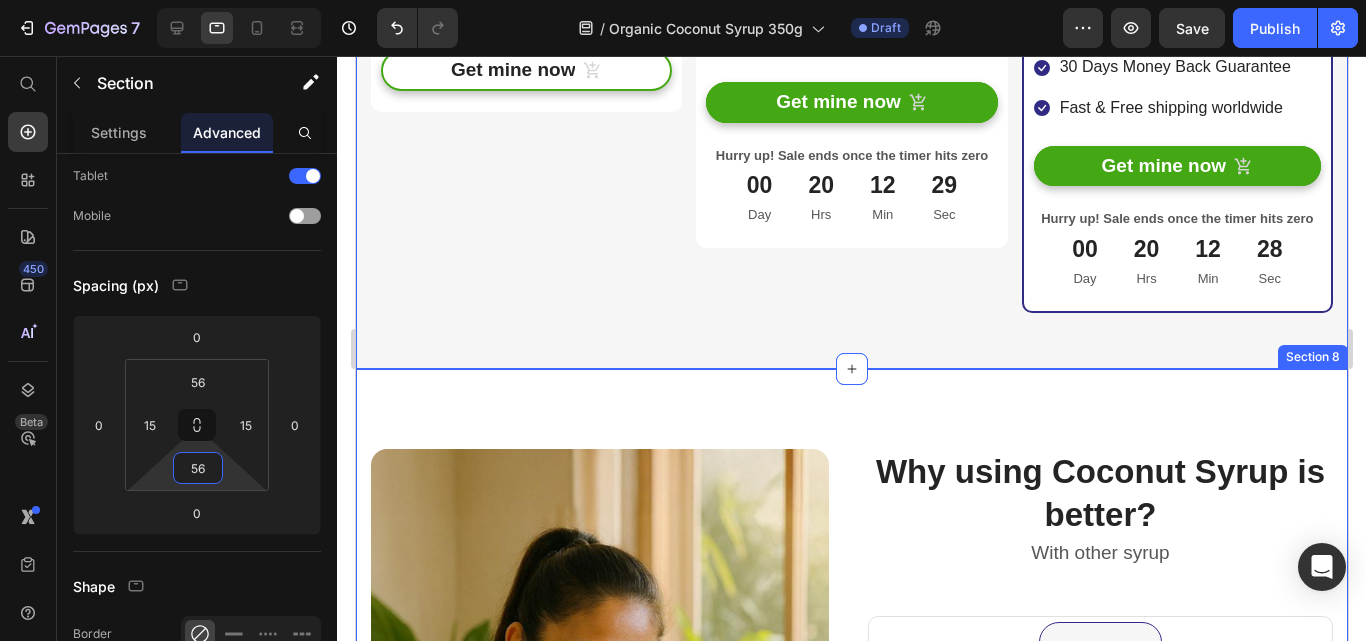 click on "Why using Coconut Syrup is better? Heading With other syrup Text block Row Lower Fructose Text block Row Lower Glycemic Index Text block Row Highest Level of Nutrients Text block Row Longest Tree / Plant Life Text block Row Image Bali Nutra Coconut Syrup Heading
Icon Row
Icon Row
Icon Row
Icon Row Row Image Maple Syrup Heading
Icon Row
Icon Row
Icon Row
Icon Row Row Bali Nutra Organic Coconut Syrup Heading Lower Fructose Text block
Icon Row Lower Glycemic Index Text block
Icon Row Highest Level of Nutrients Text block
Icon Row Longest Tree / Plant Life Text block
Icon Row Row Maple Syrup Heading
Icon Row
Icon Row
Icon Row
Icon Row Row Row  	   REVEAL OFFER Button                Icon 30 days money back guarantee Text block Icon List Row
Image" at bounding box center [851, 876] 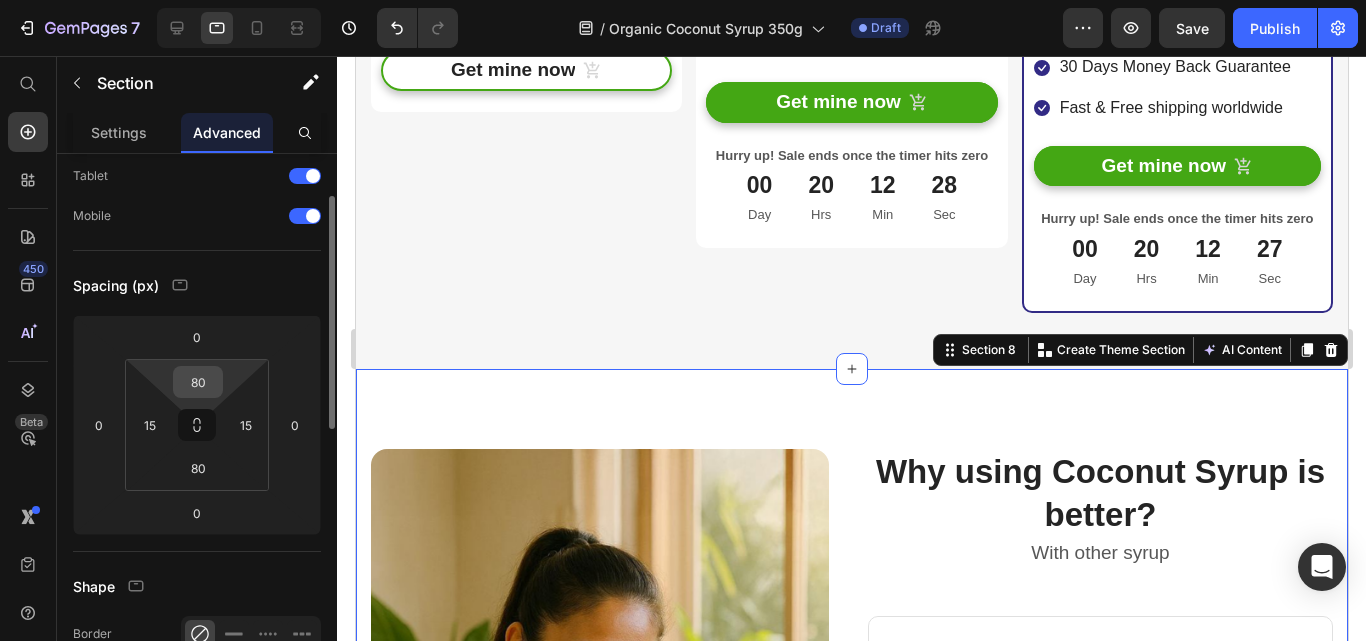 scroll, scrollTop: 4800, scrollLeft: 0, axis: vertical 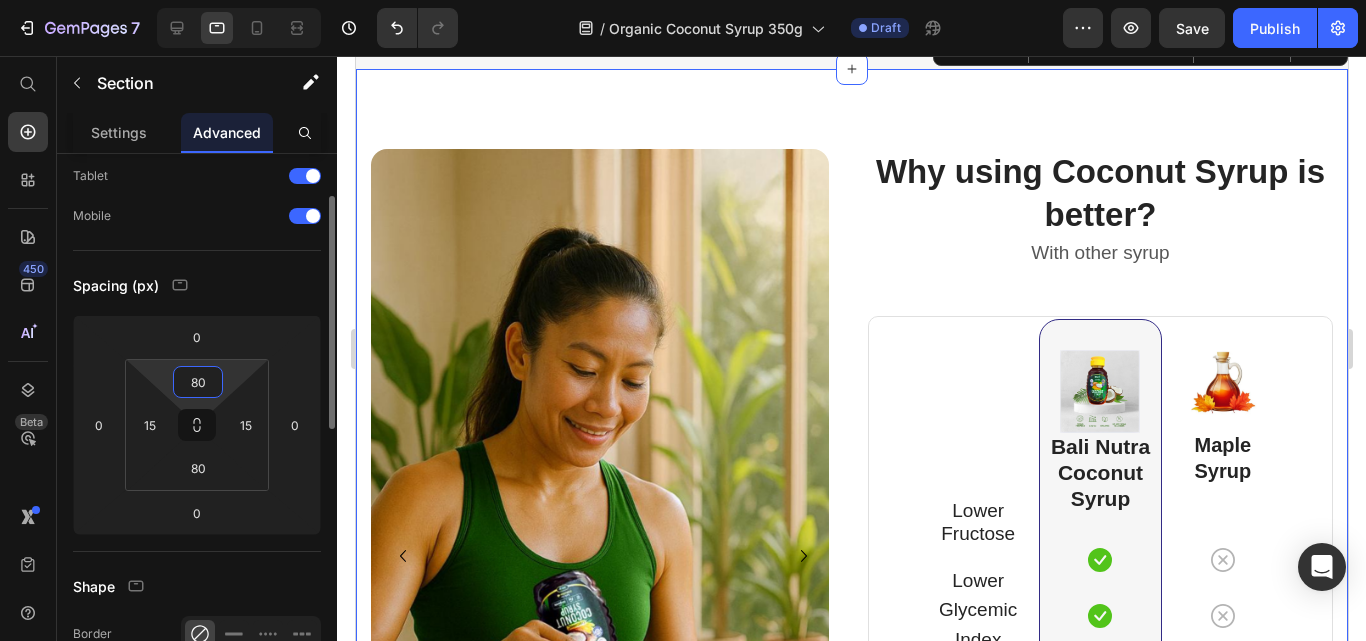 click on "80" at bounding box center [198, 382] 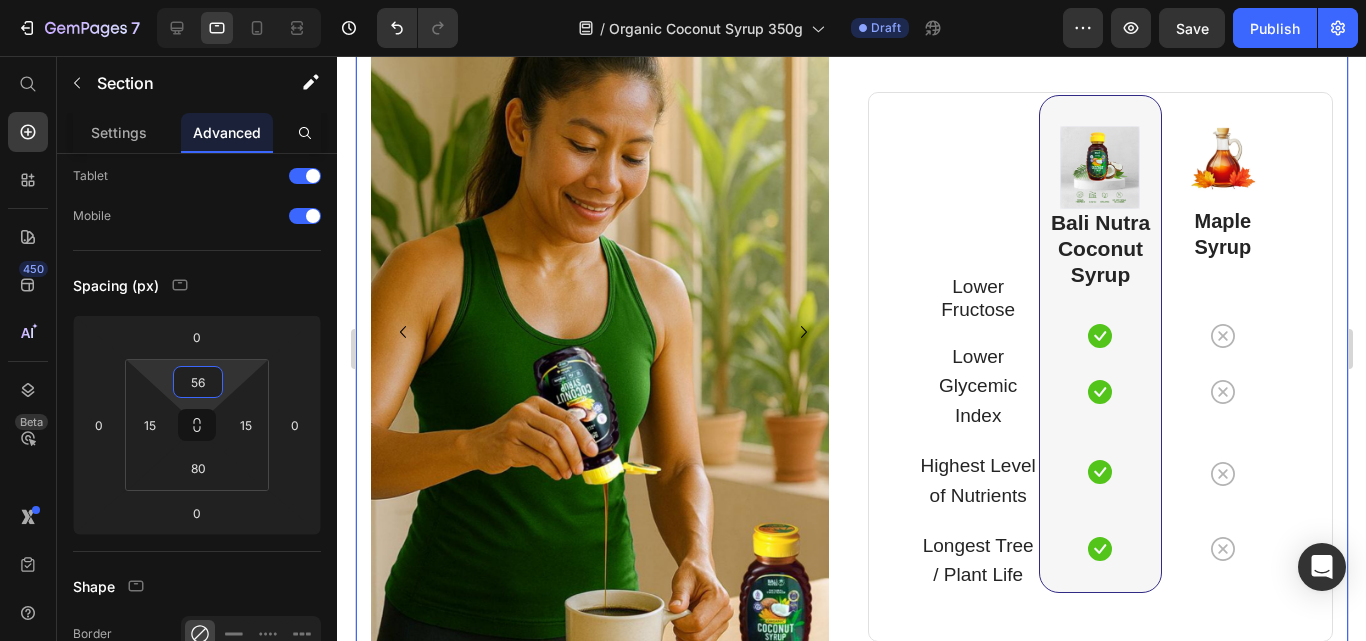 scroll, scrollTop: 4900, scrollLeft: 0, axis: vertical 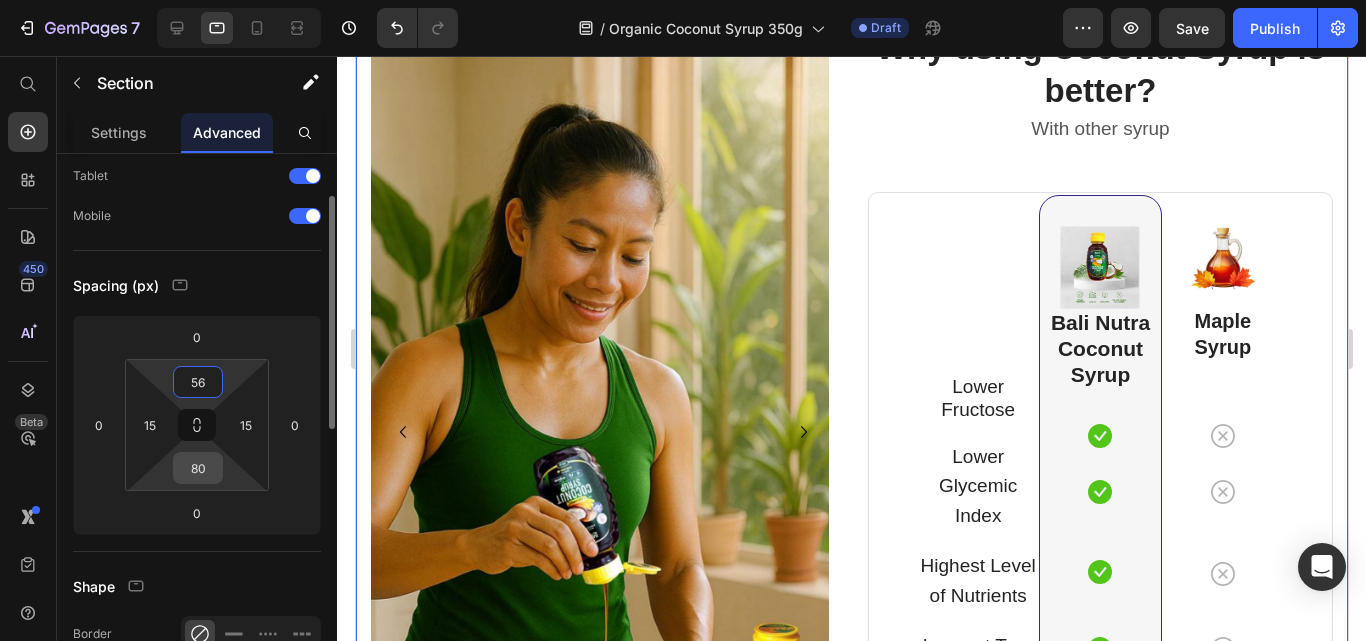 type on "56" 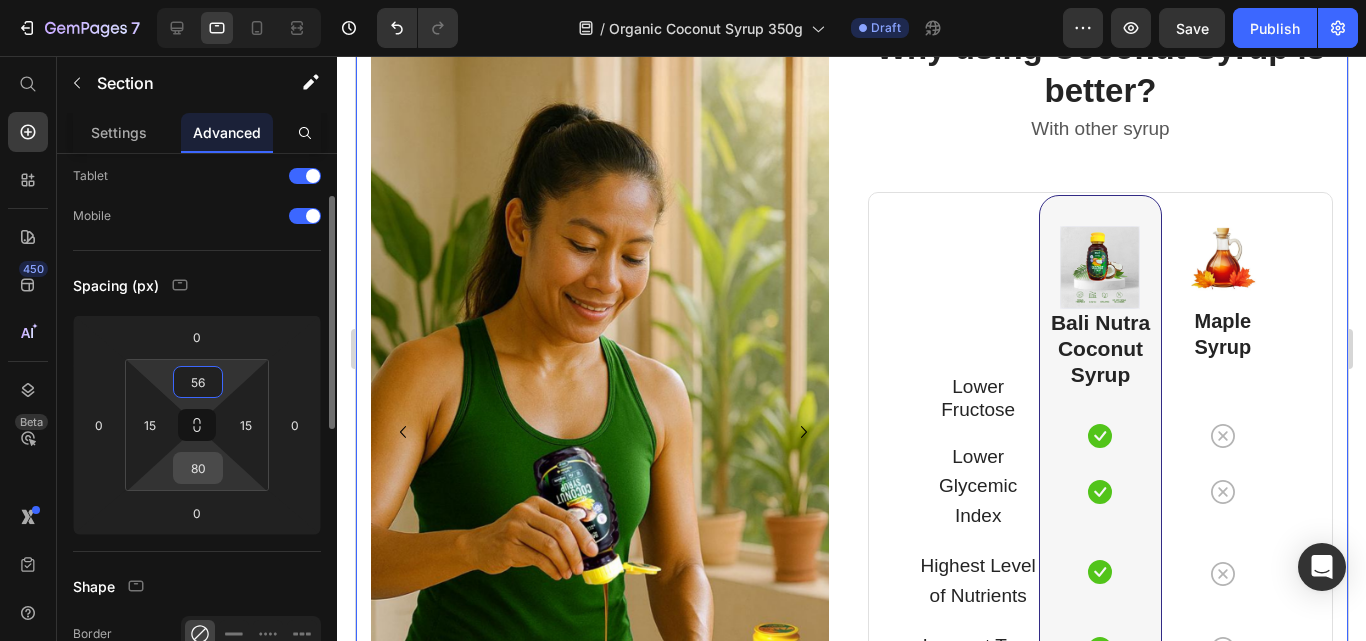 click on "80" at bounding box center (198, 468) 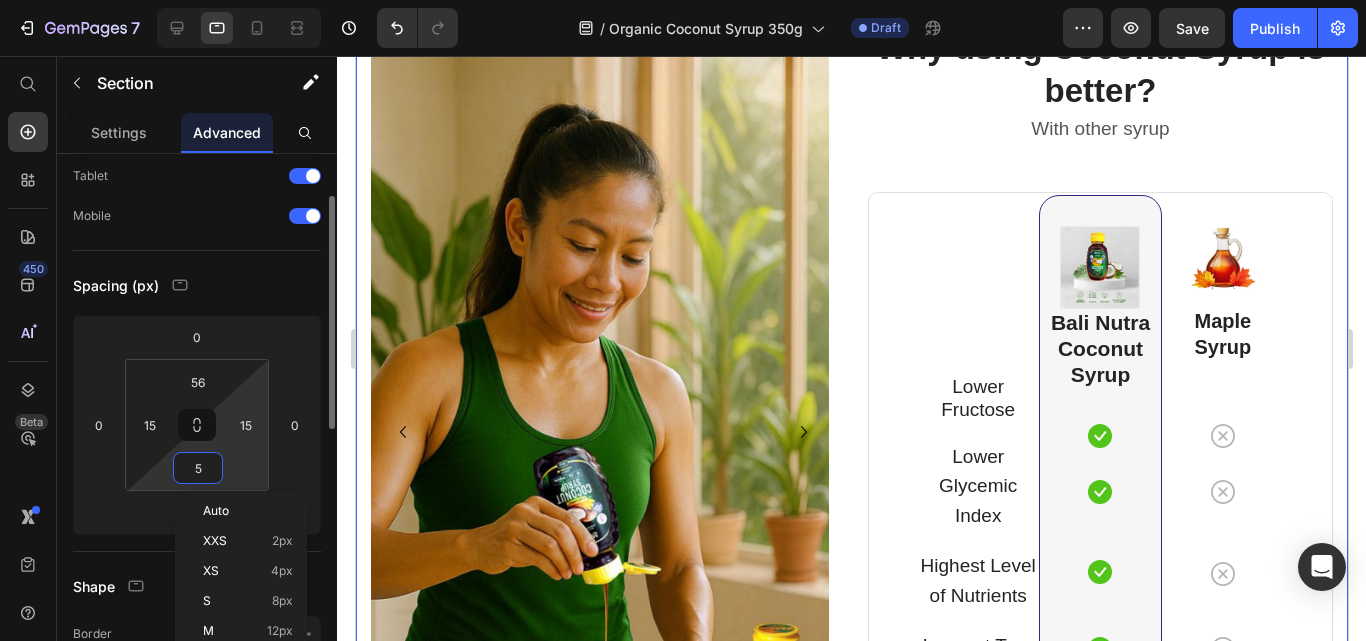 type on "56" 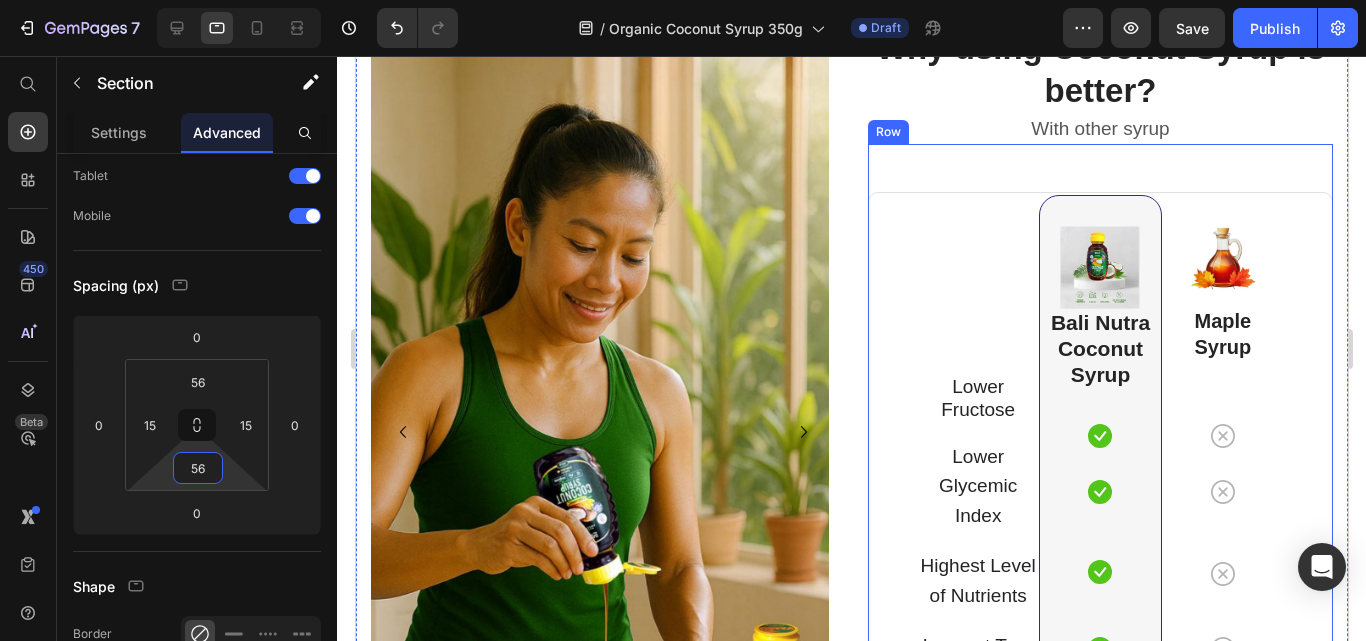 scroll, scrollTop: 4800, scrollLeft: 0, axis: vertical 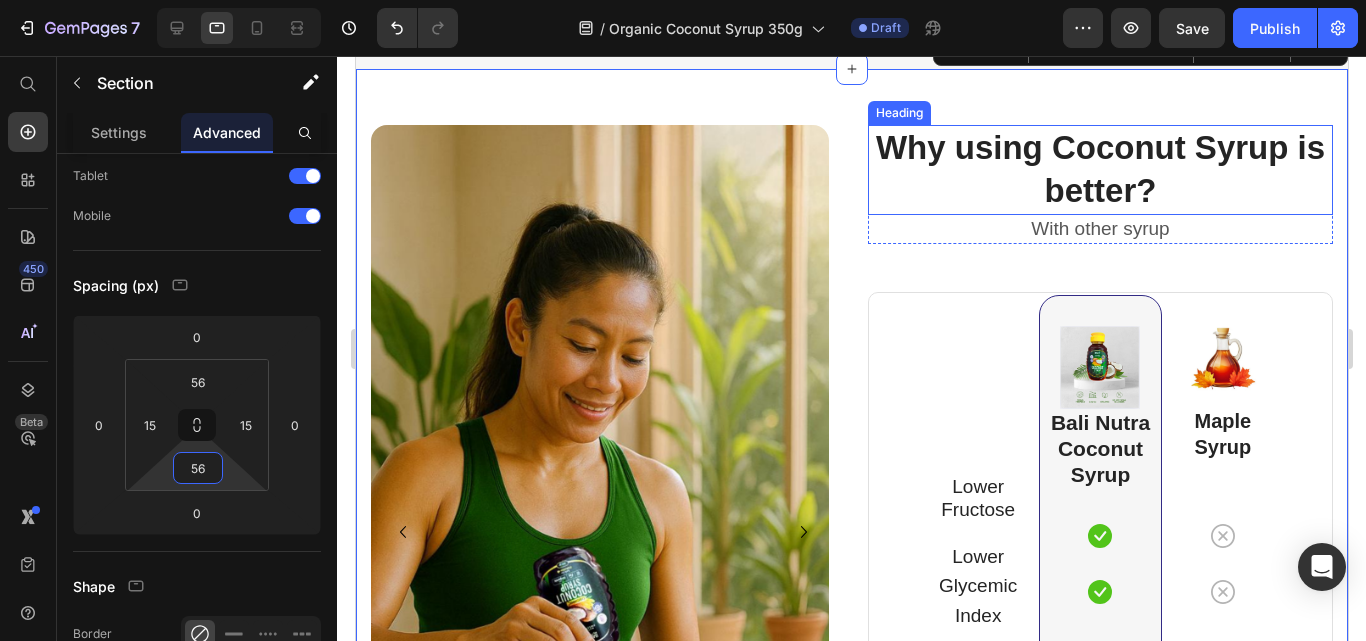 click on "Why using Coconut Syrup is better?" at bounding box center (1099, 170) 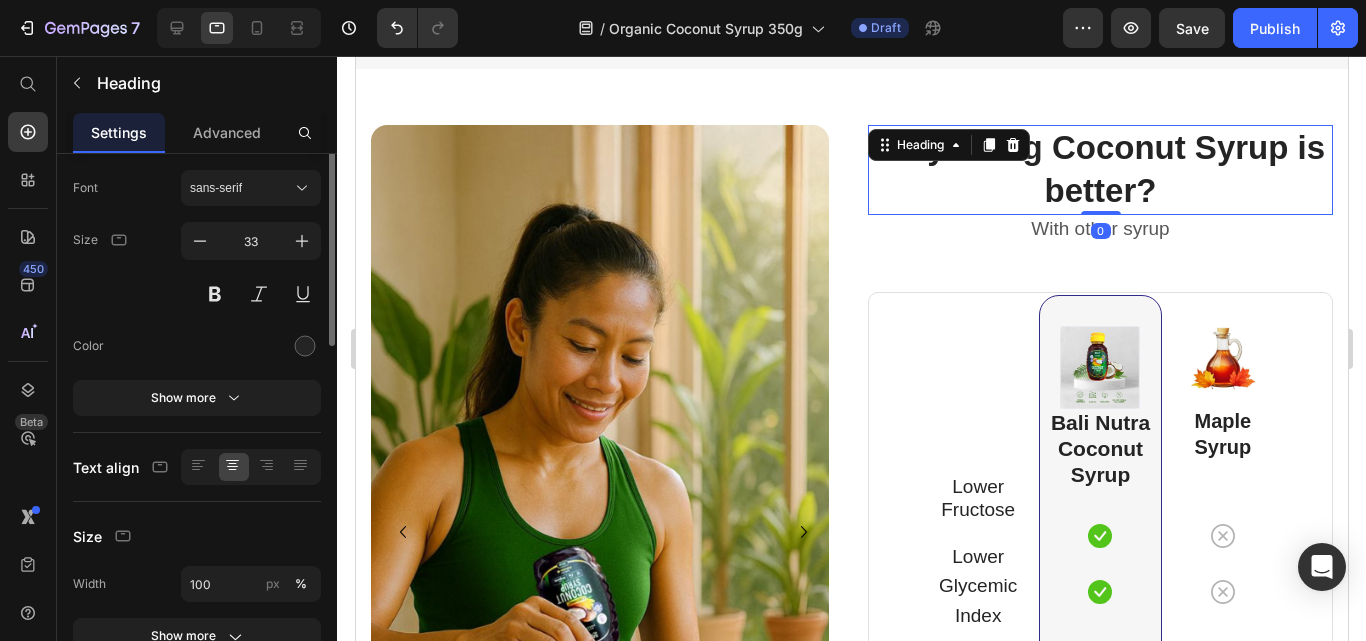 scroll, scrollTop: 0, scrollLeft: 0, axis: both 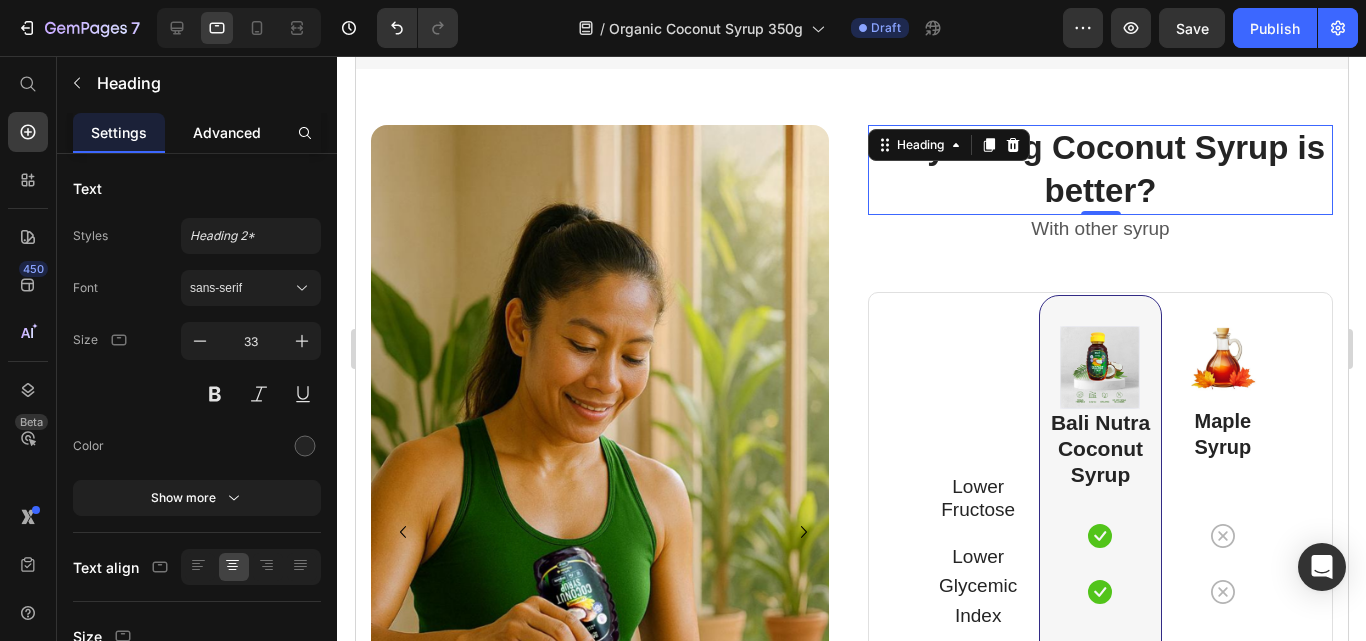 click on "Advanced" at bounding box center (227, 132) 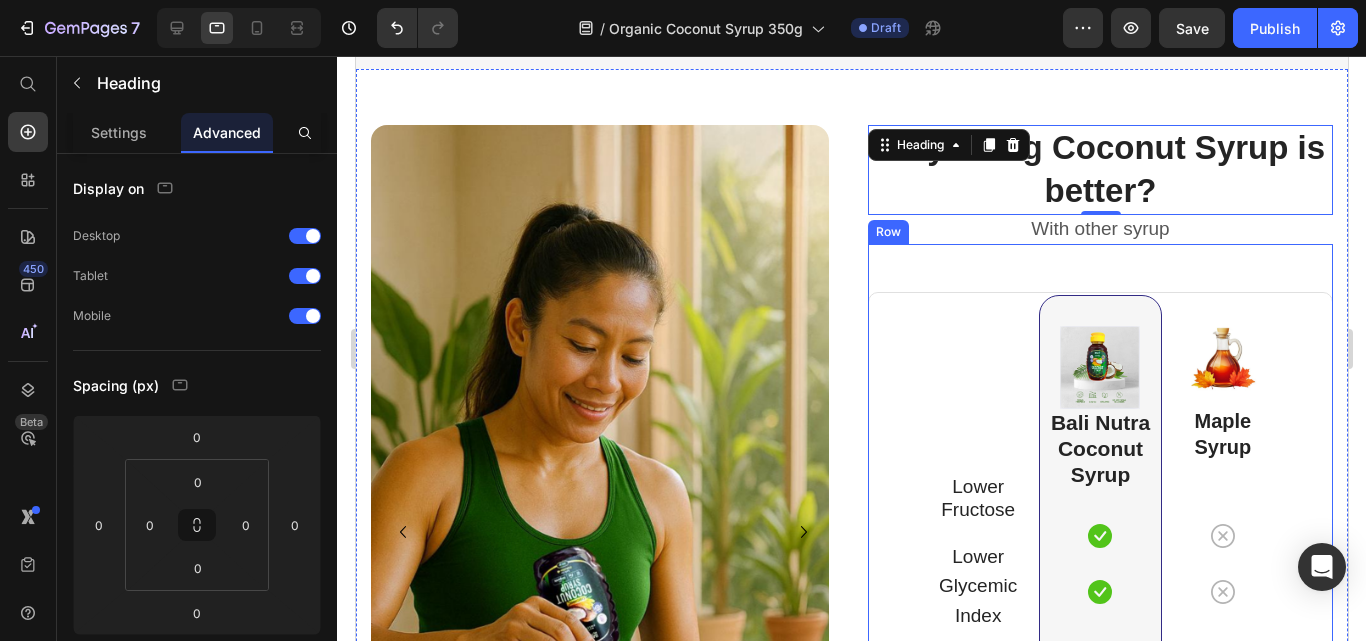 click on "Lower Fructose Text block Row Lower Glycemic Index Text block Row Highest Level of Nutrients Text block Row Longest Tree / Plant Life Text block Row Image Bali Nutra Coconut Syrup Heading
Icon Row
Icon Row
Icon Row
Icon Row Row Image Maple Syrup Heading
Icon Row
Icon Row
Icon Row
Icon Row Row Bali Nutra Organic Coconut Syrup Heading Lower Fructose Text block
Icon Row Lower Glycemic Index Text block
Icon Row Highest Level of Nutrients Text block
Icon Row Longest Tree / Plant Life Text block
Icon Row Row Maple Syrup Heading
Icon Row
Icon Row
Icon Row
Icon Row Row Row" at bounding box center (1099, 567) 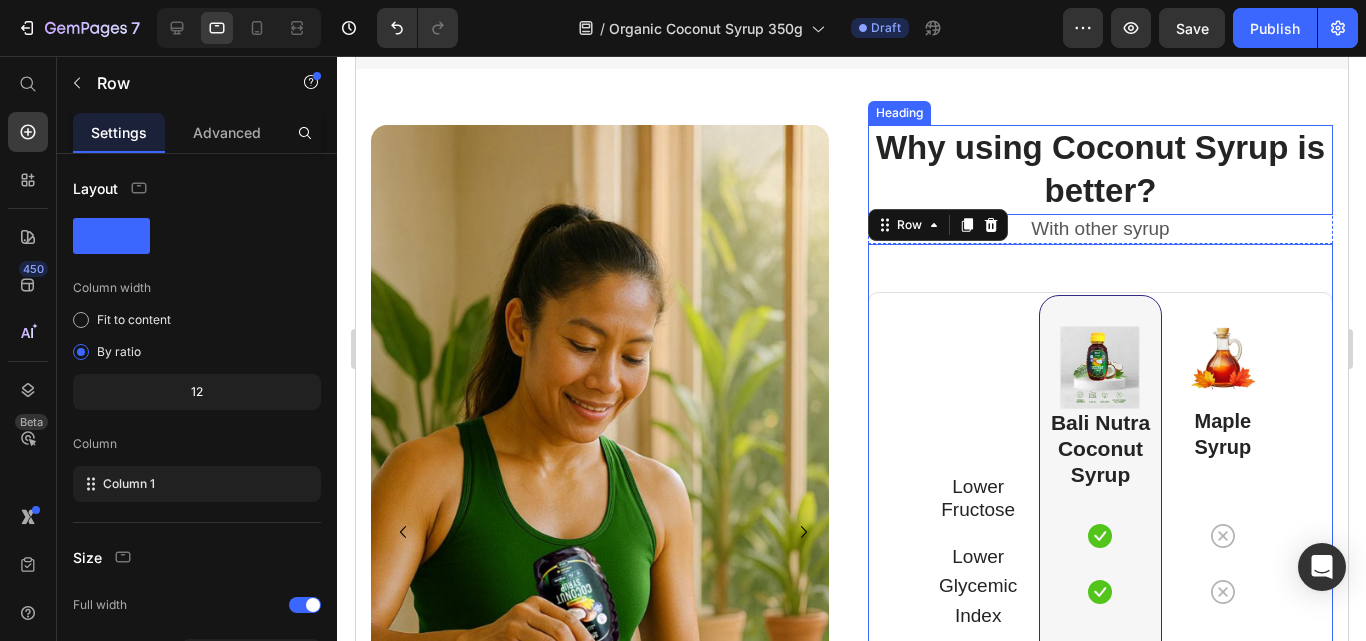 click on "Why using Coconut Syrup is better?" at bounding box center [1099, 170] 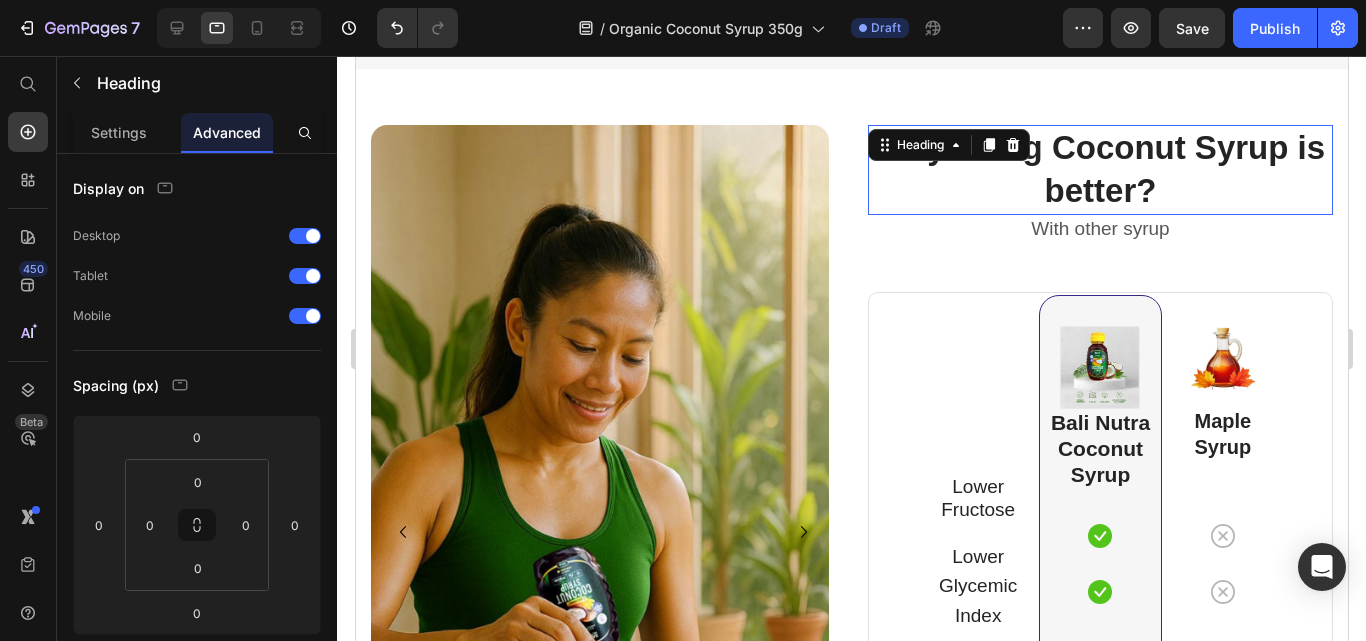 click on "Advanced" at bounding box center (227, 132) 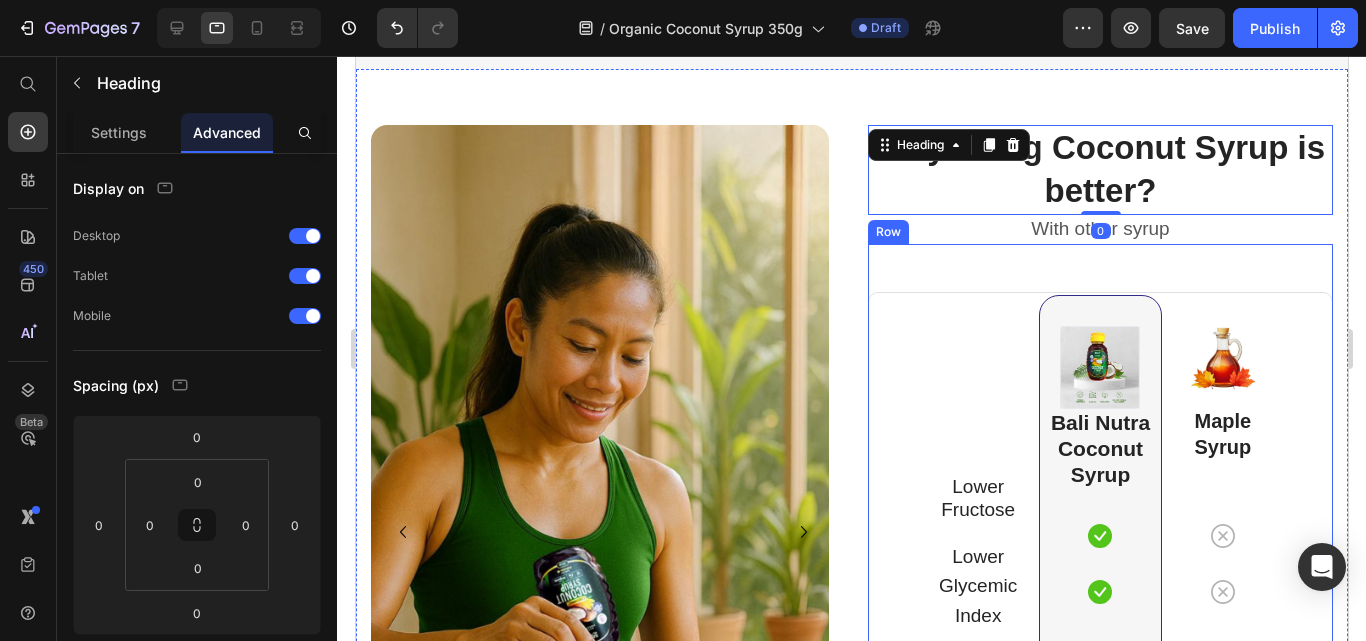click on "Lower Fructose Text block Row Lower Glycemic Index Text block Row Highest Level of Nutrients Text block Row Longest Tree / Plant Life Text block Row Image Bali Nutra Coconut Syrup Heading
Icon Row
Icon Row
Icon Row
Icon Row Row Image Maple Syrup Heading
Icon Row
Icon Row
Icon Row
Icon Row Row Bali Nutra Organic Coconut Syrup Heading Lower Fructose Text block
Icon Row Lower Glycemic Index Text block
Icon Row Highest Level of Nutrients Text block
Icon Row Longest Tree / Plant Life Text block
Icon Row Row Maple Syrup Heading
Icon Row
Icon Row
Icon Row
Icon Row Row Row" at bounding box center (1099, 567) 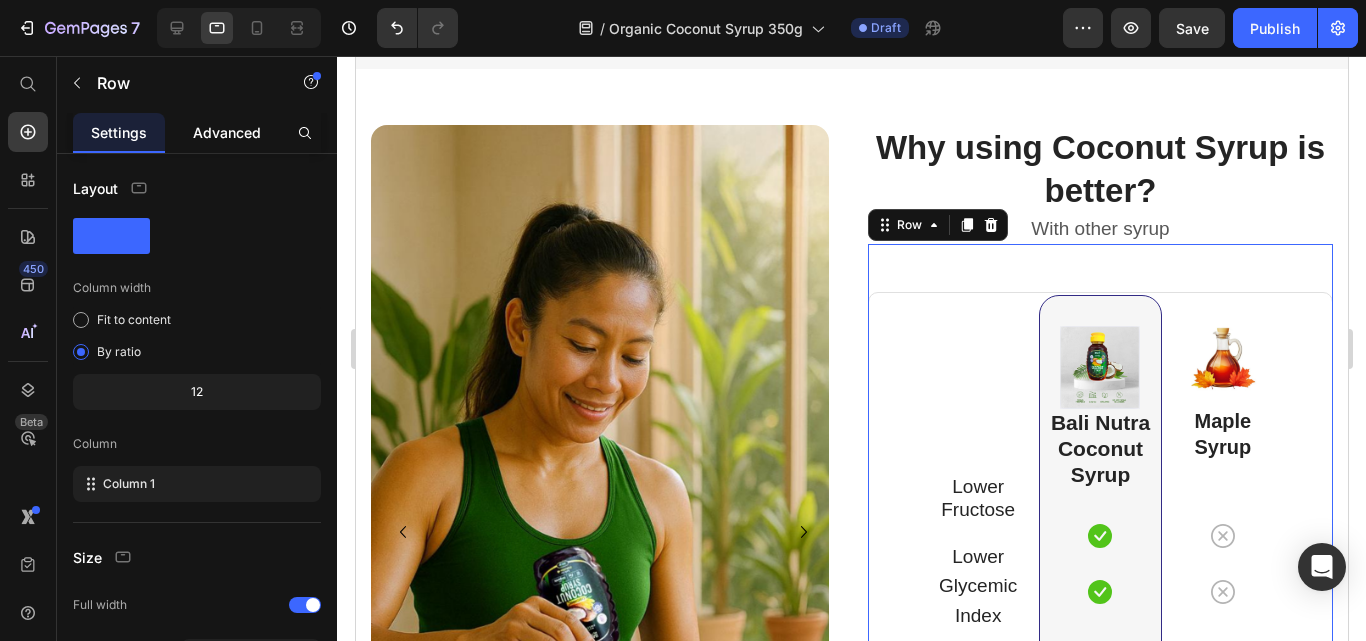 click on "Advanced" 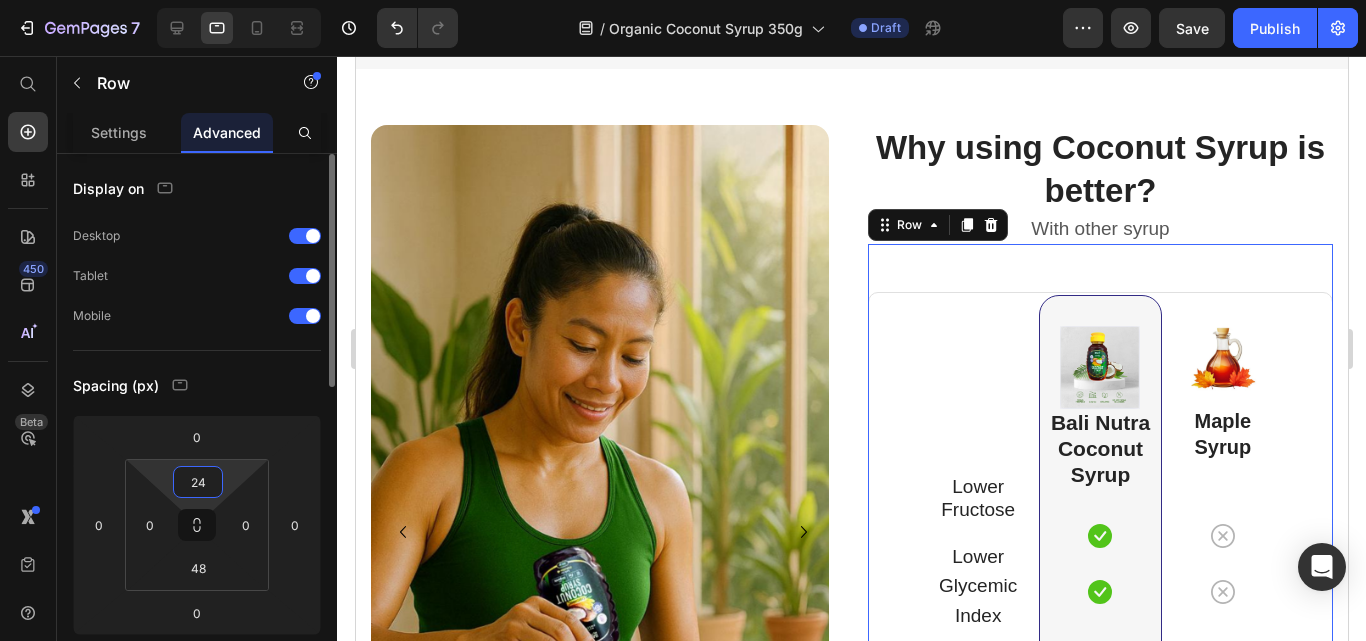 click on "24" at bounding box center (198, 482) 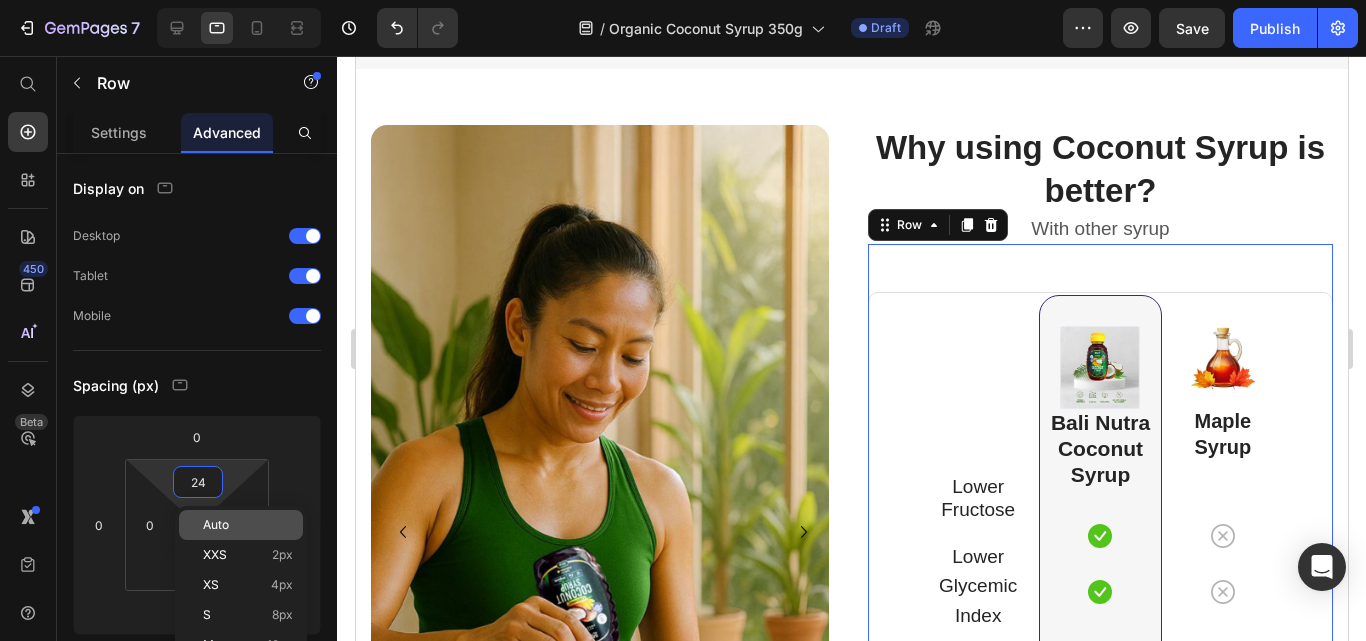 click on "Auto" at bounding box center (248, 525) 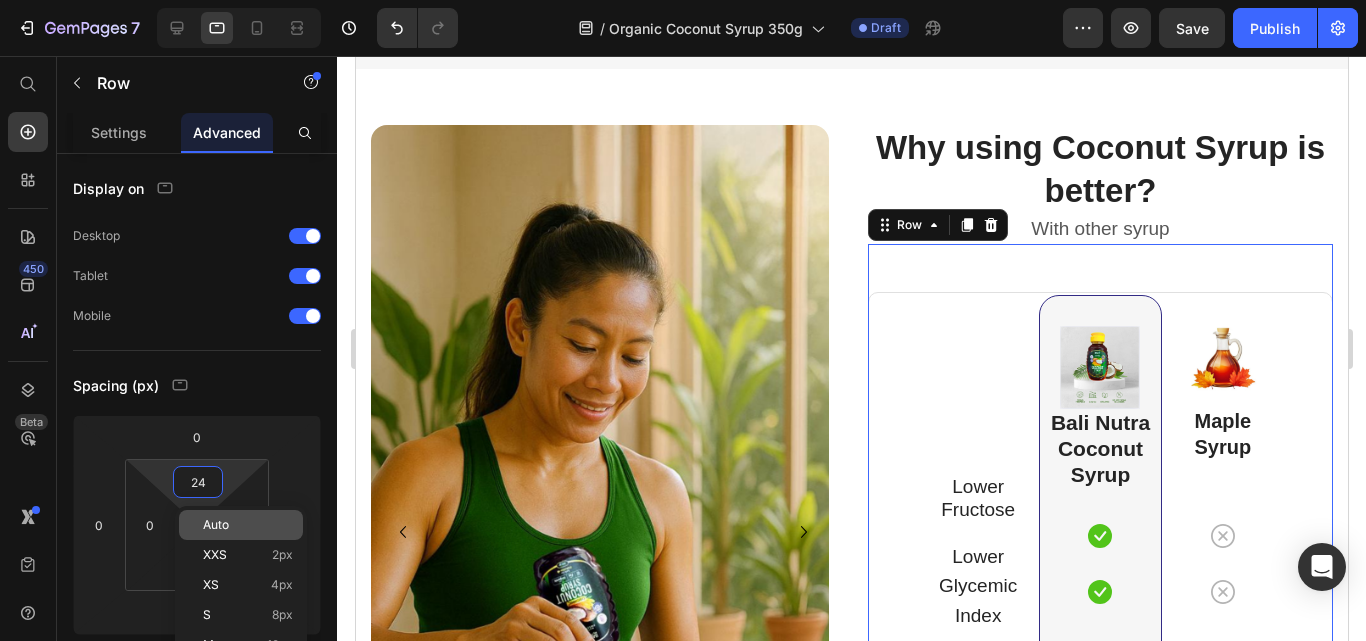 type 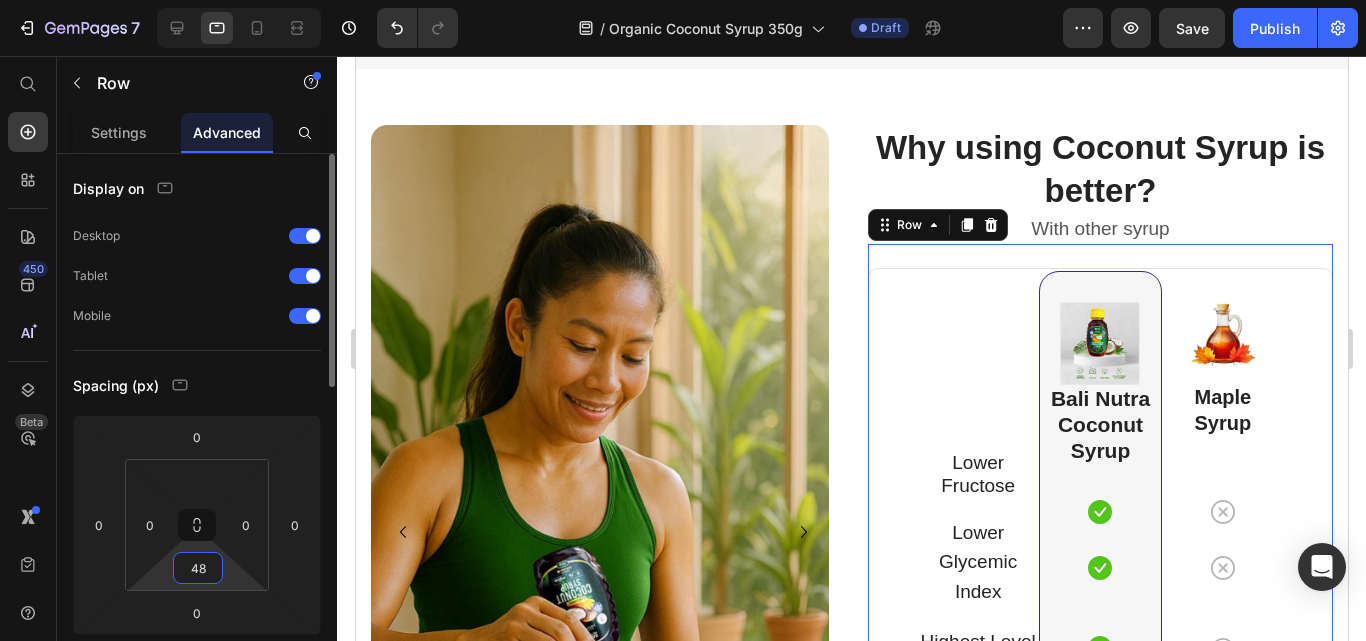 click on "48" at bounding box center [198, 568] 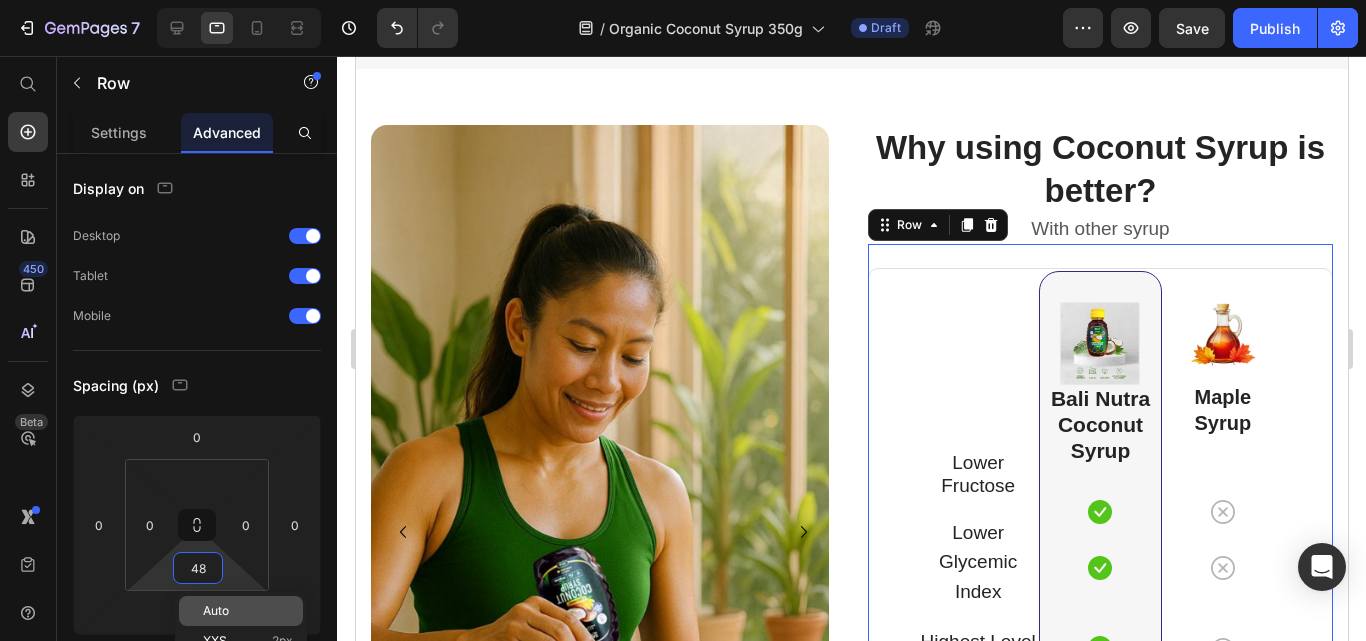 click on "Auto" at bounding box center (248, 611) 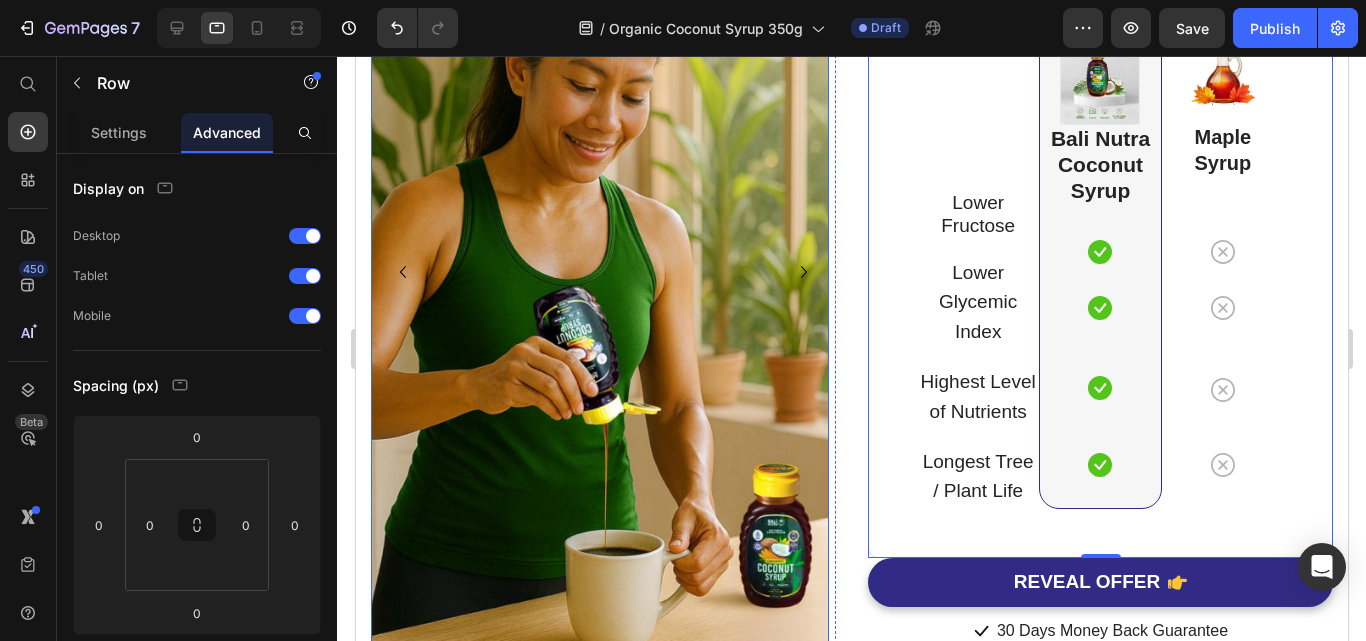scroll, scrollTop: 5200, scrollLeft: 0, axis: vertical 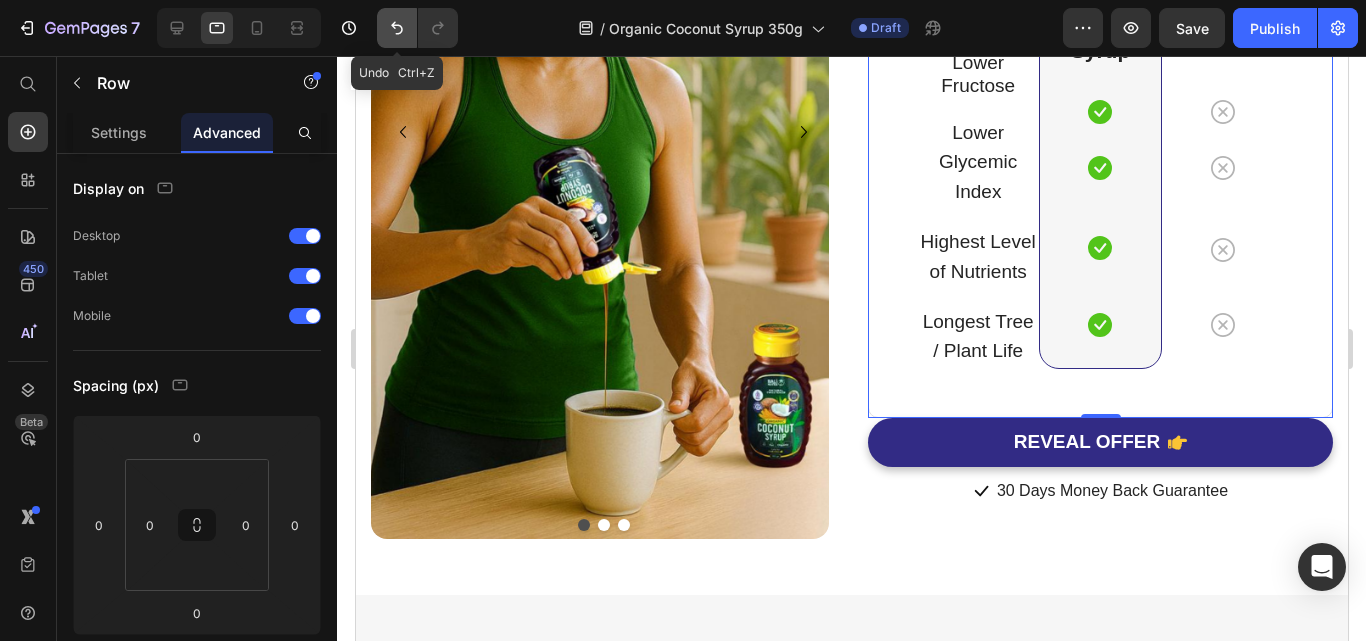 click 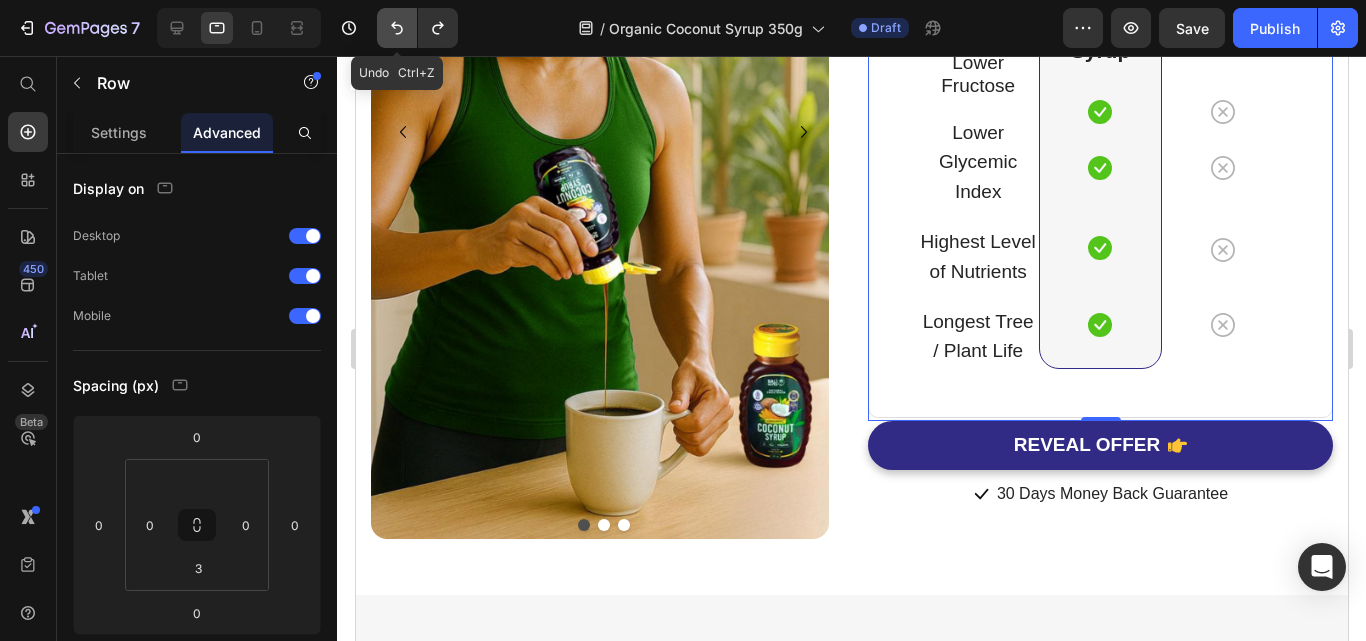 click 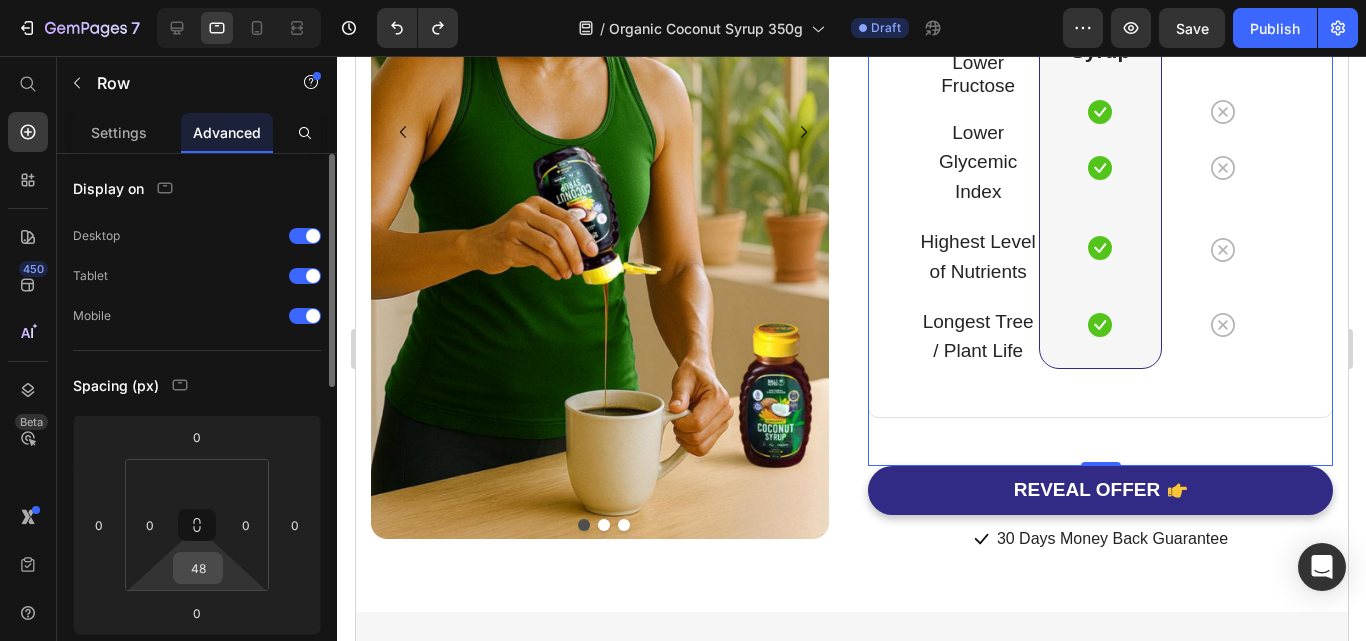 click on "48" at bounding box center (198, 568) 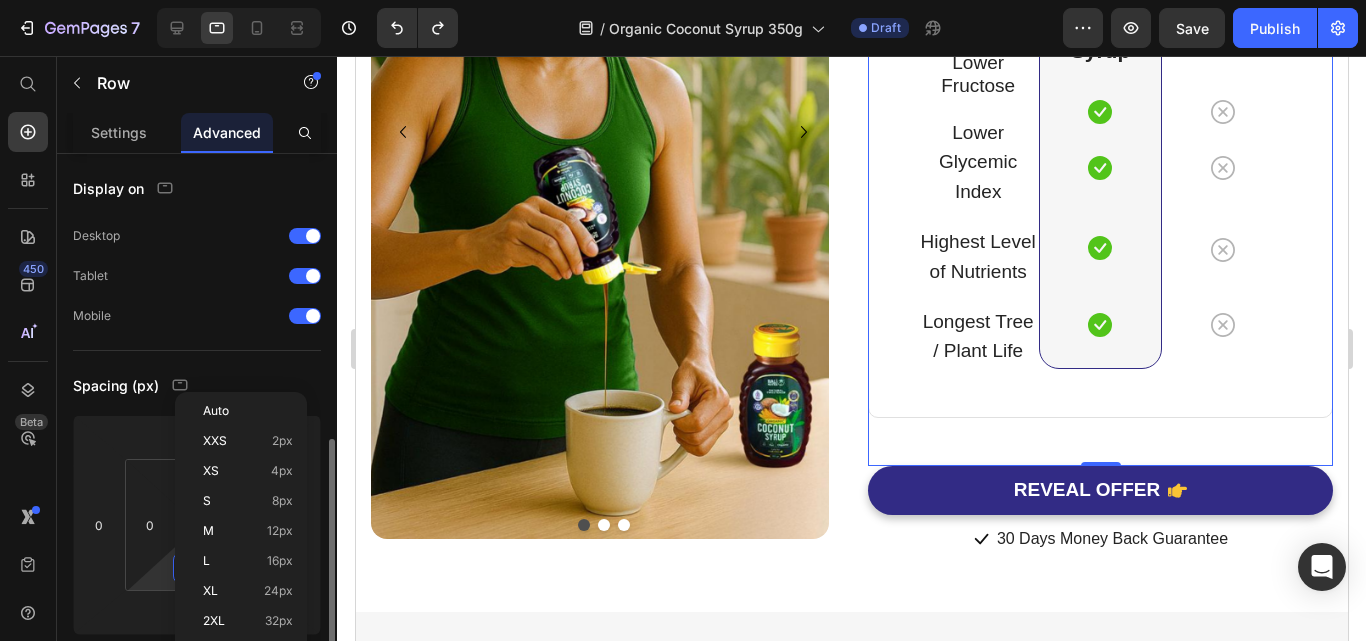 scroll, scrollTop: 200, scrollLeft: 0, axis: vertical 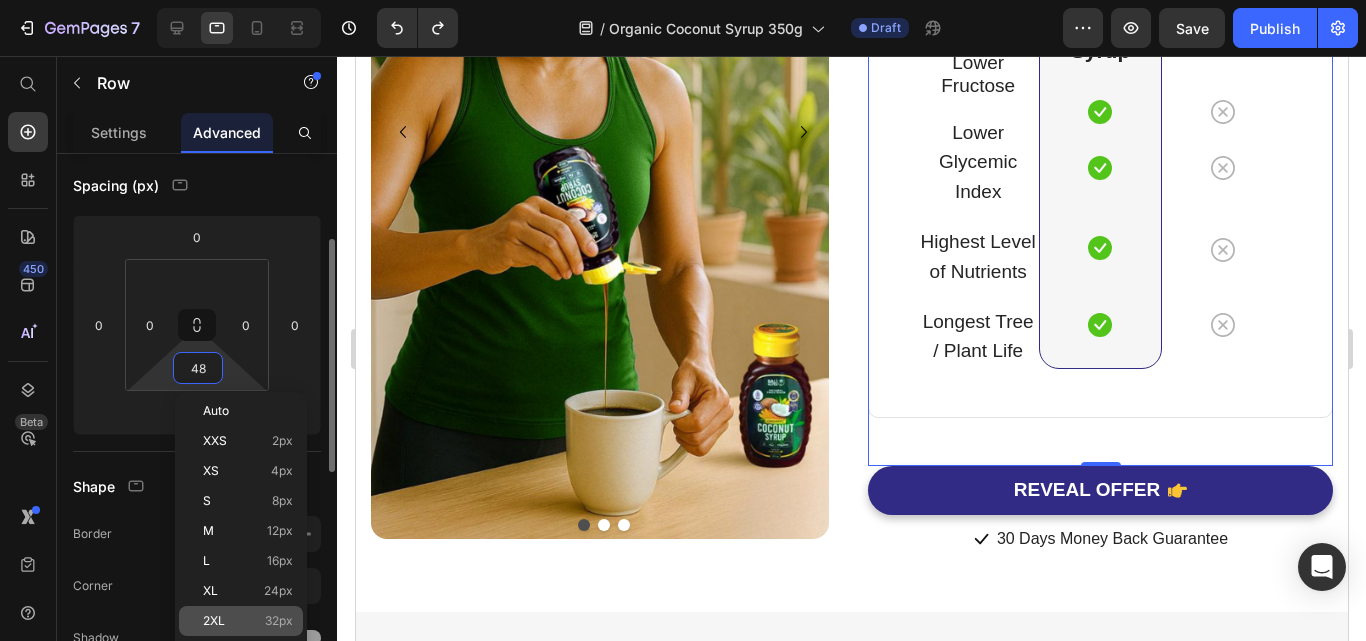 click on "32px" at bounding box center [279, 621] 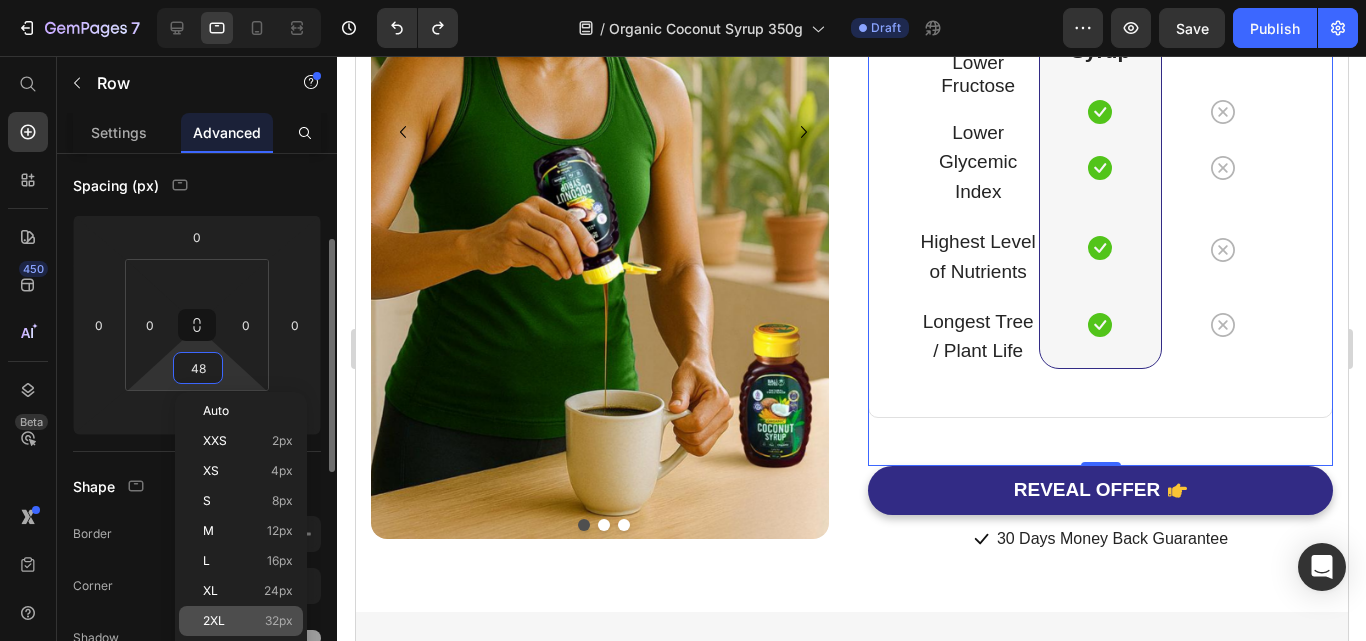 type on "32" 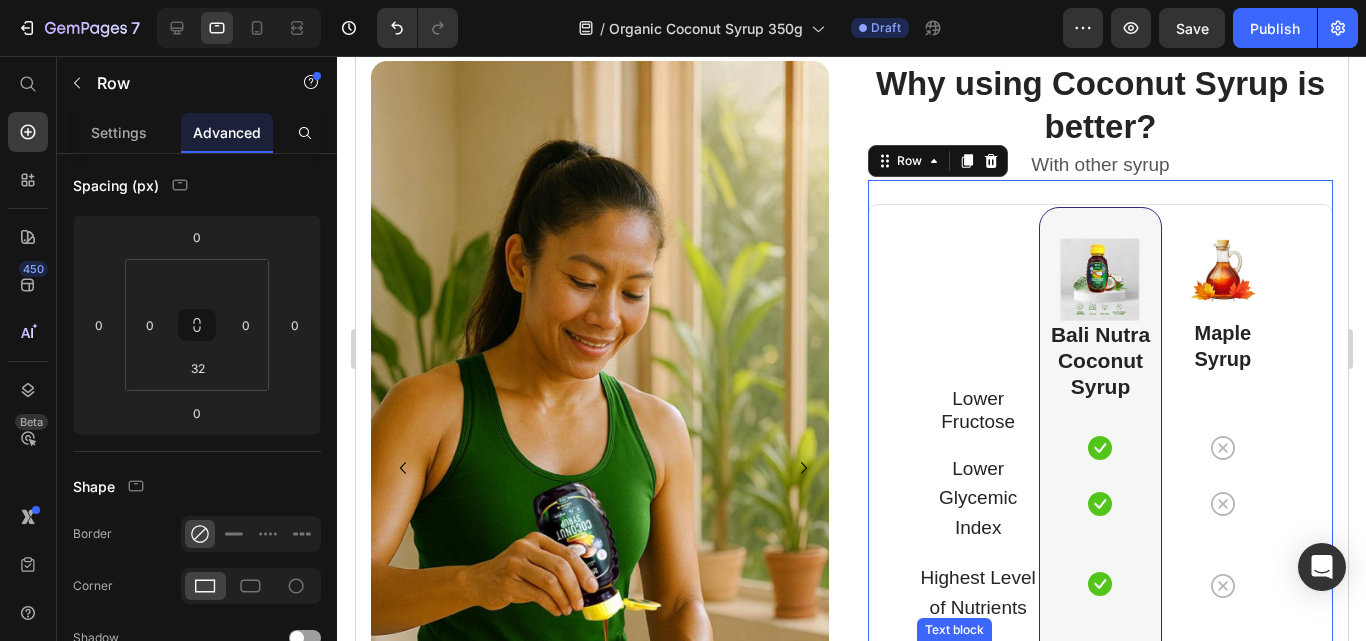 scroll, scrollTop: 4800, scrollLeft: 0, axis: vertical 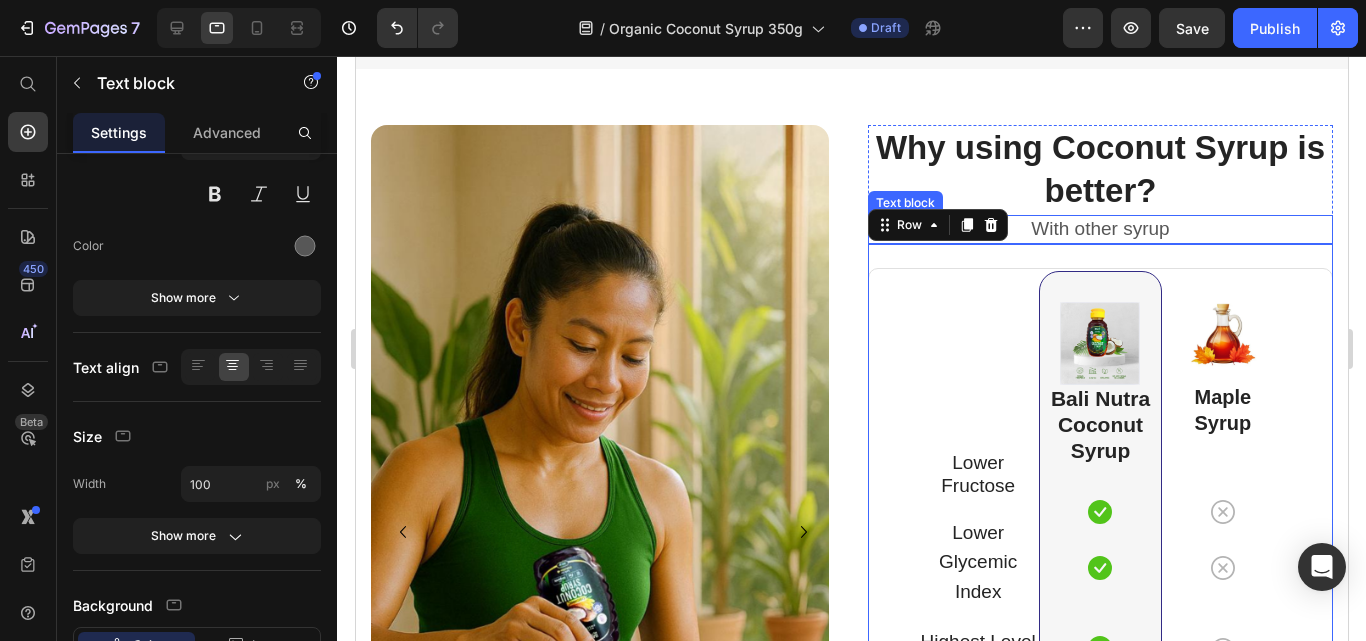 click on "With other syrup" at bounding box center (1099, 229) 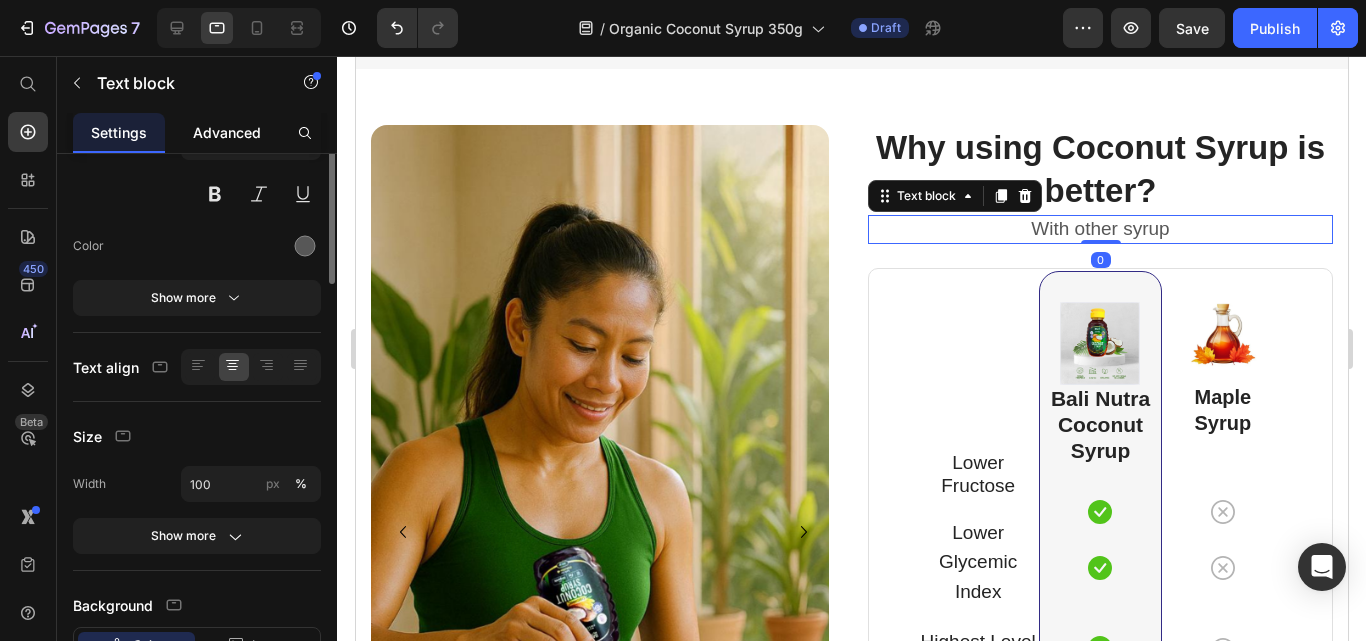 scroll, scrollTop: 0, scrollLeft: 0, axis: both 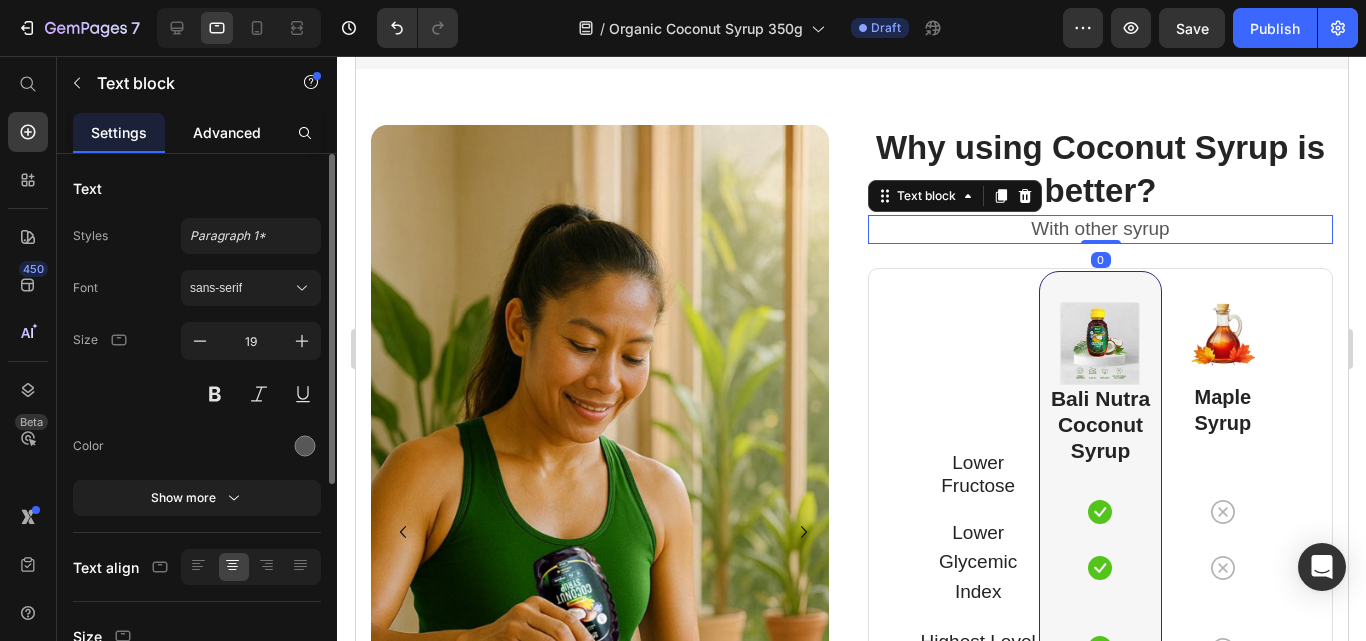 click on "Advanced" at bounding box center [227, 132] 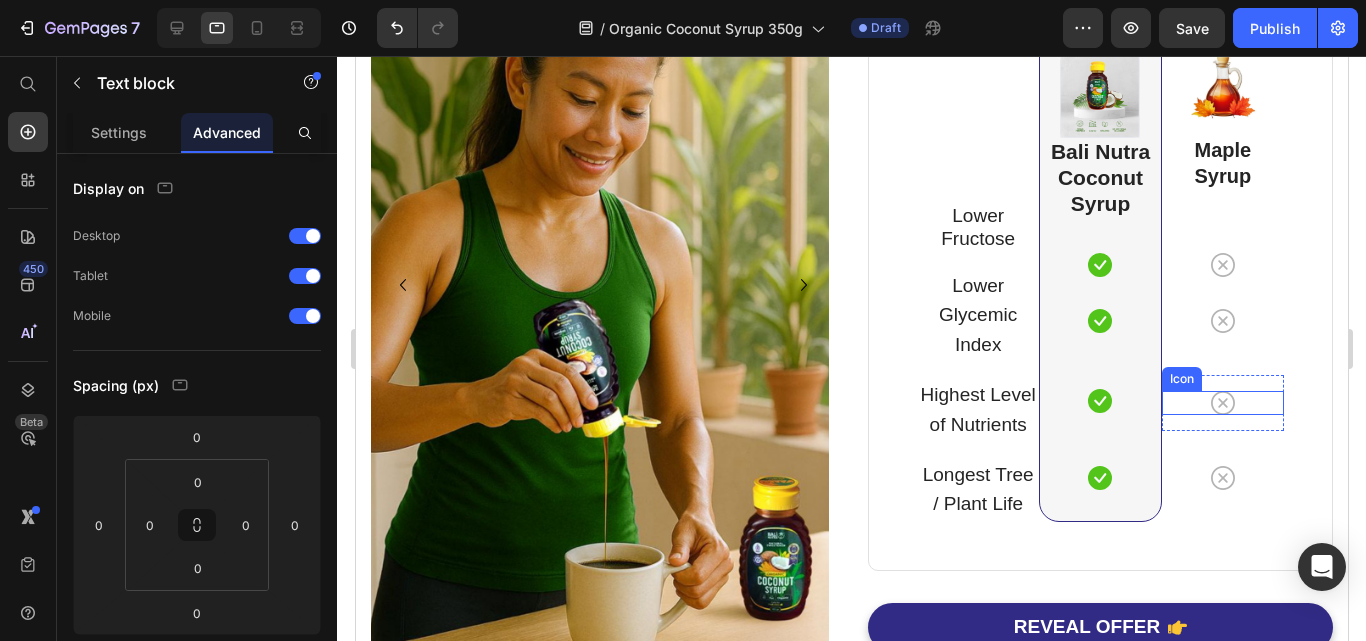 scroll, scrollTop: 5000, scrollLeft: 0, axis: vertical 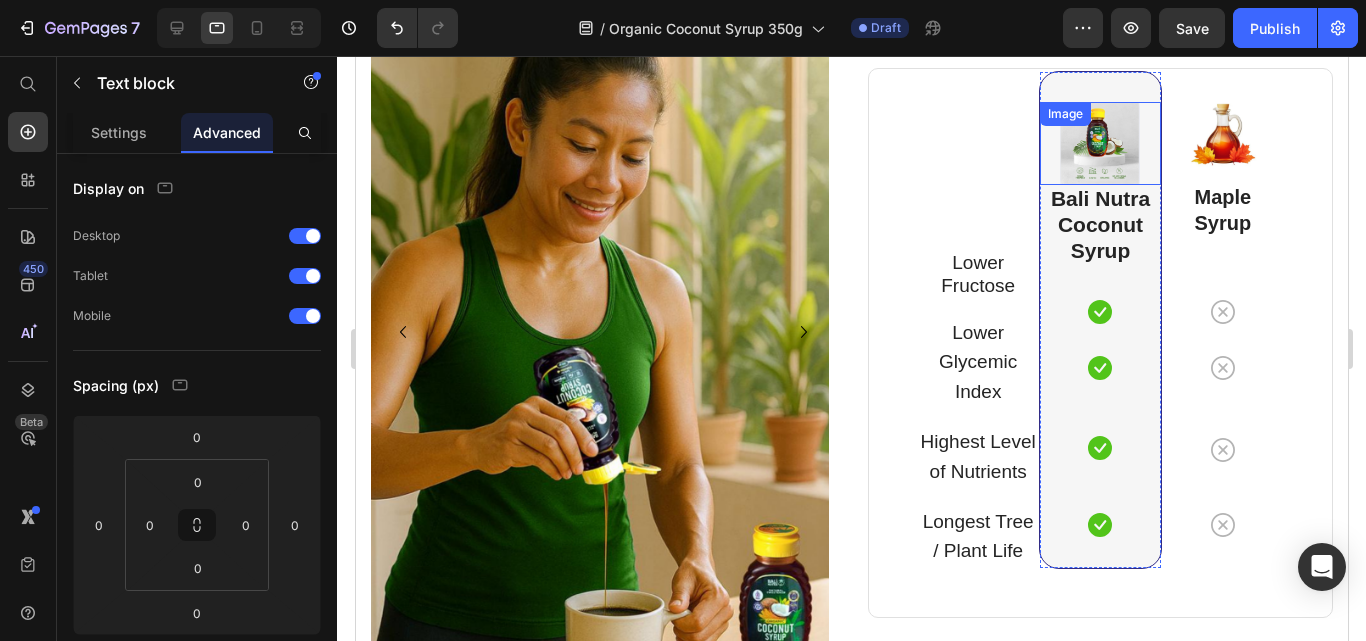 click on "Image" at bounding box center [1064, 114] 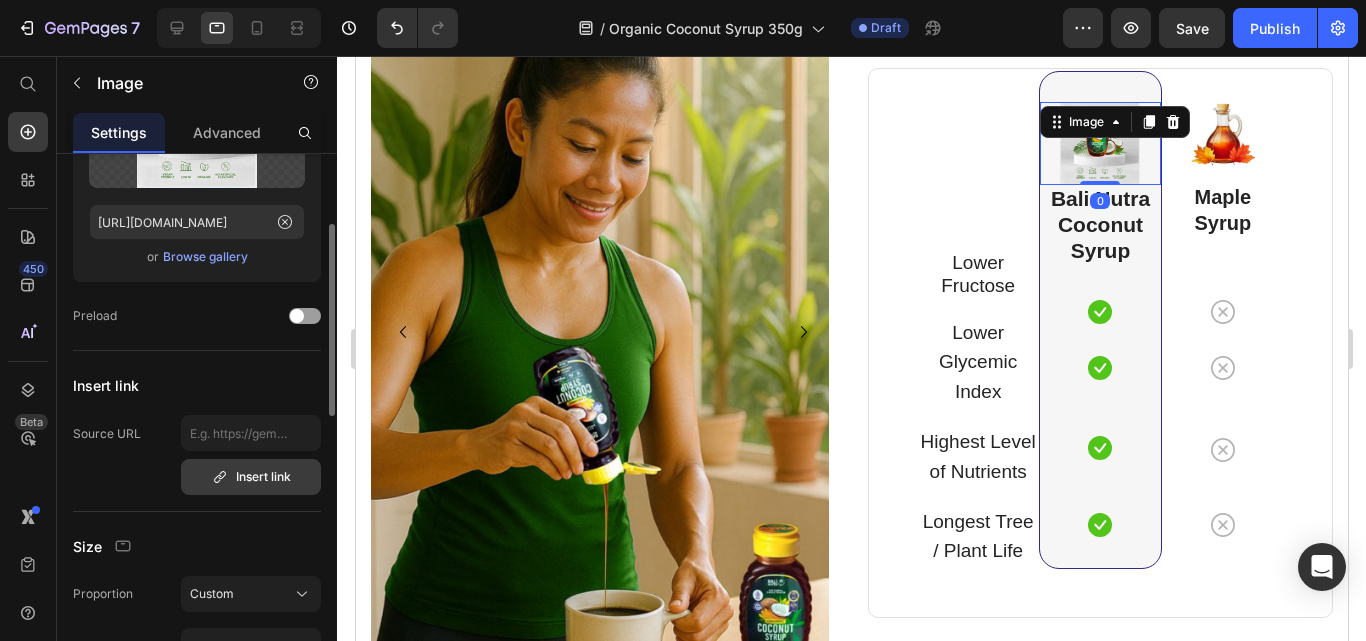 scroll, scrollTop: 400, scrollLeft: 0, axis: vertical 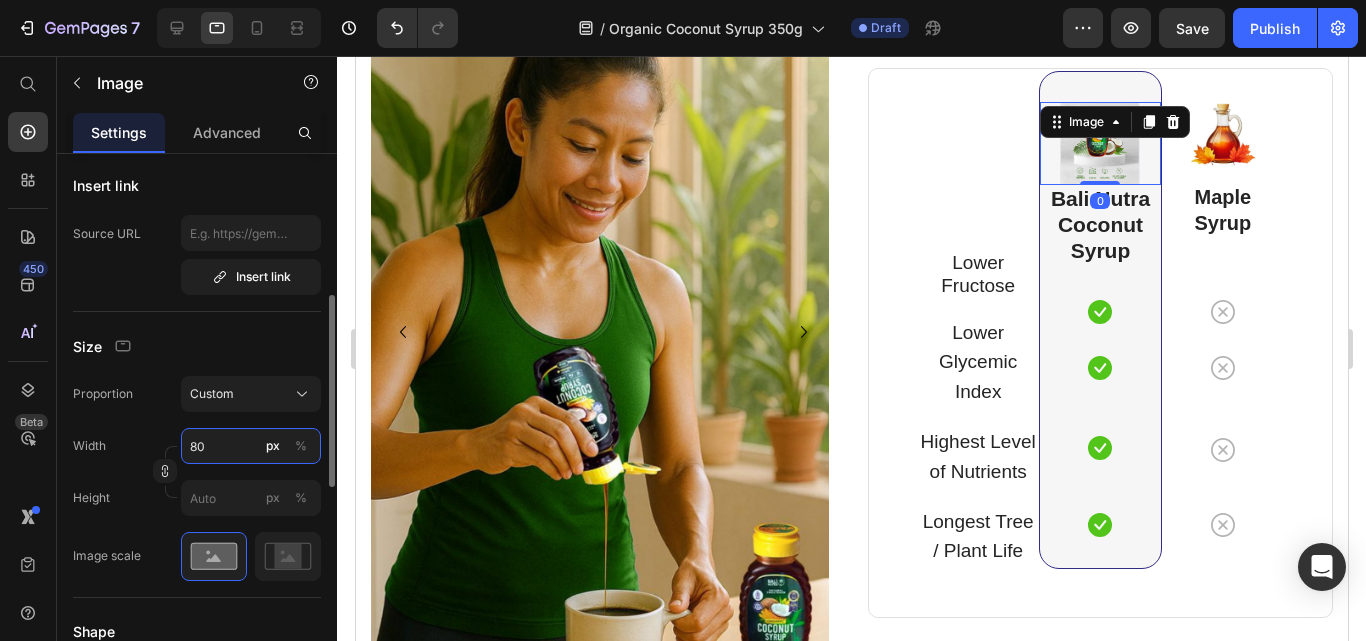 click on "80" at bounding box center [251, 446] 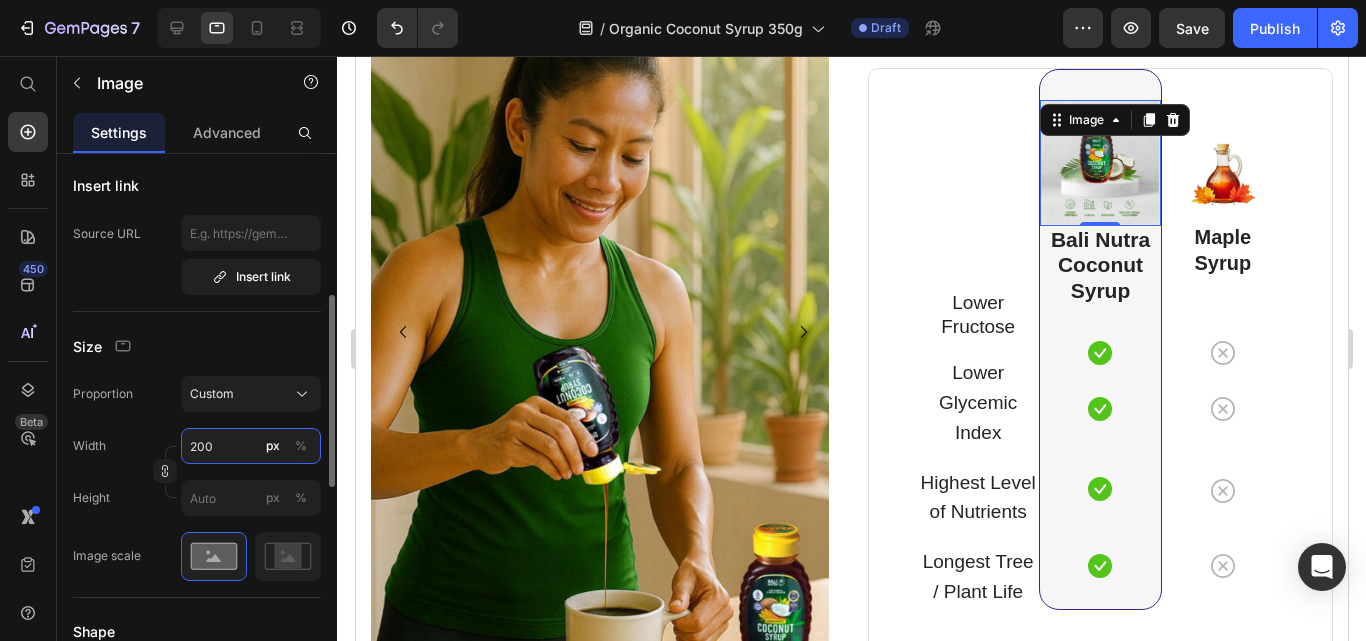 drag, startPoint x: 244, startPoint y: 444, endPoint x: 143, endPoint y: 444, distance: 101 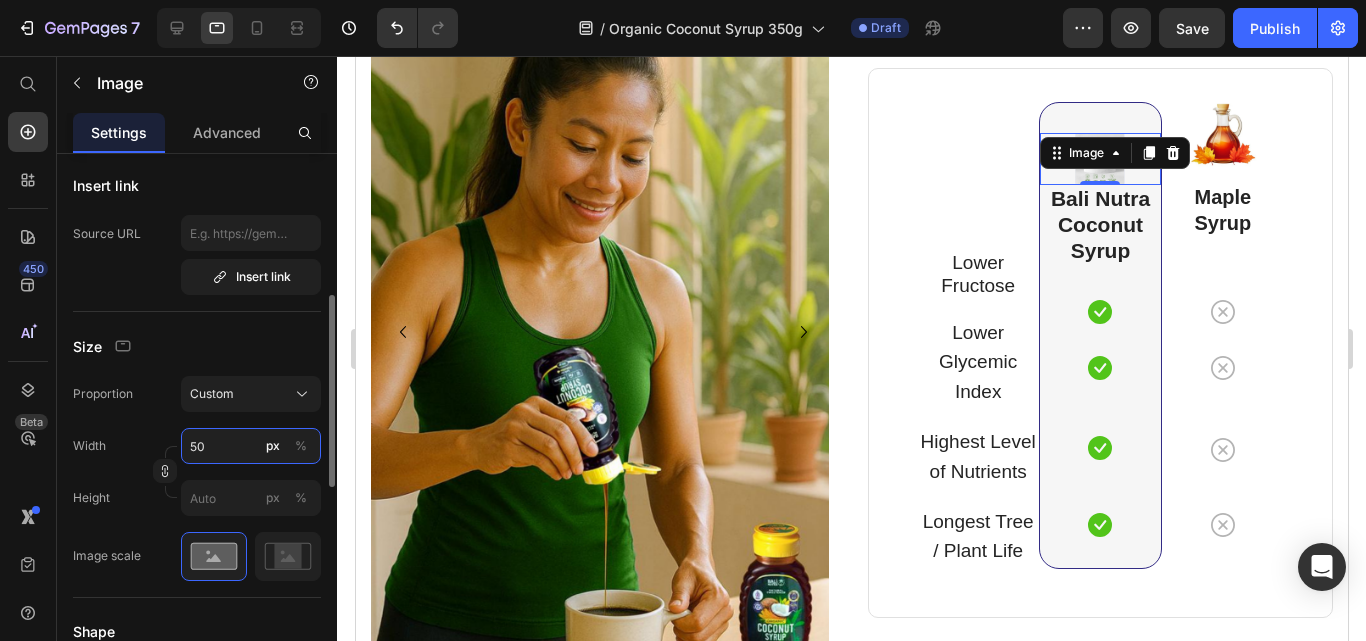 type on "500" 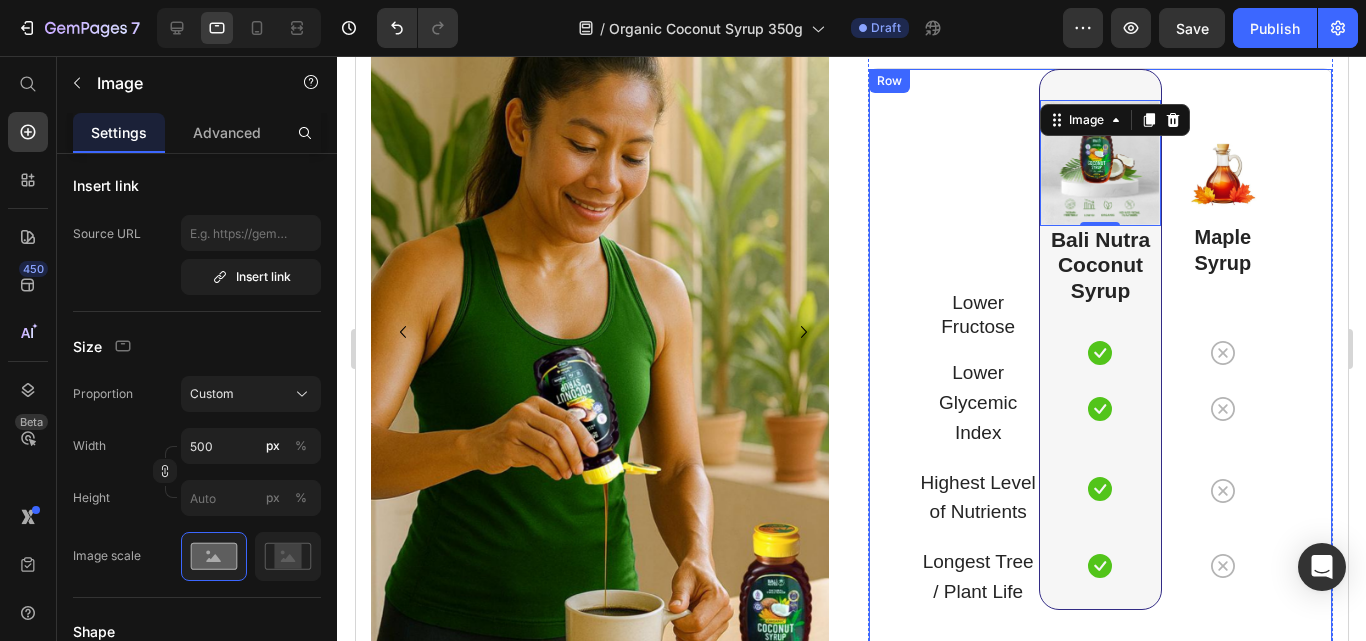 click on "Lower Fructose Text block Row Lower Glycemic Index Text block Row Highest Level of Nutrients Text block Row Longest Tree / Plant Life Text block Row" at bounding box center [977, 339] 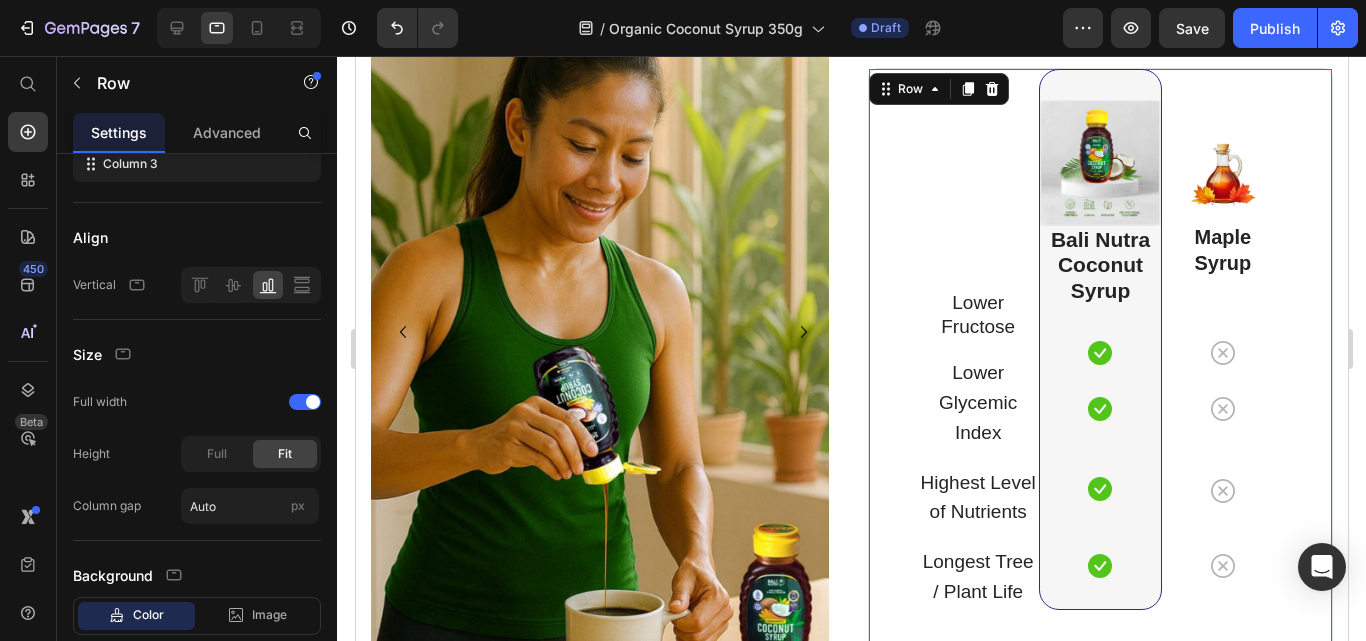 scroll, scrollTop: 0, scrollLeft: 0, axis: both 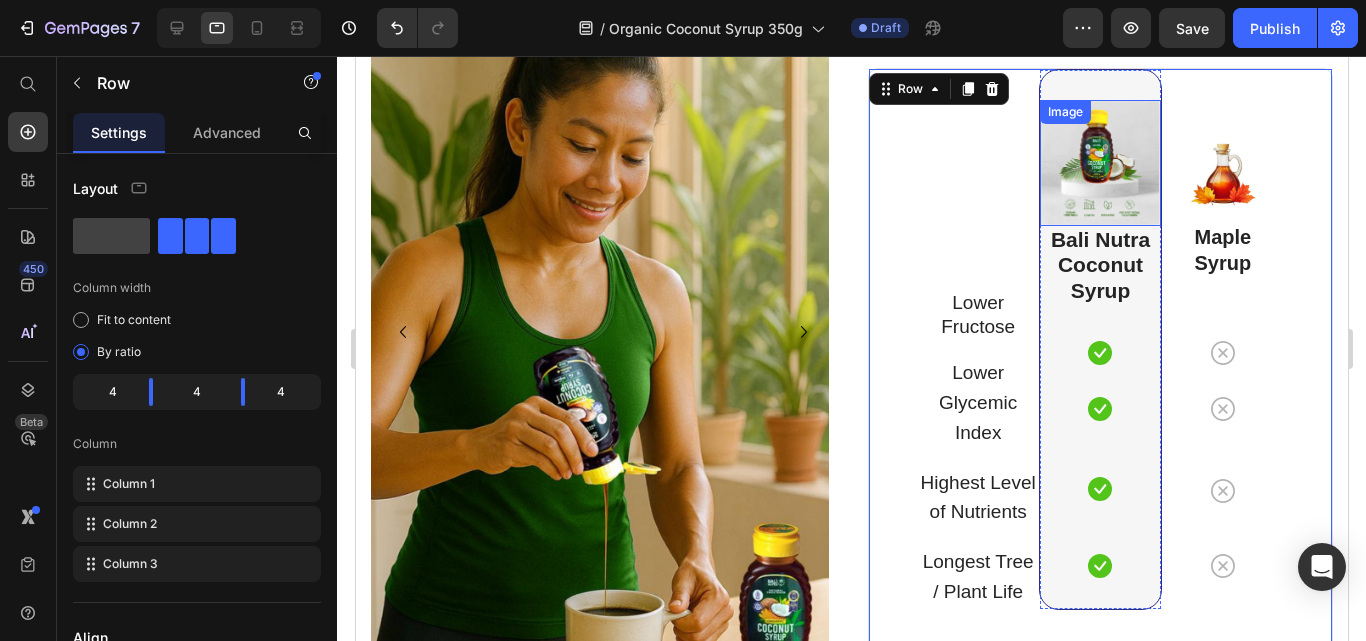 click at bounding box center (1099, 163) 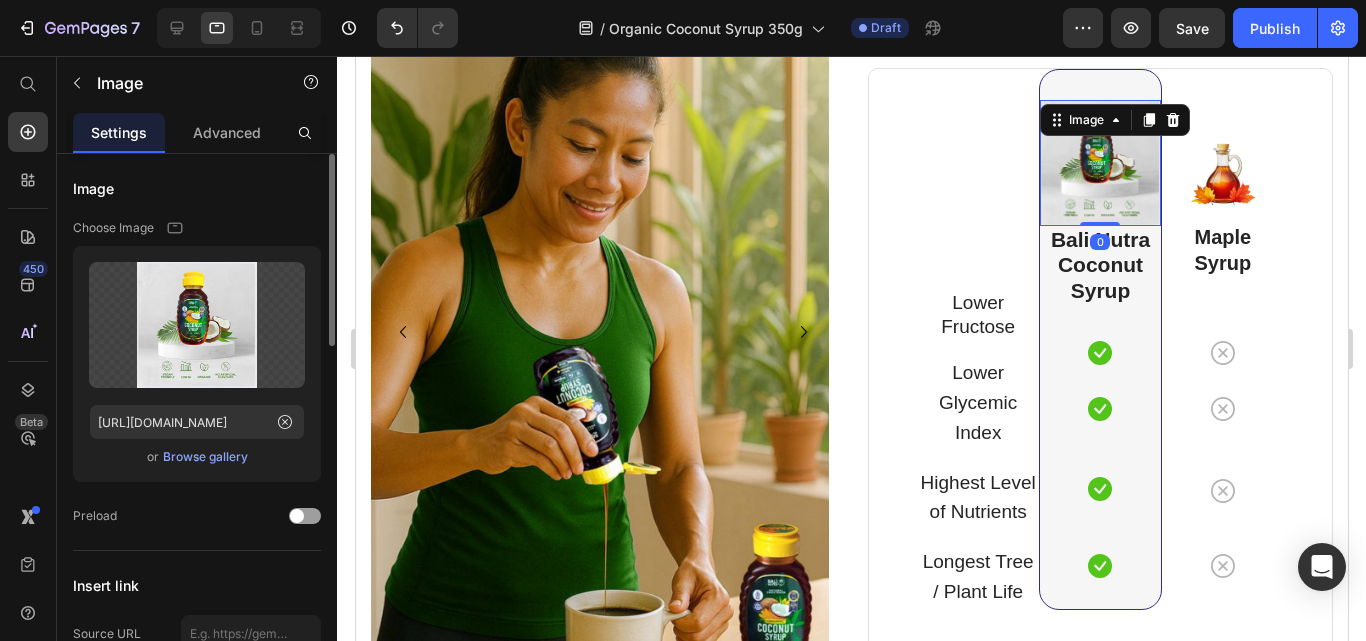 click on "Browse gallery" at bounding box center (205, 457) 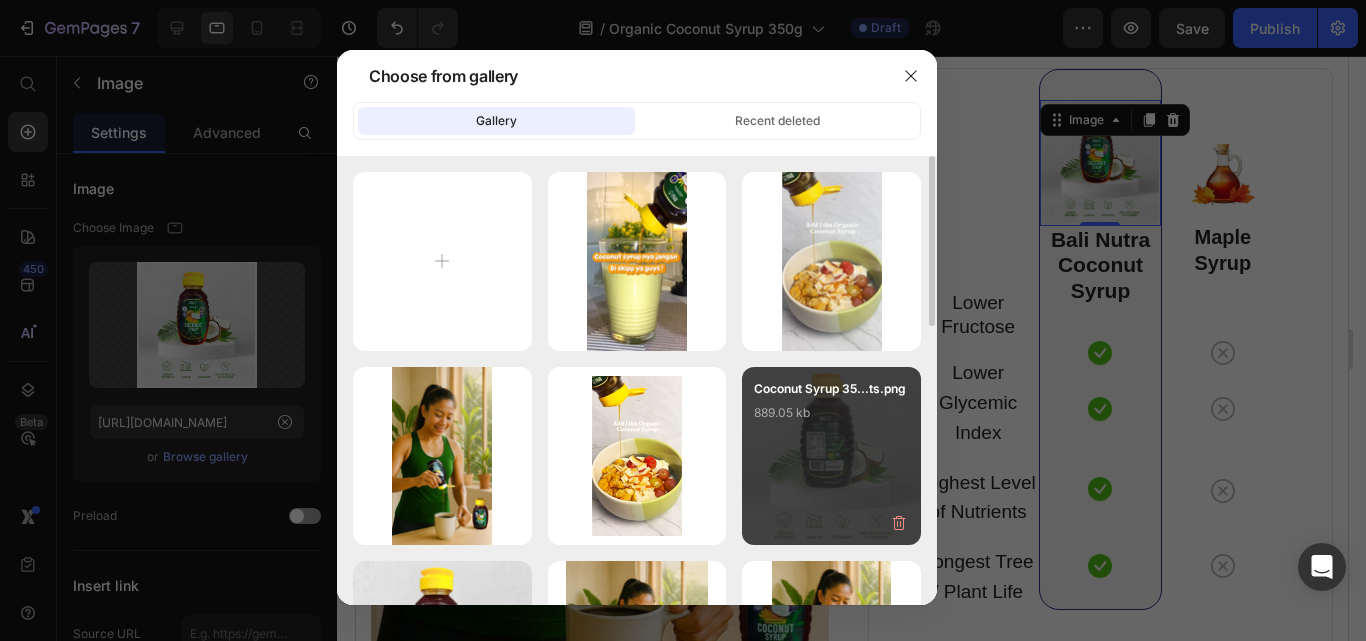 scroll, scrollTop: 200, scrollLeft: 0, axis: vertical 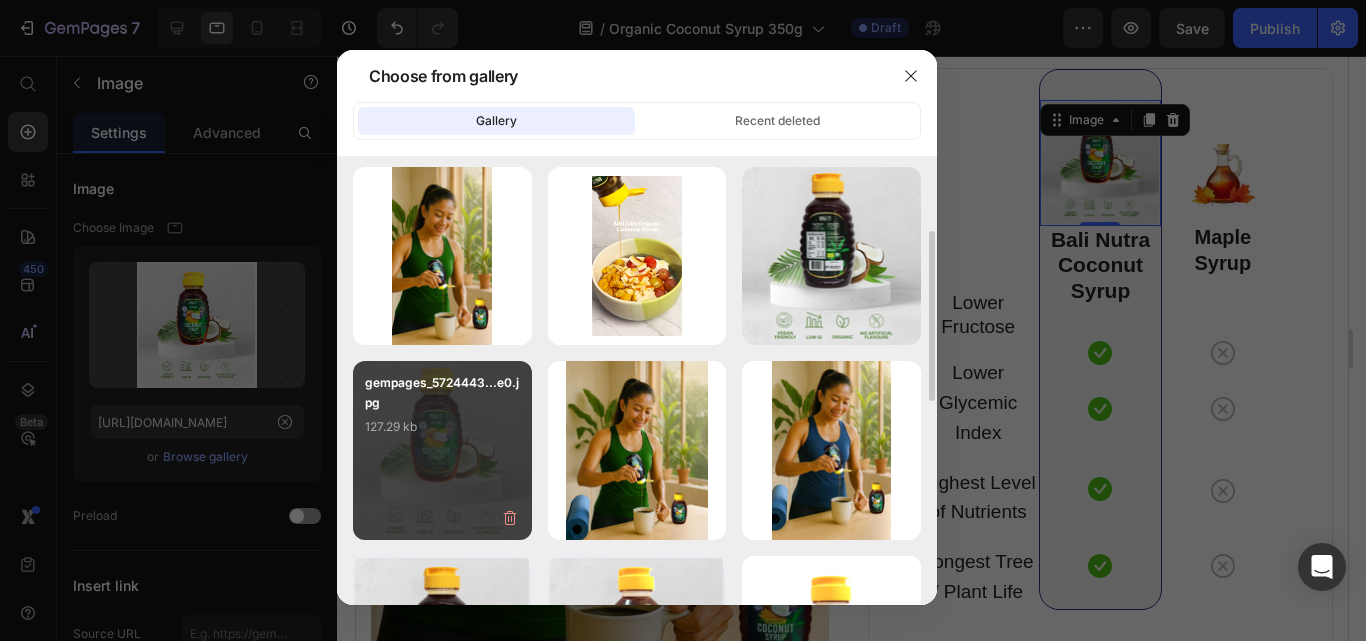 click on "gempages_5724443...e0.jpg 127.29 kb" at bounding box center (442, 413) 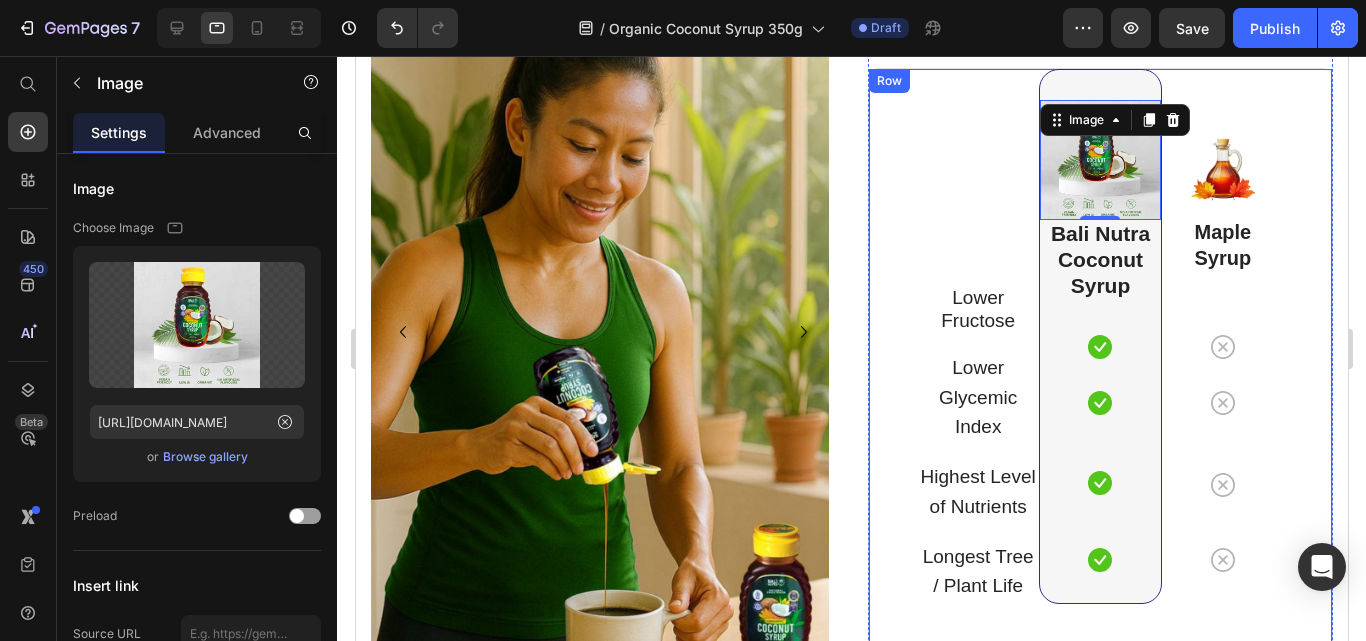 click on "Lower Fructose Text block Row Lower Glycemic Index Text block Row Highest Level of Nutrients Text block Row Longest Tree / Plant Life Text block Row Image   0 Bali Nutra Coconut Syrup Heading
Icon Row
Icon Row
Icon Row
Icon Row Row Image Maple Syrup Heading
Icon Row
Icon Row
Icon Row
Icon Row Row" at bounding box center (1099, 360) 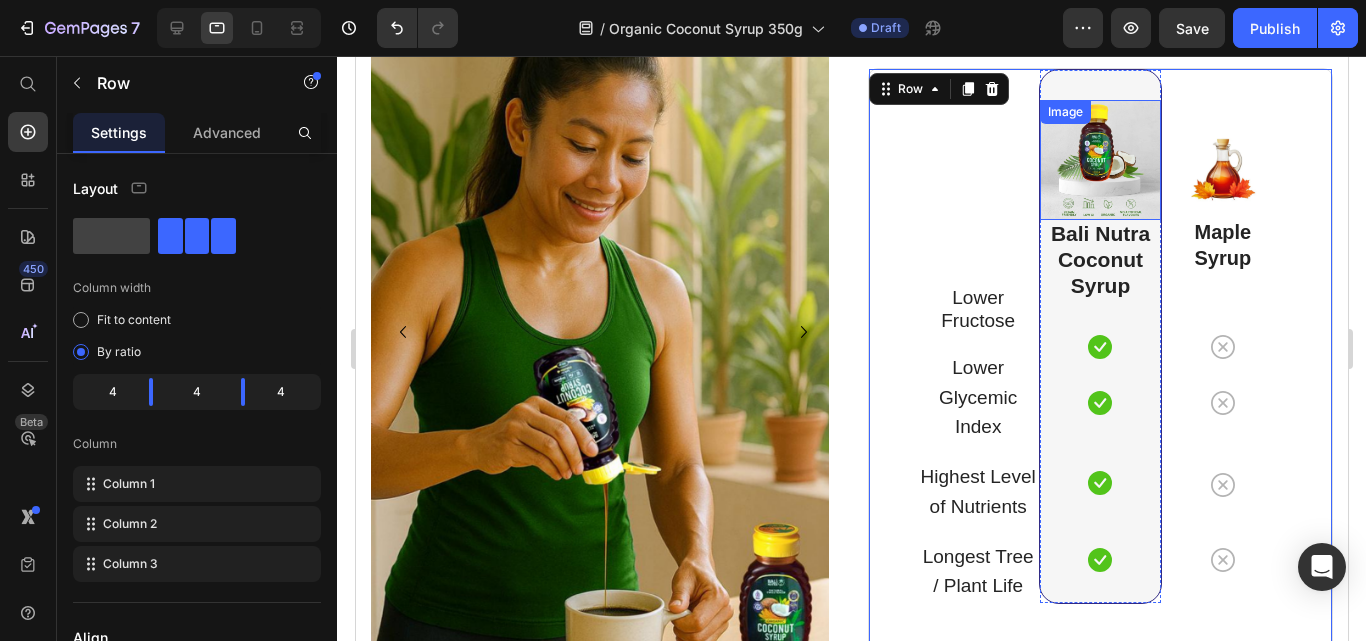 click at bounding box center (1099, 160) 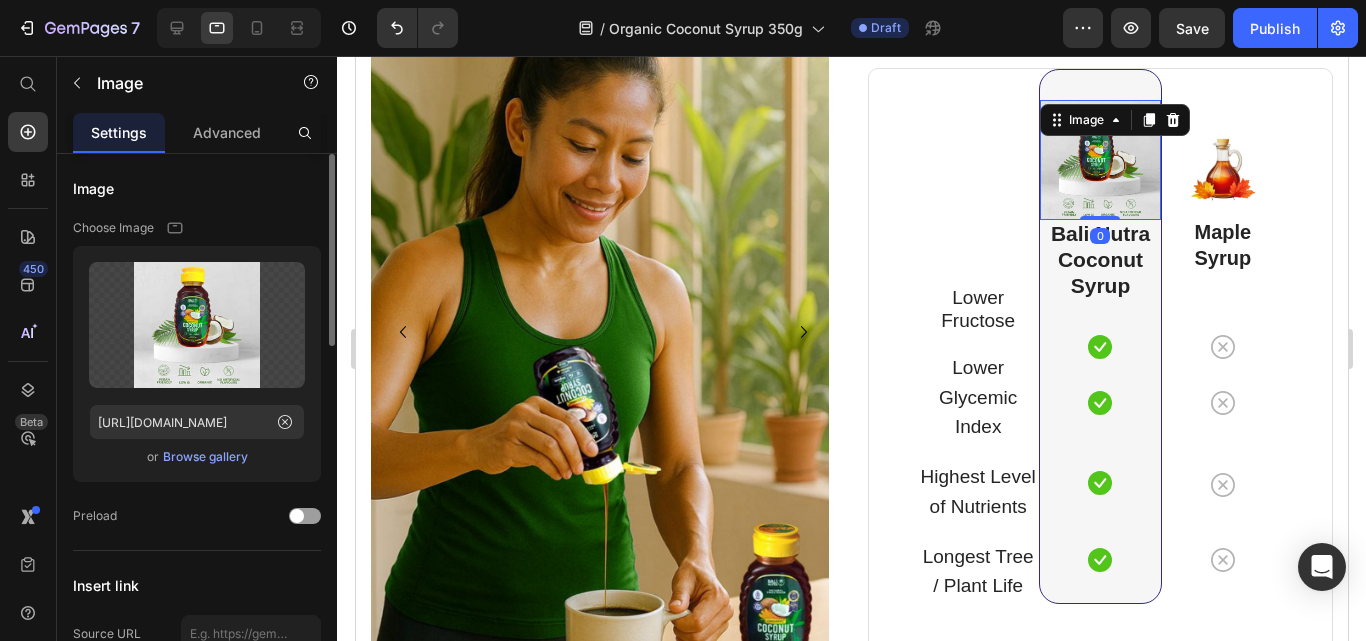 click on "Browse gallery" at bounding box center (205, 457) 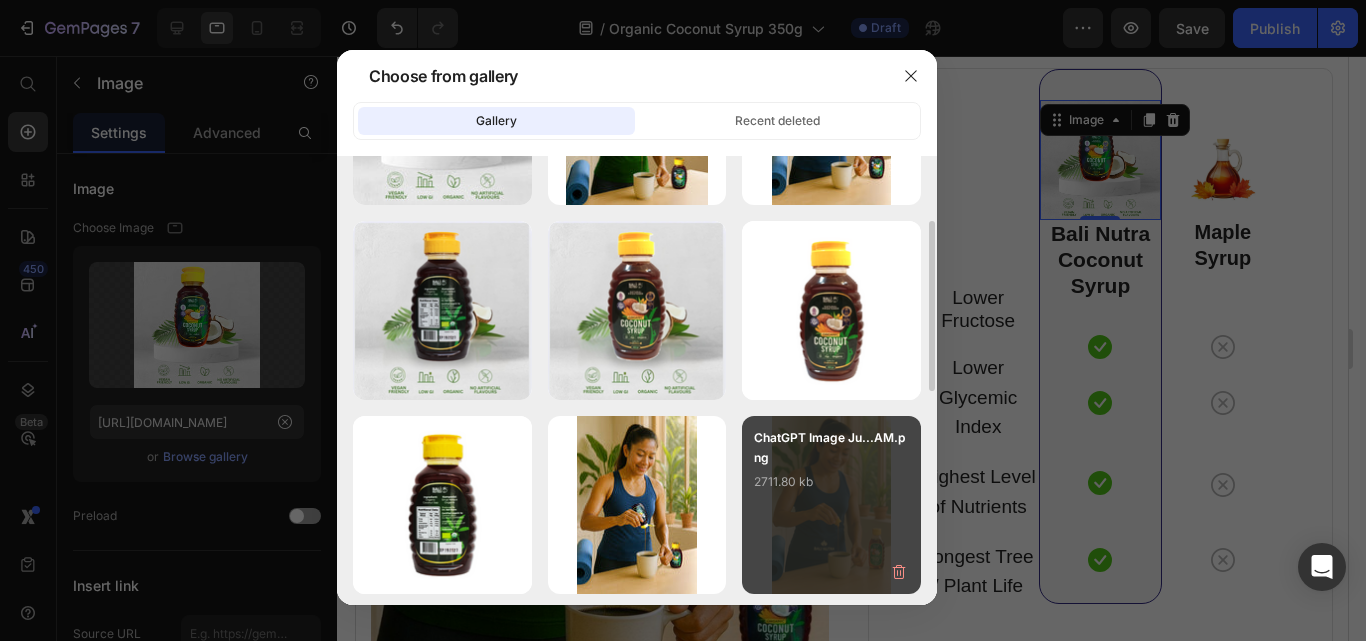 scroll, scrollTop: 435, scrollLeft: 0, axis: vertical 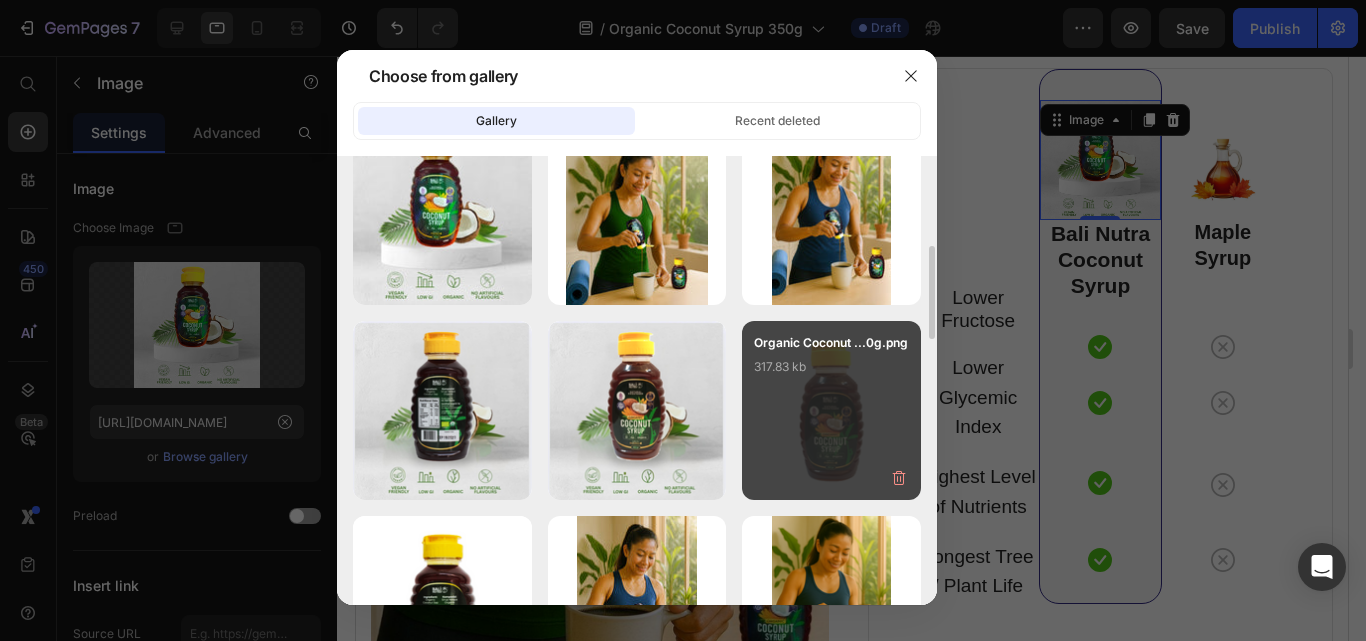 click on "Organic Coconut ...0g.png 317.83 kb" at bounding box center (831, 373) 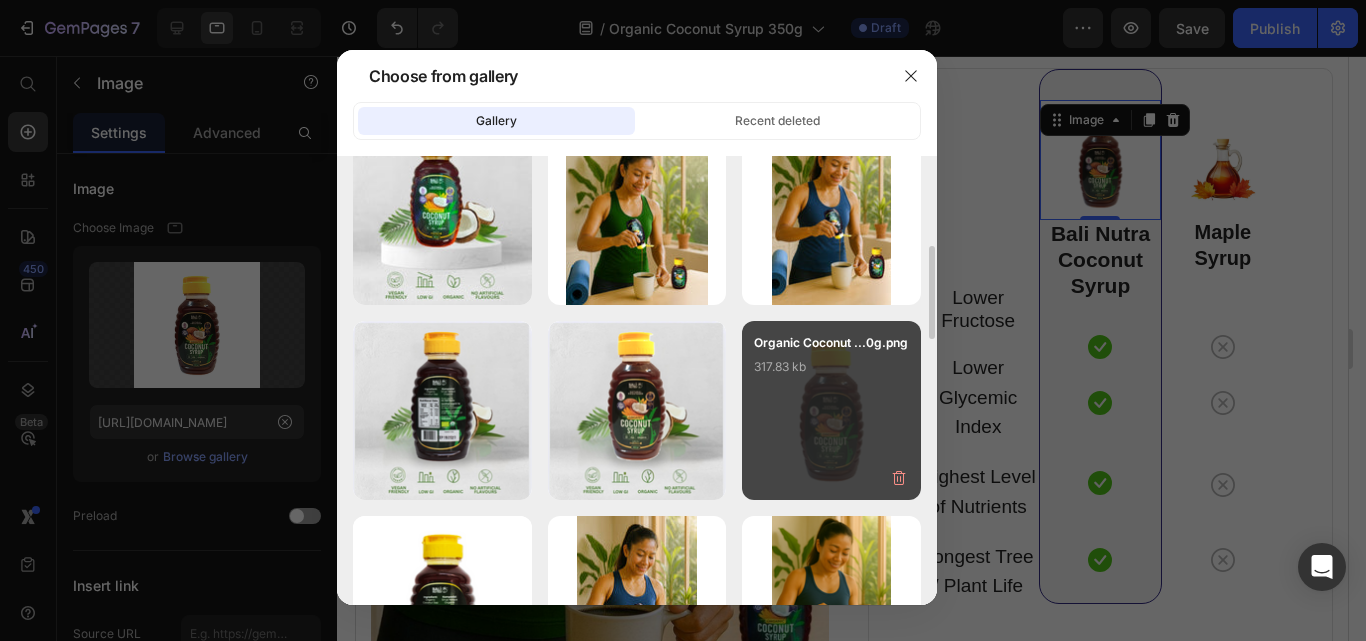 type on "https://cdn.shopify.com/s/files/1/0554/8032/0061/files/gempages_572444325800051864-d93e3d6c-12c0-4590-abd3-3095746f5eeb.png" 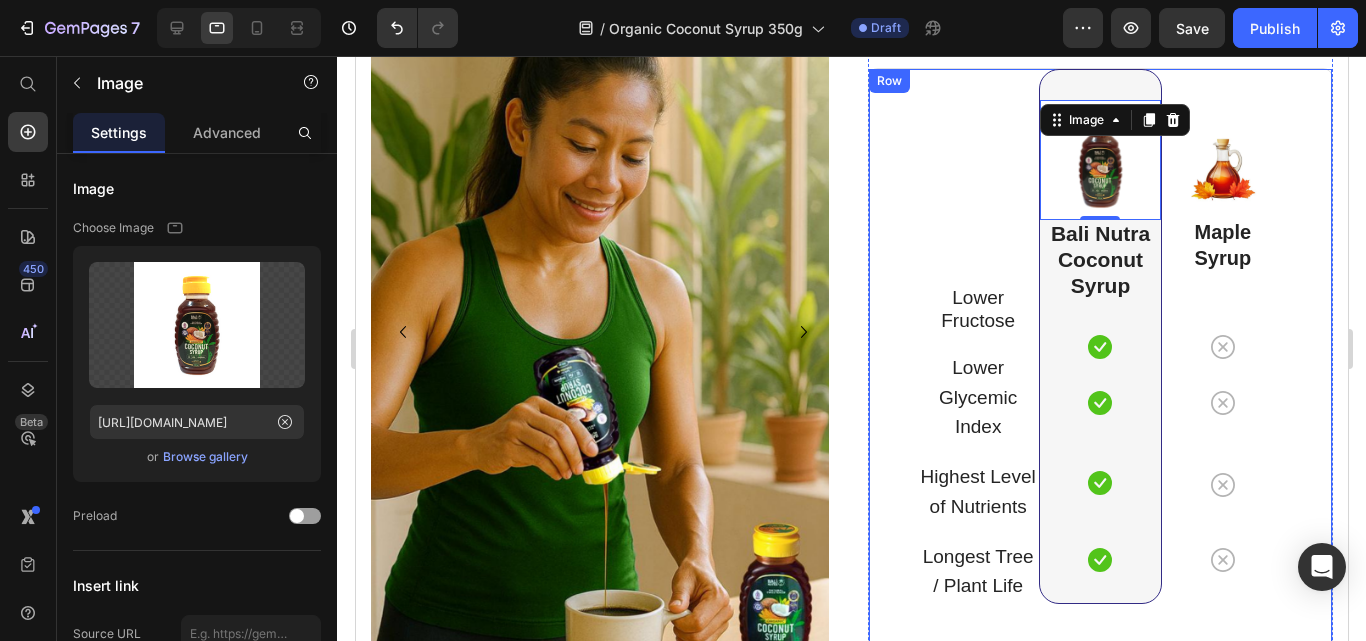 click on "Lower Fructose Text block Row Lower Glycemic Index Text block Row Highest Level of Nutrients Text block Row Longest Tree / Plant Life Text block Row Image   0 Bali Nutra Coconut Syrup Heading
Icon Row
Icon Row
Icon Row
Icon Row Row Image Maple Syrup Heading
Icon Row
Icon Row
Icon Row
Icon Row Row" at bounding box center [1099, 360] 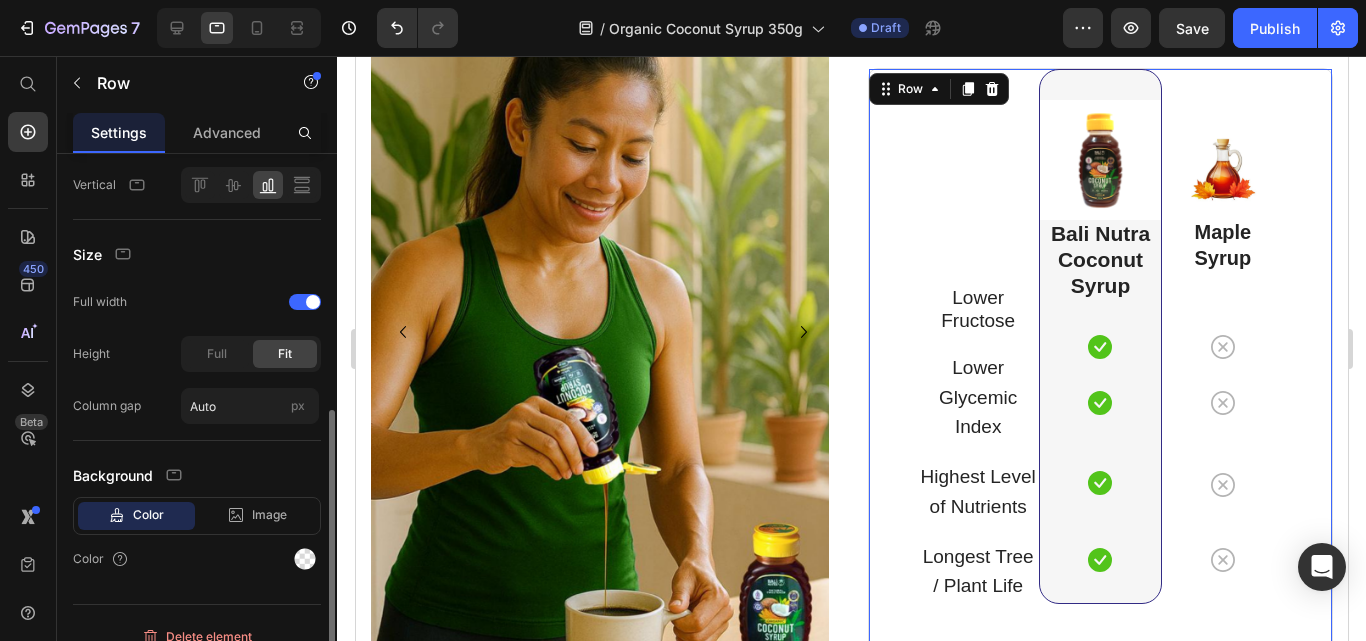 scroll, scrollTop: 521, scrollLeft: 0, axis: vertical 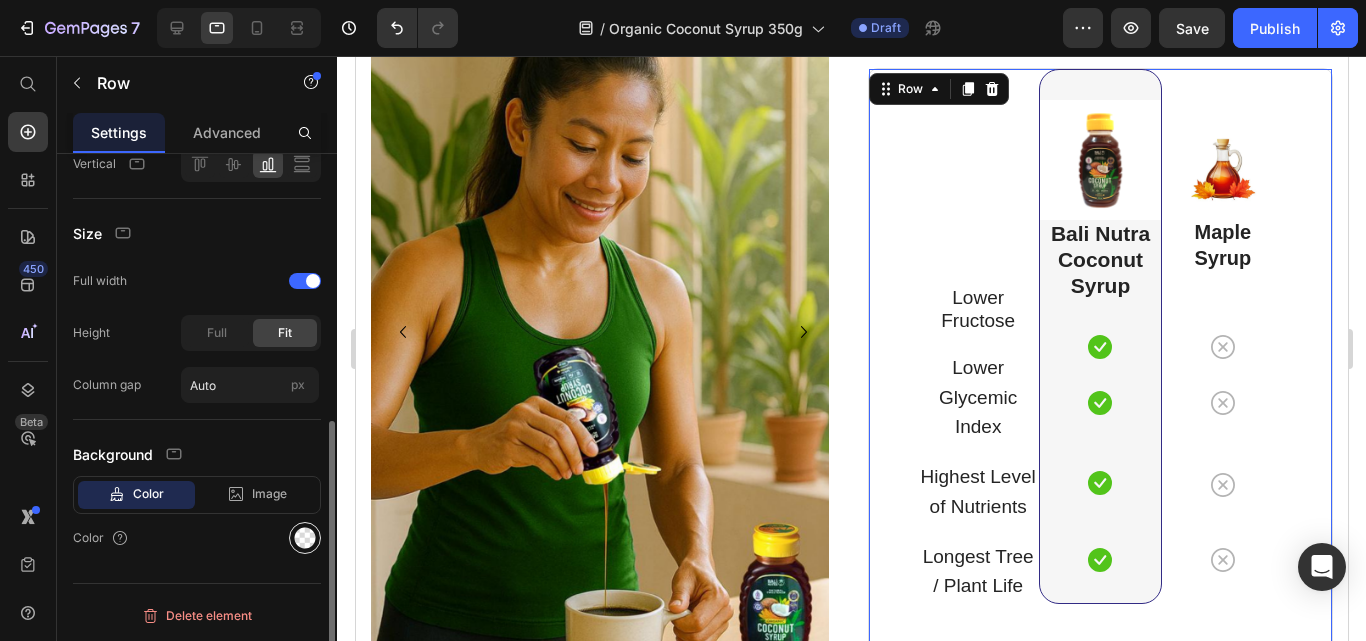 click at bounding box center (305, 538) 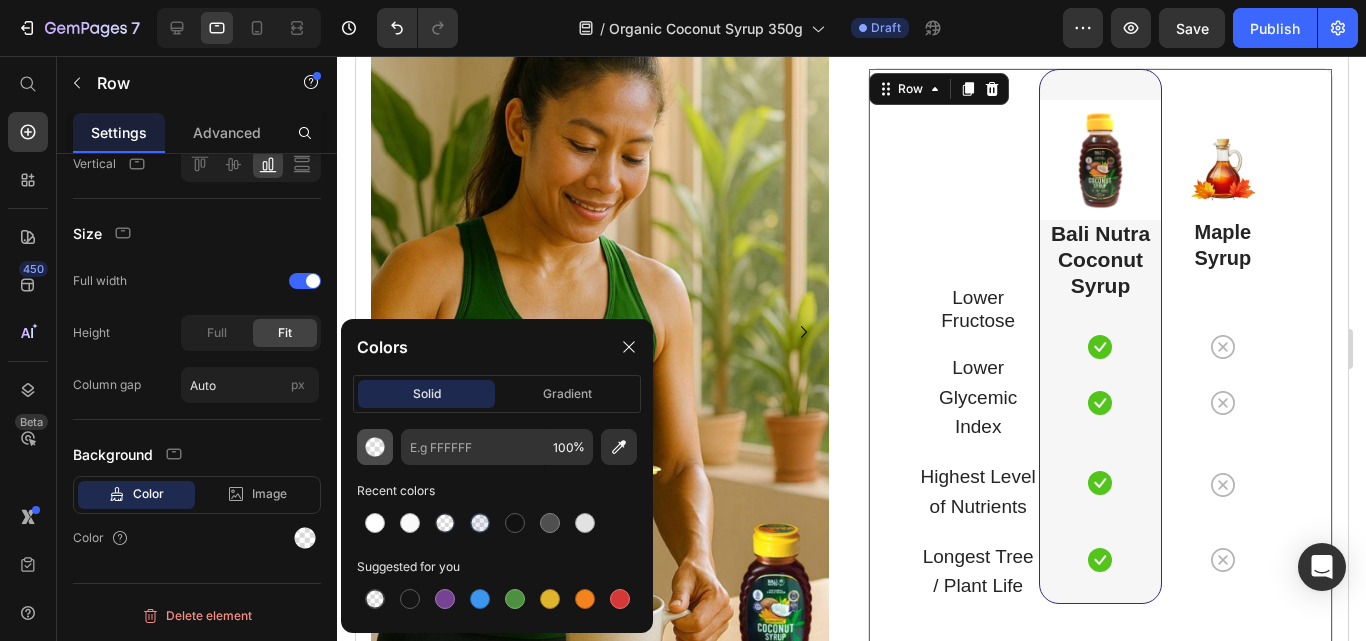 click at bounding box center [375, 447] 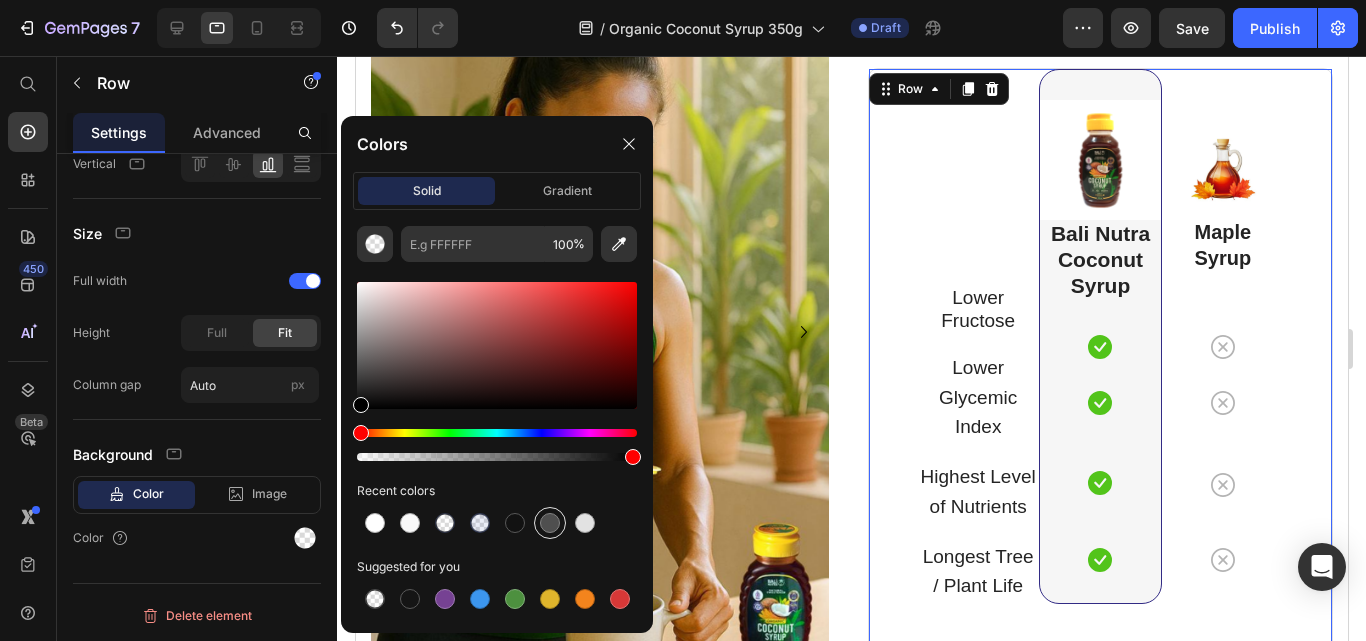 click at bounding box center (550, 523) 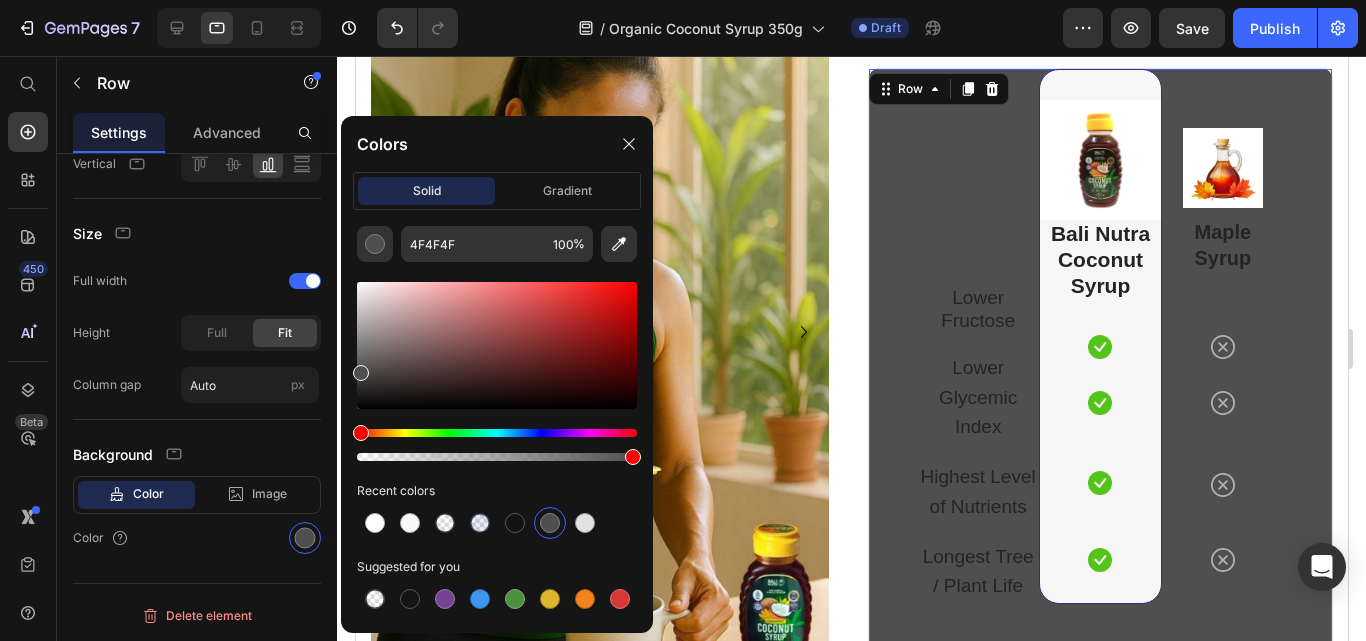 click on "Lower Fructose Text block Row Lower Glycemic Index Text block Row Highest Level of Nutrients Text block Row Longest Tree / Plant Life Text block Row" at bounding box center [977, 336] 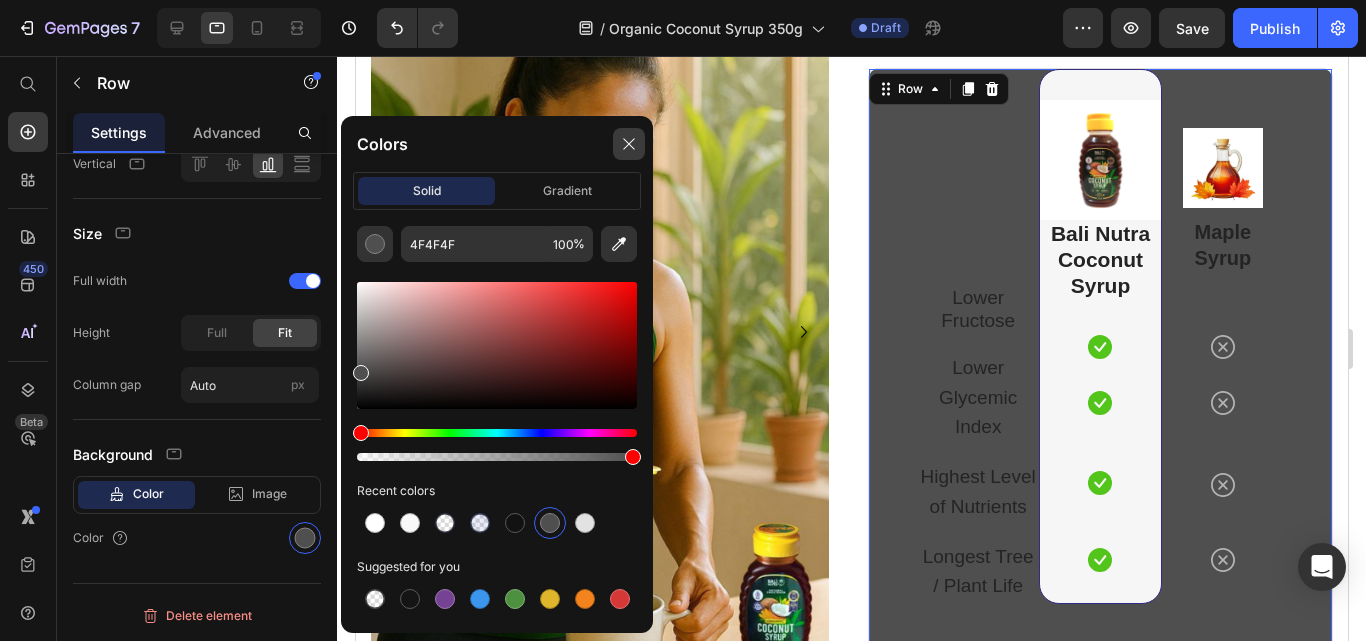 click 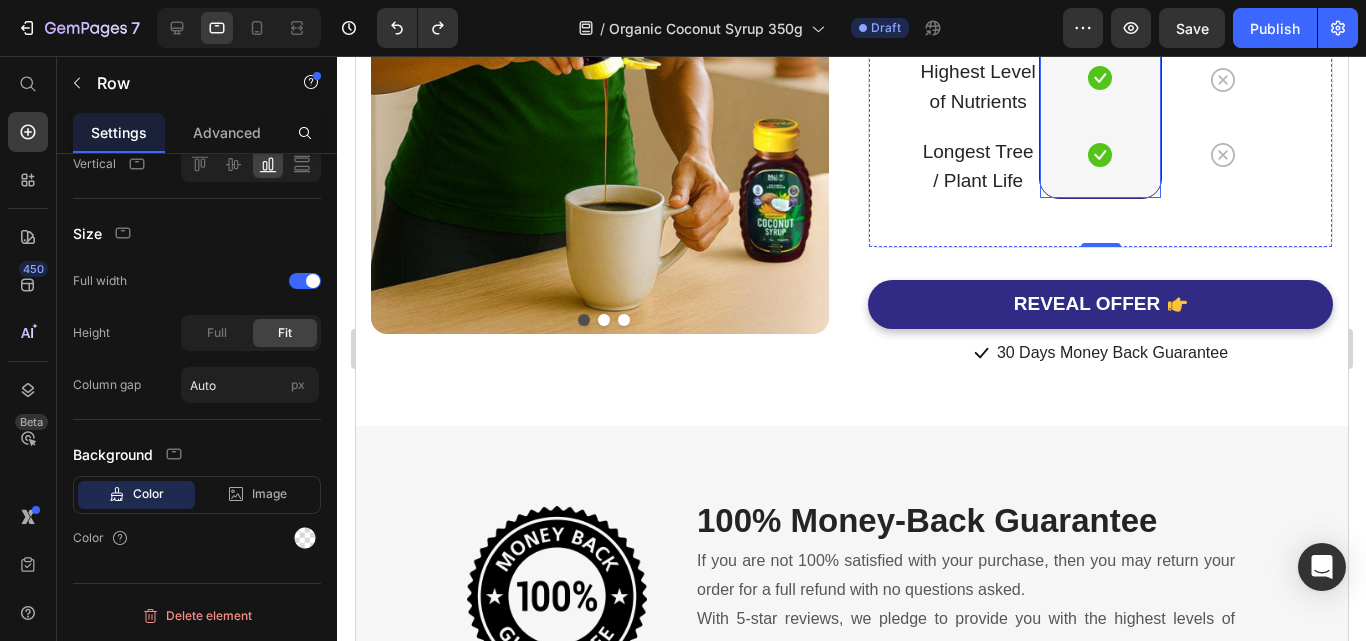 scroll, scrollTop: 5300, scrollLeft: 0, axis: vertical 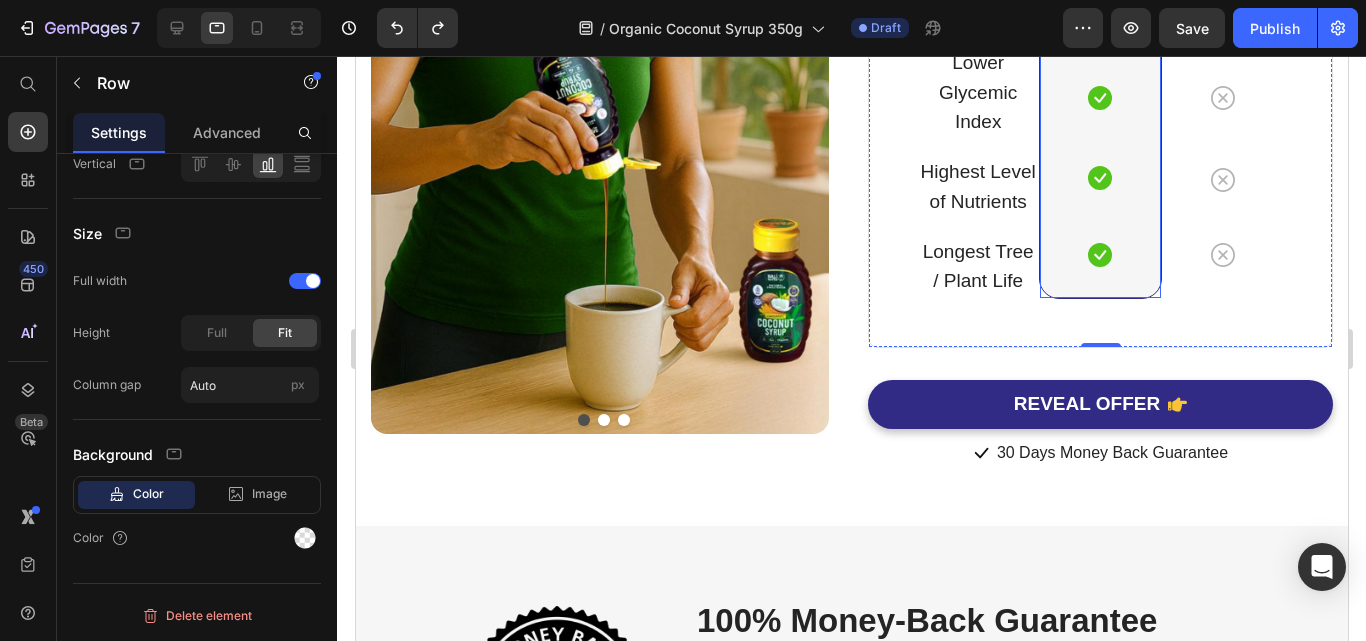 click at bounding box center [603, 420] 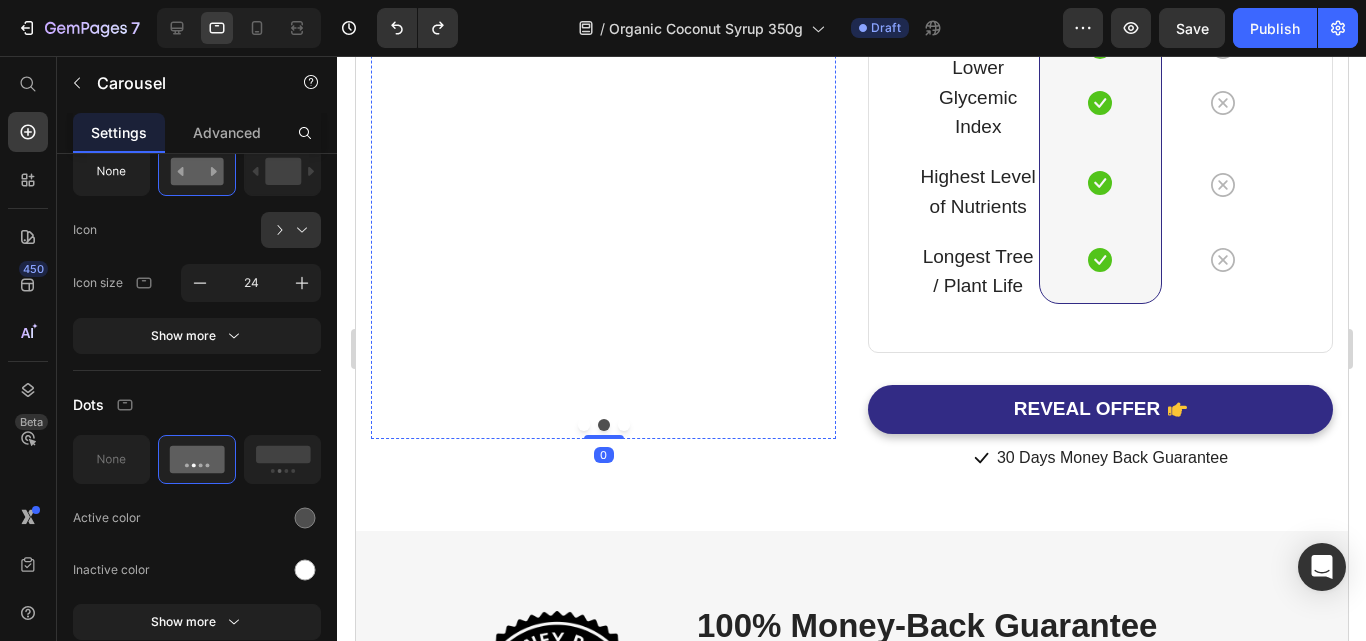 scroll, scrollTop: 5100, scrollLeft: 0, axis: vertical 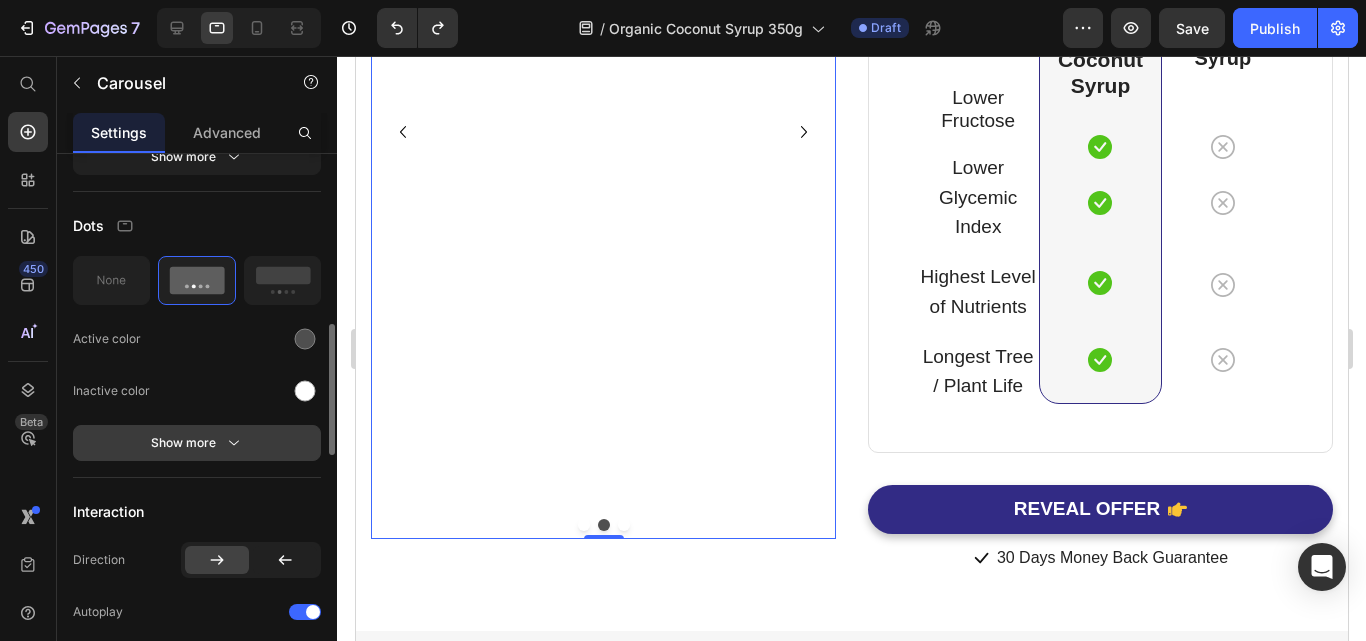 click on "Show more" at bounding box center [197, 443] 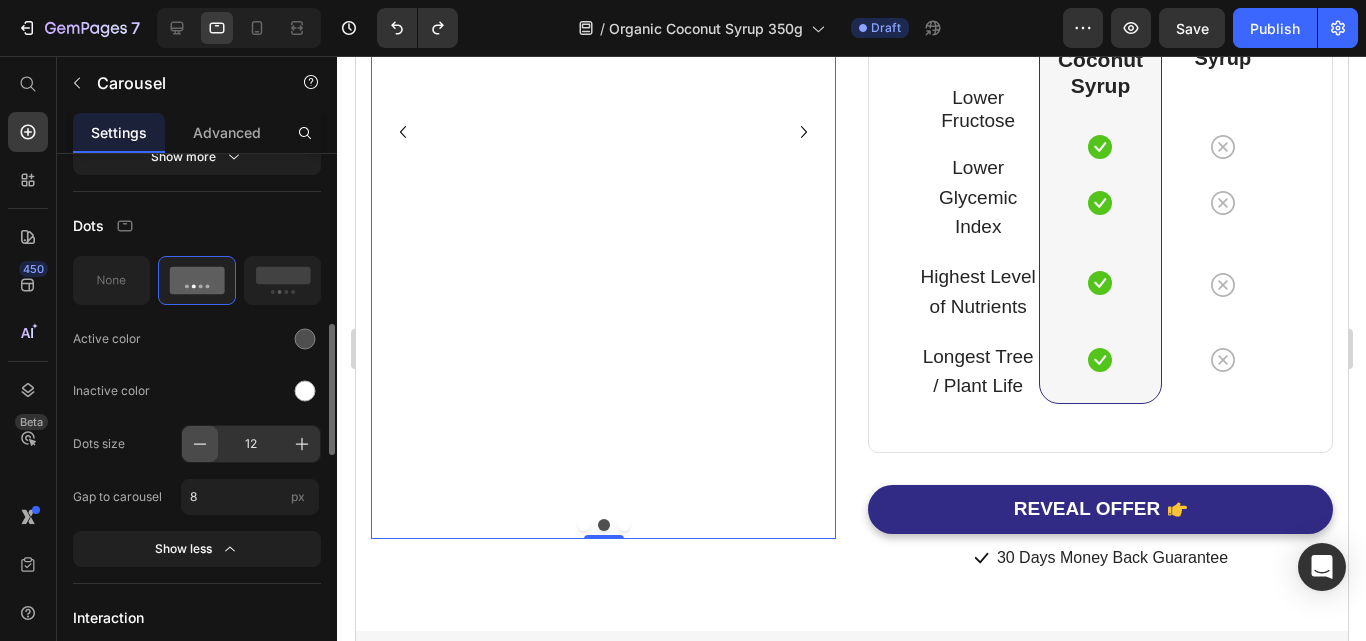 click 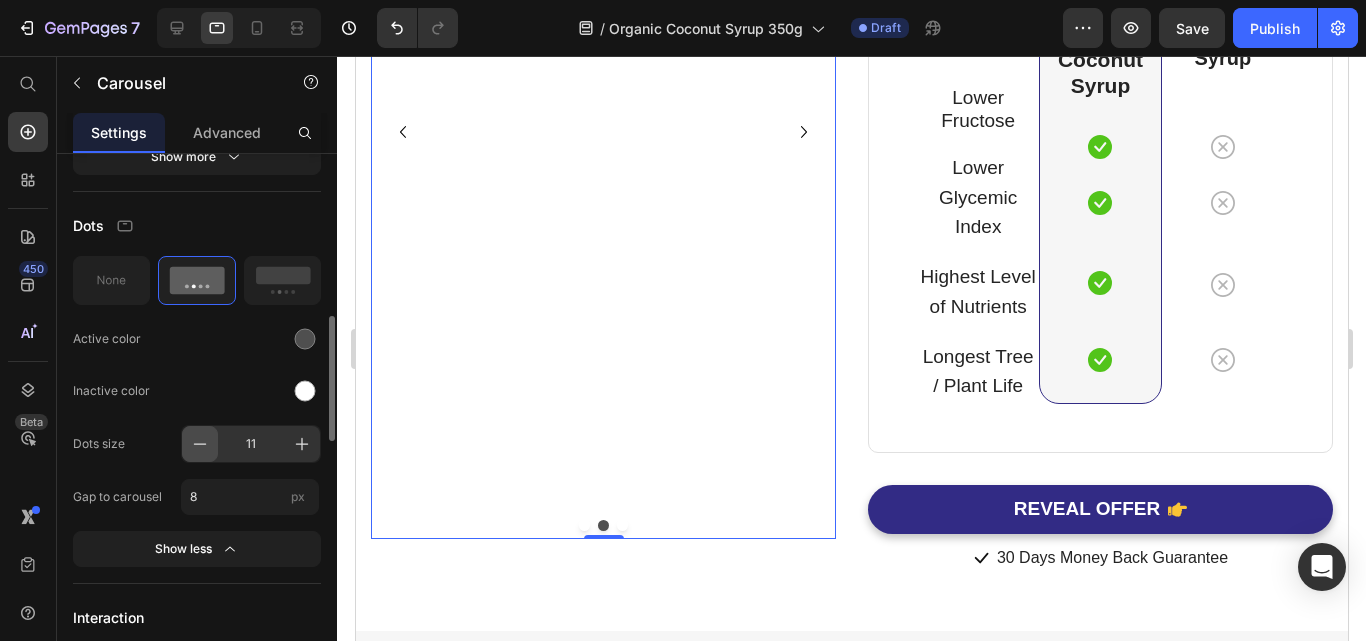 click 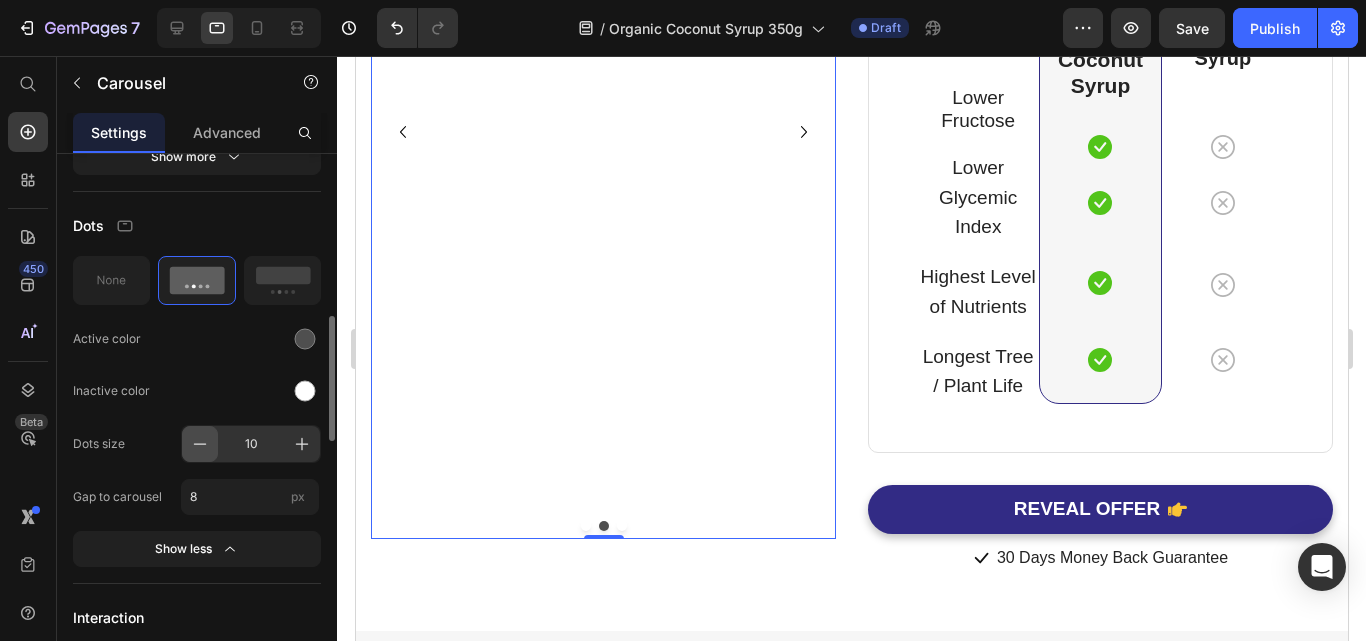 click 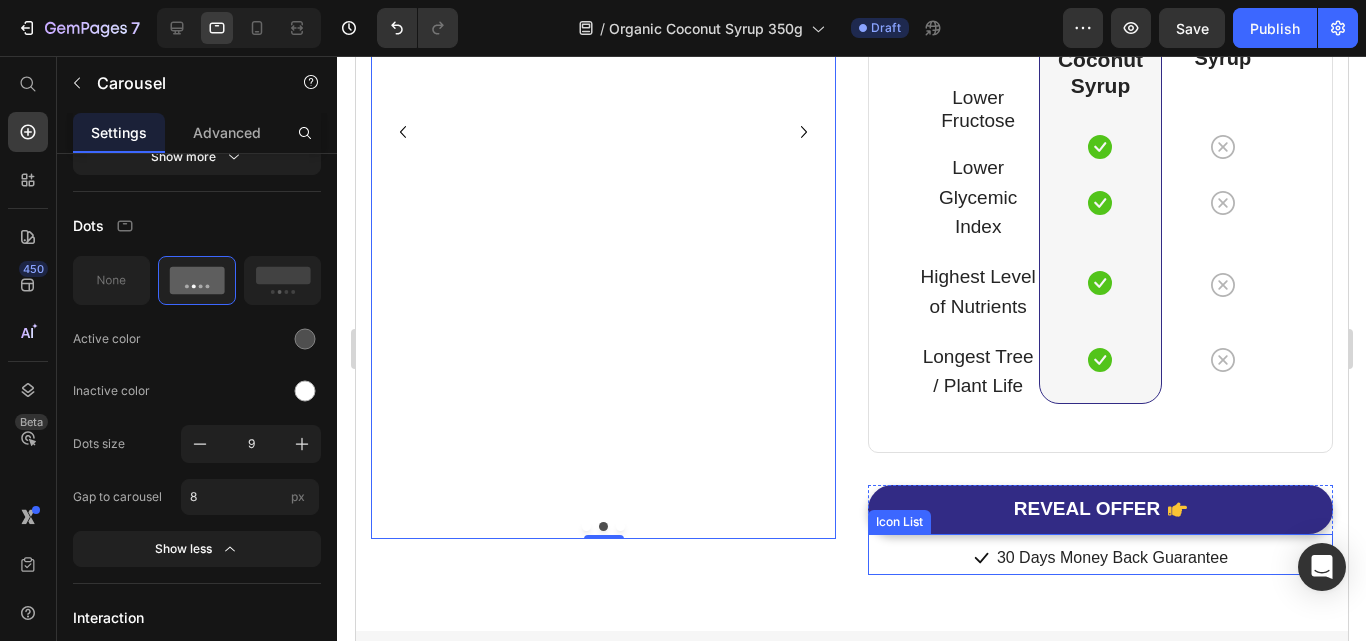click on "Icon 30 days money back guarantee Text block" at bounding box center (1099, 558) 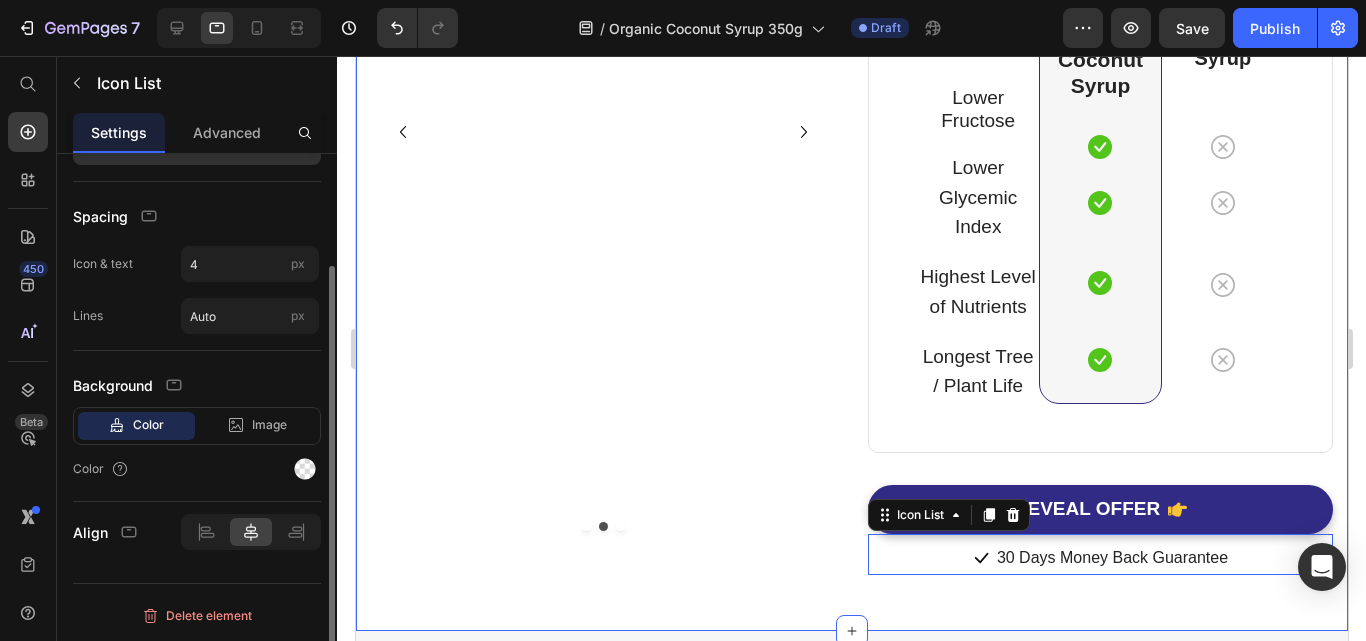 click on "Why using Coconut Syrup is better? Heading With other syrup Text block Row Lower Fructose Text block Row Lower Glycemic Index Text block Row Highest Level of Nutrients Text block Row Longest Tree / Plant Life Text block Row Image Bali Nutra Coconut Syrup Heading
Icon Row
Icon Row
Icon Row
Icon Row Row Image Maple Syrup Heading
Icon Row
Icon Row
Icon Row
Icon Row Row Bali Nutra Organic Coconut Syrup Heading Lower Fructose Text block
Icon Row Lower Glycemic Index Text block
Icon Row Highest Level of Nutrients Text block
Icon Row Longest Tree / Plant Life Text block
Icon Row Row Maple Syrup Heading
Icon Row
Icon Row
Icon Row
Icon Row Row Row  	   REVEAL OFFER Button                Icon 30 days money back guarantee Text block Icon List   0 Row" at bounding box center [851, 150] 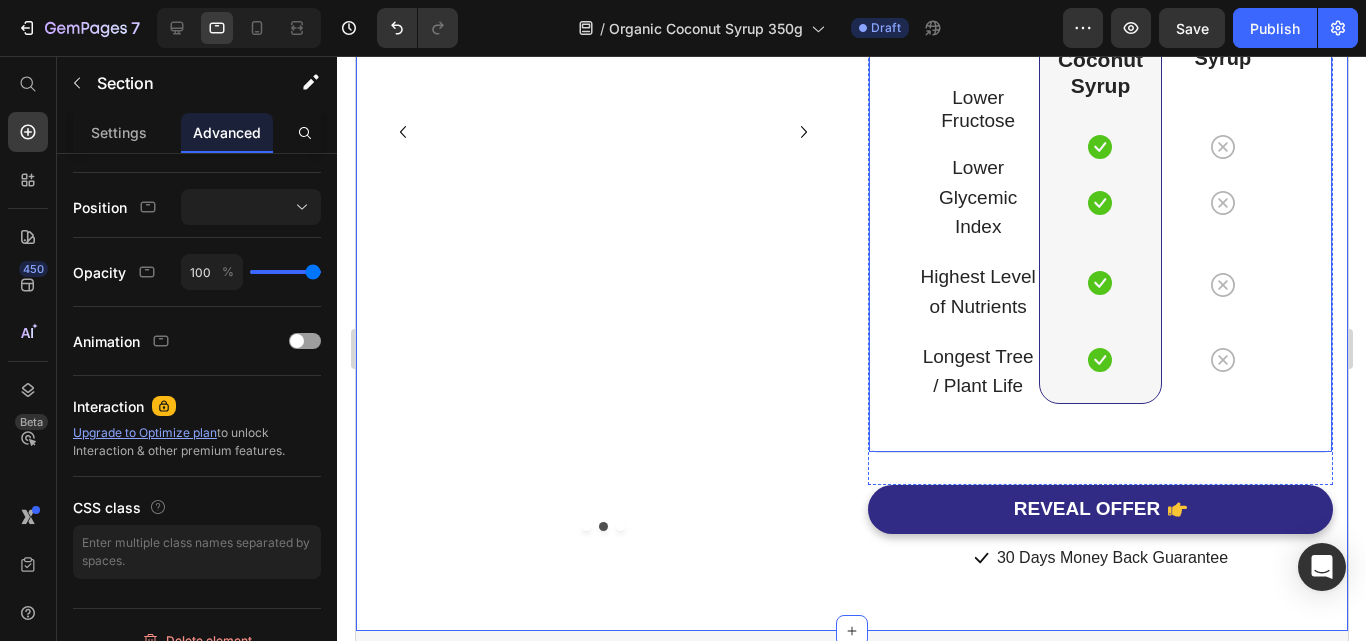 scroll, scrollTop: 0, scrollLeft: 0, axis: both 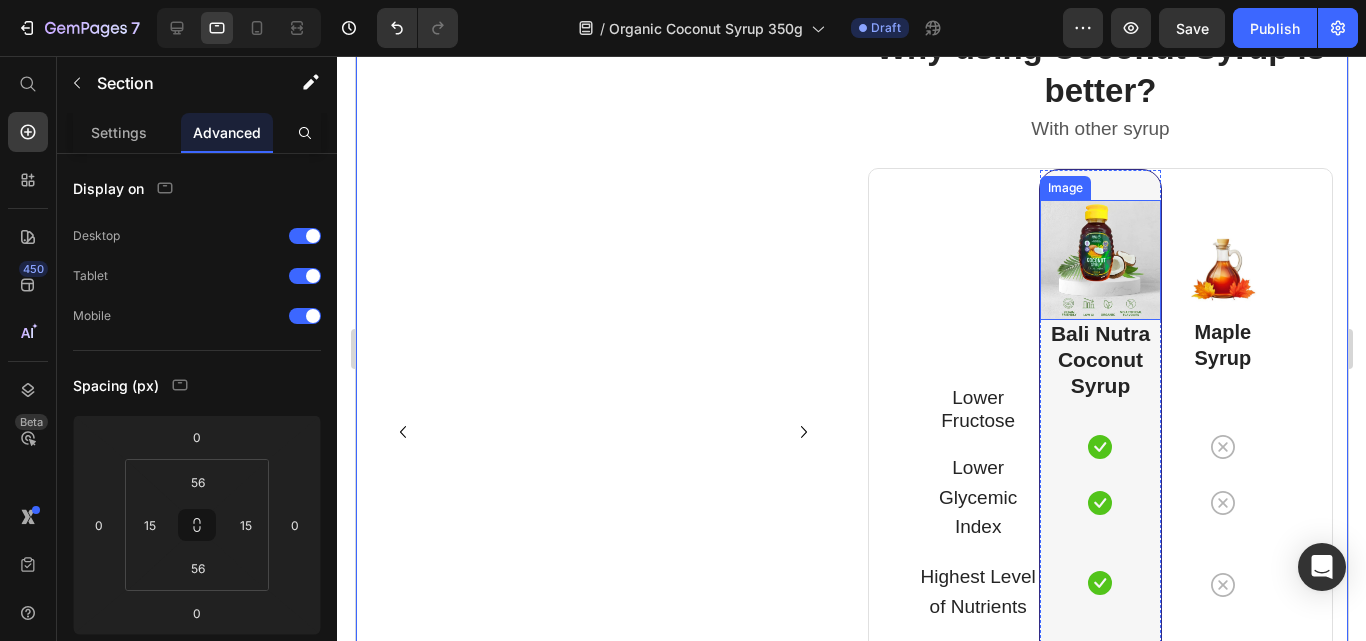 click at bounding box center (1099, 260) 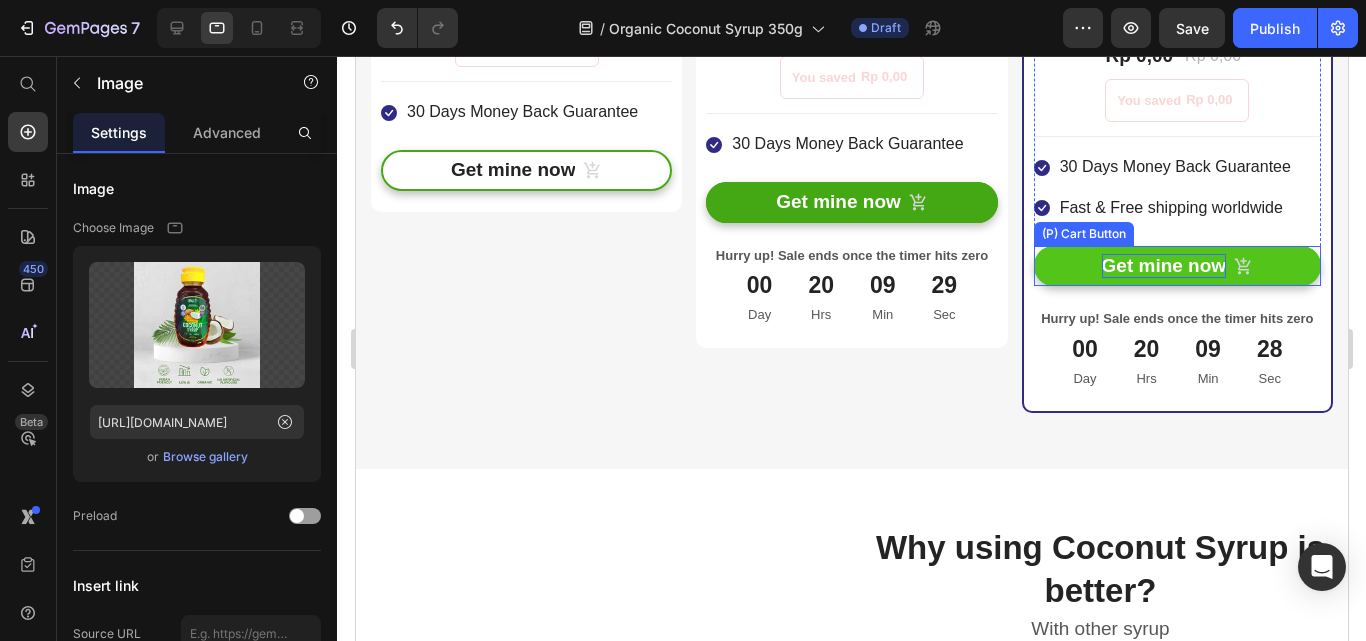 scroll, scrollTop: 4274, scrollLeft: 0, axis: vertical 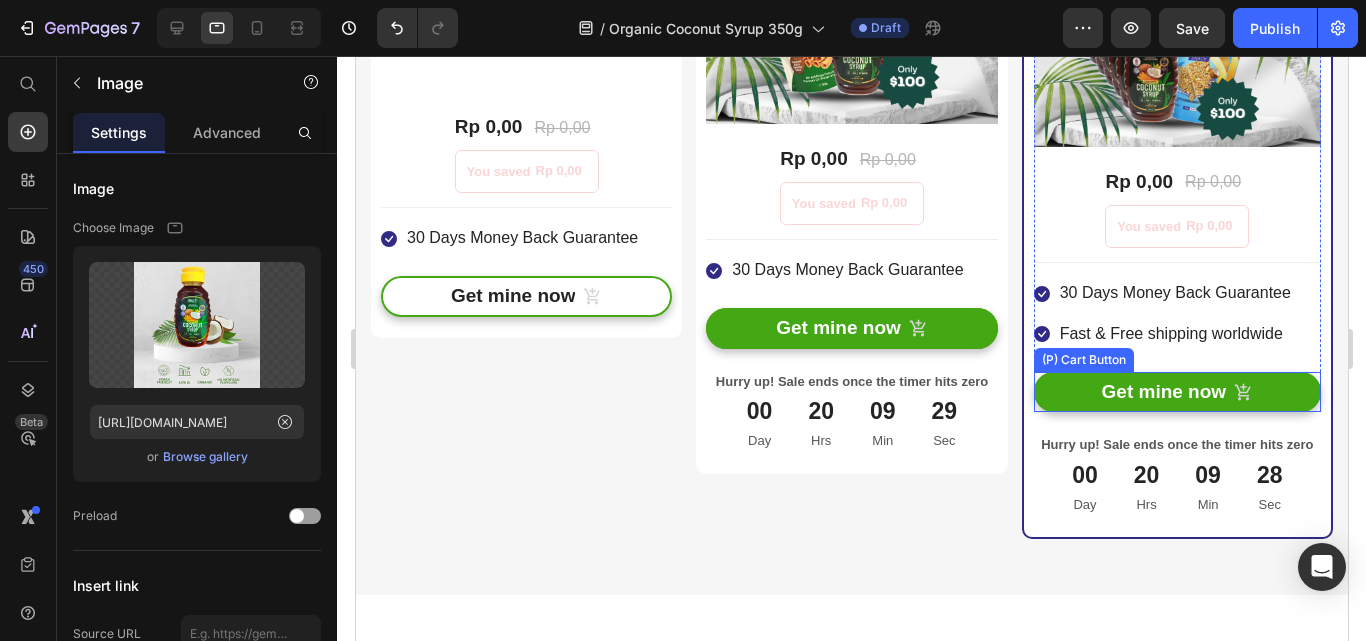 click on "Organic Coconut Syrup 350g Bundling 2pcs (P) Title                Title Line SAVE NaN% (P) Tag (P) Images & Gallery Rp 0,00 (P) Price Rp 0,00 (P) Price You saved Rp 0,00 (P) Tag Row You saved Rp 0,00 (P) Tag
Icon 30 Days Money Back Guarantee Text block Icon List Get mine now (P) Cart Button Product Row" at bounding box center [525, -17] 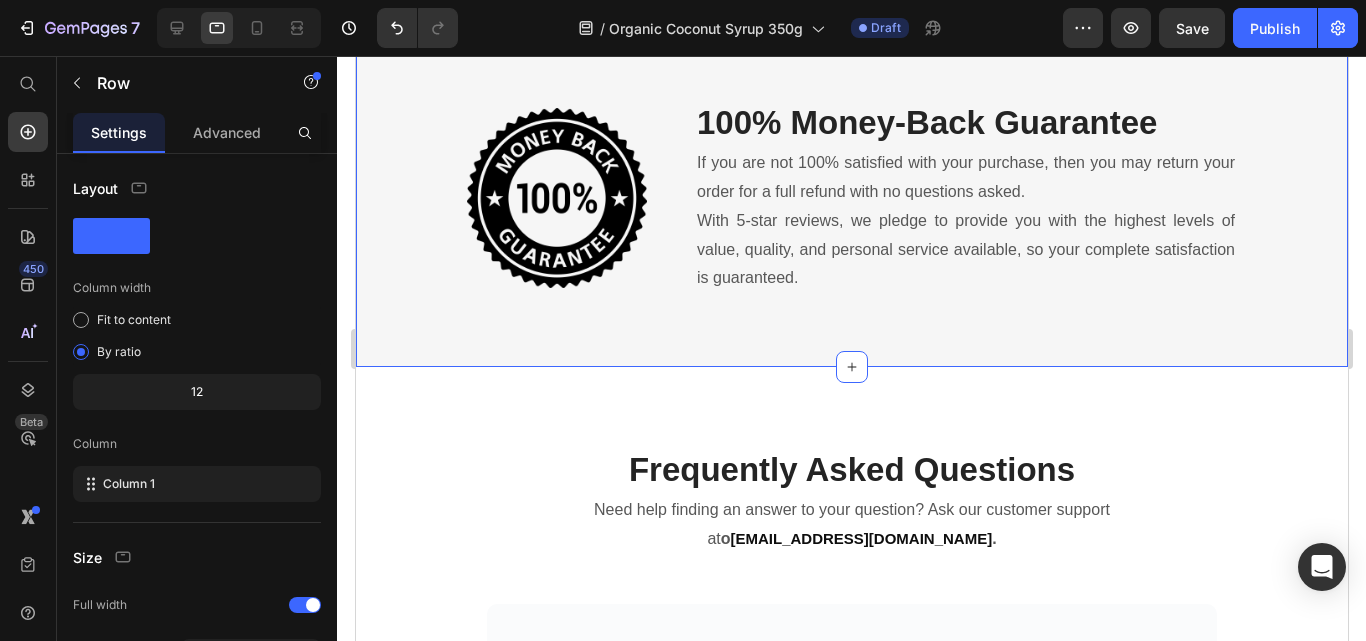scroll, scrollTop: 5692, scrollLeft: 0, axis: vertical 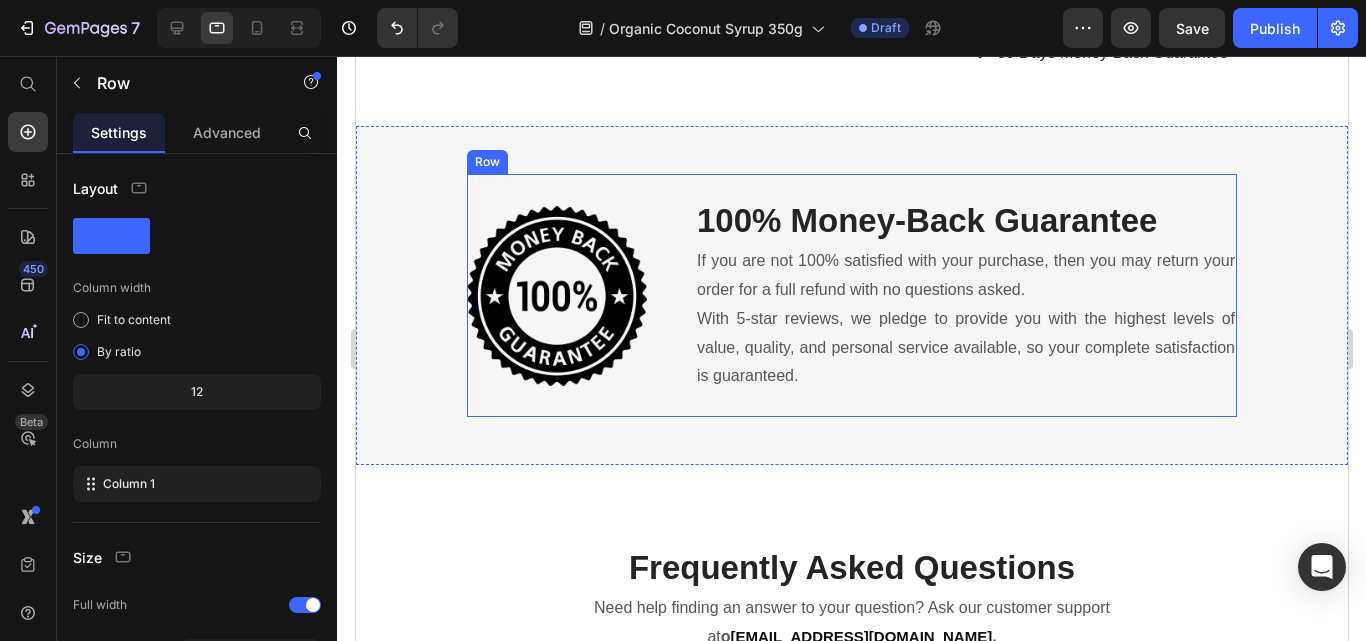 click on "Image 100% Money-Back Guarantee Heading If you are not 100% satisfied with your purchase, then you may return your order for a full refund with no questions asked. With 5-star reviews, we pledge to provide you with the highest levels of value, quality, and personal service available, so your complete satisfaction is guaranteed. Text block Row" at bounding box center (851, 295) 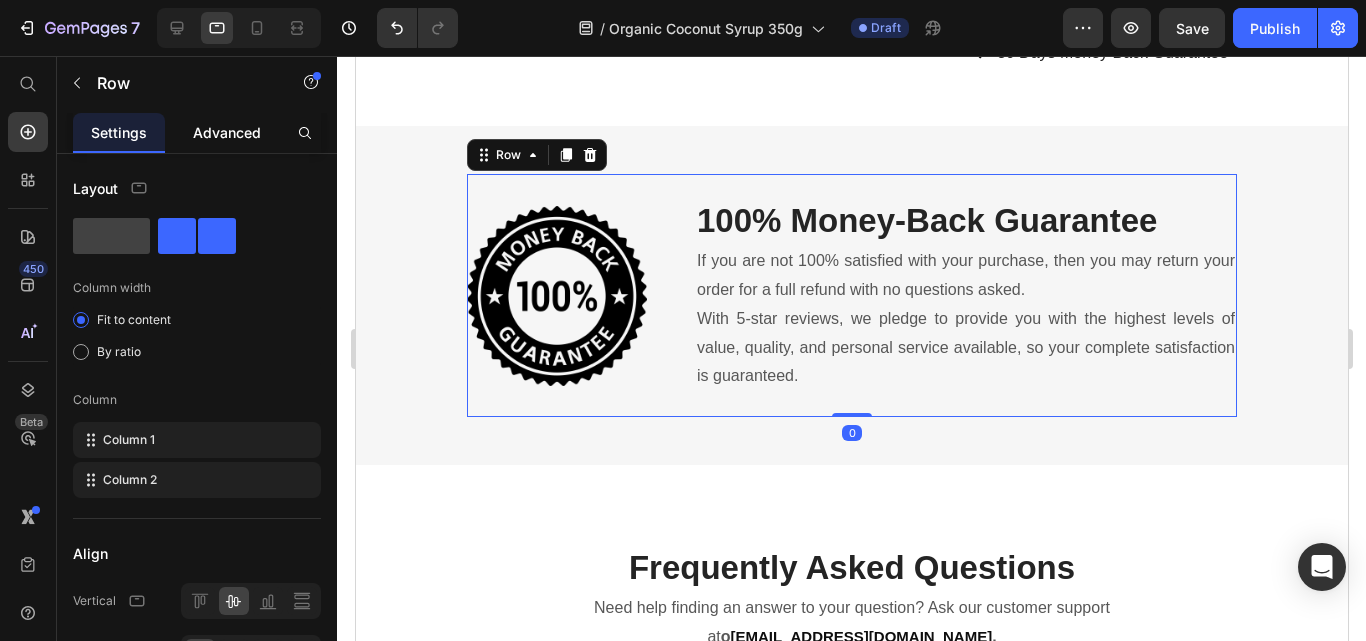 click on "Advanced" at bounding box center [227, 132] 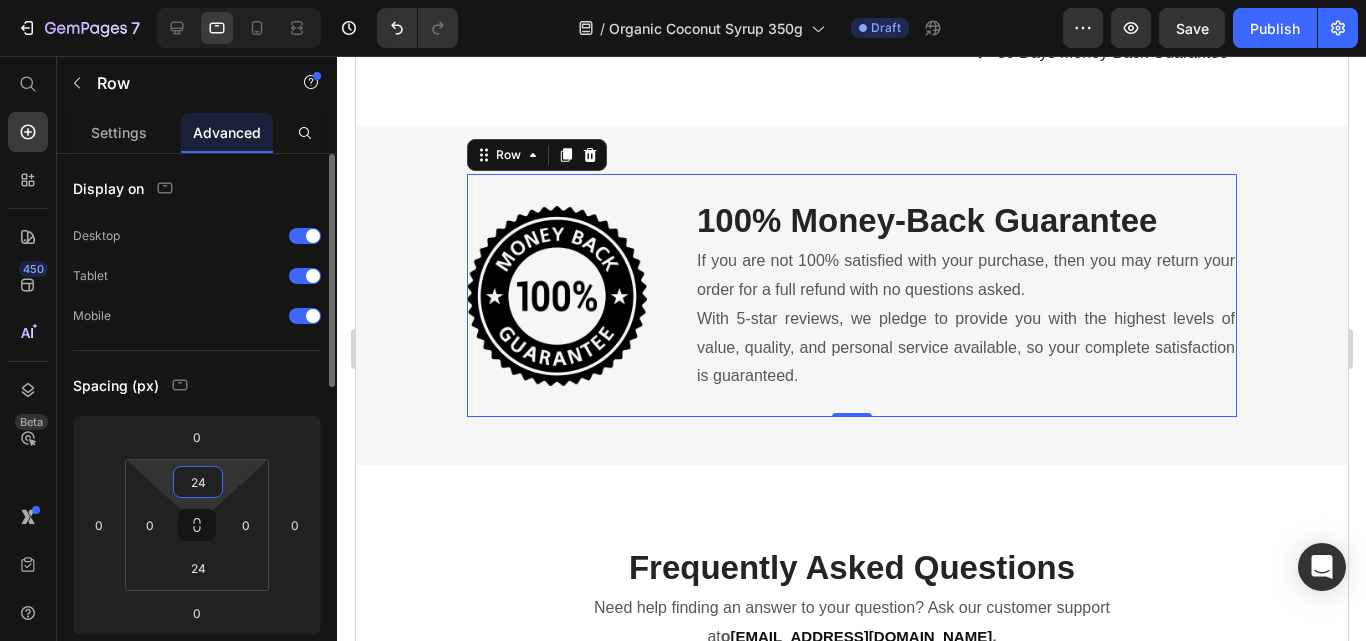 click on "24" at bounding box center (198, 482) 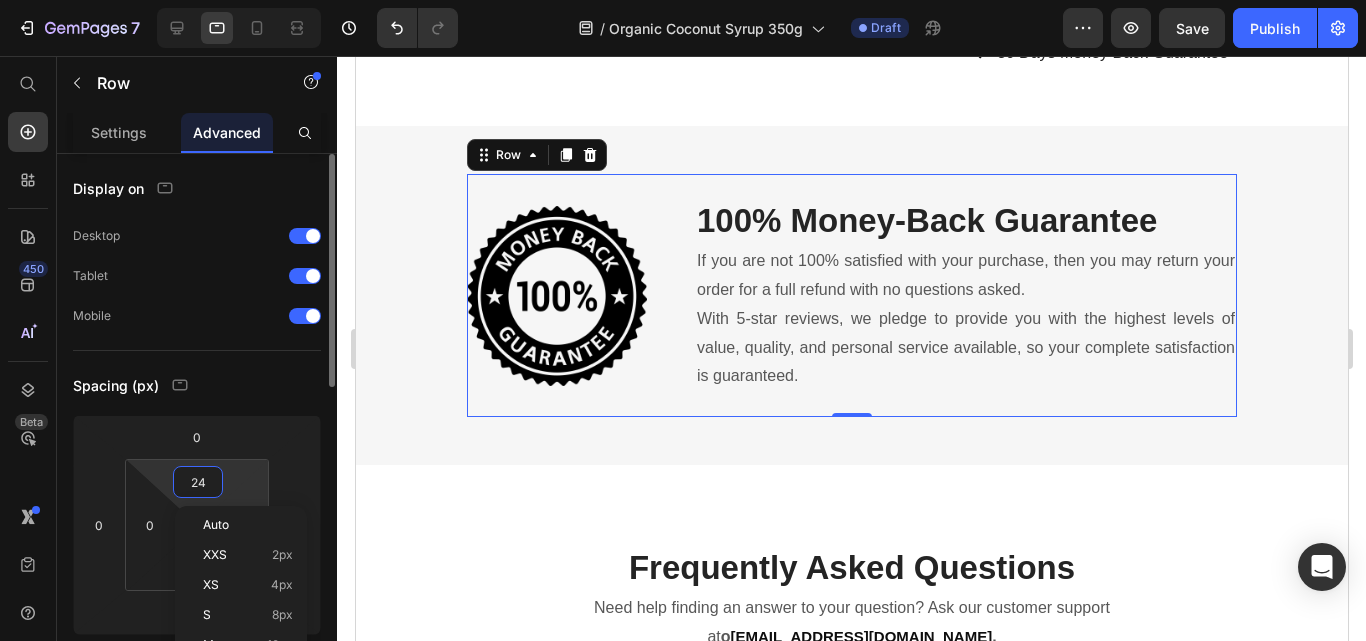 drag, startPoint x: 222, startPoint y: 519, endPoint x: 246, endPoint y: 489, distance: 38.418747 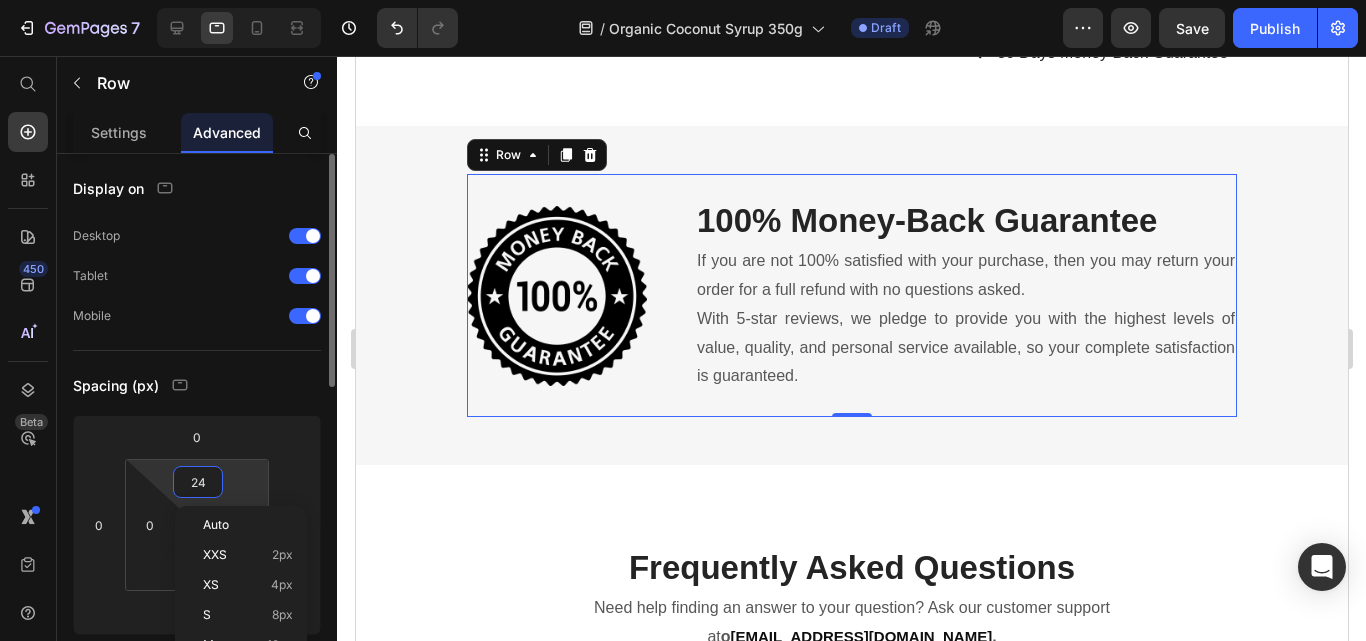 click on "Auto" at bounding box center (216, 525) 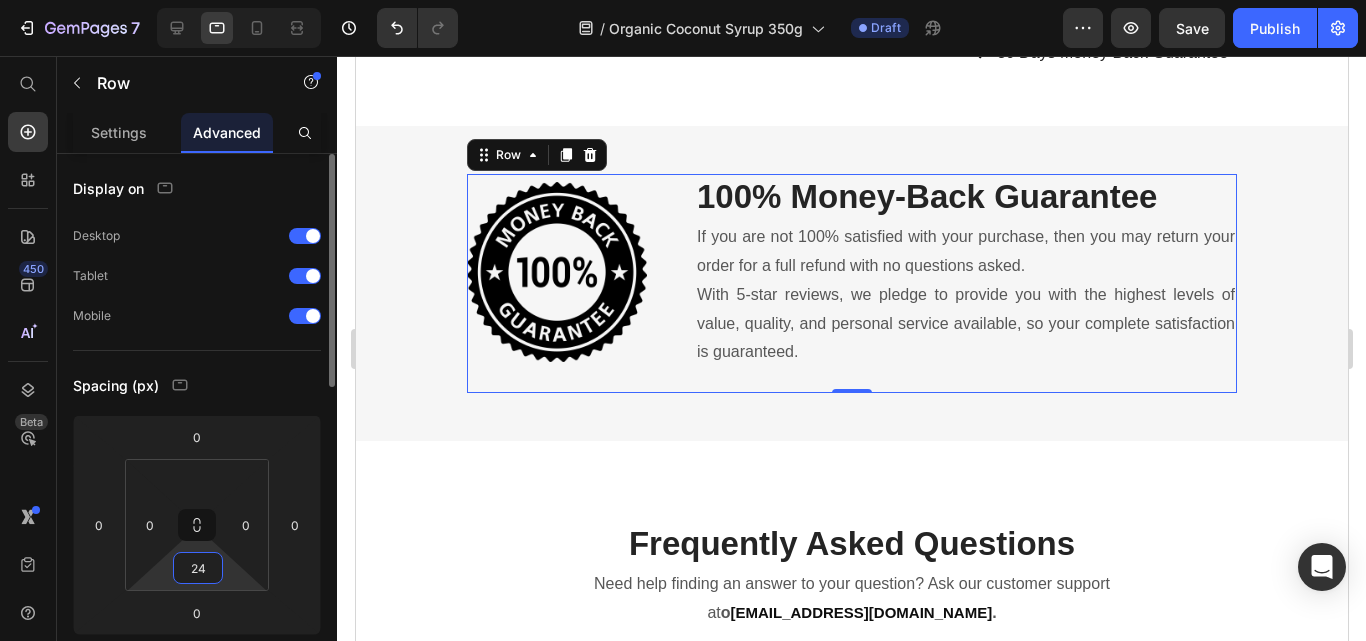 click on "24" at bounding box center (198, 568) 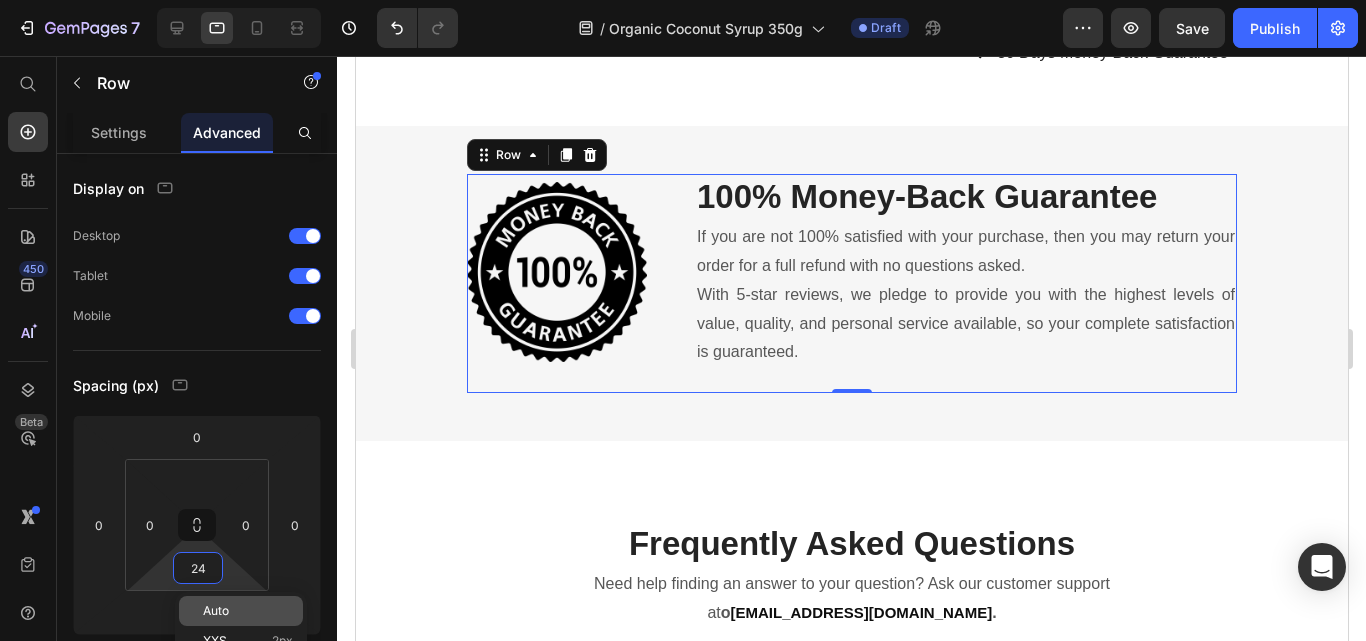 click on "Auto" at bounding box center (248, 611) 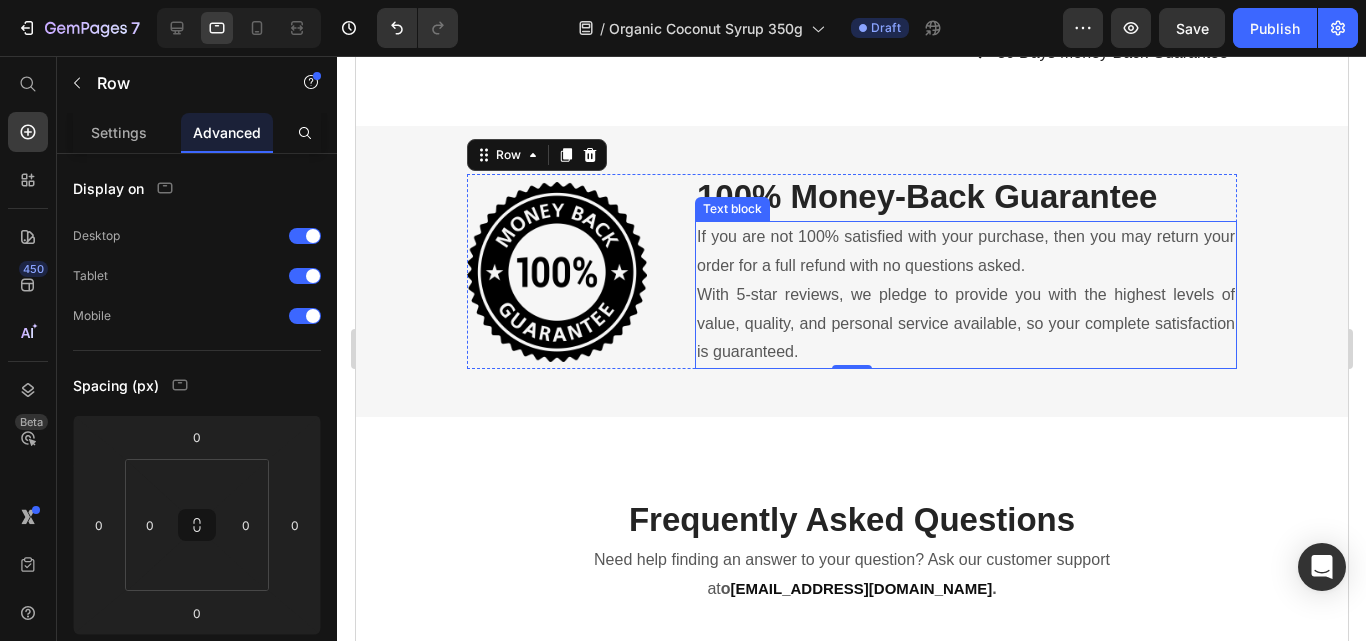 click on "If you are not 100% satisfied with your purchase, then you may return your order for a full refund with no questions asked." at bounding box center [965, 252] 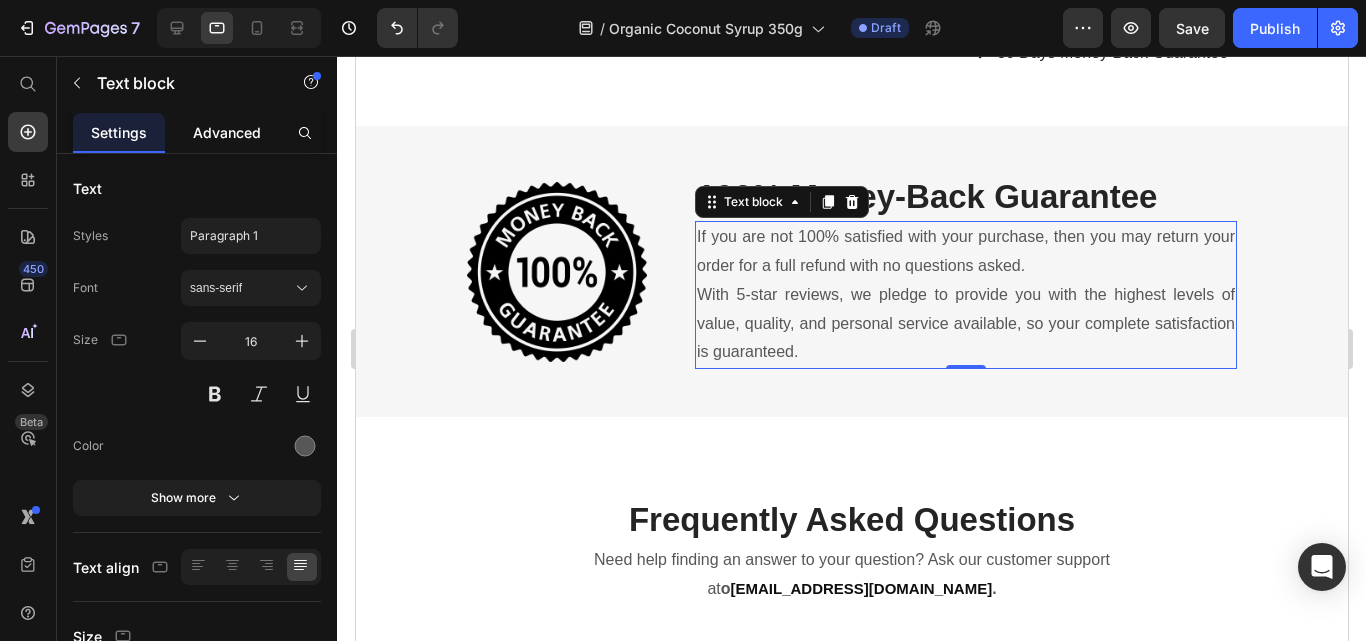 click on "Advanced" 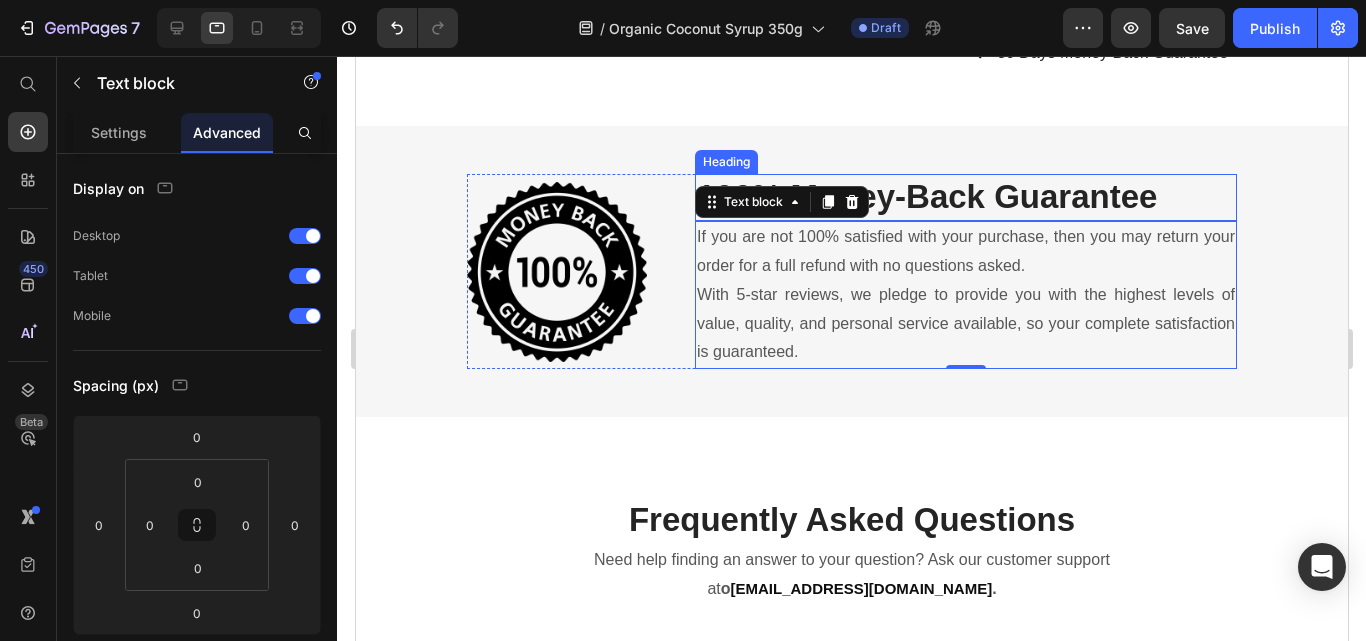 click on "100% Money-Back Guarantee" at bounding box center (965, 197) 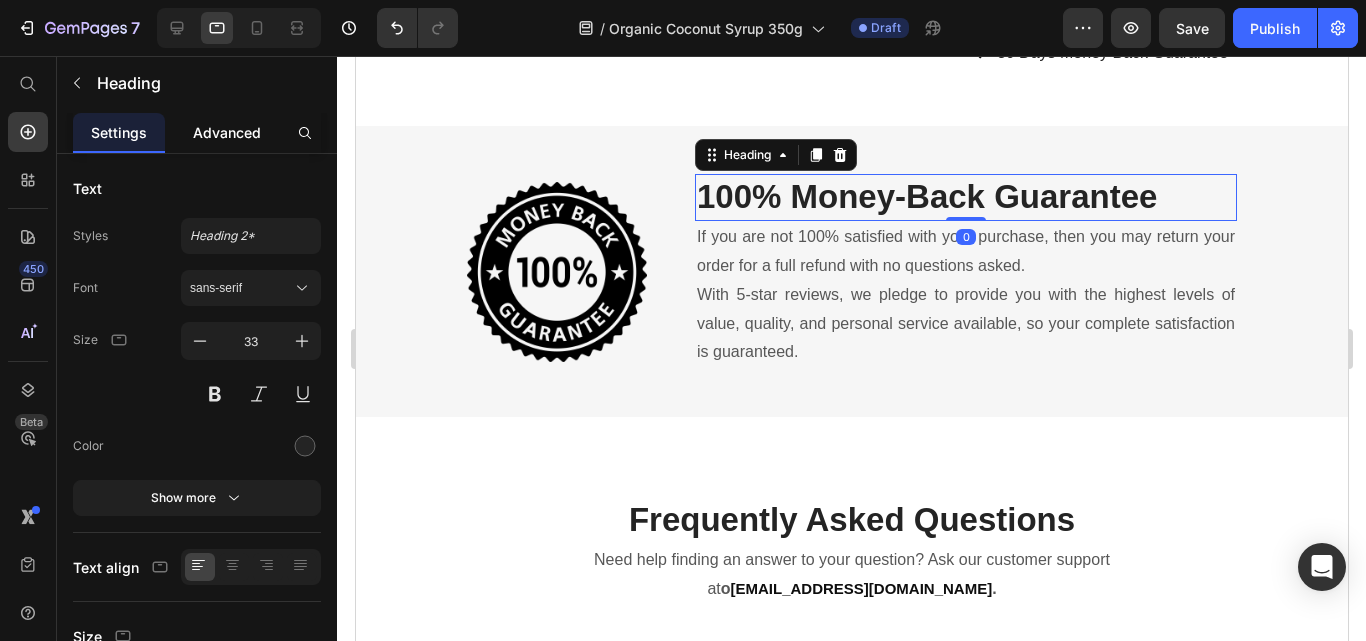click on "Advanced" at bounding box center [227, 132] 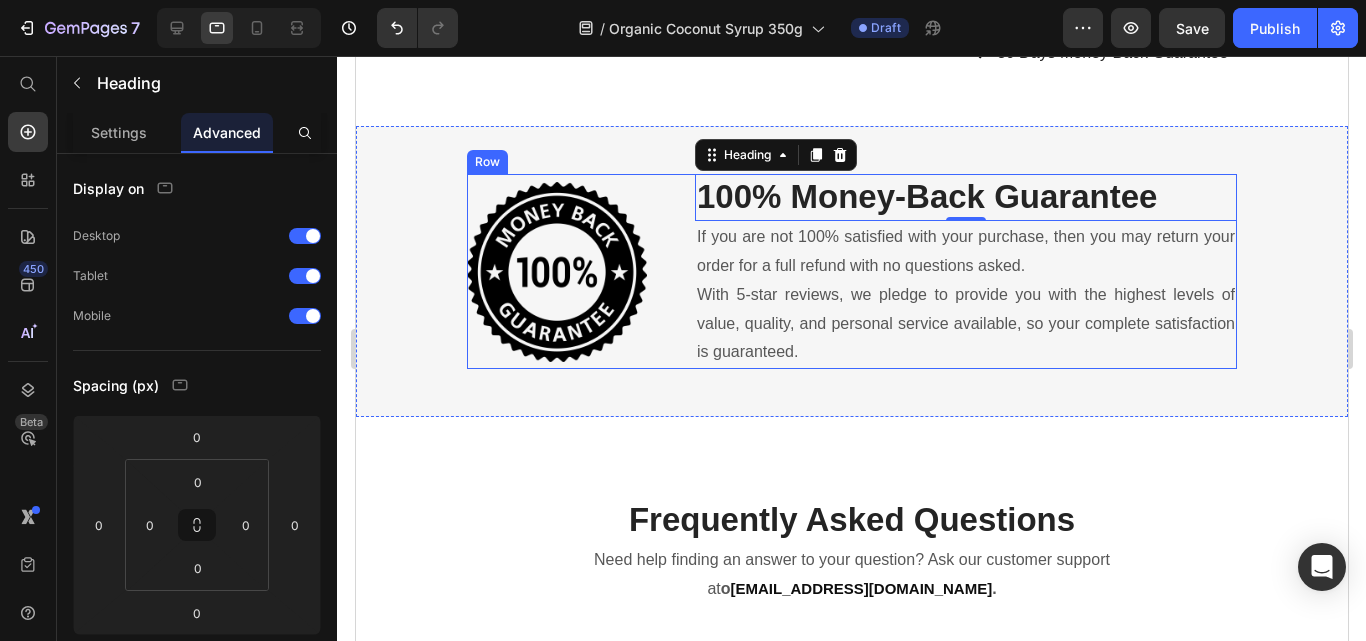 drag, startPoint x: 659, startPoint y: 283, endPoint x: 651, endPoint y: 242, distance: 41.773197 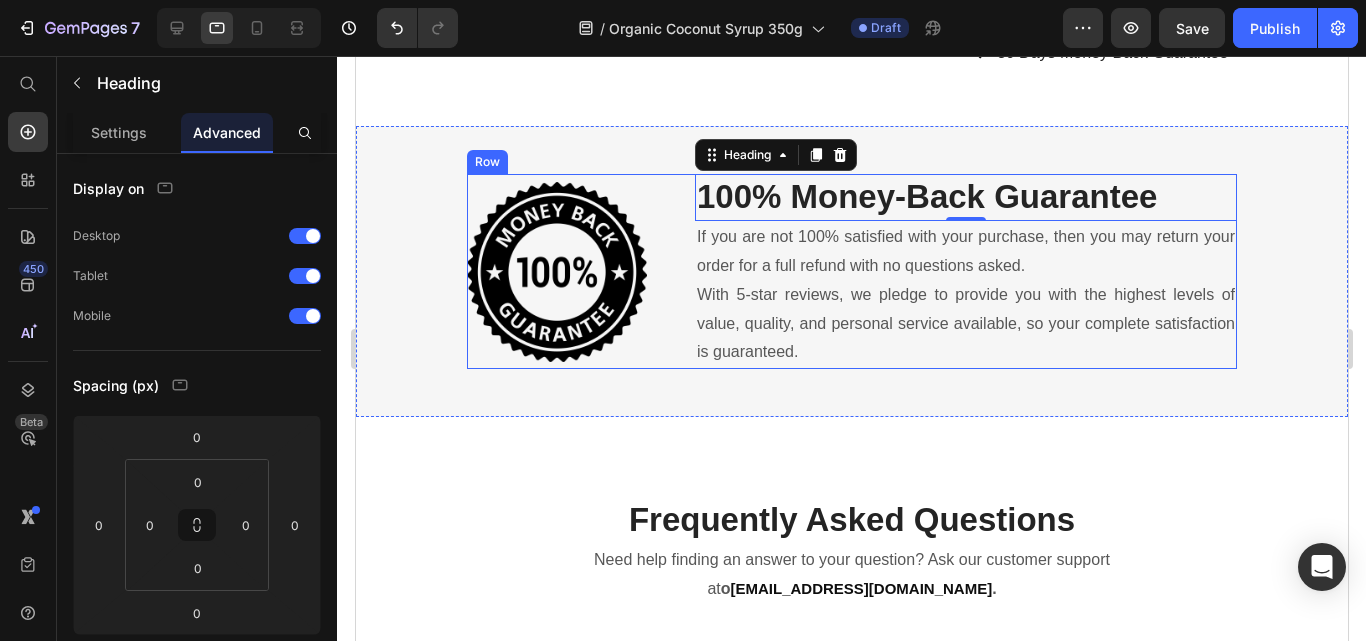 click on "Image 100% Money-Back Guarantee Heading   0 If you are not 100% satisfied with your purchase, then you may return your order for a full refund with no questions asked. With 5-star reviews, we pledge to provide you with the highest levels of value, quality, and personal service available, so your complete satisfaction is guaranteed. Text block Row" at bounding box center (851, 271) 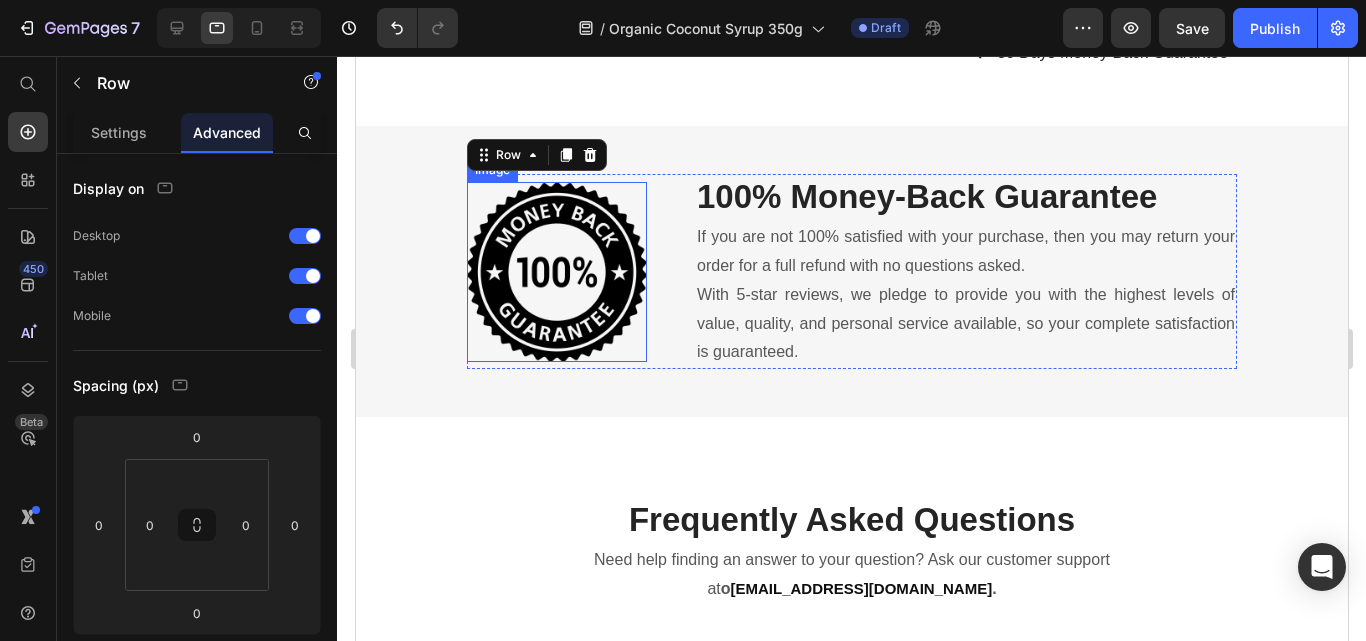 click on "Image 100% Money-Back Guarantee Heading If you are not 100% satisfied with your purchase, then you may return your order for a full refund with no questions asked. With 5-star reviews, we pledge to provide you with the highest levels of value, quality, and personal service available, so your complete satisfaction is guaranteed. Text block Row   0 Section 9" at bounding box center (851, 271) 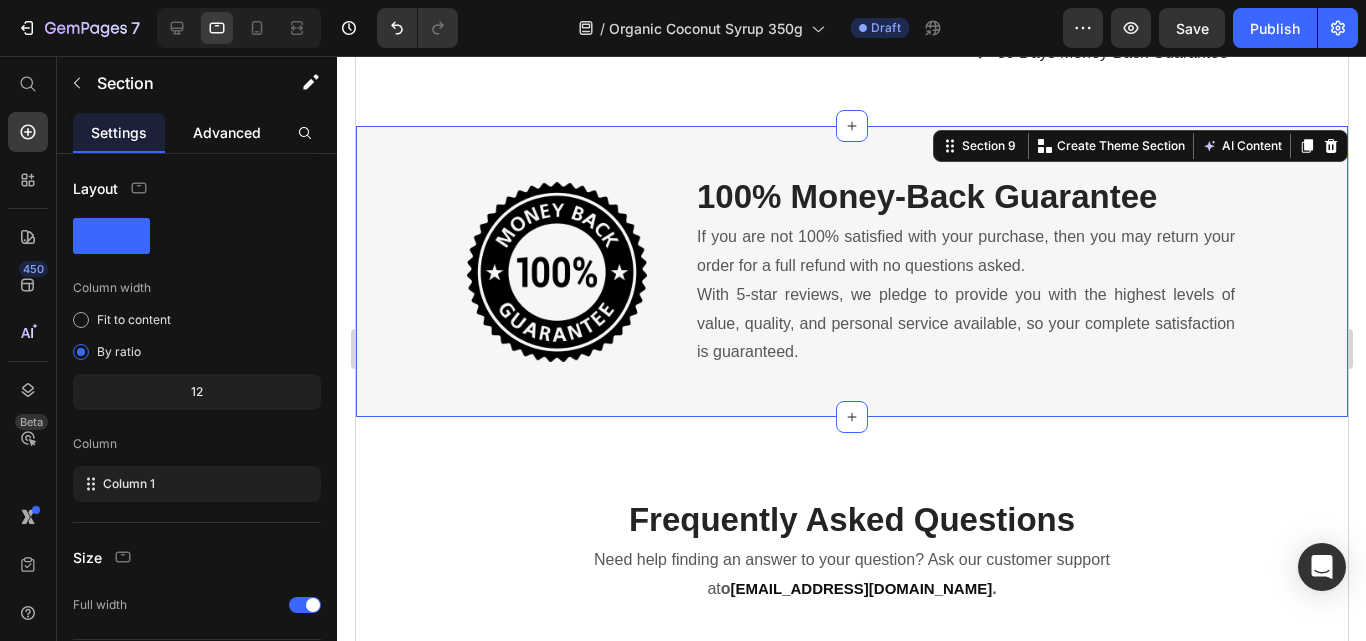 click on "Advanced" at bounding box center (227, 132) 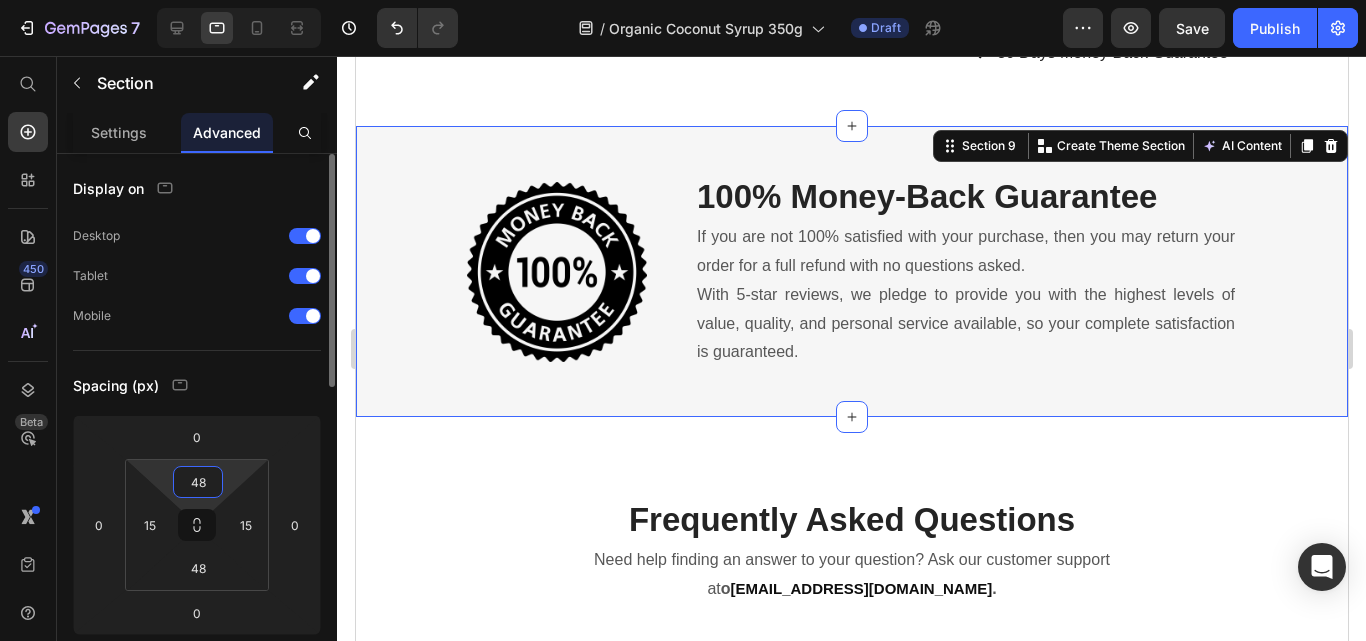 click on "48" at bounding box center (198, 482) 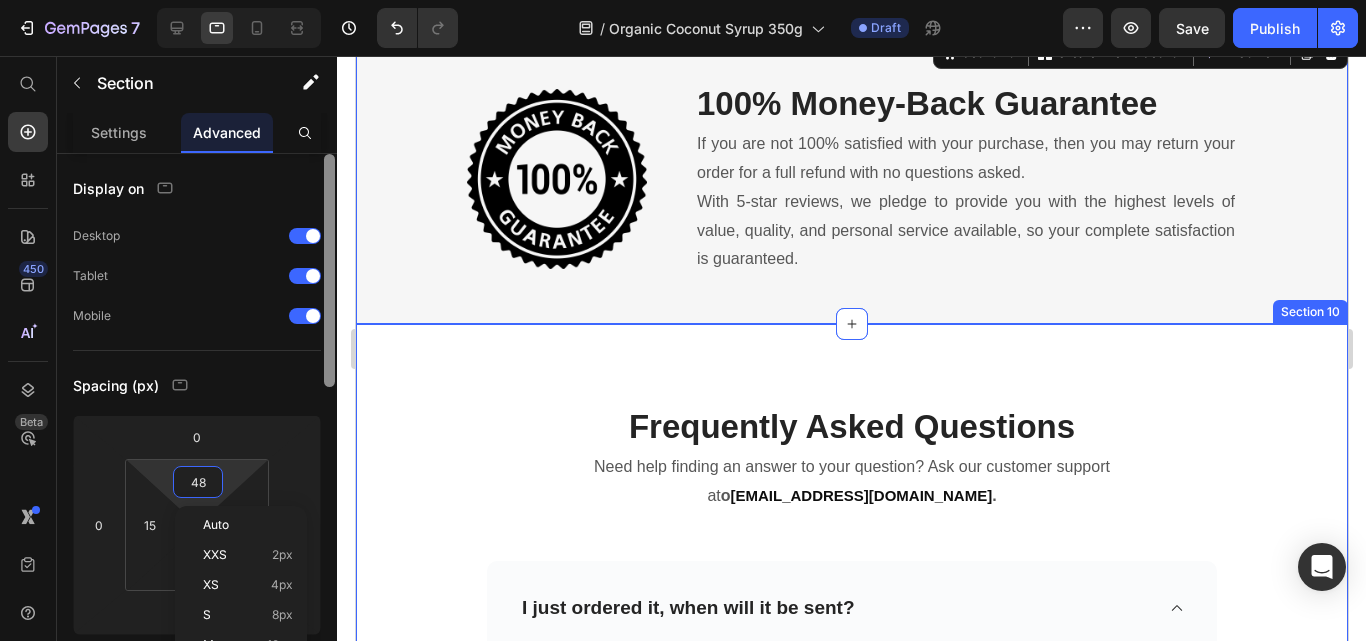 scroll, scrollTop: 5892, scrollLeft: 0, axis: vertical 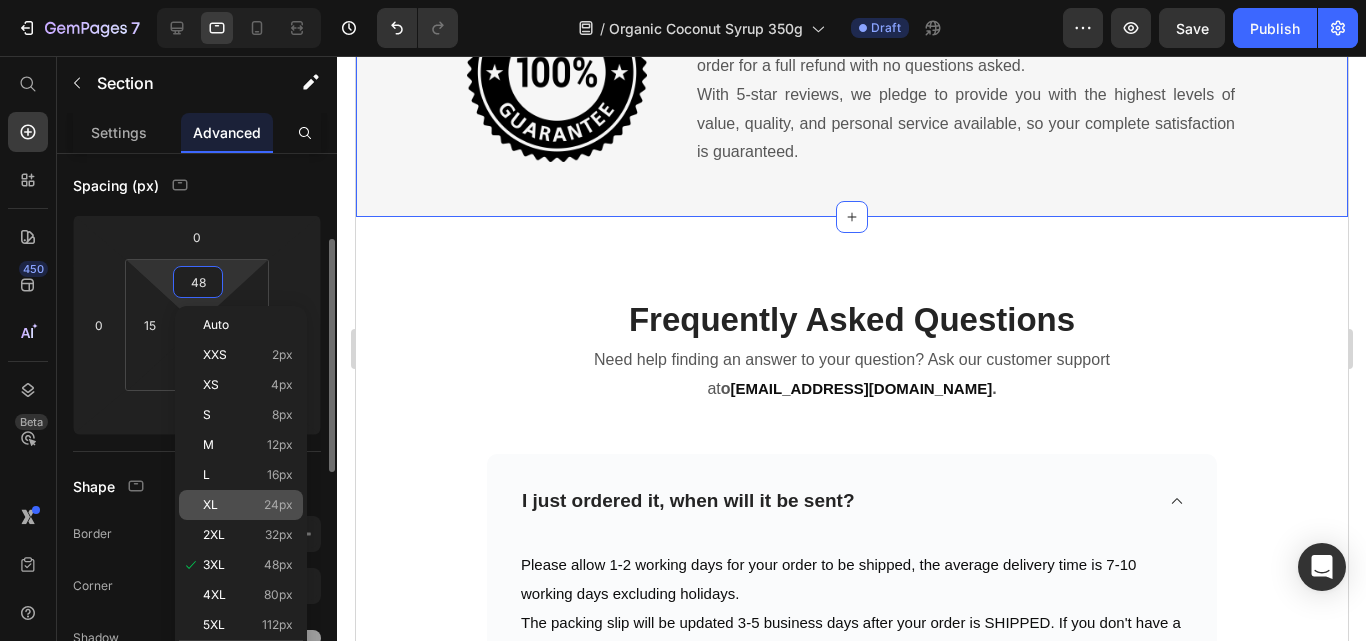click on "24px" at bounding box center [278, 505] 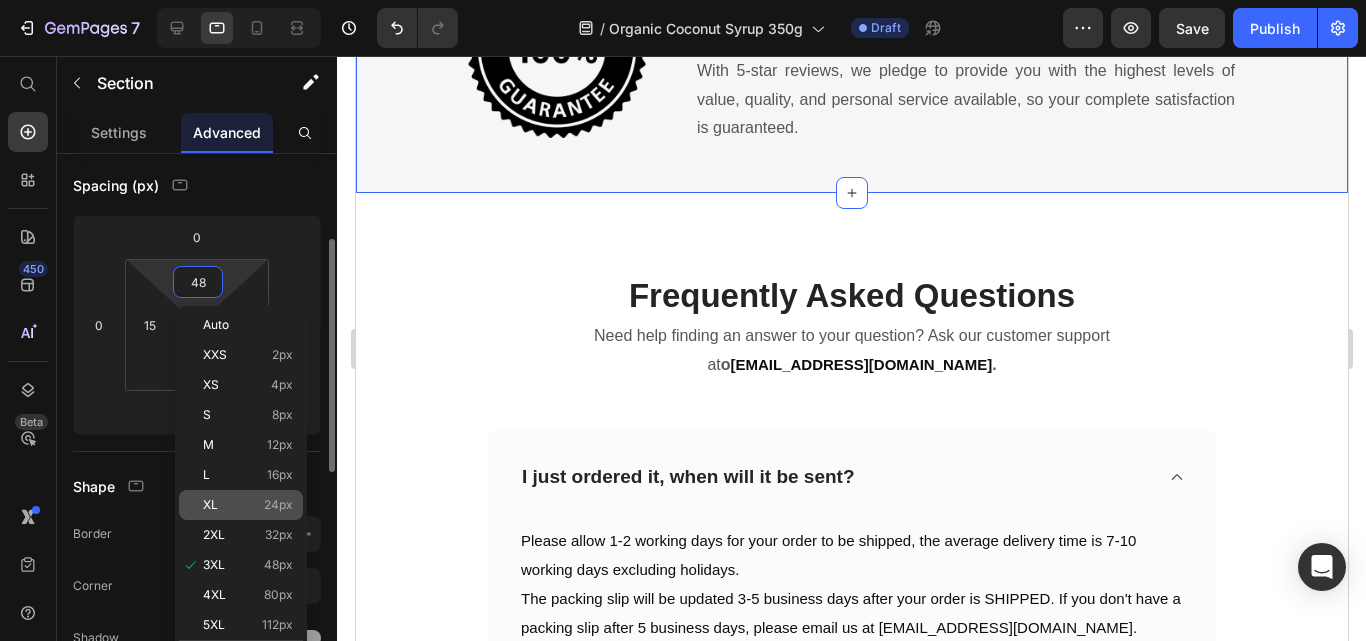 type on "24" 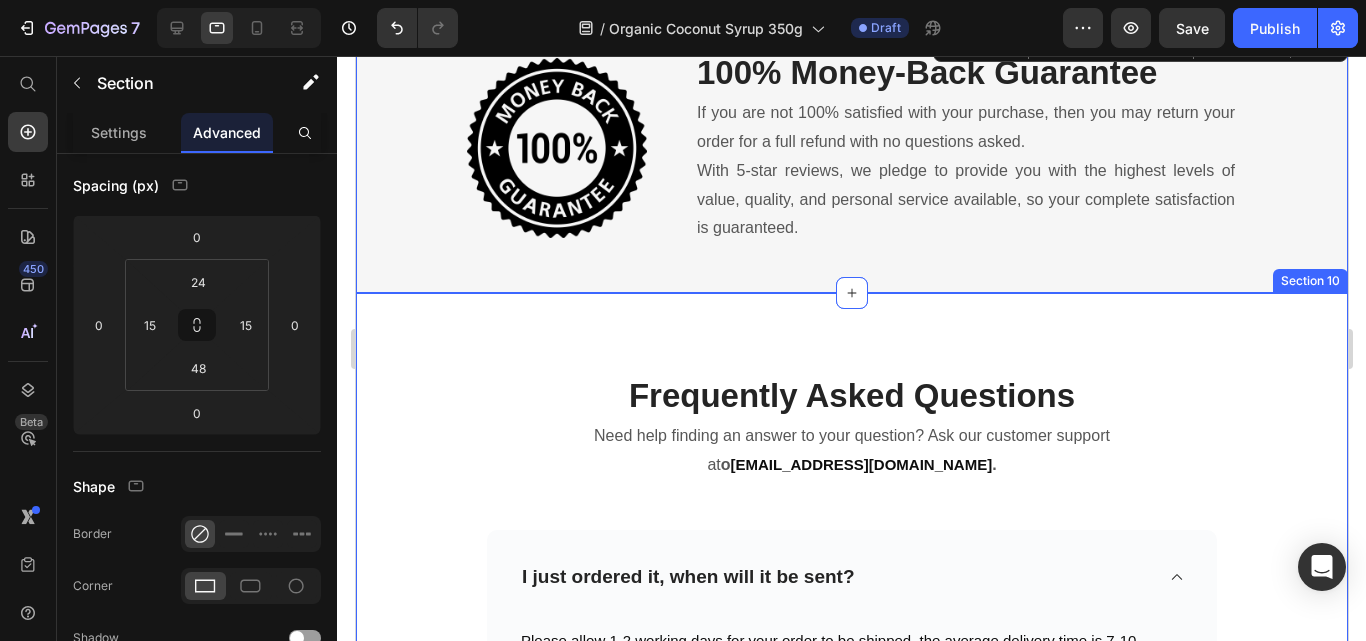 scroll, scrollTop: 5692, scrollLeft: 0, axis: vertical 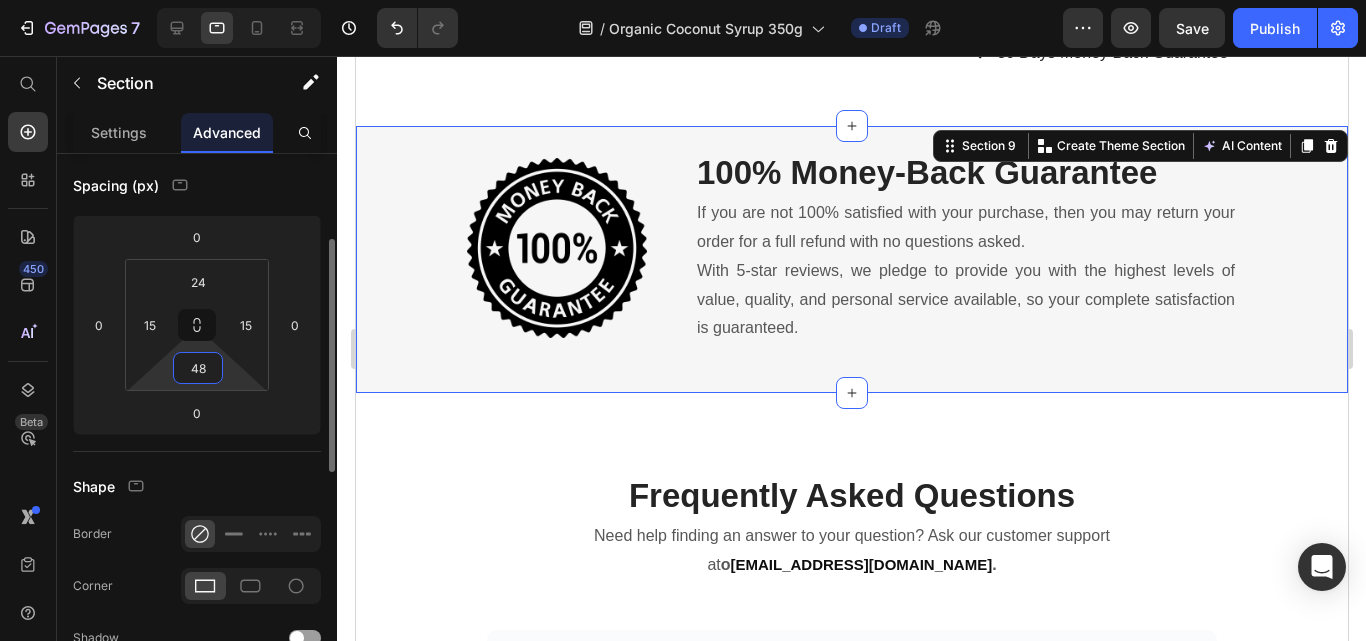 click on "48" at bounding box center (198, 368) 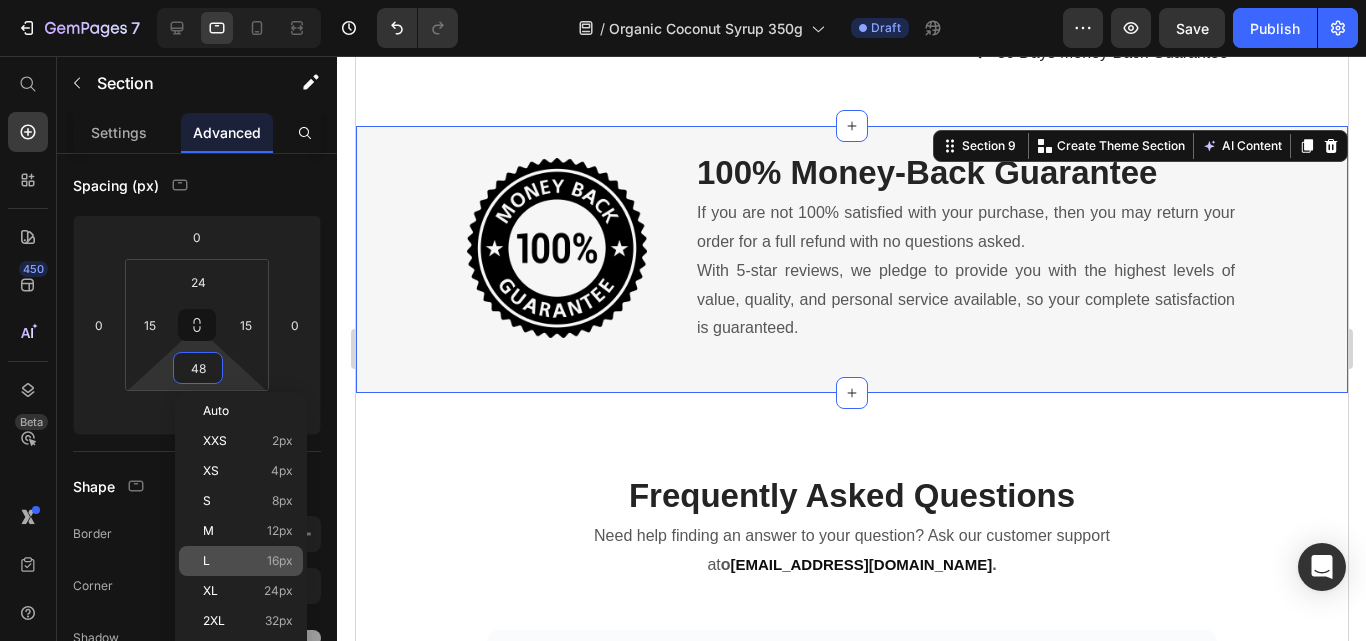 drag, startPoint x: 11, startPoint y: 469, endPoint x: 294, endPoint y: 572, distance: 301.16107 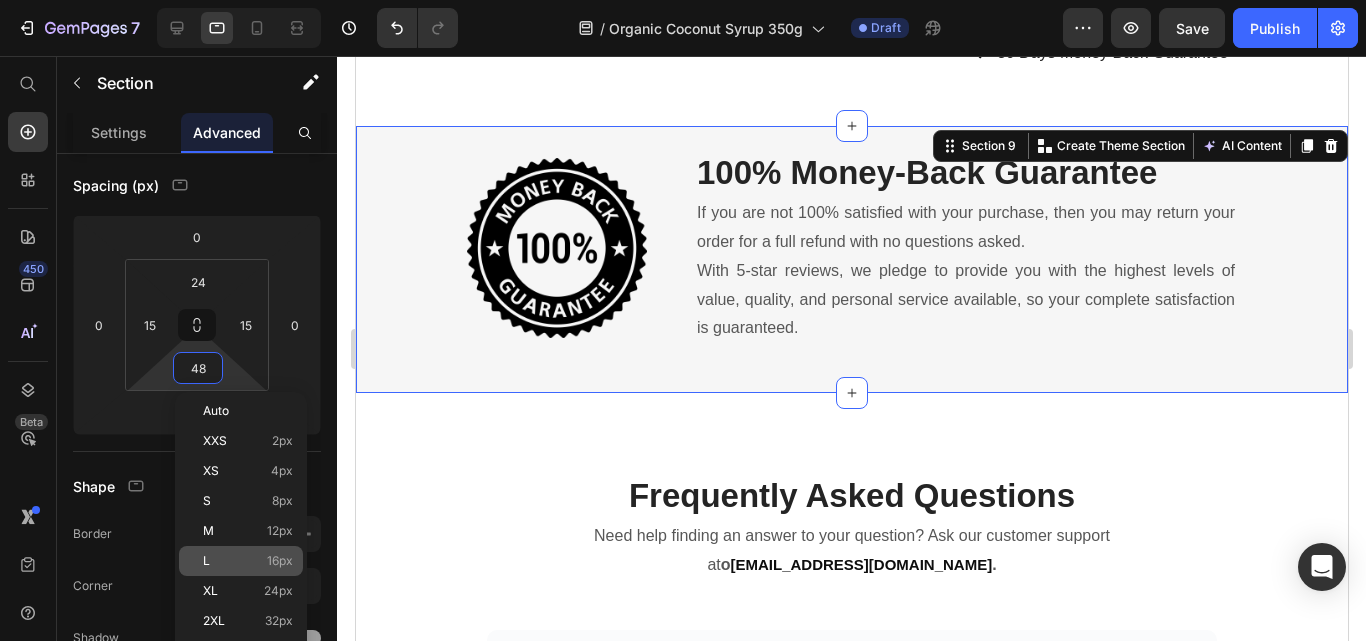click on "XL 24px" 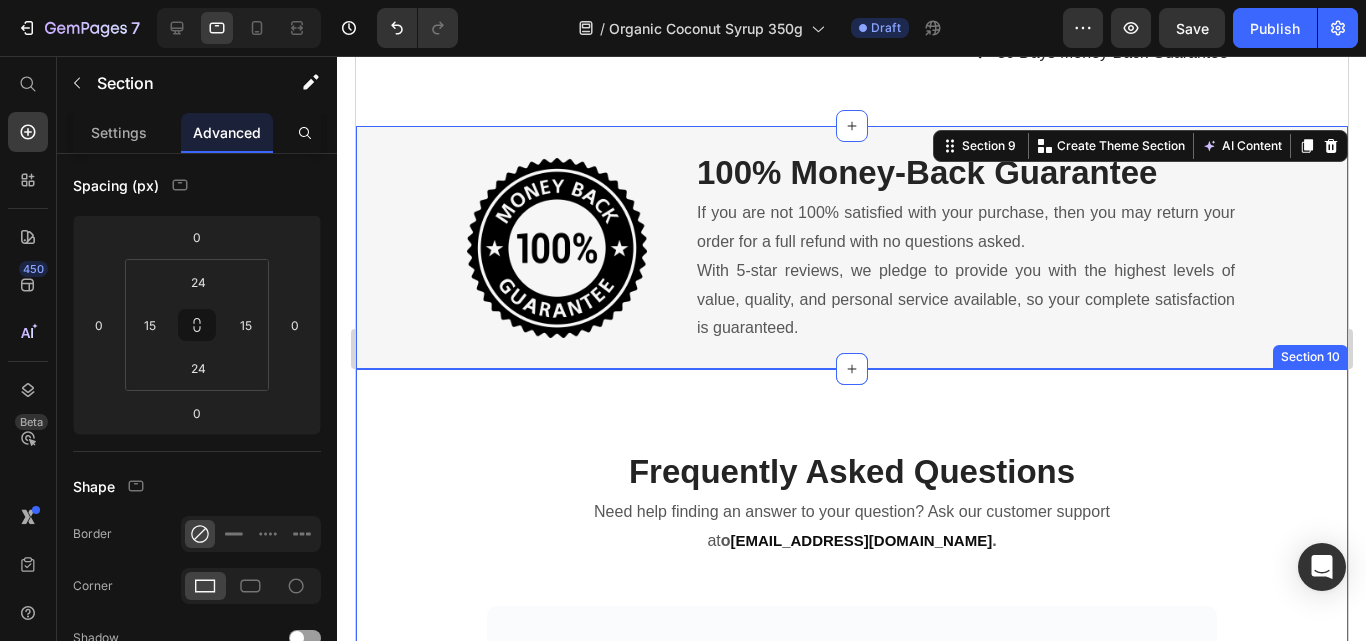drag, startPoint x: 511, startPoint y: 405, endPoint x: 659, endPoint y: 386, distance: 149.21461 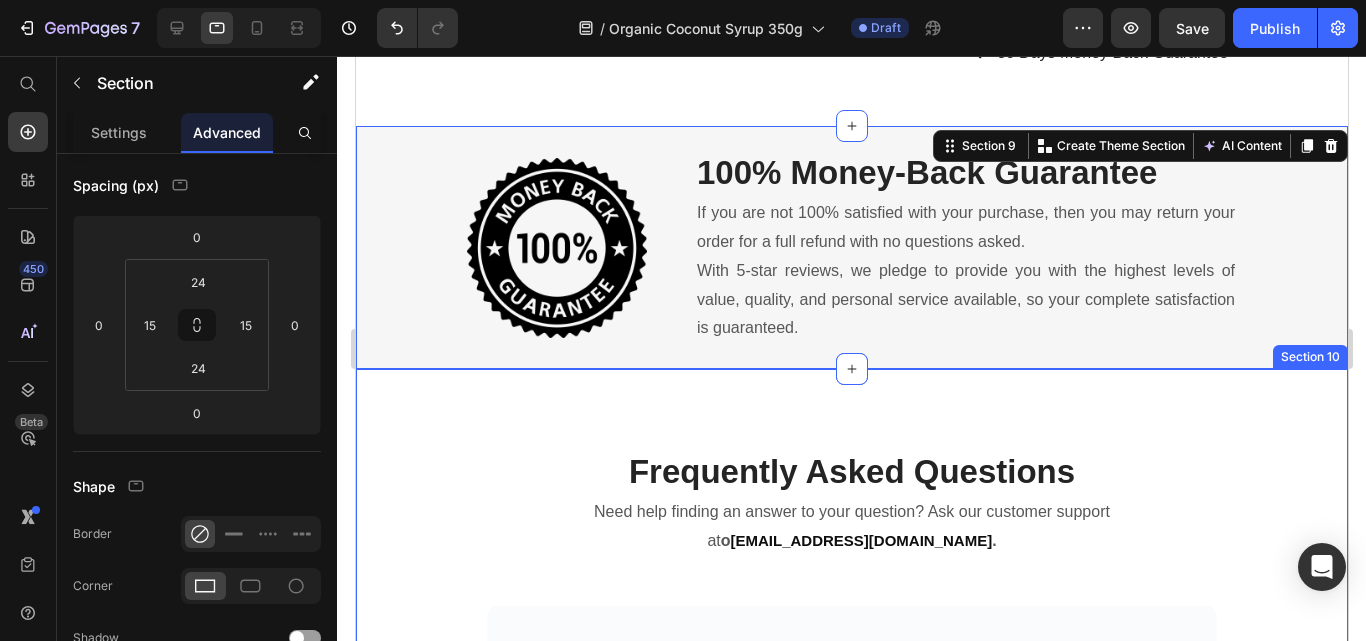 click on "Frequently Asked Questions Heading Need help finding an answer to your question? Ask our customer support at  o rder@balinutra.com . Text block Row Row
I just ordered it, when will it be sent? Please allow 1-2 working days for your order to be shipped, the average delivery time is 7-10 working days excluding holidays. The packing slip will be updated 3-5 business days after your order is SHIPPED. If you don't have a packing slip after 5 business days, please email us at Order@balinutra.com. Text block Row
How long is the delivery time?
I'm not satisfied with my order, can it be refunded? What if there is a problem? Accordion  	   REVEAL OFFER Button                Icon 30 day money back guarantee Text block Icon List Row Section 10" at bounding box center [851, 865] 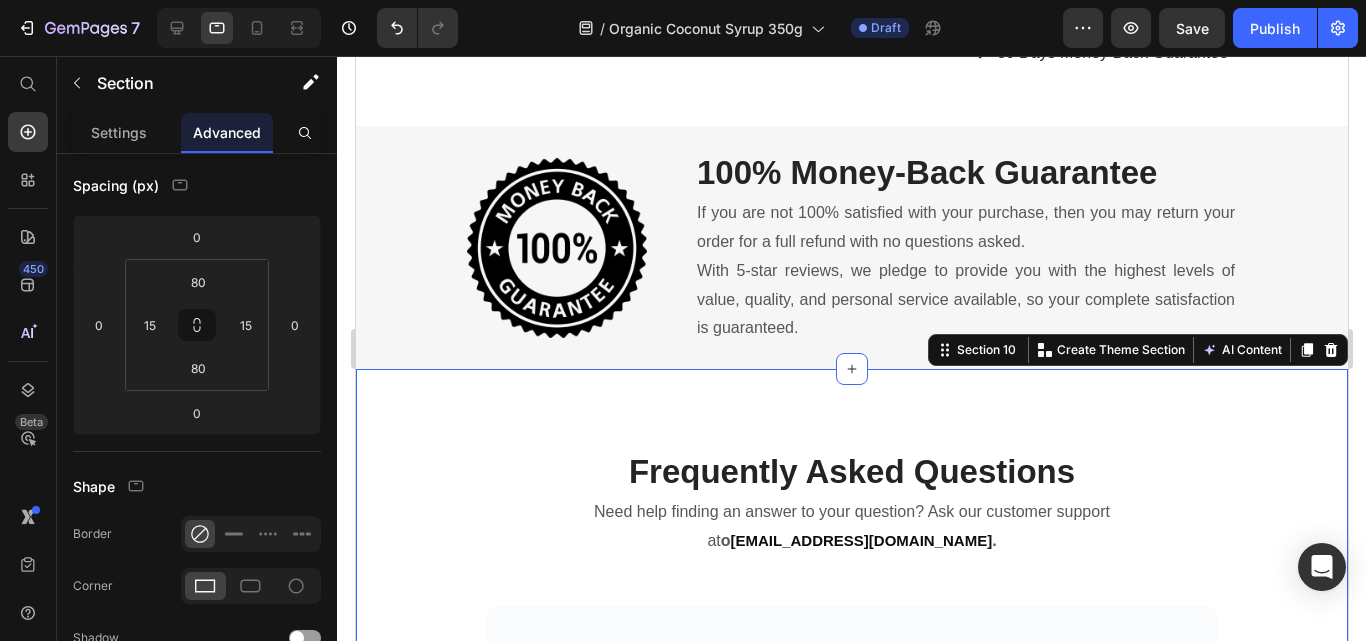 click on "Frequently Asked Questions Heading Need help finding an answer to your question? Ask our customer support at  o rder@balinutra.com . Text block Row Row
I just ordered it, when will it be sent? Please allow 1-2 working days for your order to be shipped, the average delivery time is 7-10 working days excluding holidays. The packing slip will be updated 3-5 business days after your order is SHIPPED. If you don't have a packing slip after 5 business days, please email us at Order@balinutra.com. Text block Row
How long is the delivery time?
I'm not satisfied with my order, can it be refunded? What if there is a problem? Accordion  	   REVEAL OFFER Button                Icon 30 day money back guarantee Text block Icon List Row Section 10   You can create reusable sections Create Theme Section AI Content Write with GemAI What would you like to describe here? Tone and Voice Persuasive Product" at bounding box center (851, 865) 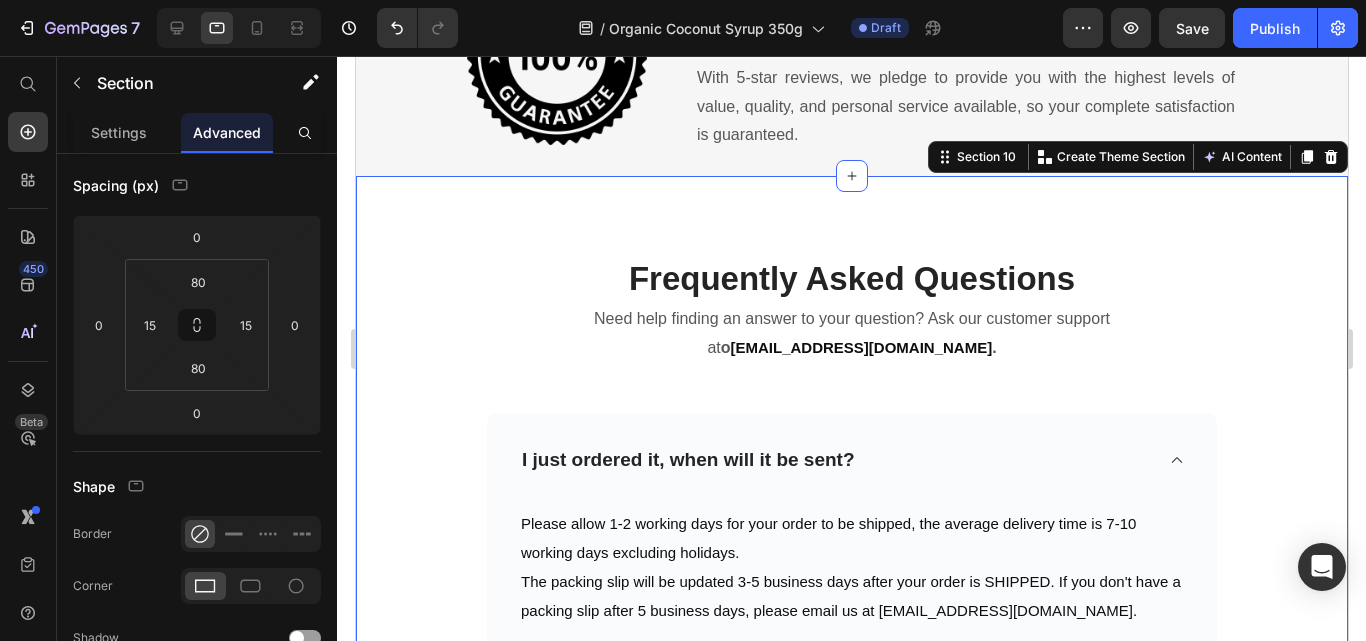 scroll, scrollTop: 5892, scrollLeft: 0, axis: vertical 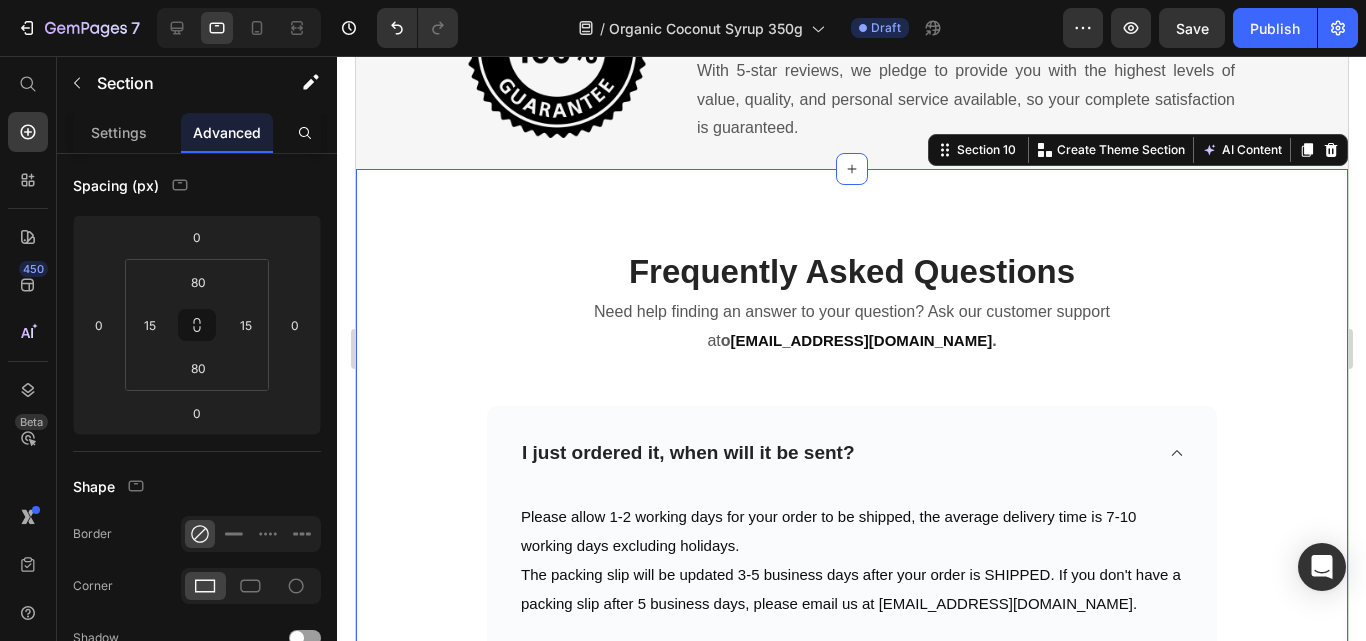 click on "Frequently Asked Questions Heading Need help finding an answer to your question? Ask our customer support at  o rder@balinutra.com . Text block Row Row
I just ordered it, when will it be sent? Please allow 1-2 working days for your order to be shipped, the average delivery time is 7-10 working days excluding holidays. The packing slip will be updated 3-5 business days after your order is SHIPPED. If you don't have a packing slip after 5 business days, please email us at Order@balinutra.com. Text block Row
How long is the delivery time?
I'm not satisfied with my order, can it be refunded? What if there is a problem? Accordion  	   REVEAL OFFER Button                Icon 30 day money back guarantee Text block Icon List Row Section 10   You can create reusable sections Create Theme Section AI Content Write with GemAI What would you like to describe here? Tone and Voice Persuasive Product" at bounding box center (851, 665) 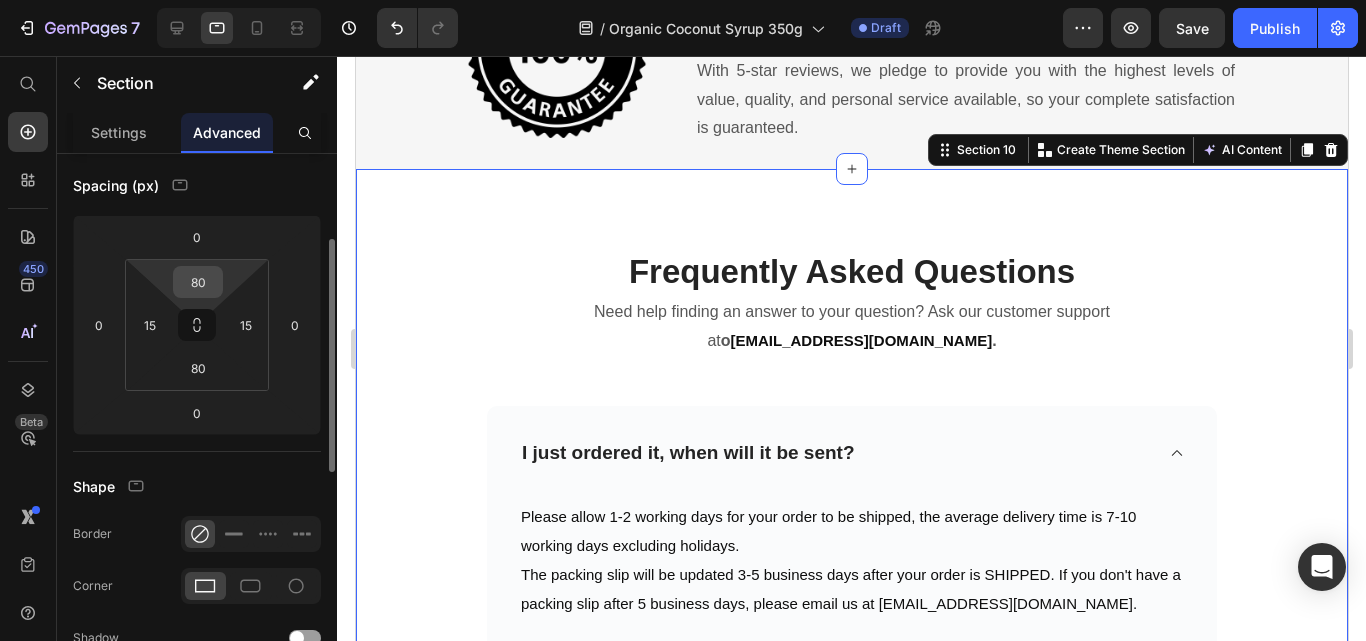 click on "80" at bounding box center (198, 282) 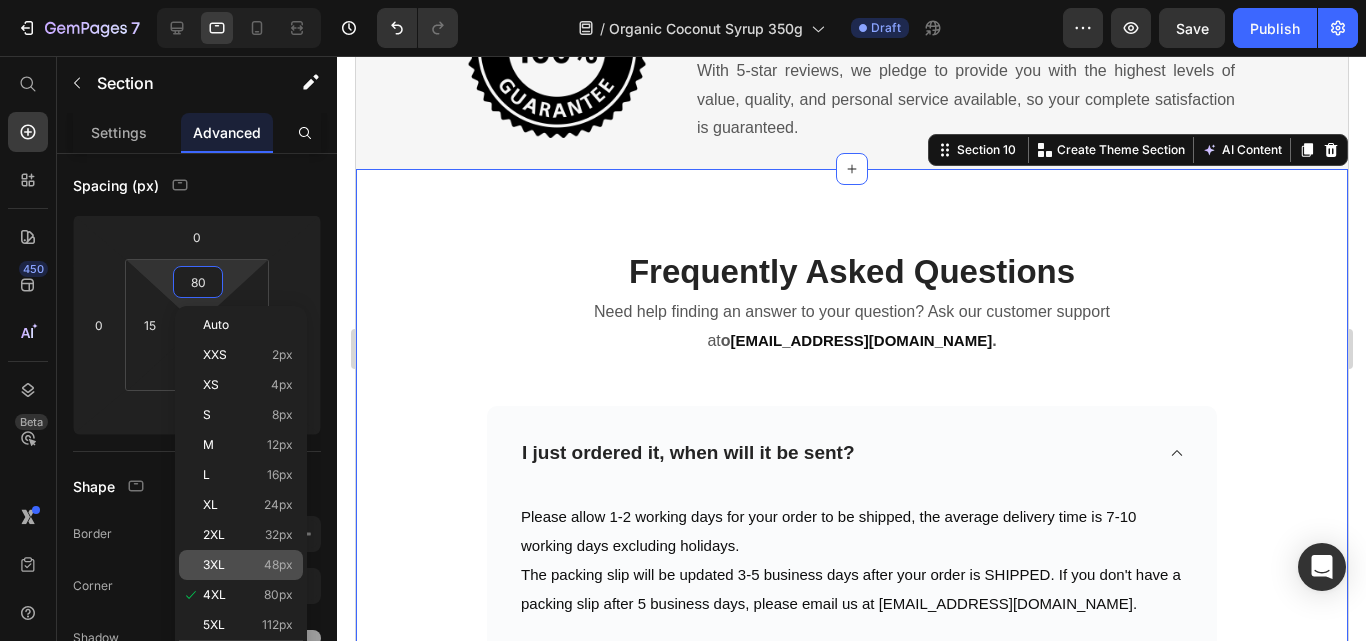 click on "3XL 48px" 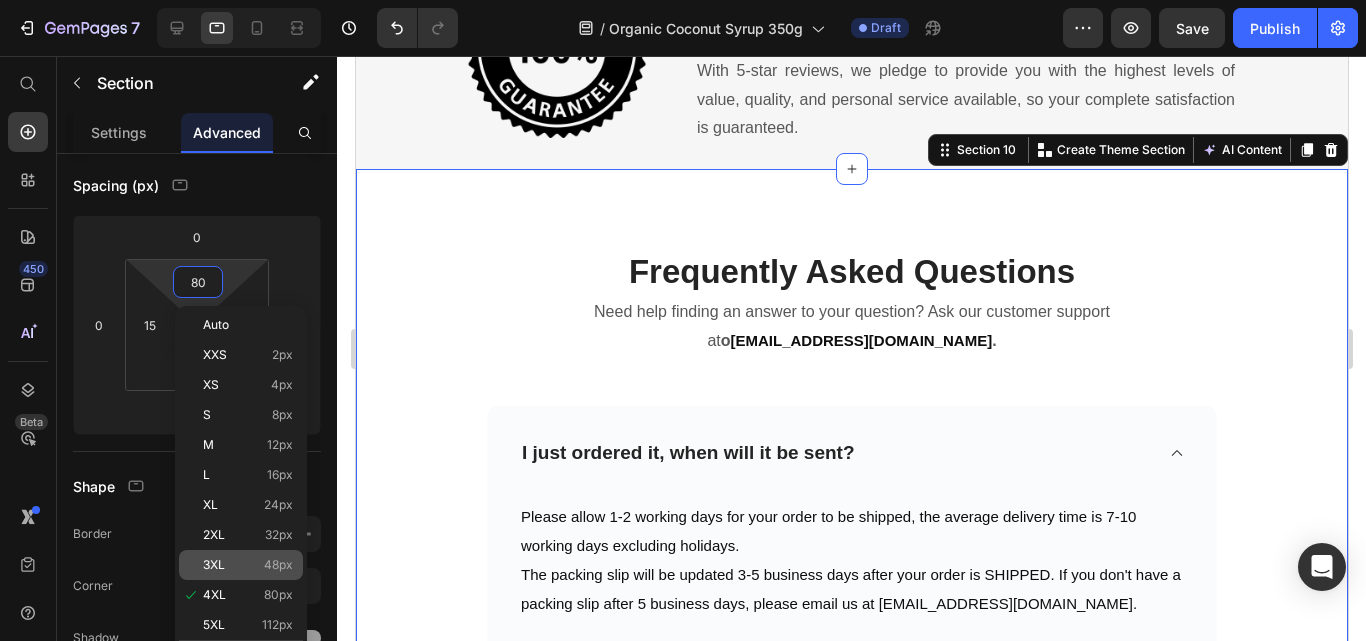 type on "48" 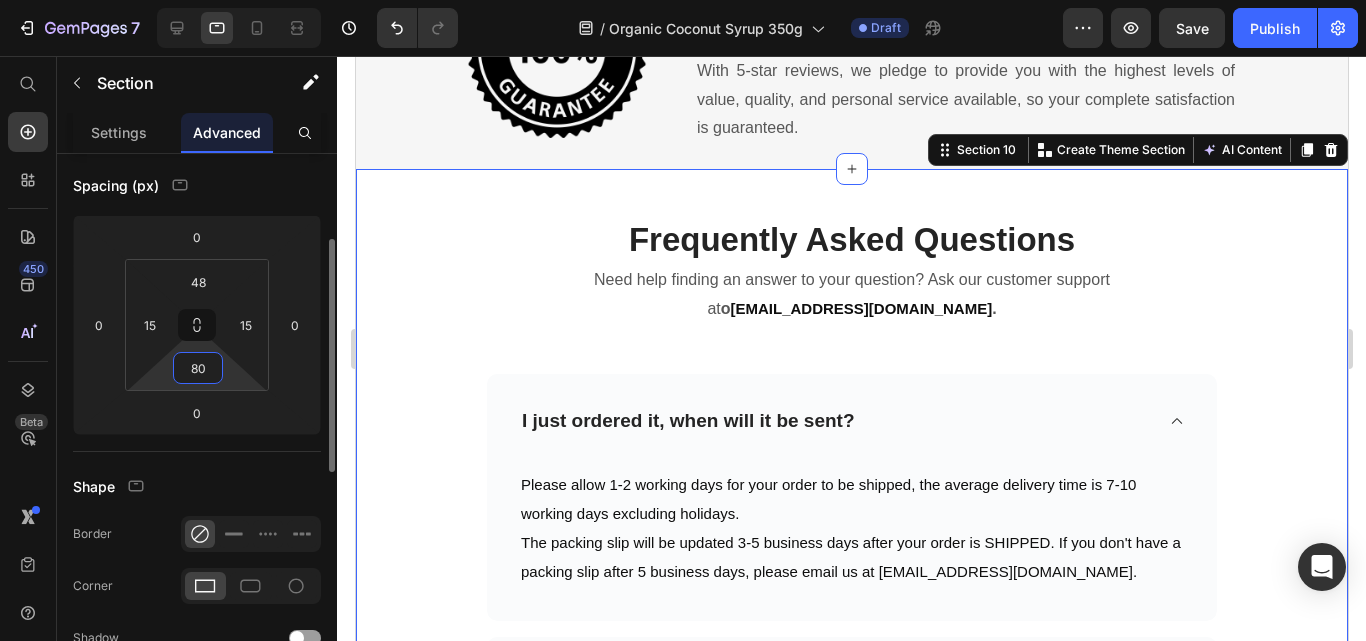 click on "80" at bounding box center (198, 368) 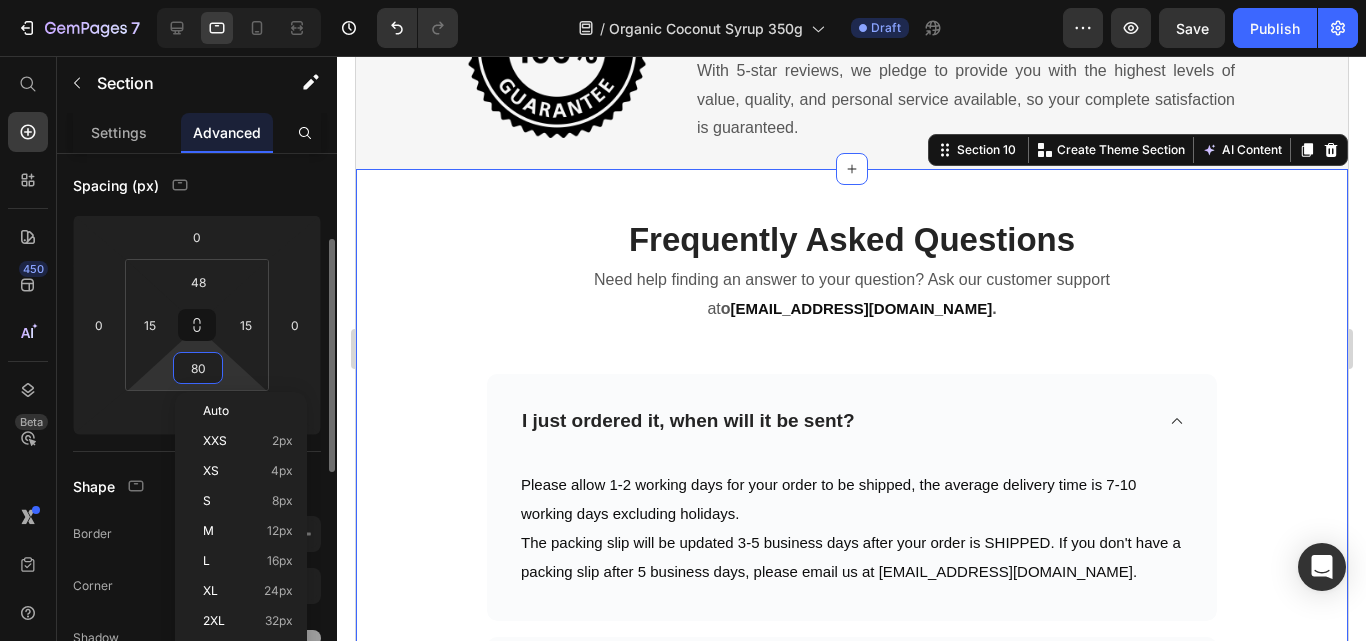 scroll, scrollTop: 300, scrollLeft: 0, axis: vertical 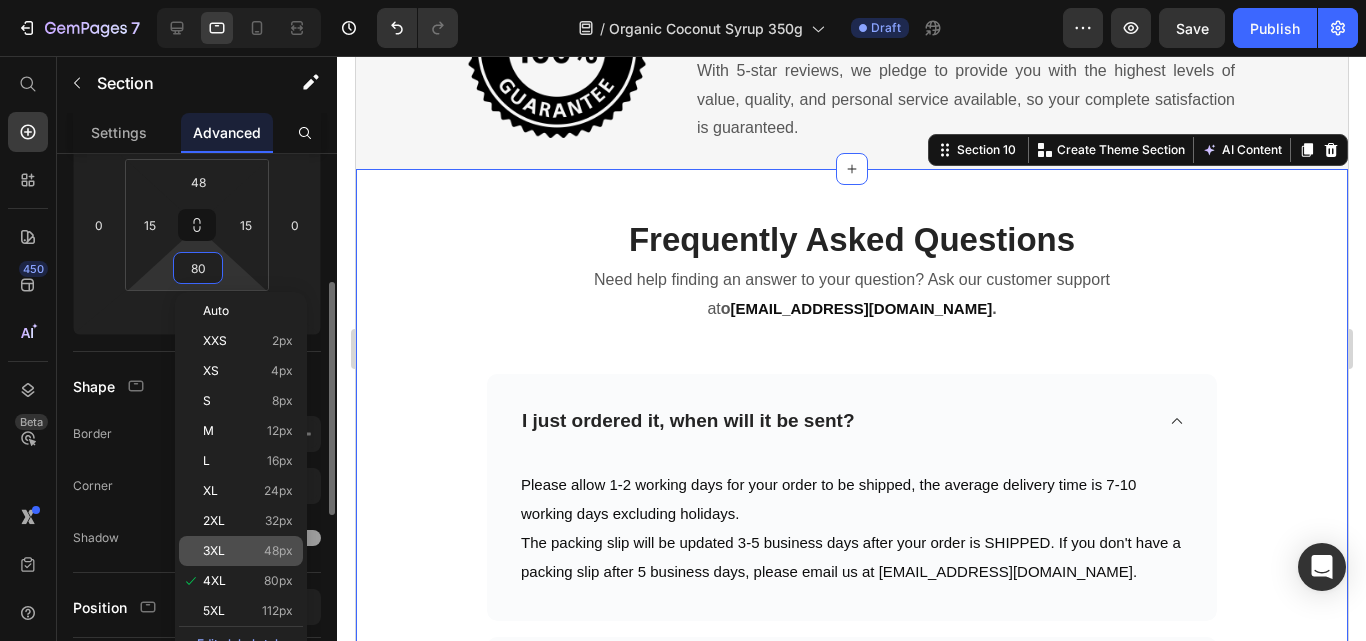 click on "48px" at bounding box center [278, 551] 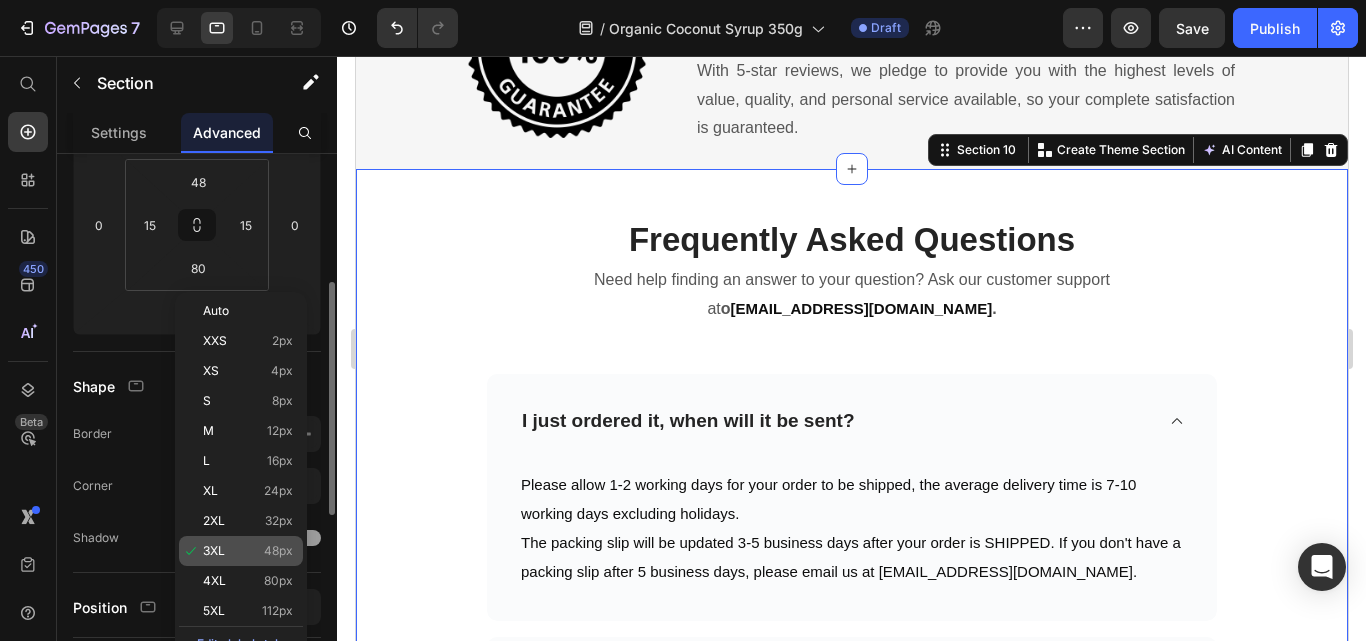 type on "48" 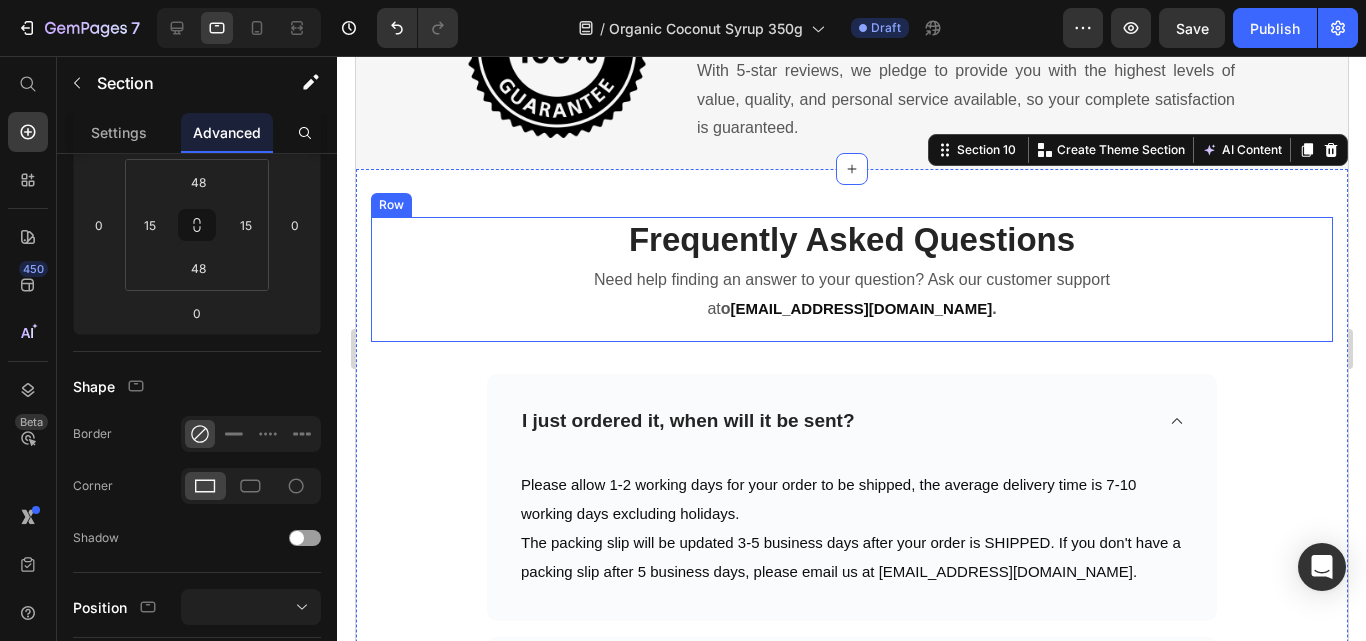 click on "Frequently Asked Questions Heading Need help finding an answer to your question? Ask our customer support at  o rder@balinutra.com . Text block Row" at bounding box center (851, 279) 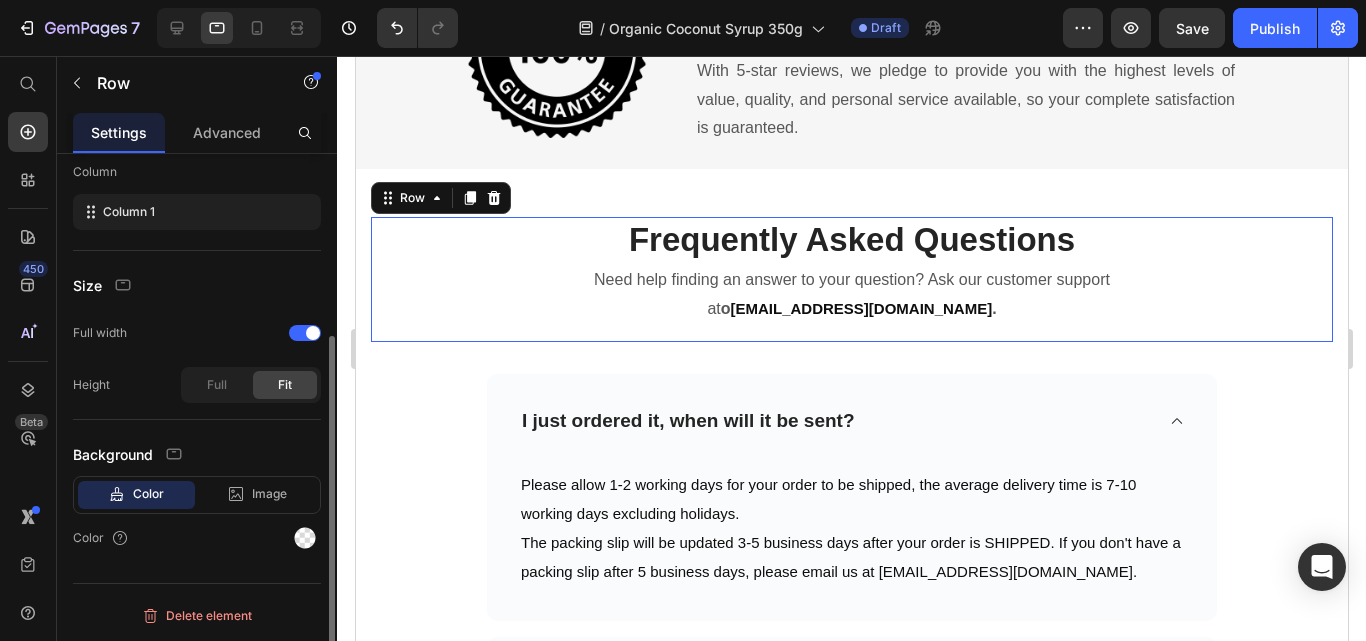 scroll, scrollTop: 0, scrollLeft: 0, axis: both 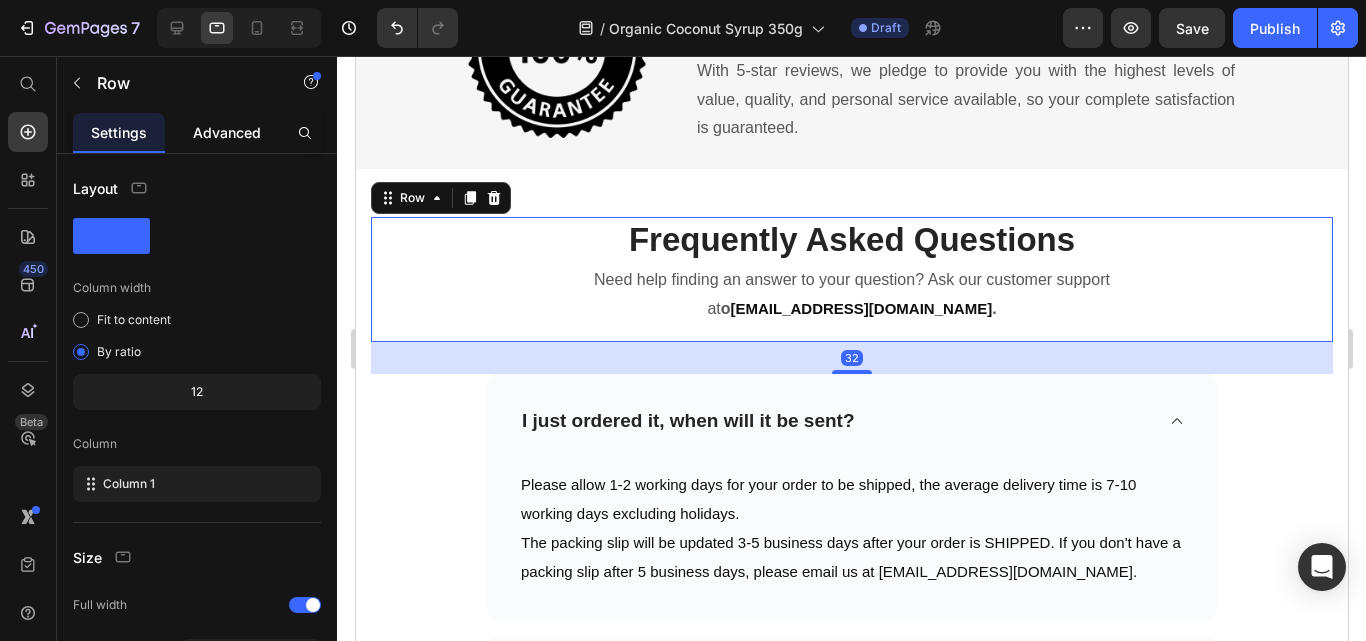 click on "Advanced" at bounding box center (227, 132) 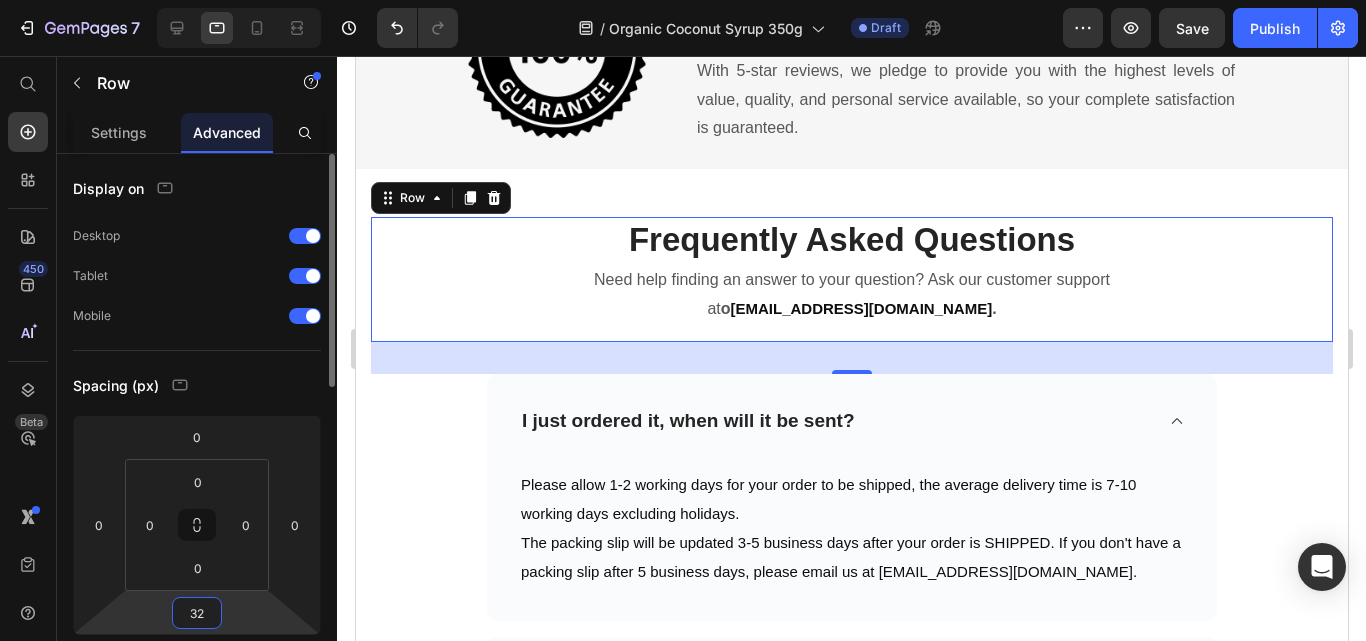 click on "32" at bounding box center (197, 613) 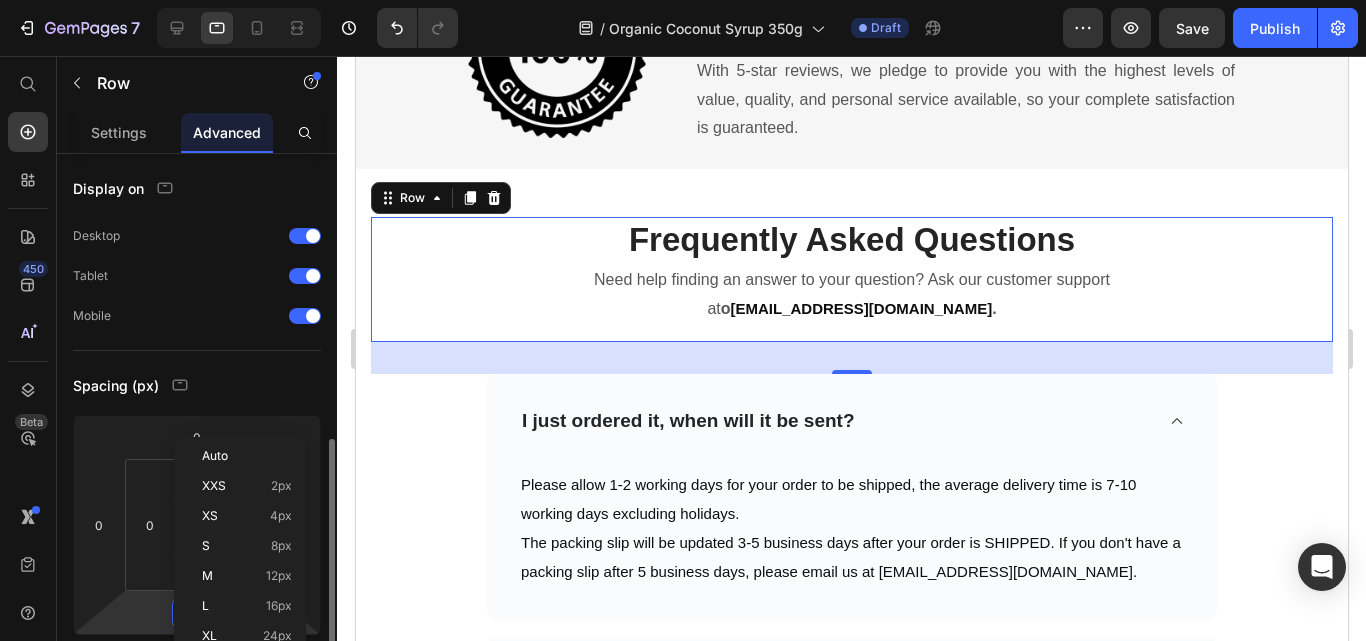 scroll, scrollTop: 200, scrollLeft: 0, axis: vertical 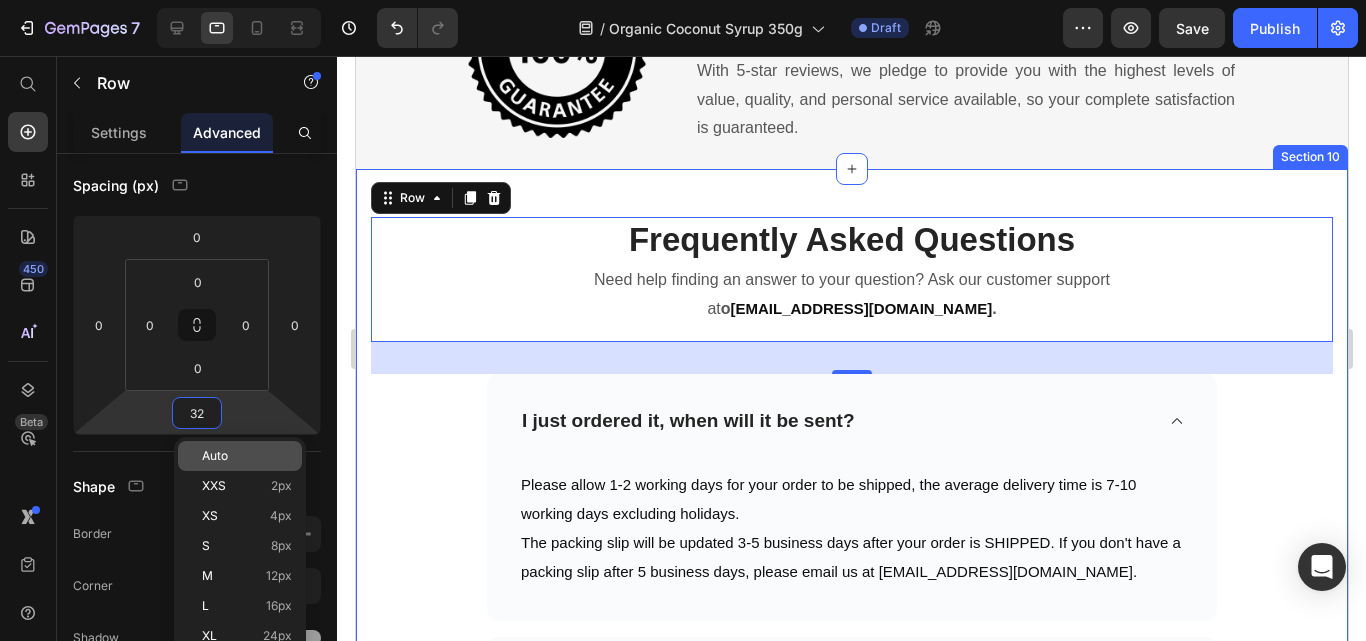 click on "Auto" 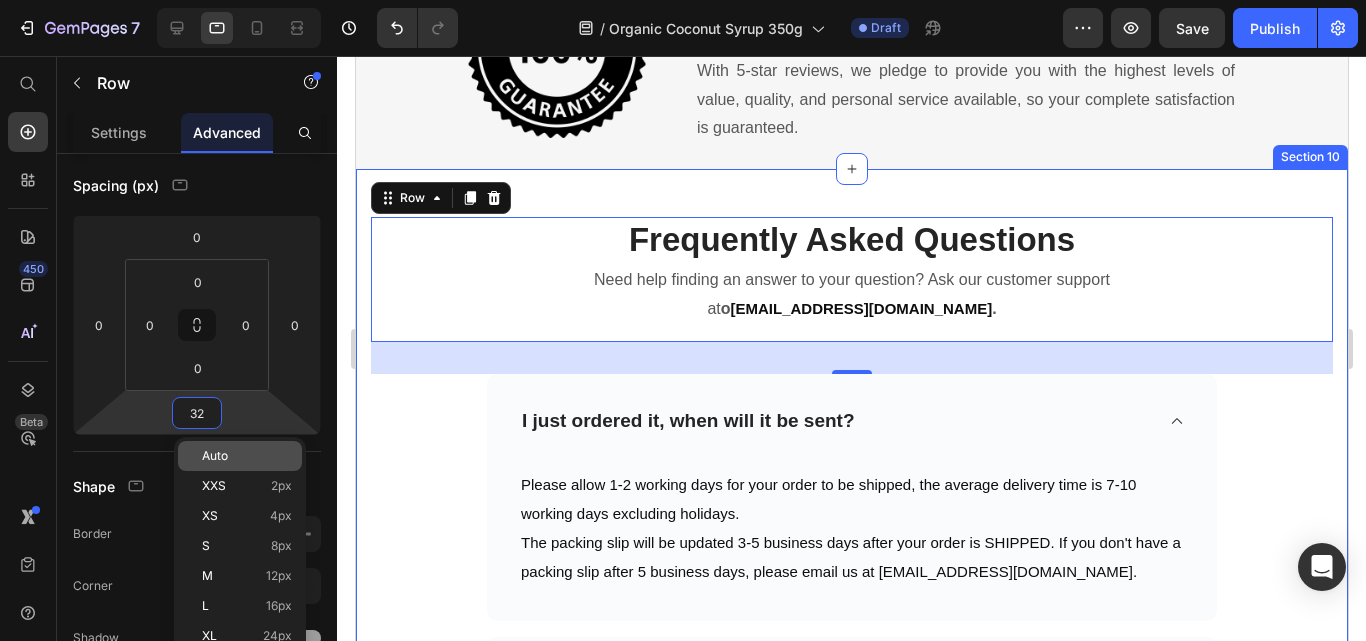 type 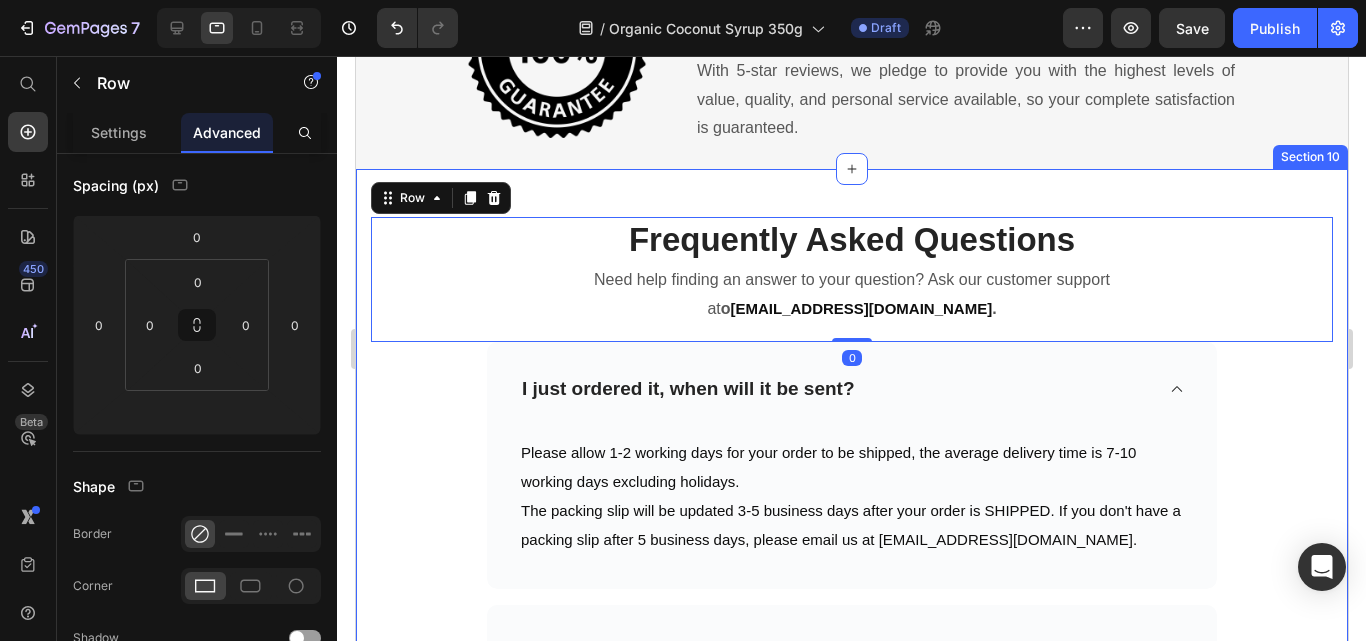 click on "Frequently Asked Questions Heading Need help finding an answer to your question? Ask our customer support at  o rder@balinutra.com . Text block Row Row   0
I just ordered it, when will it be sent? Please allow 1-2 working days for your order to be shipped, the average delivery time is 7-10 working days excluding holidays. The packing slip will be updated 3-5 business days after your order is SHIPPED. If you don't have a packing slip after 5 business days, please email us at Order@balinutra.com. Text block Row
How long is the delivery time?
I'm not satisfied with my order, can it be refunded? What if there is a problem? Accordion  	   REVEAL OFFER Button                Icon 30 day money back guarantee Text block Icon List Row" at bounding box center (851, 617) 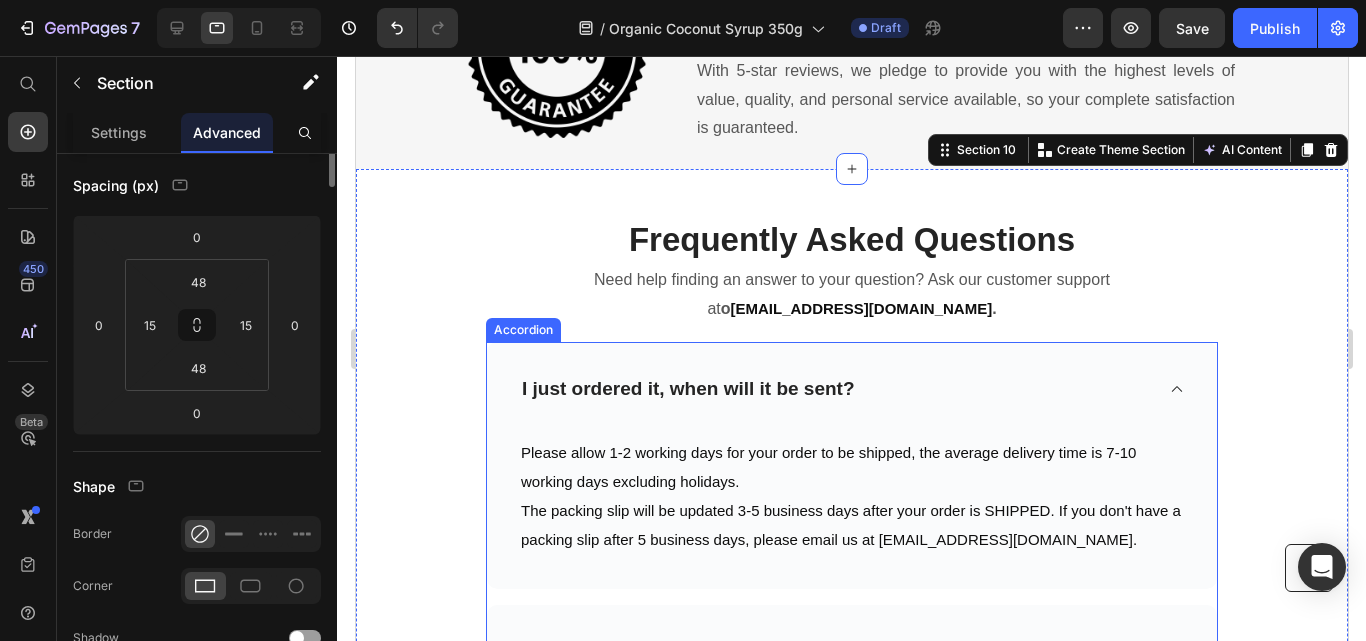 scroll, scrollTop: 0, scrollLeft: 0, axis: both 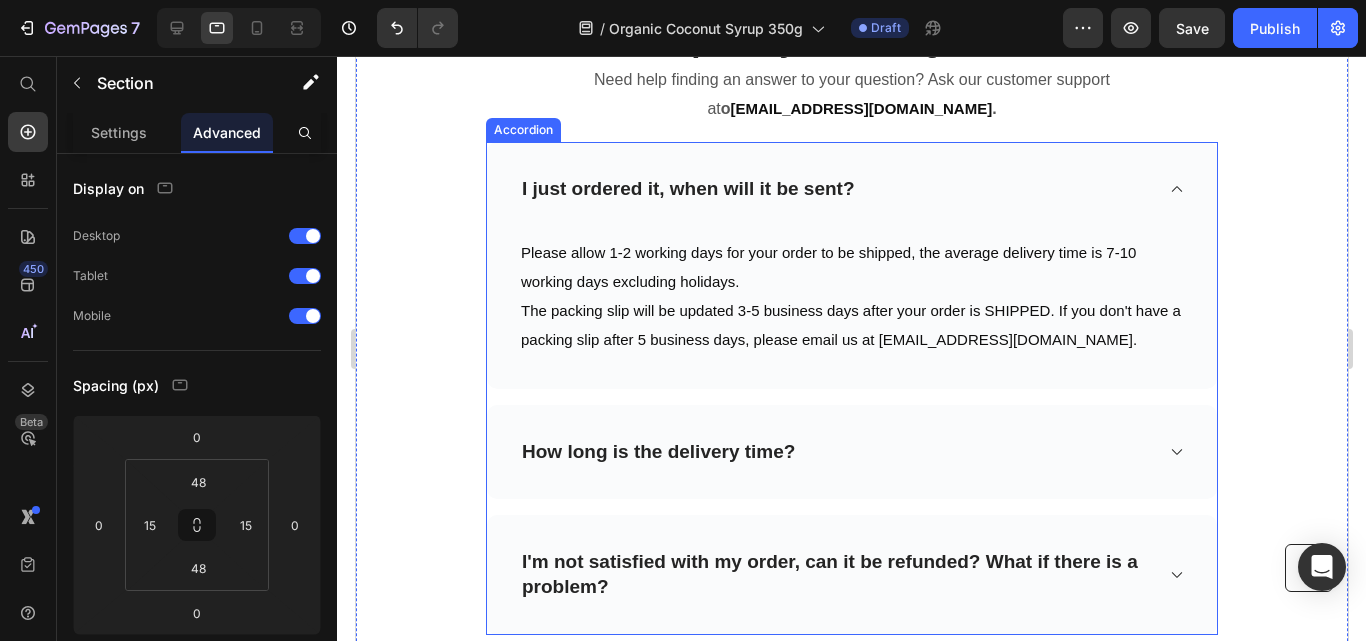 click on "I just ordered it, when will it be sent?" at bounding box center [835, 189] 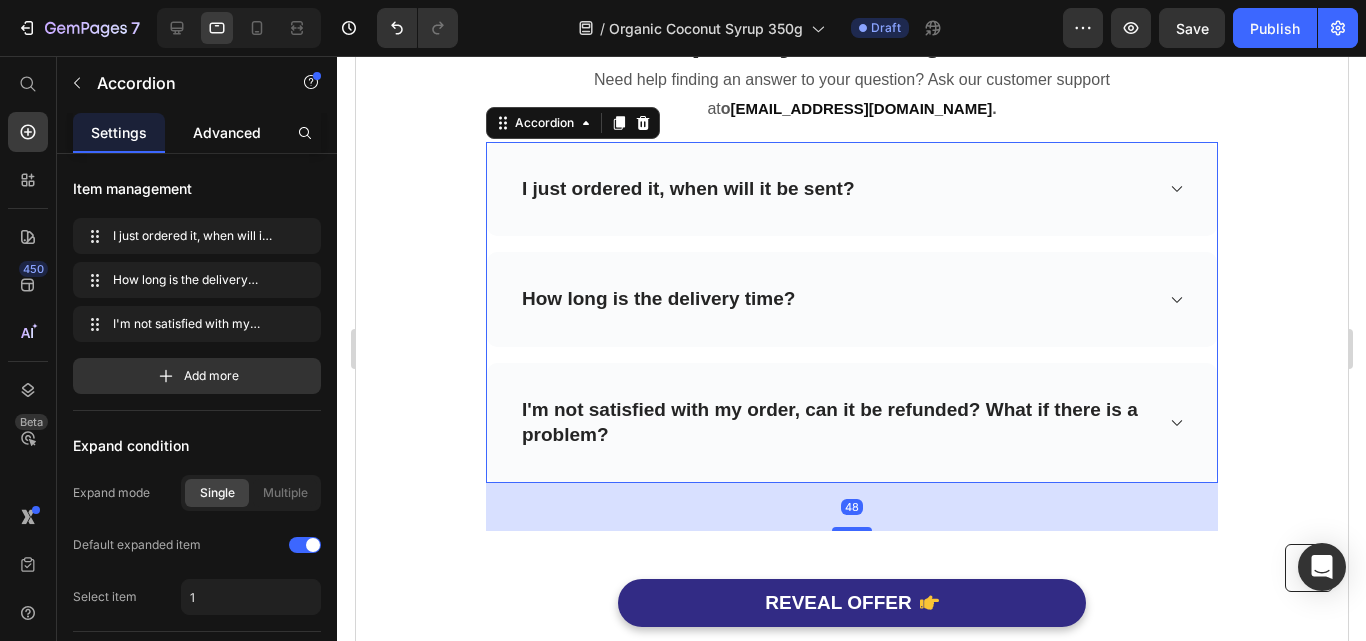 click on "Advanced" at bounding box center [227, 132] 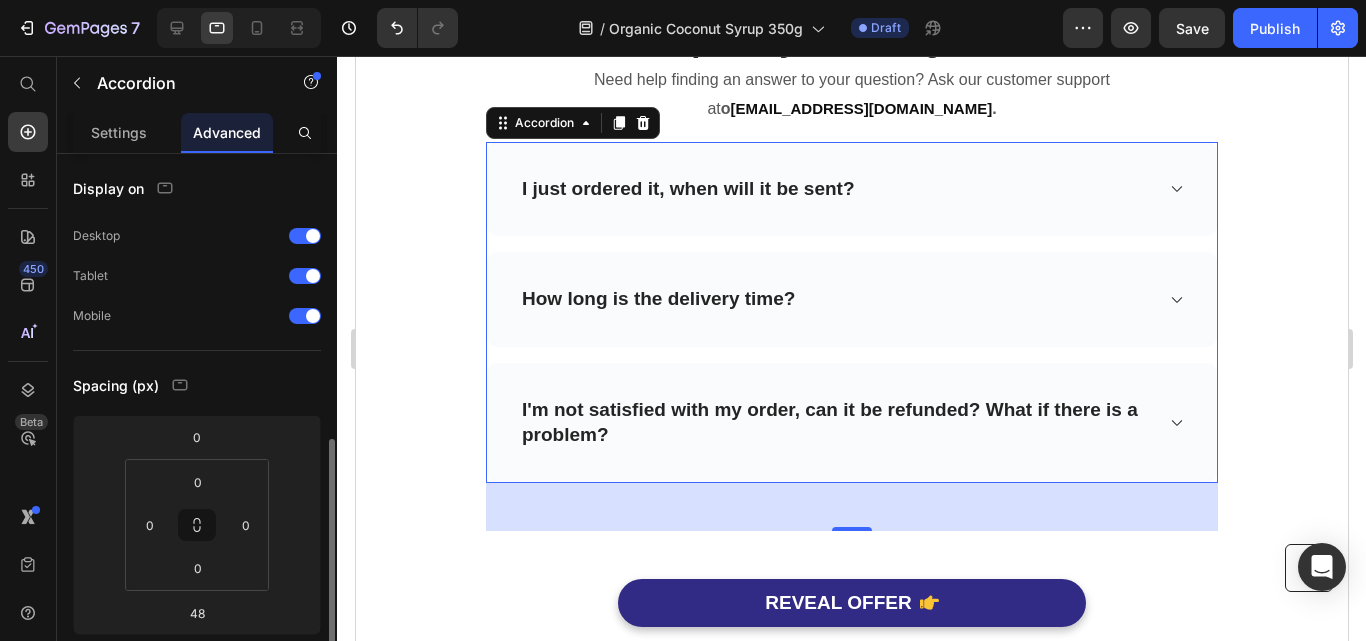 scroll, scrollTop: 200, scrollLeft: 0, axis: vertical 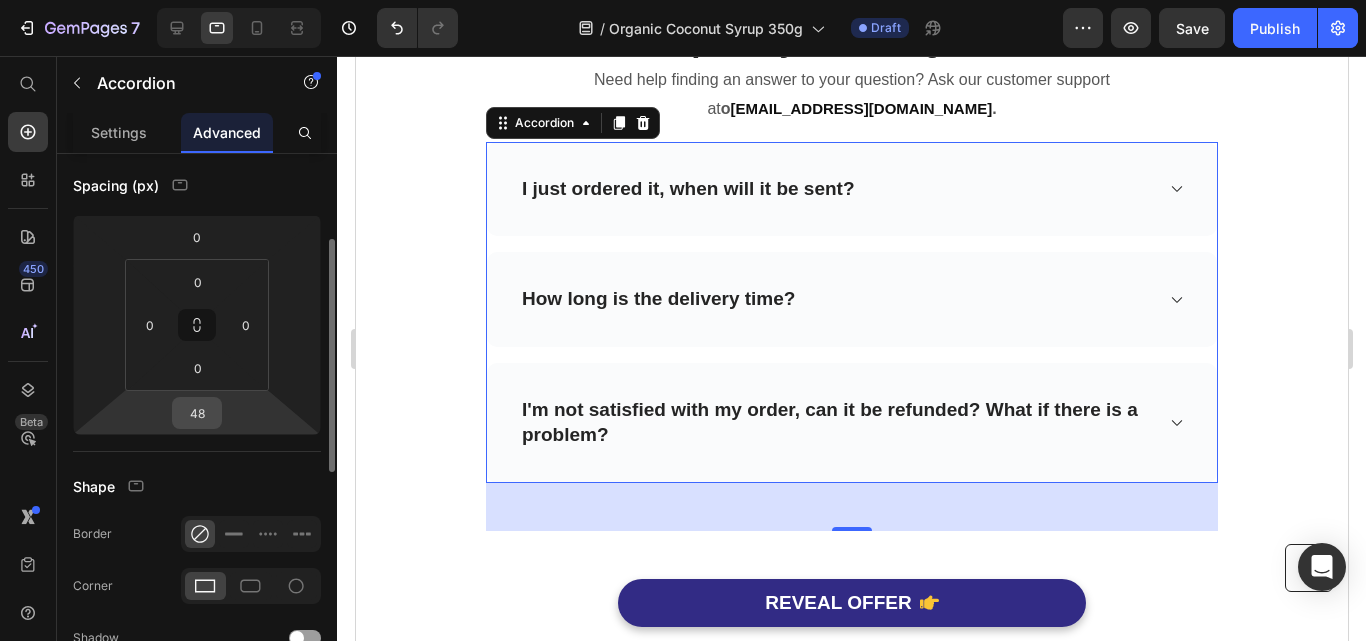 click on "48" at bounding box center [197, 413] 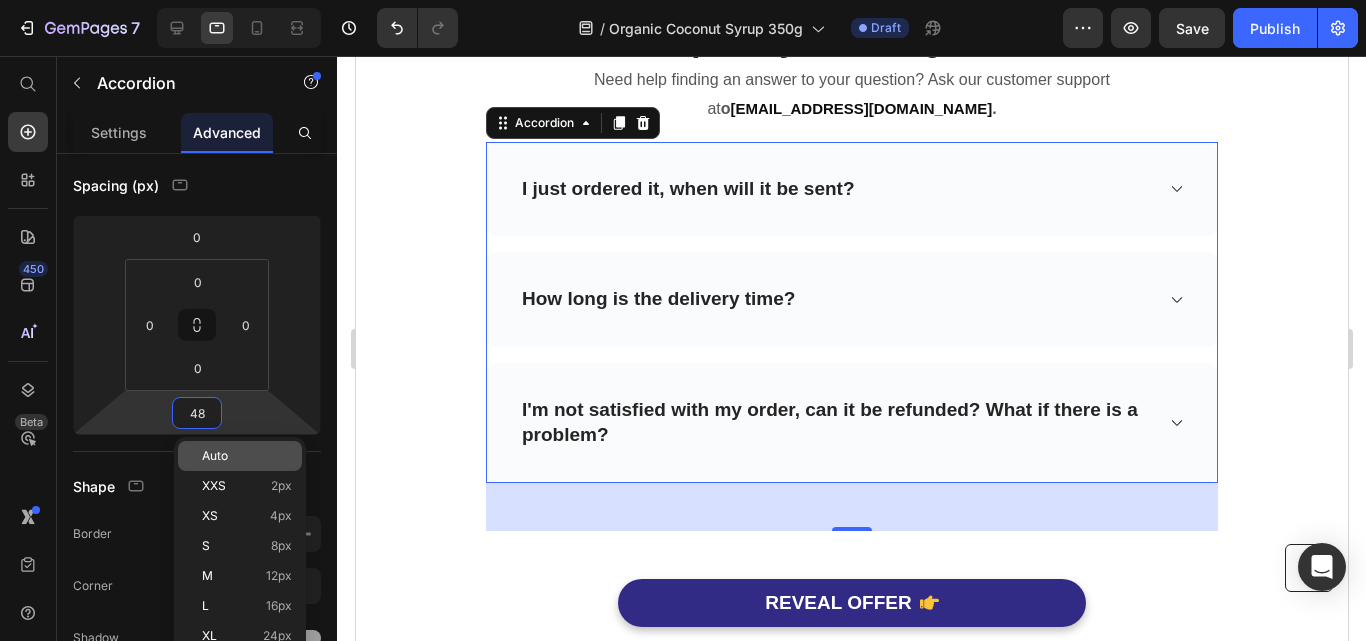 click on "Auto" at bounding box center (247, 456) 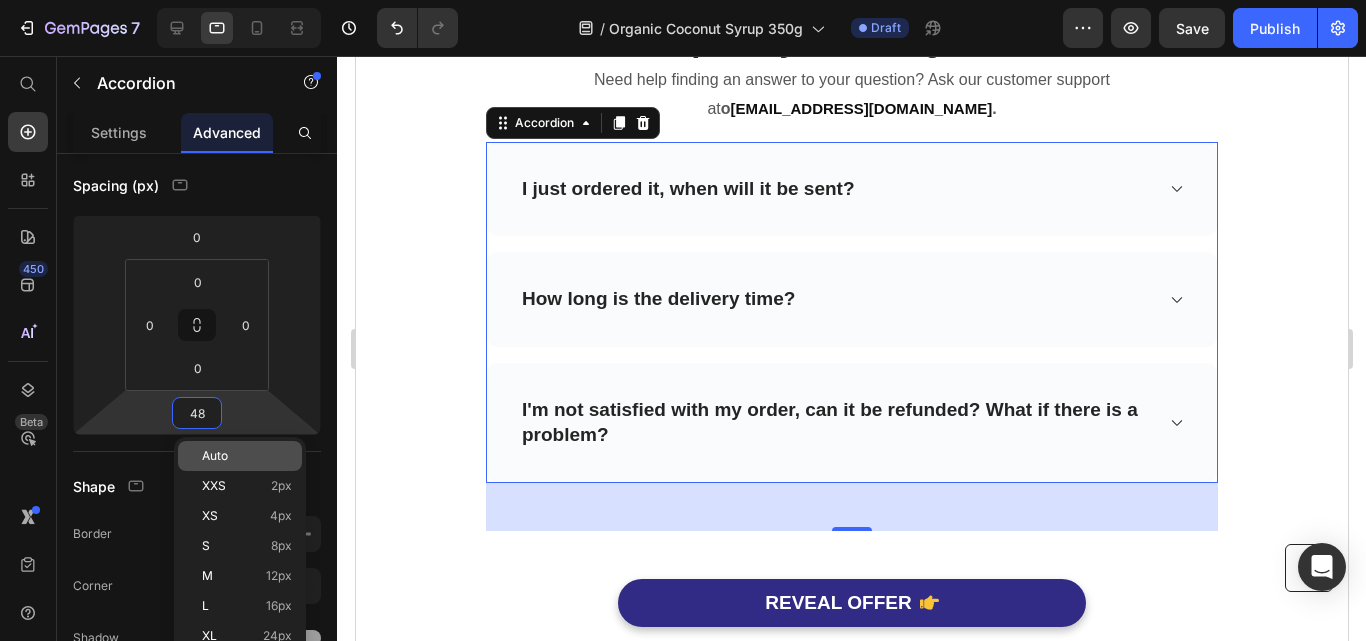 type 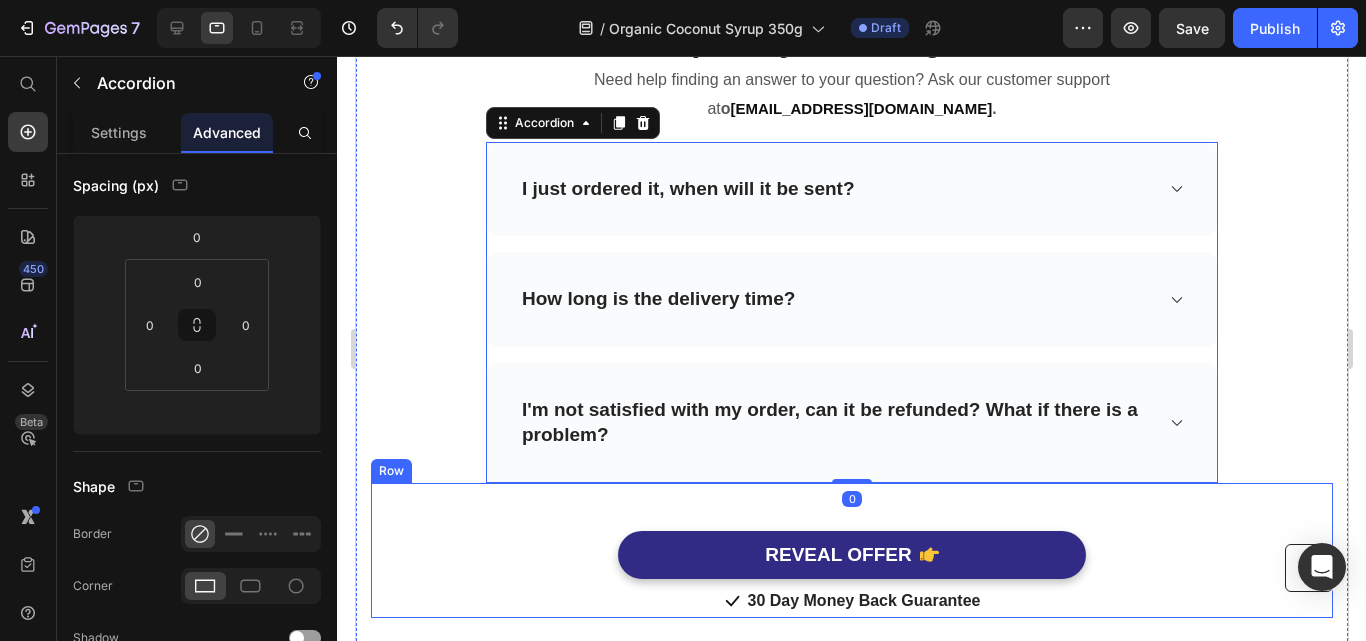 click on "REVEAL OFFER Button                Icon 30 day money back guarantee Text block Icon List" at bounding box center (851, 551) 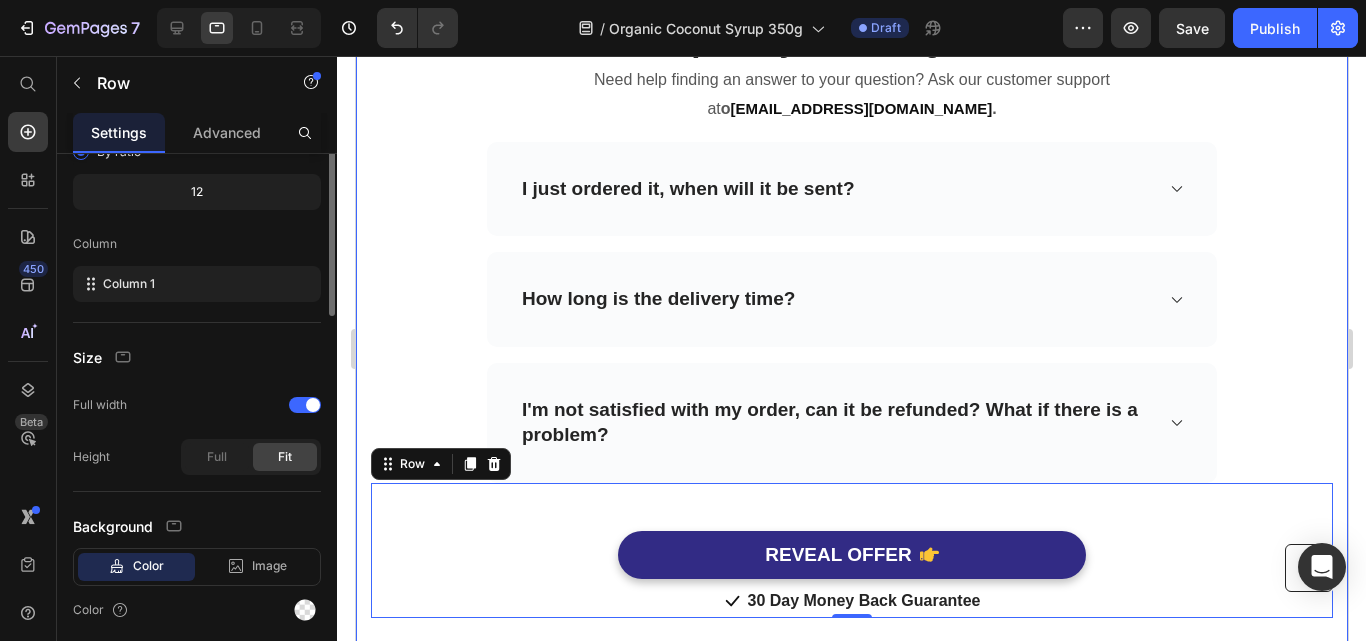 scroll, scrollTop: 0, scrollLeft: 0, axis: both 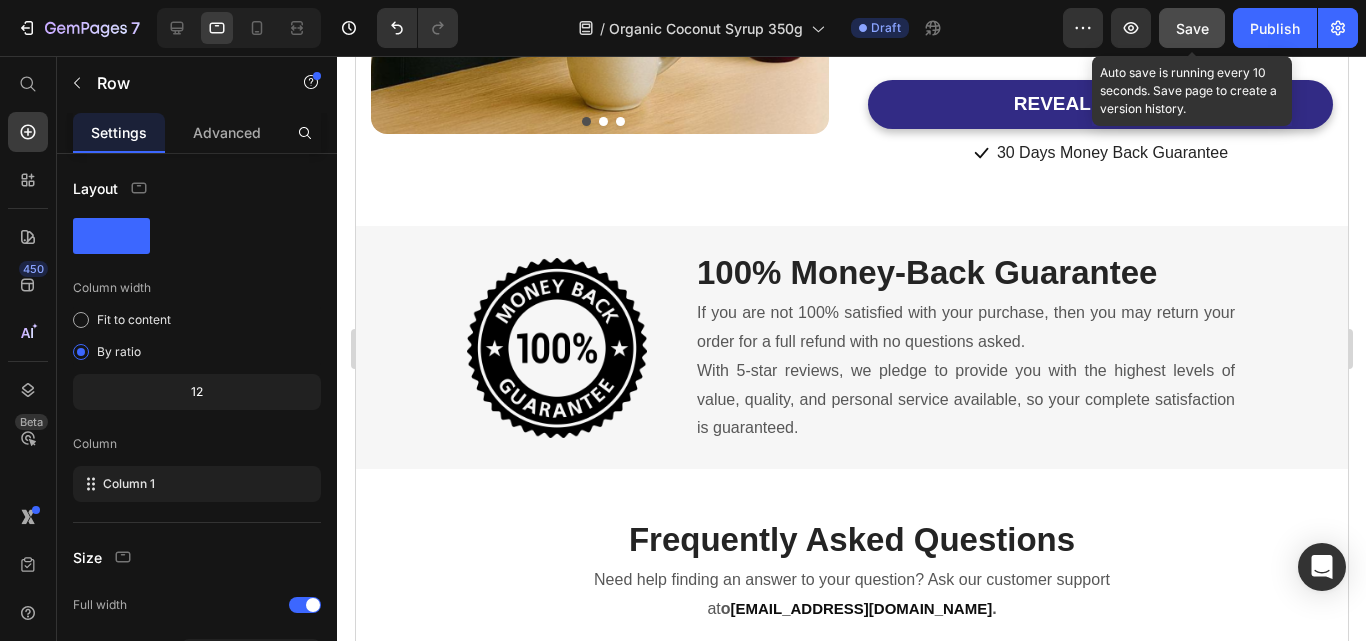 drag, startPoint x: 1191, startPoint y: 24, endPoint x: 698, endPoint y: 244, distance: 539.86017 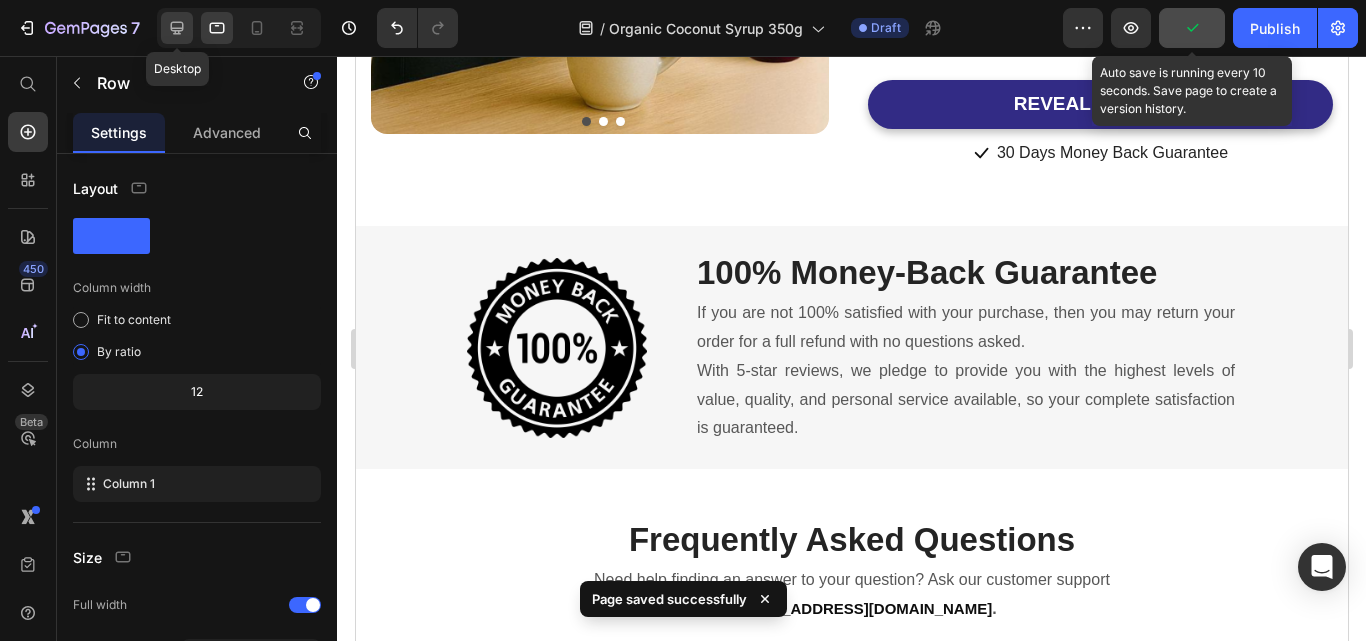 click 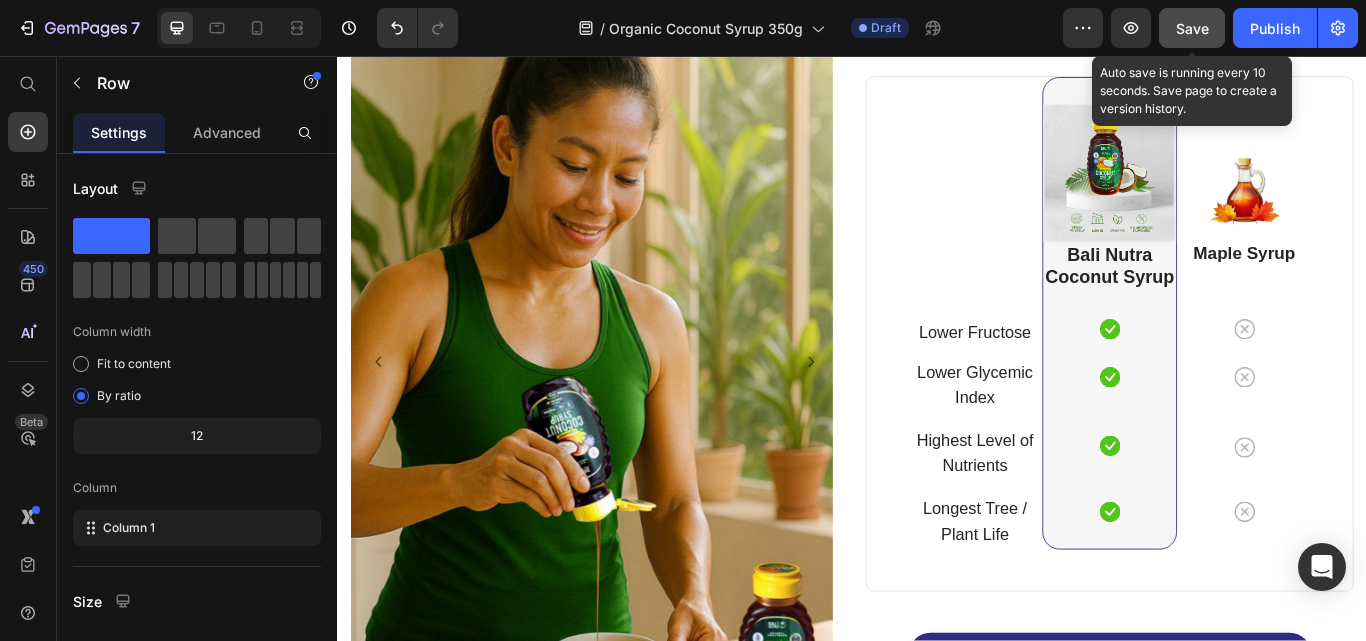 scroll, scrollTop: 5166, scrollLeft: 0, axis: vertical 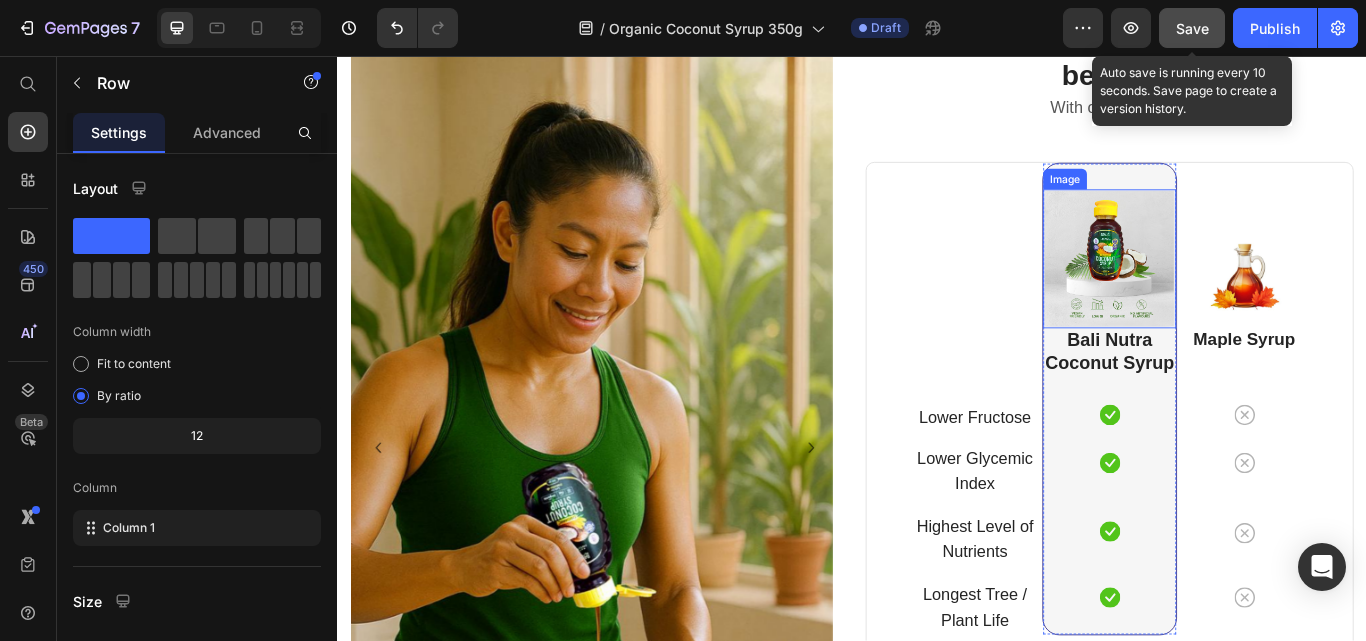 drag, startPoint x: 1215, startPoint y: 297, endPoint x: 1168, endPoint y: 319, distance: 51.894123 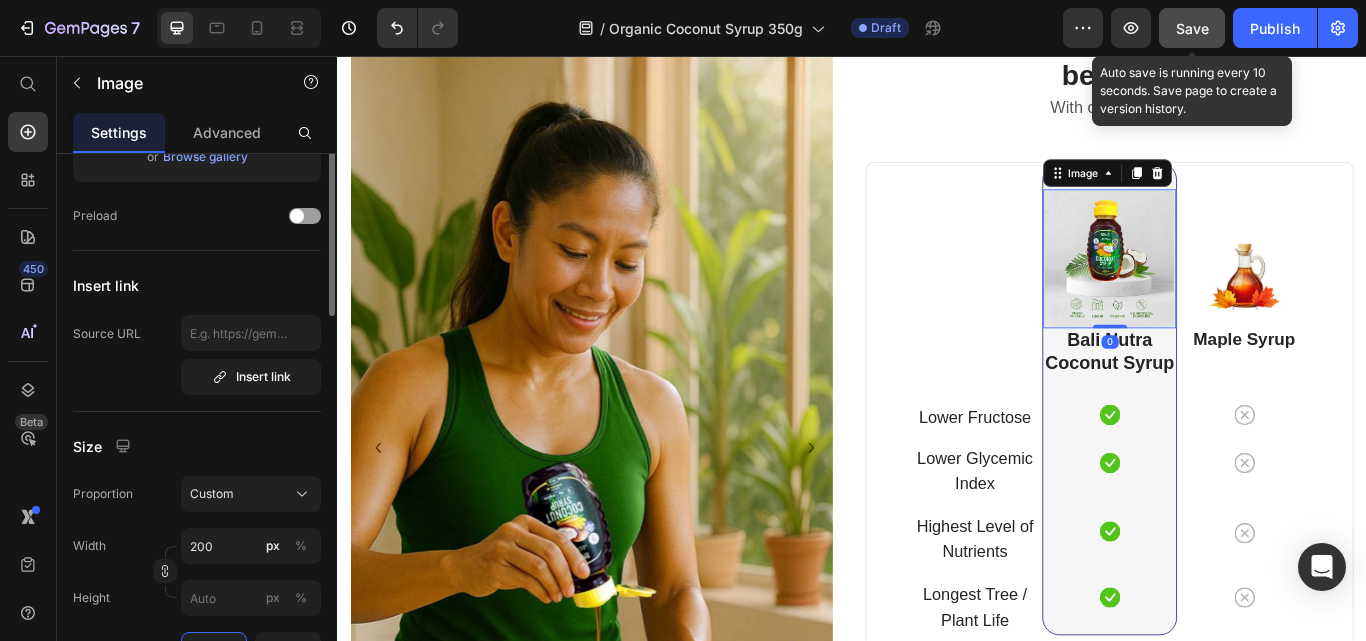 scroll, scrollTop: 200, scrollLeft: 0, axis: vertical 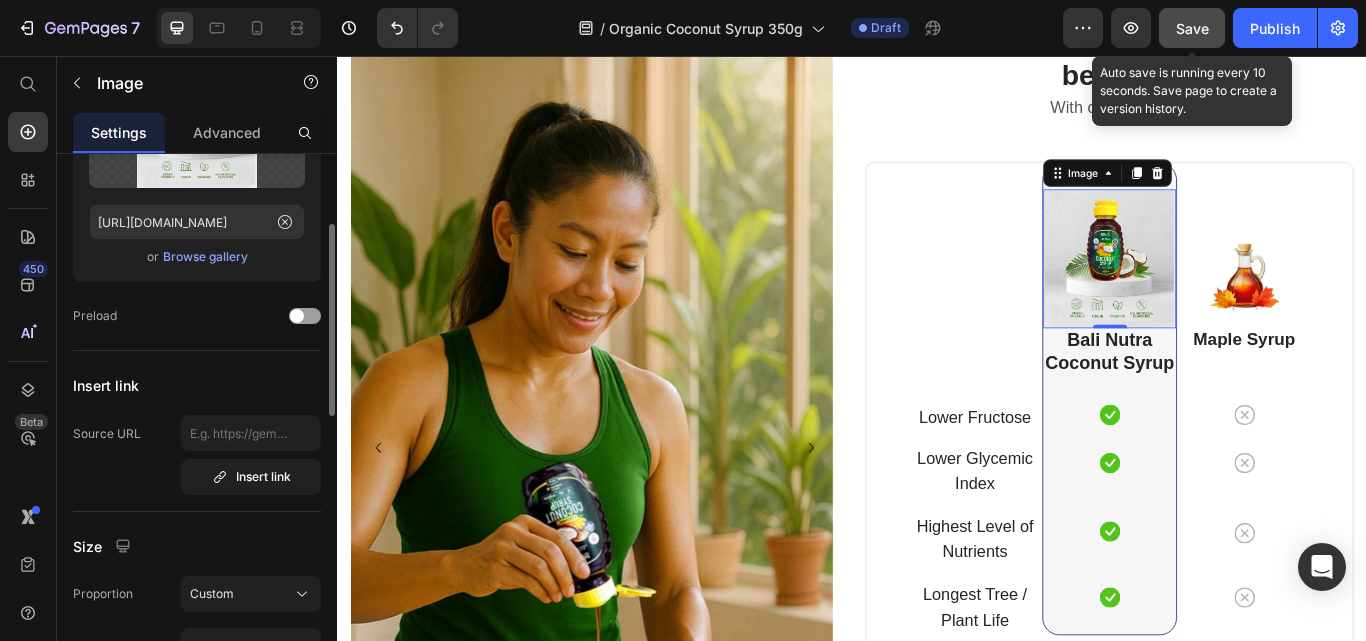click on "Browse gallery" at bounding box center [205, 257] 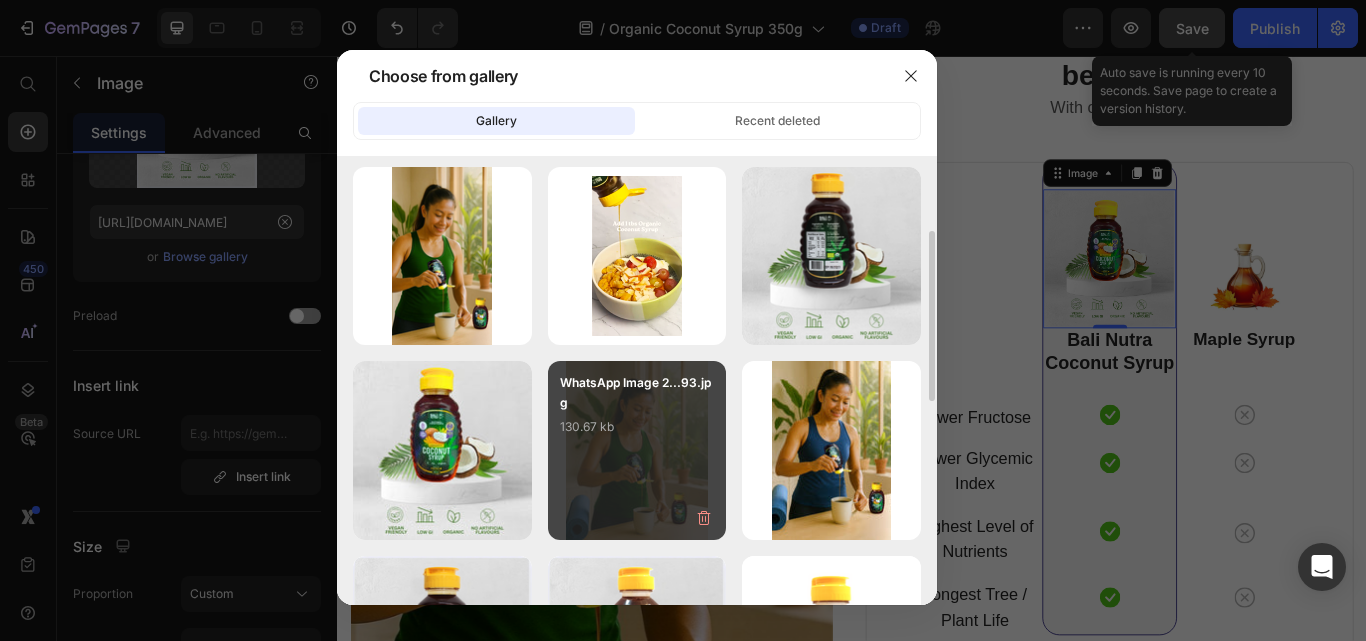 scroll, scrollTop: 300, scrollLeft: 0, axis: vertical 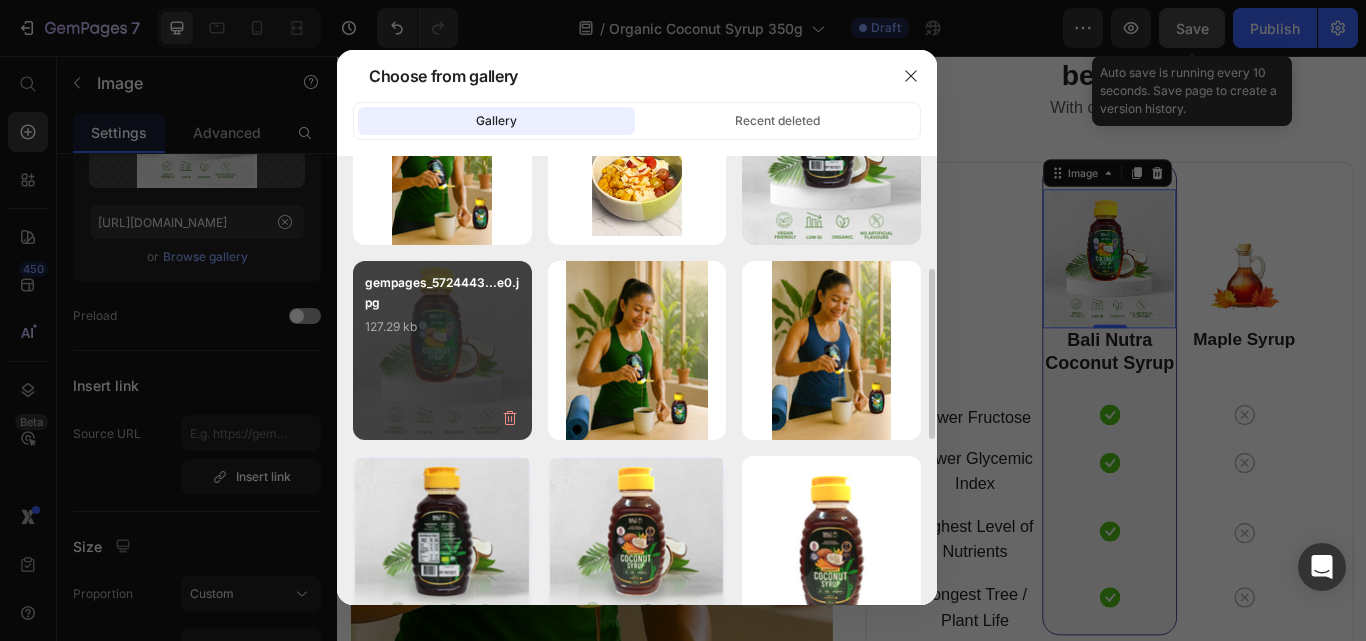 click on "gempages_5724443...e0.jpg 127.29 kb" at bounding box center (442, 313) 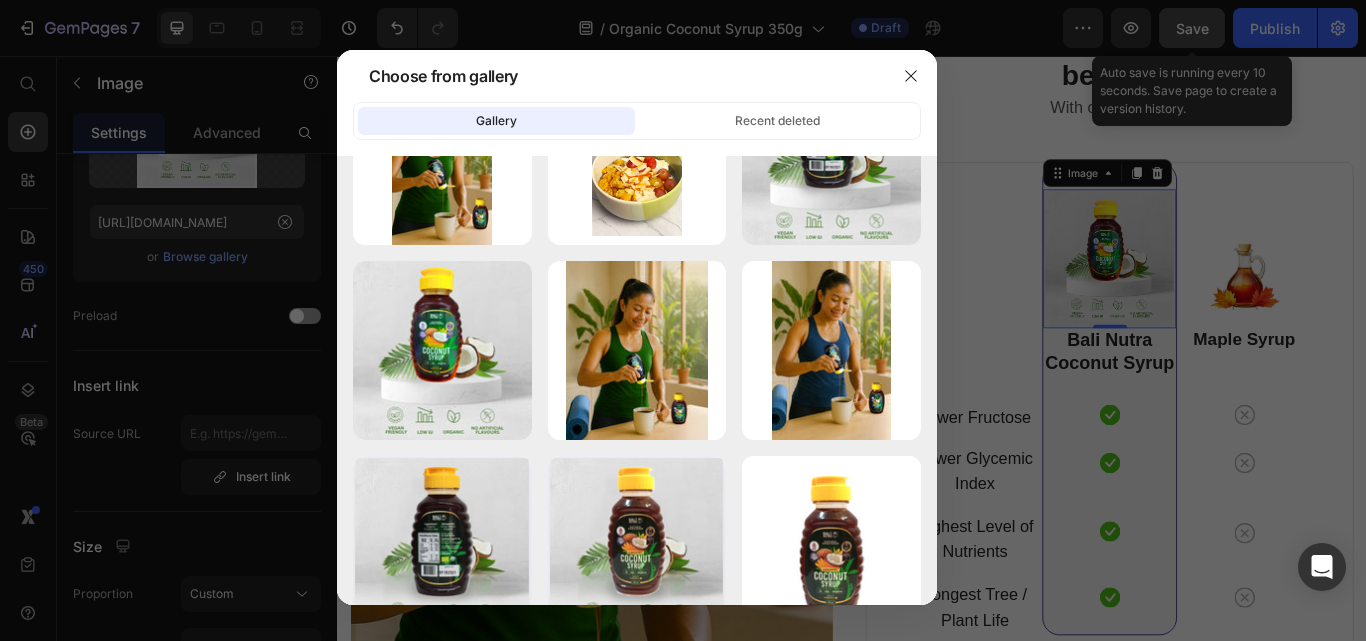type on "https://cdn.shopify.com/s/files/1/0554/8032/0061/files/gempages_572444325800051864-4998d43d-4e92-4826-b4f7-07307a4cd2d1.jpg" 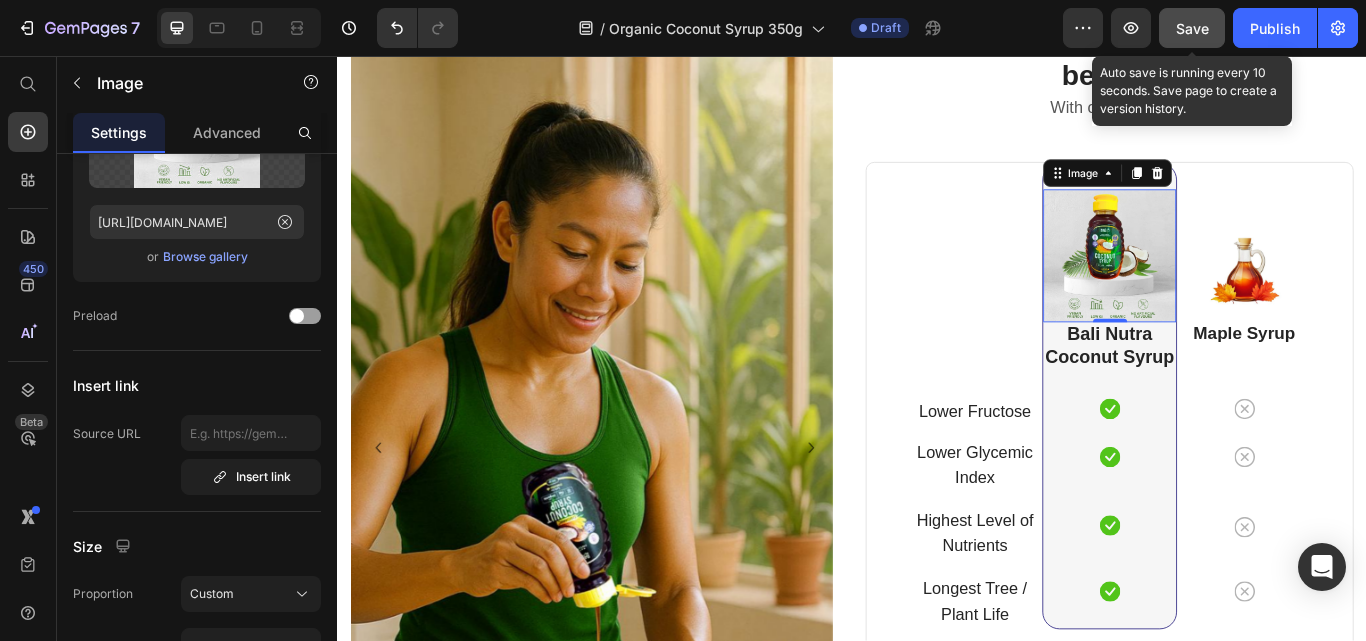 click on "Save" at bounding box center (1192, 28) 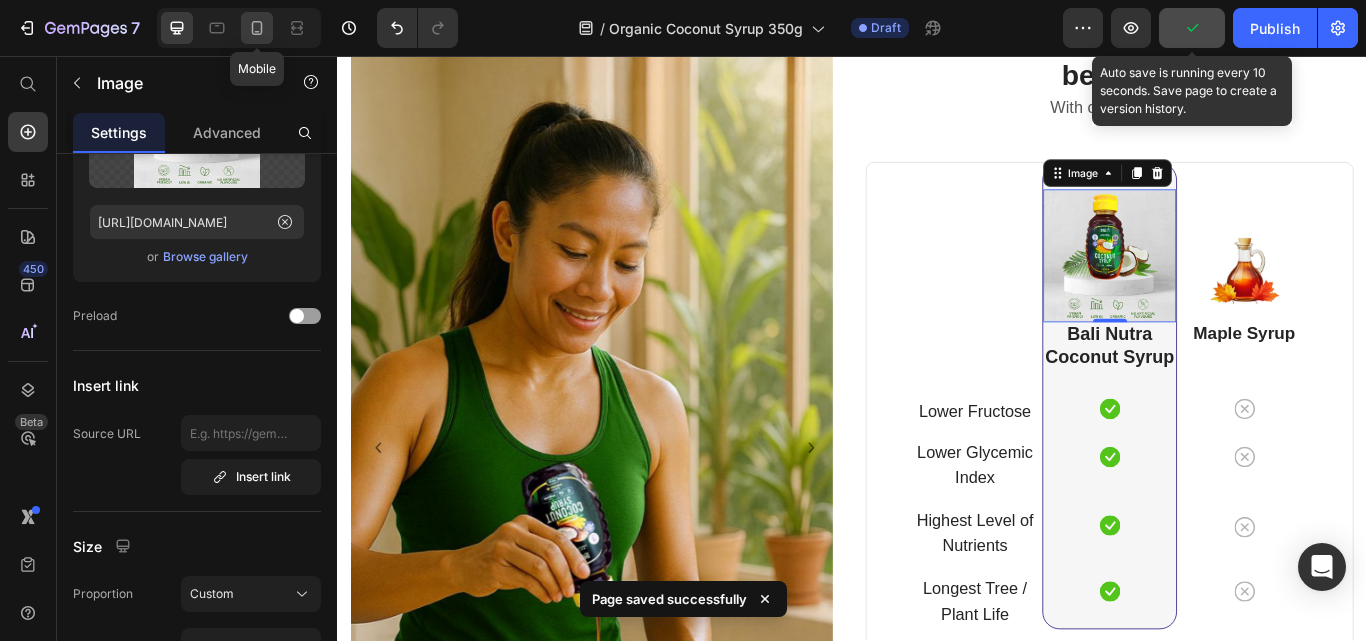 click 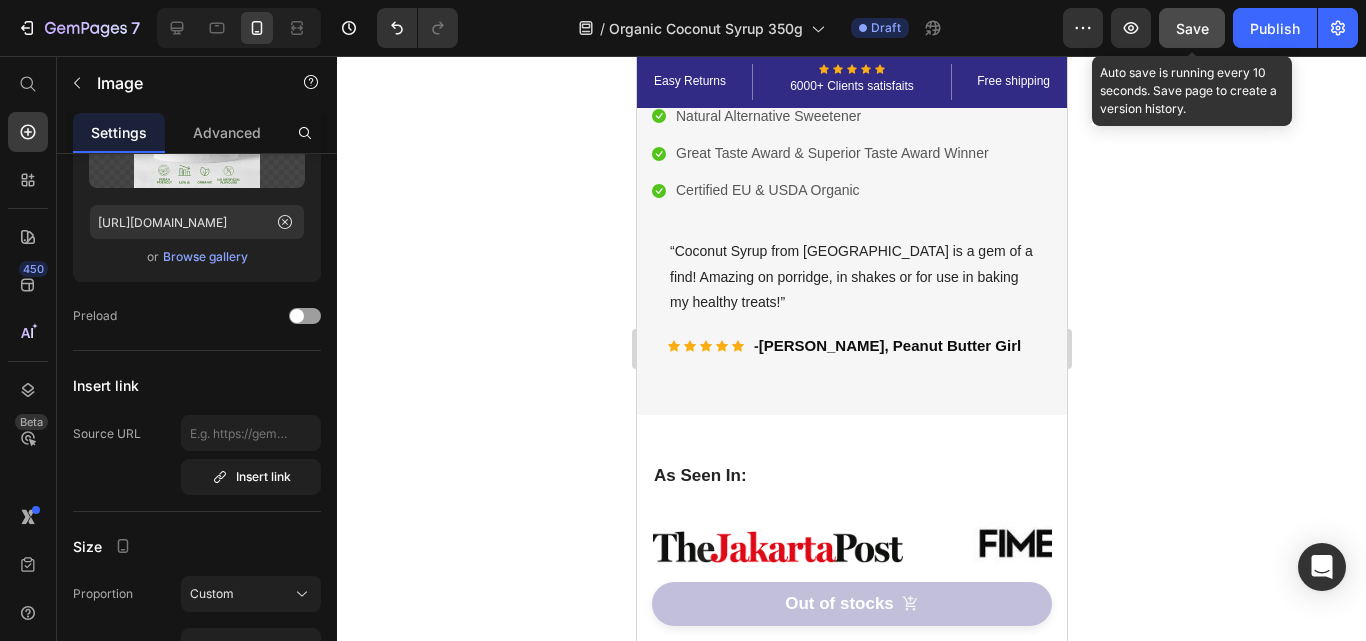 scroll, scrollTop: 800, scrollLeft: 0, axis: vertical 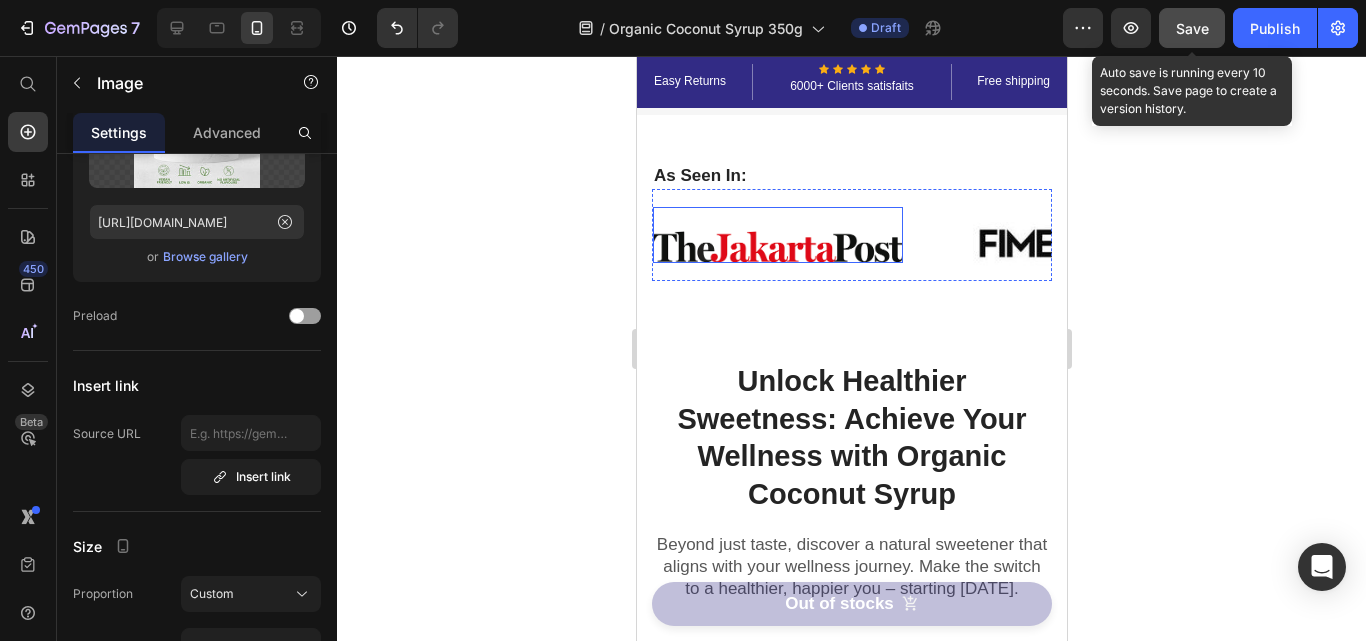 click at bounding box center [777, 234] 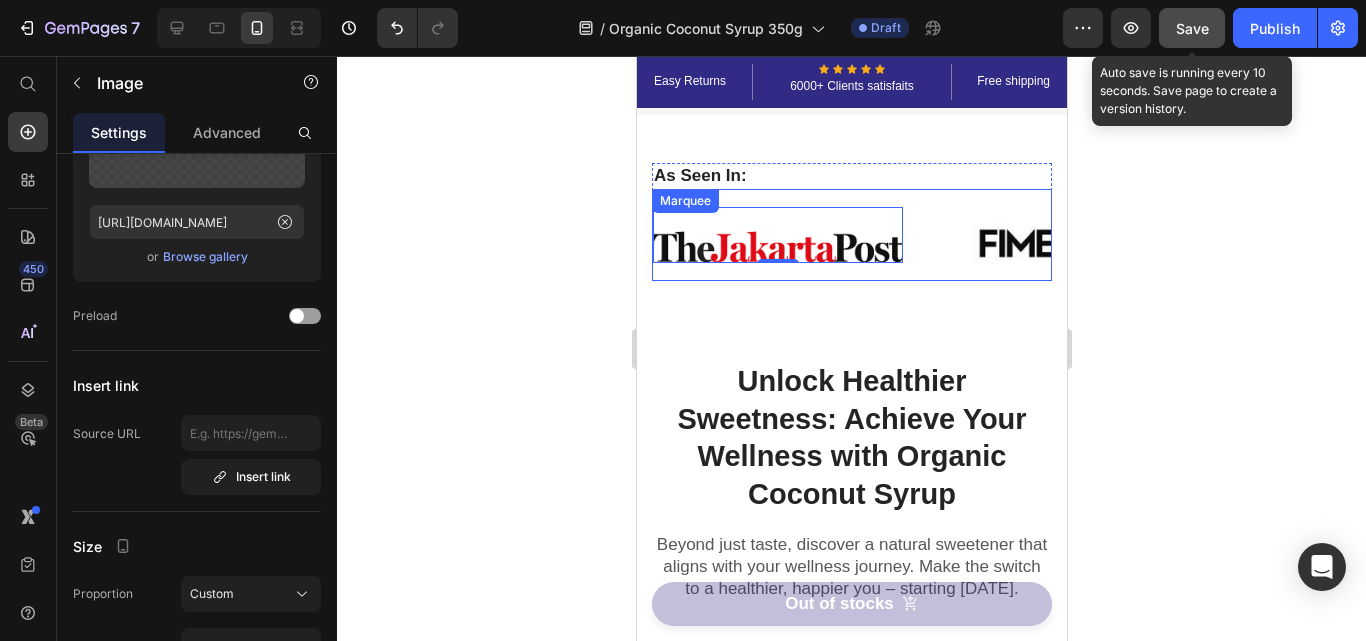 click on "Image   0 Image Image Image Image Image" at bounding box center (1450, 235) 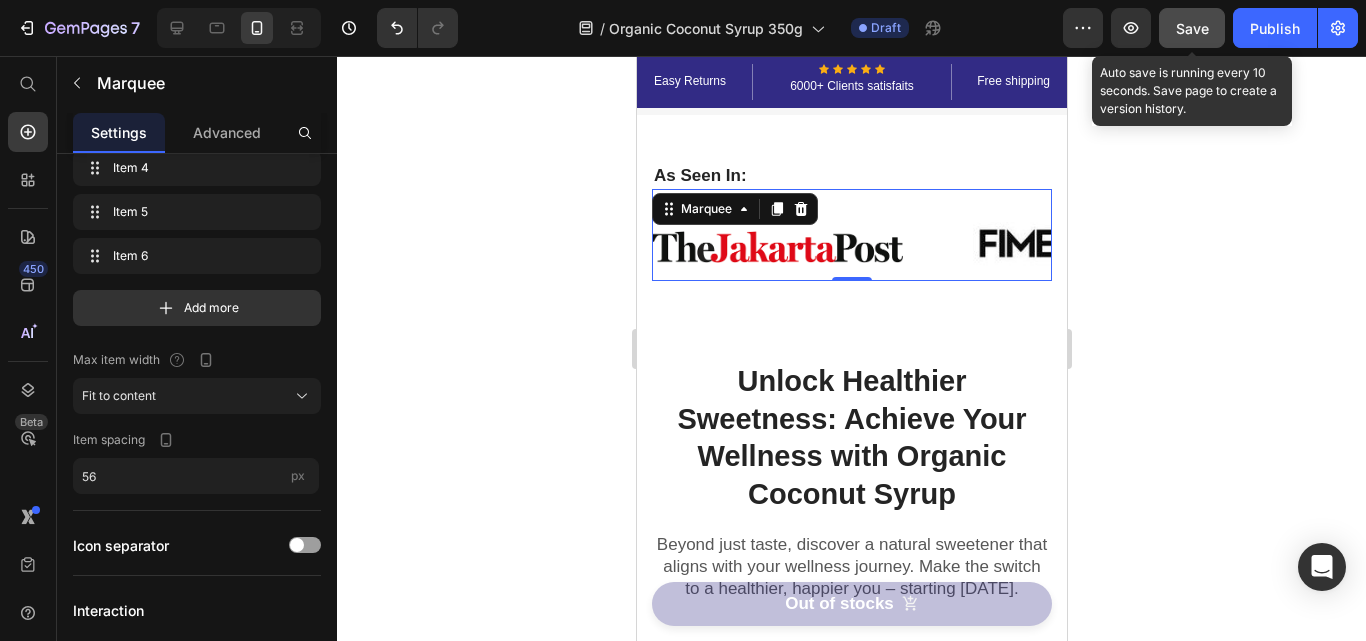 scroll, scrollTop: 0, scrollLeft: 0, axis: both 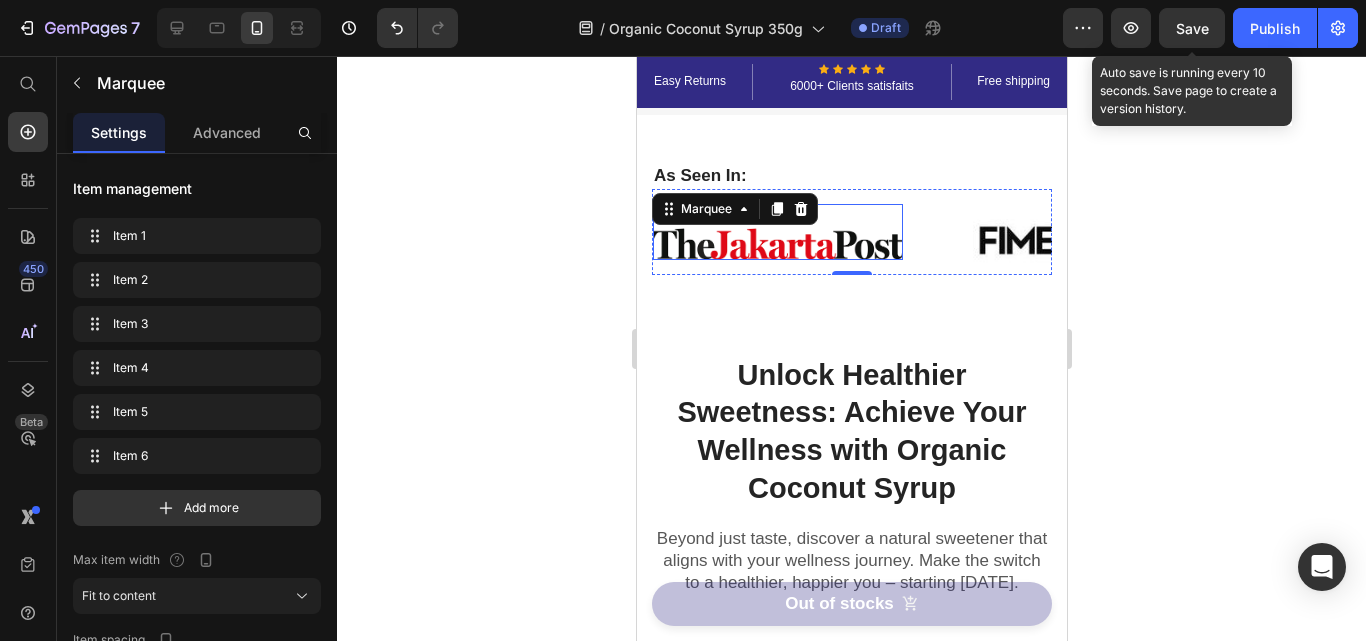 click at bounding box center (777, 231) 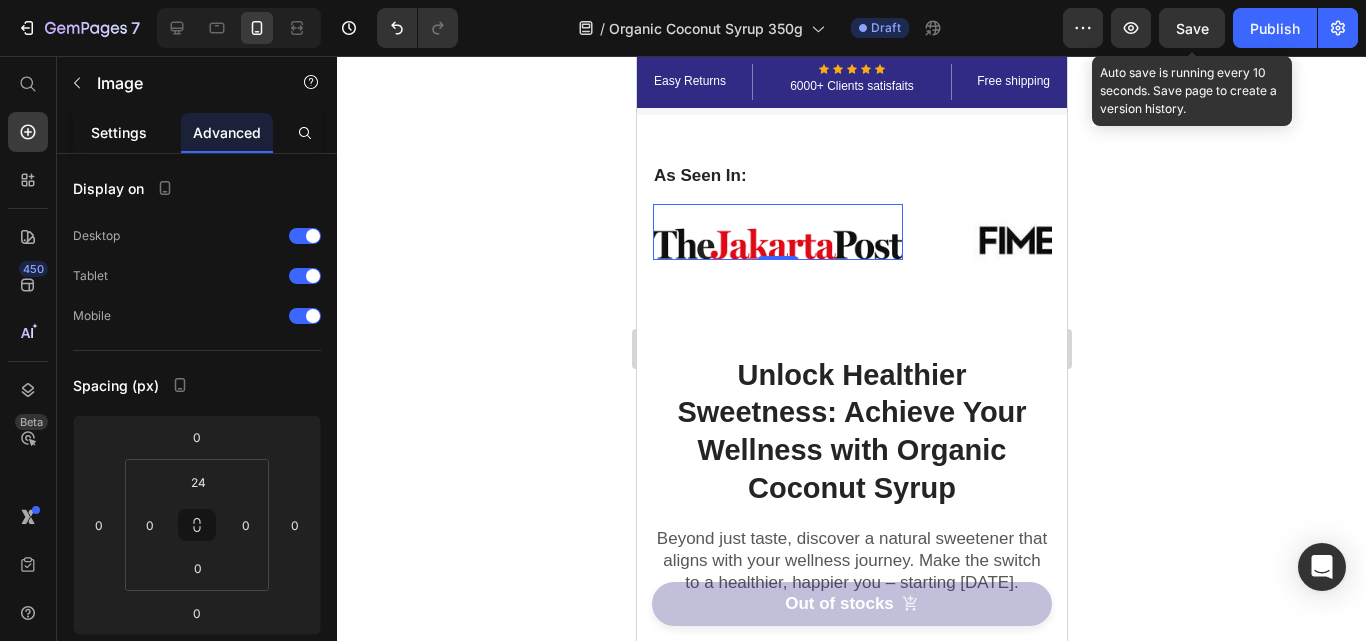 click on "Settings" at bounding box center [119, 132] 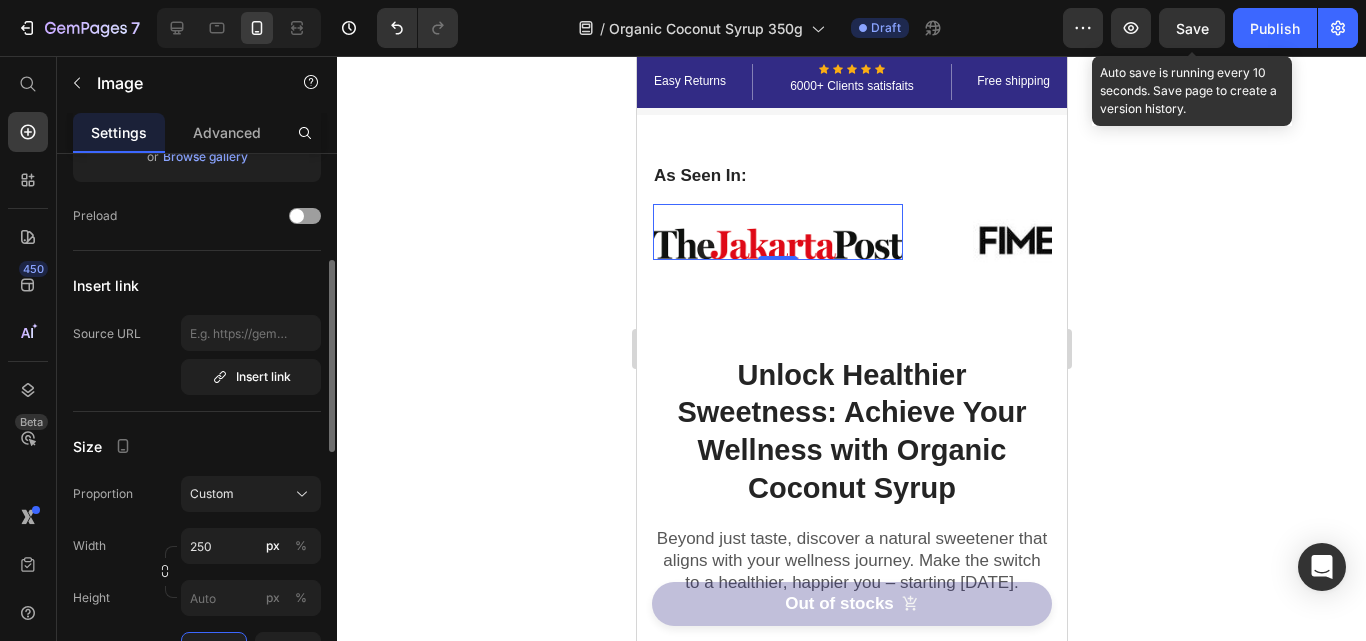 scroll, scrollTop: 400, scrollLeft: 0, axis: vertical 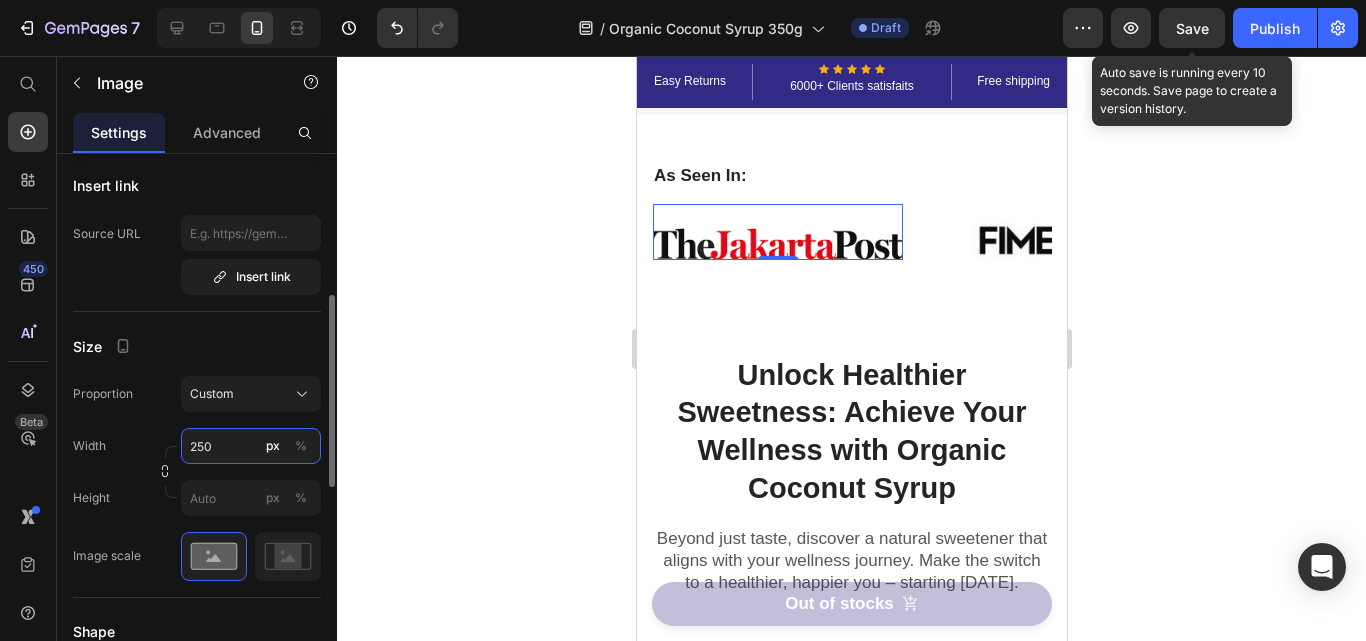 click on "250" at bounding box center [251, 446] 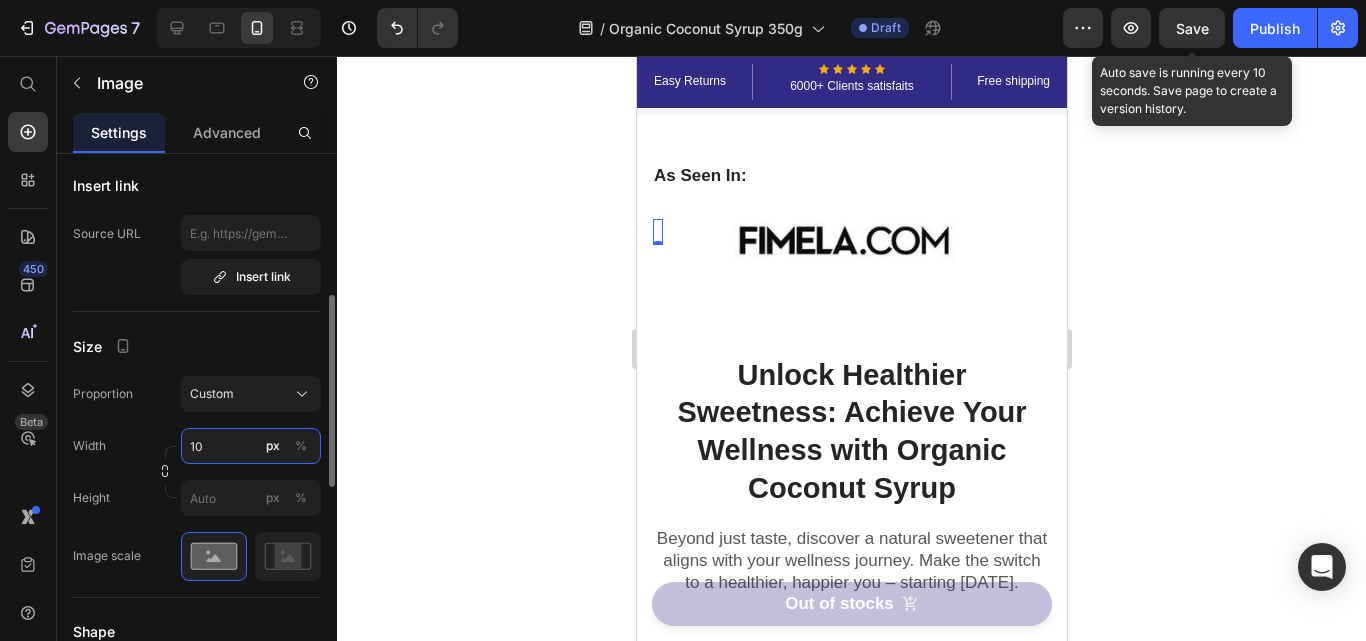 type on "1" 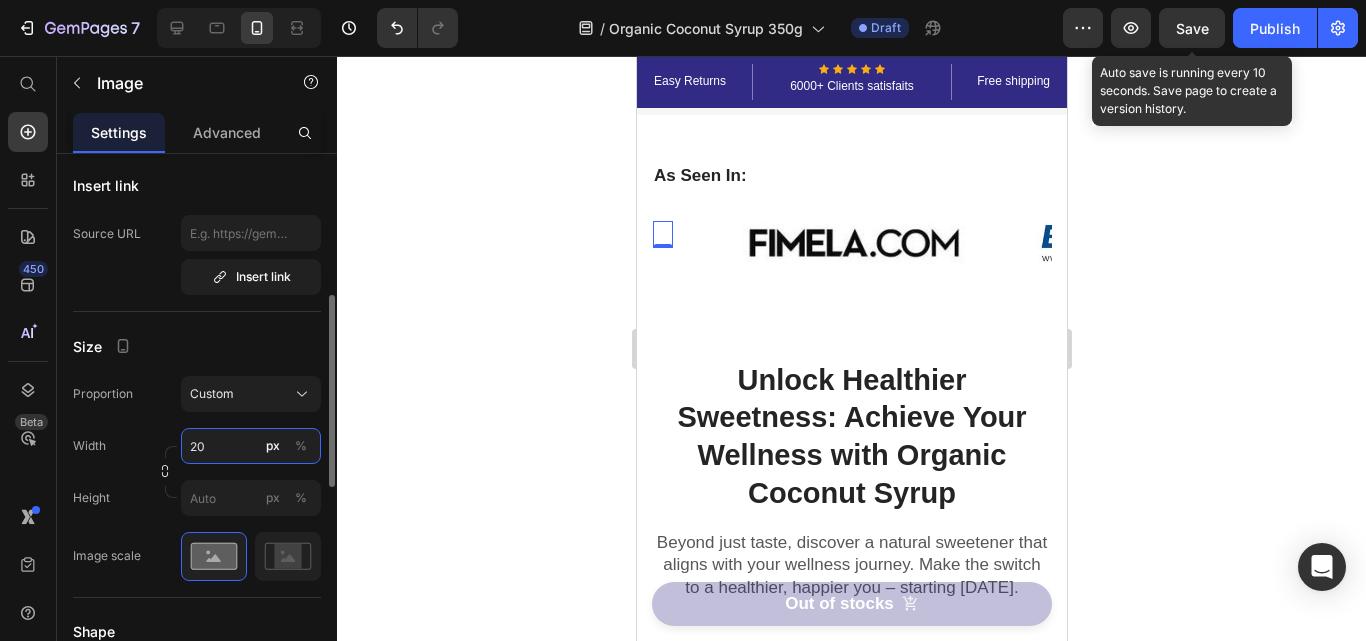 type on "200" 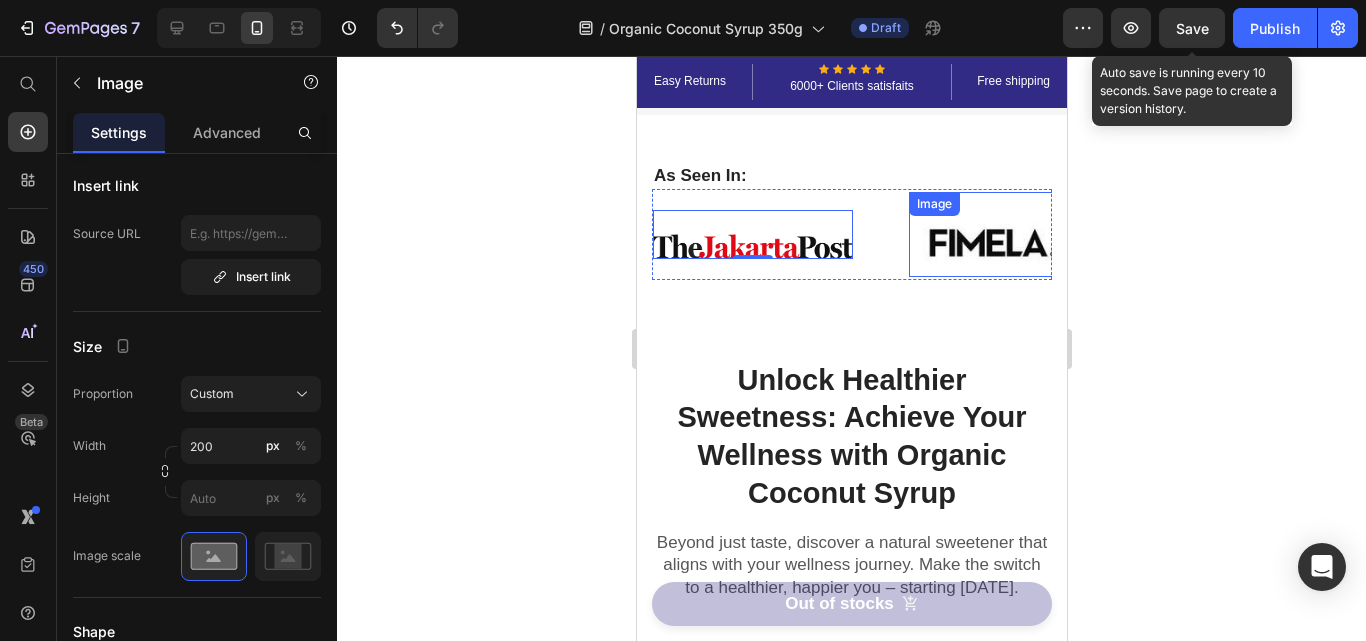 click at bounding box center [1033, 235] 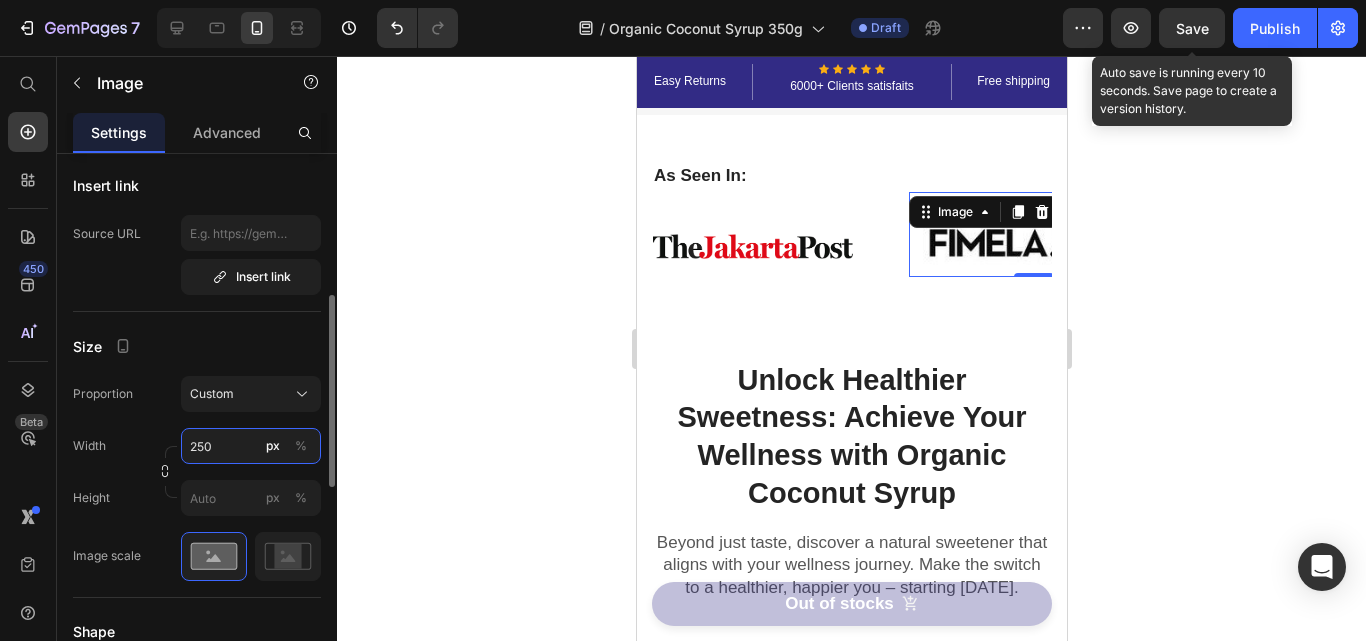 click on "250" at bounding box center [251, 446] 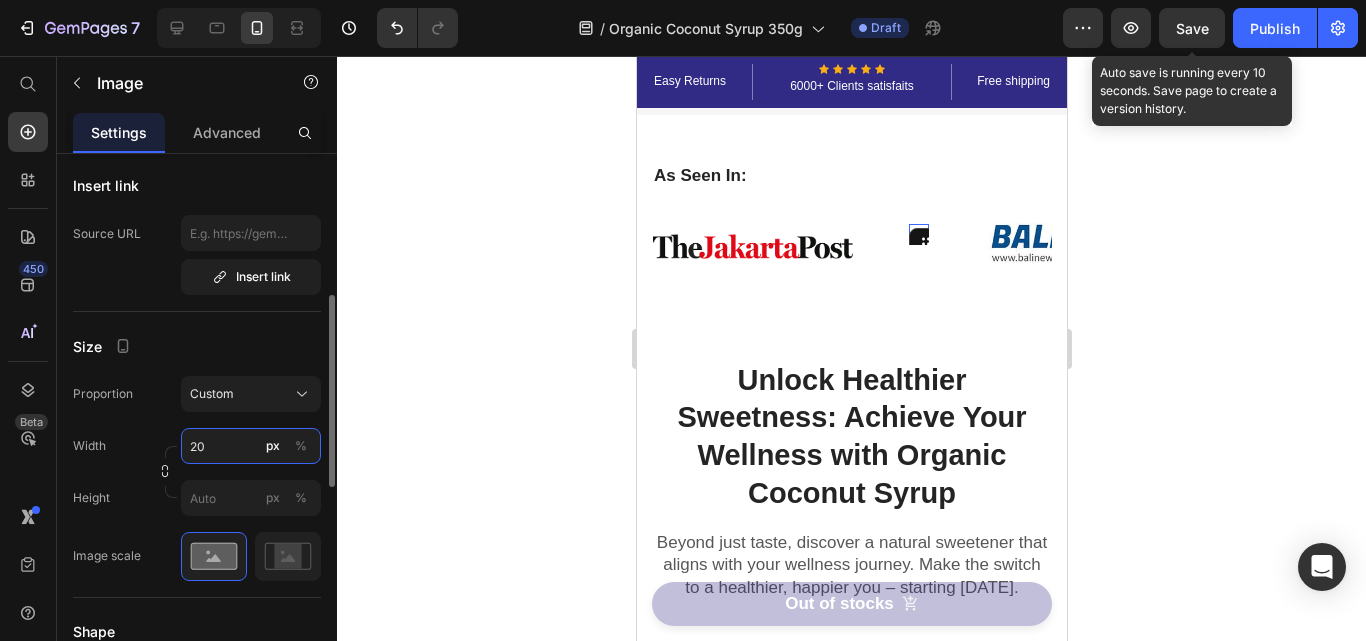 type on "200" 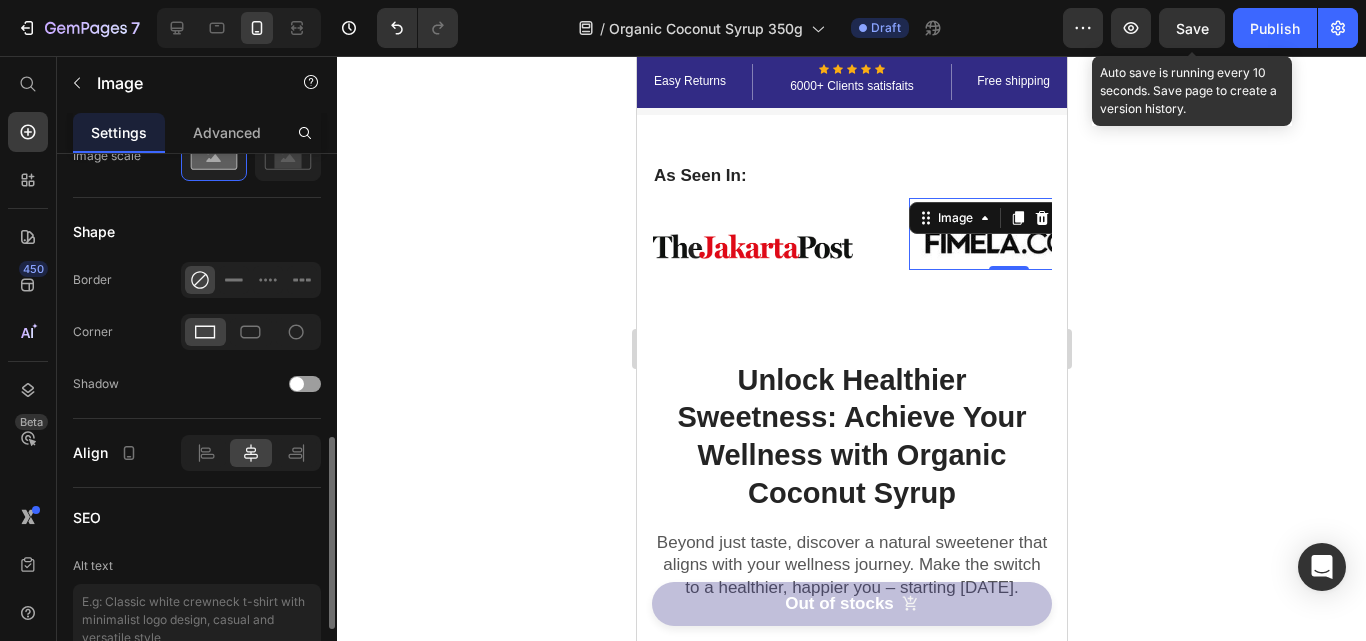 scroll, scrollTop: 900, scrollLeft: 0, axis: vertical 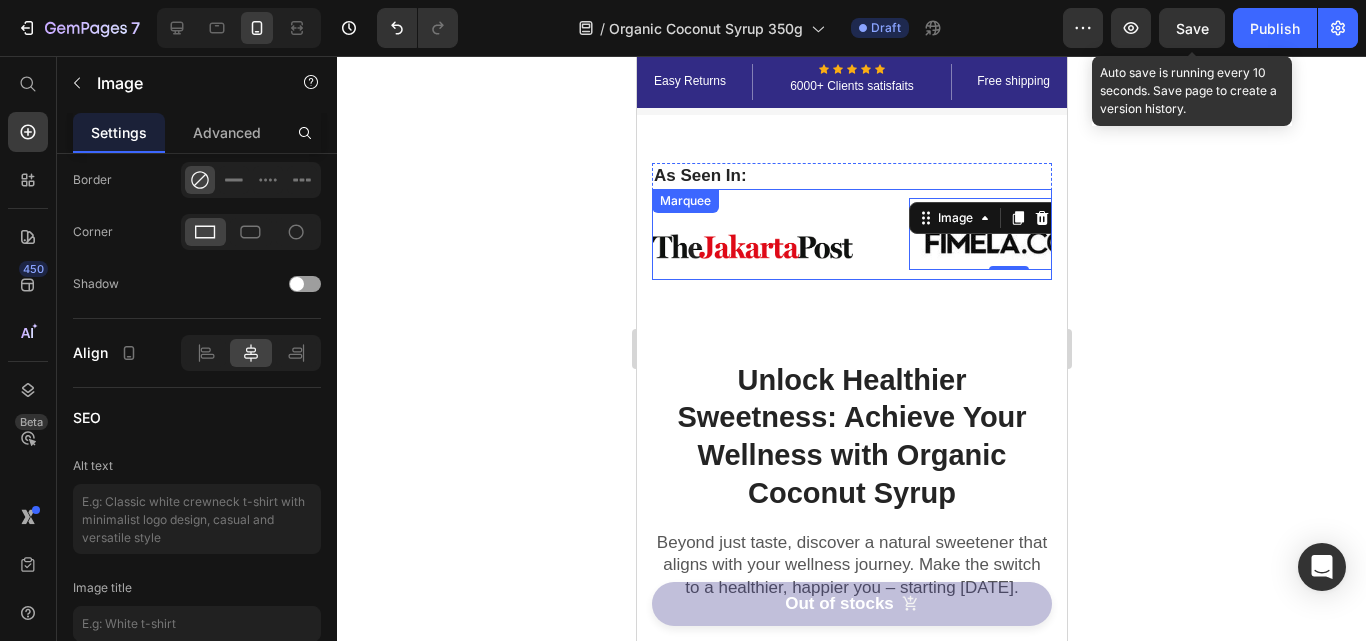 click on "Image Image   0 Image Image Image Image" at bounding box center [1400, 234] 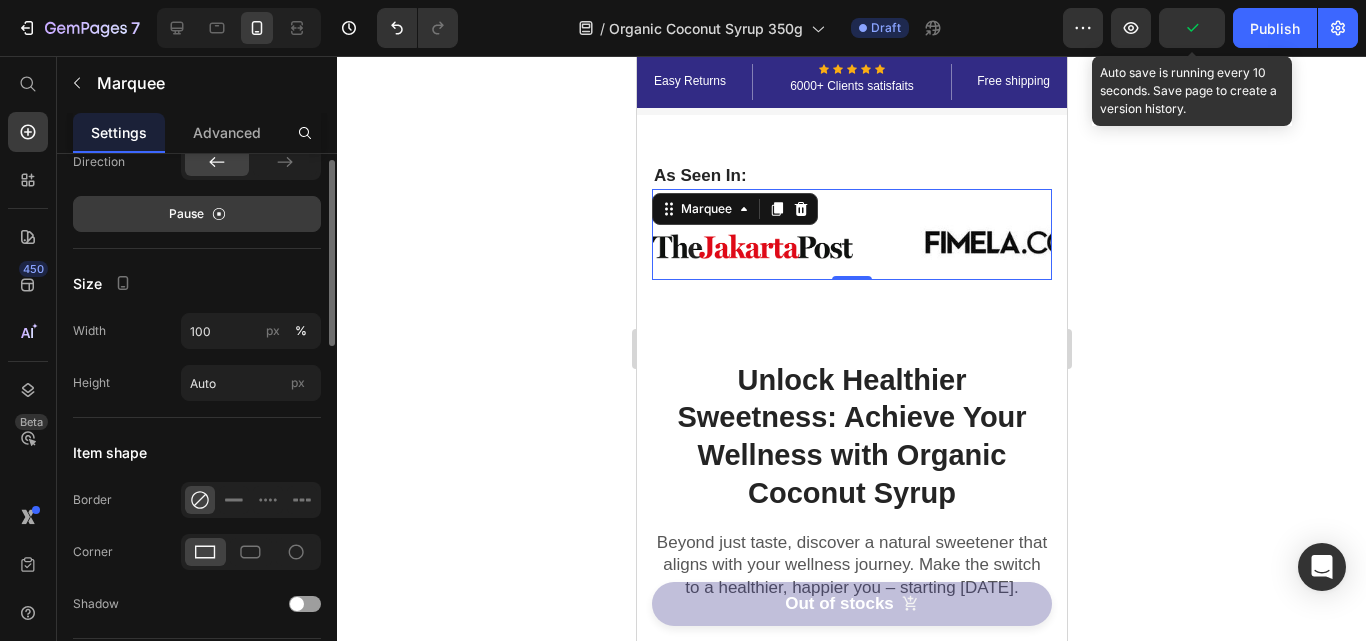 scroll, scrollTop: 600, scrollLeft: 0, axis: vertical 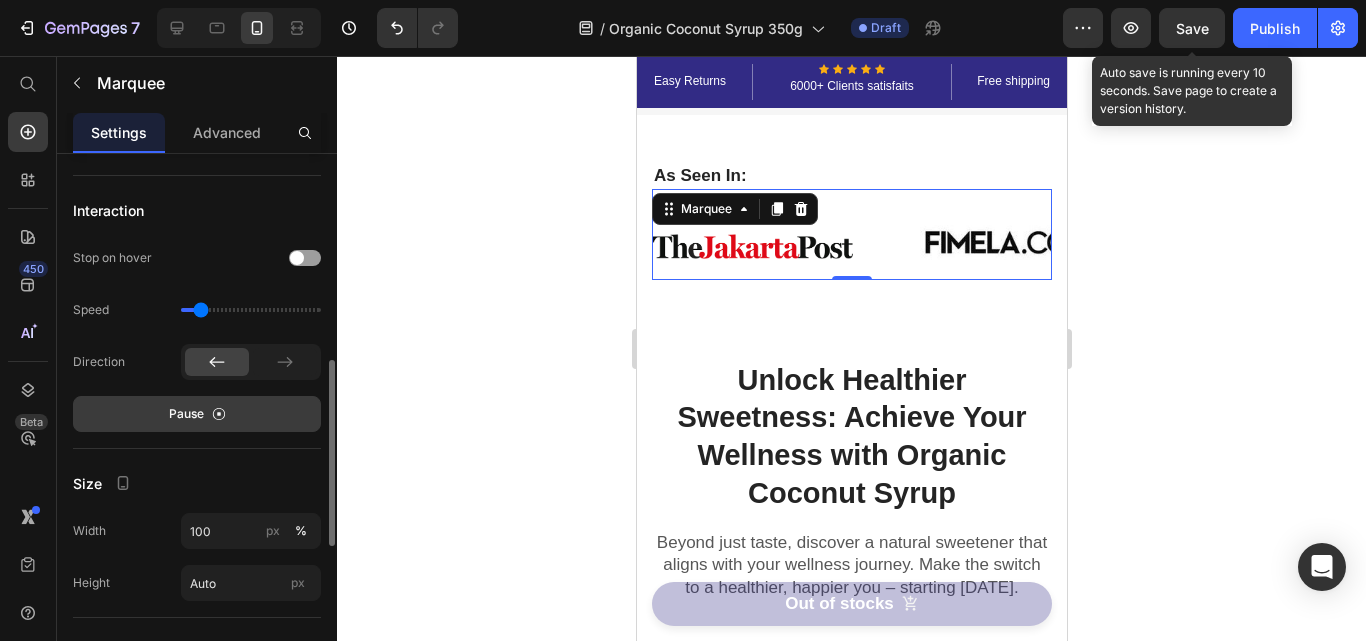click on "Pause" at bounding box center [197, 414] 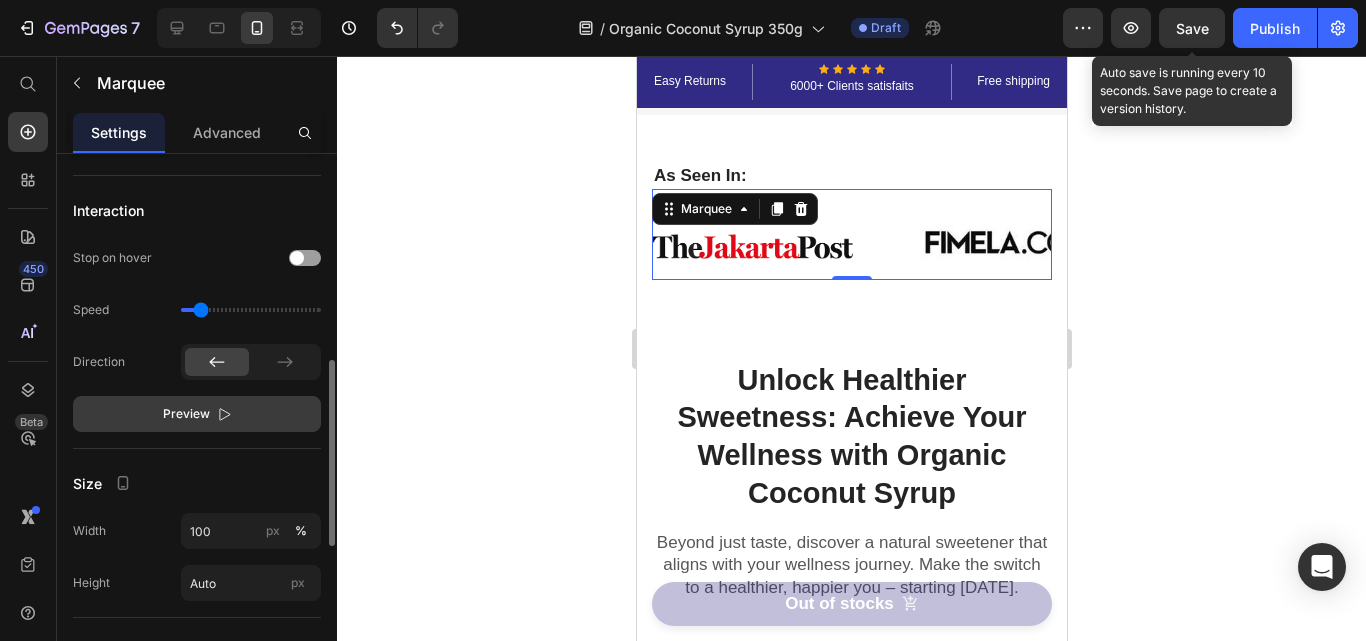 click on "Preview" 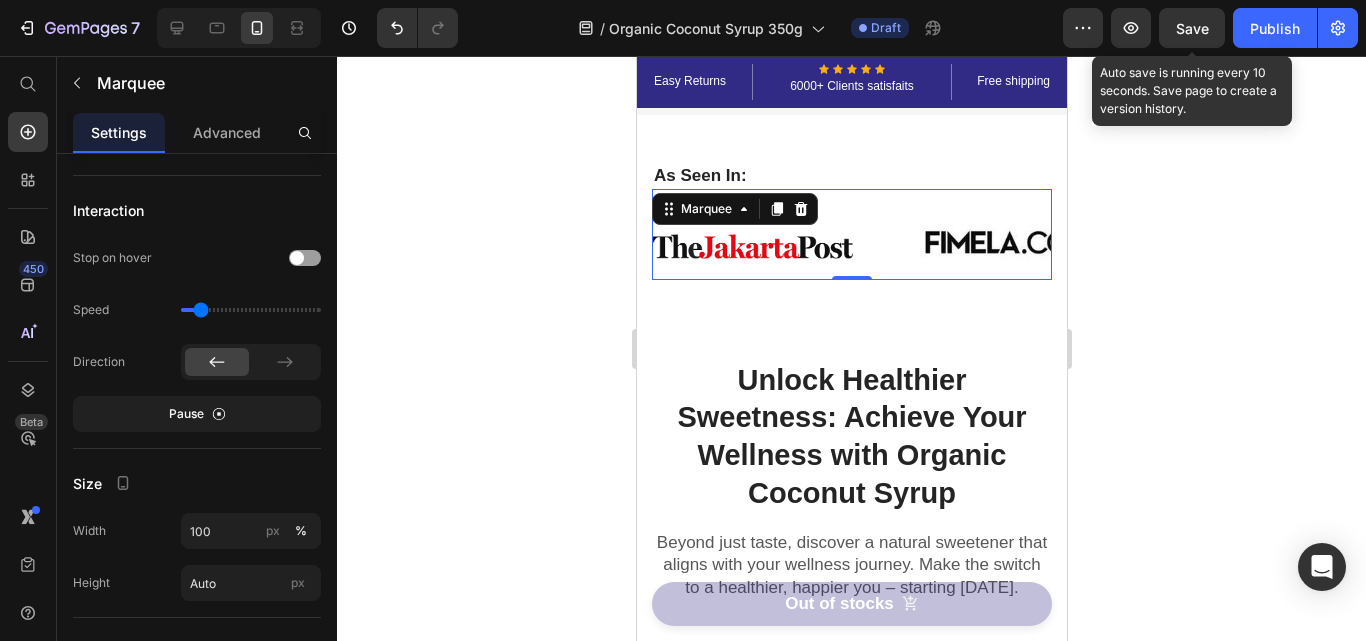click at bounding box center (751, 234) 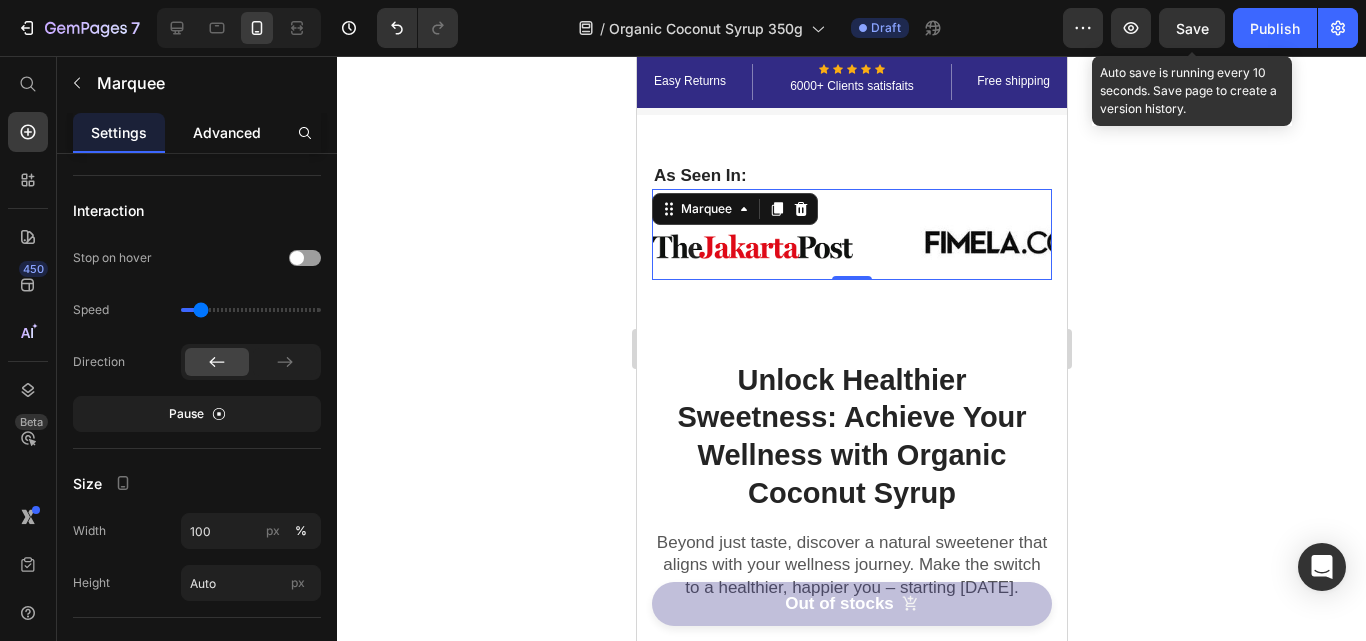 click on "Advanced" at bounding box center (227, 132) 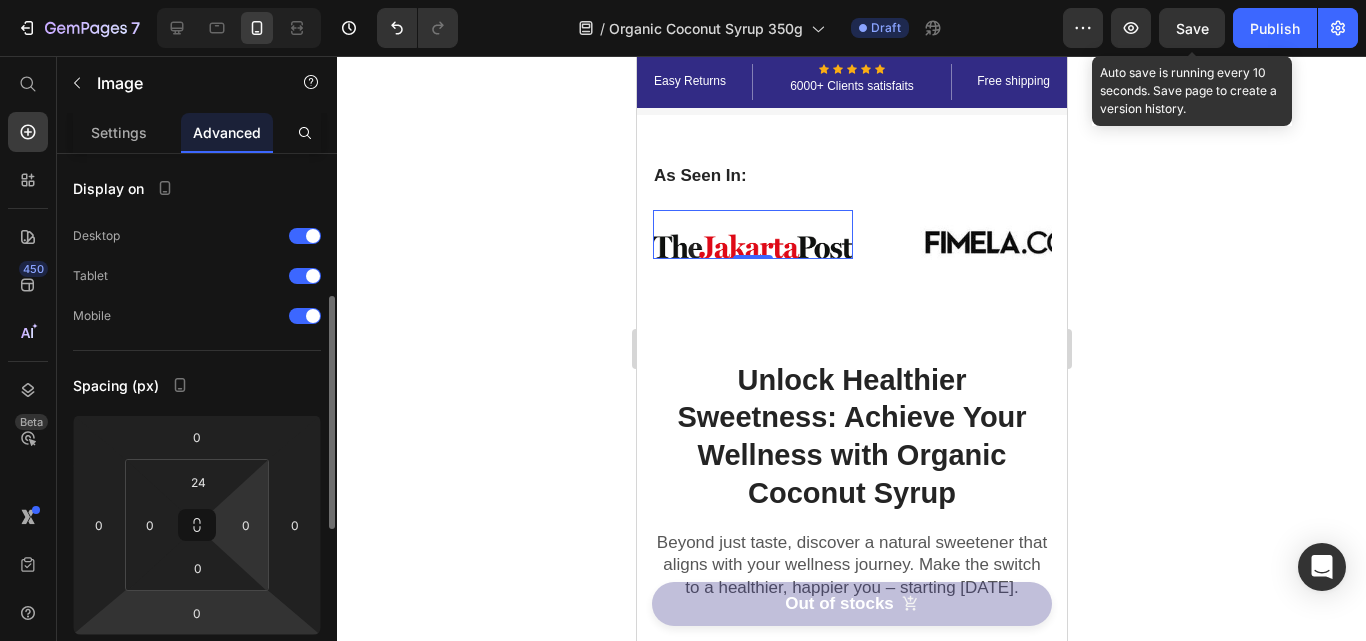 scroll, scrollTop: 100, scrollLeft: 0, axis: vertical 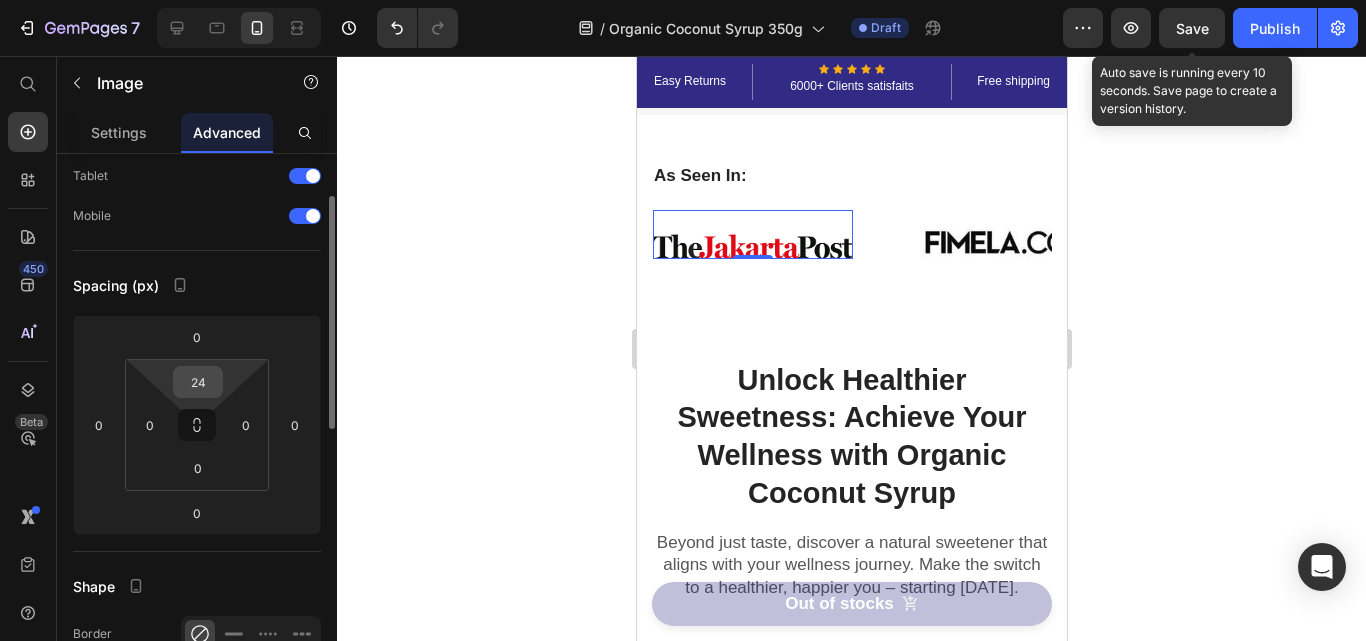 click on "24" at bounding box center [198, 382] 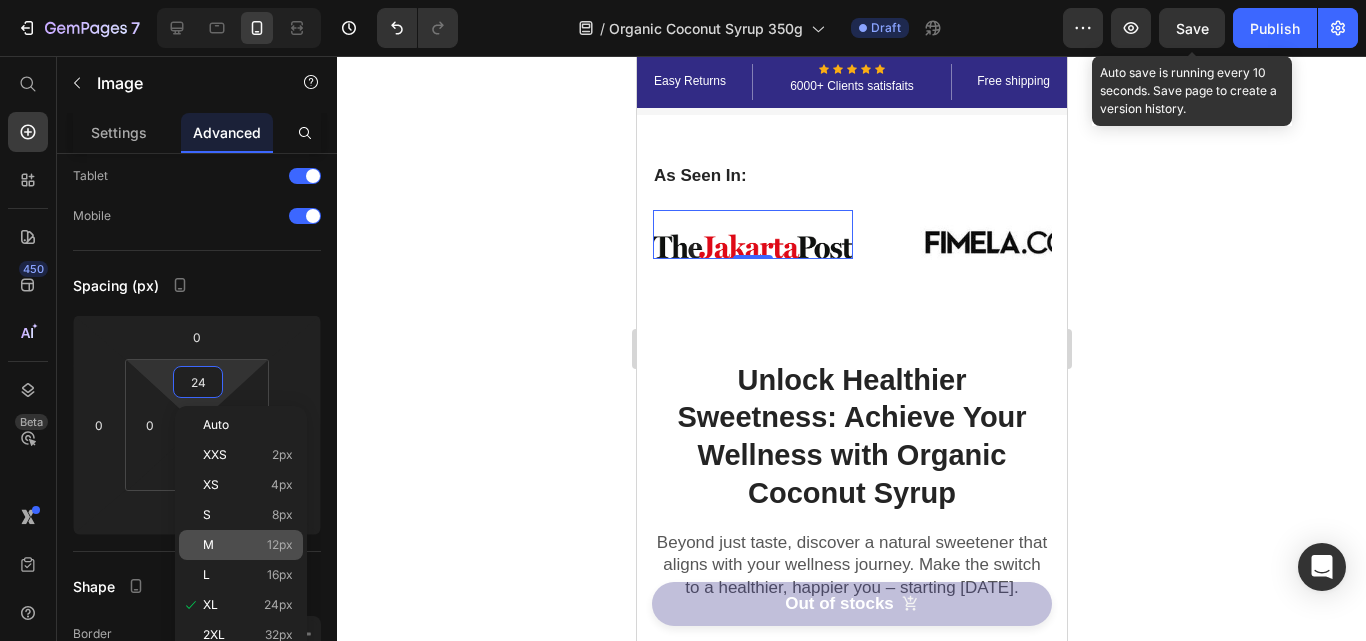 click on "12px" at bounding box center (280, 545) 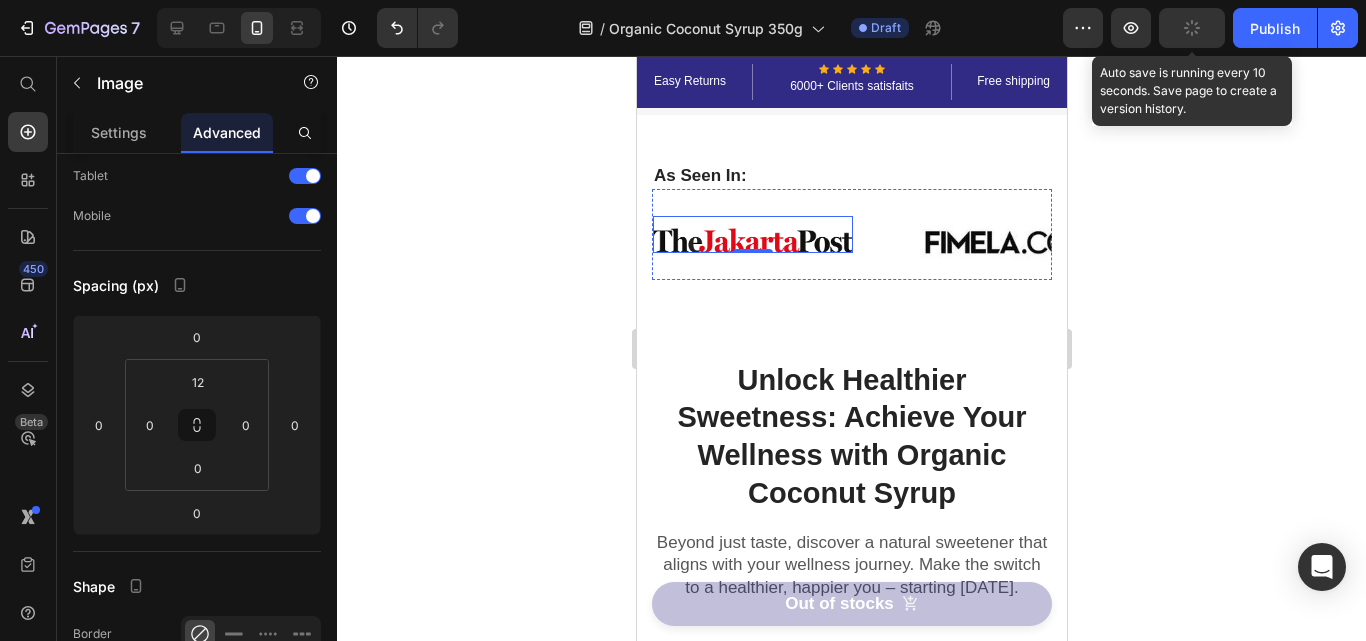 click at bounding box center [1288, 234] 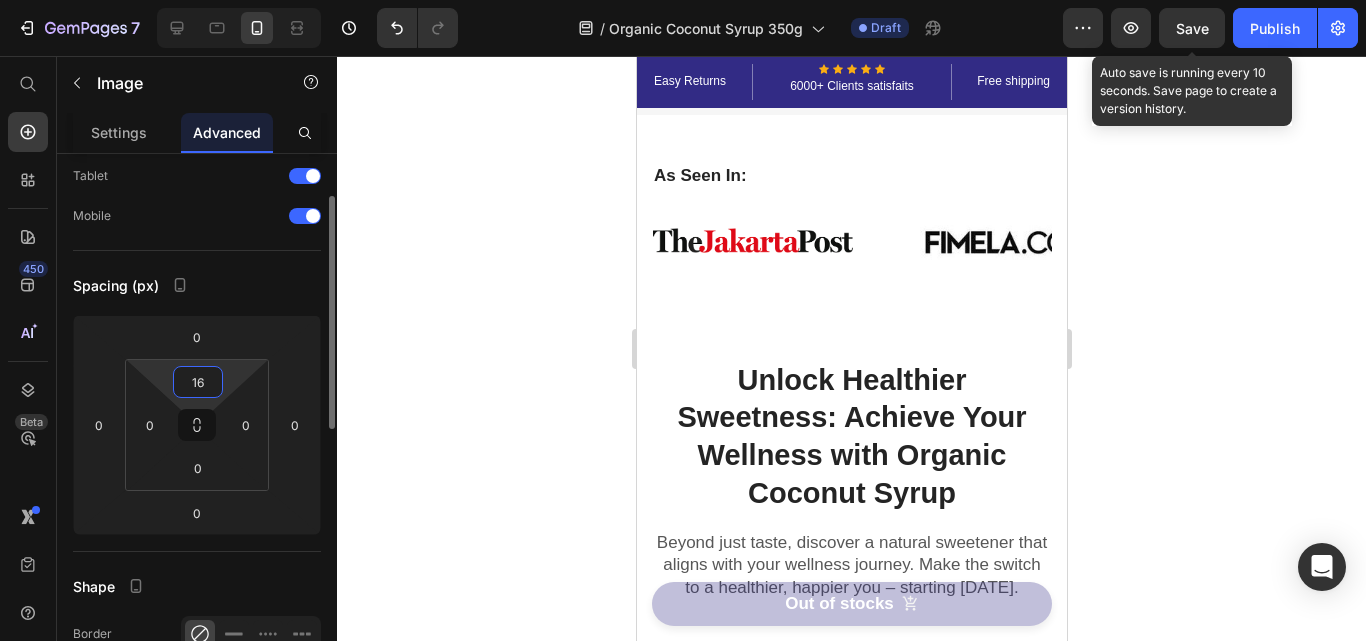 click on "16" at bounding box center [198, 382] 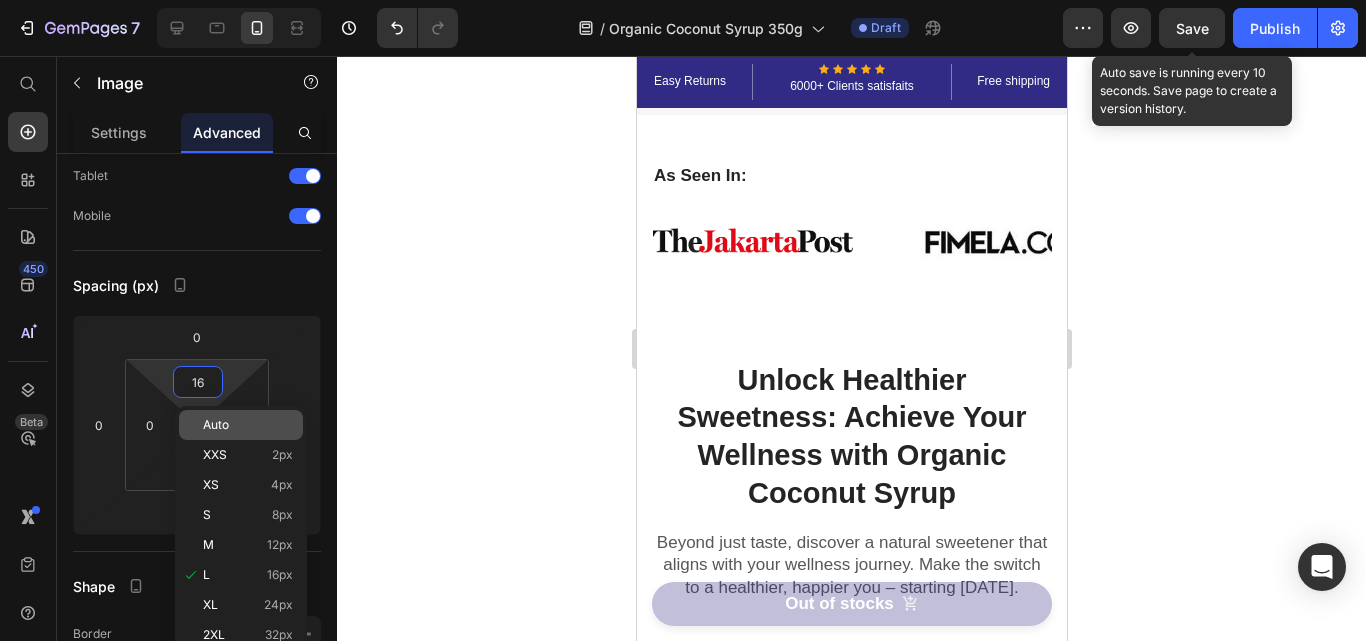 click on "Auto" 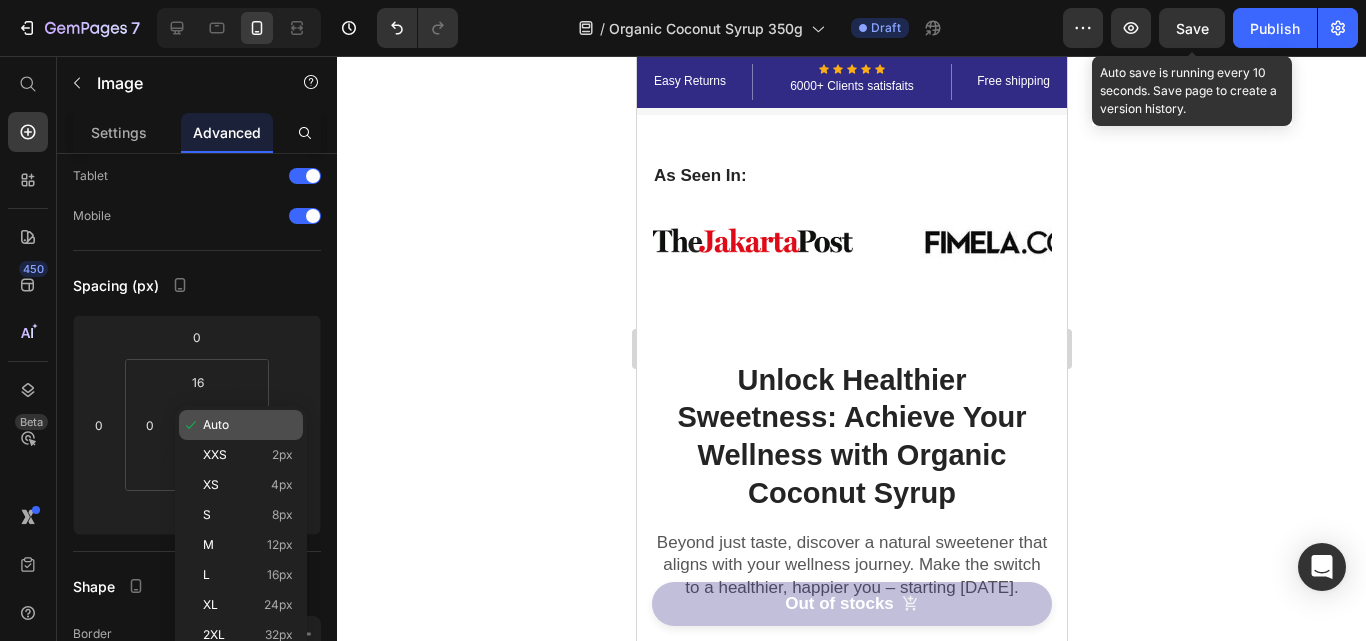 type 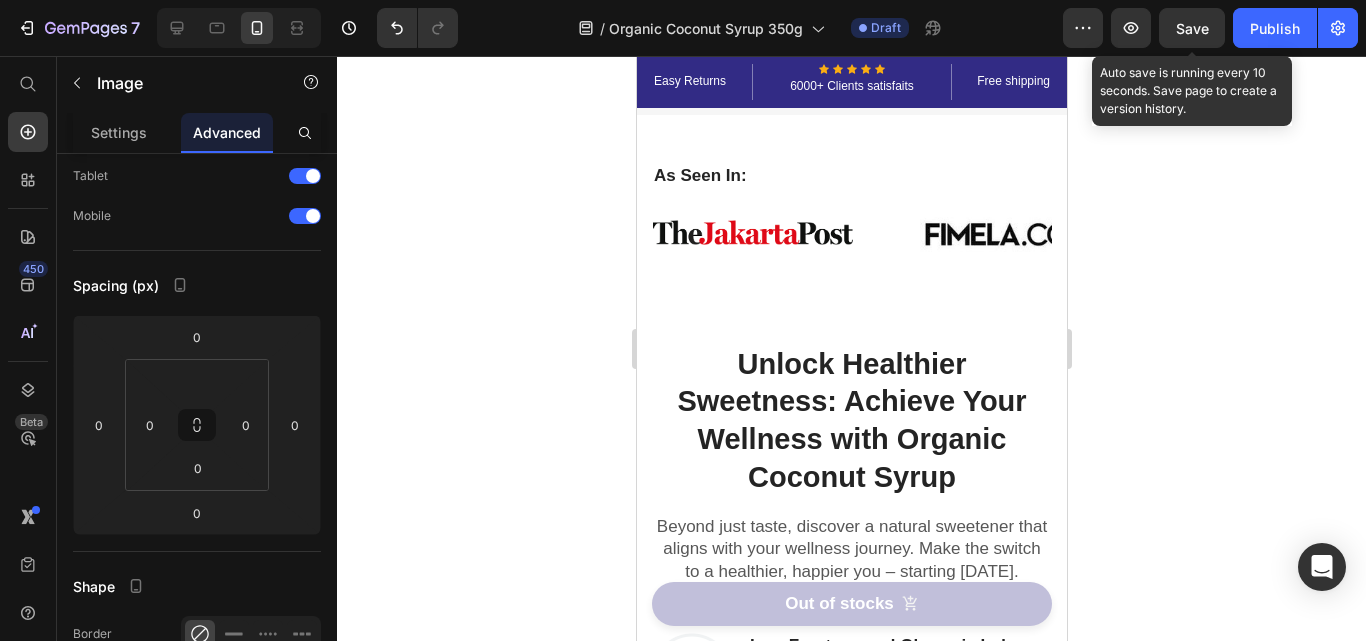 click on "Auto" at bounding box center (216, 425) 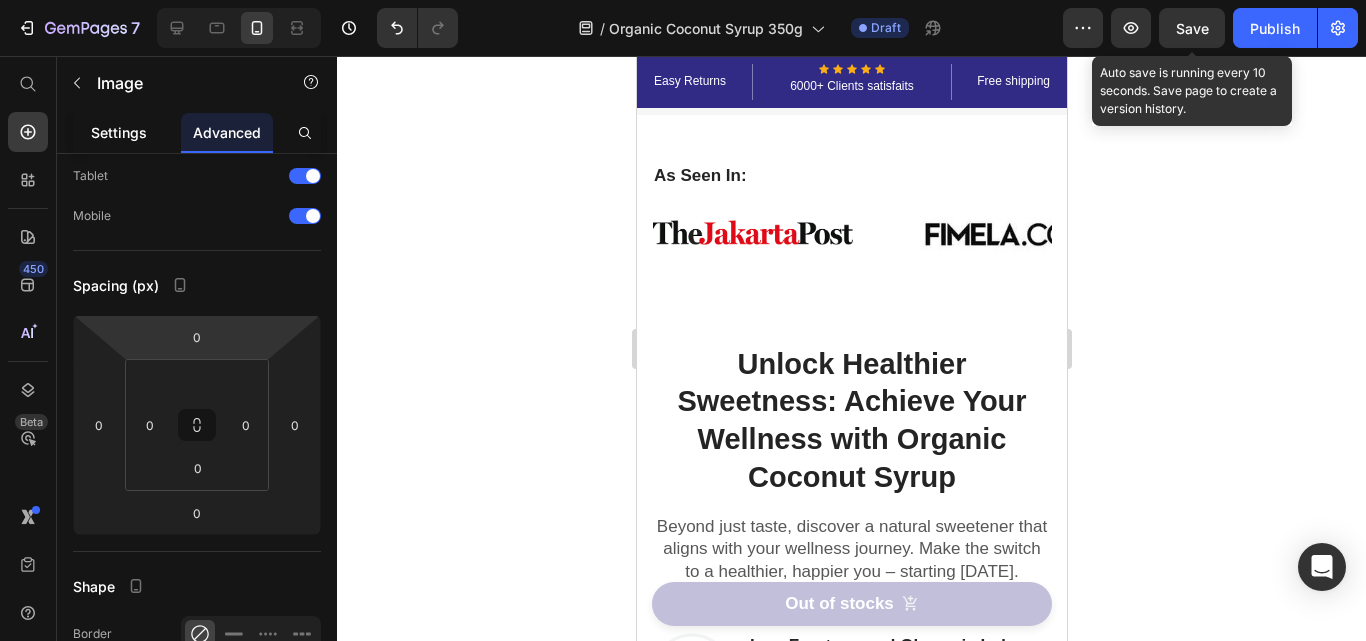 click on "Settings" at bounding box center (119, 132) 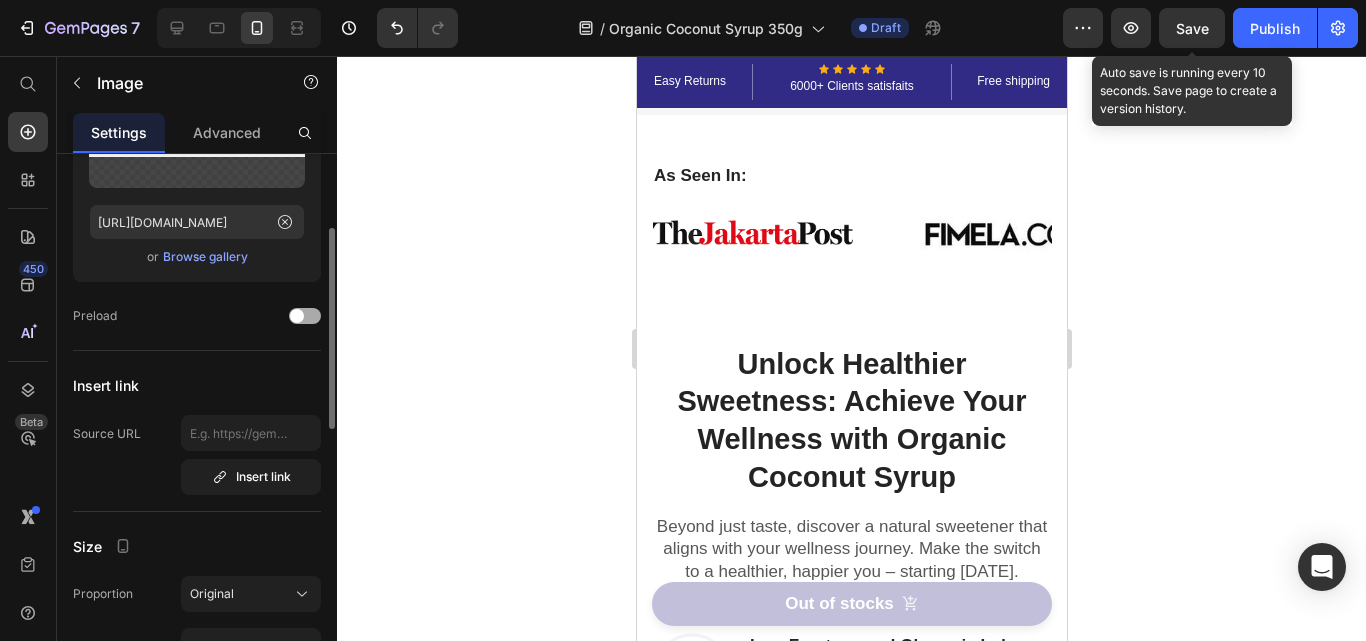scroll, scrollTop: 300, scrollLeft: 0, axis: vertical 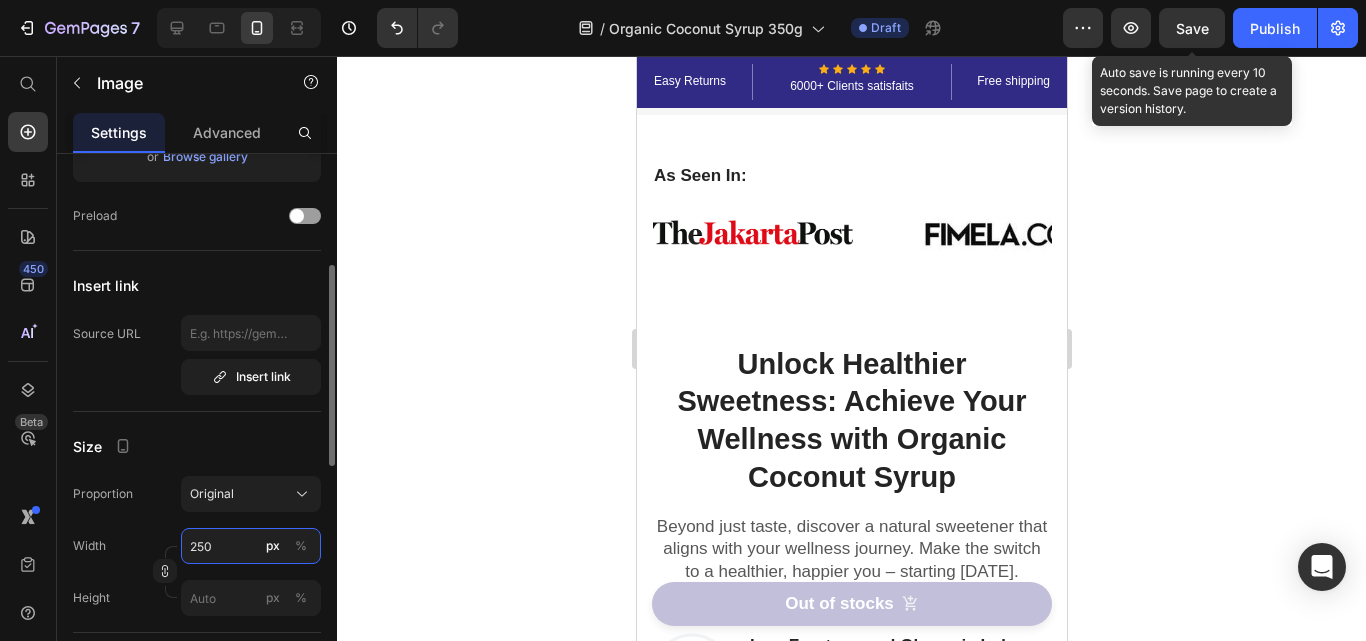 click on "250" at bounding box center [251, 546] 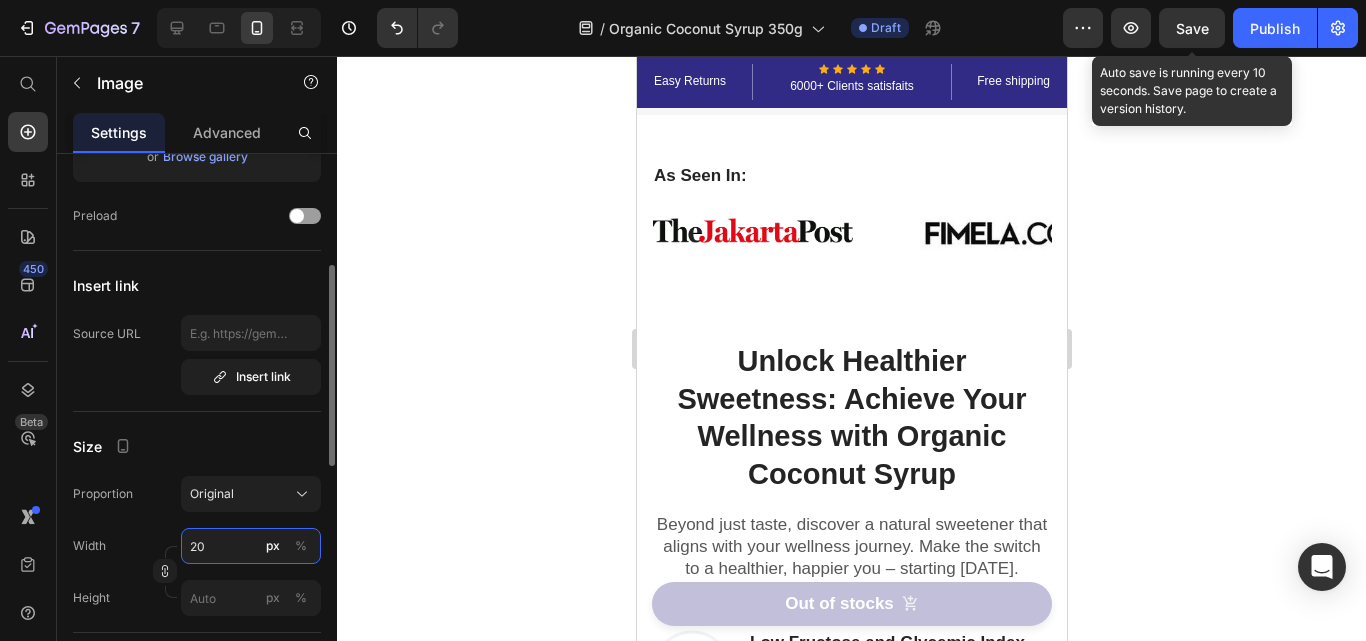 type on "200" 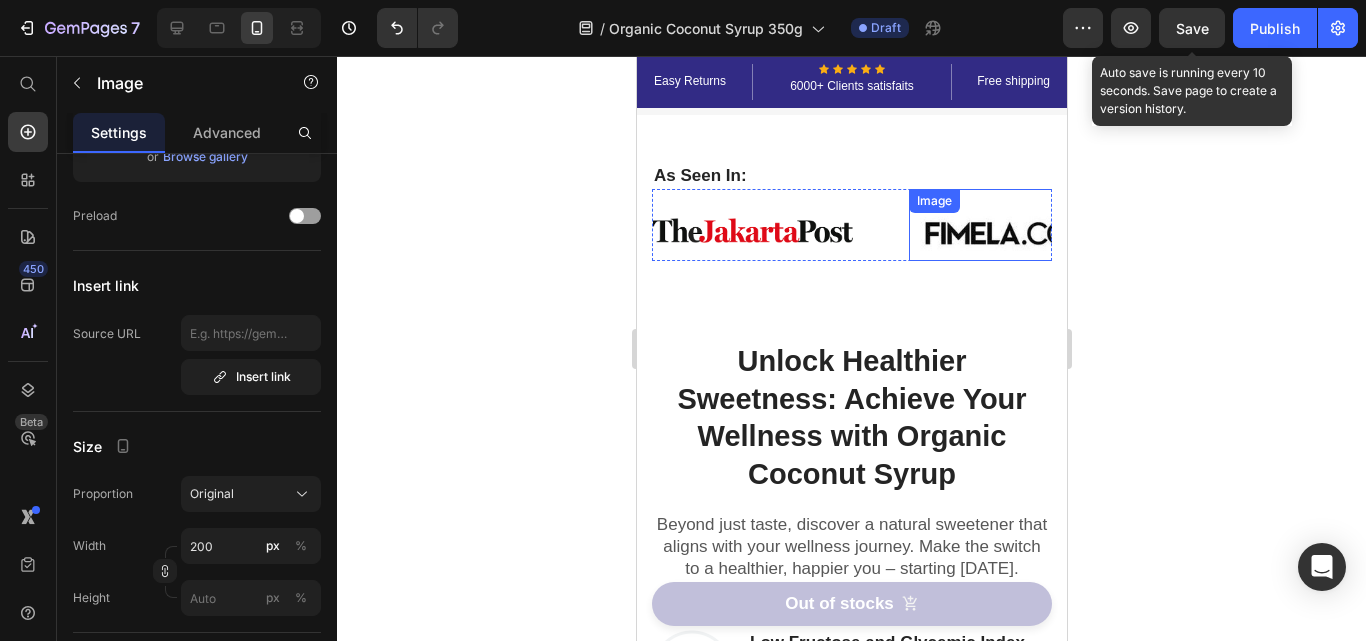 click at bounding box center (1006, 225) 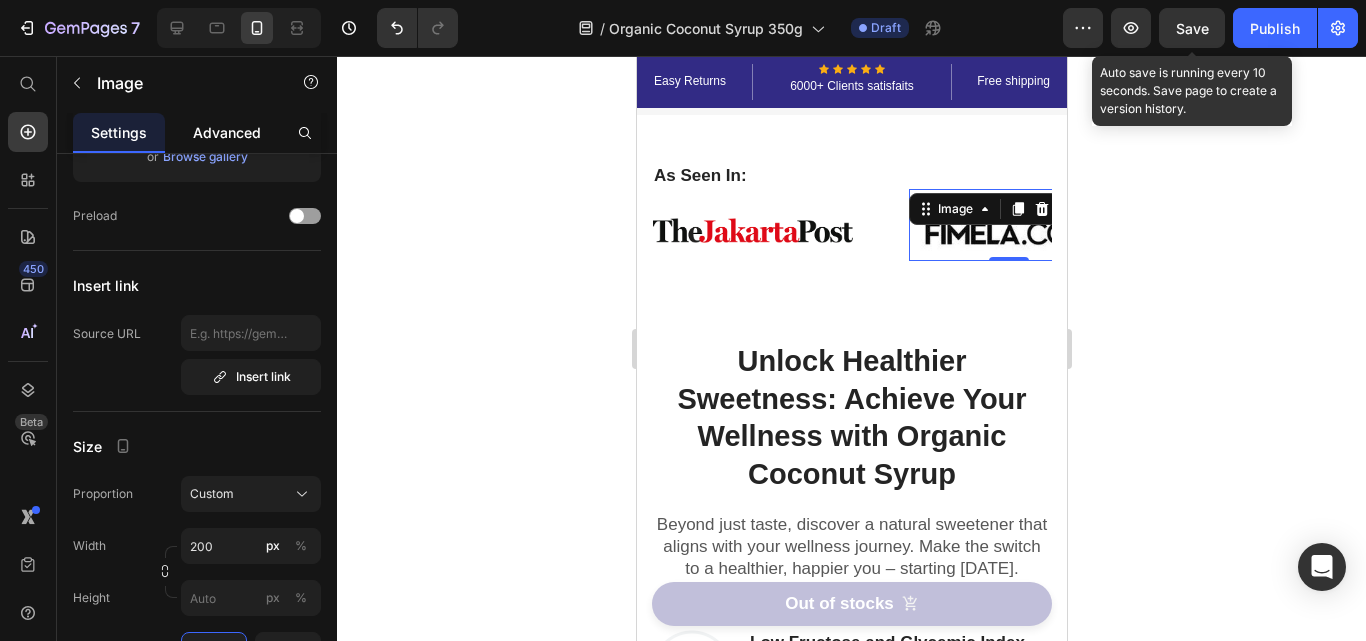 click on "Advanced" at bounding box center [227, 132] 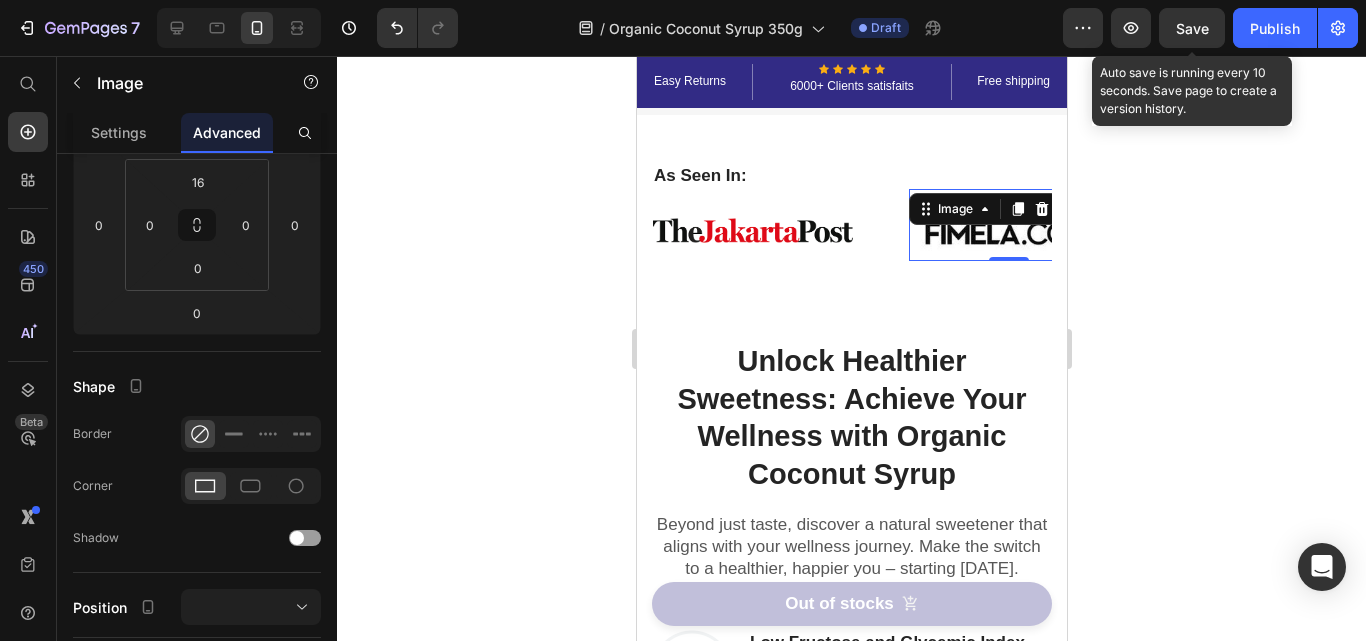 scroll, scrollTop: 0, scrollLeft: 0, axis: both 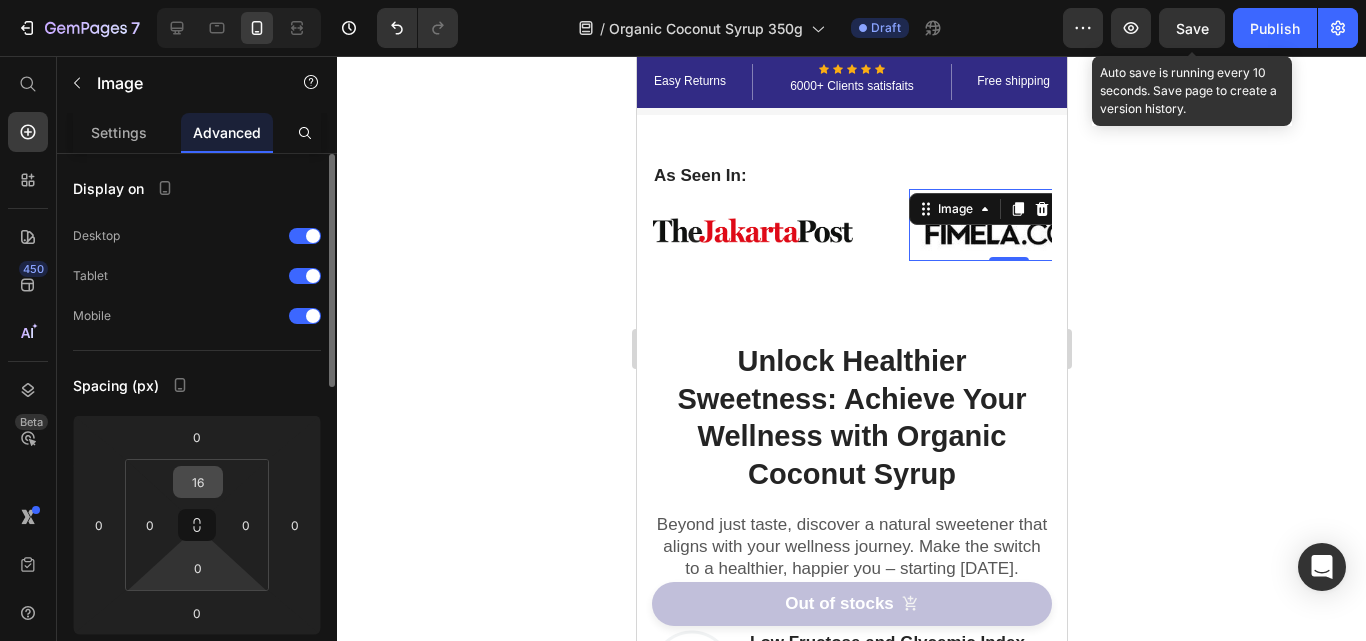 click on "16" at bounding box center (198, 482) 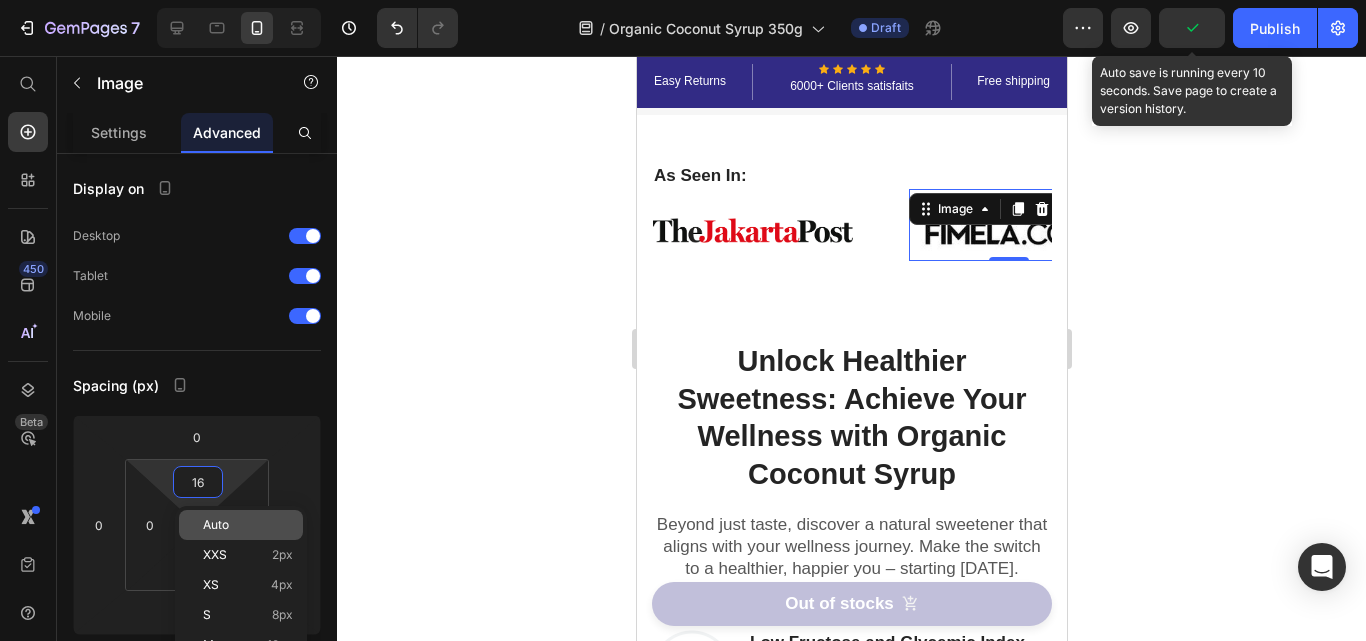click on "Auto" at bounding box center [216, 525] 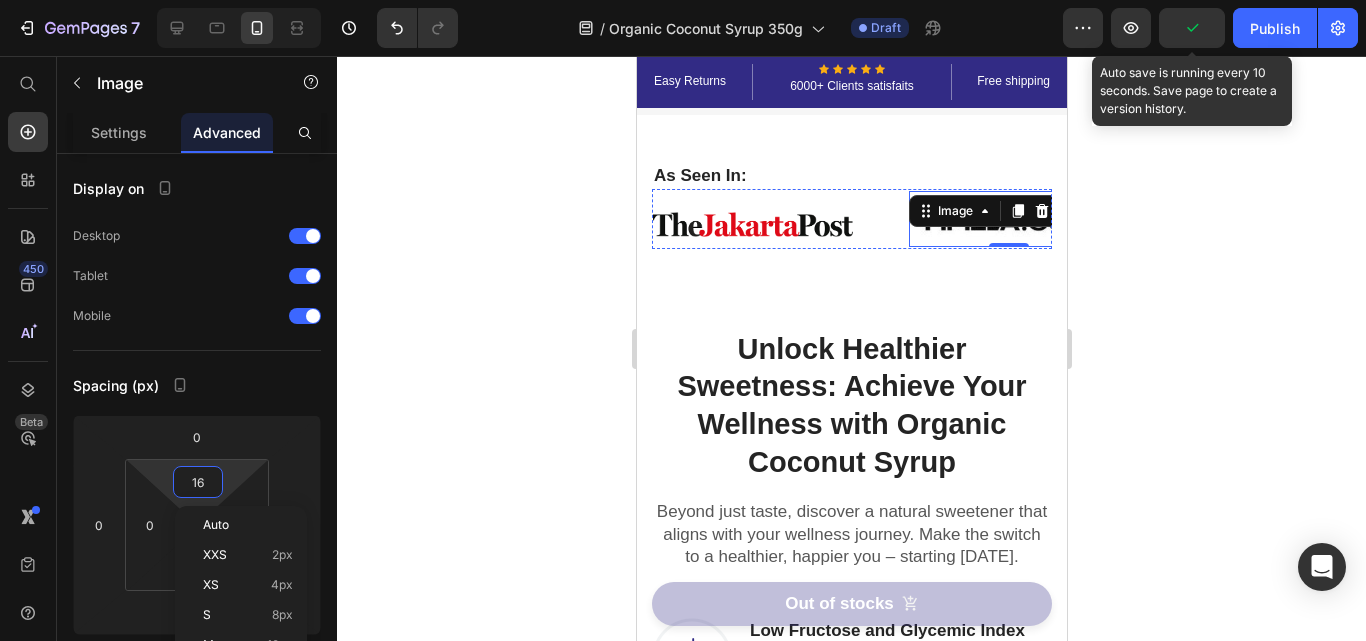 type 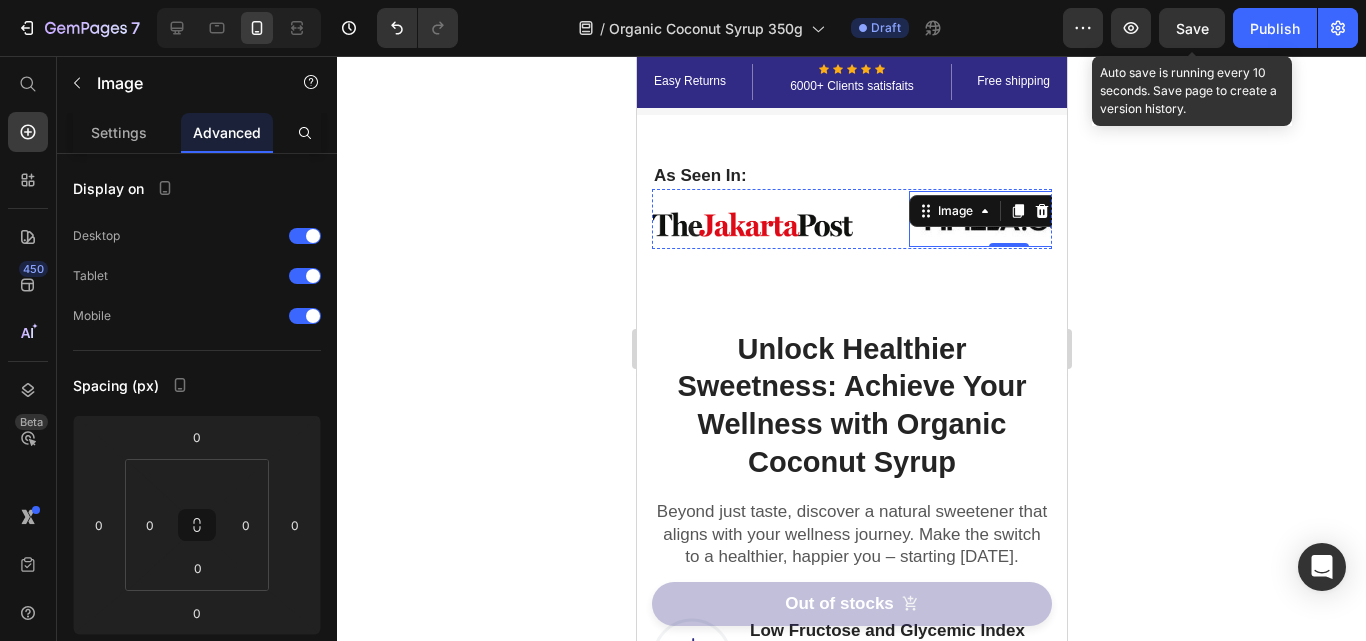 click at bounding box center [1503, 219] 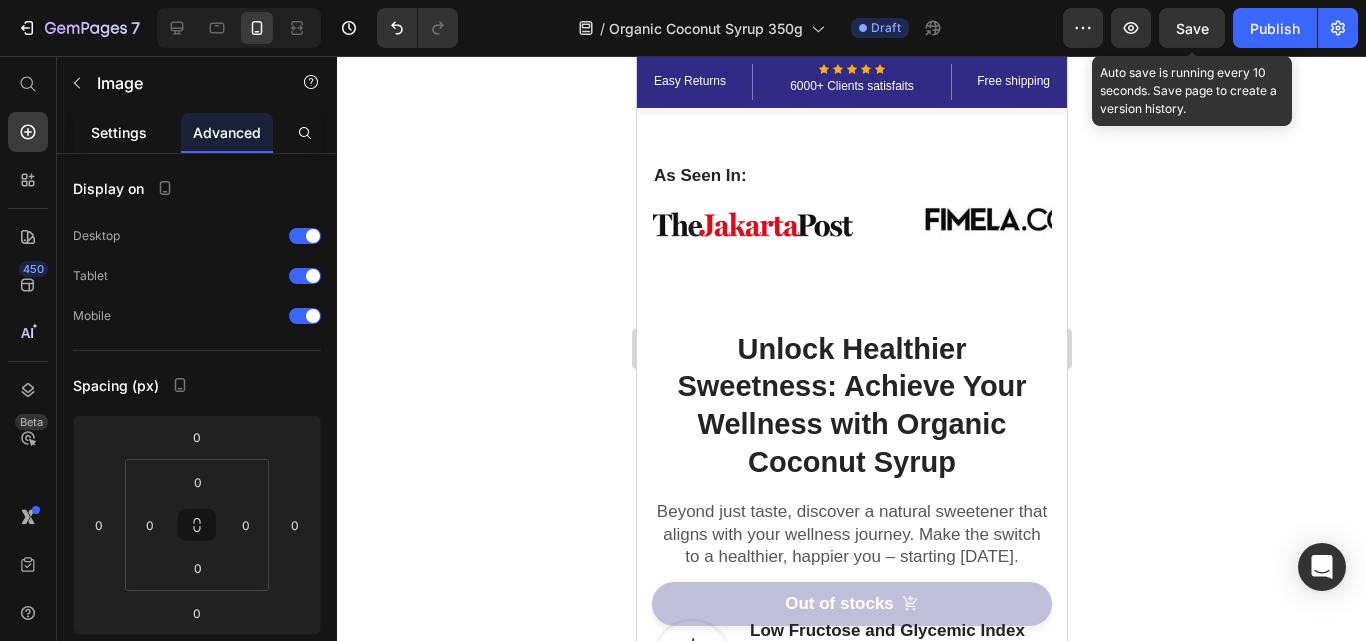 click on "Settings" at bounding box center (119, 132) 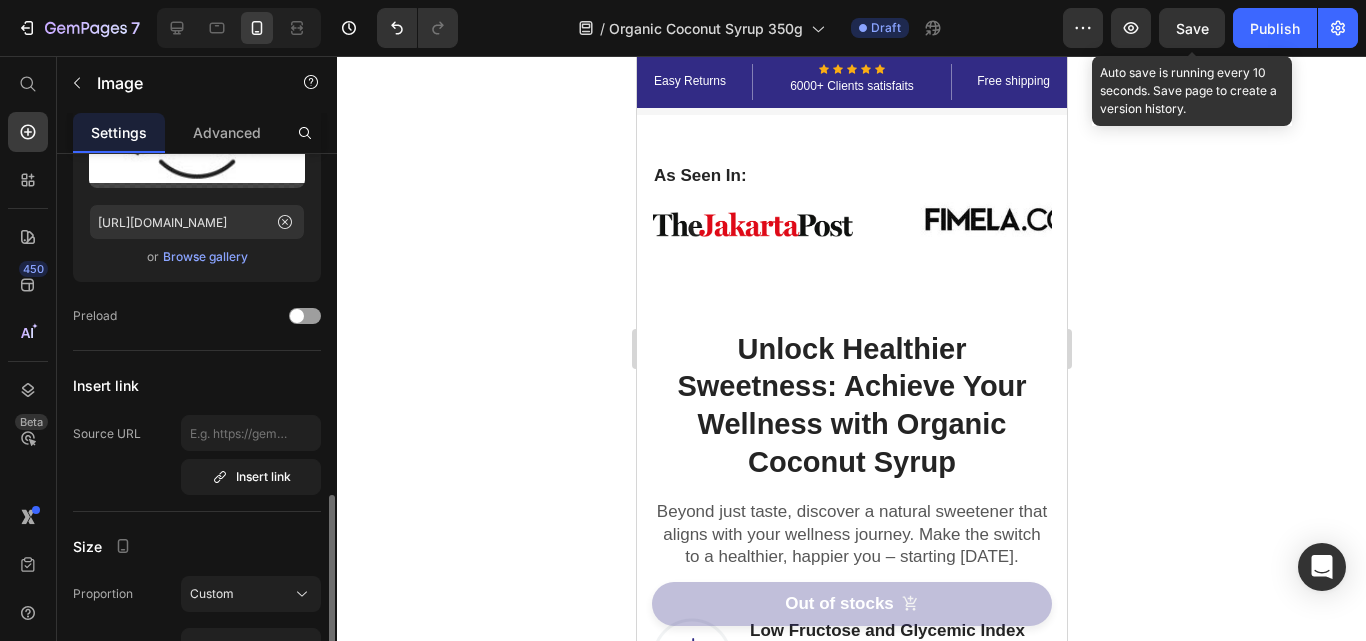 scroll, scrollTop: 400, scrollLeft: 0, axis: vertical 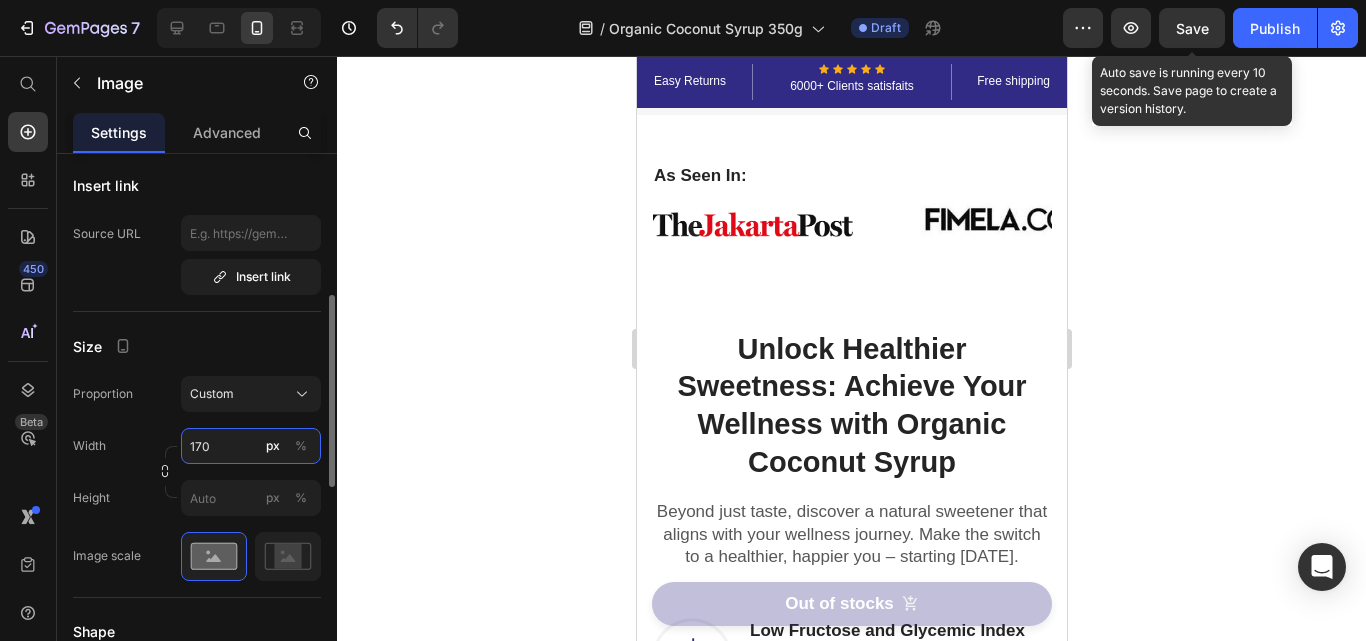 click on "170" at bounding box center [251, 446] 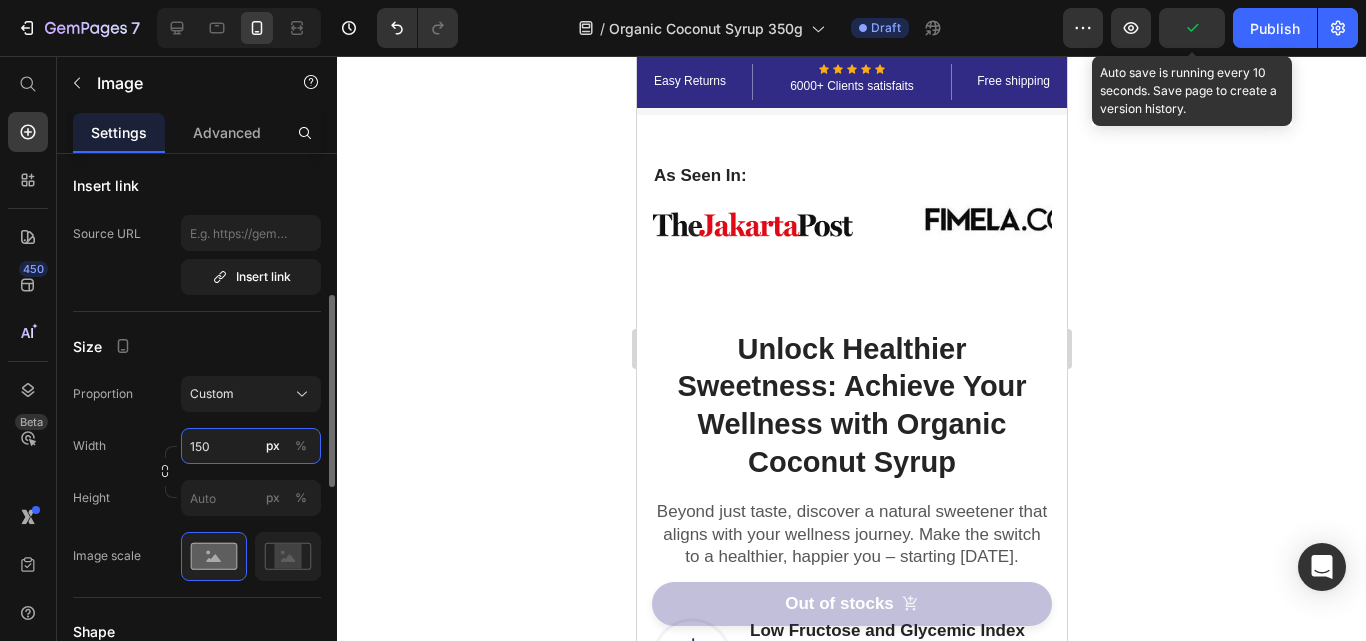type on "170" 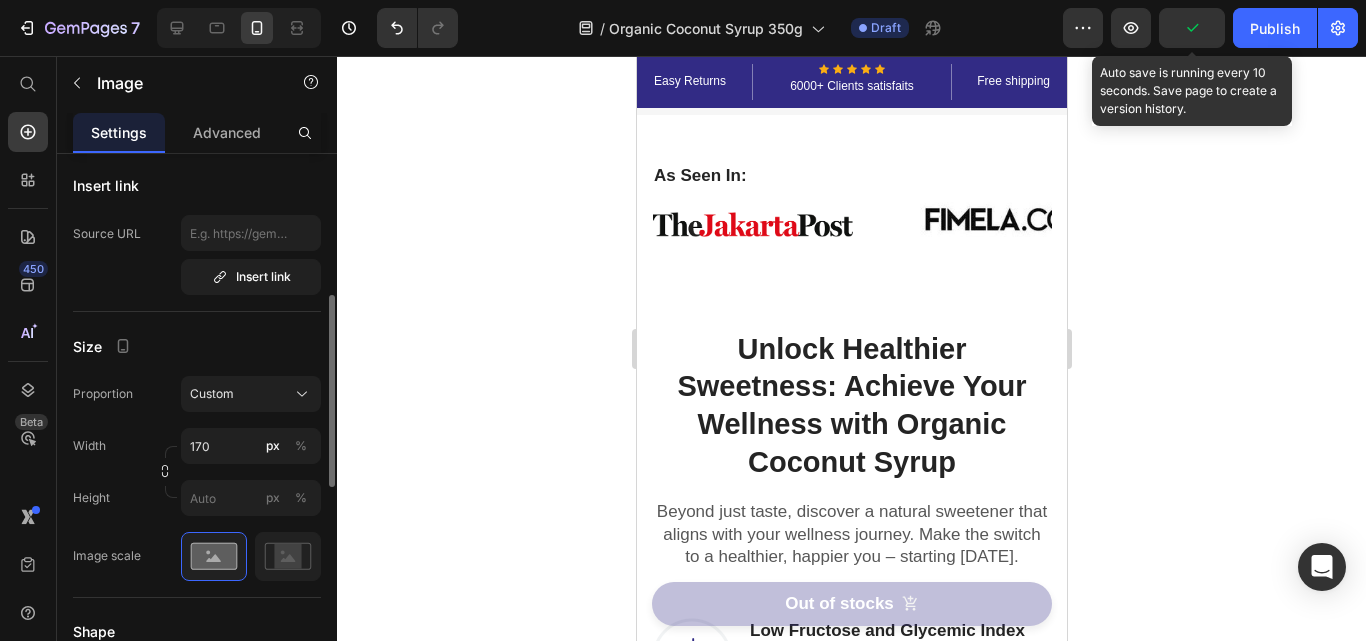 click on "Size" at bounding box center (197, 346) 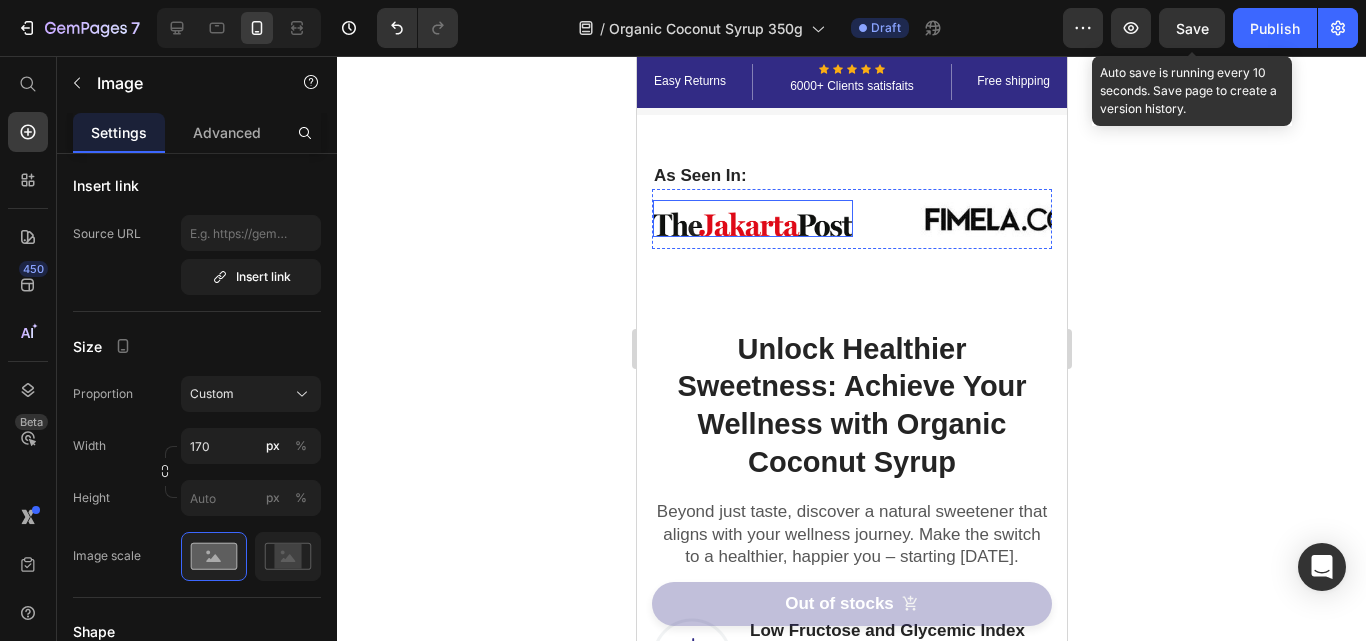 click at bounding box center [749, 218] 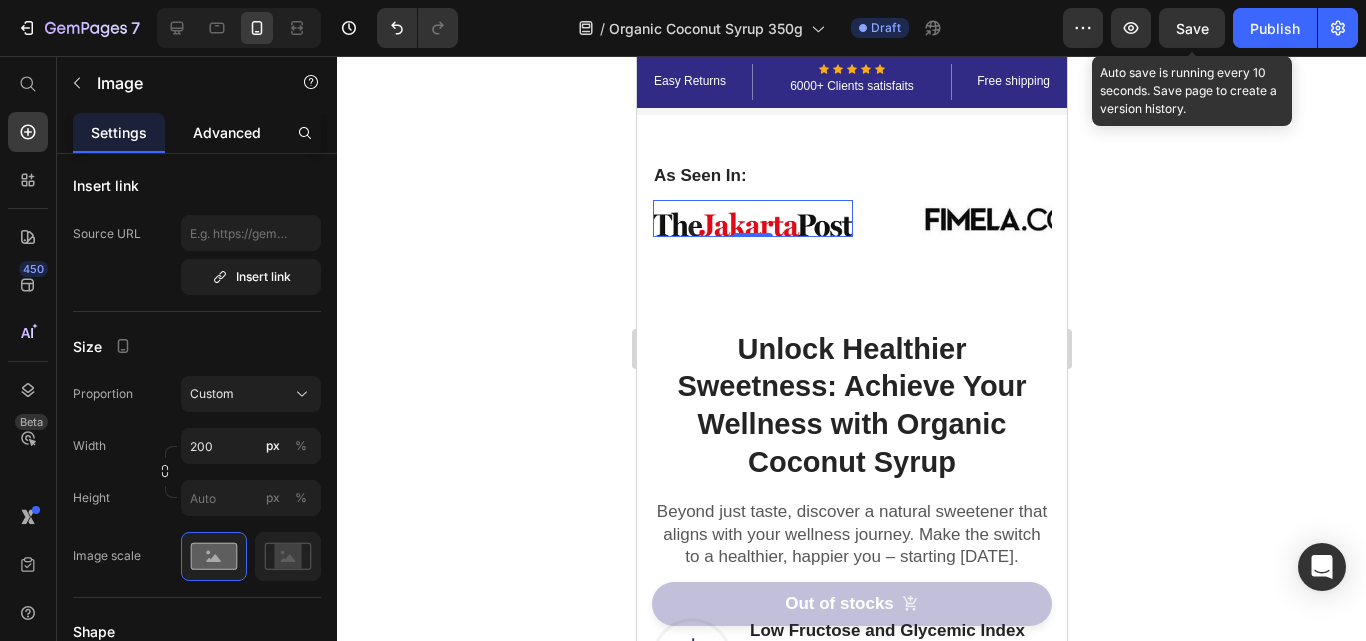 click on "Advanced" at bounding box center (227, 132) 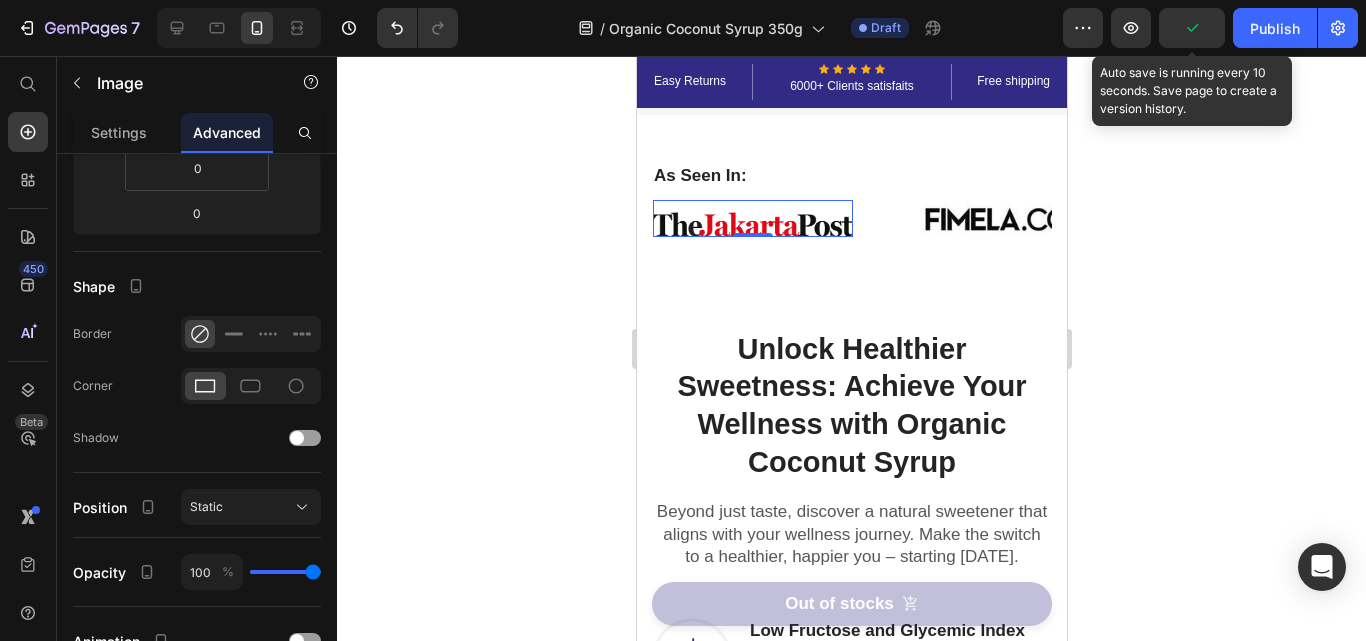 scroll, scrollTop: 0, scrollLeft: 0, axis: both 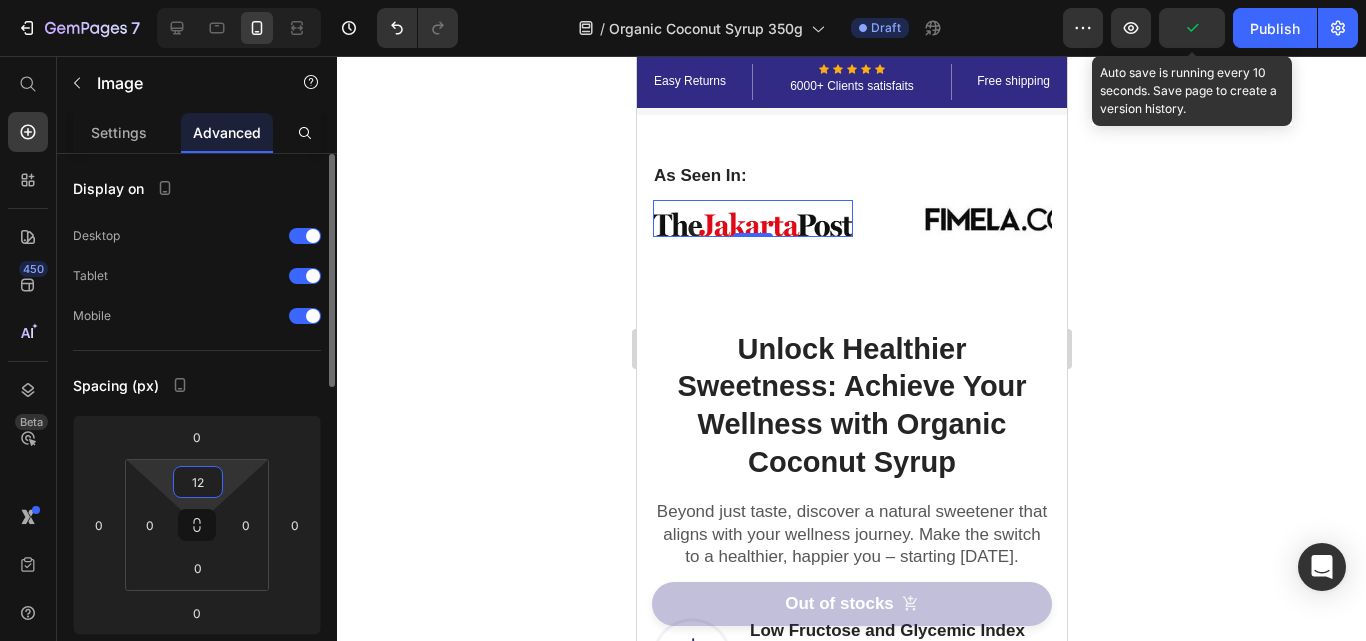 click on "12" at bounding box center (198, 482) 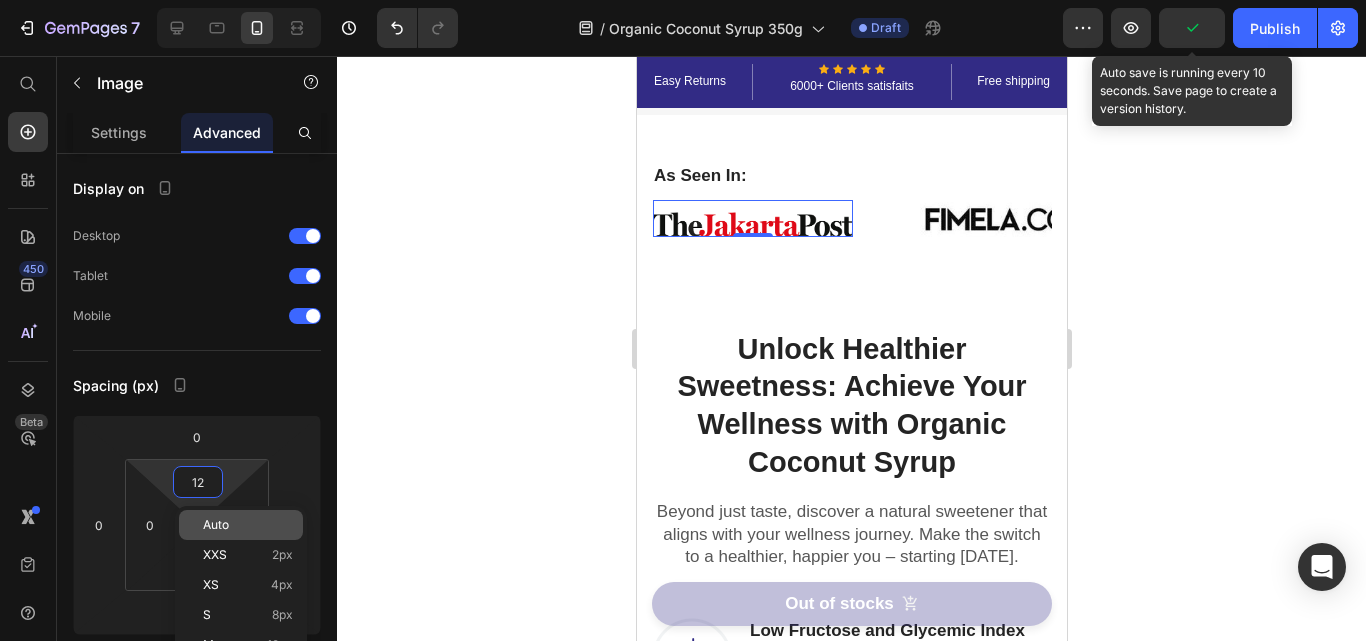 click on "Auto" at bounding box center (248, 525) 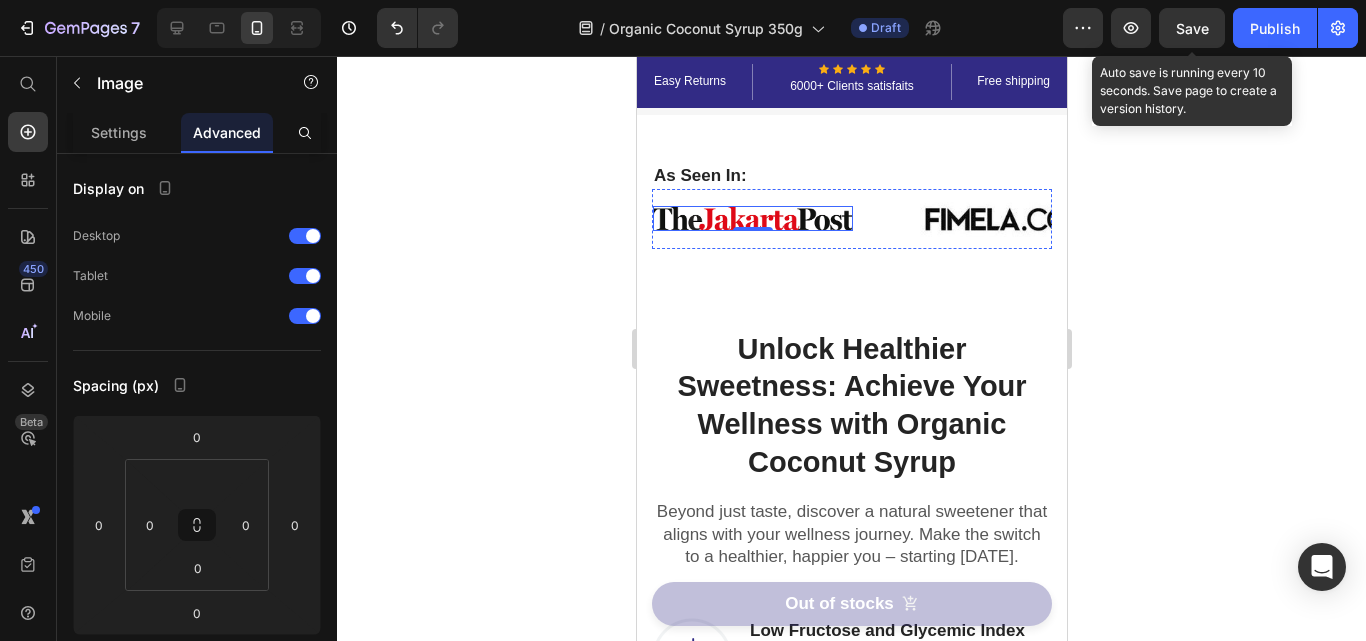 click at bounding box center [1504, 219] 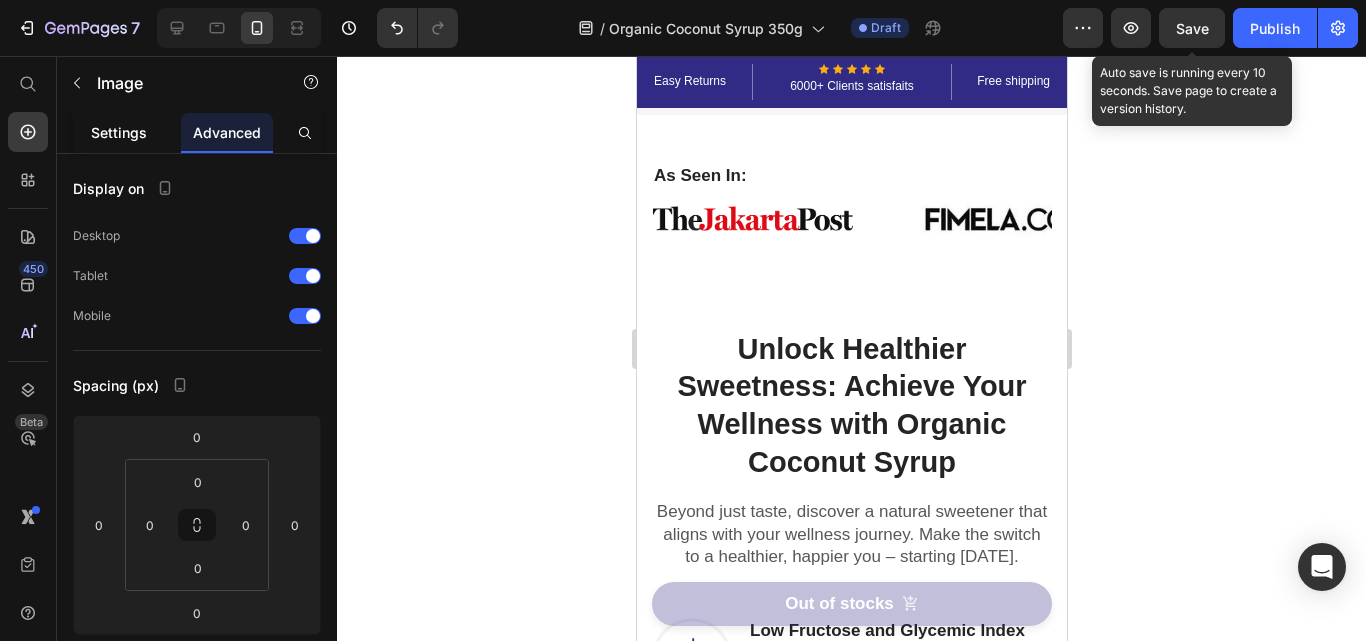click on "Settings" at bounding box center (119, 132) 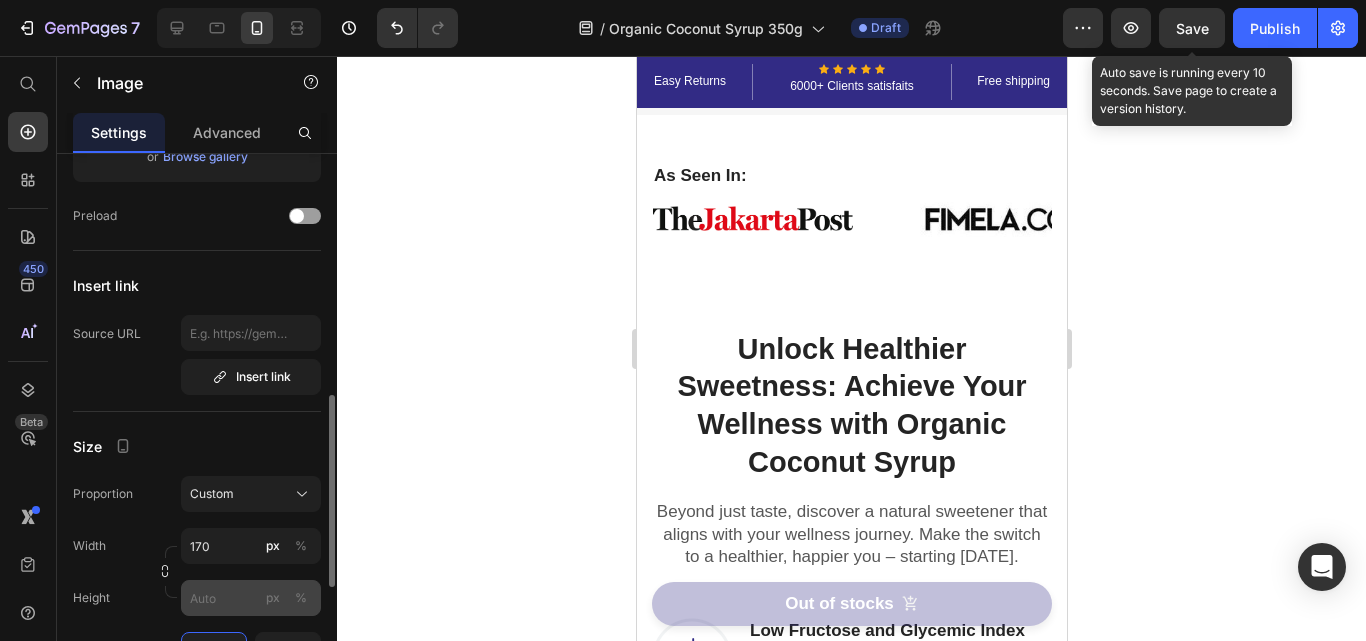 scroll, scrollTop: 400, scrollLeft: 0, axis: vertical 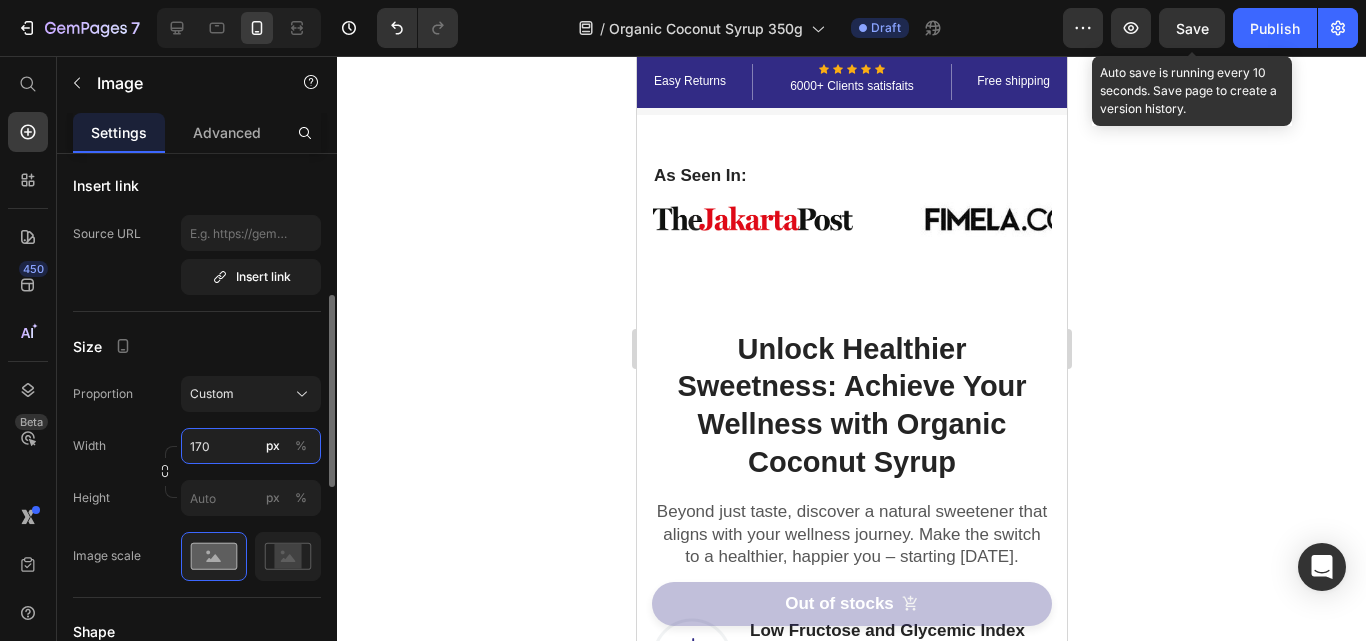 click on "170" at bounding box center (251, 446) 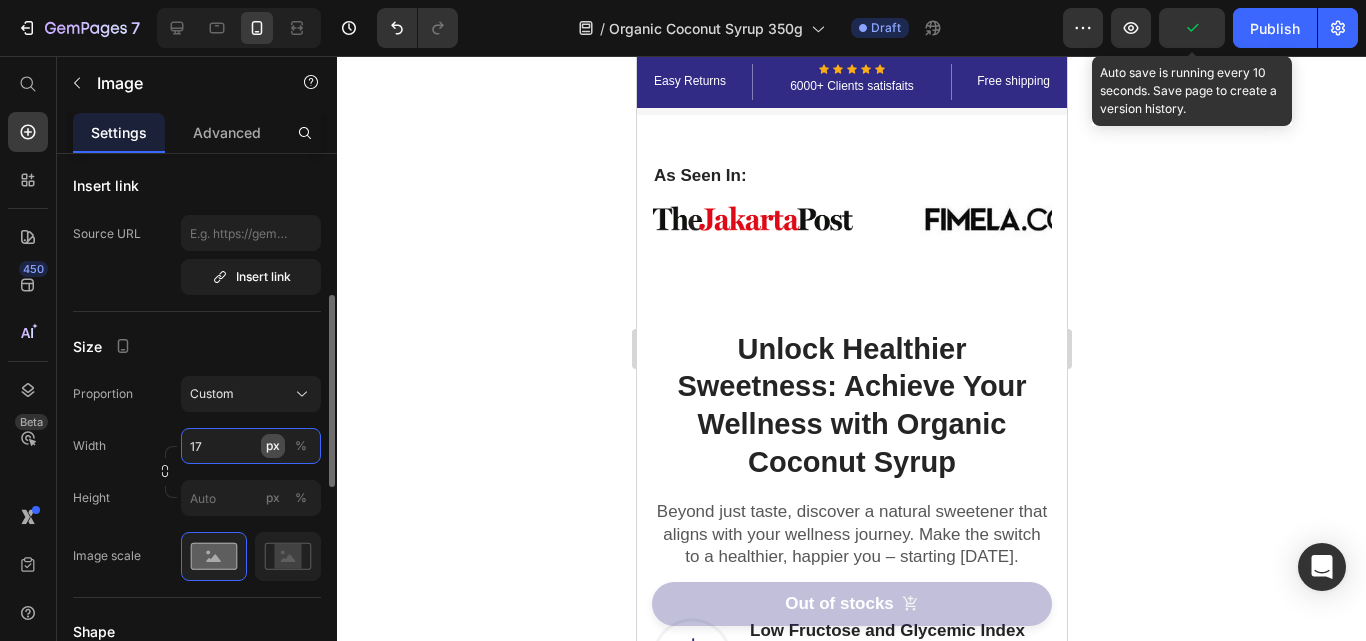 type on "1" 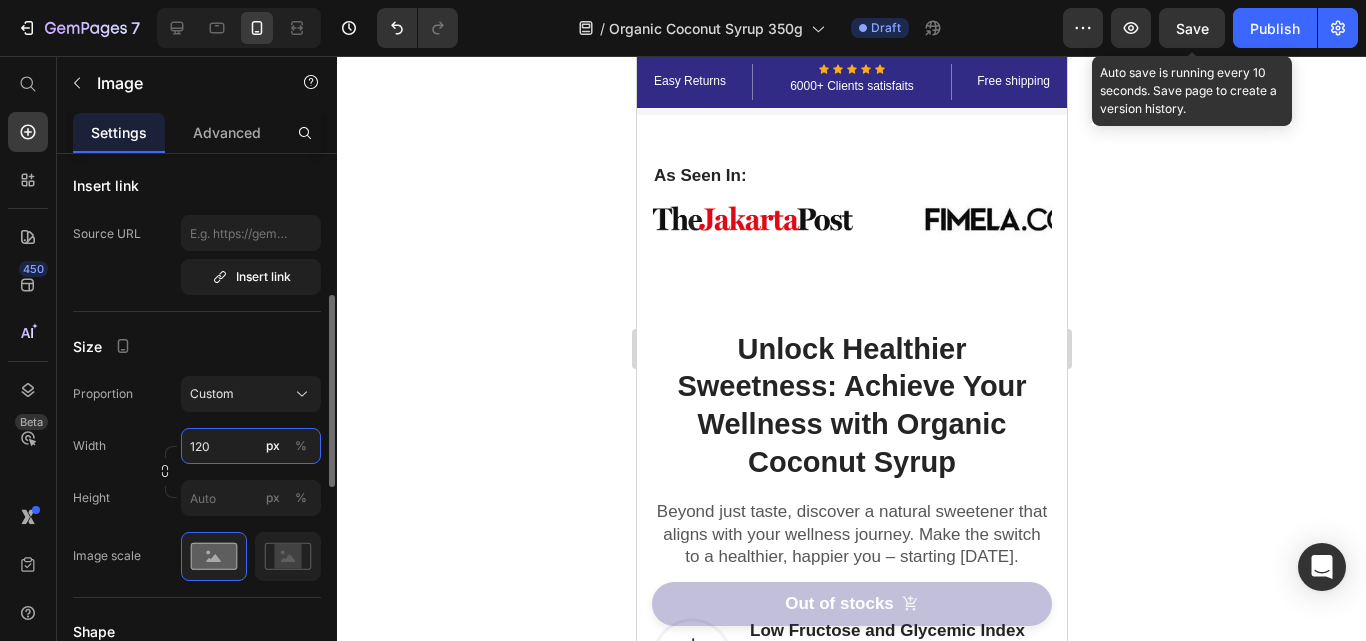 type on "120" 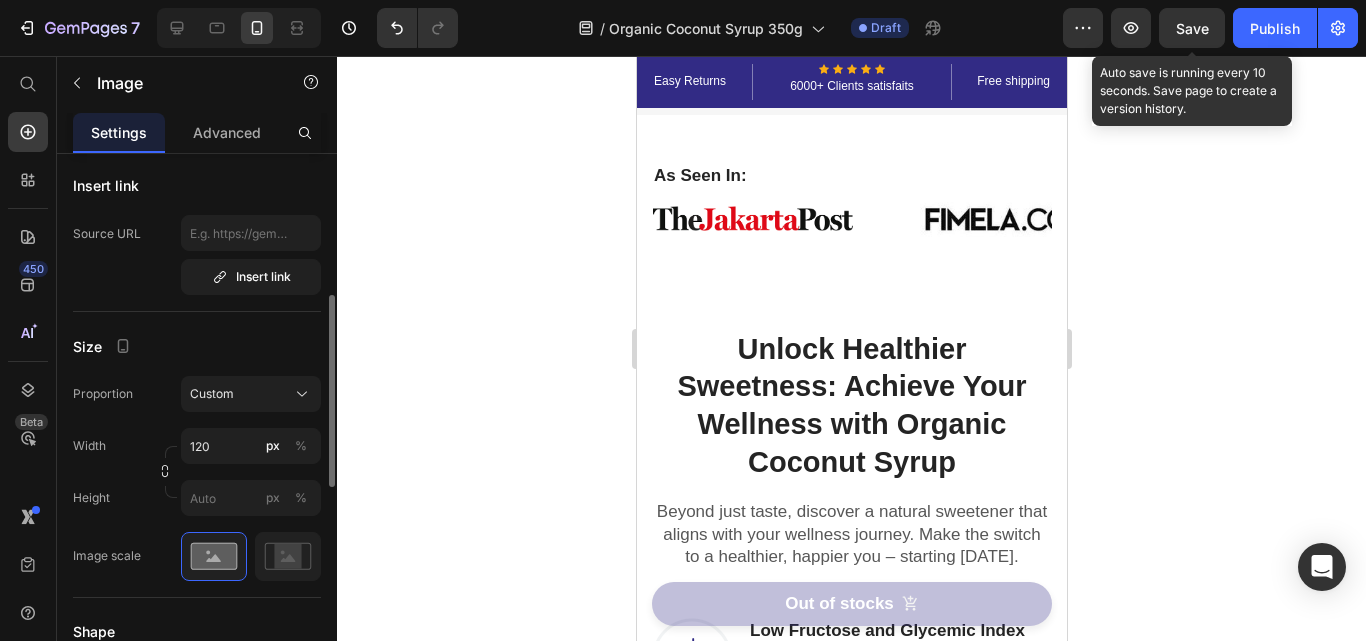 click on "Size" at bounding box center (197, 346) 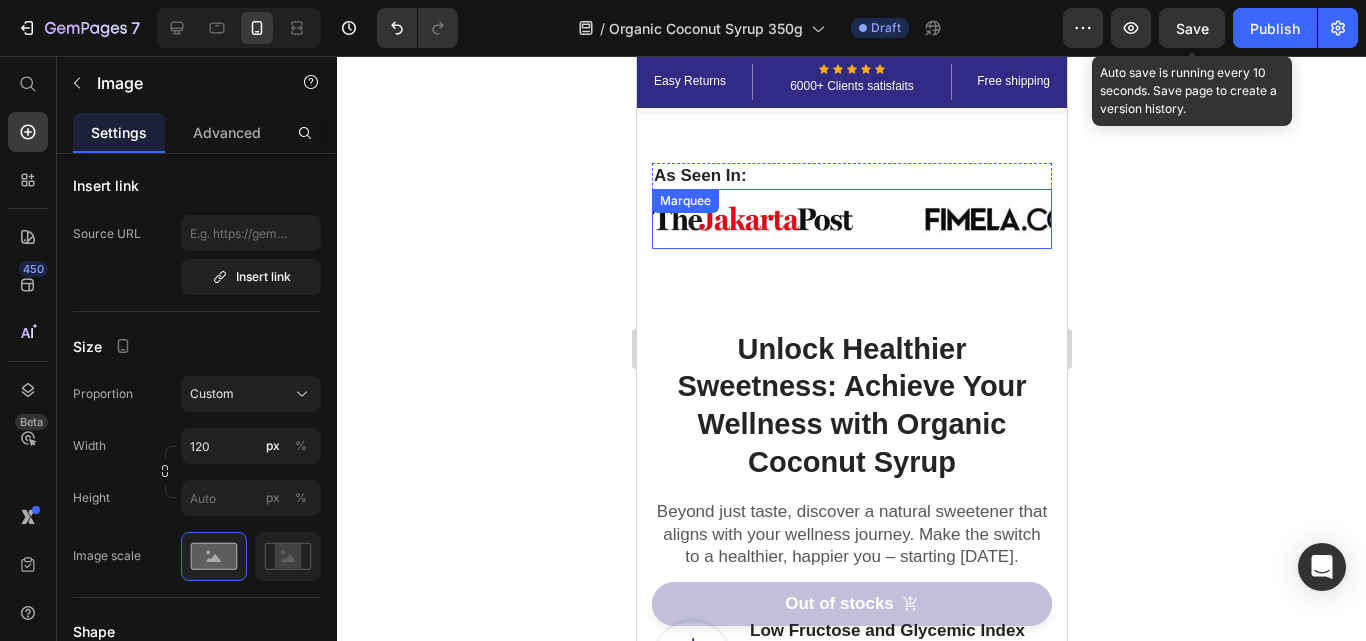 click on "Image" at bounding box center (1290, 219) 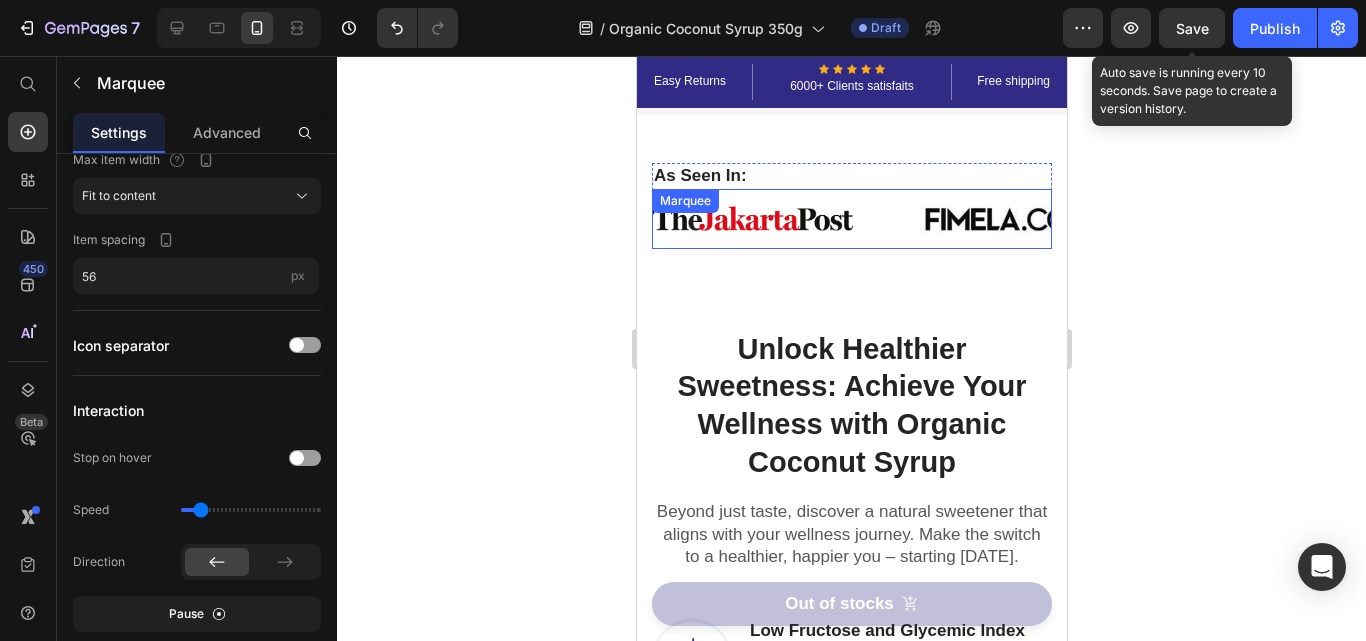 click at bounding box center [1264, 219] 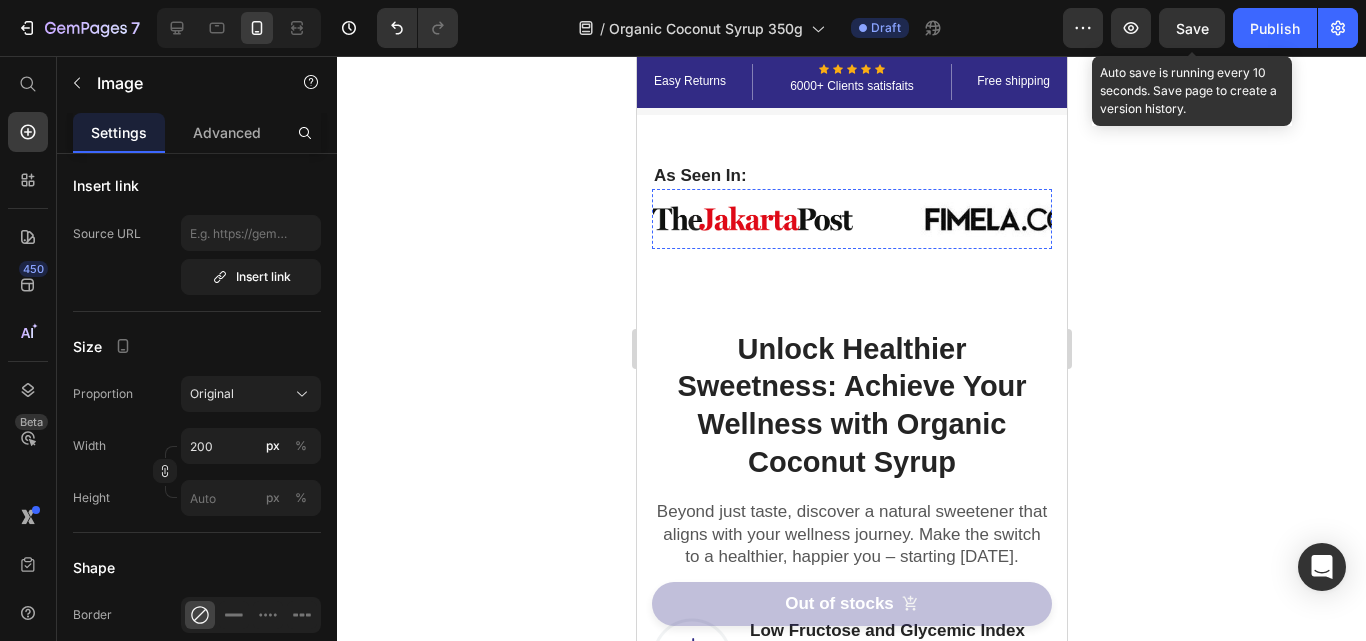 click at bounding box center (1686, 219) 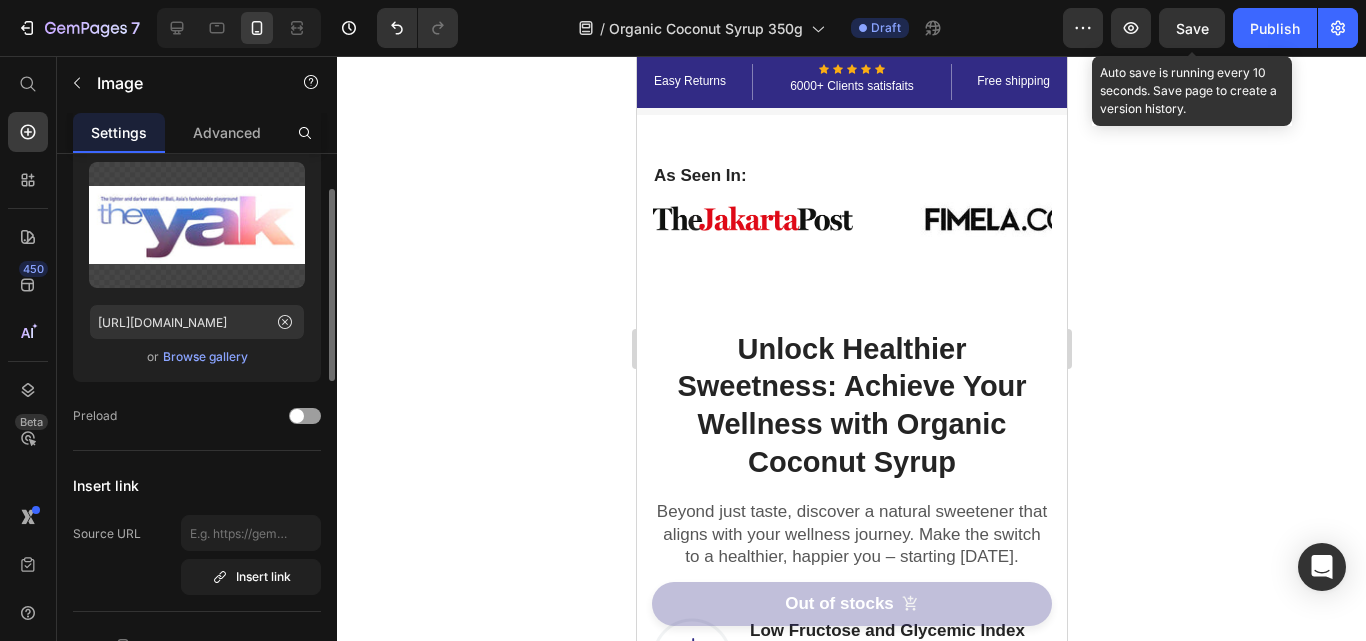 scroll, scrollTop: 300, scrollLeft: 0, axis: vertical 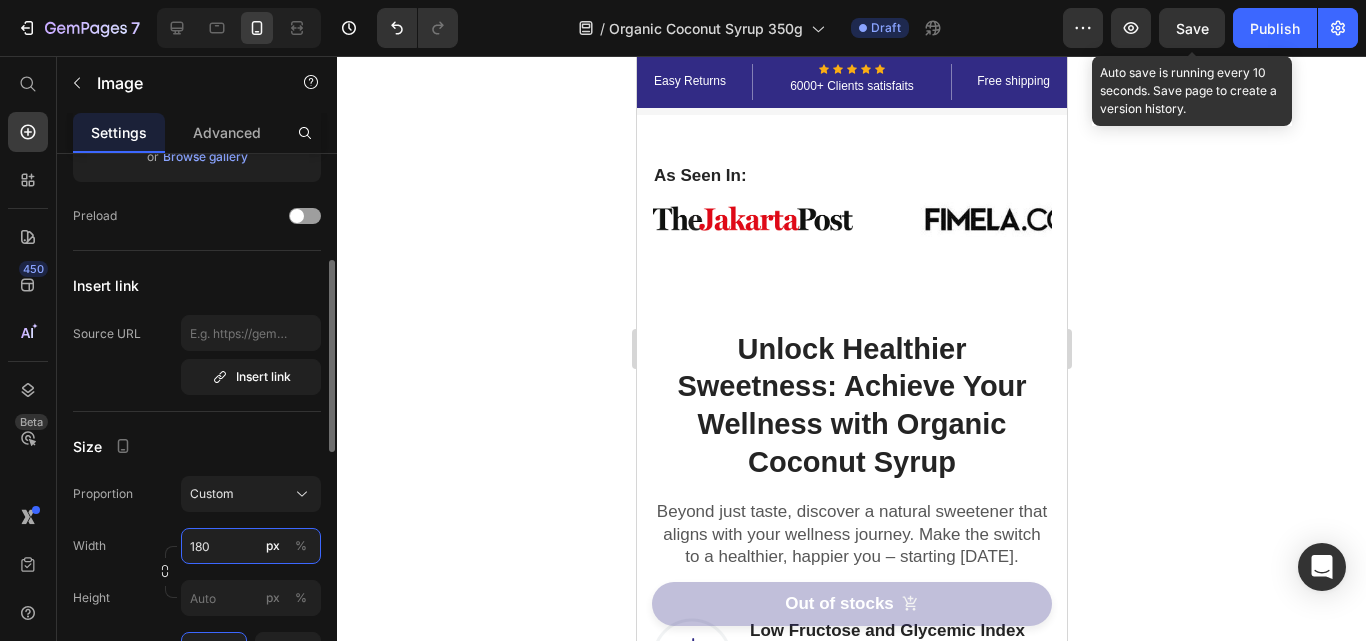 click on "180" at bounding box center [251, 546] 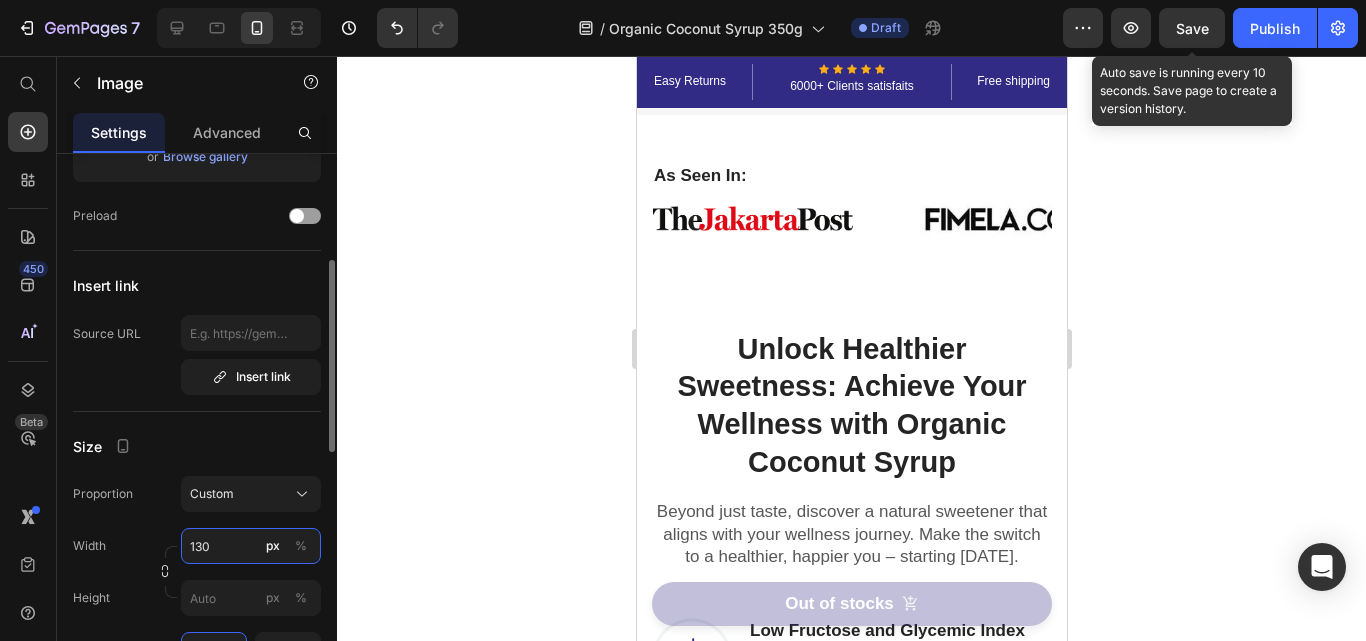 type on "130" 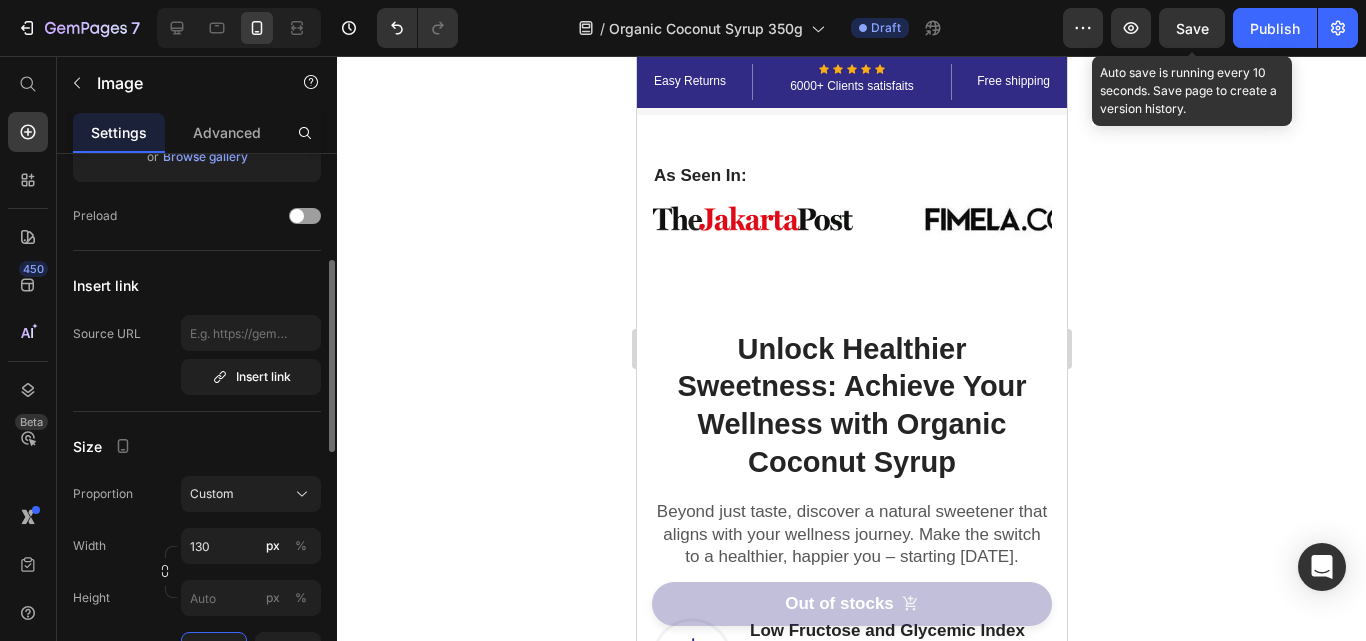 click on "Size" at bounding box center (197, 446) 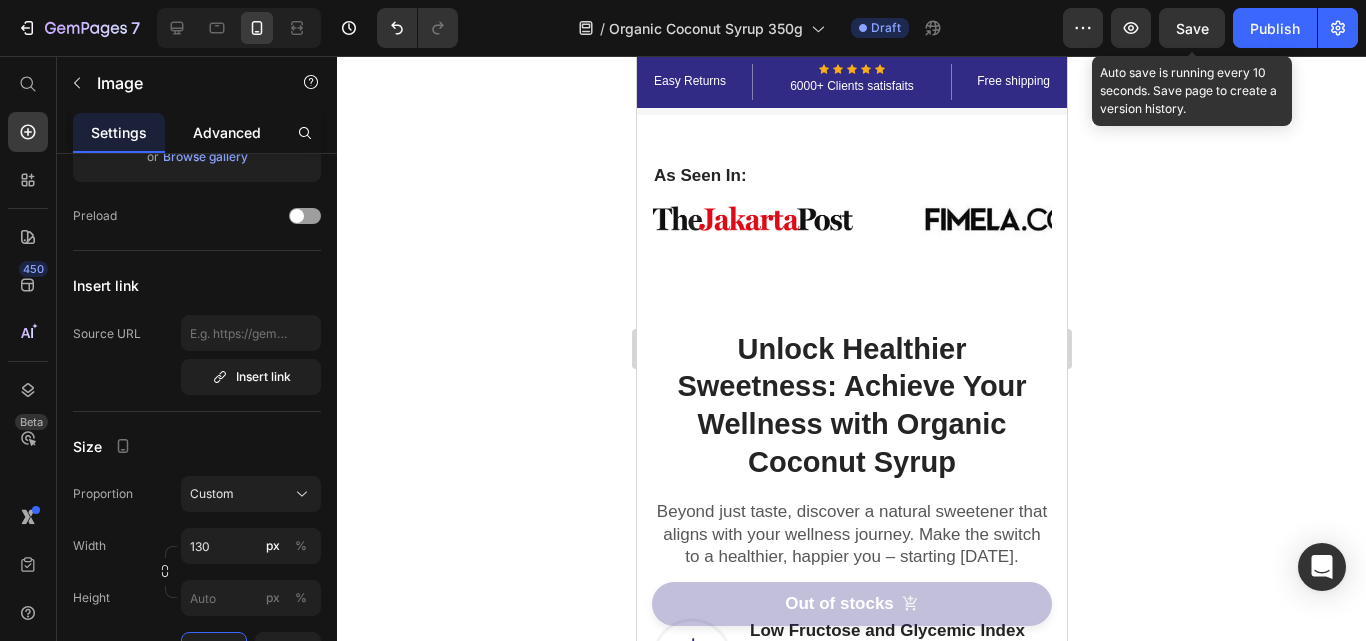 click on "Advanced" at bounding box center [227, 132] 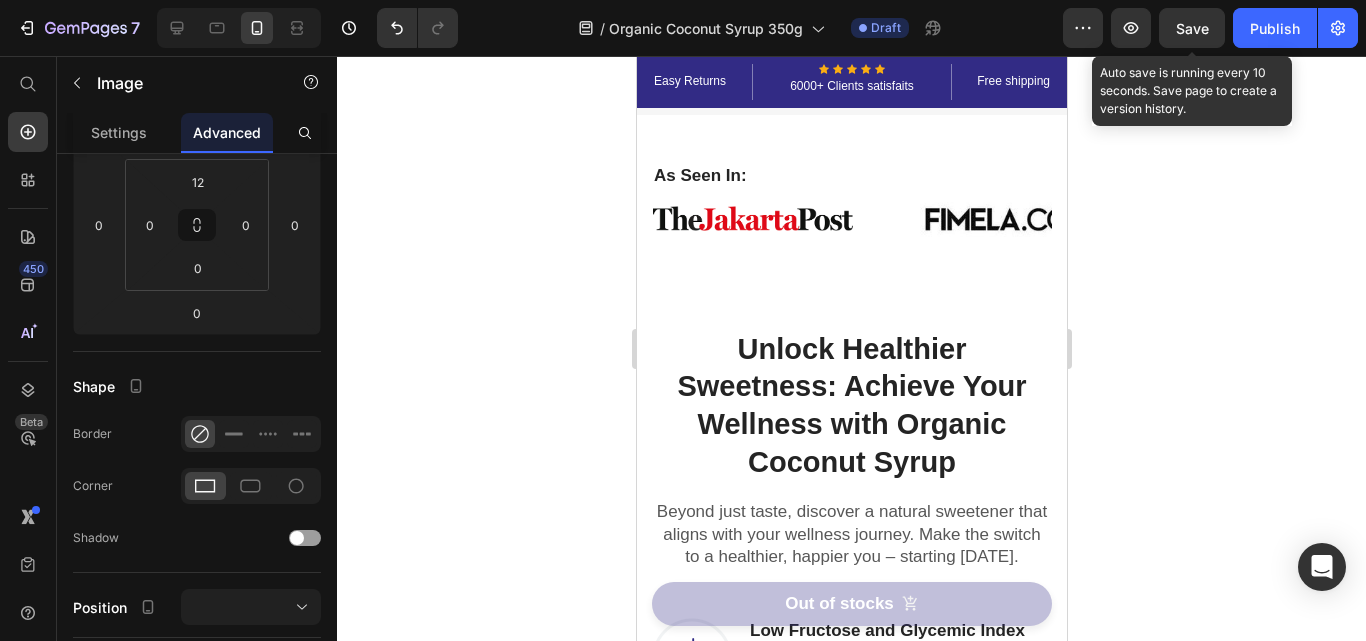 scroll, scrollTop: 0, scrollLeft: 0, axis: both 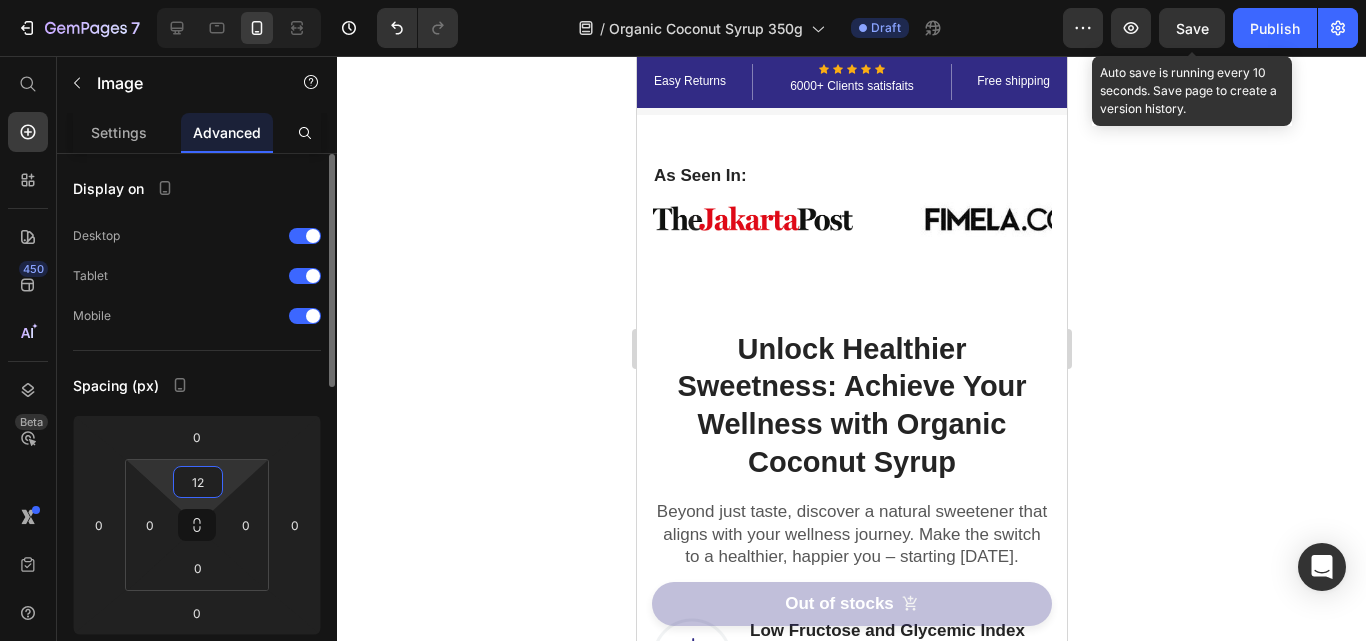 click on "12" at bounding box center [198, 482] 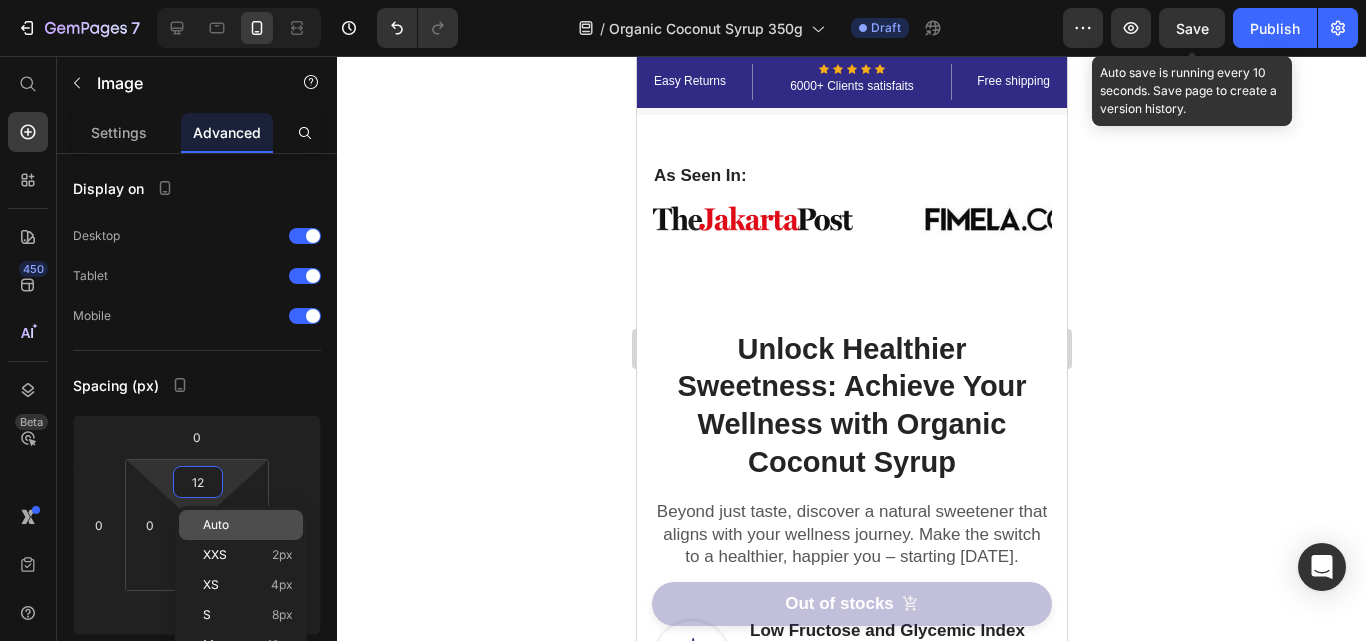 click on "Auto" at bounding box center [216, 525] 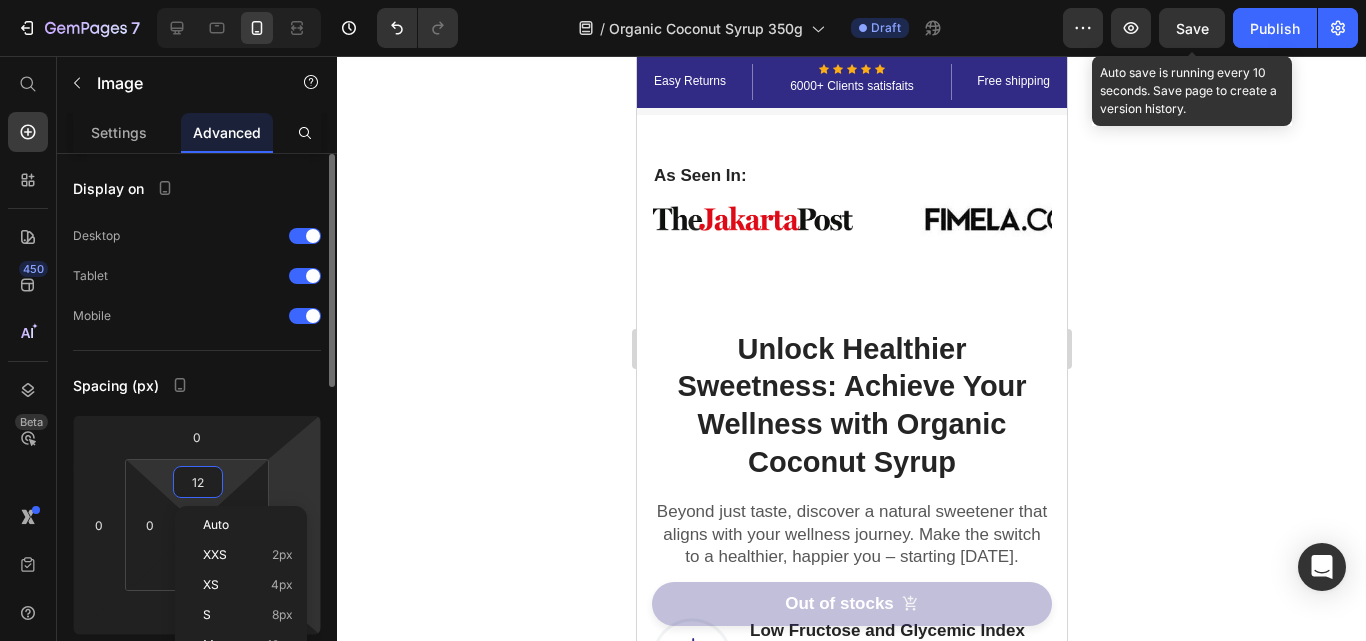 type 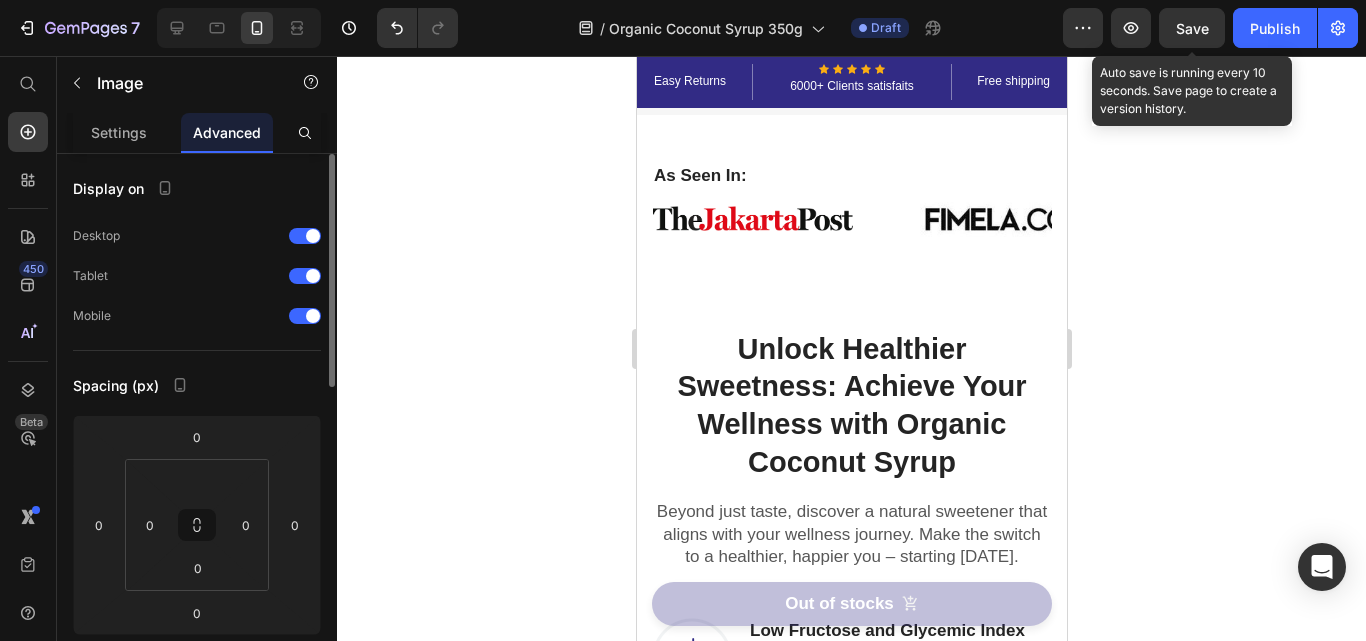 click on "Spacing (px)" at bounding box center [197, 385] 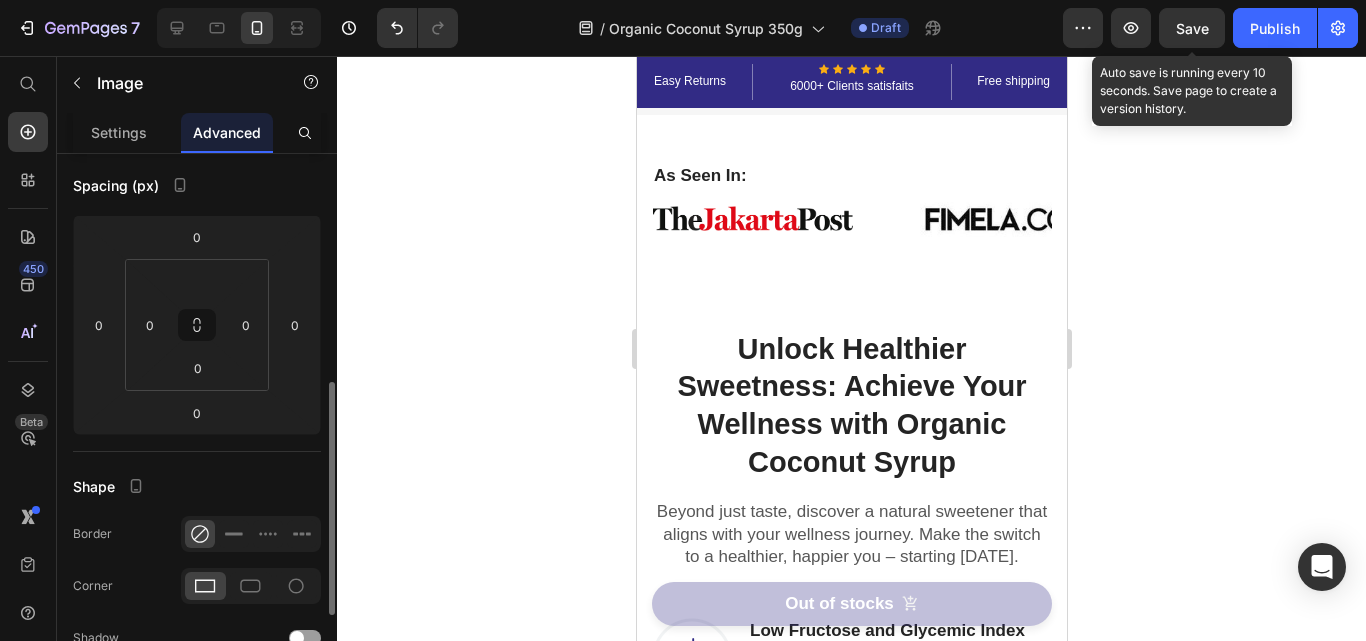scroll, scrollTop: 300, scrollLeft: 0, axis: vertical 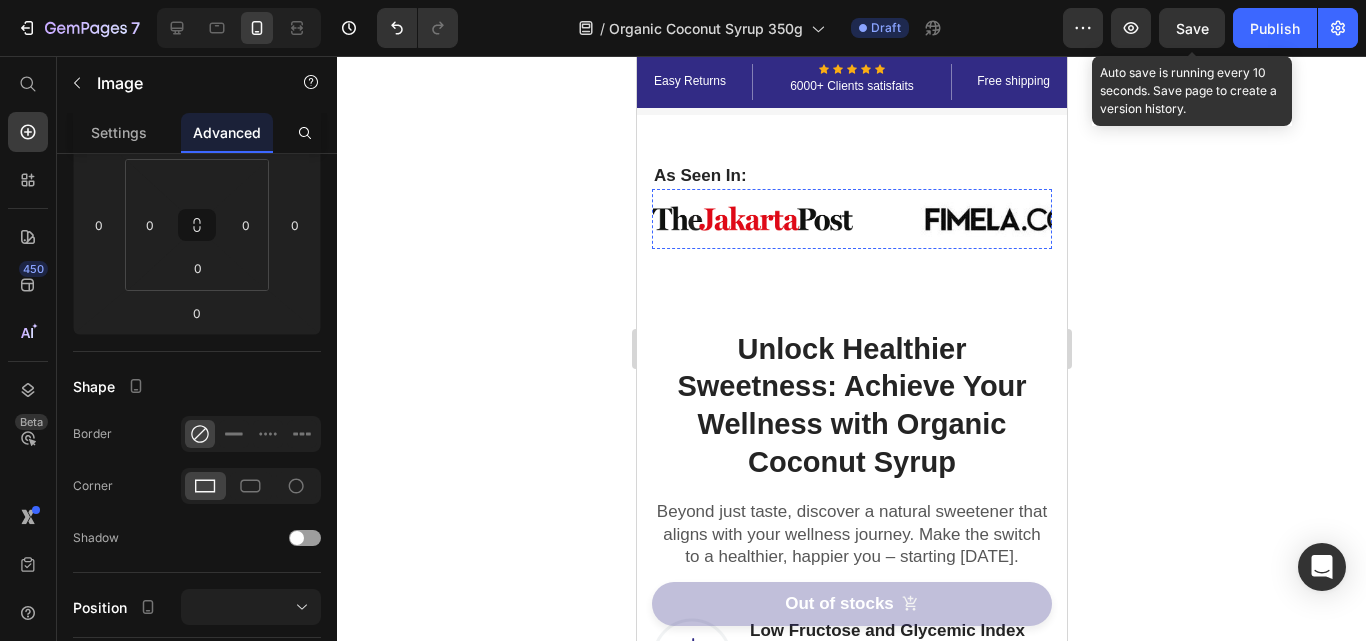 click at bounding box center (1477, 219) 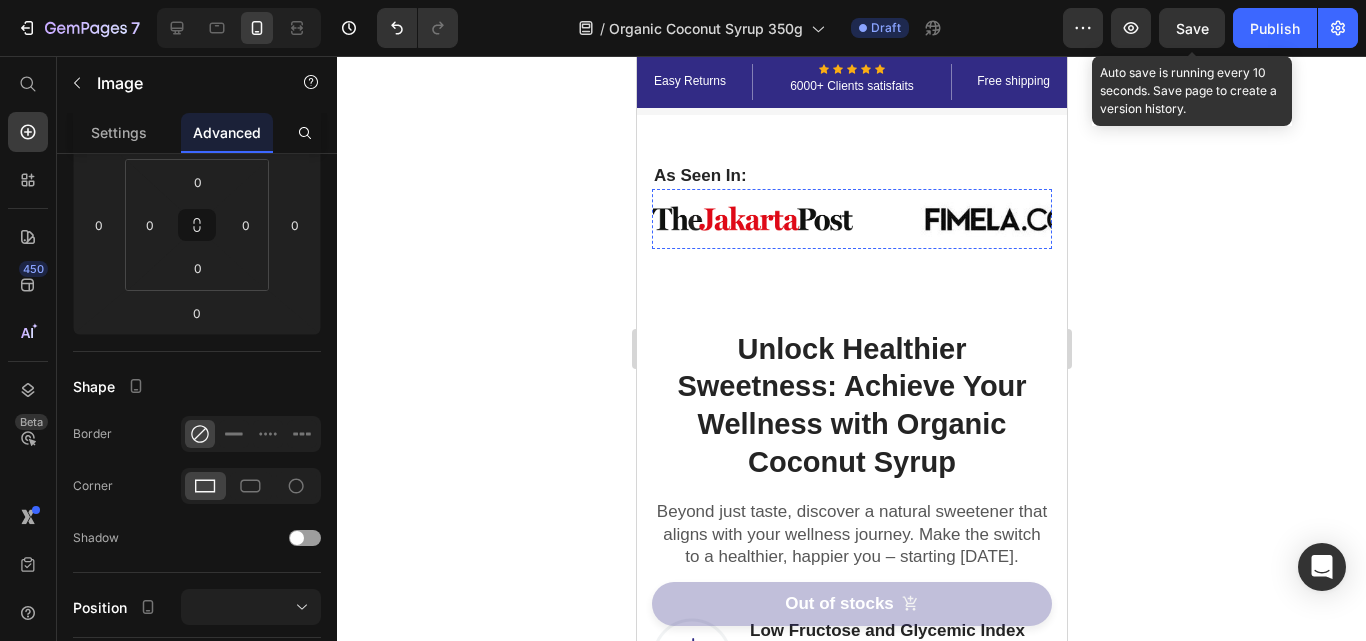 click at bounding box center [1862, 219] 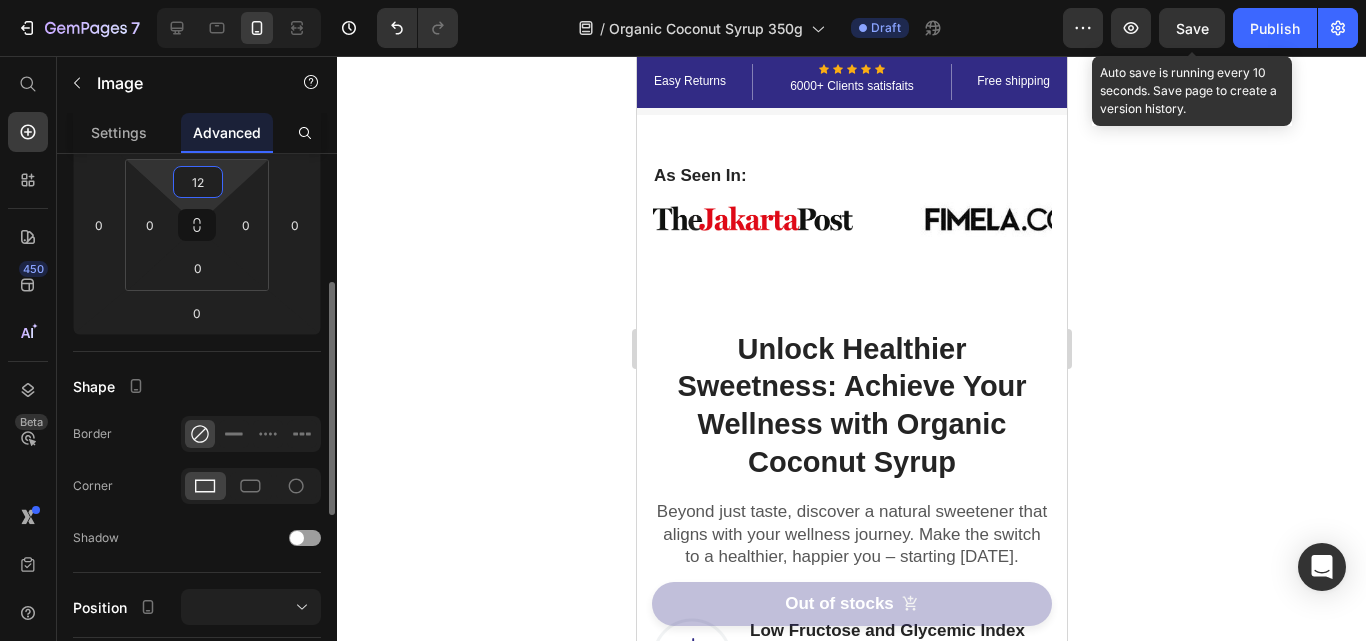 click on "12" at bounding box center [198, 182] 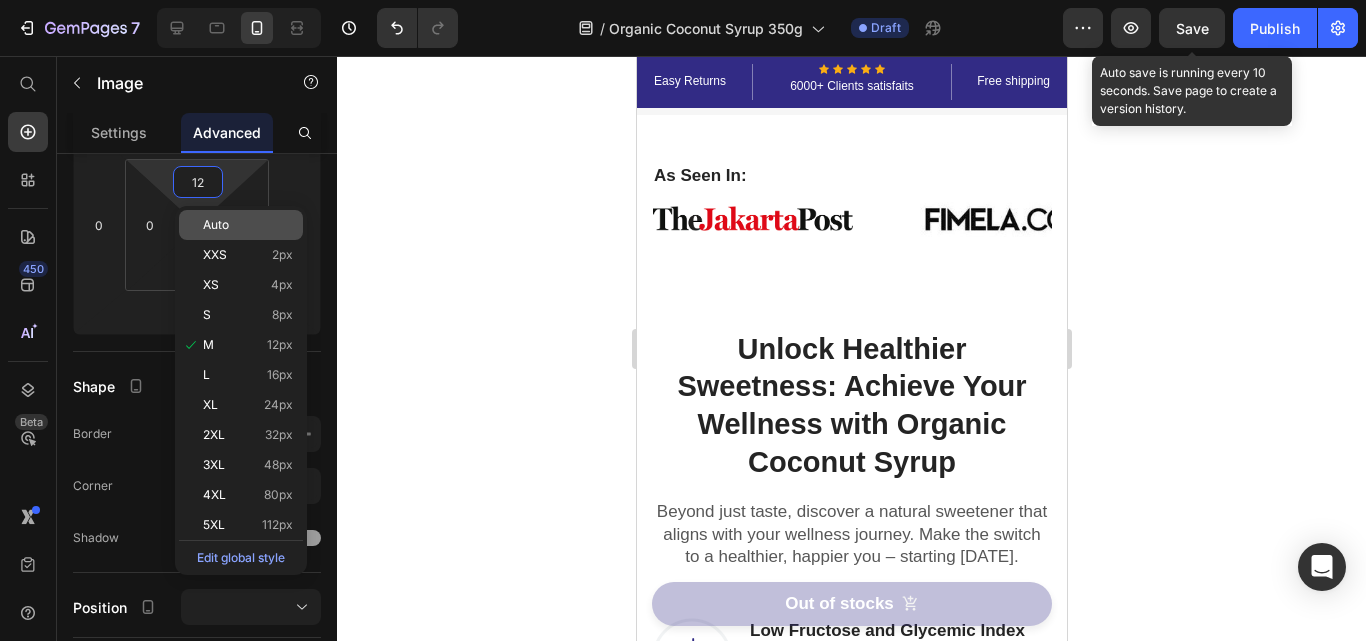 click on "Auto" at bounding box center (216, 225) 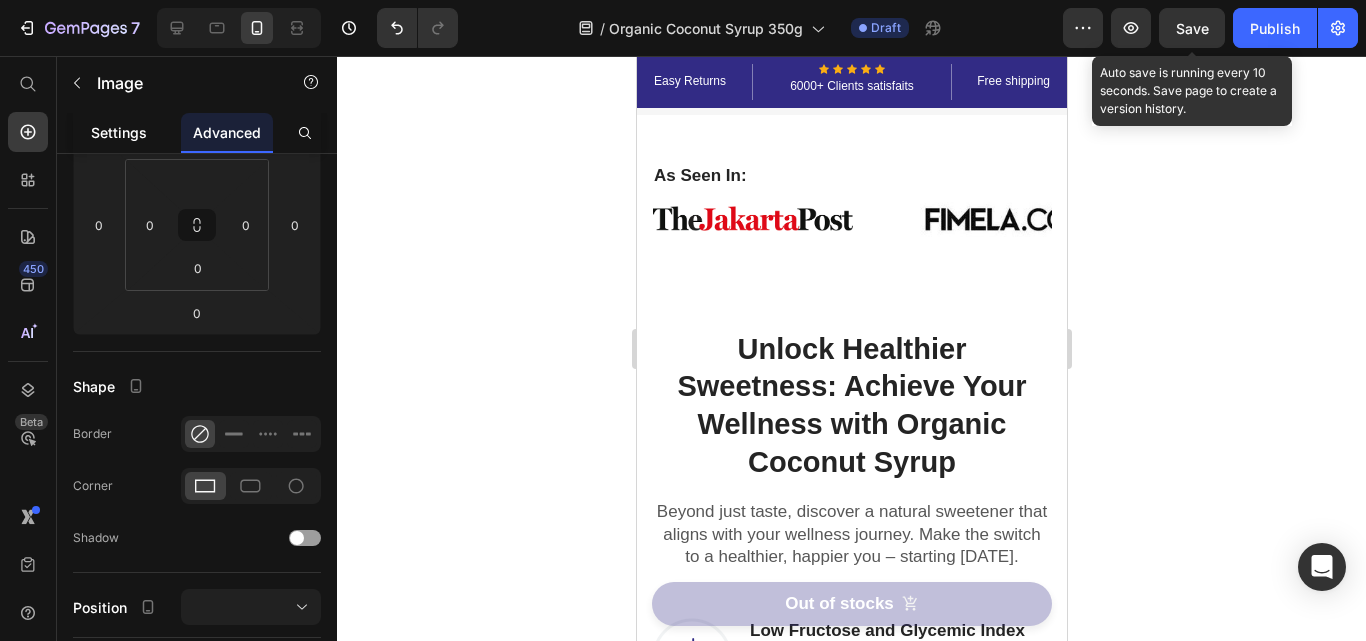 click on "Settings" at bounding box center [119, 132] 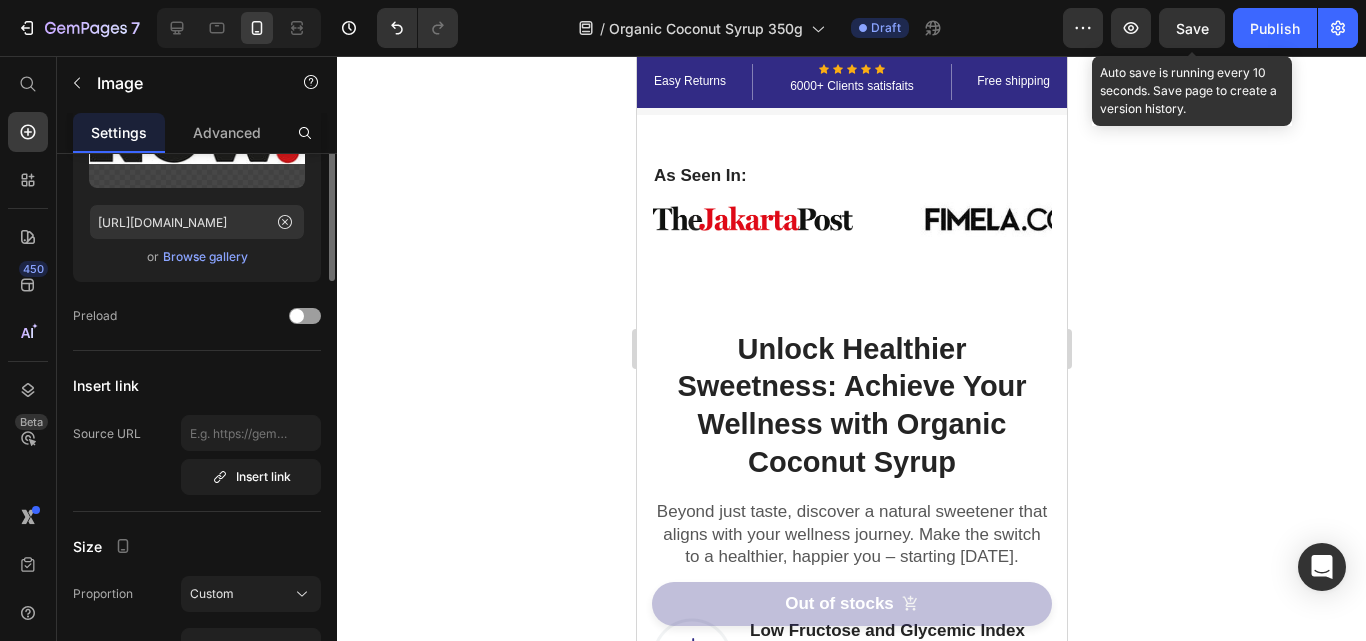 scroll, scrollTop: 300, scrollLeft: 0, axis: vertical 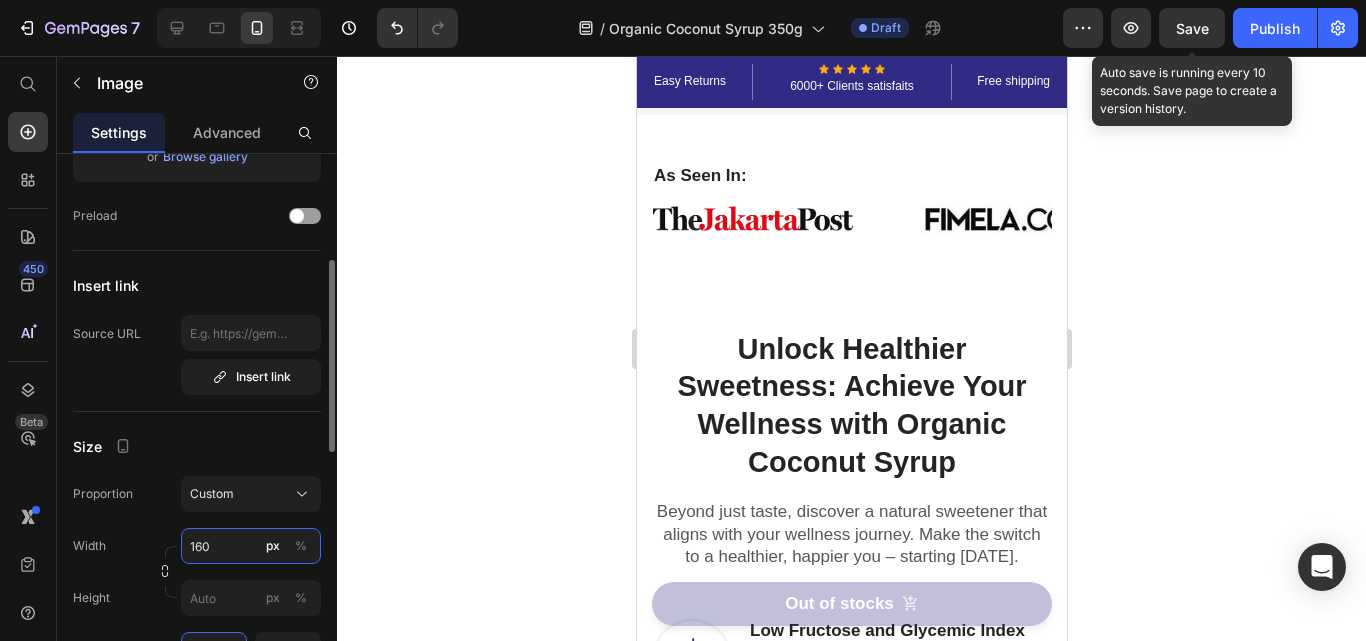 click on "160" at bounding box center [251, 546] 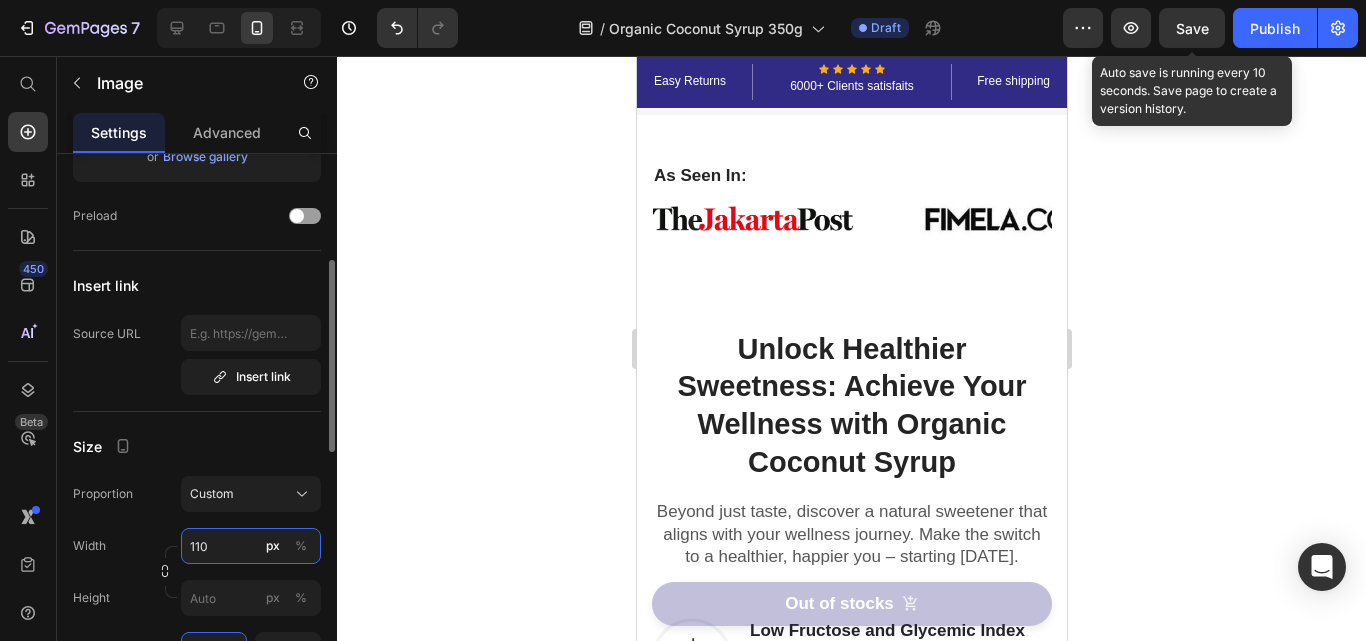 type on "110" 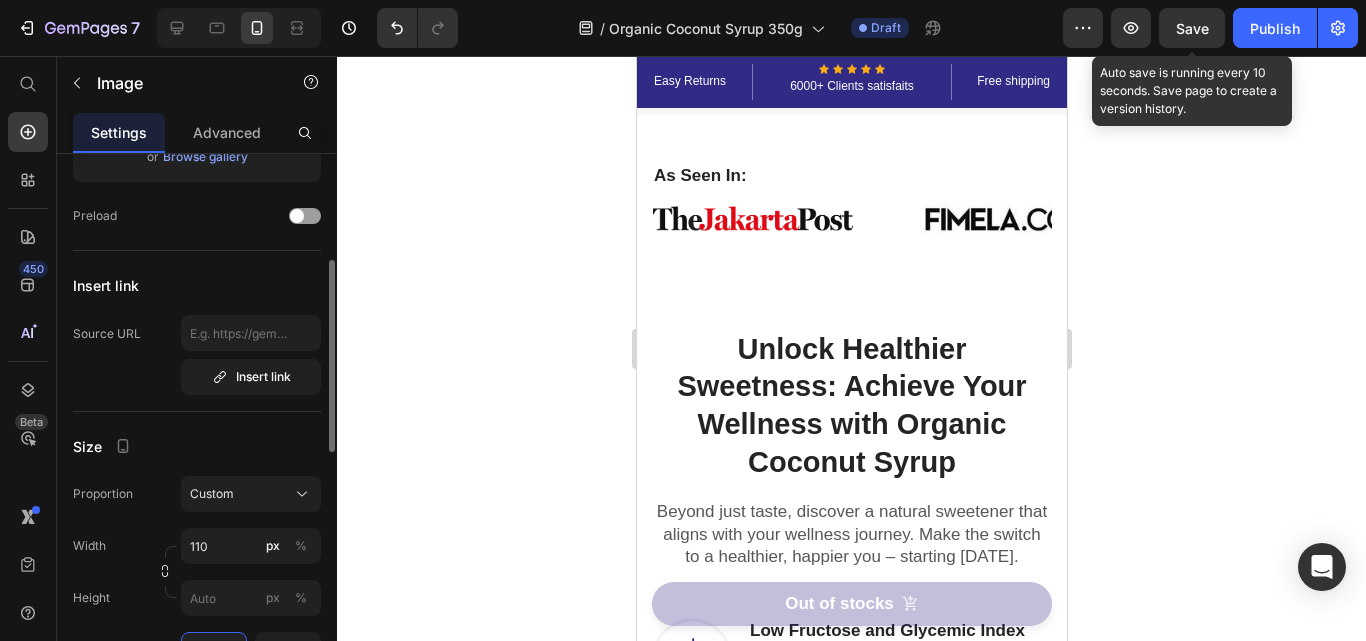 click on "Size" at bounding box center [197, 446] 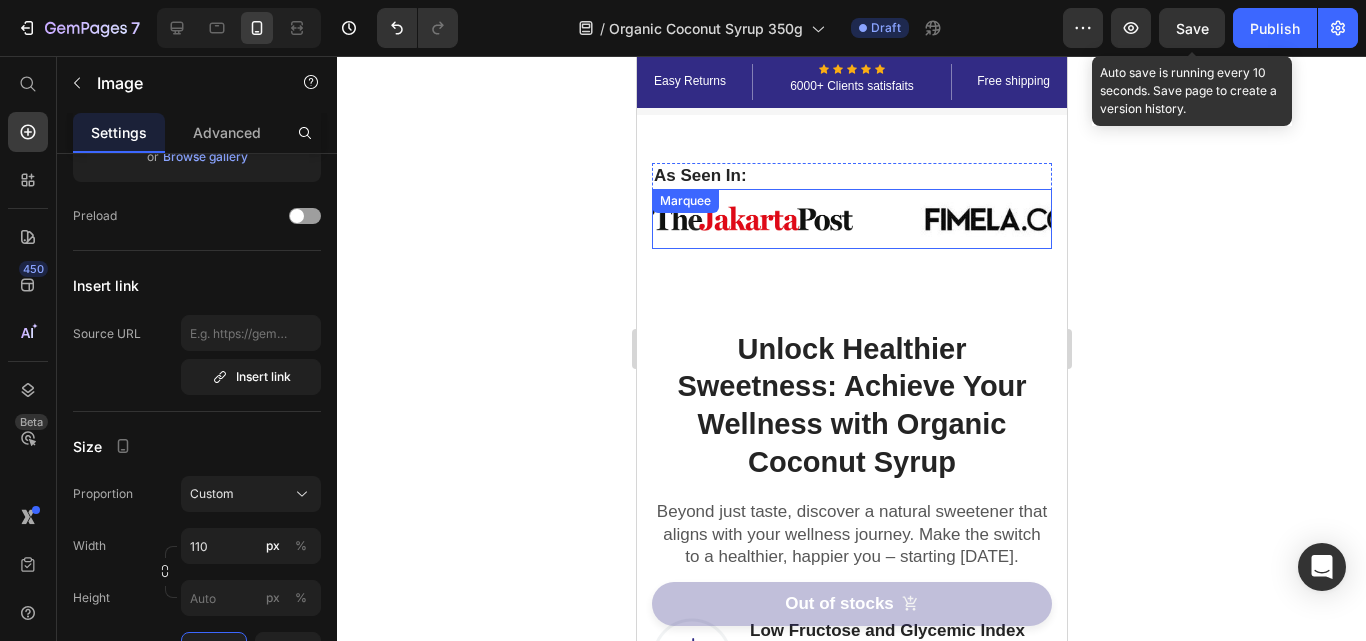 click on "Image Image Image Image Image Image   0" at bounding box center [1299, 219] 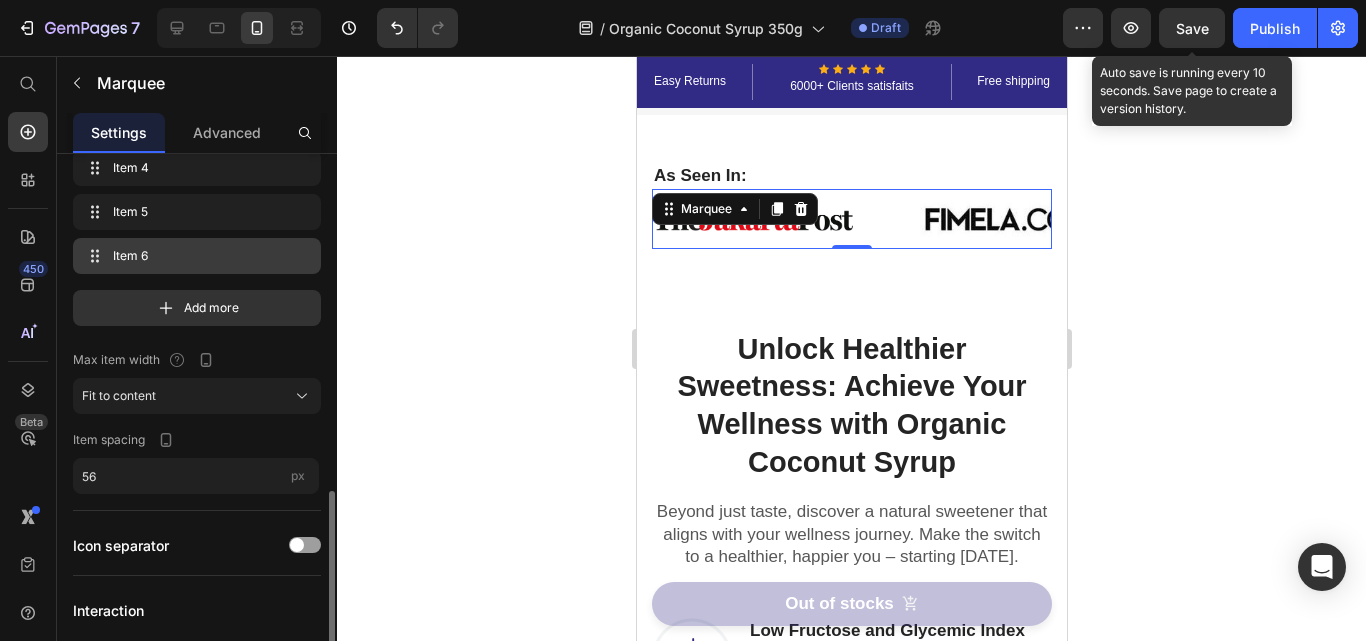 scroll, scrollTop: 400, scrollLeft: 0, axis: vertical 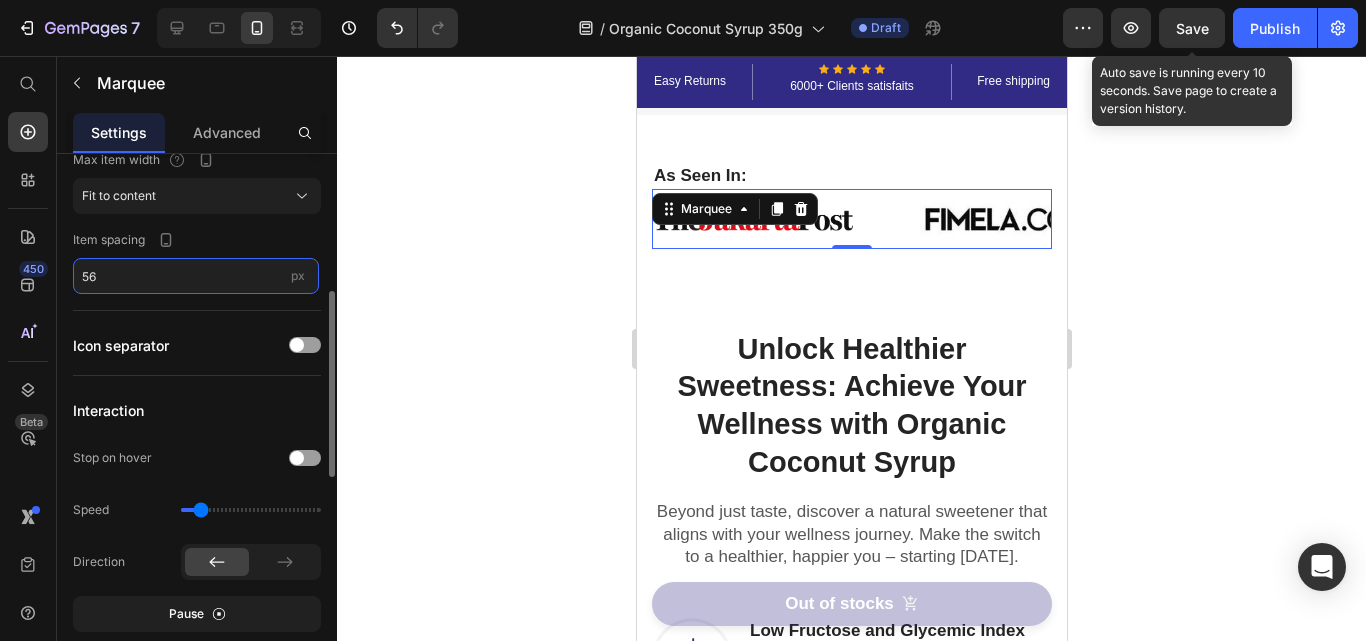 click on "56" at bounding box center (196, 276) 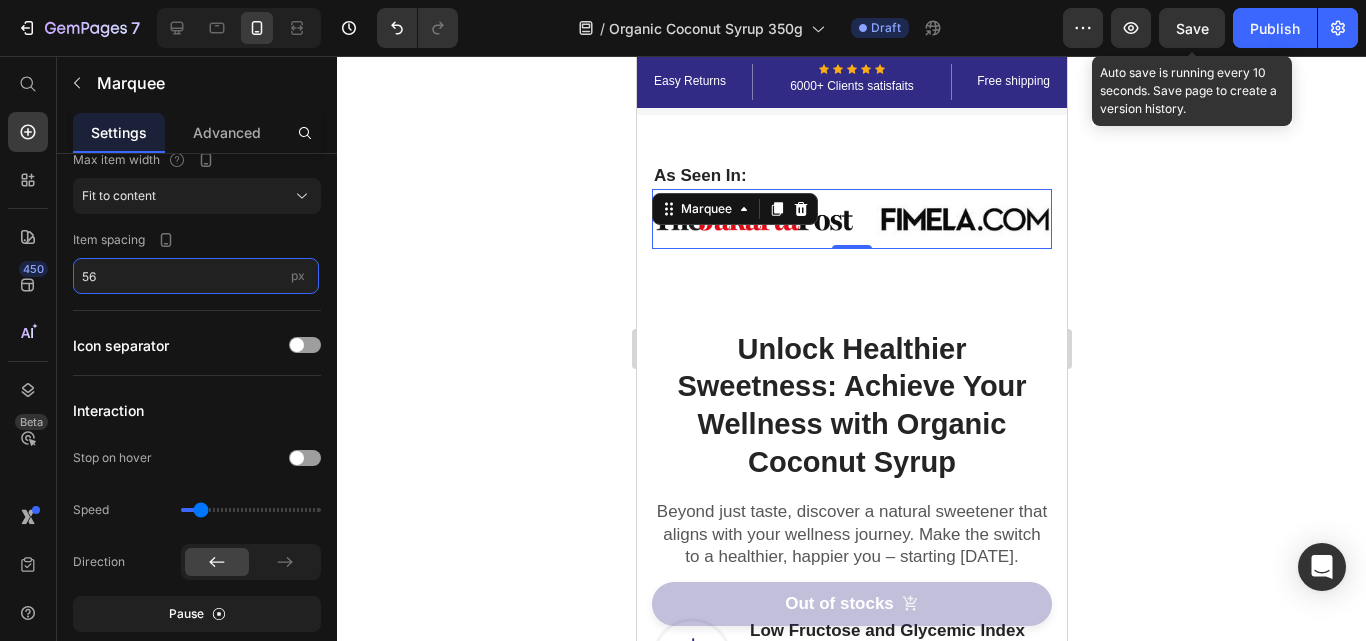 drag, startPoint x: 150, startPoint y: 277, endPoint x: 1, endPoint y: 269, distance: 149.21461 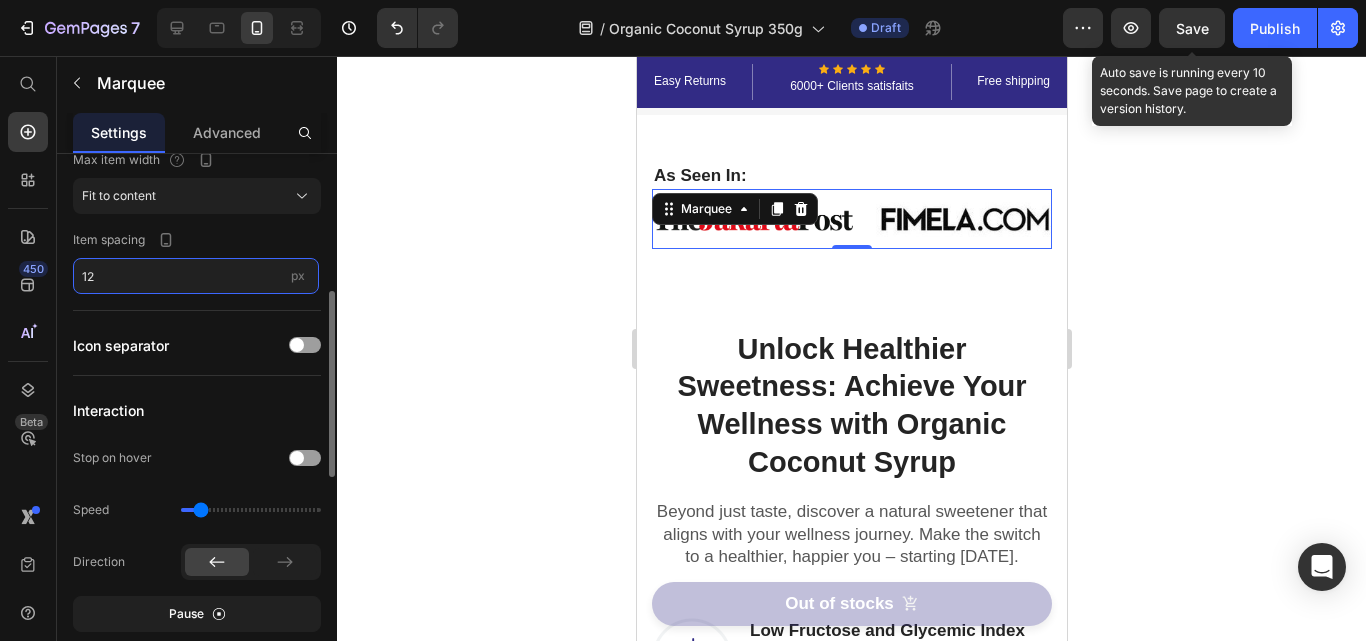 type on "12" 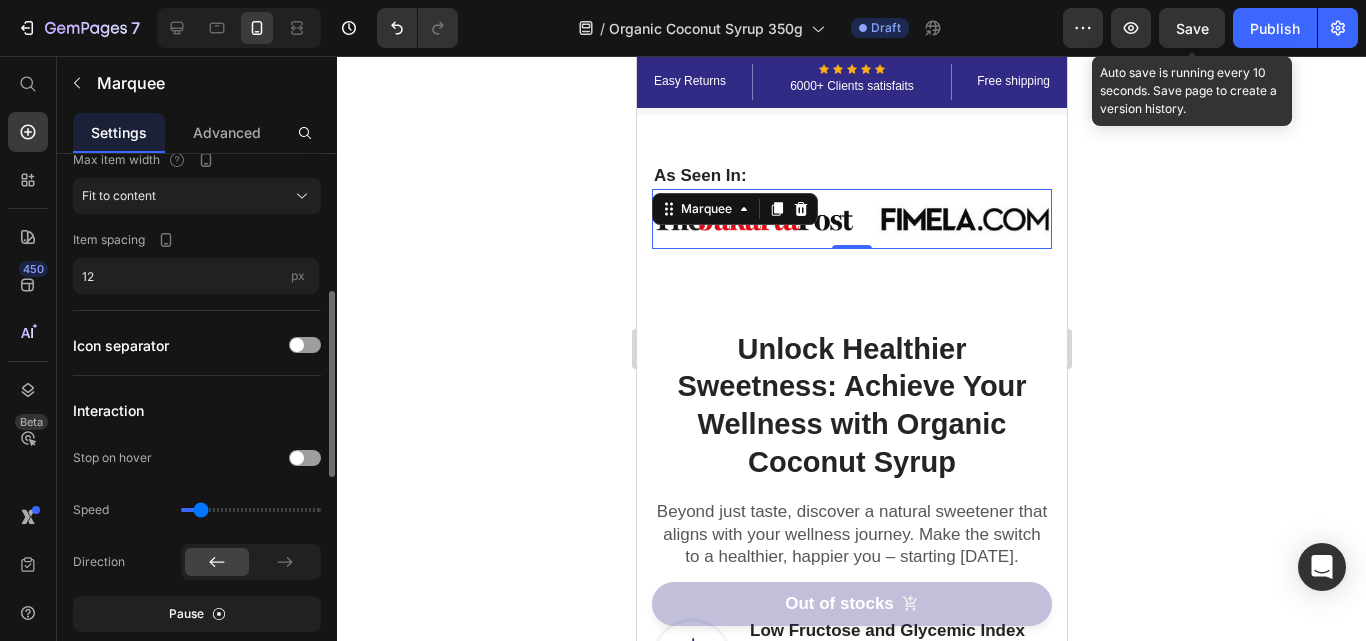 click on "Item management Item 1 Item 1 Item 2 Item 2 Item 3 Item 3 Item 4 Item 4 Item 5 Item 5 Item 6 Item 6 Add more Max item width Fit to content Item spacing 12 px Icon separator Interaction Stop on hover Speed Direction Pause Size Width 100 px % Height Auto px Item shape Border Corner Shadow Color Item background Marquee background" at bounding box center (197, 497) 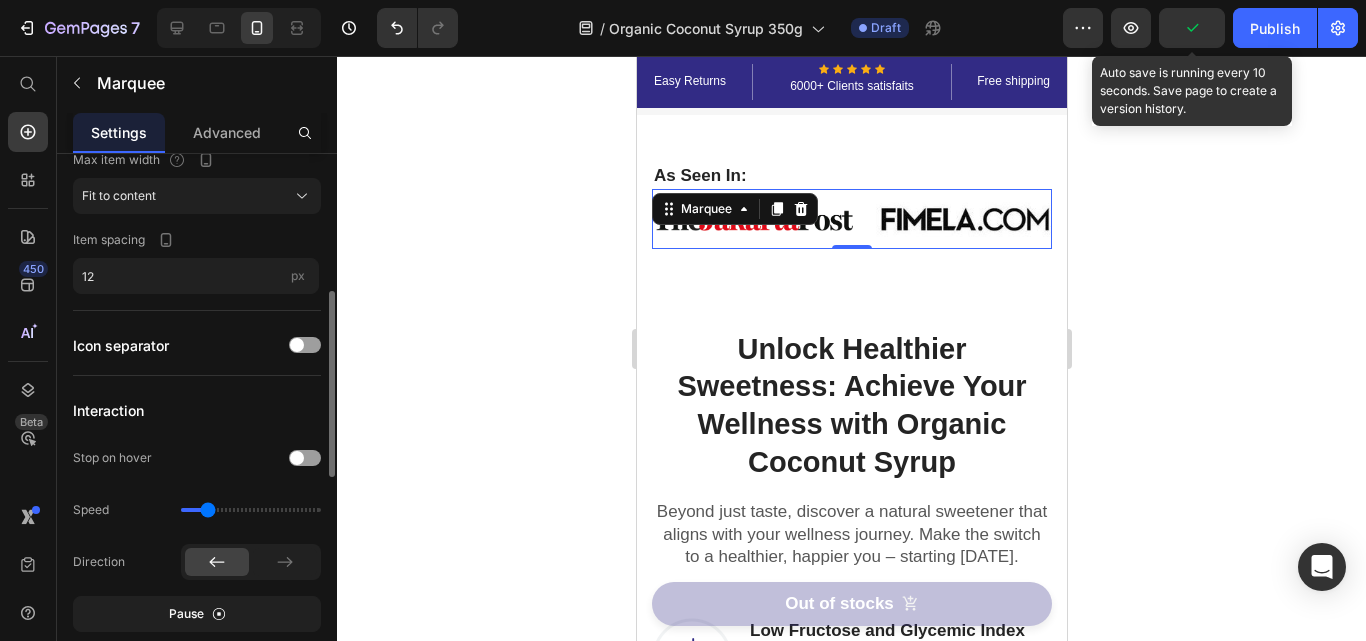 click at bounding box center (251, 510) 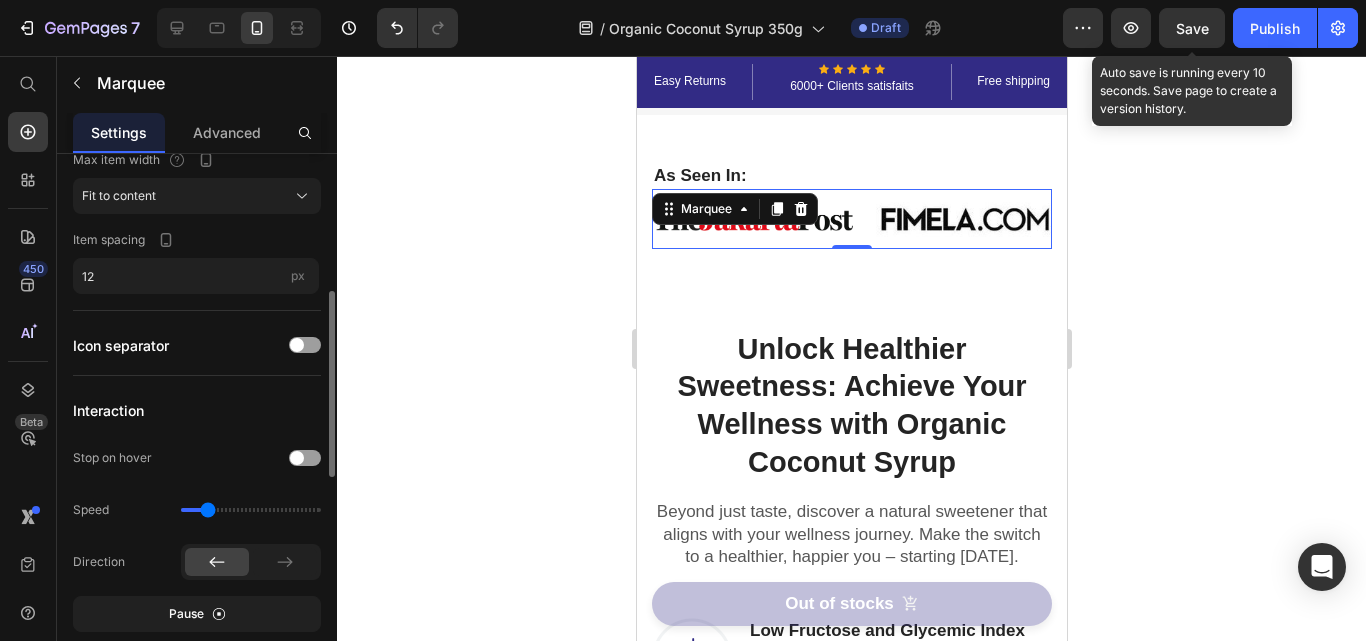 click on "Speed" 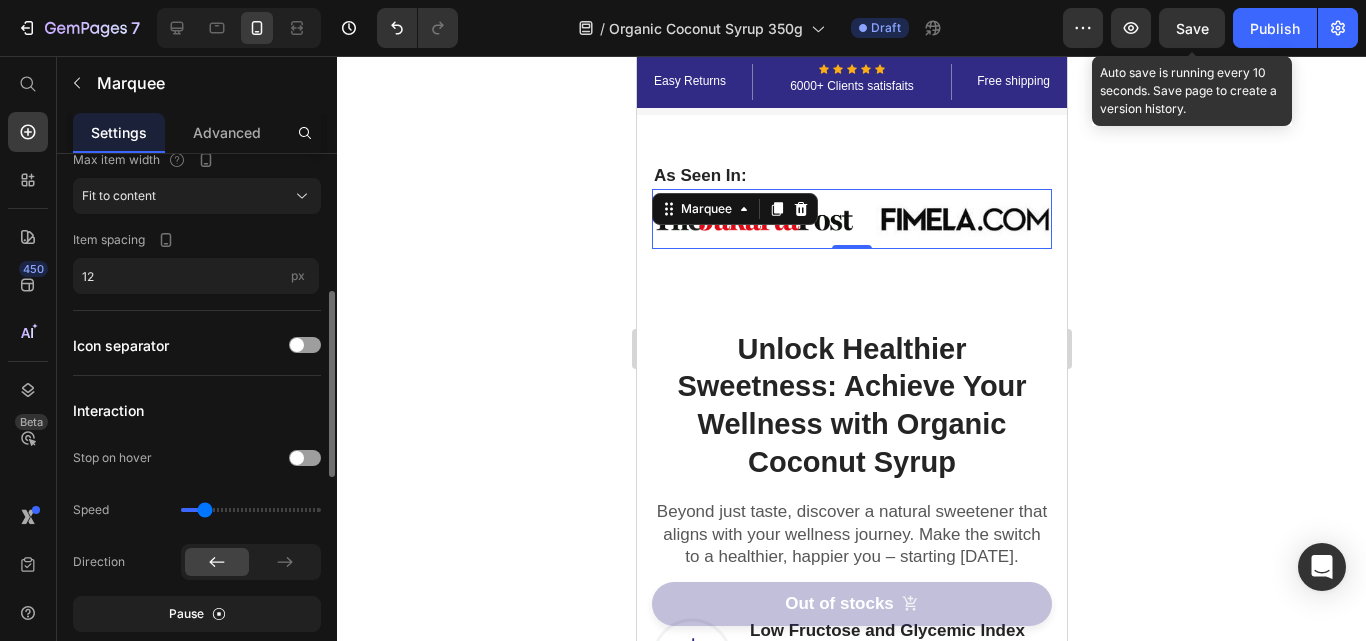 type on "0.5" 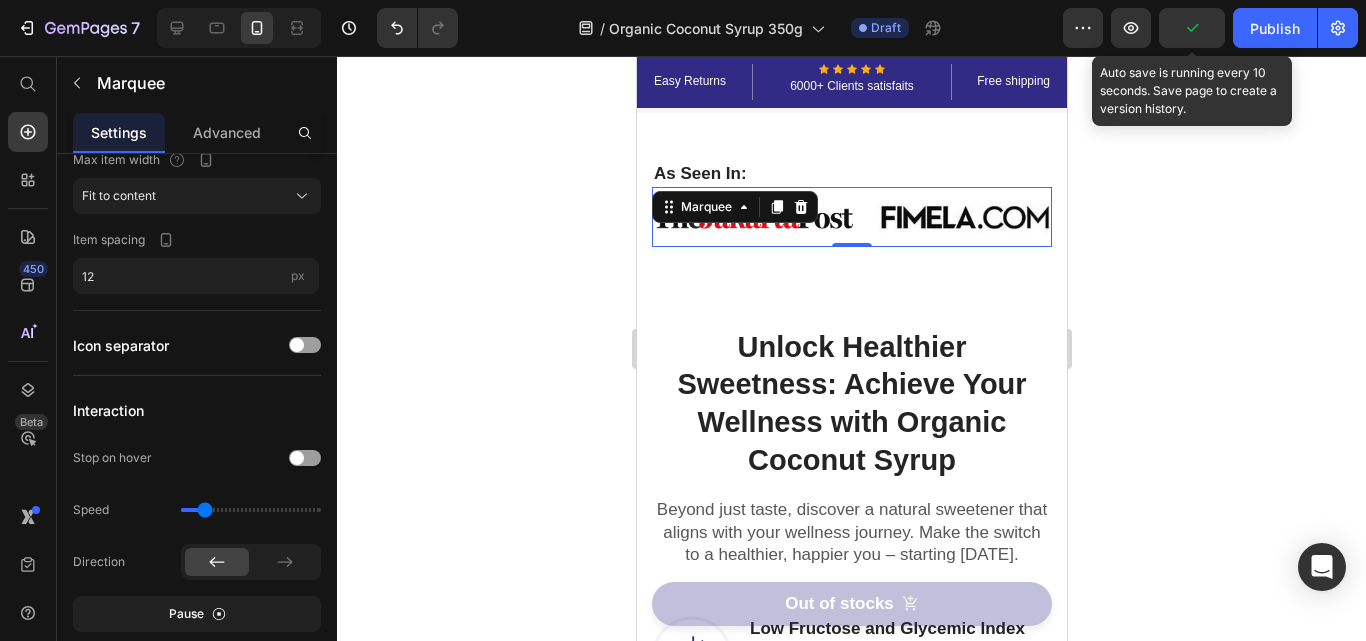 scroll, scrollTop: 1300, scrollLeft: 0, axis: vertical 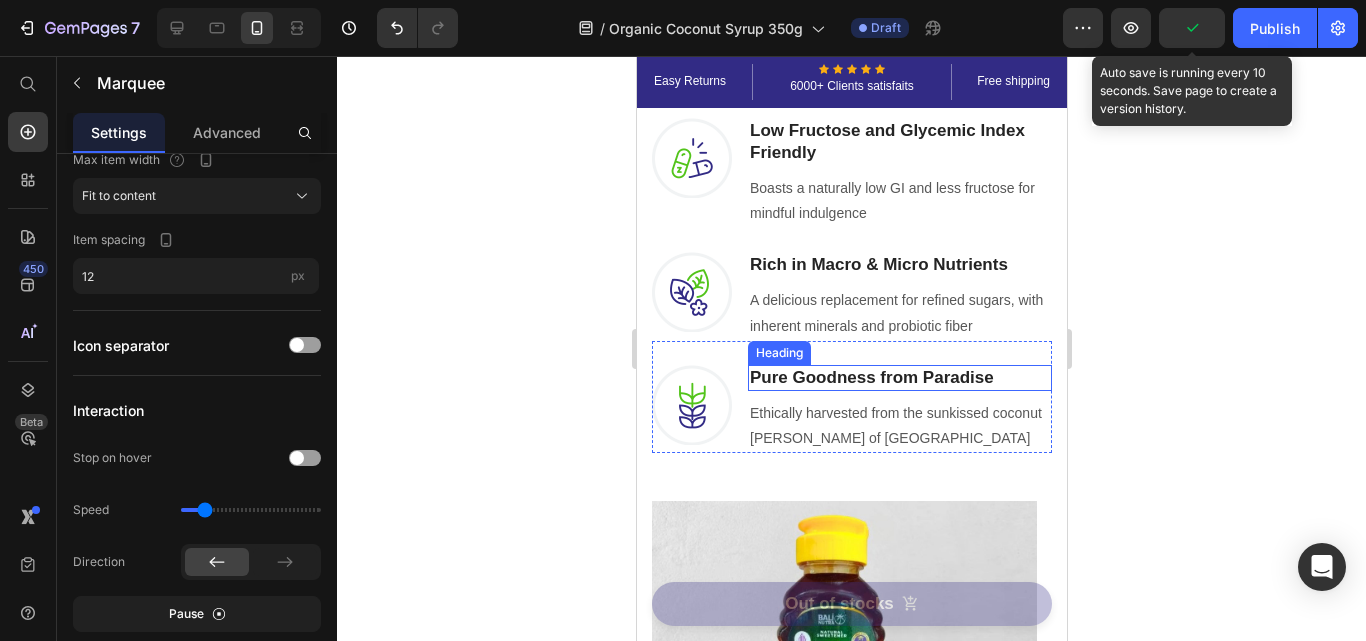 click 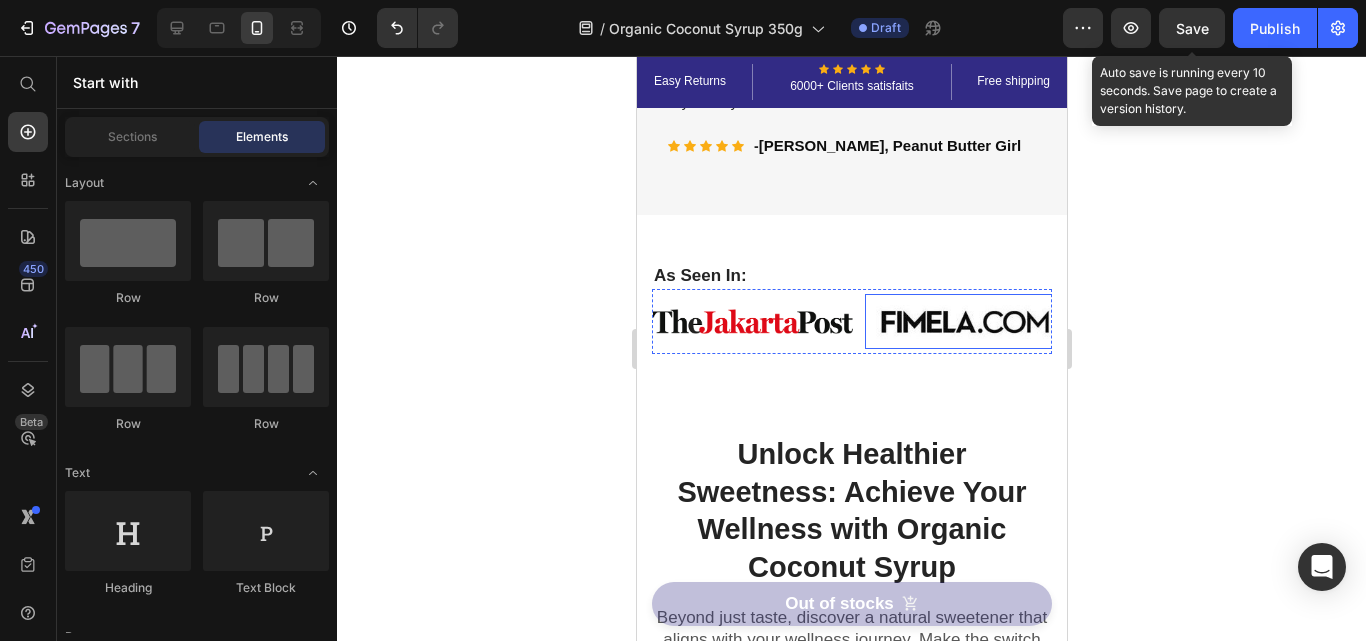 scroll, scrollTop: 800, scrollLeft: 0, axis: vertical 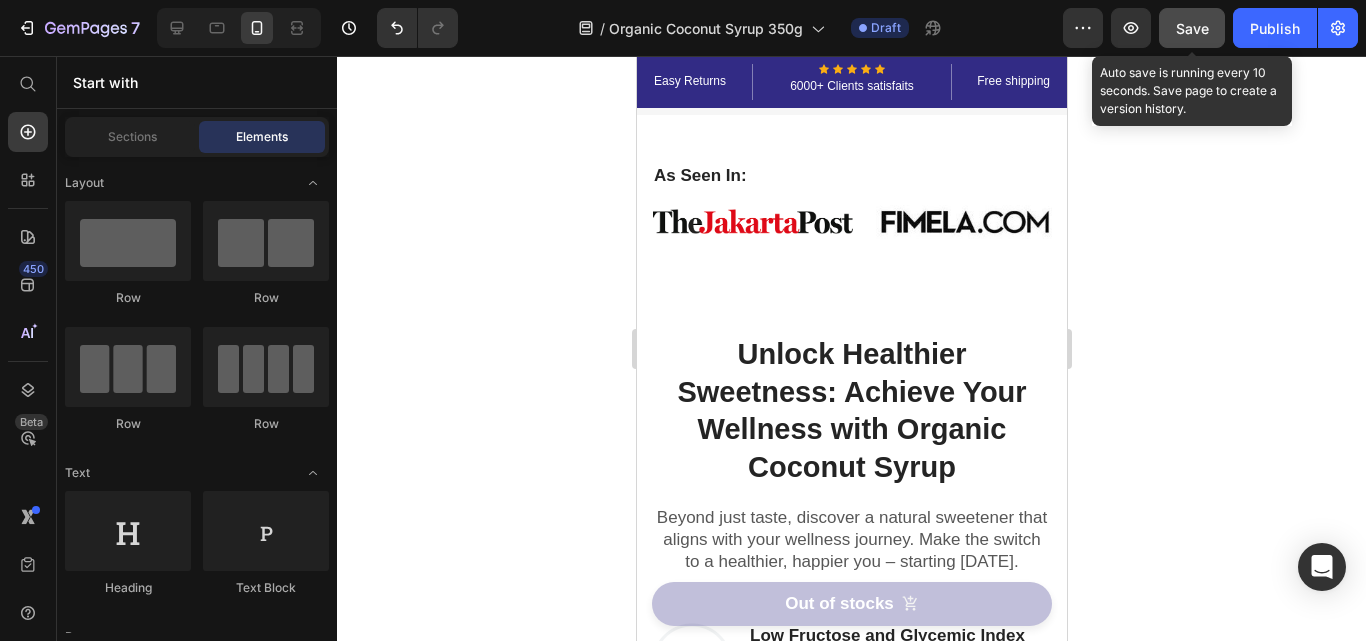 drag, startPoint x: 1184, startPoint y: 27, endPoint x: 345, endPoint y: 214, distance: 859.5871 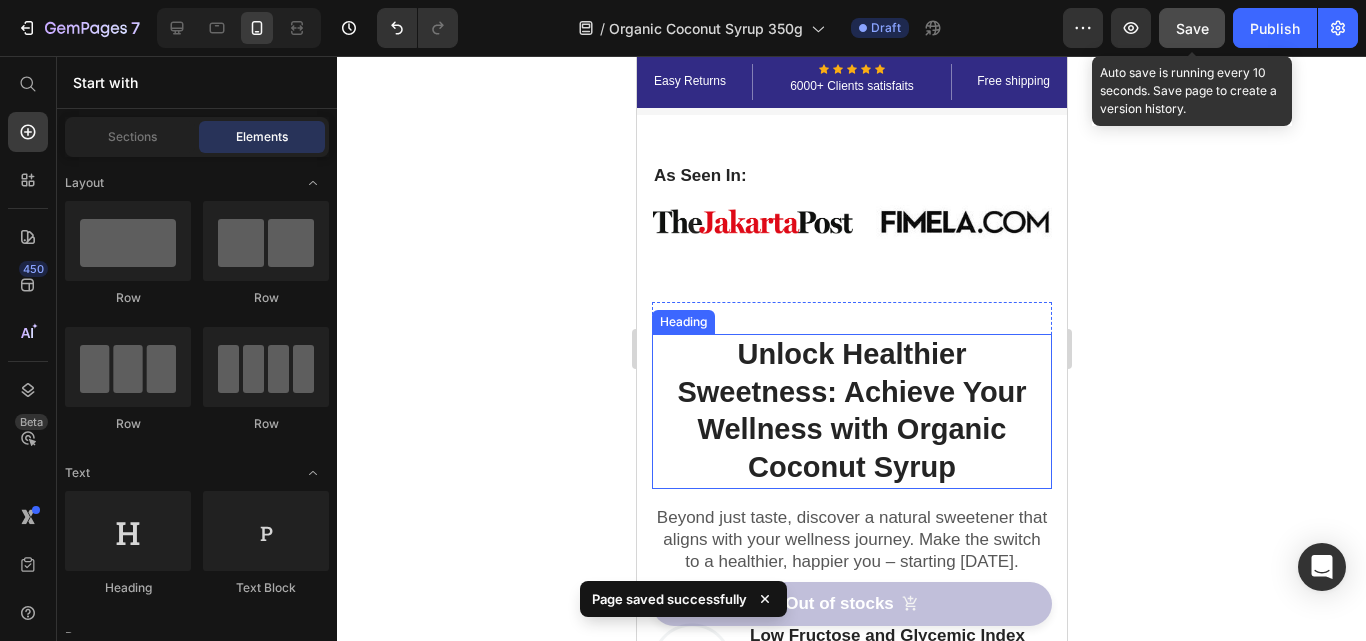 scroll, scrollTop: 900, scrollLeft: 0, axis: vertical 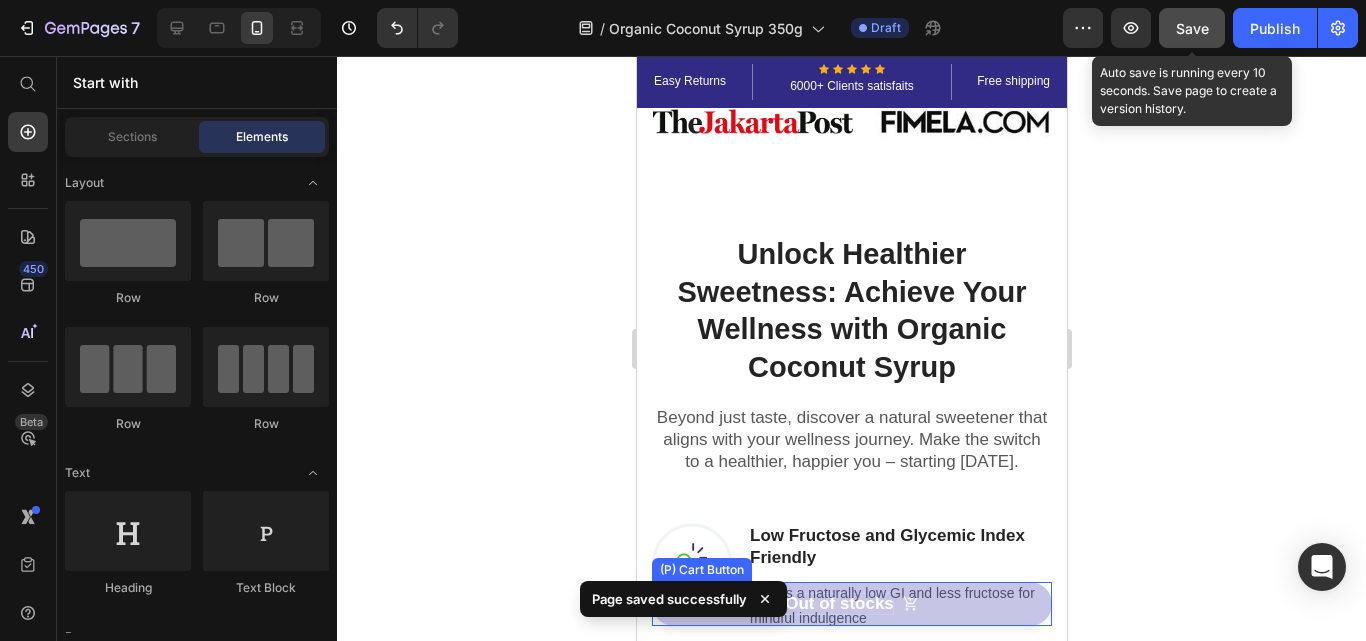 click on "Out of stocks" at bounding box center (838, 604) 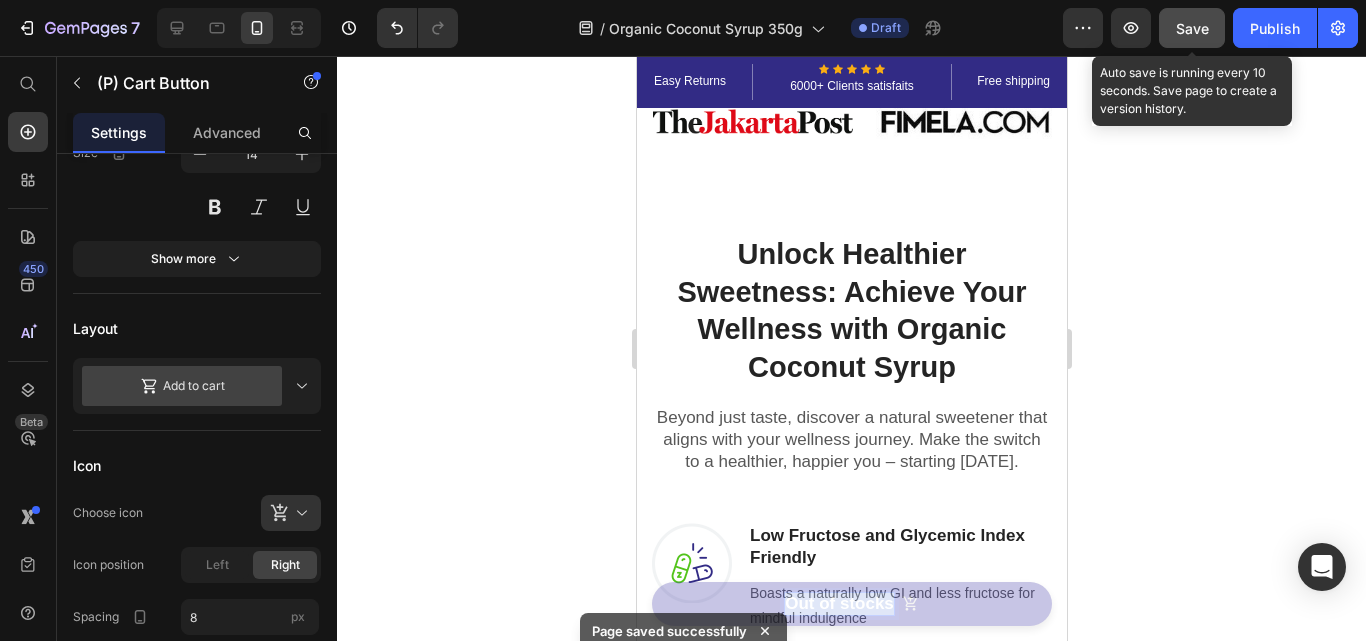 scroll, scrollTop: 0, scrollLeft: 0, axis: both 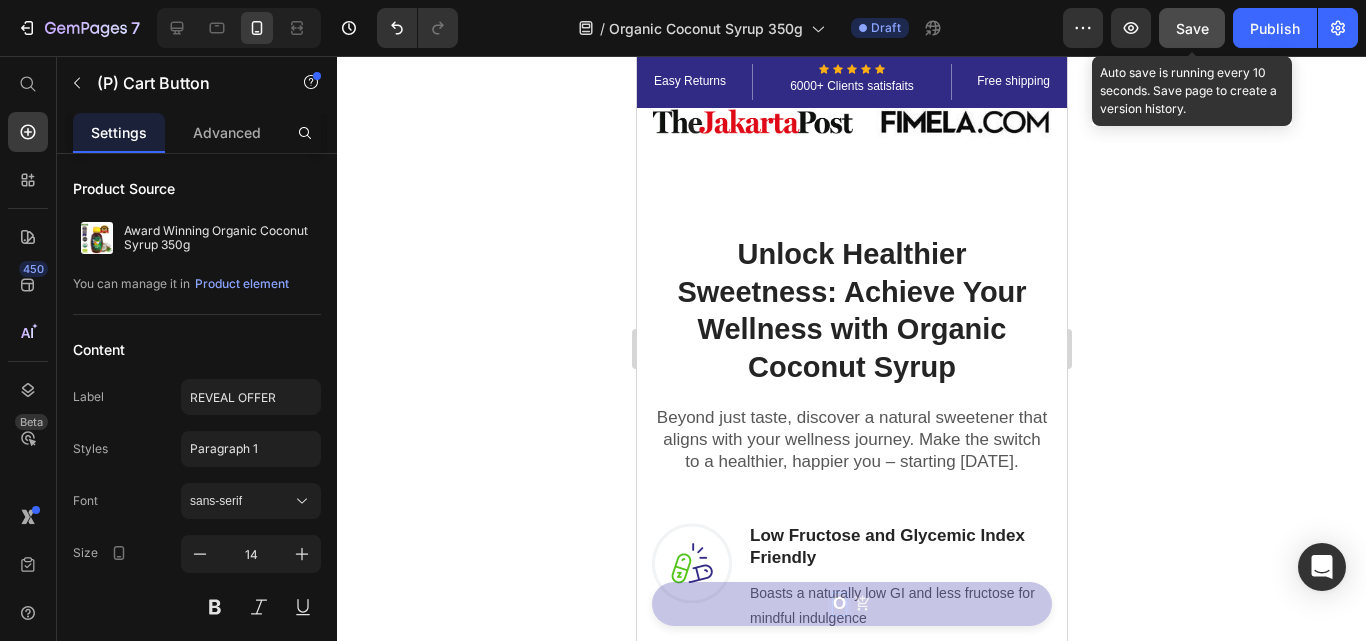 click on "O" at bounding box center (851, 604) 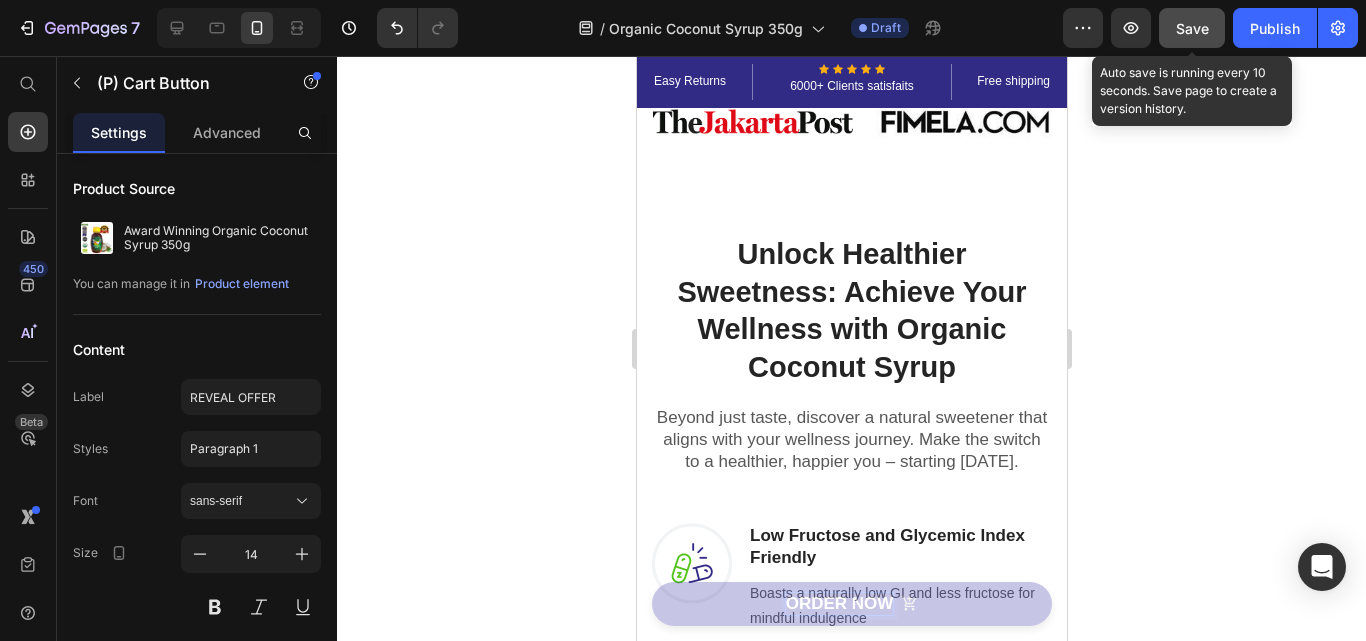 click 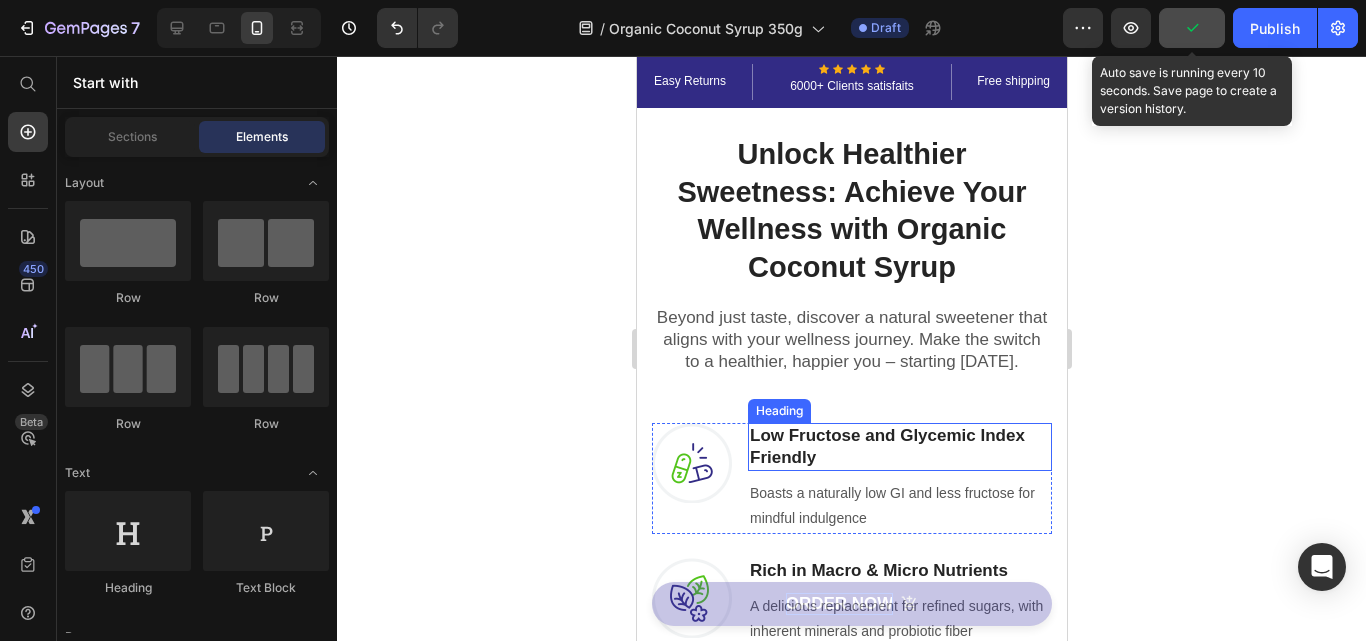 scroll, scrollTop: 1100, scrollLeft: 0, axis: vertical 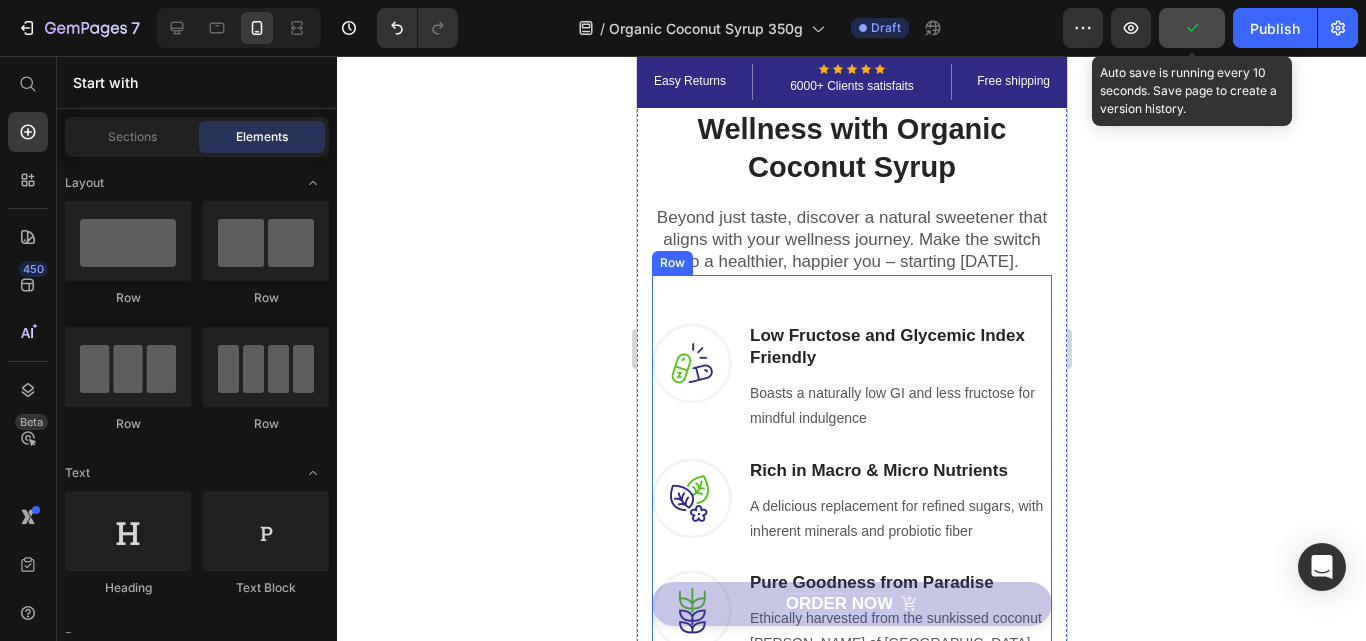 click on "Image Low Fructose and Glycemic Index Friendly Heading Boasts a naturally low GI and less fructose for mindful indulgence Text block Row Image Rich in Macro & Micro Nutrients Heading A delicious replacement for refined sugars, with inherent minerals and probiotic fiber Text block Row Image Pure Goodness from Paradise Heading Ethically harvested from the sunkissed coconut [PERSON_NAME] of Bali Text block Row  	   REVEAL OFFER Button                Icon 30 Day Taste Satisfaction Or Money Back Guarantee Text block Icon List Row
Image Image
[GEOGRAPHIC_DATA]" at bounding box center (851, 683) 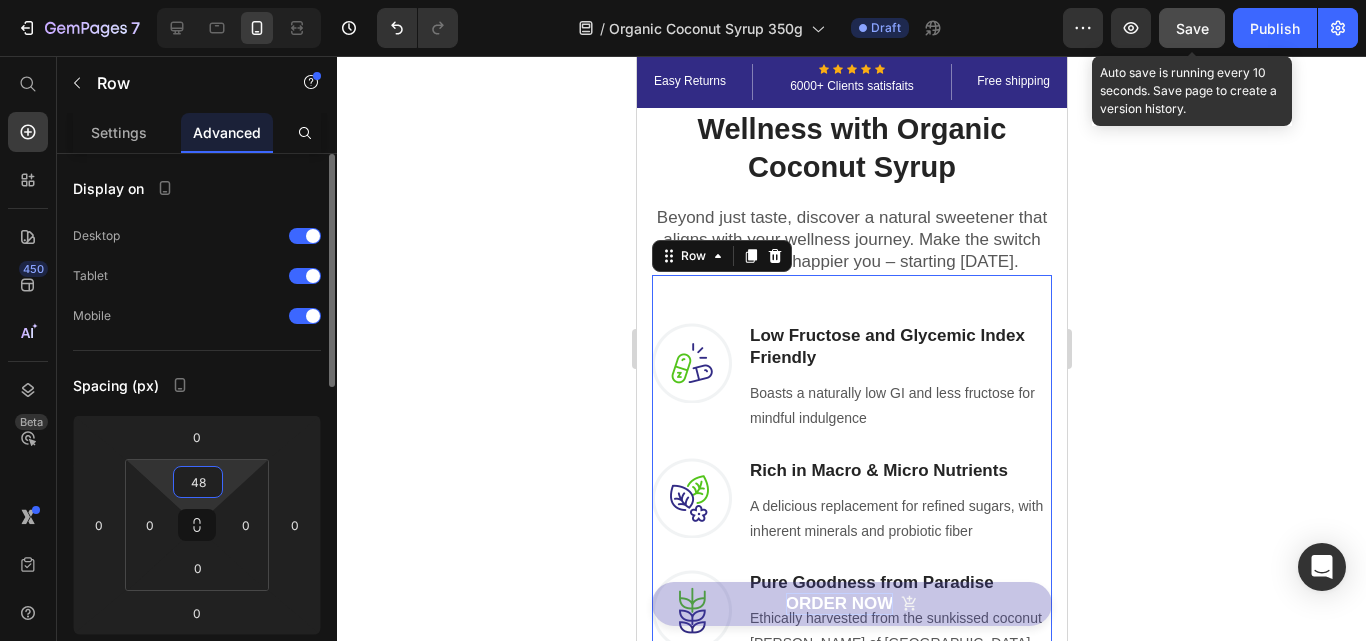 click on "48" at bounding box center (198, 482) 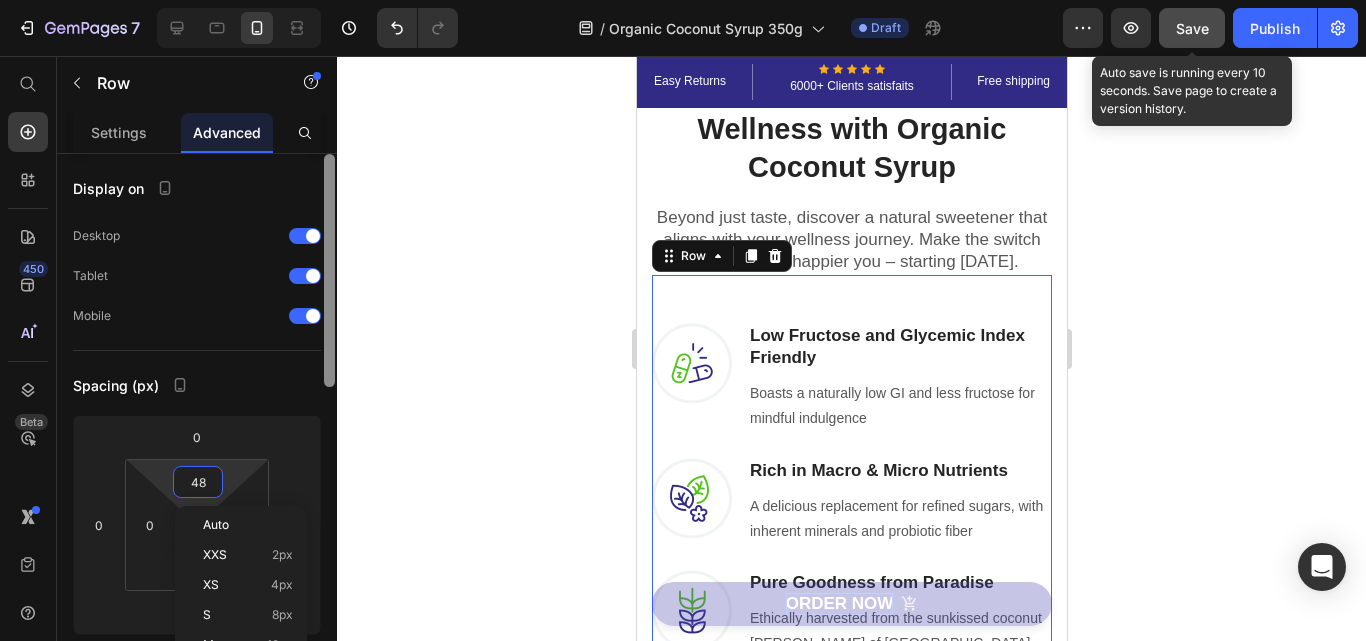 scroll, scrollTop: 200, scrollLeft: 0, axis: vertical 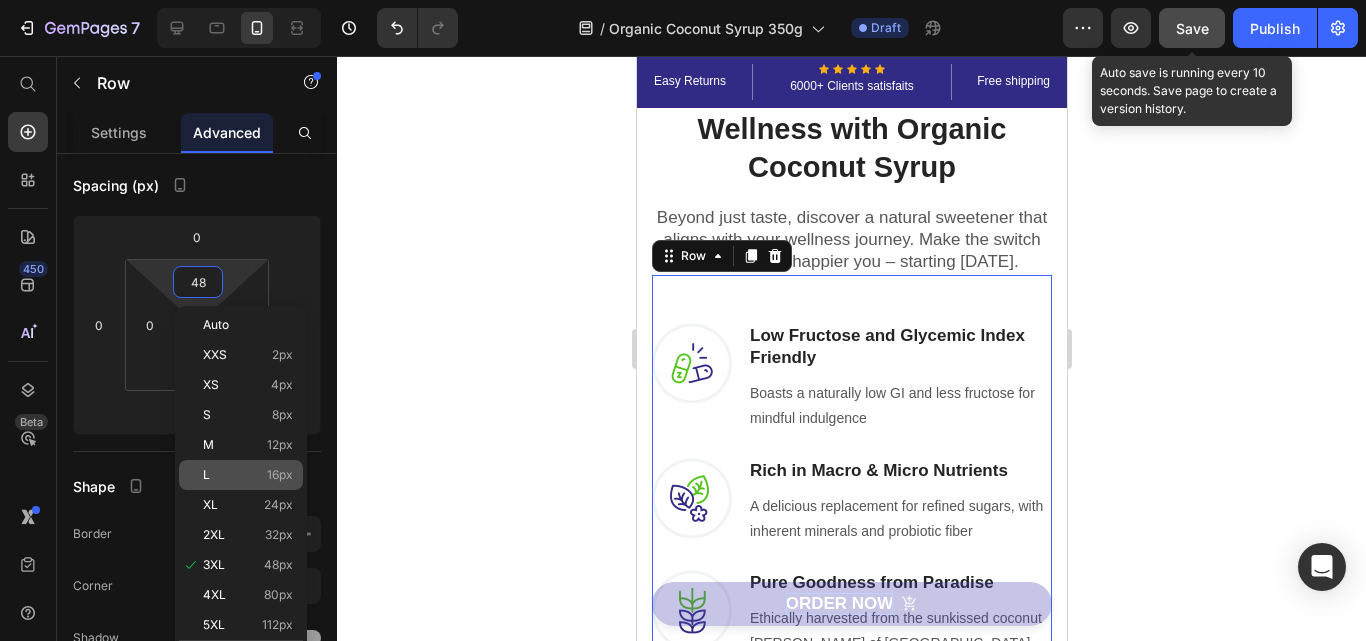 click on "L 16px" 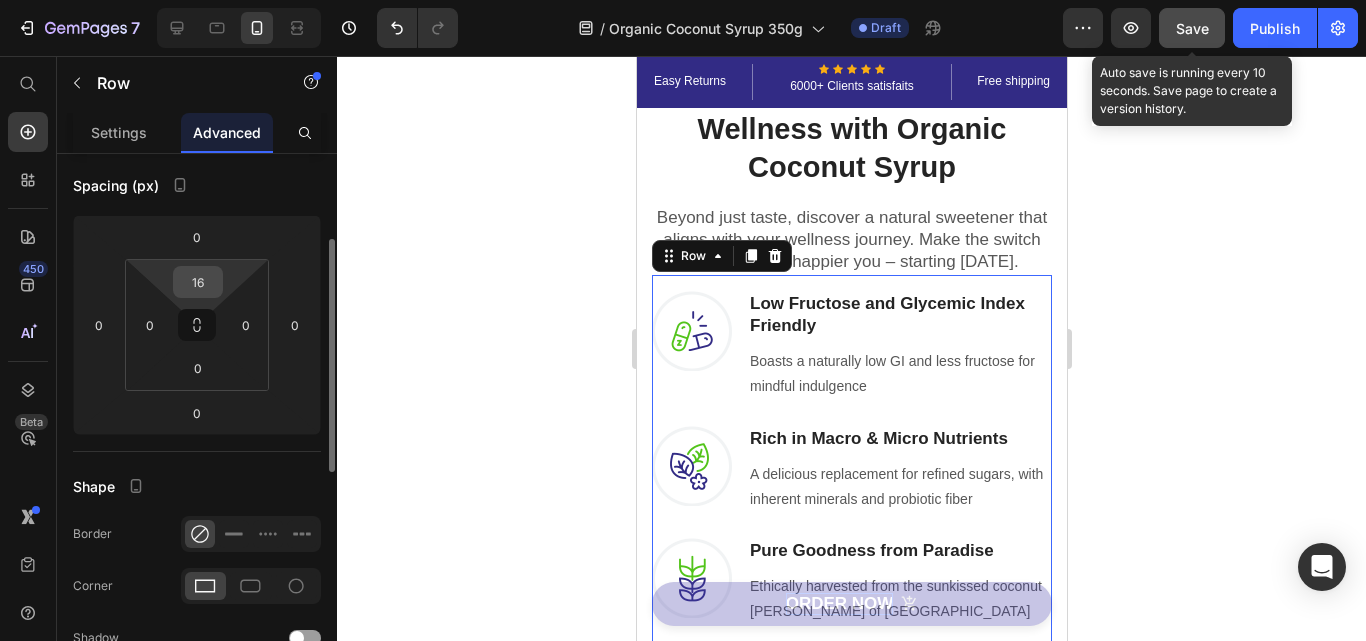 click on "16" at bounding box center [198, 282] 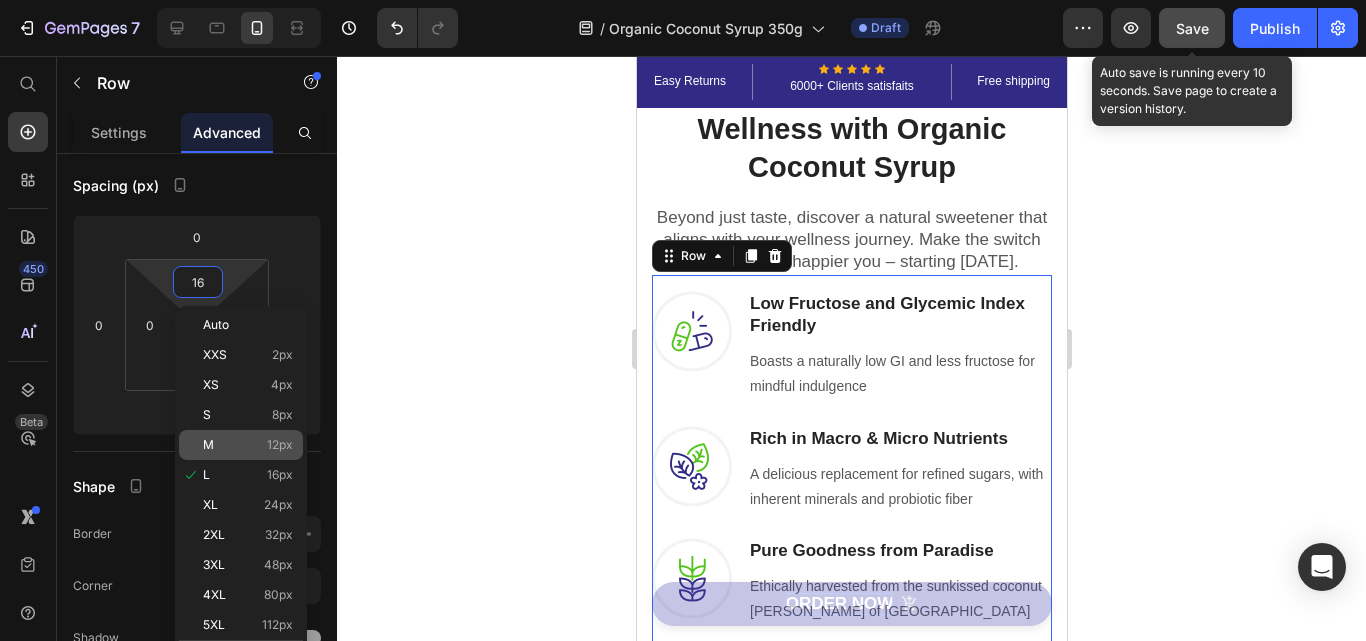 click on "12px" at bounding box center (280, 445) 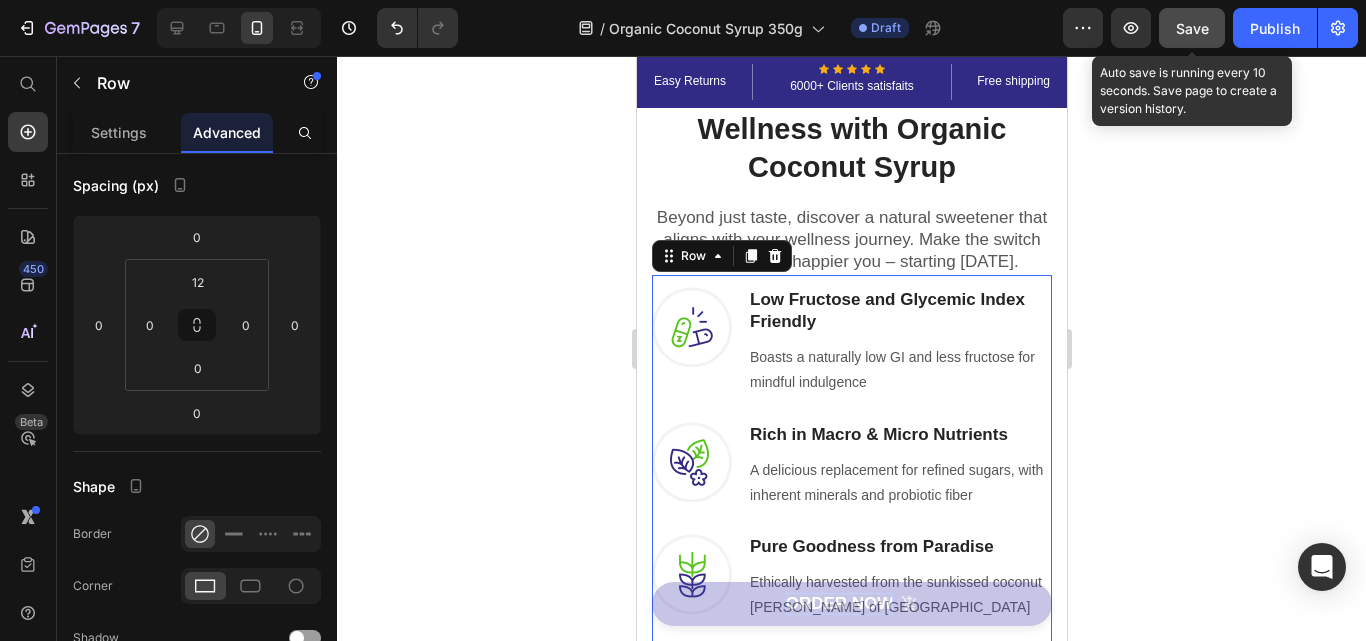click 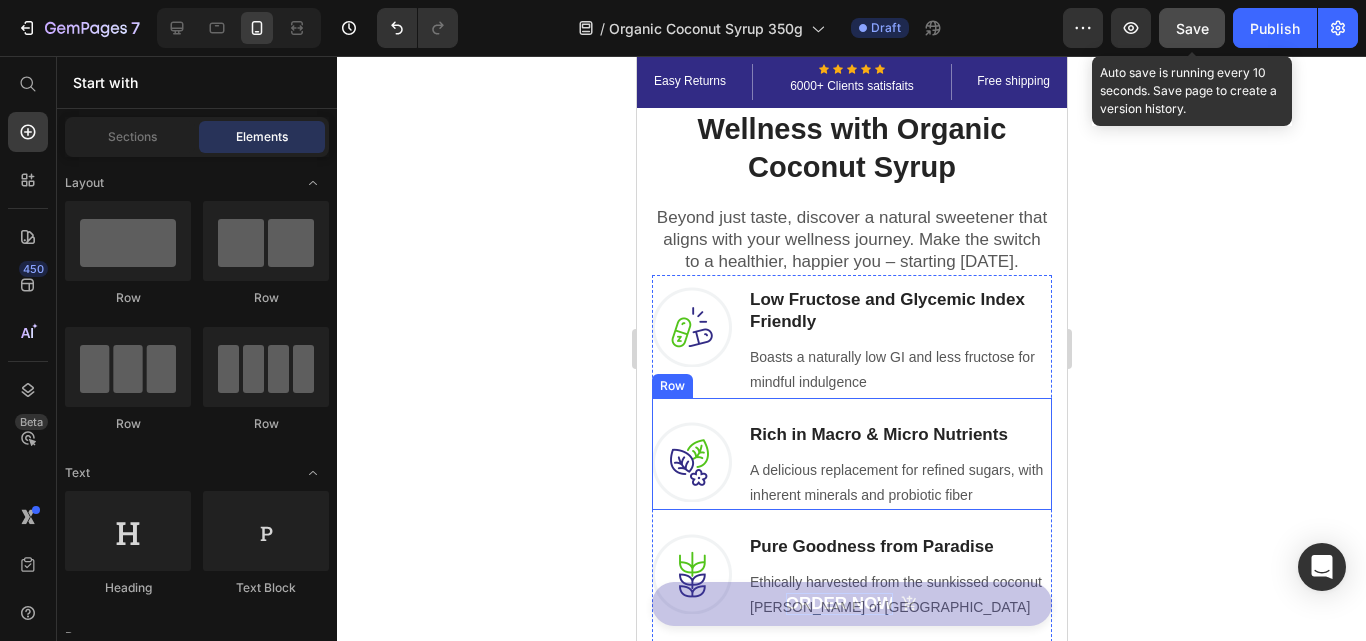 click on "Image Rich in Macro & Micro Nutrients Heading A delicious replacement for refined sugars, with inherent minerals and probiotic fiber Text block Row" at bounding box center [851, 454] 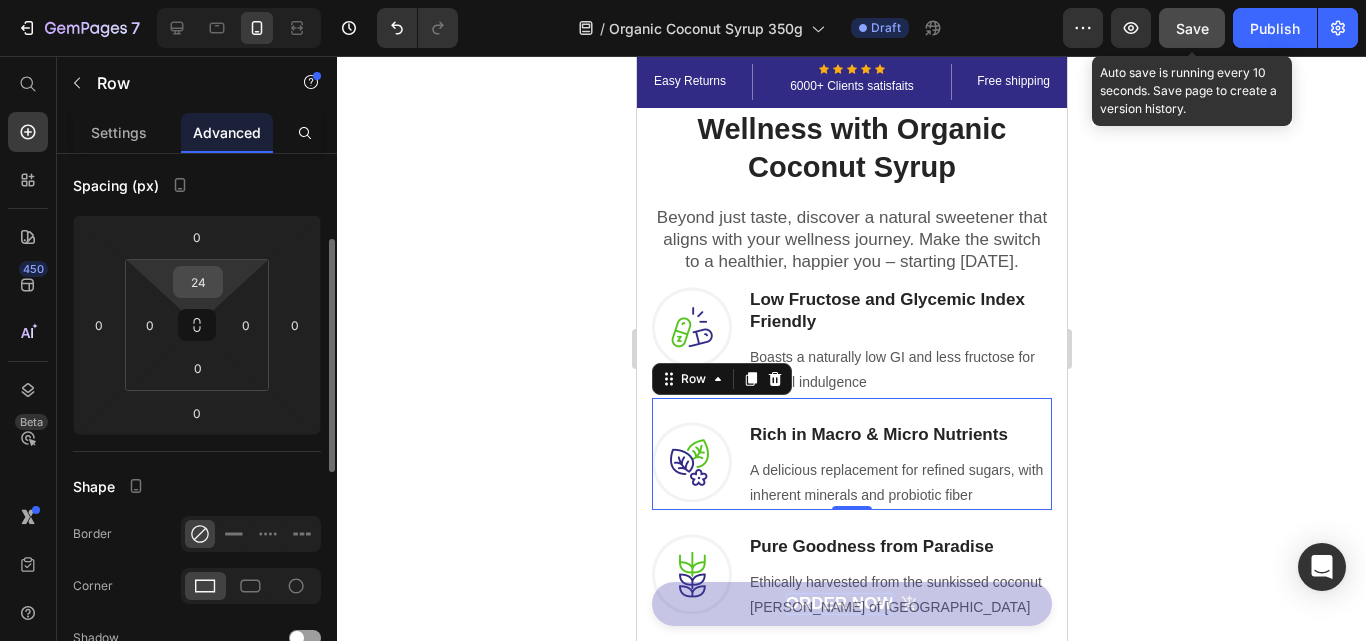 click on "24" at bounding box center [198, 282] 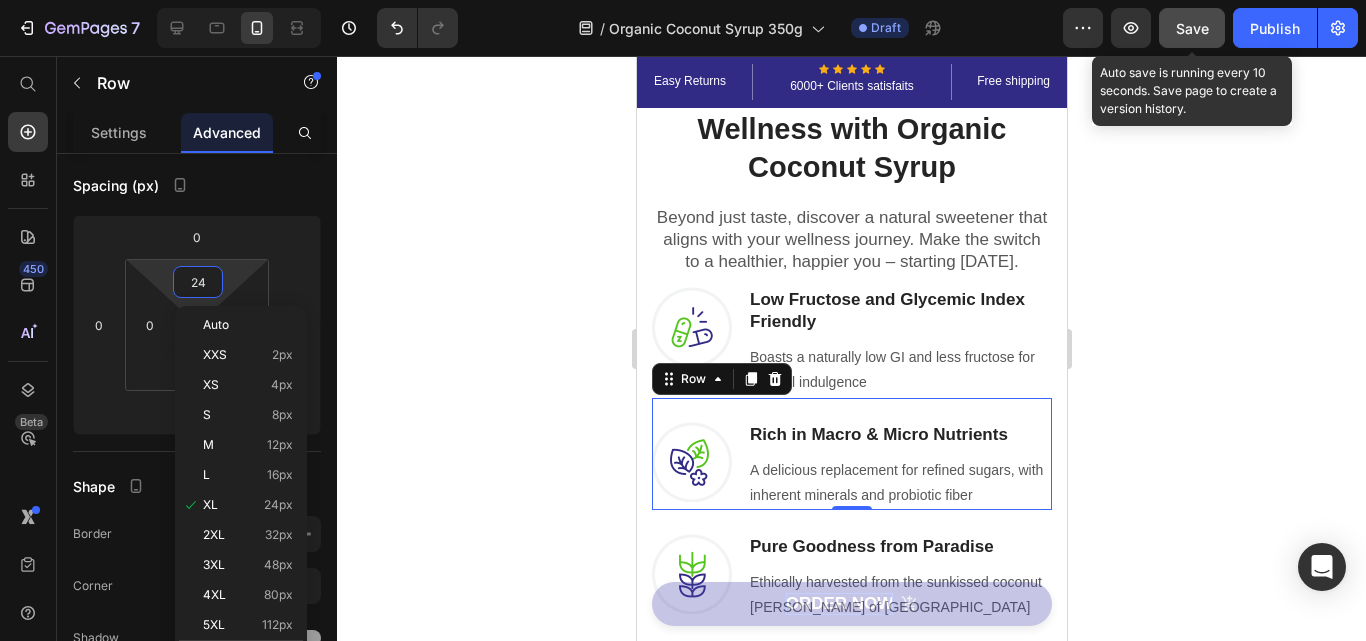 click on "M 12px" 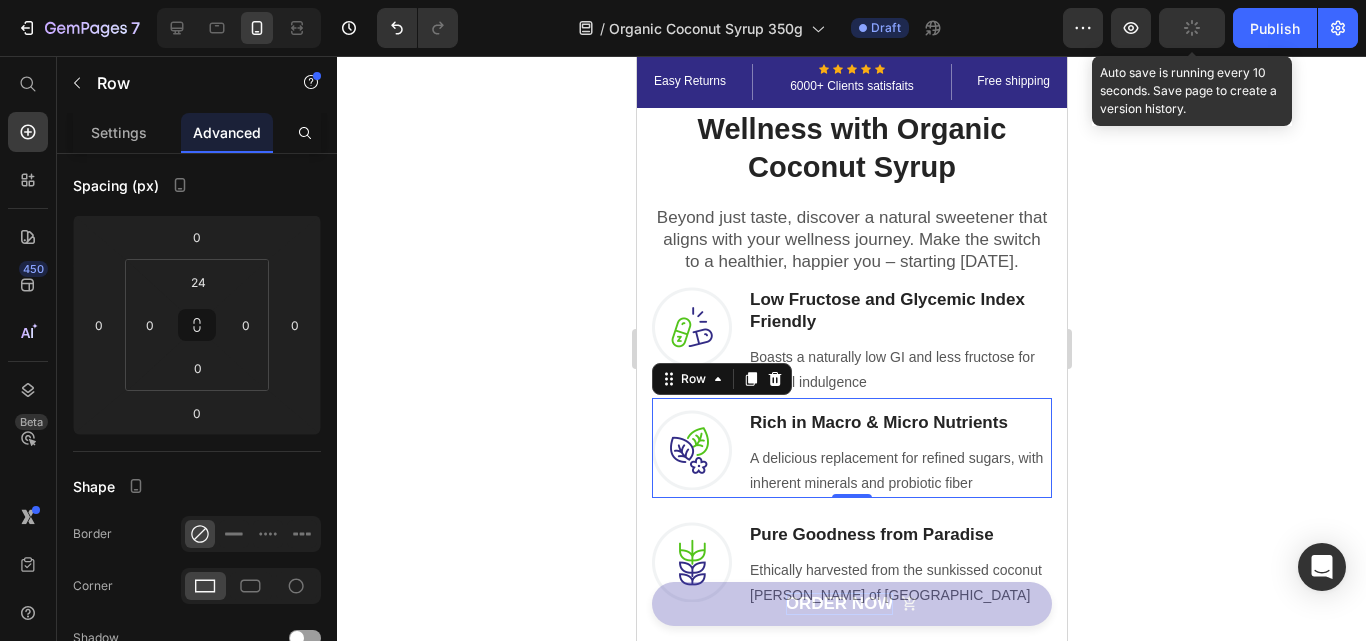 type on "12" 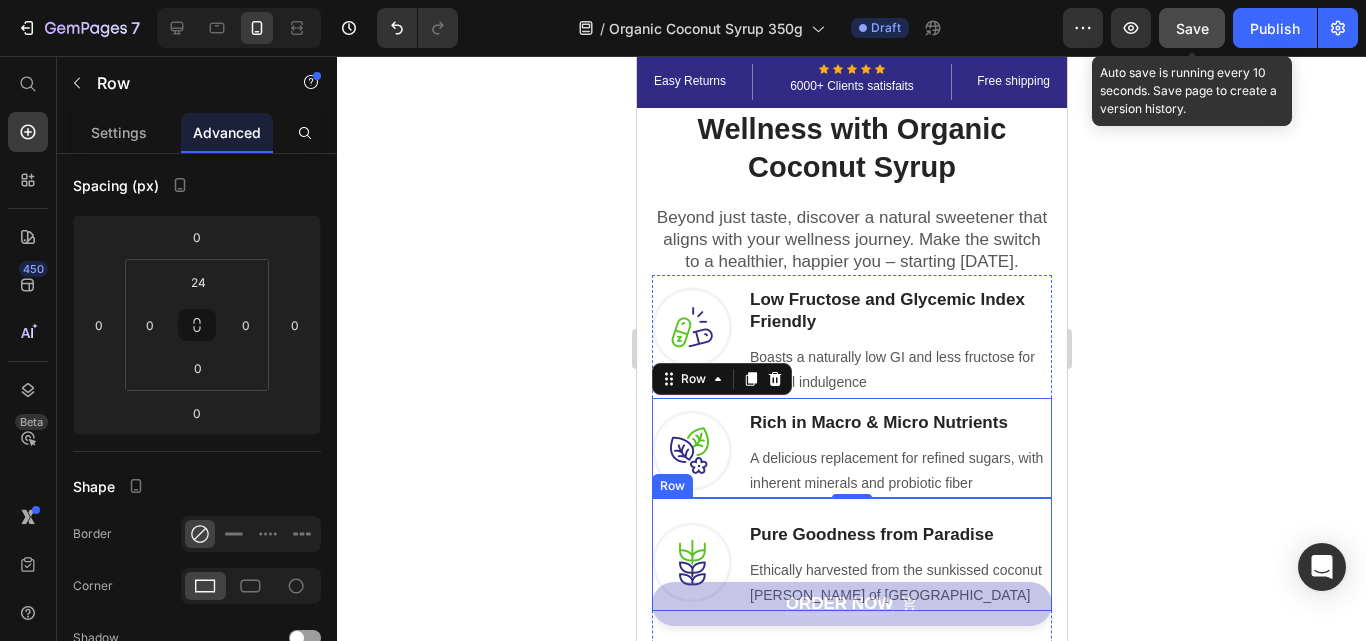 click on "Image Pure Goodness from Paradise Heading Ethically harvested from the sunkissed coconut [PERSON_NAME] of Bali Text block Row" at bounding box center [851, 554] 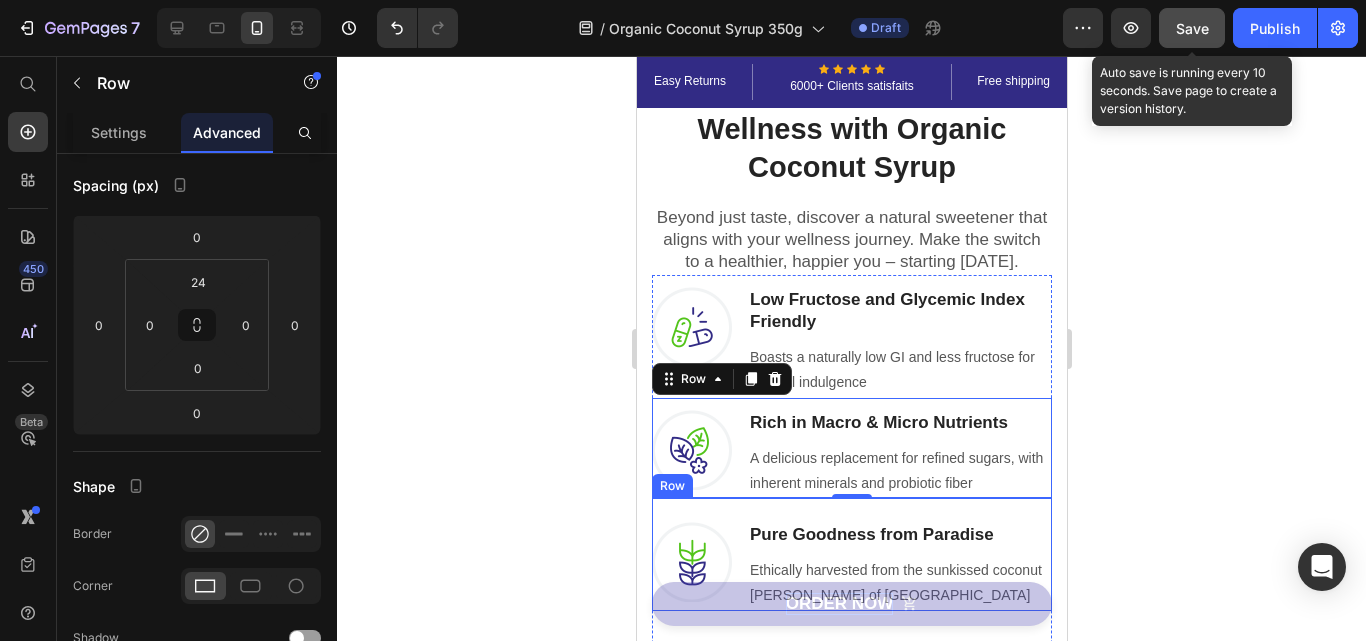 click on "24" at bounding box center [198, 282] 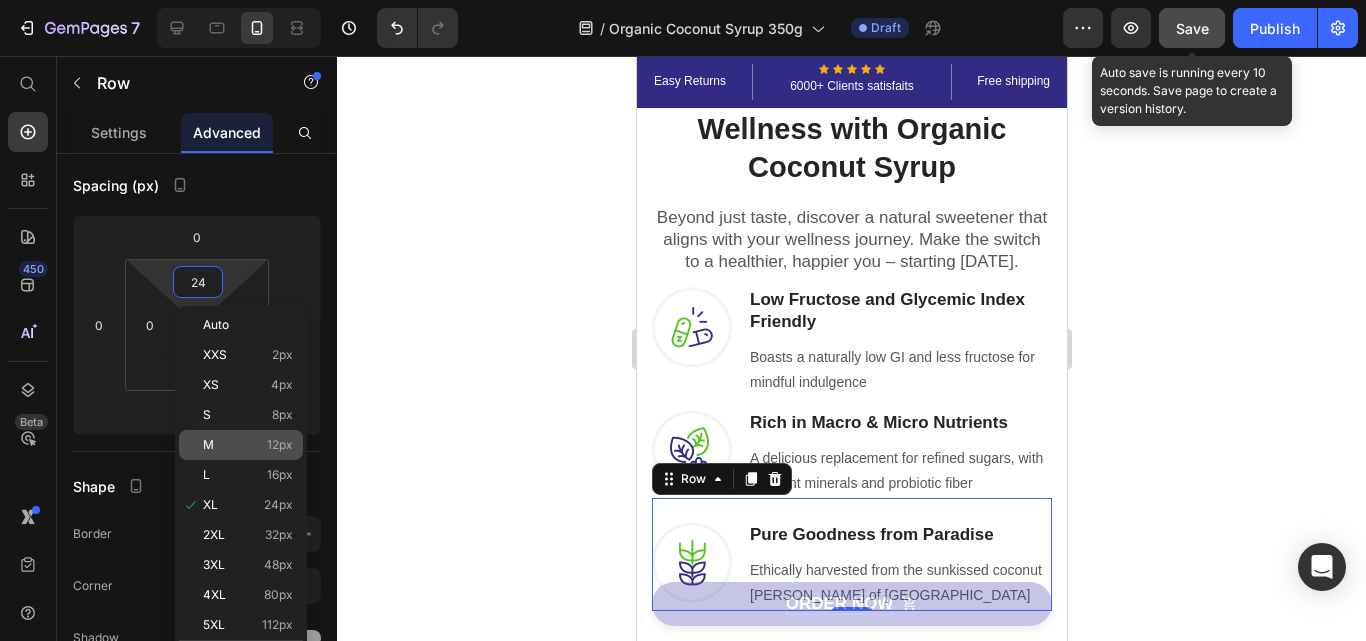 click on "M 12px" at bounding box center [248, 445] 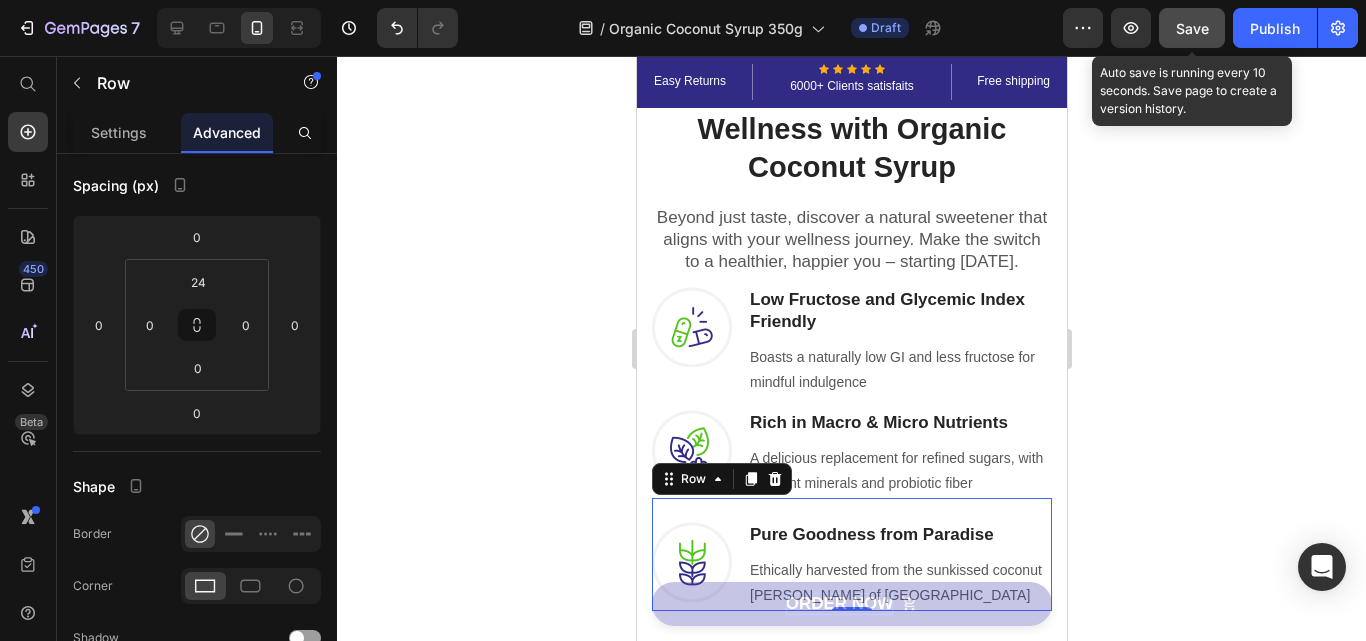 type on "12" 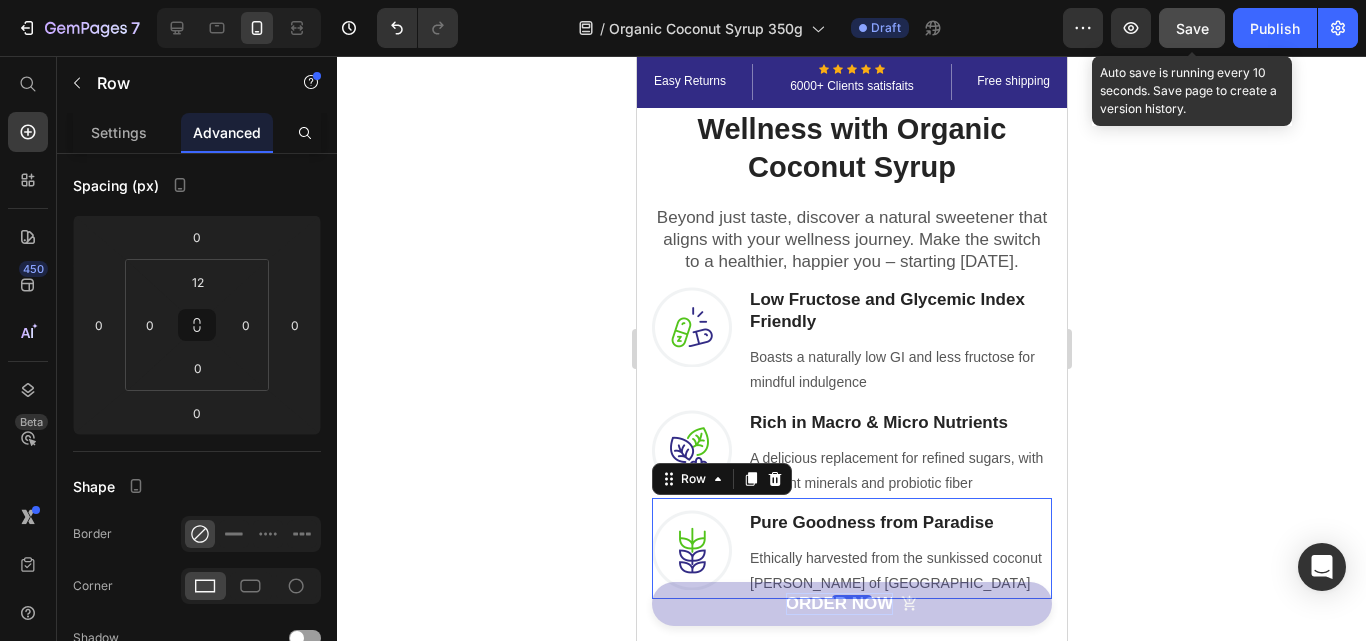click 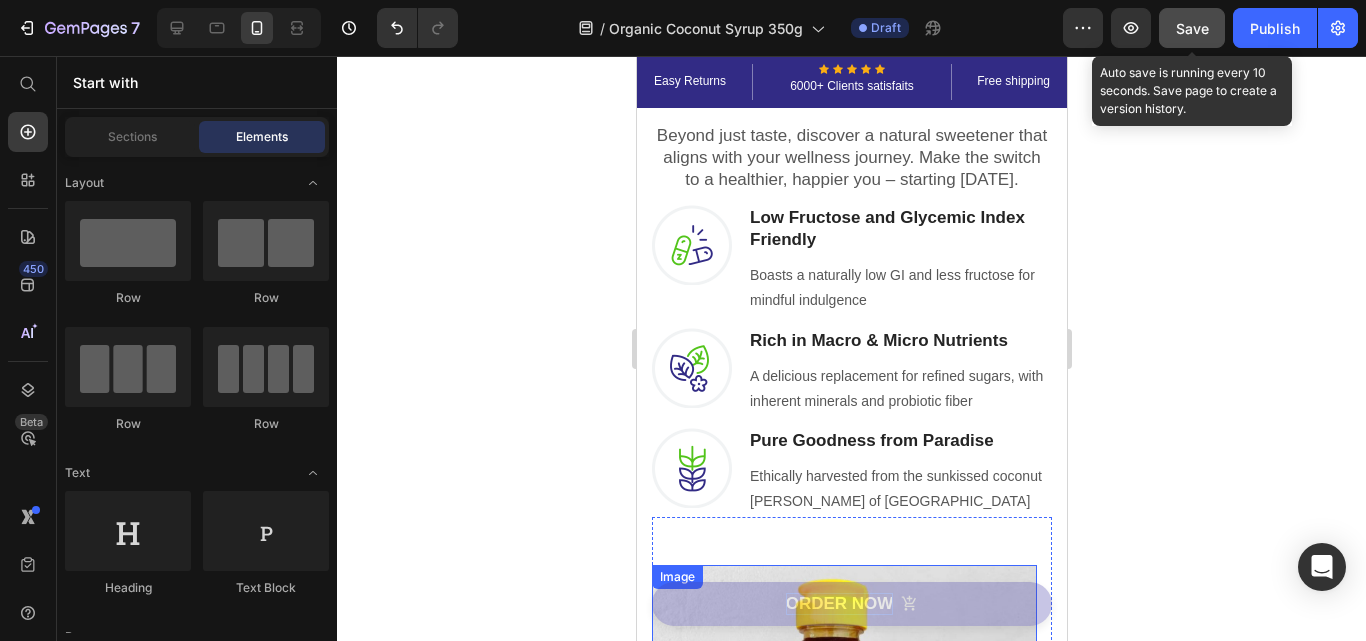 scroll, scrollTop: 1300, scrollLeft: 0, axis: vertical 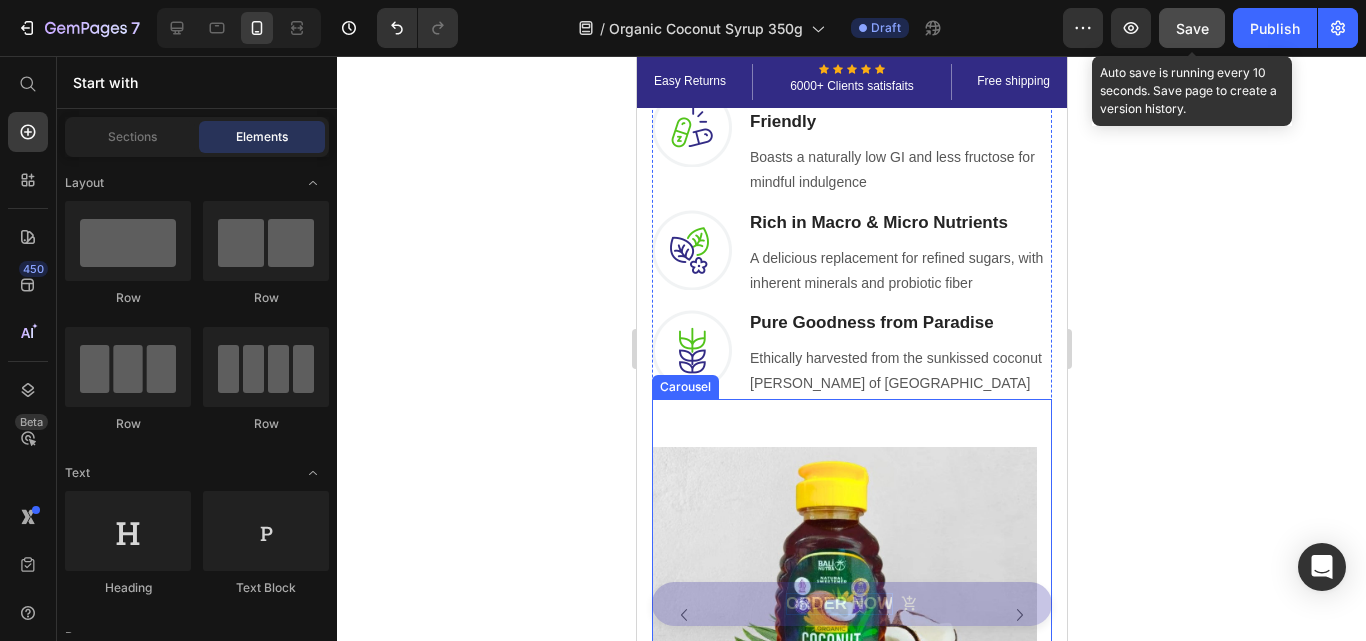 click on "Image" at bounding box center [843, 615] 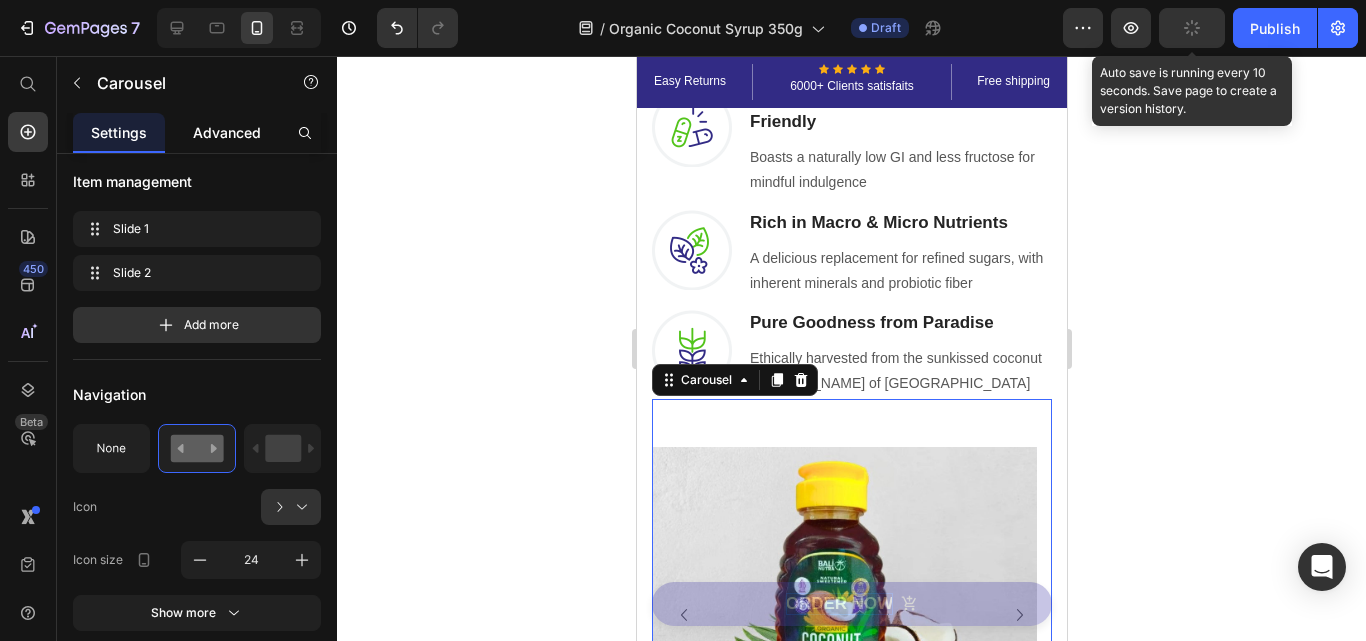 click on "Advanced" 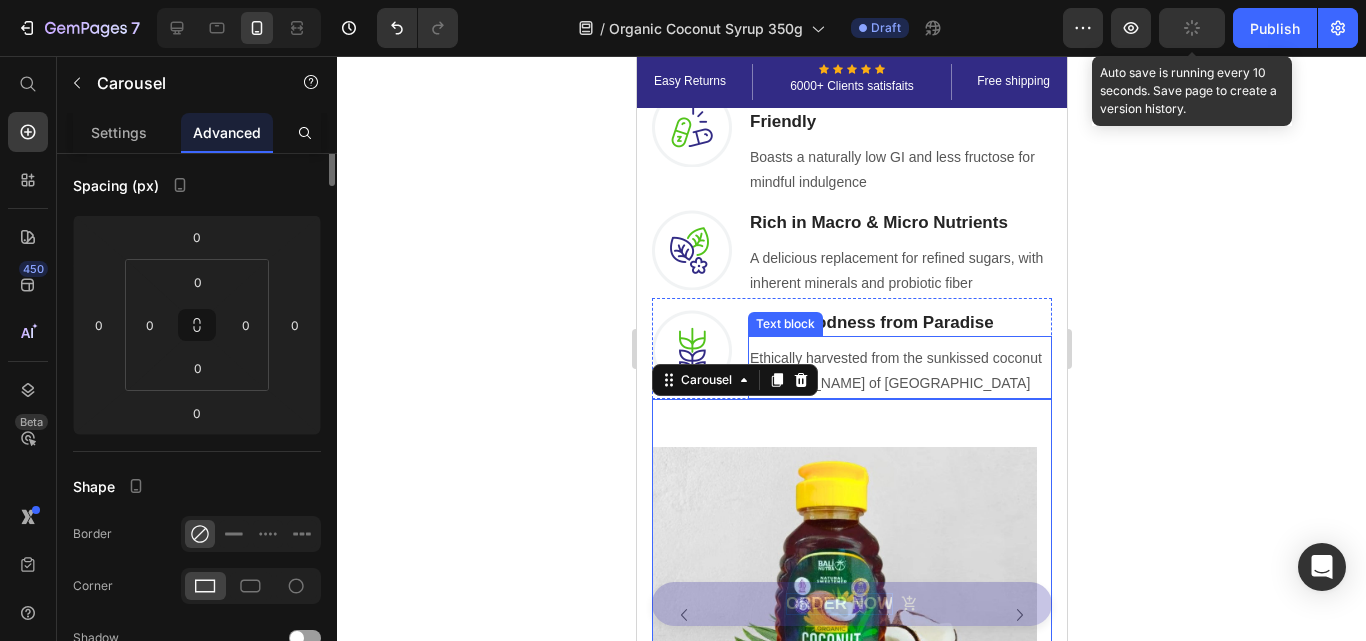 scroll, scrollTop: 0, scrollLeft: 0, axis: both 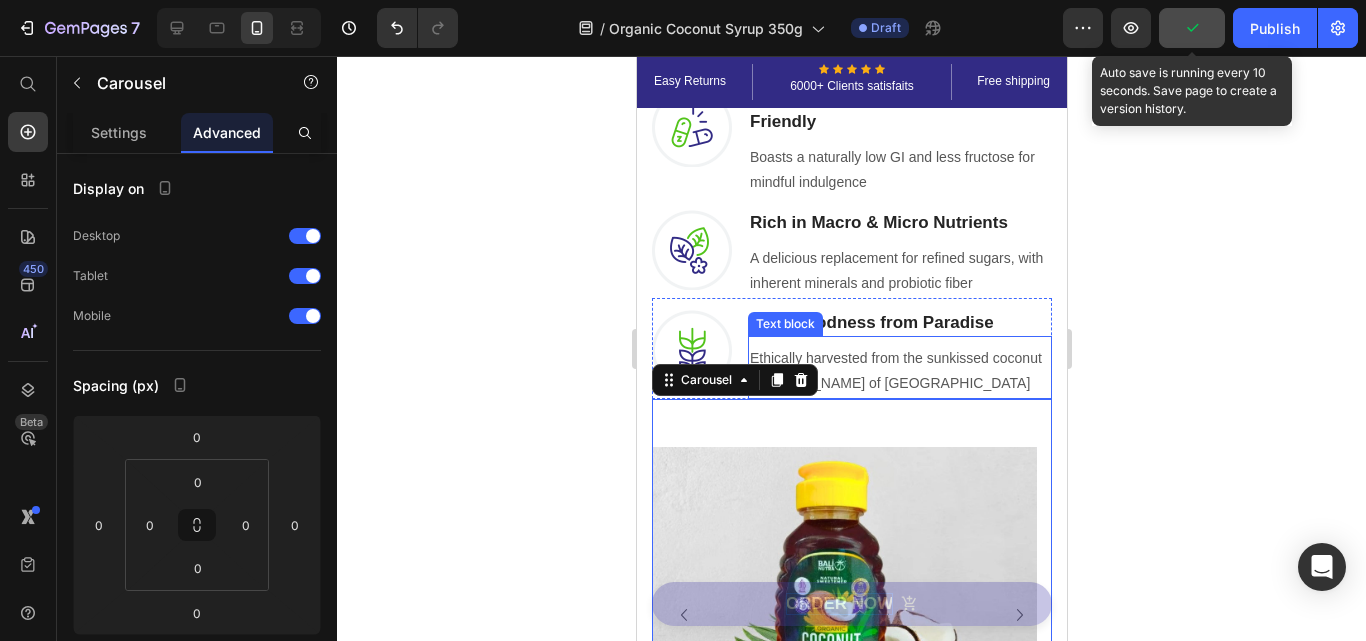 click on "Ethically harvested from the sunkissed coconut [PERSON_NAME] of [GEOGRAPHIC_DATA]" at bounding box center [899, 371] 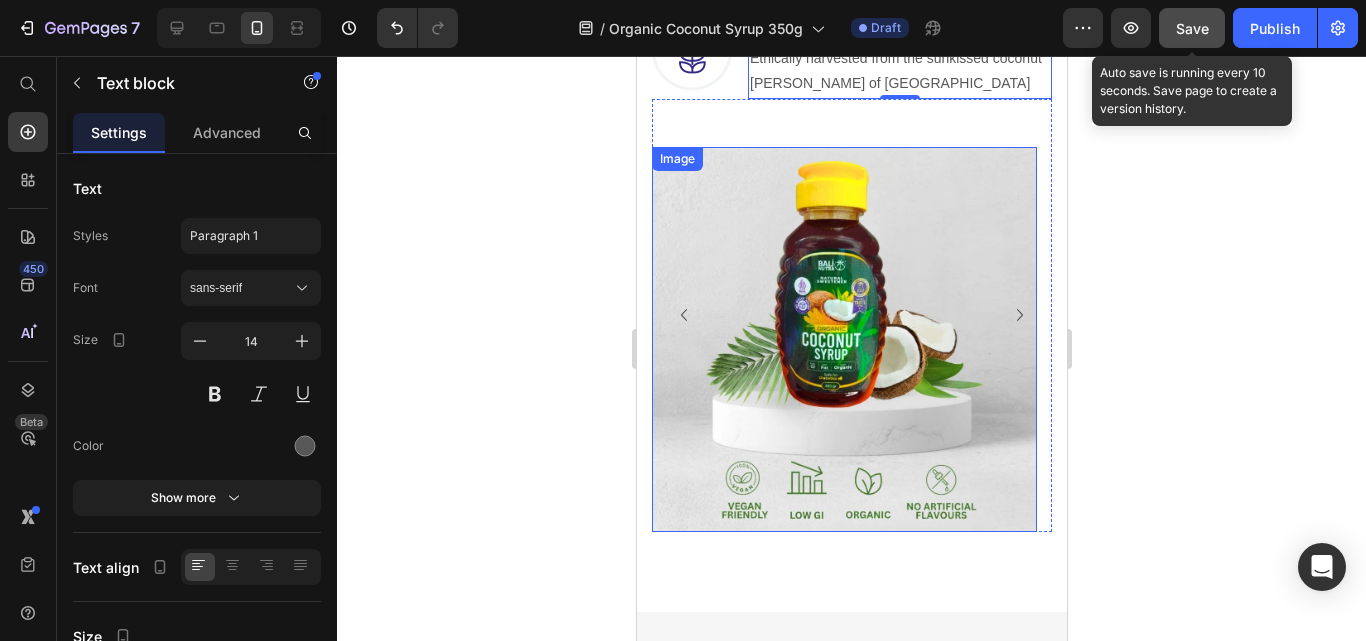 scroll, scrollTop: 1700, scrollLeft: 0, axis: vertical 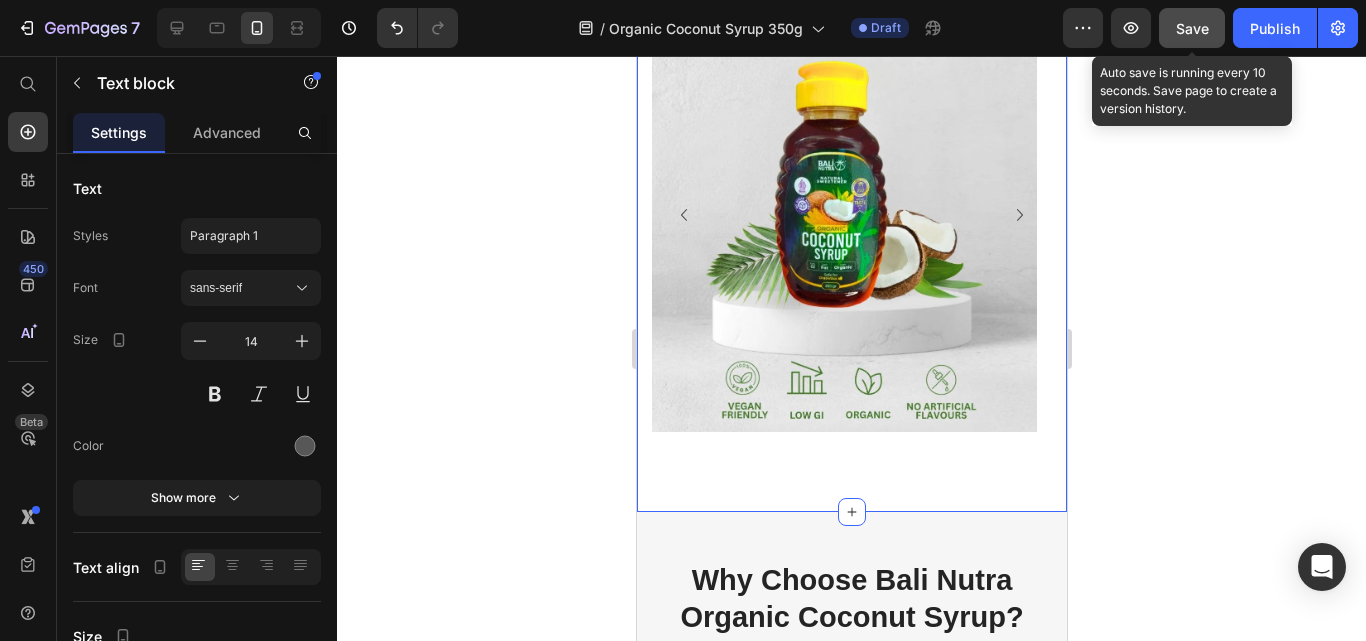 click on "Unlock Healthier Sweetness: Achieve Your Wellness with Organic Coconut Syrup Heading Row Beyond just taste, discover a natural sweetener that aligns with your wellness journey. Make the switch to a healthier, happier you – starting [DATE]. Text block Row Image Low Fructose and Glycemic Index Friendly Heading Boasts a naturally low GI and less fructose for mindful indulgence Text block Row Image Rich in Macro & Micro Nutrients Heading A delicious replacement for refined sugars, with inherent minerals and probiotic fiber Text block Row Image Pure Goodness from Paradise Heading Ethically harvested from the sunkissed coconut [PERSON_NAME] of Bali Text block   0 Row  	   REVEAL OFFER Button                Icon 30 Day Taste Satisfaction Or Money Back Guarantee Text block Icon List Row
Image Image
Carousel Row Section 3" at bounding box center (851, -67) 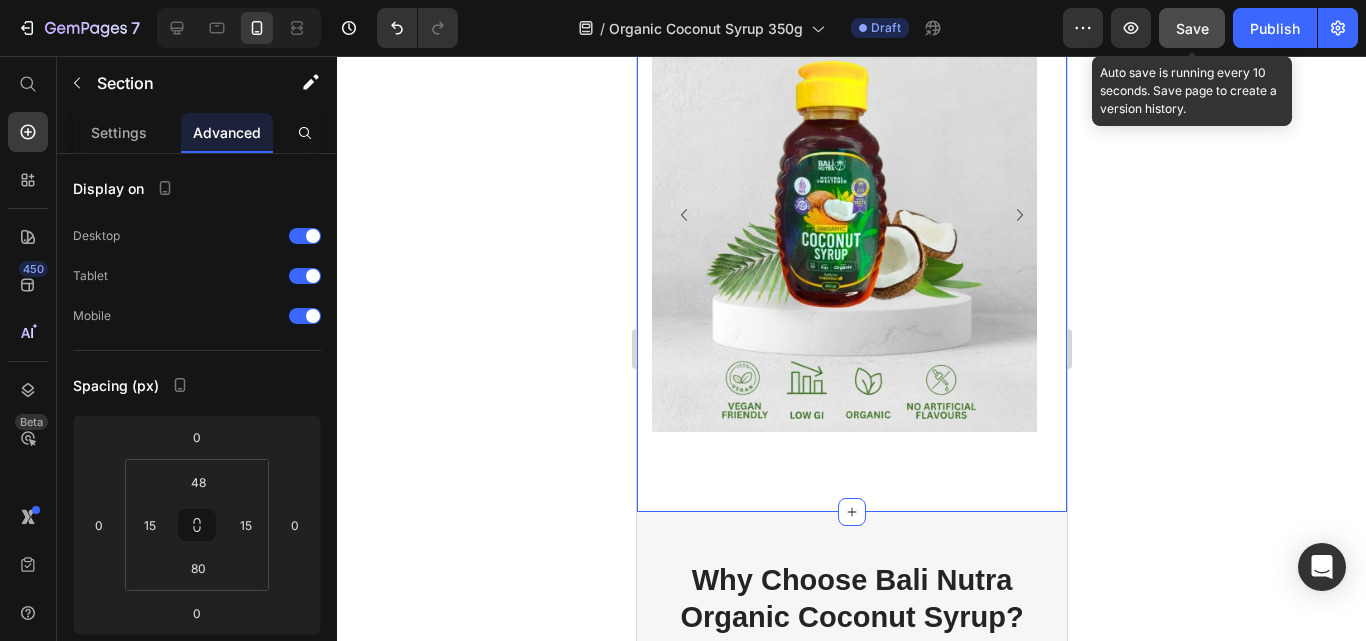 scroll, scrollTop: 1900, scrollLeft: 0, axis: vertical 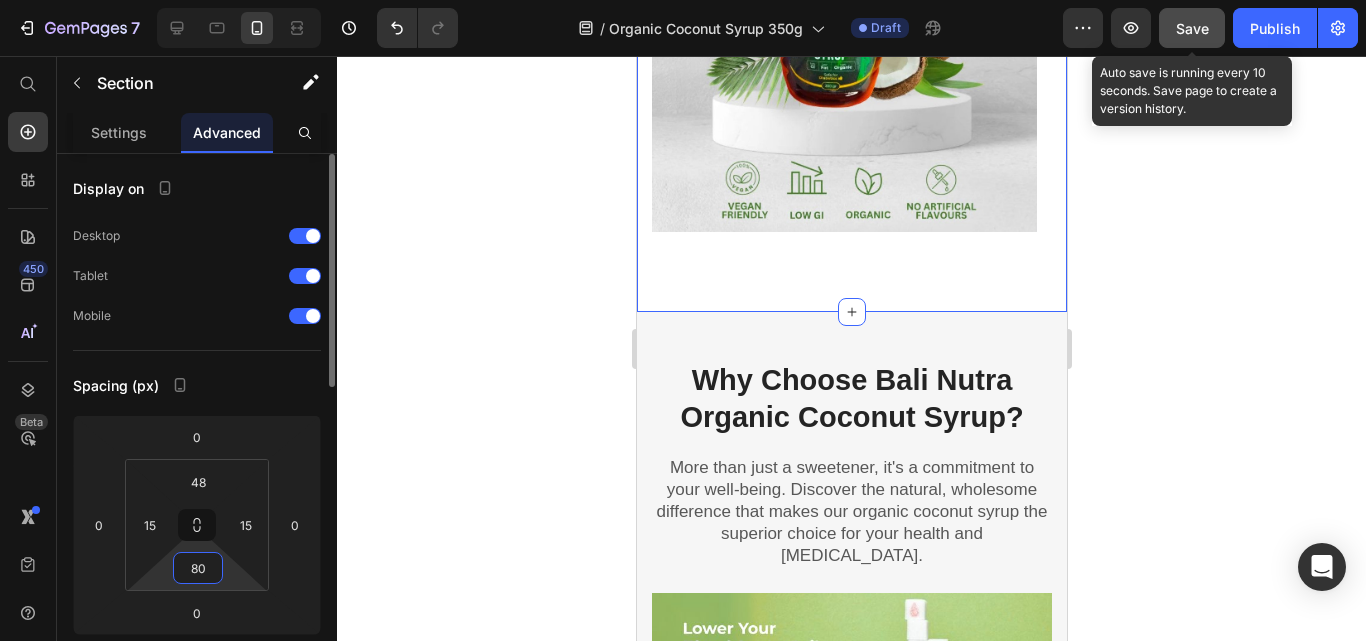 click on "80" at bounding box center (198, 568) 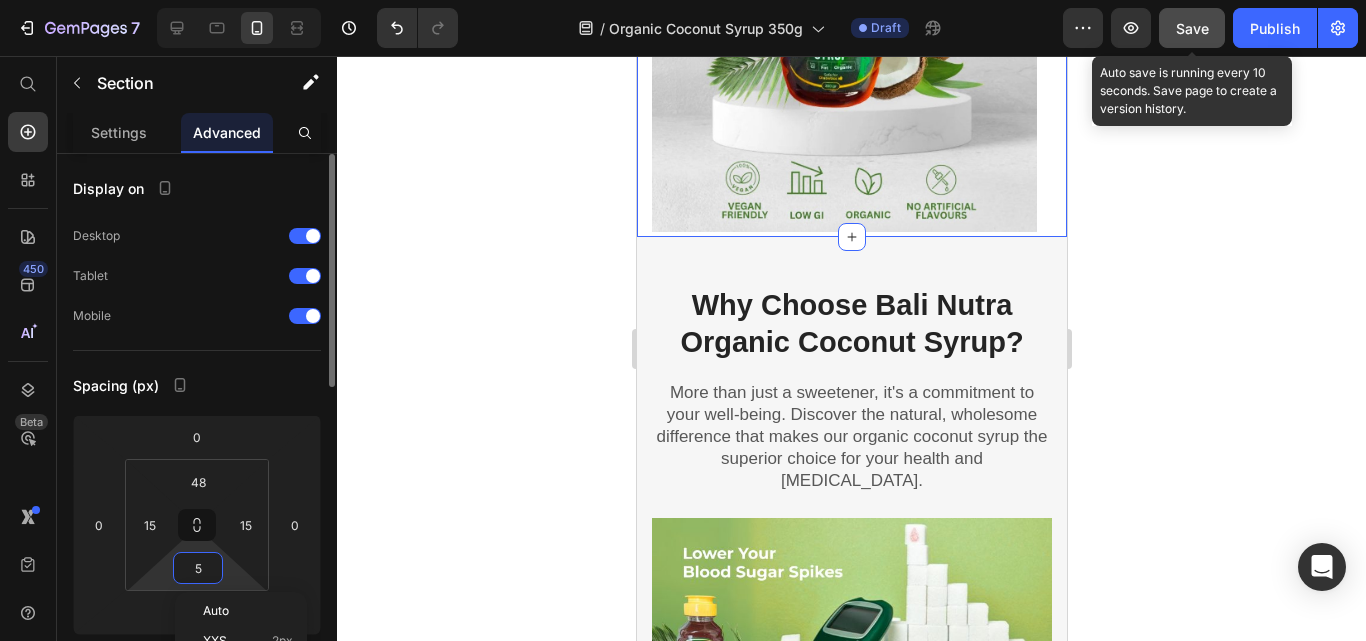 type on "56" 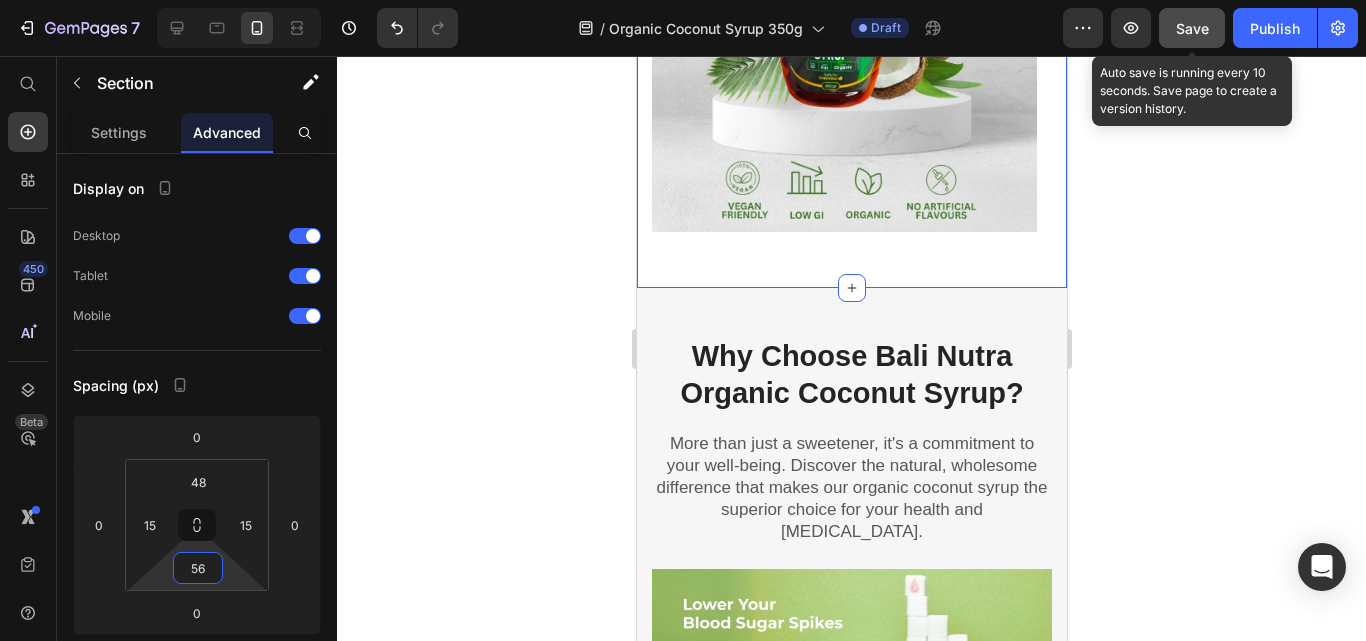 click 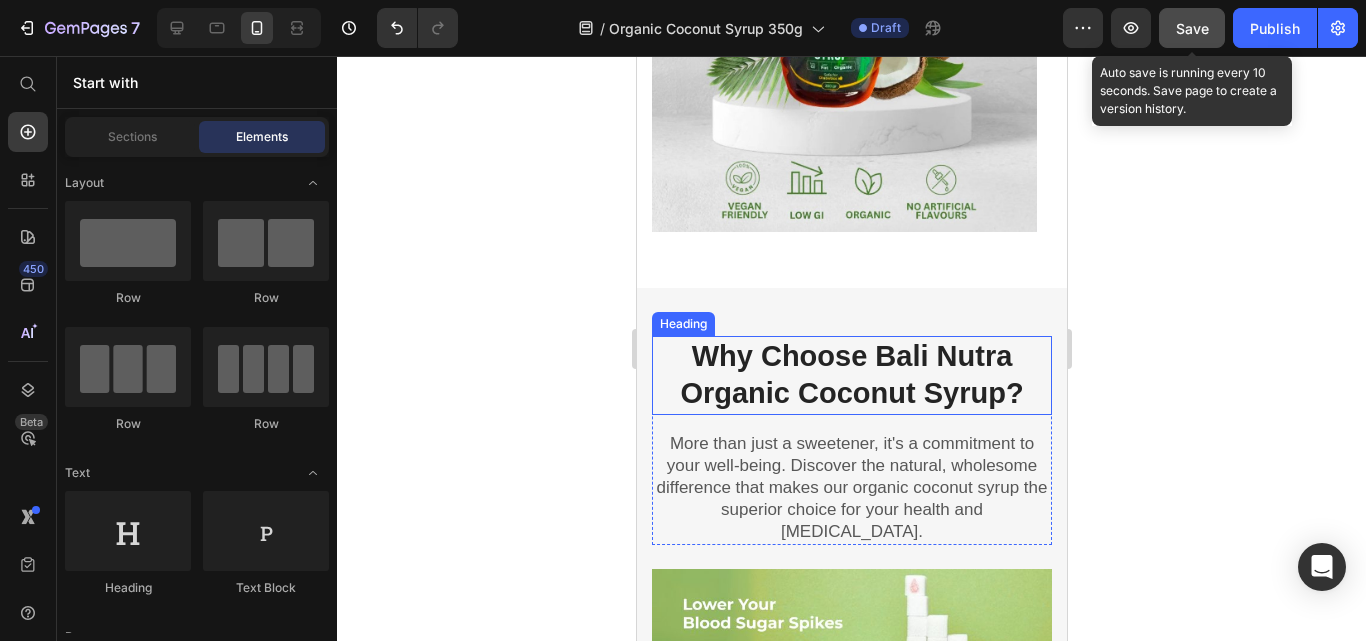 click on "Why Choose Bali Nutra Organic Coconut Syrup? Heading More than just a sweetener, it's a commitment to your well-being. Discover the natural, wholesome difference that makes our organic coconut syrup the superior choice for your health and [MEDICAL_DATA]. Text block Row Row Image Lower GI for Balanced Energy Heading Unlike refined sugars, our Organic Coconut Syrup has a naturally low Glycemic Index (GI). This means a gentler, more stable release of energy, helping you avoid sharp blood sugar spikes and crashes, keeping you feeling balanced. Text block Row A Mindful Sweetener Choice Heading Unlike processed sugars and sugar alcohols that lack nutrients and can cause discomfort, our organic syrup delivers clean, natural sweetness with inherent goodness, making it a truly superior choice. Text block Image Row Image Naturally Provides Essential Nutrients Heading Text block Row Sustainable Choice Heading Sourced from the pristine coconut [PERSON_NAME] of [GEOGRAPHIC_DATA]. Ethically harvested and environmentally friendly. Text block" at bounding box center (851, 959) 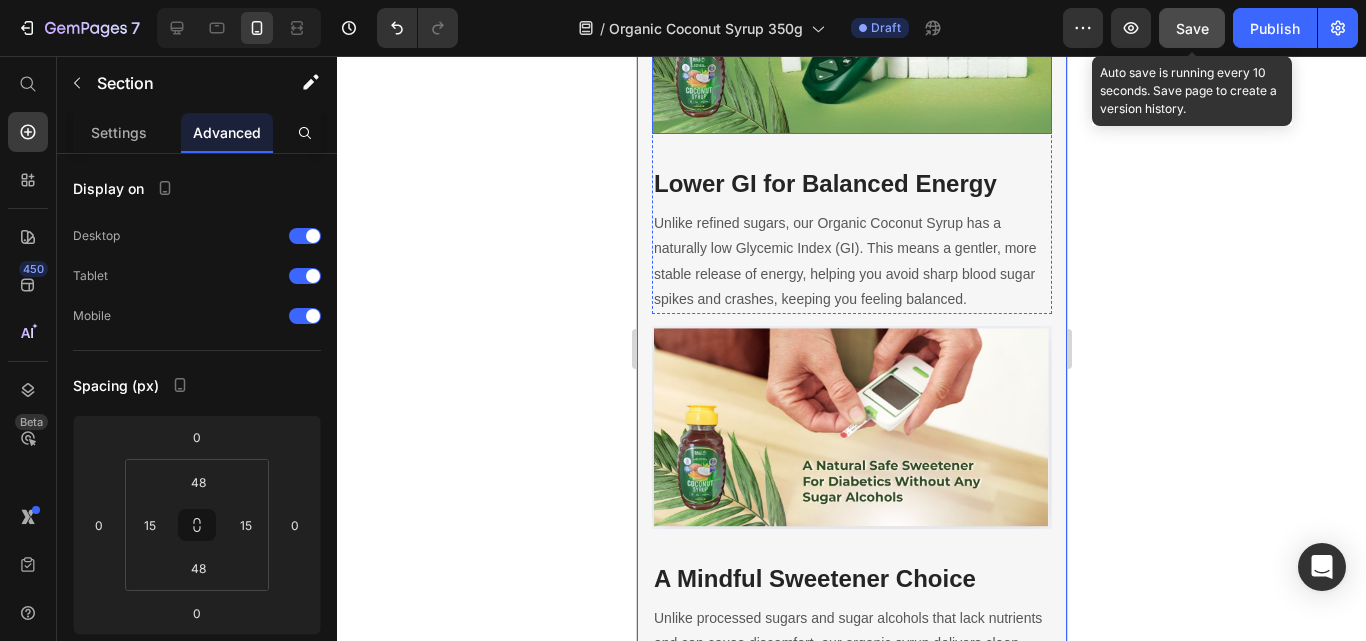 scroll, scrollTop: 2100, scrollLeft: 0, axis: vertical 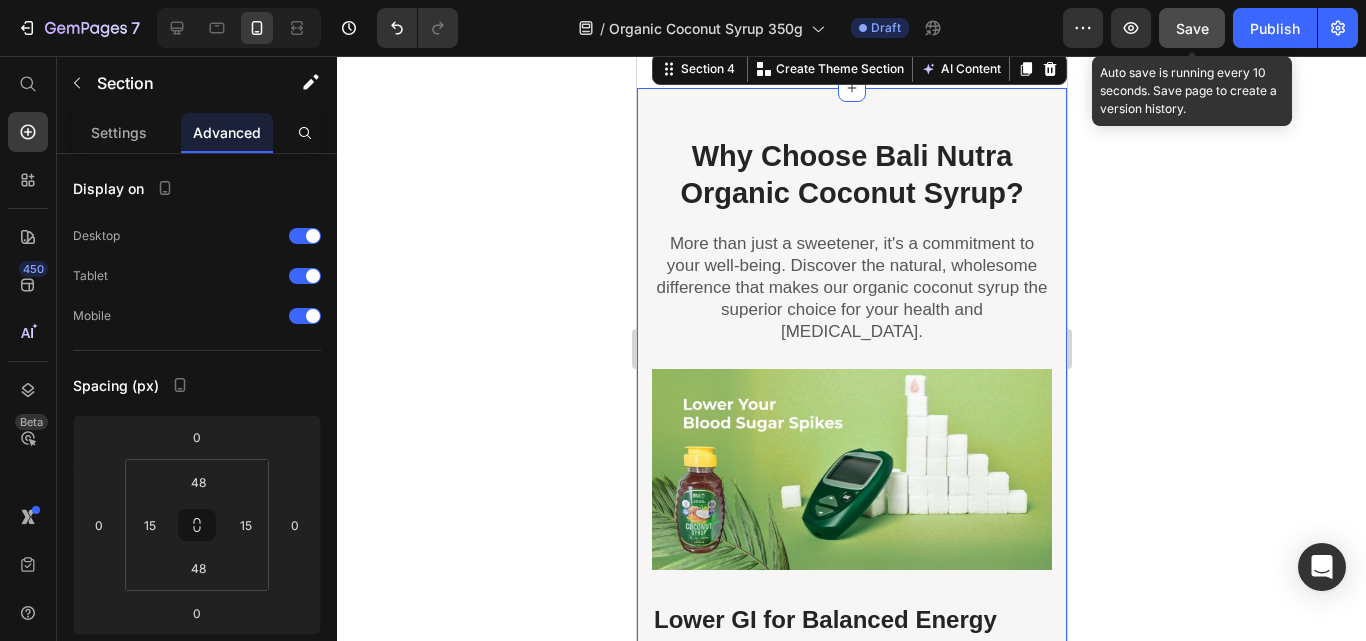 drag, startPoint x: 893, startPoint y: 114, endPoint x: 880, endPoint y: 546, distance: 432.19556 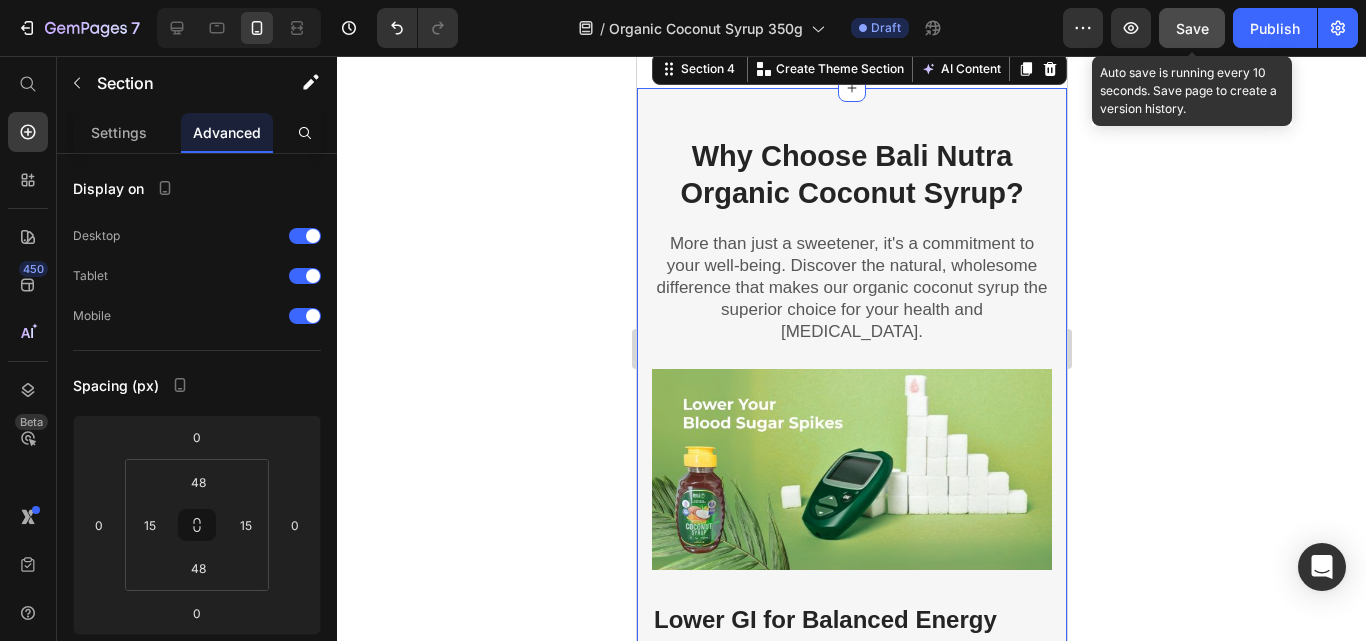 click on "Why Choose Bali Nutra Organic Coconut Syrup? Heading More than just a sweetener, it's a commitment to your well-being. Discover the natural, wholesome difference that makes our organic coconut syrup the superior choice for your health and [MEDICAL_DATA]. Text block Row Row Image Lower GI for Balanced Energy Heading Unlike refined sugars, our Organic Coconut Syrup has a naturally low Glycemic Index (GI). This means a gentler, more stable release of energy, helping you avoid sharp blood sugar spikes and crashes, keeping you feeling balanced. Text block Row A Mindful Sweetener Choice Heading Unlike processed sugars and sugar alcohols that lack nutrients and can cause discomfort, our organic syrup delivers clean, natural sweetness with inherent goodness, making it a truly superior choice. Text block Image Row Image Naturally Provides Essential Nutrients Heading Text block Row Sustainable Choice Heading Sourced from the pristine coconut [PERSON_NAME] of [GEOGRAPHIC_DATA]. Ethically harvested and environmentally friendly. Text block" at bounding box center [851, 973] 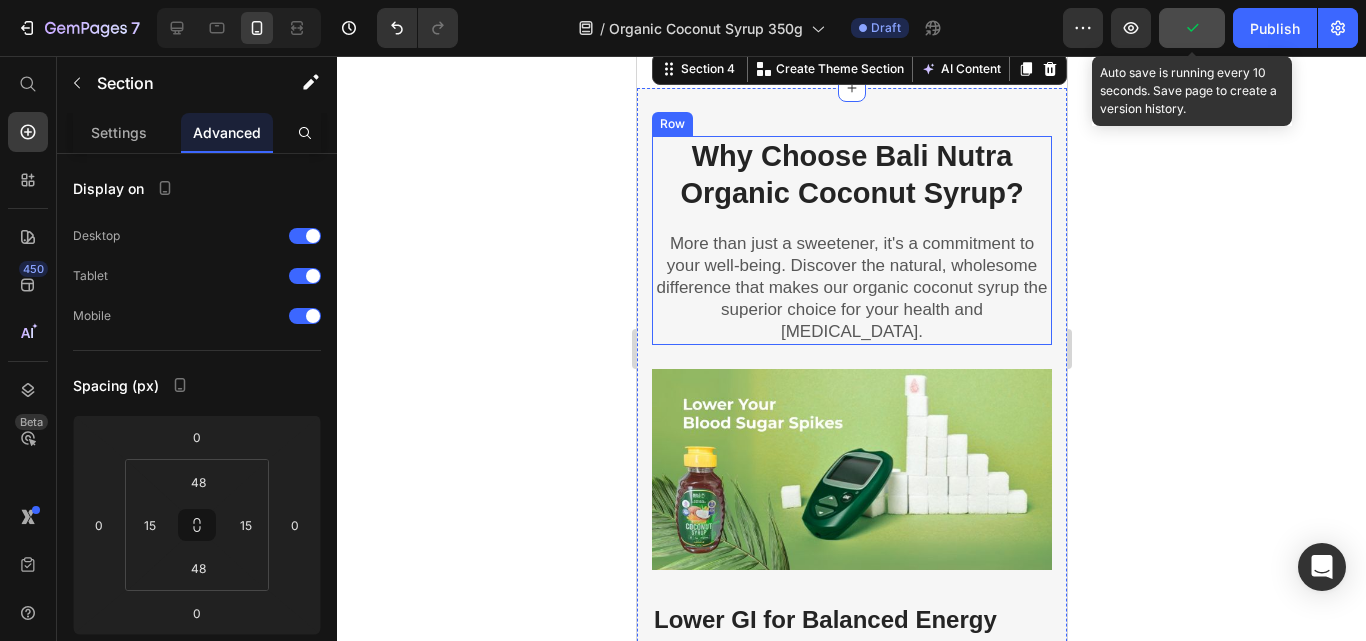 click on "Why Choose Bali Nutra Organic Coconut Syrup? Heading More than just a sweetener, it's a commitment to your well-being. Discover the natural, wholesome difference that makes our organic coconut syrup the superior choice for your health and [MEDICAL_DATA]. Text block Row" at bounding box center (851, 241) 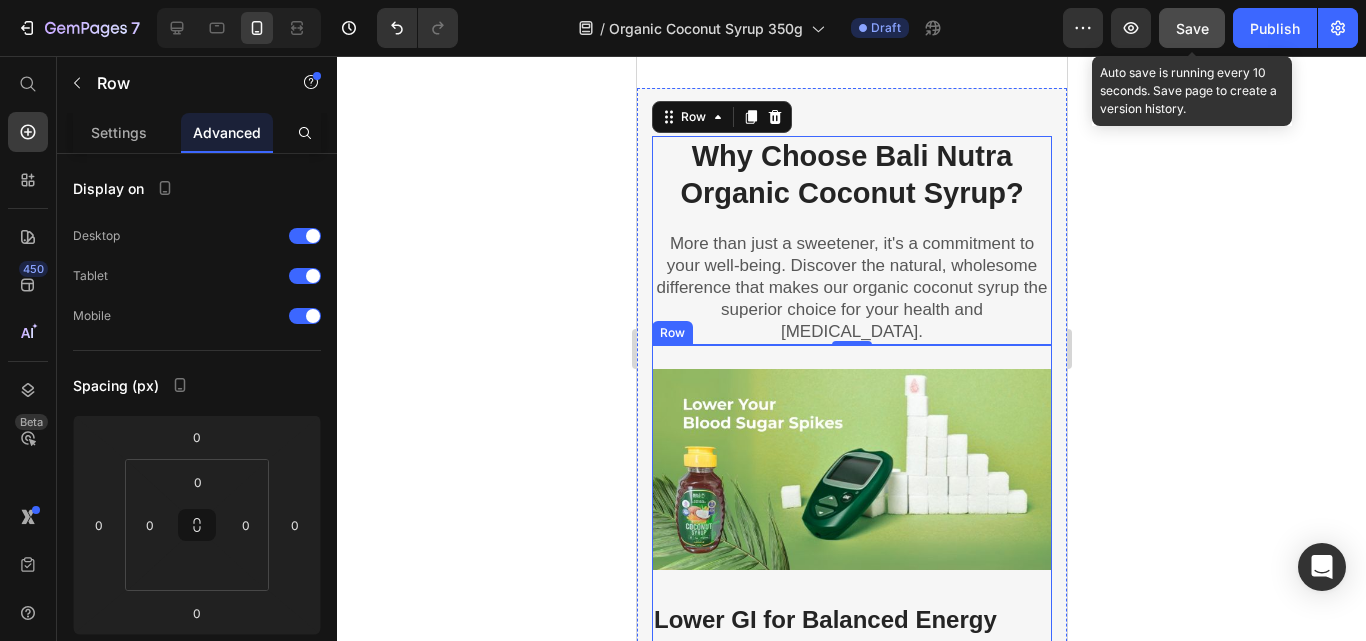 click on "Image Lower GI for Balanced Energy Heading Unlike refined sugars, our Organic Coconut Syrup has a naturally low Glycemic Index (GI). This means a gentler, more stable release of energy, helping you avoid sharp blood sugar spikes and crashes, keeping you feeling balanced. Text block Row" at bounding box center [851, 547] 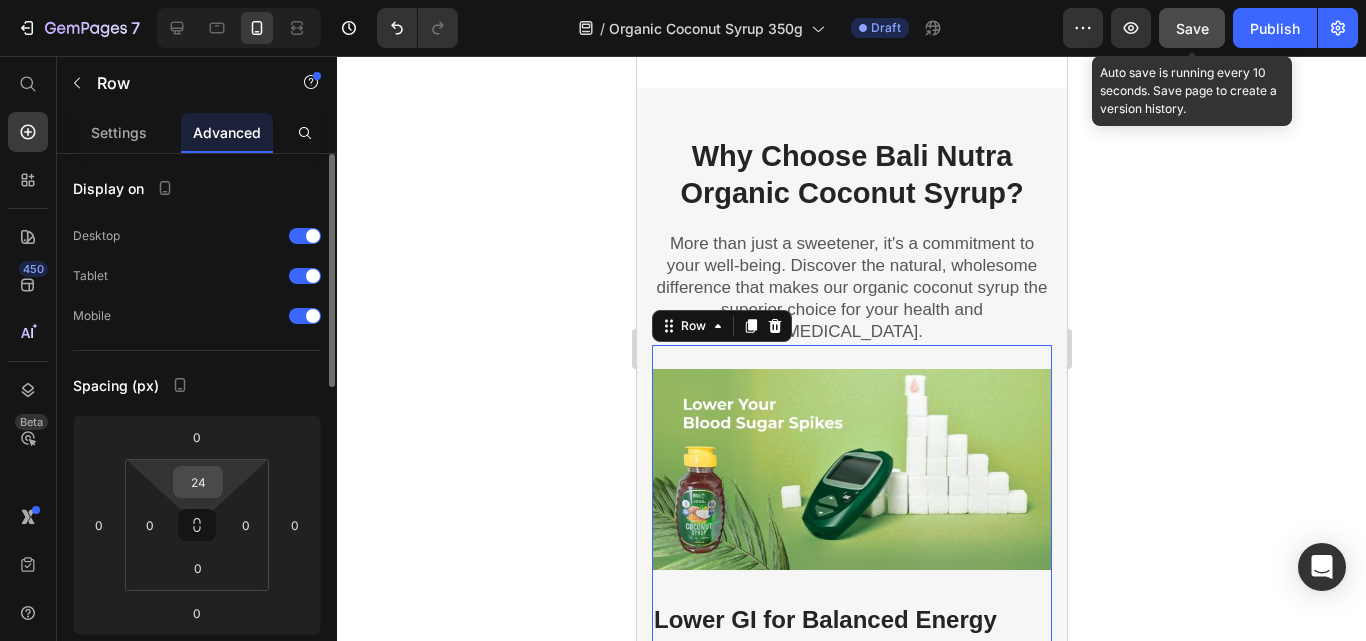 click on "24" at bounding box center [198, 482] 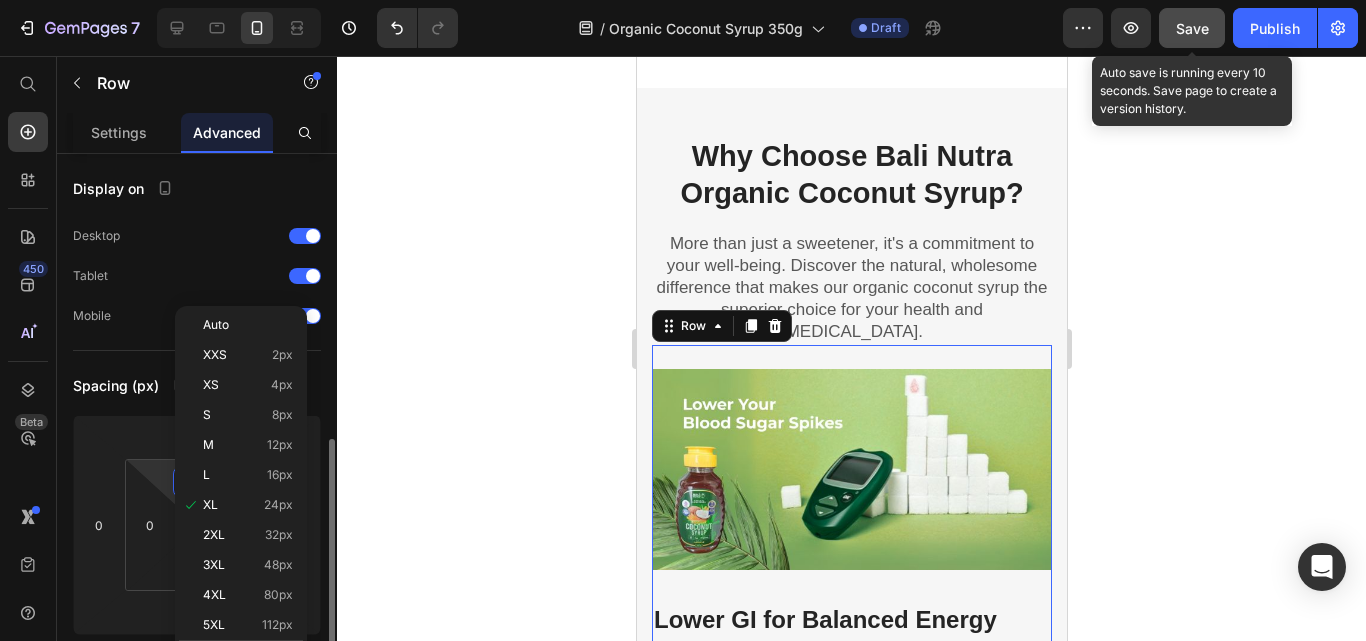scroll, scrollTop: 200, scrollLeft: 0, axis: vertical 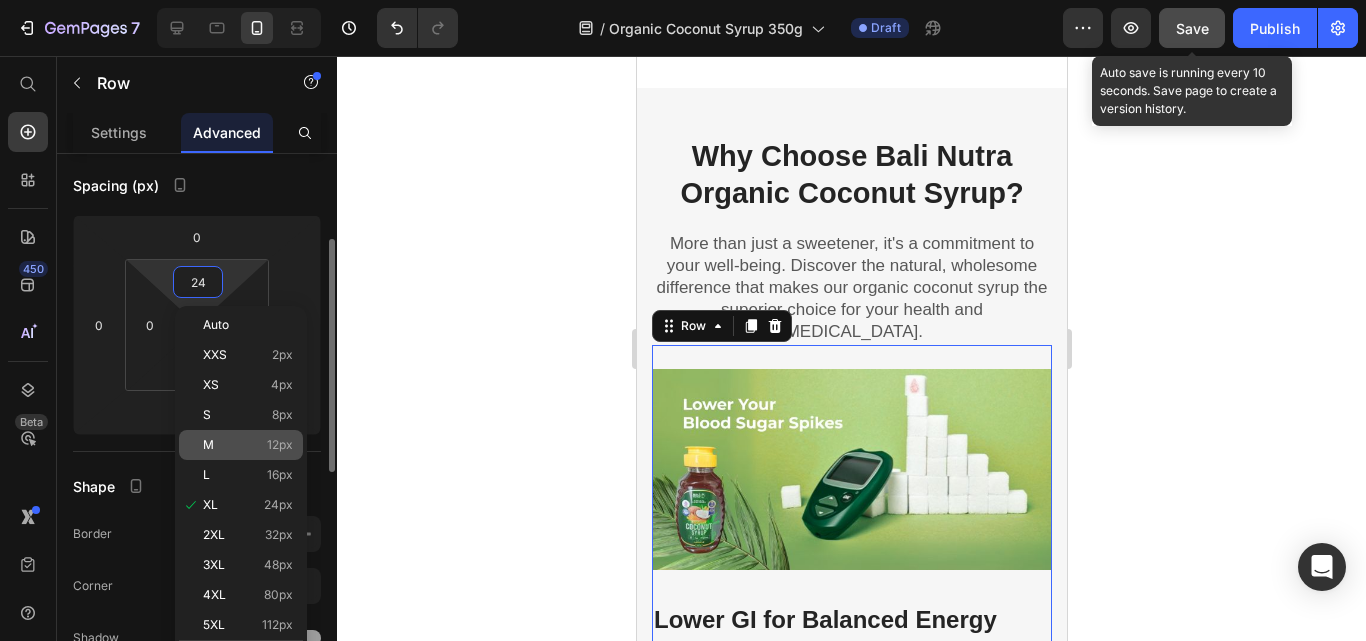 click on "M 12px" 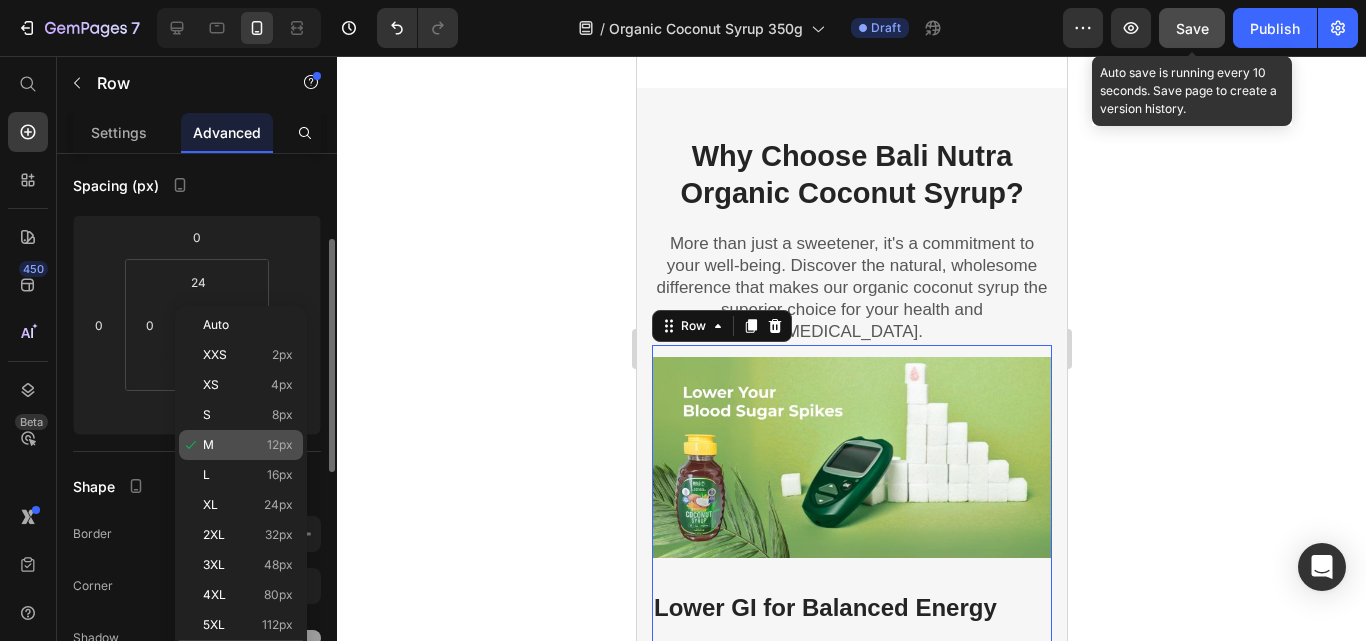 type on "12" 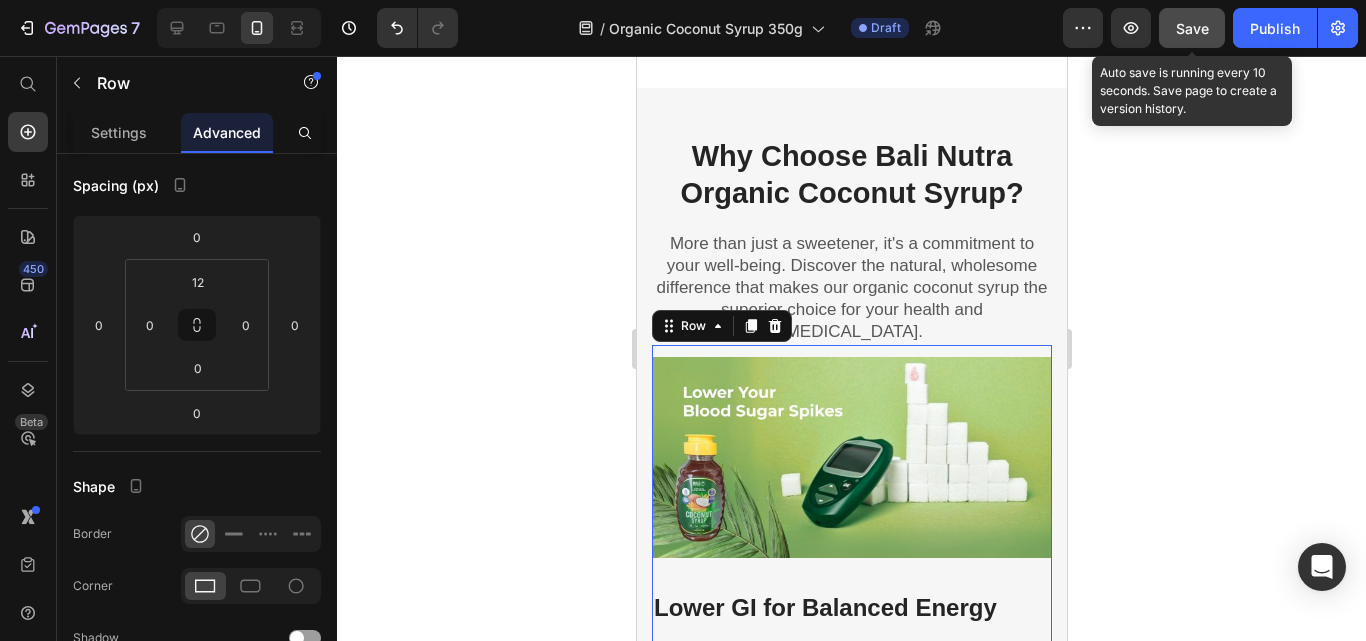 scroll, scrollTop: 2200, scrollLeft: 0, axis: vertical 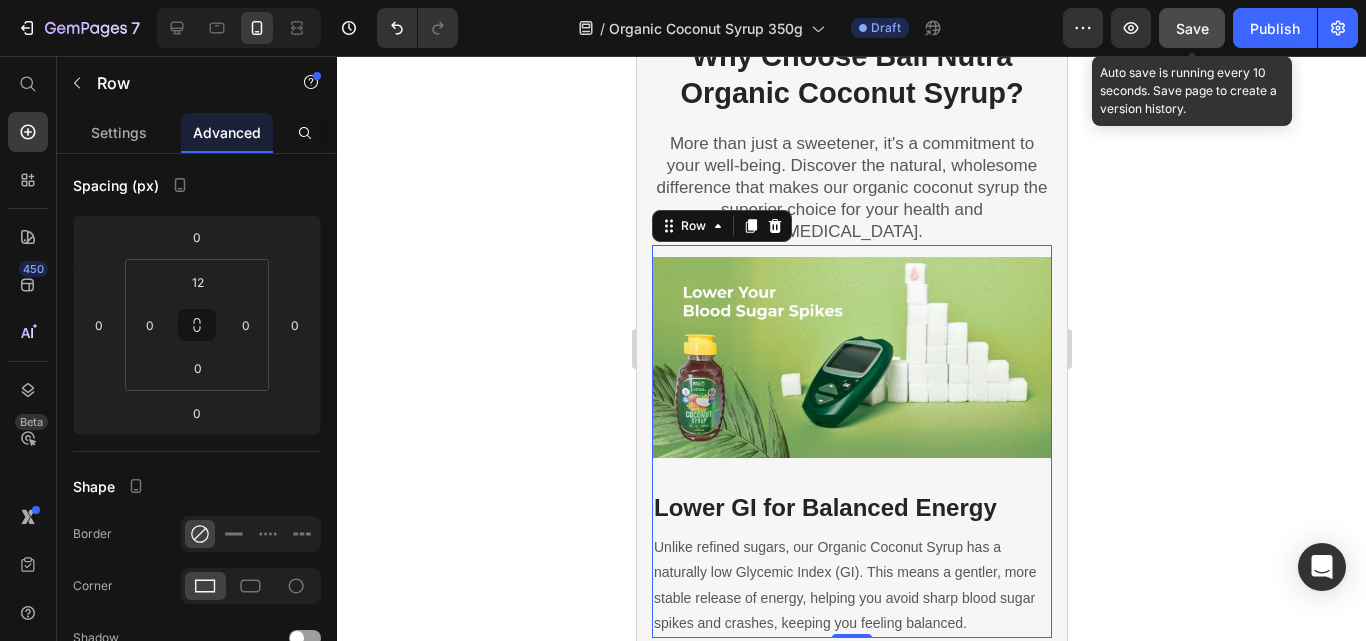 click on "Lower GI for Balanced Energy Heading Unlike refined sugars, our Organic Coconut Syrup has a naturally low Glycemic Index (GI). This means a gentler, more stable release of energy, helping you avoid sharp blood sugar spikes and crashes, keeping you feeling balanced. Text block" at bounding box center (851, 548) 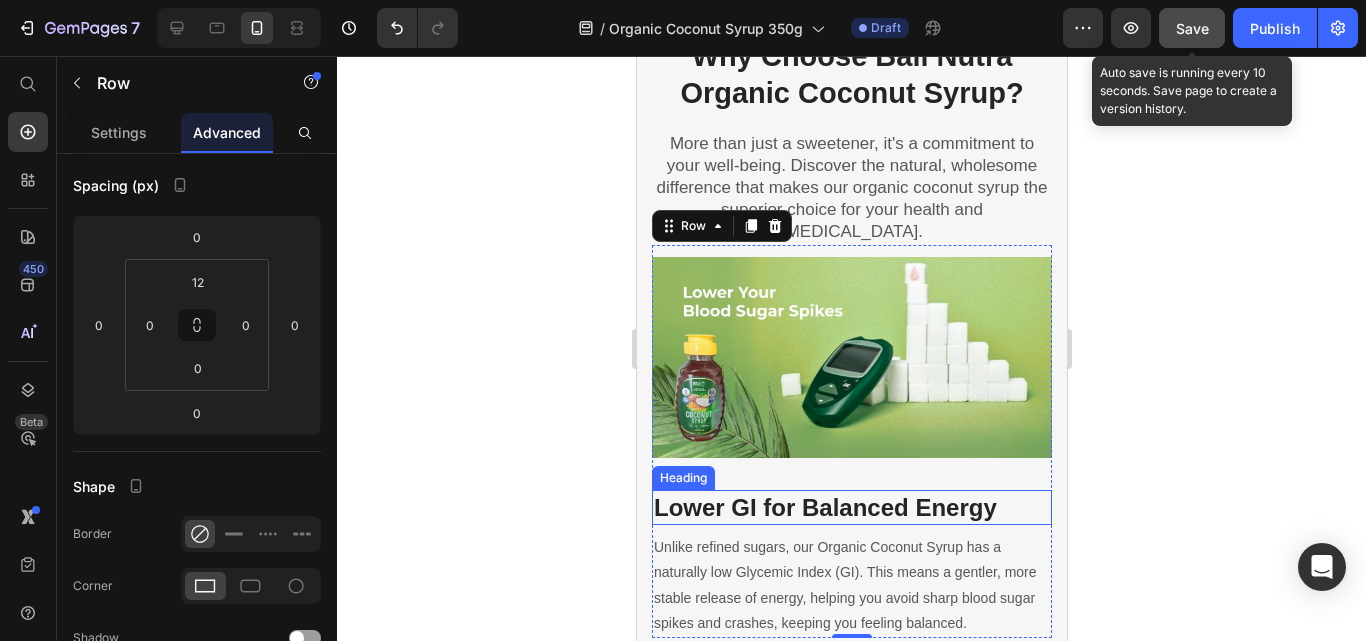 click on "Lower GI for Balanced Energy" at bounding box center (851, 507) 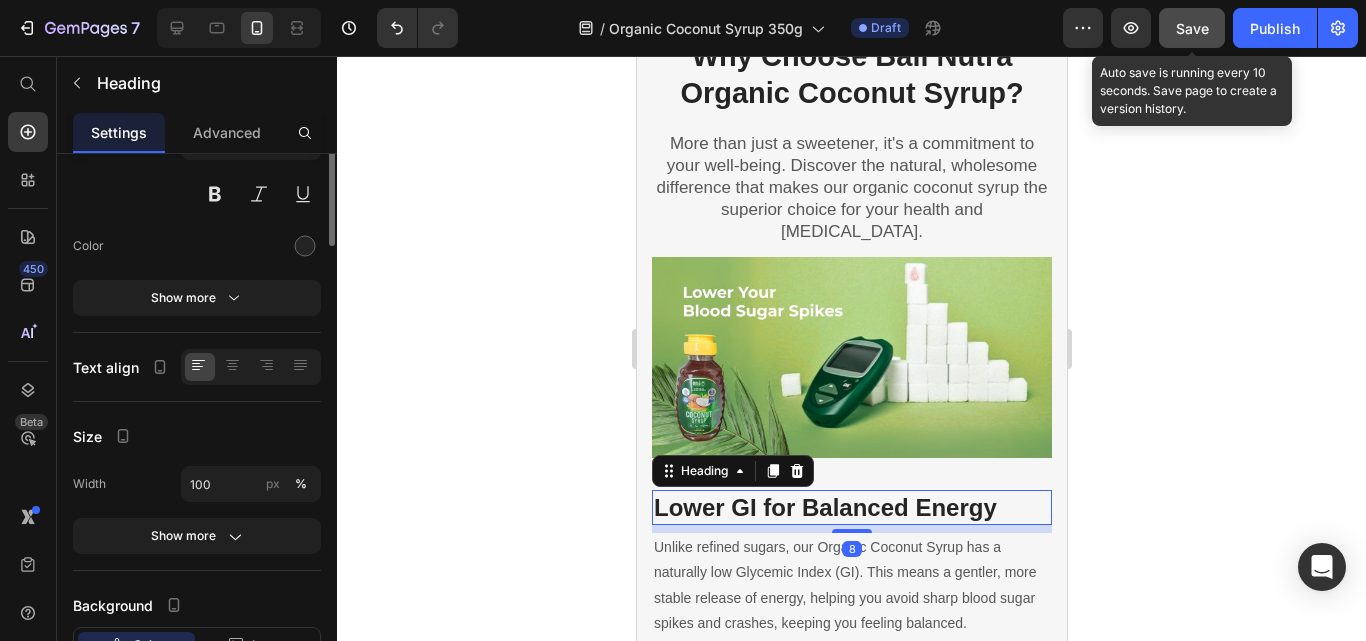 scroll, scrollTop: 0, scrollLeft: 0, axis: both 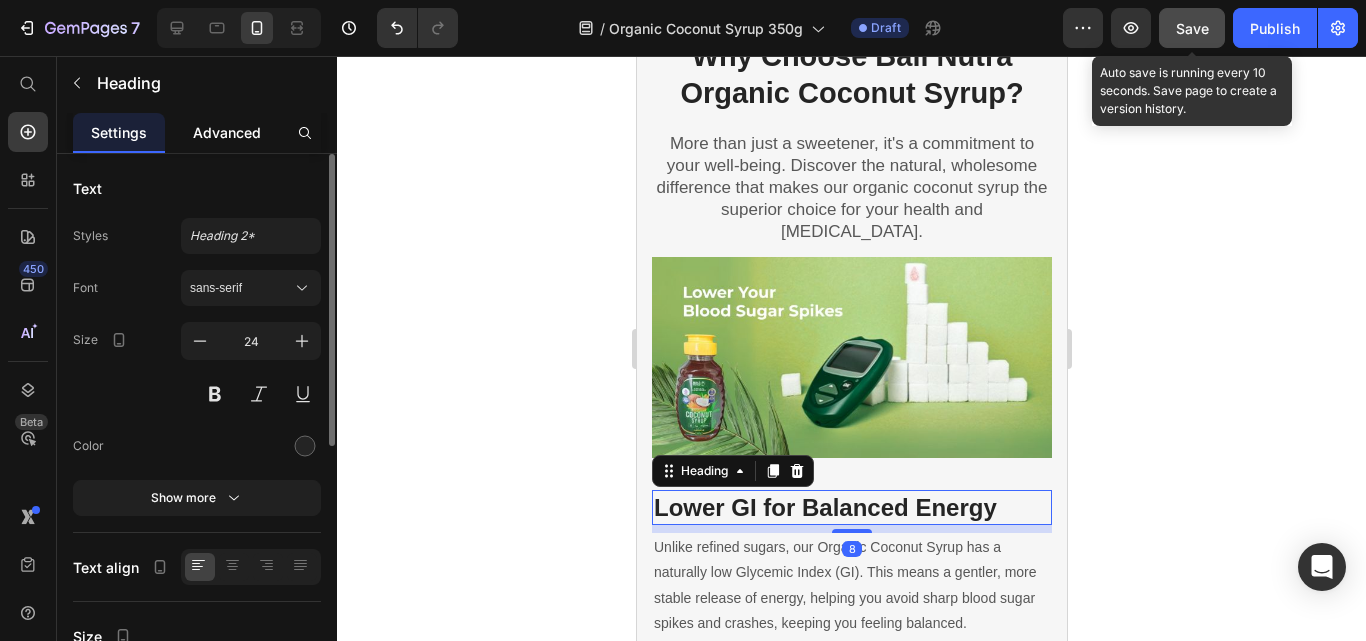 click on "Advanced" at bounding box center (227, 132) 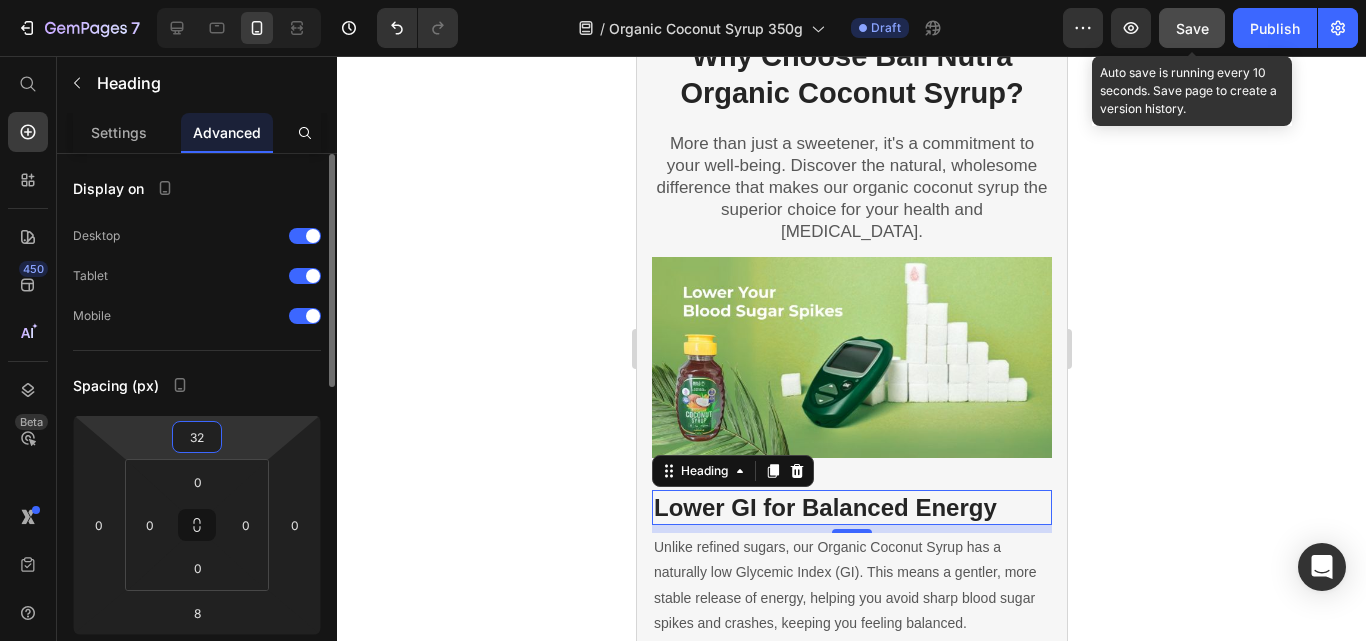 click on "32" at bounding box center (197, 437) 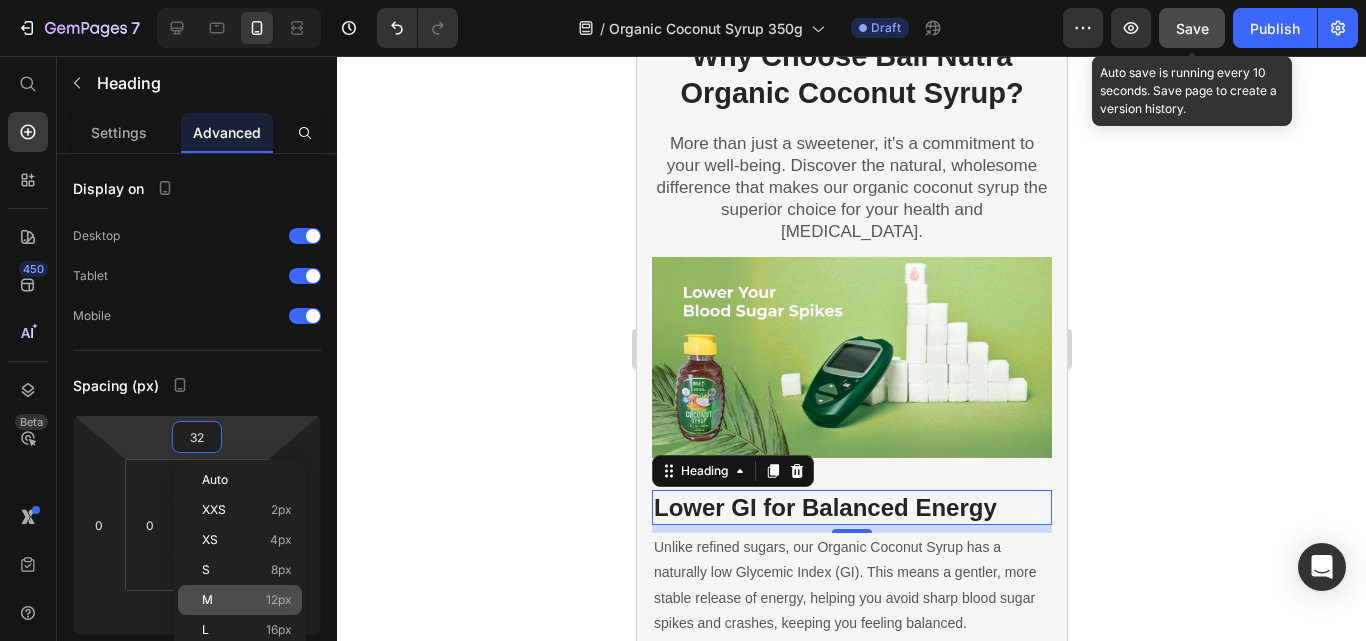 click on "12px" at bounding box center (279, 600) 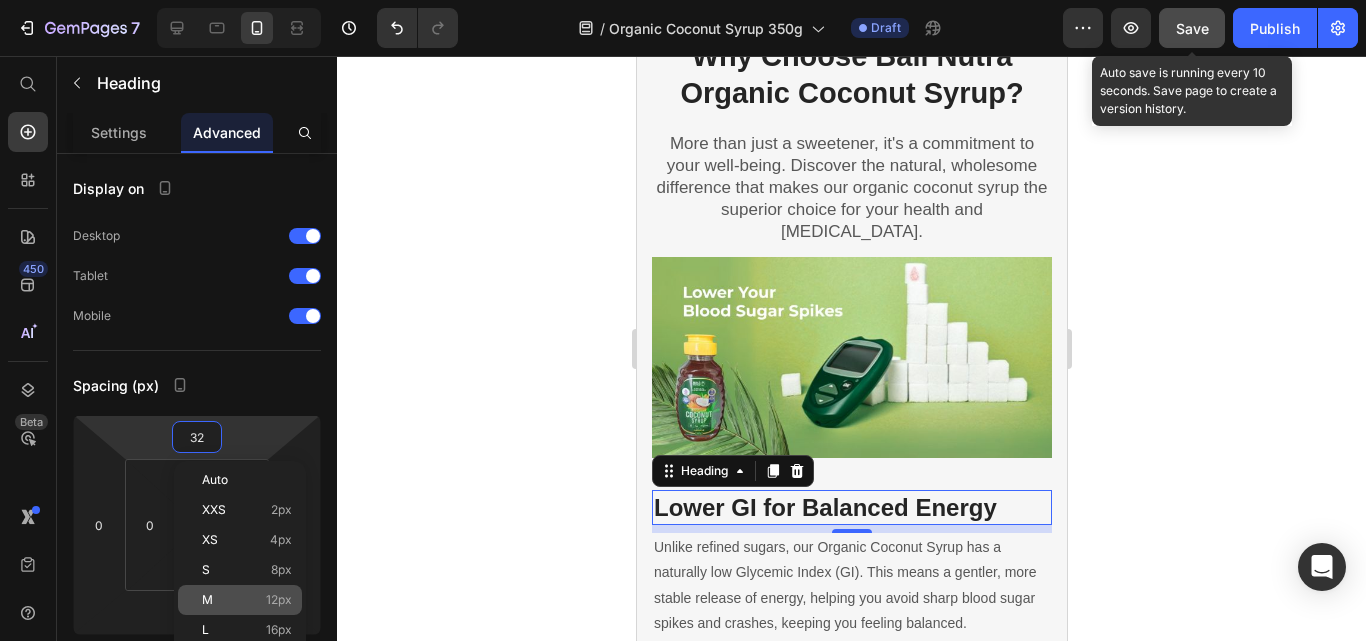 type on "12" 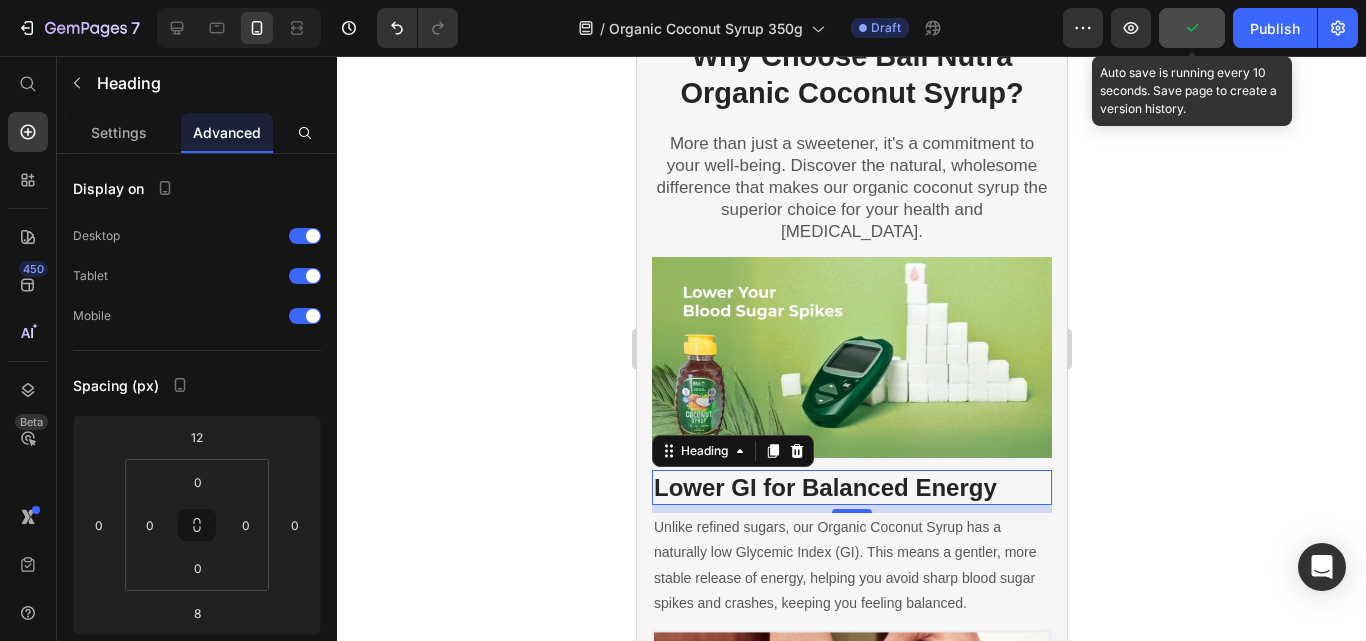 drag, startPoint x: 850, startPoint y: 479, endPoint x: 850, endPoint y: 465, distance: 14 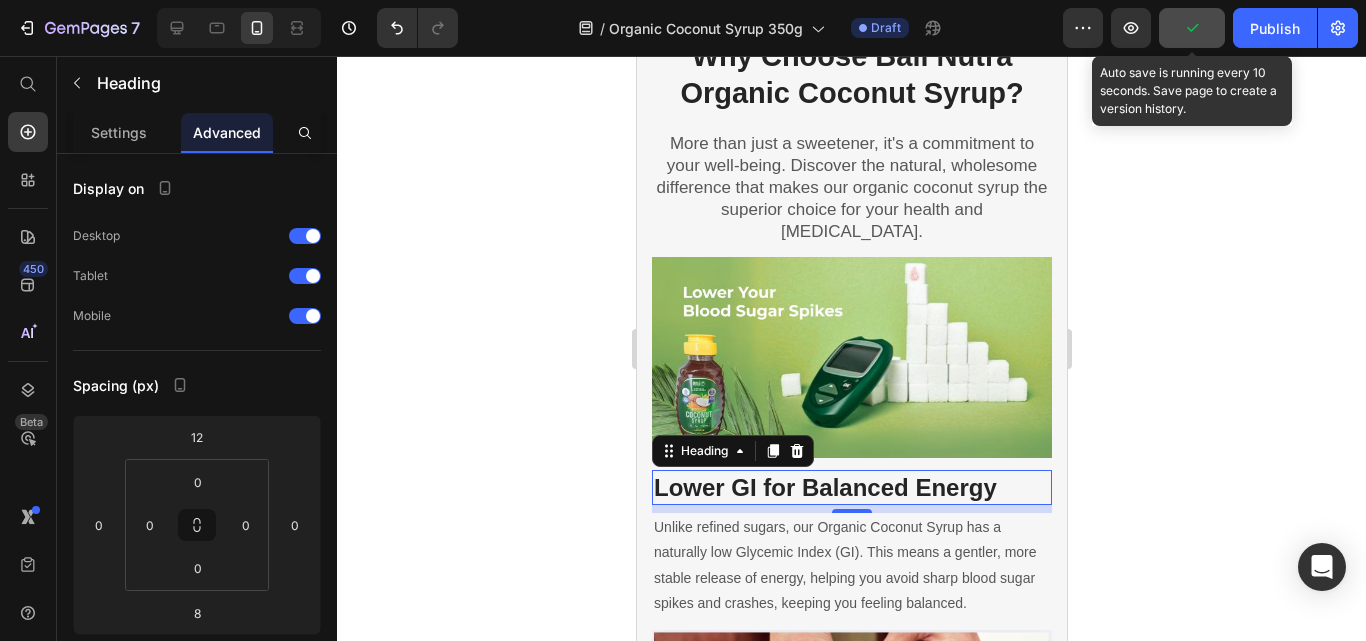 click on "Lower GI for Balanced Energy Heading   8" at bounding box center (851, 487) 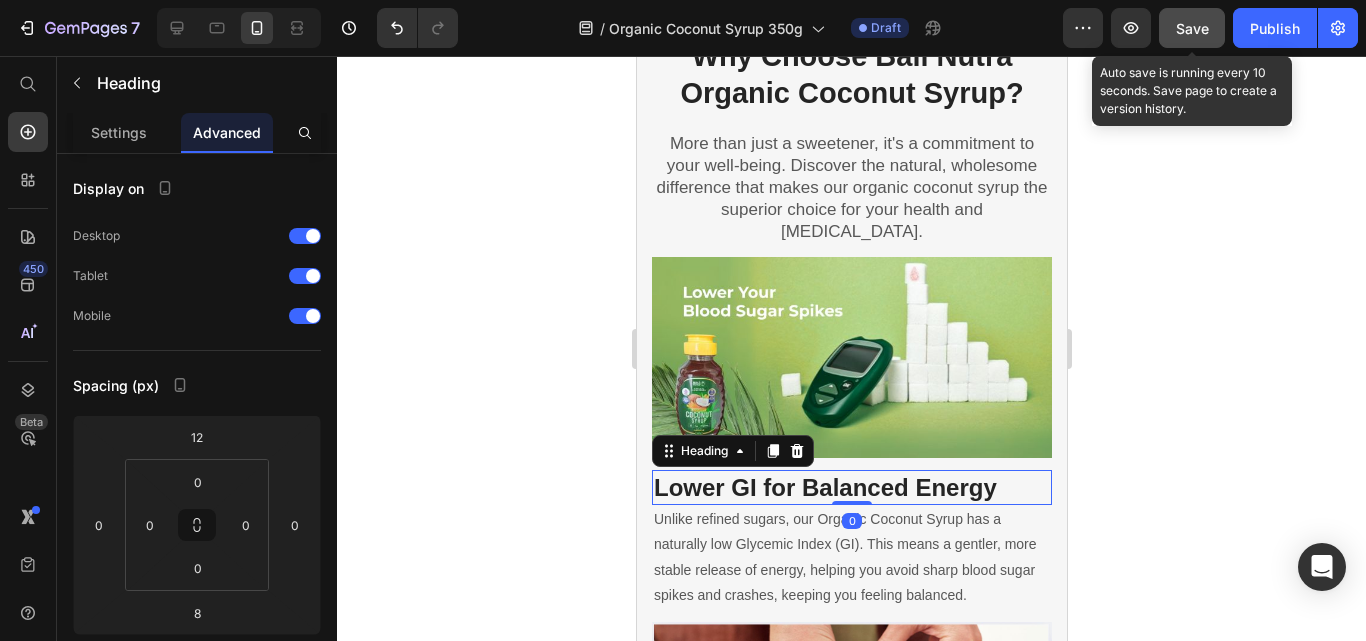 drag, startPoint x: 849, startPoint y: 483, endPoint x: 848, endPoint y: 460, distance: 23.021729 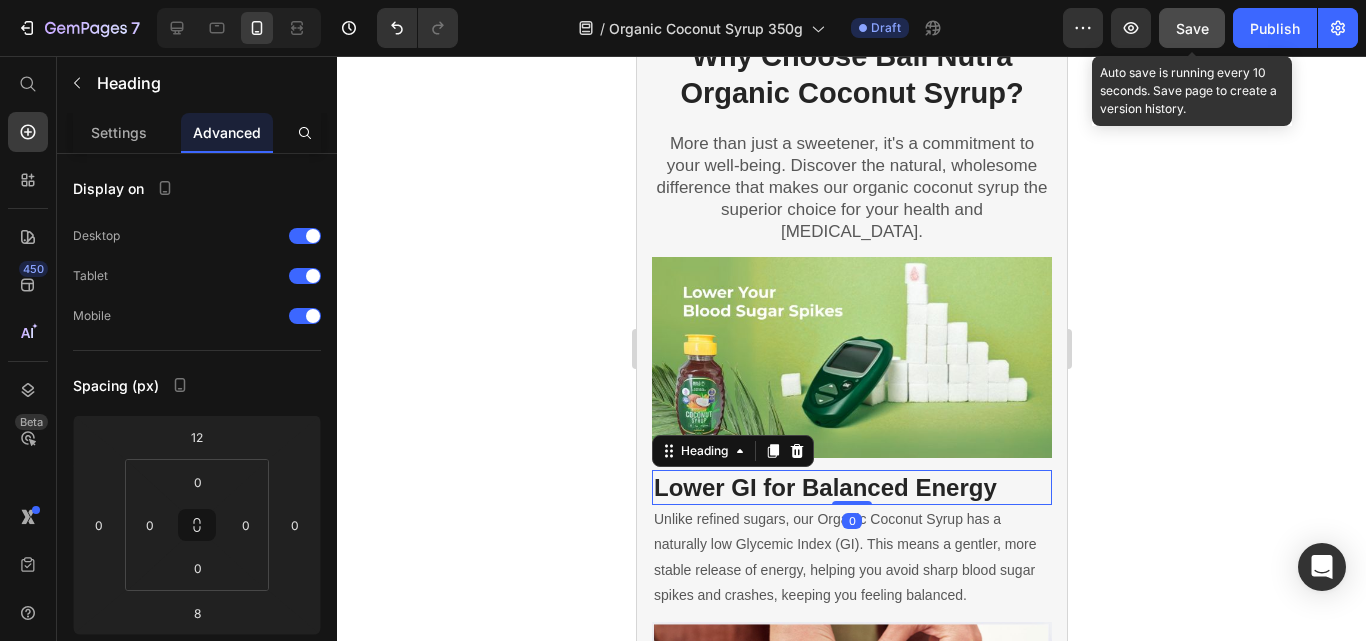 click on "Lower GI for Balanced Energy Heading   0" at bounding box center (851, 487) 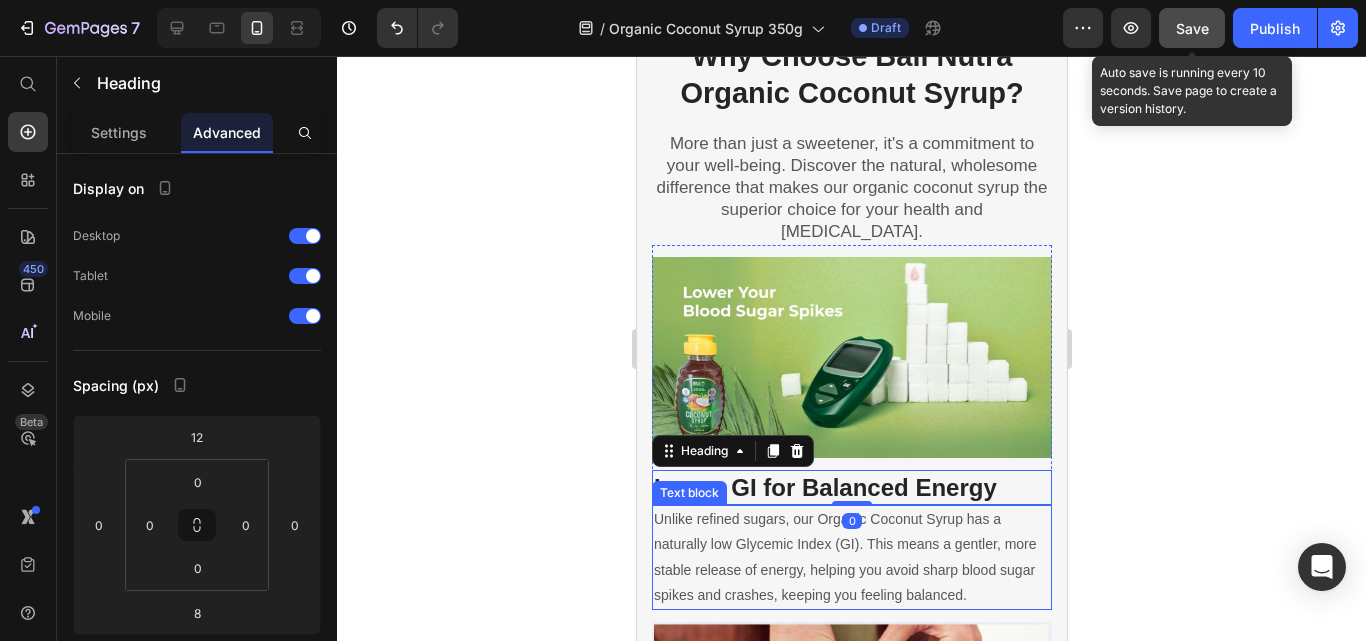 type on "0" 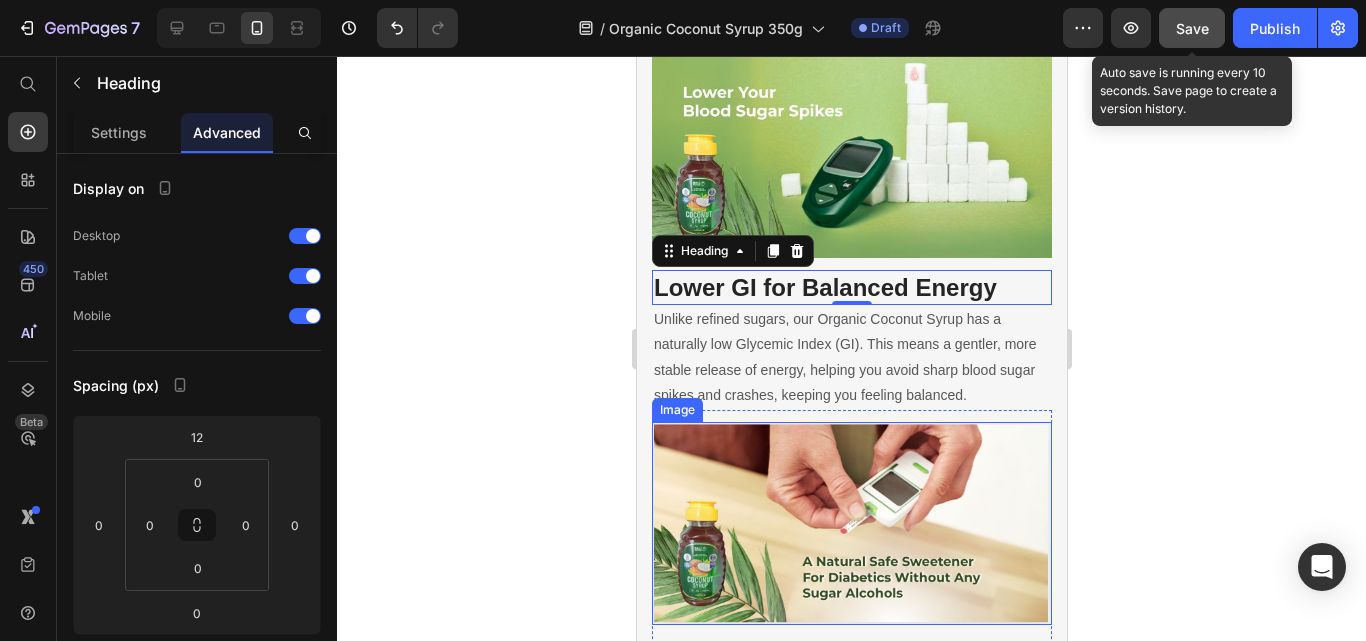 scroll, scrollTop: 2600, scrollLeft: 0, axis: vertical 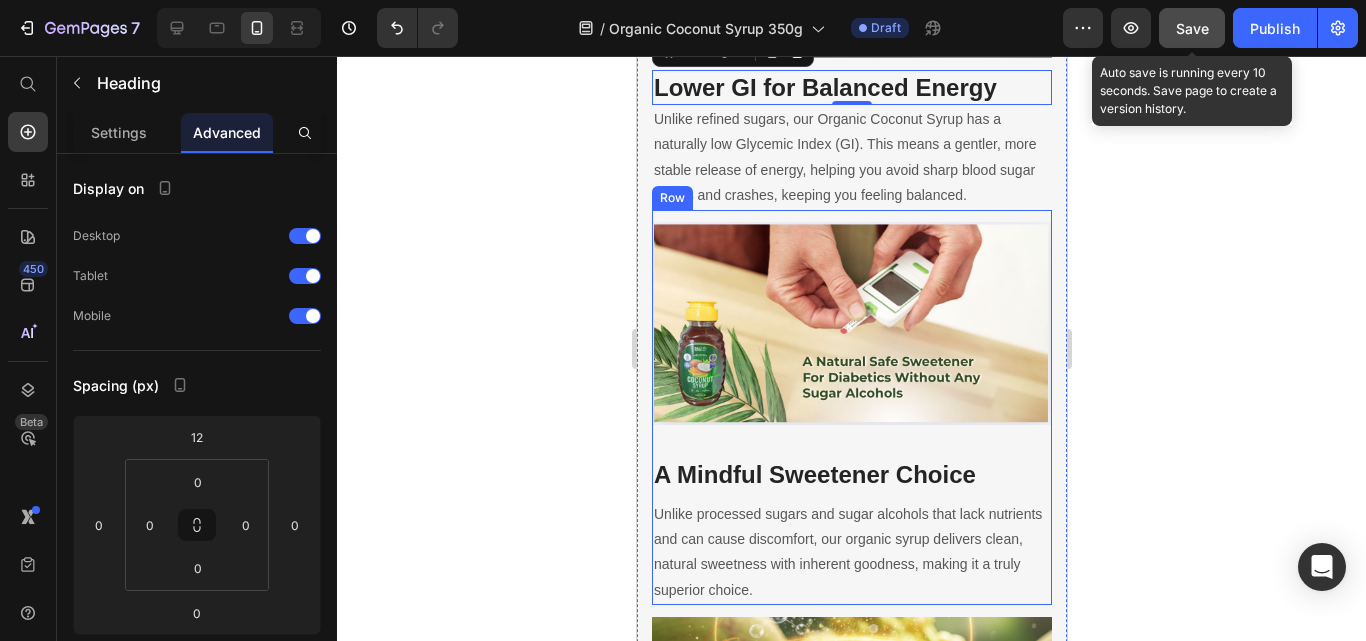 click on "A Mindful Sweetener Choice Heading Unlike processed sugars and sugar alcohols that lack nutrients and can cause discomfort, our organic syrup delivers clean, natural sweetness with inherent goodness, making it a truly superior choice. Text block" at bounding box center [851, 515] 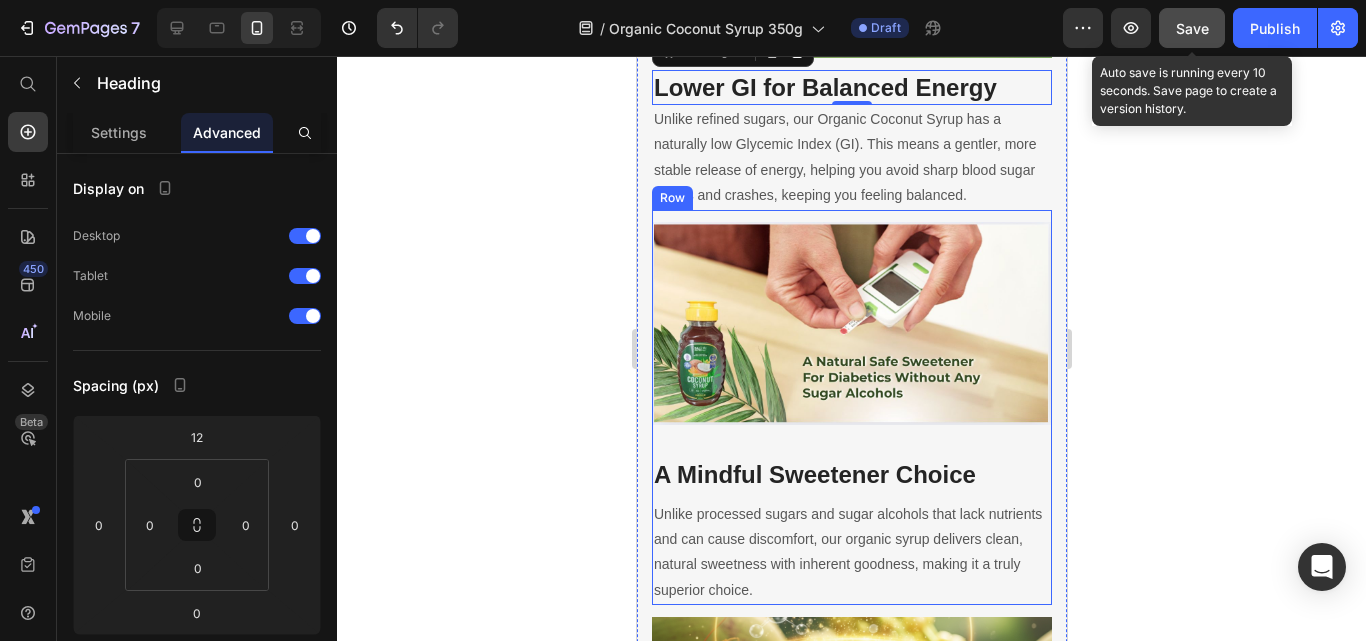 click on "A Mindful Sweetener Choice" at bounding box center (851, 474) 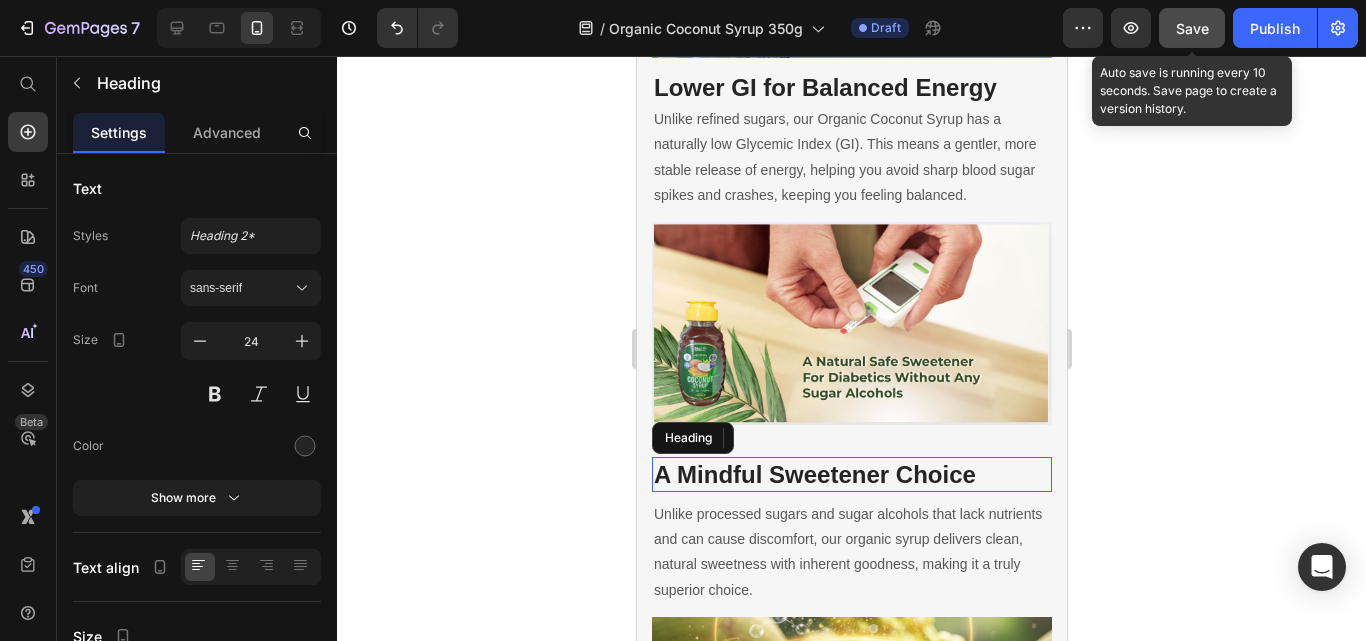click on "A Mindful Sweetener Choice" at bounding box center [851, 474] 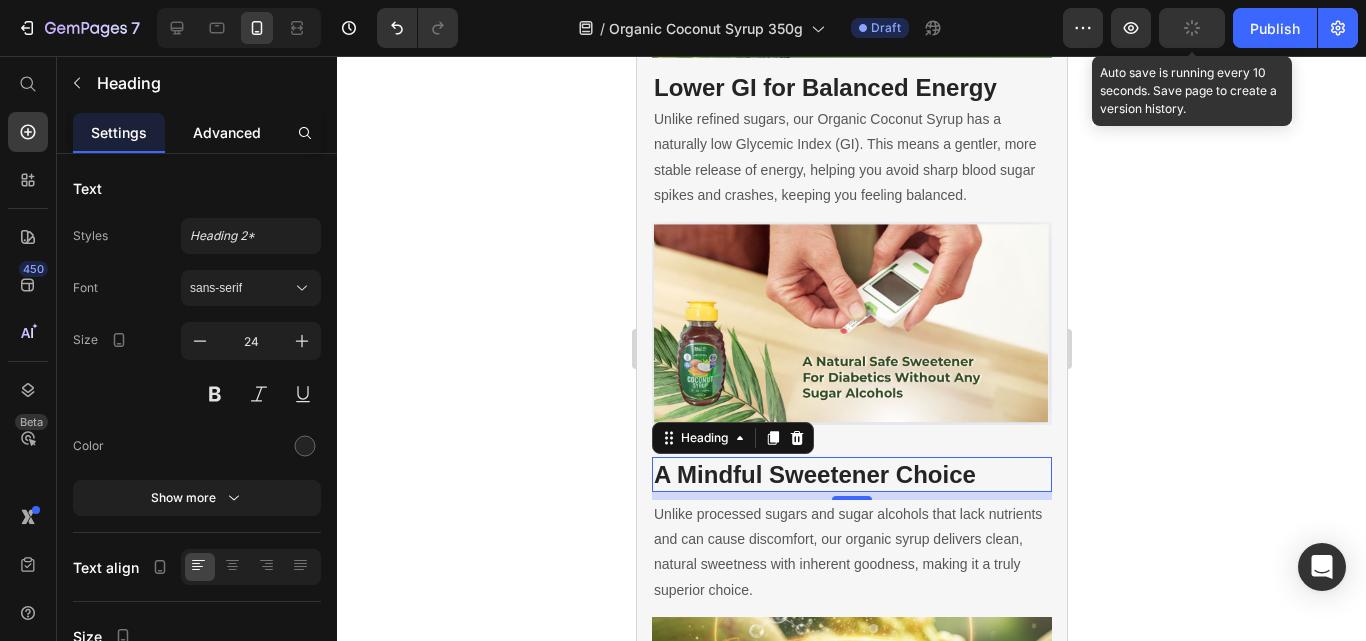 drag, startPoint x: 186, startPoint y: 136, endPoint x: 151, endPoint y: 377, distance: 243.52823 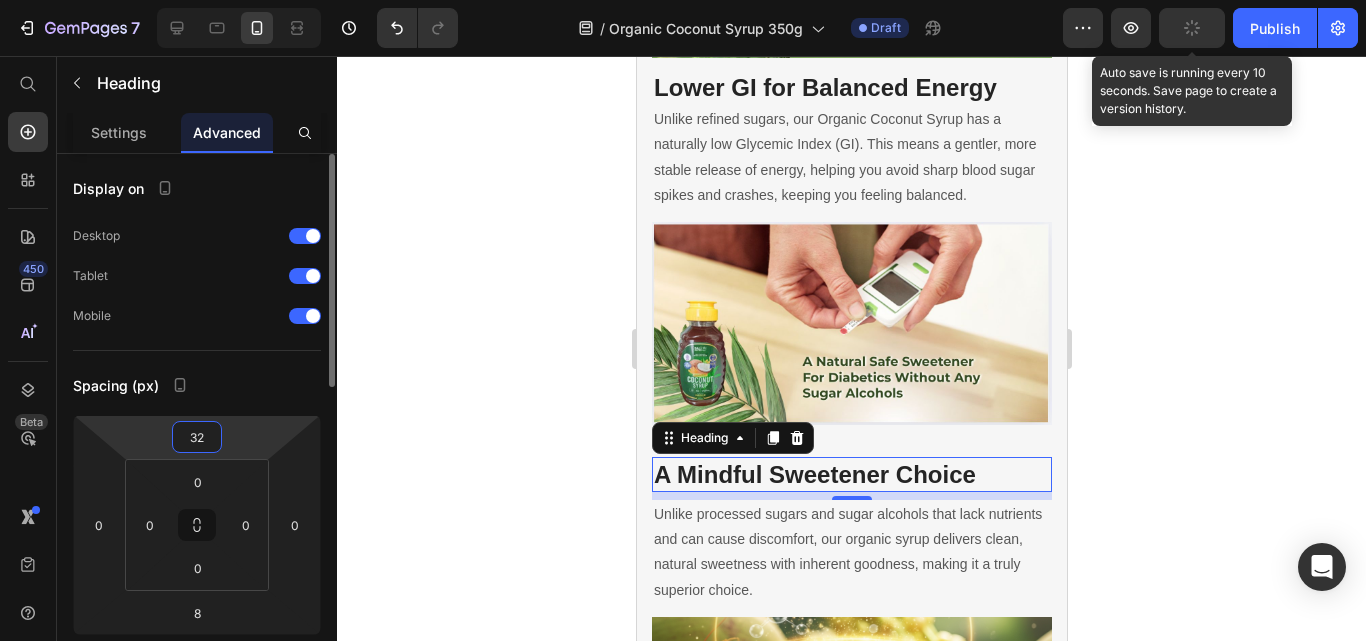 click on "32" at bounding box center [197, 437] 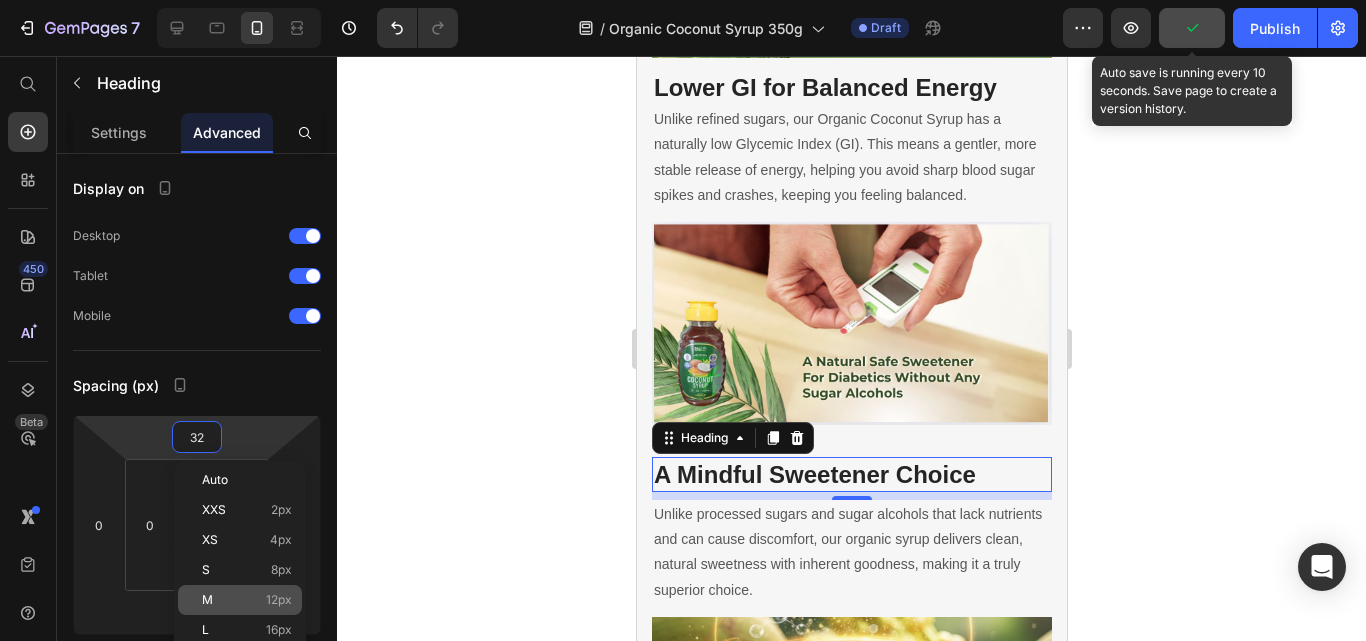 click on "12px" at bounding box center [279, 600] 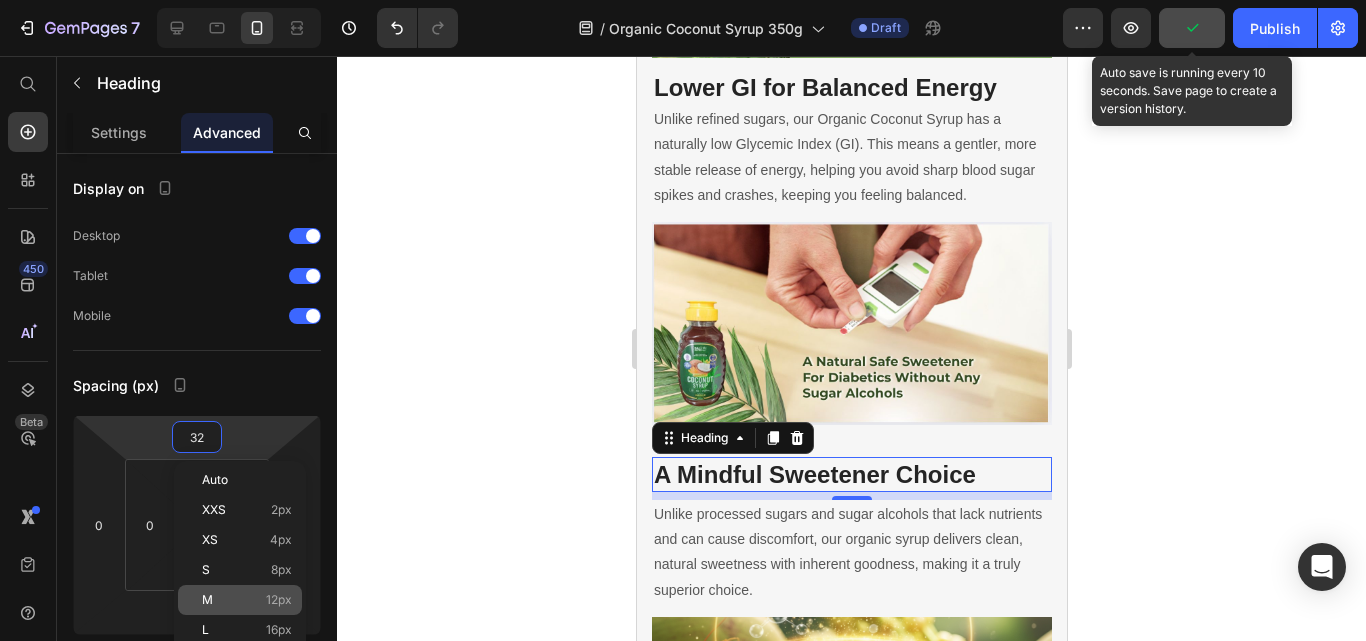type on "12" 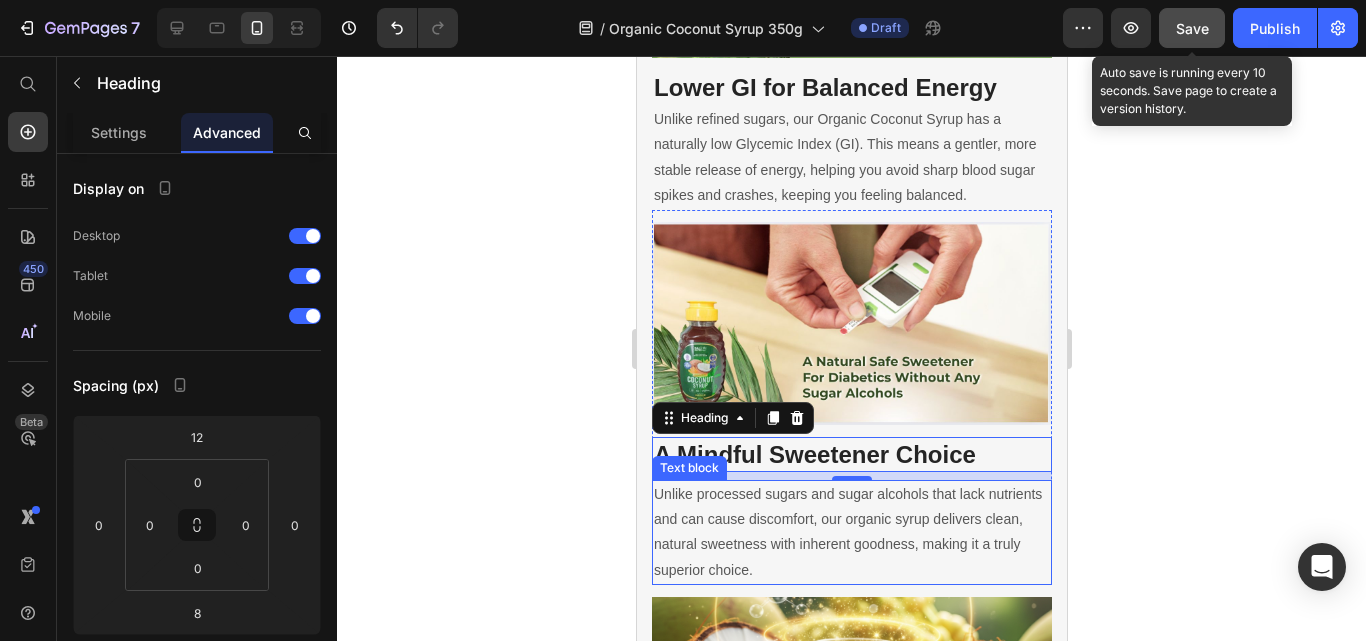 click on "Unlike processed sugars and sugar alcohols that lack nutrients and can cause discomfort, our organic syrup delivers clean, natural sweetness with inherent goodness, making it a truly superior choice." at bounding box center (851, 532) 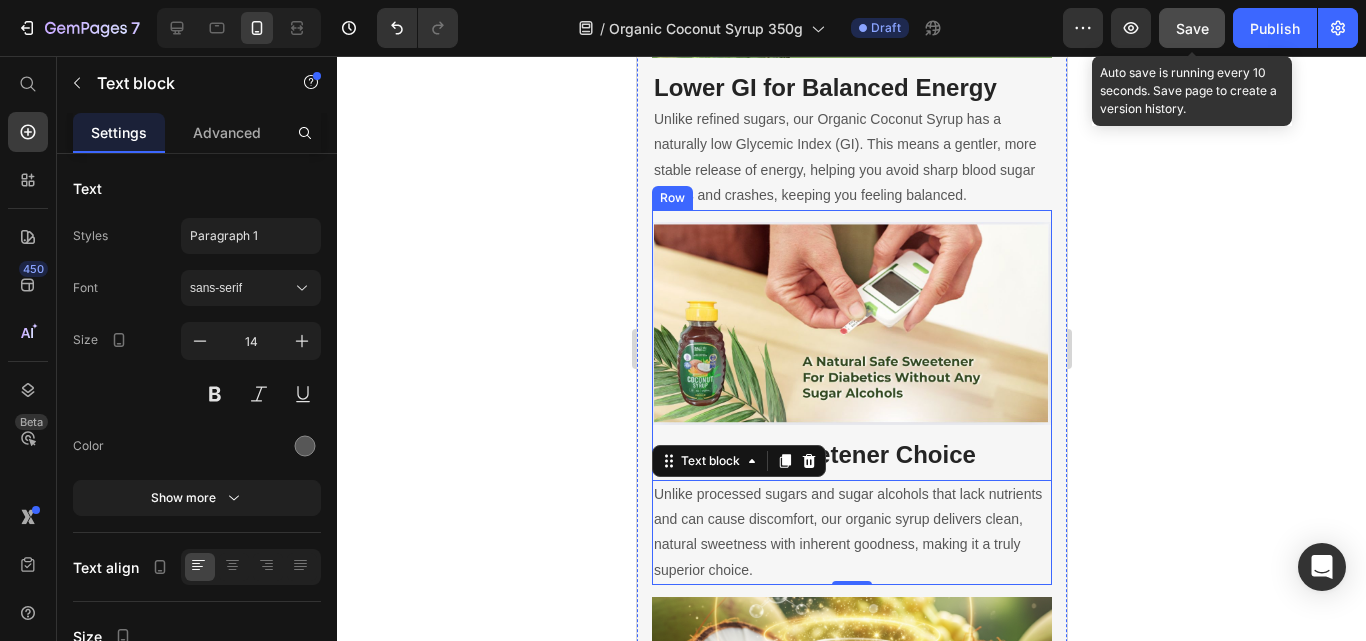 click on "A Mindful Sweetener Choice Heading Unlike processed sugars and sugar alcohols that lack nutrients and can cause discomfort, our organic syrup delivers clean, natural sweetness with inherent goodness, making it a truly superior choice. Text block   0" at bounding box center [851, 505] 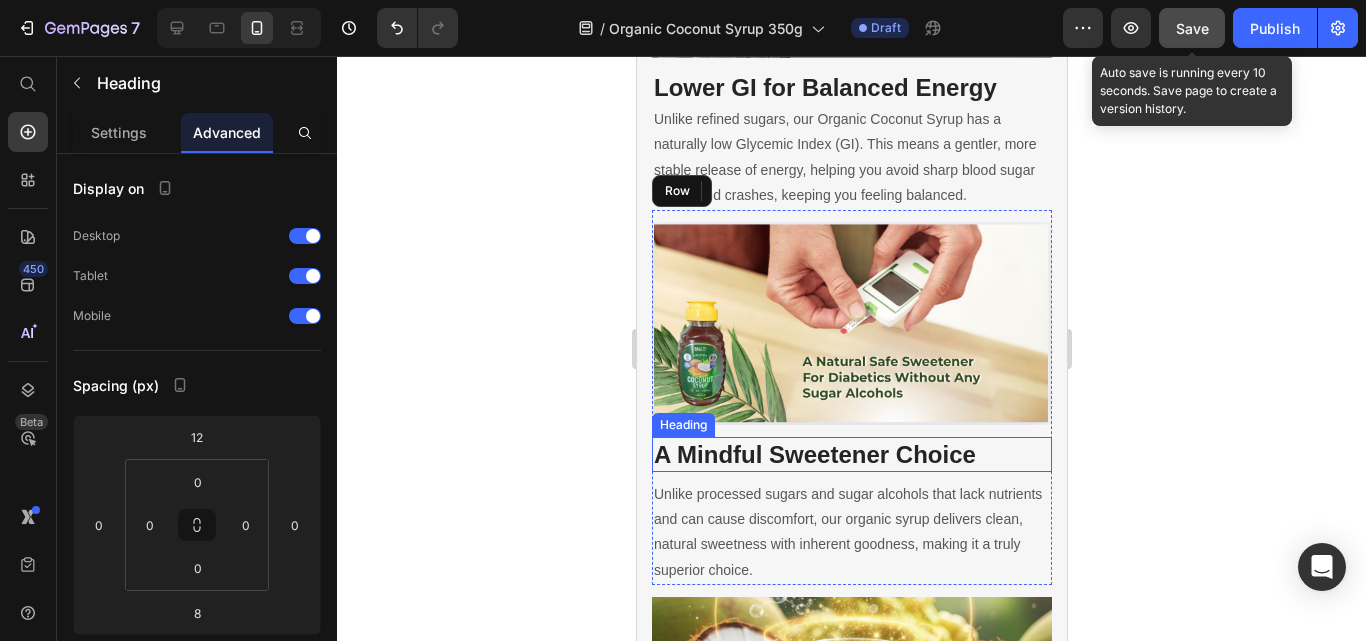 click on "A Mindful Sweetener Choice" at bounding box center [851, 454] 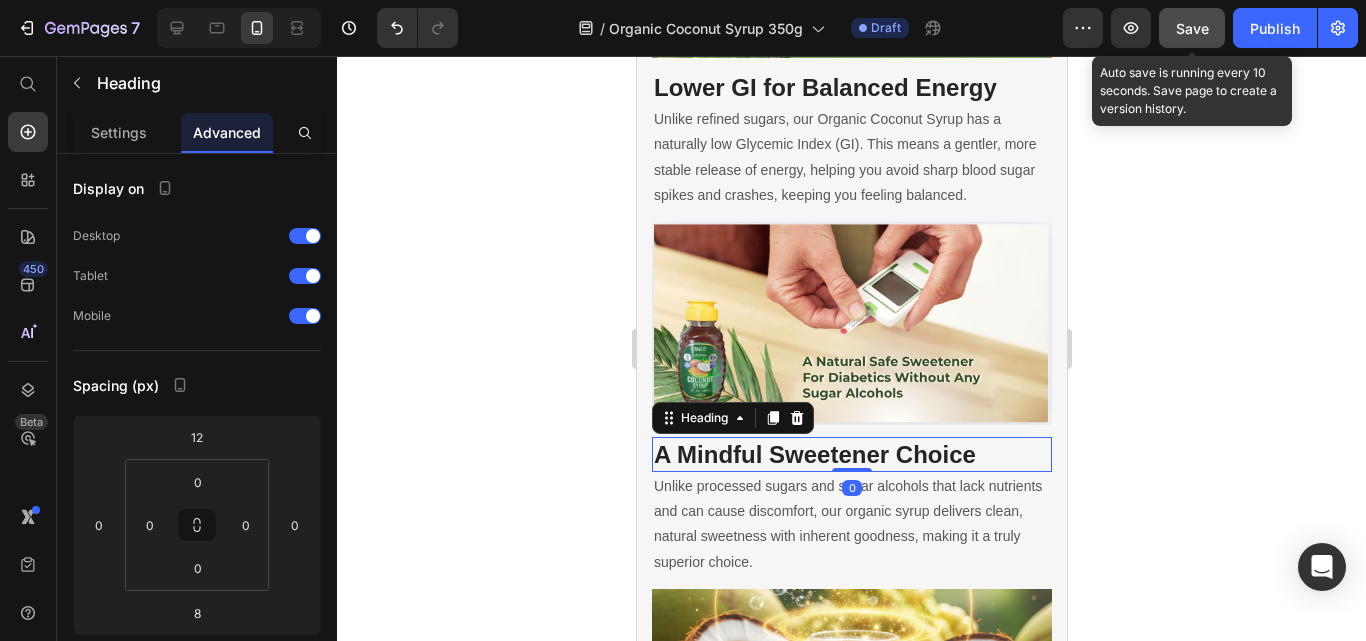 drag, startPoint x: 841, startPoint y: 440, endPoint x: 838, endPoint y: 427, distance: 13.341664 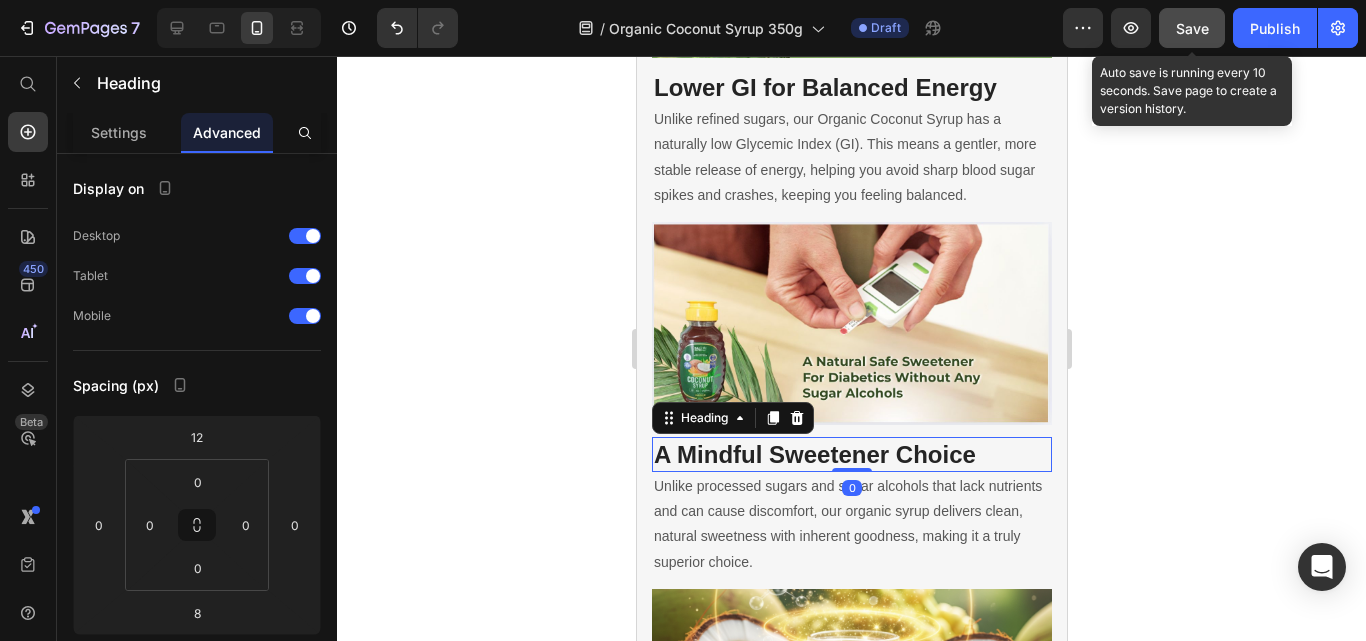 click on "A Mindful Sweetener Choice Heading   0" at bounding box center [851, 454] 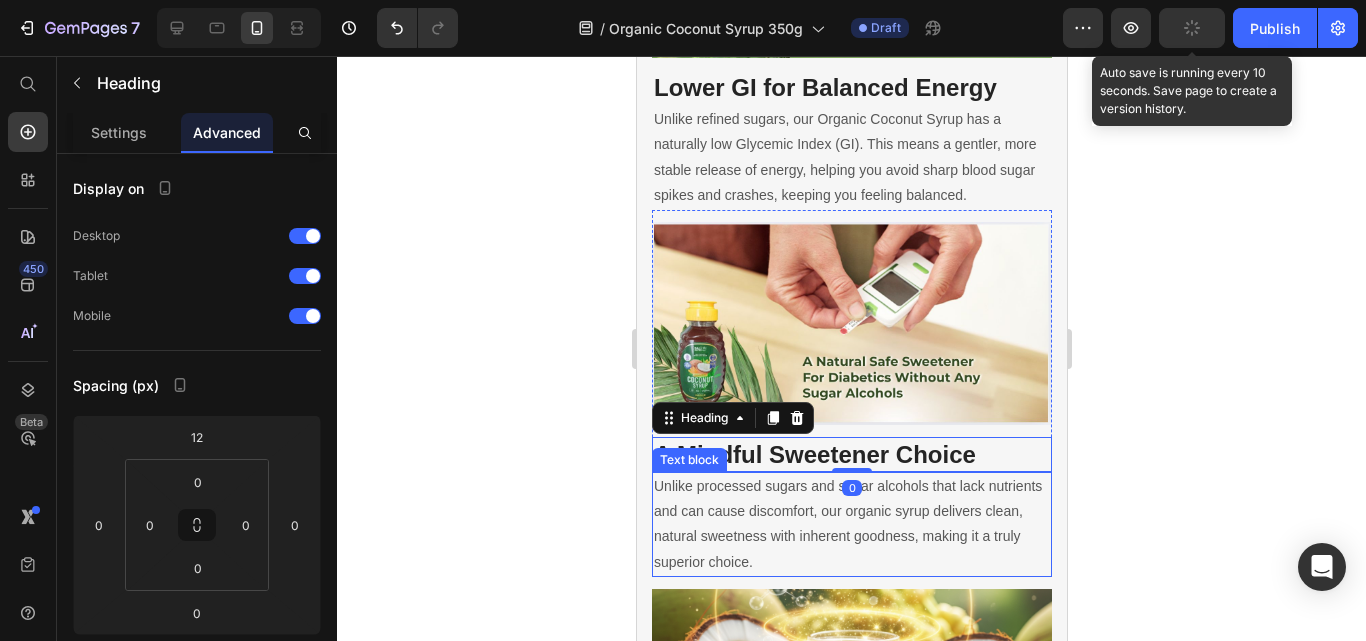 scroll, scrollTop: 2700, scrollLeft: 0, axis: vertical 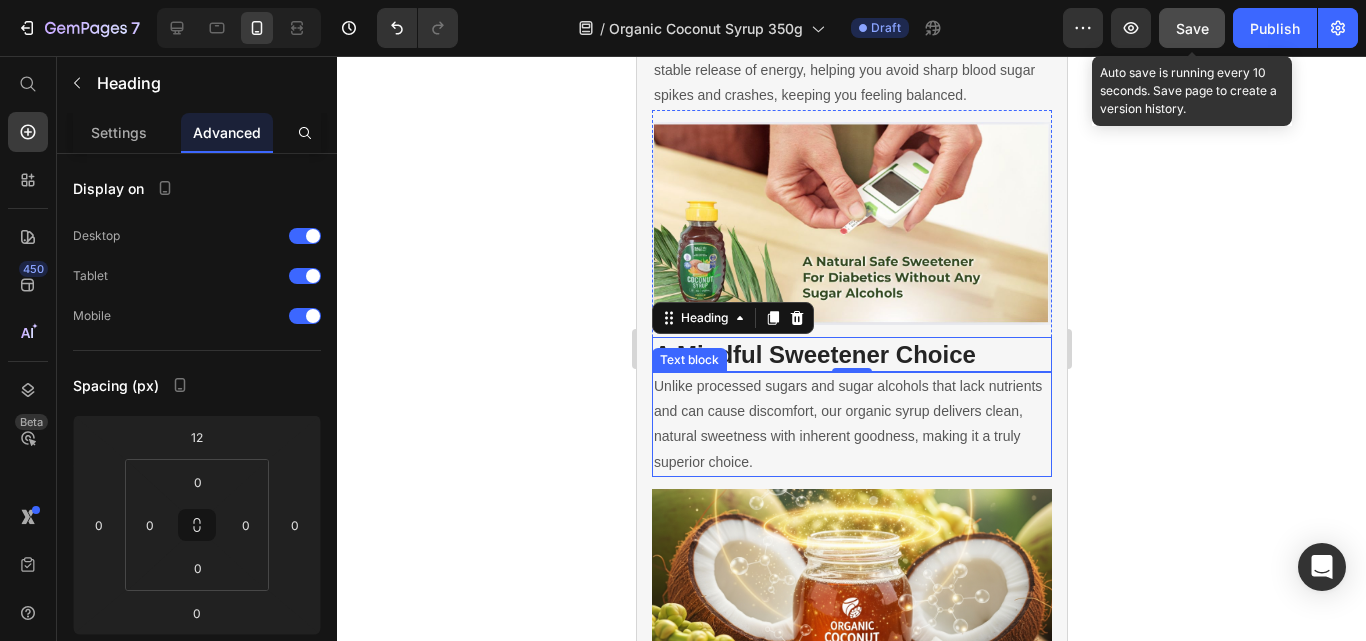 click on "Unlike processed sugars and sugar alcohols that lack nutrients and can cause discomfort, our organic syrup delivers clean, natural sweetness with inherent goodness, making it a truly superior choice." at bounding box center (851, 424) 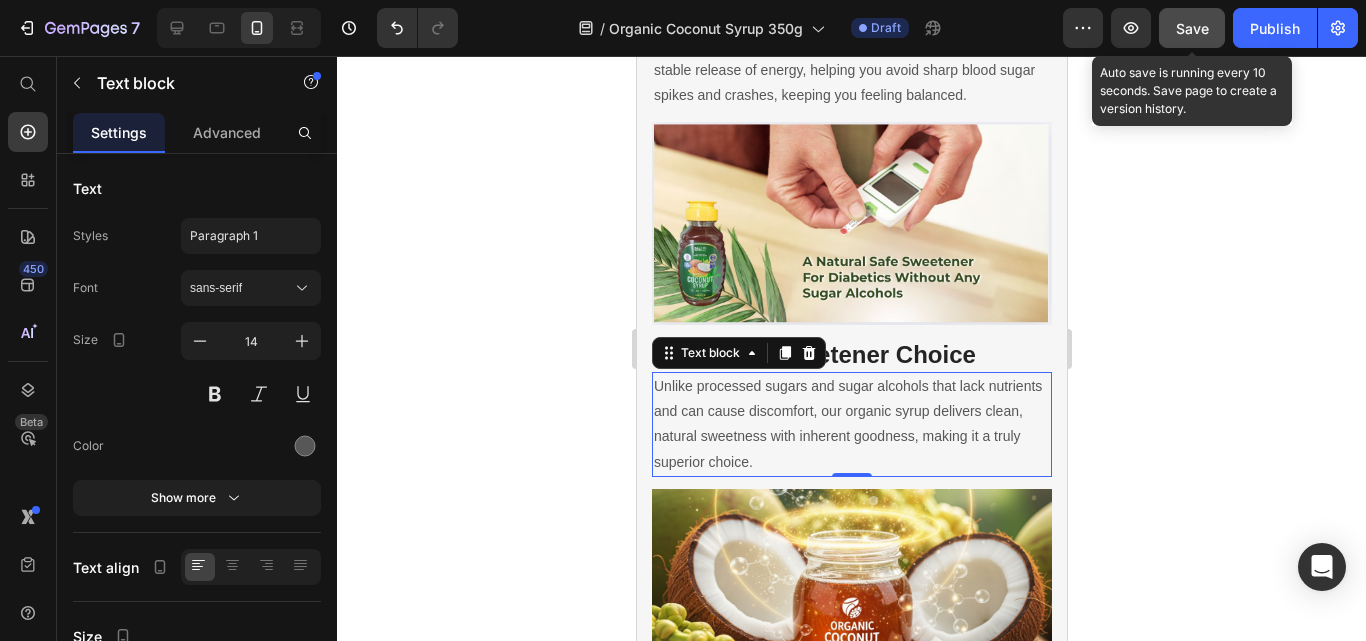 scroll, scrollTop: 2855, scrollLeft: 0, axis: vertical 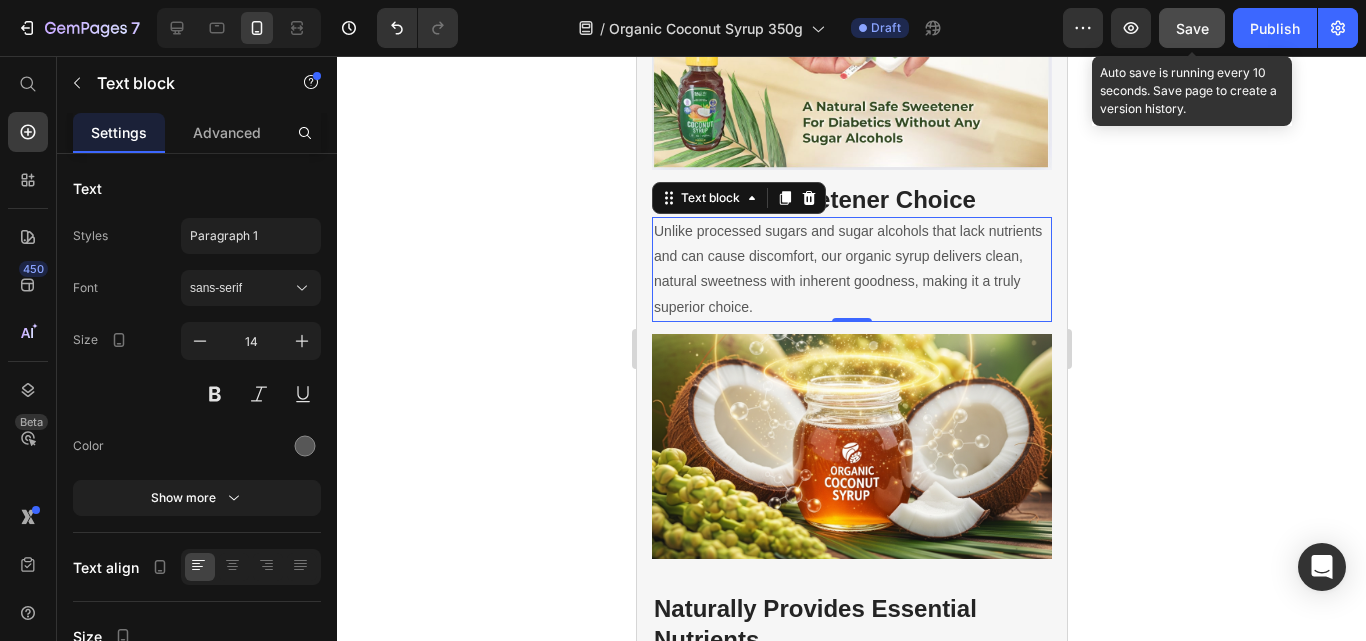 click at bounding box center (851, 446) 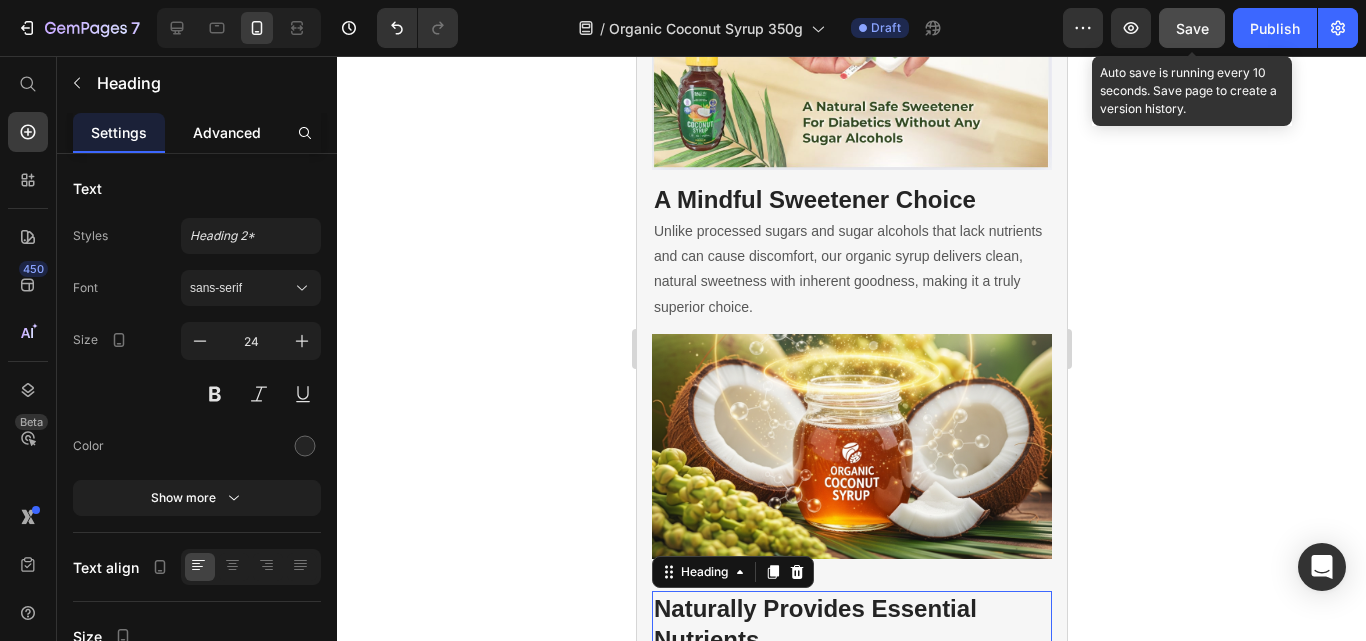 click on "Advanced" at bounding box center [227, 132] 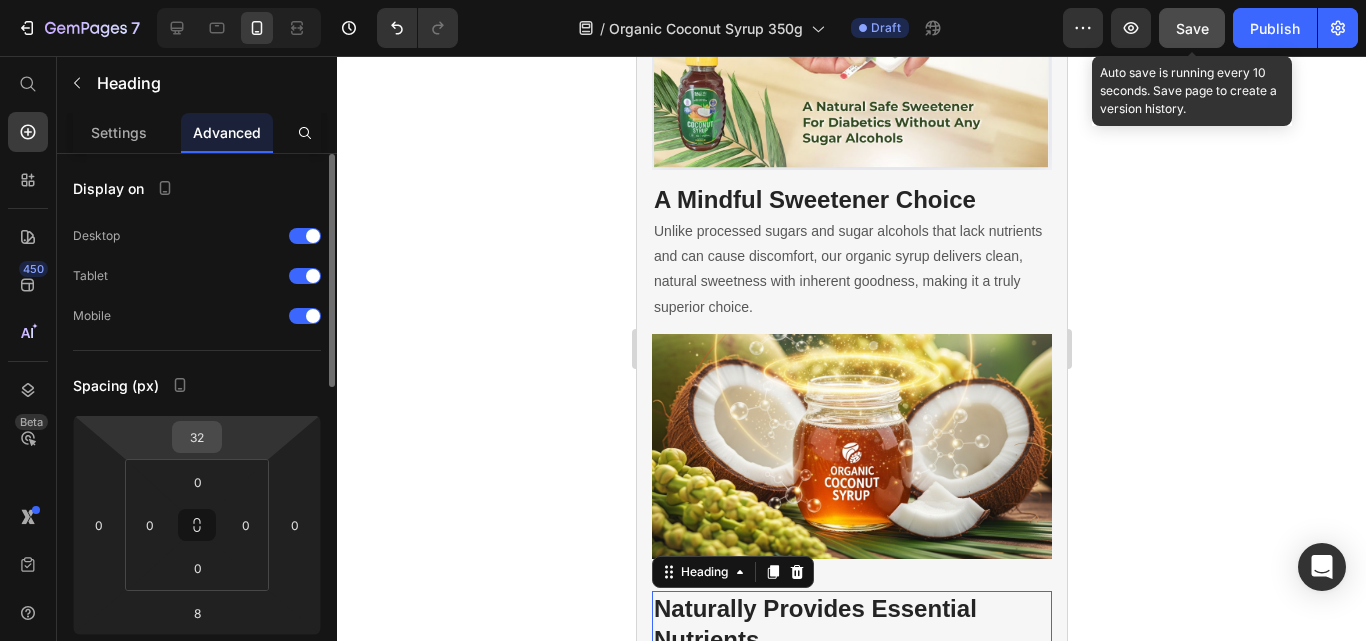 click on "32" at bounding box center [197, 437] 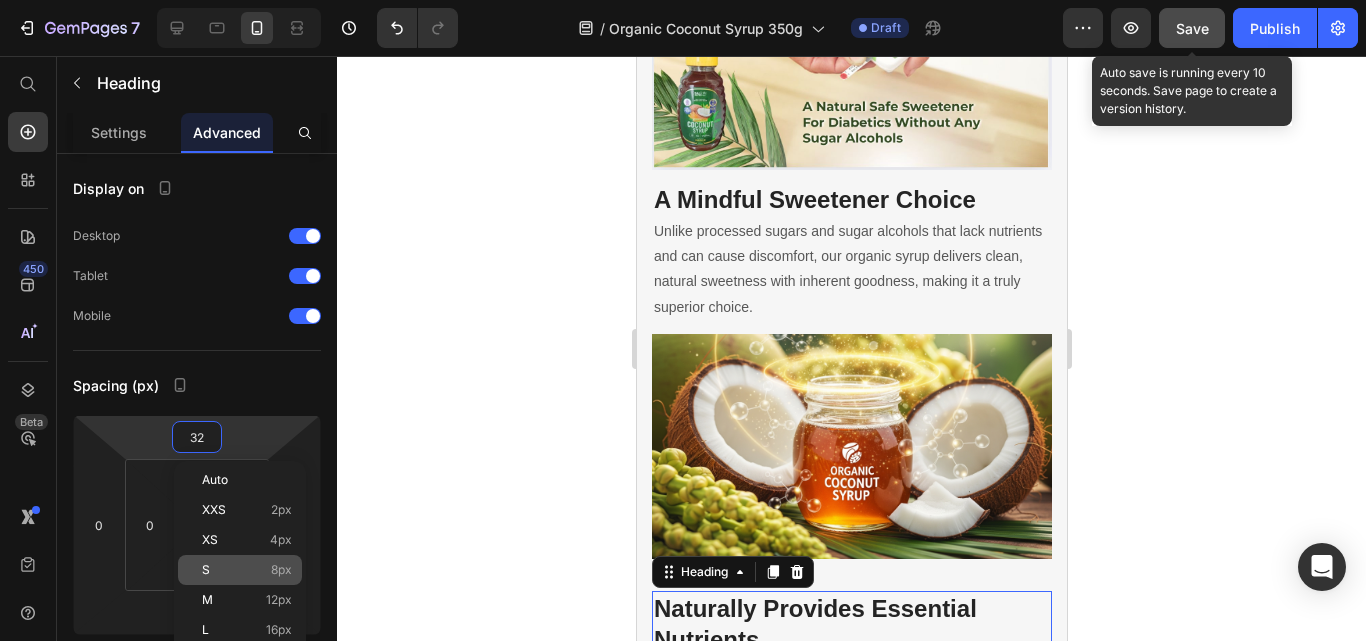 scroll, scrollTop: 3000, scrollLeft: 0, axis: vertical 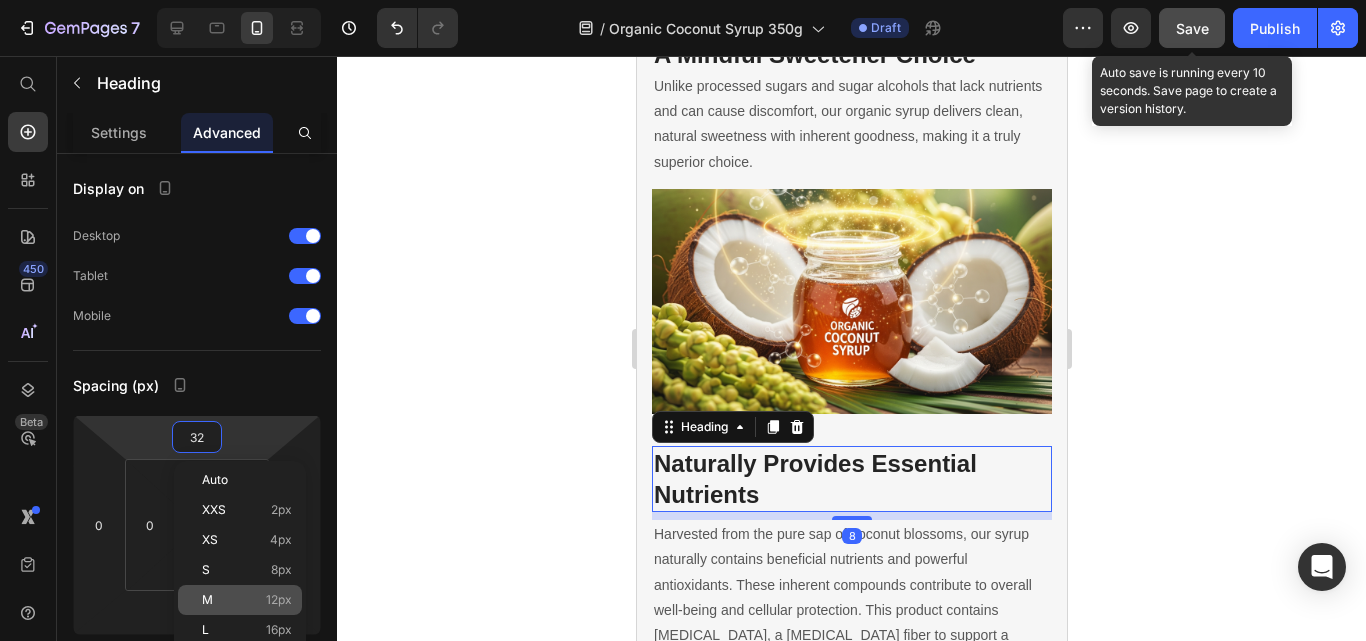 click on "M 12px" 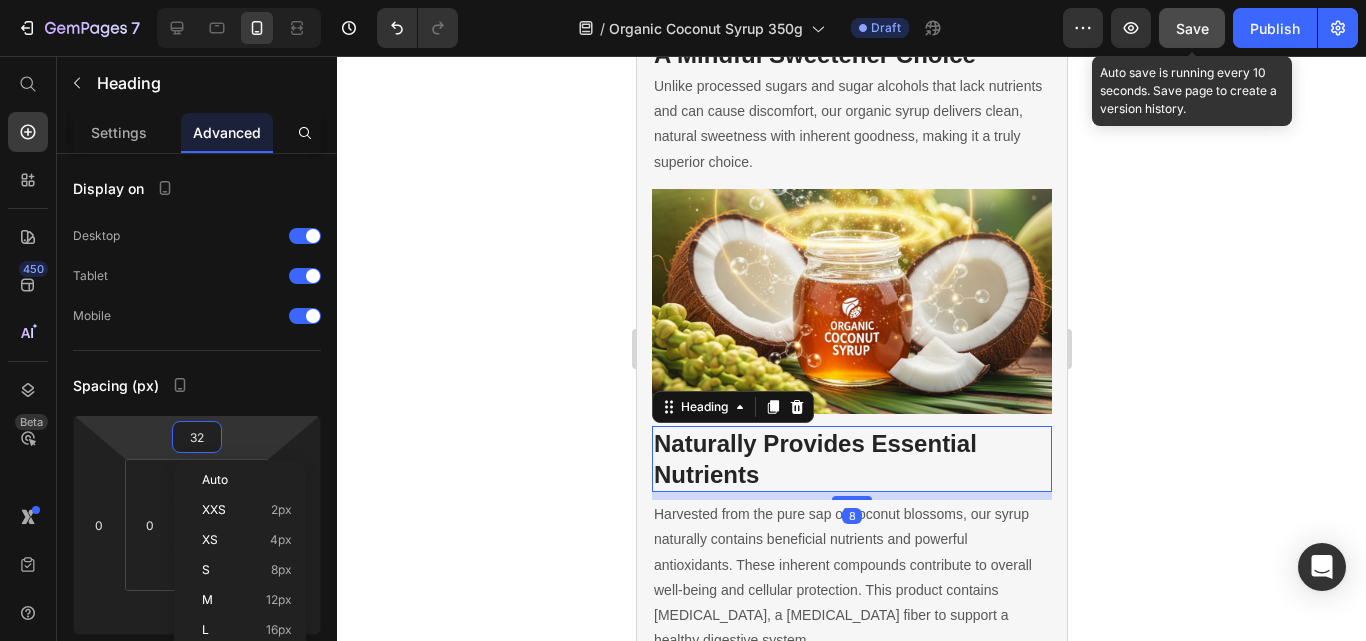 type on "12" 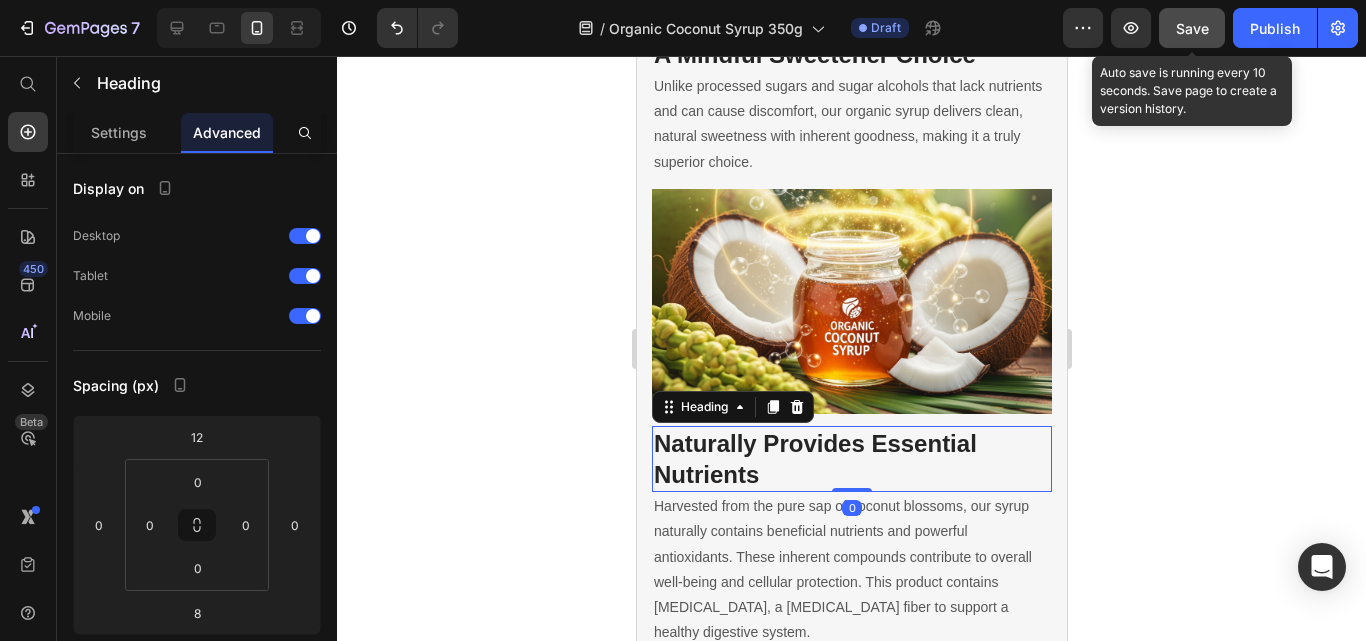 drag, startPoint x: 839, startPoint y: 454, endPoint x: 891, endPoint y: 441, distance: 53.600372 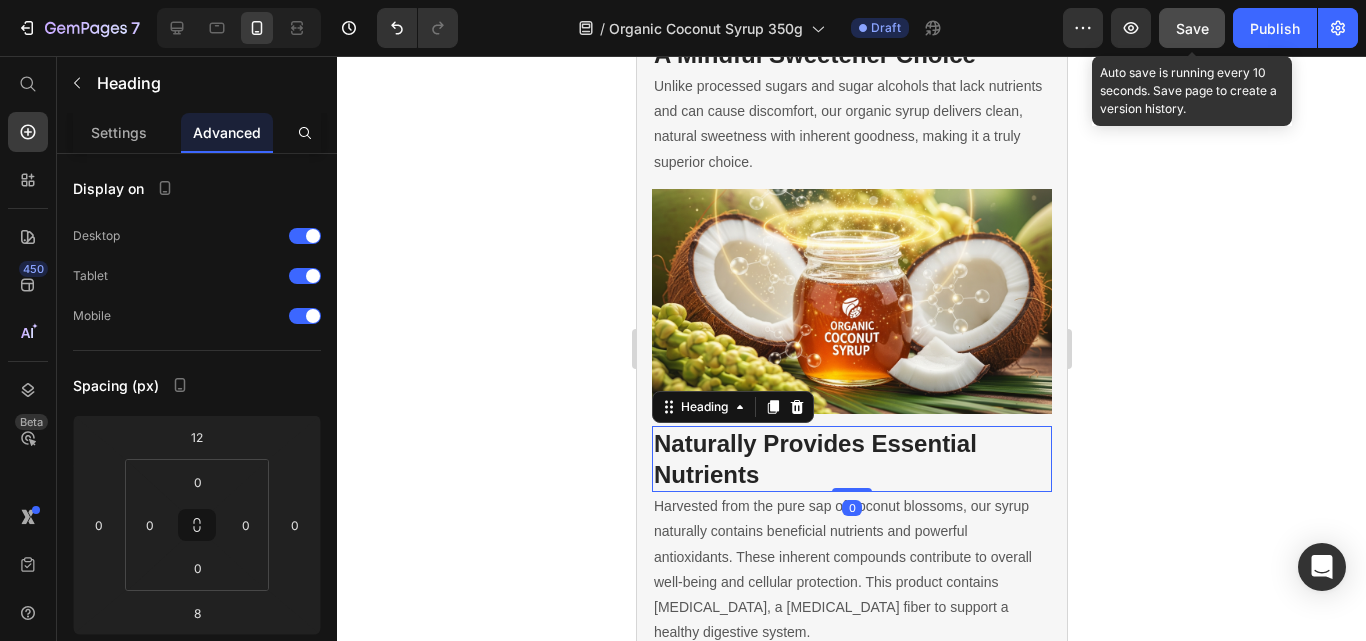click on "Naturally Provides Essential Nutrients Heading   0" at bounding box center [851, 459] 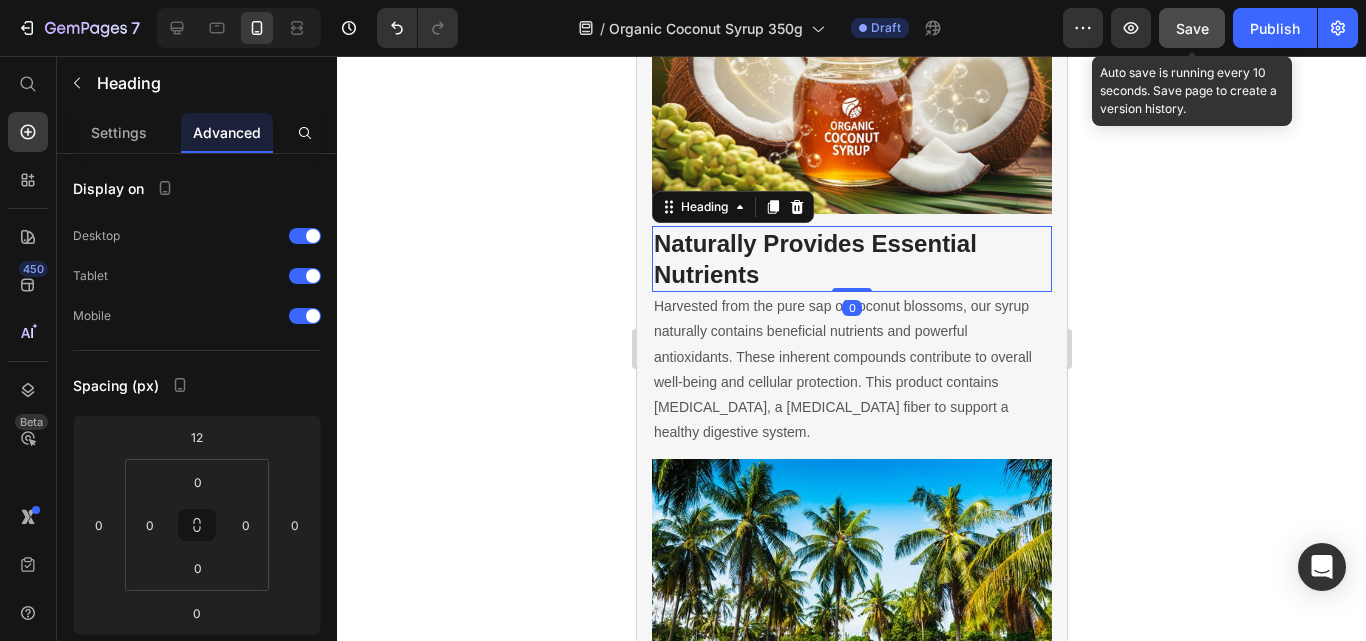 scroll, scrollTop: 3300, scrollLeft: 0, axis: vertical 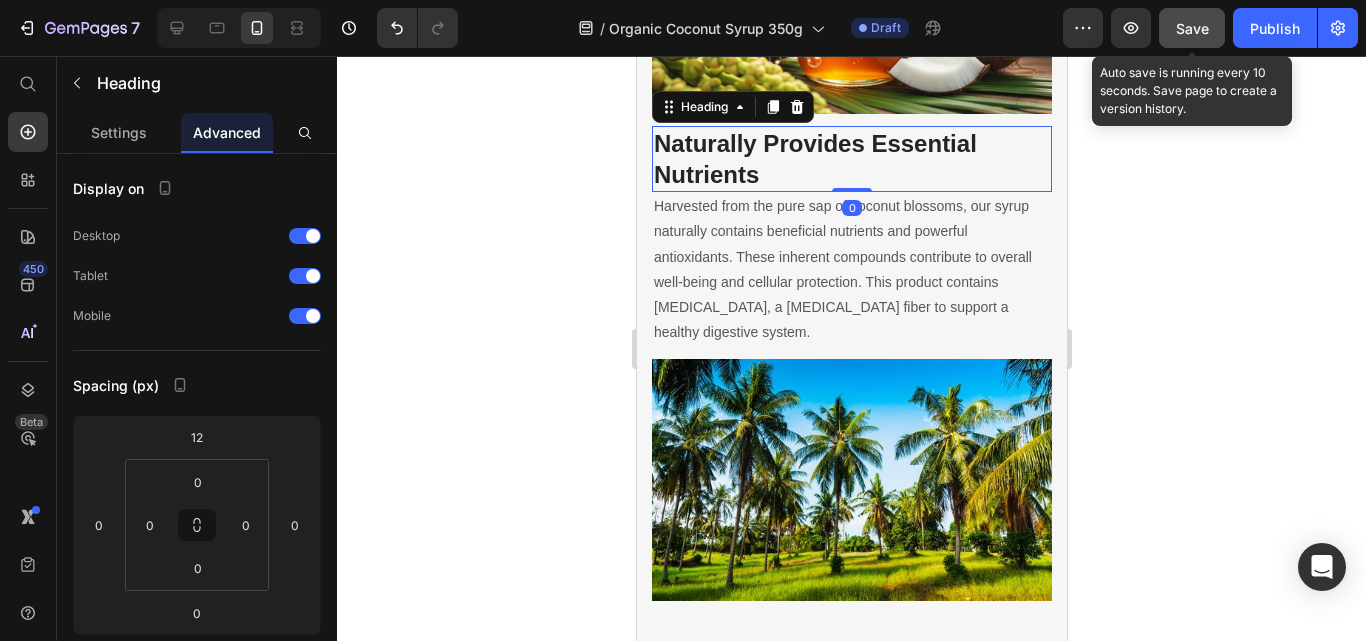 click on "Sustainable Choice" at bounding box center [851, 650] 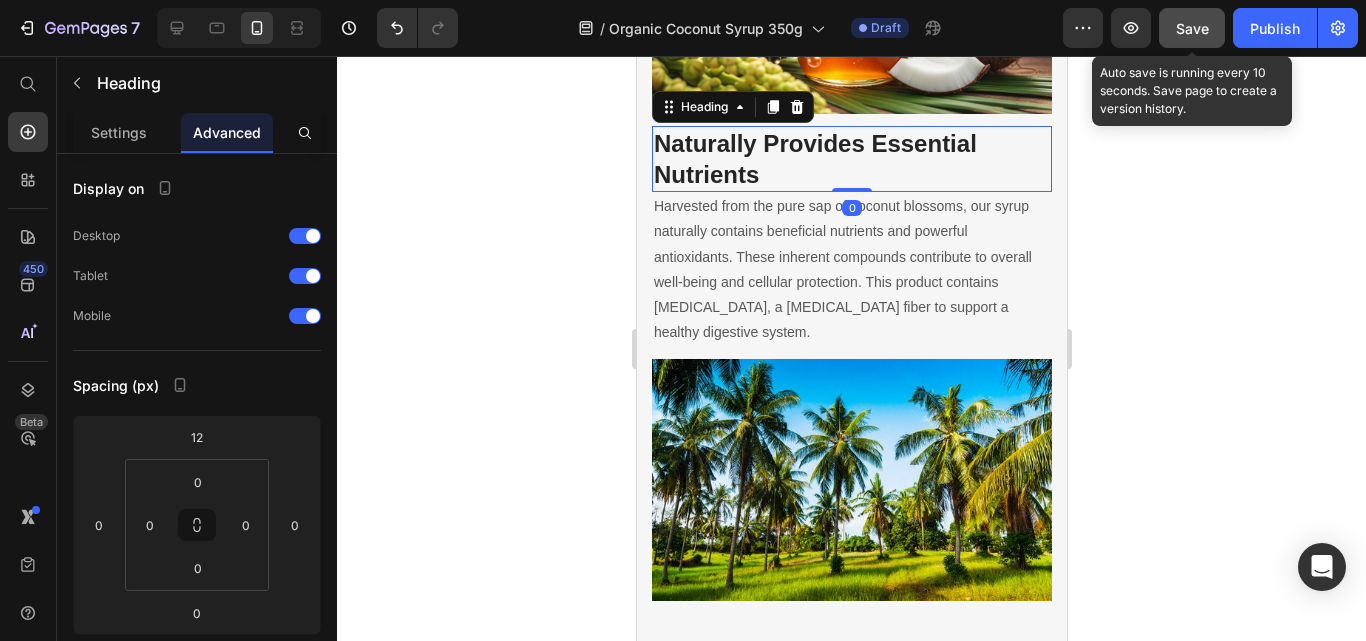 click on "Sustainable Choice" at bounding box center [851, 650] 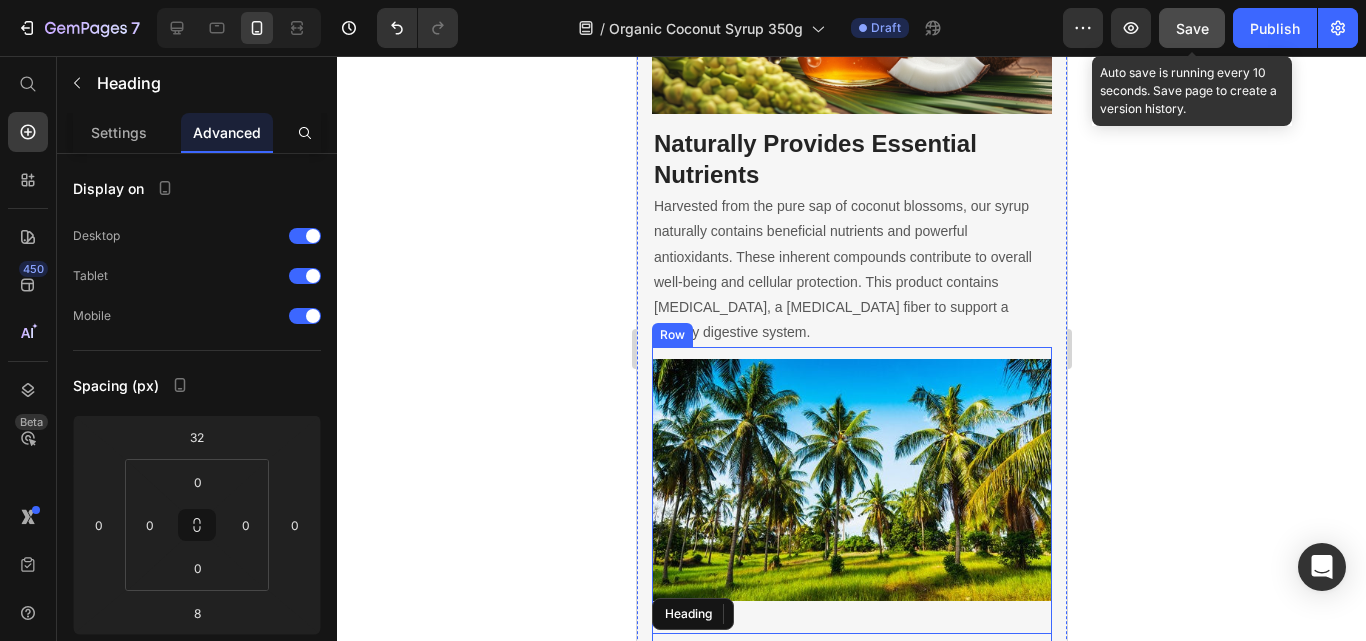 click on "Sustainable Choice Heading Sourced from the pristine coconut [PERSON_NAME] of [GEOGRAPHIC_DATA]. Ethically harvested and environmentally friendly. Text block" at bounding box center (851, 678) 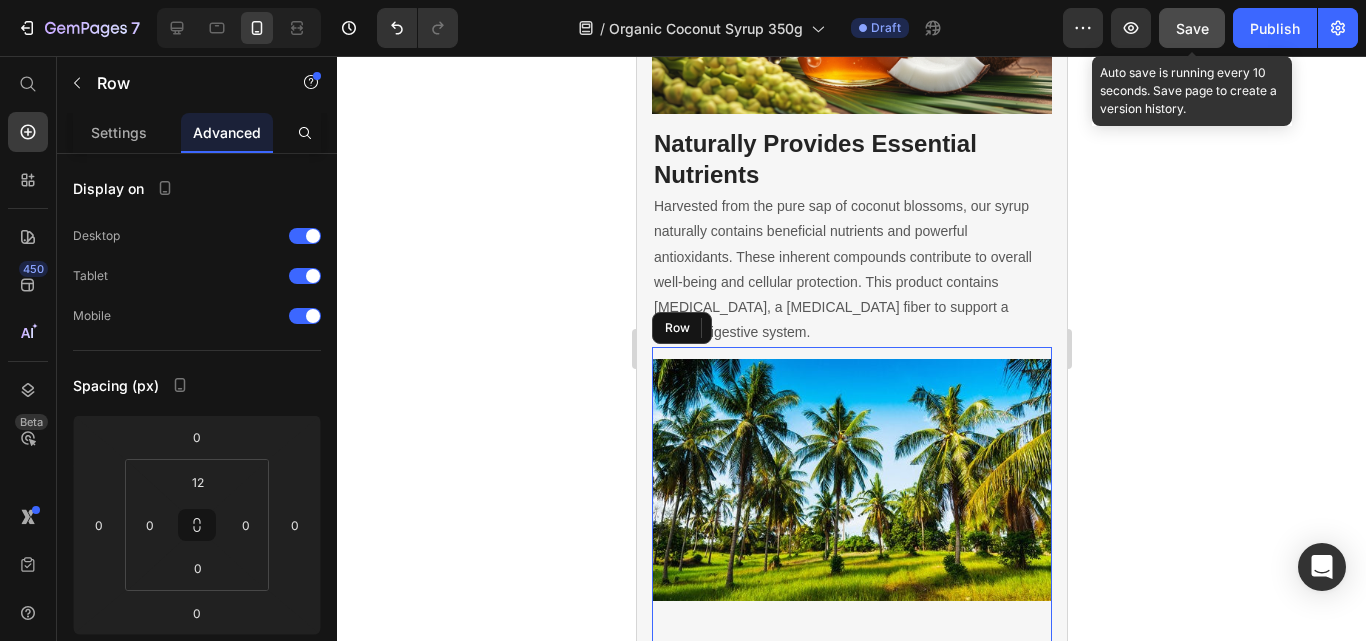 scroll, scrollTop: 3400, scrollLeft: 0, axis: vertical 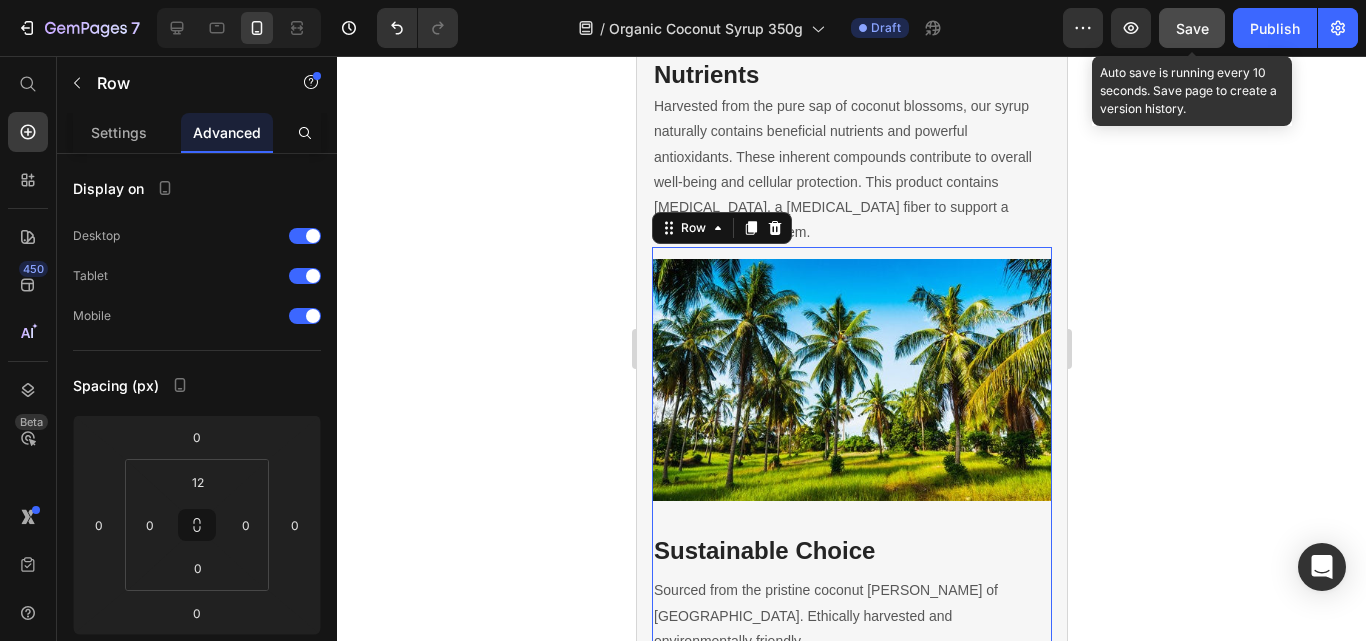 click on "Sustainable Choice Heading Sourced from the pristine coconut [PERSON_NAME] of [GEOGRAPHIC_DATA]. Ethically harvested and environmentally friendly. Text block" at bounding box center (851, 578) 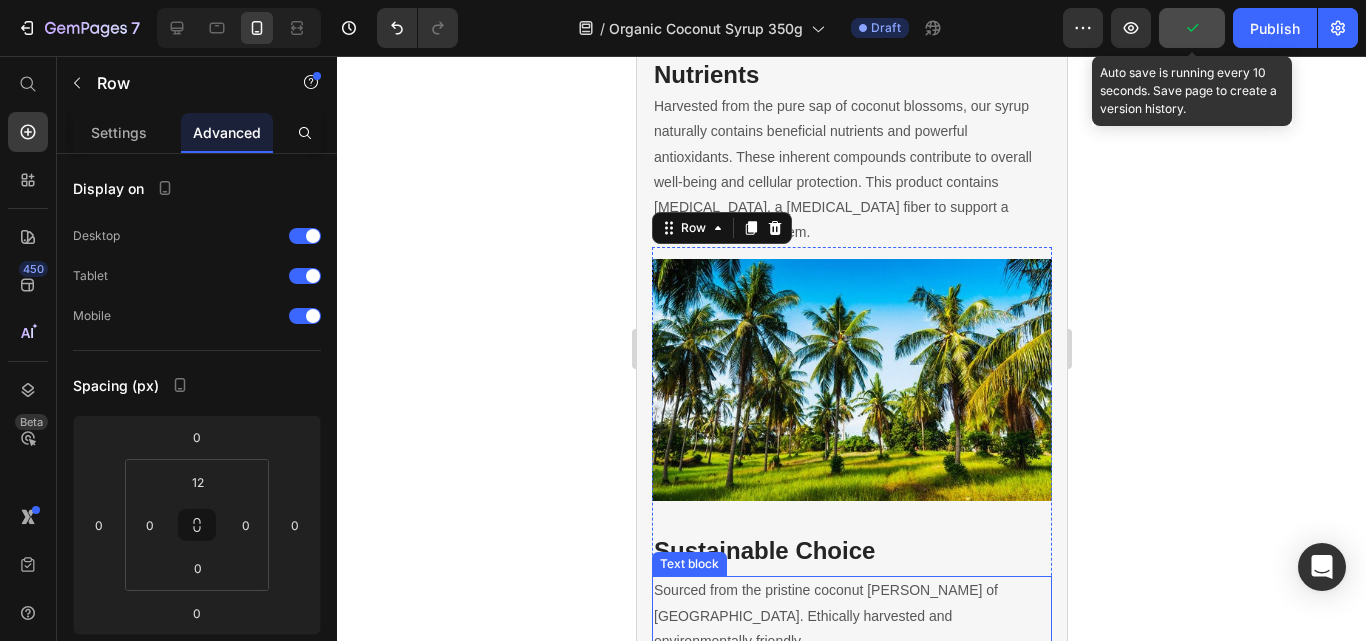 click on "Sourced from the pristine coconut [PERSON_NAME] of [GEOGRAPHIC_DATA]. Ethically harvested and environmentally friendly." at bounding box center [851, 616] 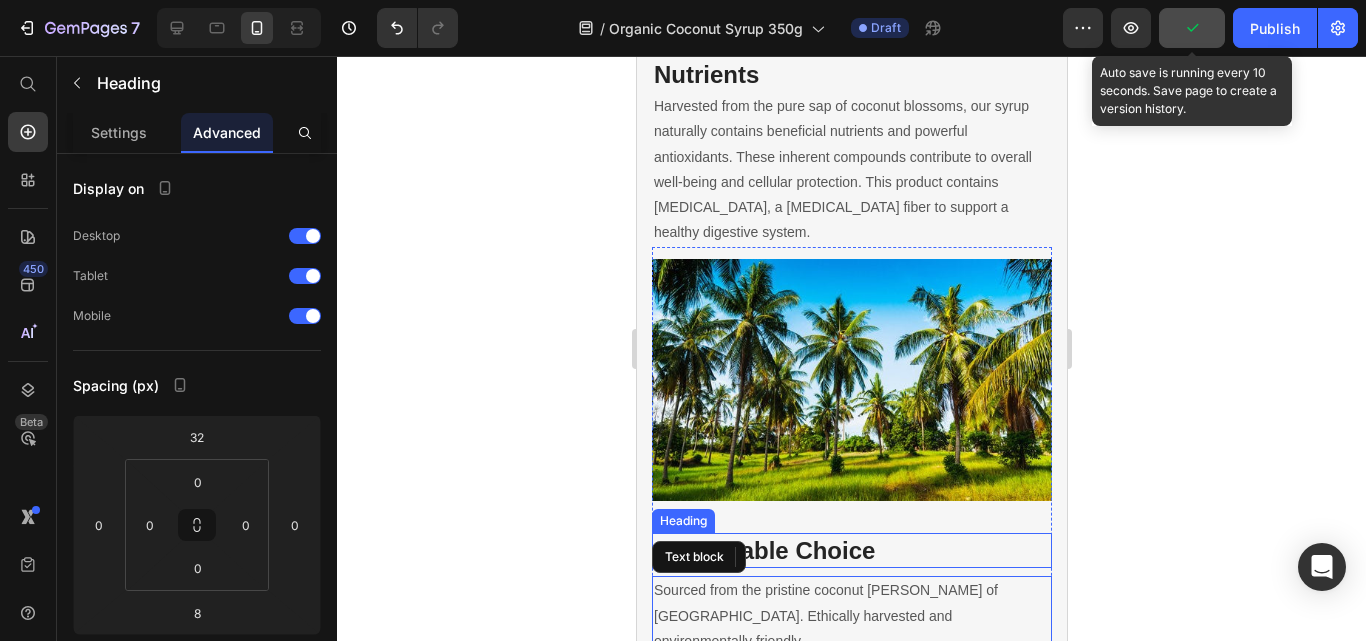 click on "Sustainable Choice" at bounding box center (851, 550) 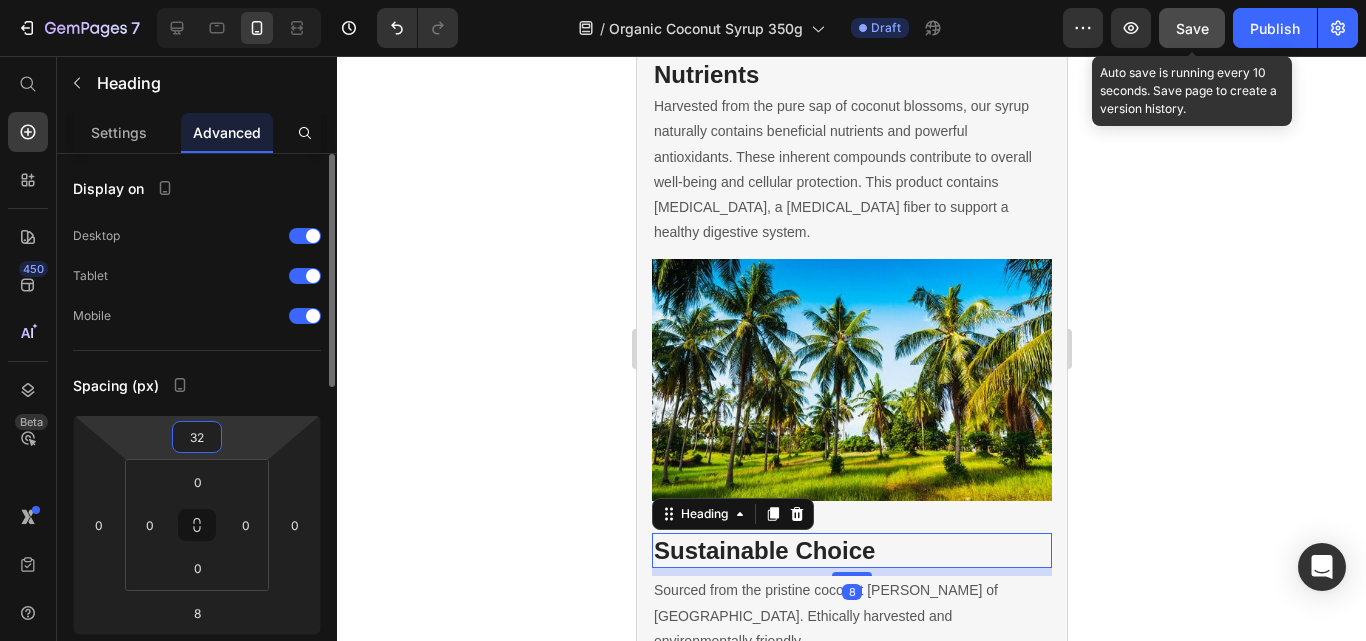 click on "32" at bounding box center (197, 437) 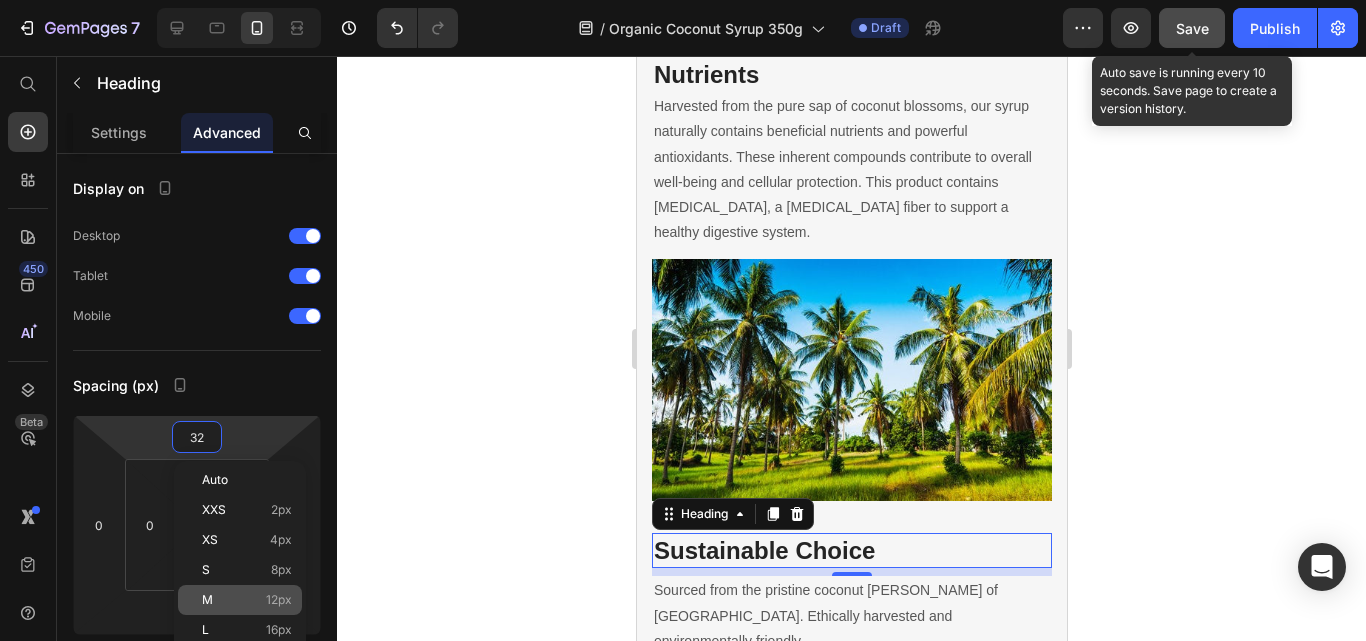 click on "M 12px" 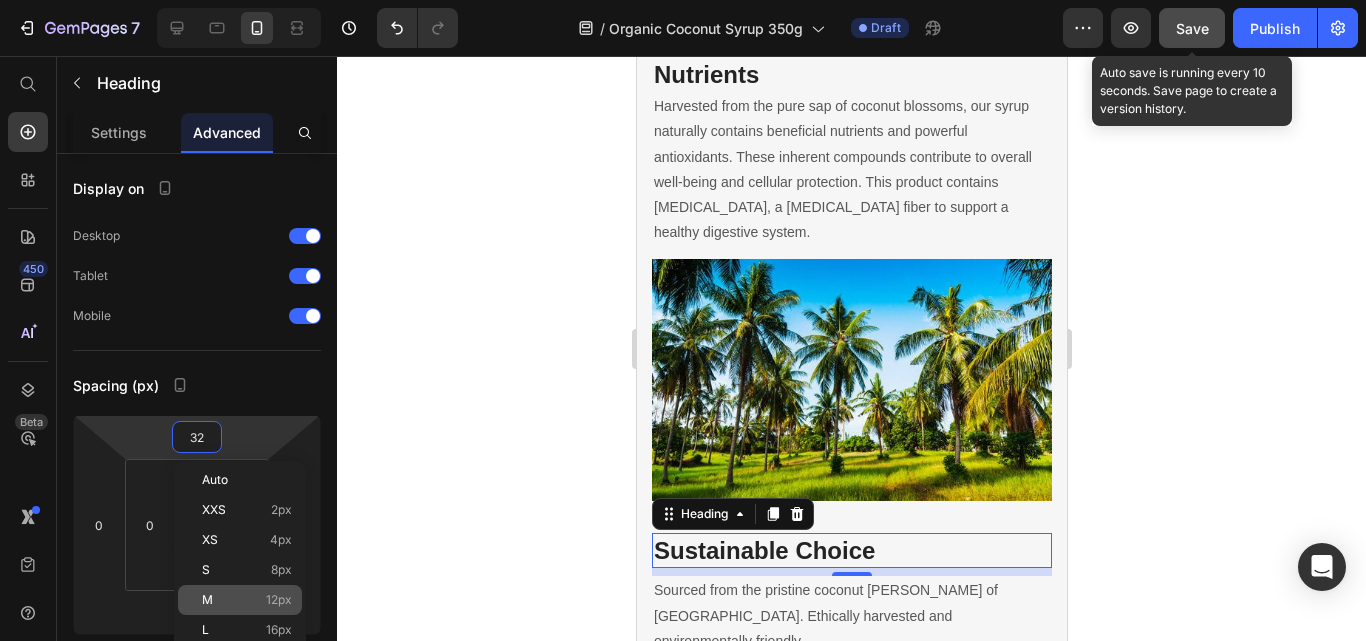 type on "12" 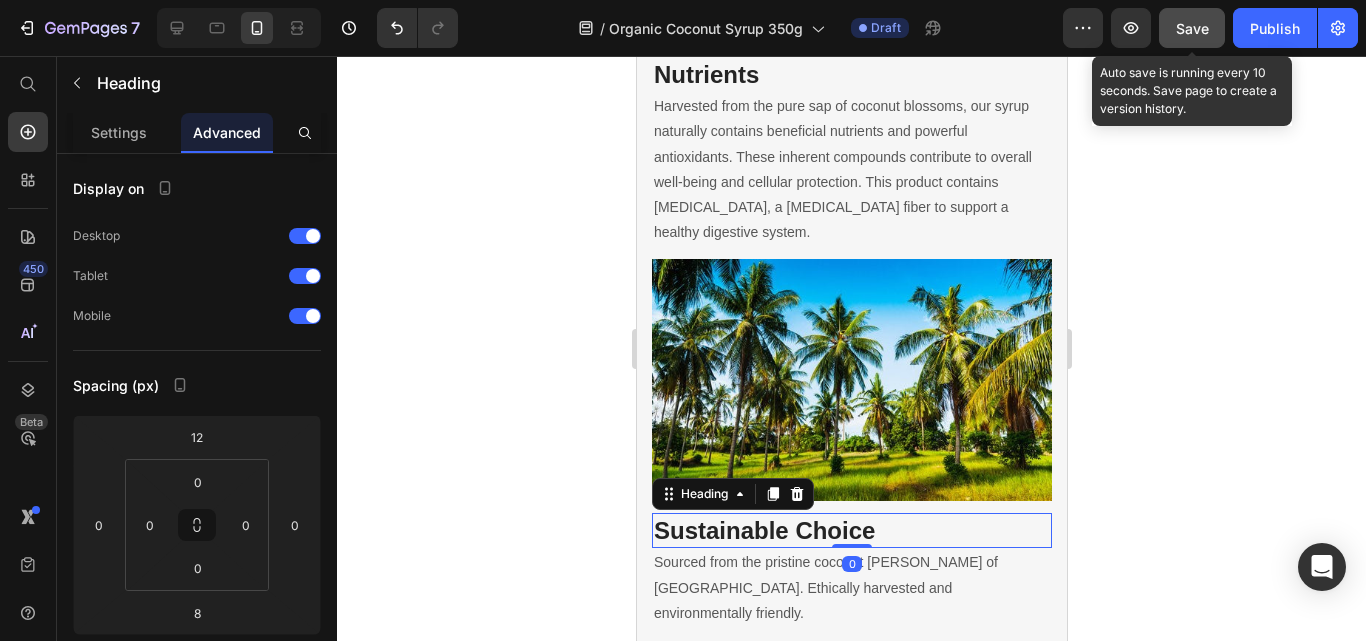 drag, startPoint x: 841, startPoint y: 473, endPoint x: 842, endPoint y: 434, distance: 39.012817 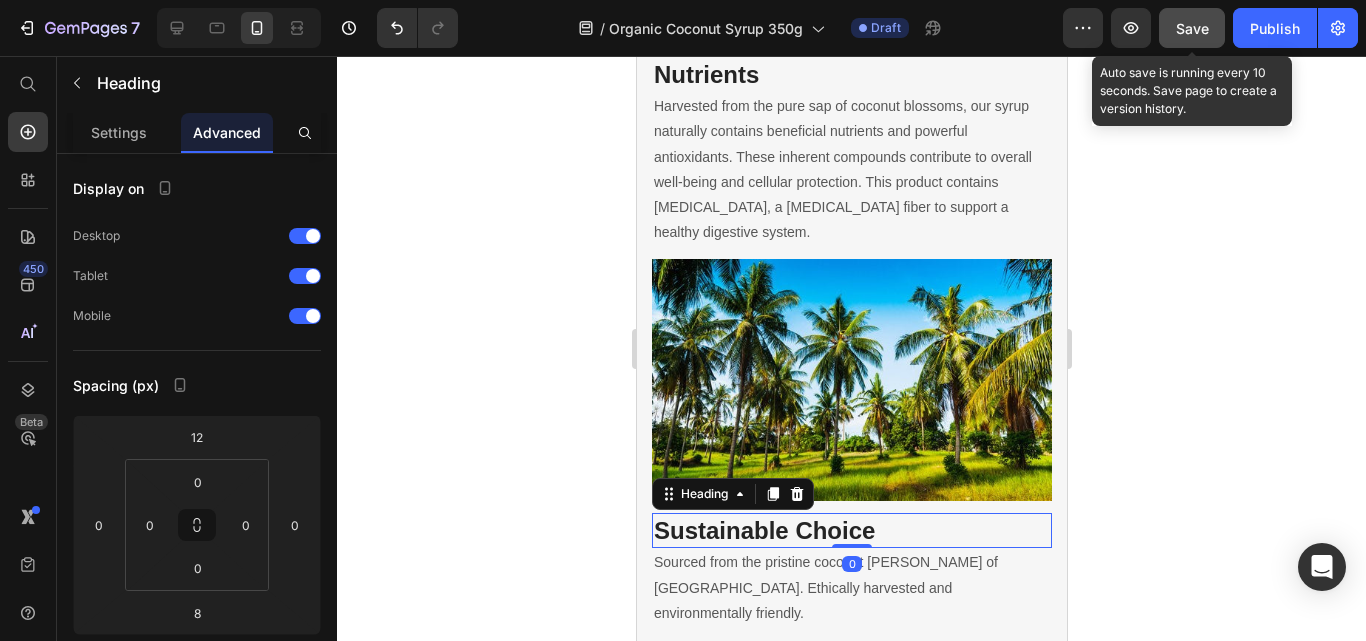 click on "Sustainable Choice Heading   0" at bounding box center [851, 530] 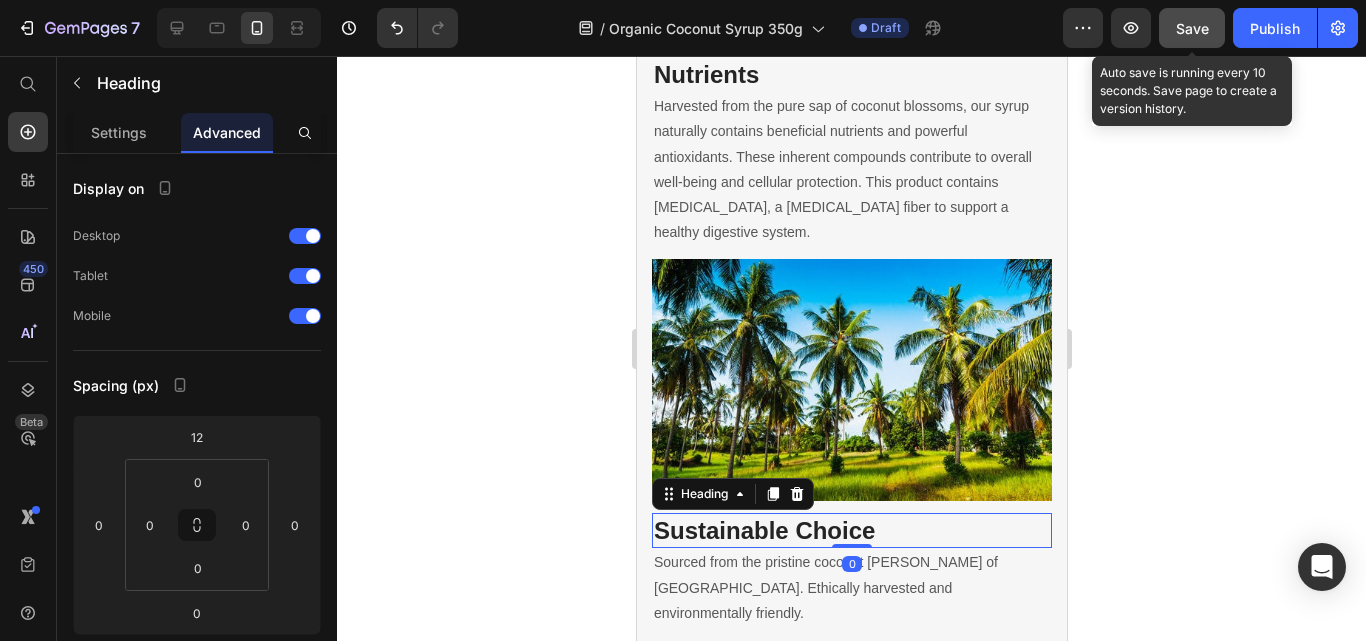click 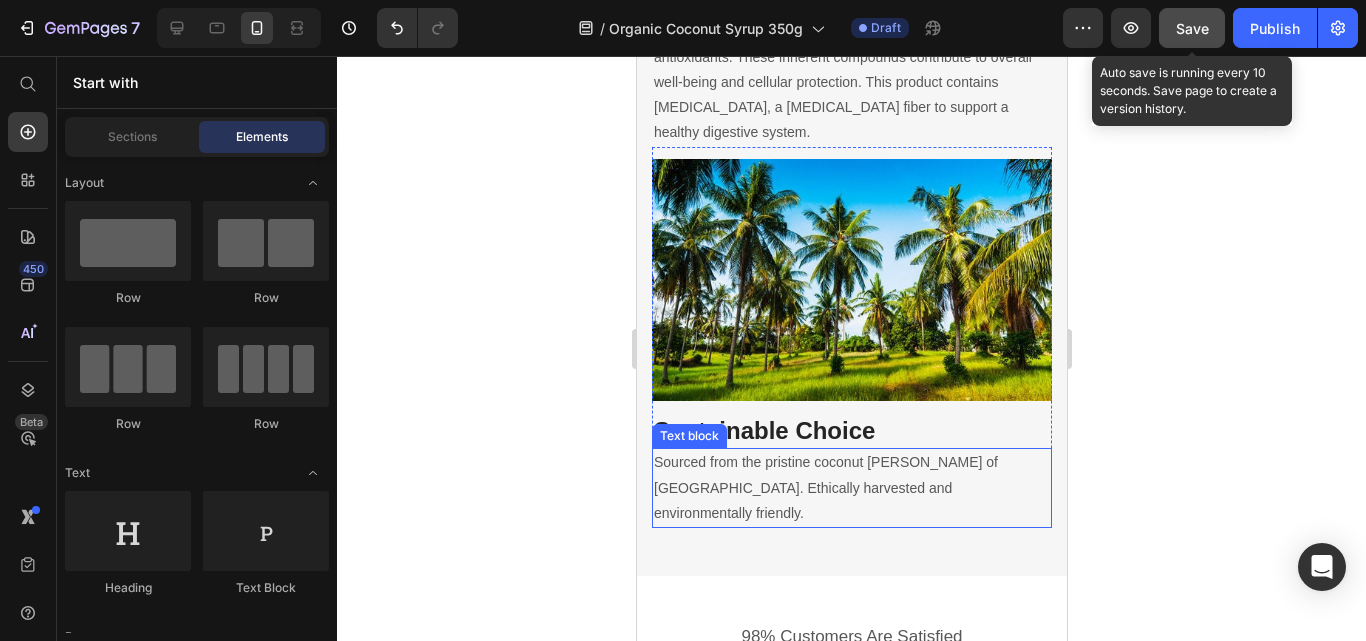 scroll, scrollTop: 3600, scrollLeft: 0, axis: vertical 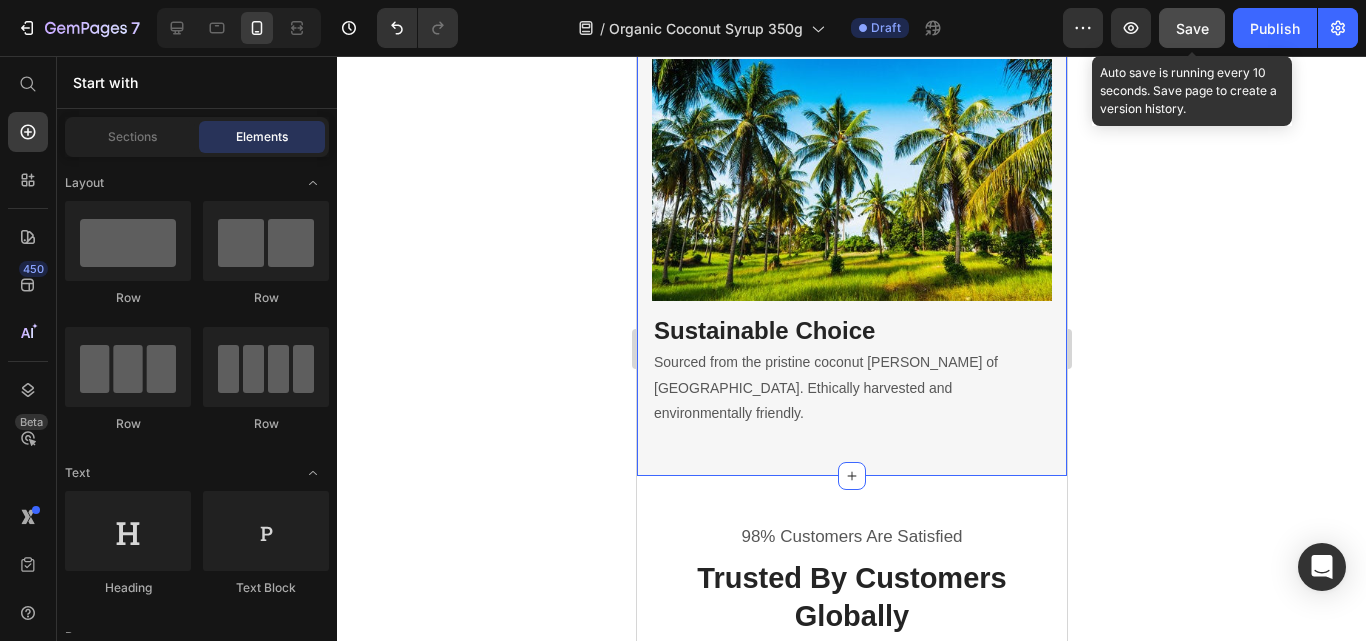 click on "Why Choose Bali Nutra Organic Coconut Syrup? Heading More than just a sweetener, it's a commitment to your well-being. Discover the natural, wholesome difference that makes our organic coconut syrup the superior choice for your health and [MEDICAL_DATA]. Text block Row Row Image Lower GI for Balanced Energy Heading Unlike refined sugars, our Organic Coconut Syrup has a naturally low Glycemic Index (GI). This means a gentler, more stable release of energy, helping you avoid sharp blood sugar spikes and crashes, keeping you feeling balanced. Text block Row A Mindful Sweetener Choice Heading Unlike processed sugars and sugar alcohols that lack nutrients and can cause discomfort, our organic syrup delivers clean, natural sweetness with inherent goodness, making it a truly superior choice. Text block Image Row Image Naturally Provides Essential Nutrients Heading Text block Row Sustainable Choice Heading Sourced from the pristine coconut [PERSON_NAME] of [GEOGRAPHIC_DATA]. Ethically harvested and environmentally friendly. Text block" at bounding box center [851, -468] 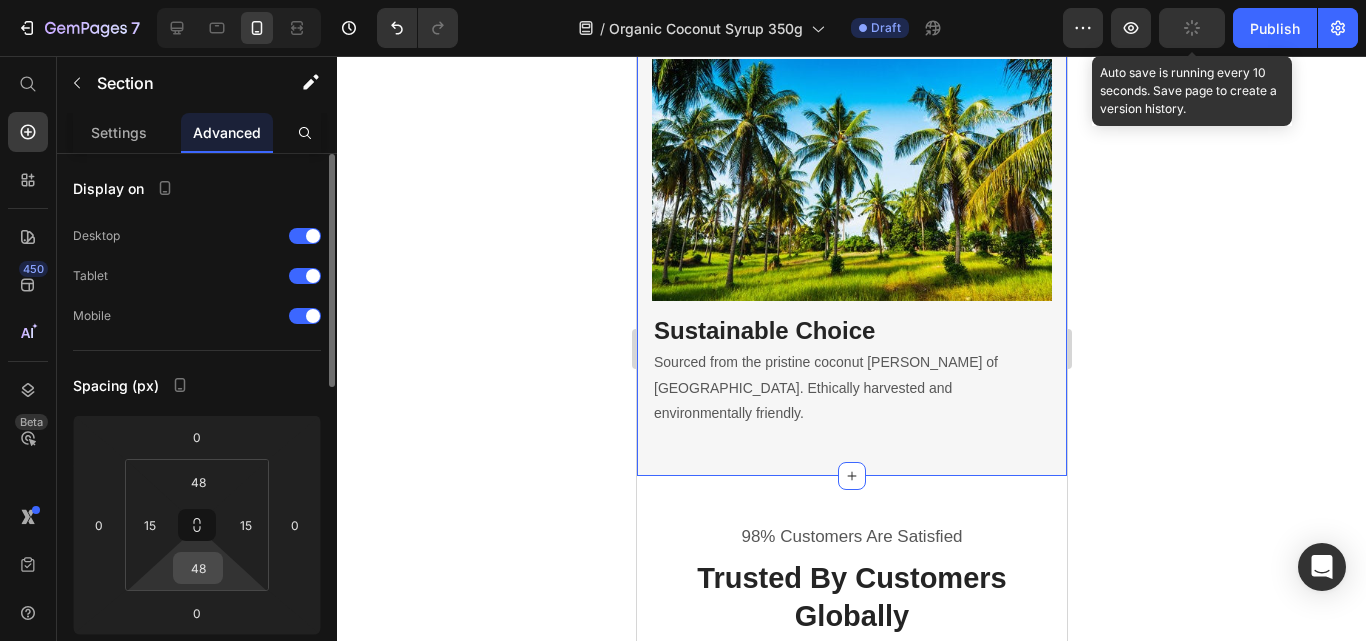 click on "48" at bounding box center [198, 568] 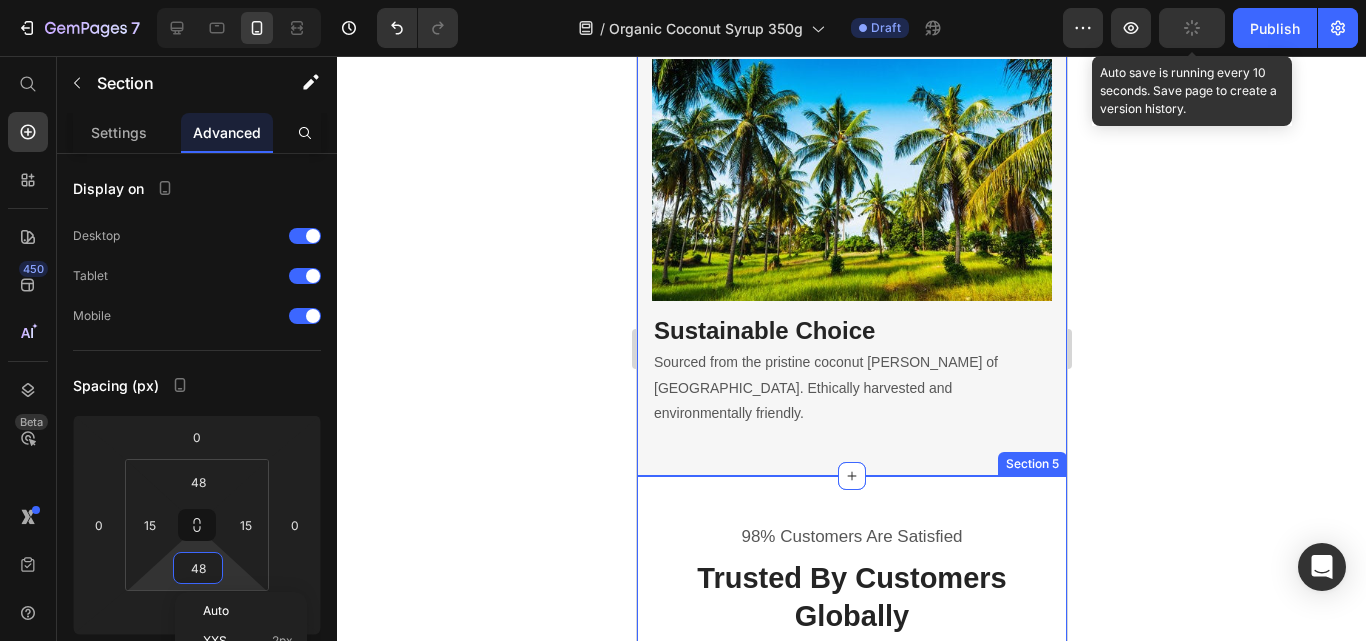 click on "98% Customers Are Satisfied Text block Trusted By Customers Globally Heading
Icon                Icon                Icon                Icon                Icon Icon List Hoz Suitable for diet Heading So it's like Maple Syrup, but it's made from organic coconut and really good for those who are on a diet because it's low GI and doesn't have any added sugar. It's also suitable for coffee, smoothies, and pancakes. Text block                Title Line Ade M. Heading
Icon Verified Buyer Text block Icon List Row                Icon                Icon                Icon                Icon                Icon Icon List Hoz Best choice Heading Having tried many refined sugar alternatives I have found the Bali Nutra Coconut Syrup to have a very distinctive and enjoyable taste. Text block                Title Line [PERSON_NAME], [GEOGRAPHIC_DATA] Nutritional Therapist Heading
Icon Verified Buyer Text block Row Icon List Row Icon Icon Row" at bounding box center (851, 724) 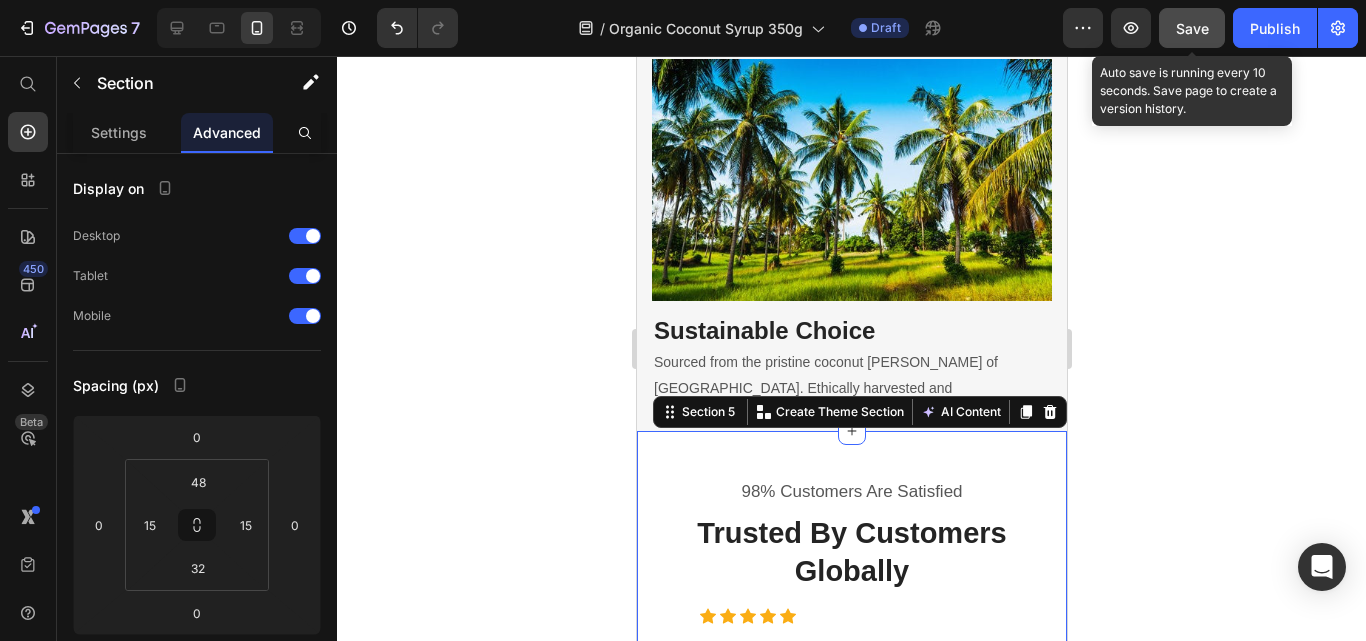 click 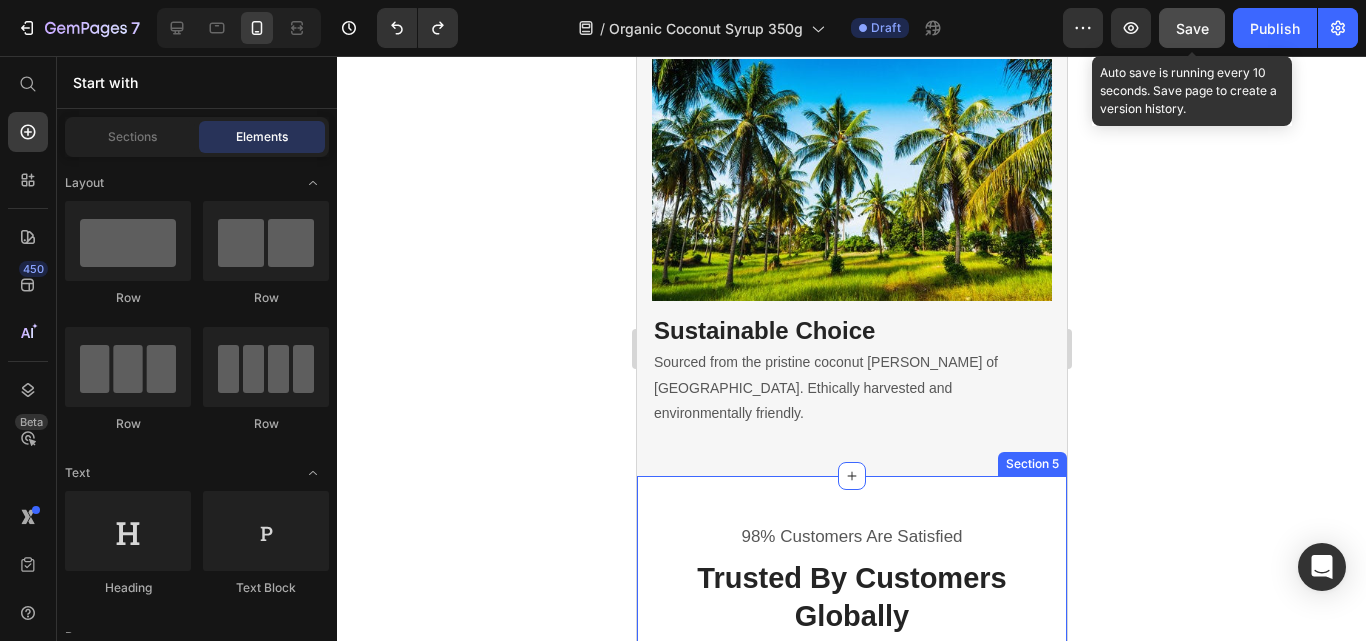 click on "98% Customers Are Satisfied Text block Trusted By Customers Globally Heading
Icon                Icon                Icon                Icon                Icon Icon List Hoz Suitable for diet Heading So it's like Maple Syrup, but it's made from organic coconut and really good for those who are on a diet because it's low GI and doesn't have any added sugar. It's also suitable for coffee, smoothies, and pancakes. Text block                Title Line Ade M. Heading
Icon Verified Buyer Text block Icon List Row                Icon                Icon                Icon                Icon                Icon Icon List Hoz Best choice Heading Having tried many refined sugar alternatives I have found the Bali Nutra Coconut Syrup to have a very distinctive and enjoyable taste. Text block                Title Line [PERSON_NAME], [GEOGRAPHIC_DATA] Nutritional Therapist Heading
Icon Verified Buyer Text block Row Icon List Row Icon Icon Row" at bounding box center [851, 724] 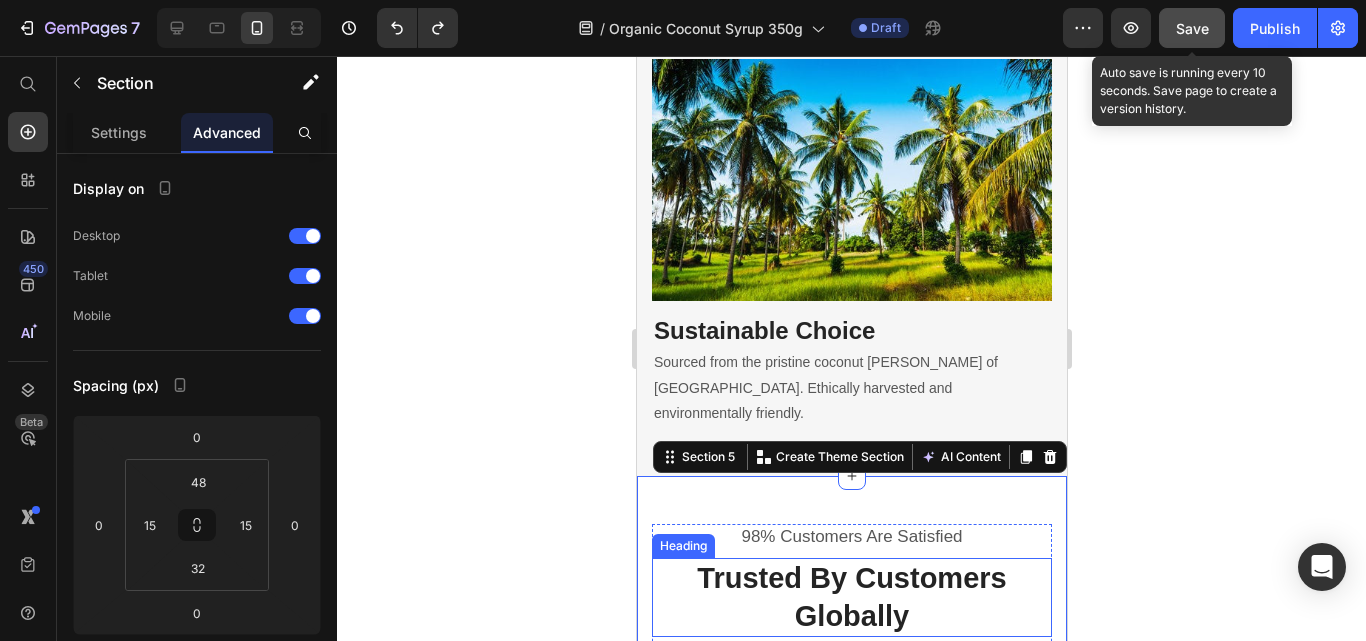 scroll, scrollTop: 3700, scrollLeft: 0, axis: vertical 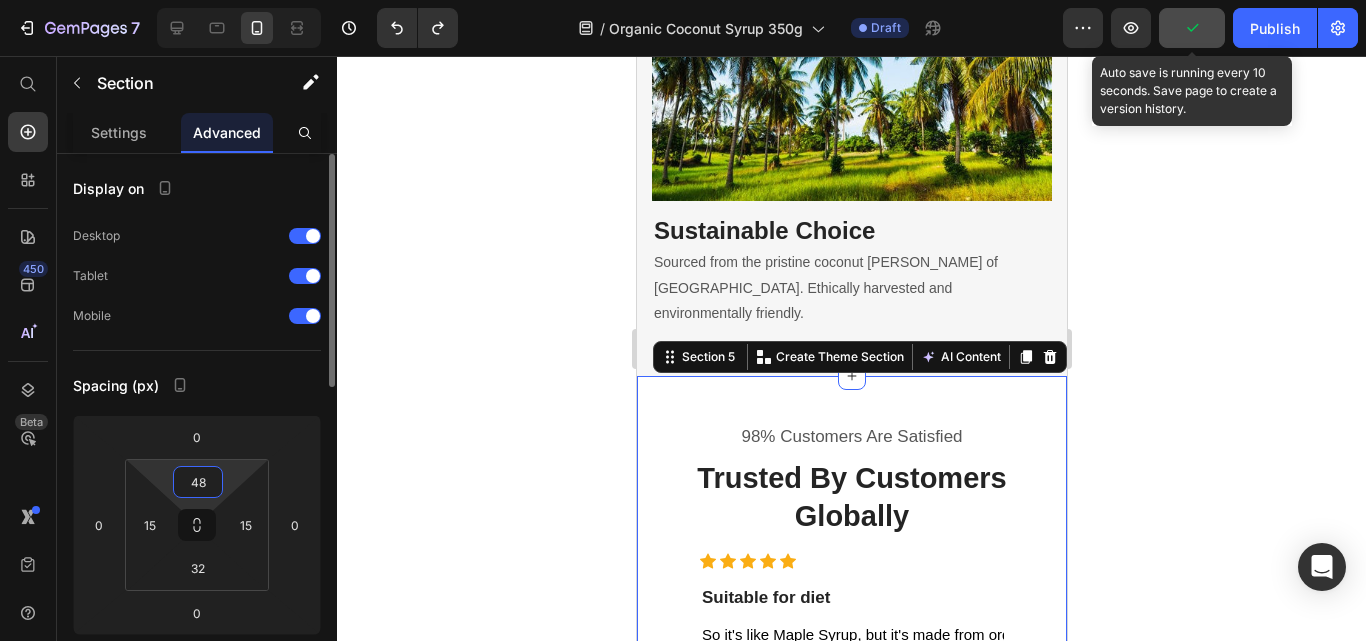 click on "48" at bounding box center [198, 482] 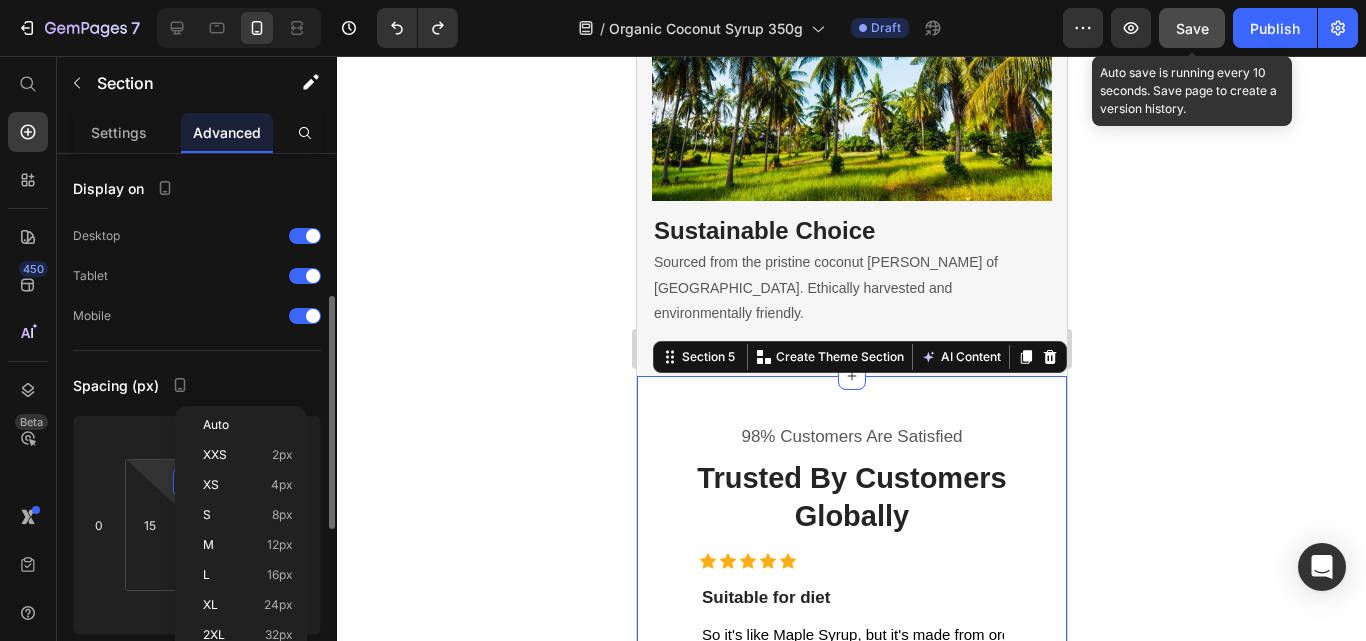 scroll, scrollTop: 100, scrollLeft: 0, axis: vertical 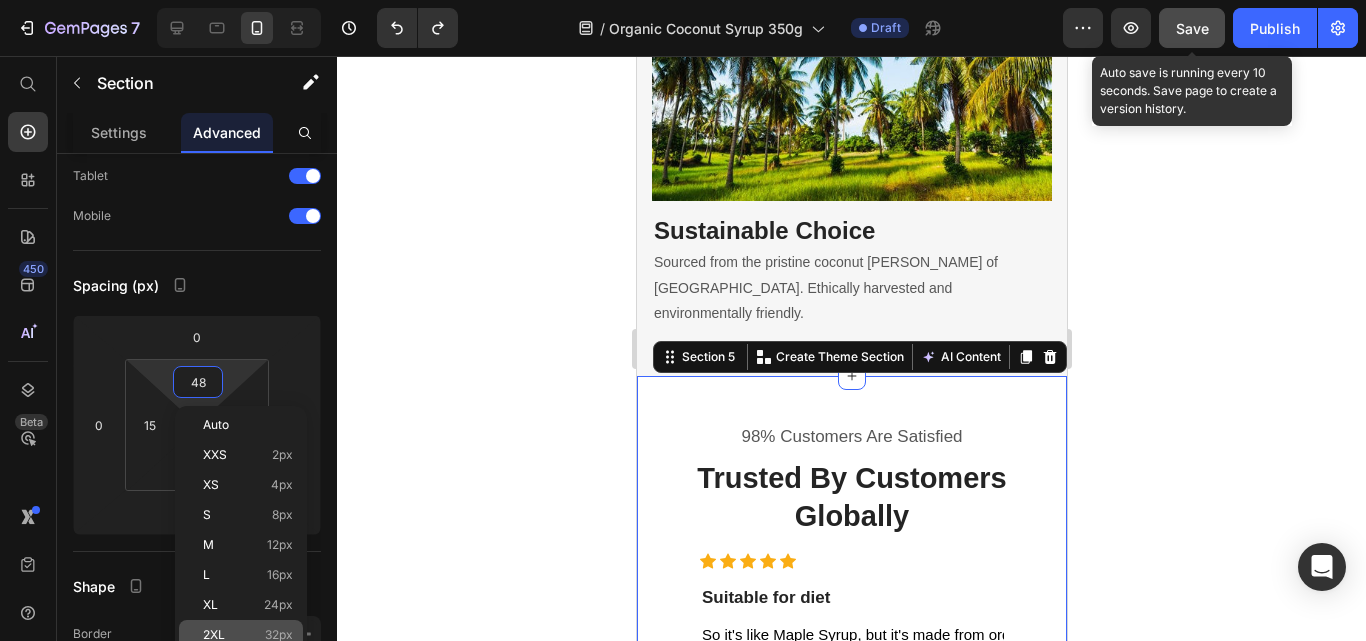click on "32px" at bounding box center [279, 635] 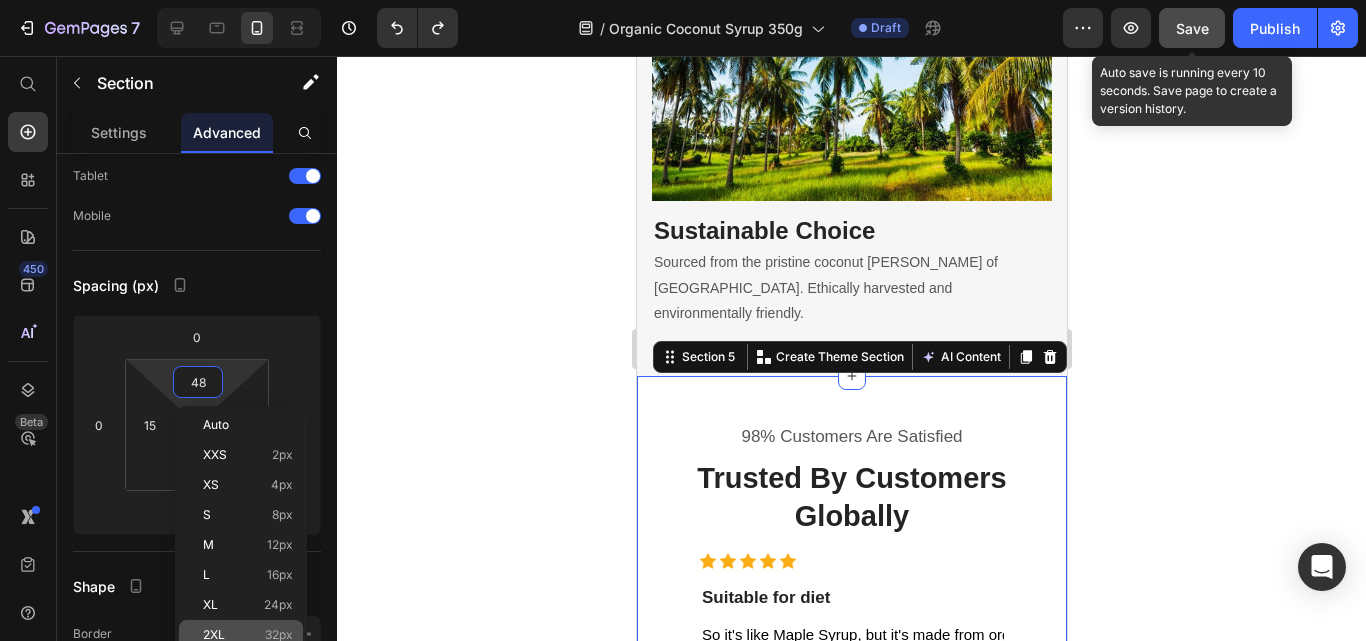type on "32" 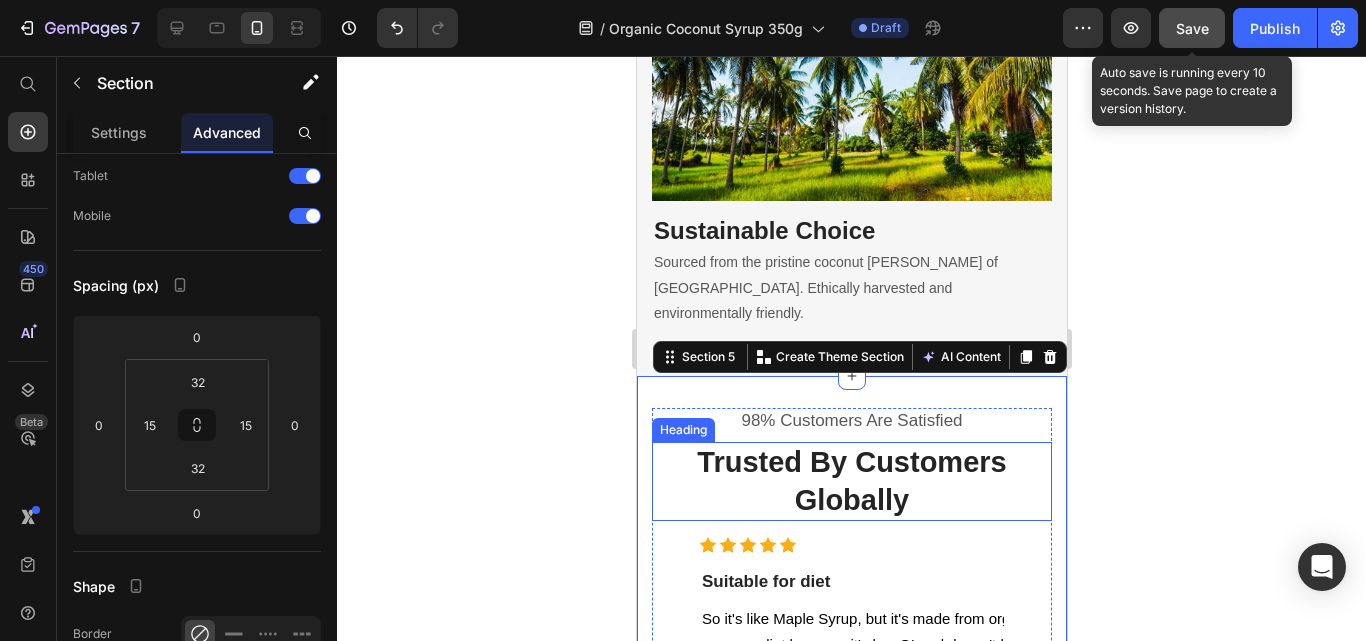 scroll, scrollTop: 3800, scrollLeft: 0, axis: vertical 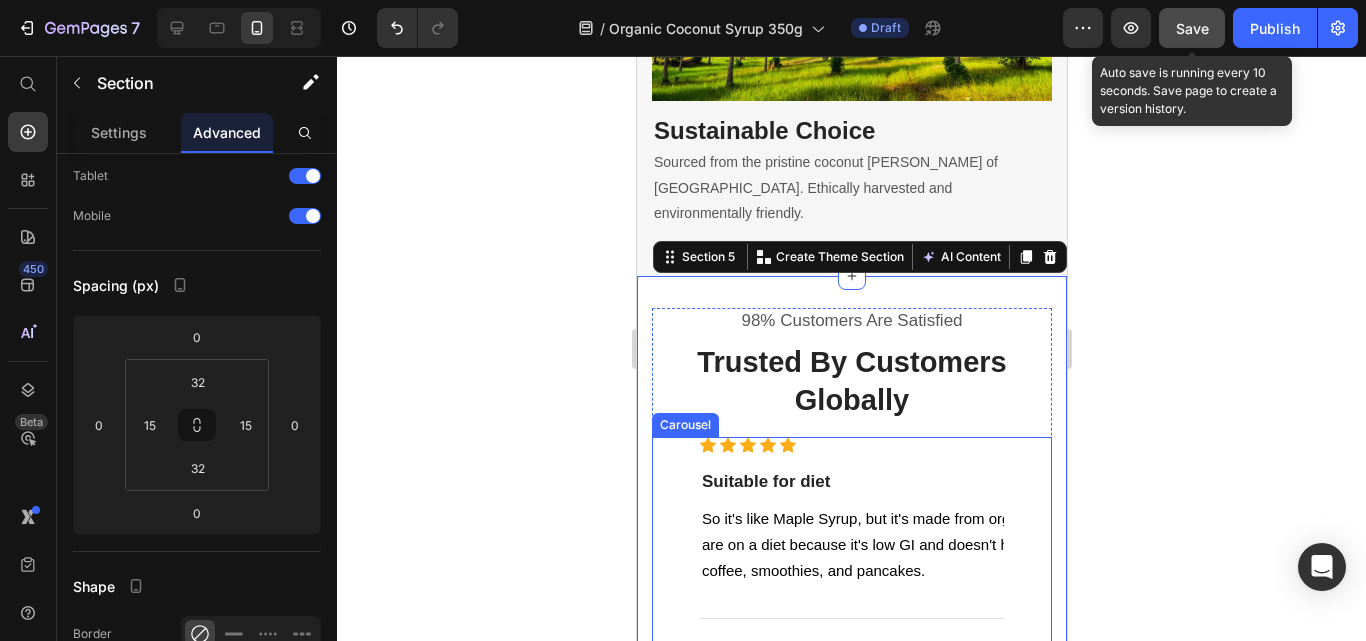 click on "Icon                Icon                Icon                Icon                Icon Icon List Hoz Suitable for diet Heading So it's like Maple Syrup, but it's made from organic coconut and really good for those who are on a diet because it's low GI and doesn't have any added sugar. It's also suitable for coffee, smoothies, and pancakes. Text block                Title Line Ade M. Heading
Icon Verified Buyer Text block Icon List Row" at bounding box center (1000, 576) 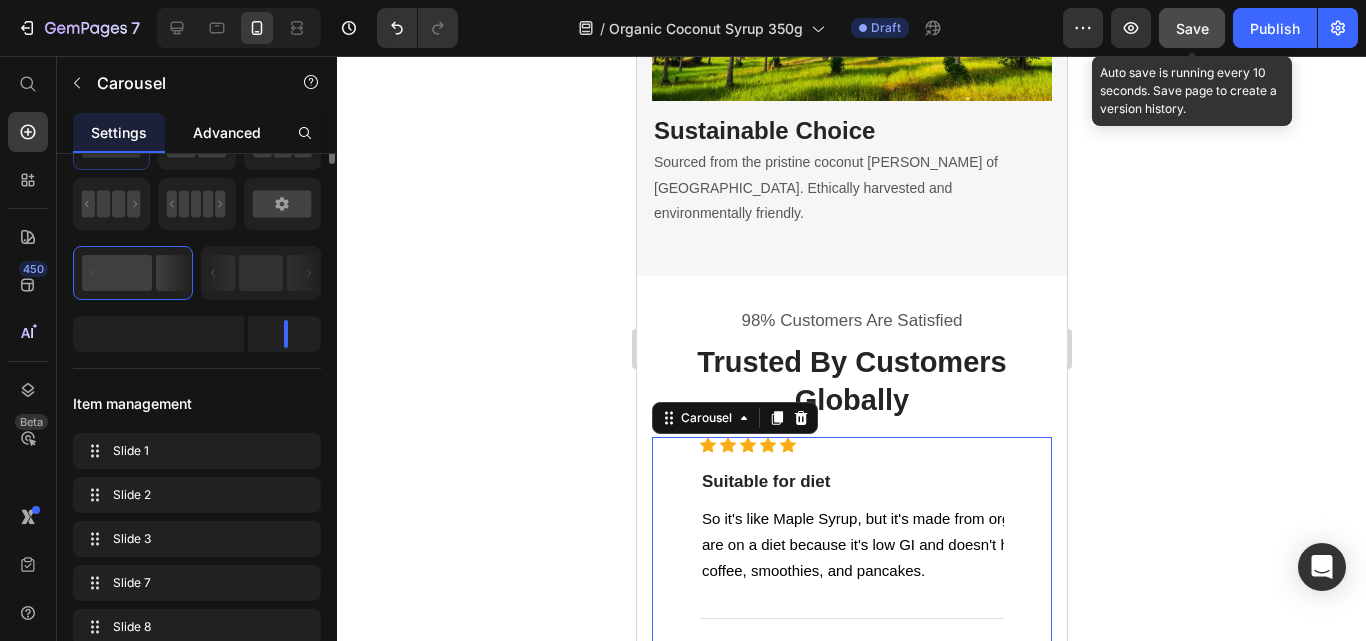 scroll, scrollTop: 0, scrollLeft: 0, axis: both 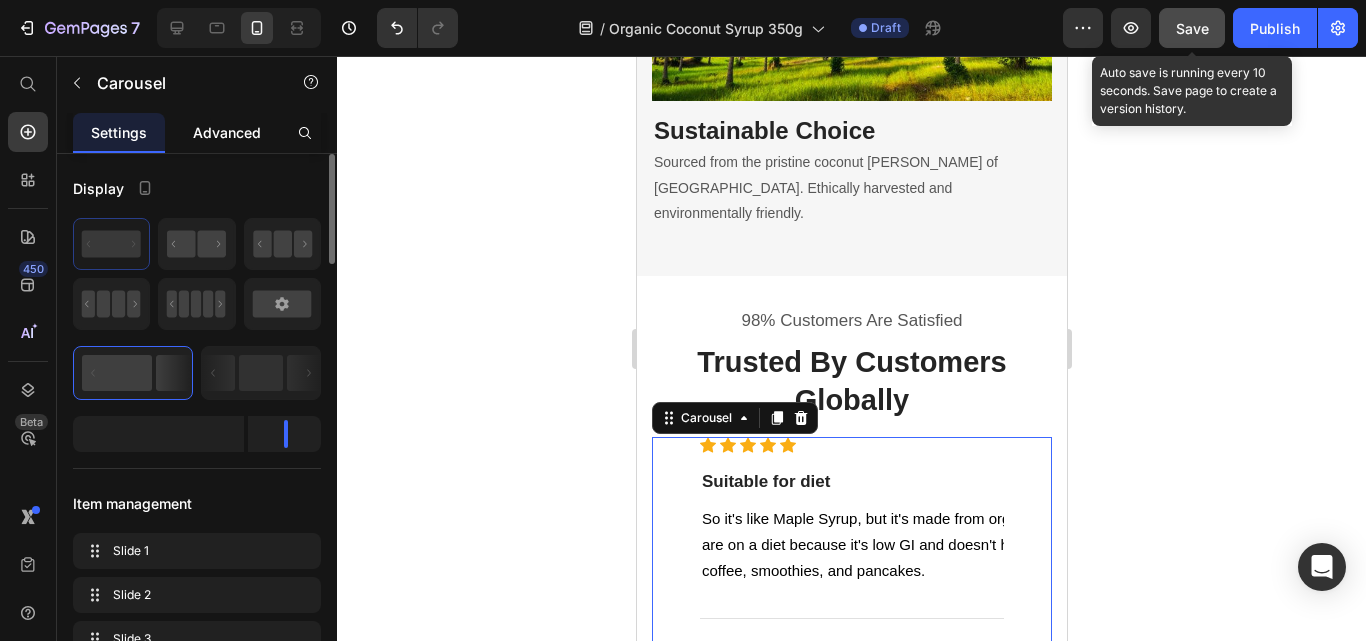click on "Advanced" at bounding box center (227, 132) 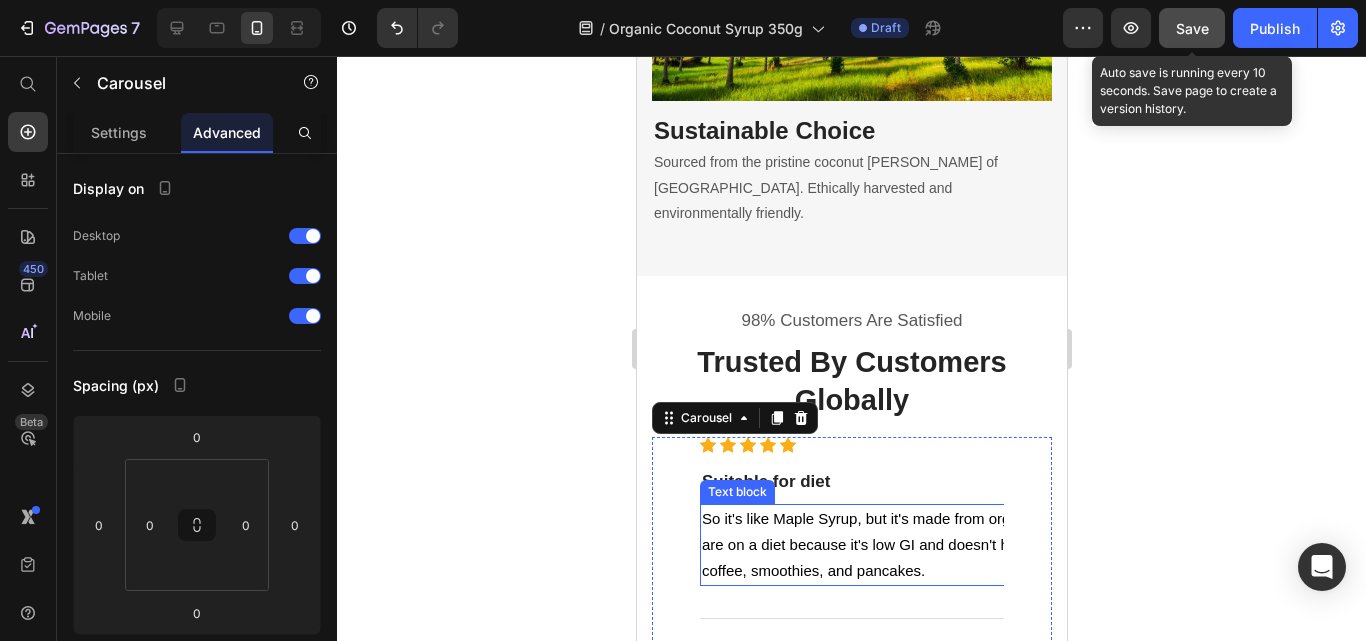 click on "So it's like Maple Syrup, but it's made from organic coconut and really good for those who are on a diet because it's low GI and doesn't have any added sugar. It's also suitable for coffee, smoothies, and pancakes." at bounding box center (1000, 545) 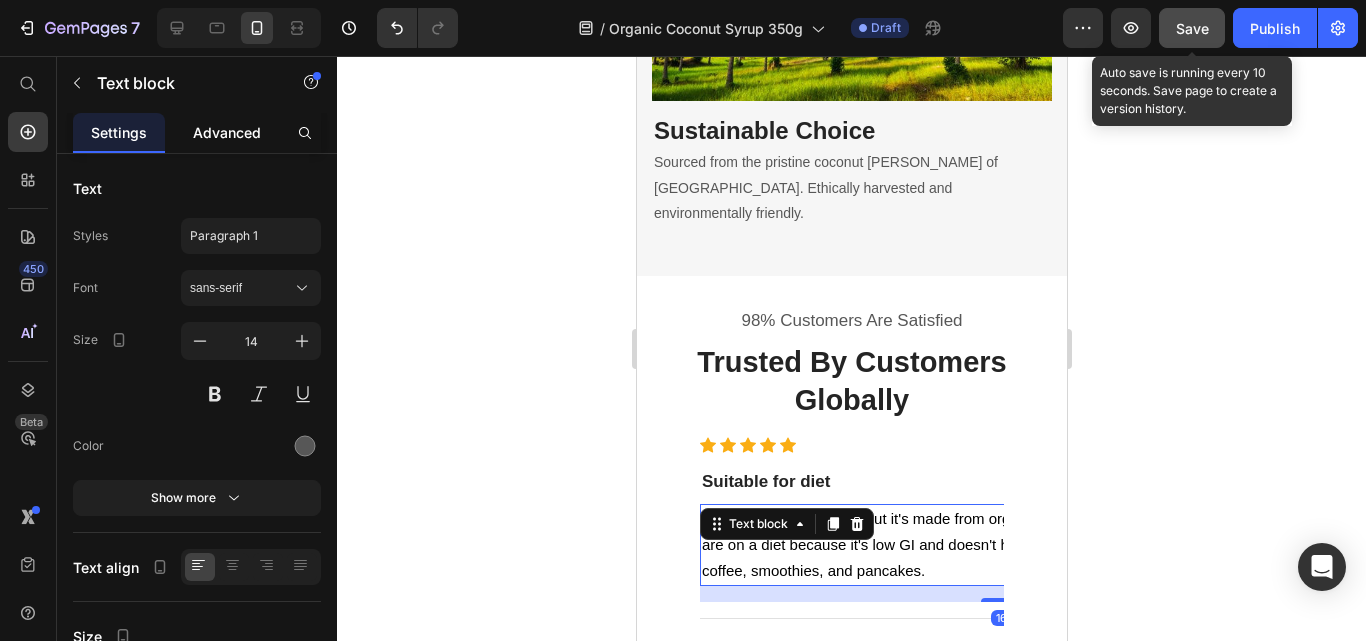 click on "Advanced" at bounding box center [227, 132] 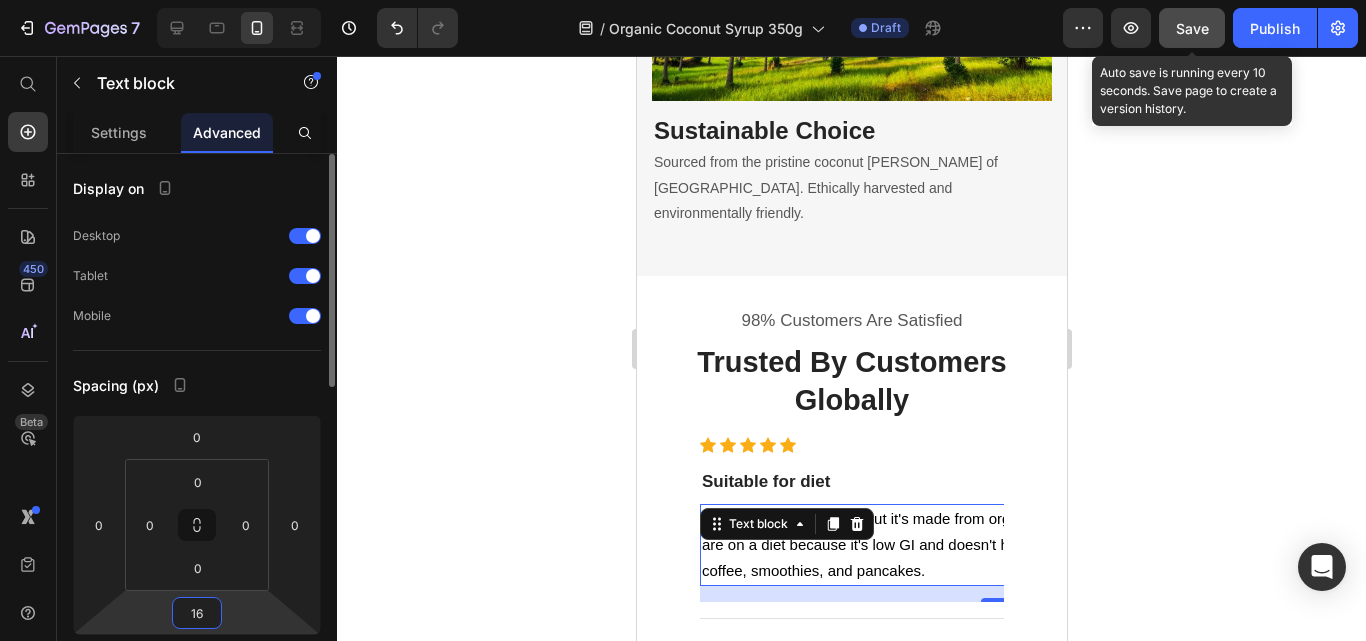 click on "16" at bounding box center (197, 613) 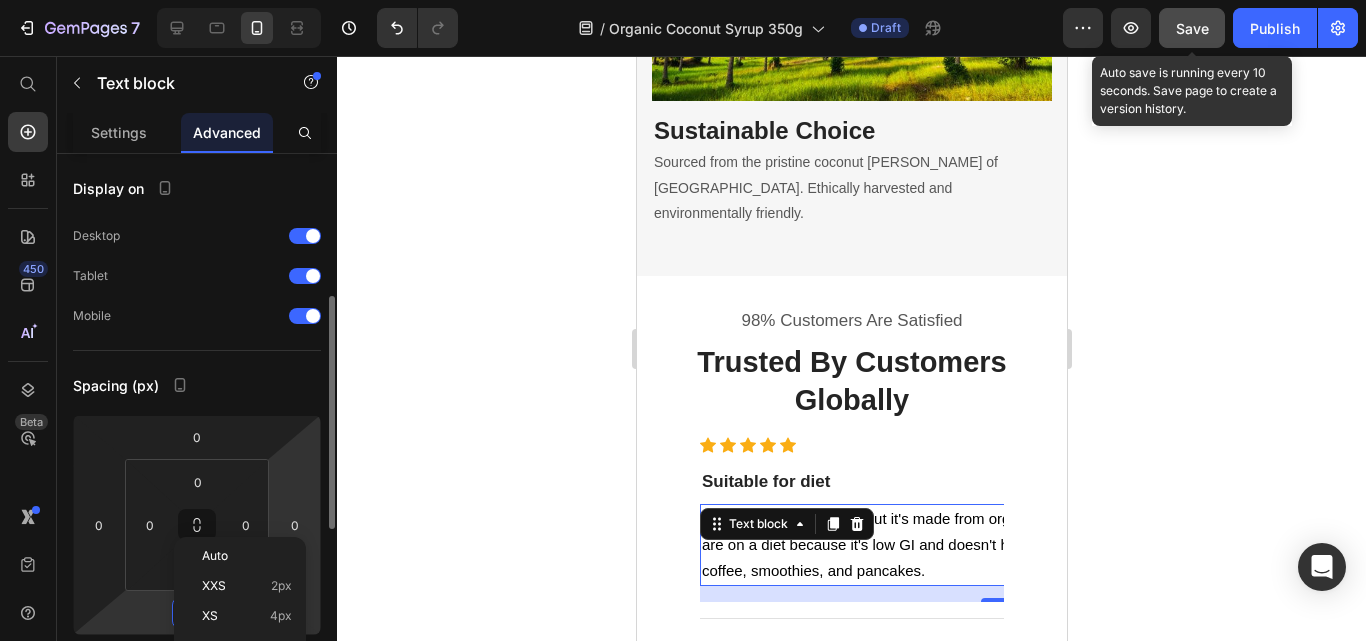 scroll, scrollTop: 100, scrollLeft: 0, axis: vertical 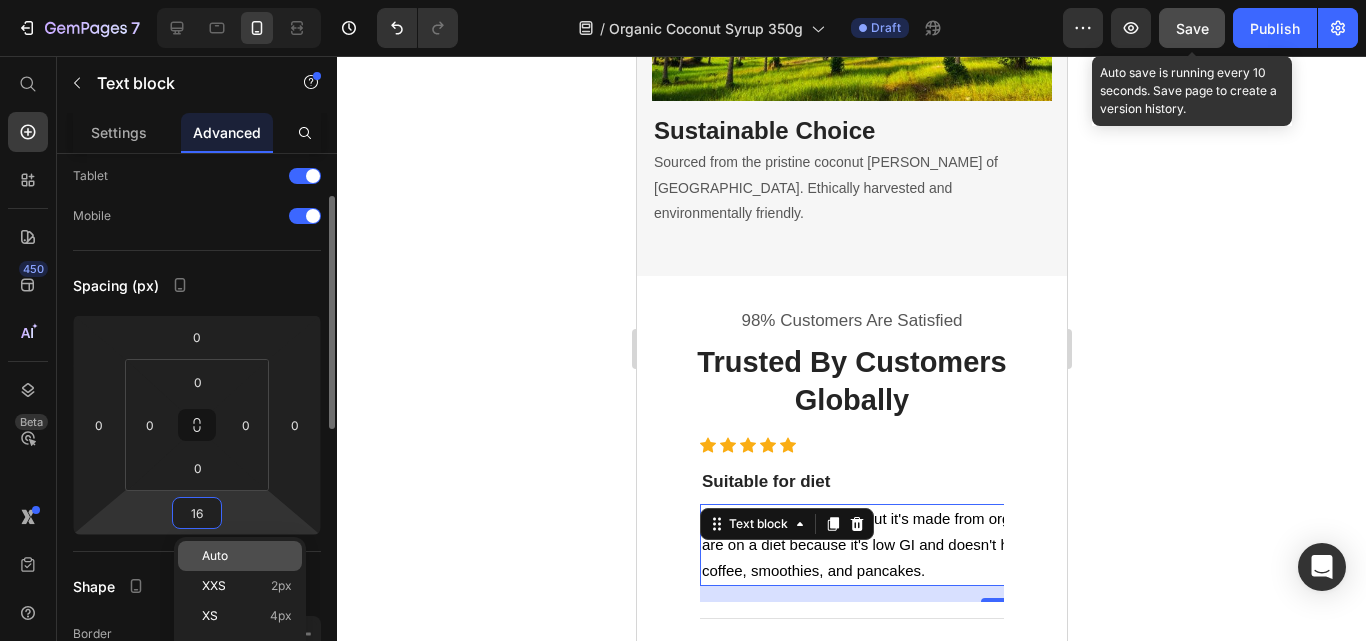 click on "Auto" at bounding box center [247, 556] 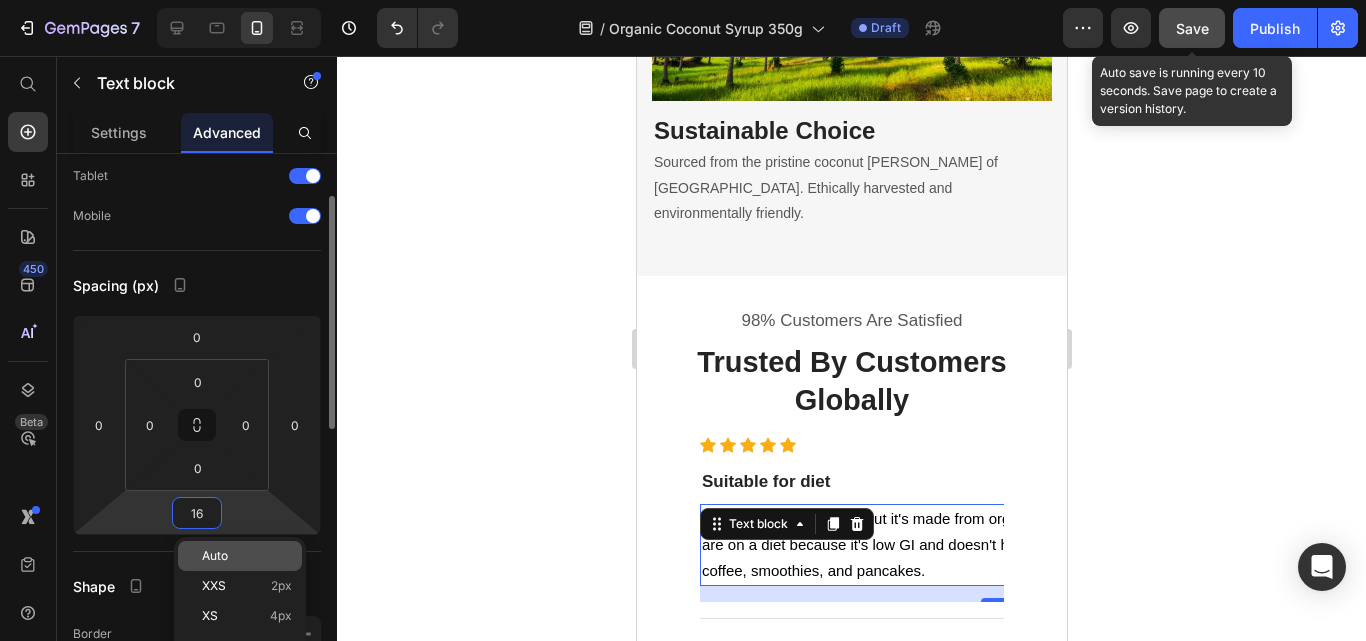 type 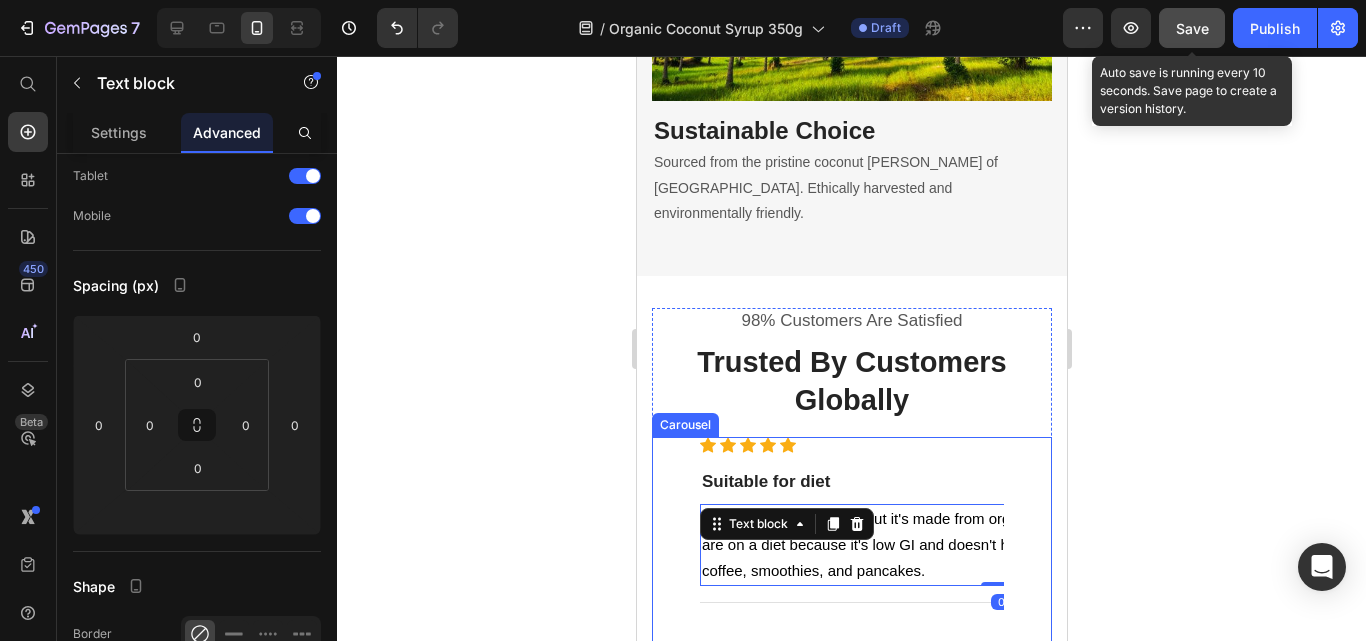 click on "Icon                Icon                Icon                Icon                Icon Icon List Hoz Suitable for diet Heading So it's like Maple Syrup, but it's made from organic coconut and really good for those who are on a diet because it's low GI and doesn't have any added sugar. It's also suitable for coffee, smoothies, and pancakes. Text block   0                Title Line Ade M. Heading
Icon Verified Buyer Text block Icon List Row" at bounding box center (1000, 576) 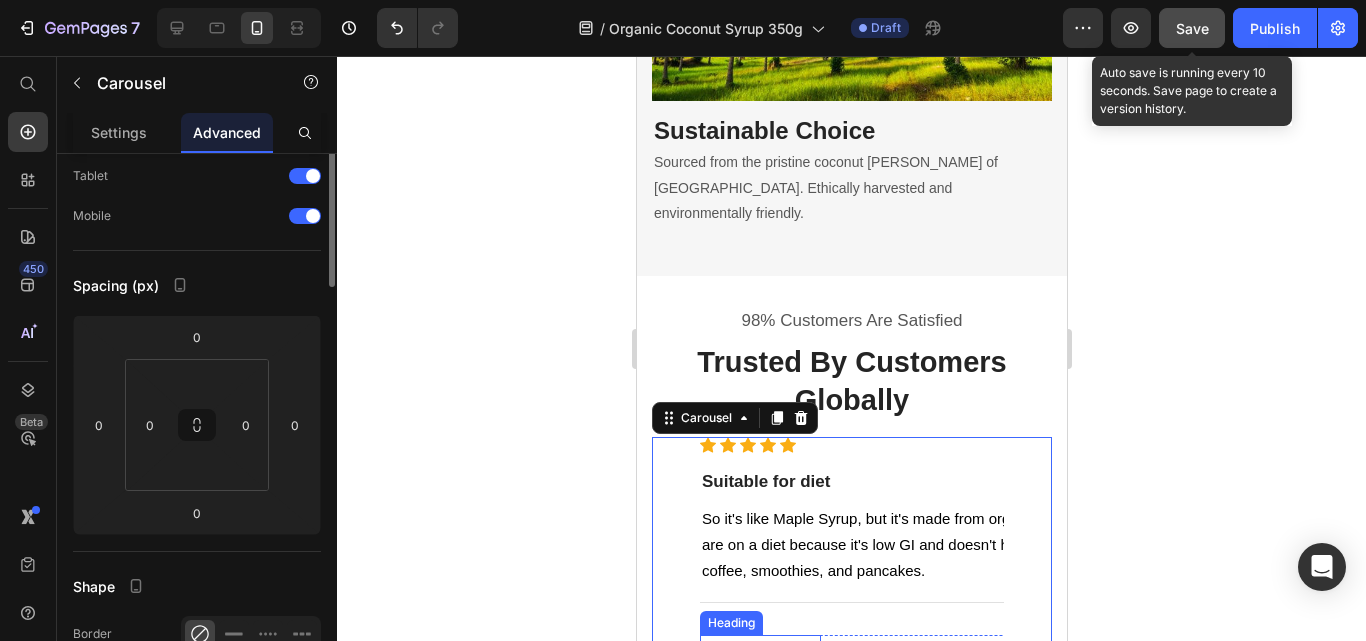 scroll, scrollTop: 0, scrollLeft: 0, axis: both 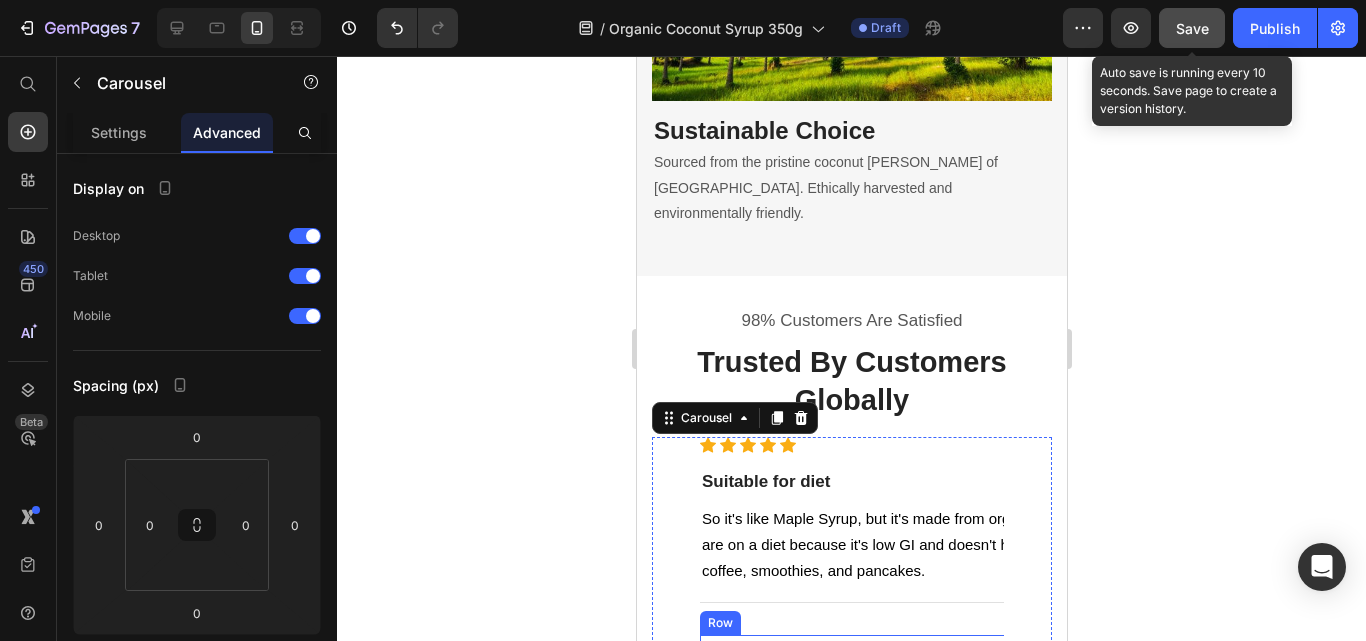 click on "[PERSON_NAME] Heading
Icon Verified Buyer Text block Icon List Row" at bounding box center [1000, 667] 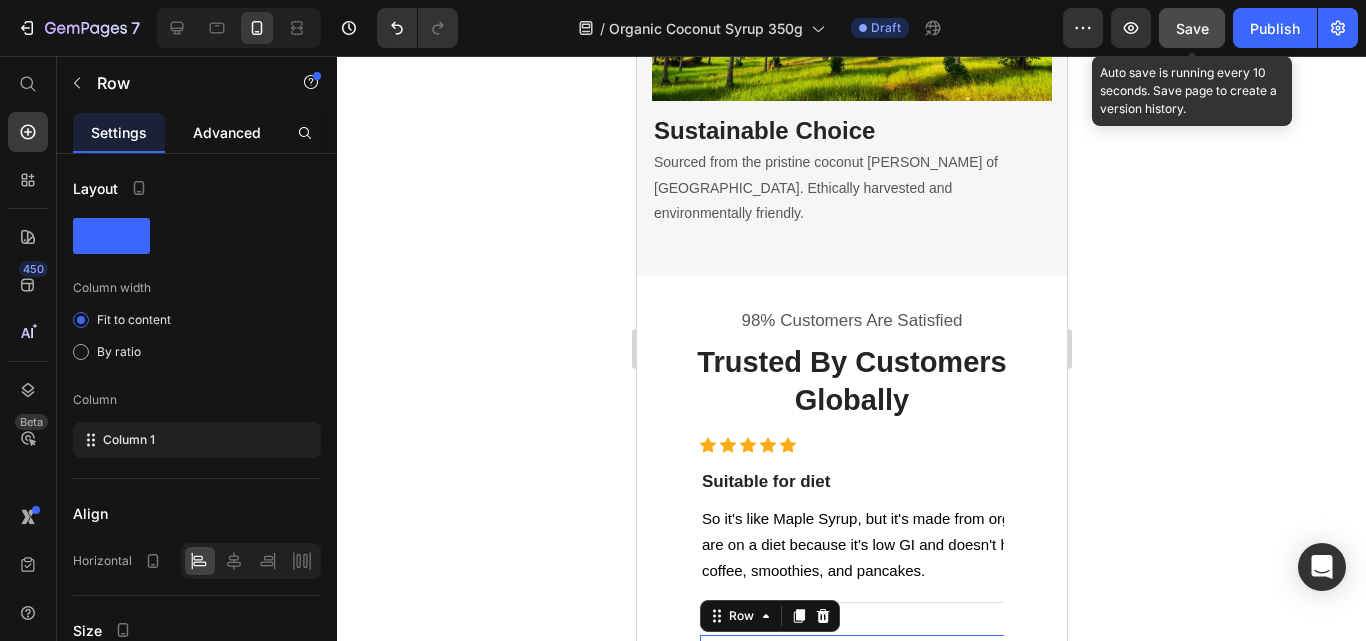 click on "Advanced" at bounding box center [227, 132] 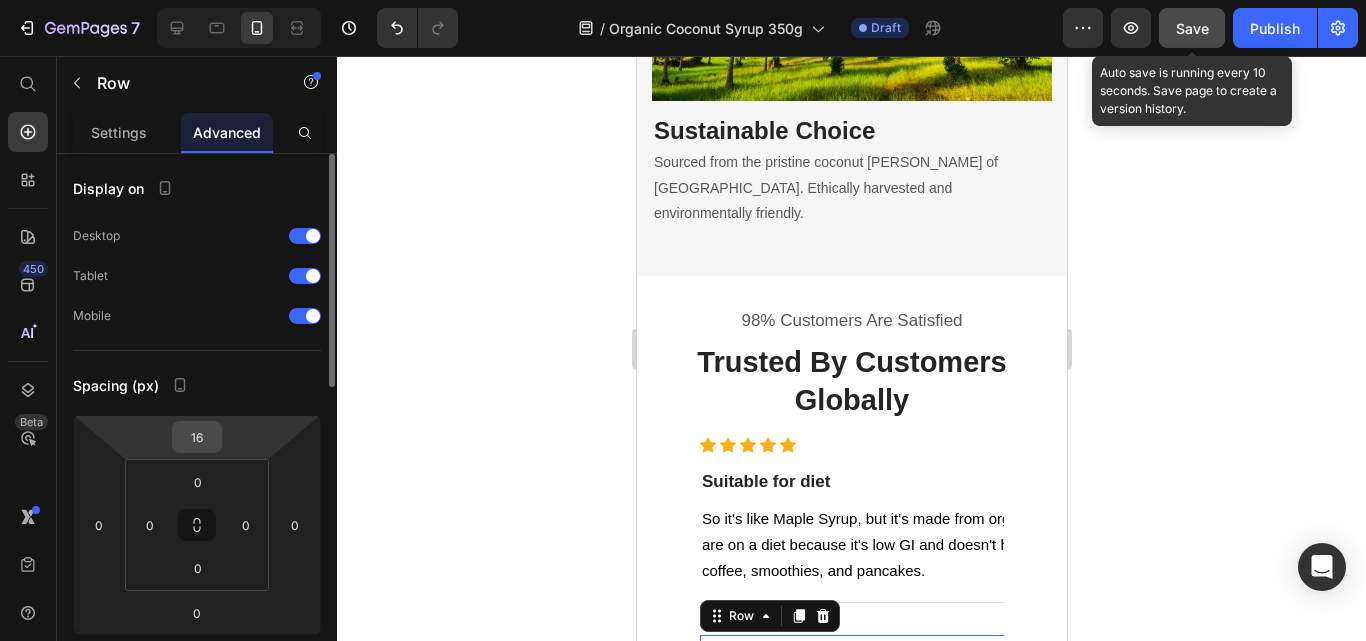 click on "16" at bounding box center (197, 437) 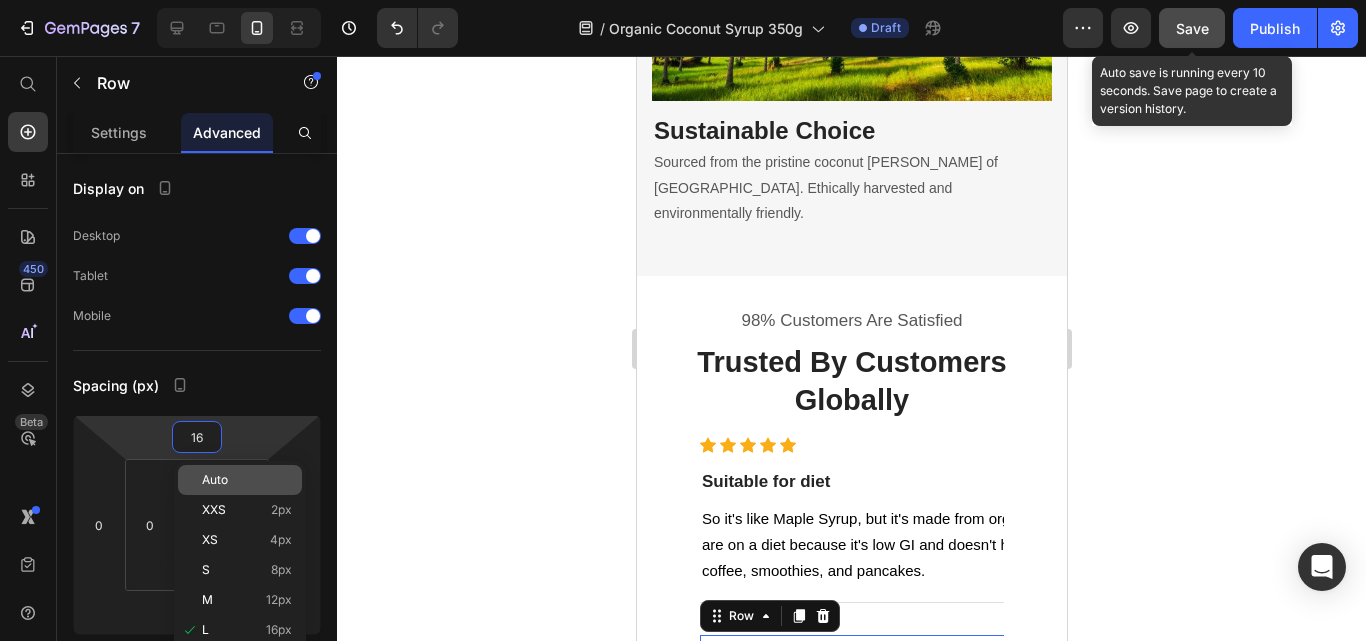click on "Auto" at bounding box center (247, 480) 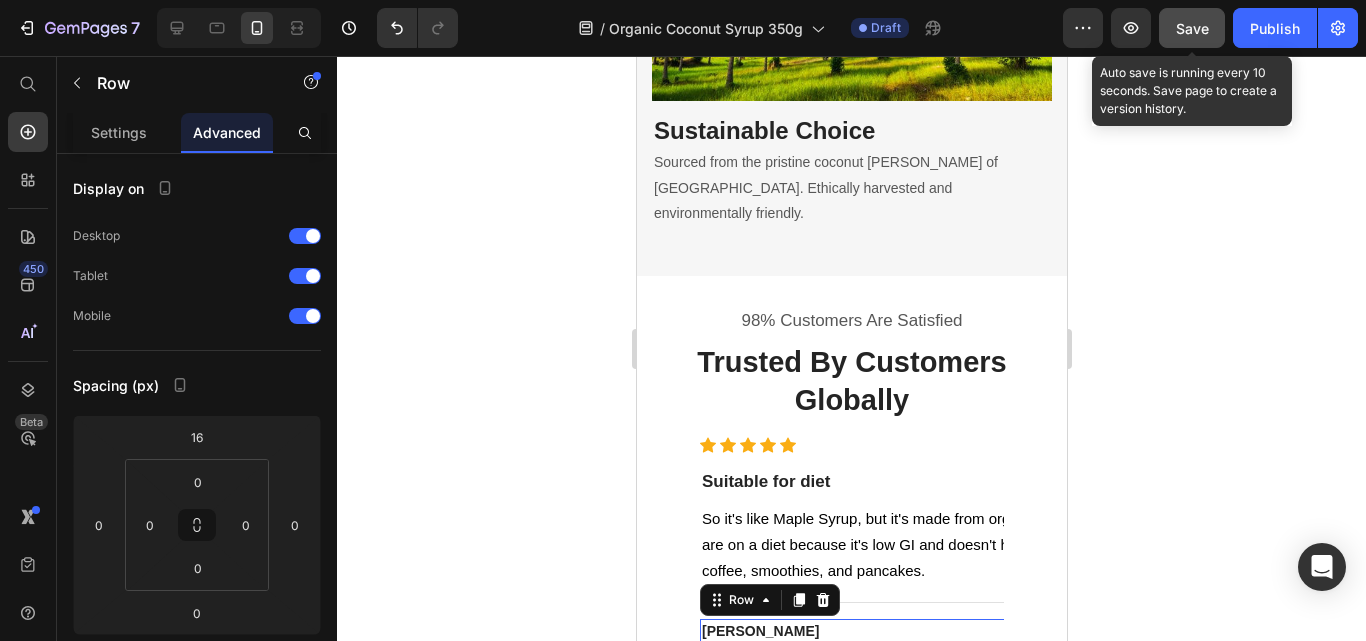 type 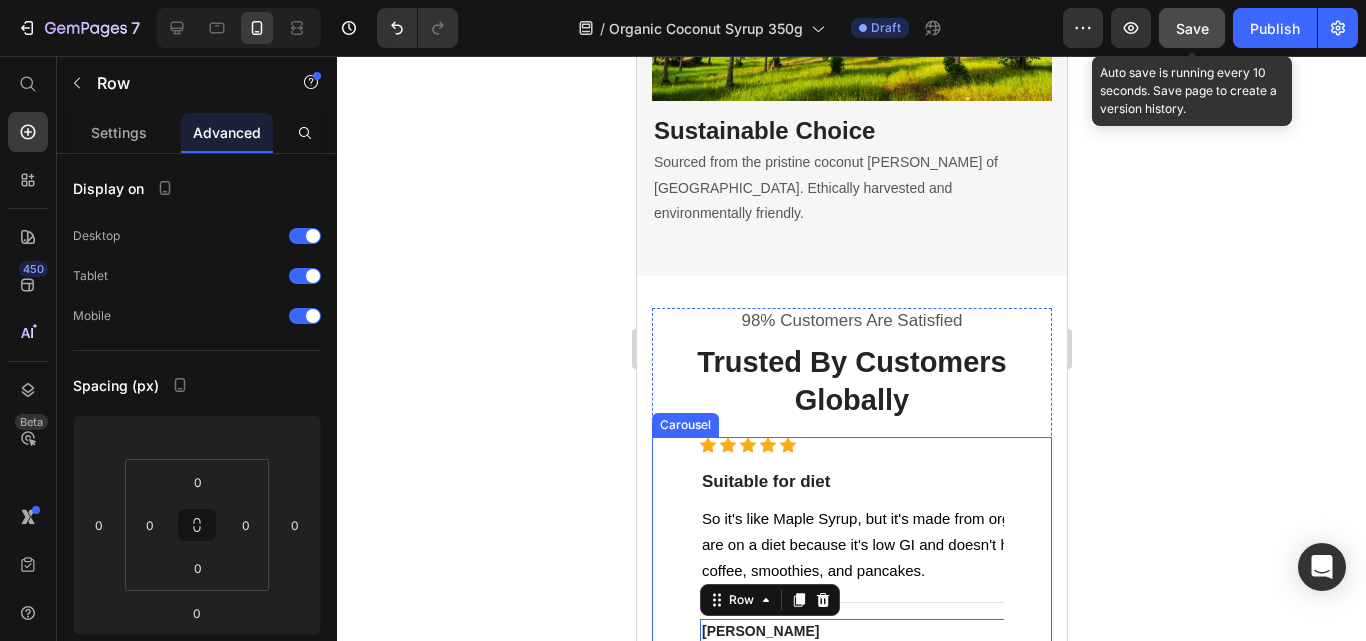 click 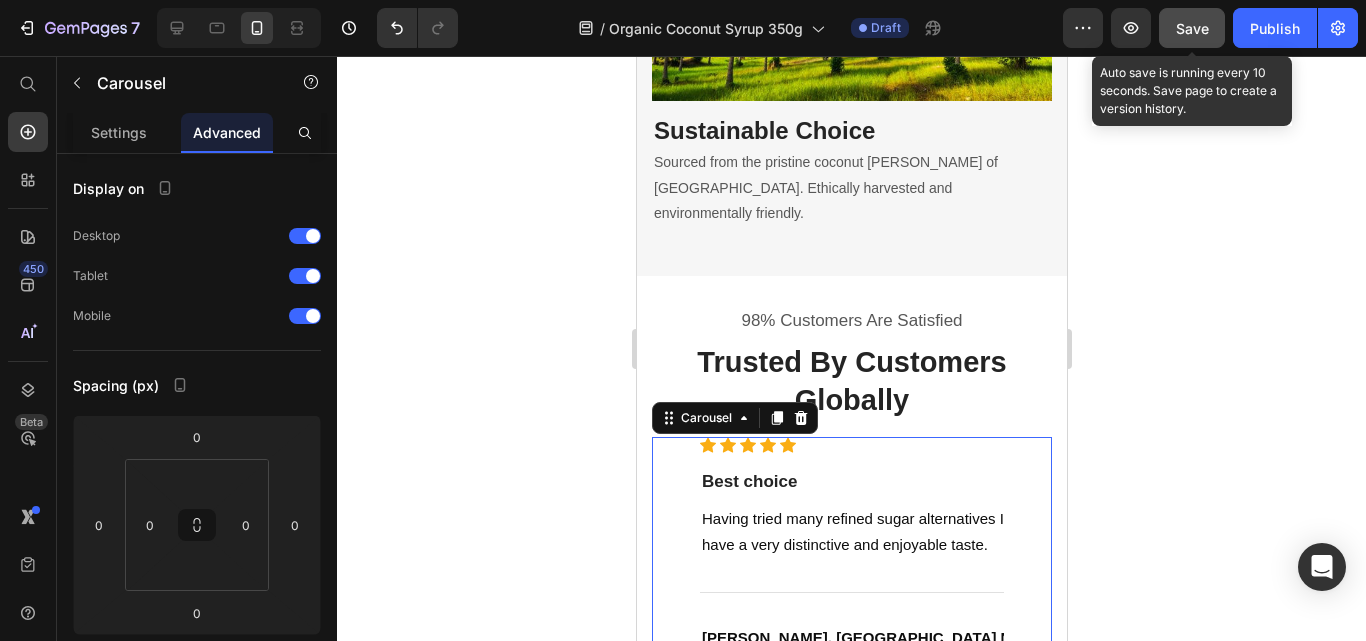 click 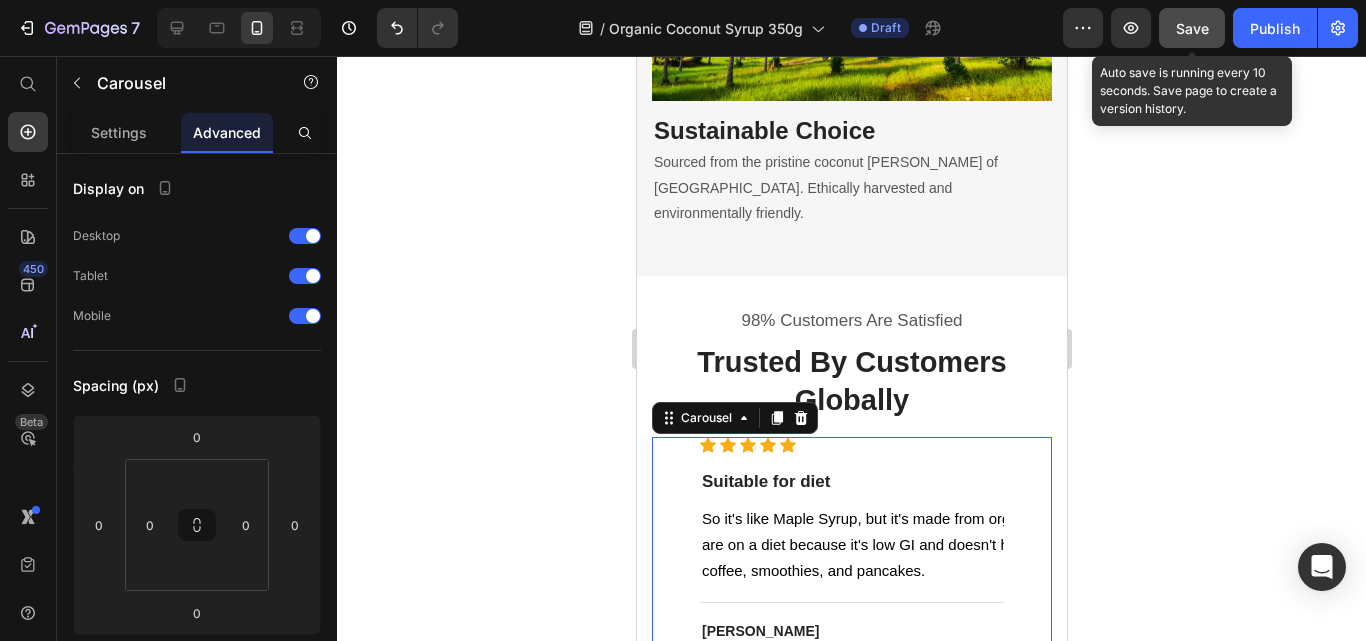 click 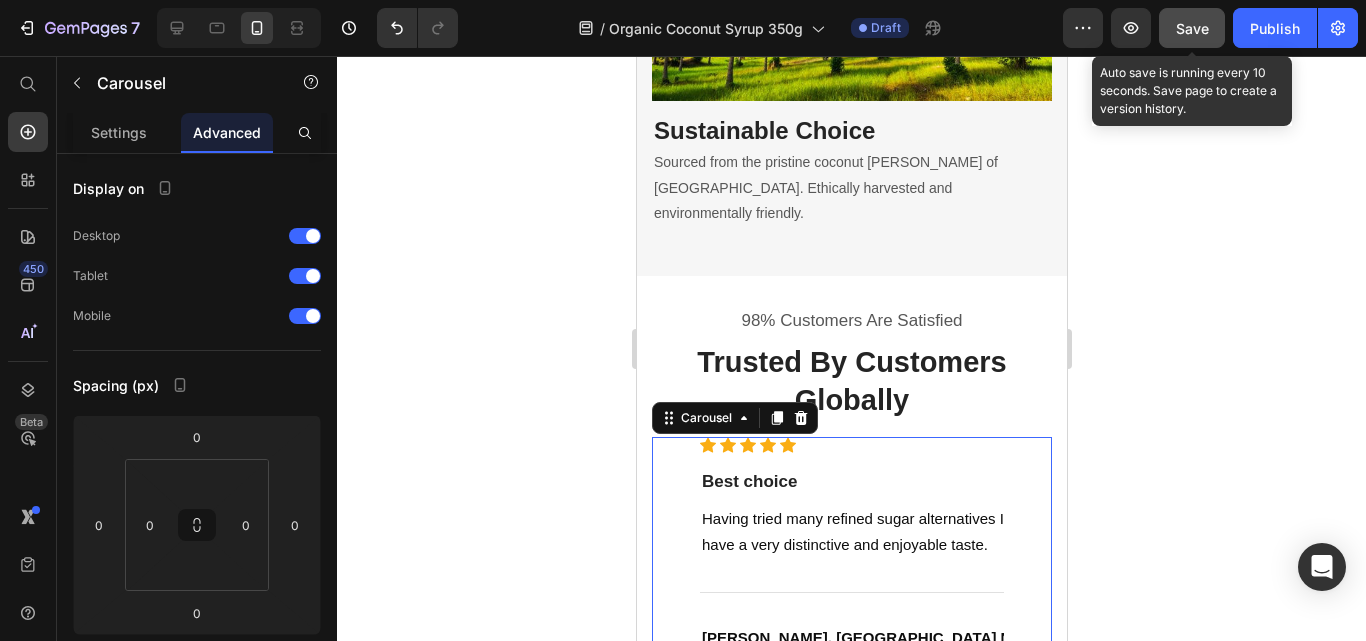 click 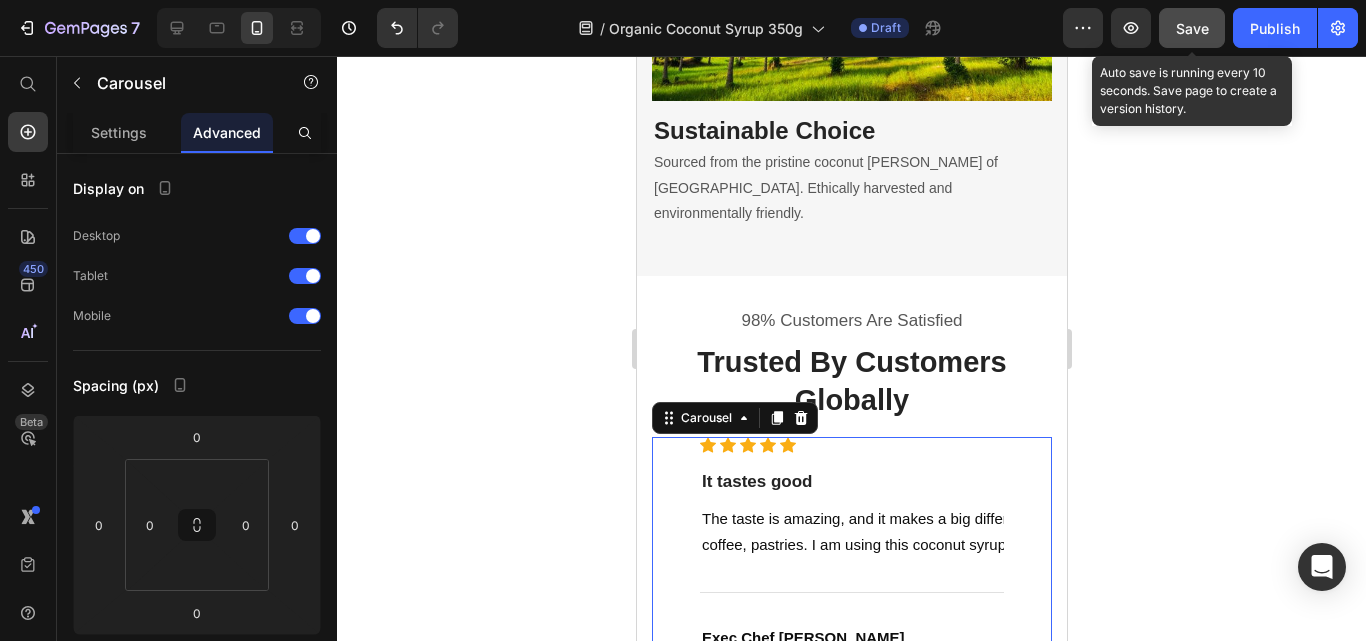 click 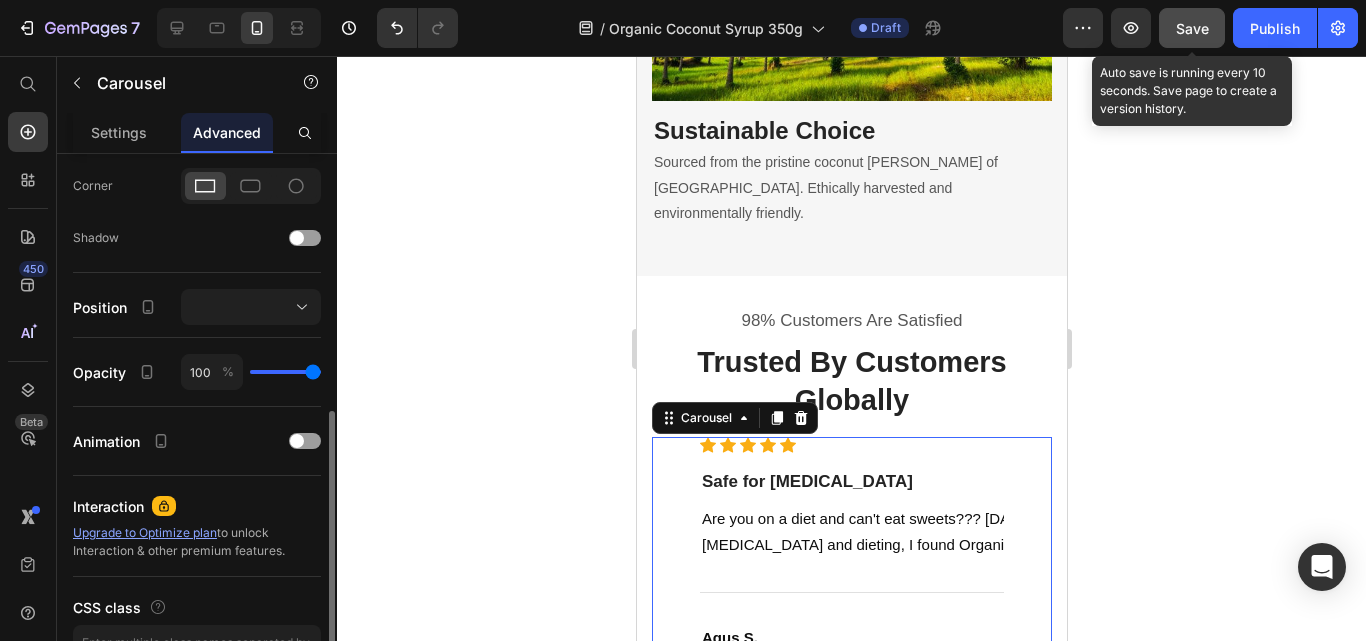 scroll, scrollTop: 700, scrollLeft: 0, axis: vertical 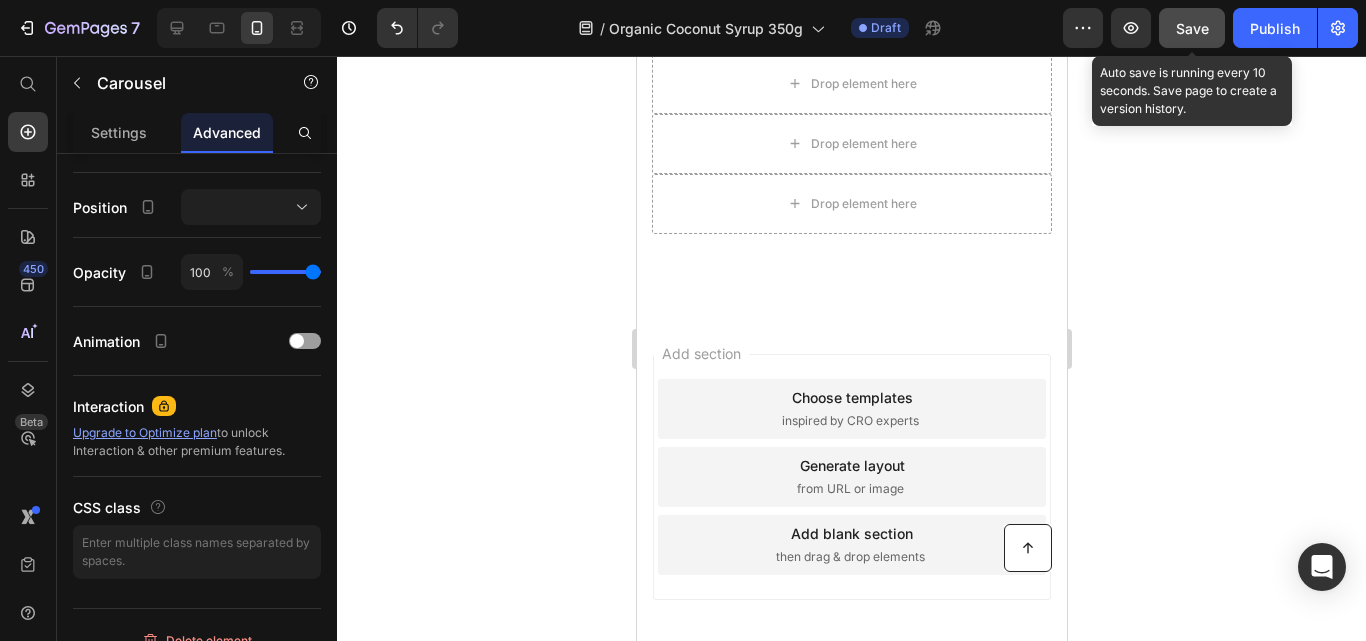 click on "Save" at bounding box center [1192, 28] 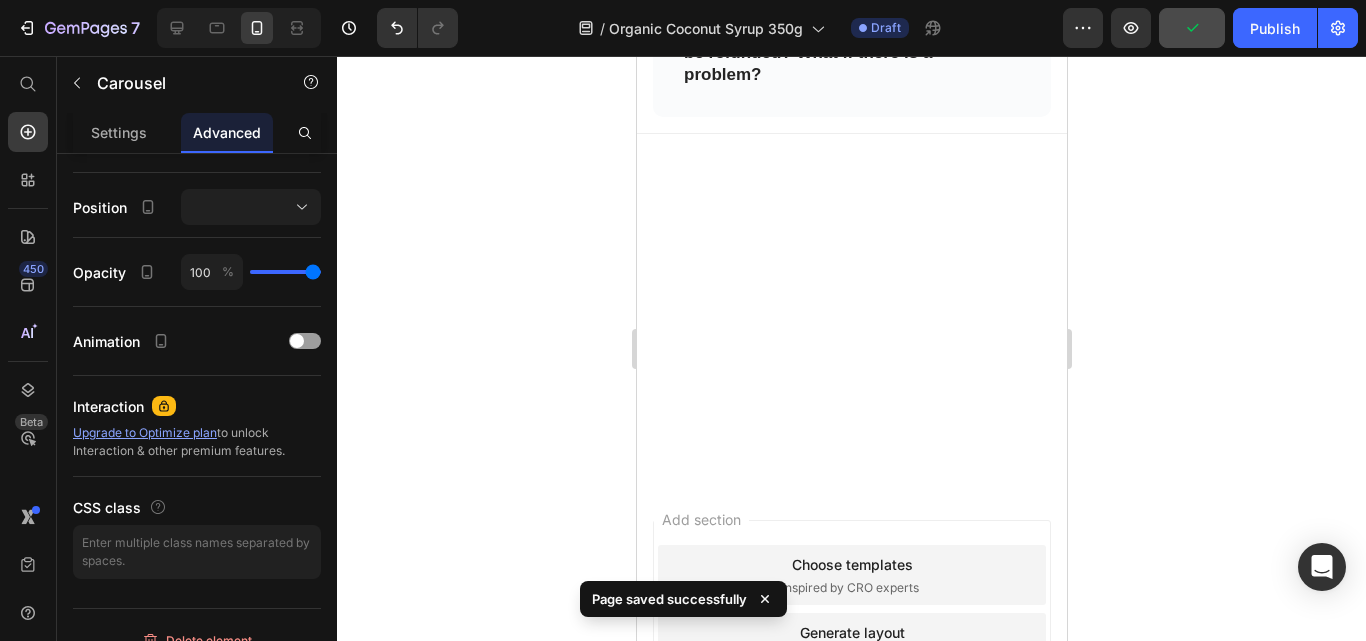 scroll, scrollTop: 6000, scrollLeft: 0, axis: vertical 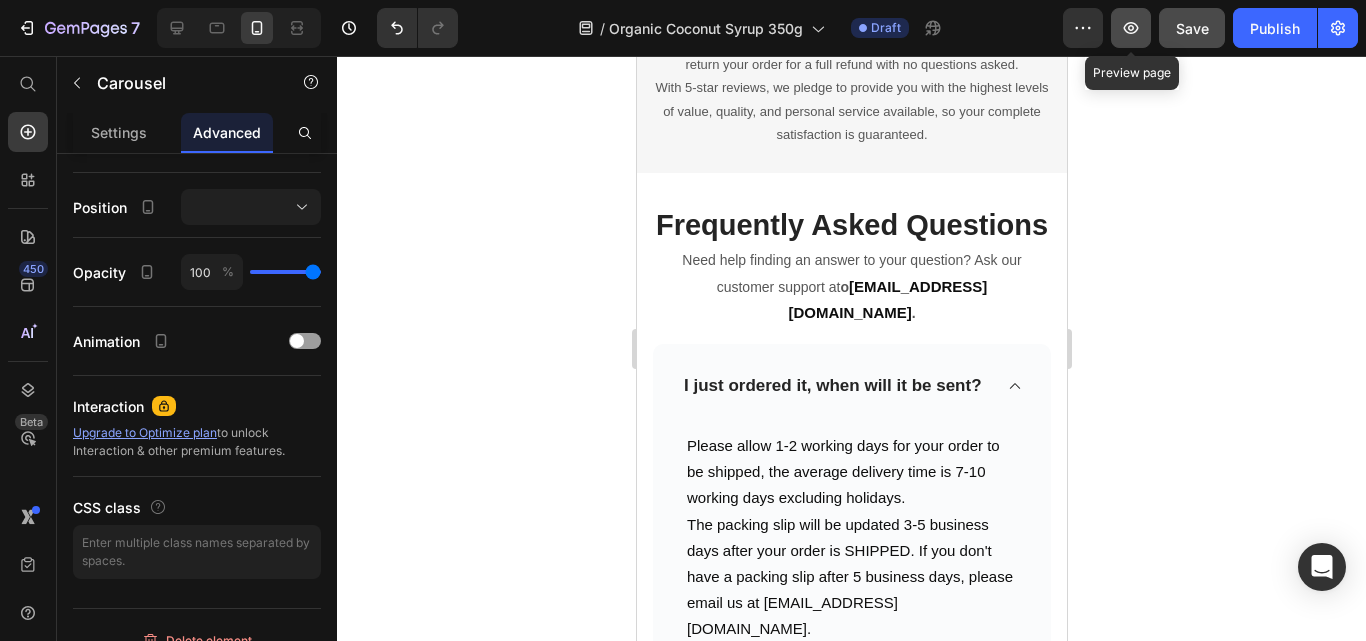 click 